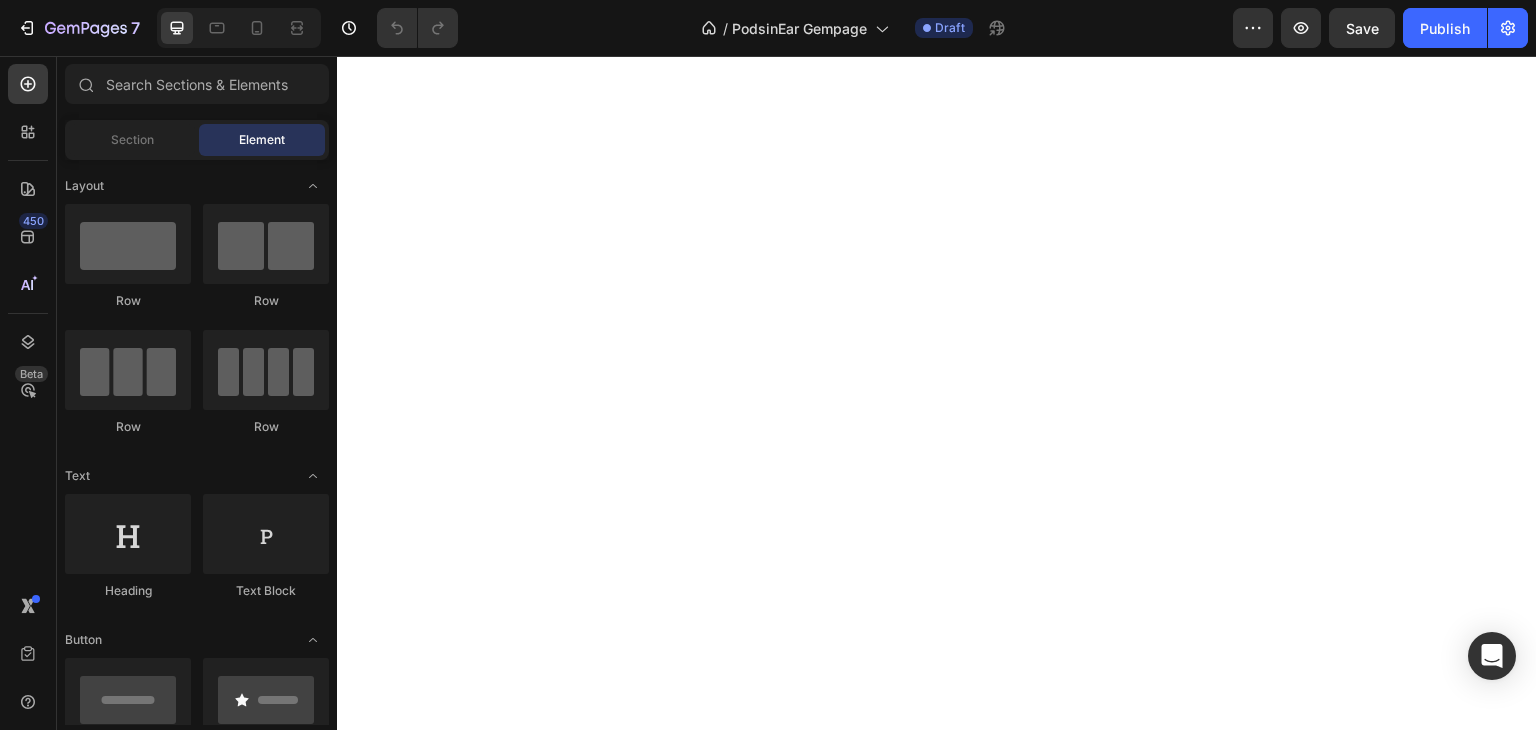 scroll, scrollTop: 0, scrollLeft: 0, axis: both 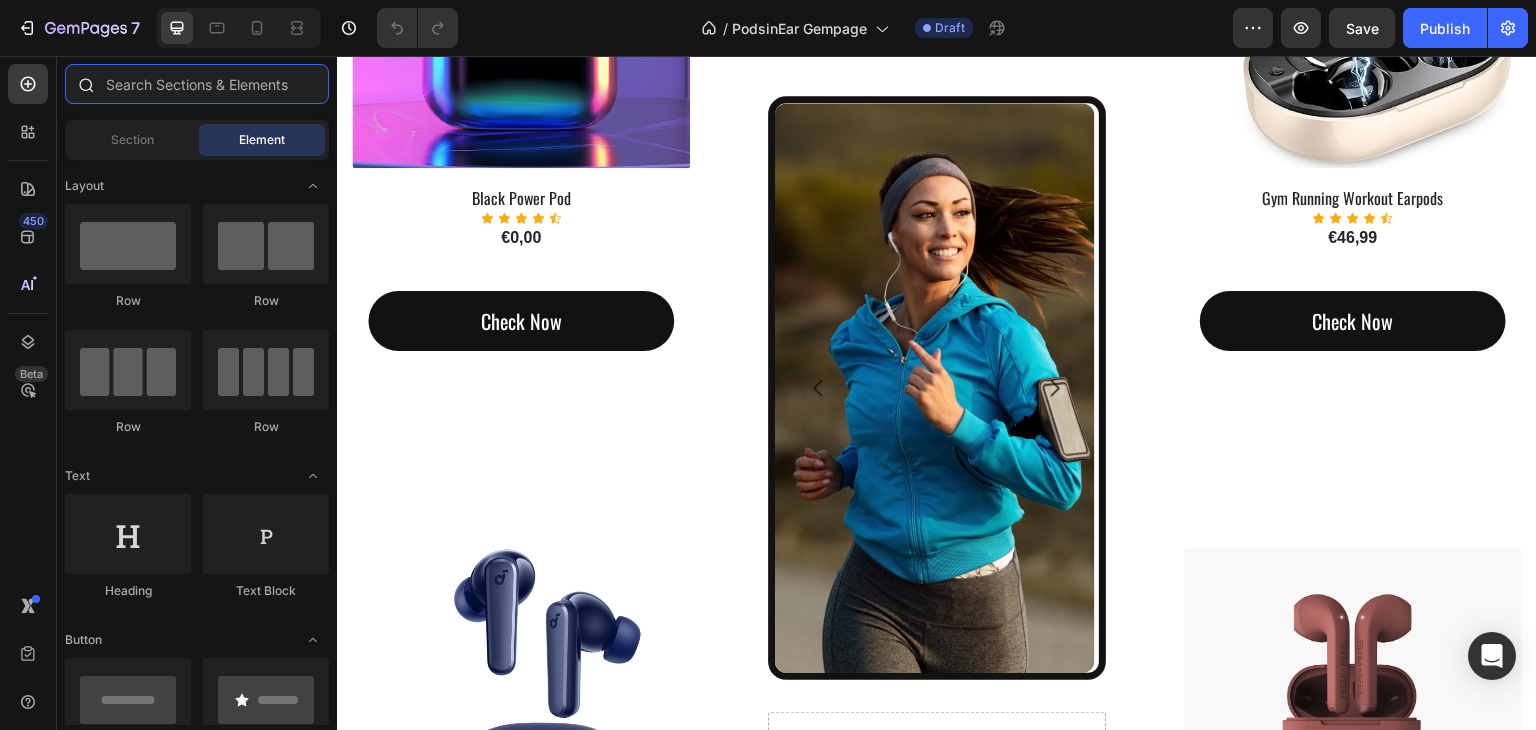 click at bounding box center [197, 84] 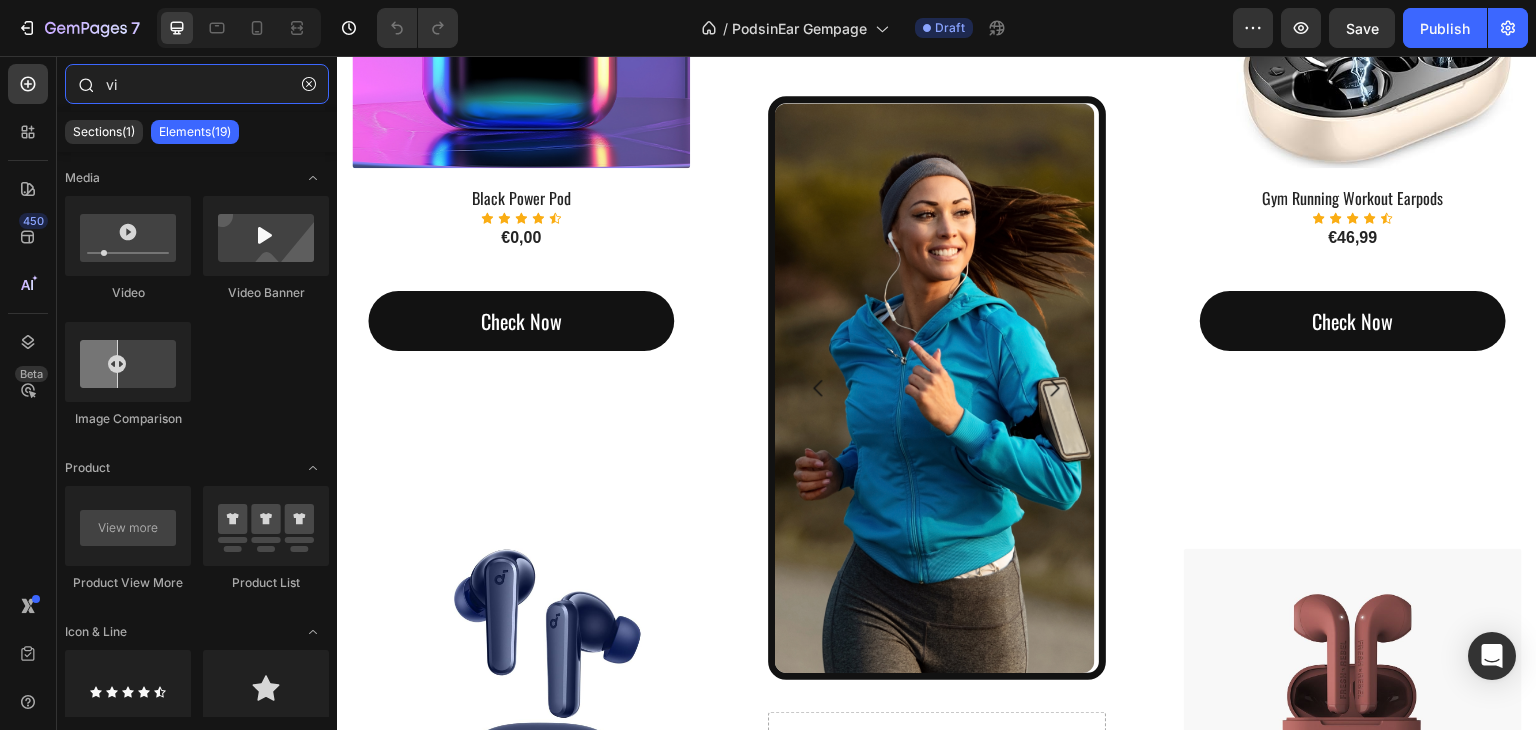 type on "v" 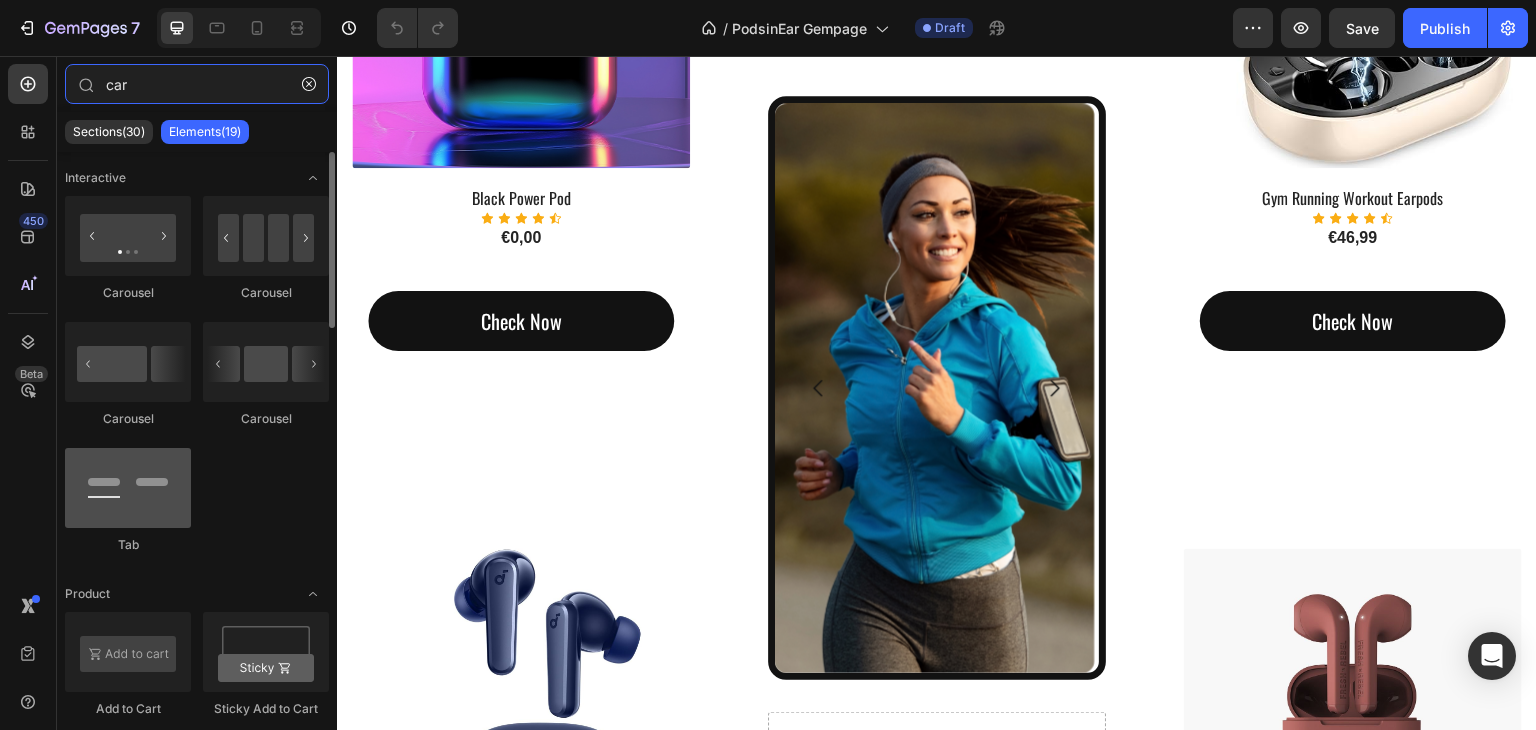 type on "car" 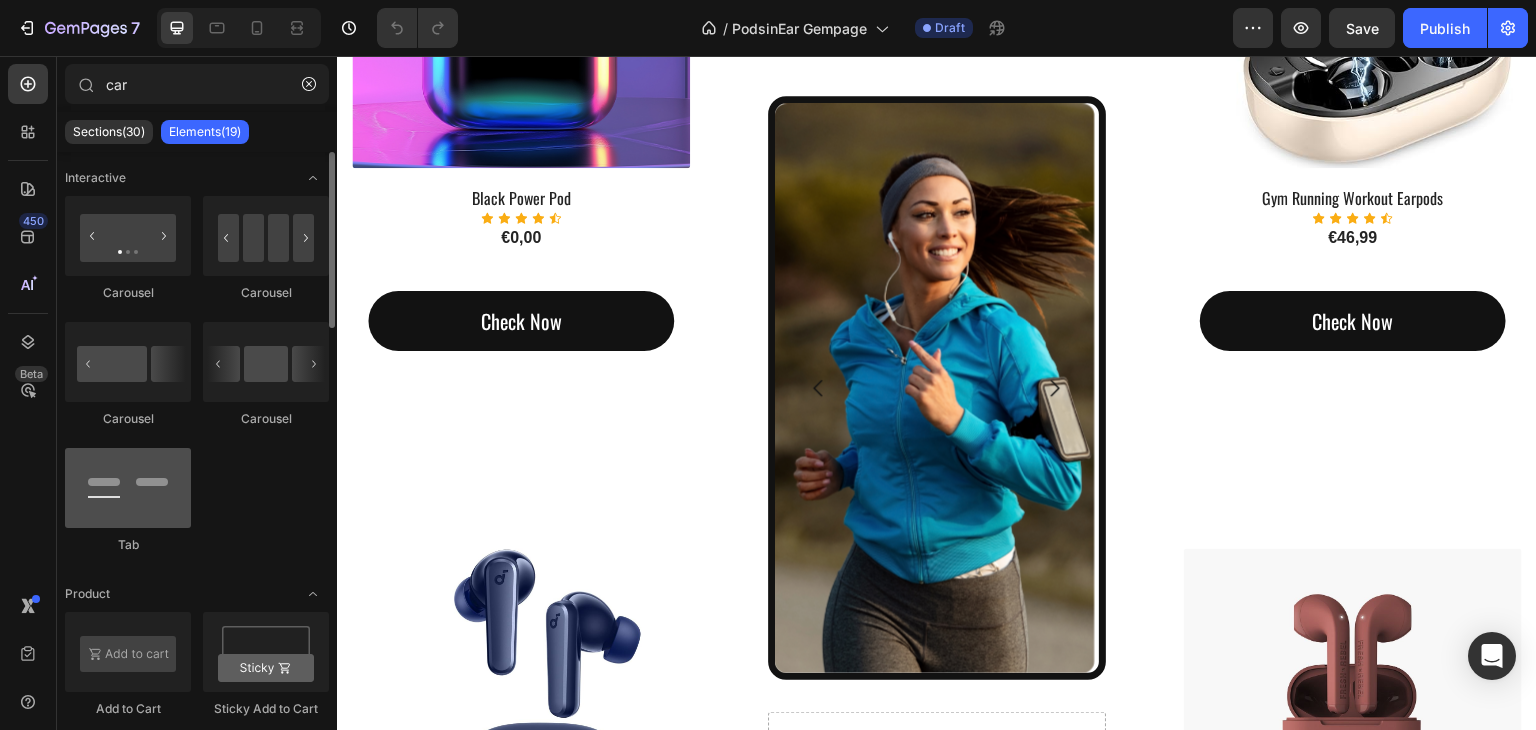 click at bounding box center [128, 488] 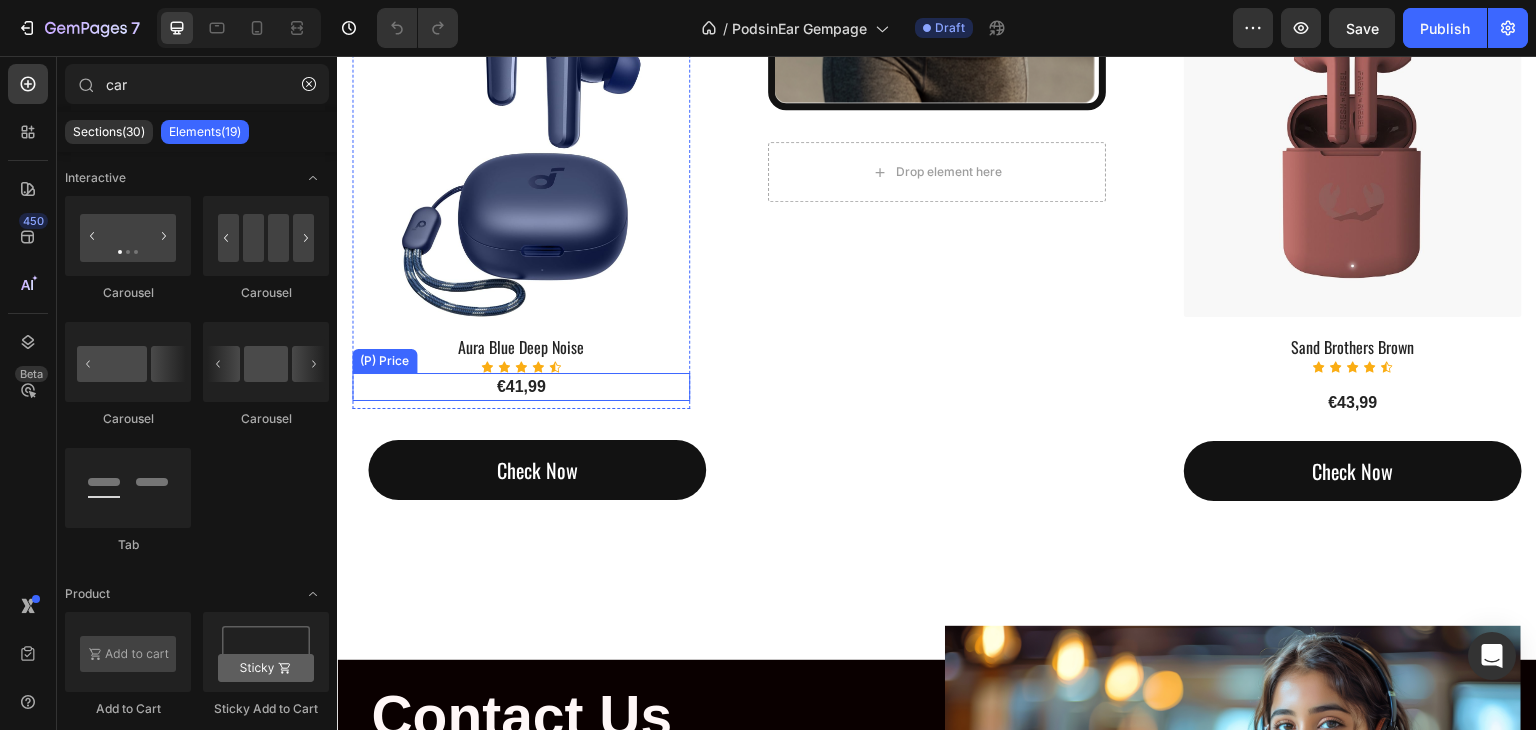 scroll, scrollTop: 2608, scrollLeft: 0, axis: vertical 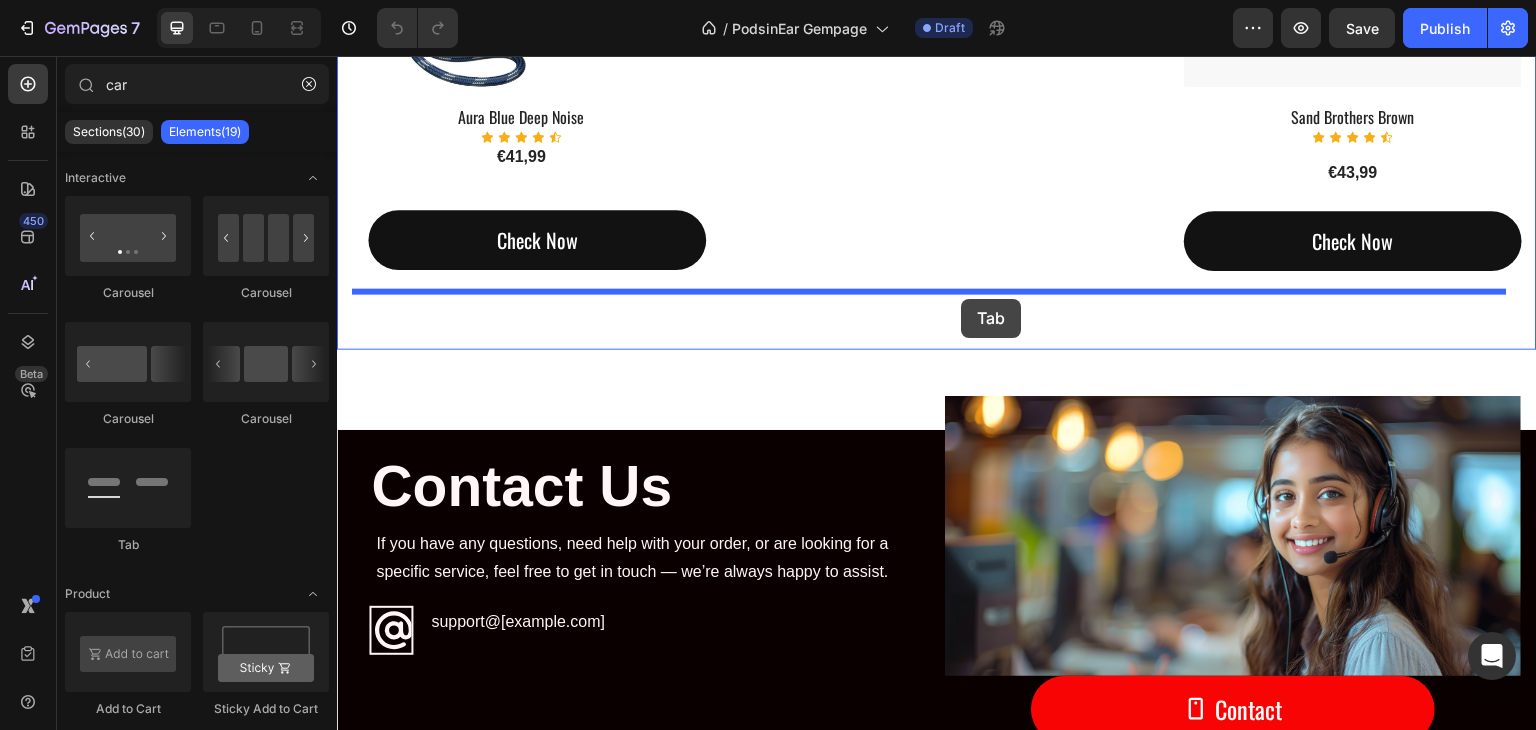 drag, startPoint x: 532, startPoint y: 553, endPoint x: 962, endPoint y: 299, distance: 499.41565 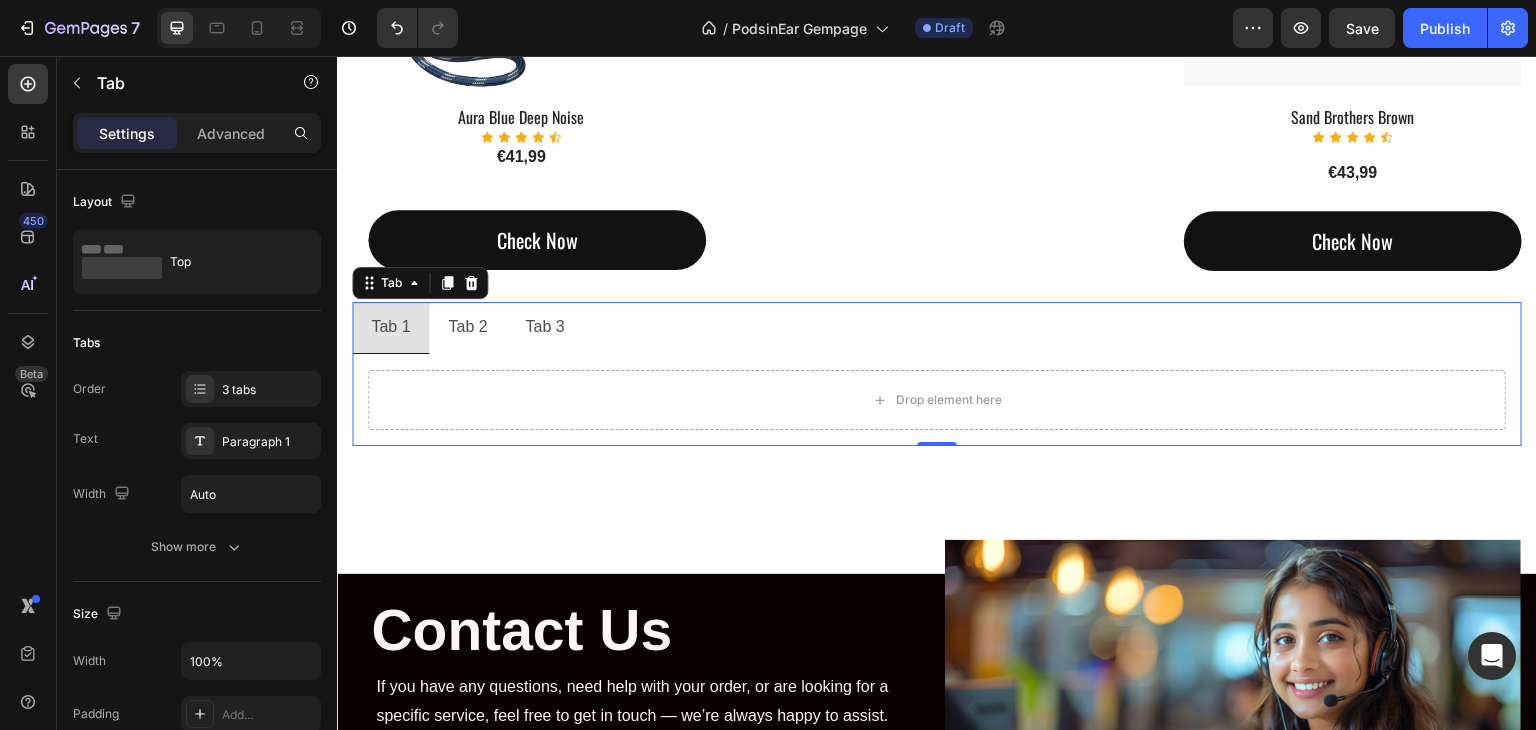 click on "Tab 1" at bounding box center [390, 327] 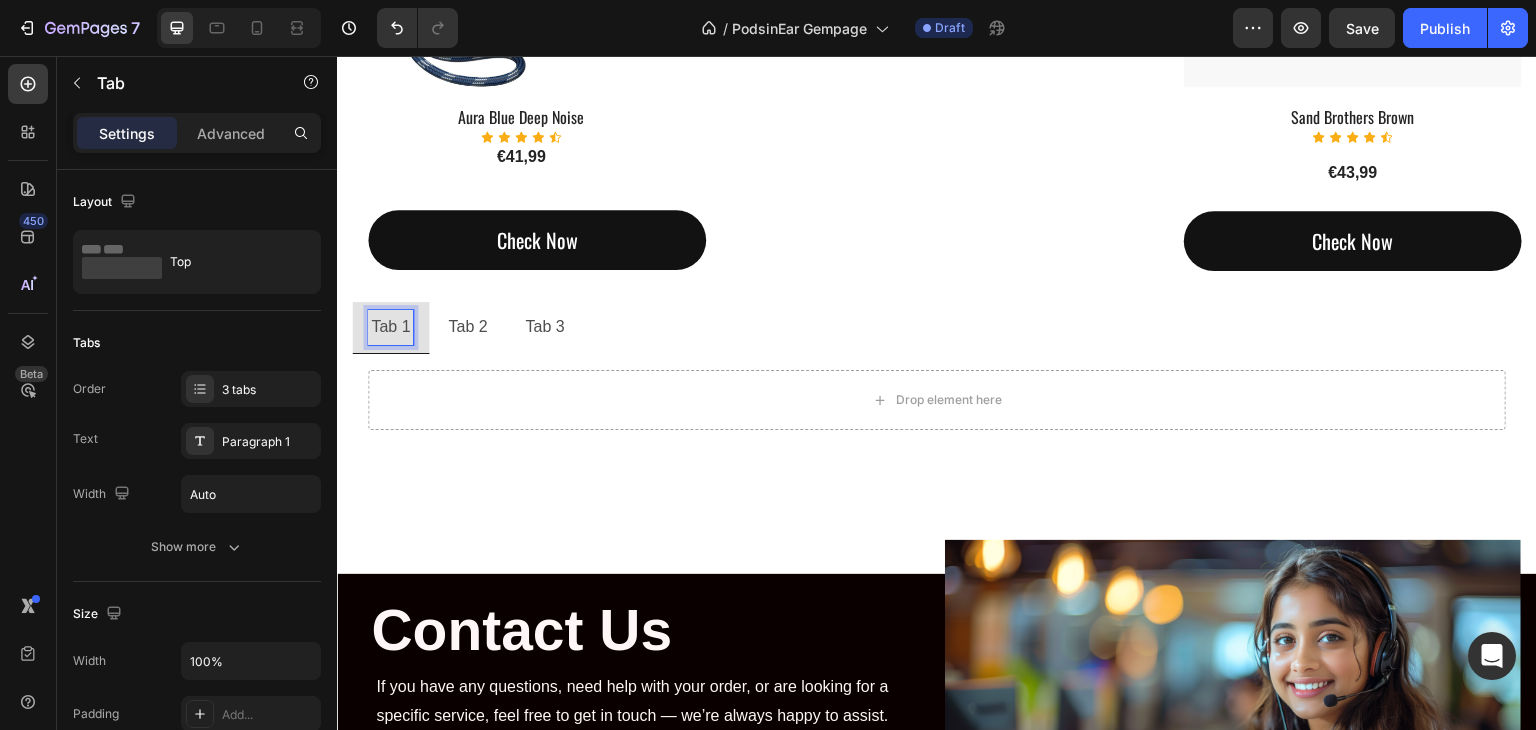 click on "Tab 1 Tab 2 Tab 3" at bounding box center [937, 328] 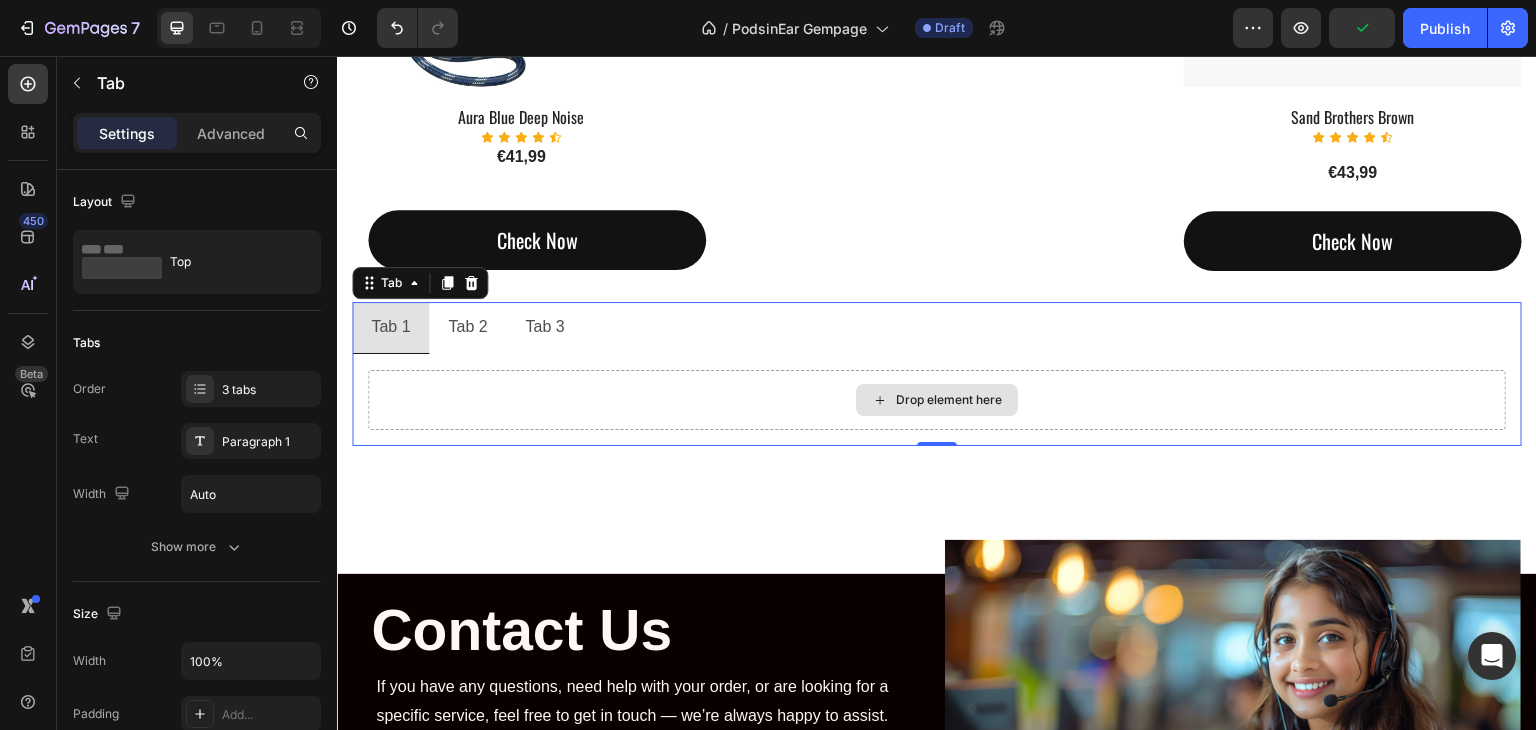 click on "Drop element here" at bounding box center (937, 400) 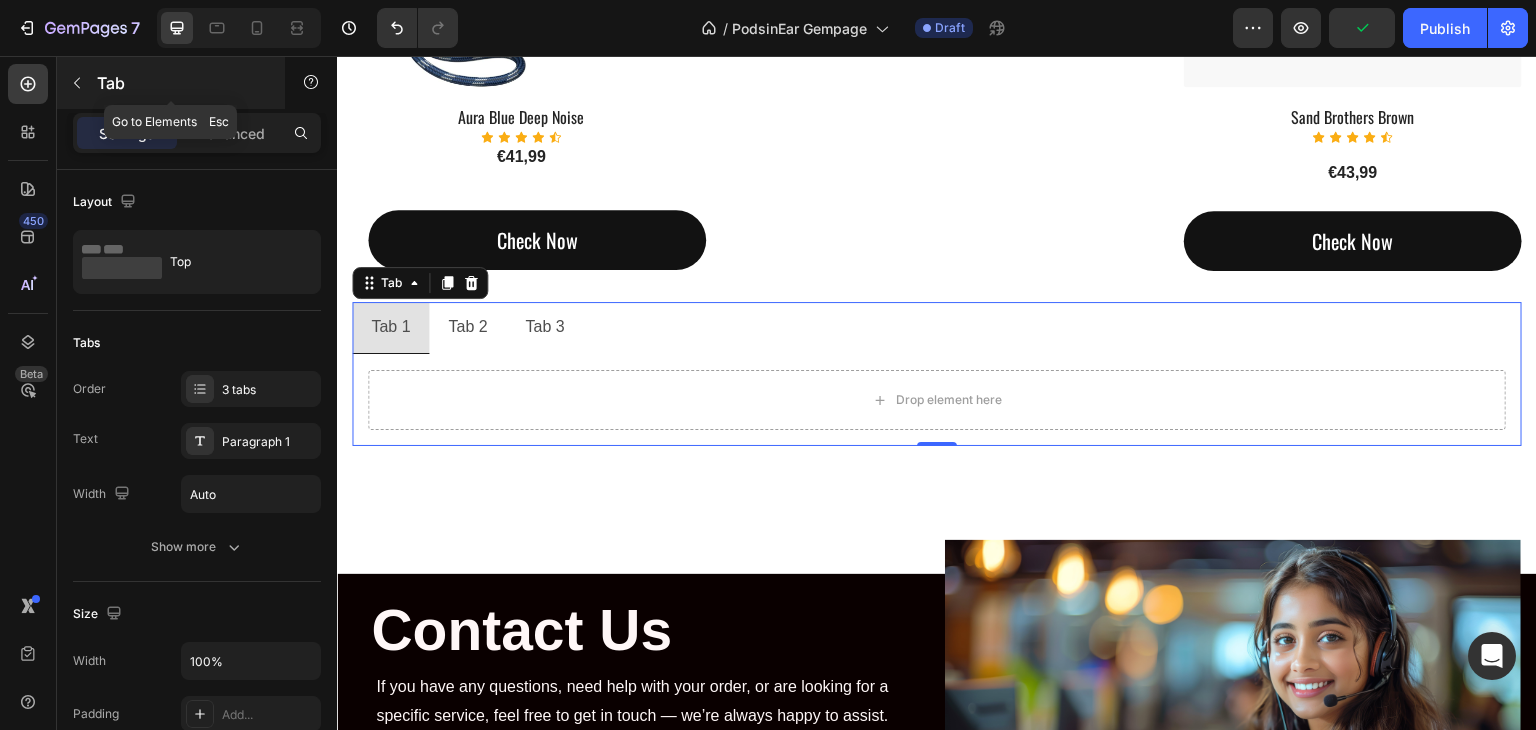 click 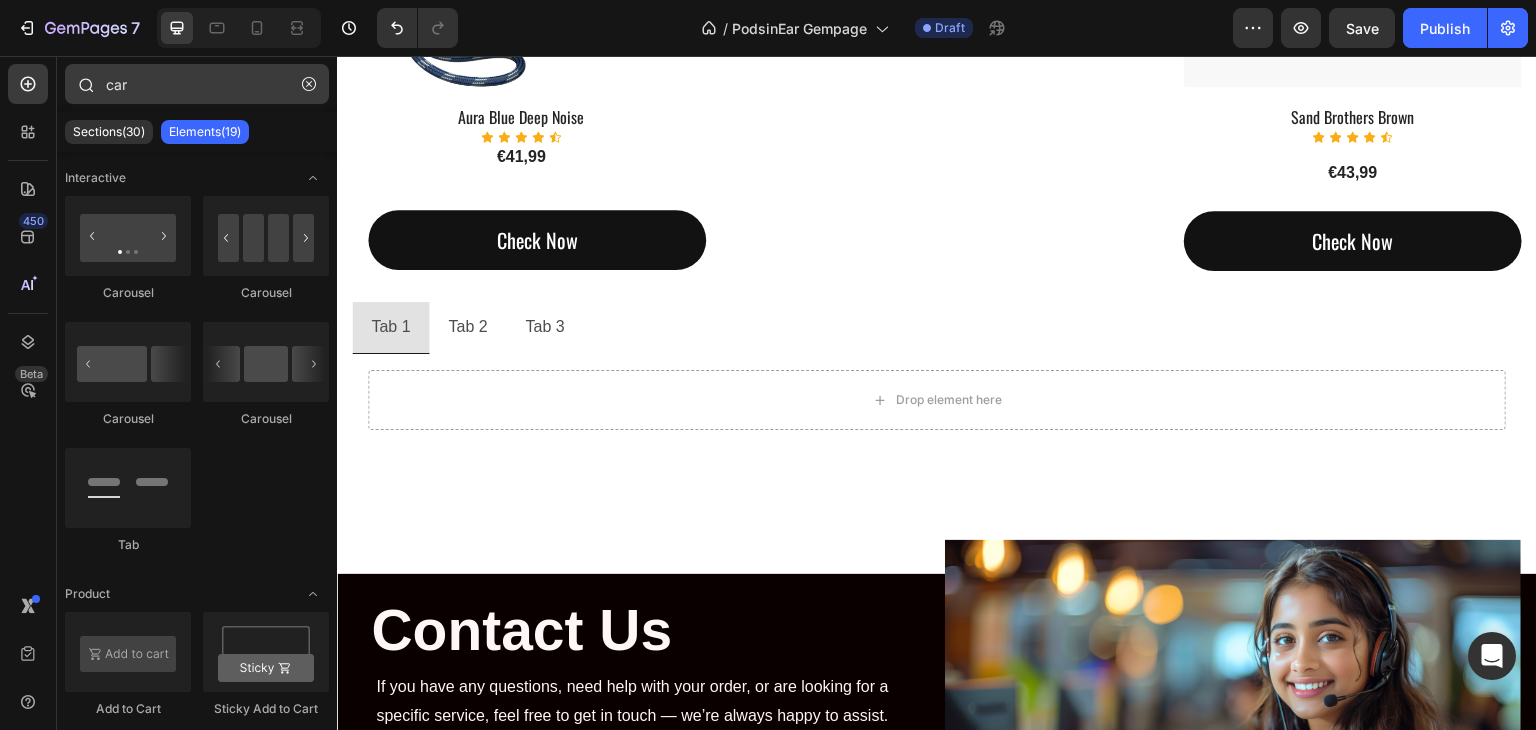 click 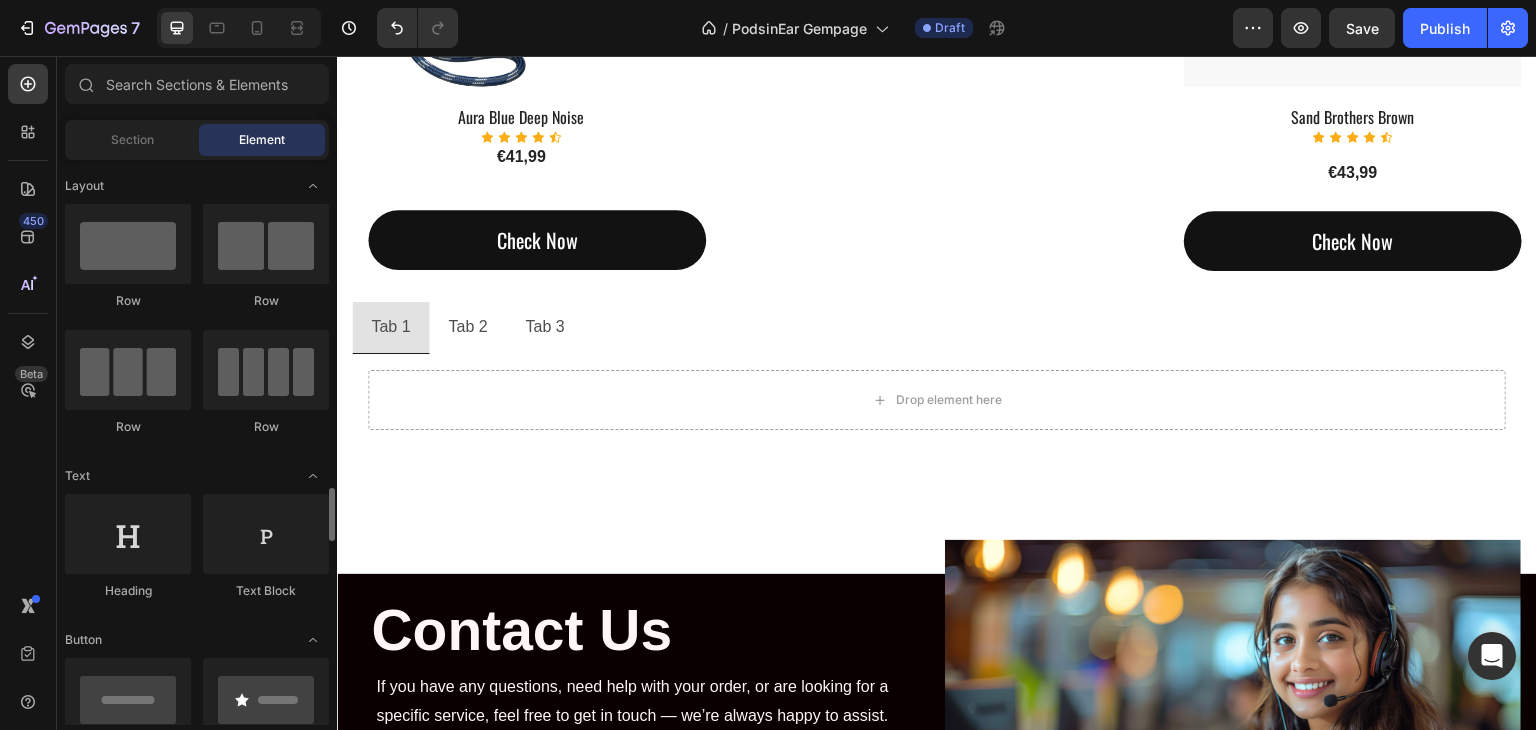 scroll, scrollTop: 400, scrollLeft: 0, axis: vertical 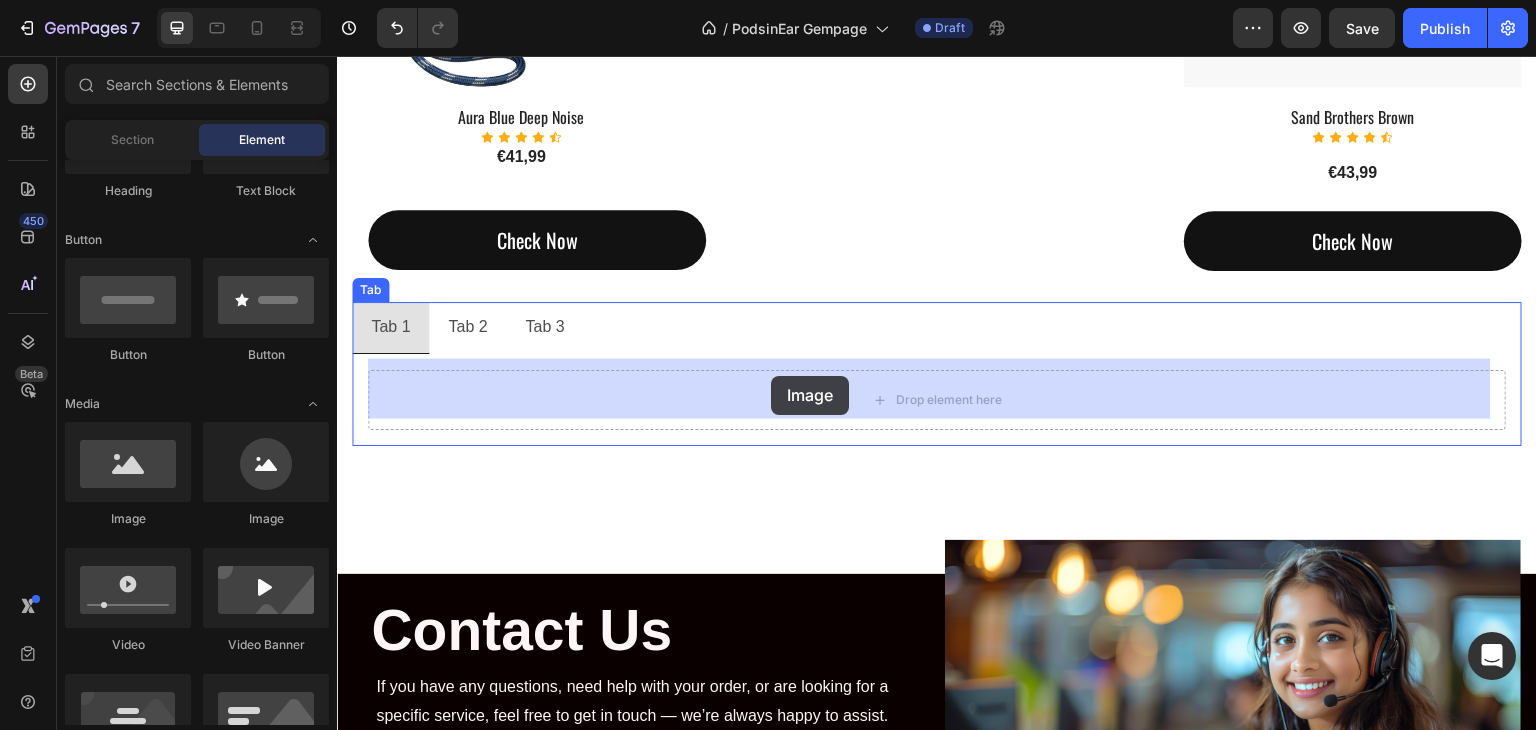 drag, startPoint x: 469, startPoint y: 542, endPoint x: 769, endPoint y: 376, distance: 342.8644 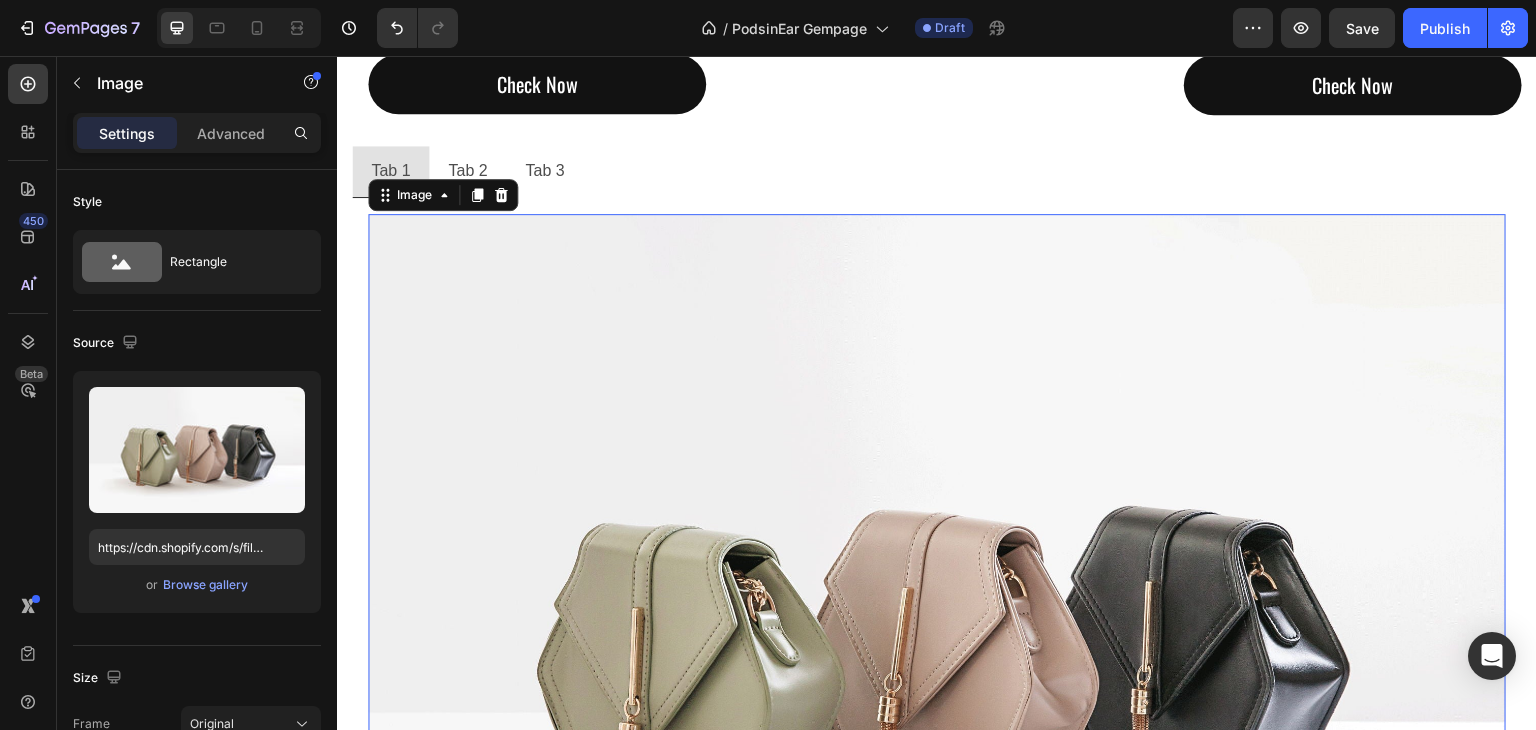 scroll, scrollTop: 2808, scrollLeft: 0, axis: vertical 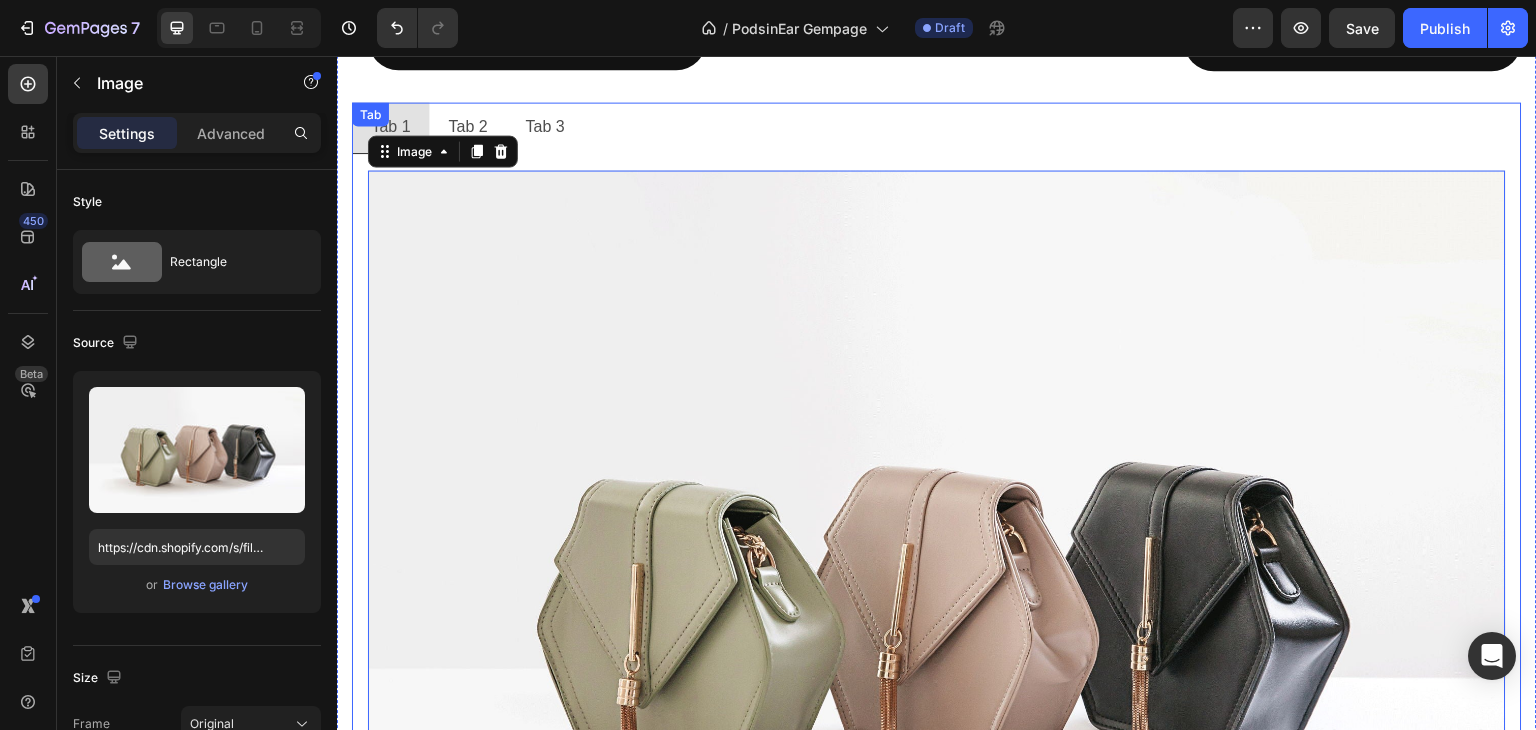 click on "Tab 2" at bounding box center (467, 127) 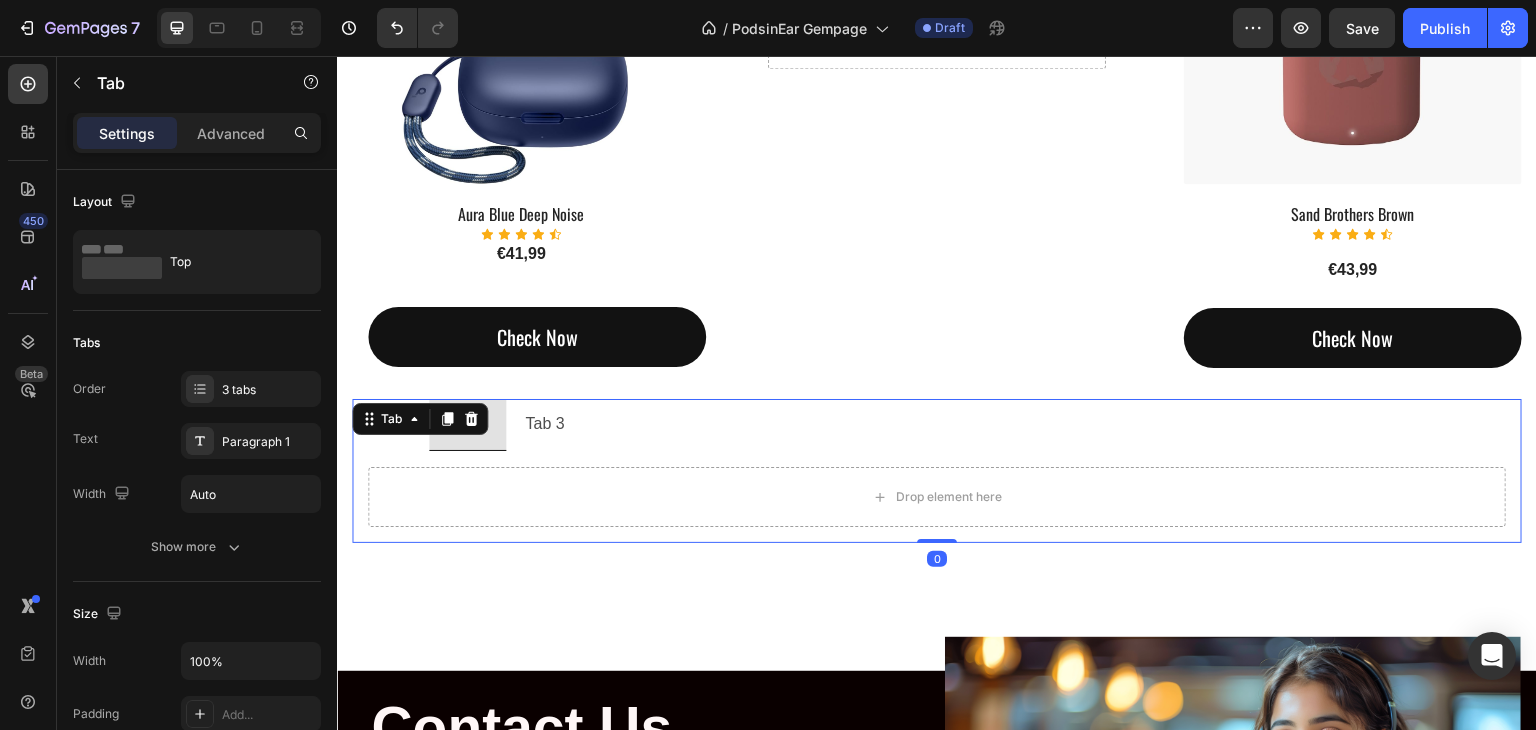 scroll, scrollTop: 2508, scrollLeft: 0, axis: vertical 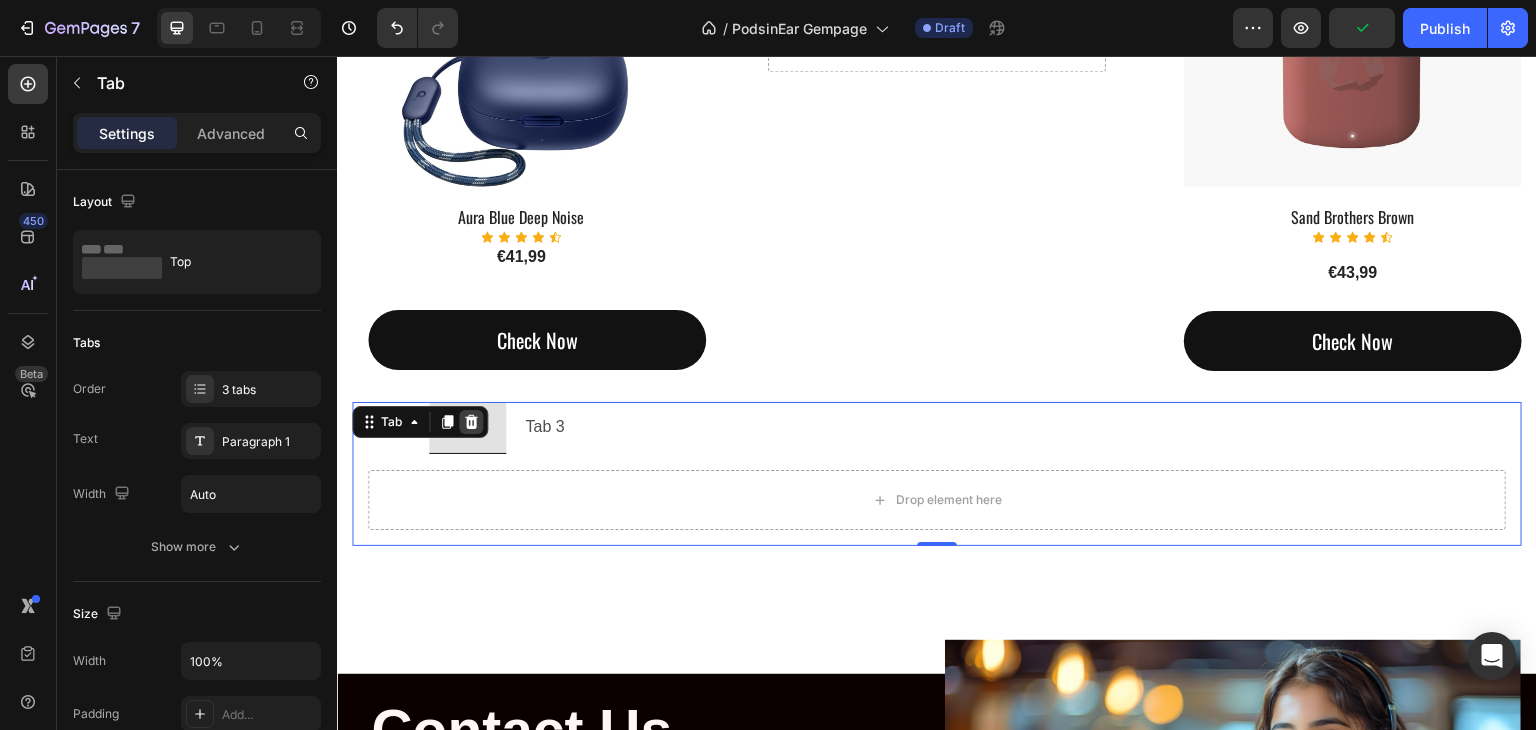 click 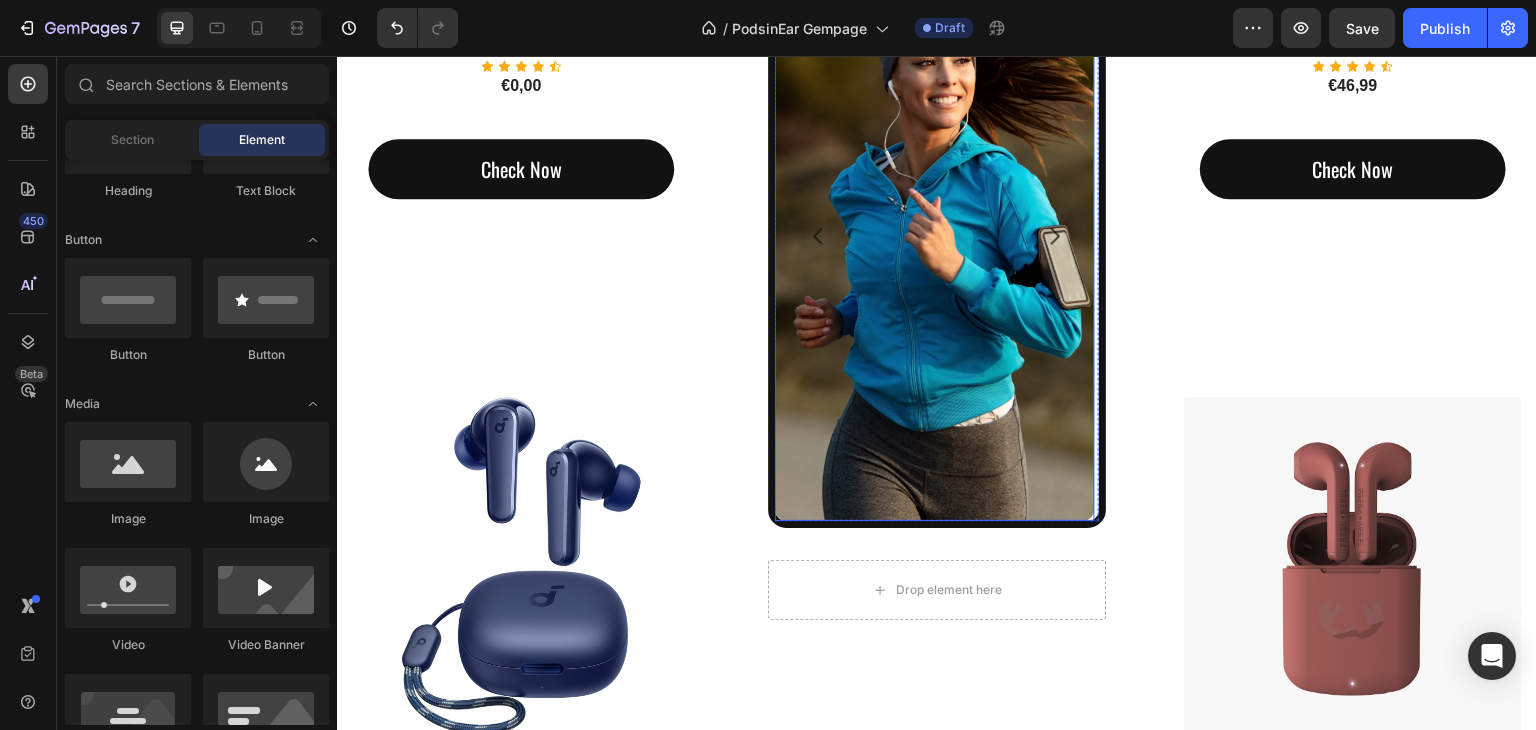 scroll, scrollTop: 2100, scrollLeft: 0, axis: vertical 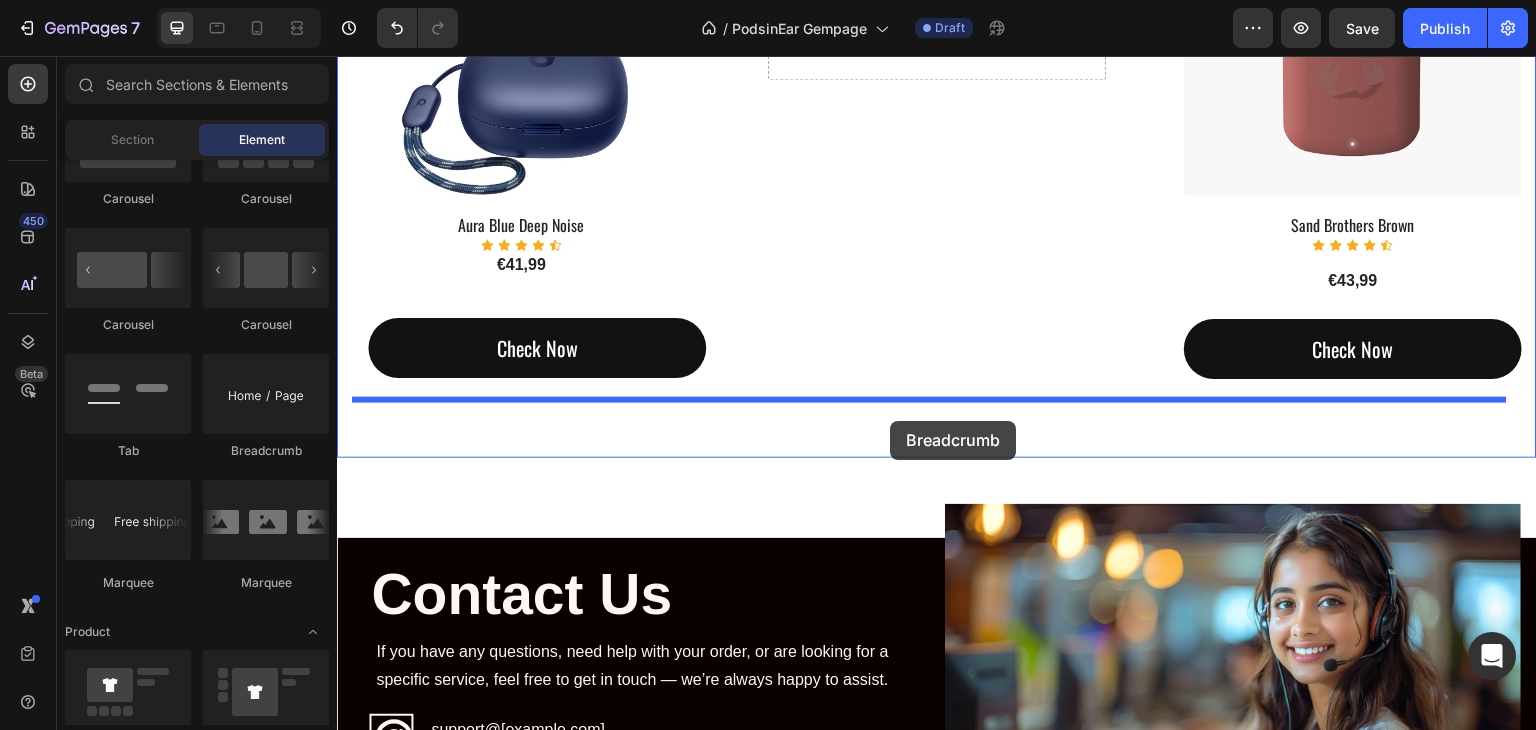 drag, startPoint x: 605, startPoint y: 476, endPoint x: 890, endPoint y: 421, distance: 290.2585 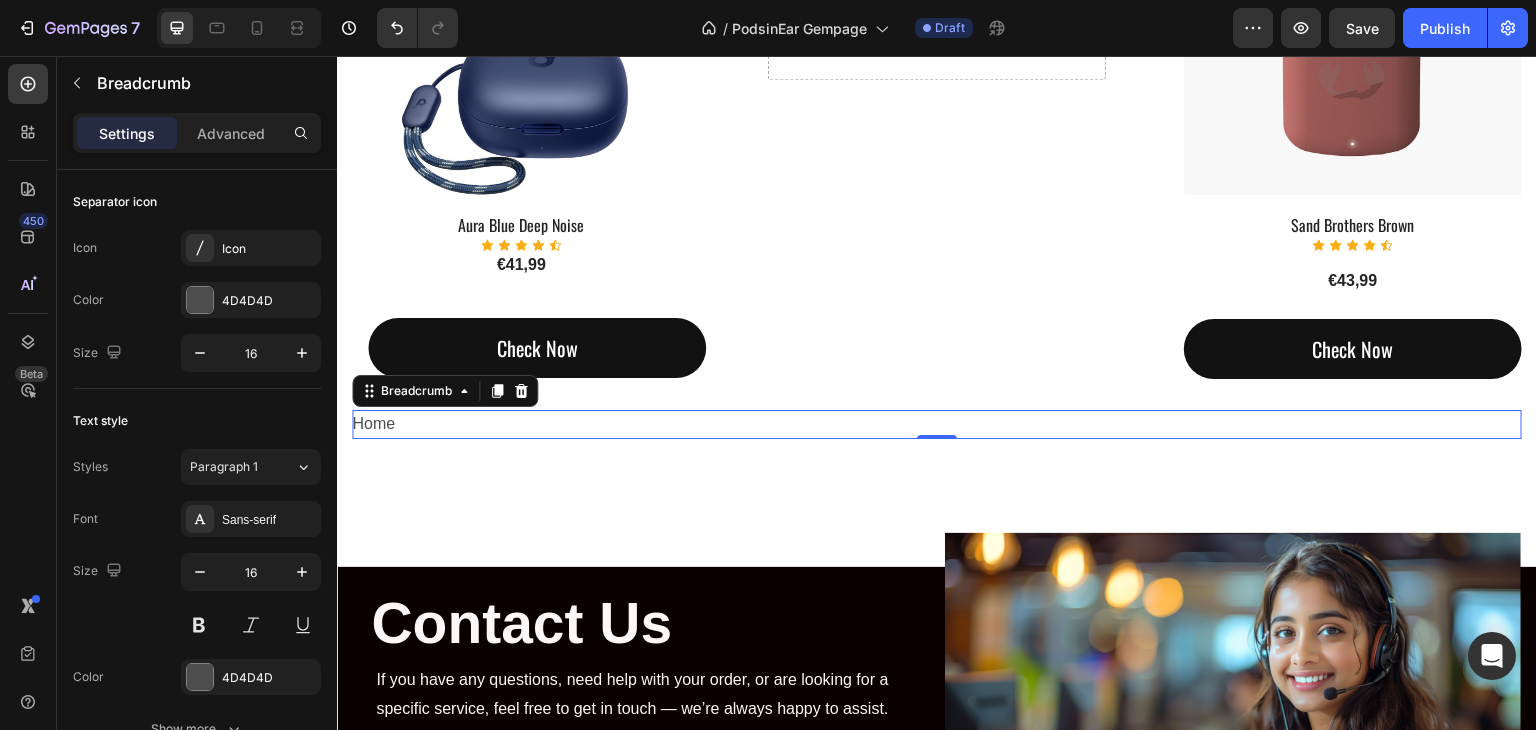 click on "Home" at bounding box center [937, 424] 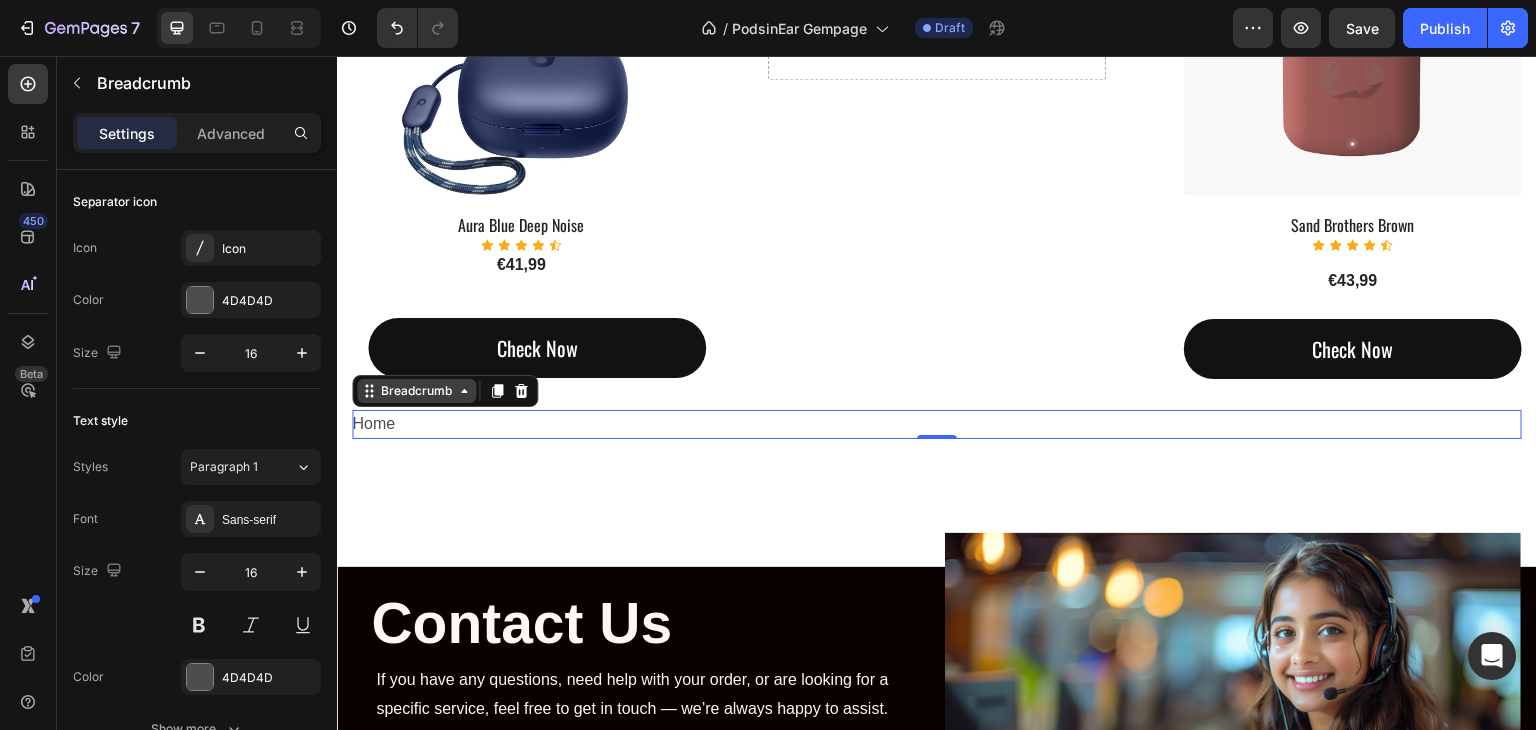 click on "Breadcrumb" at bounding box center (416, 391) 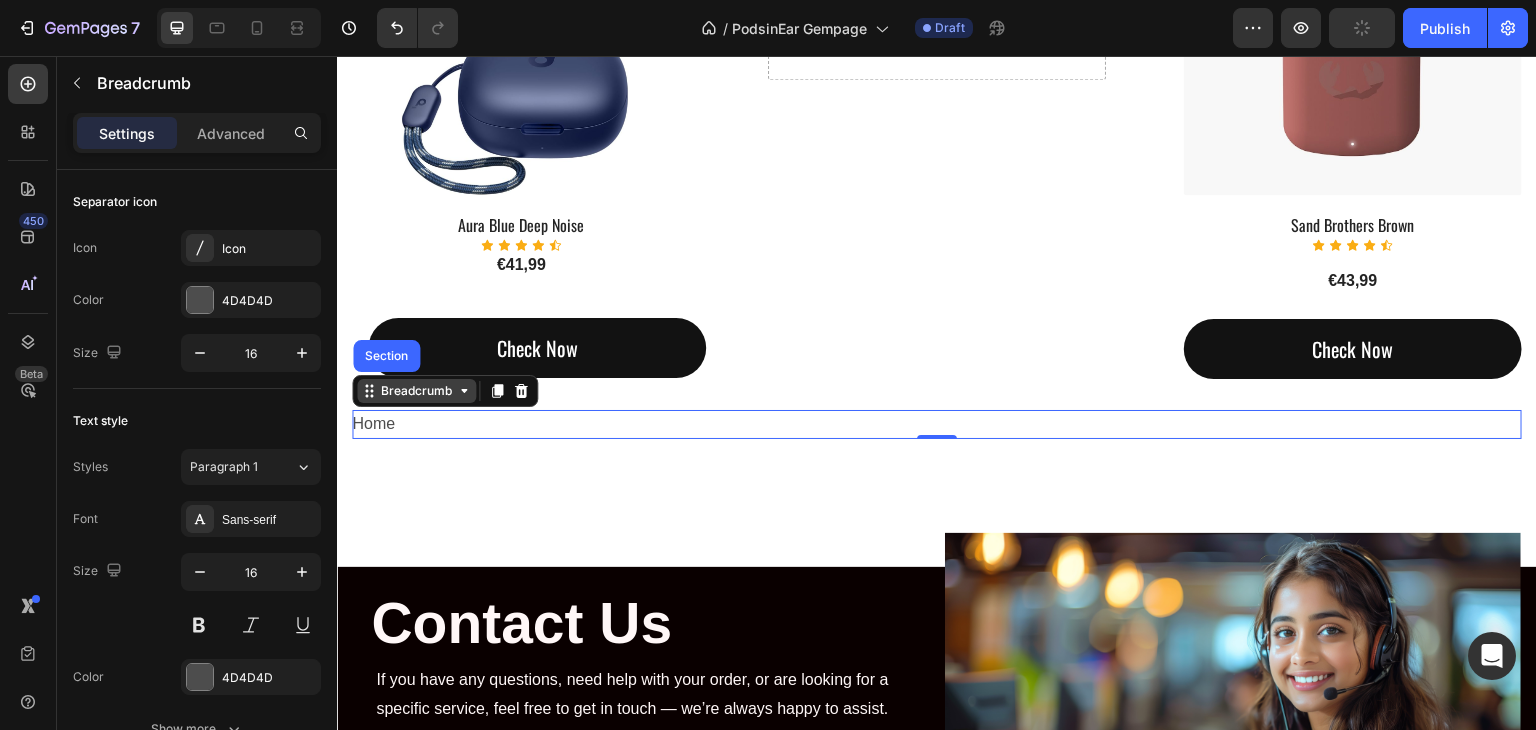 click on "Breadcrumb" at bounding box center (416, 391) 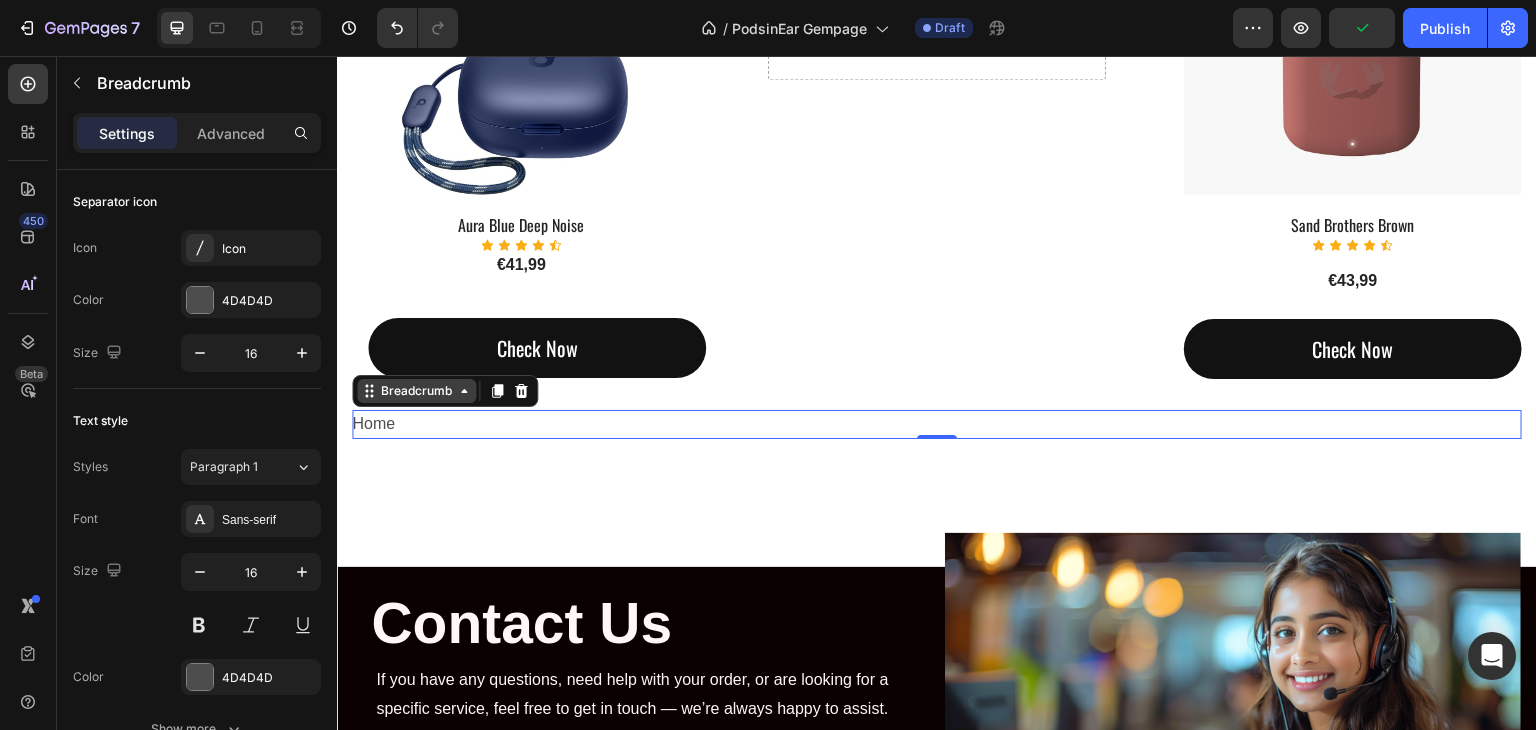 click on "Breadcrumb" at bounding box center [416, 391] 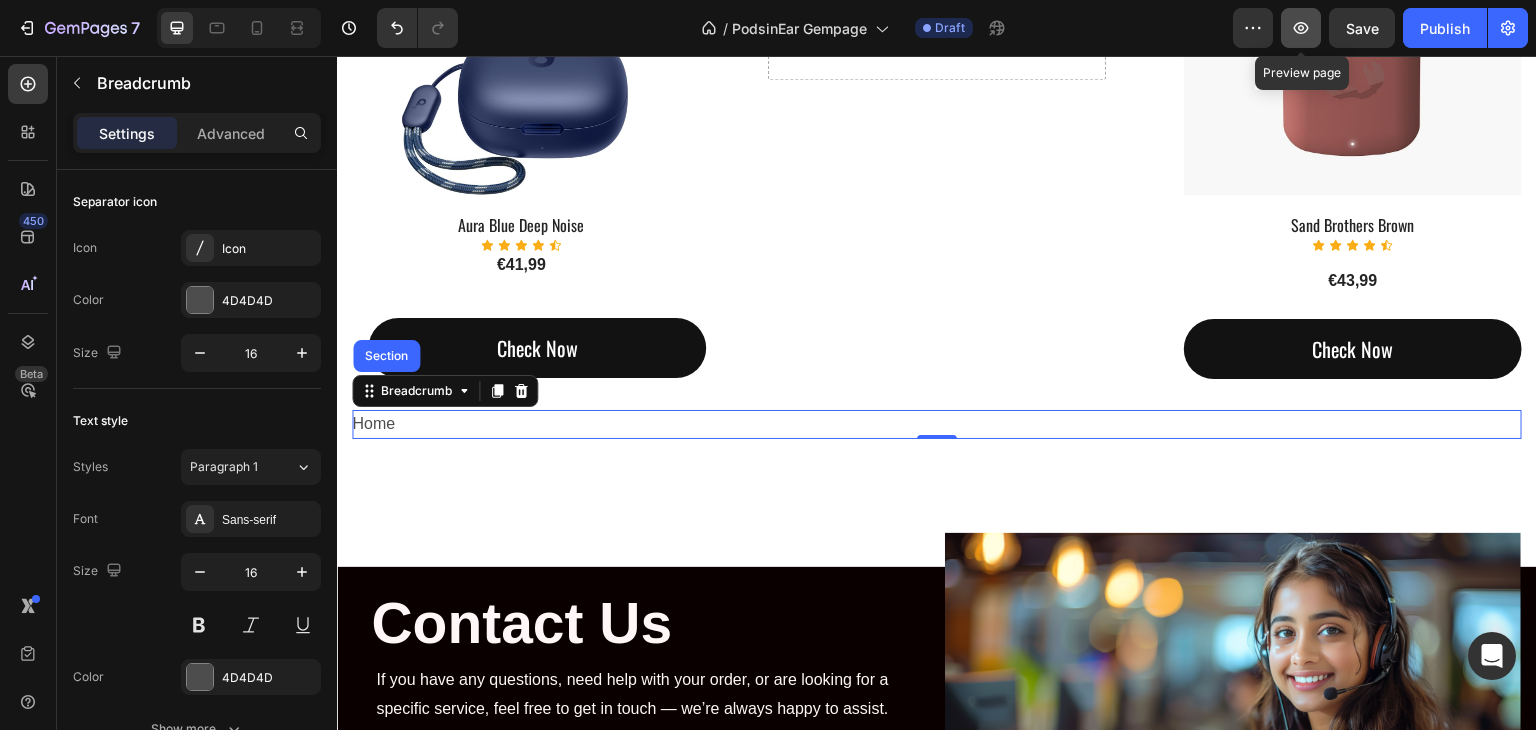 click 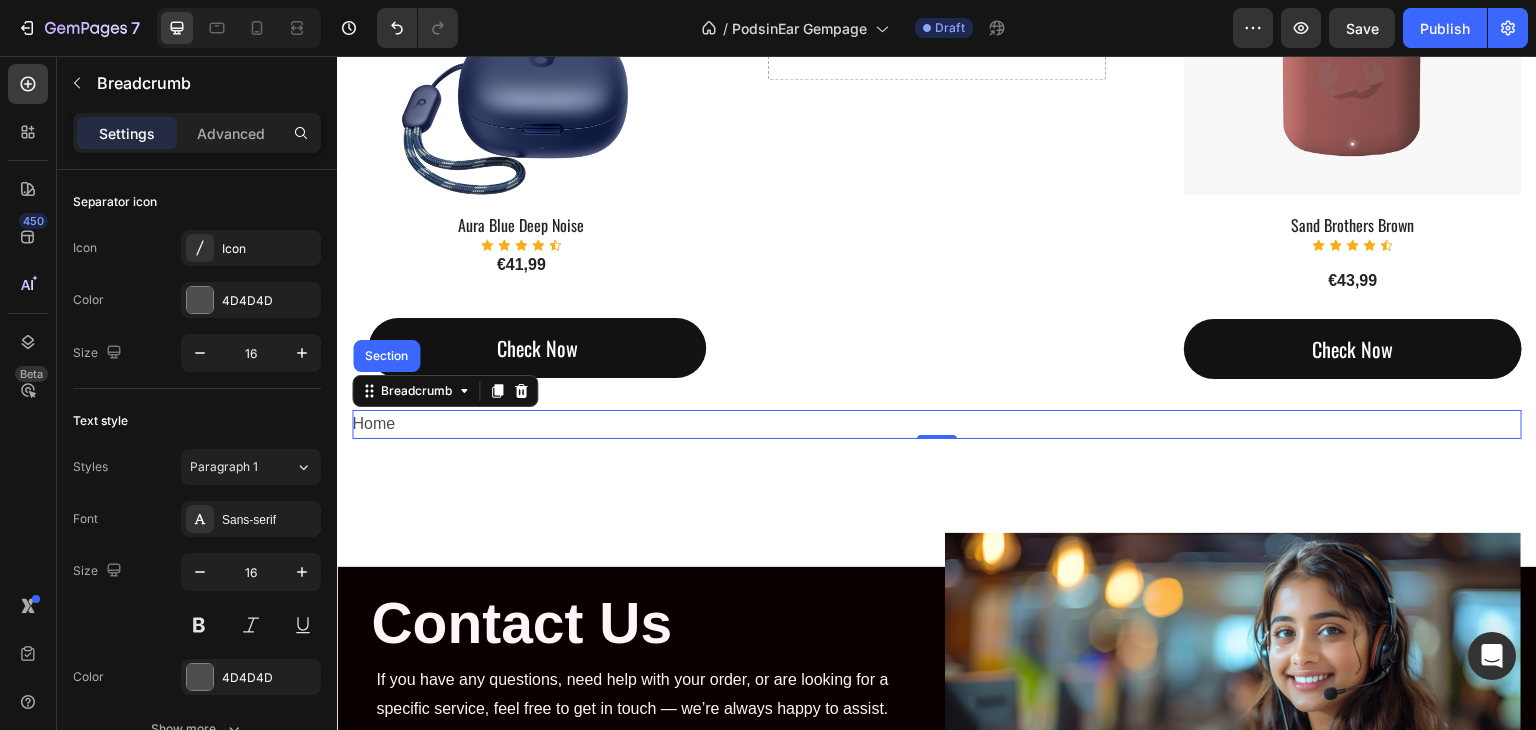 click on "Home" at bounding box center [937, 424] 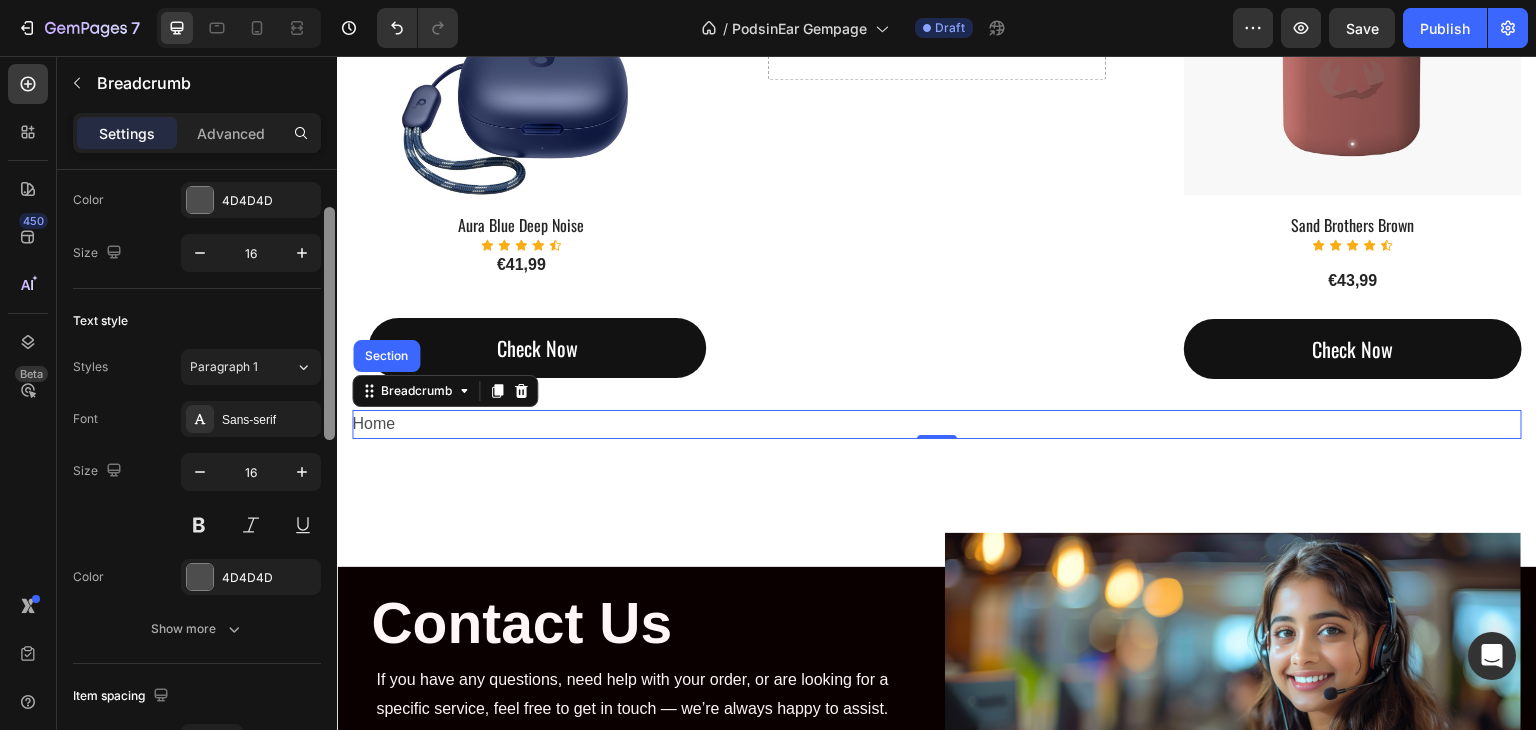 scroll, scrollTop: 0, scrollLeft: 0, axis: both 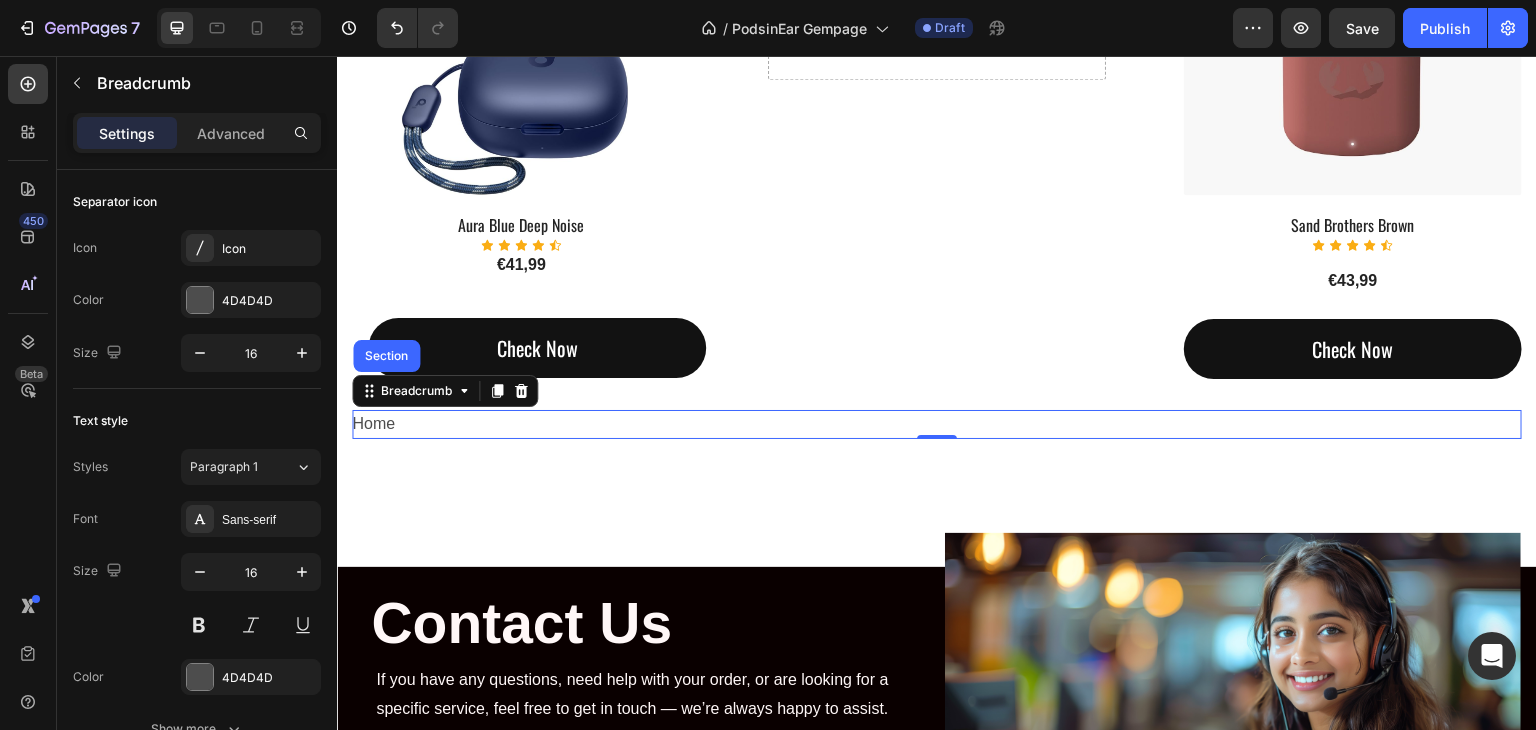 click on "Home" at bounding box center [937, 424] 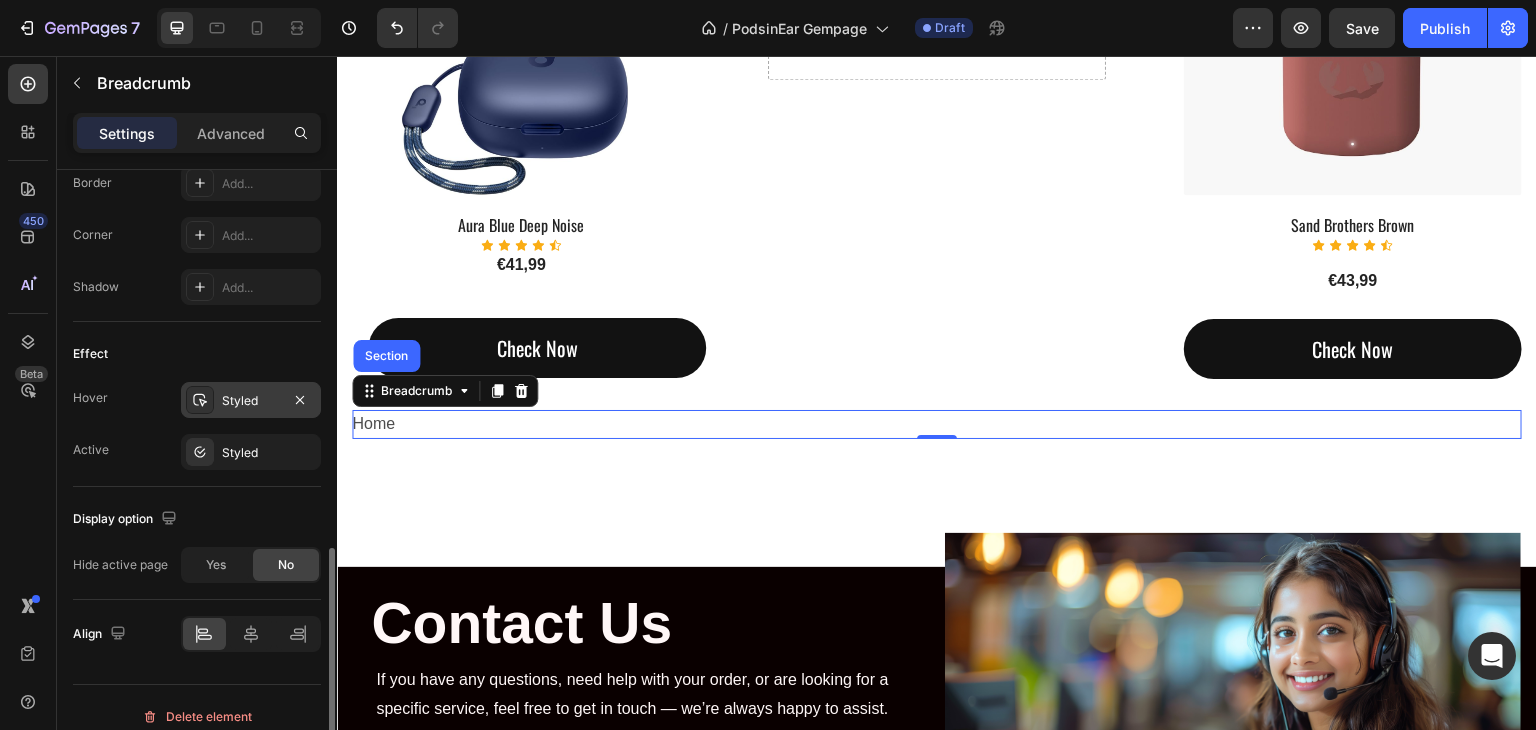 scroll, scrollTop: 1015, scrollLeft: 0, axis: vertical 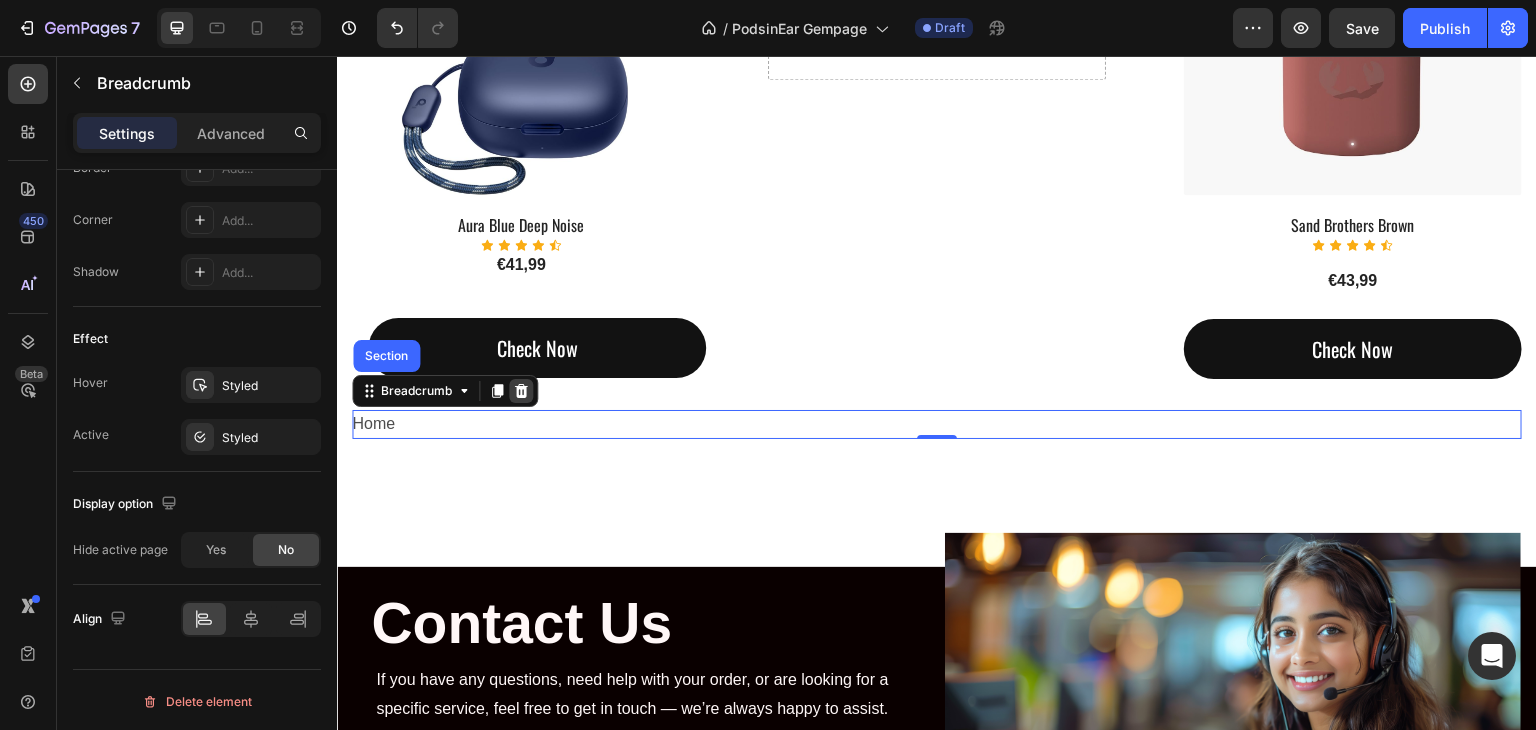 click 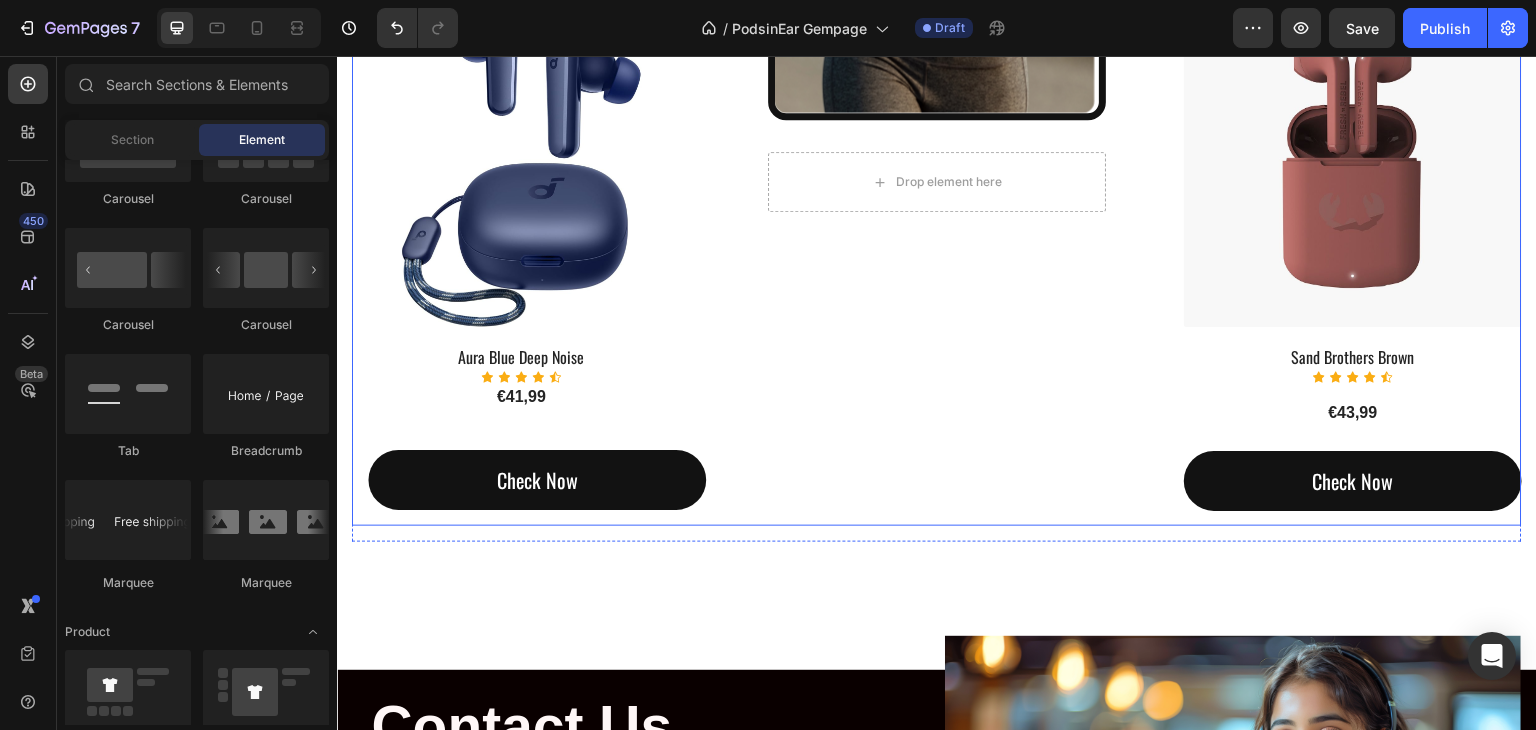 scroll, scrollTop: 2400, scrollLeft: 0, axis: vertical 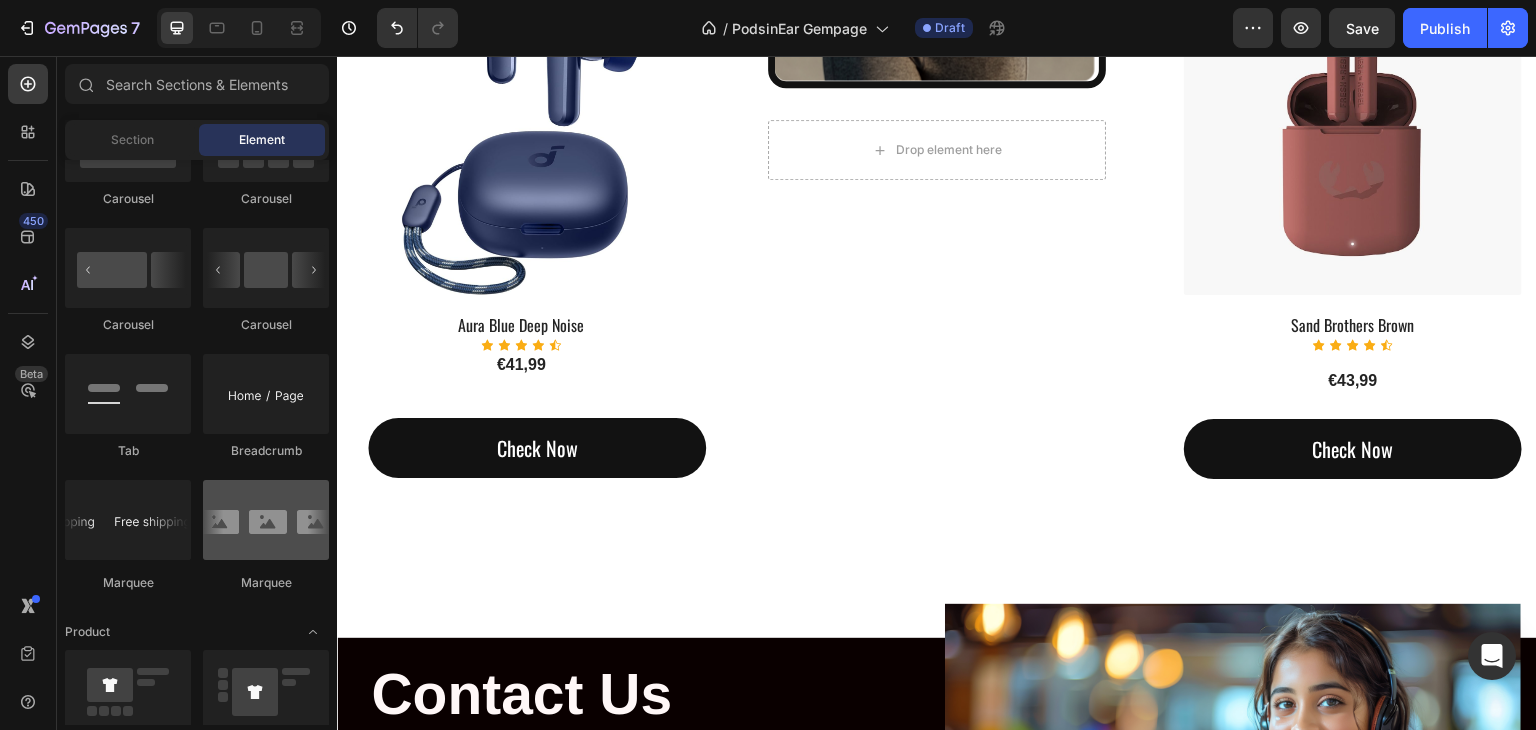click at bounding box center [266, 520] 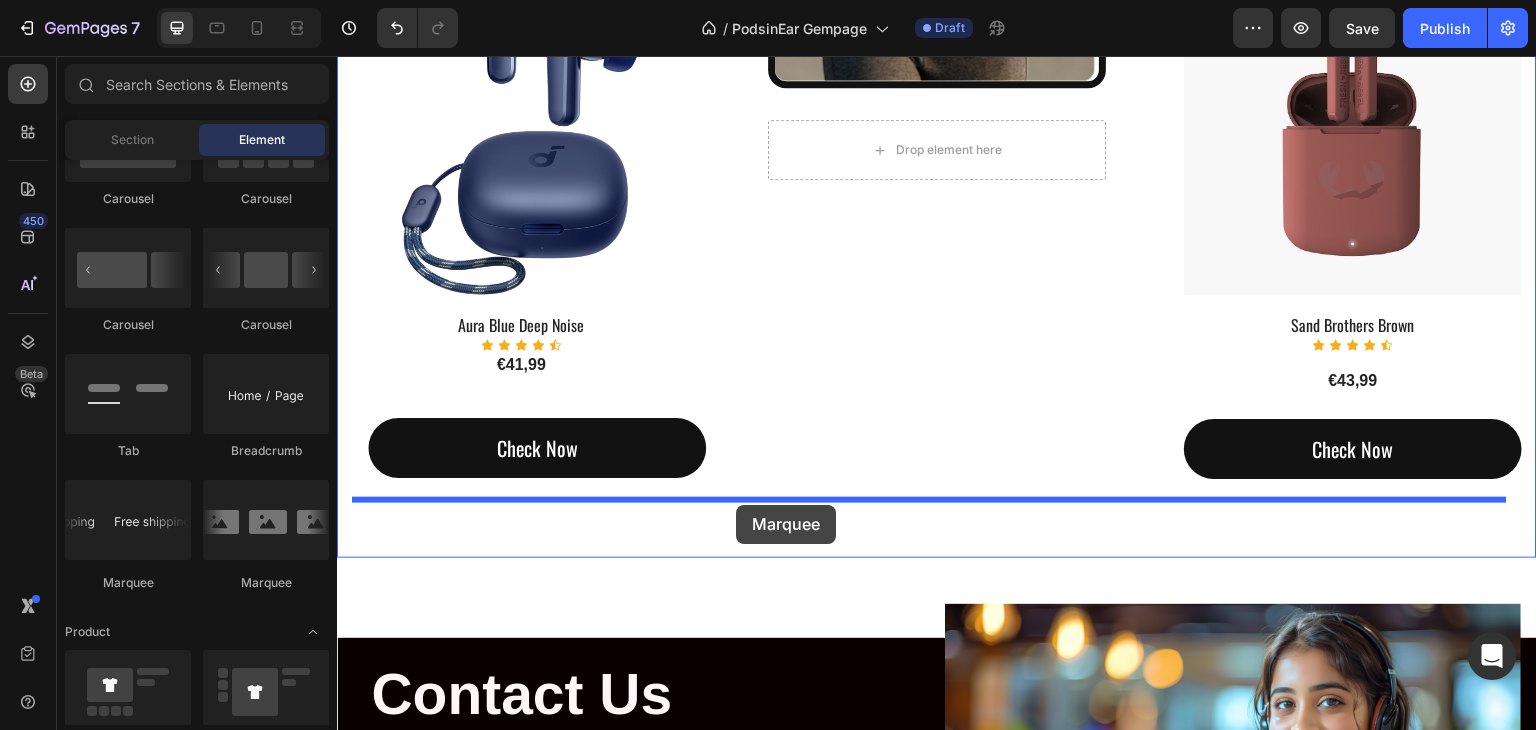 drag, startPoint x: 605, startPoint y: 551, endPoint x: 736, endPoint y: 505, distance: 138.84163 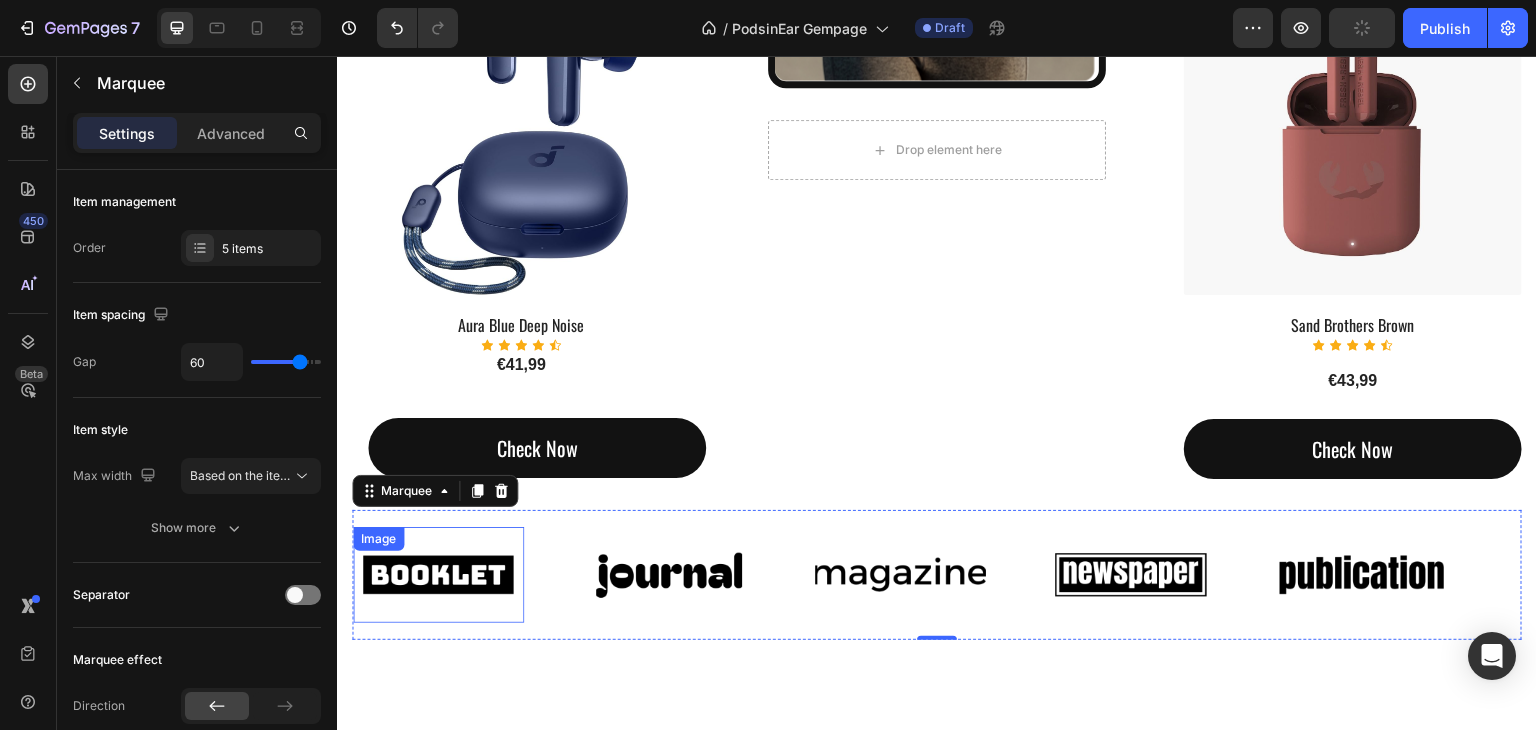 click at bounding box center [438, 575] 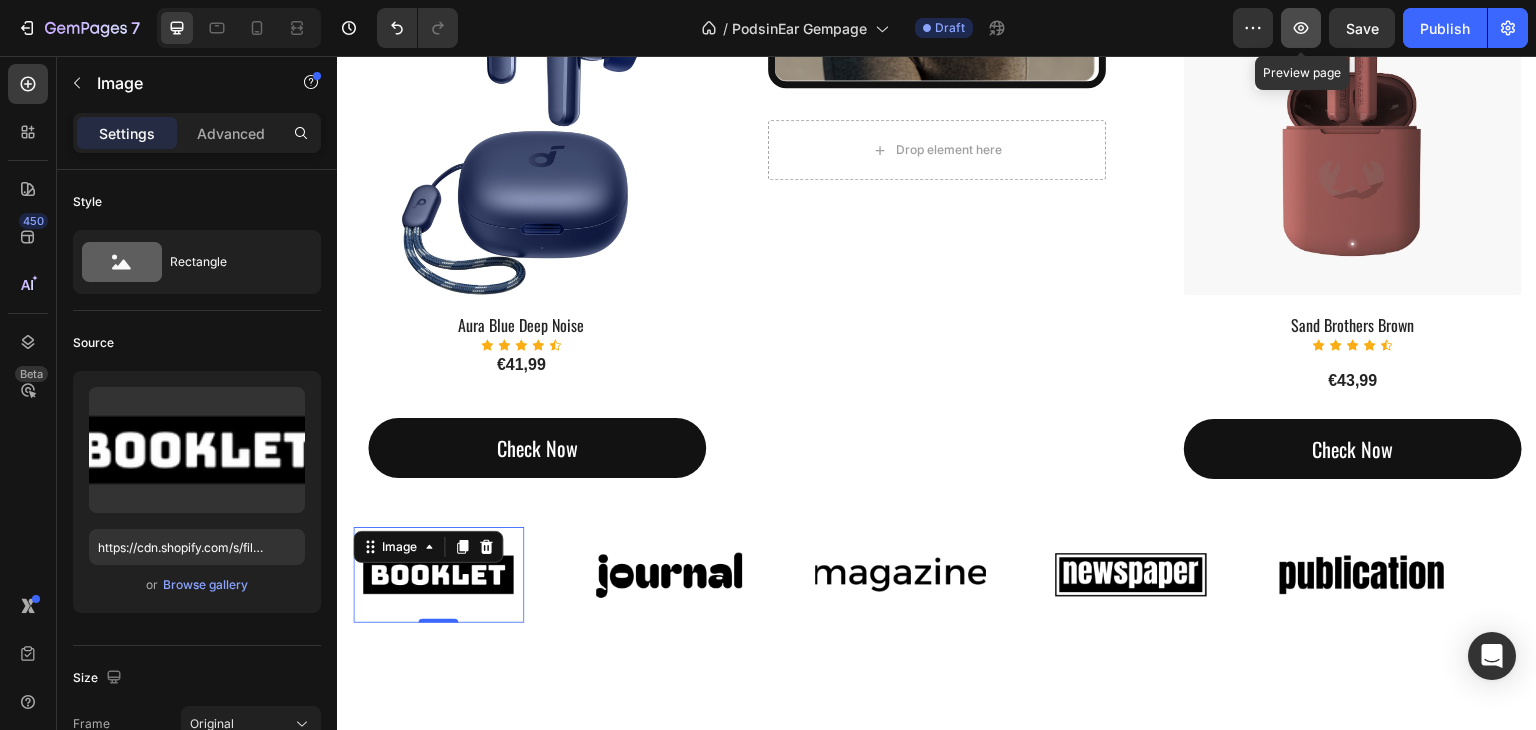 click 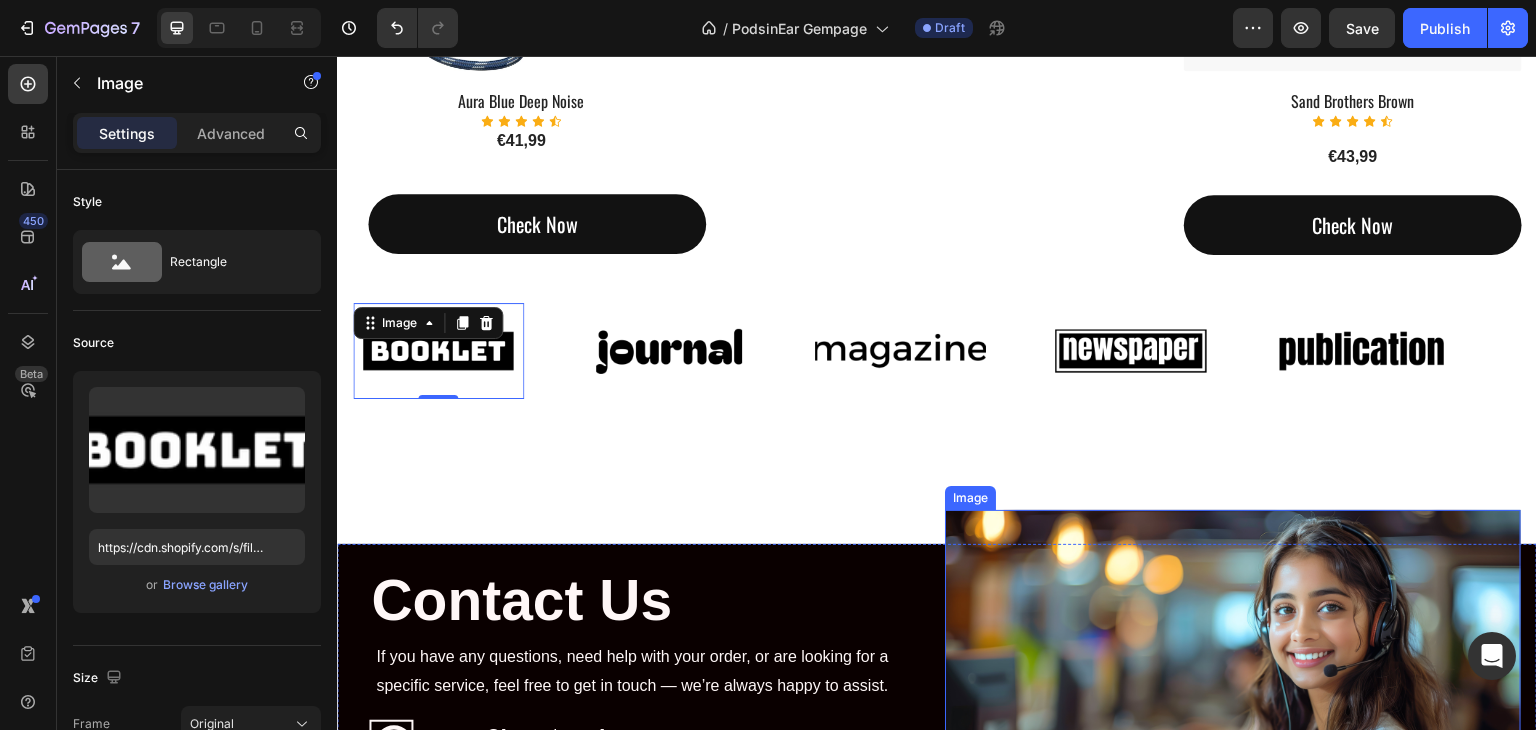 scroll, scrollTop: 2500, scrollLeft: 0, axis: vertical 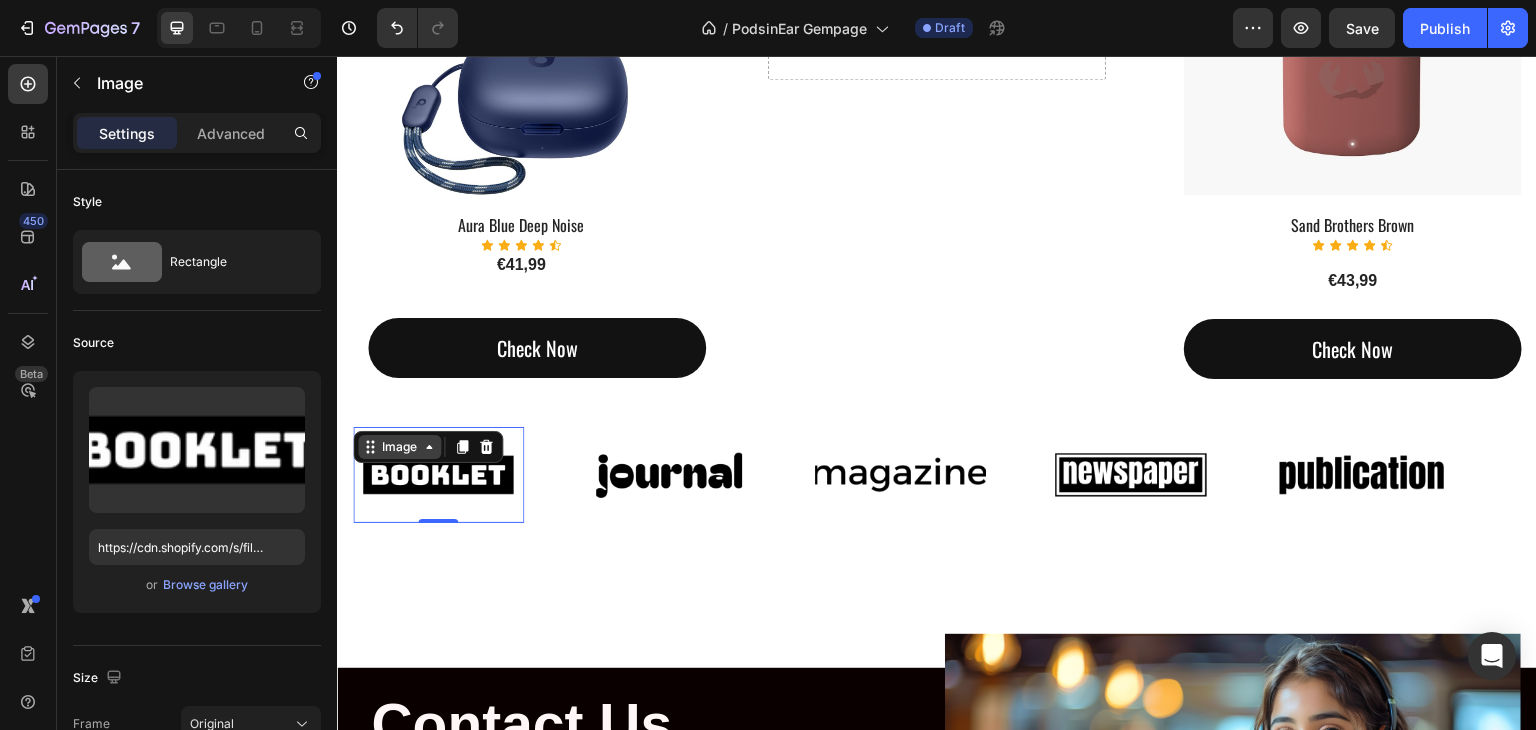 click on "Image" at bounding box center (399, 447) 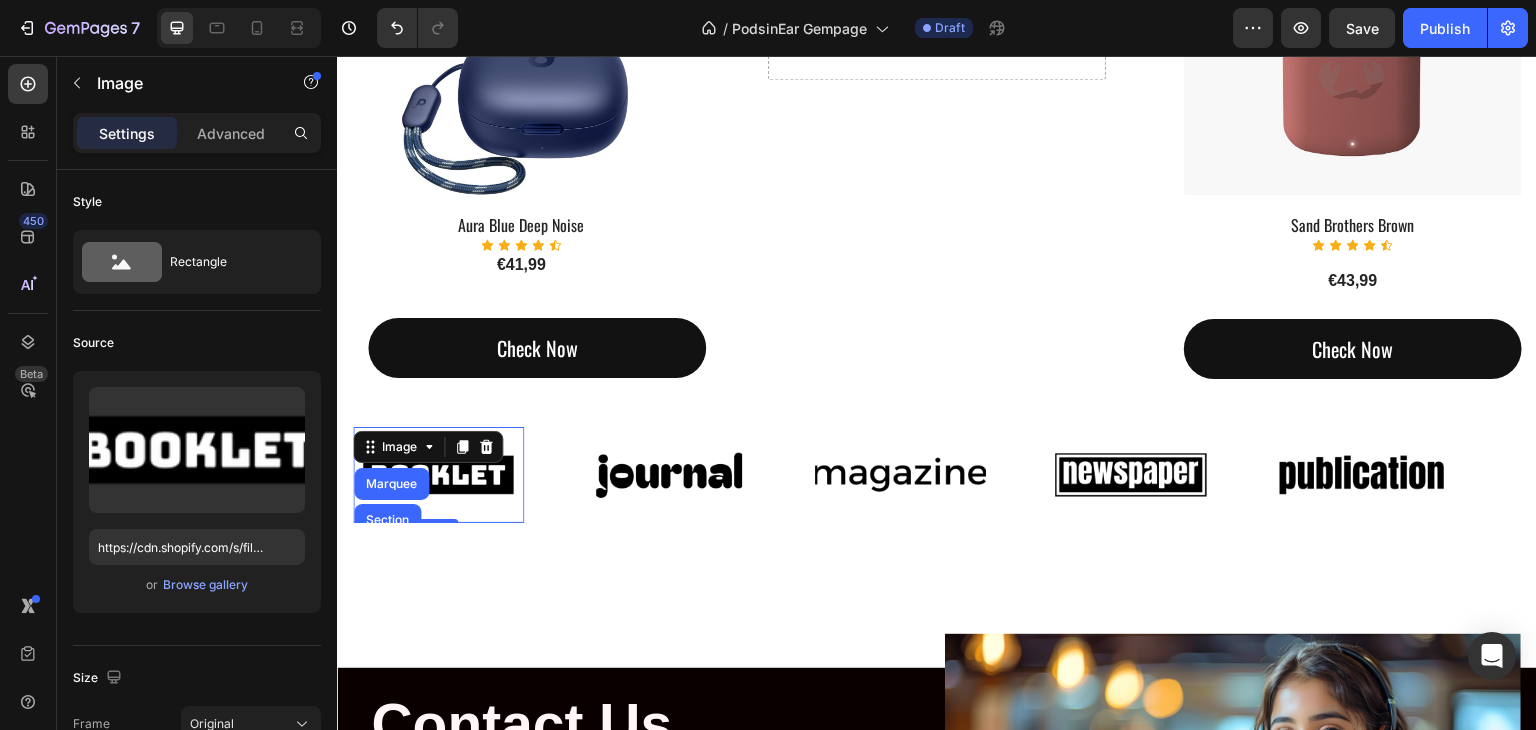 click on "Image Marquee Section" at bounding box center (428, 447) 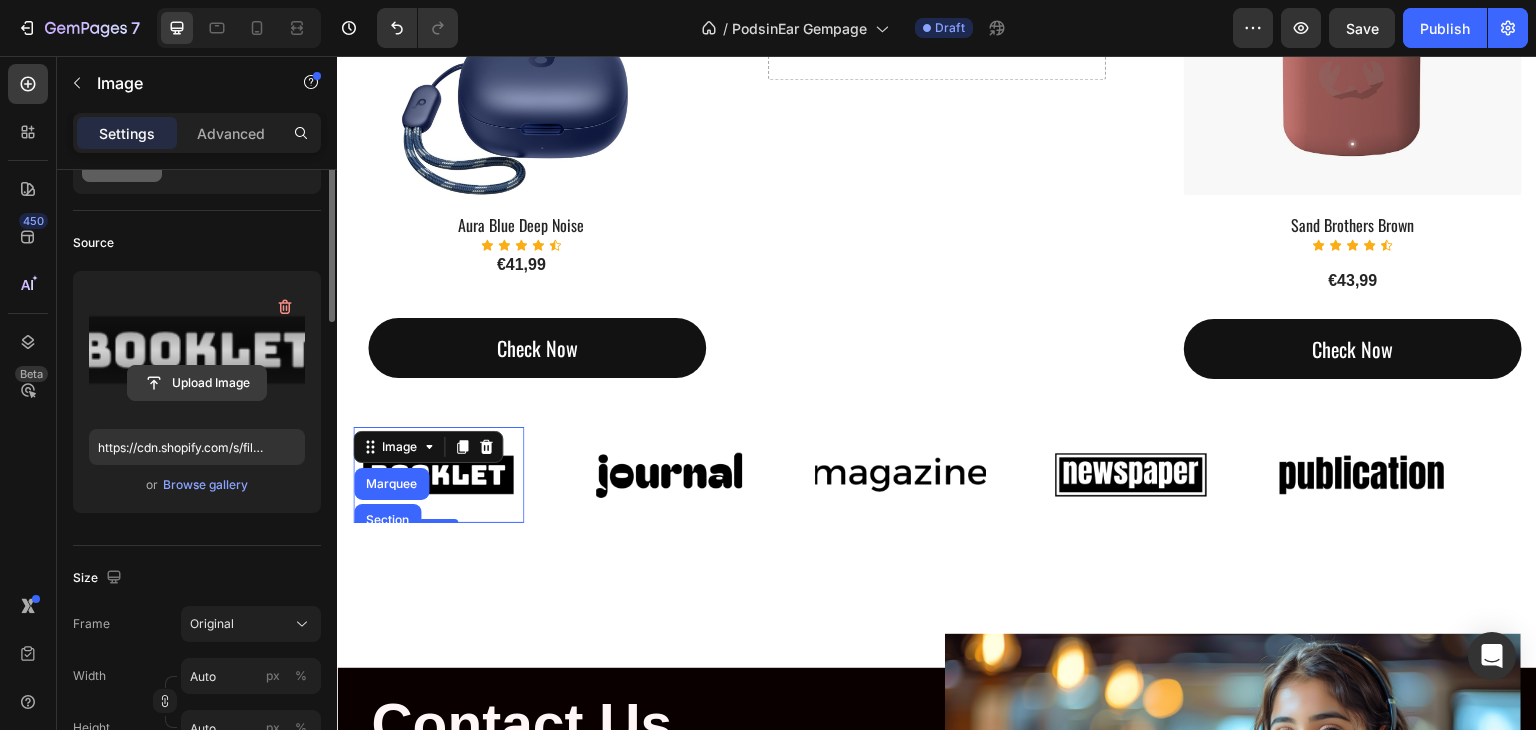 scroll, scrollTop: 0, scrollLeft: 0, axis: both 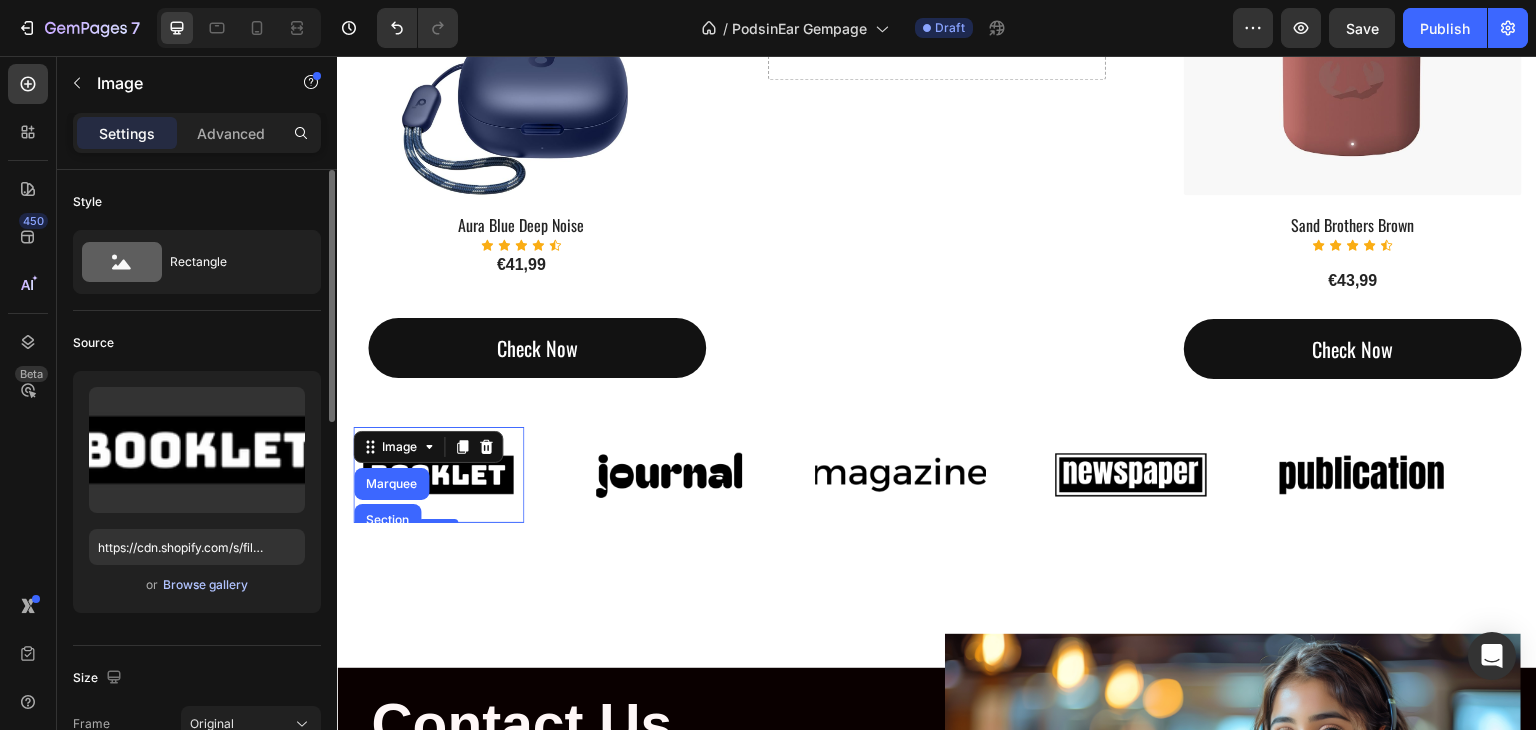 click on "Browse gallery" at bounding box center [205, 585] 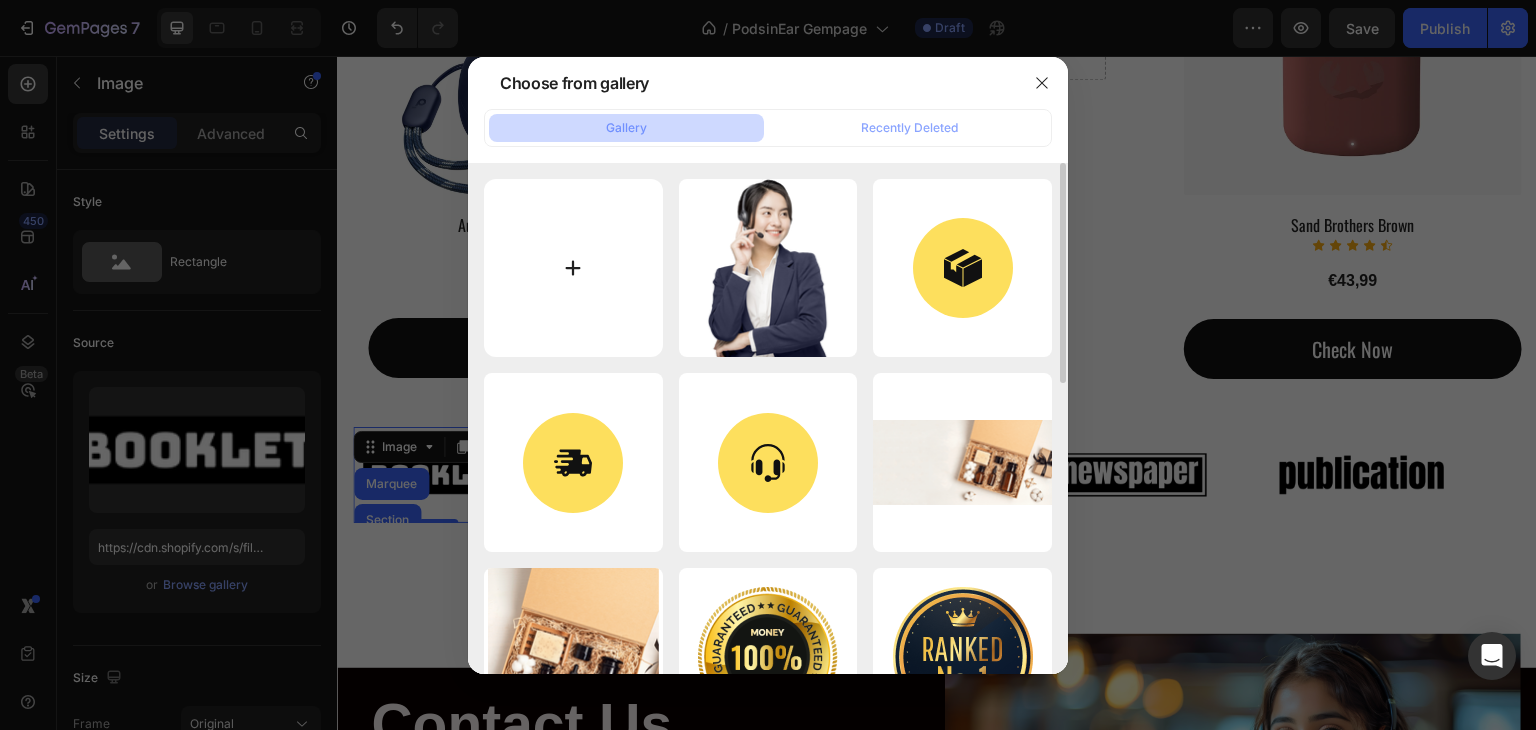 click at bounding box center (573, 268) 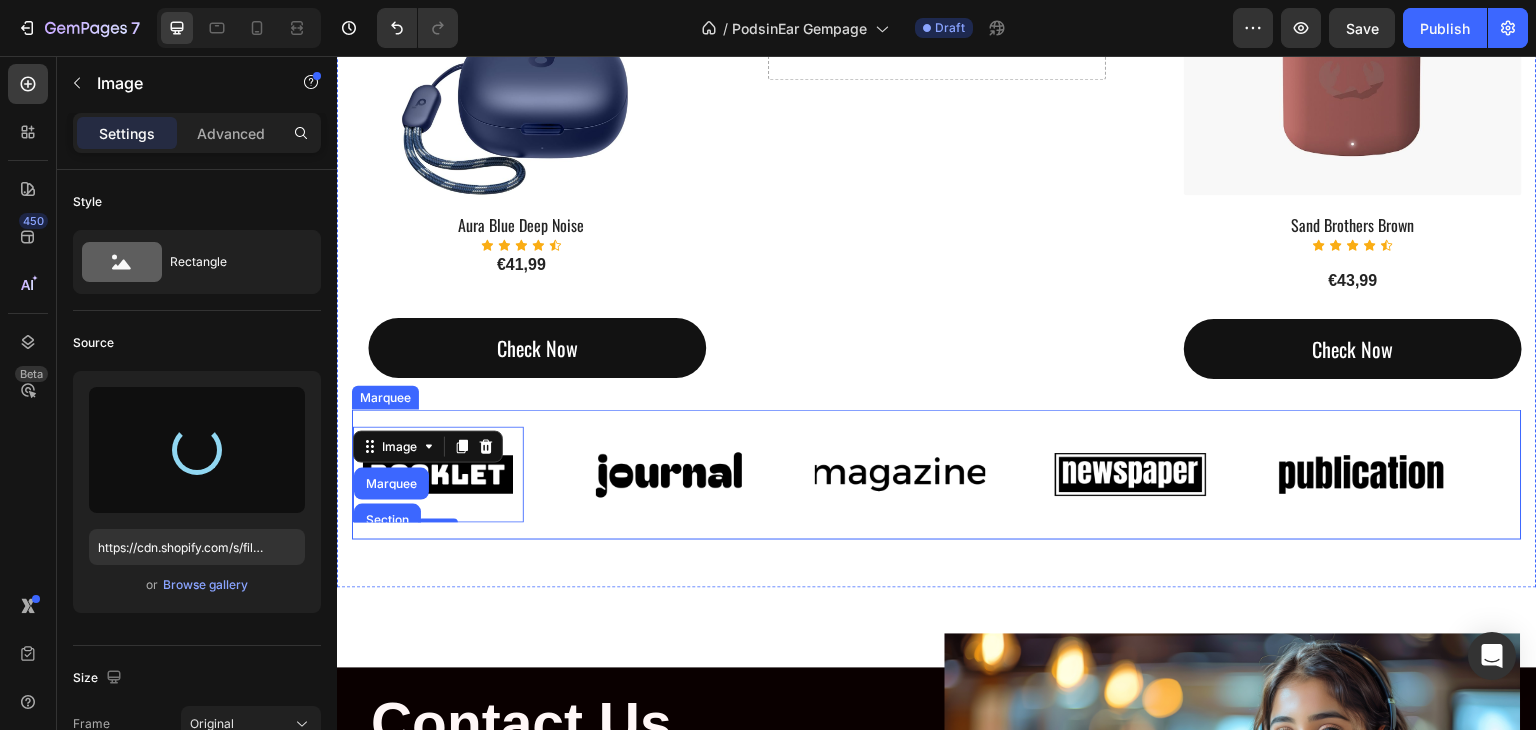 type on "https://cdn.shopify.com/s/files/1/0957/2968/0715/files/gempages_578057361986421701-93d98523-0b2e-4359-8ab0-76754271363e.jpg" 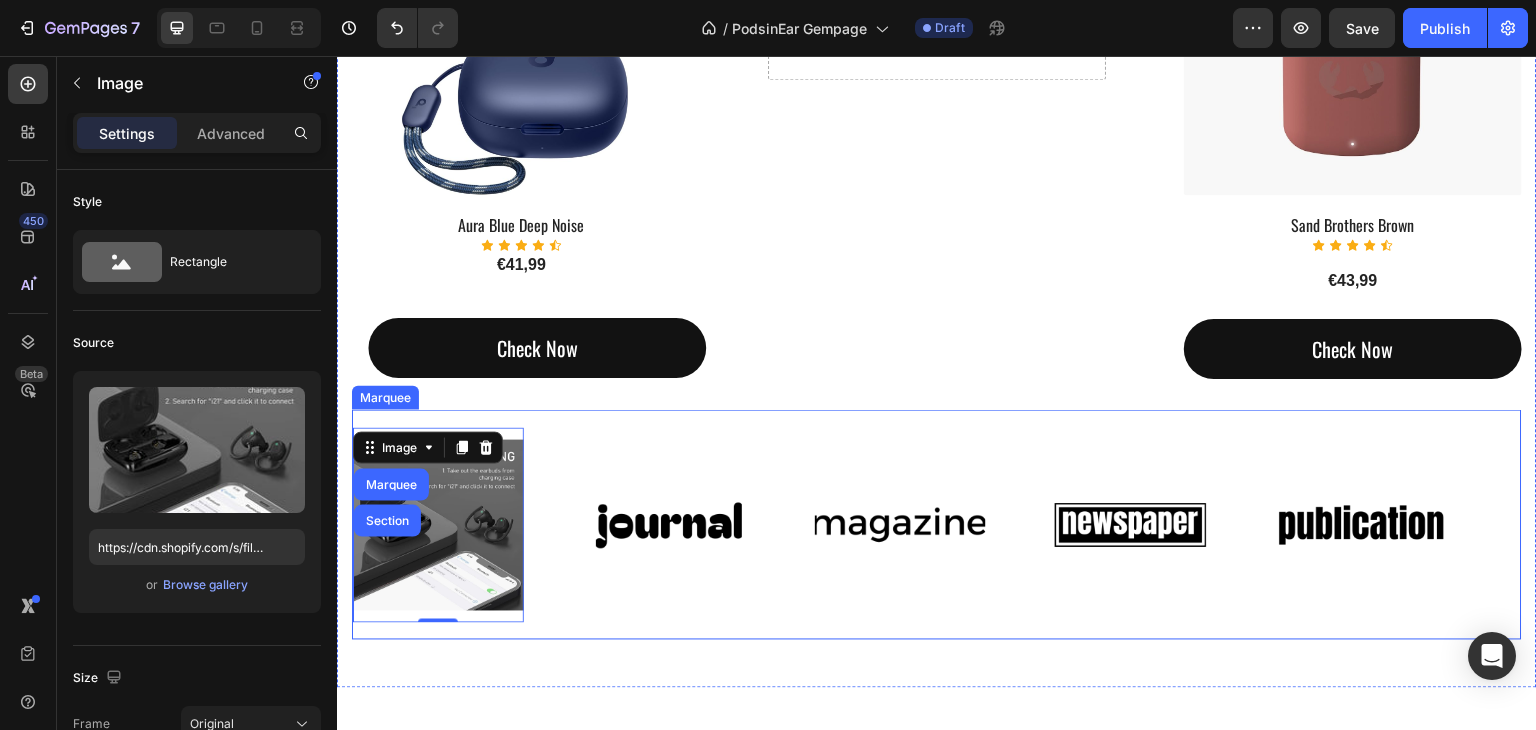 click on "Image Marquee Section   0 Image Image Image Image" at bounding box center [930, 525] 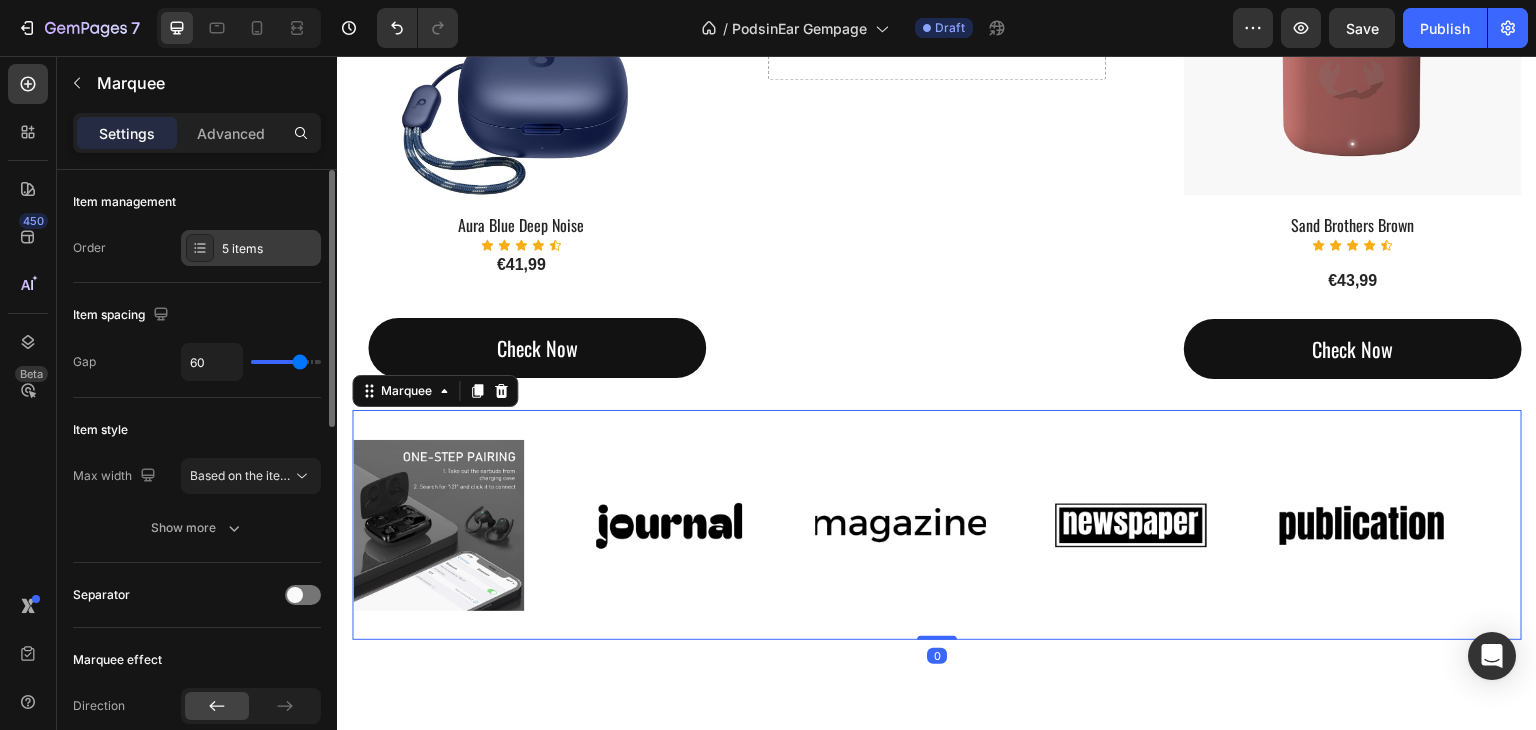 click on "5 items" at bounding box center (269, 249) 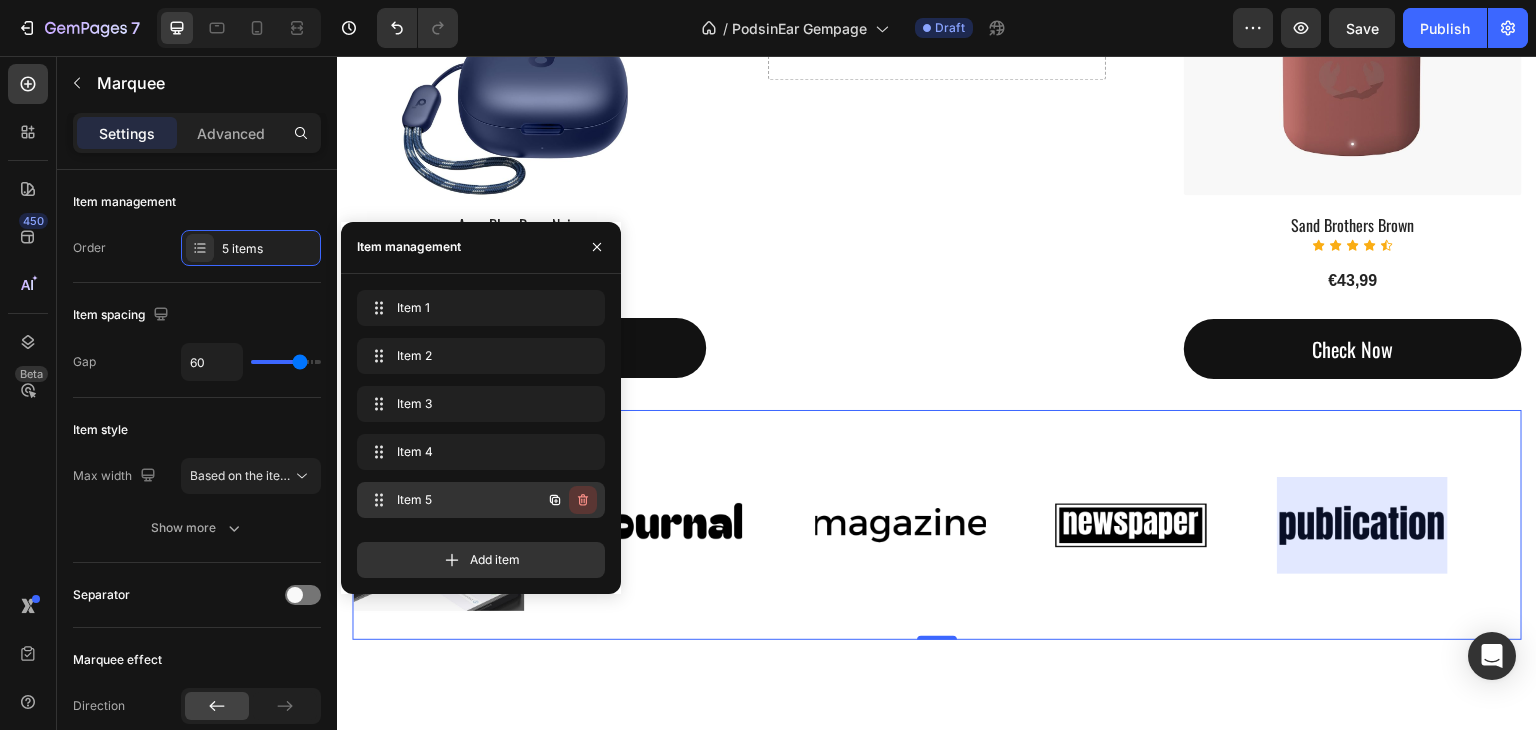 click 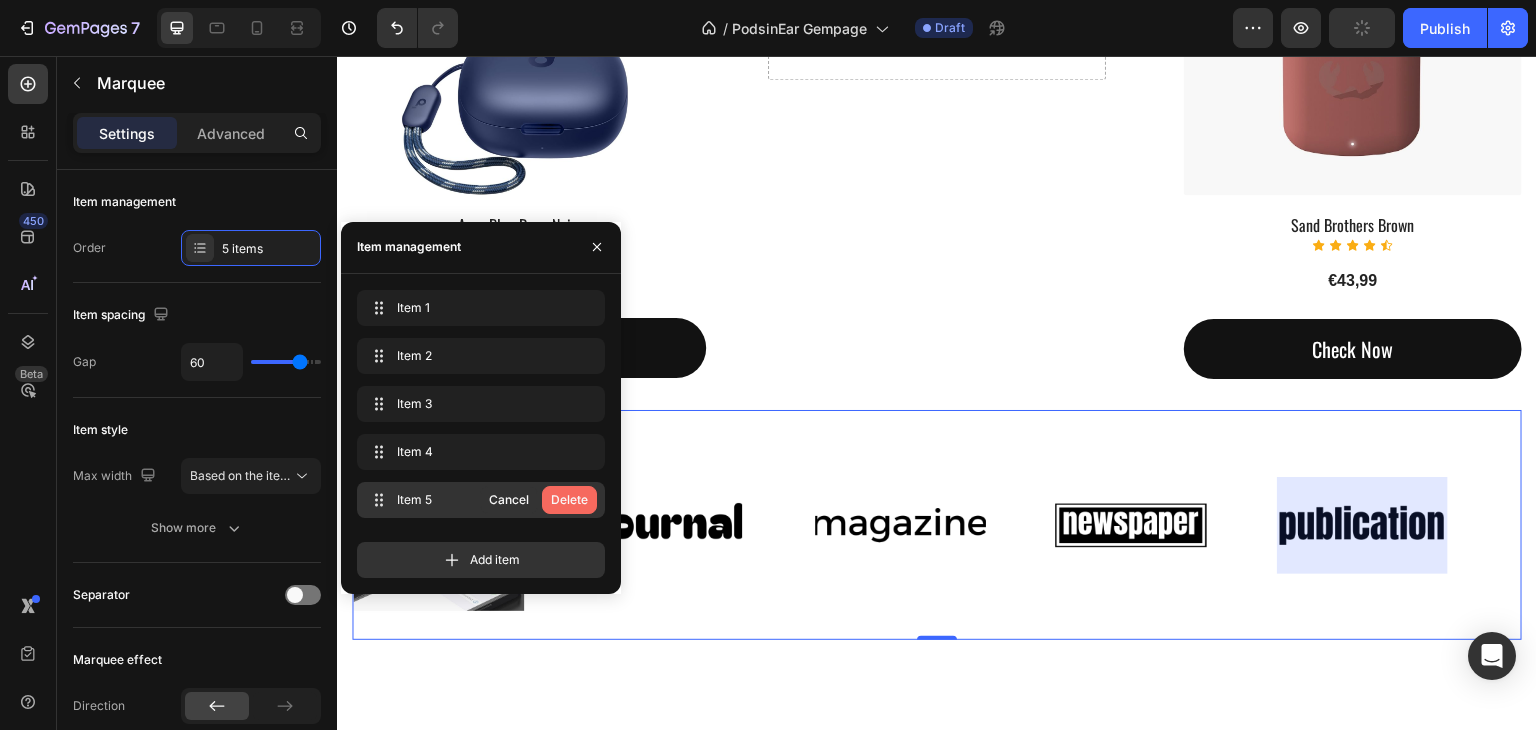 click on "Delete" at bounding box center [569, 500] 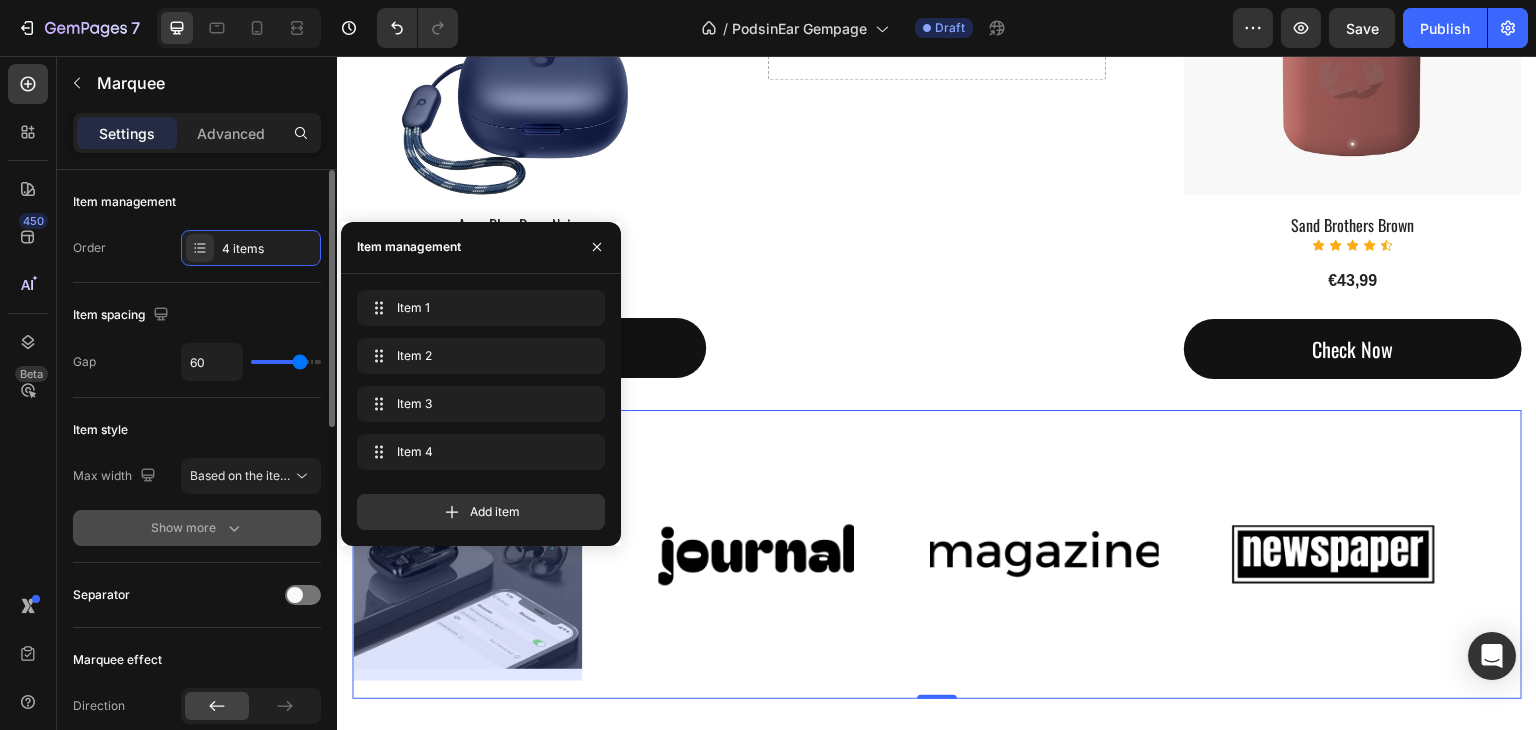 click on "Show more" at bounding box center (197, 528) 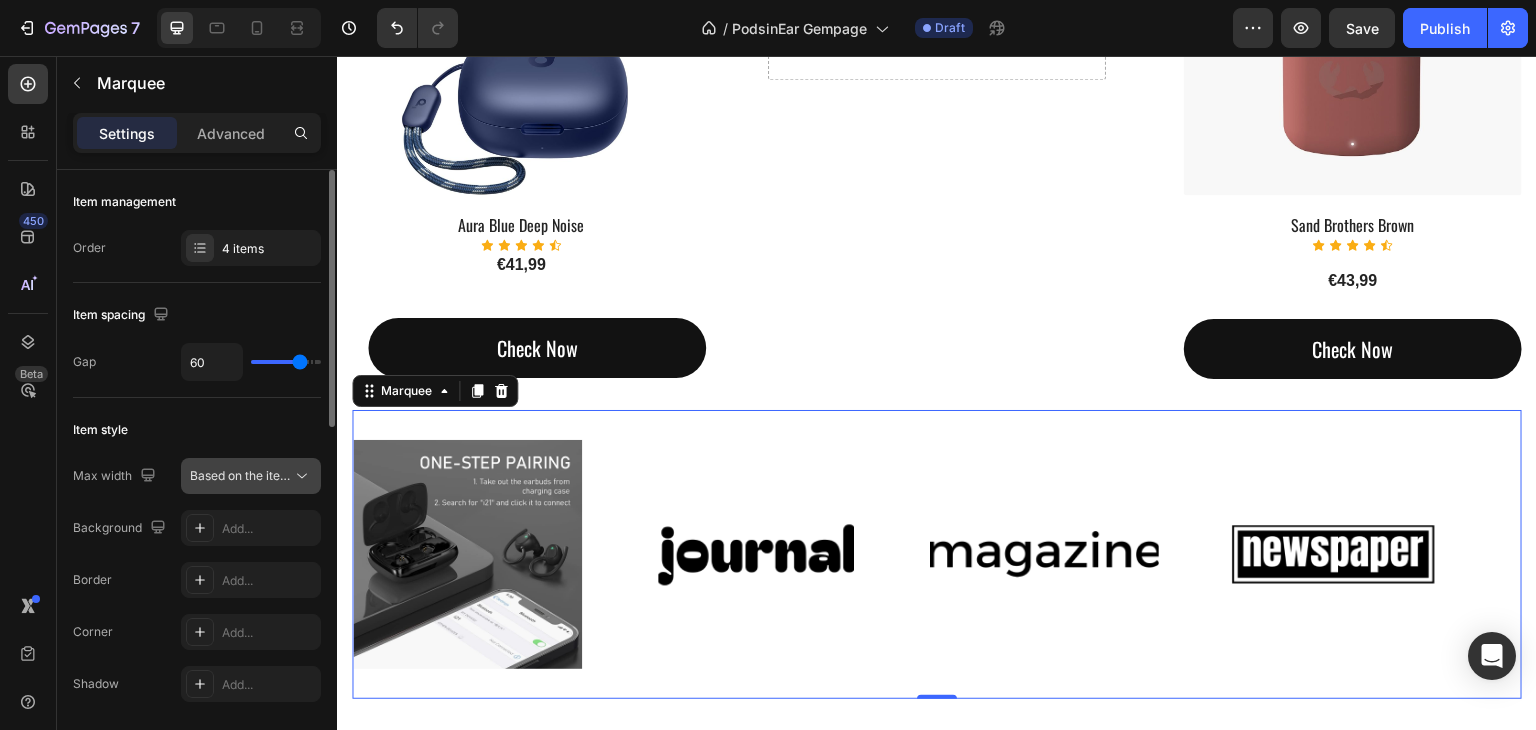 click 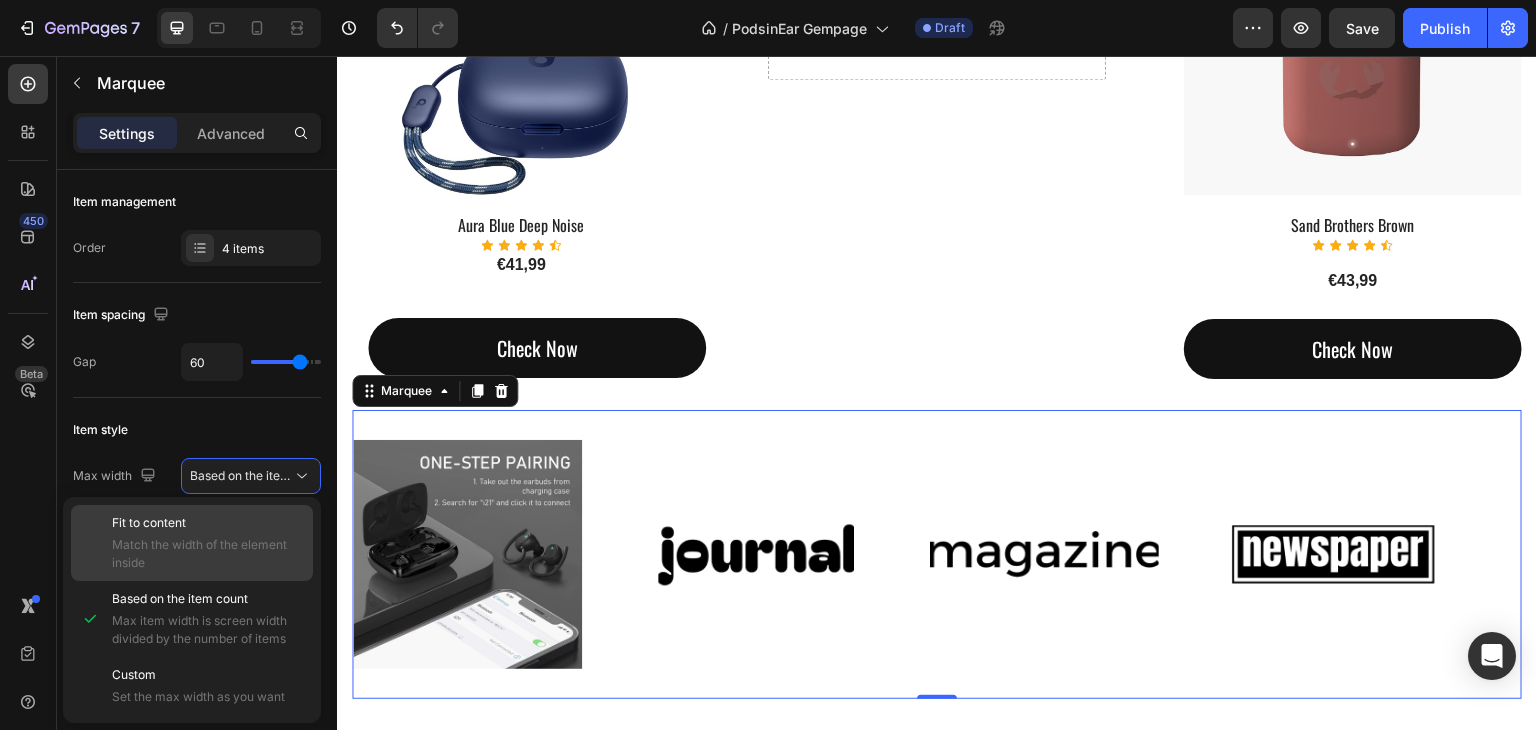 click on "Fit to content" at bounding box center (208, 523) 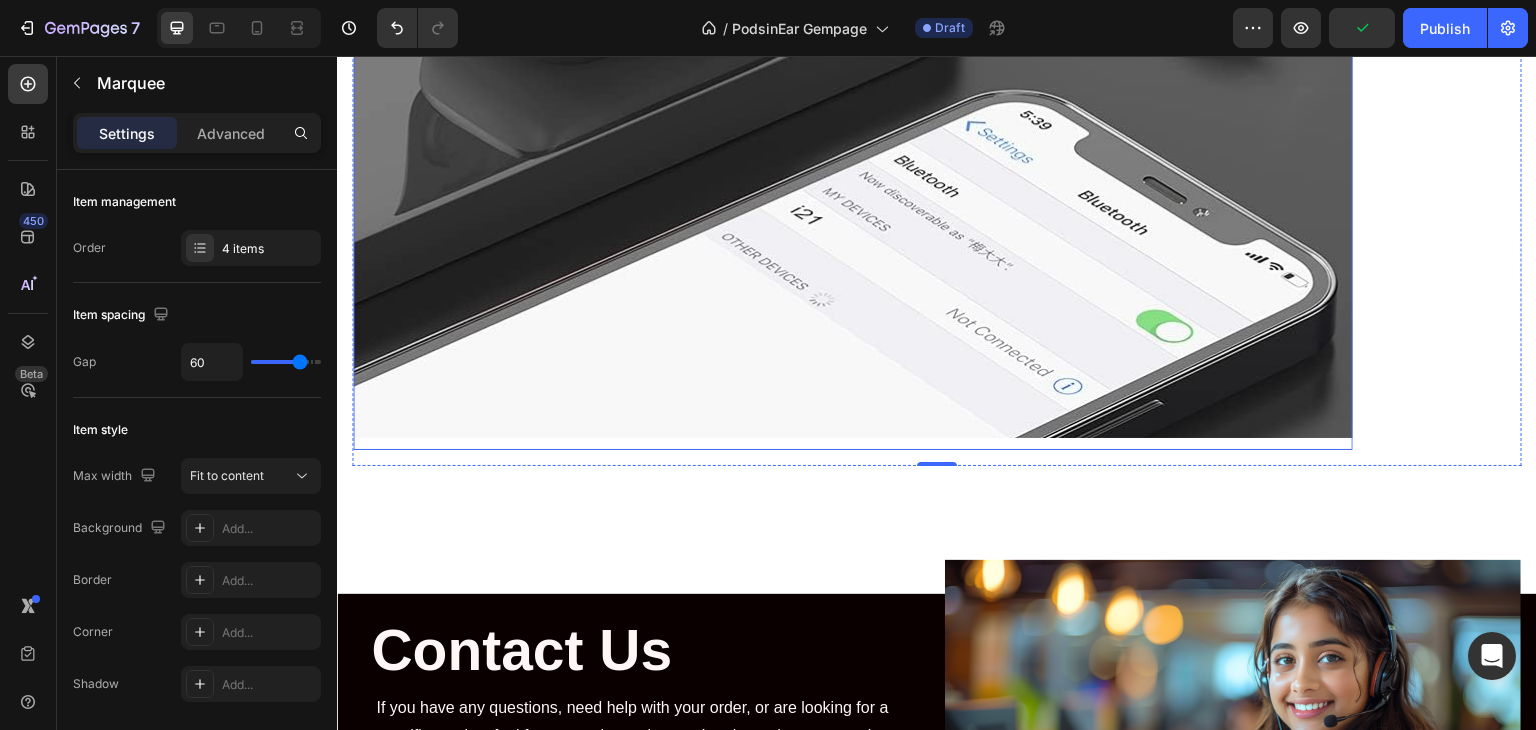 scroll, scrollTop: 3000, scrollLeft: 0, axis: vertical 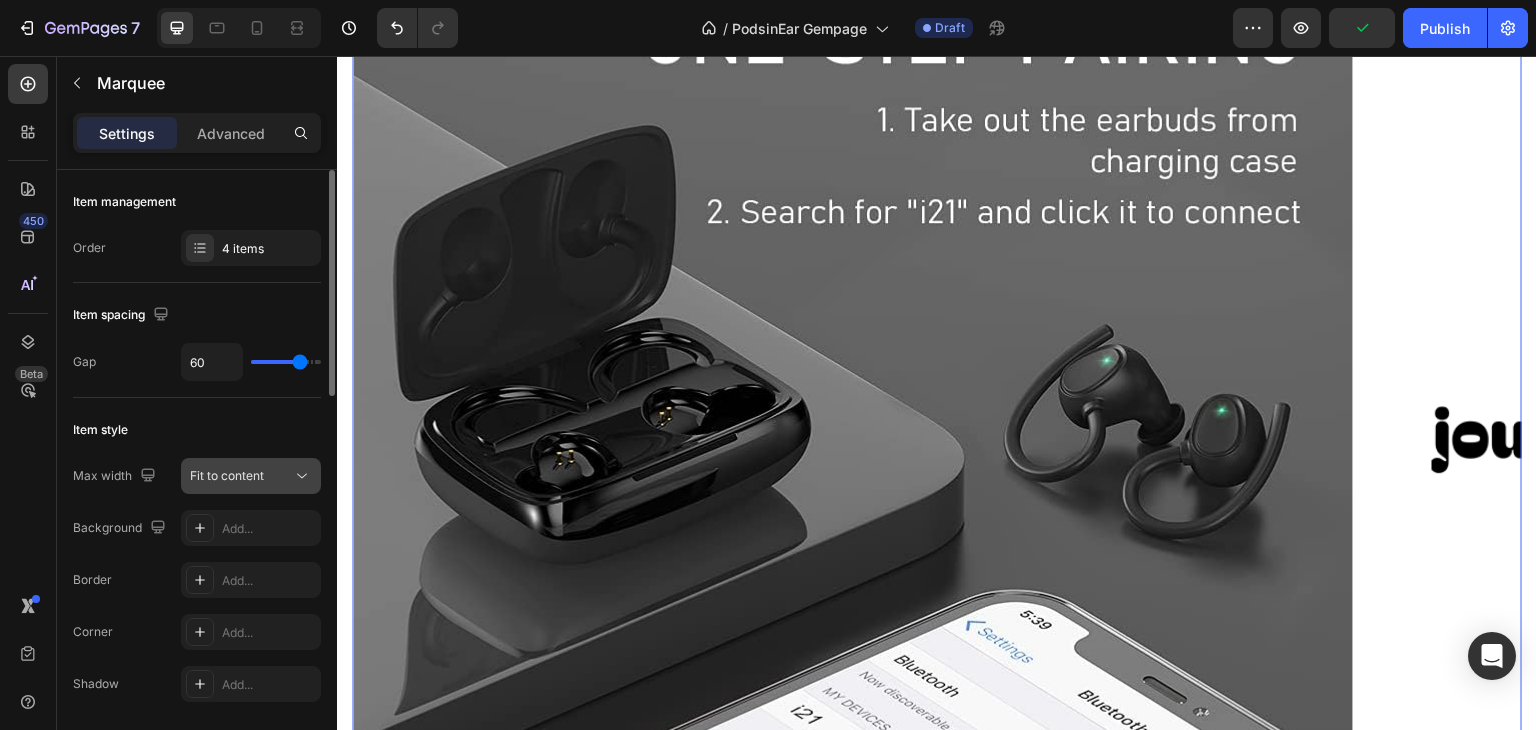 click on "Fit to content" at bounding box center (241, 476) 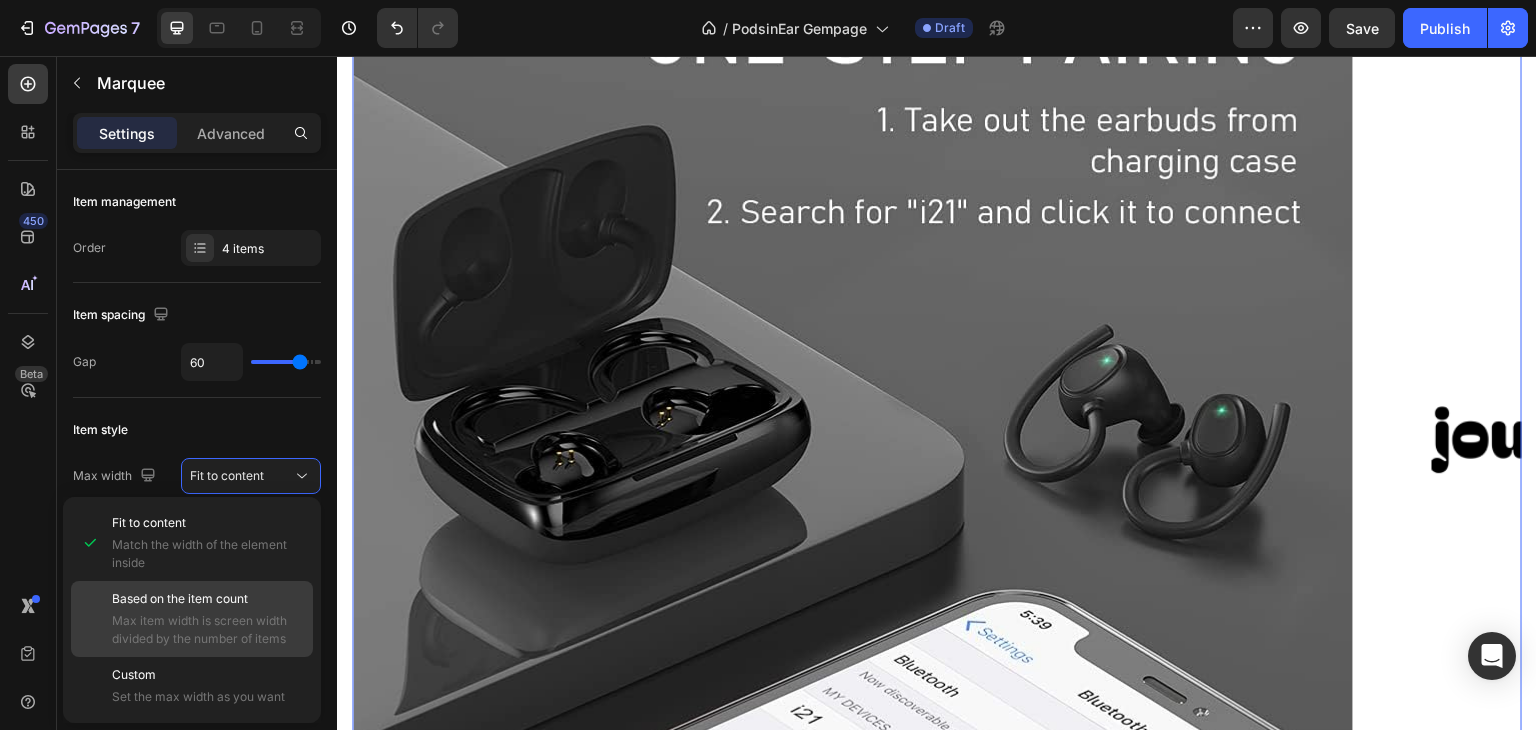 click on "Max item width is screen width divided by the number of items" at bounding box center [208, 630] 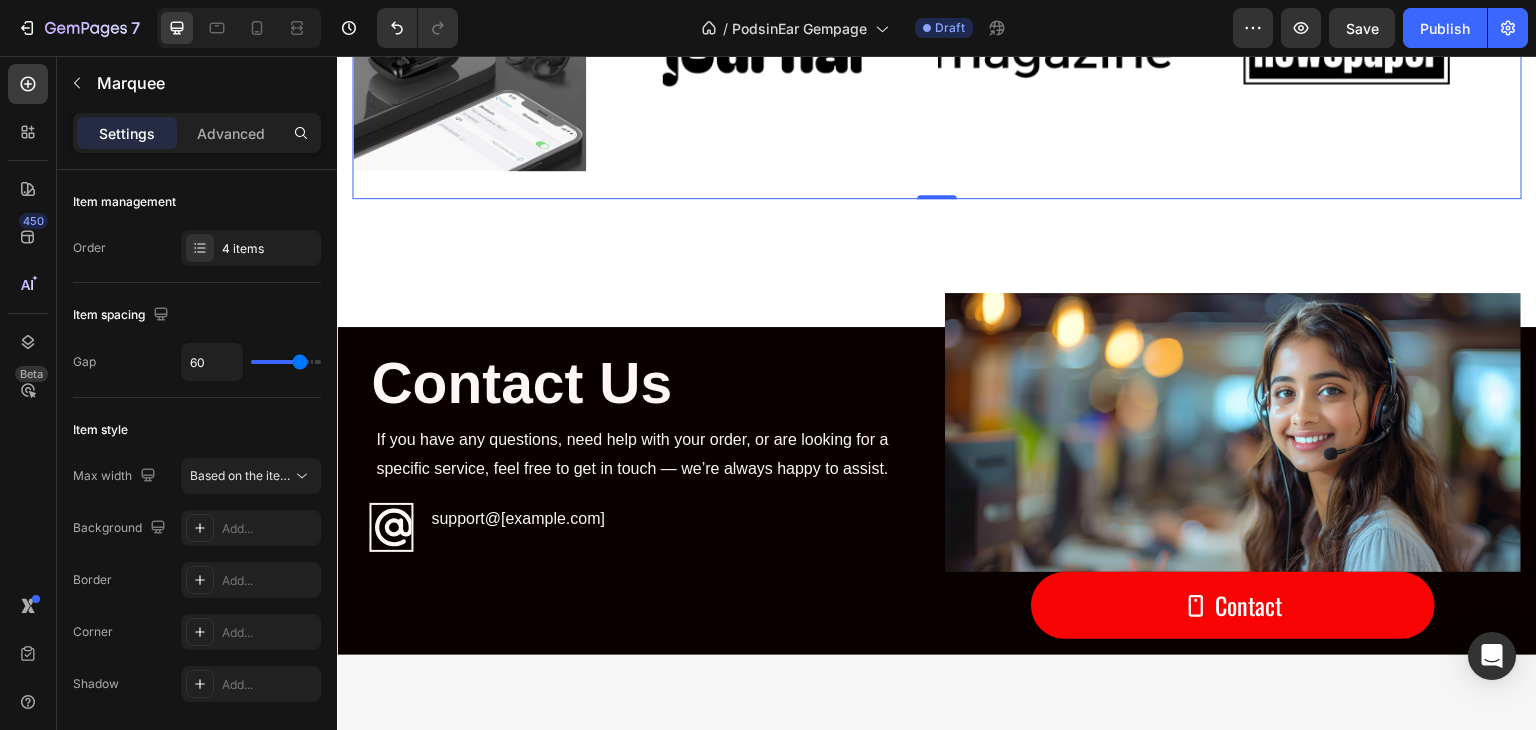 scroll, scrollTop: 2600, scrollLeft: 0, axis: vertical 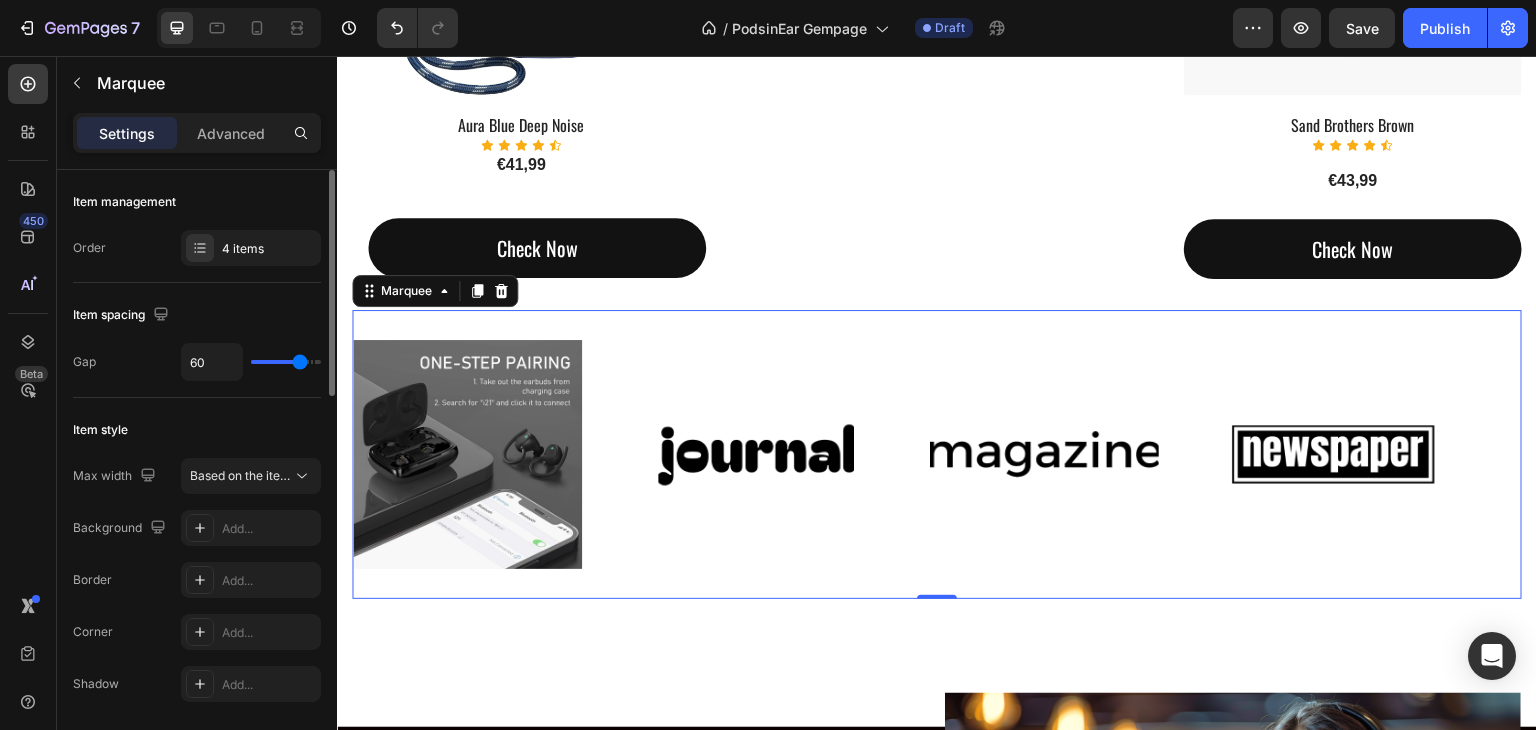 click on "Max width Based on the item count Background Add... Border Add... Corner Add... Shadow Add... Show less" at bounding box center (197, 606) 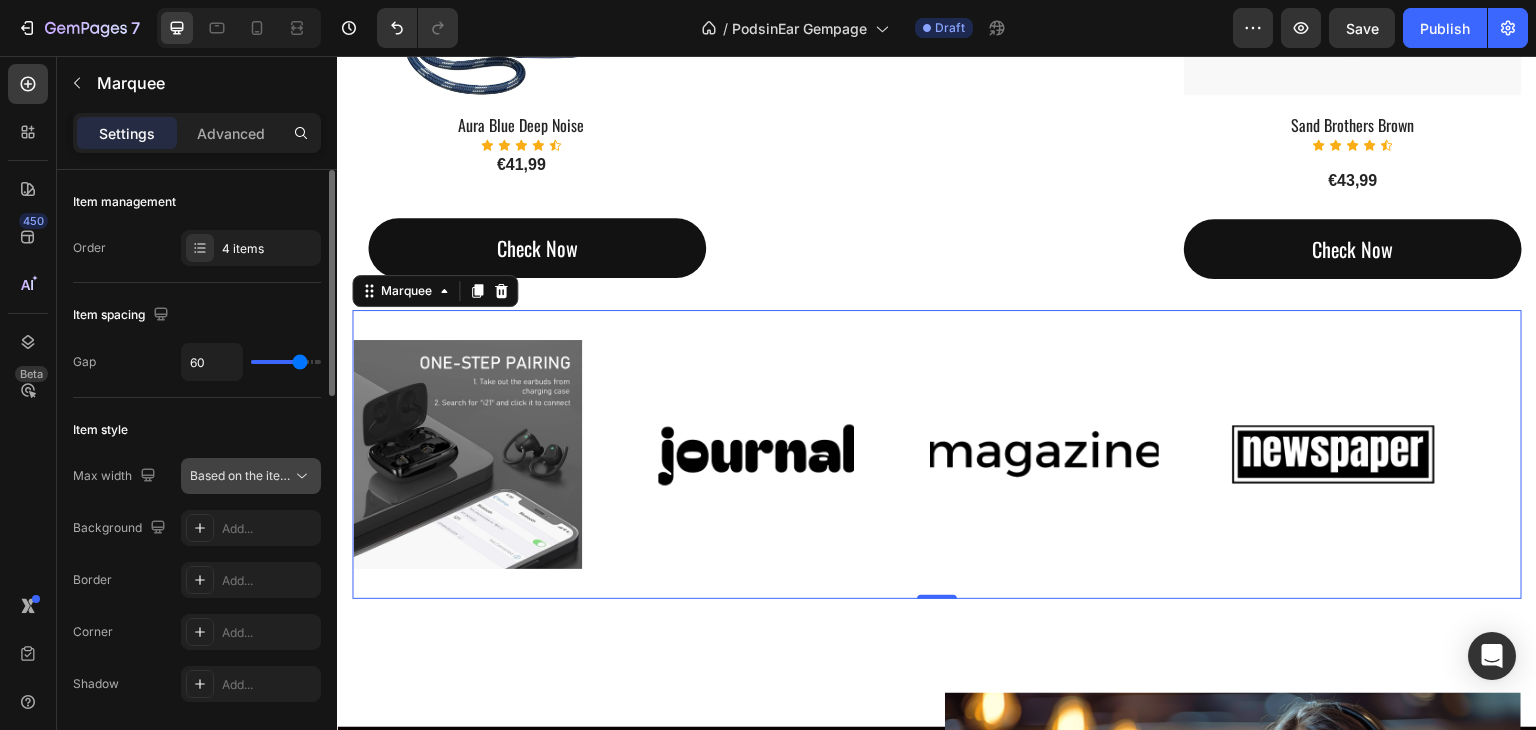 click on "Based on the item count" at bounding box center [258, 475] 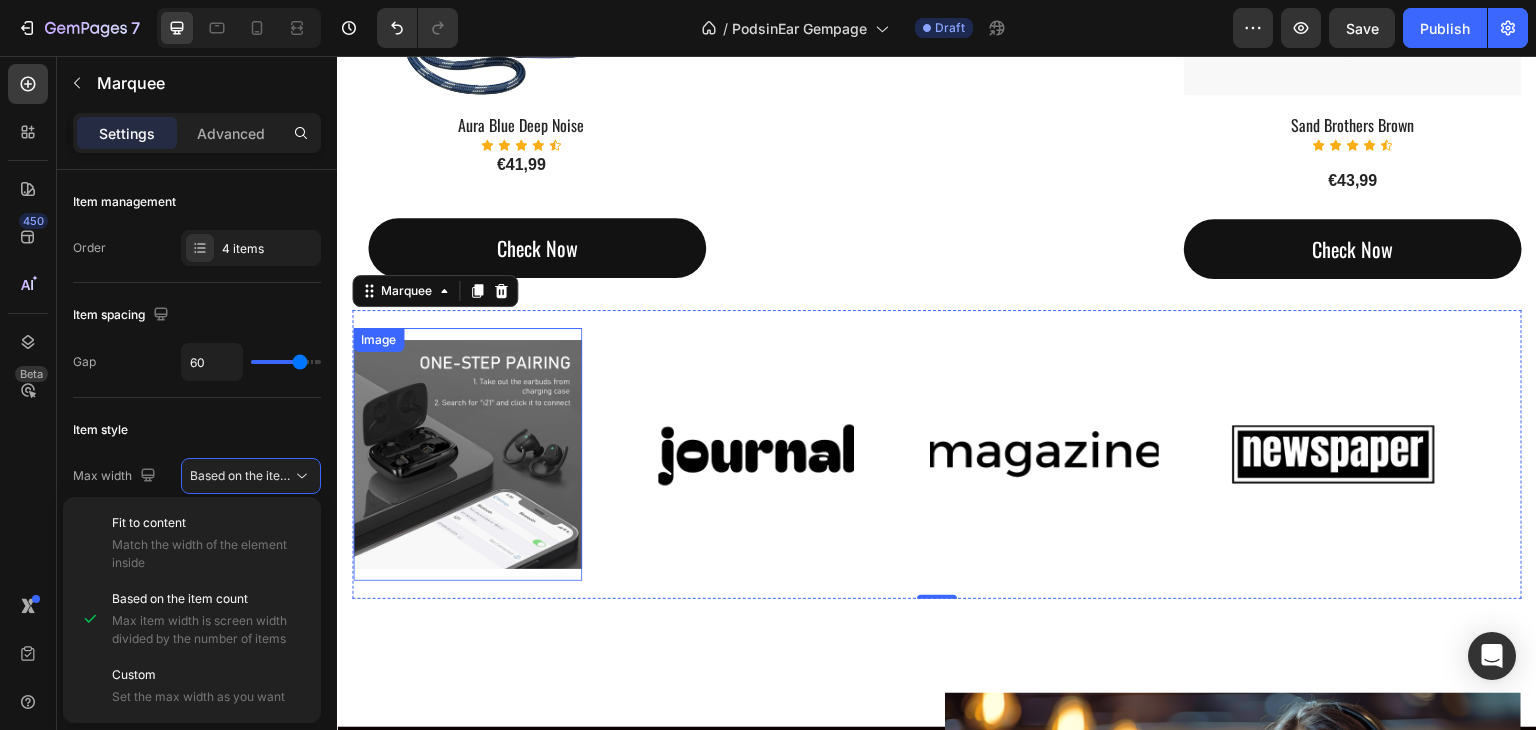 click at bounding box center (756, 454) 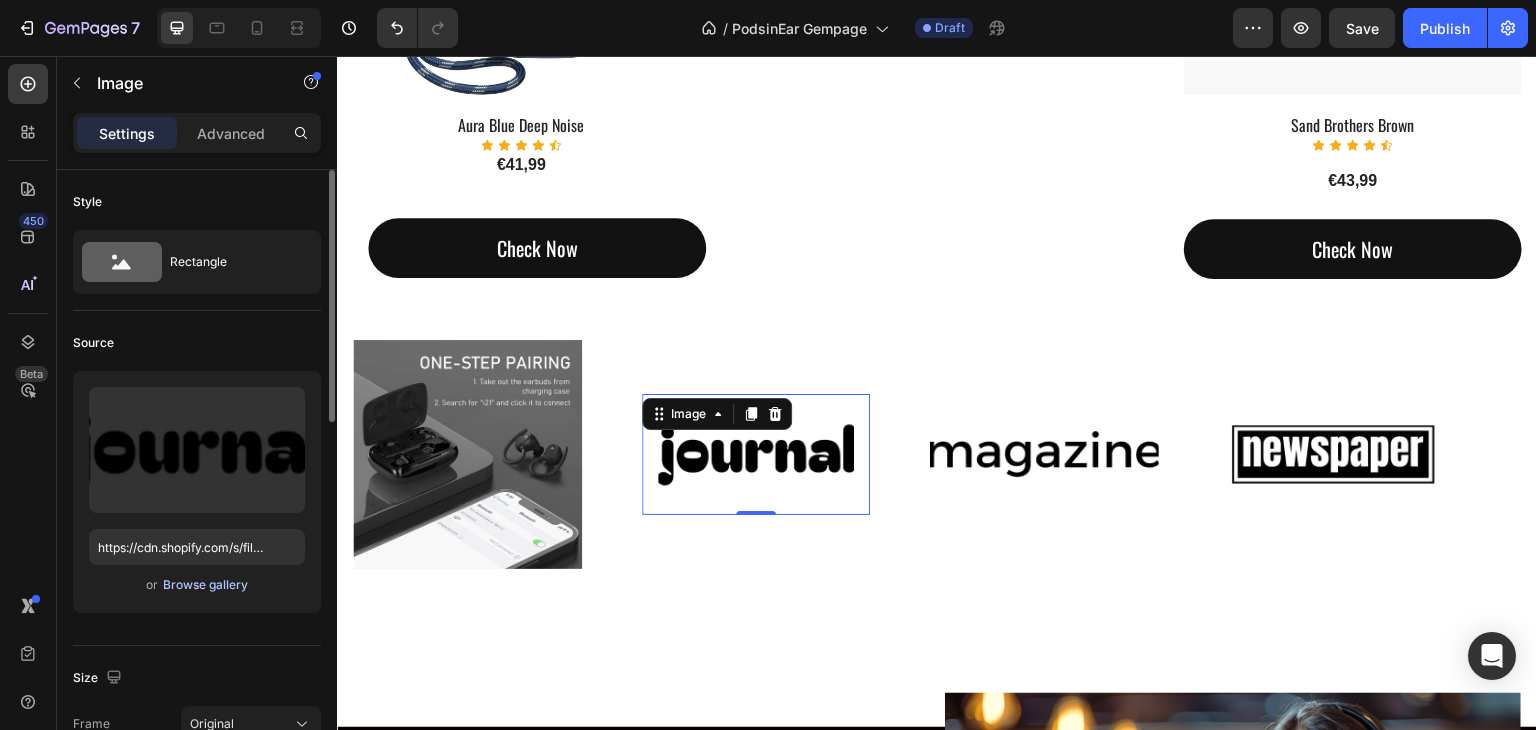 click on "Browse gallery" at bounding box center [205, 585] 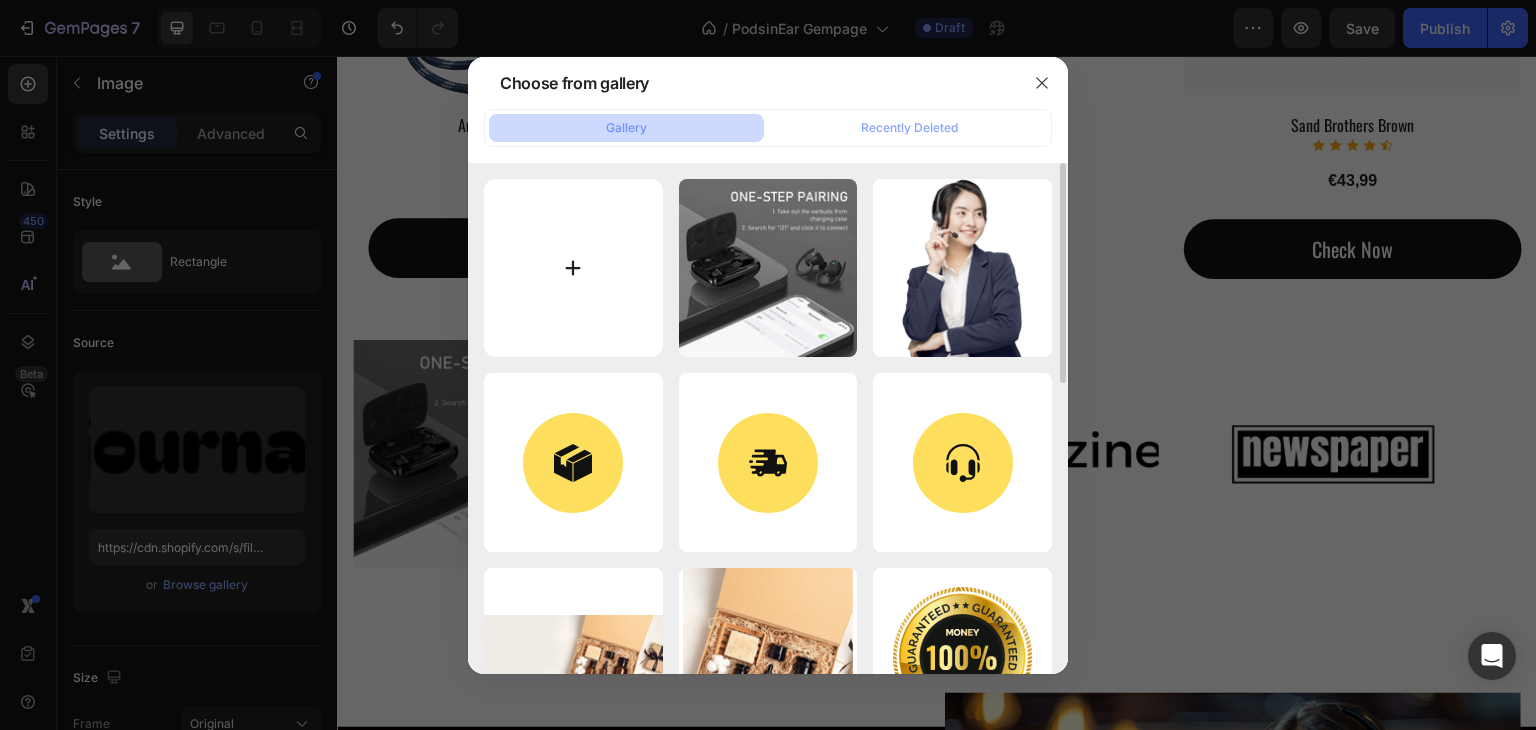 click at bounding box center [573, 268] 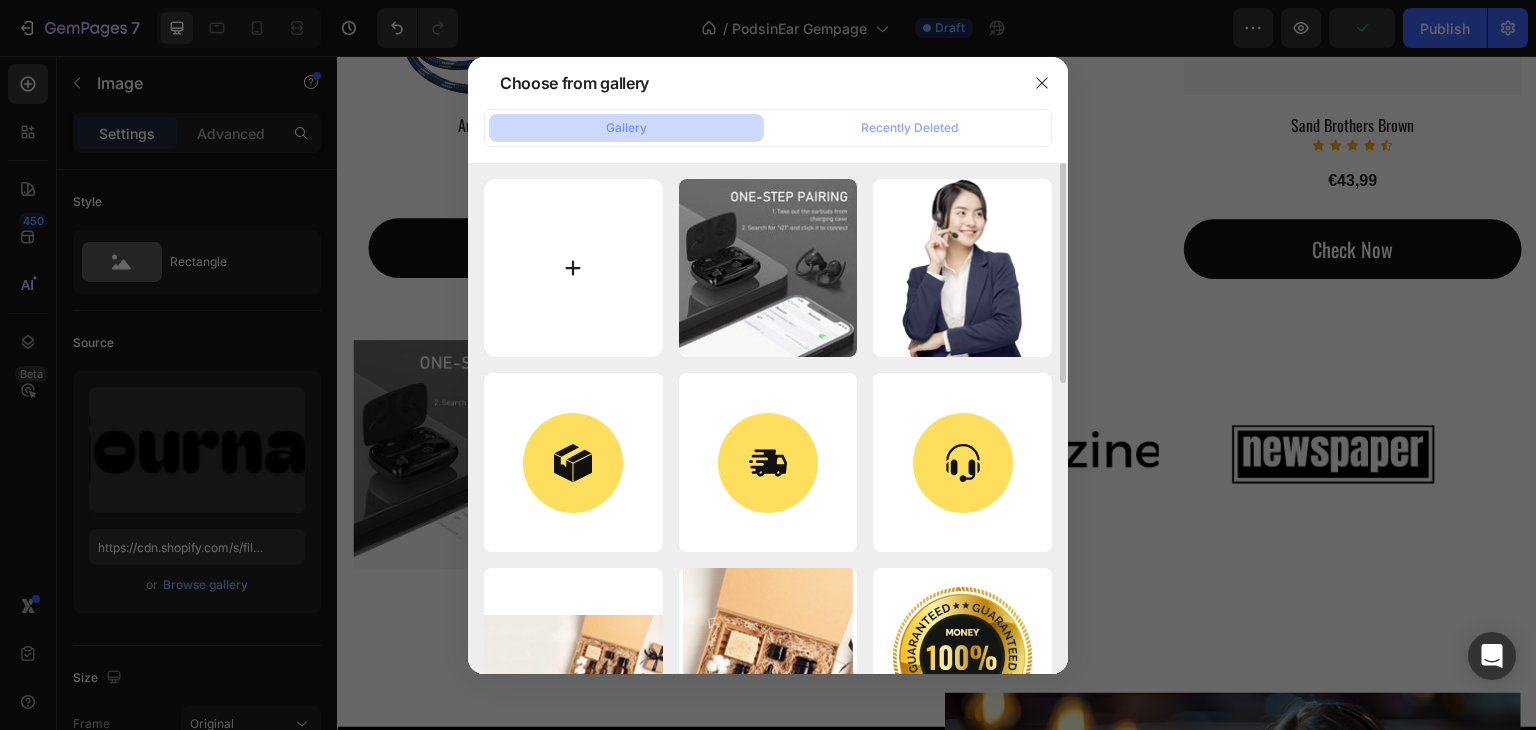 type on "C:\fakepath\S7b41b563138b47359c429dceb9d0c691O.webp" 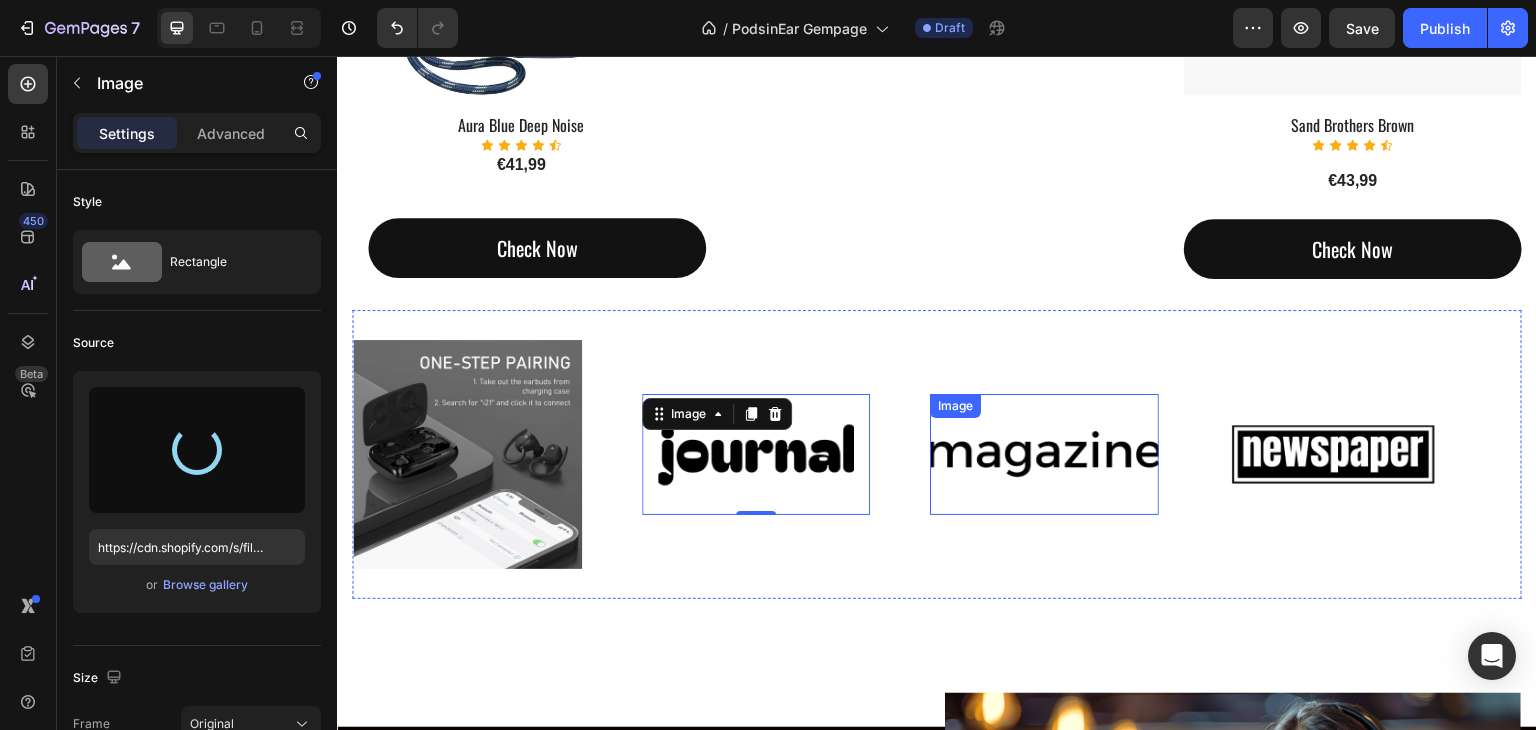 type on "https://cdn.shopify.com/s/files/1/0957/2968/0715/files/gempages_578057361986421701-06c49e74-0883-4fe1-8e87-8882585a4ab2.webp" 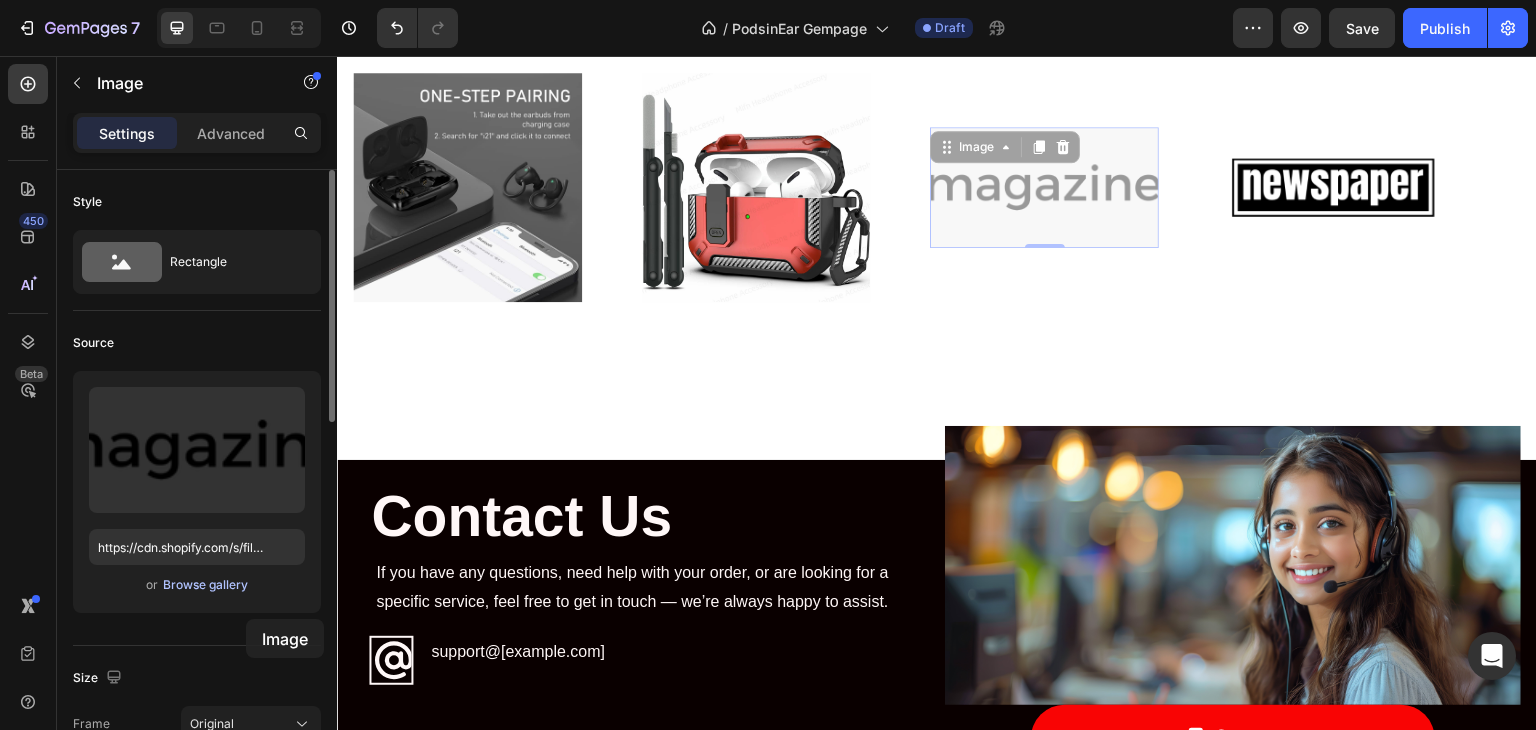 scroll, scrollTop: 2930, scrollLeft: 0, axis: vertical 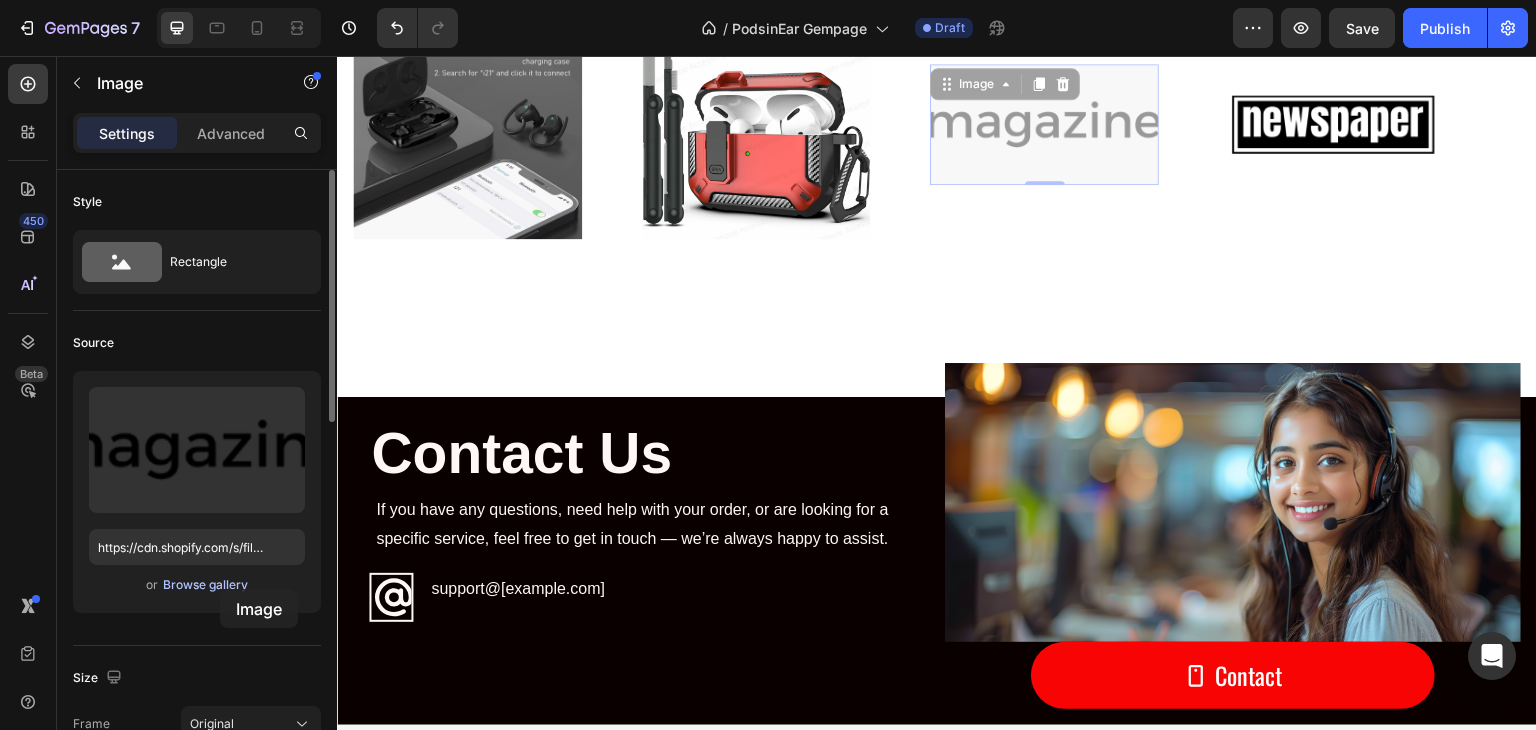 click on "Browse gallery" at bounding box center (205, 585) 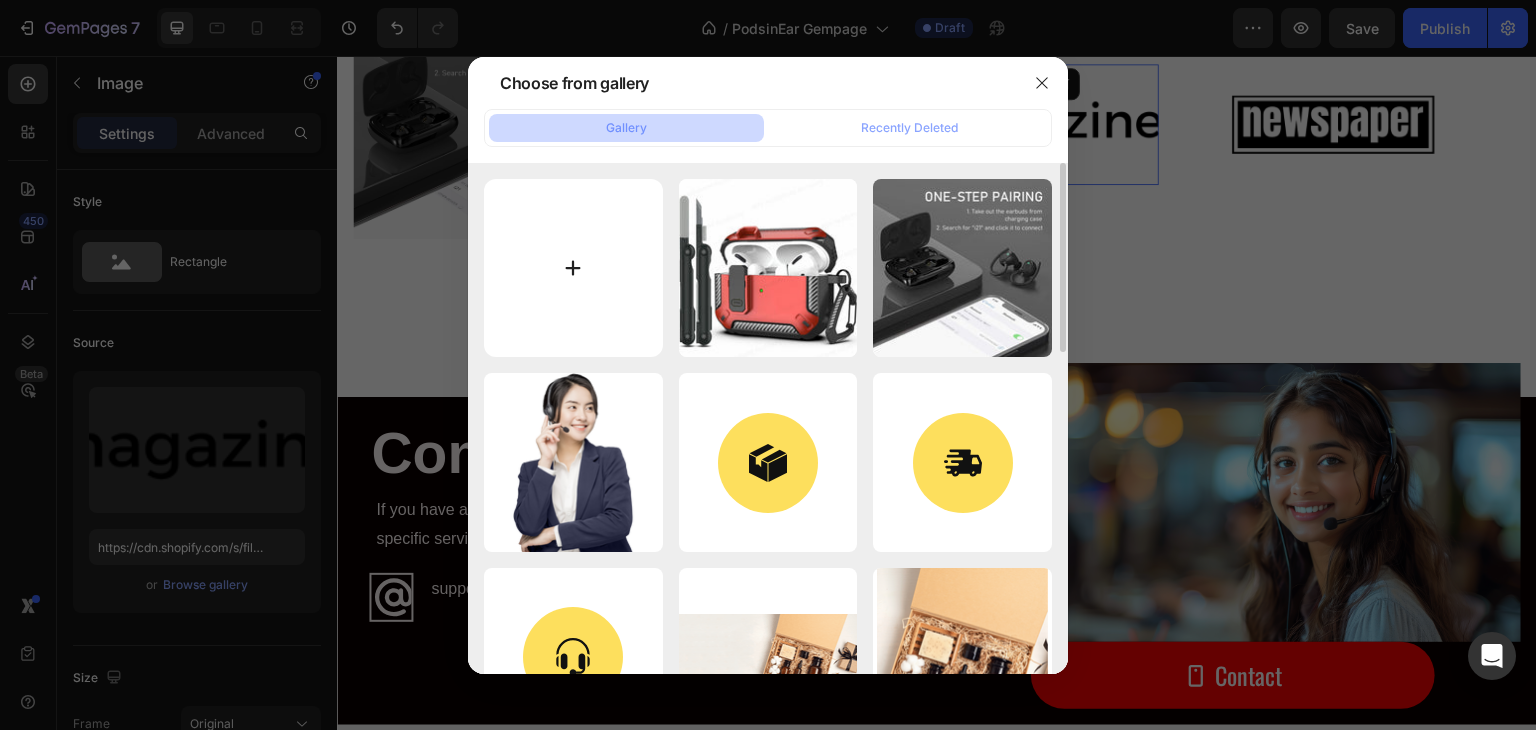 click at bounding box center [573, 268] 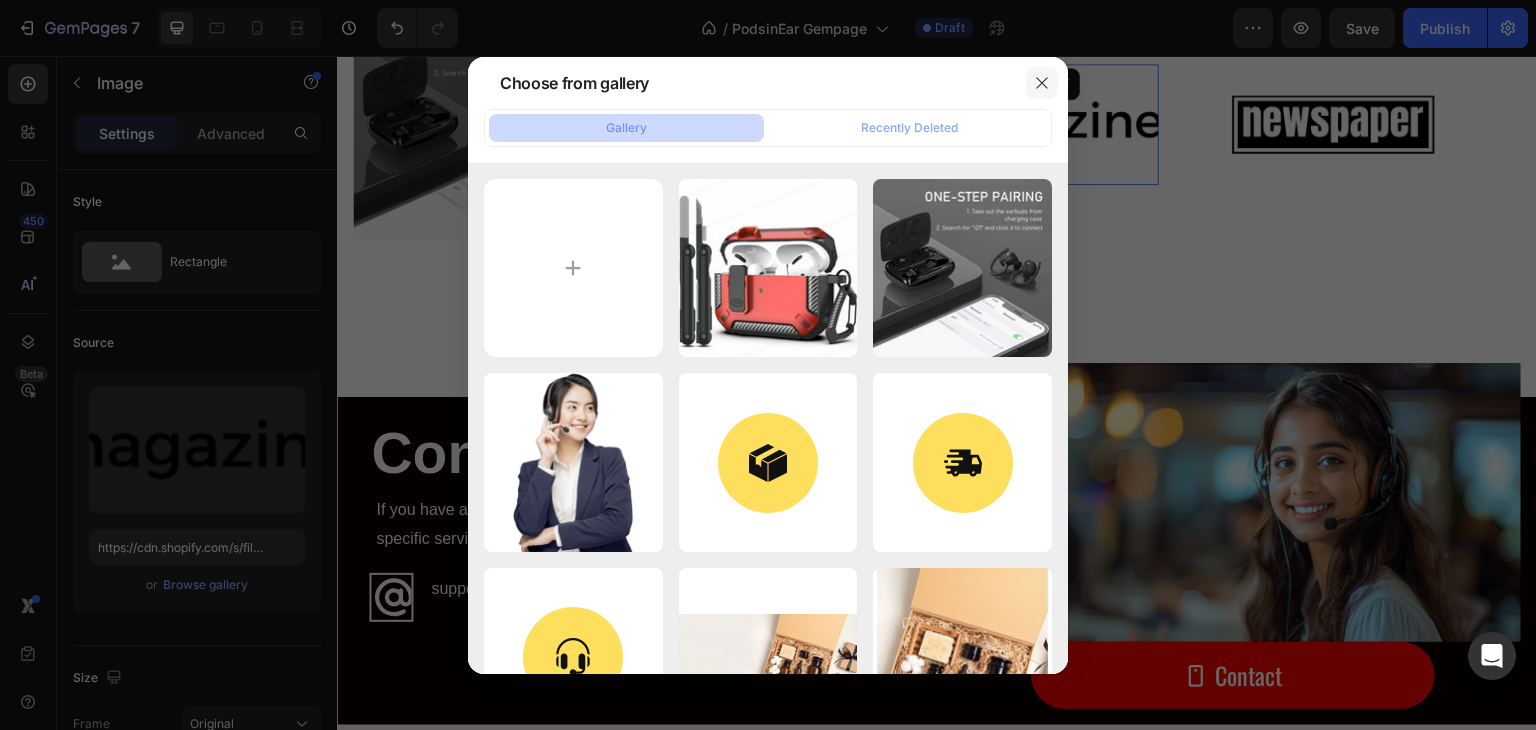 click 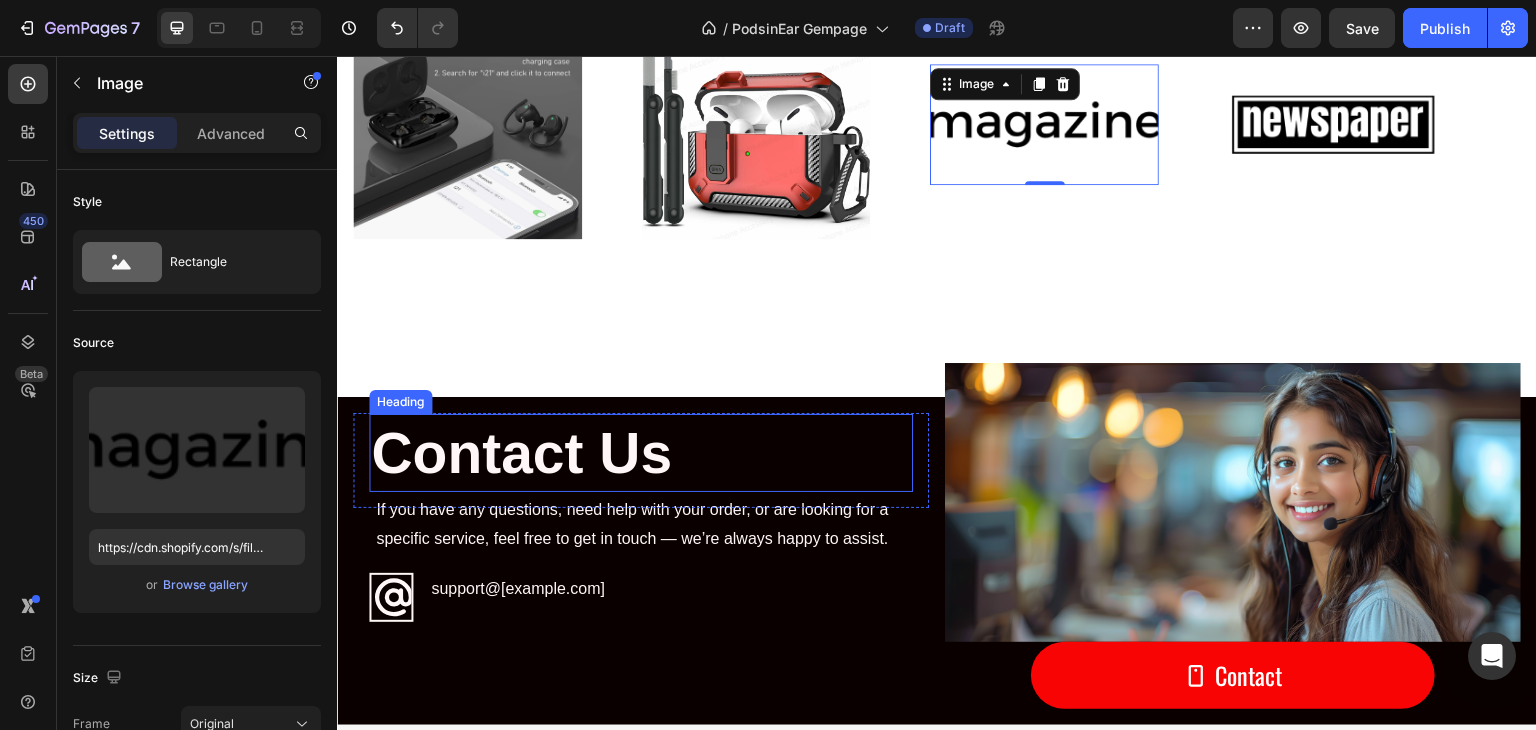 scroll, scrollTop: 2830, scrollLeft: 0, axis: vertical 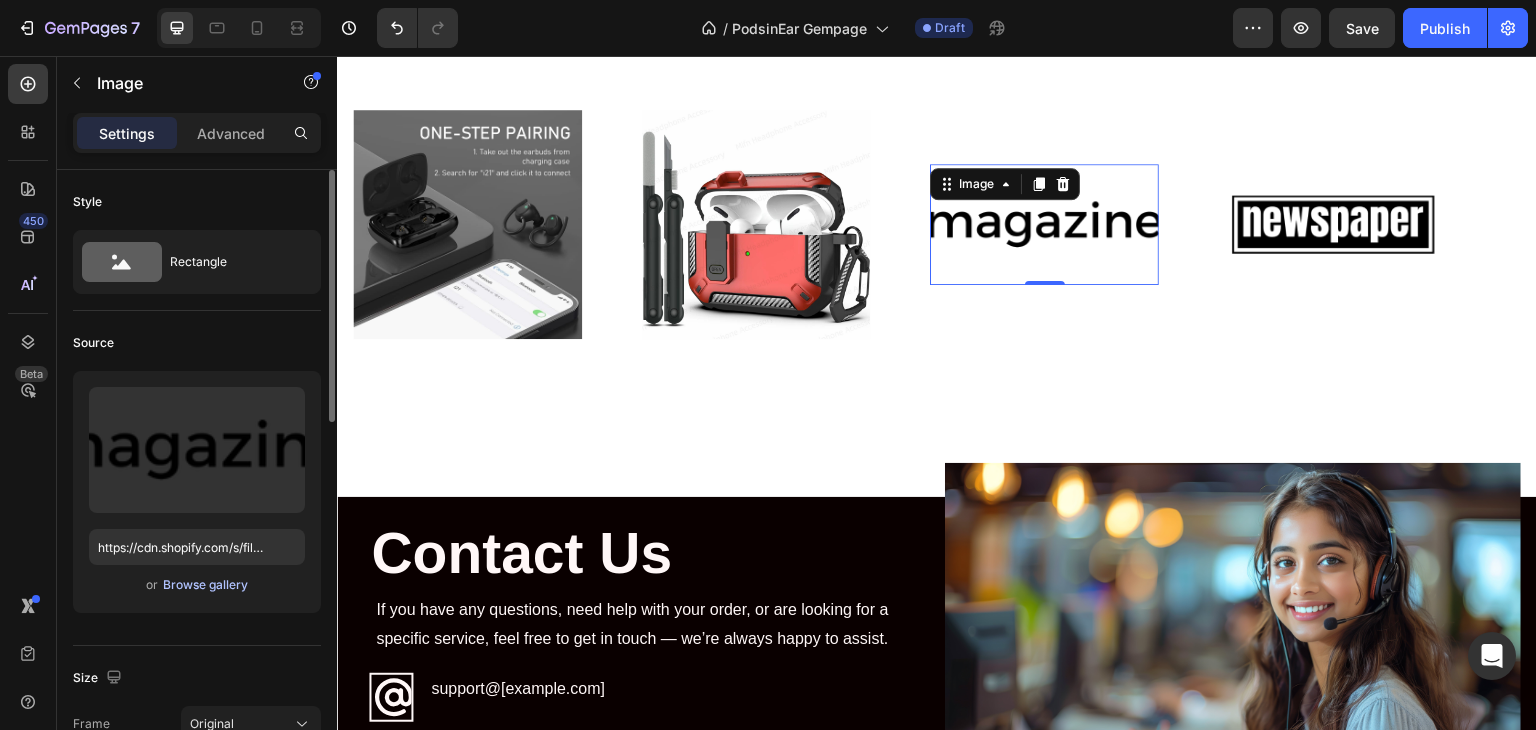 click on "Browse gallery" at bounding box center [205, 585] 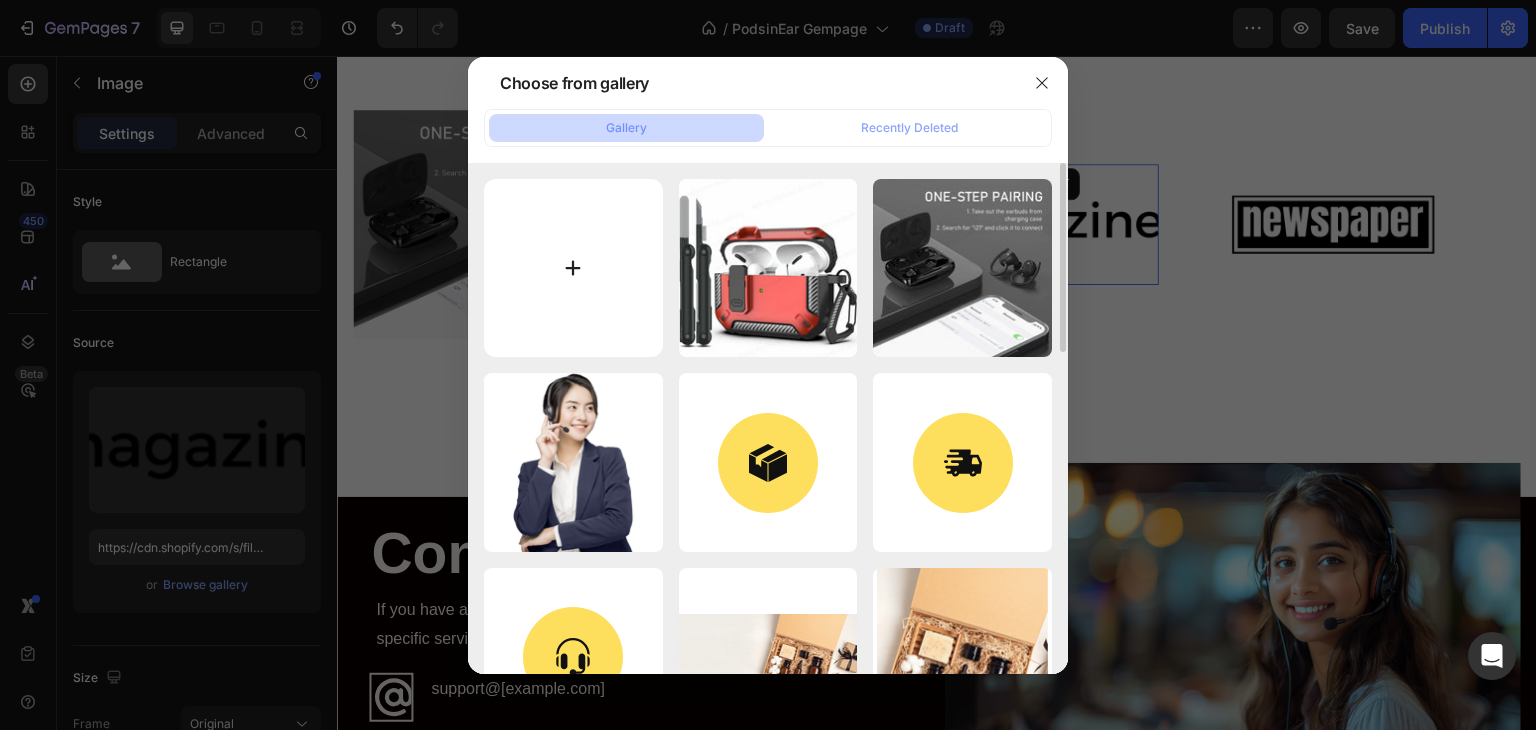 click at bounding box center (573, 268) 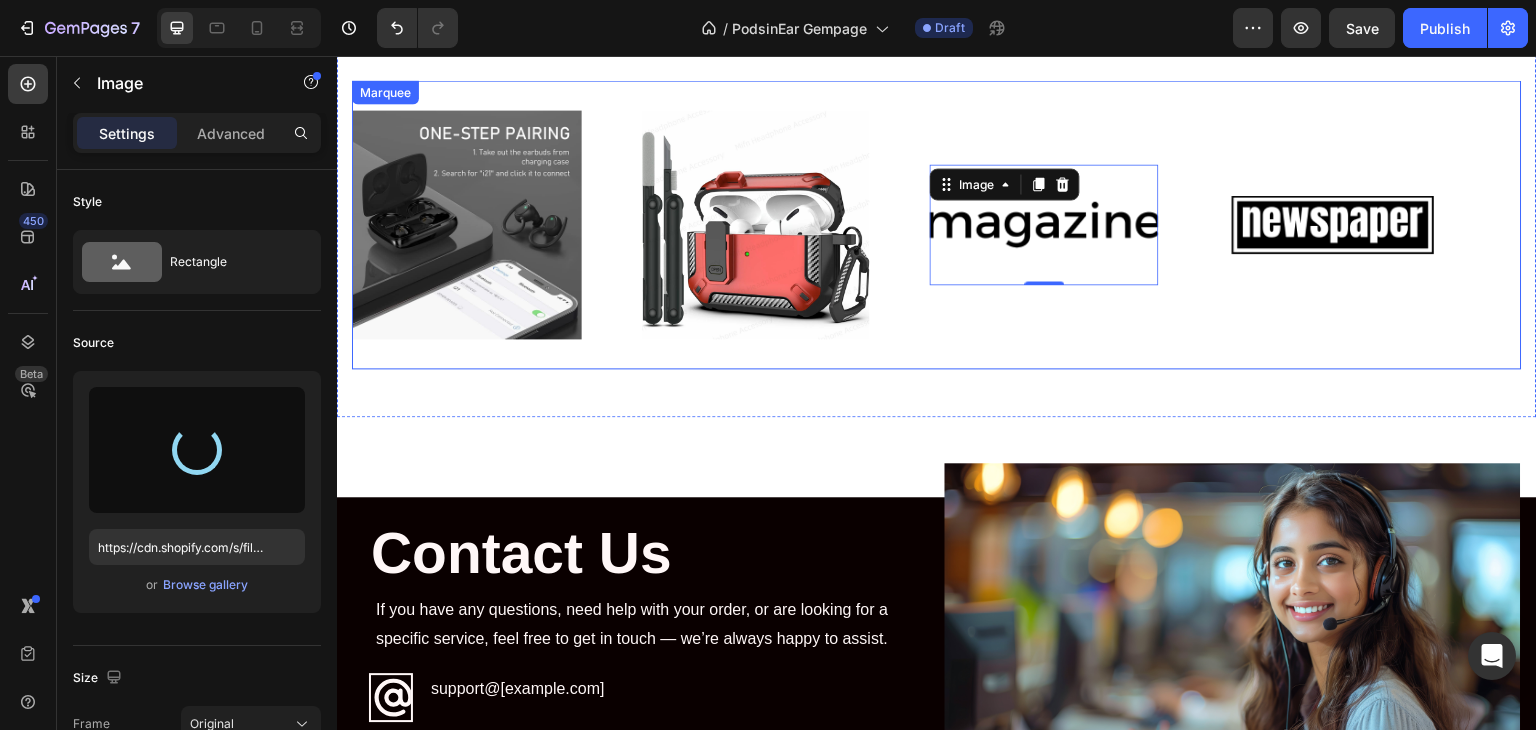 scroll, scrollTop: 2730, scrollLeft: 0, axis: vertical 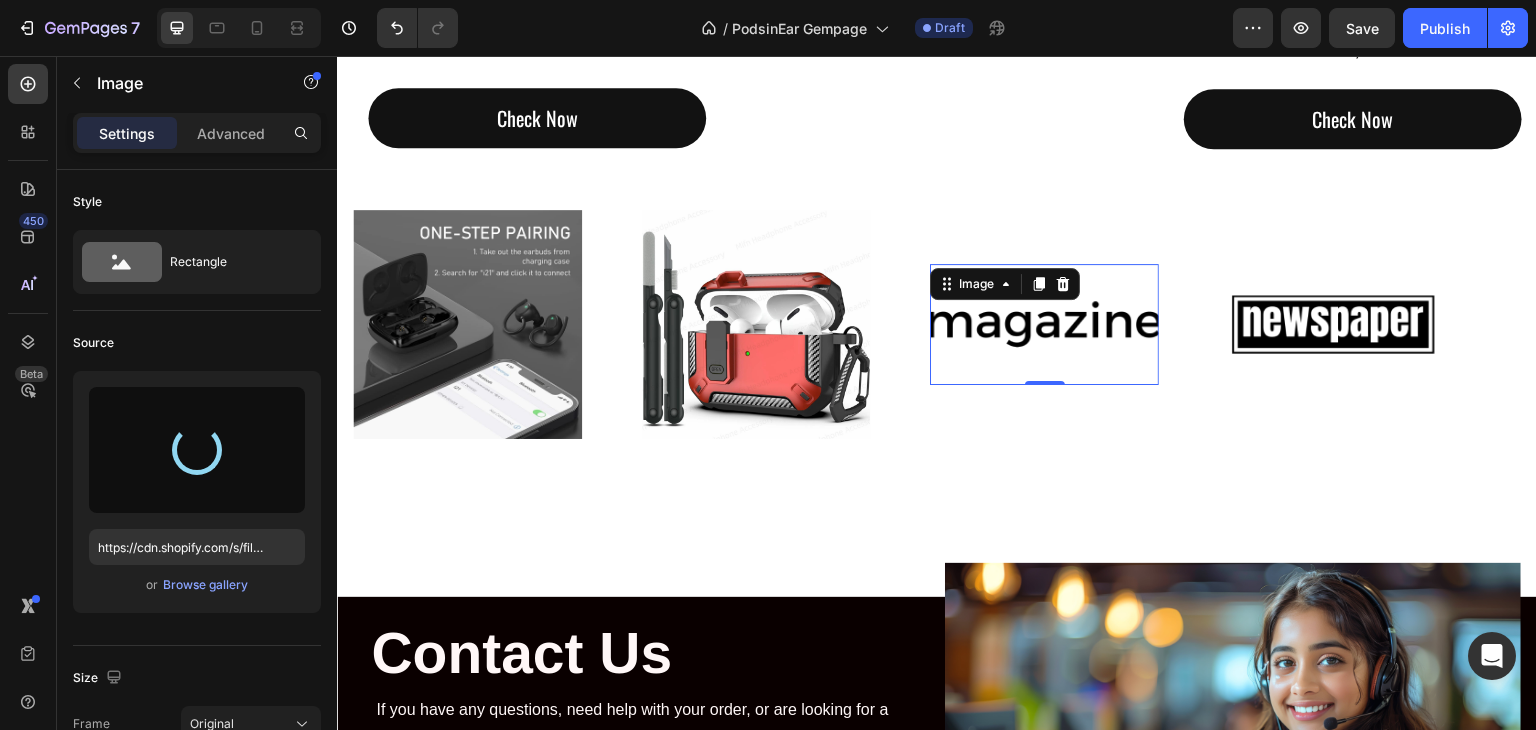type on "https://cdn.shopify.com/s/files/1/0957/2968/0715/files/gempages_578057361986421701-ff7e2d3e-261a-49b0-962b-f2d845539459.jpg" 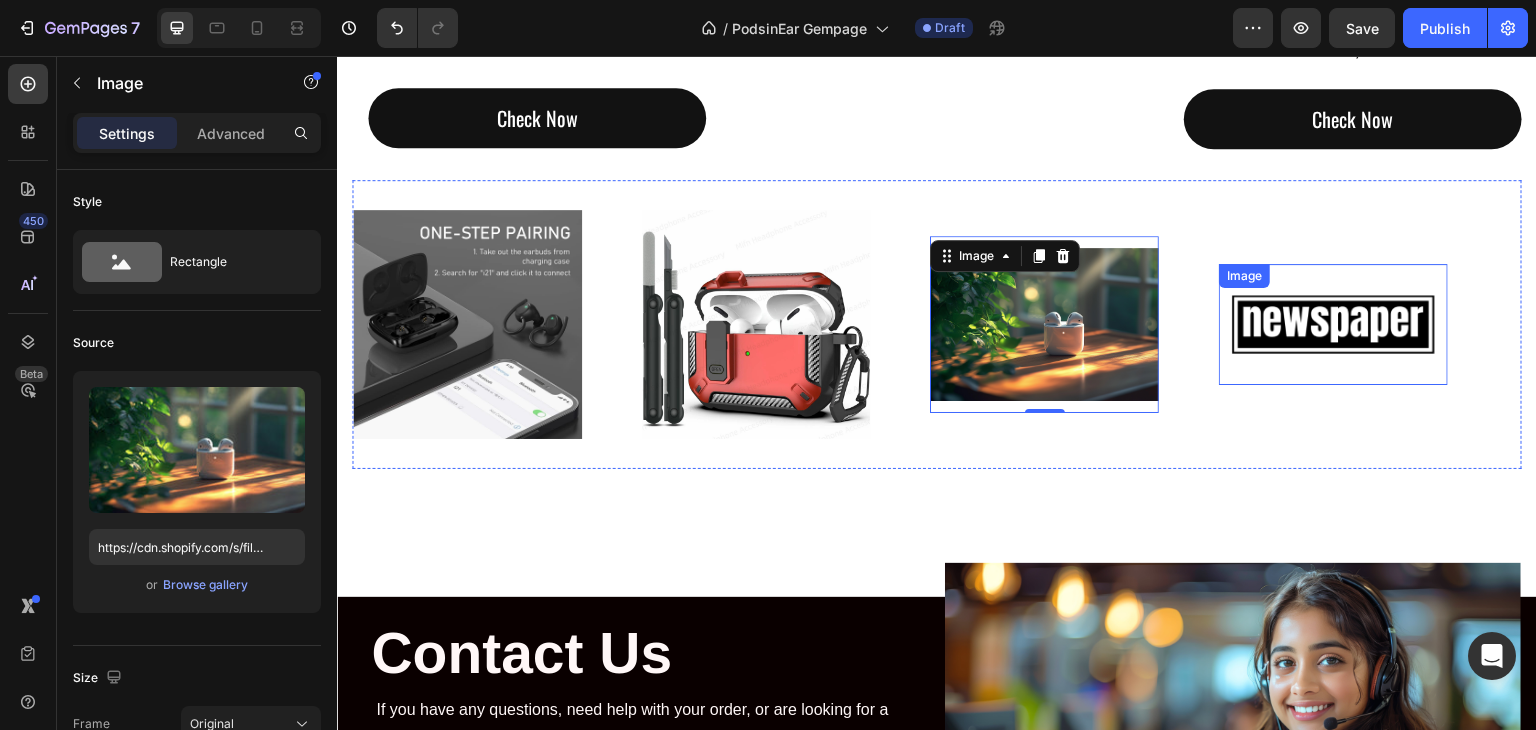 click at bounding box center (1333, 324) 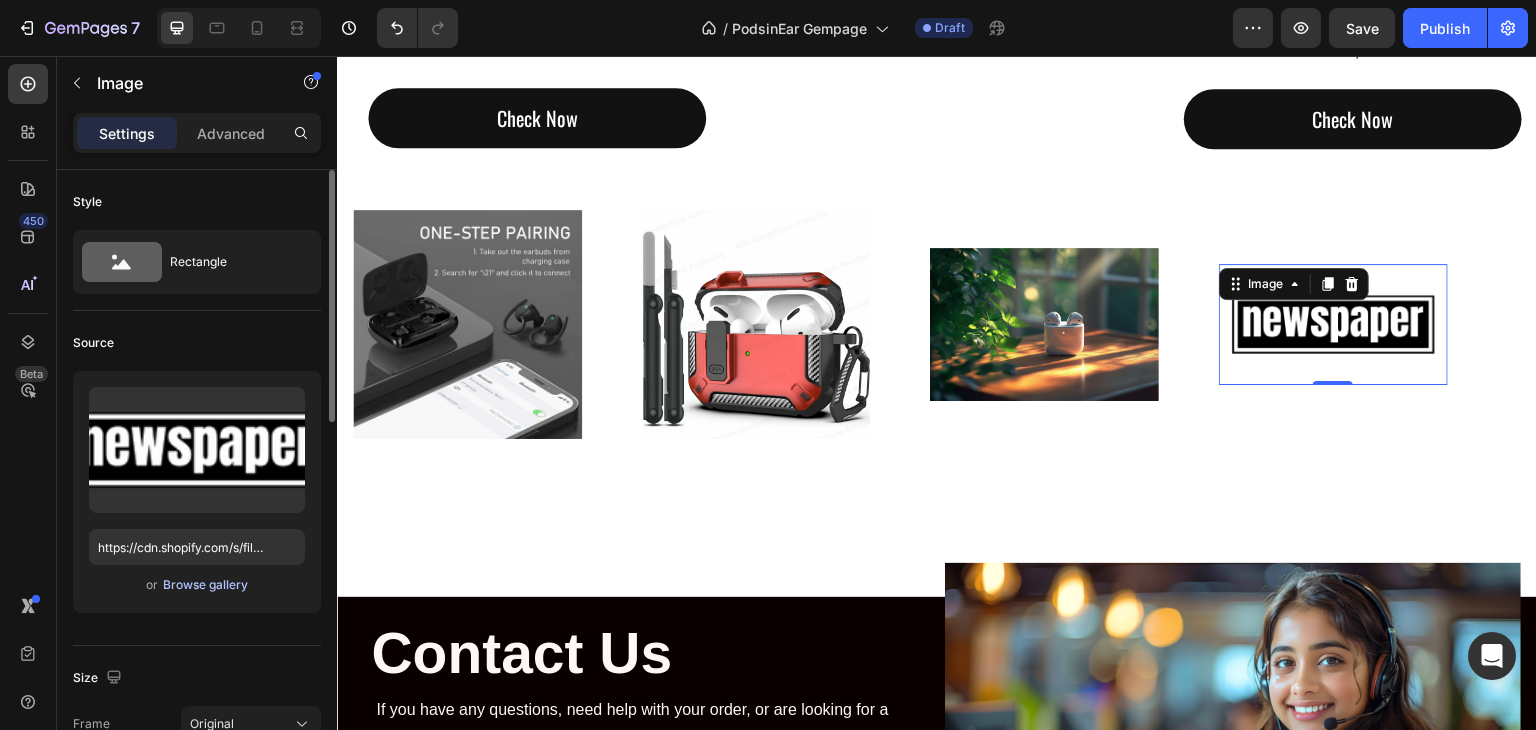 click on "Browse gallery" at bounding box center [205, 585] 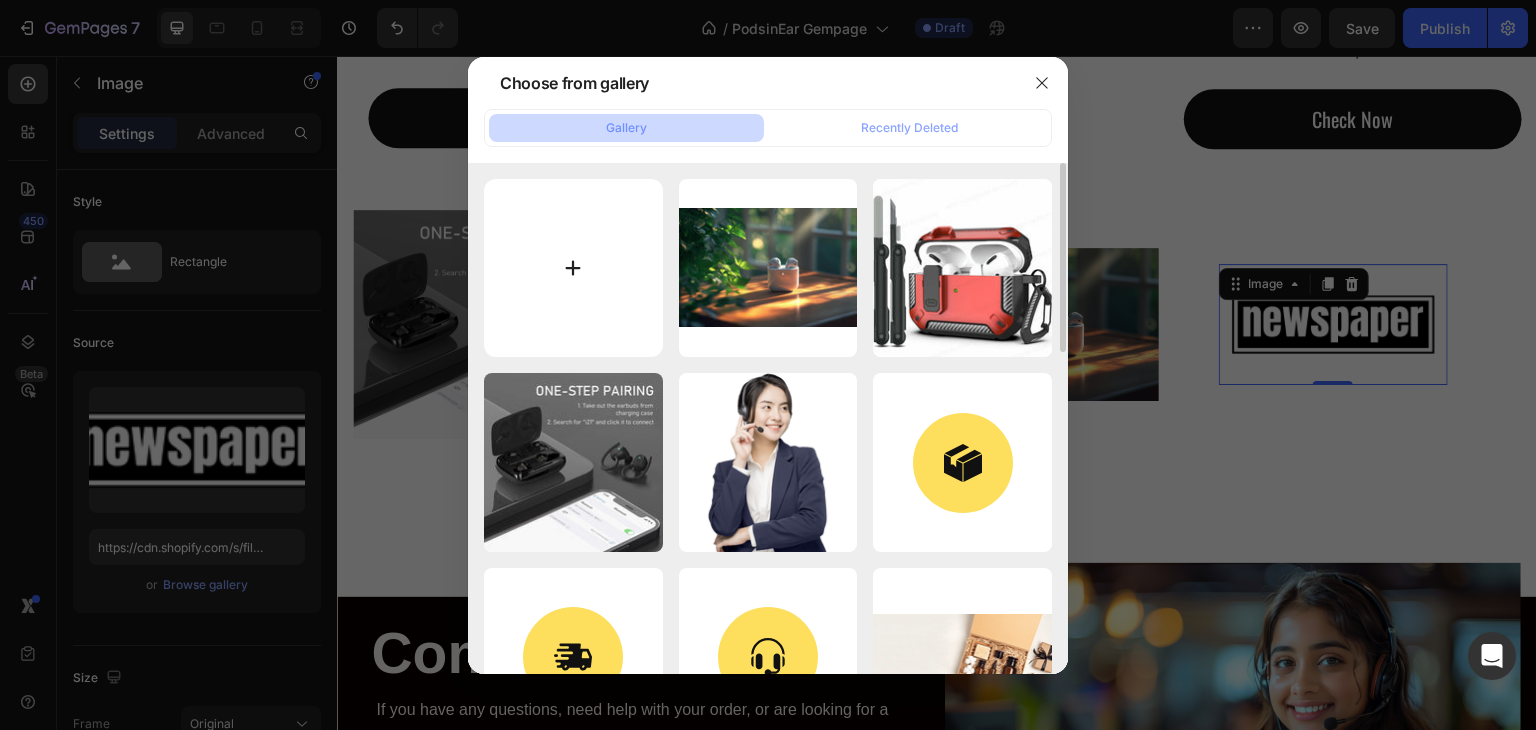 click at bounding box center [573, 268] 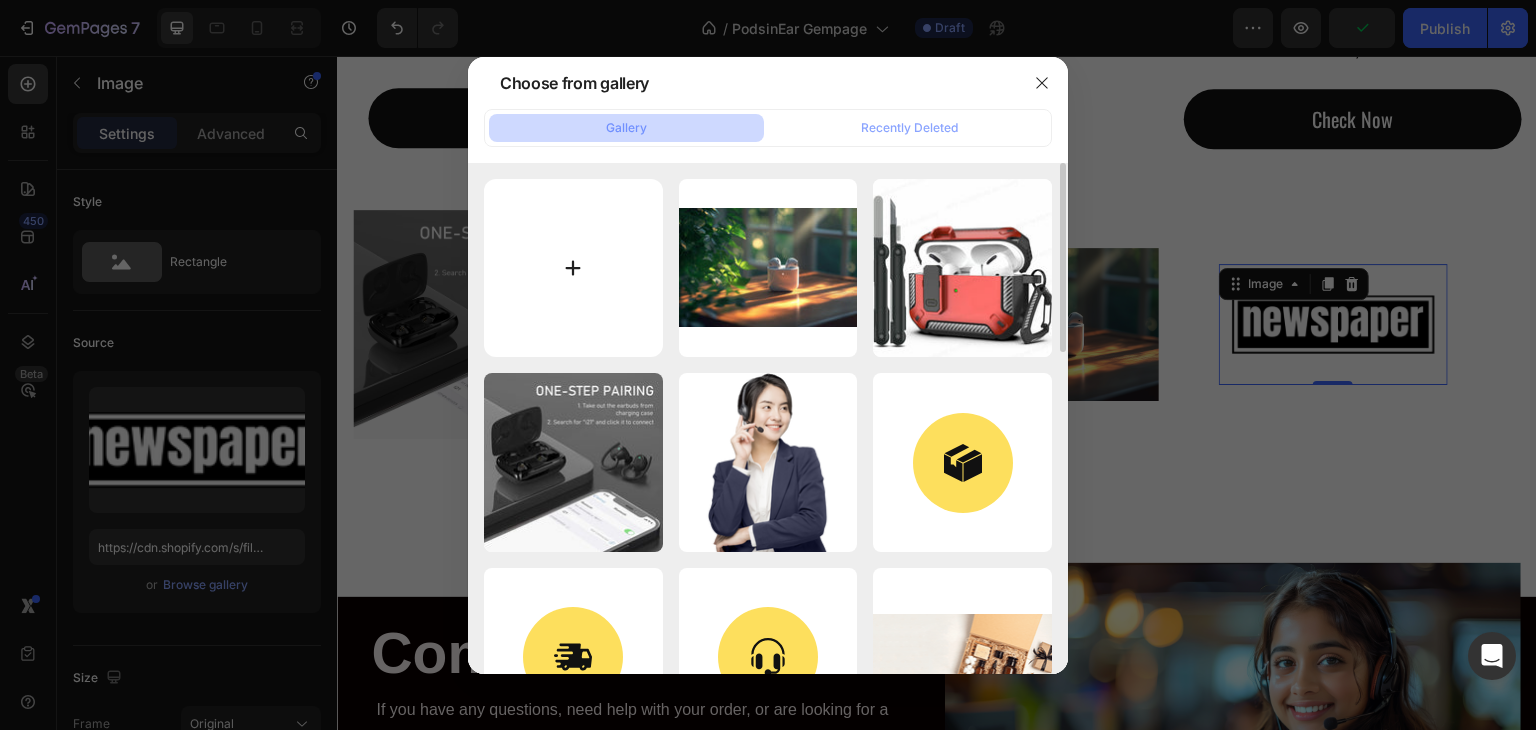 type on "C:\fakepath\vecteezy_wireless-earbuds-in-white-charging-case-with-colorful-sunset_48804470.jpeg" 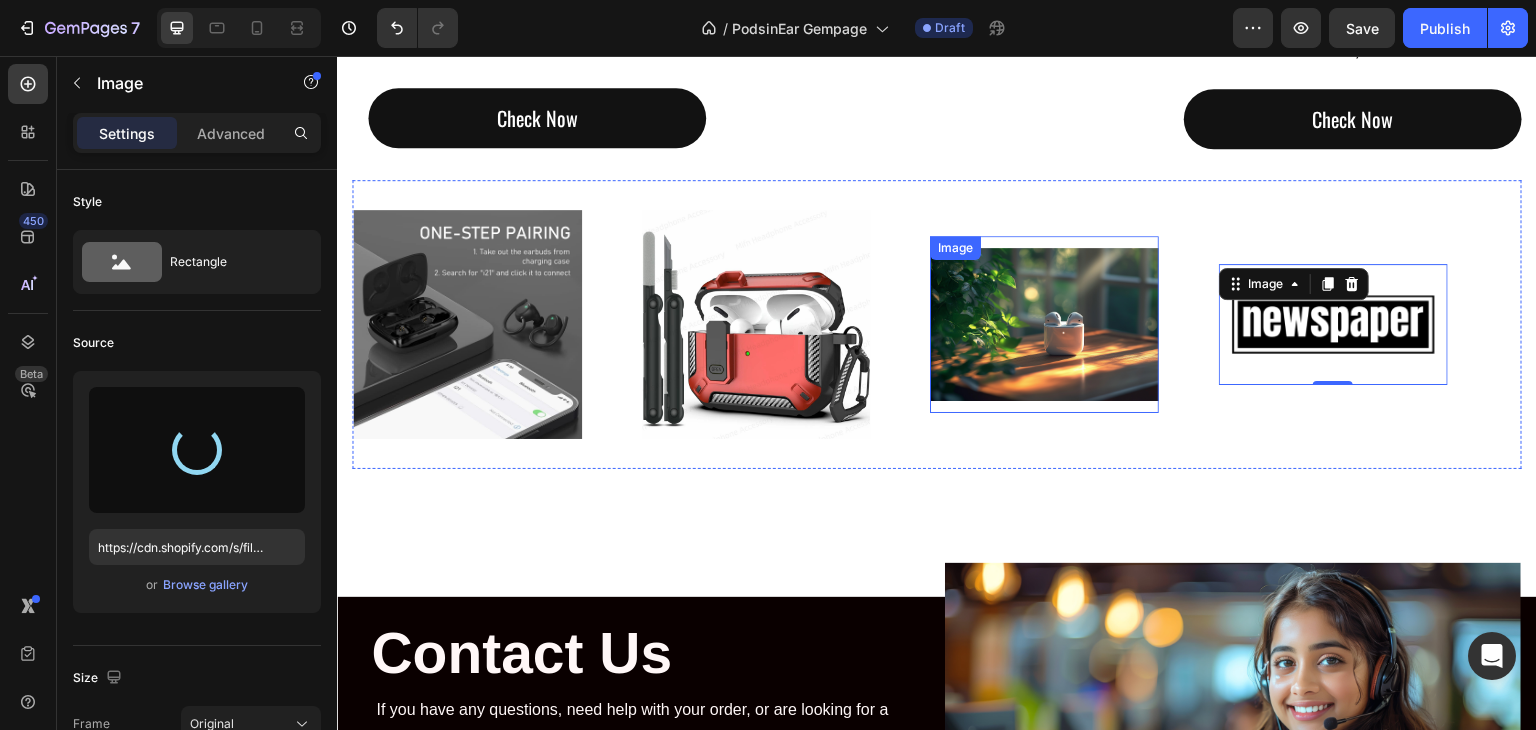 click at bounding box center [1044, 324] 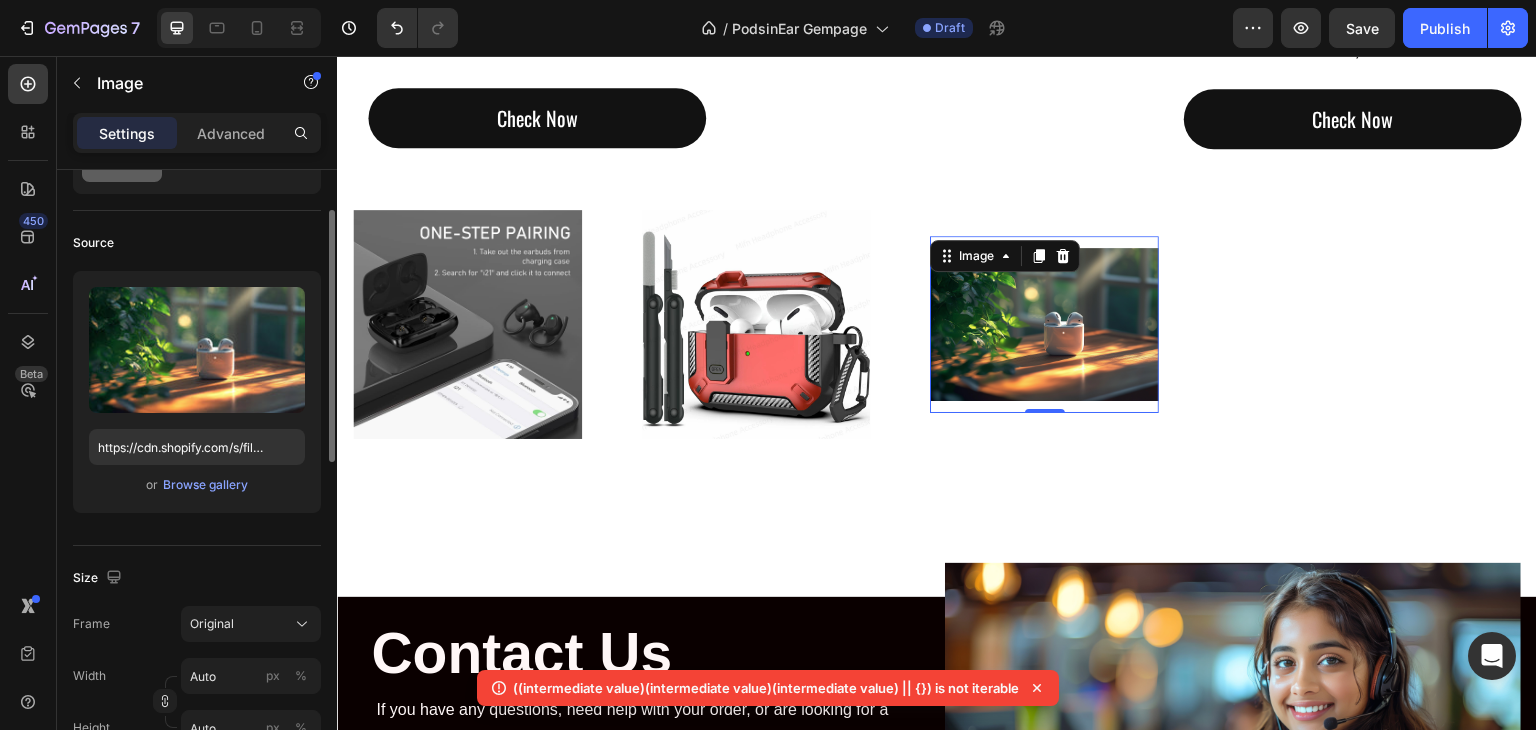 scroll, scrollTop: 300, scrollLeft: 0, axis: vertical 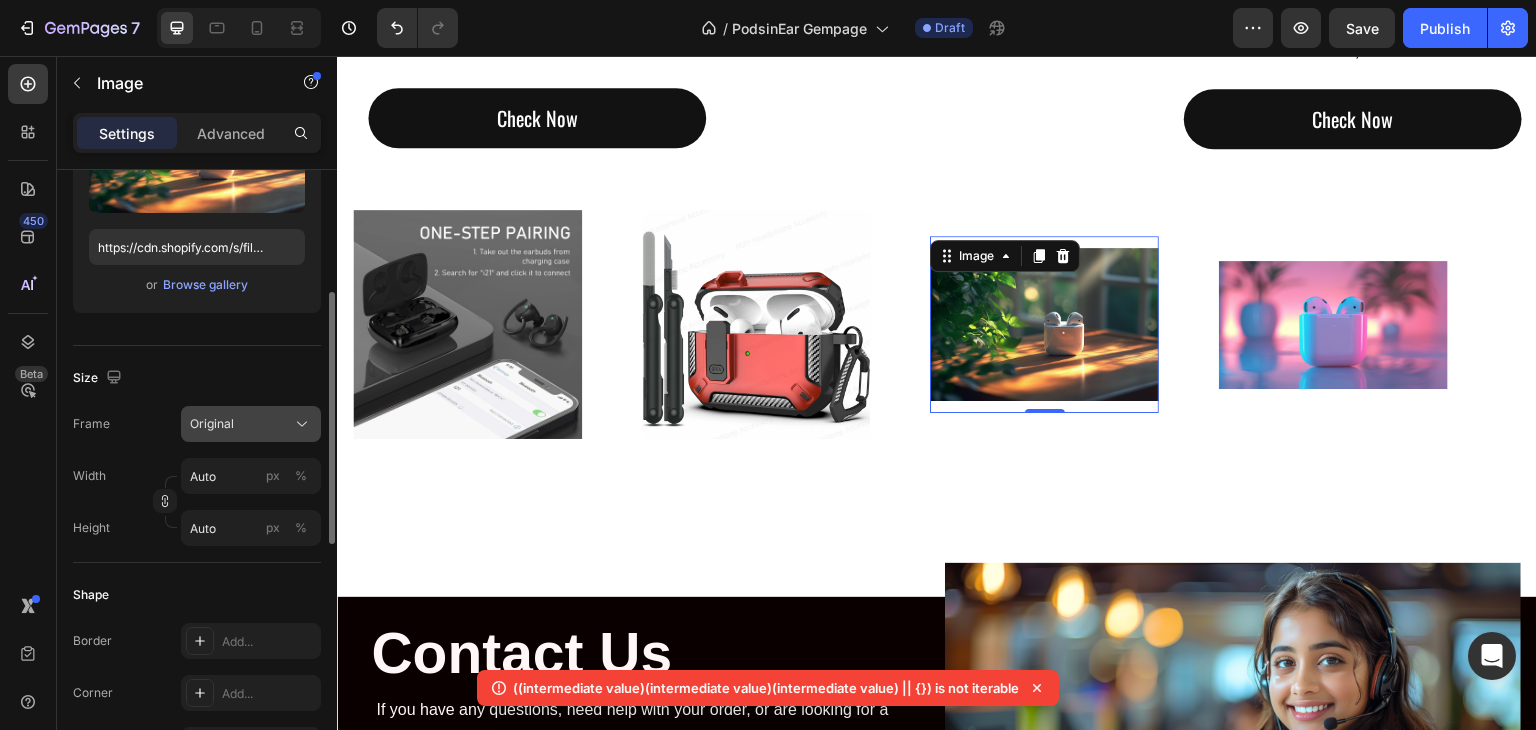 click on "Original" 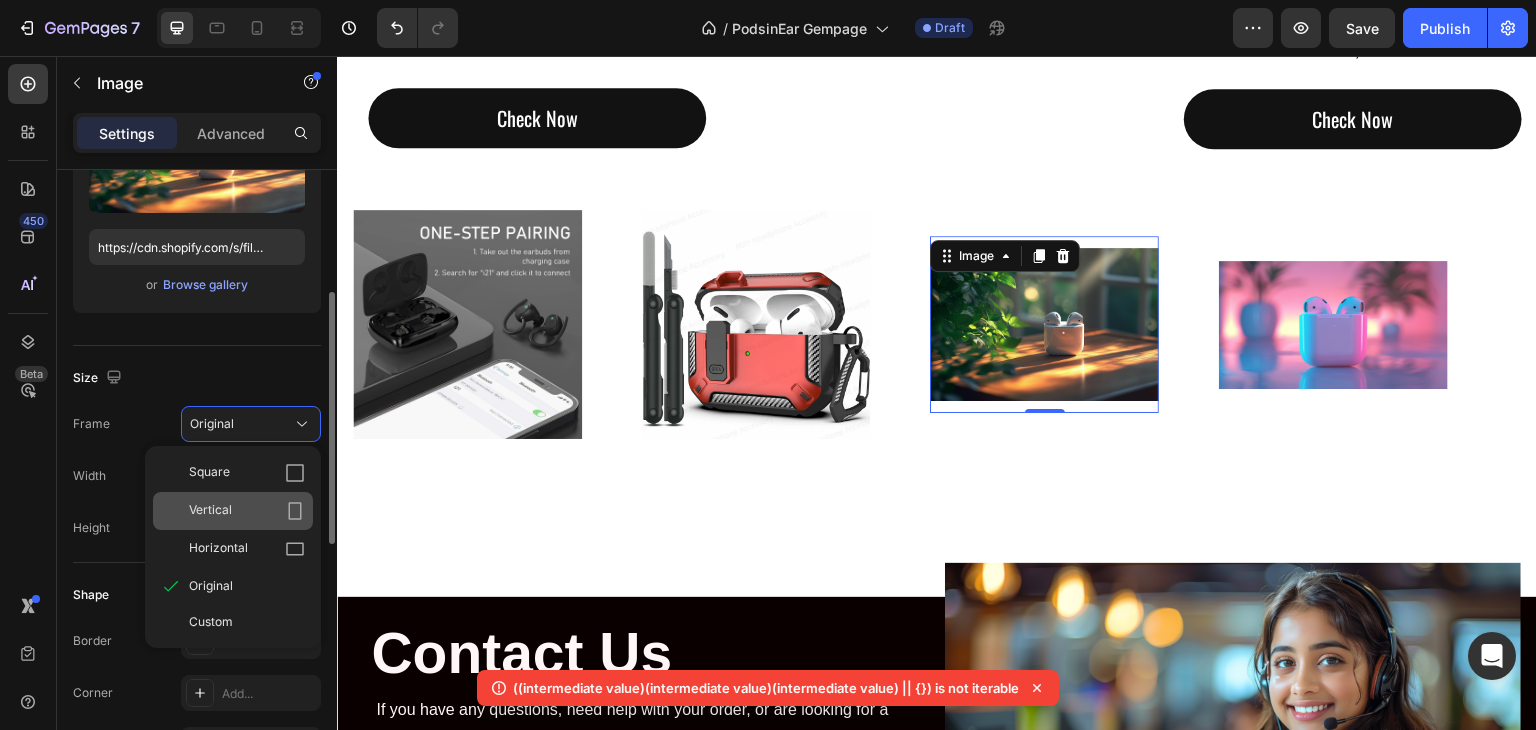 click on "Vertical" 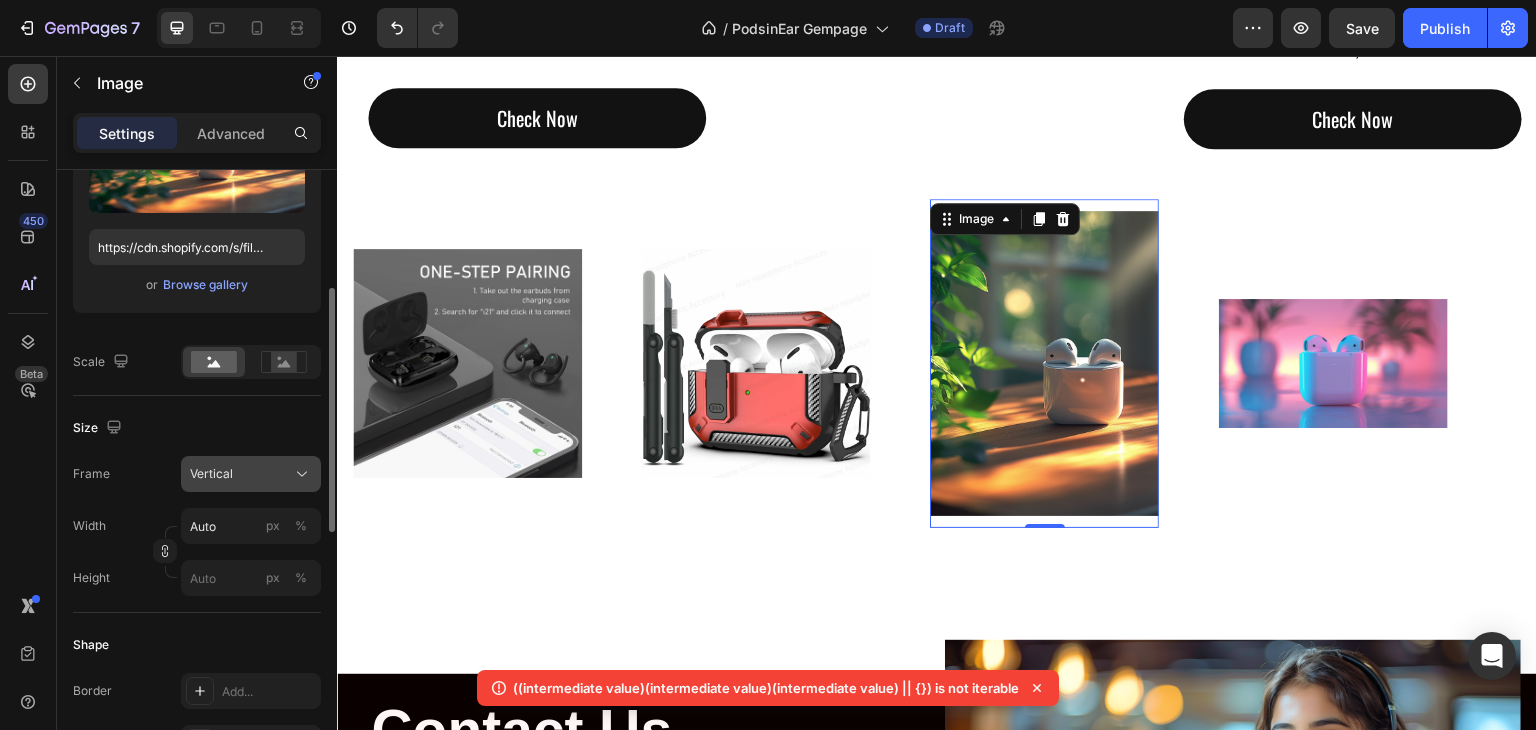 click on "Vertical" at bounding box center [251, 474] 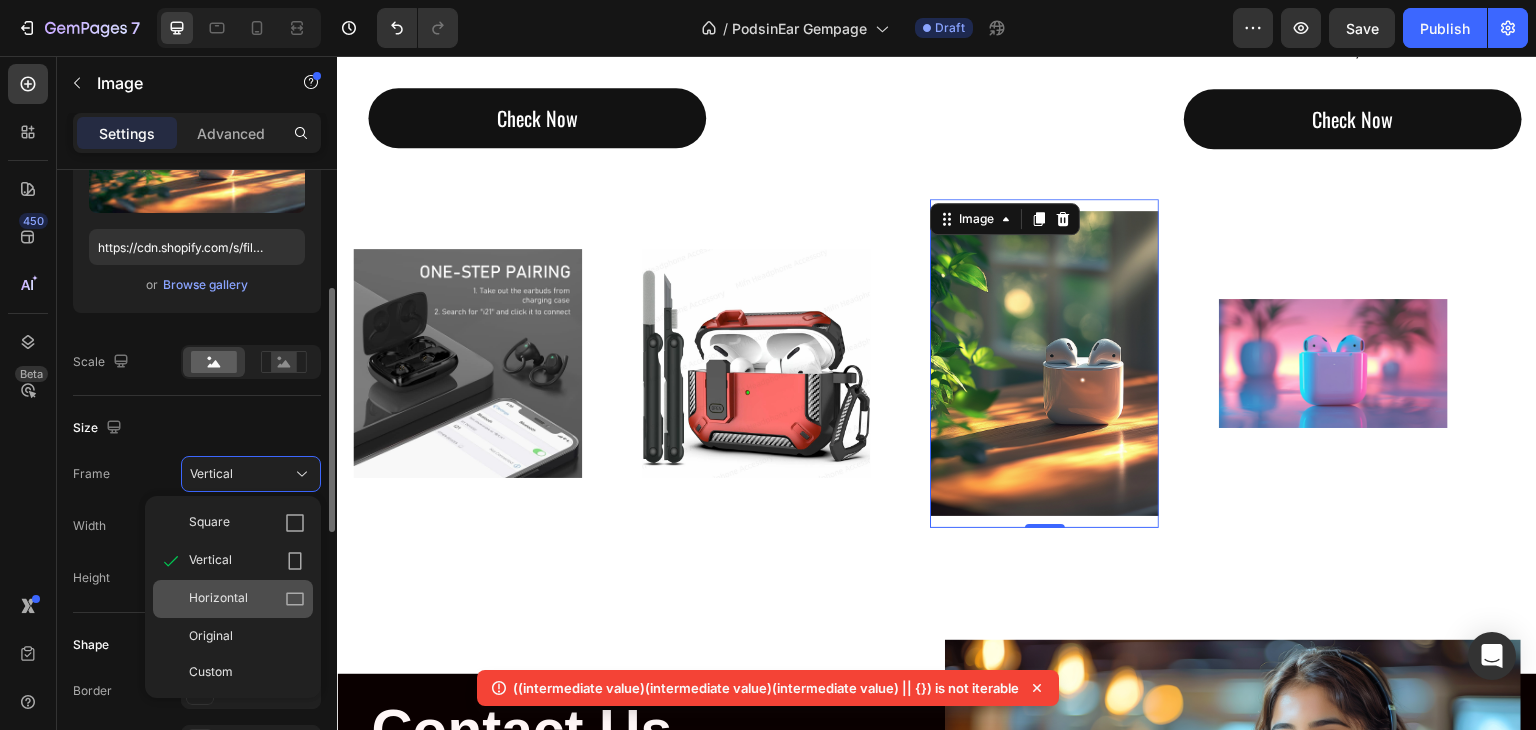 click on "Horizontal" at bounding box center [247, 599] 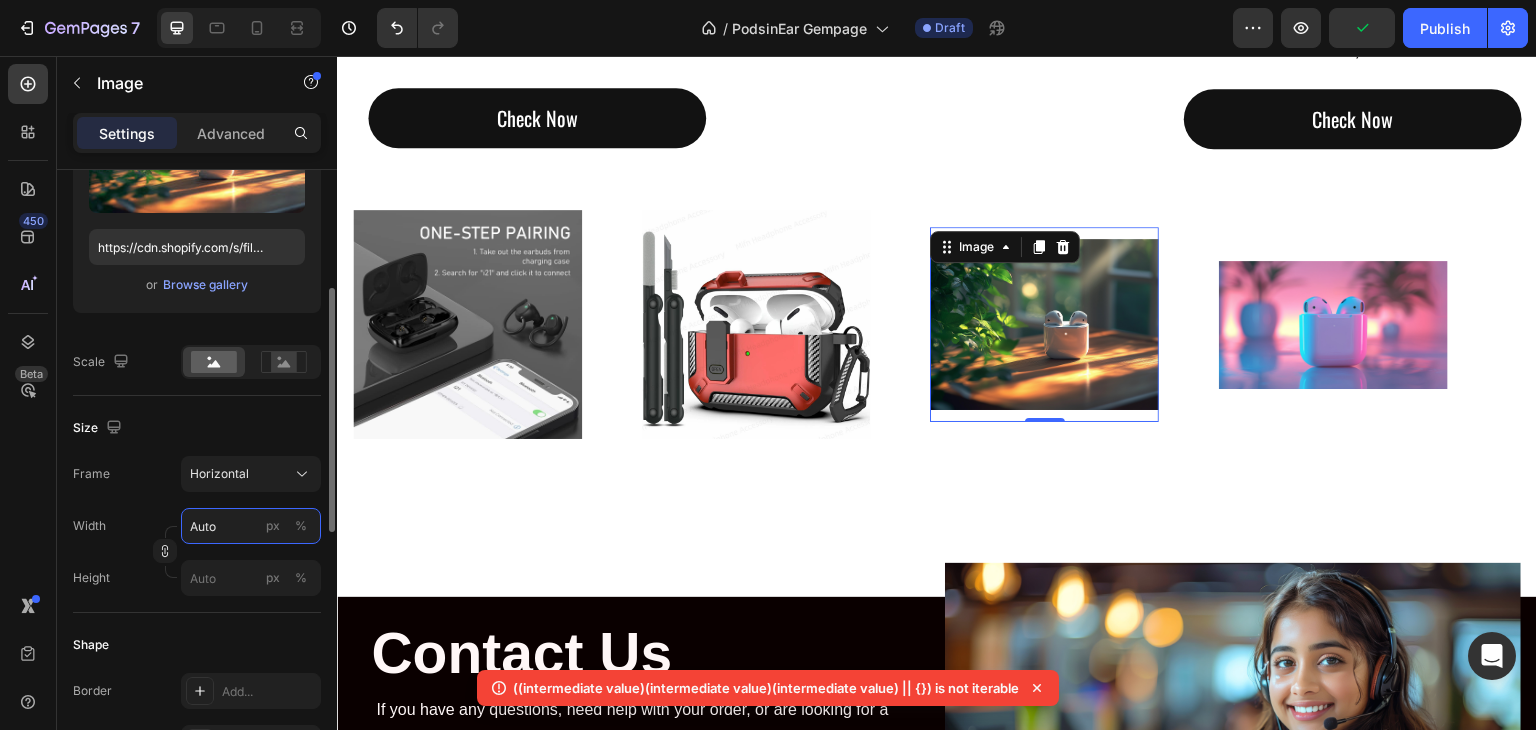 click on "Auto" at bounding box center (251, 526) 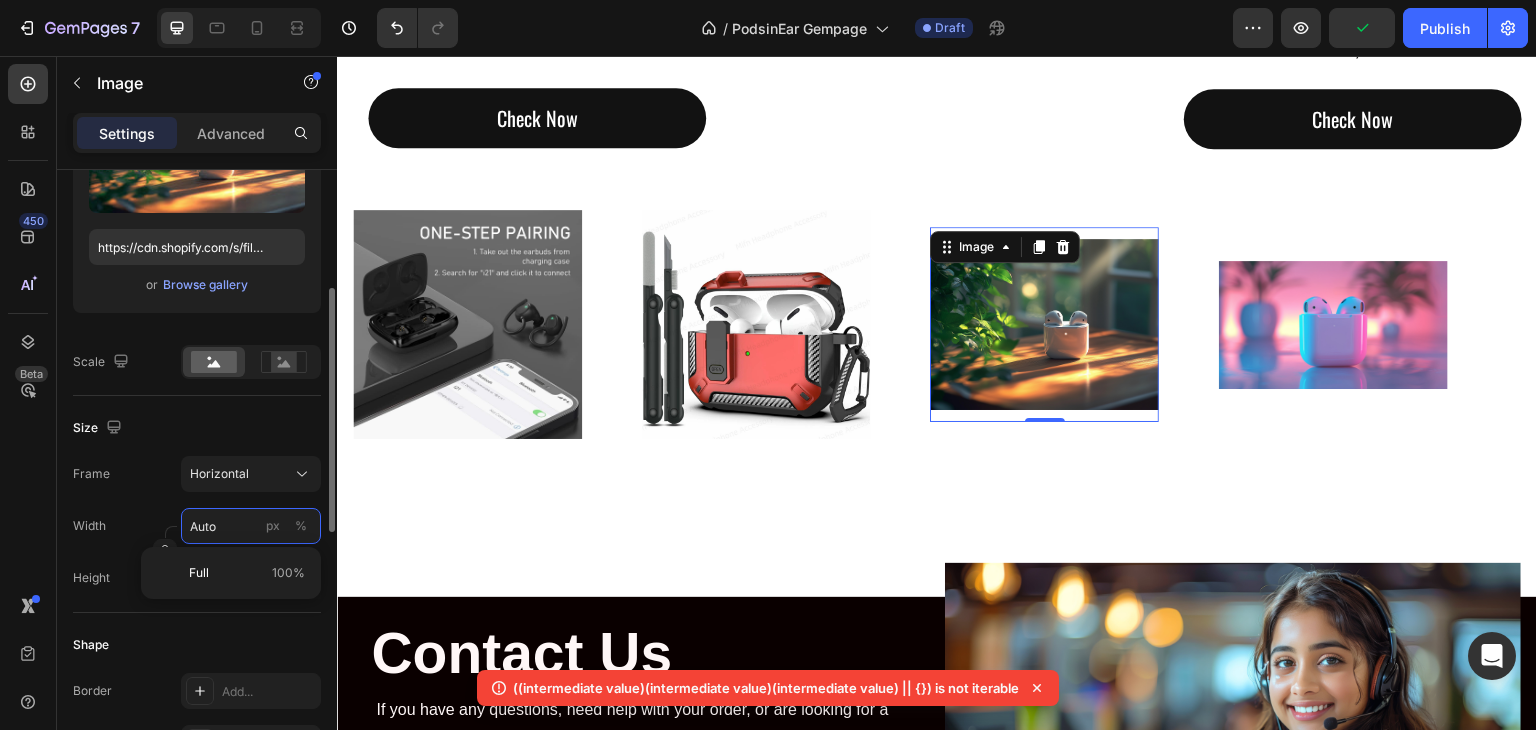 type on "5" 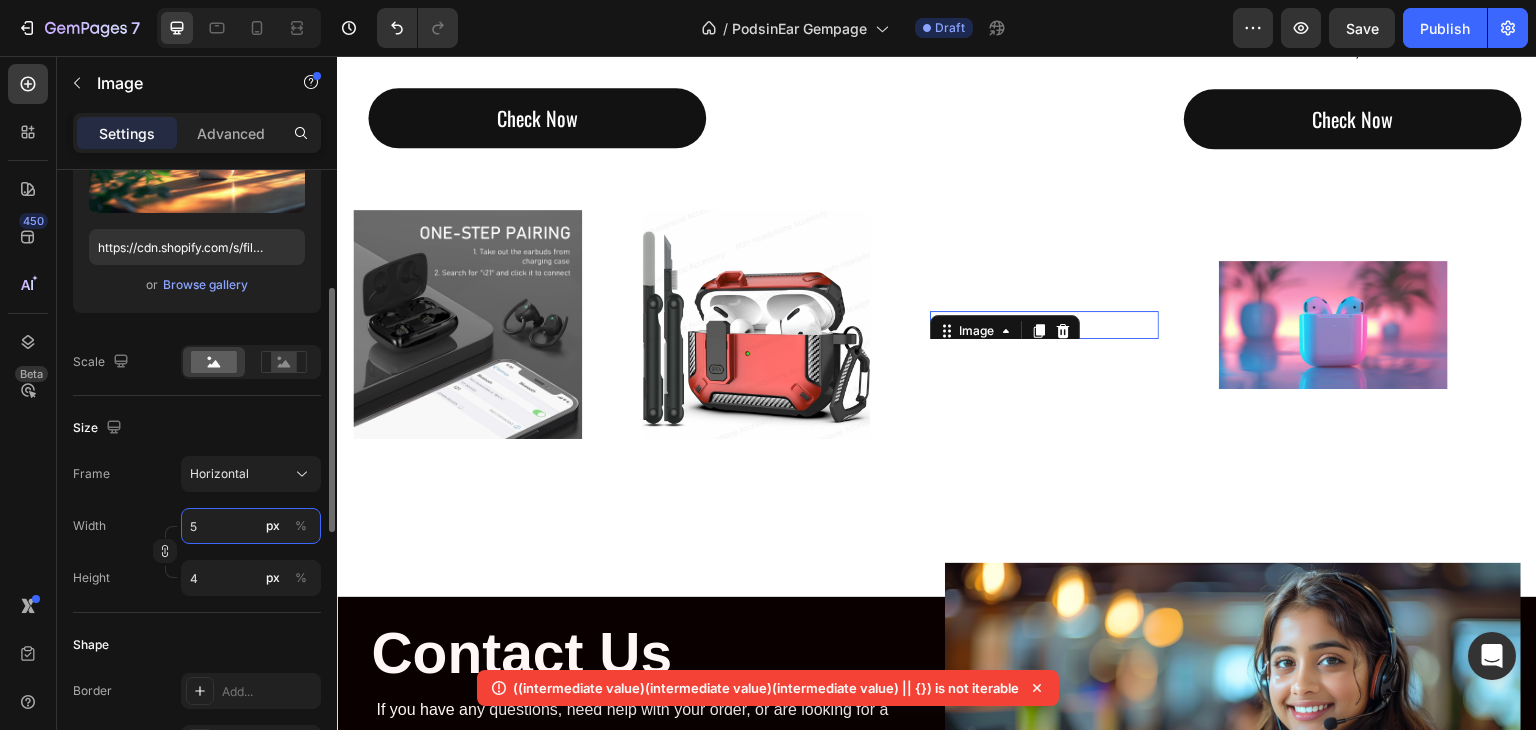 type on "50" 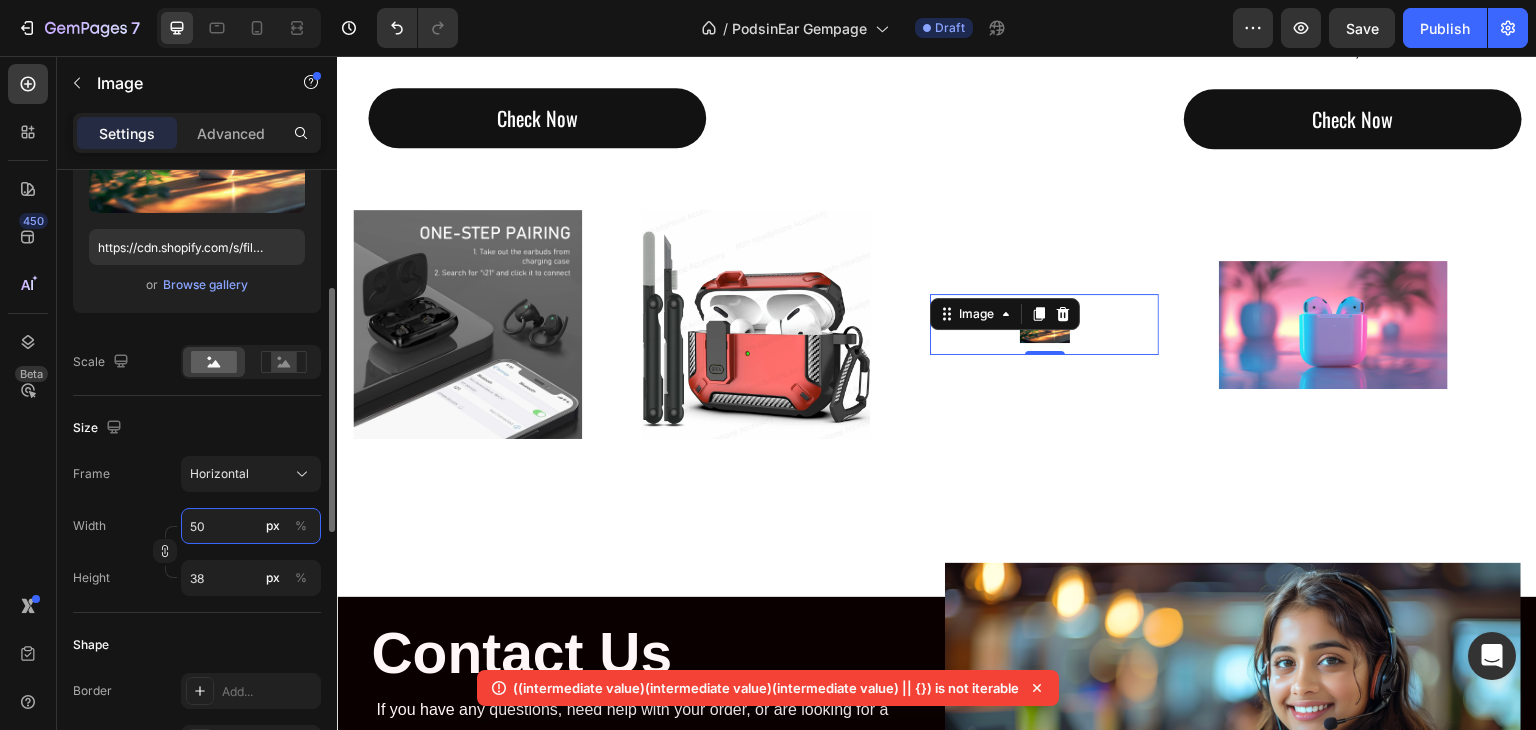 type on "500" 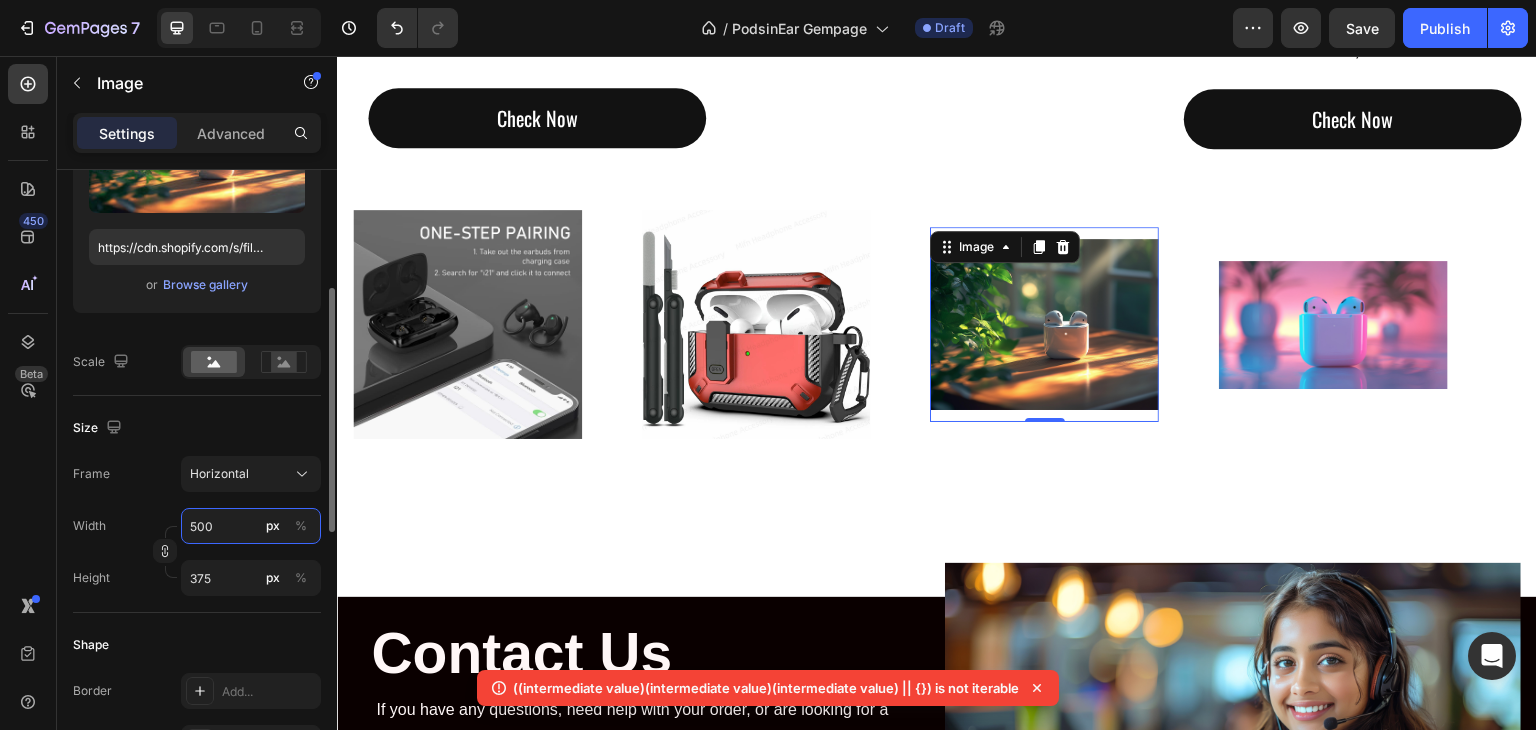 type on "50" 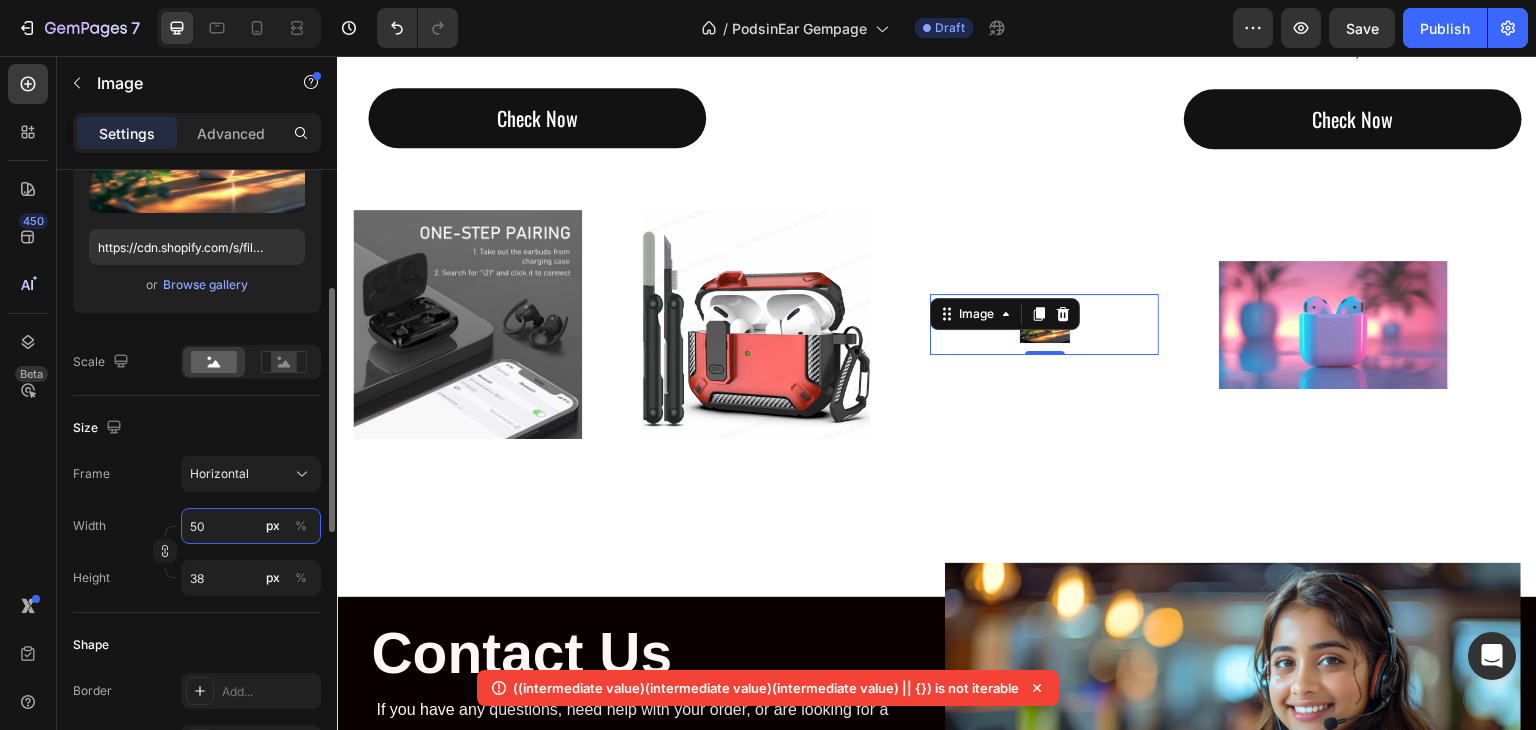 type on "5" 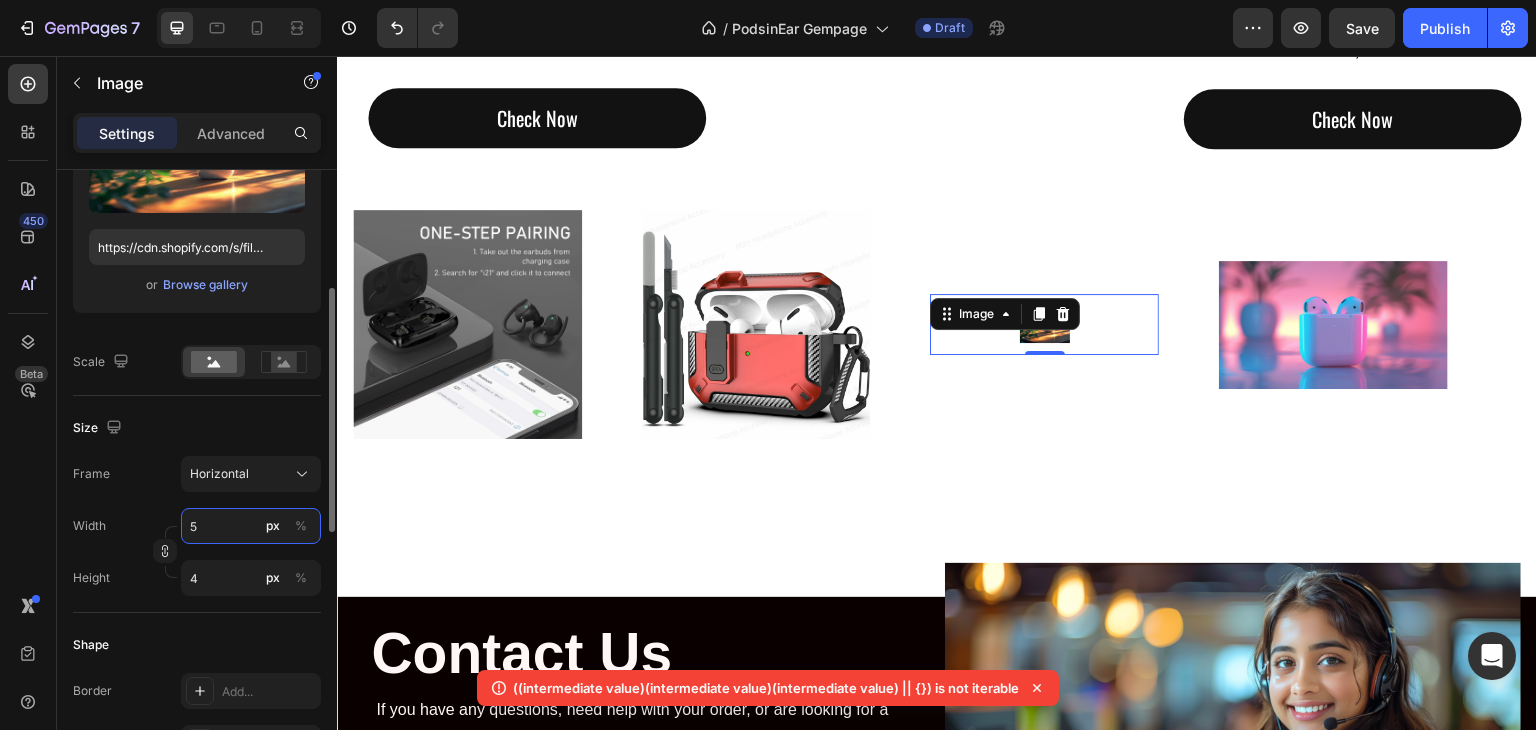type 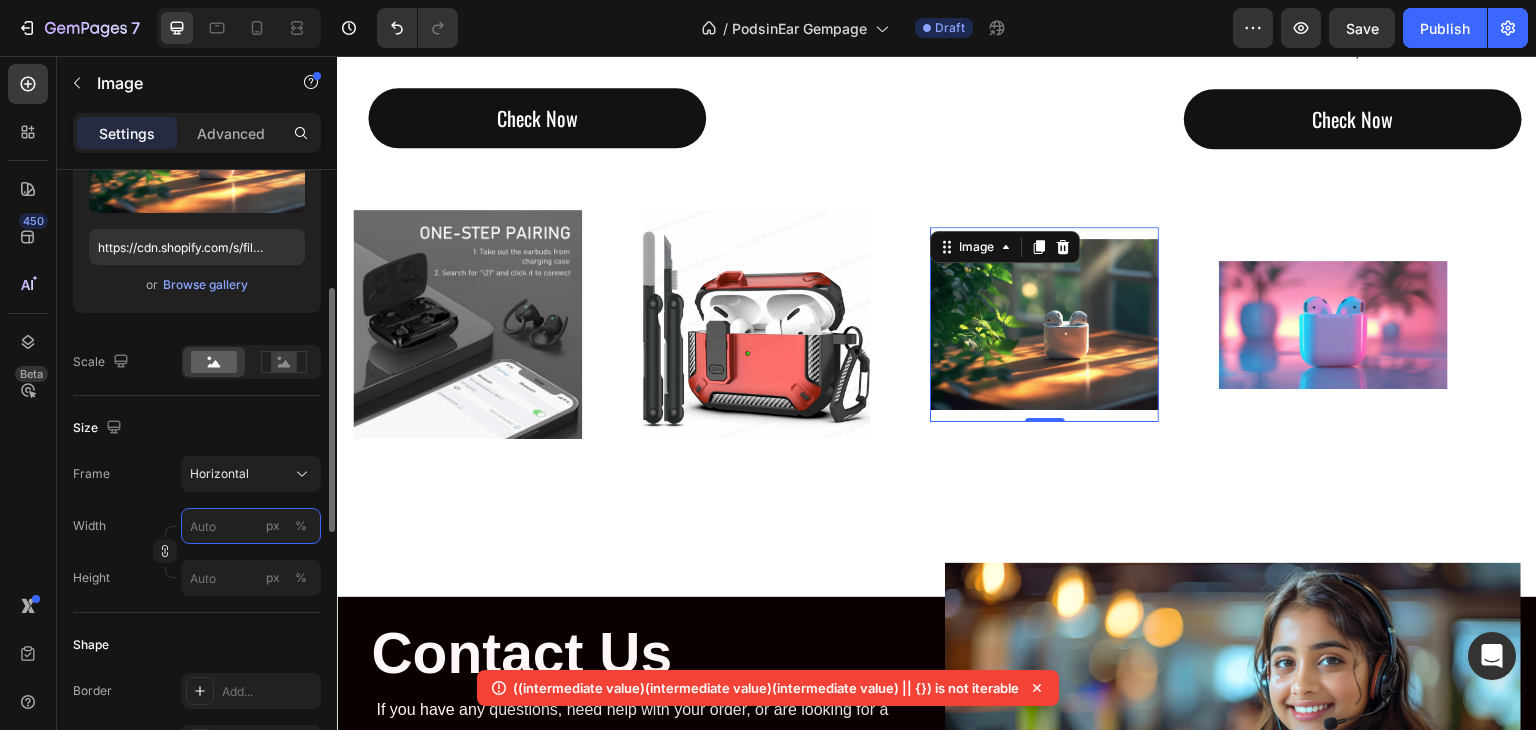 type on "5" 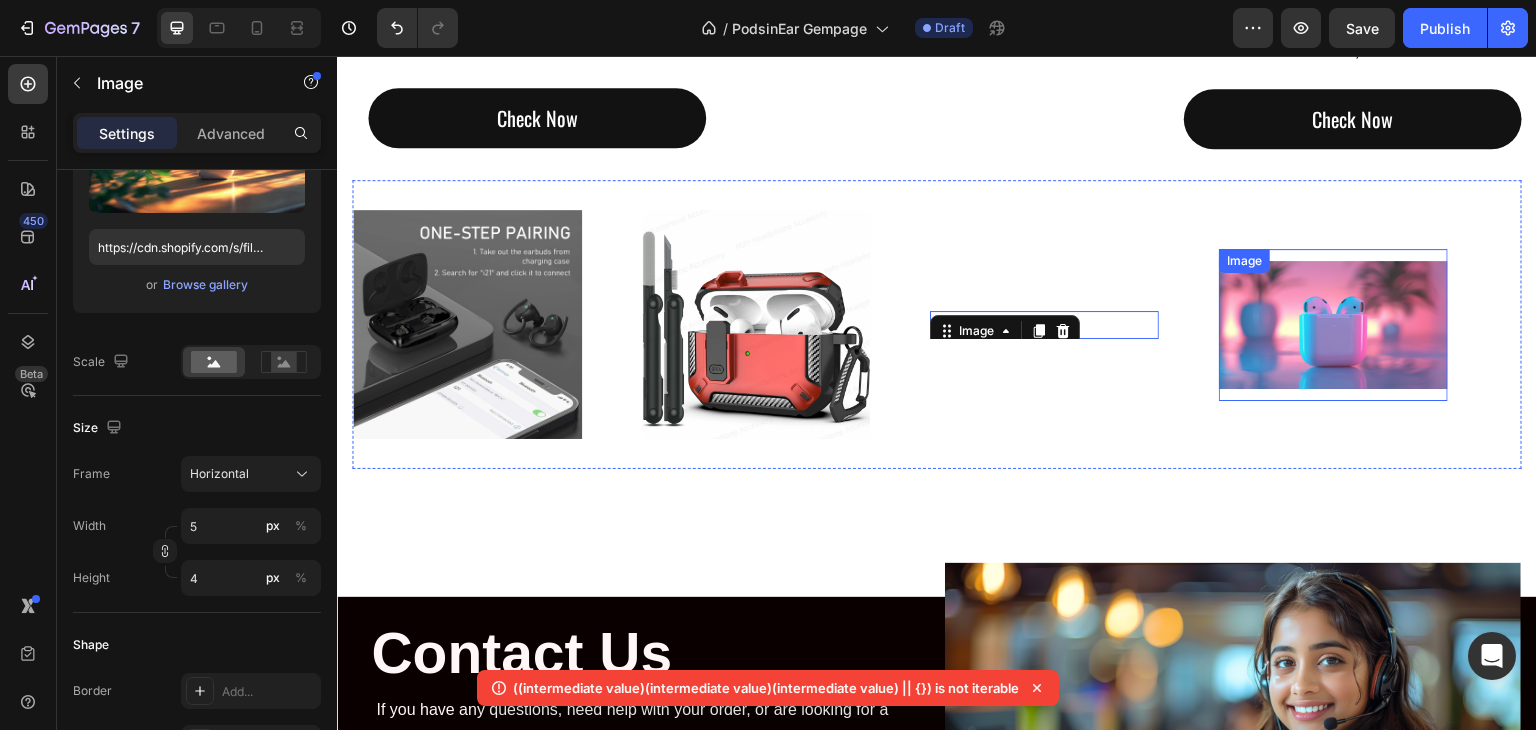 click at bounding box center [1333, 325] 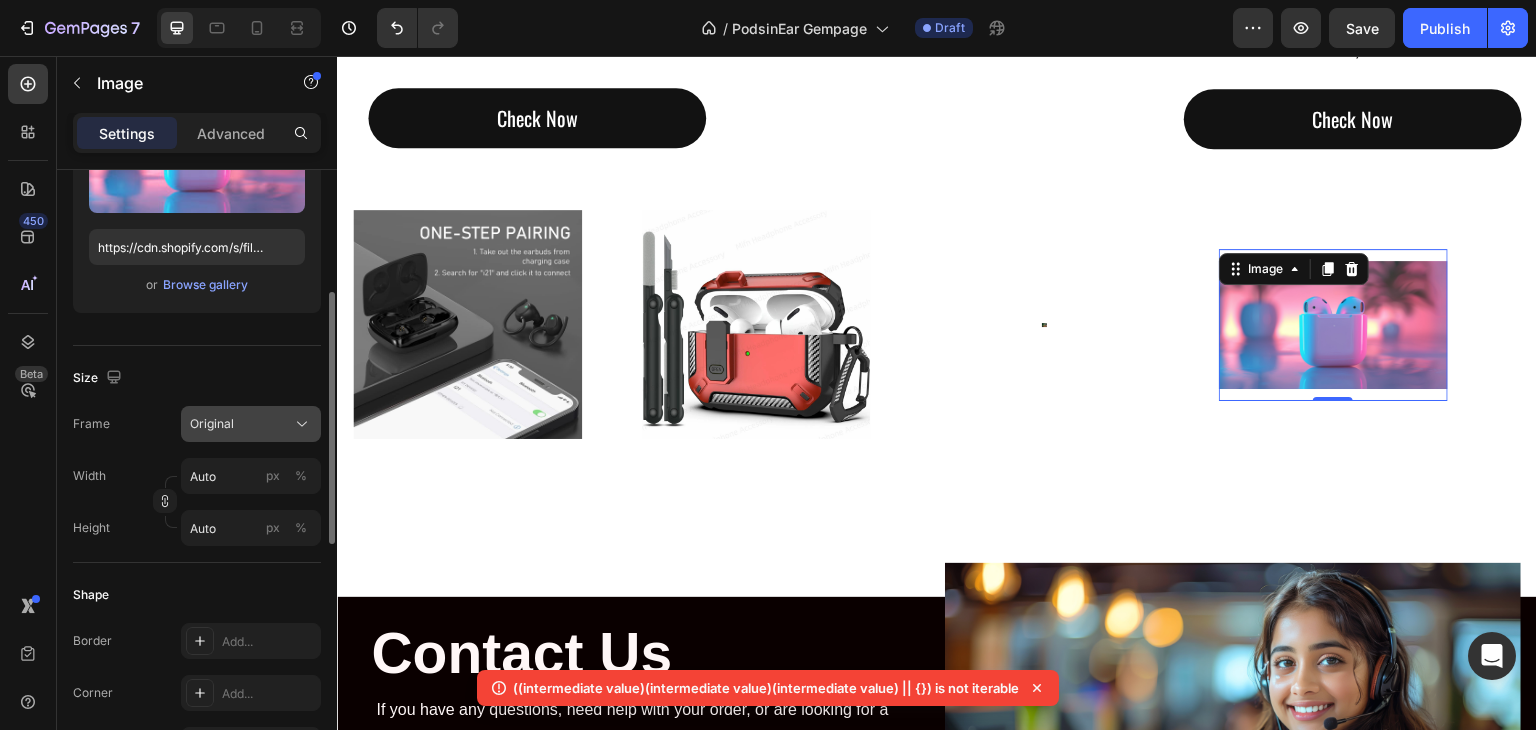 click on "Original" at bounding box center [251, 424] 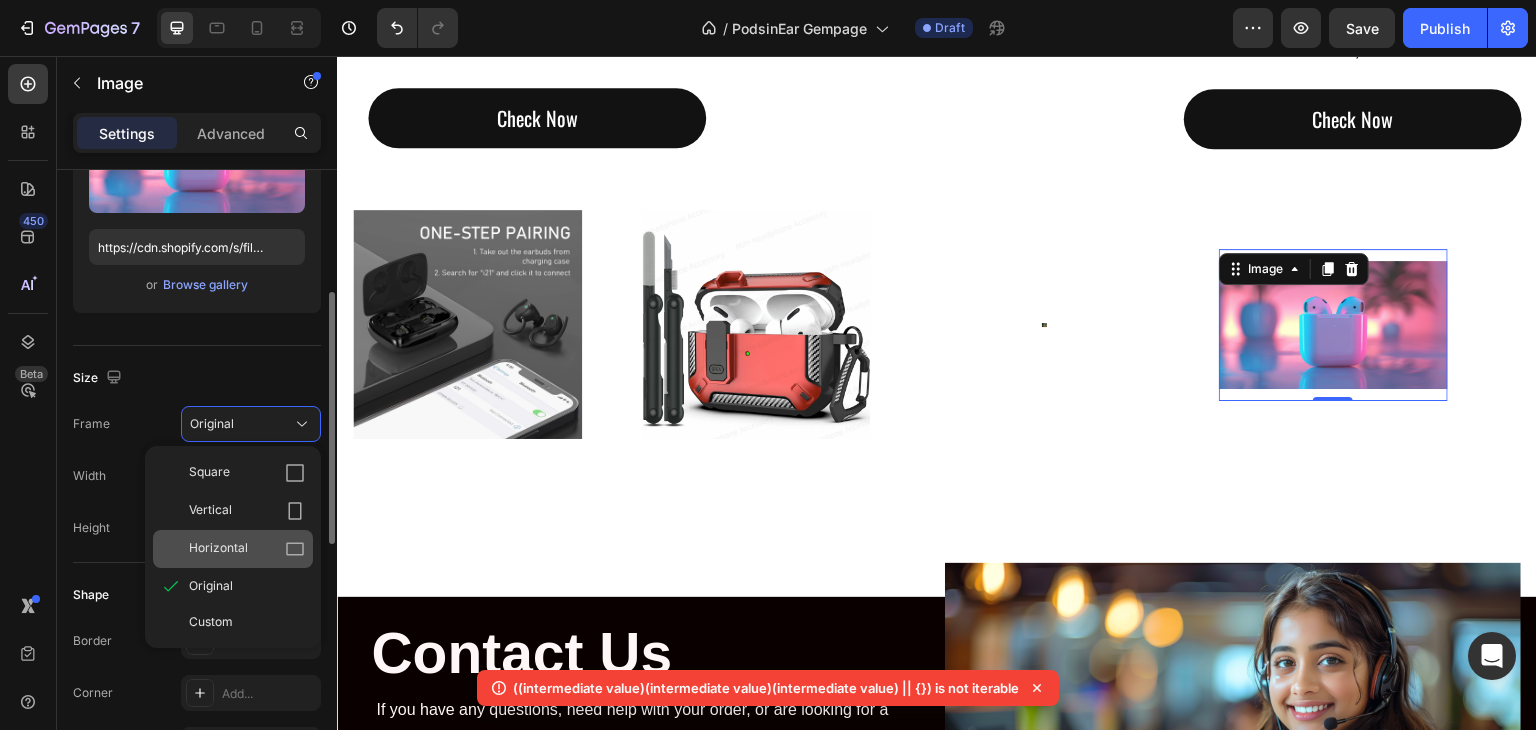 click on "Horizontal" at bounding box center (247, 549) 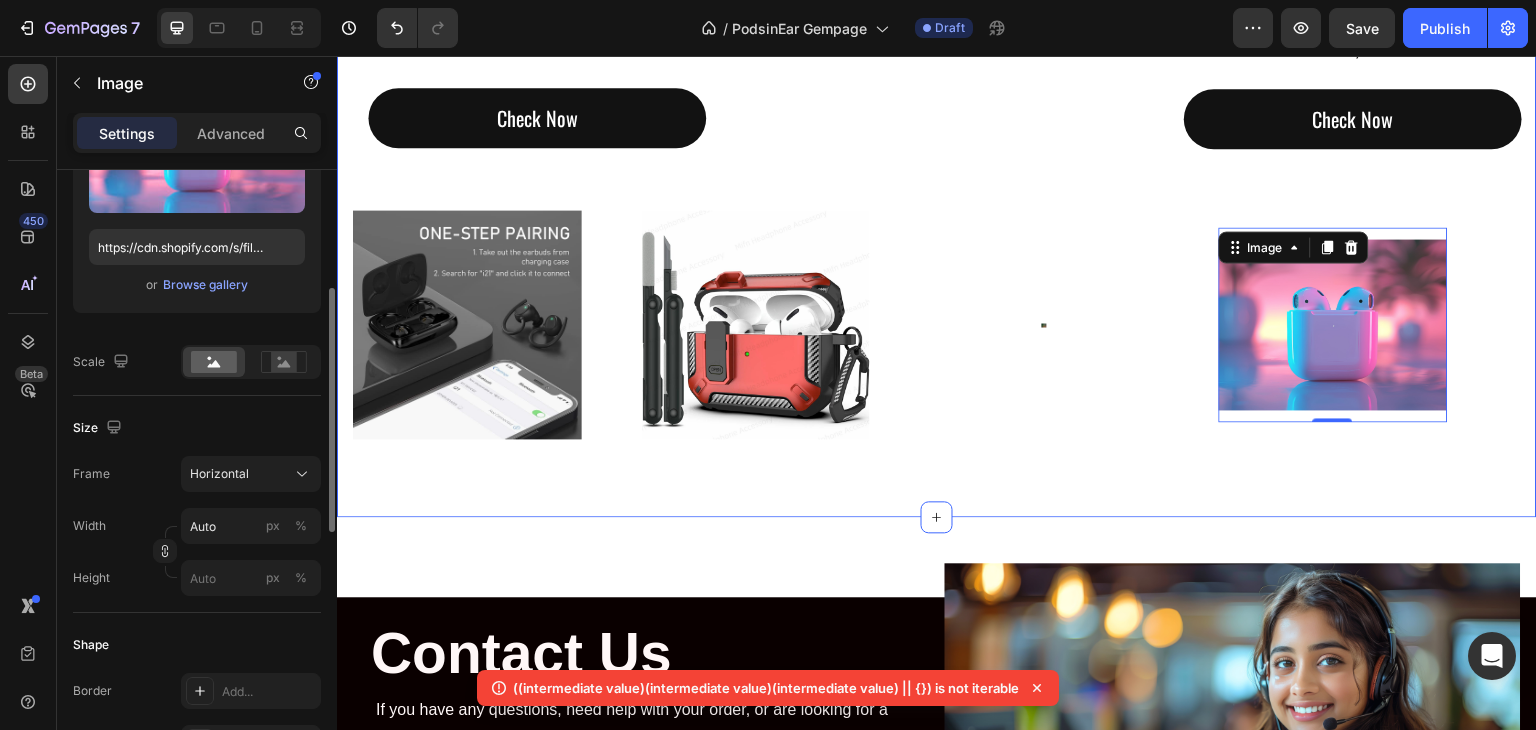 click on "Drop element here Explore Our Best Sellers Heading Loved by users. Packed with features. Ready when you are. Text Block Row
Drop element here Row (P) Images & Gallery Black Power Pod (P) Title
Icon
Icon
Icon
Icon
Icon Icon List Hoz €0,00 (P) Price (P) Price Check Now Button Row Product (P) Images & Gallery Aura Blue Deep Noise (P) Title
Icon
Icon
Icon
Icon
Icon Icon List Hoz €41,99 (P) Price (P) Price Product Row Check Now Button Row
Image Image Image Image
Carousel Row
Drop element here Row (P) Images & Gallery Gym Running Workout Earpods (P) Title
Icon
Icon
Icon
Icon
Icon Icon List Hoz €46,99 (P) Price (P) Price Check Now Button Row Product (P) Images & Gallery Sand Brothers Brown Icon" at bounding box center (937, -410) 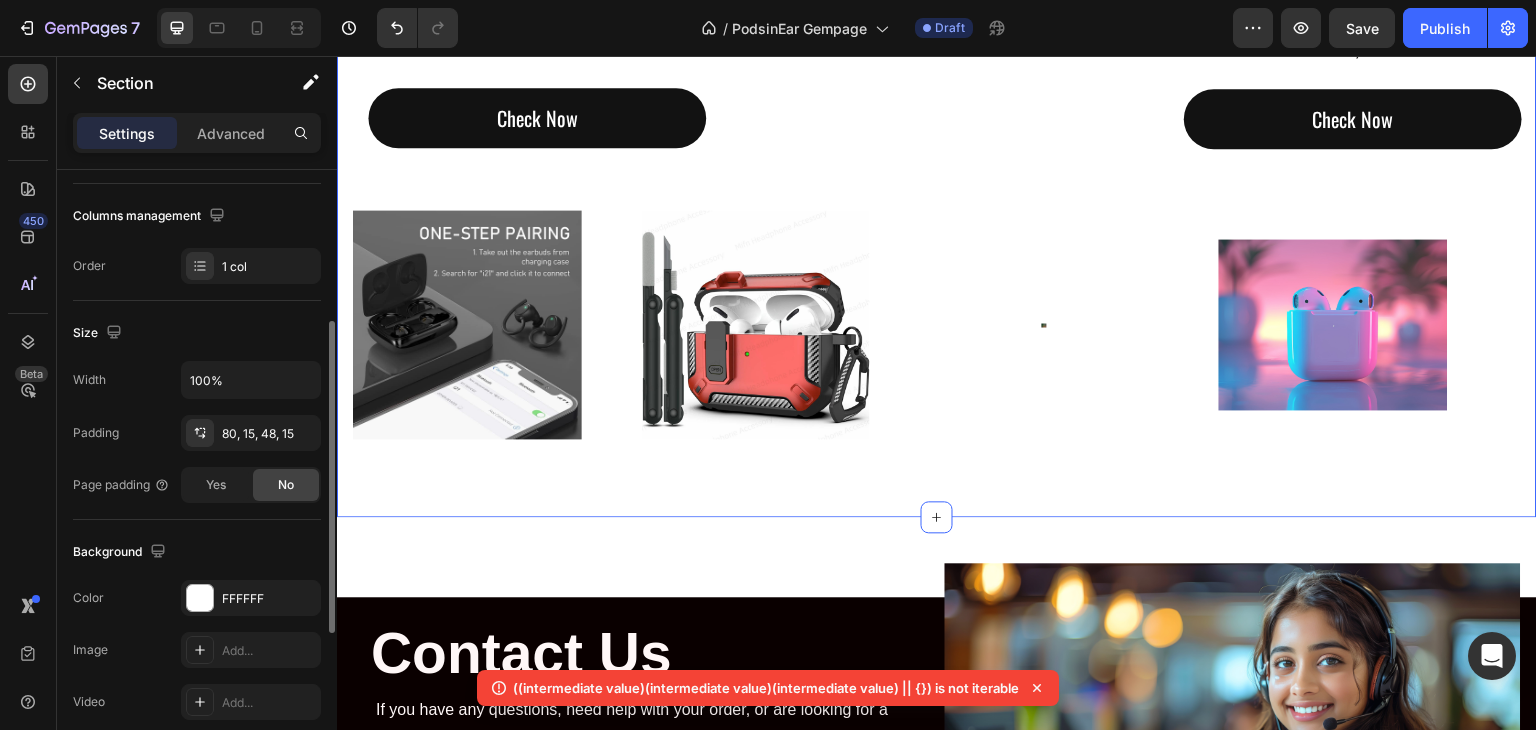 scroll, scrollTop: 0, scrollLeft: 0, axis: both 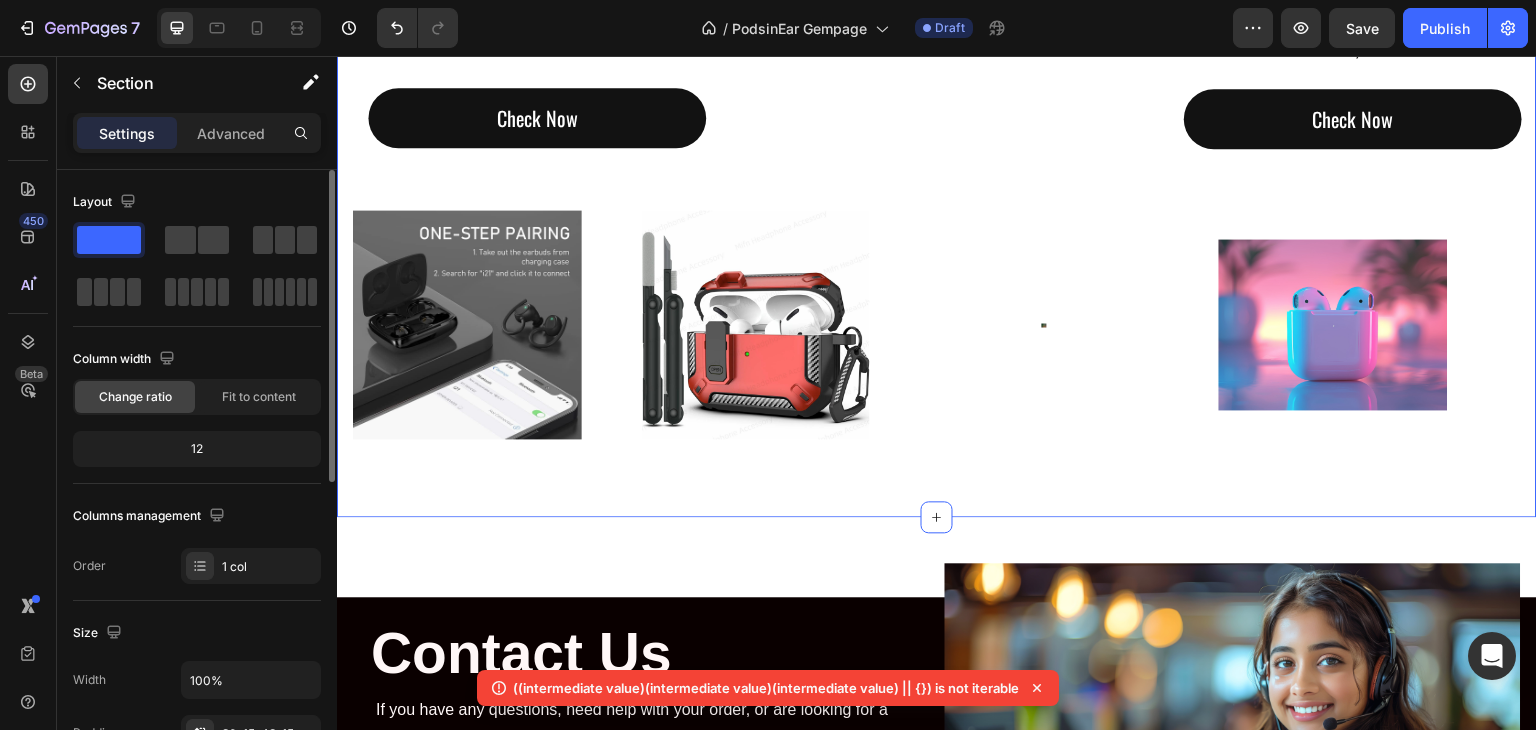 click on "Drop element here Explore Our Best Sellers Heading Loved by users. Packed with features. Ready when you are. Text Block Row
Drop element here Row (P) Images & Gallery Black Power Pod (P) Title
Icon
Icon
Icon
Icon
Icon Icon List Hoz €0,00 (P) Price (P) Price Check Now Button Row Product (P) Images & Gallery Aura Blue Deep Noise (P) Title
Icon
Icon
Icon
Icon
Icon Icon List Hoz €41,99 (P) Price (P) Price Product Row Check Now Button Row
Image Image Image Image
Carousel Row
Drop element here Row (P) Images & Gallery Gym Running Workout Earpods (P) Title
Icon
Icon
Icon
Icon
Icon Icon List Hoz €46,99 (P) Price (P) Price Check Now Button Row Product (P) Images & Gallery Sand Brothers Brown Icon" at bounding box center (937, -410) 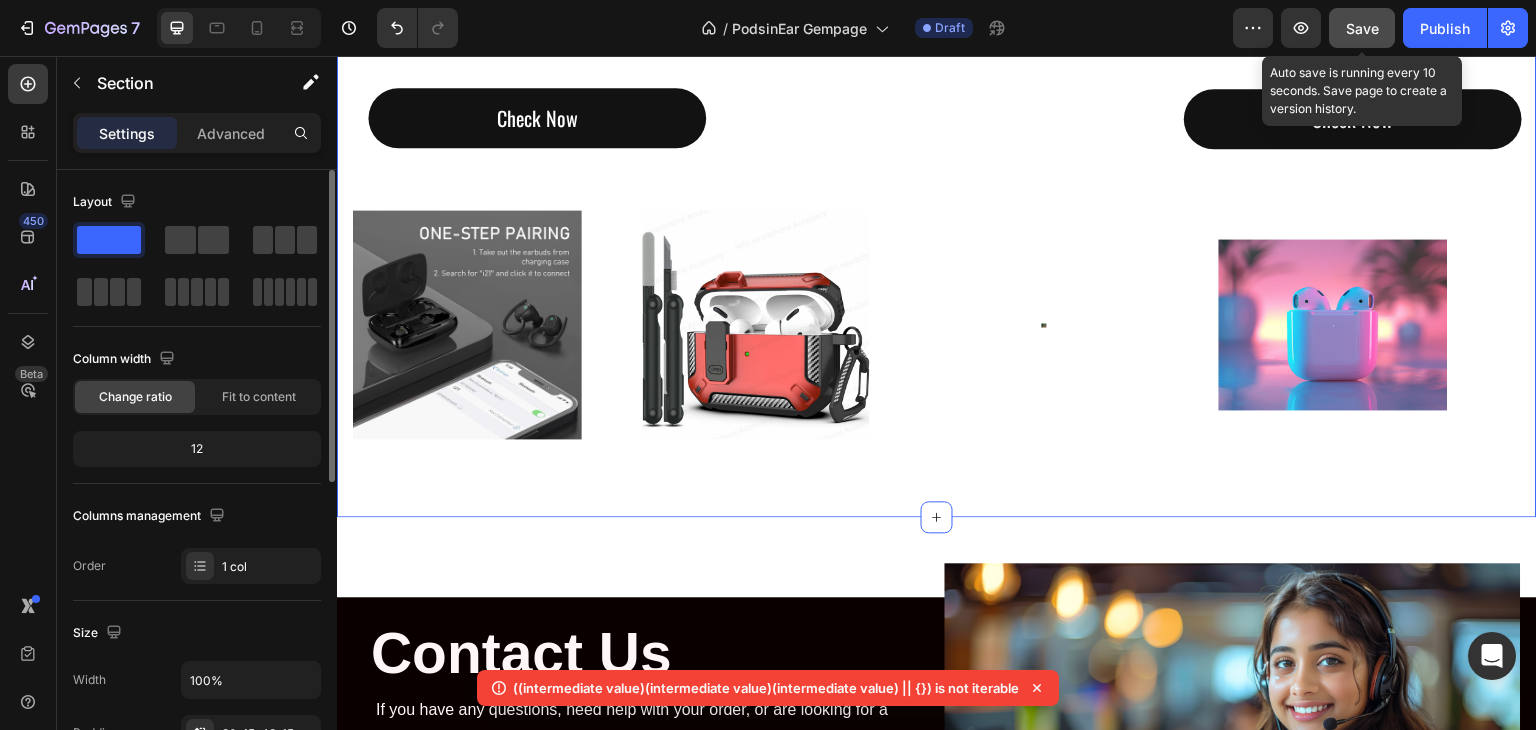 click on "Save" at bounding box center (1362, 28) 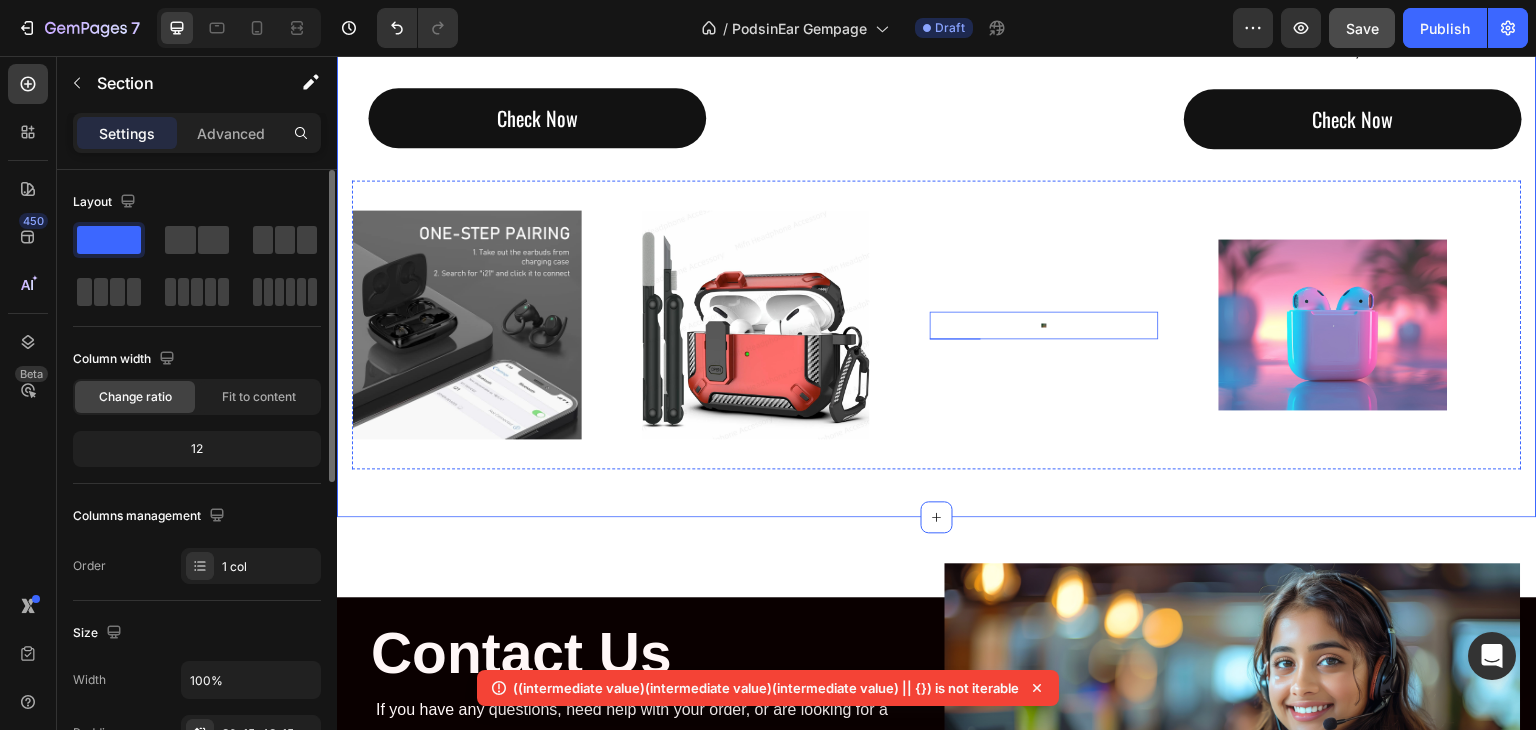 click on "Image" at bounding box center (1044, 325) 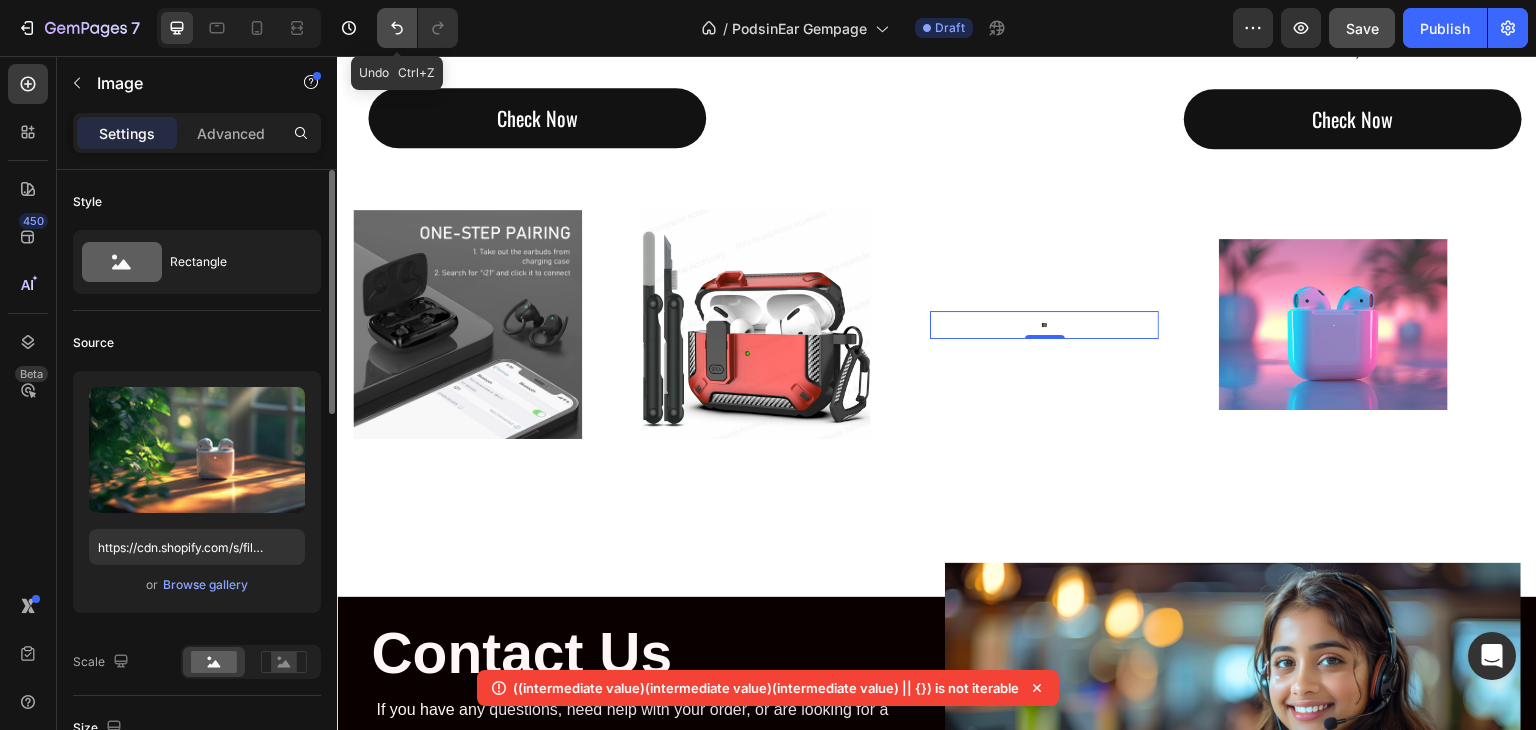 click 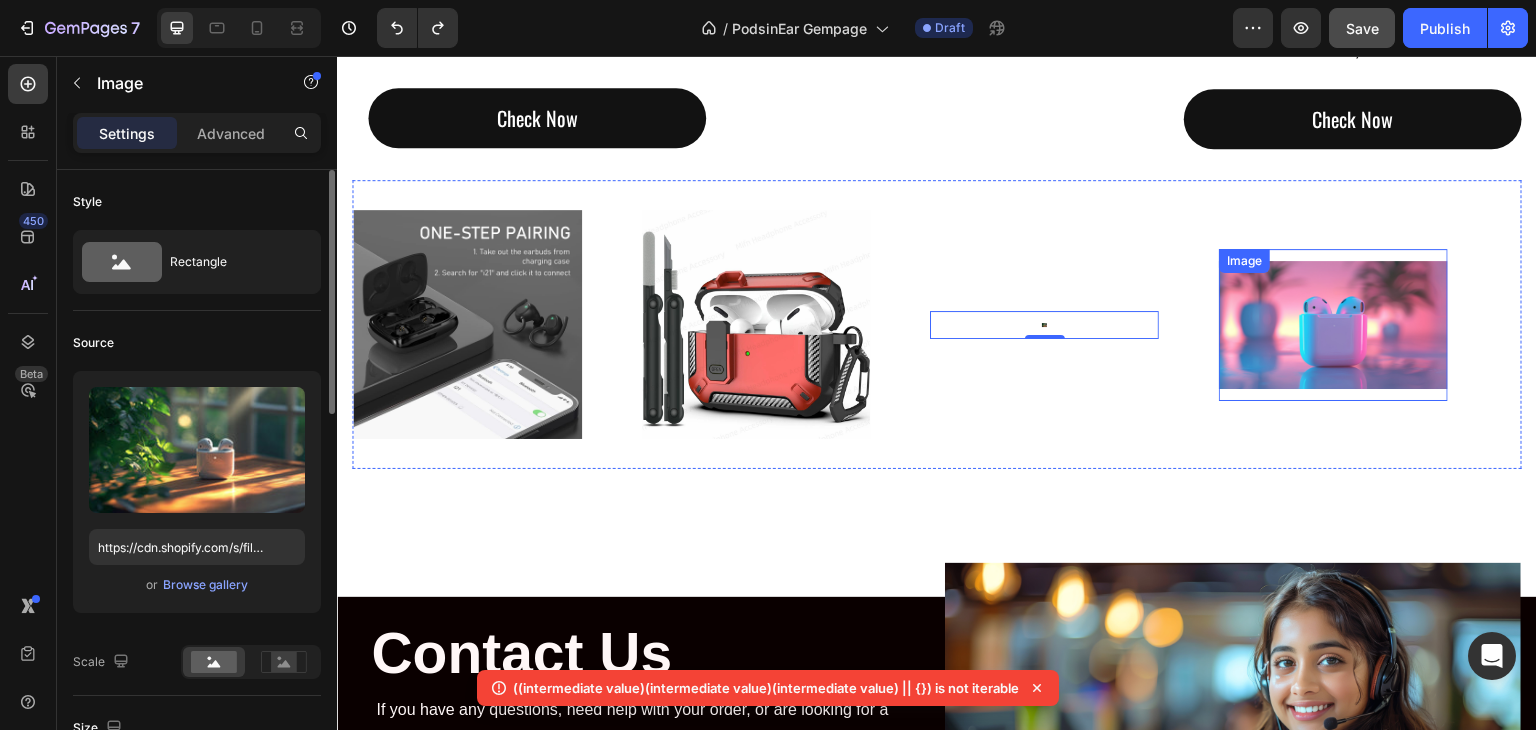 click at bounding box center [1333, 325] 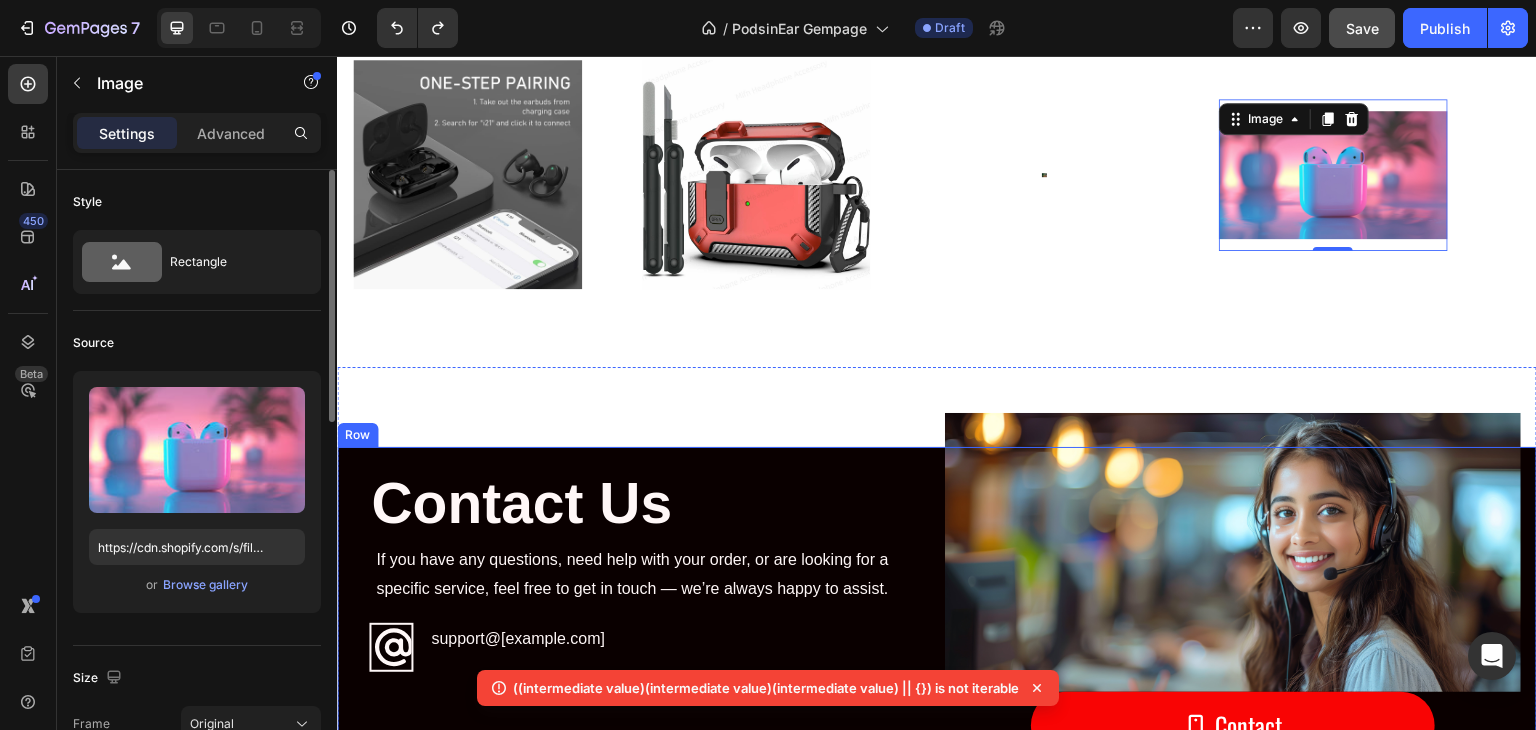 scroll, scrollTop: 2930, scrollLeft: 0, axis: vertical 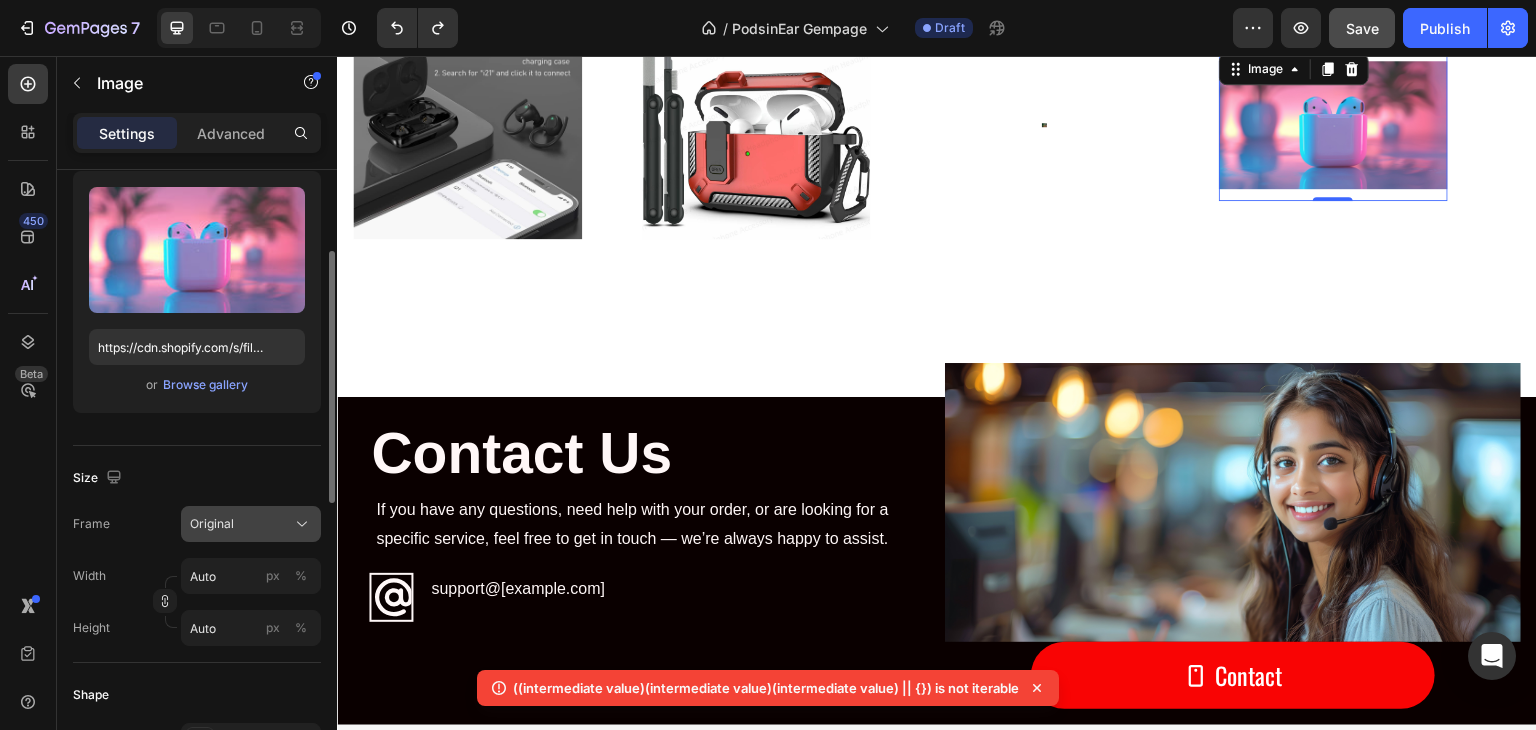 click on "Original" at bounding box center [251, 524] 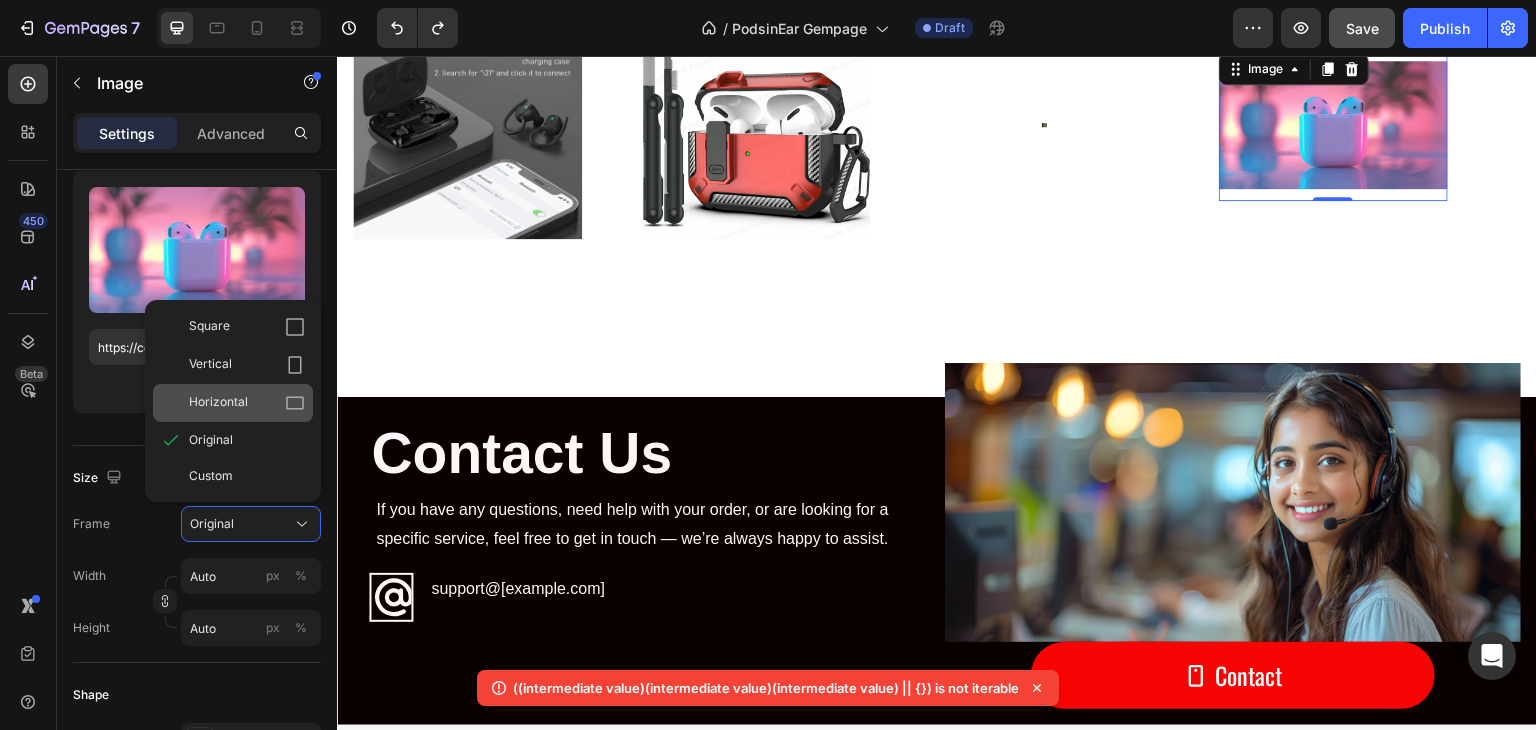 click on "Horizontal" at bounding box center [247, 403] 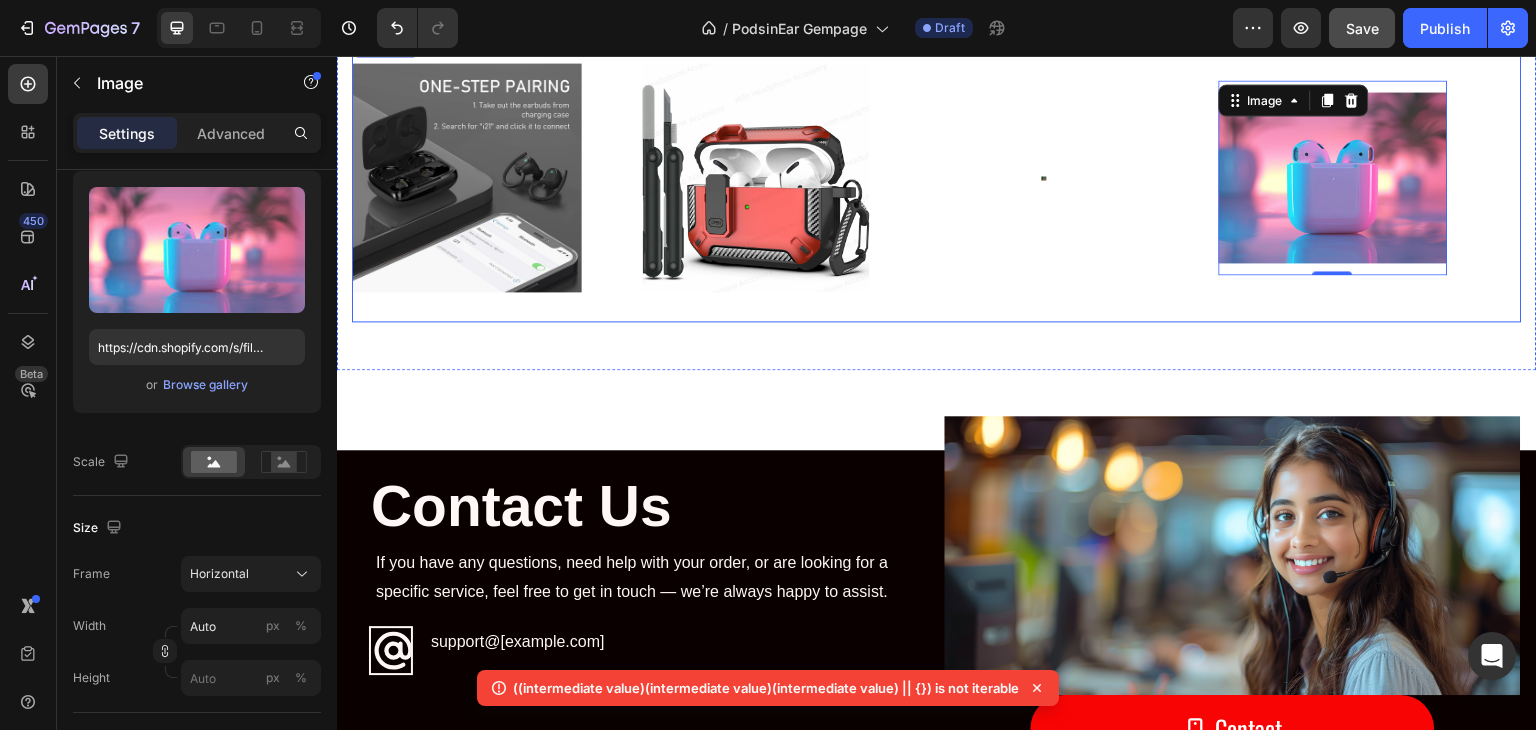 scroll, scrollTop: 2830, scrollLeft: 0, axis: vertical 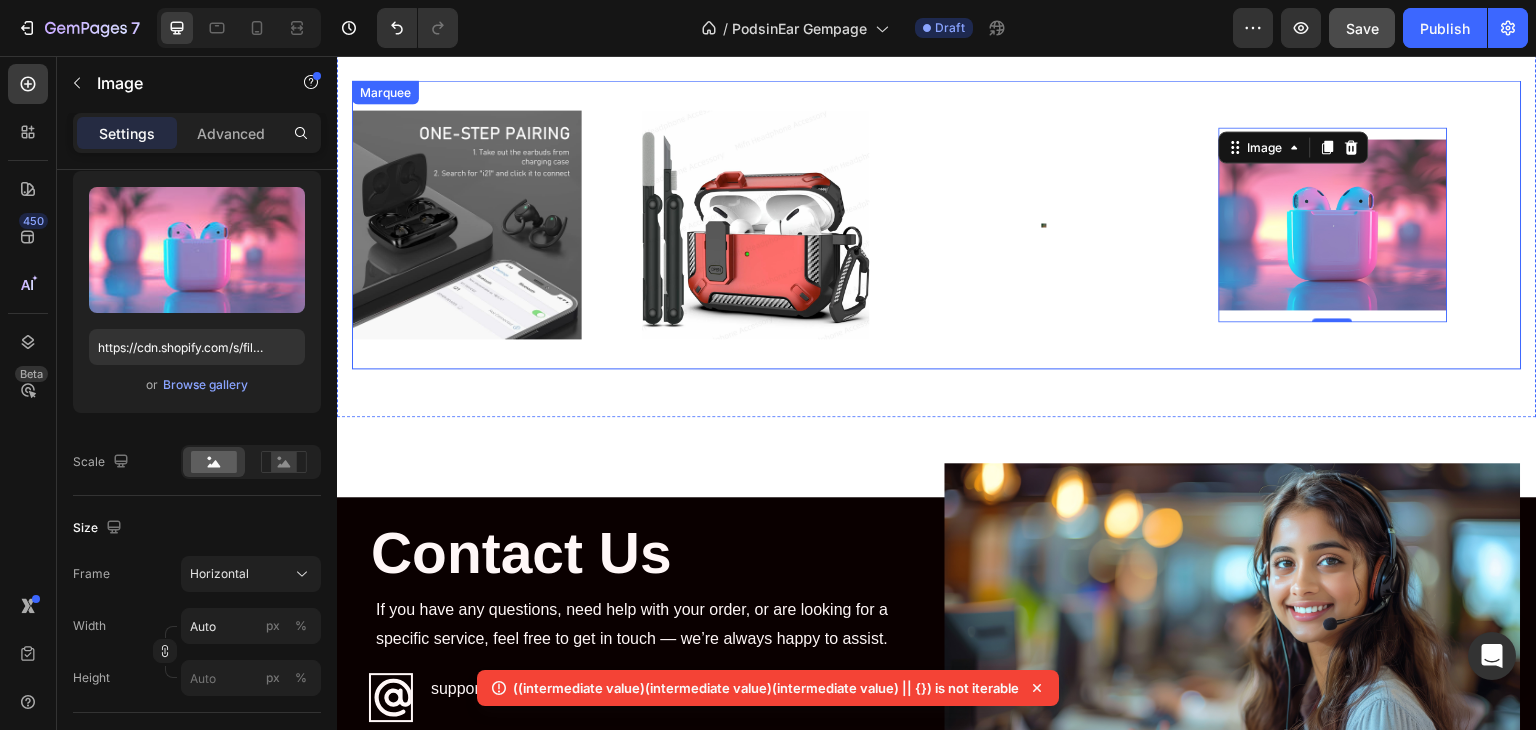 click on "Image" at bounding box center (1044, 225) 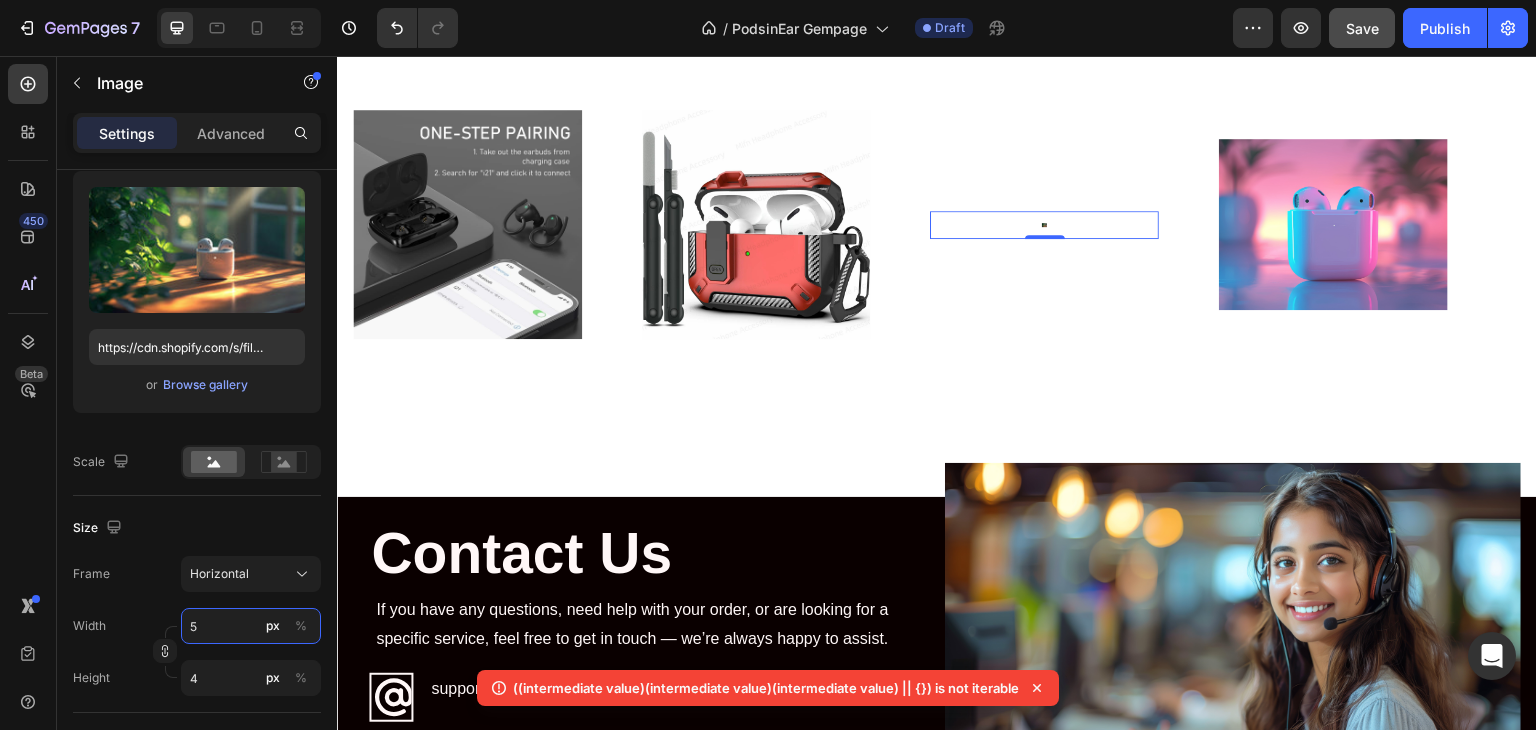 click on "5" at bounding box center (251, 626) 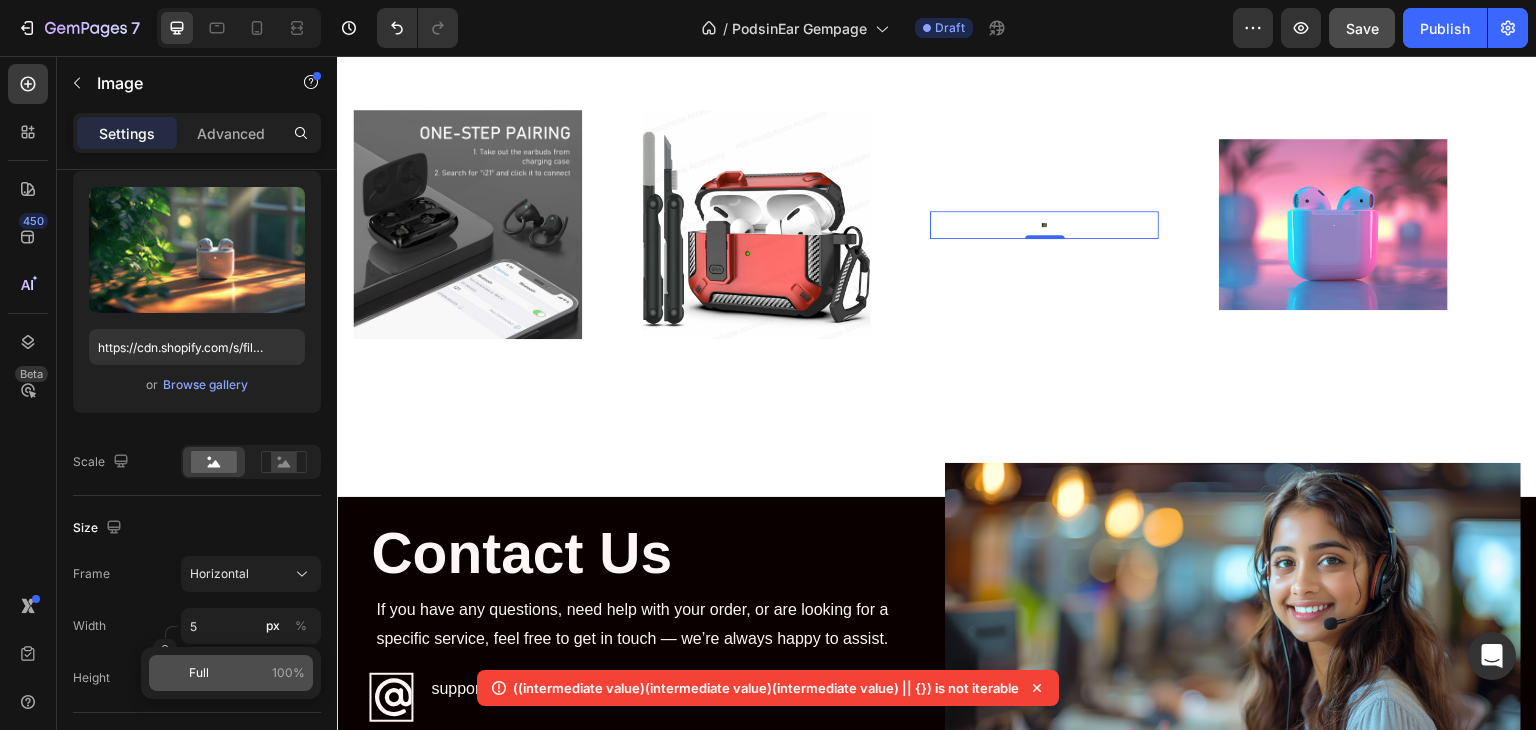 click on "Full 100%" at bounding box center (247, 673) 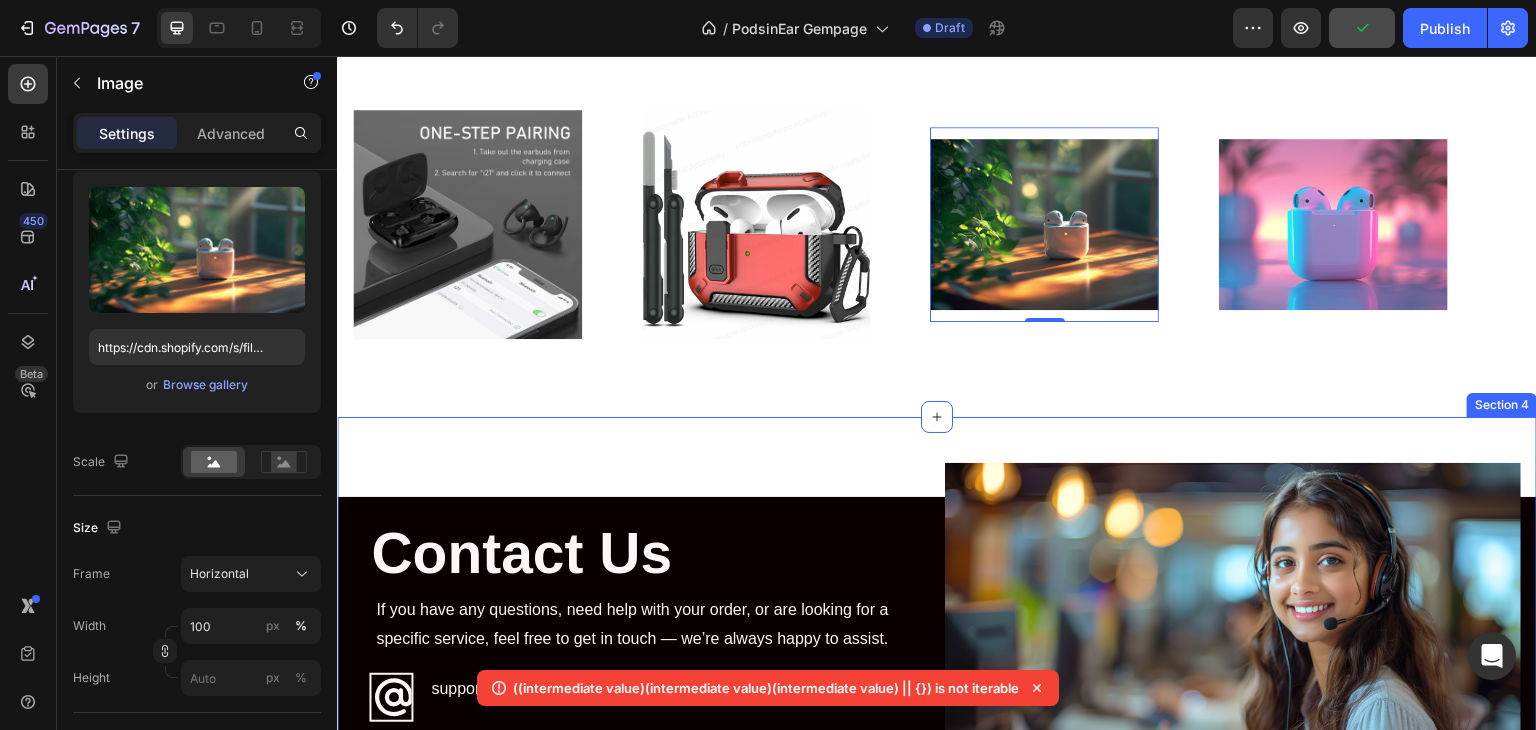 click on "Contact Us Heading Row If you have any questions, need help with your order, or are looking for a specific service, feel free to get in touch — we’re always happy to assist. Text Block Row
Icon support@podsinear.com Text block Row Image
Contact Button Row Section 4" at bounding box center (937, 621) 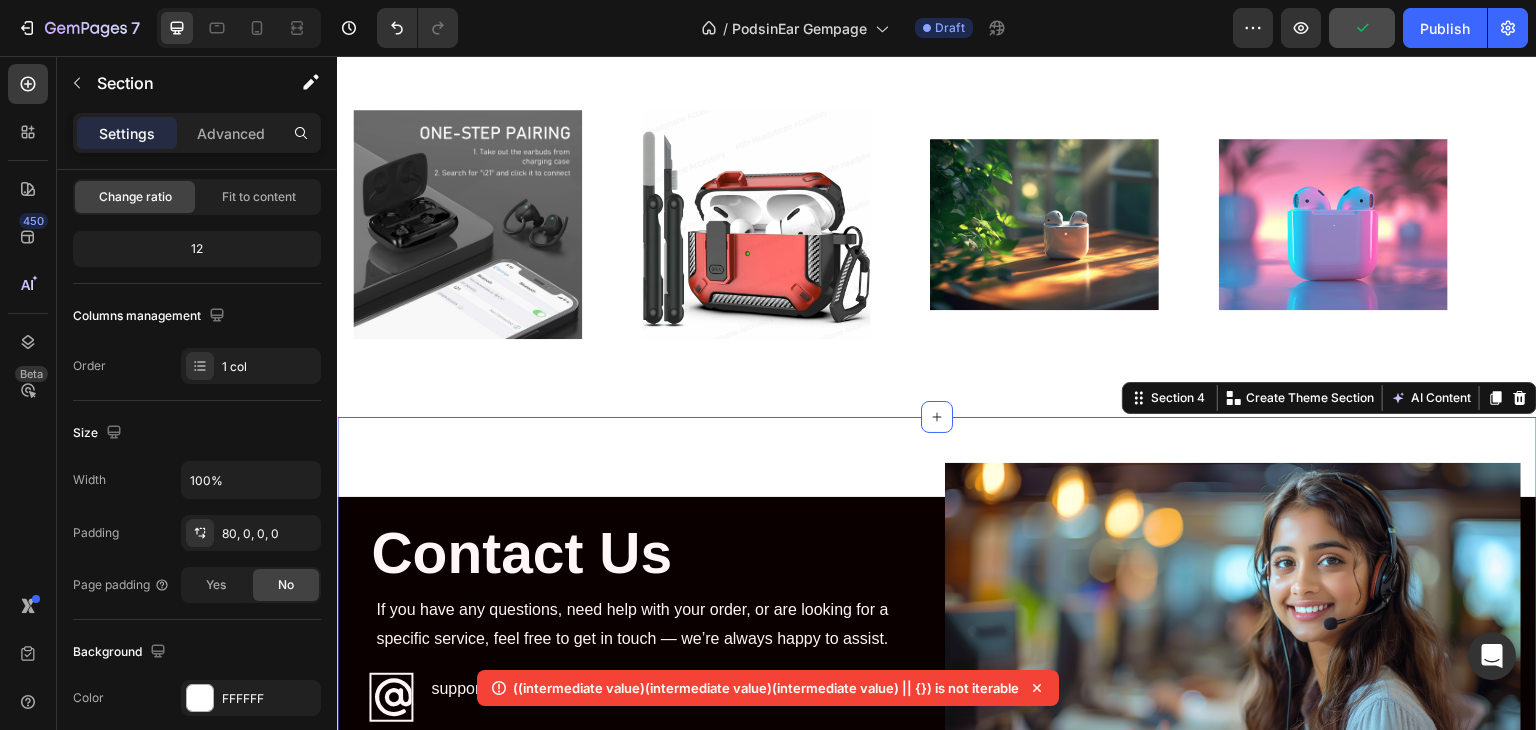 scroll, scrollTop: 0, scrollLeft: 0, axis: both 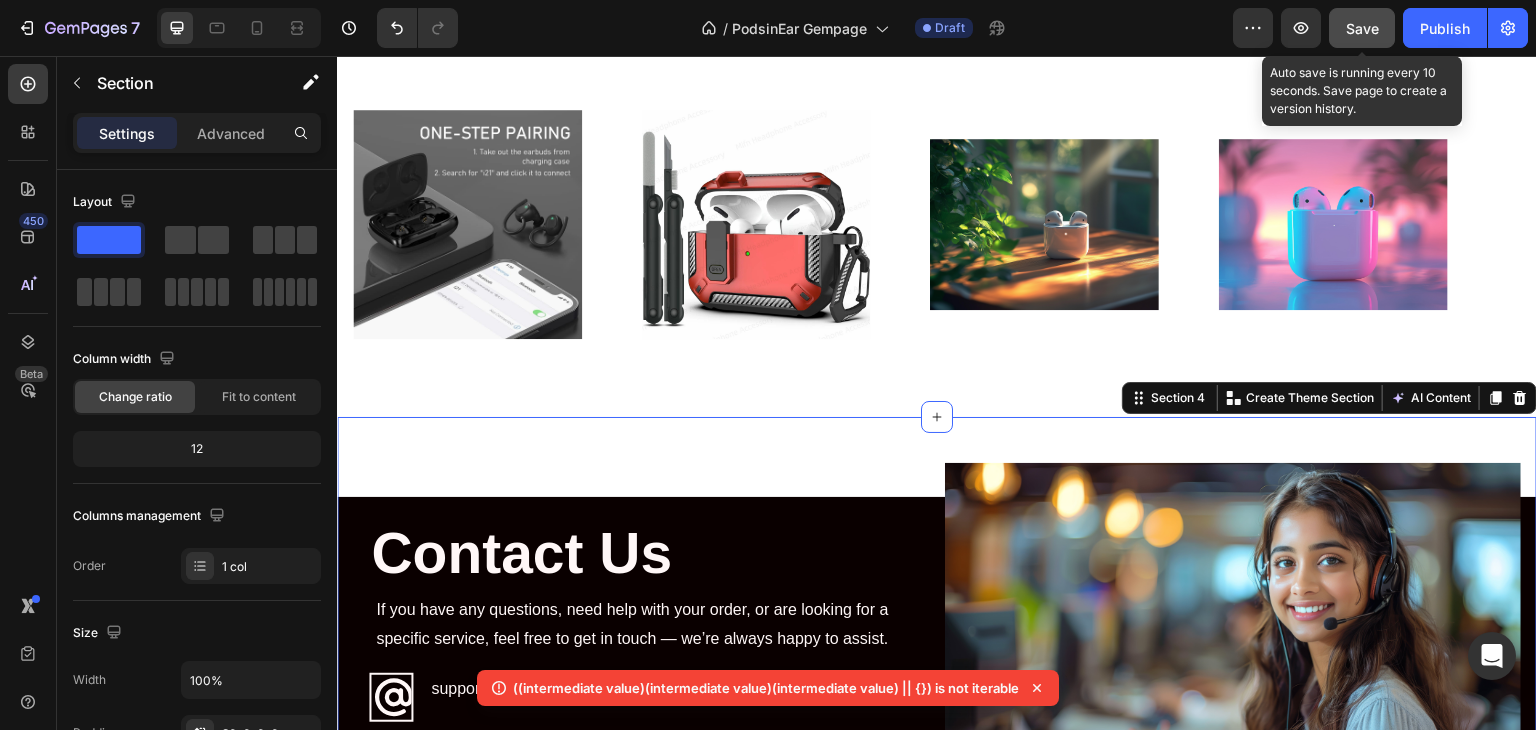 click on "Save" 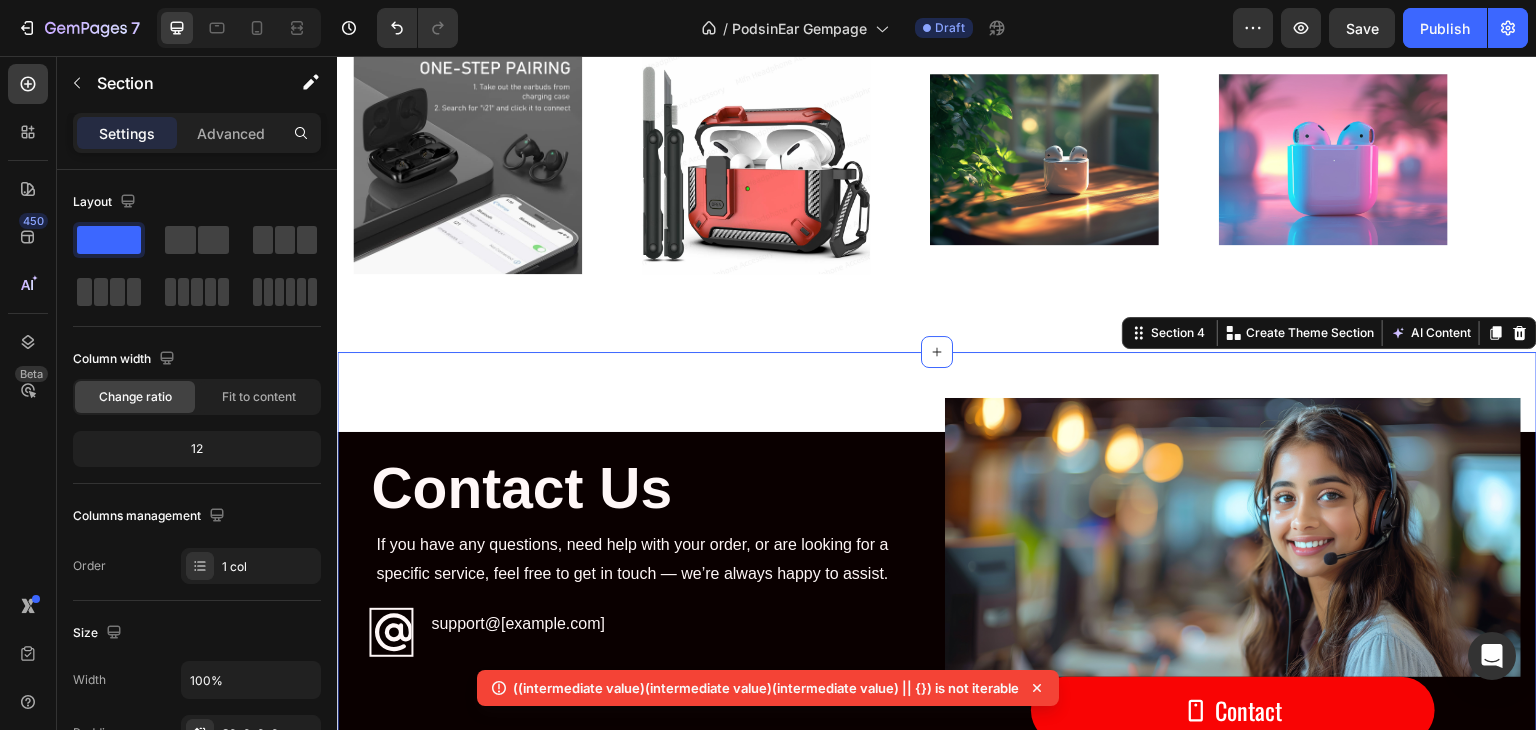scroll, scrollTop: 2930, scrollLeft: 0, axis: vertical 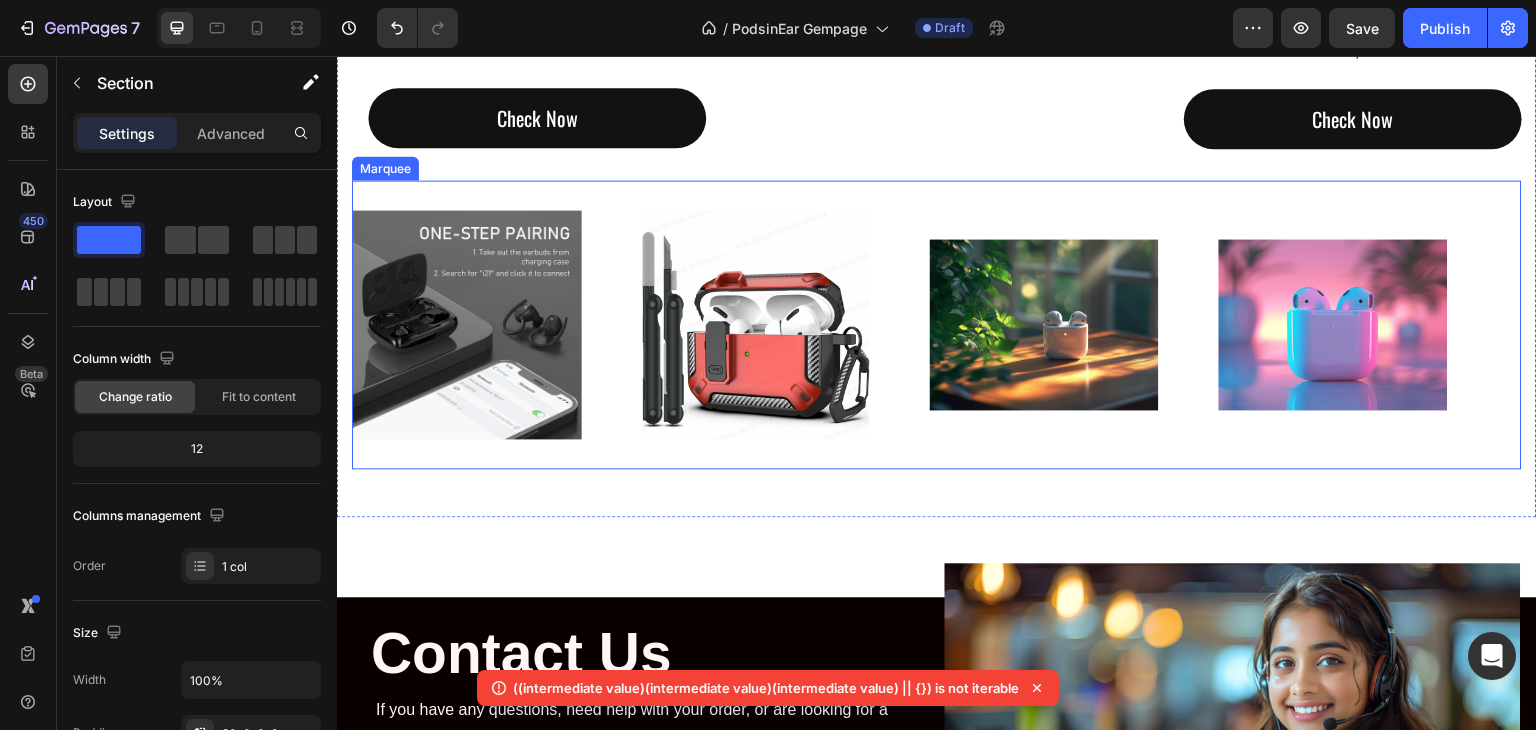 click on "Image Image Image Image Image Image Image Image Marquee" at bounding box center [937, 324] 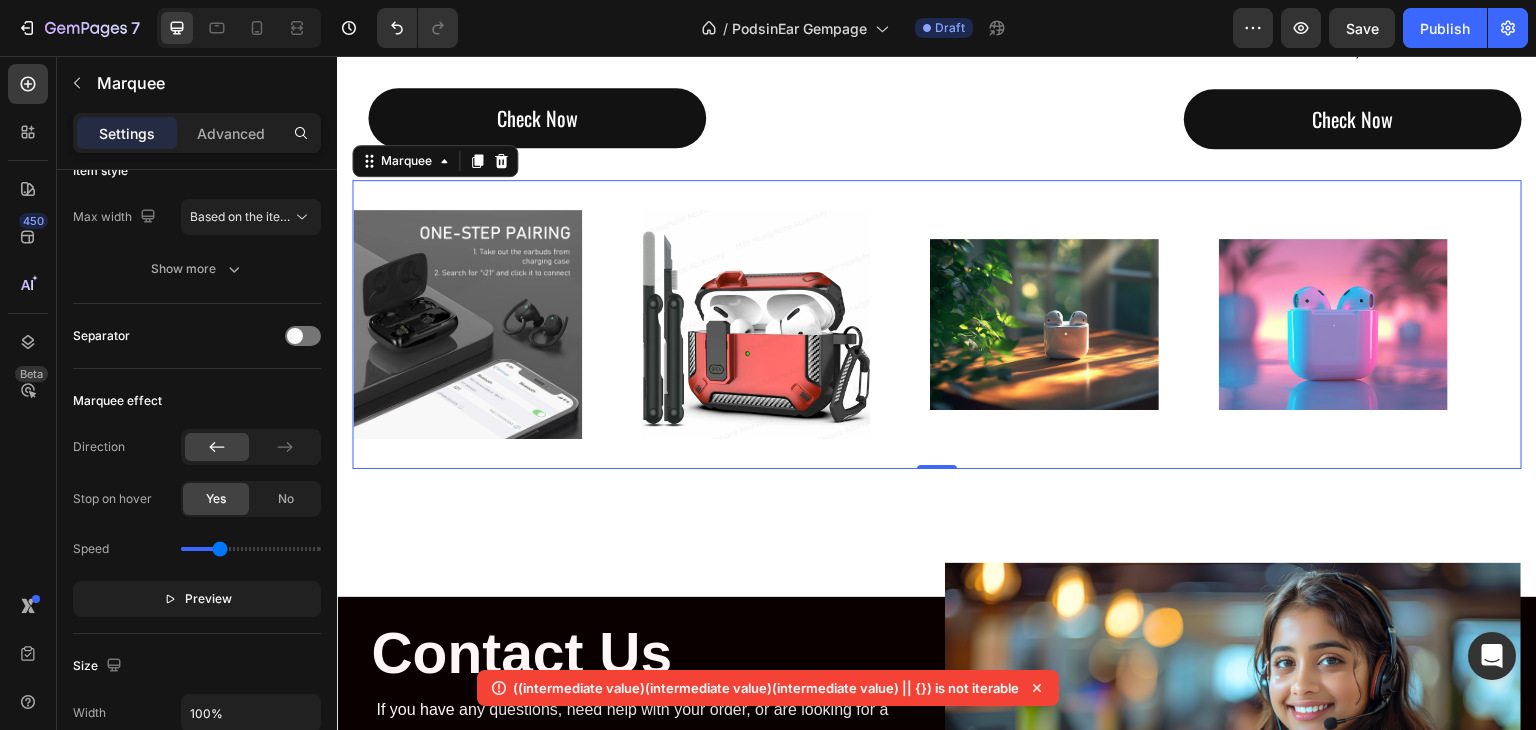 scroll, scrollTop: 0, scrollLeft: 0, axis: both 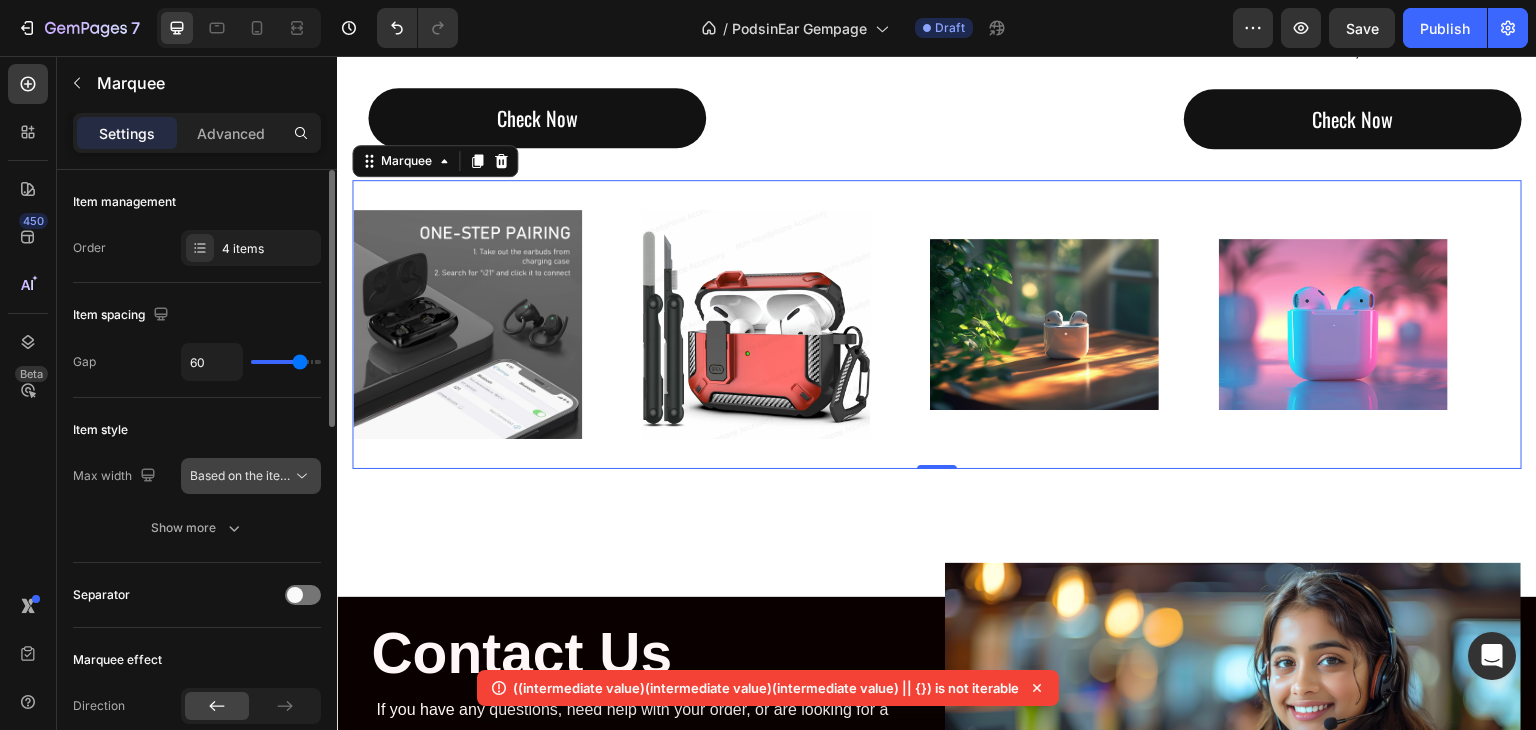 click 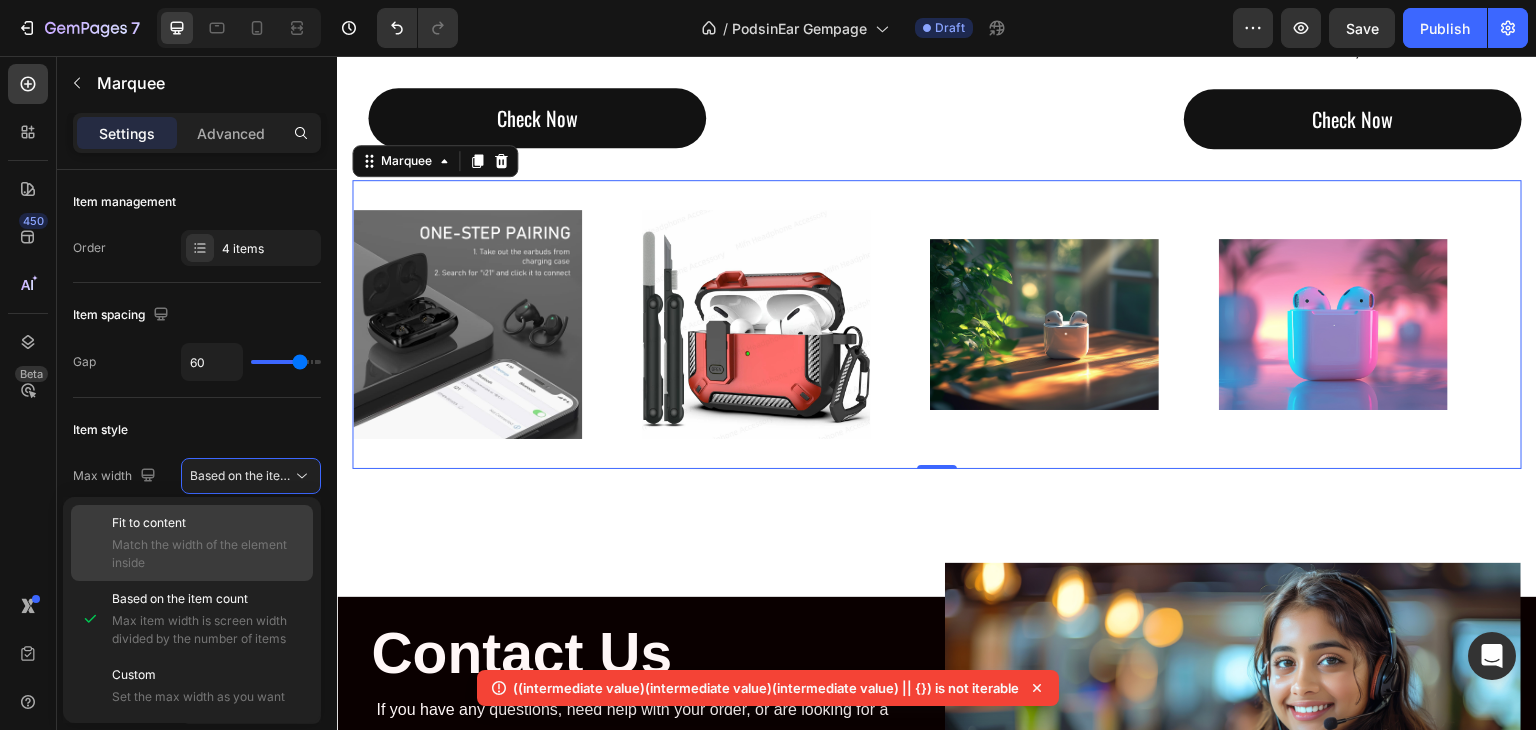 click on "Fit to content Match the width of the element inside" 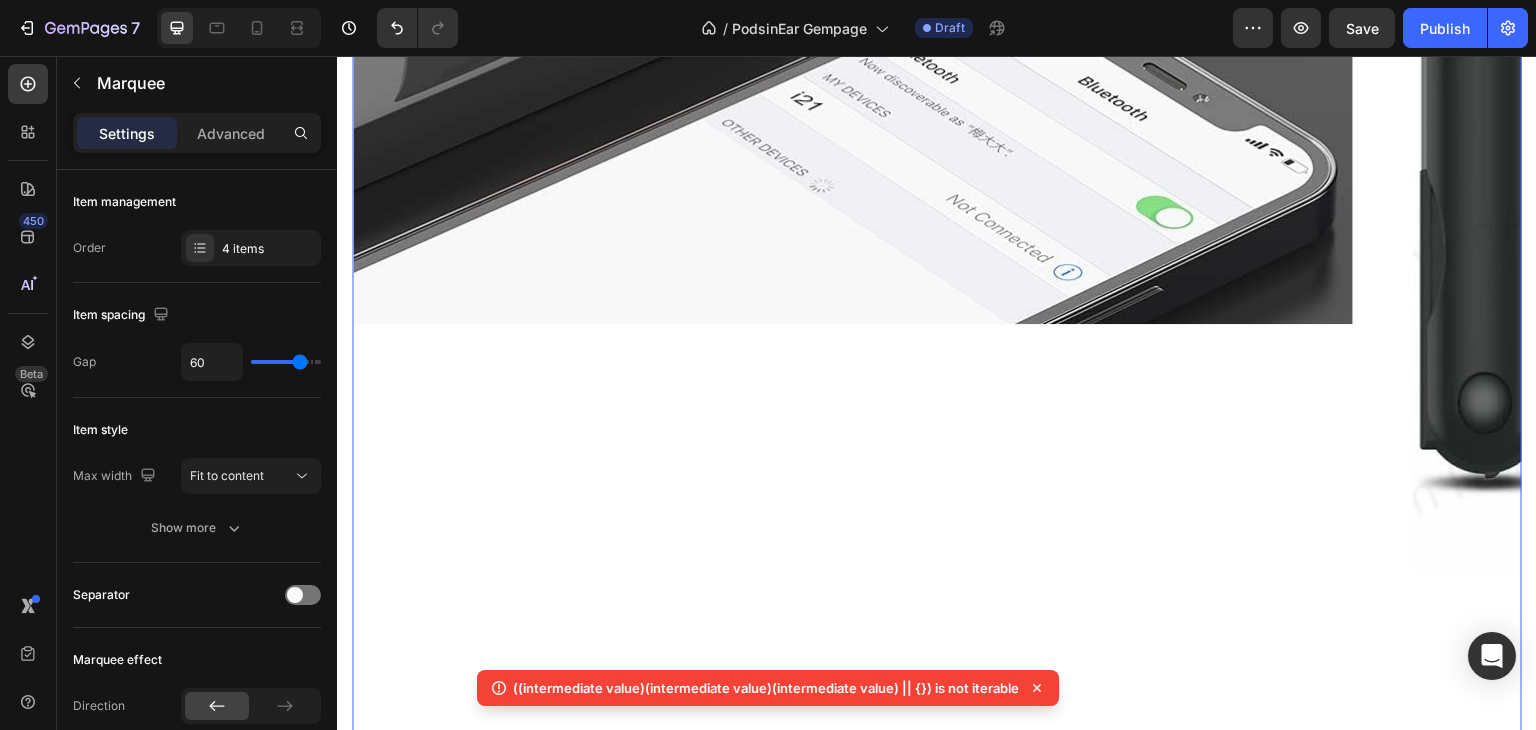 scroll, scrollTop: 4630, scrollLeft: 0, axis: vertical 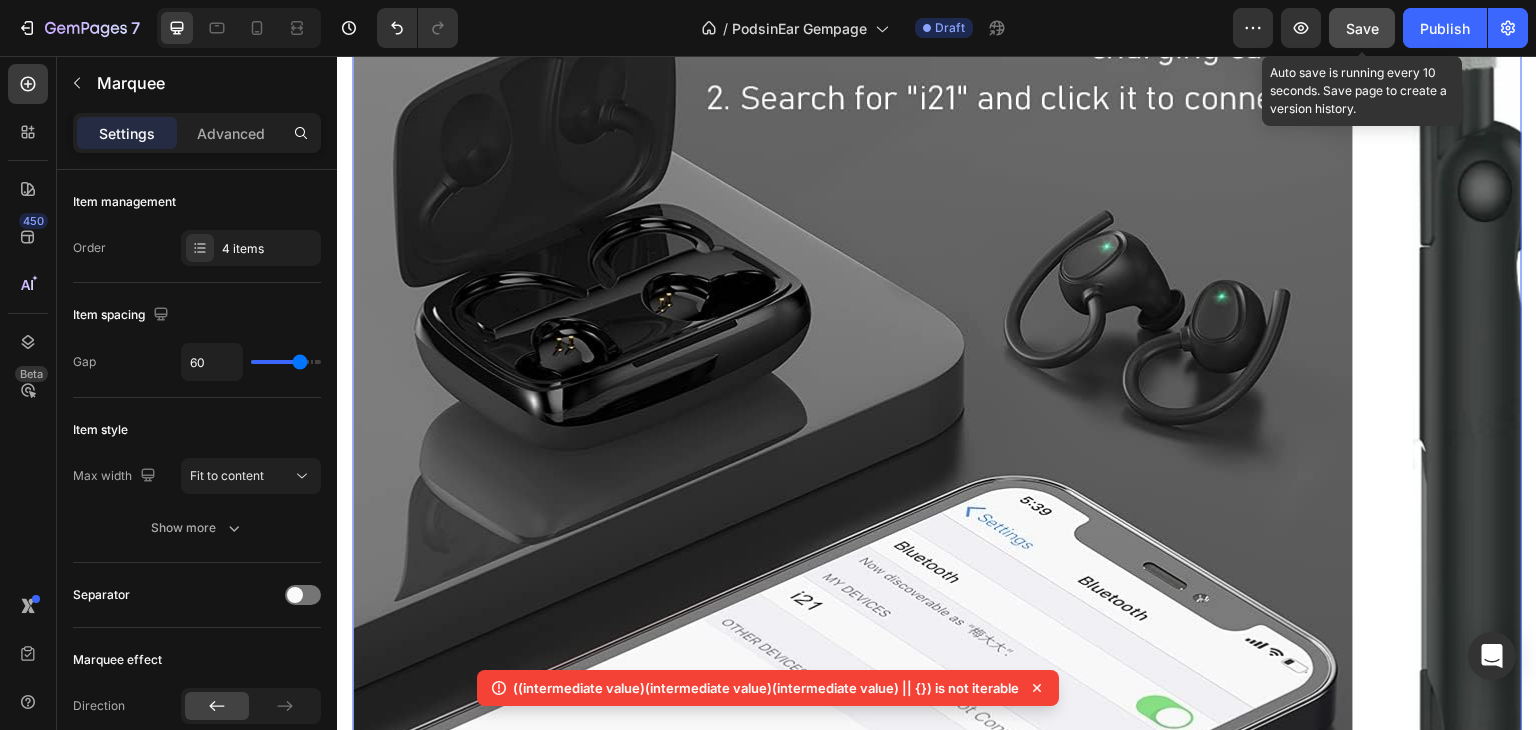 drag, startPoint x: 1344, startPoint y: 25, endPoint x: 1004, endPoint y: 1, distance: 340.846 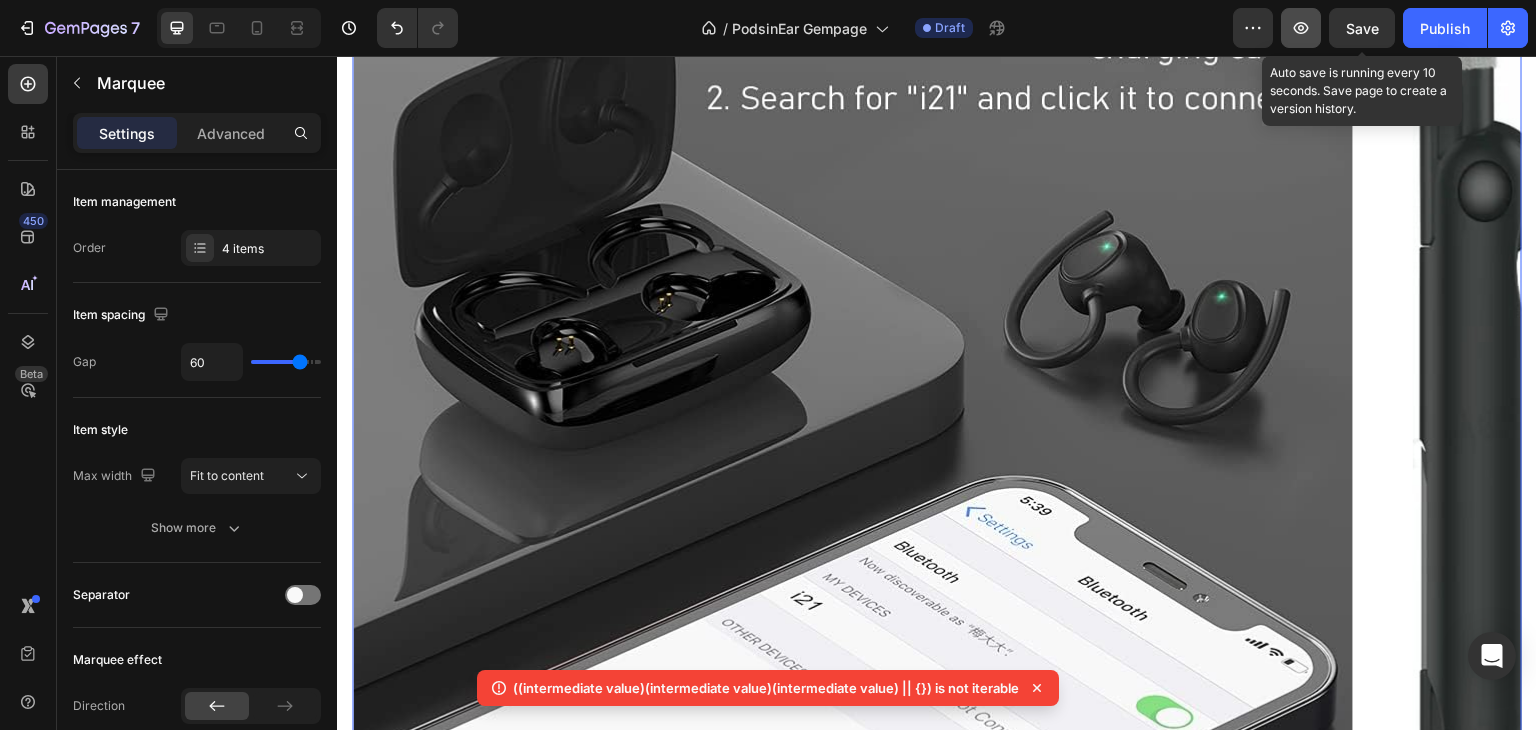 click 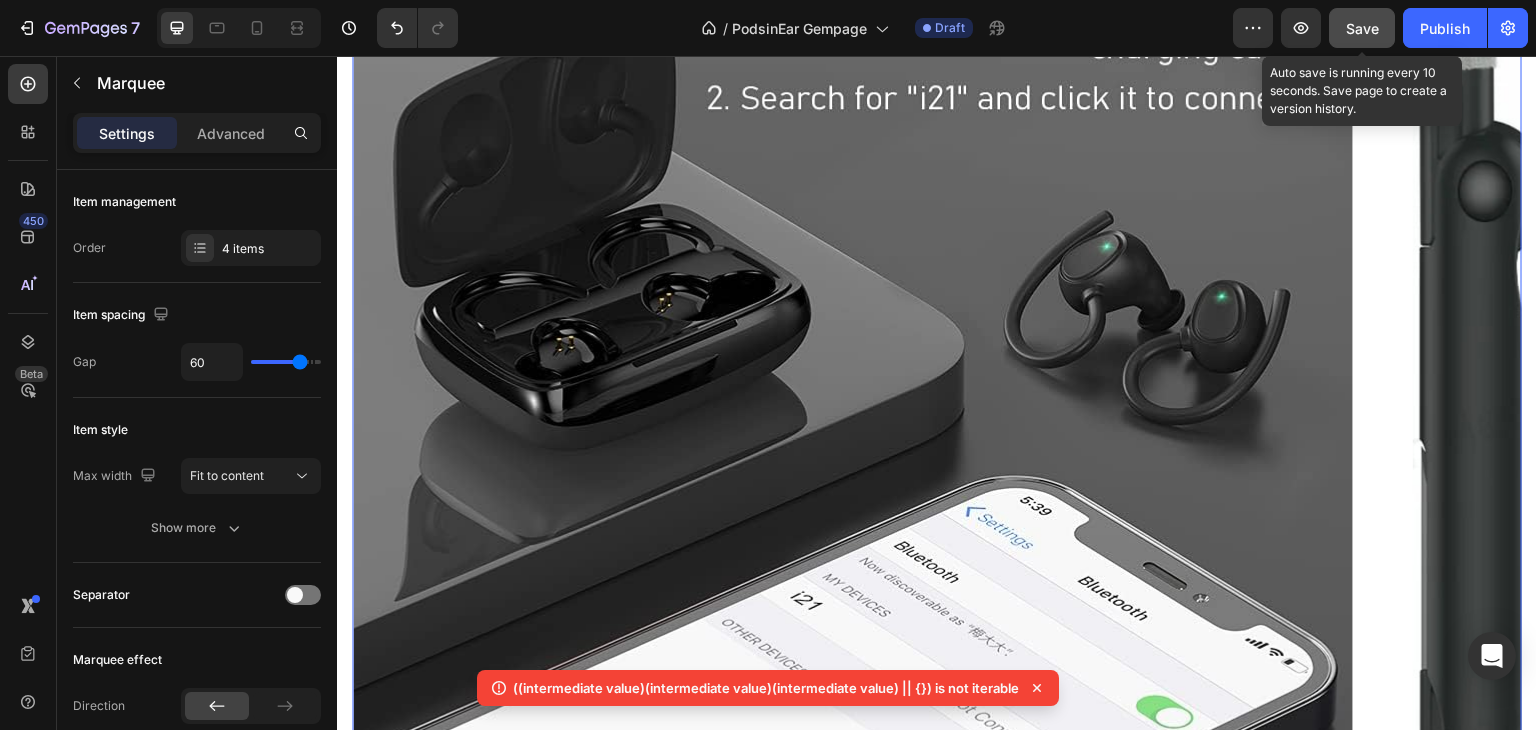 drag, startPoint x: 1381, startPoint y: 20, endPoint x: 1374, endPoint y: 42, distance: 23.086792 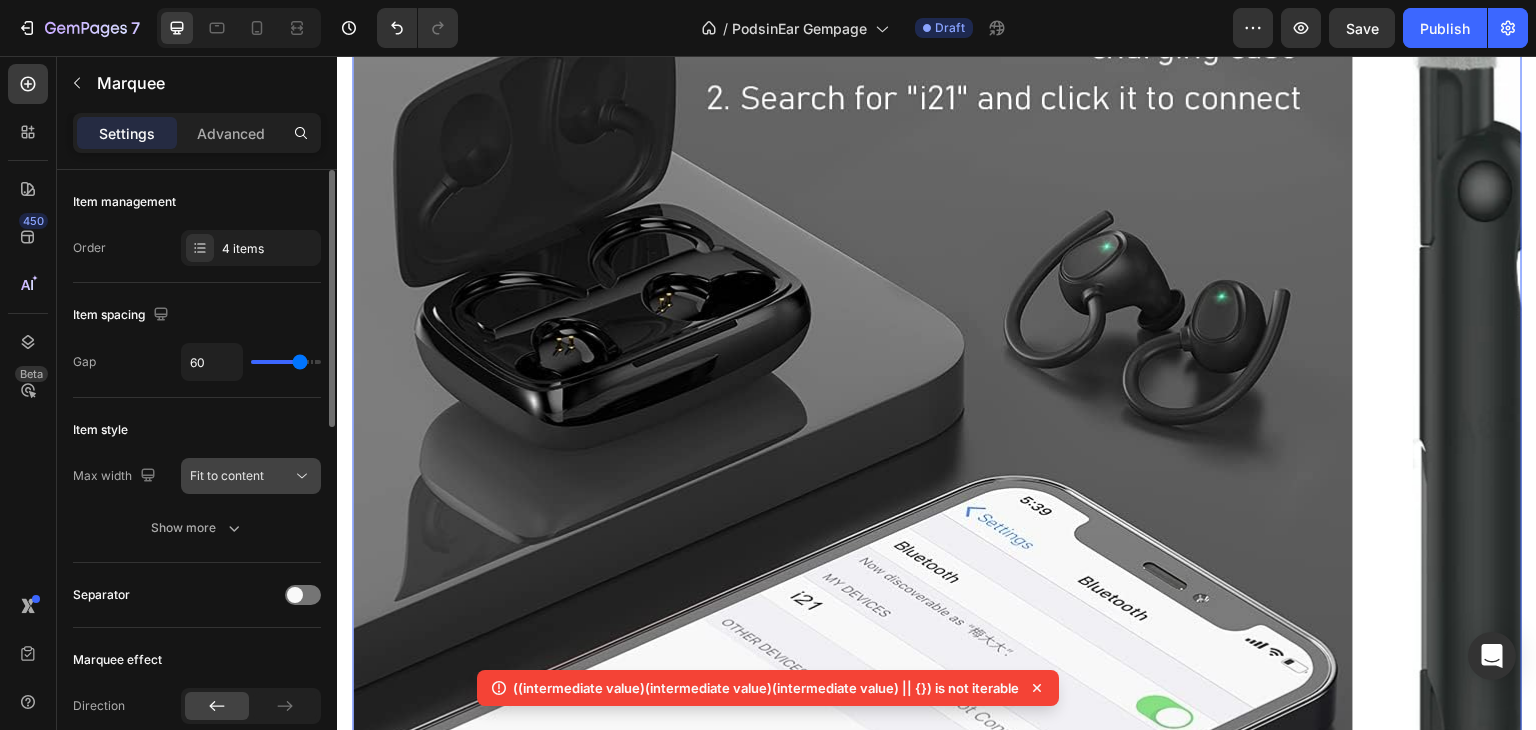 click on "Fit to content" at bounding box center (227, 475) 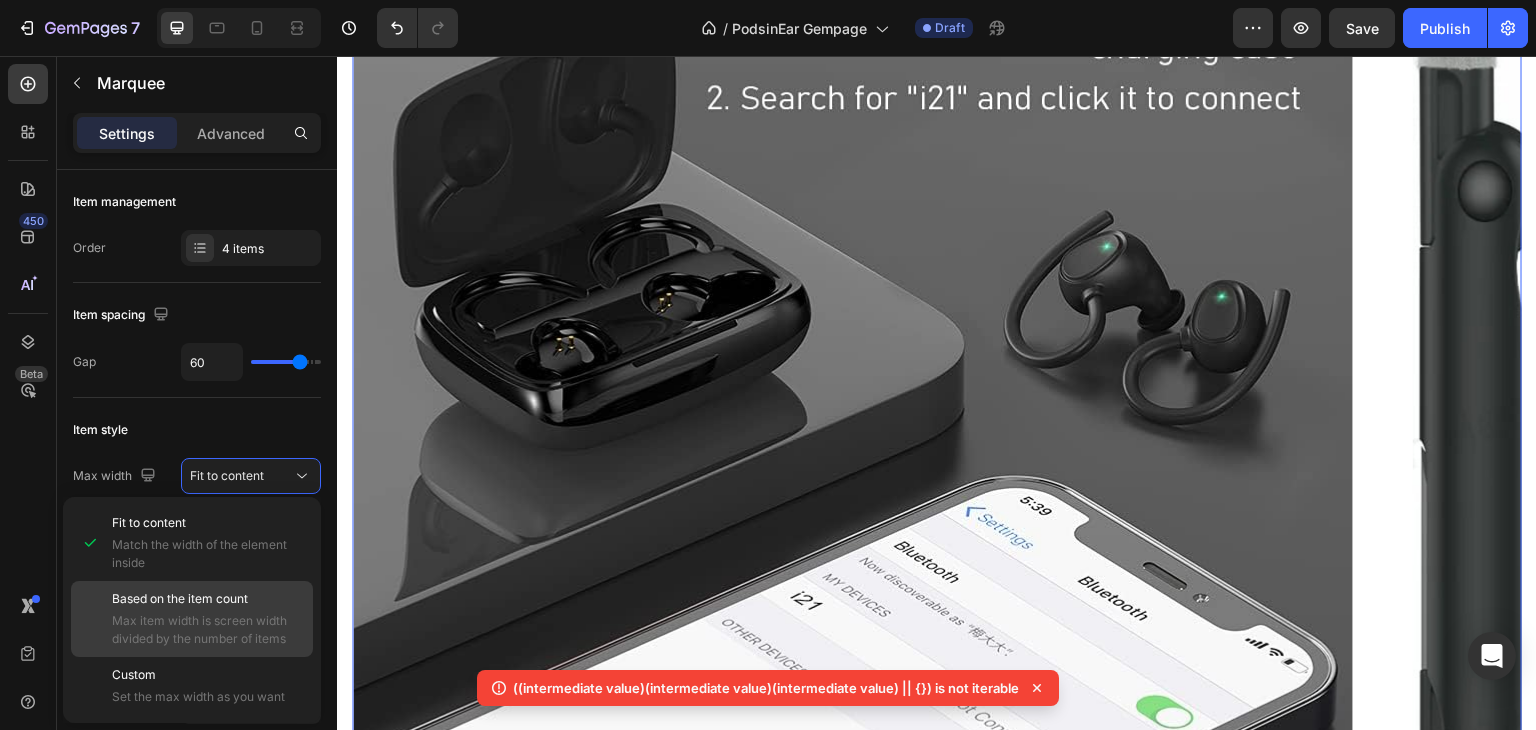 click on "Max item width is screen width divided by the number of items" at bounding box center (208, 630) 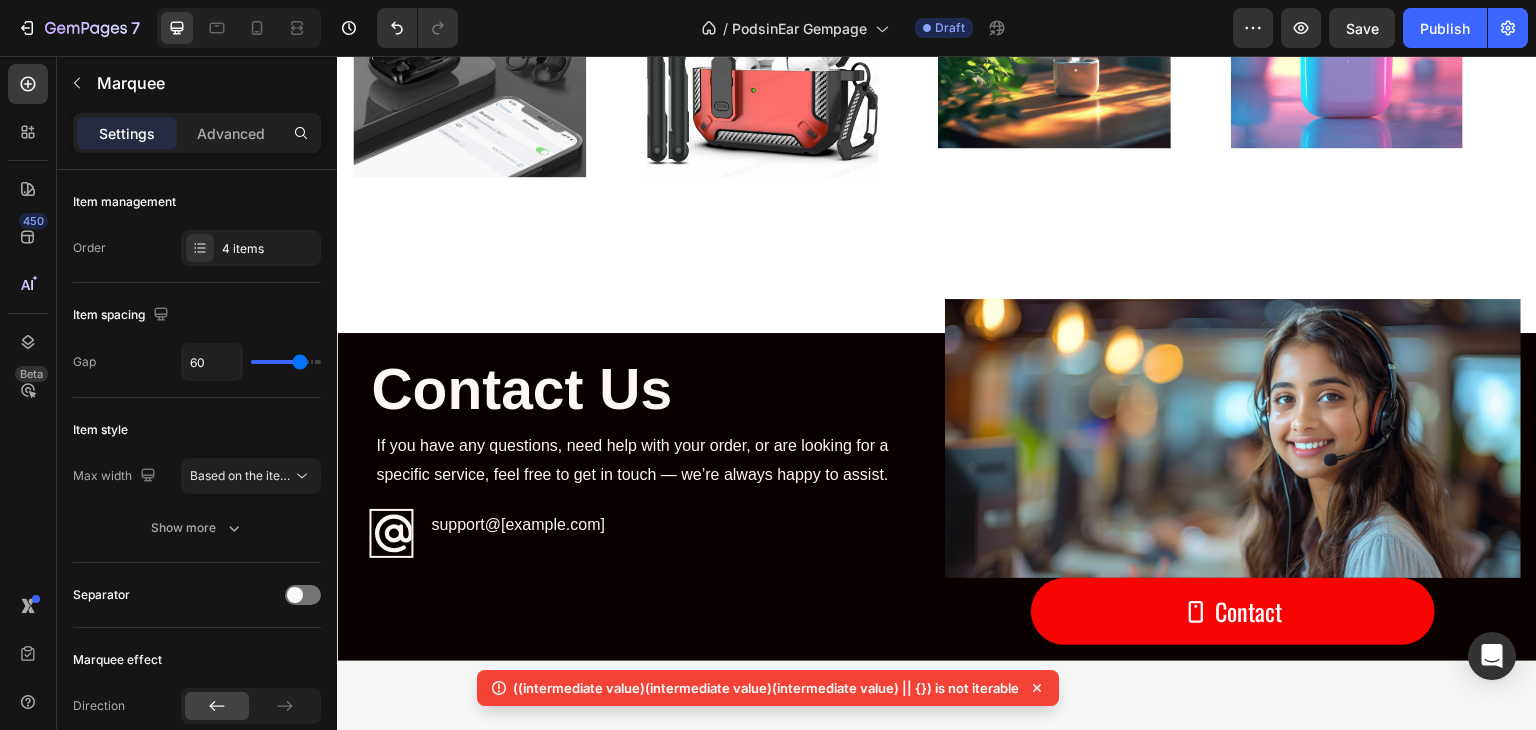 scroll, scrollTop: 2693, scrollLeft: 0, axis: vertical 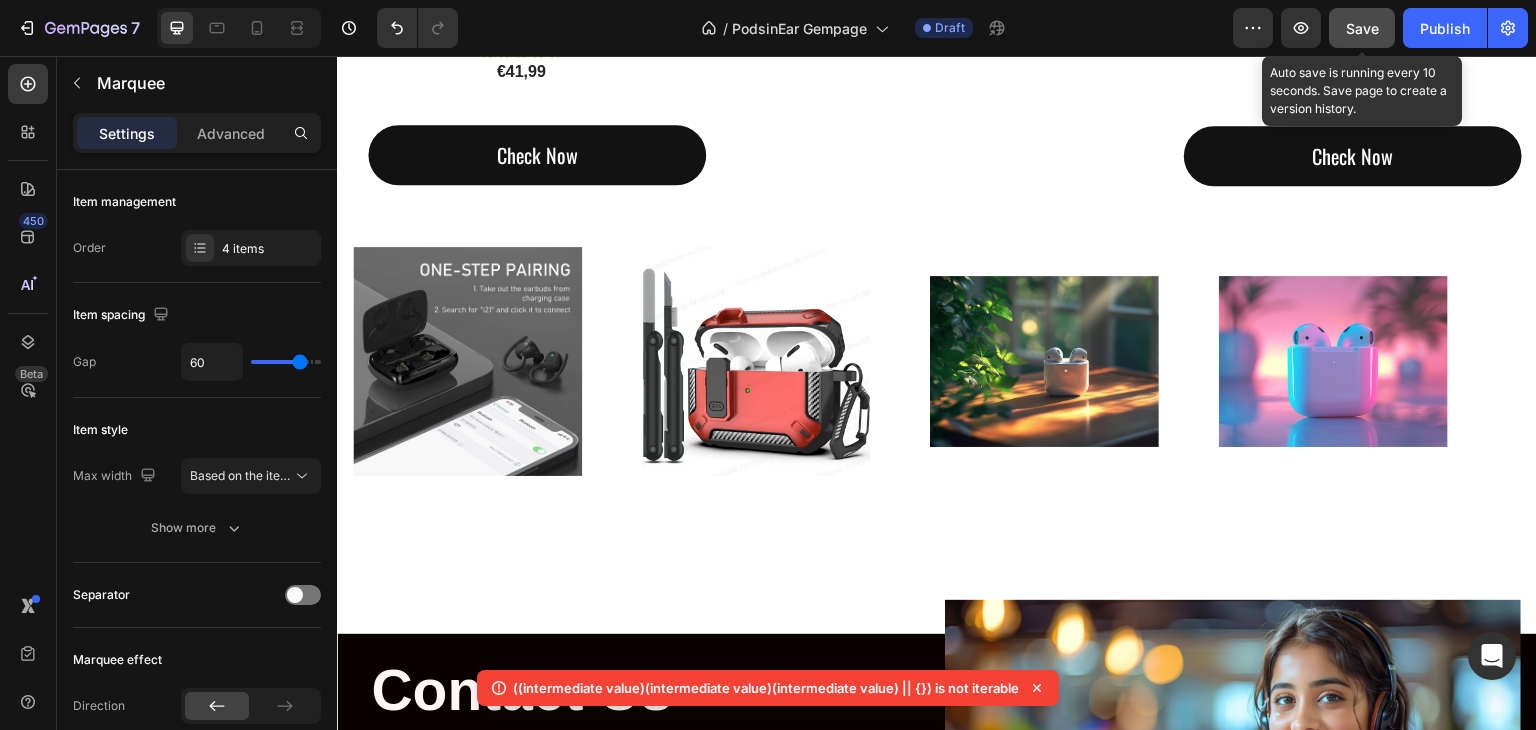 drag, startPoint x: 1377, startPoint y: 10, endPoint x: 1369, endPoint y: 18, distance: 11.313708 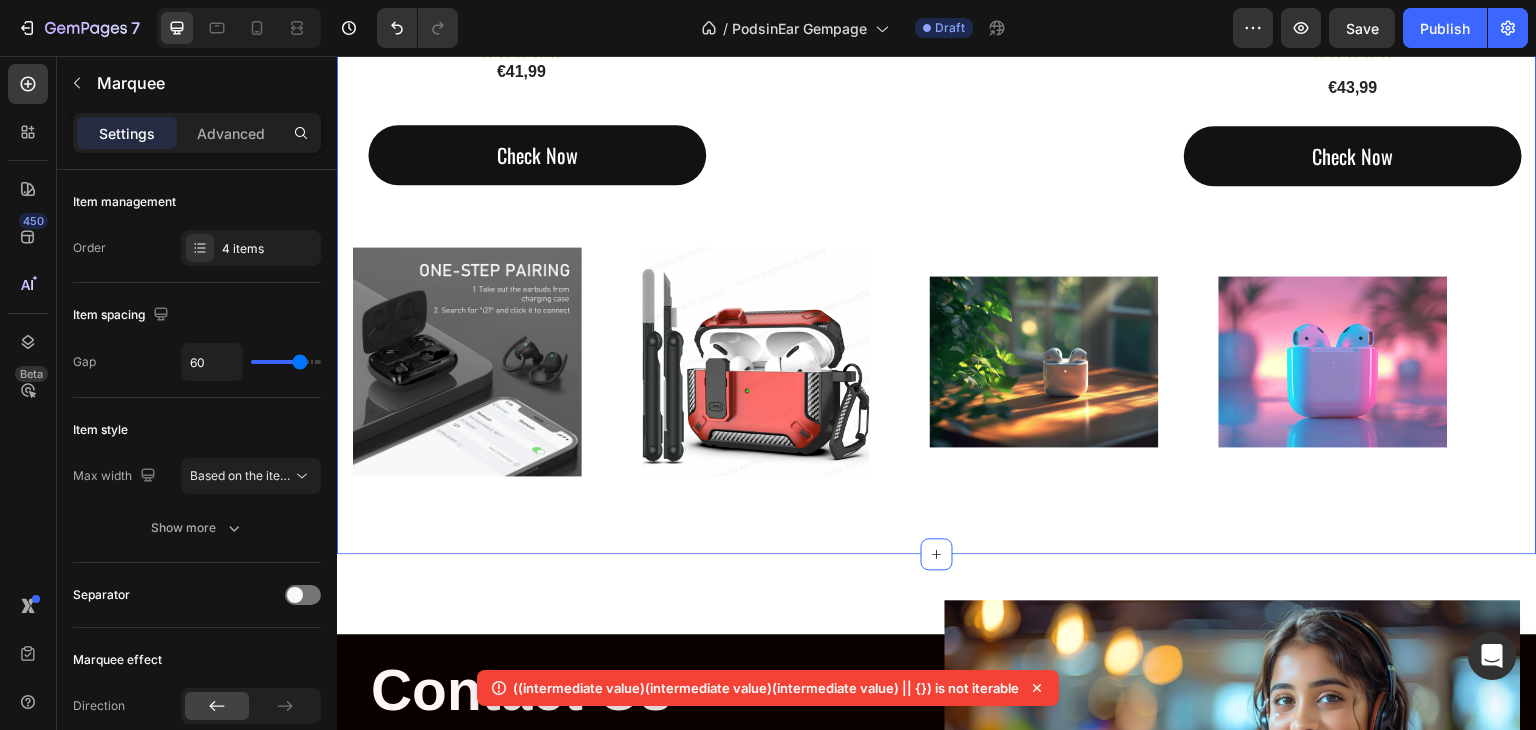 click on "Drop element here Explore Our Best Sellers Heading Loved by users. Packed with features. Ready when you are. Text Block Row
Drop element here Row (P) Images & Gallery Black Power Pod (P) Title
Icon
Icon
Icon
Icon
Icon Icon List Hoz €0,00 (P) Price (P) Price Check Now Button Row Product (P) Images & Gallery Aura Blue Deep Noise (P) Title
Icon
Icon
Icon
Icon
Icon Icon List Hoz €41,99 (P) Price (P) Price Product Row Check Now Button Row
Image Image Image Image
Carousel Row
Drop element here Row (P) Images & Gallery Gym Running Workout Earpods (P) Title
Icon
Icon
Icon
Icon
Icon Icon List Hoz €46,99 (P) Price (P) Price Check Now Button Row Product (P) Images & Gallery Sand Brothers Brown Icon" at bounding box center (937, -373) 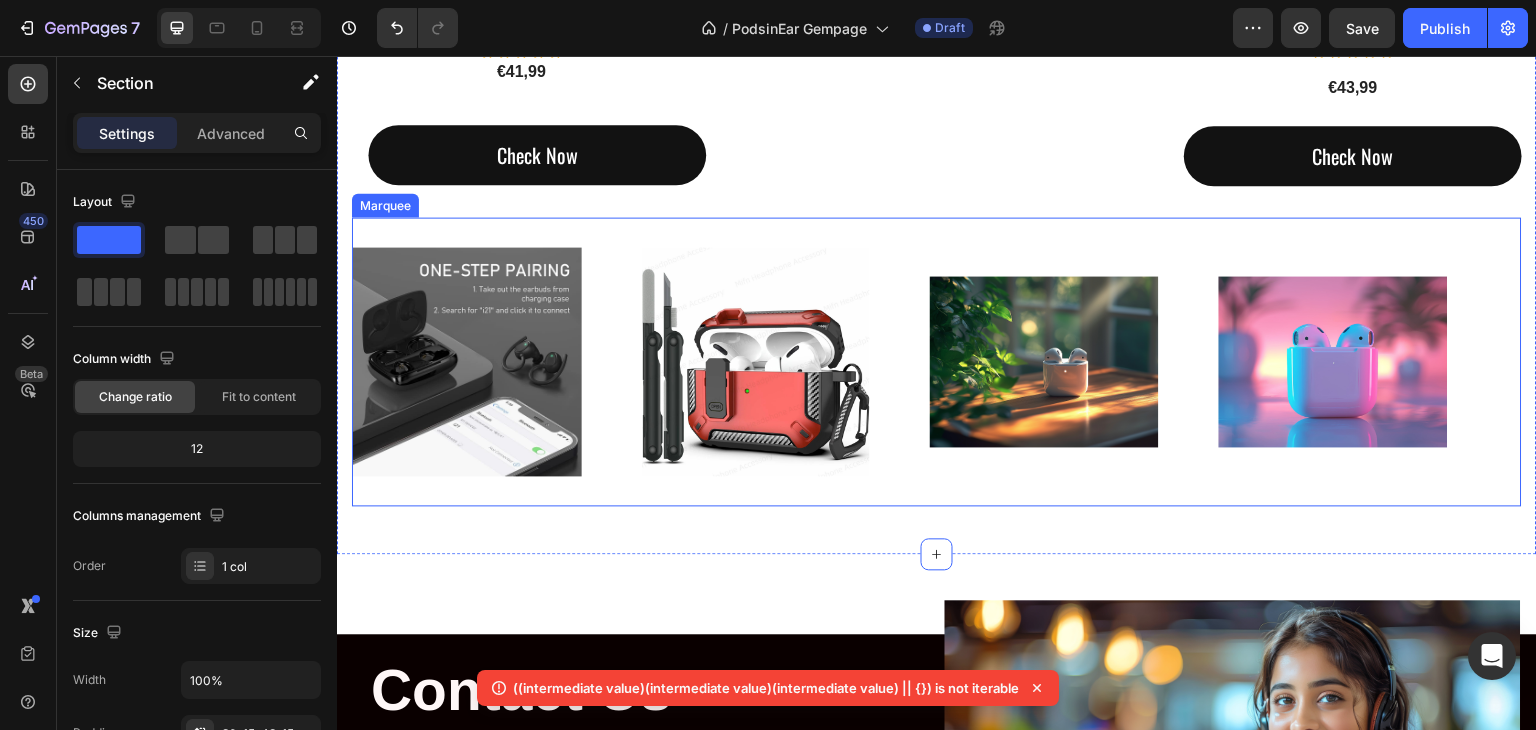 click on "Image" at bounding box center (497, 361) 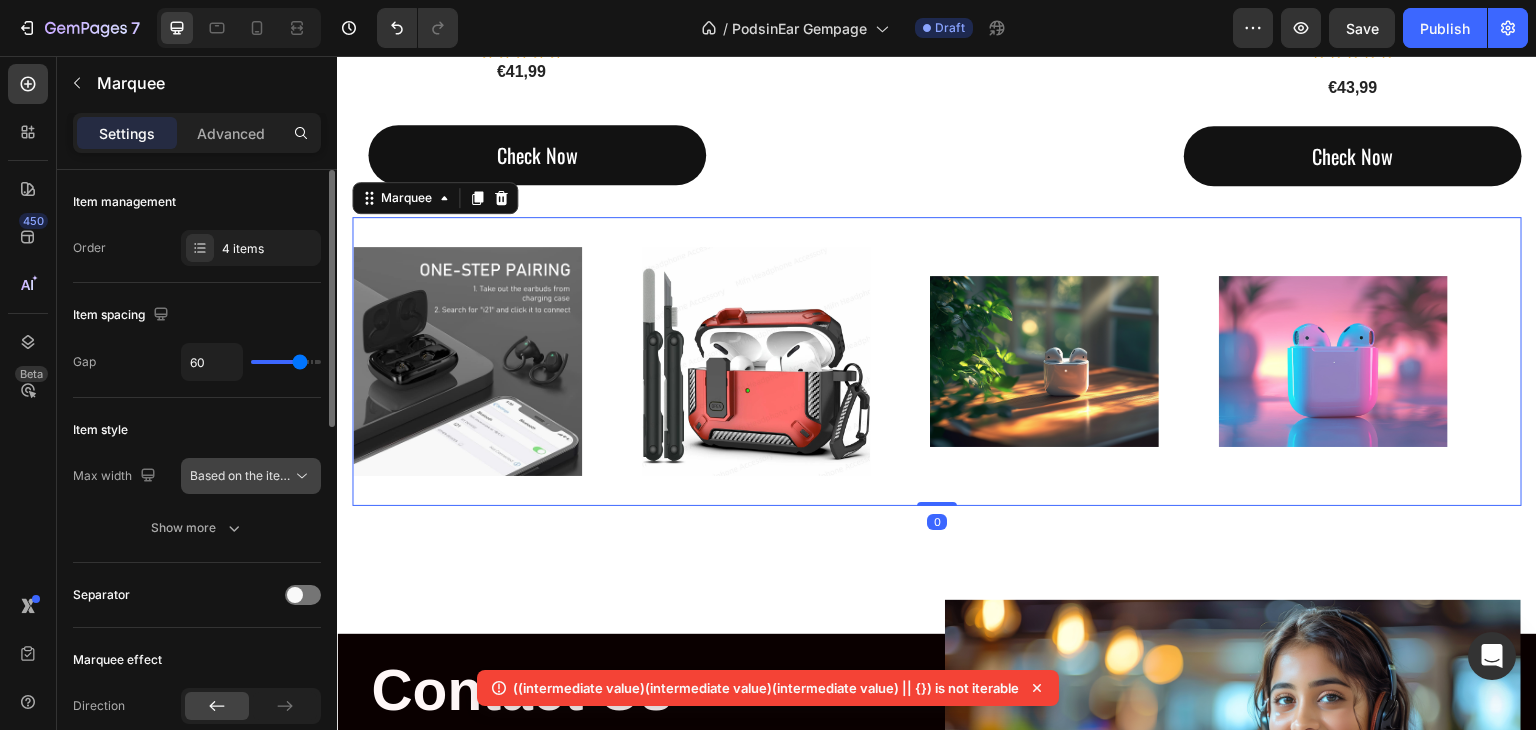 click 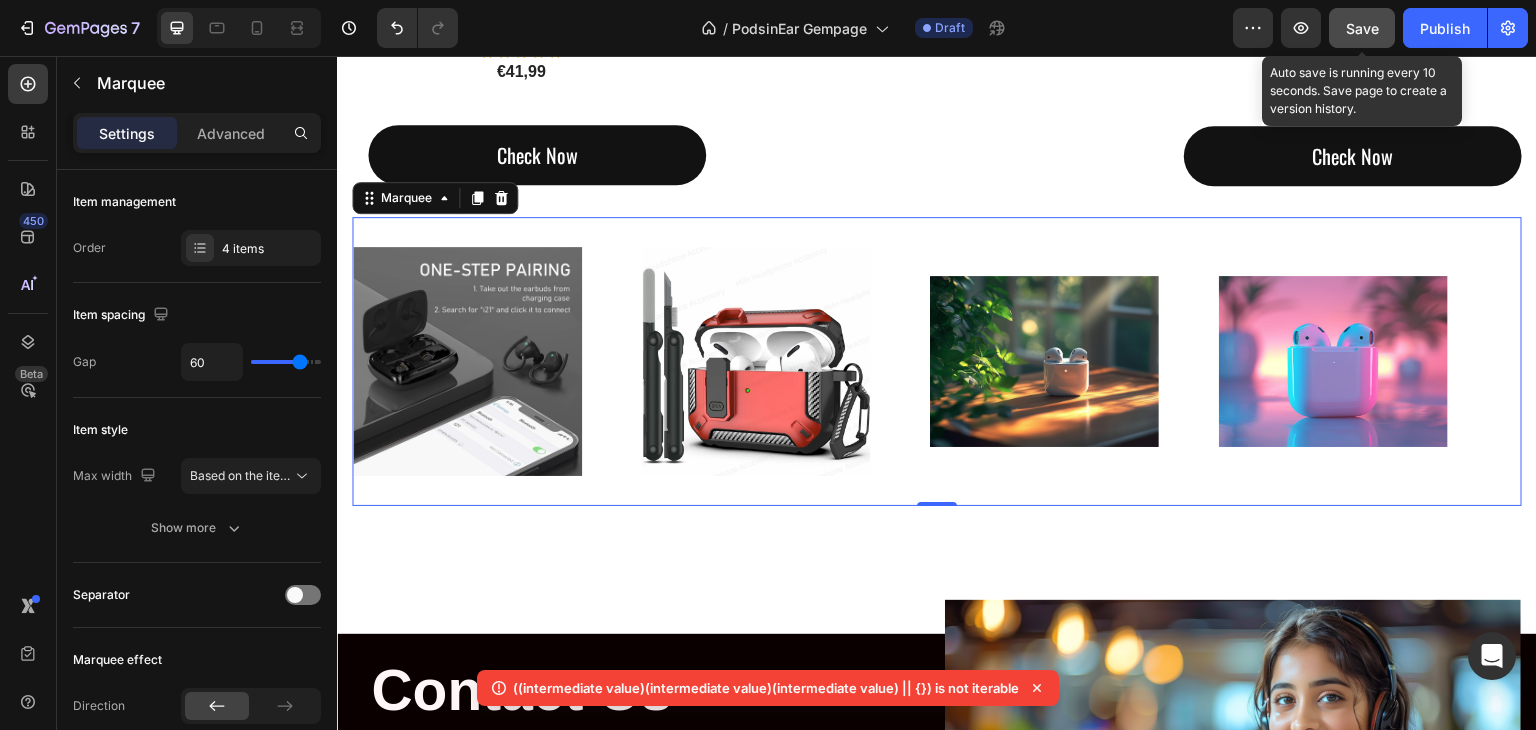 click on "Save" 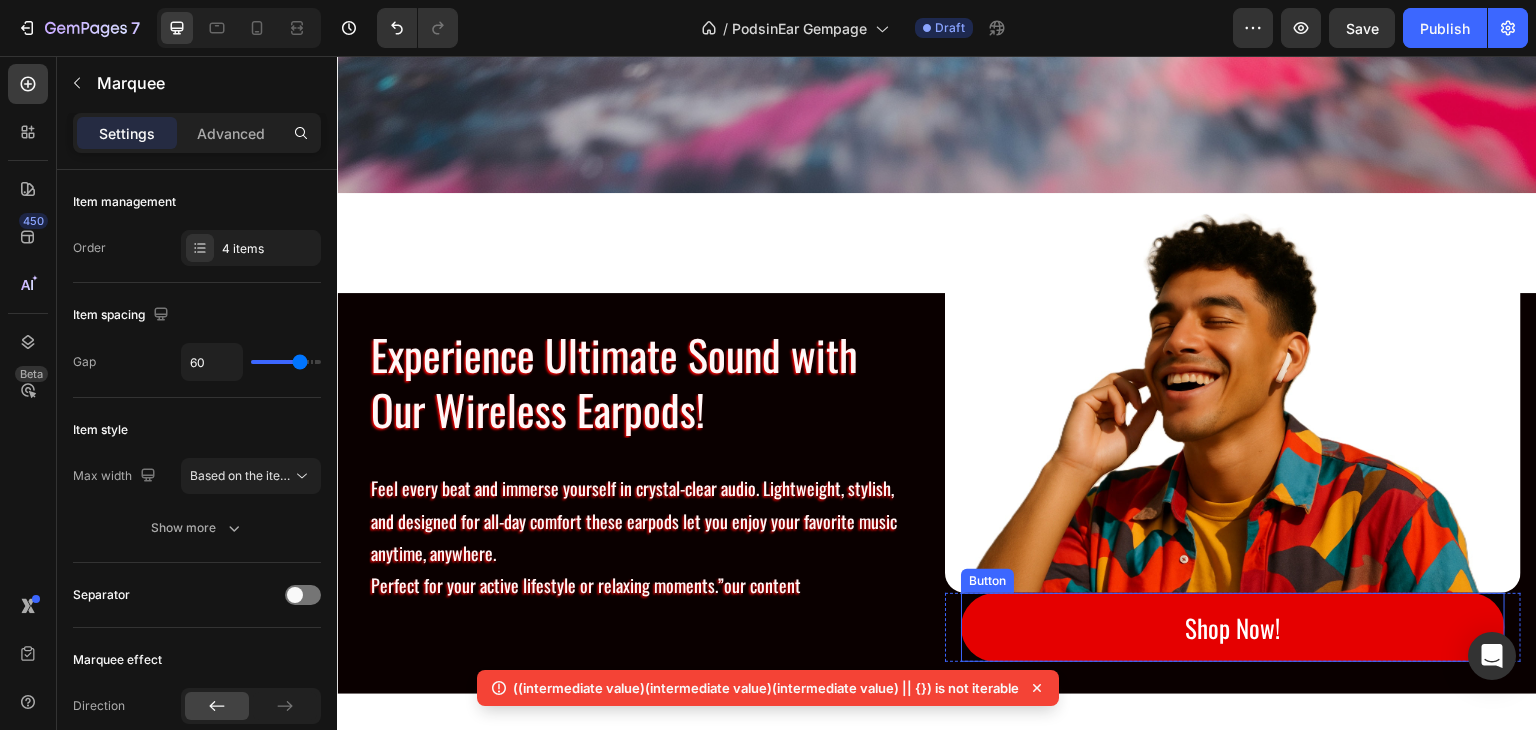 scroll, scrollTop: 593, scrollLeft: 0, axis: vertical 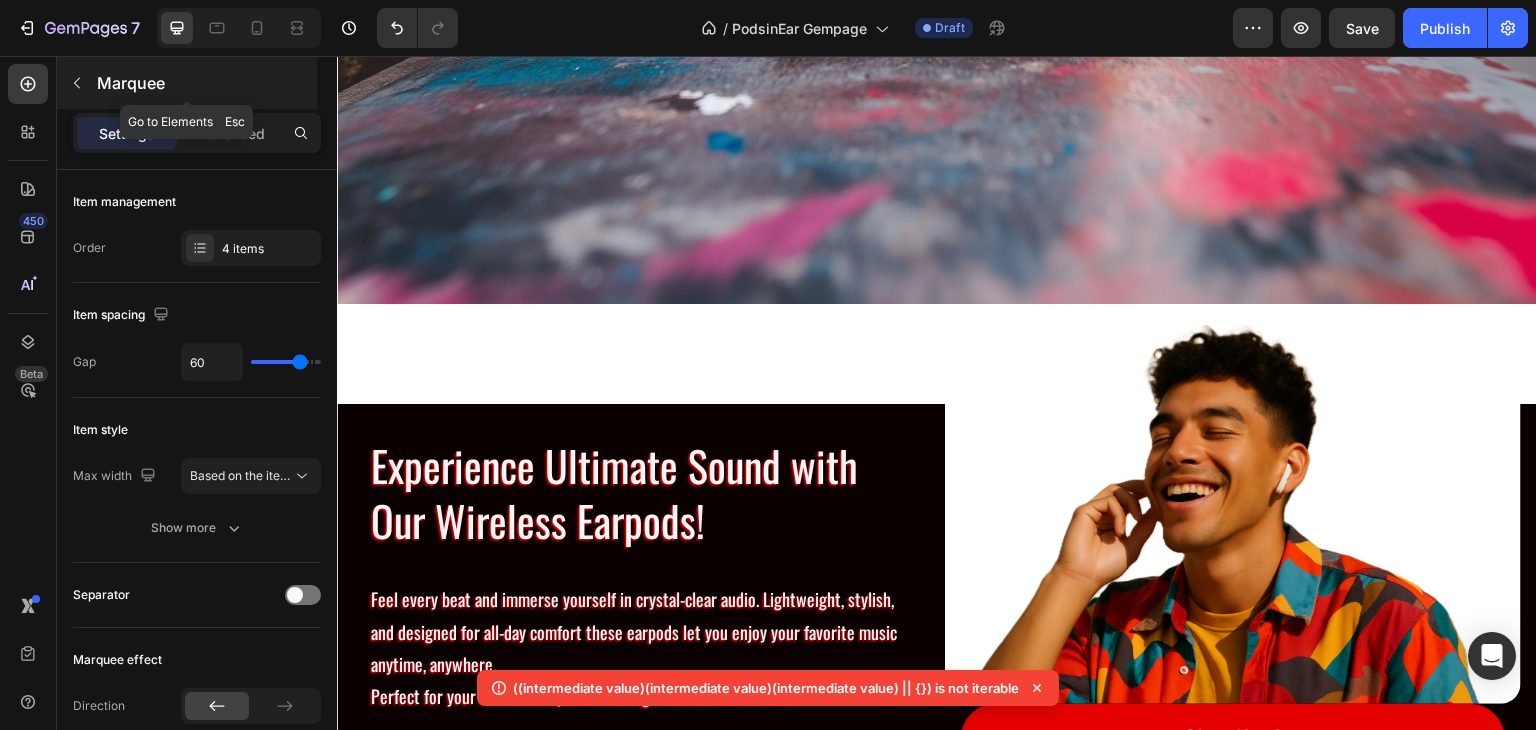 click at bounding box center [77, 83] 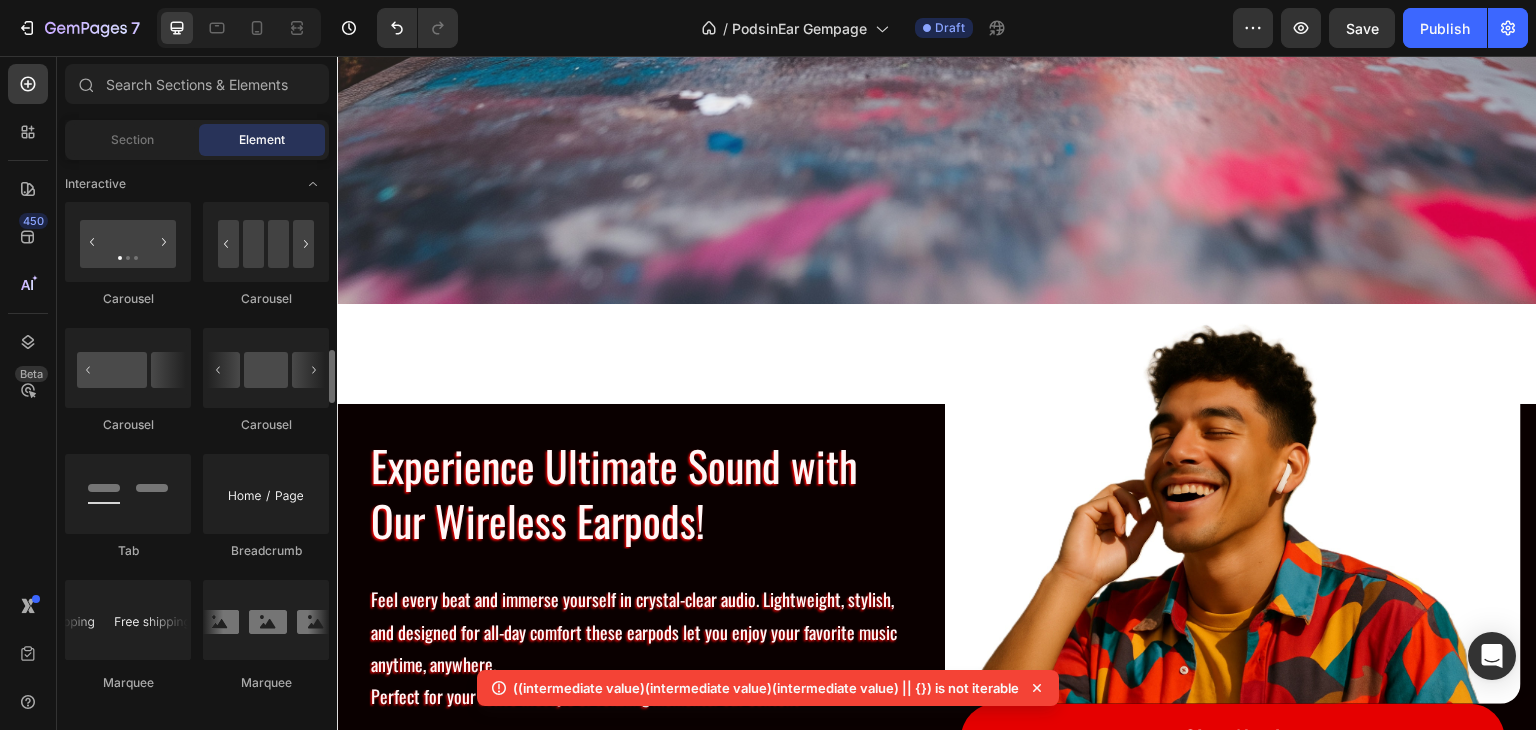 scroll, scrollTop: 1700, scrollLeft: 0, axis: vertical 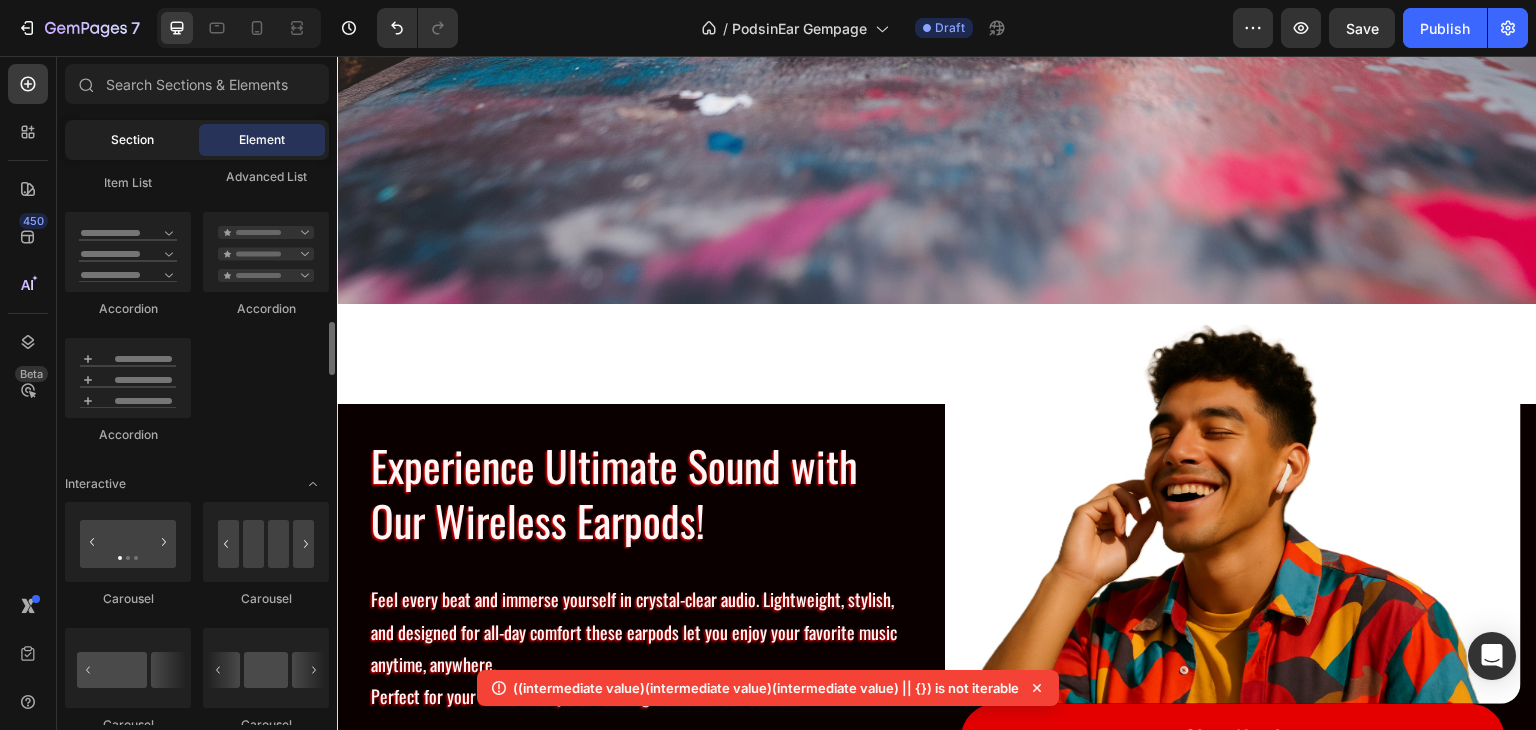 click on "Section" 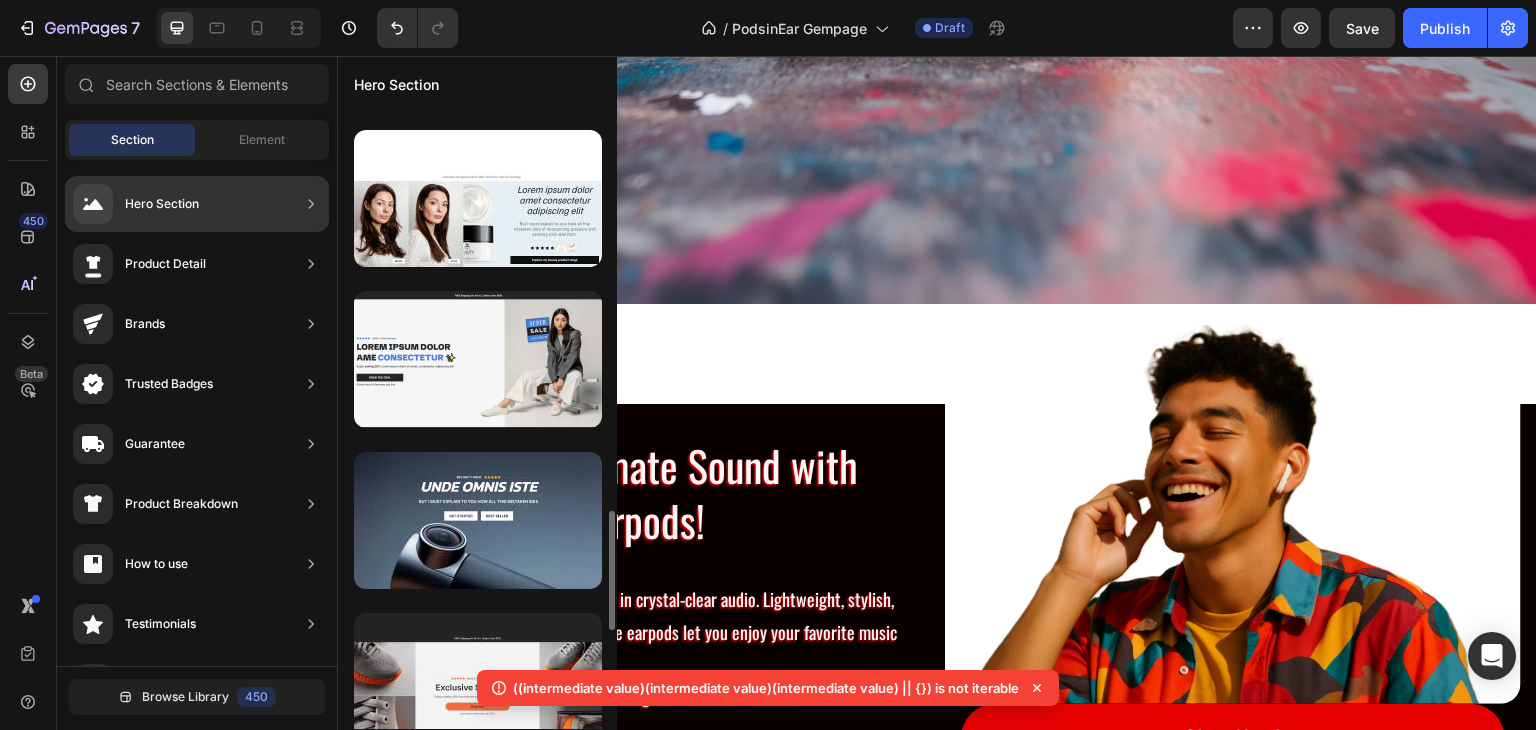 scroll, scrollTop: 2378, scrollLeft: 0, axis: vertical 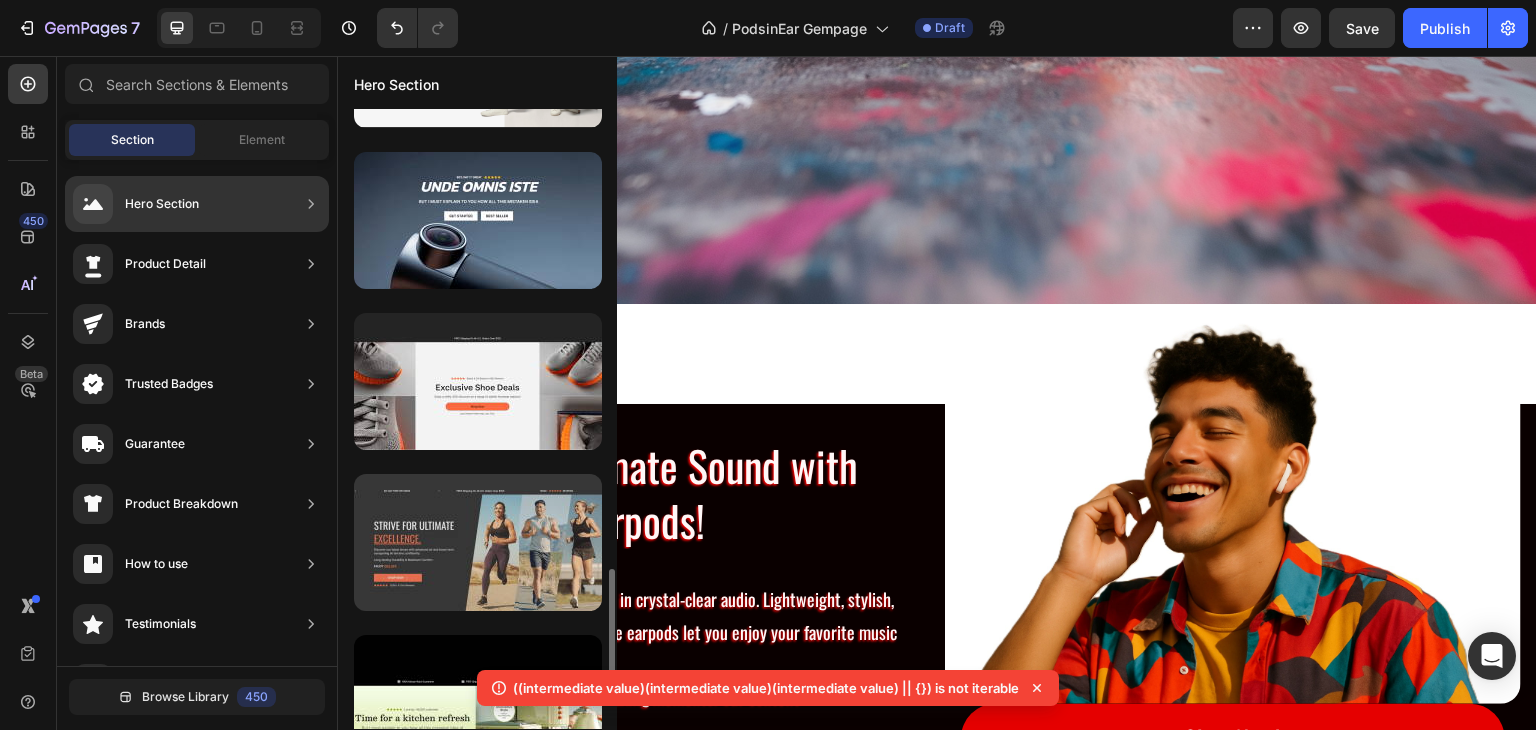 click at bounding box center [478, 542] 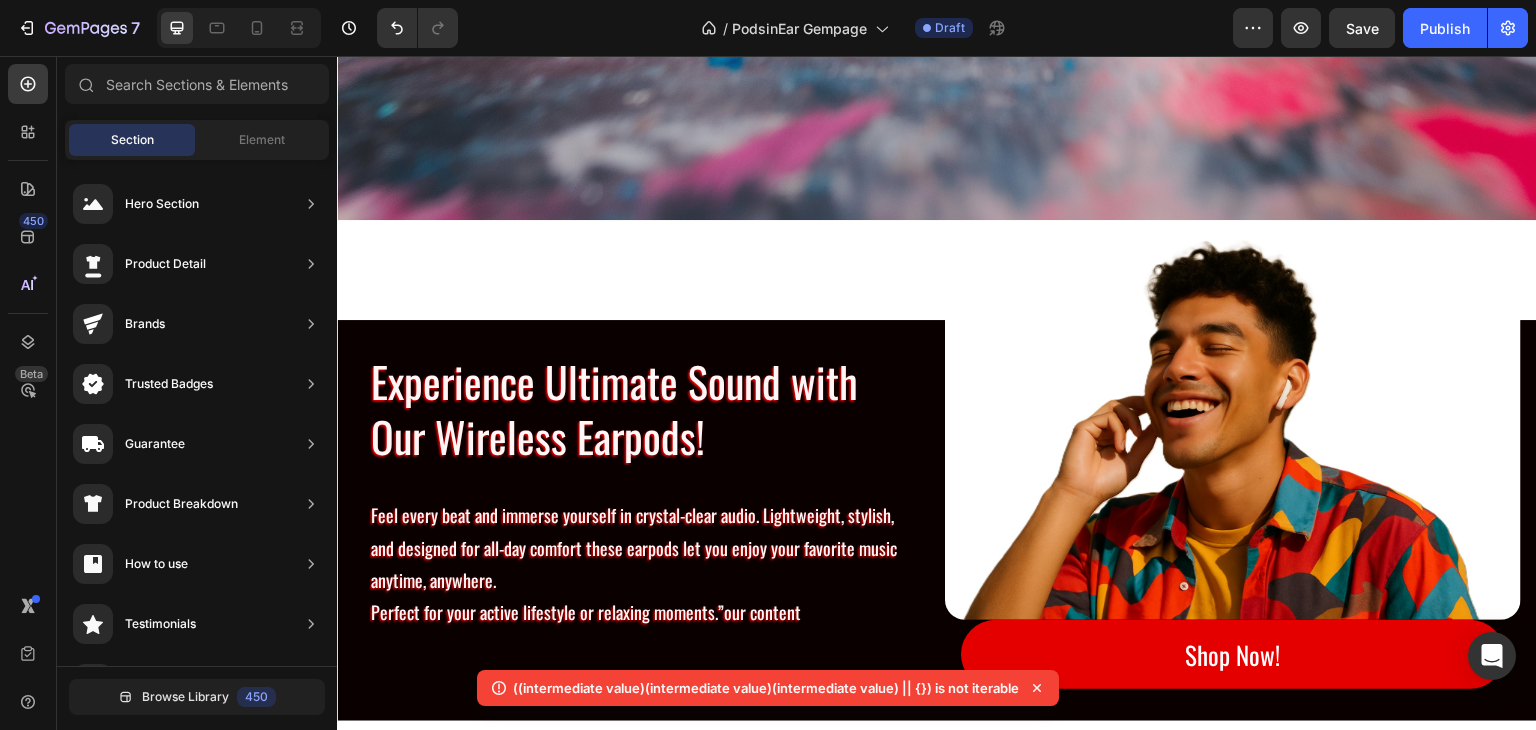 scroll, scrollTop: 693, scrollLeft: 0, axis: vertical 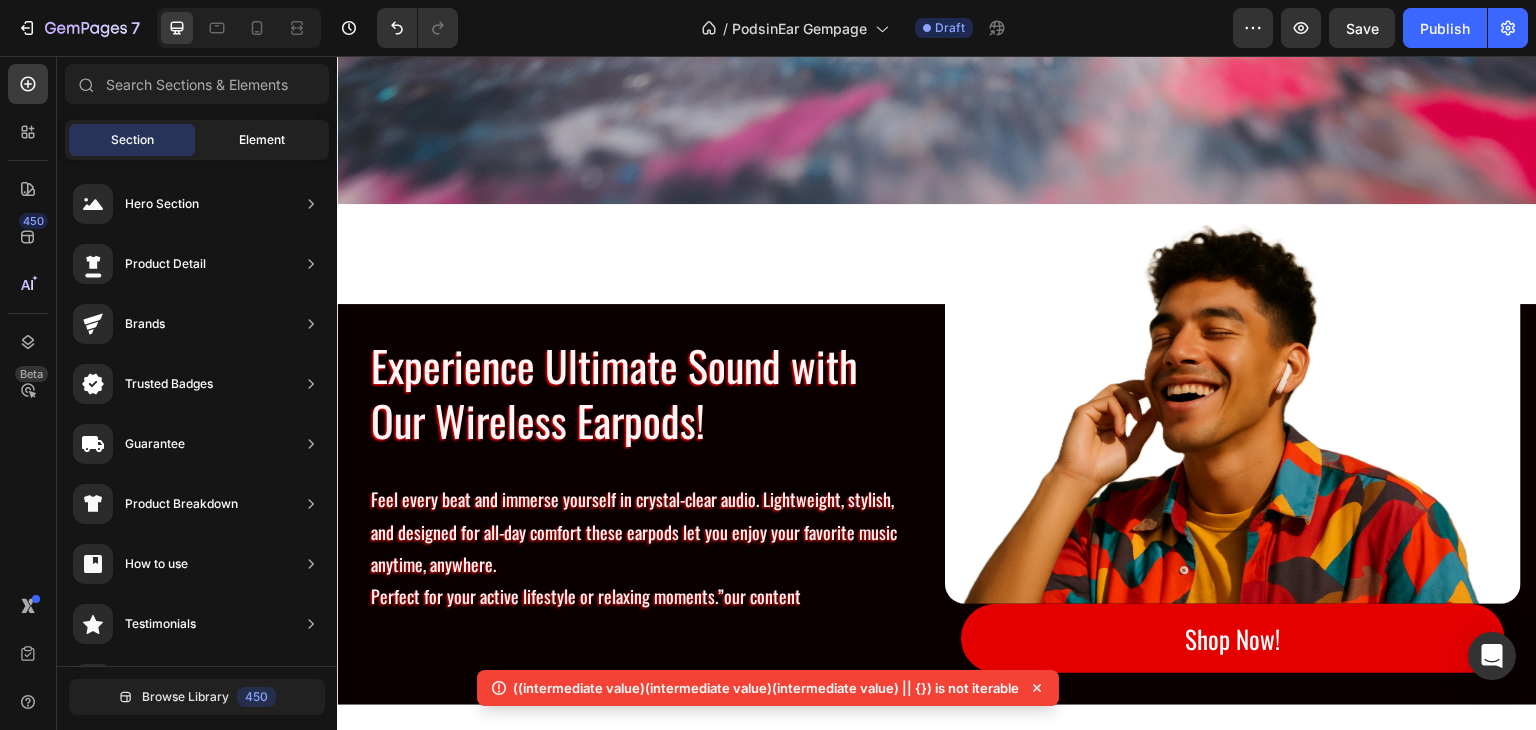 click on "Element" at bounding box center [262, 140] 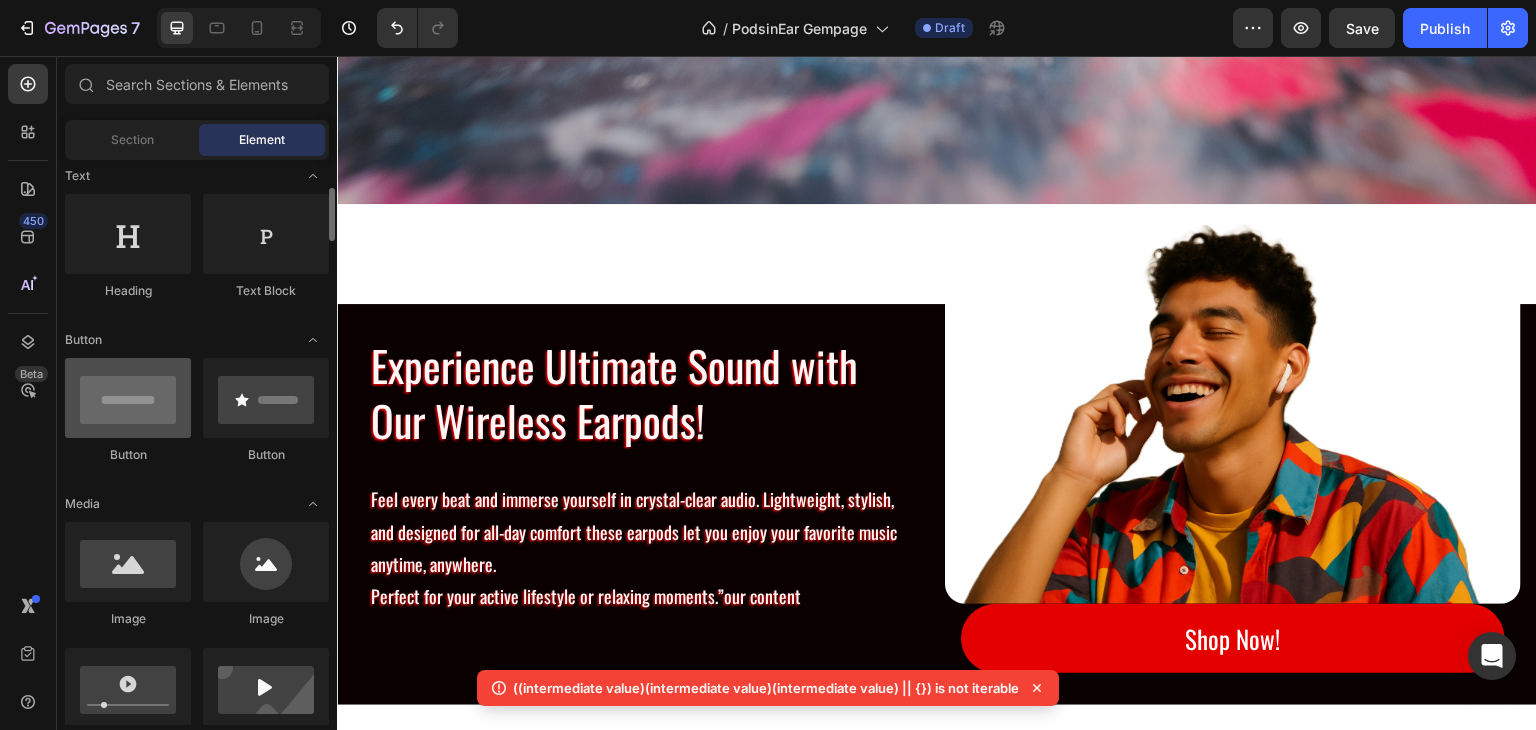 scroll, scrollTop: 0, scrollLeft: 0, axis: both 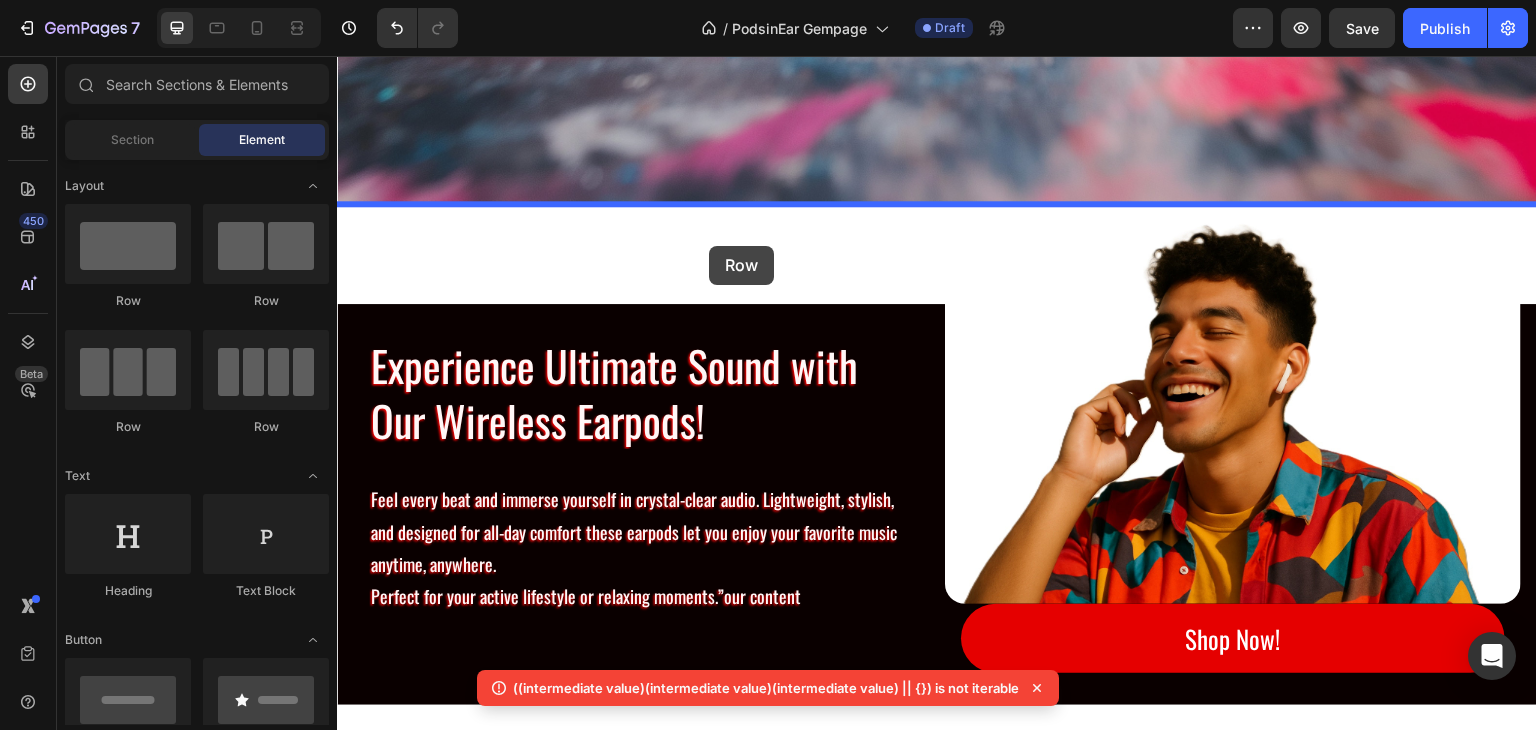drag, startPoint x: 477, startPoint y: 338, endPoint x: 709, endPoint y: 246, distance: 249.57564 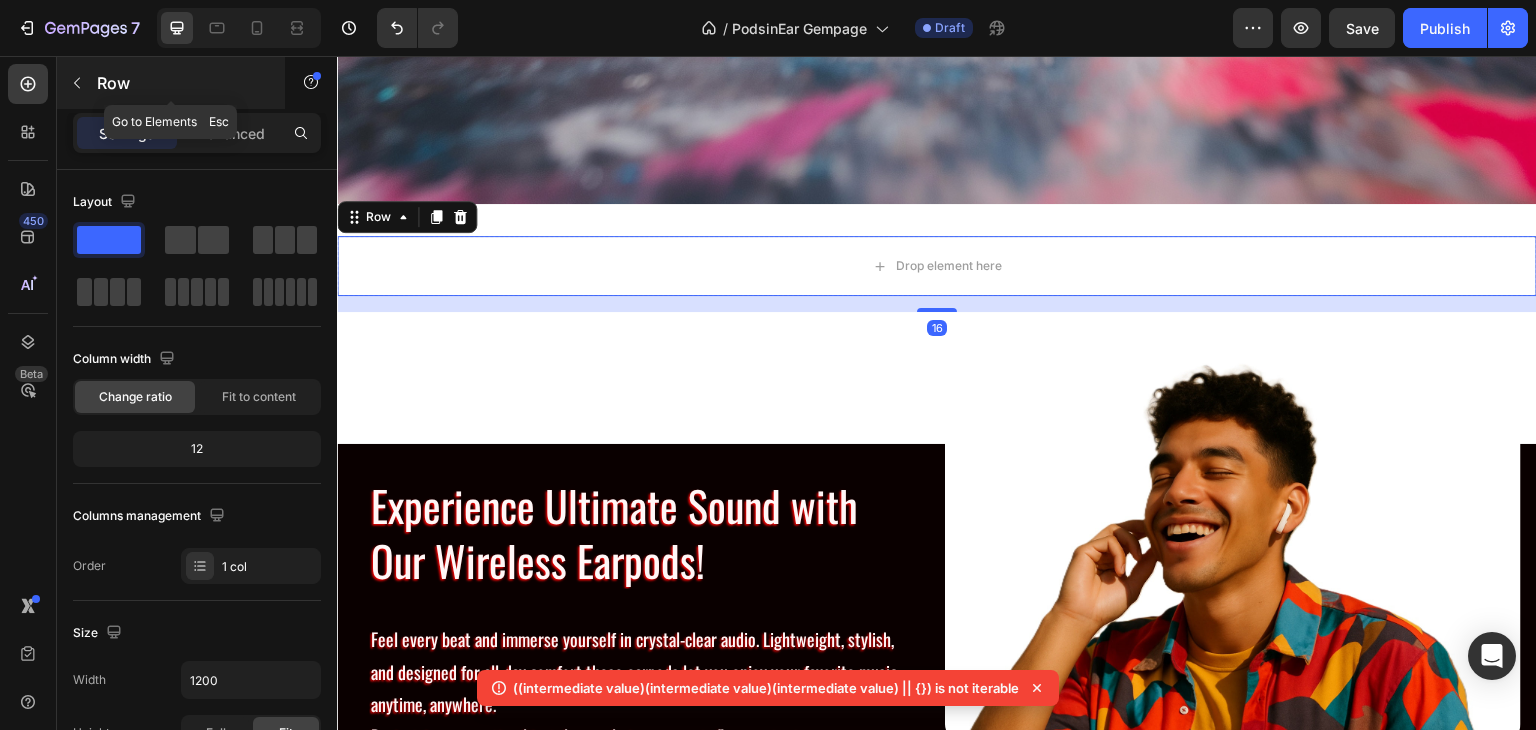 click 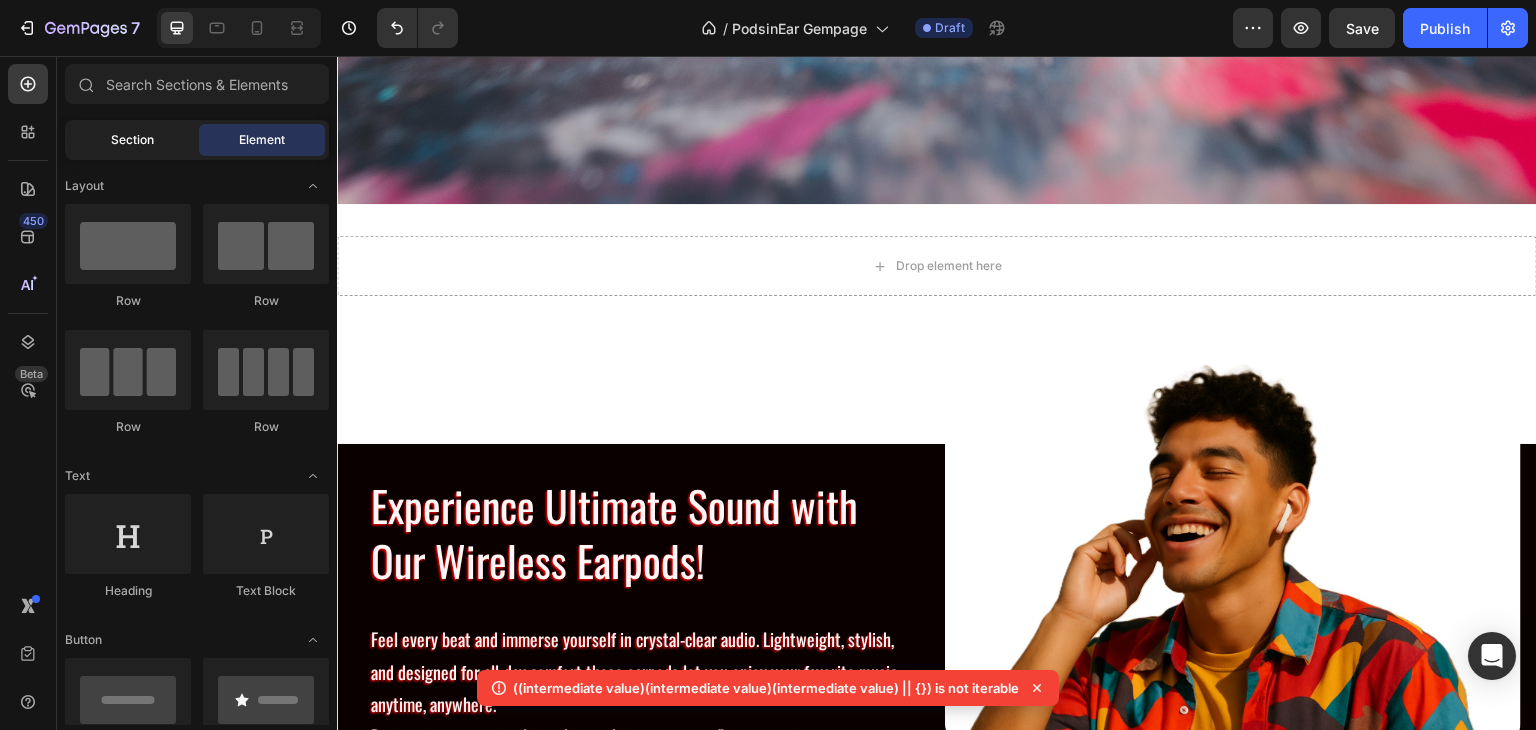 click on "Section" at bounding box center [132, 140] 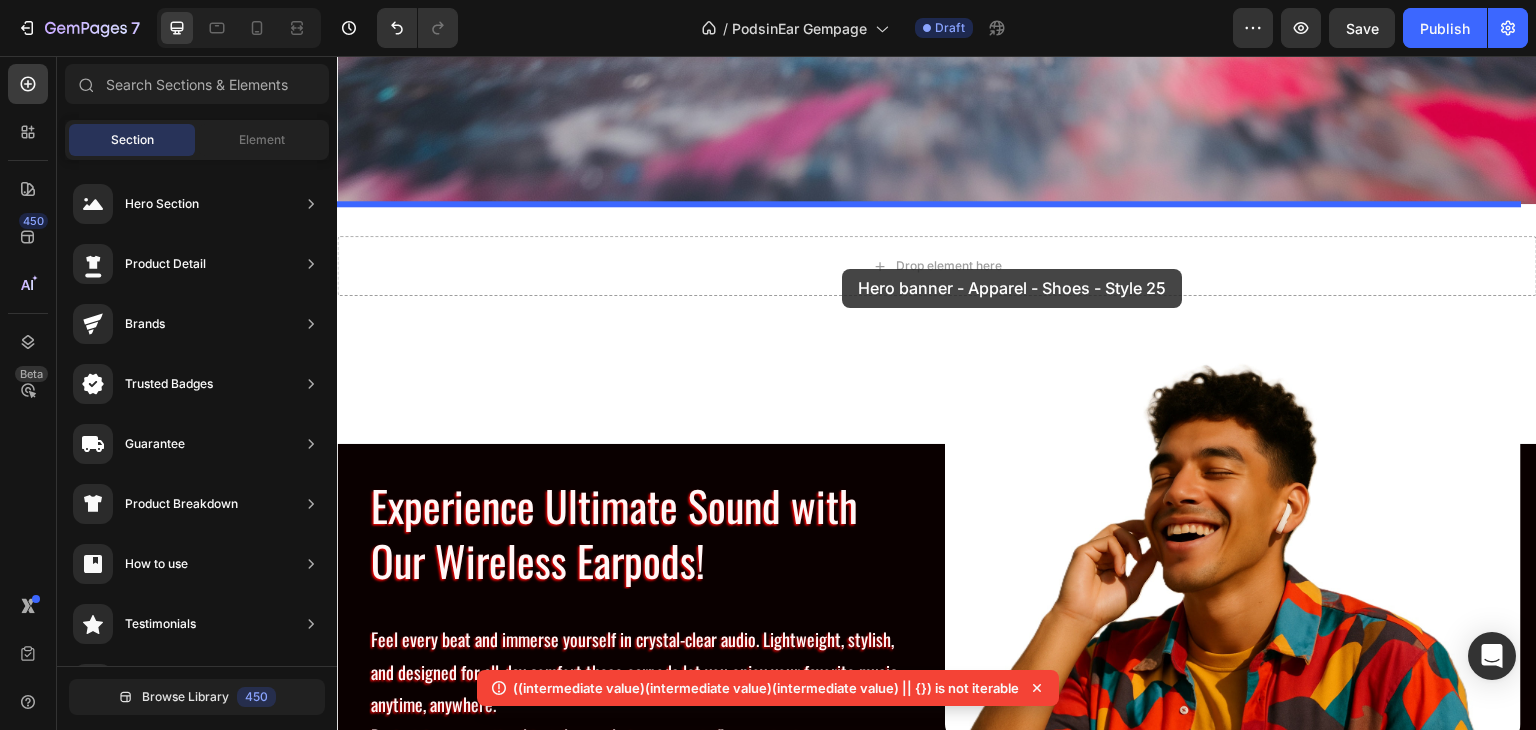 drag, startPoint x: 827, startPoint y: 622, endPoint x: 842, endPoint y: 269, distance: 353.31854 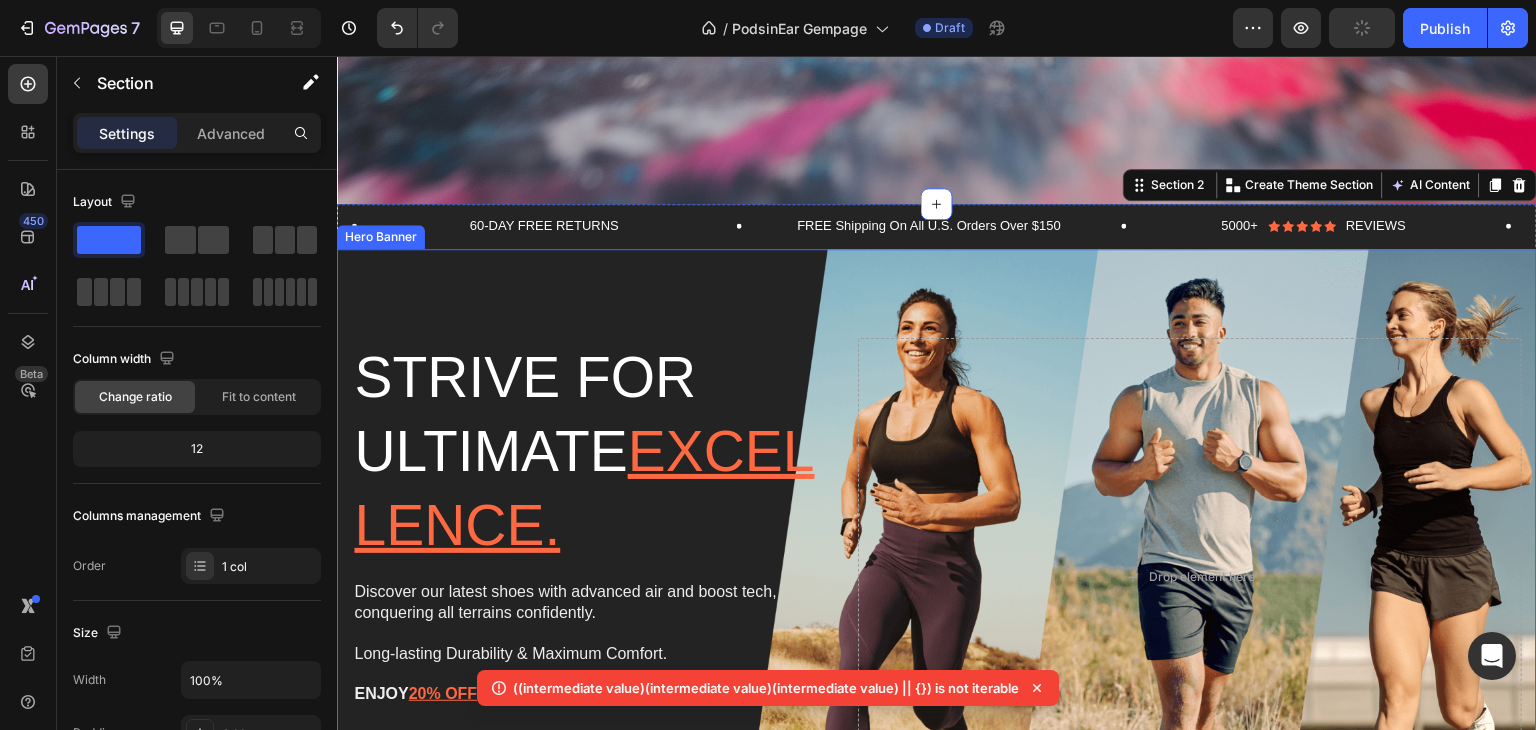 click at bounding box center [937, 577] 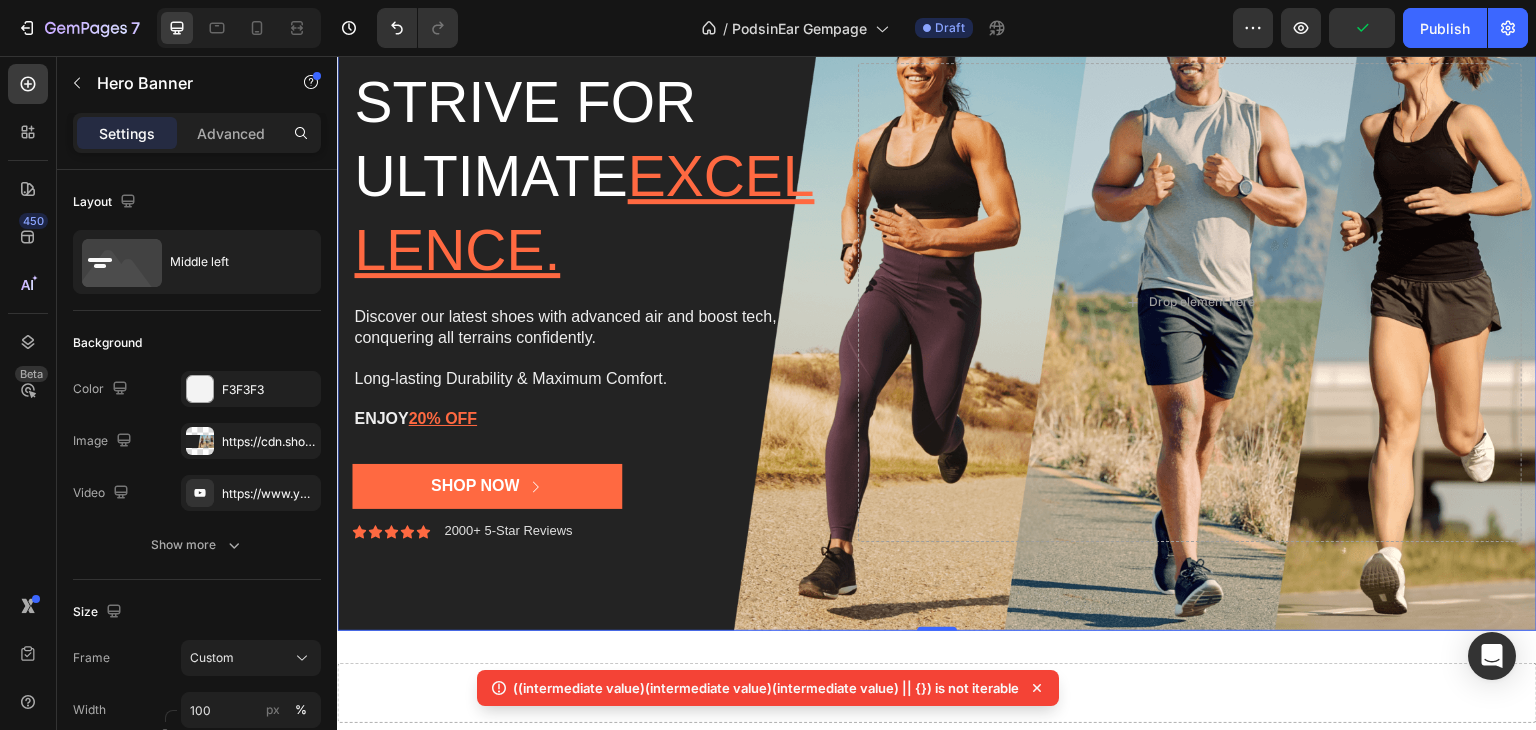 scroll, scrollTop: 693, scrollLeft: 0, axis: vertical 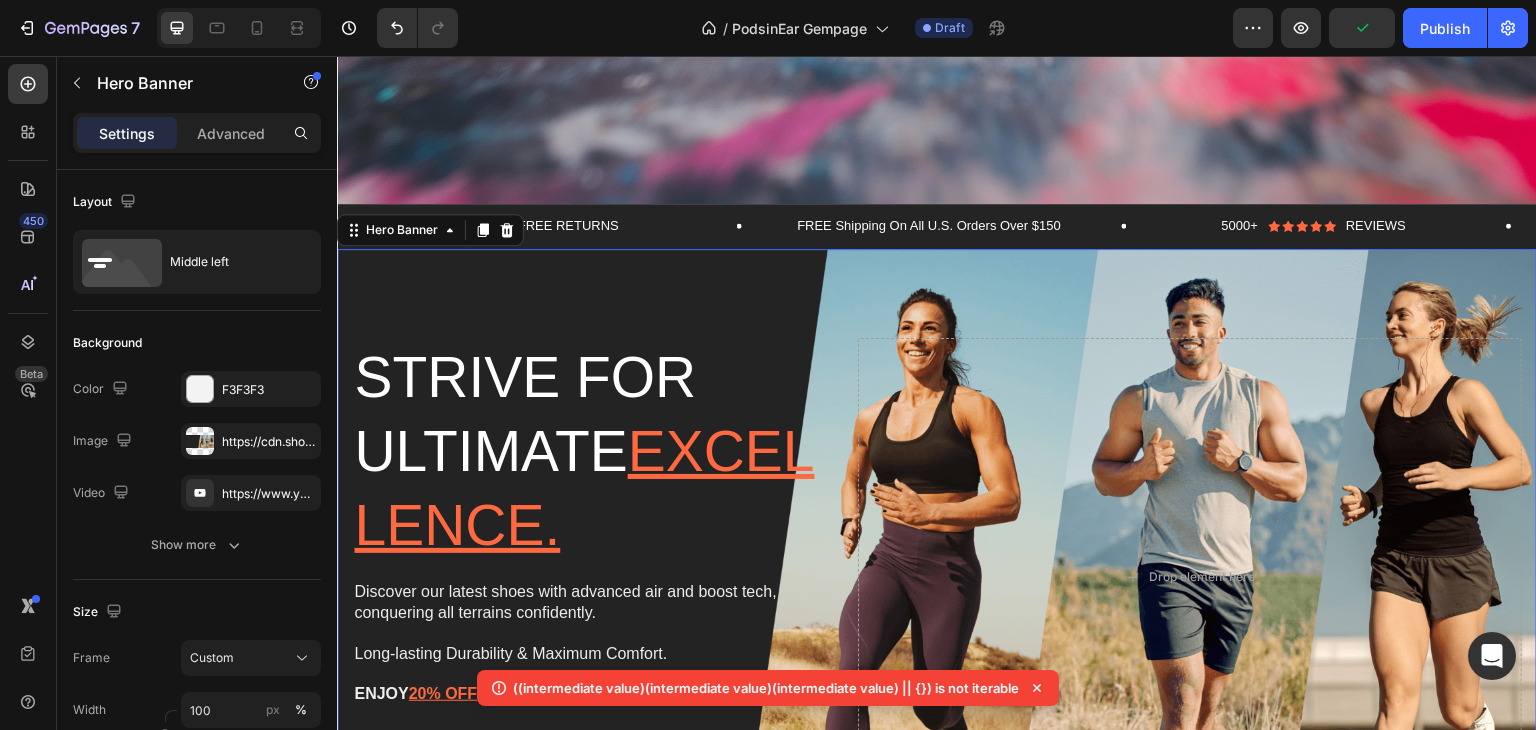 click at bounding box center (937, 577) 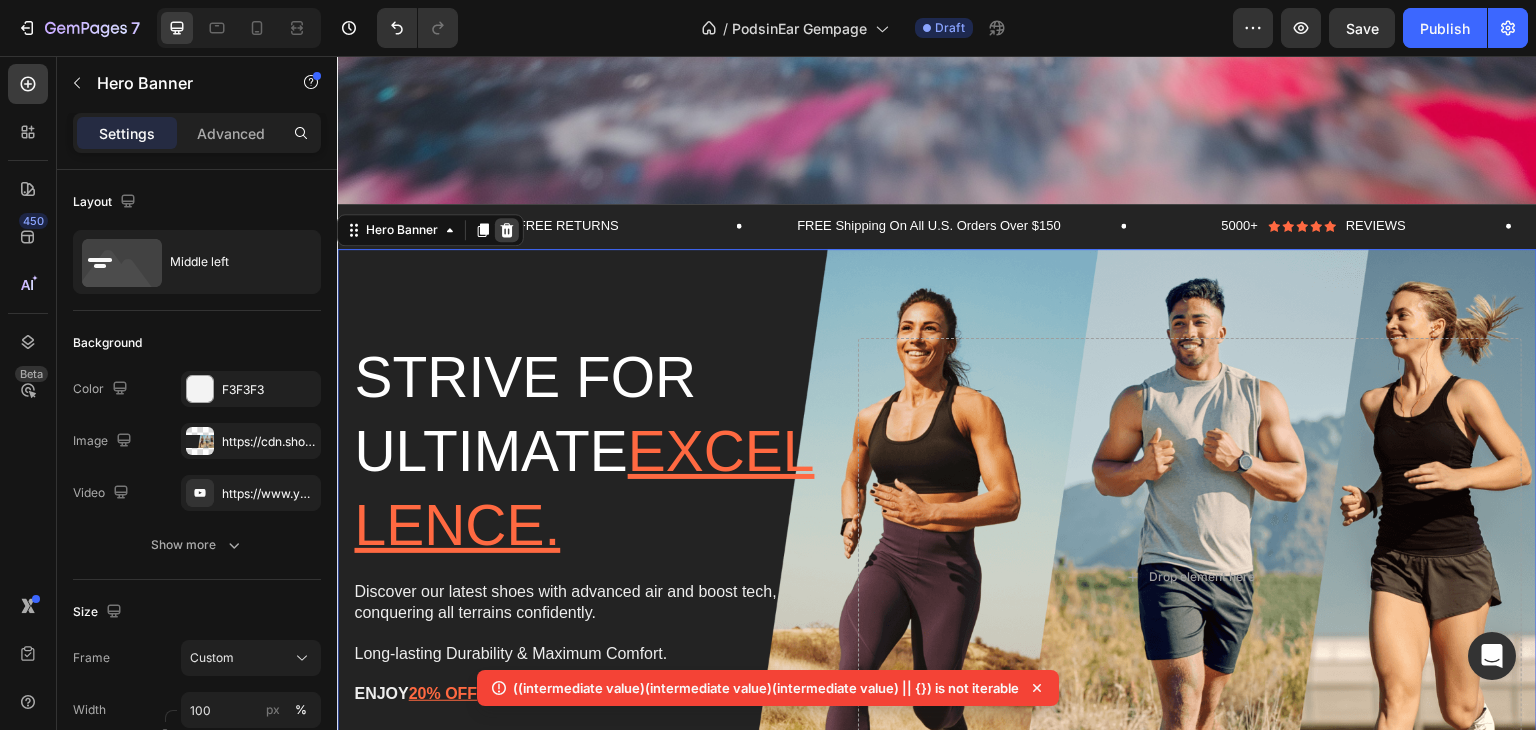 click 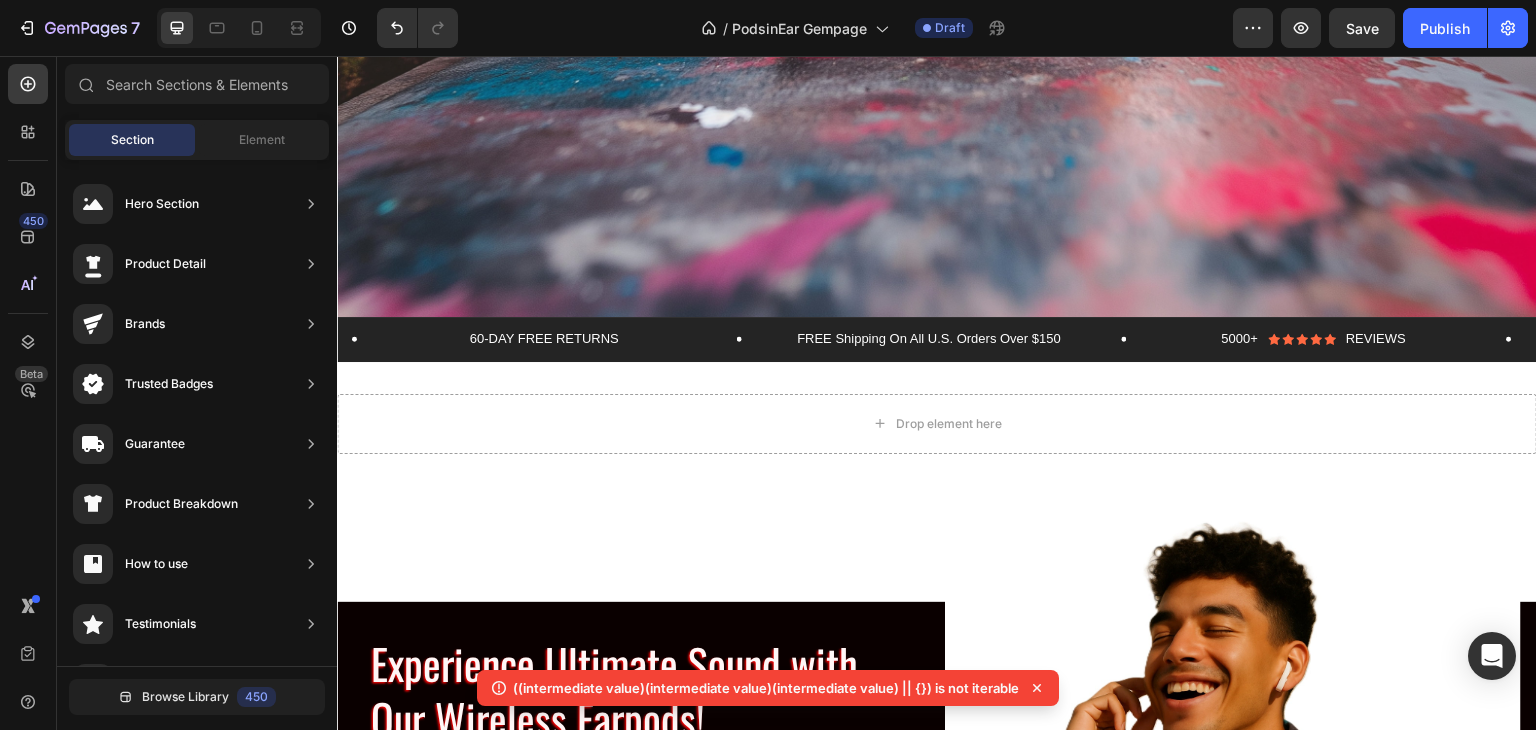 scroll, scrollTop: 493, scrollLeft: 0, axis: vertical 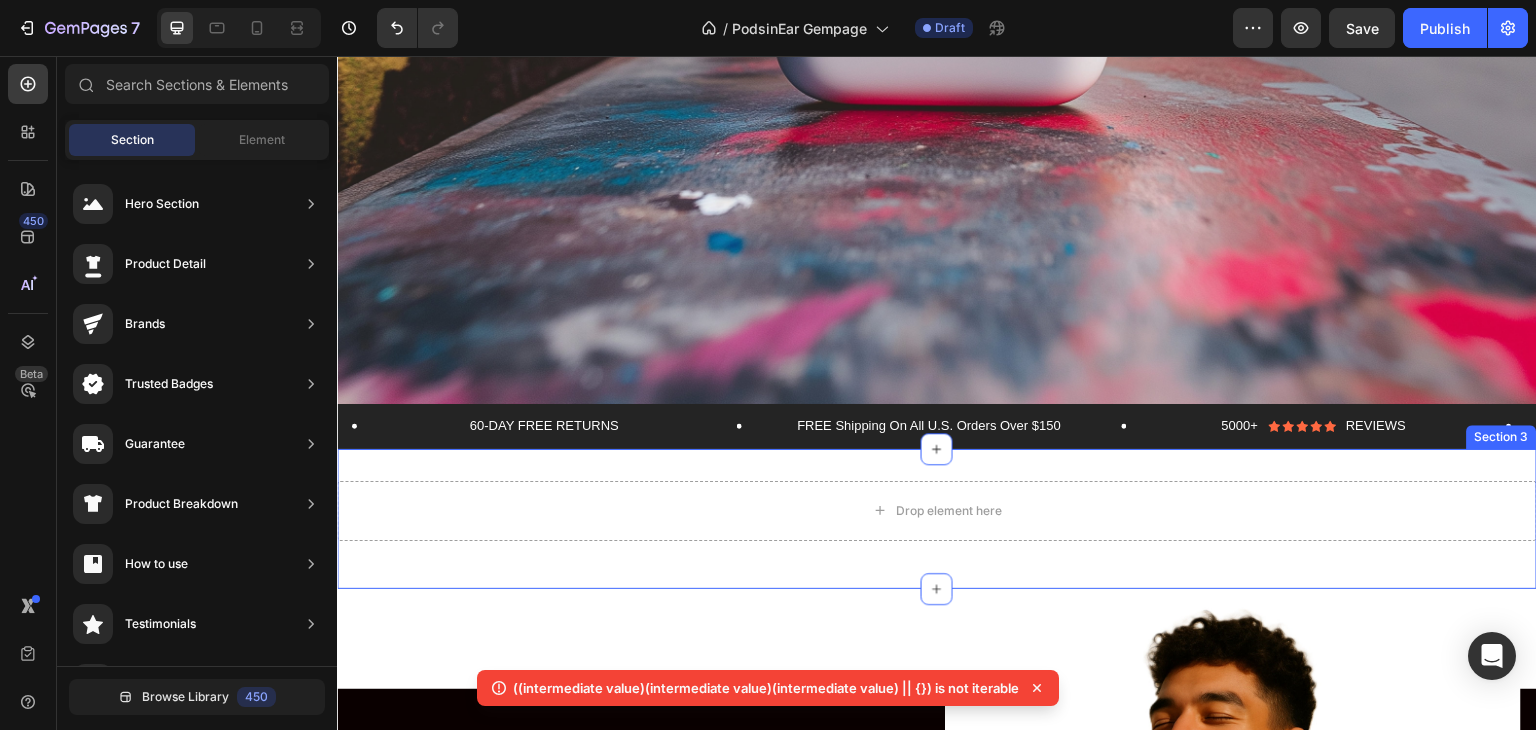 click on "Drop element here" at bounding box center [937, 511] 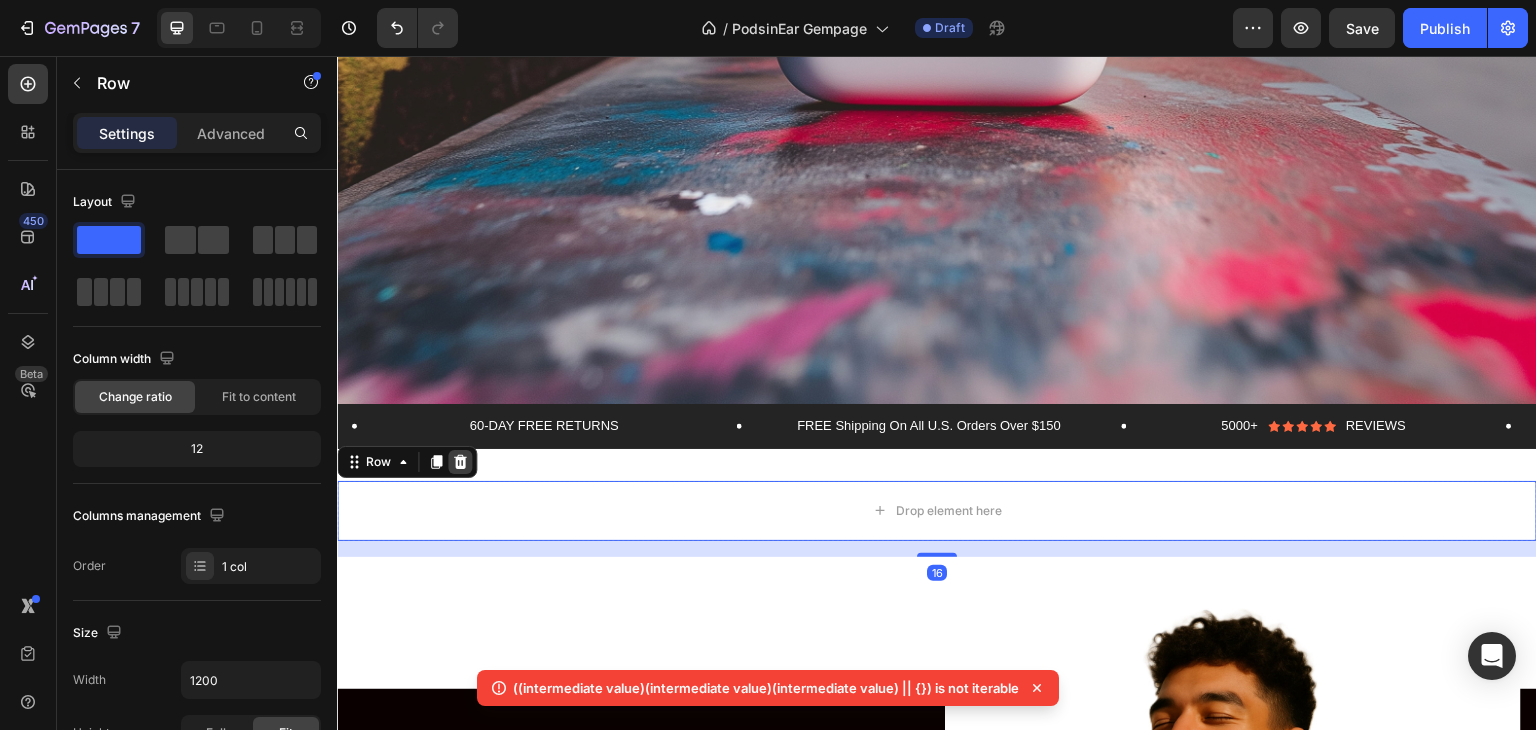 click 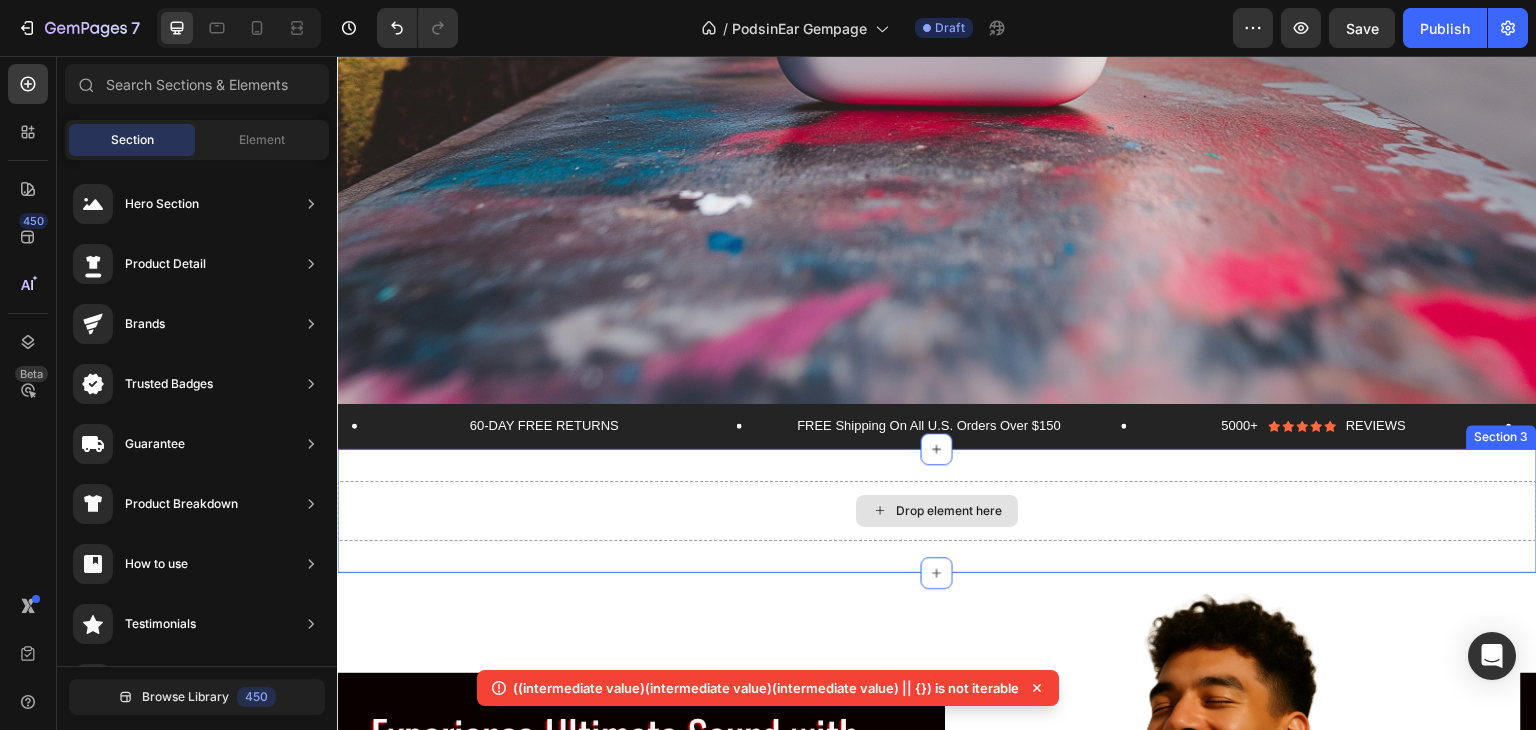 click on "Drop element here" at bounding box center [937, 511] 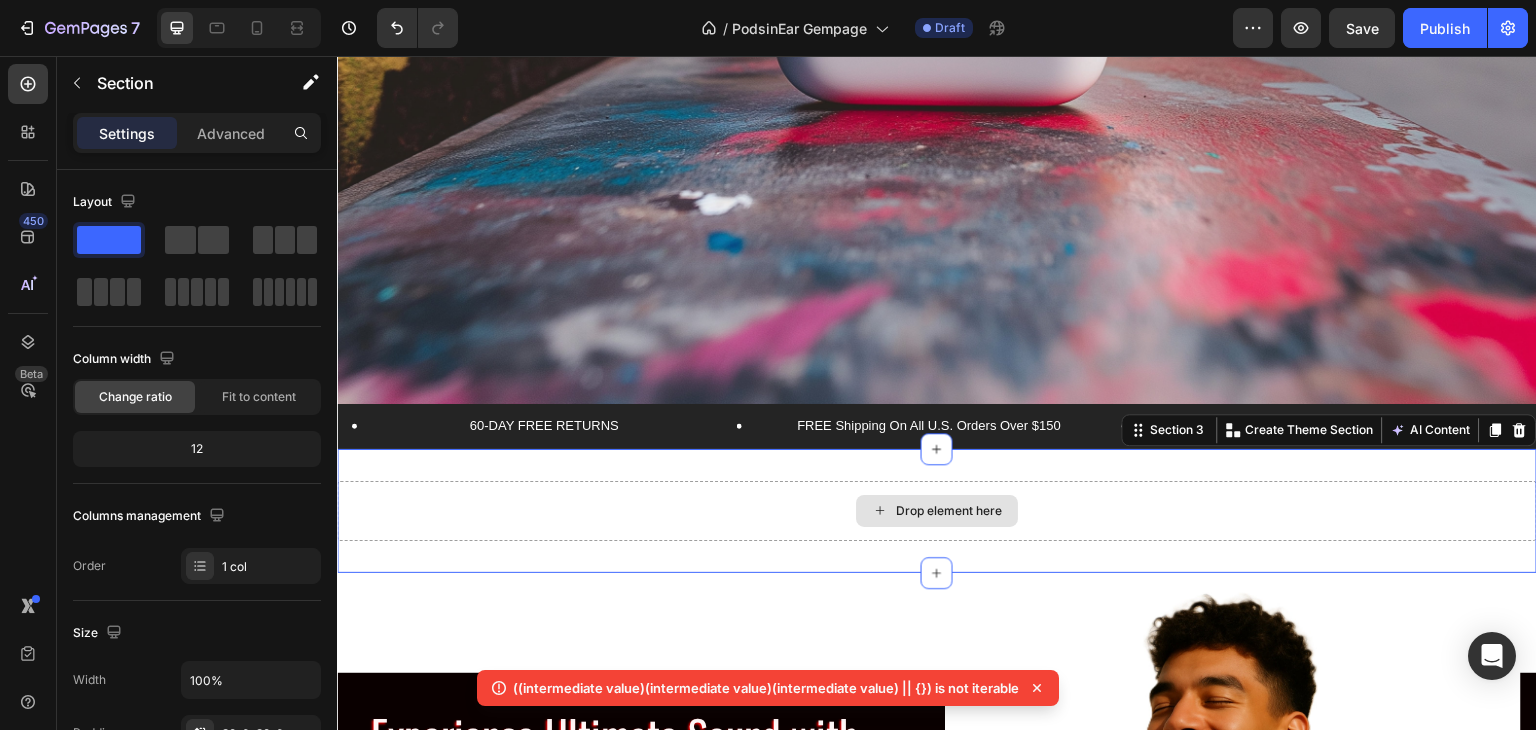 click on "Drop element here" at bounding box center [937, 511] 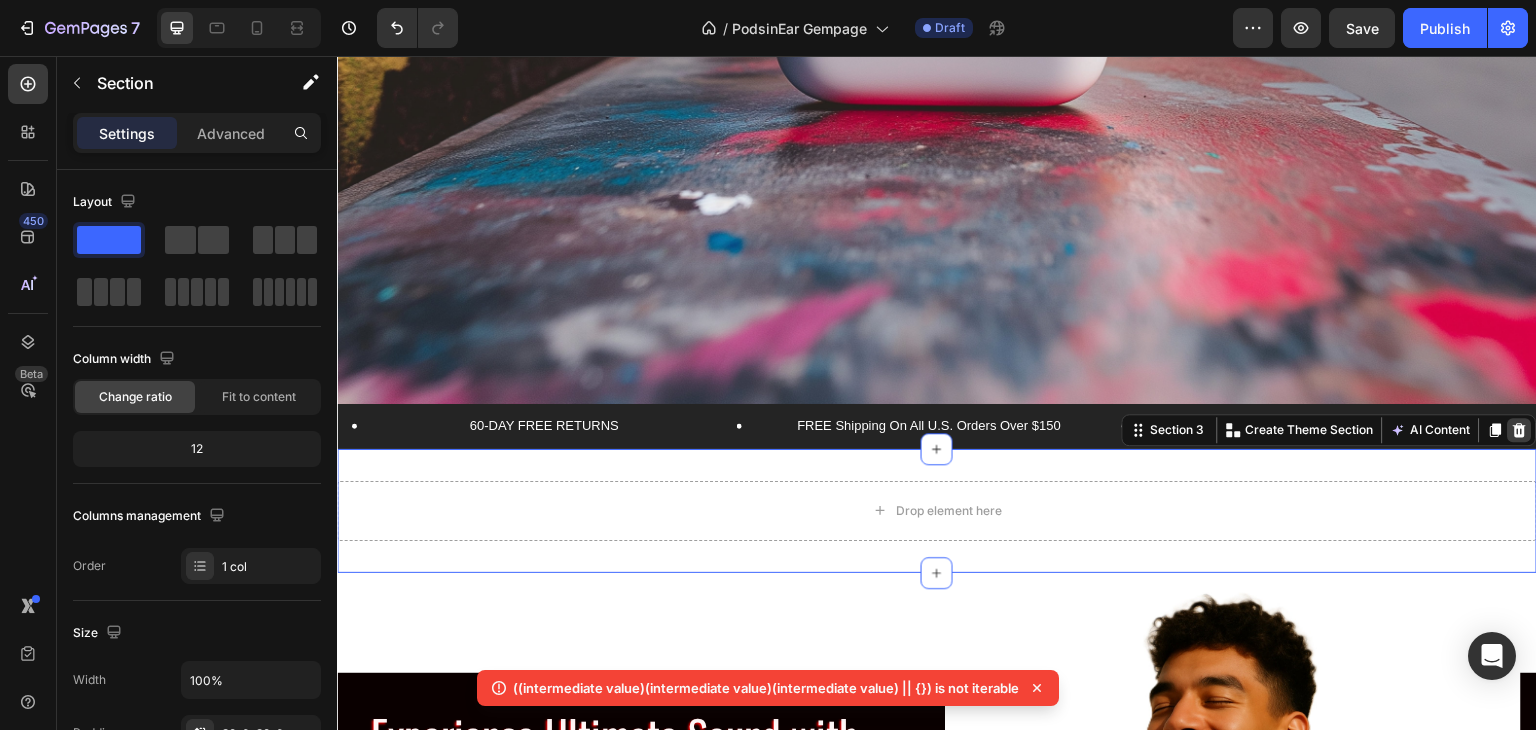 click at bounding box center (1520, 430) 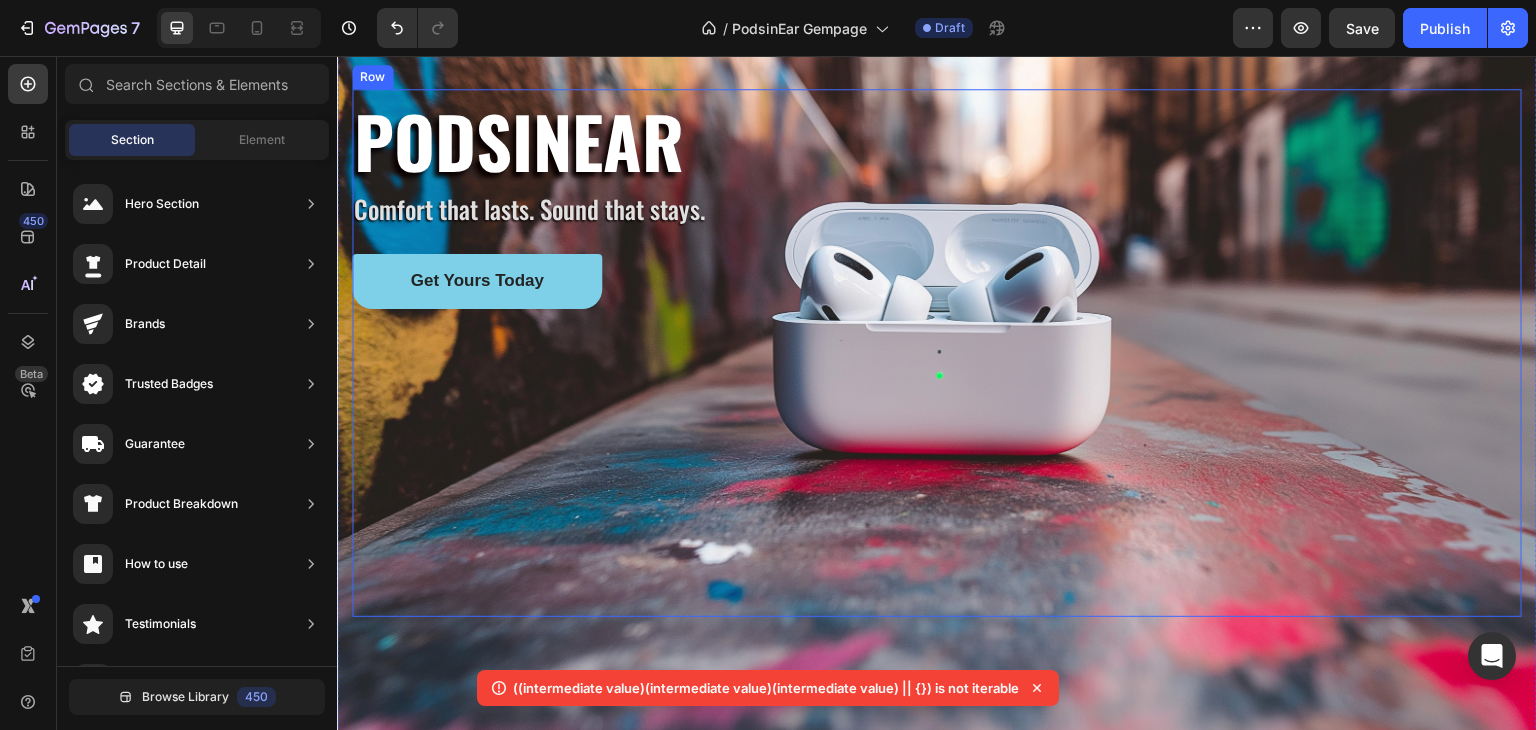 scroll, scrollTop: 500, scrollLeft: 0, axis: vertical 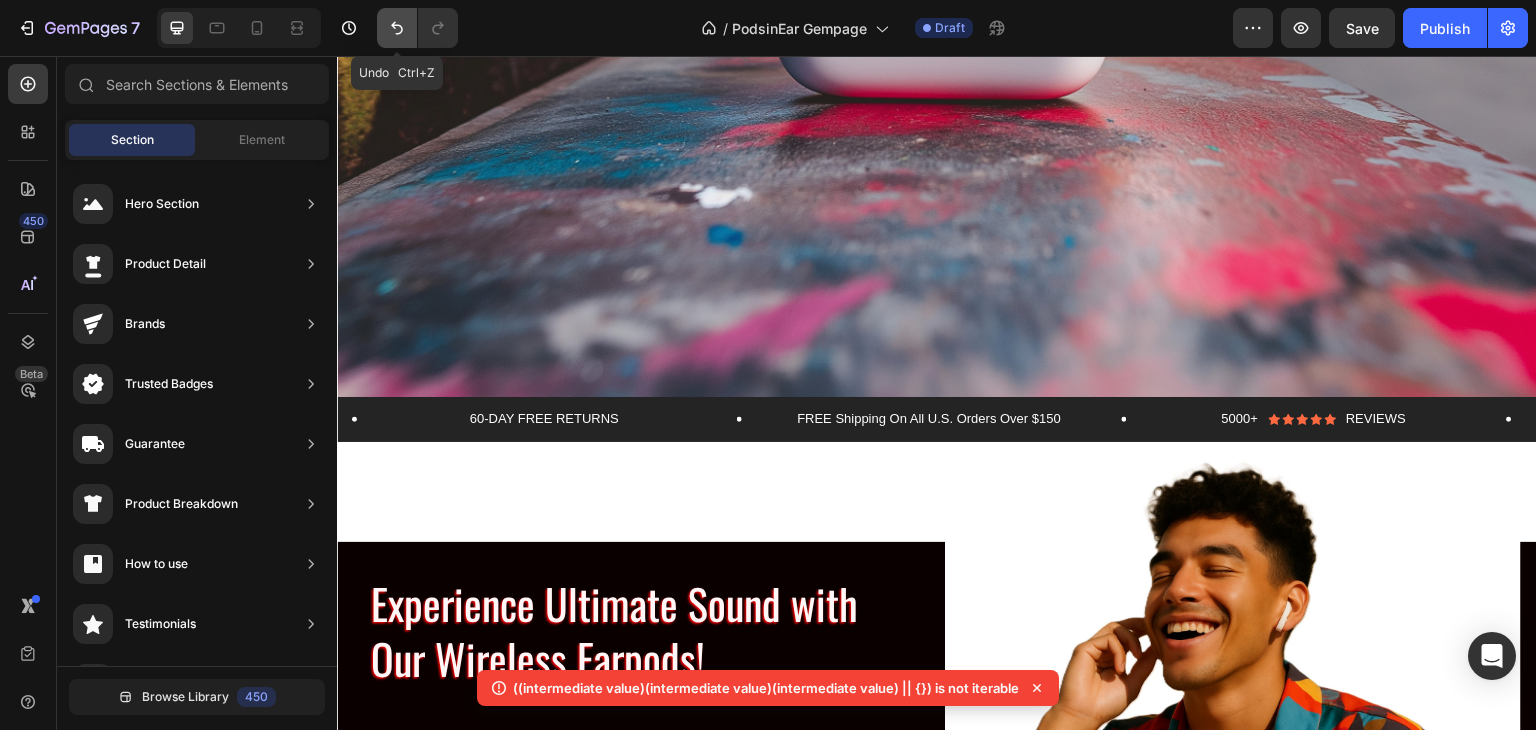 click 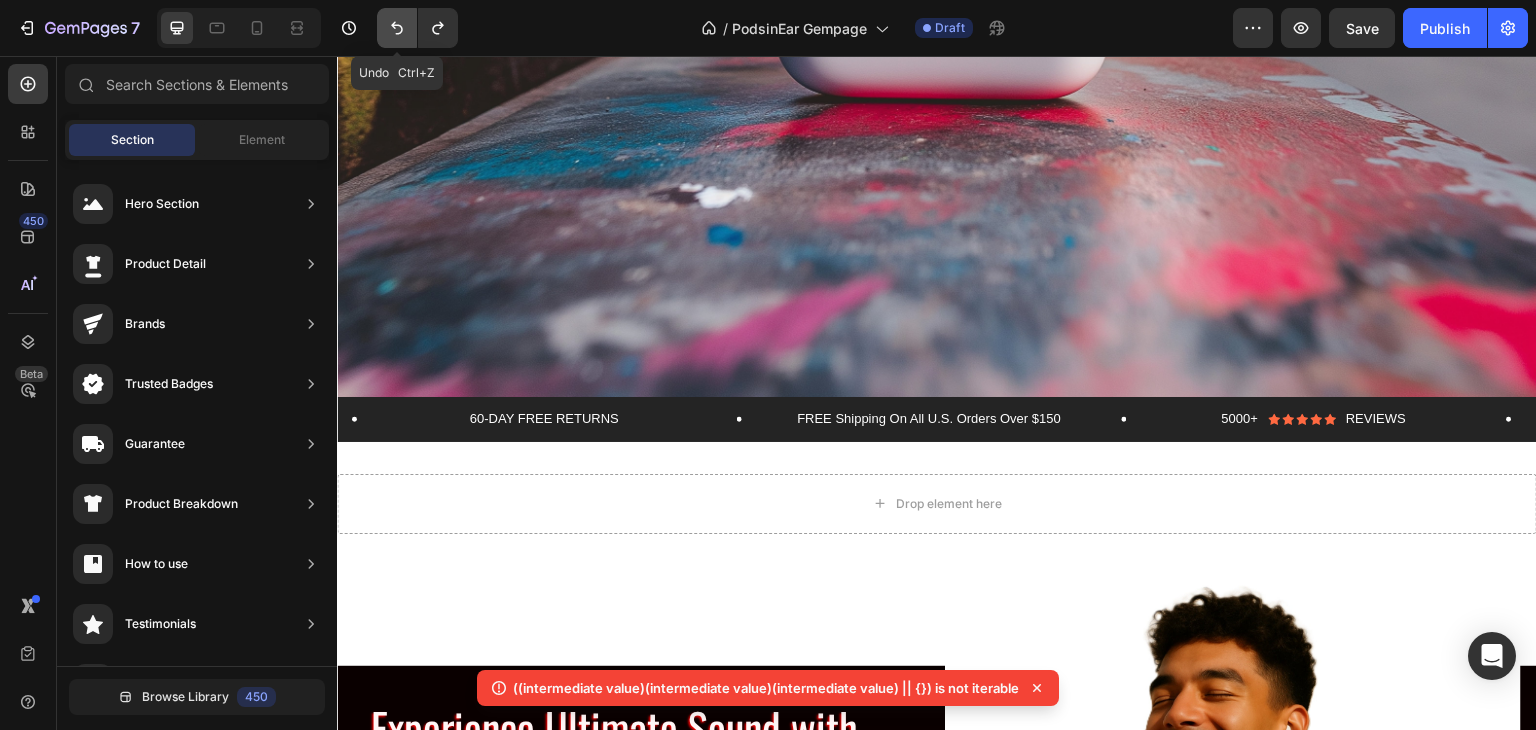 click 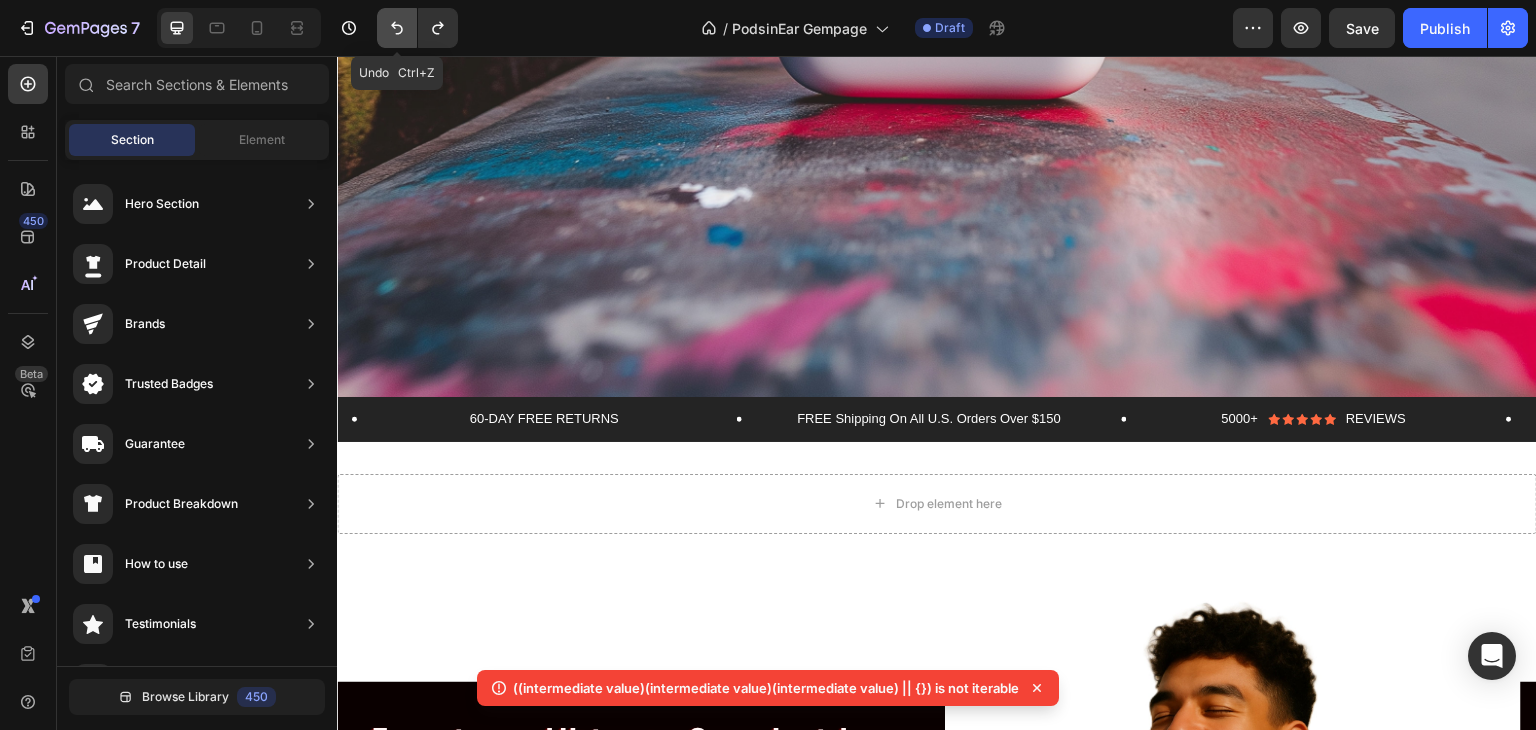 click 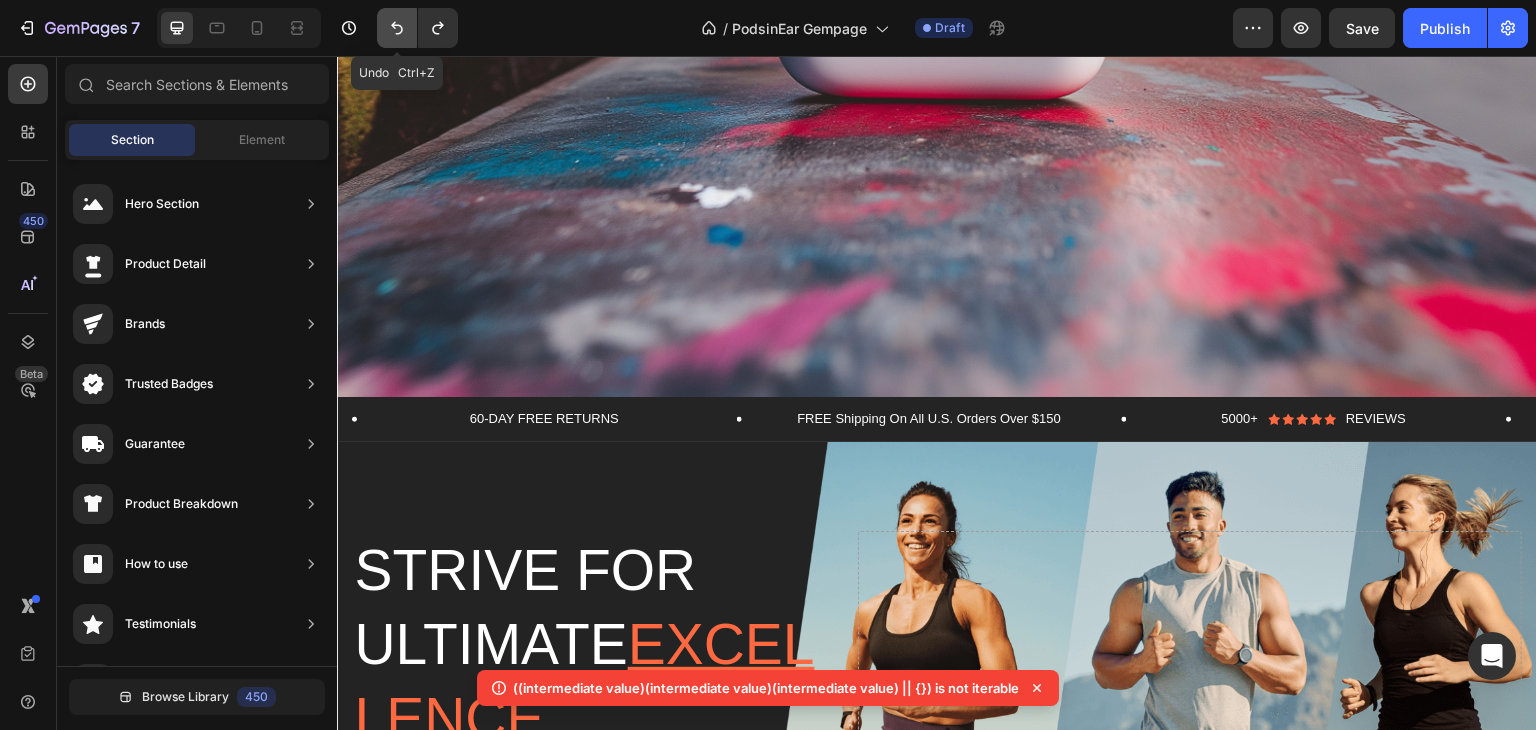 click 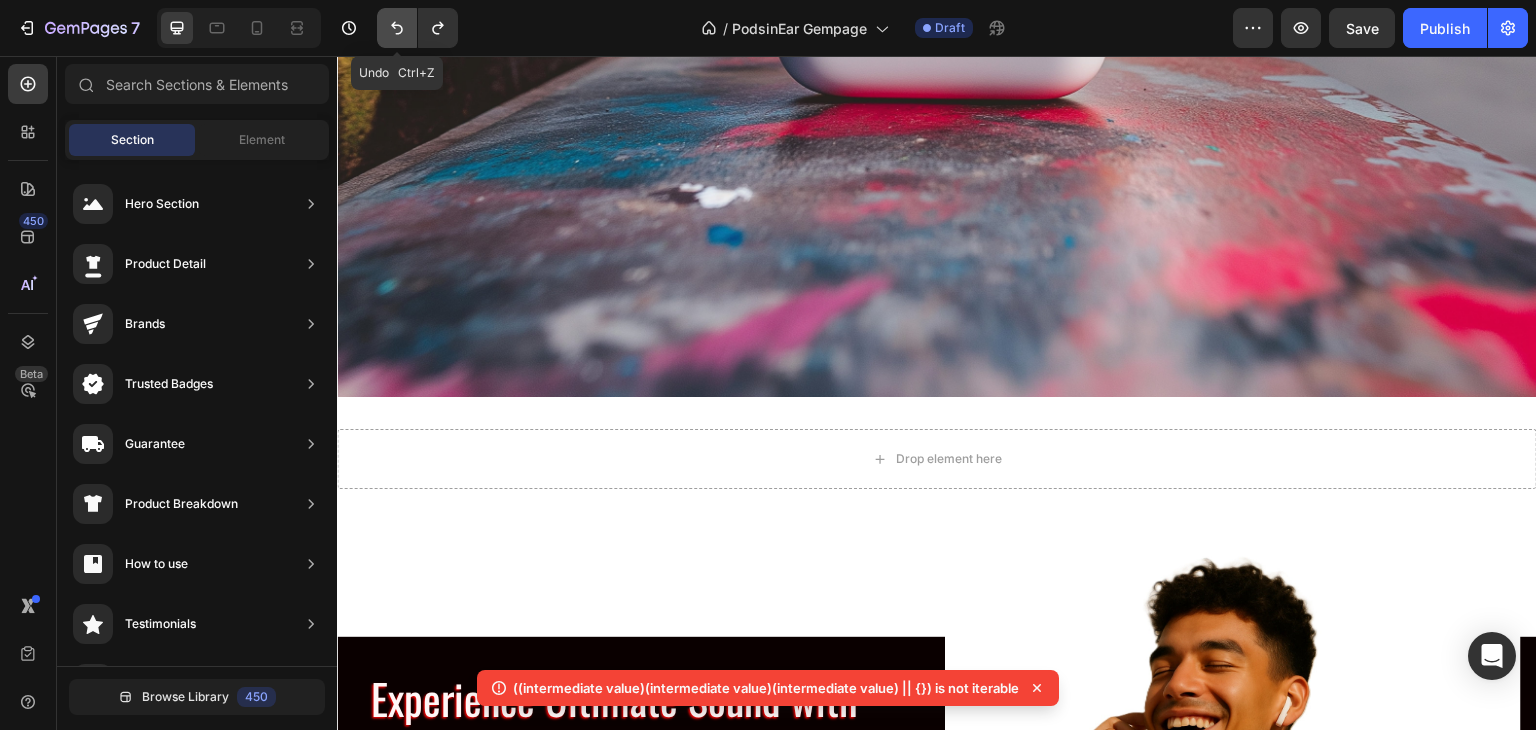 click 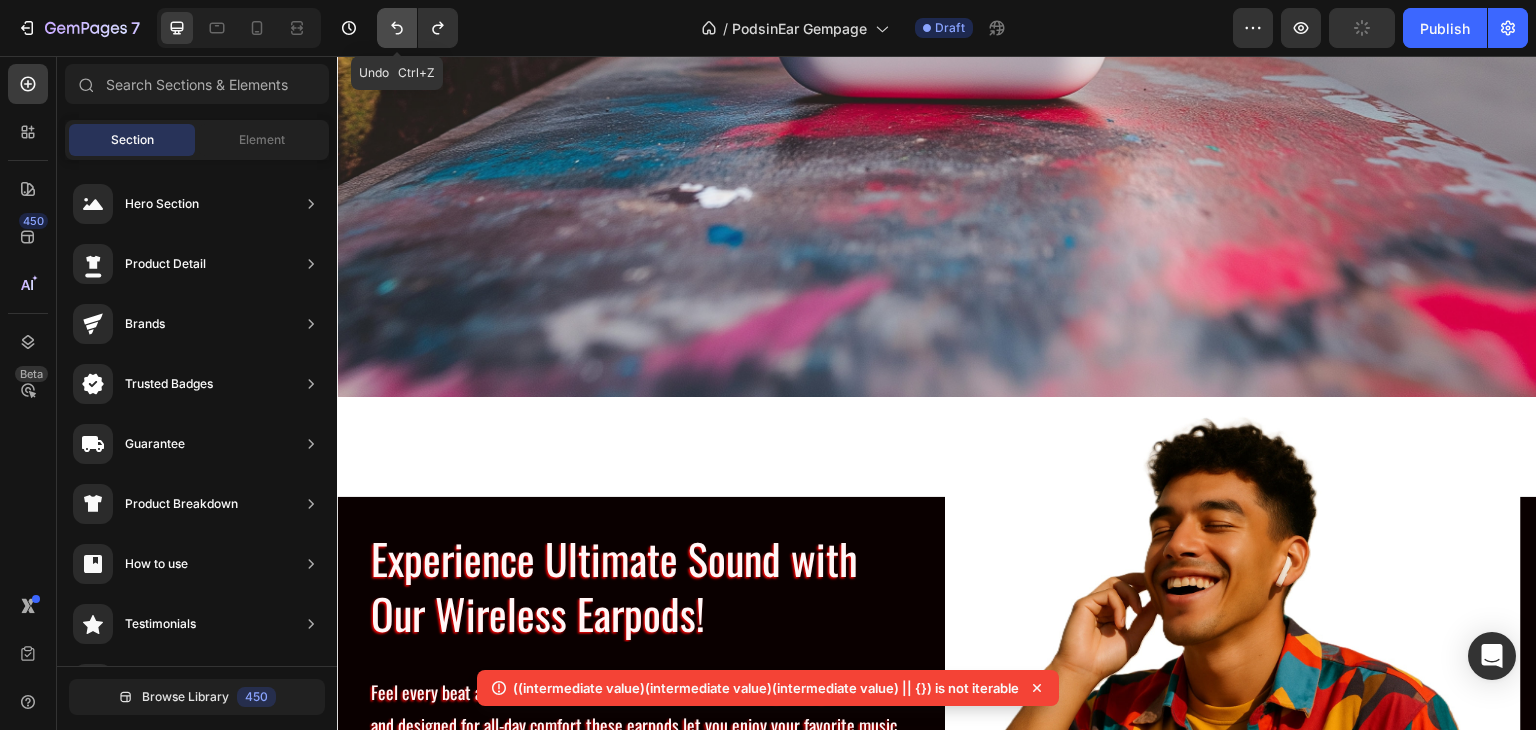 click 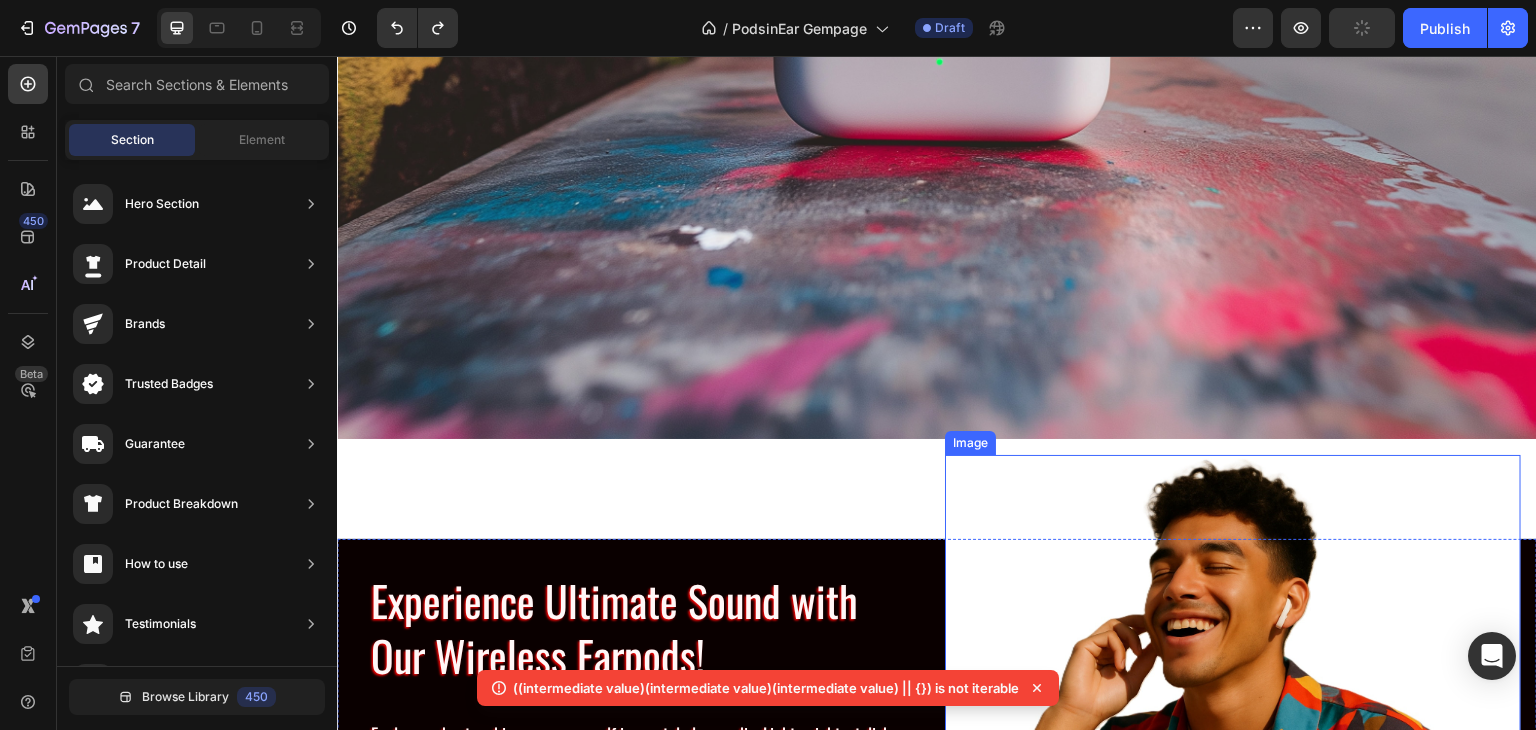 scroll, scrollTop: 400, scrollLeft: 0, axis: vertical 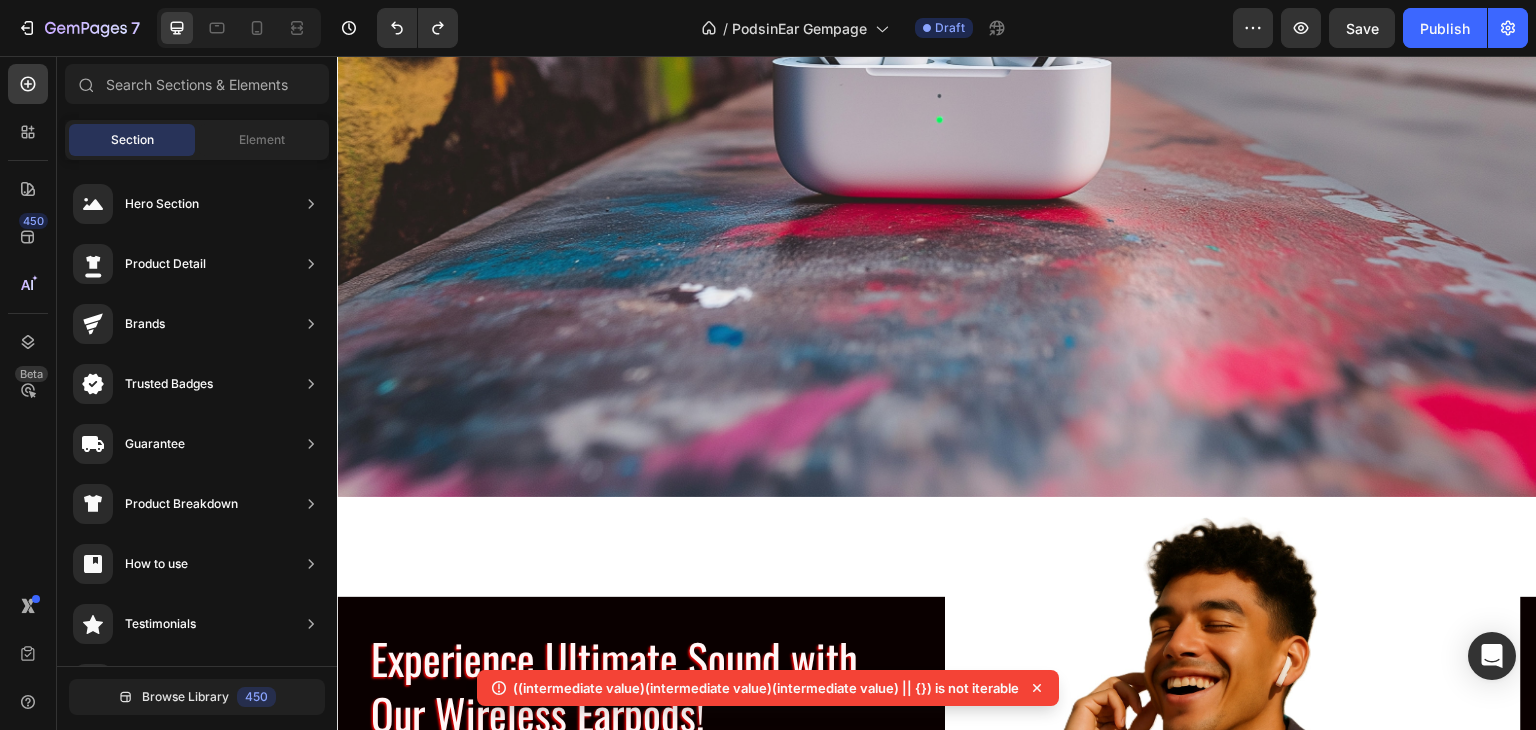 click on "Section Element" at bounding box center [197, 140] 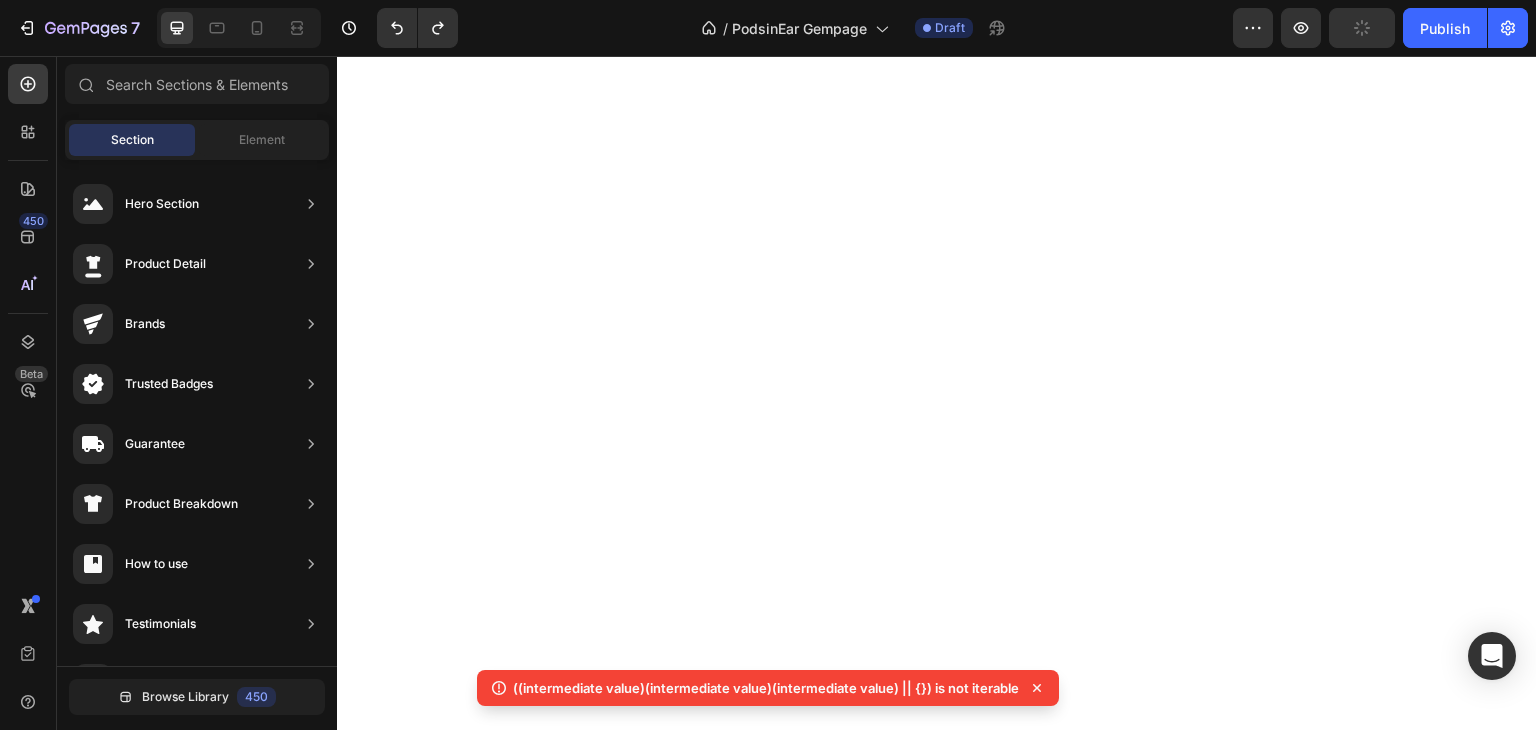 scroll, scrollTop: 7596, scrollLeft: 0, axis: vertical 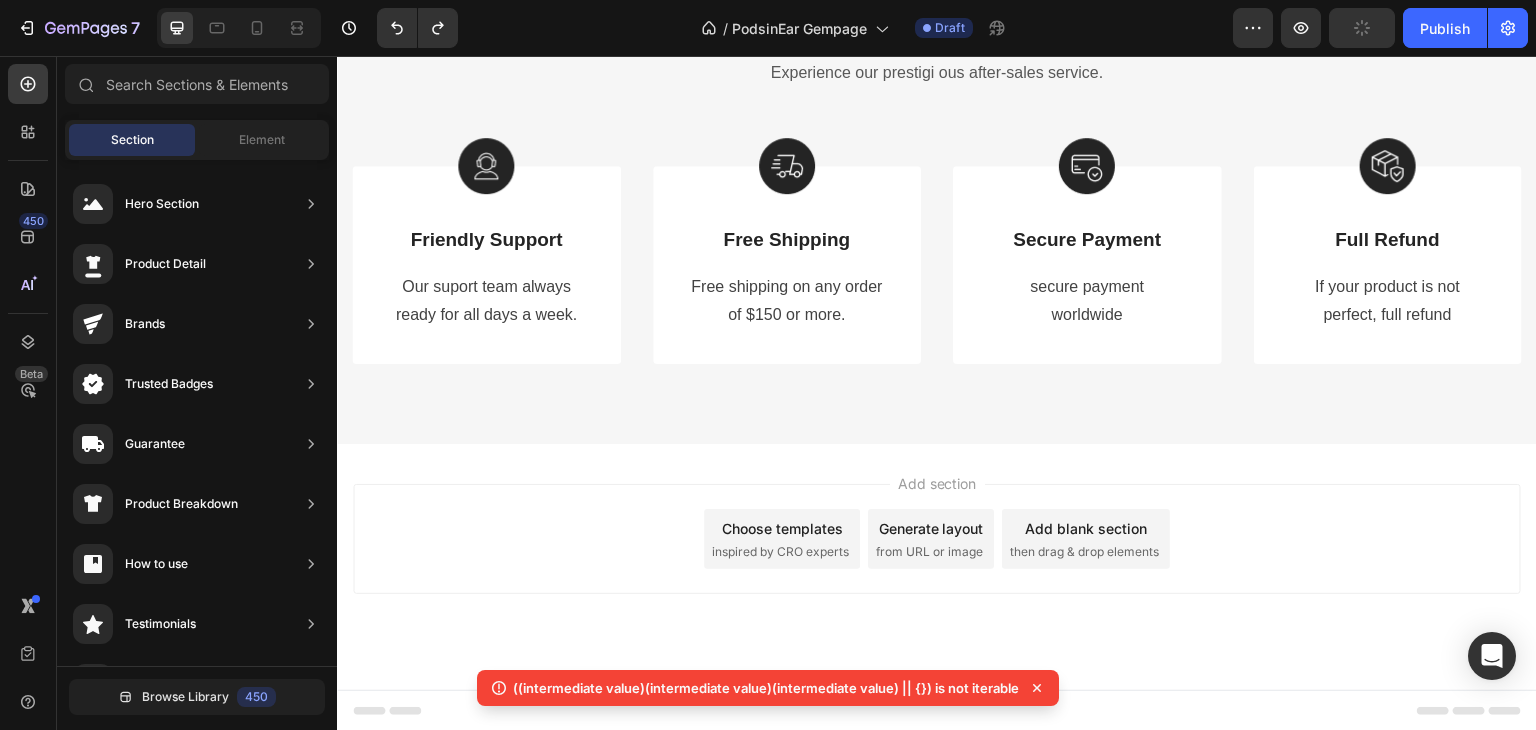 click on "inspired by CRO experts" at bounding box center [780, 552] 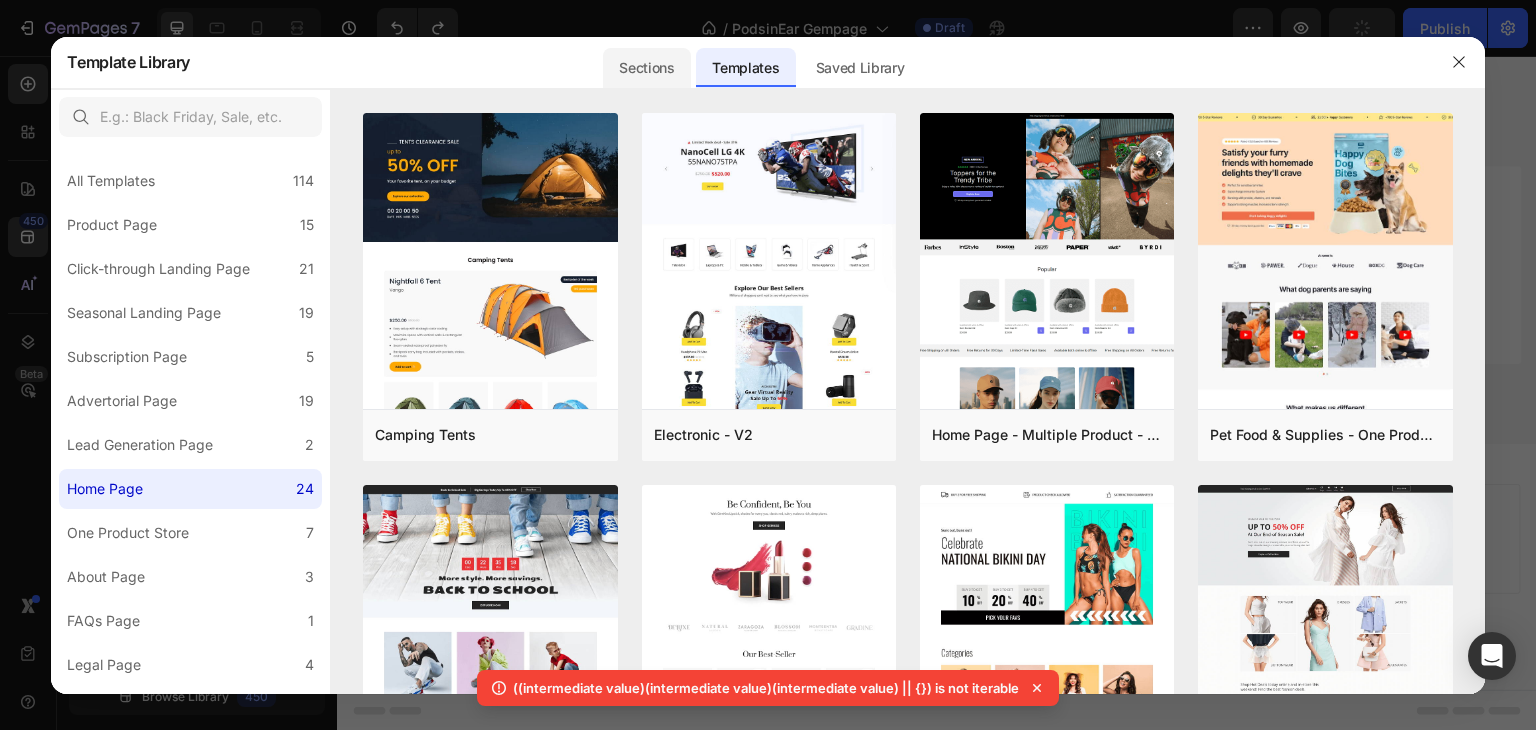 click on "Sections" 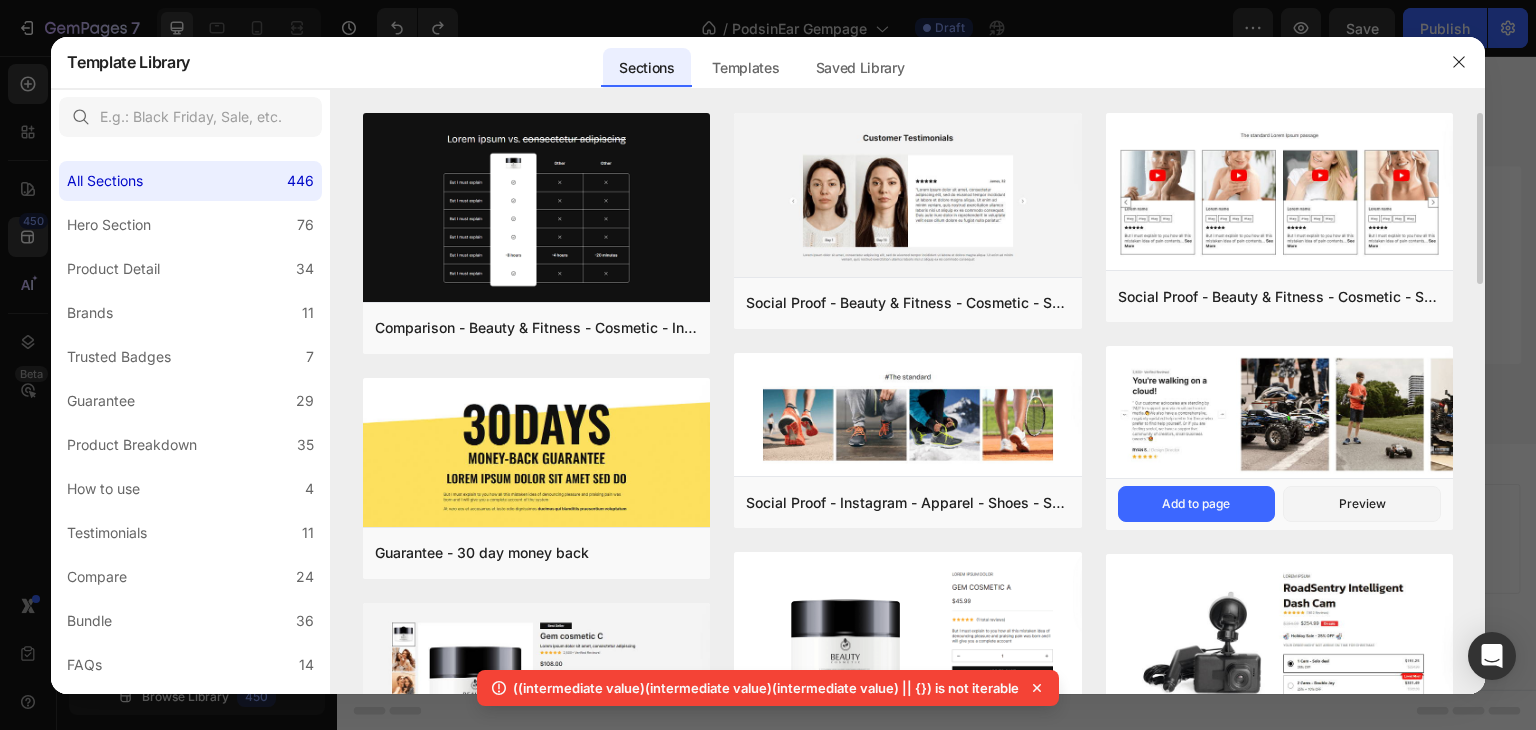 click at bounding box center (1279, 415) 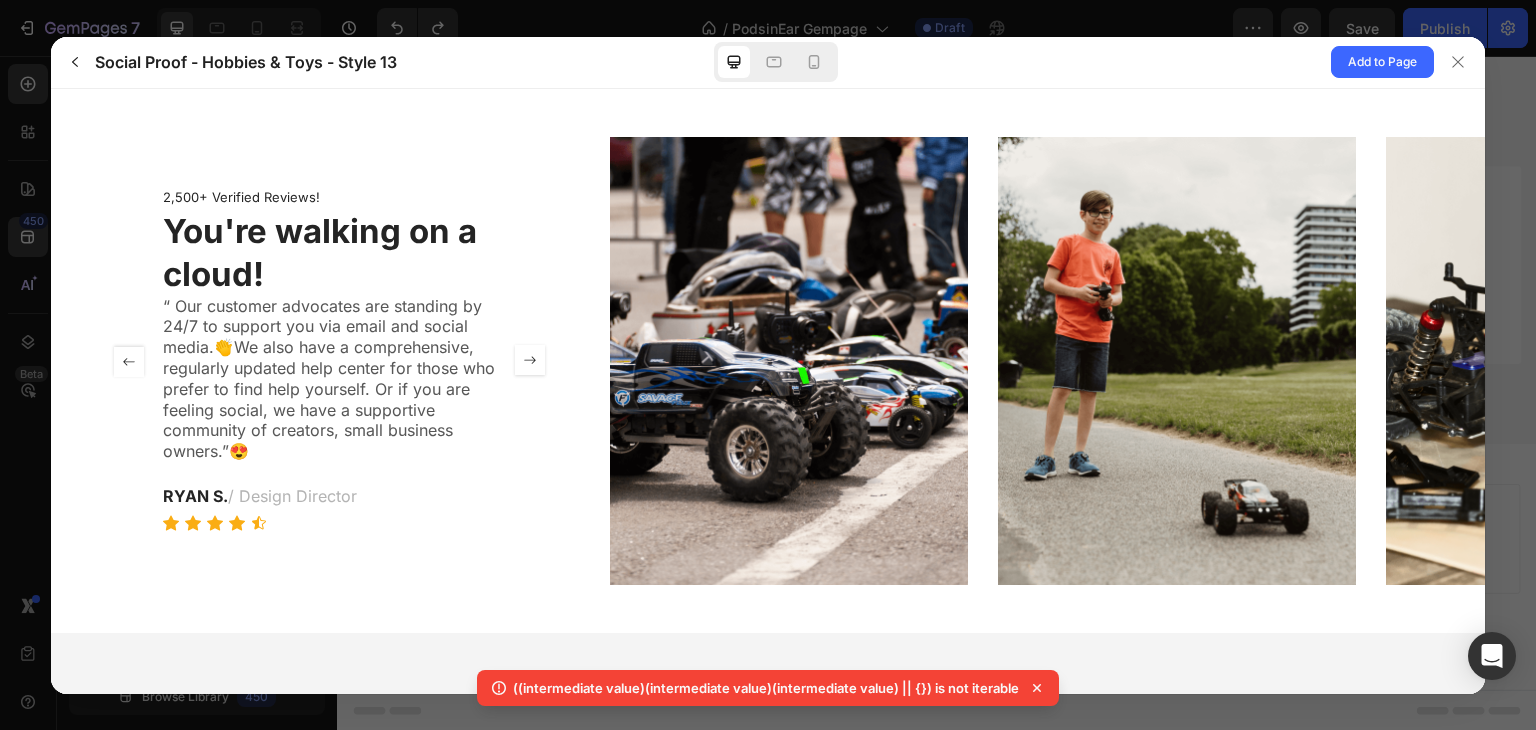 scroll, scrollTop: 0, scrollLeft: 0, axis: both 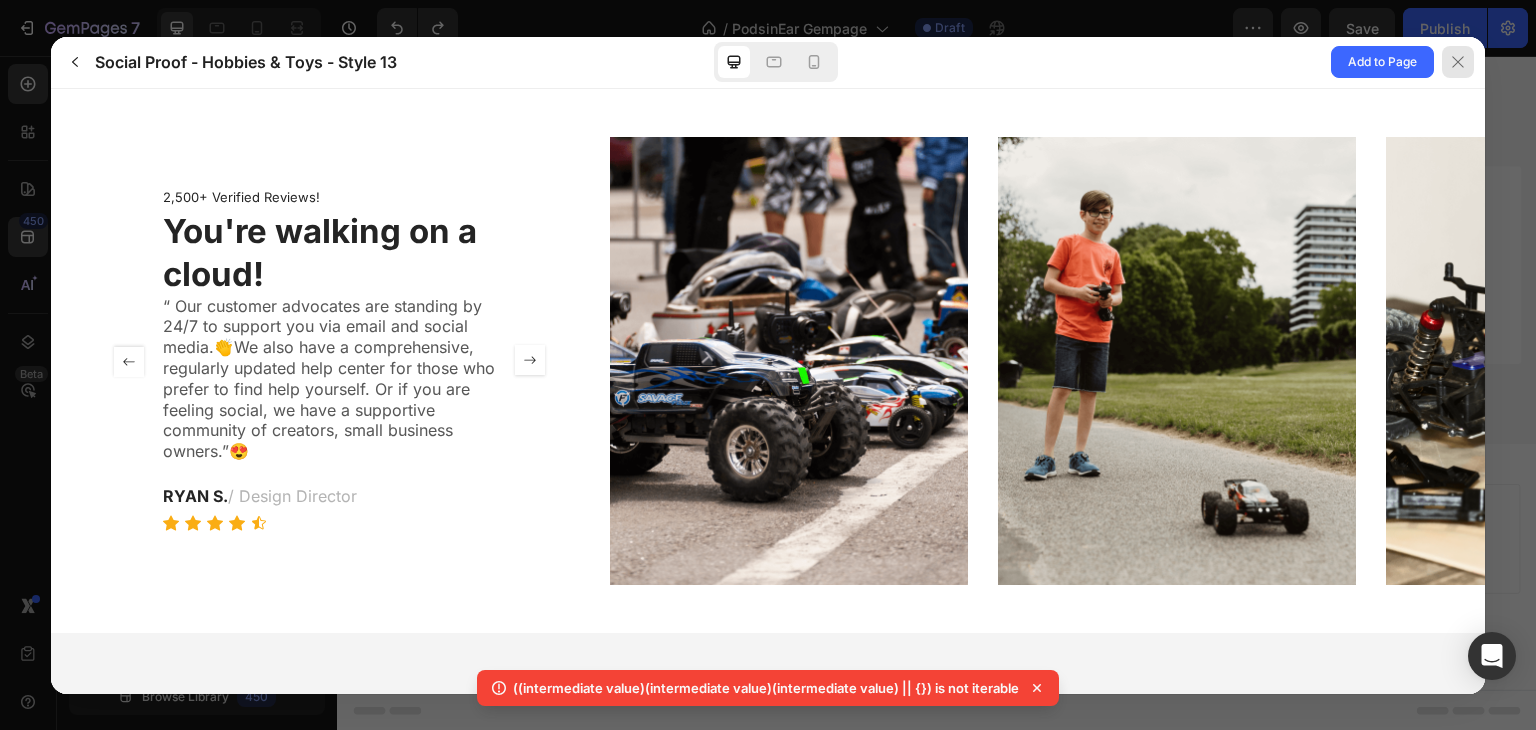 click 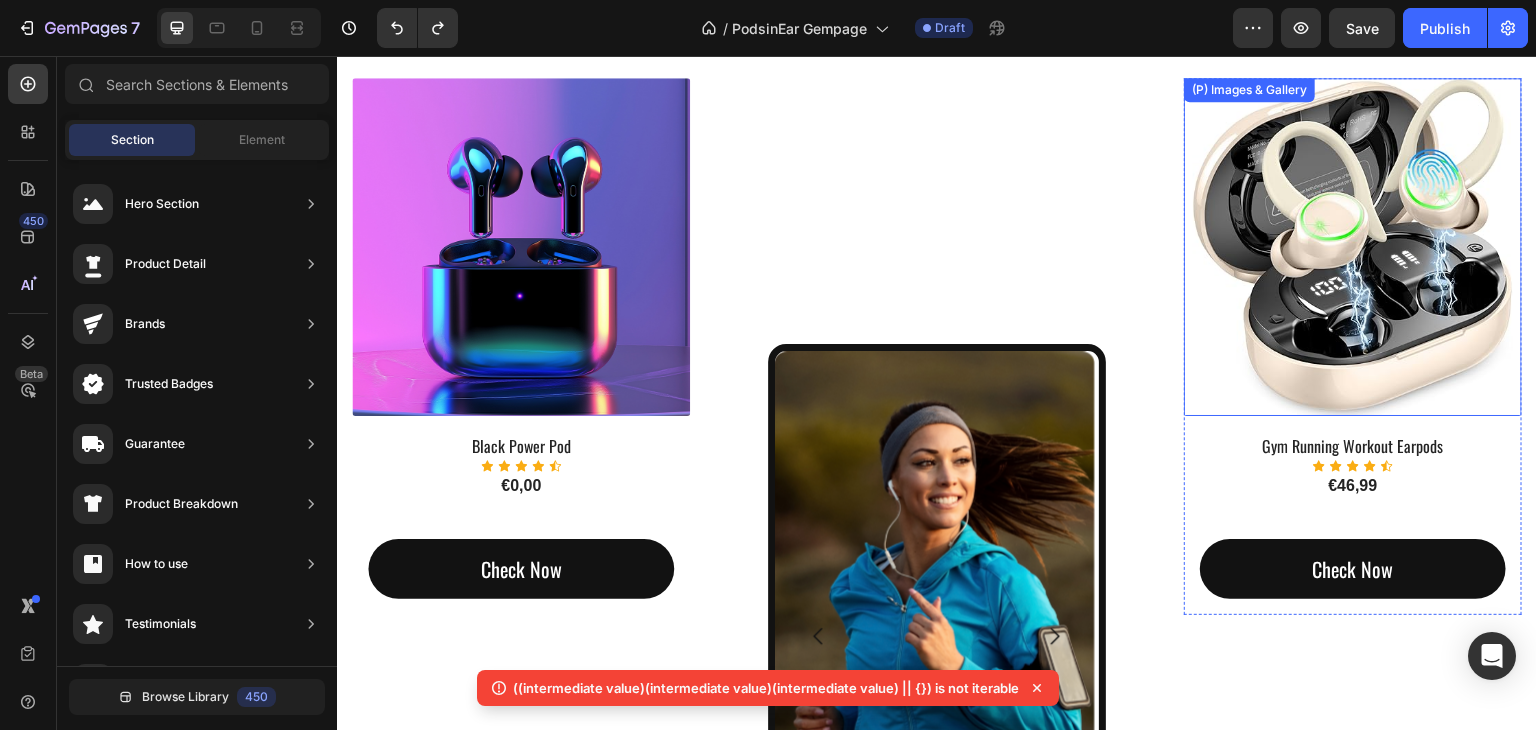 scroll, scrollTop: 1666, scrollLeft: 0, axis: vertical 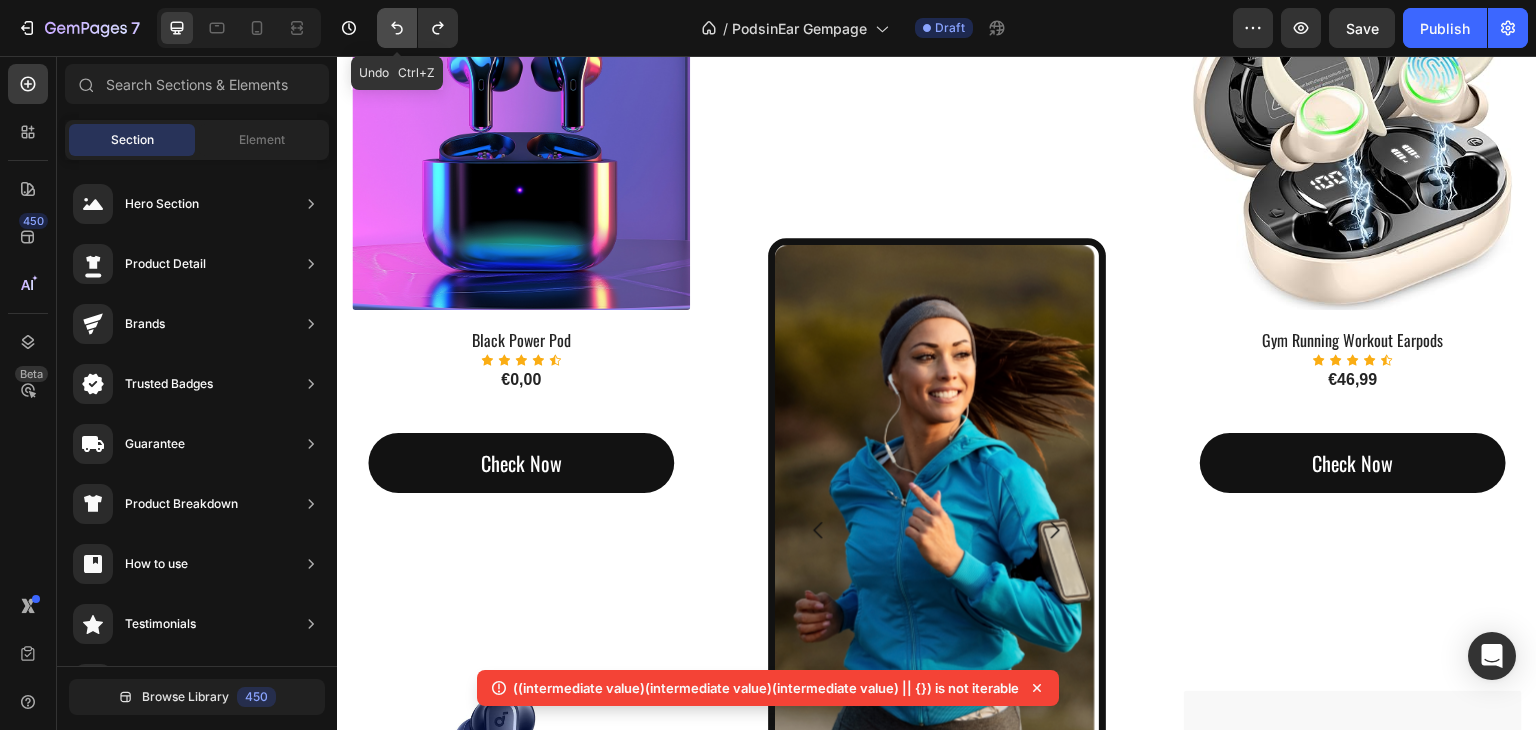 click 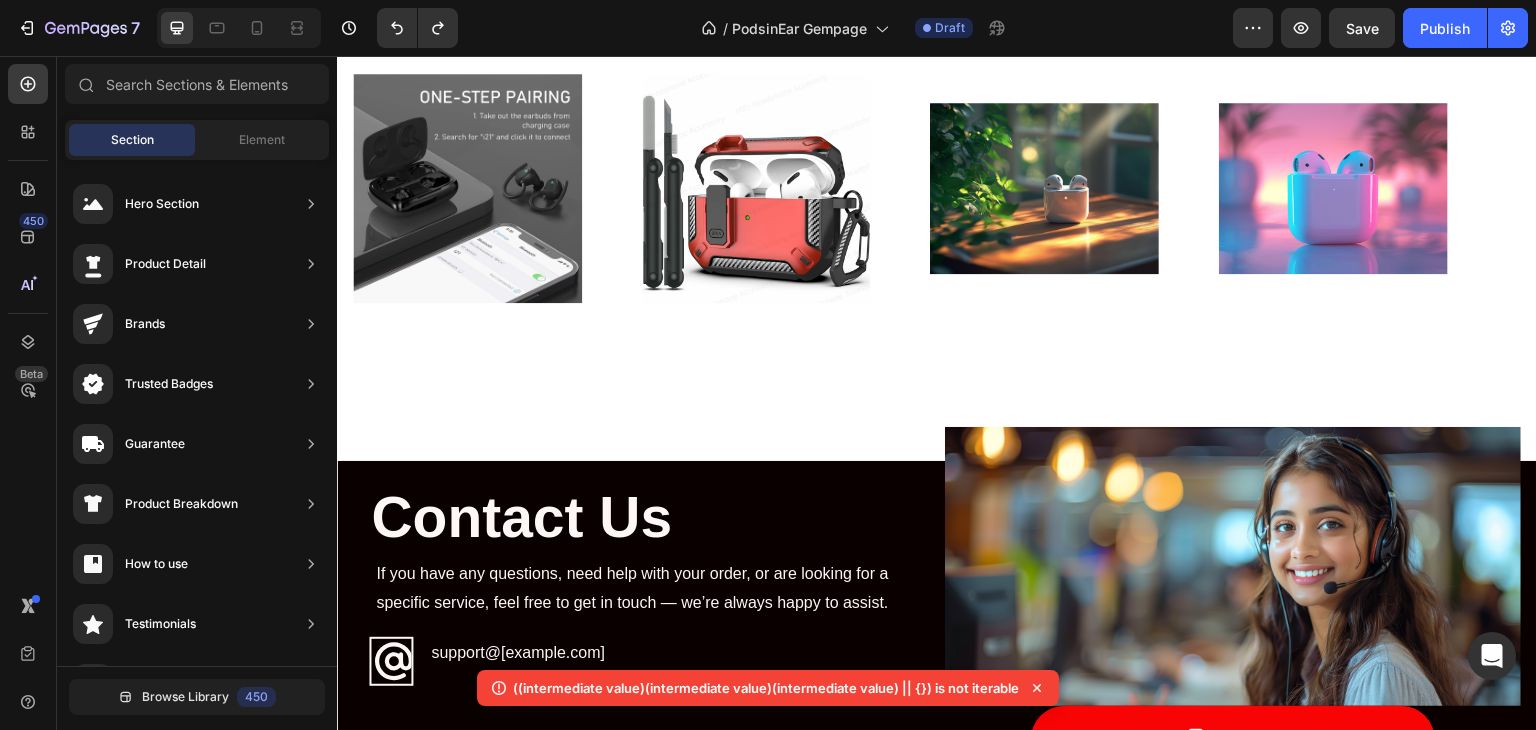 scroll, scrollTop: 3266, scrollLeft: 0, axis: vertical 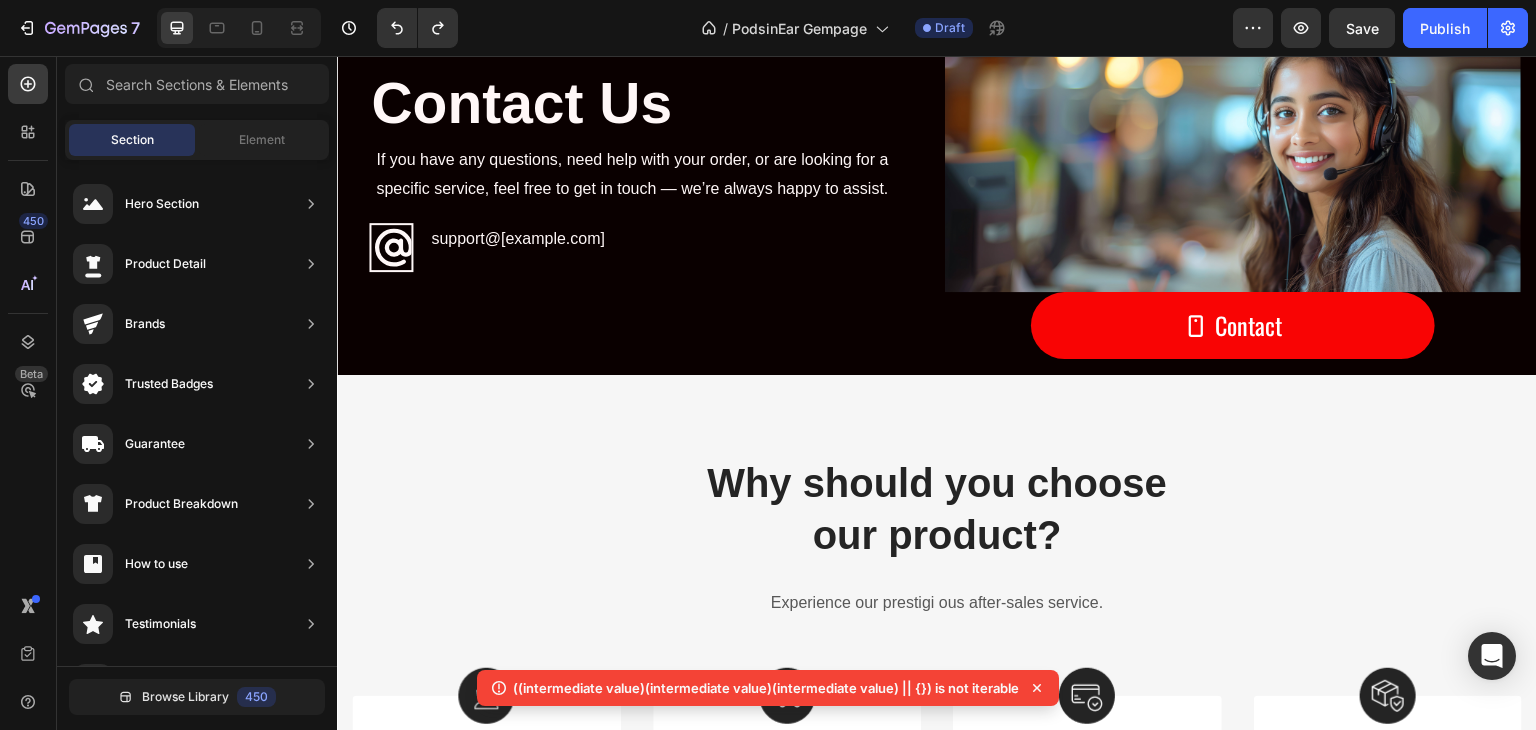 click 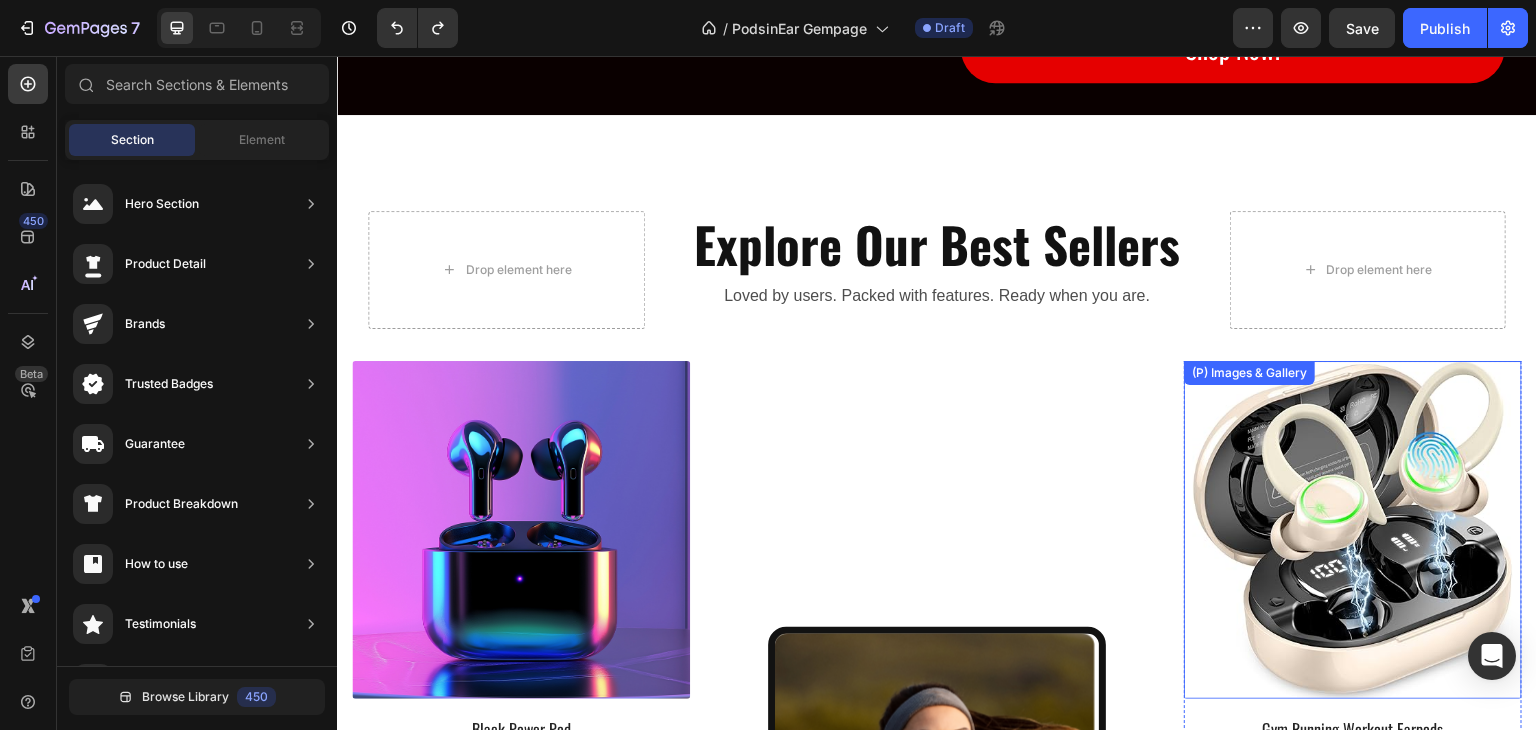 scroll, scrollTop: 1293, scrollLeft: 0, axis: vertical 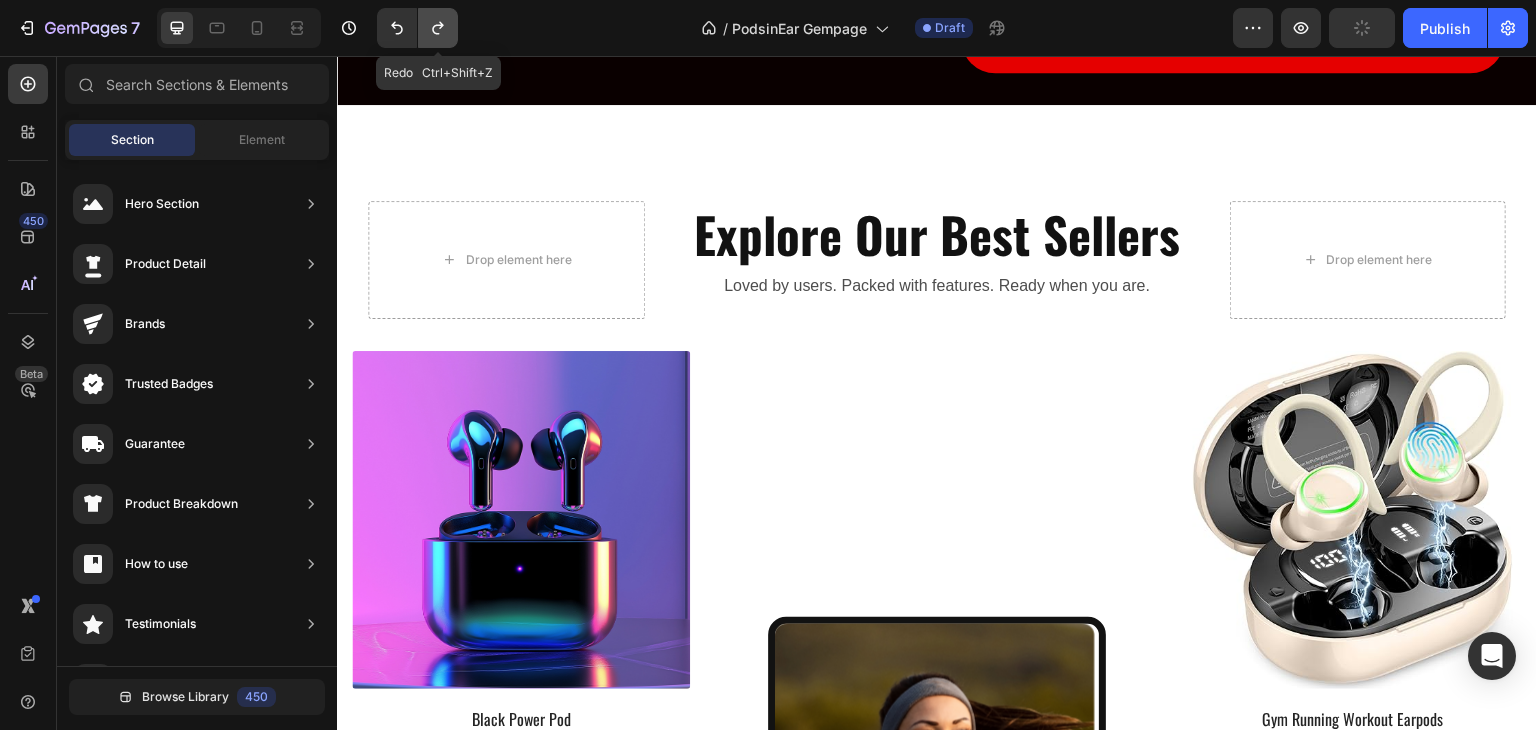 click 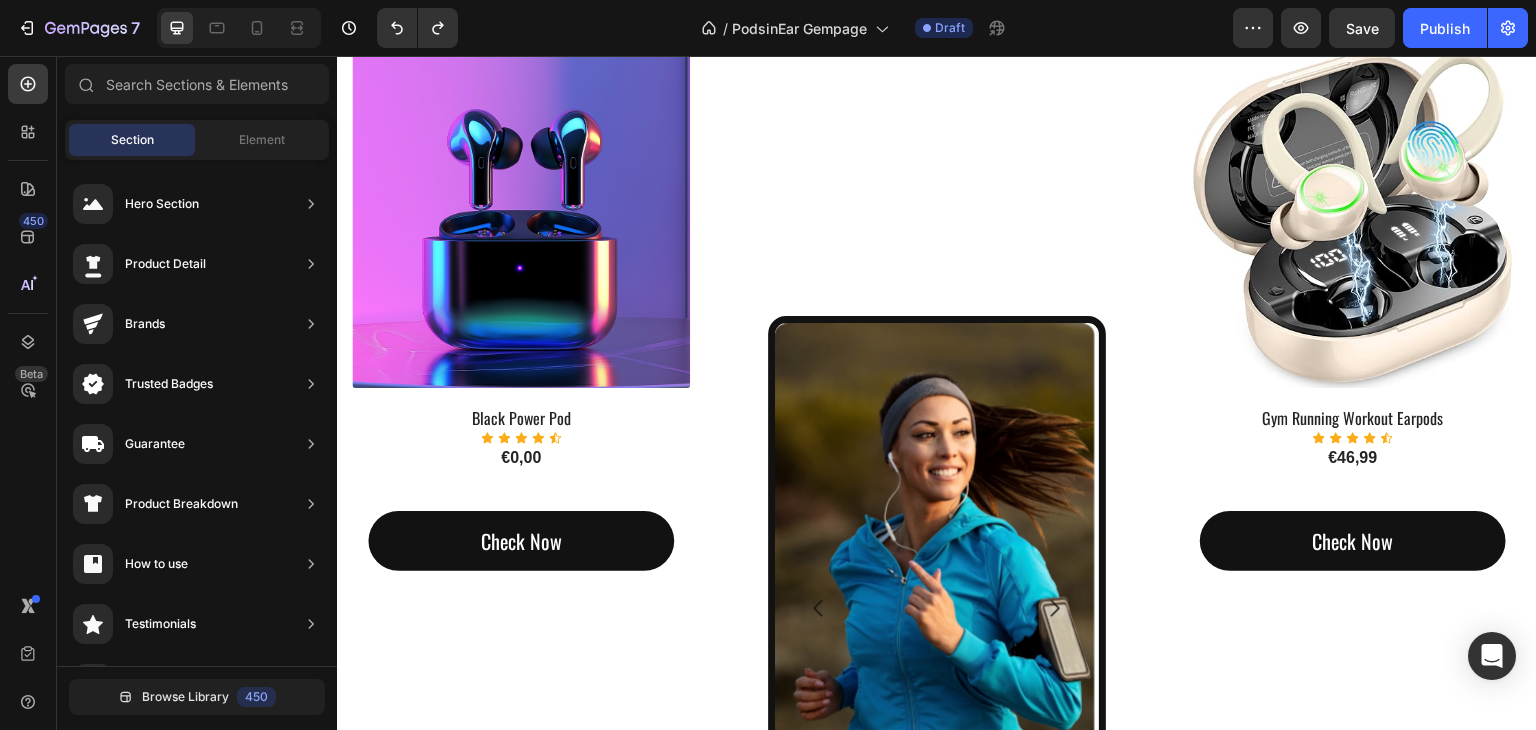 scroll, scrollTop: 1700, scrollLeft: 0, axis: vertical 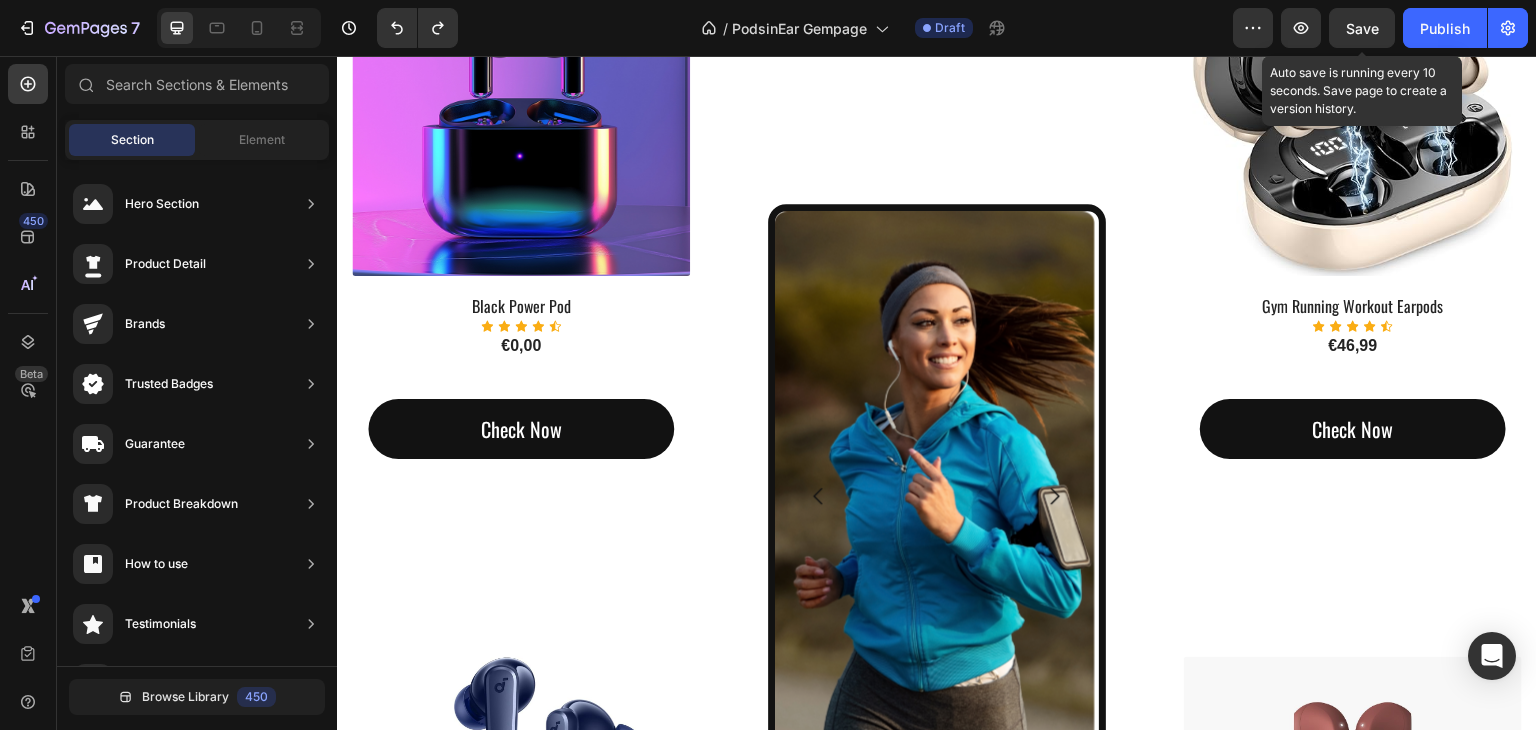 click on "Save" at bounding box center (1362, 28) 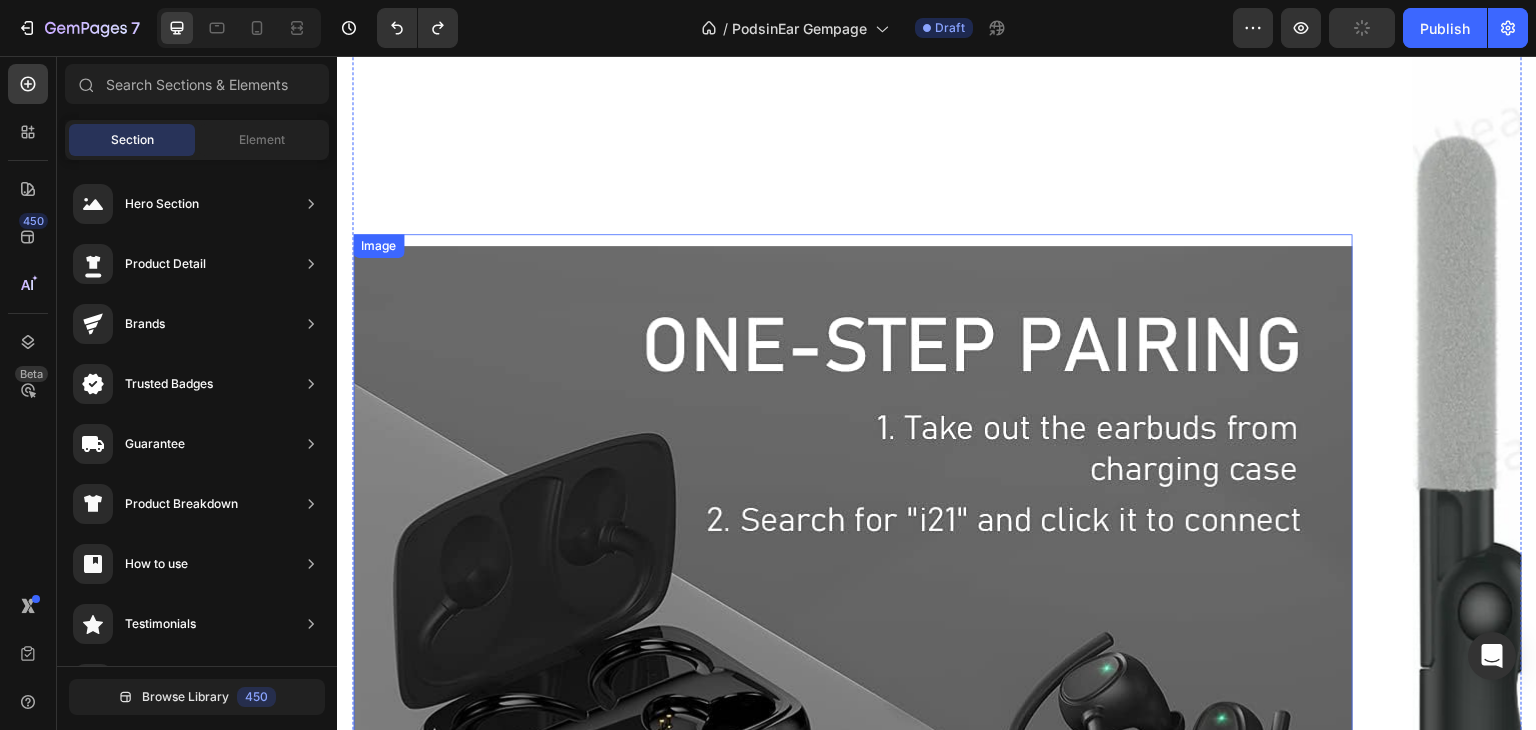 scroll, scrollTop: 3900, scrollLeft: 0, axis: vertical 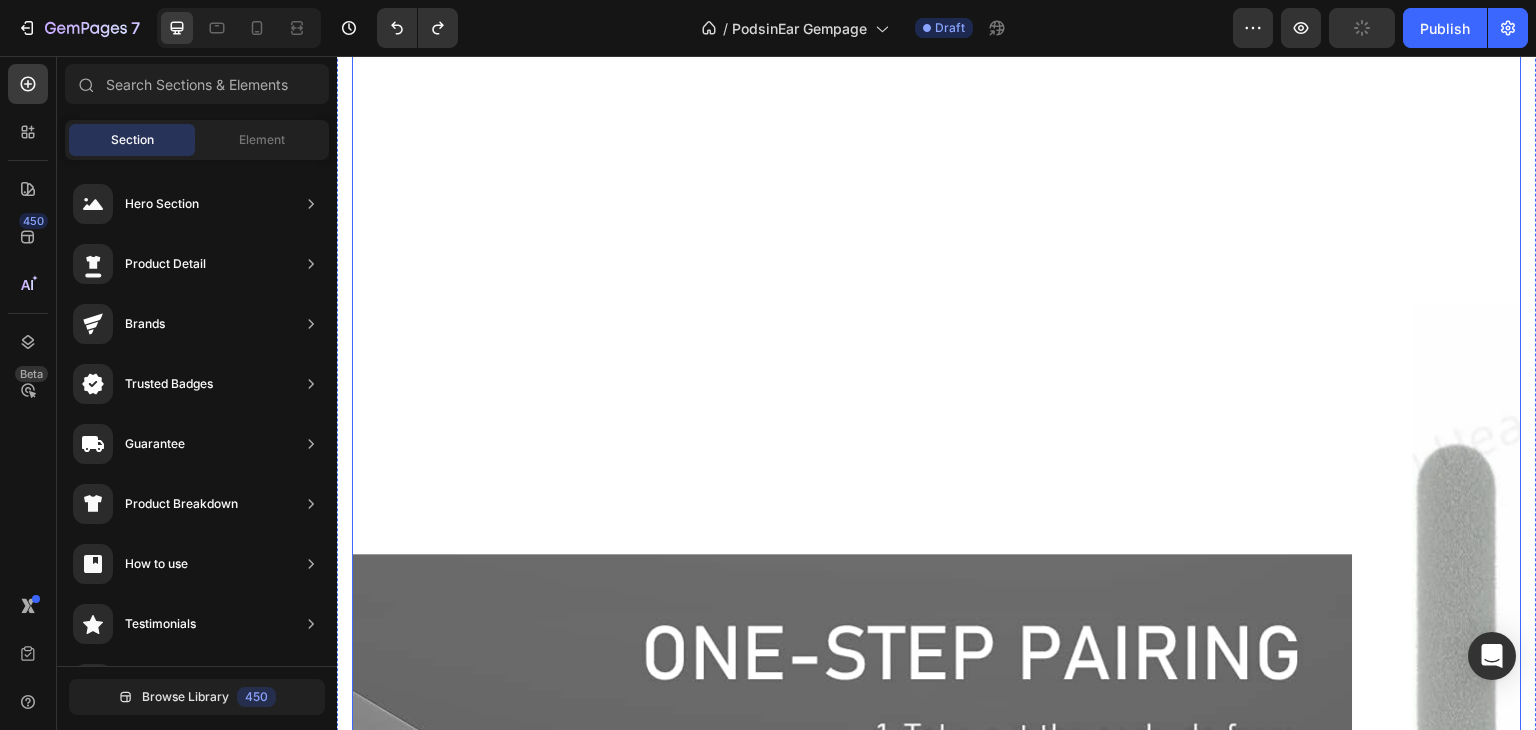click on "Image Image Image Image" at bounding box center (6595, 1054) 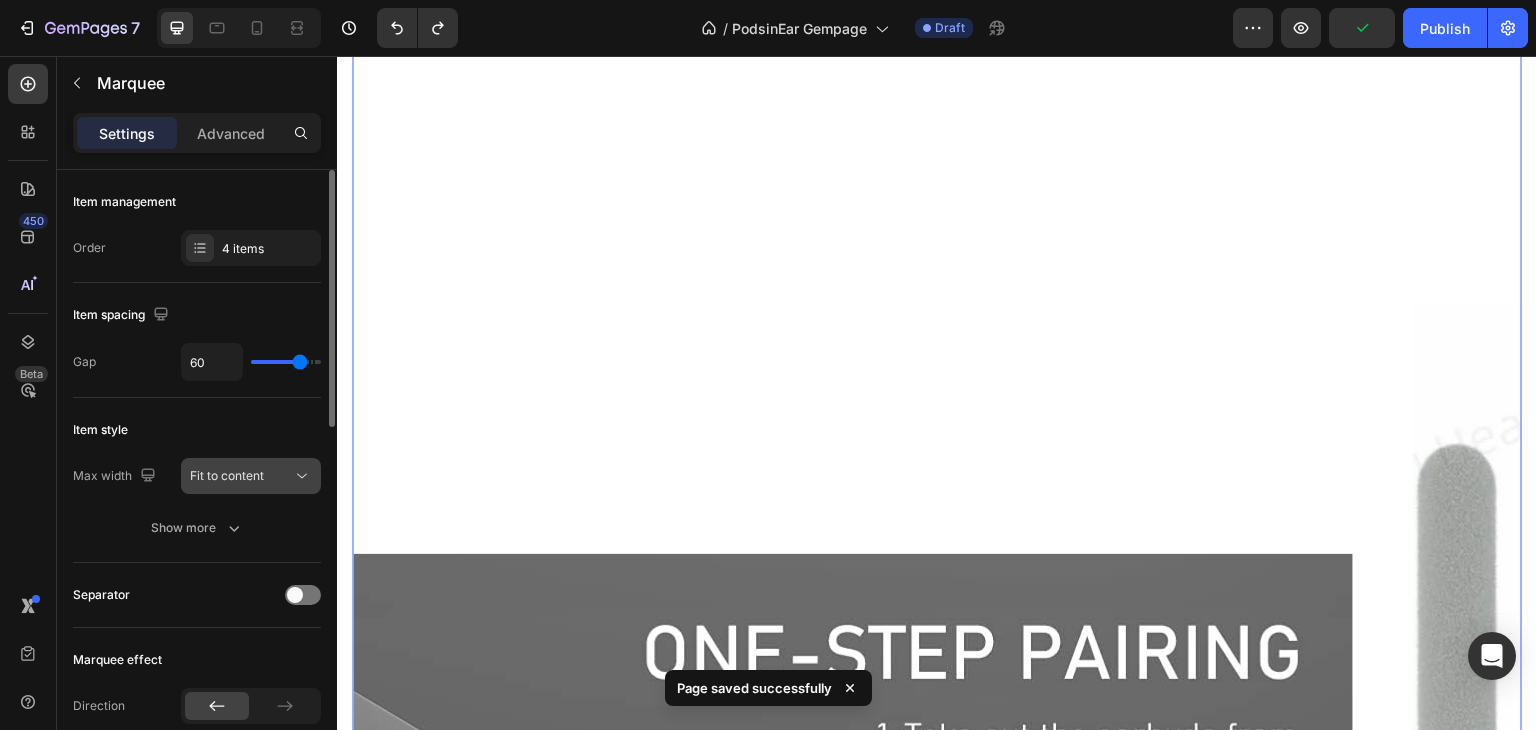 click on "Fit to content" at bounding box center [241, 476] 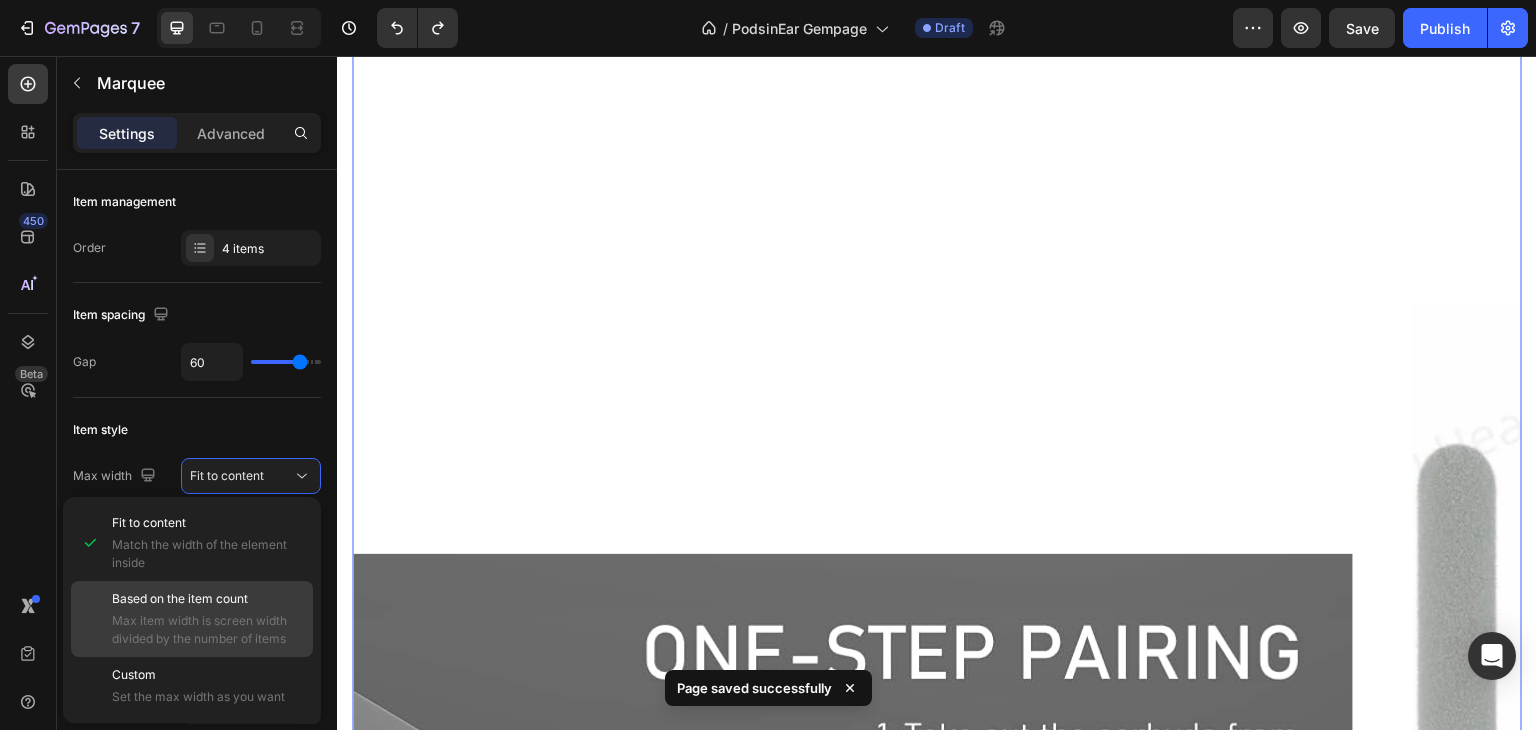 click on "Based on the item count" at bounding box center [180, 599] 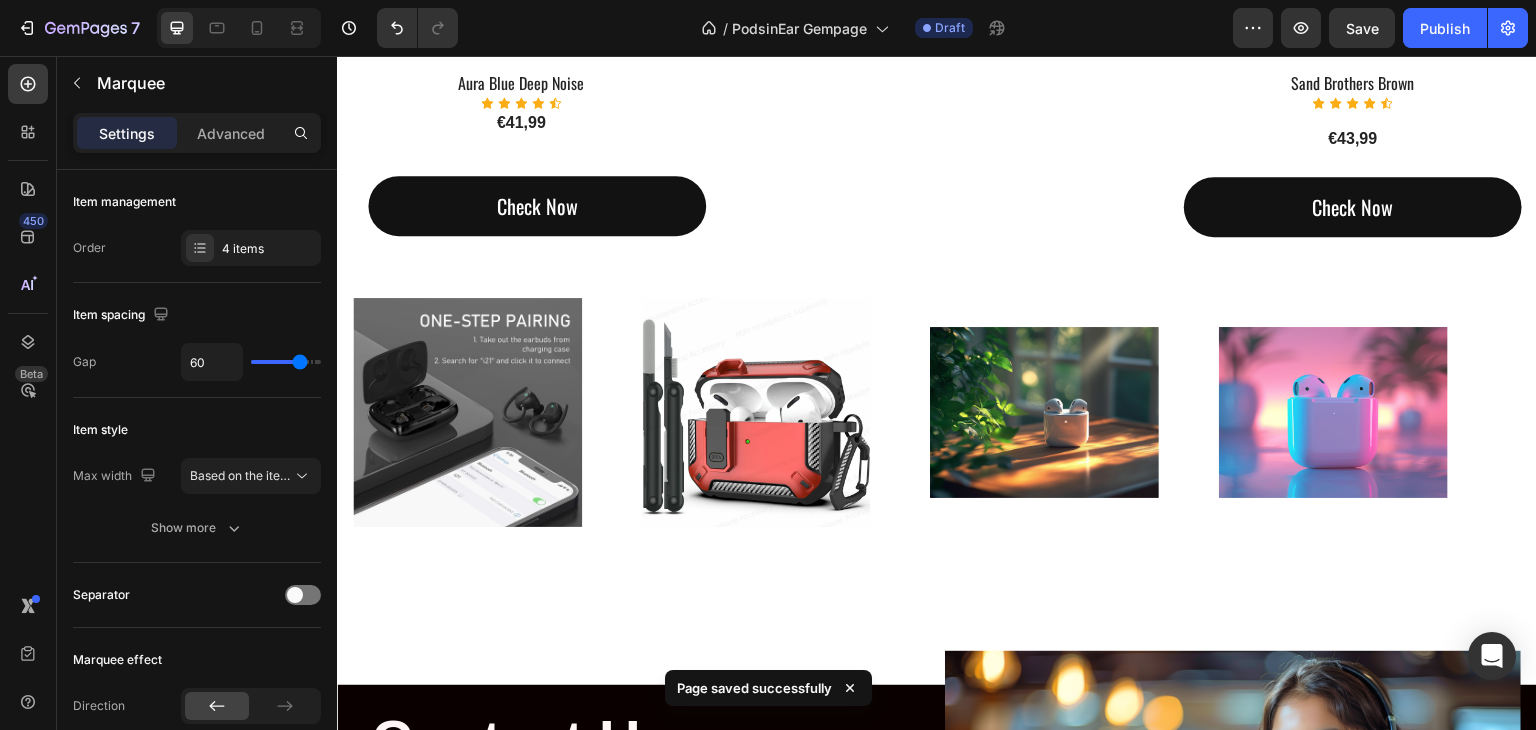 scroll, scrollTop: 2593, scrollLeft: 0, axis: vertical 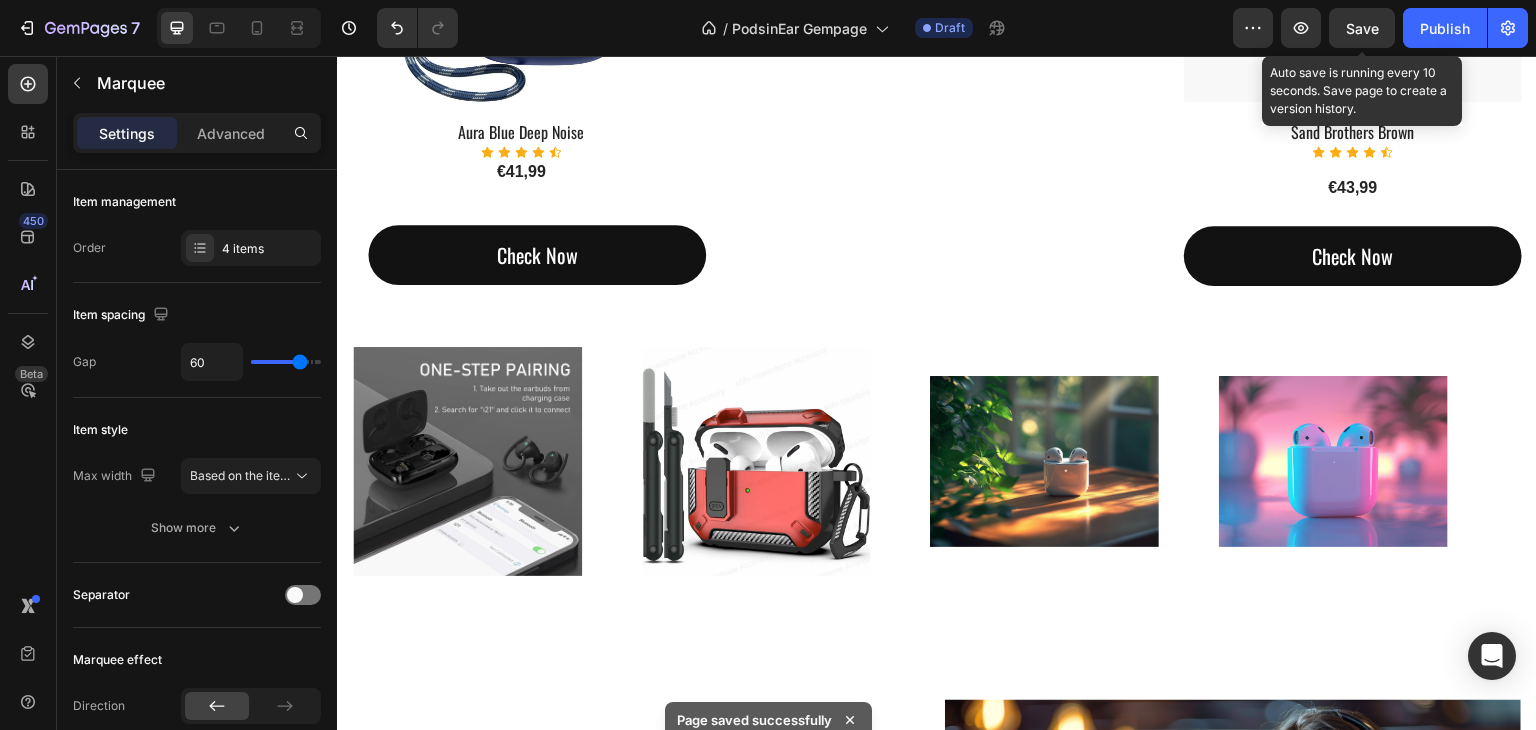 click on "Save" at bounding box center (1362, 28) 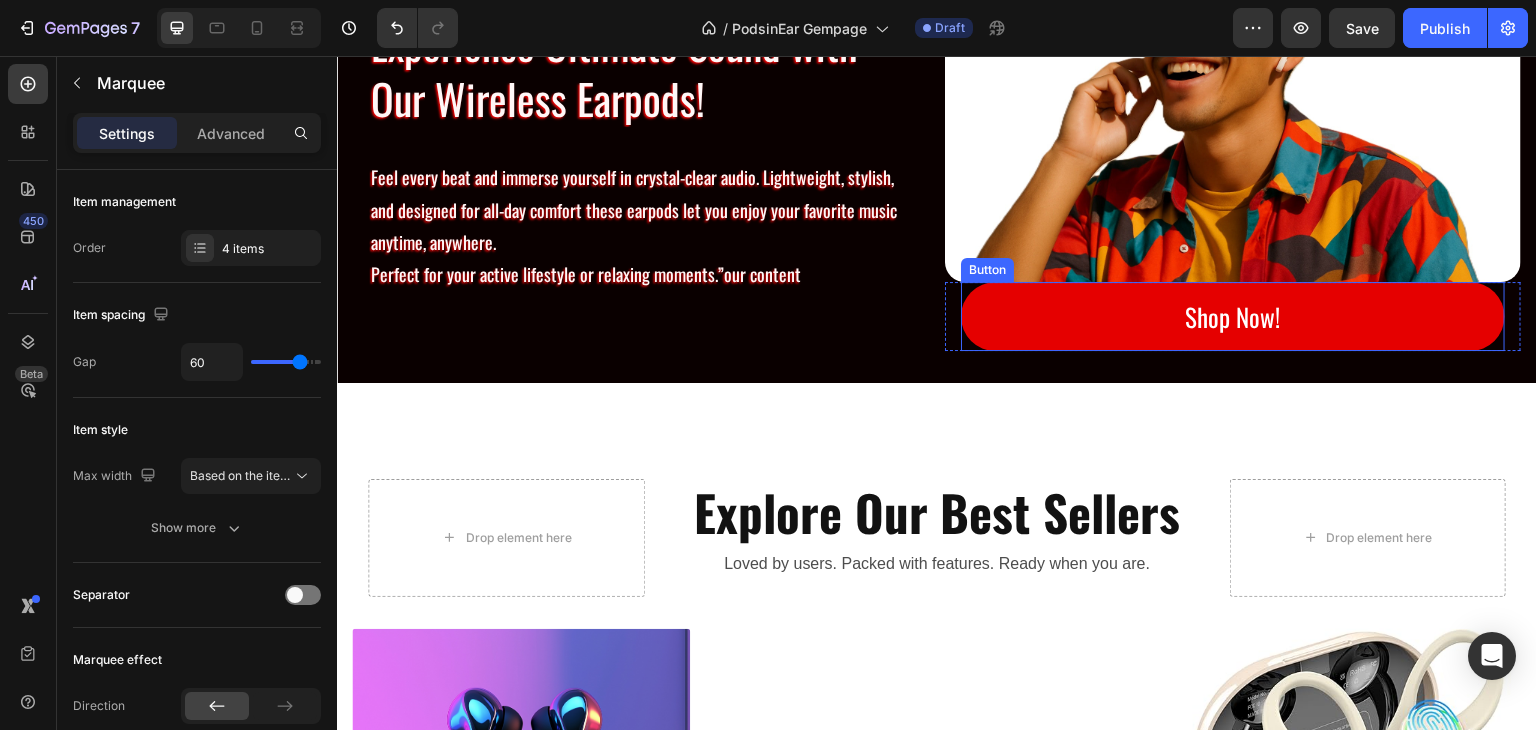 scroll, scrollTop: 893, scrollLeft: 0, axis: vertical 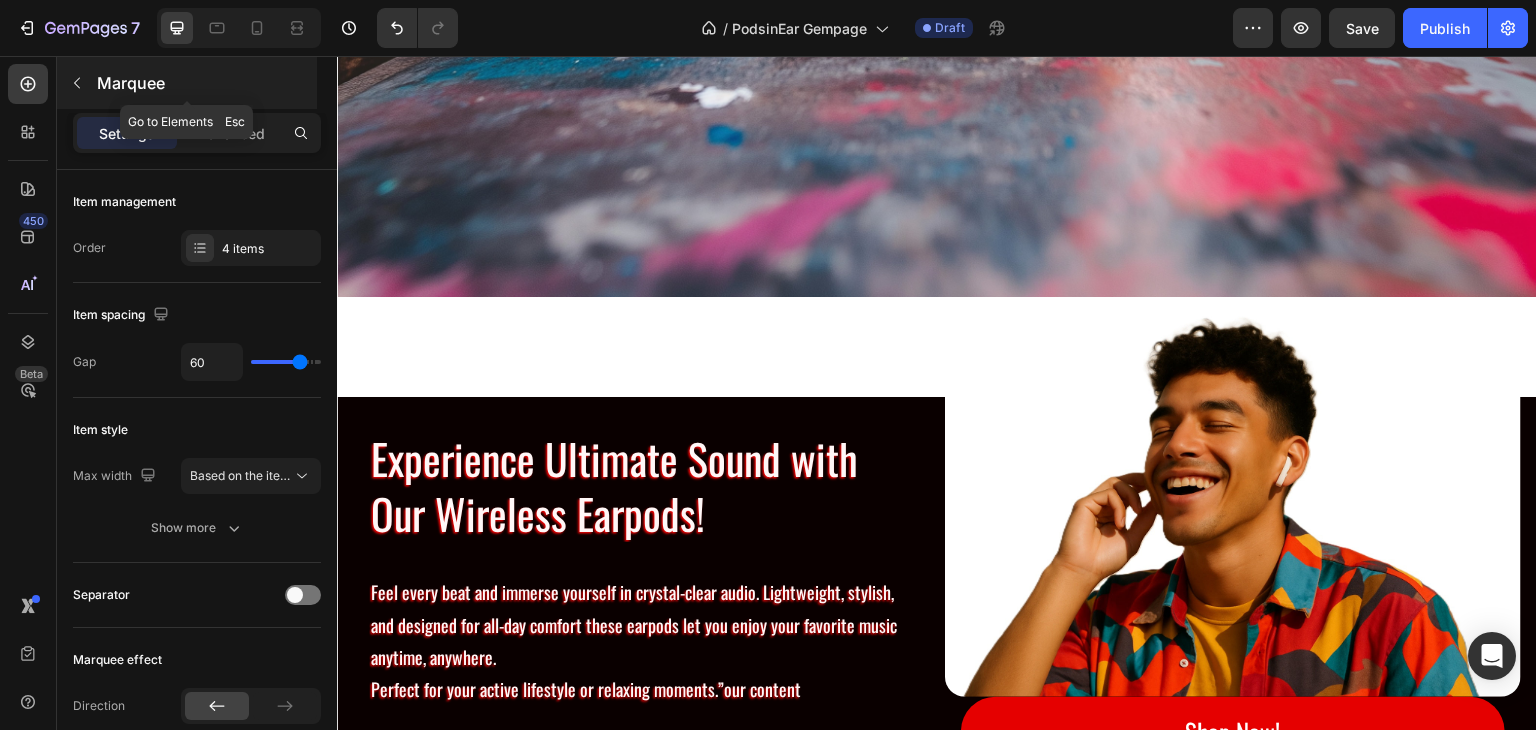 click at bounding box center (77, 83) 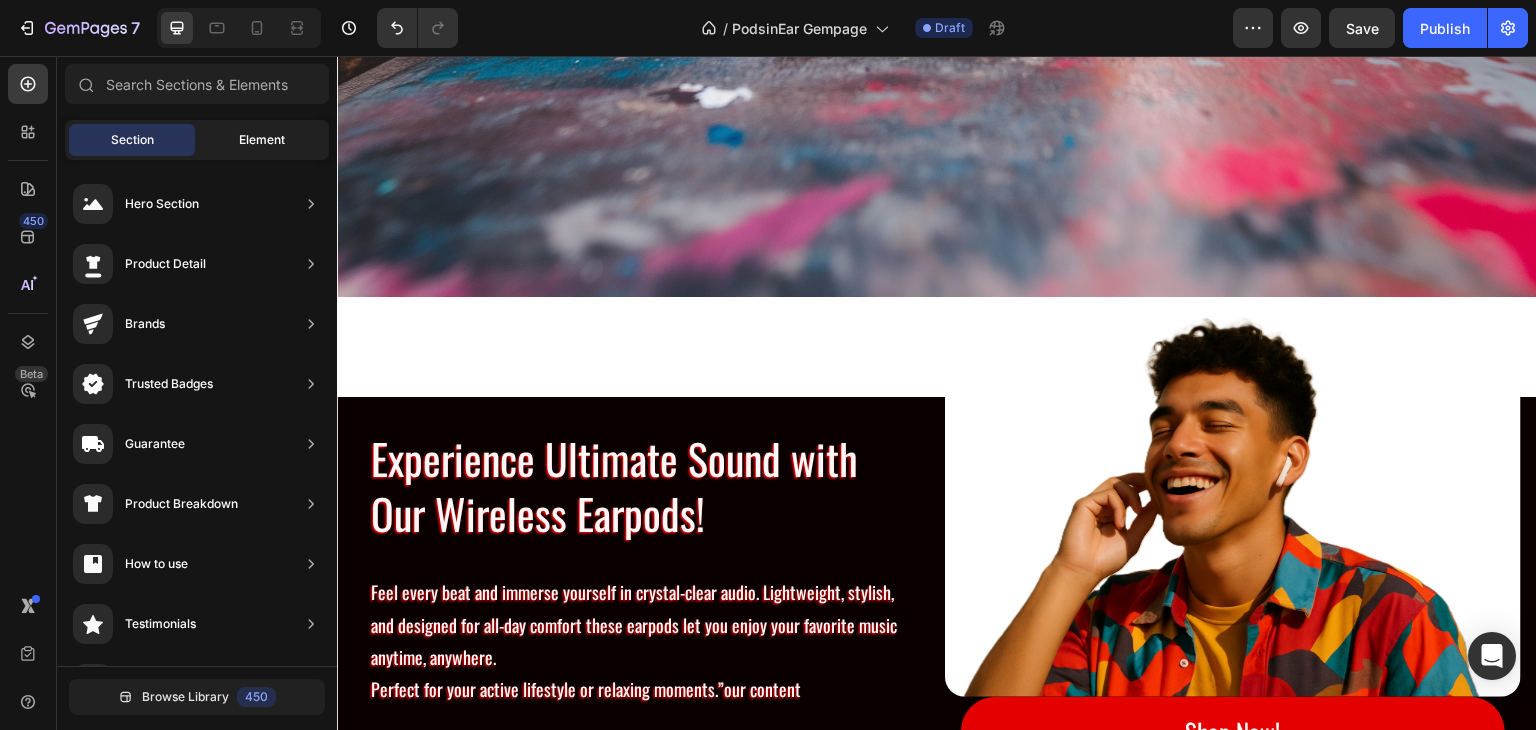 click on "Element" at bounding box center (262, 140) 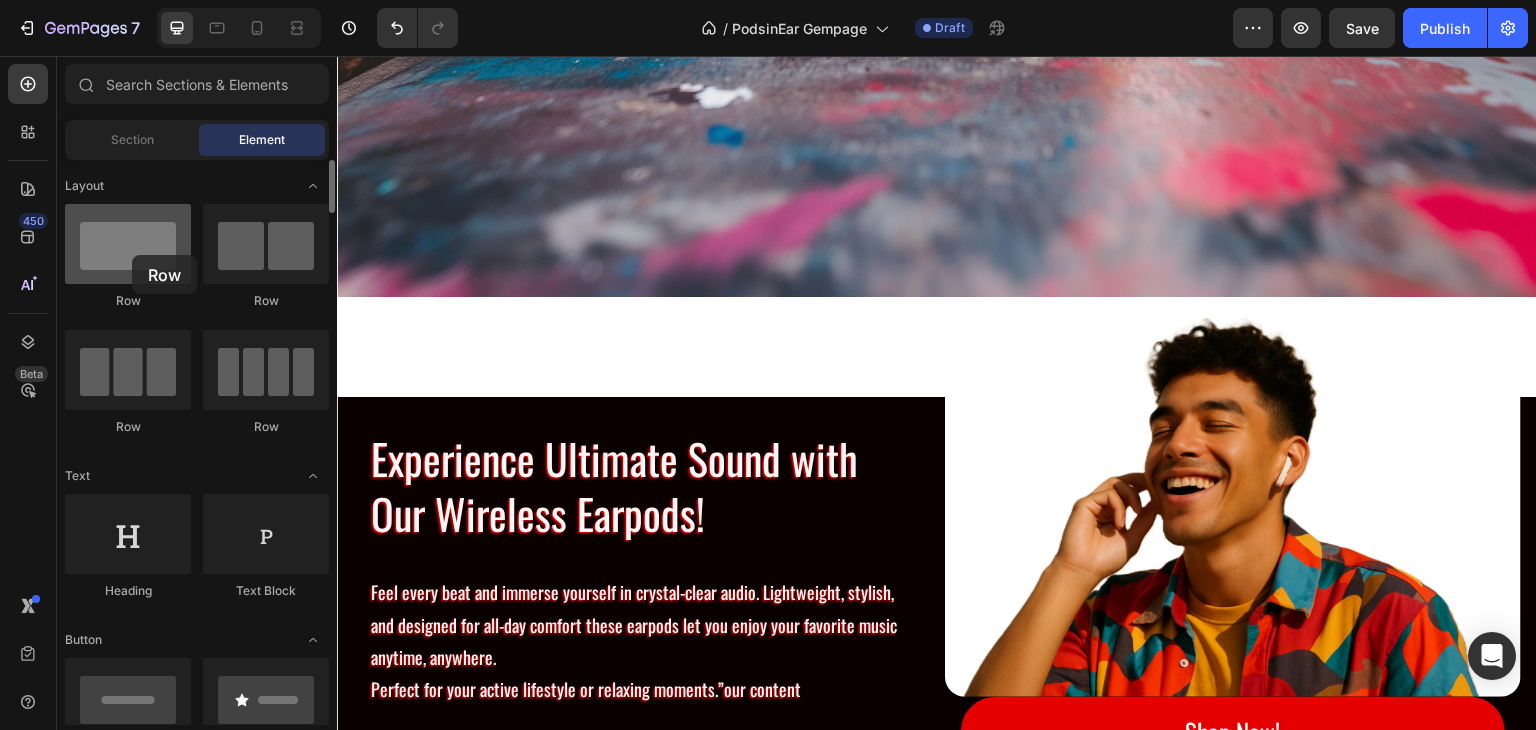 click at bounding box center (128, 244) 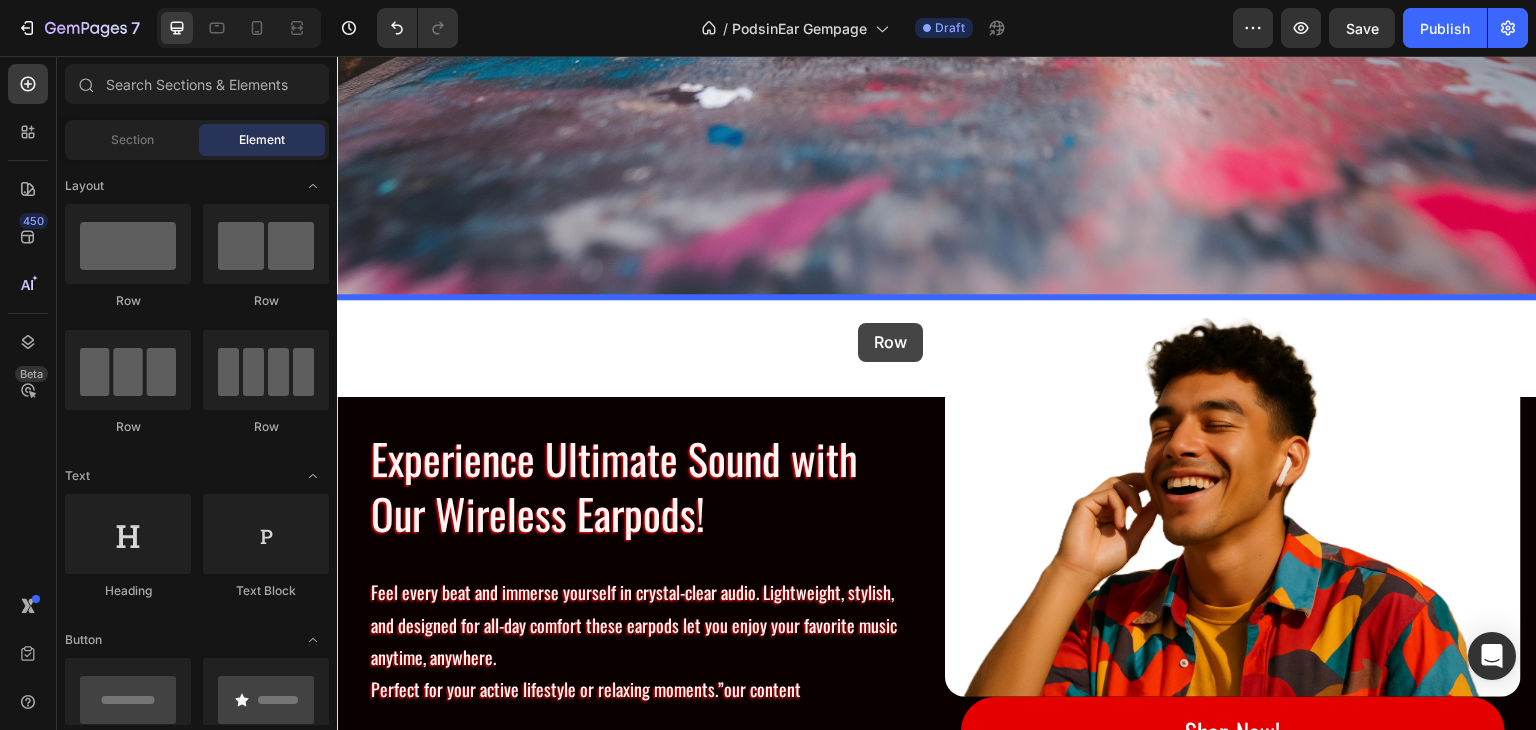 drag, startPoint x: 455, startPoint y: 305, endPoint x: 858, endPoint y: 323, distance: 403.4018 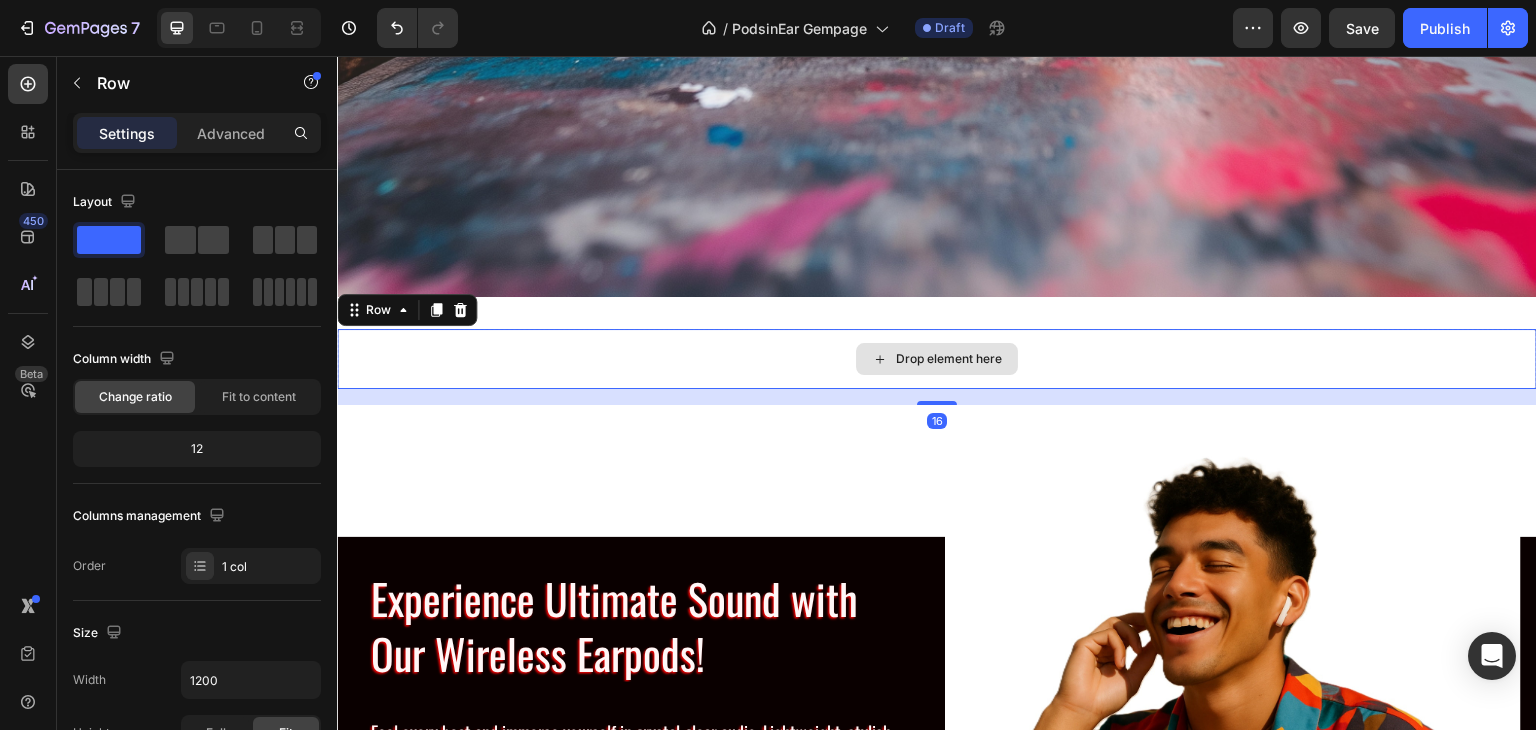 click on "Drop element here" at bounding box center [937, 359] 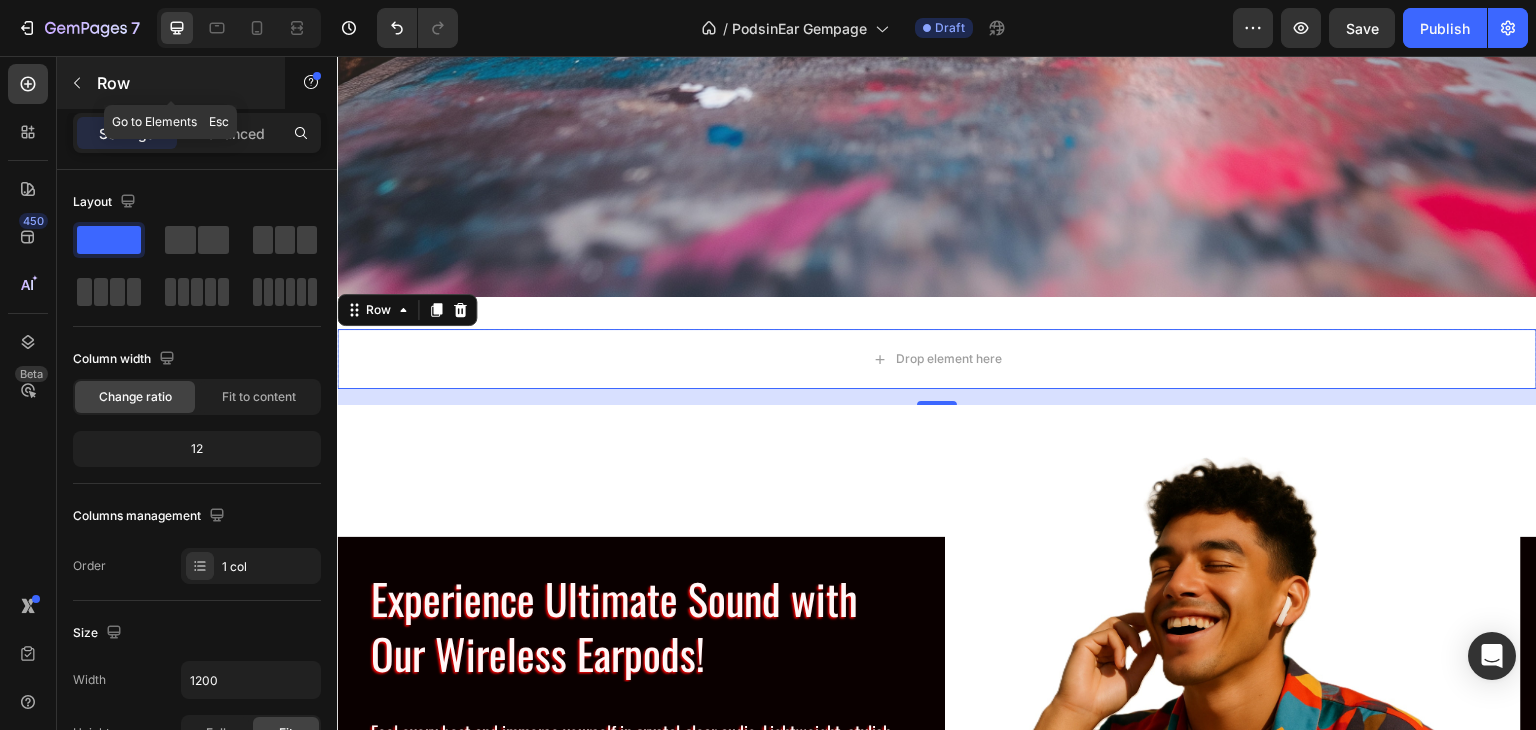 click at bounding box center [77, 83] 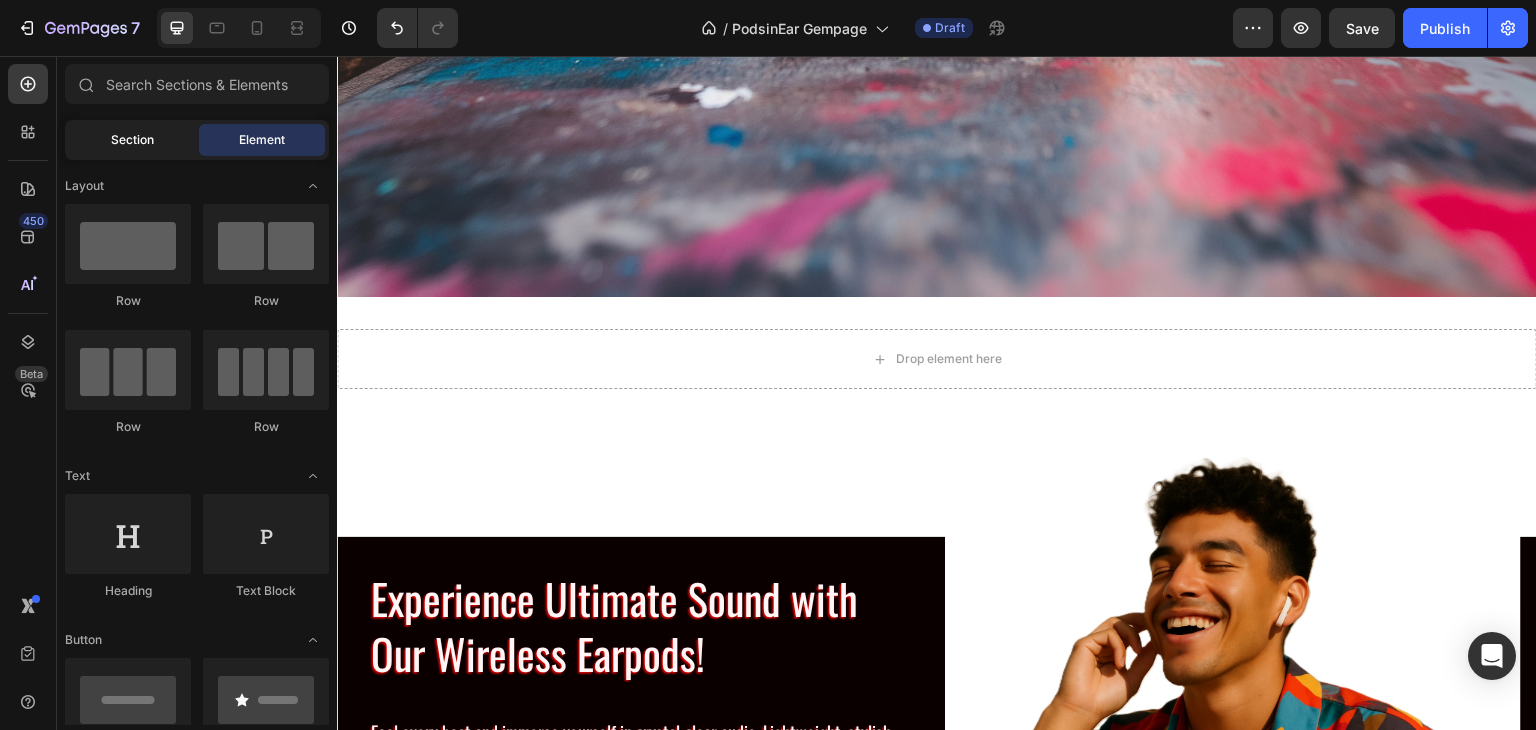 click on "Section" 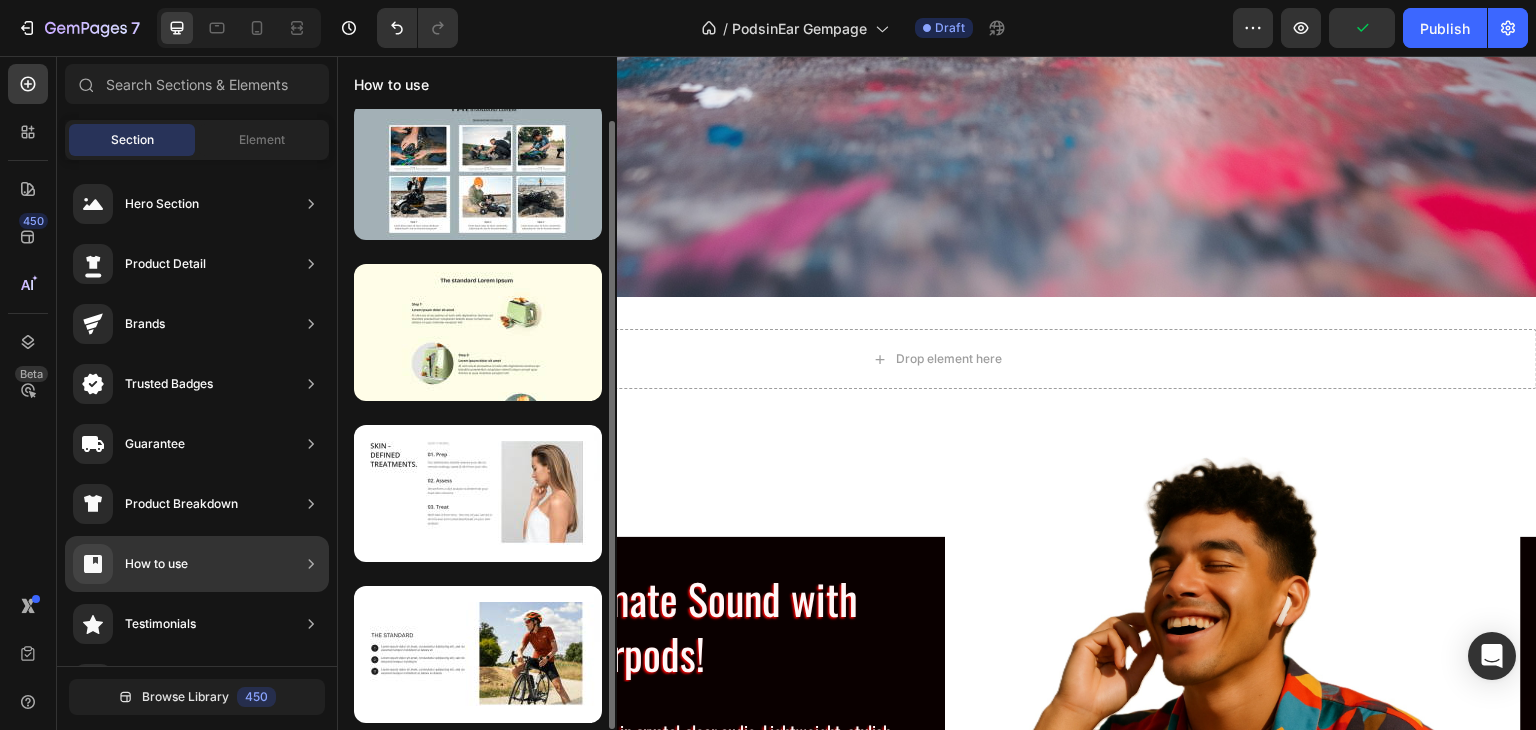 scroll, scrollTop: 12, scrollLeft: 0, axis: vertical 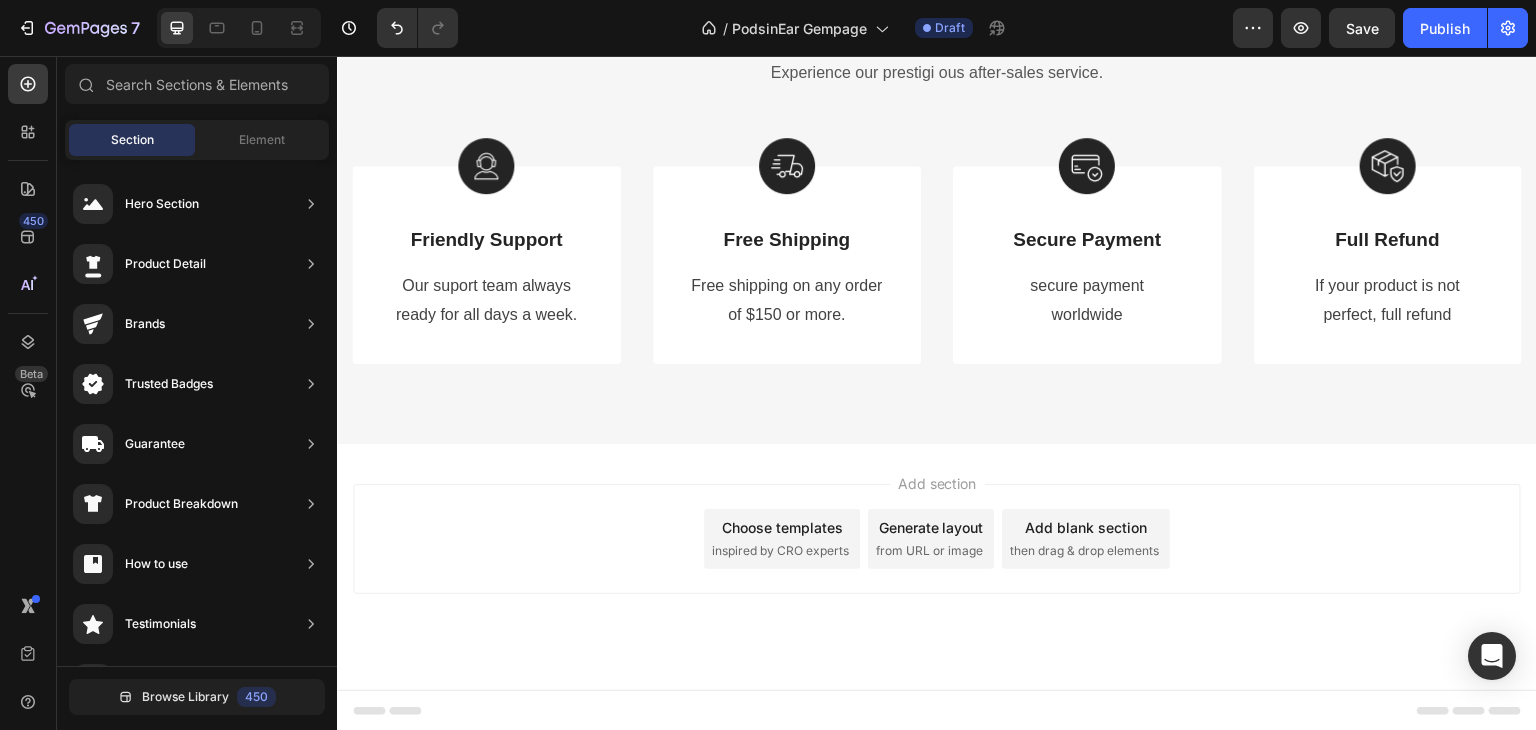 click on "Add section Choose templates inspired by CRO experts Generate layout from URL or image Add blank section then drag & drop elements" at bounding box center (937, 539) 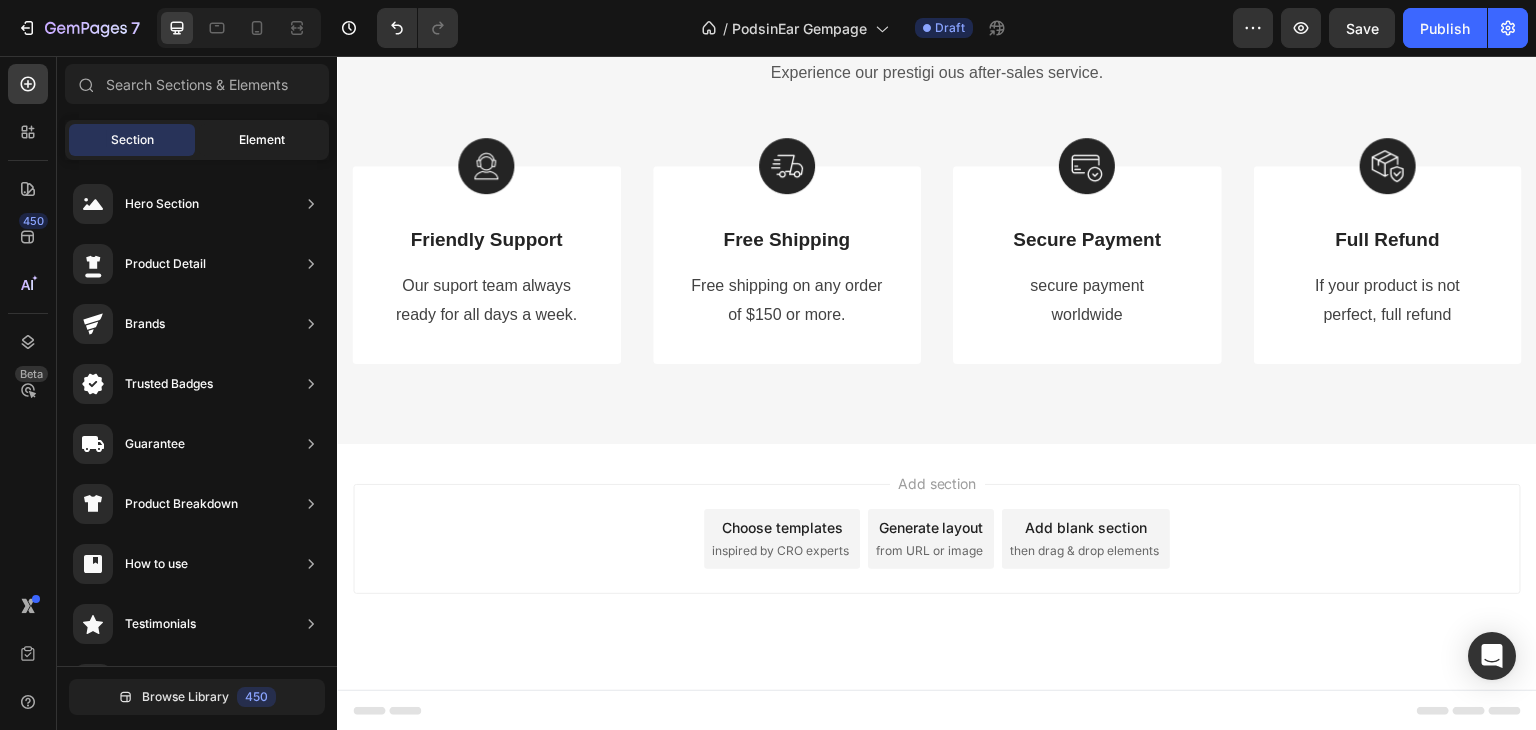 click on "Element" 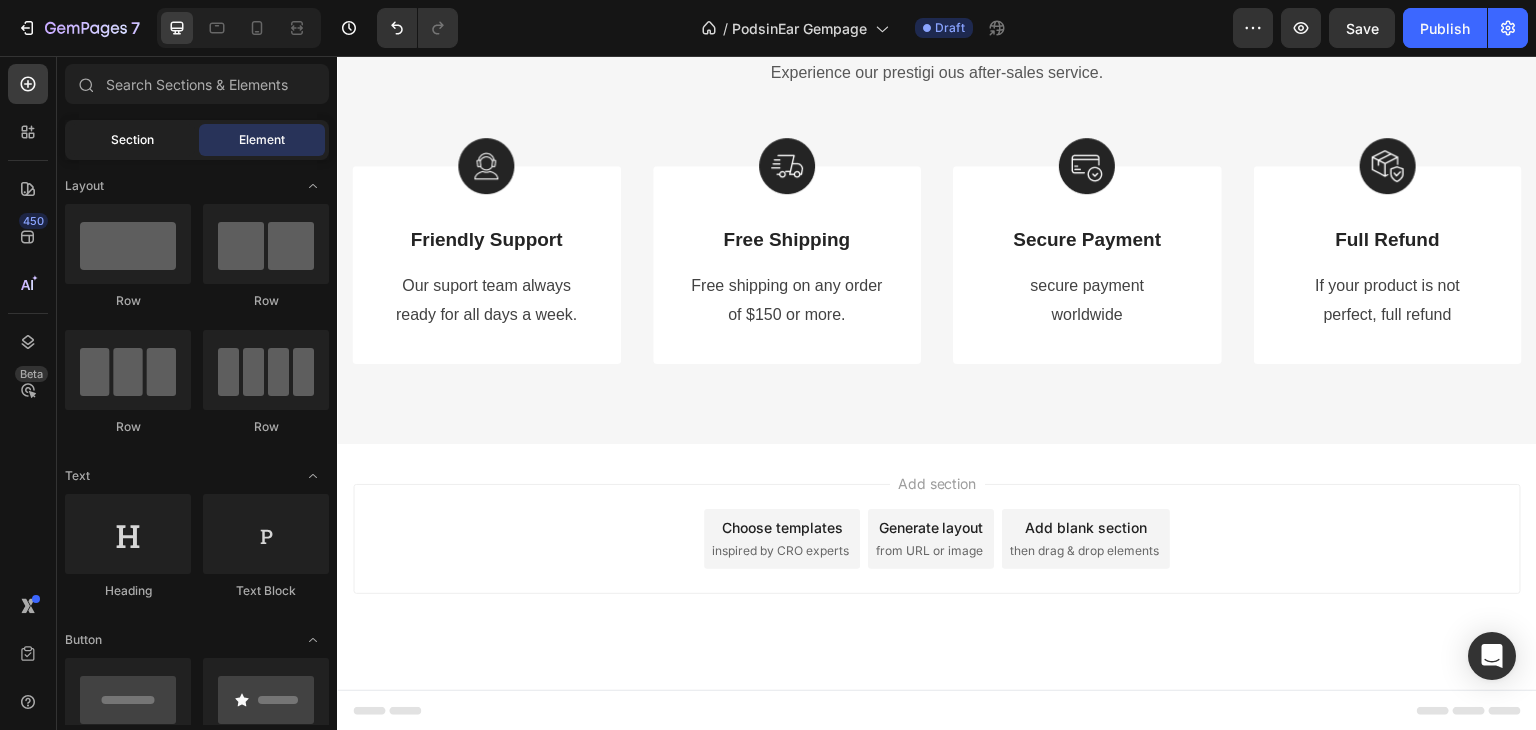 click on "Section" 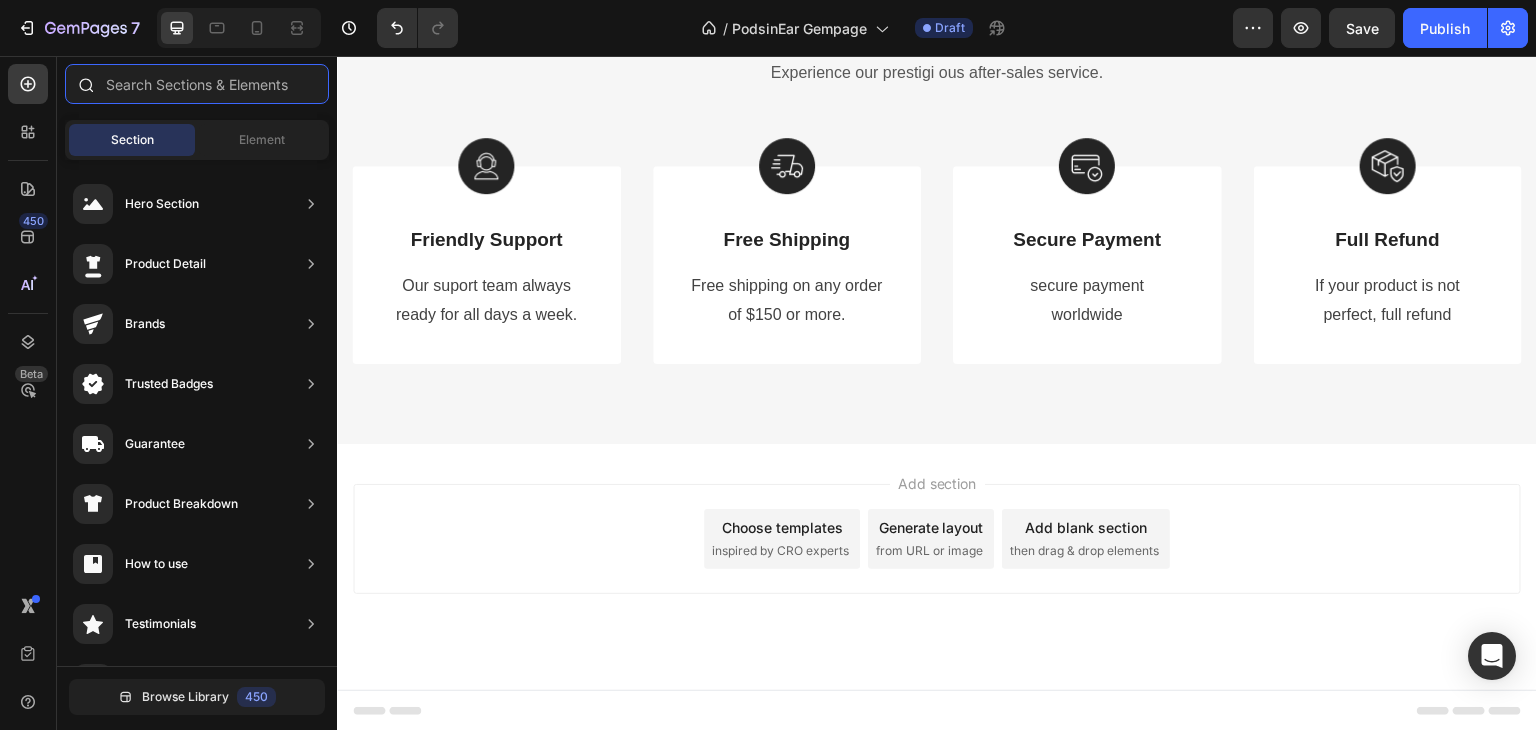 click at bounding box center [197, 84] 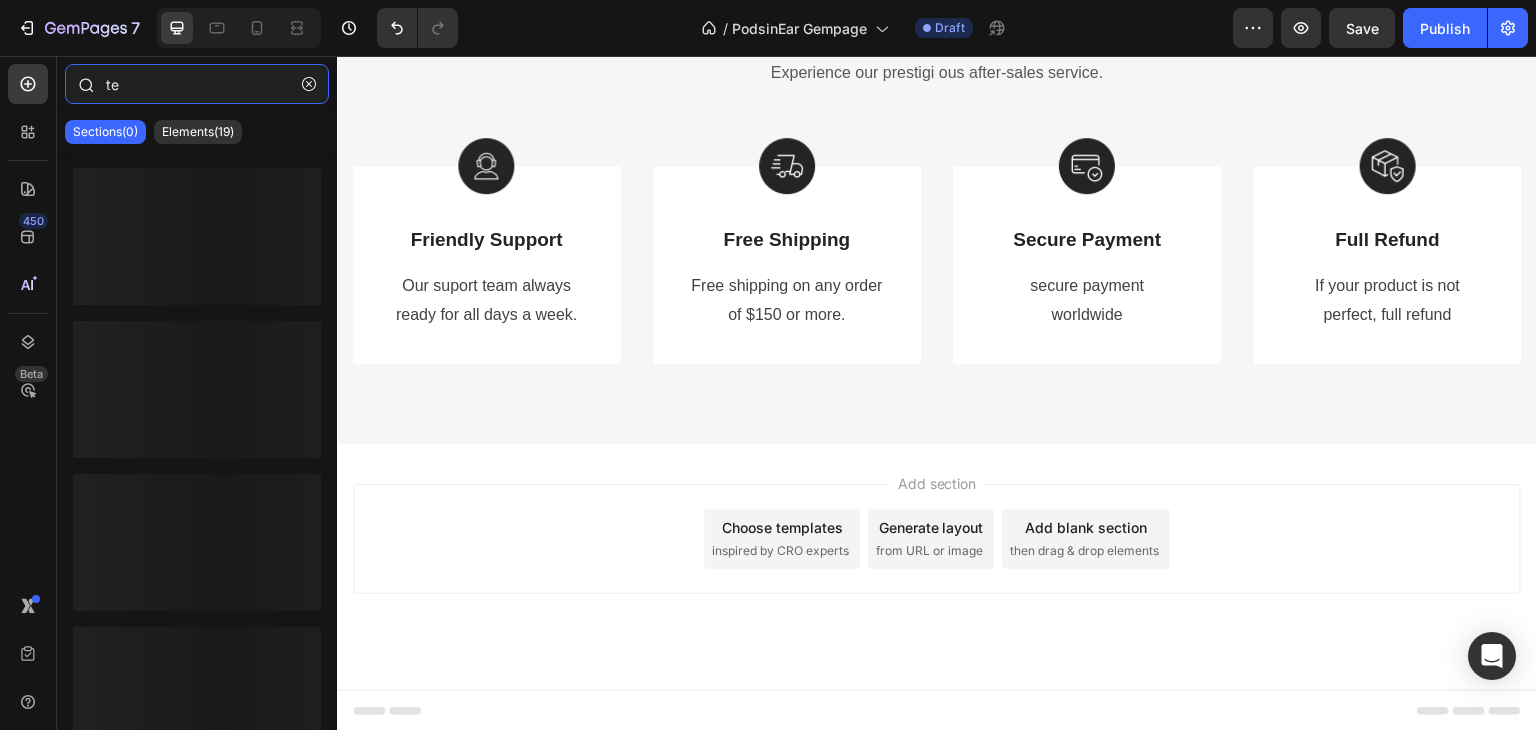 type on "t" 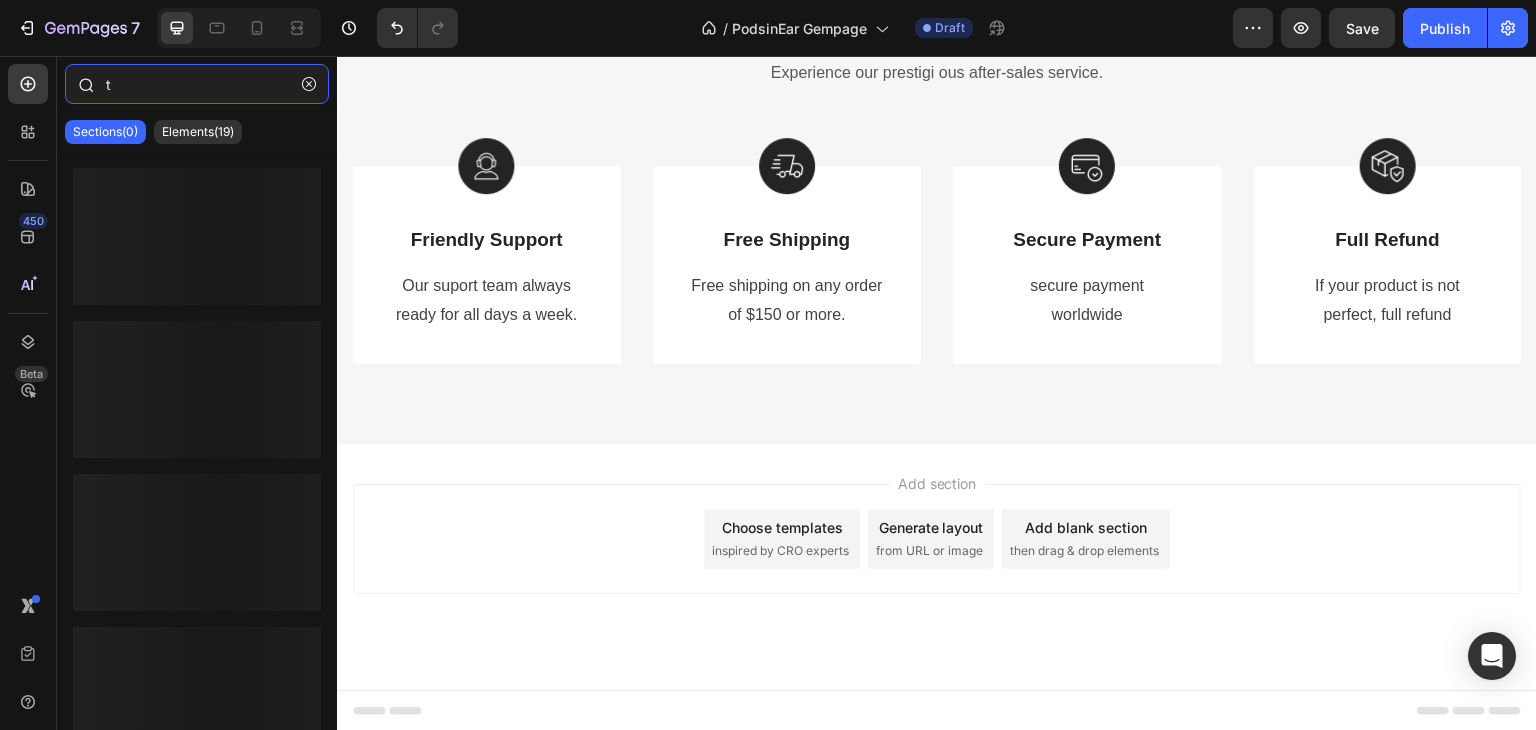 type 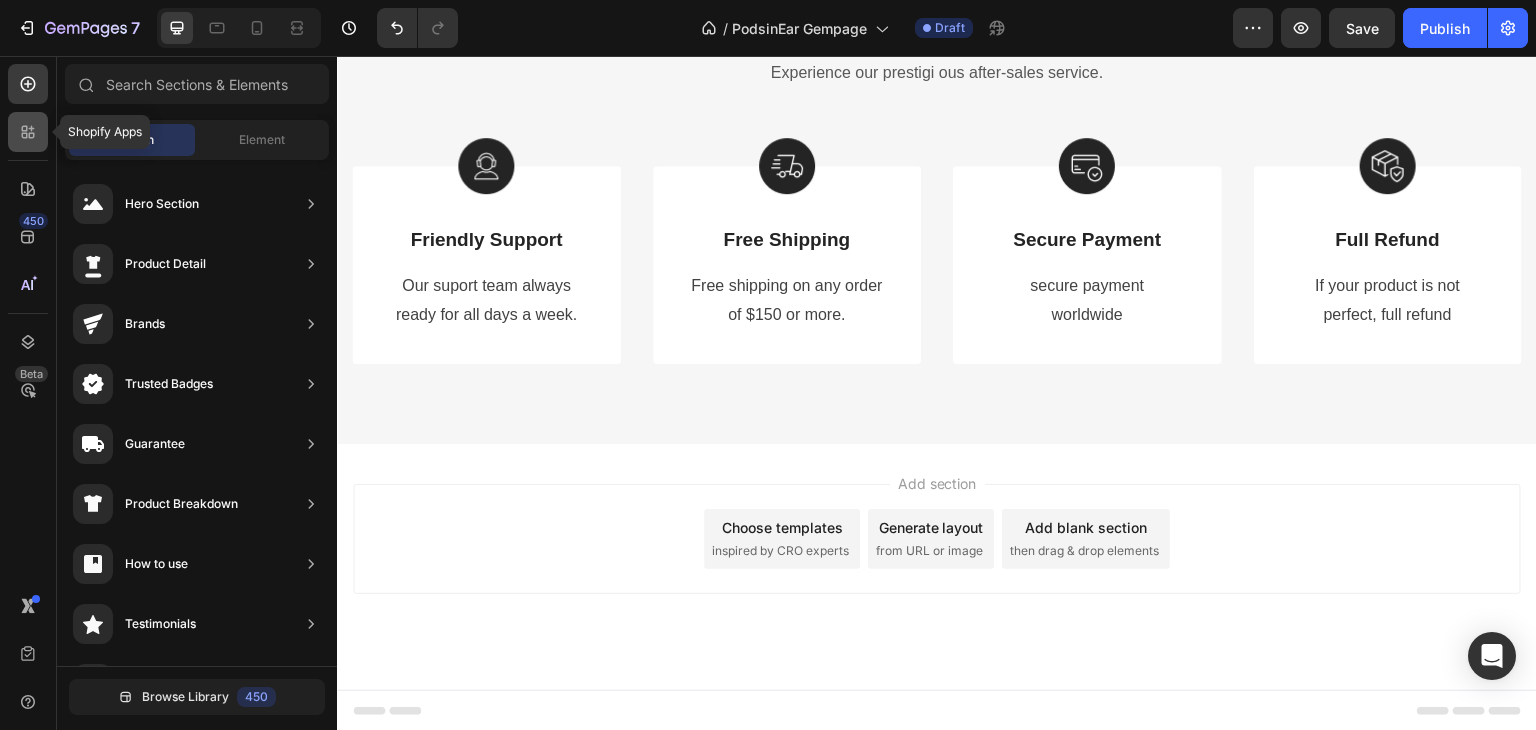 click 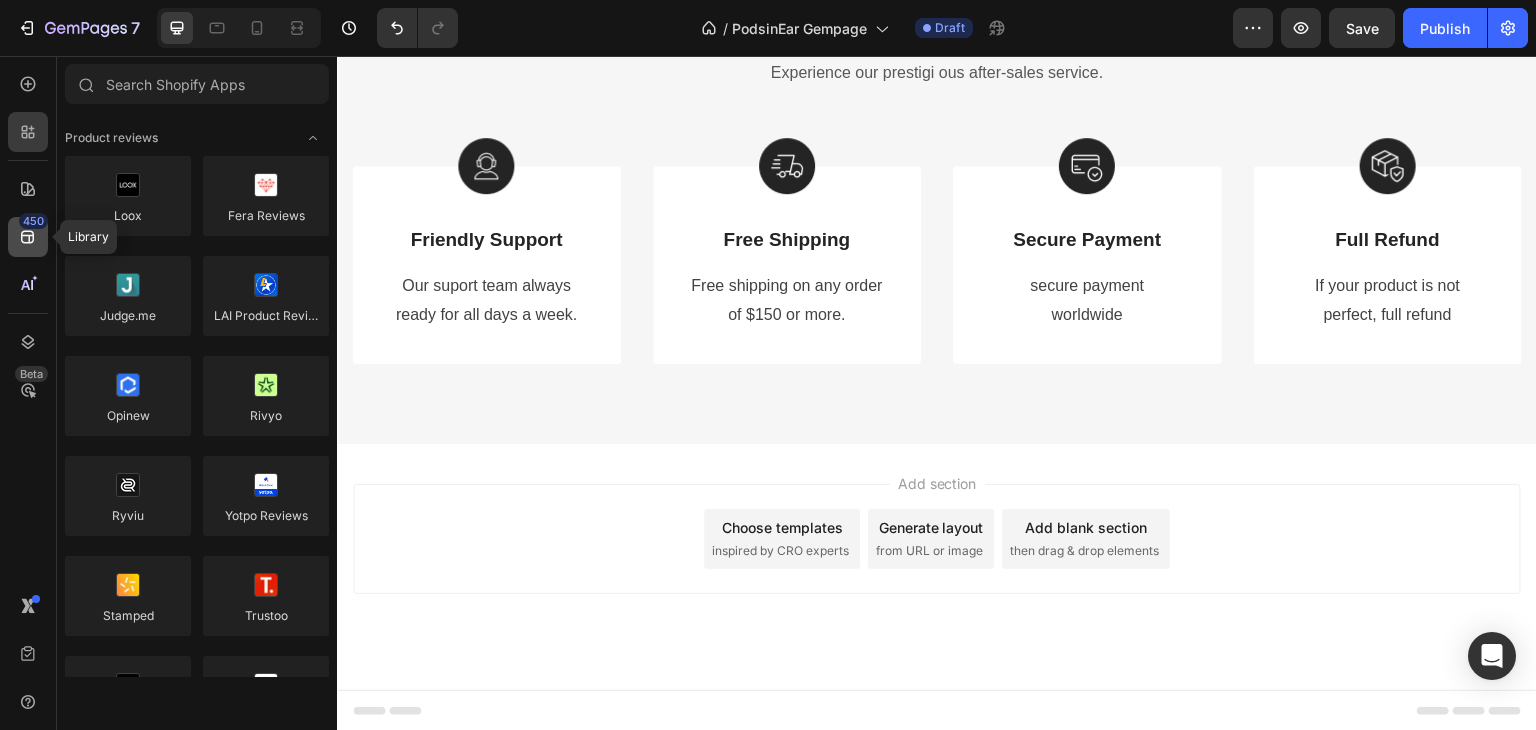 click on "450" 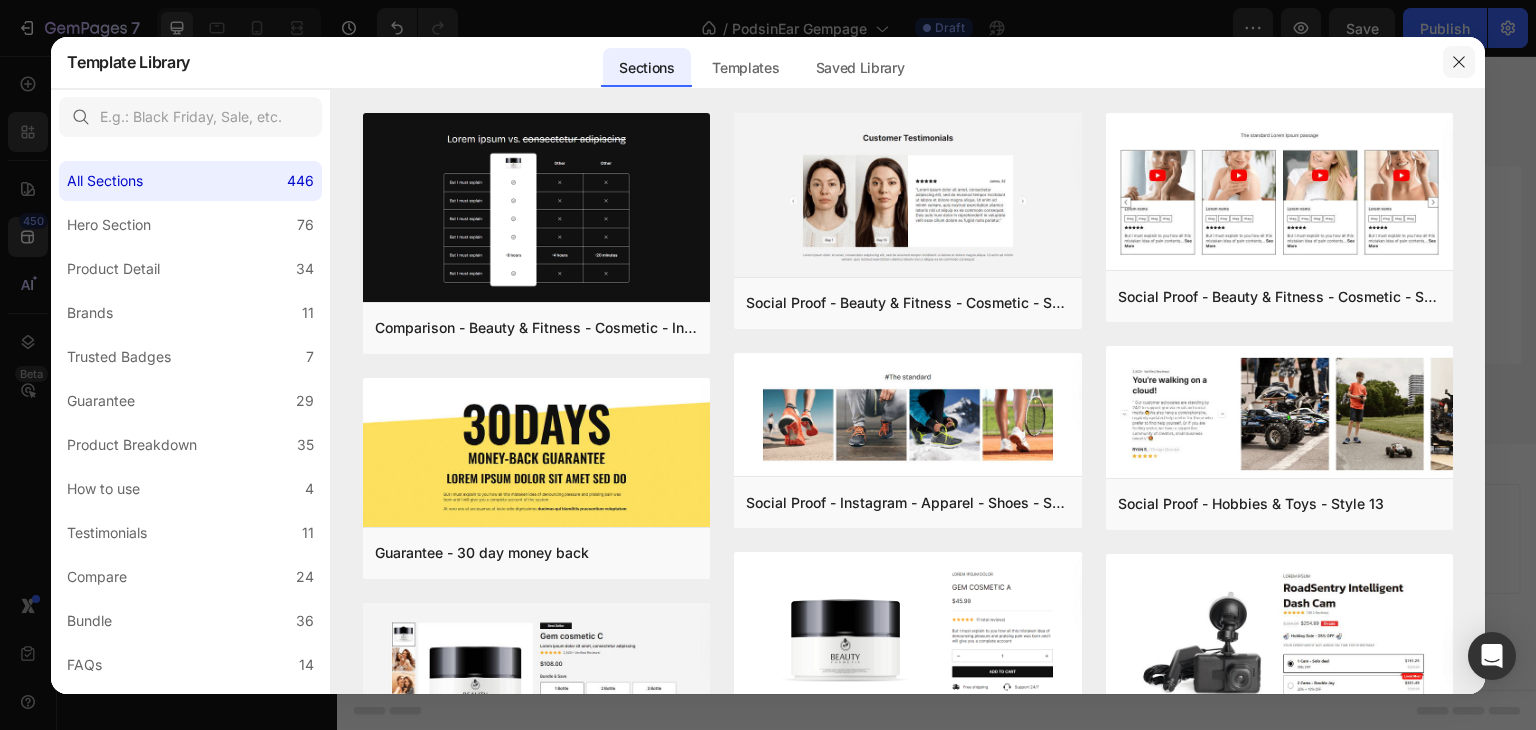 click at bounding box center (1459, 62) 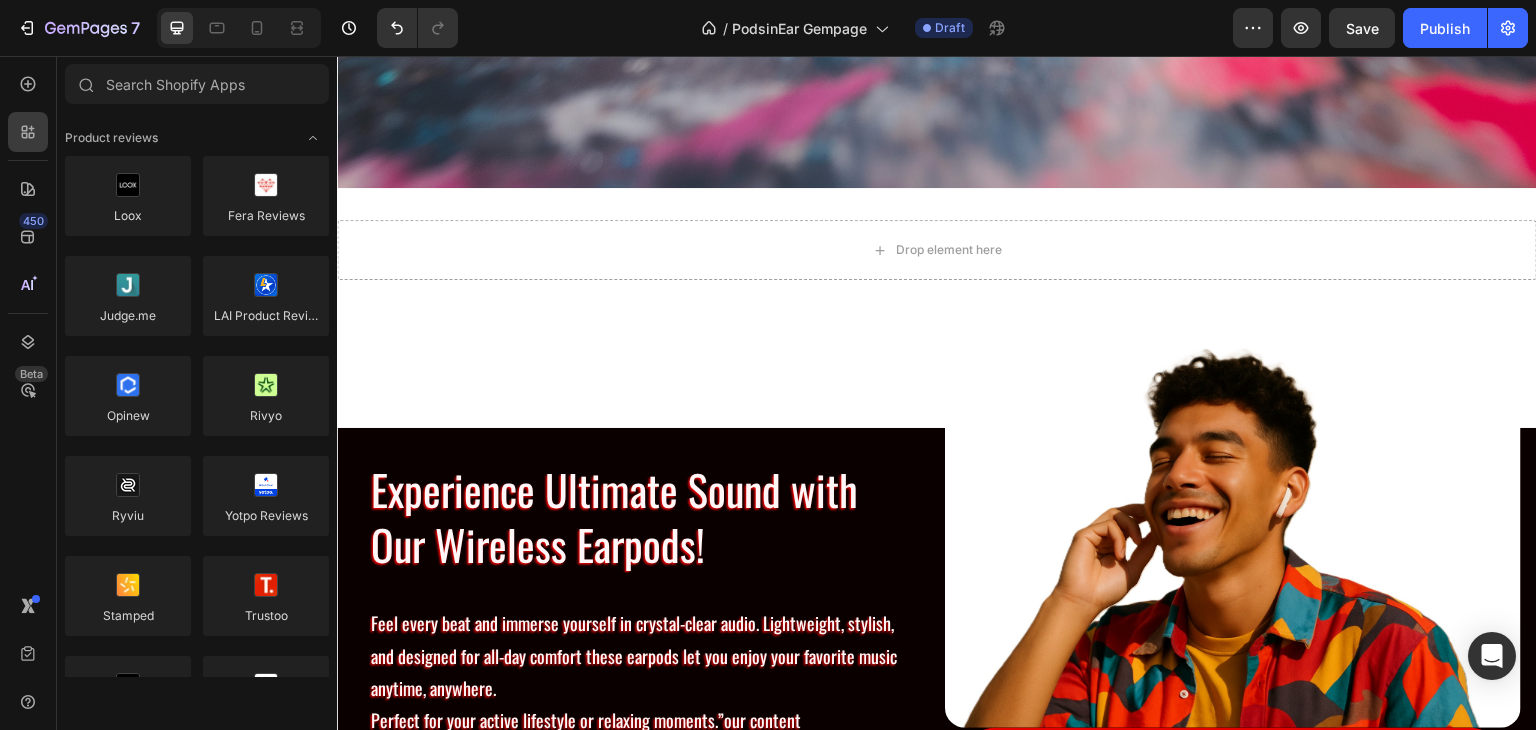scroll, scrollTop: 433, scrollLeft: 0, axis: vertical 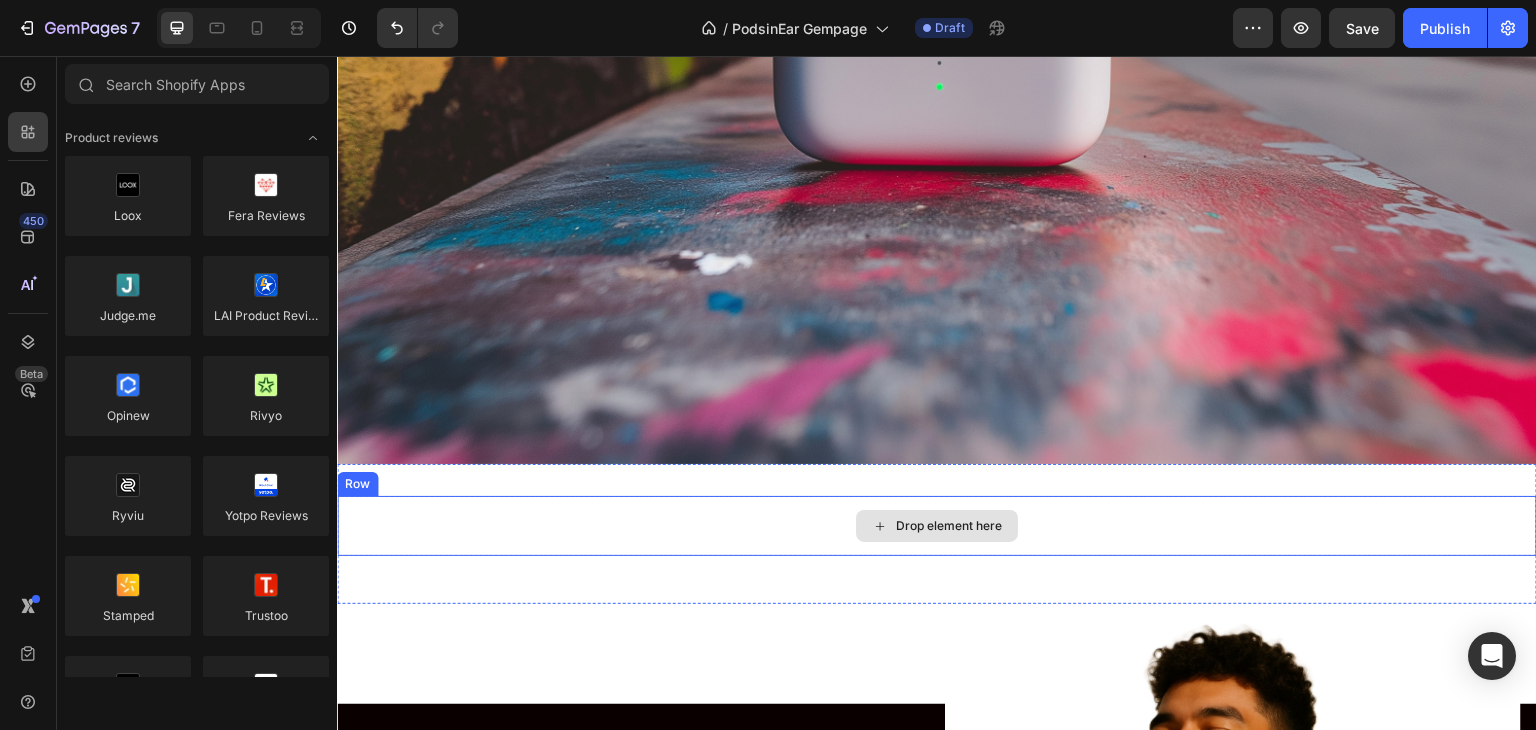 click on "Drop element here" at bounding box center (949, 526) 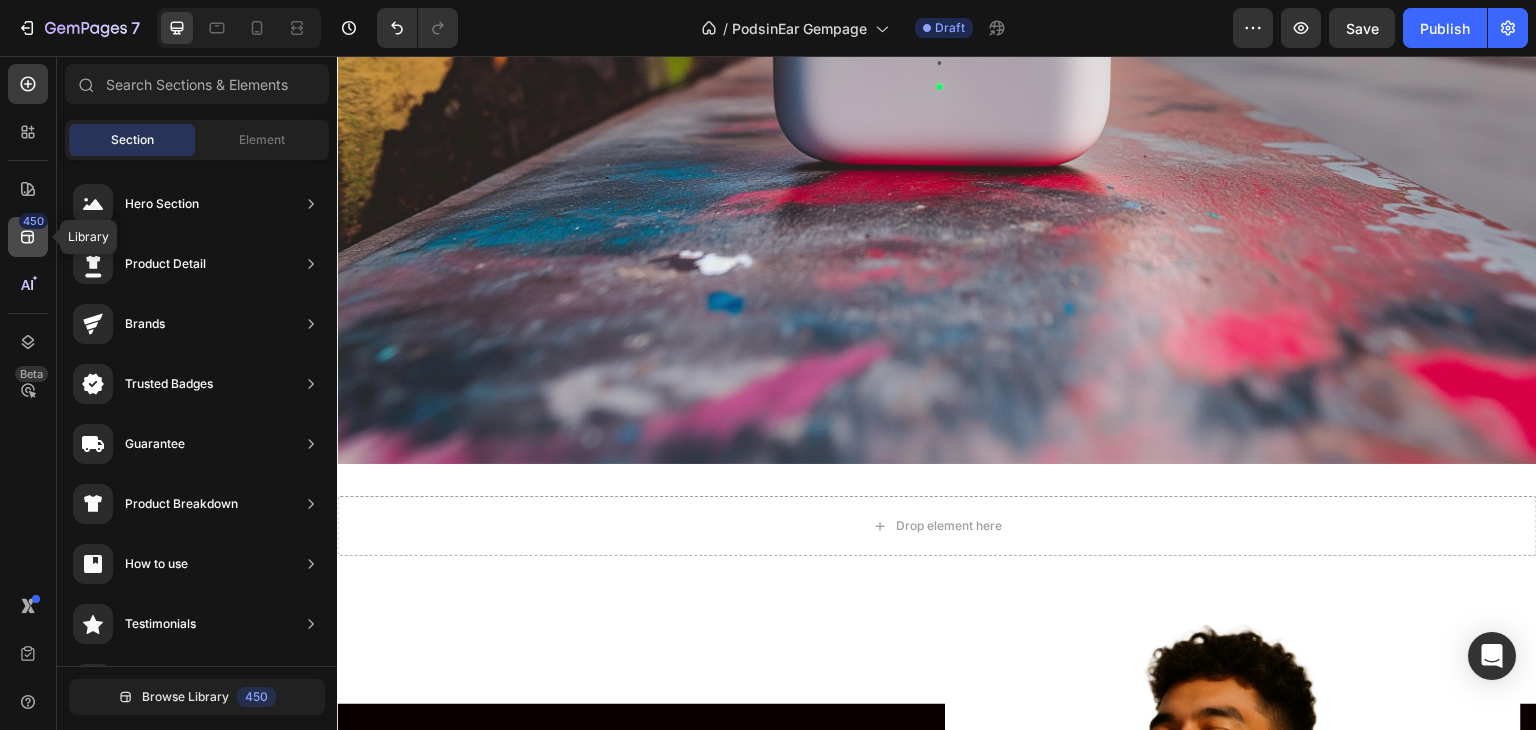 click 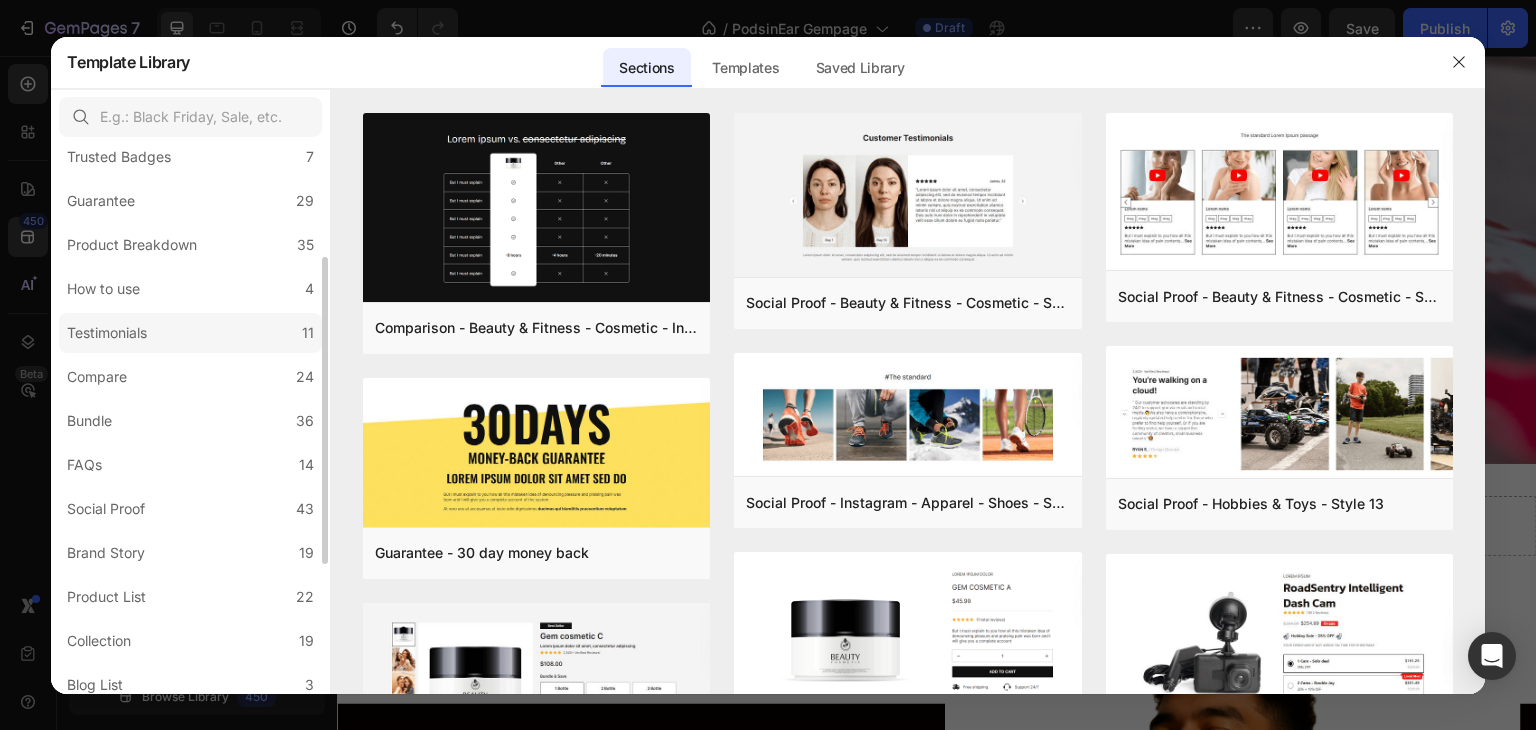 scroll, scrollTop: 400, scrollLeft: 0, axis: vertical 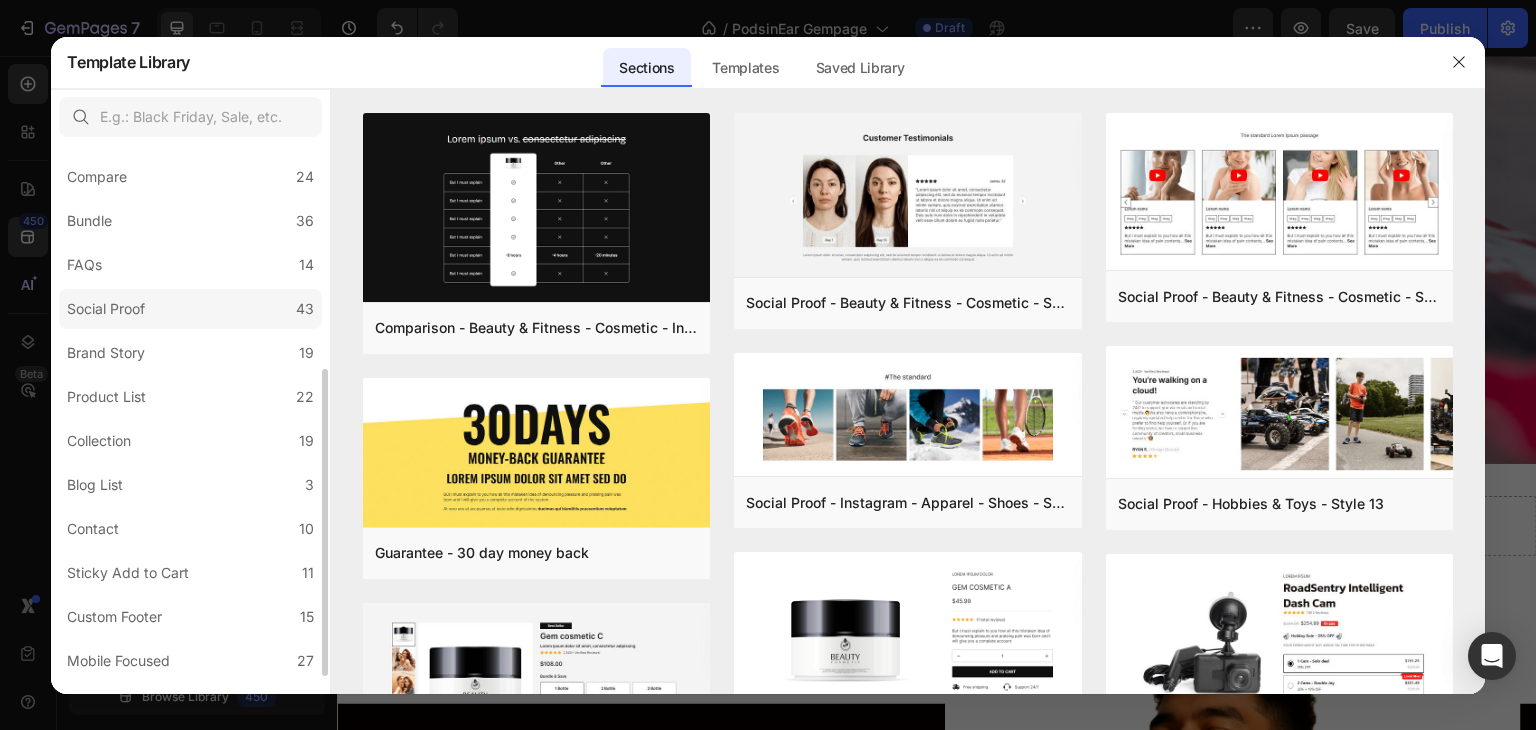 click on "Social Proof 43" 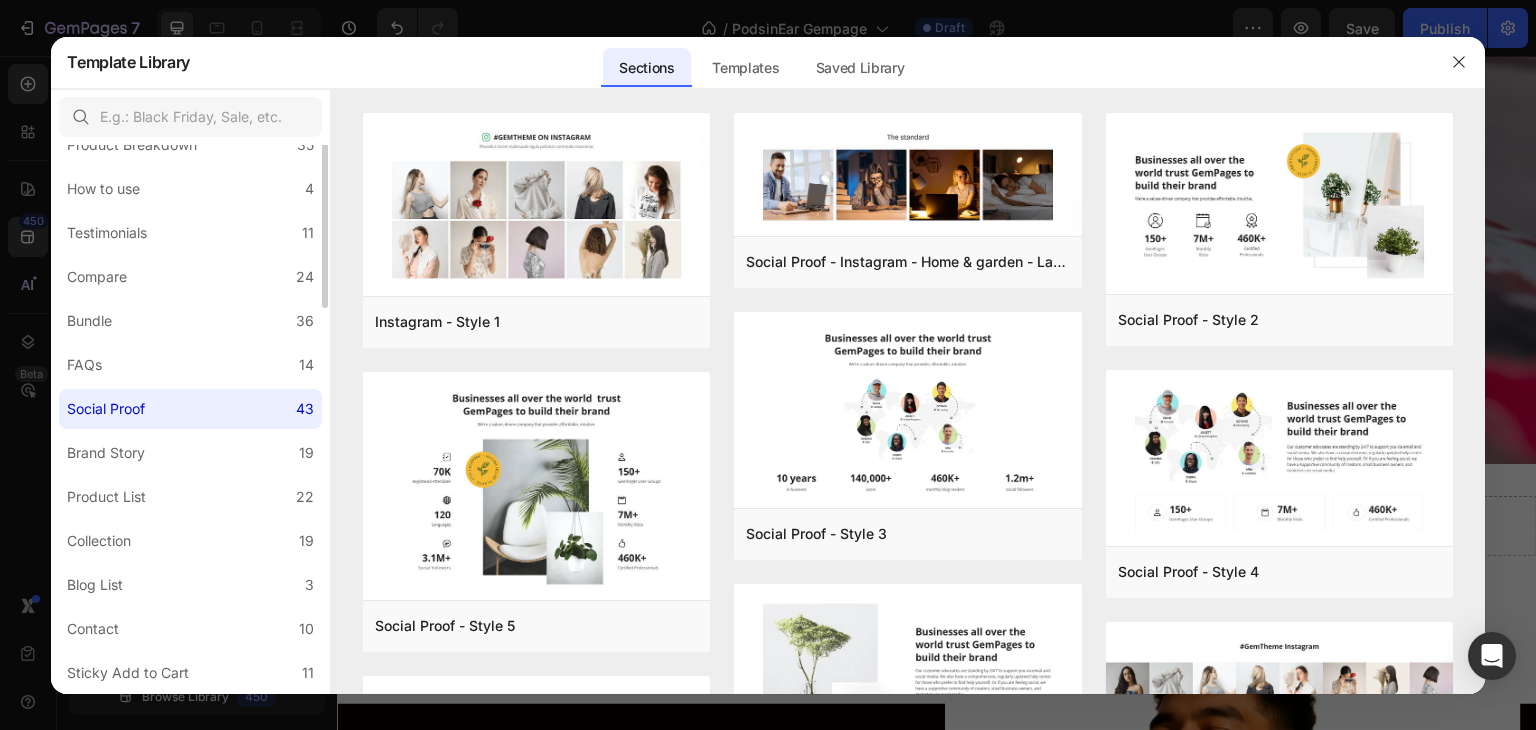 scroll, scrollTop: 0, scrollLeft: 0, axis: both 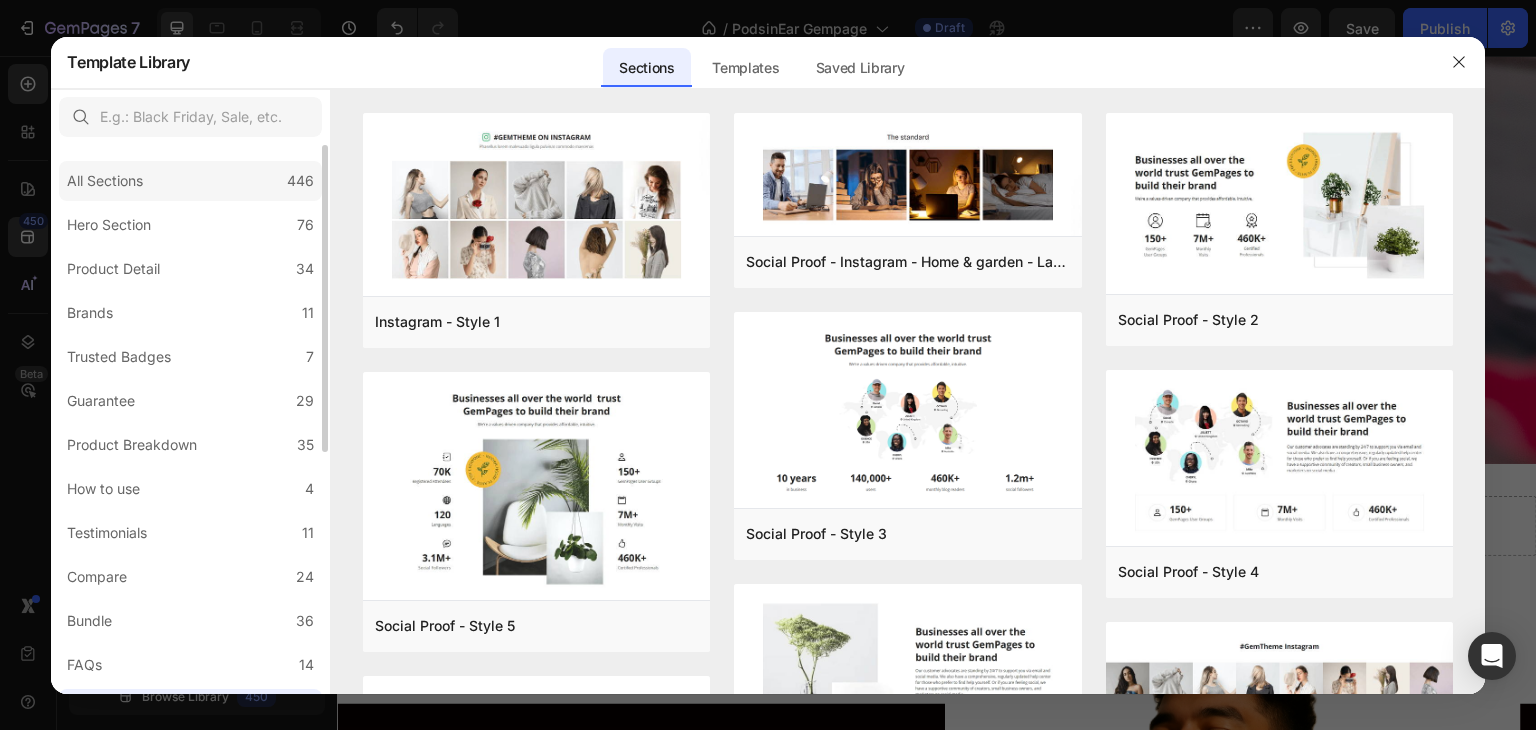 click on "All Sections 446" 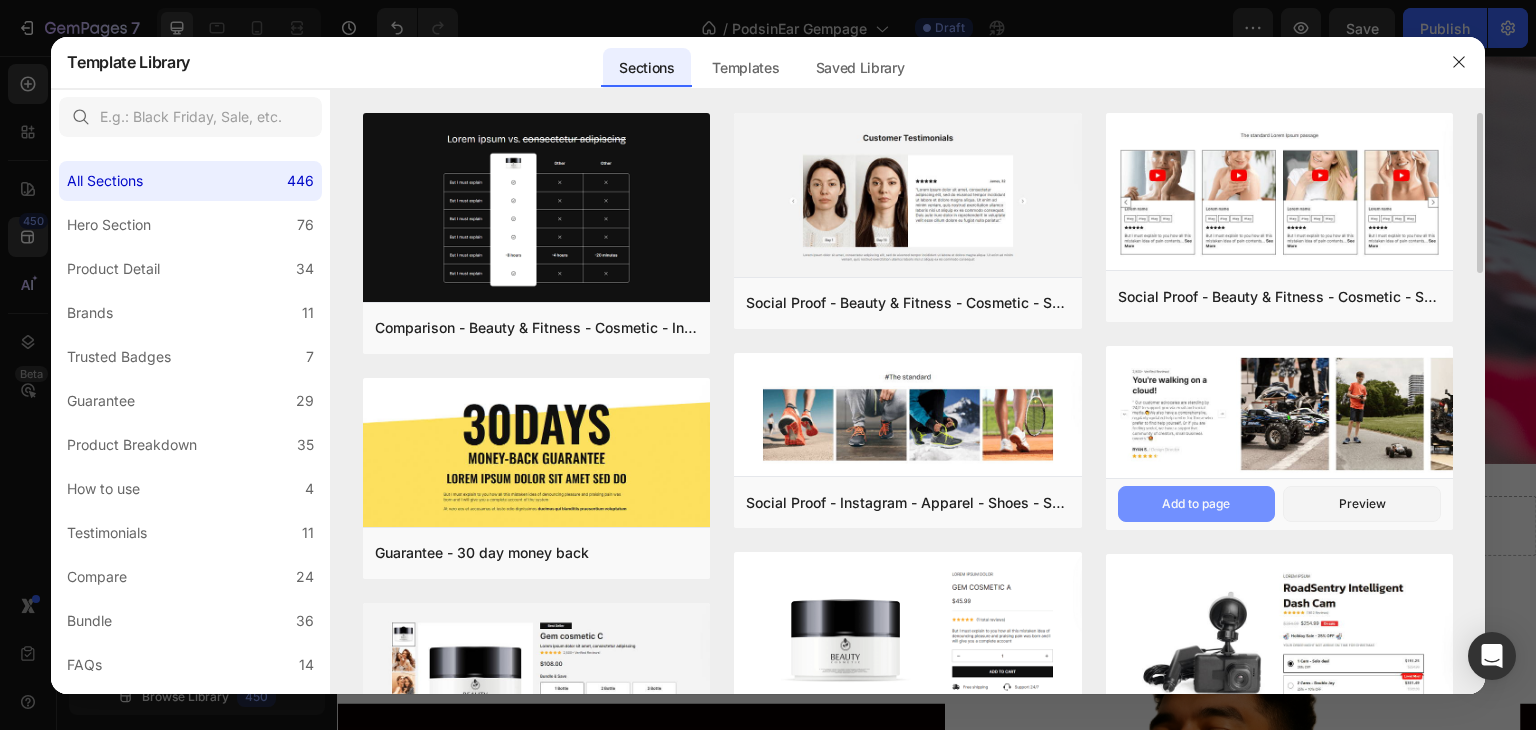 click on "Add to page" at bounding box center (1196, 504) 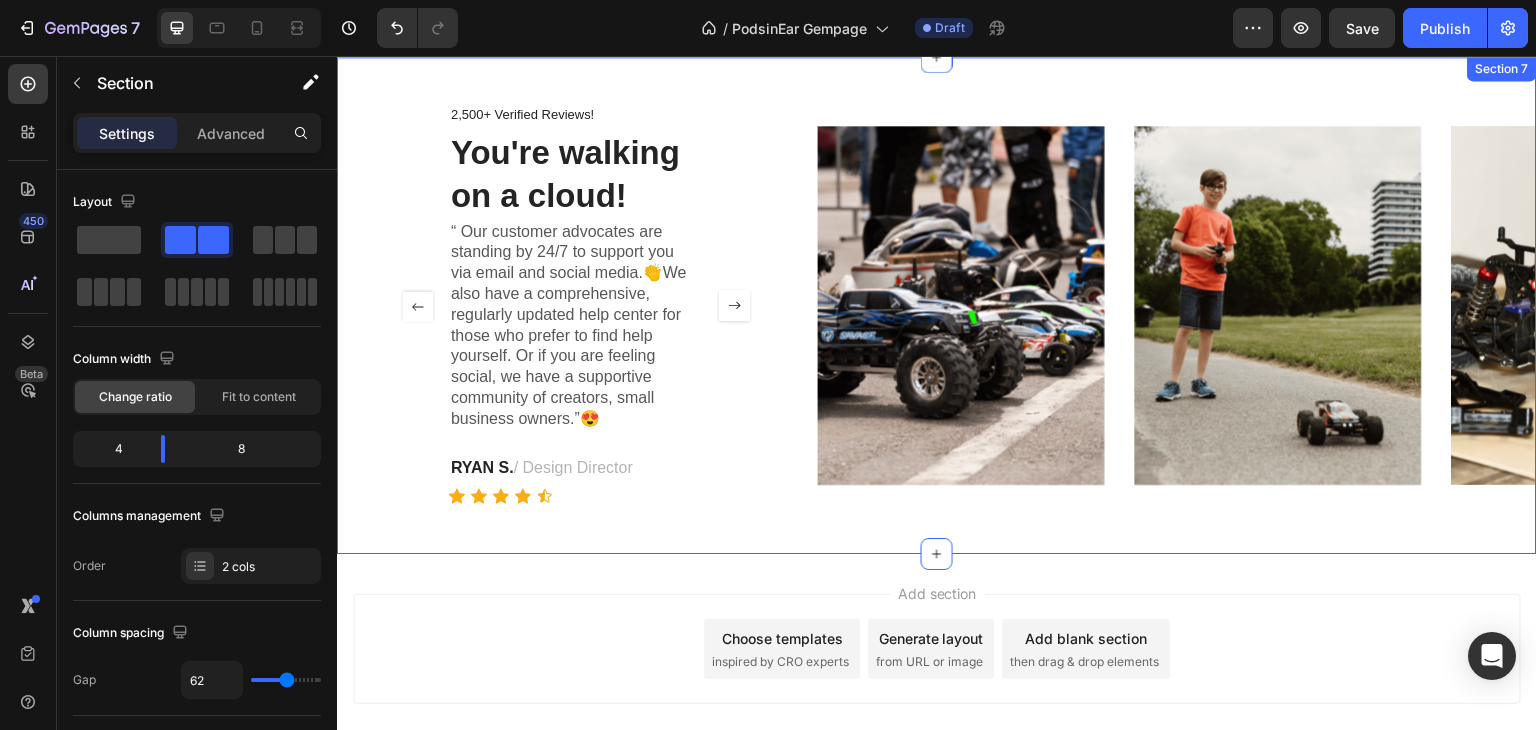 scroll, scrollTop: 4120, scrollLeft: 0, axis: vertical 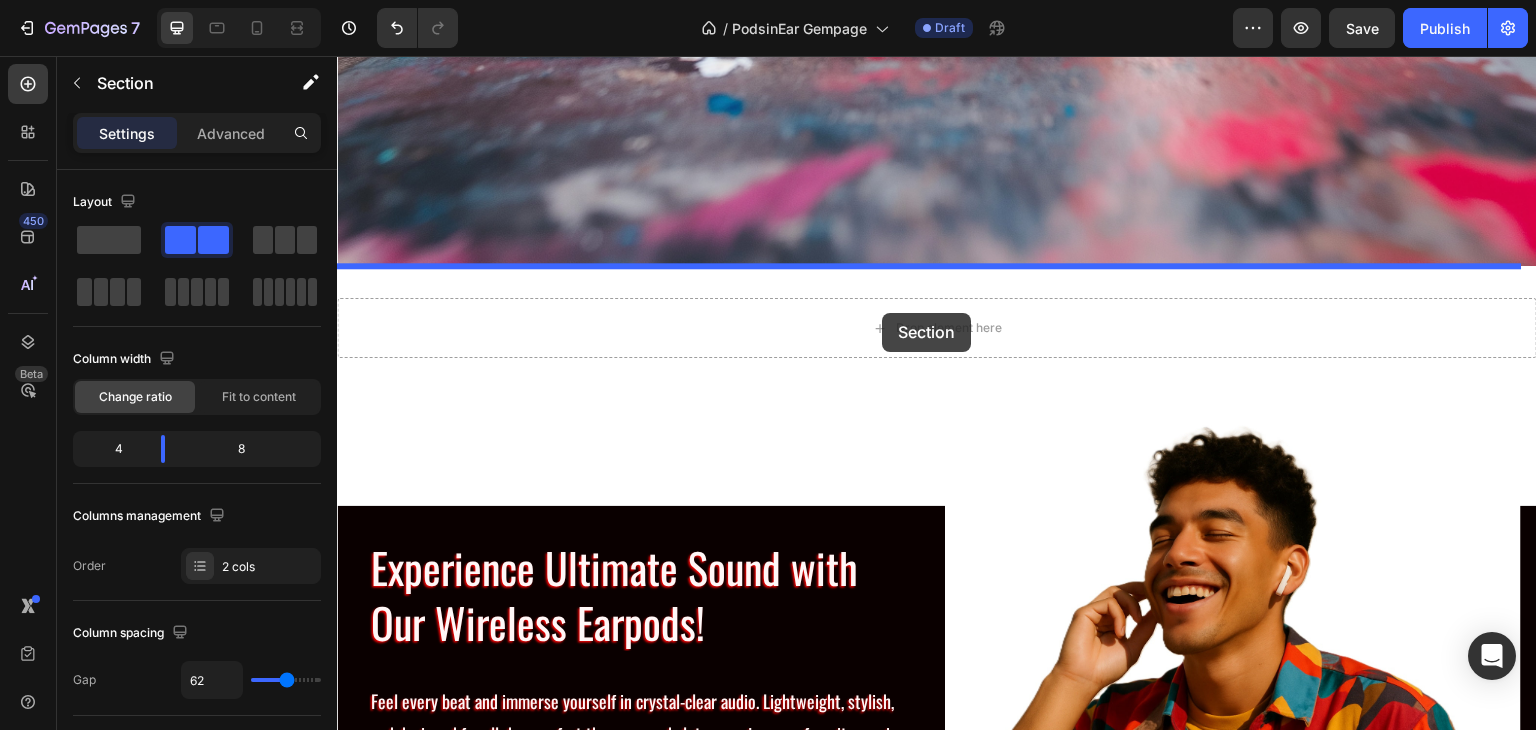 drag, startPoint x: 834, startPoint y: 308, endPoint x: 882, endPoint y: 313, distance: 48.259712 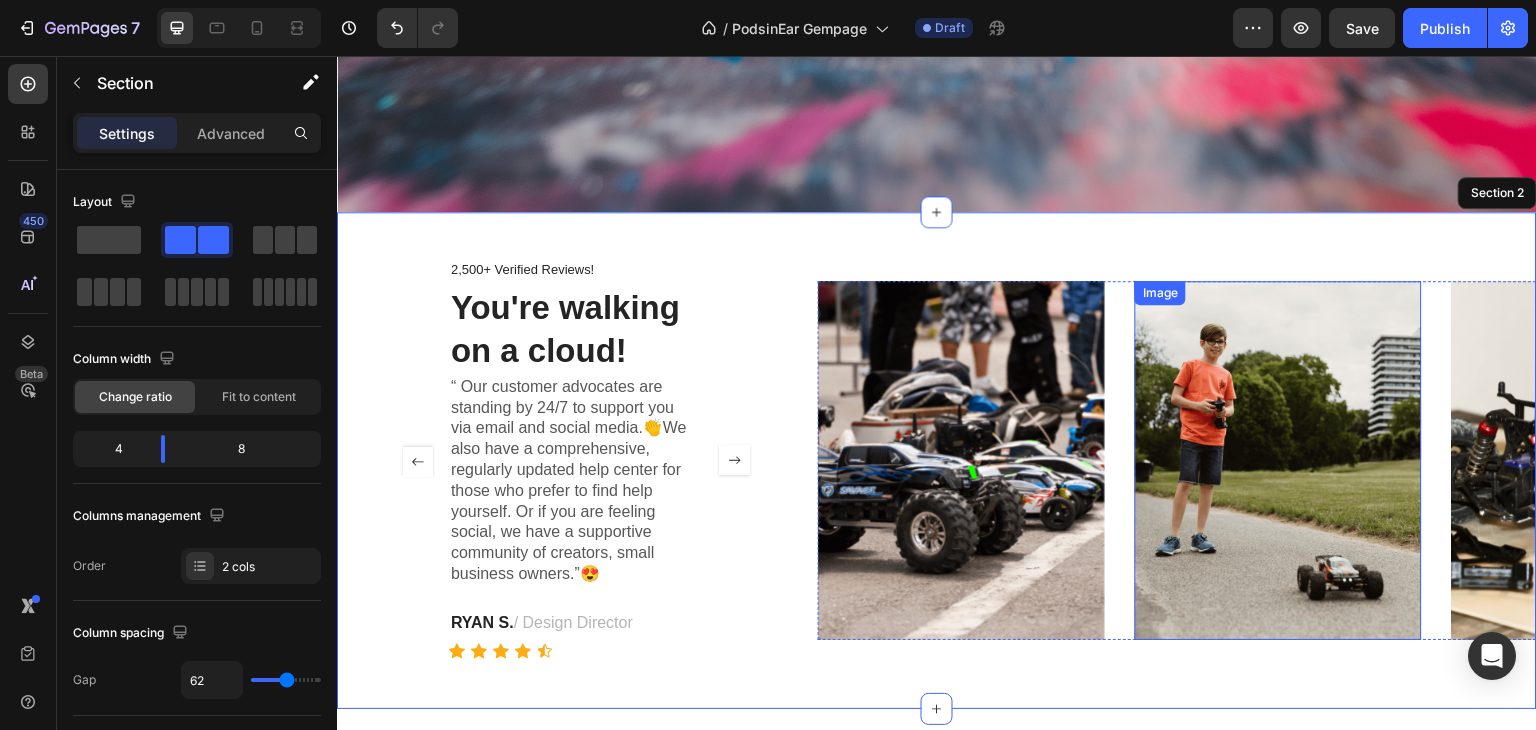 scroll, scrollTop: 731, scrollLeft: 0, axis: vertical 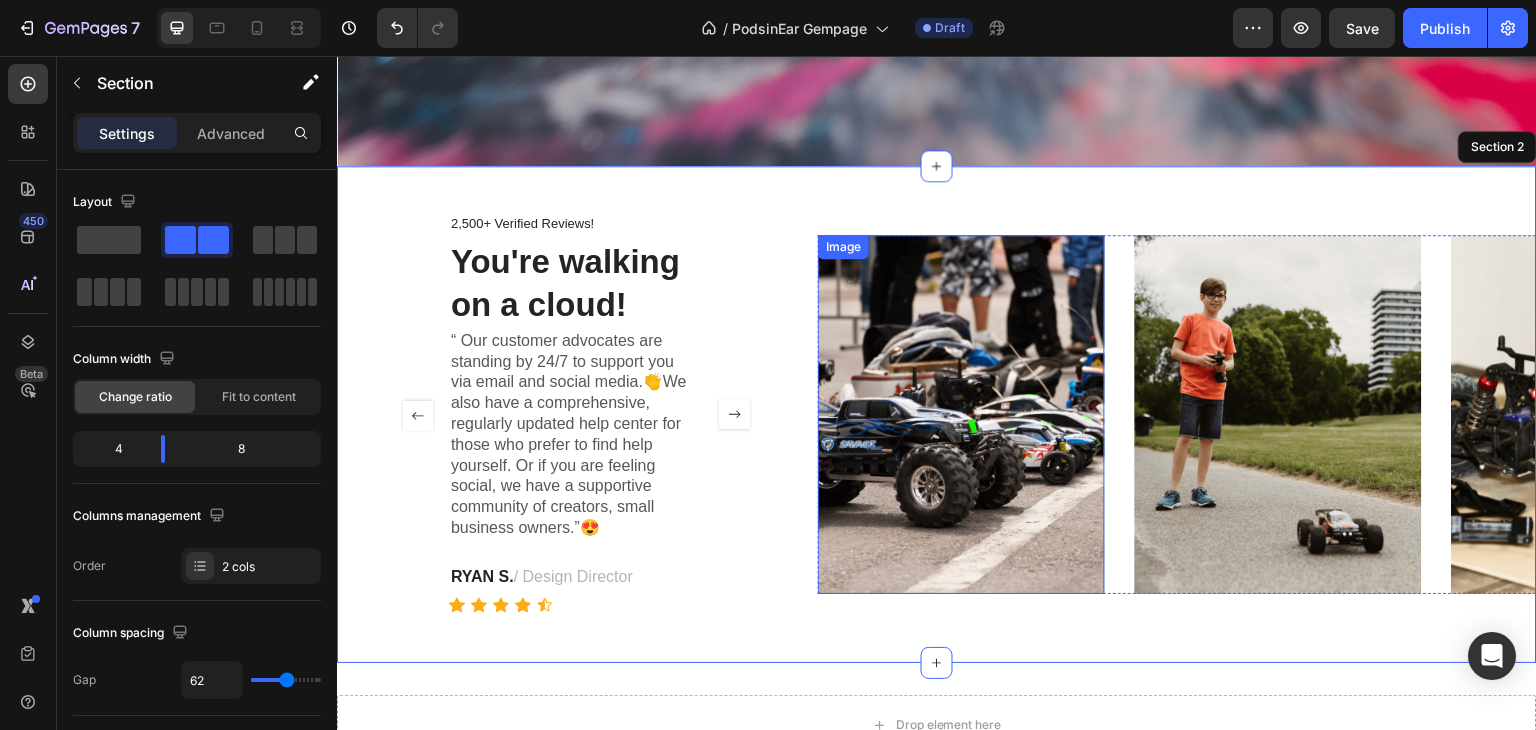 click at bounding box center [961, 414] 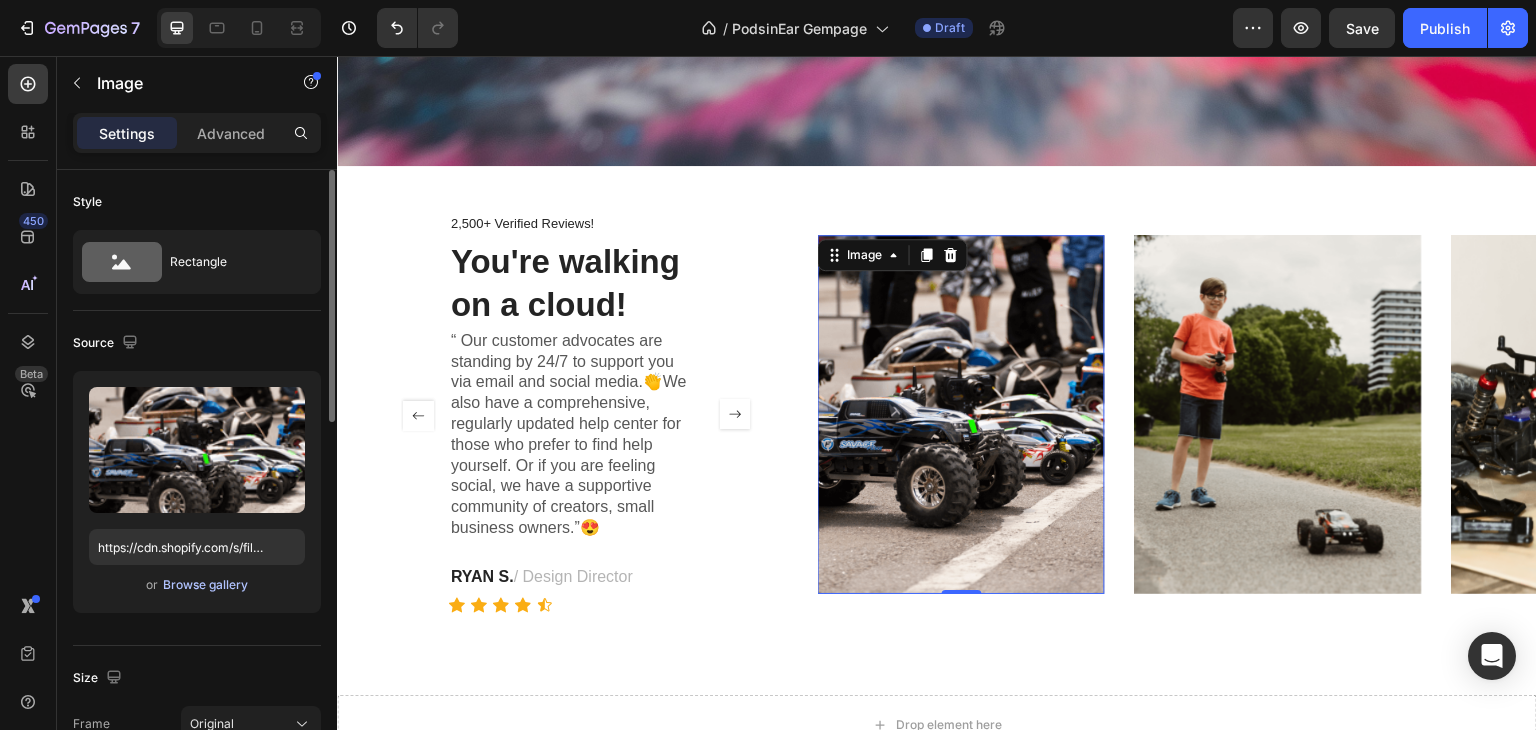 click on "Browse gallery" at bounding box center [205, 585] 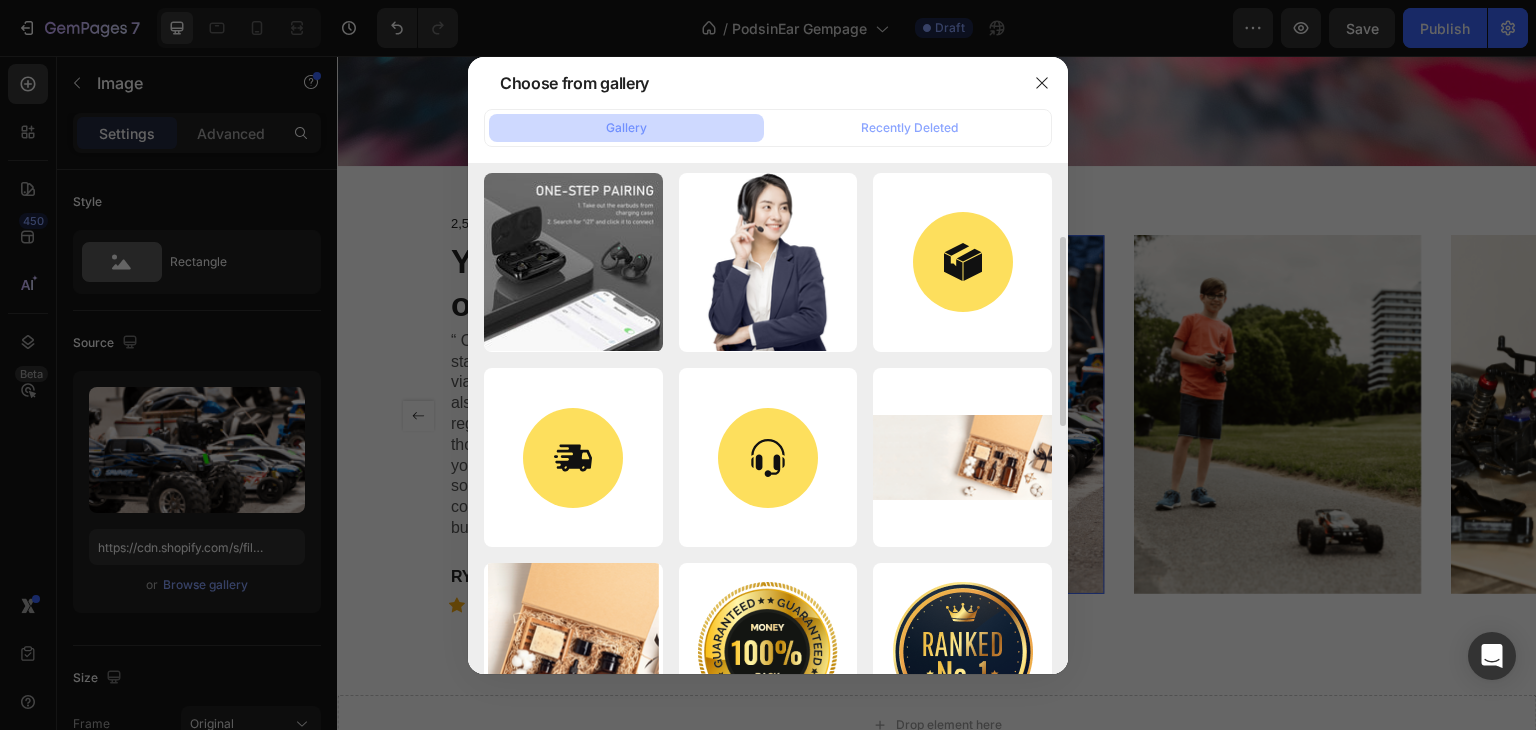 scroll, scrollTop: 0, scrollLeft: 0, axis: both 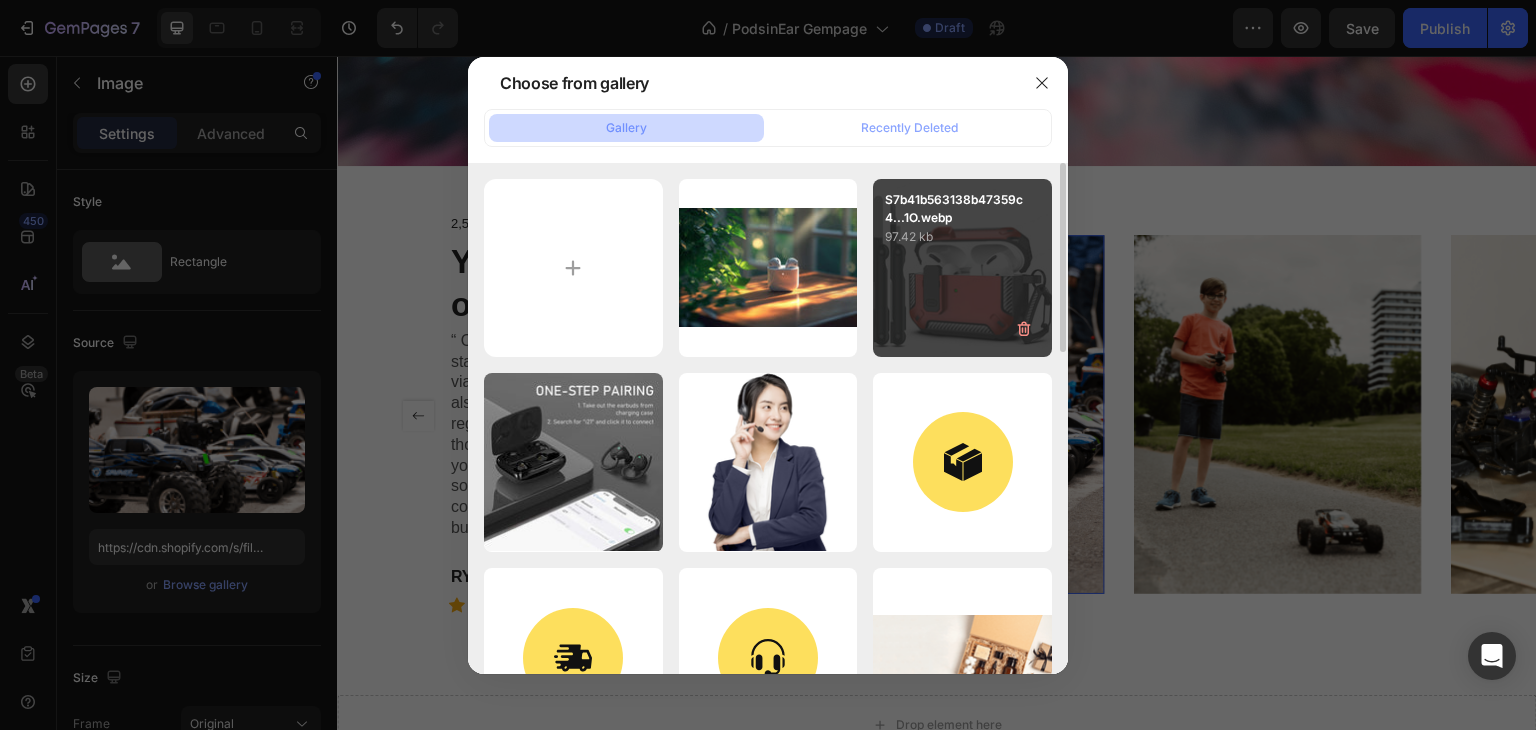 click on "S7b41b563138b47359c4...1O.webp 97.42 kb" at bounding box center [962, 268] 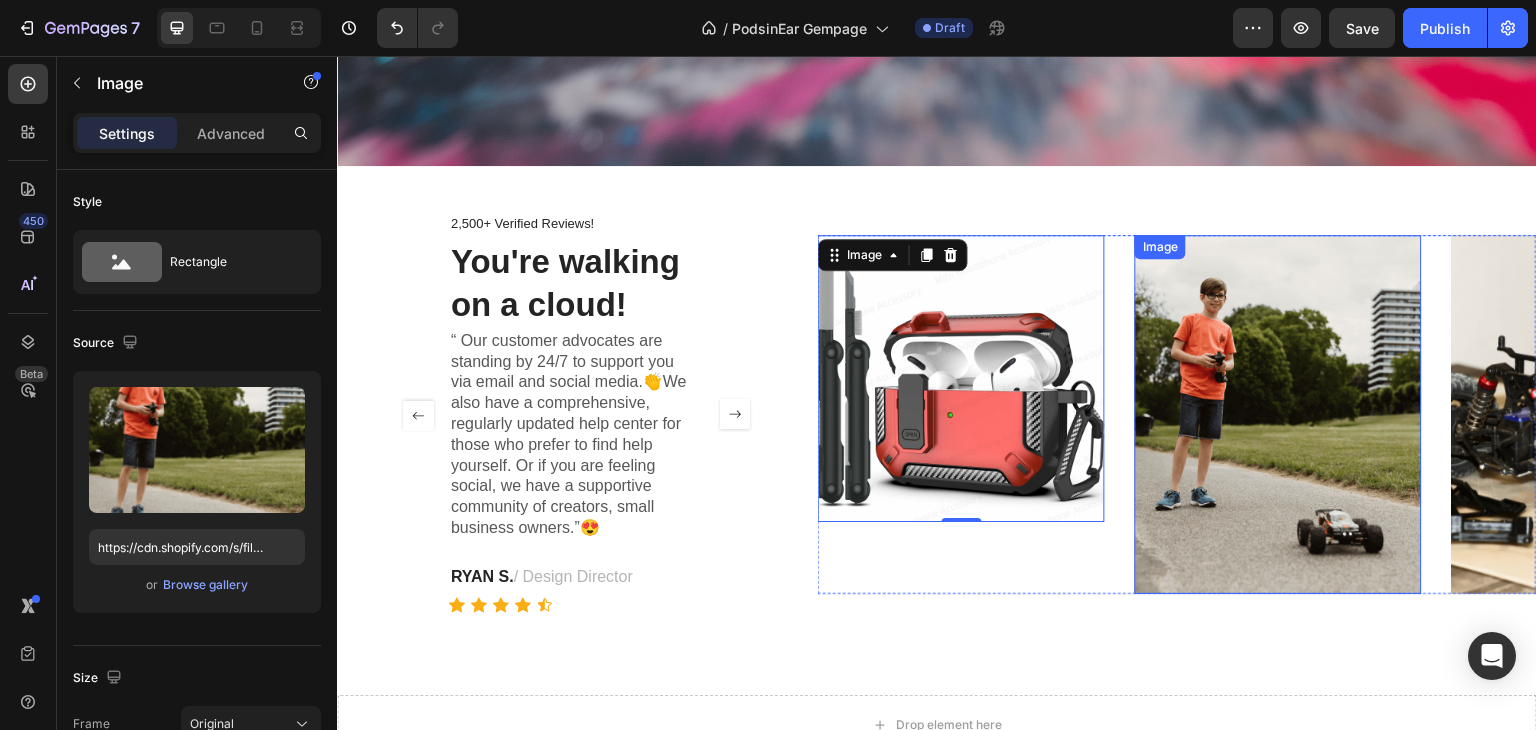 click at bounding box center (1278, 414) 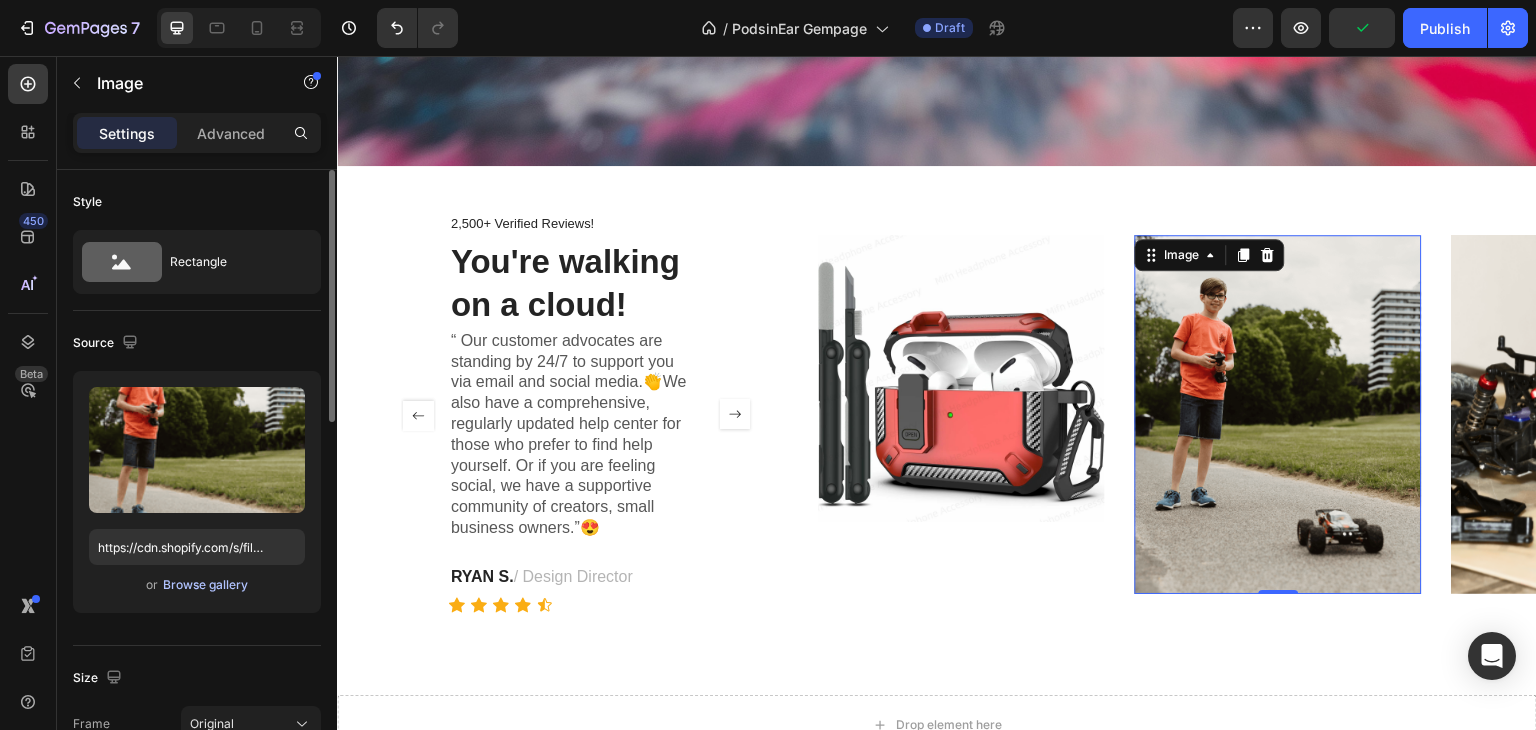 click on "Browse gallery" at bounding box center [205, 585] 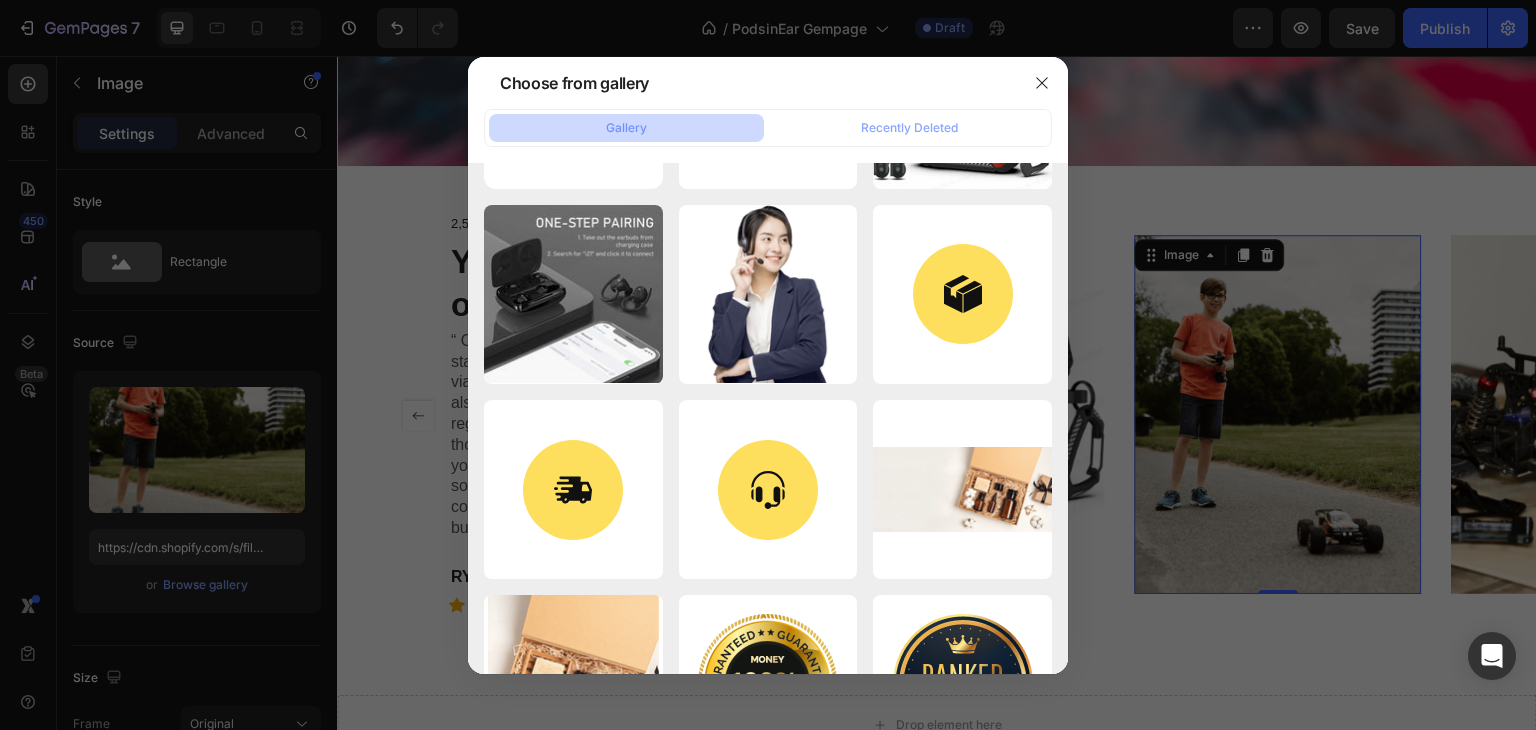 scroll, scrollTop: 0, scrollLeft: 0, axis: both 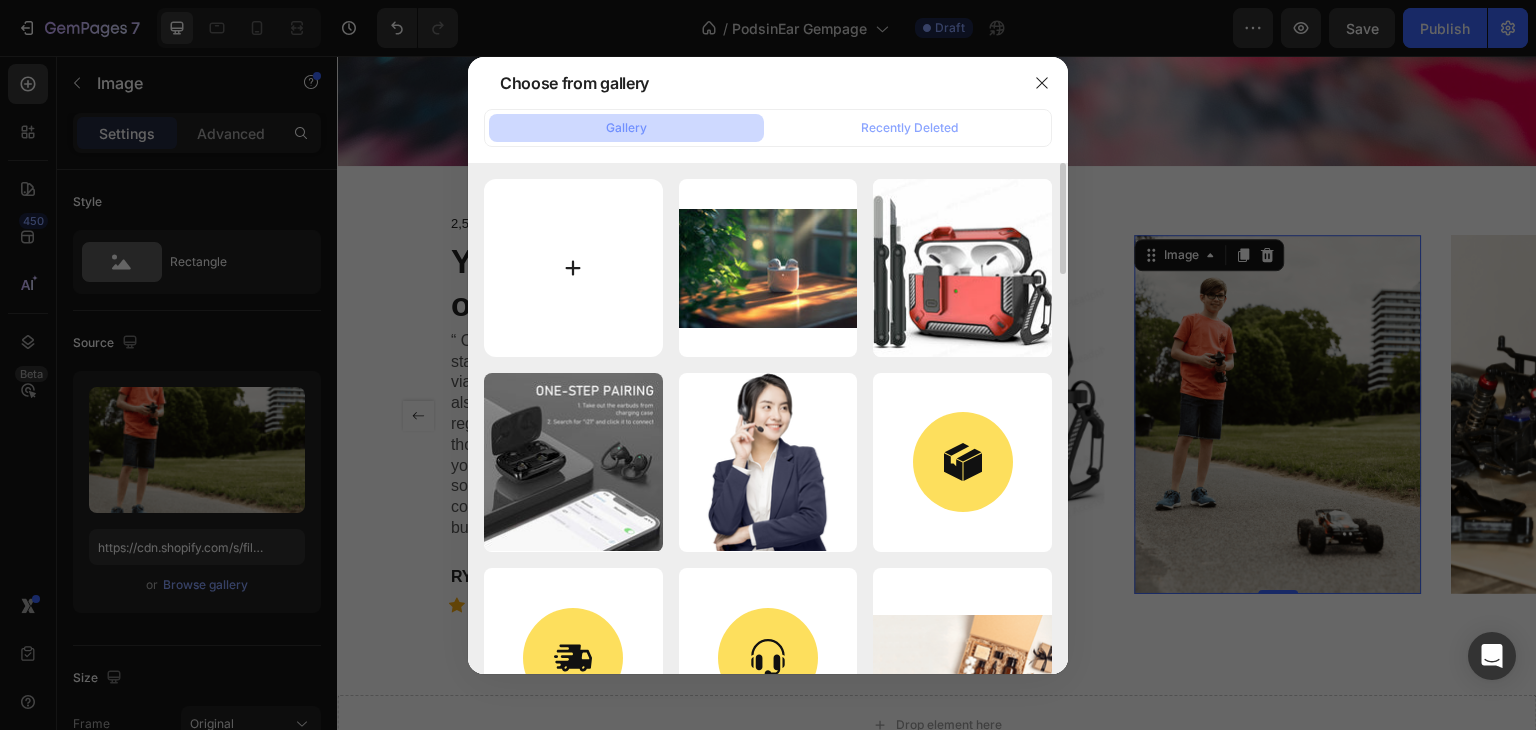 click at bounding box center [573, 268] 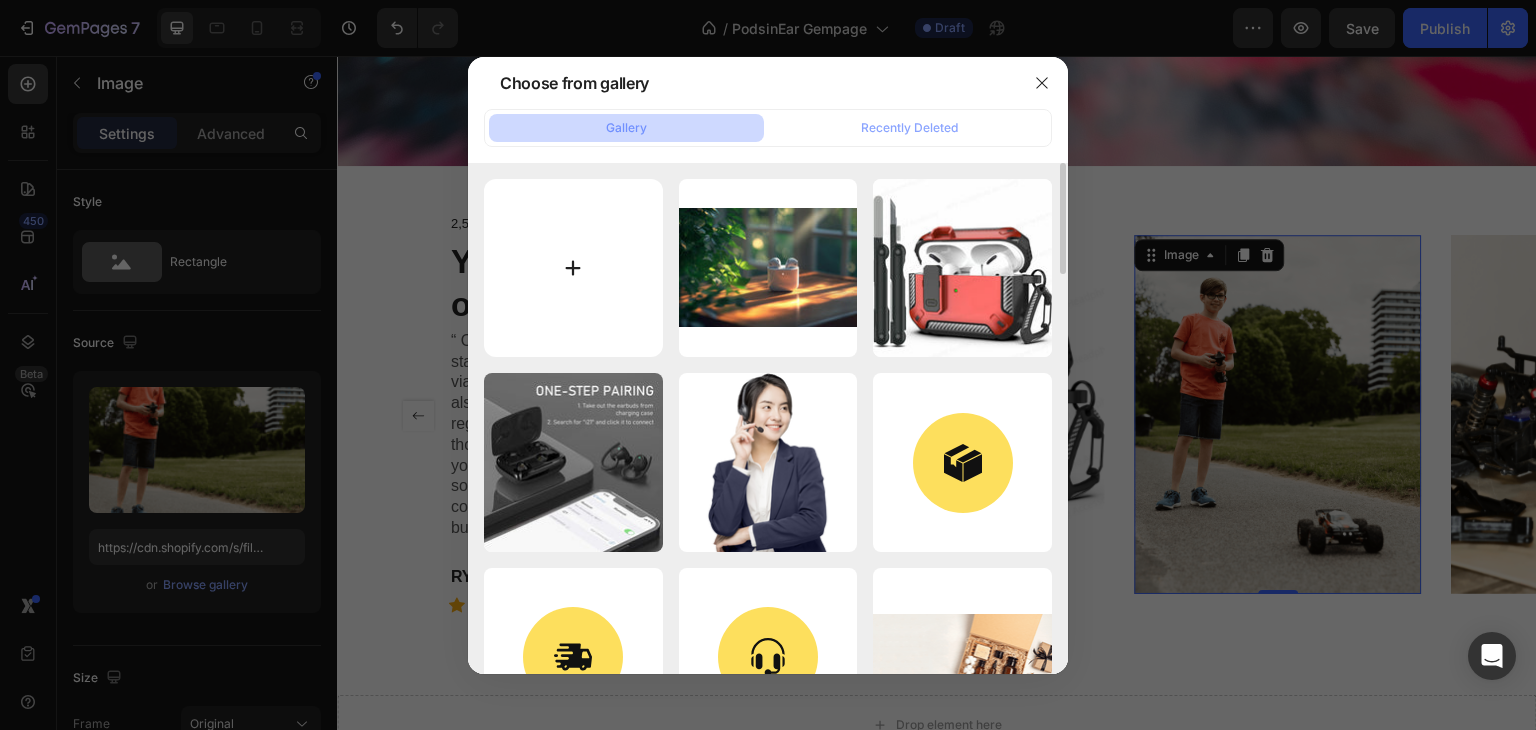 type on "C:\fakepath\vecteezy_earpods-resting-on-a-wooden-table_55650355.jpg" 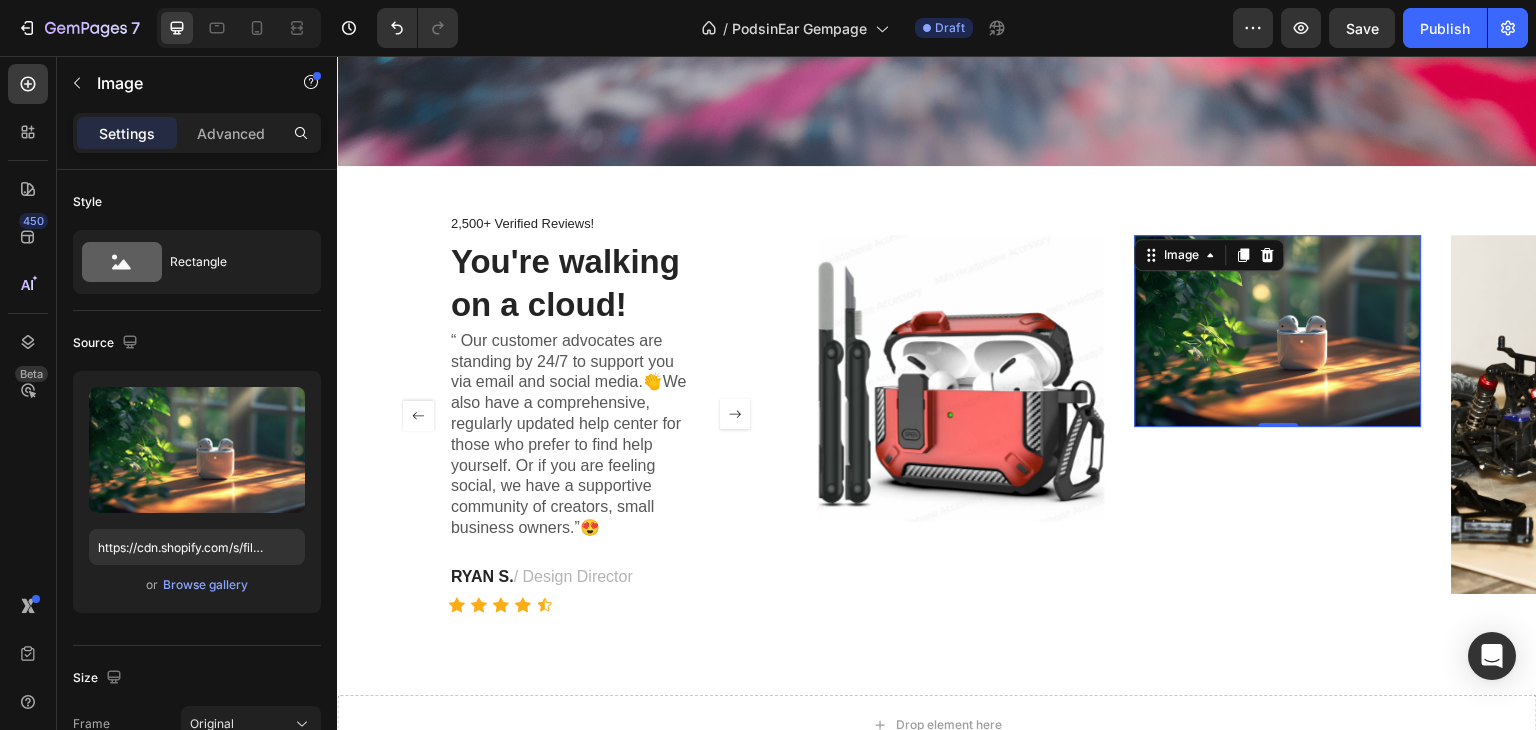 click at bounding box center (1278, 330) 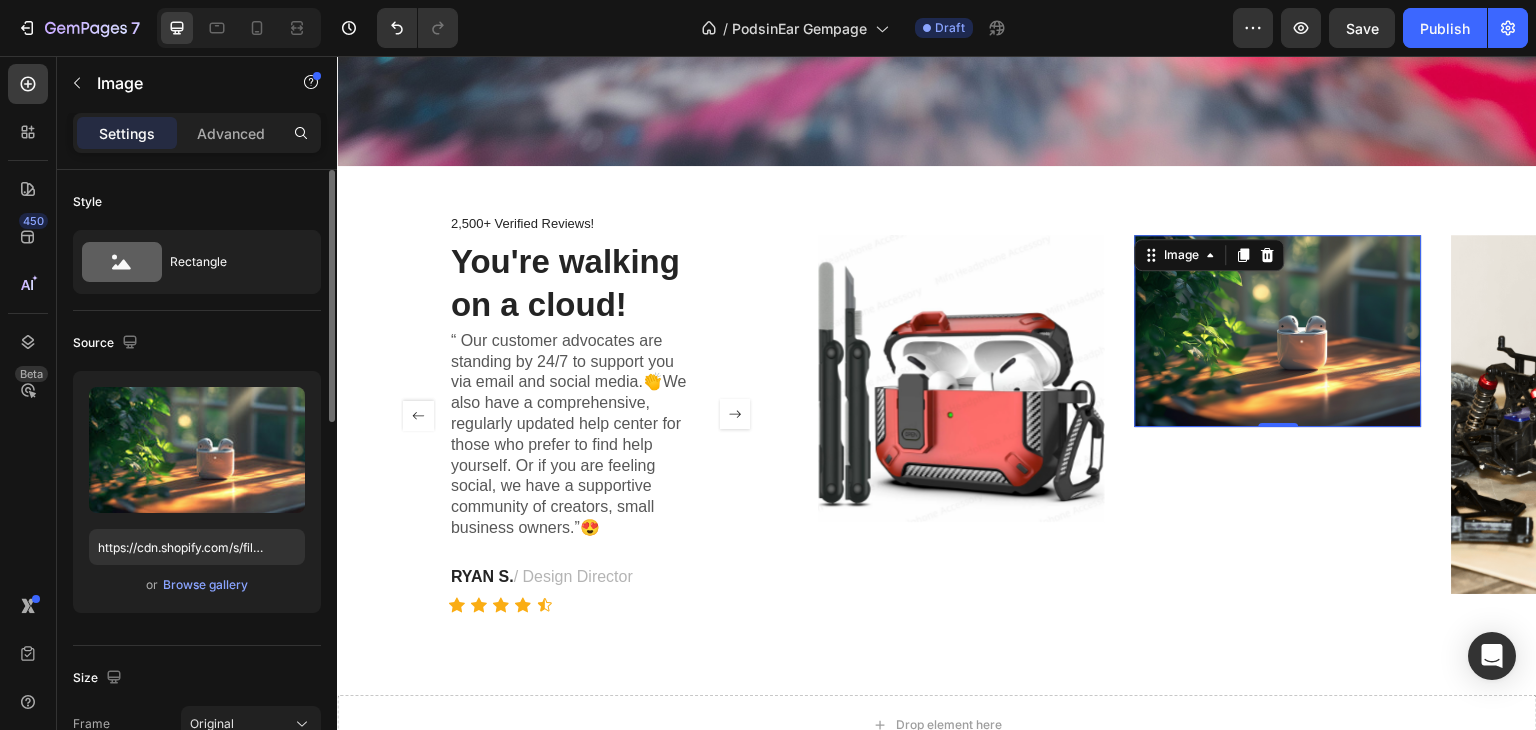 click on "or  Browse gallery" at bounding box center (197, 585) 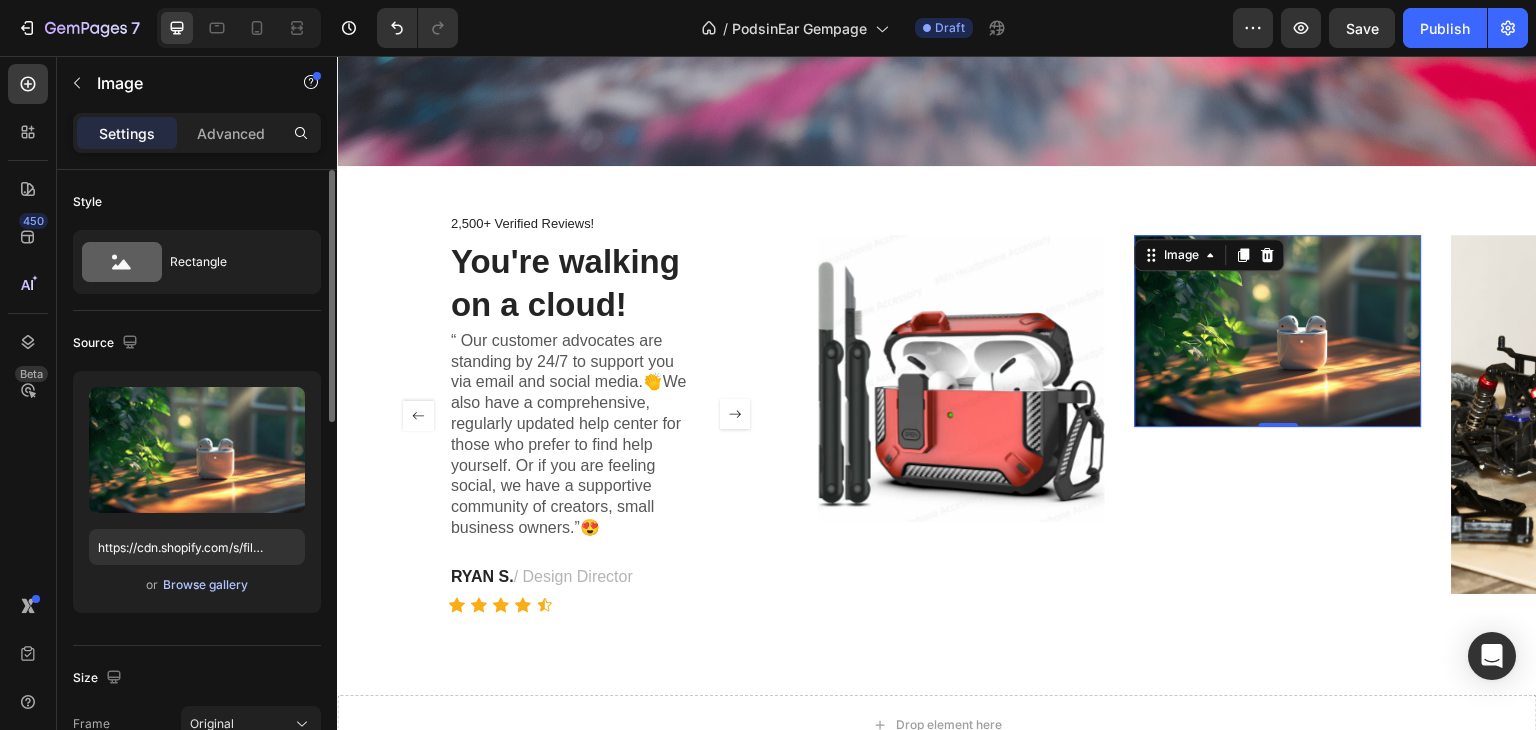 click on "Browse gallery" at bounding box center (205, 585) 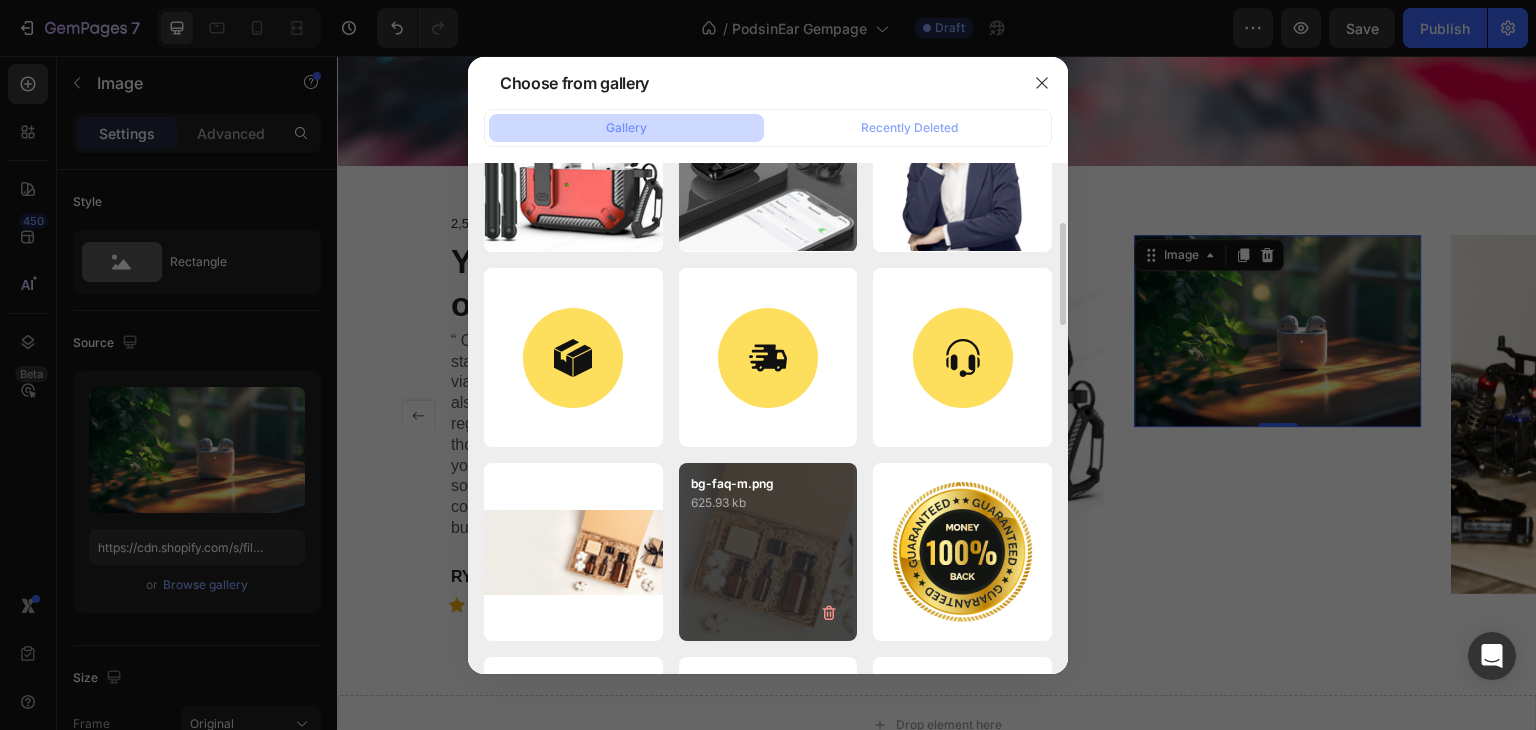 scroll, scrollTop: 200, scrollLeft: 0, axis: vertical 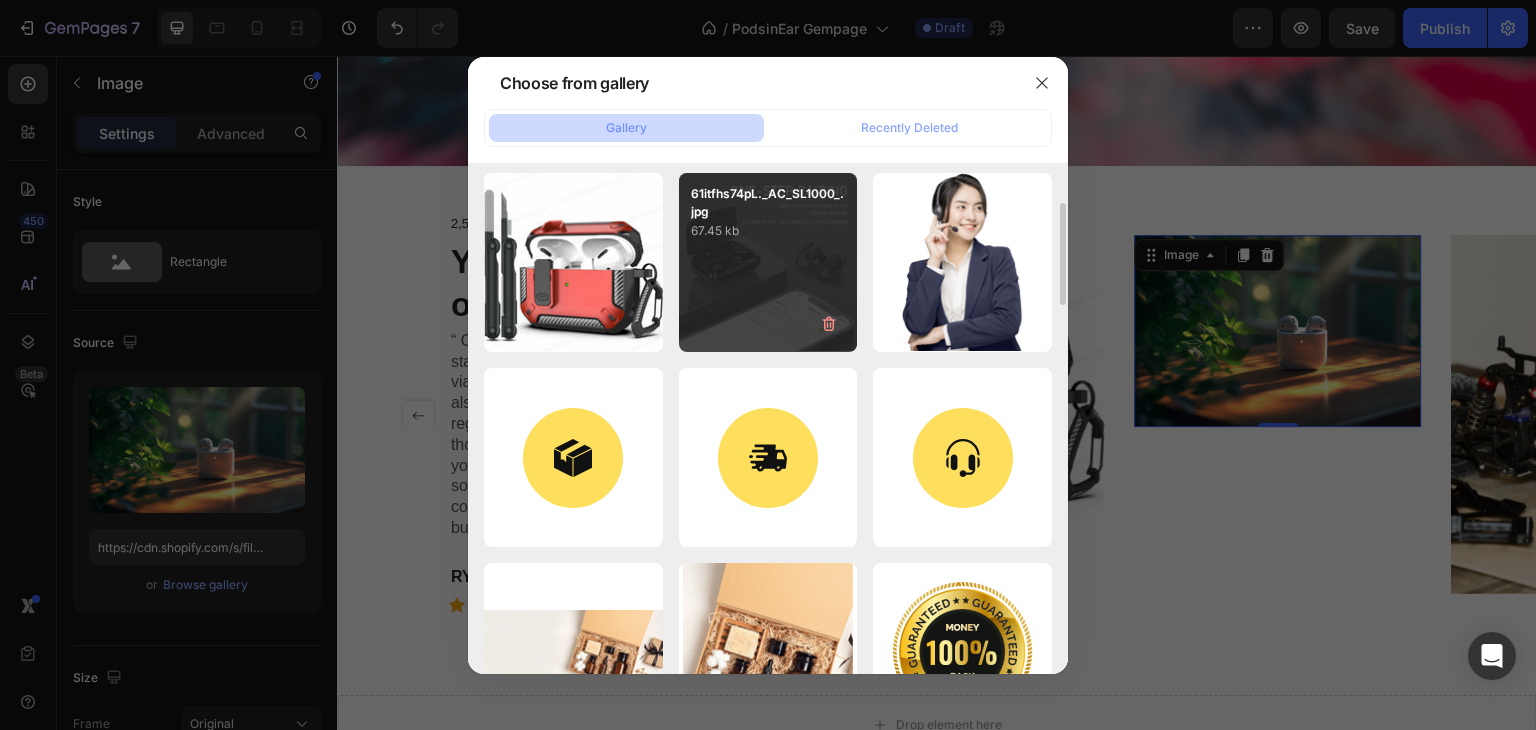 click on "61itfhs74pL._AC_SL1000_.jpg 67.45 kb" at bounding box center (768, 262) 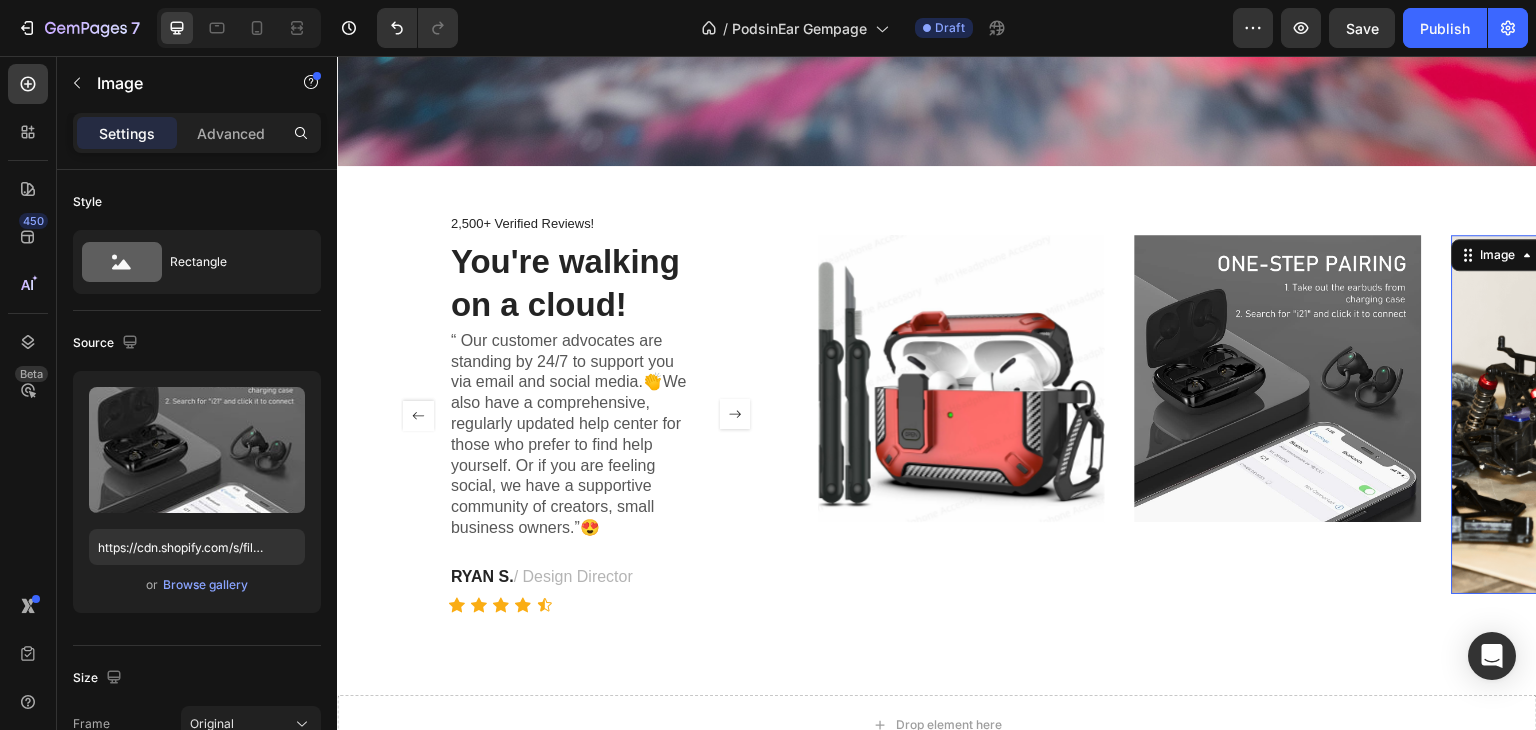 click at bounding box center (1595, 414) 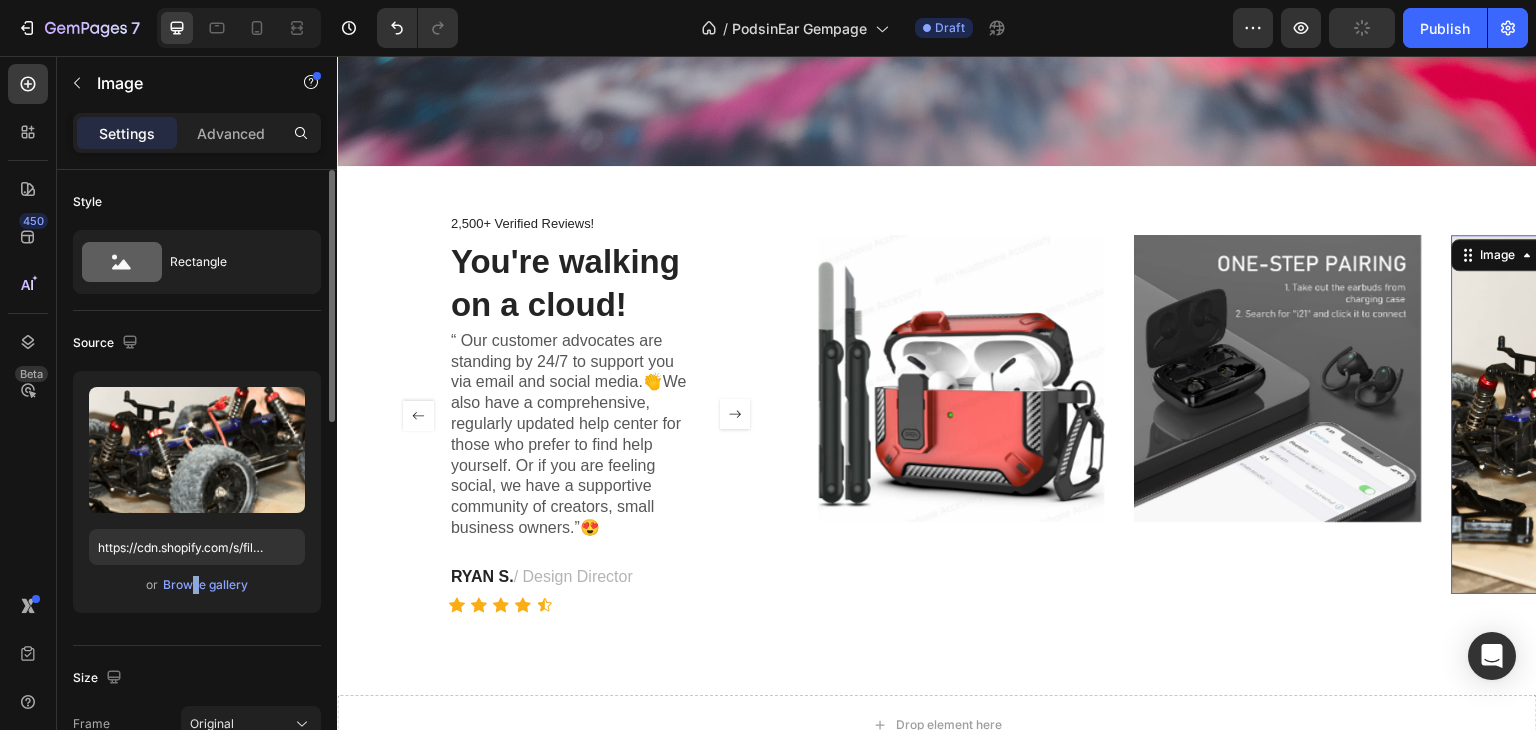 click on "Upload Image https://cdn.shopify.com/s/files/1/2005/9307/files/gempages_432750572815254551-27aff68d-a7a5-4c9b-aa54-719b3ed51ee9.png?v=1716544440 or  Browse gallery" at bounding box center (197, 492) 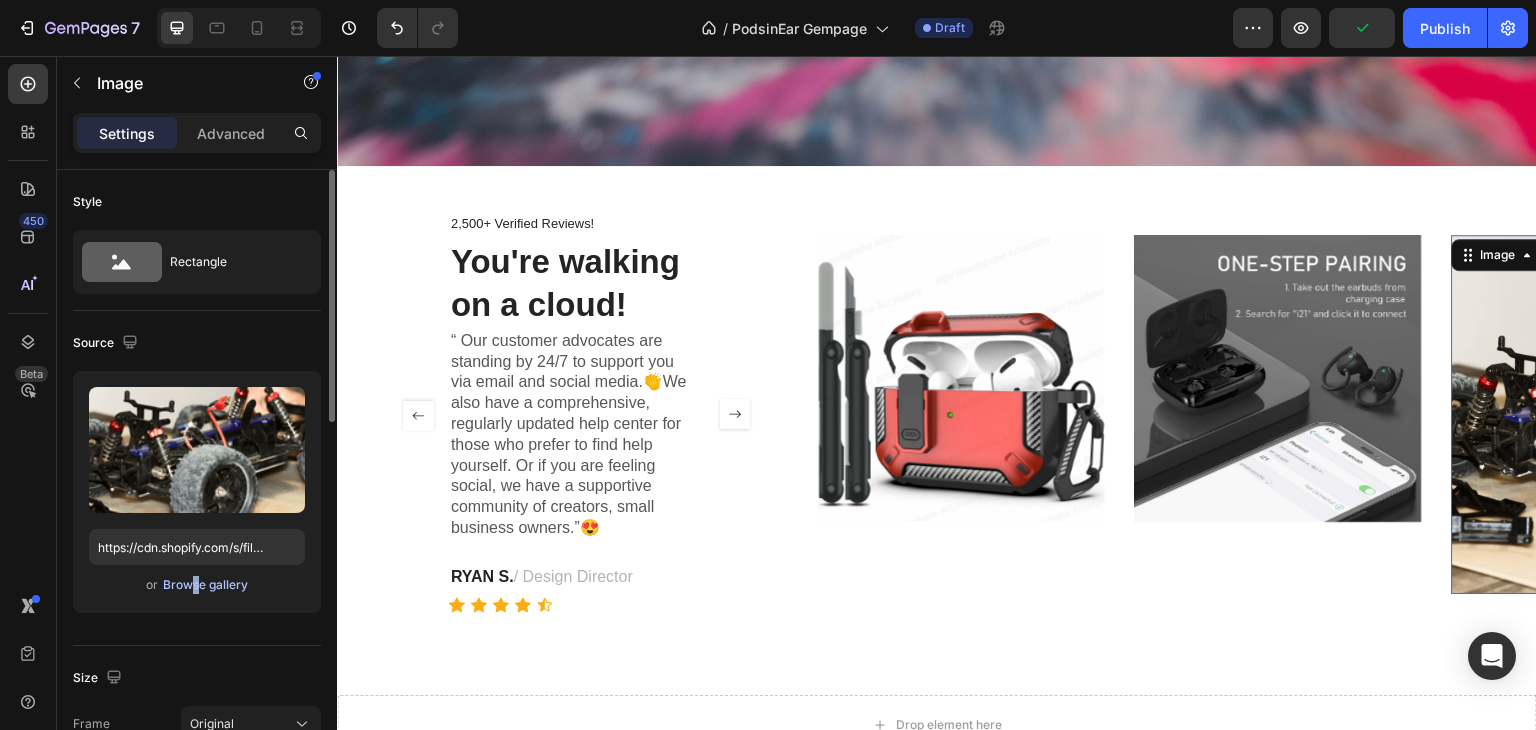 click on "Browse gallery" at bounding box center [205, 585] 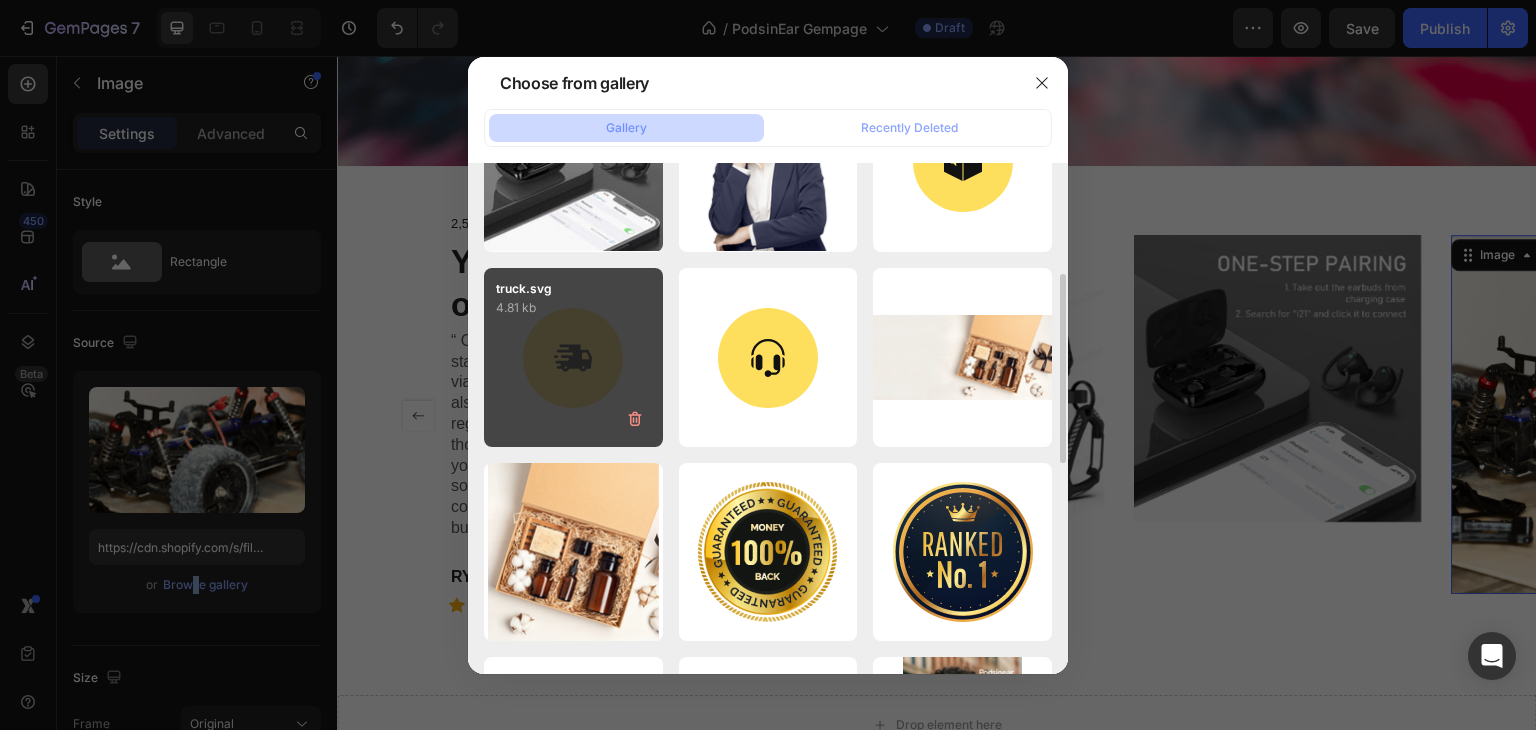 scroll, scrollTop: 0, scrollLeft: 0, axis: both 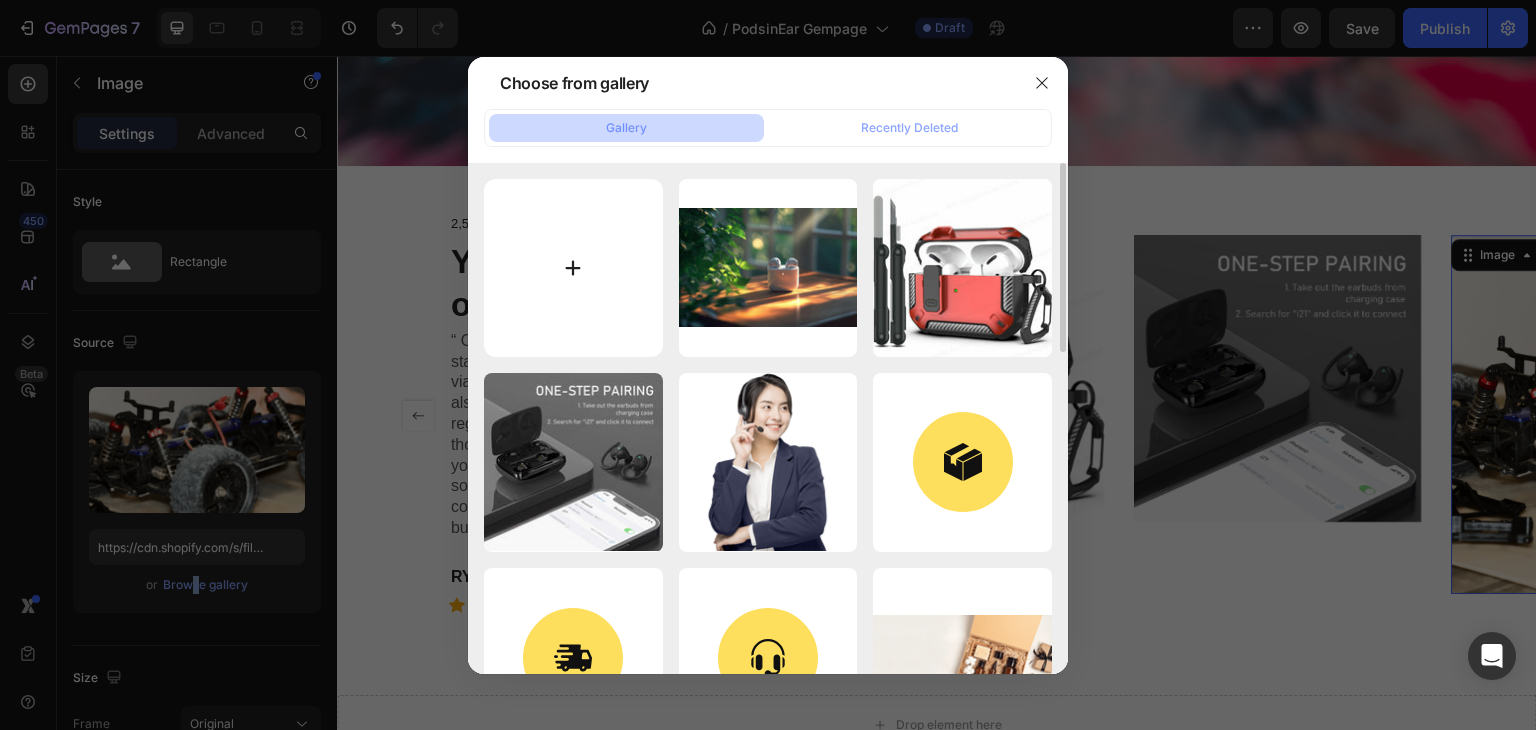 click at bounding box center [573, 268] 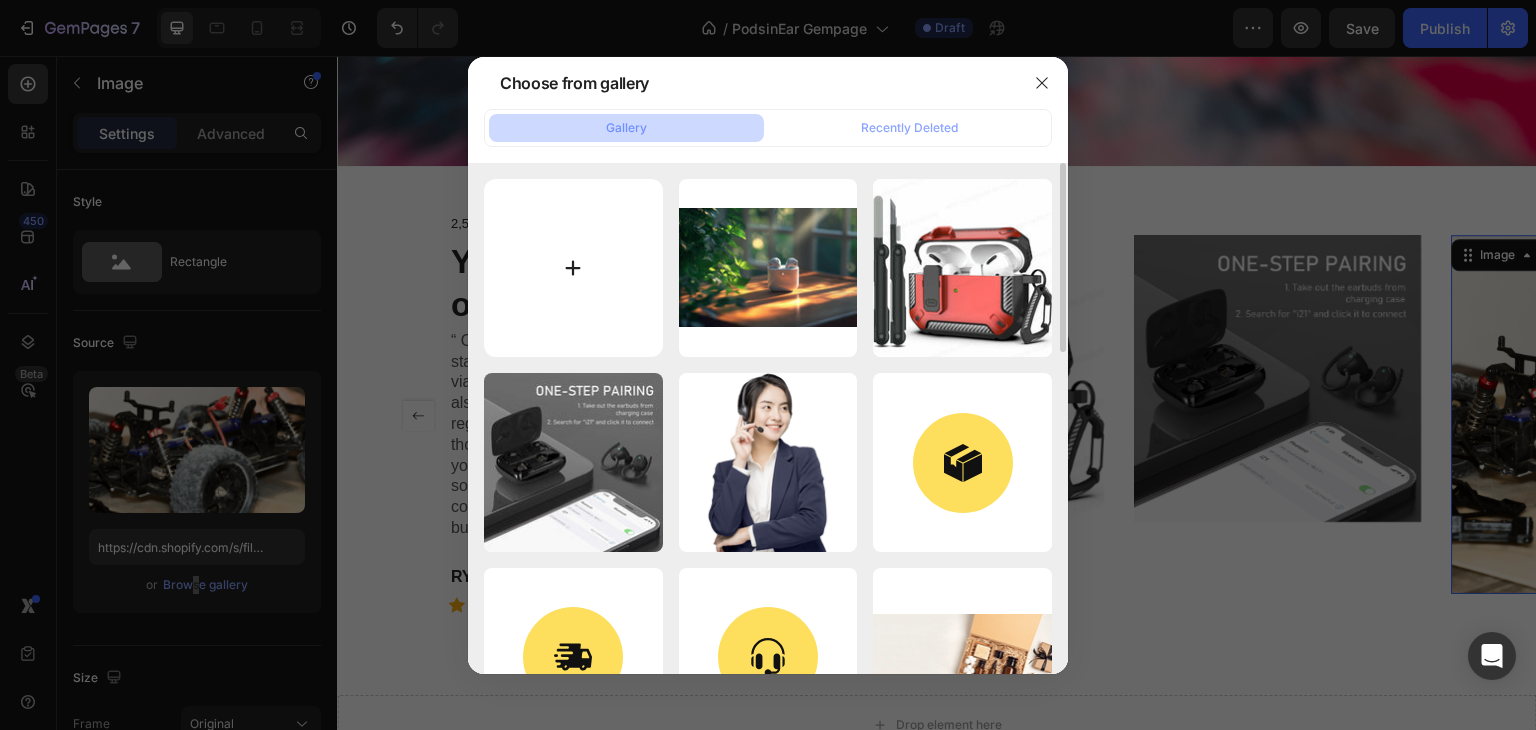 type on "C:\fakepath\Sa5091bfa99ac45a08036c7e89264dd86L.webp" 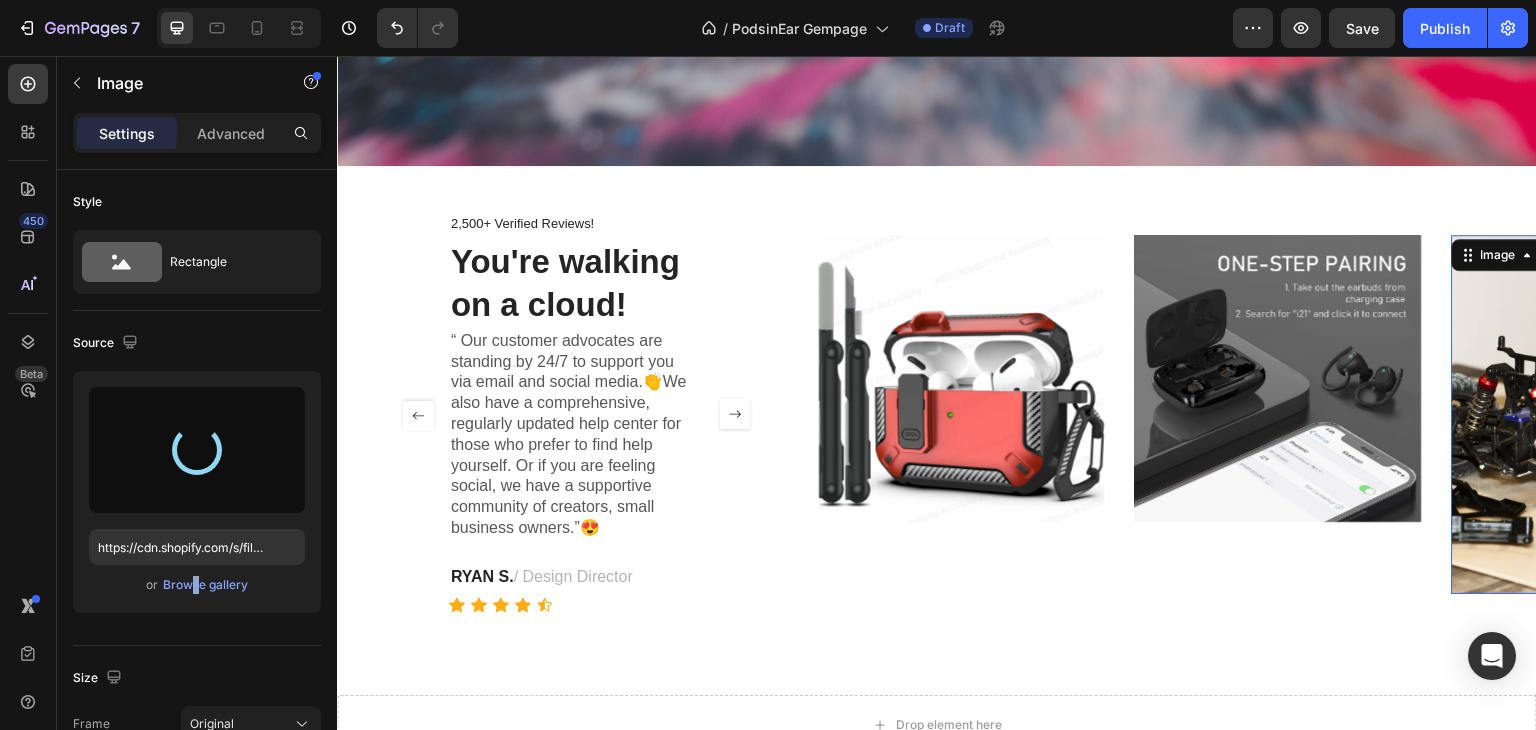 type on "https://cdn.shopify.com/s/files/1/0957/2968/0715/files/gempages_578057361986421701-803ce80e-36da-4797-90cb-b2c137c41555.webp" 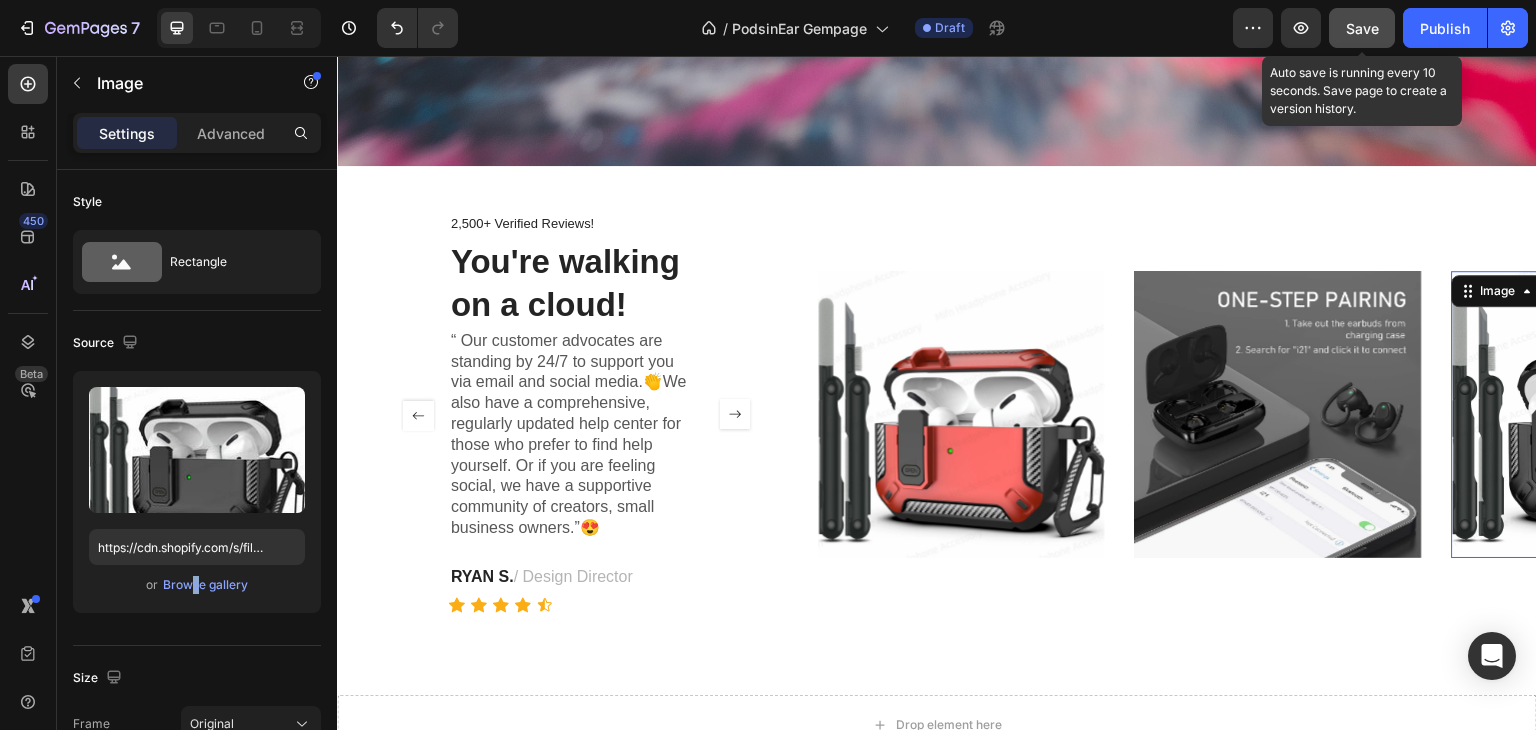 click on "Save" 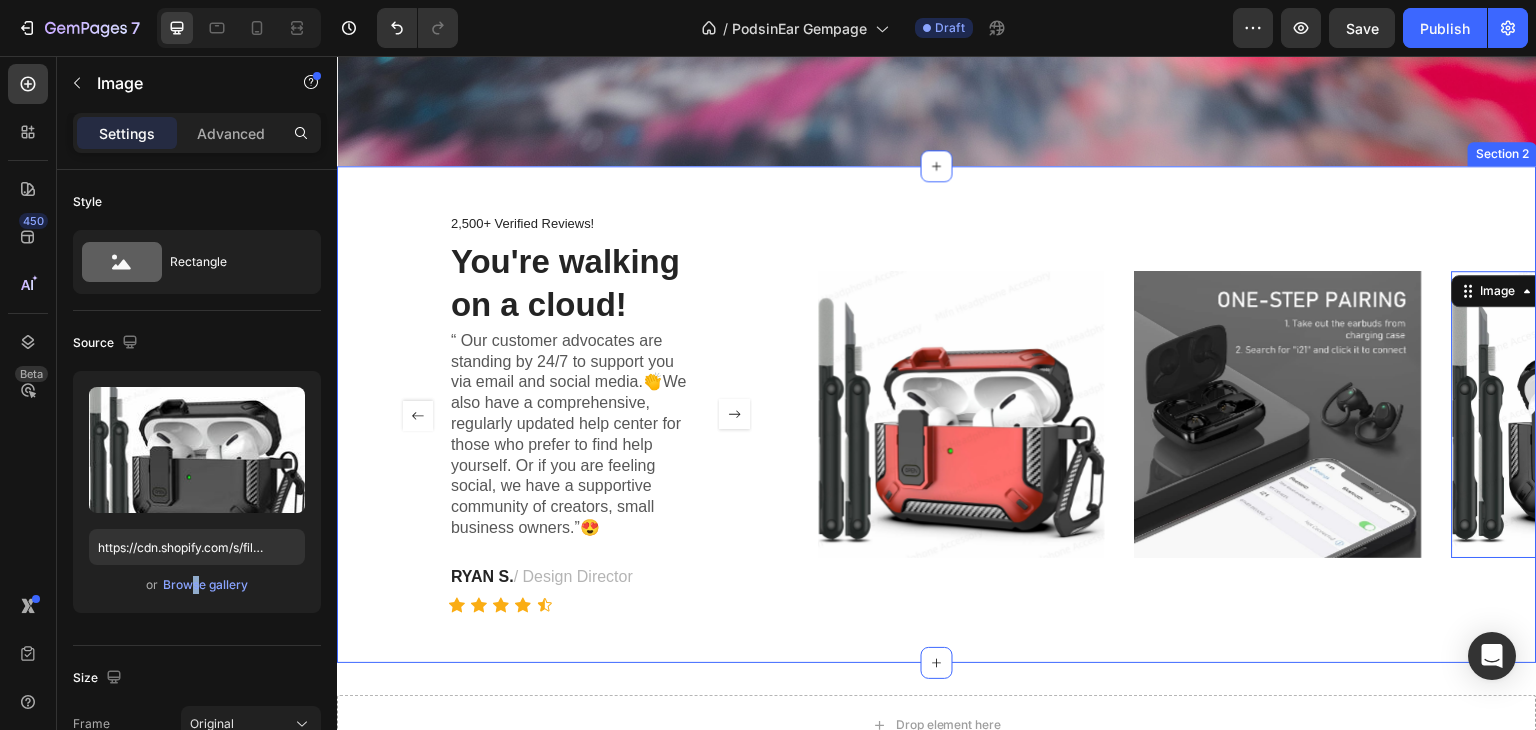 click on "Image Image Image   0 Carousel" at bounding box center [1177, 414] 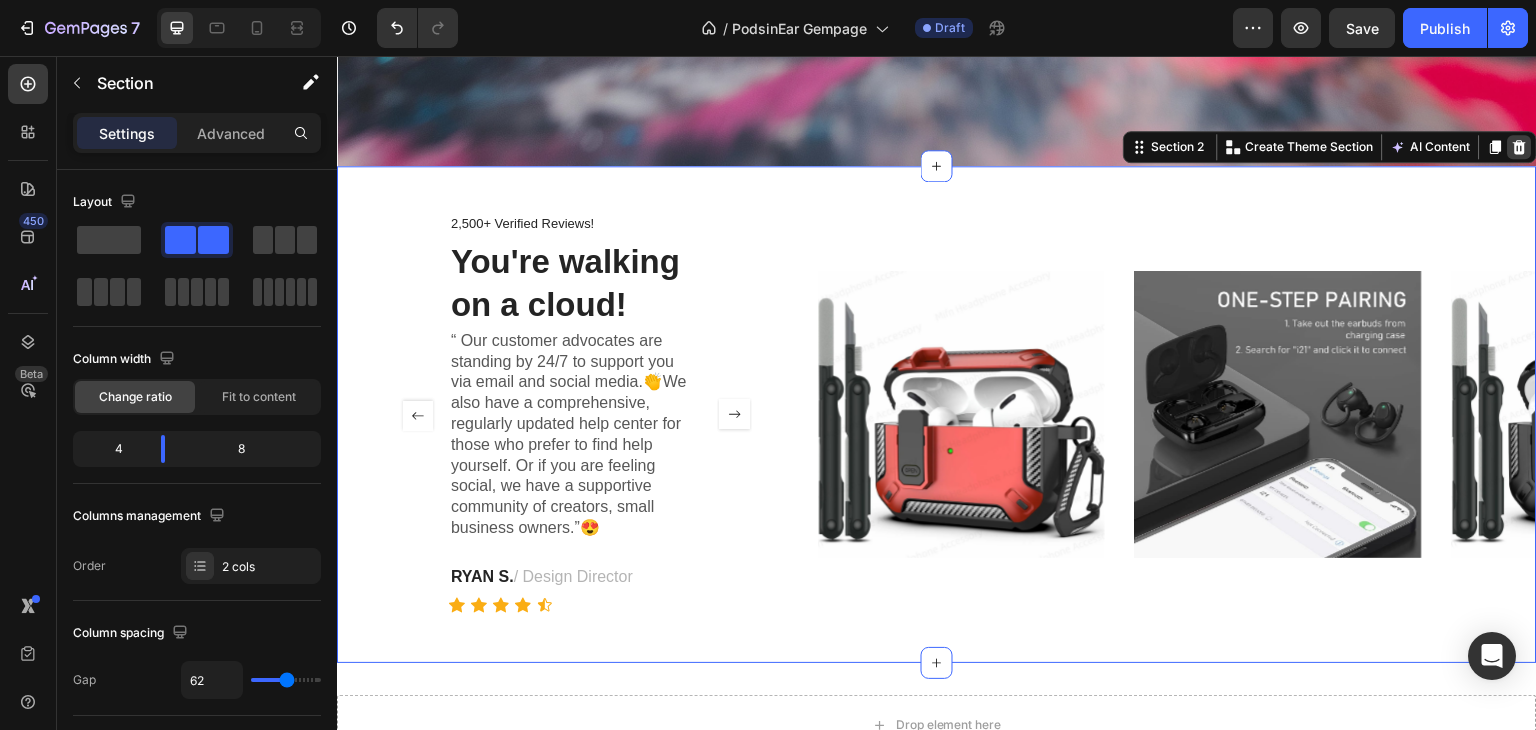 click at bounding box center (1520, 147) 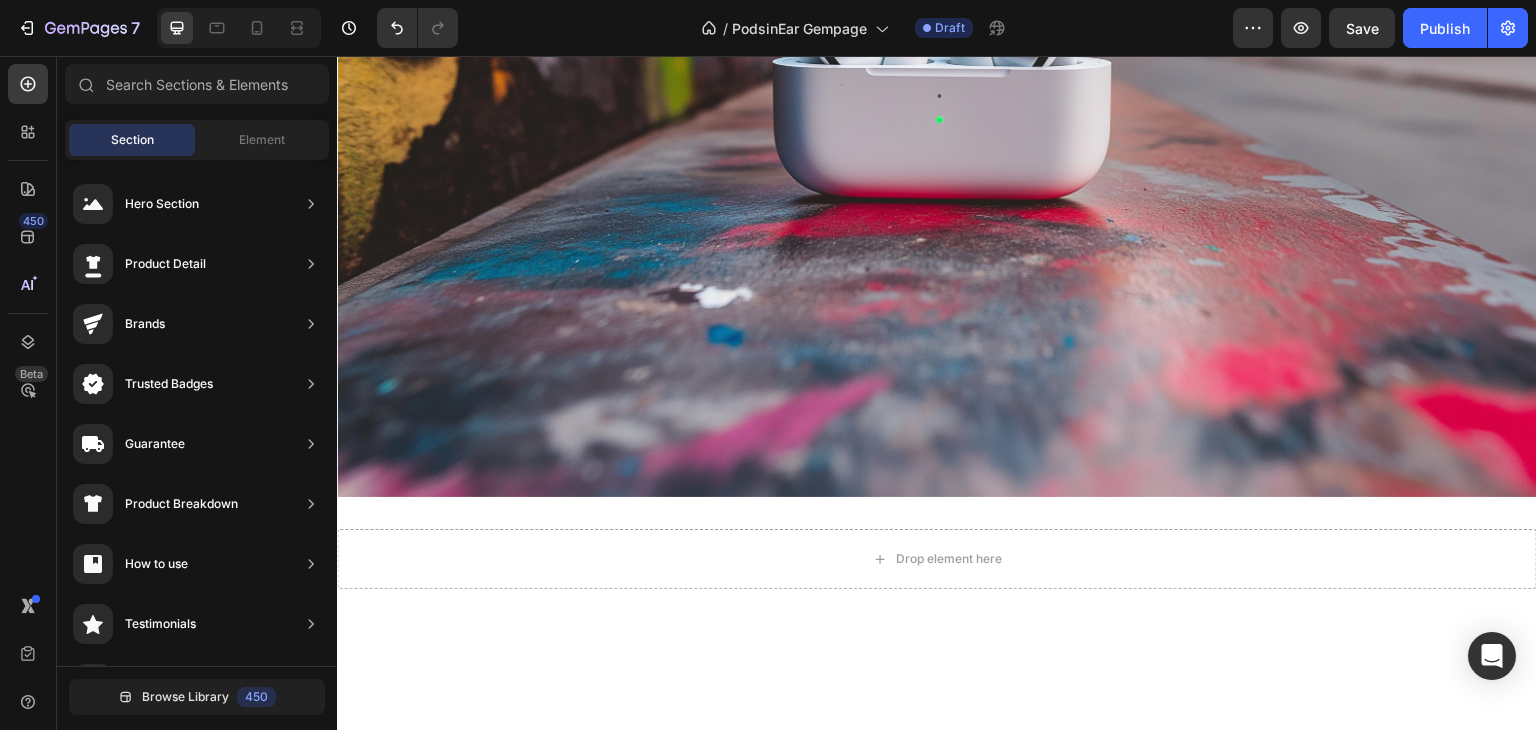scroll, scrollTop: 731, scrollLeft: 0, axis: vertical 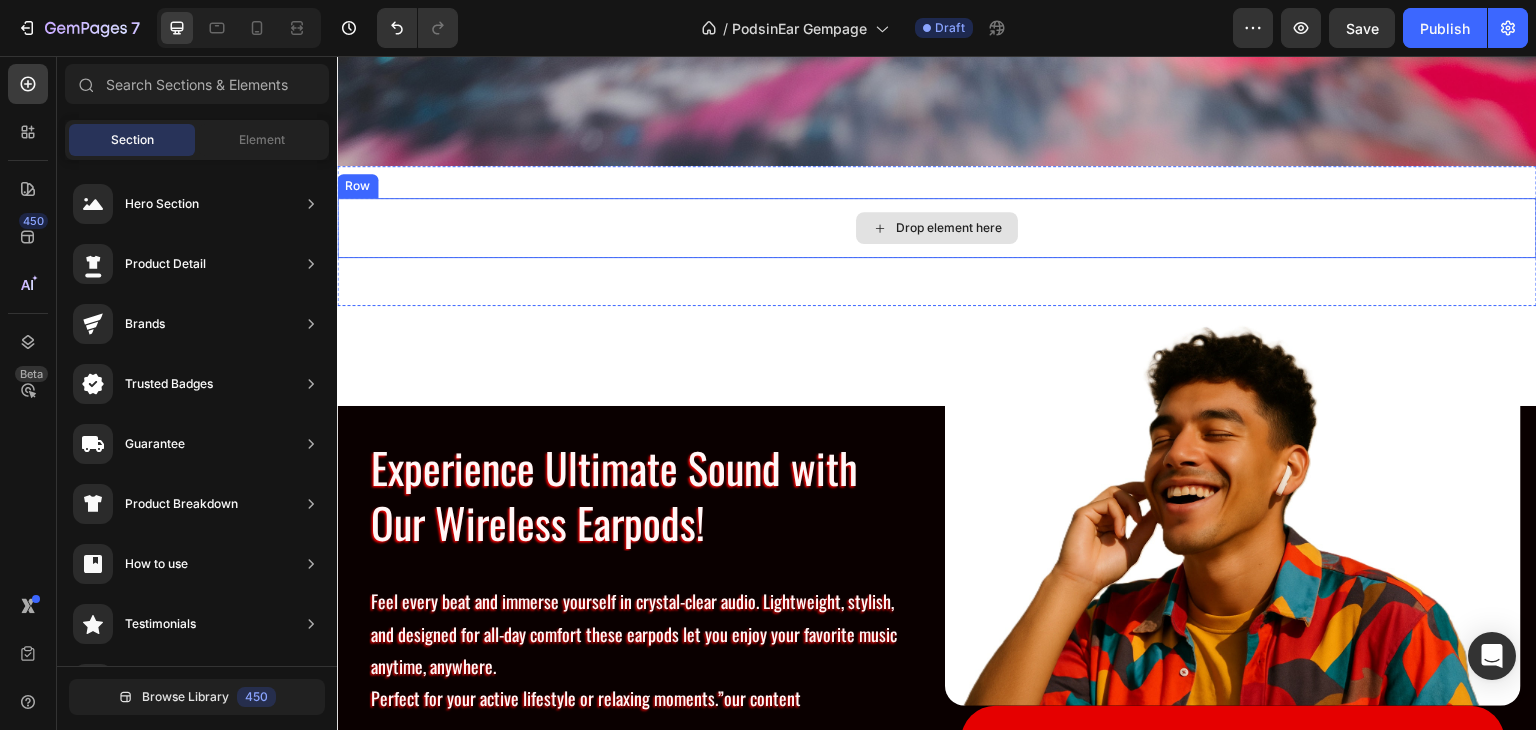 click on "Drop element here" at bounding box center (937, 228) 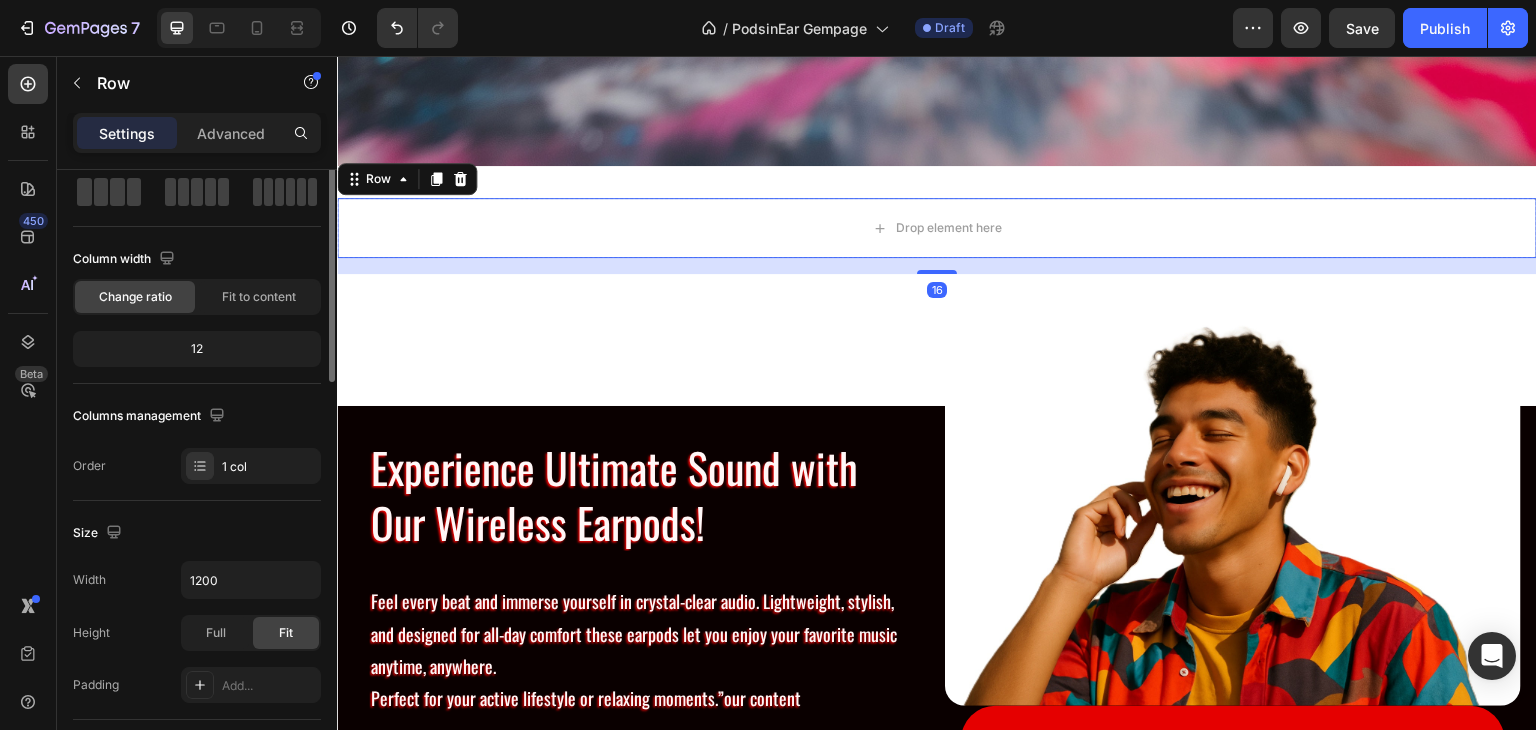 scroll, scrollTop: 0, scrollLeft: 0, axis: both 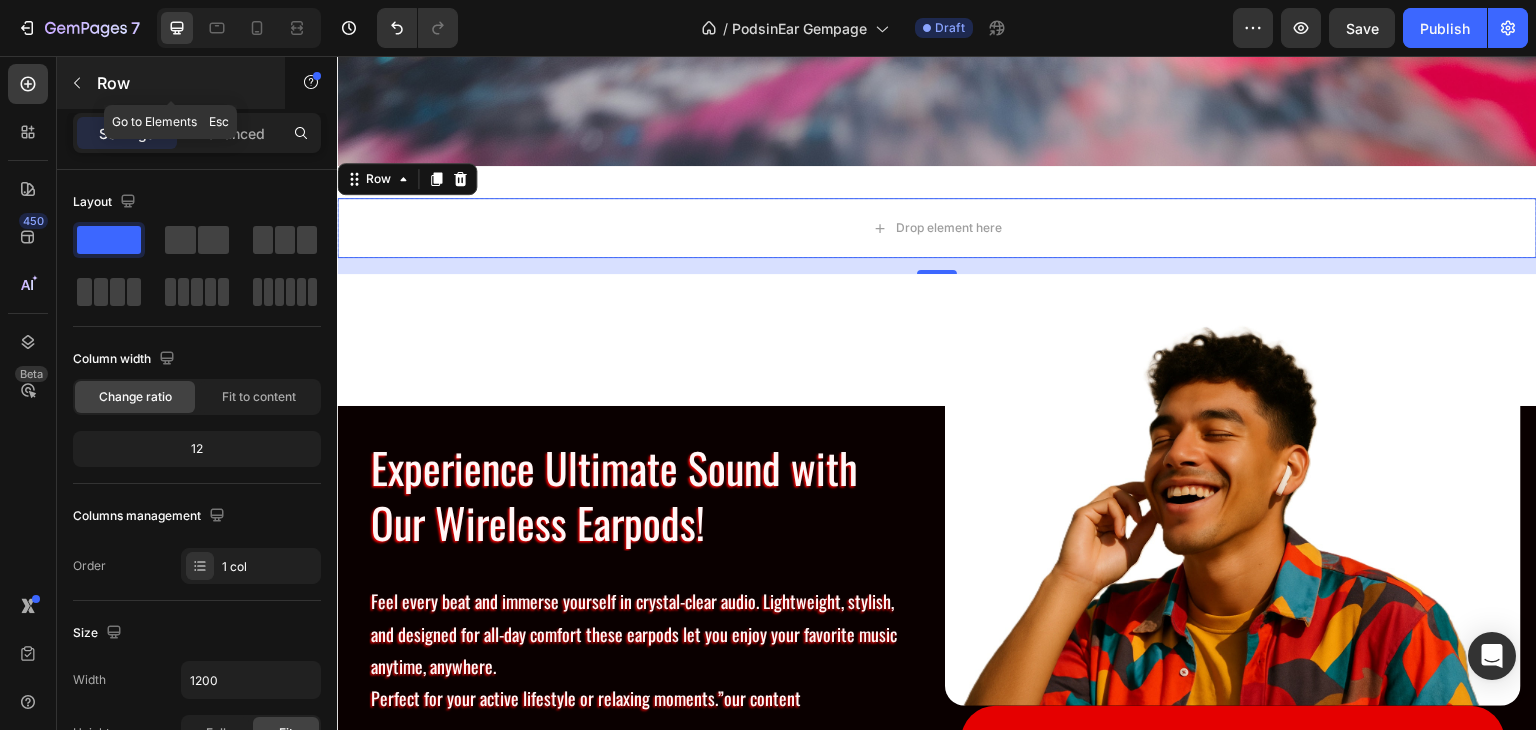 click 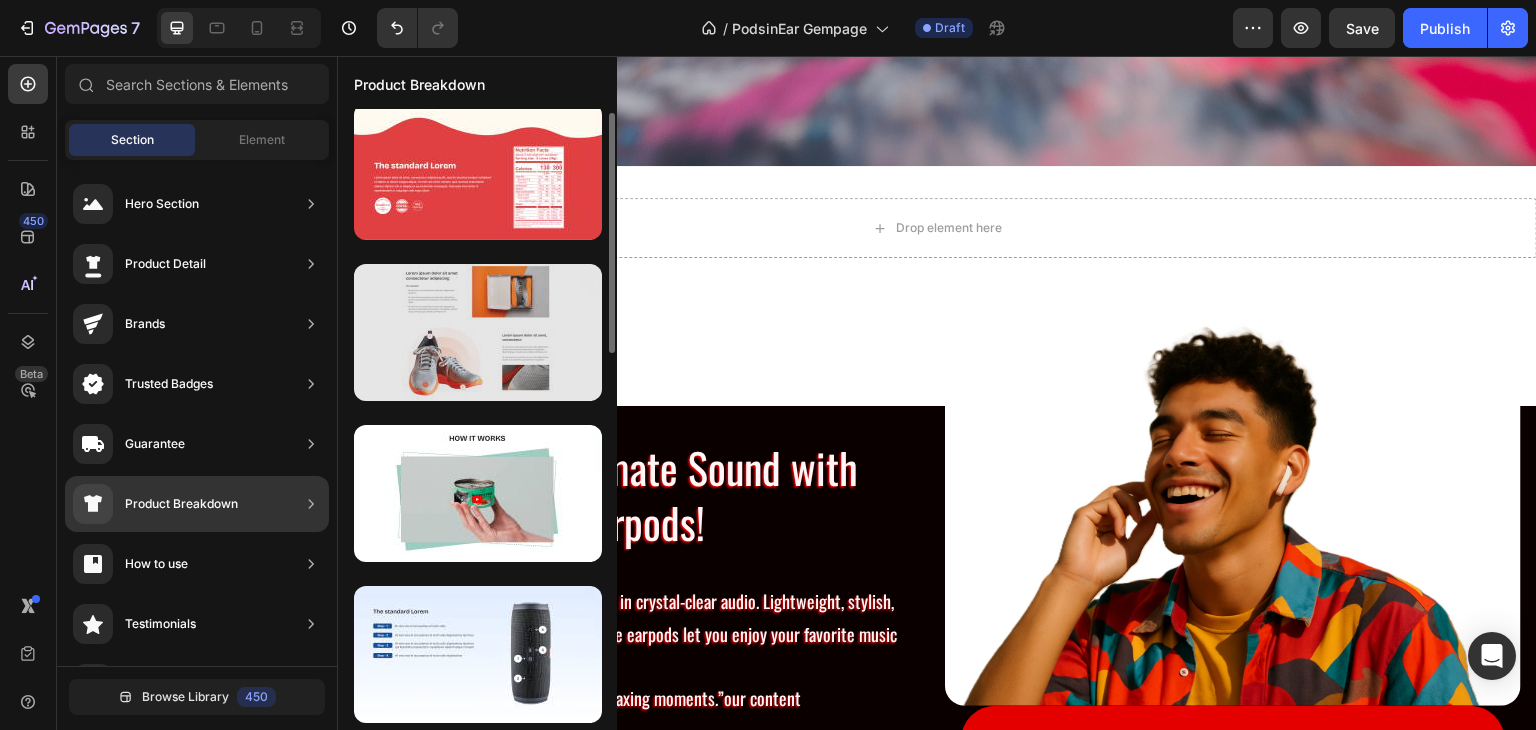 click at bounding box center (478, 332) 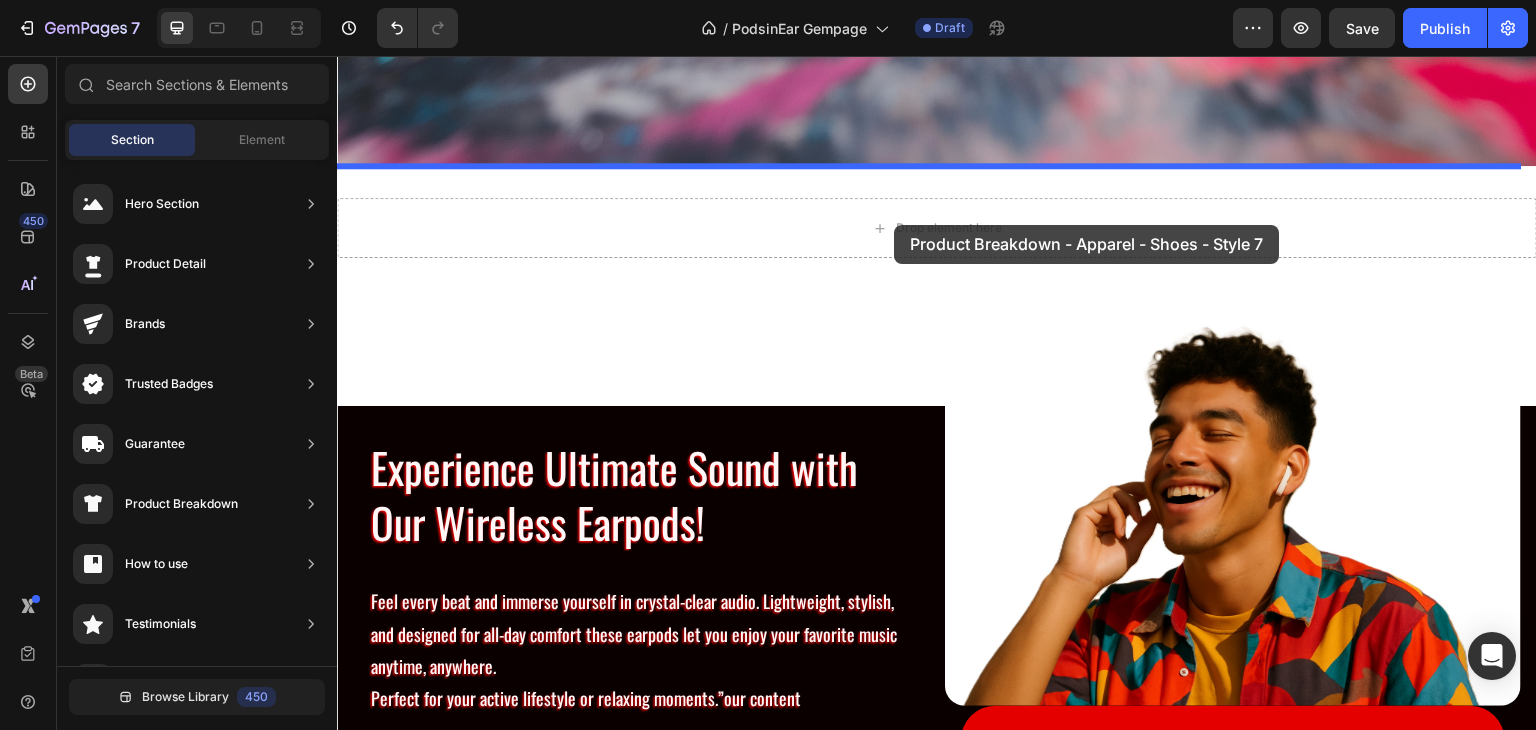 drag, startPoint x: 855, startPoint y: 381, endPoint x: 894, endPoint y: 225, distance: 160.80112 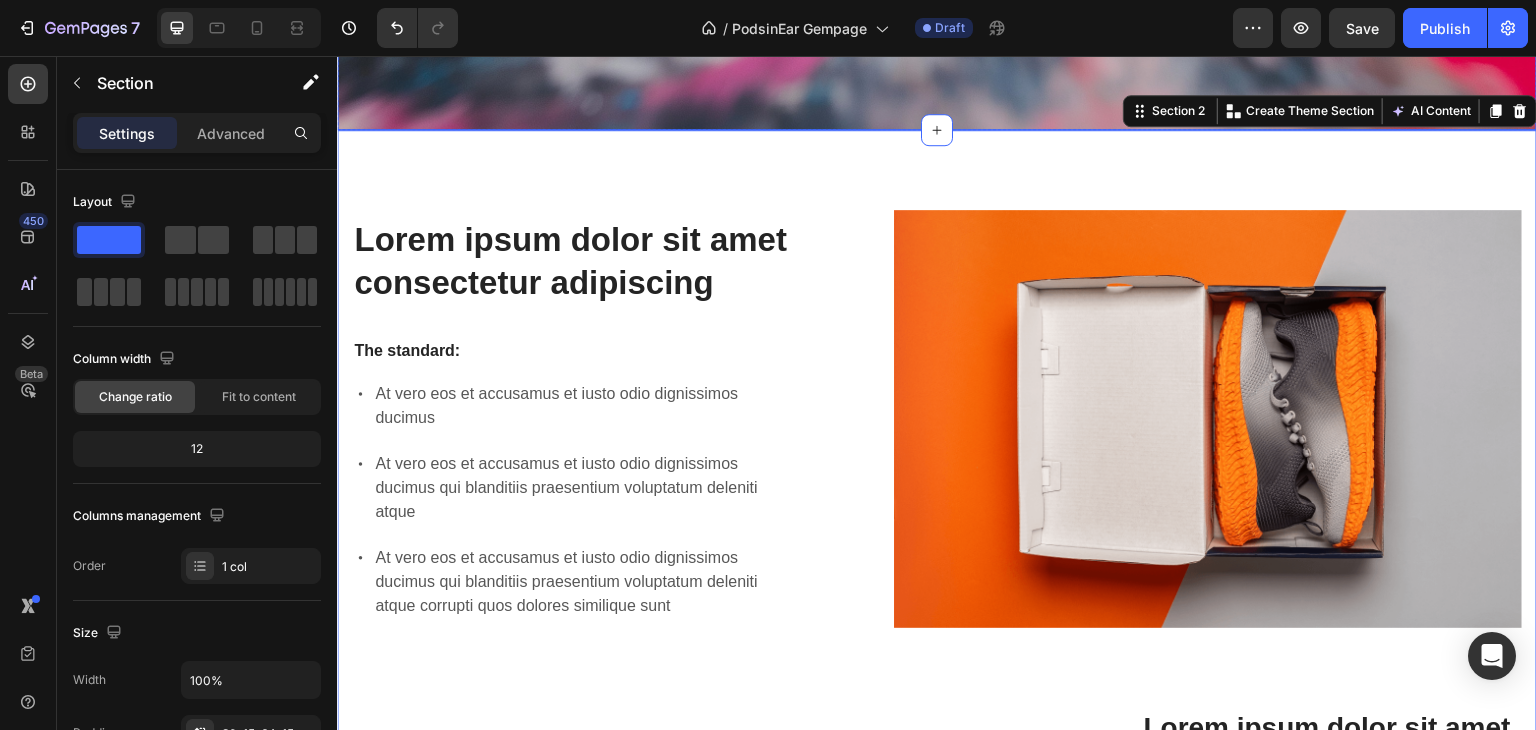 scroll, scrollTop: 671, scrollLeft: 0, axis: vertical 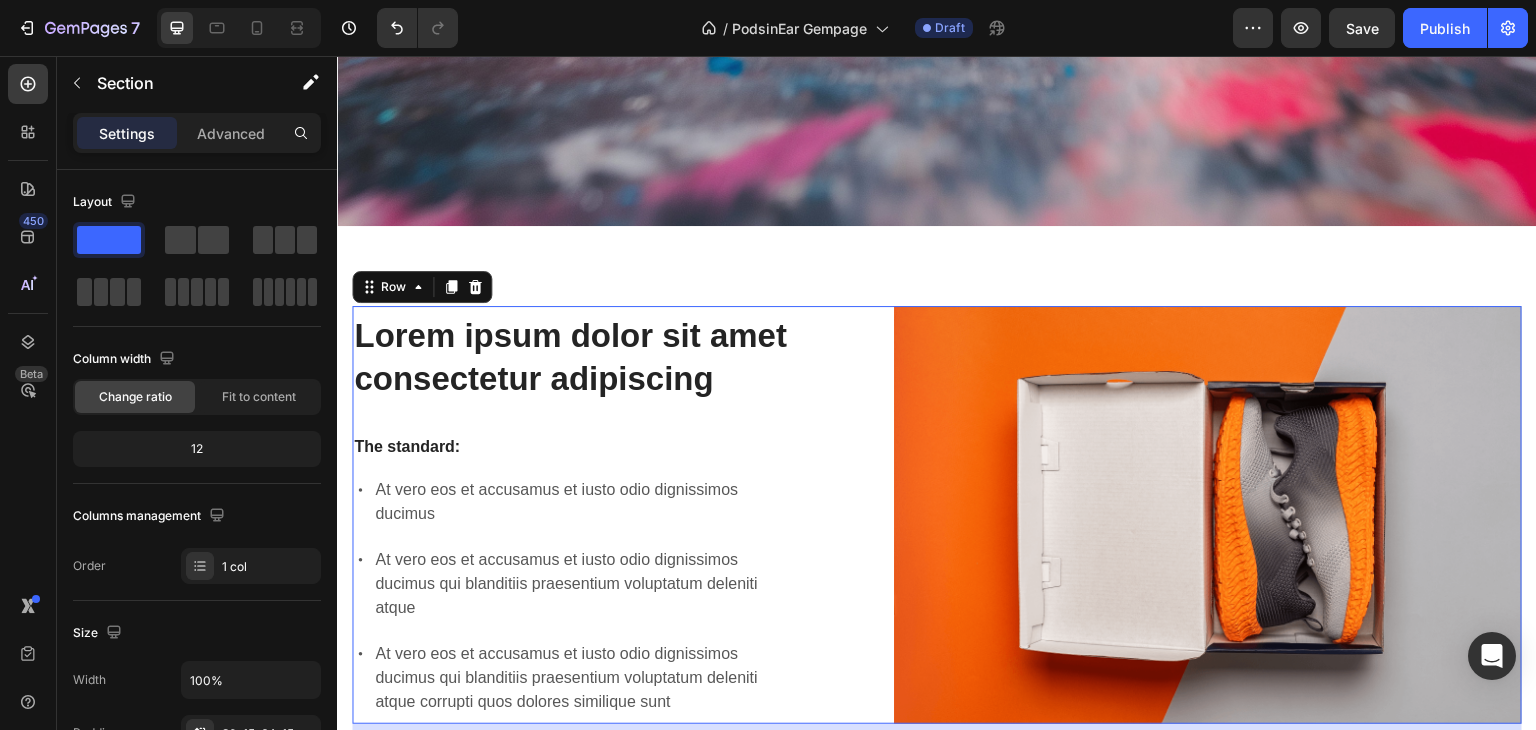 click on "Lorem ipsum dolor sit amet consectetur adipiscing Heading The standard: Text Block
At vero eos et accusamus et iusto odio dignissimos ducimus
At vero eos et accusamus et iusto odio dignissimos ducimus qui blanditiis praesentium voluptatum deleniti atque
At vero eos et accusamus et iusto odio dignissimos ducimus qui blanditiis praesentium voluptatum deleniti atque corrupti quos dolores similique sunt Item List Image Row   80" at bounding box center [937, 515] 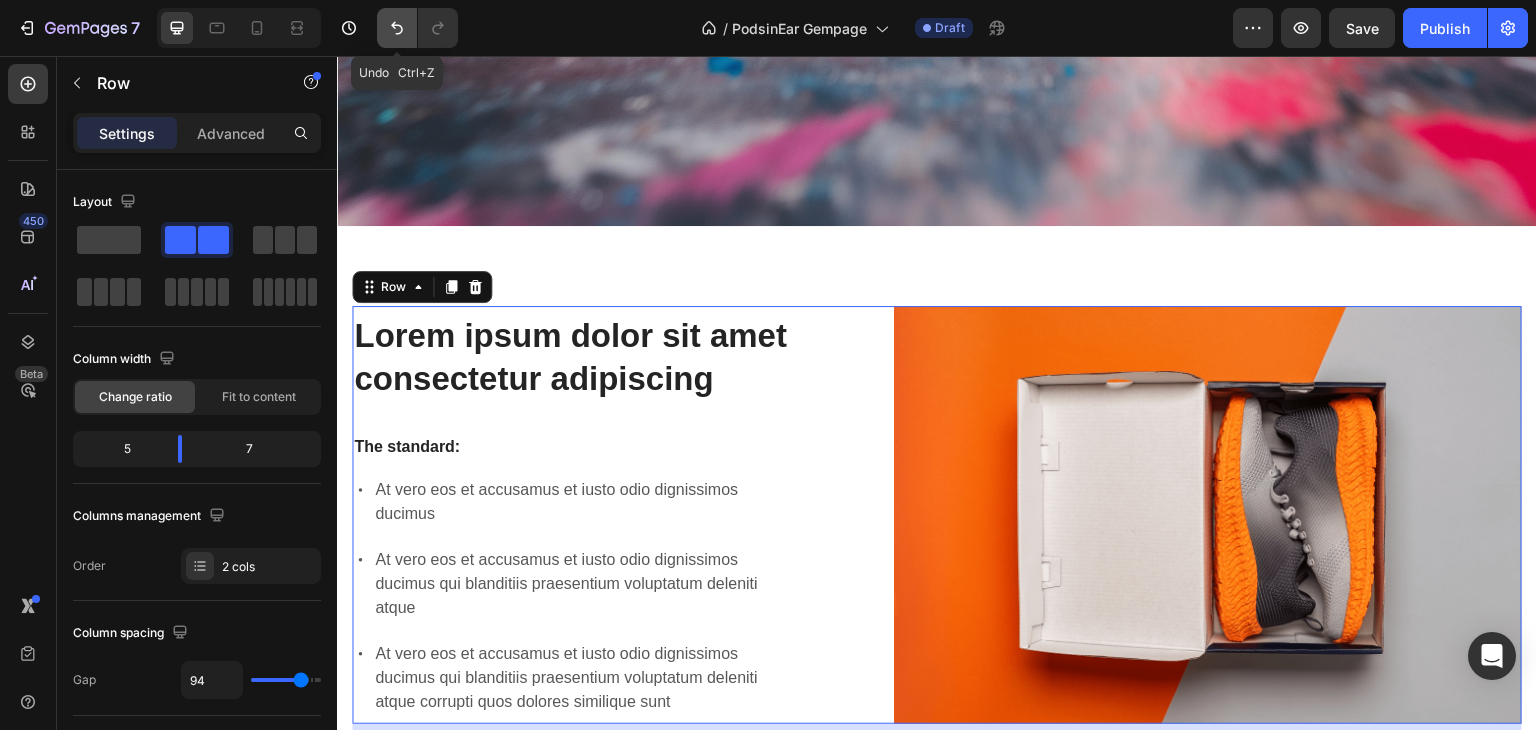 click 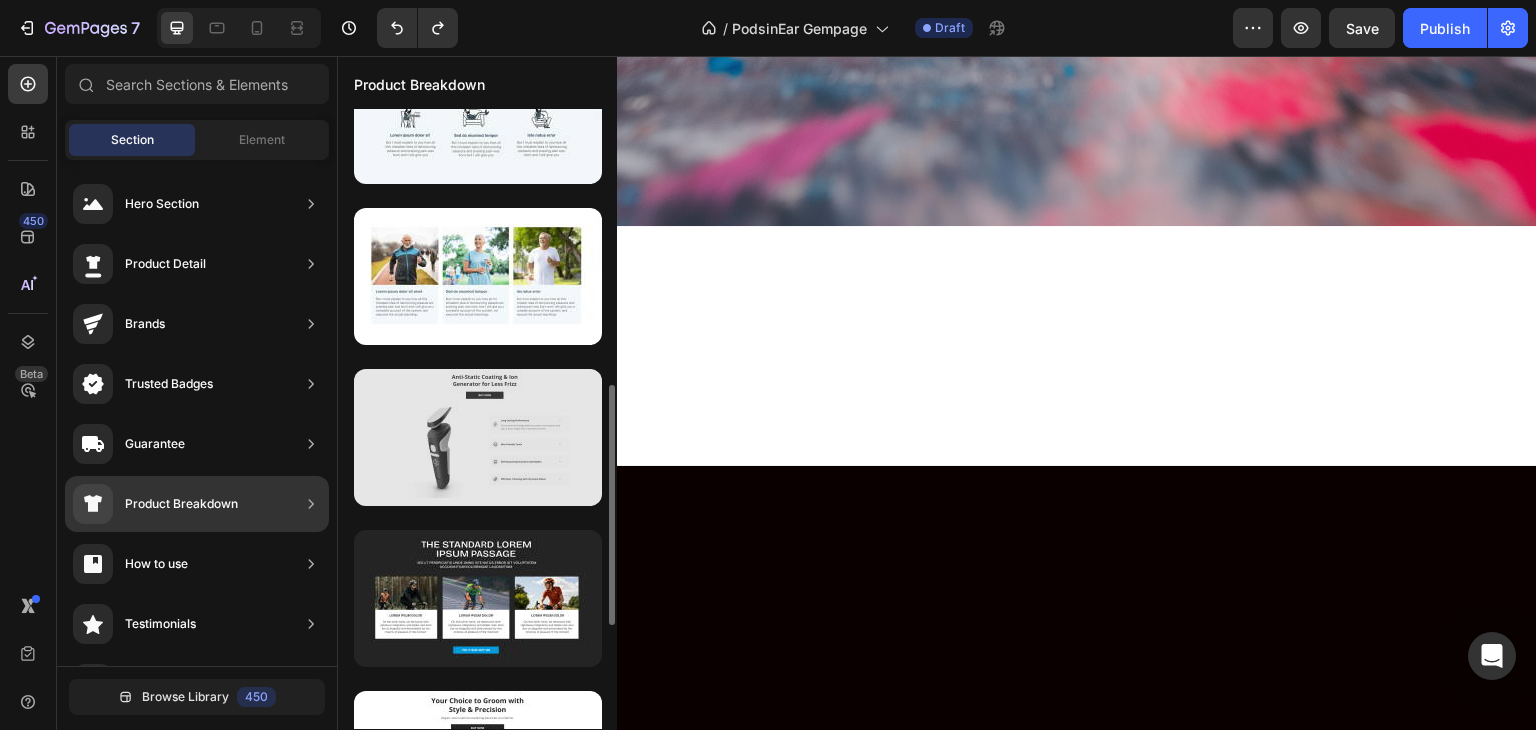 scroll, scrollTop: 978, scrollLeft: 0, axis: vertical 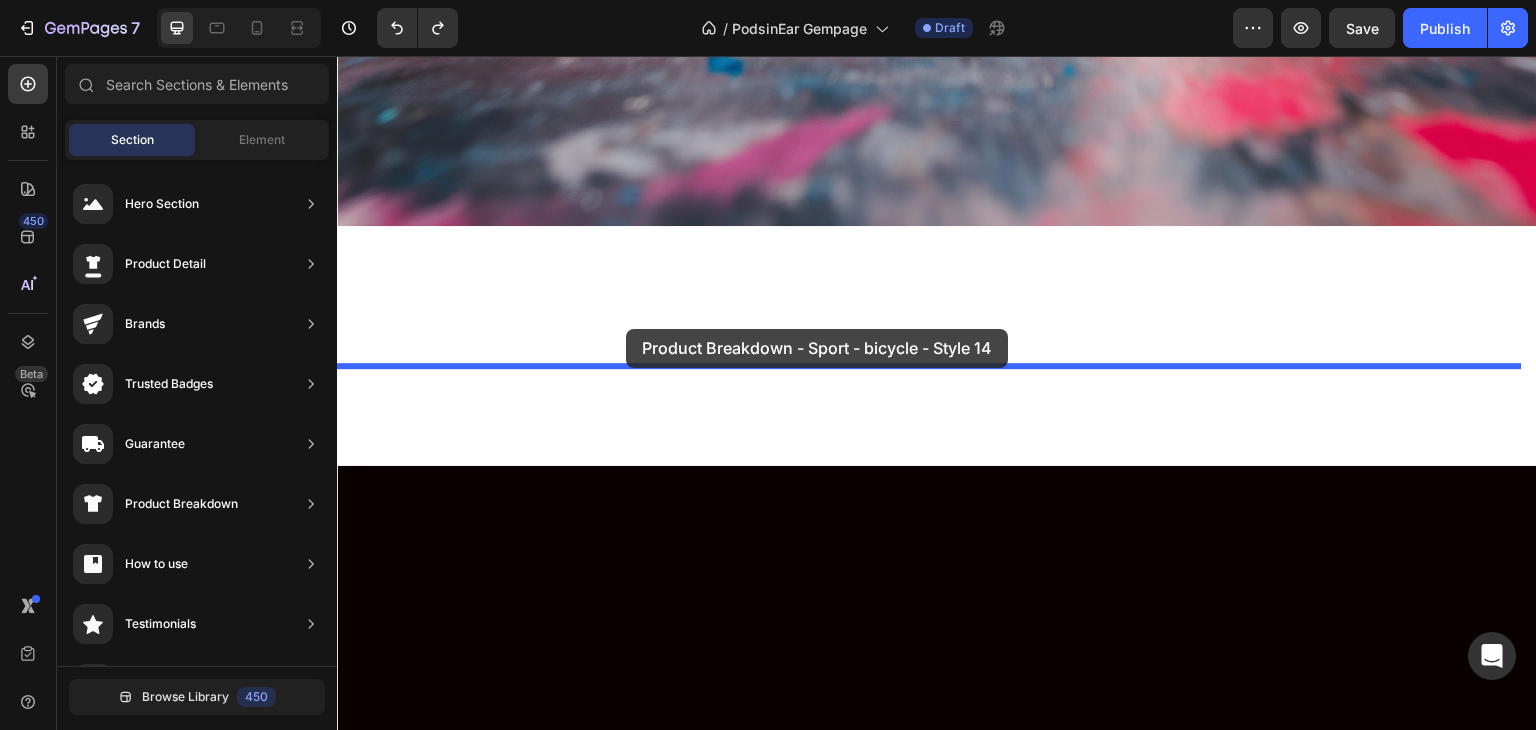 drag, startPoint x: 863, startPoint y: 393, endPoint x: 626, endPoint y: 329, distance: 245.4893 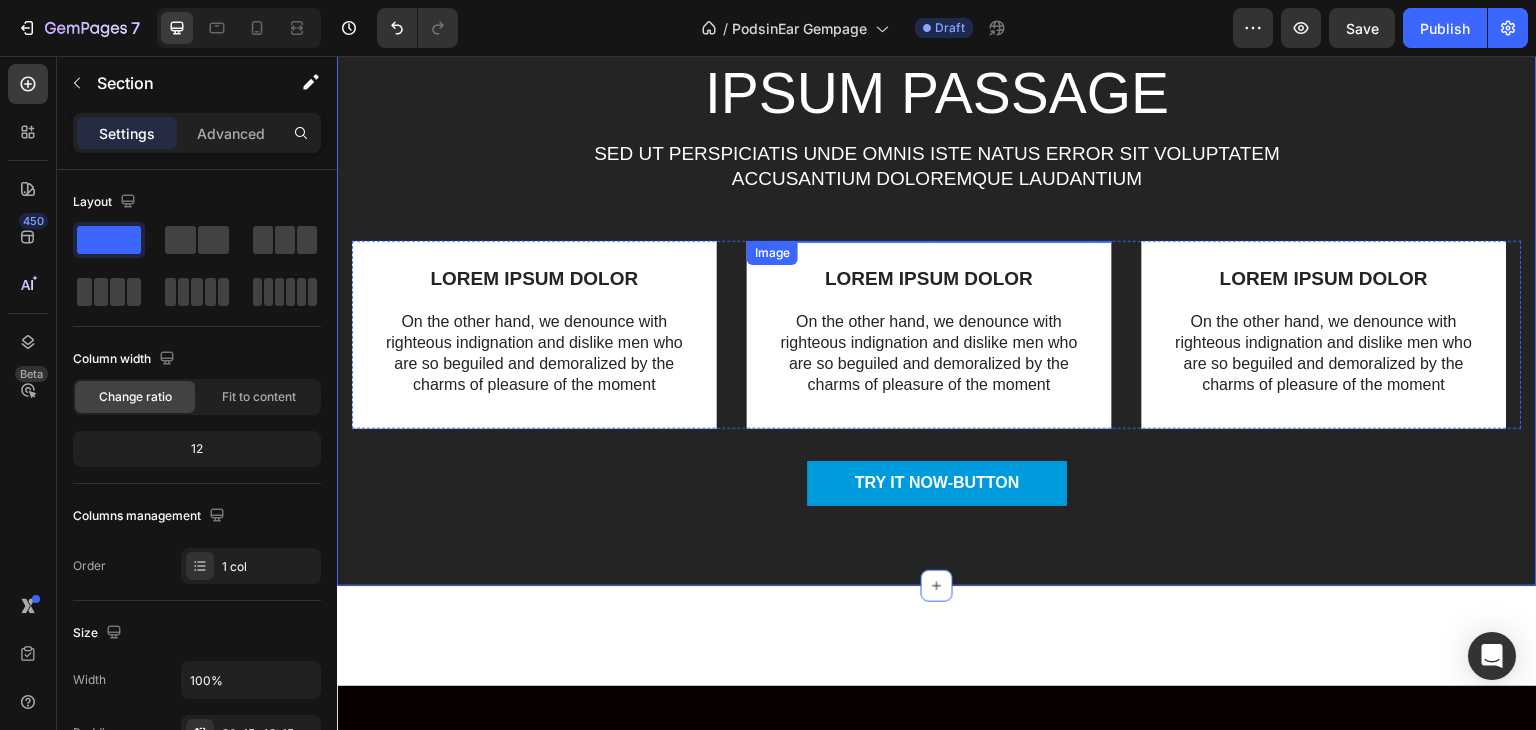 scroll, scrollTop: 1011, scrollLeft: 0, axis: vertical 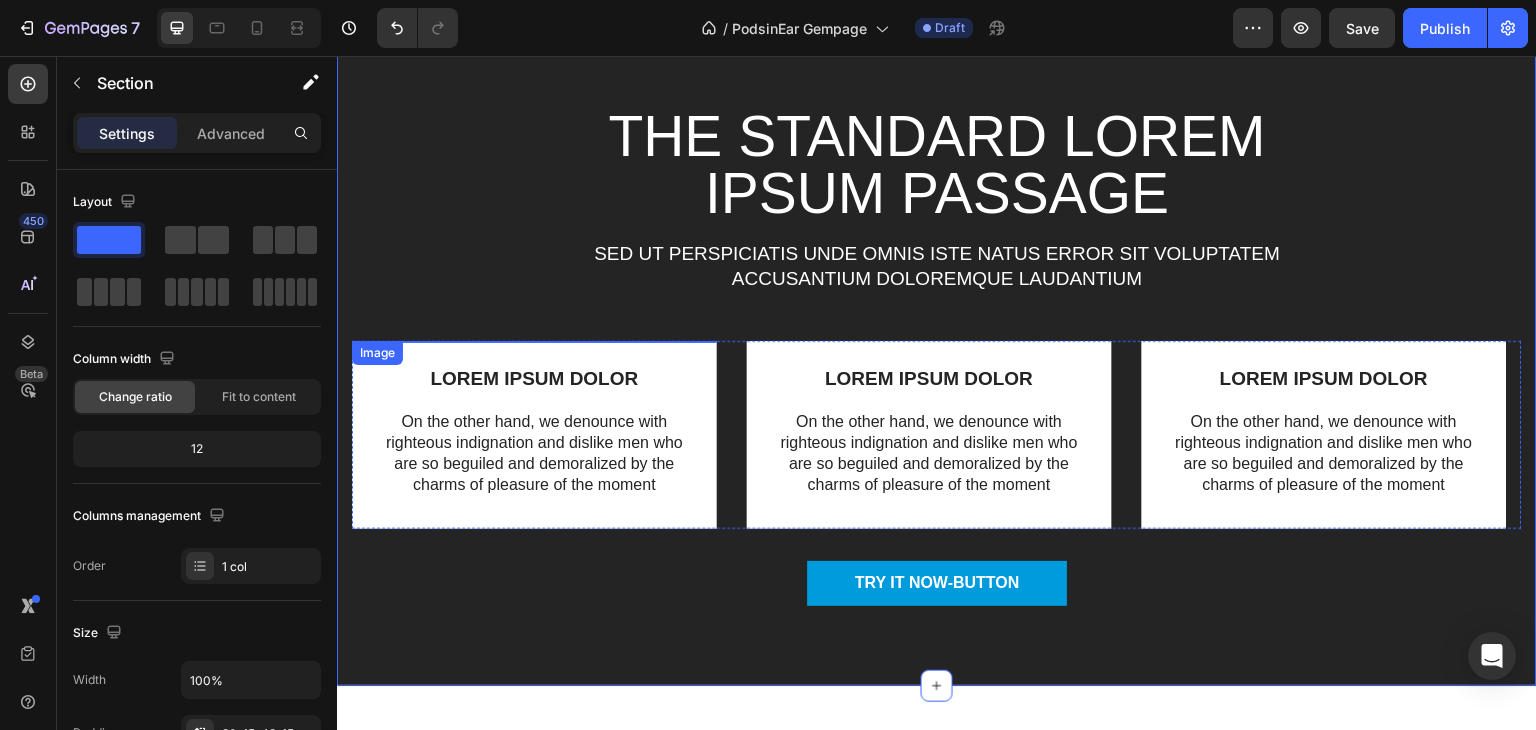 click at bounding box center (534, 341) 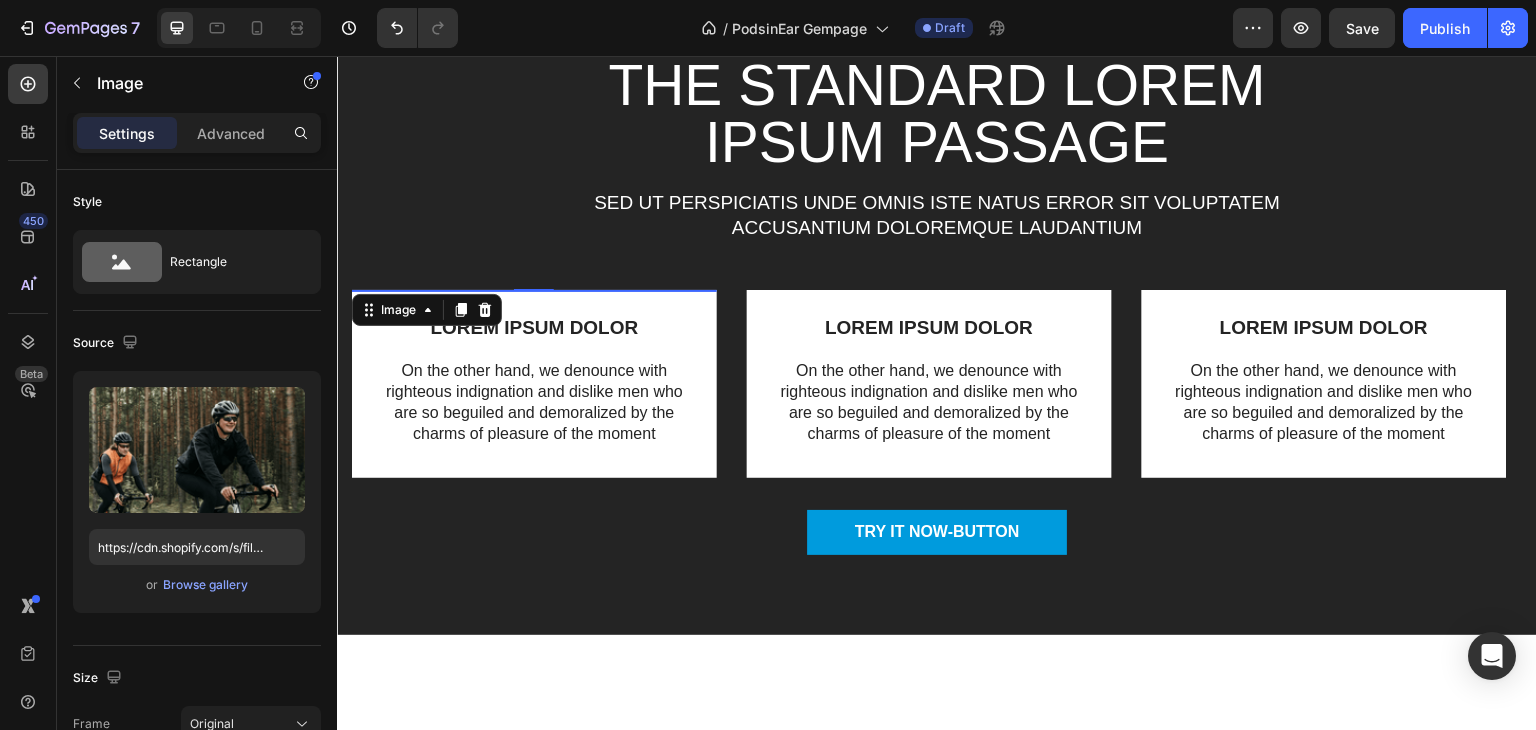 scroll, scrollTop: 1111, scrollLeft: 0, axis: vertical 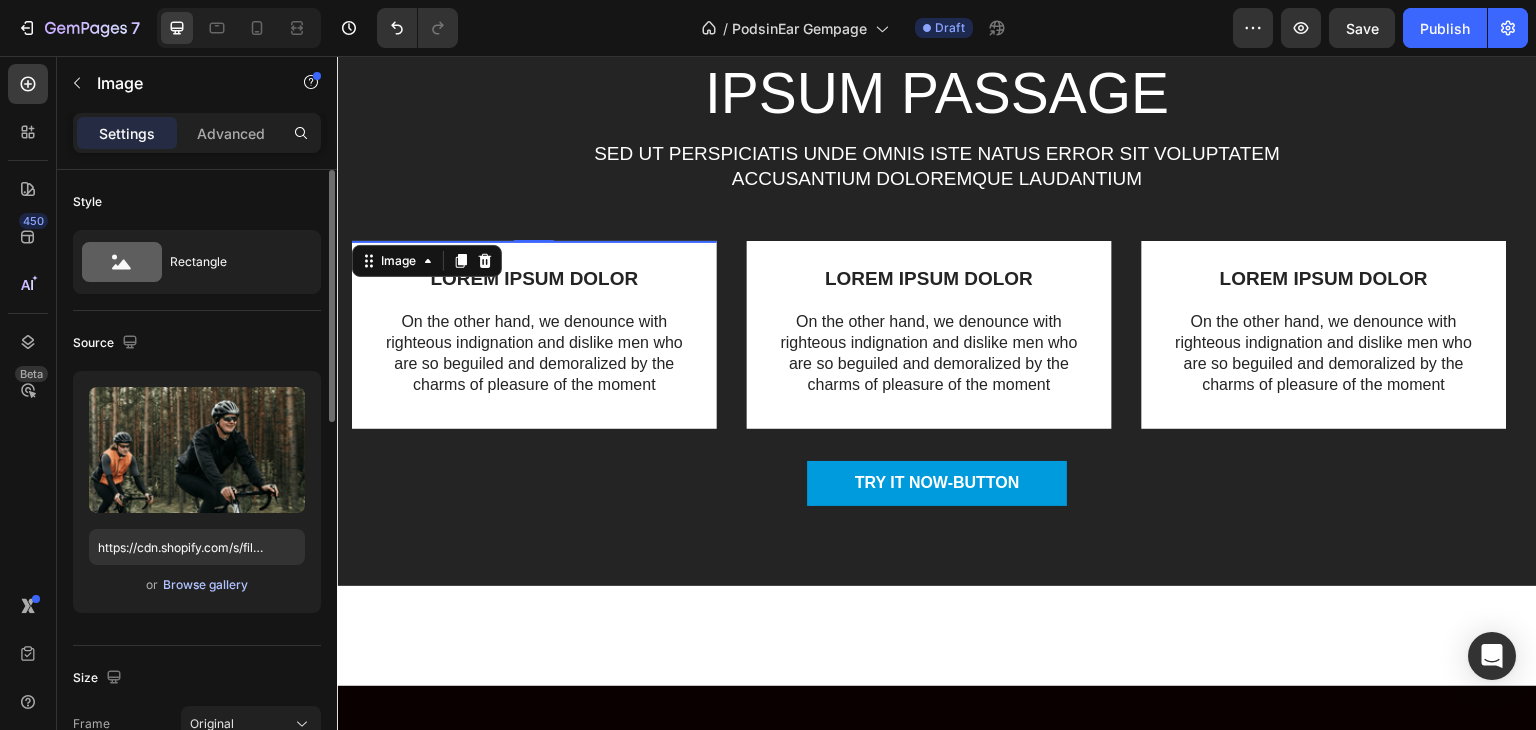 click on "Browse gallery" at bounding box center [205, 585] 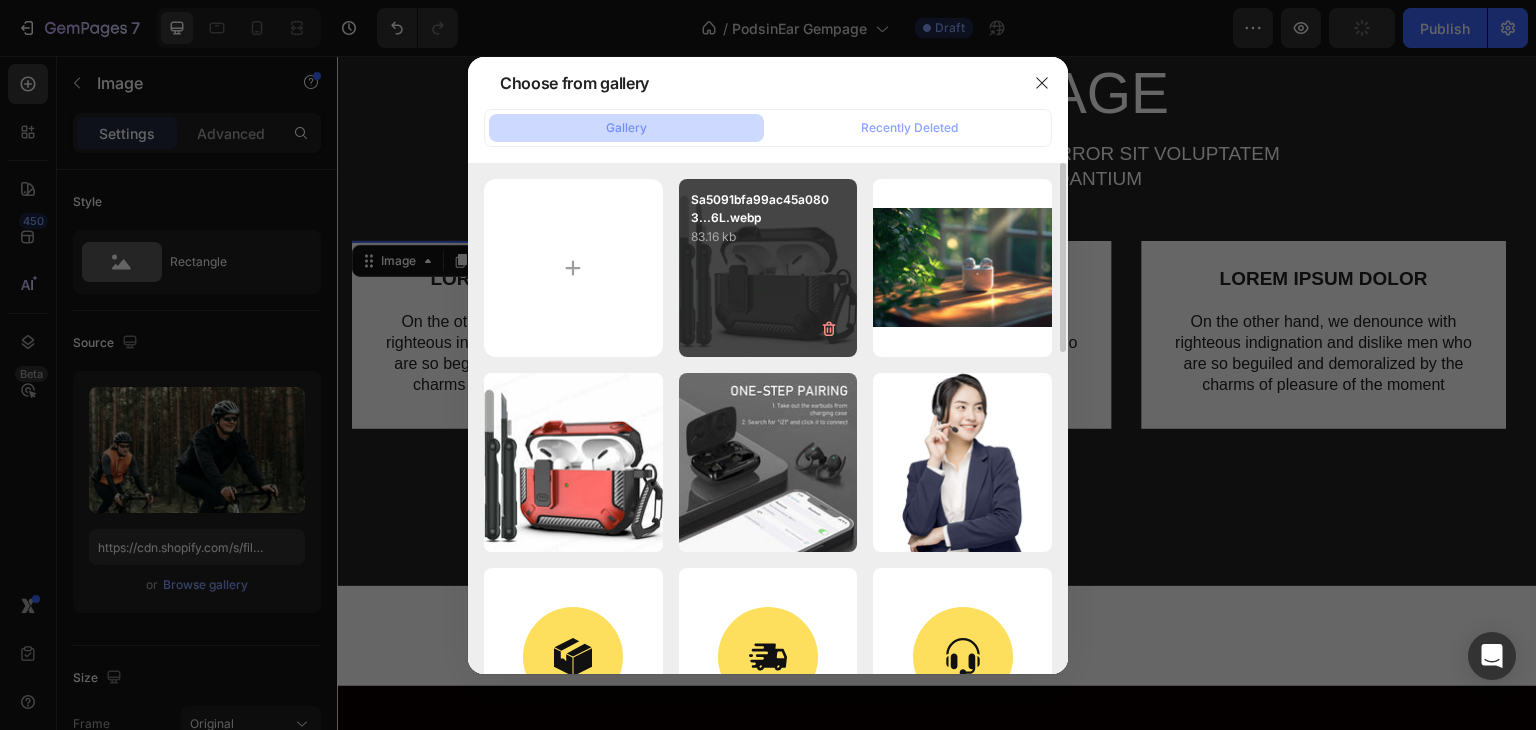 click on "Sa5091bfa99ac45a0803...6L.webp 83.16 kb" at bounding box center (768, 268) 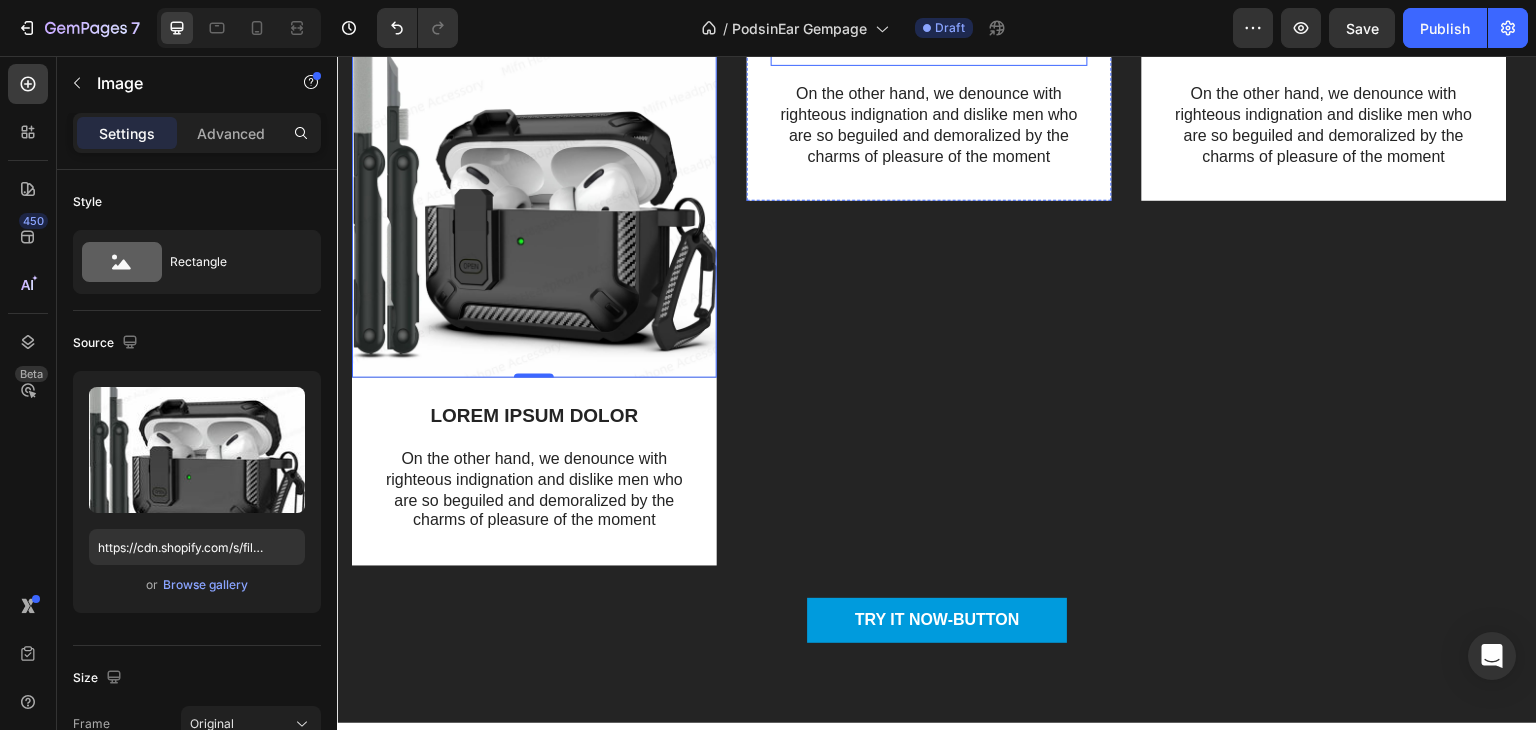 scroll, scrollTop: 1211, scrollLeft: 0, axis: vertical 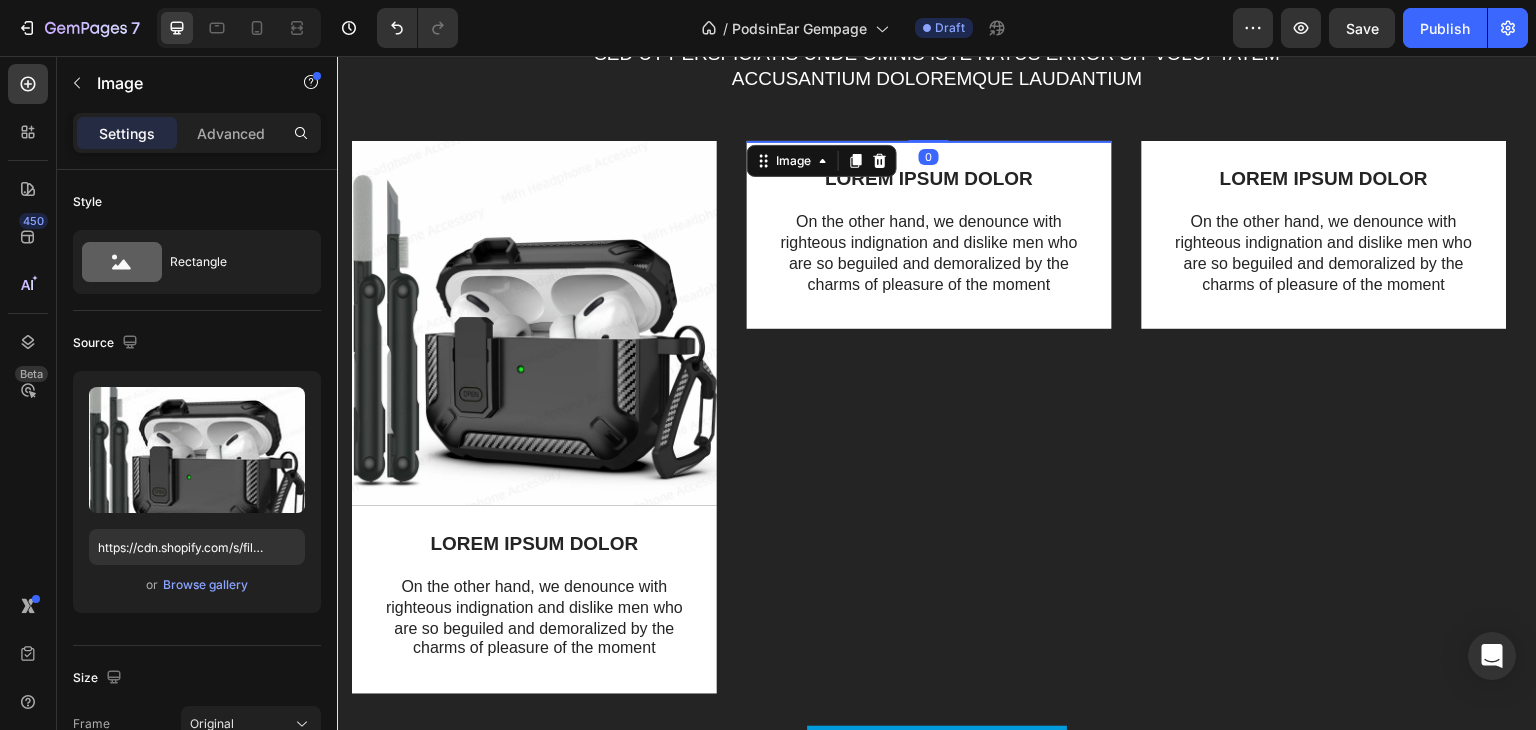 click at bounding box center [929, 141] 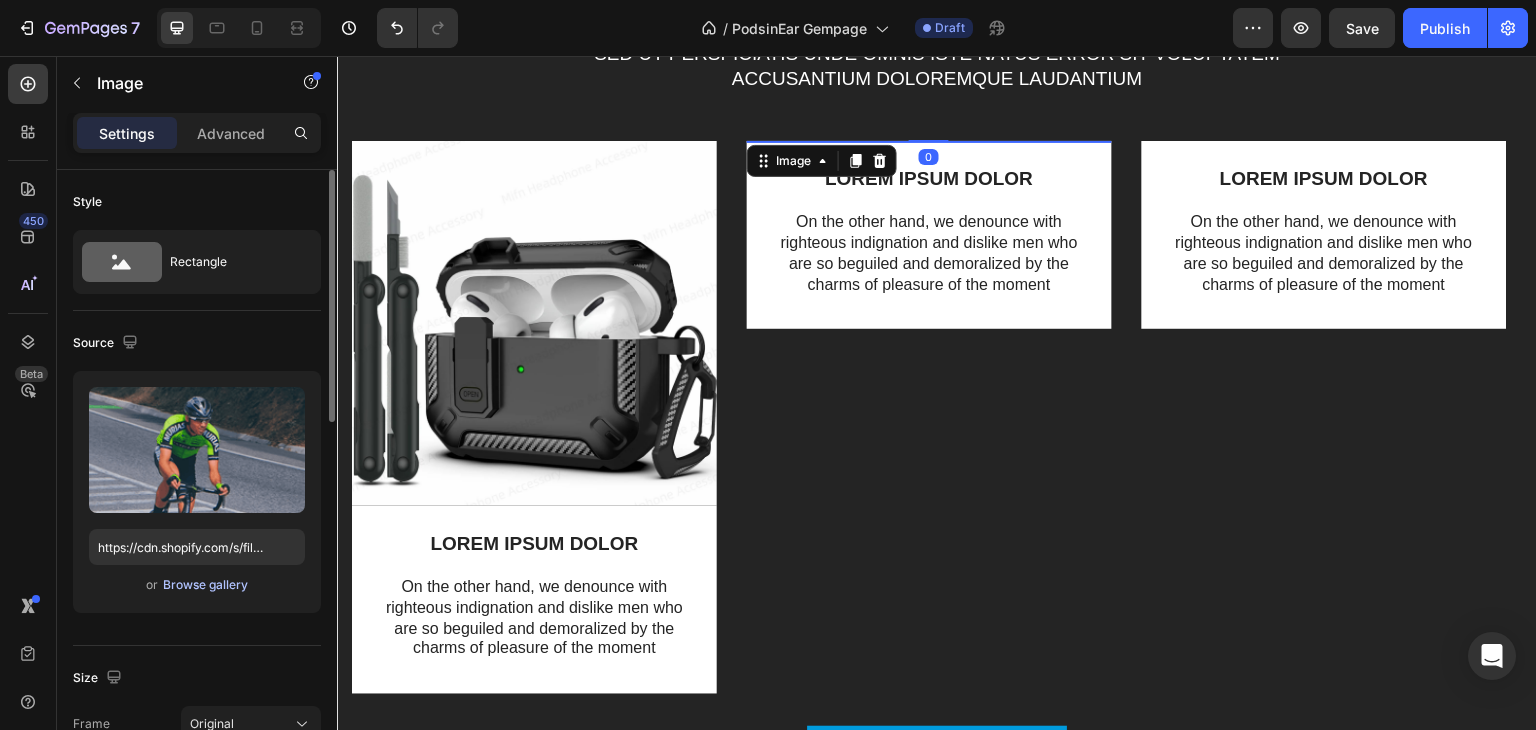 click on "Browse gallery" at bounding box center [205, 585] 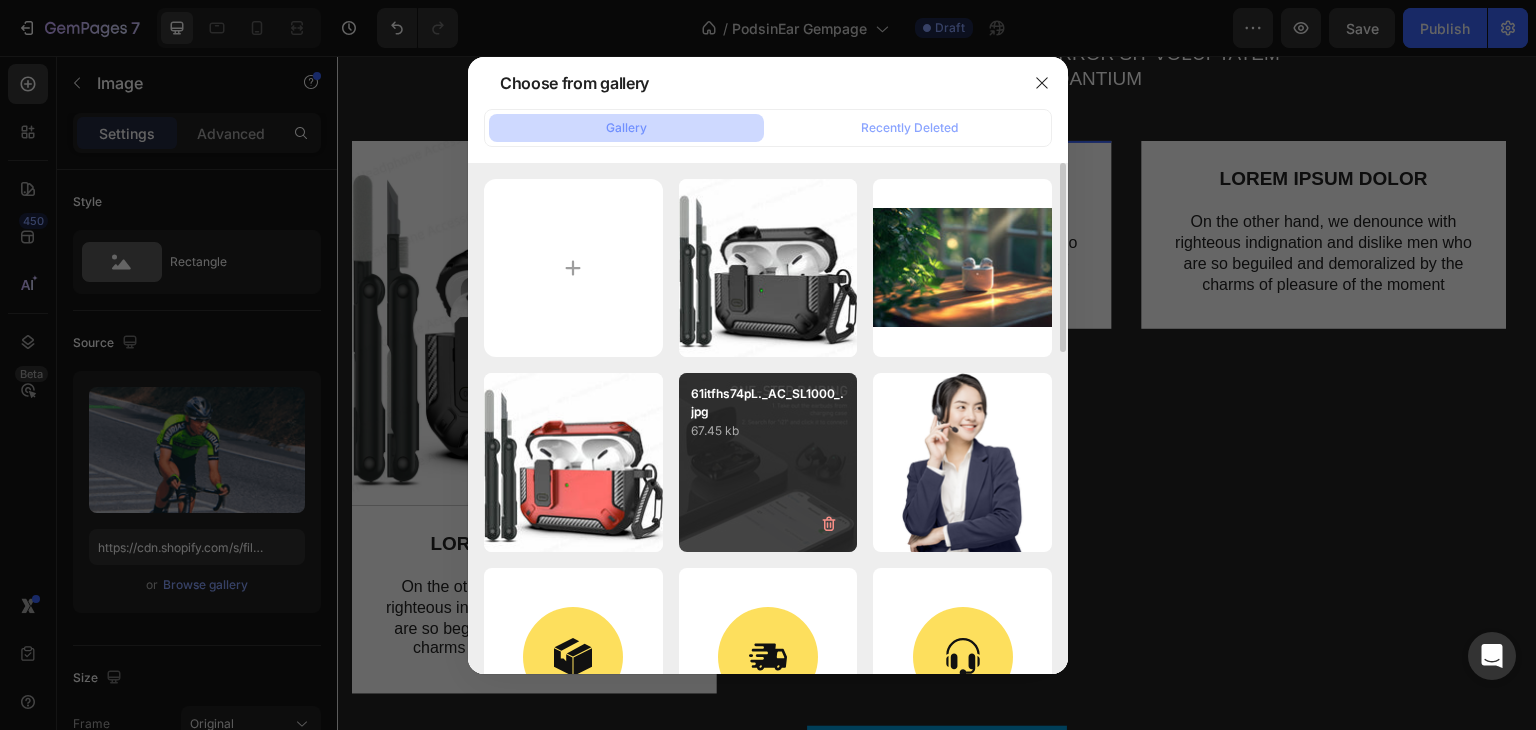click on "61itfhs74pL._AC_SL1000_.jpg 67.45 kb" at bounding box center (768, 462) 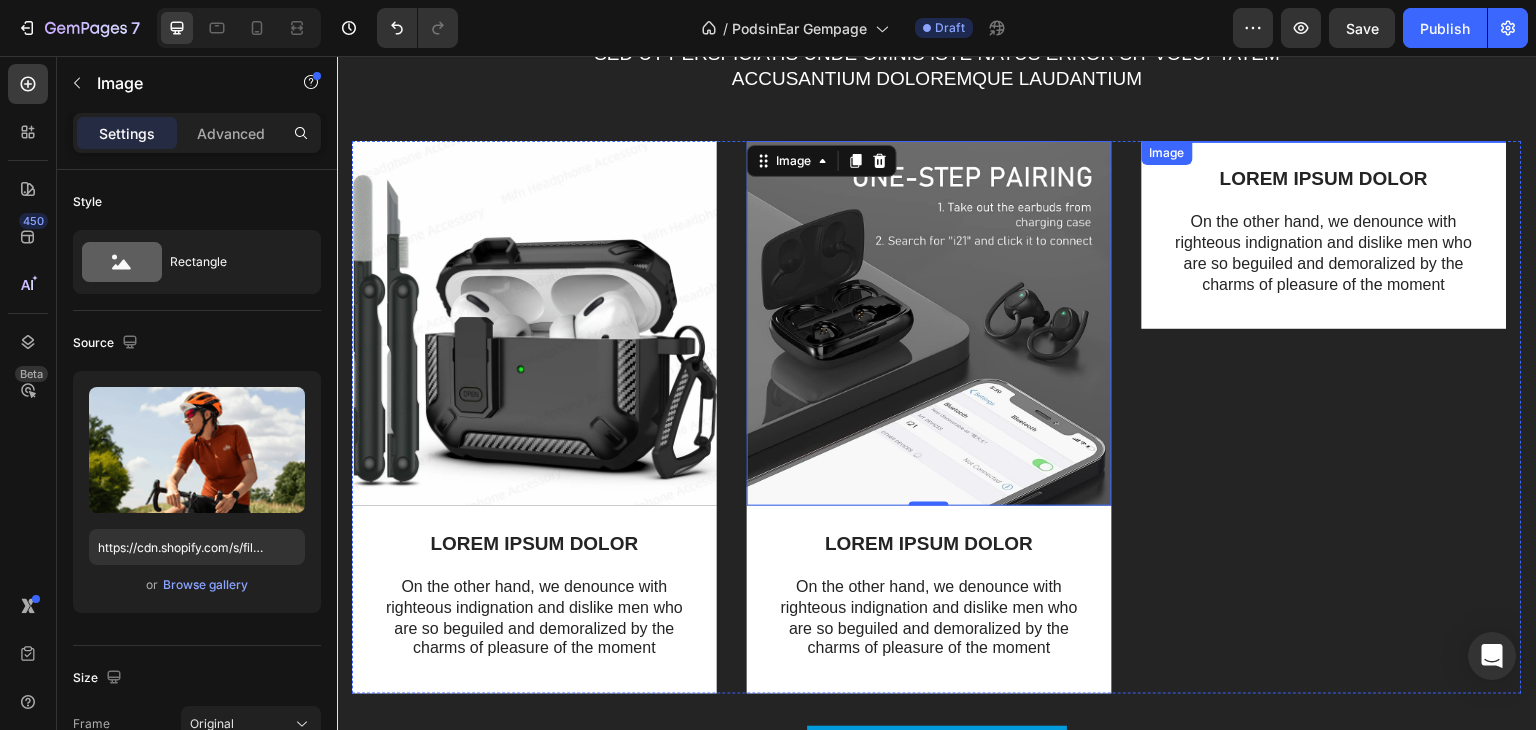 click at bounding box center (1324, 141) 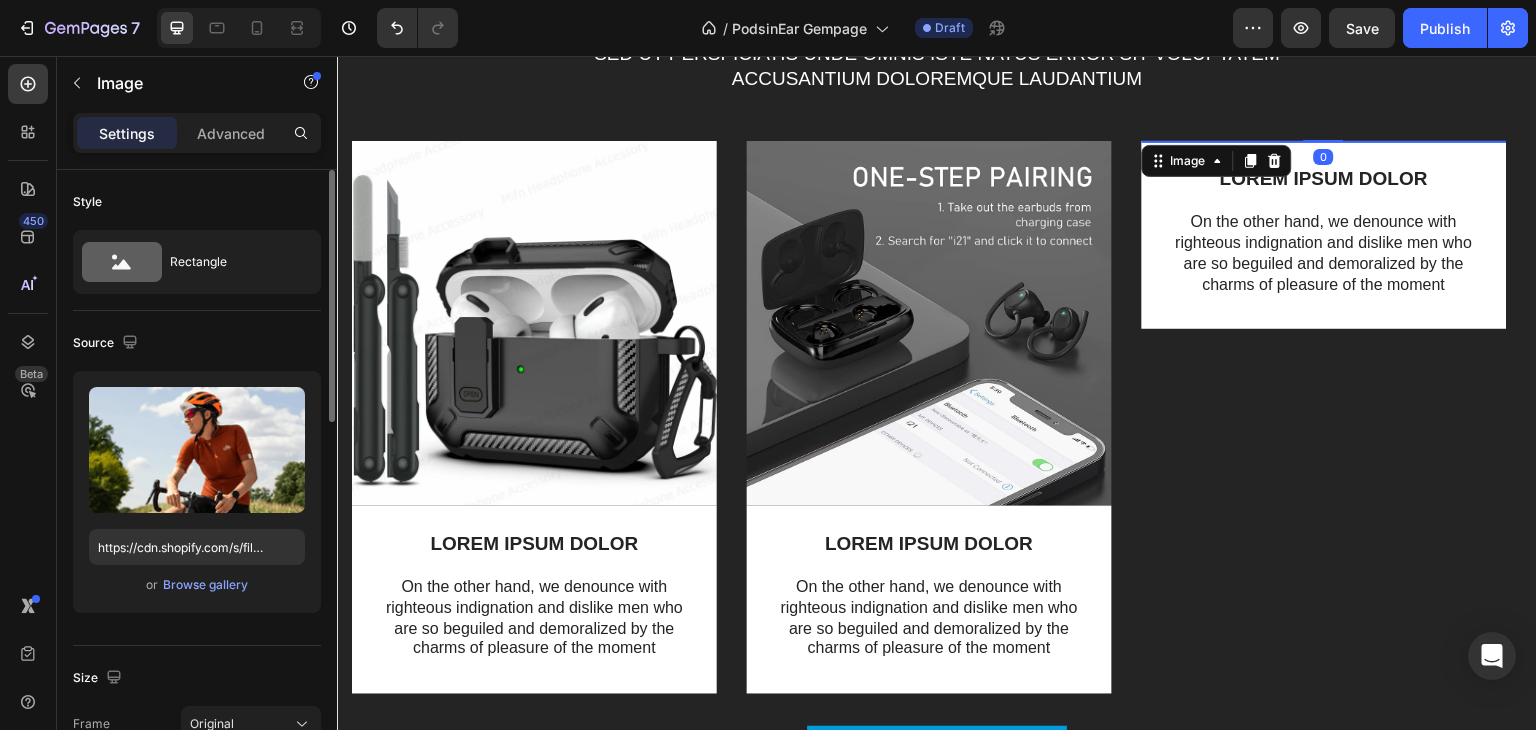 click on "Upload Image https://cdn.shopify.com/s/files/1/2005/9307/files/gempages_432750572815254551-94c3d97e-3e7f-47dd-b6ee-34129012c4f0.png?v=1716373027 or  Browse gallery" at bounding box center [197, 492] 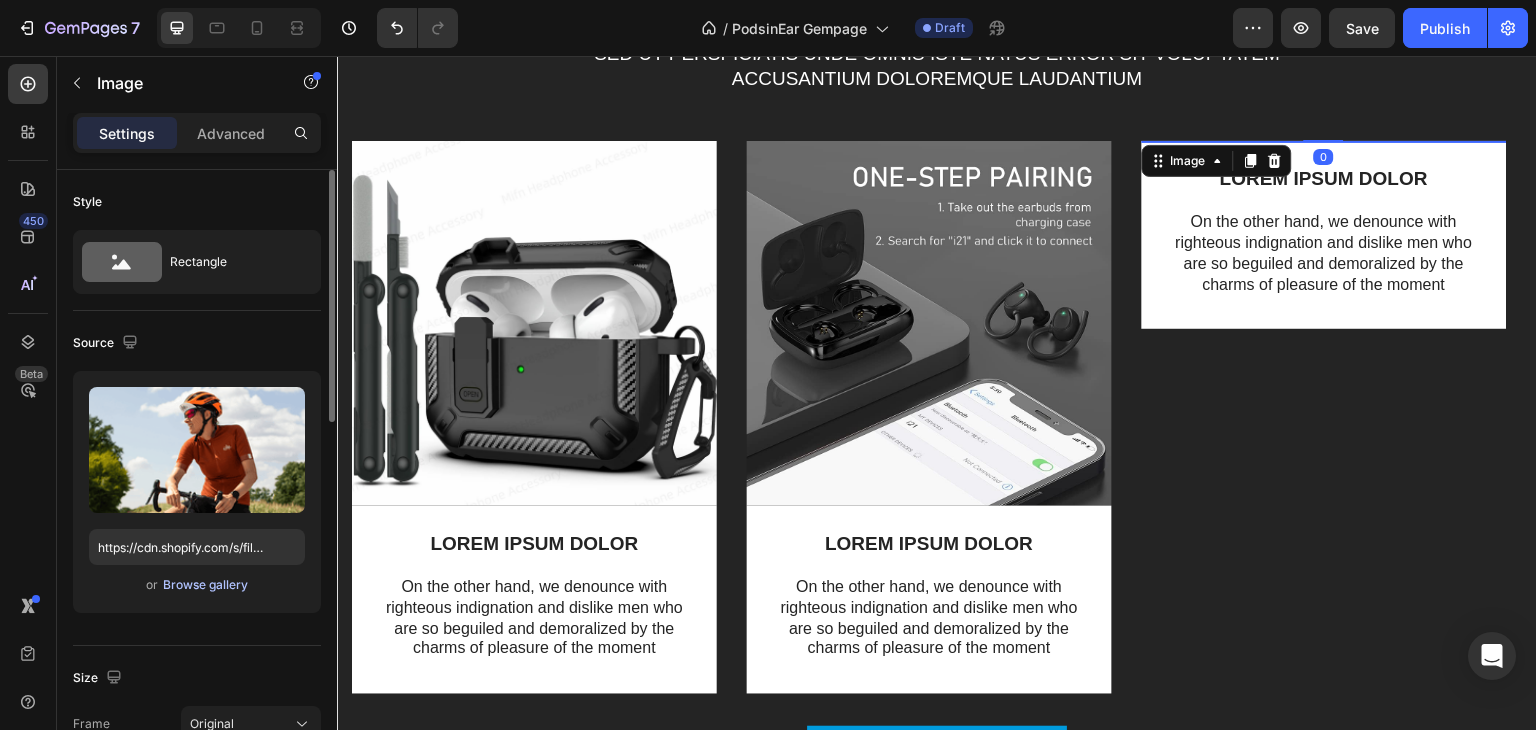 click on "Browse gallery" at bounding box center (205, 585) 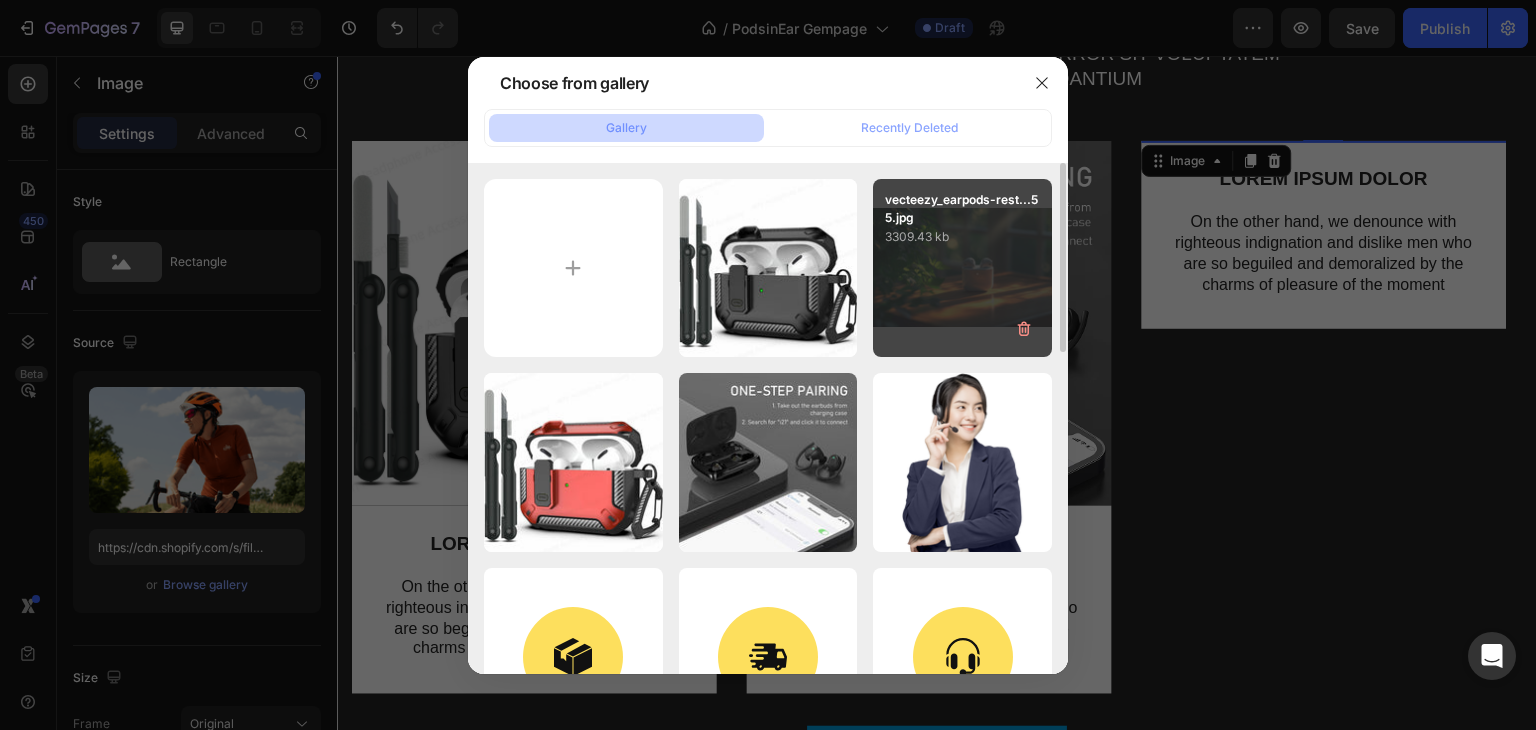 click on "vecteezy_earpods-rest...55.jpg 3309.43 kb" at bounding box center (962, 268) 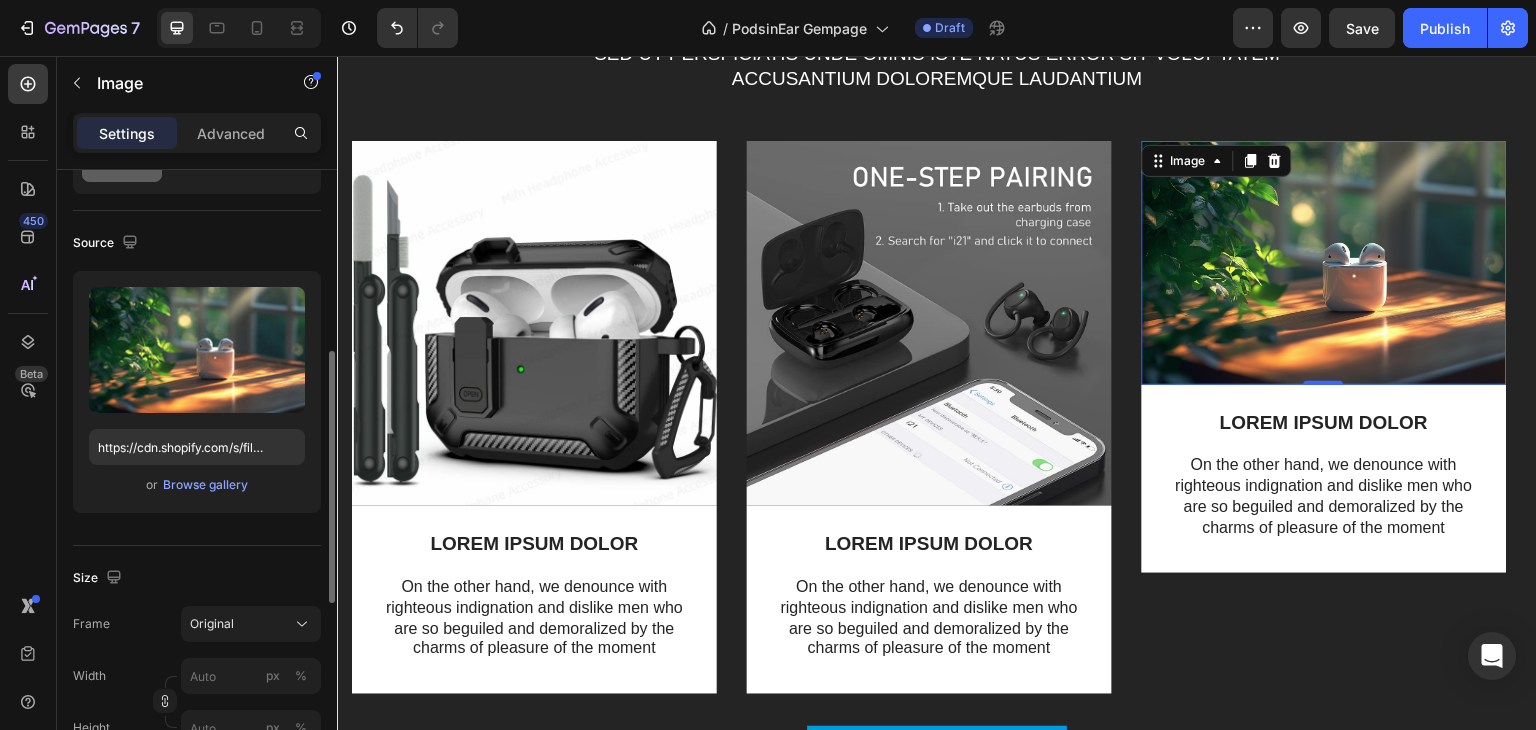 scroll, scrollTop: 300, scrollLeft: 0, axis: vertical 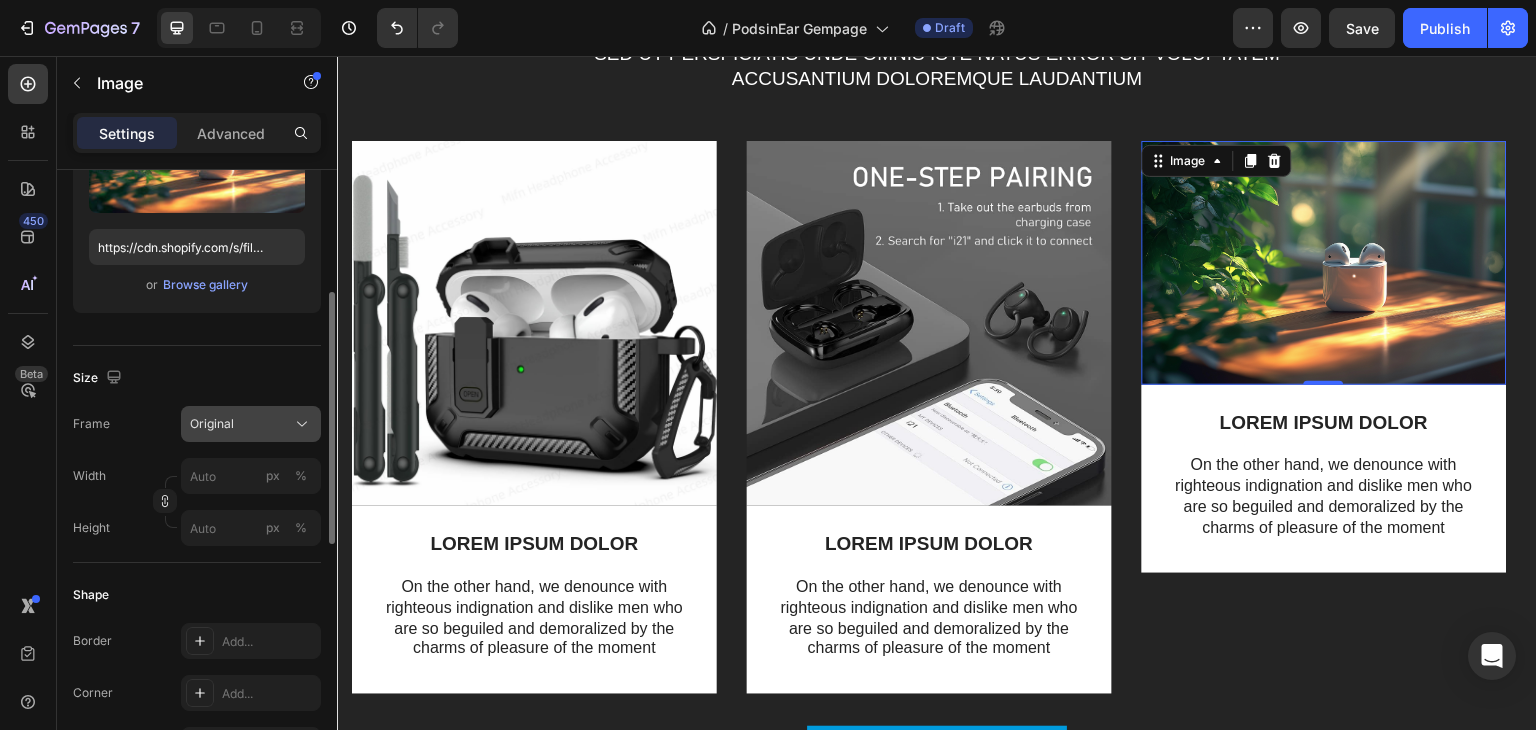 click on "Original" at bounding box center [251, 424] 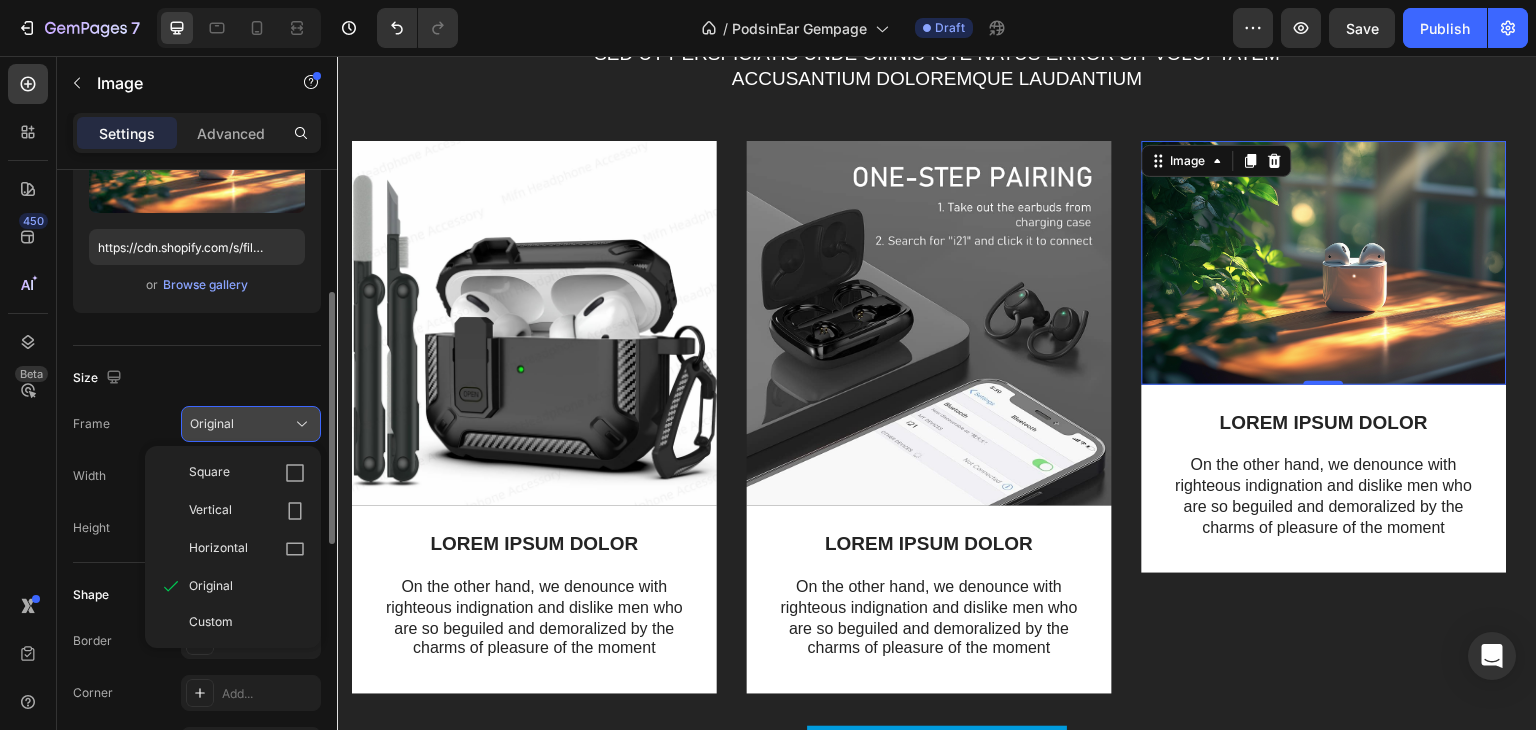 click on "Original" at bounding box center [251, 424] 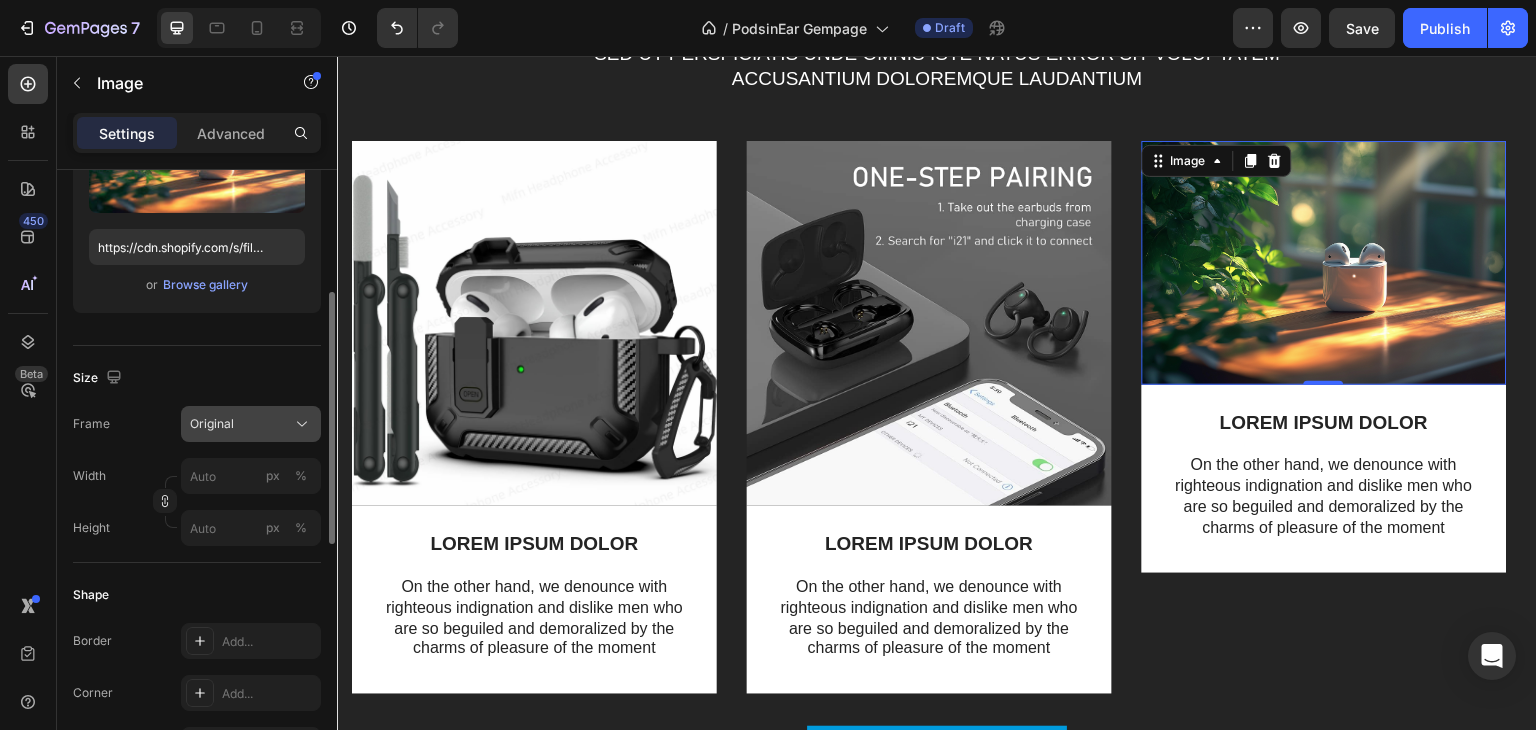 click on "Original" at bounding box center (251, 424) 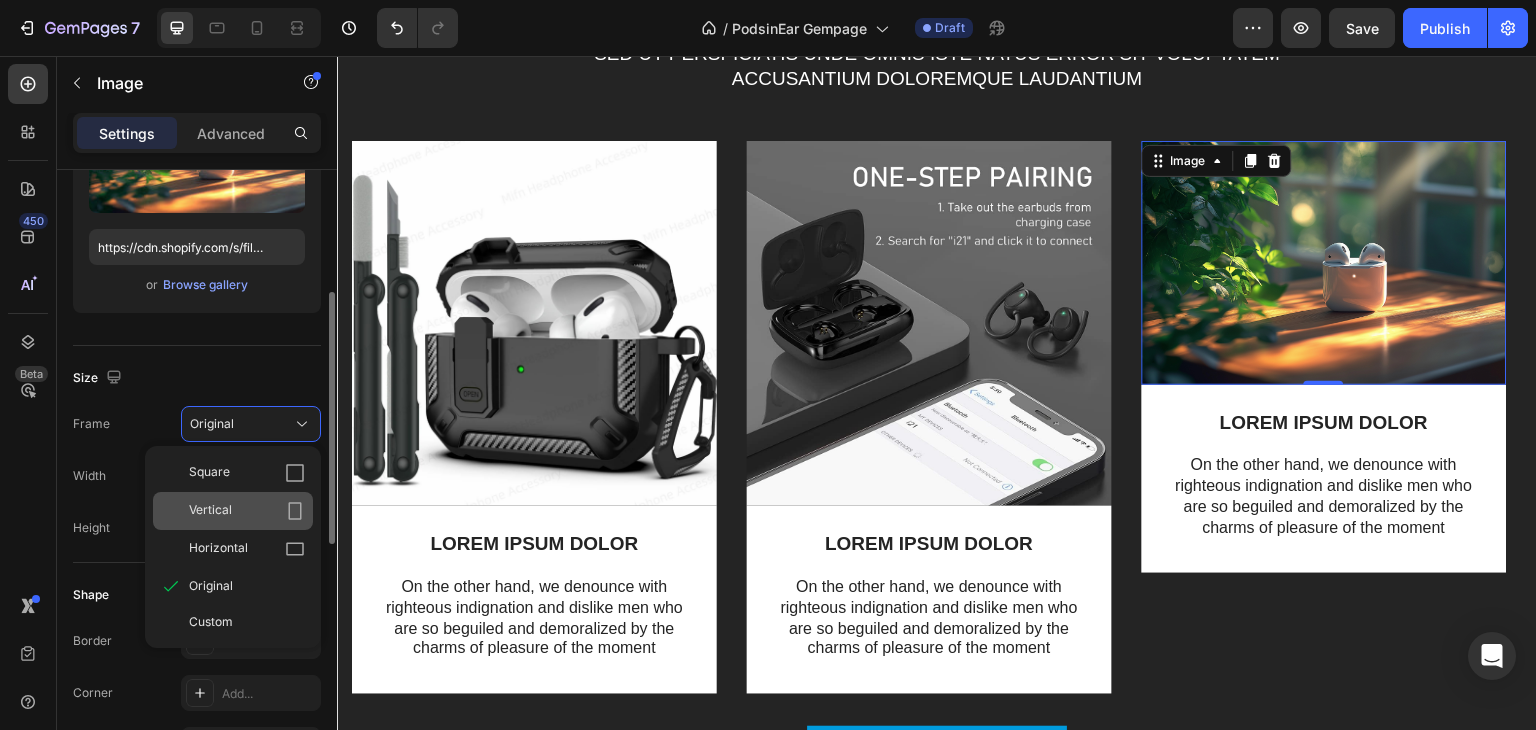 click on "Vertical" at bounding box center [247, 511] 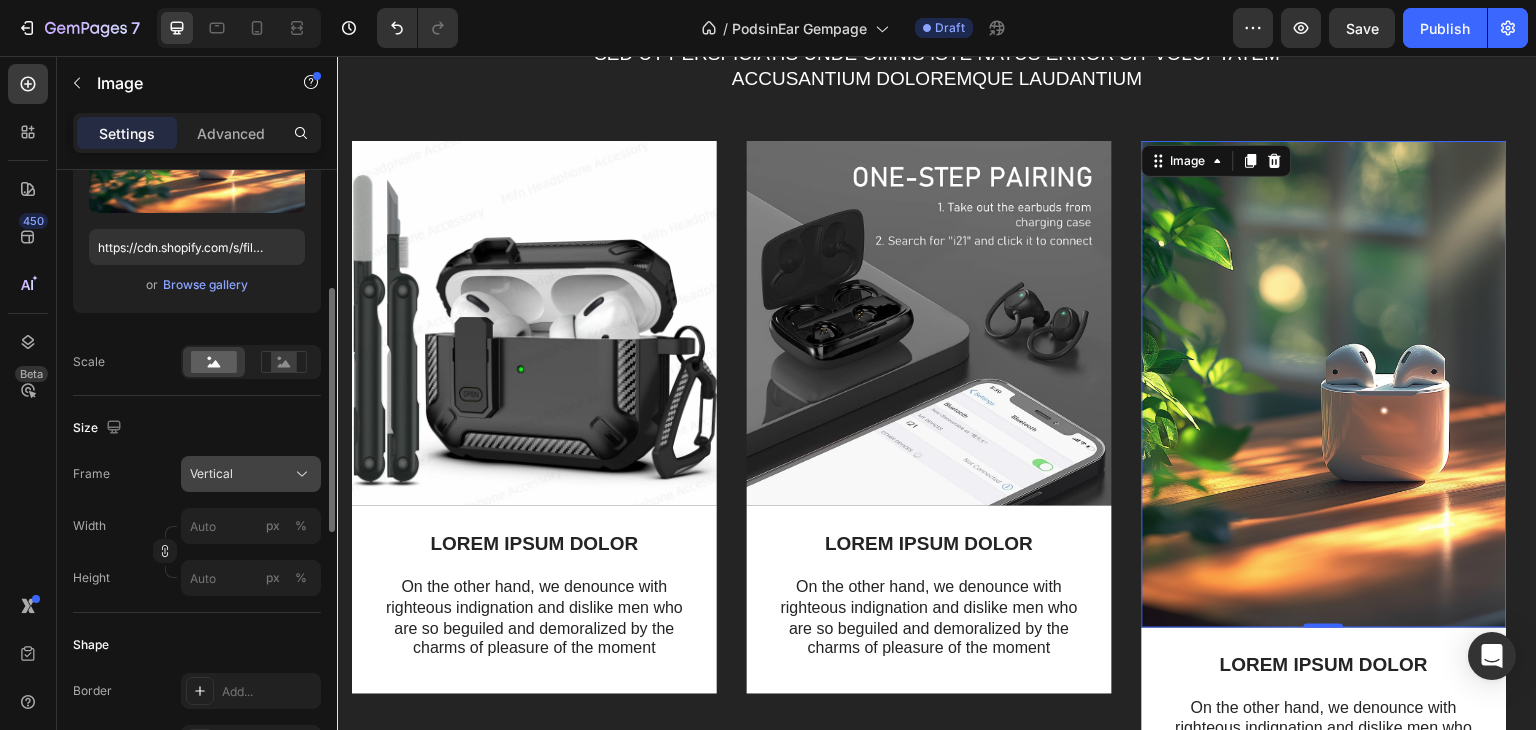 click on "Vertical" at bounding box center [251, 474] 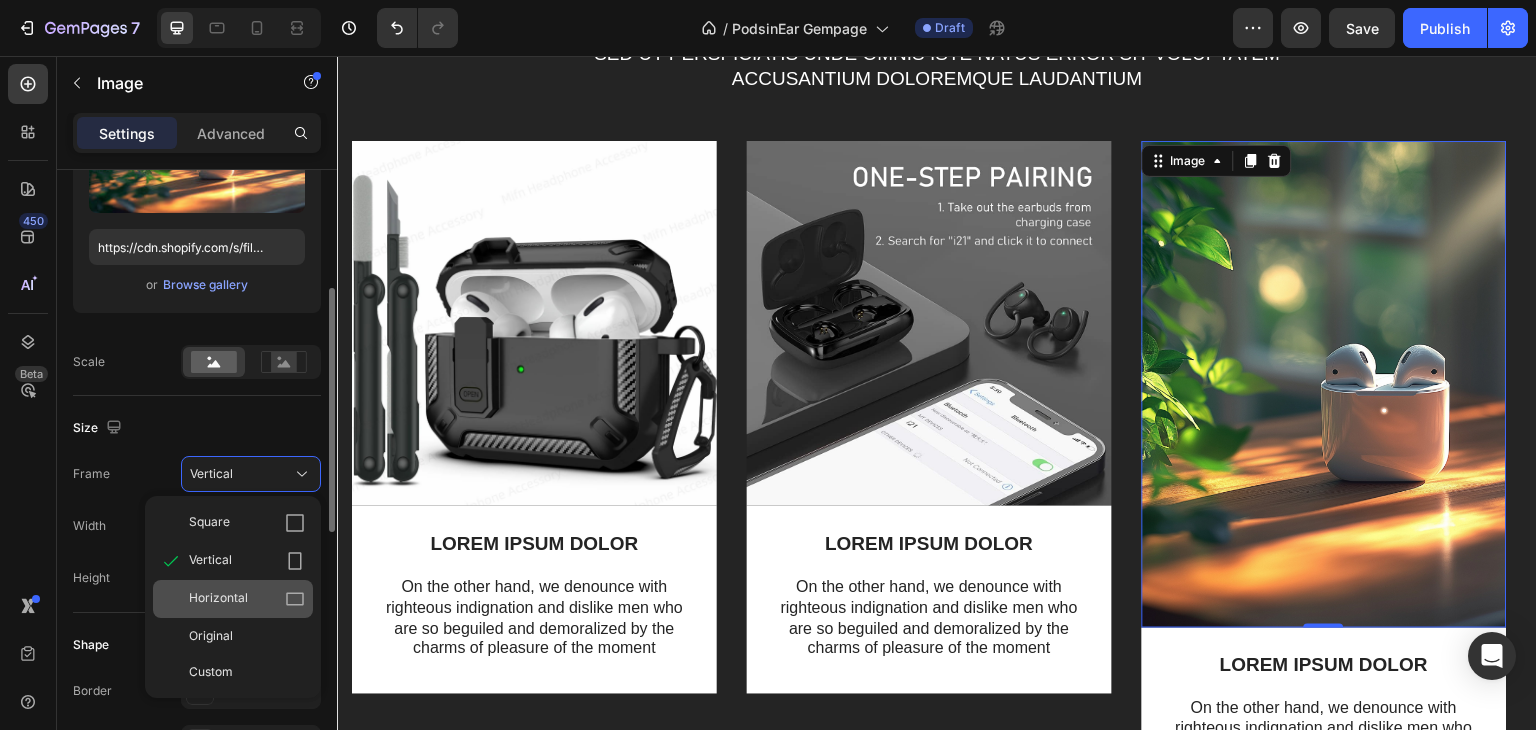 click on "Horizontal" 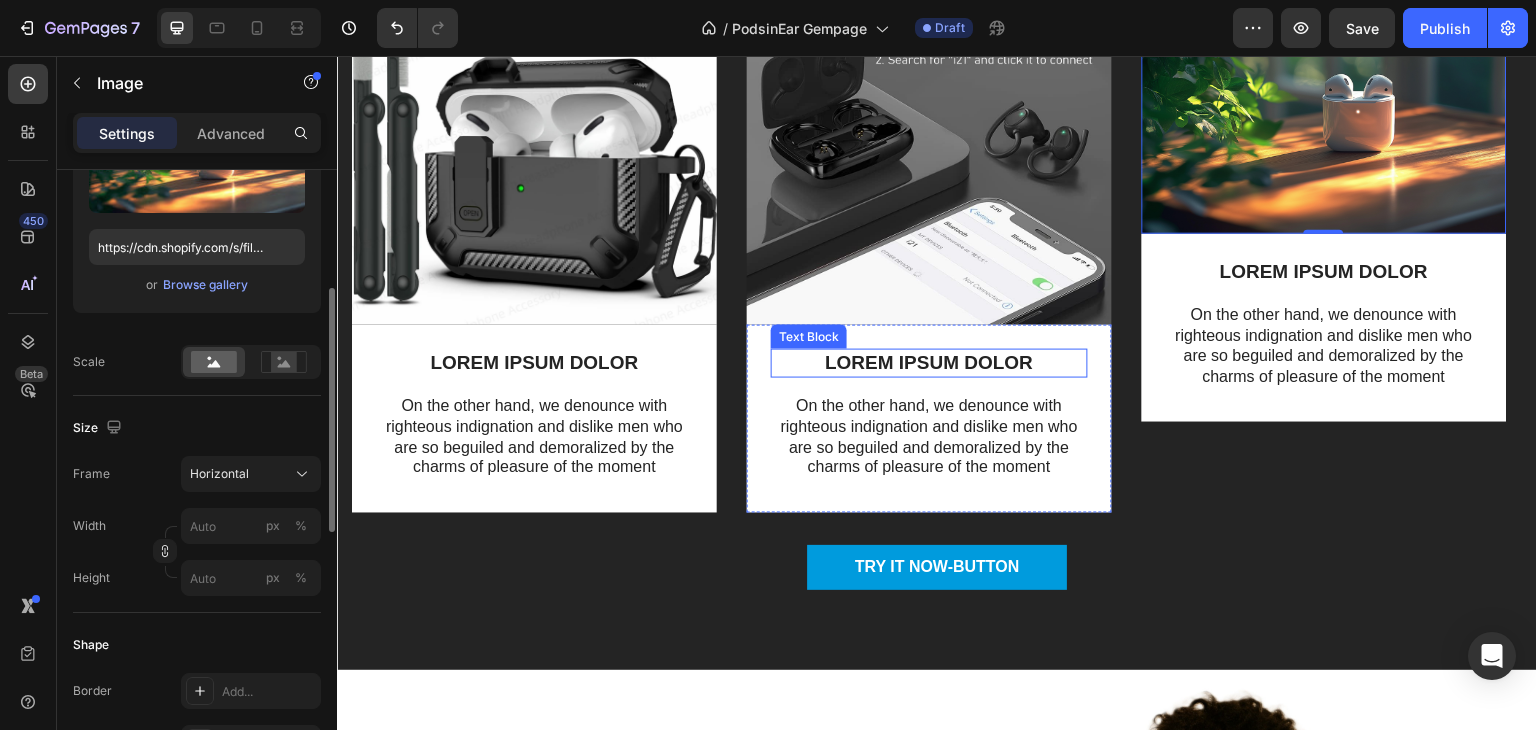 scroll, scrollTop: 1511, scrollLeft: 0, axis: vertical 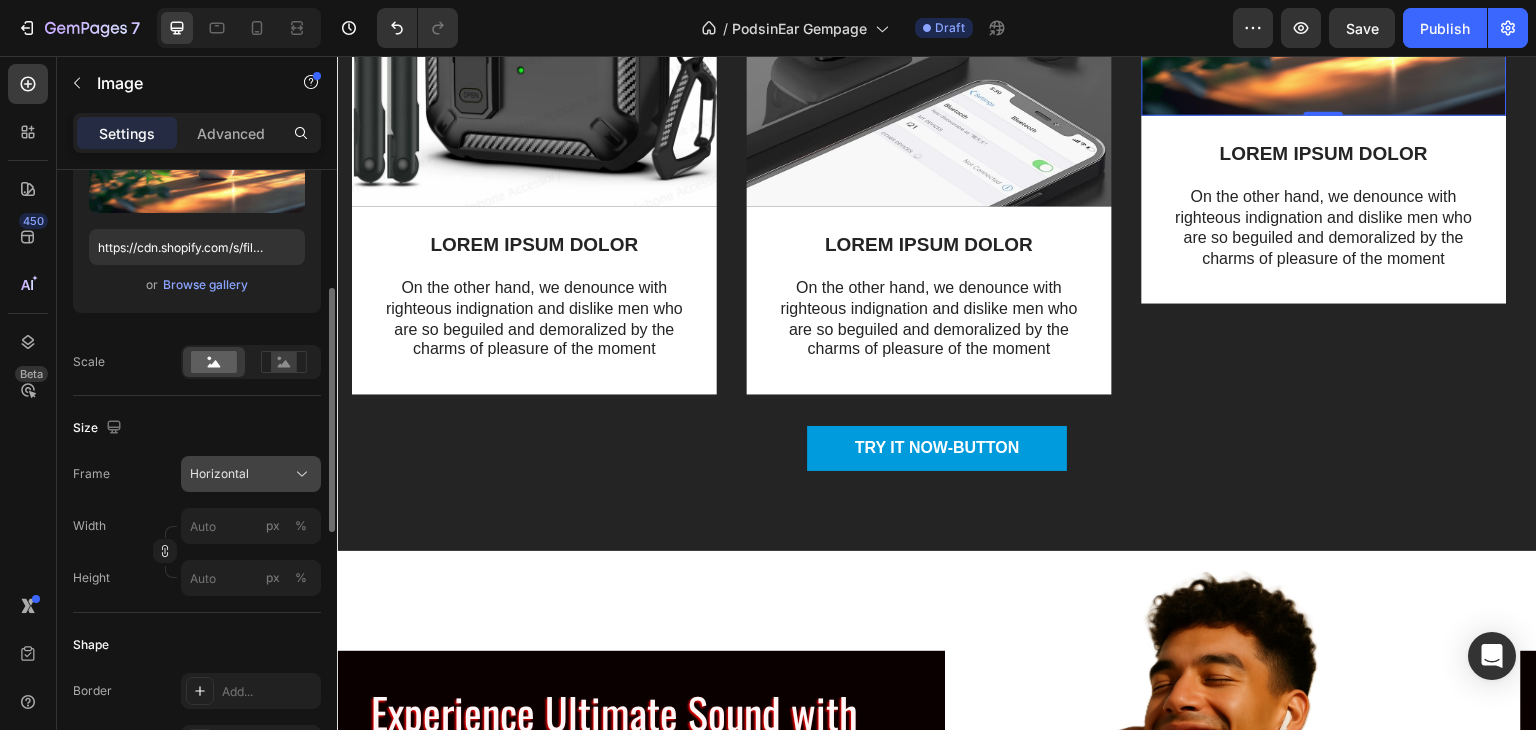 click on "Horizontal" at bounding box center [251, 474] 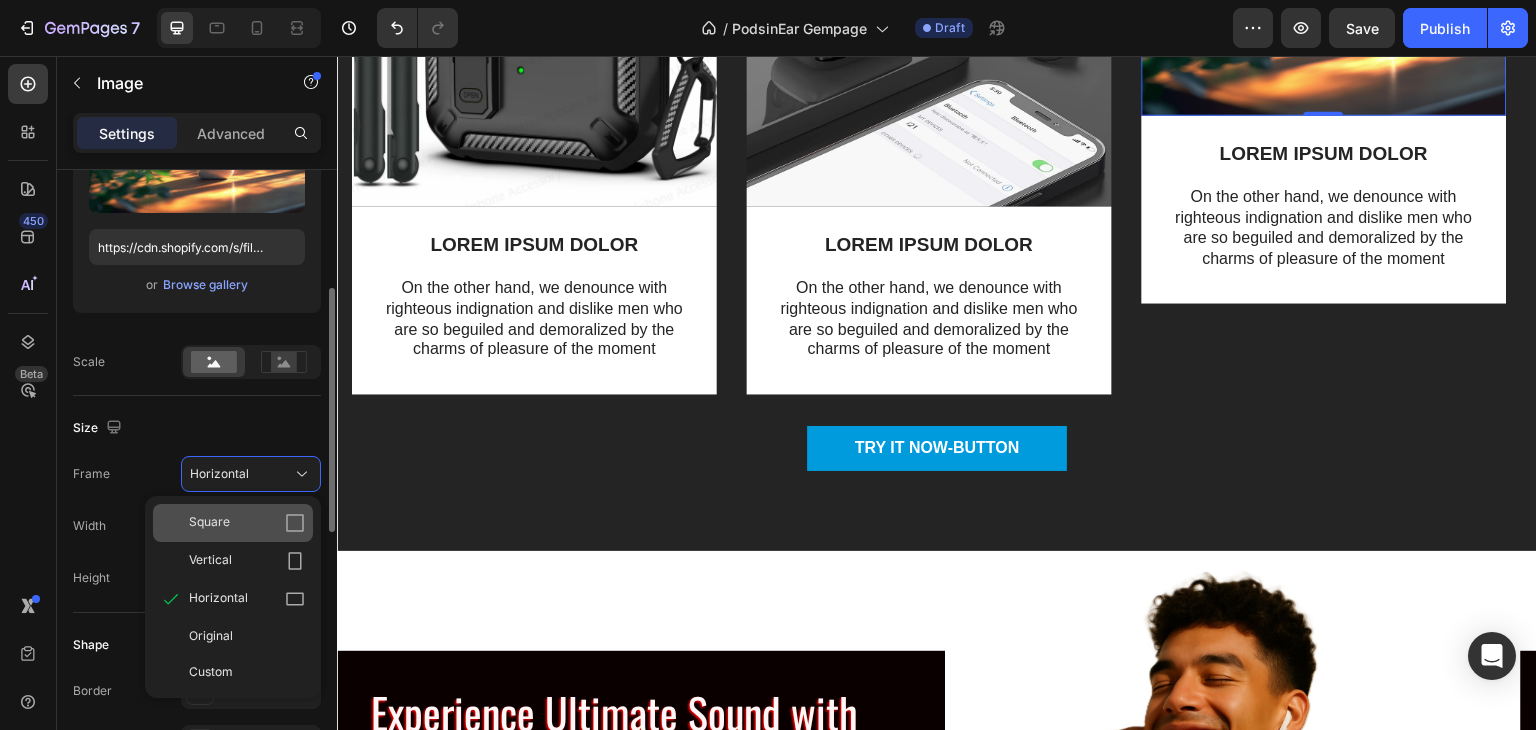 click on "Square" at bounding box center [209, 523] 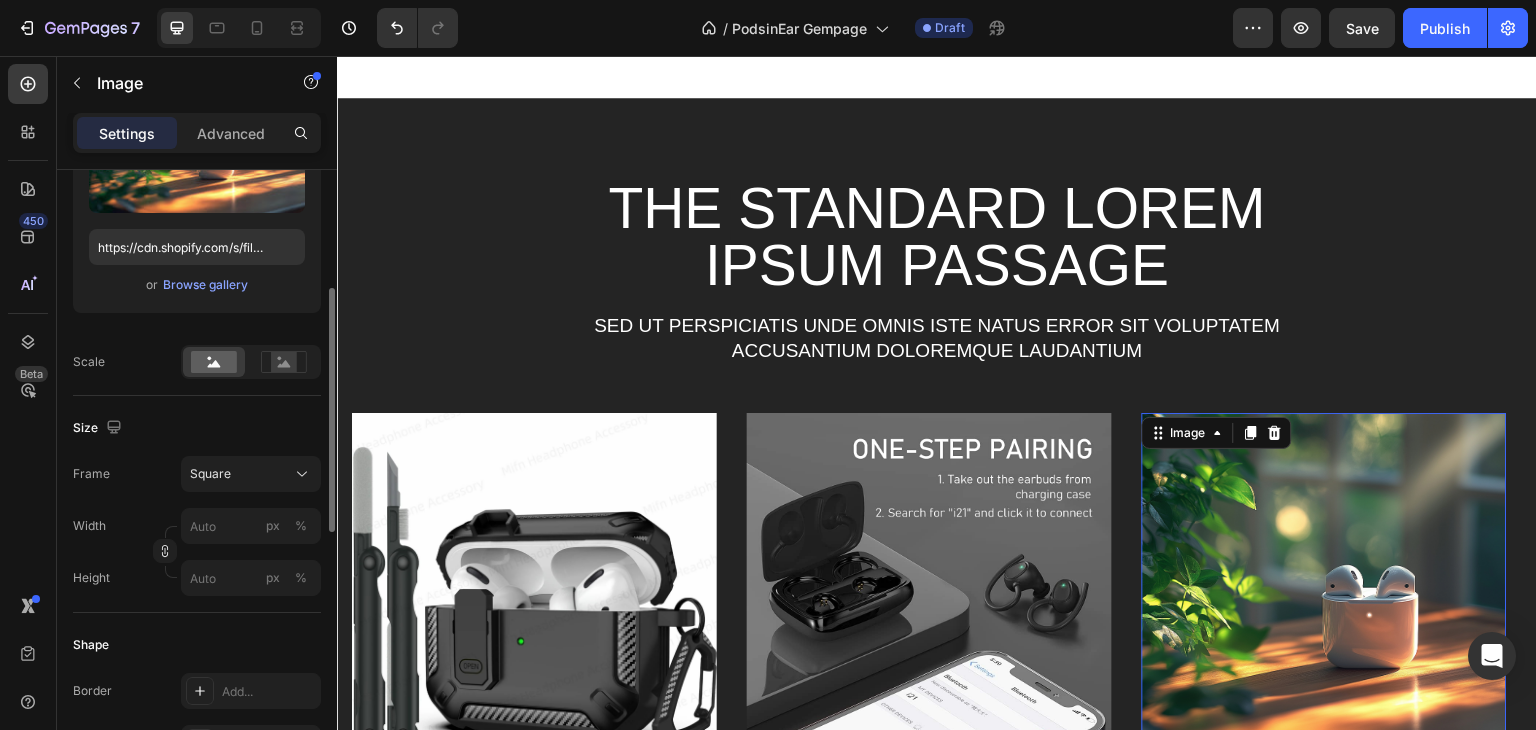 scroll, scrollTop: 711, scrollLeft: 0, axis: vertical 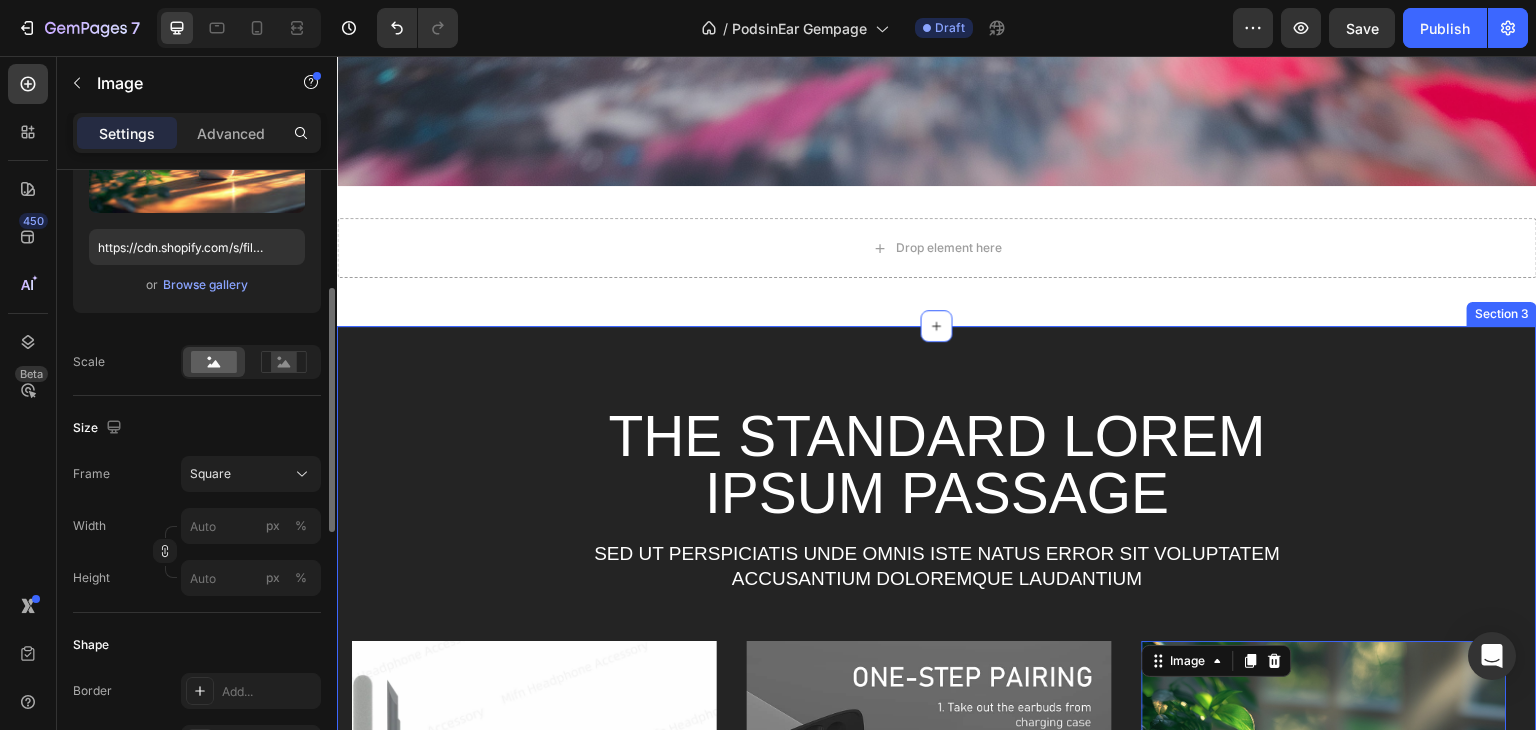 click on "The standard Lorem Ipsum passage Heading Sed ut perspiciatis unde omnis iste natus error sit voluptatem accusantium doloremque laudantium Text Block Row Image LOREM IPSUM DOLOR Text Block On the other hand, we denounce with righteous indignation and dislike men who are so beguiled and demoralized by the charms of pleasure of the moment Text Block Row Image LOREM IPSUM DOLOR Text Block On the other hand, we denounce with righteous indignation and dislike men who are so beguiled and demoralized by the charms of pleasure of the moment Text Block Row Image   0 LOREM IPSUM DOLOR Text Block On the other hand, we denounce with righteous indignation and dislike men who are so beguiled and demoralized by the charms of pleasure of the moment Text Block Row Carousel TRY IT NOW-BUTTON Button Row Section 3" at bounding box center [937, 838] 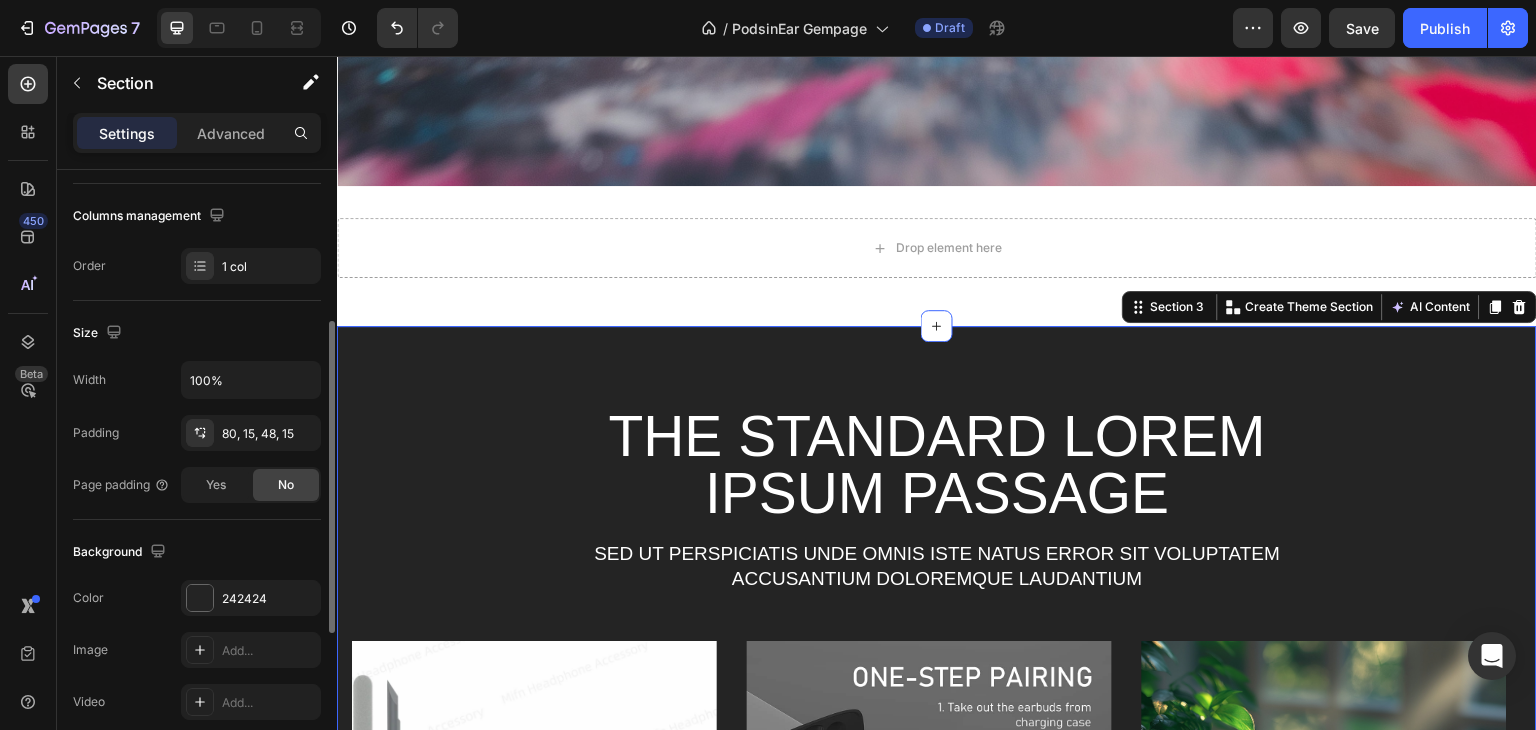 scroll, scrollTop: 400, scrollLeft: 0, axis: vertical 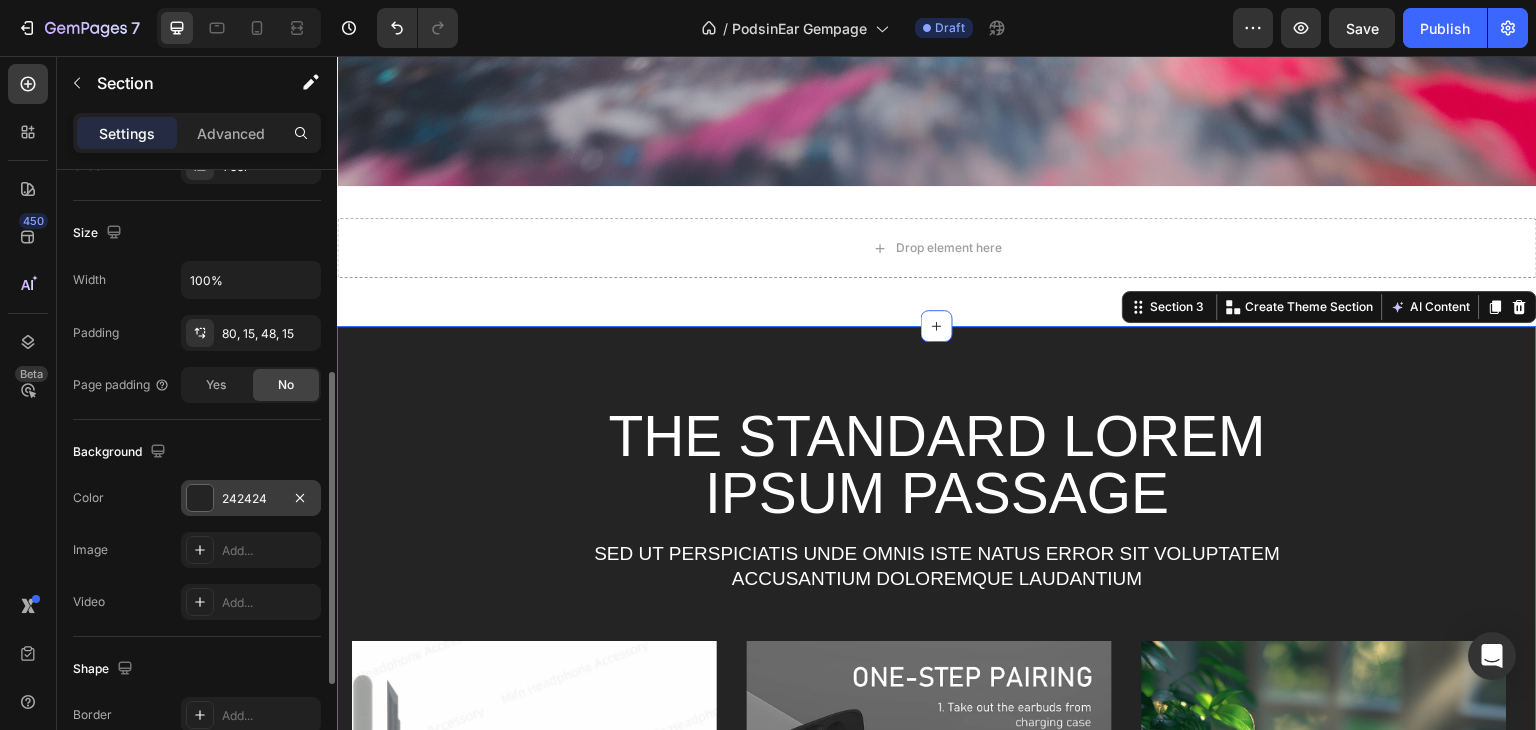 click on "242424" at bounding box center (251, 498) 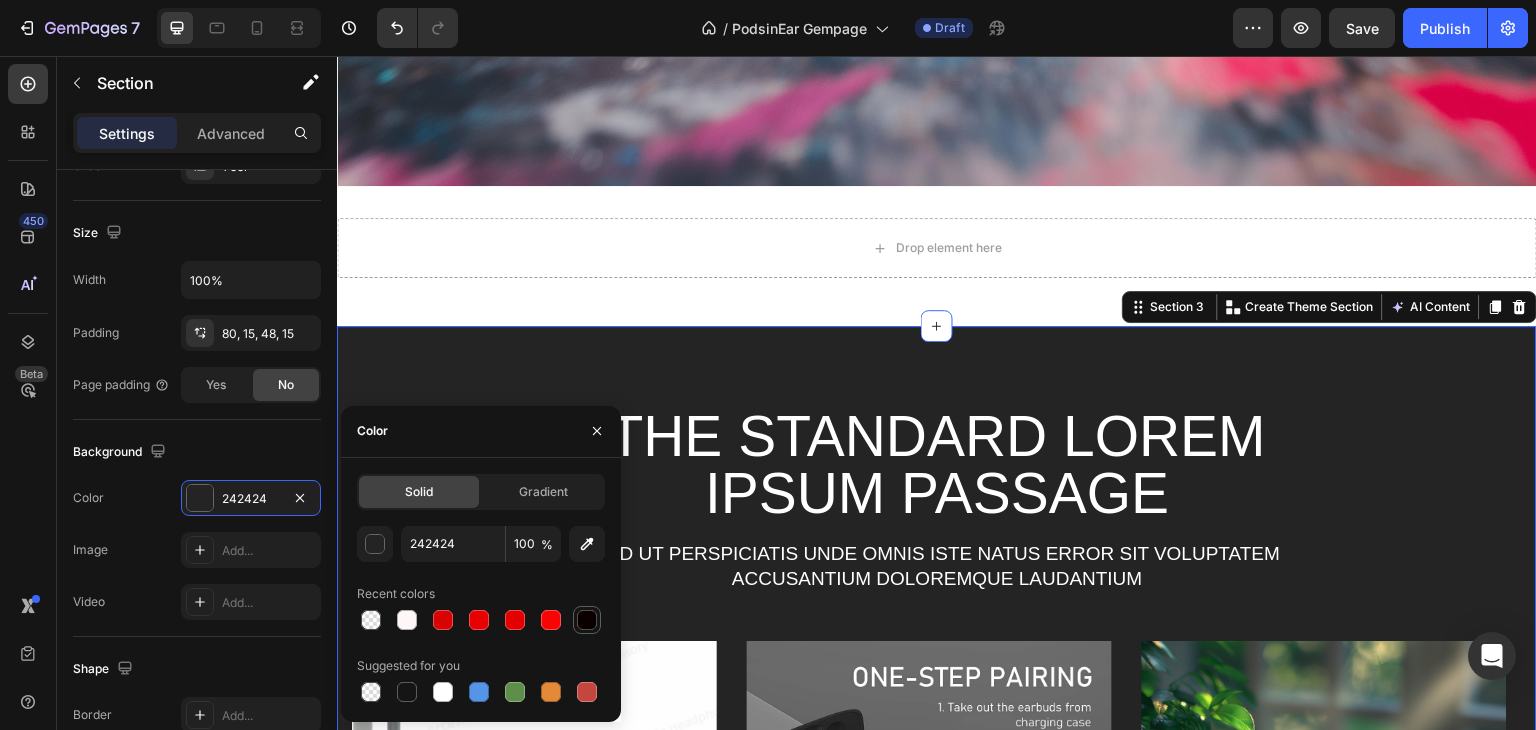 click at bounding box center [587, 620] 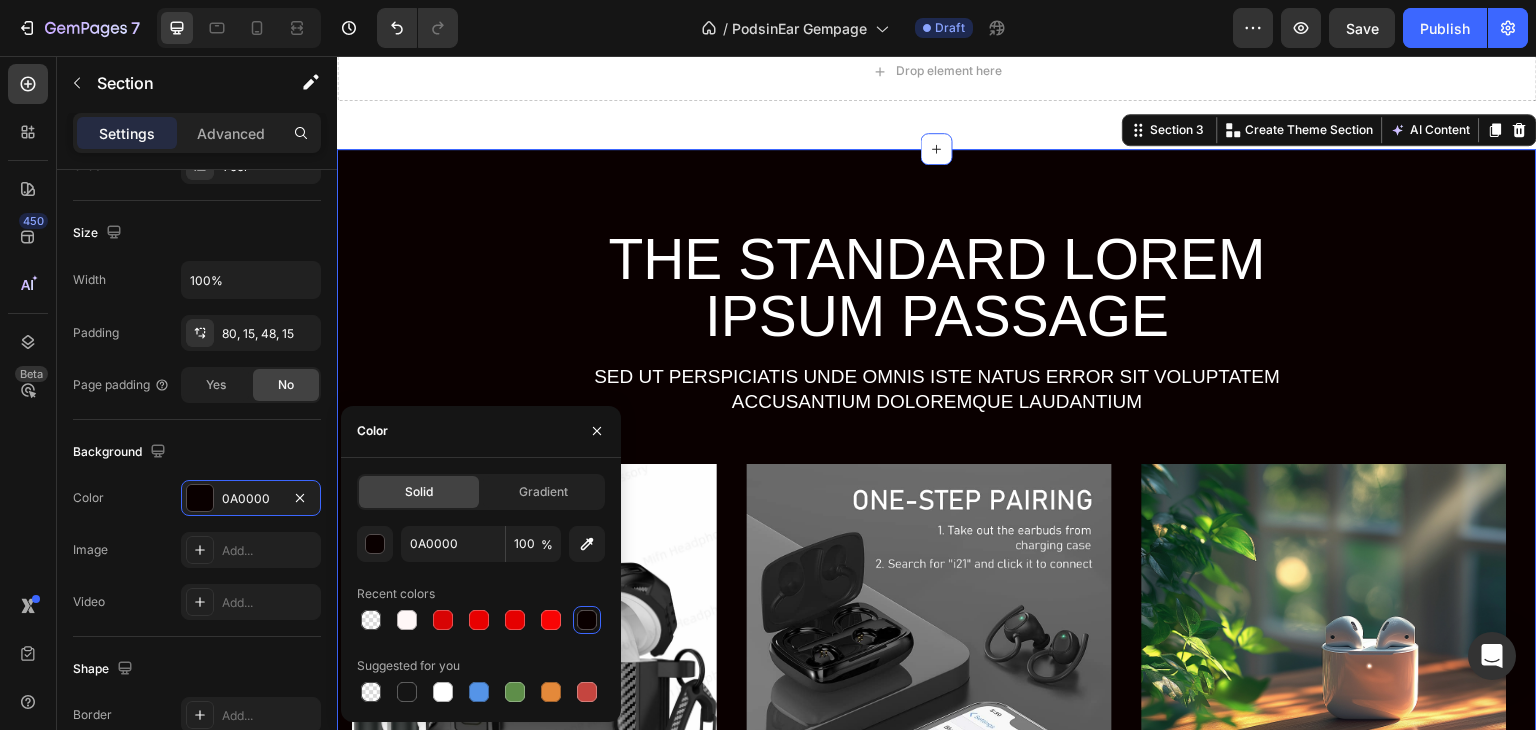 scroll, scrollTop: 911, scrollLeft: 0, axis: vertical 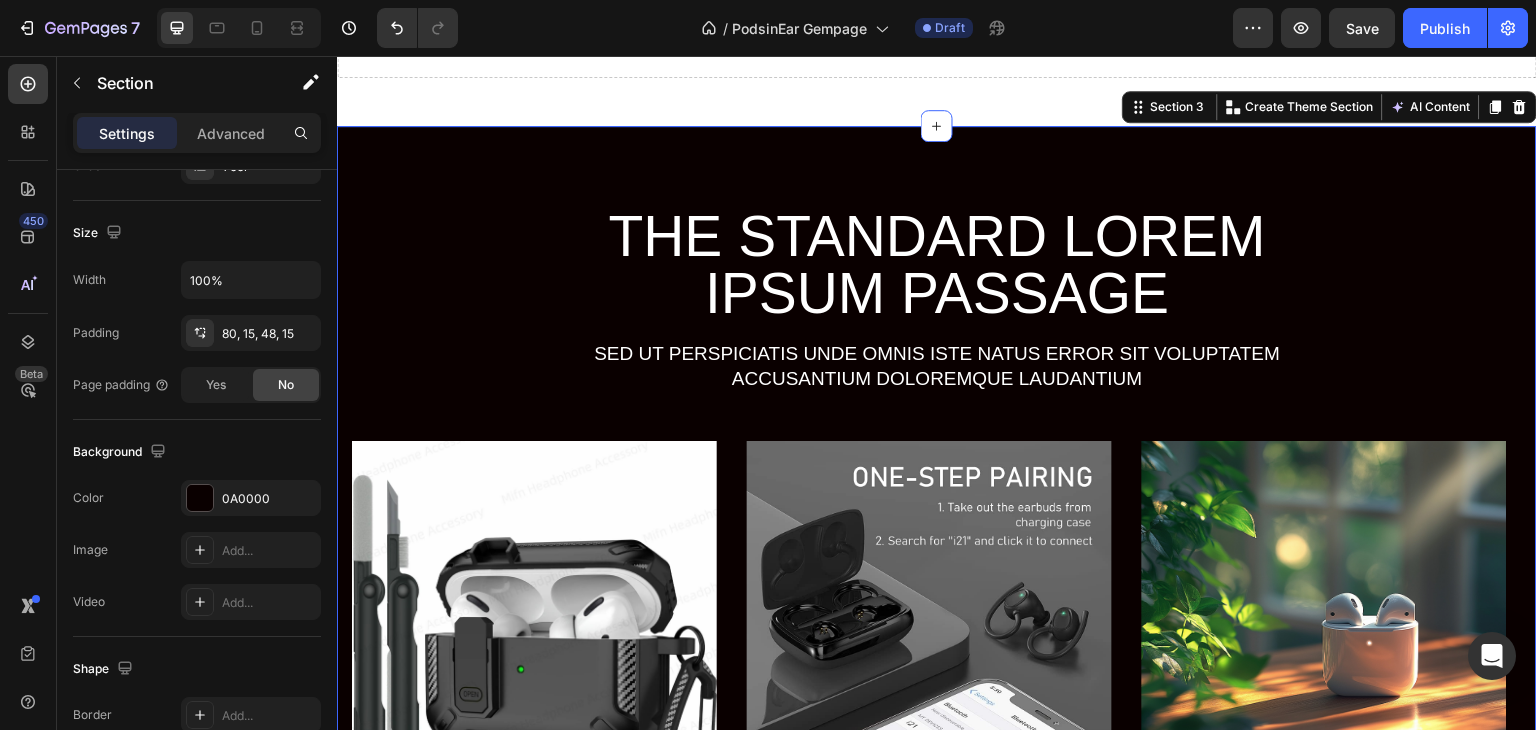 click on "The standard Lorem Ipsum passage Heading Sed ut perspiciatis unde omnis iste natus error sit voluptatem accusantium doloremque laudantium Text Block Row Image LOREM IPSUM DOLOR Text Block On the other hand, we denounce with righteous indignation and dislike men who are so beguiled and demoralized by the charms of pleasure of the moment Text Block Row Image LOREM IPSUM DOLOR Text Block On the other hand, we denounce with righteous indignation and dislike men who are so beguiled and demoralized by the charms of pleasure of the moment Text Block Row Image LOREM IPSUM DOLOR Text Block On the other hand, we denounce with righteous indignation and dislike men who are so beguiled and demoralized by the charms of pleasure of the moment Text Block Row Carousel TRY IT NOW-BUTTON Button Row Section 3   You can create reusable sections Create Theme Section AI Content Write with GemAI What would you like to describe here? Tone and Voice Persuasive Product Sand Brothers Brown Show more Generate" at bounding box center [937, 638] 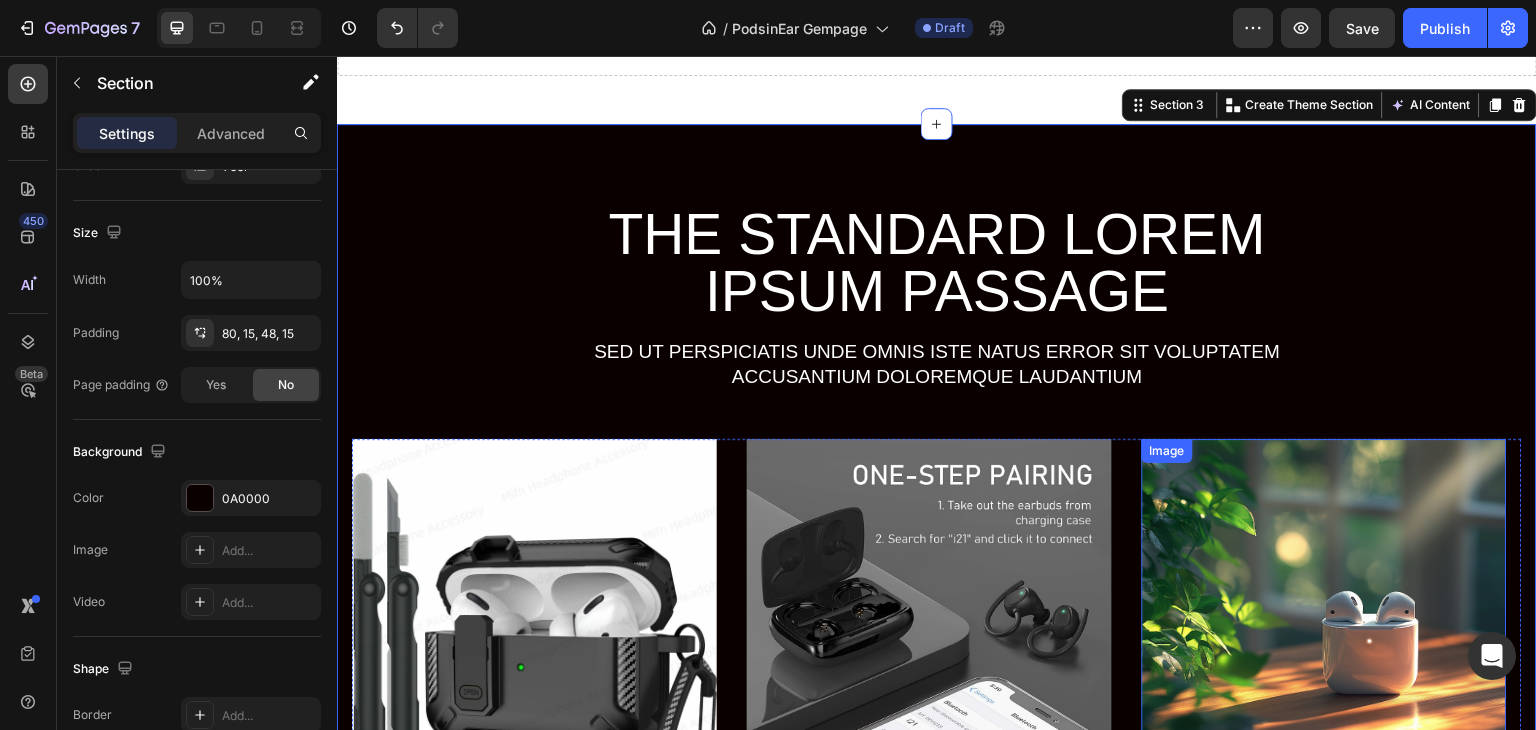 scroll, scrollTop: 911, scrollLeft: 0, axis: vertical 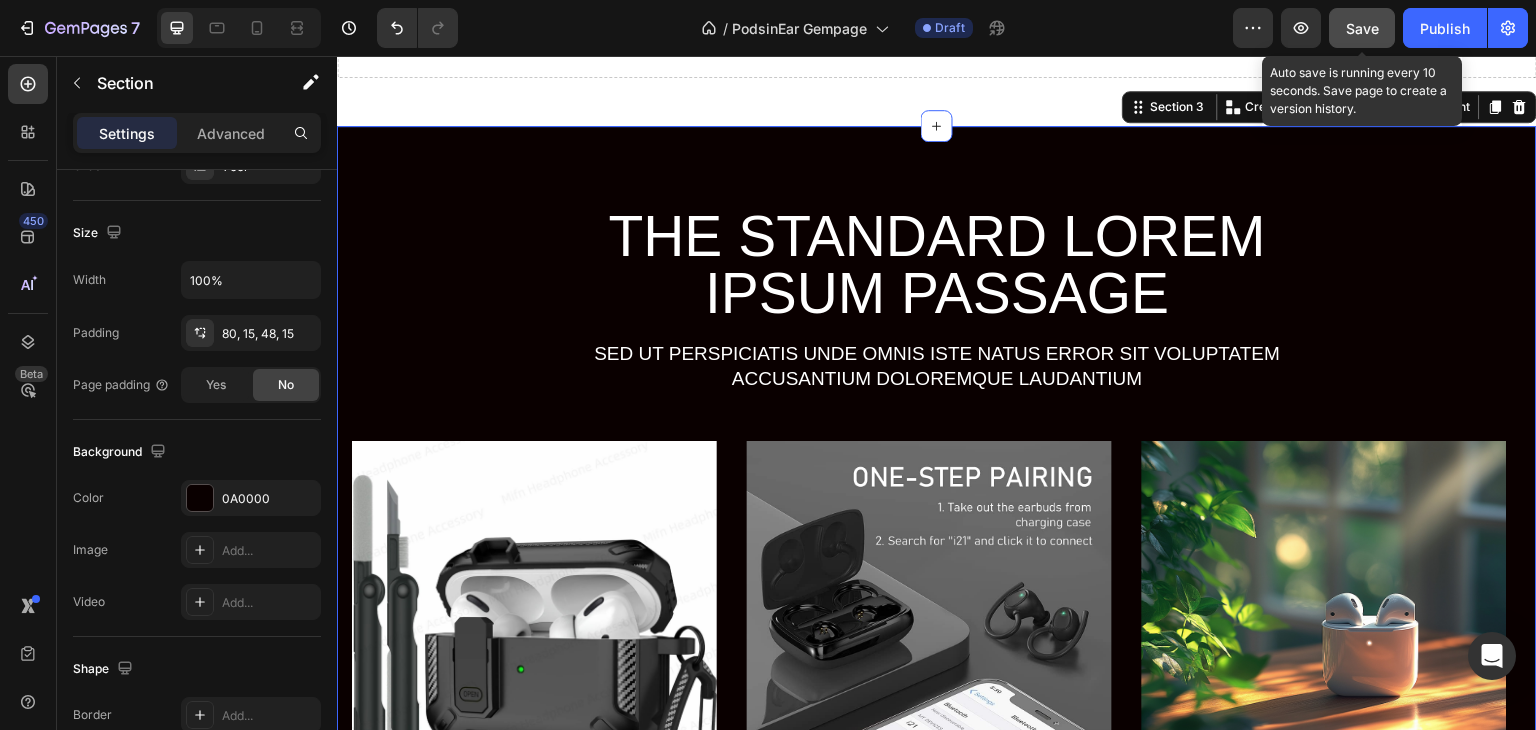 click on "Save" 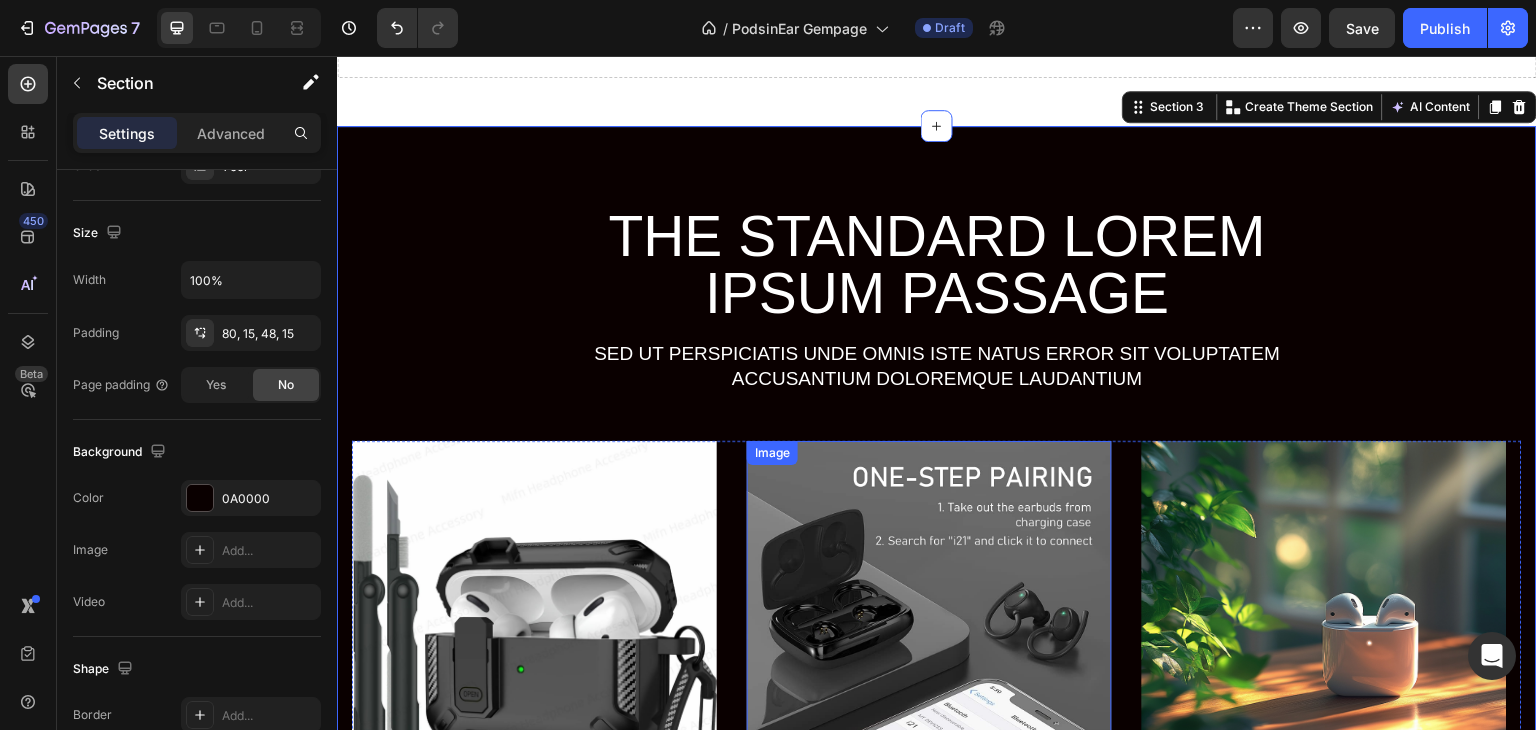 click on "The standard Lorem Ipsum passage" at bounding box center [937, 265] 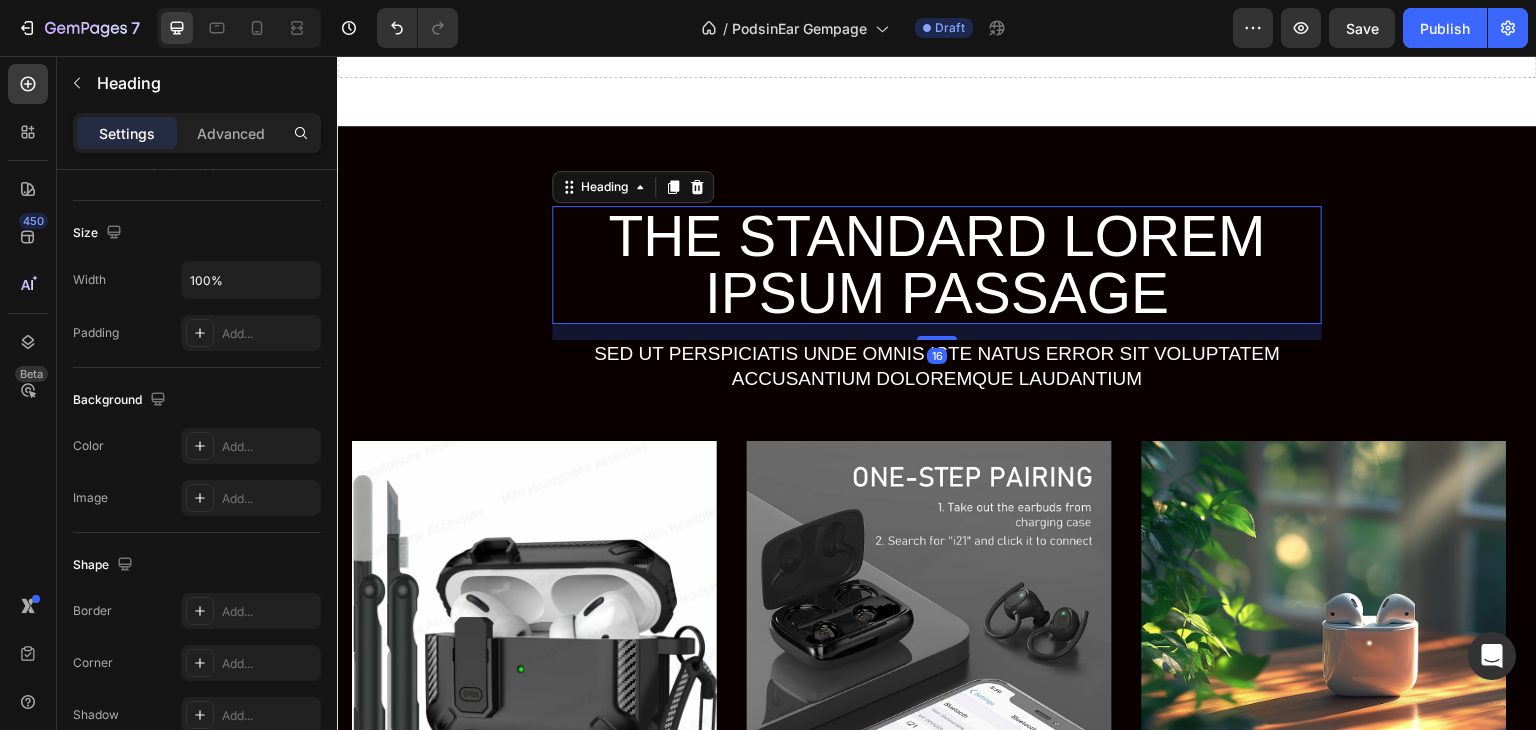 scroll, scrollTop: 0, scrollLeft: 0, axis: both 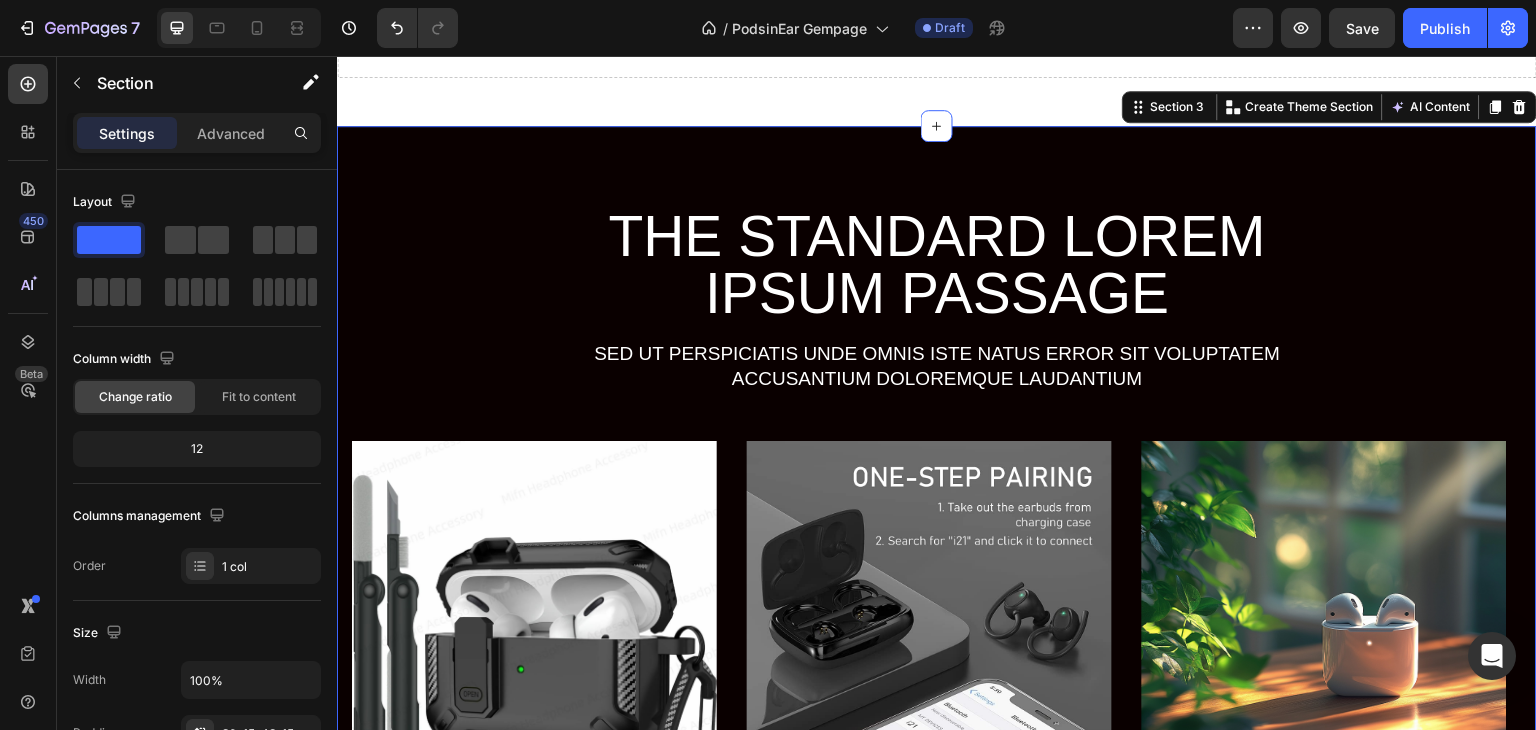click on "The standard Lorem Ipsum passage Heading Sed ut perspiciatis unde omnis iste natus error sit voluptatem accusantium doloremque laudantium Text Block Row Image LOREM IPSUM DOLOR Text Block On the other hand, we denounce with righteous indignation and dislike men who are so beguiled and demoralized by the charms of pleasure of the moment Text Block Row Image LOREM IPSUM DOLOR Text Block On the other hand, we denounce with righteous indignation and dislike men who are so beguiled and demoralized by the charms of pleasure of the moment Text Block Row Image LOREM IPSUM DOLOR Text Block On the other hand, we denounce with righteous indignation and dislike men who are so beguiled and demoralized by the charms of pleasure of the moment Text Block Row Carousel TRY IT NOW-BUTTON Button Row Section 3   You can create reusable sections Create Theme Section AI Content Write with GemAI What would you like to describe here? Tone and Voice Persuasive Product Sand Brothers Brown Show more Generate" at bounding box center [937, 638] 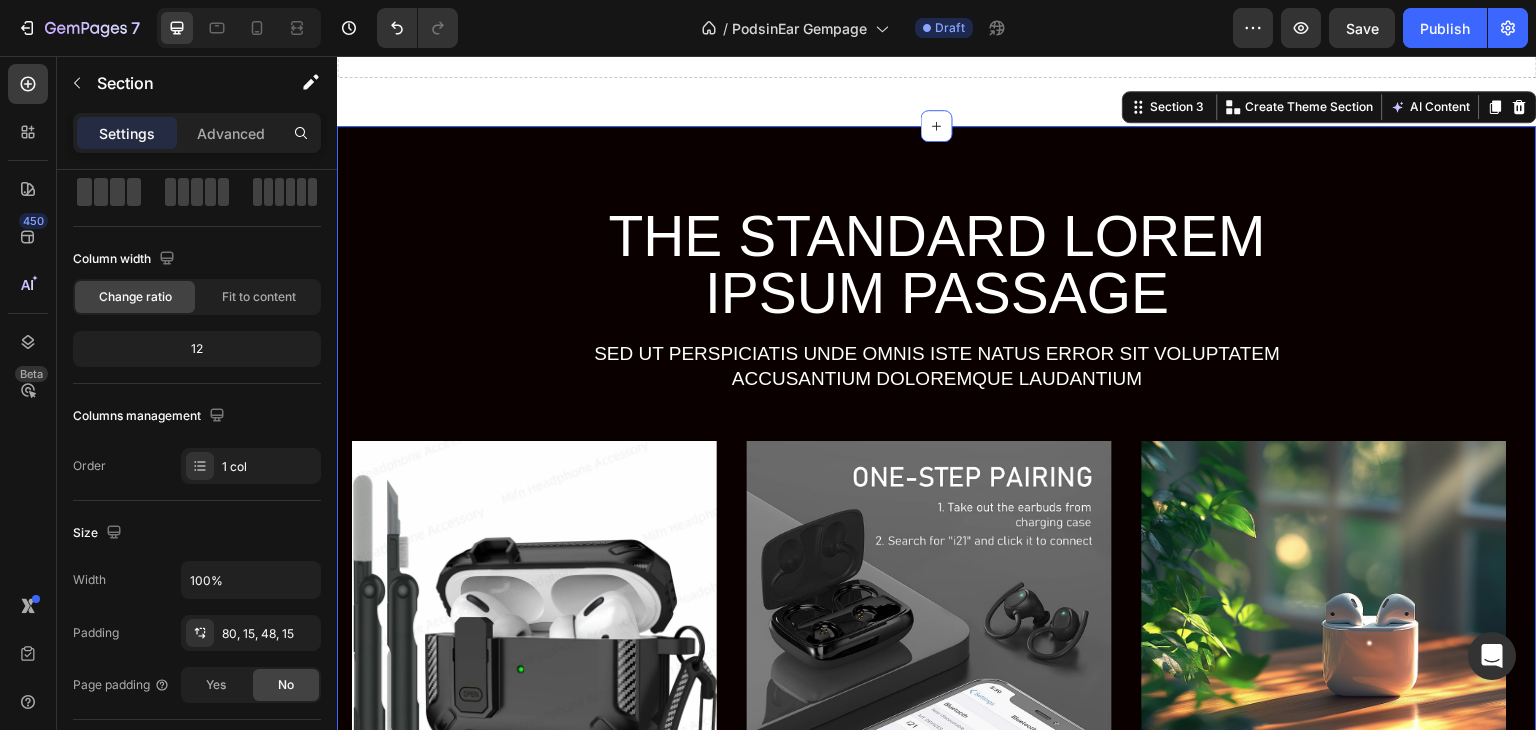 scroll, scrollTop: 600, scrollLeft: 0, axis: vertical 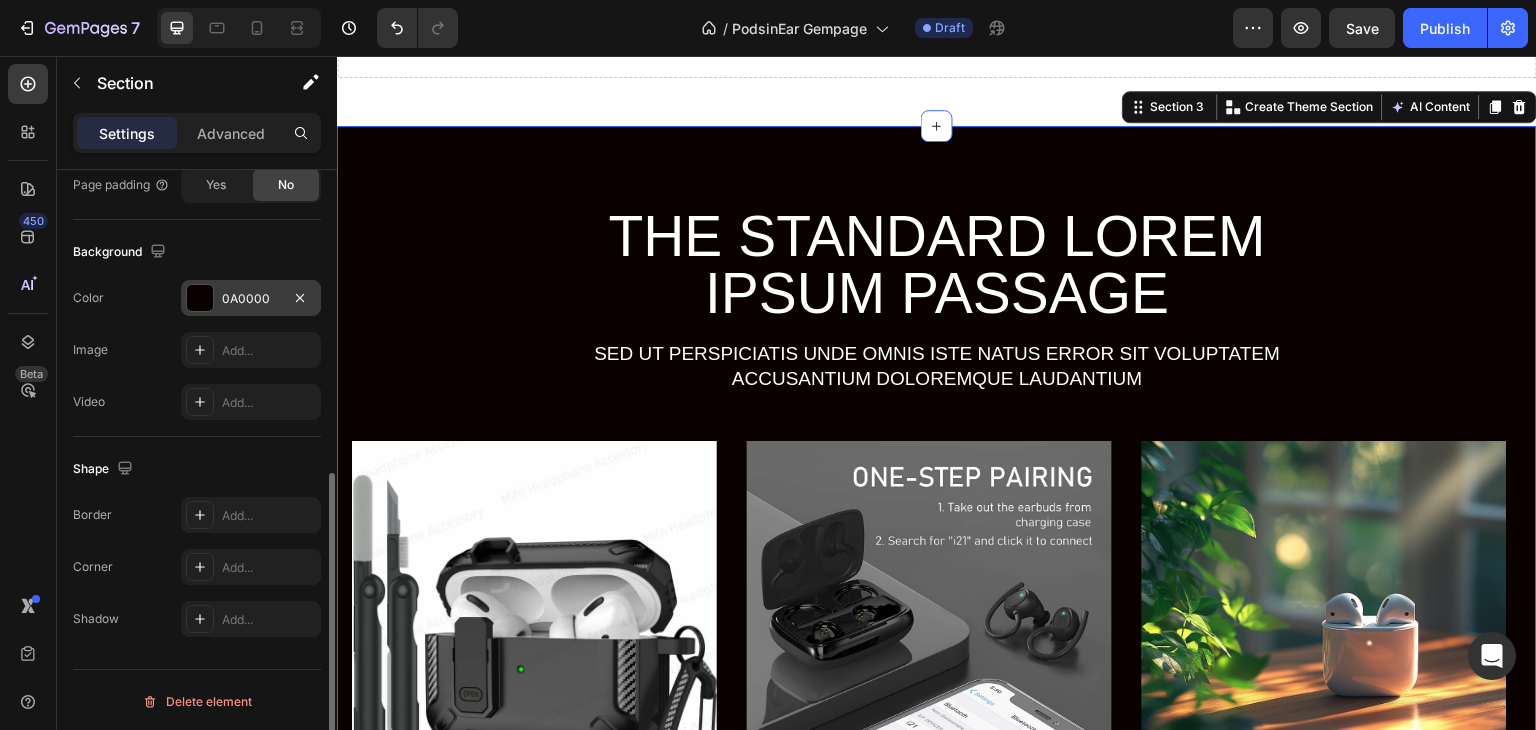 click on "0A0000" at bounding box center (251, 299) 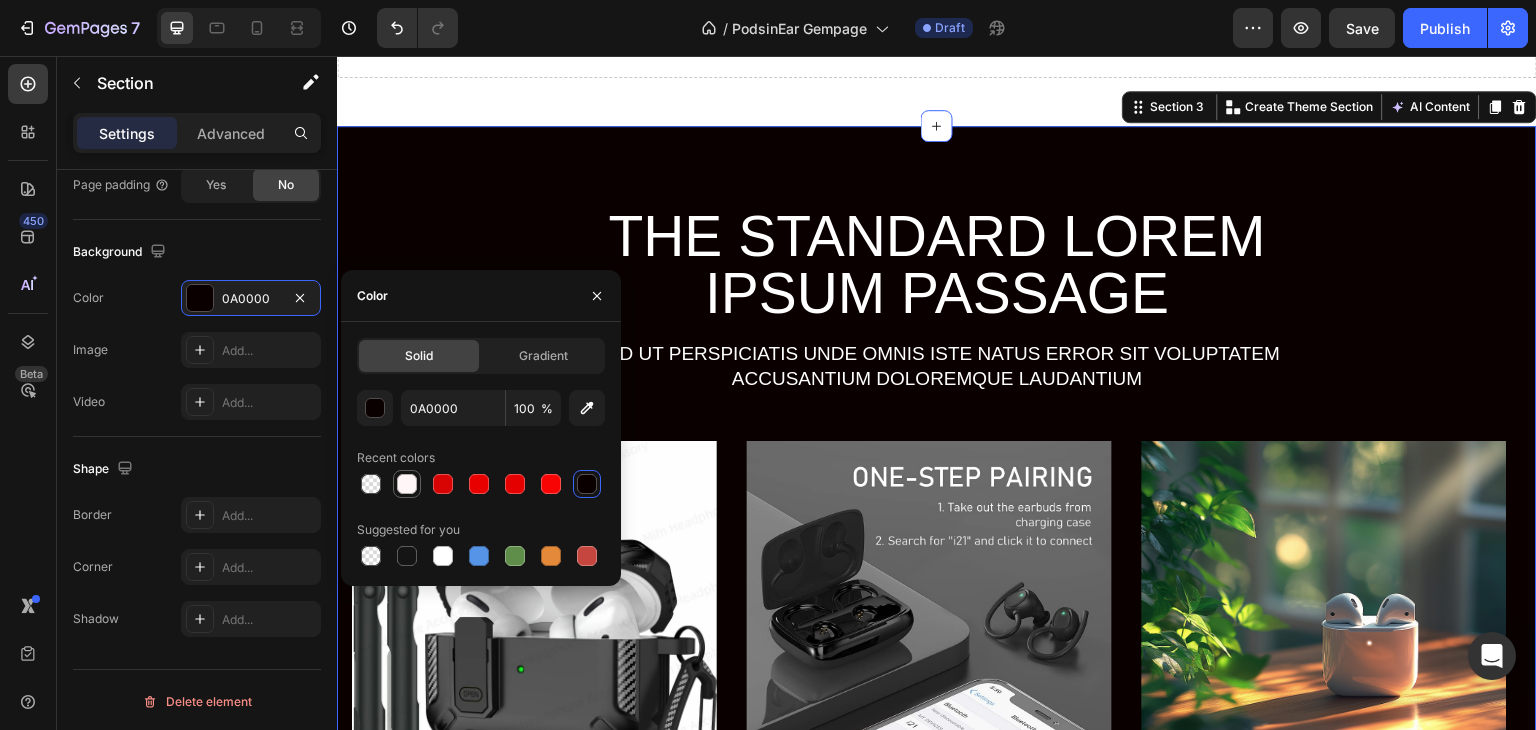 click at bounding box center [407, 484] 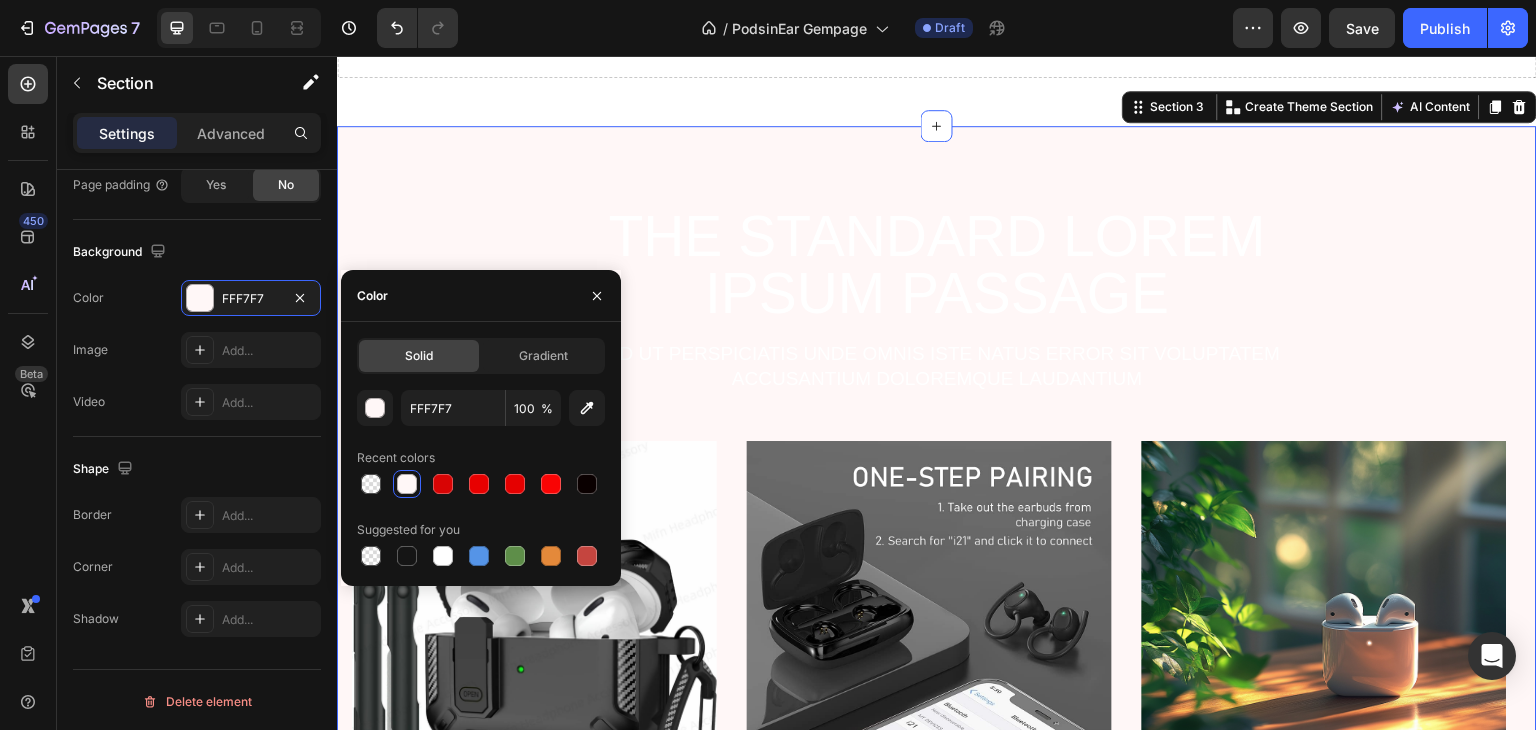 click on "The standard Lorem Ipsum passage Heading Sed ut perspiciatis unde omnis iste natus error sit voluptatem accusantium doloremque laudantium Text Block Row Image LOREM IPSUM DOLOR Text Block On the other hand, we denounce with righteous indignation and dislike men who are so beguiled and demoralized by the charms of pleasure of the moment Text Block Row Image LOREM IPSUM DOLOR Text Block On the other hand, we denounce with righteous indignation and dislike men who are so beguiled and demoralized by the charms of pleasure of the moment Text Block Row Image LOREM IPSUM DOLOR Text Block On the other hand, we denounce with righteous indignation and dislike men who are so beguiled and demoralized by the charms of pleasure of the moment Text Block Row Carousel TRY IT NOW-BUTTON Button Row Section 3   You can create reusable sections Create Theme Section AI Content Write with GemAI What would you like to describe here? Tone and Voice Persuasive Product Sand Brothers Brown Show more Generate" at bounding box center (937, 638) 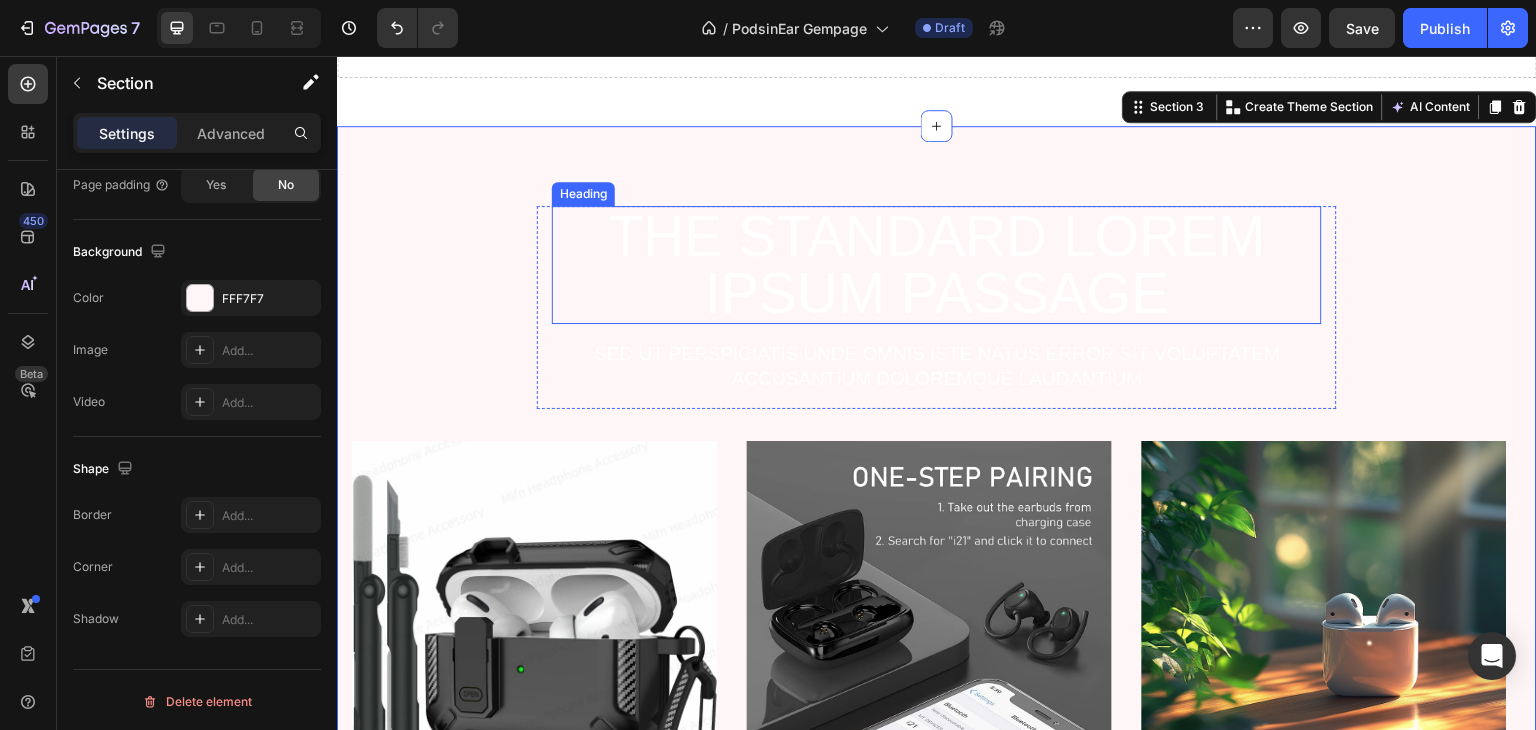 click on "The standard Lorem Ipsum passage" at bounding box center (937, 265) 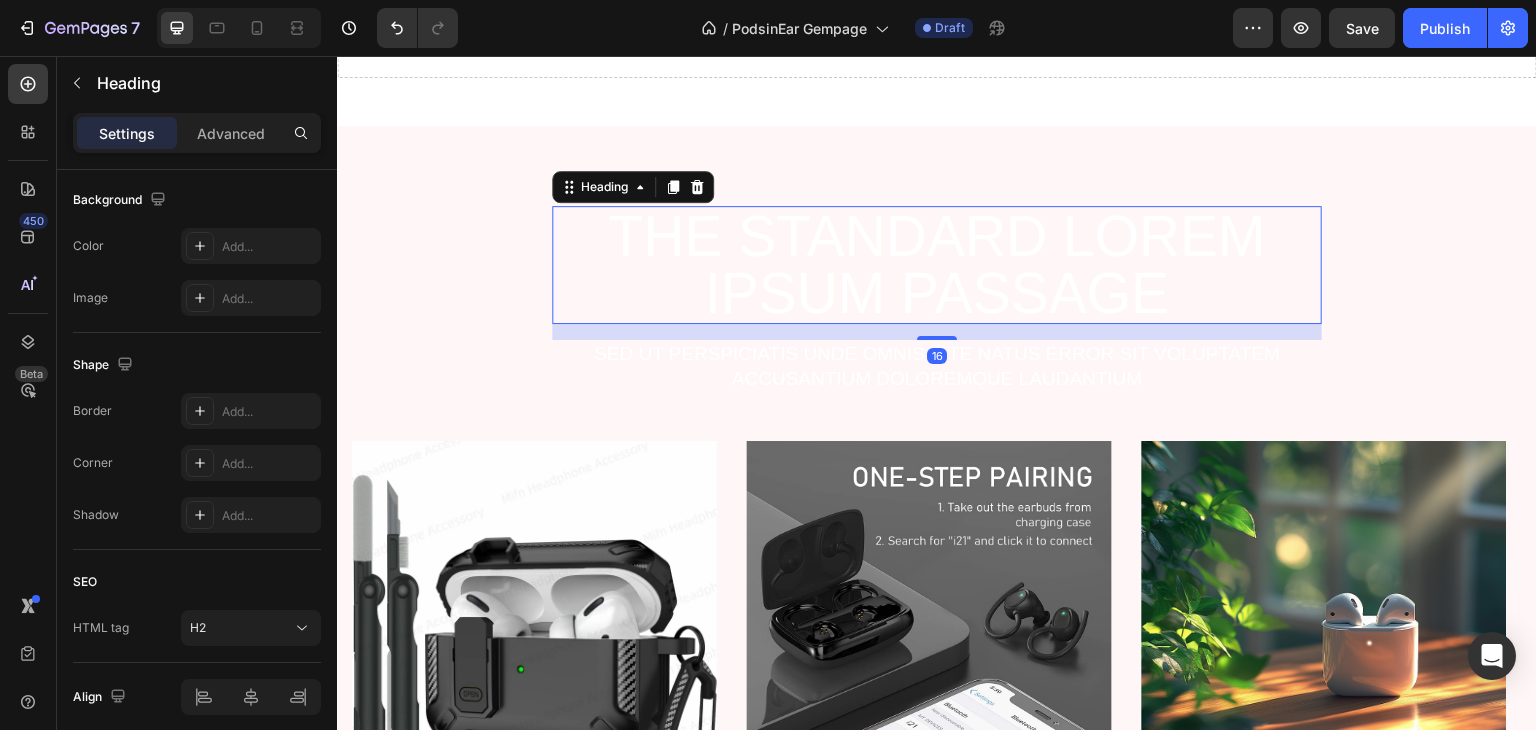 scroll, scrollTop: 0, scrollLeft: 0, axis: both 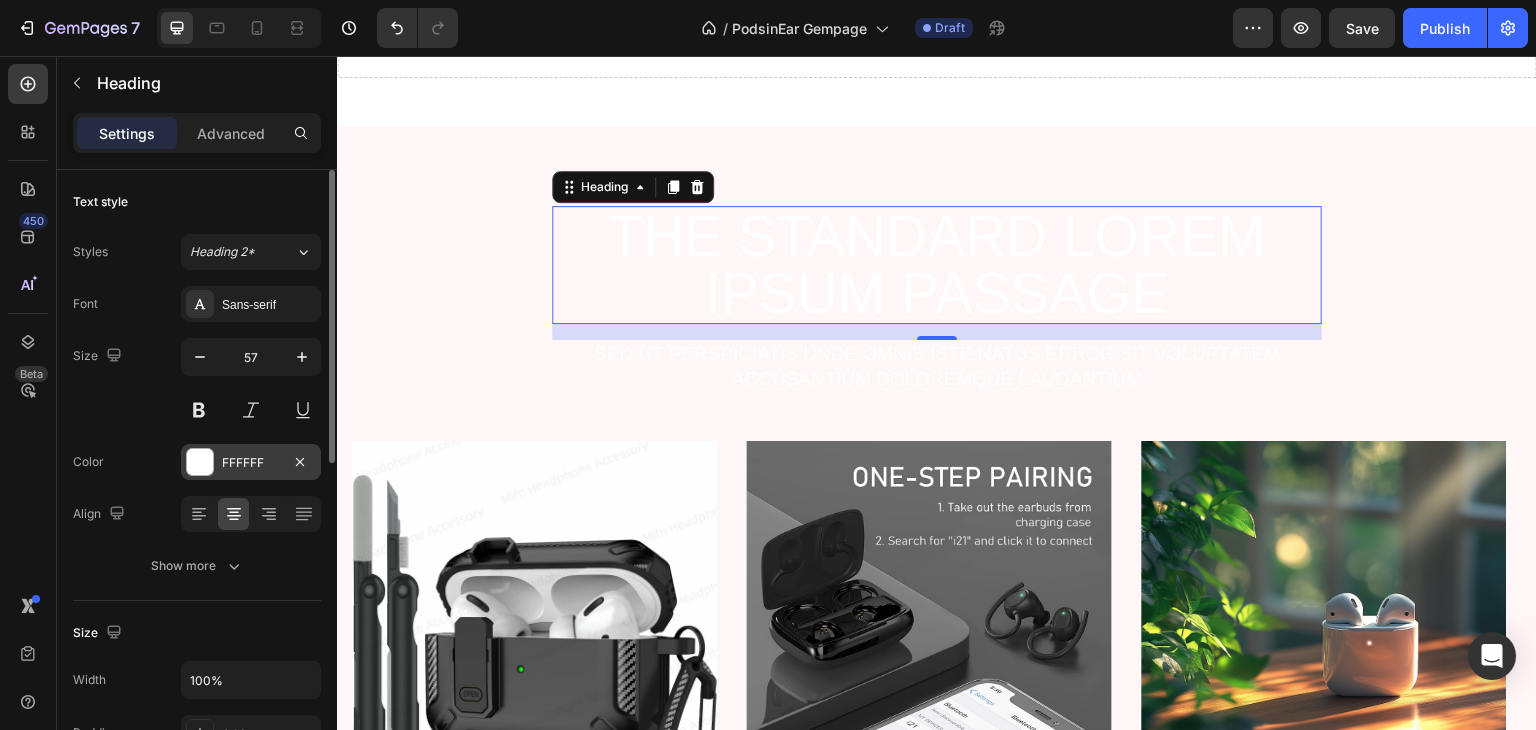 click on "FFFFFF" at bounding box center (251, 463) 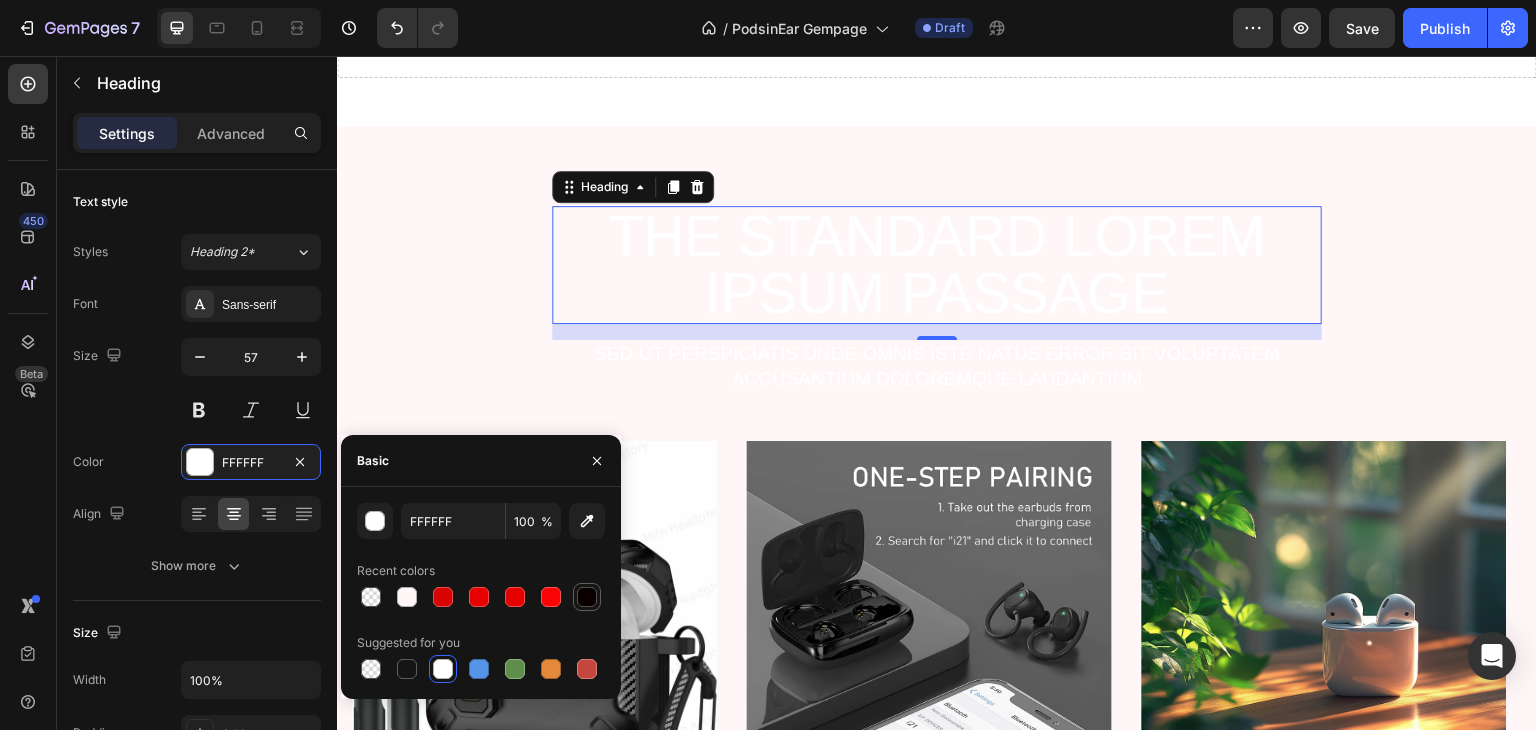 click at bounding box center (587, 597) 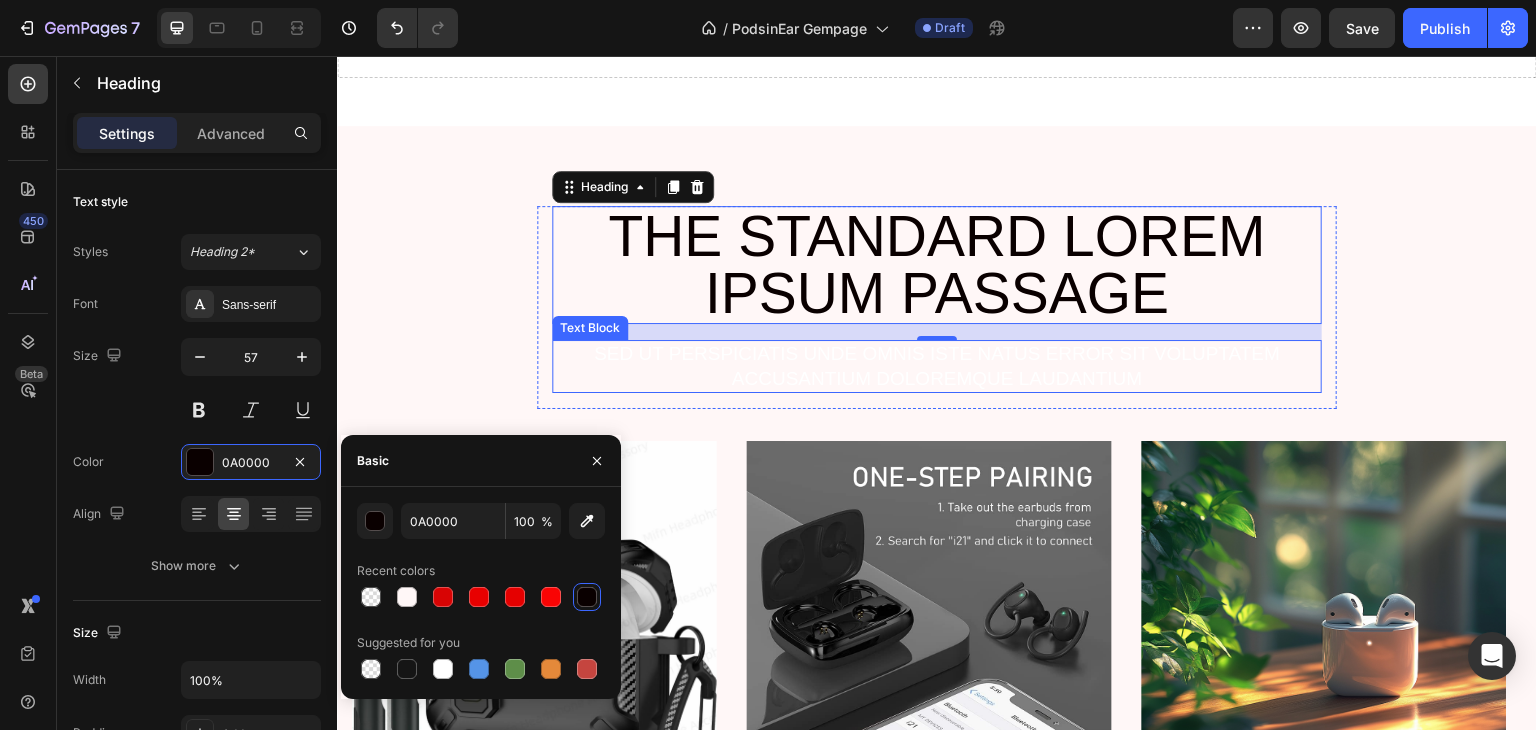 click on "Sed ut perspiciatis unde omnis iste natus error sit voluptatem accusantium doloremque laudantium" at bounding box center (937, 366) 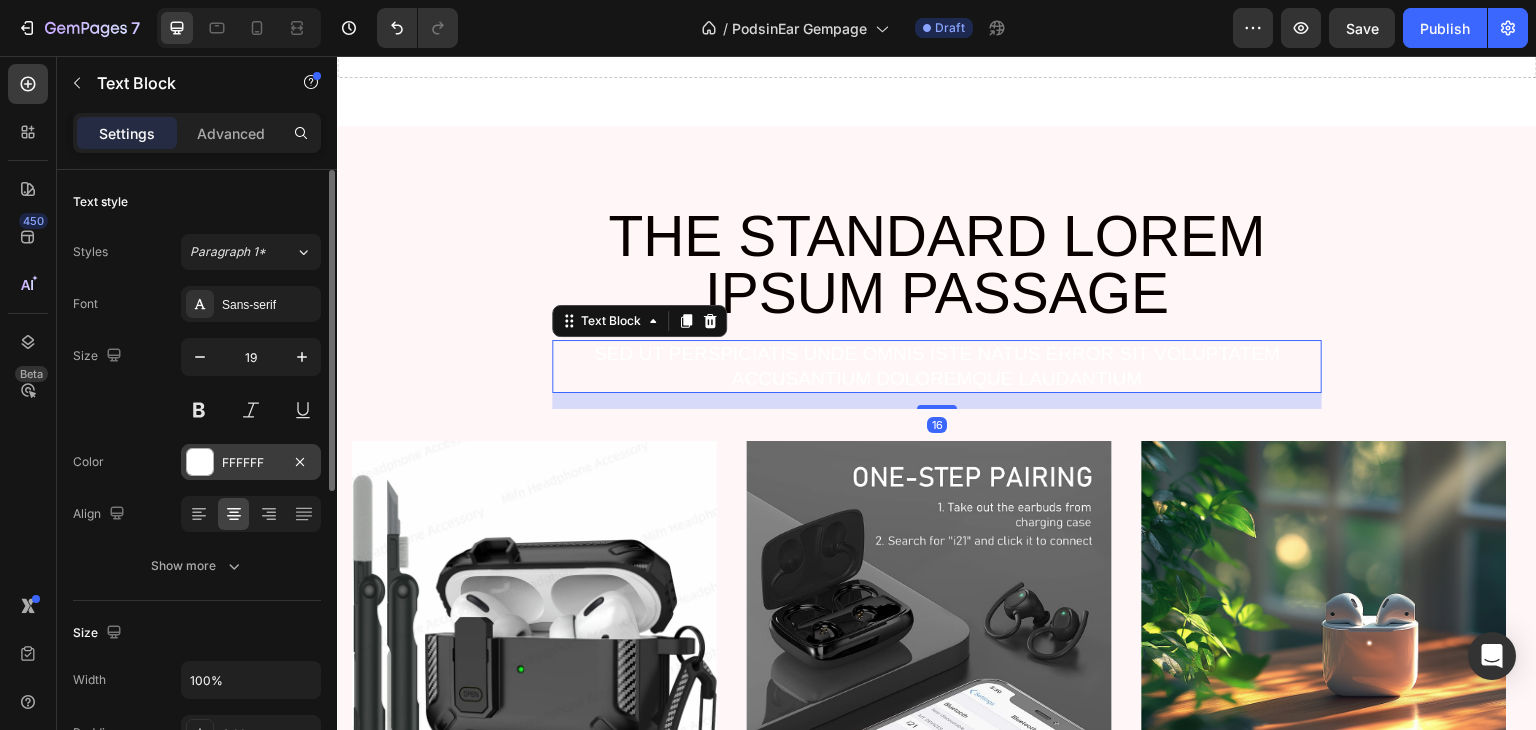 click on "FFFFFF" at bounding box center [251, 462] 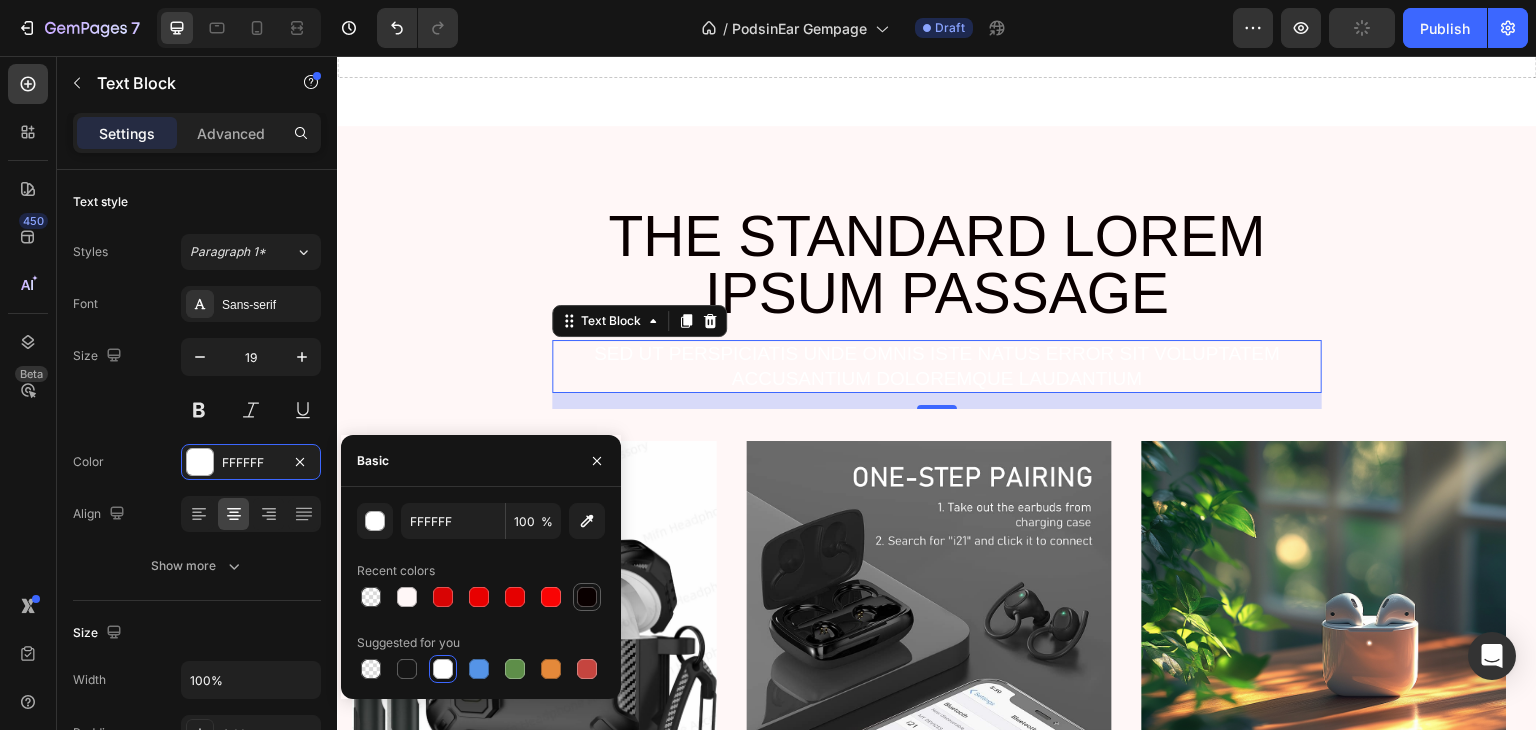 click at bounding box center (587, 597) 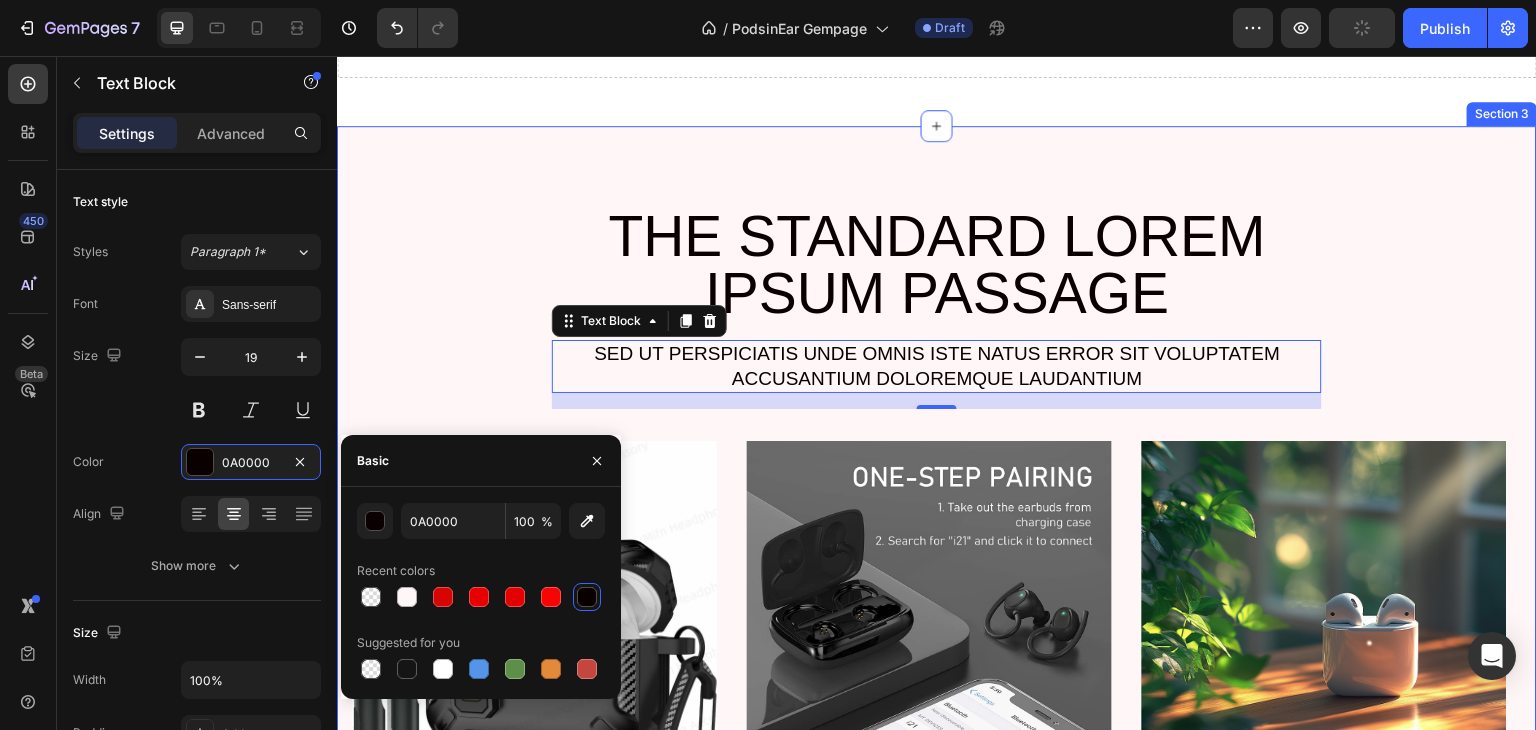 click on "The standard Lorem Ipsum passage Heading Sed ut perspiciatis unde omnis iste natus error sit voluptatem accusantium doloremque laudantium Text Block   16 Row Image LOREM IPSUM DOLOR Text Block On the other hand, we denounce with righteous indignation and dislike men who are so beguiled and demoralized by the charms of pleasure of the moment Text Block Row Image LOREM IPSUM DOLOR Text Block On the other hand, we denounce with righteous indignation and dislike men who are so beguiled and demoralized by the charms of pleasure of the moment Text Block Row Image LOREM IPSUM DOLOR Text Block On the other hand, we denounce with righteous indignation and dislike men who are so beguiled and demoralized by the charms of pleasure of the moment Text Block Row Carousel TRY IT NOW-BUTTON Button Row" at bounding box center (937, 654) 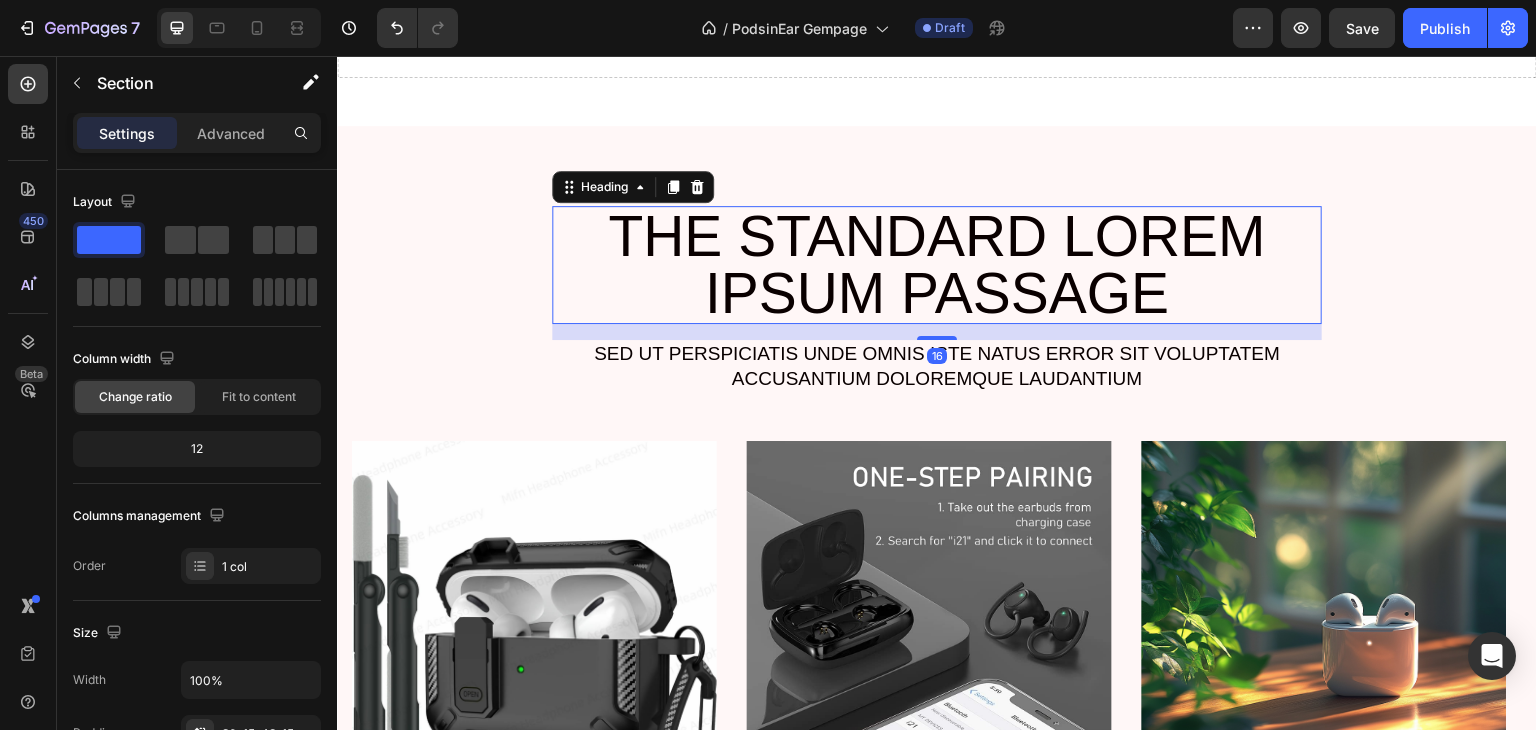 click on "The standard Lorem Ipsum passage" at bounding box center [937, 265] 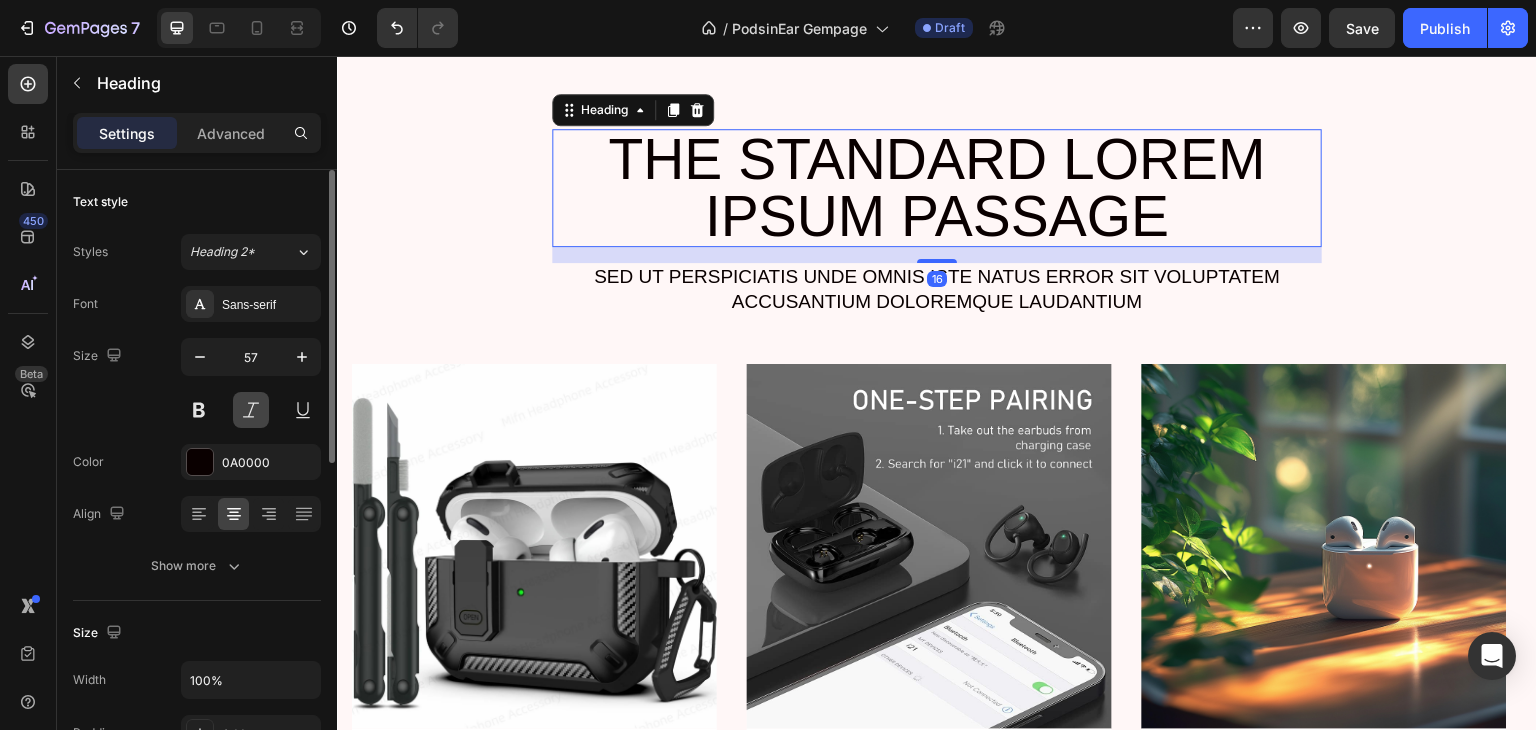 scroll, scrollTop: 1111, scrollLeft: 0, axis: vertical 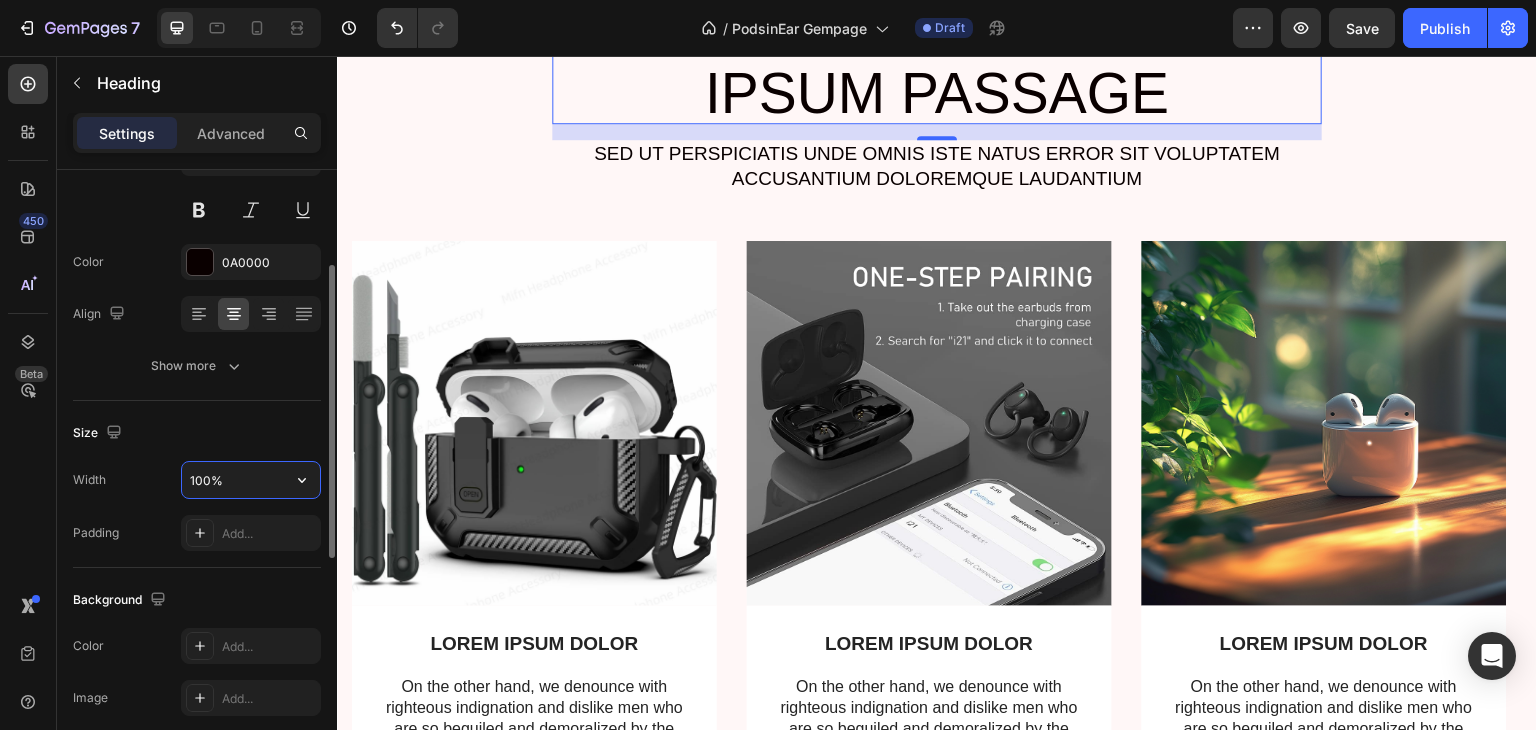 click on "100%" at bounding box center (251, 480) 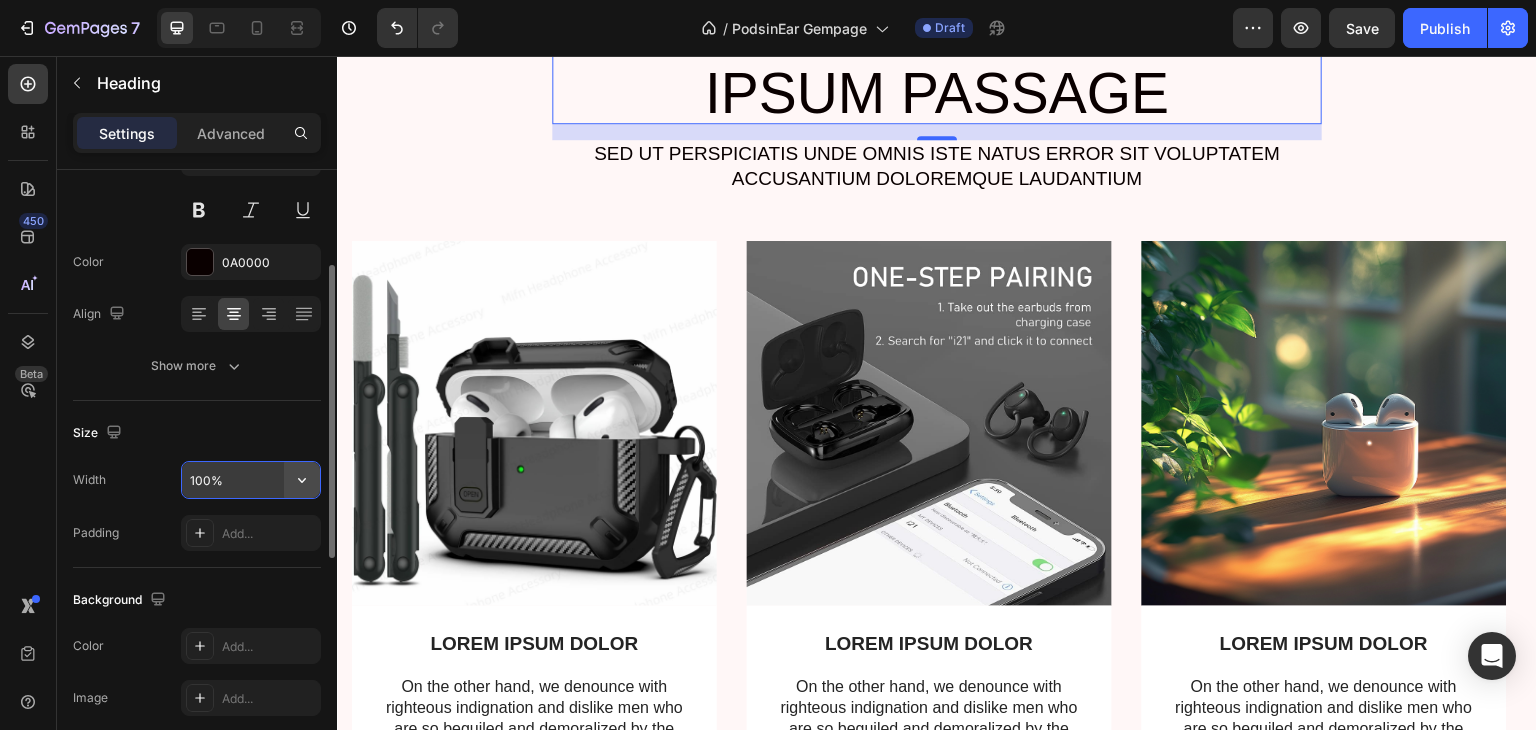 click 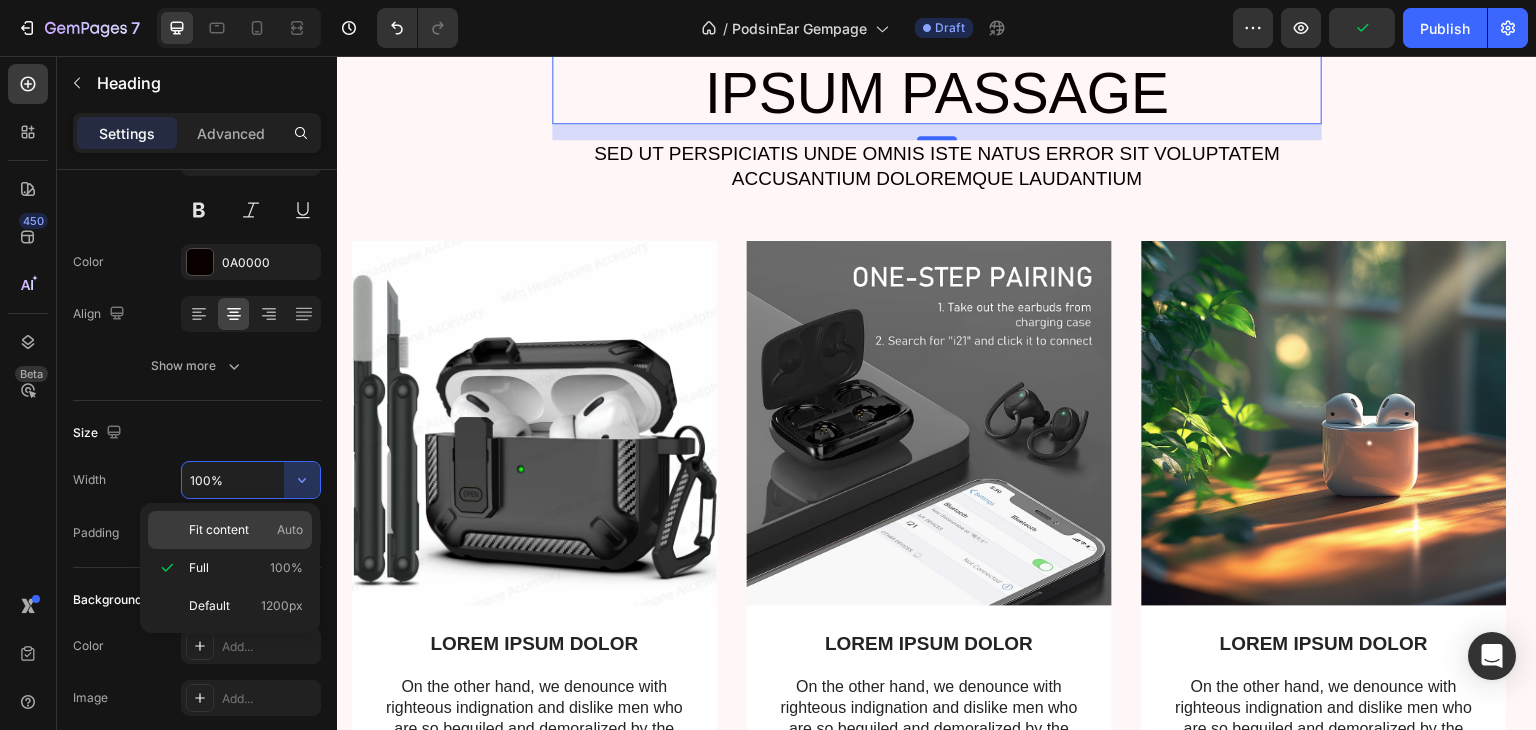 click on "Fit content Auto" 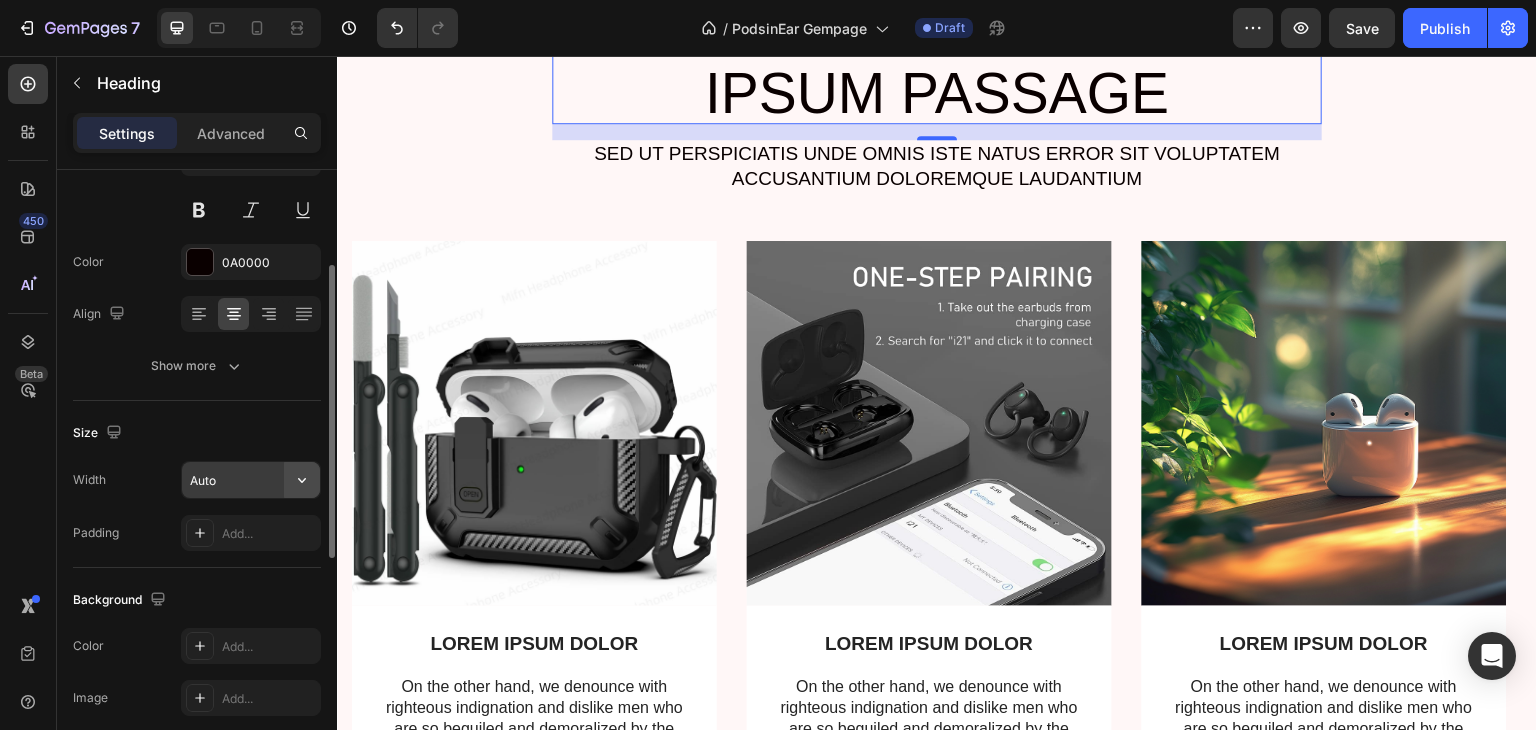 click 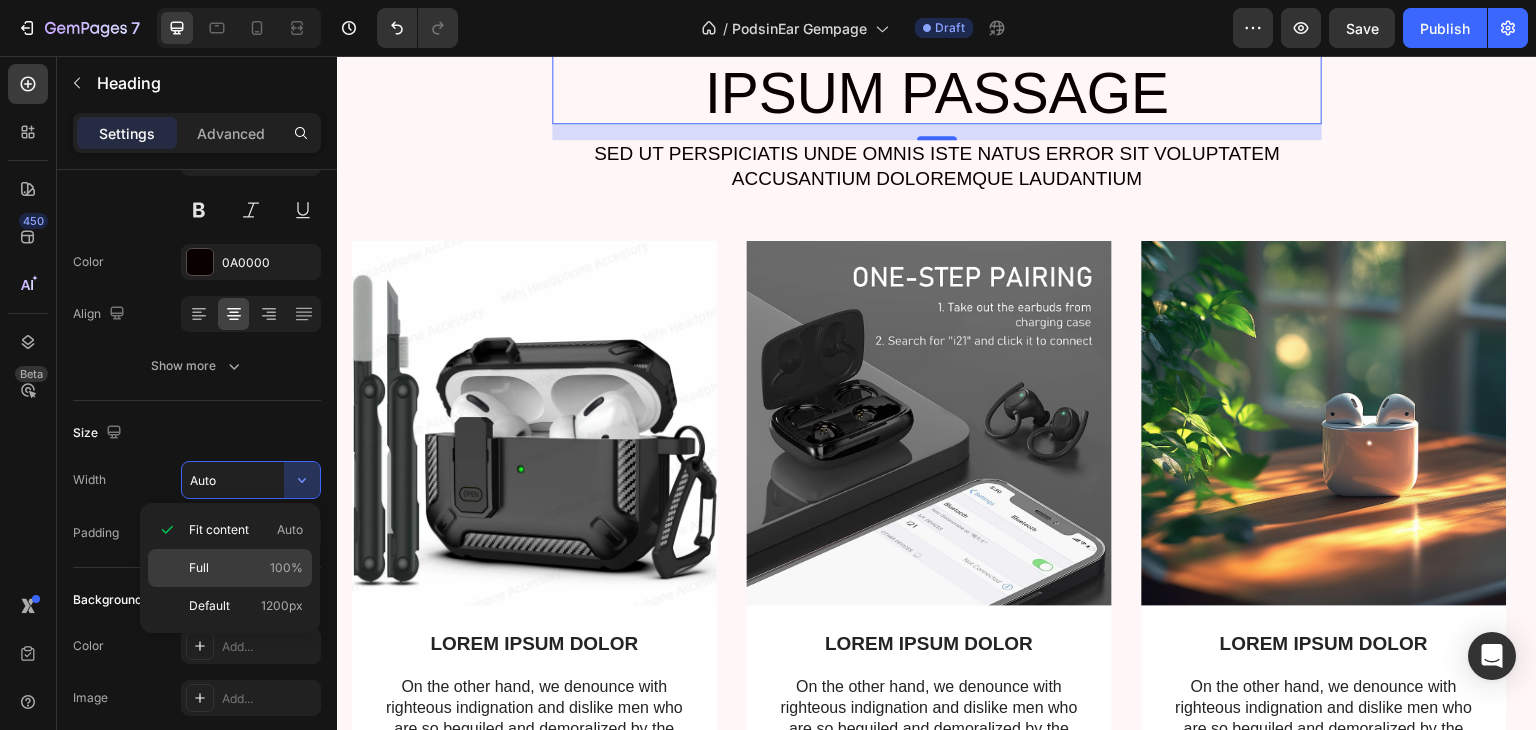click on "Full 100%" at bounding box center [246, 568] 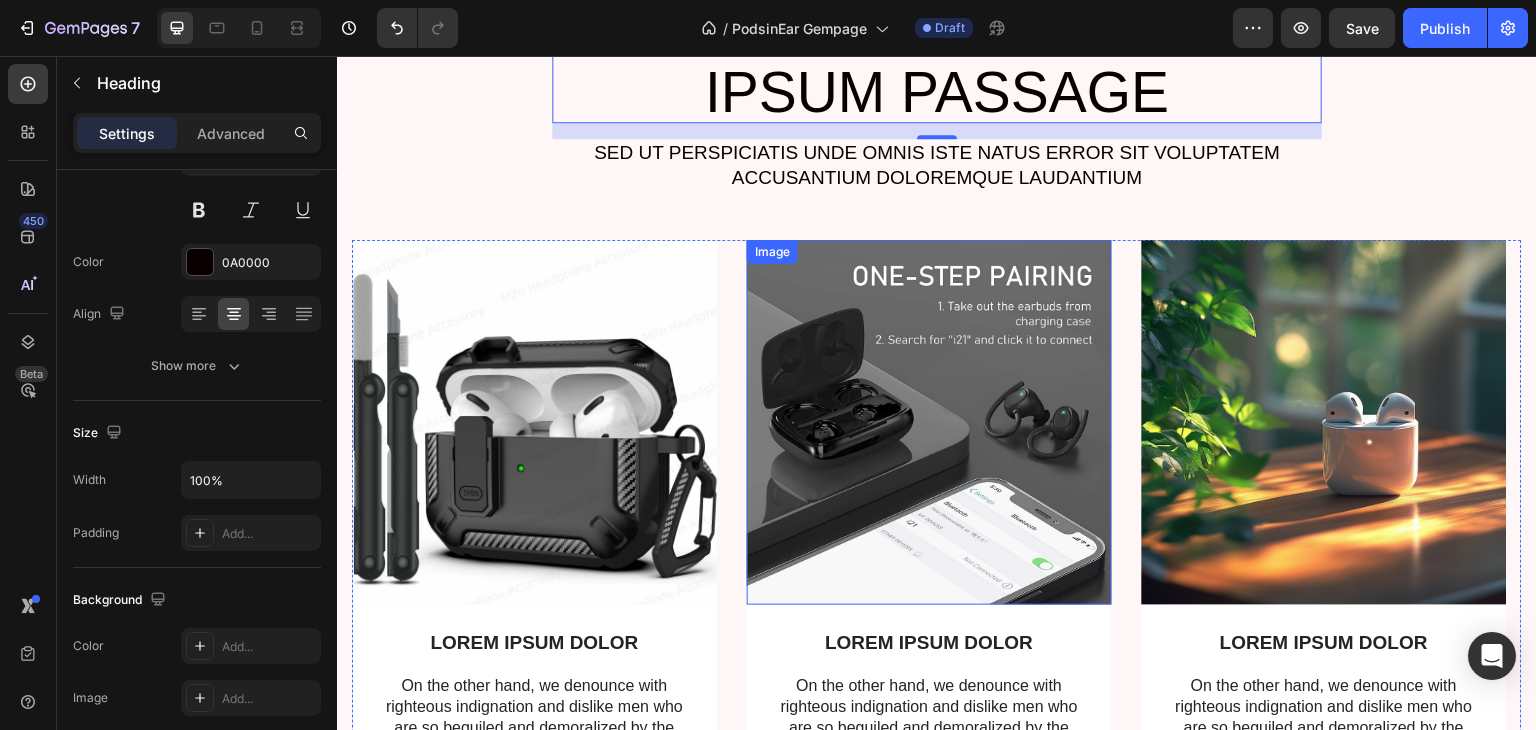 scroll, scrollTop: 1011, scrollLeft: 0, axis: vertical 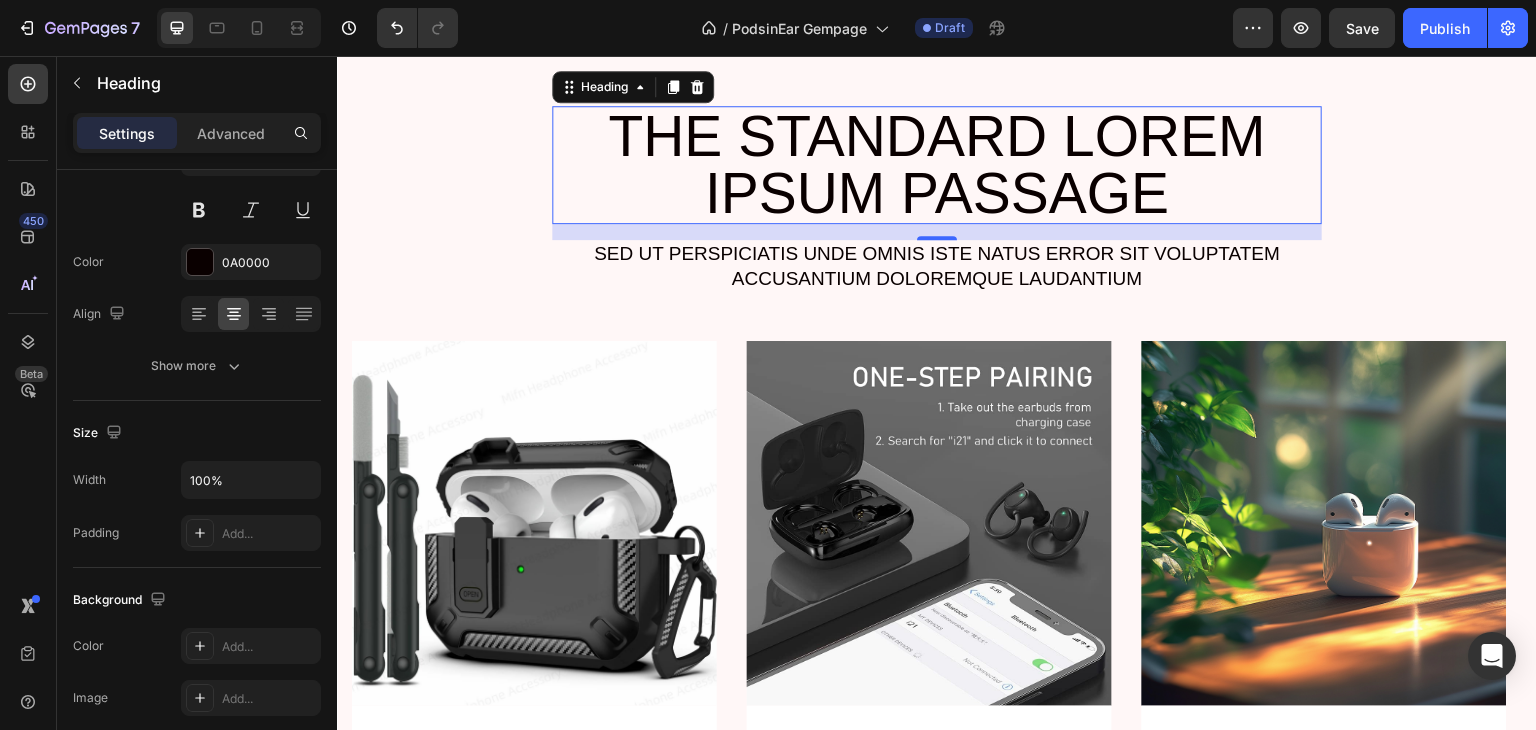 click on "The standard Lorem Ipsum passage" at bounding box center [937, 165] 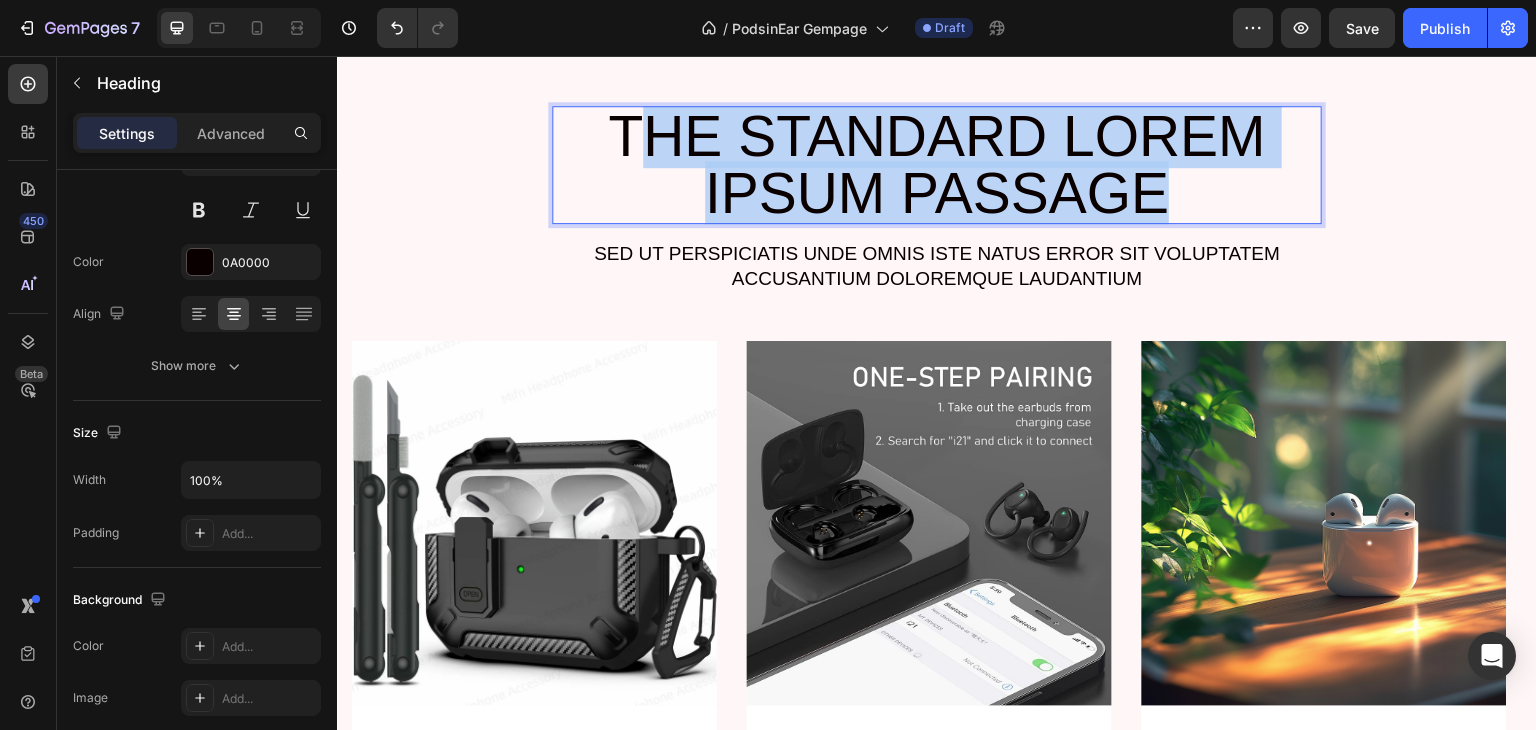 drag, startPoint x: 1173, startPoint y: 210, endPoint x: 636, endPoint y: 140, distance: 541.54315 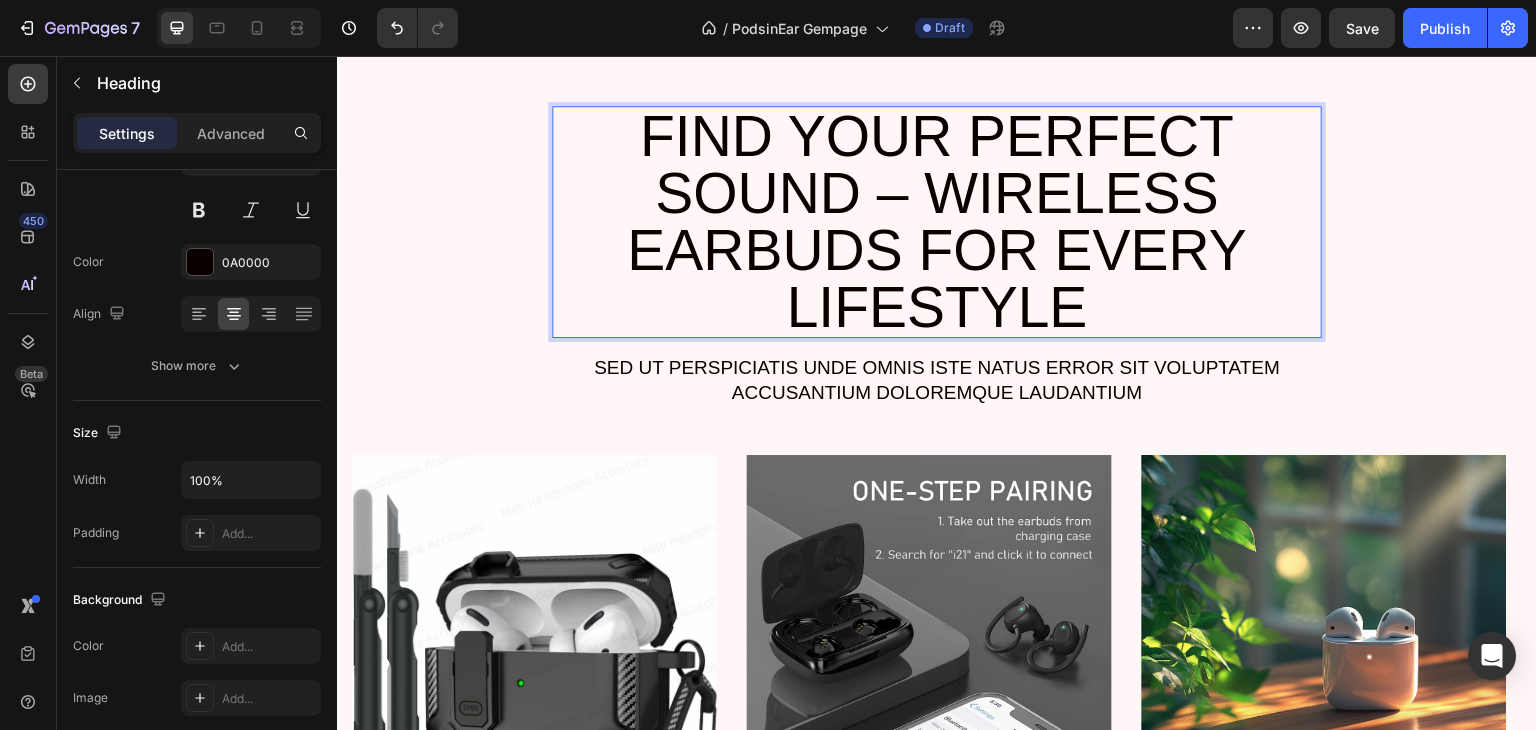 scroll, scrollTop: 0, scrollLeft: 0, axis: both 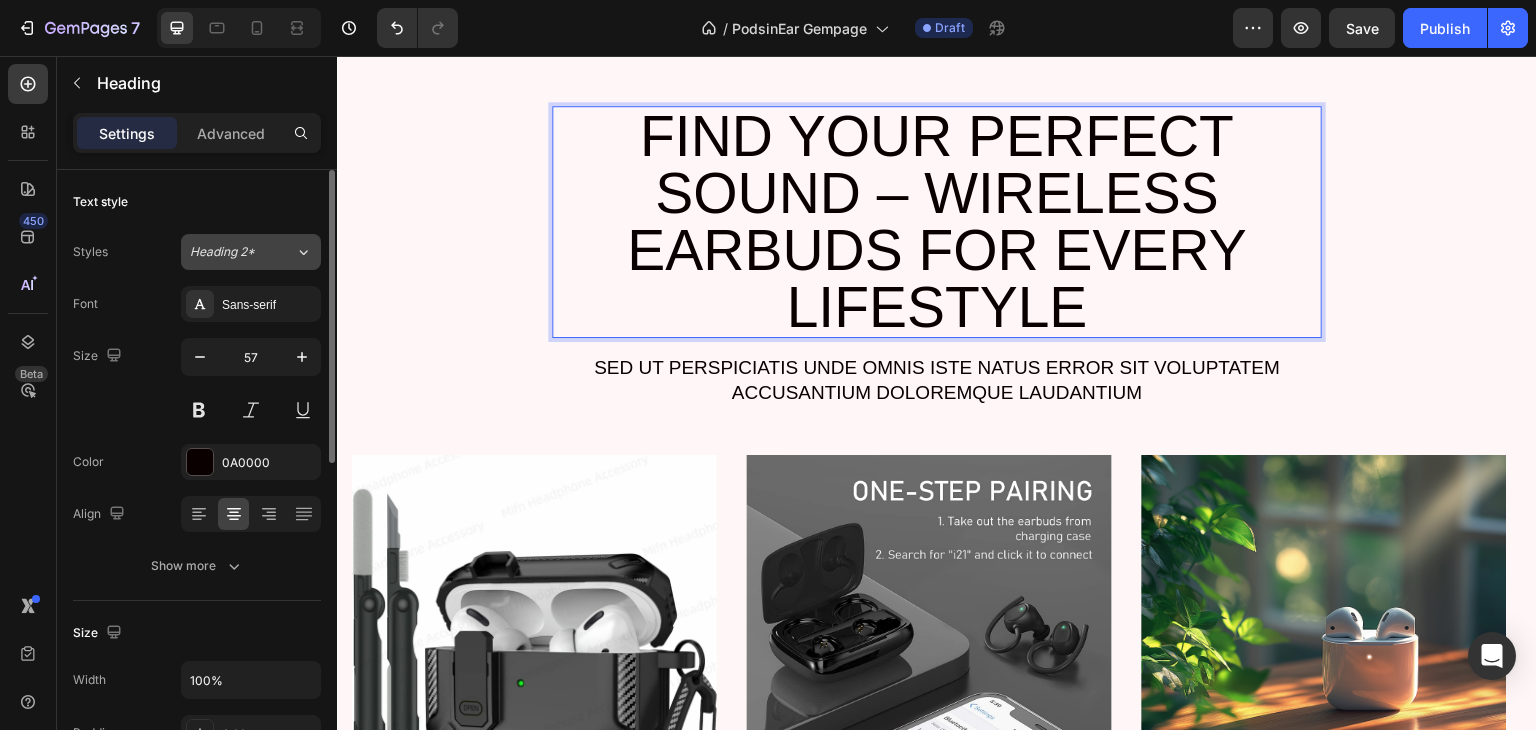click 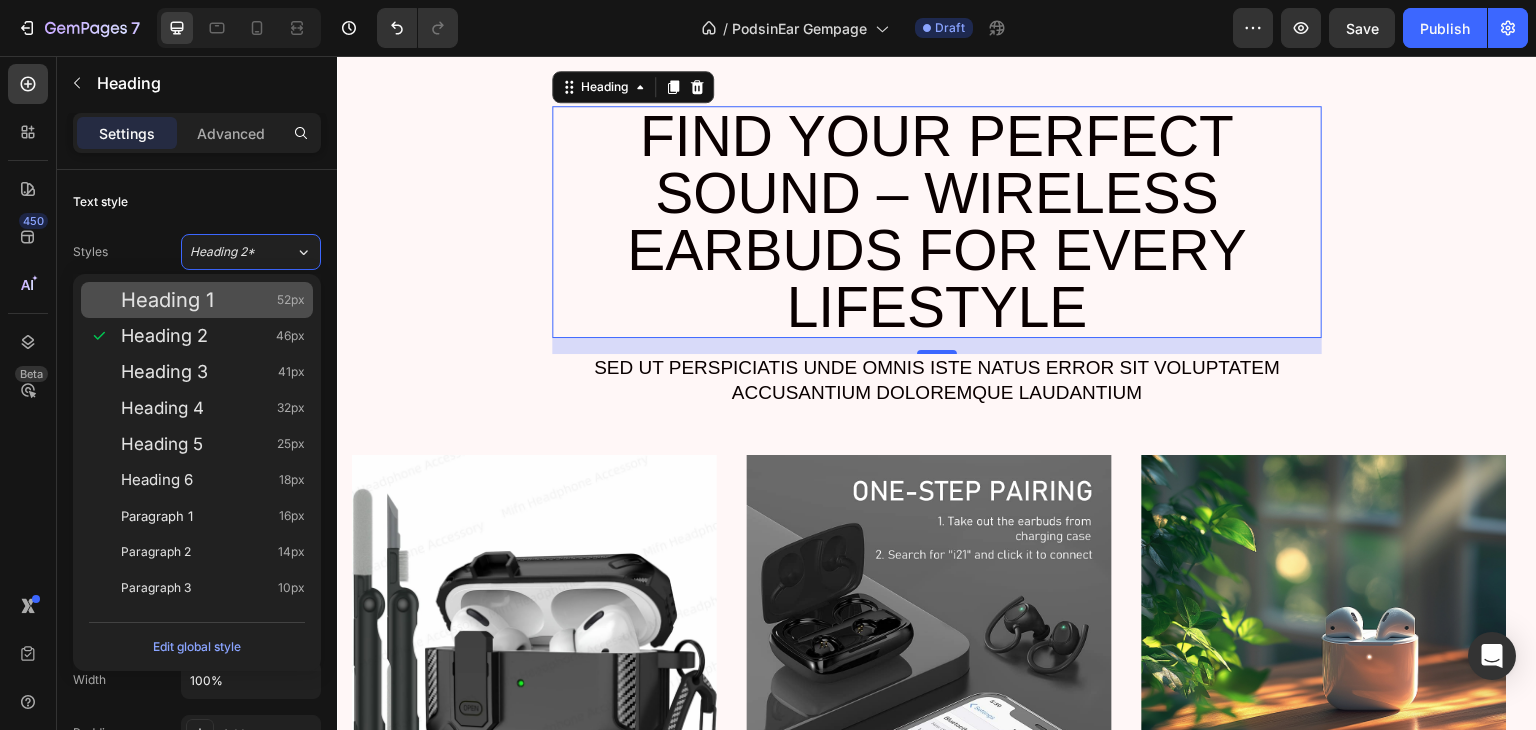 click on "Heading 1 52px" at bounding box center (213, 300) 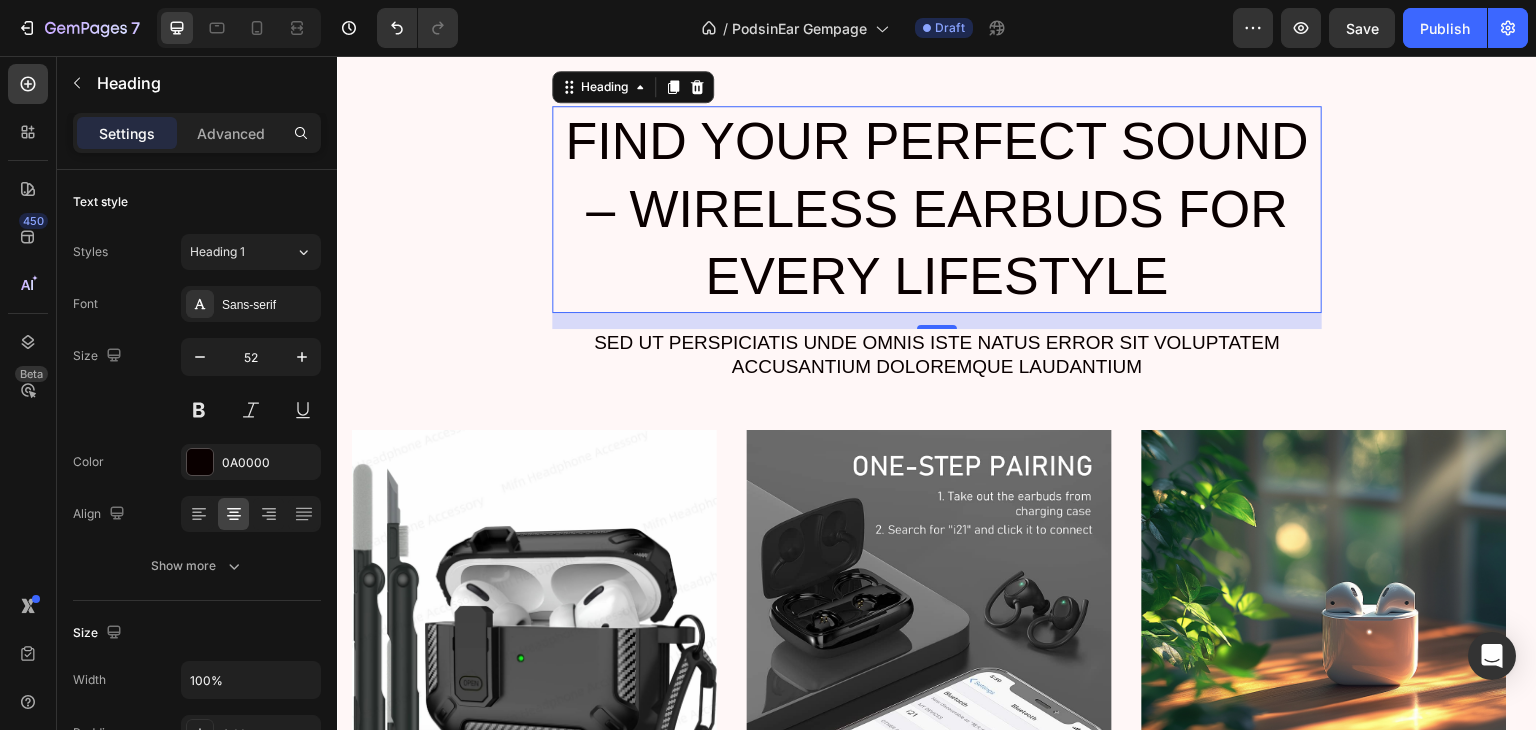 scroll, scrollTop: 0, scrollLeft: 0, axis: both 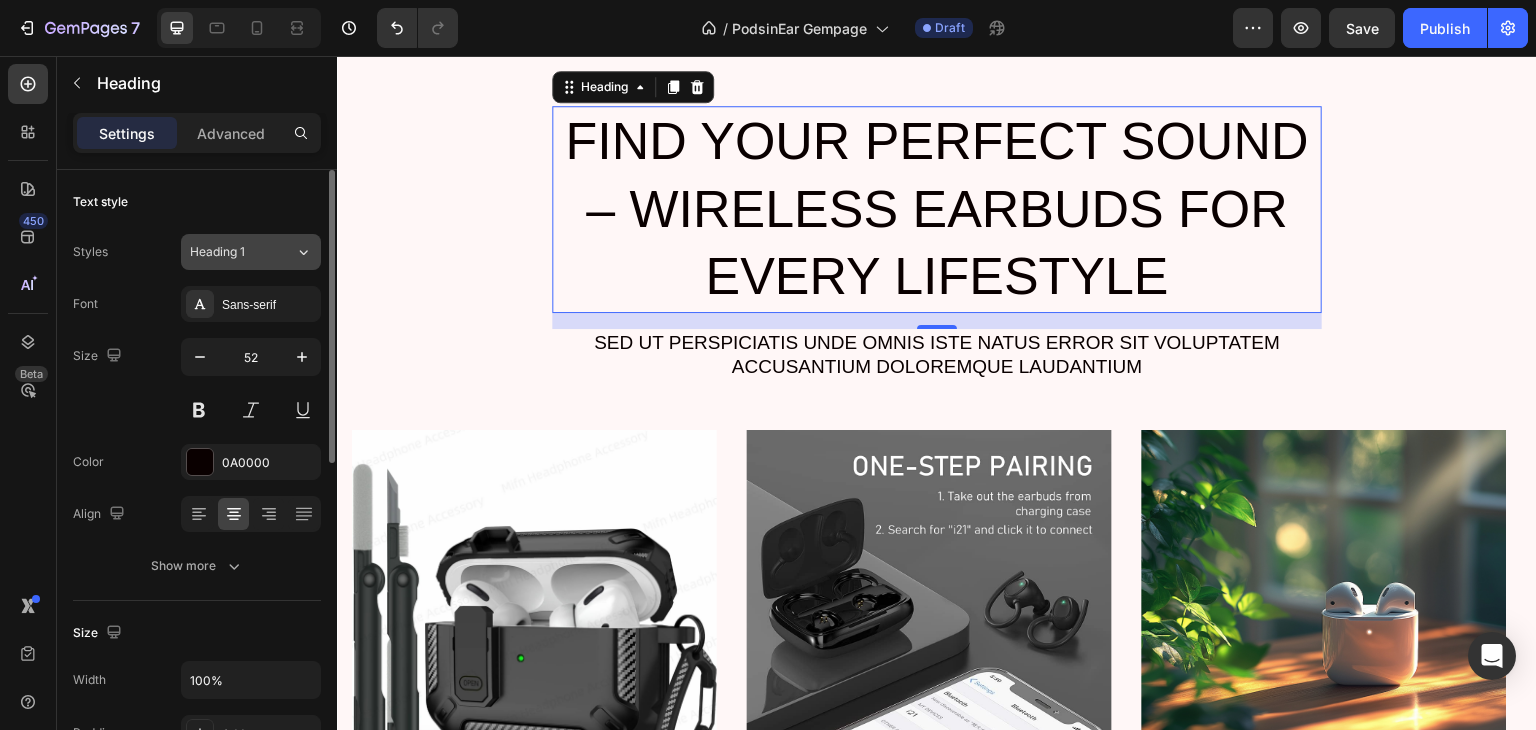 click on "Heading 1" 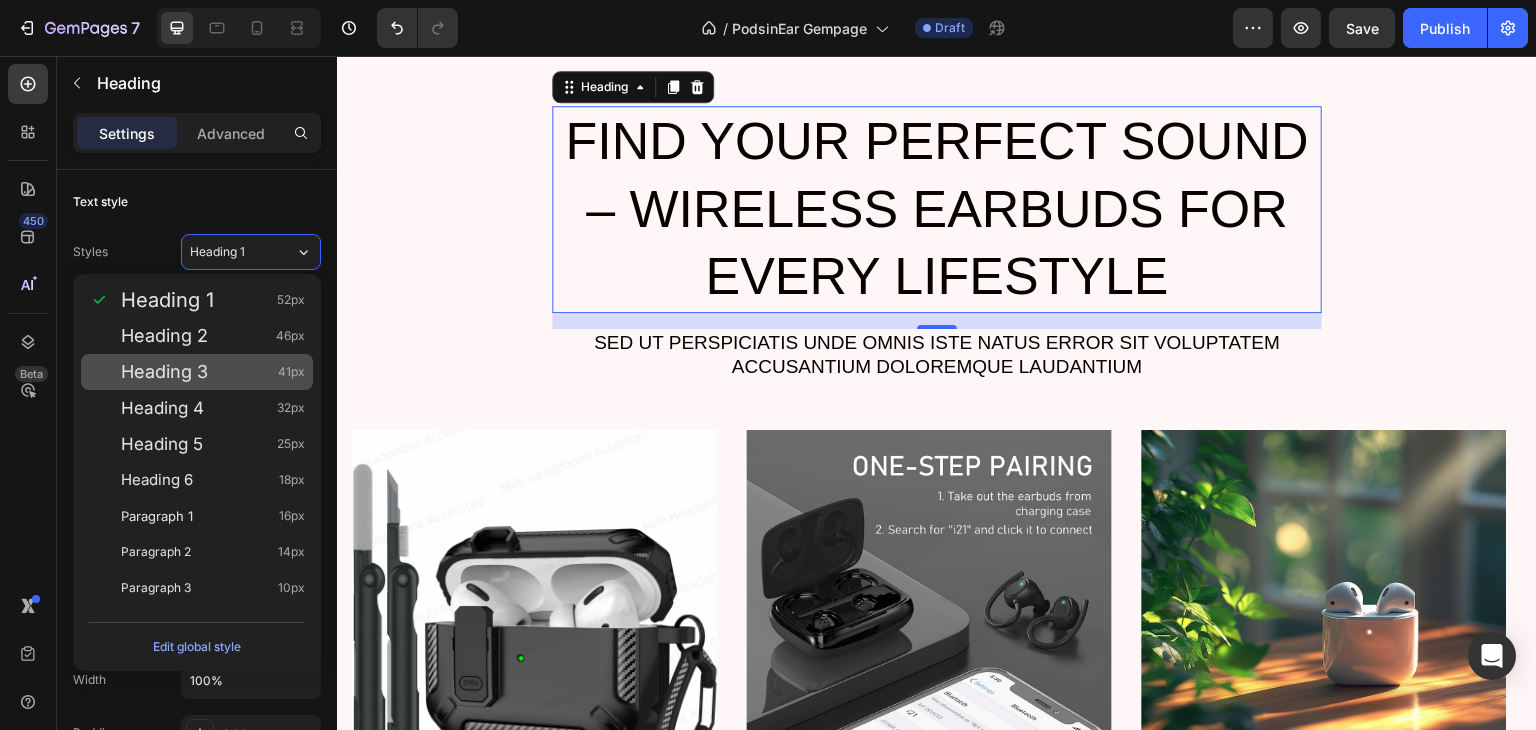 click on "Heading 3 41px" at bounding box center [213, 372] 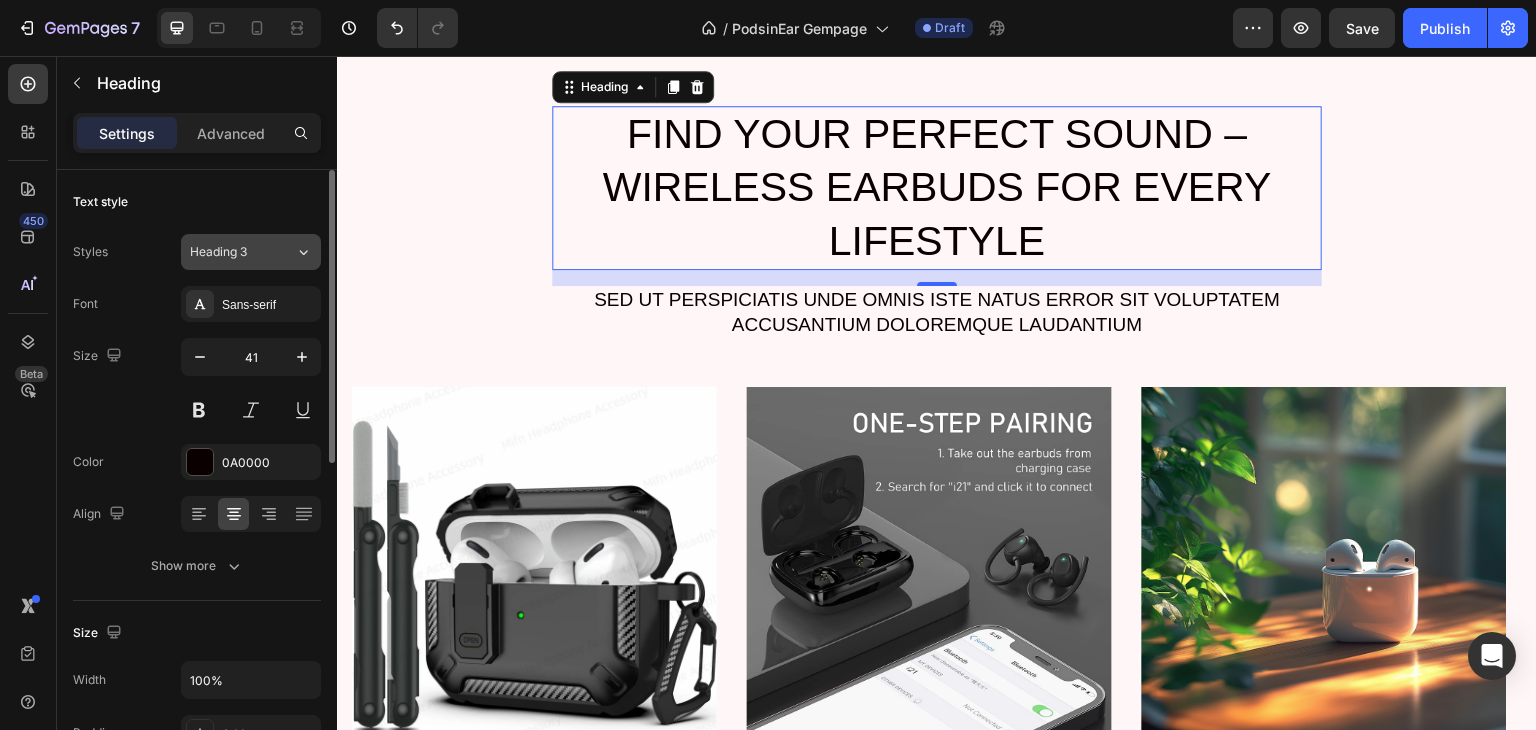 click on "Heading 3" 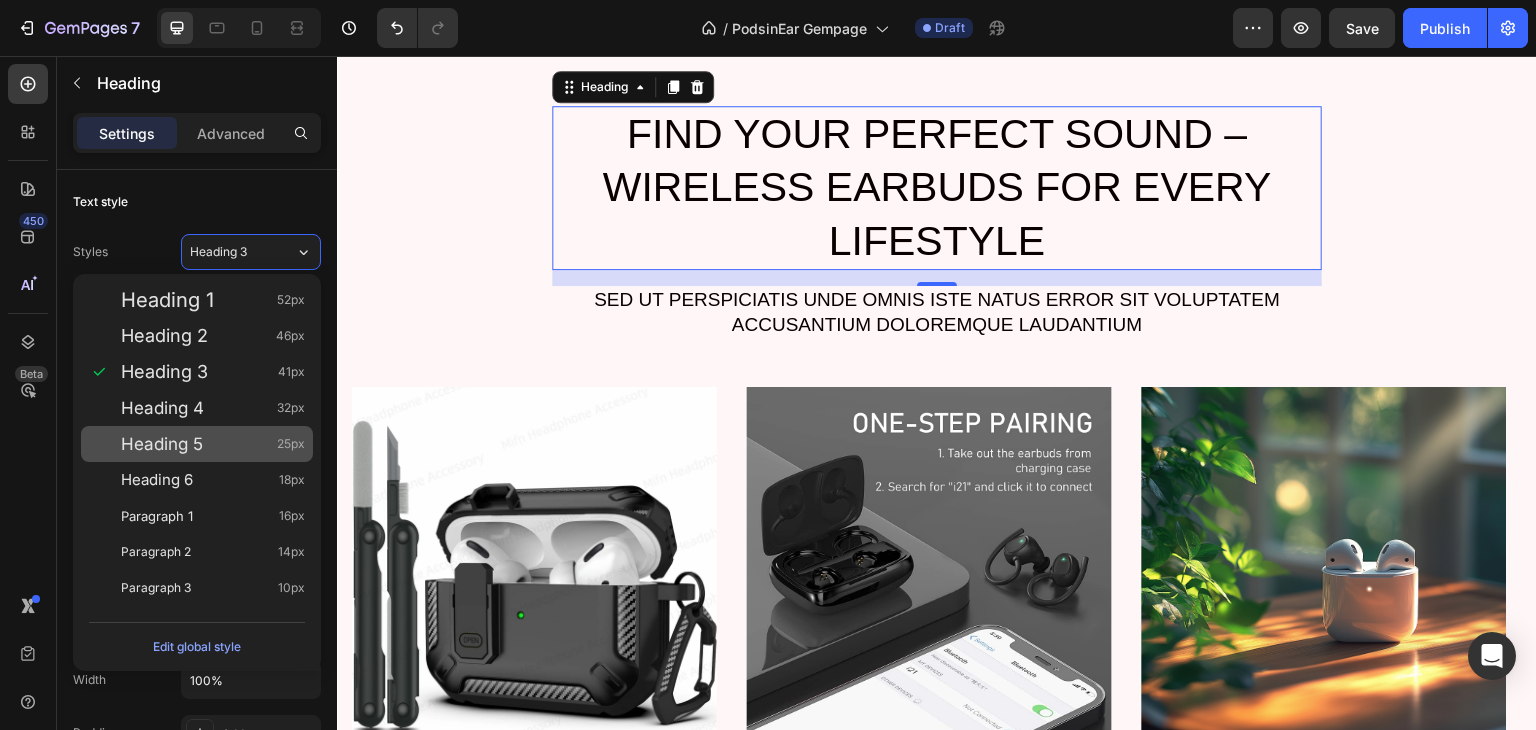 click on "Heading 5 25px" at bounding box center [213, 444] 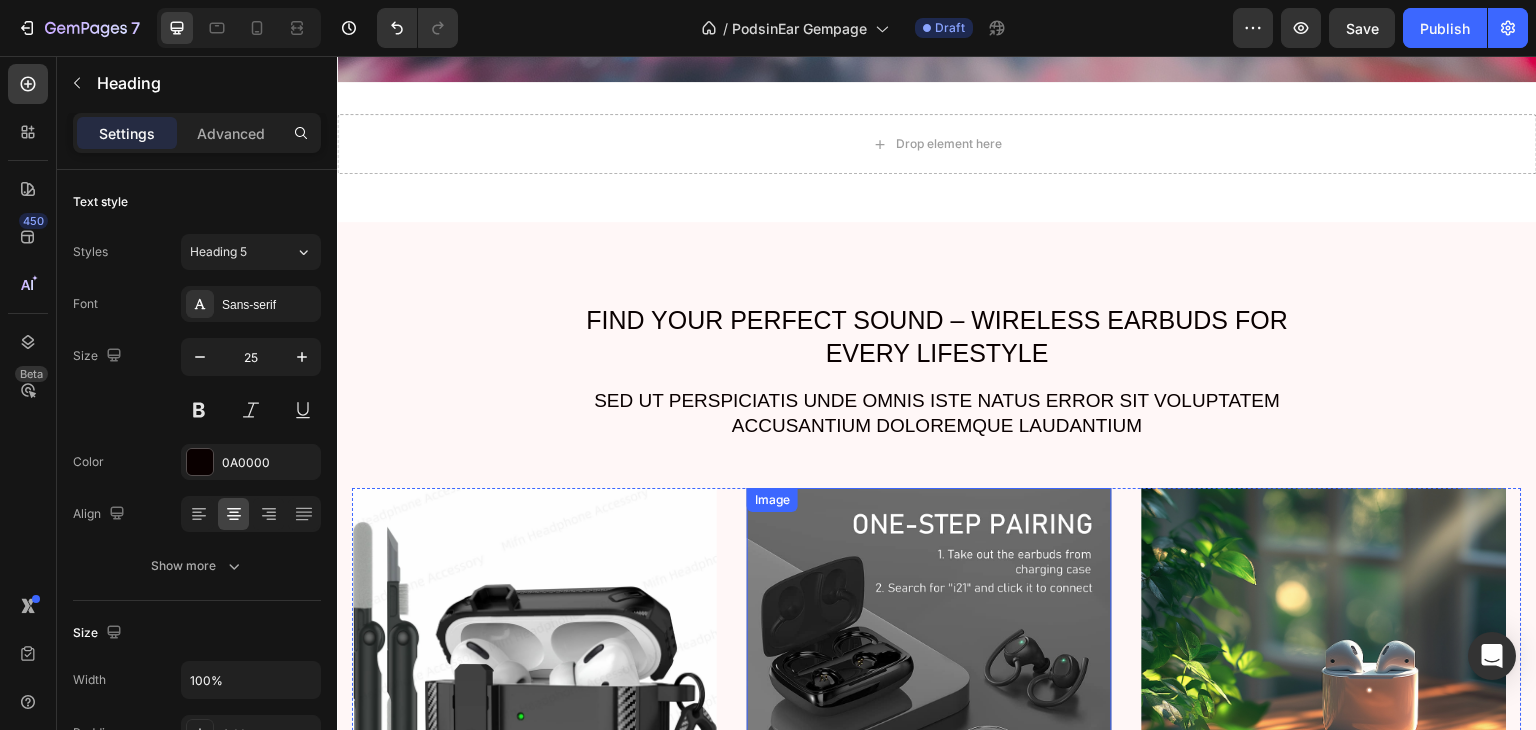scroll, scrollTop: 711, scrollLeft: 0, axis: vertical 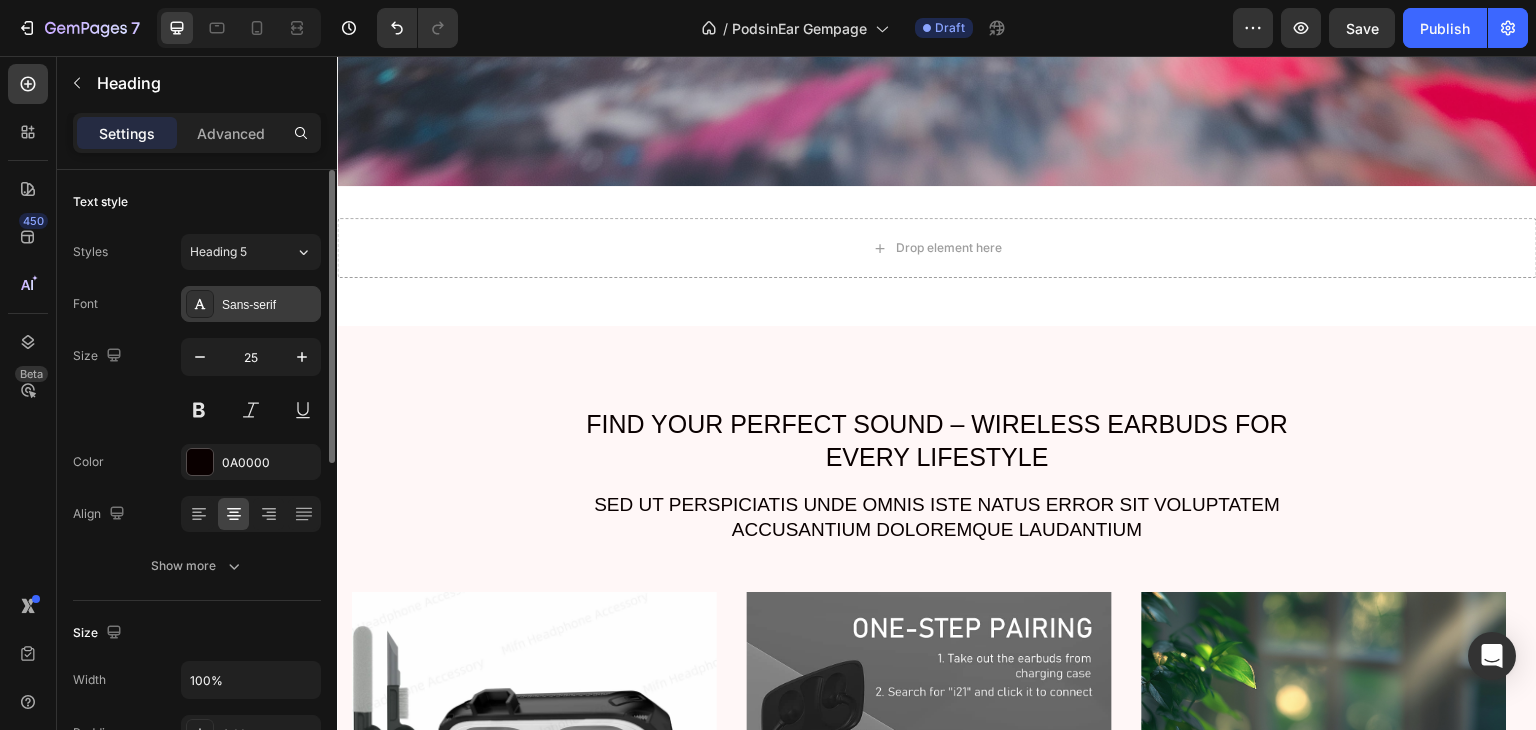 click on "Sans-serif" at bounding box center (251, 304) 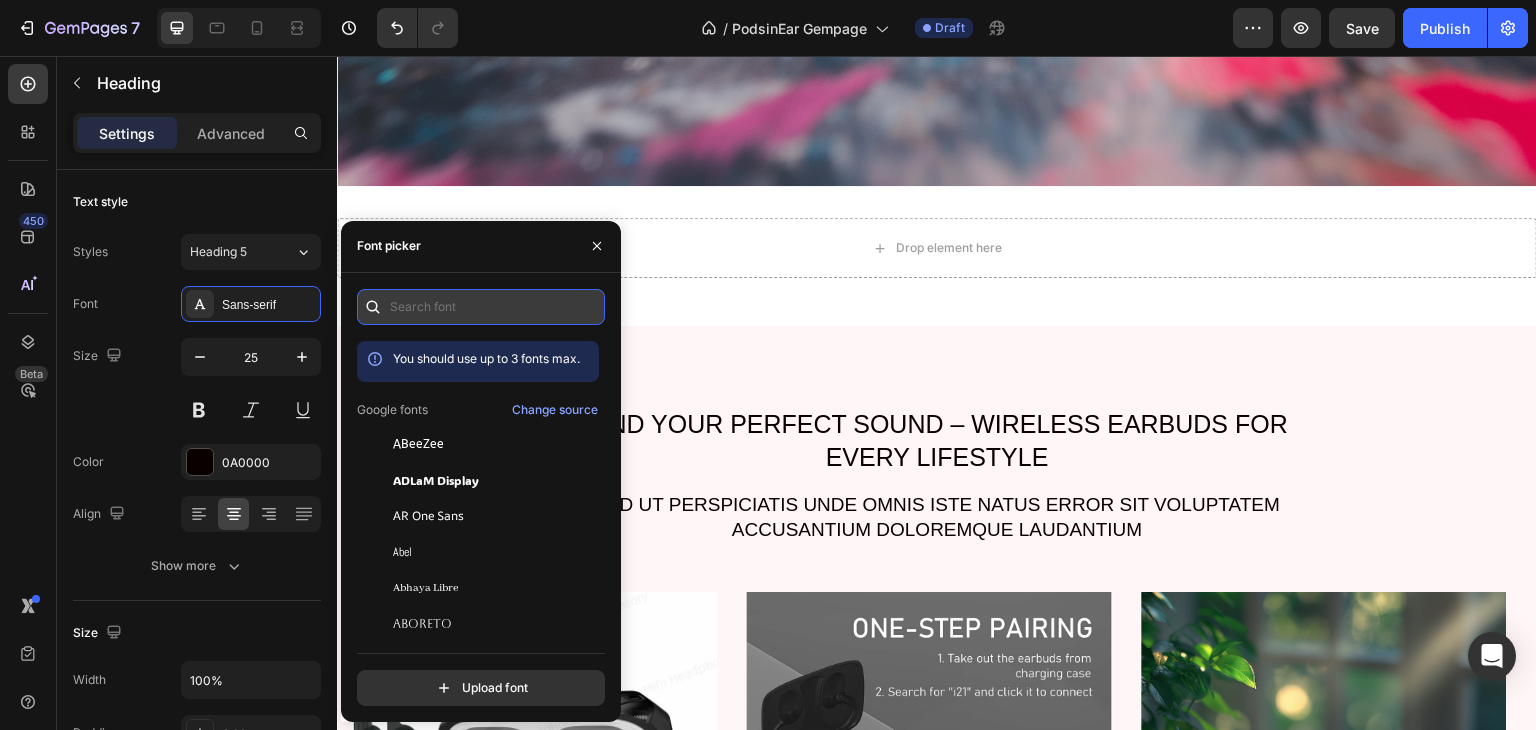 click at bounding box center [481, 307] 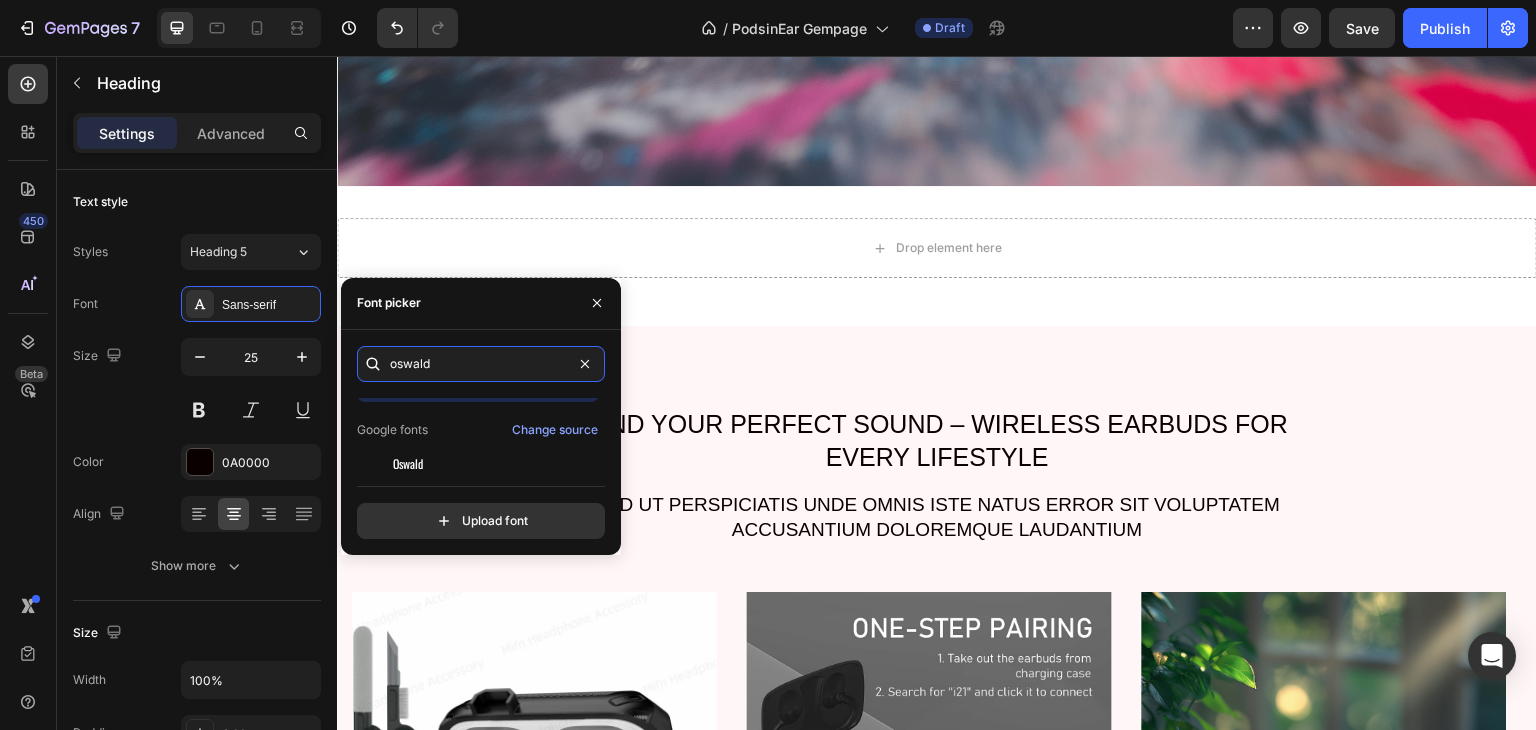 scroll, scrollTop: 49, scrollLeft: 0, axis: vertical 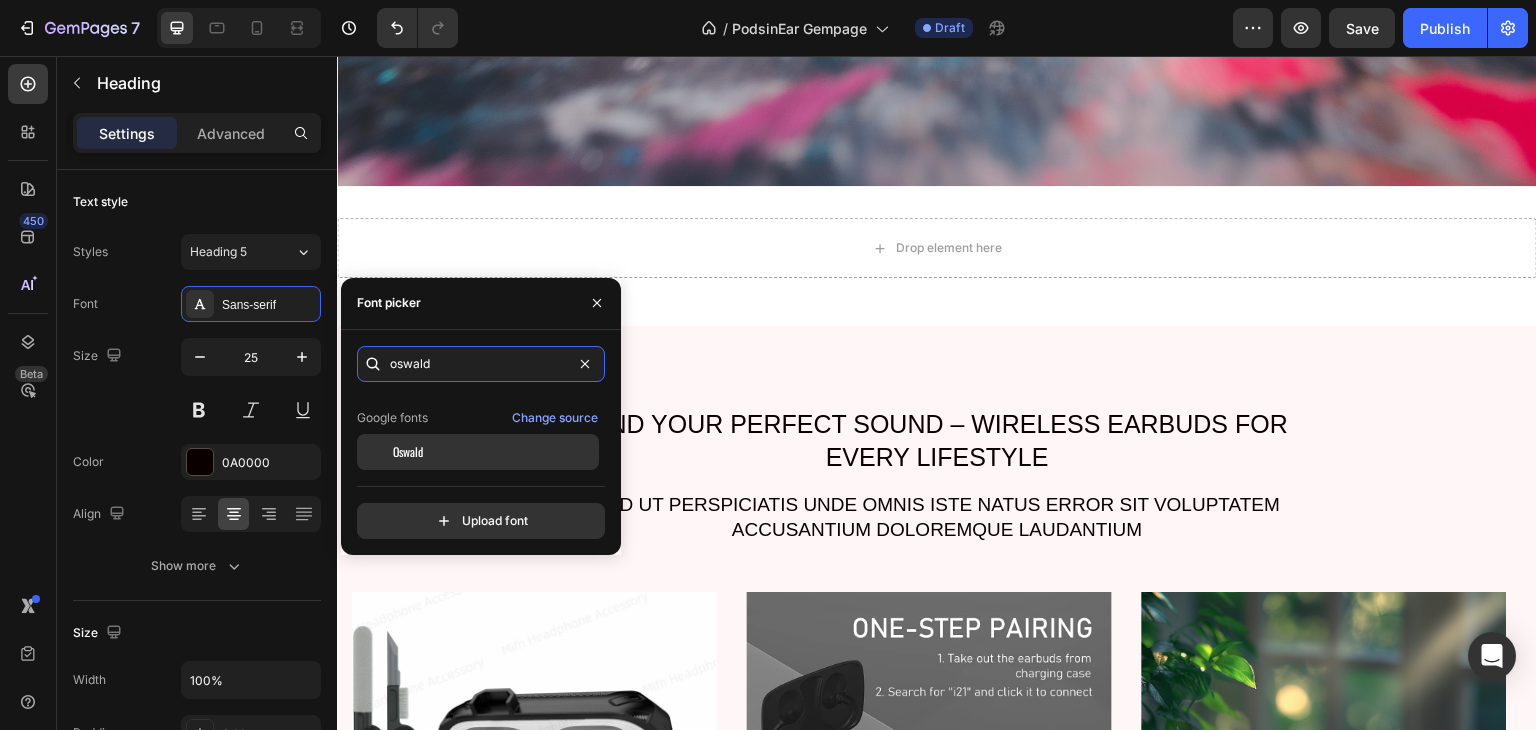 type on "oswald" 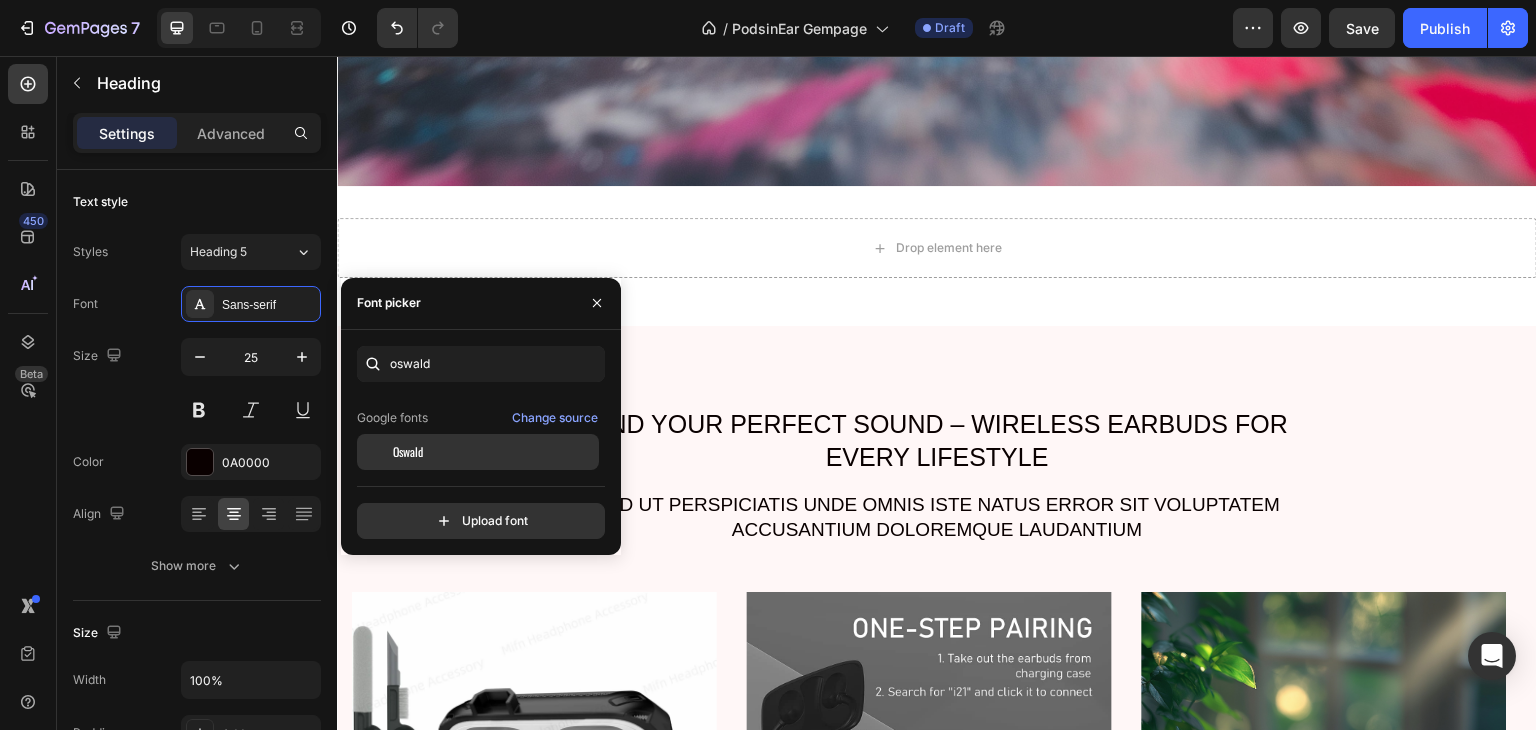 click on "Oswald" at bounding box center (494, 452) 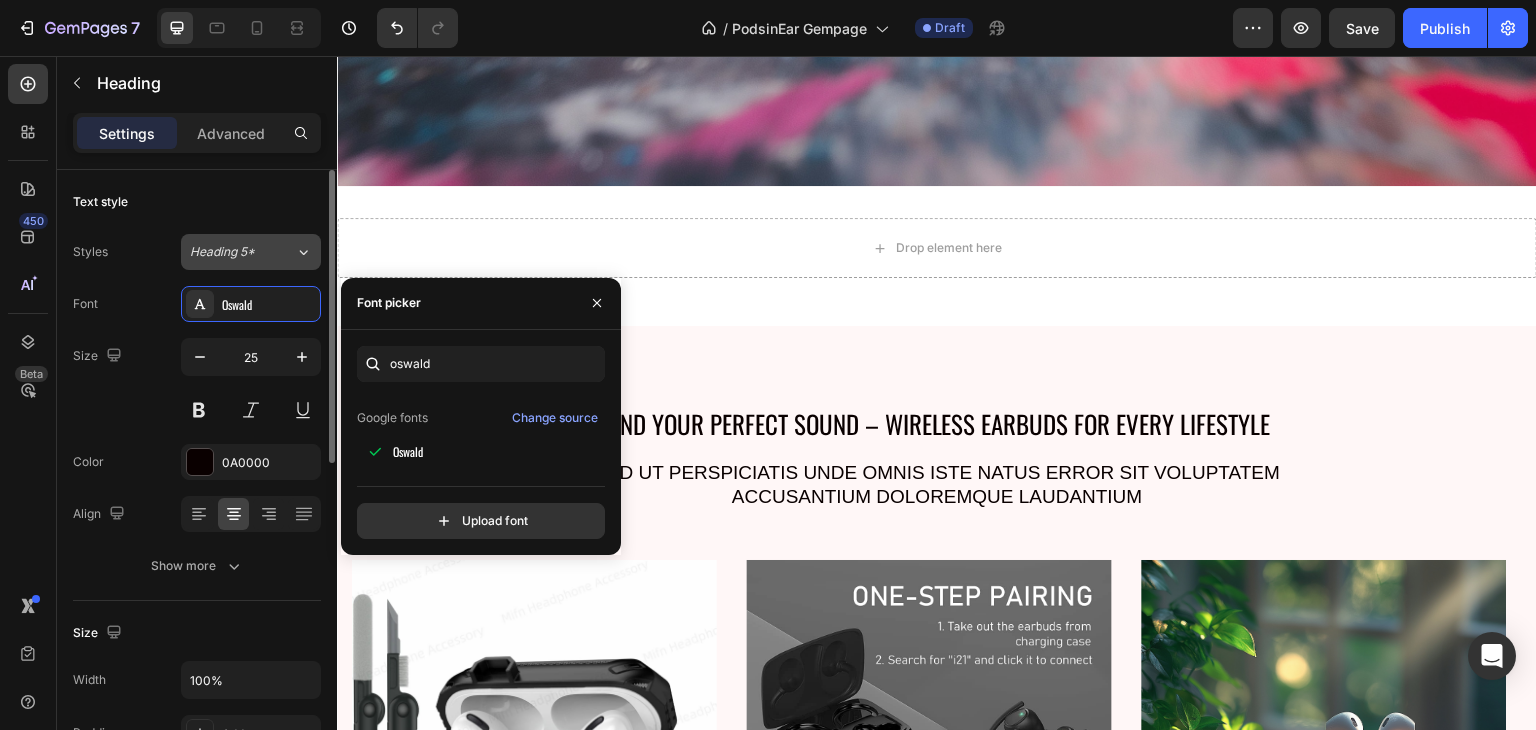 click 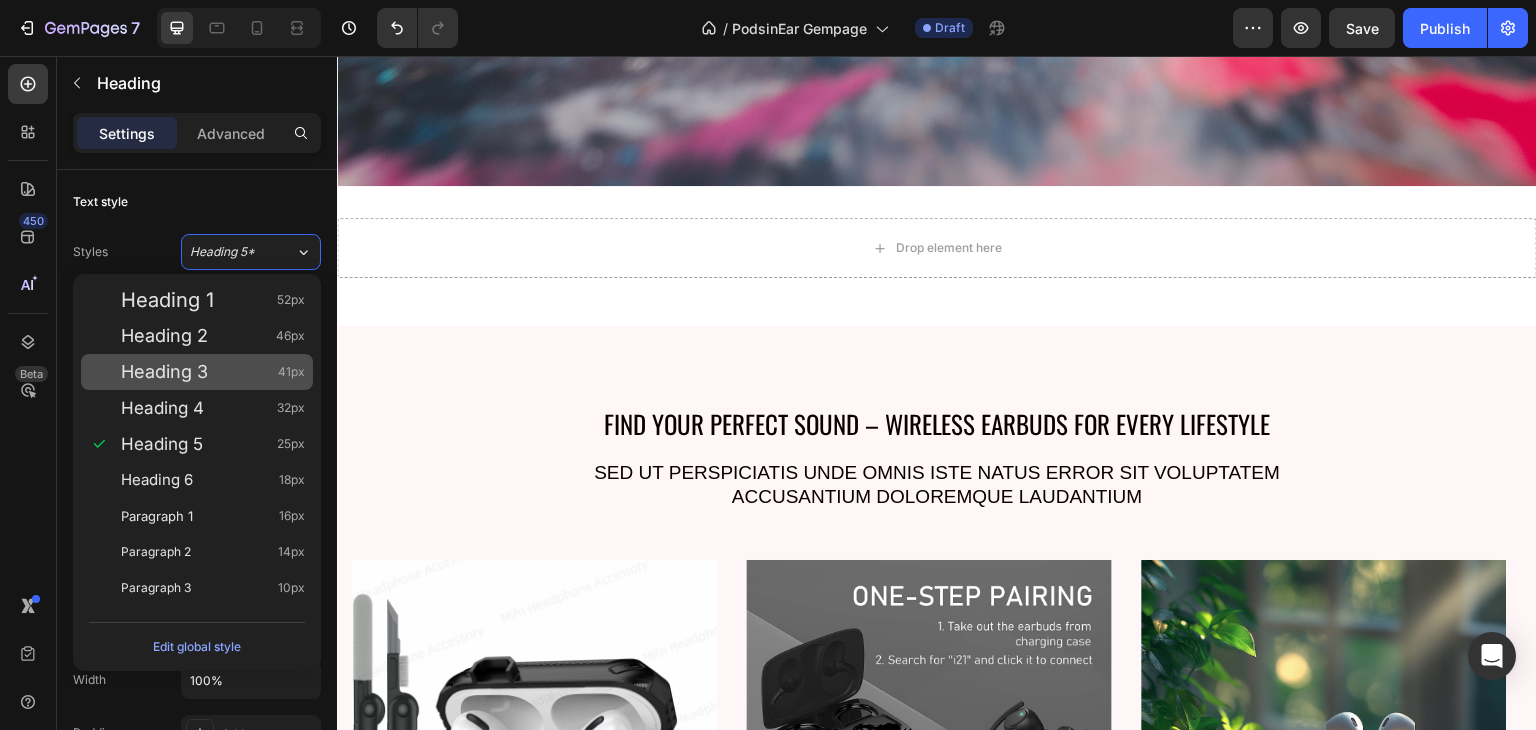 click on "Heading 3 41px" at bounding box center (197, 372) 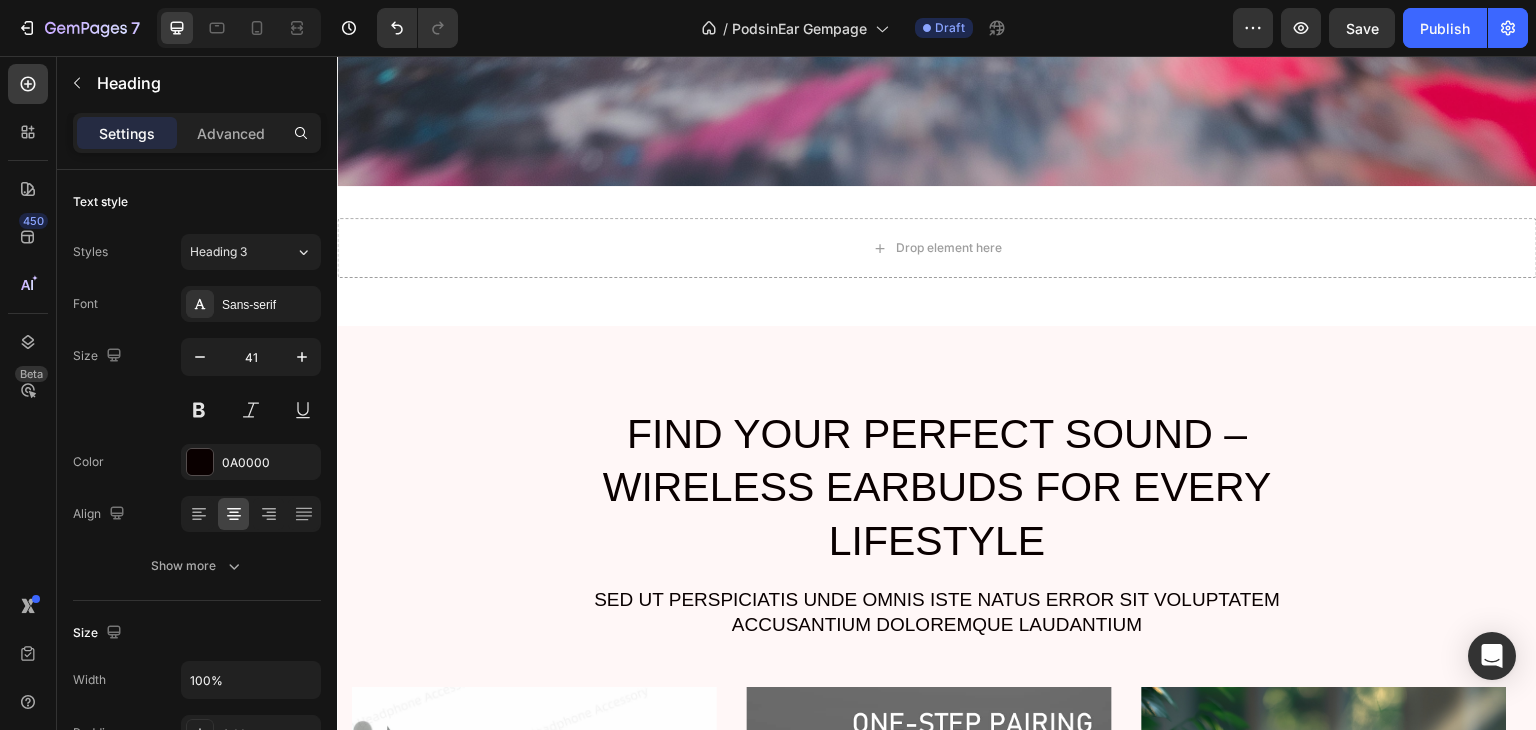 click on "Find Your Perfect Sound – Wireless Earbuds for Every Lifestyle" at bounding box center [937, 488] 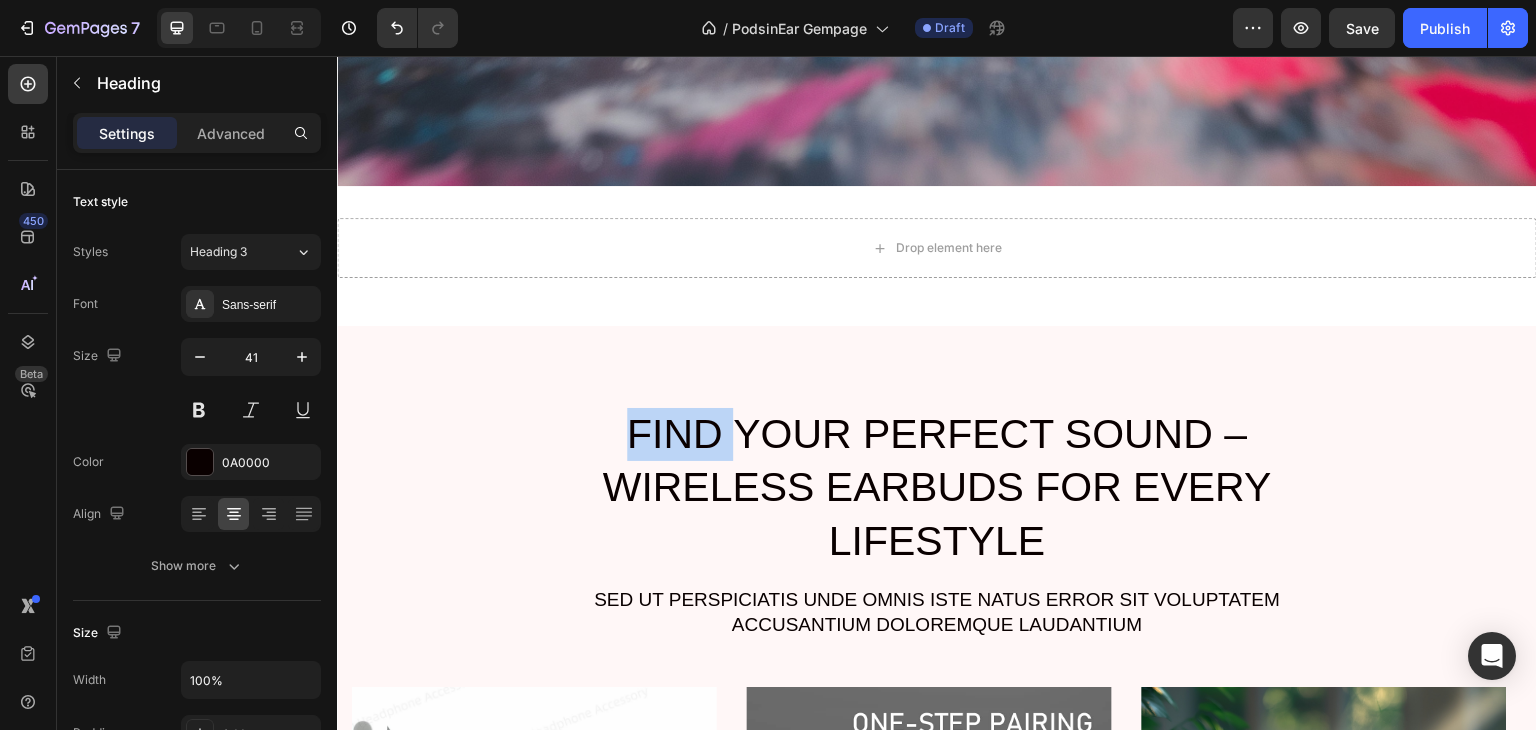 click on "Find Your Perfect Sound – Wireless Earbuds for Every Lifestyle" at bounding box center (937, 488) 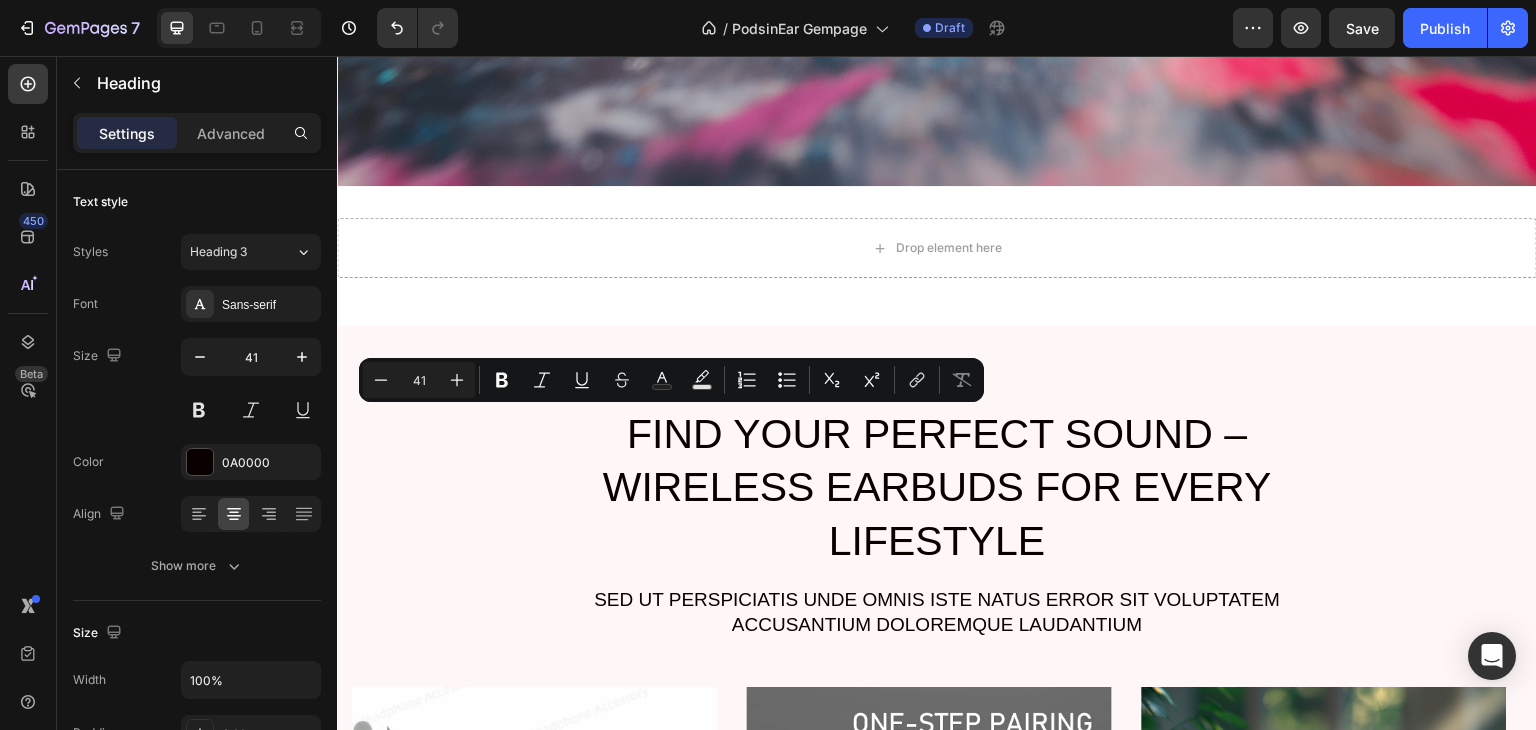 click on "Find Your Perfect Sound – Wireless Earbuds for Every Lifestyle" at bounding box center (937, 488) 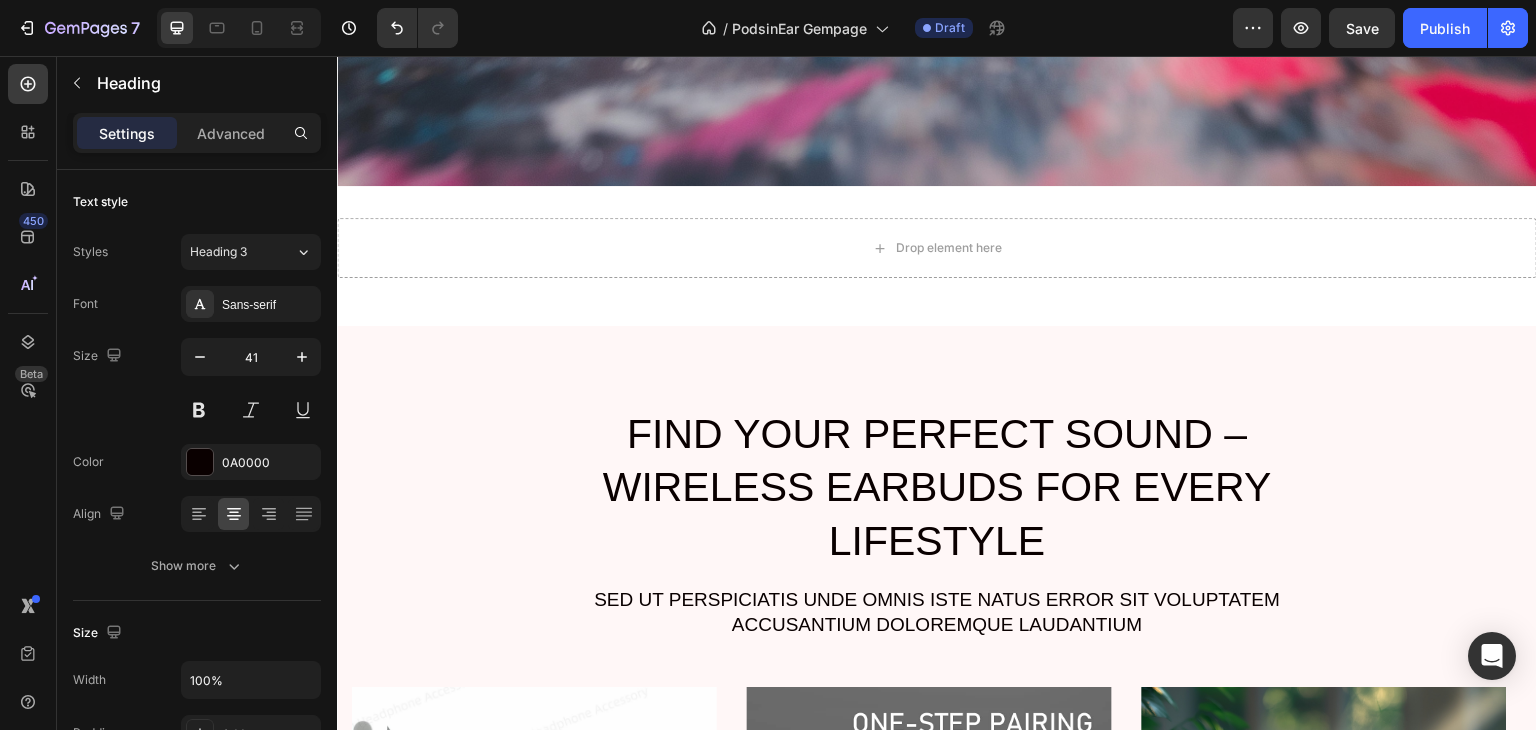 click on "Find Your Perfect Sound – Wireless Earbuds for Every Lifestyle" at bounding box center (937, 488) 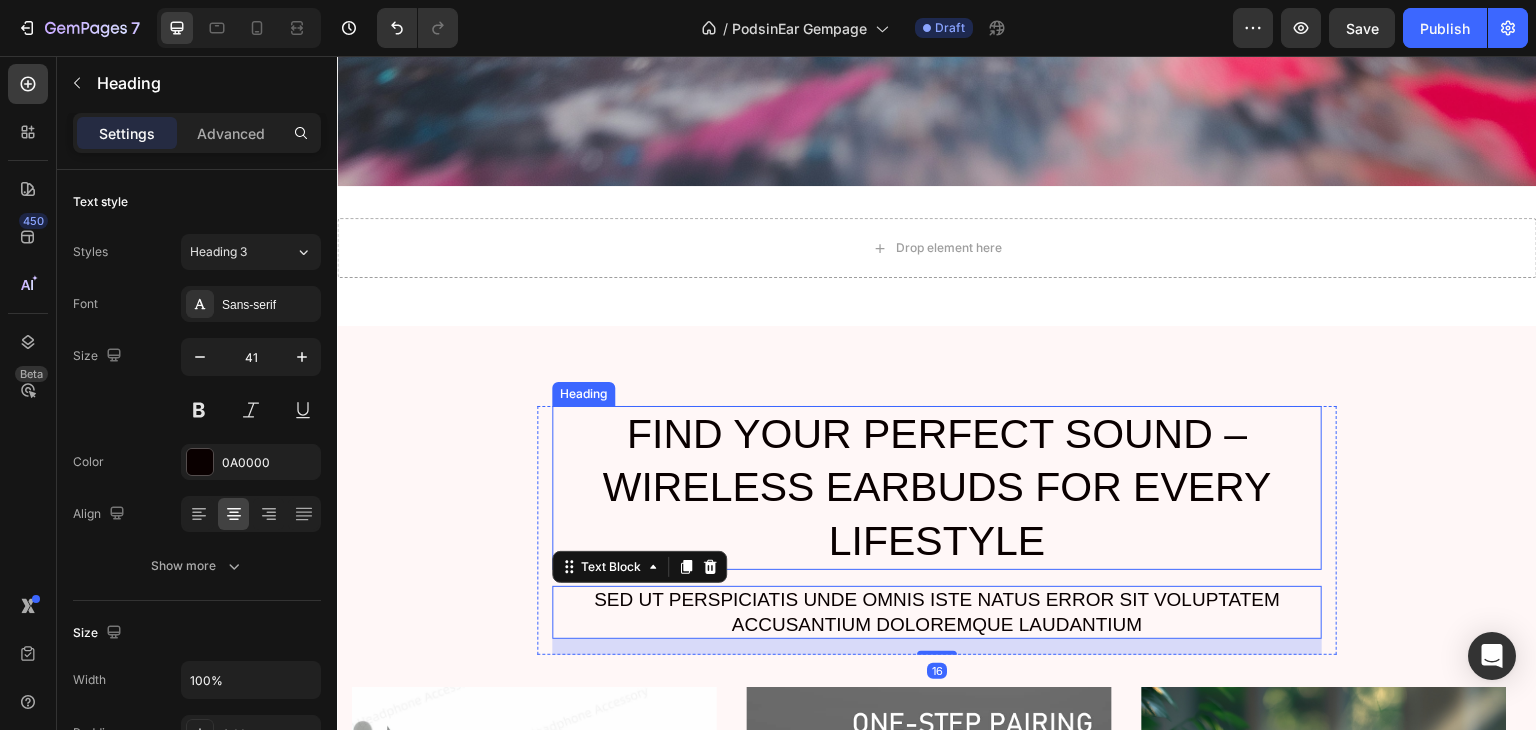 click on "Find Your Perfect Sound – Wireless Earbuds for Every Lifestyle" at bounding box center [937, 488] 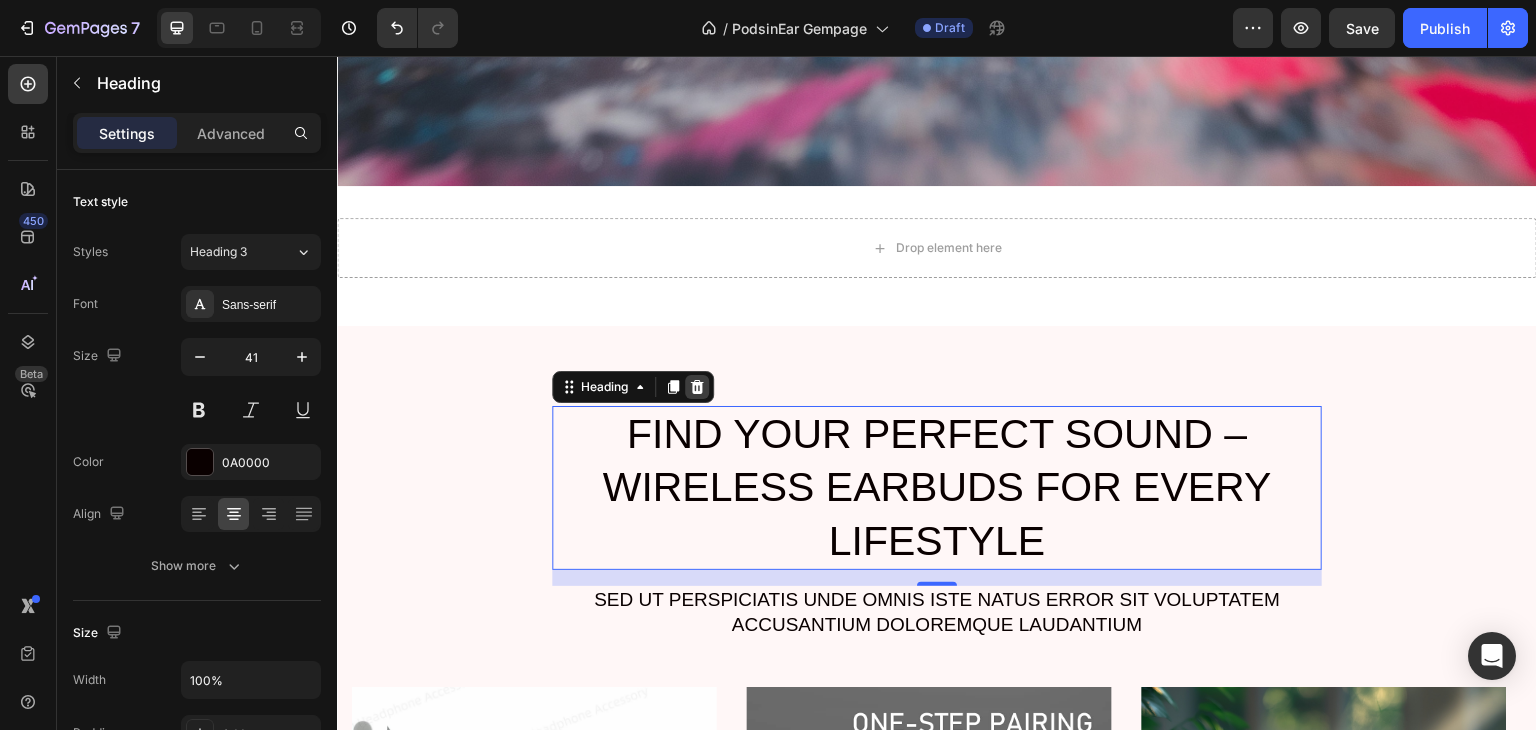 click at bounding box center [697, 387] 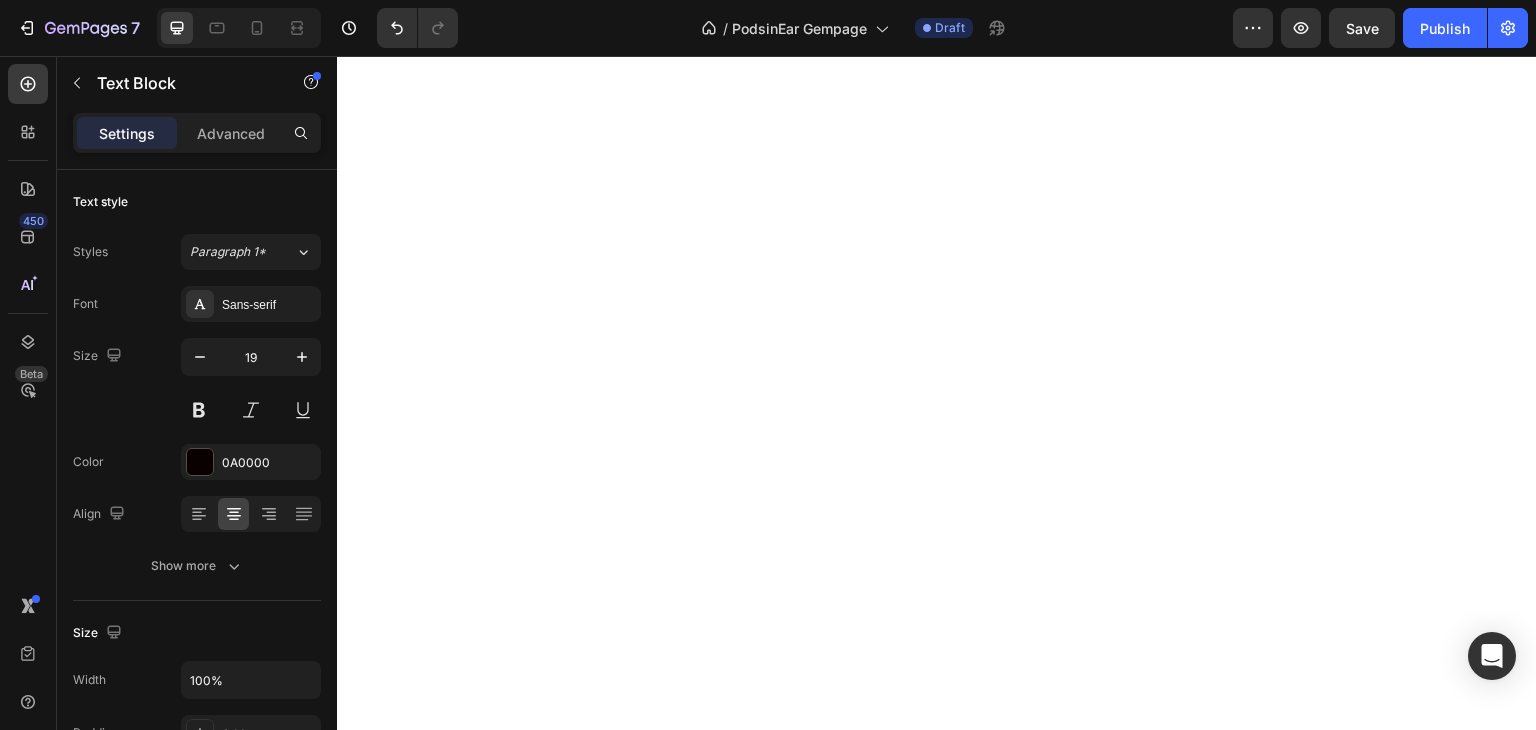 scroll, scrollTop: 0, scrollLeft: 0, axis: both 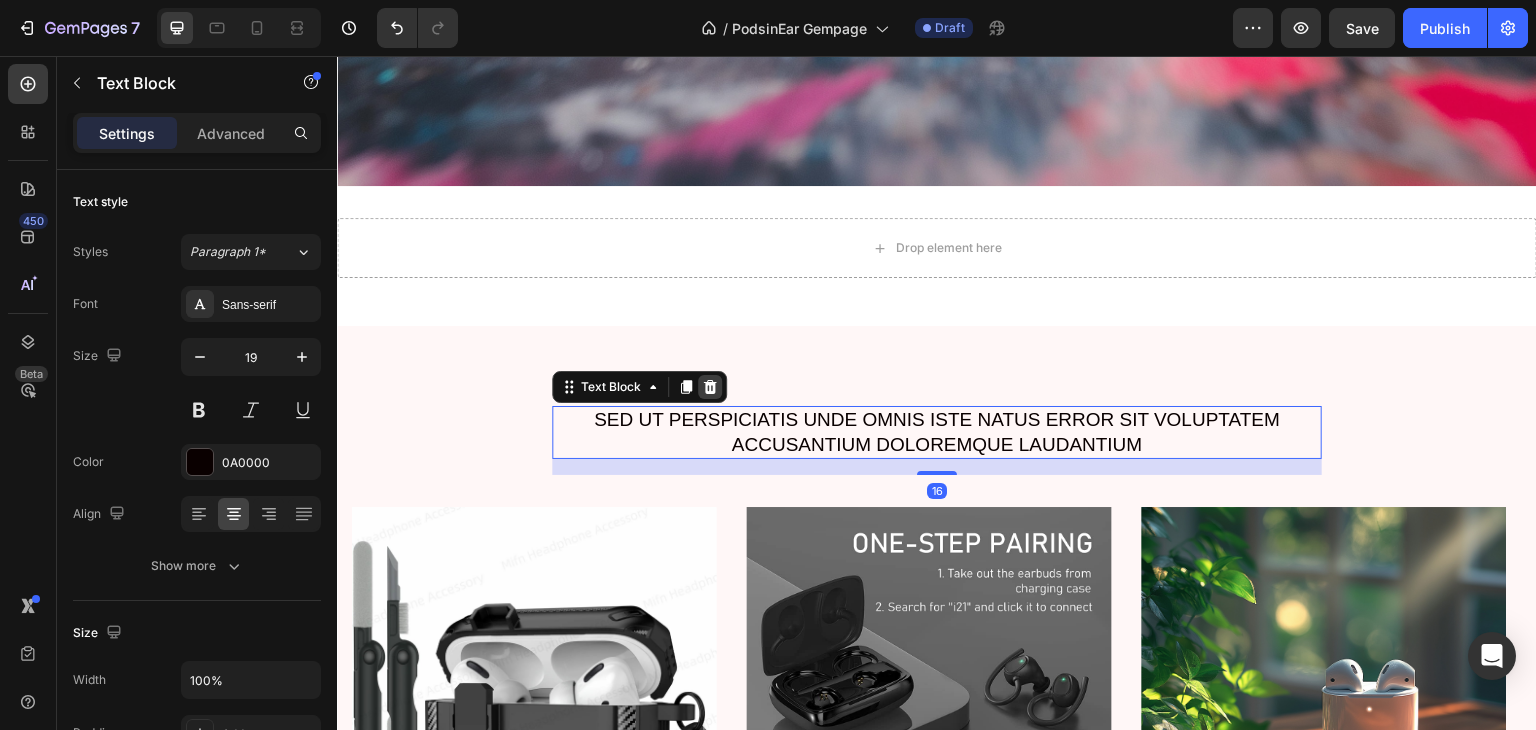 click 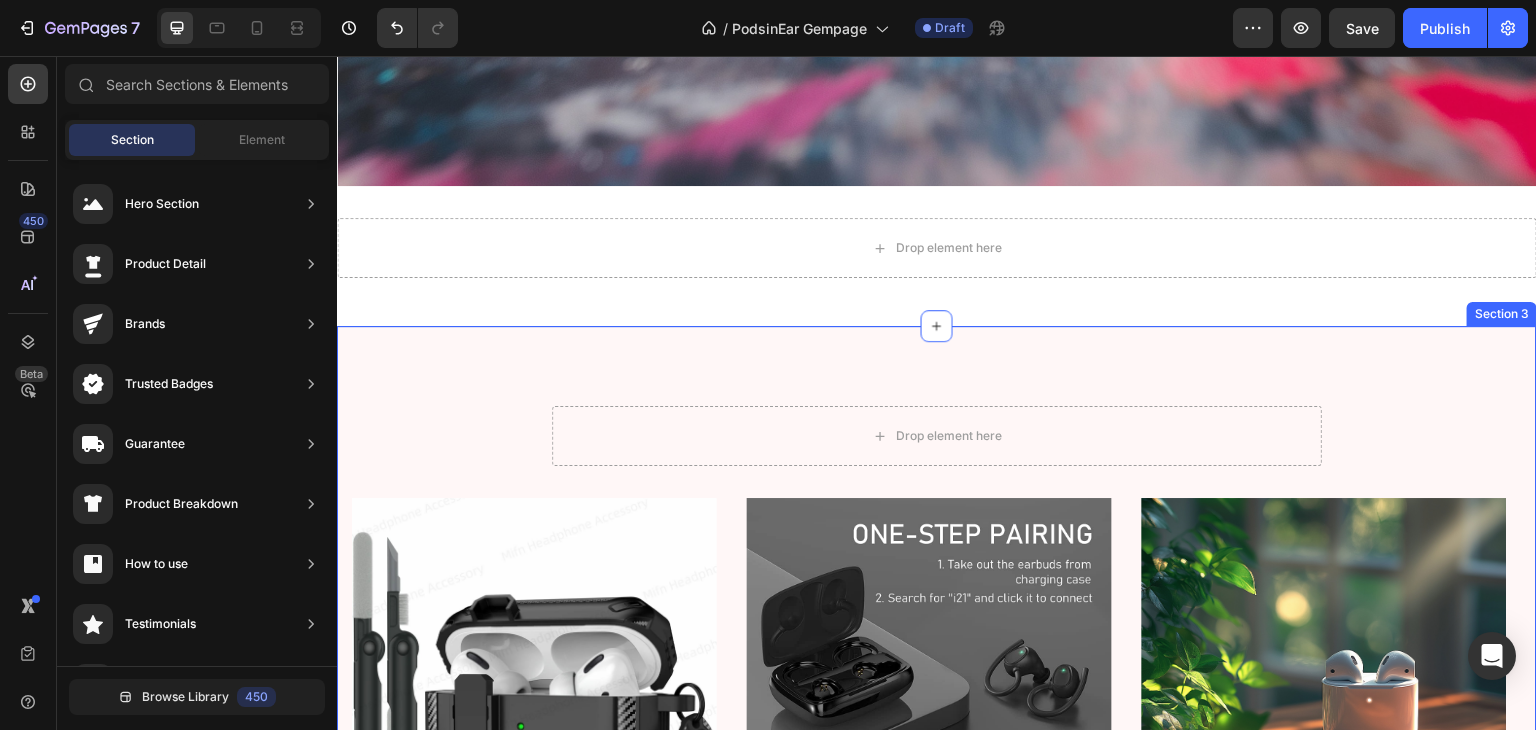 click on "Drop element here" at bounding box center [937, 436] 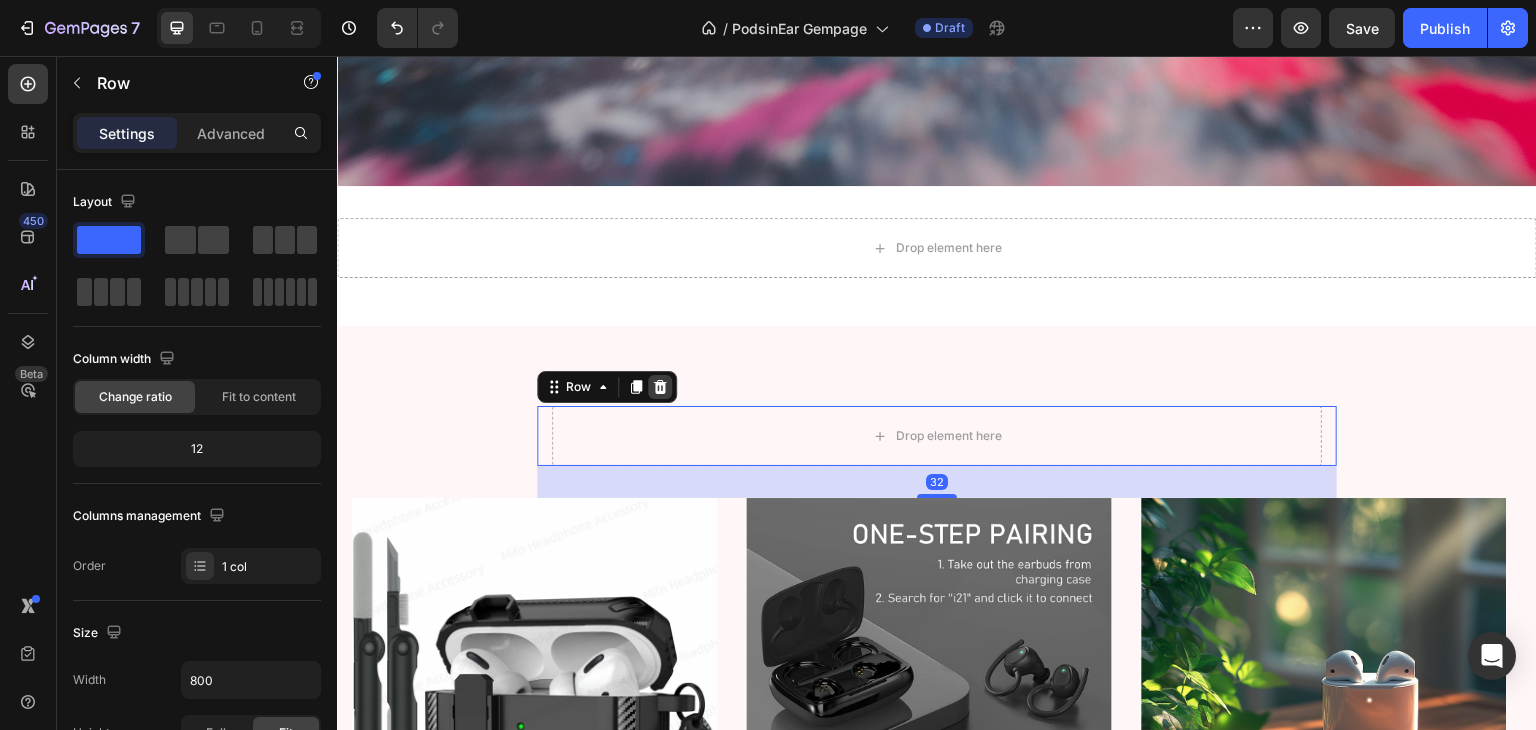 click 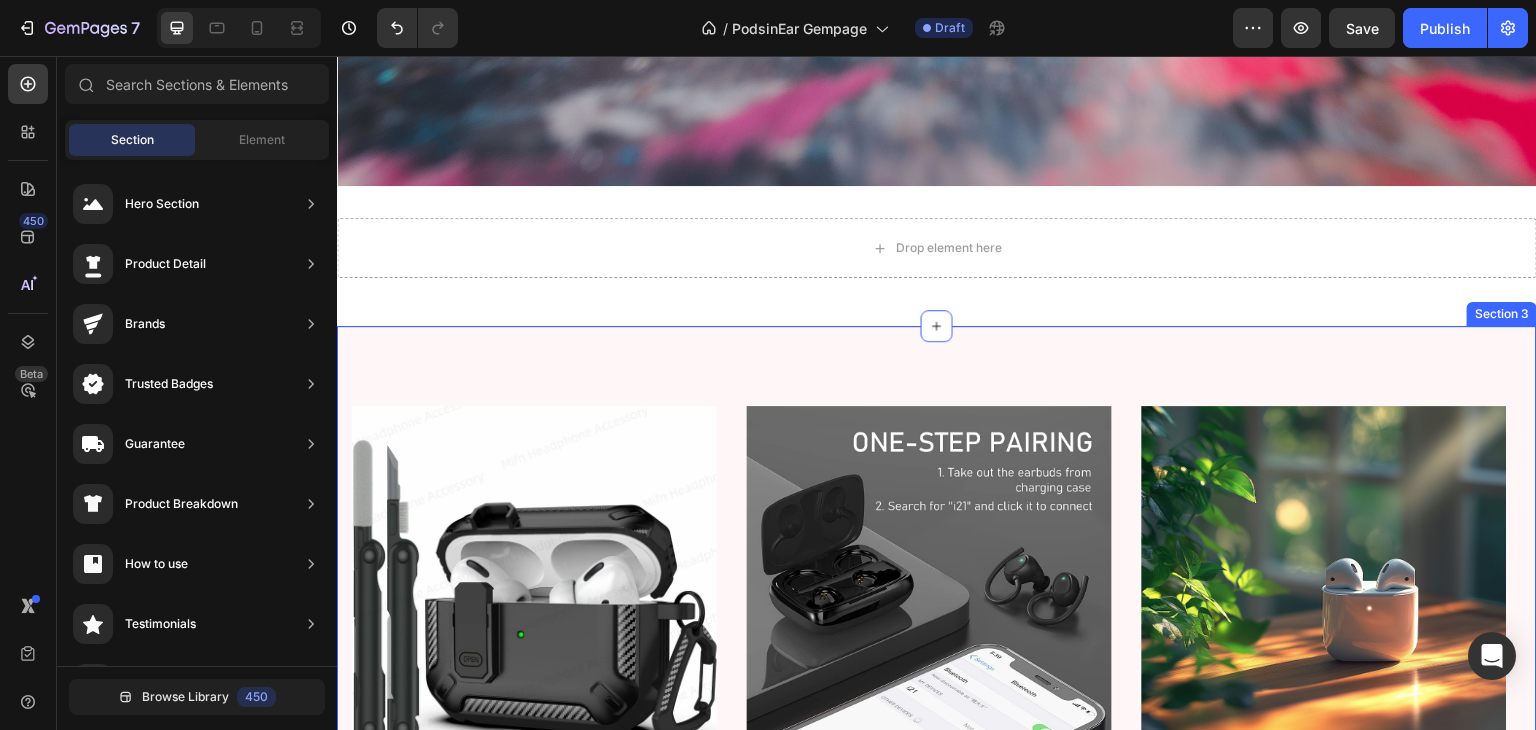 click on "Image LOREM IPSUM DOLOR Text Block On the other hand, we denounce with righteous indignation and dislike men who are so beguiled and demoralized by the charms of pleasure of the moment Text Block Row Image LOREM IPSUM DOLOR Text Block On the other hand, we denounce with righteous indignation and dislike men who are so beguiled and demoralized by the charms of pleasure of the moment Text Block Row Image LOREM IPSUM DOLOR Text Block On the other hand, we denounce with righteous indignation and dislike men who are so beguiled and demoralized by the charms of pleasure of the moment Text Block Row Carousel TRY IT NOW-BUTTON Button Row Section 3" at bounding box center (937, 721) 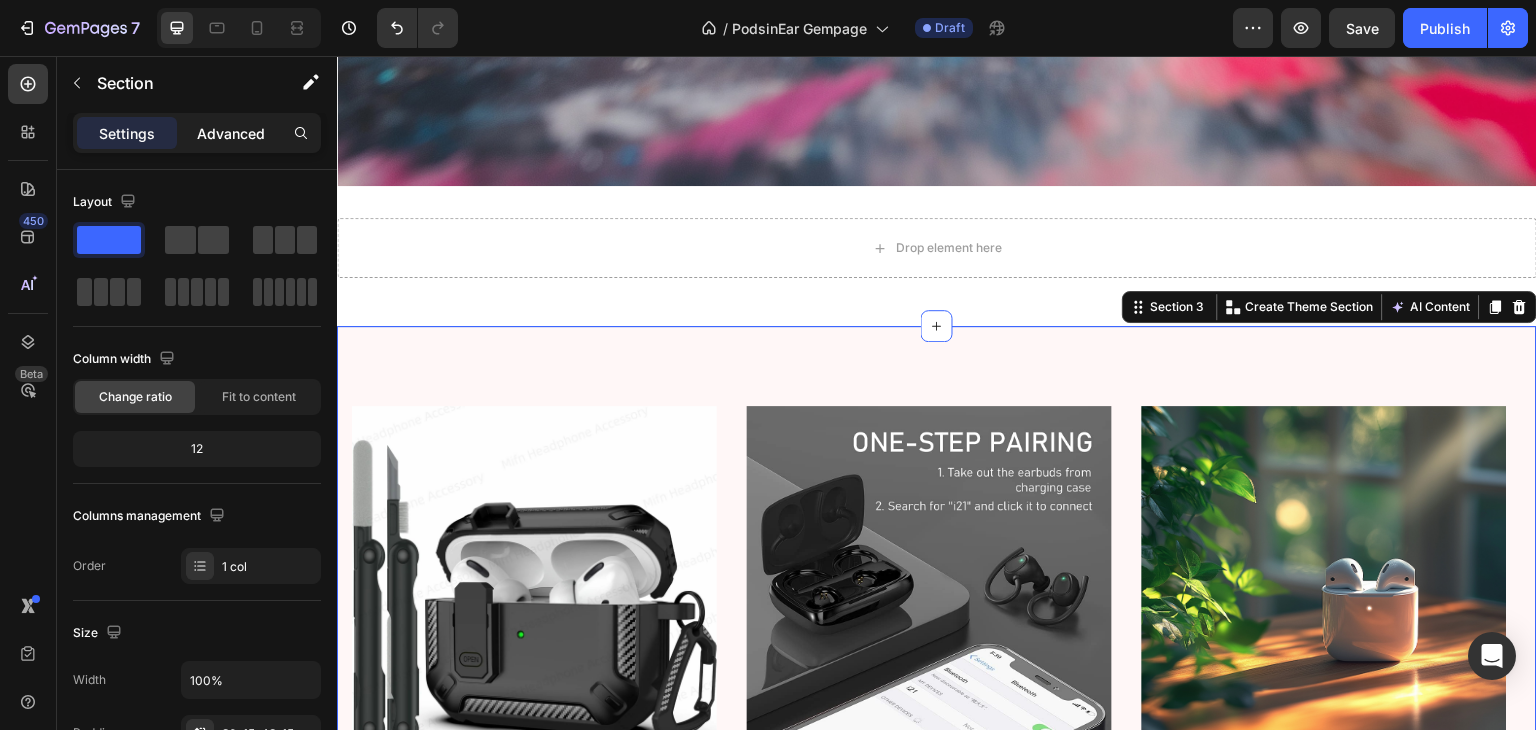 click on "Advanced" at bounding box center (231, 133) 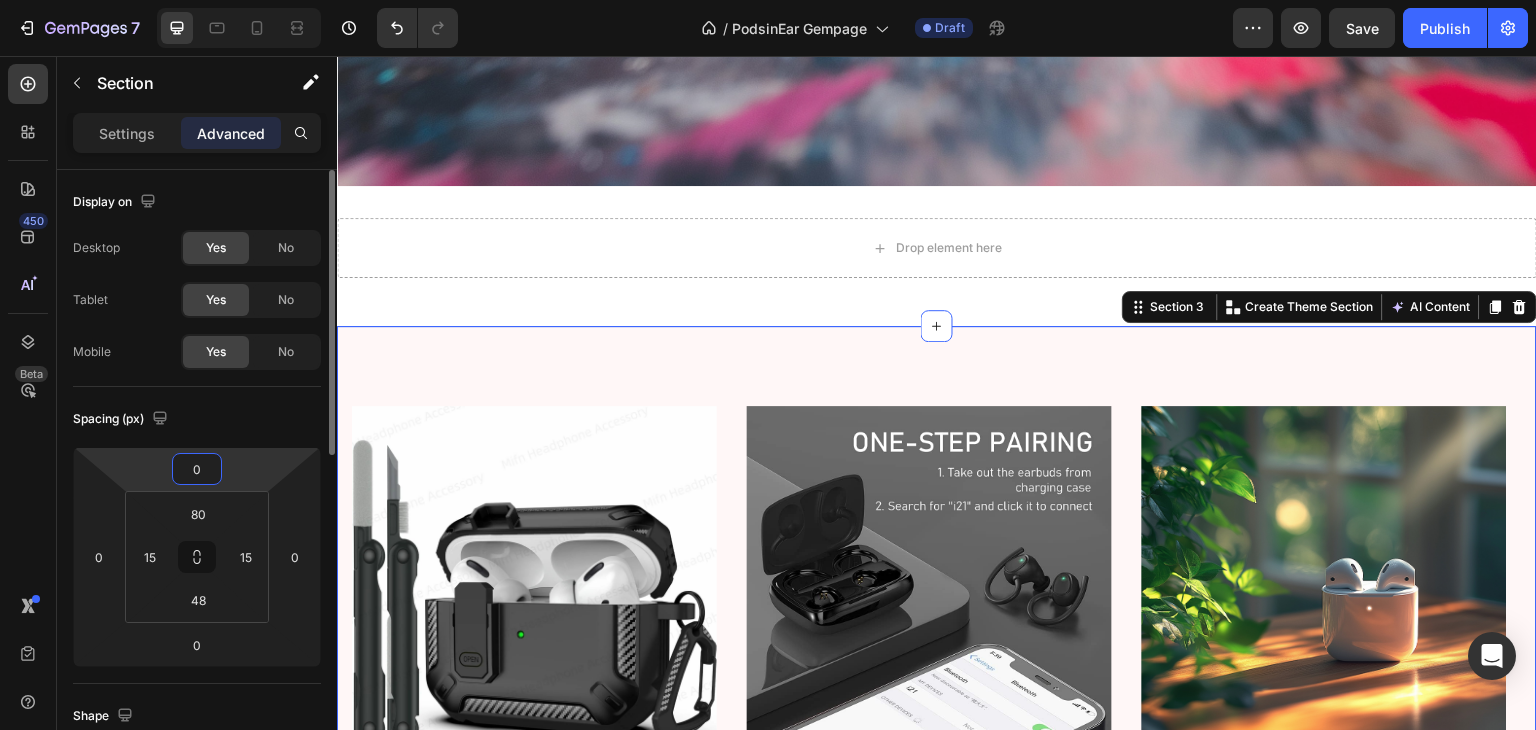 click on "0" at bounding box center (197, 469) 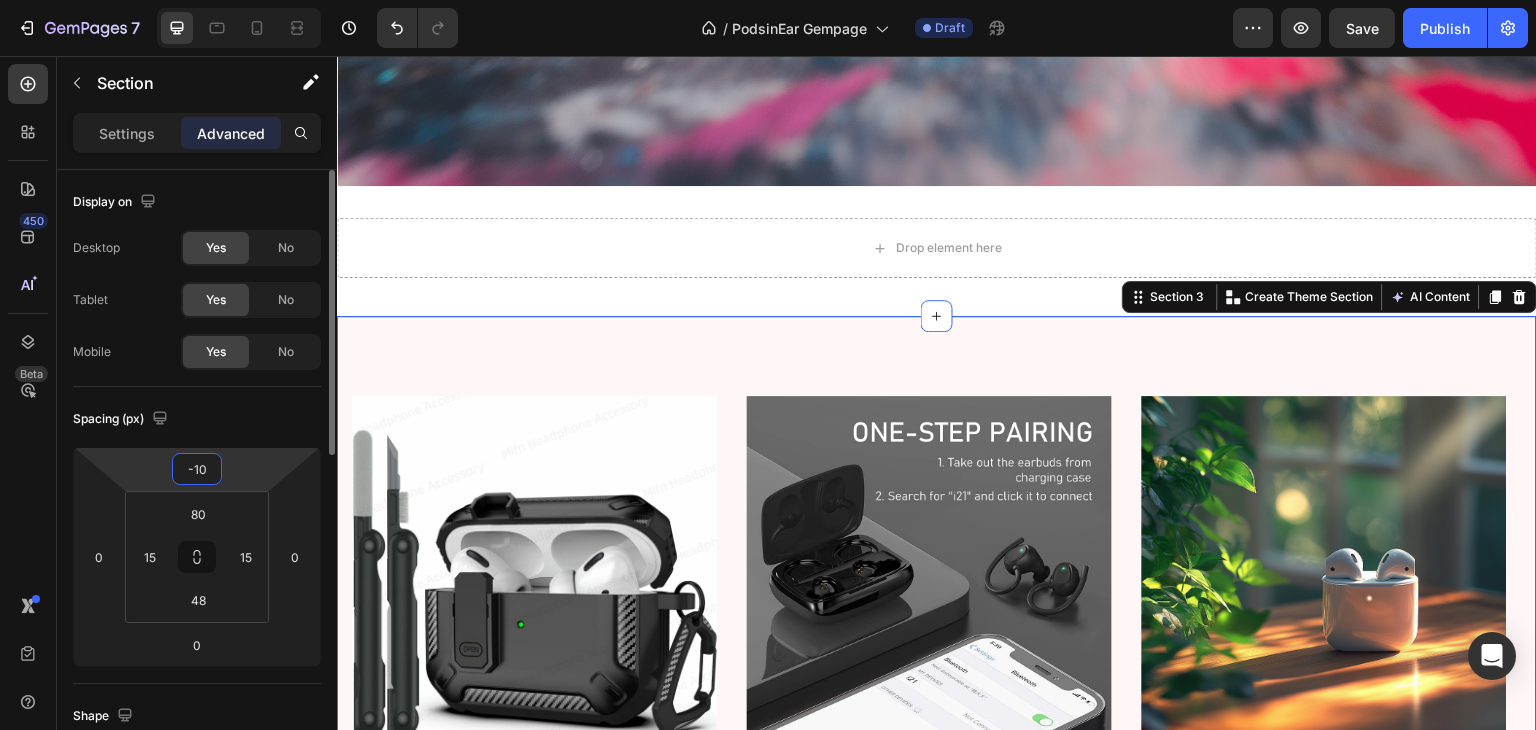 type on "-1" 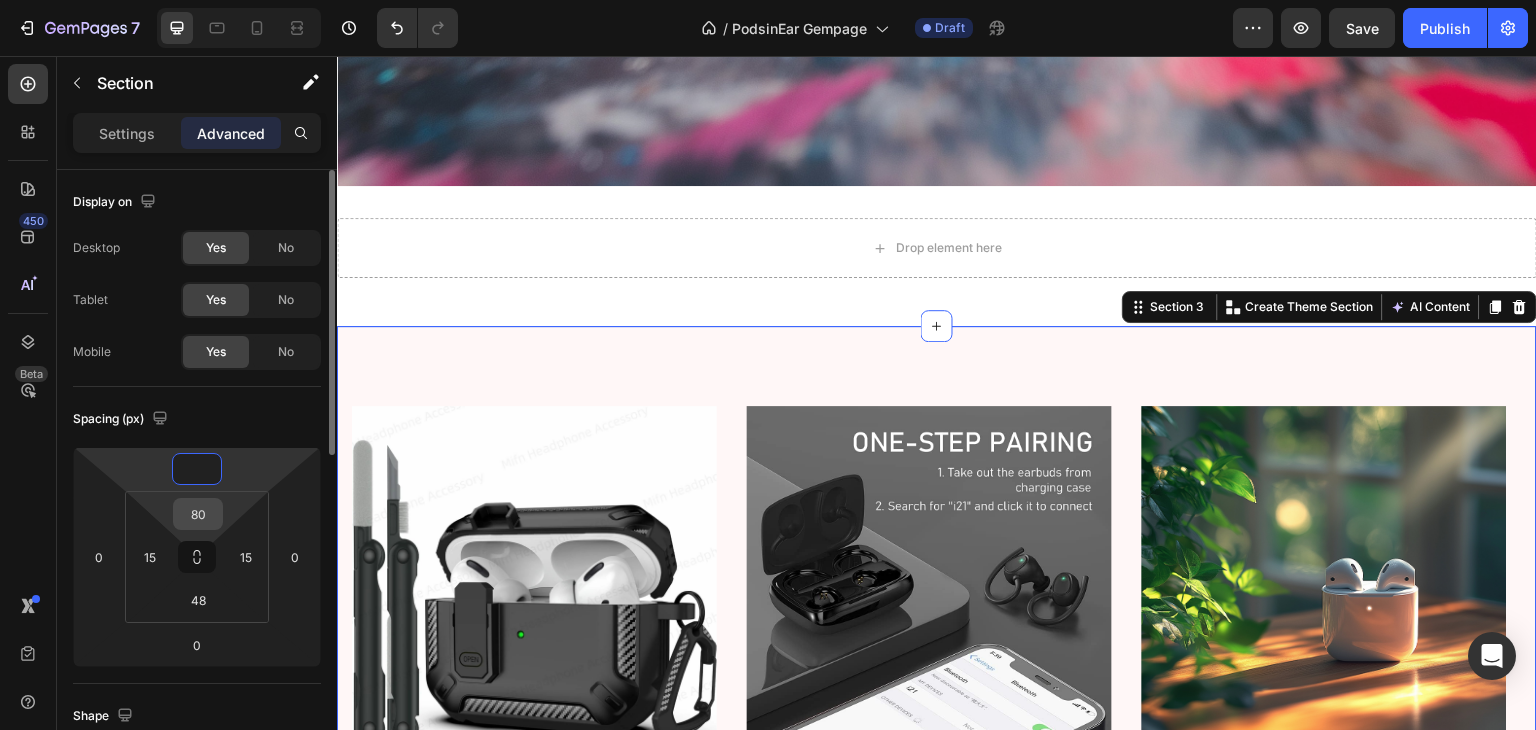 click on "80" at bounding box center [198, 514] 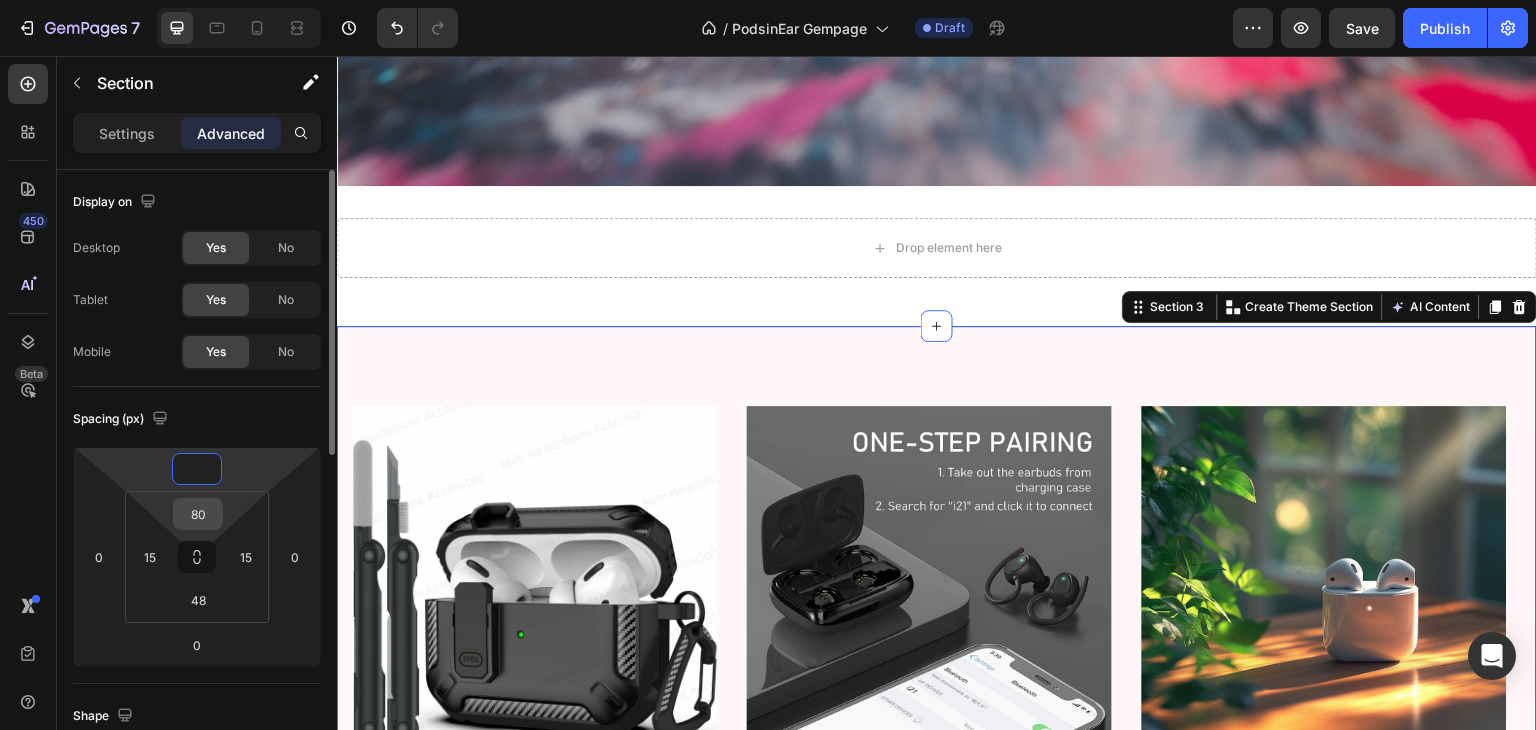 type on "0" 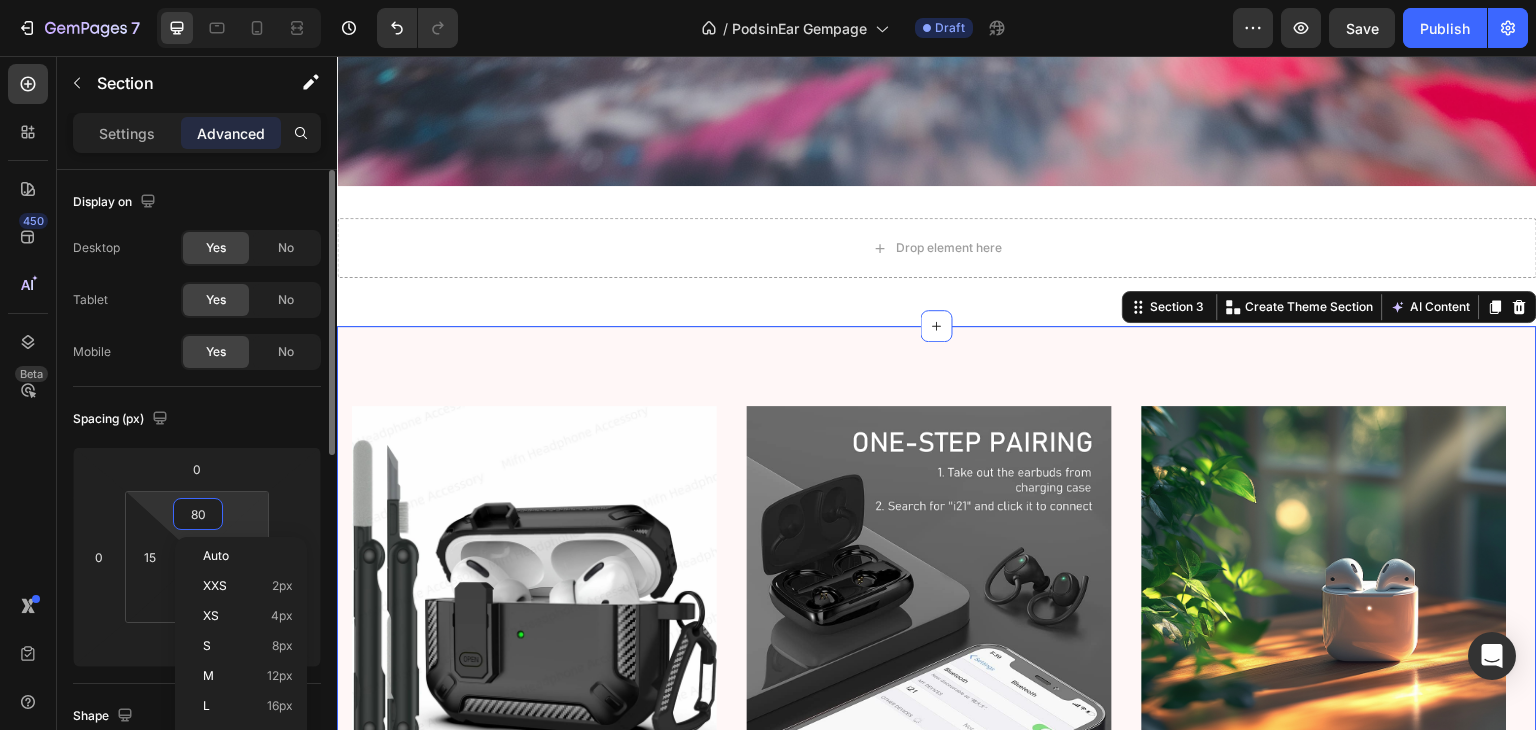 type on "5" 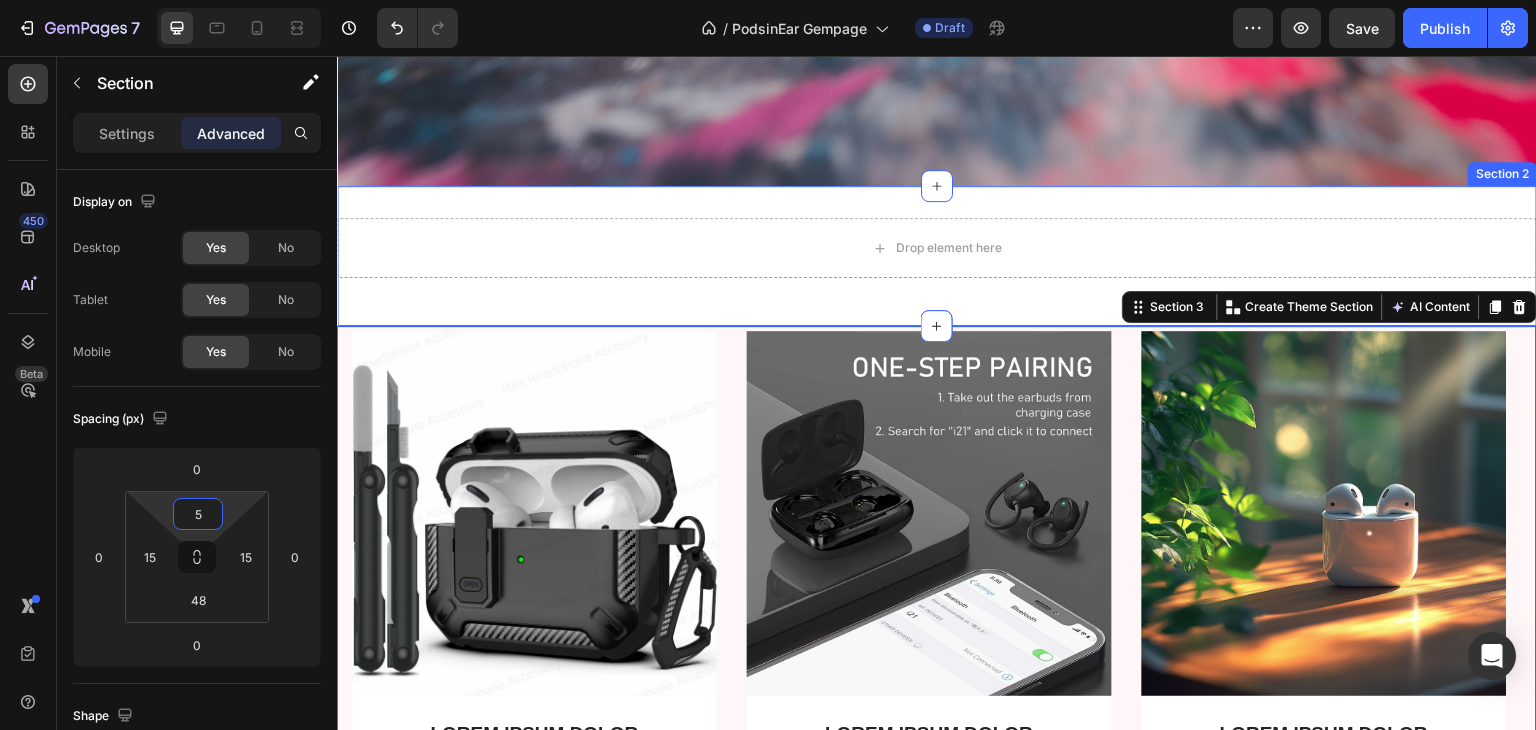 click on "Drop element here Row Section 2" at bounding box center [937, 256] 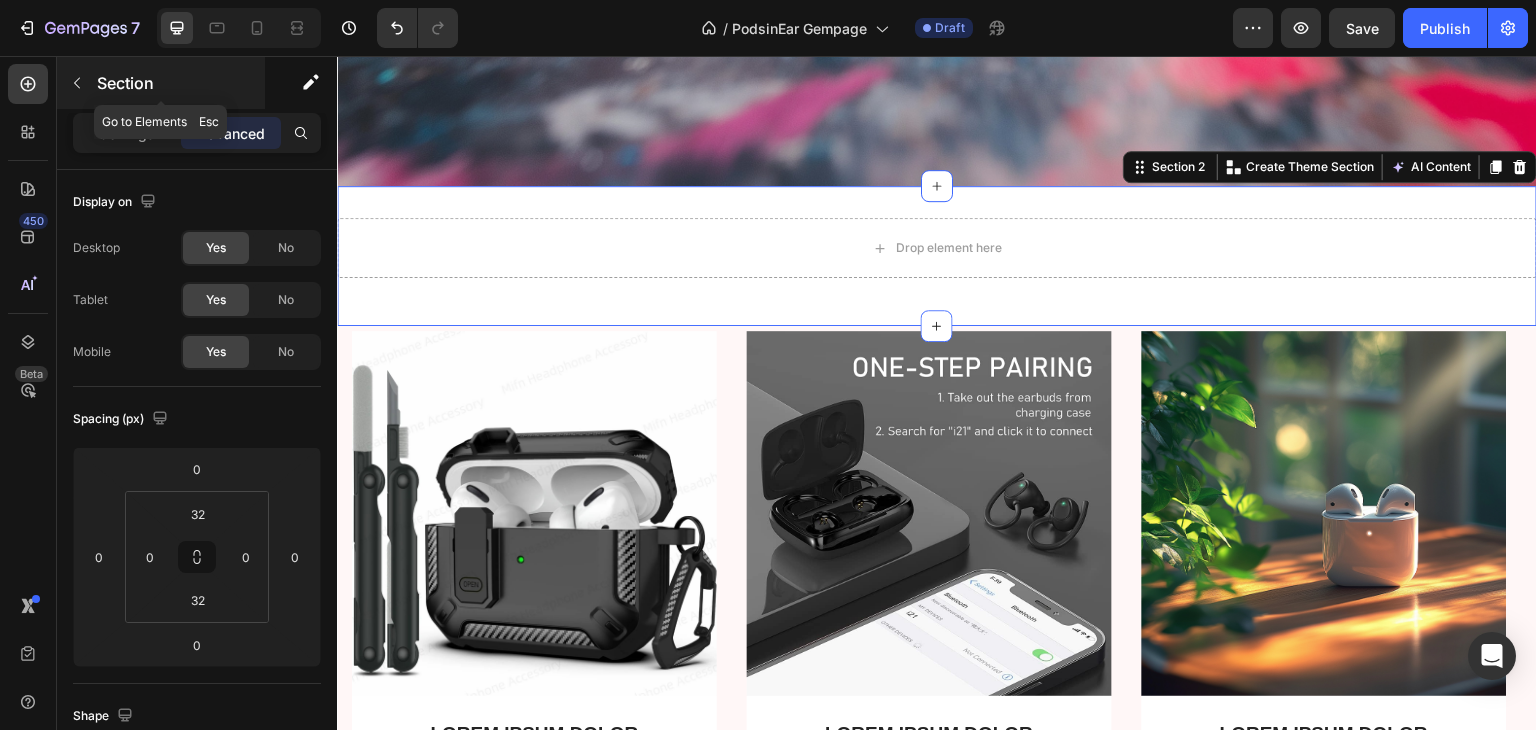 click at bounding box center (77, 83) 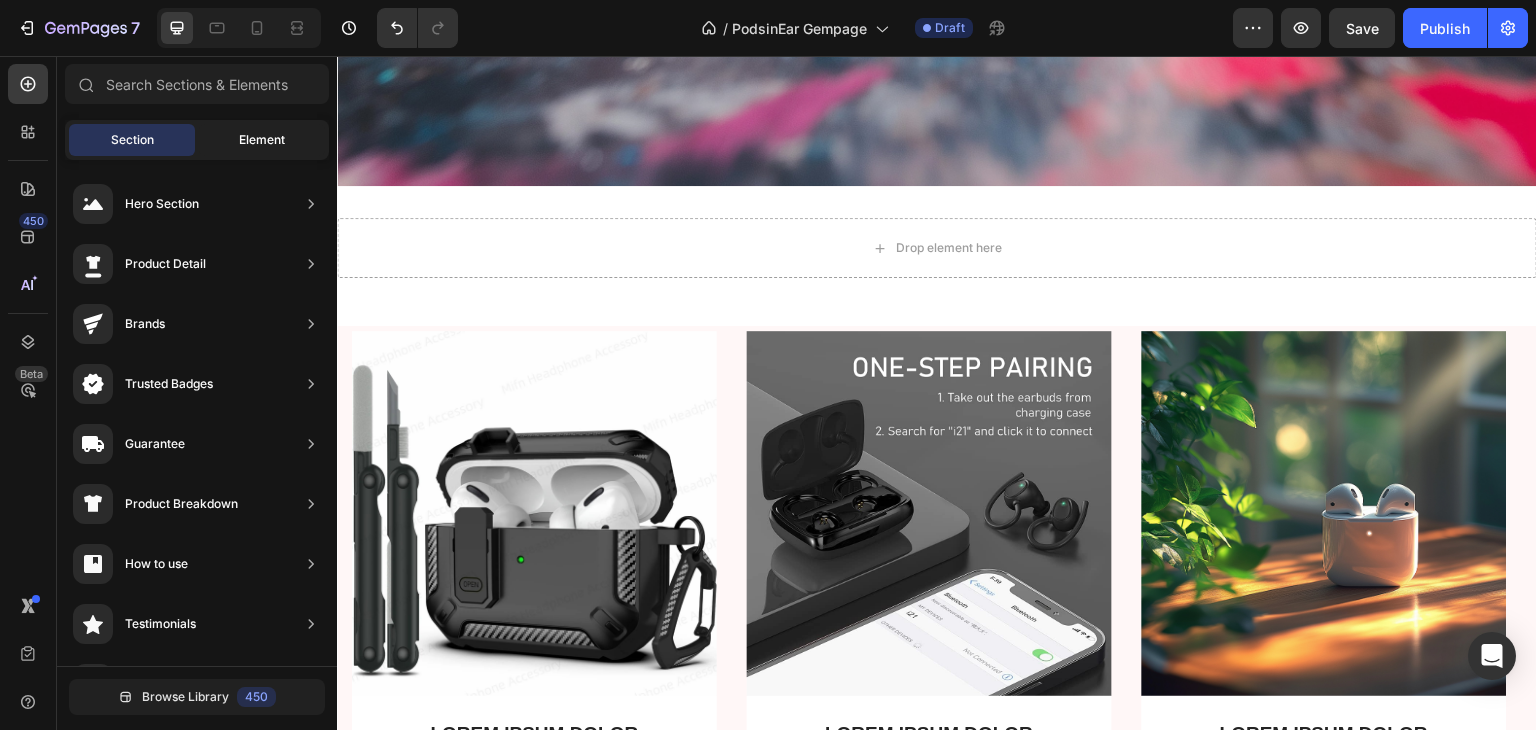 click on "Element" 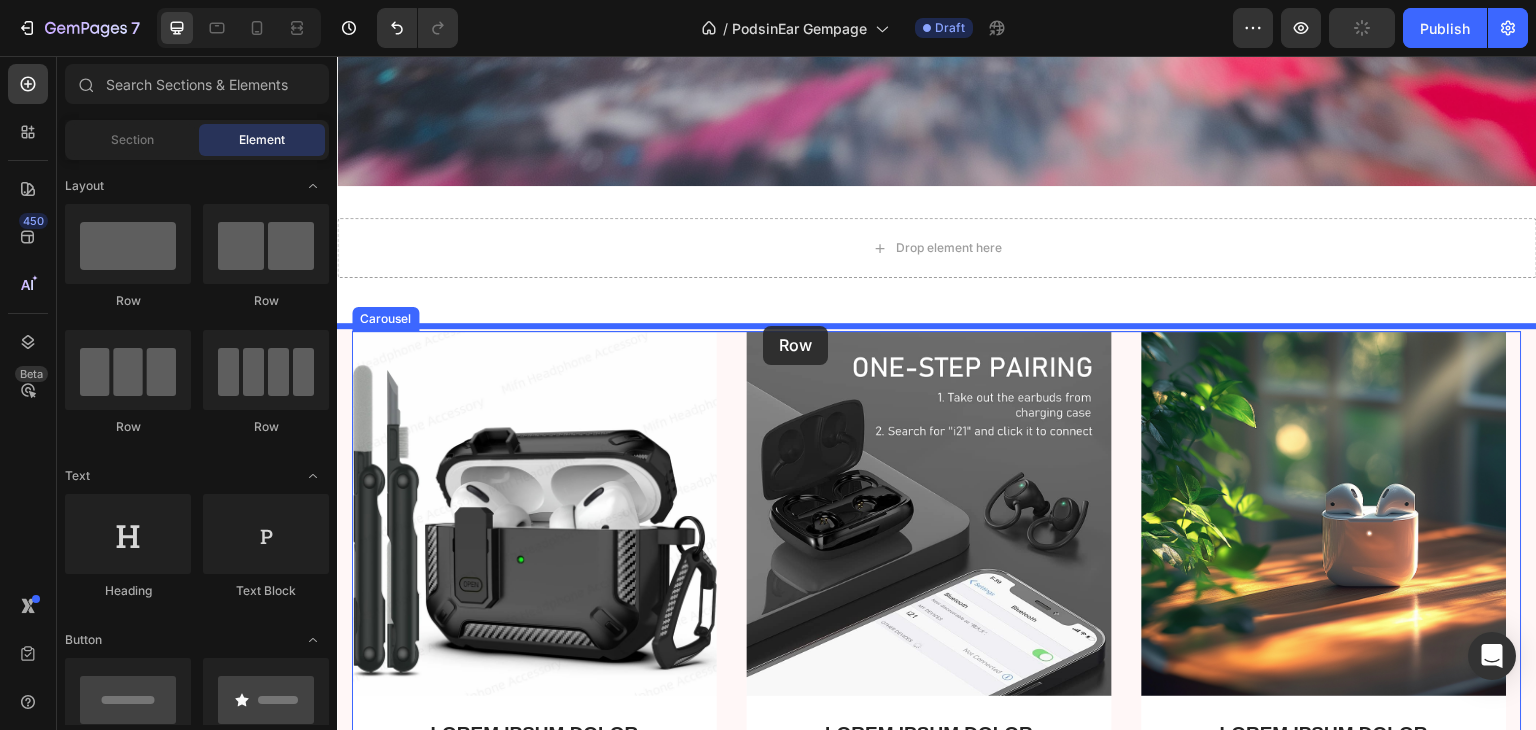 drag, startPoint x: 479, startPoint y: 311, endPoint x: 763, endPoint y: 326, distance: 284.39584 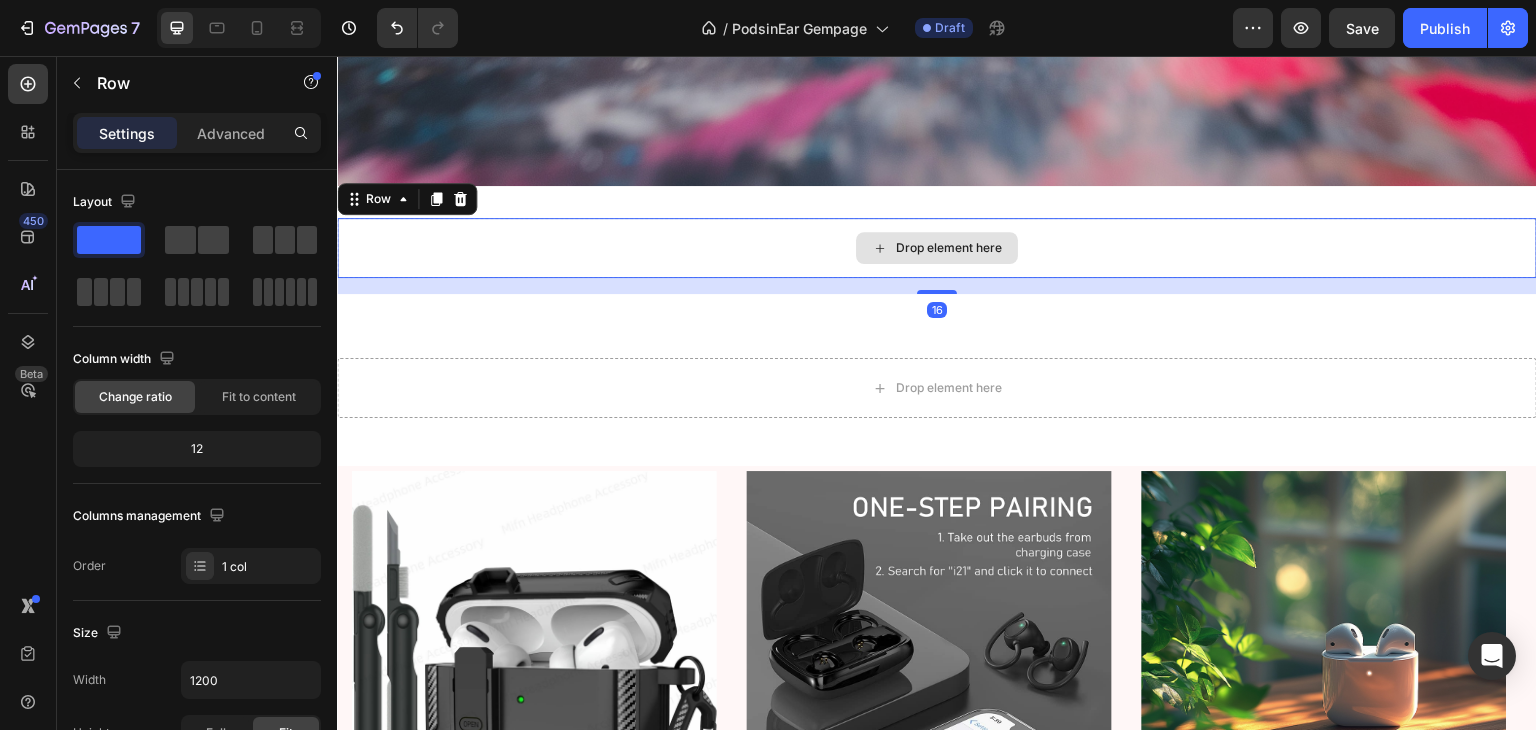 click on "Drop element here" at bounding box center [937, 248] 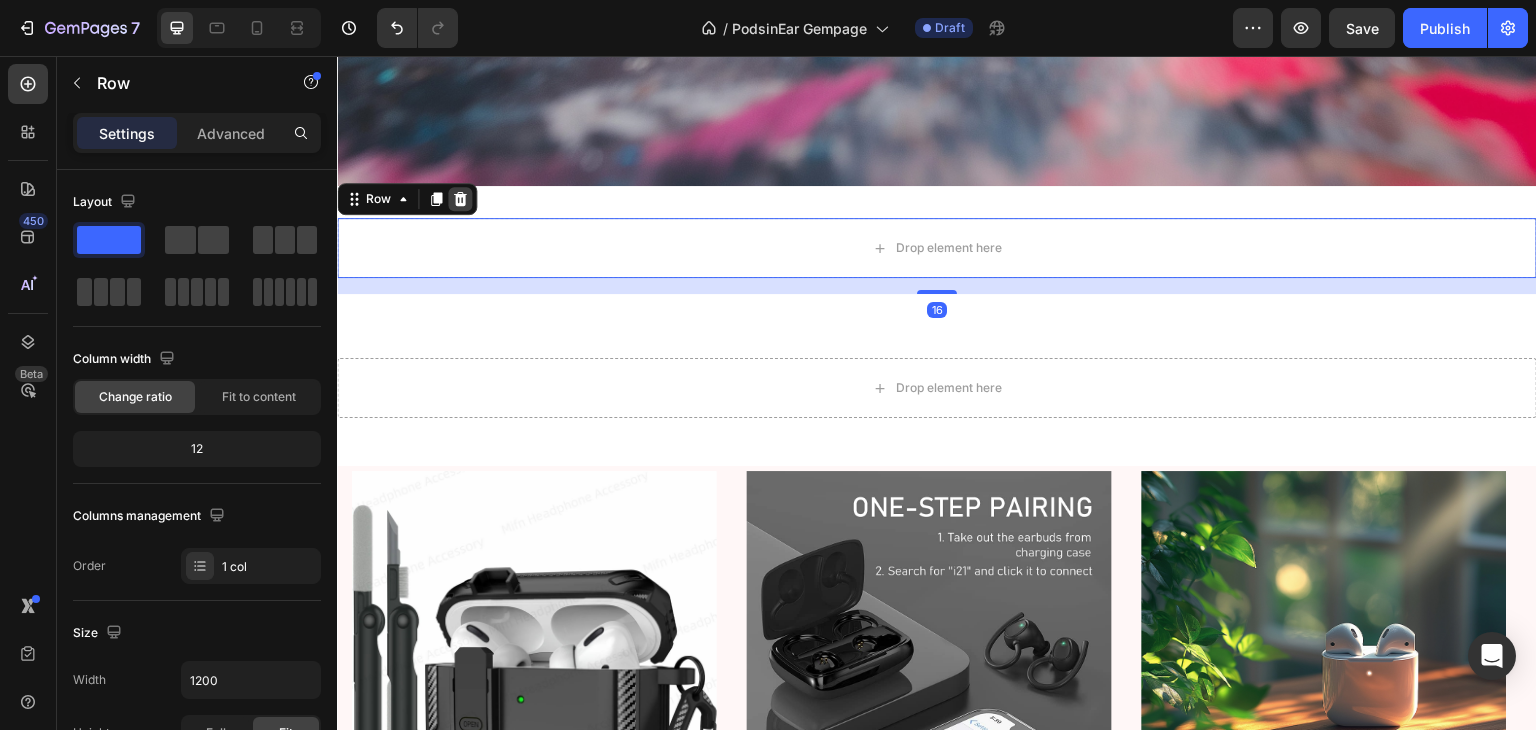 click 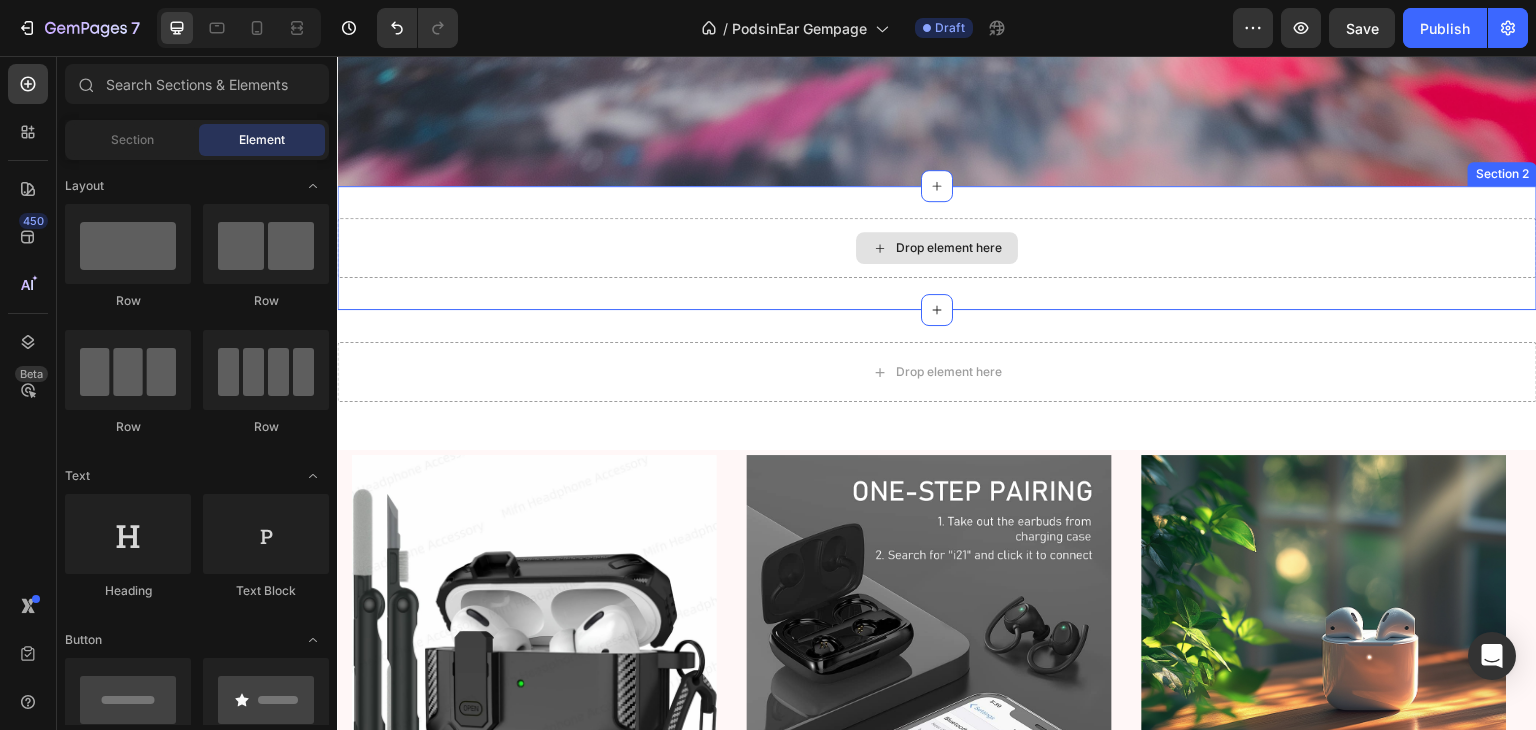 click on "Drop element here" at bounding box center (937, 248) 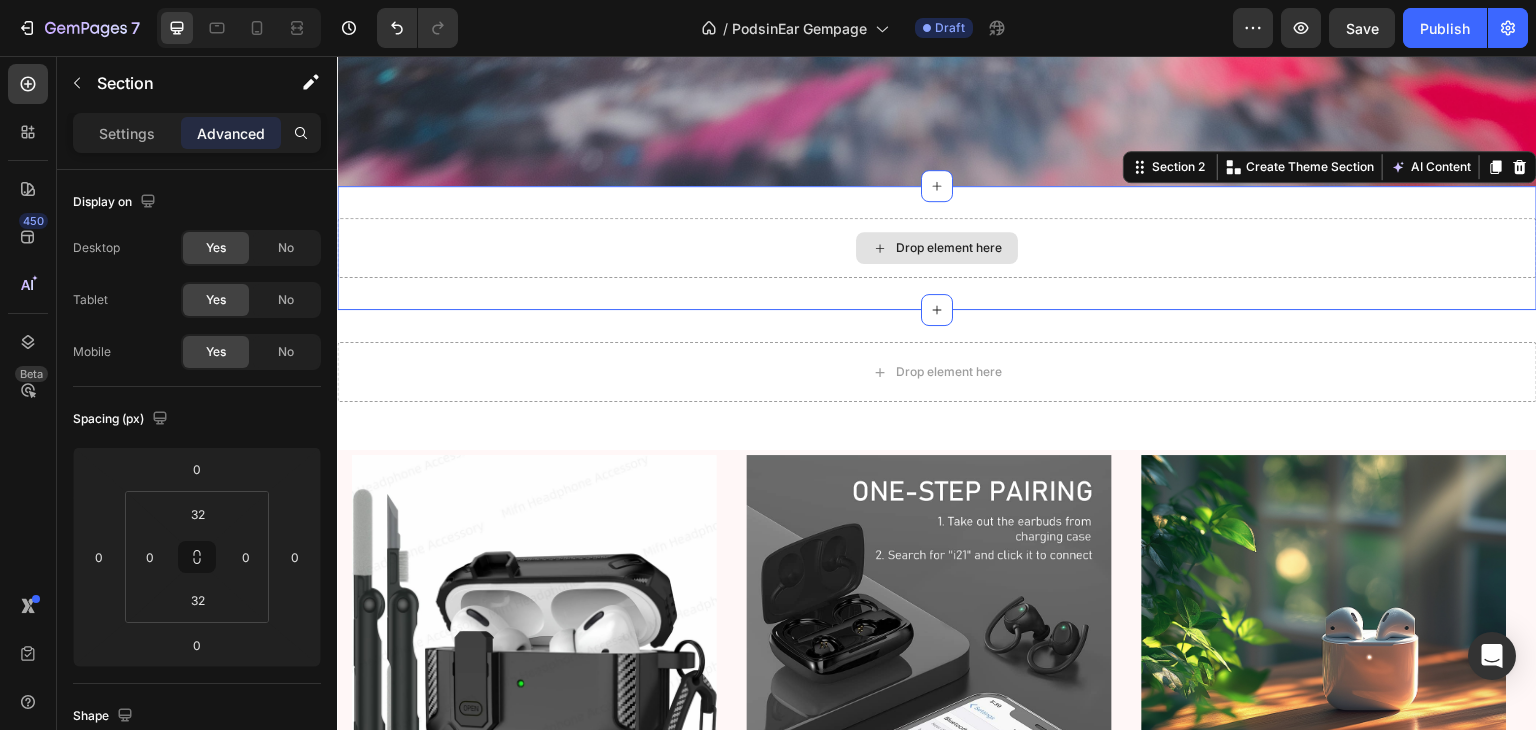 click on "Drop element here" at bounding box center (937, 248) 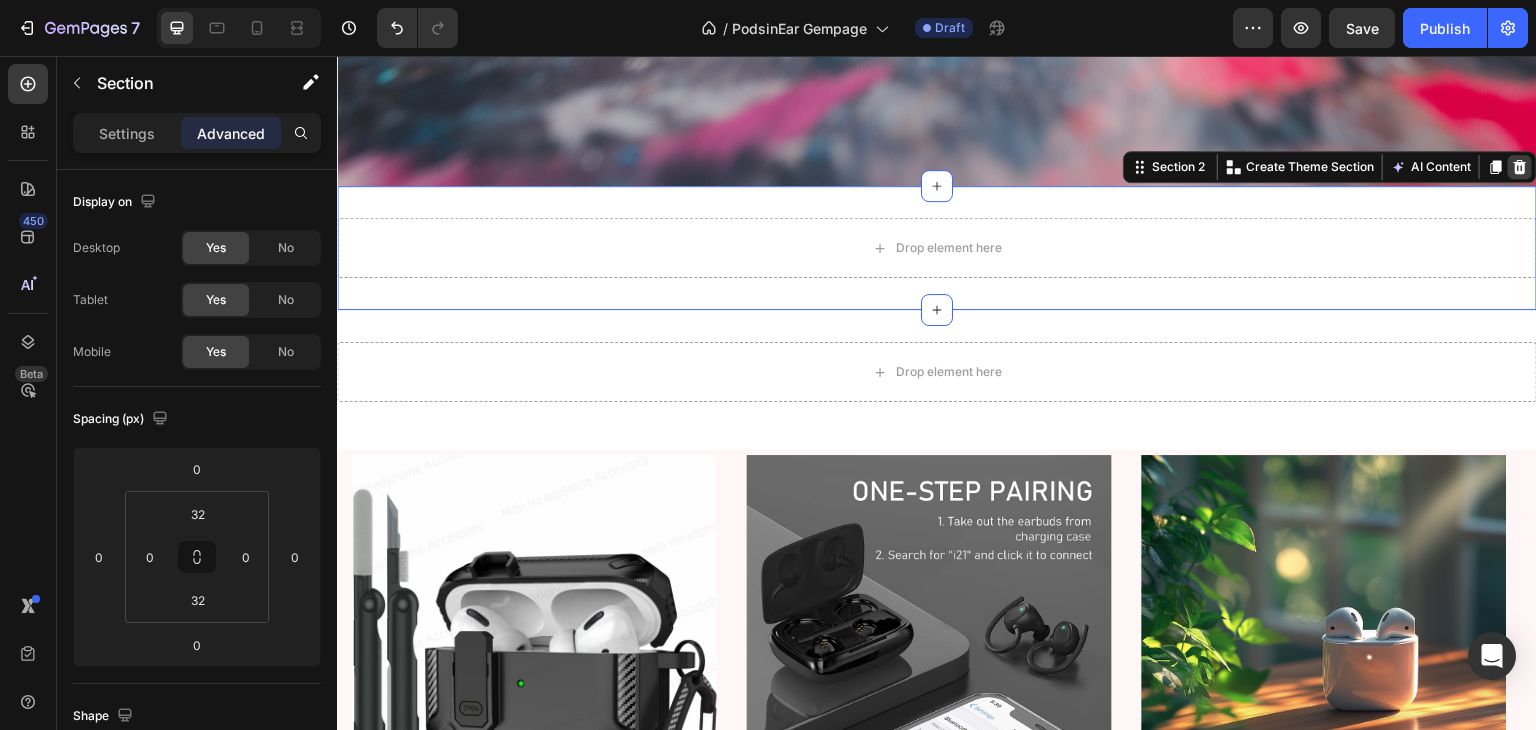 click 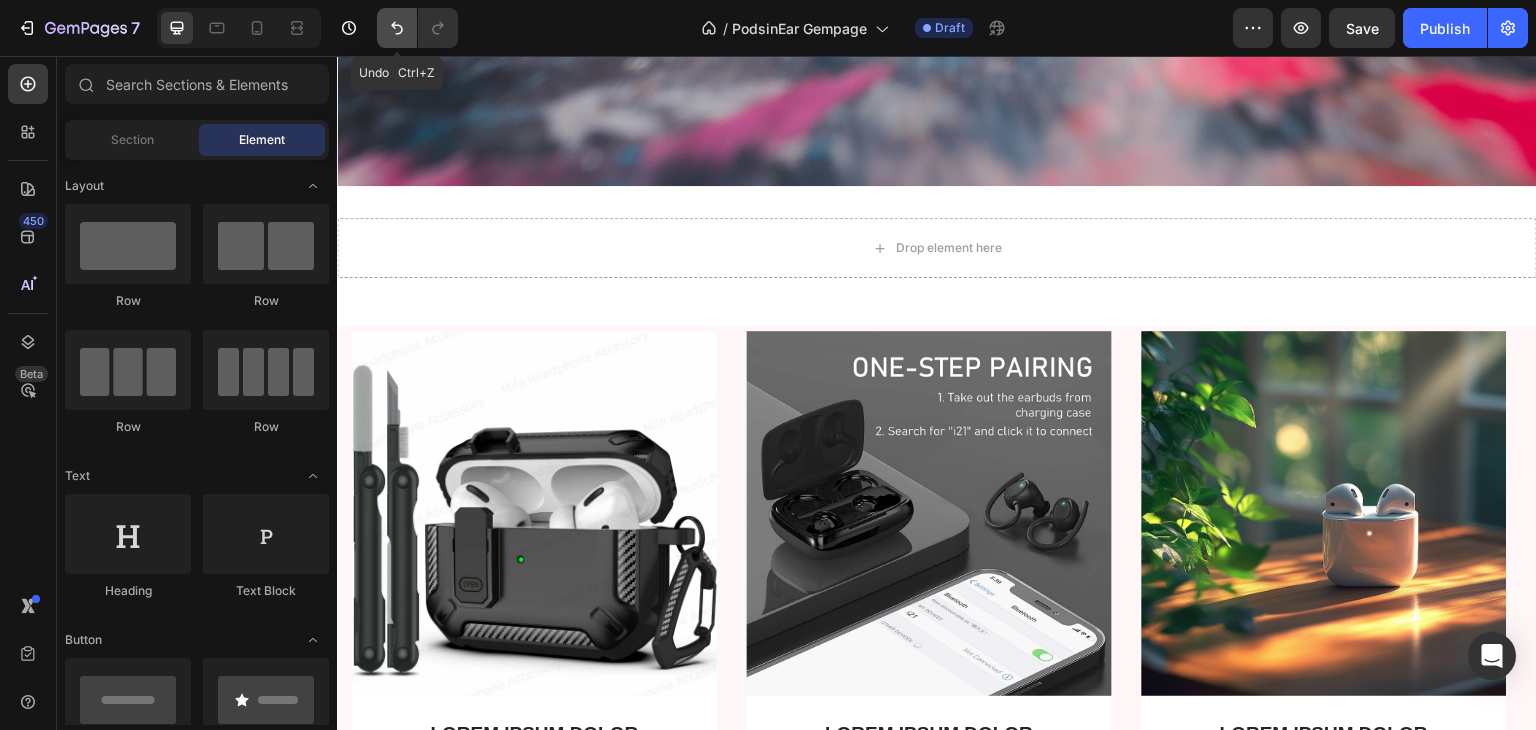 click 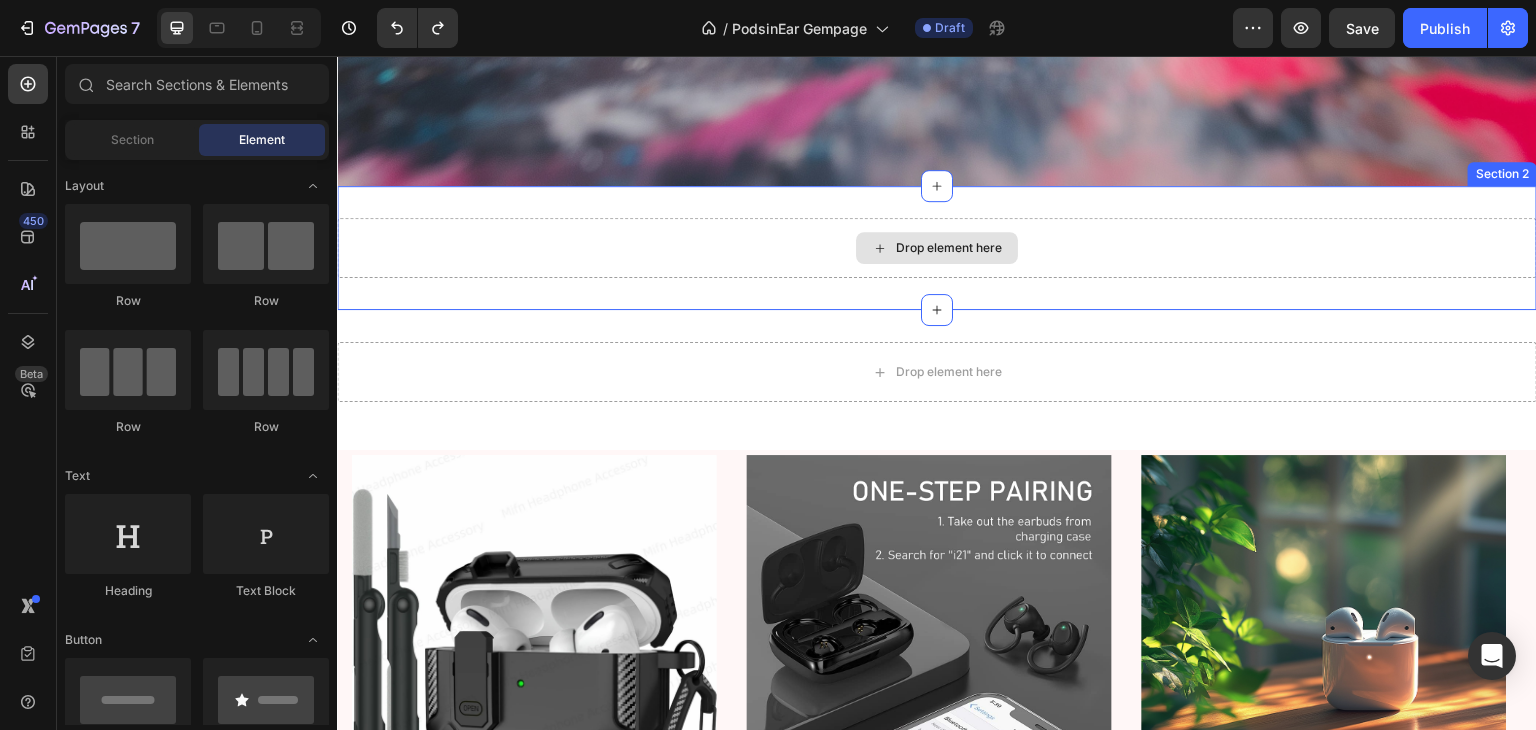 click on "Drop element here" at bounding box center [937, 248] 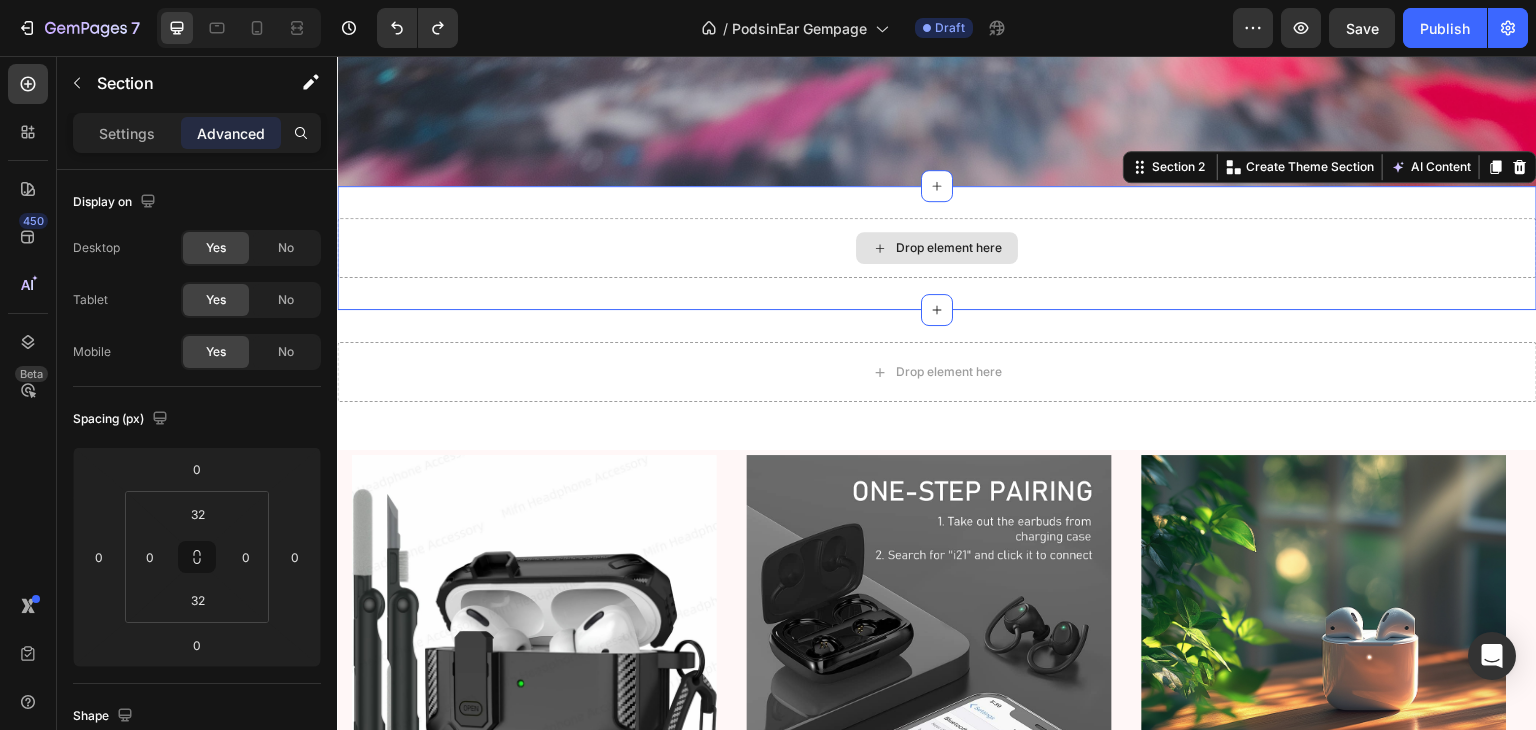 click on "Drop element here" at bounding box center (937, 248) 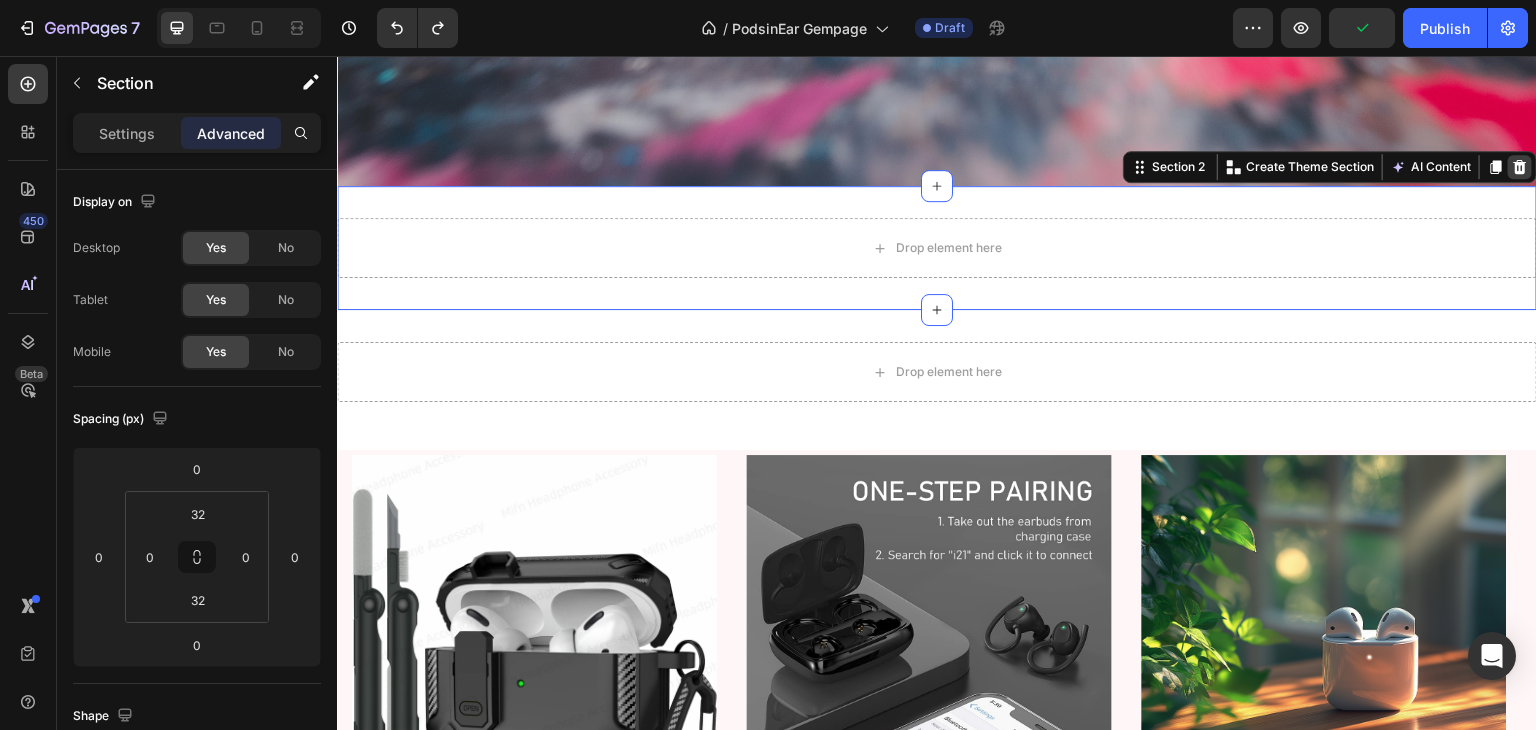click 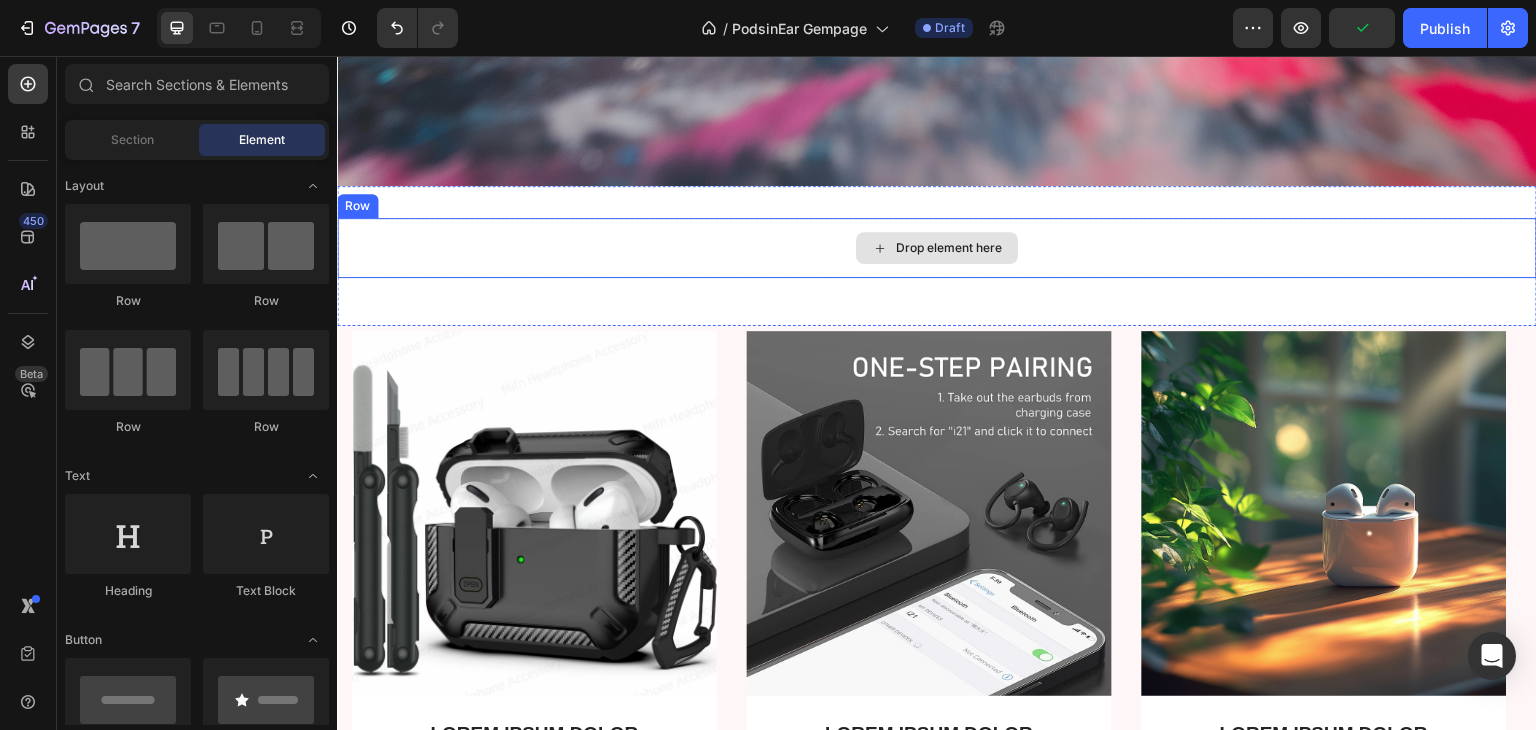 click on "Drop element here" at bounding box center (937, 248) 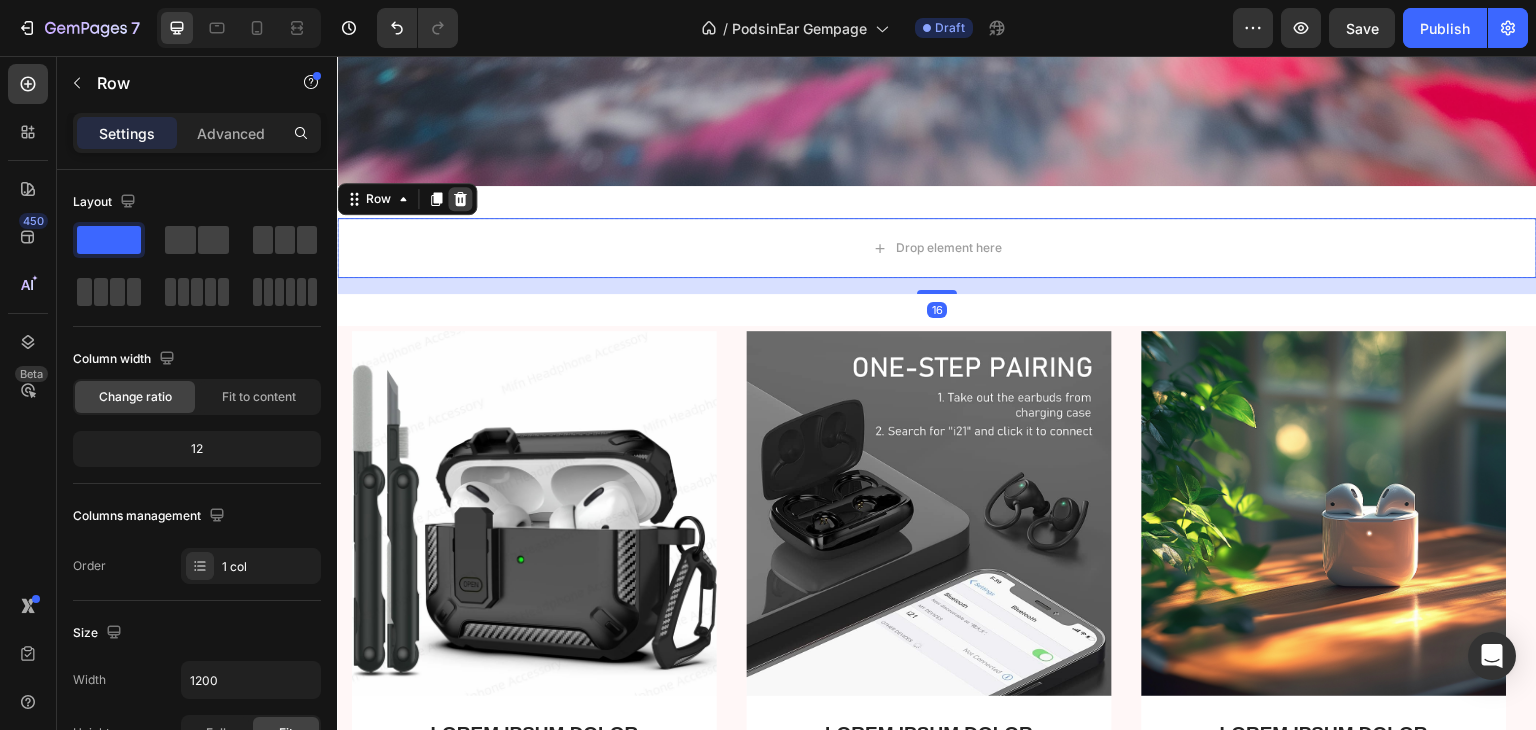 click 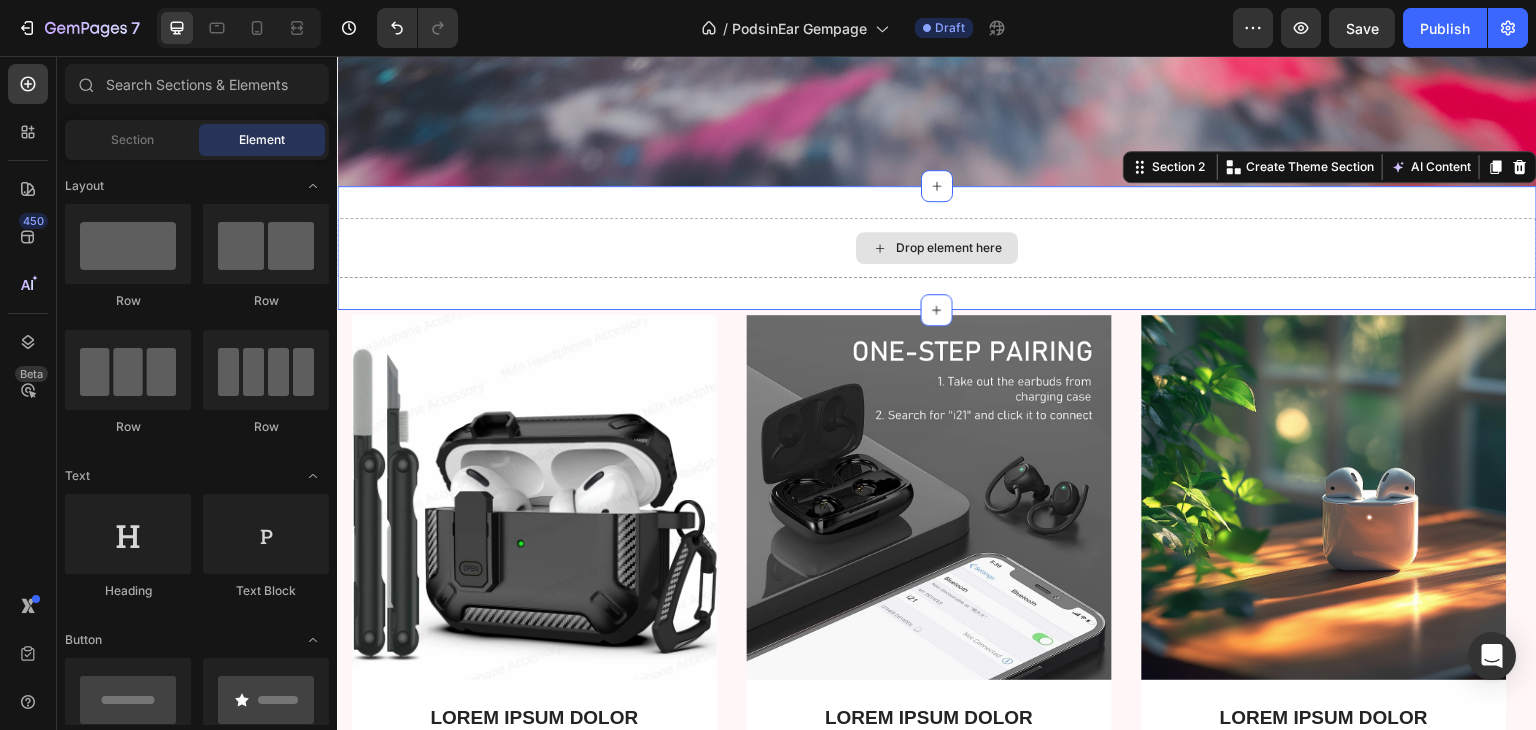 click on "Drop element here" at bounding box center [937, 248] 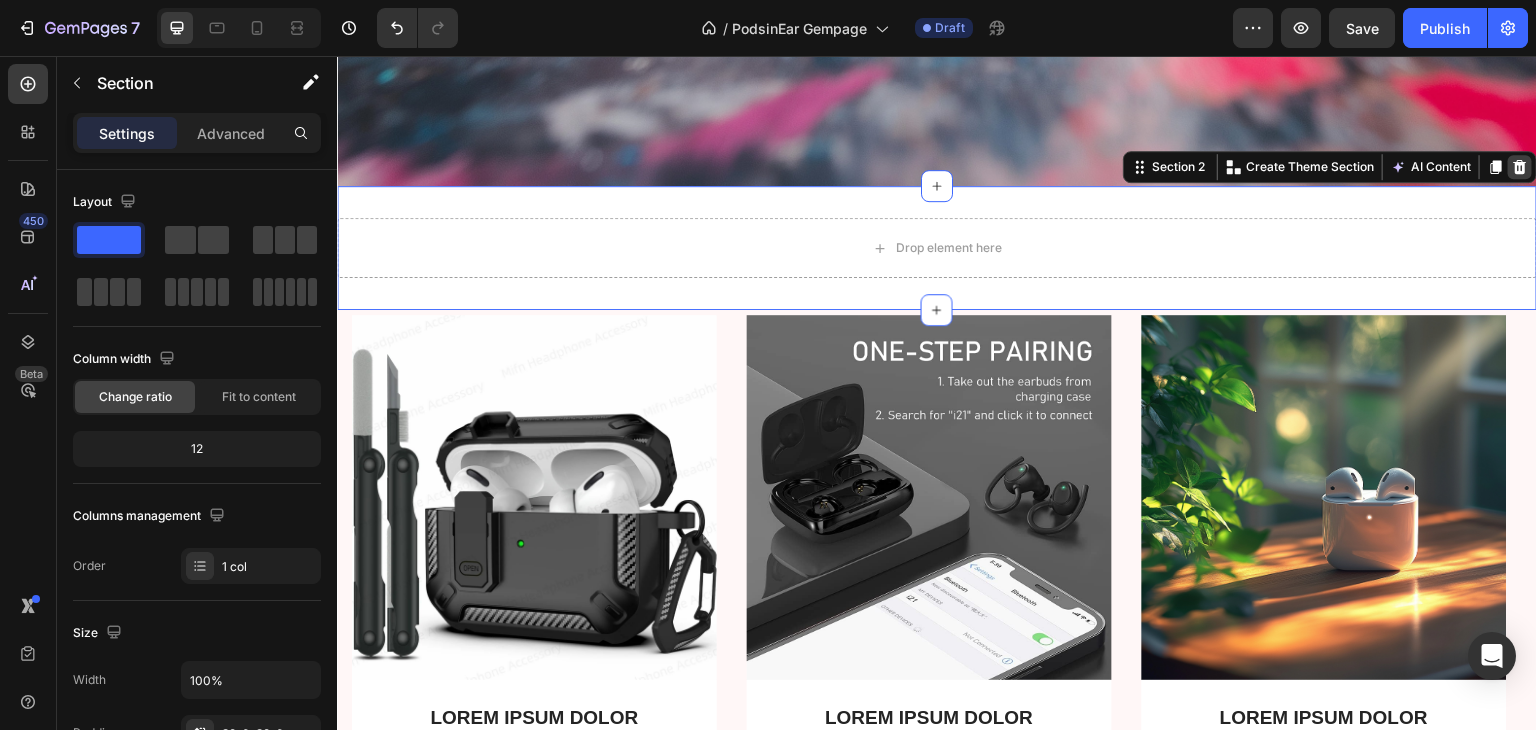 click 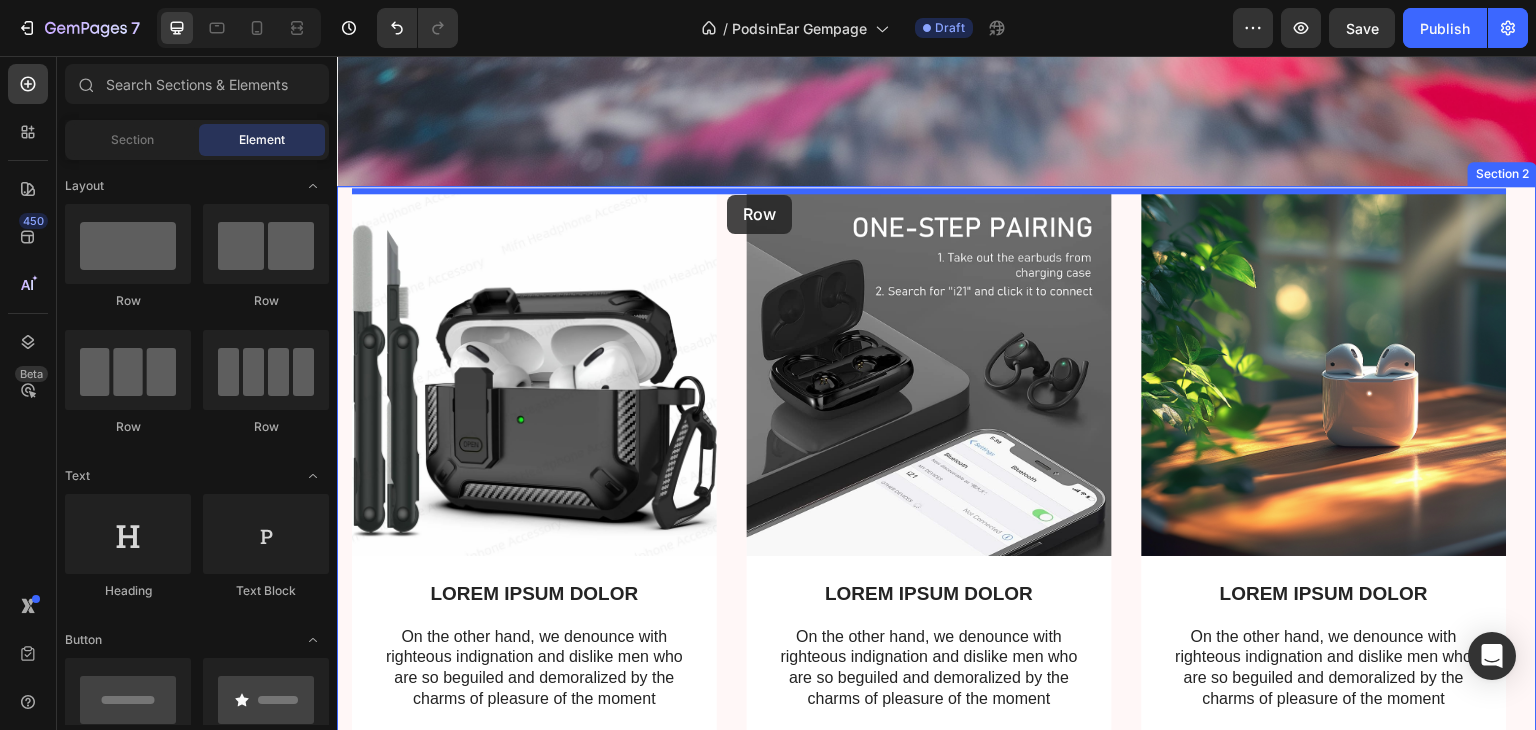 drag, startPoint x: 465, startPoint y: 310, endPoint x: 727, endPoint y: 195, distance: 286.1276 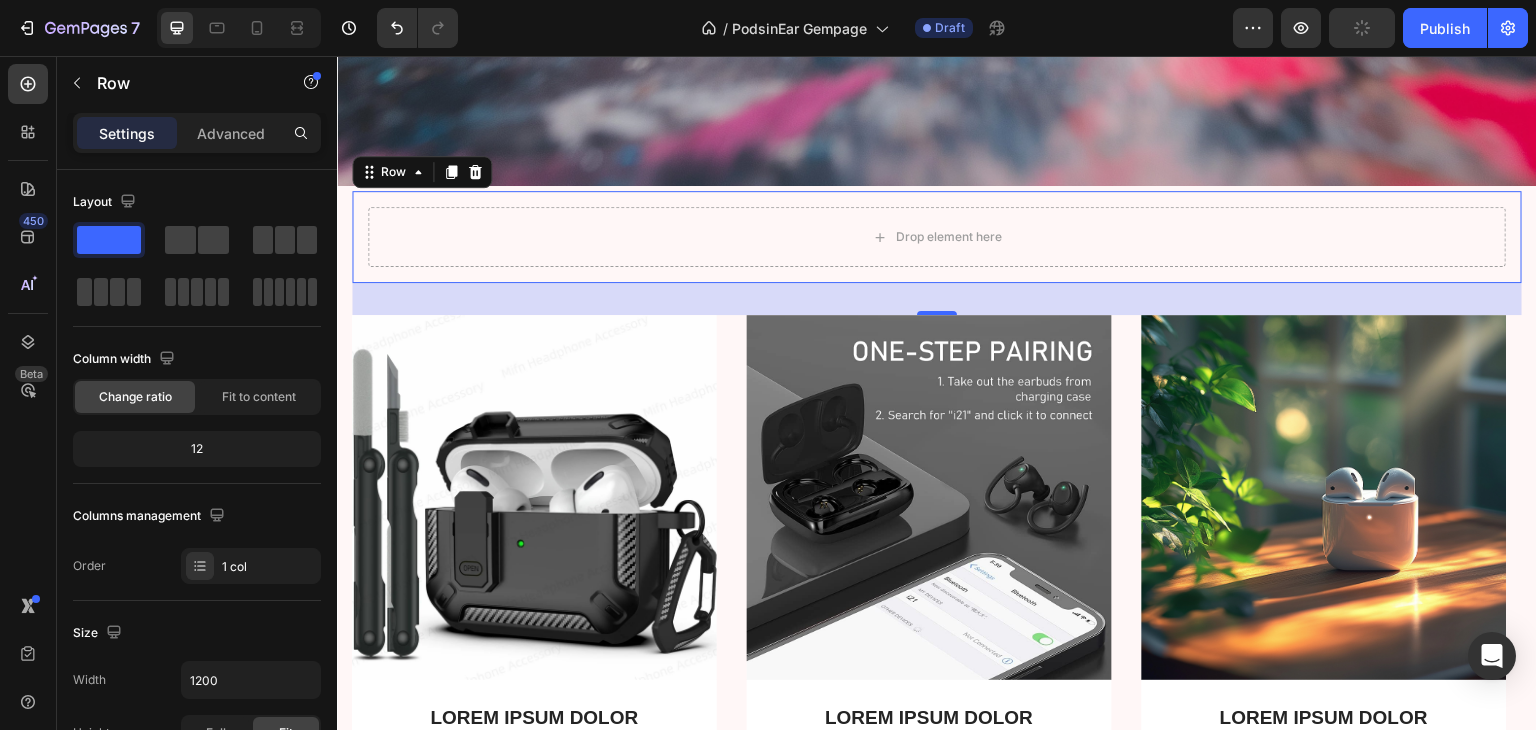 drag, startPoint x: 573, startPoint y: 300, endPoint x: 783, endPoint y: 273, distance: 211.7286 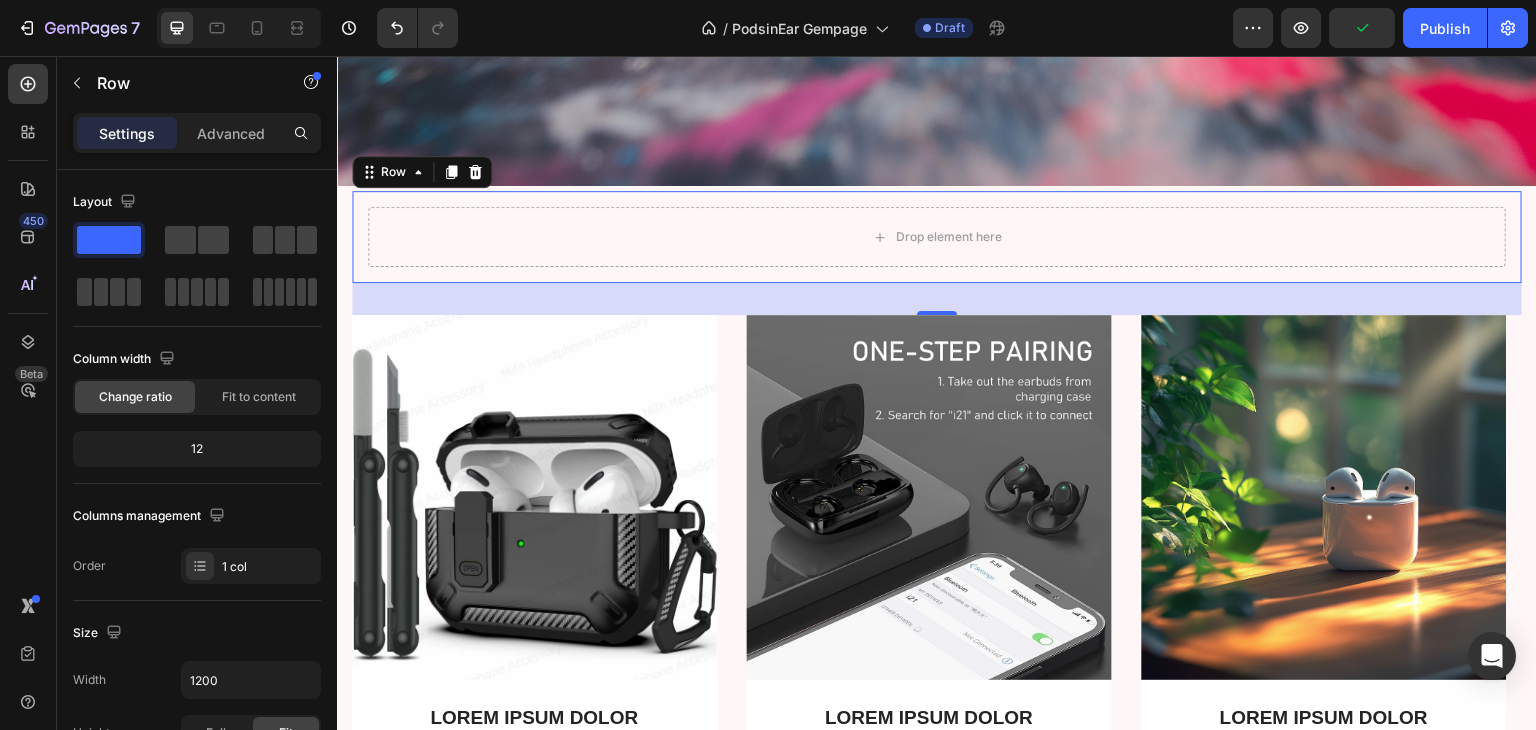 click on "32" at bounding box center [937, 299] 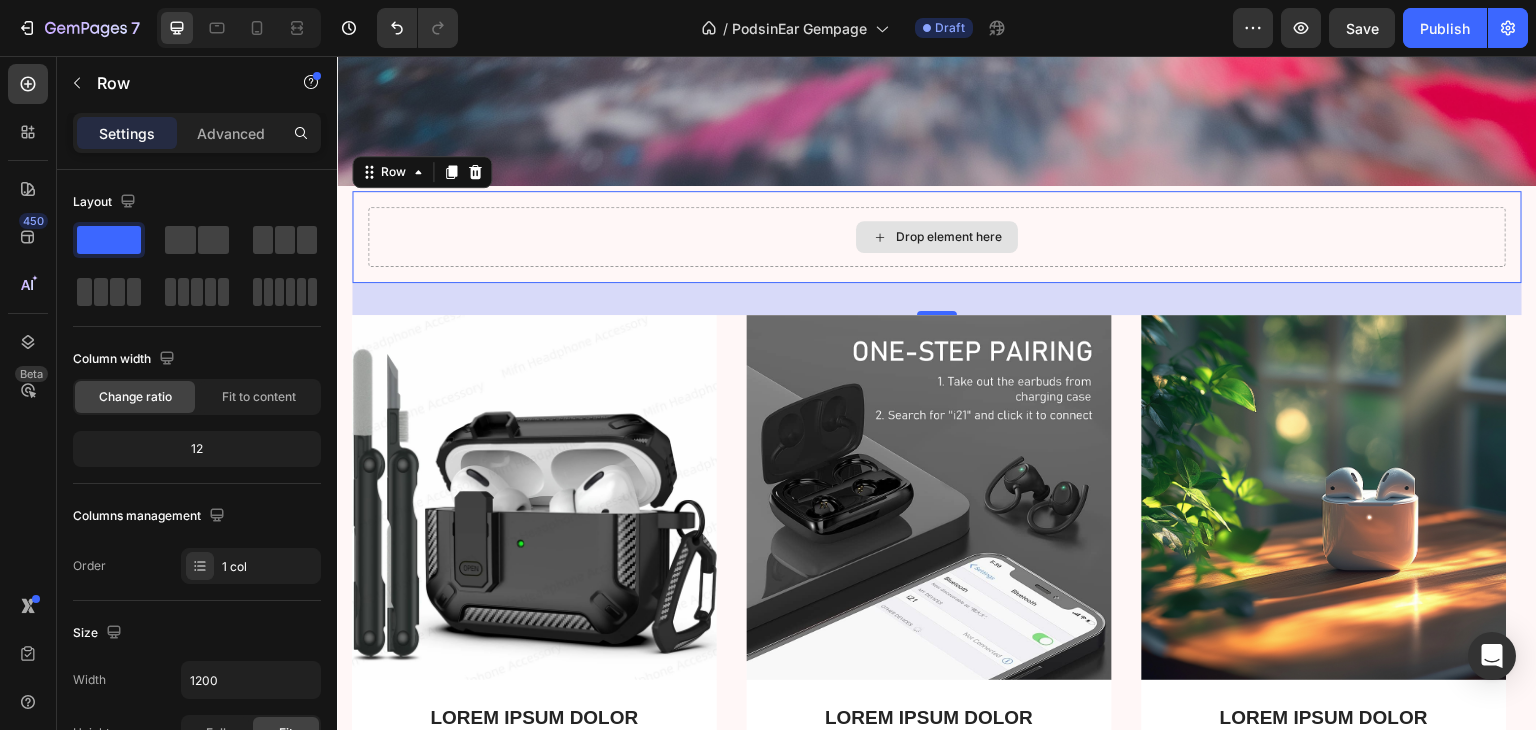 click on "Drop element here" at bounding box center [937, 237] 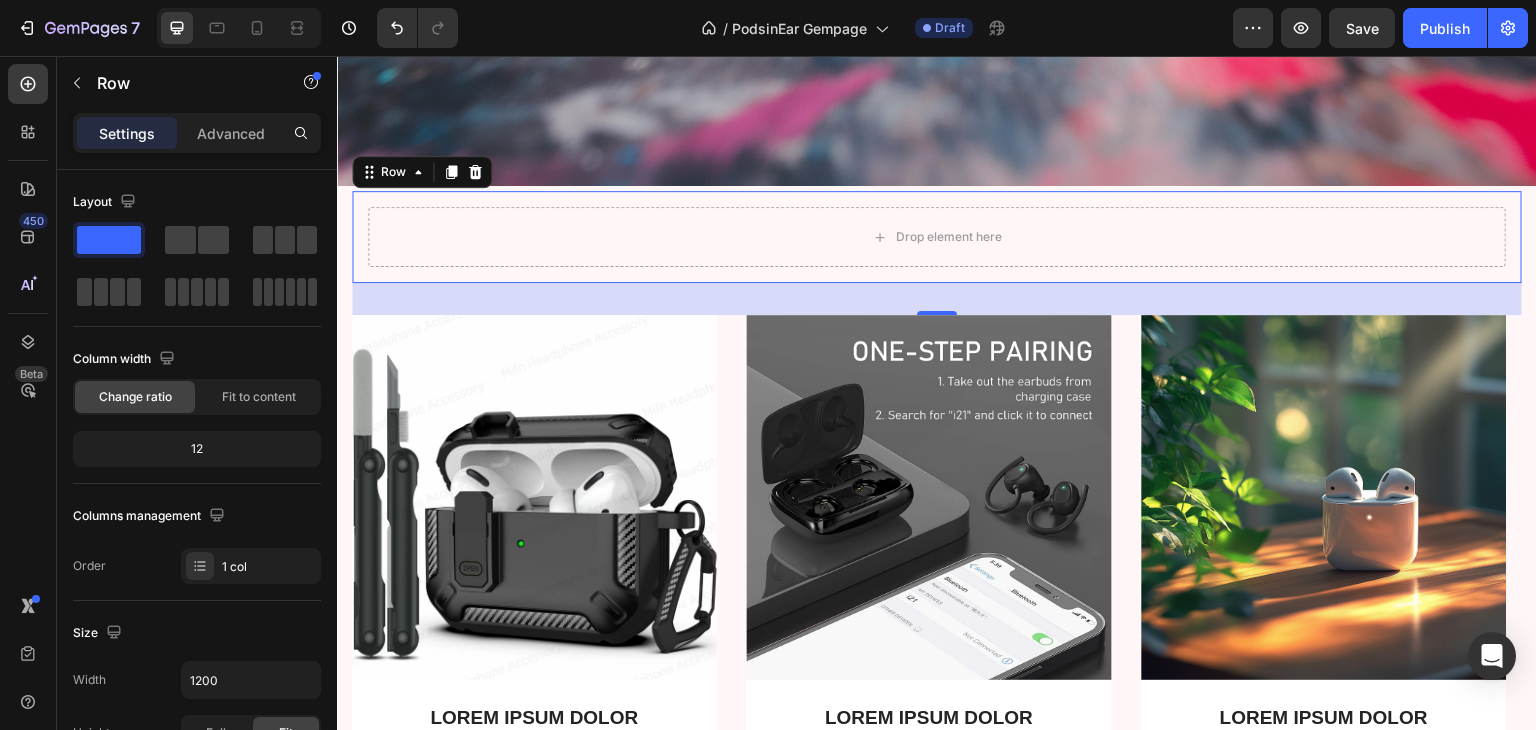 click on "Drop element here Row   32" at bounding box center [937, 237] 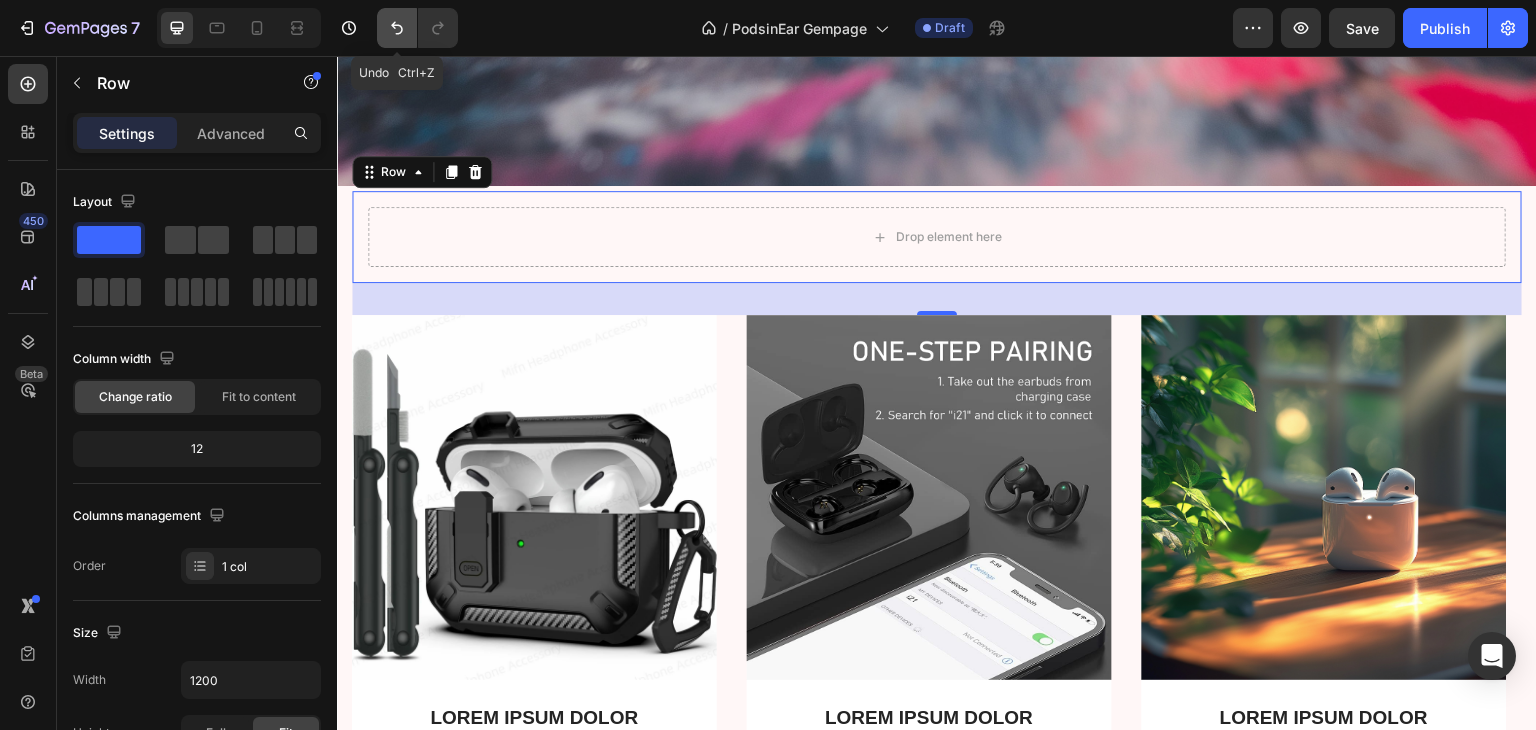 click 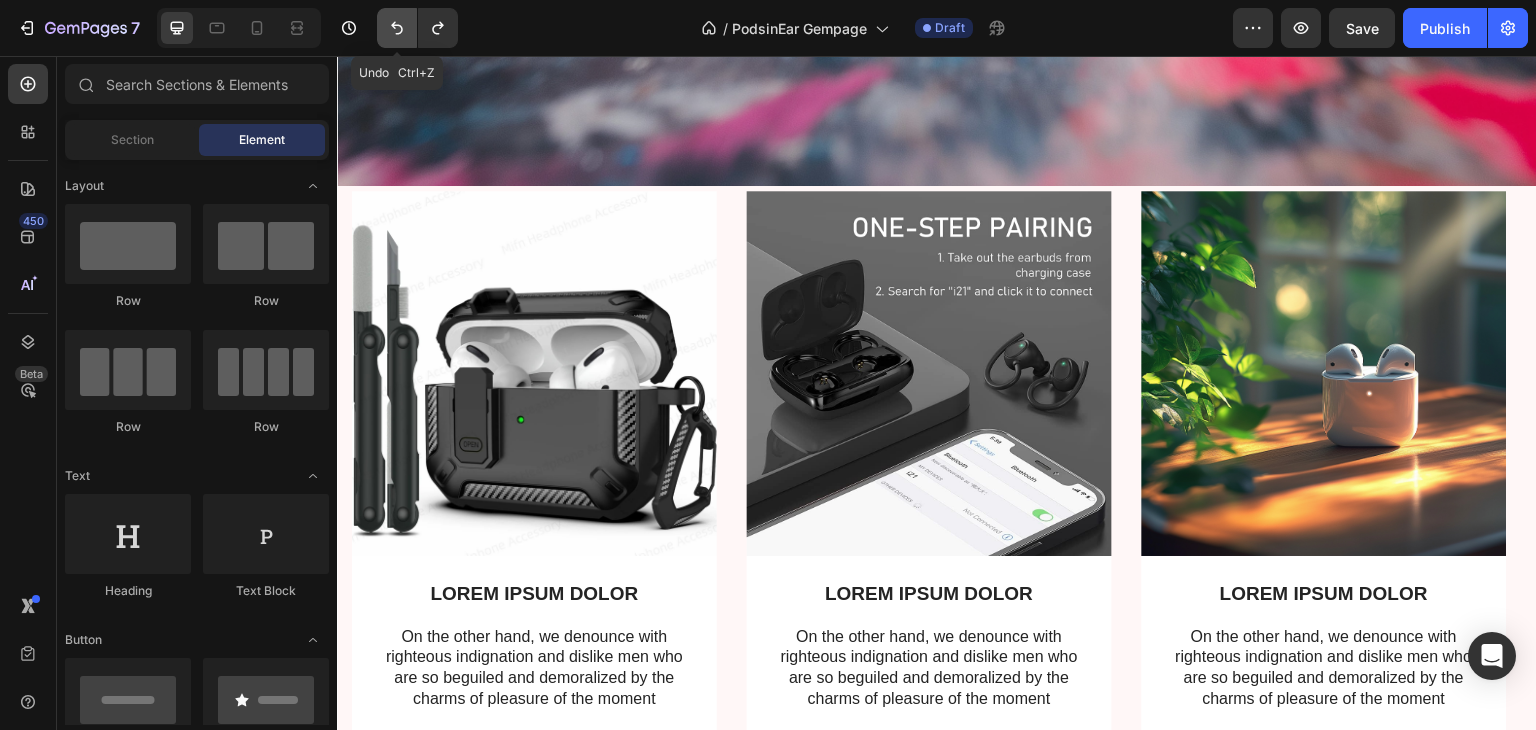click 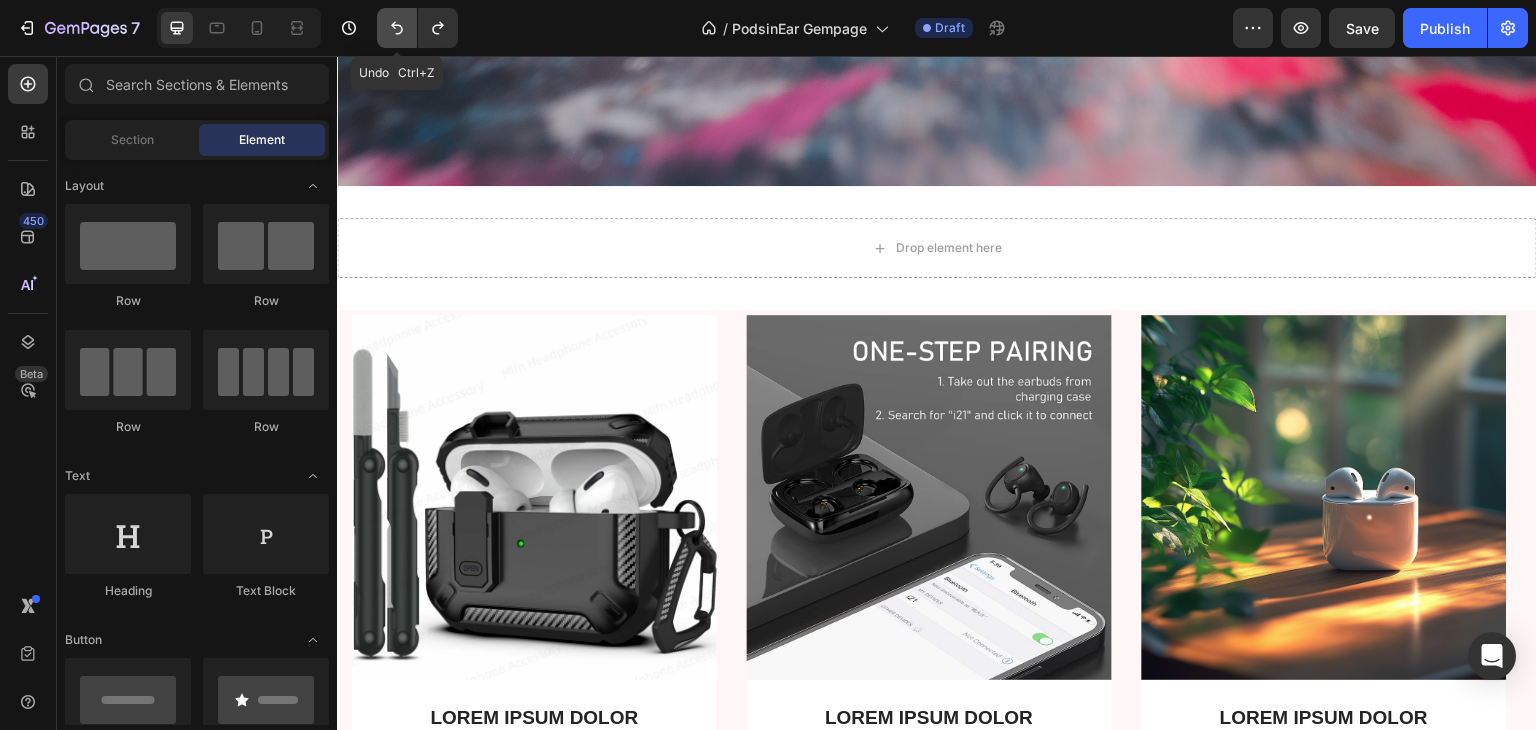 click 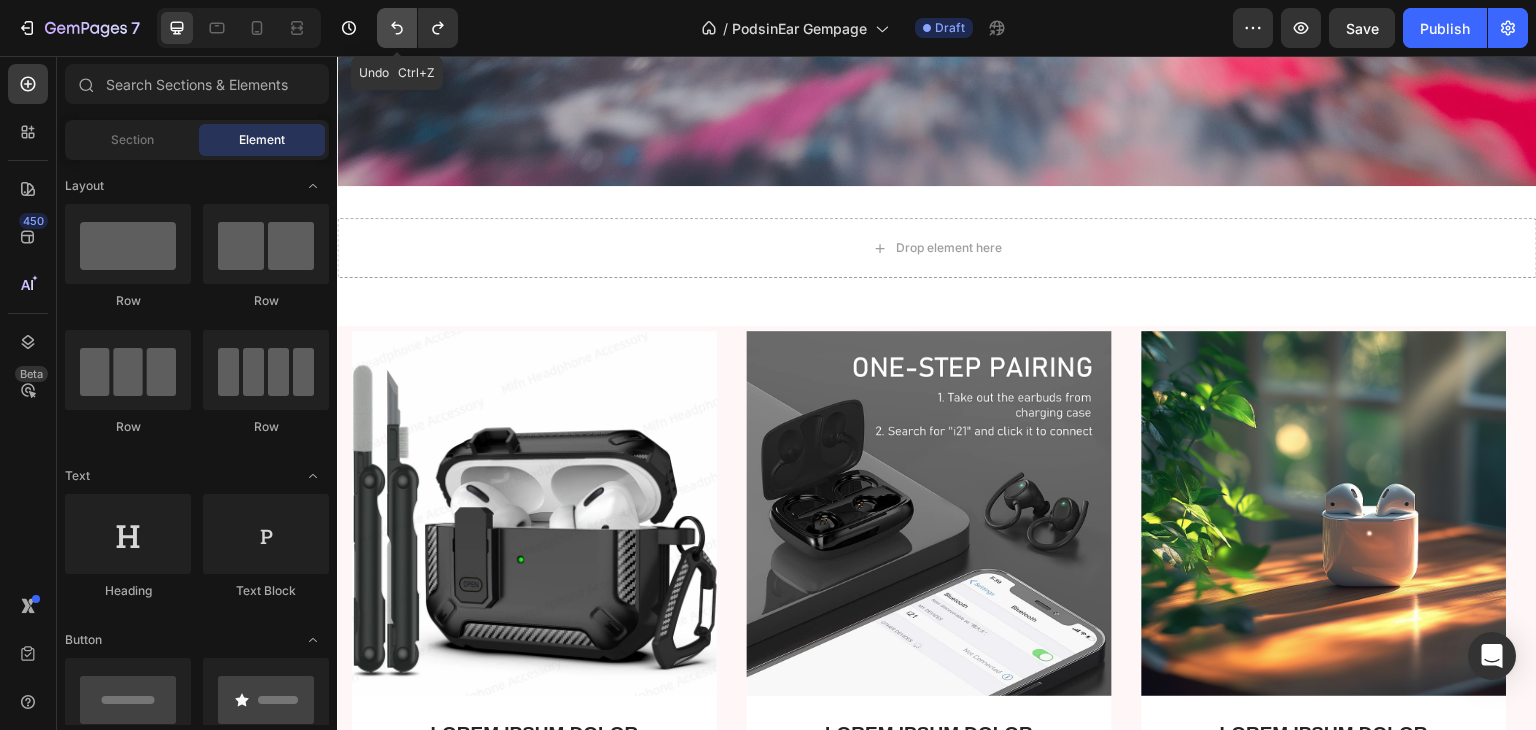 click 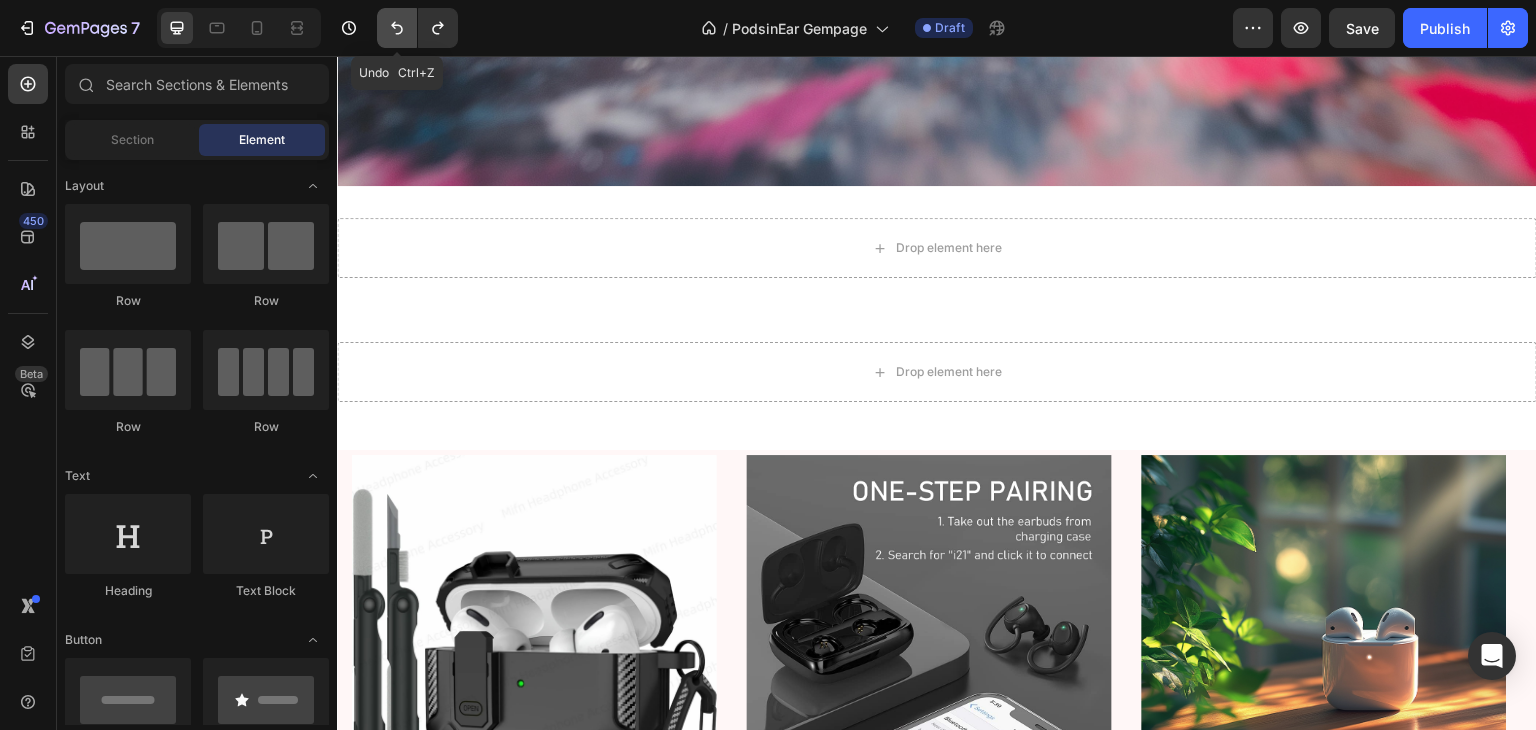 click 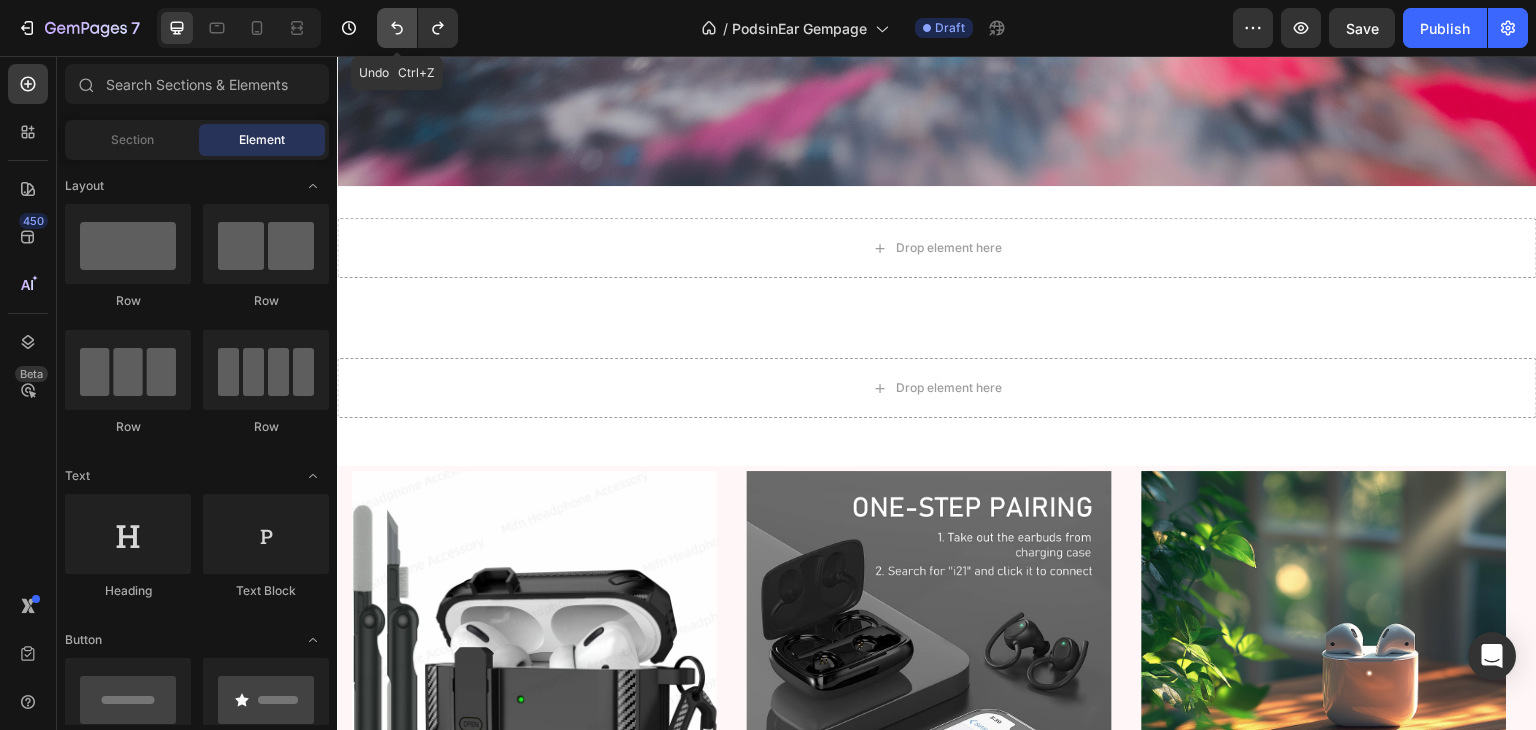 click 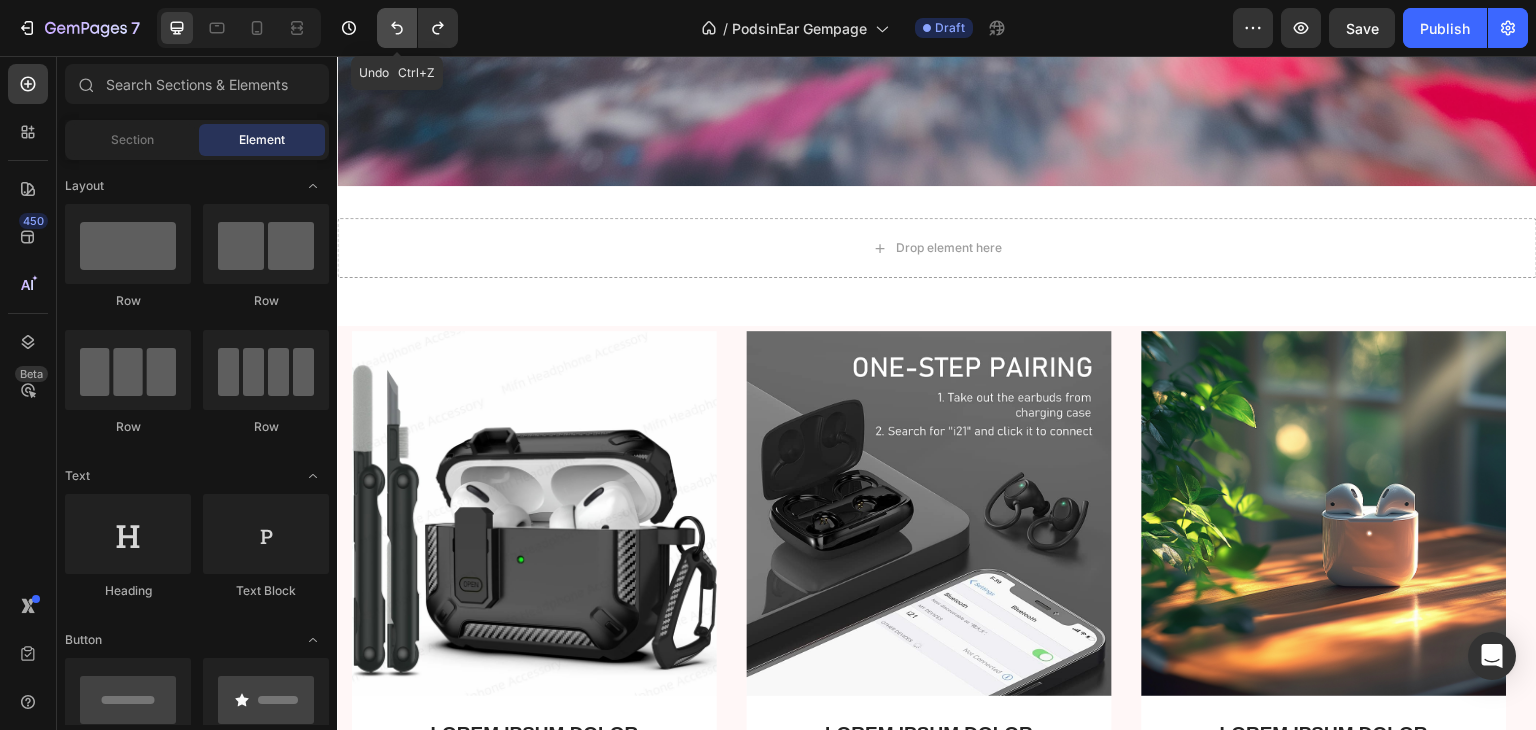 click 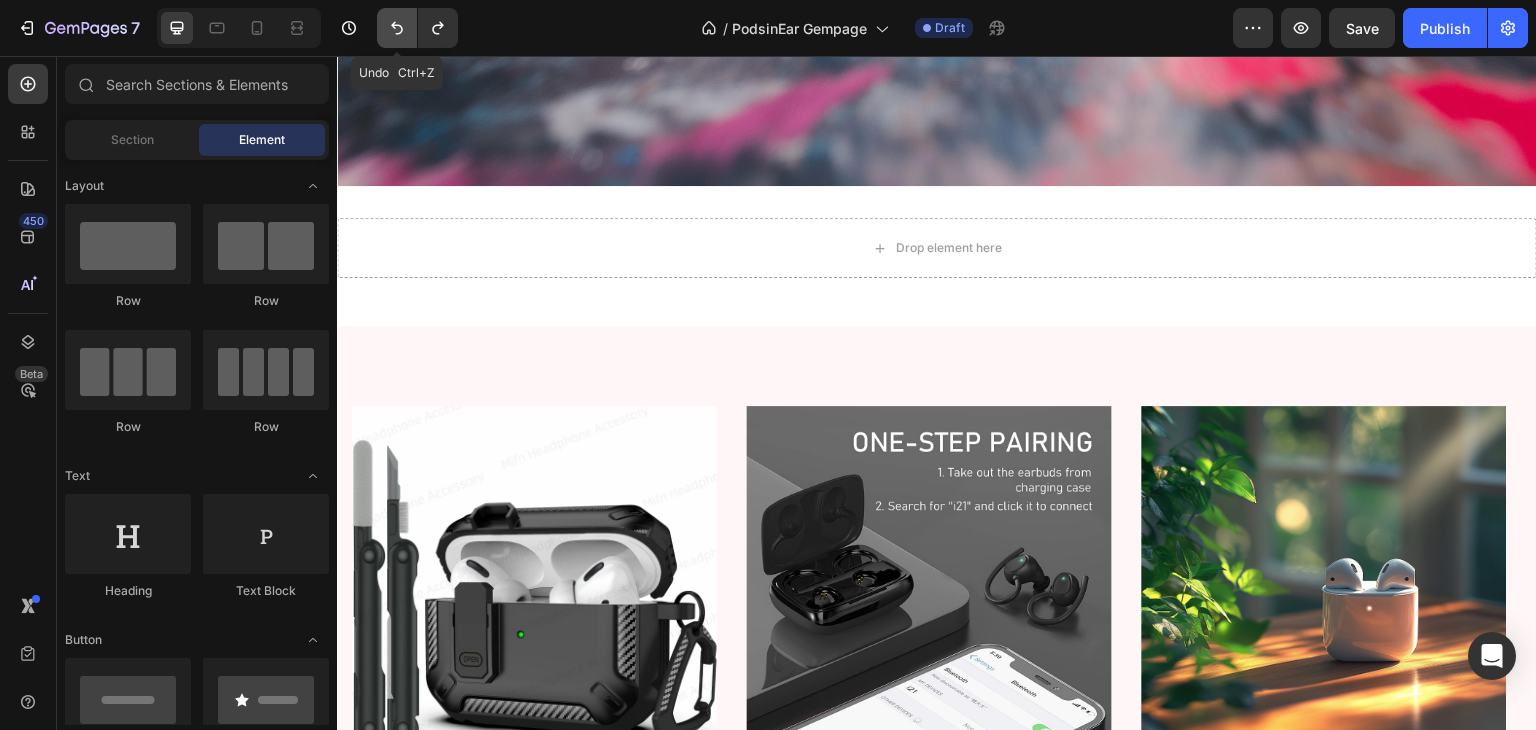click 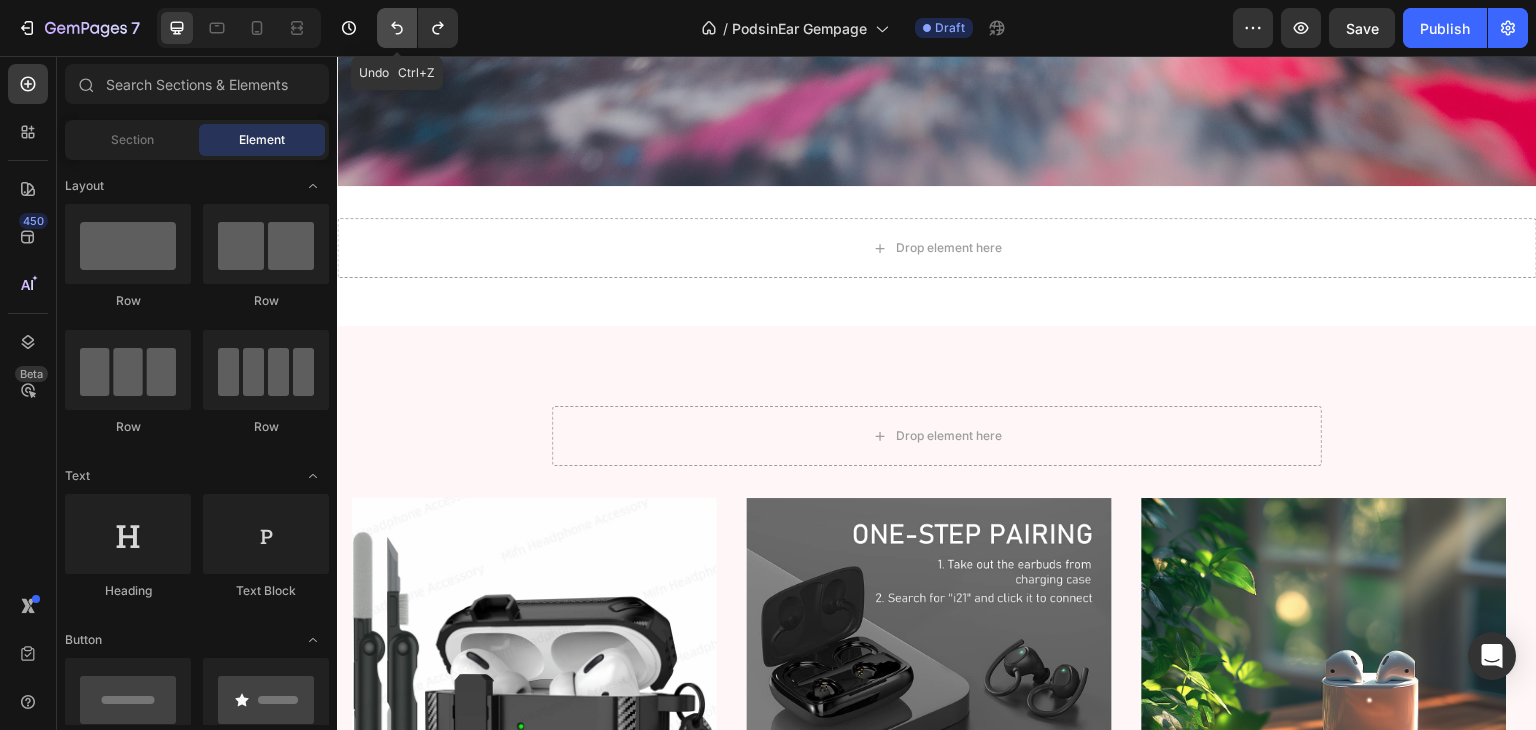 click 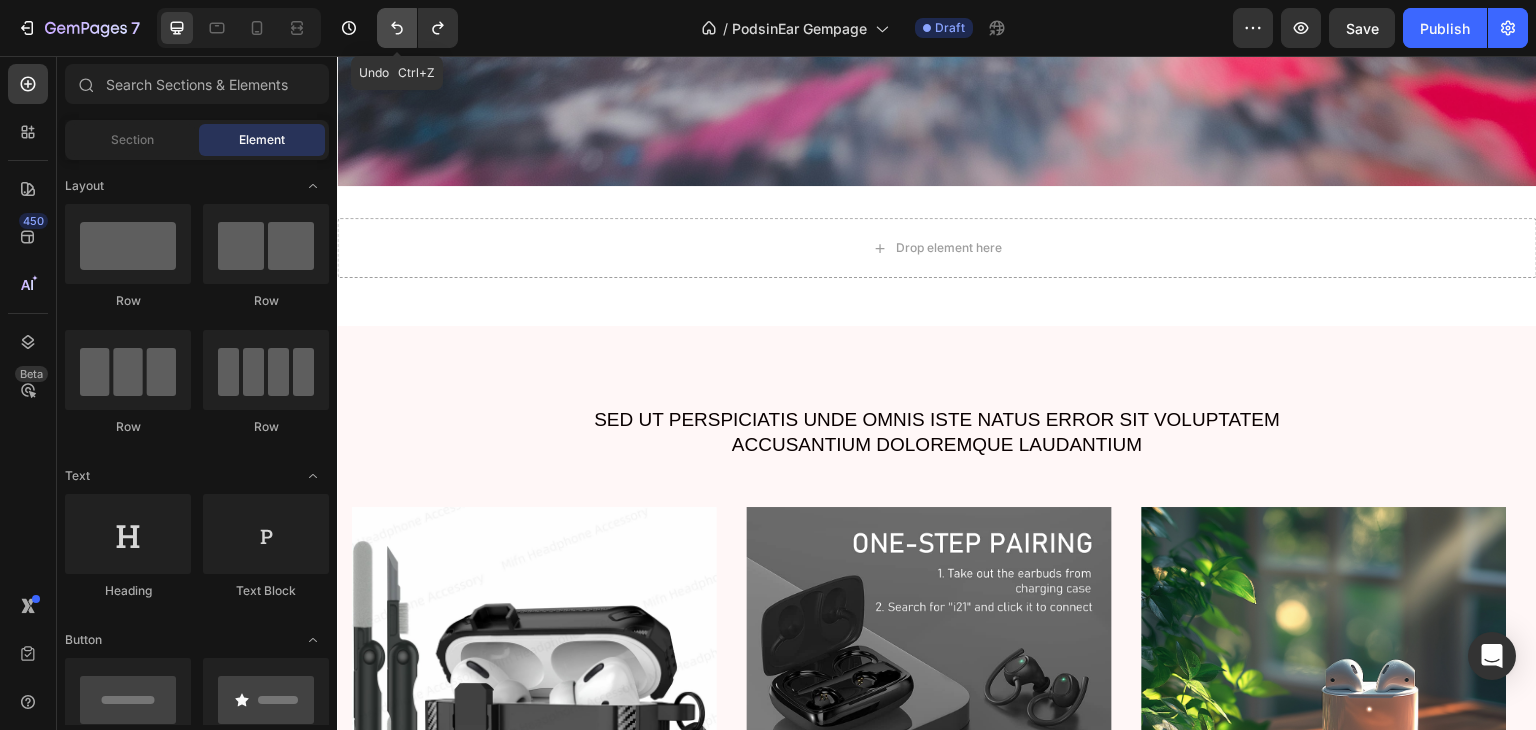 click 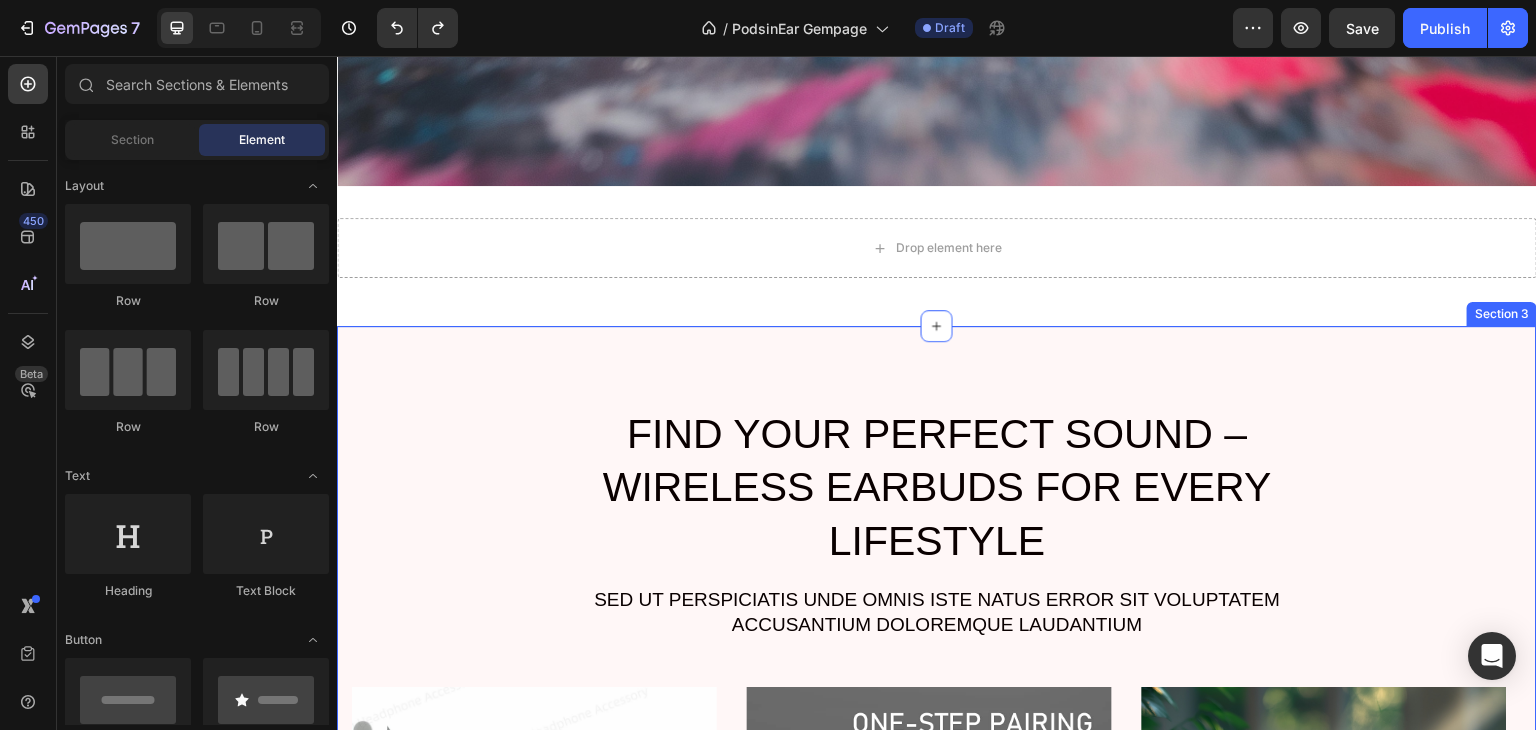 click on "Find Your Perfect Sound – Wireless Earbuds for Every Lifestyle Heading Sed ut perspiciatis unde omnis iste natus error sit voluptatem accusantium doloremque laudantium Text Block Row Image LOREM IPSUM DOLOR Text Block On the other hand, we denounce with righteous indignation and dislike men who are so beguiled and demoralized by the charms of pleasure of the moment Text Block Row Image LOREM IPSUM DOLOR Text Block On the other hand, we denounce with righteous indignation and dislike men who are so beguiled and demoralized by the charms of pleasure of the moment Text Block Row Image LOREM IPSUM DOLOR Text Block On the other hand, we denounce with righteous indignation and dislike men who are so beguiled and demoralized by the charms of pleasure of the moment Text Block Row Carousel TRY IT NOW-BUTTON Button Row Section 3" at bounding box center (937, 861) 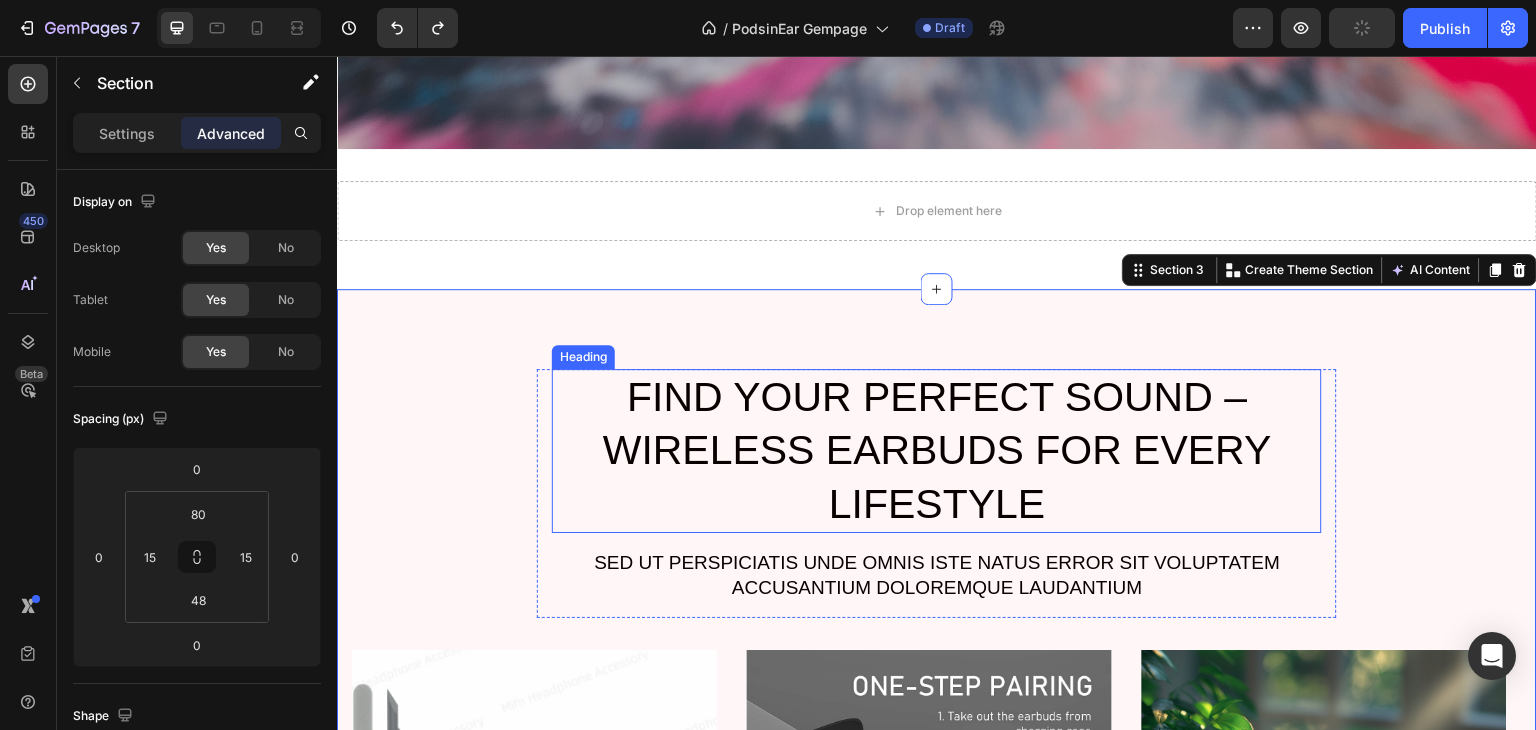 scroll, scrollTop: 811, scrollLeft: 0, axis: vertical 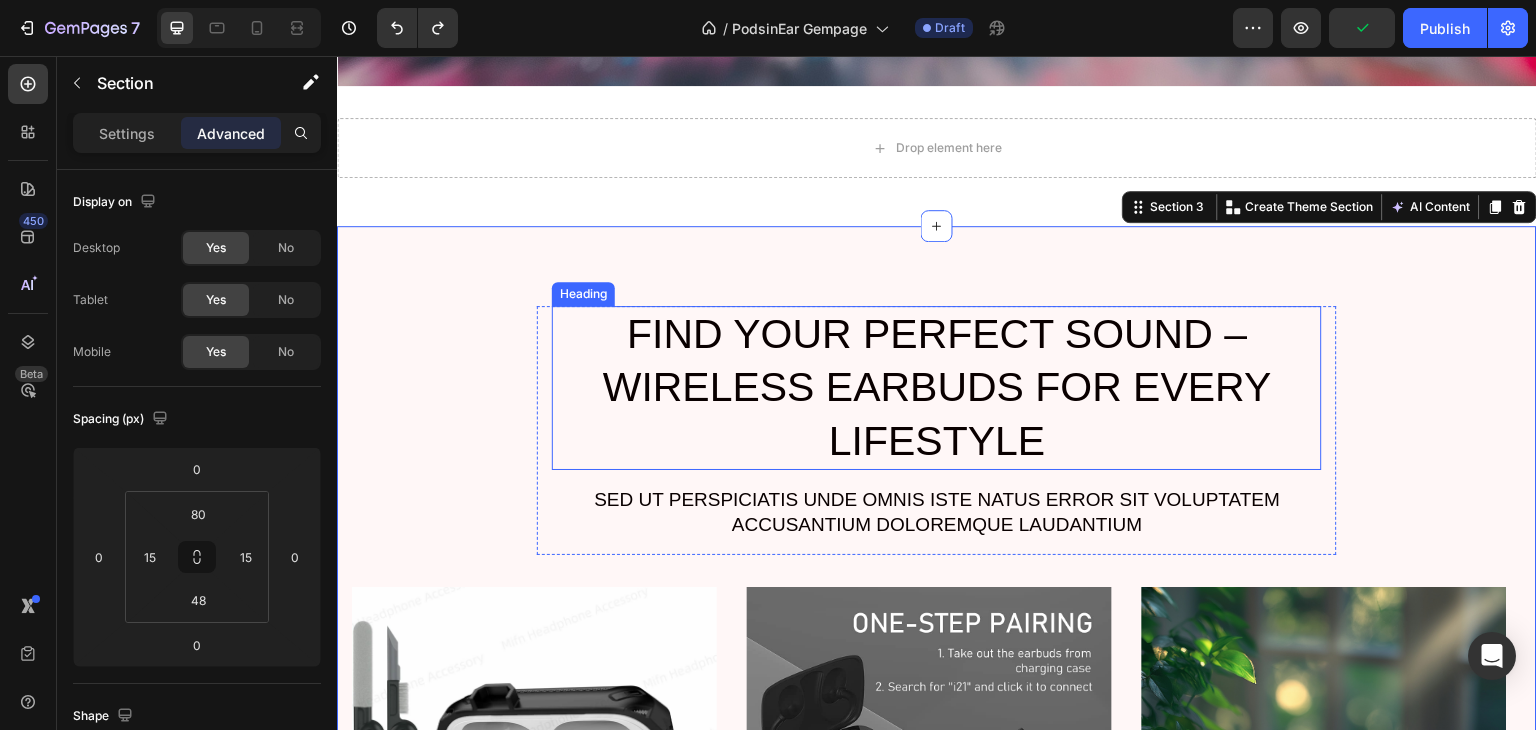 click on "Find Your Perfect Sound – Wireless Earbuds for Every Lifestyle" at bounding box center (937, 388) 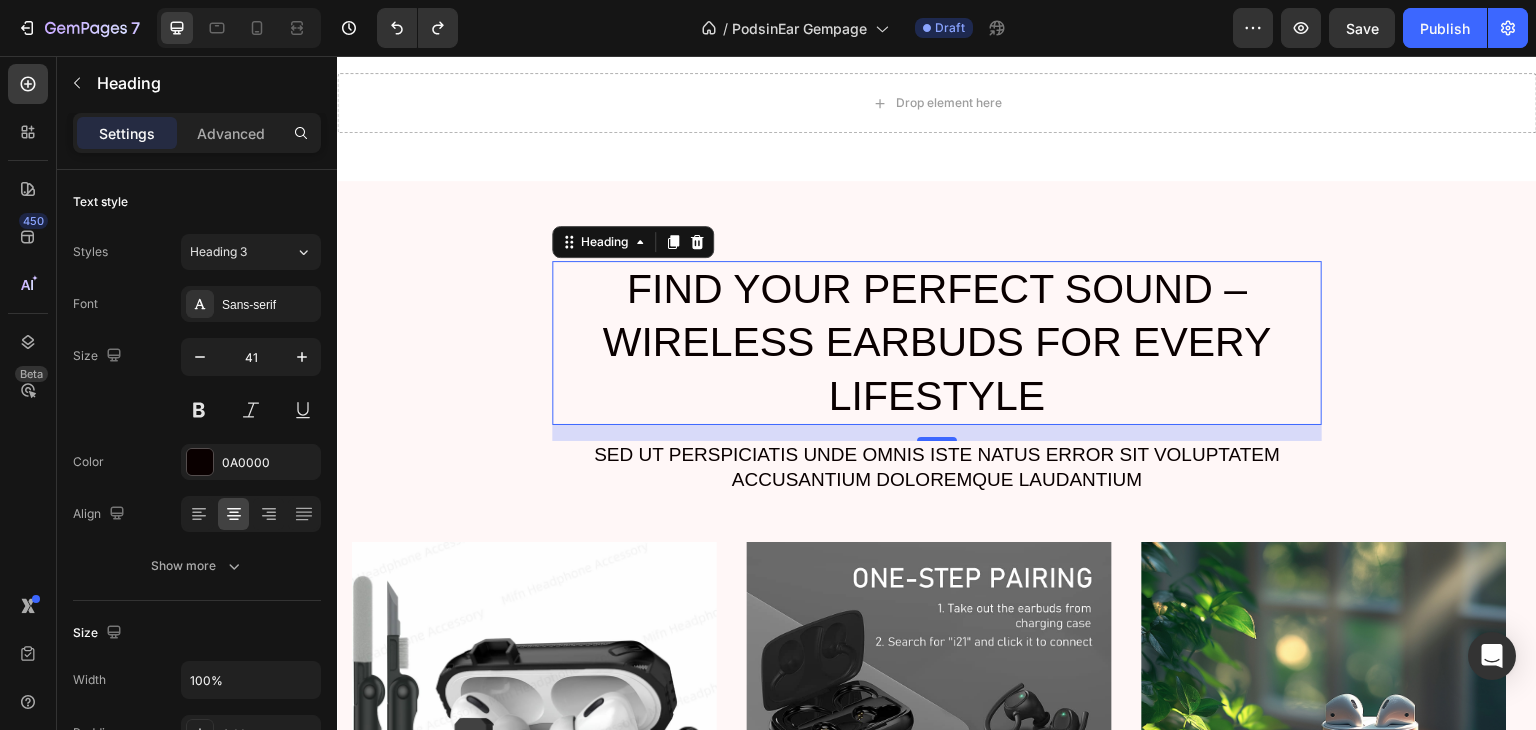 scroll, scrollTop: 711, scrollLeft: 0, axis: vertical 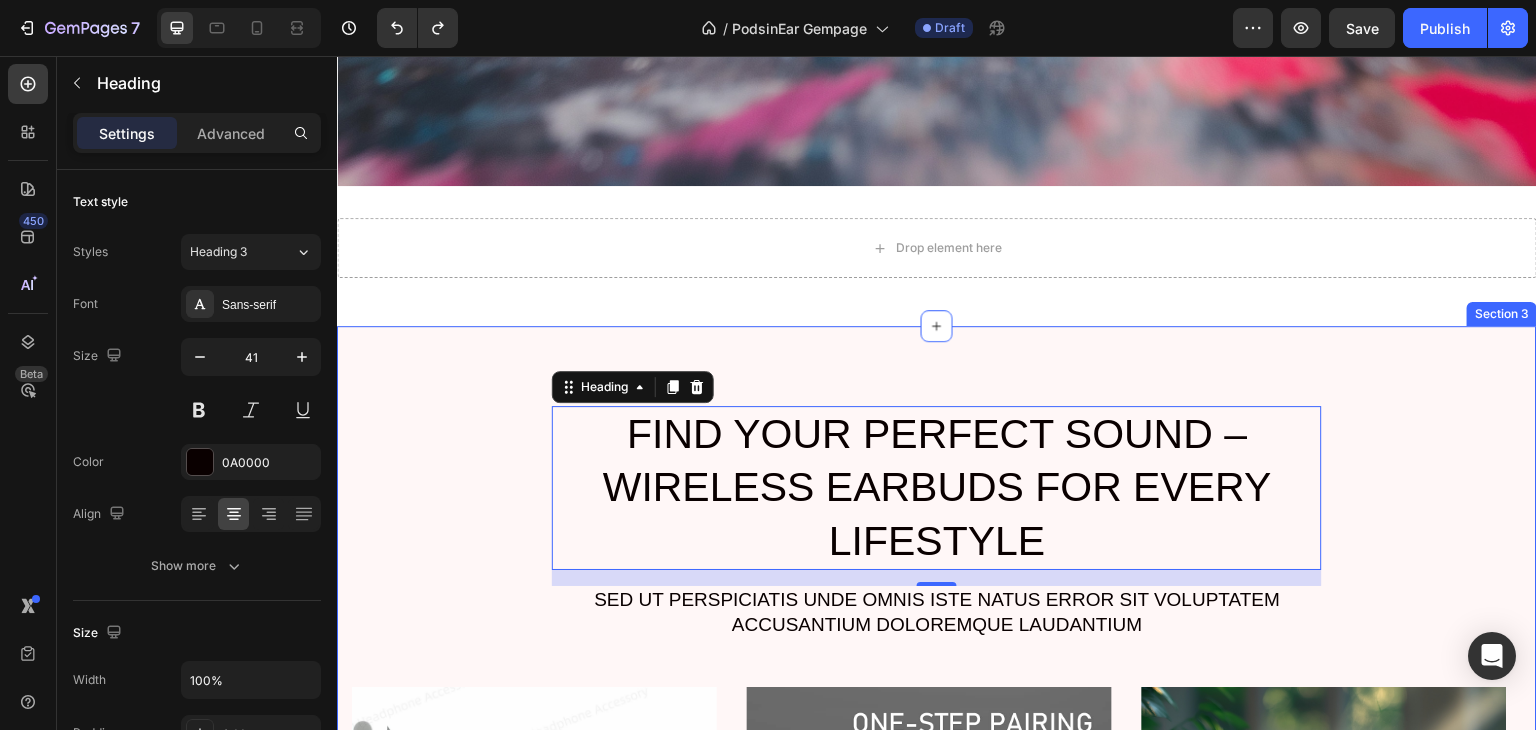 click on "Find Your Perfect Sound – Wireless Earbuds for Every Lifestyle Heading   16 Sed ut perspiciatis unde omnis iste natus error sit voluptatem accusantium doloremque laudantium Text Block Row Image LOREM IPSUM DOLOR Text Block On the other hand, we denounce with righteous indignation and dislike men who are so beguiled and demoralized by the charms of pleasure of the moment Text Block Row Image LOREM IPSUM DOLOR Text Block On the other hand, we denounce with righteous indignation and dislike men who are so beguiled and demoralized by the charms of pleasure of the moment Text Block Row Image LOREM IPSUM DOLOR Text Block On the other hand, we denounce with righteous indignation and dislike men who are so beguiled and demoralized by the charms of pleasure of the moment Text Block Row Carousel TRY IT NOW-BUTTON Button Row Section 3" at bounding box center [937, 861] 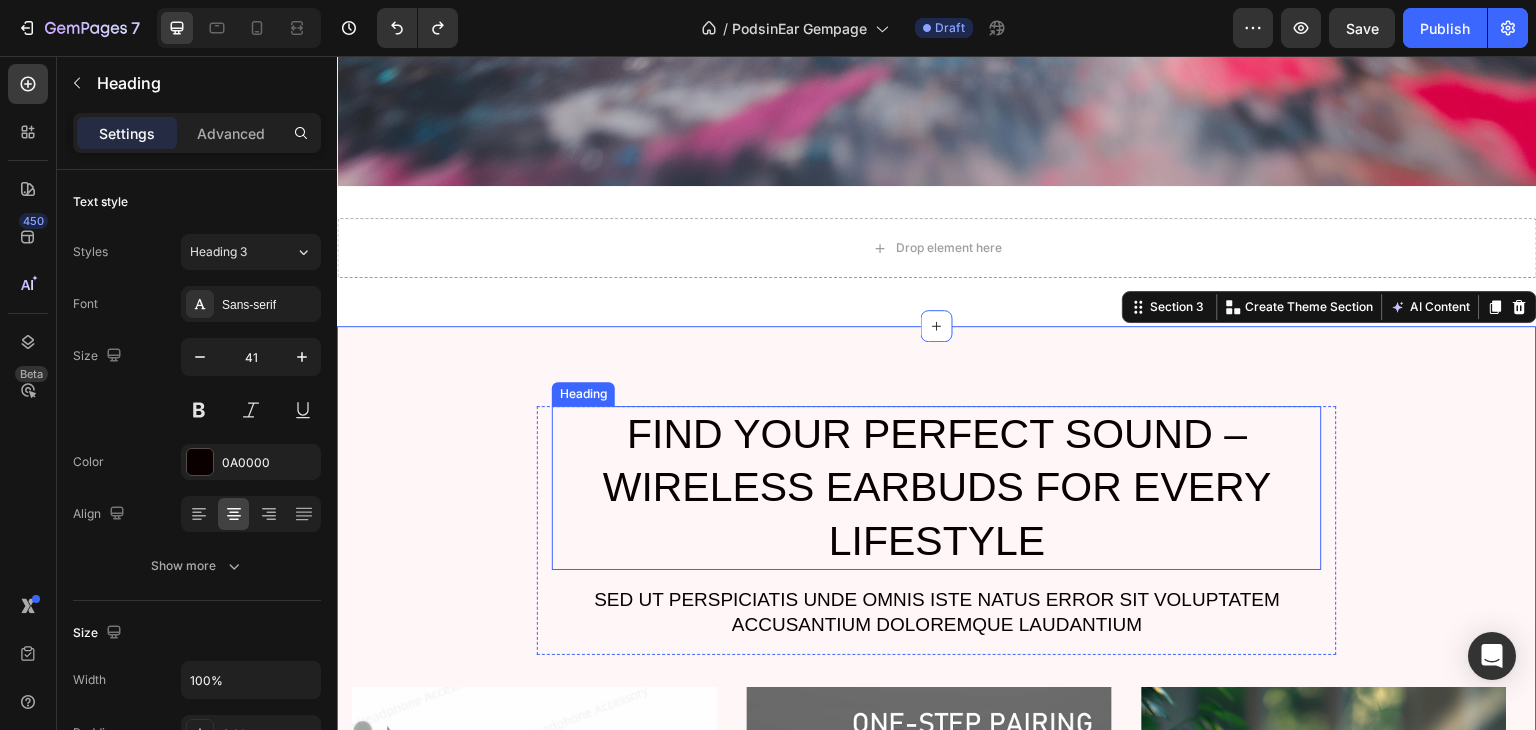 click on "Find Your Perfect Sound – Wireless Earbuds for Every Lifestyle" at bounding box center [937, 488] 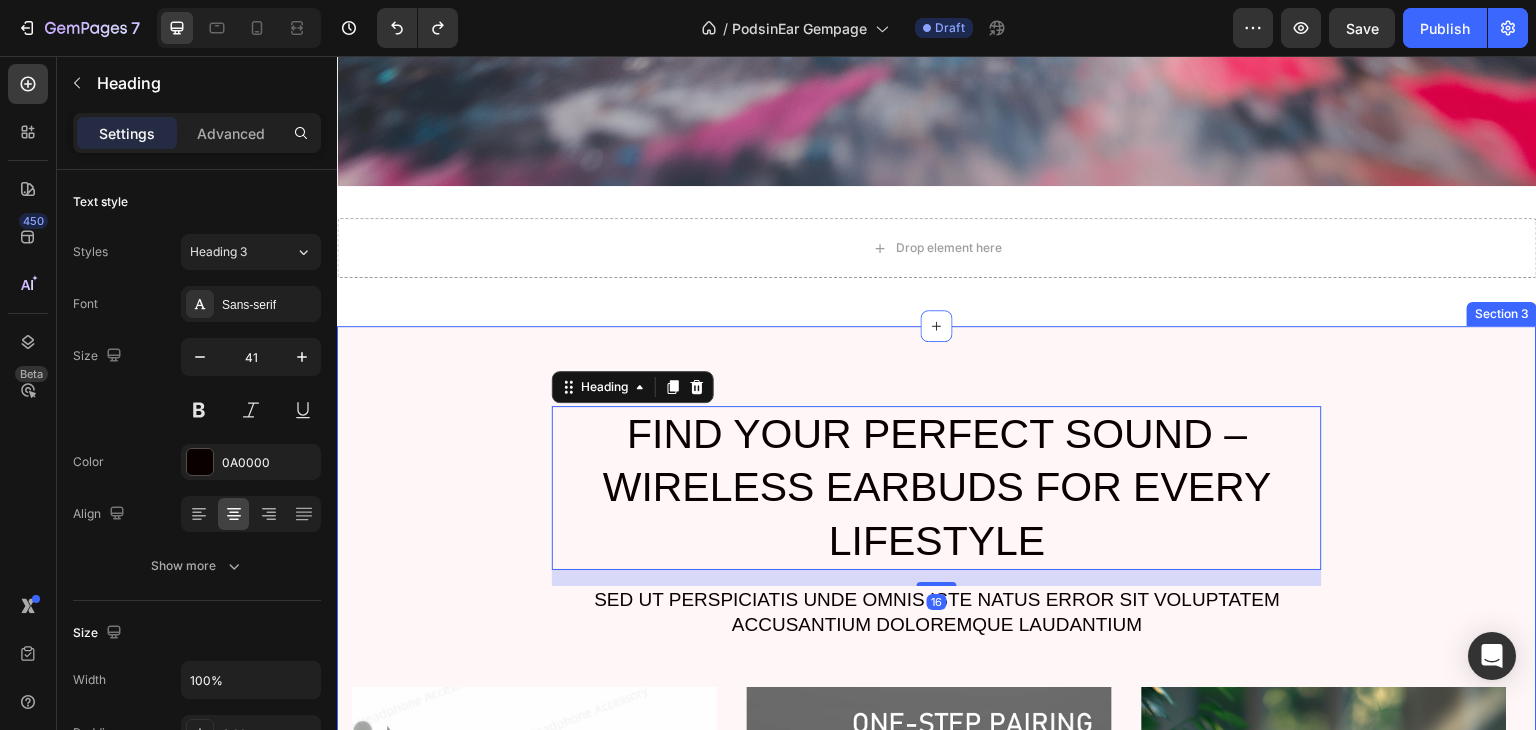 click on "Find Your Perfect Sound – Wireless Earbuds for Every Lifestyle Heading   16 Sed ut perspiciatis unde omnis iste natus error sit voluptatem accusantium doloremque laudantium Text Block Row Image LOREM IPSUM DOLOR Text Block On the other hand, we denounce with righteous indignation and dislike men who are so beguiled and demoralized by the charms of pleasure of the moment Text Block Row Image LOREM IPSUM DOLOR Text Block On the other hand, we denounce with righteous indignation and dislike men who are so beguiled and demoralized by the charms of pleasure of the moment Text Block Row Image LOREM IPSUM DOLOR Text Block On the other hand, we denounce with righteous indignation and dislike men who are so beguiled and demoralized by the charms of pleasure of the moment Text Block Row Carousel TRY IT NOW-BUTTON Button Row Section 3" at bounding box center [937, 861] 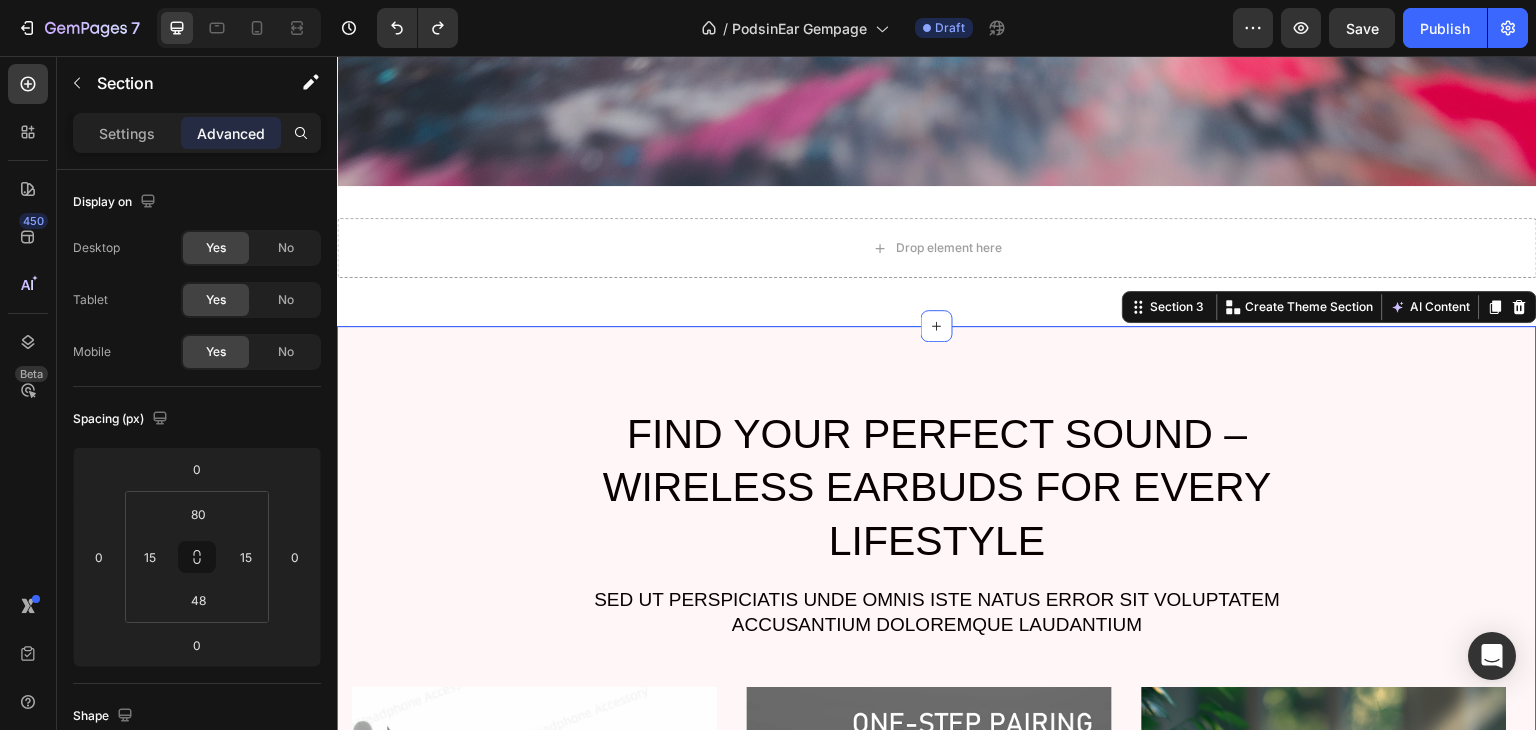 click on "Find Your Perfect Sound – Wireless Earbuds for Every Lifestyle" at bounding box center [937, 488] 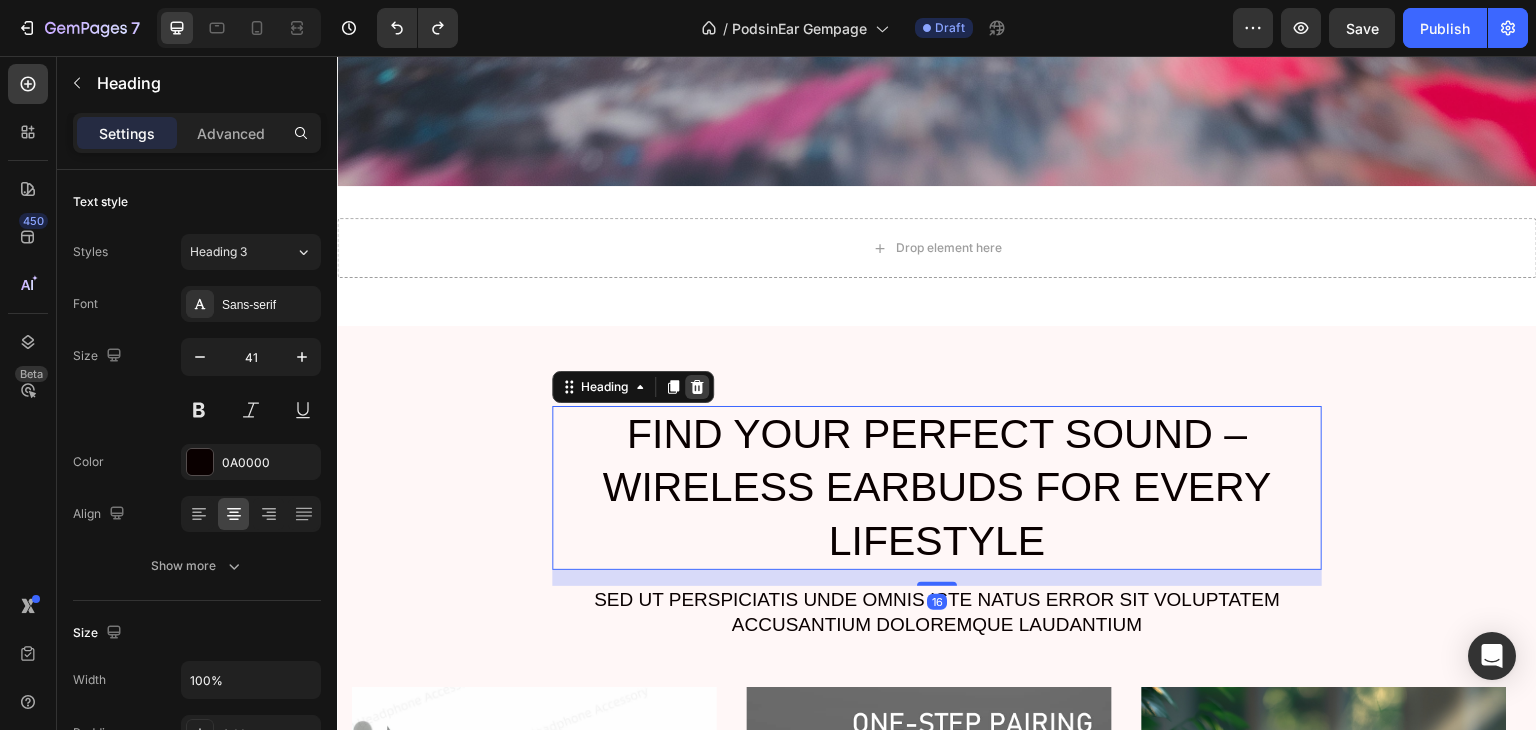 click at bounding box center [697, 387] 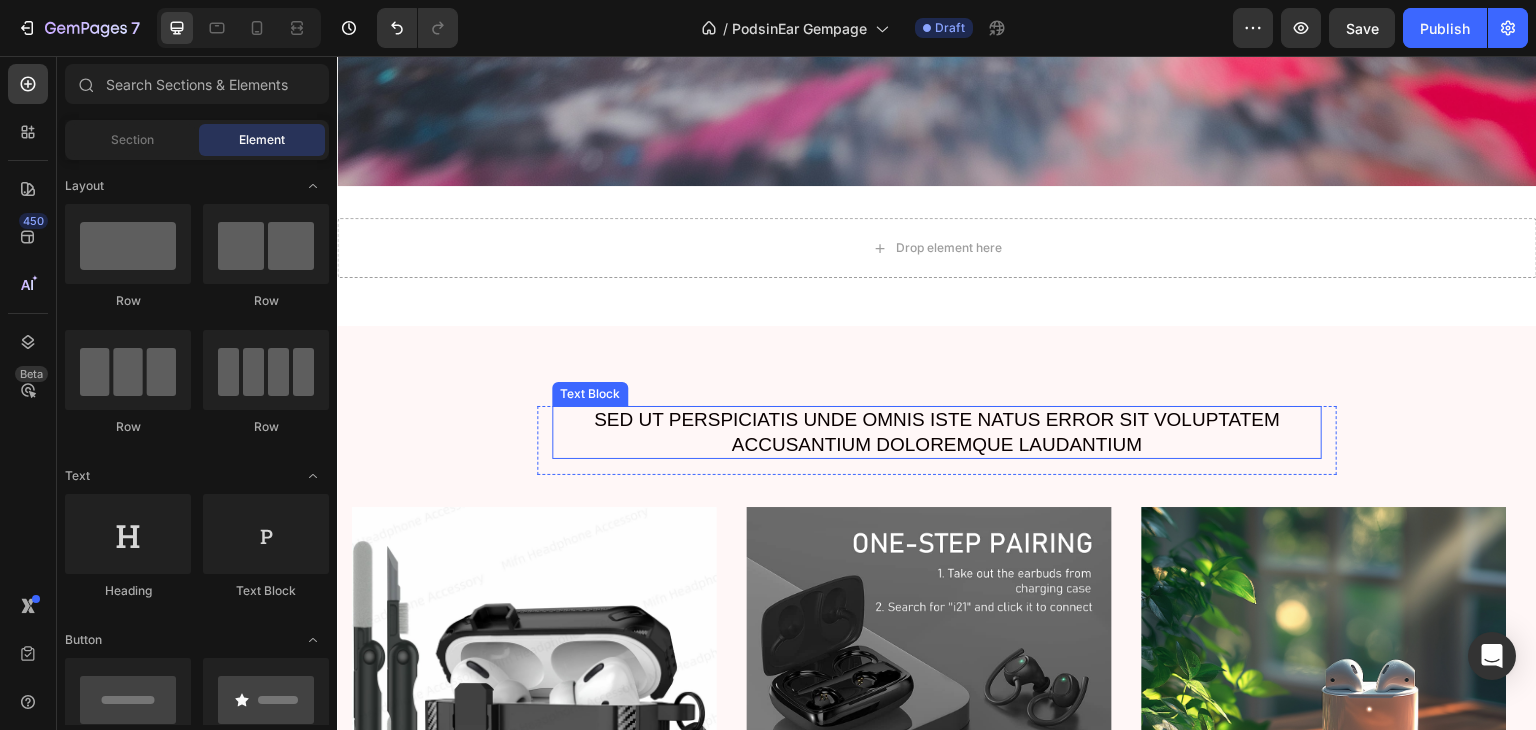 click on "Sed ut perspiciatis unde omnis iste natus error sit voluptatem accusantium doloremque laudantium" at bounding box center (937, 432) 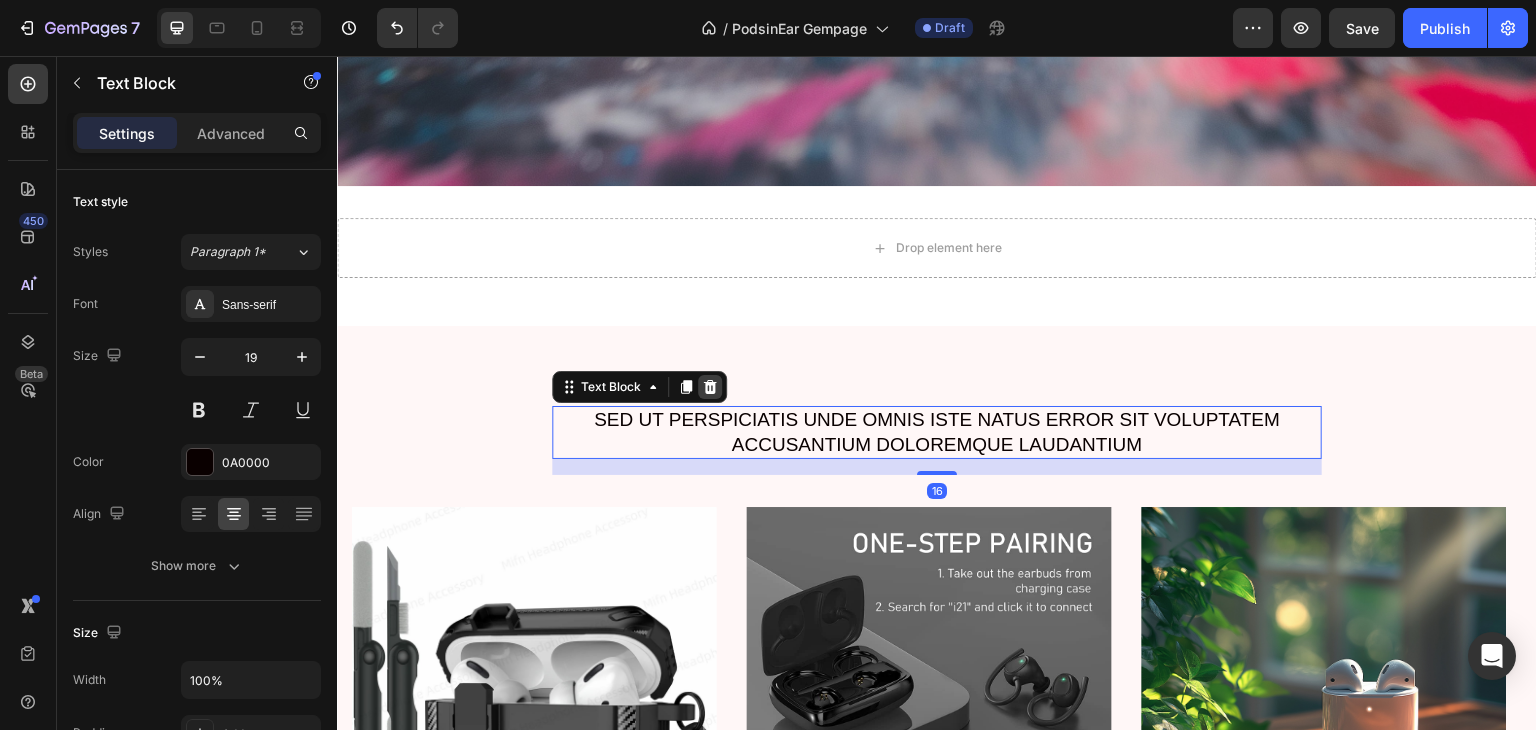 click at bounding box center [710, 387] 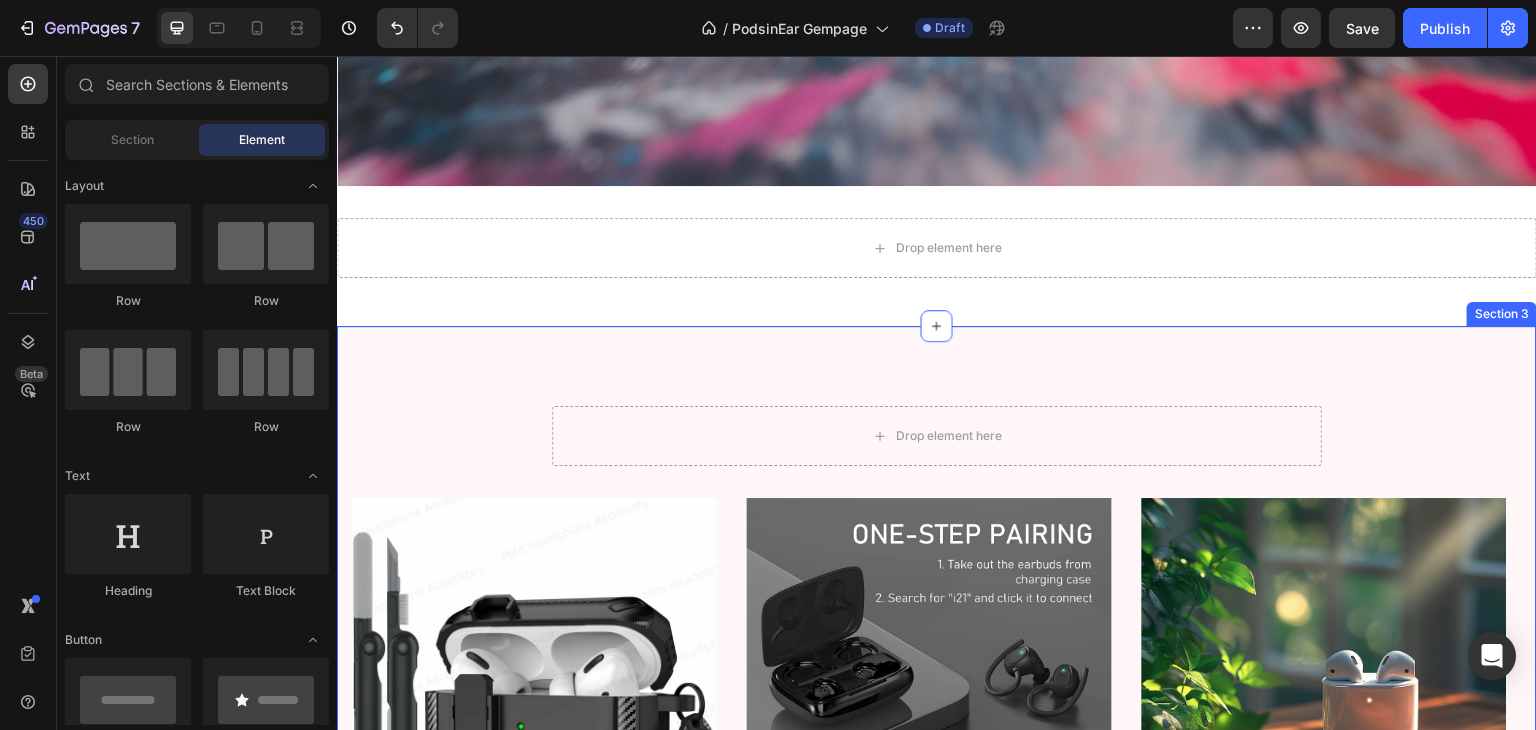 click on "Drop element here Row Image LOREM IPSUM DOLOR Text Block On the other hand, we denounce with righteous indignation and dislike men who are so beguiled and demoralized by the charms of pleasure of the moment Text Block Row Image LOREM IPSUM DOLOR Text Block On the other hand, we denounce with righteous indignation and dislike men who are so beguiled and demoralized by the charms of pleasure of the moment Text Block Row Image LOREM IPSUM DOLOR Text Block On the other hand, we denounce with righteous indignation and dislike men who are so beguiled and demoralized by the charms of pleasure of the moment Text Block Row Carousel TRY IT NOW-BUTTON Button Row Section 3" at bounding box center (937, 767) 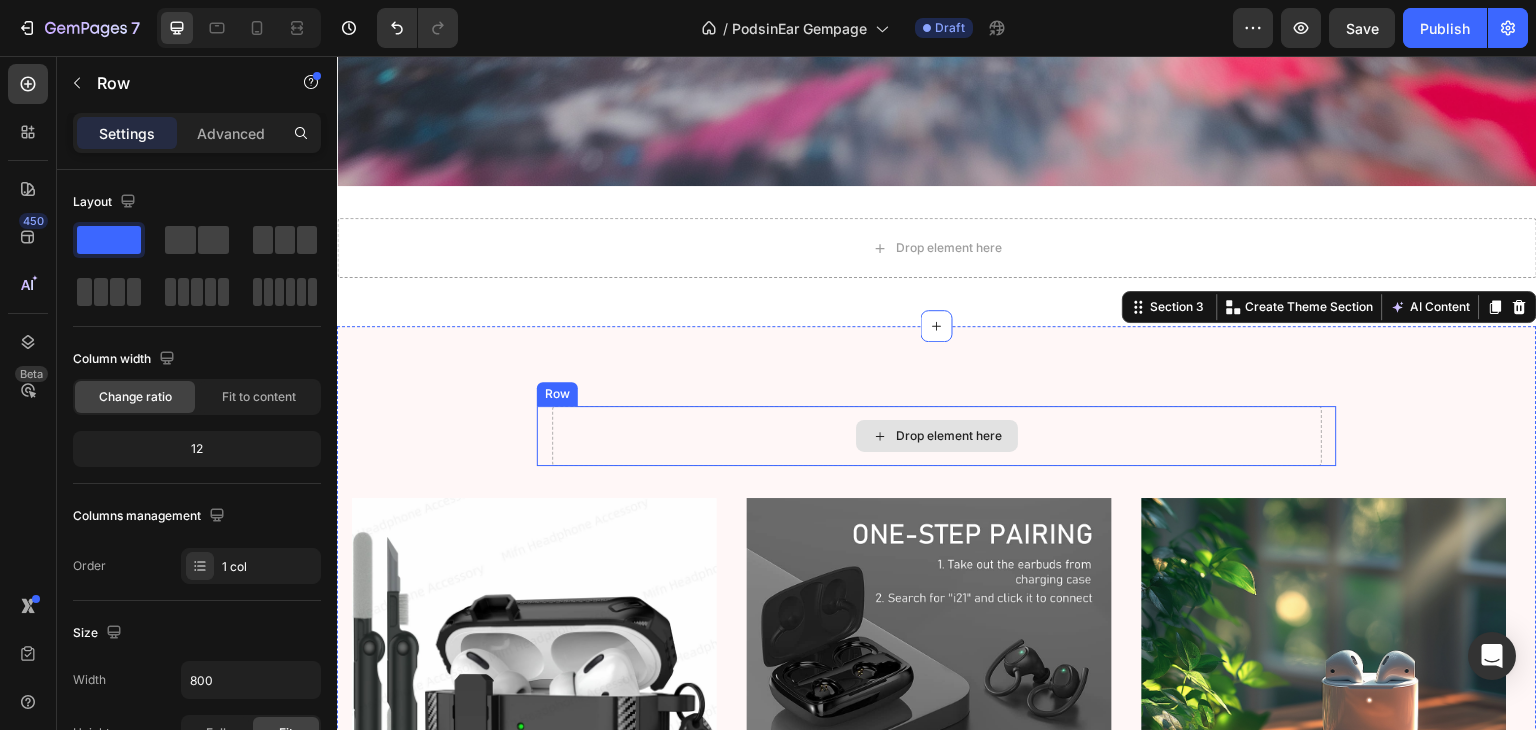 click on "Drop element here" at bounding box center [937, 436] 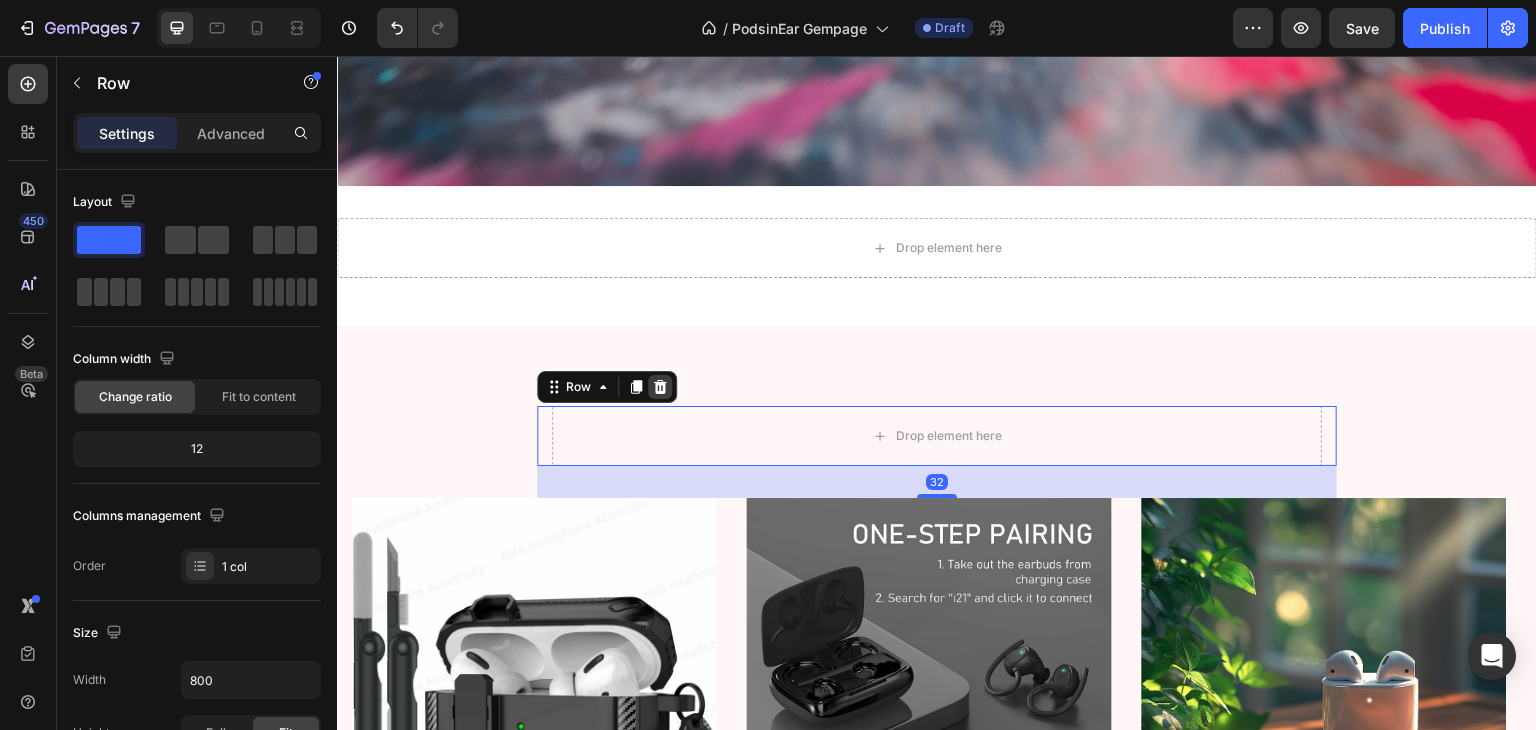 click at bounding box center (660, 387) 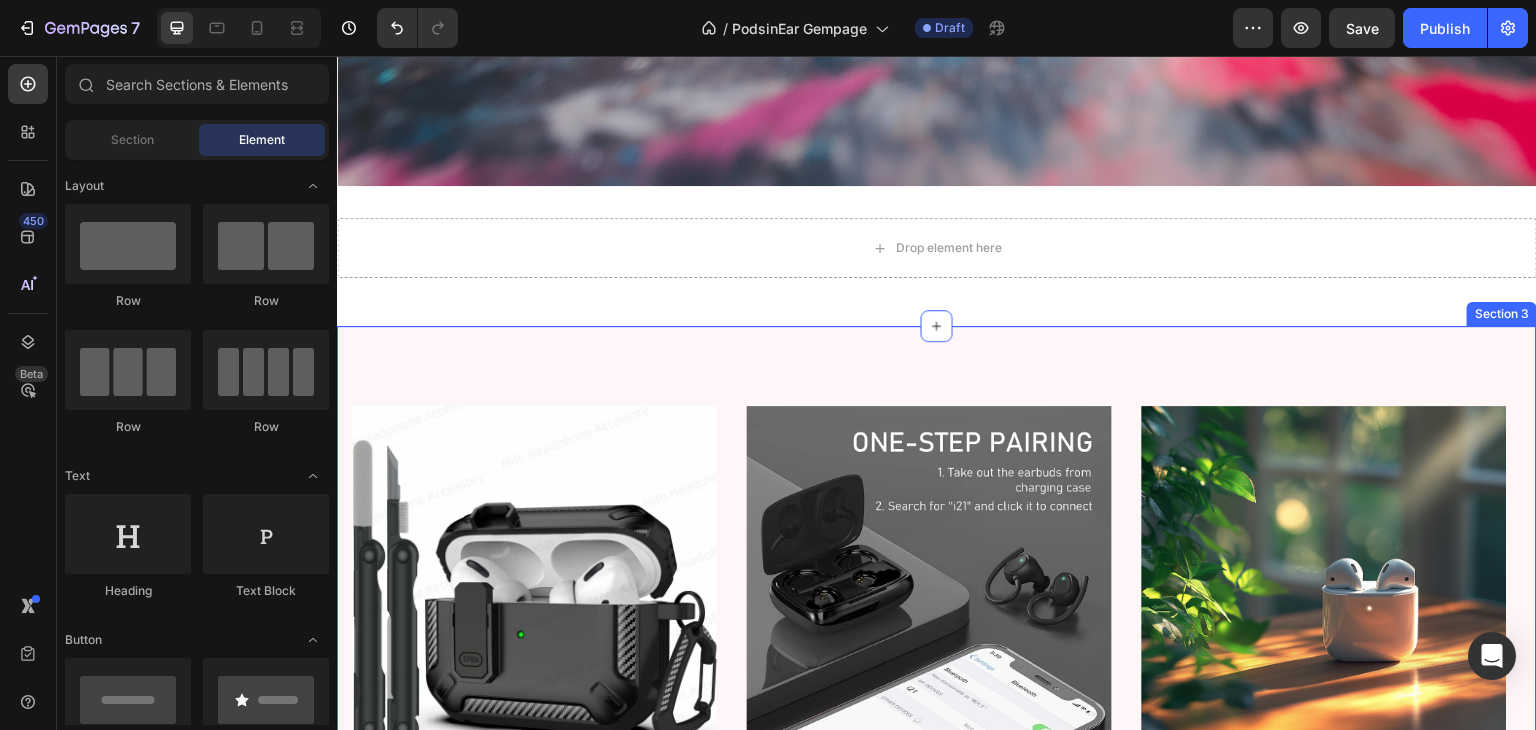 click on "Image LOREM IPSUM DOLOR Text Block On the other hand, we denounce with righteous indignation and dislike men who are so beguiled and demoralized by the charms of pleasure of the moment Text Block Row Image LOREM IPSUM DOLOR Text Block On the other hand, we denounce with righteous indignation and dislike men who are so beguiled and demoralized by the charms of pleasure of the moment Text Block Row Image LOREM IPSUM DOLOR Text Block On the other hand, we denounce with righteous indignation and dislike men who are so beguiled and demoralized by the charms of pleasure of the moment Text Block Row Carousel TRY IT NOW-BUTTON Button Row Section 3" at bounding box center (937, 721) 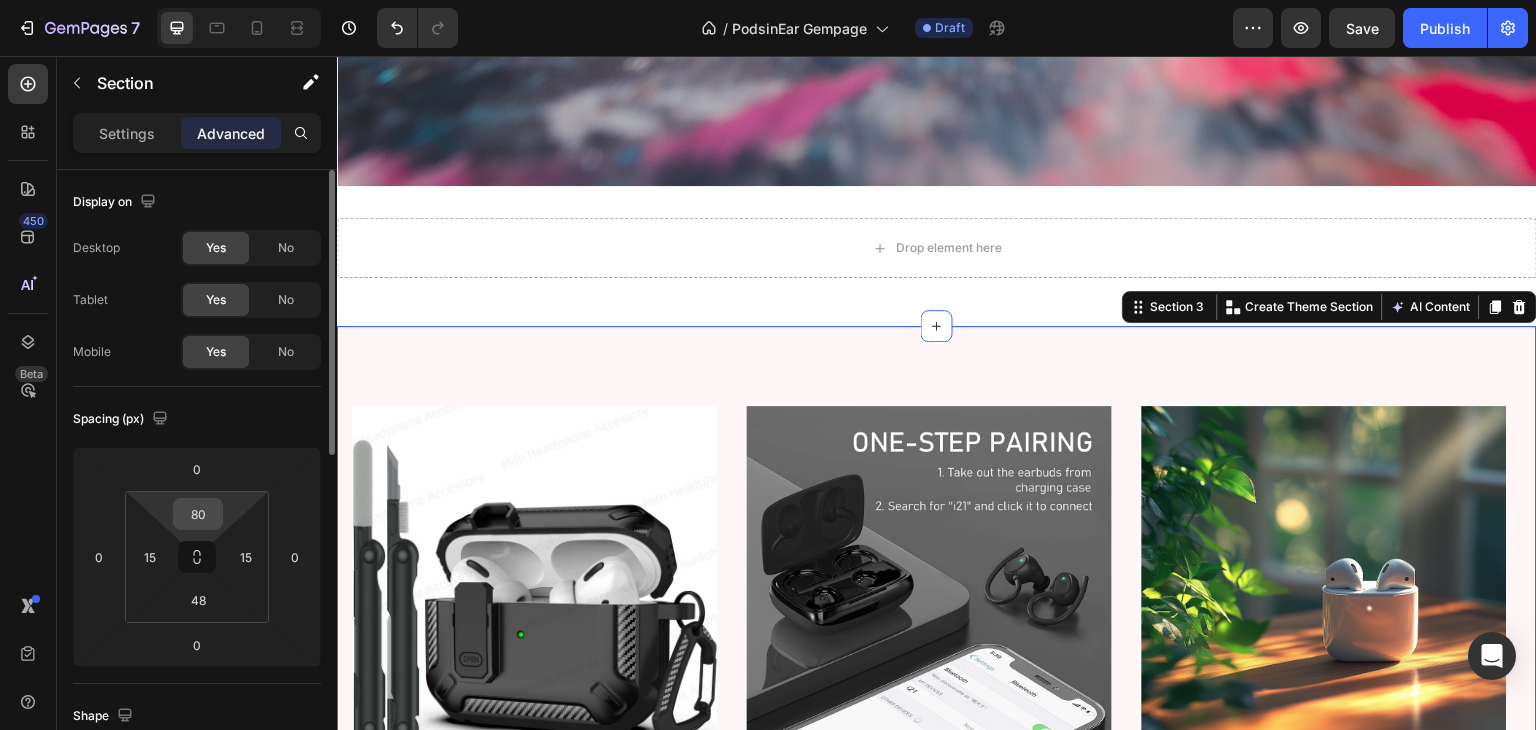 click on "80" at bounding box center [198, 514] 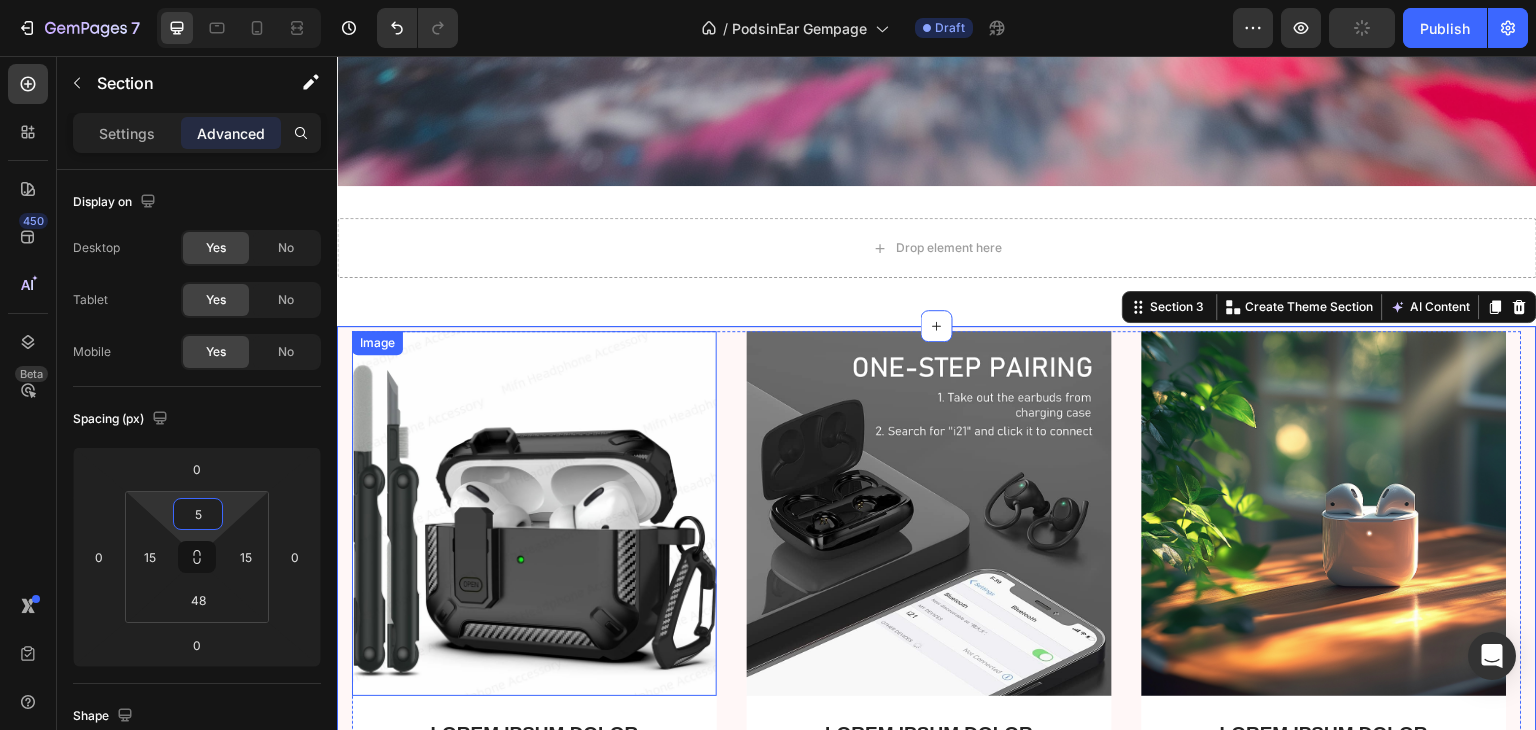 type on "50" 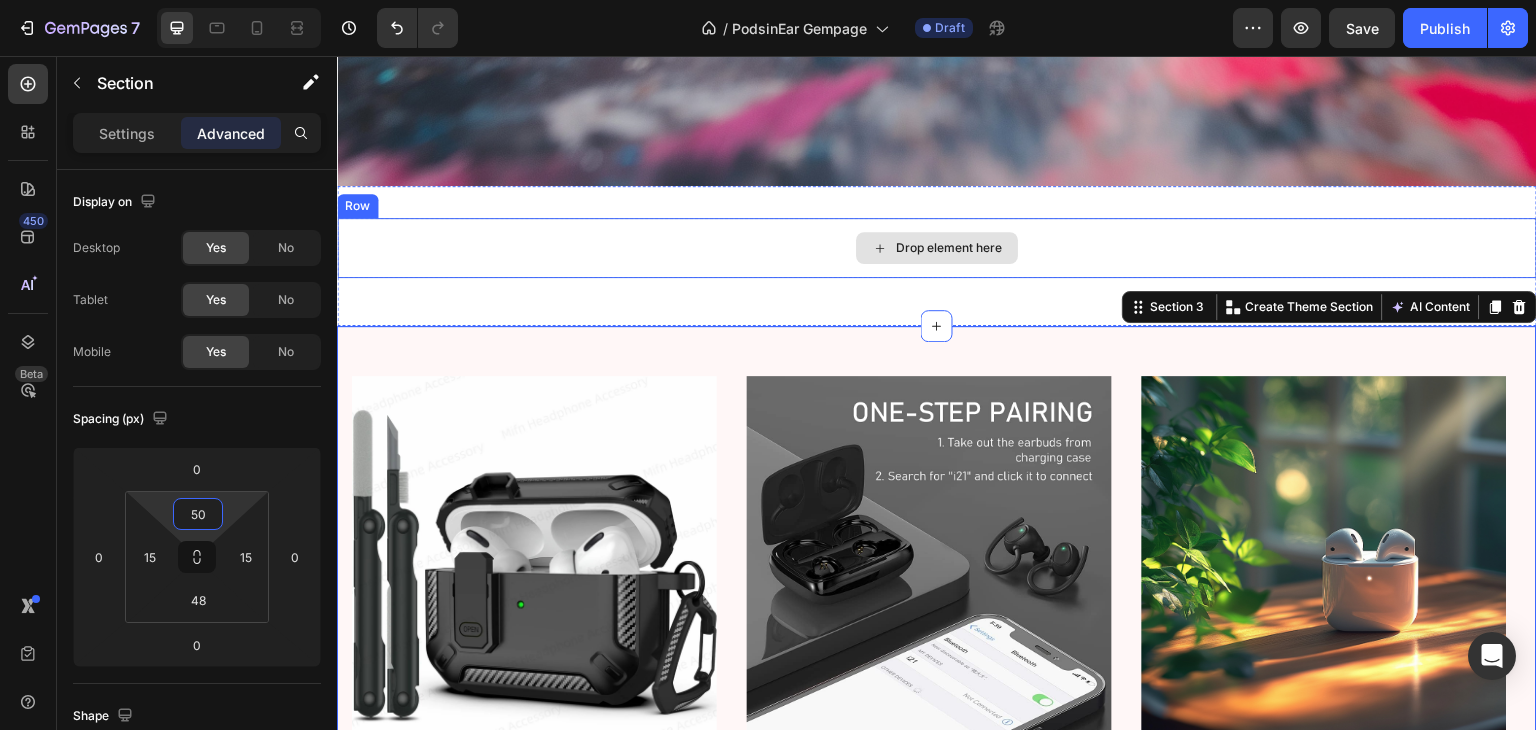 click on "Drop element here" at bounding box center [937, 248] 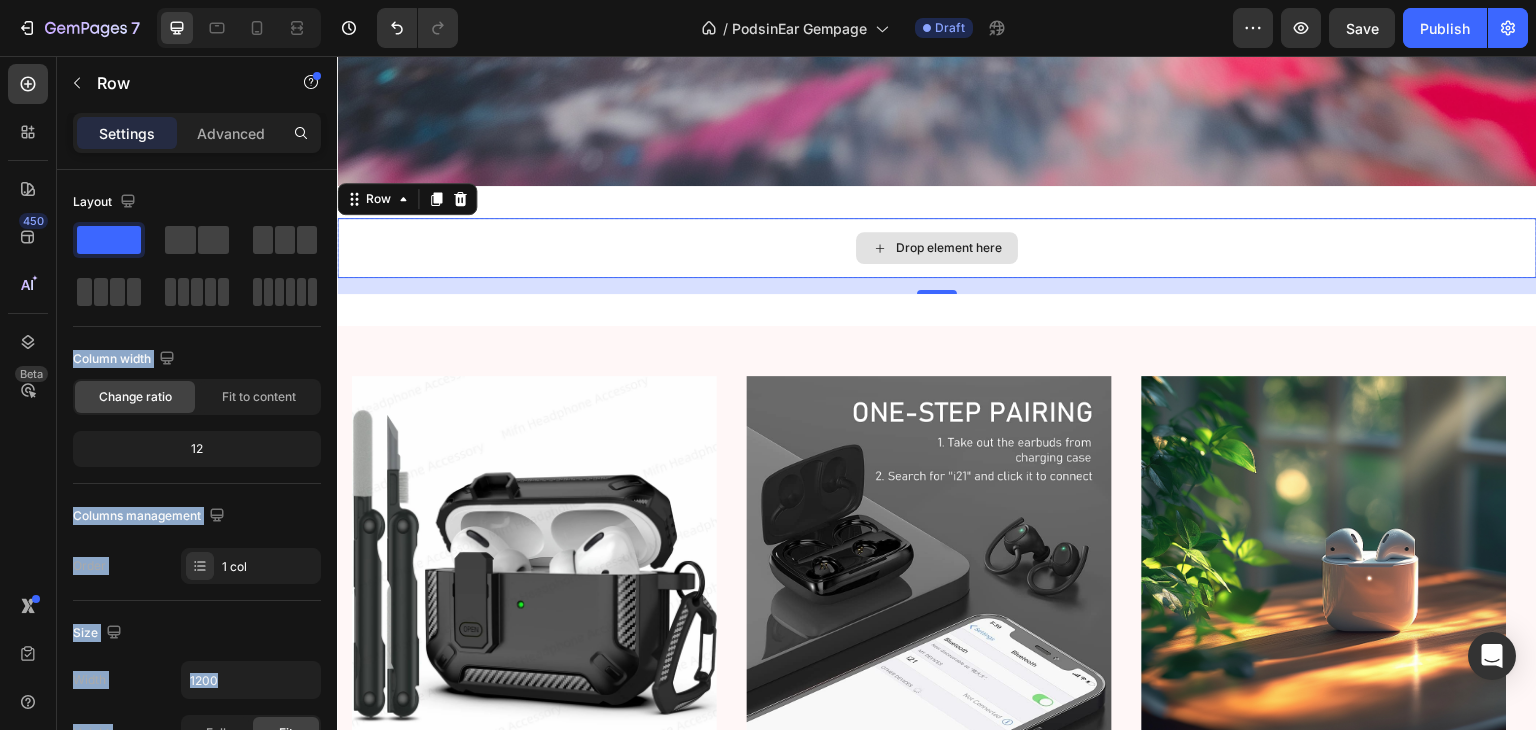drag, startPoint x: 448, startPoint y: 300, endPoint x: 713, endPoint y: 246, distance: 270.44592 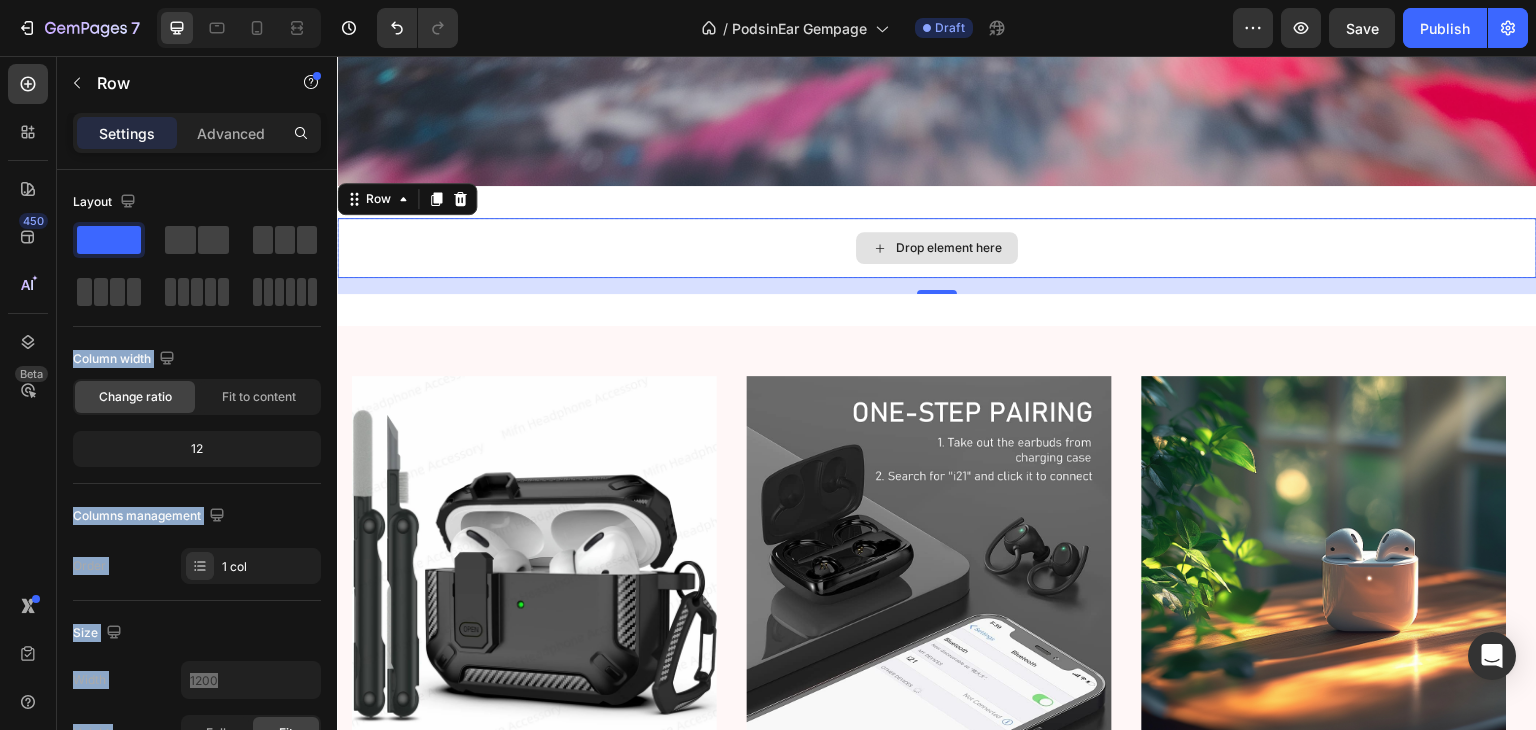 click on "Drop element here" at bounding box center (937, 248) 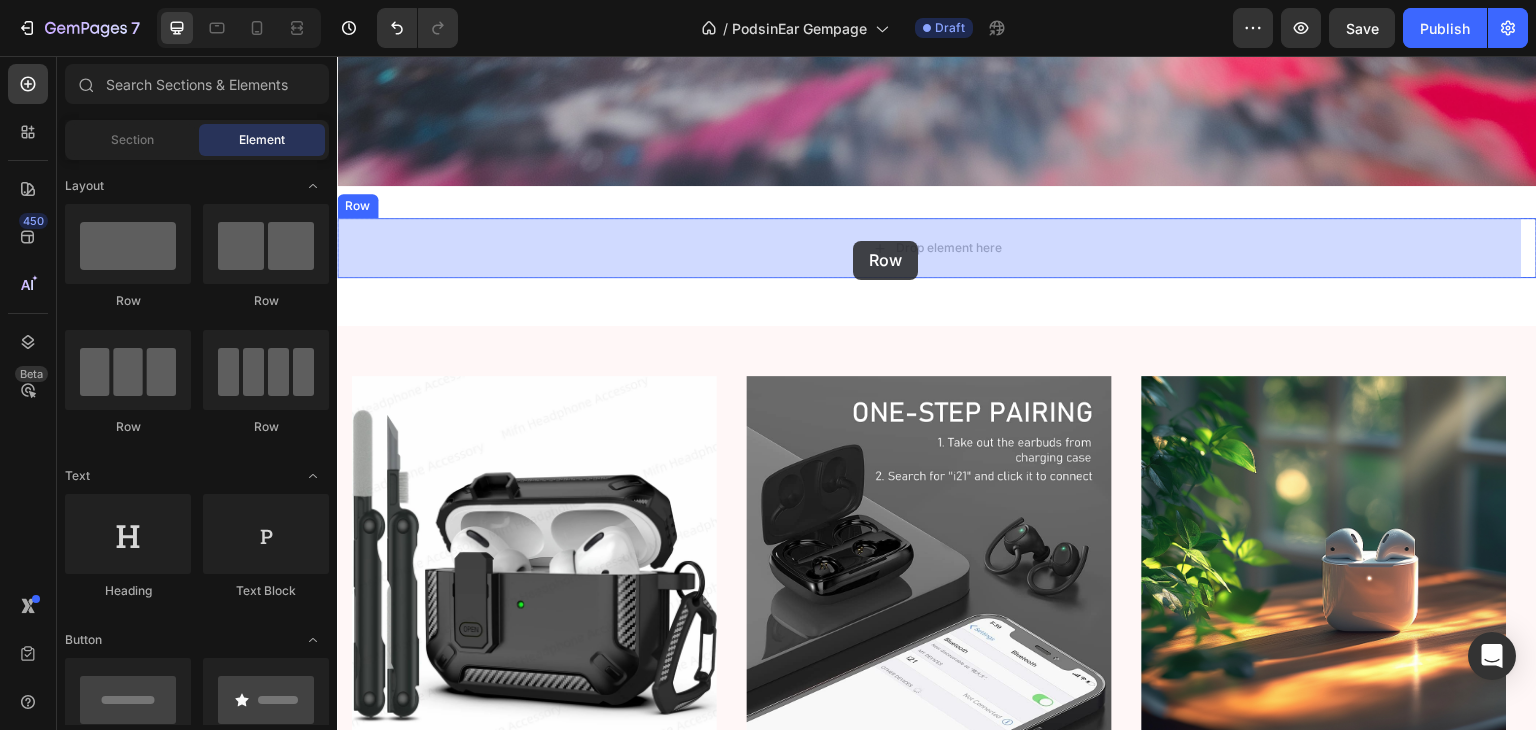 drag, startPoint x: 469, startPoint y: 314, endPoint x: 853, endPoint y: 241, distance: 390.87723 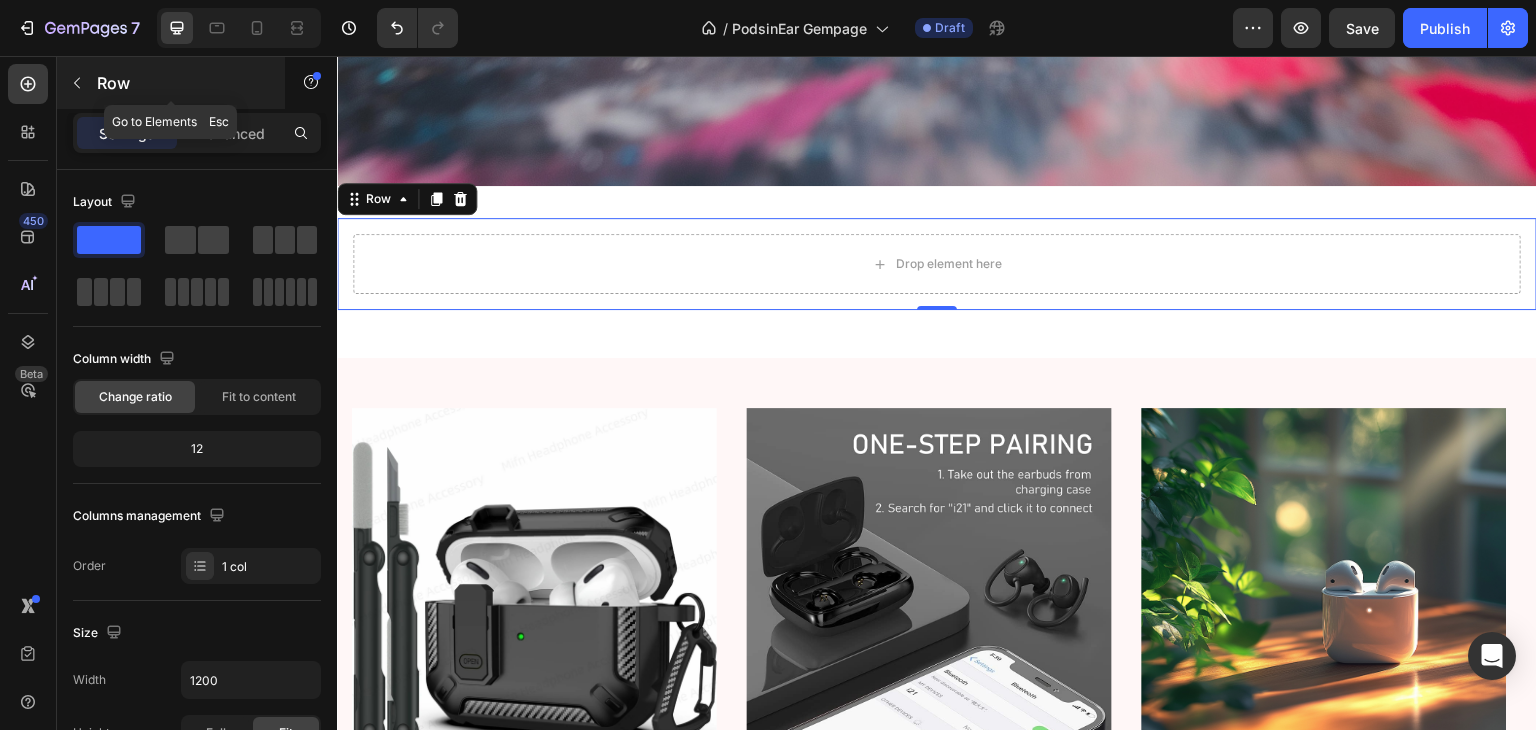 click at bounding box center [77, 83] 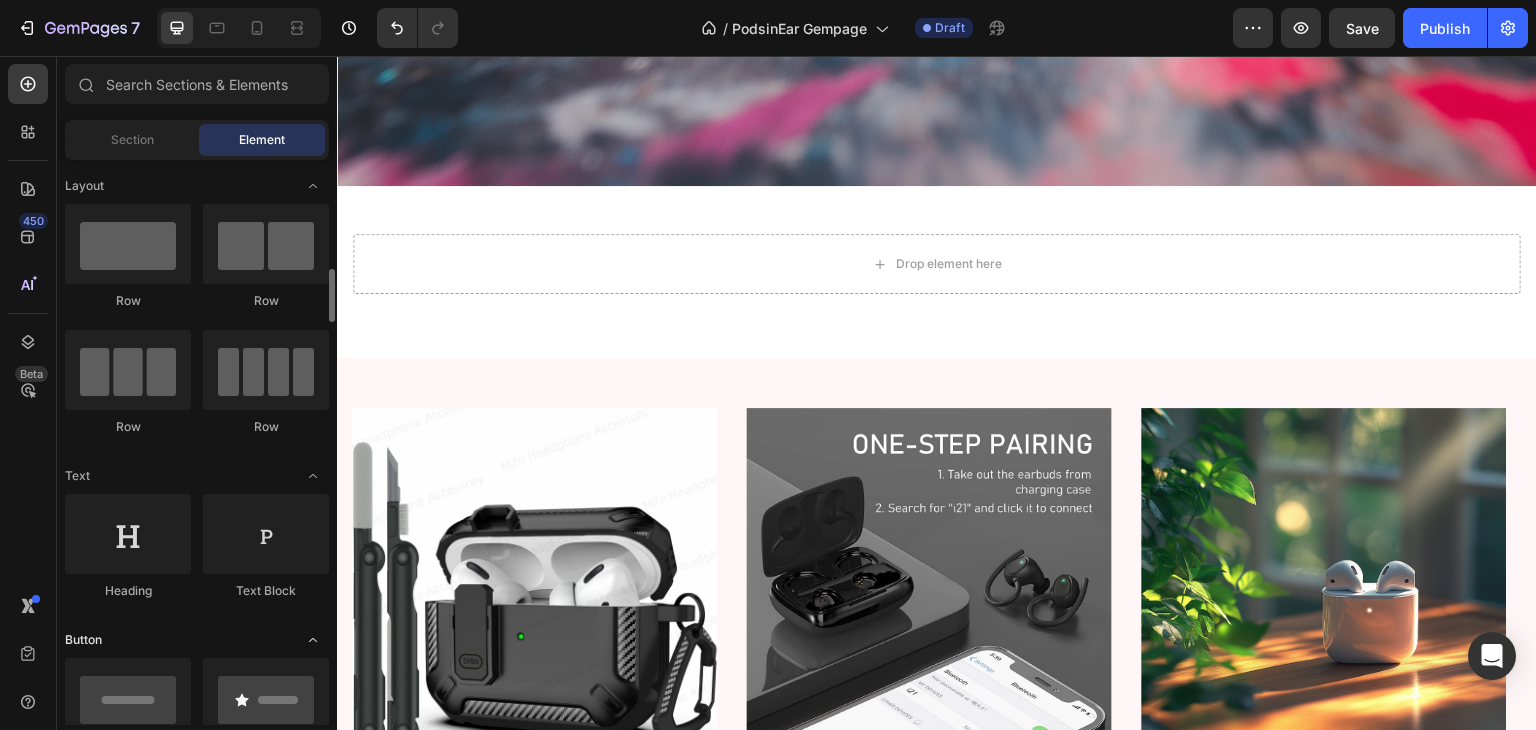 scroll, scrollTop: 200, scrollLeft: 0, axis: vertical 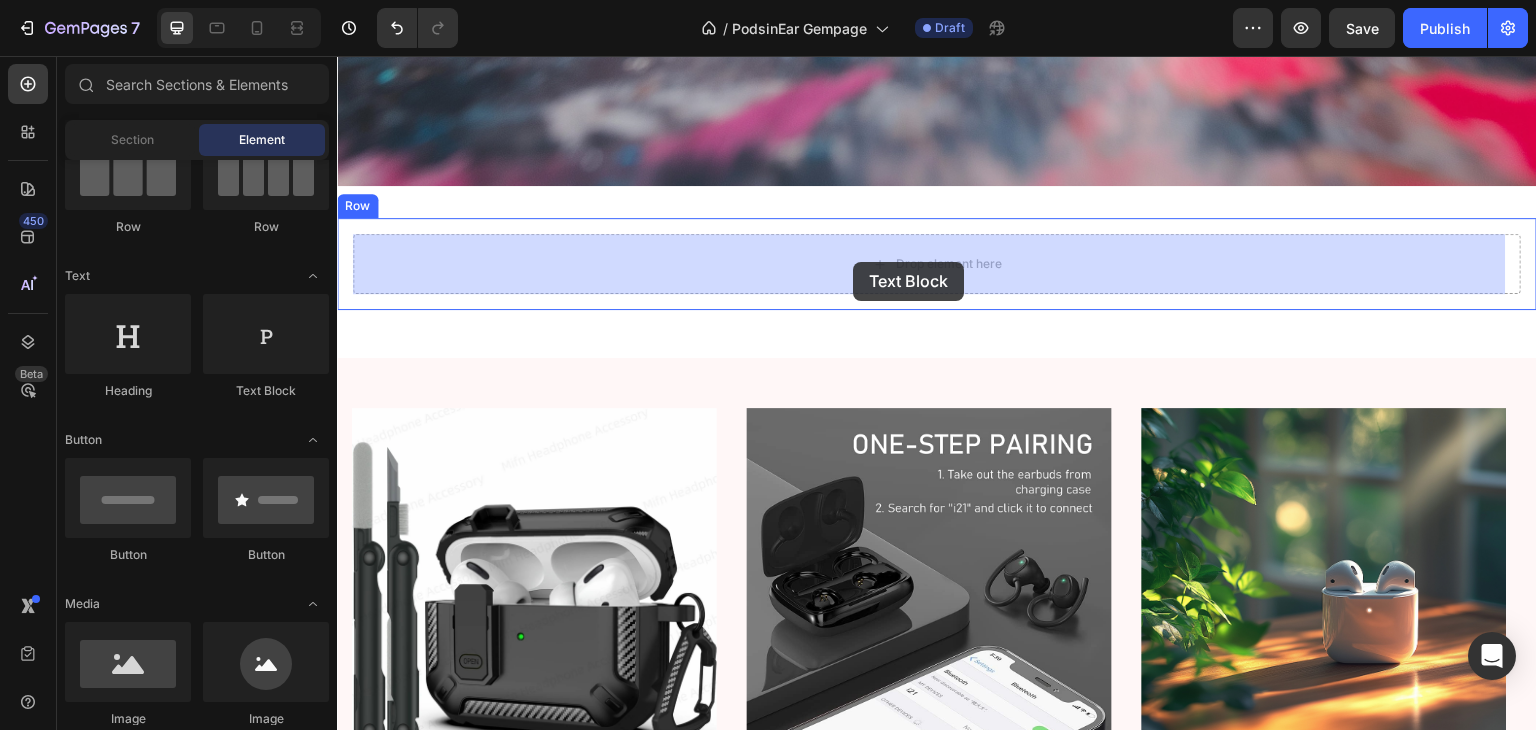drag, startPoint x: 608, startPoint y: 402, endPoint x: 853, endPoint y: 262, distance: 282.17902 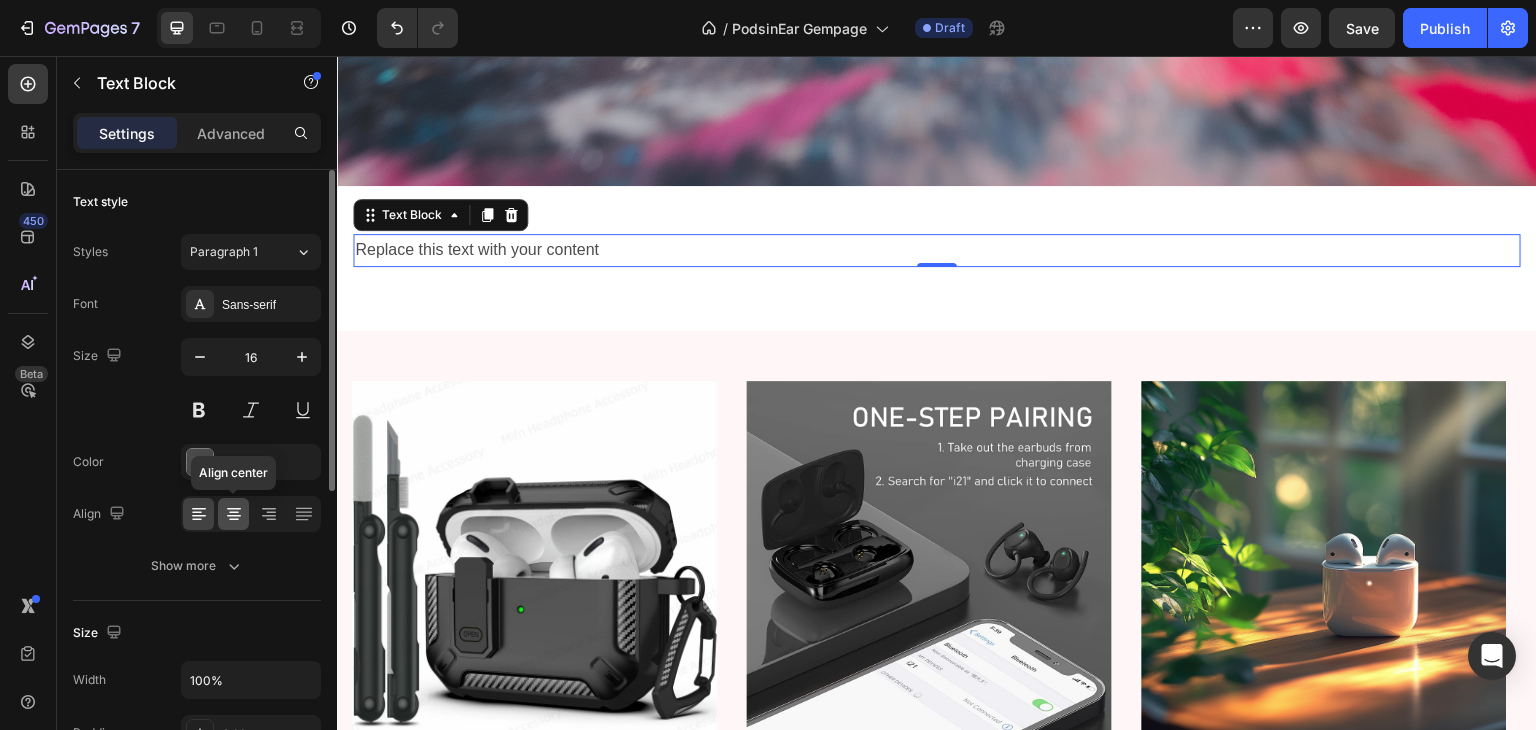 click 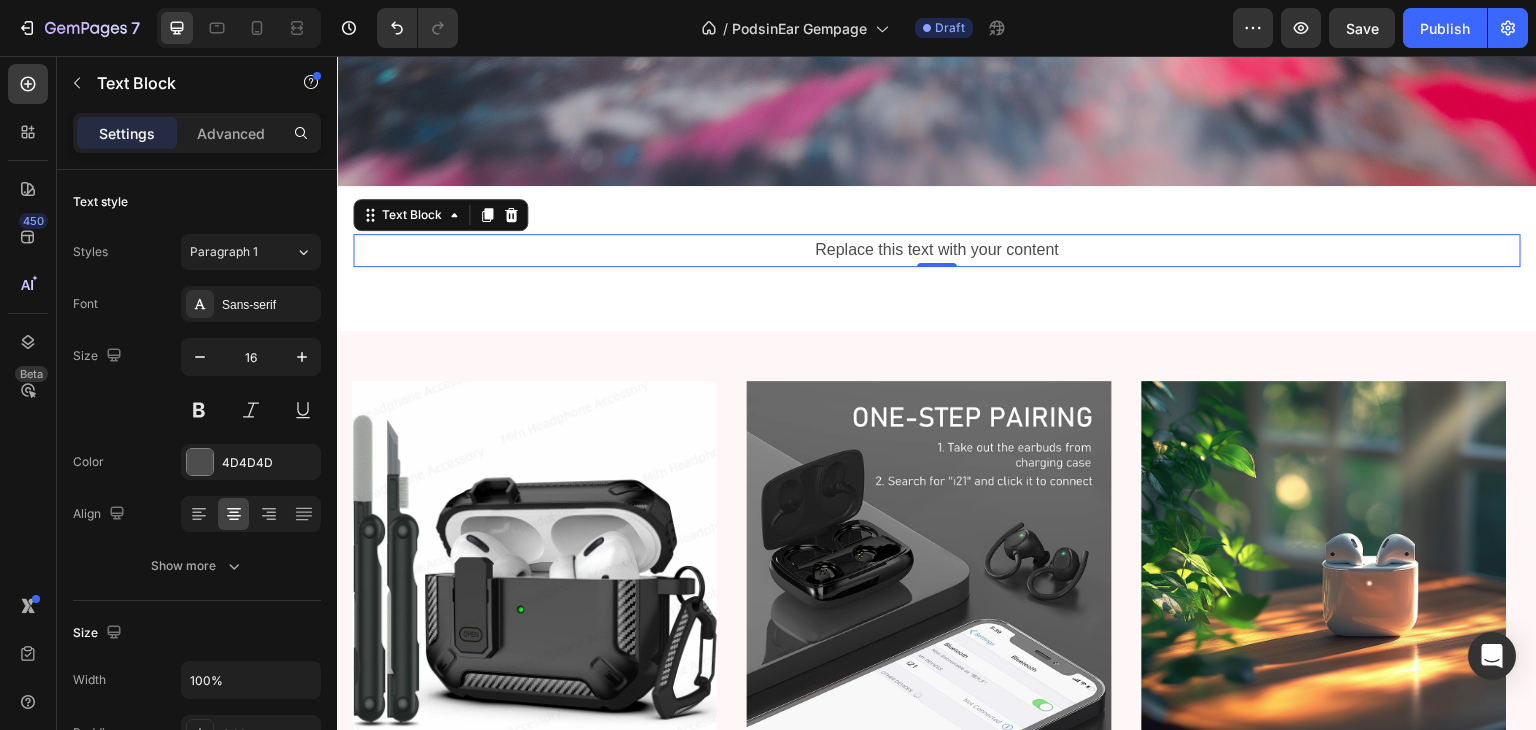 click on "Replace this text with your content" at bounding box center (937, 250) 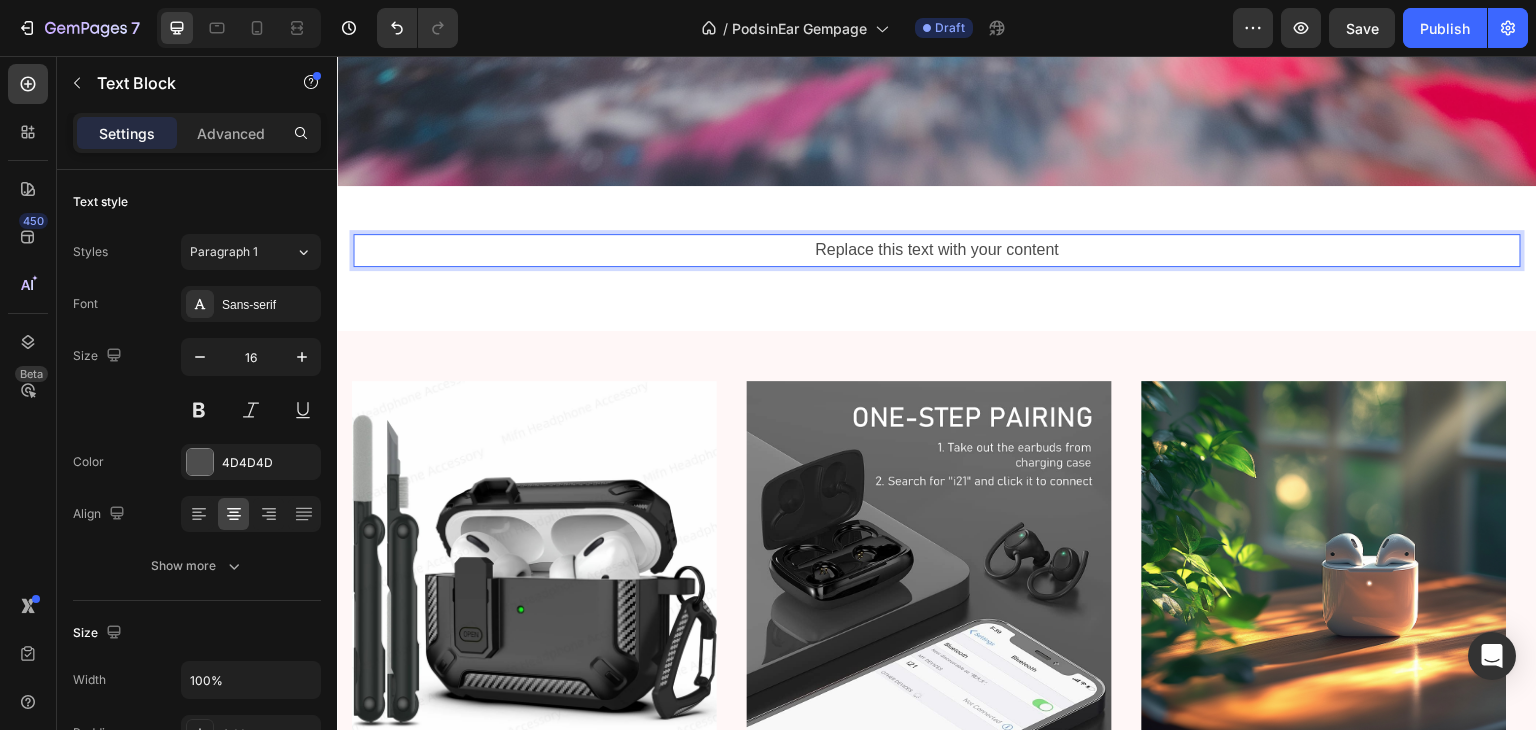 click on "Replace this text with your content" at bounding box center (937, 250) 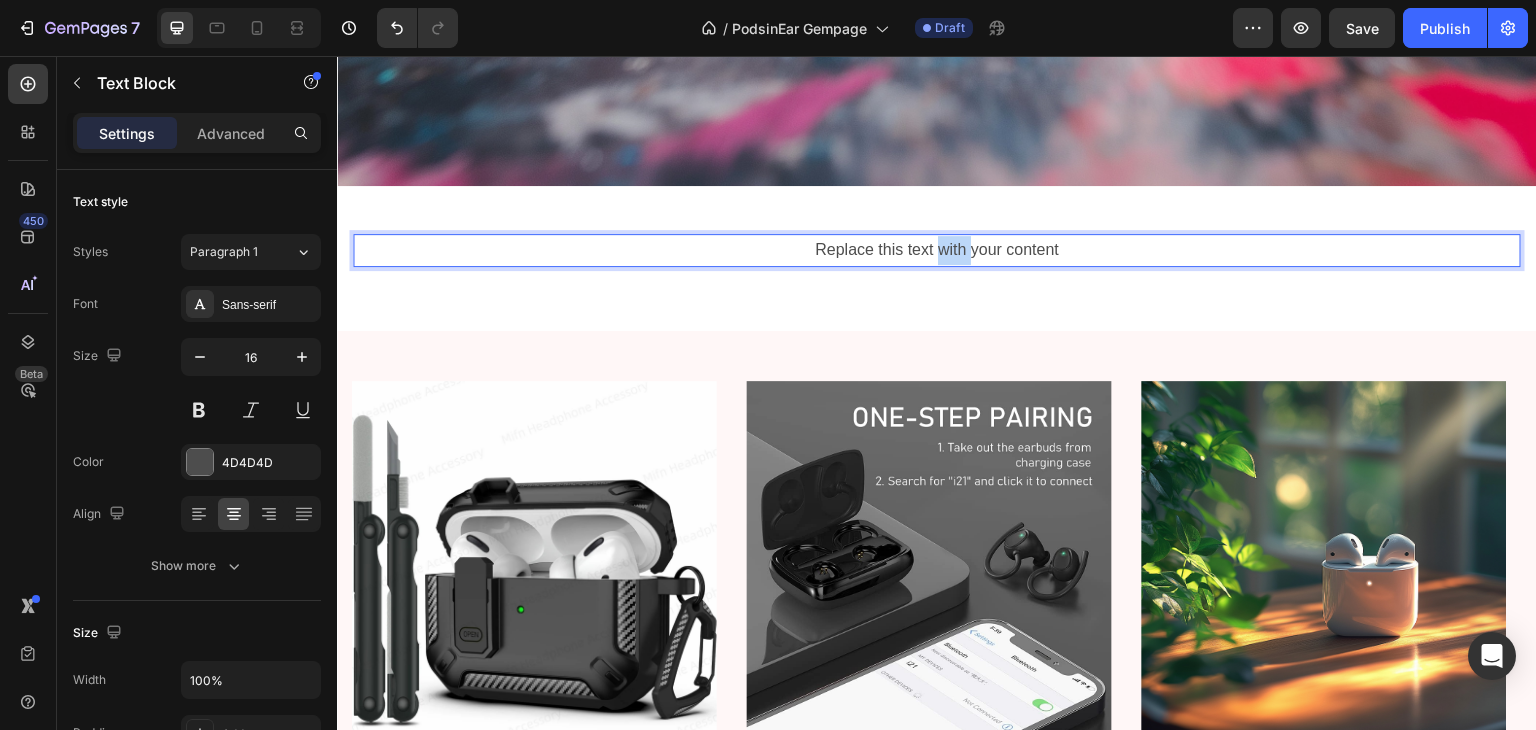 click on "Replace this text with your content" at bounding box center (937, 250) 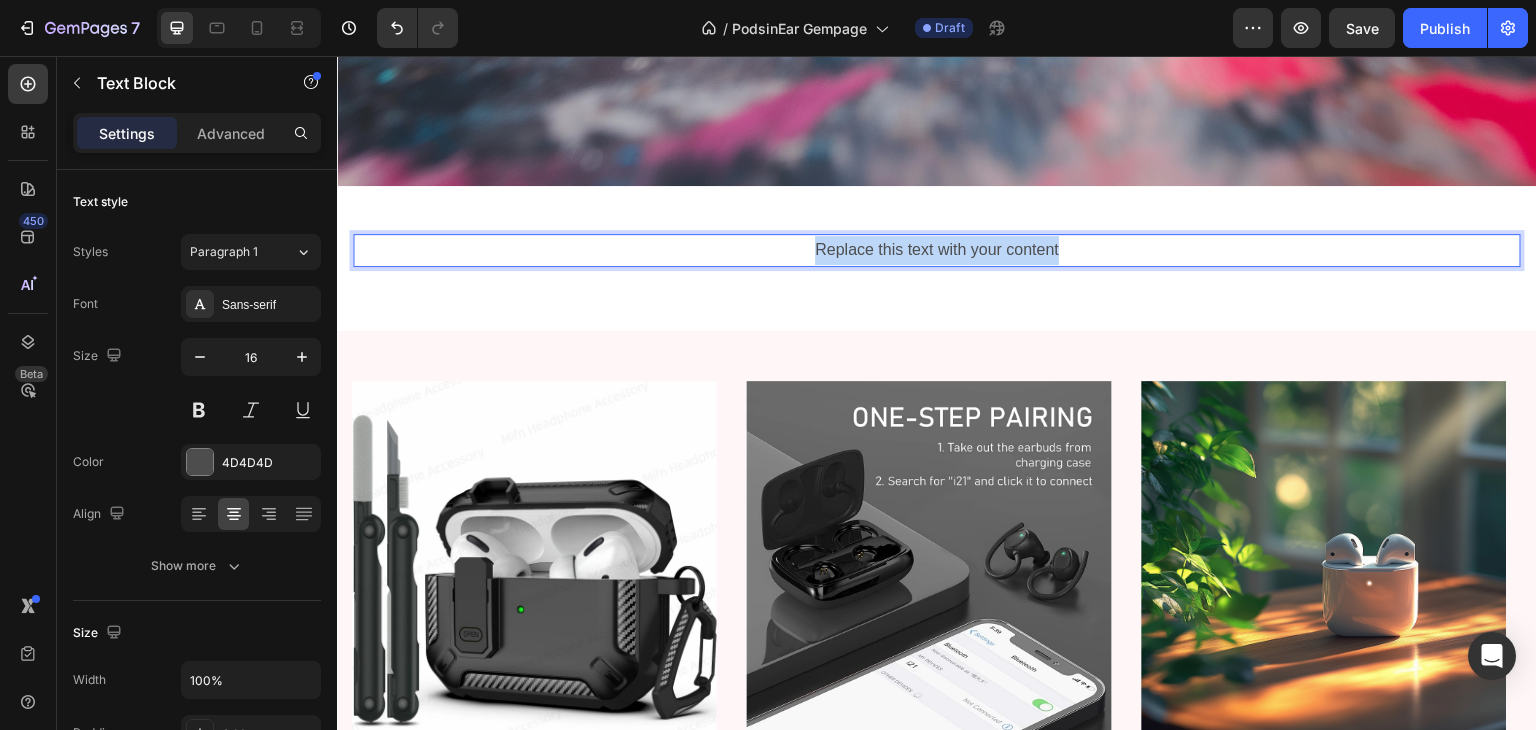 click on "Replace this text with your content" at bounding box center [937, 250] 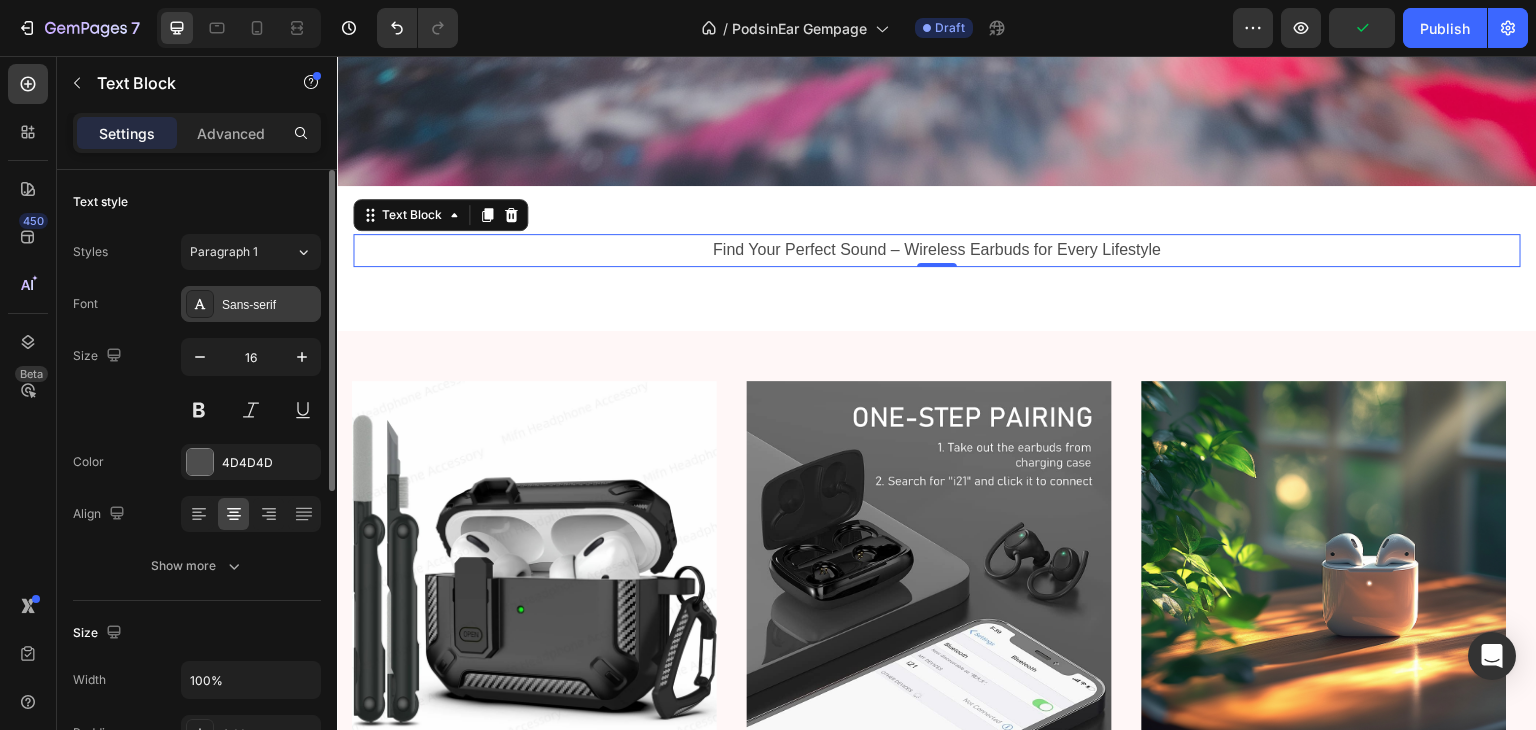 click on "Sans-serif" at bounding box center [269, 305] 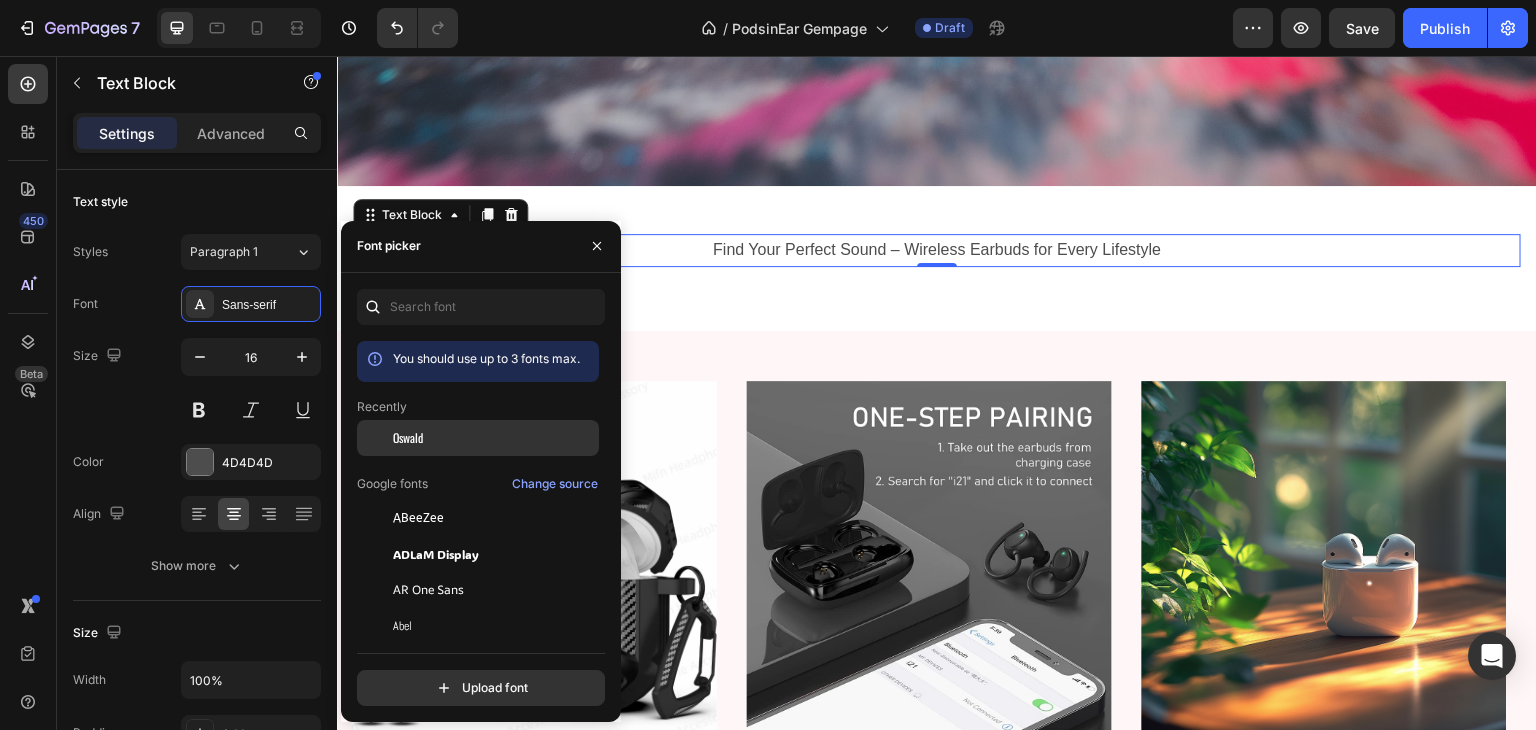 click on "Oswald" at bounding box center (494, 438) 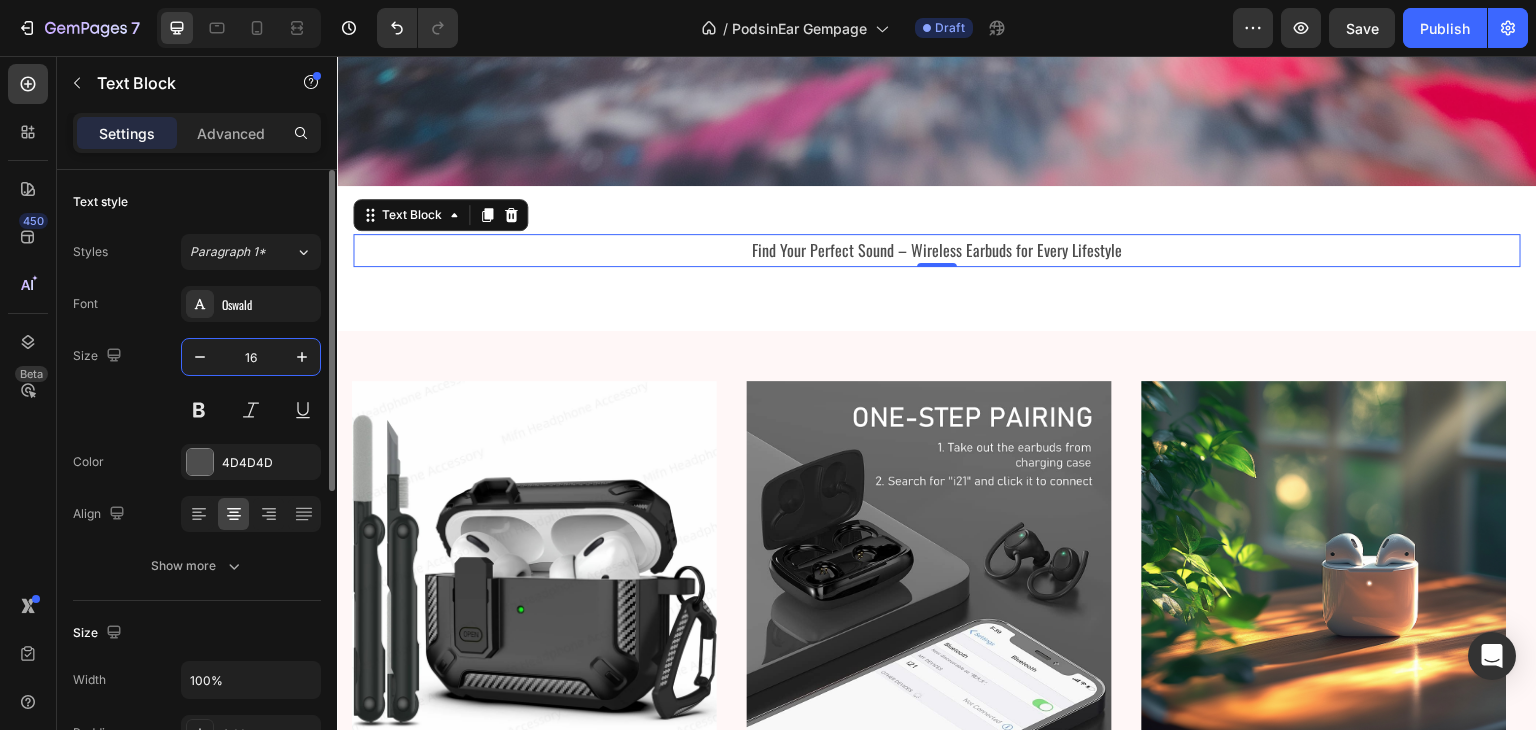 click on "16" at bounding box center (251, 357) 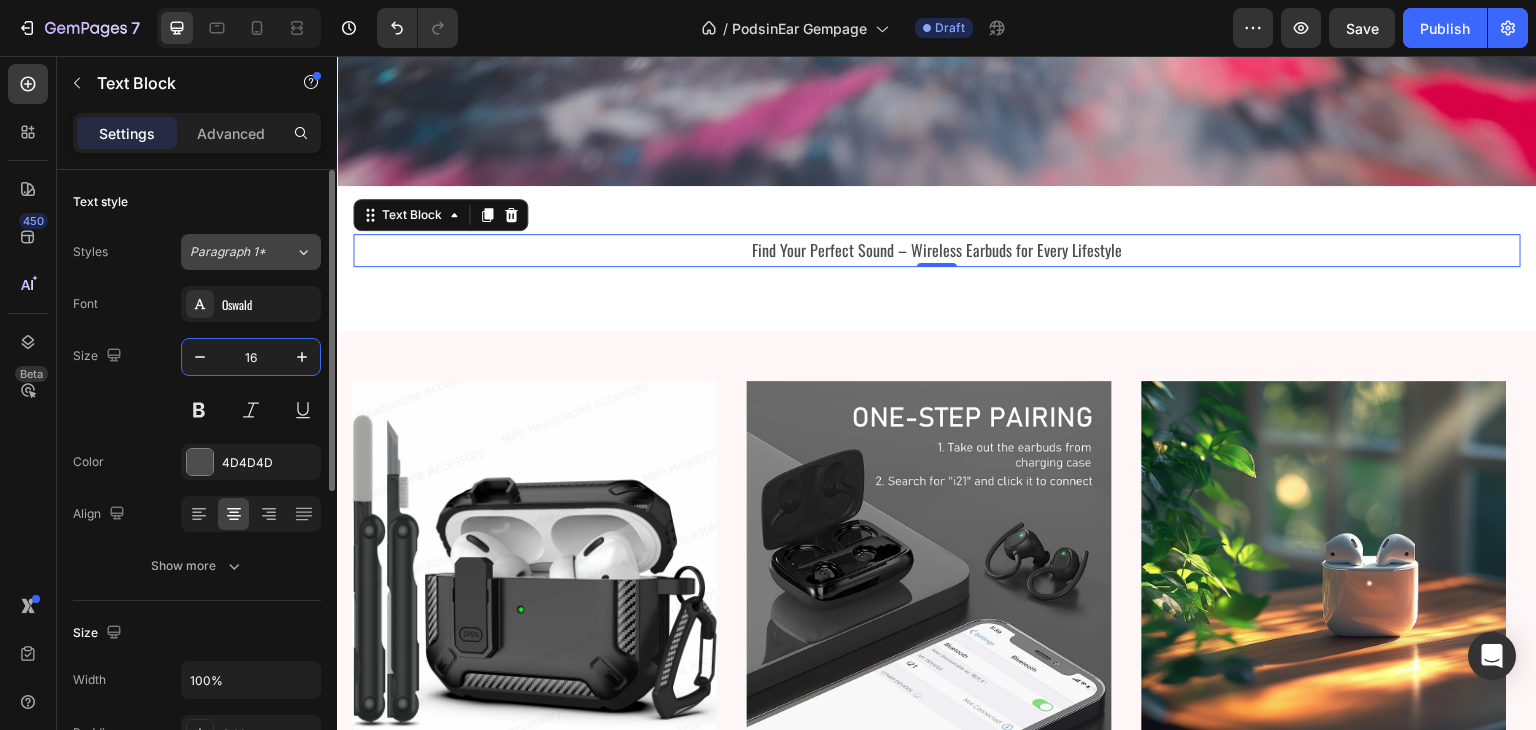click on "Paragraph 1*" 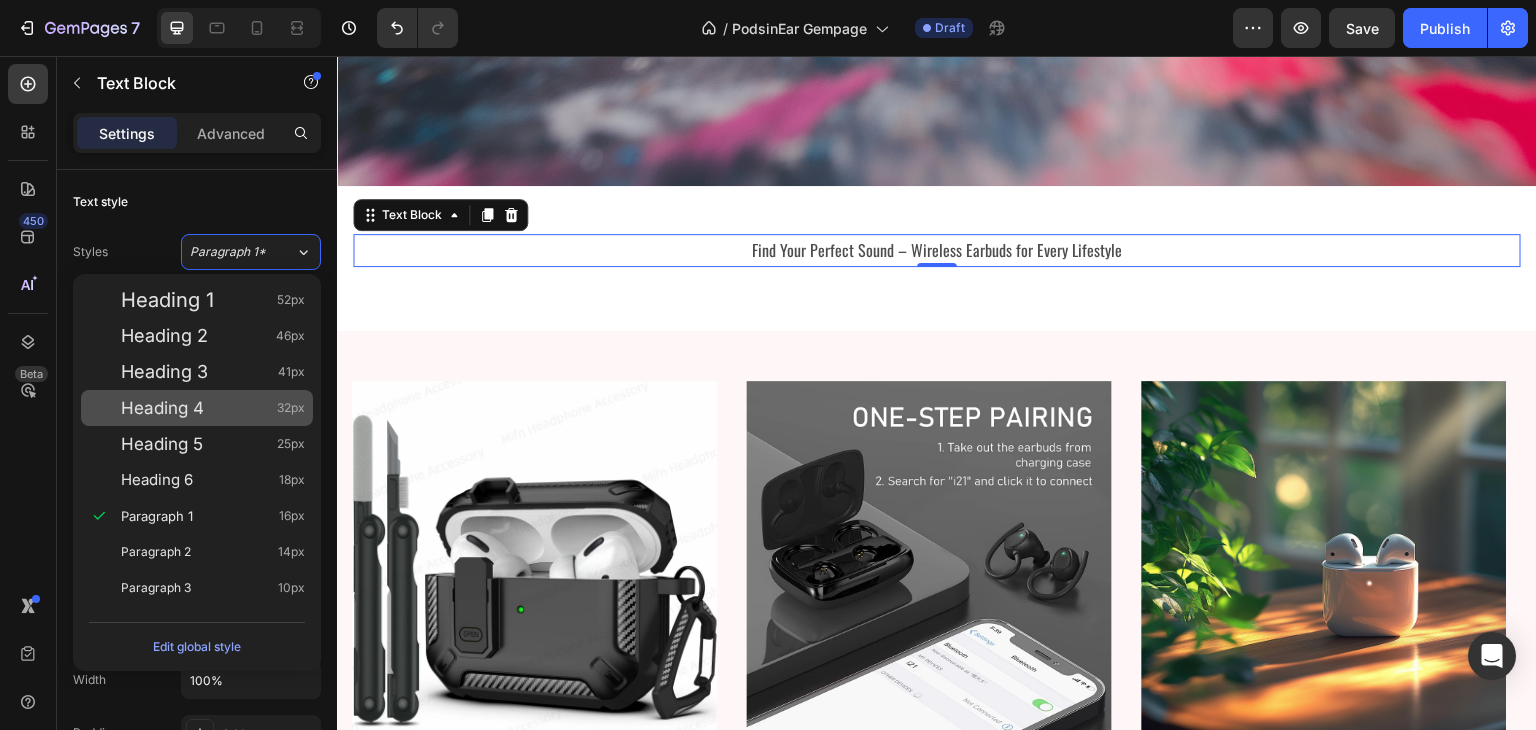 click on "Heading 4" at bounding box center (162, 408) 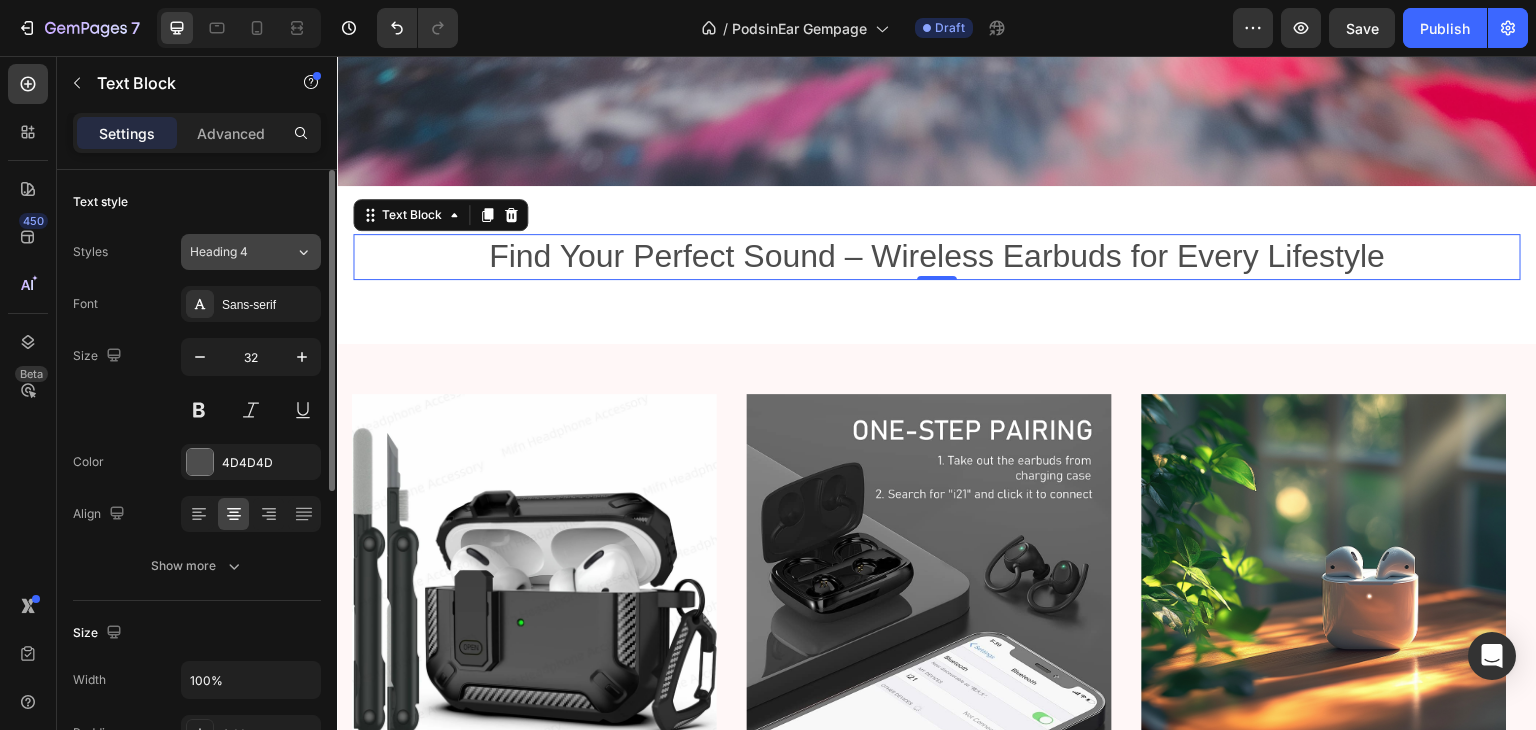click 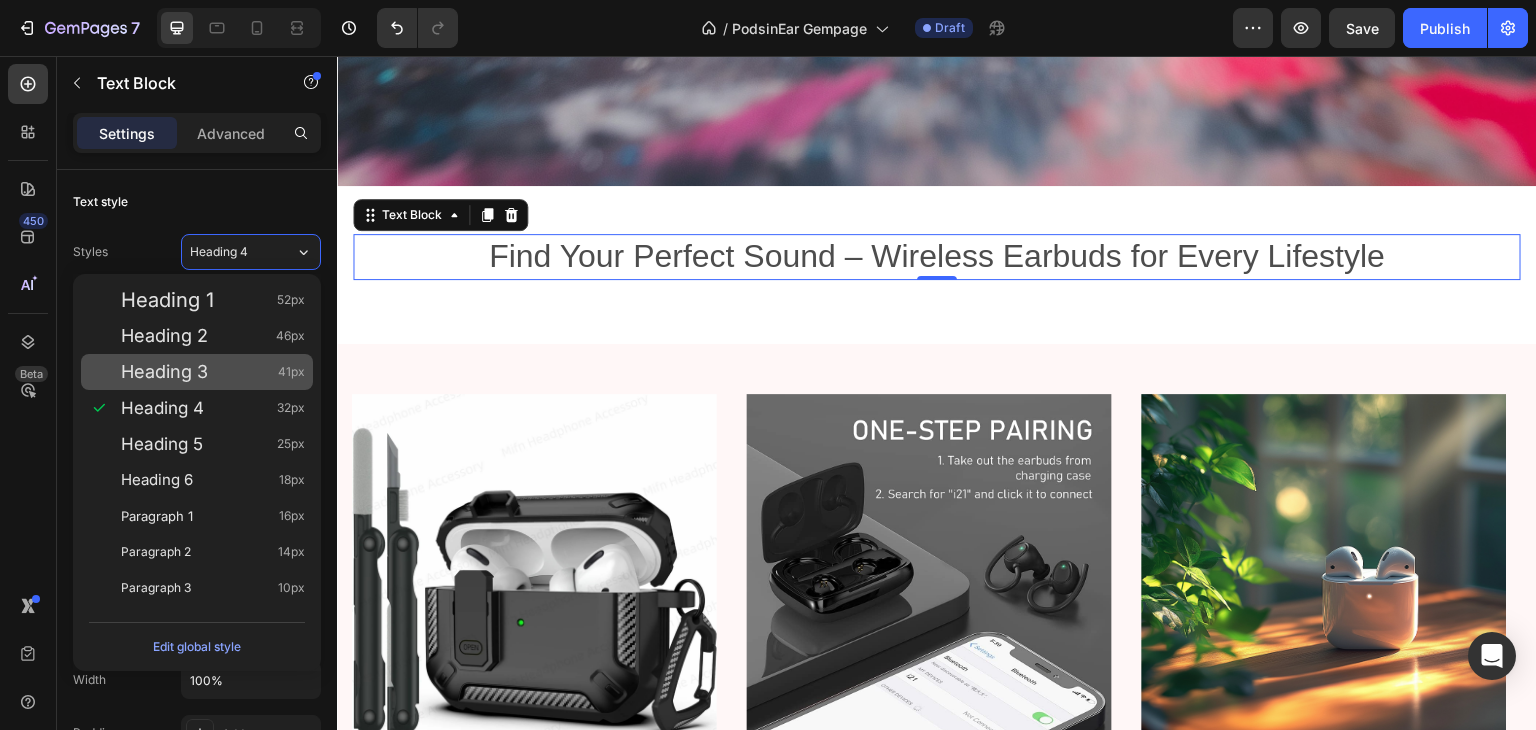 click on "Heading 3" at bounding box center [164, 372] 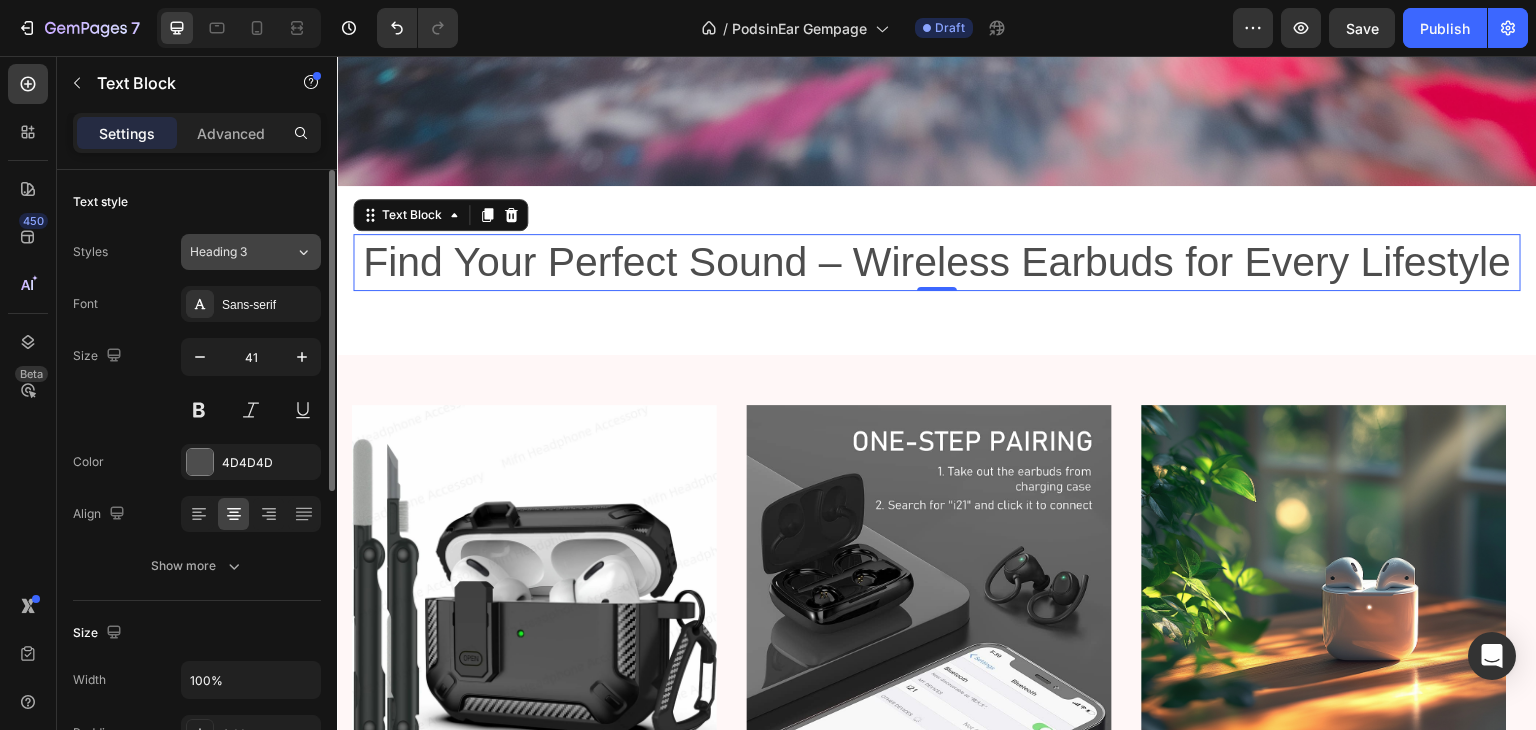 click on "Heading 3" at bounding box center (242, 252) 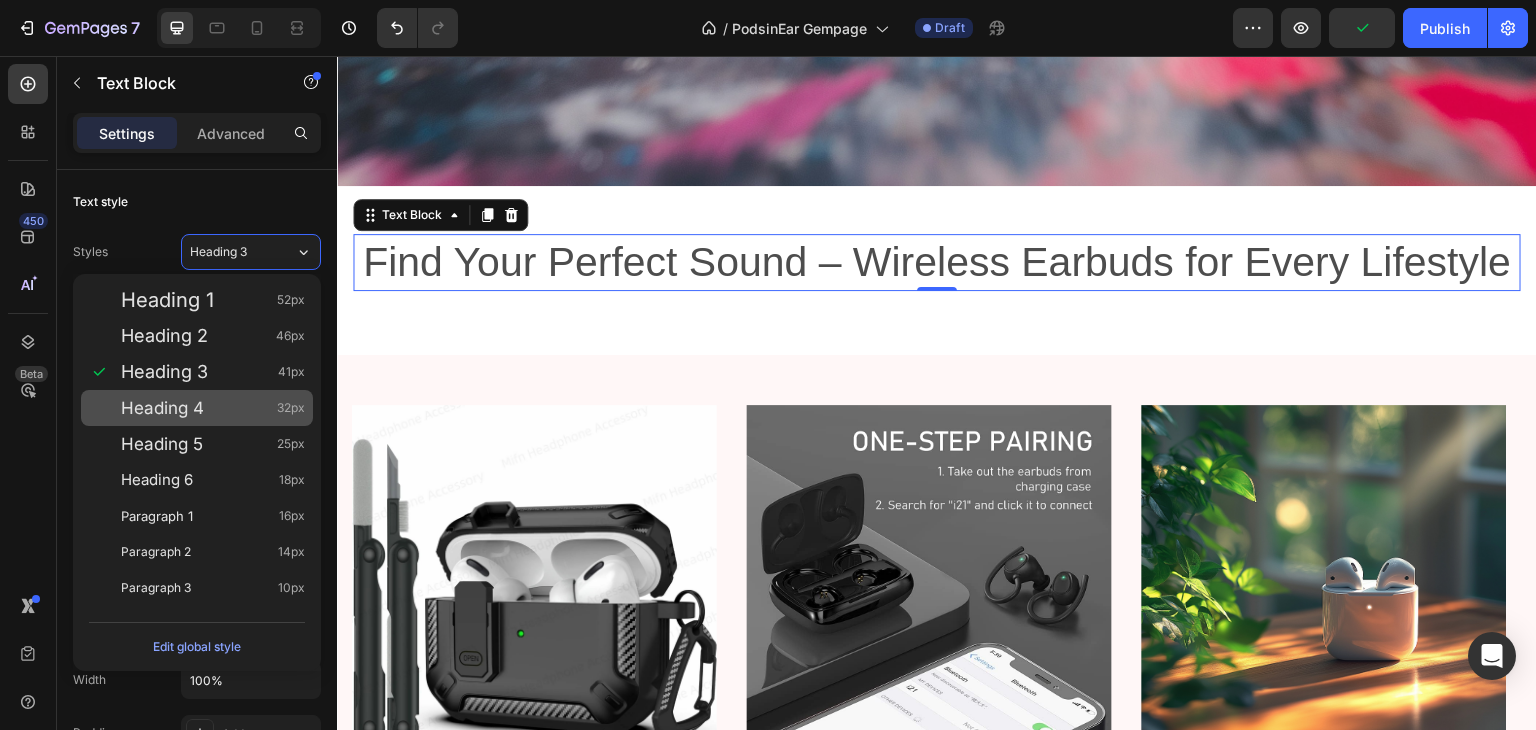 click on "Heading 4 32px" at bounding box center [213, 408] 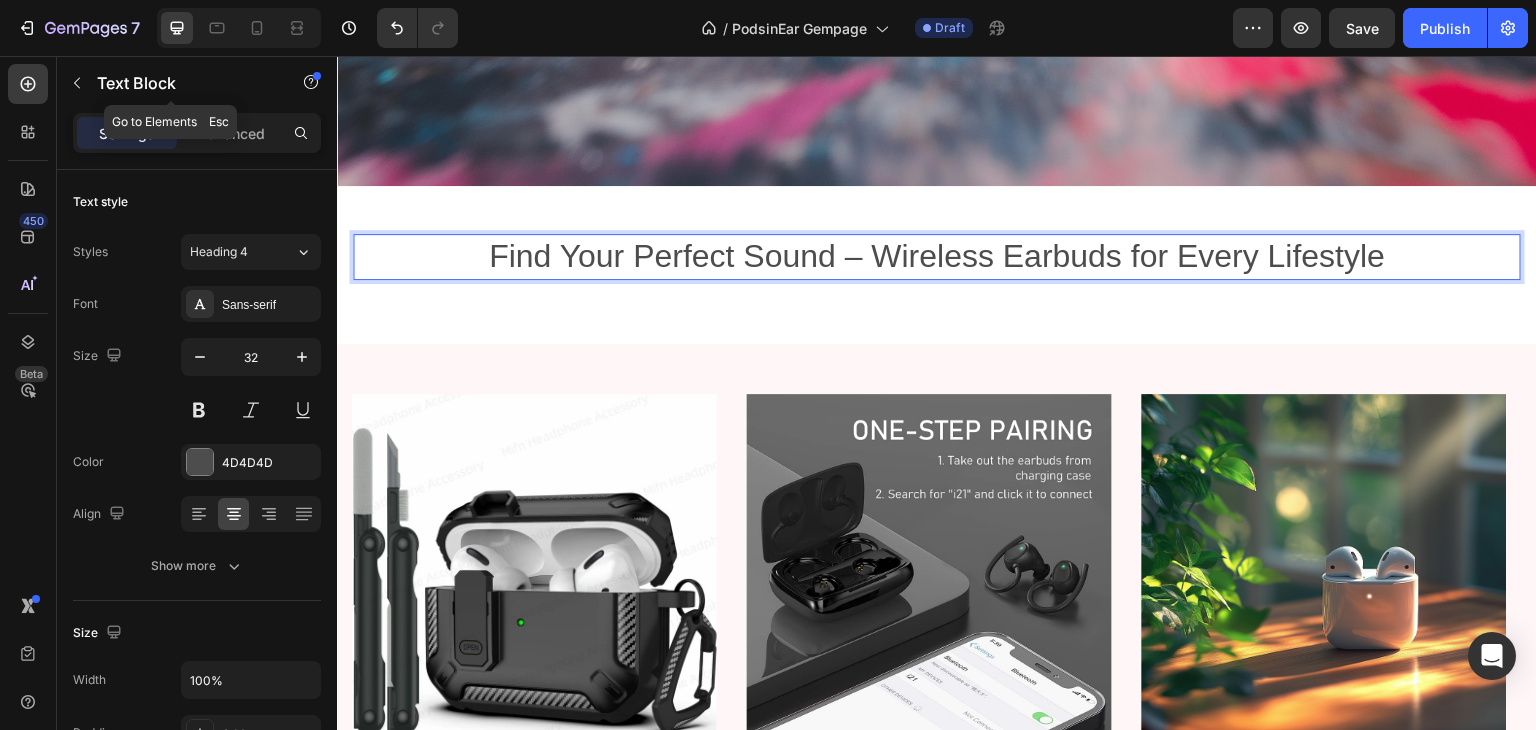 click at bounding box center [77, 83] 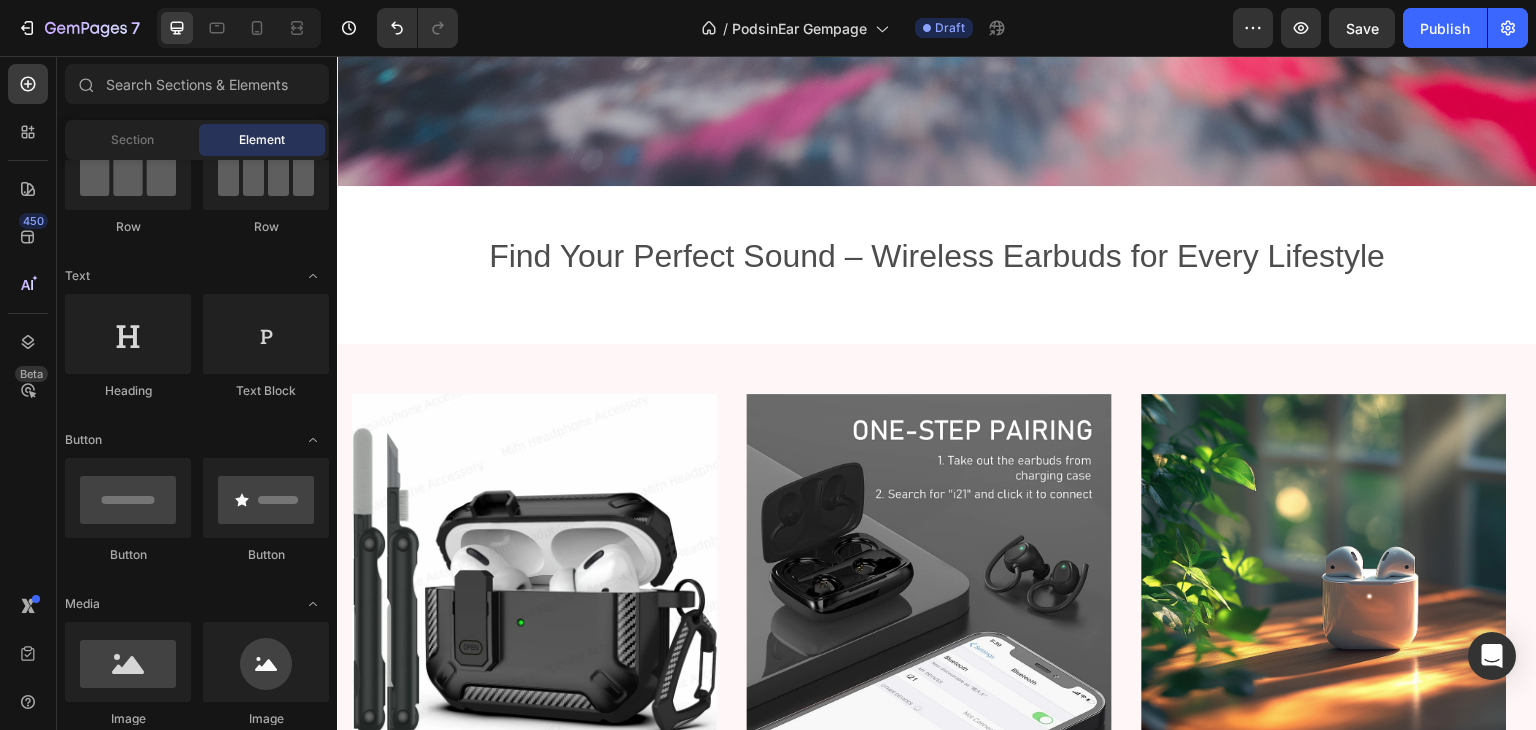 scroll, scrollTop: 0, scrollLeft: 0, axis: both 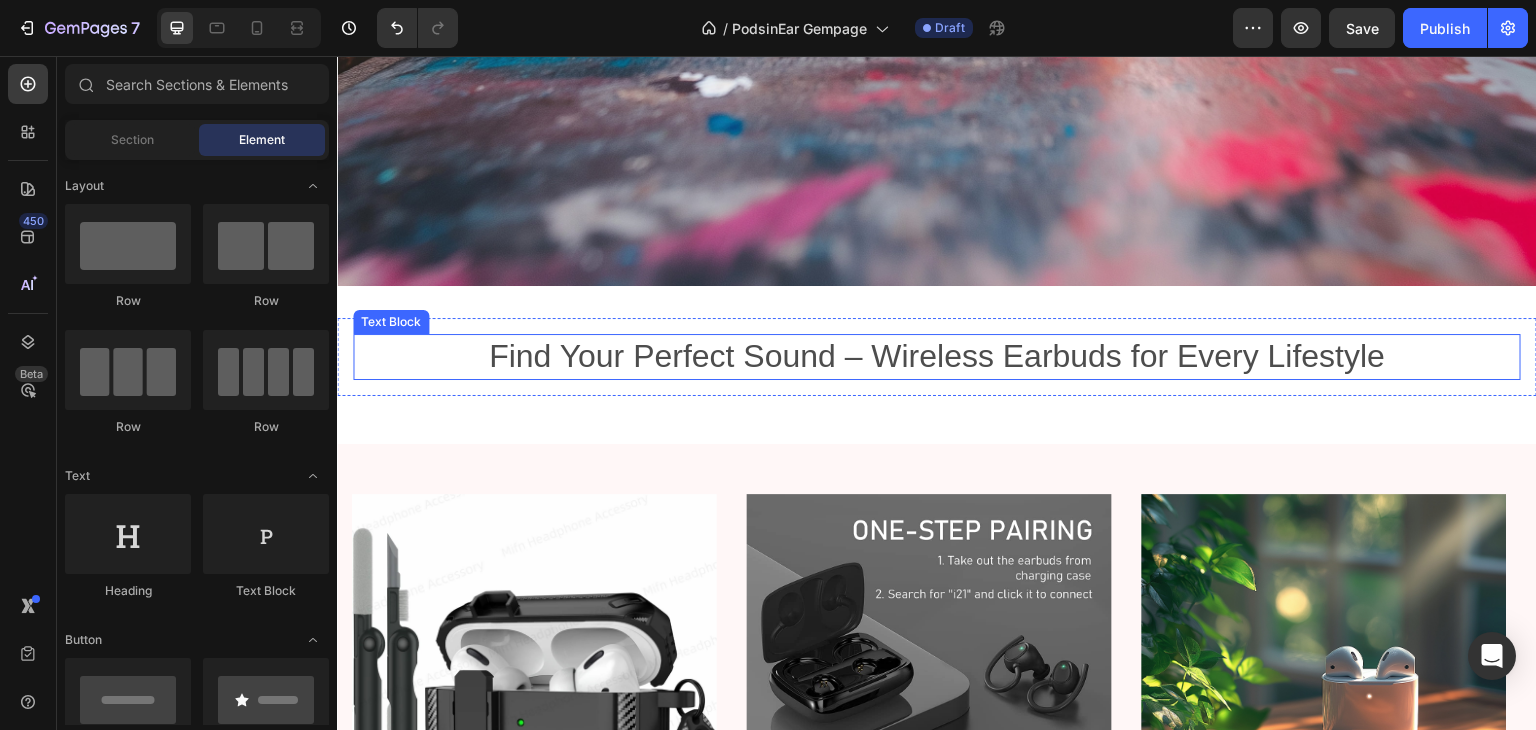 click on "Find Your Perfect Sound – Wireless Earbuds for Every Lifestyle" at bounding box center (937, 357) 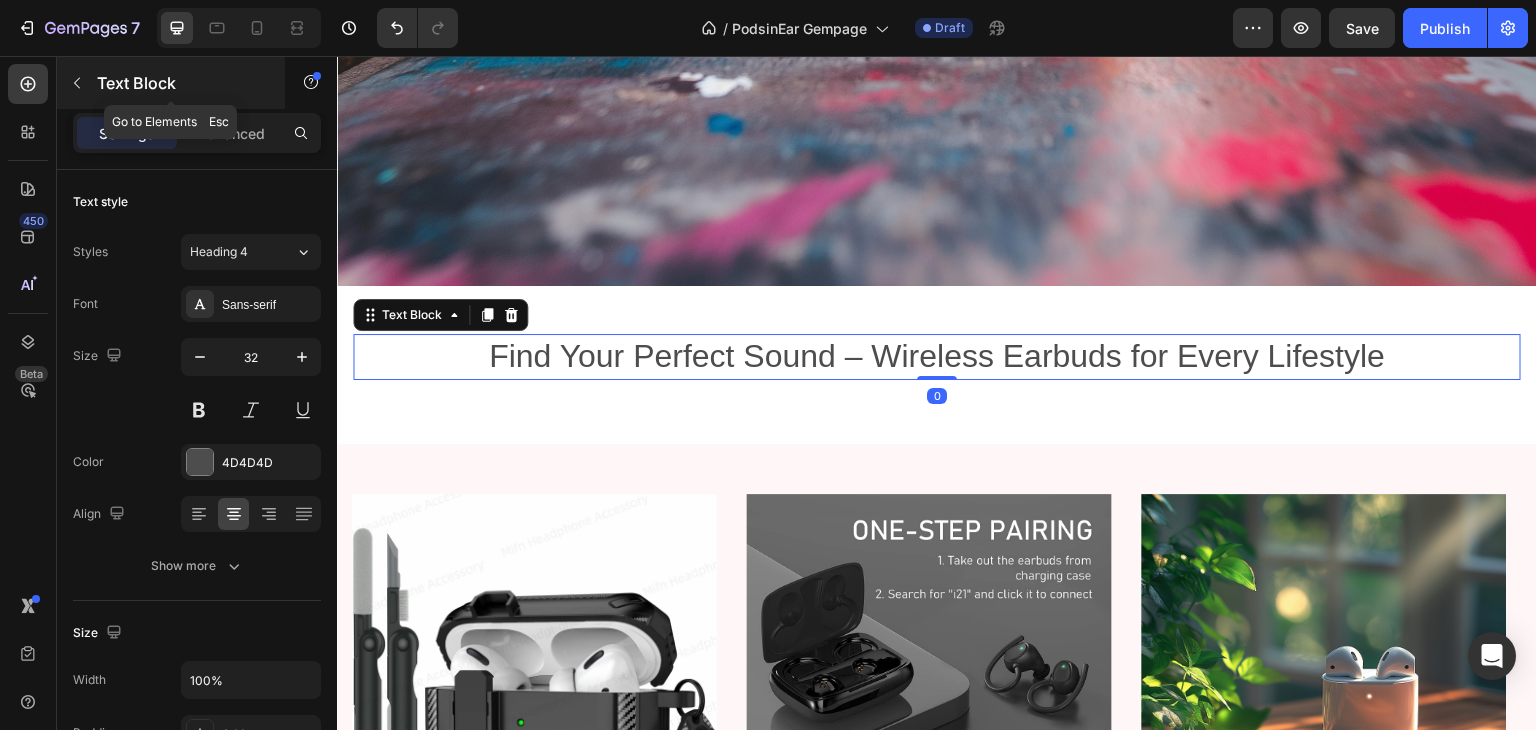 click at bounding box center (77, 83) 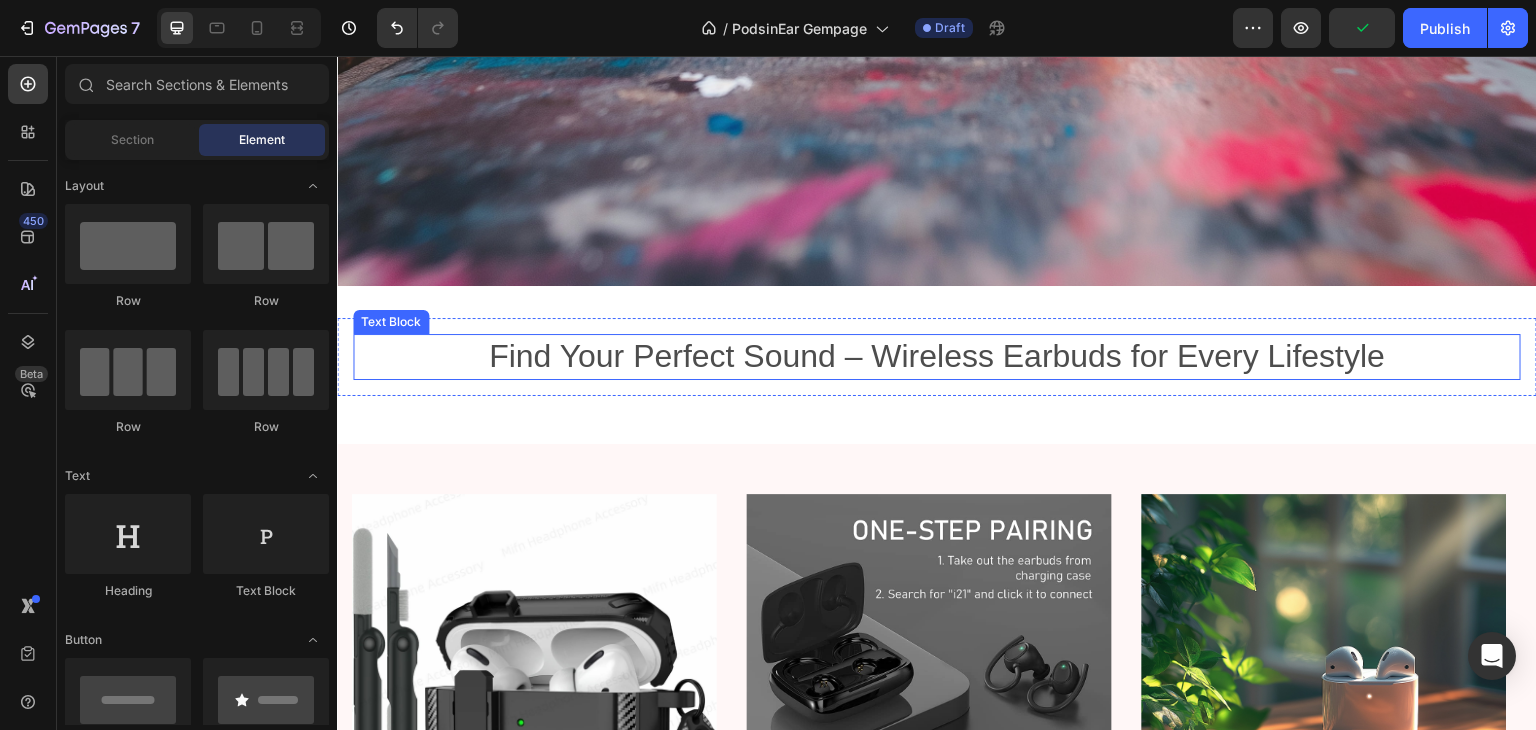 click on "Find Your Perfect Sound – Wireless Earbuds for Every Lifestyle" at bounding box center [937, 357] 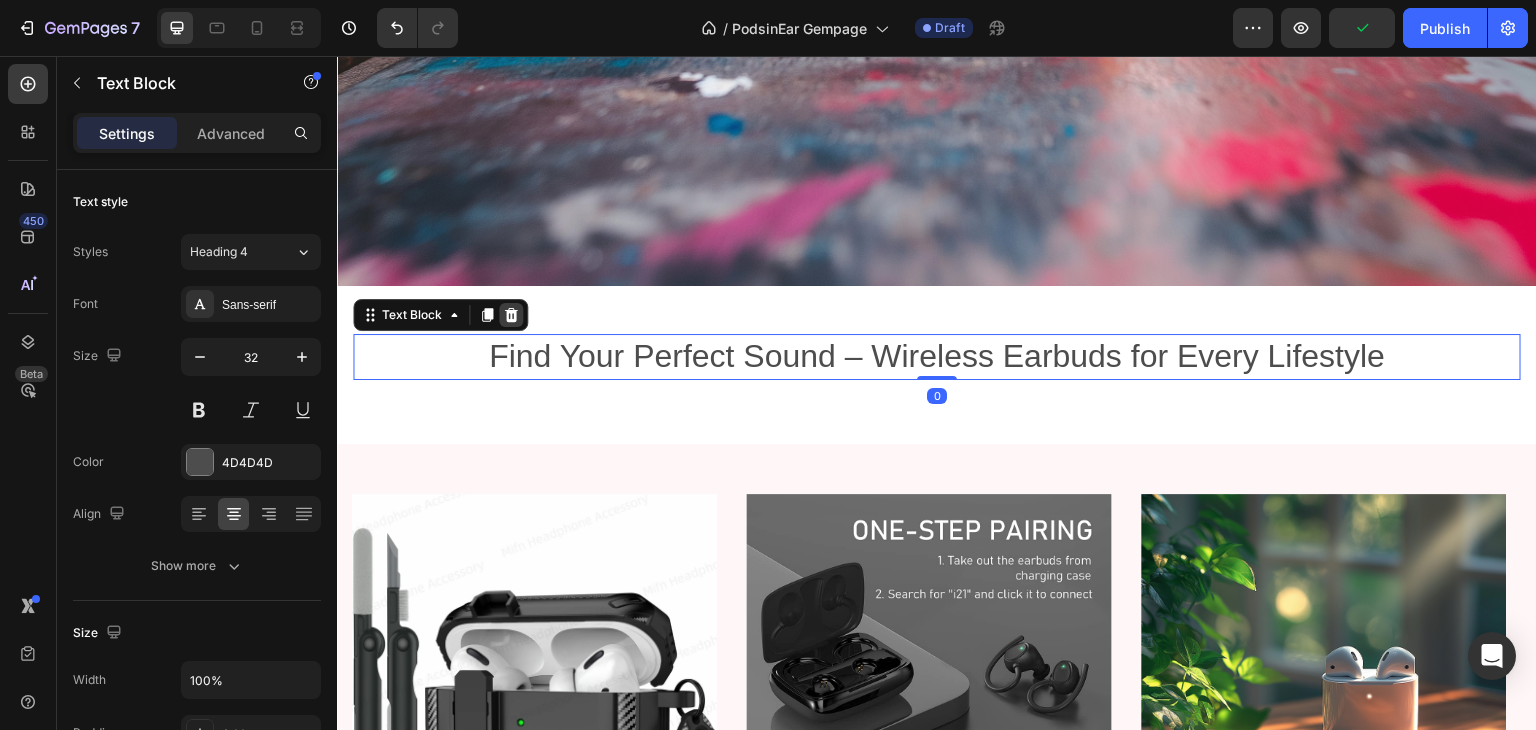 click 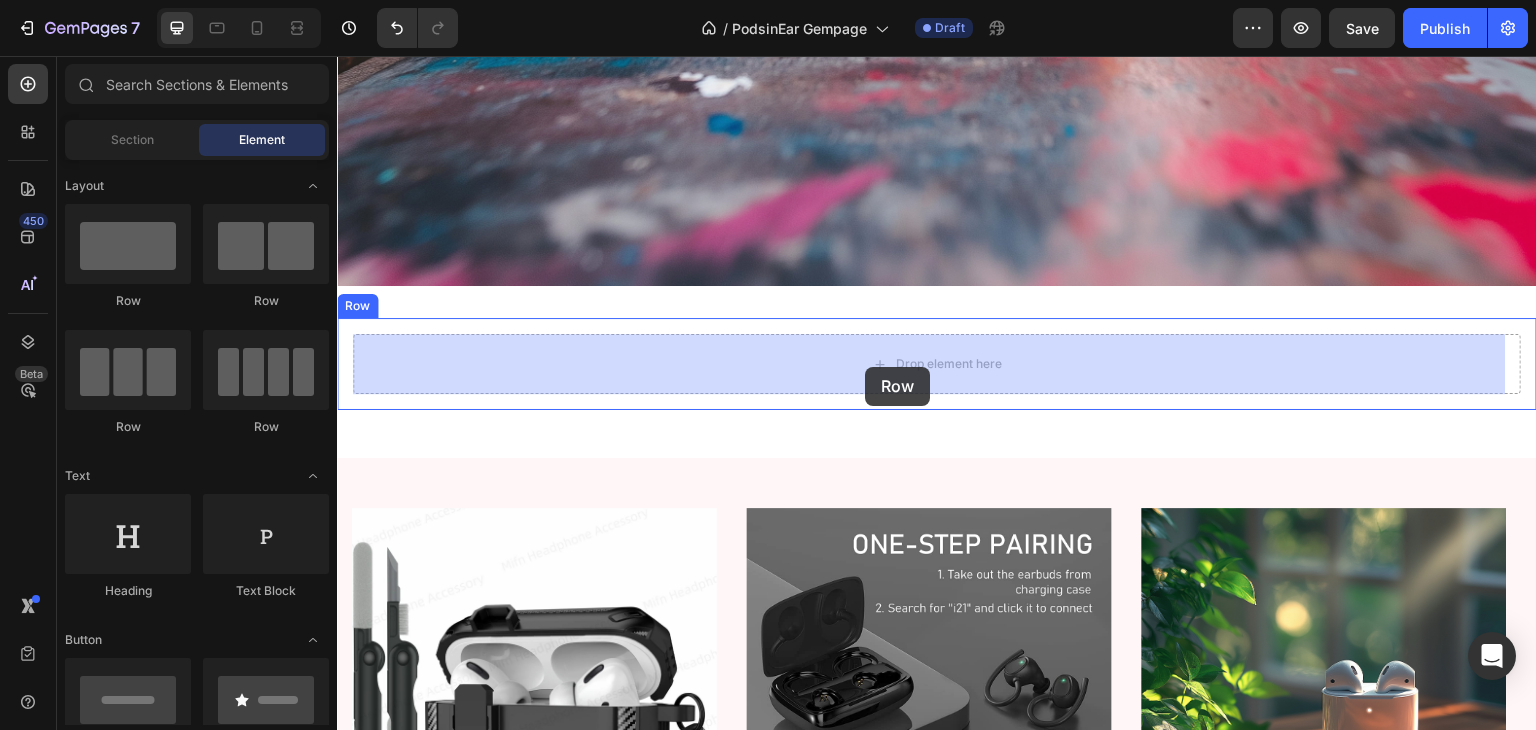 drag, startPoint x: 499, startPoint y: 441, endPoint x: 865, endPoint y: 367, distance: 373.40594 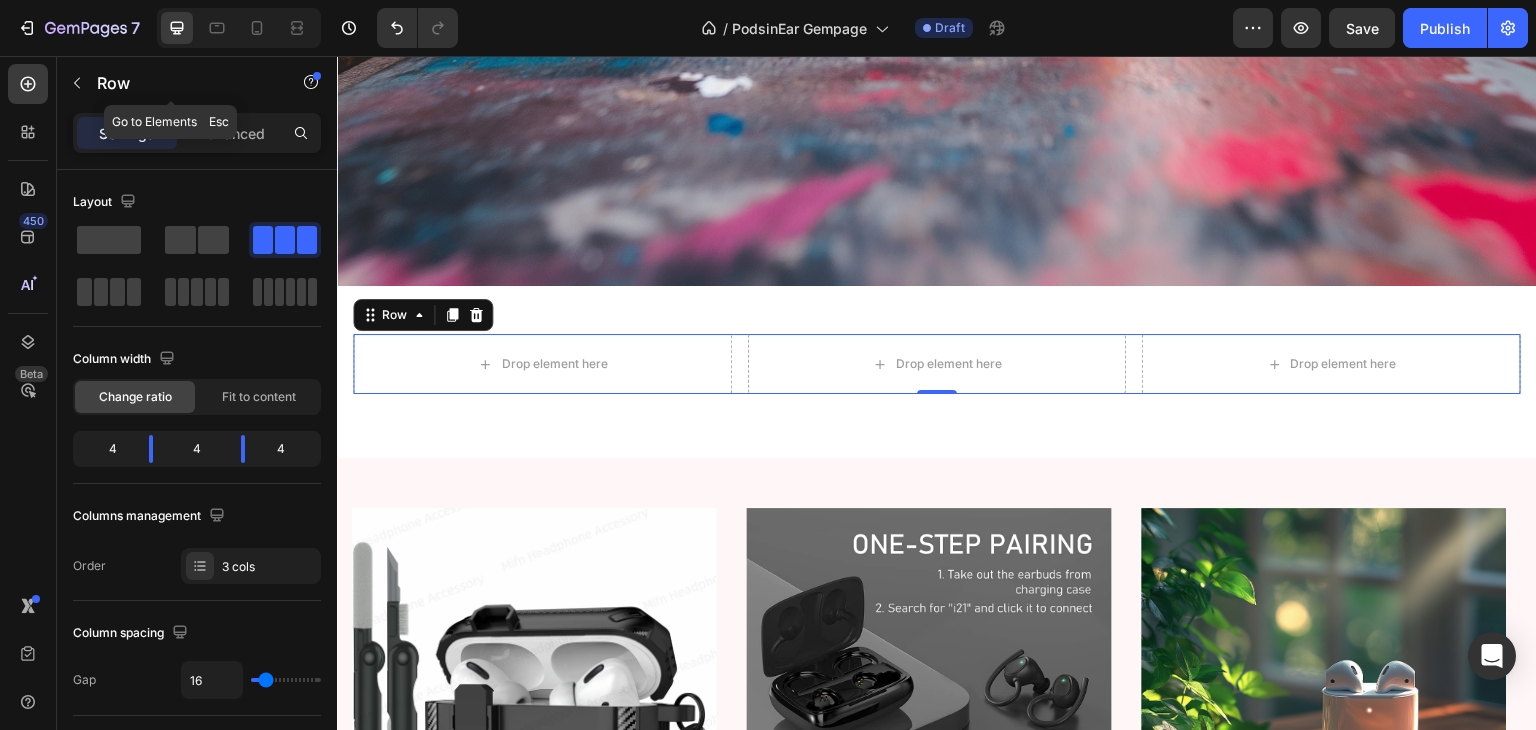 click at bounding box center (77, 83) 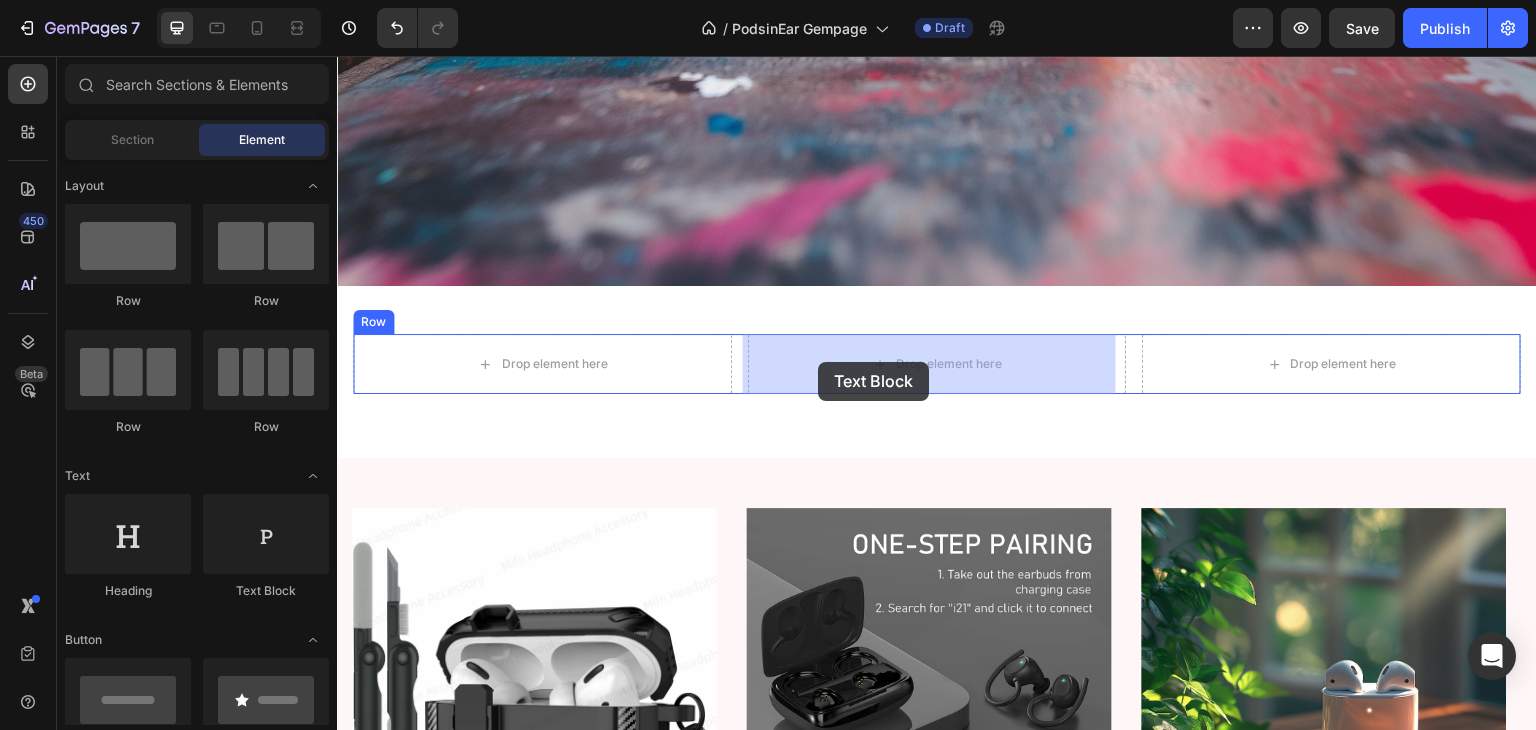 drag, startPoint x: 587, startPoint y: 593, endPoint x: 818, endPoint y: 362, distance: 326.68332 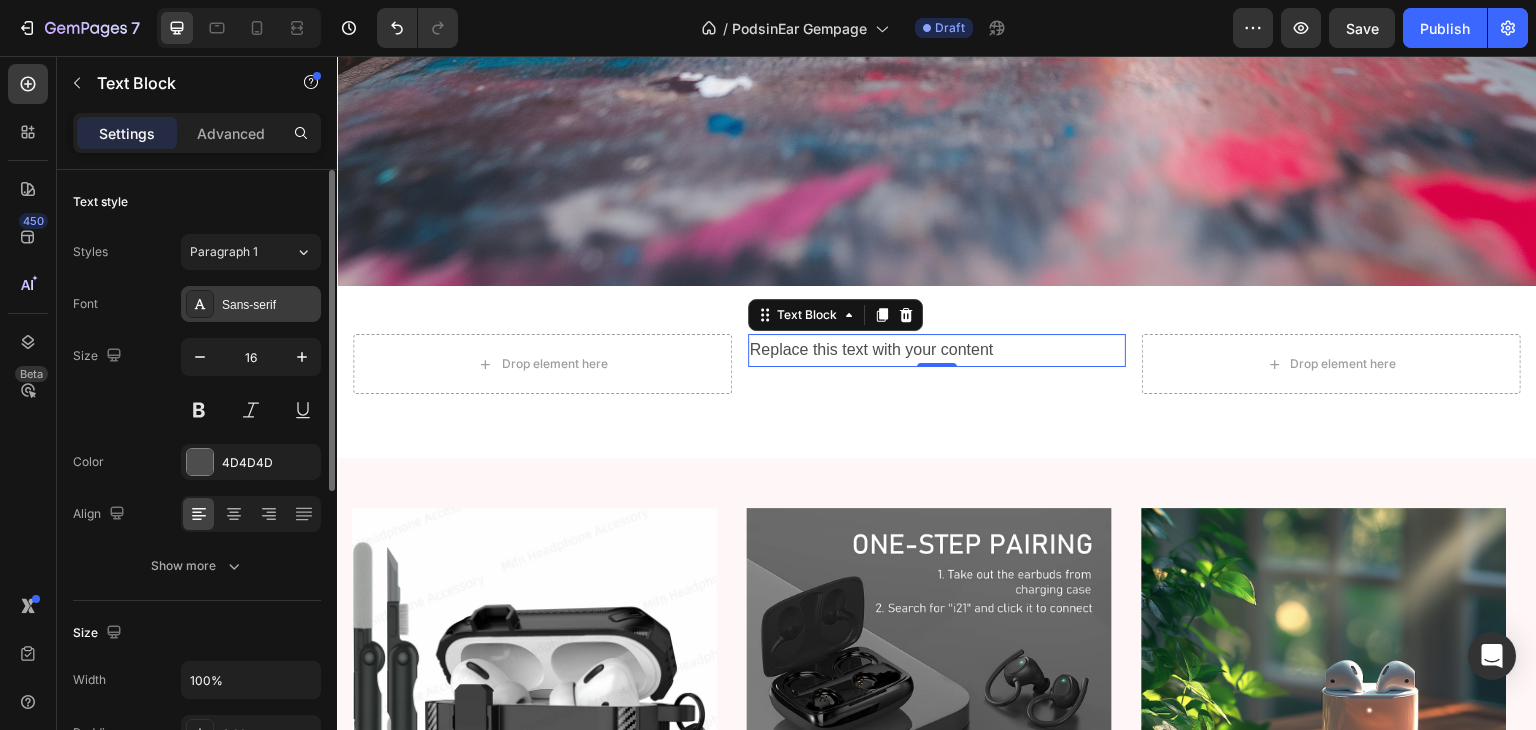 click on "Sans-serif" at bounding box center [251, 304] 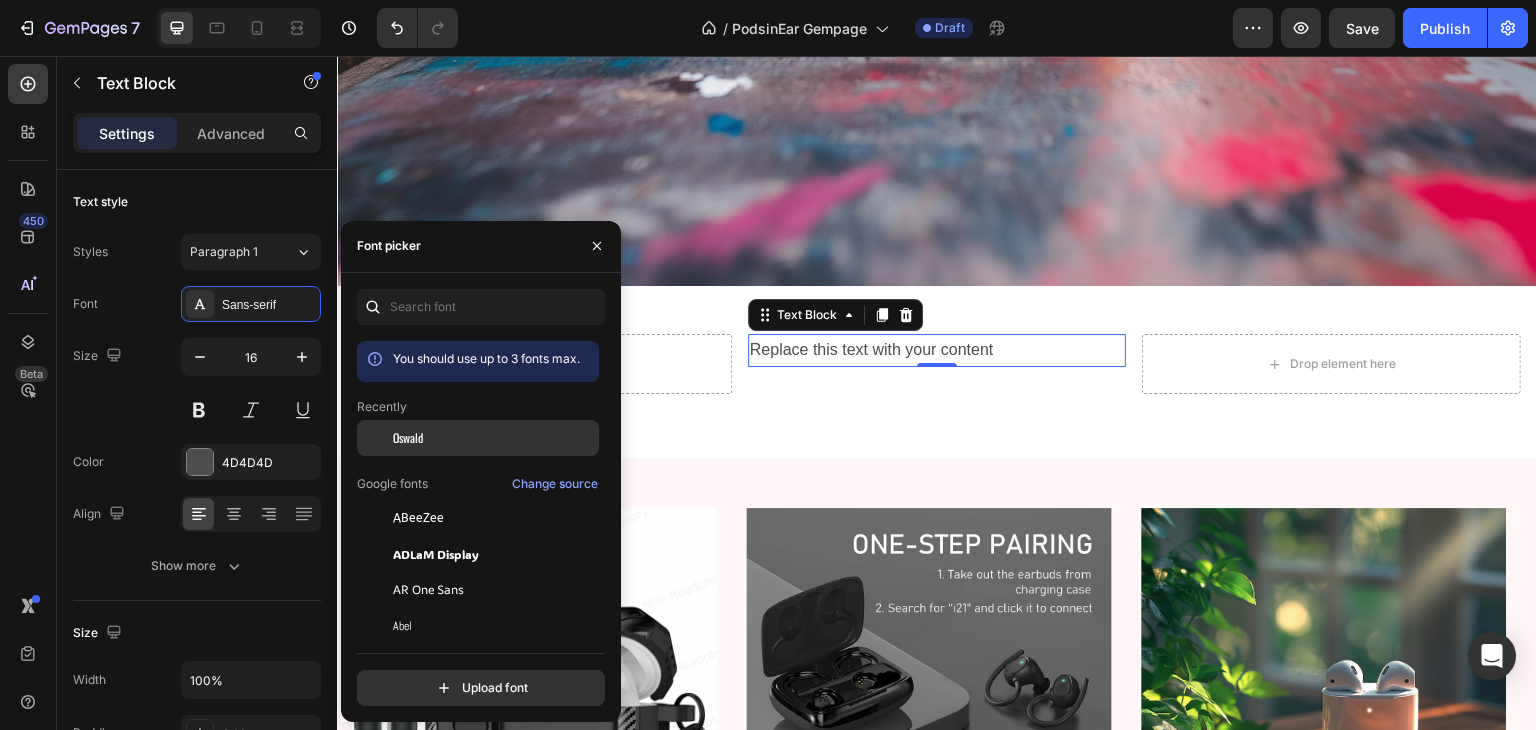 click on "Oswald" at bounding box center [408, 438] 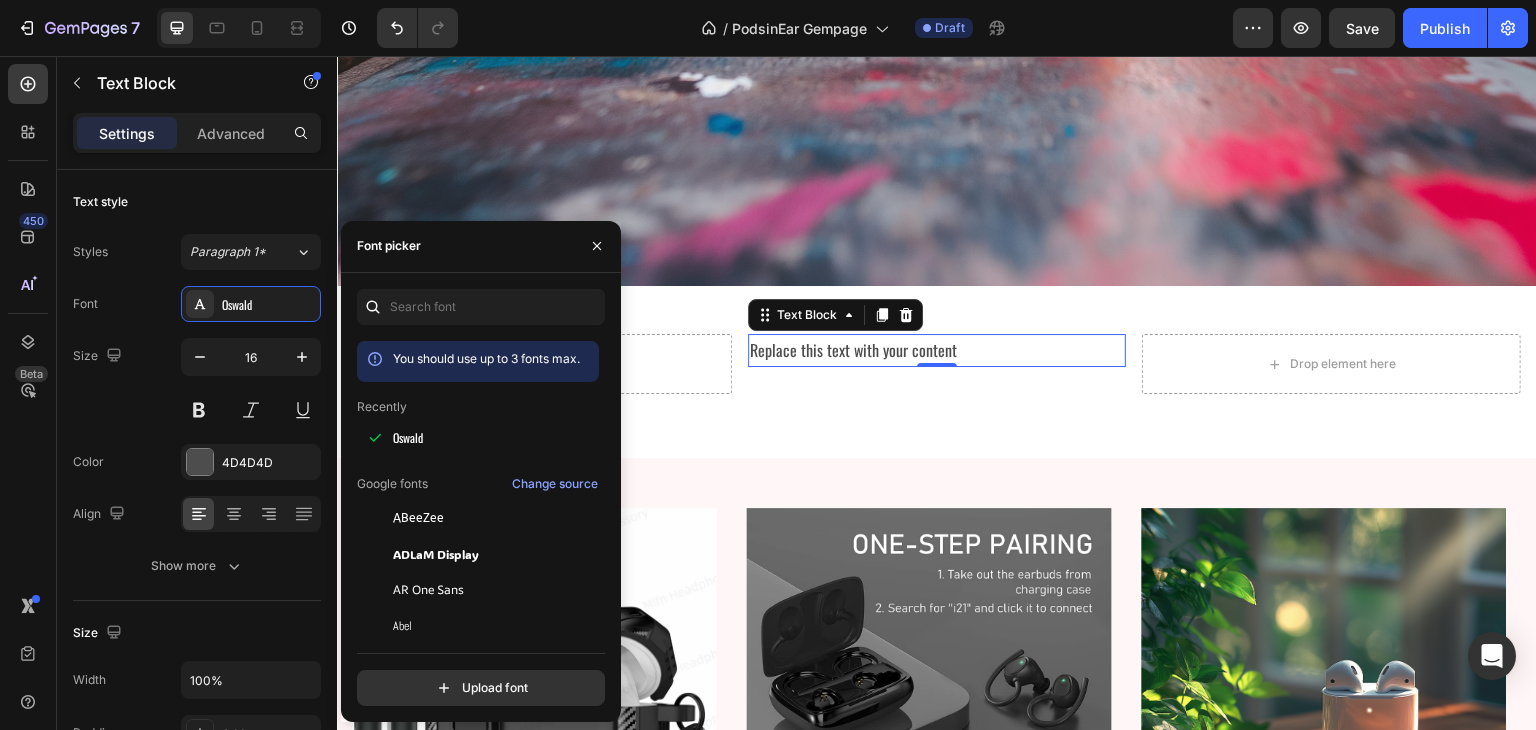 click on "Replace this text with your content" at bounding box center (937, 350) 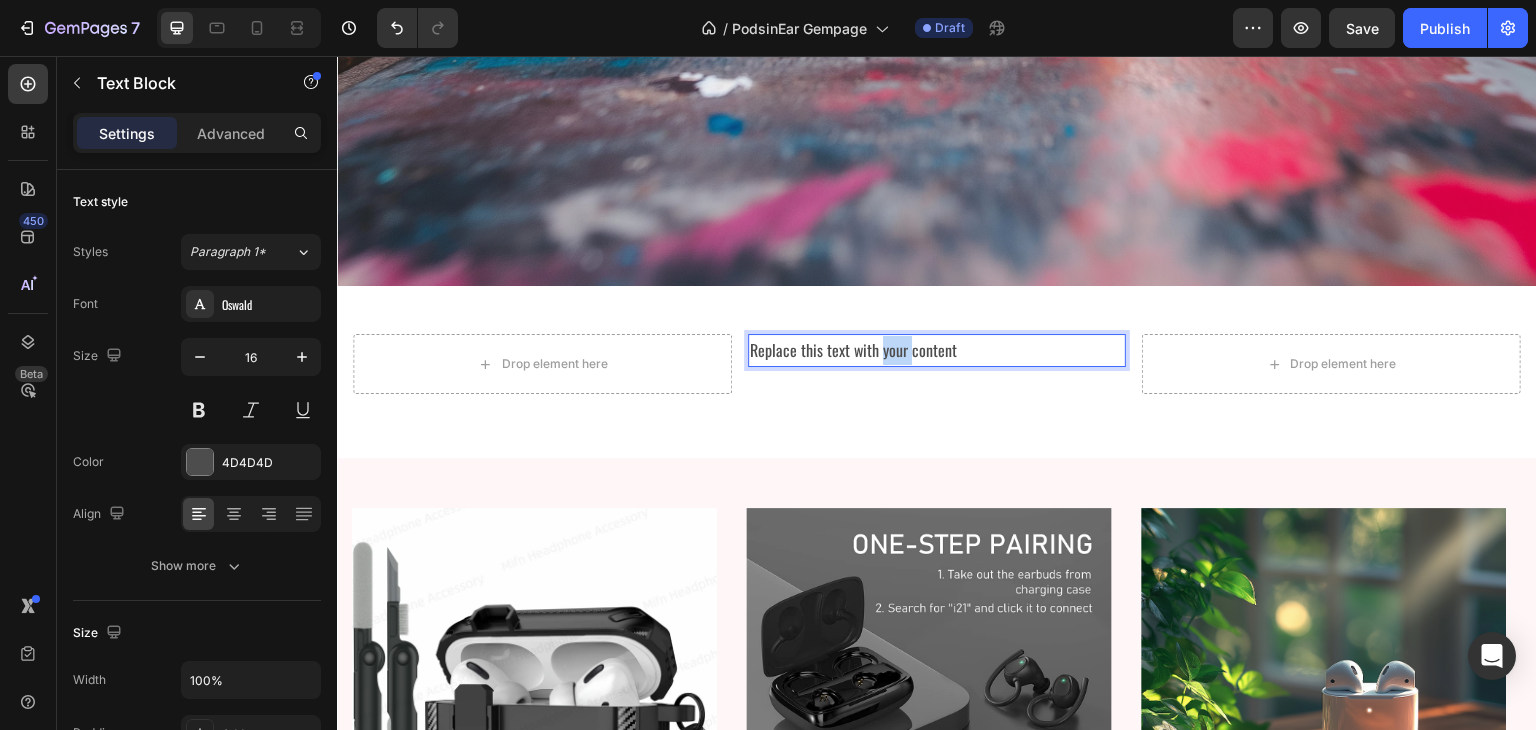 click on "Replace this text with your content" at bounding box center [937, 350] 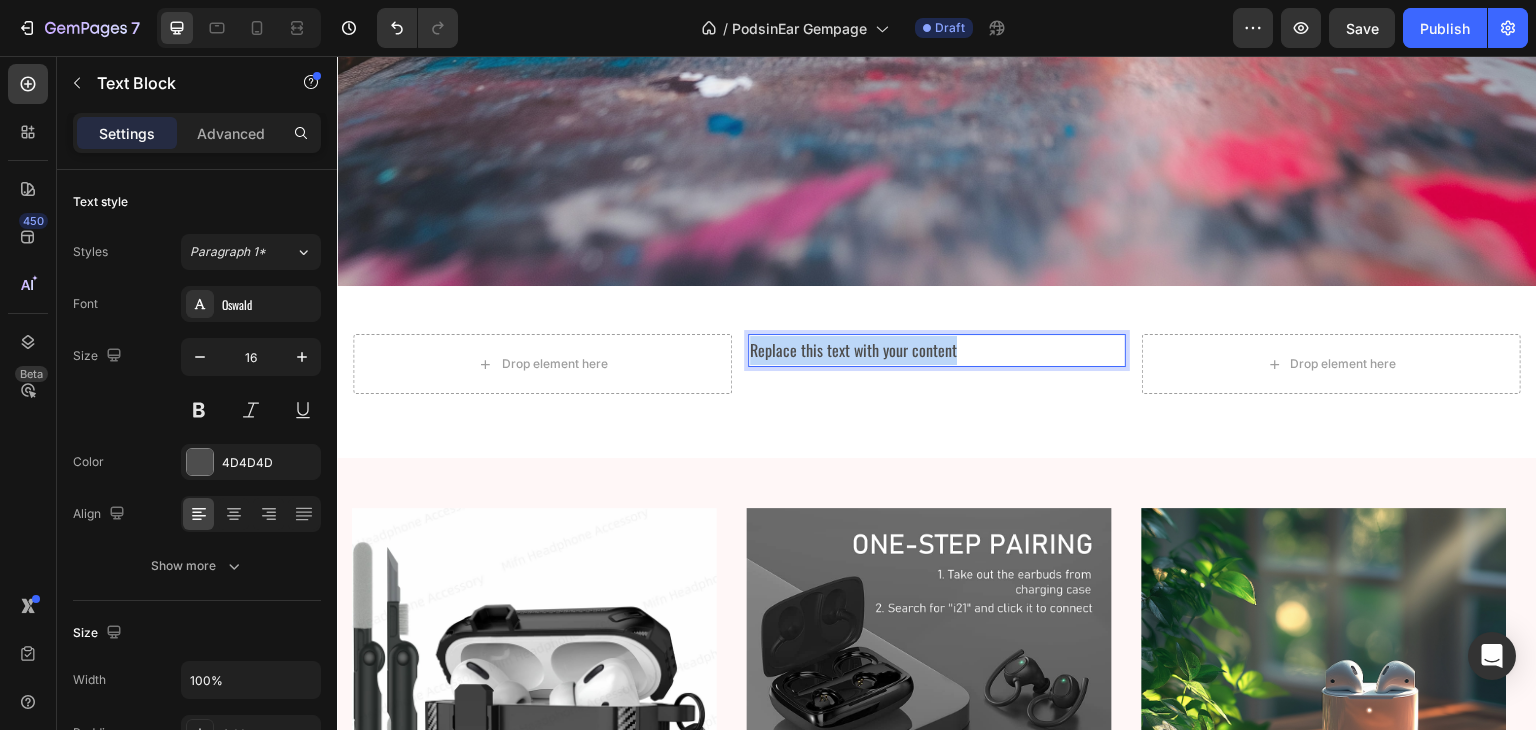 click on "Replace this text with your content" at bounding box center [937, 350] 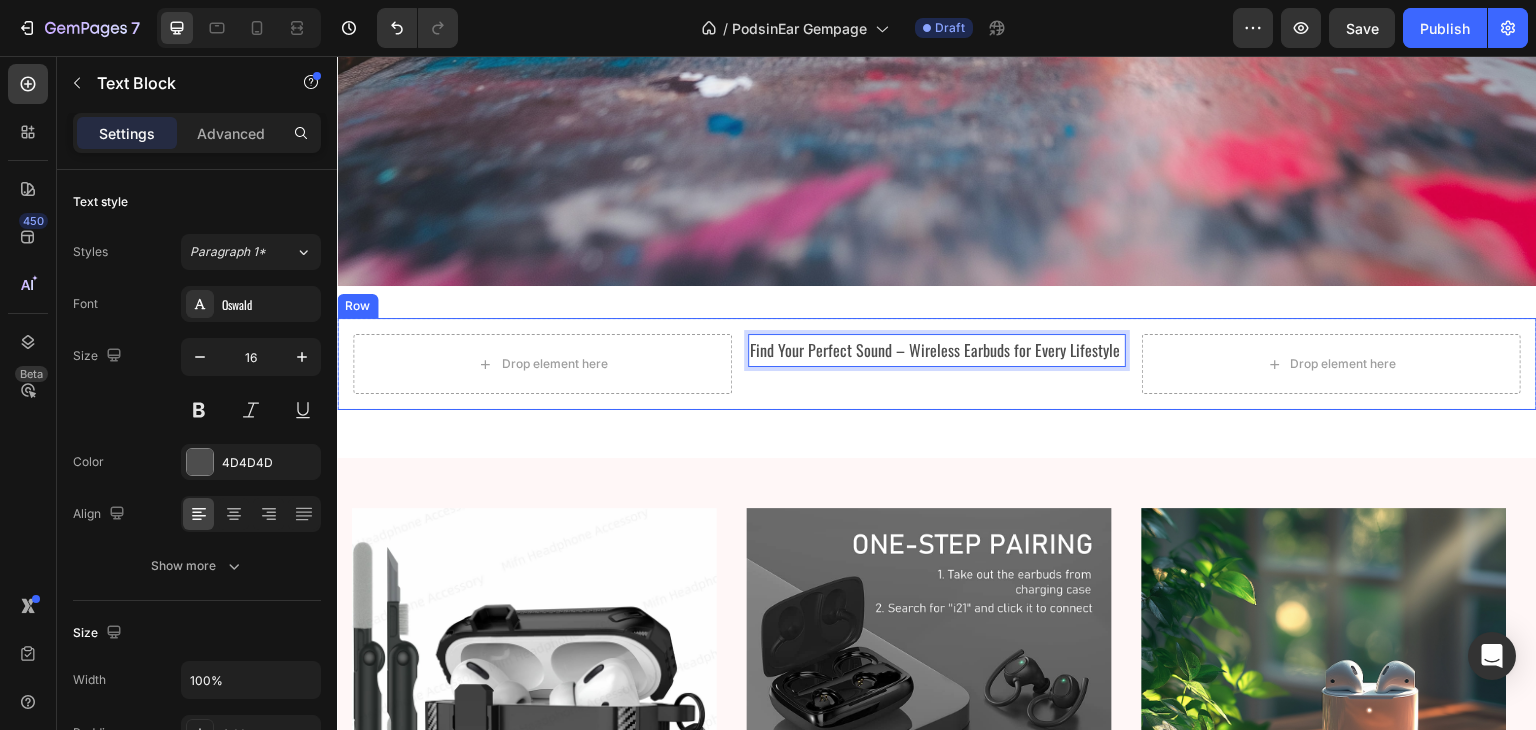 click on "Drop element here Find Your Perfect Sound – Wireless Earbuds for Every Lifestyle Text Block   0
Drop element here Row Row" at bounding box center [937, 364] 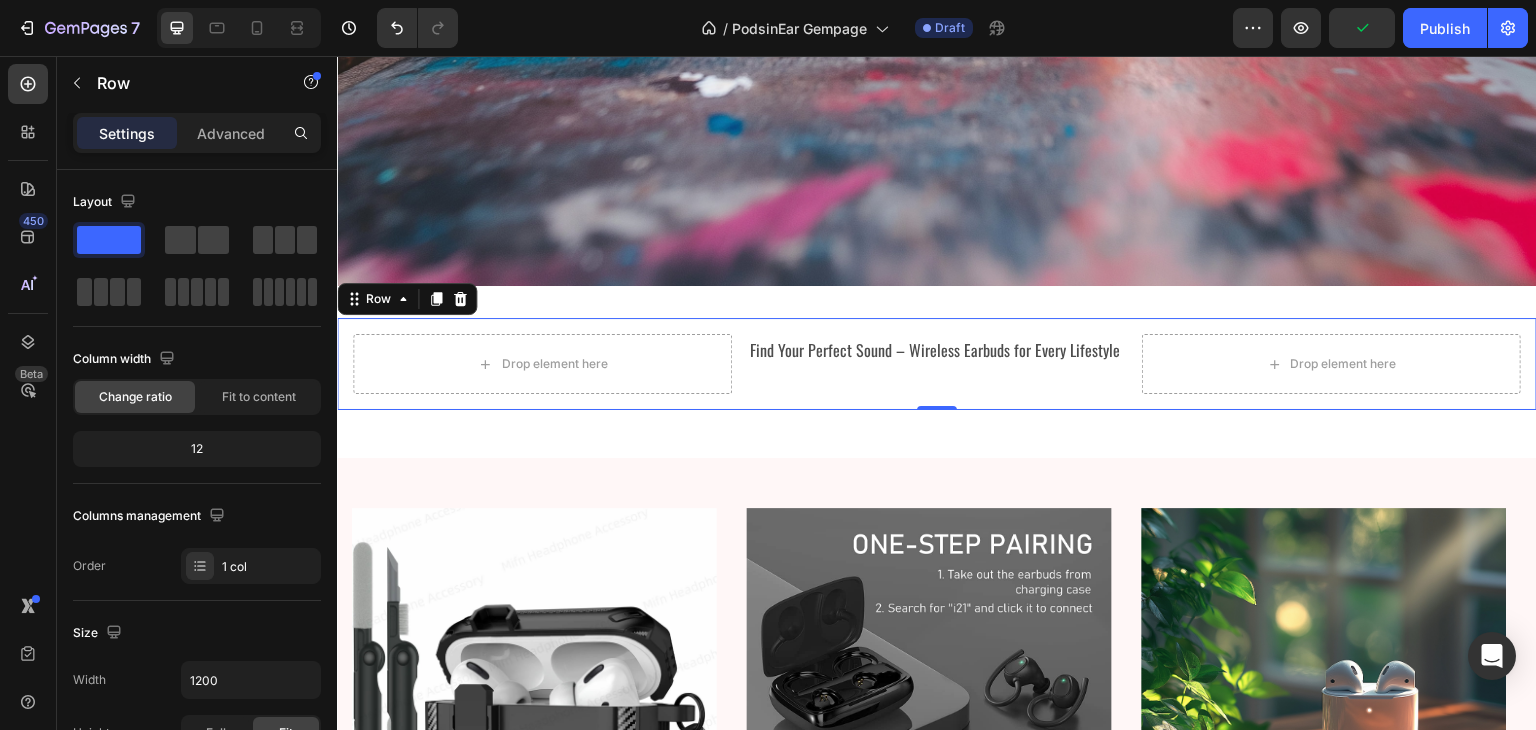 click on "Drop element here Find Your Perfect Sound – Wireless Earbuds for Every Lifestyle Text Block
Drop element here Row Row   0" at bounding box center [937, 364] 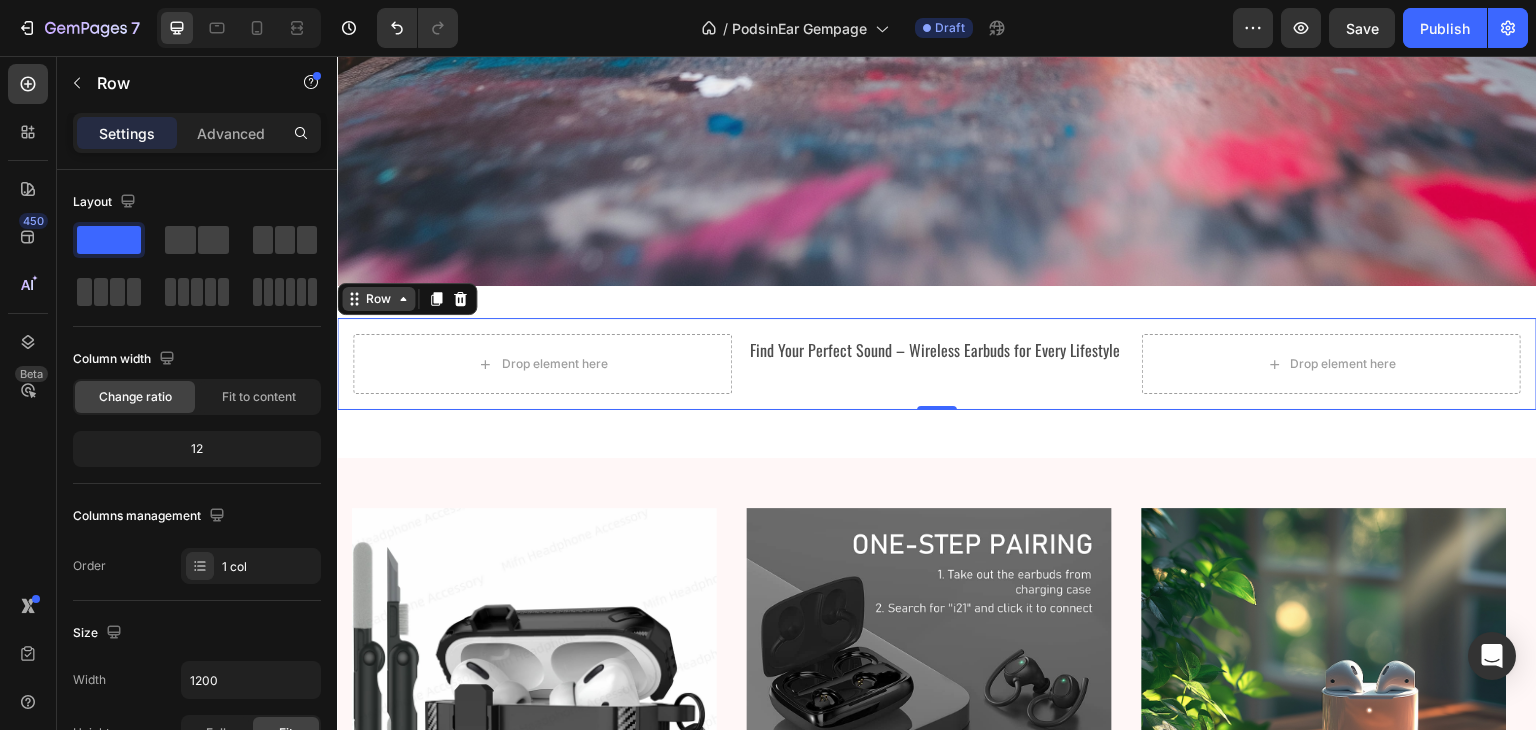click 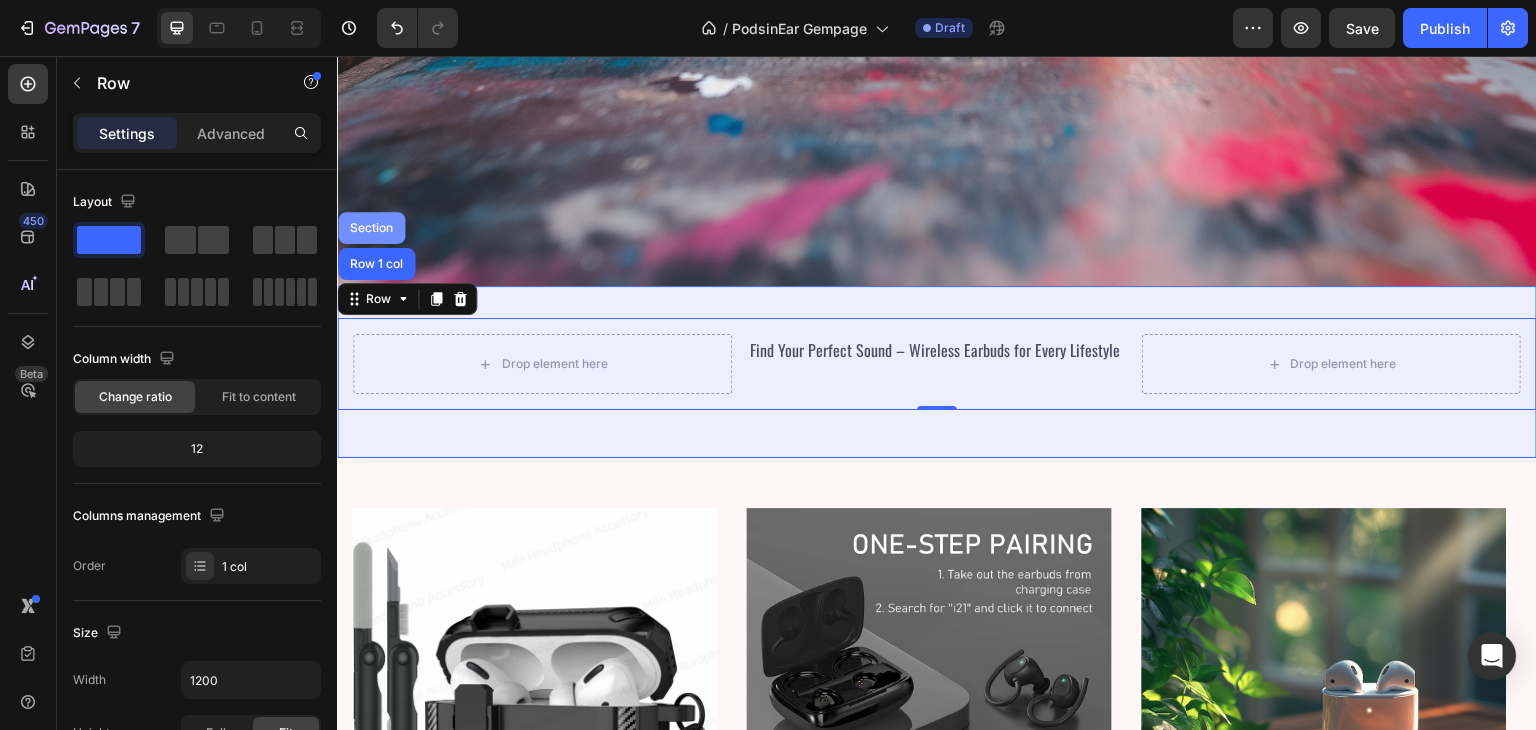 click on "Section" at bounding box center [371, 228] 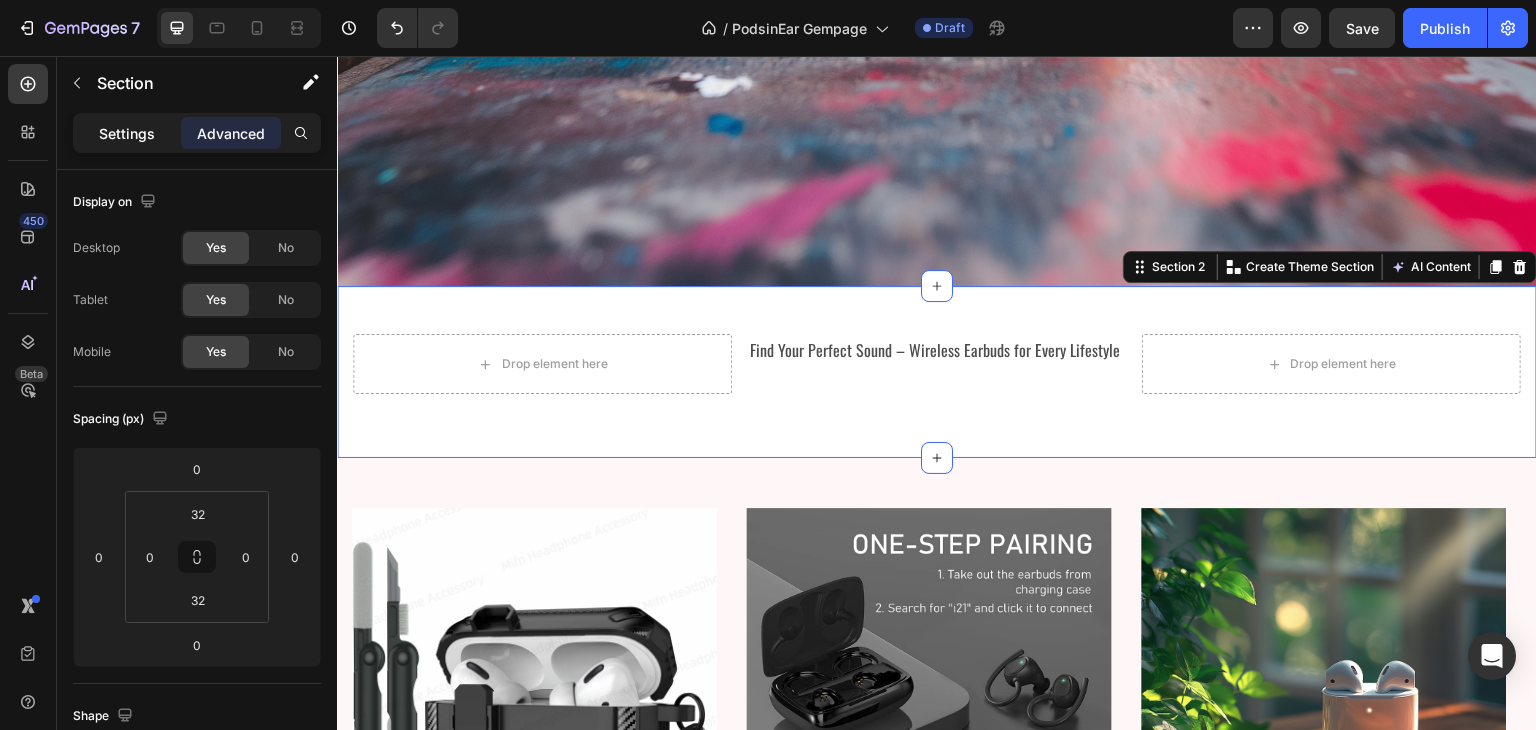 click on "Settings" at bounding box center [127, 133] 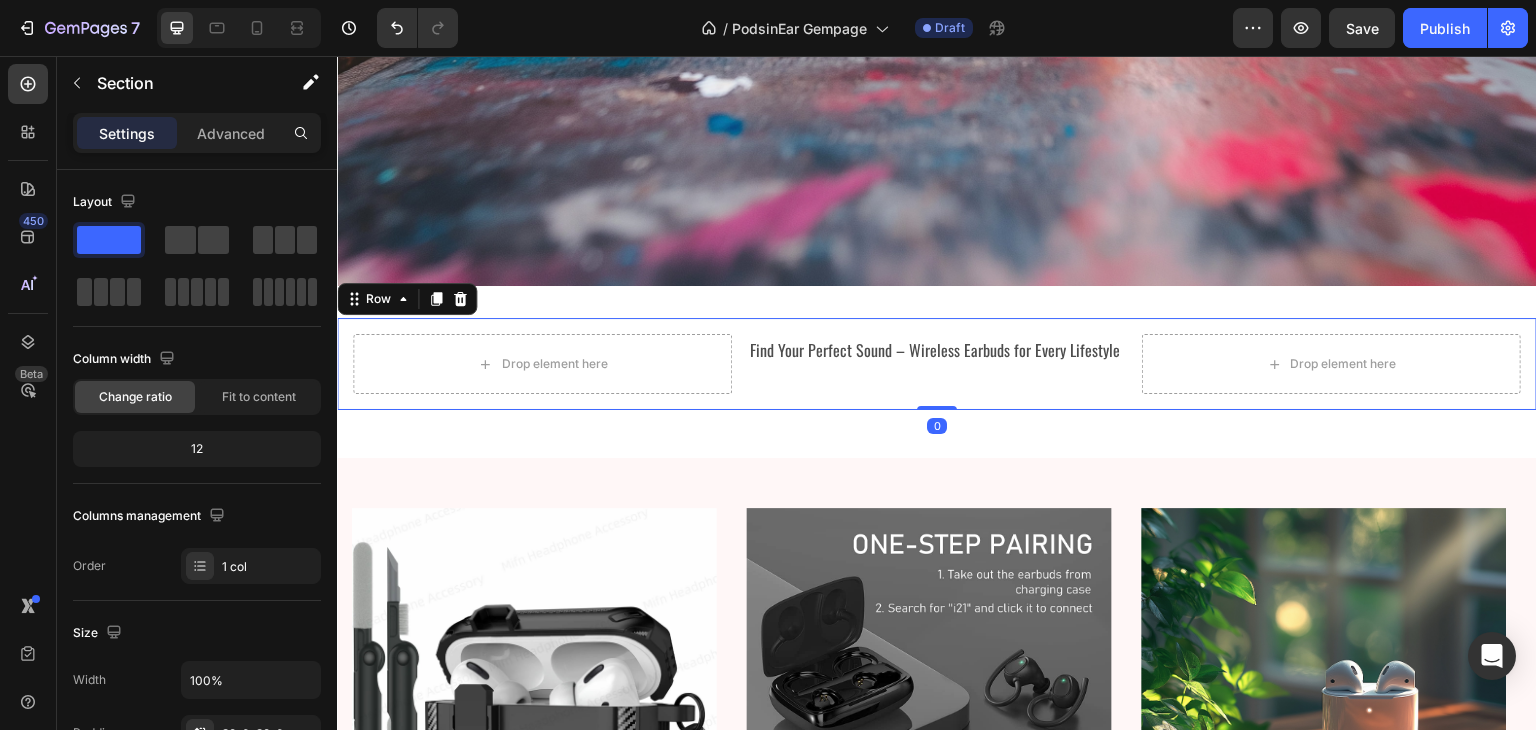 click on "Drop element here Find Your Perfect Sound – Wireless Earbuds for Every Lifestyle Text Block
Drop element here Row Row   0" at bounding box center [937, 364] 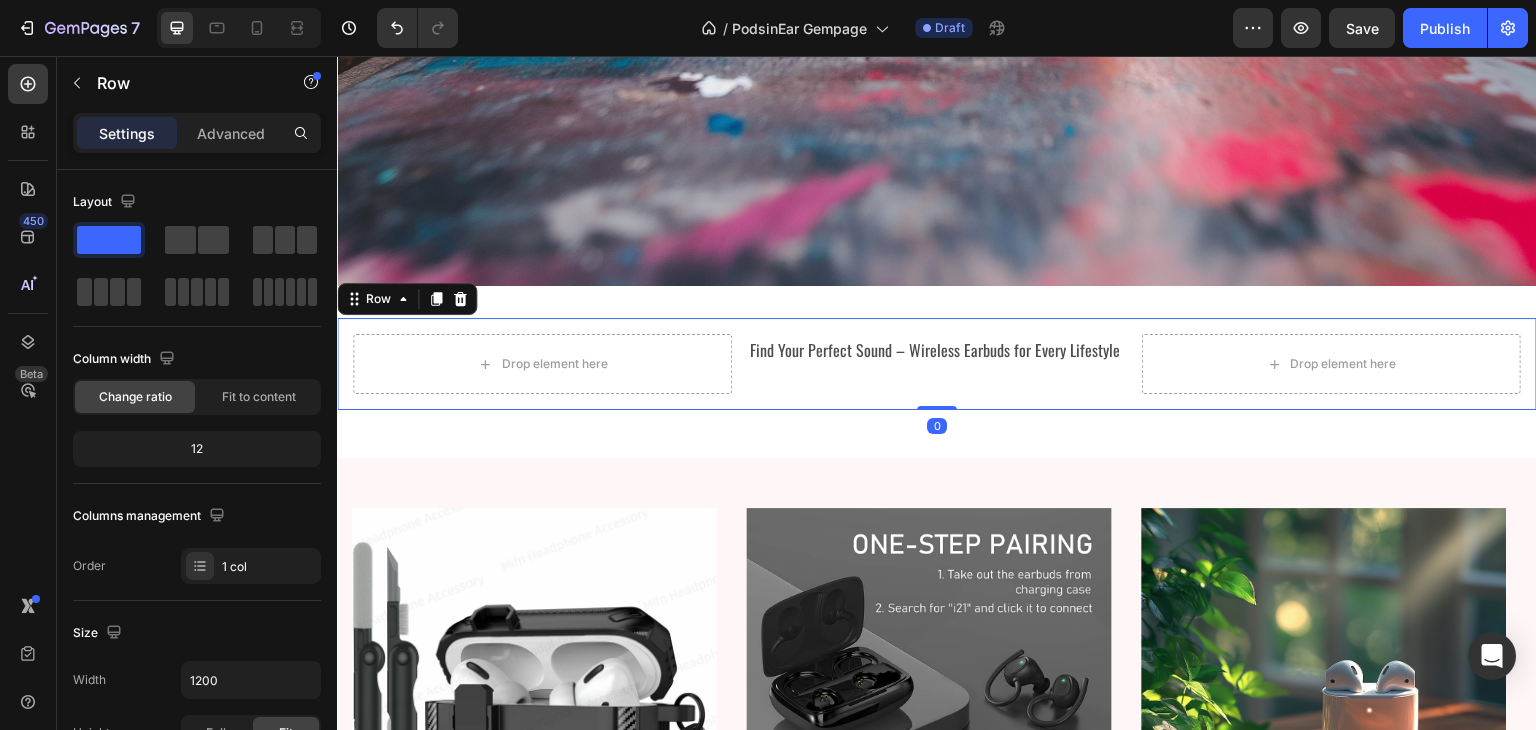 click on "Drop element here Find Your Perfect Sound – Wireless Earbuds for Every Lifestyle Text Block
Drop element here Row Row   0" at bounding box center [937, 364] 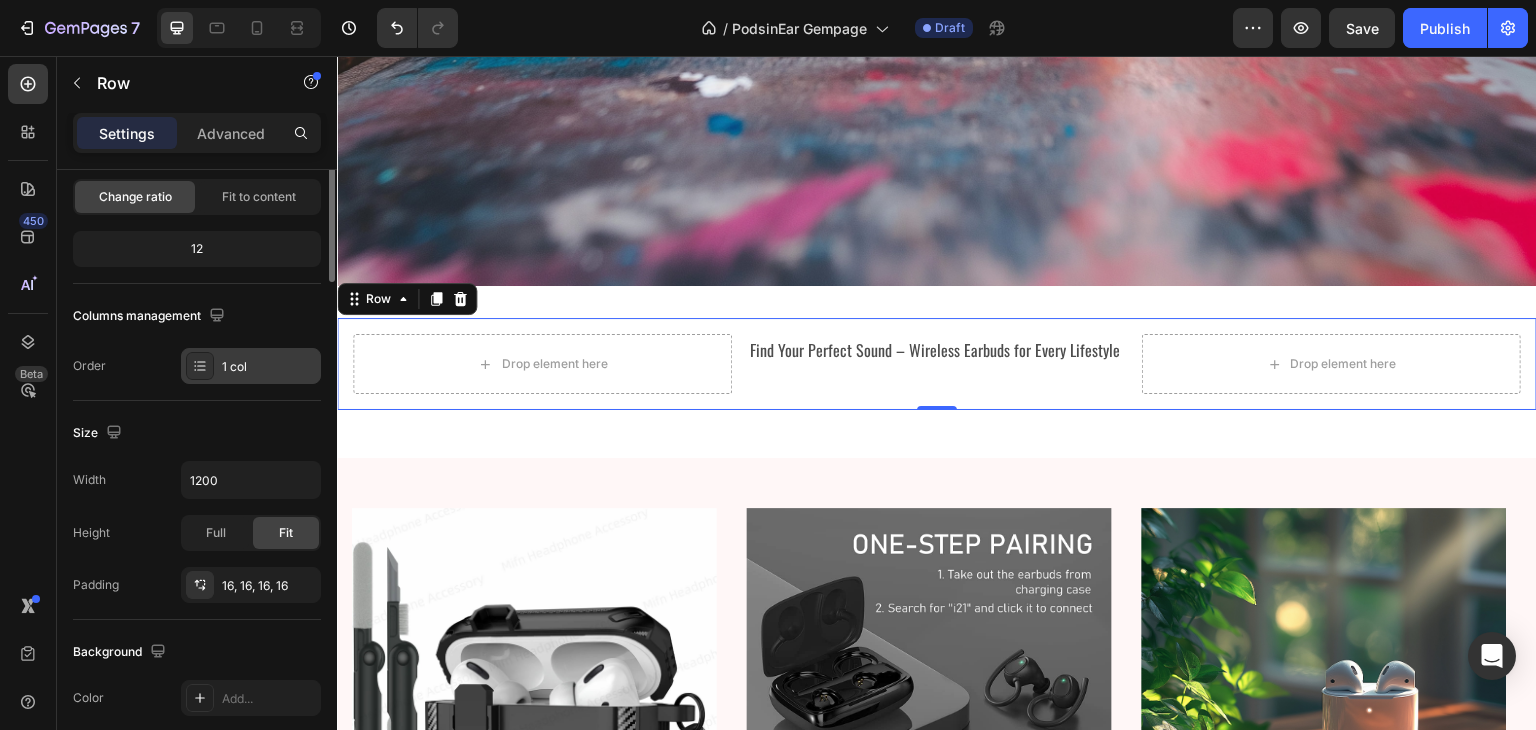 scroll, scrollTop: 0, scrollLeft: 0, axis: both 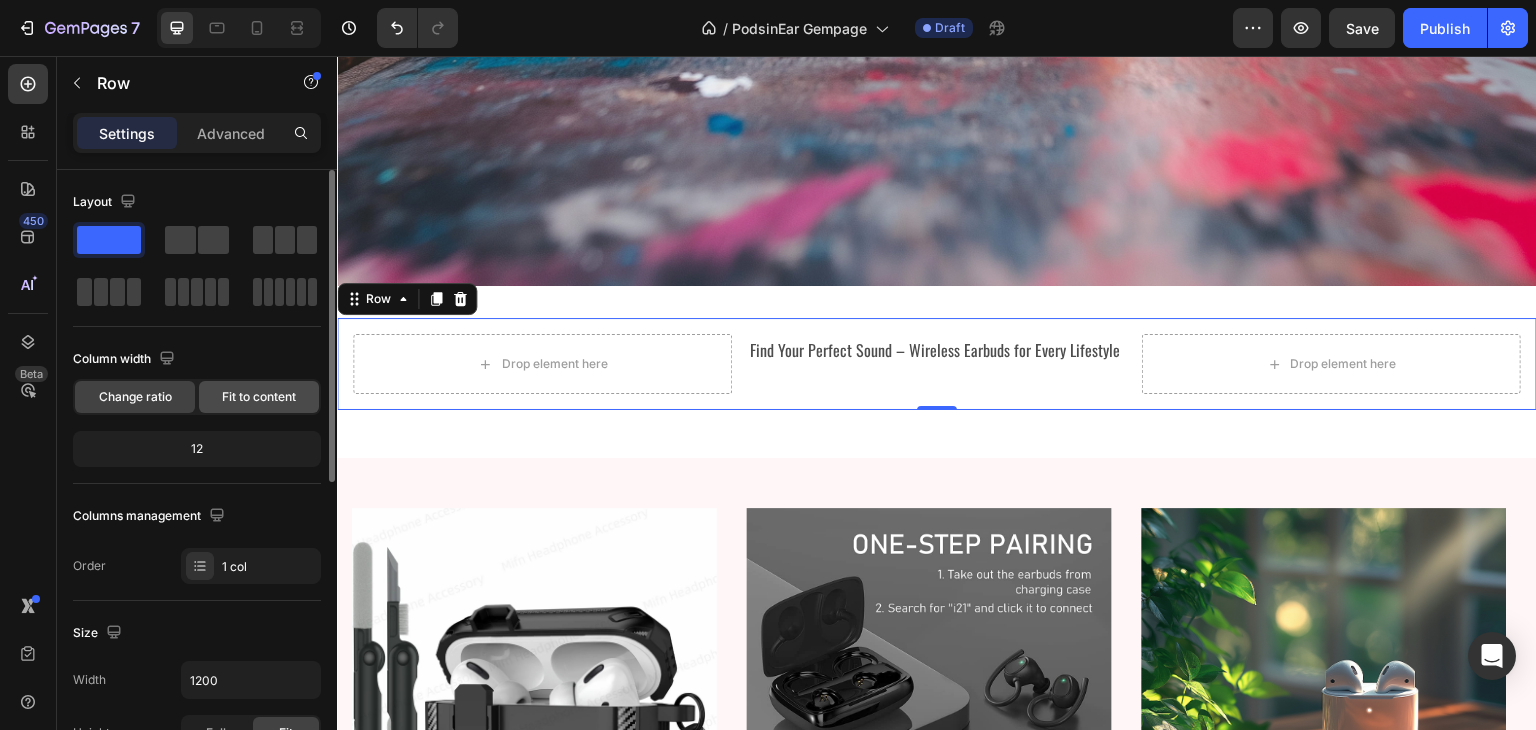click on "Fit to content" 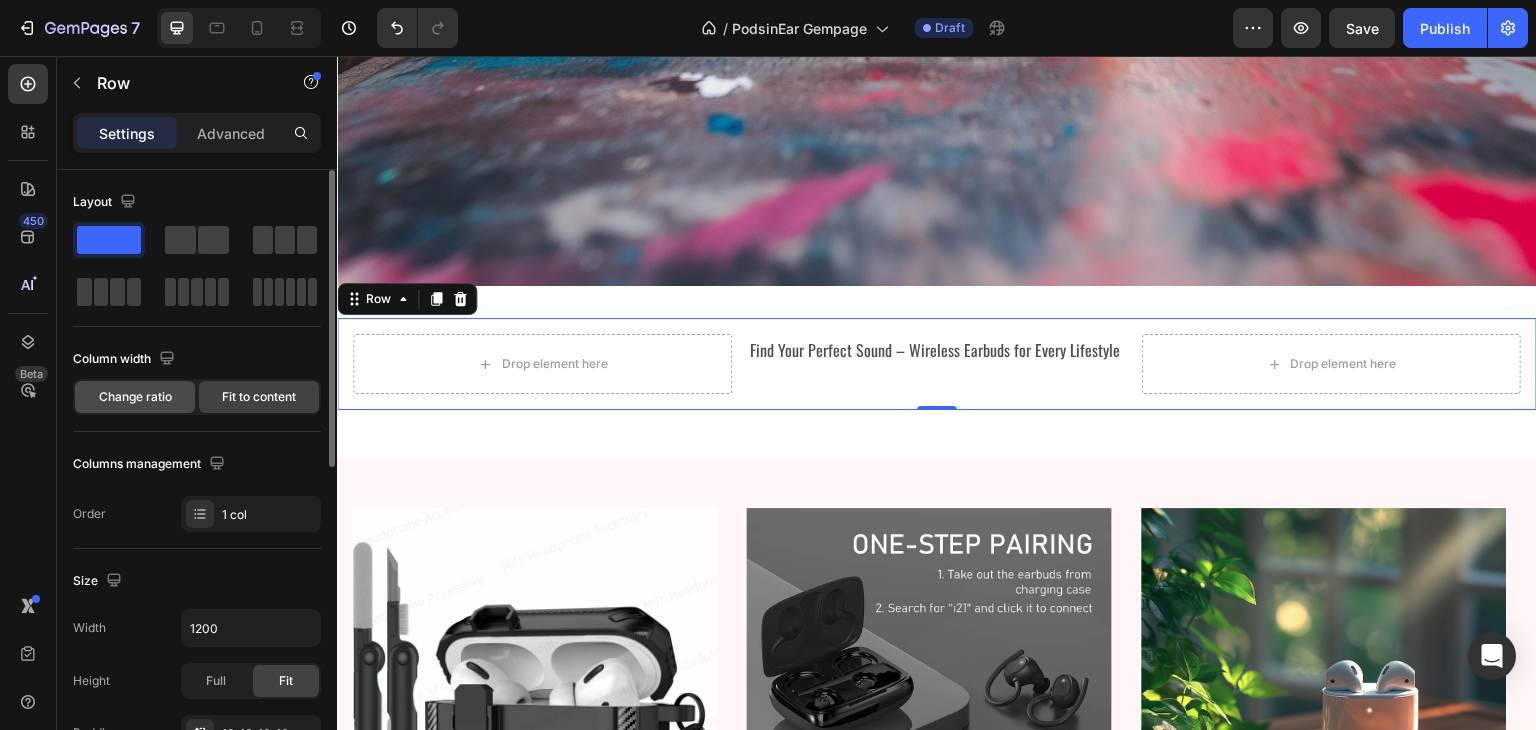 click on "Change ratio" 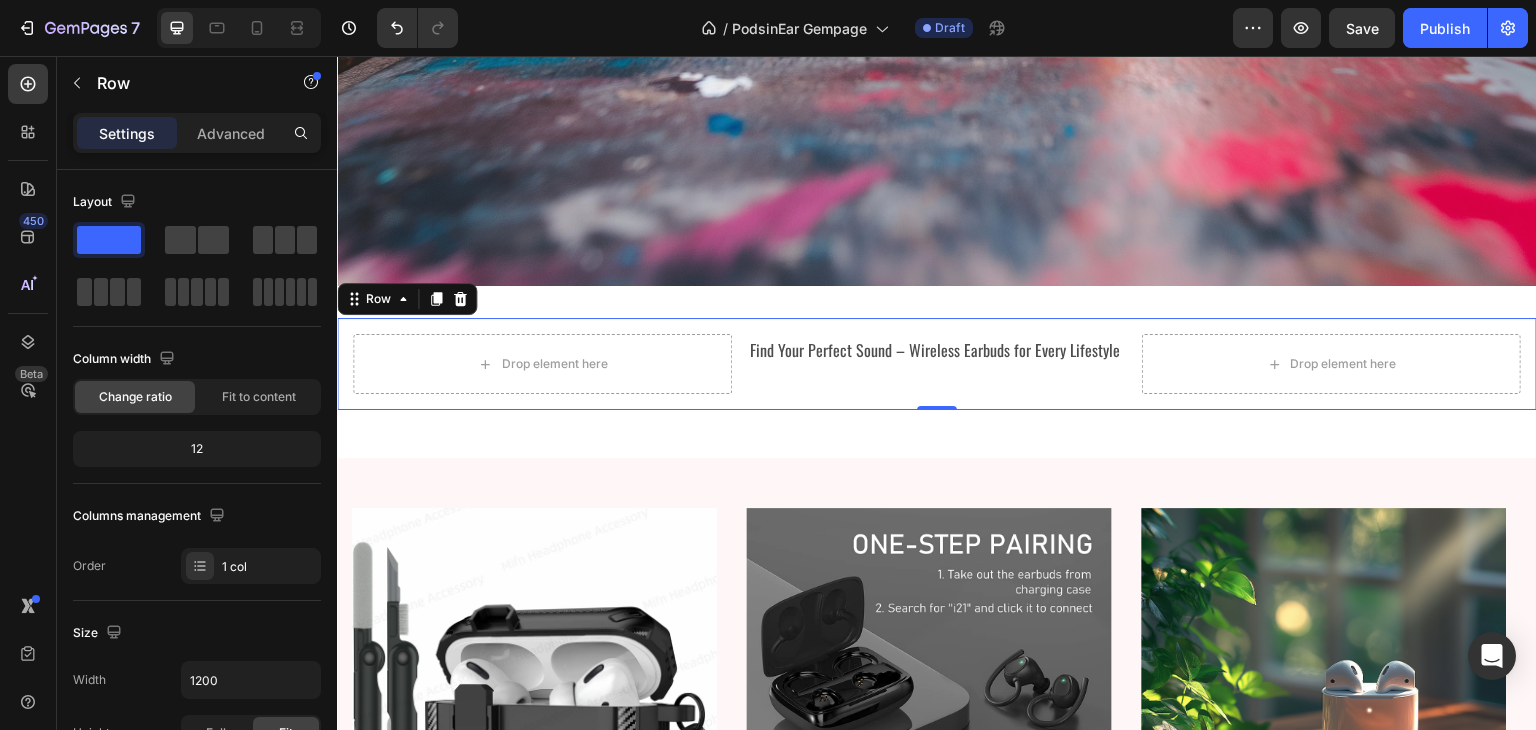 click on "Drop element here Find Your Perfect Sound – Wireless Earbuds for Every Lifestyle Text Block
Drop element here Row Row   0" at bounding box center [937, 364] 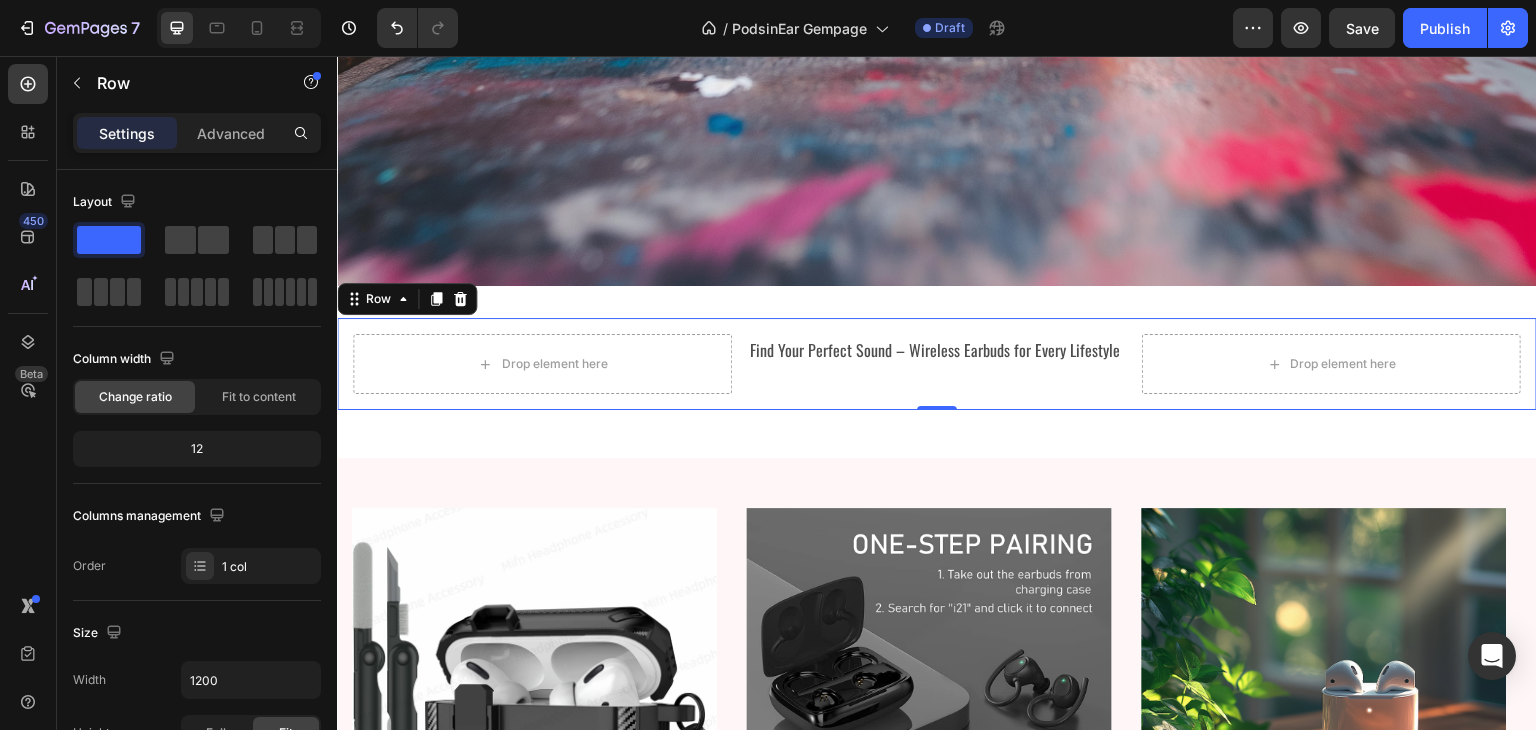 click on "Drop element here Find Your Perfect Sound – Wireless Earbuds for Every Lifestyle Text Block
Drop element here Row Row   0" at bounding box center (937, 364) 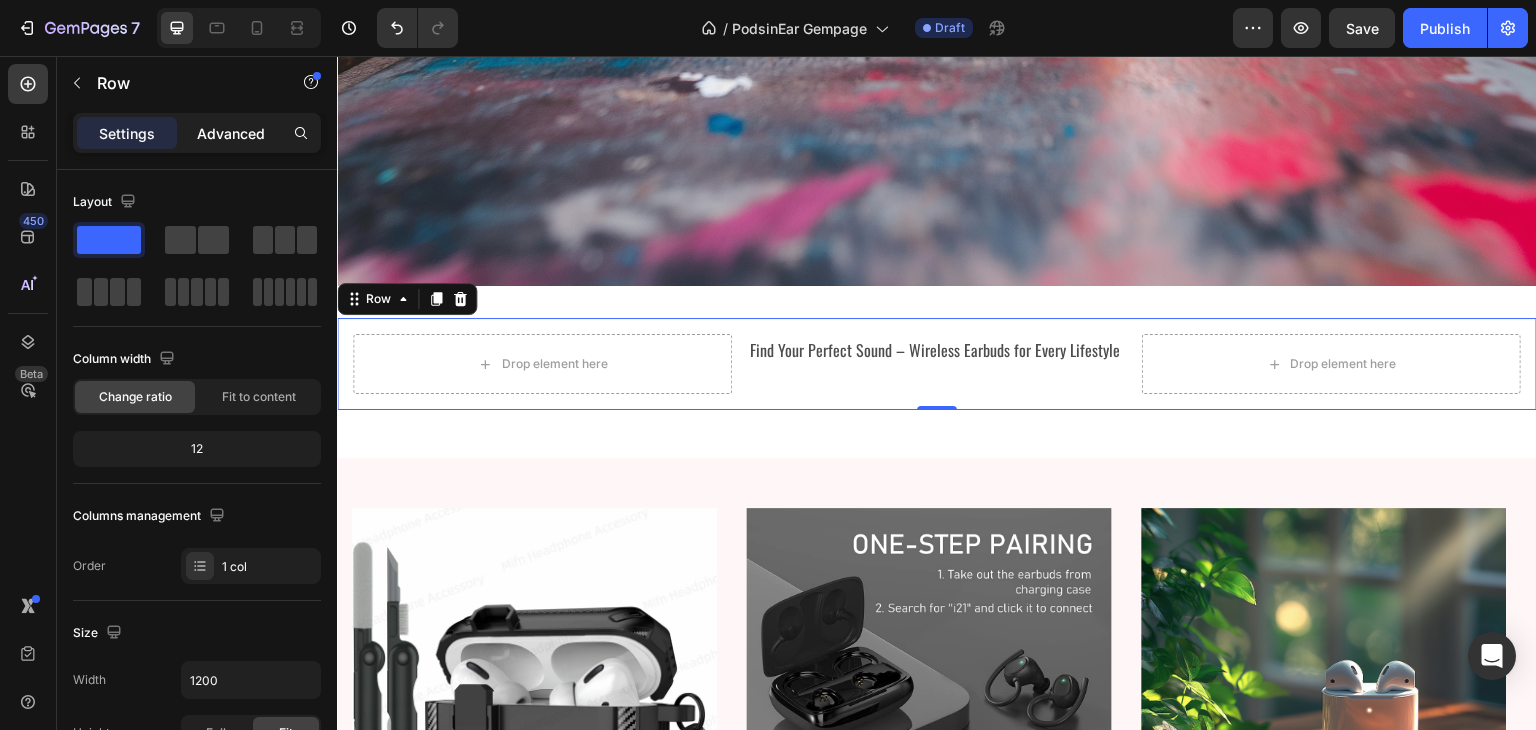 click on "Advanced" at bounding box center (231, 133) 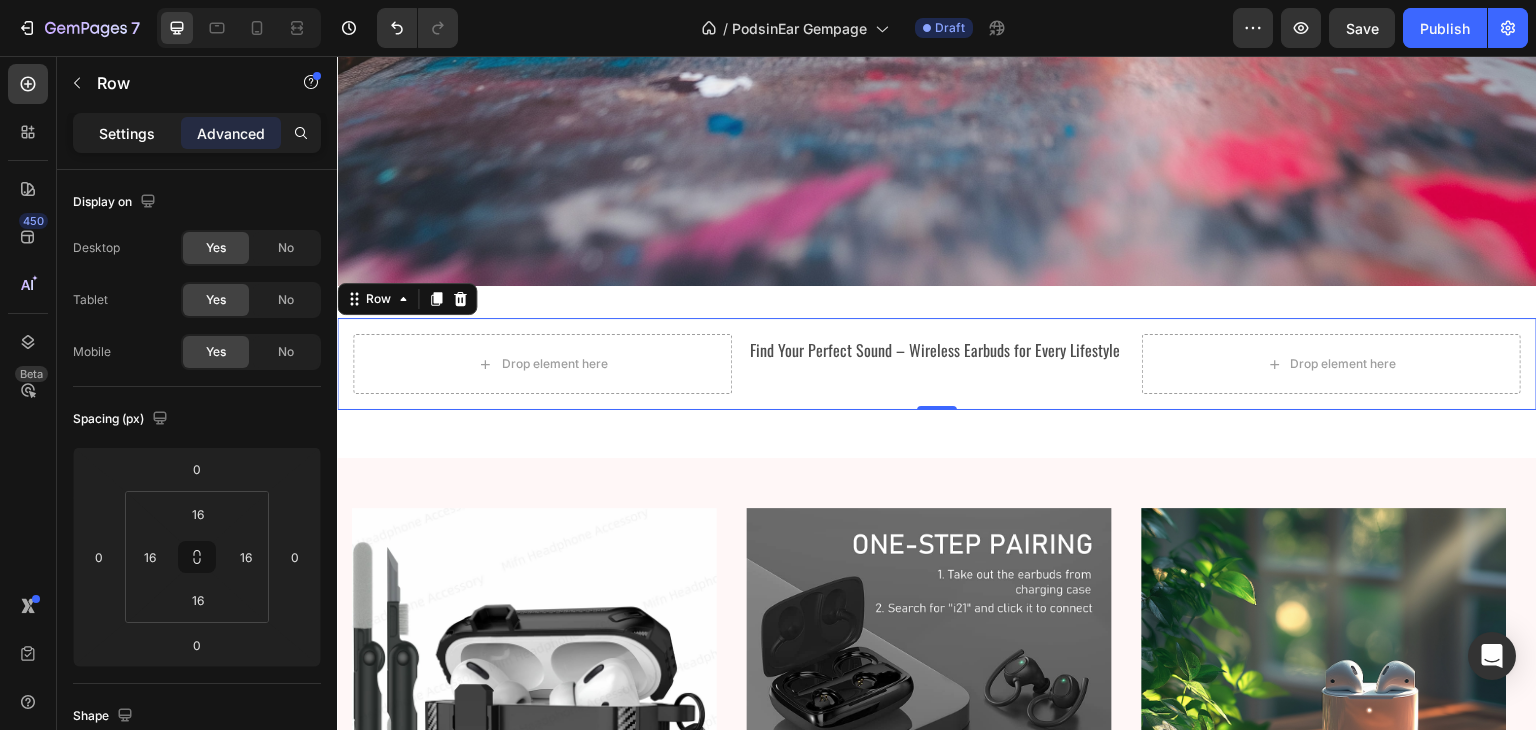 click on "Settings" 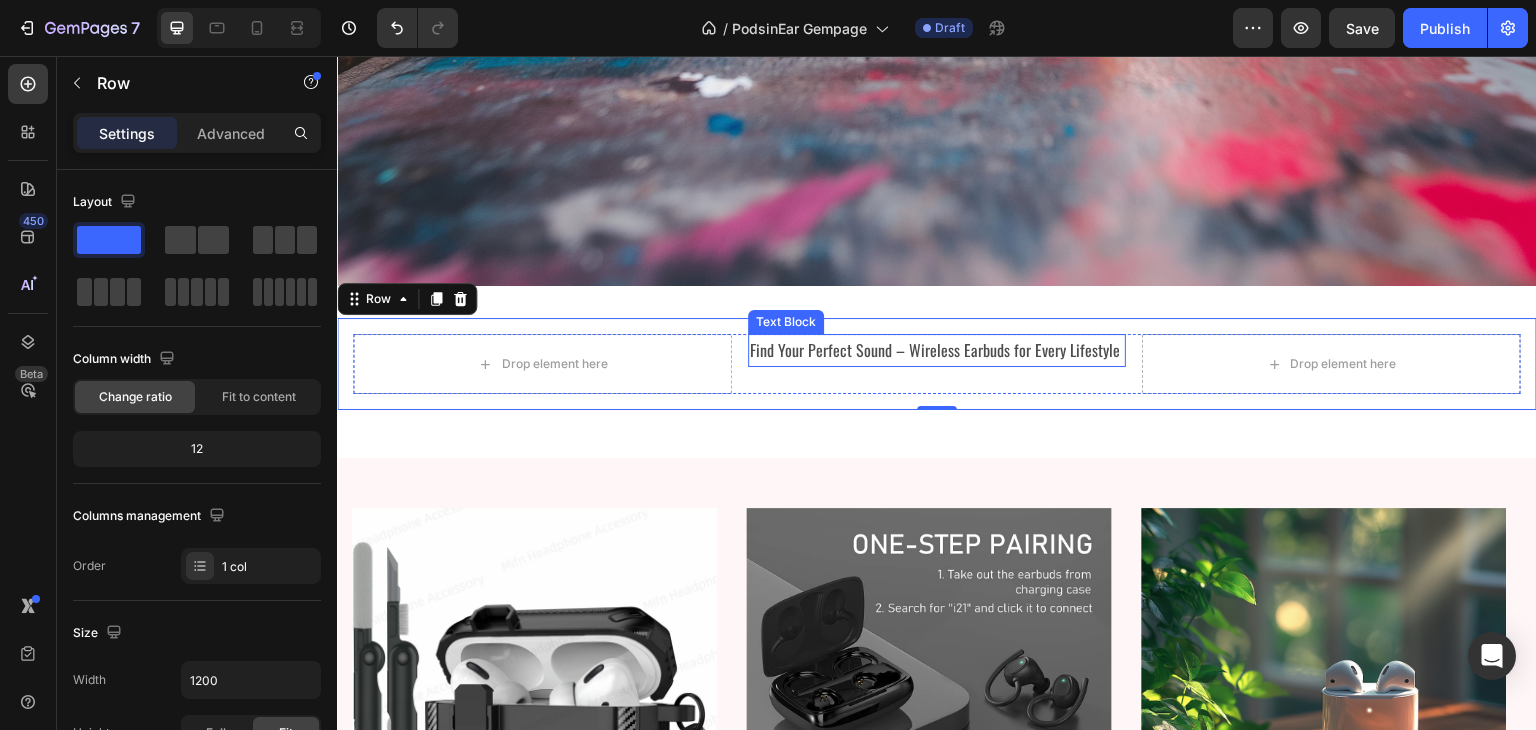 click on "Find Your Perfect Sound – Wireless Earbuds for Every Lifestyle" at bounding box center (937, 350) 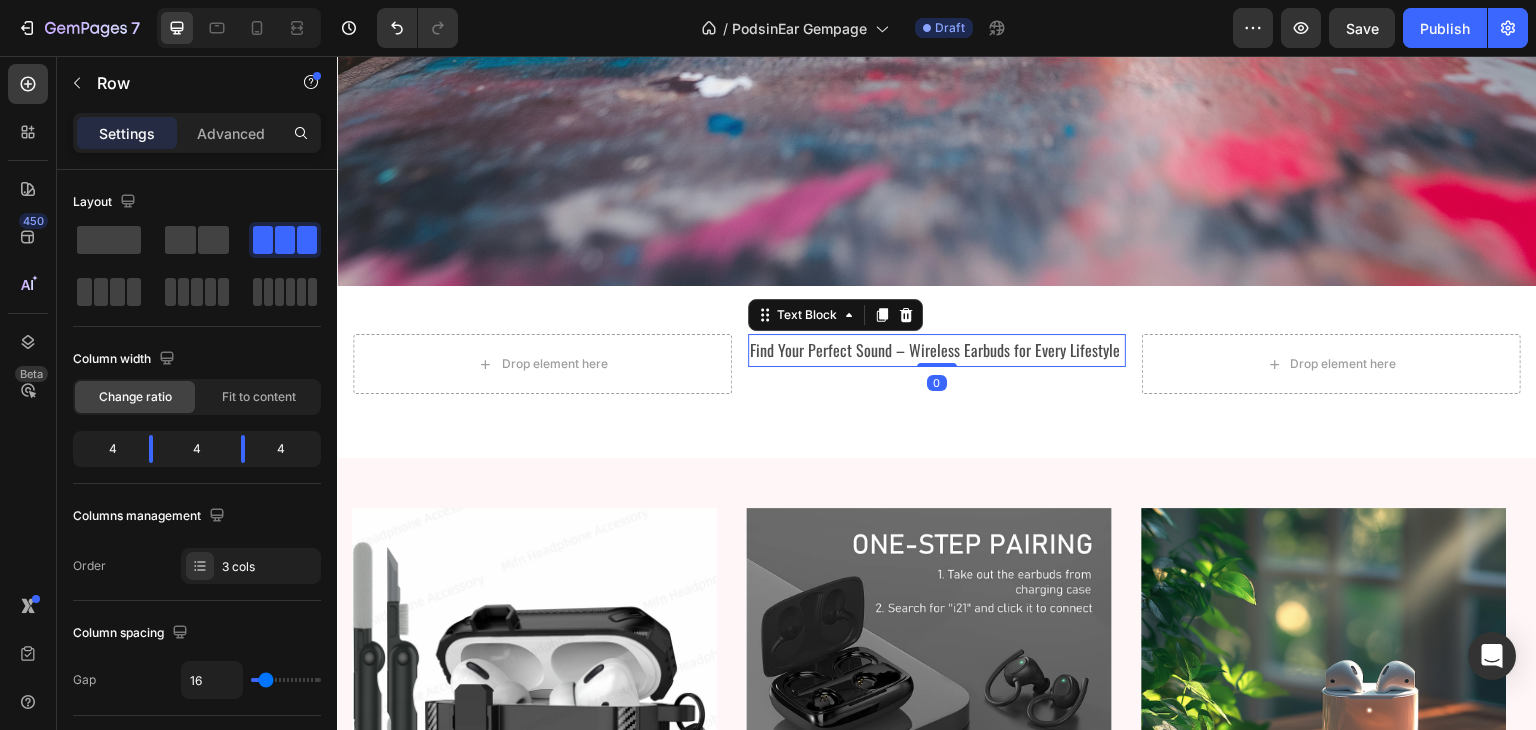 click on "Find Your Perfect Sound – Wireless Earbuds for Every Lifestyle Text Block   0" at bounding box center [937, 364] 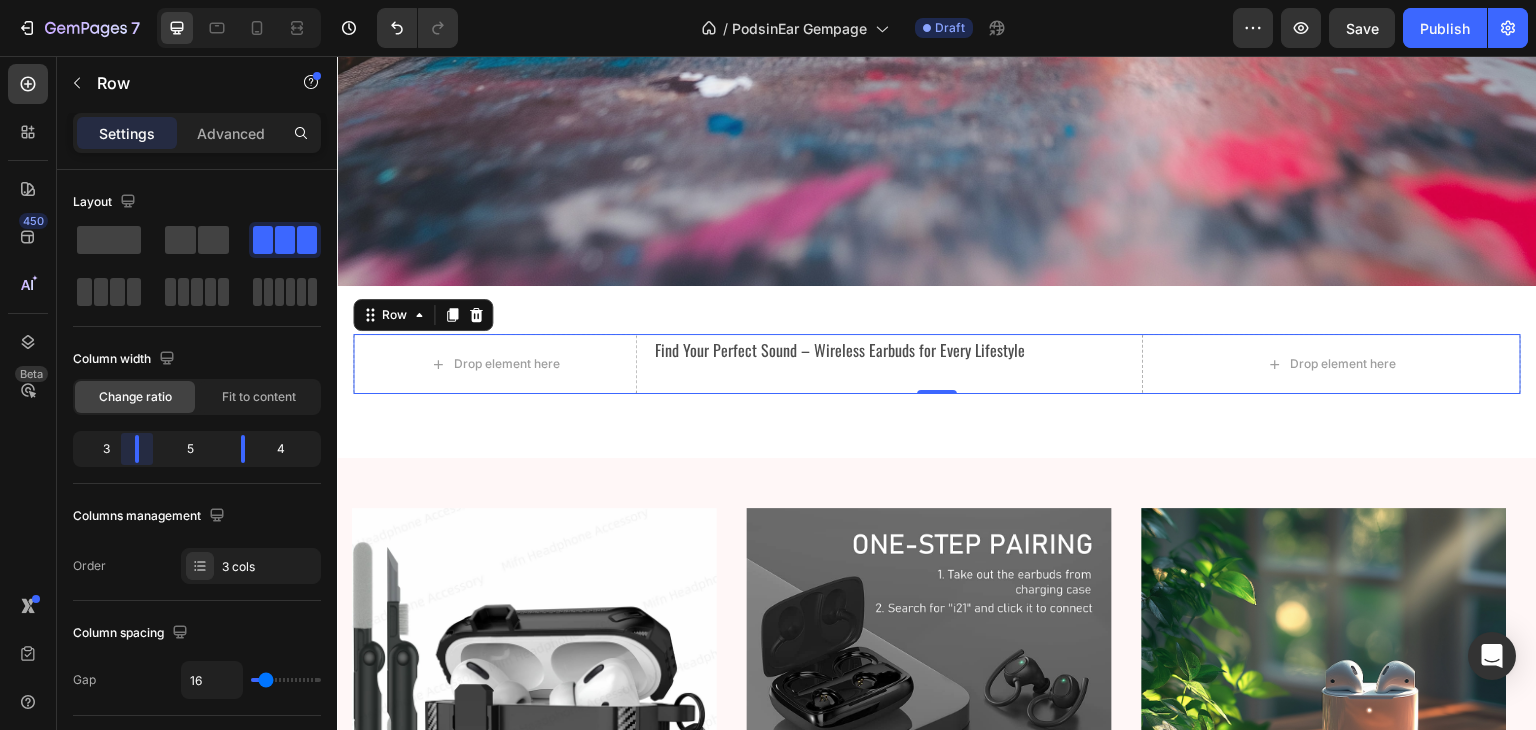 drag, startPoint x: 146, startPoint y: 441, endPoint x: 136, endPoint y: 442, distance: 10.049875 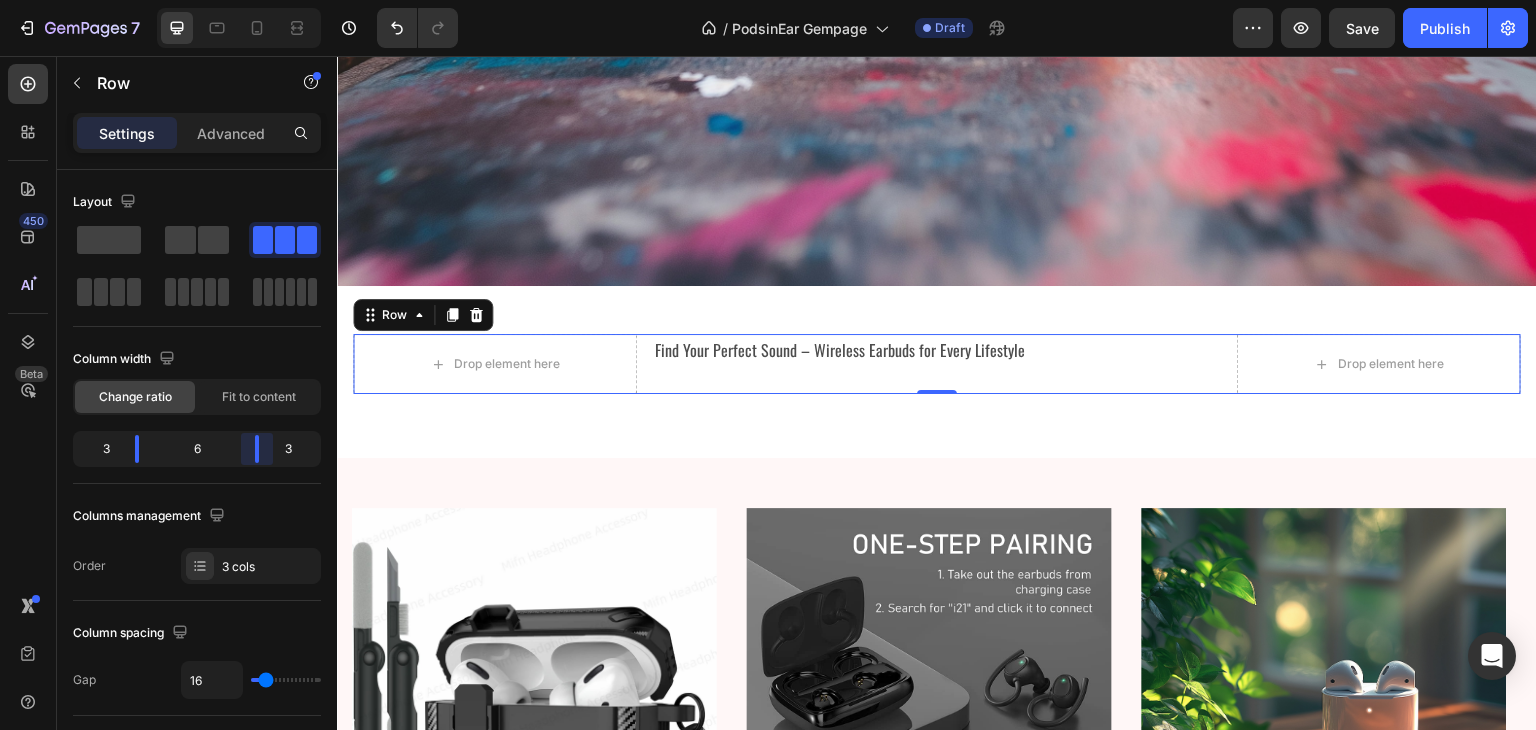 drag, startPoint x: 231, startPoint y: 453, endPoint x: 271, endPoint y: 464, distance: 41.484936 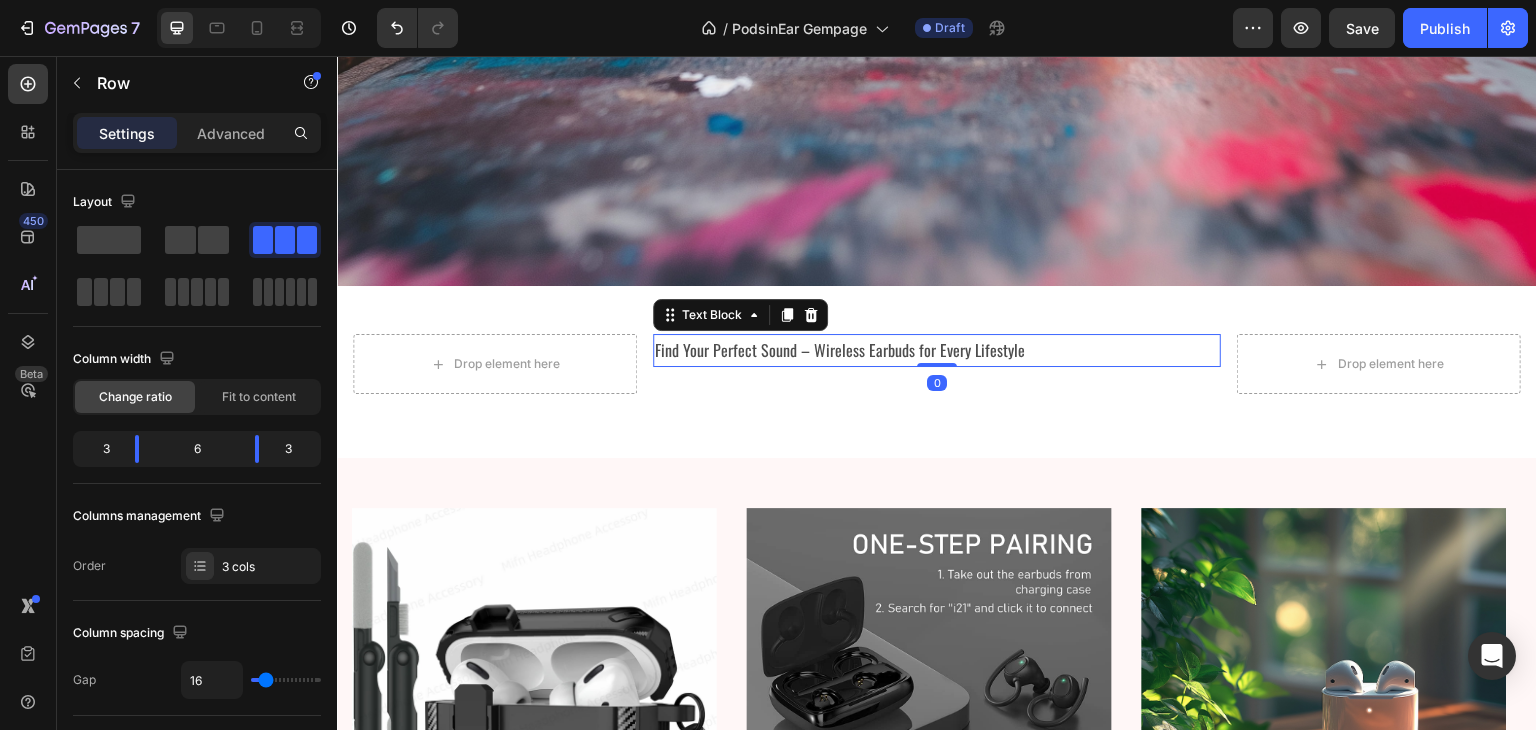 click on "Find Your Perfect Sound – Wireless Earbuds for Every Lifestyle" at bounding box center (937, 350) 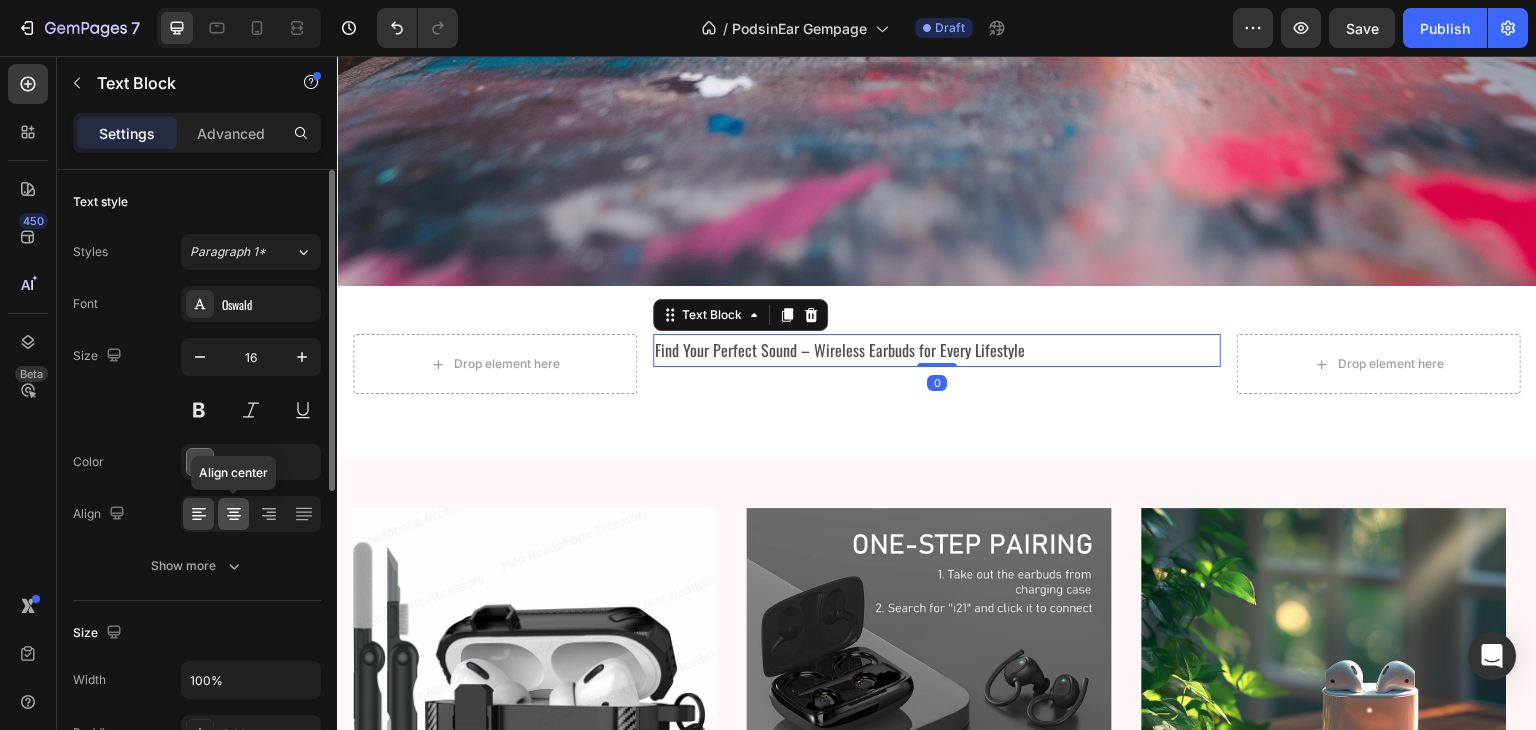 click 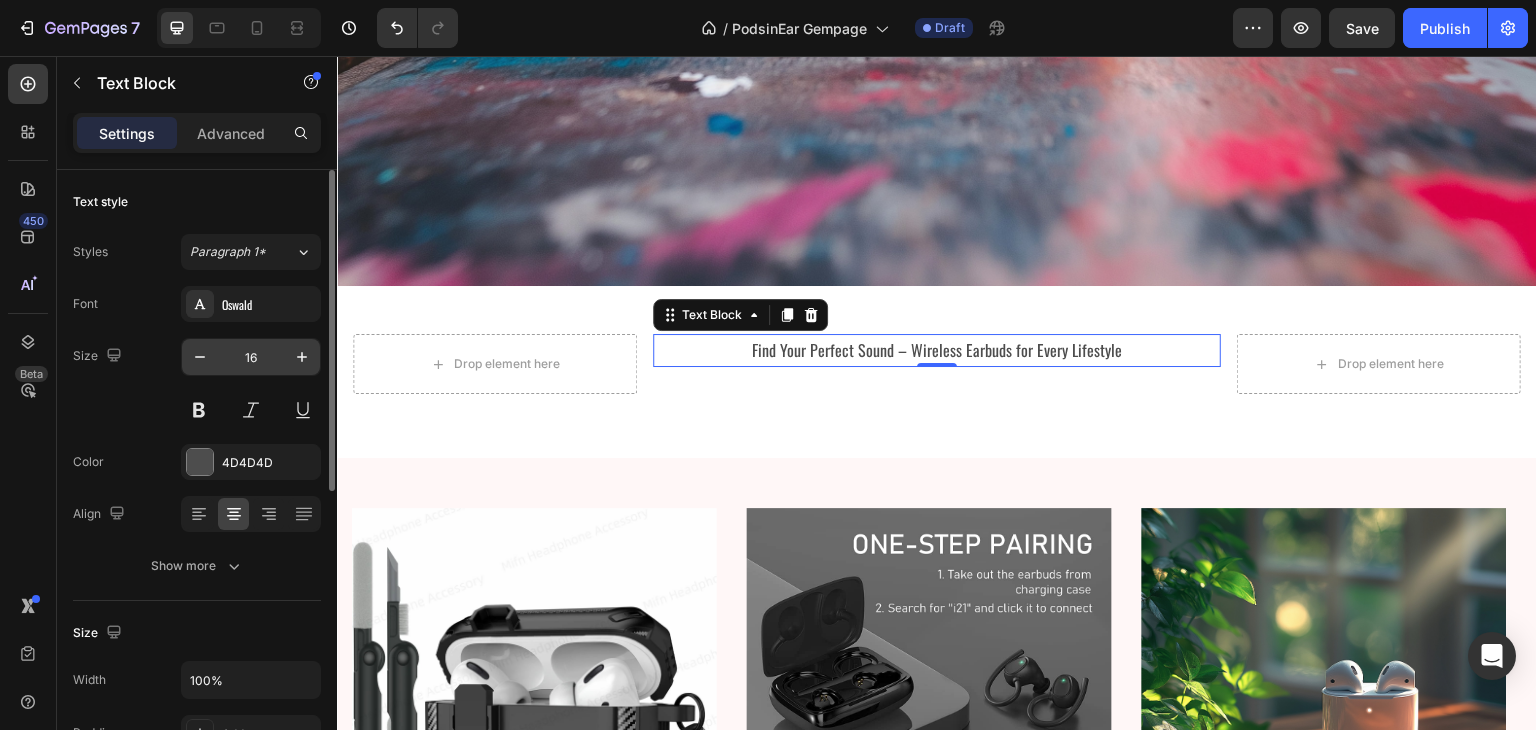 click on "16" at bounding box center (251, 357) 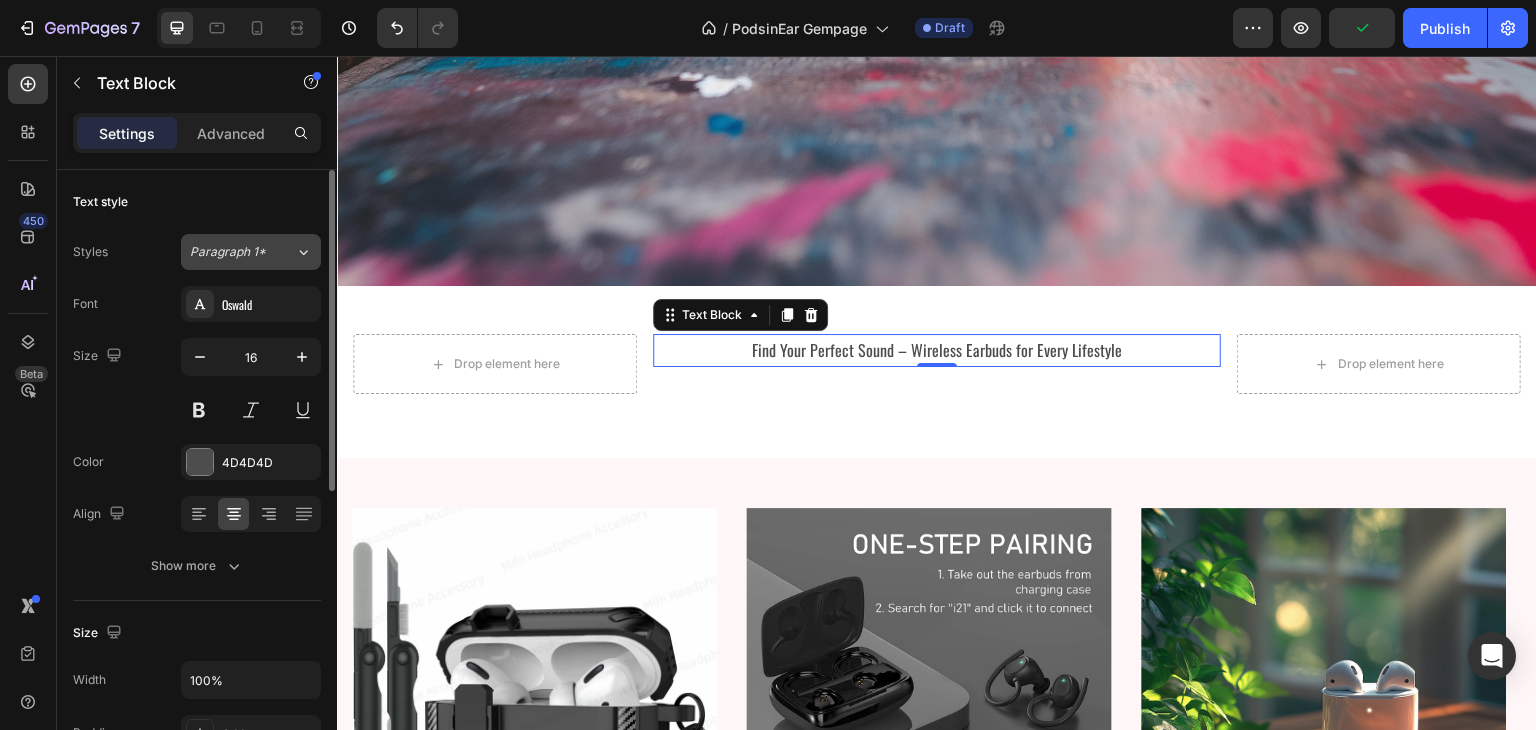 click on "Paragraph 1*" at bounding box center [230, 252] 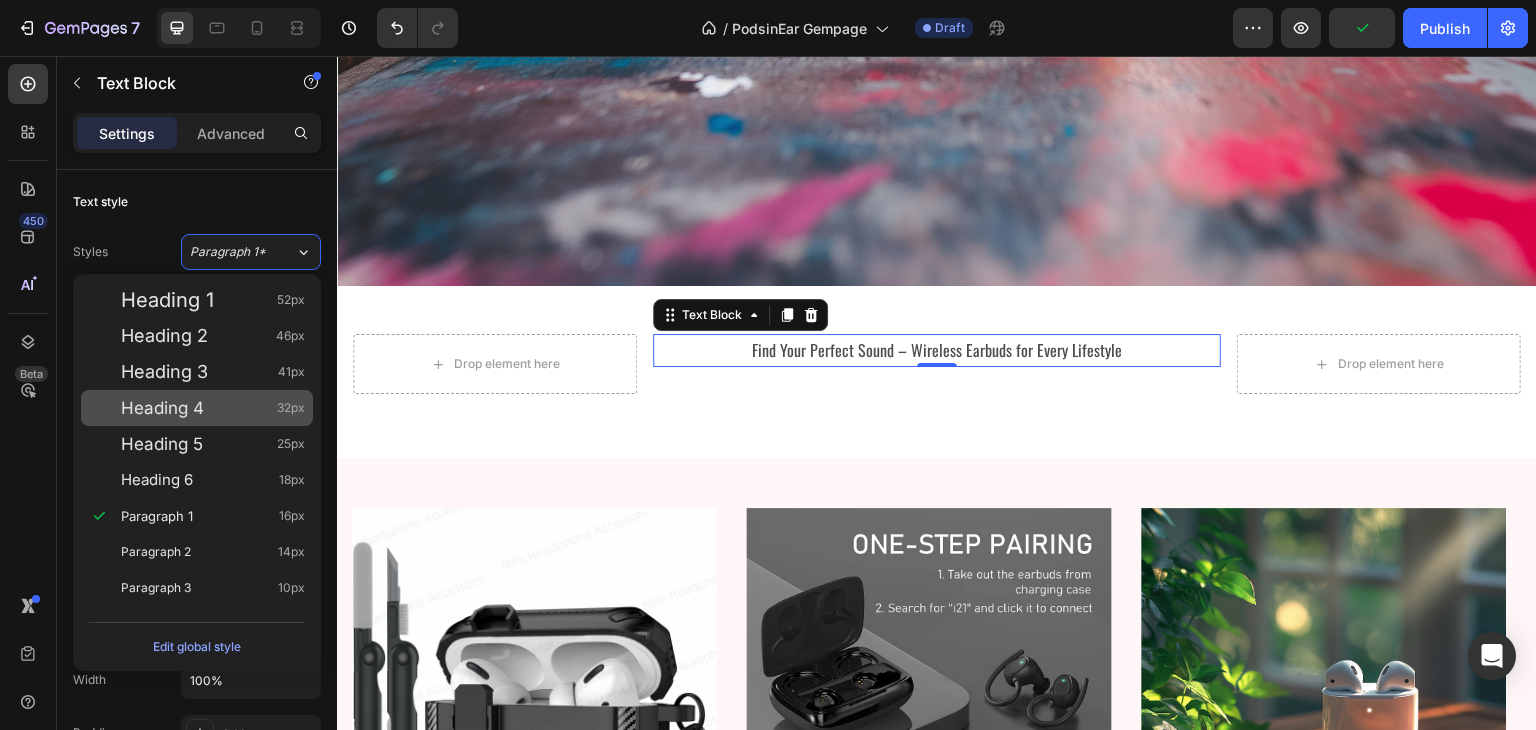 click on "Heading 4 32px" at bounding box center [213, 408] 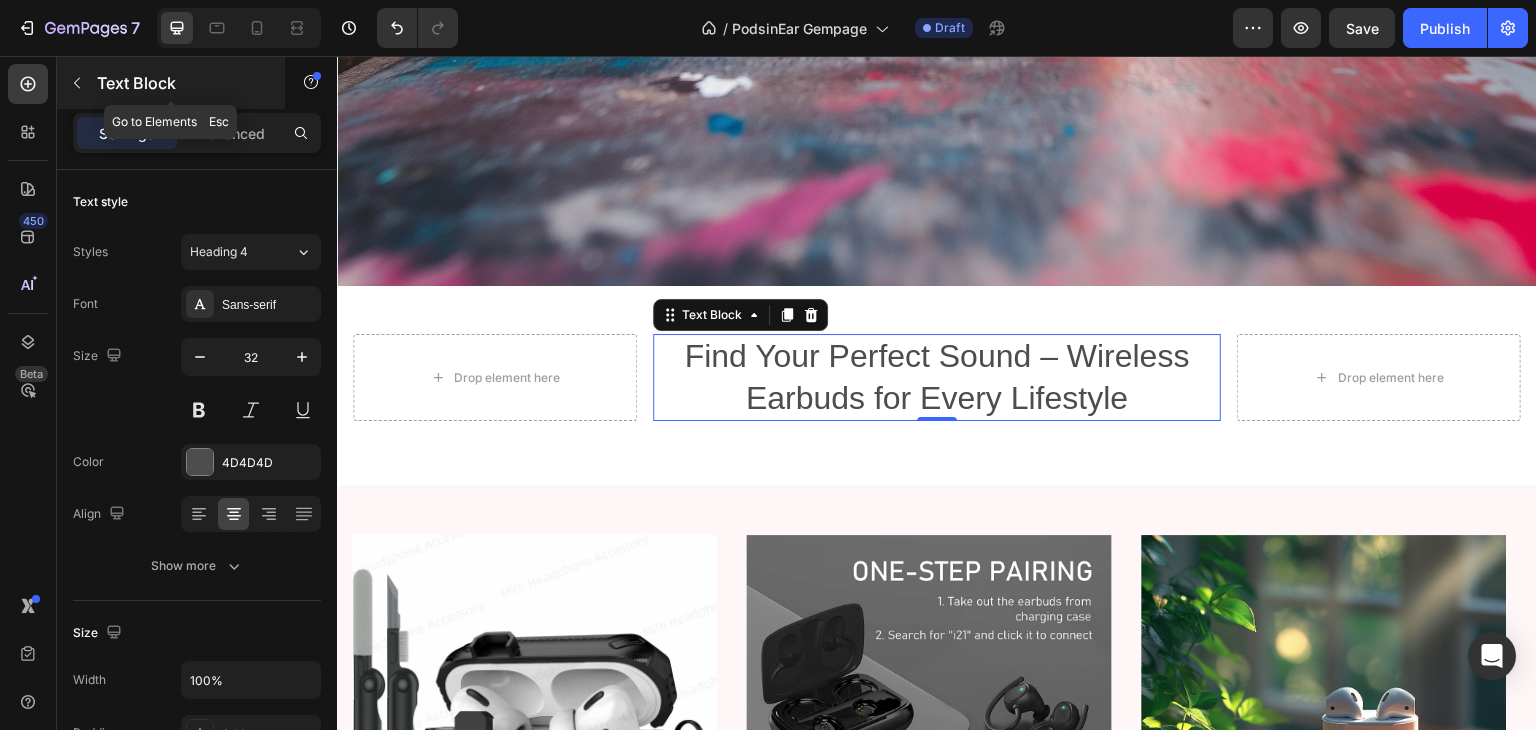 click 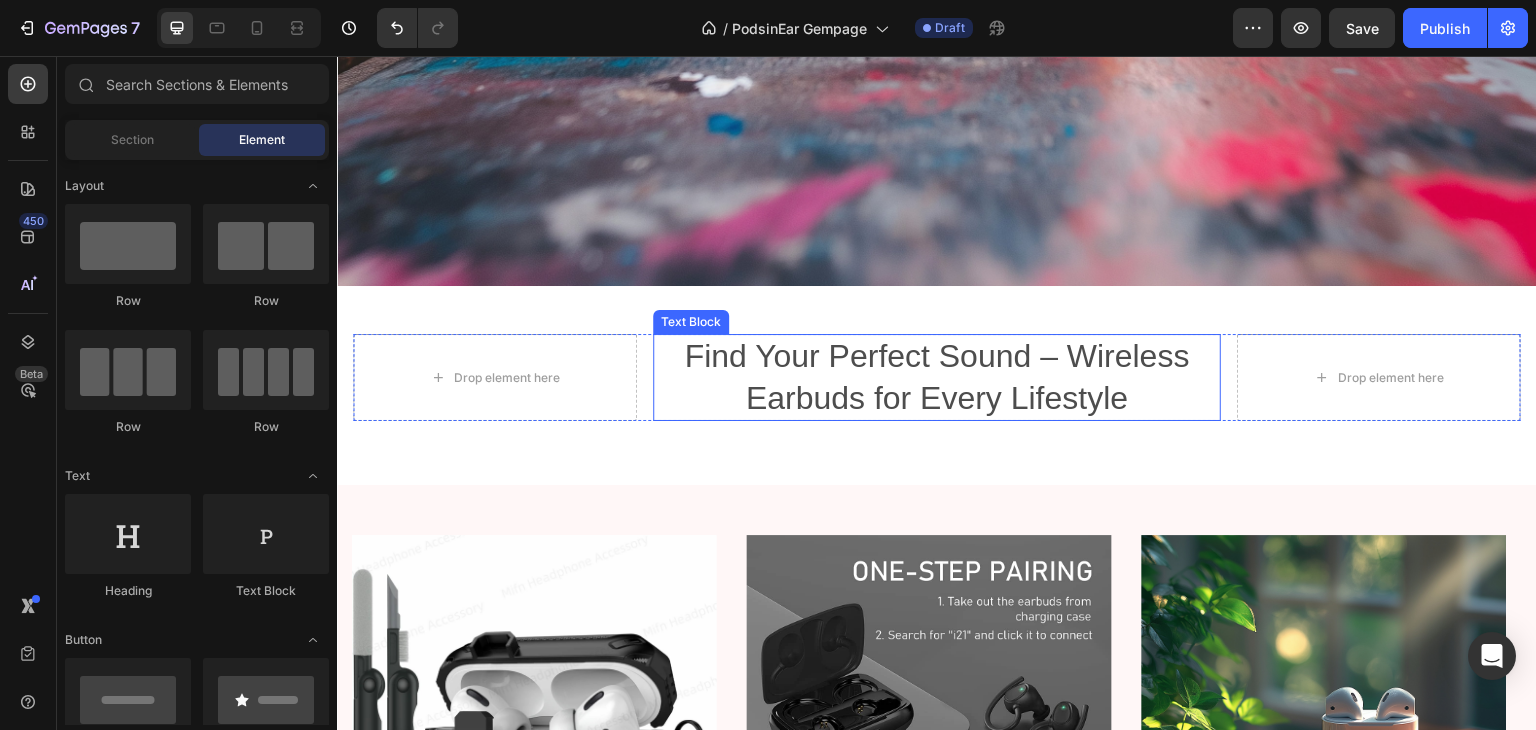 click on "Find Your Perfect Sound – Wireless Earbuds for Every Lifestyle" at bounding box center (937, 377) 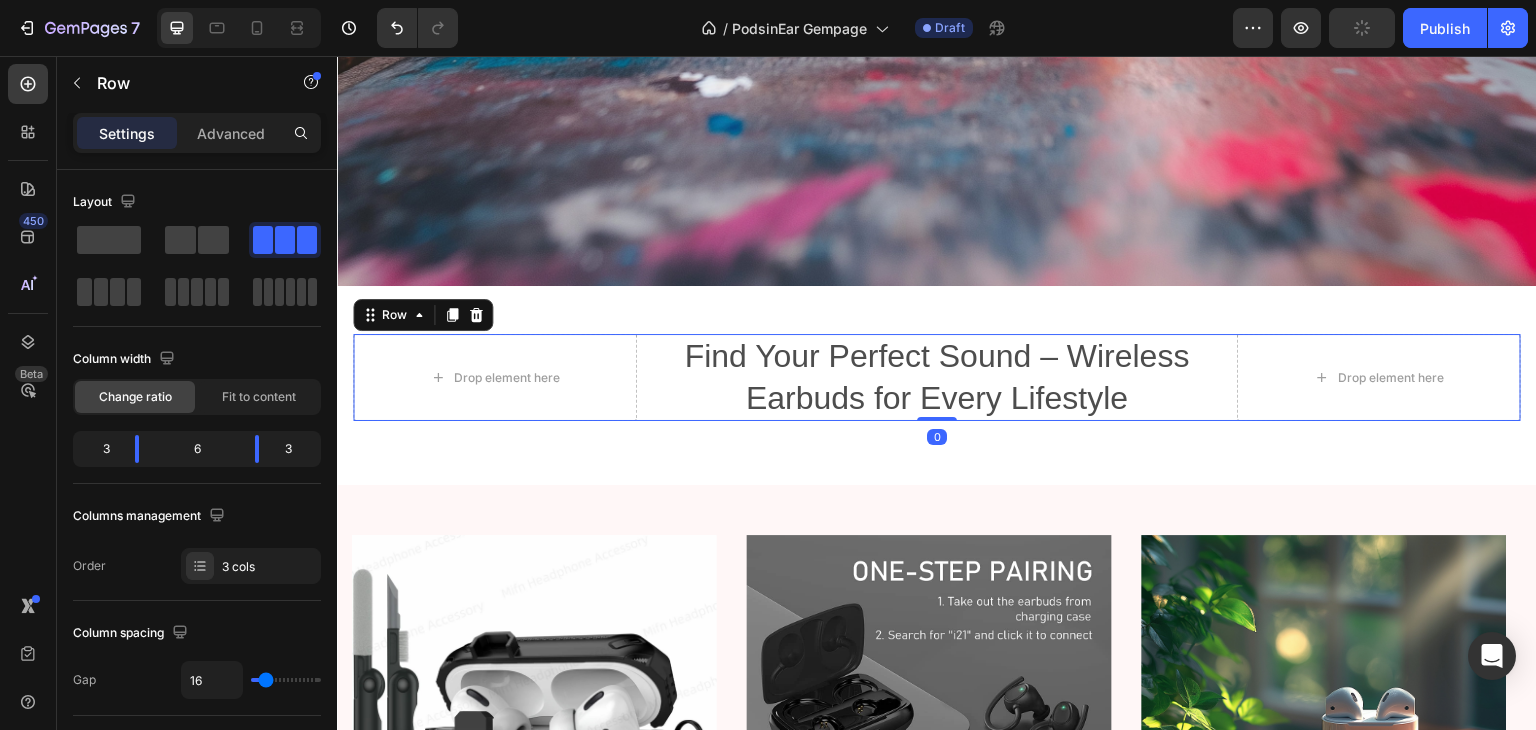 click on "Drop element here Find Your Perfect Sound – Wireless Earbuds for Every Lifestyle Text Block
Drop element here Row   0" at bounding box center [937, 377] 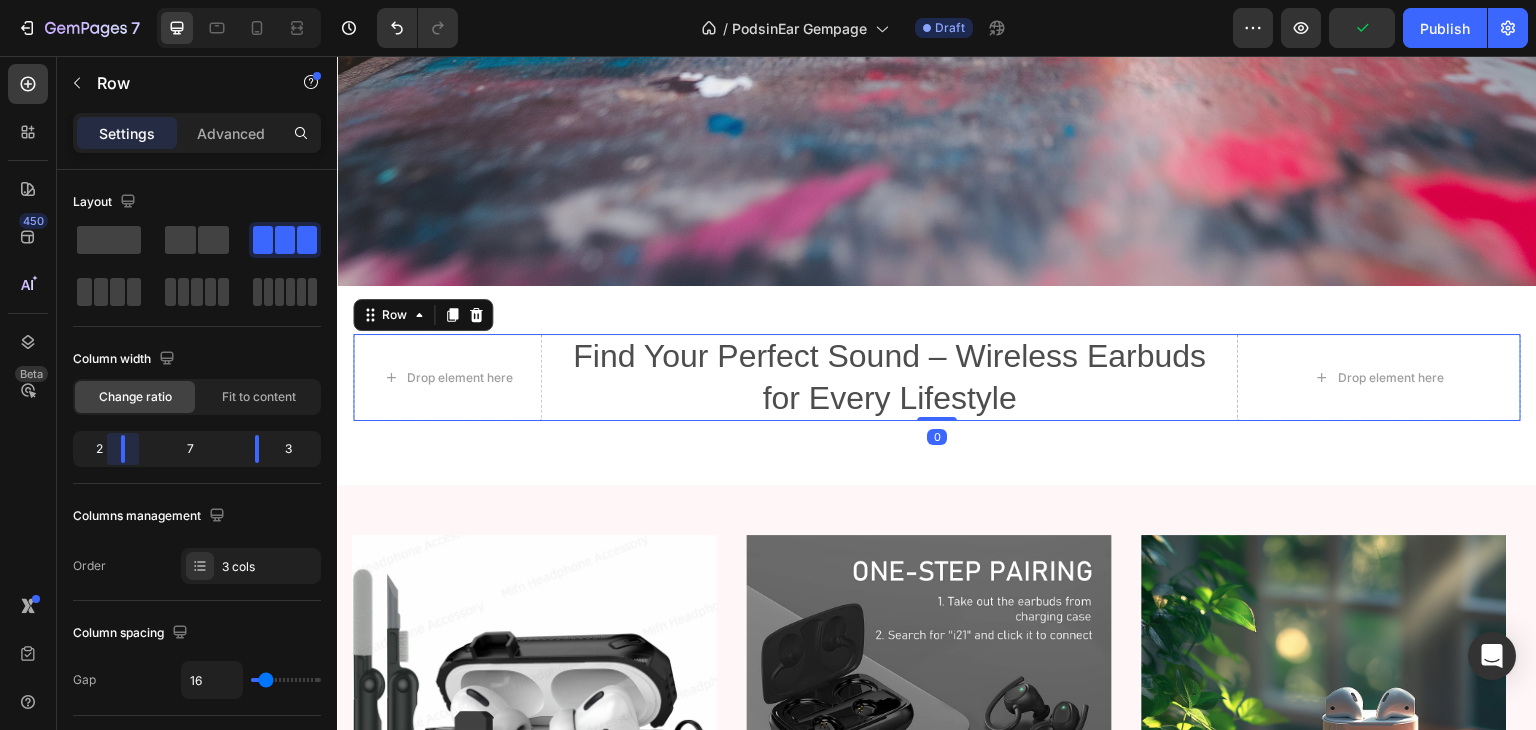 drag, startPoint x: 140, startPoint y: 457, endPoint x: 113, endPoint y: 465, distance: 28.160255 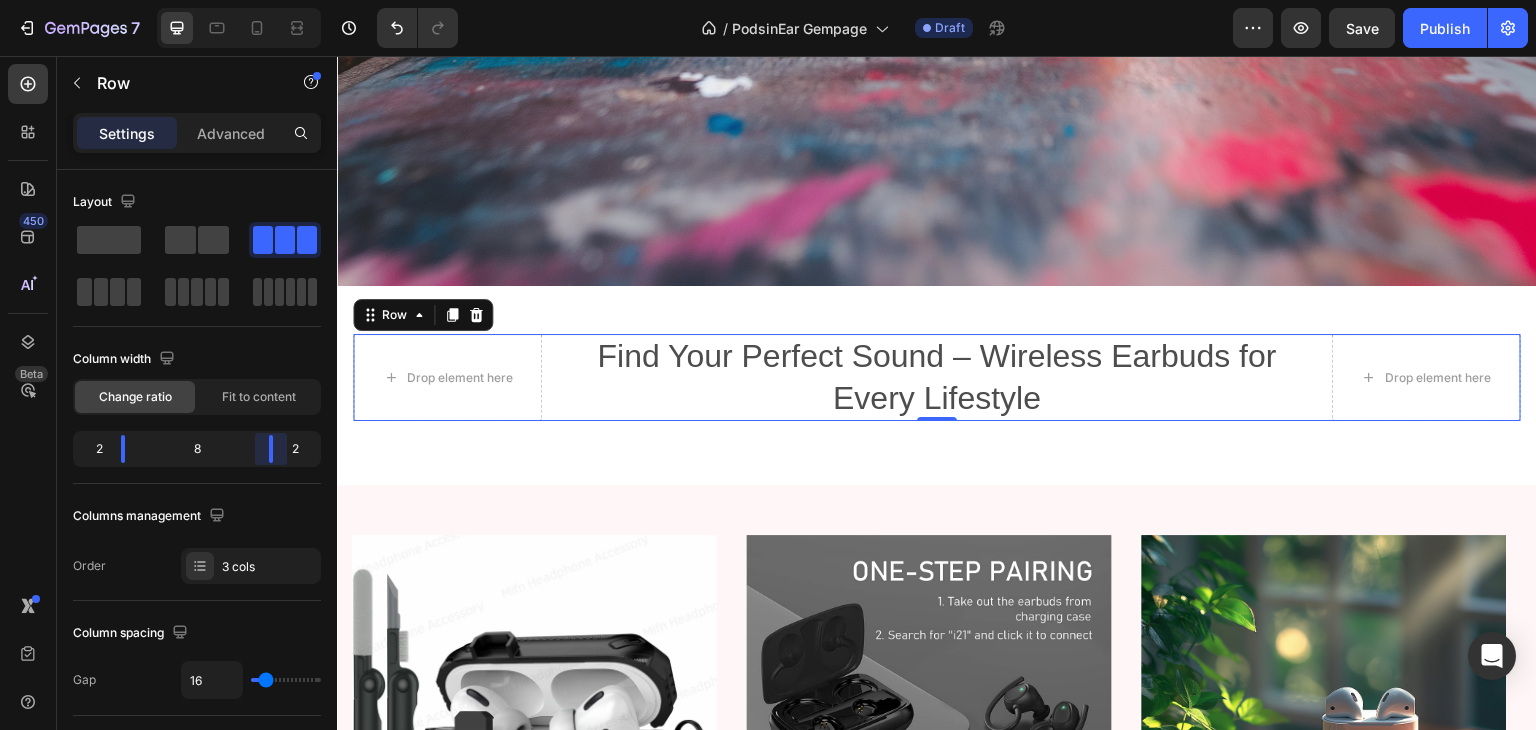 drag, startPoint x: 260, startPoint y: 451, endPoint x: 274, endPoint y: 454, distance: 14.3178215 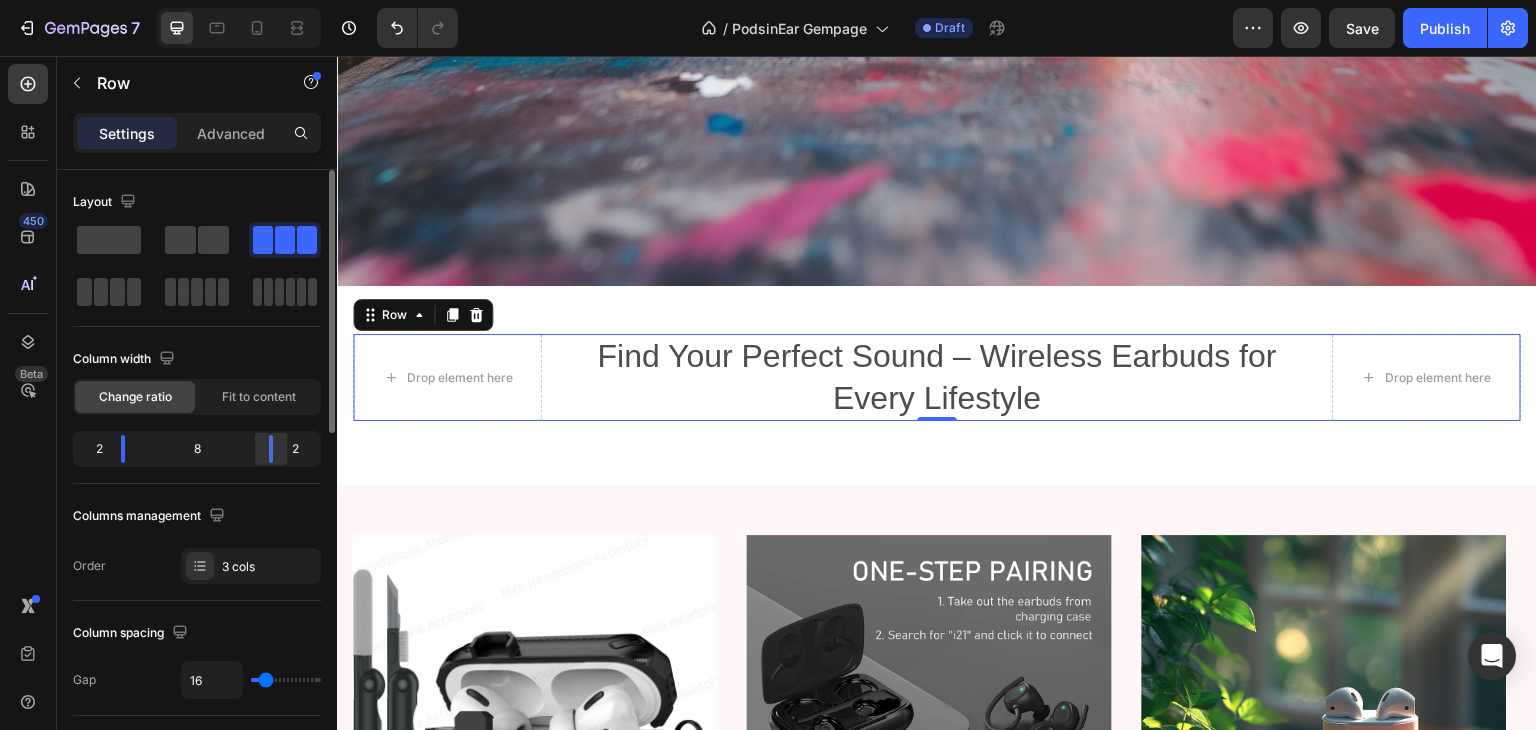 click on "7  Version history  /  PodsinEar Gempage Draft Preview  Save   Publish  450 Beta Sections(30) Elements(83) Section Element Hero Section Product Detail Brands Trusted Badges Guarantee Product Breakdown How to use Testimonials Compare Bundle FAQs Social Proof Brand Story Product List Collection Blog List Contact Sticky Add to Cart Custom Footer Browse Library 450 Layout
Row
Row
Row
Row Text
Heading
Text Block Button
Button
Button Media
Image
Image" at bounding box center (768, 0) 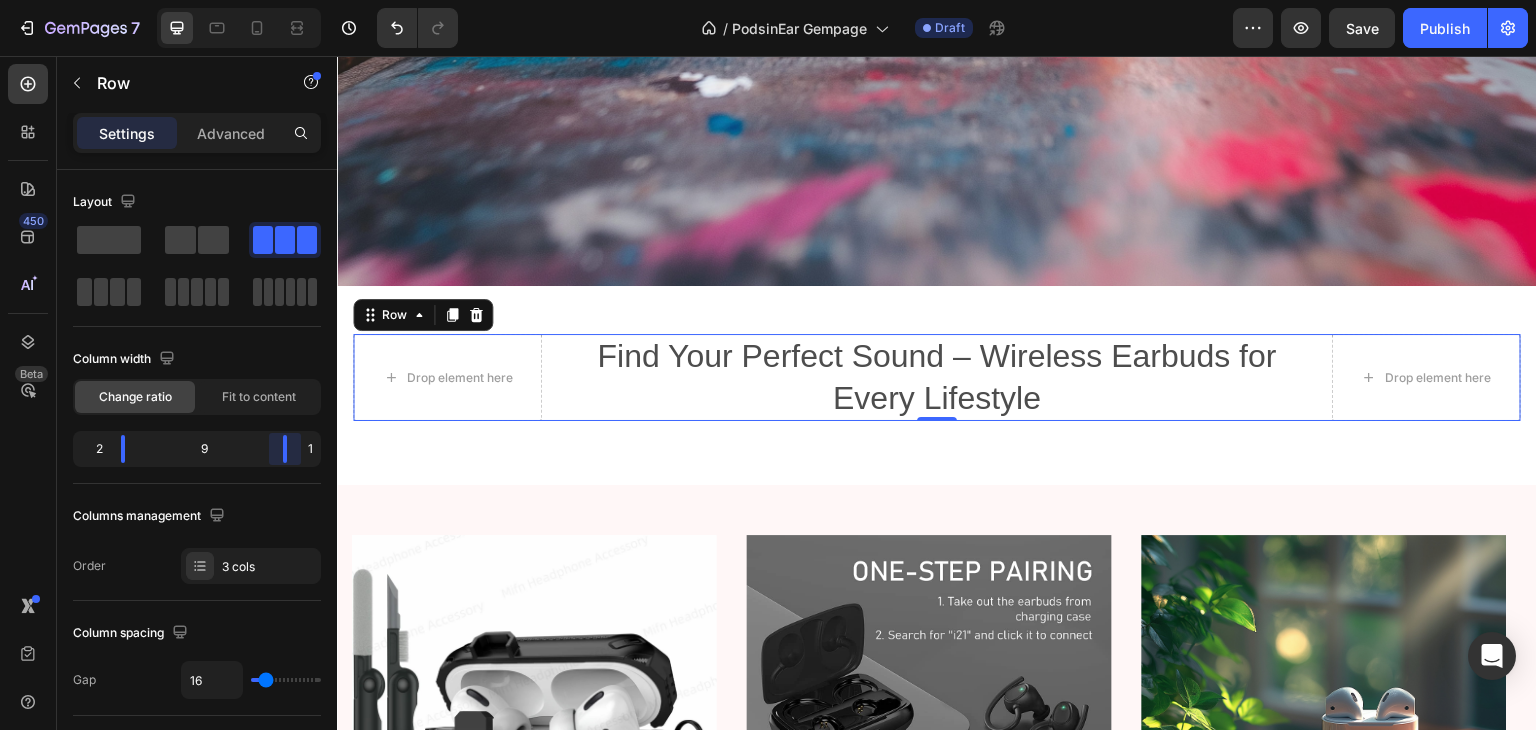 drag, startPoint x: 269, startPoint y: 453, endPoint x: 303, endPoint y: 457, distance: 34.234486 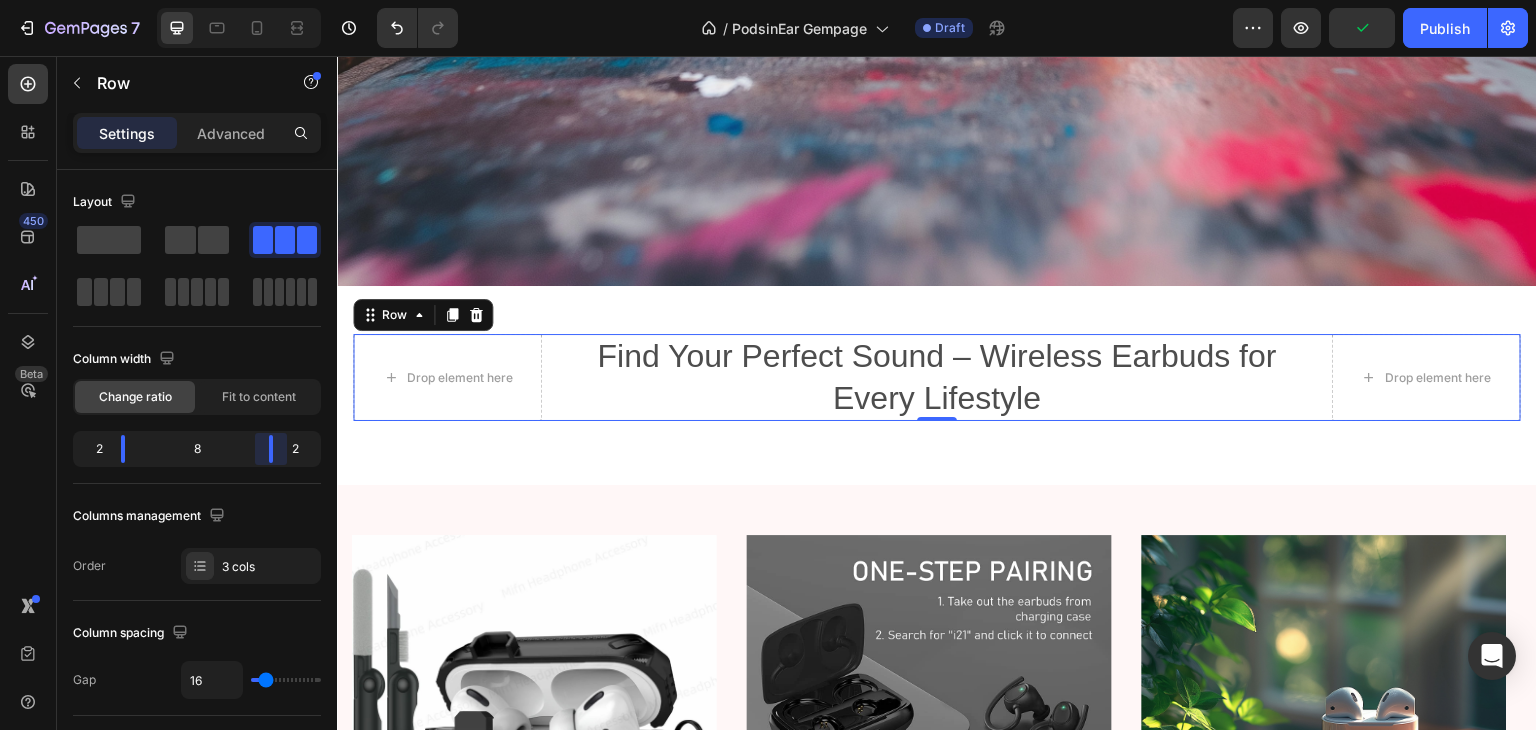 click on "7  Version history  /  PodsinEar Gempage Draft Preview  Publish  450 Beta Sections(30) Elements(83) Section Element Hero Section Product Detail Brands Trusted Badges Guarantee Product Breakdown How to use Testimonials Compare Bundle FAQs Social Proof Brand Story Product List Collection Blog List Contact Sticky Add to Cart Custom Footer Browse Library 450 Layout
Row
Row
Row
Row Text
Heading
Text Block Button
Button
Button Media
Image
Image" at bounding box center (768, 0) 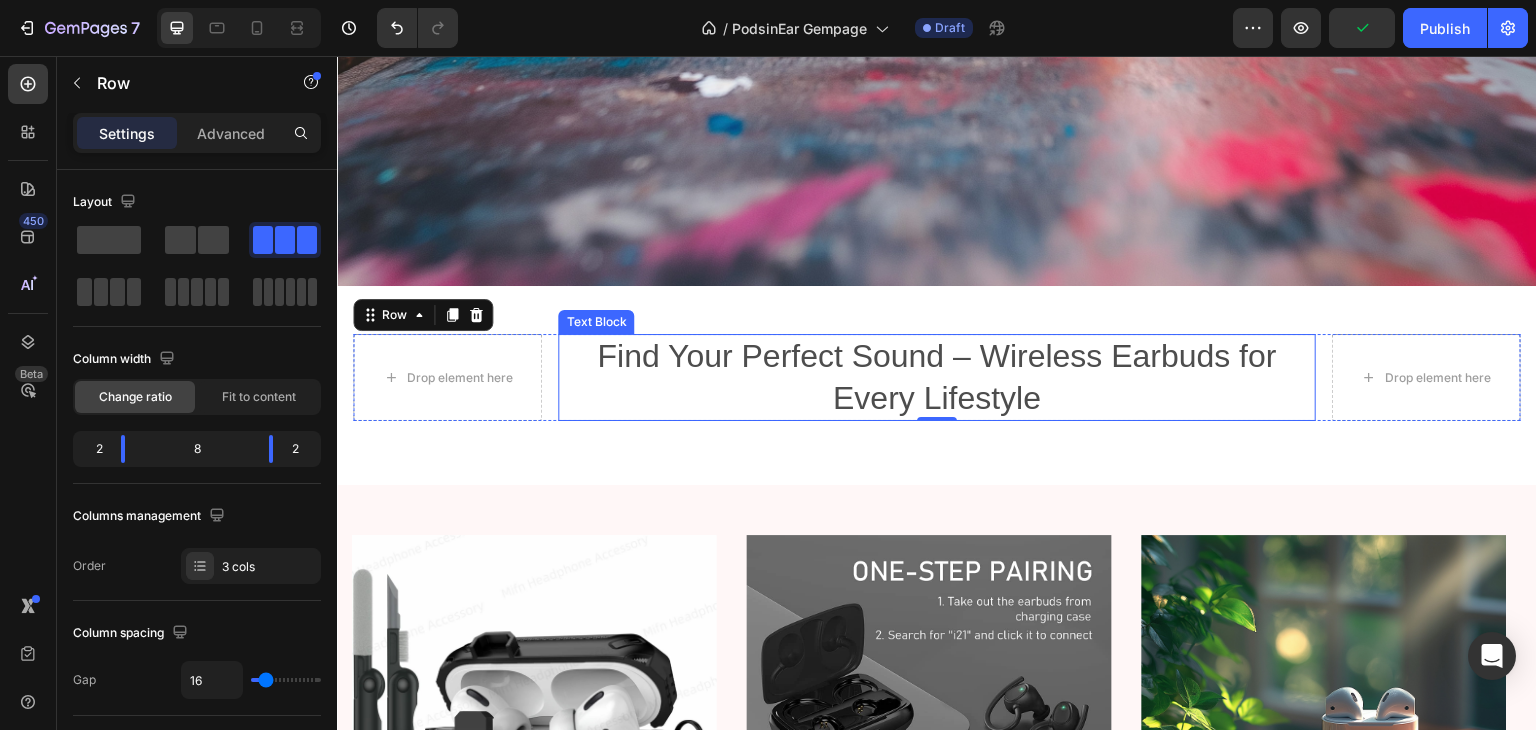 click on "Find Your Perfect Sound – Wireless Earbuds for Every Lifestyle" at bounding box center [936, 377] 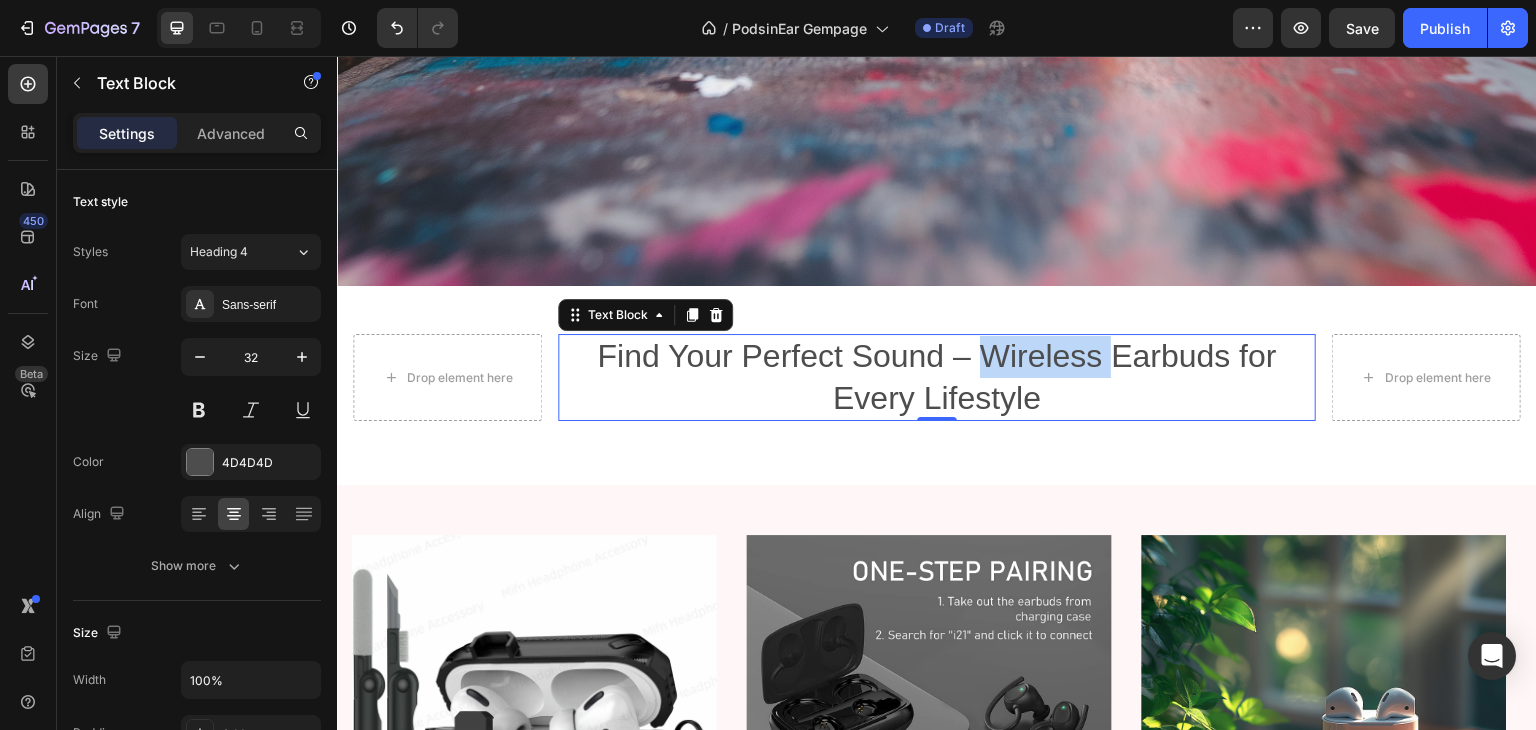 click on "Find Your Perfect Sound – Wireless Earbuds for Every Lifestyle" at bounding box center [936, 377] 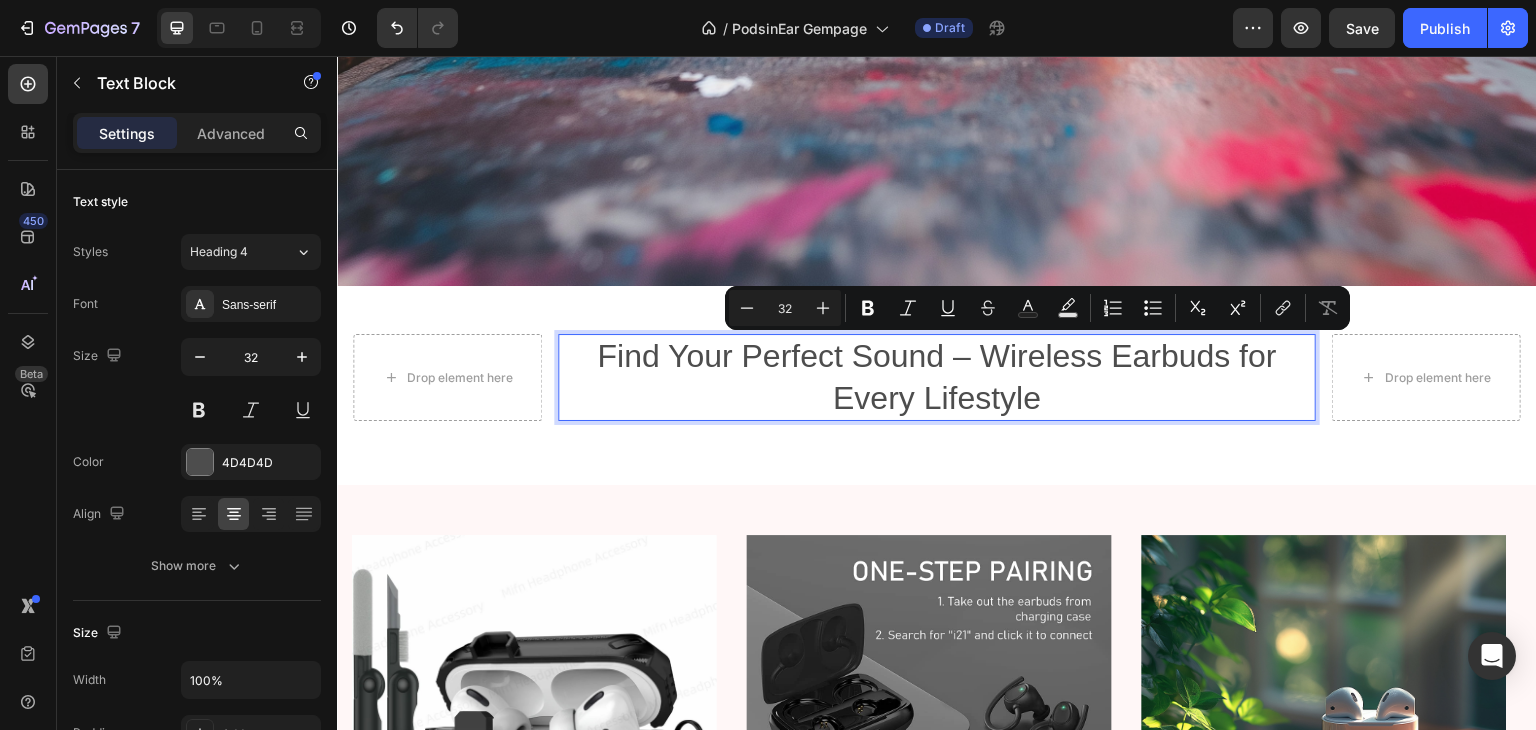click on "Find Your Perfect Sound – Wireless Earbuds for Every Lifestyle" at bounding box center [936, 377] 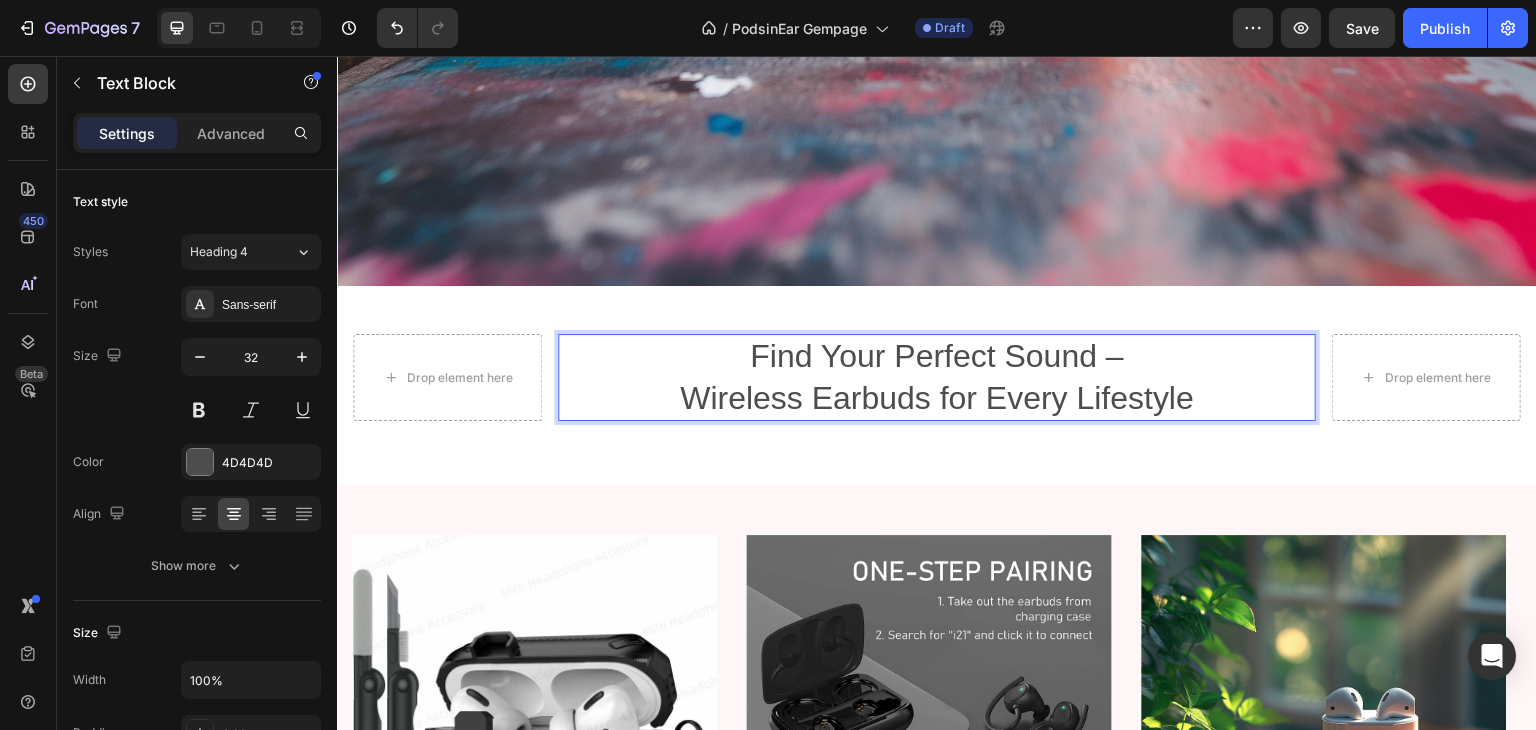 click on "Find Your Perfect Sound –" at bounding box center [936, 357] 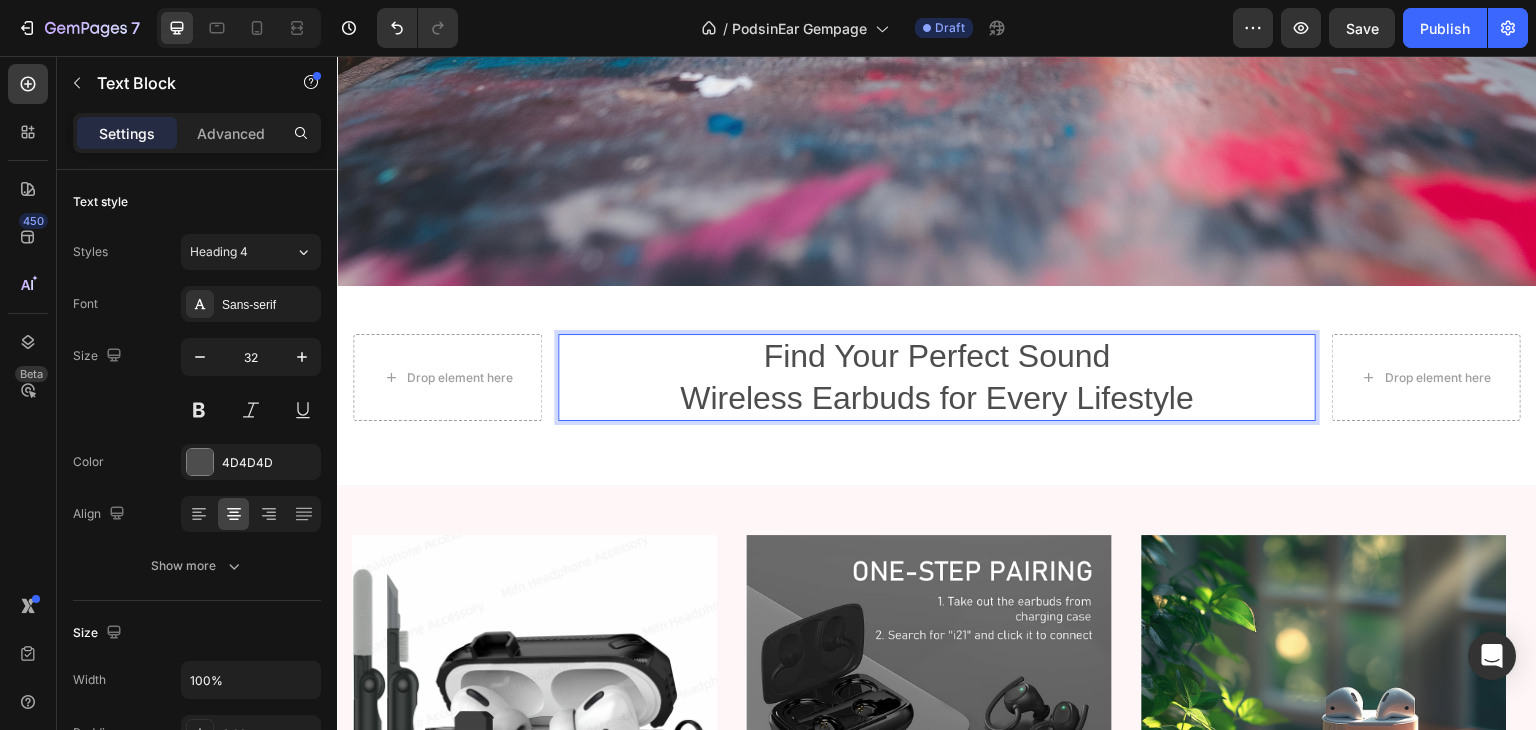 scroll, scrollTop: 711, scrollLeft: 0, axis: vertical 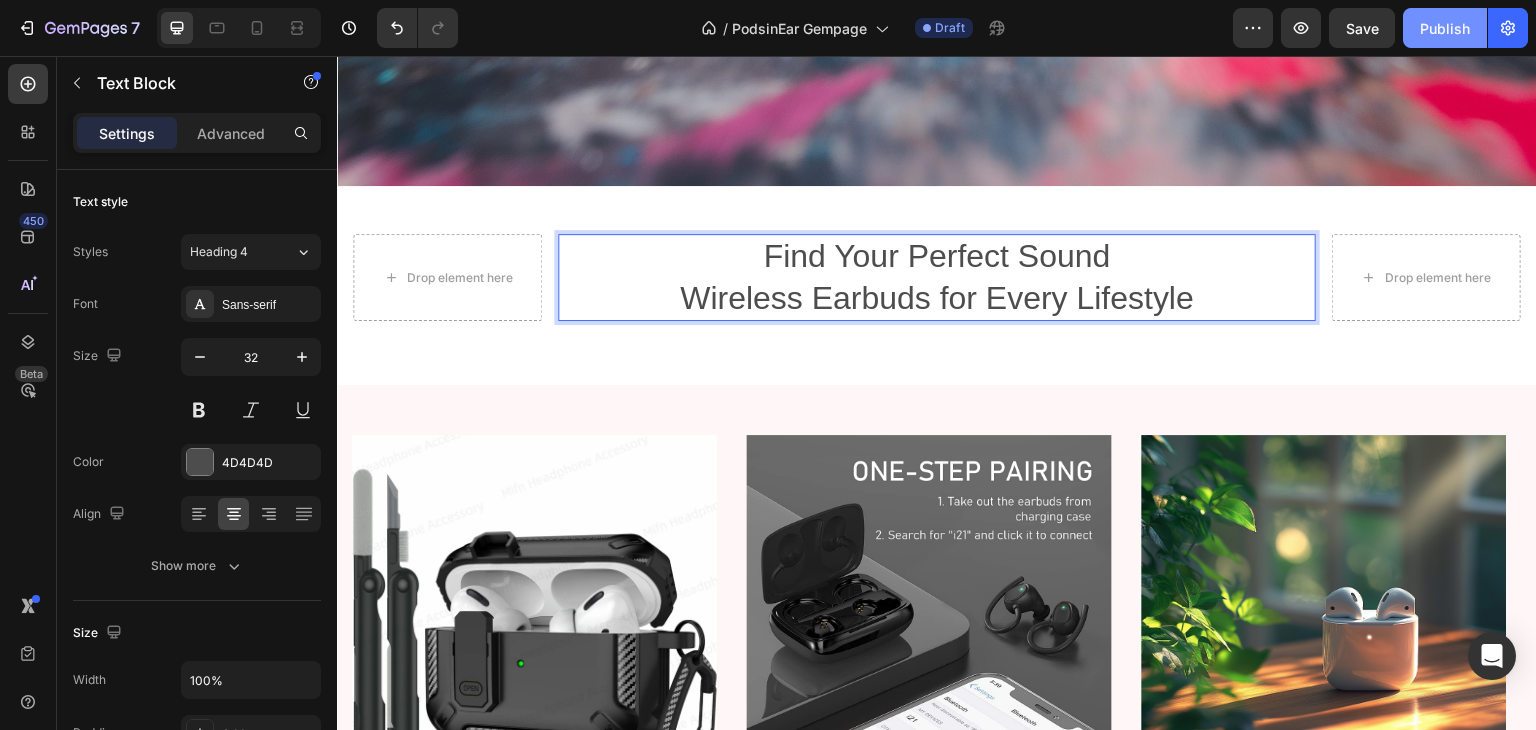 click on "Publish" 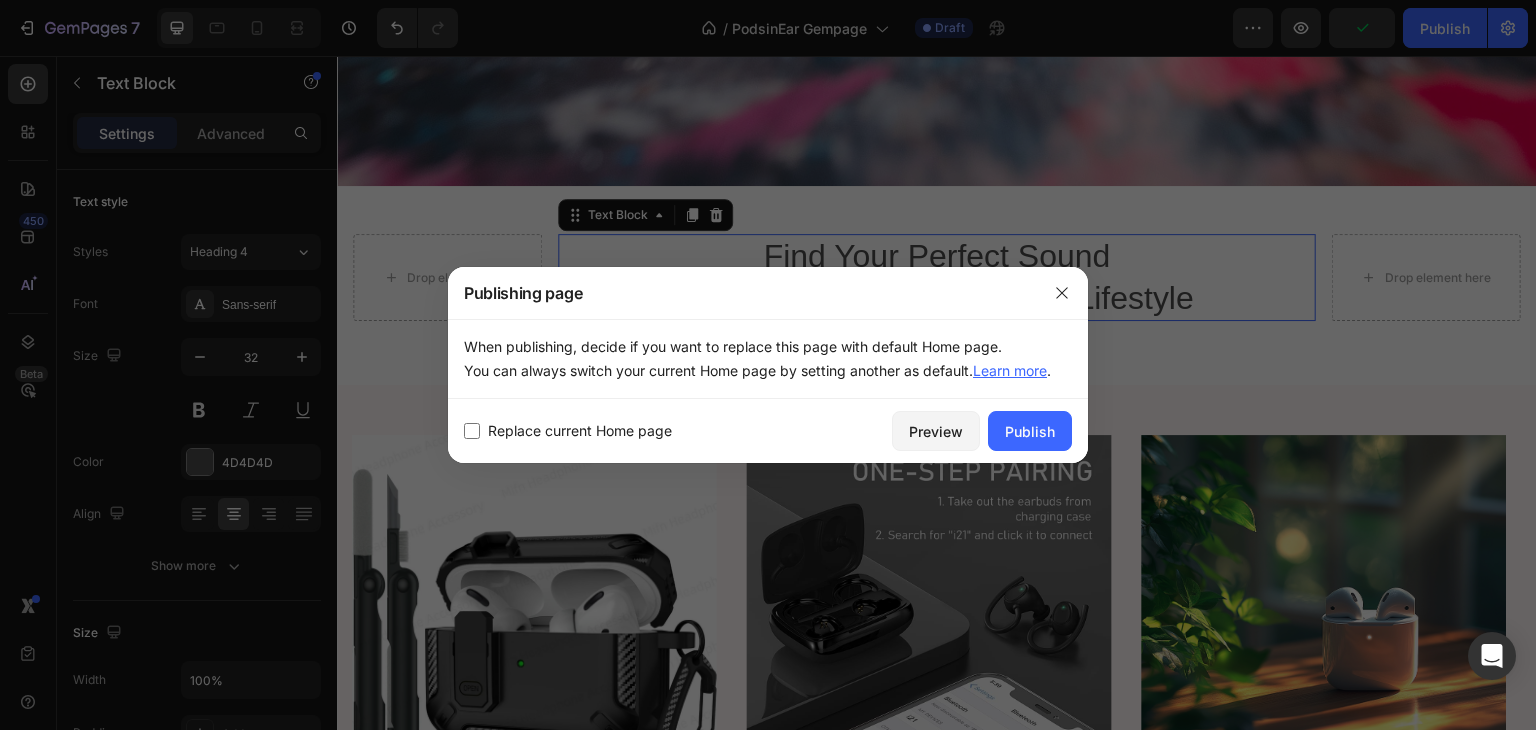 click on "Replace current Home page" at bounding box center (580, 431) 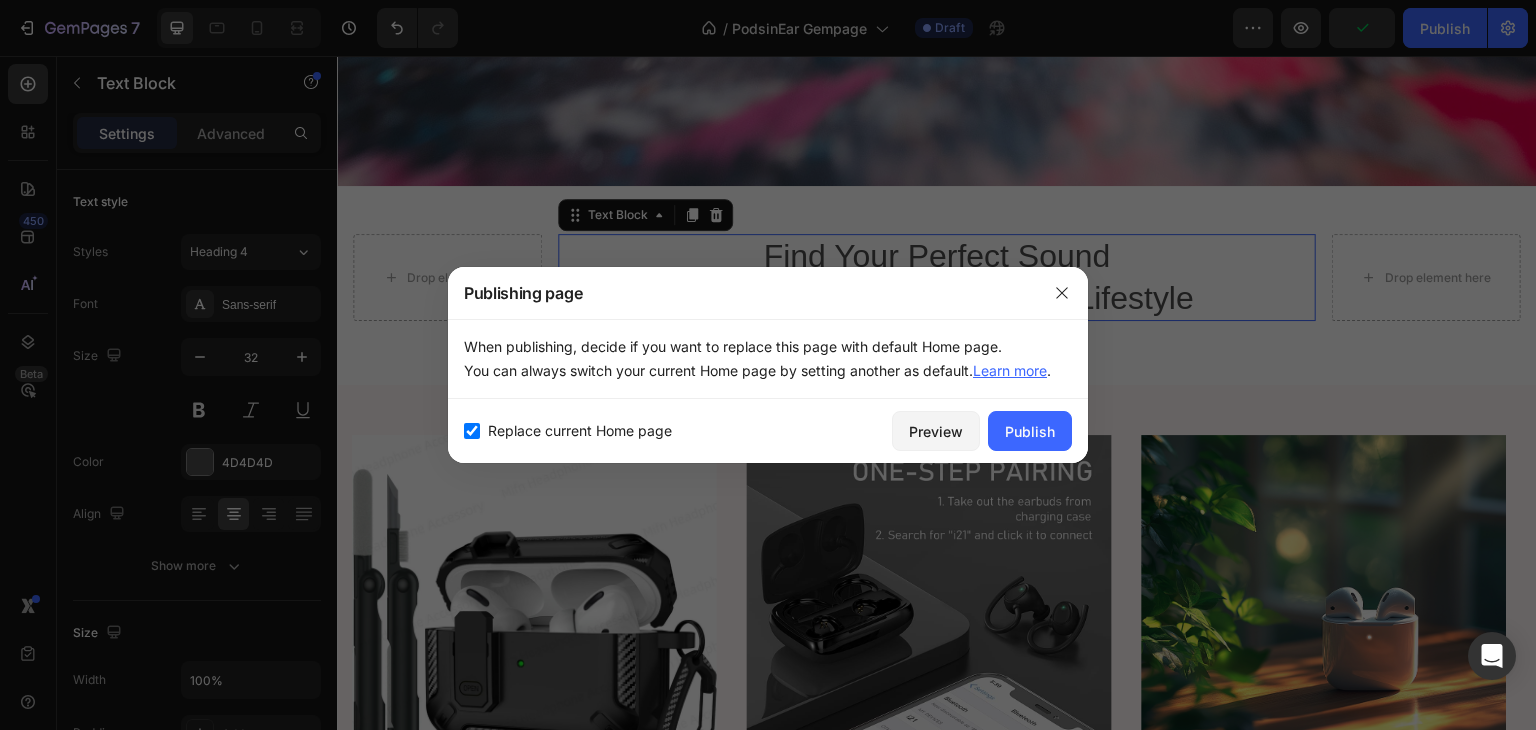 checkbox on "true" 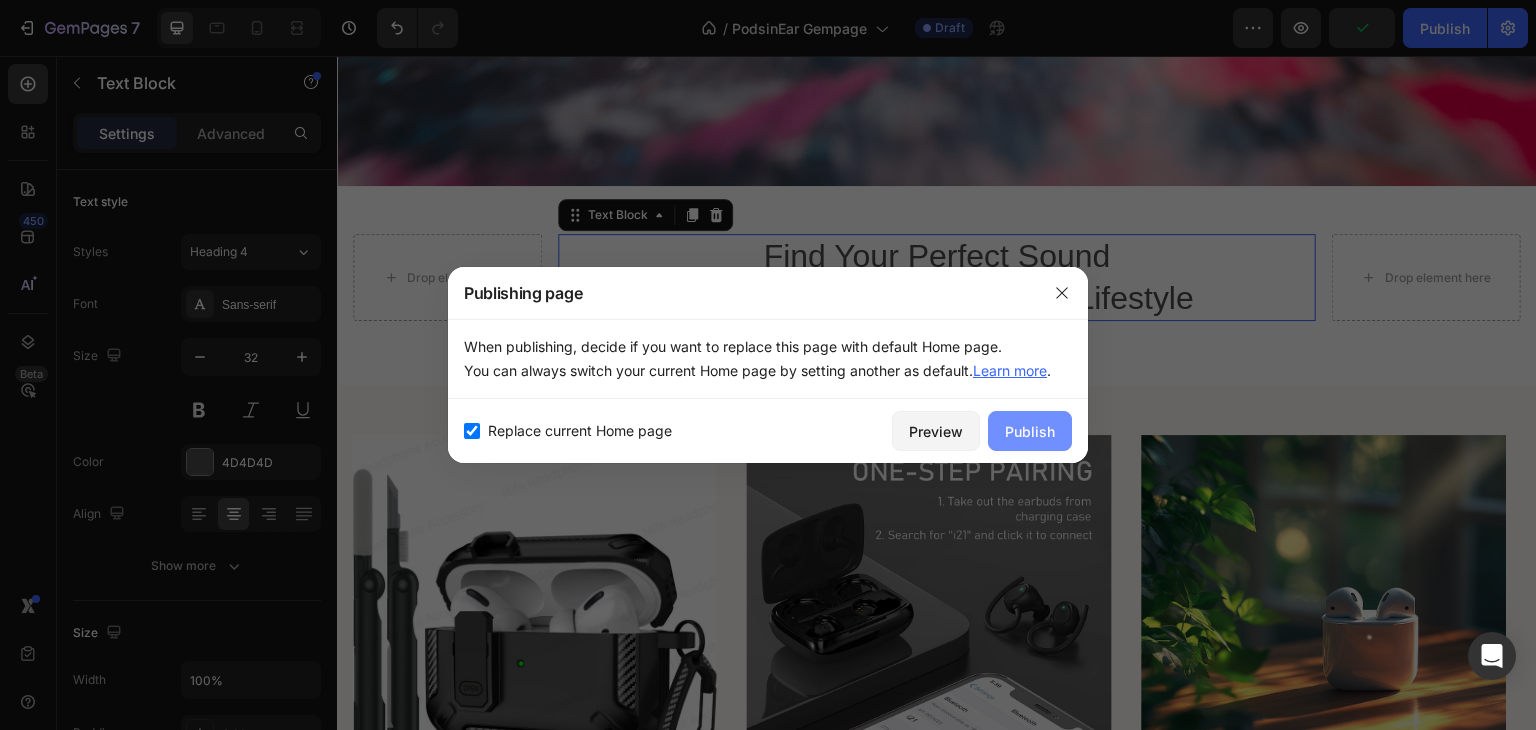 click on "Publish" at bounding box center (1030, 431) 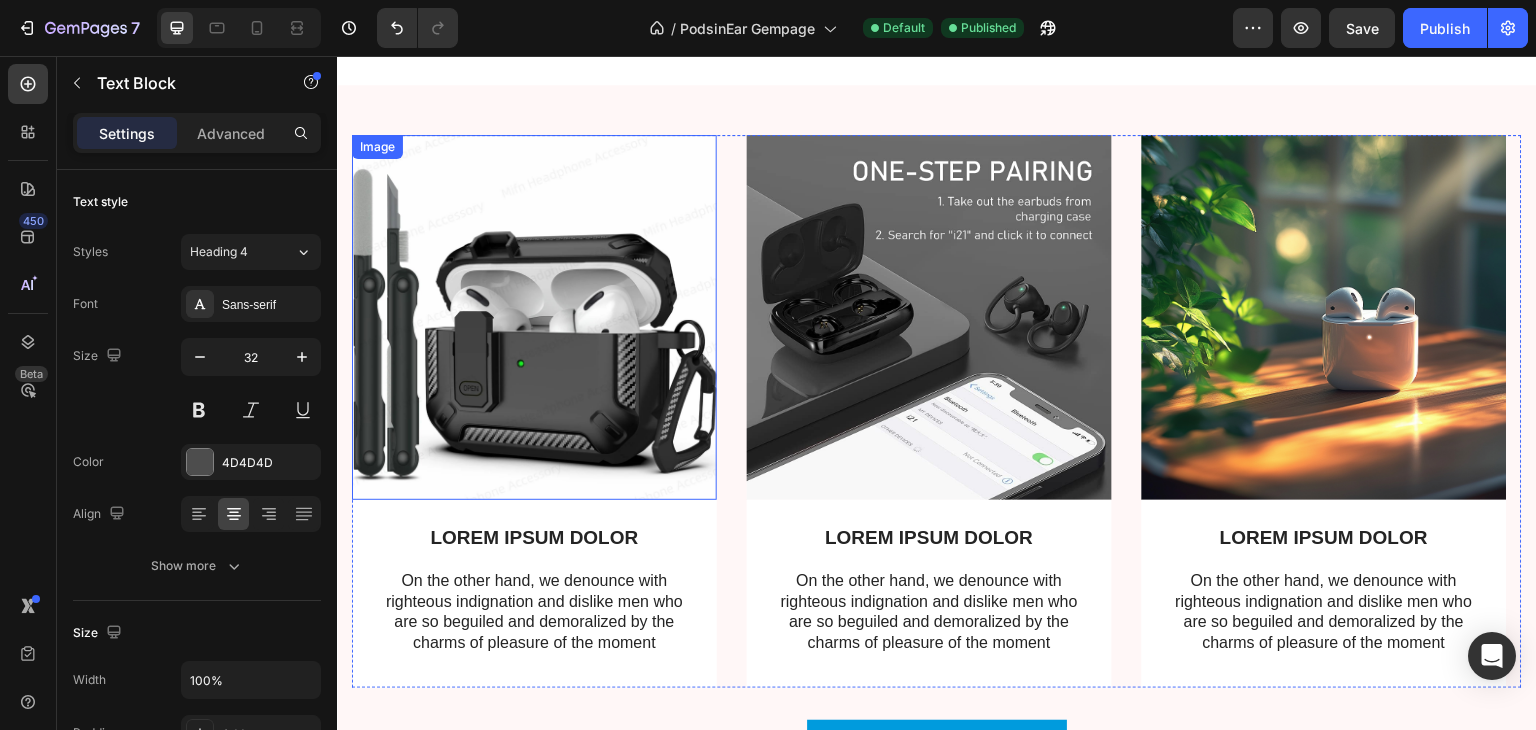 scroll, scrollTop: 711, scrollLeft: 0, axis: vertical 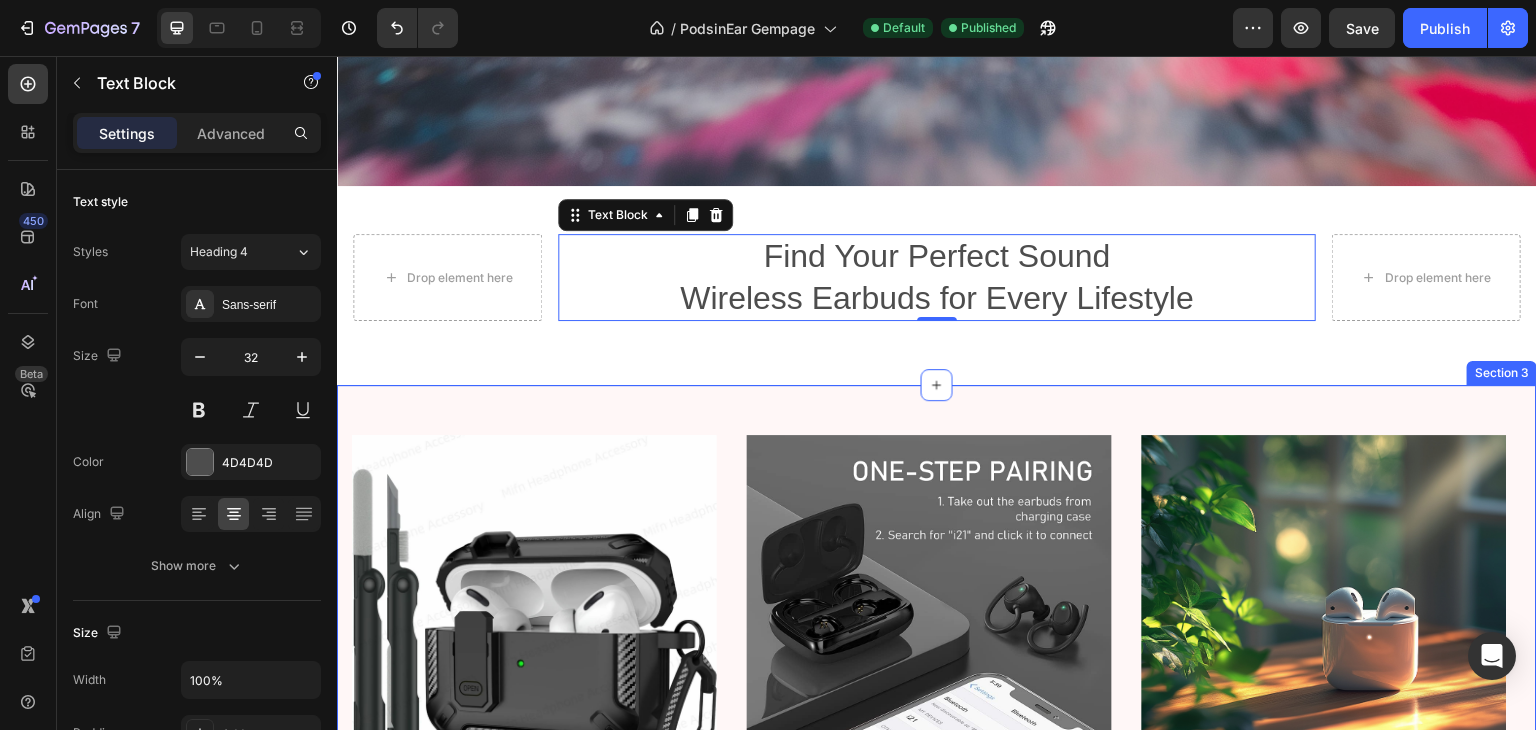 click on "Image LOREM IPSUM DOLOR Text Block On the other hand, we denounce with righteous indignation and dislike men who are so beguiled and demoralized by the charms of pleasure of the moment Text Block Row Image LOREM IPSUM DOLOR Text Block On the other hand, we denounce with righteous indignation and dislike men who are so beguiled and demoralized by the charms of pleasure of the moment Text Block Row Image LOREM IPSUM DOLOR Text Block On the other hand, we denounce with righteous indignation and dislike men who are so beguiled and demoralized by the charms of pleasure of the moment Text Block Row Carousel TRY IT NOW-BUTTON Button Row Section 3" at bounding box center [937, 765] 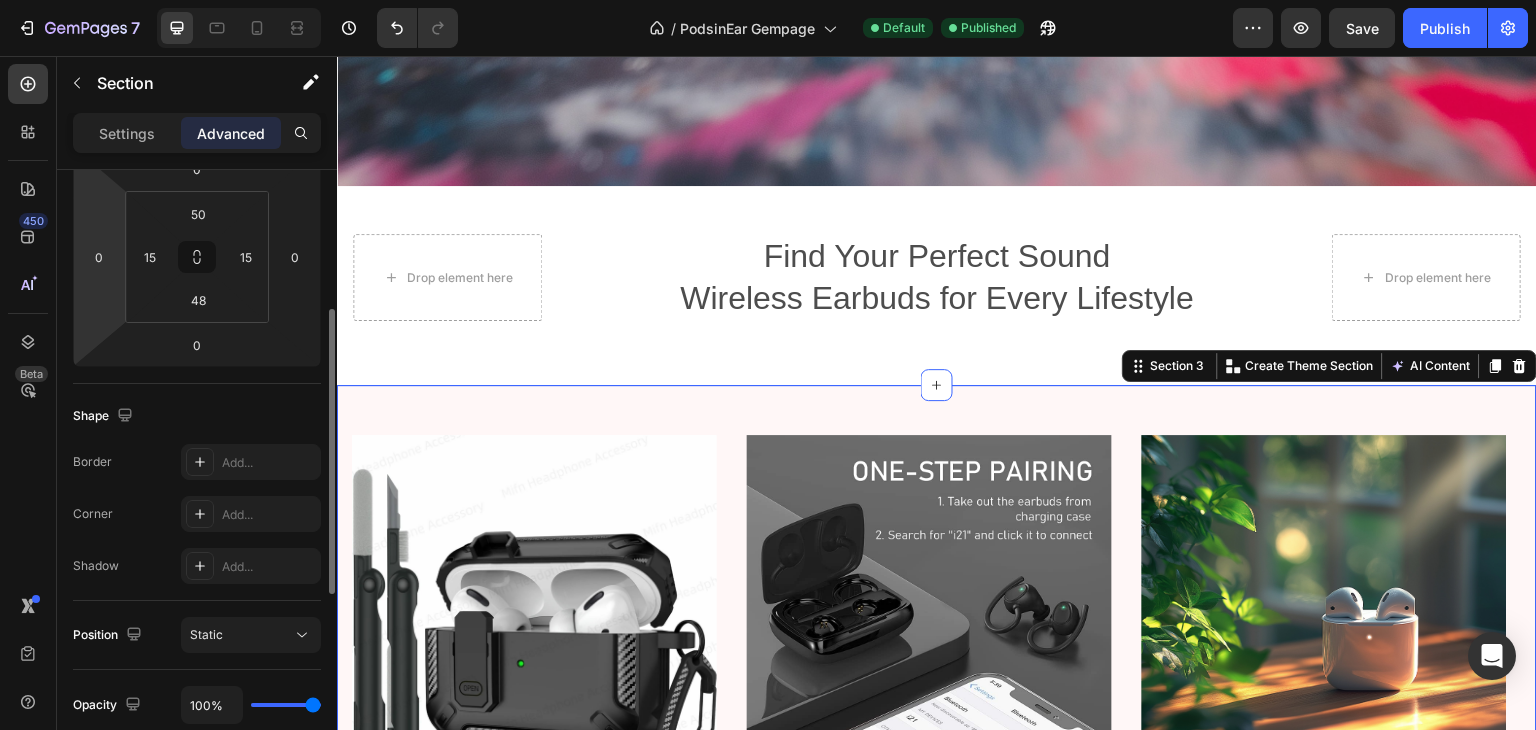 scroll, scrollTop: 0, scrollLeft: 0, axis: both 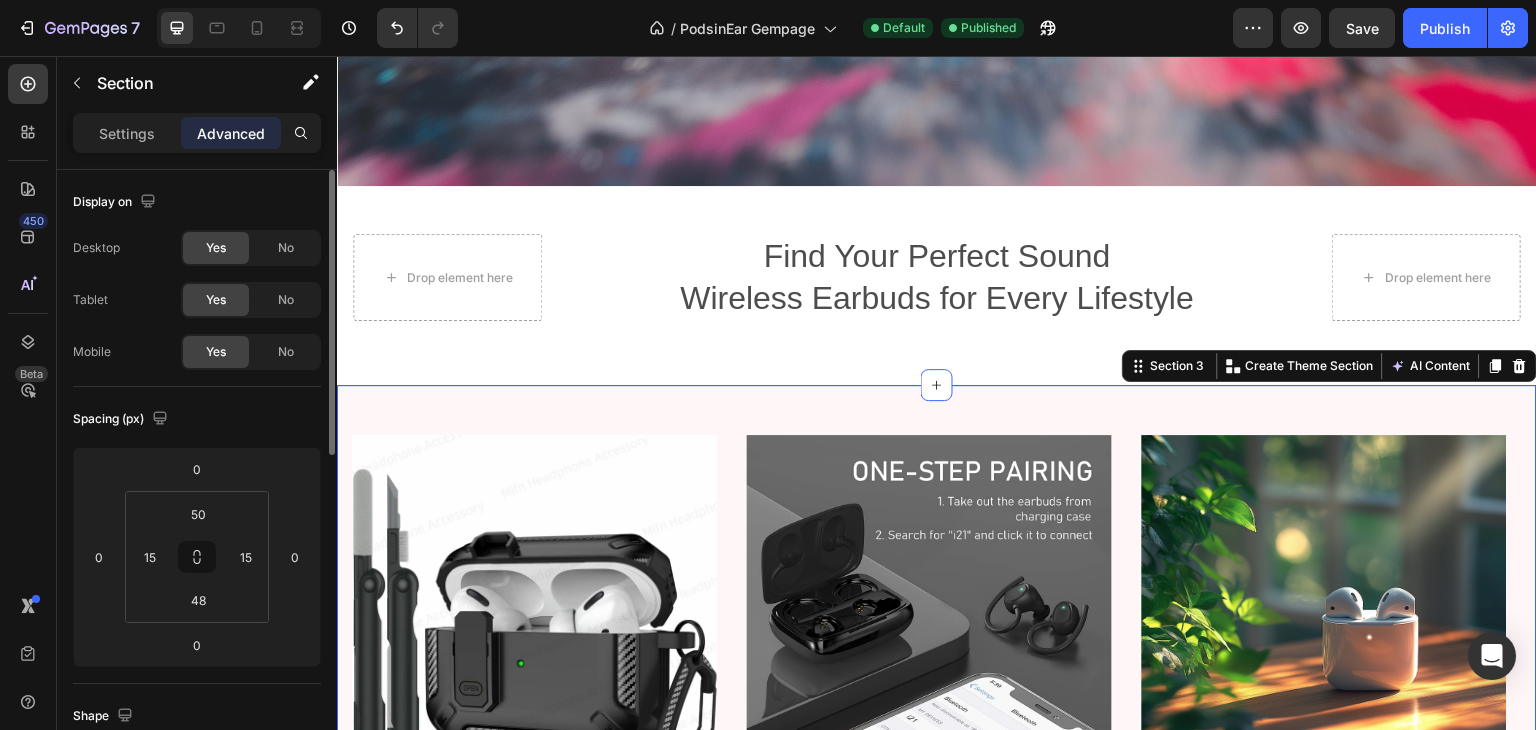 click on "Settings Advanced" at bounding box center (197, 141) 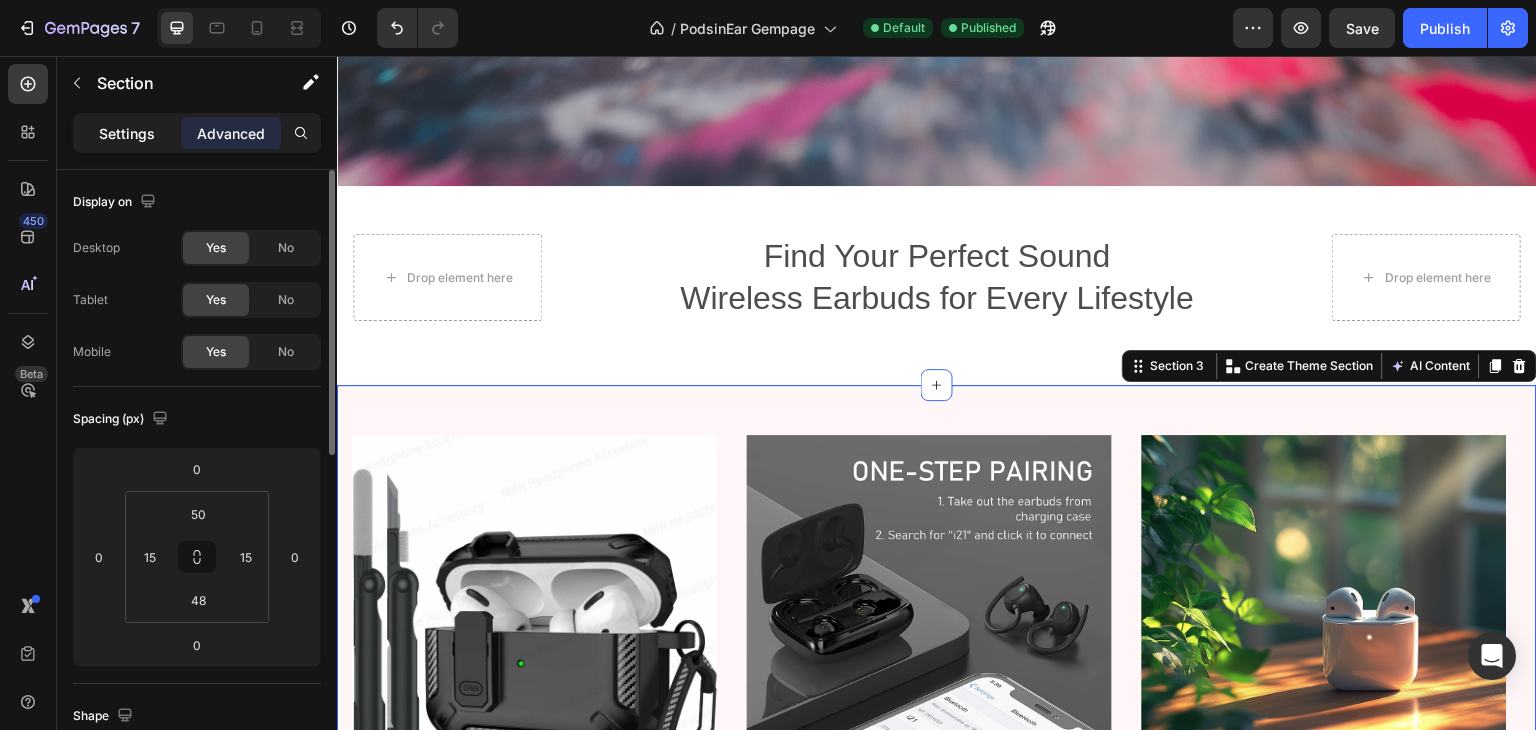 click on "Settings" 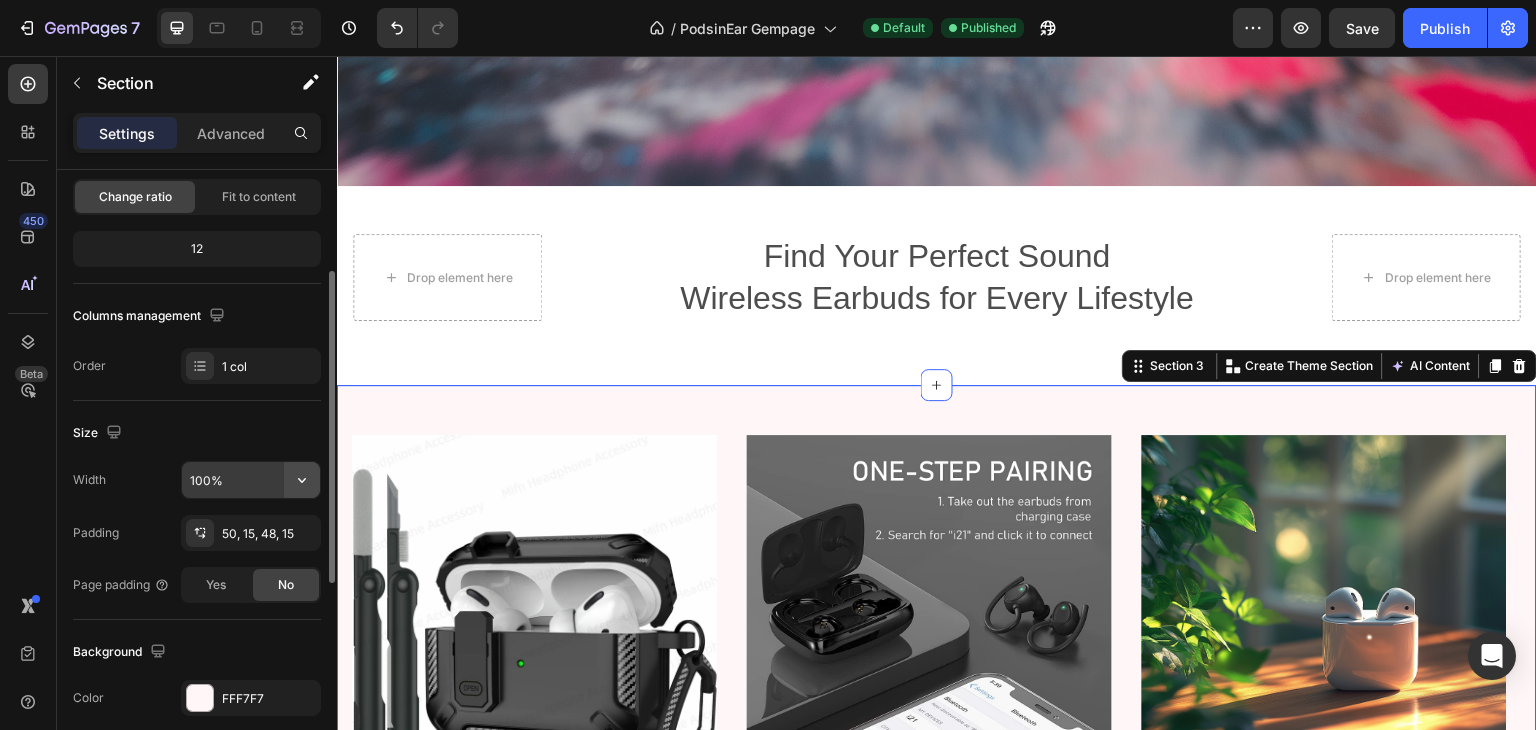 scroll, scrollTop: 300, scrollLeft: 0, axis: vertical 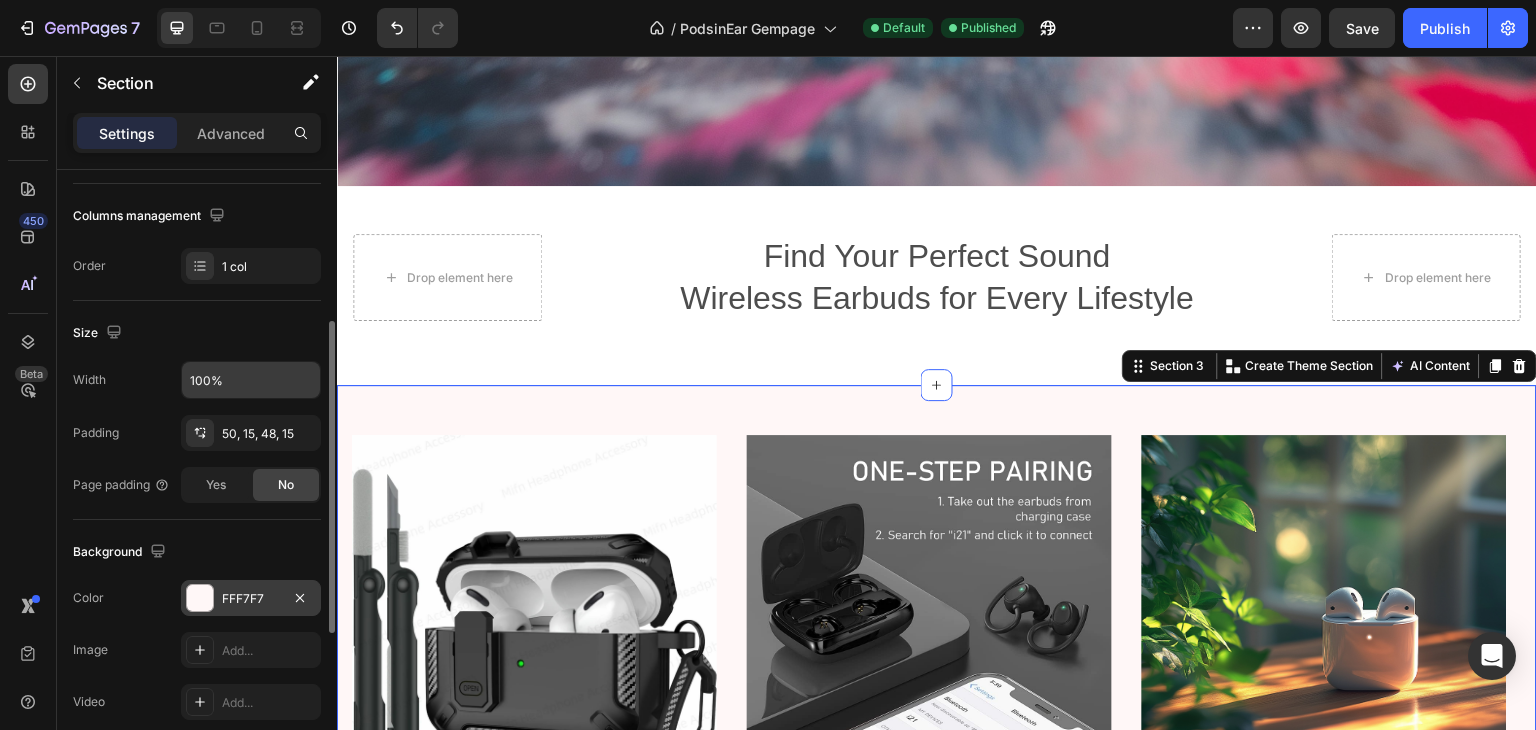 click on "FFF7F7" at bounding box center (251, 599) 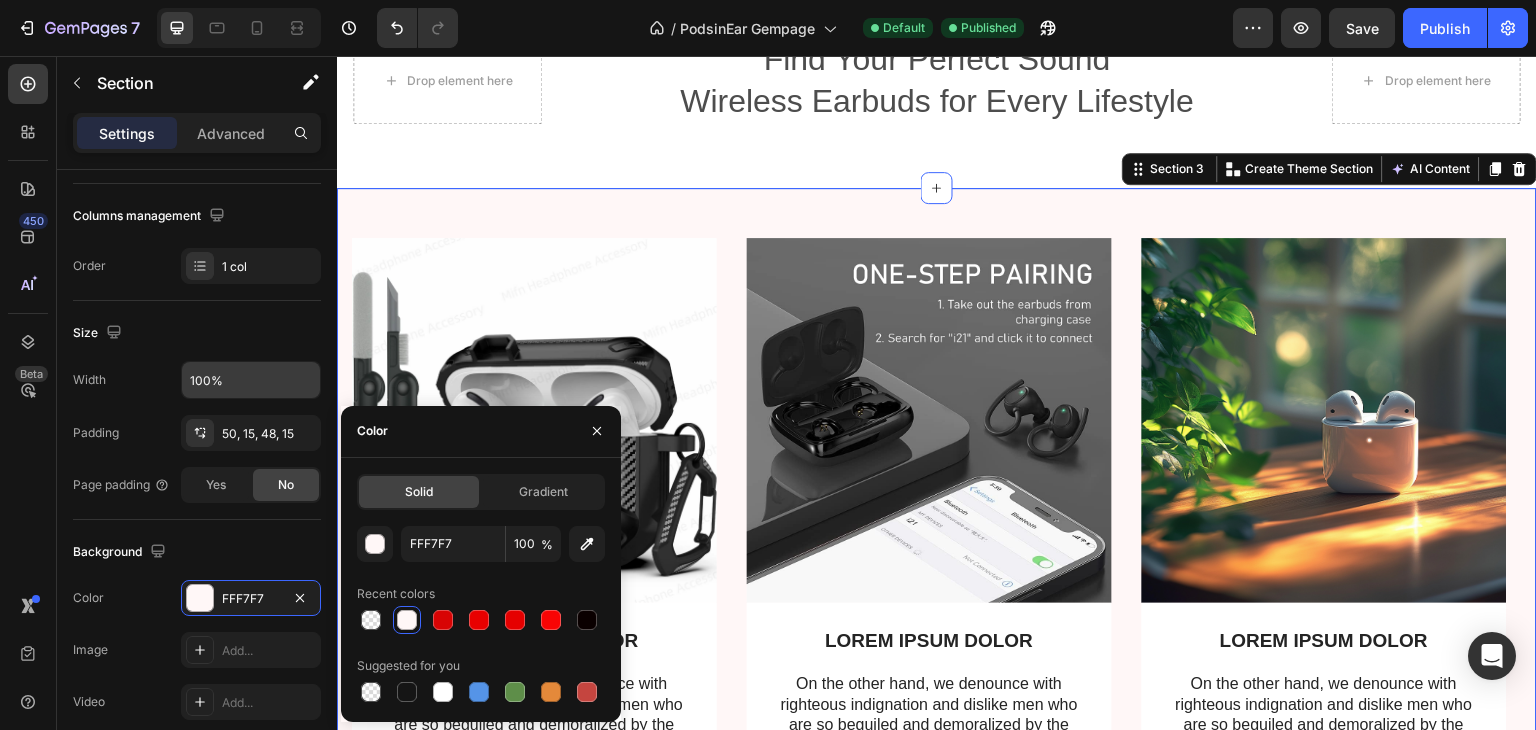 scroll, scrollTop: 911, scrollLeft: 0, axis: vertical 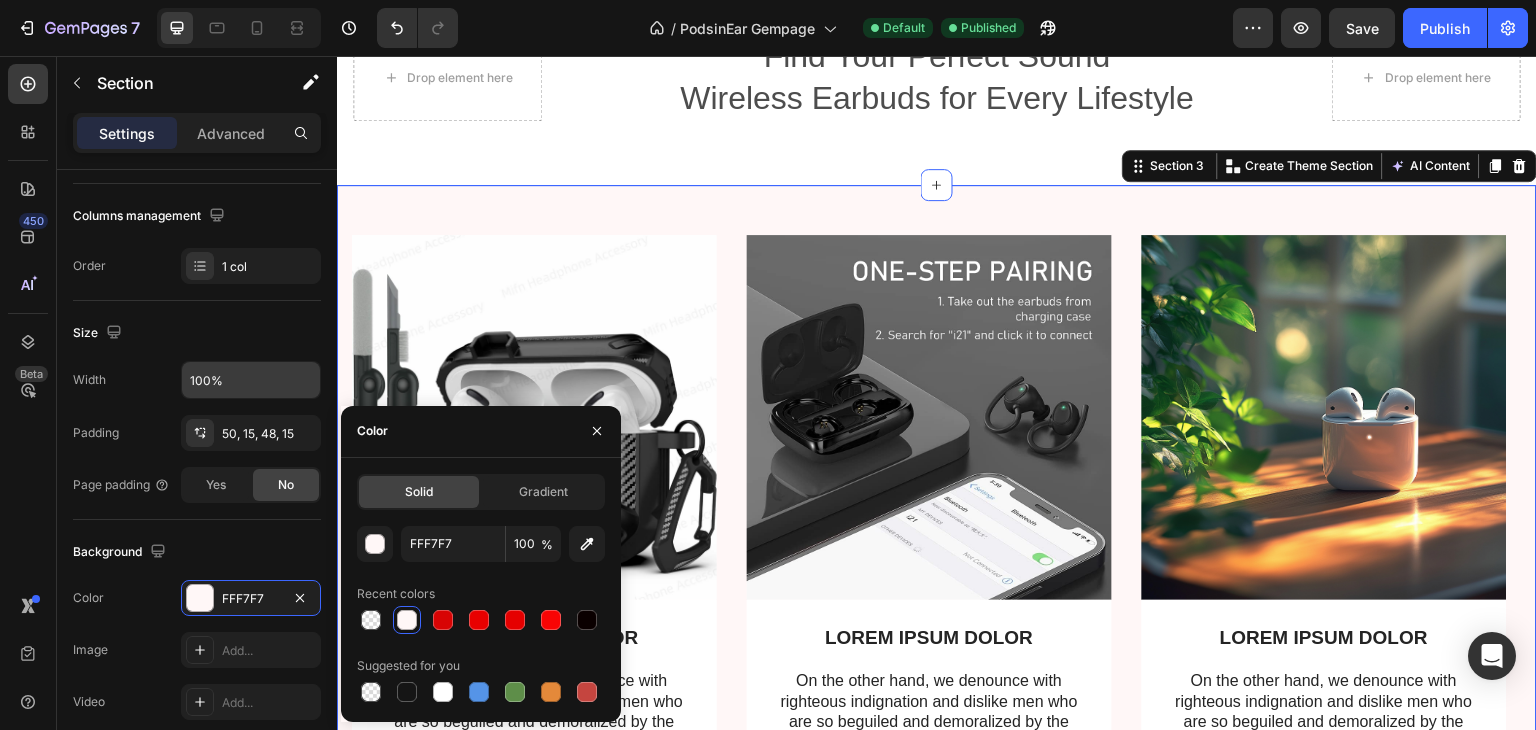 click on "Image LOREM IPSUM DOLOR Text Block On the other hand, we denounce with righteous indignation and dislike men who are so beguiled and demoralized by the charms of pleasure of the moment Text Block Row Image LOREM IPSUM DOLOR Text Block On the other hand, we denounce with righteous indignation and dislike men who are so beguiled and demoralized by the charms of pleasure of the moment Text Block Row Image LOREM IPSUM DOLOR Text Block On the other hand, we denounce with righteous indignation and dislike men who are so beguiled and demoralized by the charms of pleasure of the moment Text Block Row Carousel TRY IT NOW-BUTTON Button Row Section 3   You can create reusable sections Create Theme Section AI Content Write with GemAI What would you like to describe here? Tone and Voice Persuasive Product Sand Brothers Brown Show more Generate" at bounding box center (937, 565) 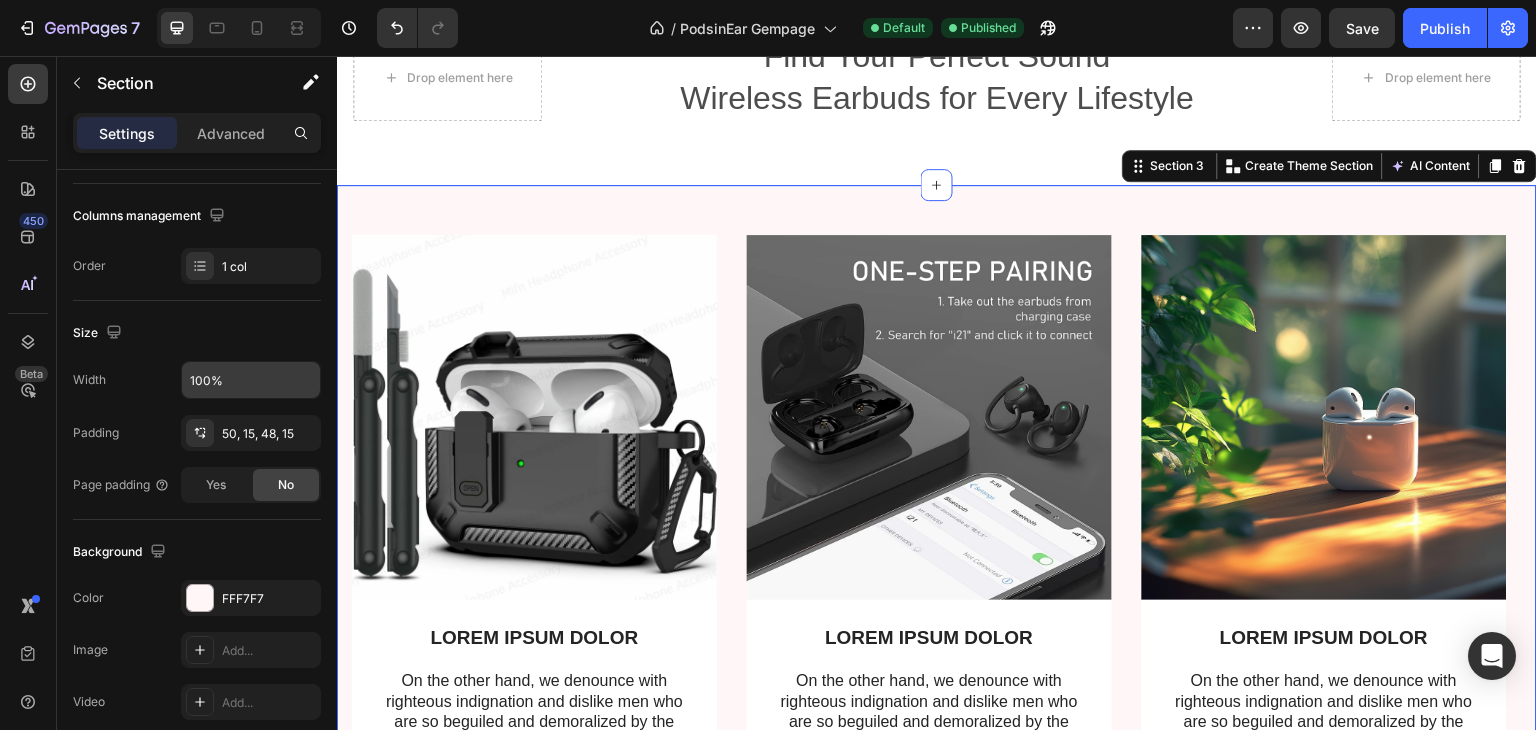 click on "Image LOREM IPSUM DOLOR Text Block On the other hand, we denounce with righteous indignation and dislike men who are so beguiled and demoralized by the charms of pleasure of the moment Text Block Row Image LOREM IPSUM DOLOR Text Block On the other hand, we denounce with righteous indignation and dislike men who are so beguiled and demoralized by the charms of pleasure of the moment Text Block Row Image LOREM IPSUM DOLOR Text Block On the other hand, we denounce with righteous indignation and dislike men who are so beguiled and demoralized by the charms of pleasure of the moment Text Block Row Carousel TRY IT NOW-BUTTON Button Row Section 3   You can create reusable sections Create Theme Section AI Content Write with GemAI What would you like to describe here? Tone and Voice Persuasive Product Sand Brothers Brown Show more Generate" at bounding box center [937, 565] 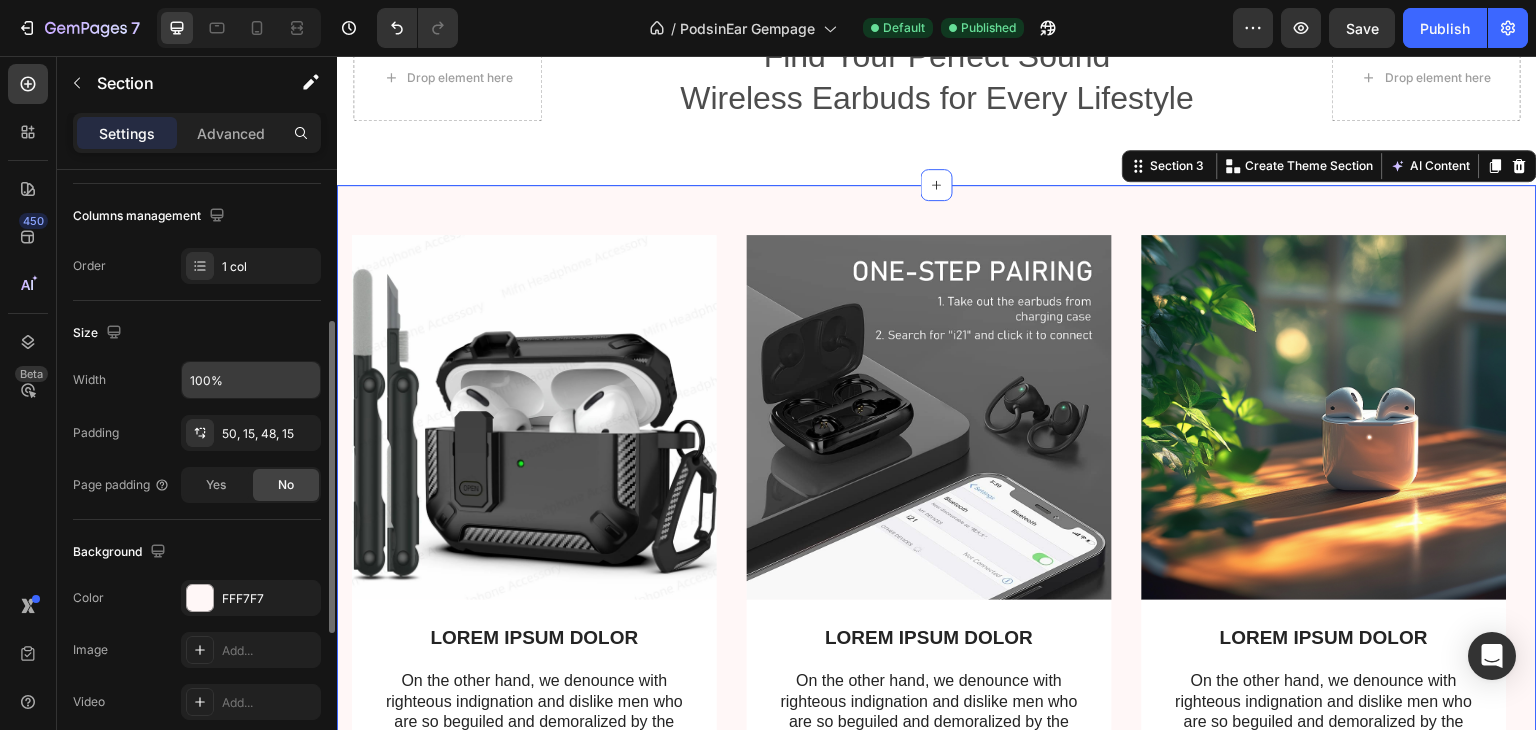 click on "The changes might be hidden by  the video. Color FFF7F7 Image Add... Video Add..." 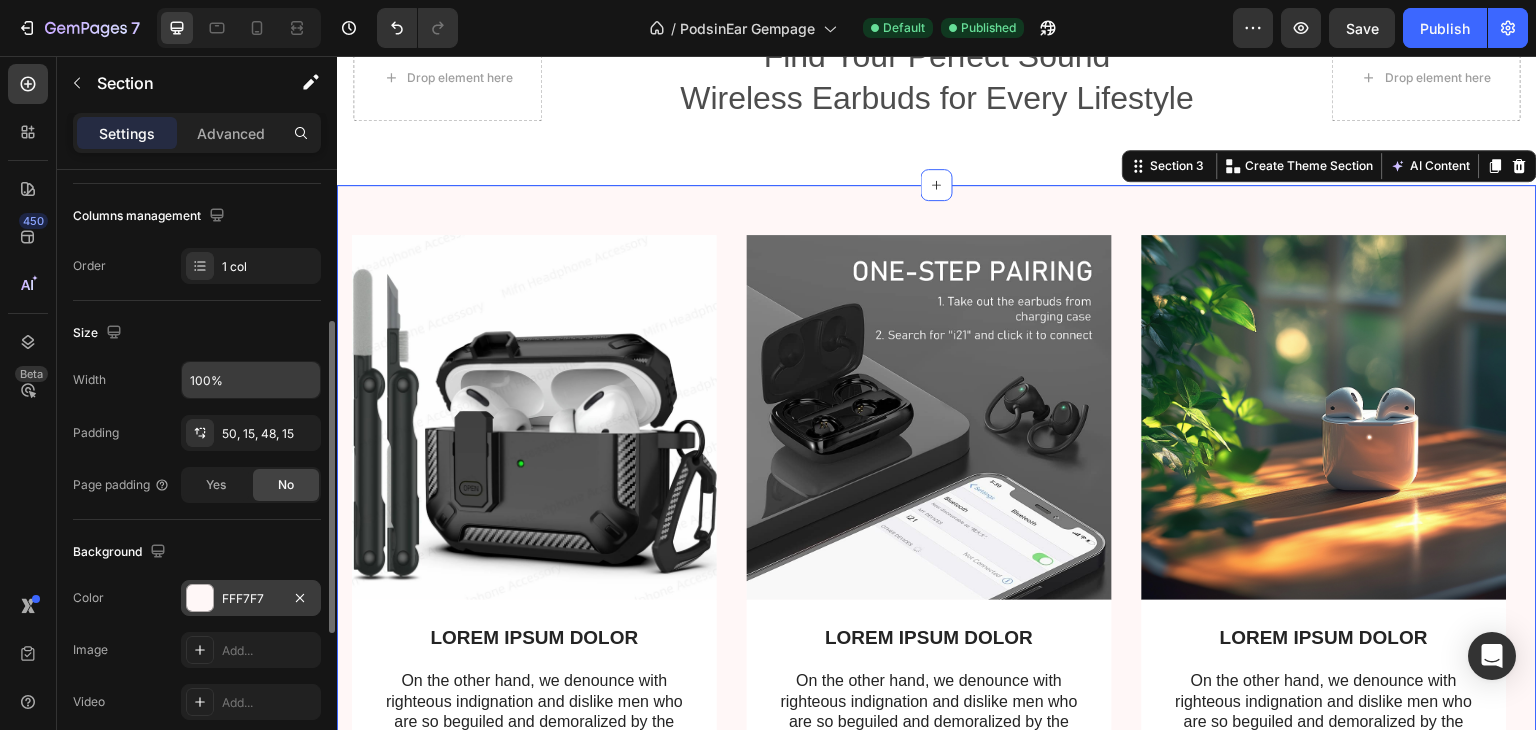 click on "FFF7F7" at bounding box center (251, 599) 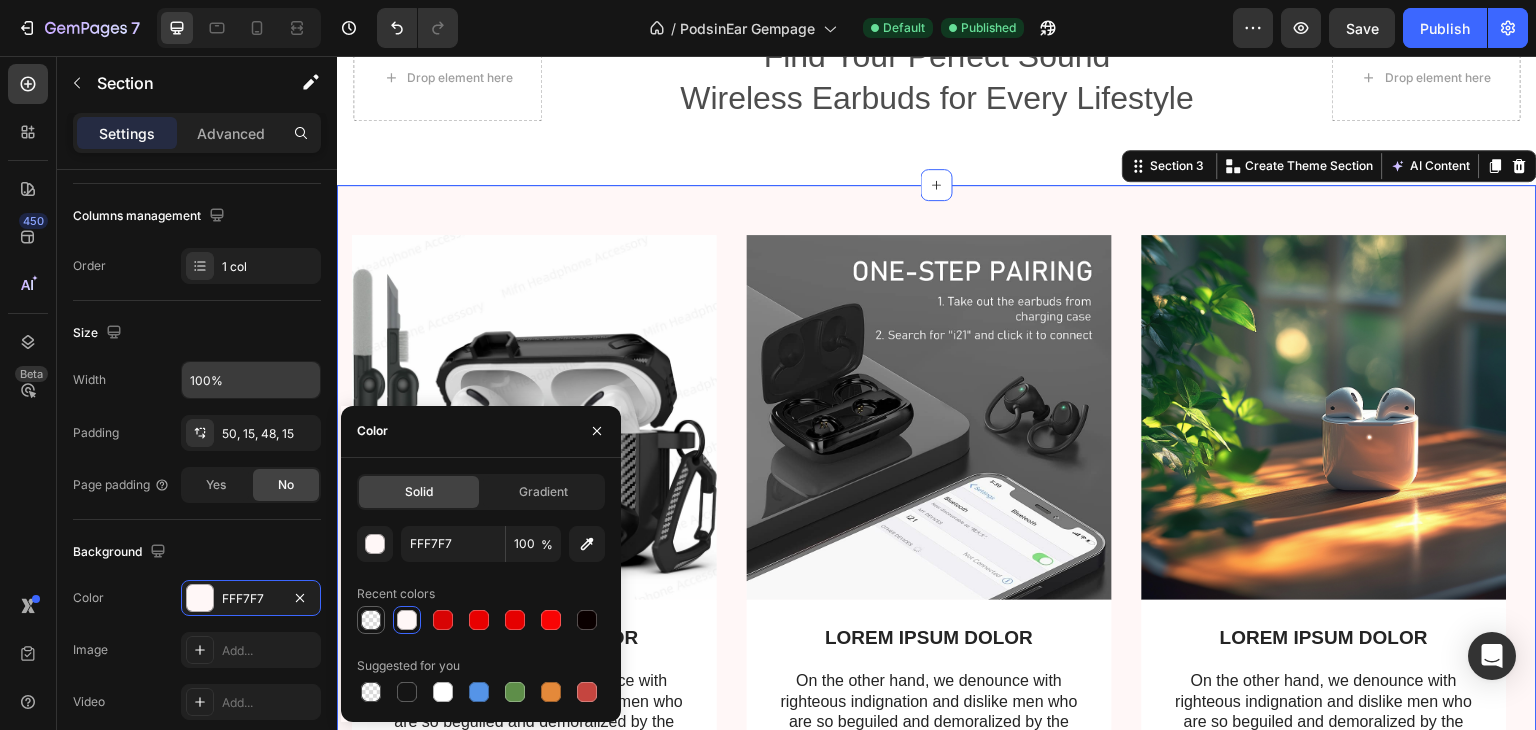 click at bounding box center (371, 620) 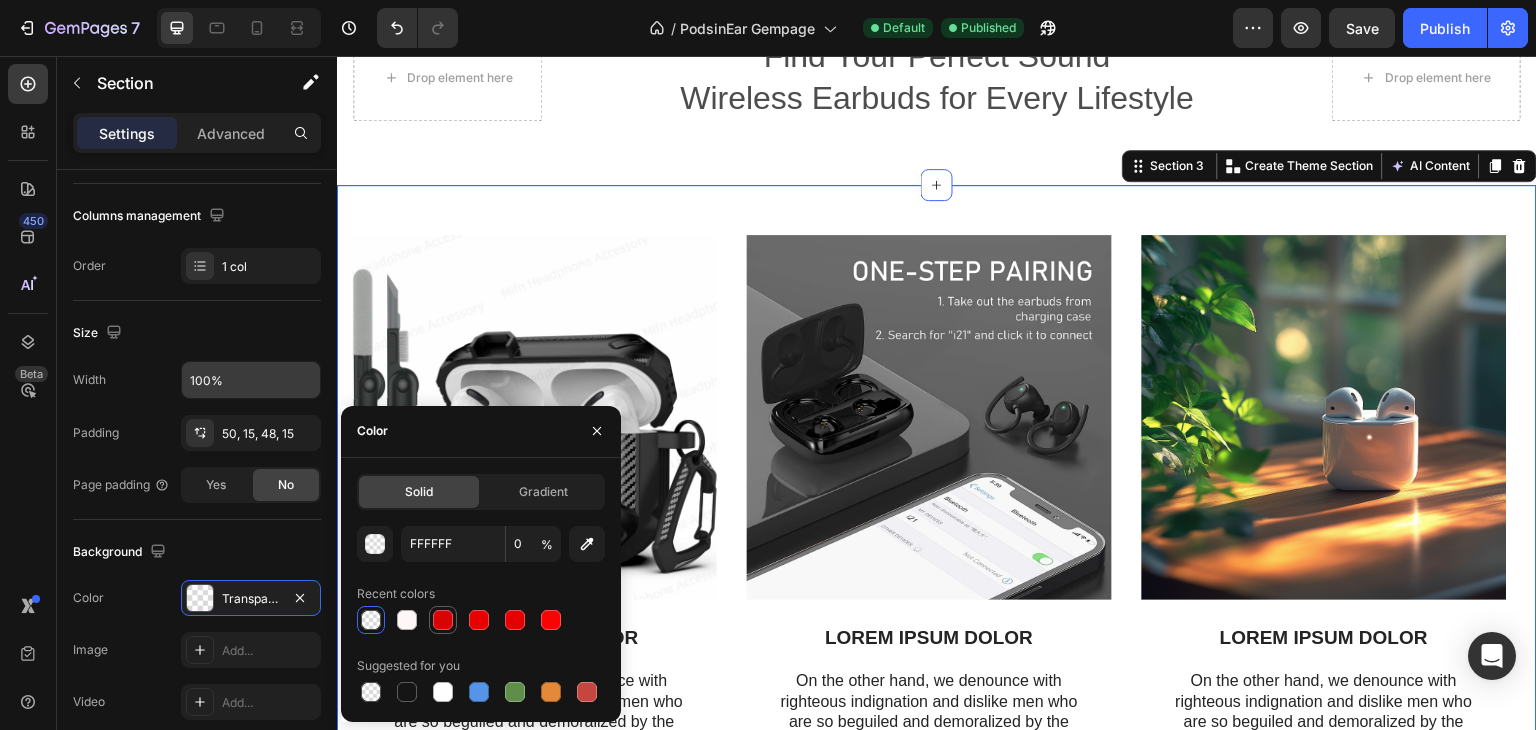 click at bounding box center (443, 620) 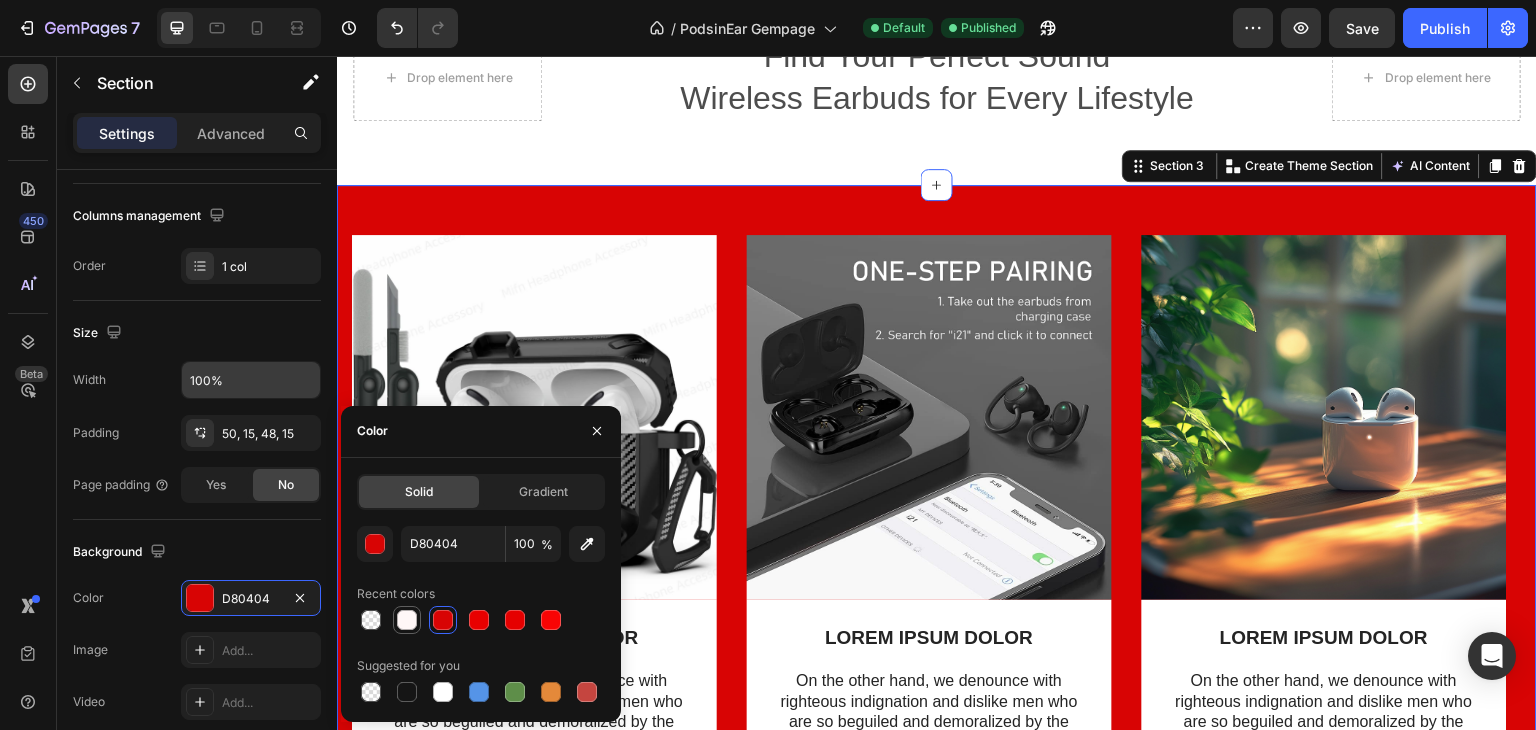 click at bounding box center (407, 620) 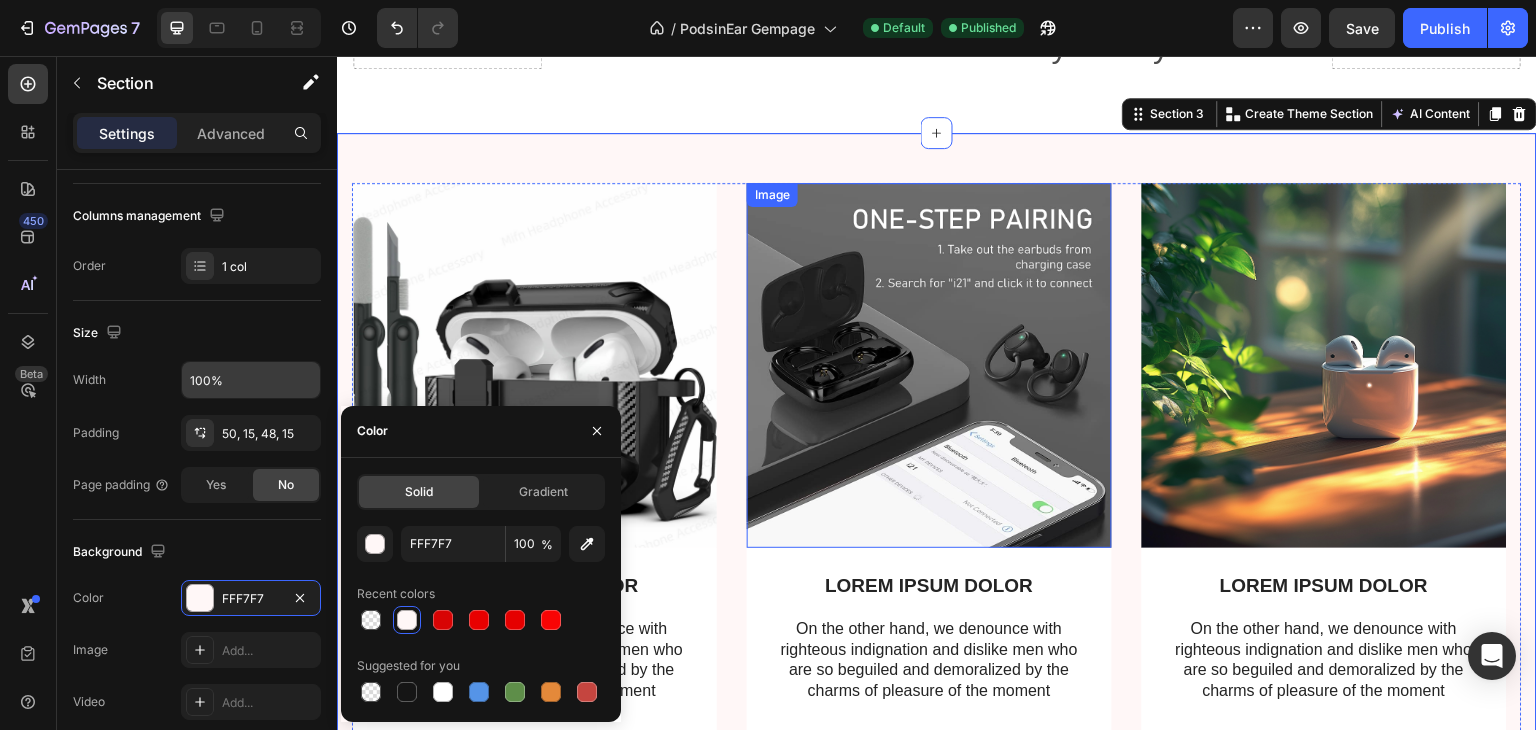 scroll, scrollTop: 1011, scrollLeft: 0, axis: vertical 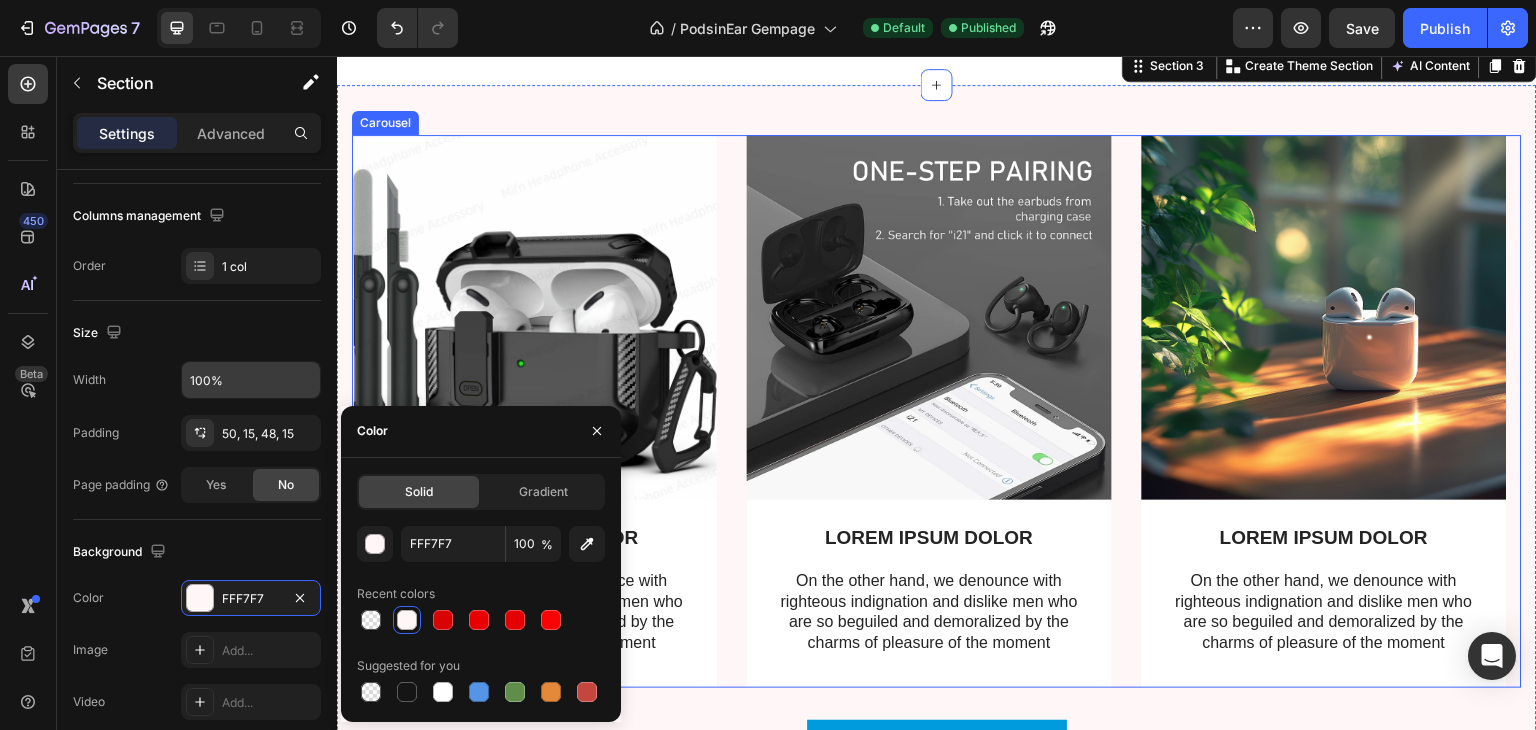 click on "Image LOREM IPSUM DOLOR Text Block On the other hand, we denounce with righteous indignation and dislike men who are so beguiled and demoralized by the charms of pleasure of the moment Text Block Row Image LOREM IPSUM DOLOR Text Block On the other hand, we denounce with righteous indignation and dislike men who are so beguiled and demoralized by the charms of pleasure of the moment Text Block Row Image LOREM IPSUM DOLOR Text Block On the other hand, we denounce with righteous indignation and dislike men who are so beguiled and demoralized by the charms of pleasure of the moment Text Block Row" at bounding box center (937, 411) 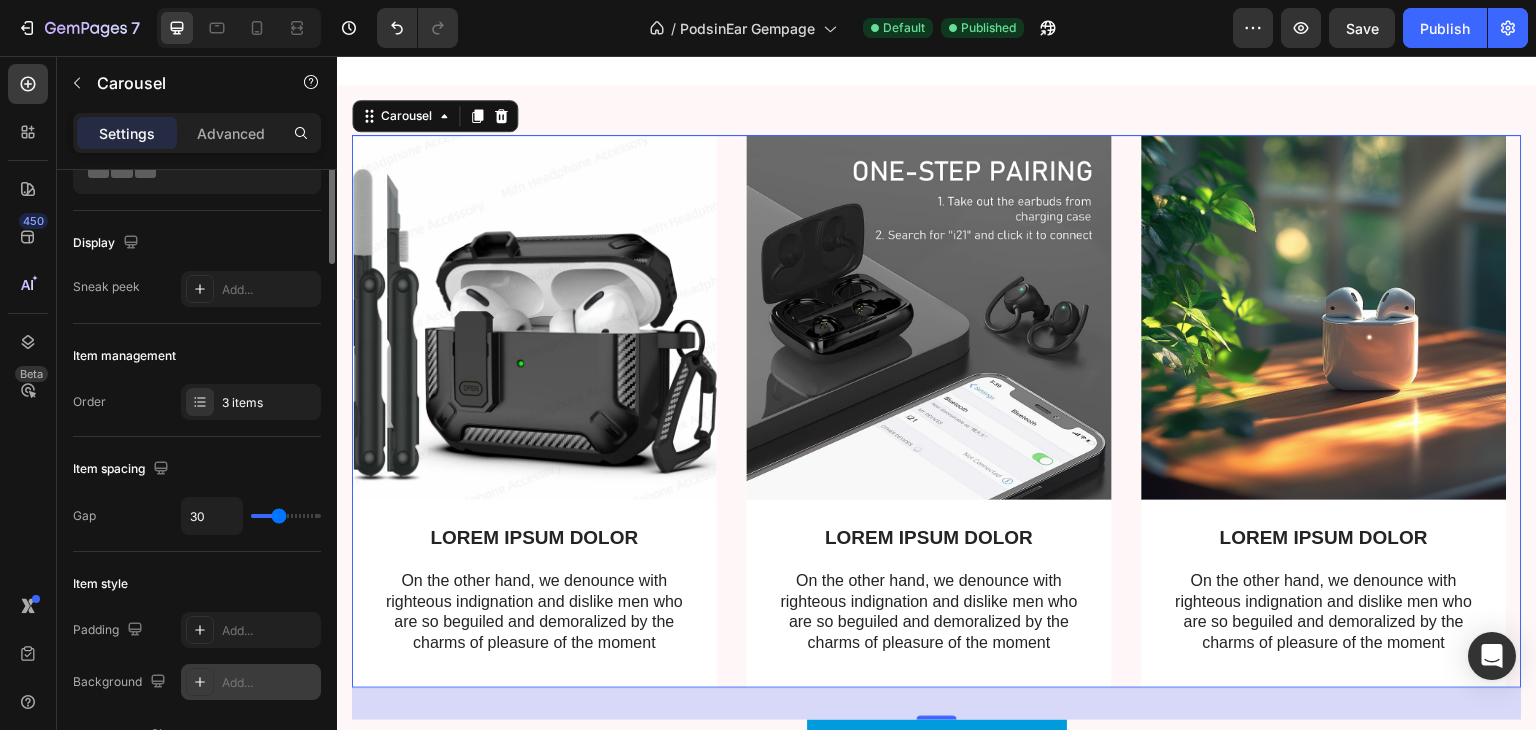 scroll, scrollTop: 0, scrollLeft: 0, axis: both 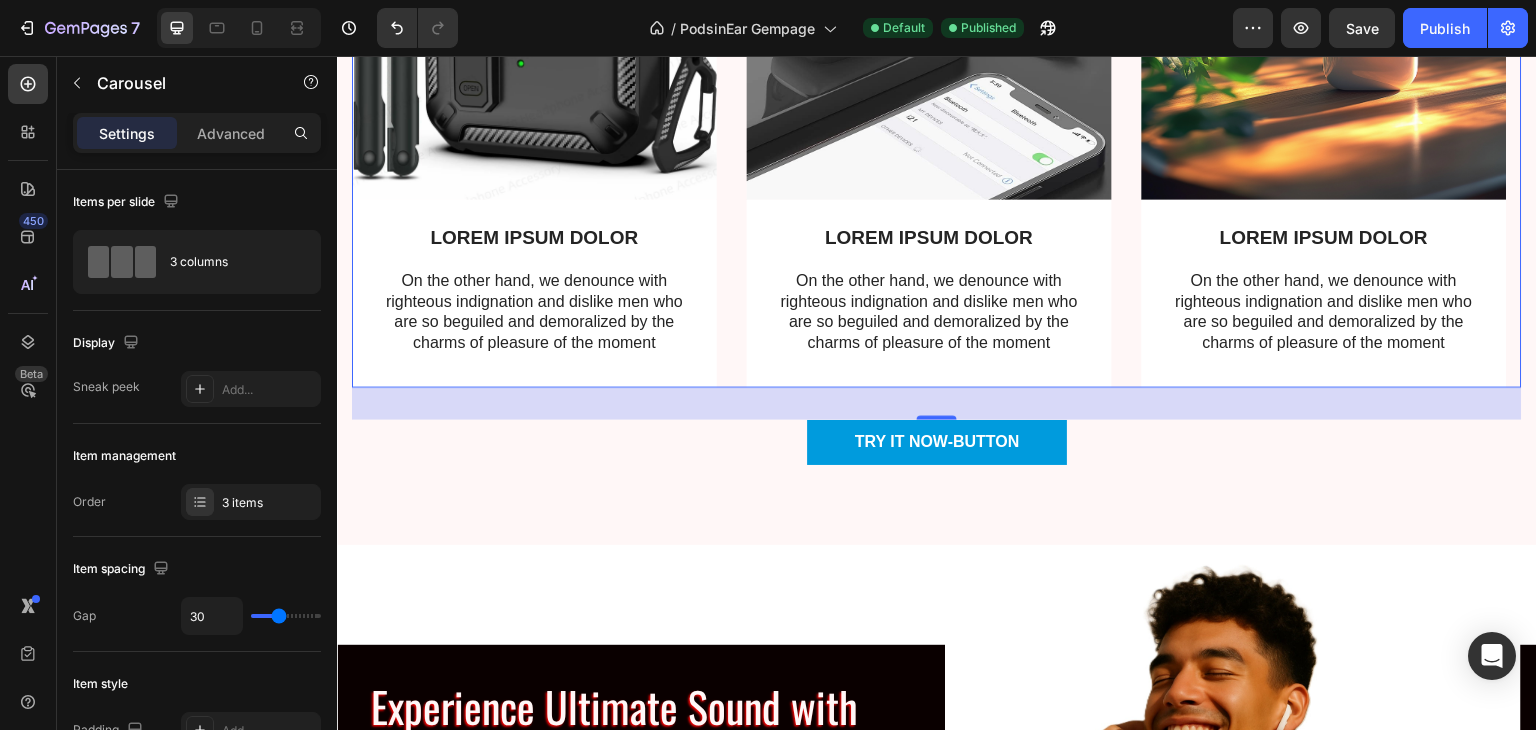 click on "Image LOREM IPSUM DOLOR Text Block On the other hand, we denounce with righteous indignation and dislike men who are so beguiled and demoralized by the charms of pleasure of the moment Text Block Row Image LOREM IPSUM DOLOR Text Block On the other hand, we denounce with righteous indignation and dislike men who are so beguiled and demoralized by the charms of pleasure of the moment Text Block Row Image LOREM IPSUM DOLOR Text Block On the other hand, we denounce with righteous indignation and dislike men who are so beguiled and demoralized by the charms of pleasure of the moment Text Block Row" at bounding box center [937, 111] 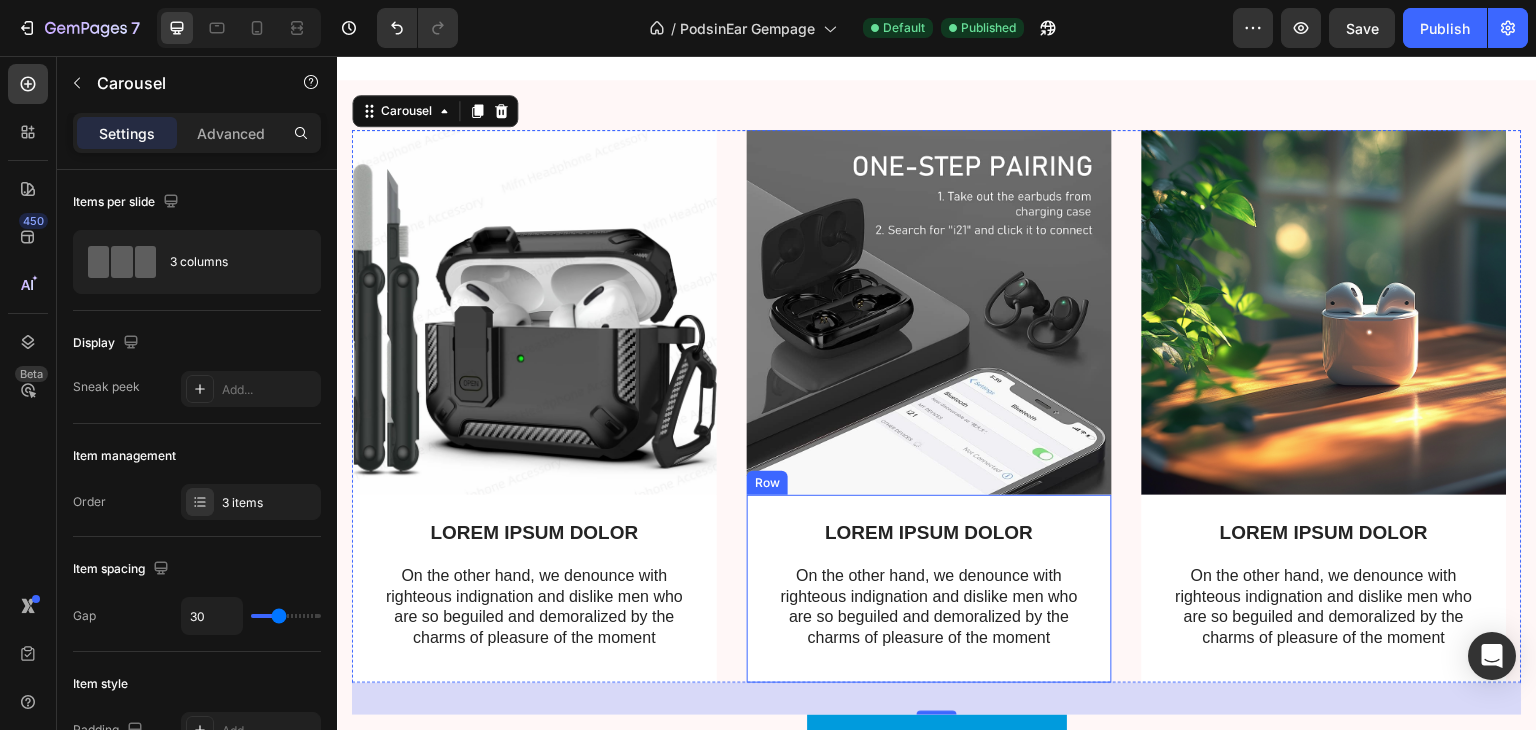 scroll, scrollTop: 1011, scrollLeft: 0, axis: vertical 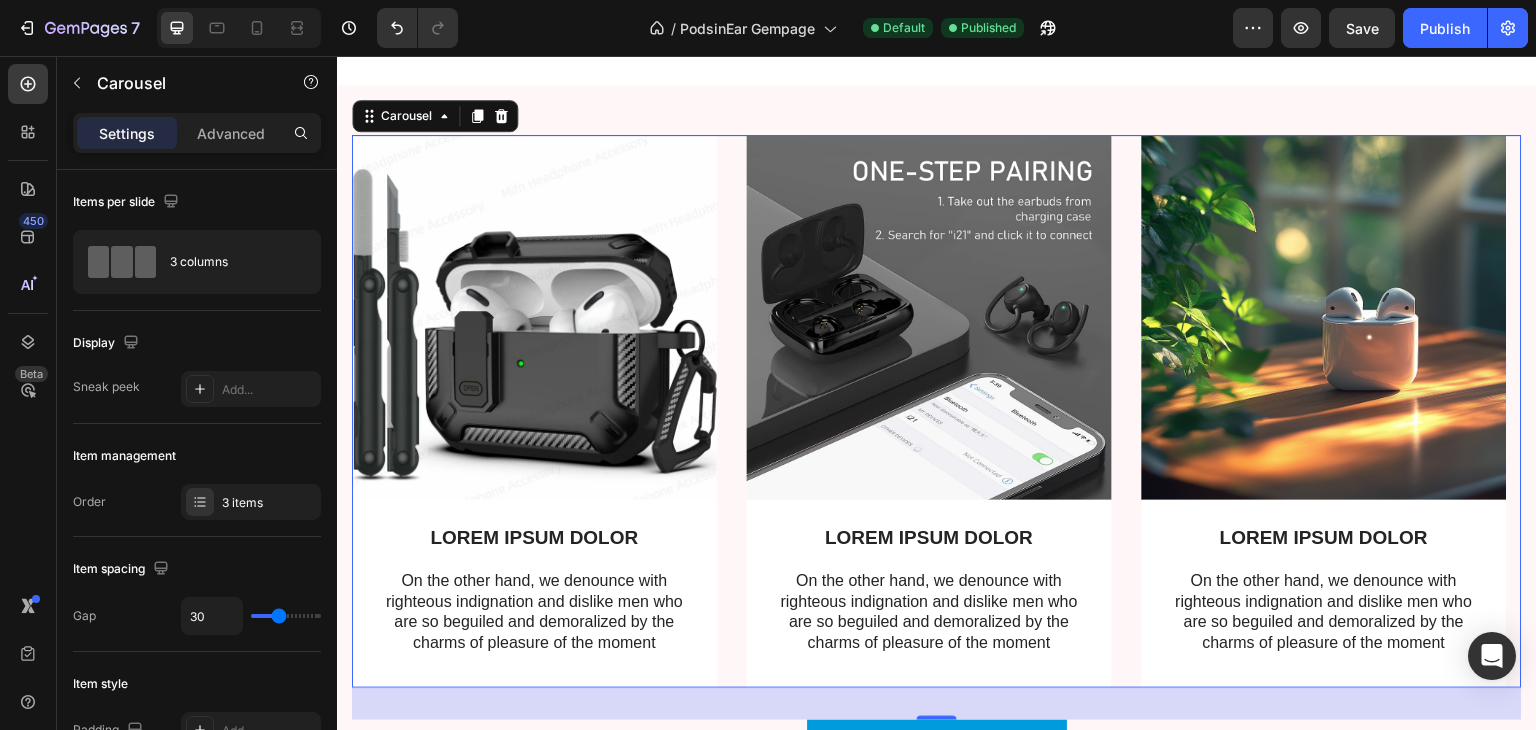 click on "Image LOREM IPSUM DOLOR Text Block On the other hand, we denounce with righteous indignation and dislike men who are so beguiled and demoralized by the charms of pleasure of the moment Text Block Row Image LOREM IPSUM DOLOR Text Block On the other hand, we denounce with righteous indignation and dislike men who are so beguiled and demoralized by the charms of pleasure of the moment Text Block Row Image LOREM IPSUM DOLOR Text Block On the other hand, we denounce with righteous indignation and dislike men who are so beguiled and demoralized by the charms of pleasure of the moment Text Block Row" at bounding box center [937, 411] 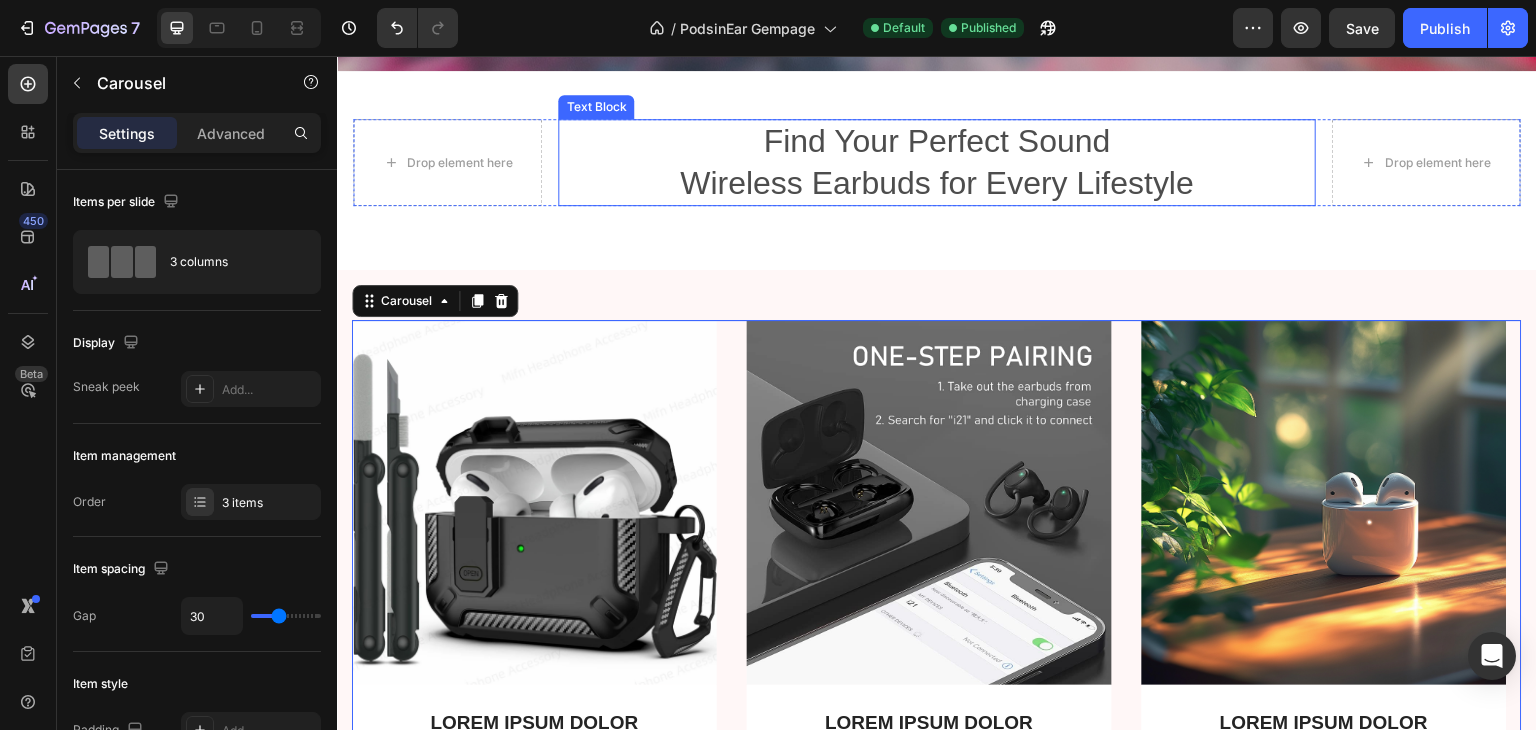 scroll, scrollTop: 711, scrollLeft: 0, axis: vertical 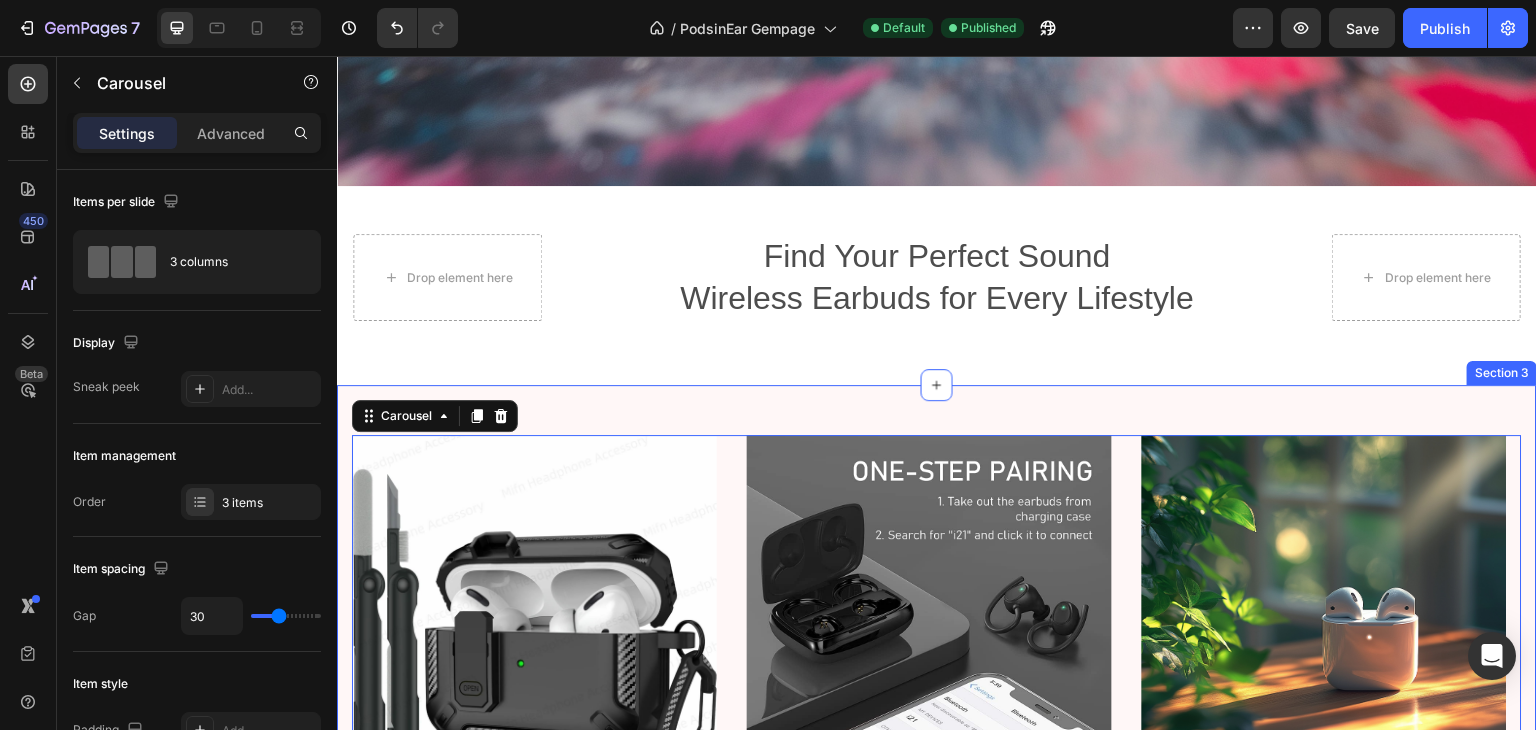 click on "Image LOREM IPSUM DOLOR Text Block On the other hand, we denounce with righteous indignation and dislike men who are so beguiled and demoralized by the charms of pleasure of the moment Text Block Row Image LOREM IPSUM DOLOR Text Block On the other hand, we denounce with righteous indignation and dislike men who are so beguiled and demoralized by the charms of pleasure of the moment Text Block Row Image LOREM IPSUM DOLOR Text Block On the other hand, we denounce with righteous indignation and dislike men who are so beguiled and demoralized by the charms of pleasure of the moment Text Block Row Carousel   32 TRY IT NOW-BUTTON Button Row Section 3" at bounding box center [937, 765] 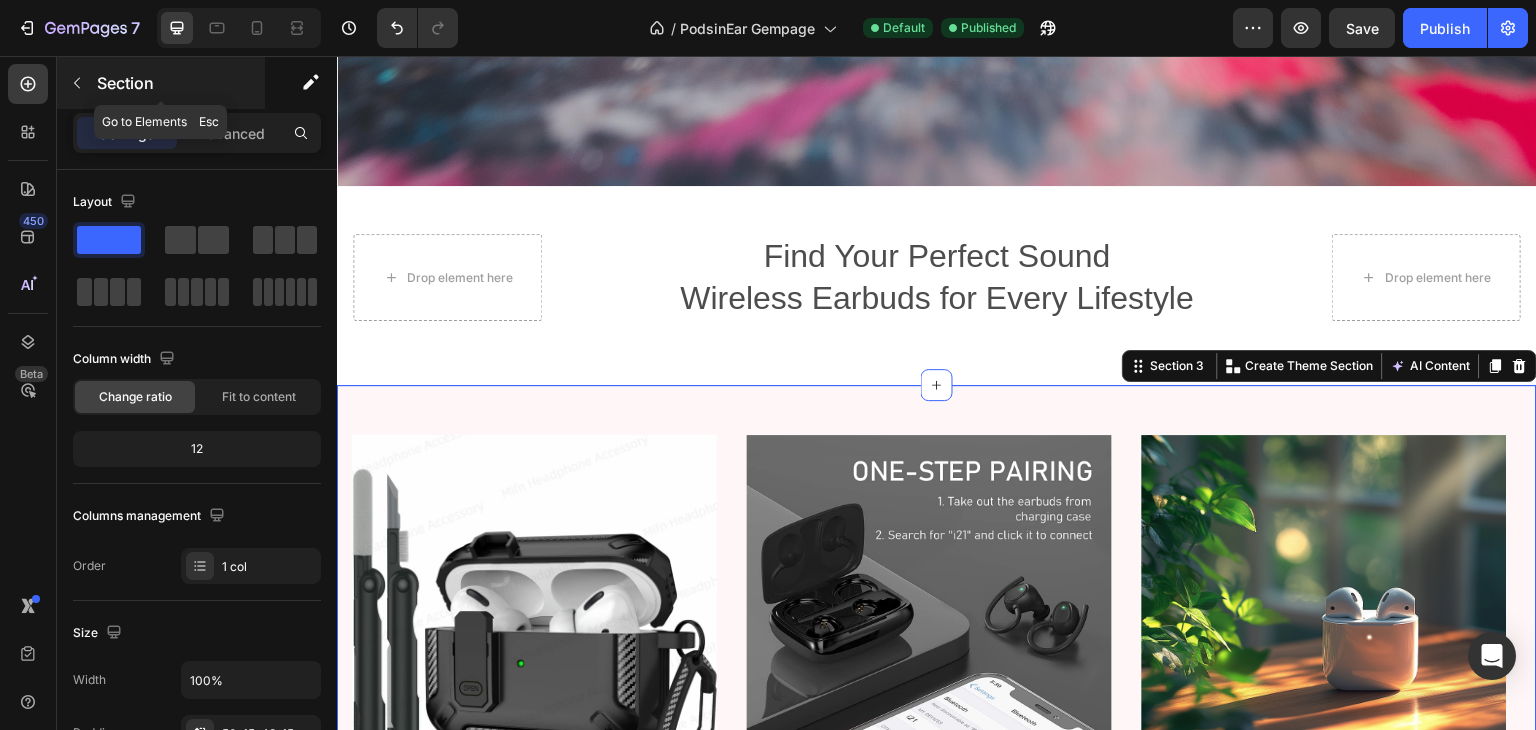 click at bounding box center [77, 83] 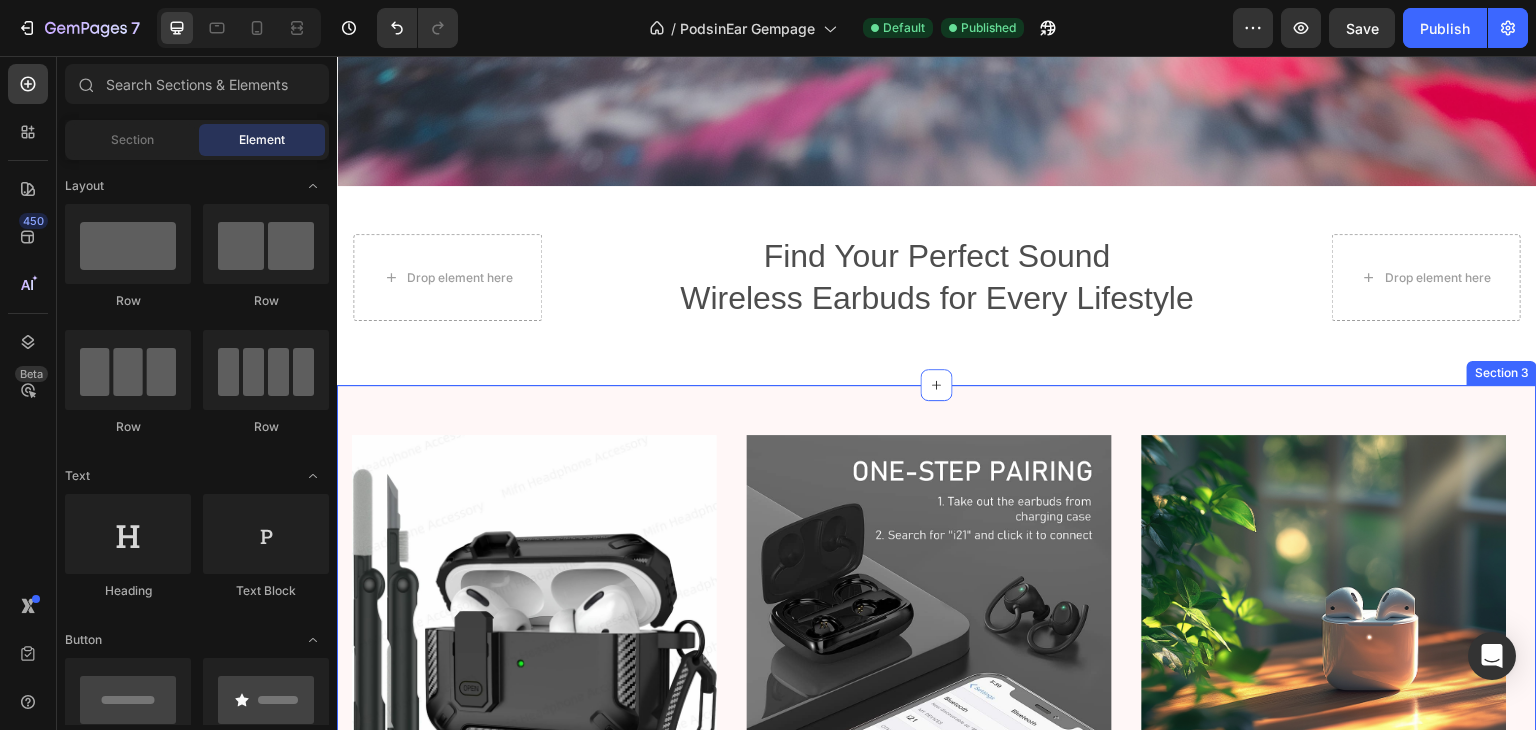 click on "Image LOREM IPSUM DOLOR Text Block On the other hand, we denounce with righteous indignation and dislike men who are so beguiled and demoralized by the charms of pleasure of the moment Text Block Row Image LOREM IPSUM DOLOR Text Block On the other hand, we denounce with righteous indignation and dislike men who are so beguiled and demoralized by the charms of pleasure of the moment Text Block Row Image LOREM IPSUM DOLOR Text Block On the other hand, we denounce with righteous indignation and dislike men who are so beguiled and demoralized by the charms of pleasure of the moment Text Block Row Carousel TRY IT NOW-BUTTON Button Row Section 3" at bounding box center (937, 765) 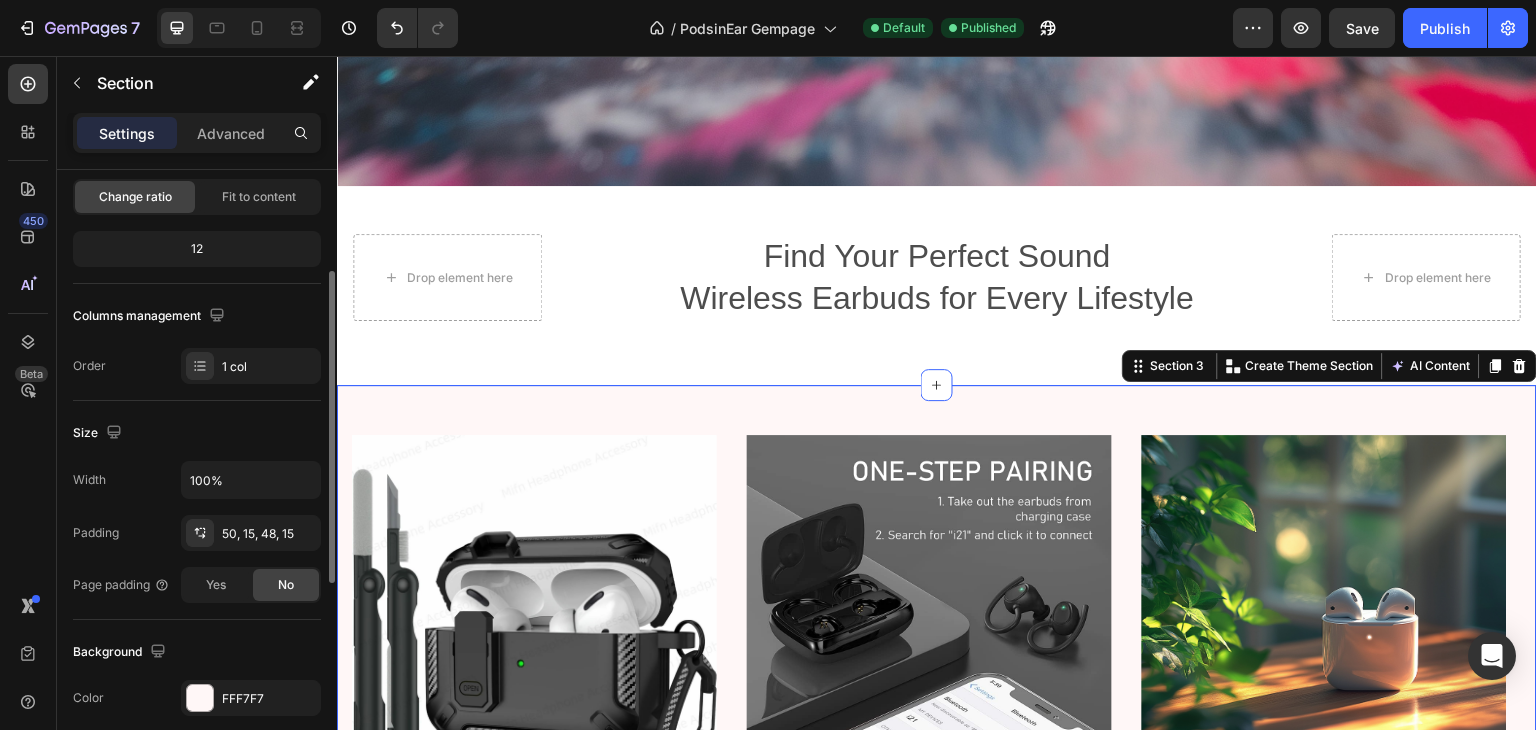 scroll, scrollTop: 300, scrollLeft: 0, axis: vertical 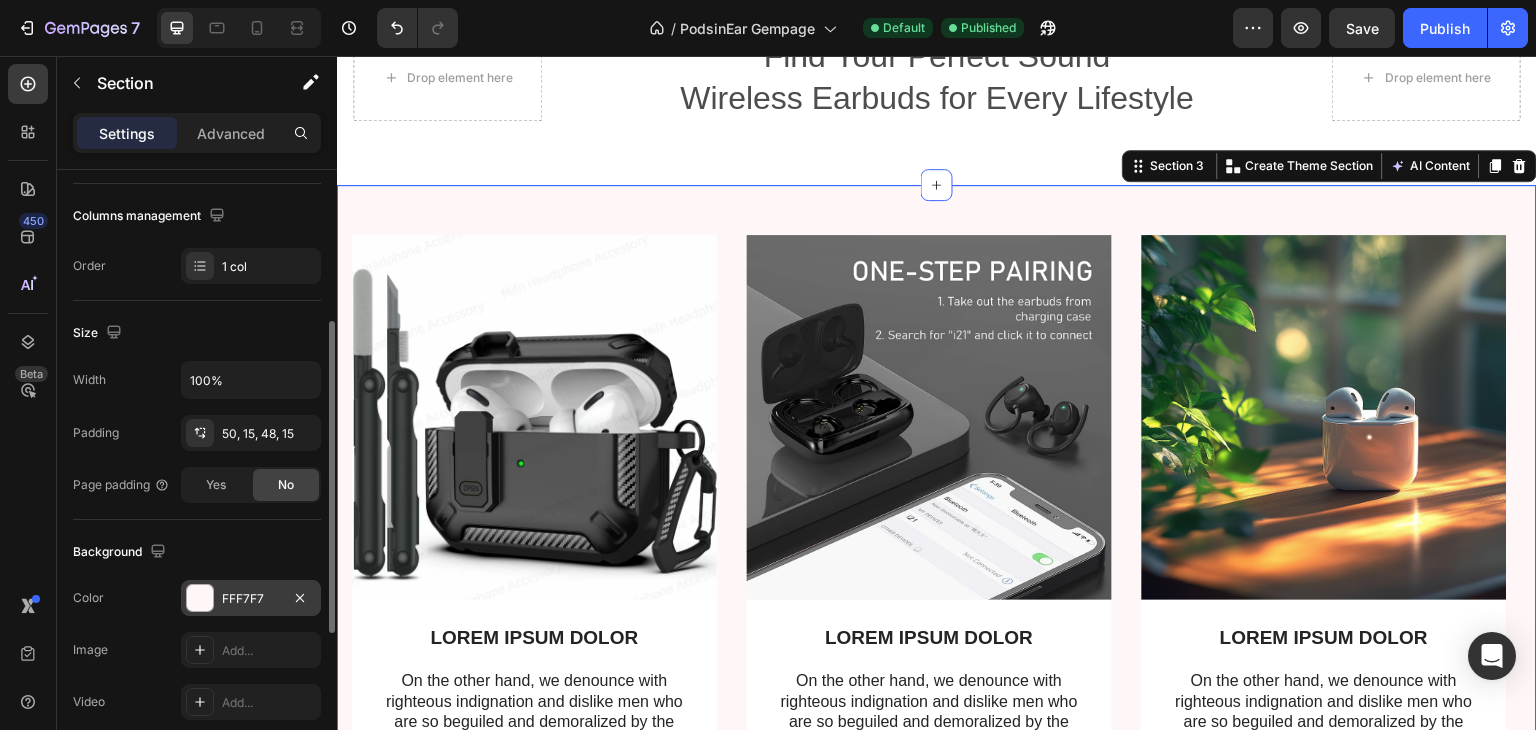 click on "FFF7F7" at bounding box center (251, 598) 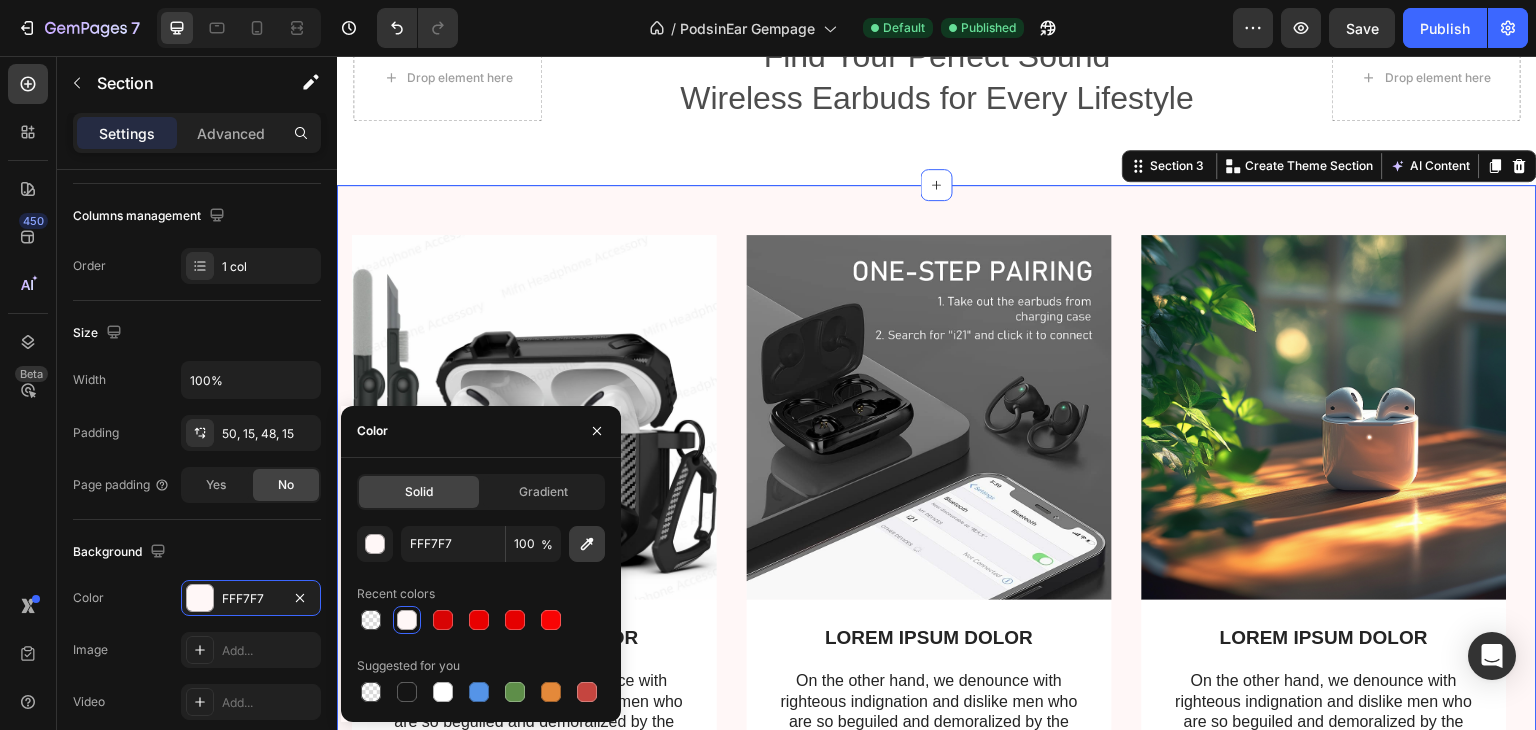 click 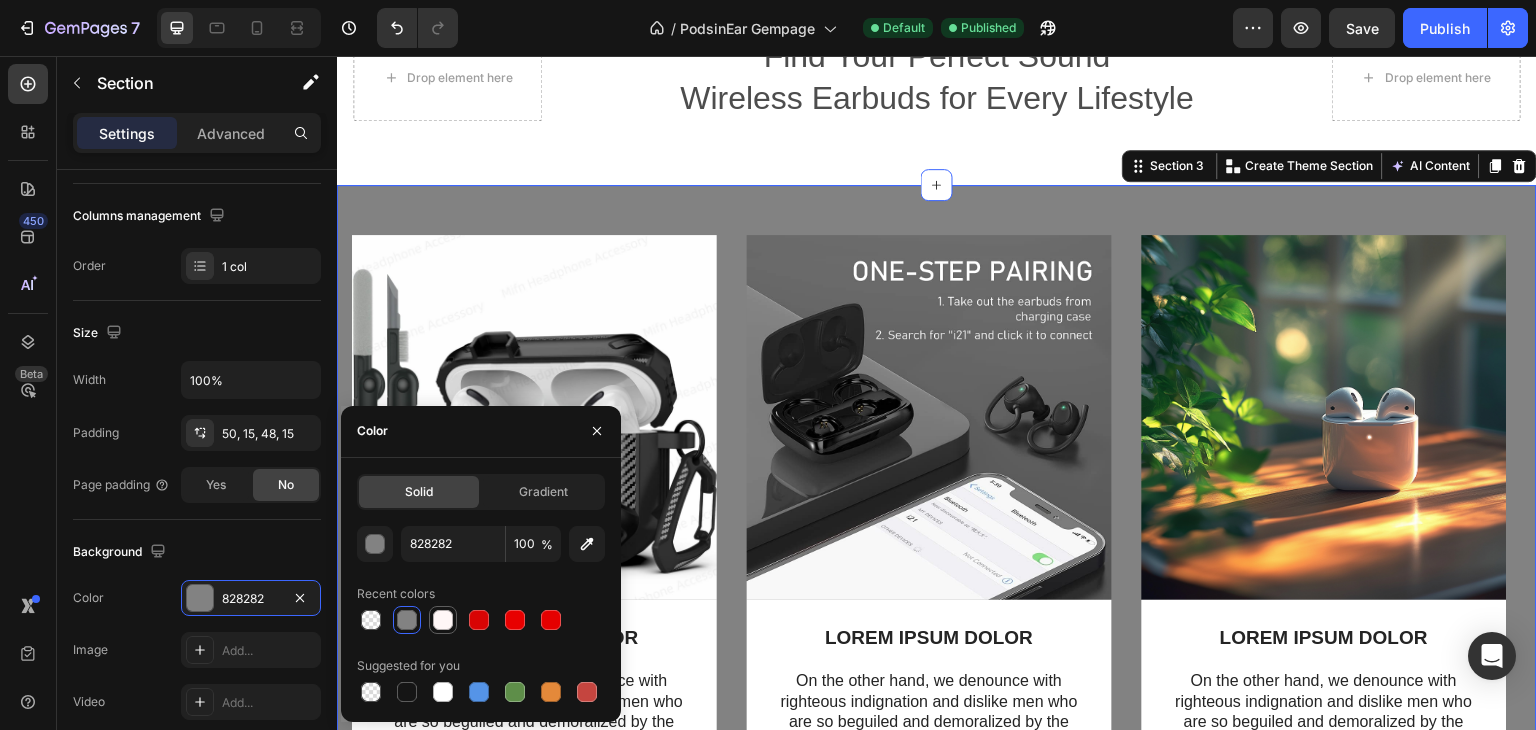click at bounding box center (443, 620) 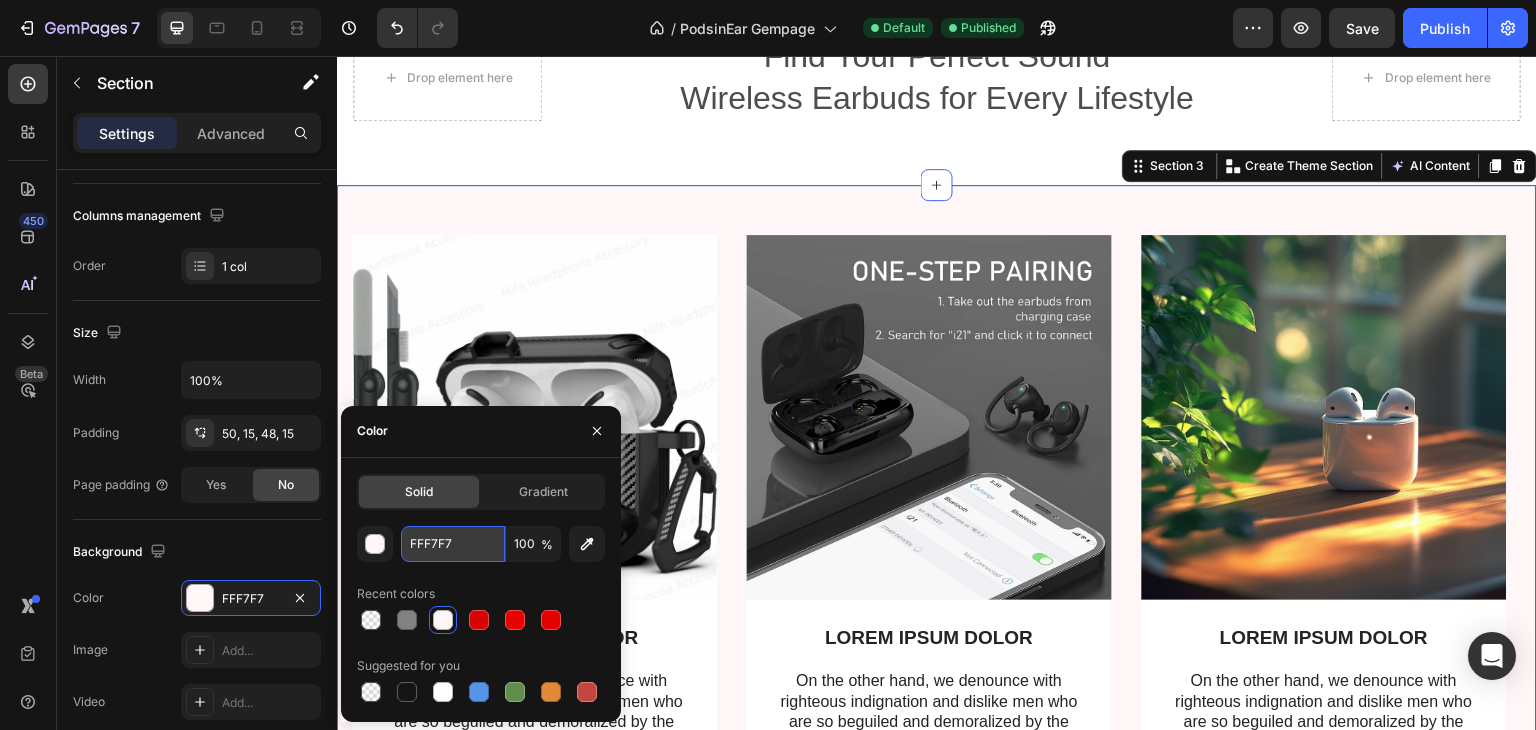 click on "FFF7F7" at bounding box center (453, 544) 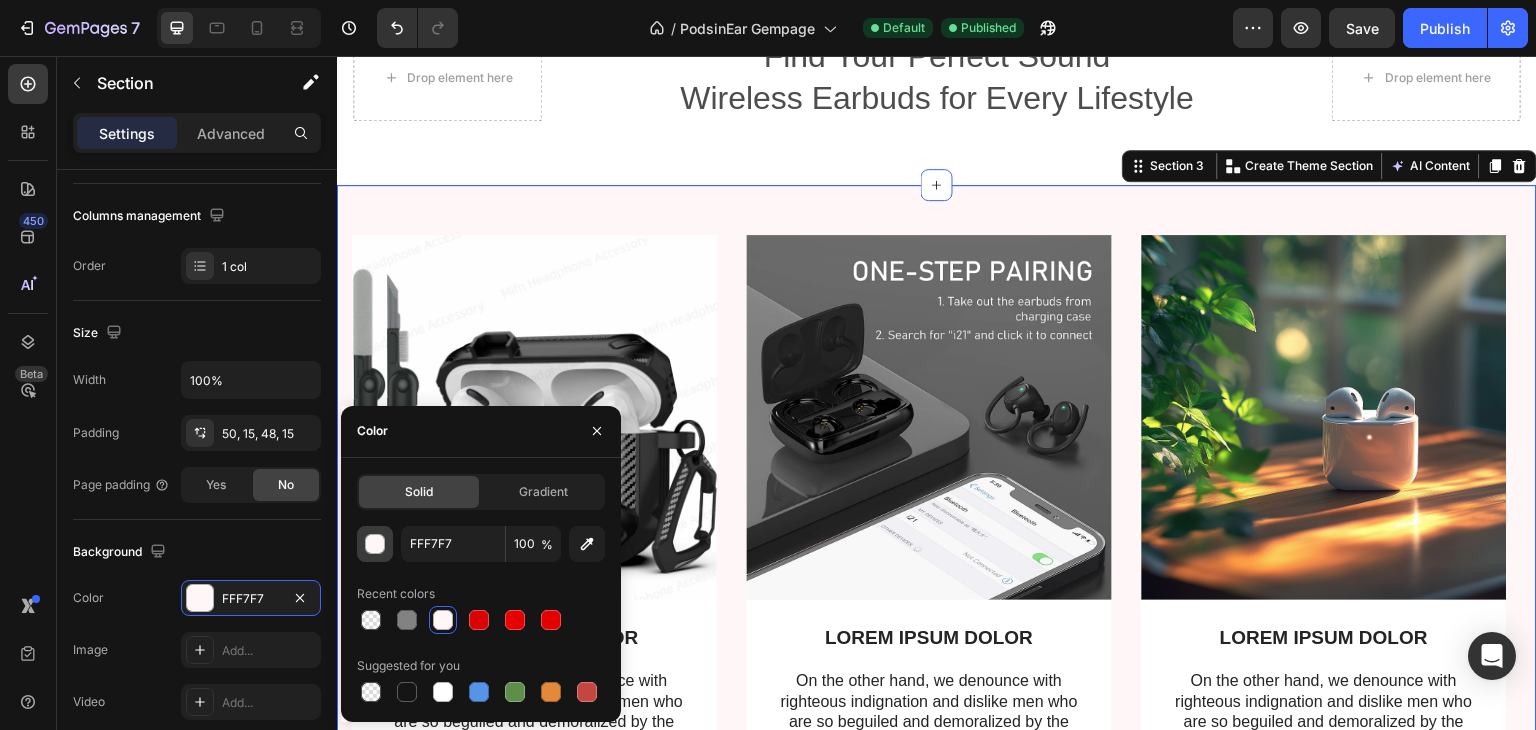 click at bounding box center [375, 544] 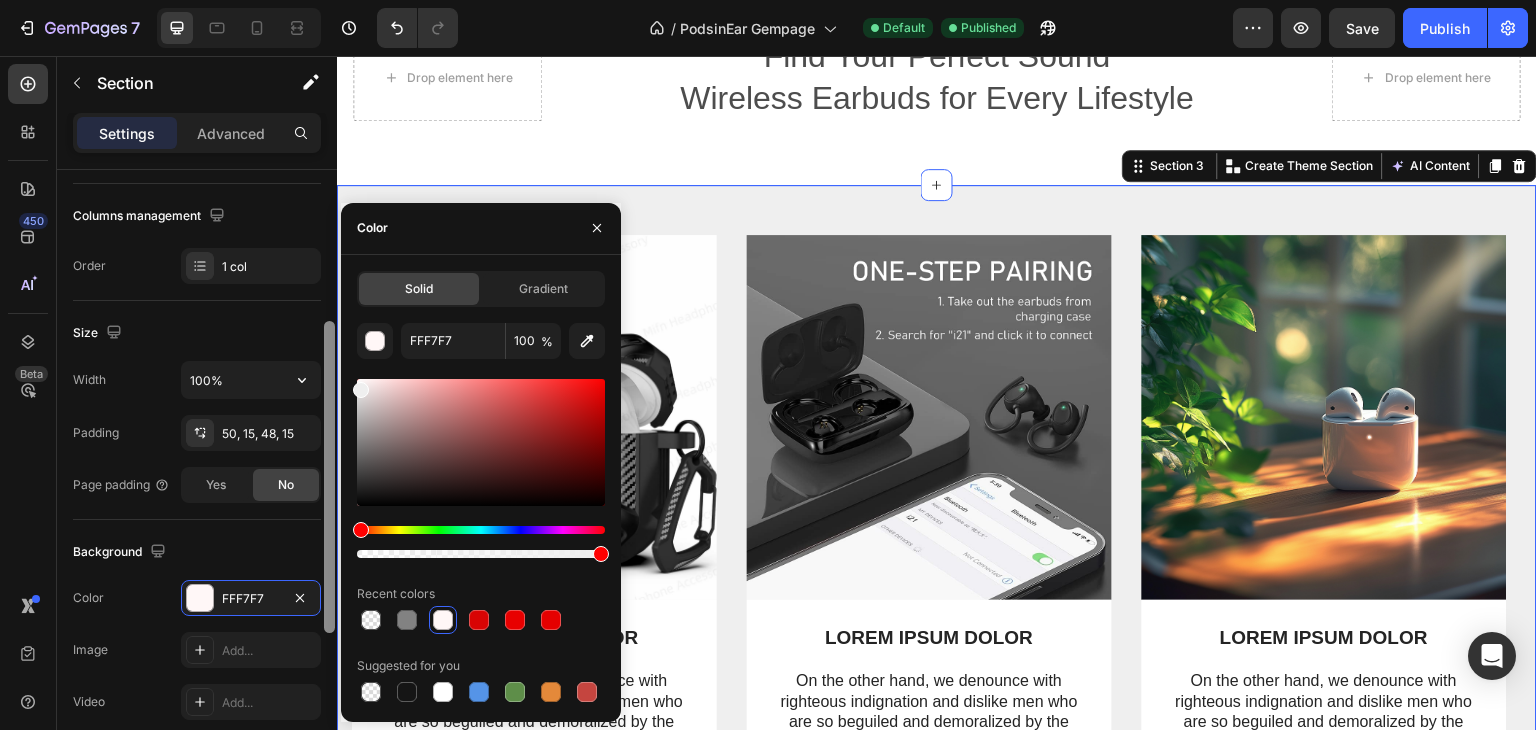 drag, startPoint x: 372, startPoint y: 383, endPoint x: 322, endPoint y: 385, distance: 50.039986 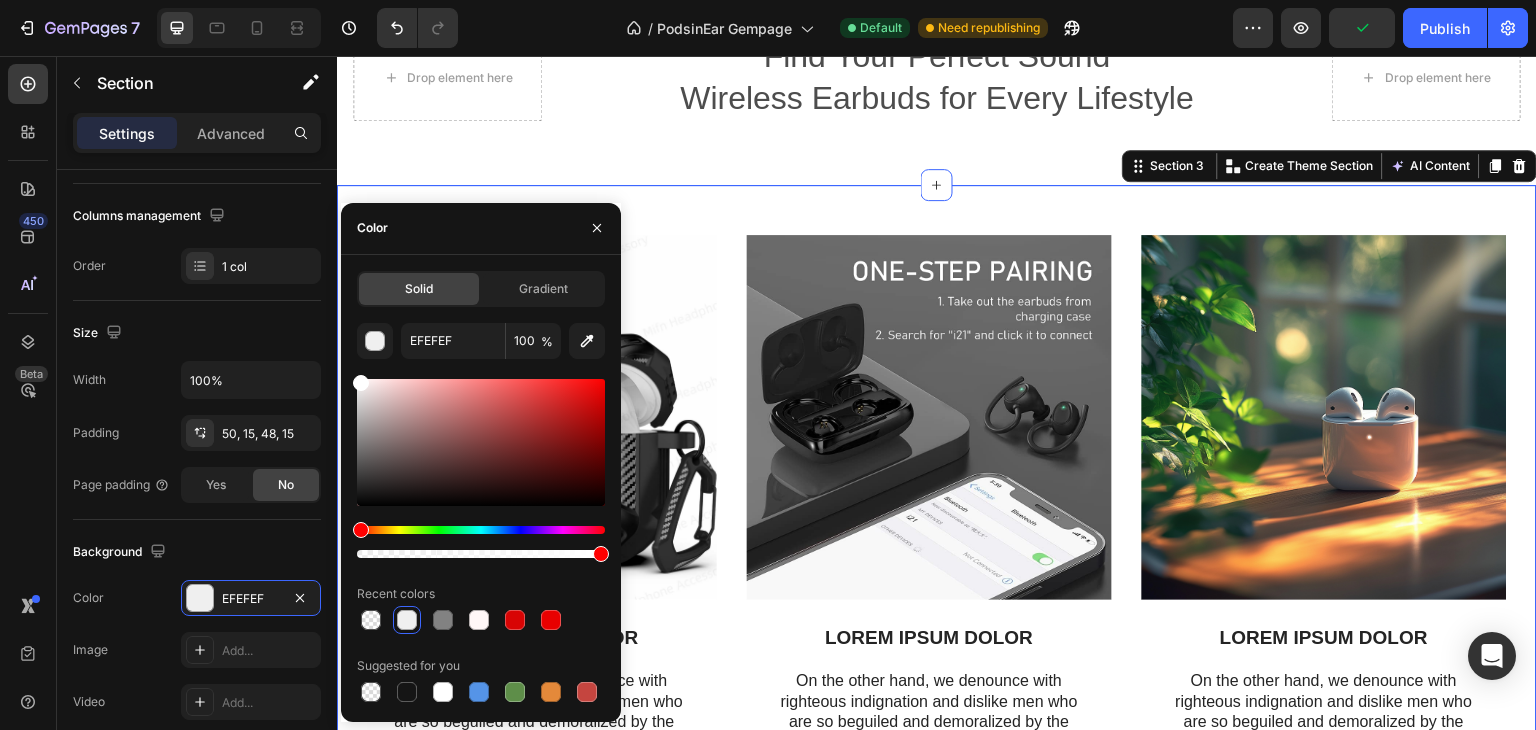 type on "FFFFFF" 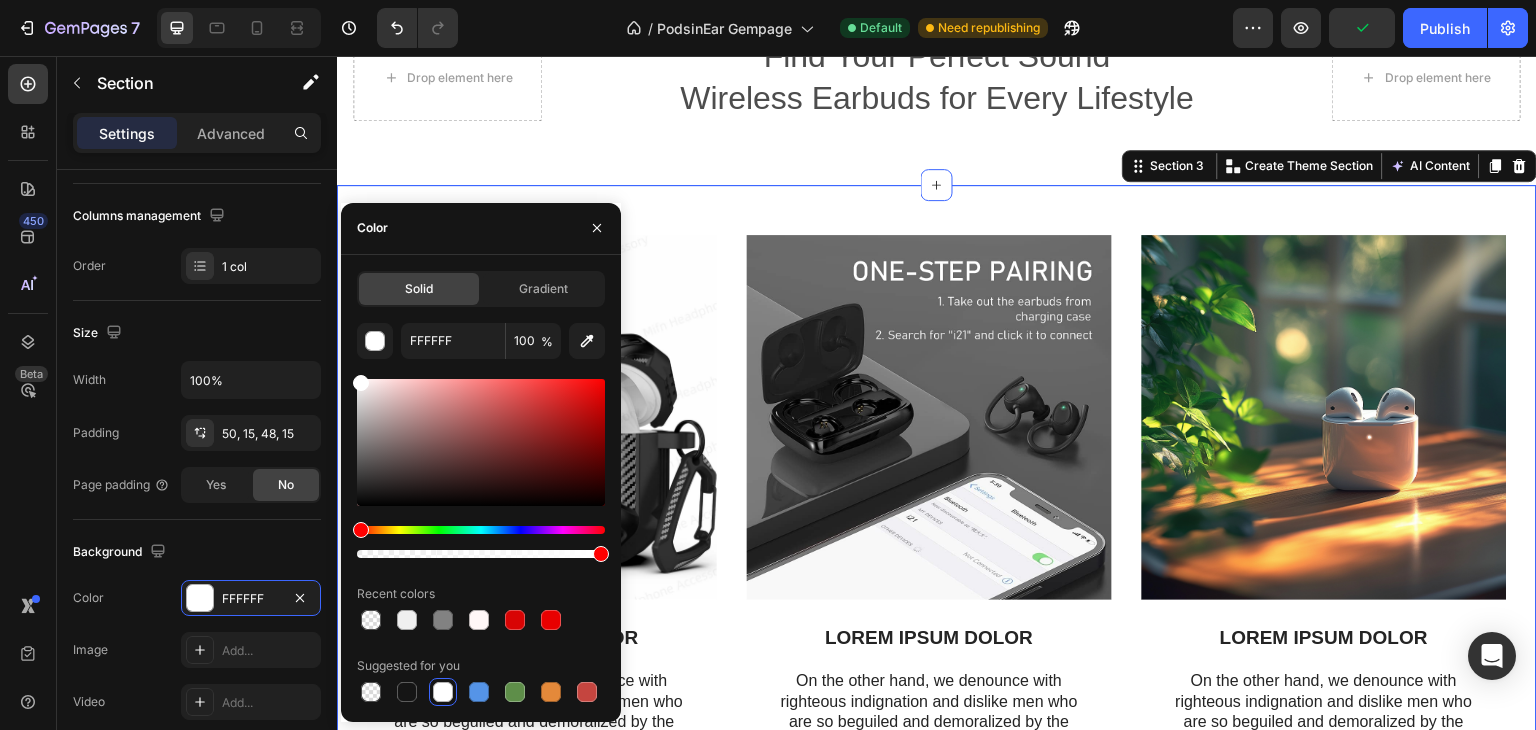 drag, startPoint x: 693, startPoint y: 445, endPoint x: 340, endPoint y: 370, distance: 360.8795 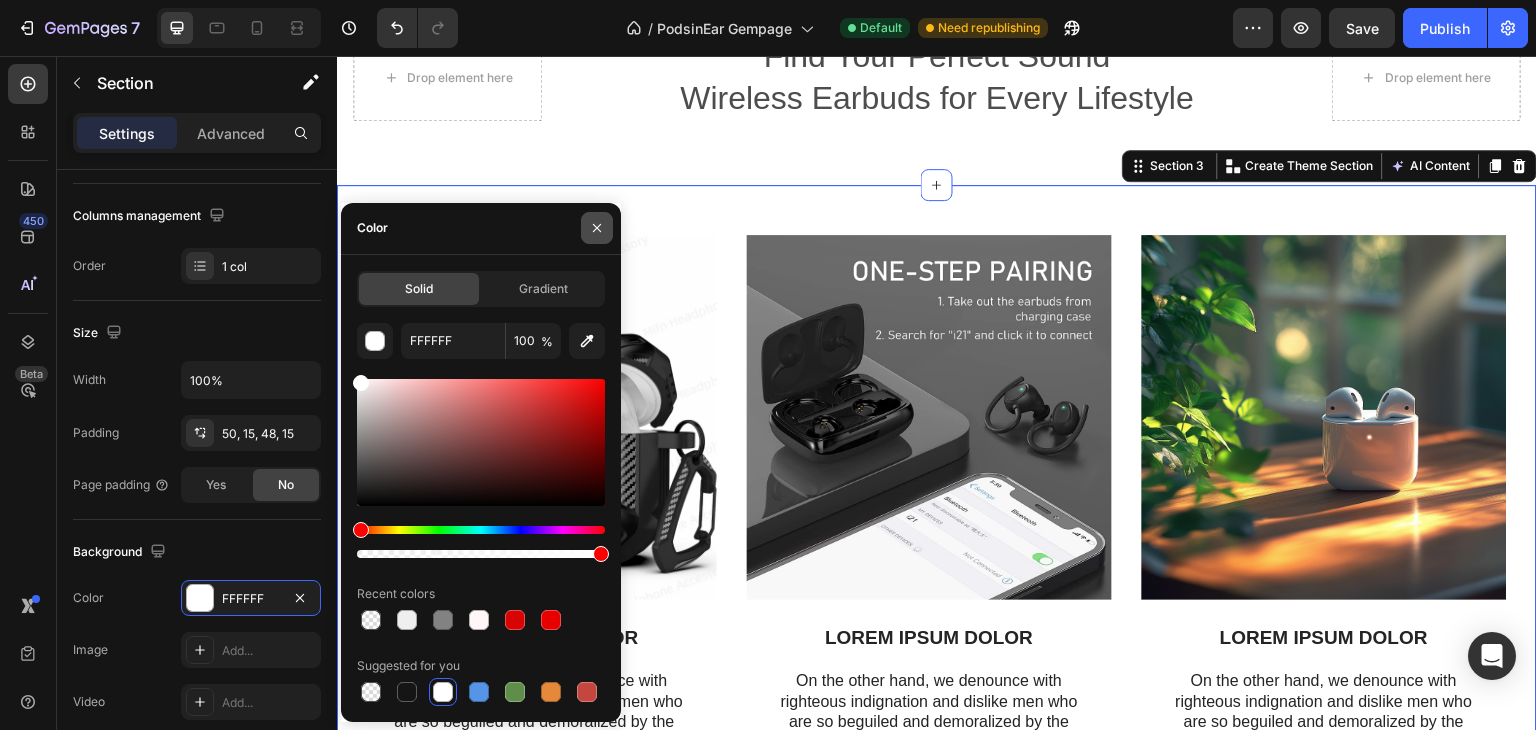 click 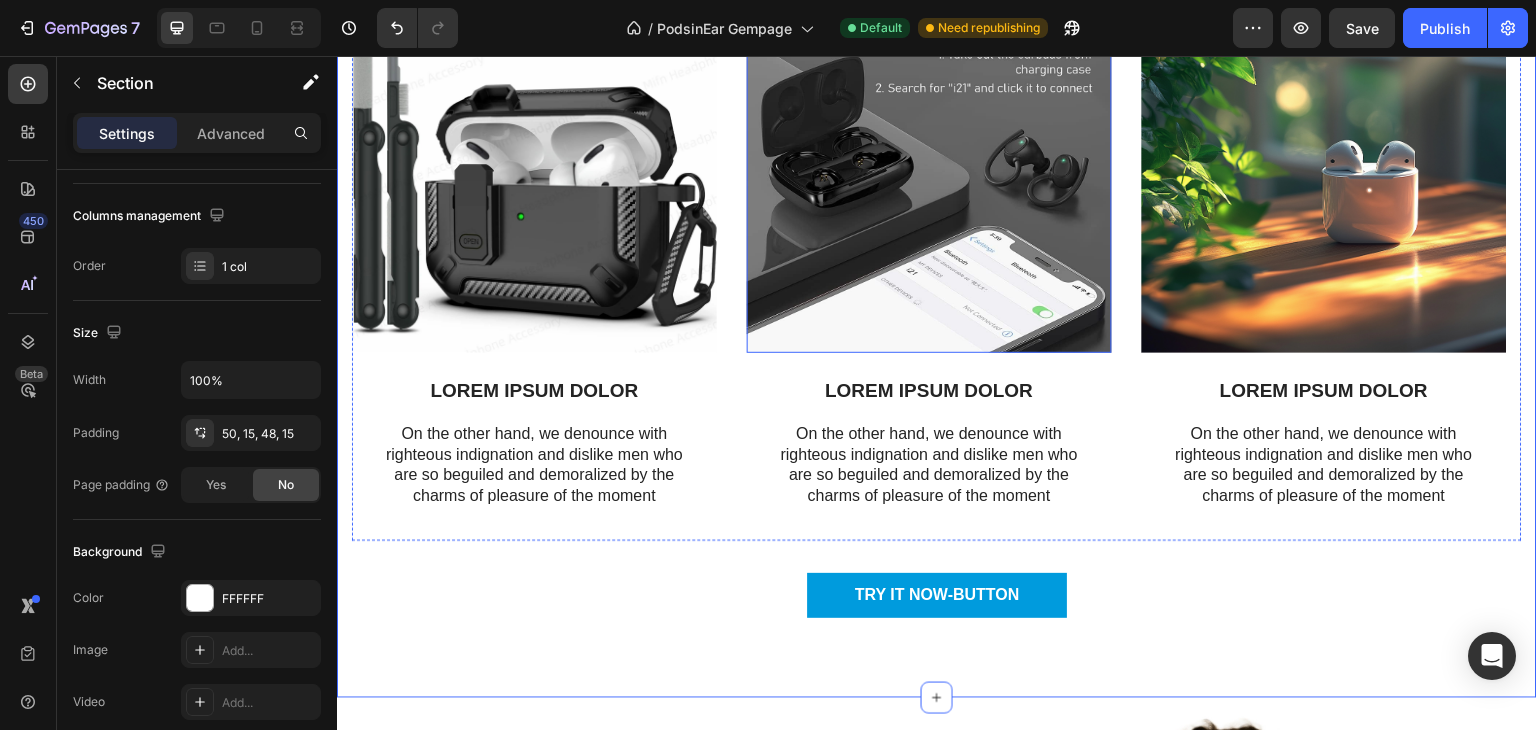 scroll, scrollTop: 1311, scrollLeft: 0, axis: vertical 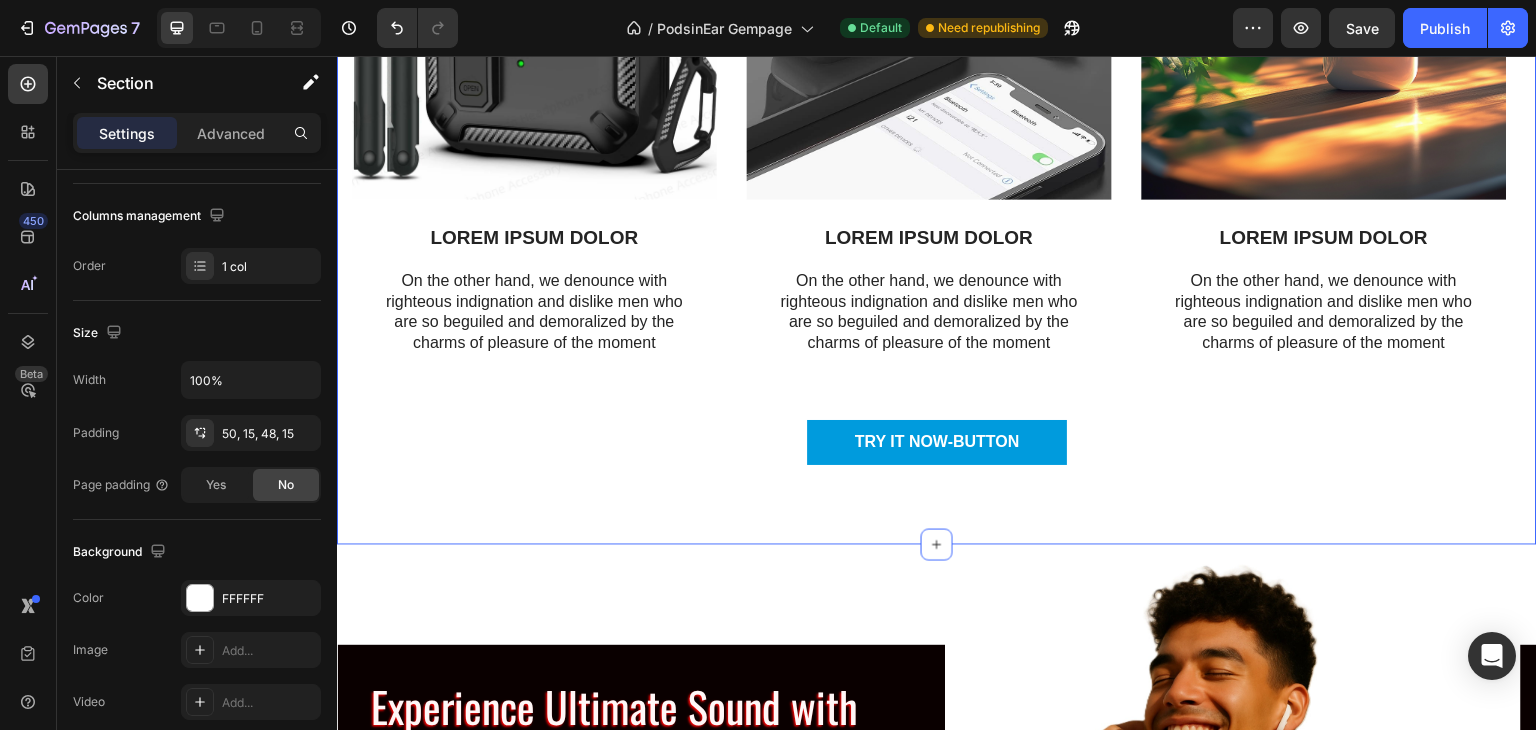 click on "Image LOREM IPSUM DOLOR Text Block On the other hand, we denounce with righteous indignation and dislike men who are so beguiled and demoralized by the charms of pleasure of the moment Text Block Row Image LOREM IPSUM DOLOR Text Block On the other hand, we denounce with righteous indignation and dislike men who are so beguiled and demoralized by the charms of pleasure of the moment Text Block Row Image LOREM IPSUM DOLOR Text Block On the other hand, we denounce with righteous indignation and dislike men who are so beguiled and demoralized by the charms of pleasure of the moment Text Block Row Carousel TRY IT NOW-BUTTON Button Row Section 3   You can create reusable sections Create Theme Section AI Content Write with GemAI What would you like to describe here? Tone and Voice Persuasive Product Sand Brothers Brown Show more Generate" at bounding box center (937, 165) 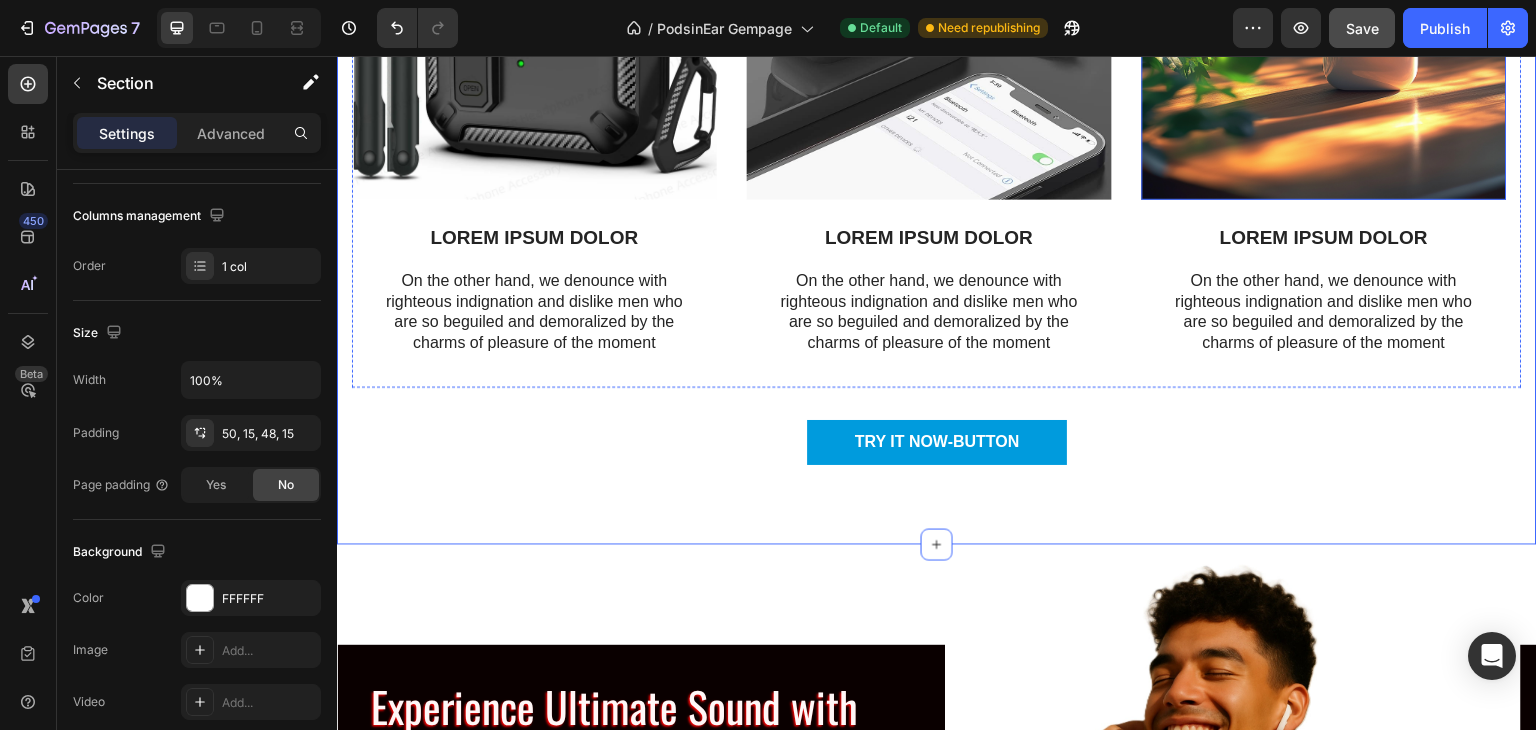 click on "Save" 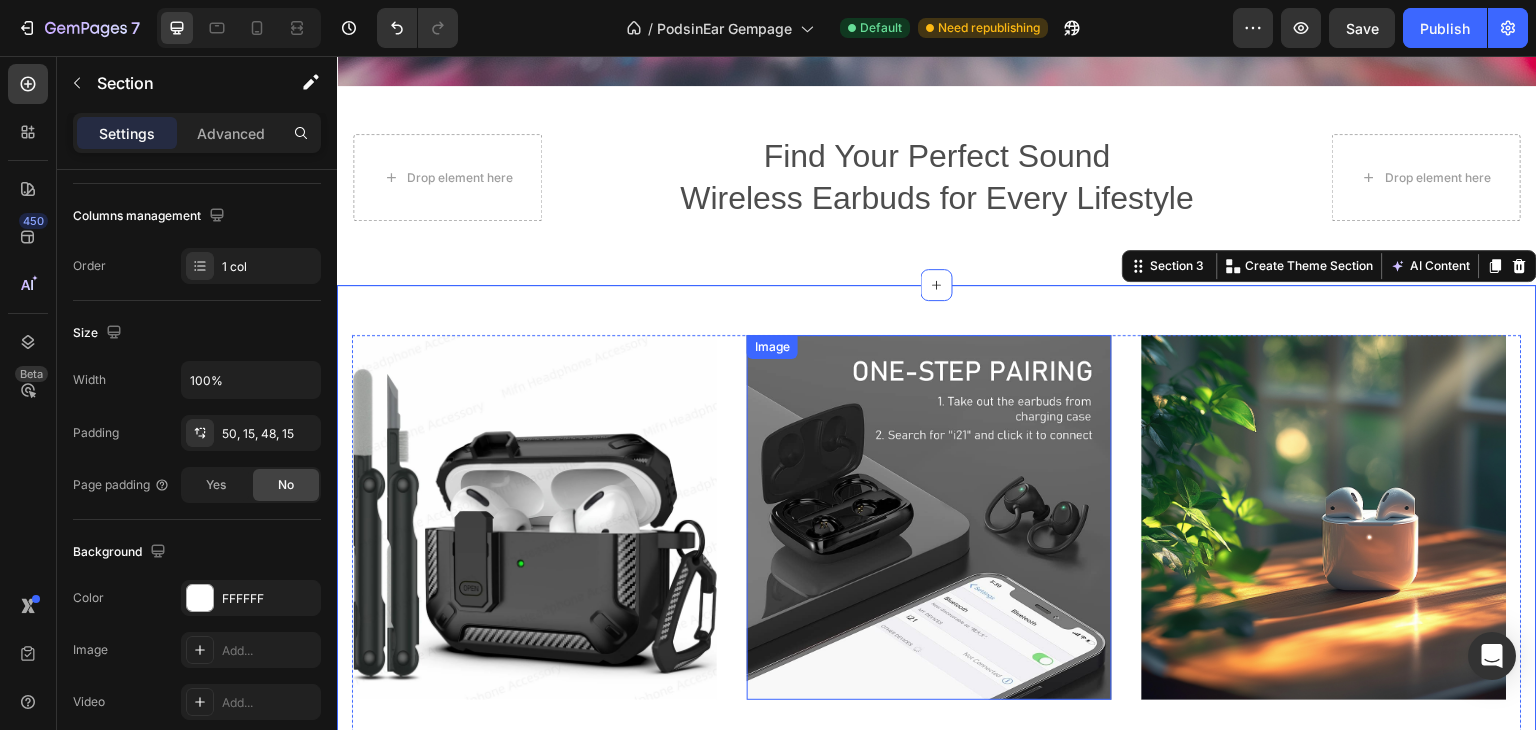 scroll, scrollTop: 511, scrollLeft: 0, axis: vertical 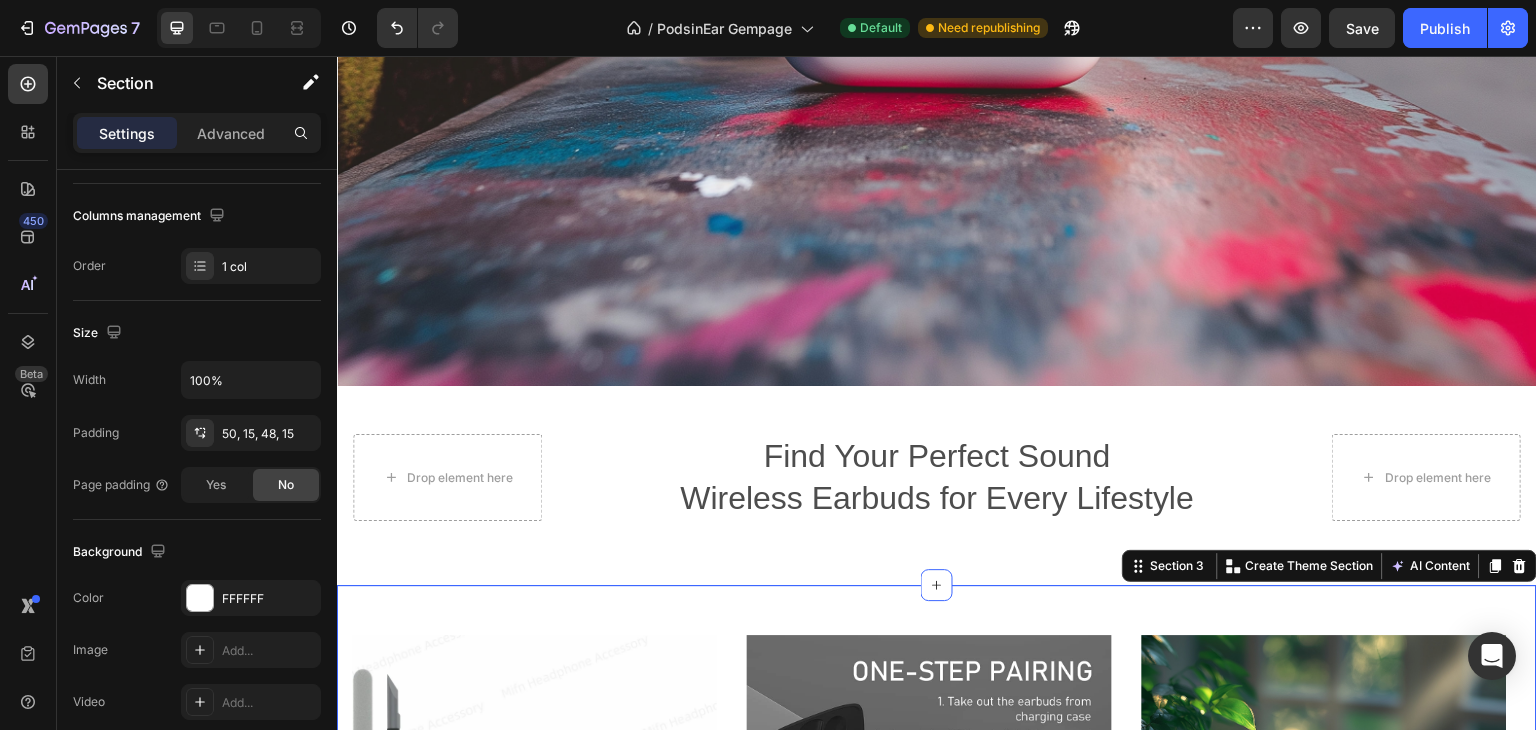 click on "Wireless Earbuds for Every Lifestyle" at bounding box center [936, 499] 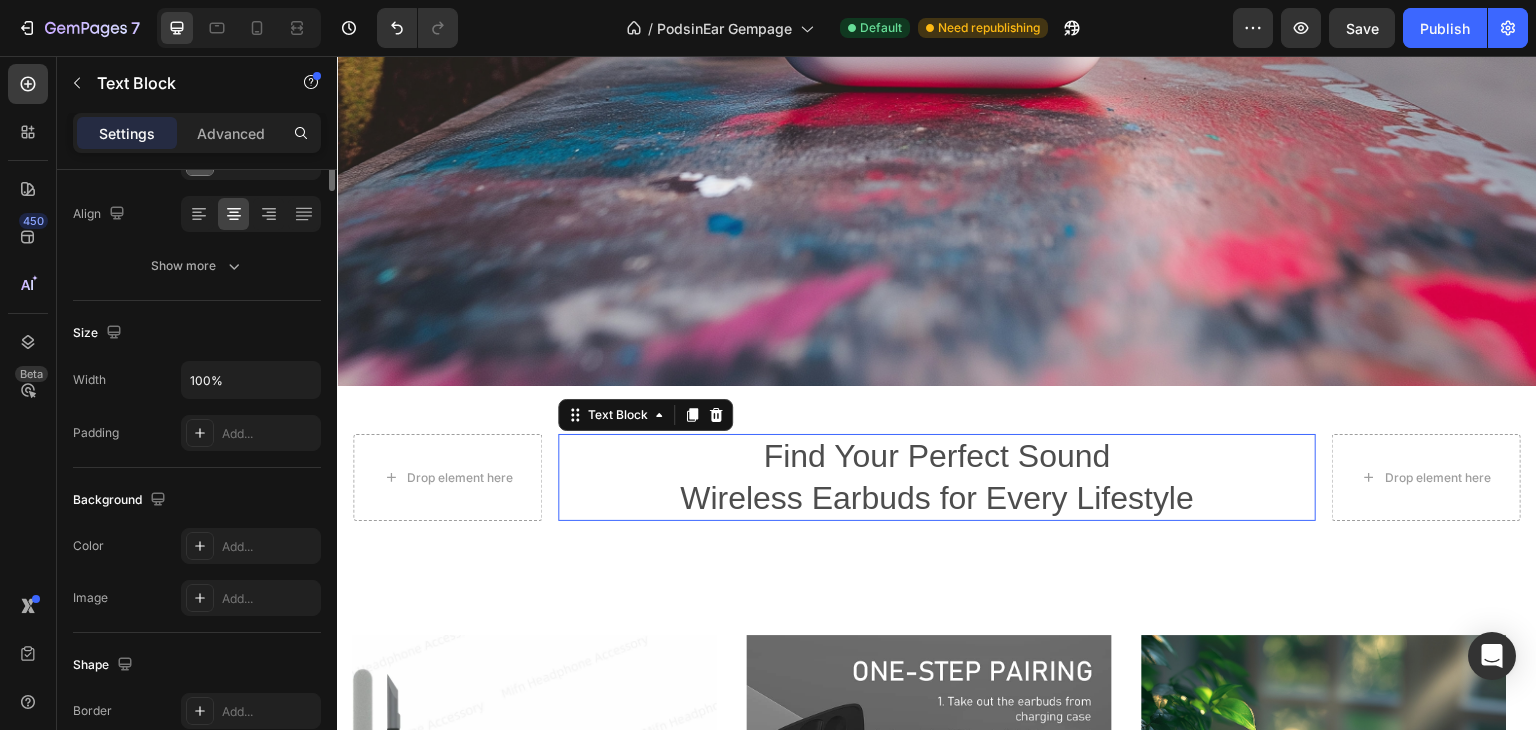 scroll, scrollTop: 0, scrollLeft: 0, axis: both 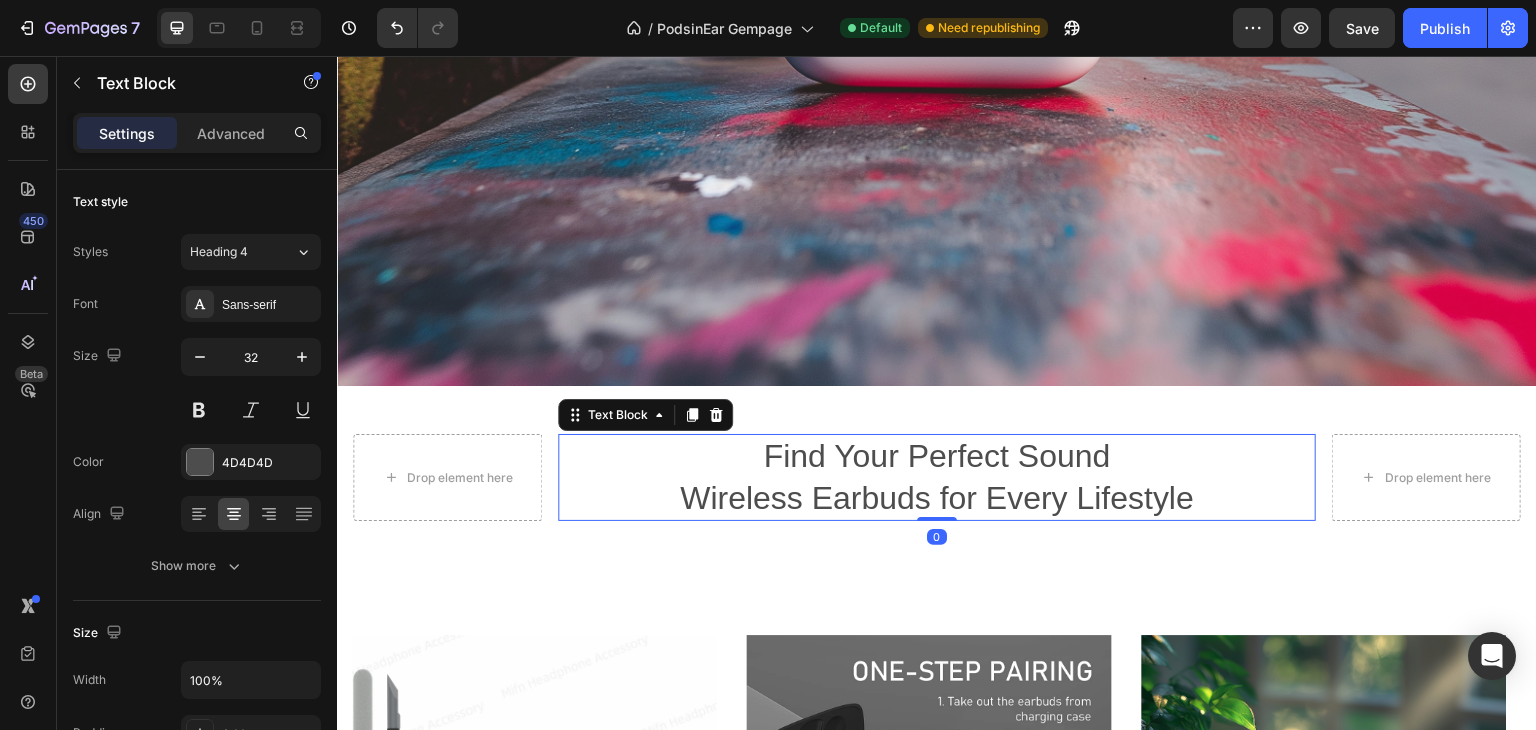 click on "Find Your Perfect Sound" at bounding box center (936, 457) 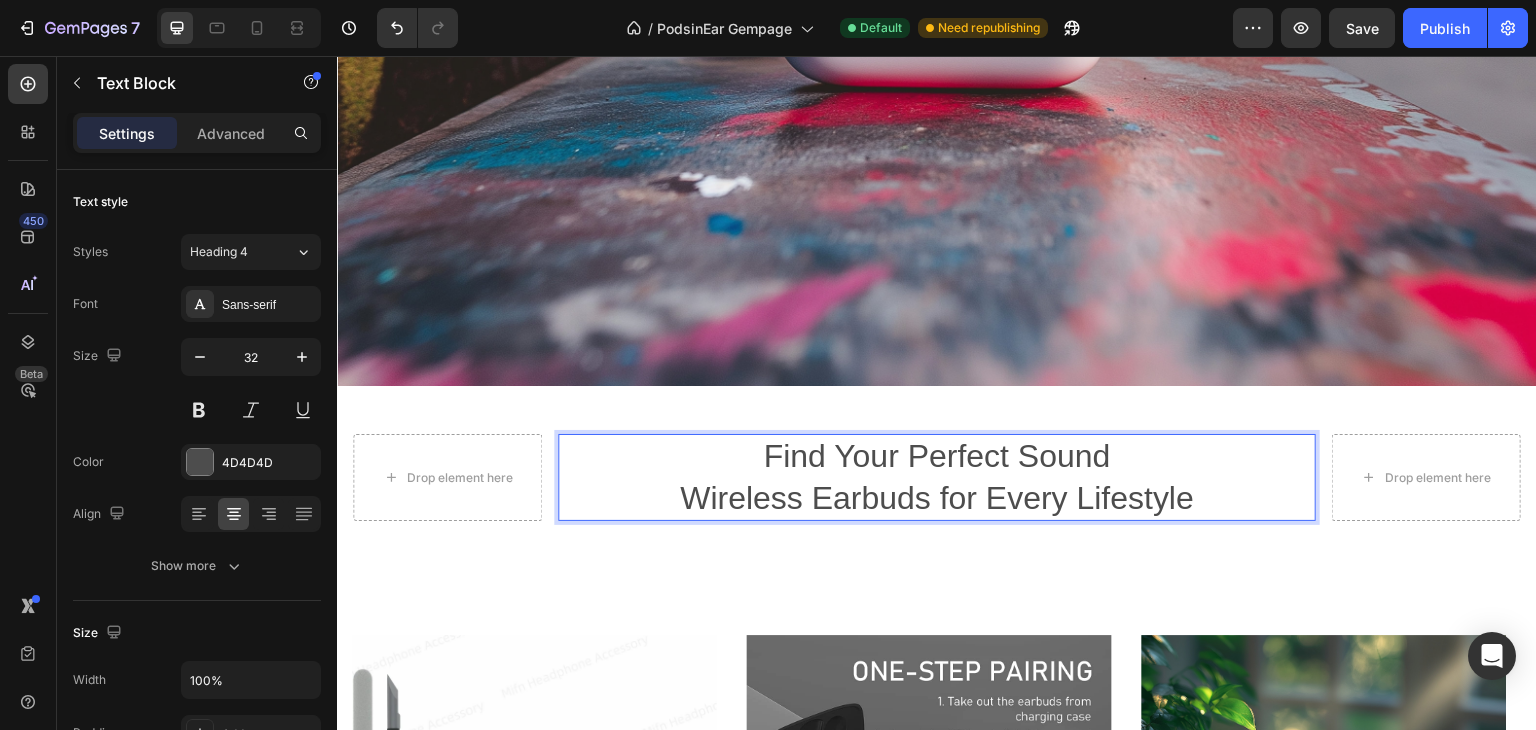 click on "Find Your Perfect Sound" at bounding box center (936, 457) 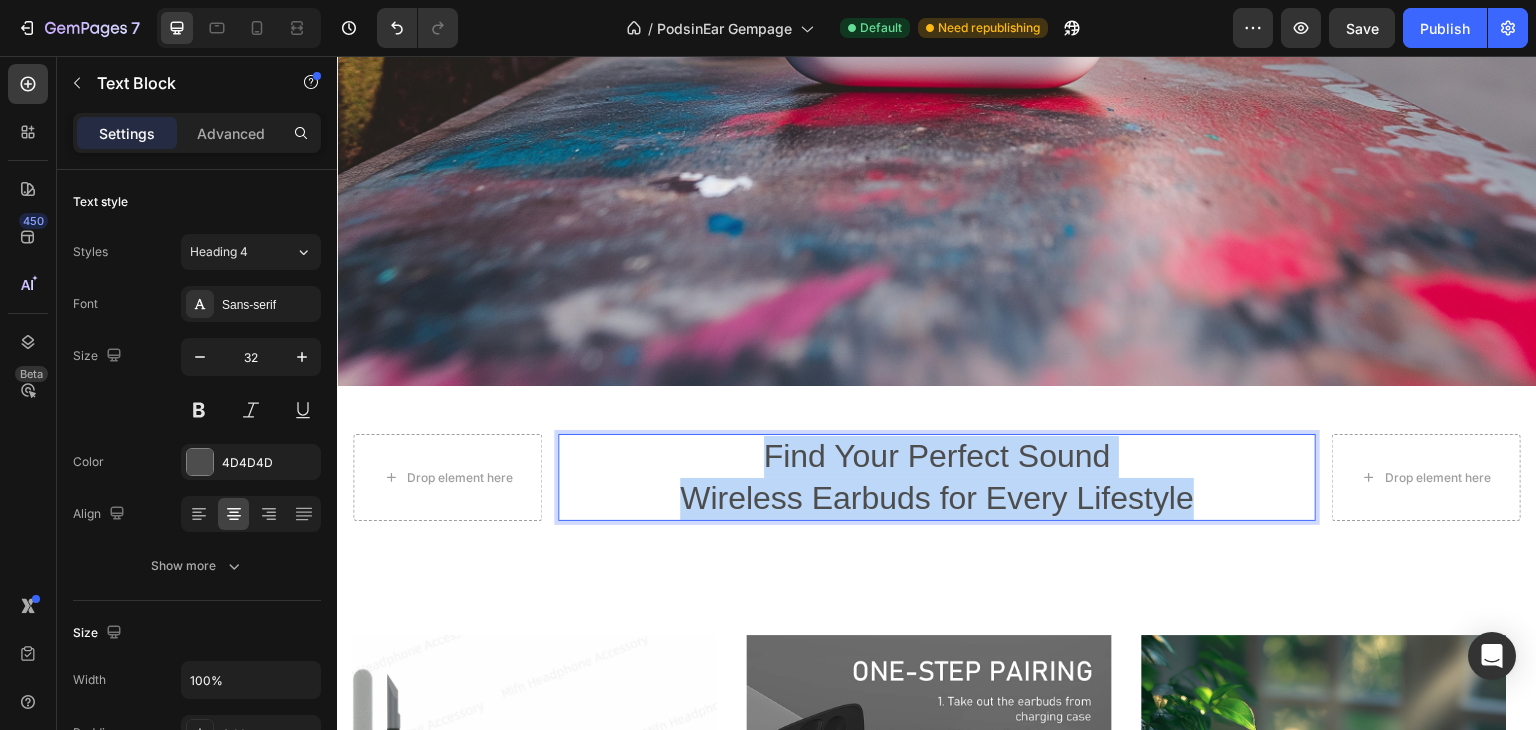 drag, startPoint x: 751, startPoint y: 459, endPoint x: 1220, endPoint y: 506, distance: 471.34912 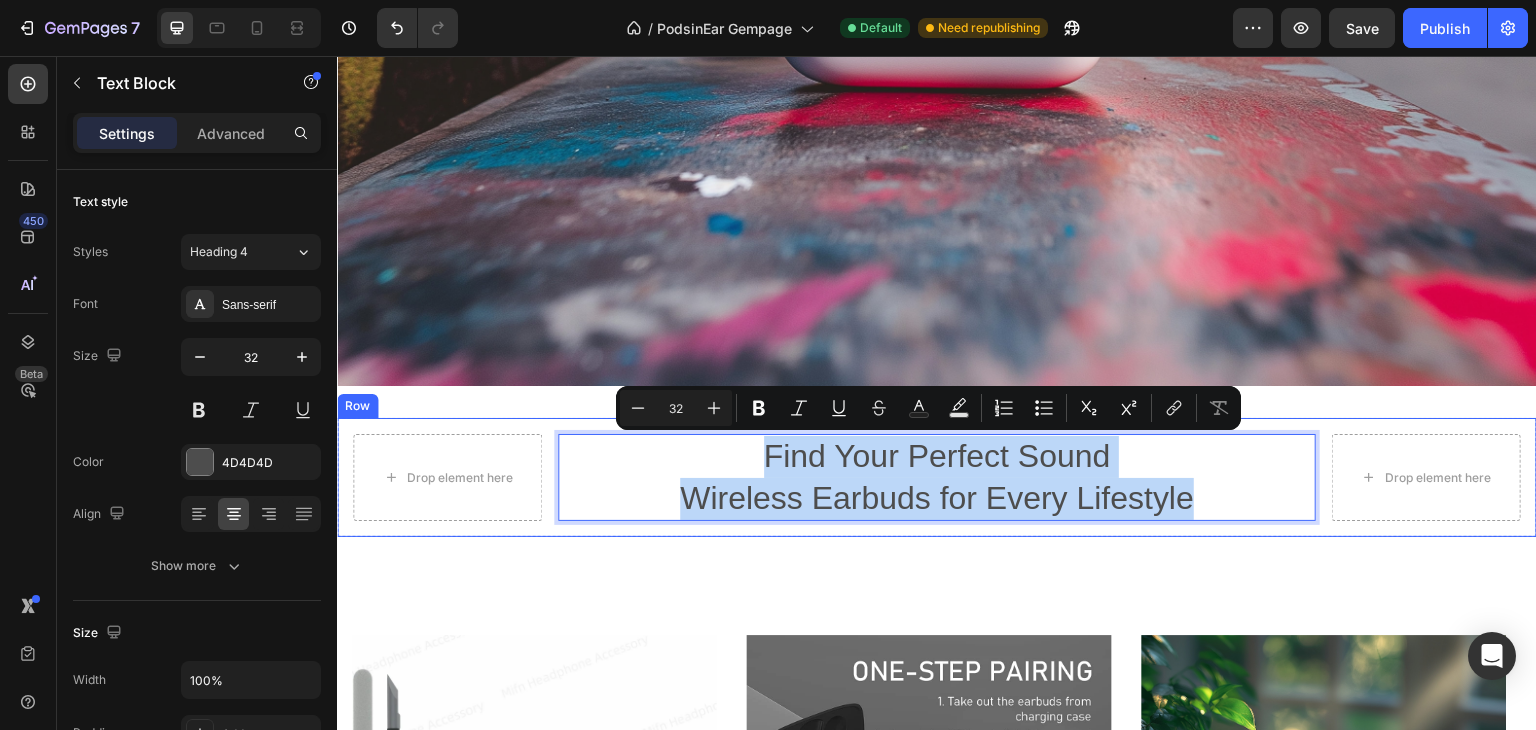 copy on "Find Your Perfect Sound   Wireless Earbuds for Every Lifestyle" 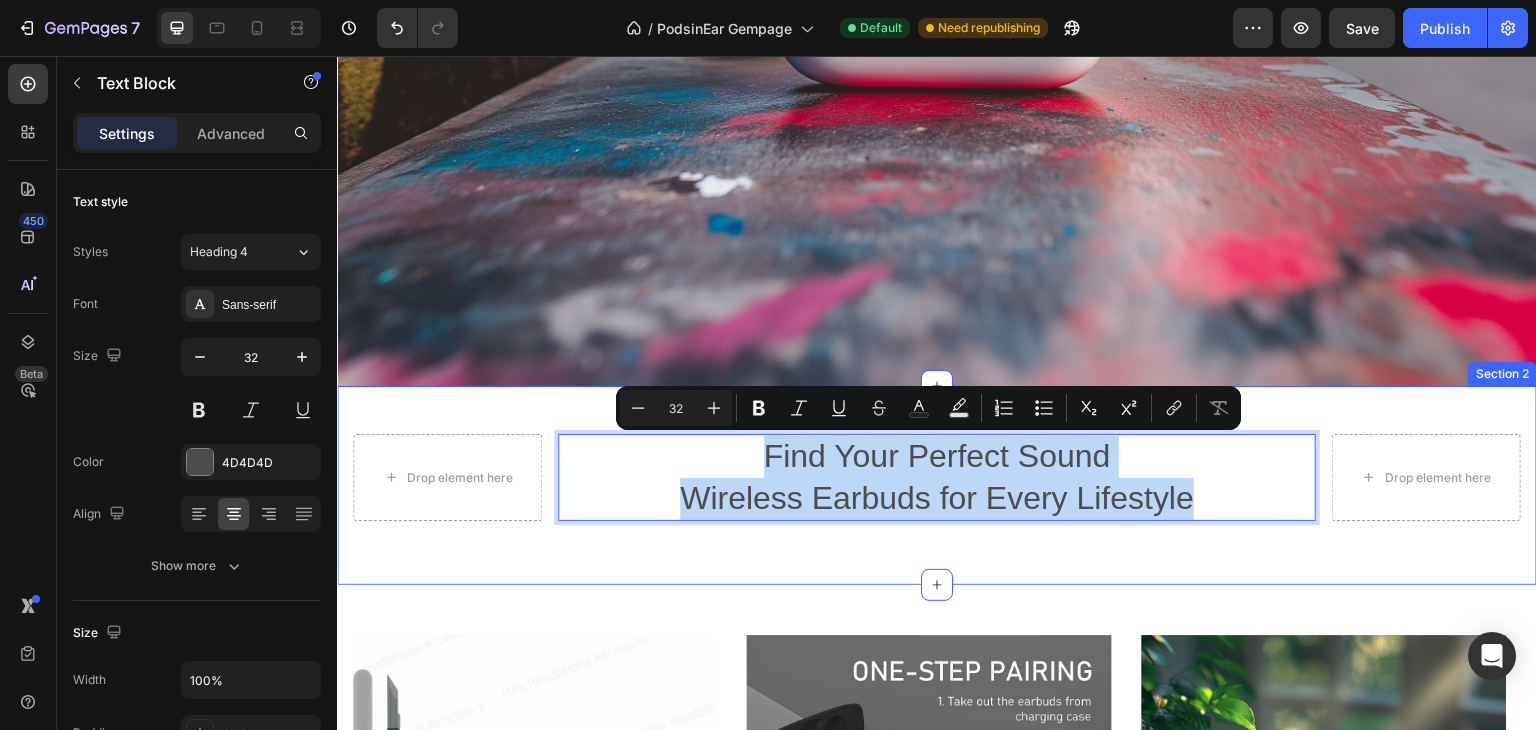 click on "Drop element here Find Your Perfect Sound   Wireless Earbuds for Every Lifestyle Text Block   0
Drop element here Row Row Row Section 2" at bounding box center (937, 485) 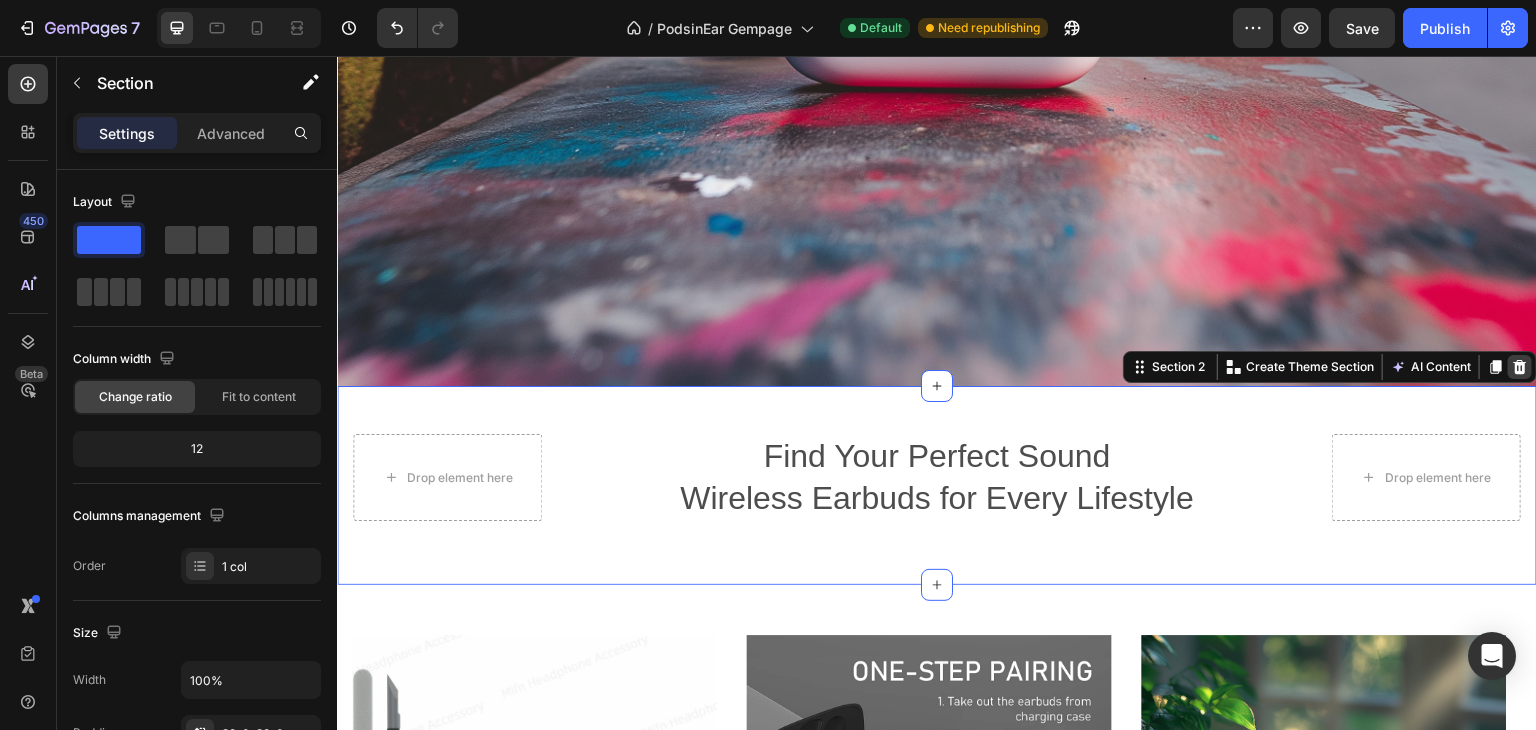 click 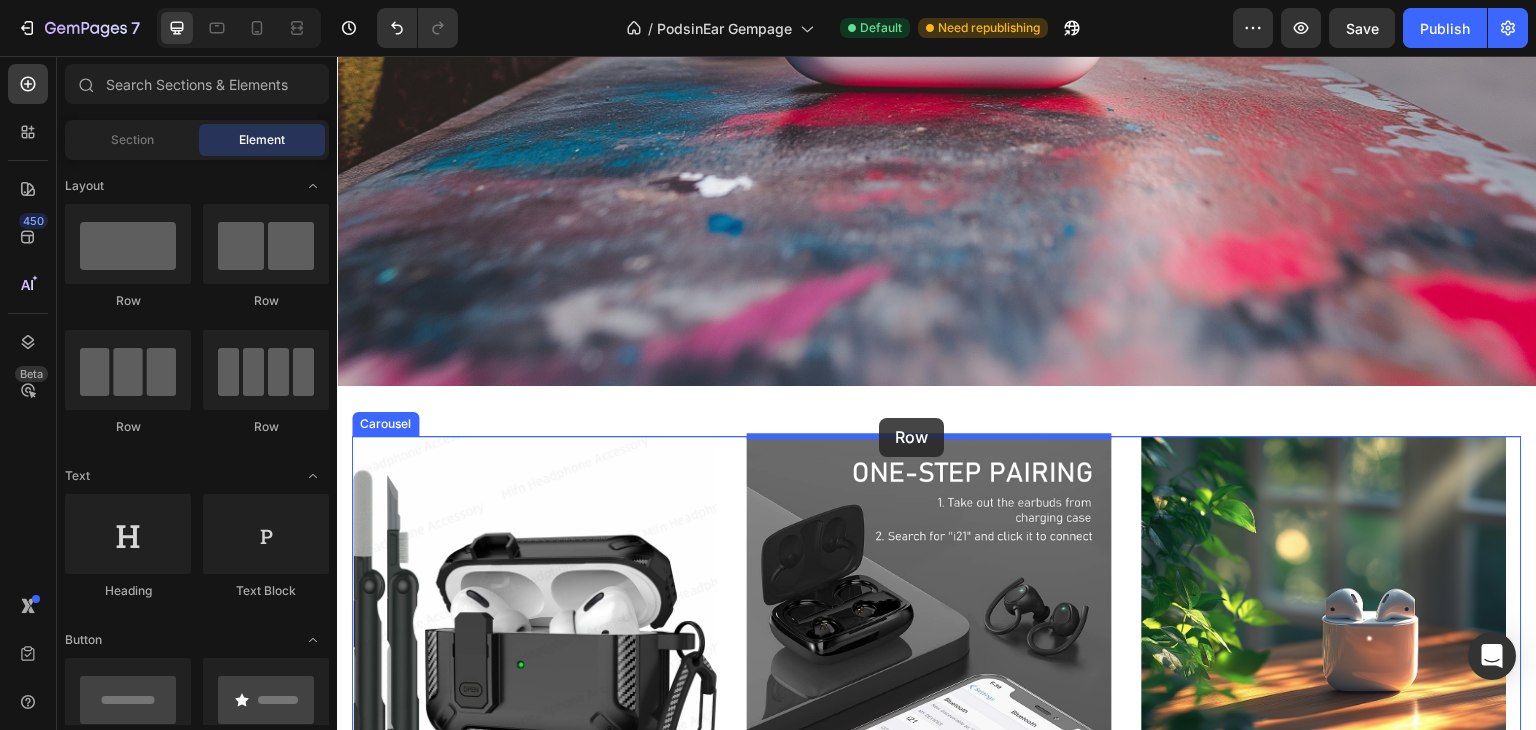 drag, startPoint x: 433, startPoint y: 321, endPoint x: 879, endPoint y: 418, distance: 456.42633 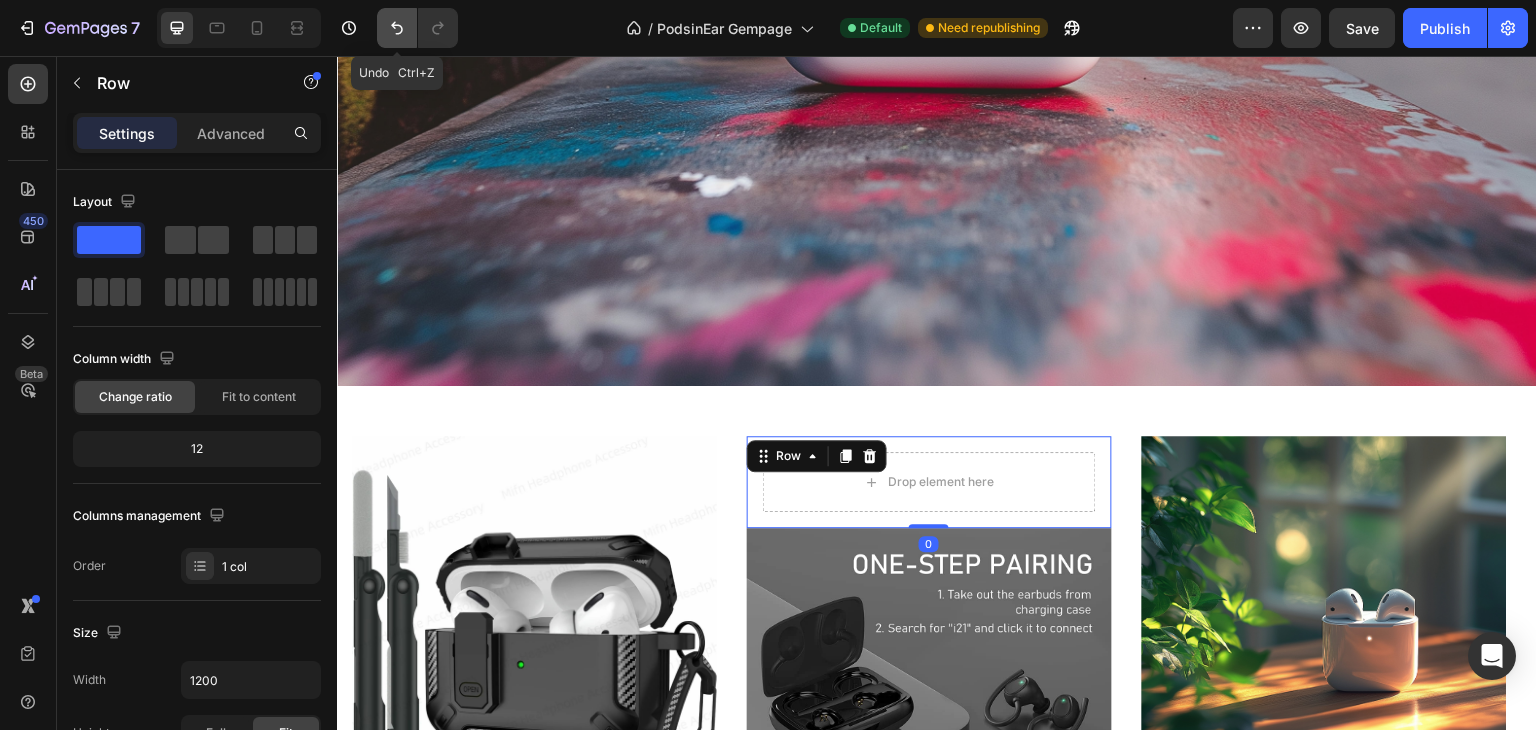 click 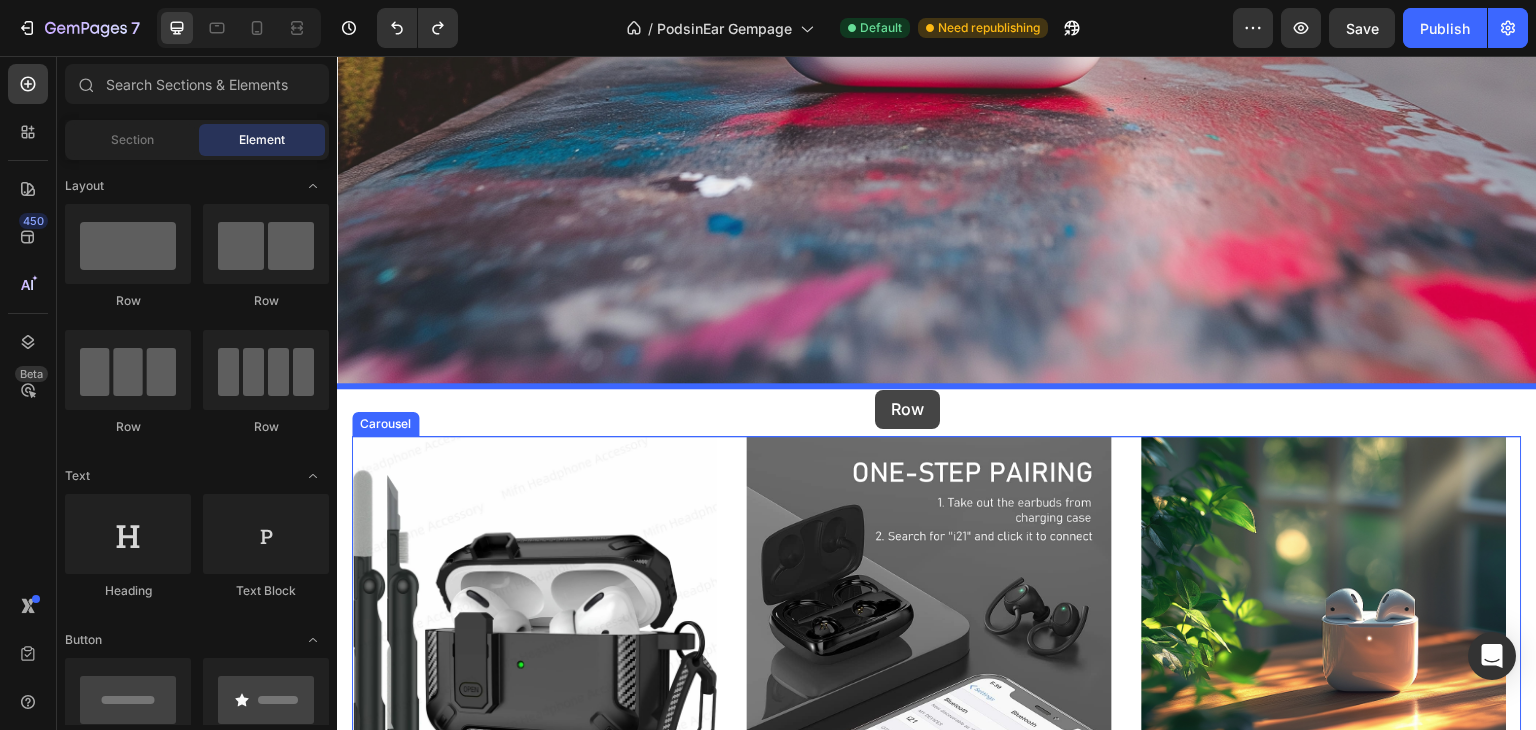 drag, startPoint x: 490, startPoint y: 317, endPoint x: 875, endPoint y: 390, distance: 391.85968 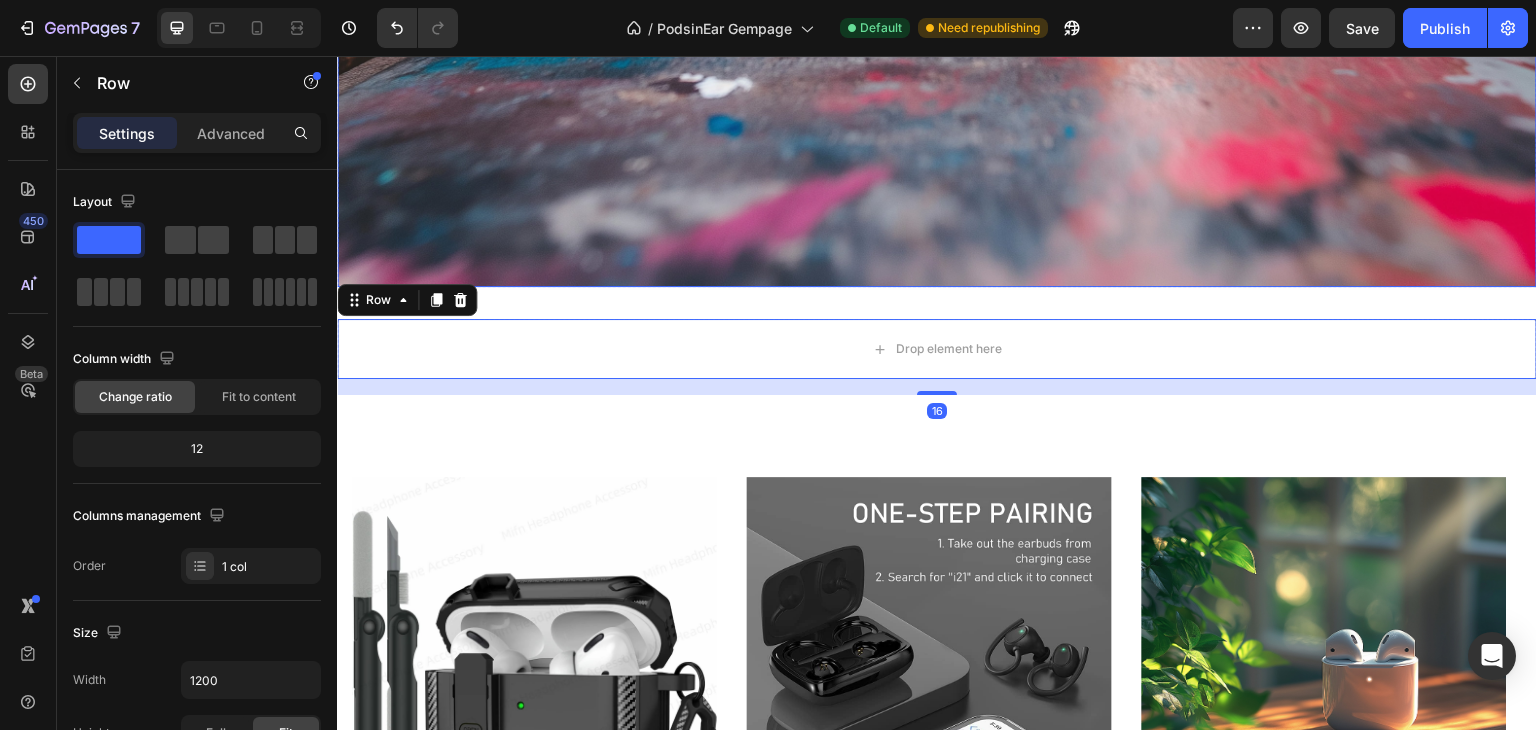 scroll, scrollTop: 711, scrollLeft: 0, axis: vertical 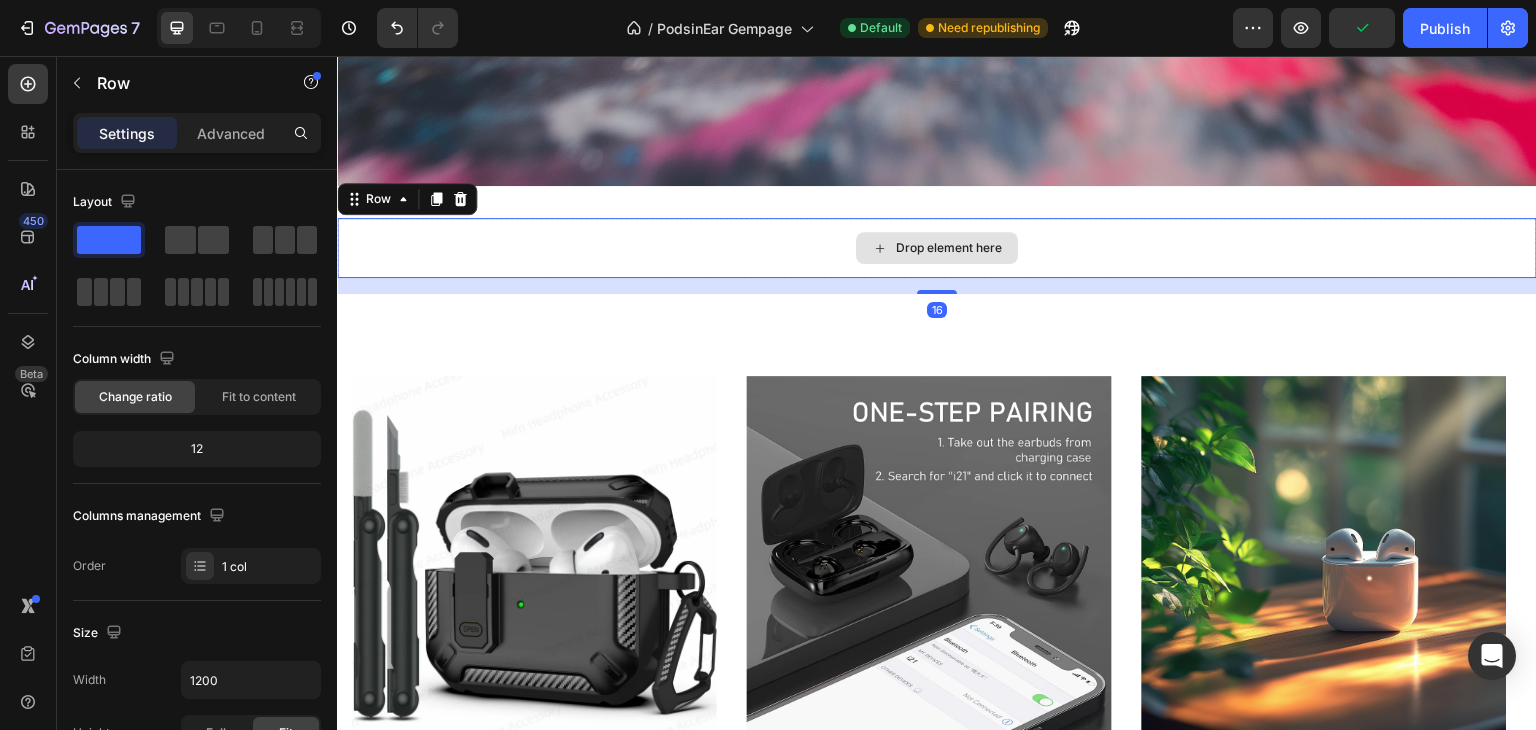 click on "Drop element here" at bounding box center (937, 248) 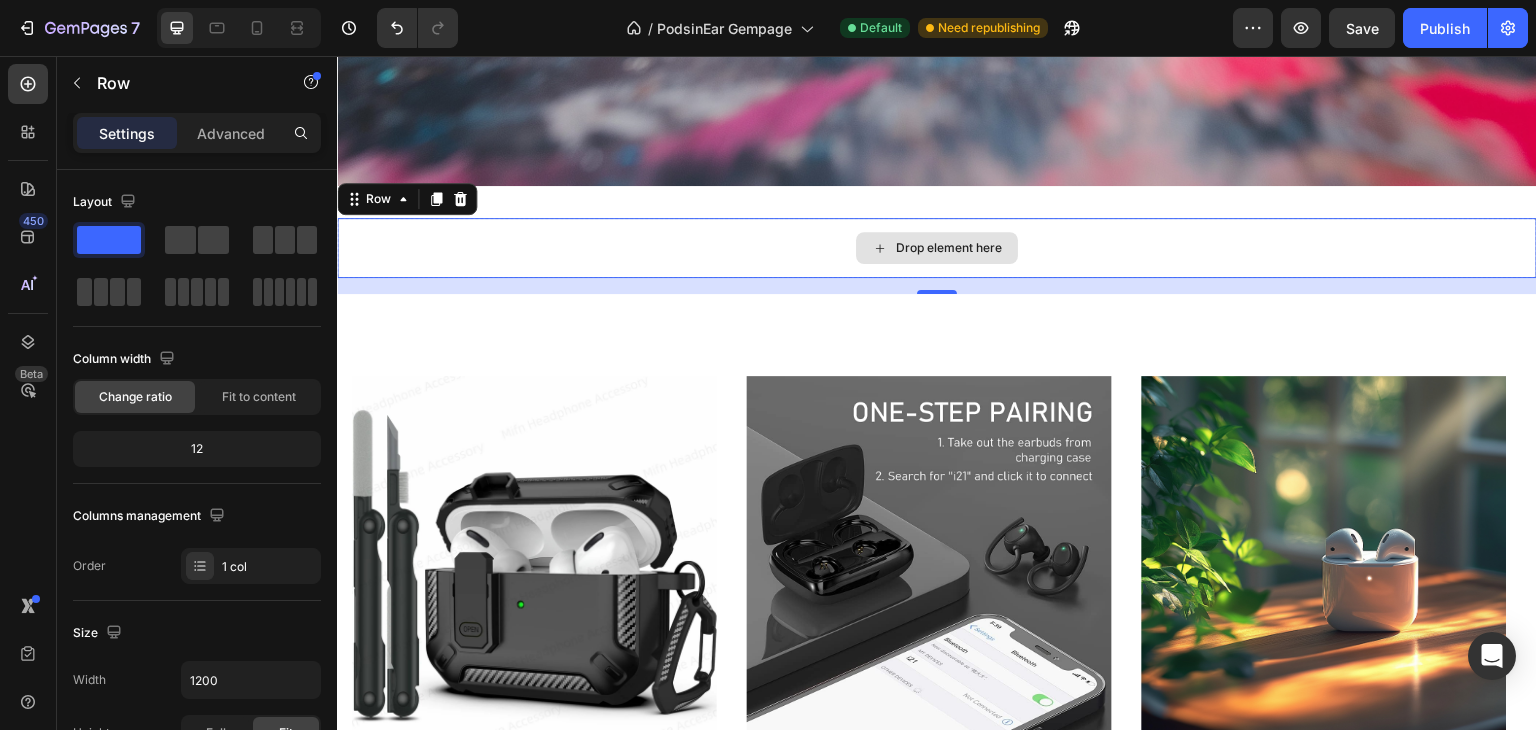 drag, startPoint x: 456, startPoint y: 302, endPoint x: 914, endPoint y: 267, distance: 459.3354 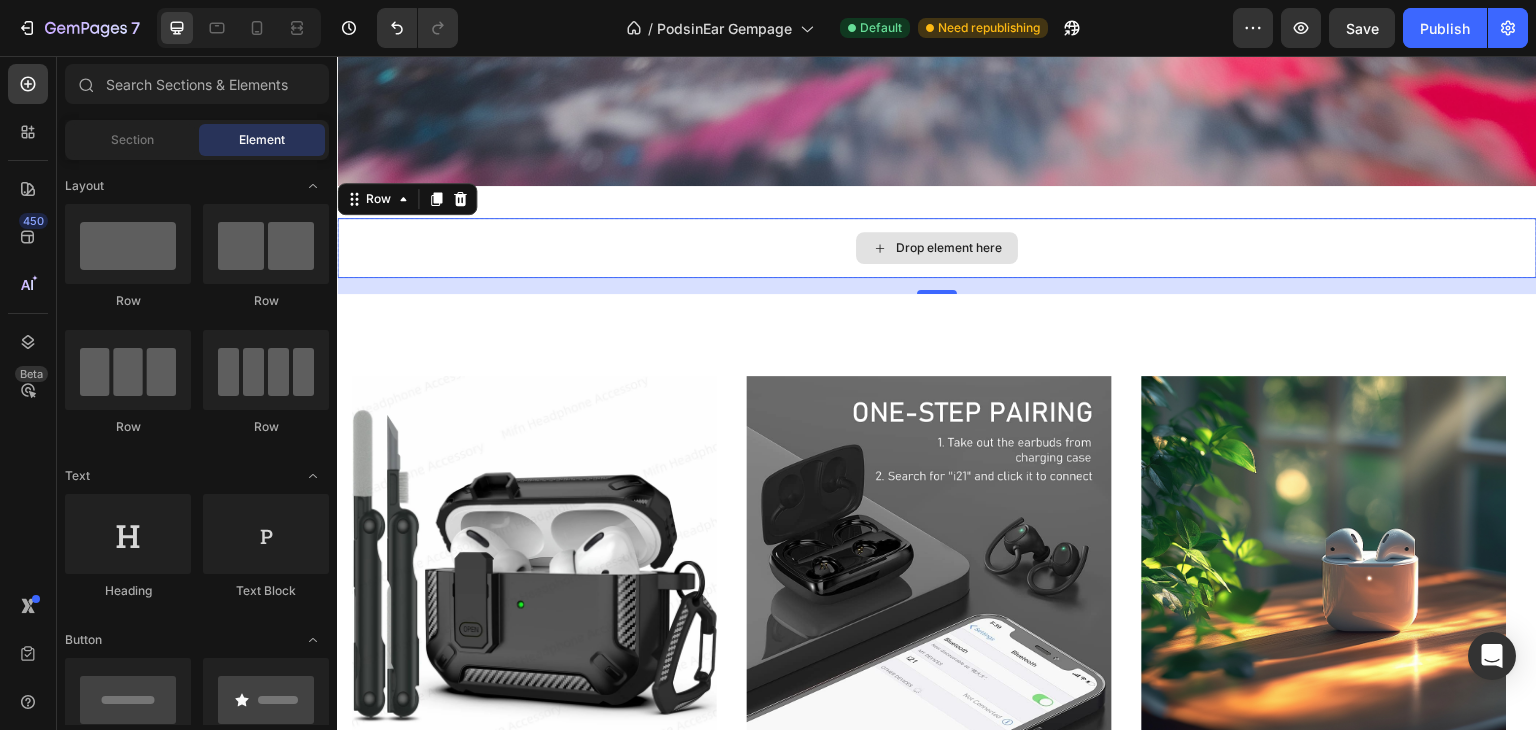 click 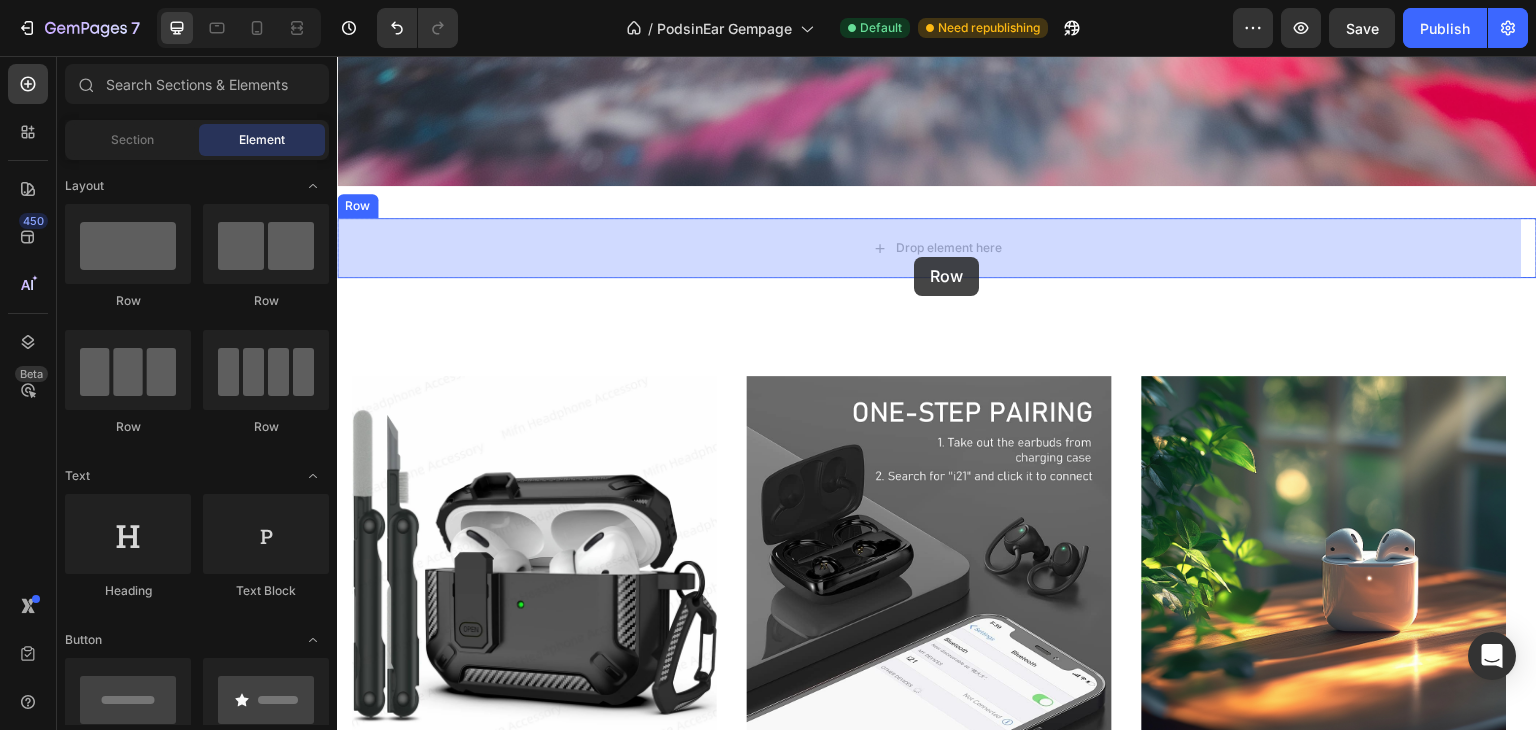 drag, startPoint x: 509, startPoint y: 315, endPoint x: 914, endPoint y: 257, distance: 409.13202 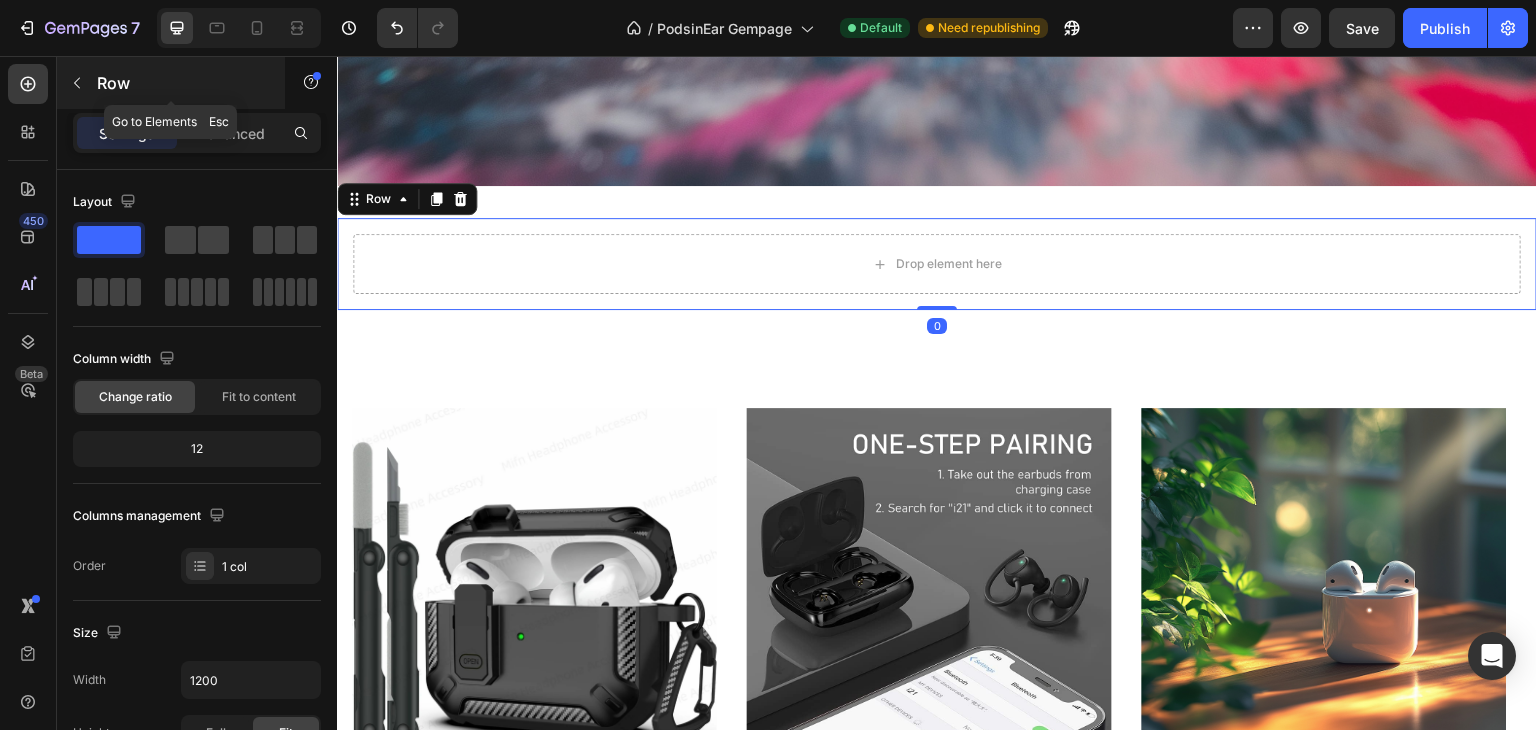 click at bounding box center (77, 83) 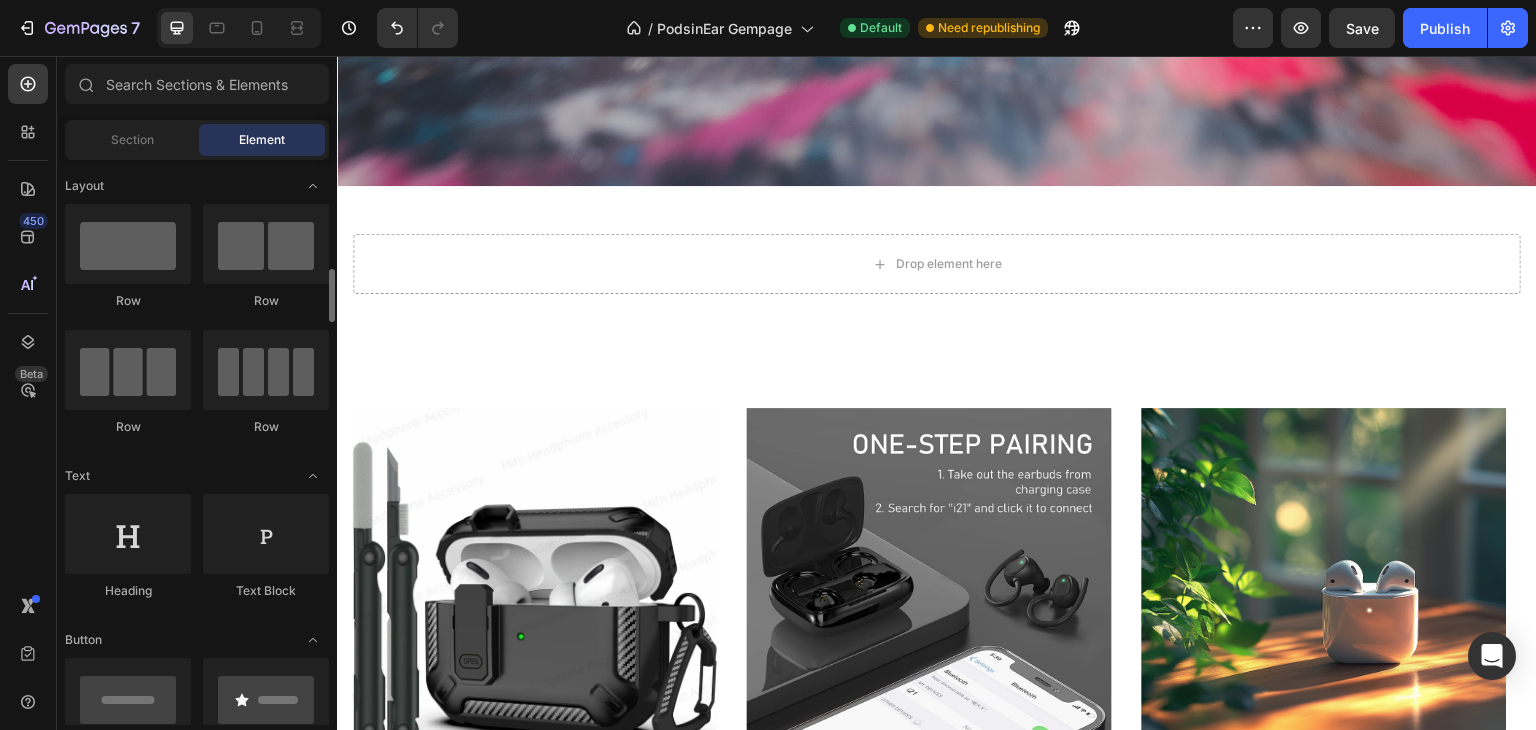 scroll, scrollTop: 100, scrollLeft: 0, axis: vertical 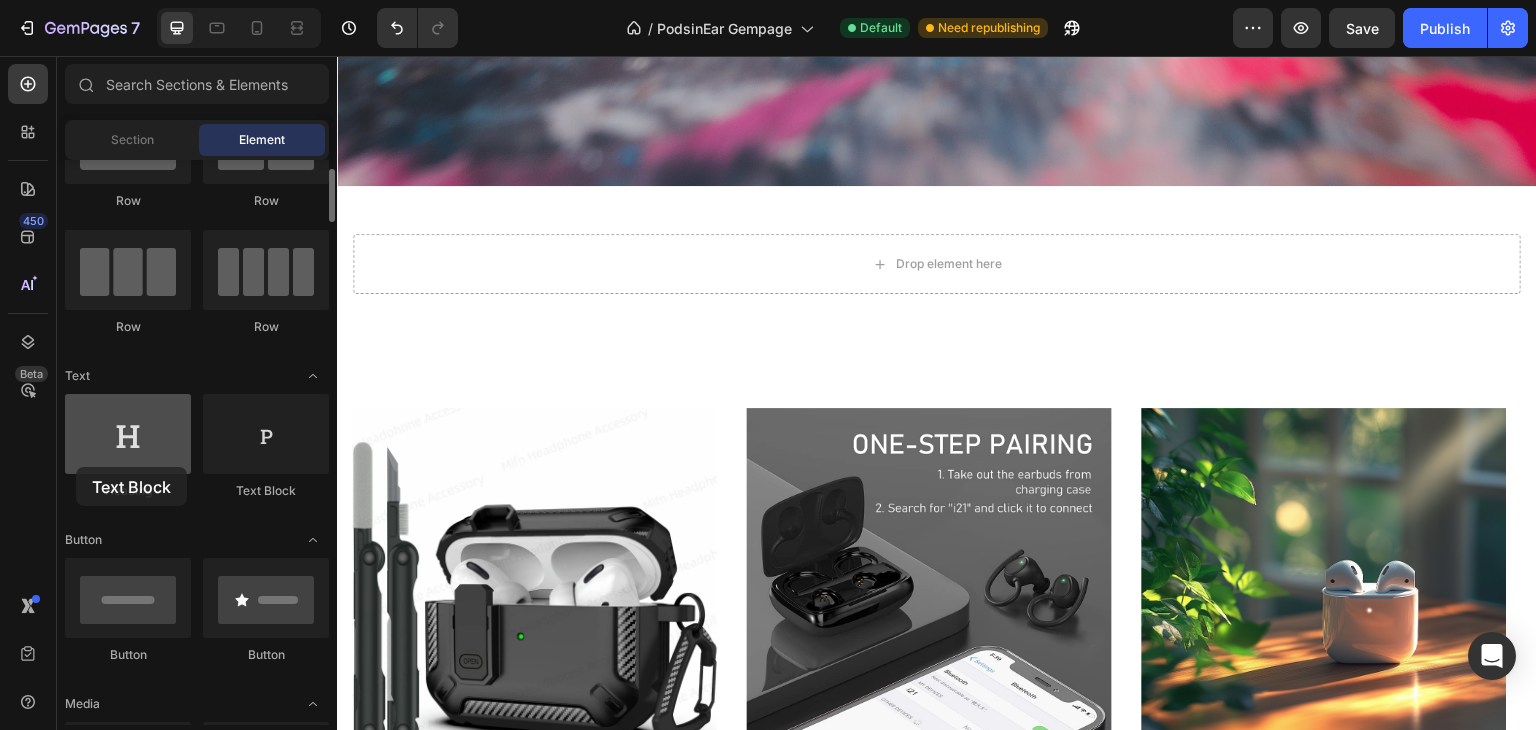 drag, startPoint x: 278, startPoint y: 431, endPoint x: 76, endPoint y: 467, distance: 205.18285 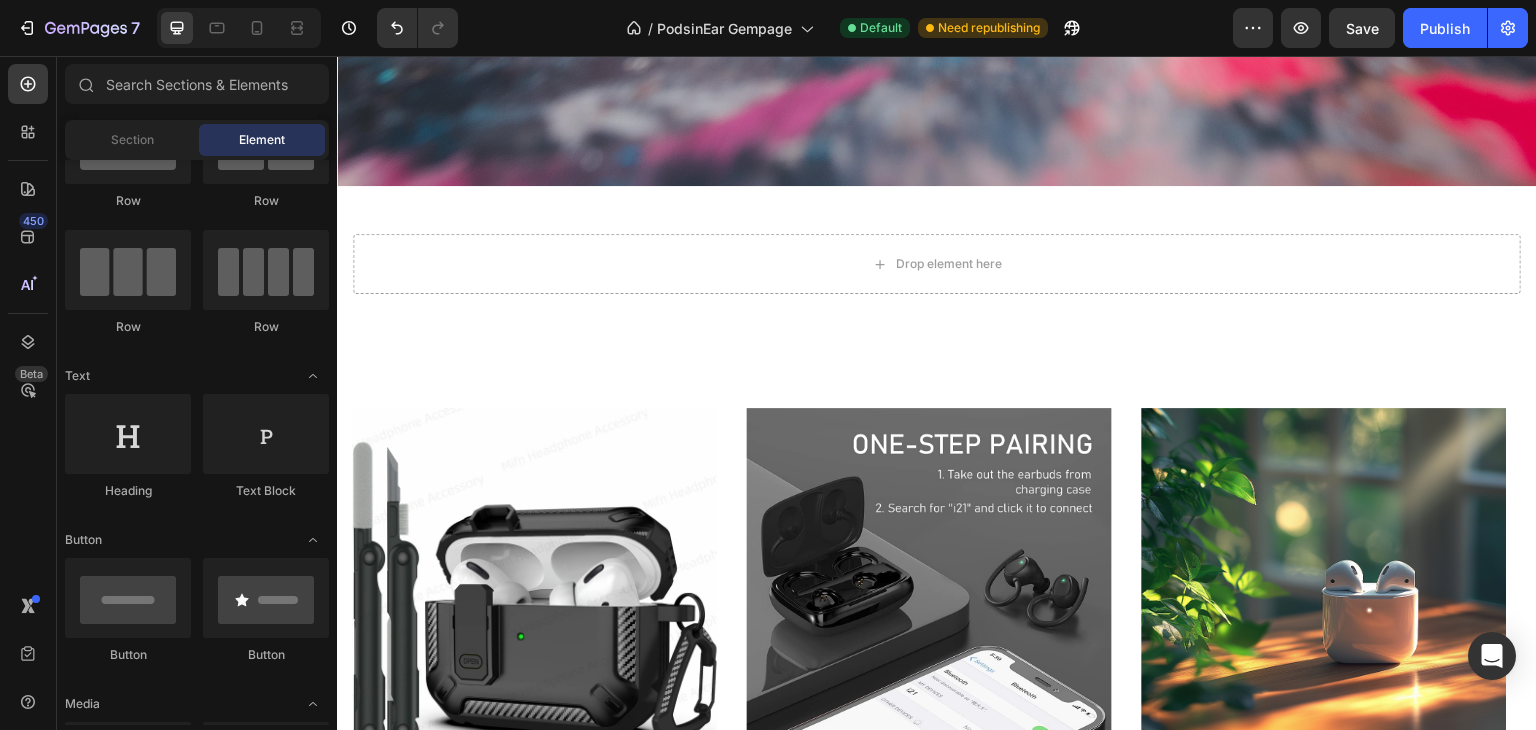 click on "Drop element here Row Row Section 2" at bounding box center (937, 272) 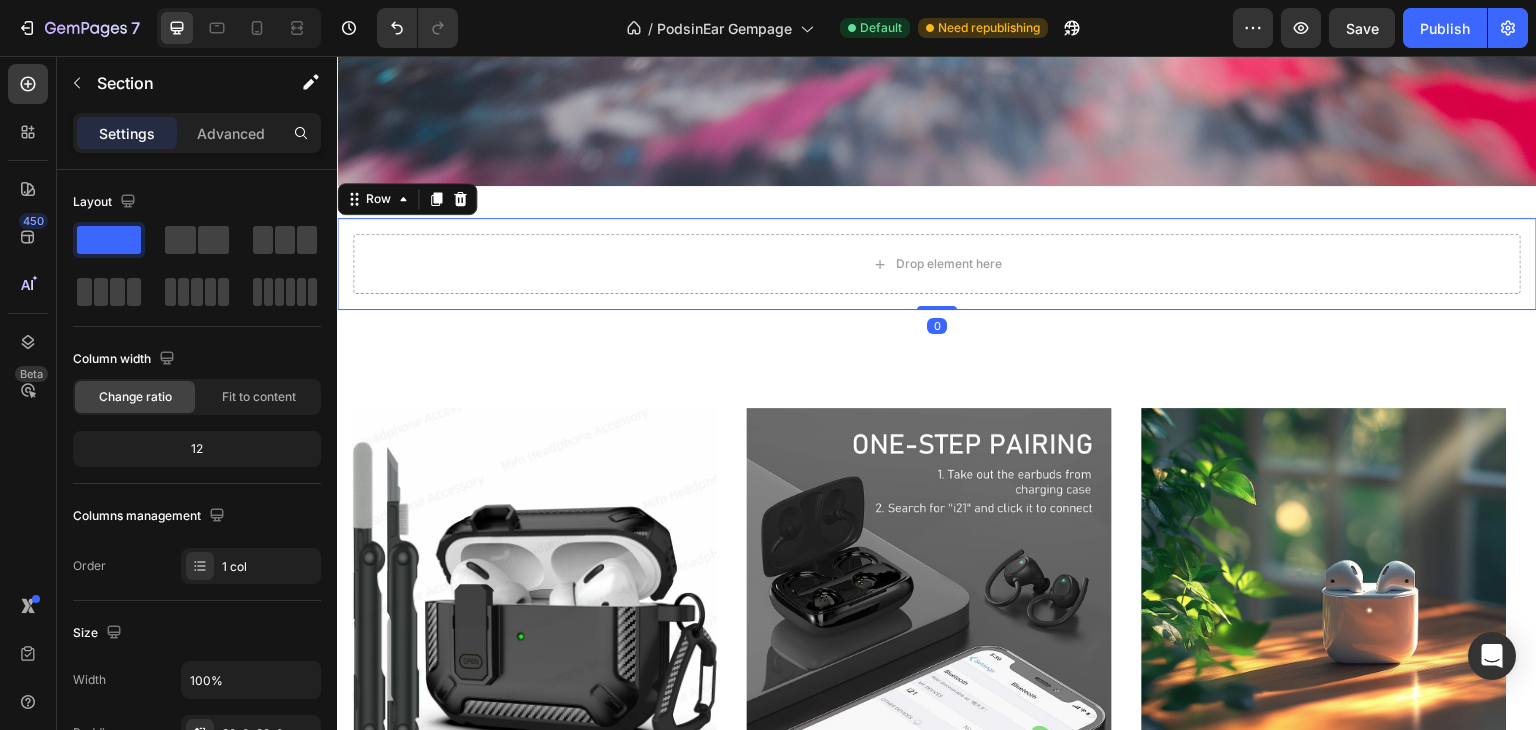 click on "Drop element here Row   0 Row Section 2" at bounding box center (937, 272) 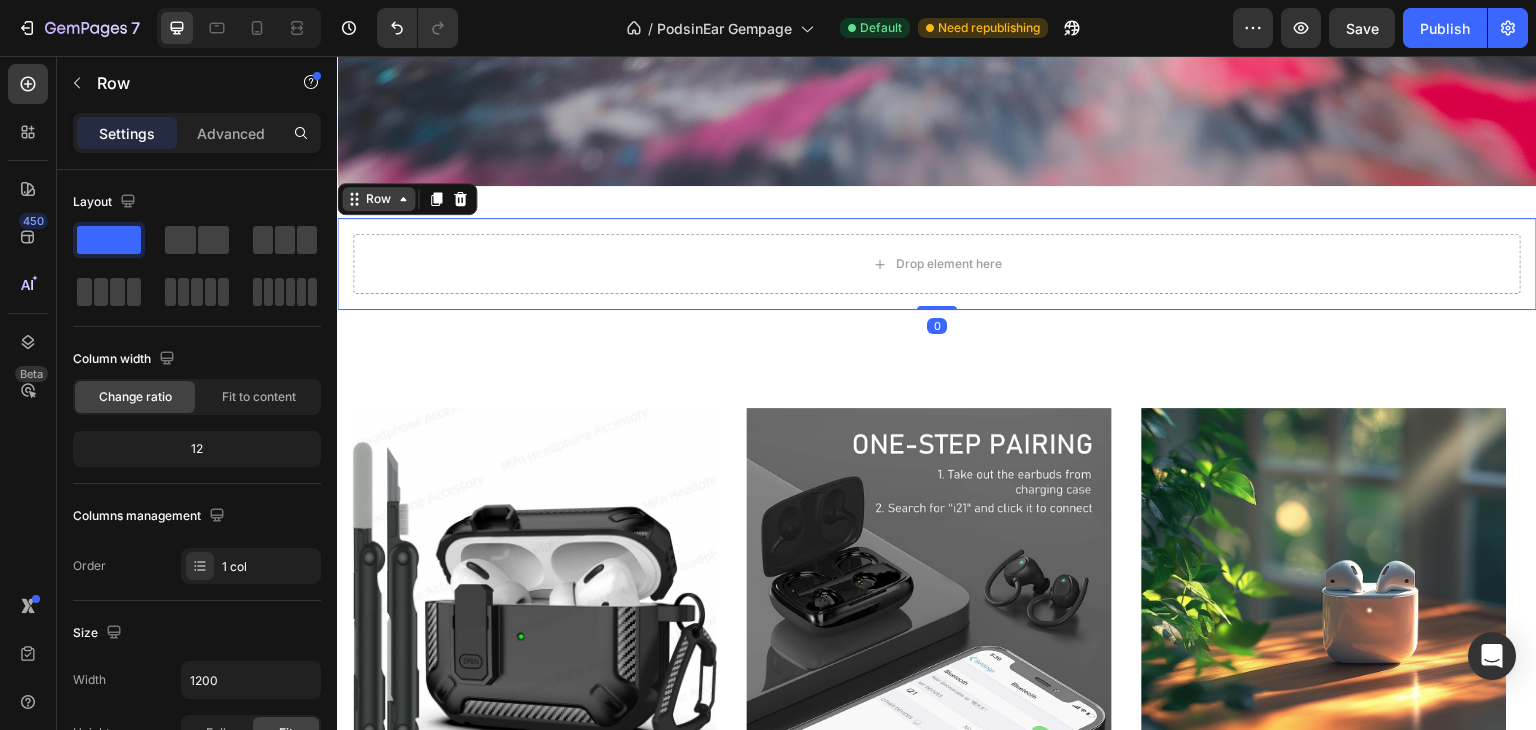 click on "Row" at bounding box center (378, 199) 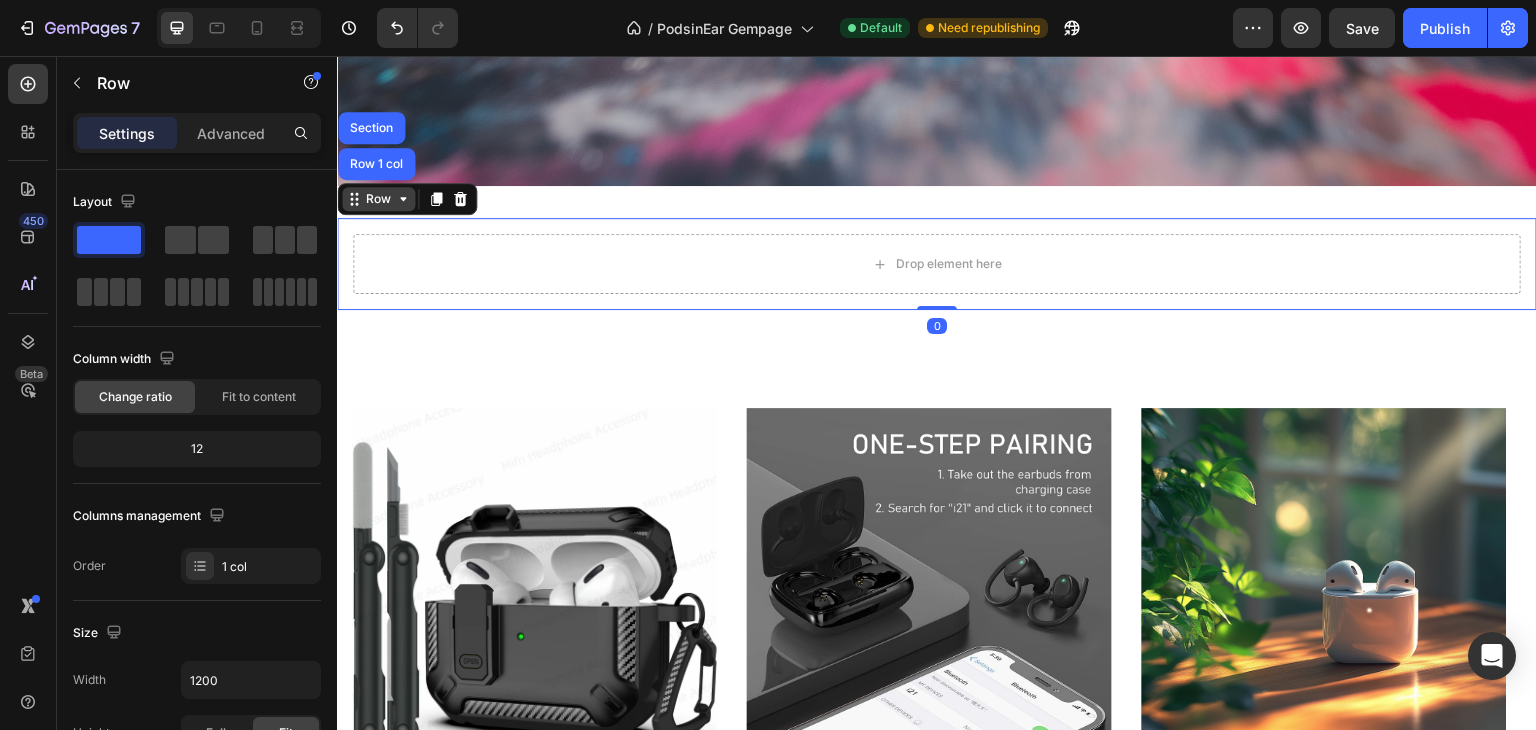 click on "Row" at bounding box center [378, 199] 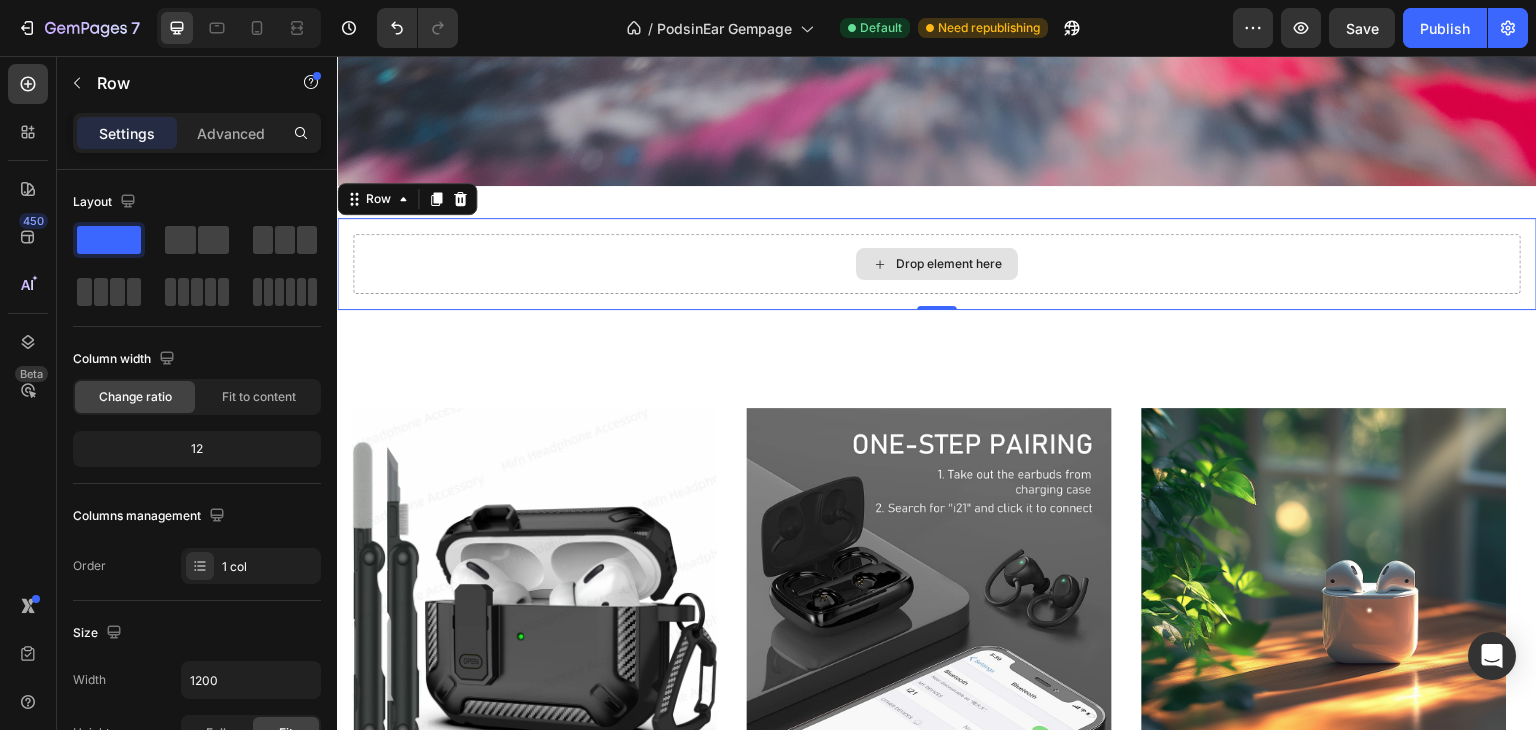 click on "Drop element here" at bounding box center (937, 264) 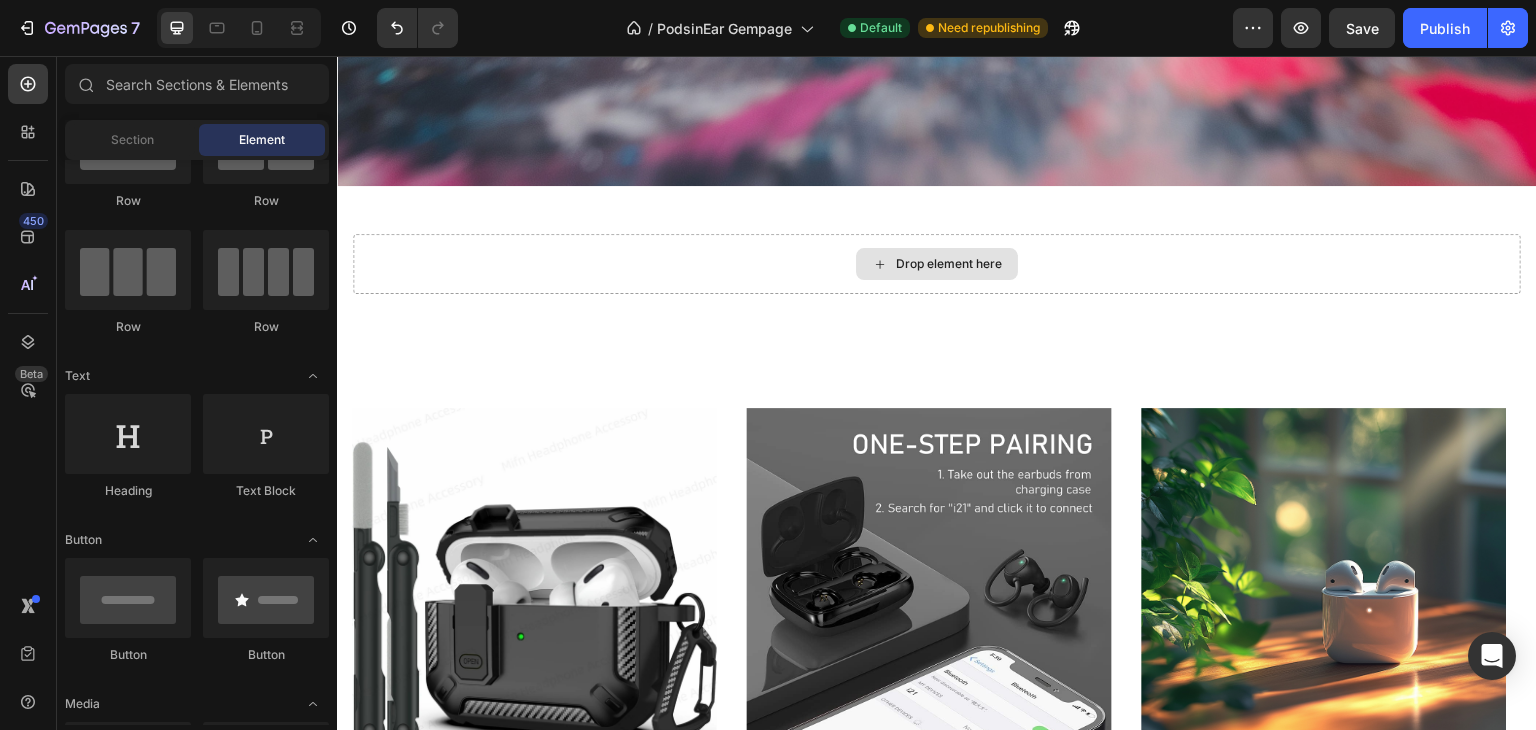 click on "Drop element here" at bounding box center (949, 264) 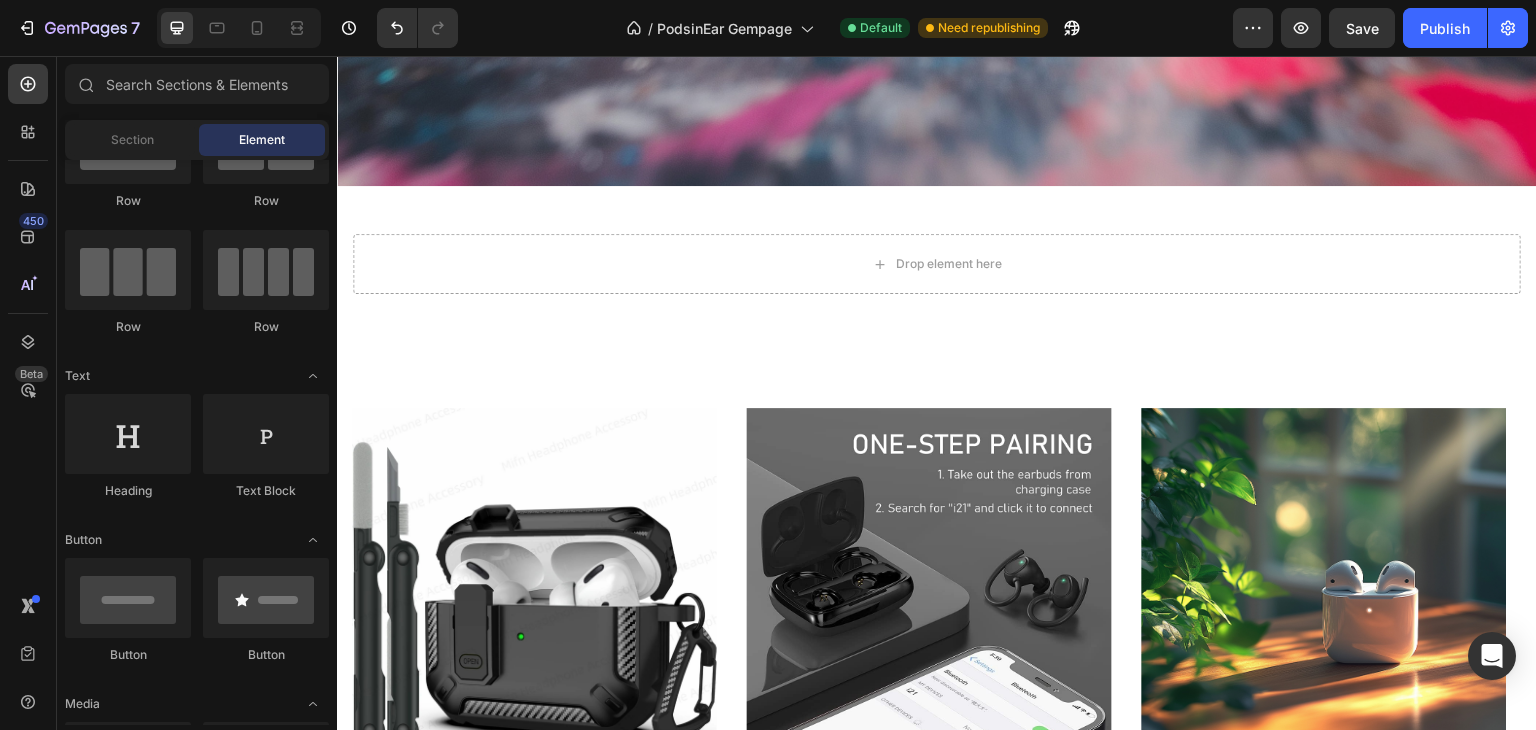 scroll, scrollTop: 0, scrollLeft: 0, axis: both 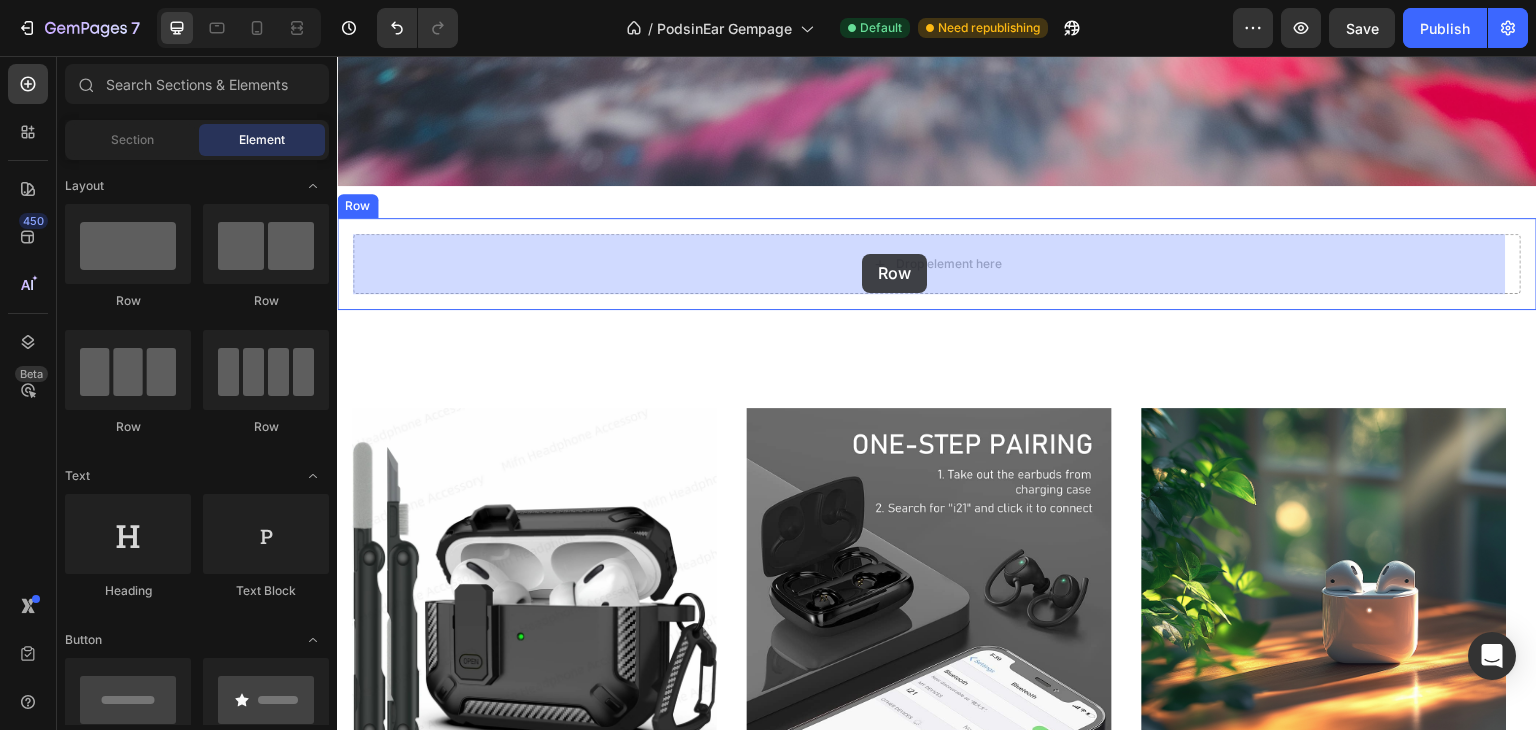 drag, startPoint x: 471, startPoint y: 321, endPoint x: 862, endPoint y: 254, distance: 396.69888 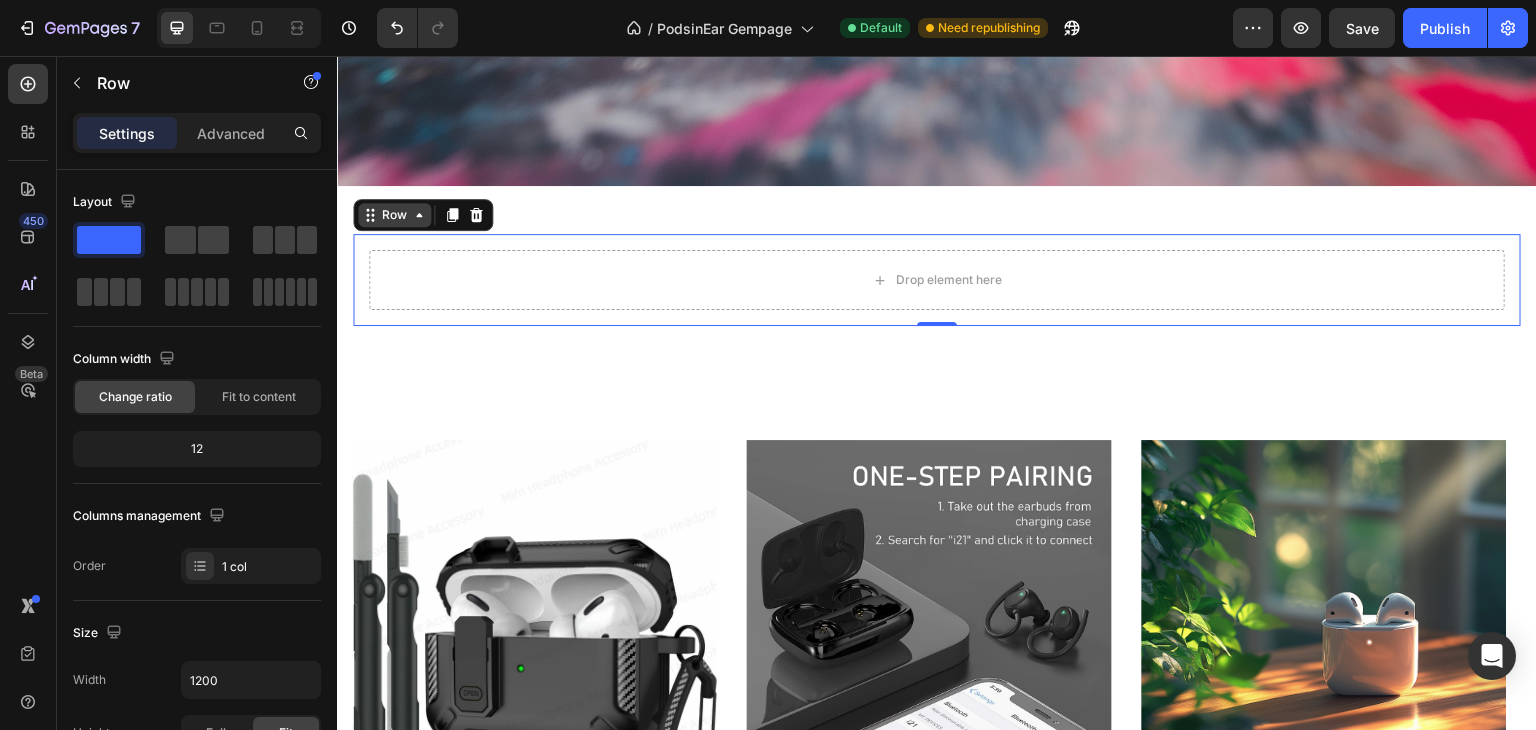 click 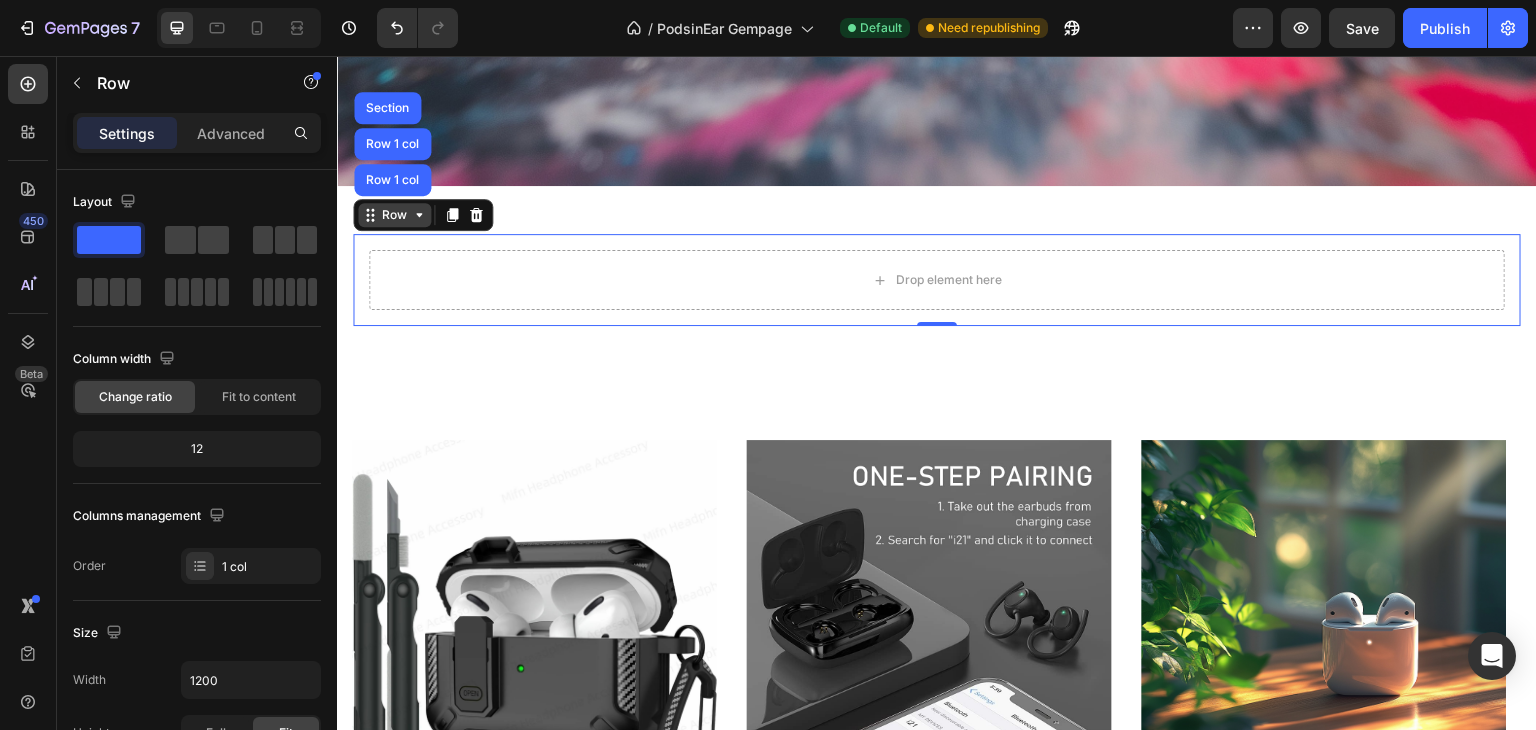 click 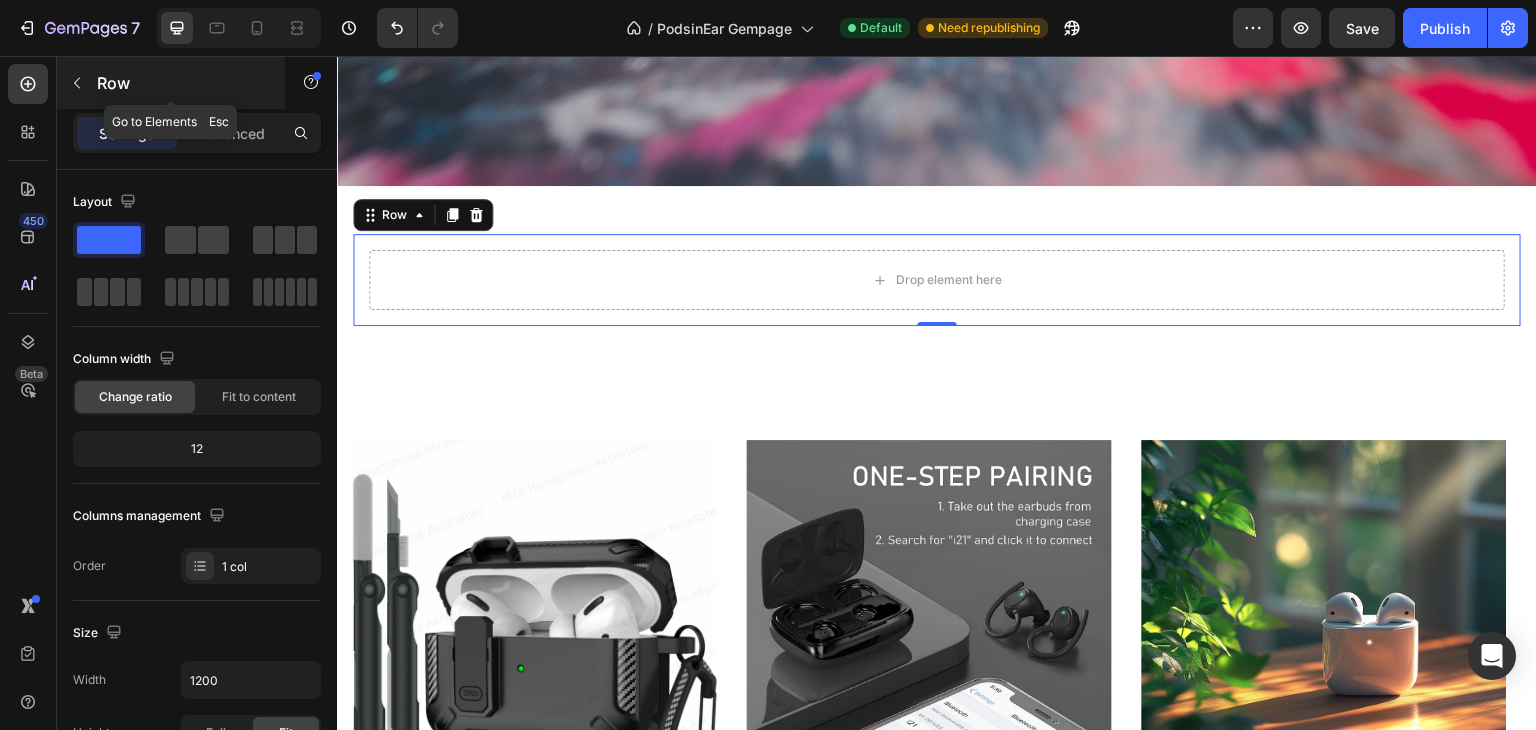 click at bounding box center [77, 83] 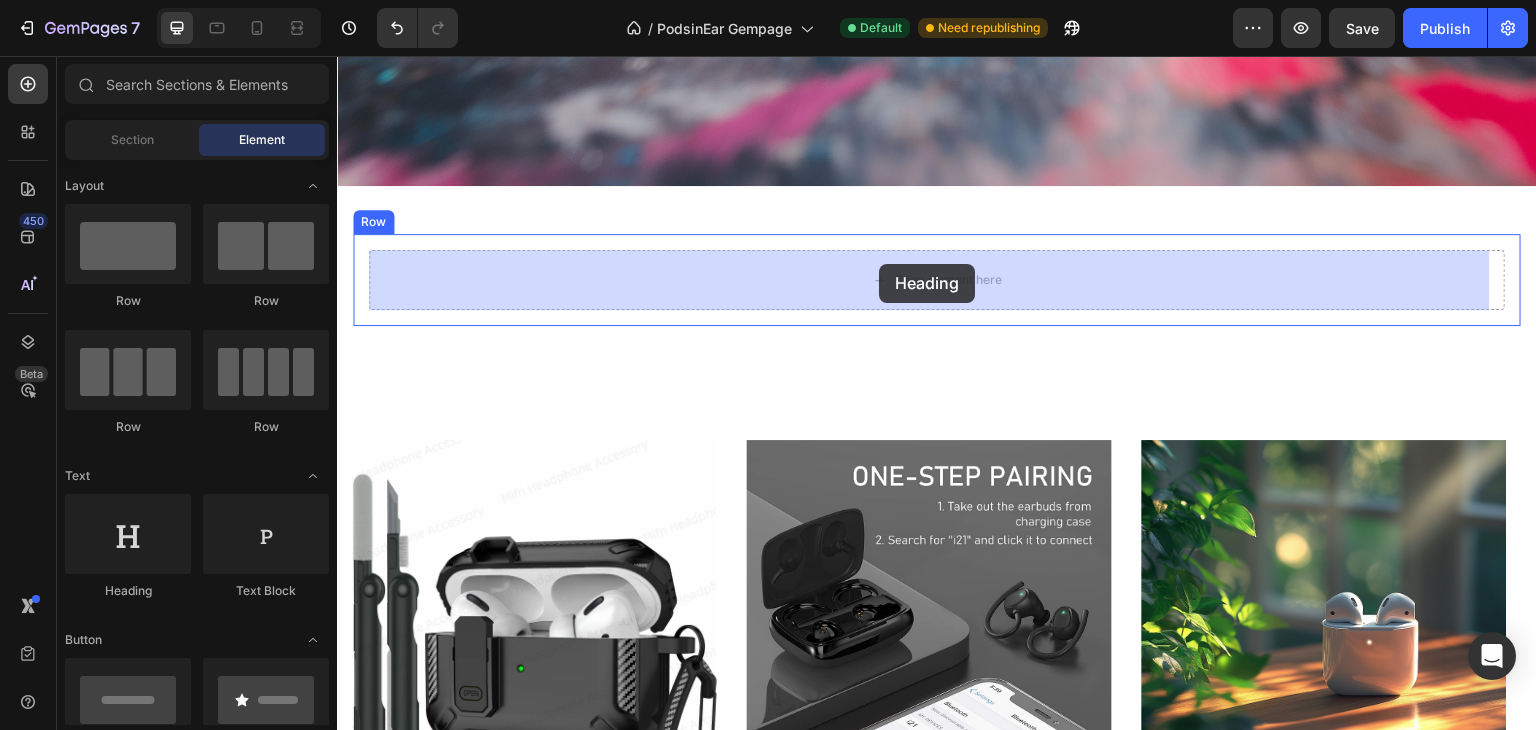 drag, startPoint x: 457, startPoint y: 617, endPoint x: 879, endPoint y: 264, distance: 550.1754 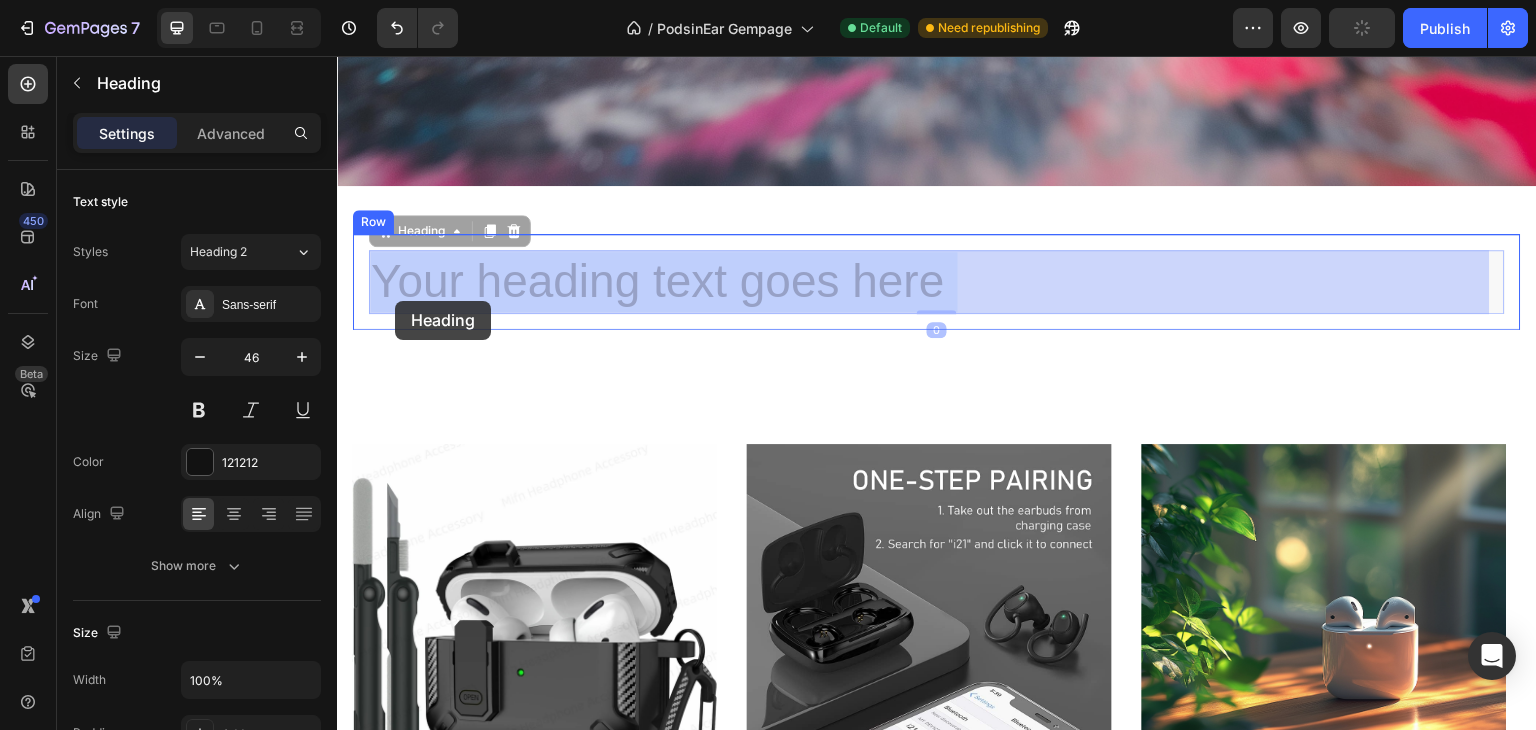 drag, startPoint x: 1013, startPoint y: 277, endPoint x: 589, endPoint y: 276, distance: 424.0012 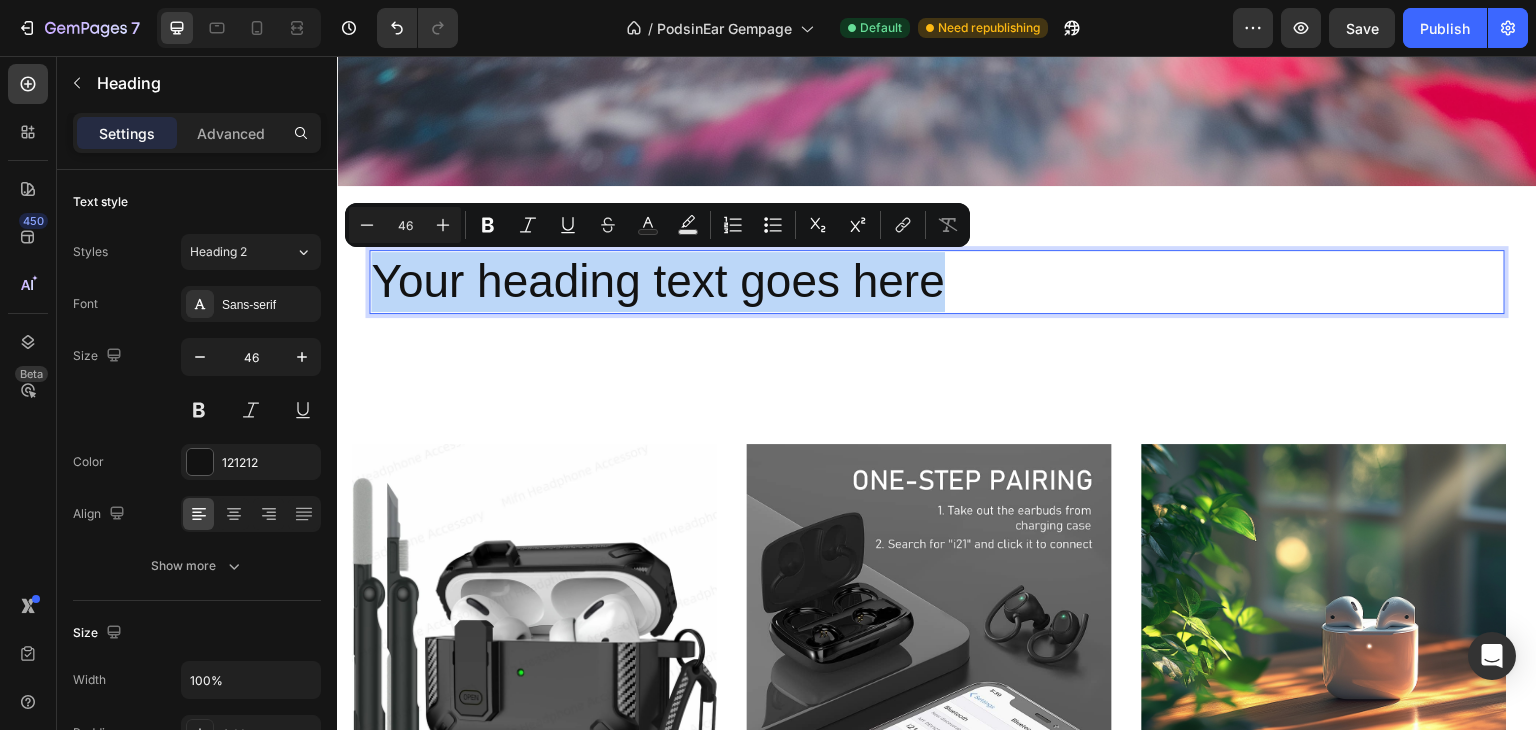 drag, startPoint x: 627, startPoint y: 291, endPoint x: 378, endPoint y: 301, distance: 249.20073 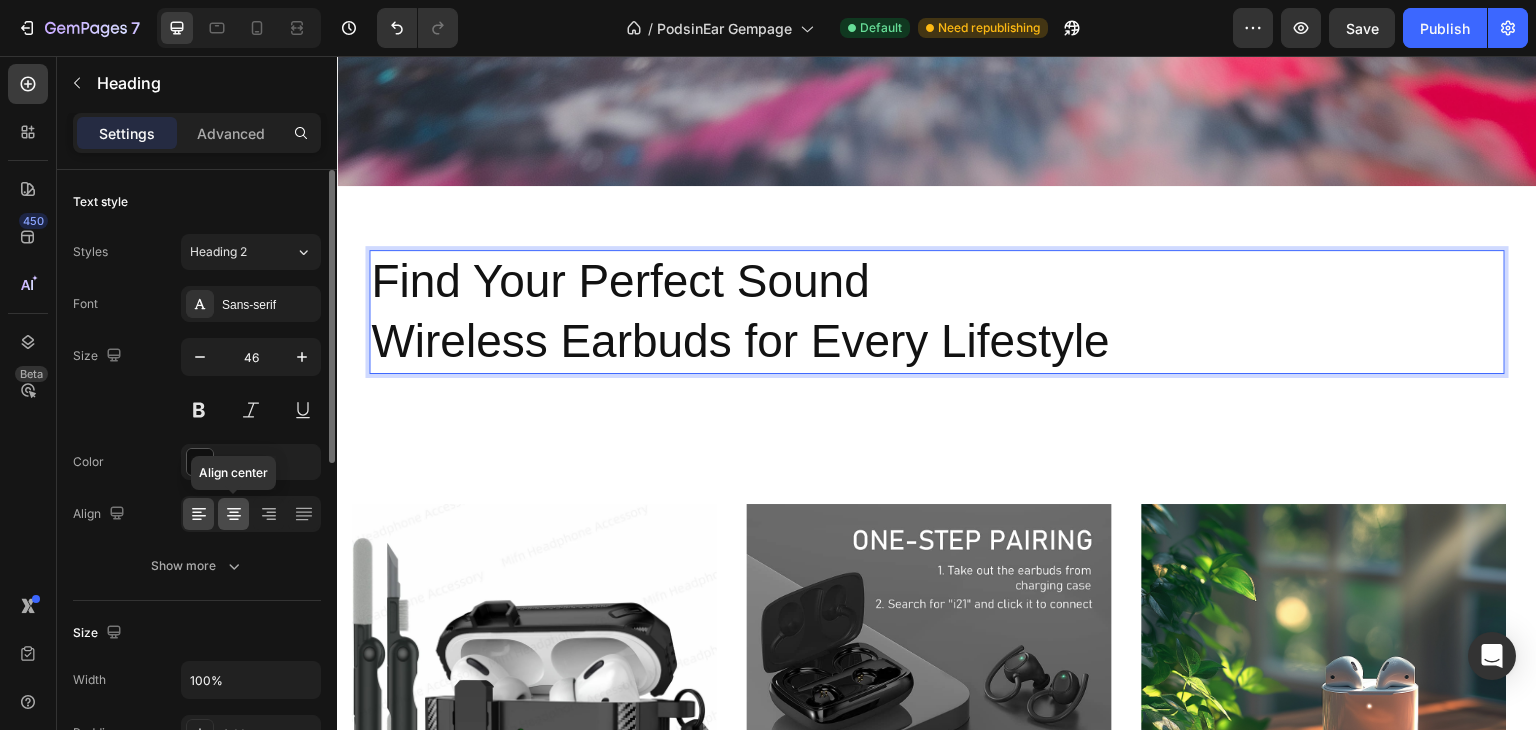click 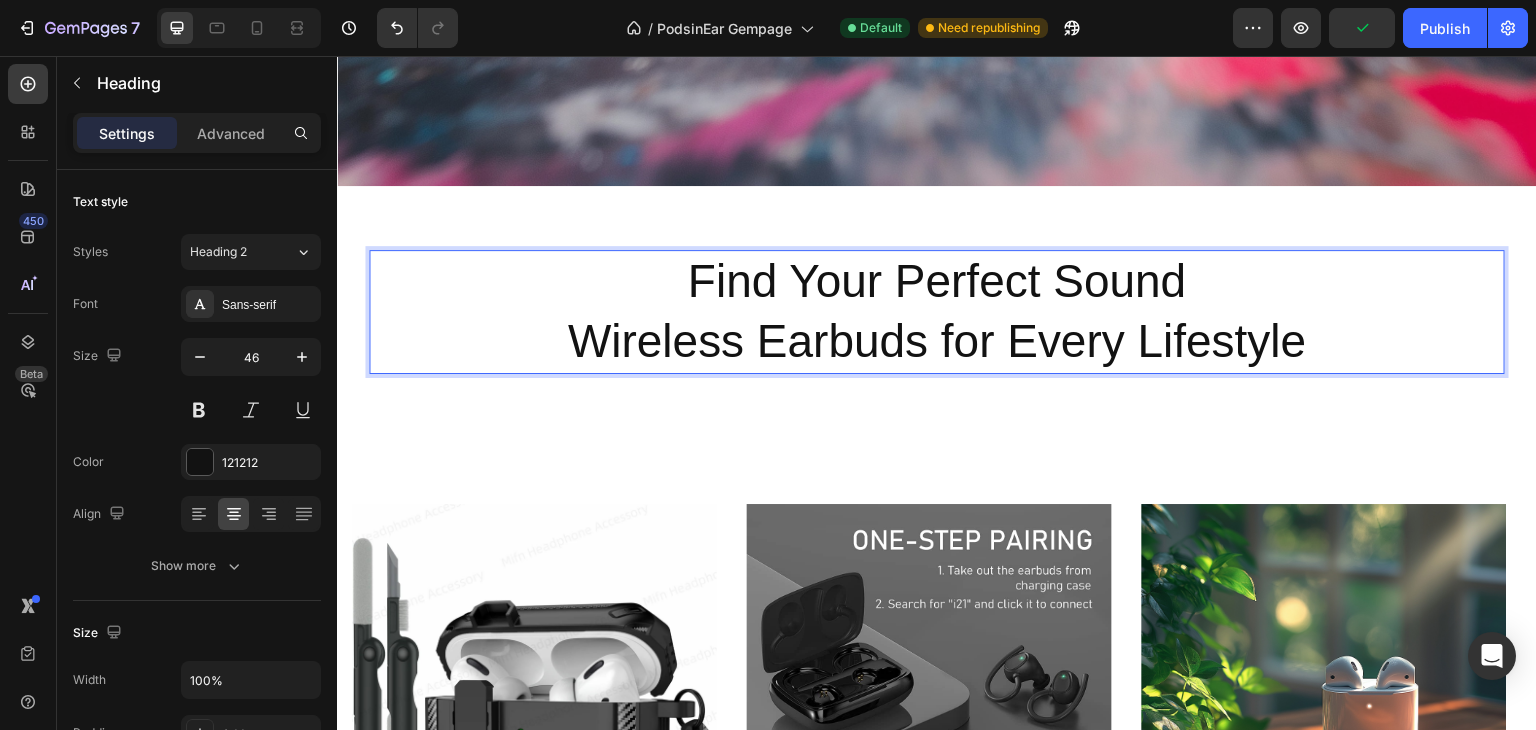 click on "Wireless Earbuds for Every Lifestyle" at bounding box center (937, 342) 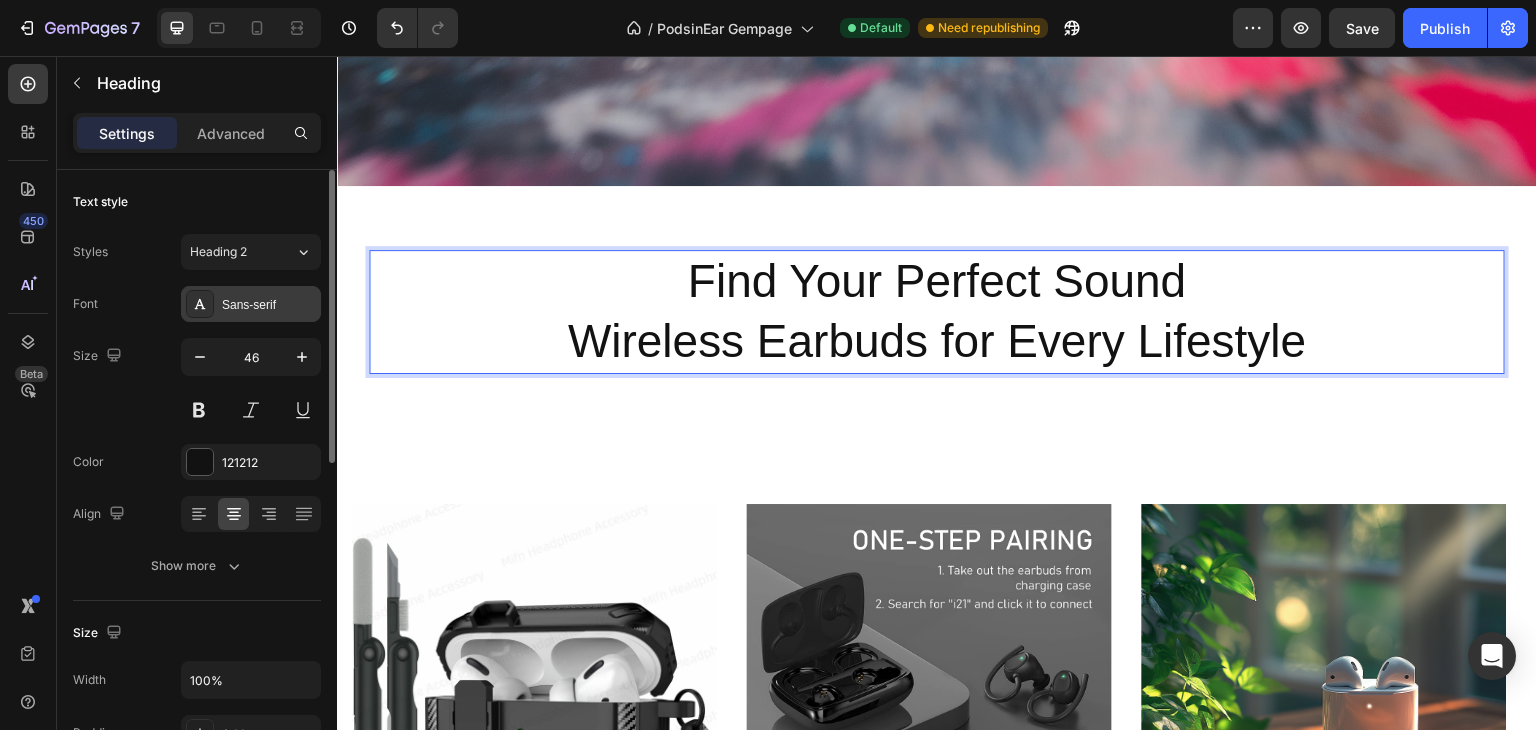 click on "Sans-serif" at bounding box center [269, 305] 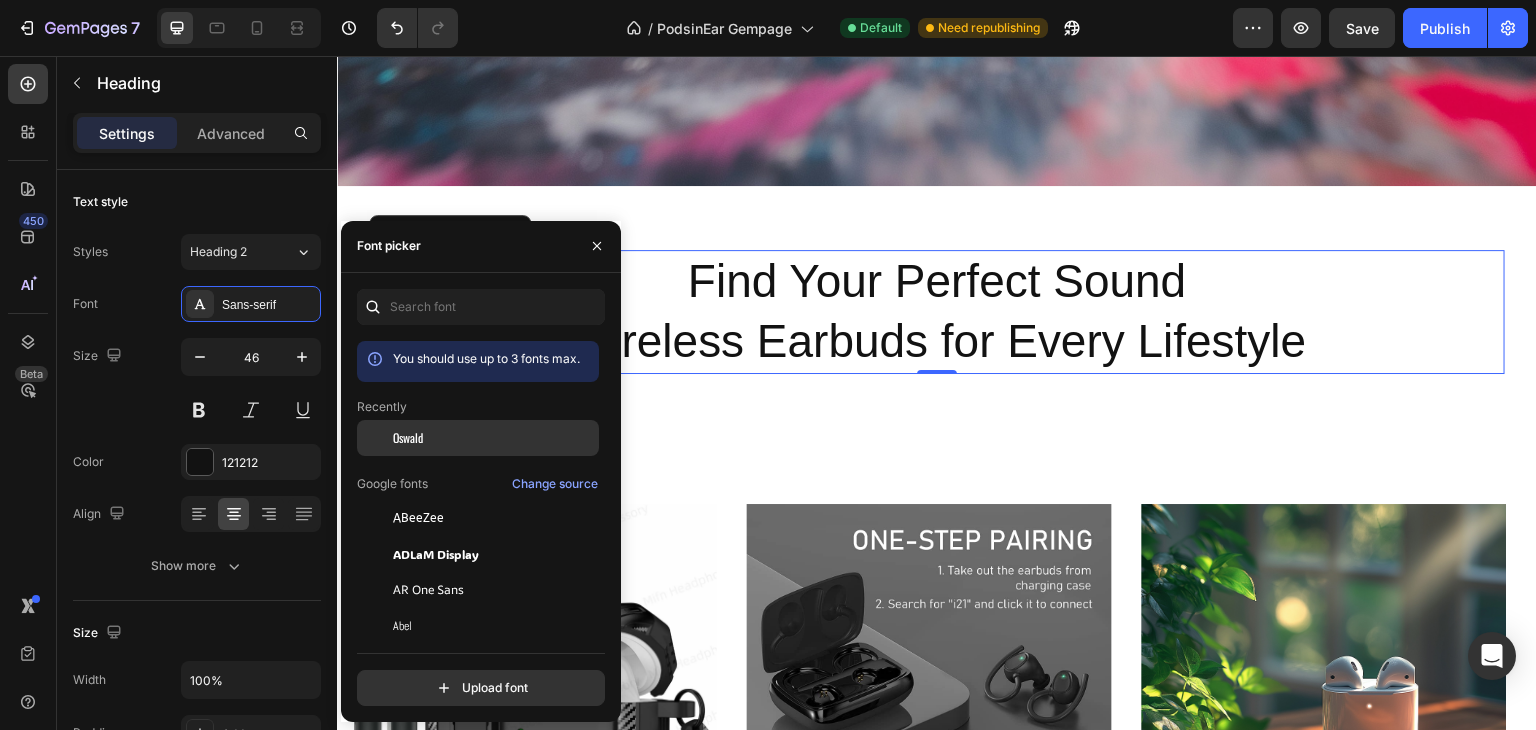 click on "Oswald" 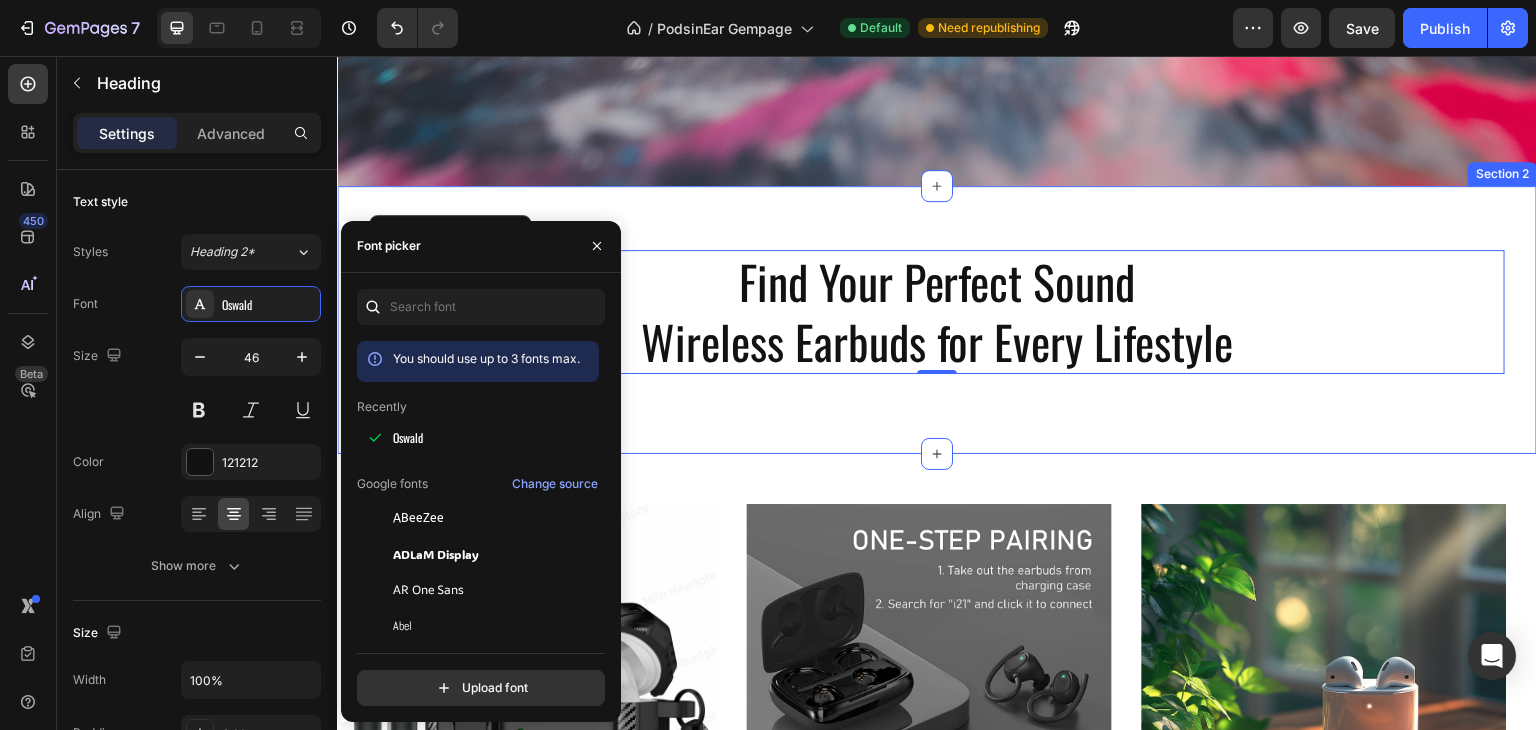 click on "Find Your Perfect Sound   Wireless Earbuds for Every Lifestyle Heading   0 Row Row Row" at bounding box center (937, 320) 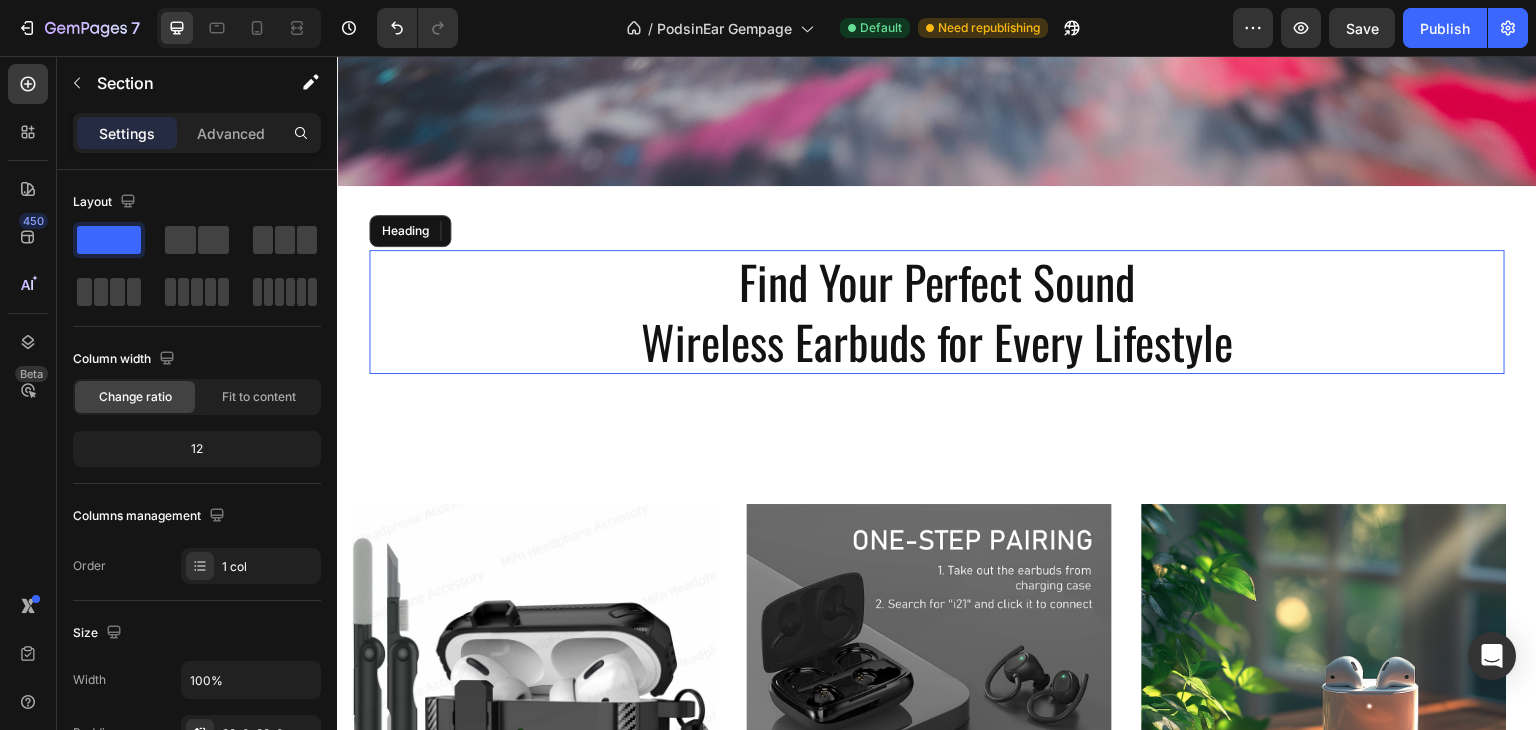 click on "Find Your Perfect Sound   Wireless Earbuds for Every Lifestyle" at bounding box center [937, 312] 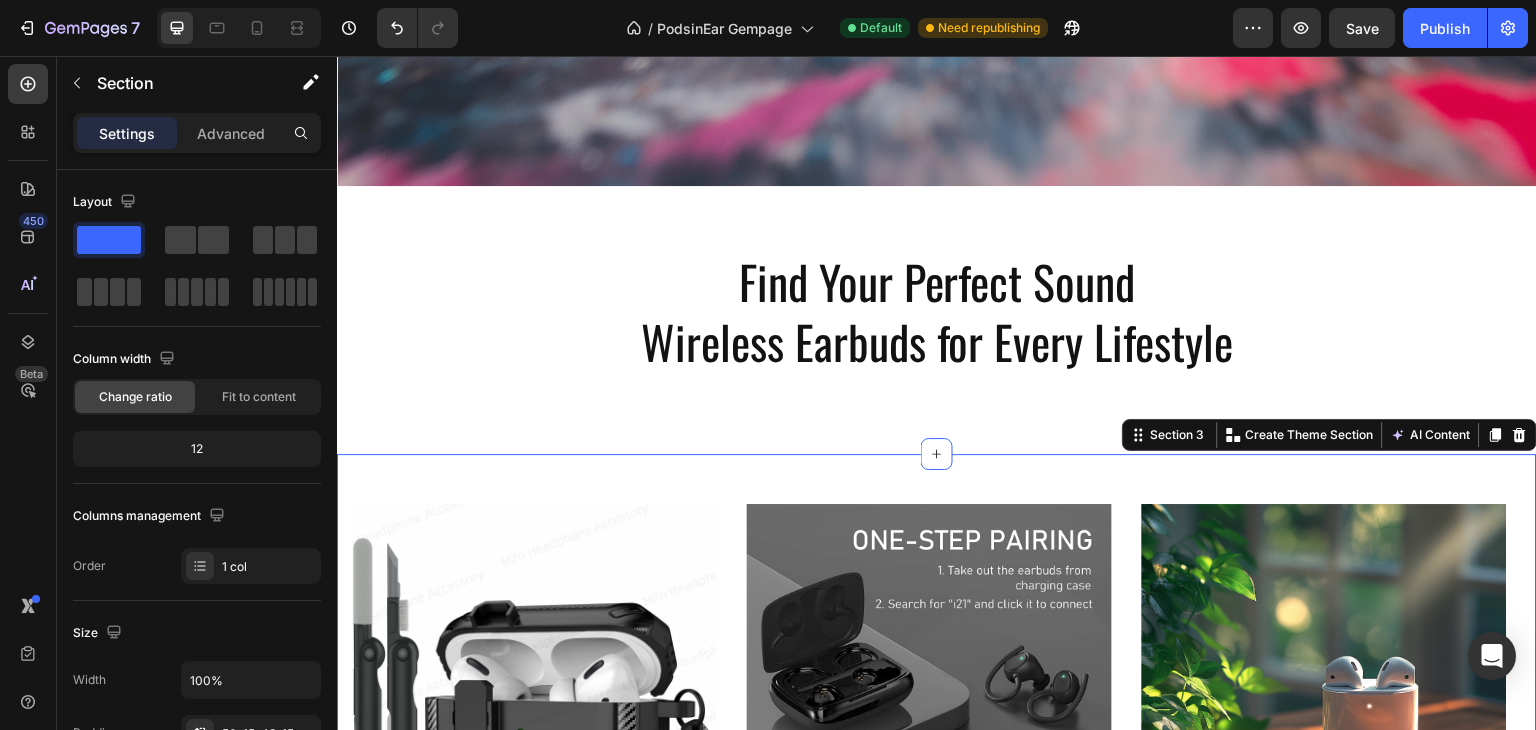 click on "Image LOREM IPSUM DOLOR Text Block On the other hand, we denounce with righteous indignation and dislike men who are so beguiled and demoralized by the charms of pleasure of the moment Text Block Row Image LOREM IPSUM DOLOR Text Block On the other hand, we denounce with righteous indignation and dislike men who are so beguiled and demoralized by the charms of pleasure of the moment Text Block Row Image LOREM IPSUM DOLOR Text Block On the other hand, we denounce with righteous indignation and dislike men who are so beguiled and demoralized by the charms of pleasure of the moment Text Block Row Carousel TRY IT NOW-BUTTON Button Row Section 3   You can create reusable sections Create Theme Section AI Content Write with GemAI What would you like to describe here? Tone and Voice Persuasive Product Sand Brothers Brown Show more Generate" at bounding box center [937, 834] 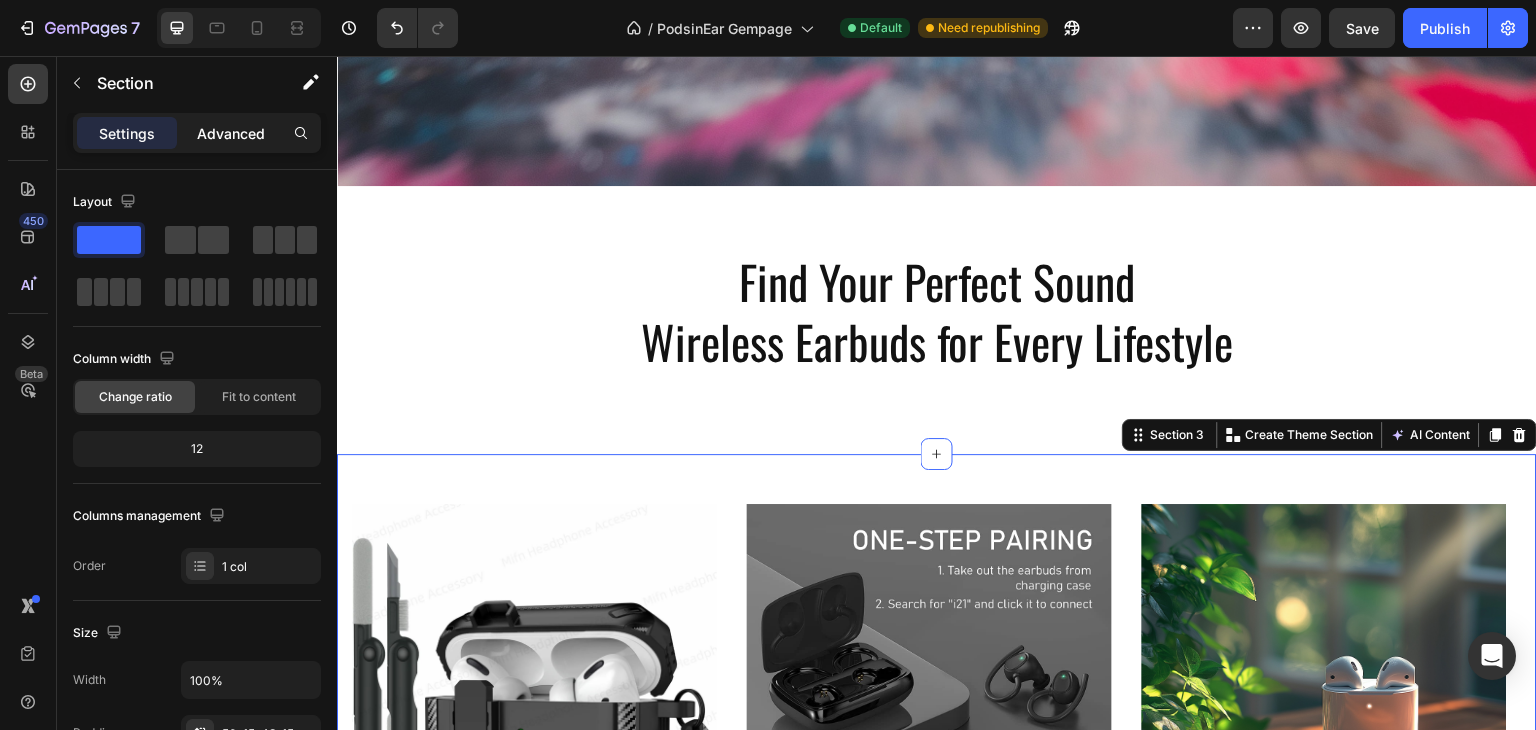 click on "Advanced" at bounding box center (231, 133) 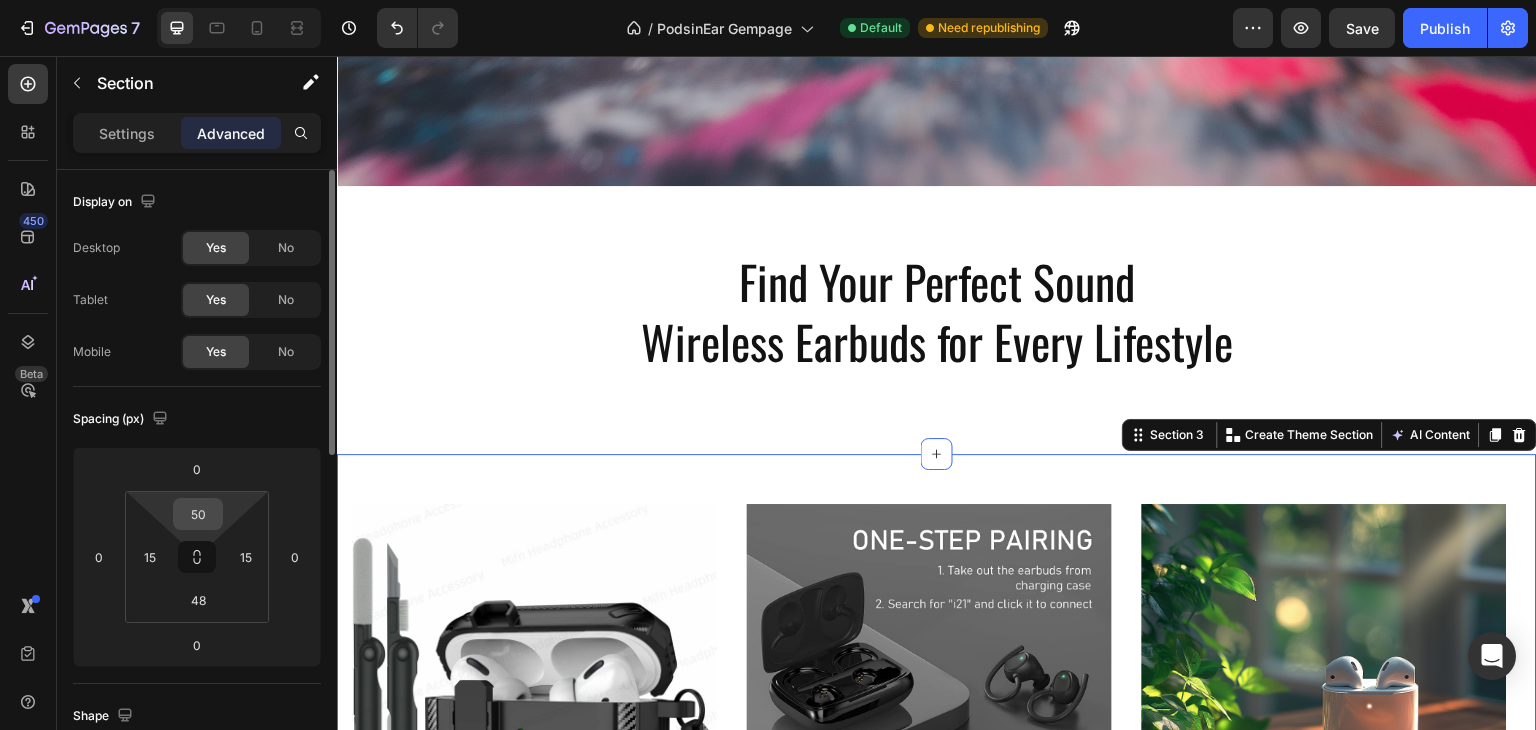 click on "50" at bounding box center (198, 514) 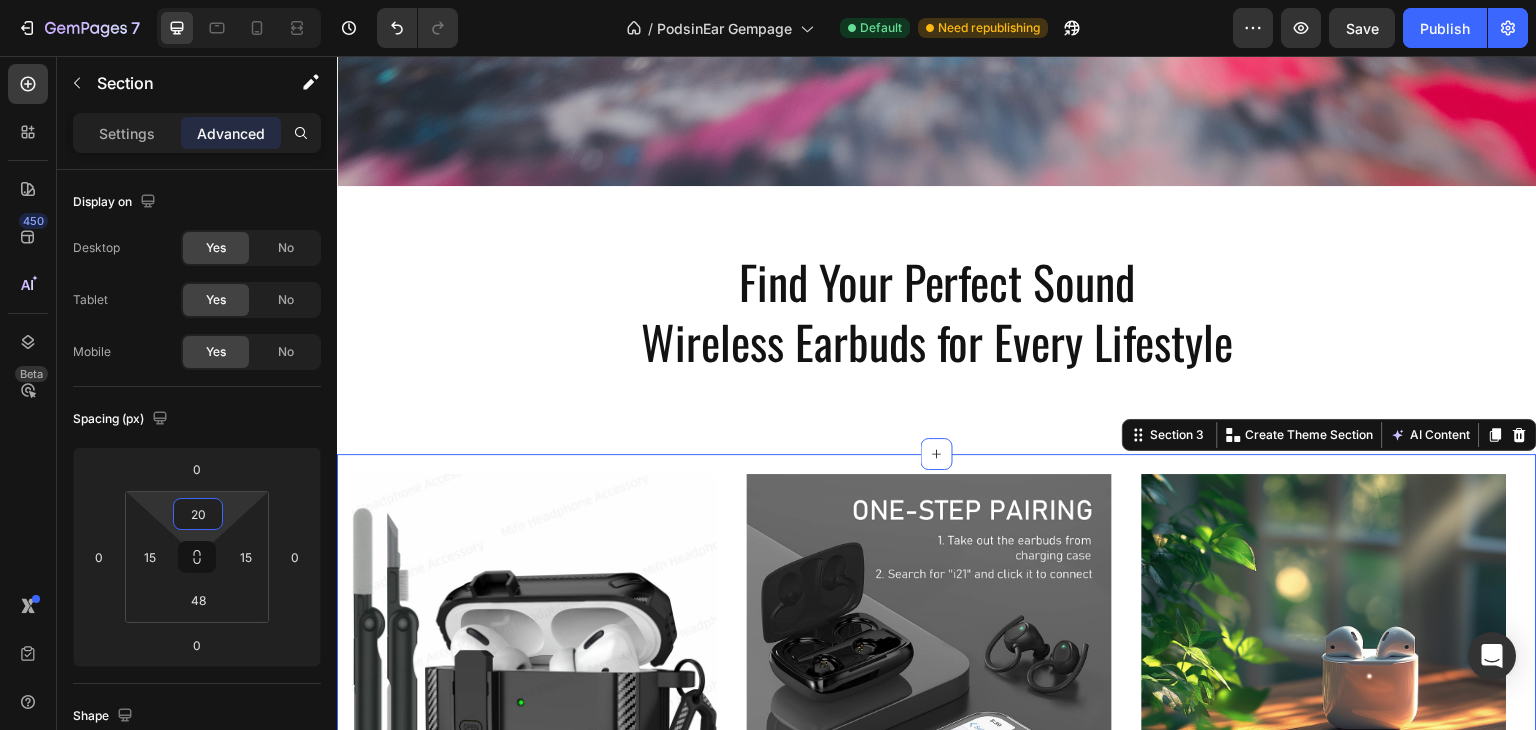 type on "2" 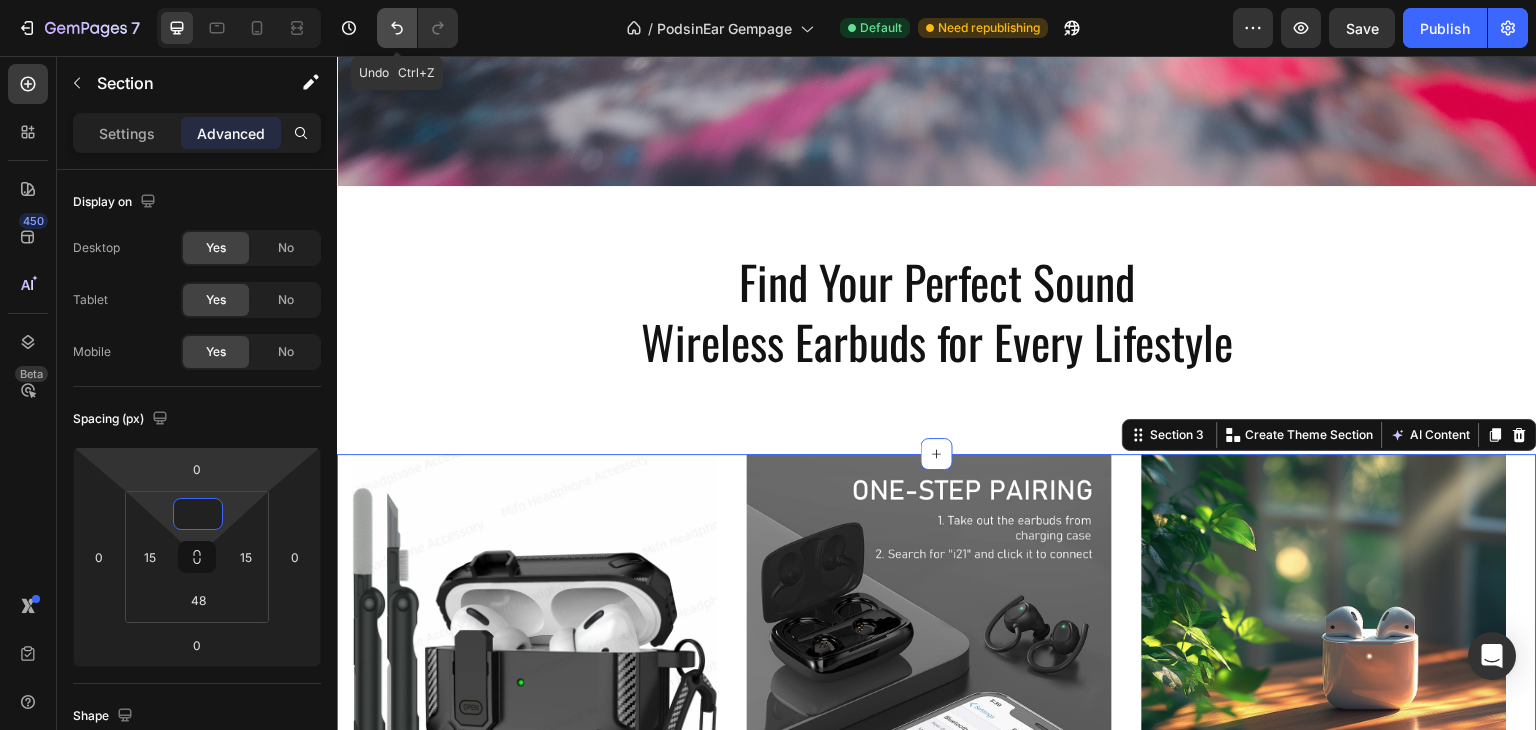 type on "0" 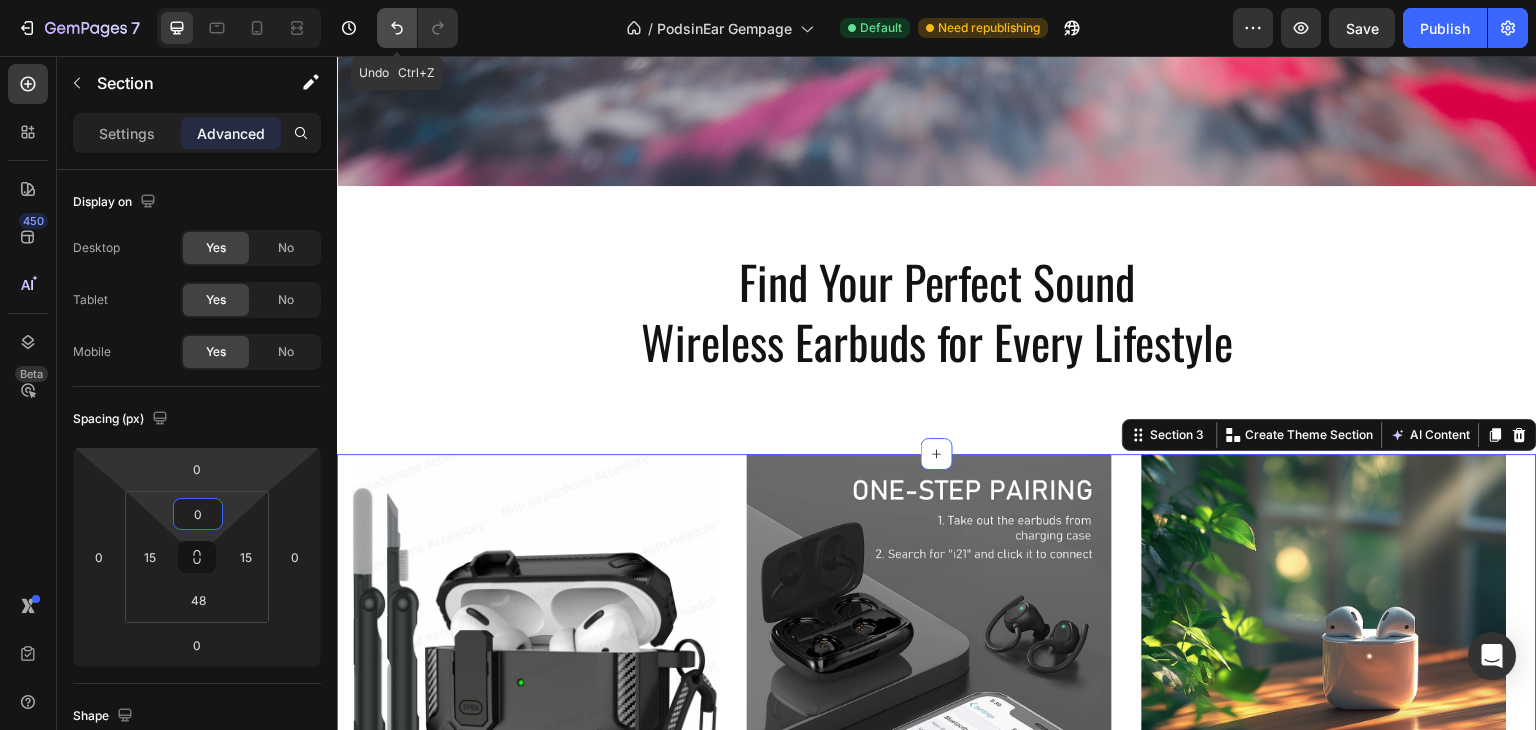 click 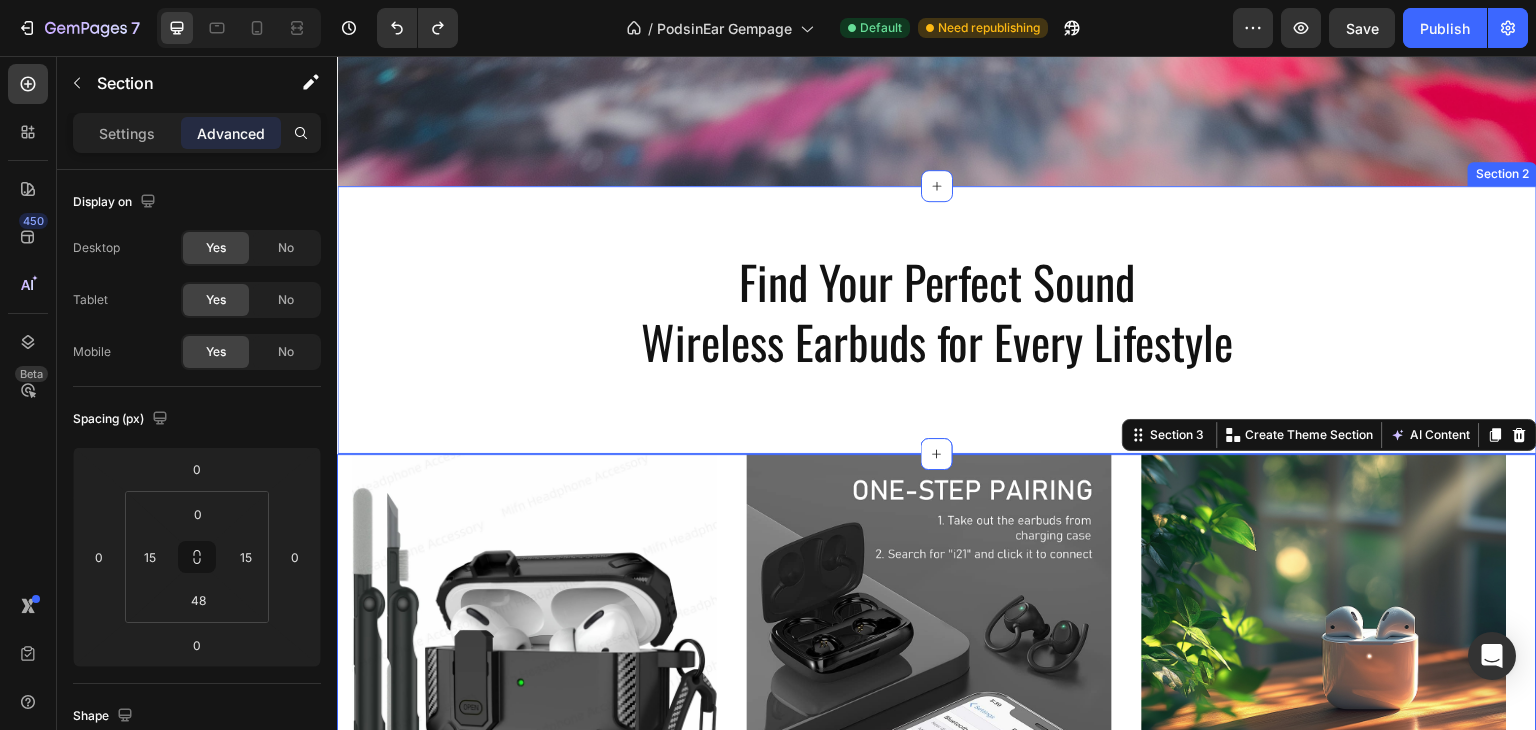 click on "Find Your Perfect Sound   Wireless Earbuds for Every Lifestyle Heading Row Row Row Section 2" at bounding box center (937, 320) 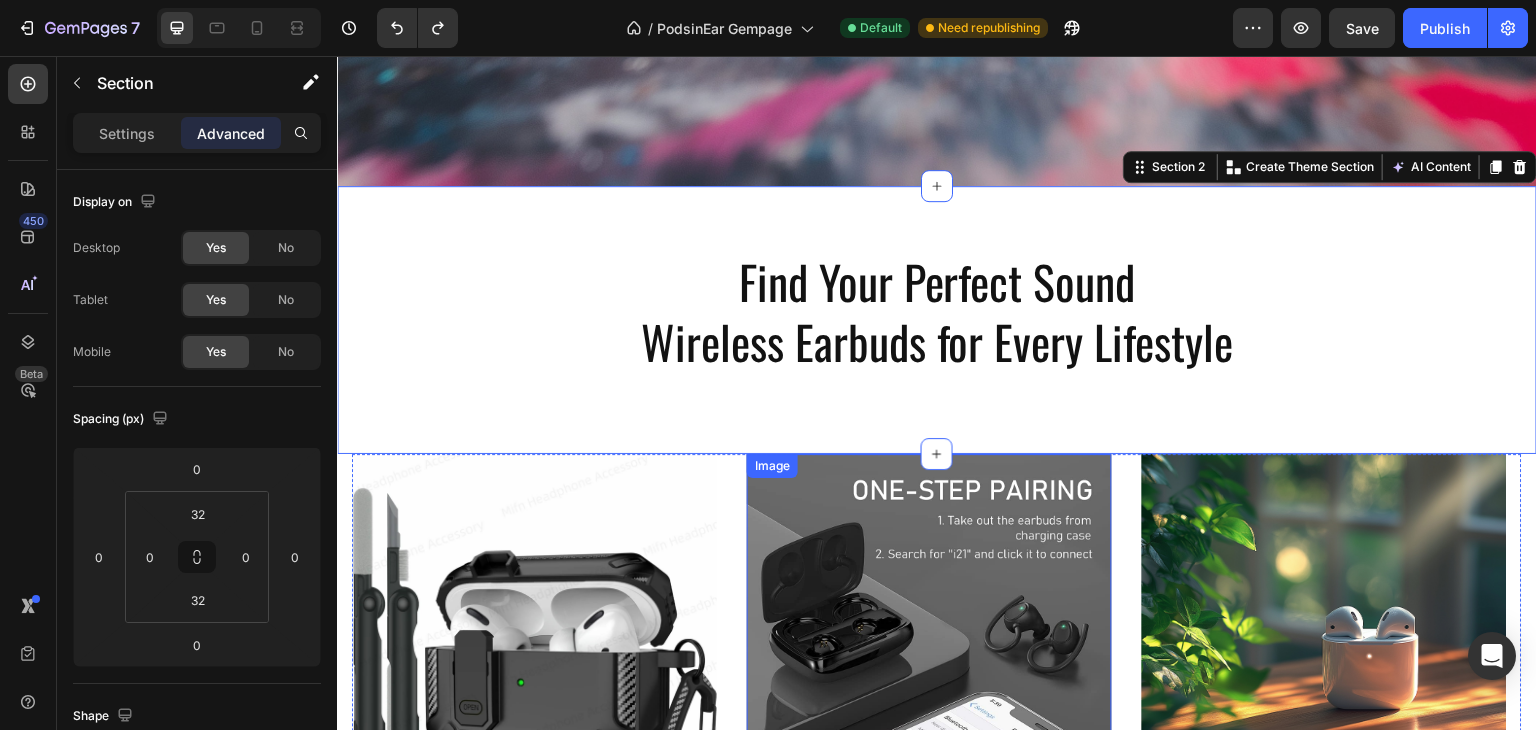 click at bounding box center (929, 636) 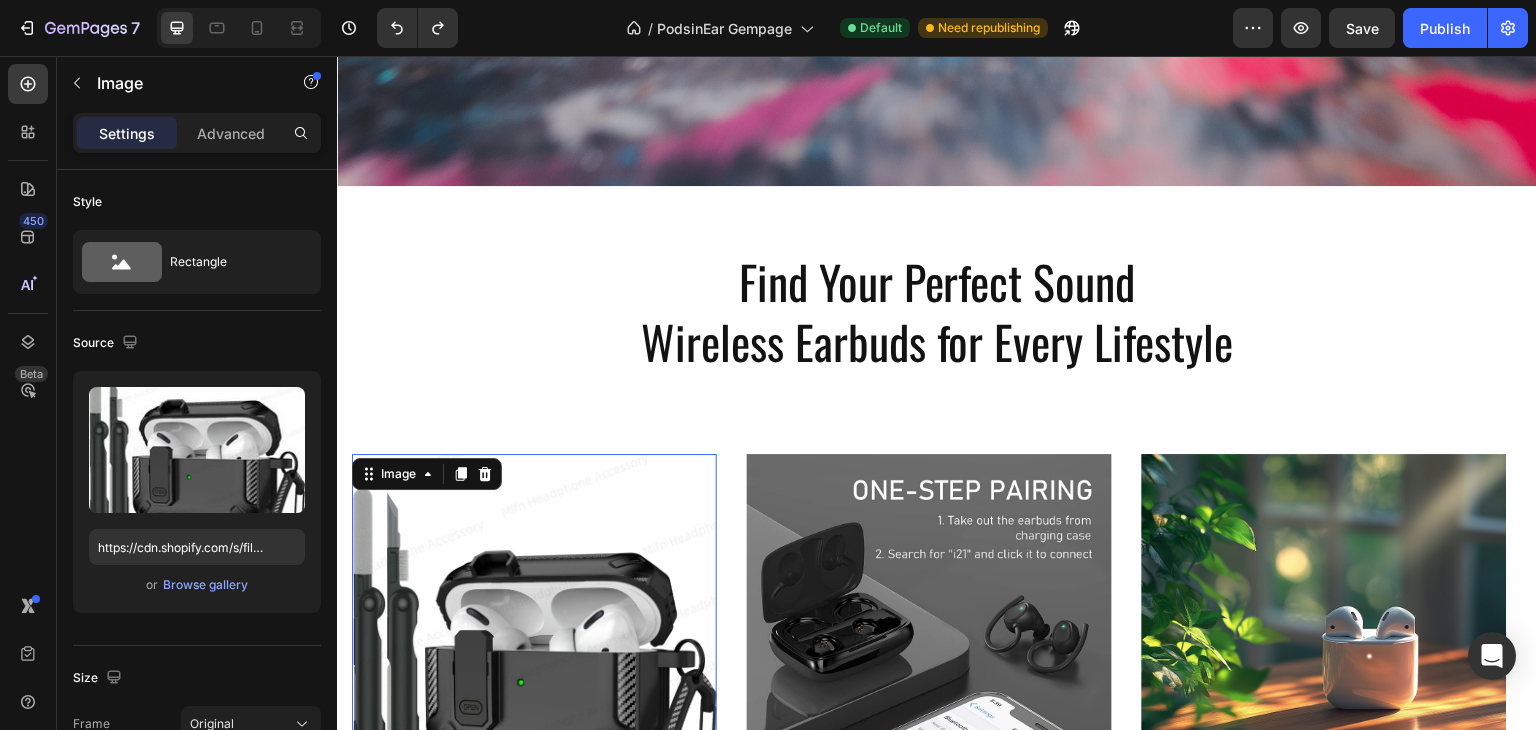 click at bounding box center (534, 636) 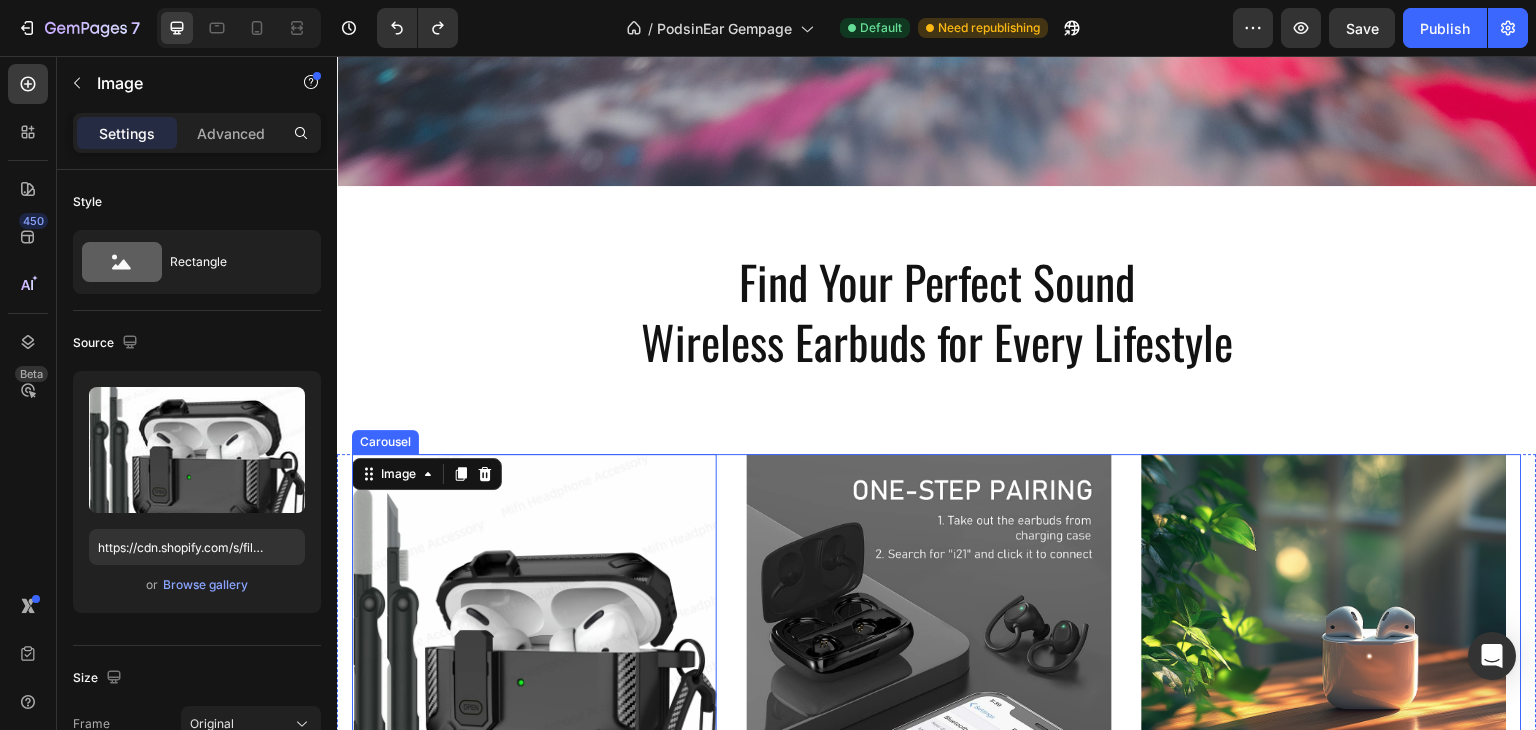 click on "Image   0 LOREM IPSUM DOLOR Text Block On the other hand, we denounce with righteous indignation and dislike men who are so beguiled and demoralized by the charms of pleasure of the moment Text Block Row Image LOREM IPSUM DOLOR Text Block On the other hand, we denounce with righteous indignation and dislike men who are so beguiled and demoralized by the charms of pleasure of the moment Text Block Row Image LOREM IPSUM DOLOR Text Block On the other hand, we denounce with righteous indignation and dislike men who are so beguiled and demoralized by the charms of pleasure of the moment Text Block Row" at bounding box center [937, 730] 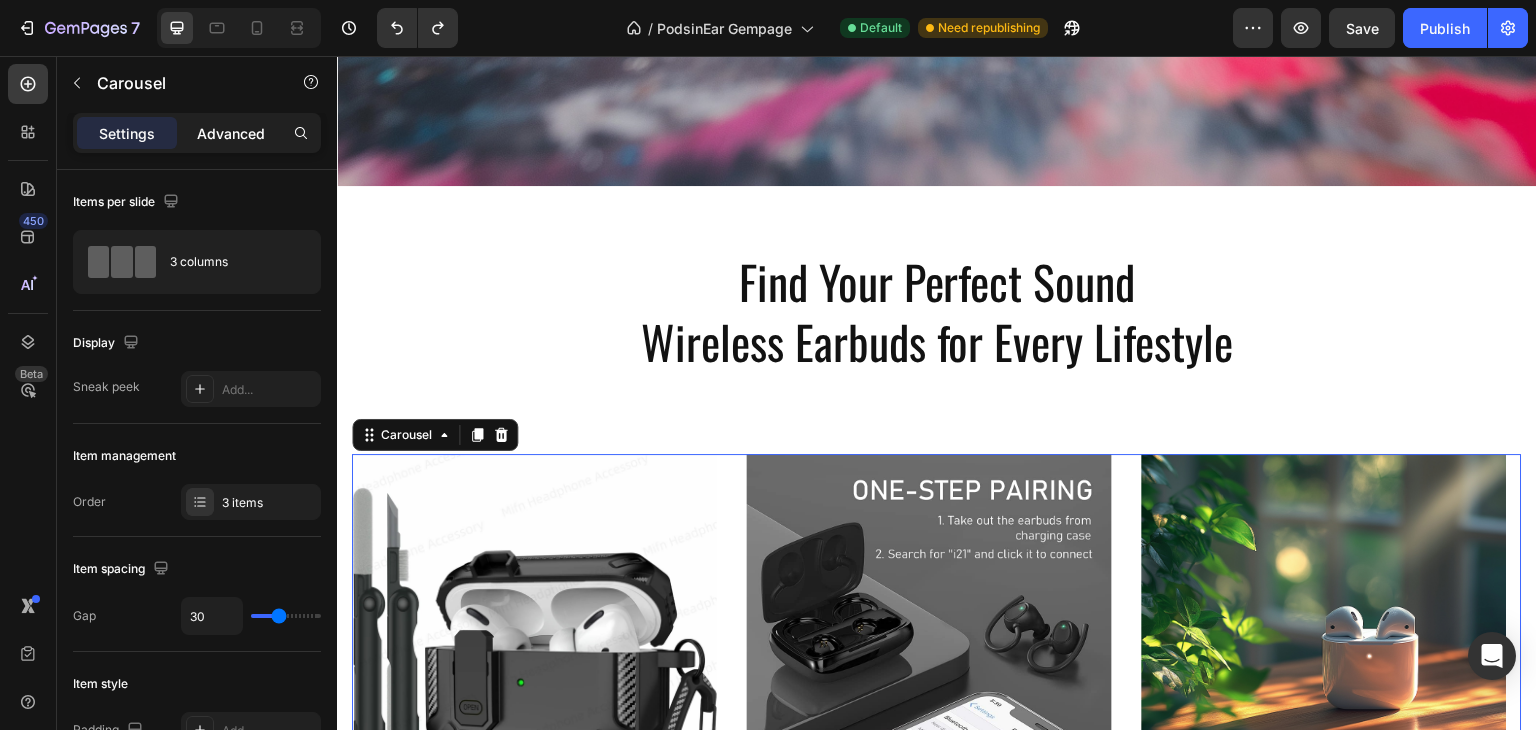 click on "Advanced" at bounding box center (231, 133) 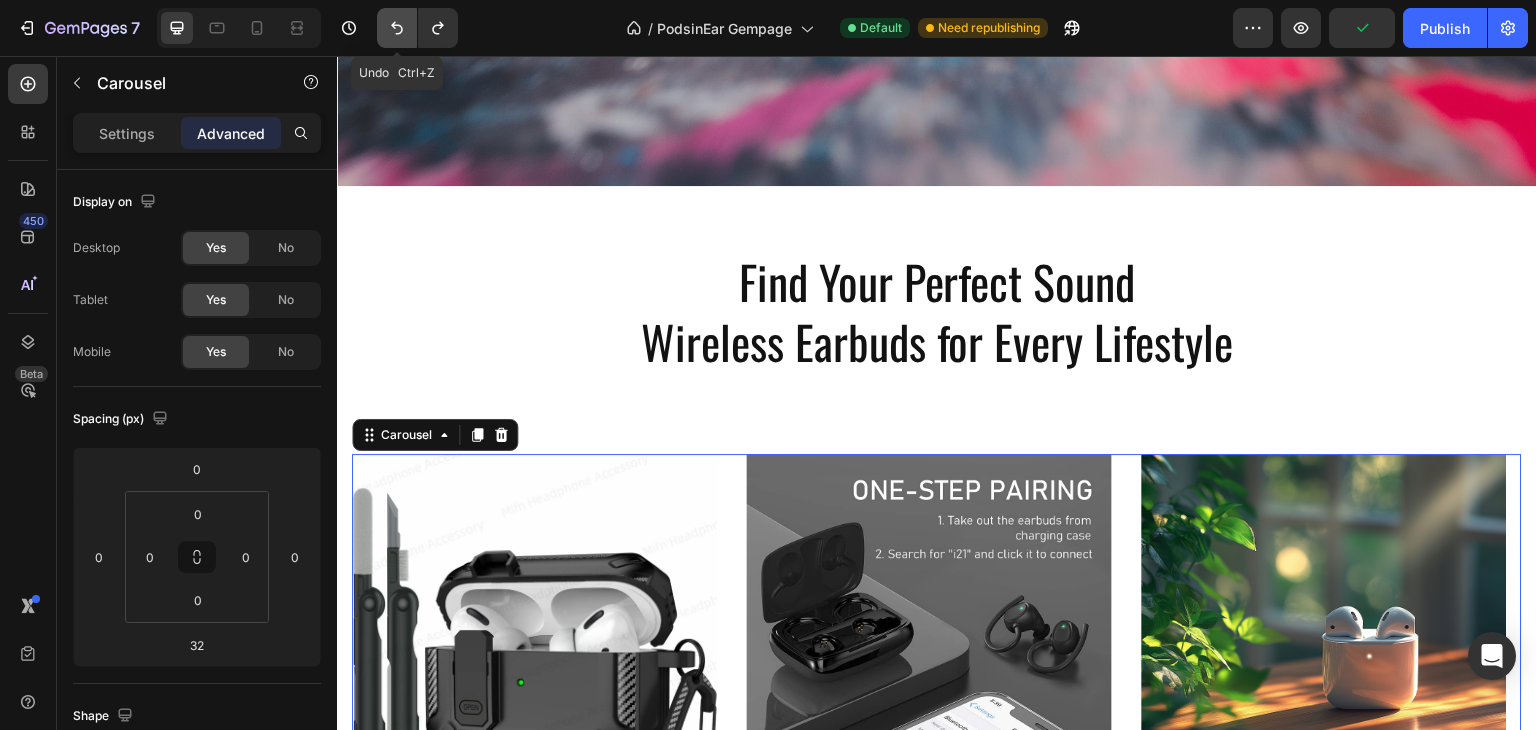 click 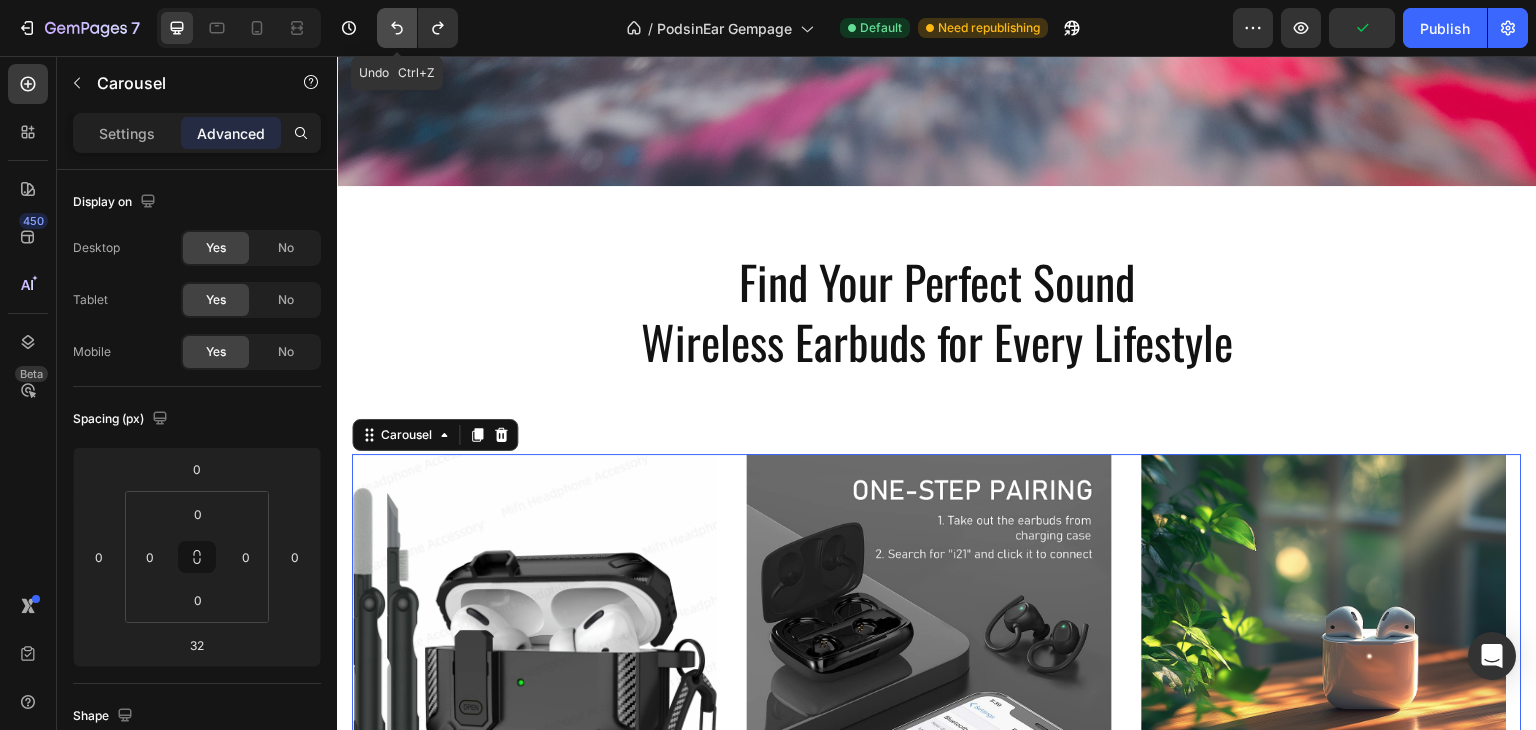 click 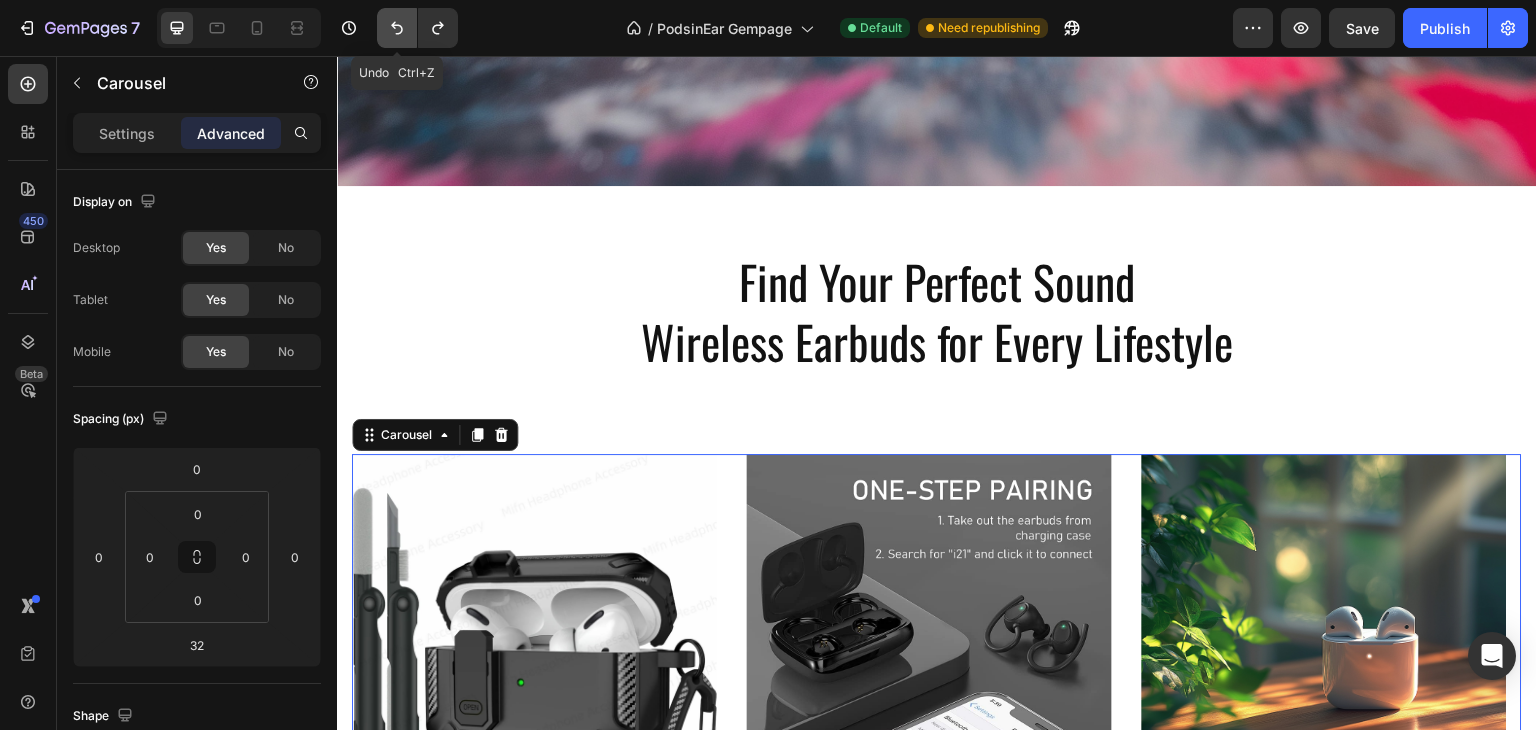 click 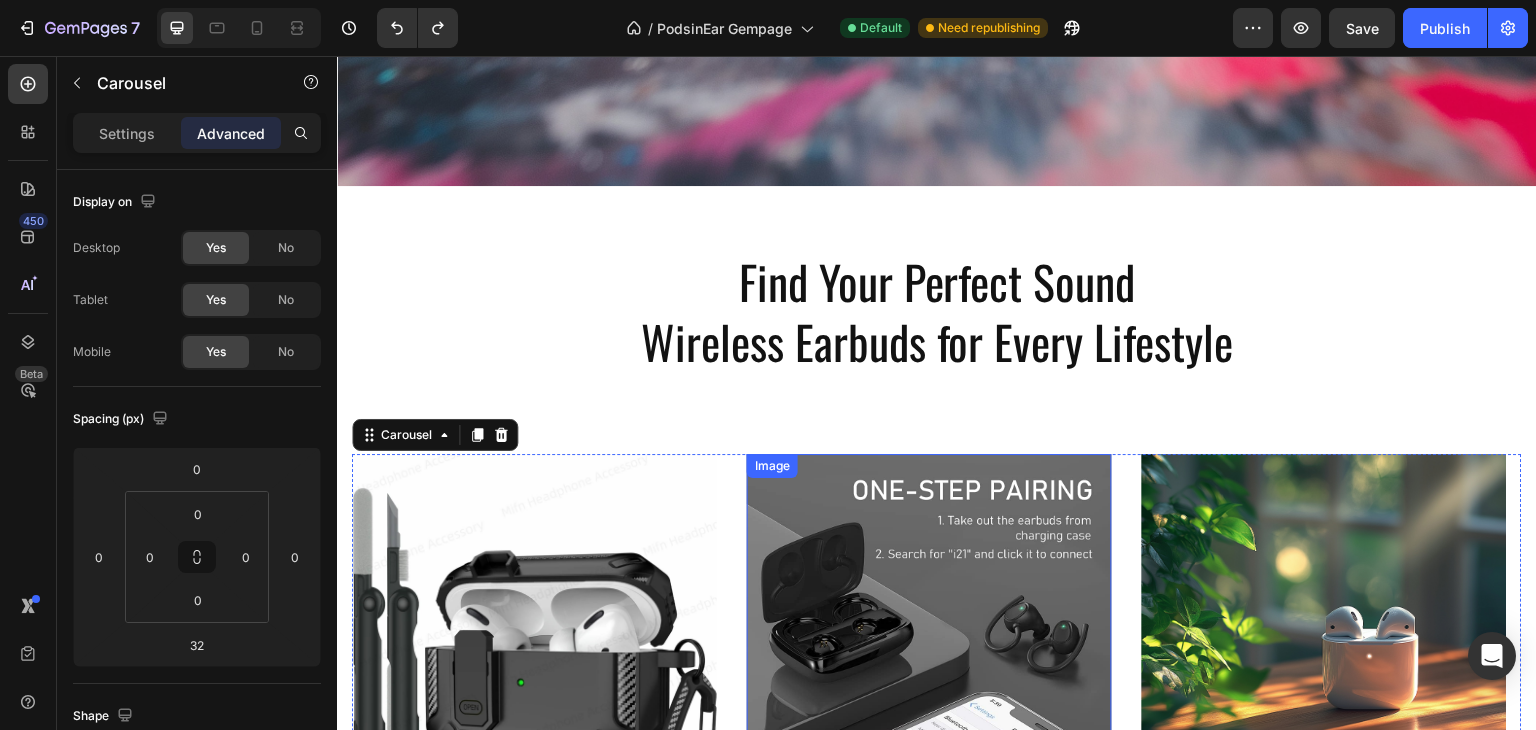 click on "Image LOREM IPSUM DOLOR Text Block On the other hand, we denounce with righteous indignation and dislike men who are so beguiled and demoralized by the charms of pleasure of the moment Text Block Row Image LOREM IPSUM DOLOR Text Block On the other hand, we denounce with righteous indignation and dislike men who are so beguiled and demoralized by the charms of pleasure of the moment Text Block Row Image LOREM IPSUM DOLOR Text Block On the other hand, we denounce with righteous indignation and dislike men who are so beguiled and demoralized by the charms of pleasure of the moment Text Block Row" at bounding box center (937, 730) 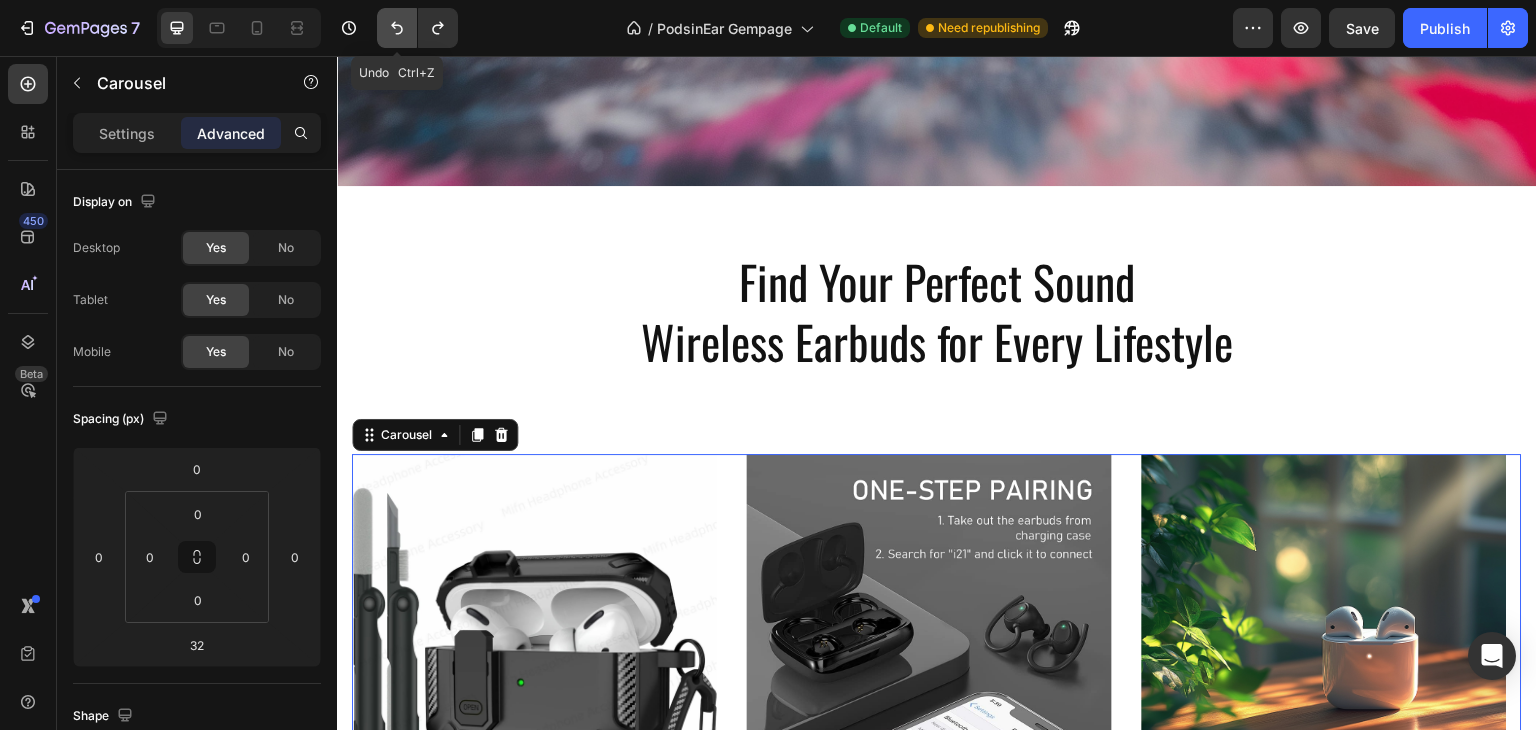click 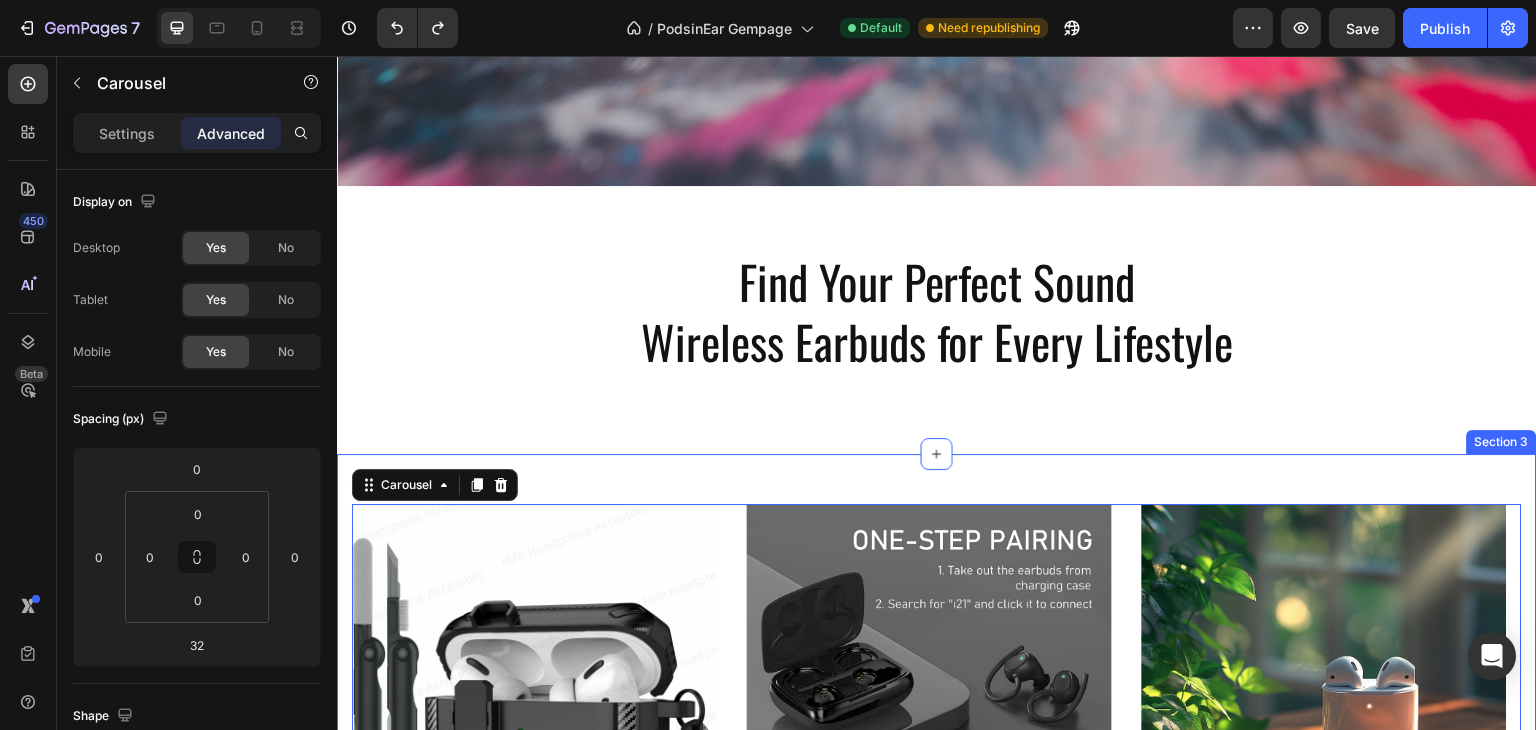 click on "Image LOREM IPSUM DOLOR Text Block On the other hand, we denounce with righteous indignation and dislike men who are so beguiled and demoralized by the charms of pleasure of the moment Text Block Row Image LOREM IPSUM DOLOR Text Block On the other hand, we denounce with righteous indignation and dislike men who are so beguiled and demoralized by the charms of pleasure of the moment Text Block Row Image LOREM IPSUM DOLOR Text Block On the other hand, we denounce with righteous indignation and dislike men who are so beguiled and demoralized by the charms of pleasure of the moment Text Block Row Carousel   32 TRY IT NOW-BUTTON Button Row Section 3" at bounding box center (937, 834) 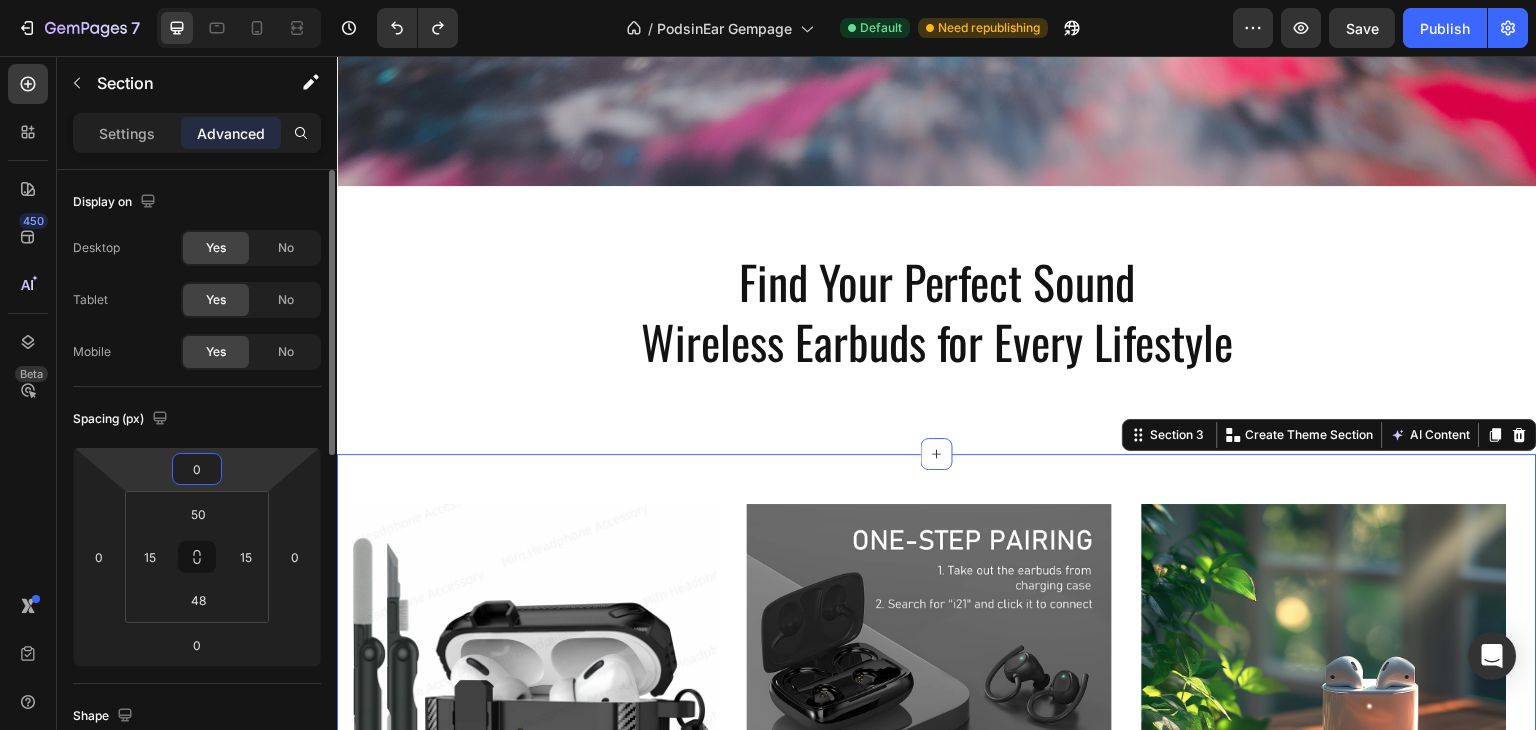 click on "0" at bounding box center [197, 469] 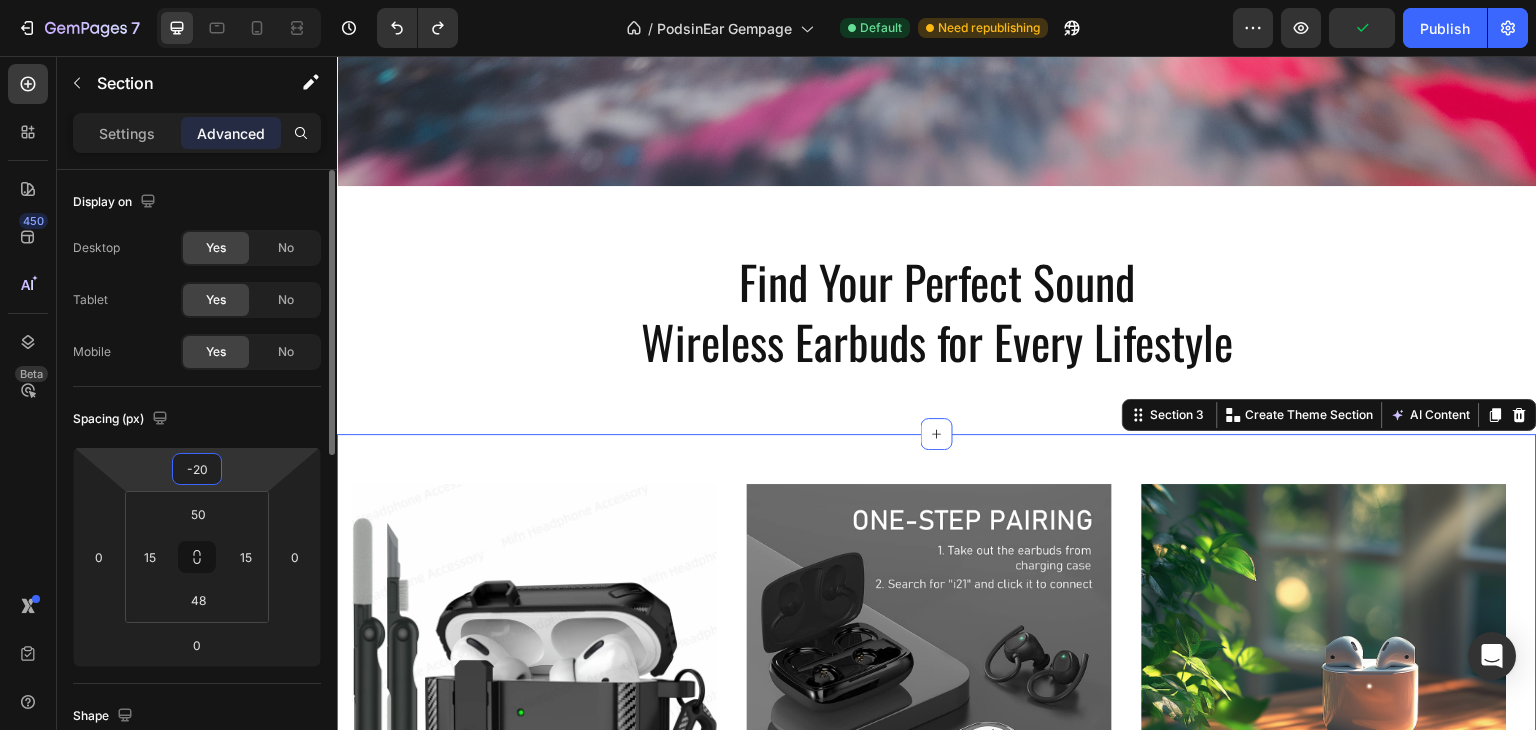 type on "-2" 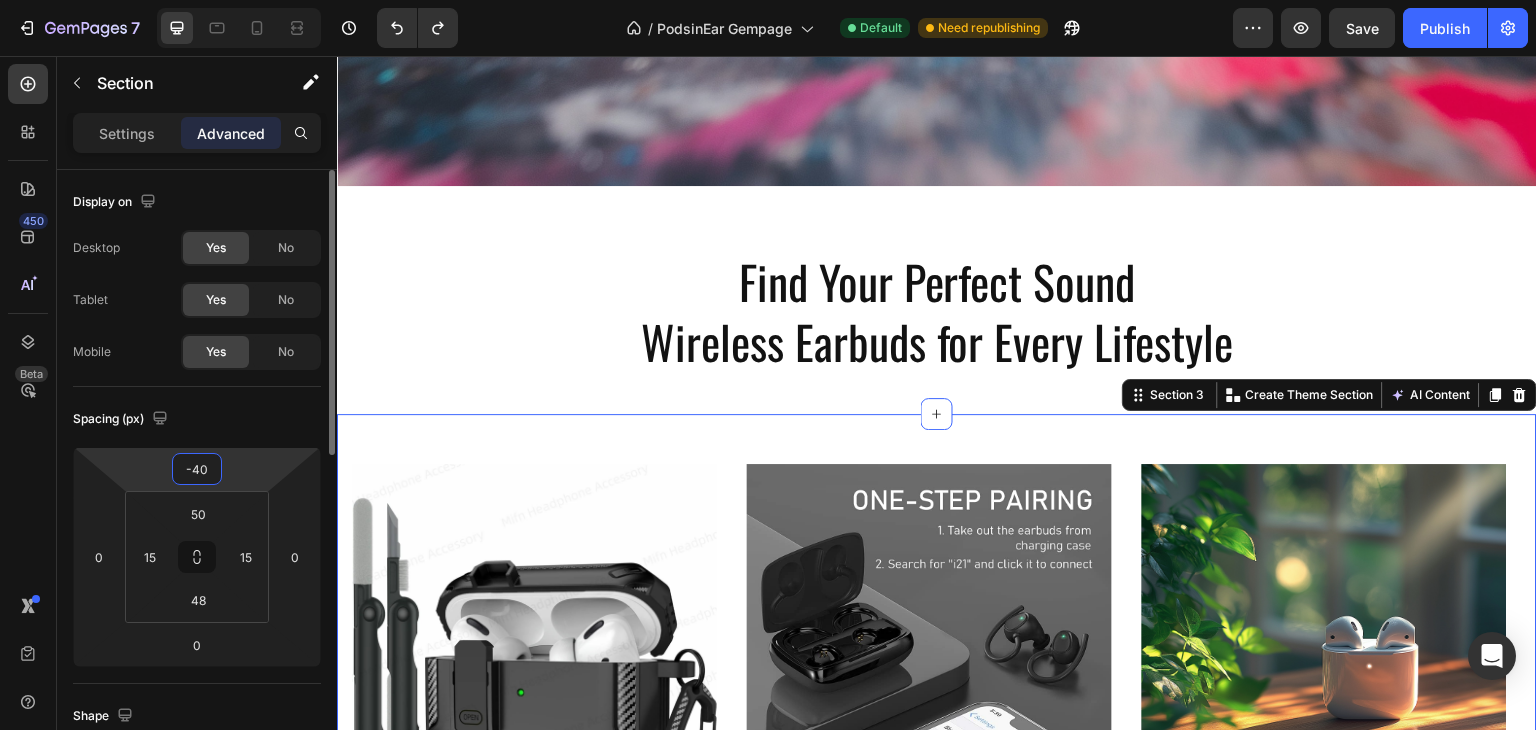 type on "-4" 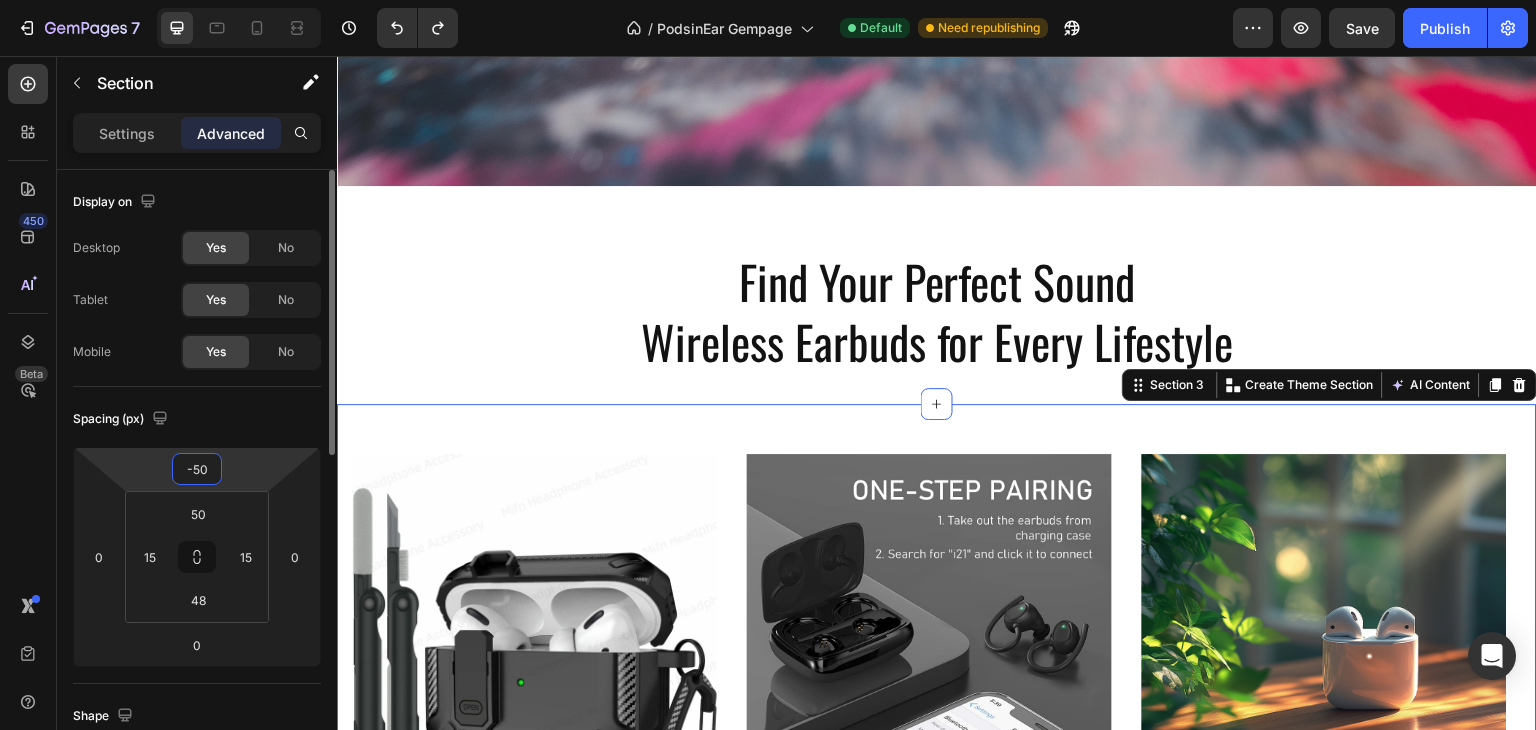 type on "-5" 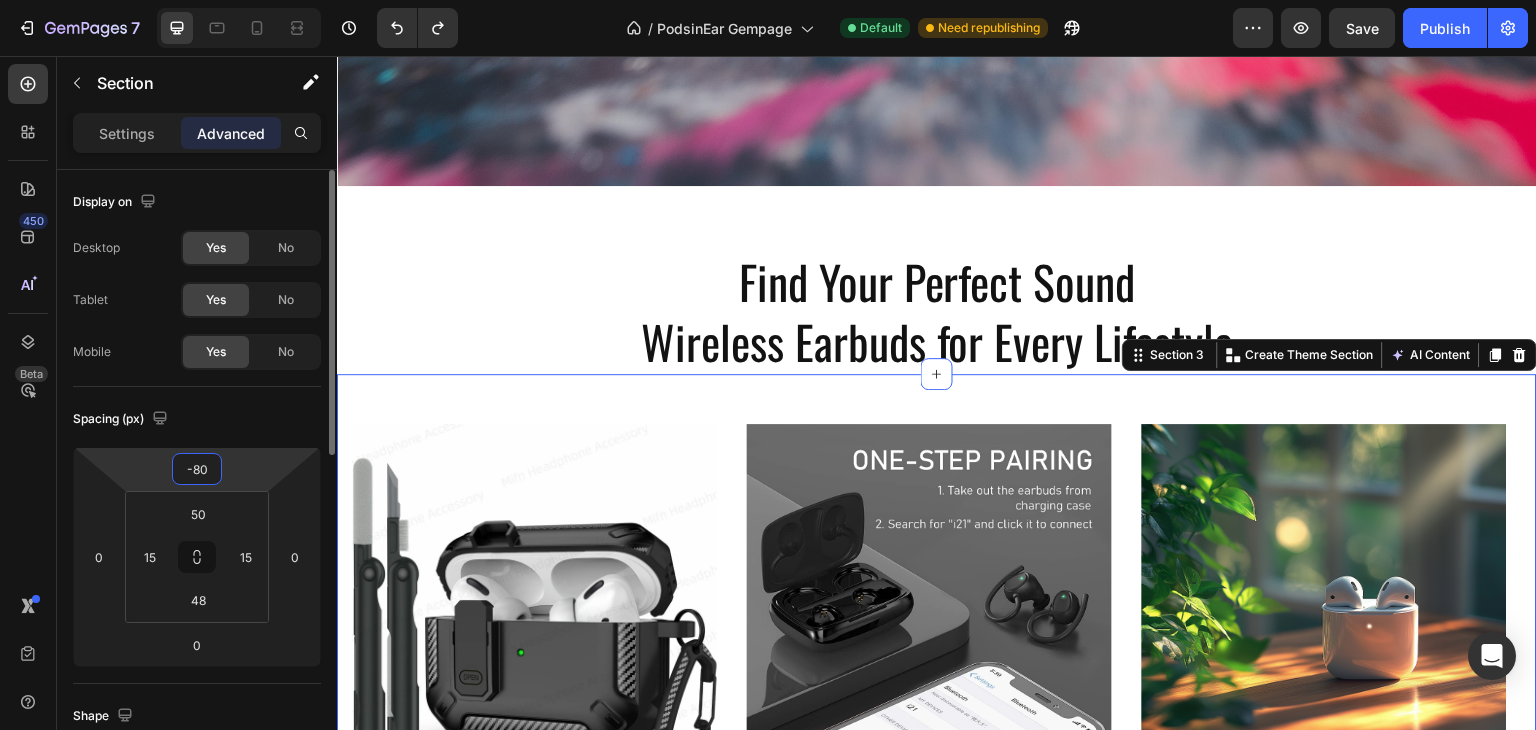 type on "-8" 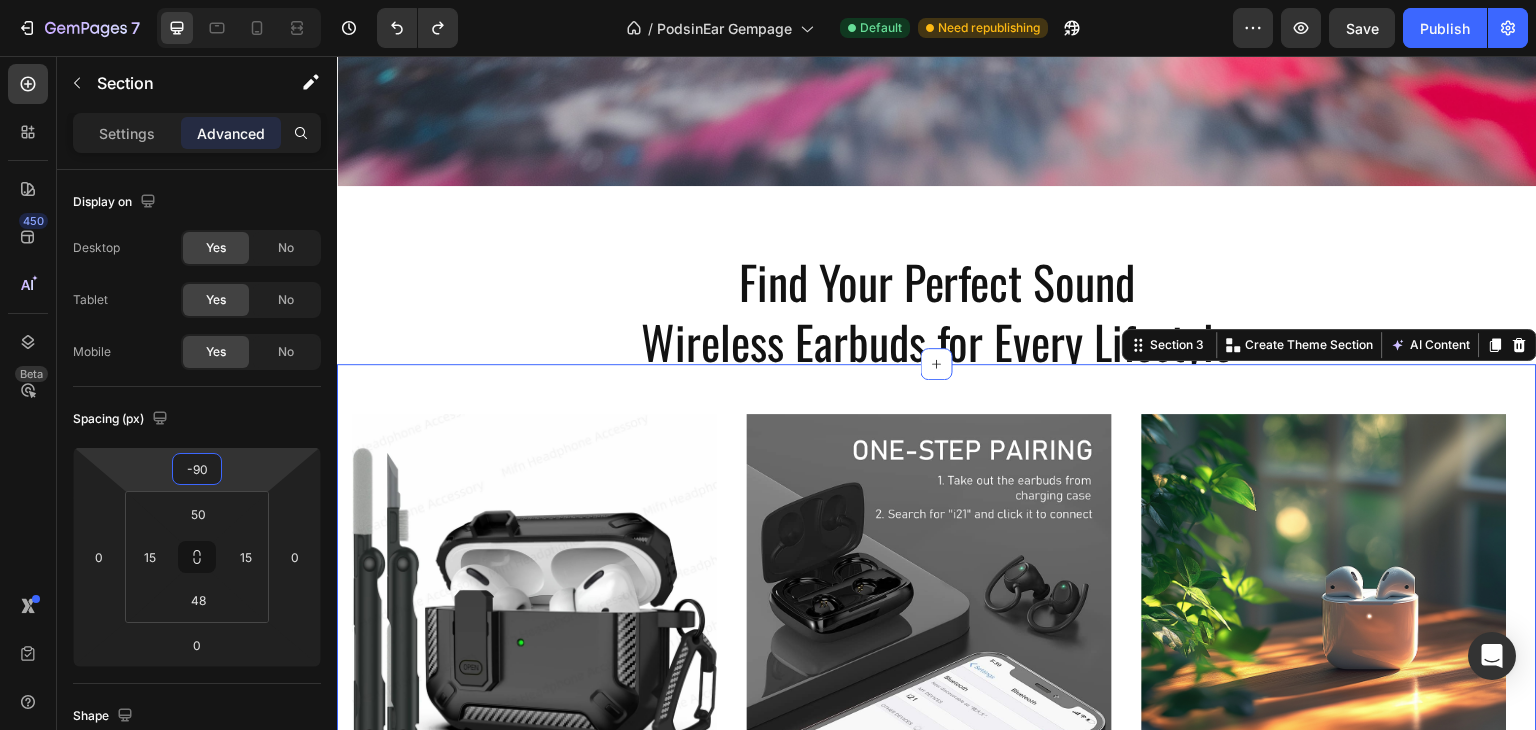 type on "-90" 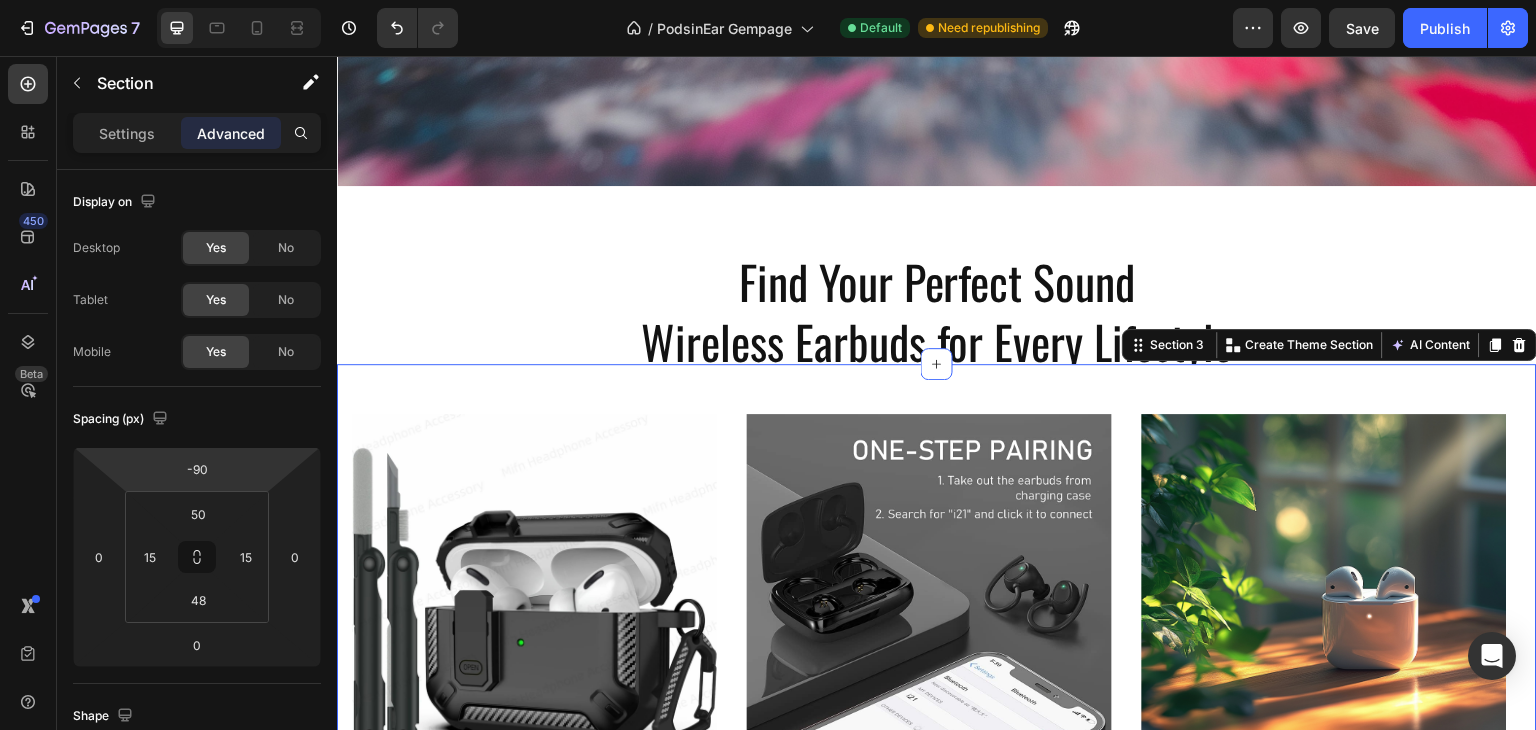 click on "Image LOREM IPSUM DOLOR Text Block On the other hand, we denounce with righteous indignation and dislike men who are so beguiled and demoralized by the charms of pleasure of the moment Text Block Row Image LOREM IPSUM DOLOR Text Block On the other hand, we denounce with righteous indignation and dislike men who are so beguiled and demoralized by the charms of pleasure of the moment Text Block Row Image LOREM IPSUM DOLOR Text Block On the other hand, we denounce with righteous indignation and dislike men who are so beguiled and demoralized by the charms of pleasure of the moment Text Block Row Carousel TRY IT NOW-BUTTON Button Row Section 3   You can create reusable sections Create Theme Section AI Content Write with GemAI What would you like to describe here? Tone and Voice Persuasive Product Sand Brothers Brown Show more Generate" at bounding box center (937, 744) 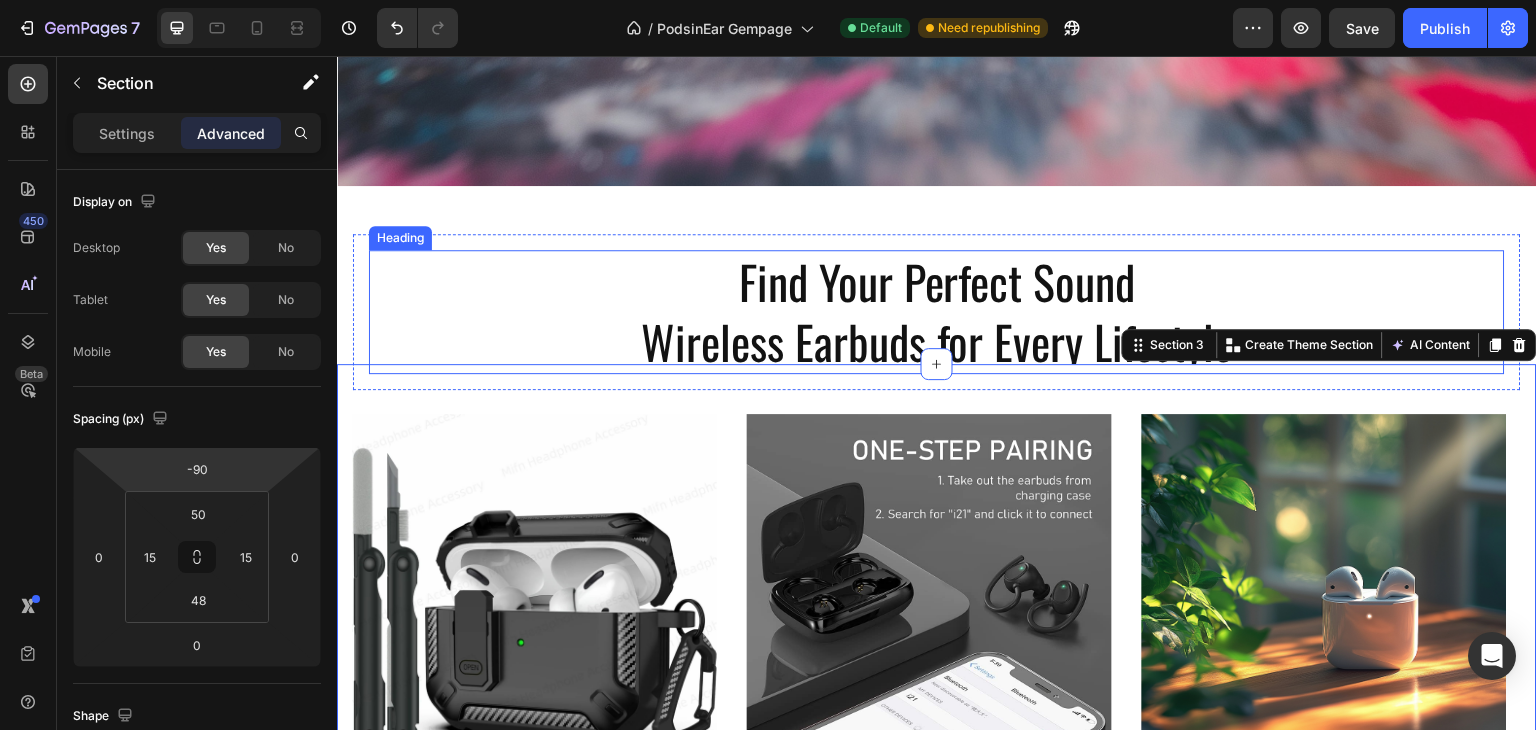 click on "Find Your Perfect Sound   Wireless Earbuds for Every Lifestyle" at bounding box center [937, 312] 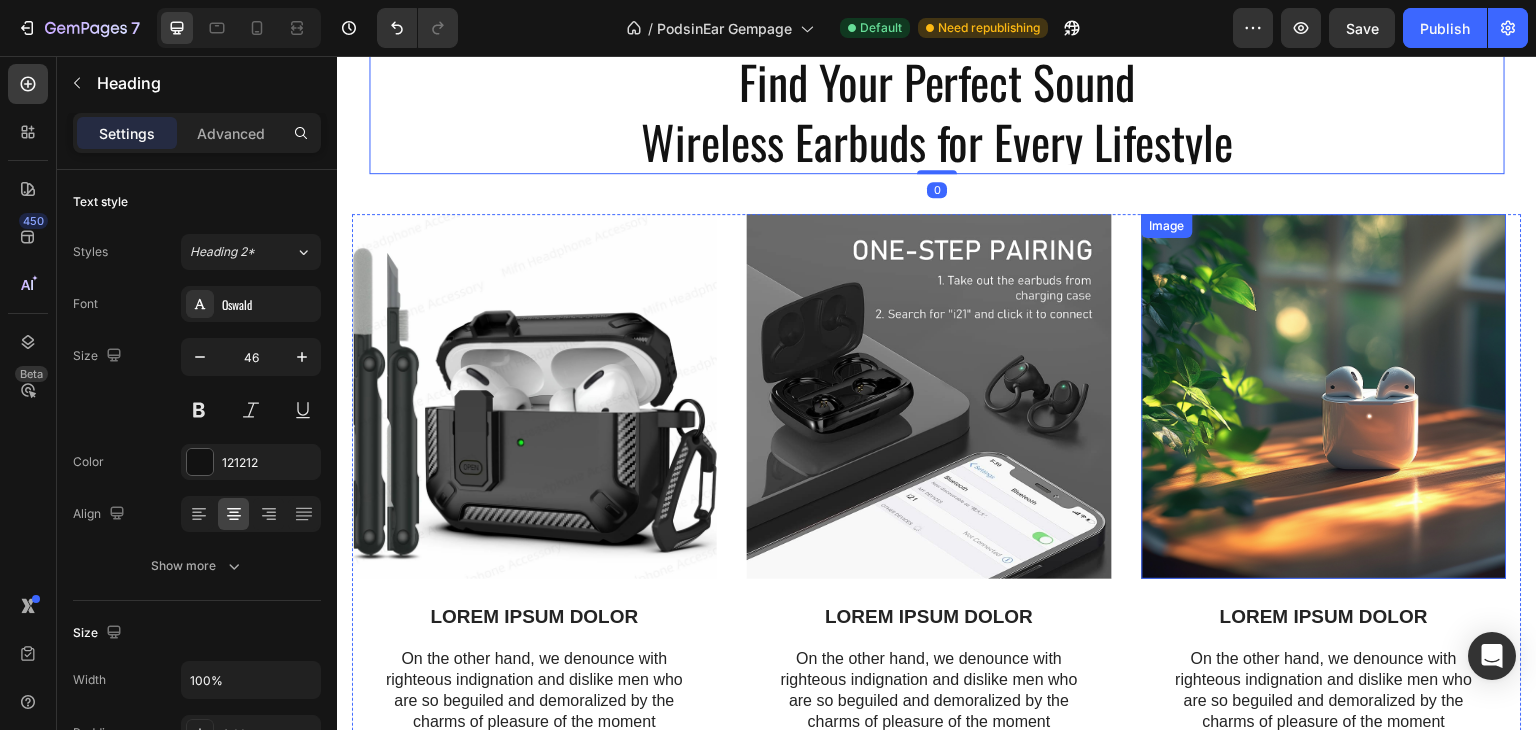 scroll, scrollTop: 611, scrollLeft: 0, axis: vertical 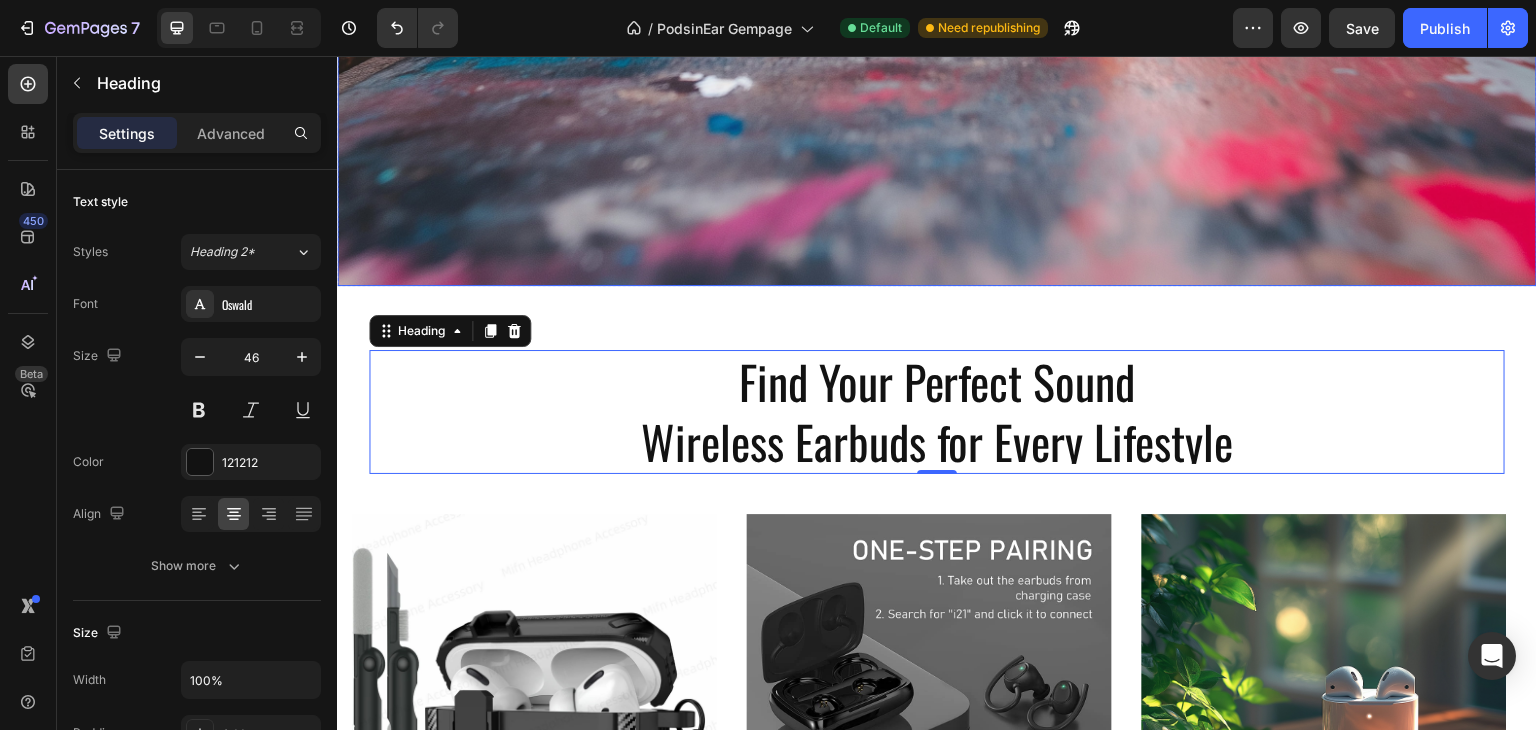 click at bounding box center (937, -114) 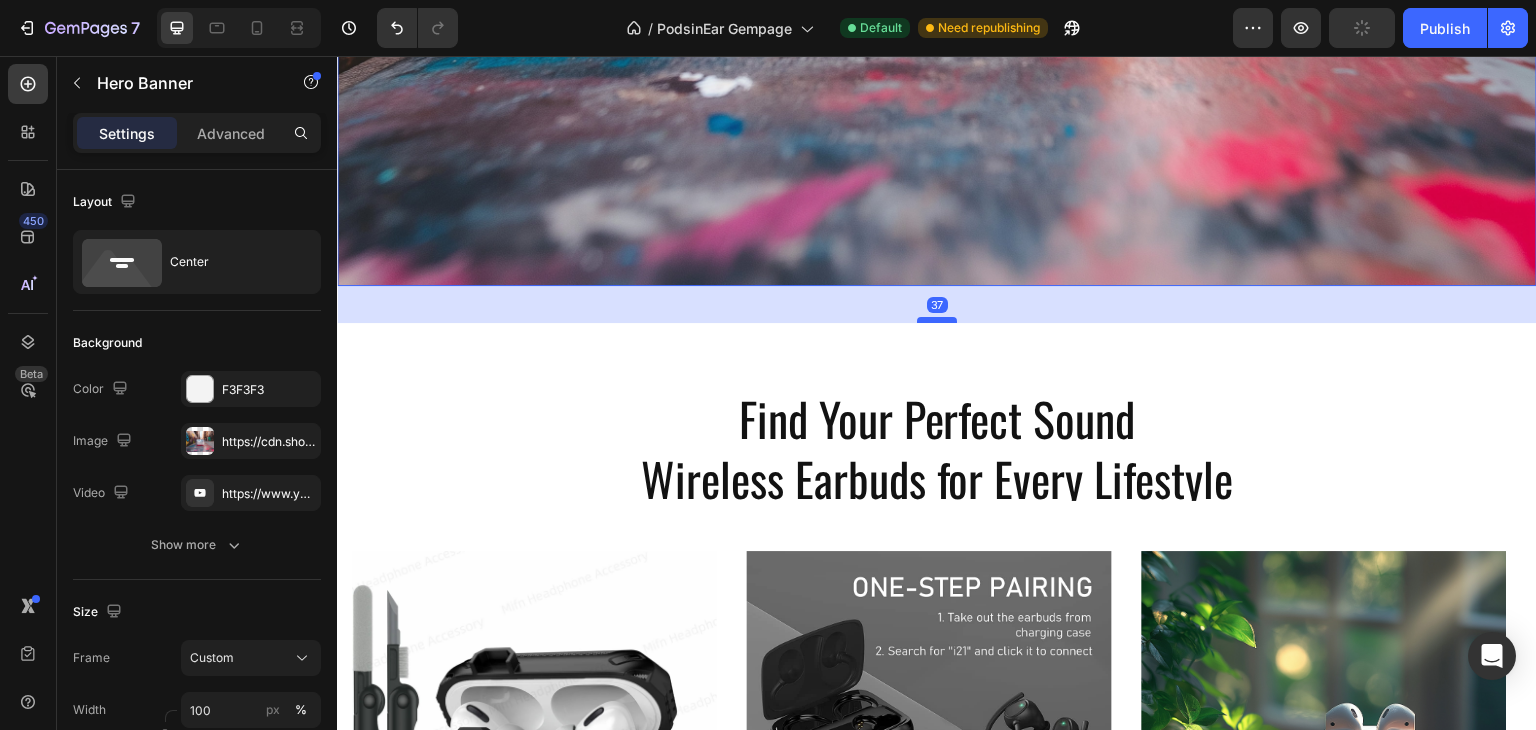 drag, startPoint x: 930, startPoint y: 281, endPoint x: 928, endPoint y: 318, distance: 37.054016 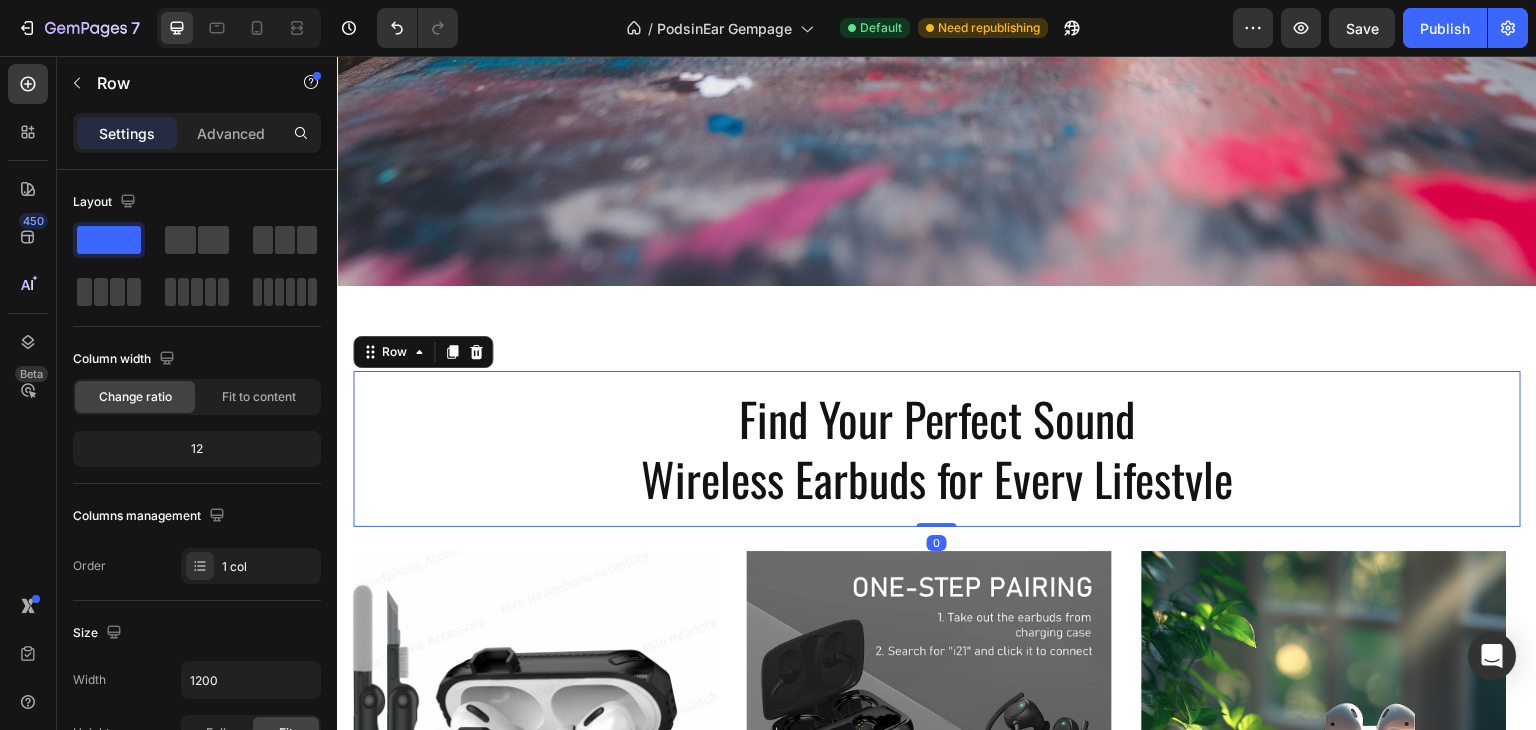 click on "Find Your Perfect Sound   Wireless Earbuds for Every Lifestyle Heading Row   0" at bounding box center [937, 449] 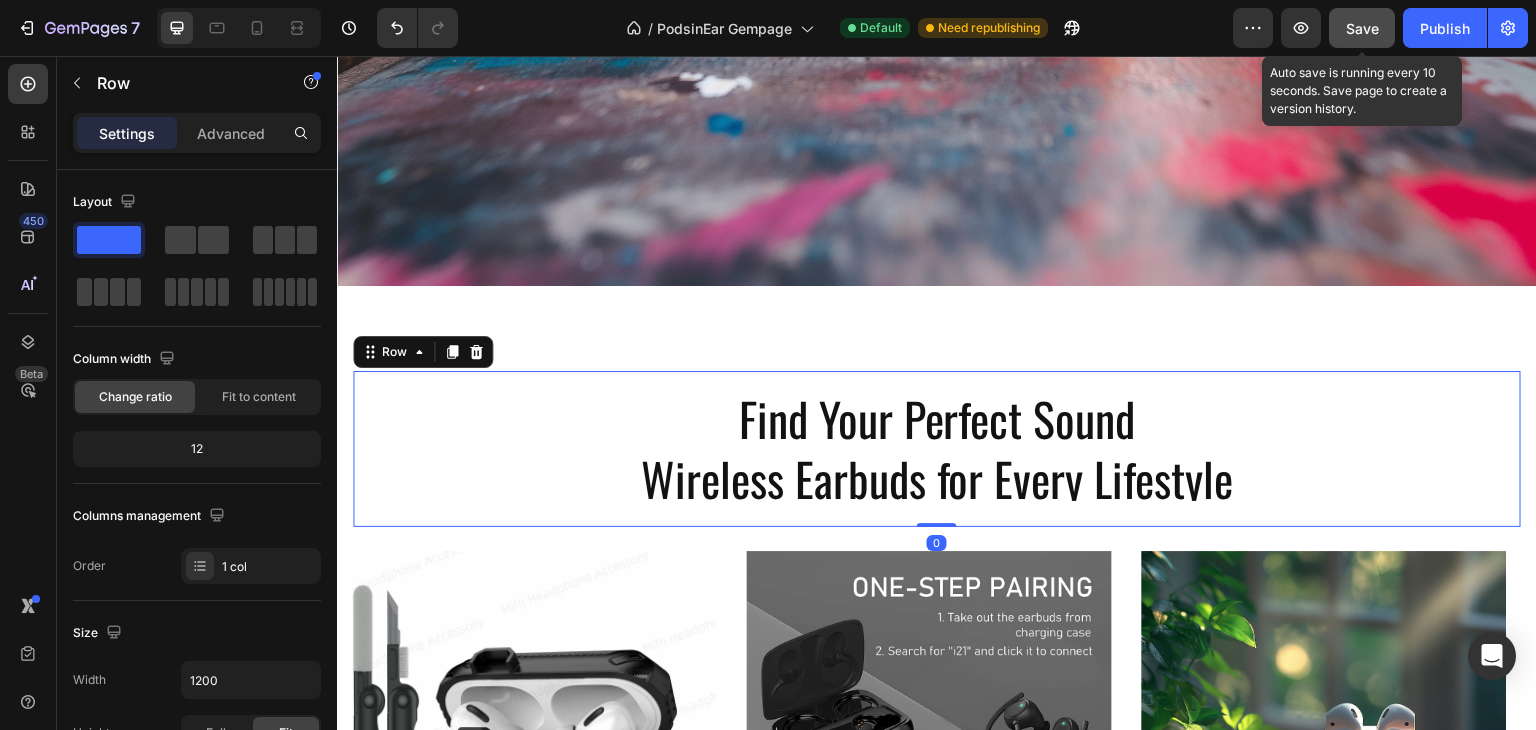 click on "Save" 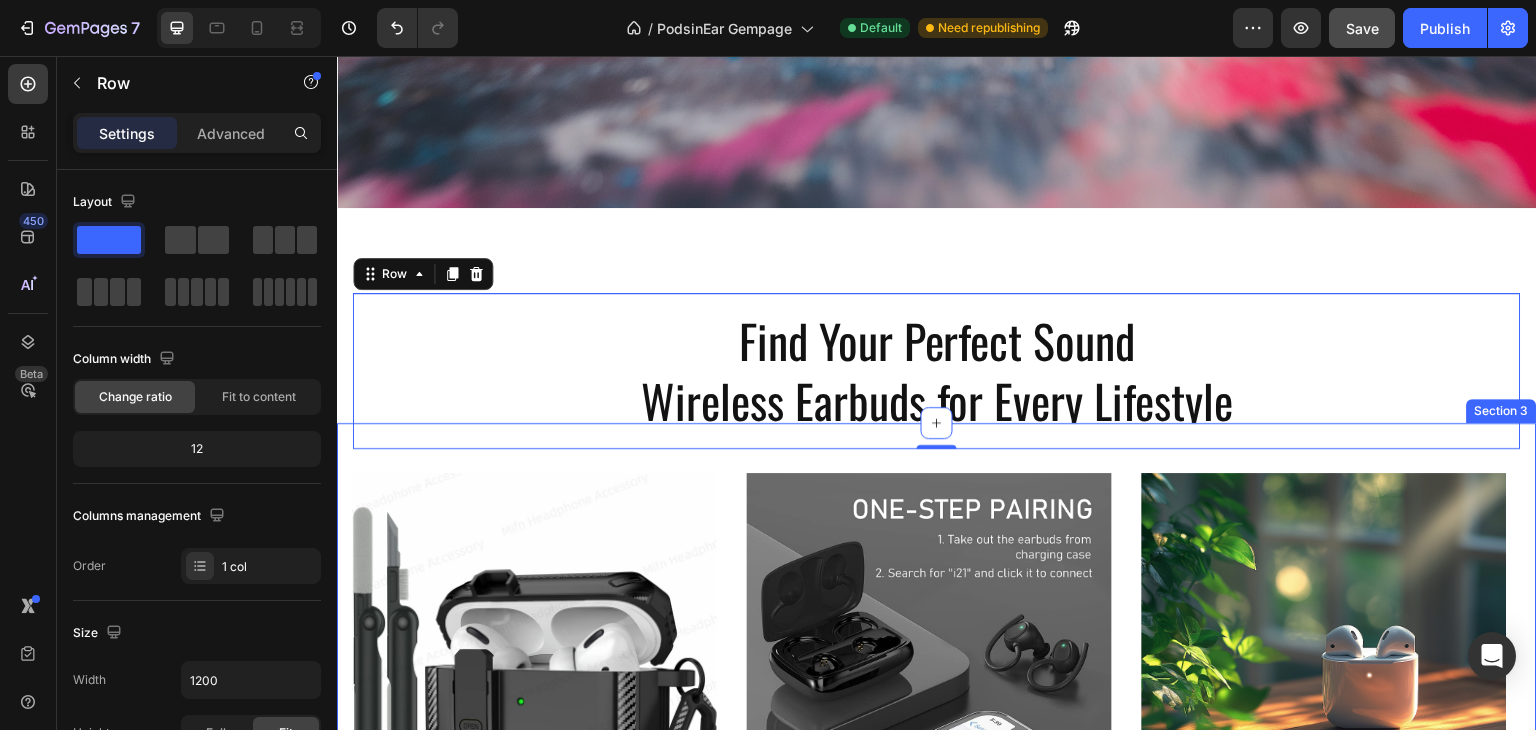 scroll, scrollTop: 911, scrollLeft: 0, axis: vertical 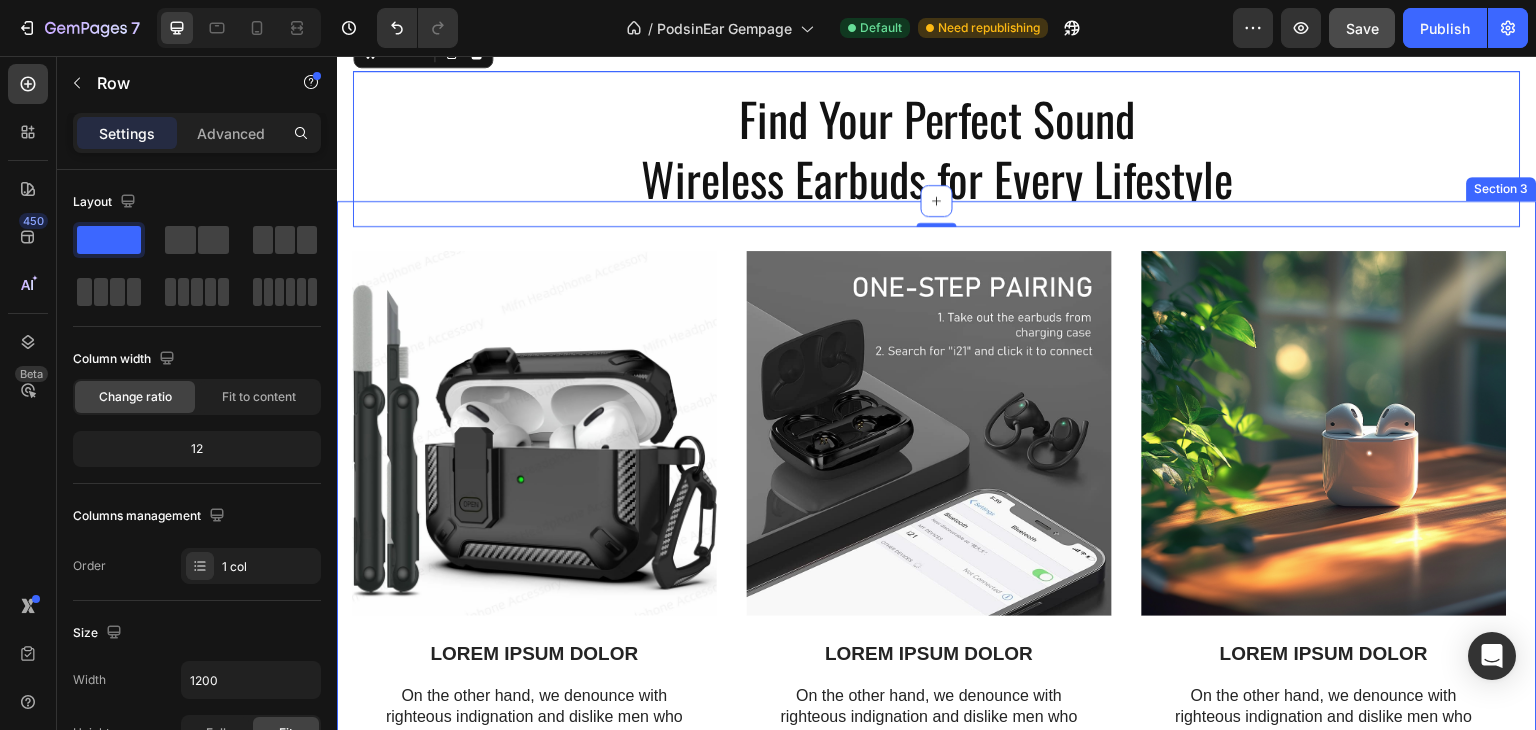 click on "Image LOREM IPSUM DOLOR Text Block On the other hand, we denounce with righteous indignation and dislike men who are so beguiled and demoralized by the charms of pleasure of the moment Text Block Row Image LOREM IPSUM DOLOR Text Block On the other hand, we denounce with righteous indignation and dislike men who are so beguiled and demoralized by the charms of pleasure of the moment Text Block Row Image LOREM IPSUM DOLOR Text Block On the other hand, we denounce with righteous indignation and dislike men who are so beguiled and demoralized by the charms of pleasure of the moment Text Block Row Carousel TRY IT NOW-BUTTON Button Row Section 3" at bounding box center [937, 581] 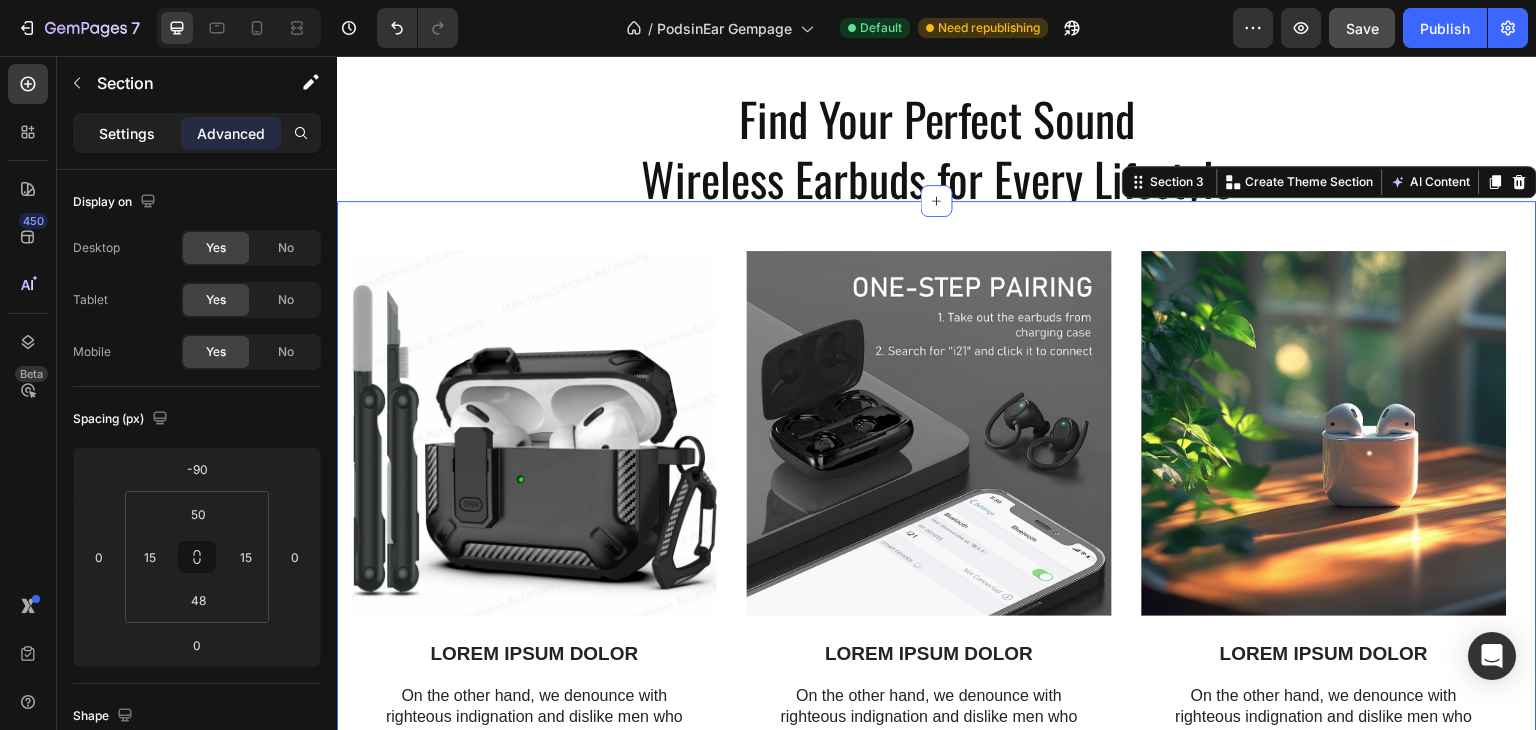 click on "Settings" at bounding box center [127, 133] 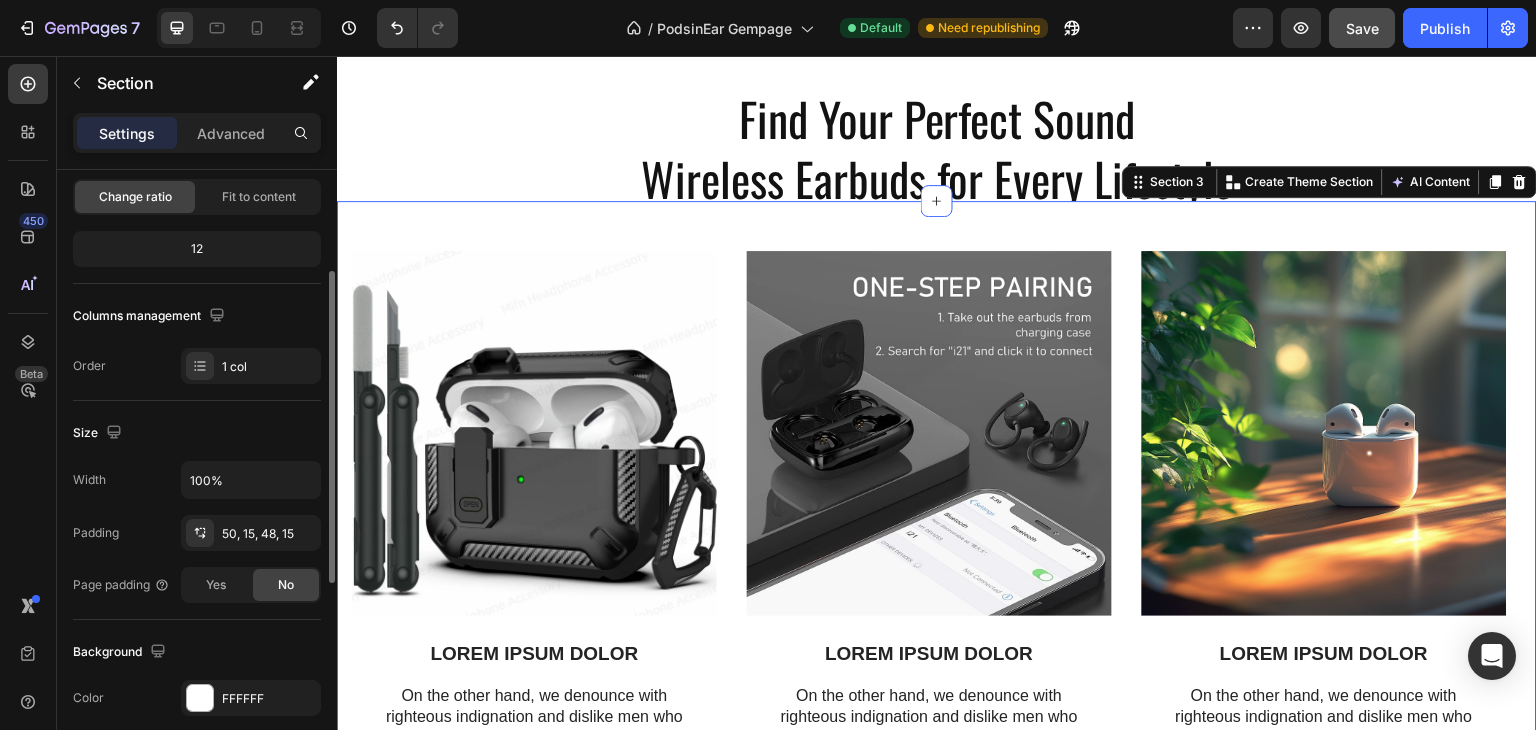 scroll, scrollTop: 500, scrollLeft: 0, axis: vertical 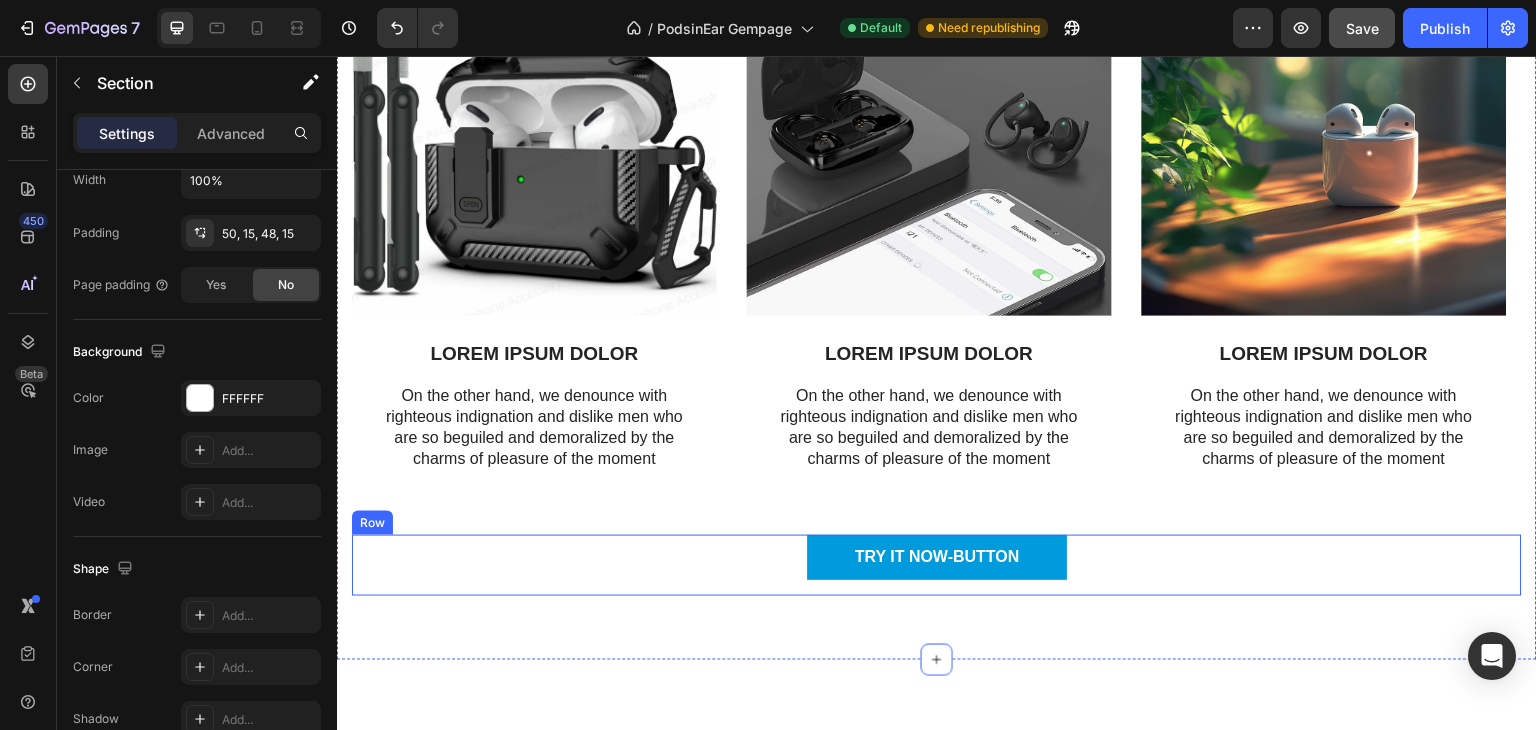 click on "TRY IT NOW-BUTTON Button" at bounding box center (937, 565) 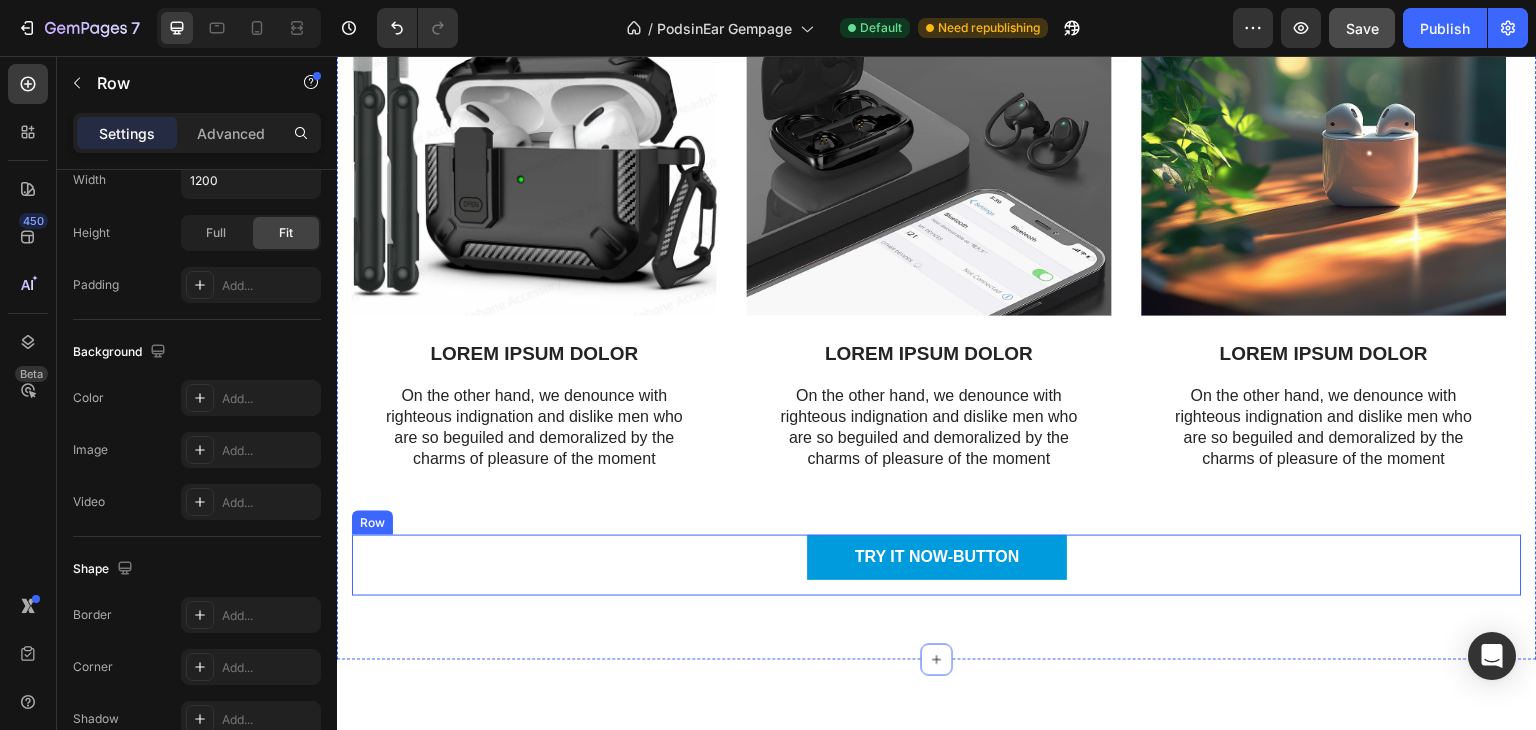 scroll, scrollTop: 0, scrollLeft: 0, axis: both 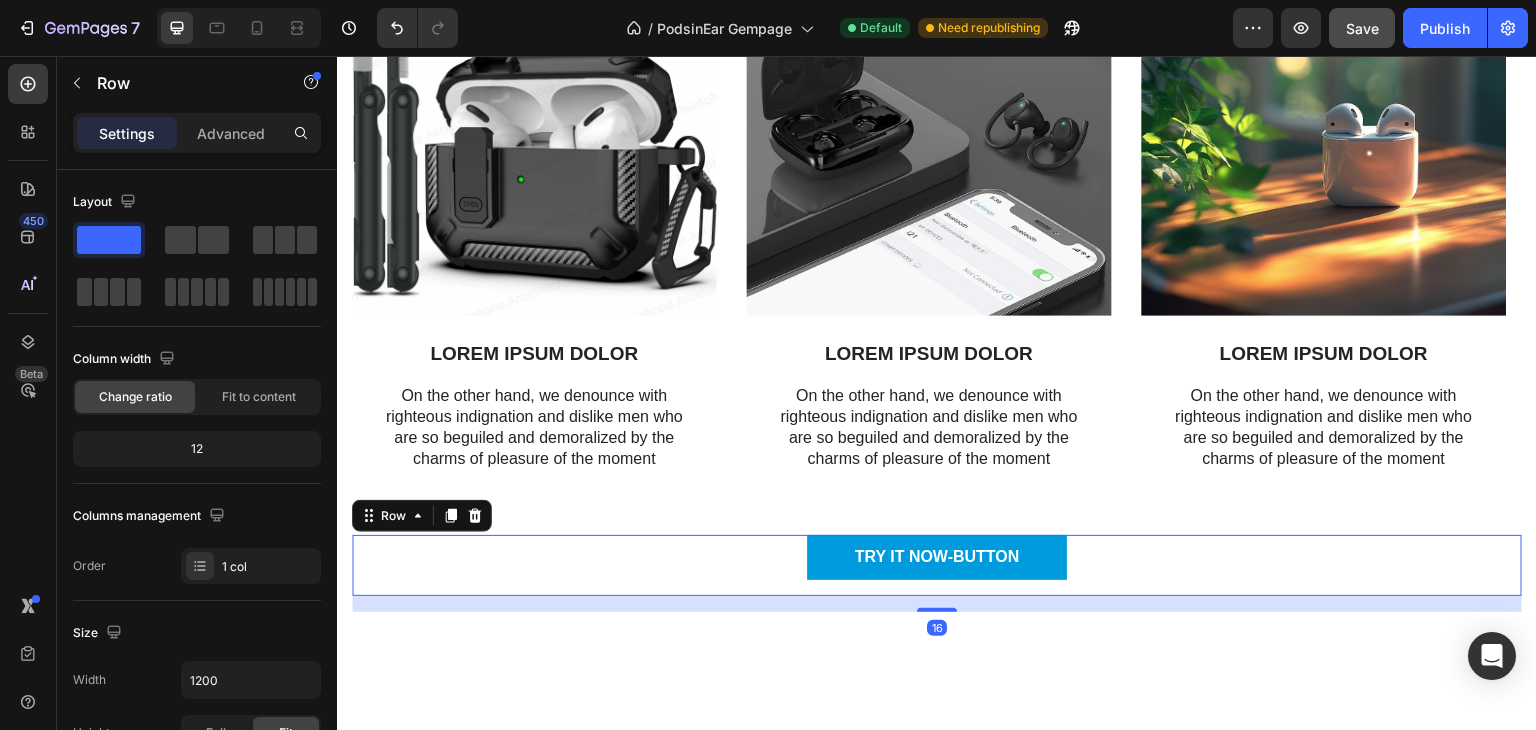 click on "Image LOREM IPSUM DOLOR Text Block On the other hand, we denounce with righteous indignation and dislike men who are so beguiled and demoralized by the charms of pleasure of the moment Text Block Row Image LOREM IPSUM DOLOR Text Block On the other hand, we denounce with righteous indignation and dislike men who are so beguiled and demoralized by the charms of pleasure of the moment Text Block Row Image LOREM IPSUM DOLOR Text Block On the other hand, we denounce with righteous indignation and dislike men who are so beguiled and demoralized by the charms of pleasure of the moment Text Block Row" at bounding box center (937, 227) 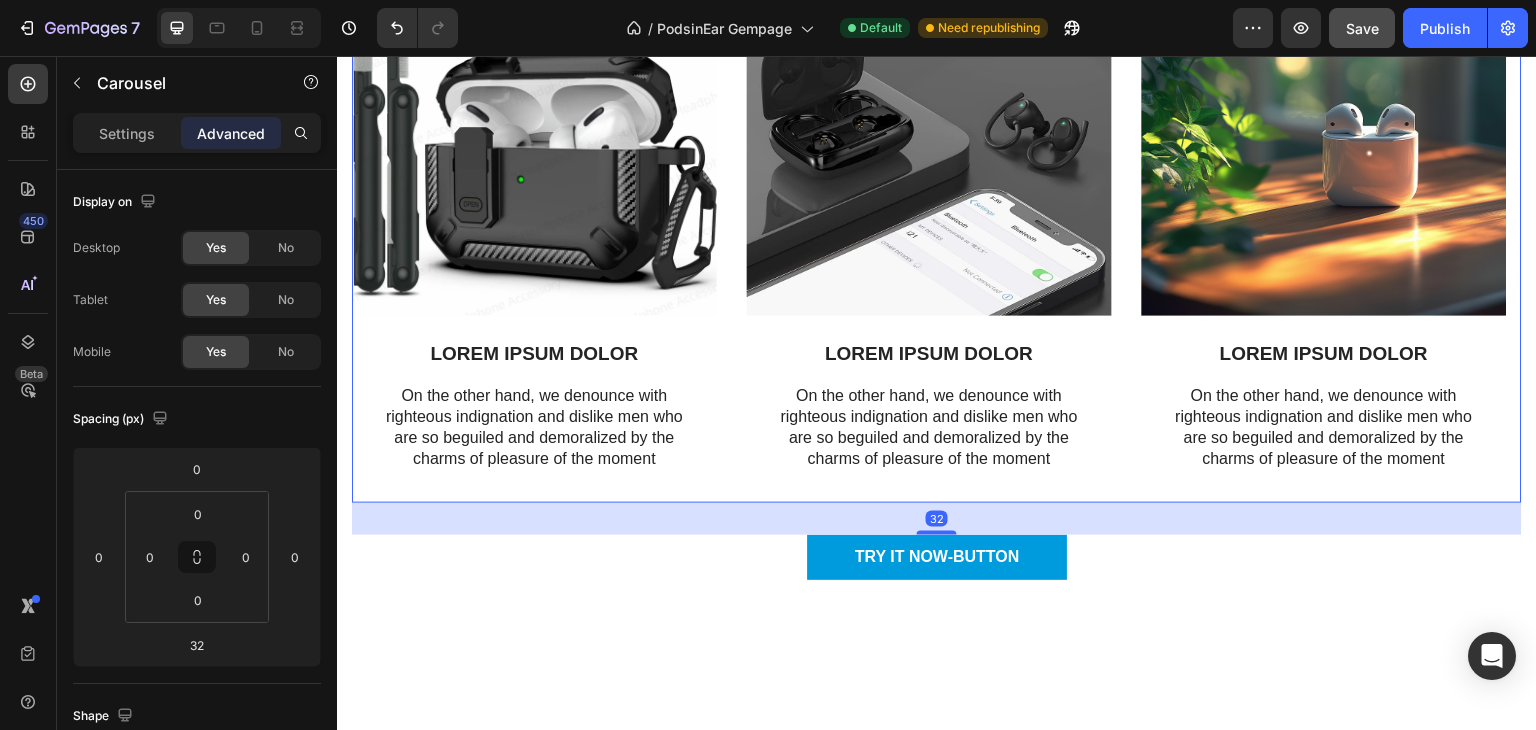 click on "Image LOREM IPSUM DOLOR Text Block On the other hand, we denounce with righteous indignation and dislike men who are so beguiled and demoralized by the charms of pleasure of the moment Text Block Row Image LOREM IPSUM DOLOR Text Block On the other hand, we denounce with righteous indignation and dislike men who are so beguiled and demoralized by the charms of pleasure of the moment Text Block Row Image LOREM IPSUM DOLOR Text Block On the other hand, we denounce with righteous indignation and dislike men who are so beguiled and demoralized by the charms of pleasure of the moment Text Block Row" at bounding box center [937, 227] 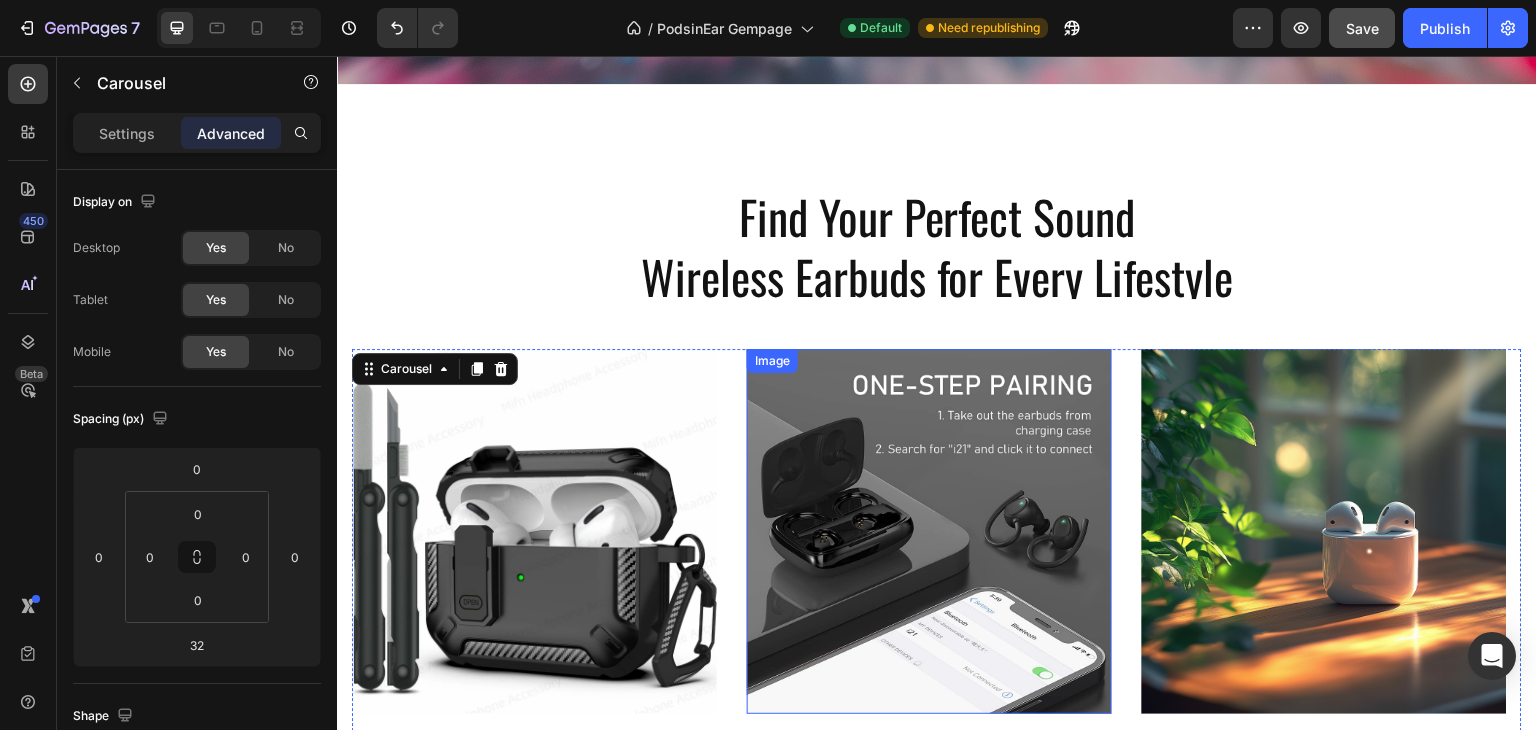 scroll, scrollTop: 711, scrollLeft: 0, axis: vertical 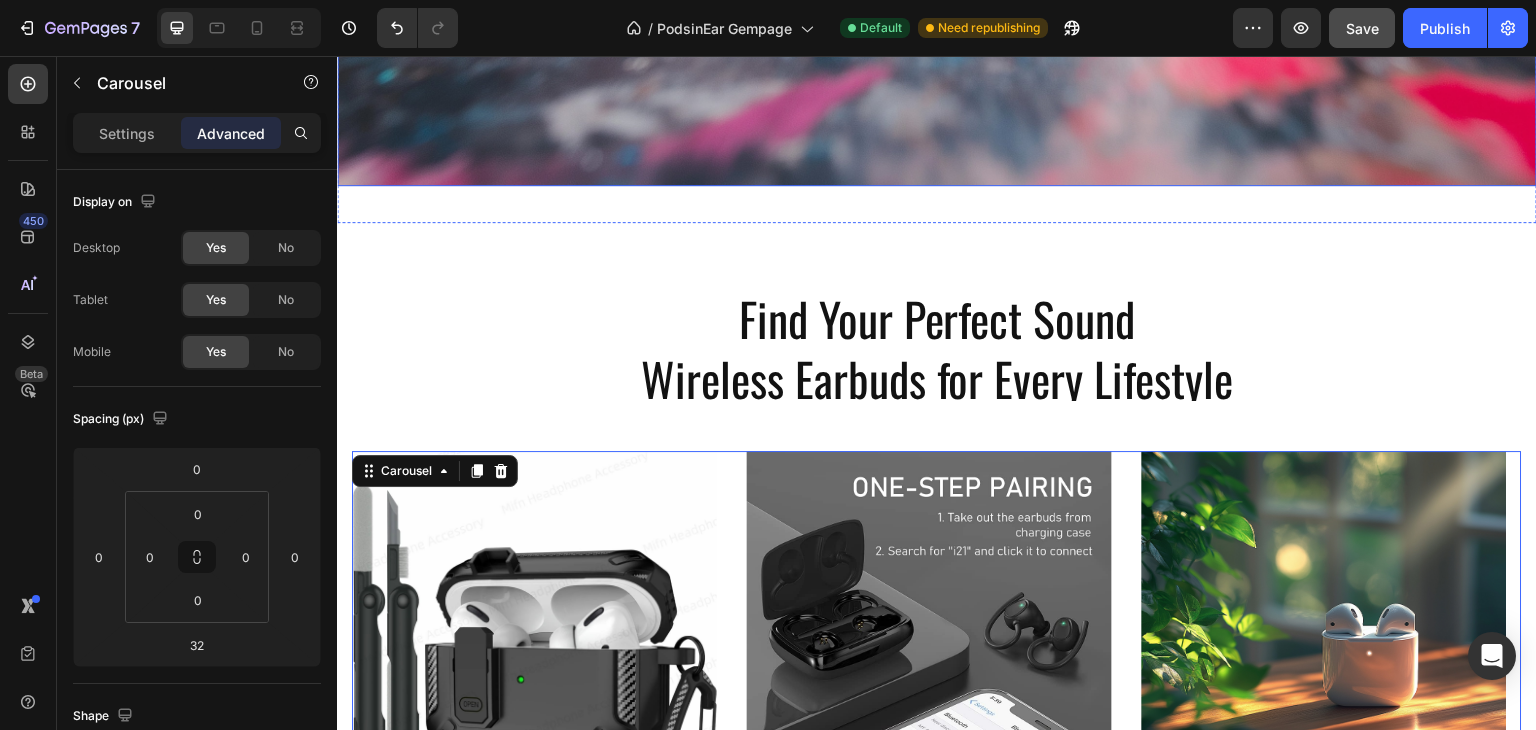 click on "Save" at bounding box center [1362, 28] 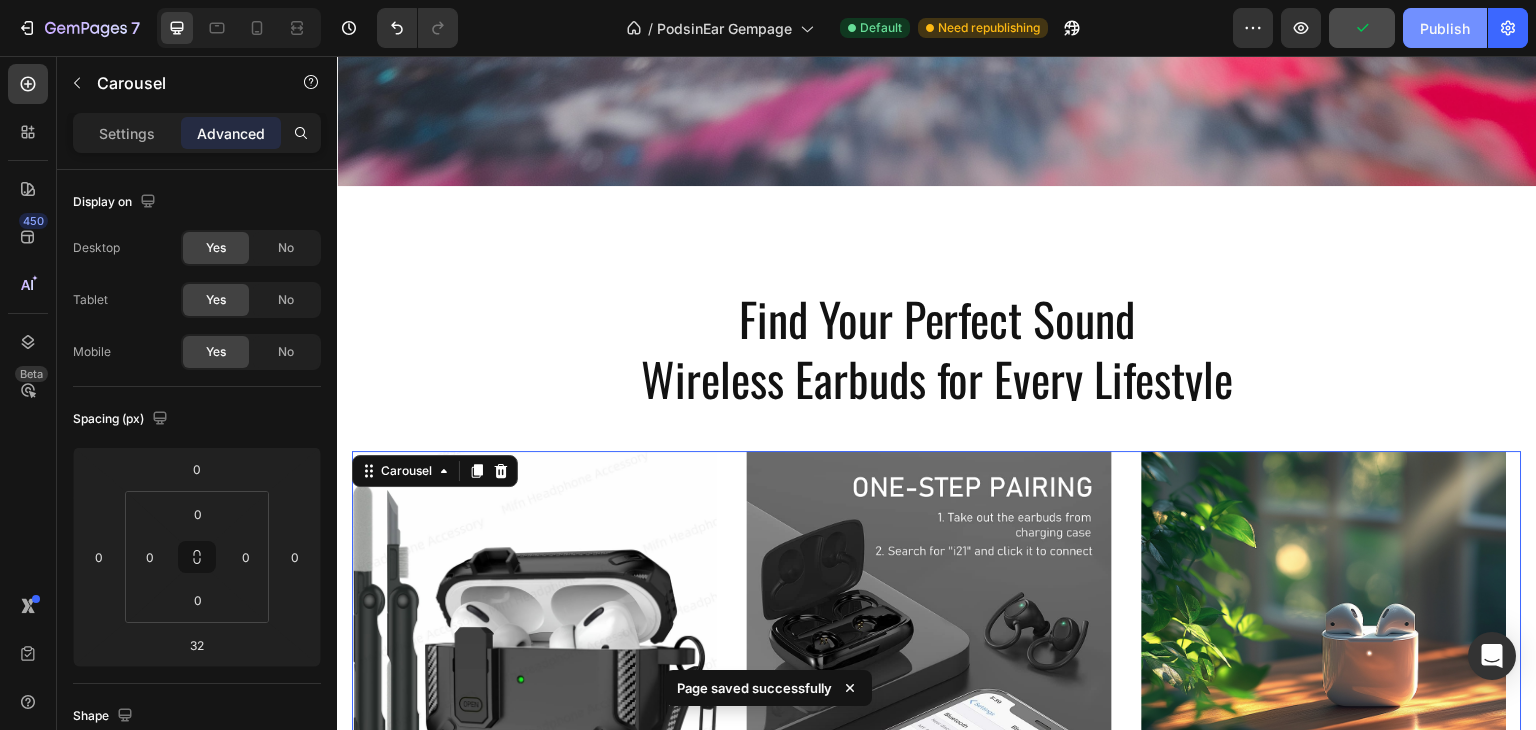 click on "Publish" 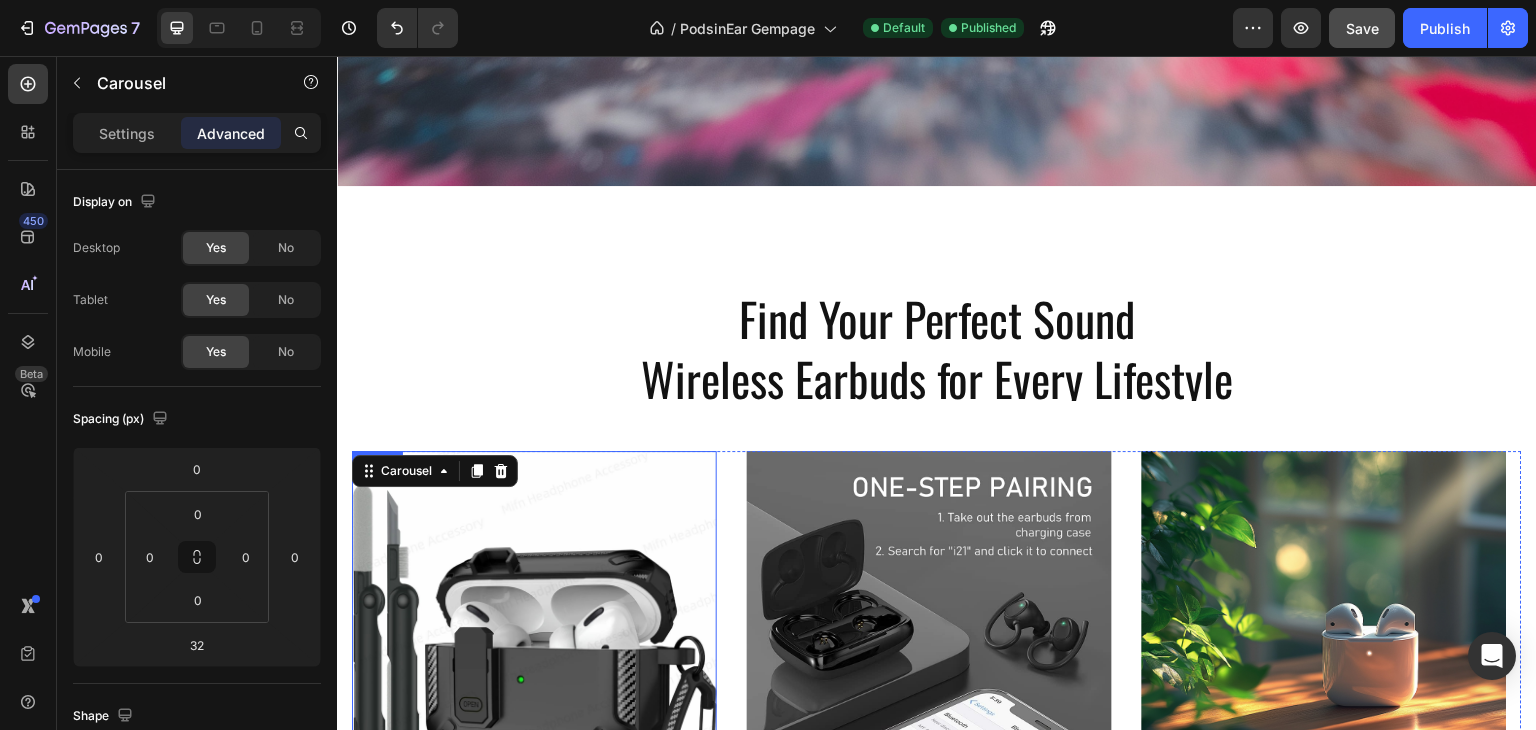 click at bounding box center [534, 633] 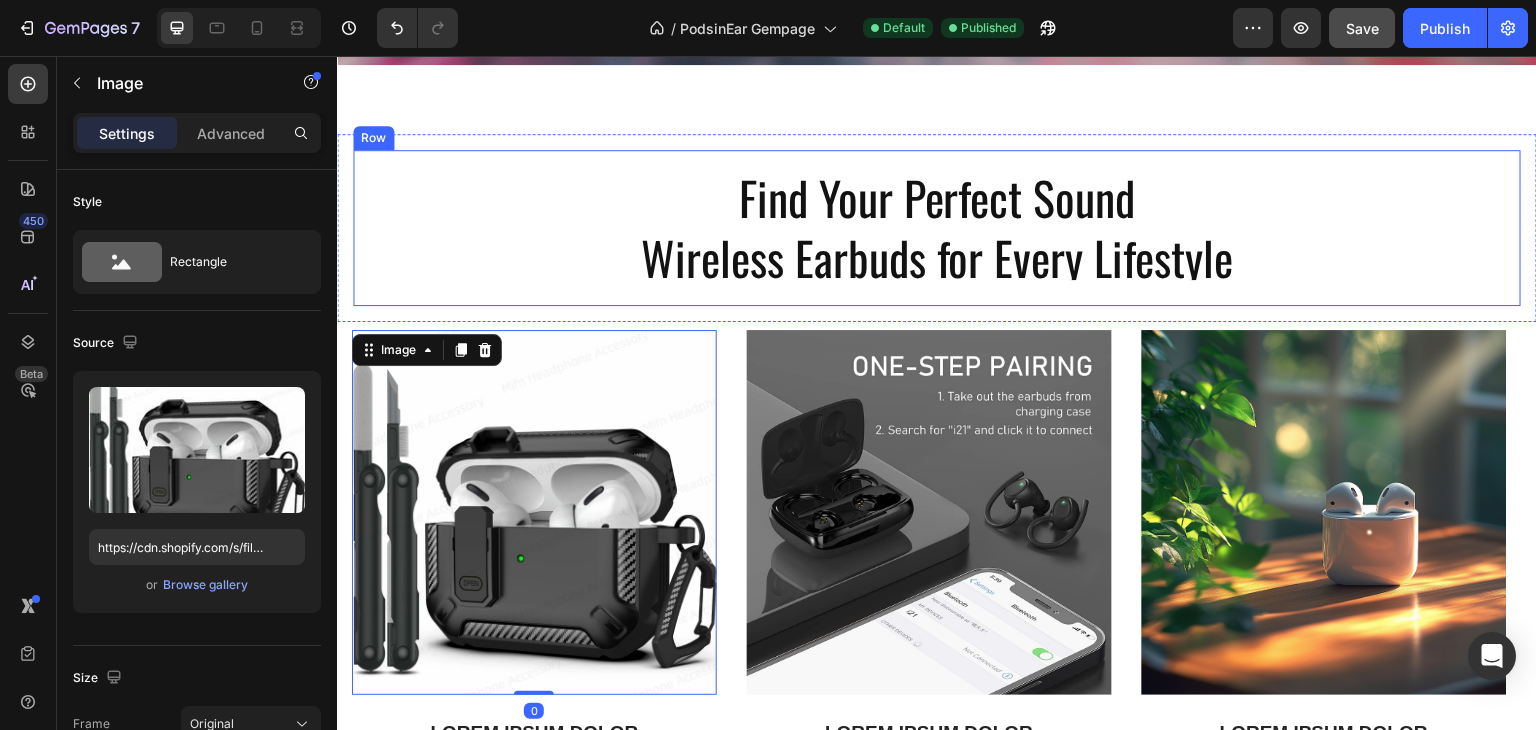scroll, scrollTop: 1011, scrollLeft: 0, axis: vertical 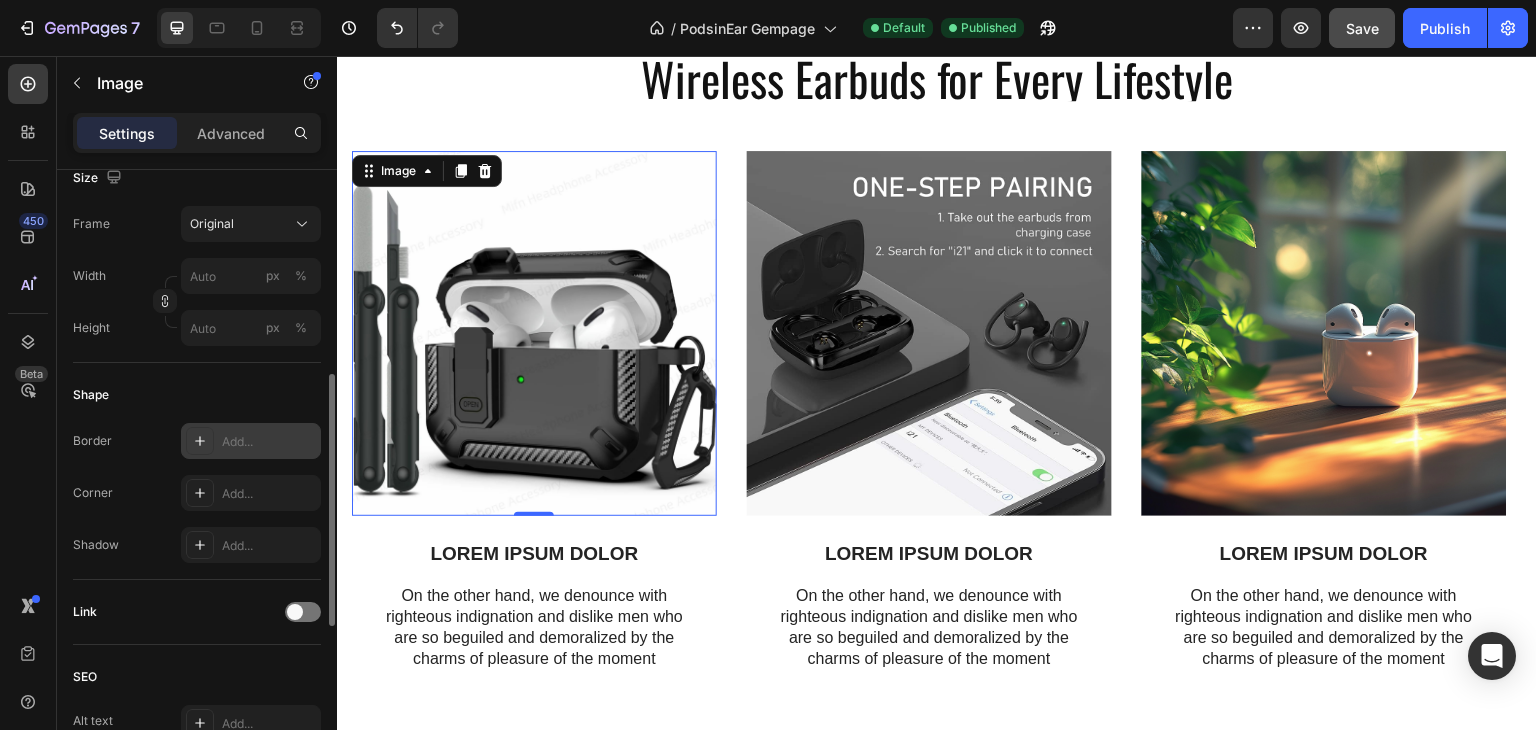 click at bounding box center (200, 441) 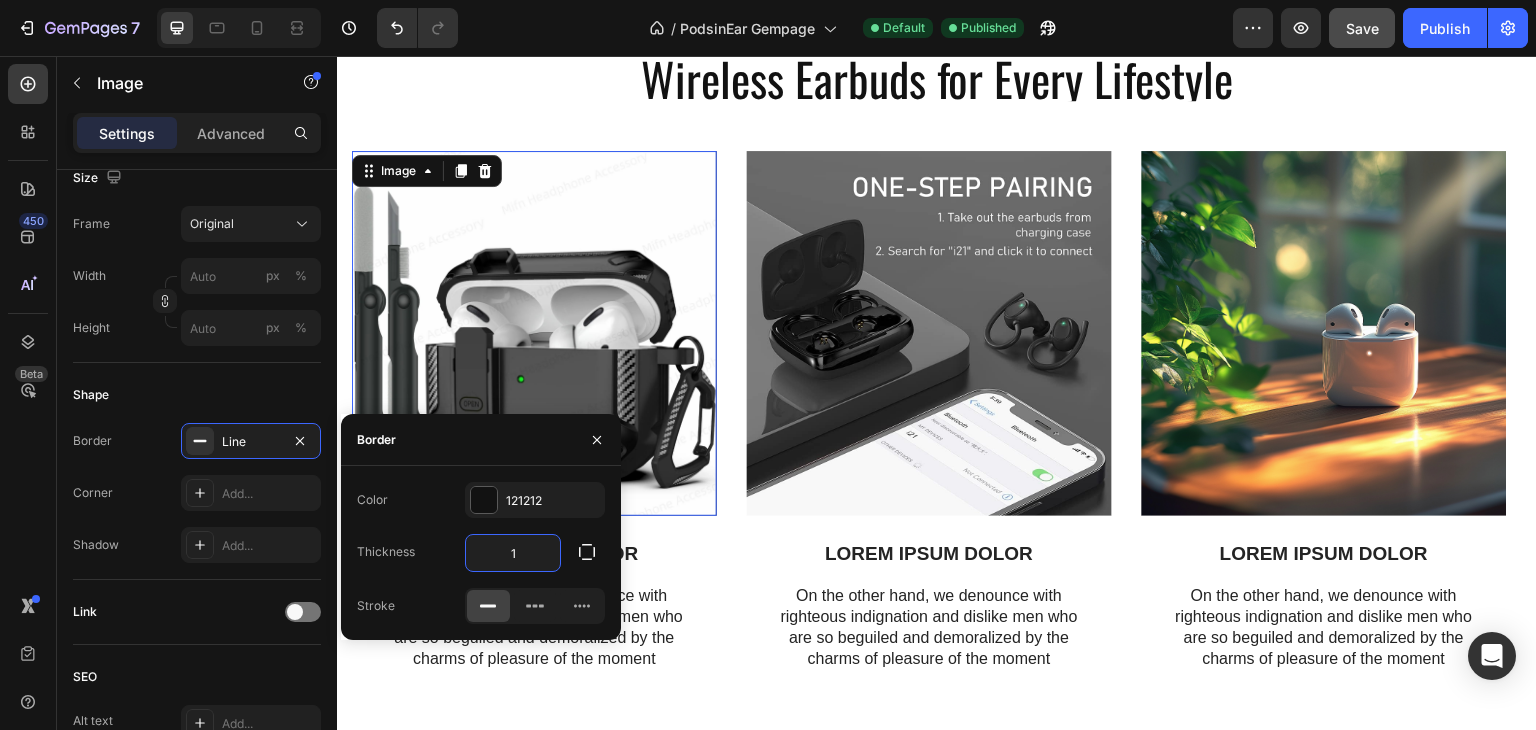 click on "1" at bounding box center (513, 553) 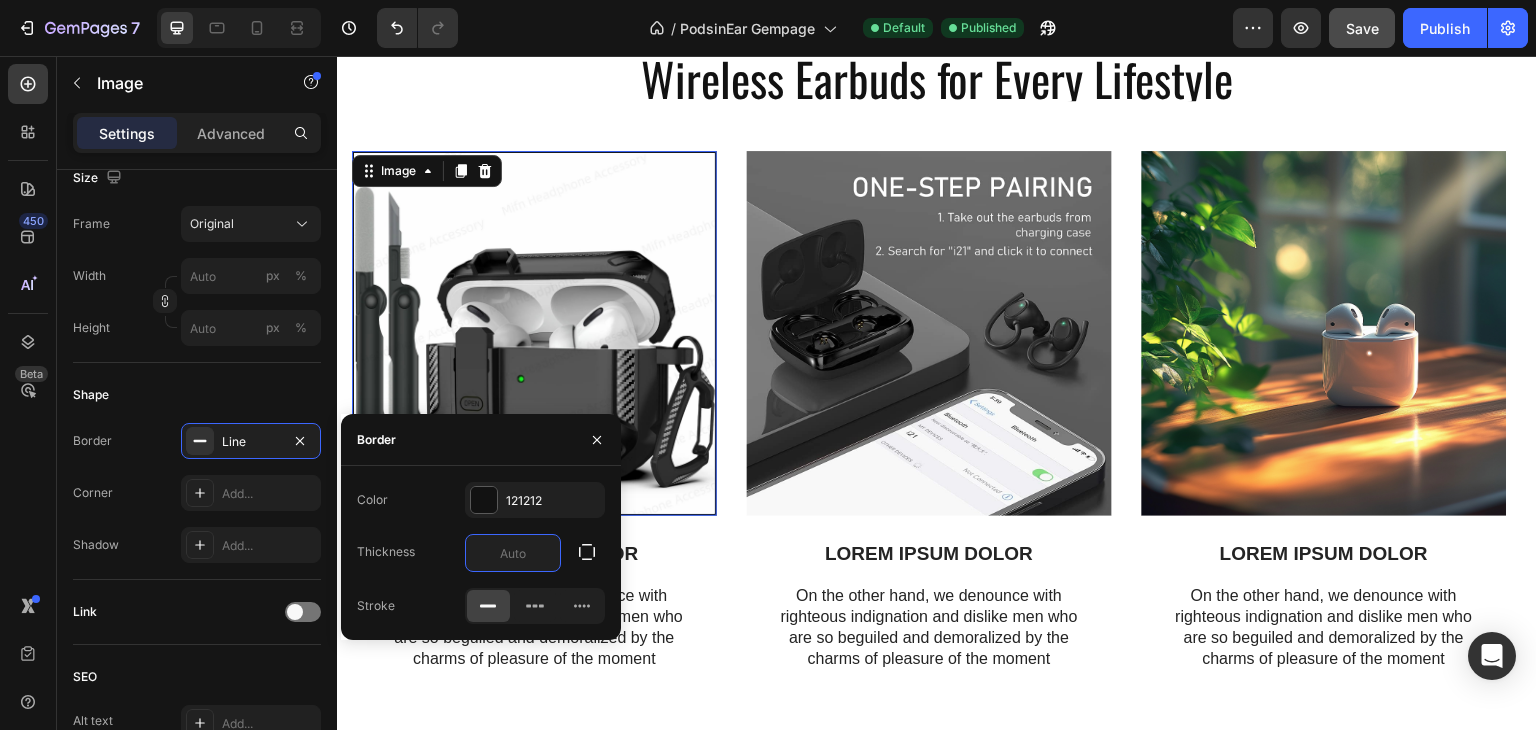 type on "5" 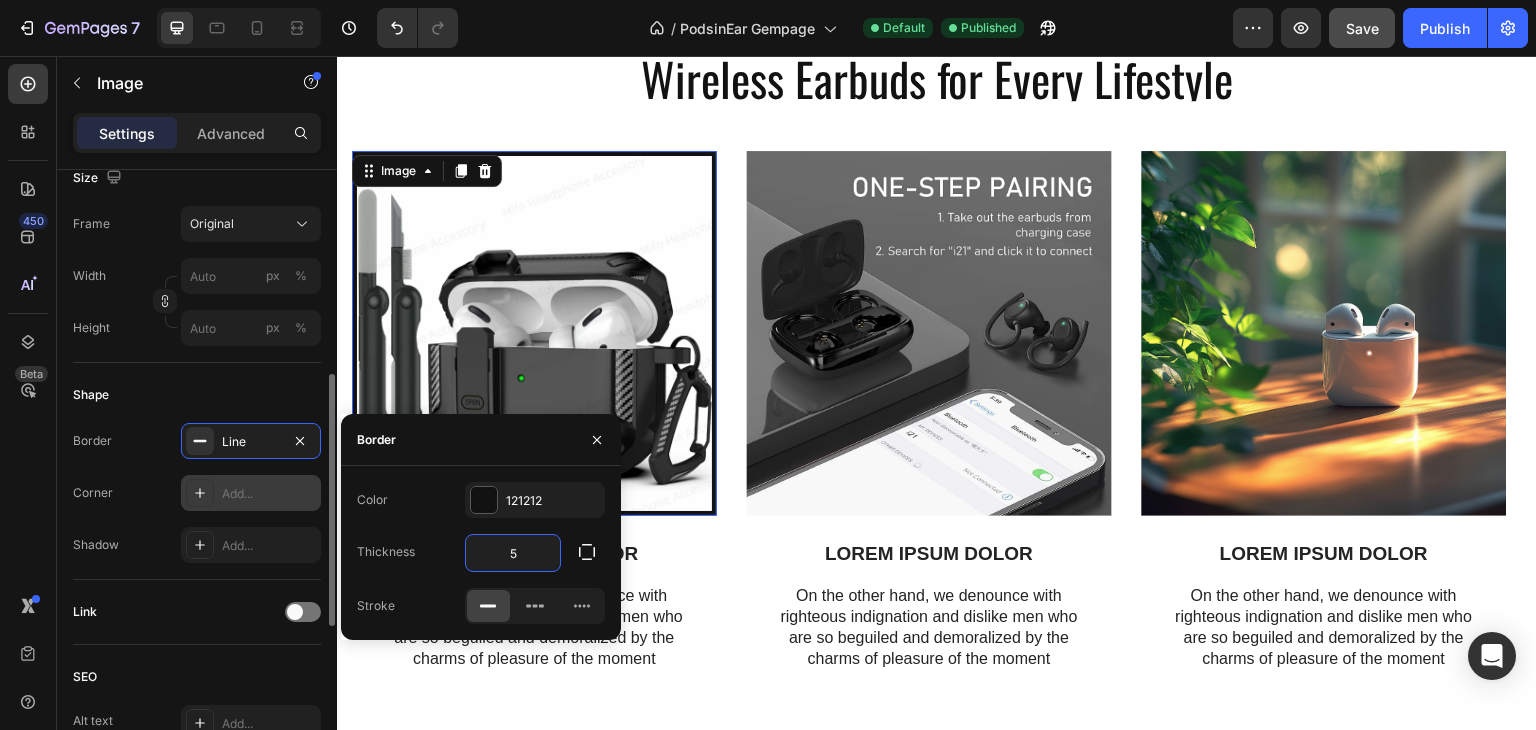 click 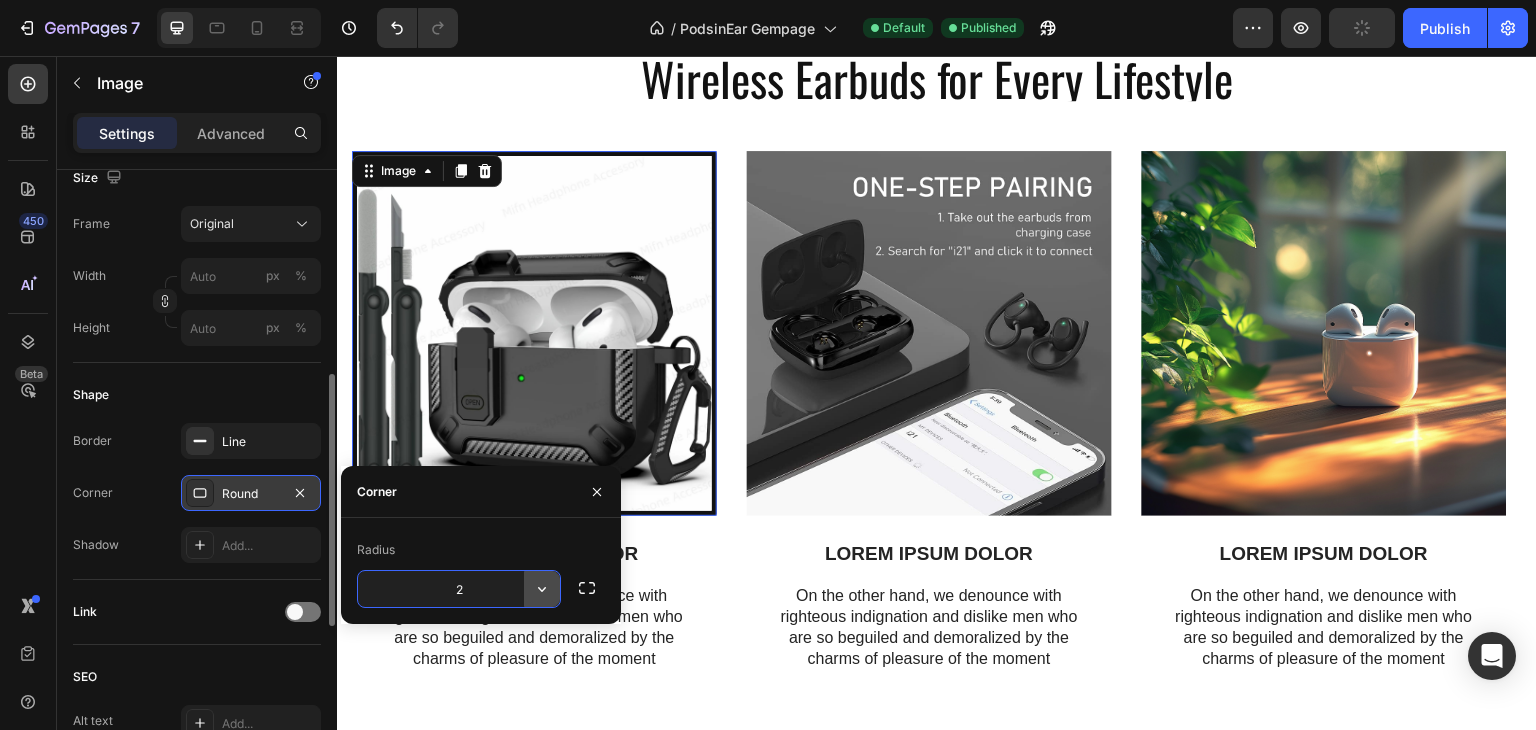 type on "20" 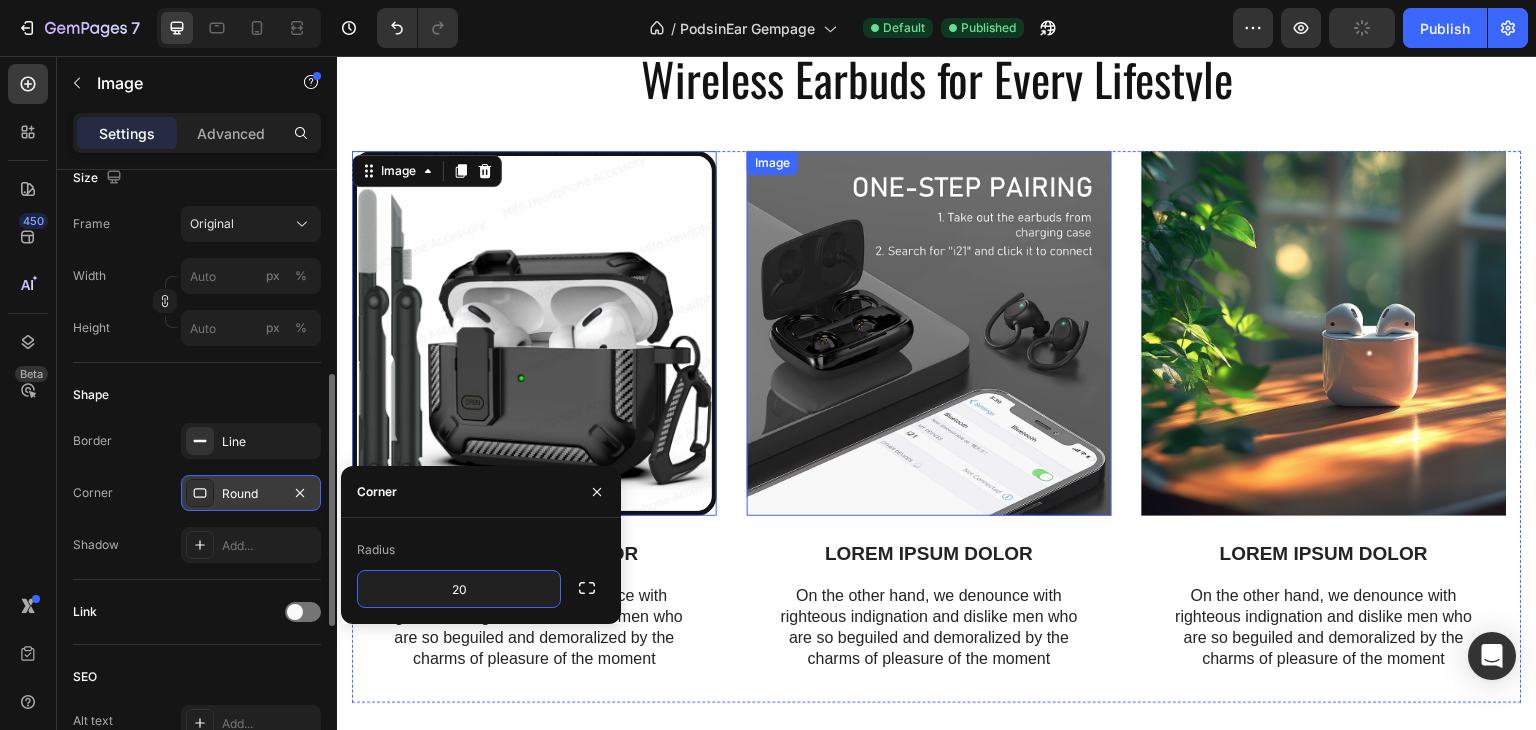 click at bounding box center [929, 333] 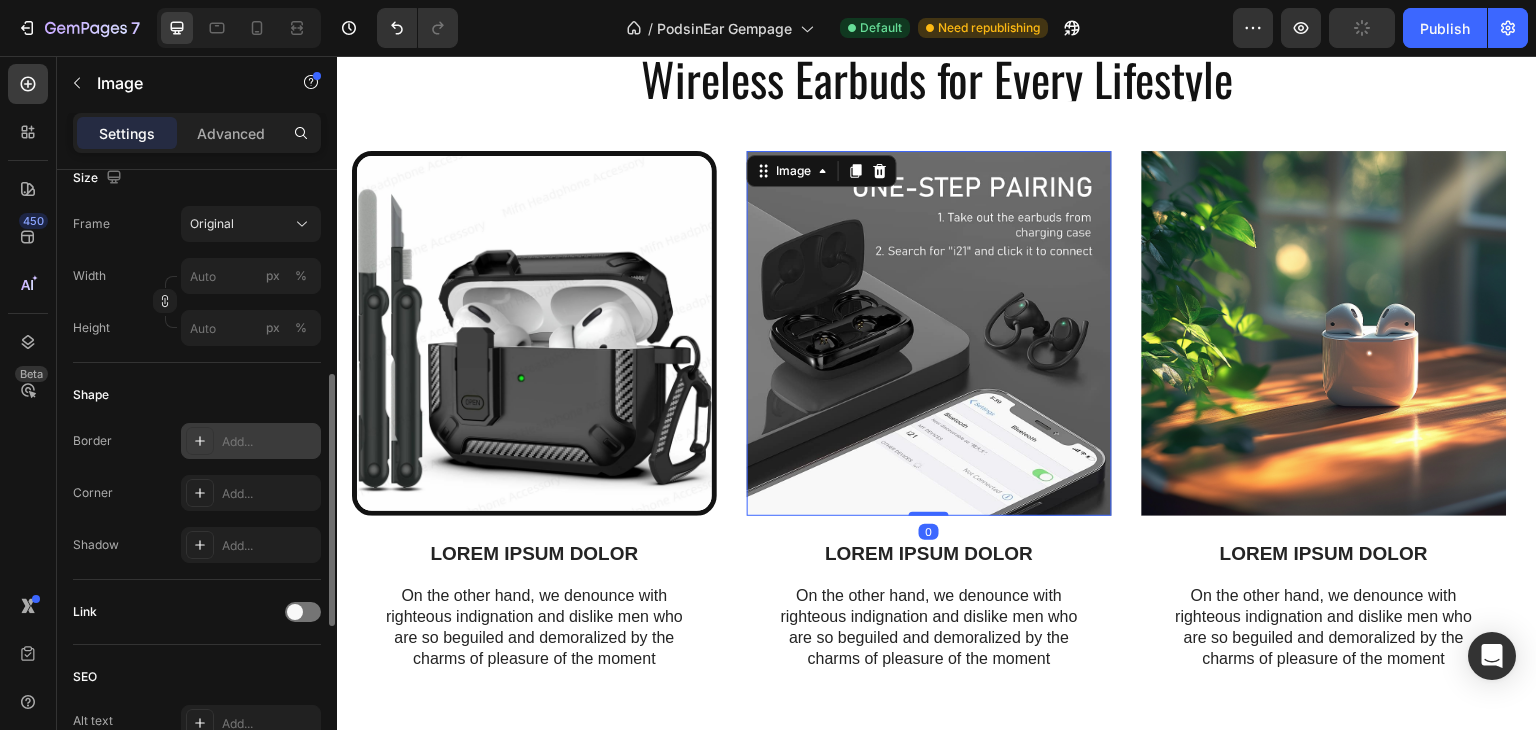 click at bounding box center (200, 441) 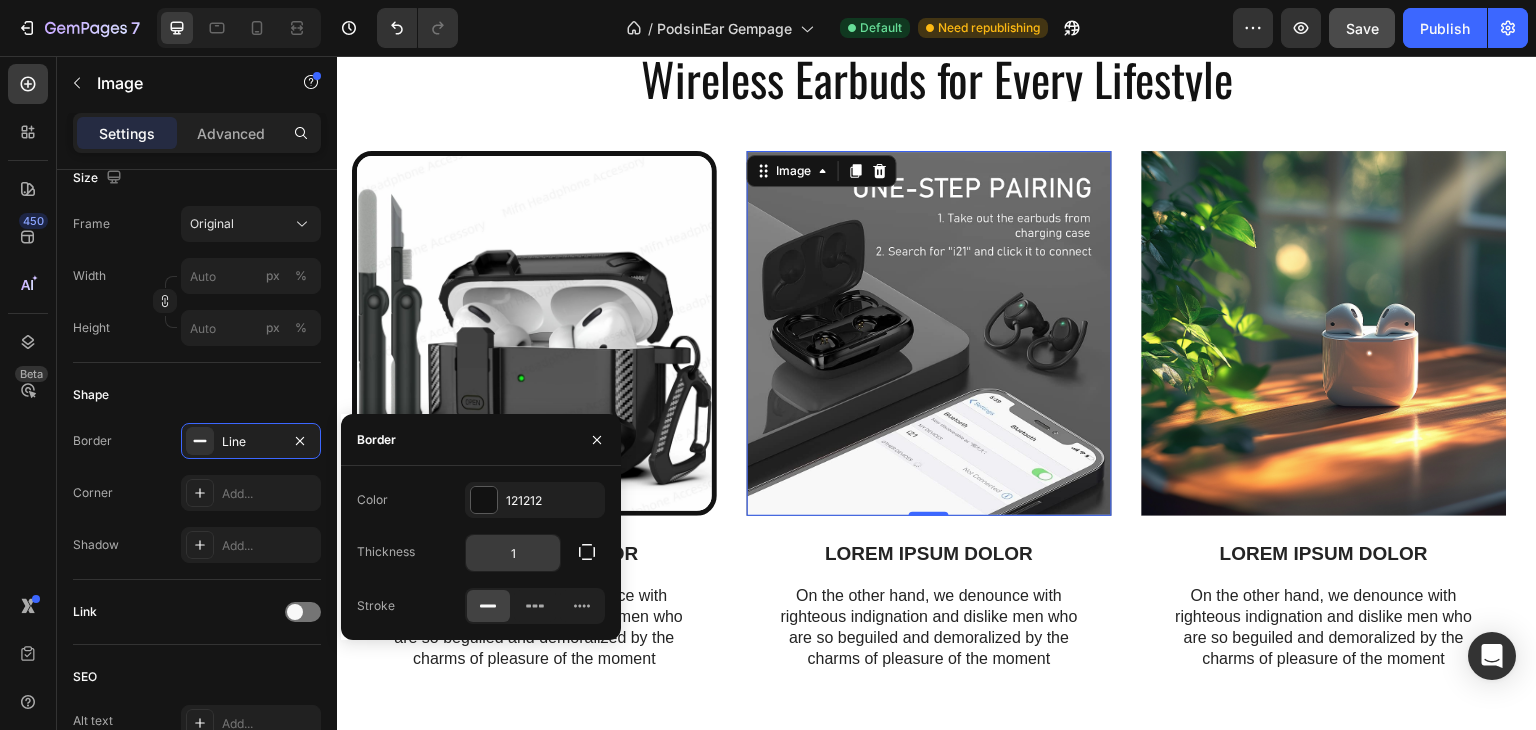 click on "1" at bounding box center (513, 553) 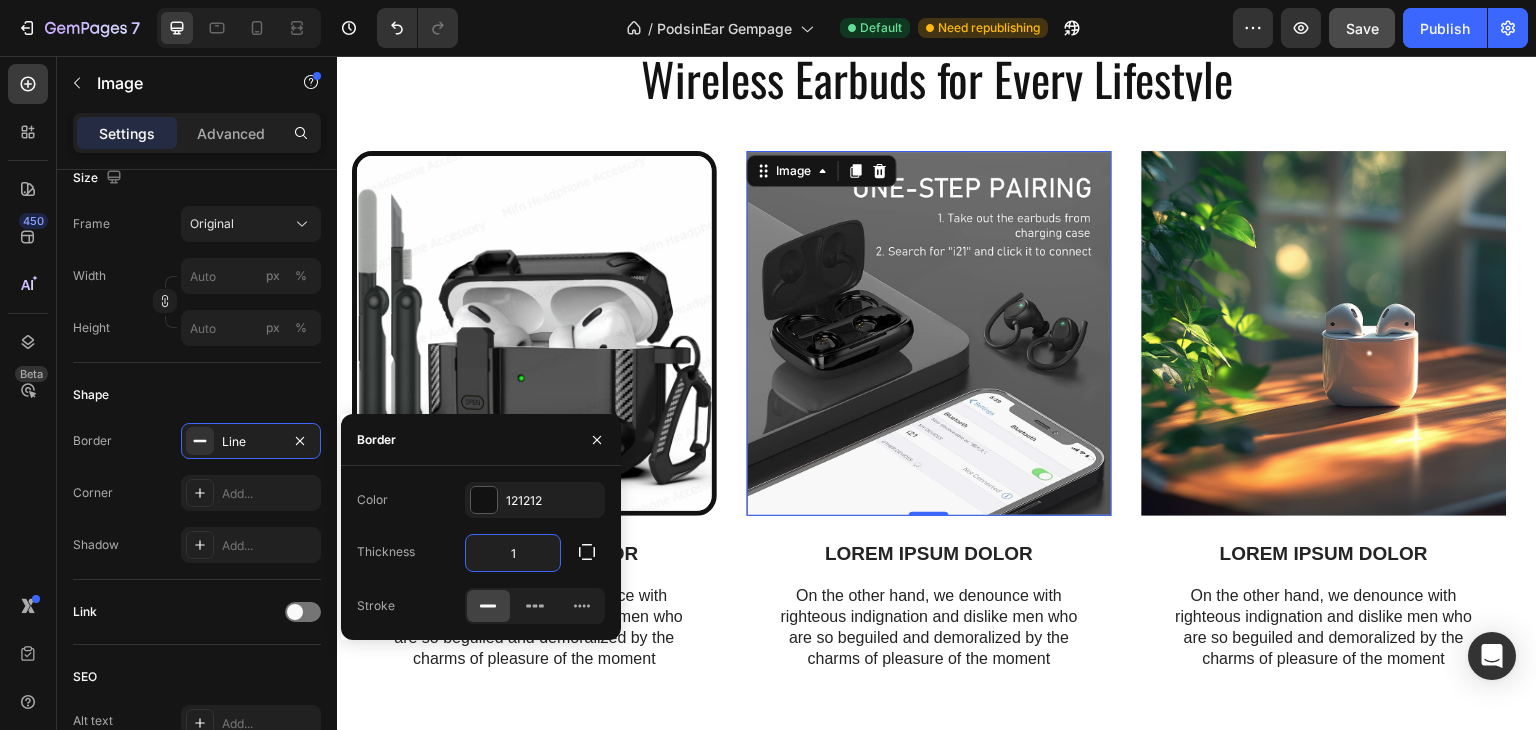 type on "5" 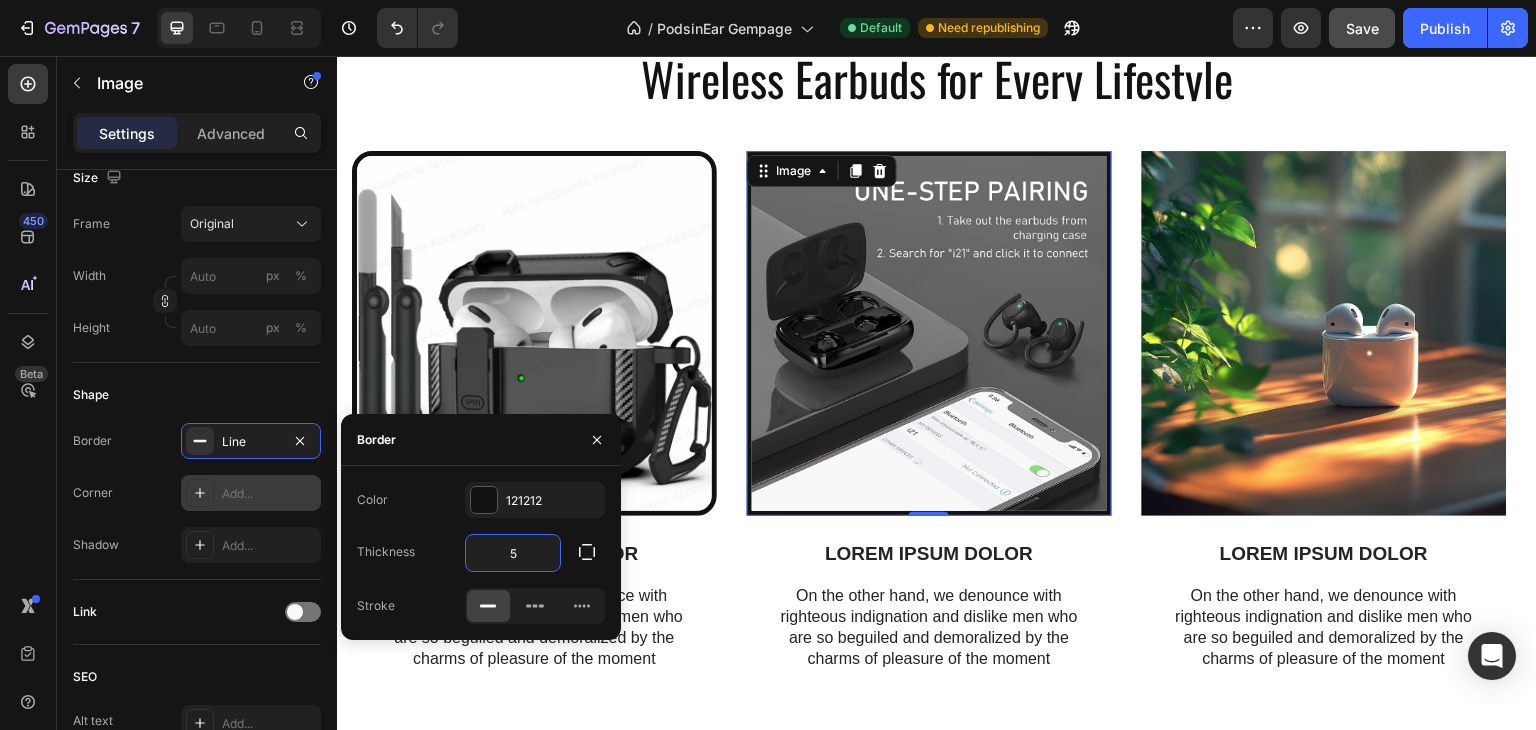 click on "Add..." at bounding box center [251, 493] 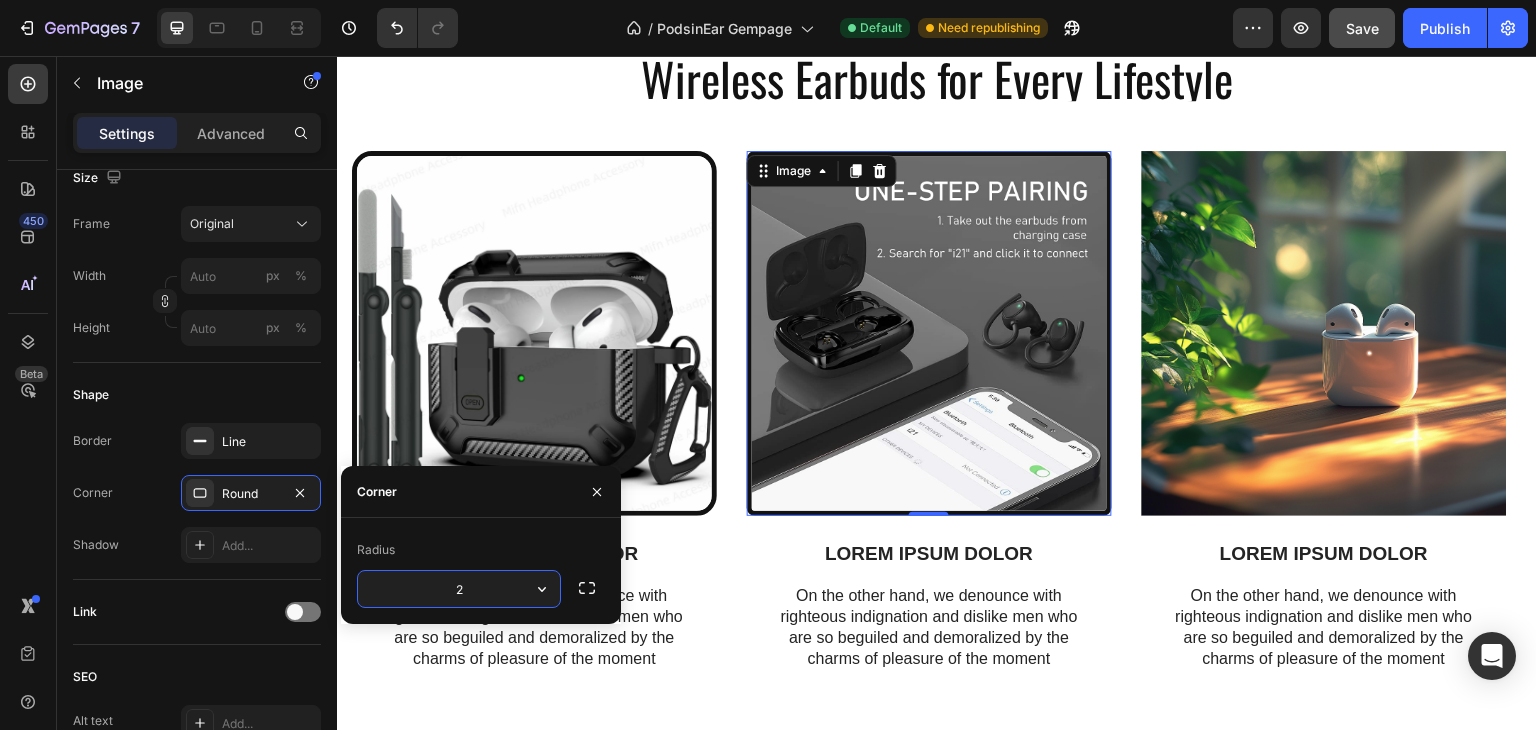 type on "20" 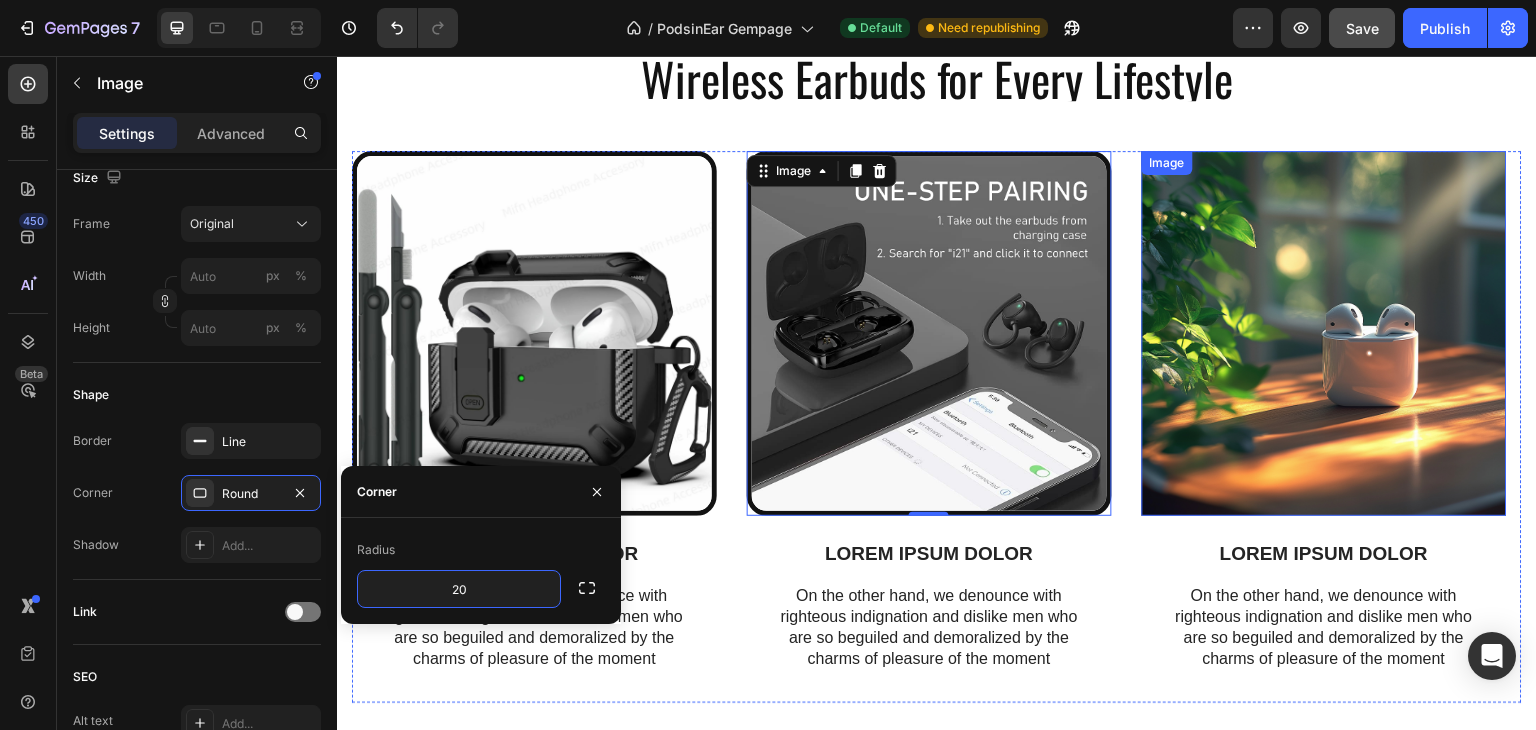 click at bounding box center [1324, 333] 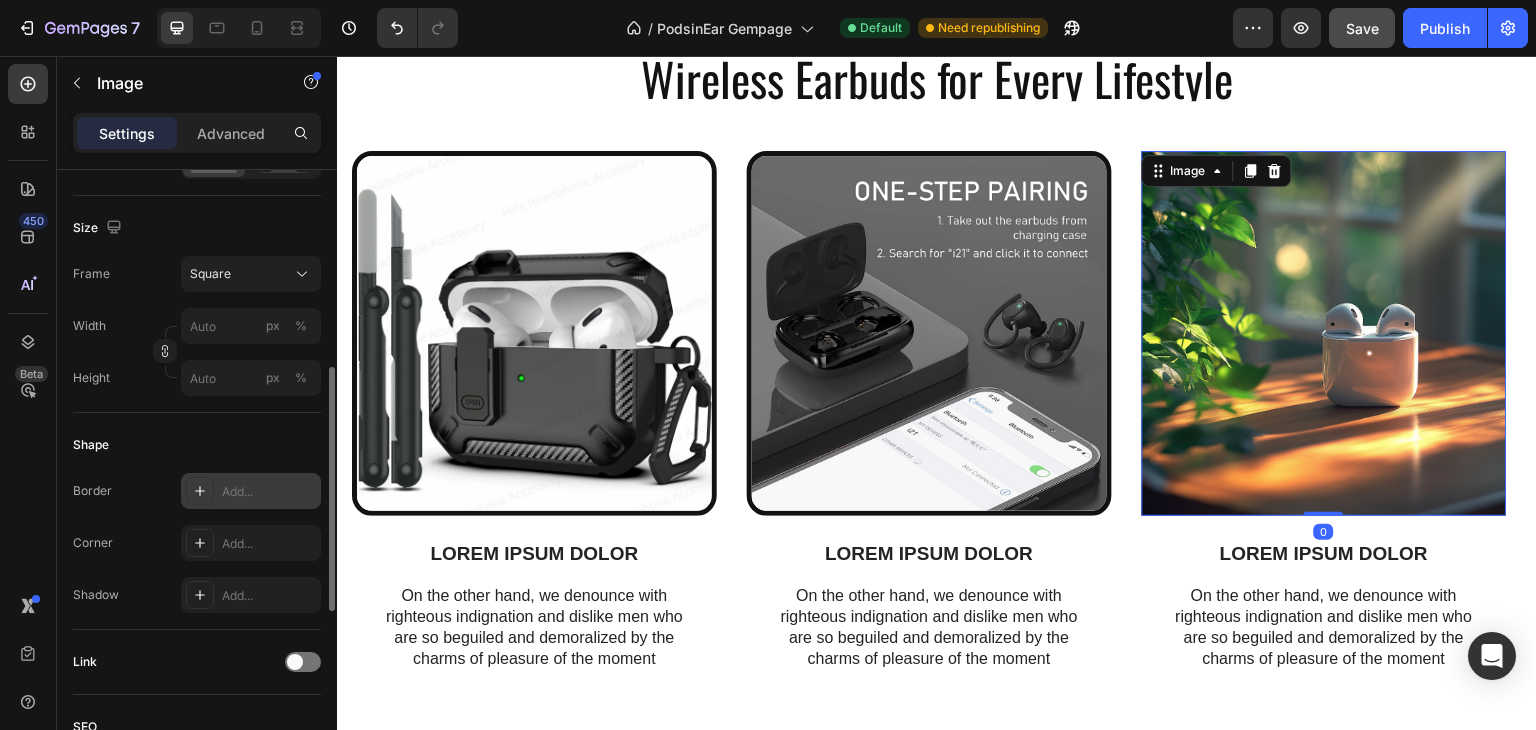 click on "Add..." at bounding box center (269, 492) 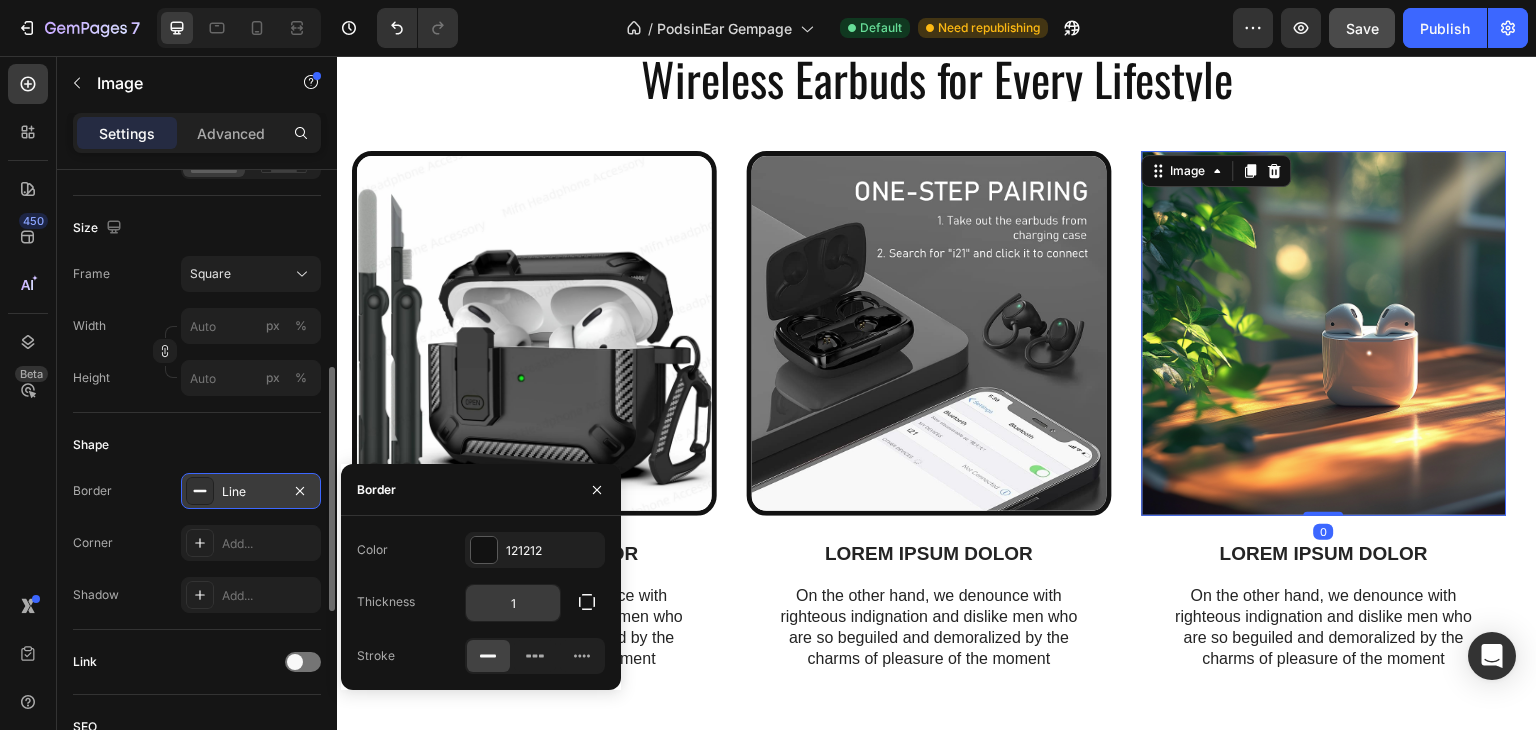 click on "1" at bounding box center [513, 603] 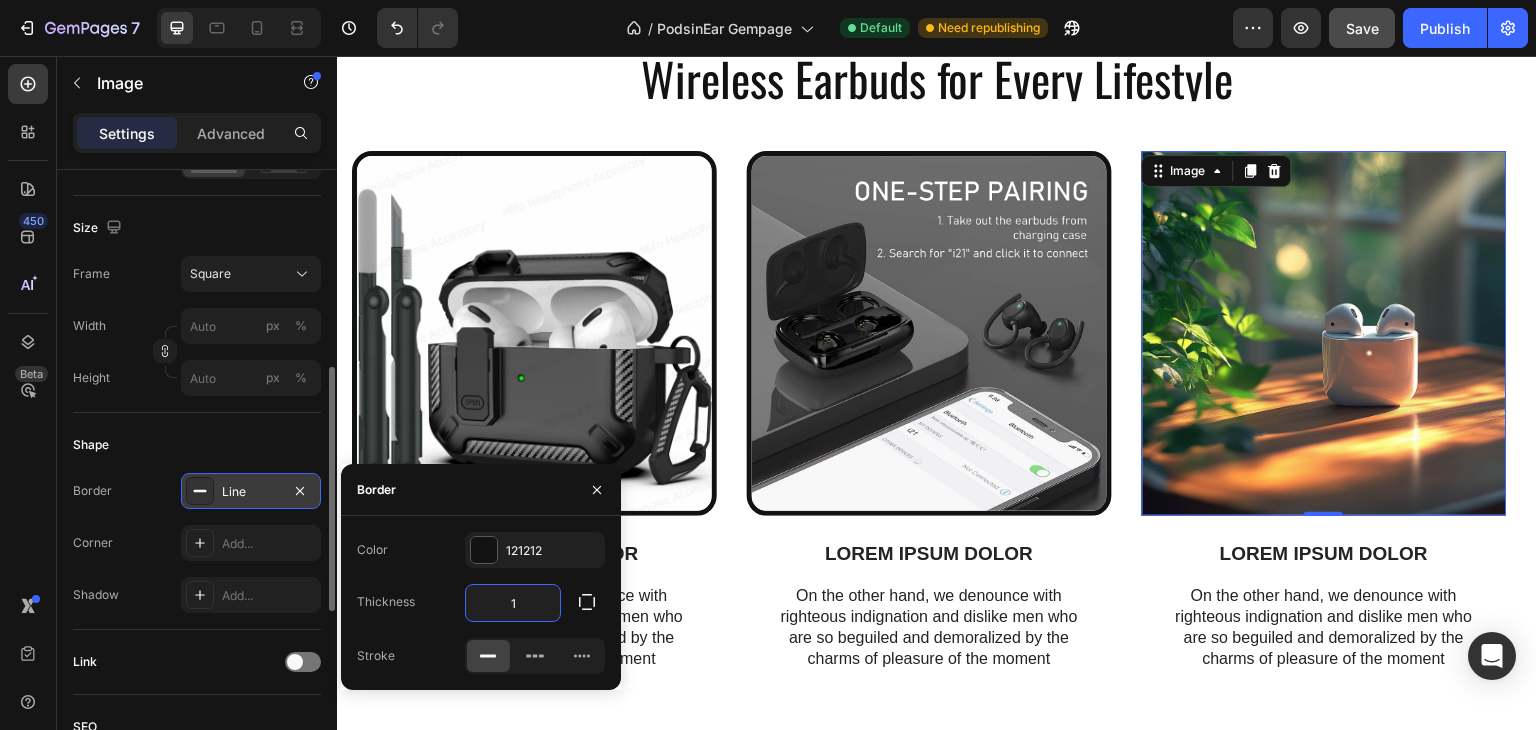 type on "5" 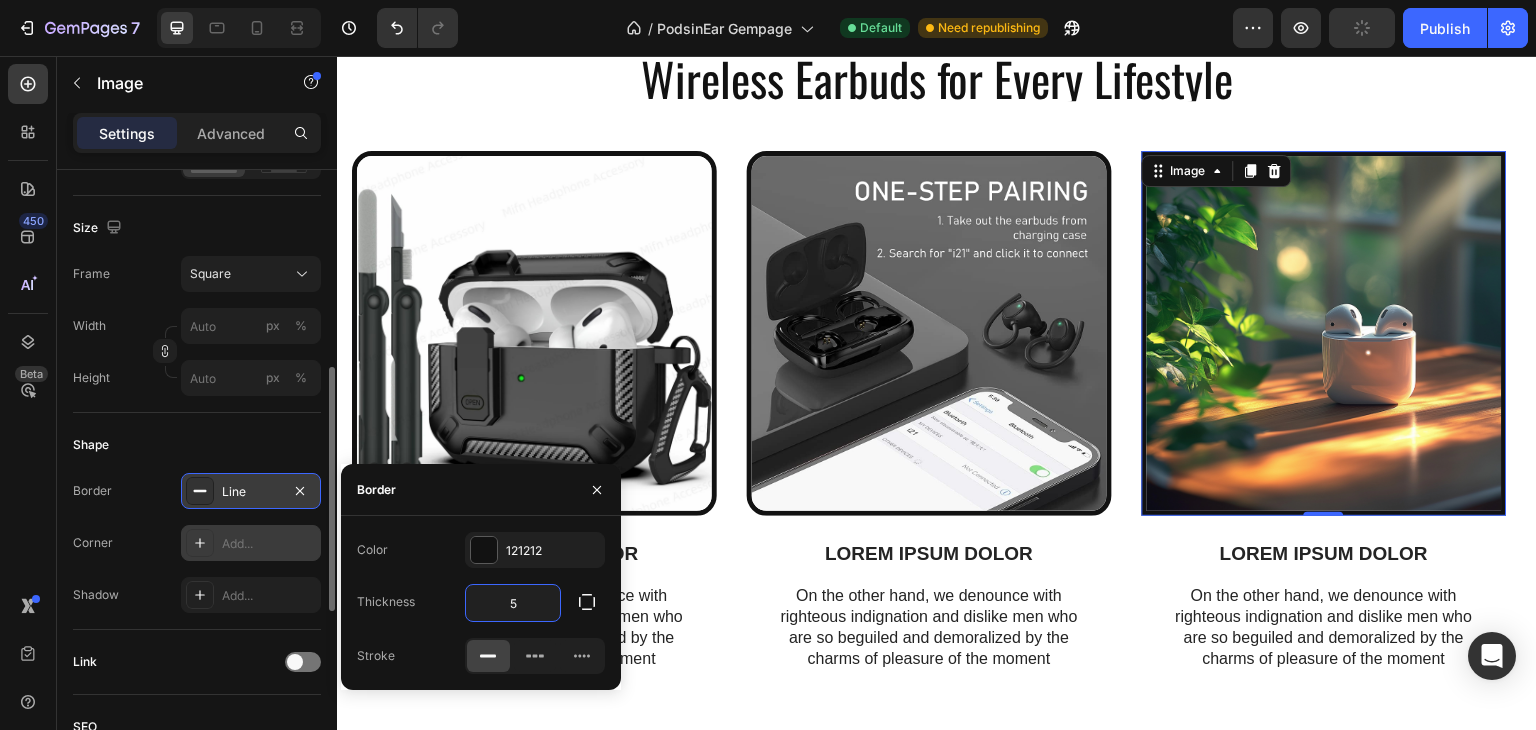 click on "Add..." at bounding box center [251, 543] 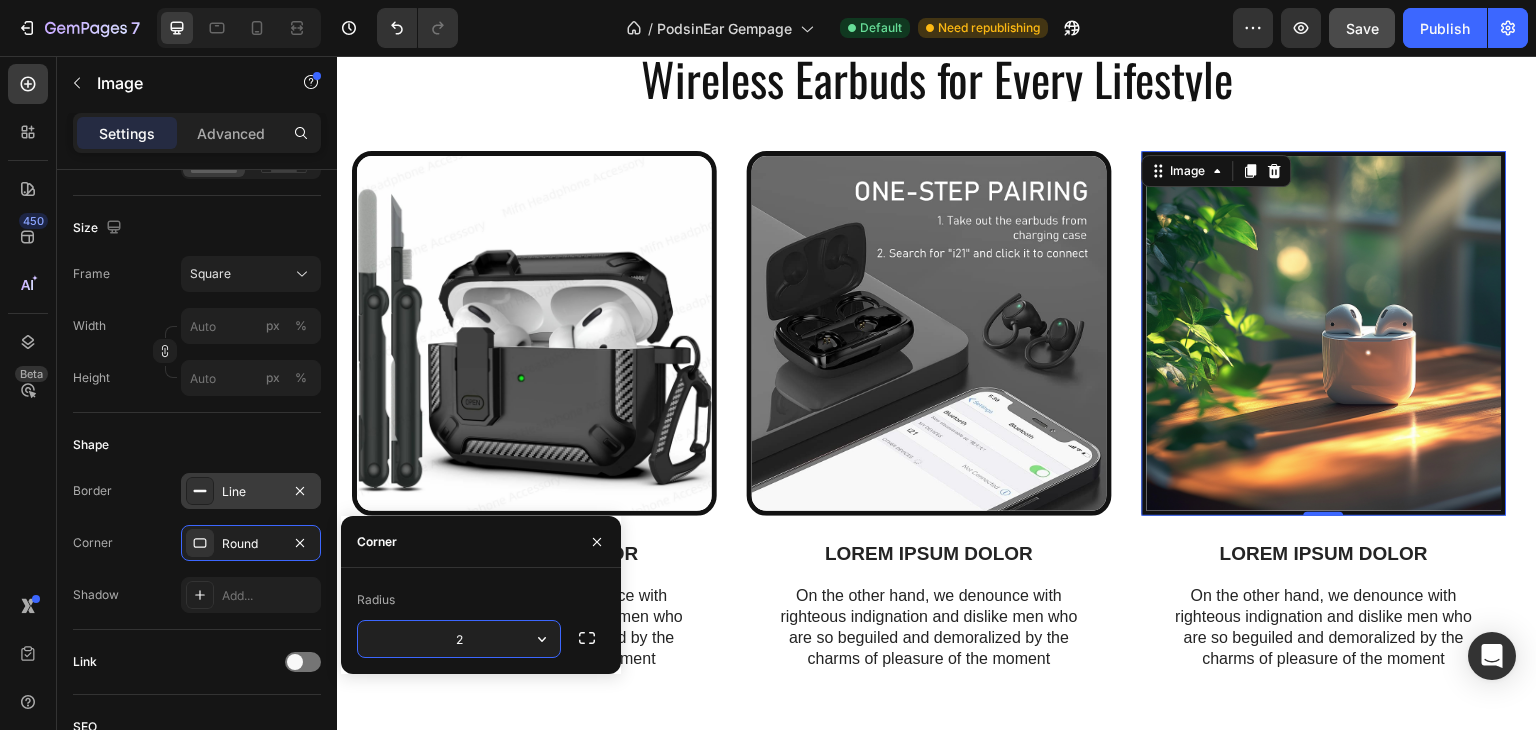 type on "20" 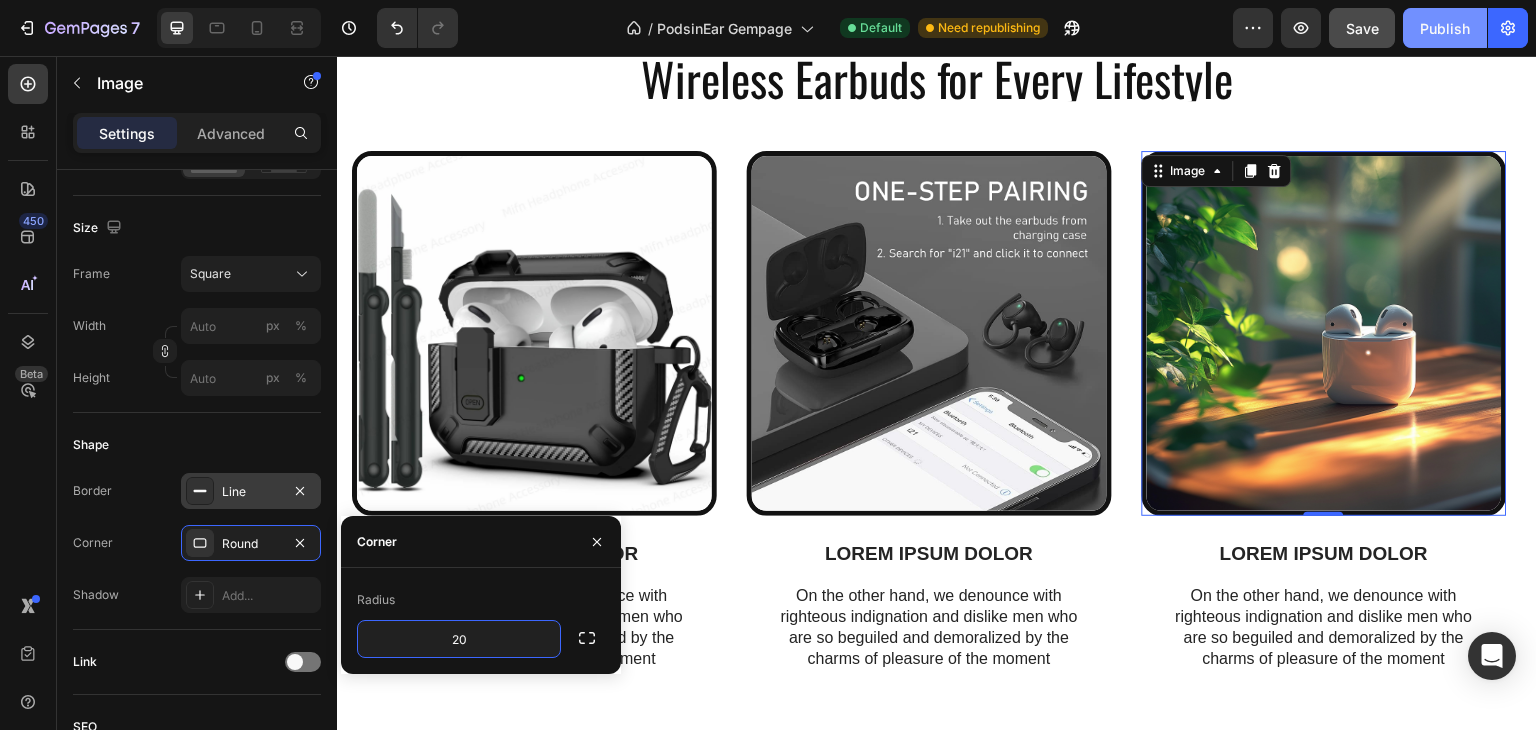 click on "Publish" 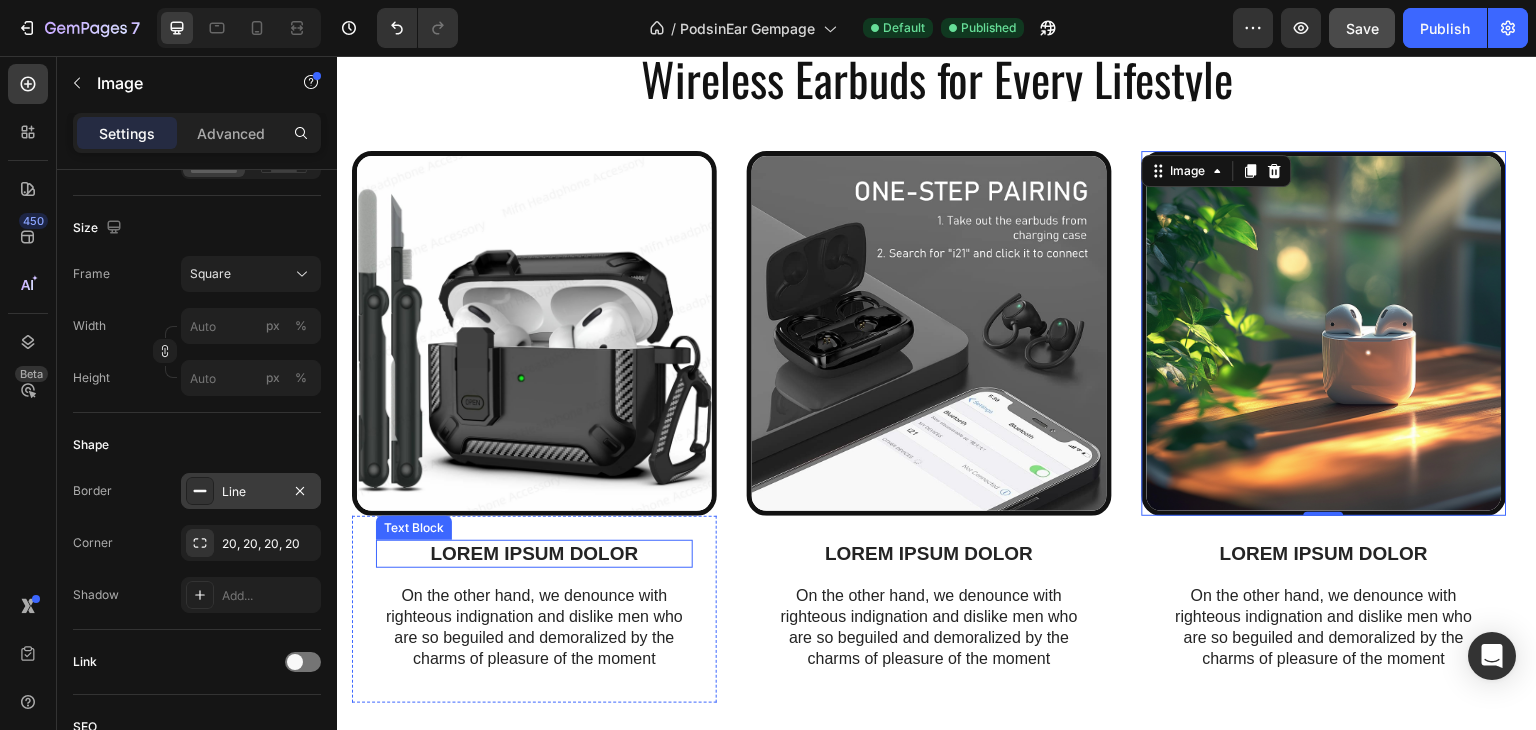 click on "LOREM IPSUM DOLOR" at bounding box center (534, 554) 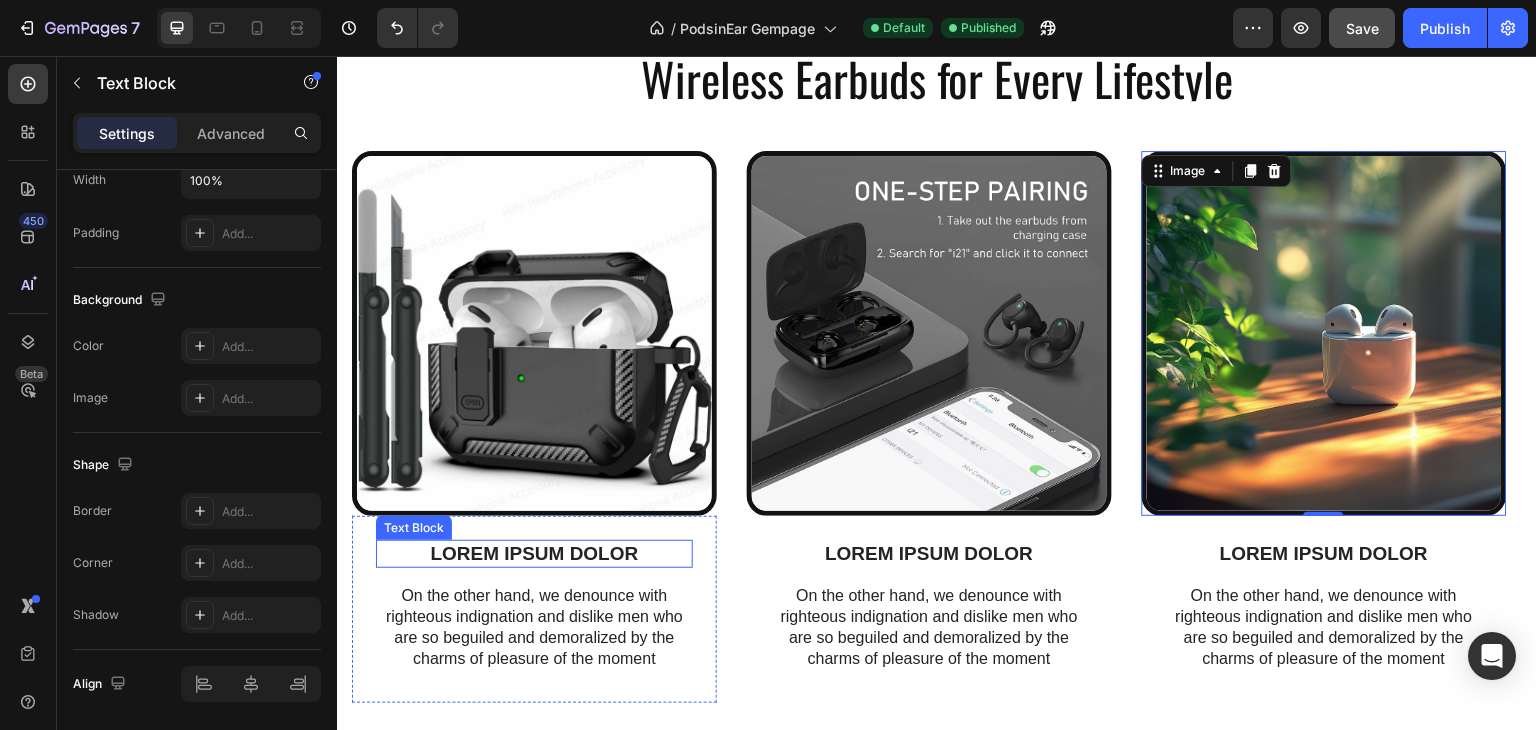 scroll, scrollTop: 0, scrollLeft: 0, axis: both 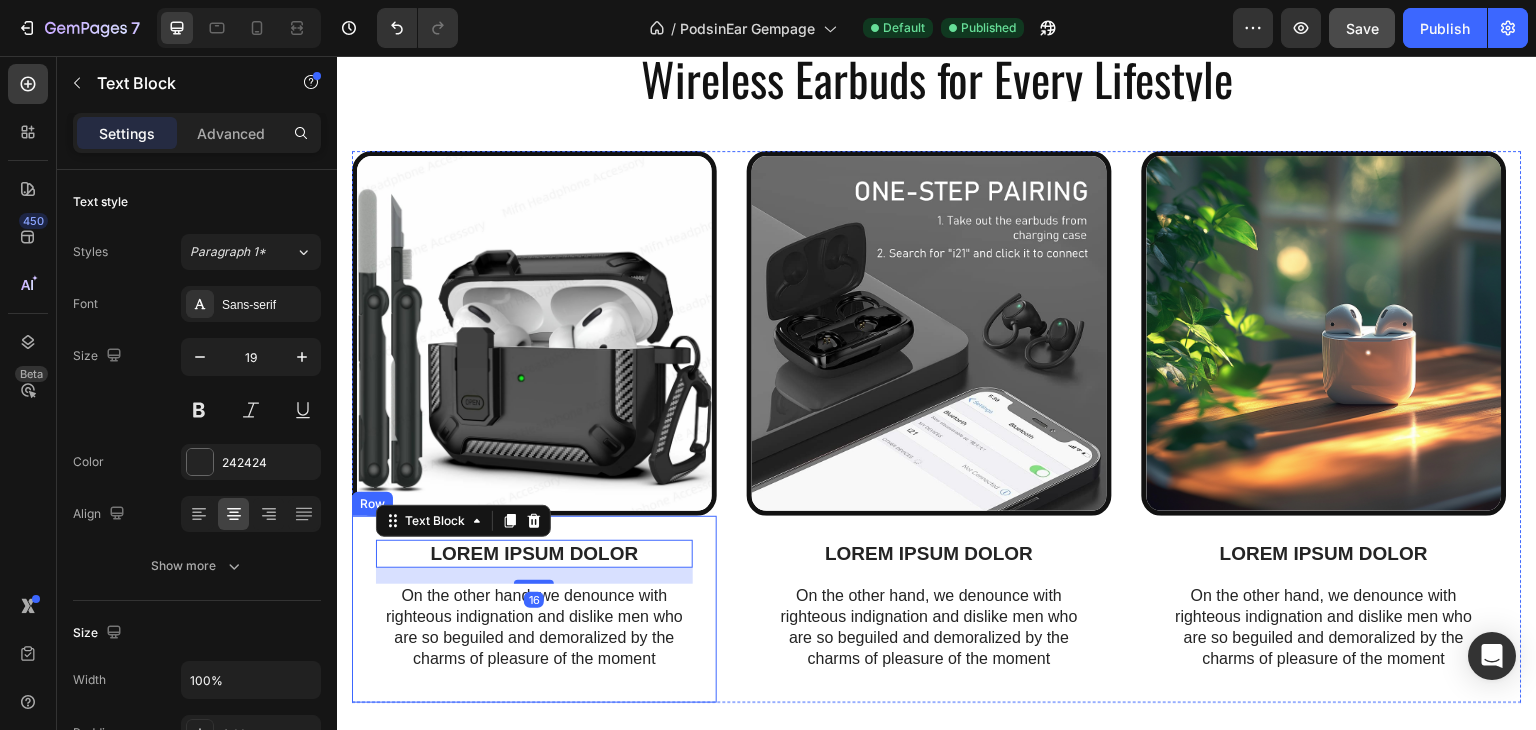 click on "LOREM IPSUM DOLOR Text Block   16 On the other hand, we denounce with righteous indignation and dislike men who are so beguiled and demoralized by the charms of pleasure of the moment Text Block Row" at bounding box center (534, 610) 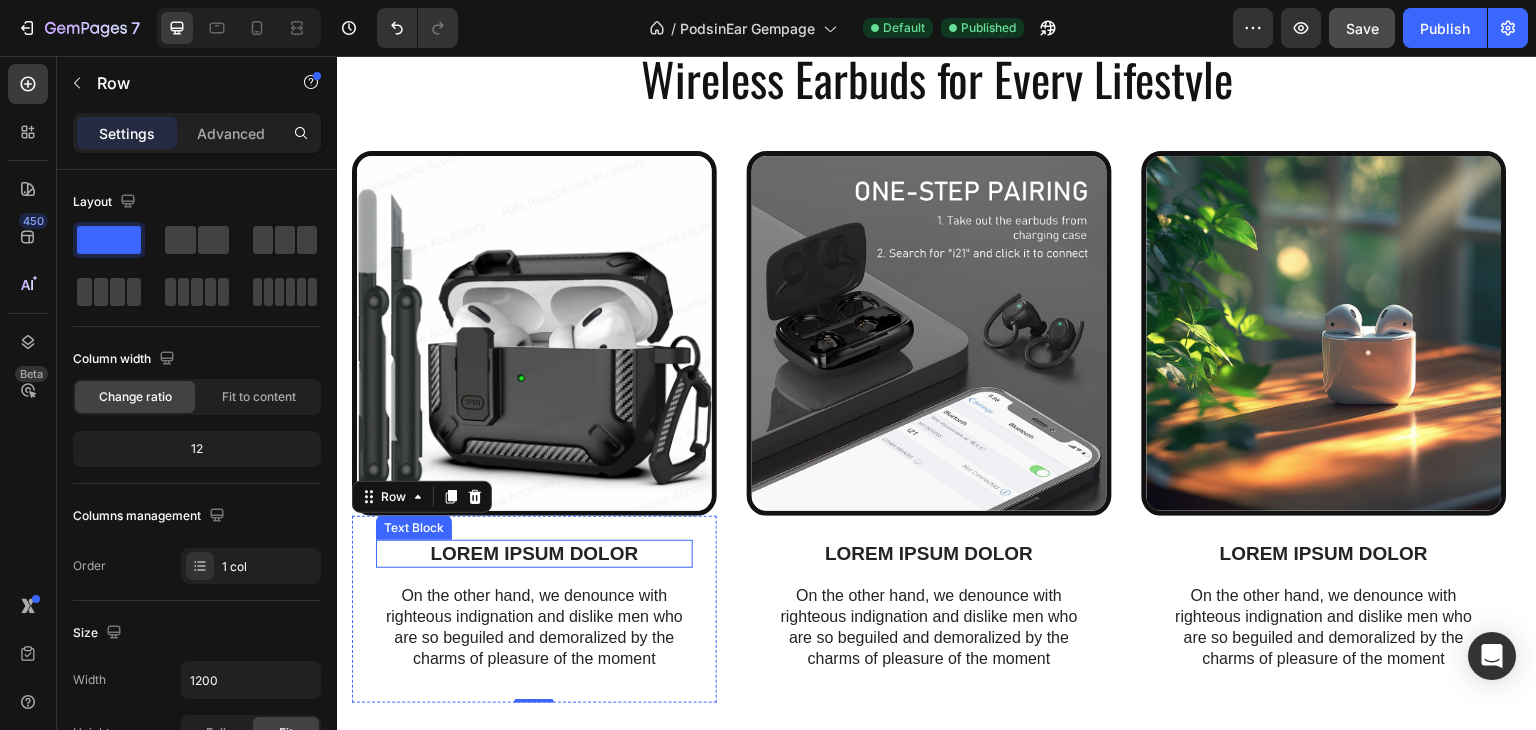 click on "LOREM IPSUM DOLOR" at bounding box center (534, 554) 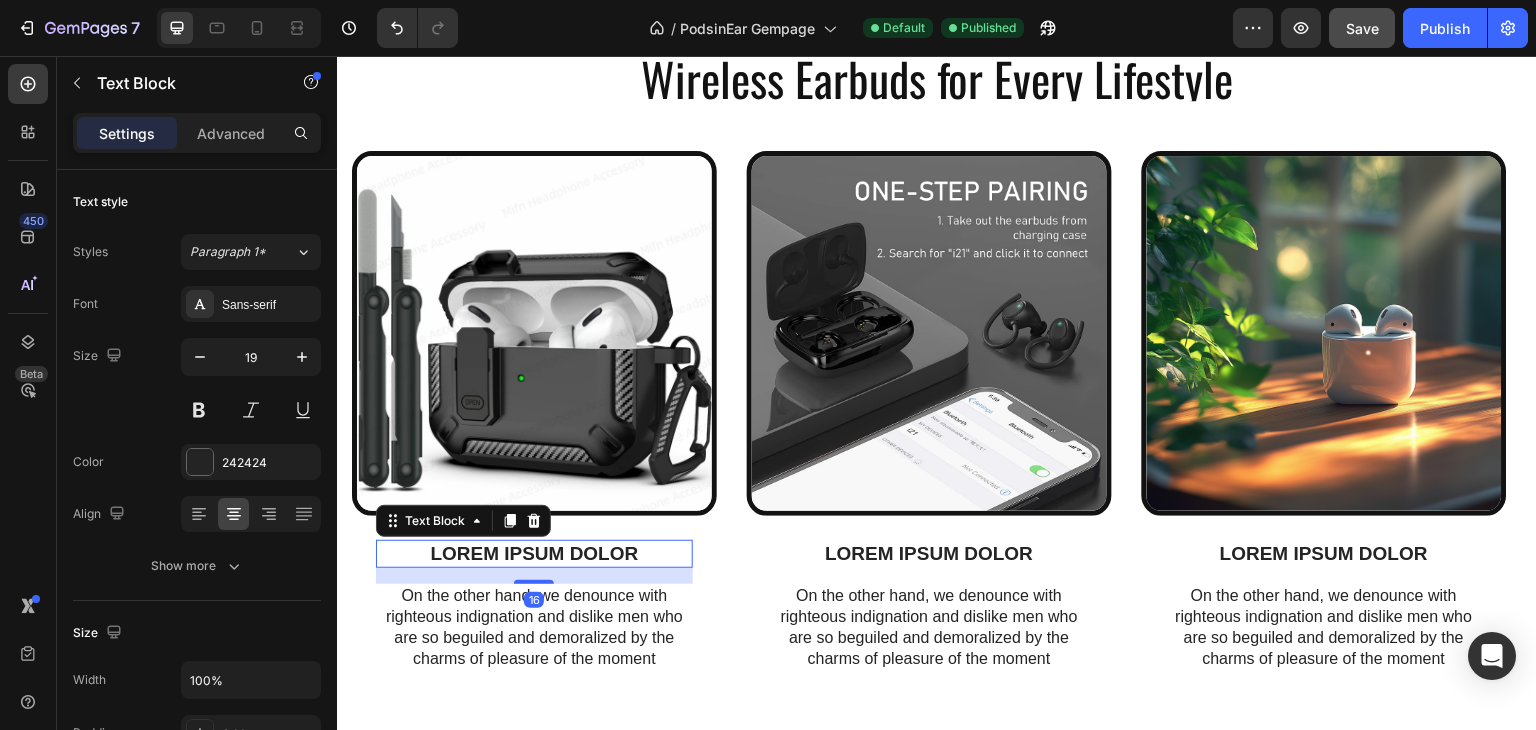 click on "LOREM IPSUM DOLOR" at bounding box center [534, 554] 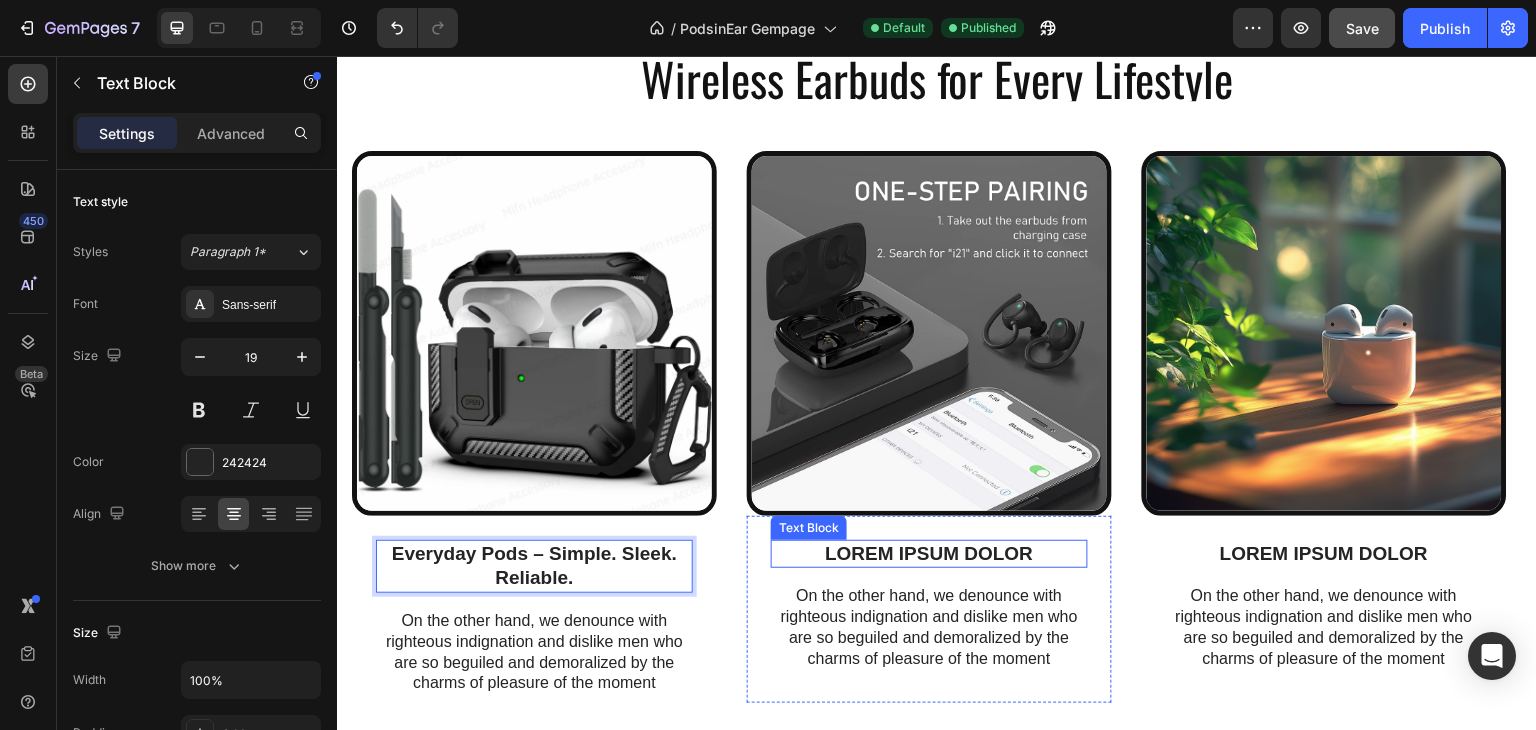 click on "LOREM IPSUM DOLOR" at bounding box center [929, 554] 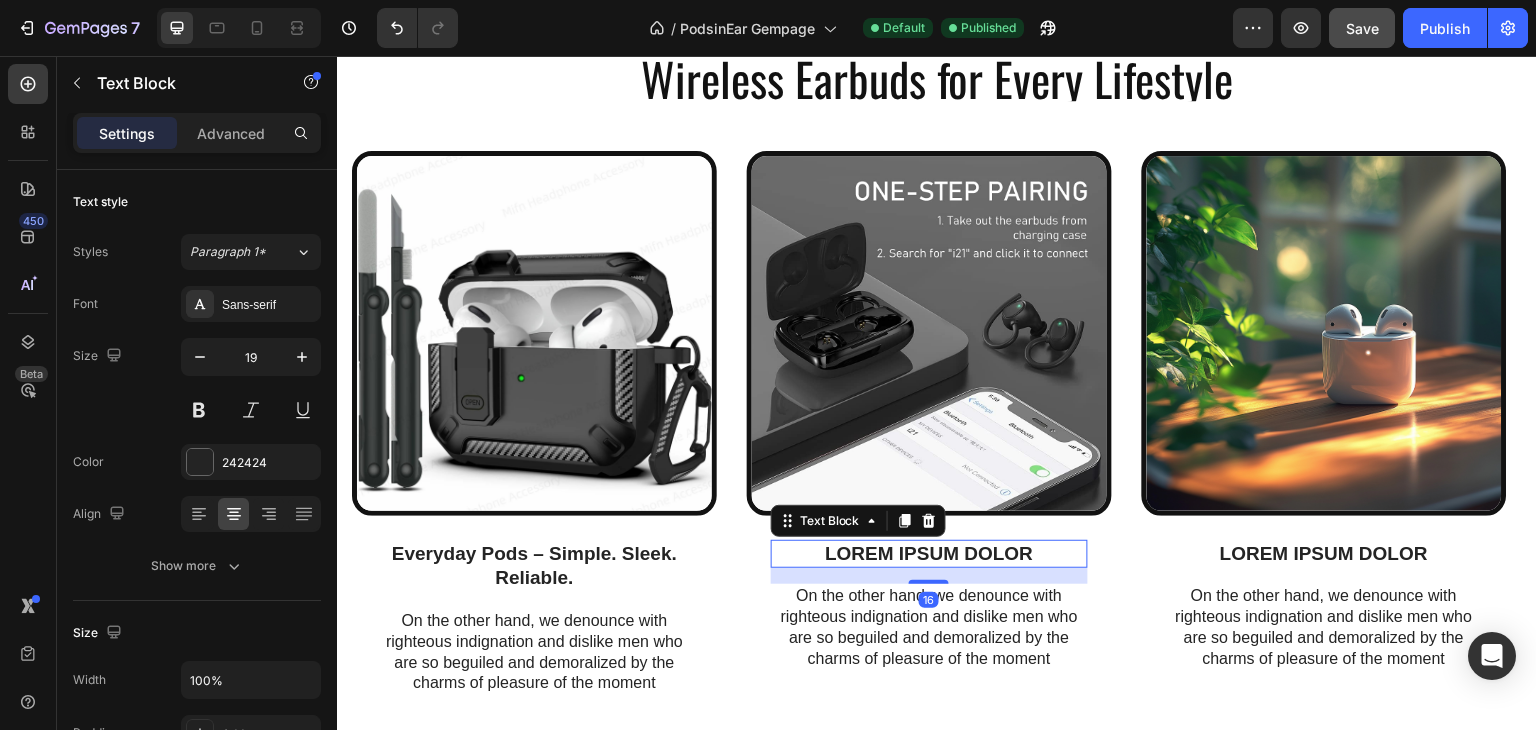 click on "LOREM IPSUM DOLOR" at bounding box center [929, 554] 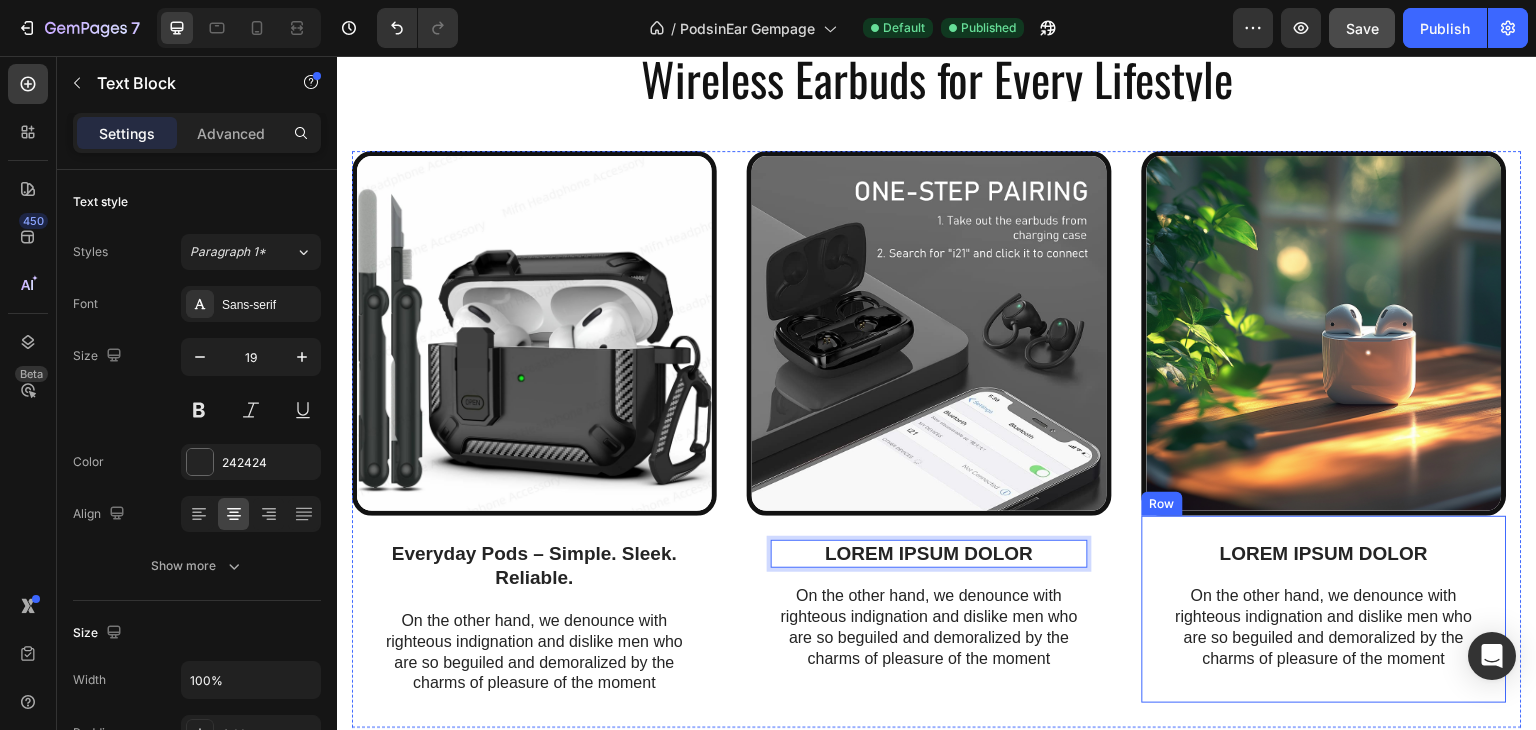click on "LOREM IPSUM DOLOR" at bounding box center (1324, 554) 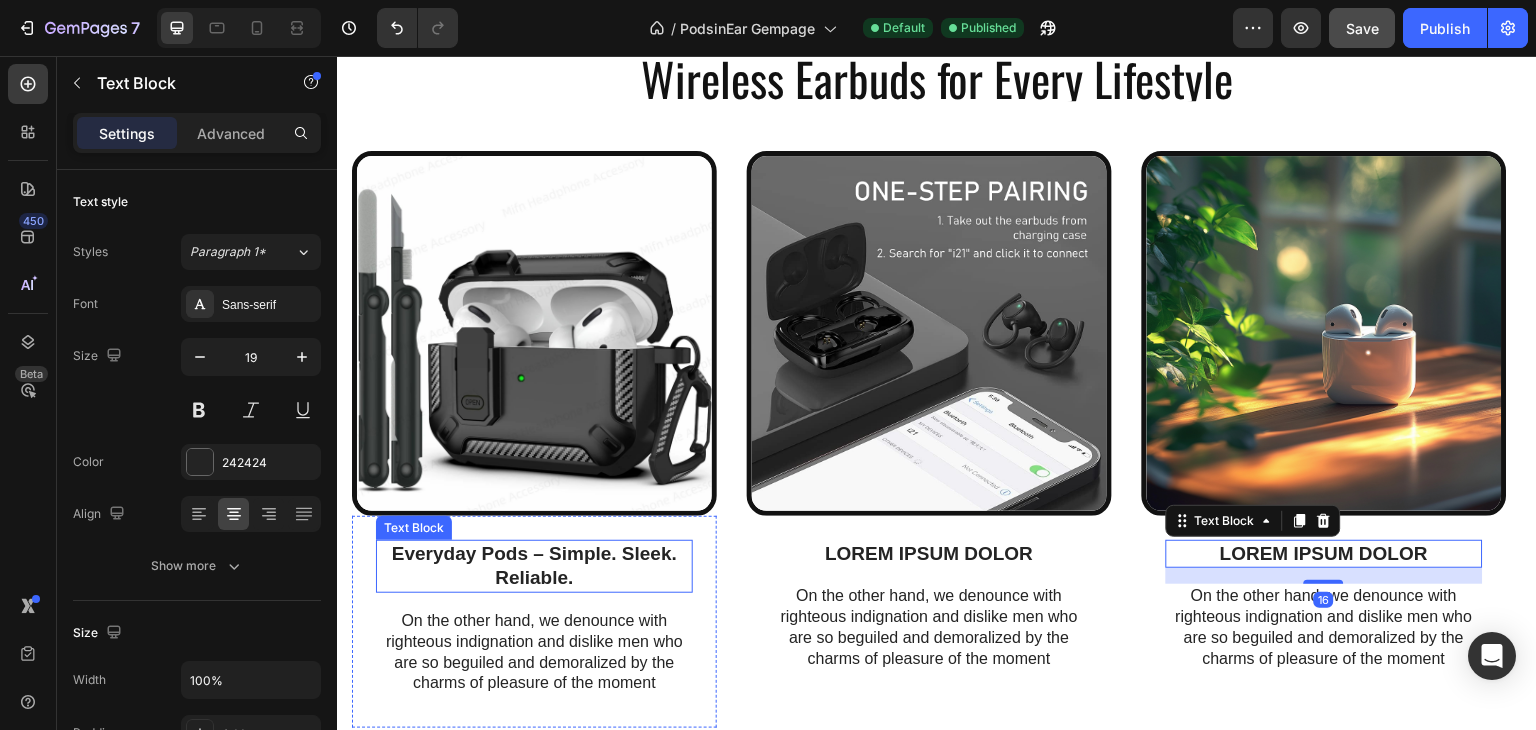 click on "Everyday Pods – Simple. Sleek. Reliable." at bounding box center [534, 566] 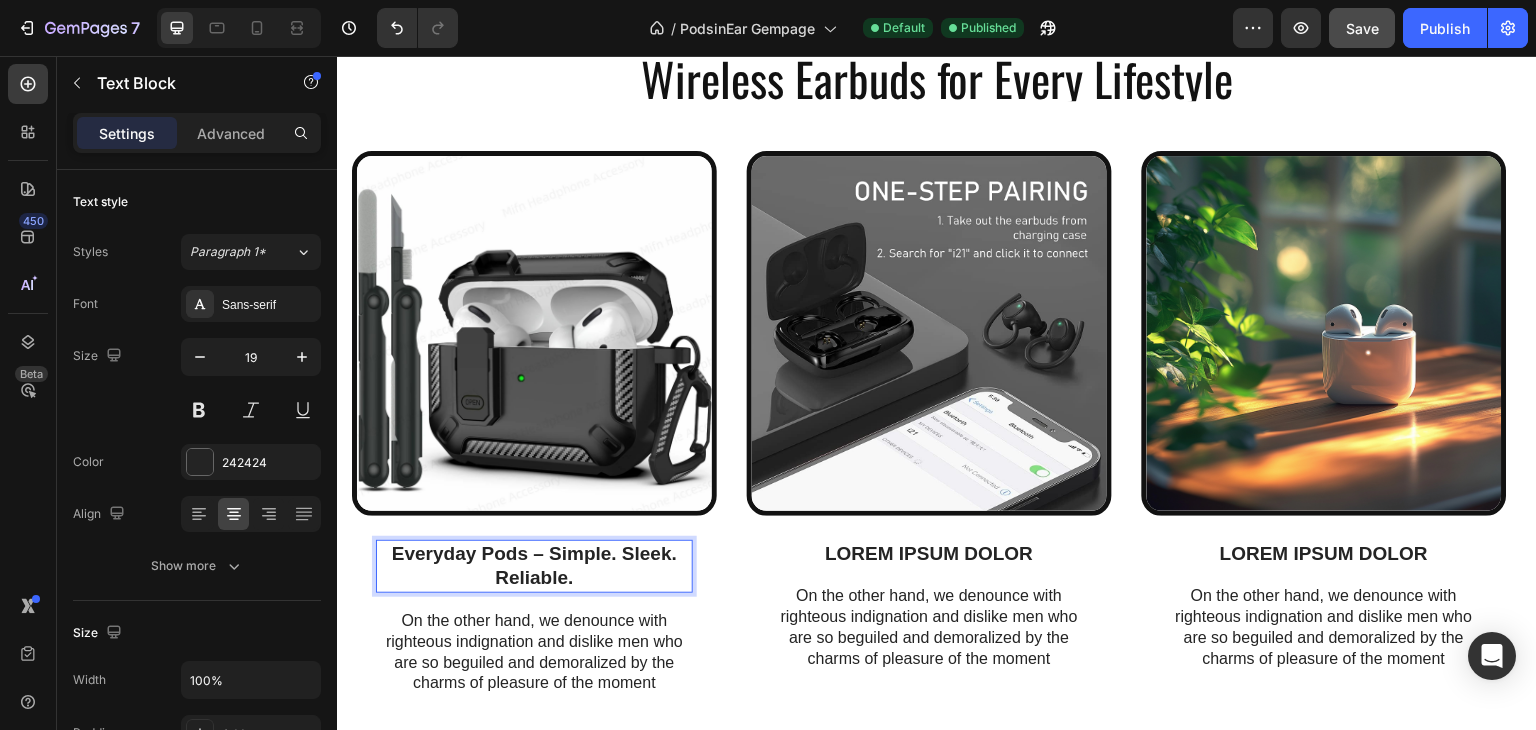 click on "Everyday Pods – Simple. Sleek. Reliable." at bounding box center (534, 566) 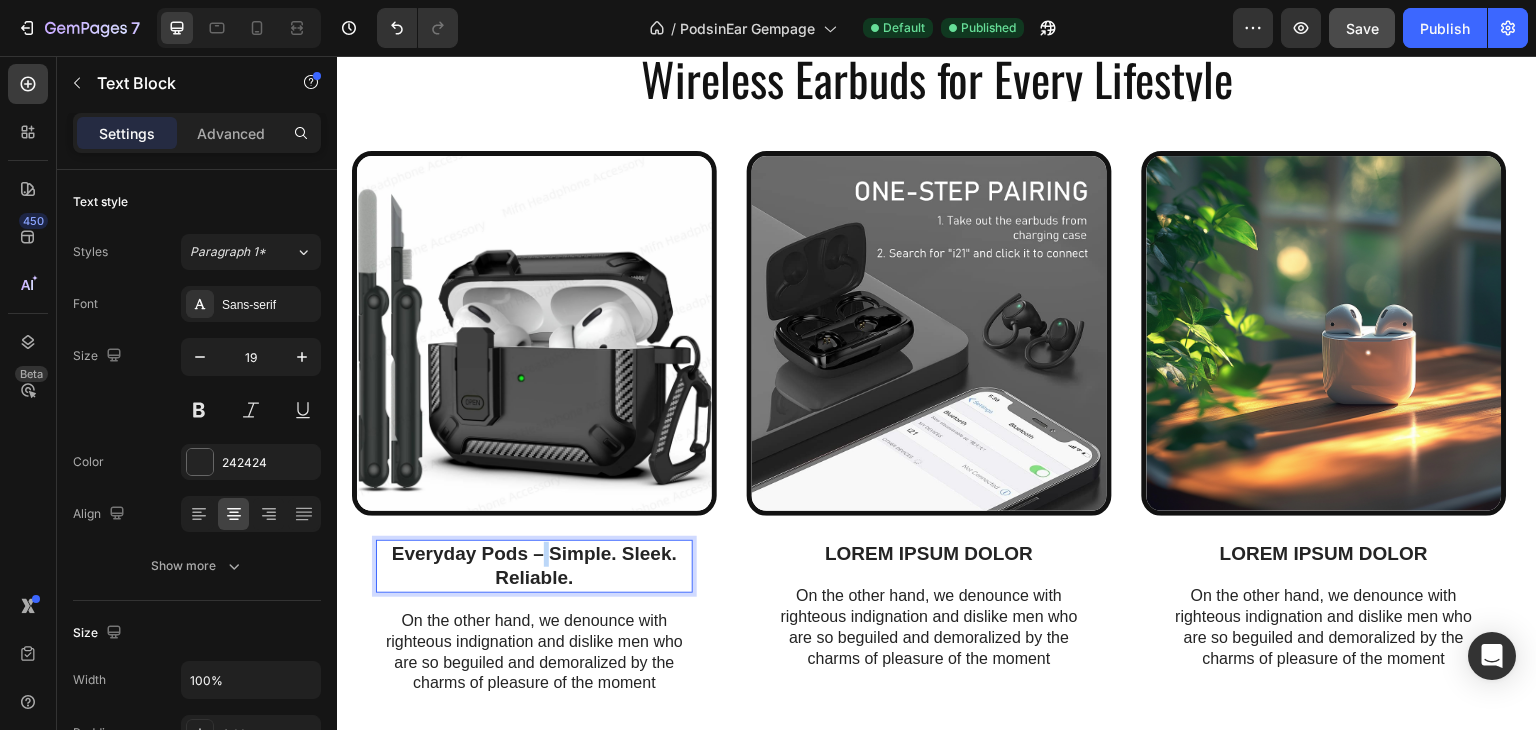 click on "Everyday Pods – Simple. Sleek. Reliable." at bounding box center [534, 566] 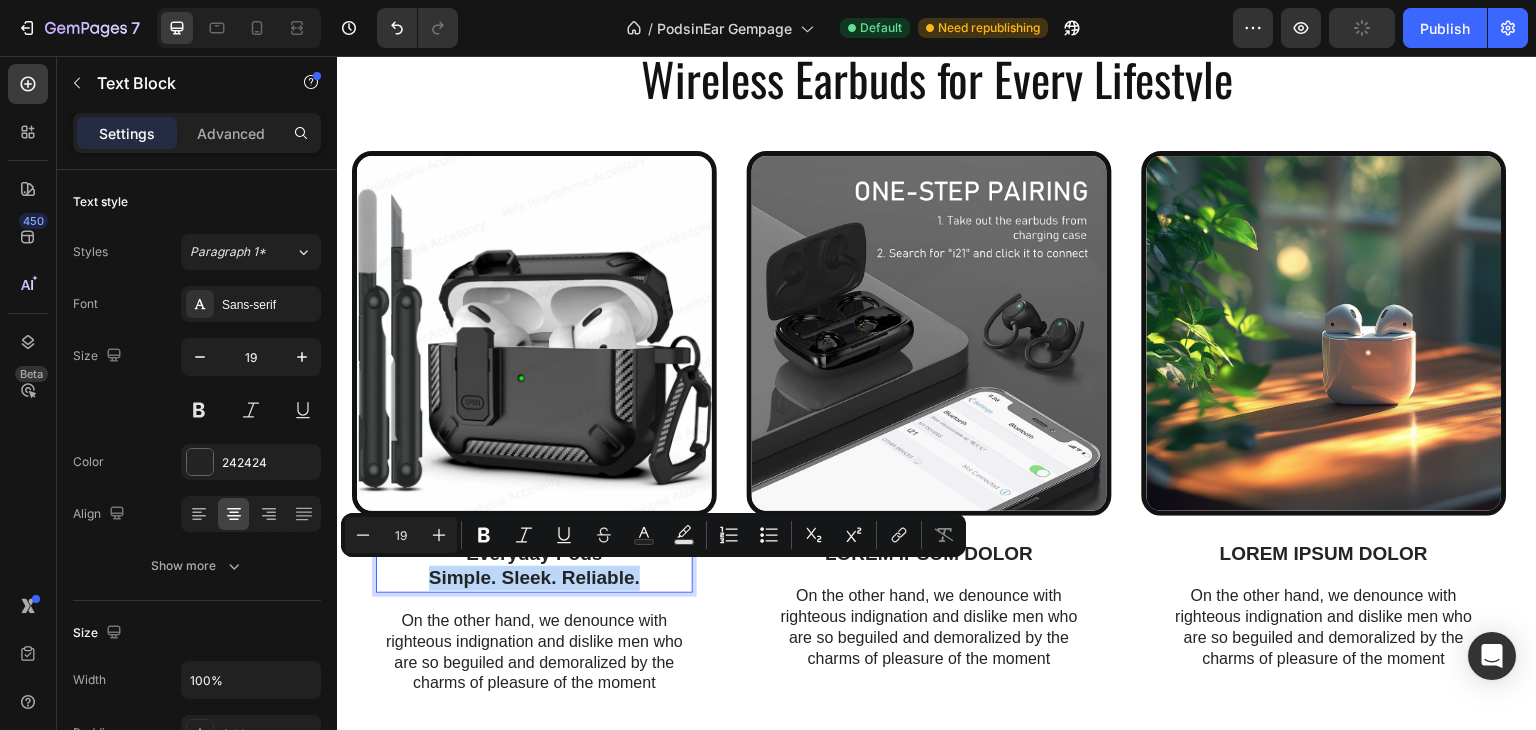 drag, startPoint x: 432, startPoint y: 579, endPoint x: 642, endPoint y: 575, distance: 210.03809 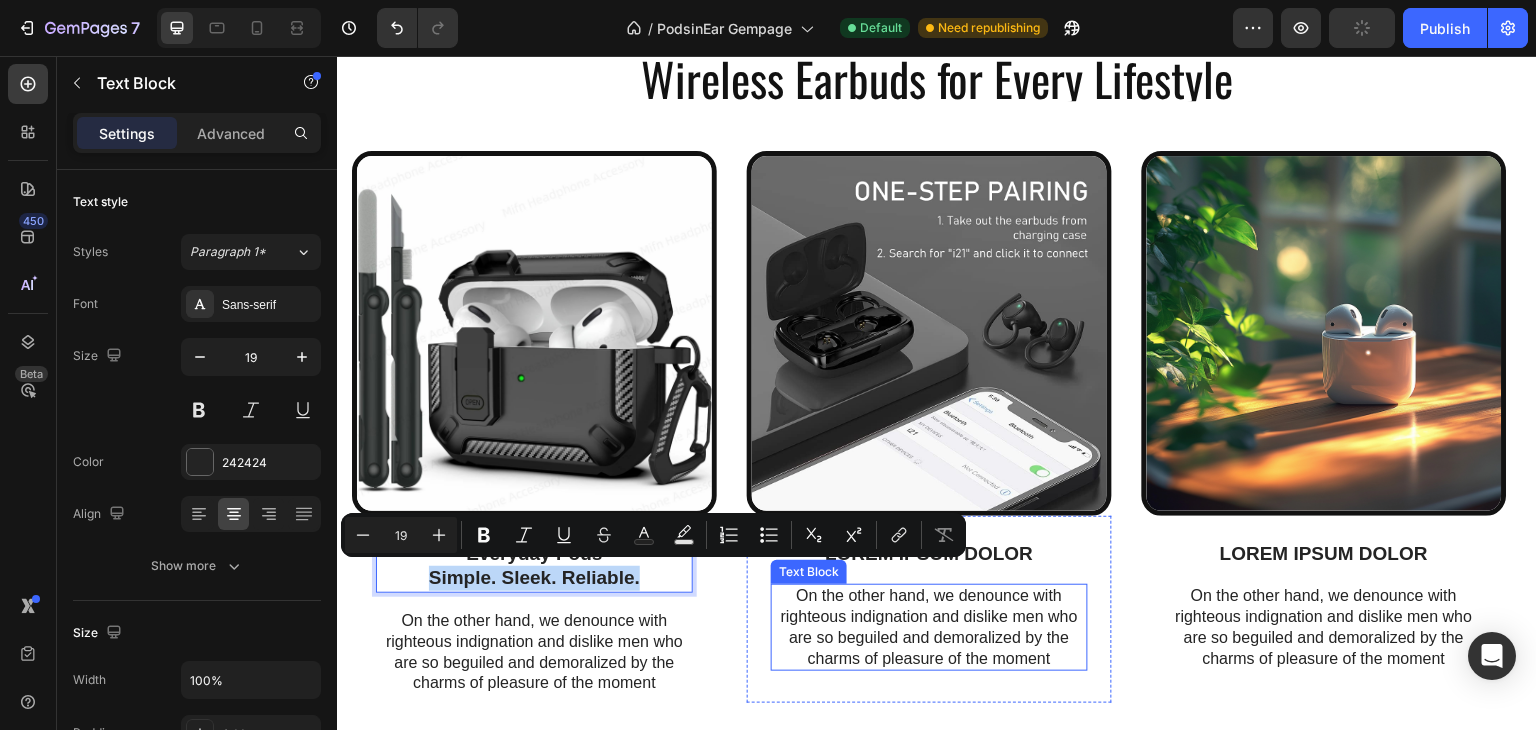 click on "On the other hand, we denounce with righteous indignation and dislike men who are so beguiled and demoralized by the charms of pleasure of the moment" at bounding box center [929, 627] 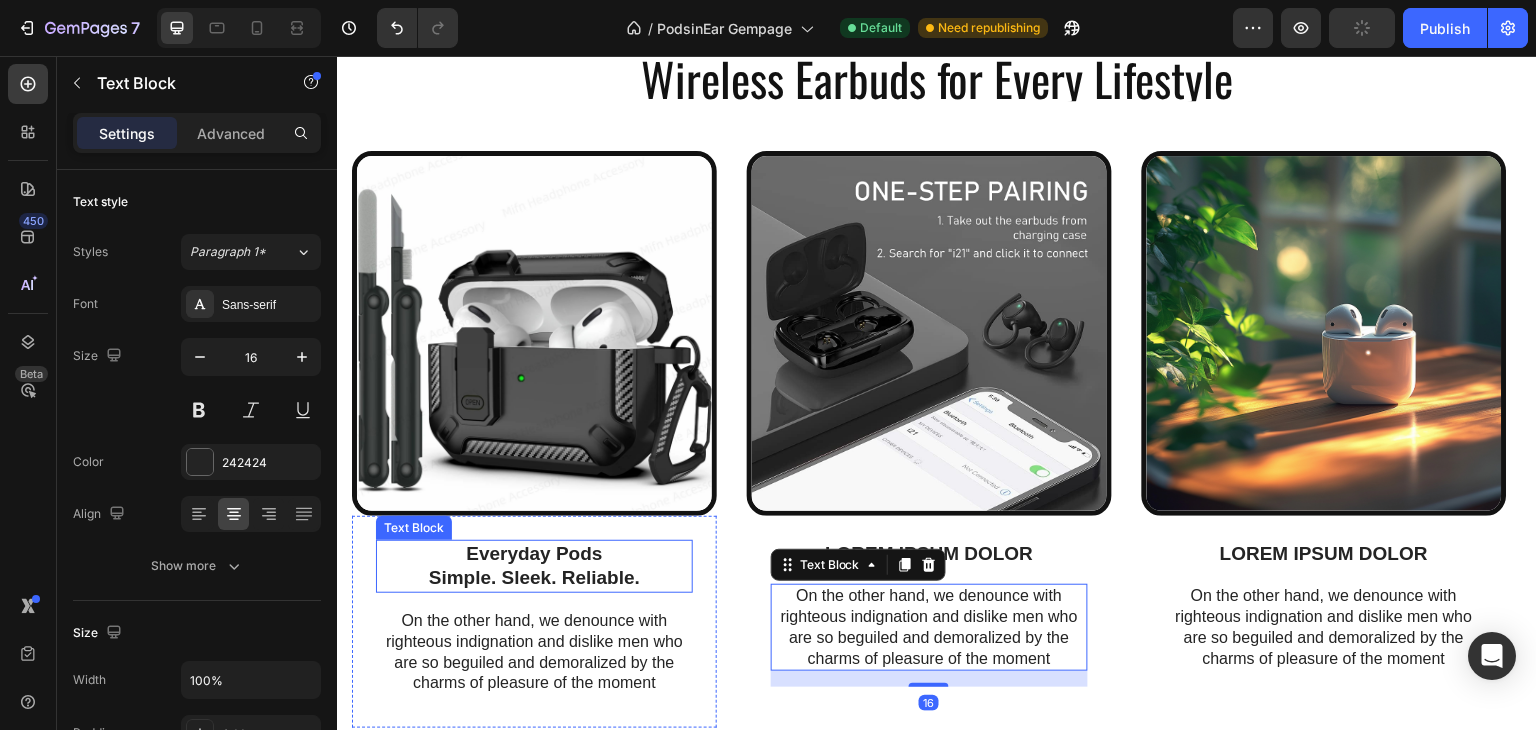 click on "Everyday Pods  Simple. Sleek. Reliable." at bounding box center [534, 566] 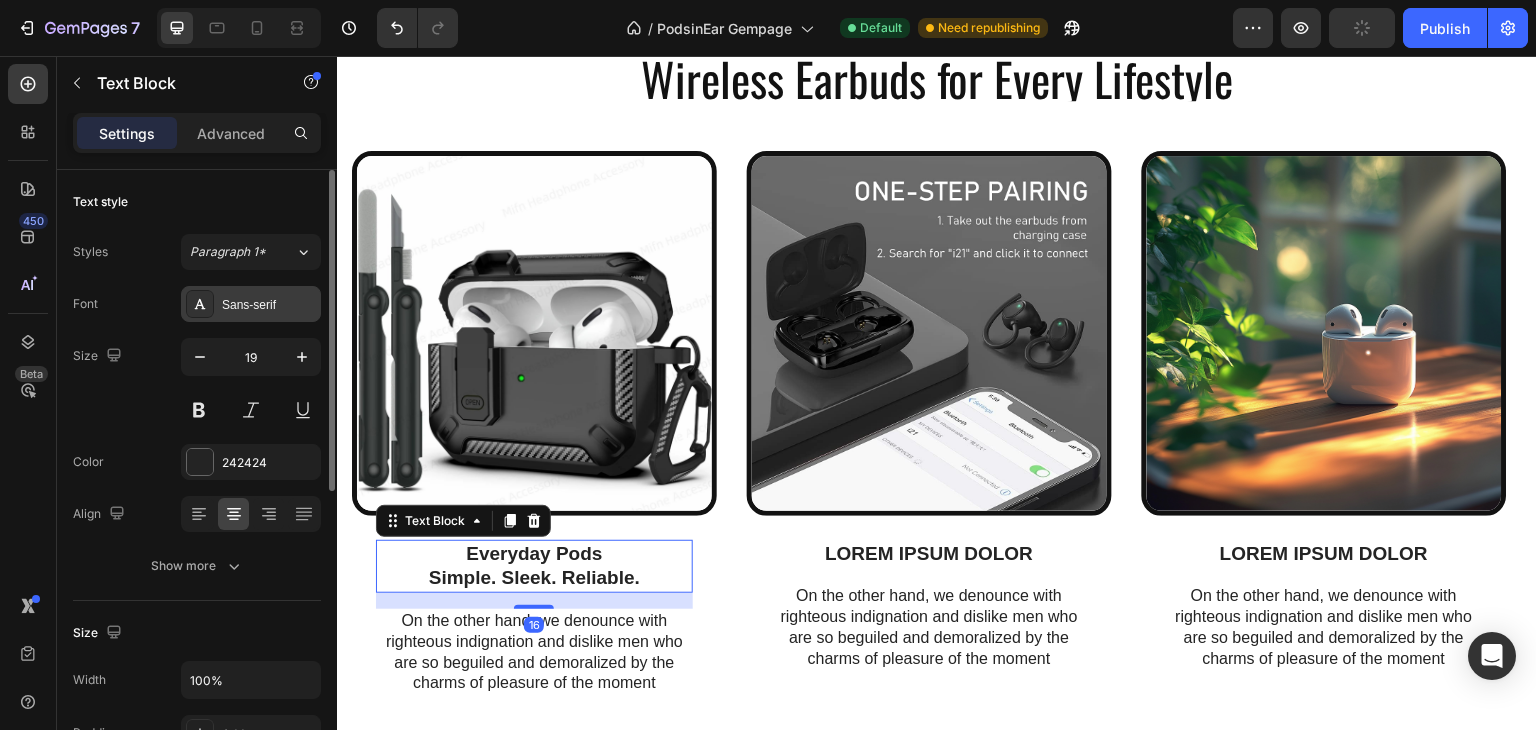 click on "Sans-serif" at bounding box center (251, 304) 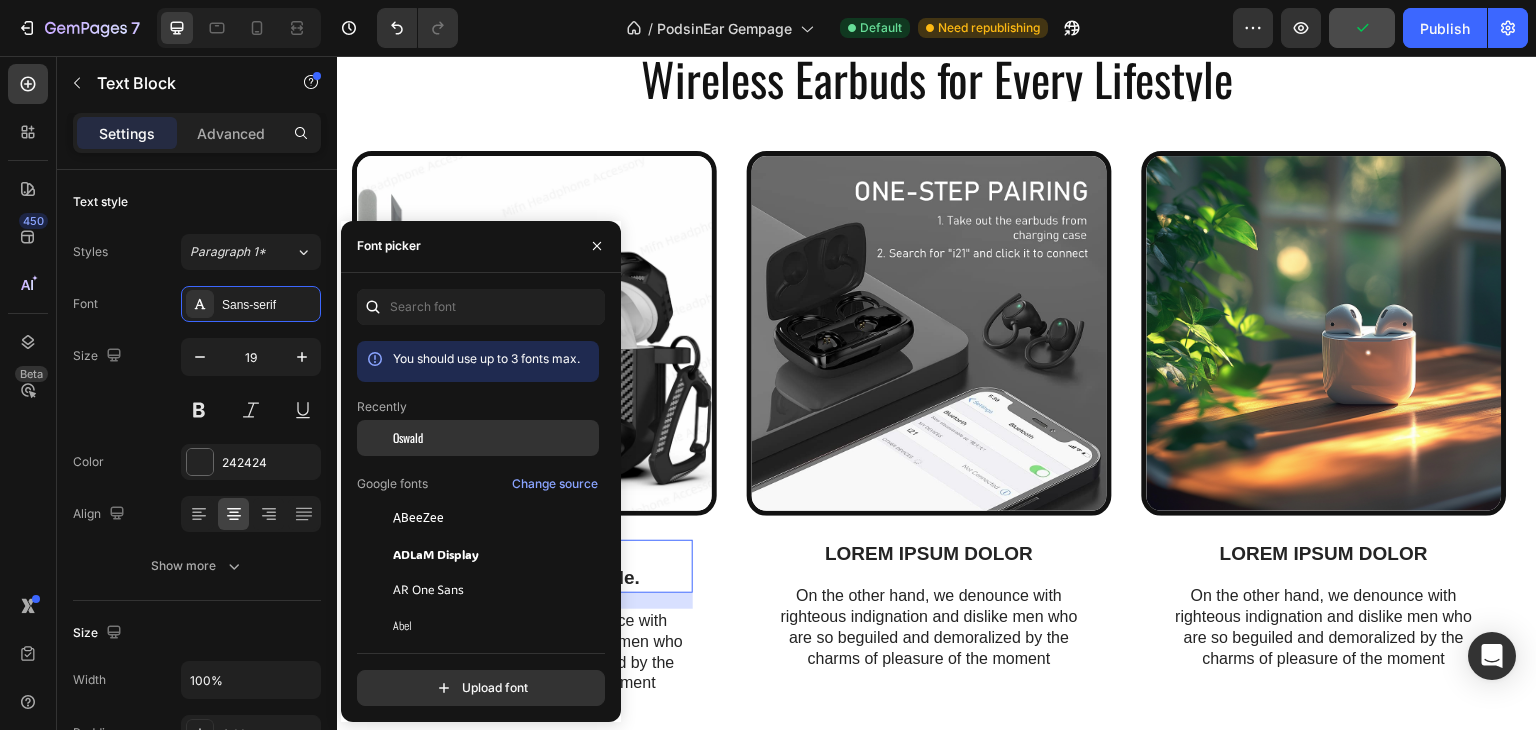 click on "Oswald" 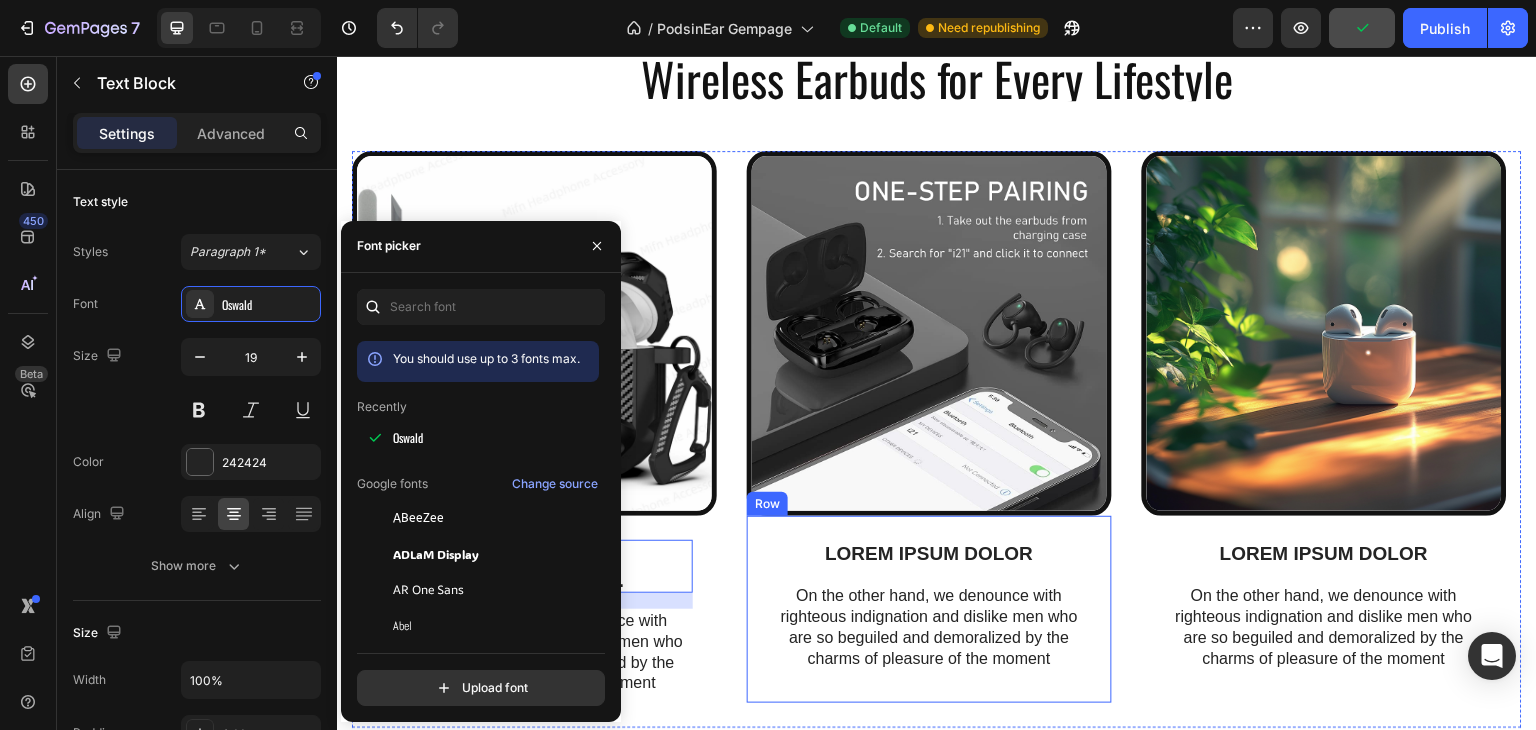 click on "LOREM IPSUM DOLOR Text Block On the other hand, we denounce with righteous indignation and dislike men who are so beguiled and demoralized by the charms of pleasure of the moment Text Block Row" at bounding box center [929, 610] 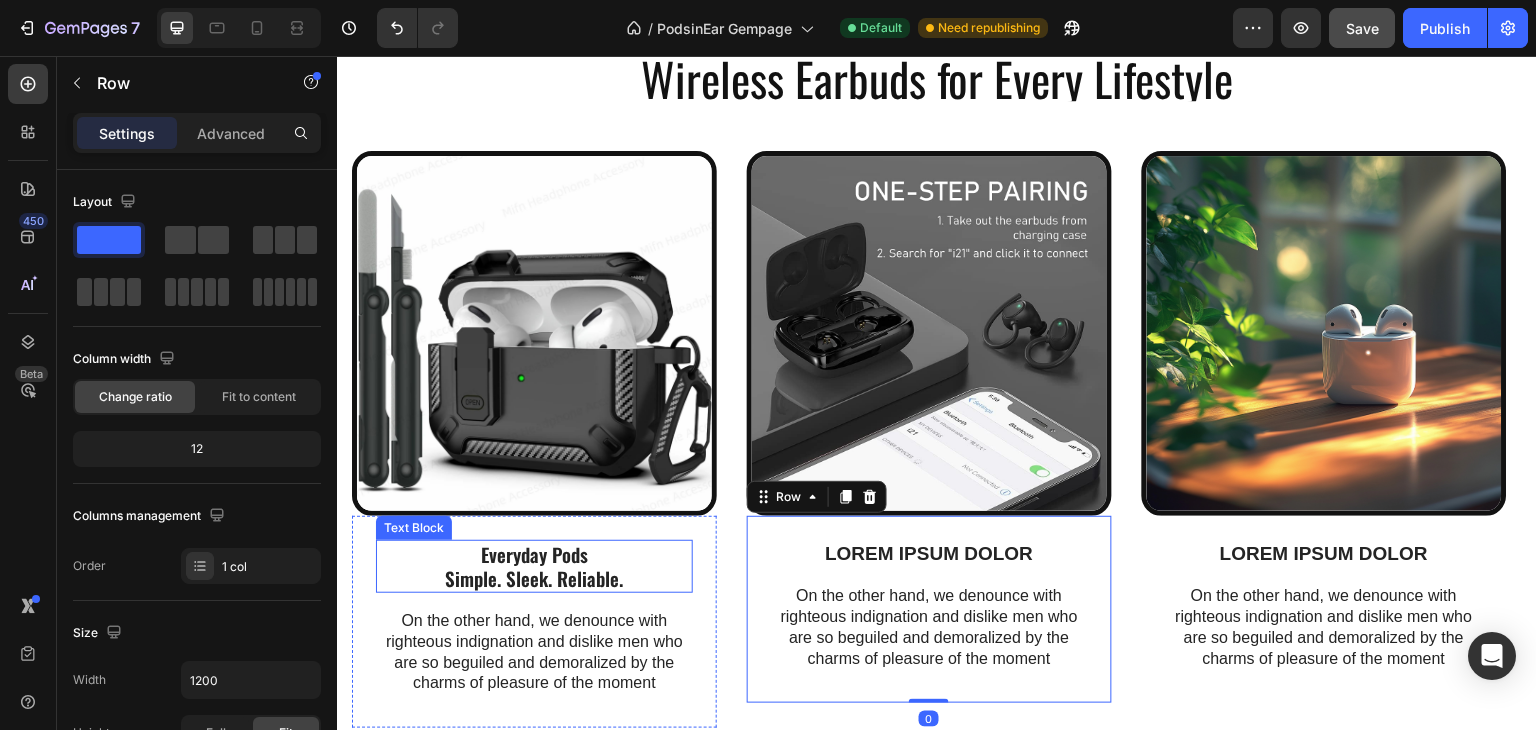 click on "Everyday Pods  Simple. Sleek. Reliable." at bounding box center (534, 566) 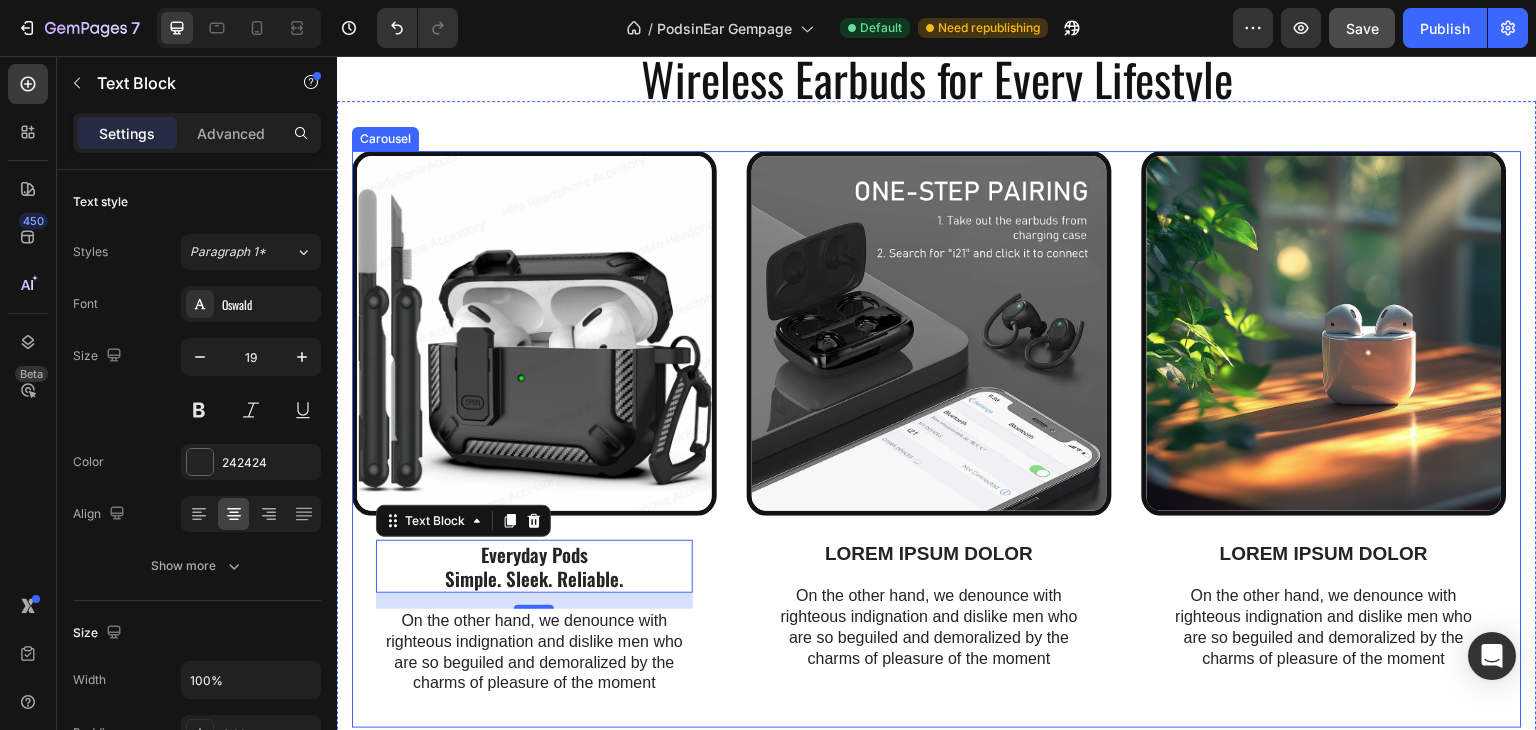 click on "Image Everyday Pods  Simple. Sleek. Reliable. Text Block   16 On the other hand, we denounce with righteous indignation and dislike men who are so beguiled and demoralized by the charms of pleasure of the moment Text Block Row Image LOREM IPSUM DOLOR Text Block On the other hand, we denounce with righteous indignation and dislike men who are so beguiled and demoralized by the charms of pleasure of the moment Text Block Row Image LOREM IPSUM DOLOR Text Block On the other hand, we denounce with righteous indignation and dislike men who are so beguiled and demoralized by the charms of pleasure of the moment Text Block Row" at bounding box center [937, 440] 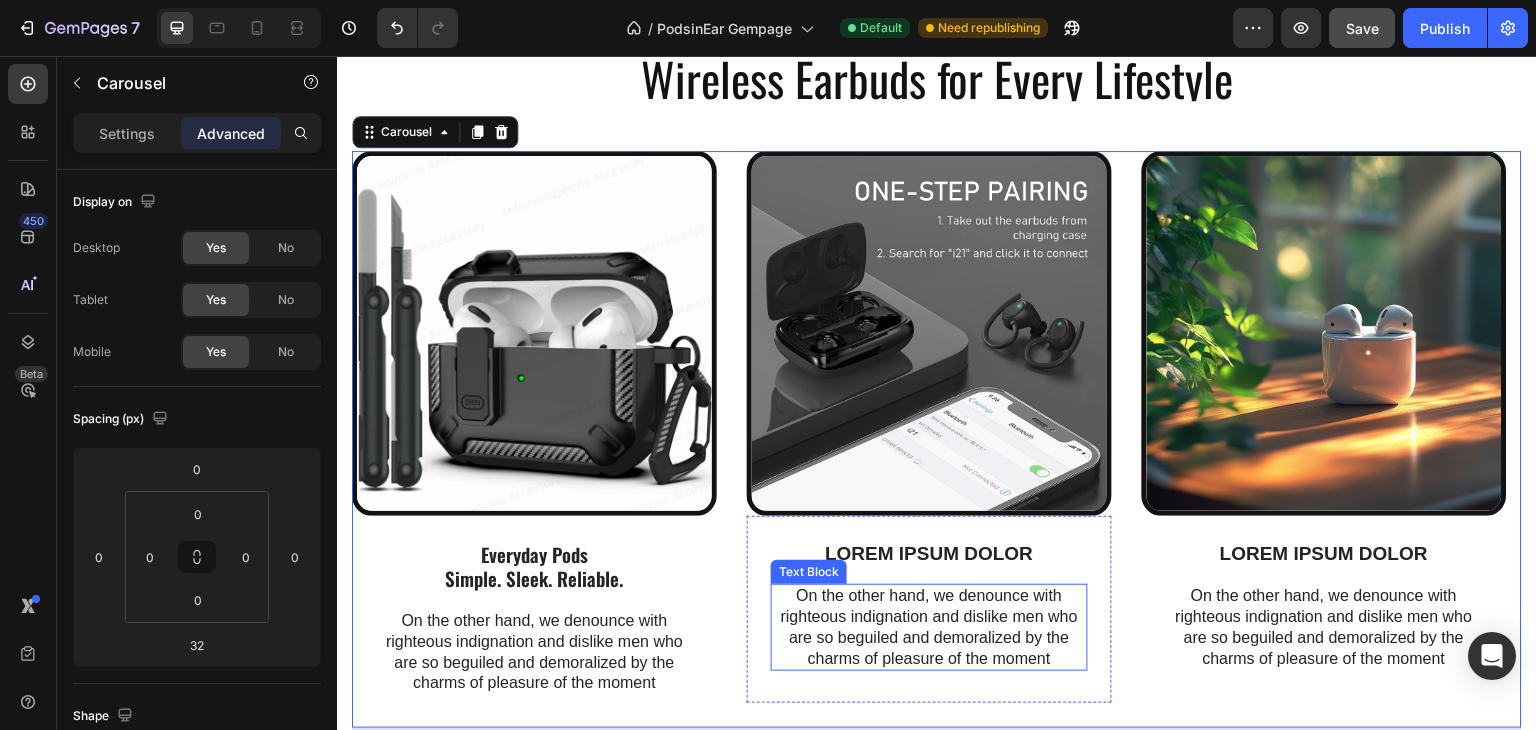 click on "LOREM IPSUM DOLOR" at bounding box center (929, 554) 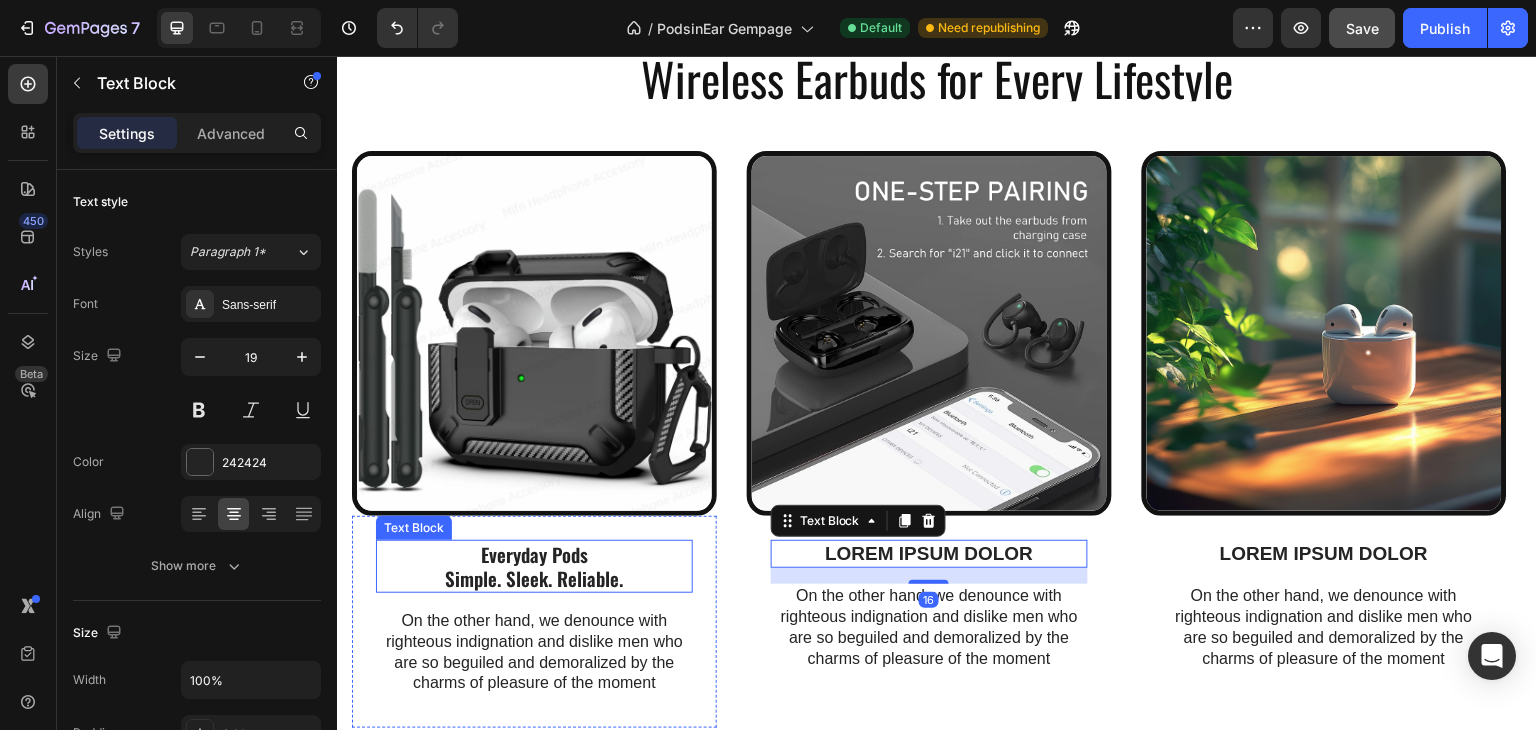 click on "Everyday Pods  Simple. Sleek. Reliable." at bounding box center (534, 566) 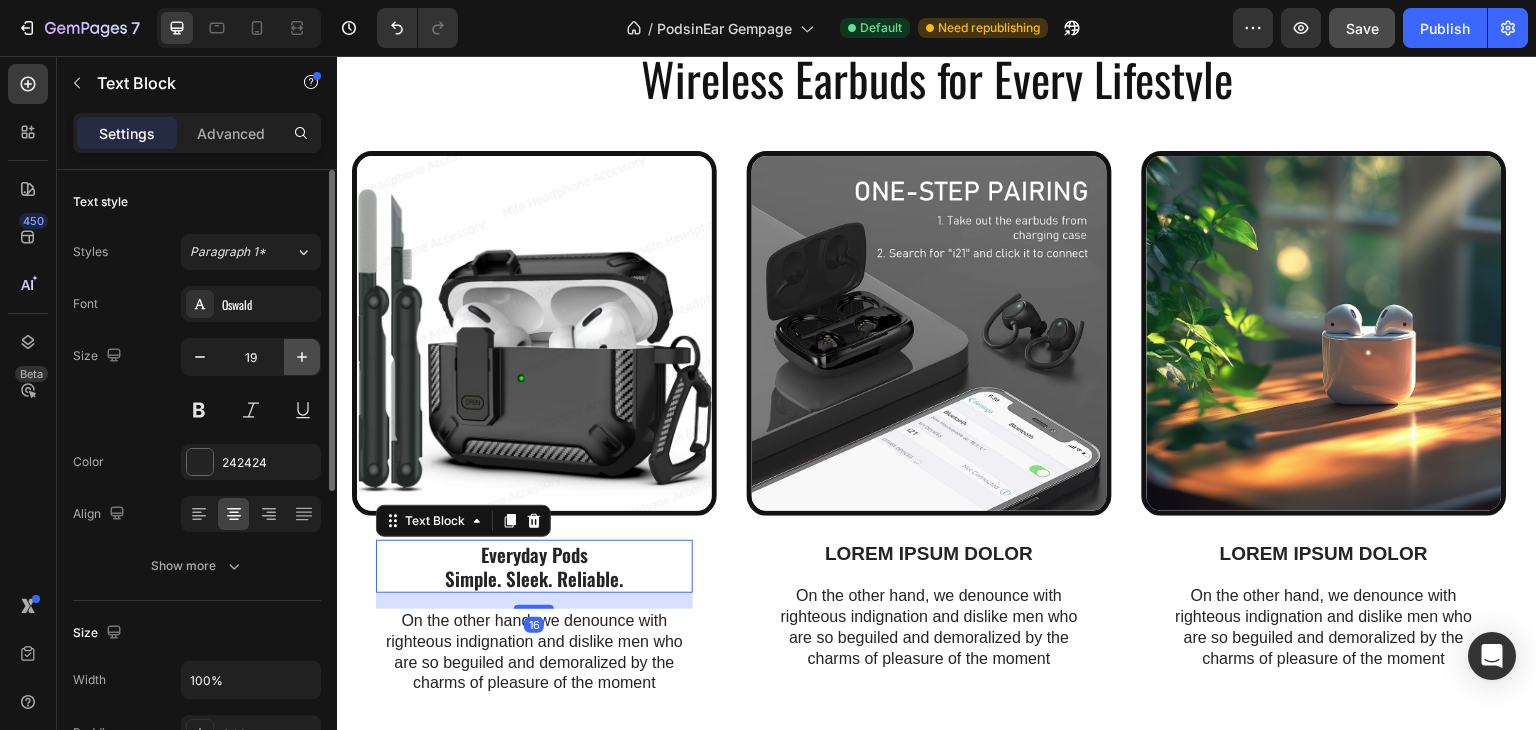 click at bounding box center [302, 357] 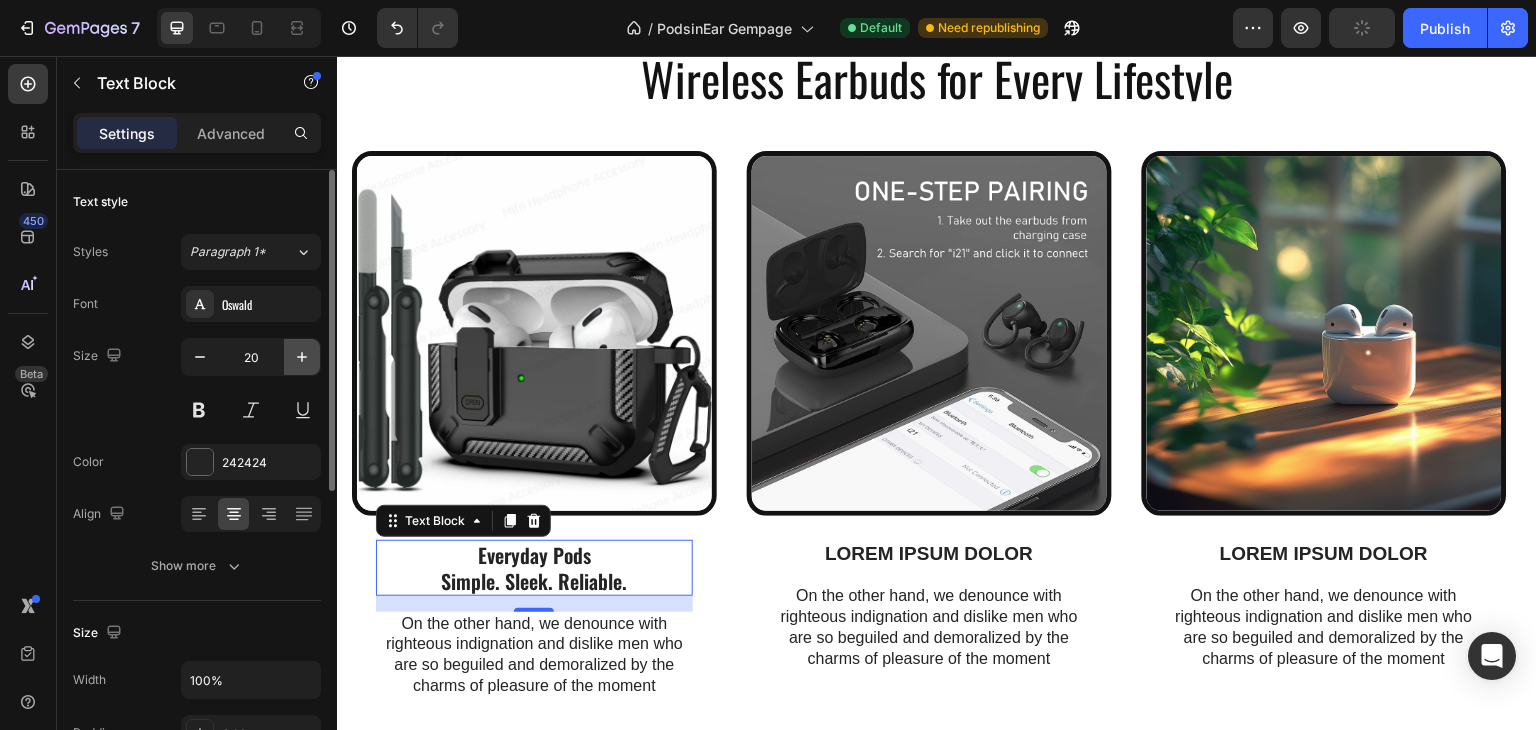 click at bounding box center [302, 357] 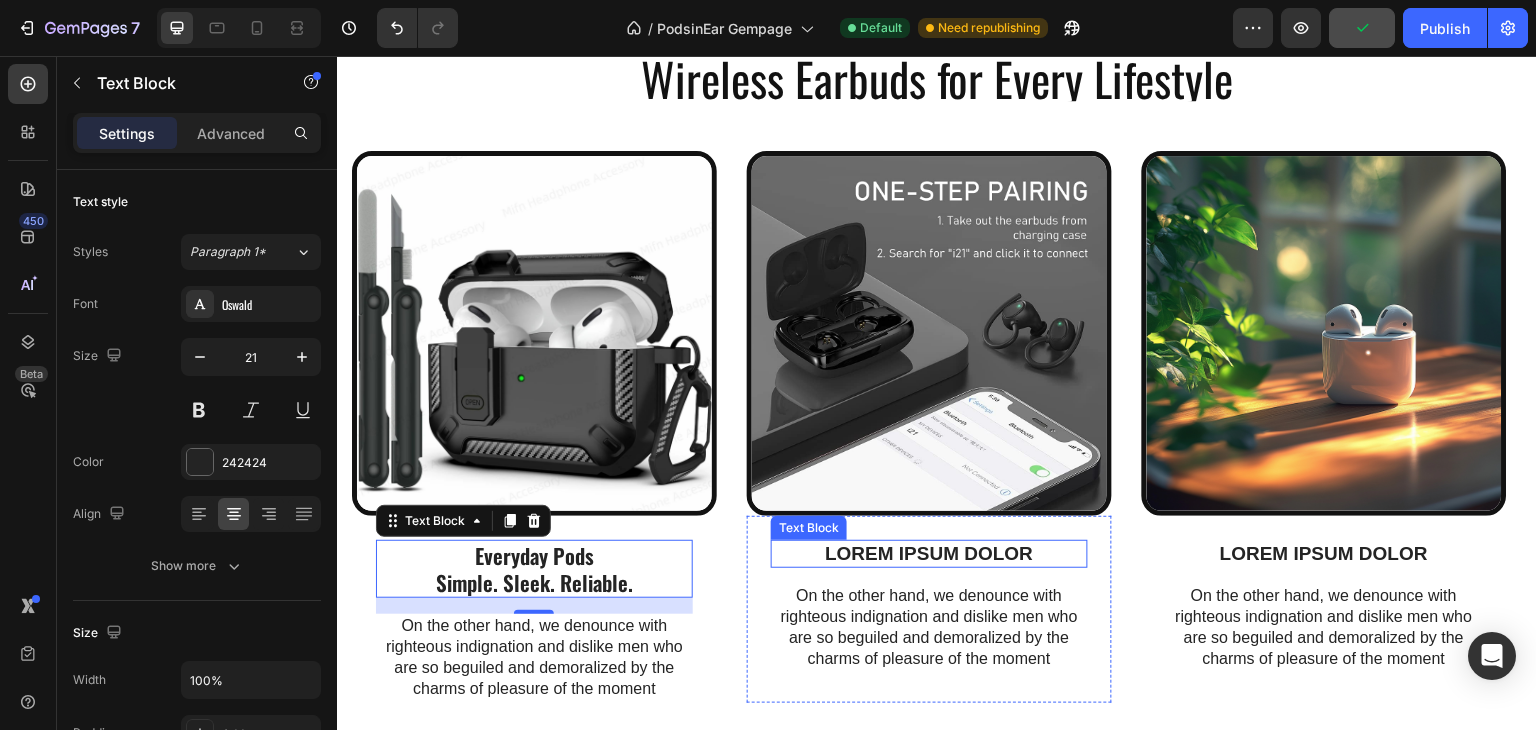 click on "LOREM IPSUM DOLOR" at bounding box center (929, 554) 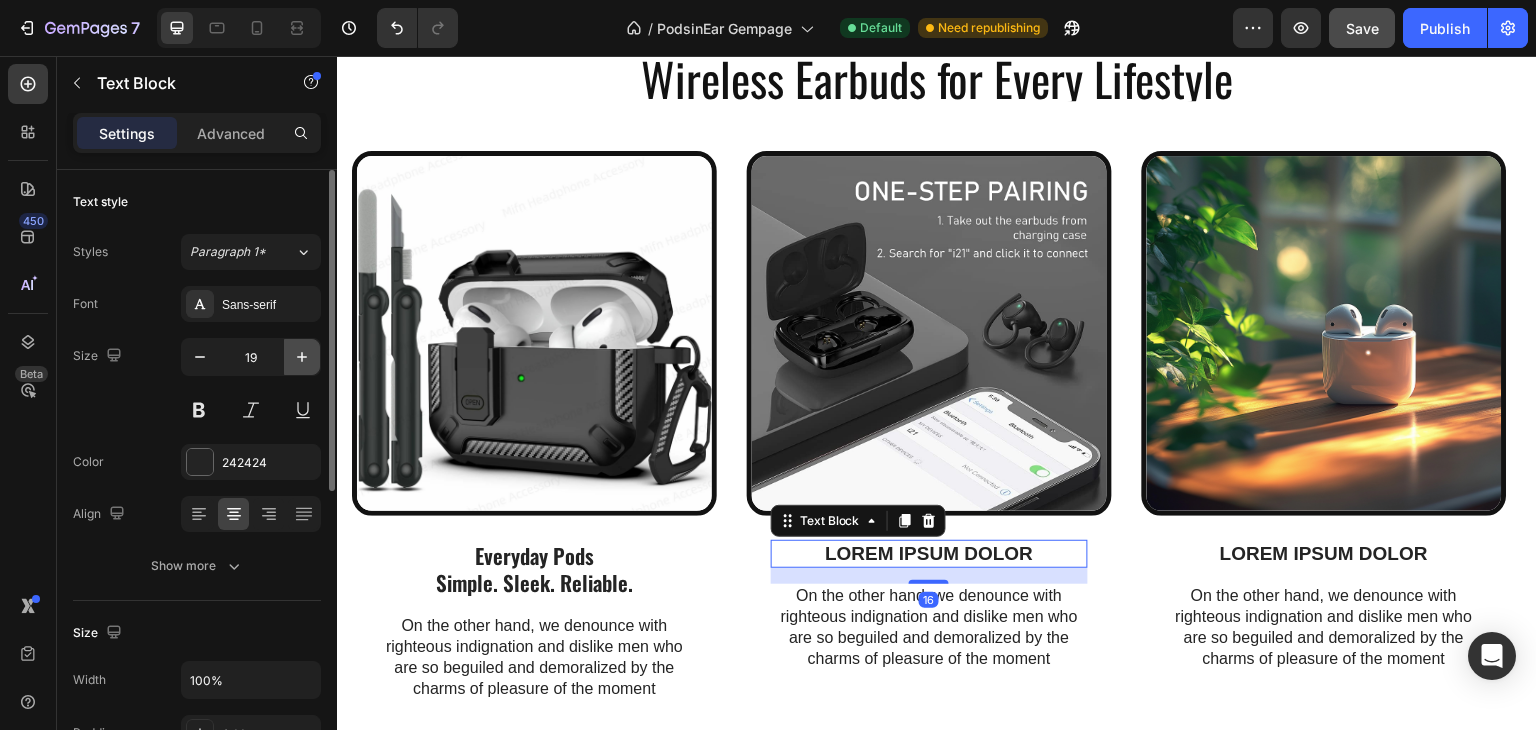 click 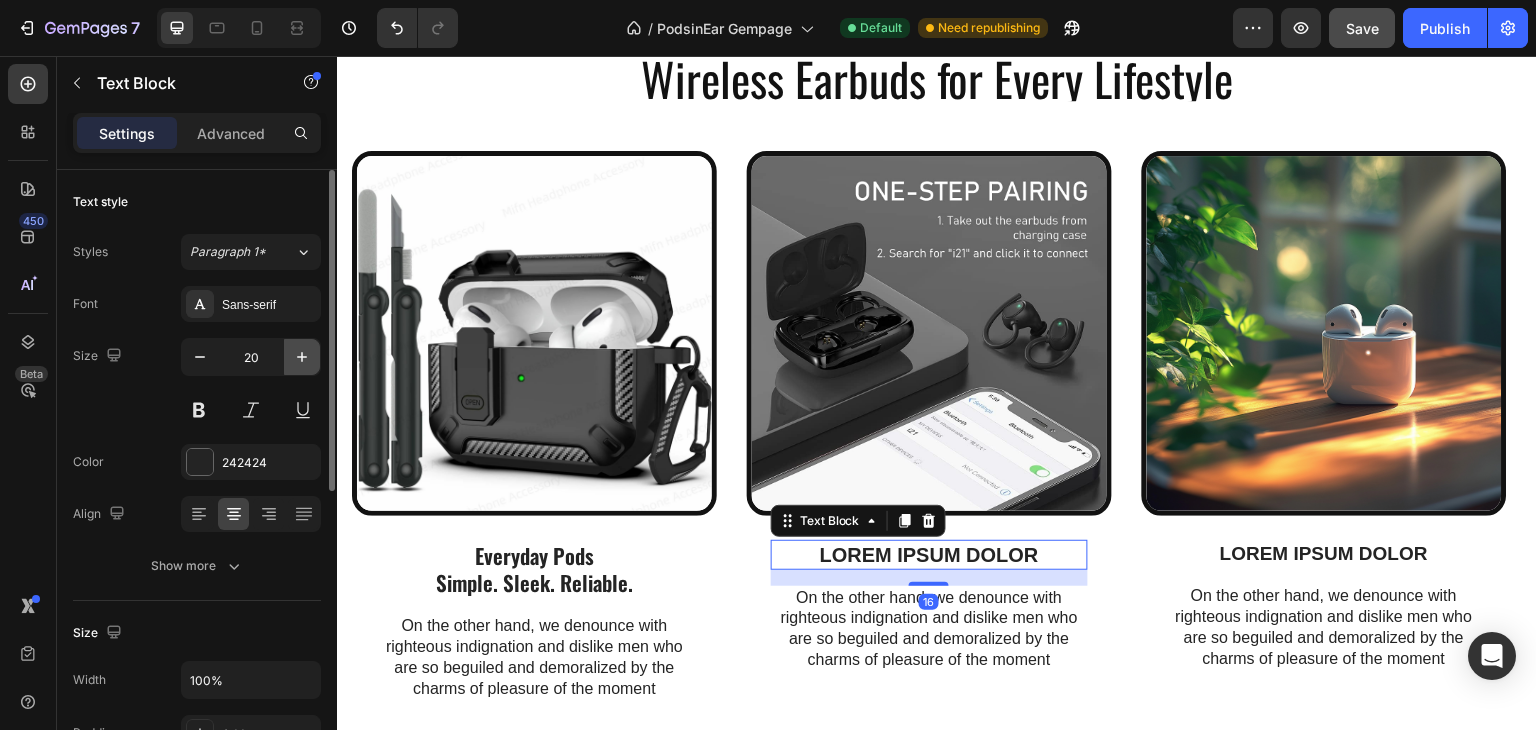 click 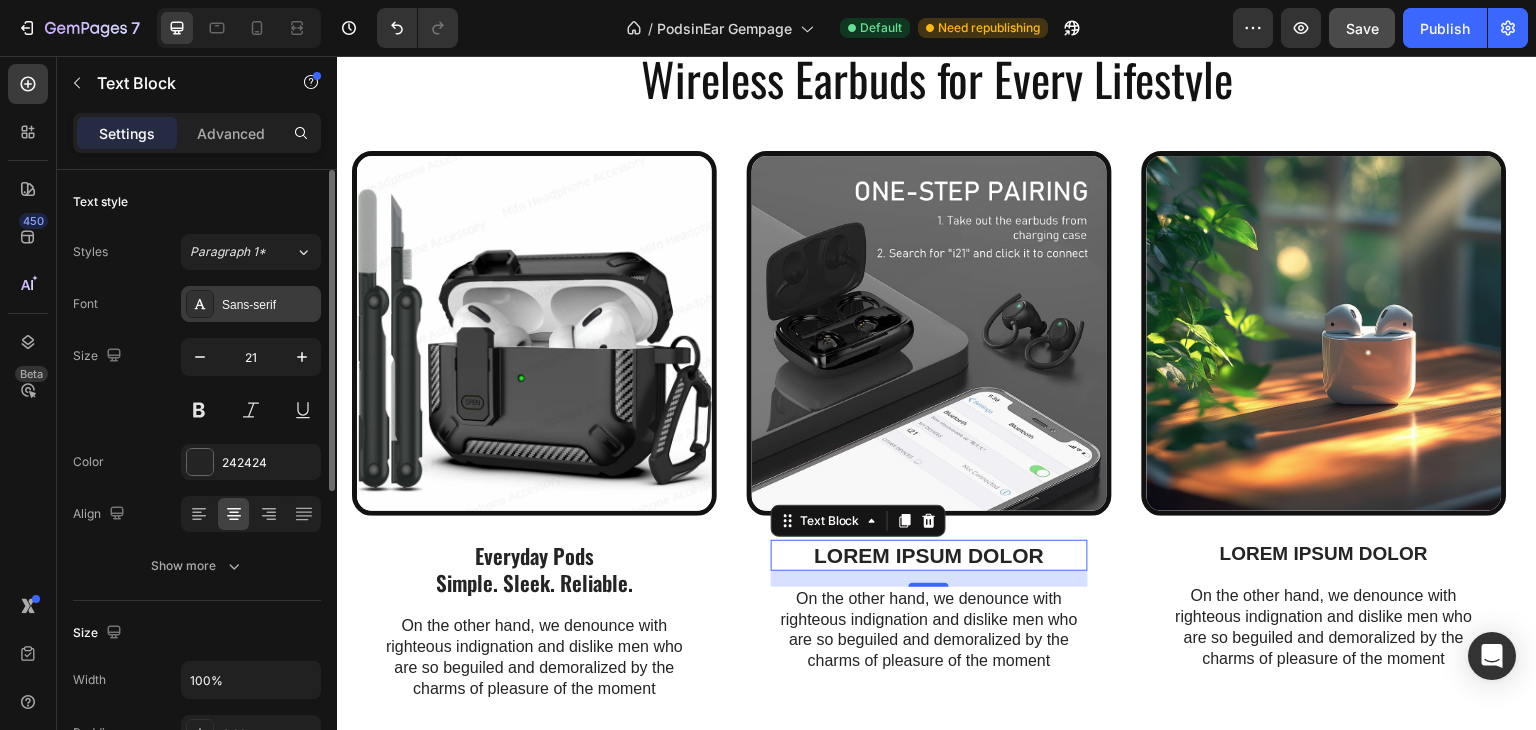 click on "Sans-serif" at bounding box center [269, 305] 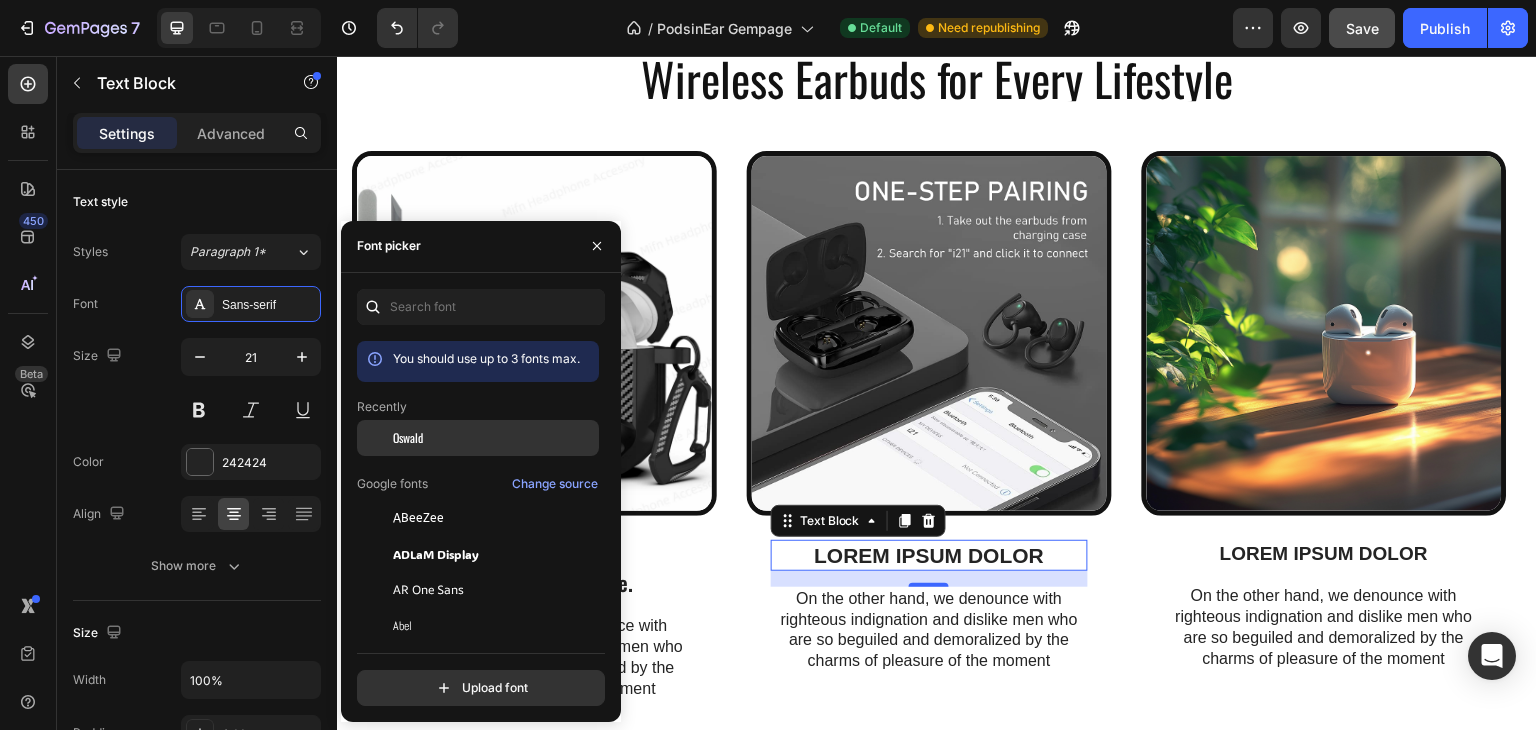 click on "Oswald" at bounding box center [494, 438] 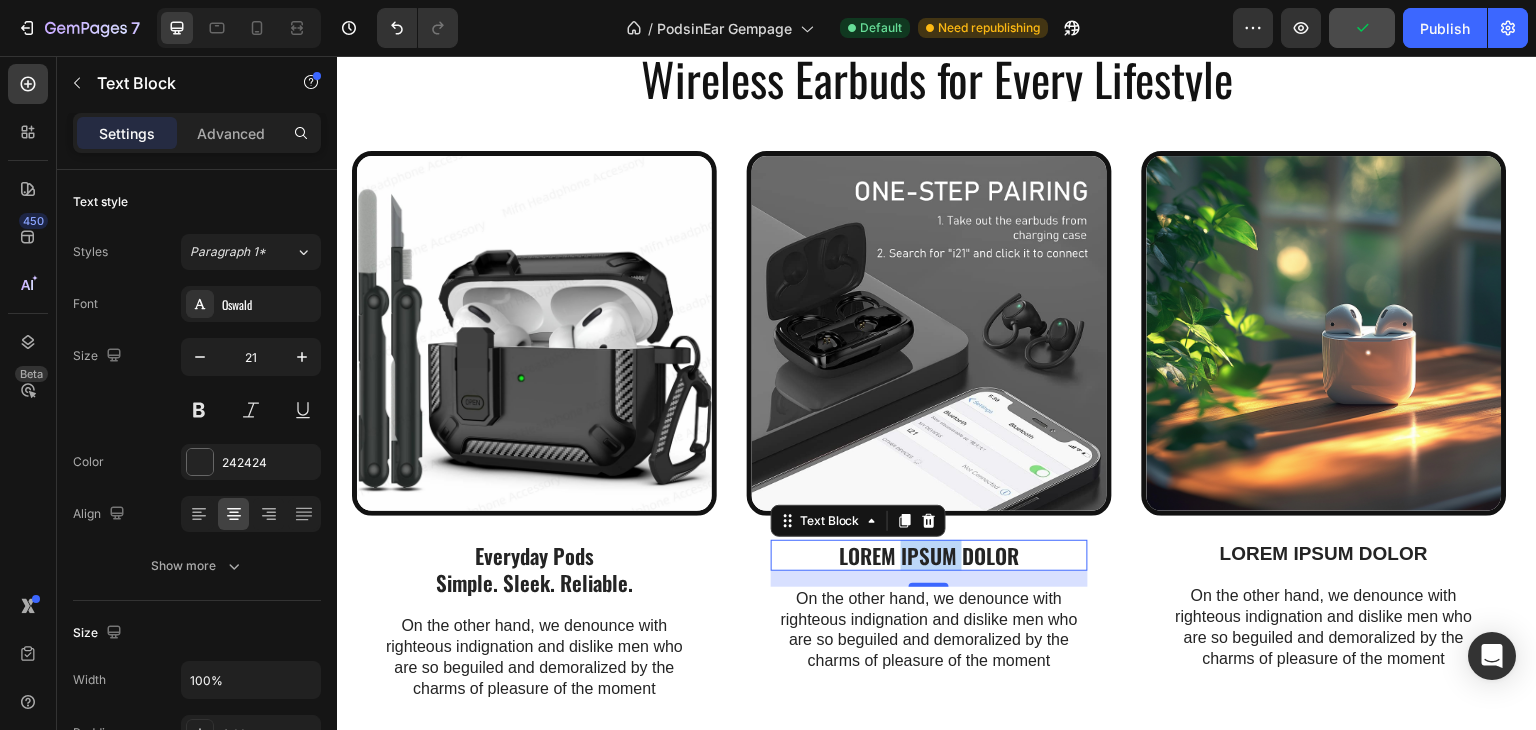 click on "LOREM IPSUM DOLOR" at bounding box center [929, 555] 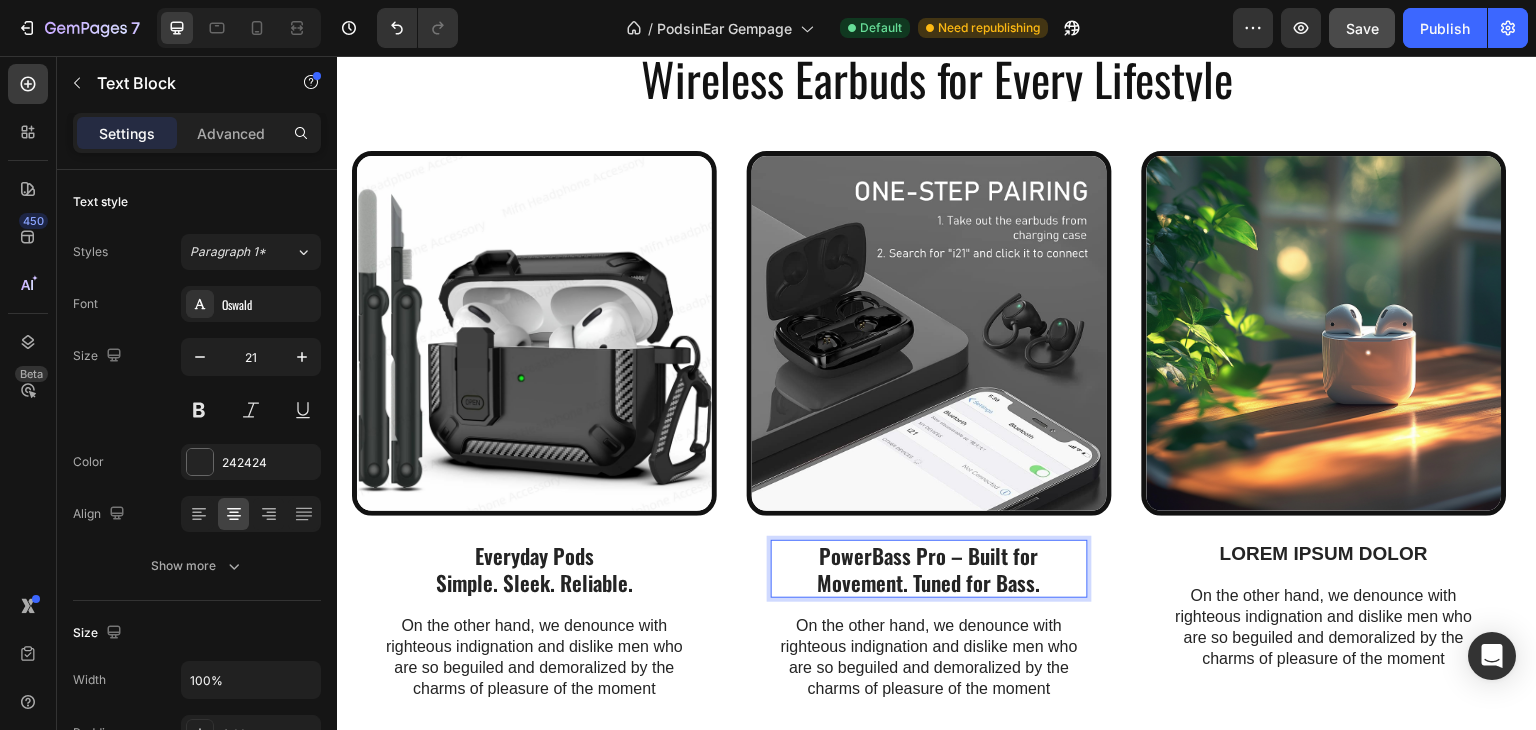 click on "PowerBass Pro – Built for Movement. Tuned for Bass." at bounding box center [929, 569] 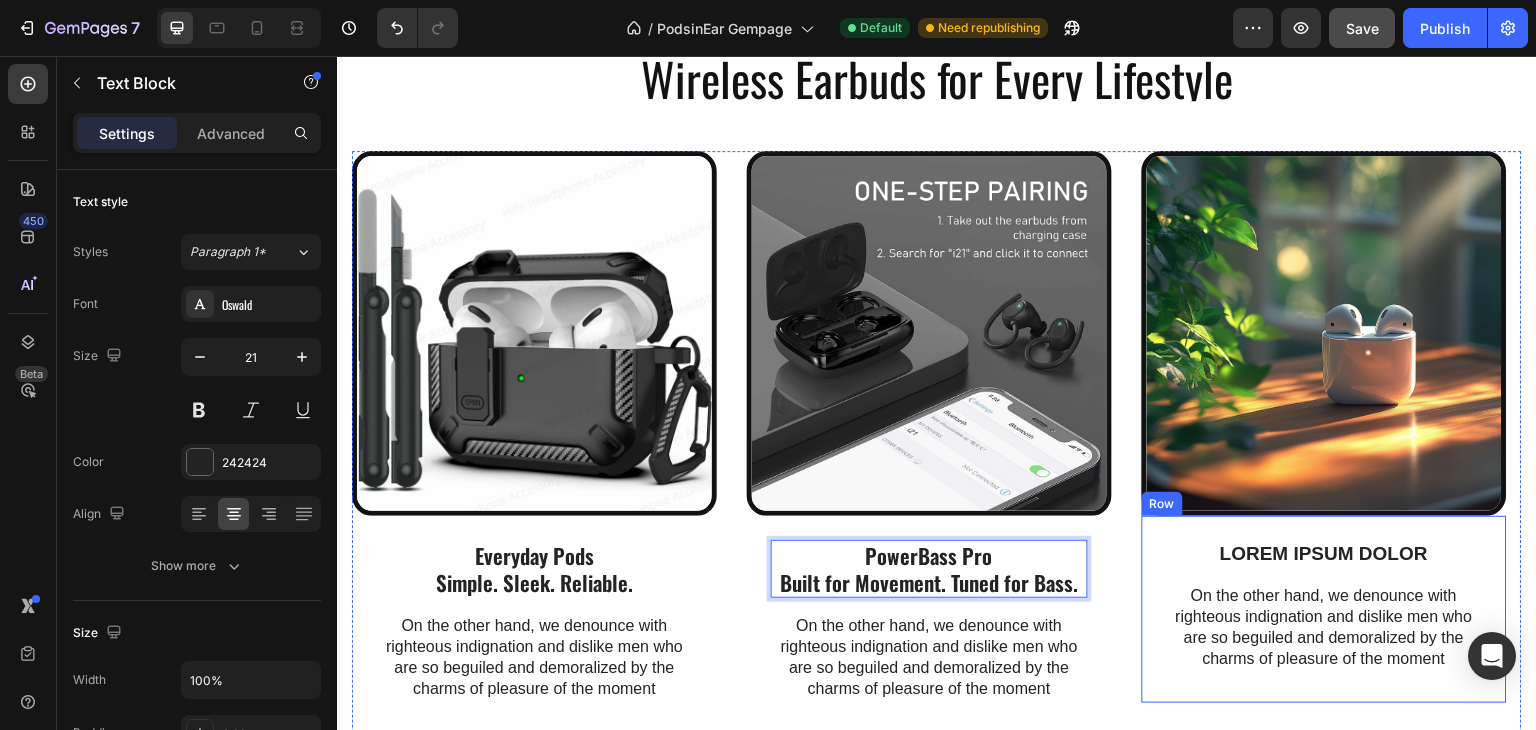 click on "LOREM IPSUM DOLOR Text Block On the other hand, we denounce with righteous indignation and dislike men who are so beguiled and demoralized by the charms of pleasure of the moment Text Block" at bounding box center [1324, 614] 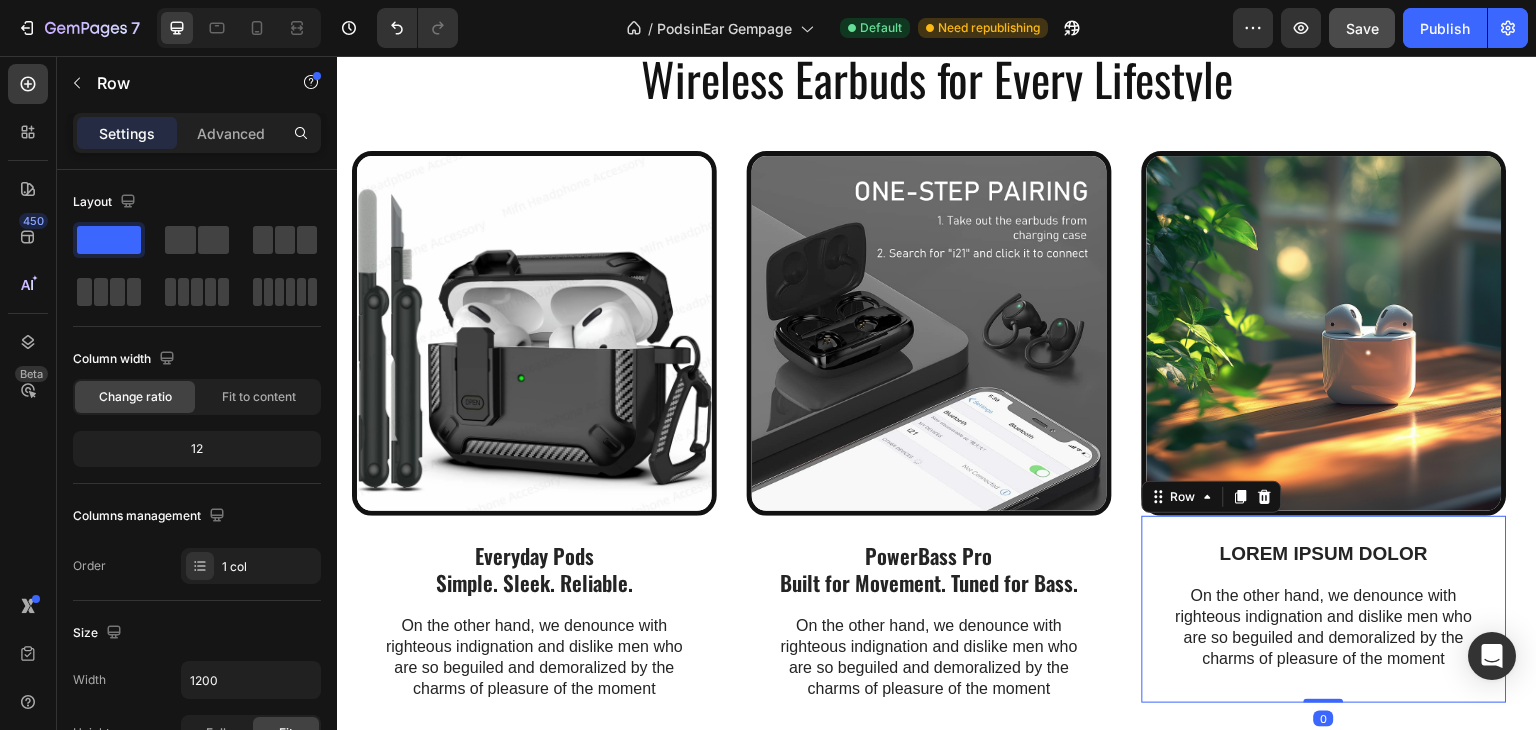 click on "LOREM IPSUM DOLOR Text Block On the other hand, we denounce with righteous indignation and dislike men who are so beguiled and demoralized by the charms of pleasure of the moment Text Block" at bounding box center [1324, 614] 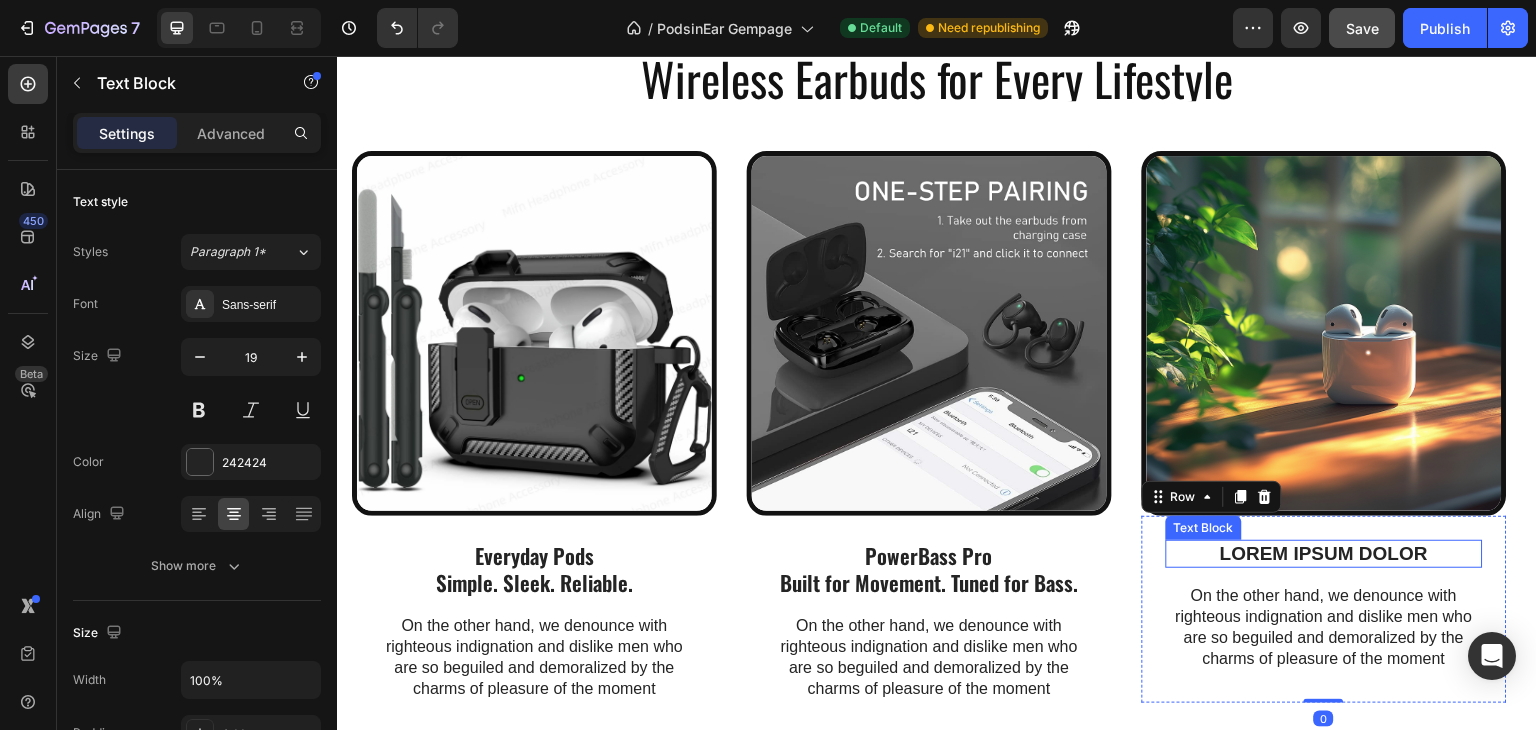 click on "LOREM IPSUM DOLOR" at bounding box center (1324, 554) 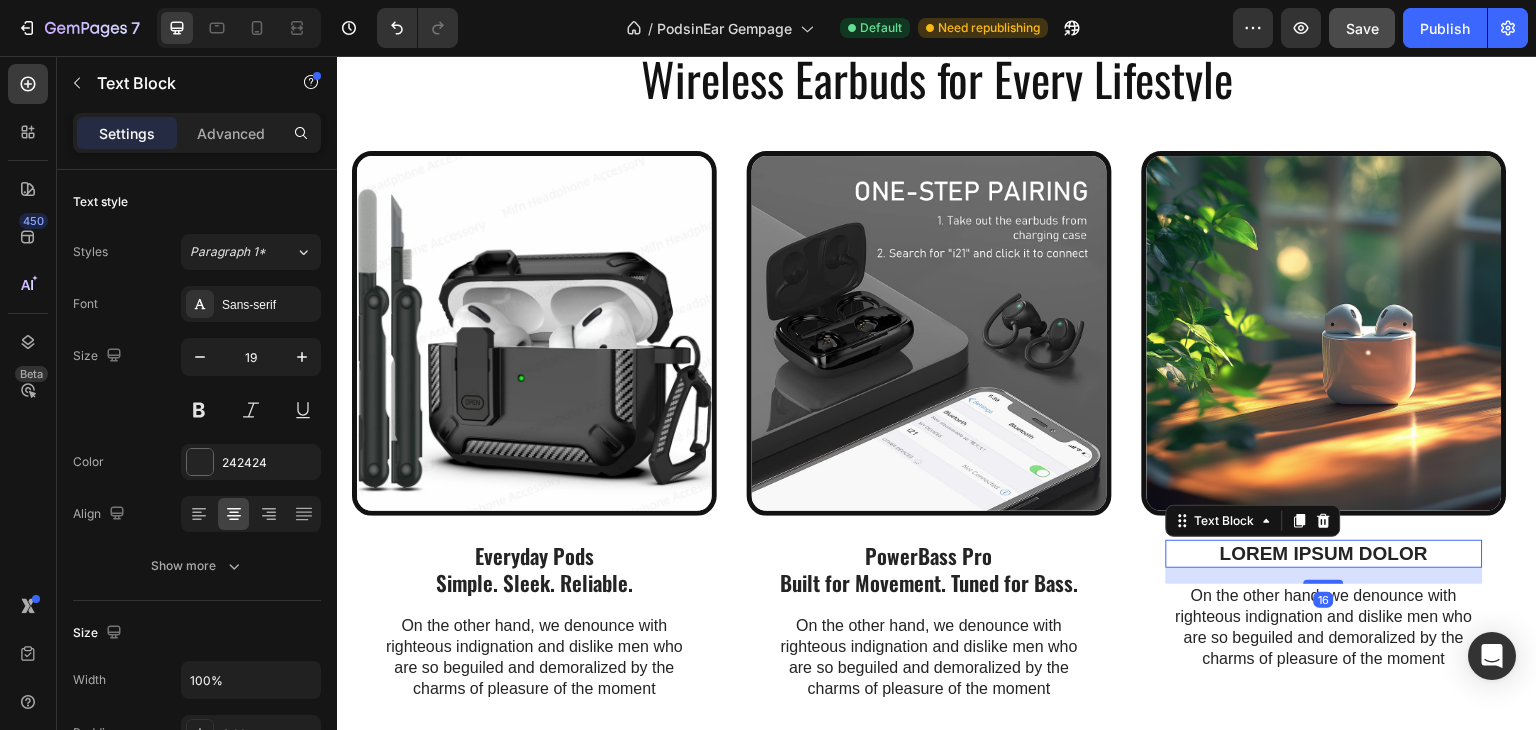 click on "LOREM IPSUM DOLOR" at bounding box center (1324, 554) 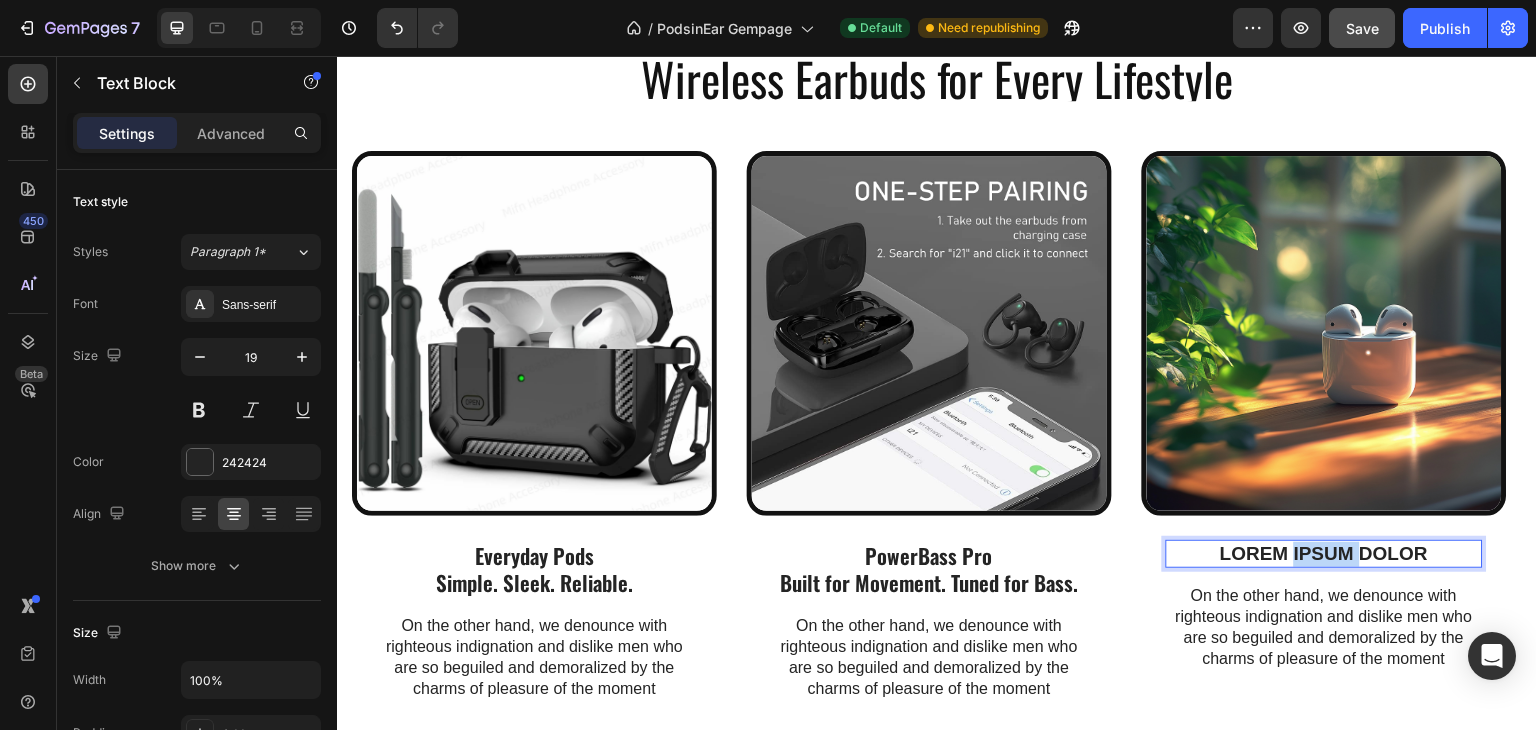 click on "LOREM IPSUM DOLOR" at bounding box center [1324, 554] 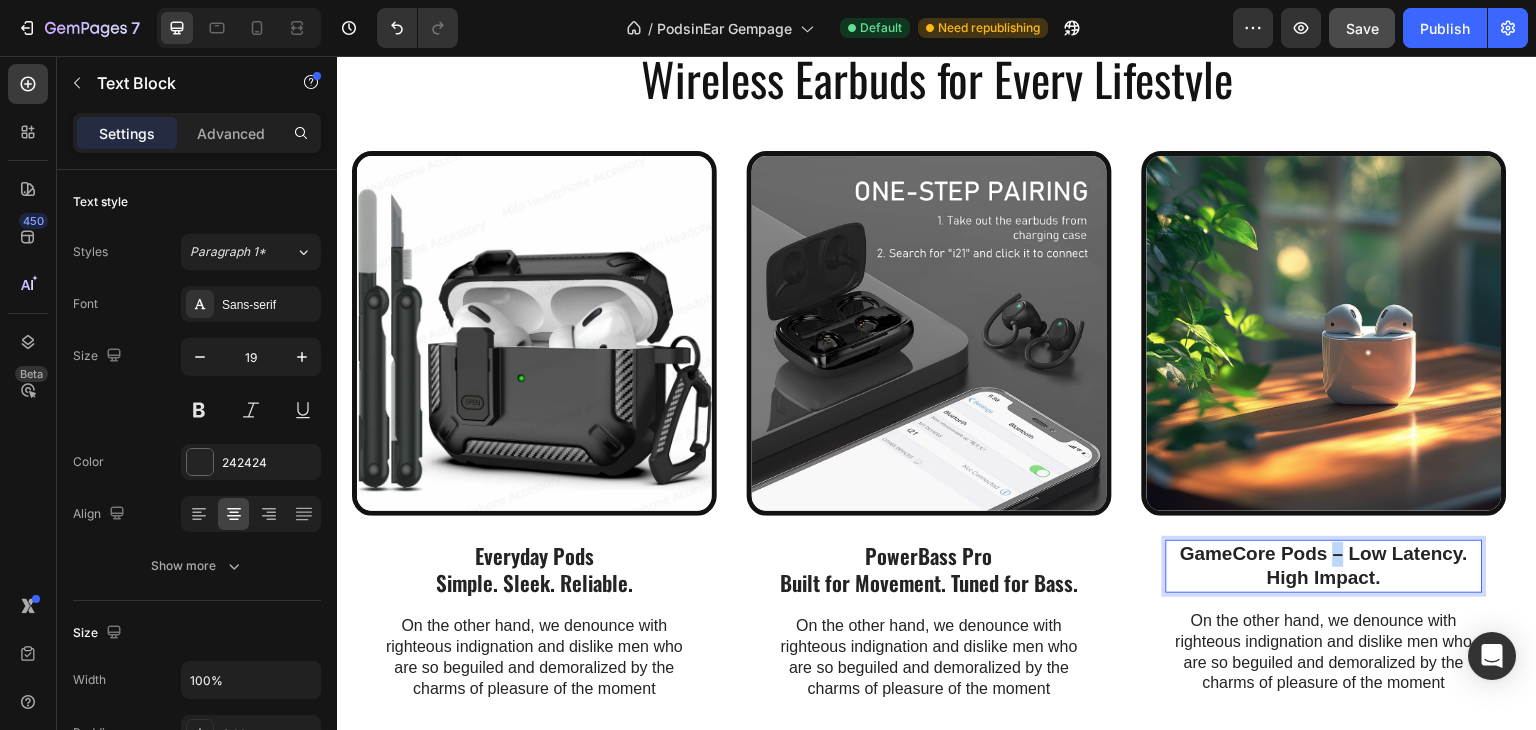 click on "GameCore Pods – Low Latency. High Impact." at bounding box center (1324, 566) 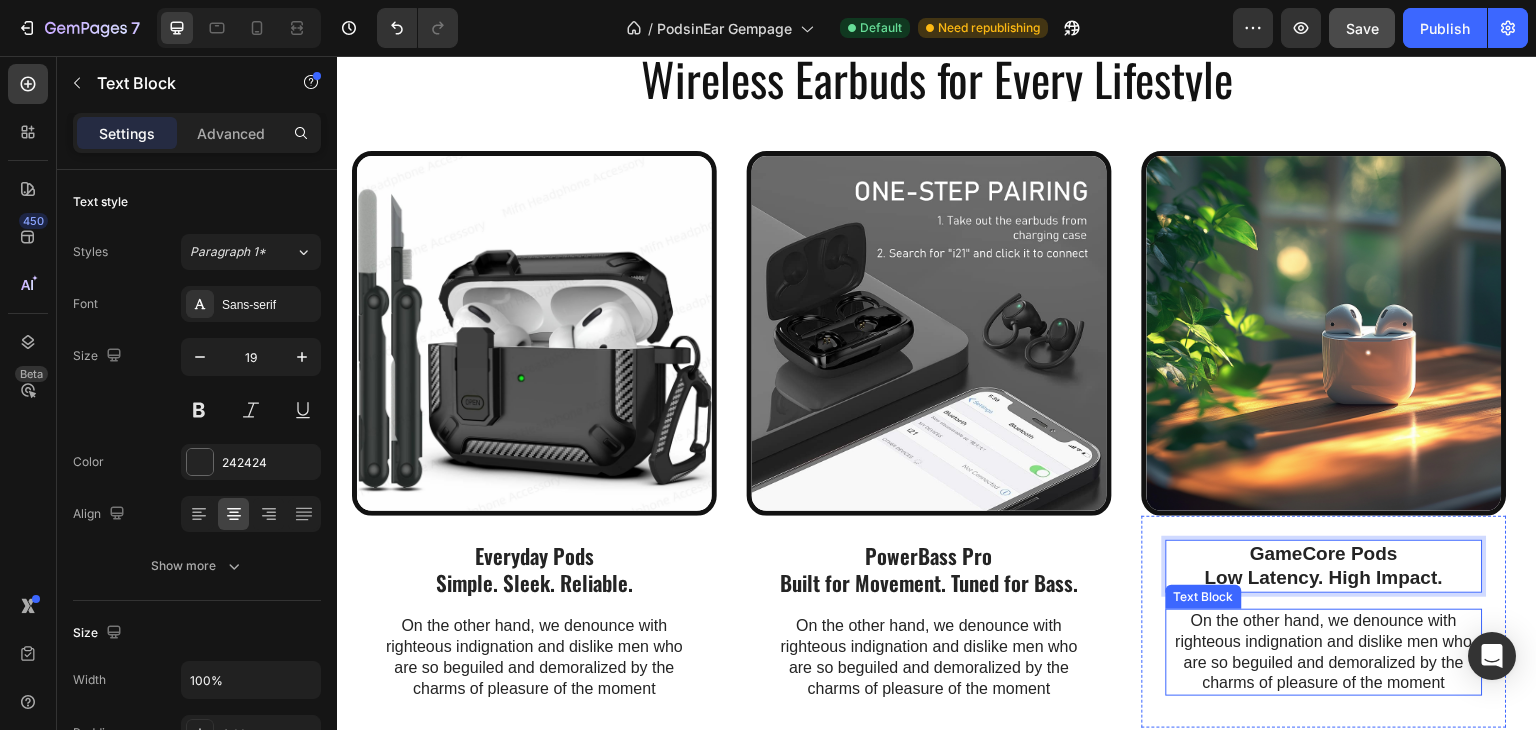 click on "On the other hand, we denounce with righteous indignation and dislike men who are so beguiled and demoralized by the charms of pleasure of the moment" at bounding box center (1324, 652) 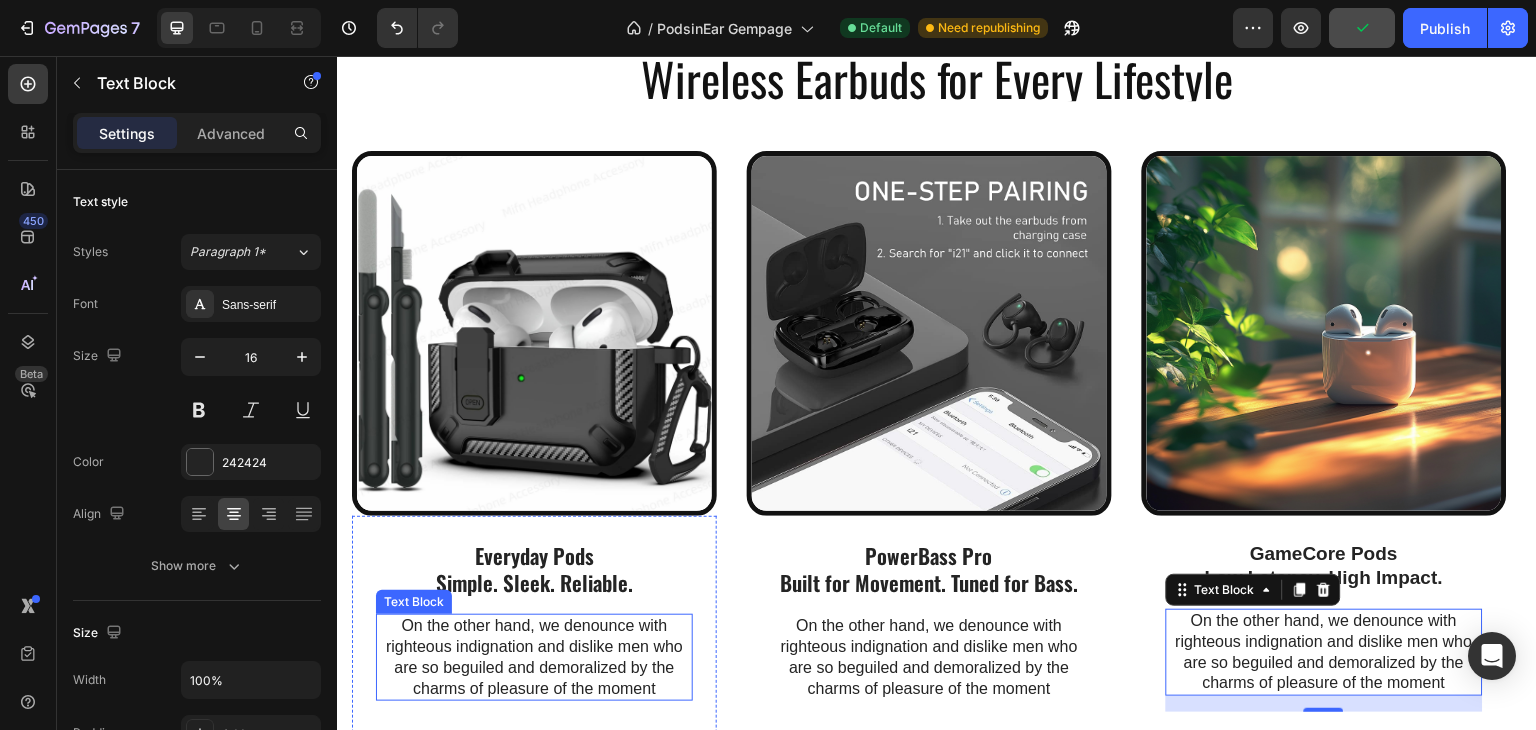 click on "On the other hand, we denounce with righteous indignation and dislike men who are so beguiled and demoralized by the charms of pleasure of the moment" at bounding box center [534, 657] 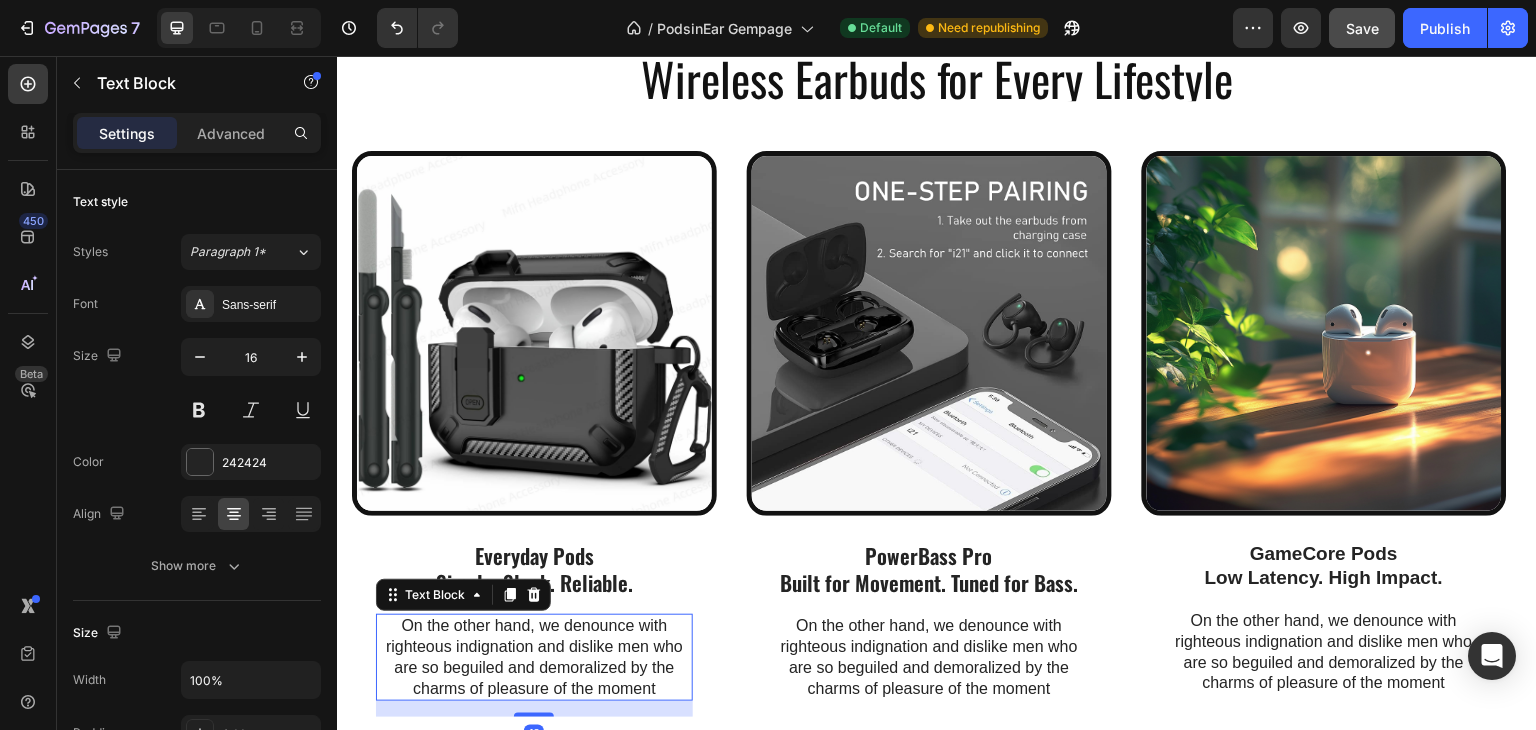 click on "On the other hand, we denounce with righteous indignation and dislike men who are so beguiled and demoralized by the charms of pleasure of the moment" at bounding box center [534, 657] 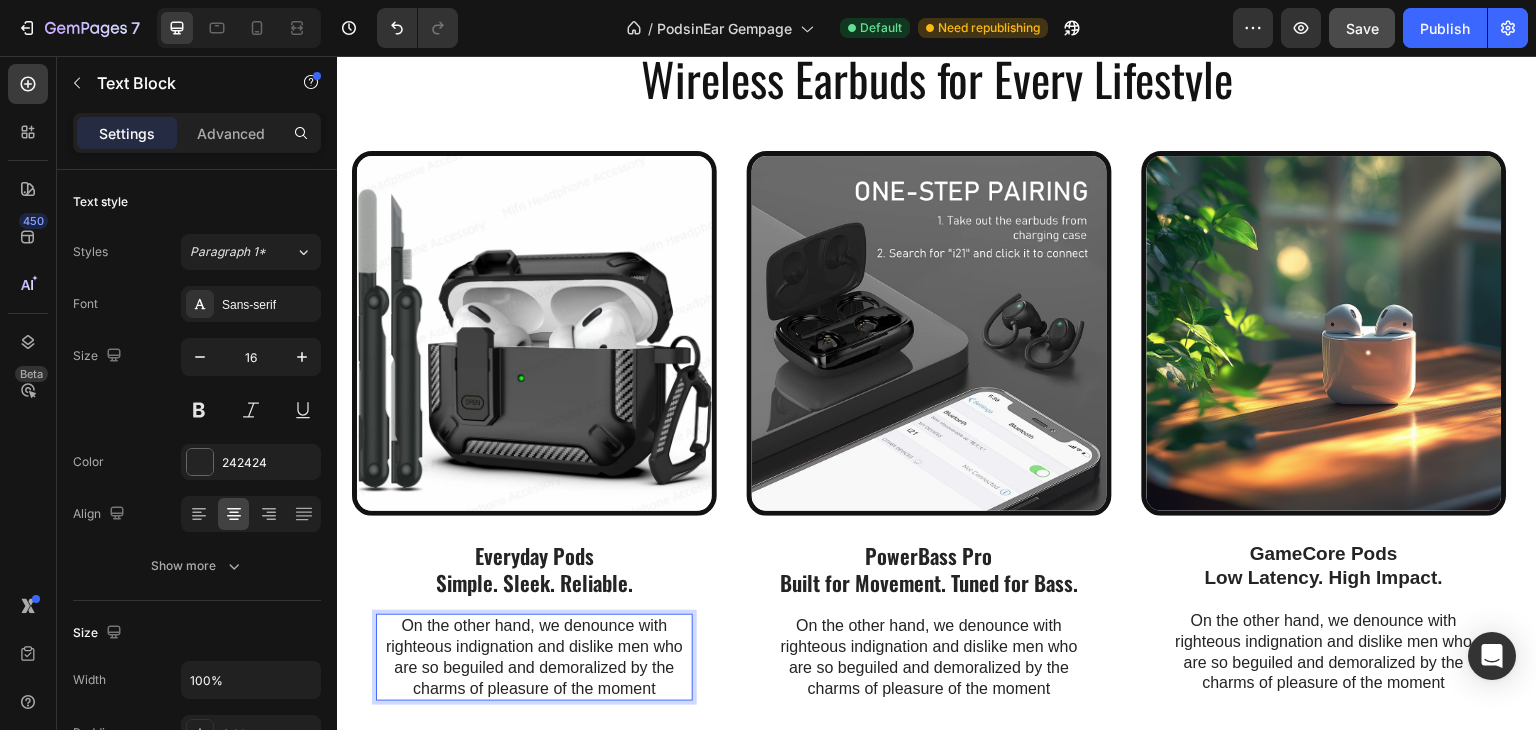 click on "On the other hand, we denounce with righteous indignation and dislike men who are so beguiled and demoralized by the charms of pleasure of the moment" at bounding box center [534, 657] 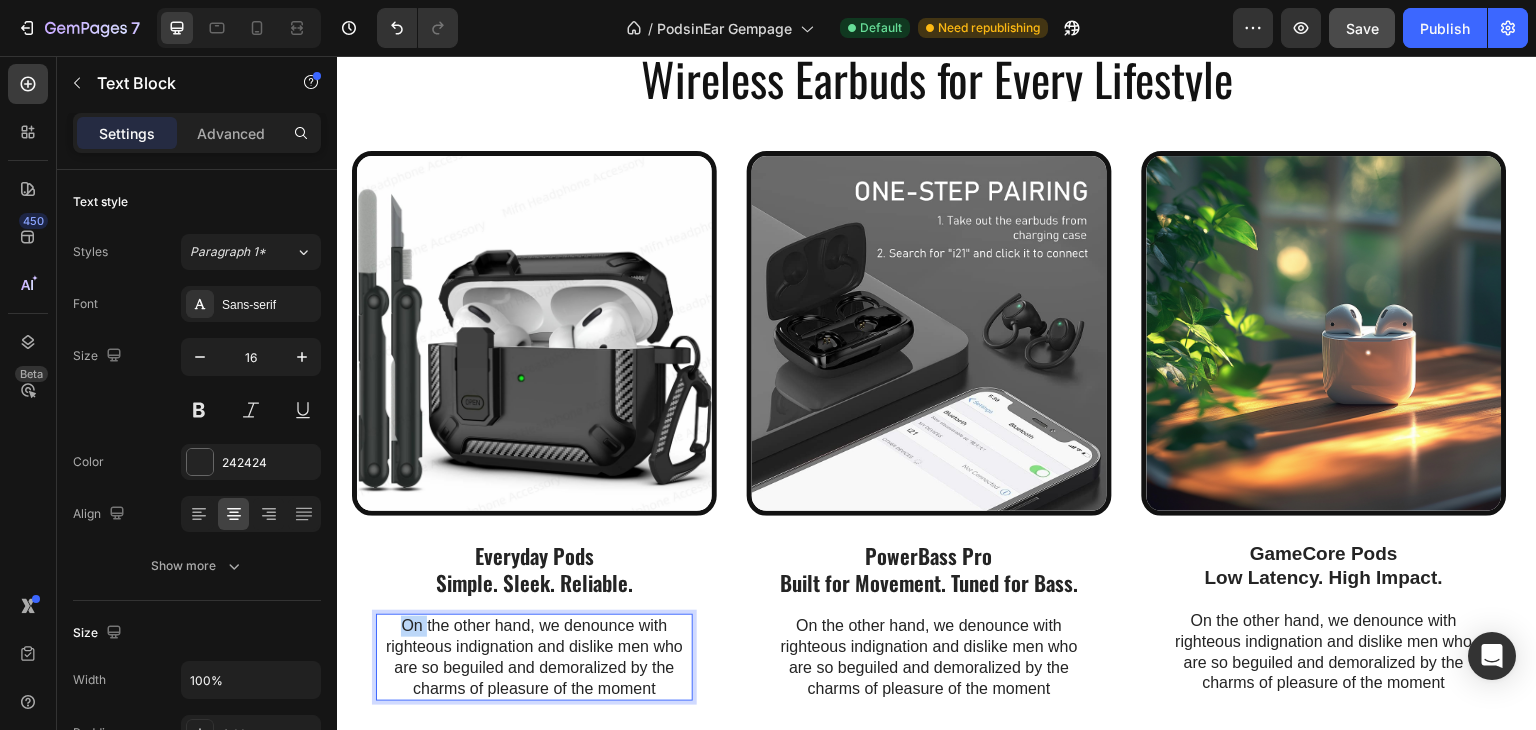 click on "On the other hand, we denounce with righteous indignation and dislike men who are so beguiled and demoralized by the charms of pleasure of the moment" at bounding box center [534, 657] 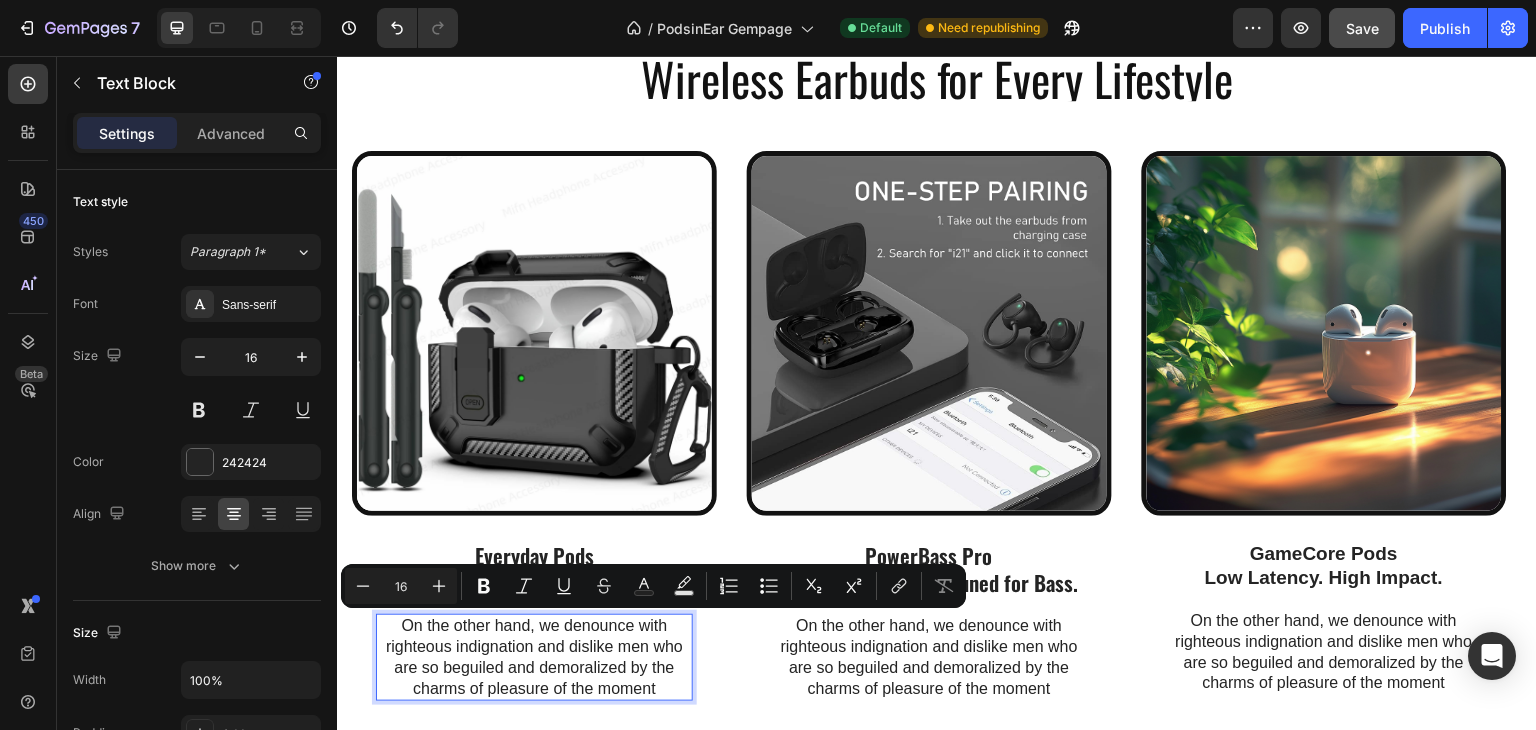 click on "On the other hand, we denounce with righteous indignation and dislike men who are so beguiled and demoralized by the charms of pleasure of the moment" at bounding box center [534, 657] 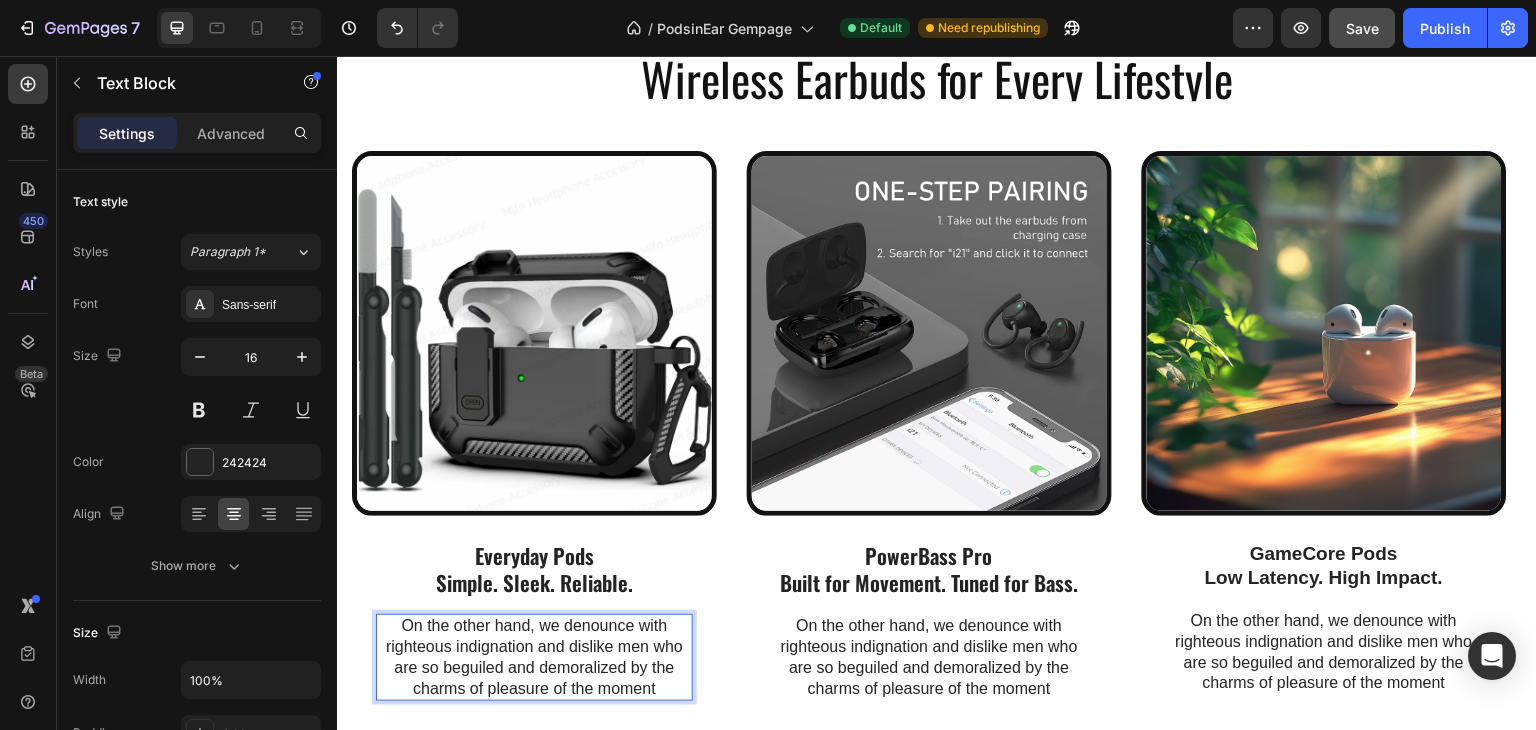 click on "On the other hand, we denounce with righteous indignation and dislike men who are so beguiled and demoralized by the charms of pleasure of the moment" at bounding box center [534, 657] 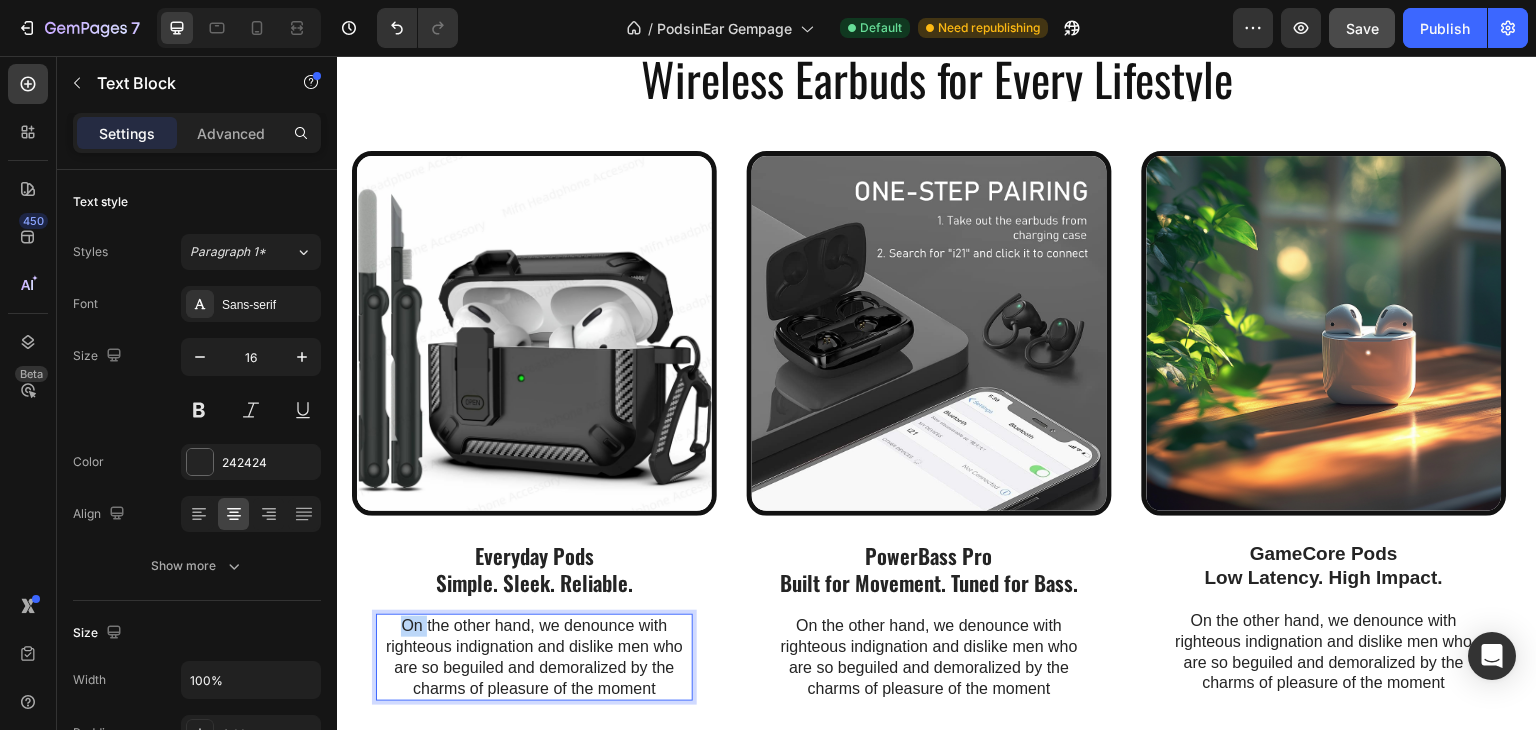 click on "On the other hand, we denounce with righteous indignation and dislike men who are so beguiled and demoralized by the charms of pleasure of the moment" at bounding box center [534, 657] 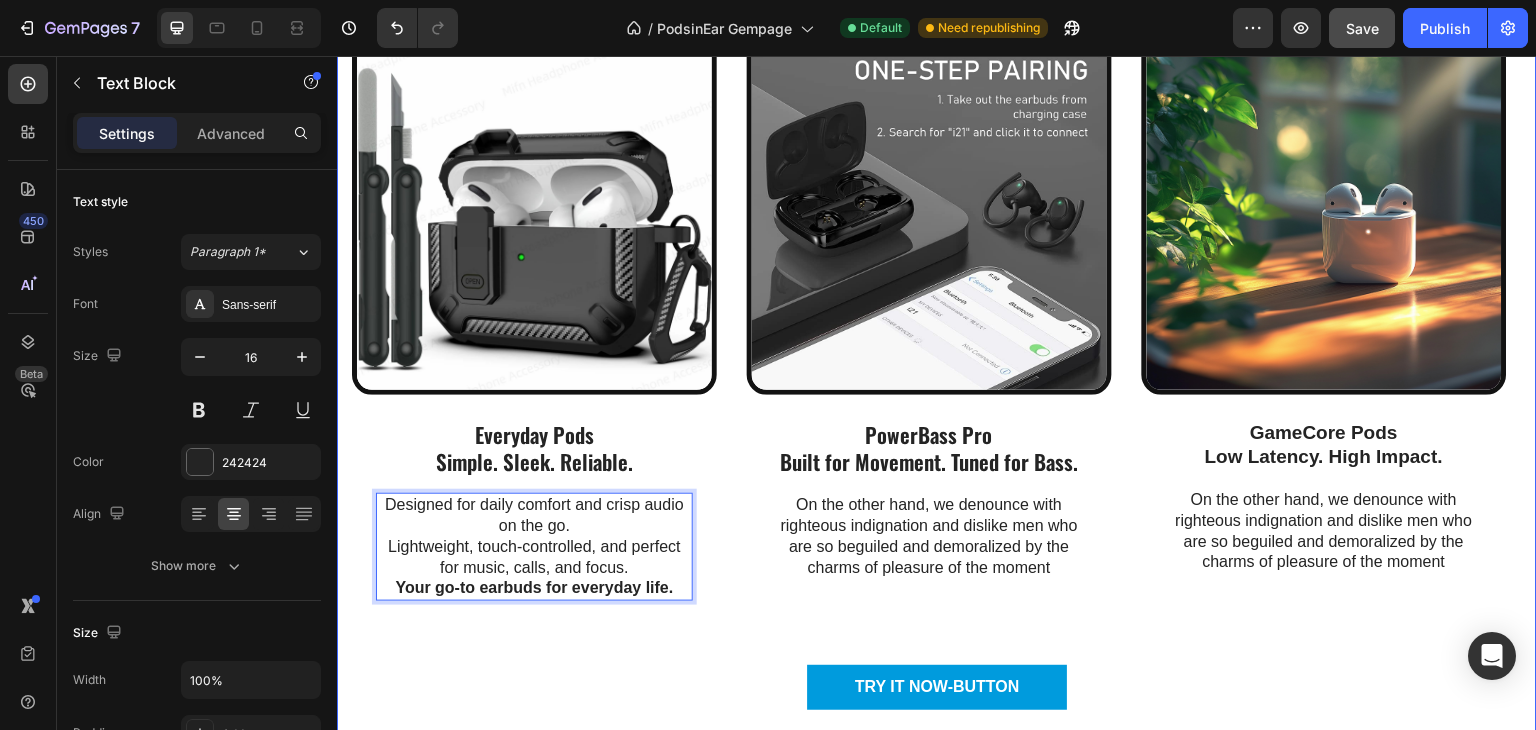 scroll, scrollTop: 1219, scrollLeft: 0, axis: vertical 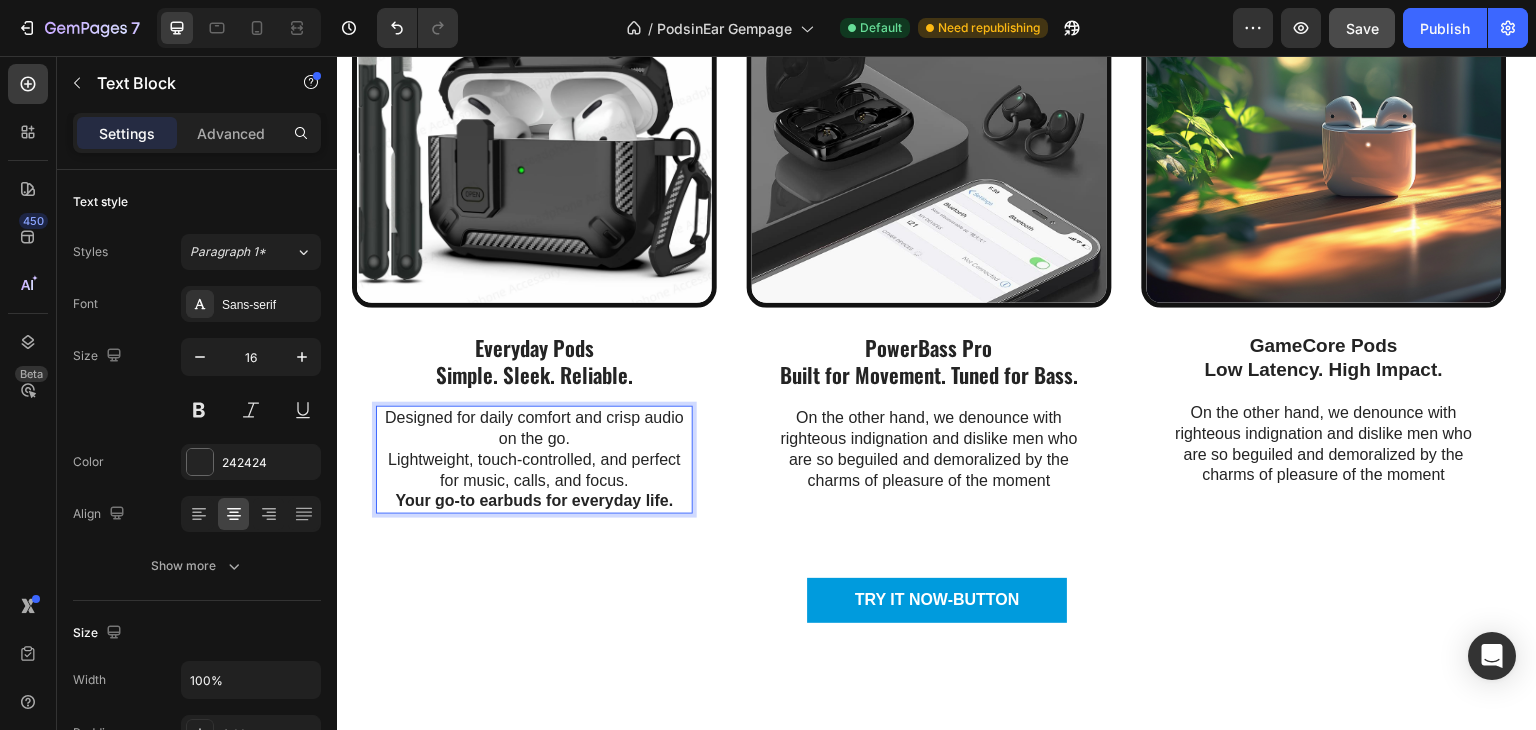 click on "Designed for daily comfort and crisp audio on the go. Lightweight, touch-controlled, and perfect for music, calls, and focus. Your go-to earbuds for everyday life." at bounding box center [534, 460] 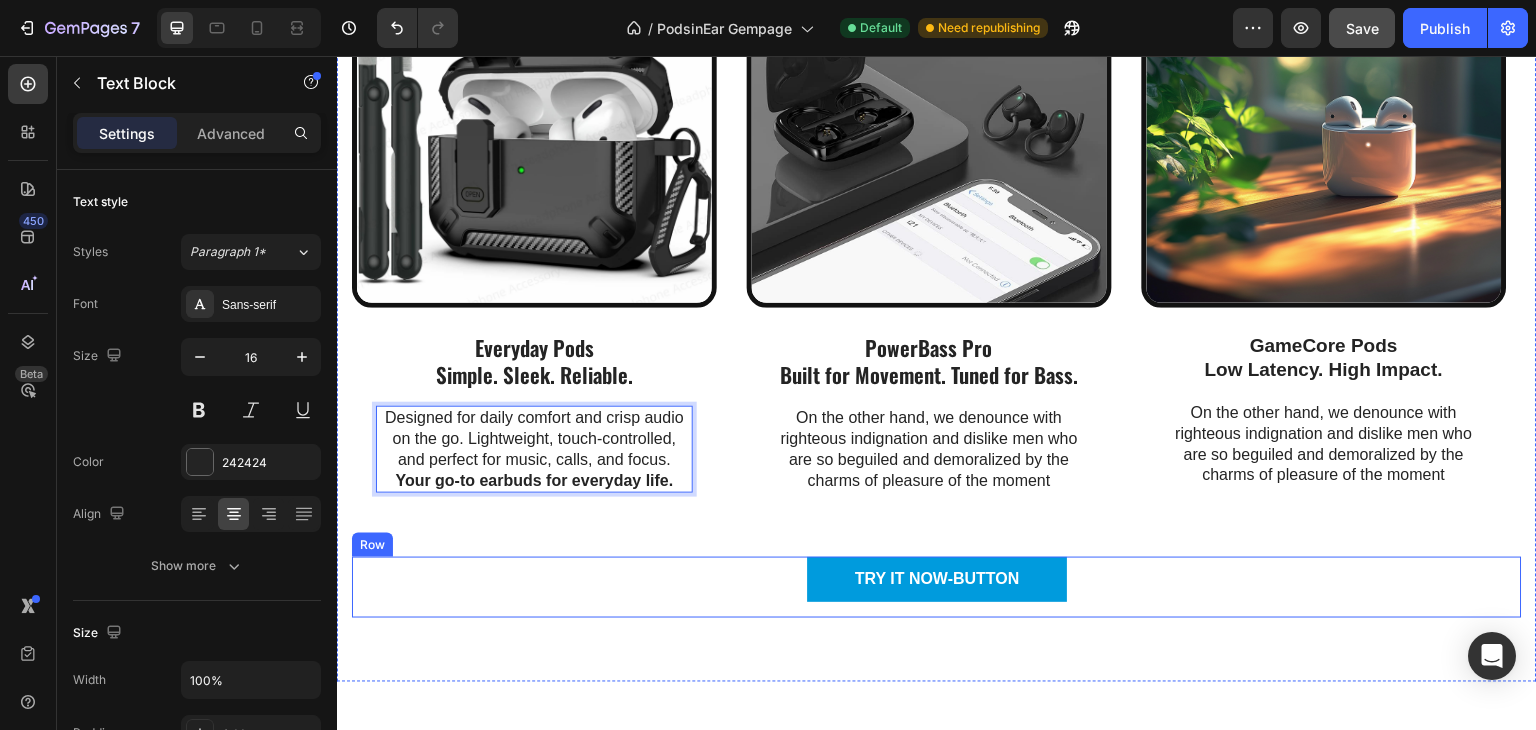 click on "TRY IT NOW-BUTTON Button" at bounding box center (937, 587) 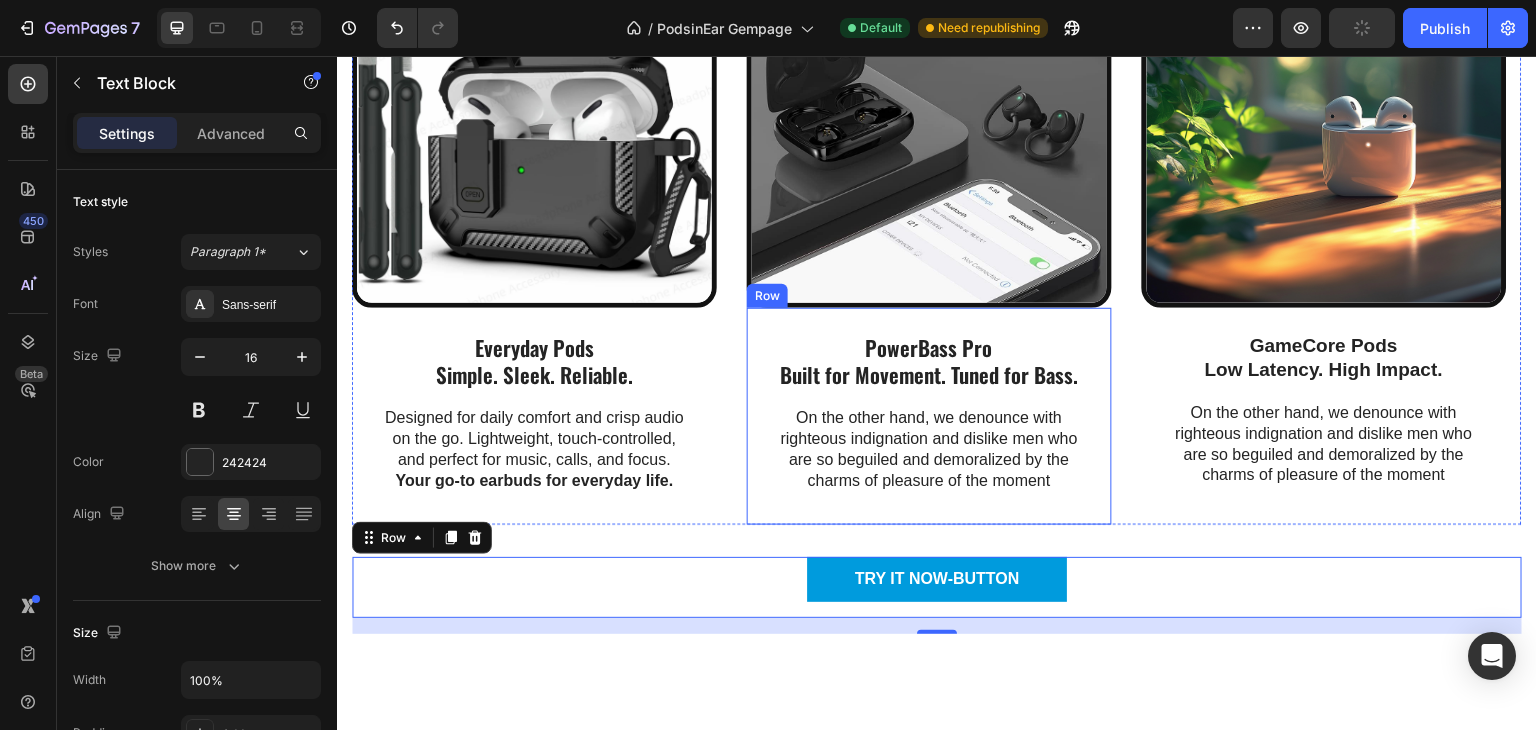 click on "On the other hand, we denounce with righteous indignation and dislike men who are so beguiled and demoralized by the charms of pleasure of the moment" at bounding box center [929, 449] 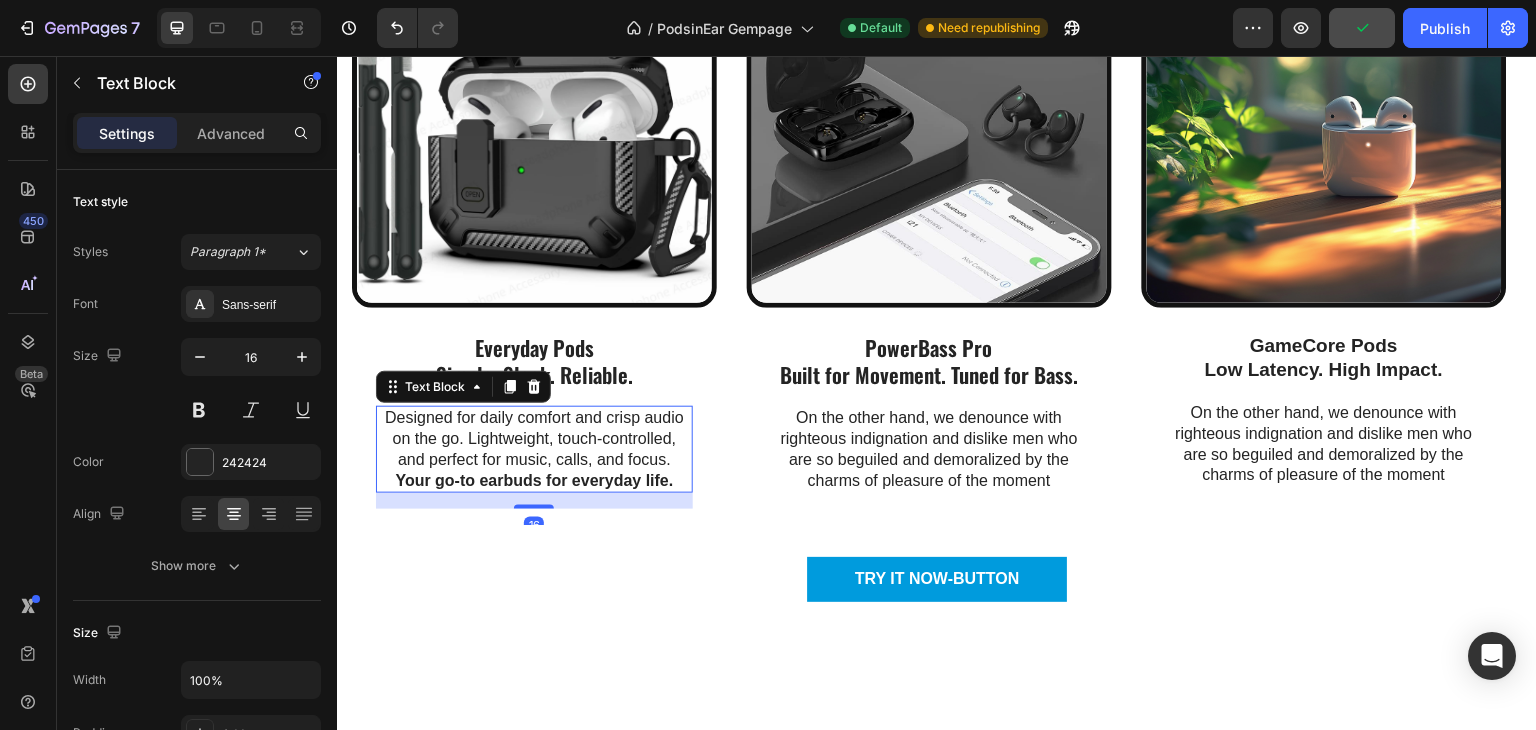 click on "Designed for daily comfort and crisp audio on the go. Lightweight, touch-controlled, and perfect for music, calls, and focus. Your go-to earbuds for everyday life." at bounding box center [534, 449] 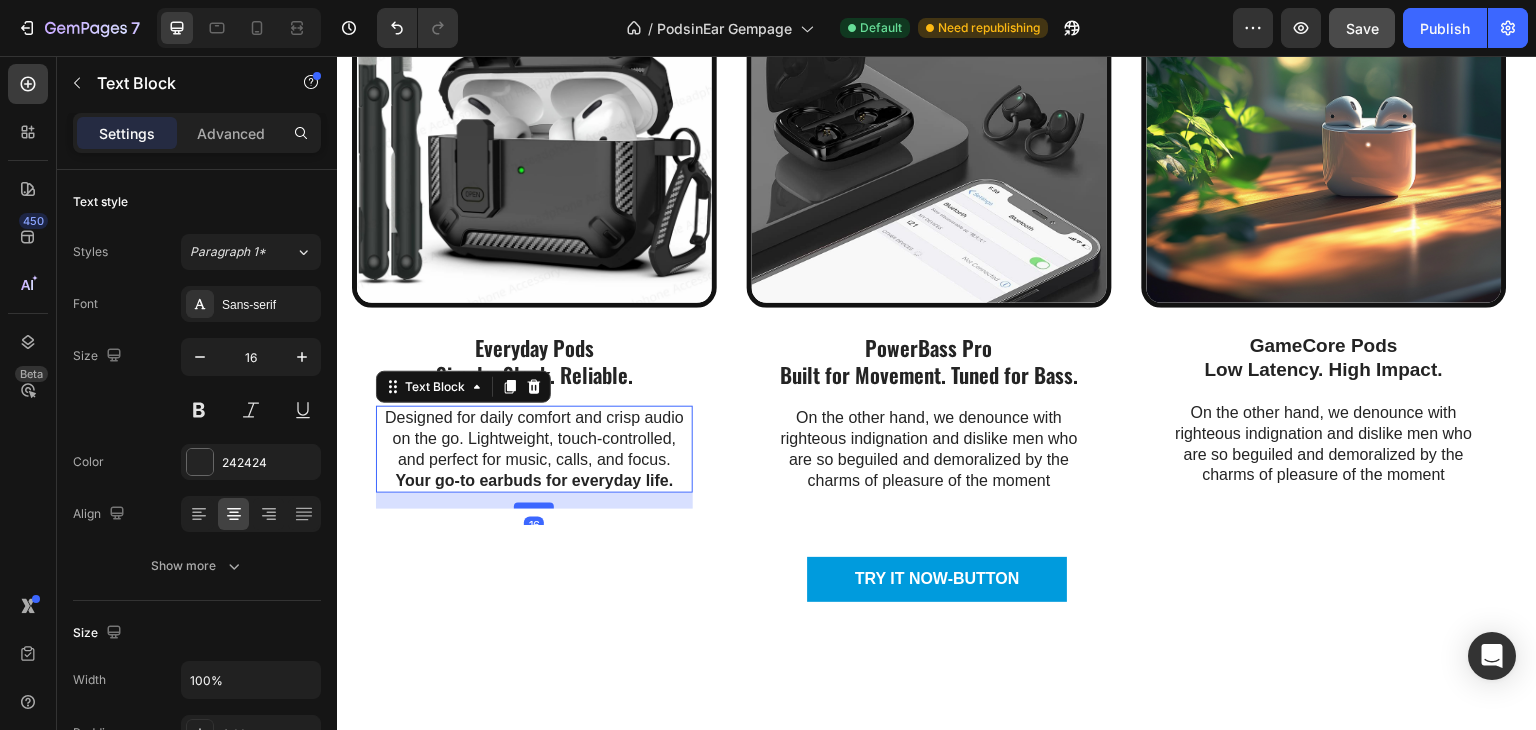 drag, startPoint x: 533, startPoint y: 507, endPoint x: 544, endPoint y: 507, distance: 11 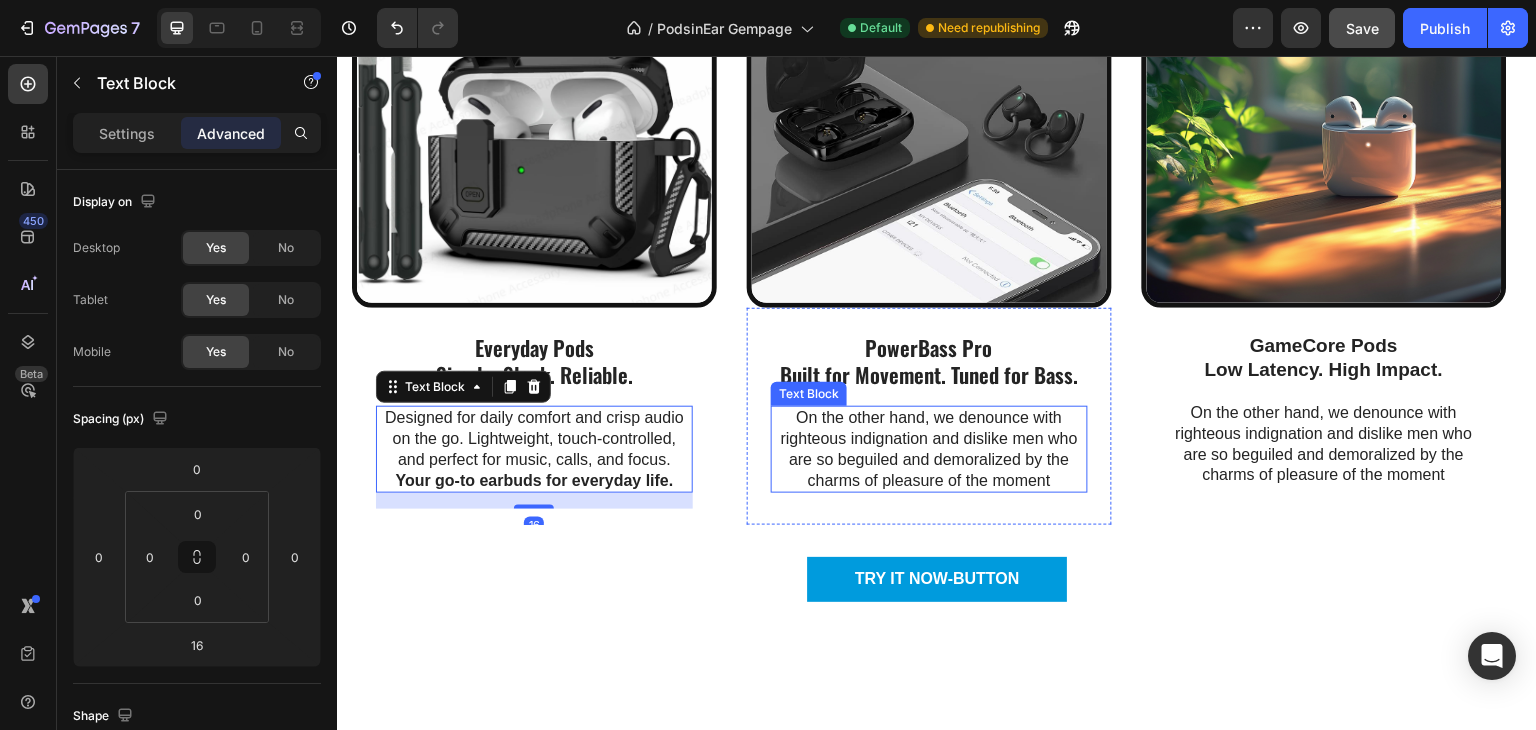 click on "On the other hand, we denounce with righteous indignation and dislike men who are so beguiled and demoralized by the charms of pleasure of the moment" at bounding box center [929, 449] 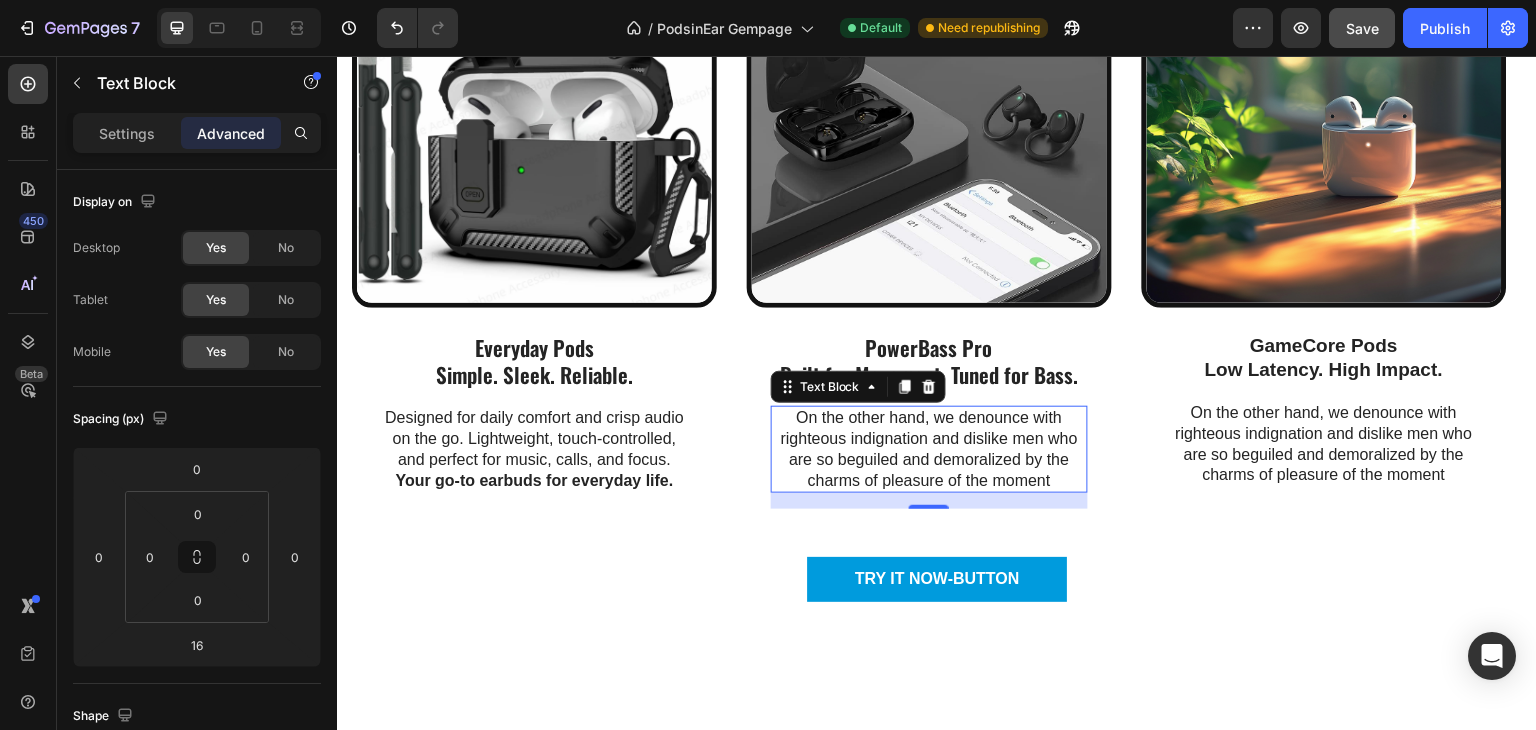 click on "On the other hand, we denounce with righteous indignation and dislike men who are so beguiled and demoralized by the charms of pleasure of the moment" at bounding box center [929, 449] 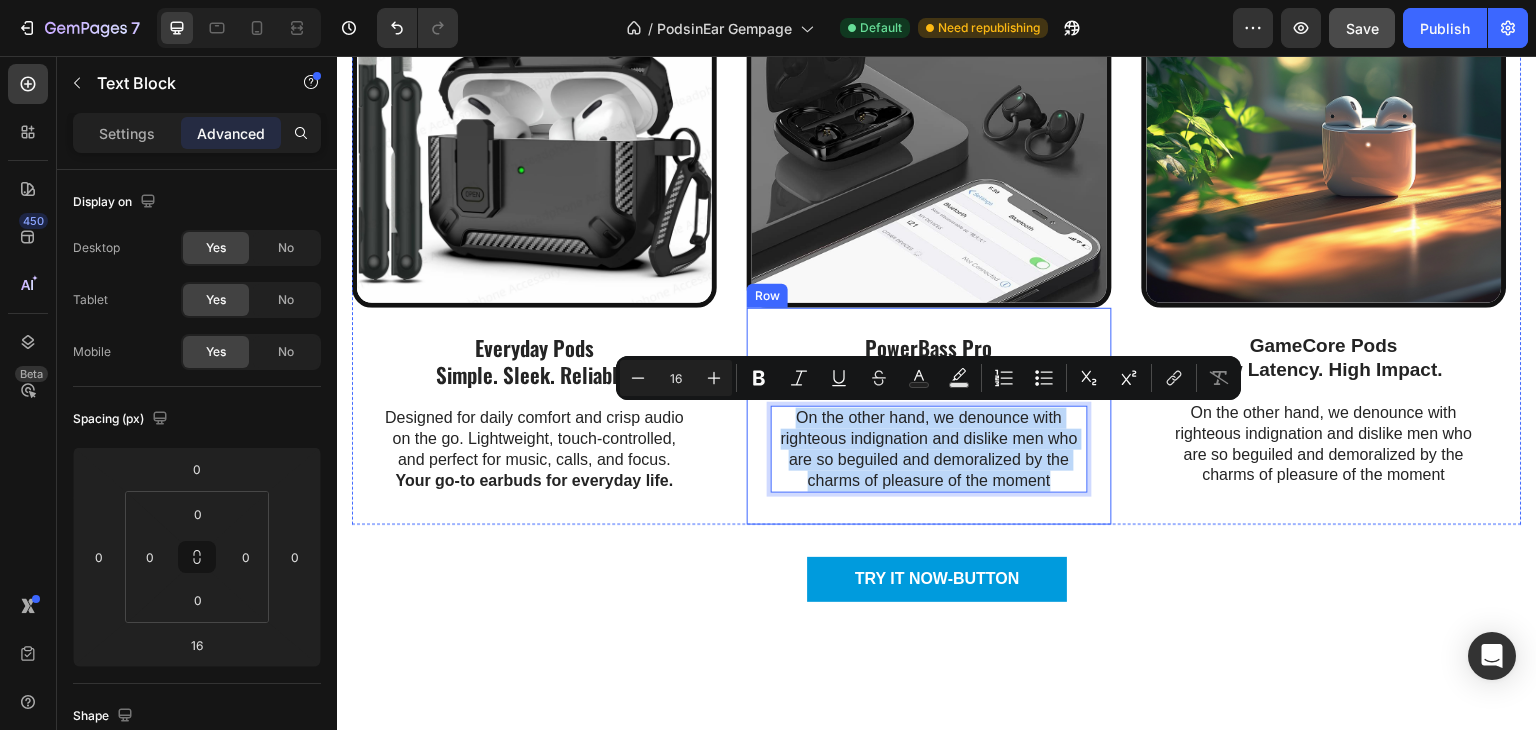 drag, startPoint x: 797, startPoint y: 414, endPoint x: 1066, endPoint y: 498, distance: 281.8102 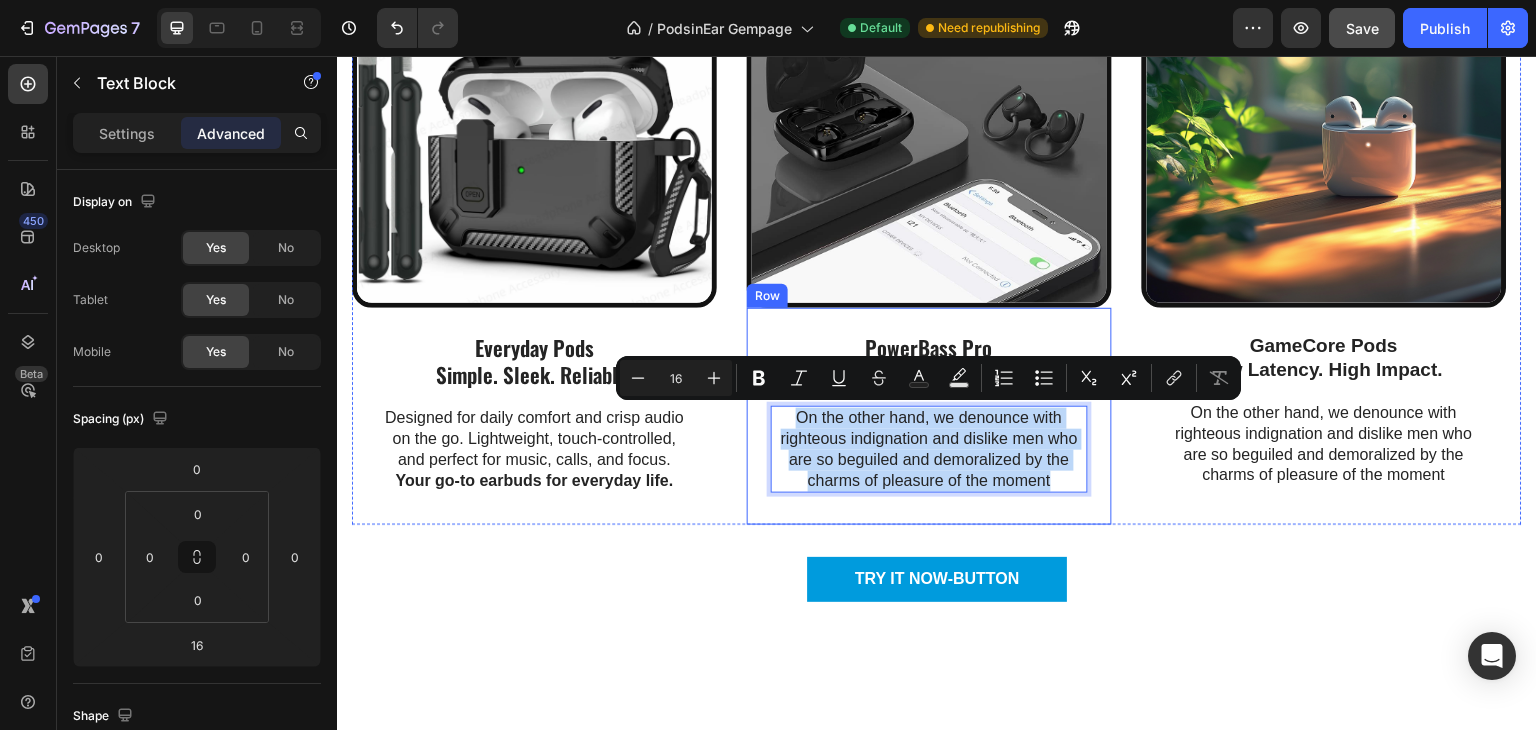 click on "PowerBass Pro  Built for Movement. Tuned for Bass. Text Block On the other hand, we denounce with righteous indignation and dislike men who are so beguiled and demoralized by the charms of pleasure of the moment Text Block   16" at bounding box center [929, 421] 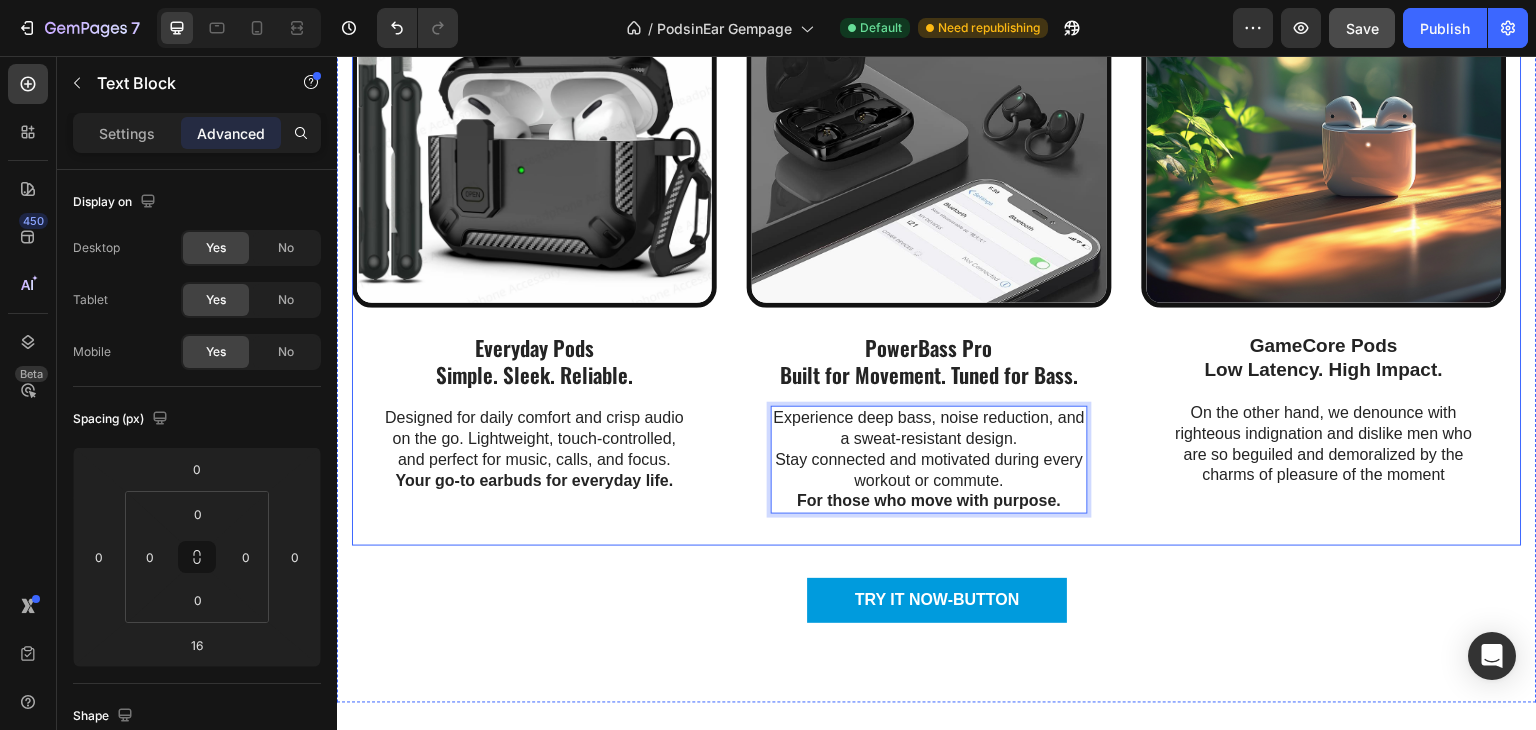 click on "Image GameCore Pods   Low Latency. High Impact. Text Block On the other hand, we denounce with righteous indignation and dislike men who are so beguiled and demoralized by the charms of pleasure of the moment Text Block Row" at bounding box center [1324, 245] 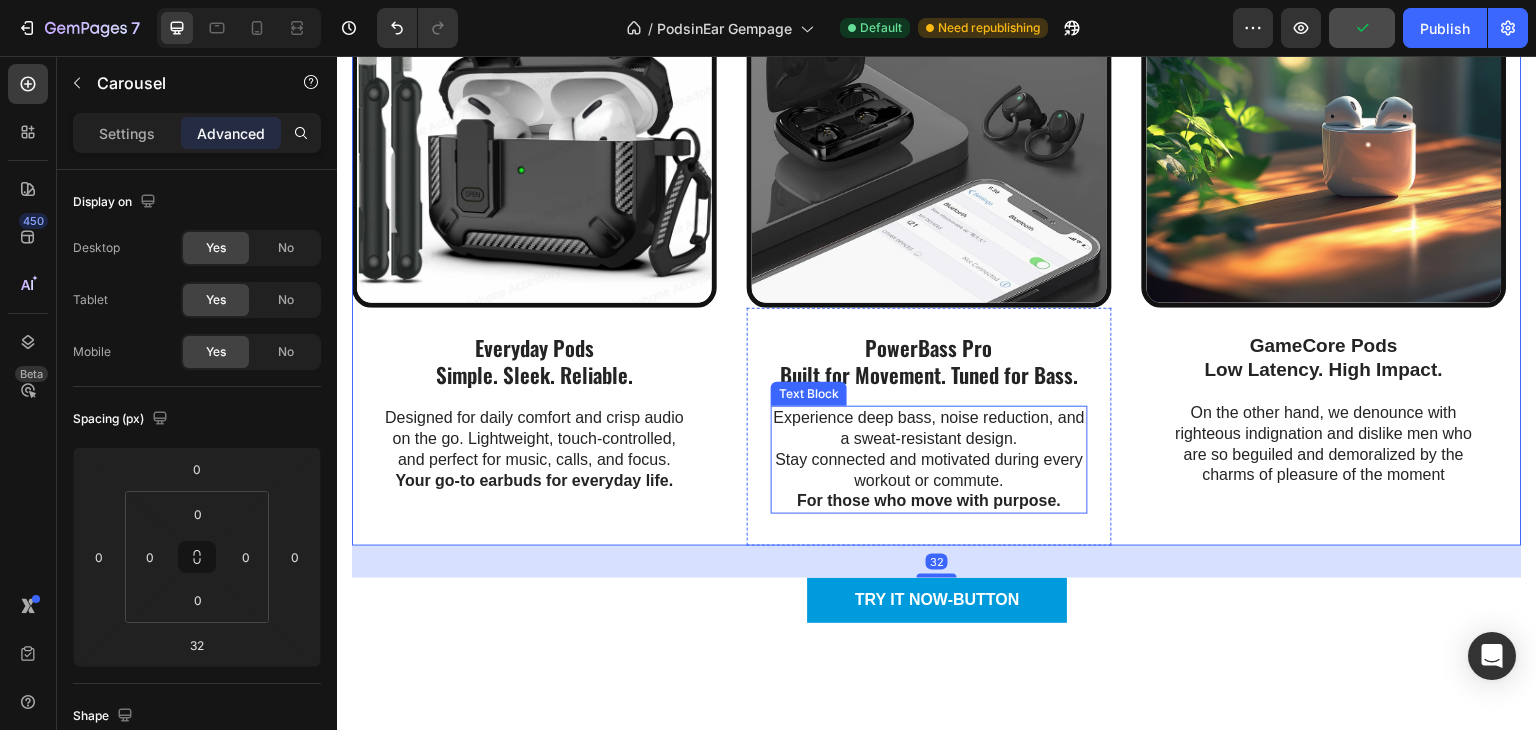 click on "Experience deep bass, noise reduction, and a sweat-resistant design. Stay connected and motivated during every workout or commute. For those who move with purpose." at bounding box center [929, 460] 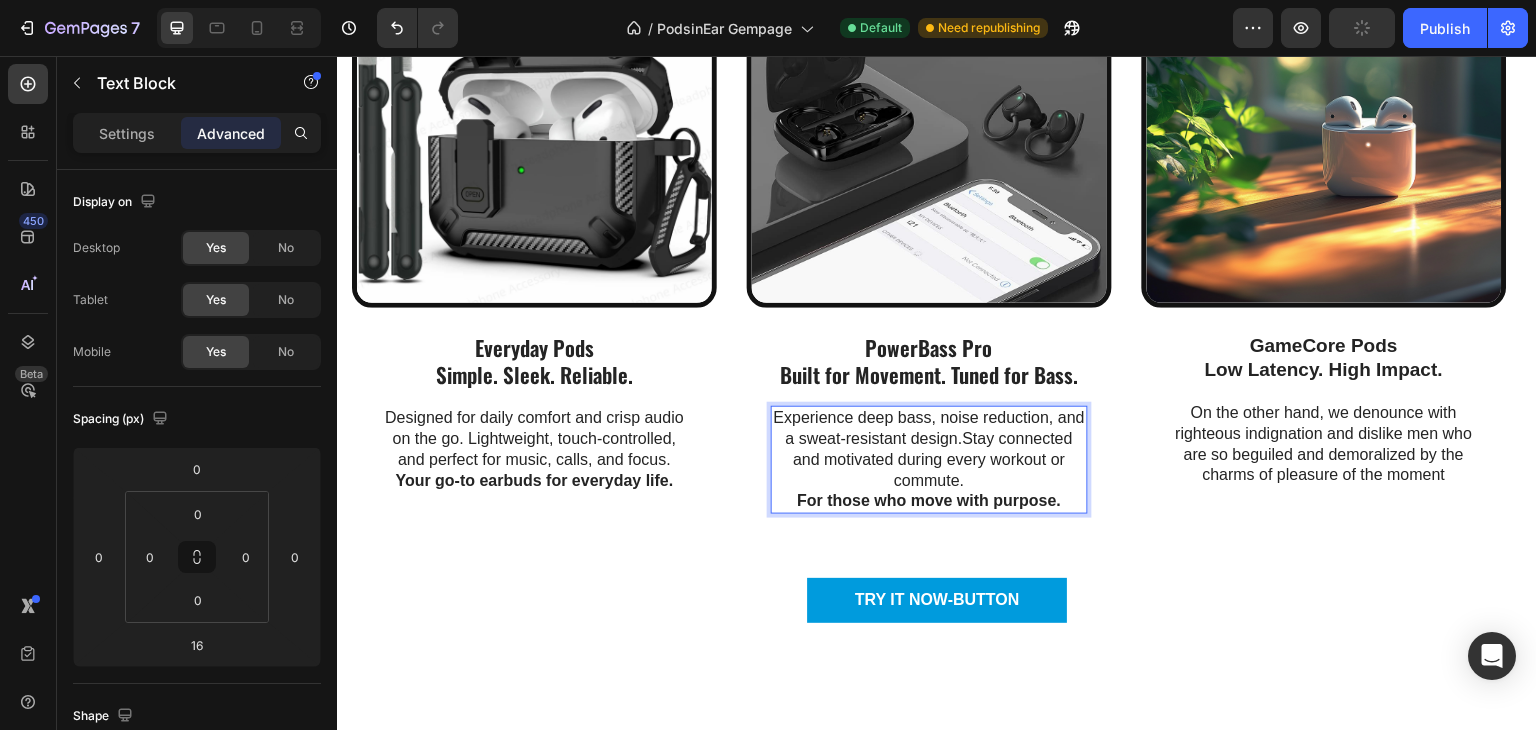 click on "Experience deep bass, noise reduction, and a sweat-resistant design.Stay connected and motivated during every workout or commute. For those who move with purpose." at bounding box center [929, 460] 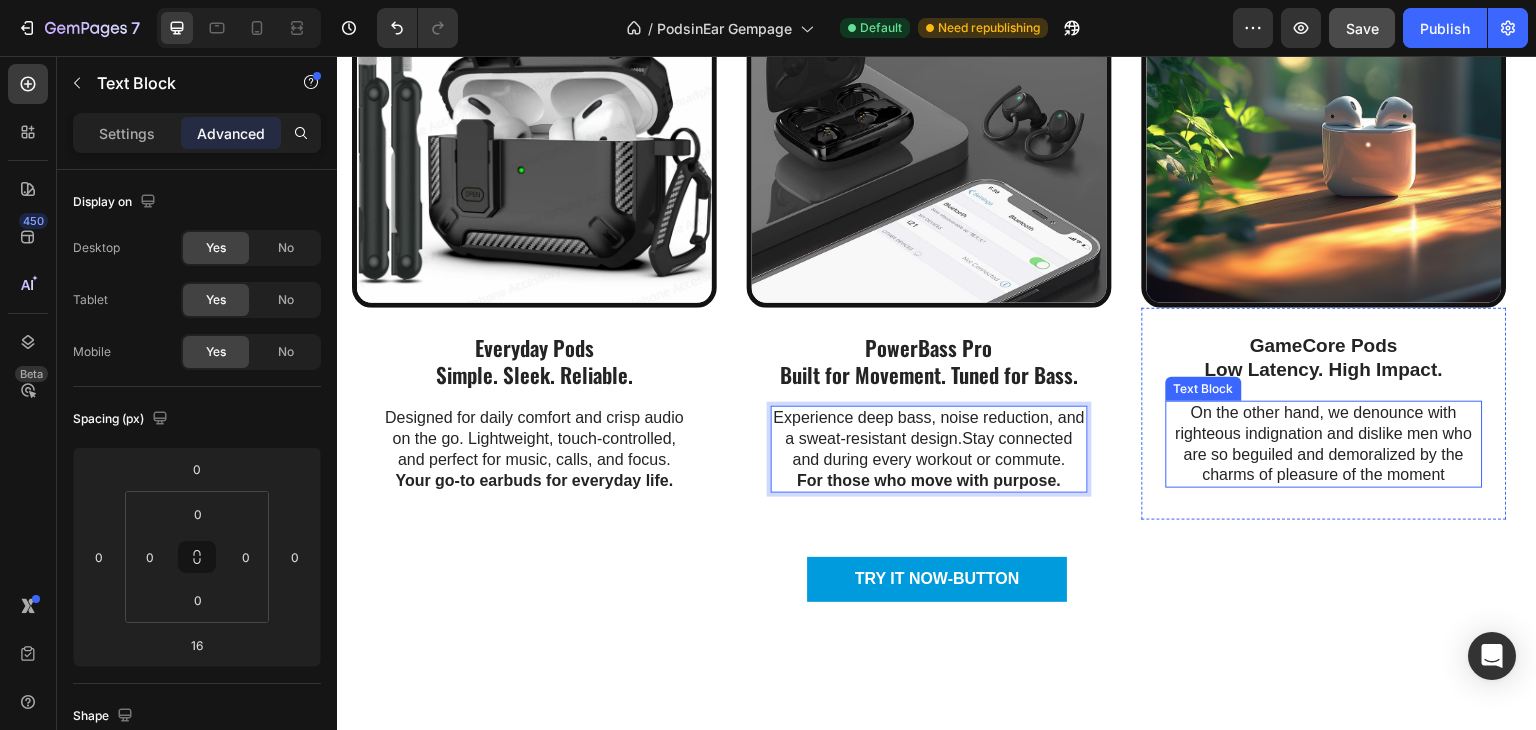 click on "On the other hand, we denounce with righteous indignation and dislike men who are so beguiled and demoralized by the charms of pleasure of the moment" at bounding box center [1324, 444] 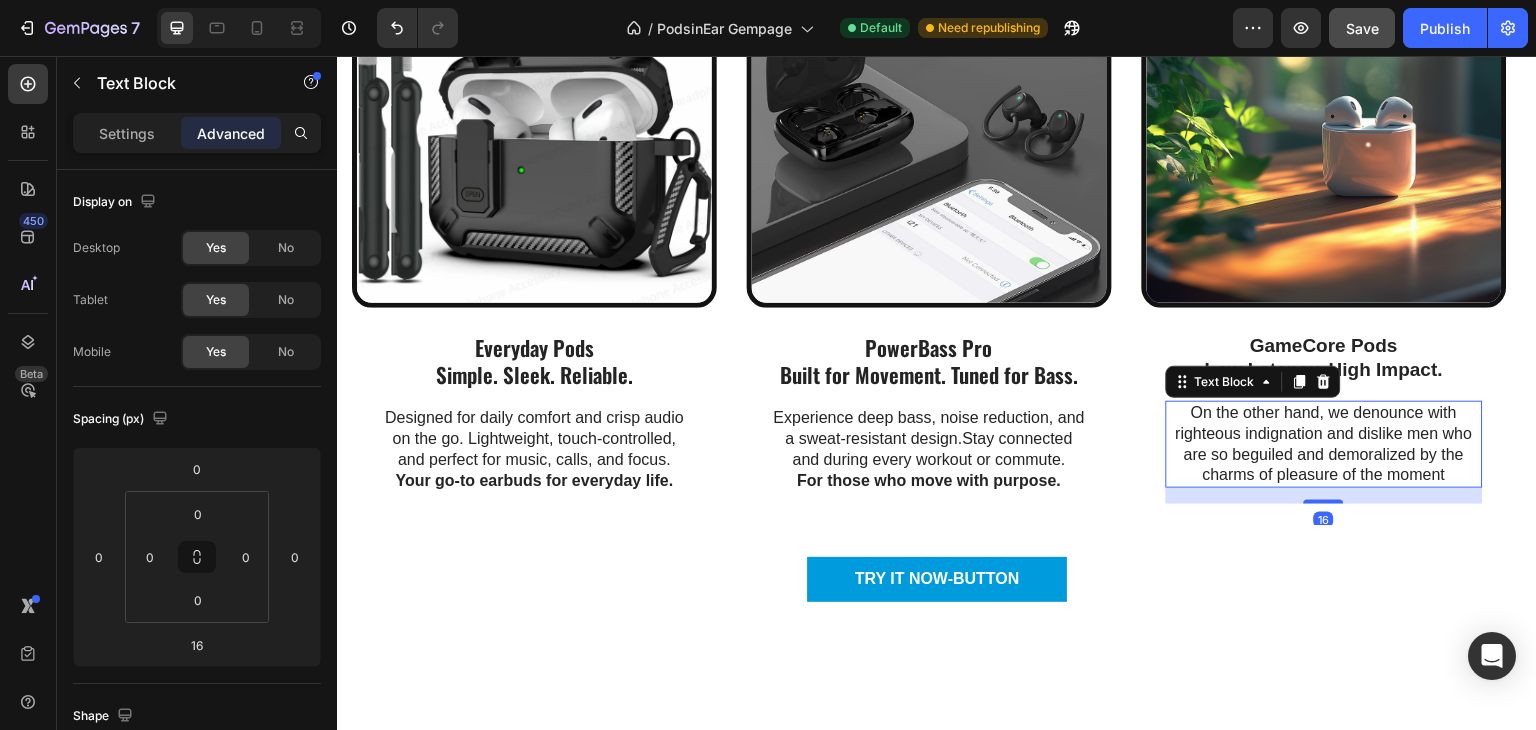 click on "On the other hand, we denounce with righteous indignation and dislike men who are so beguiled and demoralized by the charms of pleasure of the moment" at bounding box center [1324, 444] 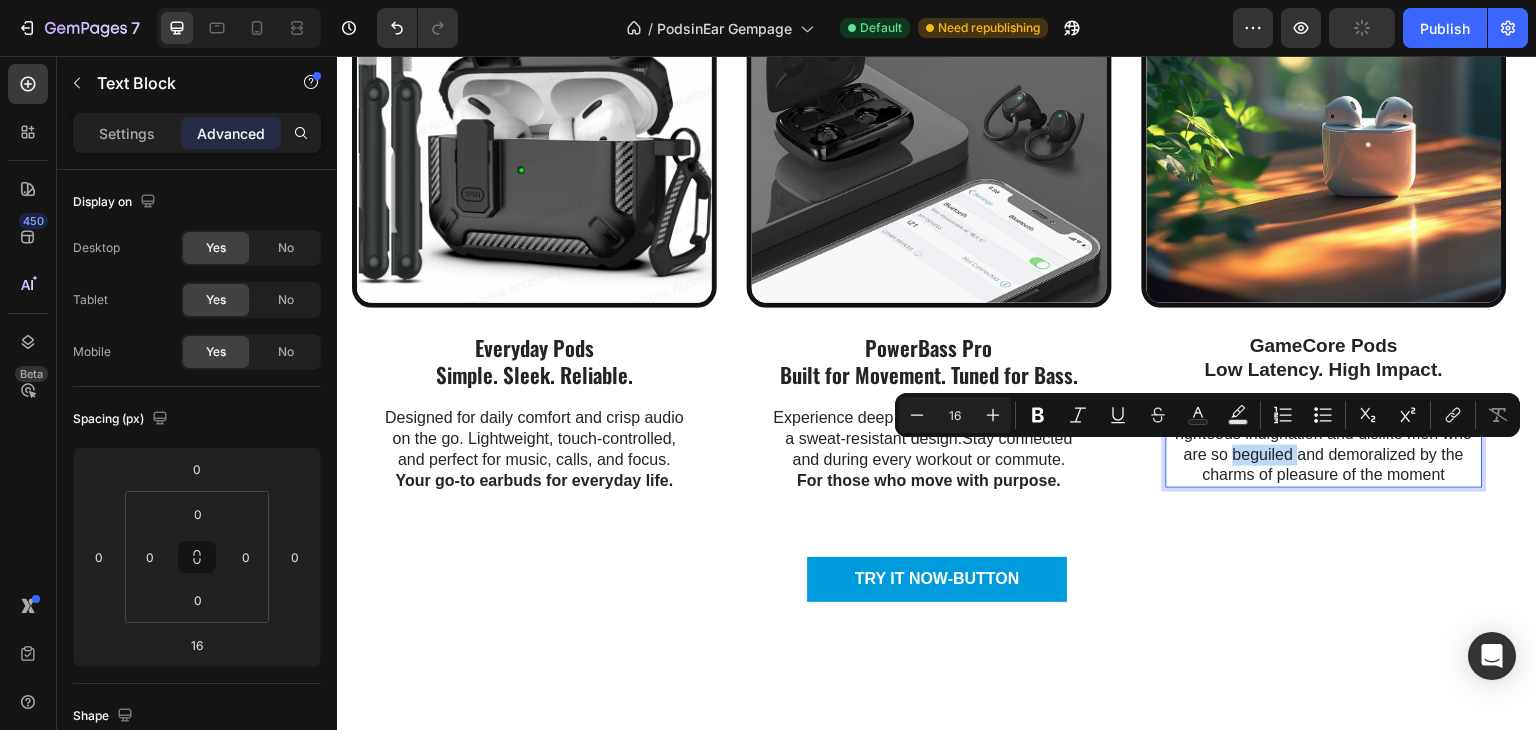 drag, startPoint x: 1211, startPoint y: 466, endPoint x: 1210, endPoint y: 442, distance: 24.020824 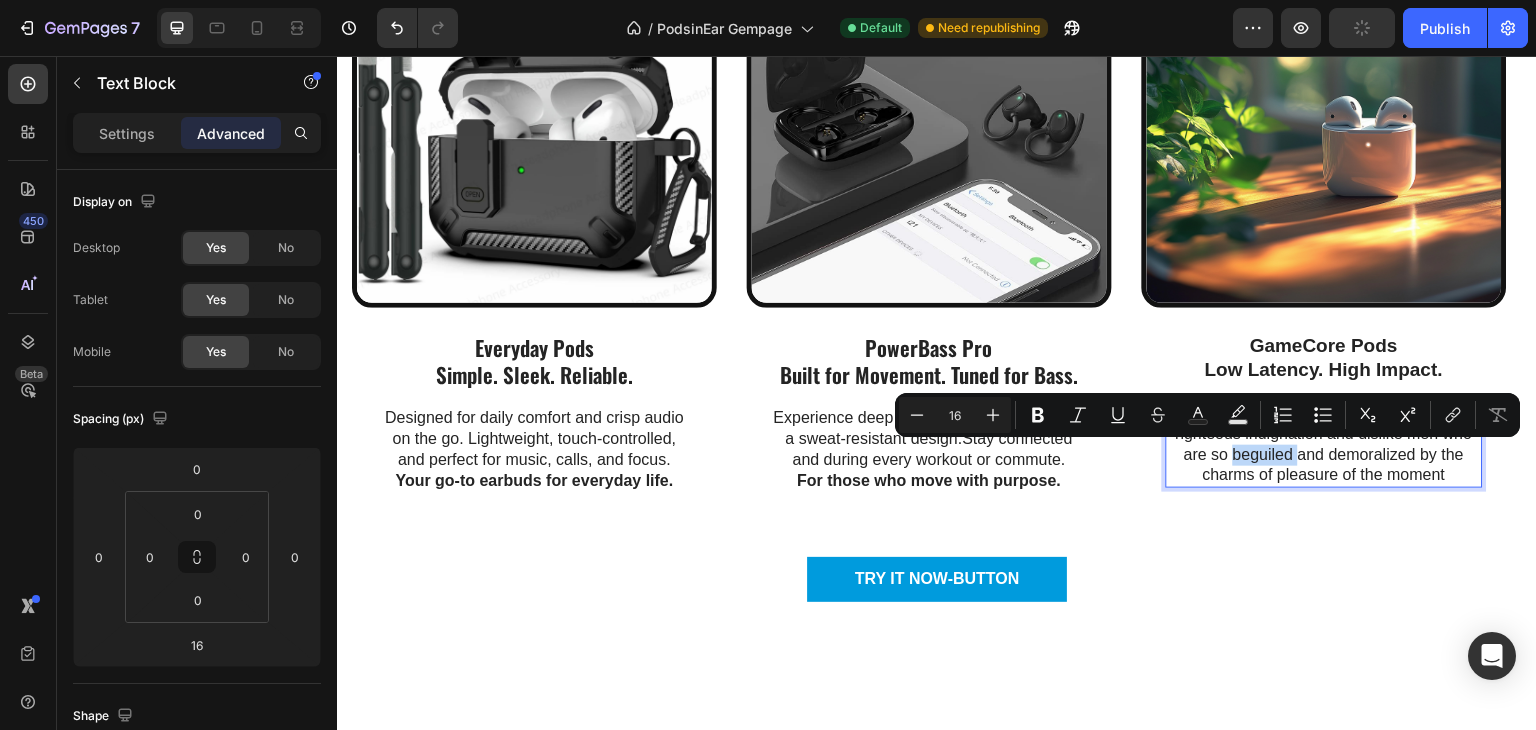 click on "On the other hand, we denounce with righteous indignation and dislike men who are so beguiled and demoralized by the charms of pleasure of the moment" at bounding box center (1324, 444) 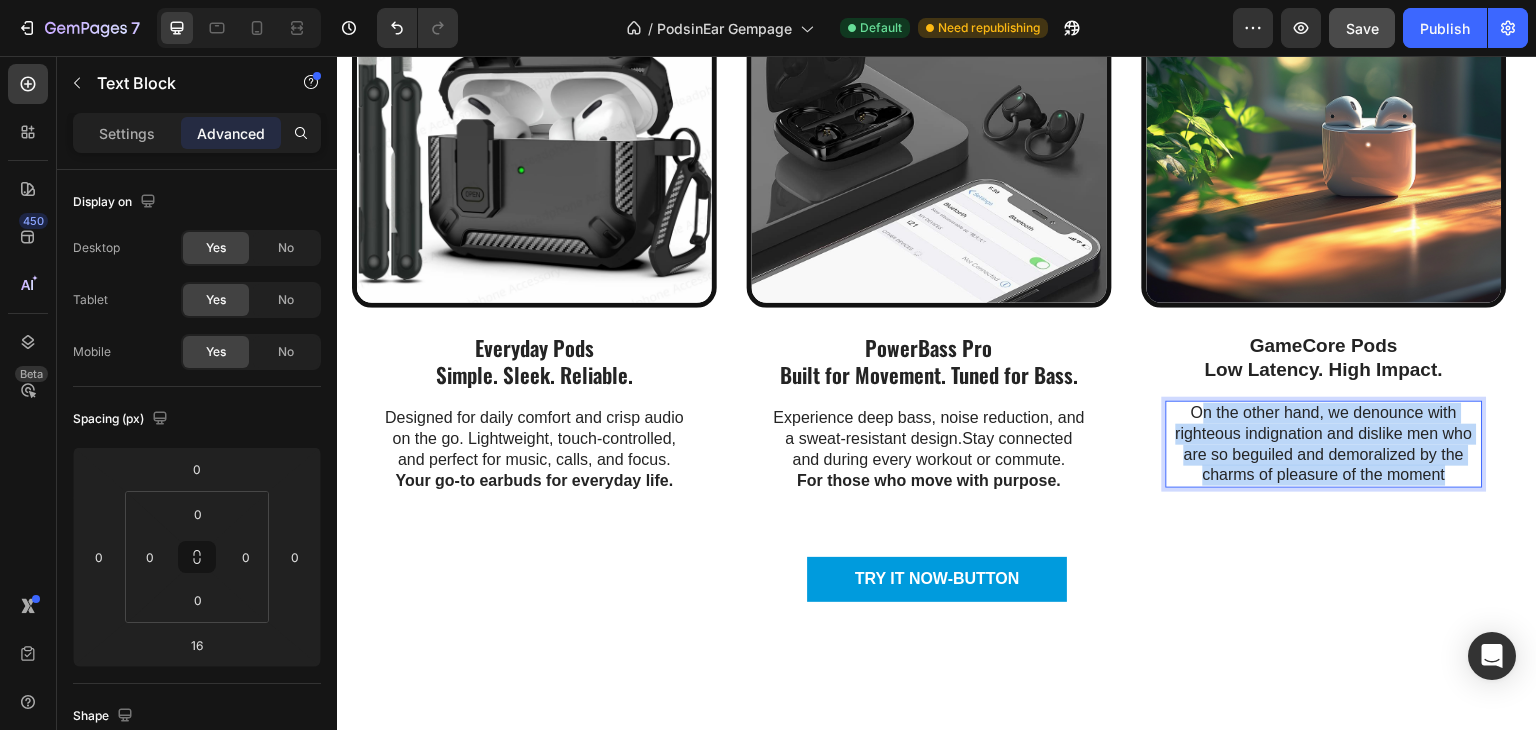 drag, startPoint x: 1198, startPoint y: 407, endPoint x: 1471, endPoint y: 470, distance: 280.17496 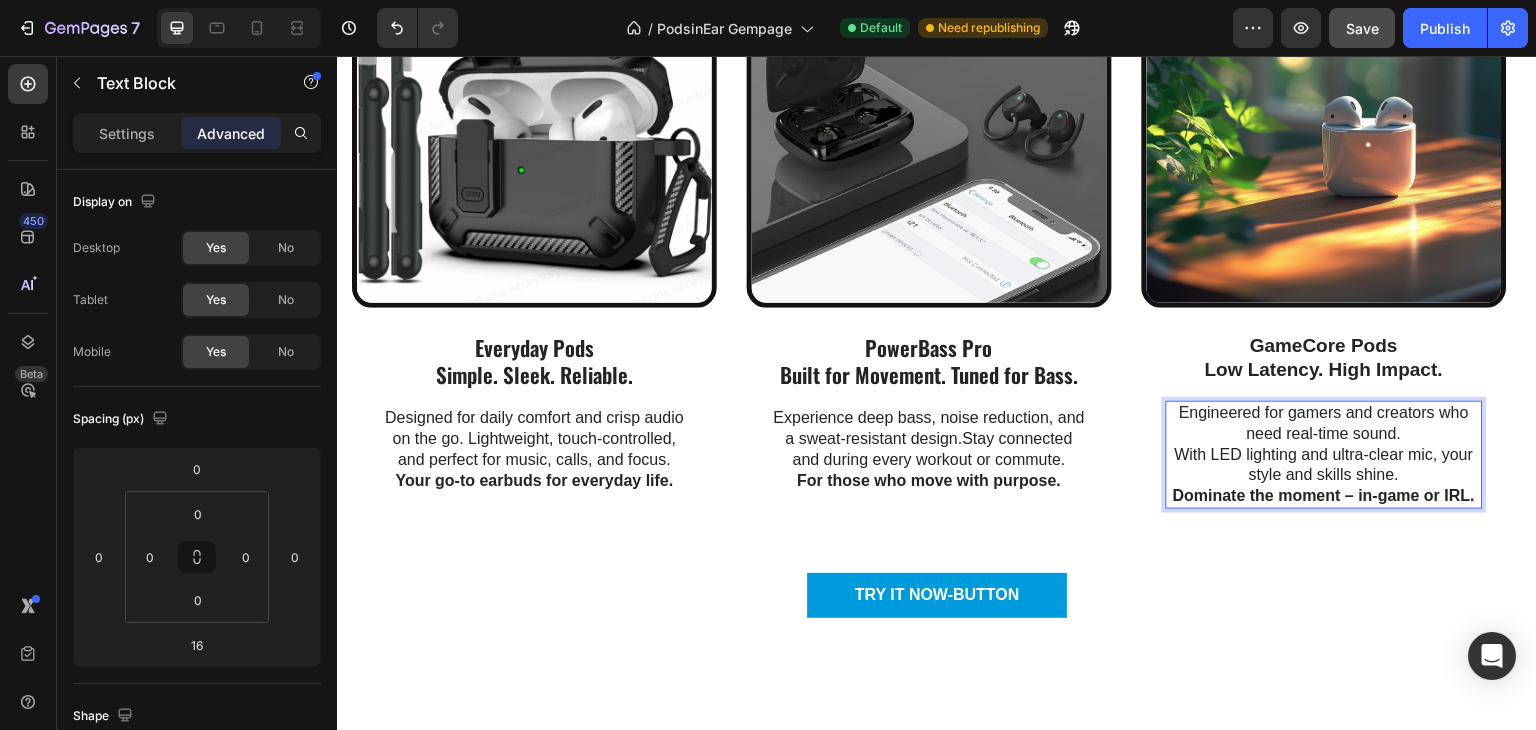 click on "Engineered for gamers and creators who need real-time sound. With LED lighting and ultra-clear mic, your style and skills shine. Dominate the moment – in-game or IRL." at bounding box center [1324, 455] 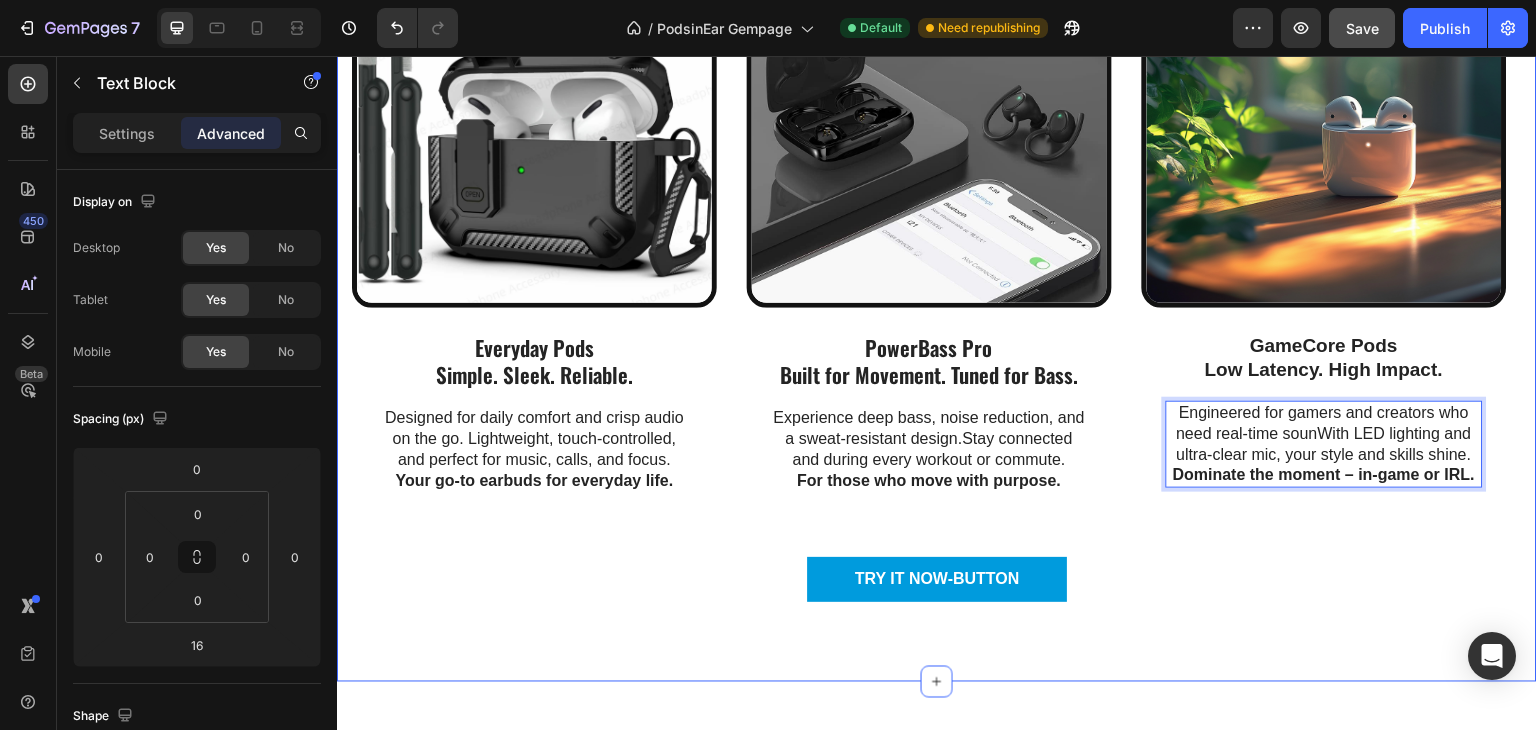 click on "Image Everyday Pods  Simple. Sleek. Reliable. Text Block Designed for daily comfort and crisp audio on the go. Lightweight, touch-controlled, and perfect for music, calls, and focus. Your go-to earbuds for everyday life. Text Block Row Image PowerBass Pro  Built for Movement. Tuned for Bass. Text Block Experience deep bass, noise reduction, and a sweat-resistant design.Stay connected and during every workout or commute. For those who move with purpose. Text Block Row Image GameCore Pods   Low Latency. High Impact. Text Block Engineered for gamers and creators who need real-time sounWith LED lighting and ultra-clear mic, your style and skills shine. Dominate the moment – in-game or IRL. Text Block   16 Row Carousel" at bounding box center [937, 250] 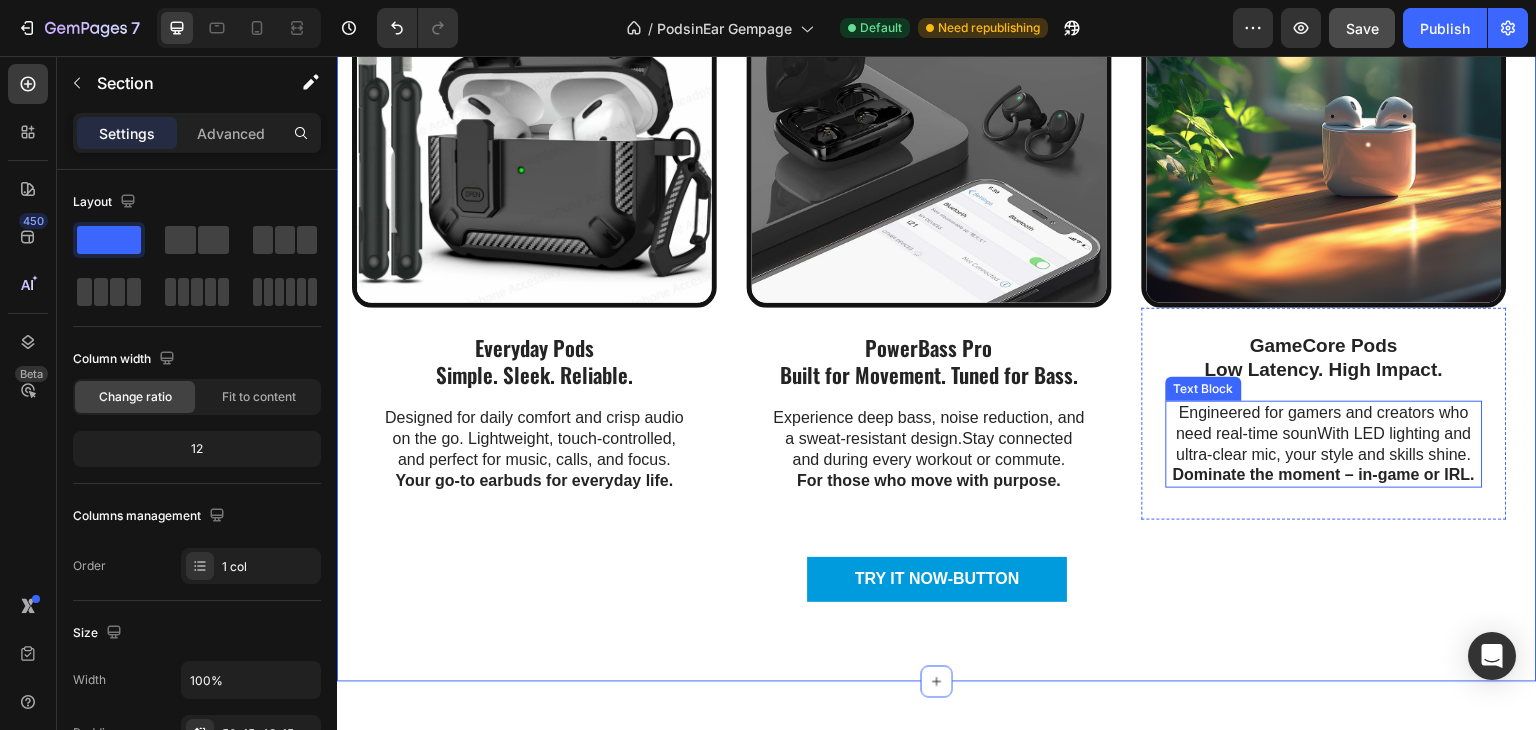 click on "Engineered for gamers and creators who need real-time sounWith LED lighting and ultra-clear mic, your style and skills shine. Dominate the moment – in-game or IRL." at bounding box center (1324, 444) 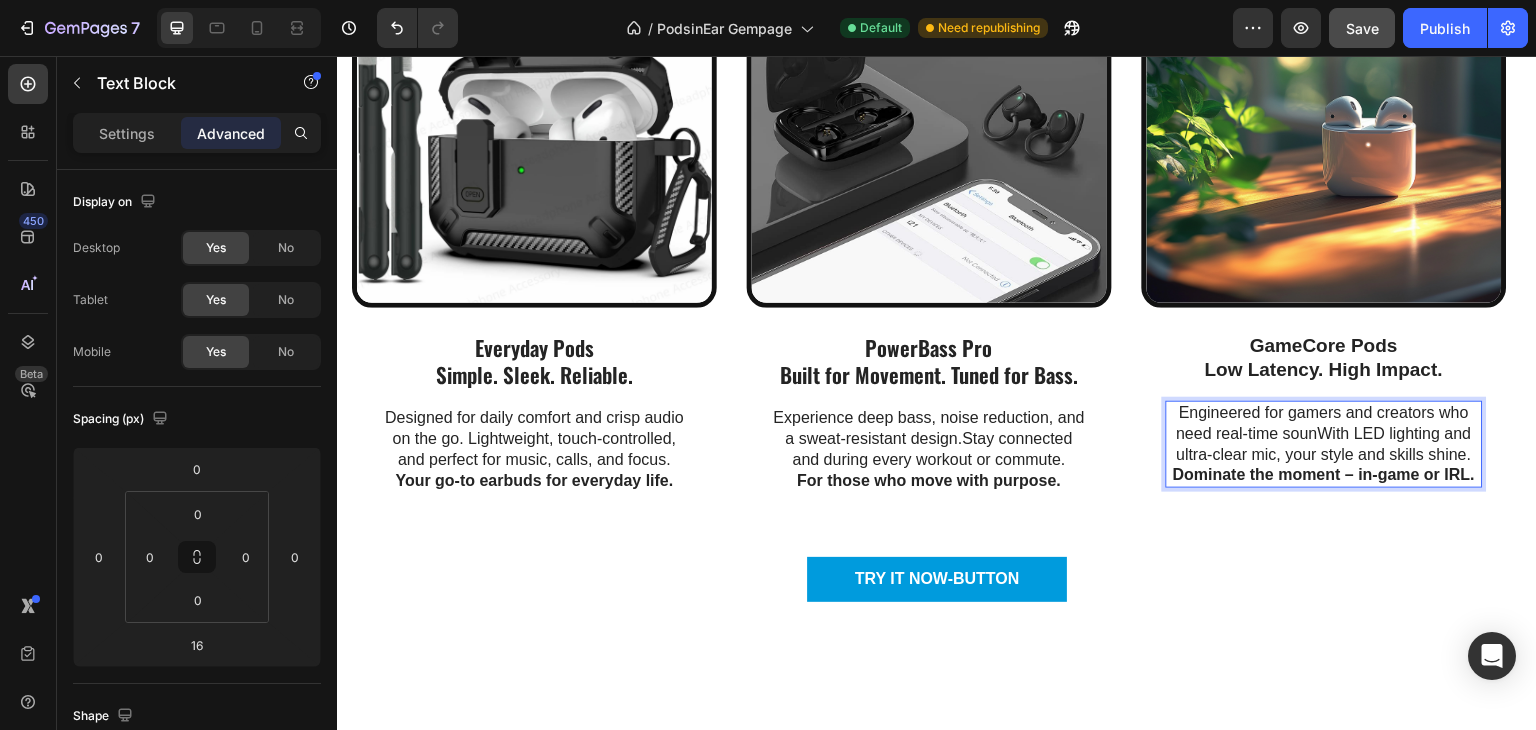 drag, startPoint x: 1168, startPoint y: 482, endPoint x: 1180, endPoint y: 478, distance: 12.649111 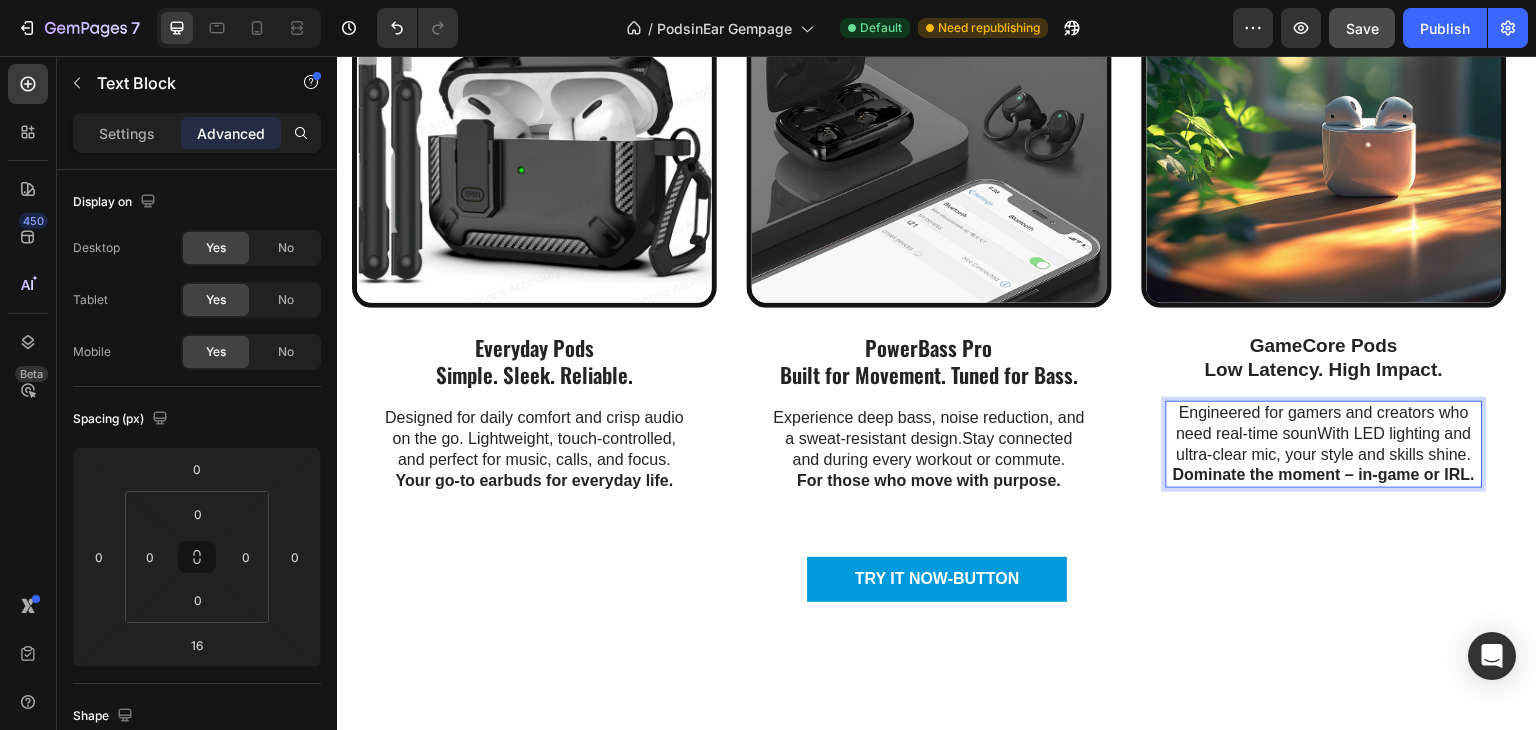 click on "Engineered for gamers and creators who need real-time sounWith LED lighting and ultra-clear mic, your style and skills shine.  Dominate the moment – in-game or IRL." at bounding box center (1324, 444) 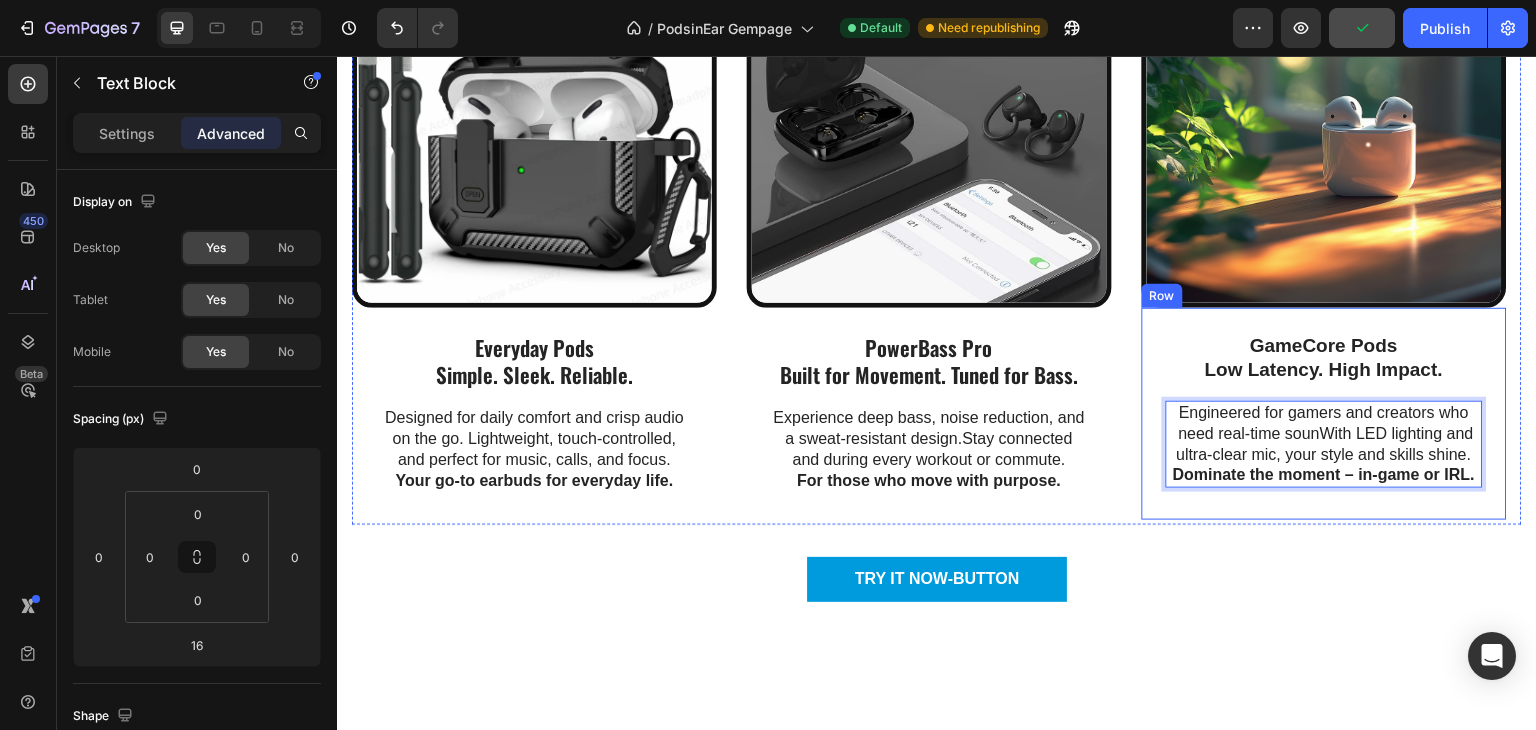 click on "TRY IT NOW-BUTTON Button" at bounding box center (937, 579) 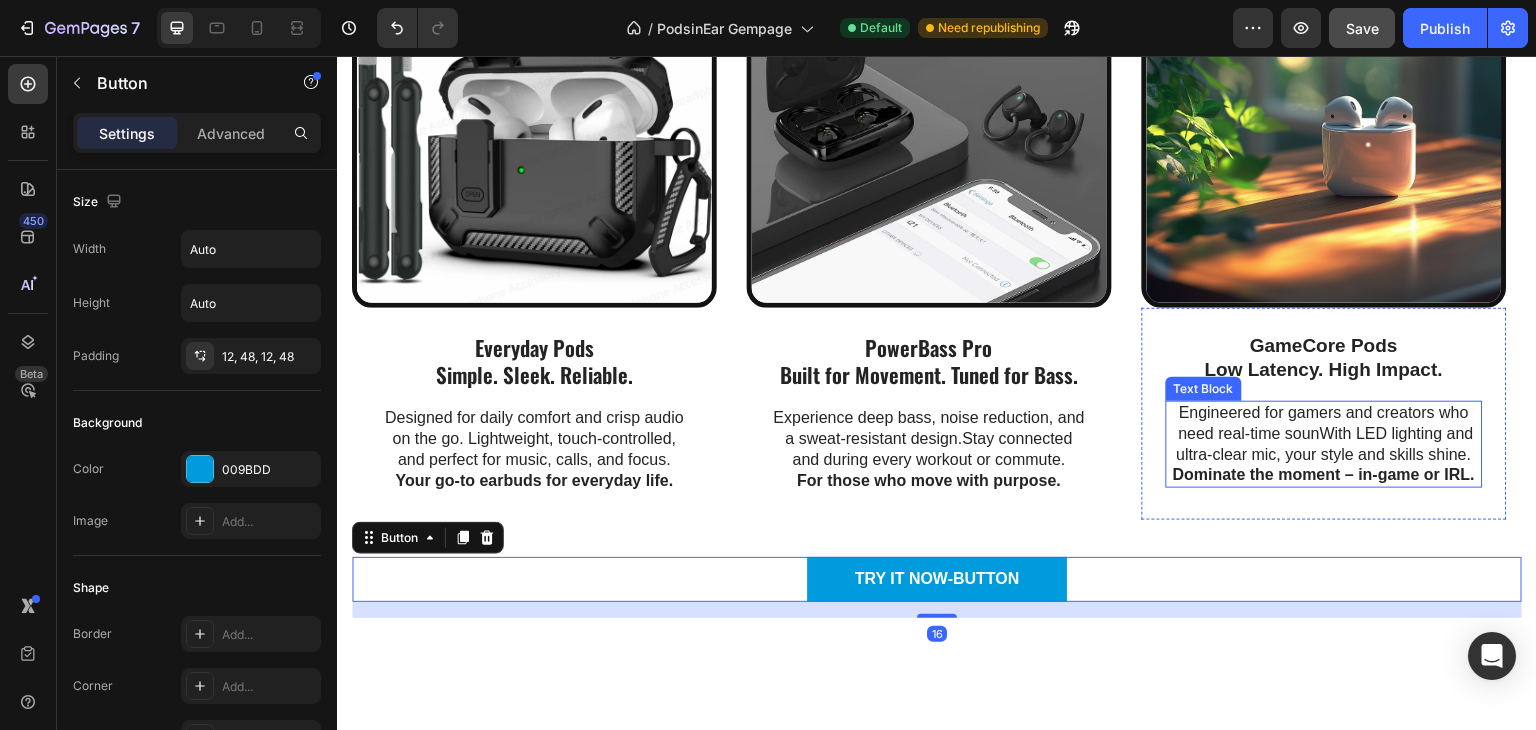 click on "Dominate the moment – in-game or IRL." at bounding box center (1324, 474) 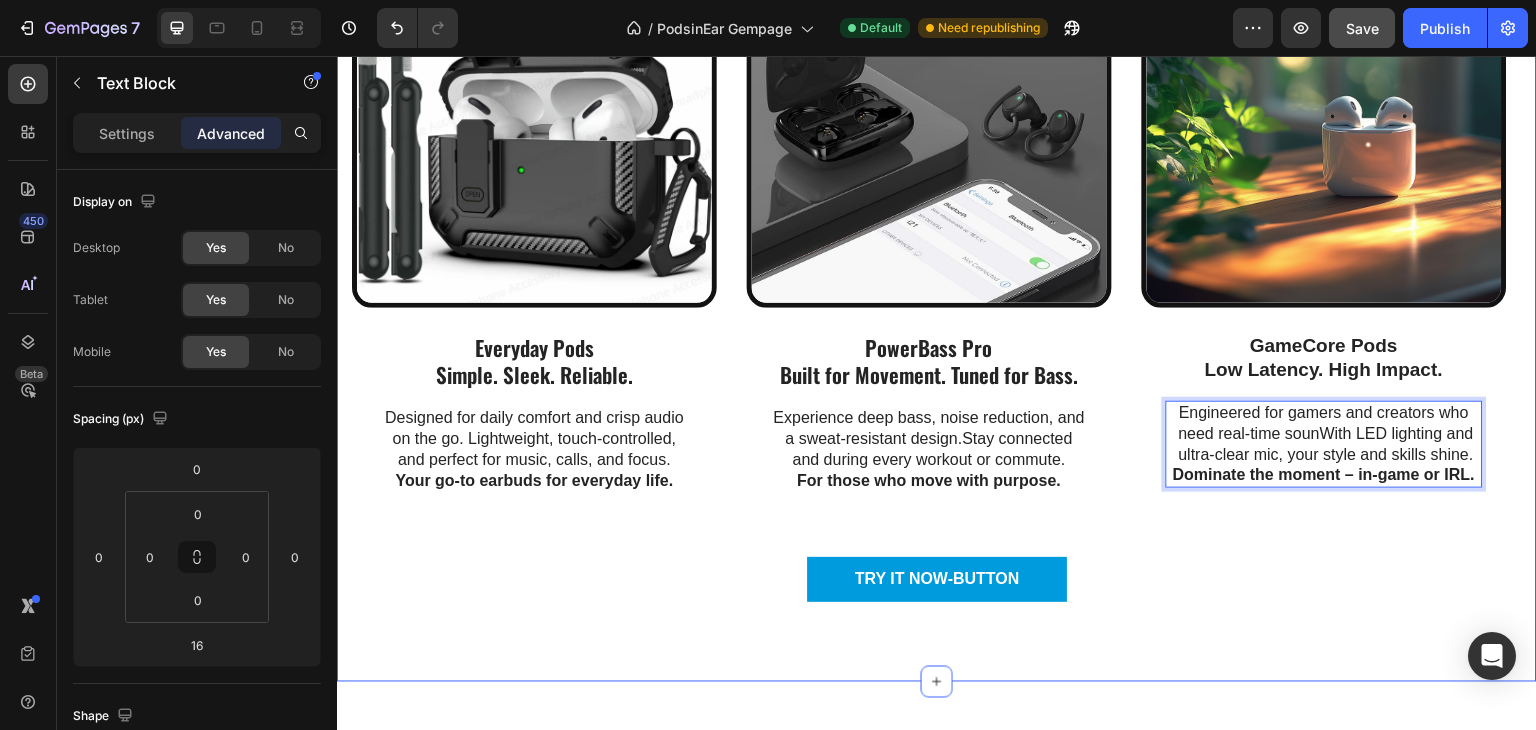 click on "PowerBass Pro  Built for Movement. Tuned for Bass. Text Block Experience deep bass, noise reduction, and a sweat-resistant design.Stay connected and during every workout or commute. For those who move with purpose. Text Block Row" at bounding box center [929, 417] 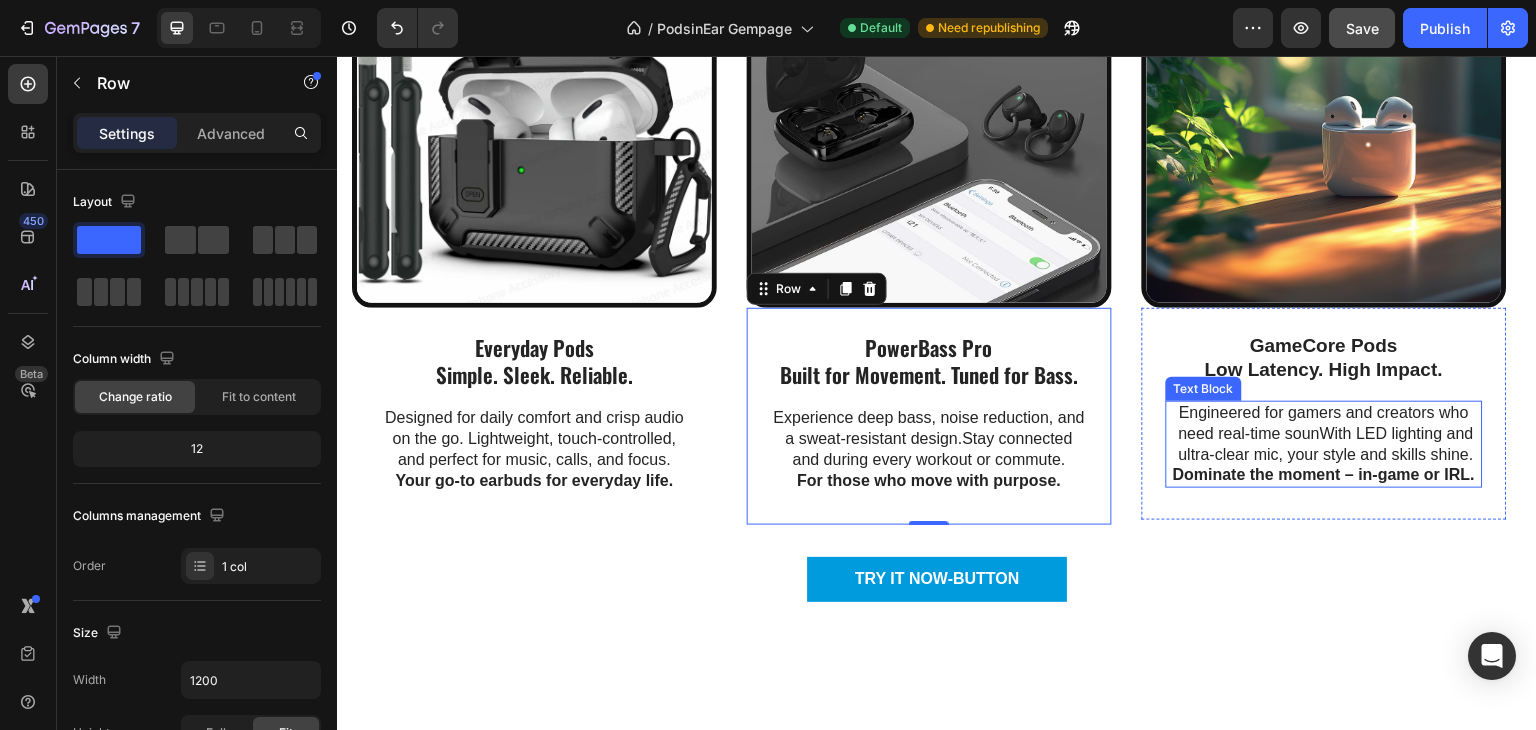 click on "Engineered for gamers and creators who  need real-time sounWith LED lighting and  ultra-clear mic, your style and skills shine.   Dominate the moment – in-game or IRL." at bounding box center (1324, 444) 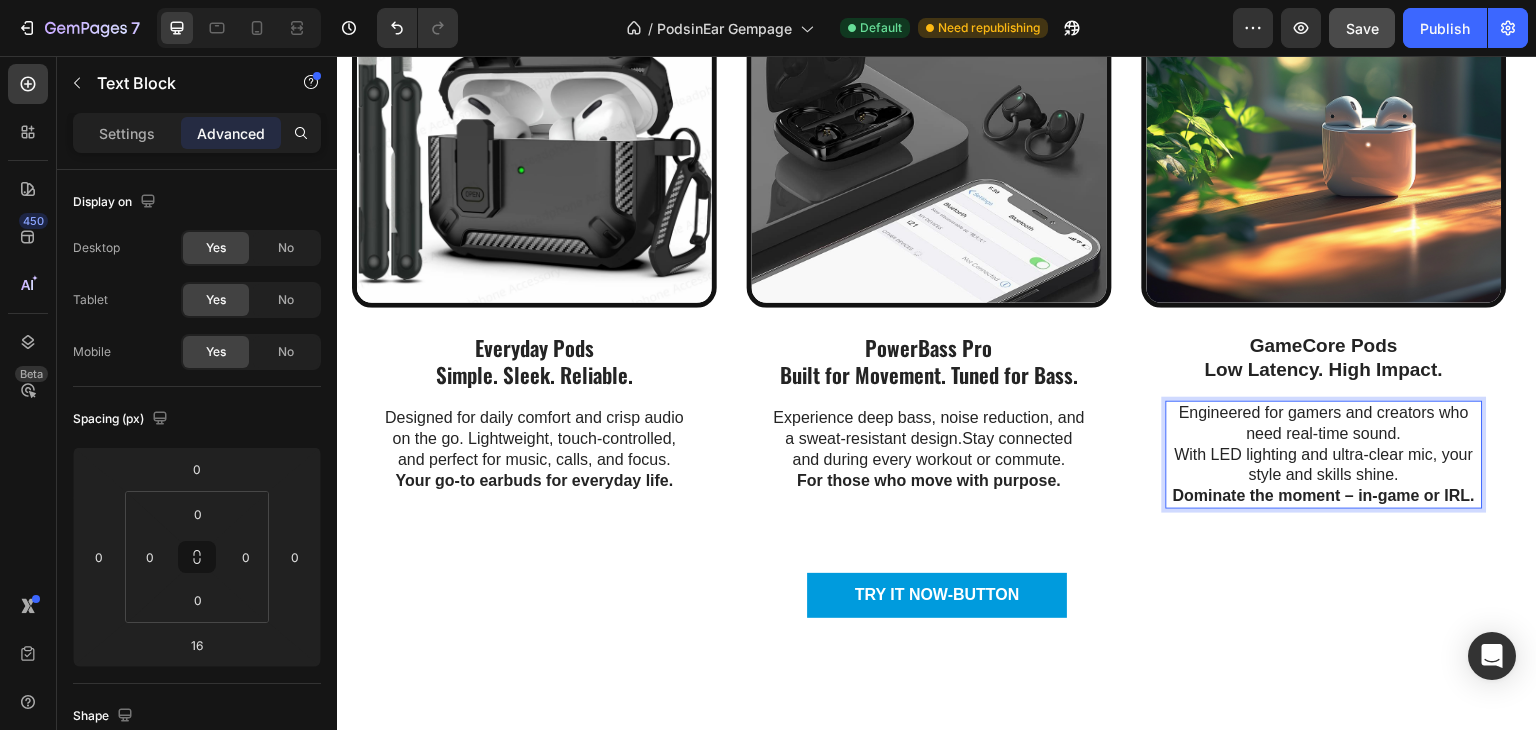 click on "Engineered for gamers and creators who need real-time sound. With LED lighting and ultra-clear mic, your style and skills shine. Dominate the moment – in-game or IRL." at bounding box center [1324, 455] 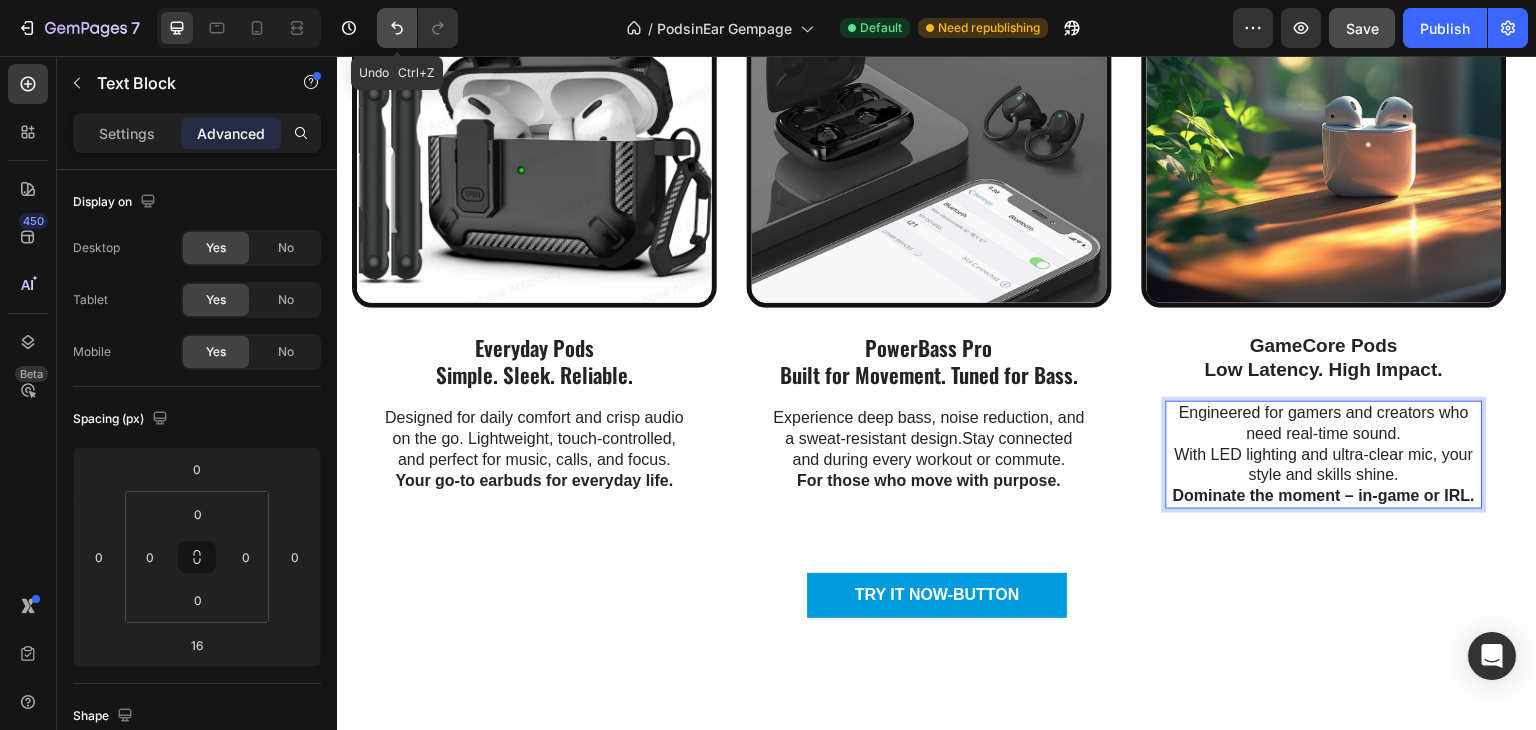 click 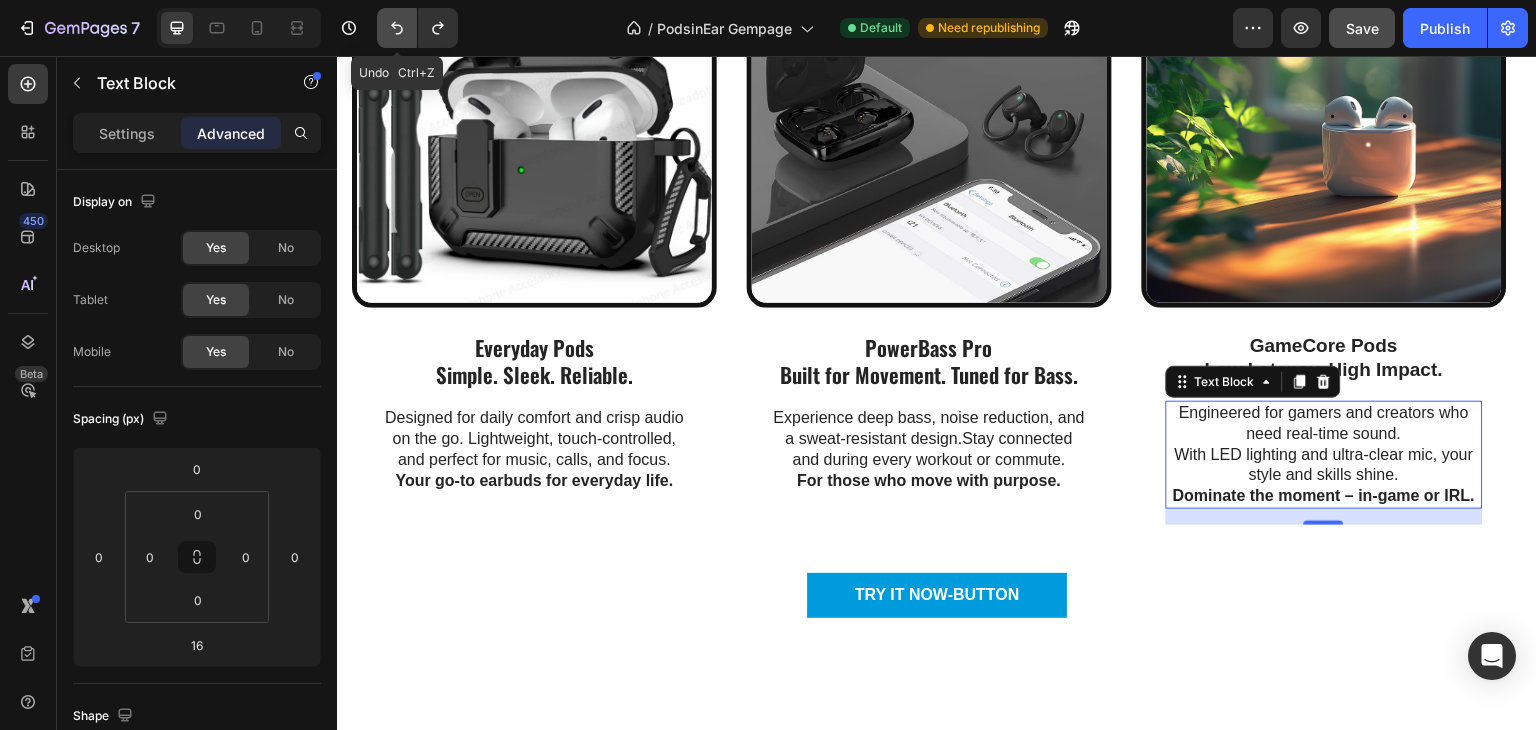 click 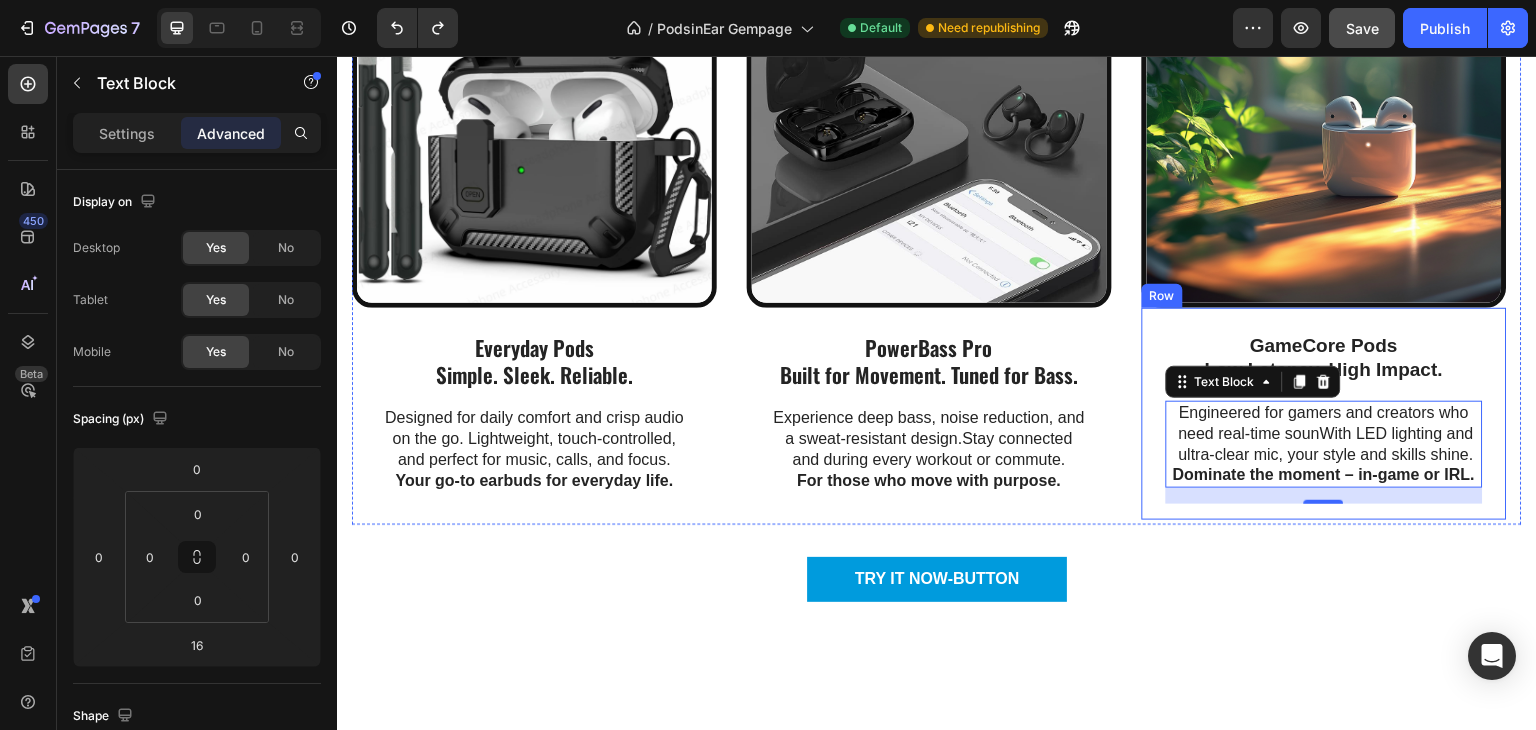 click on "Image Everyday Pods  Simple. Sleek. Reliable. Text Block Designed for daily comfort and crisp audio on the go. Lightweight, touch-controlled, and perfect for music, calls, and focus. Your go-to earbuds for everyday life. Text Block Row Image PowerBass Pro  Built for Movement. Tuned for Bass. Text Block Experience deep bass, noise reduction, and a sweat-resistant design.Stay connected and during every workout or commute. For those who move with purpose. Text Block Row Image GameCore Pods   Low Latency. High Impact. Text Block Engineered for gamers and creators who  need real-time sounWith LED lighting and  ultra-clear mic, your style and skills shine.    Dominate the moment – in-game or IRL. Text Block   16 Row Carousel" at bounding box center (937, 250) 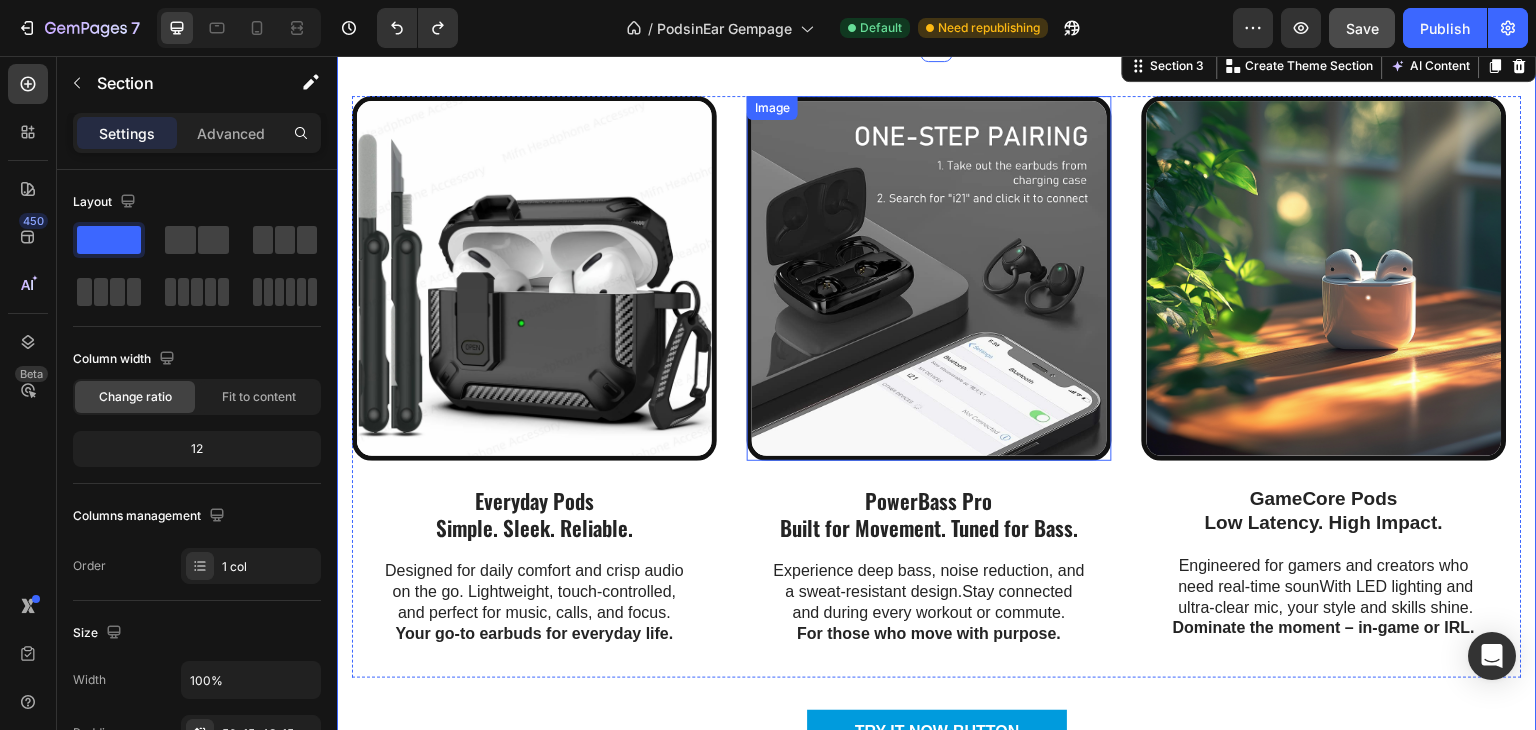 scroll, scrollTop: 1319, scrollLeft: 0, axis: vertical 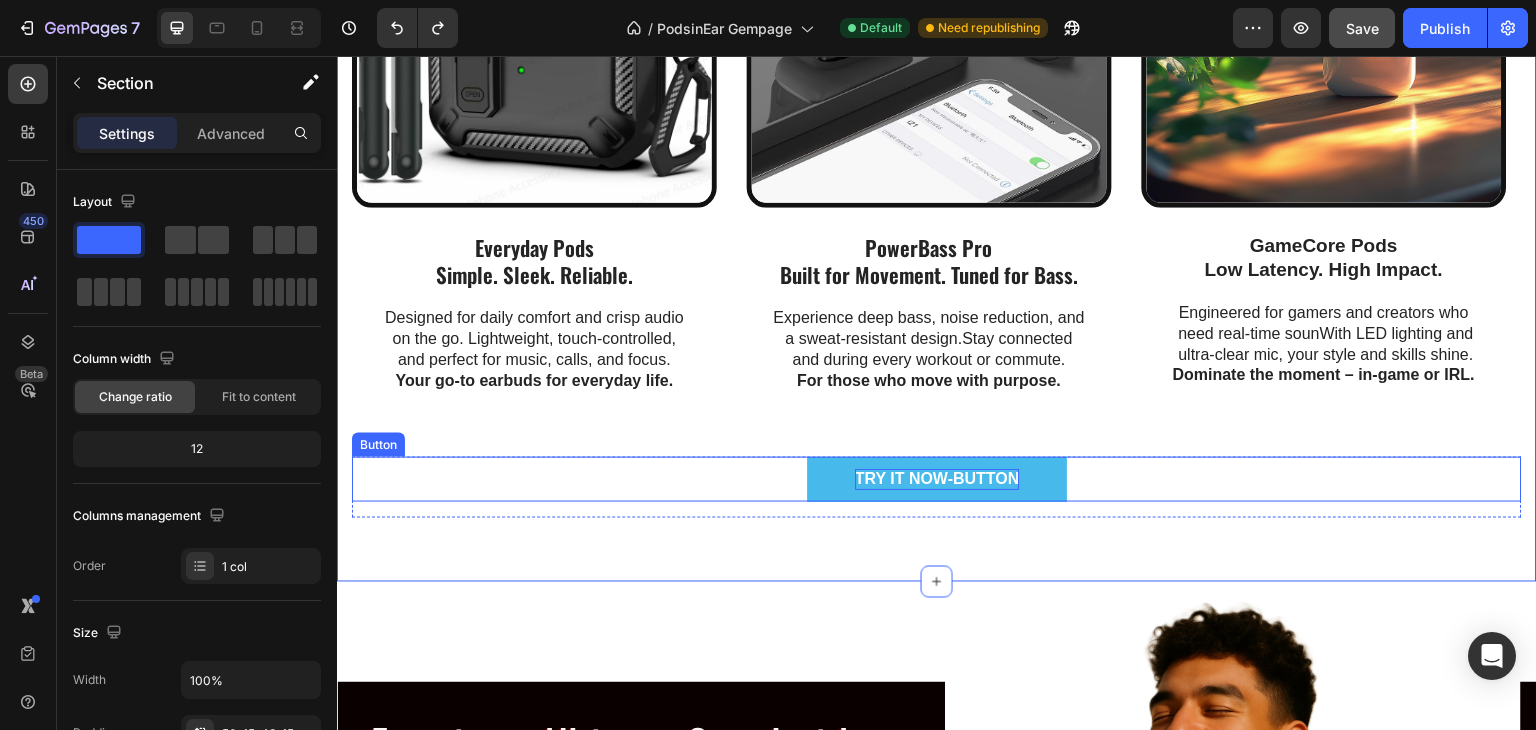 click on "TRY IT NOW-BUTTON" at bounding box center [937, 479] 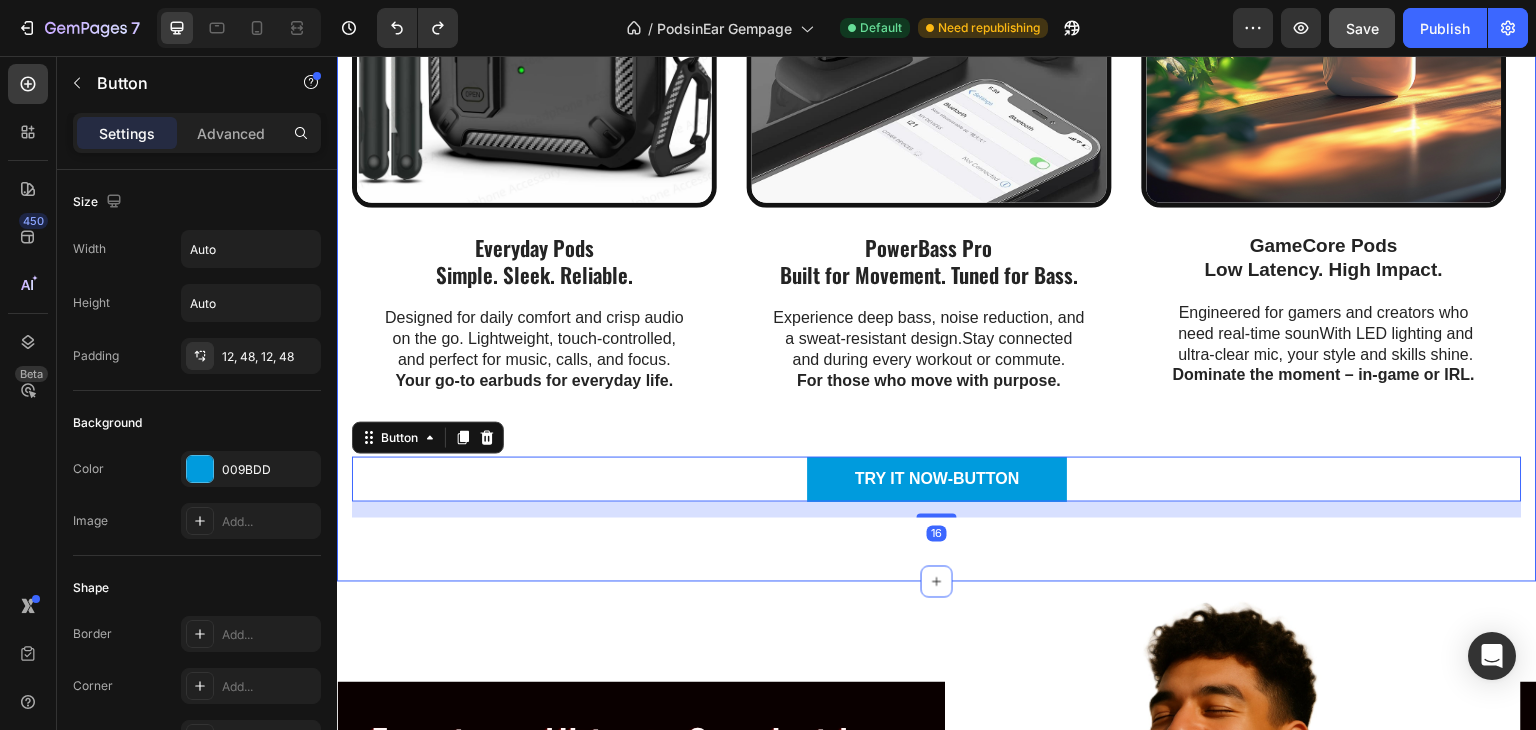 click on "Image Everyday Pods  Simple. Sleek. Reliable. Text Block Designed for daily comfort and crisp audio on the go. Lightweight, touch-controlled, and perfect for music, calls, and focus. Your go-to earbuds for everyday life. Text Block Row Image PowerBass Pro  Built for Movement. Tuned for Bass. Text Block Experience deep bass, noise reduction, and a sweat-resistant design.Stay connected and during every workout or commute. For those who move with purpose. Text Block Row Image GameCore Pods   Low Latency. High Impact. Text Block Engineered for gamers and creators who  need real-time sounWith LED lighting and  ultra-clear mic, your style and skills shine.    Dominate the moment – in-game or IRL. Text Block Row Carousel" at bounding box center (937, 150) 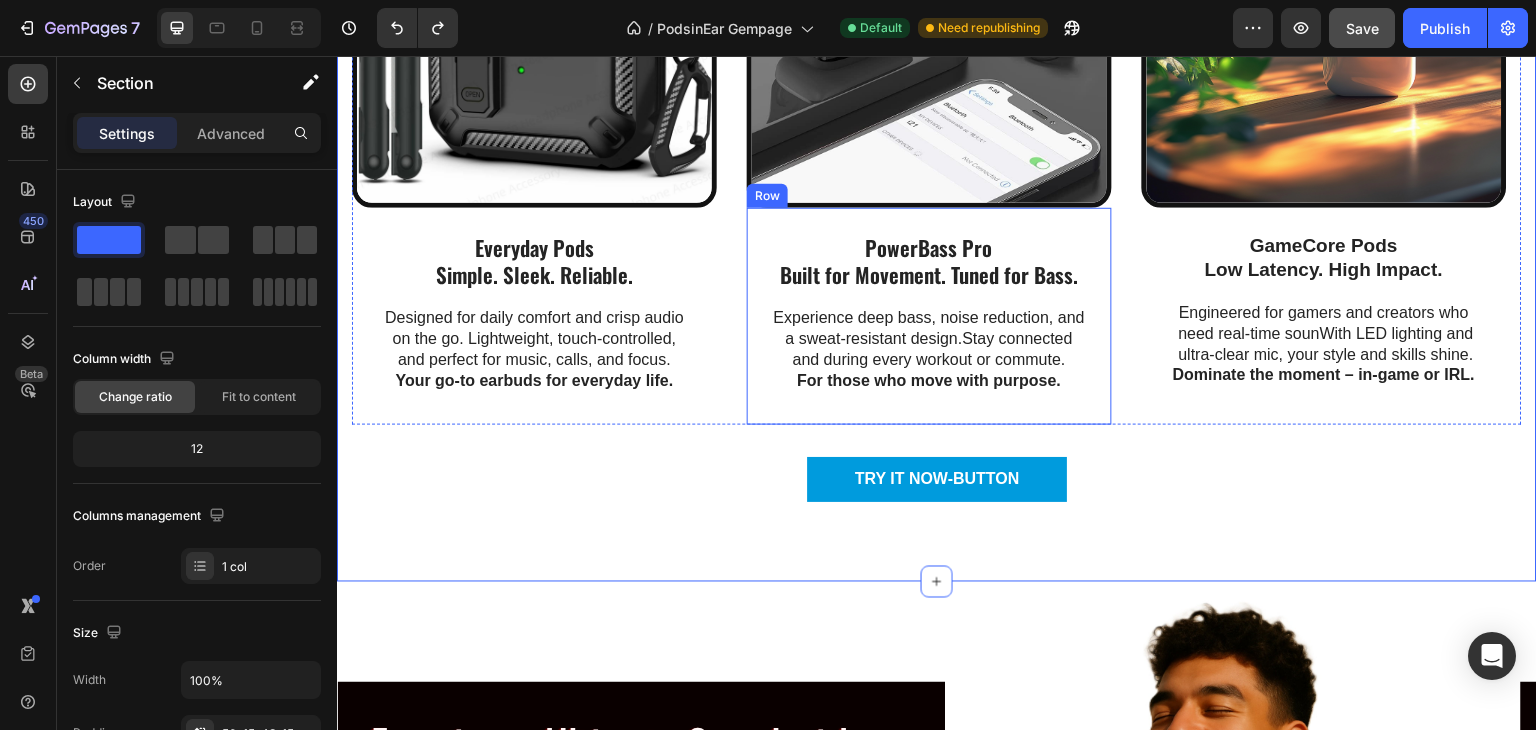 click on "PowerBass Pro  Built for Movement. Tuned for Bass. Text Block Experience deep bass, noise reduction, and a sweat-resistant design.Stay connected and during every workout or commute. For those who move with purpose. Text Block Row" at bounding box center [929, 317] 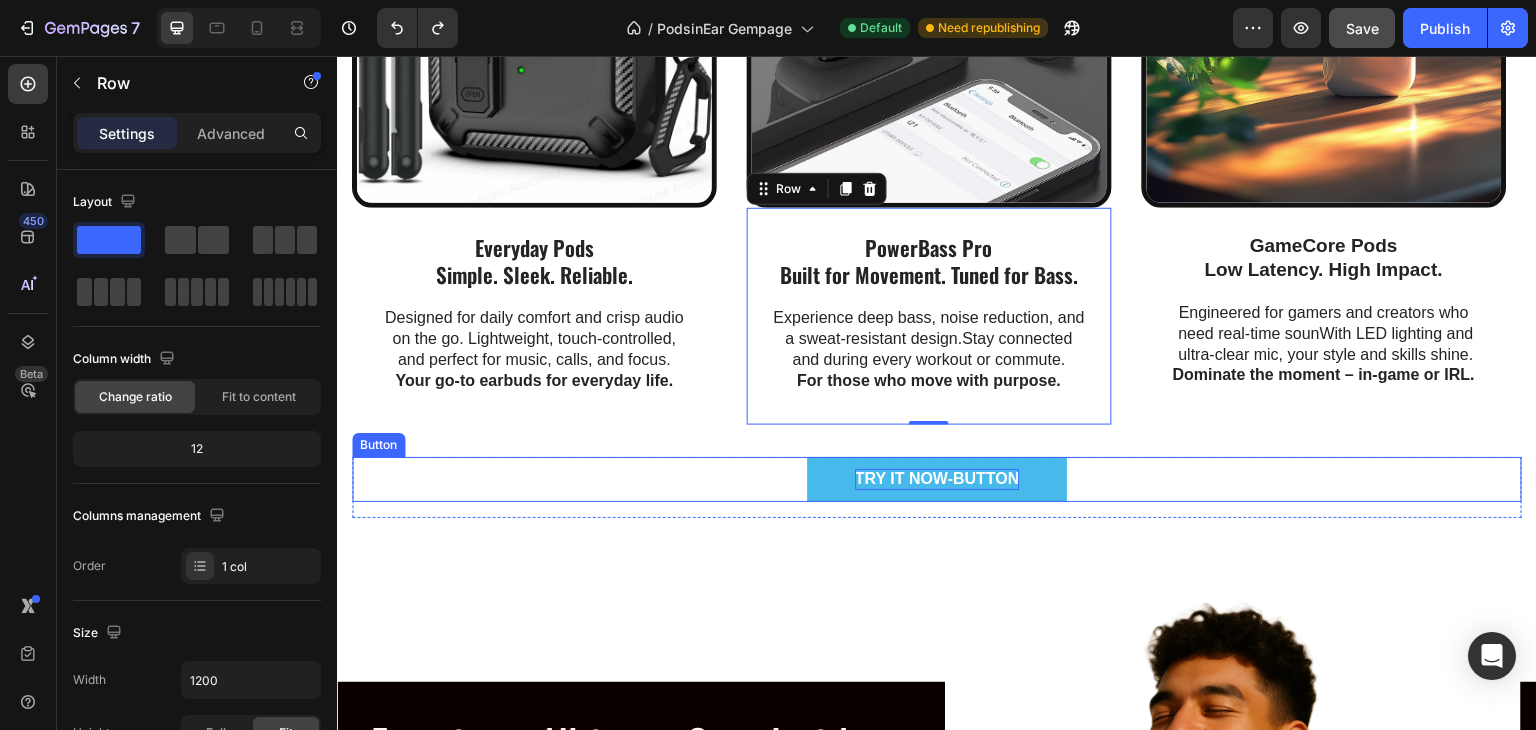 click on "TRY IT NOW-BUTTON" at bounding box center (937, 479) 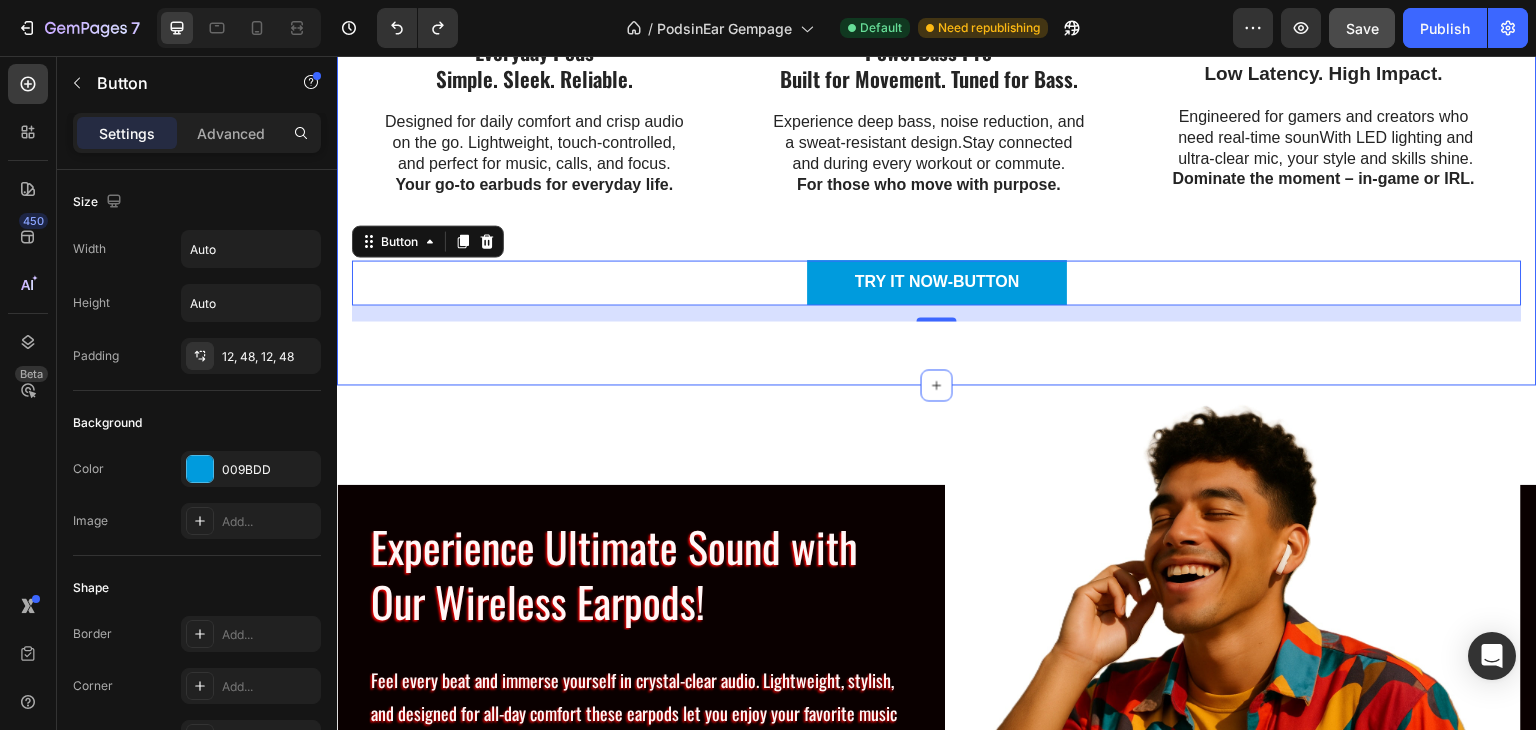 scroll, scrollTop: 1519, scrollLeft: 0, axis: vertical 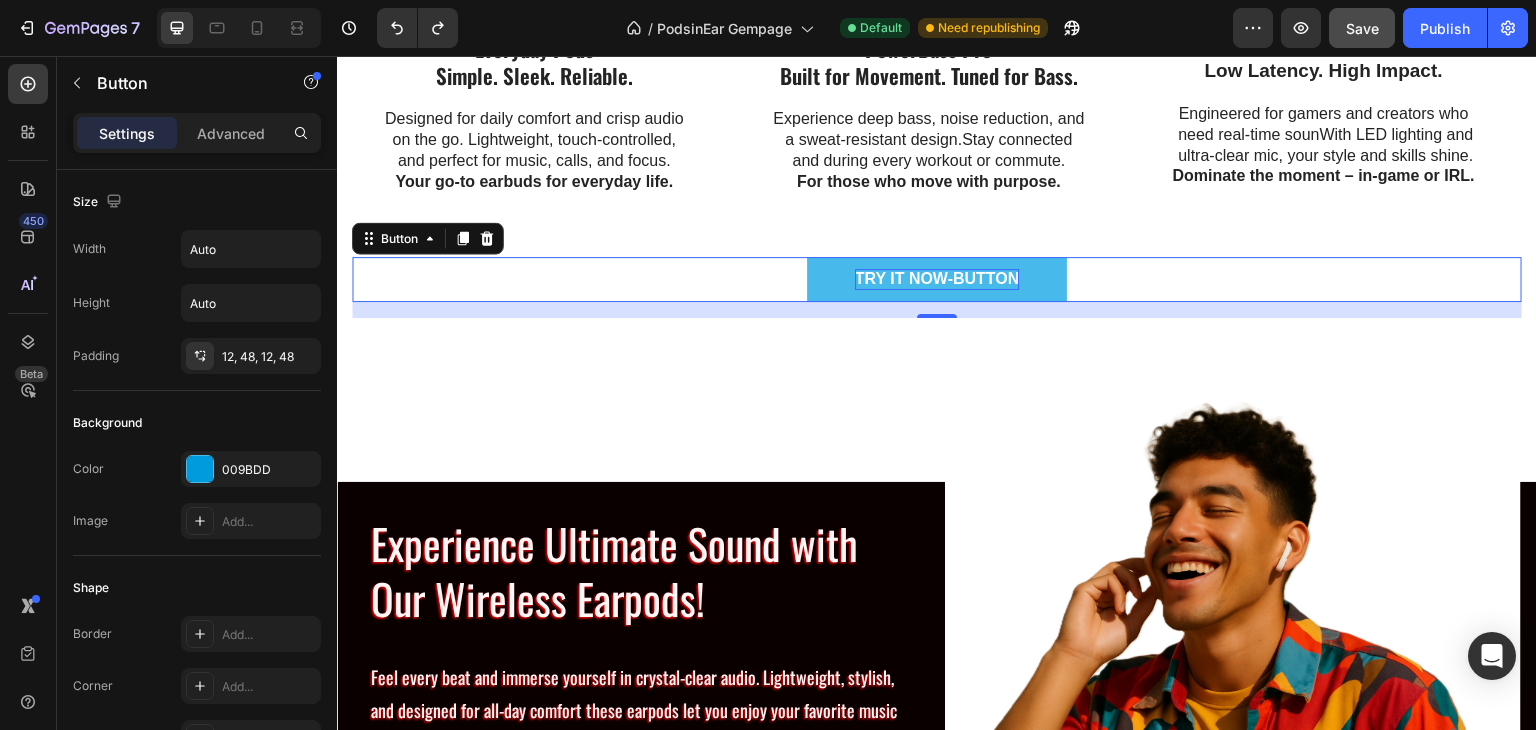 click on "TRY IT NOW-BUTTON" at bounding box center (937, 279) 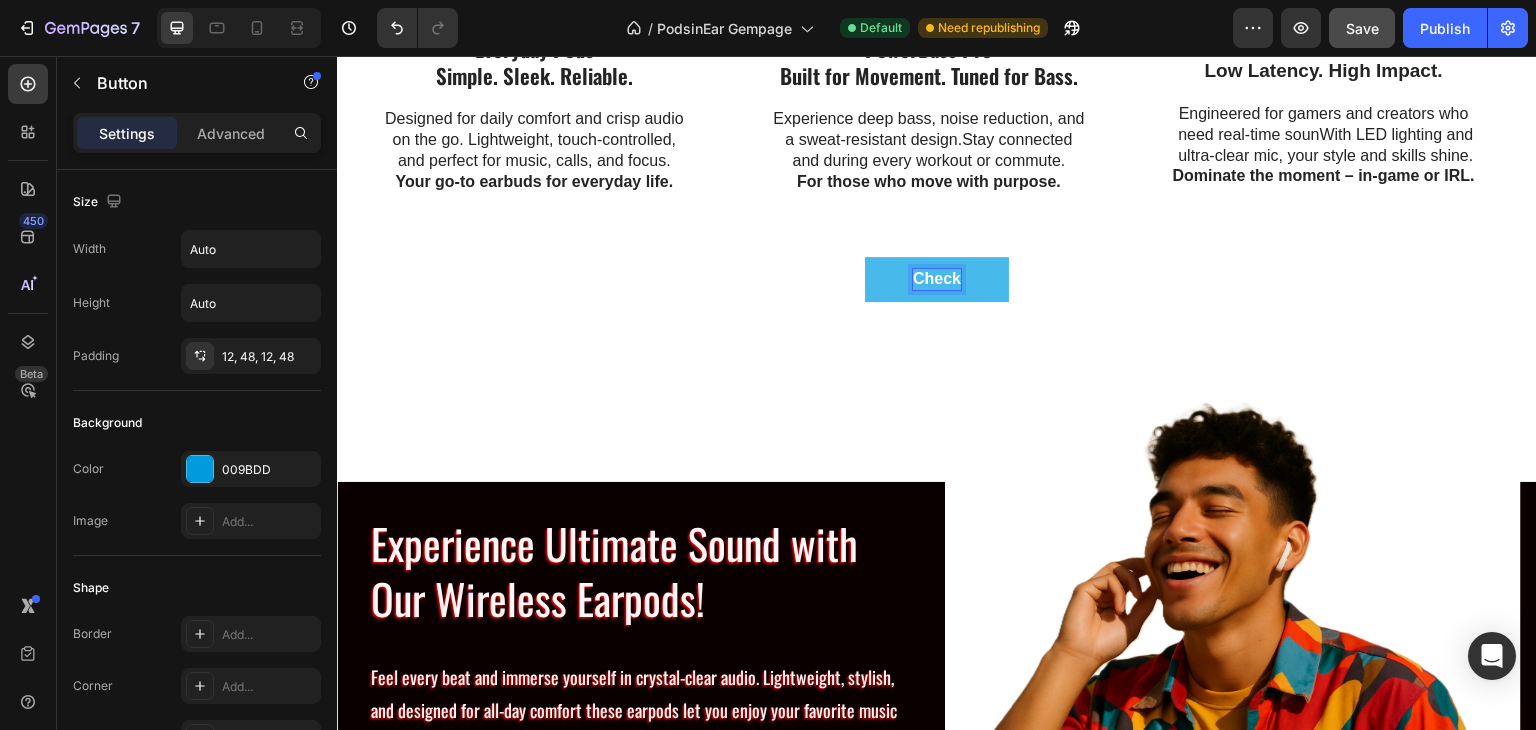 click on "Check" at bounding box center [937, 279] 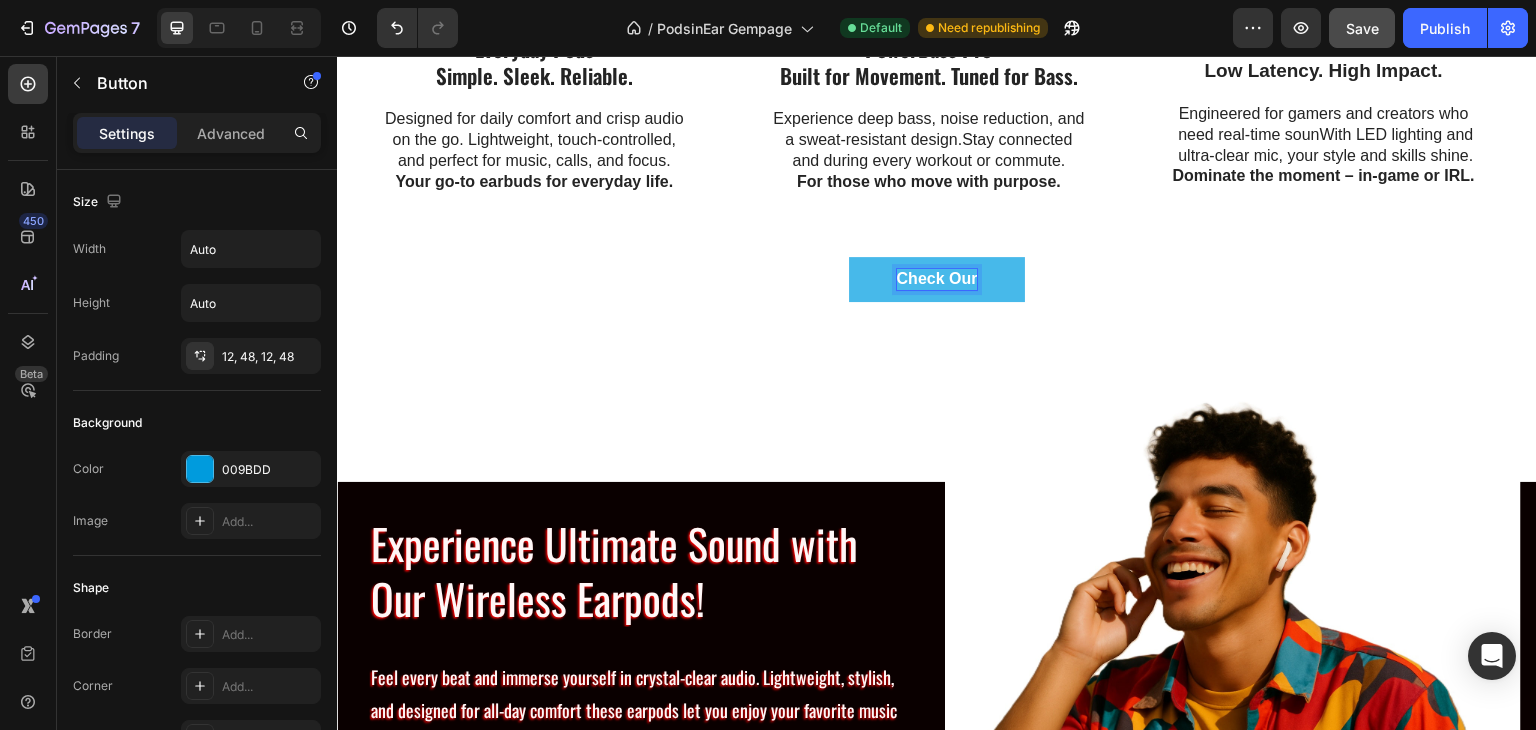 click on "Check Our" at bounding box center [937, 279] 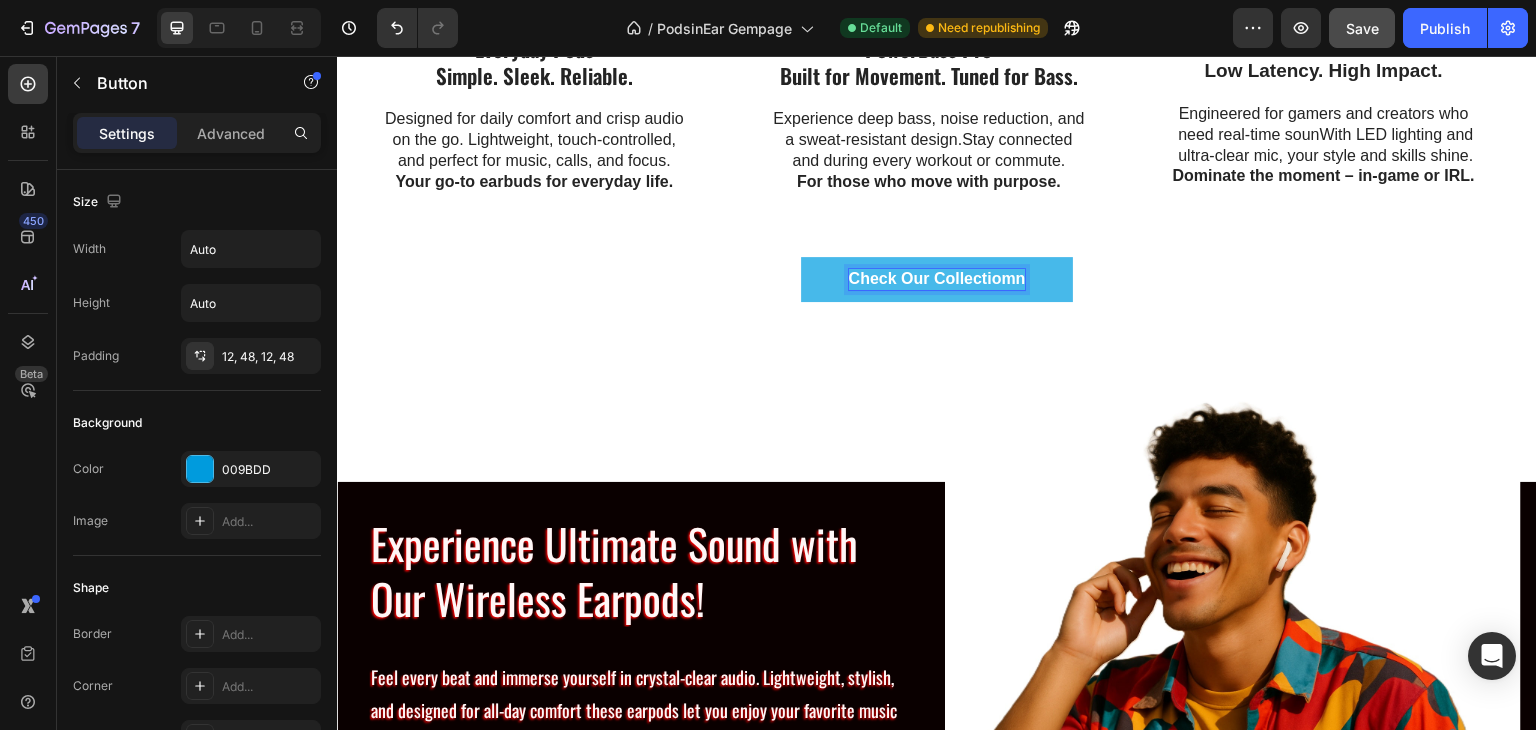 click on "Check Our Collectiomn" at bounding box center [937, 279] 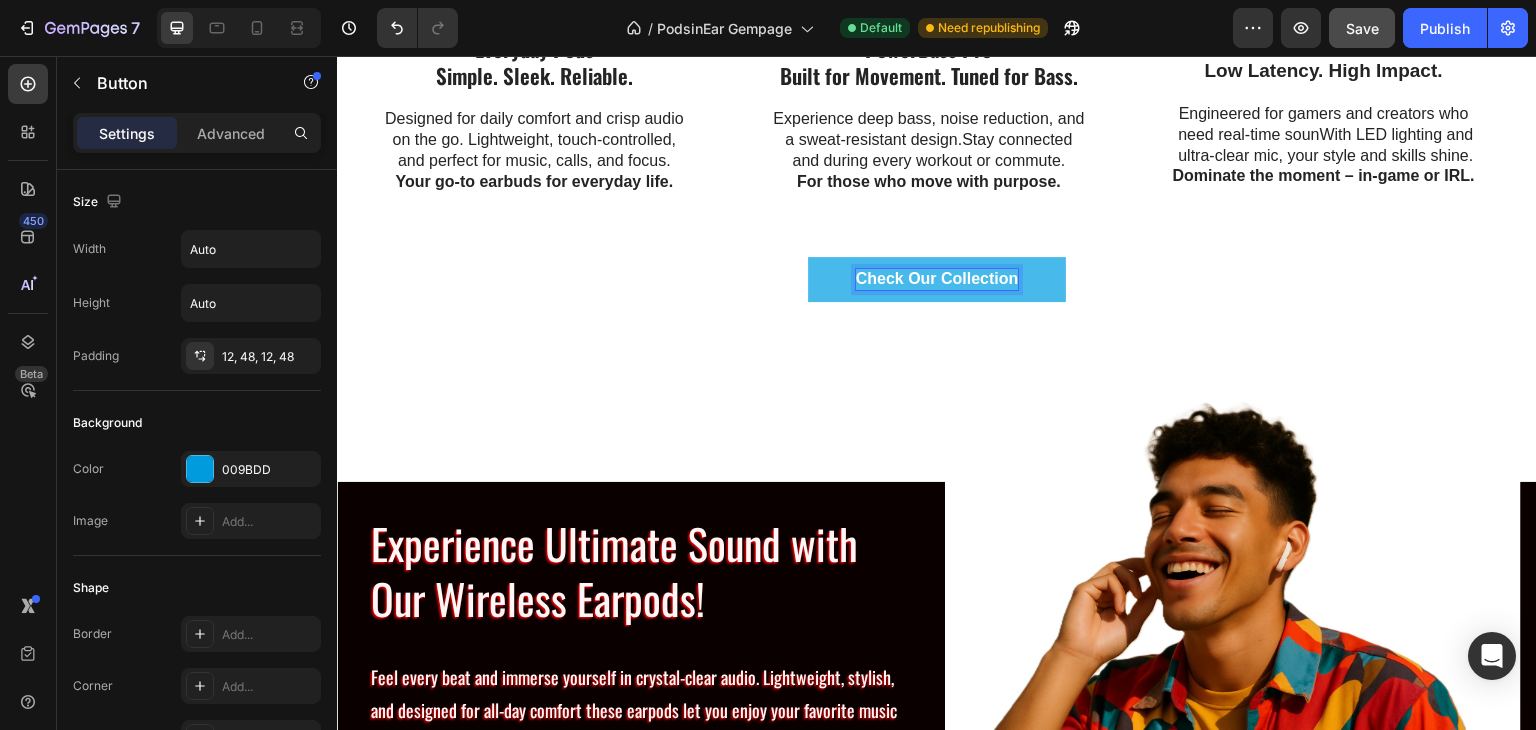 click on "Check Our Collection" at bounding box center (937, 279) 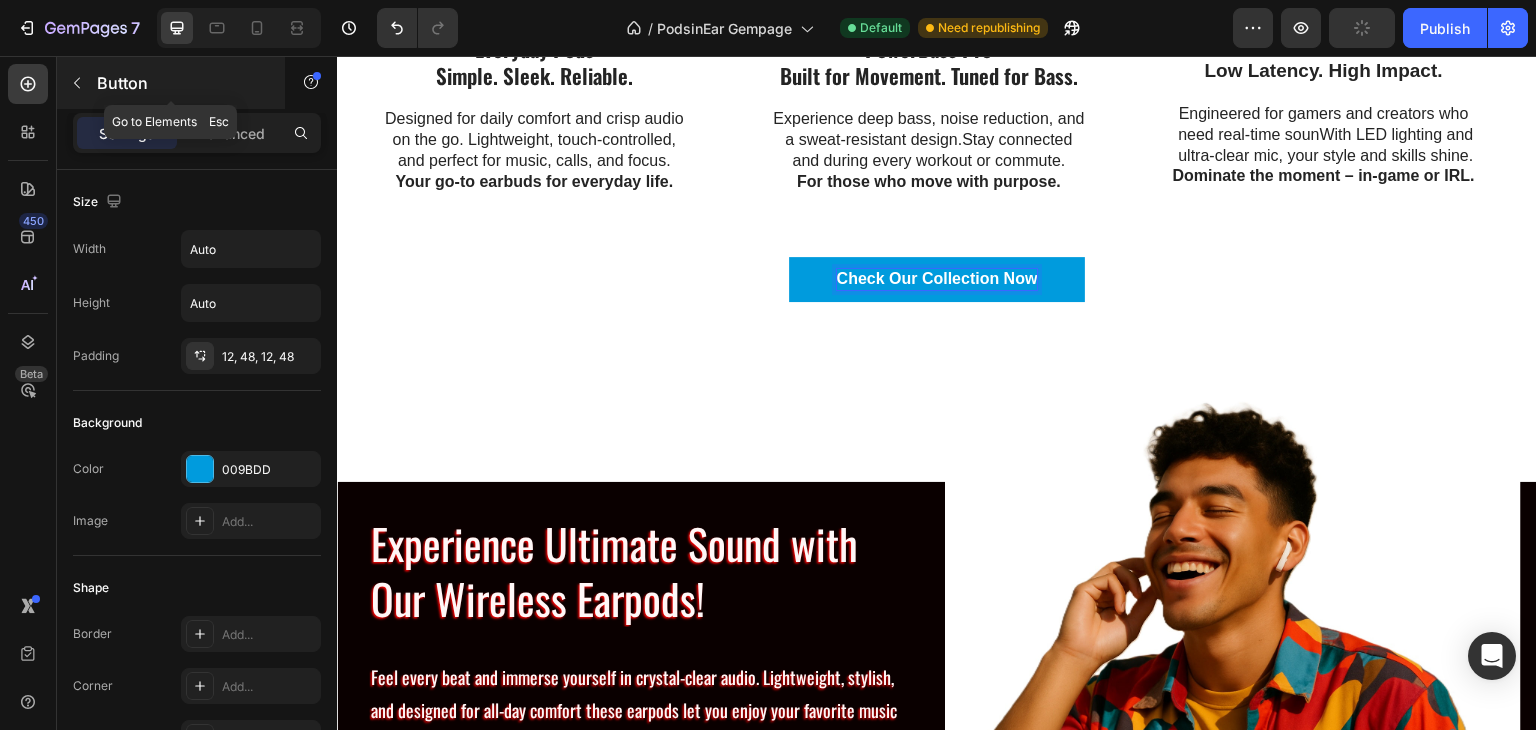 click 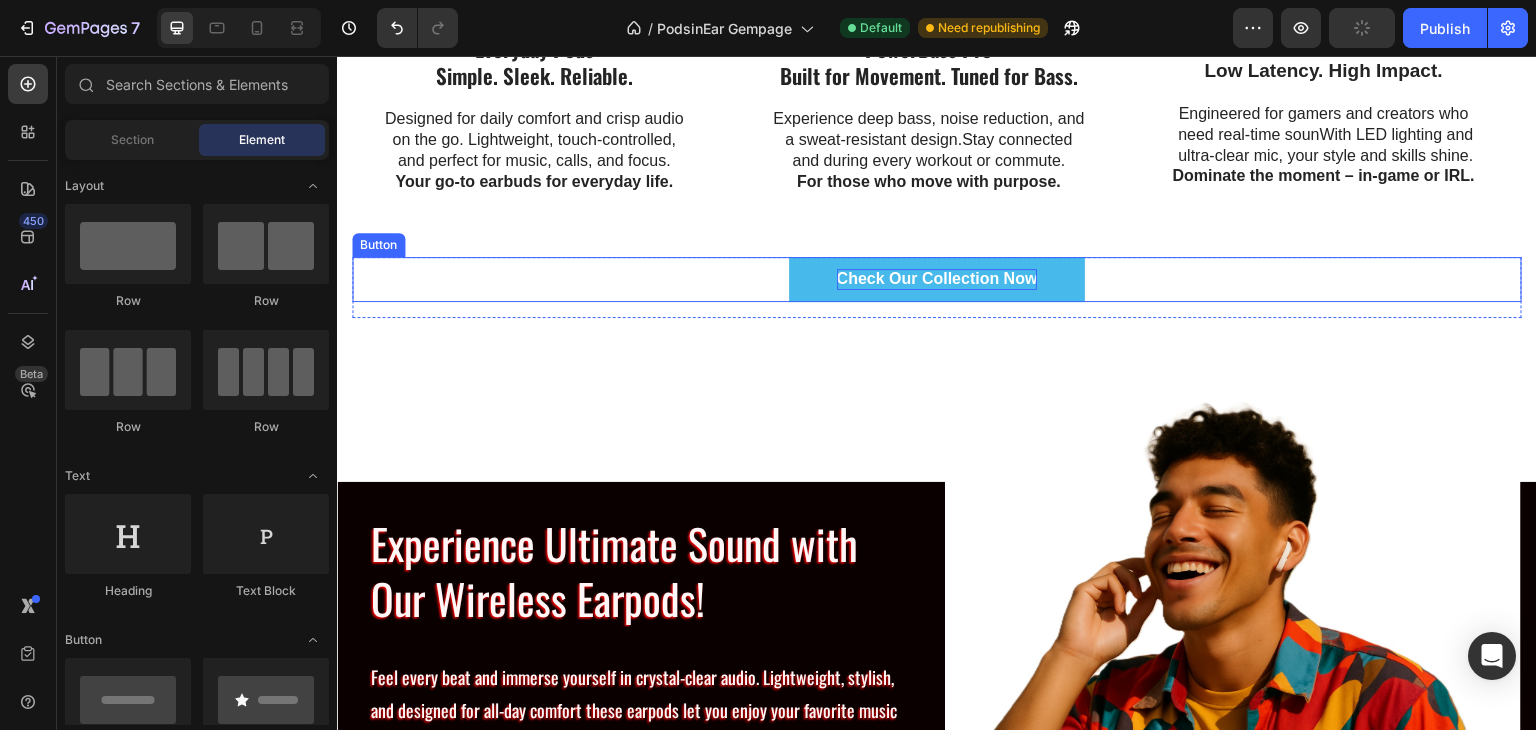 click on "Check Our Collection Now" at bounding box center [937, 279] 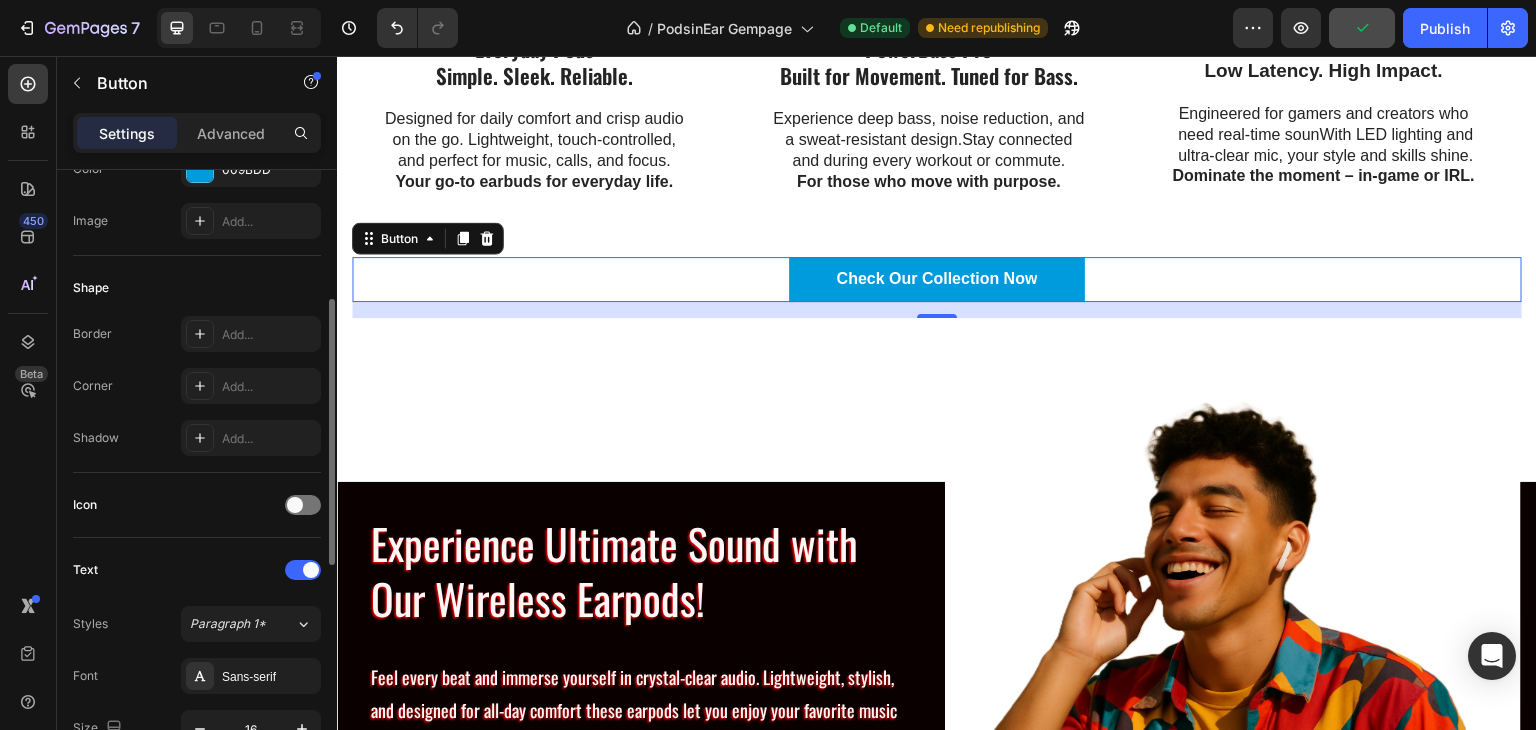 scroll, scrollTop: 500, scrollLeft: 0, axis: vertical 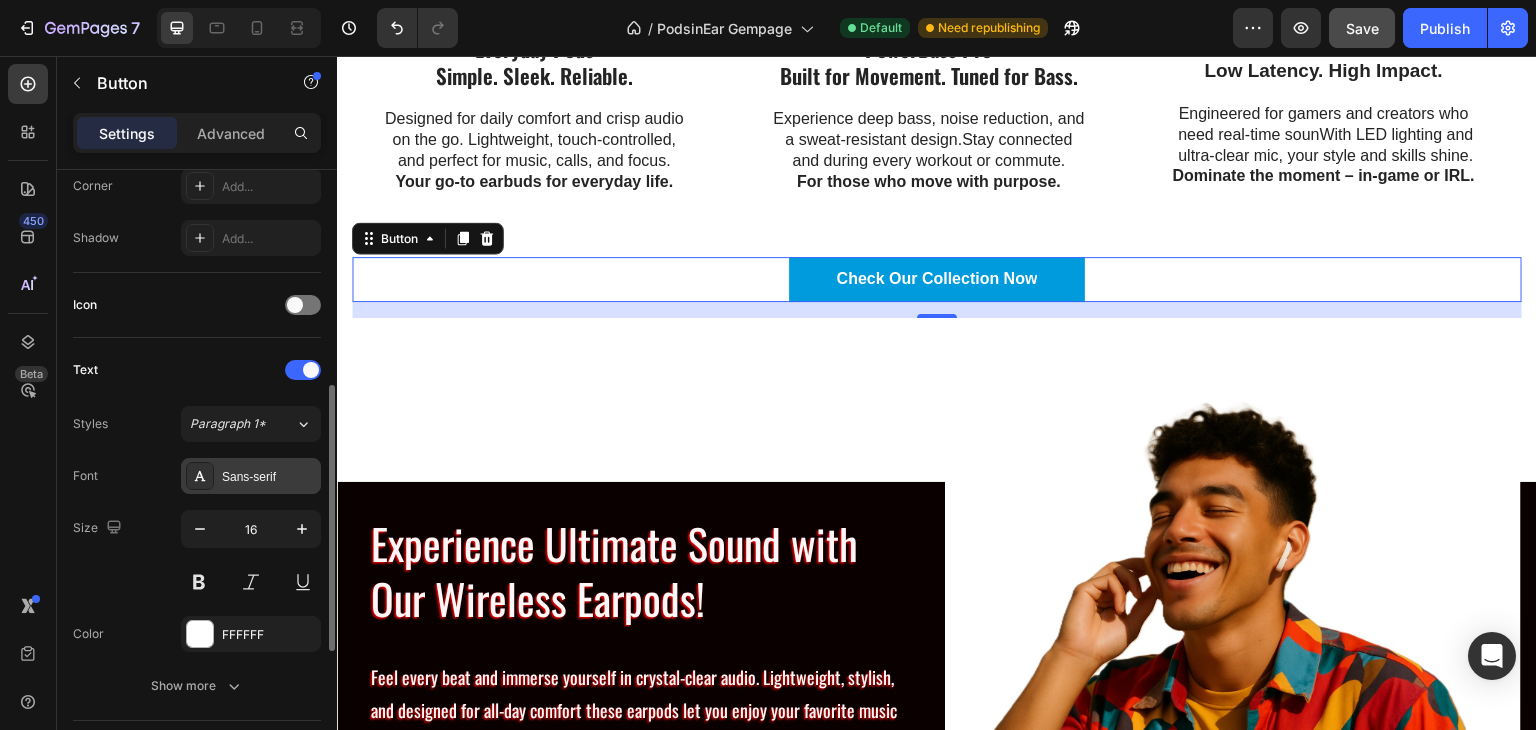 click on "Sans-serif" at bounding box center (269, 477) 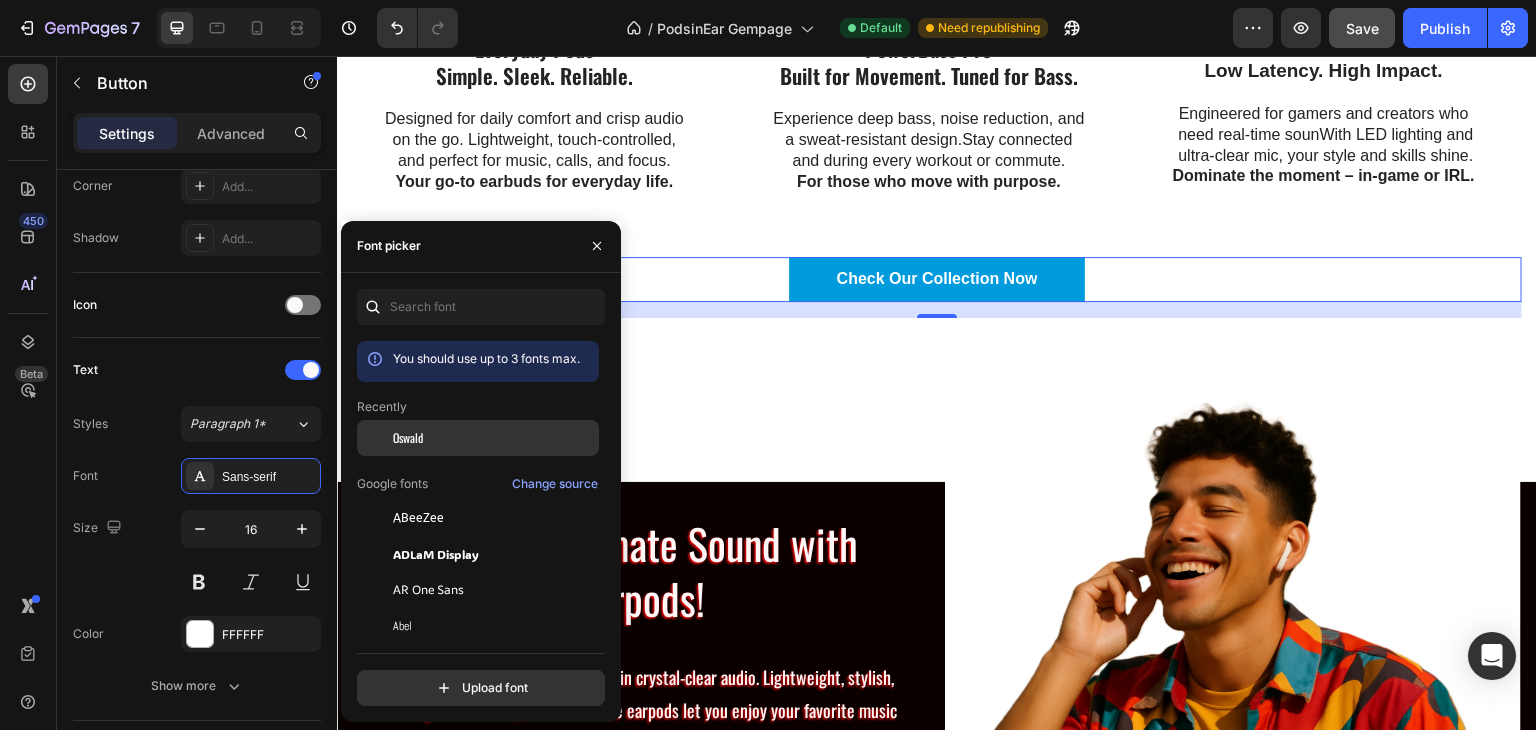 click at bounding box center (375, 438) 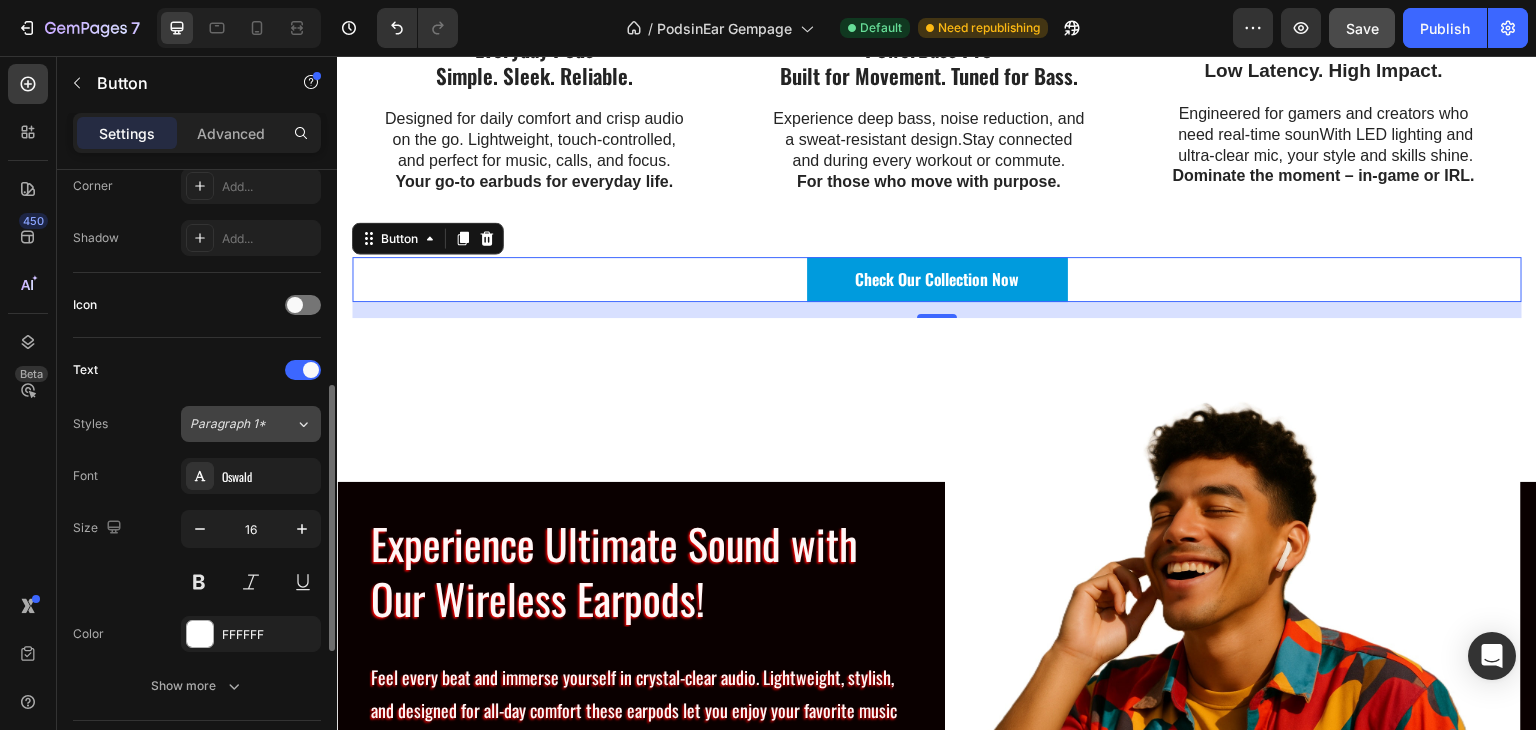 click on "Paragraph 1*" at bounding box center [242, 424] 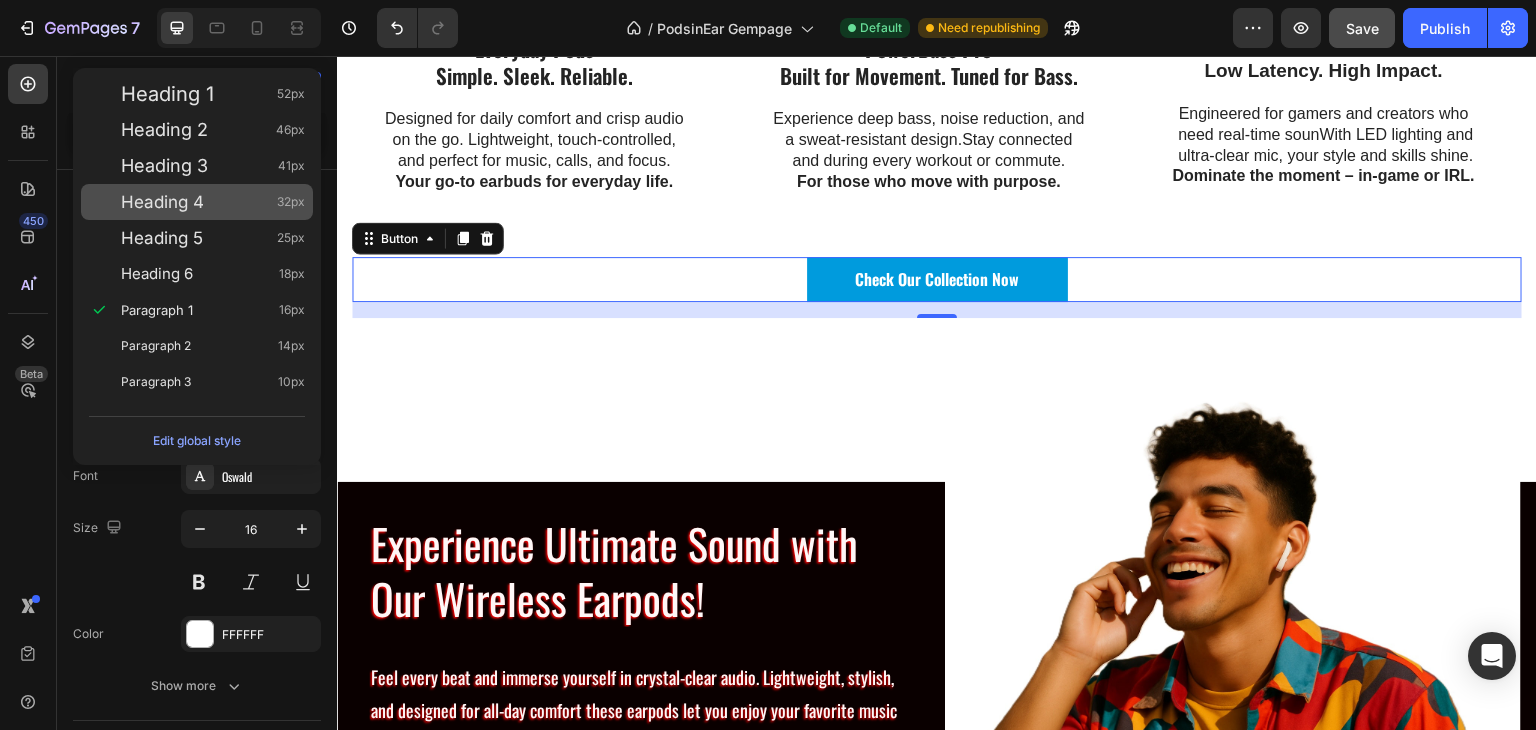 click on "Heading 4" at bounding box center (162, 202) 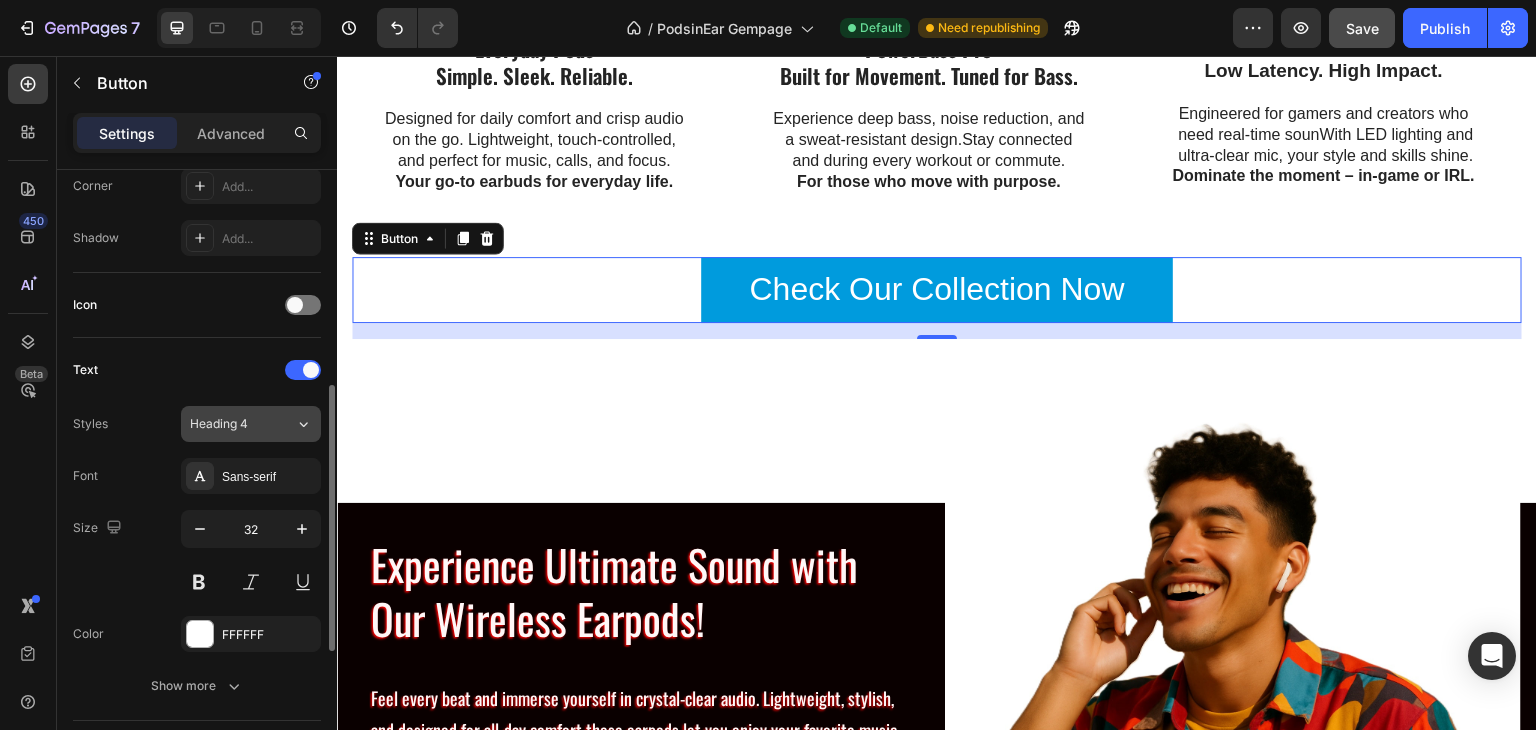 click 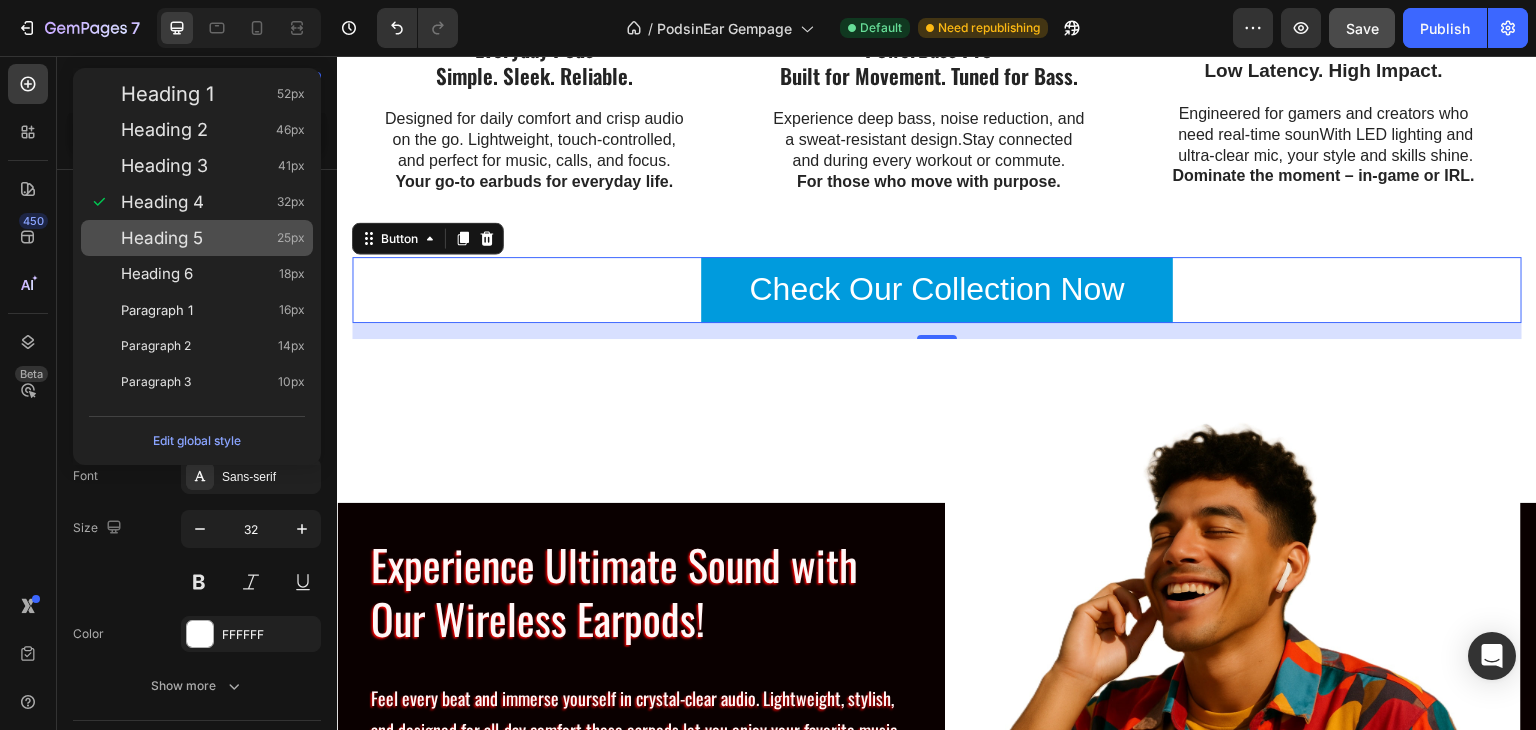 click on "Heading 5 25px" at bounding box center (213, 238) 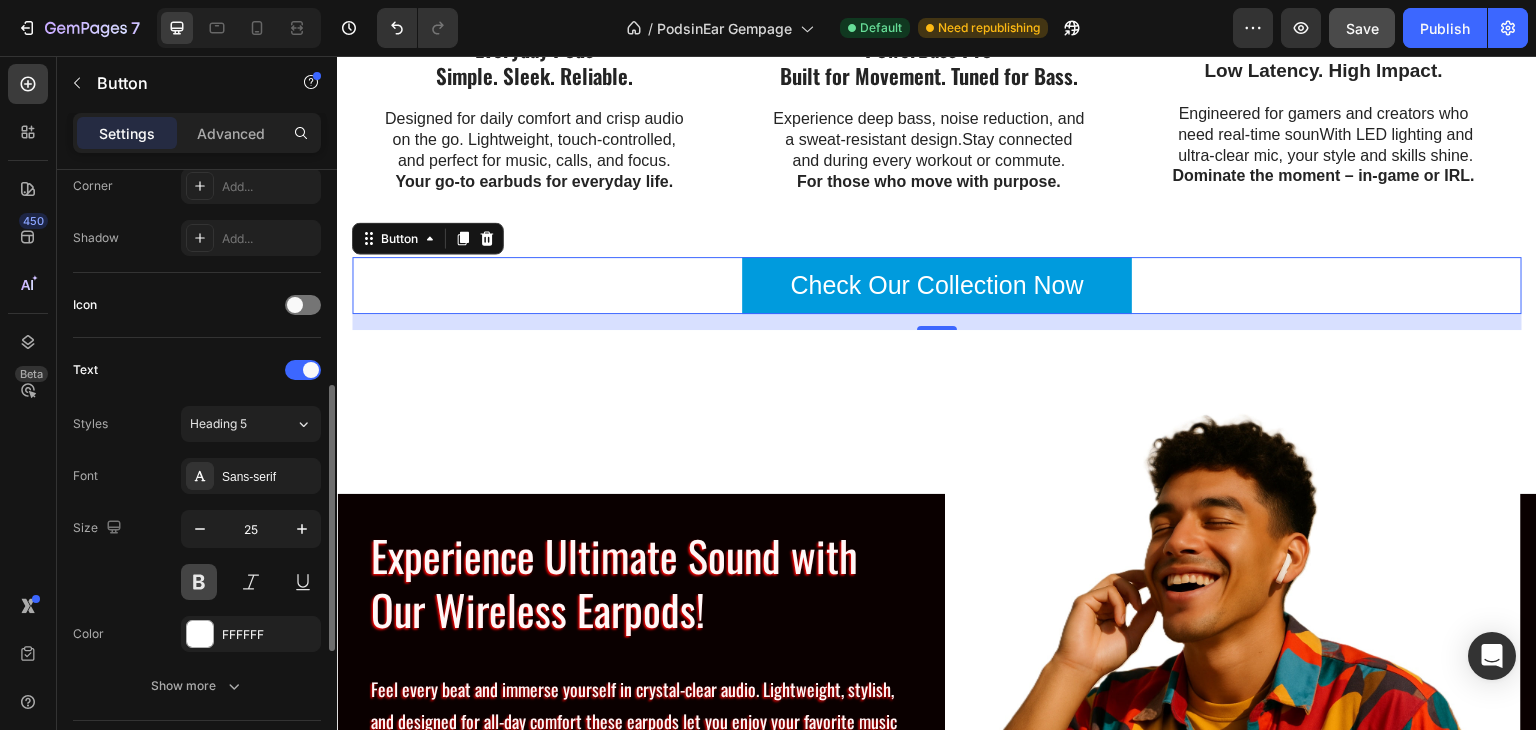 click at bounding box center [199, 582] 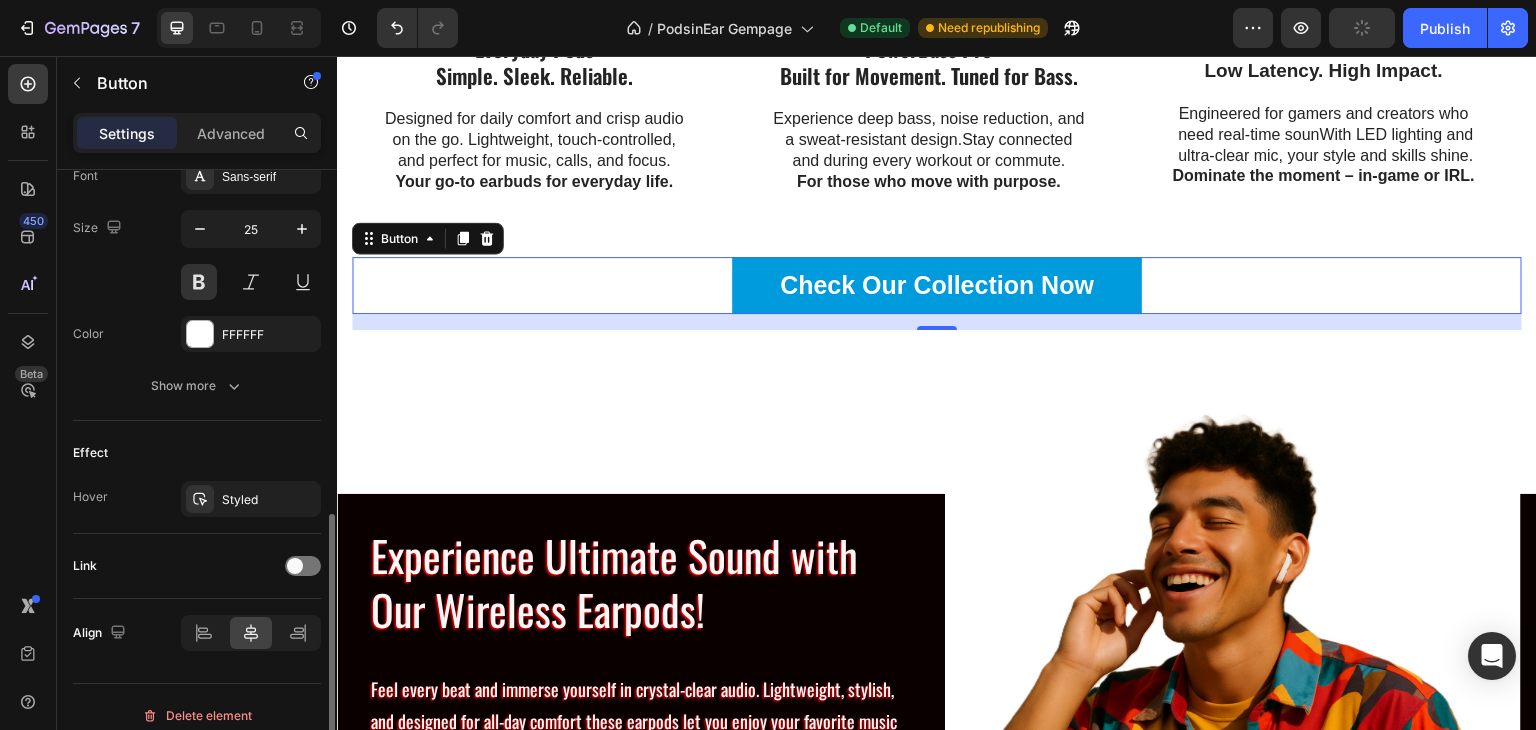 scroll, scrollTop: 814, scrollLeft: 0, axis: vertical 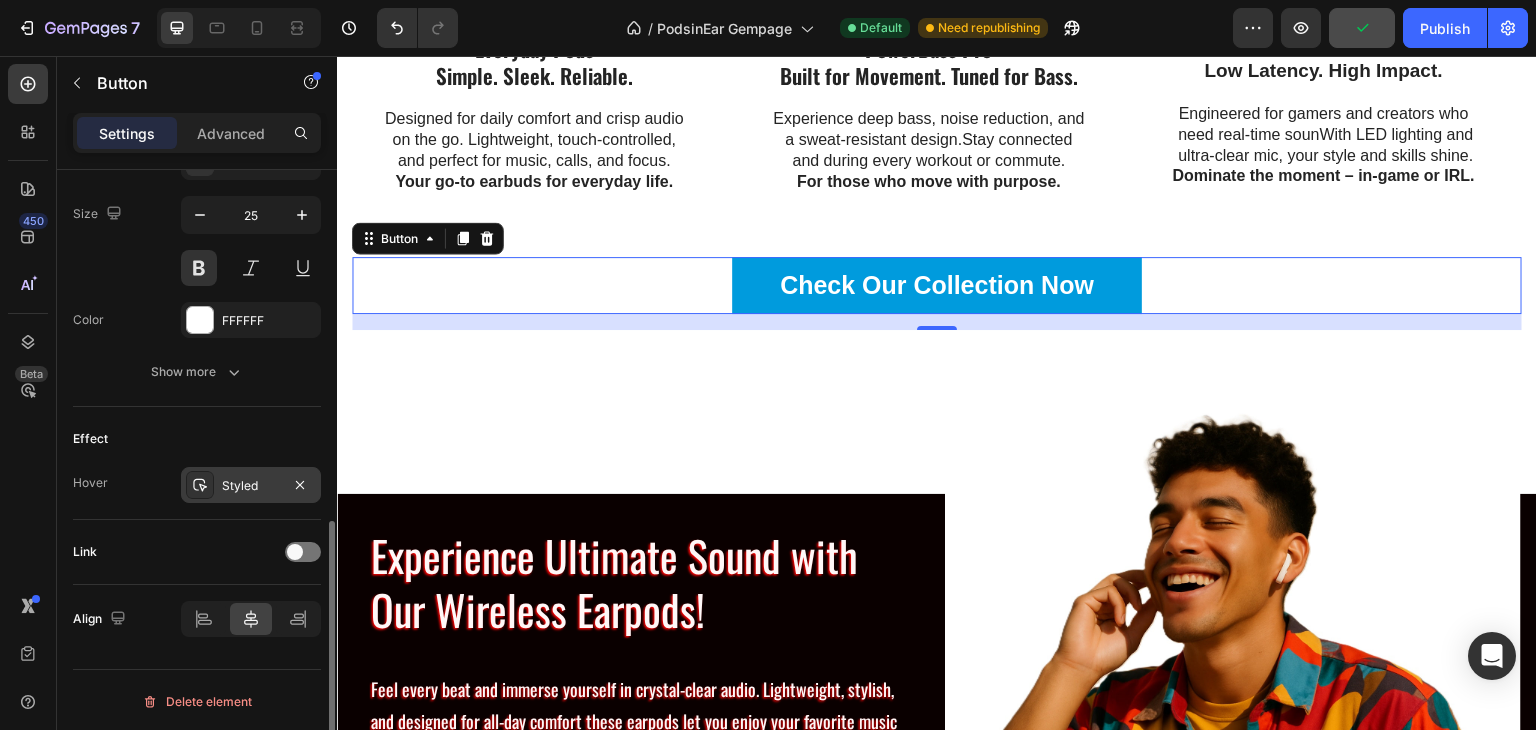 click on "Styled" at bounding box center [251, 485] 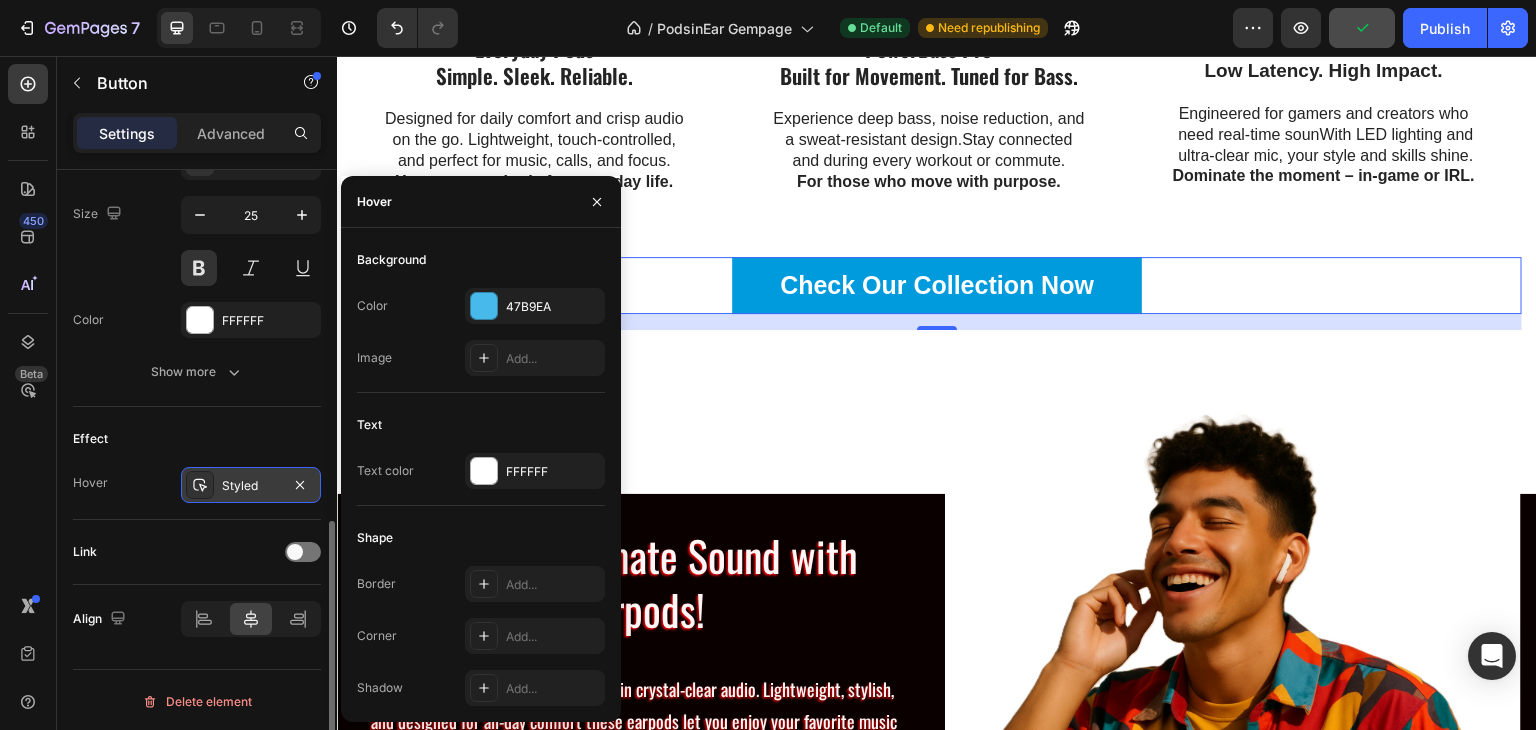 click on "Styled" at bounding box center [251, 485] 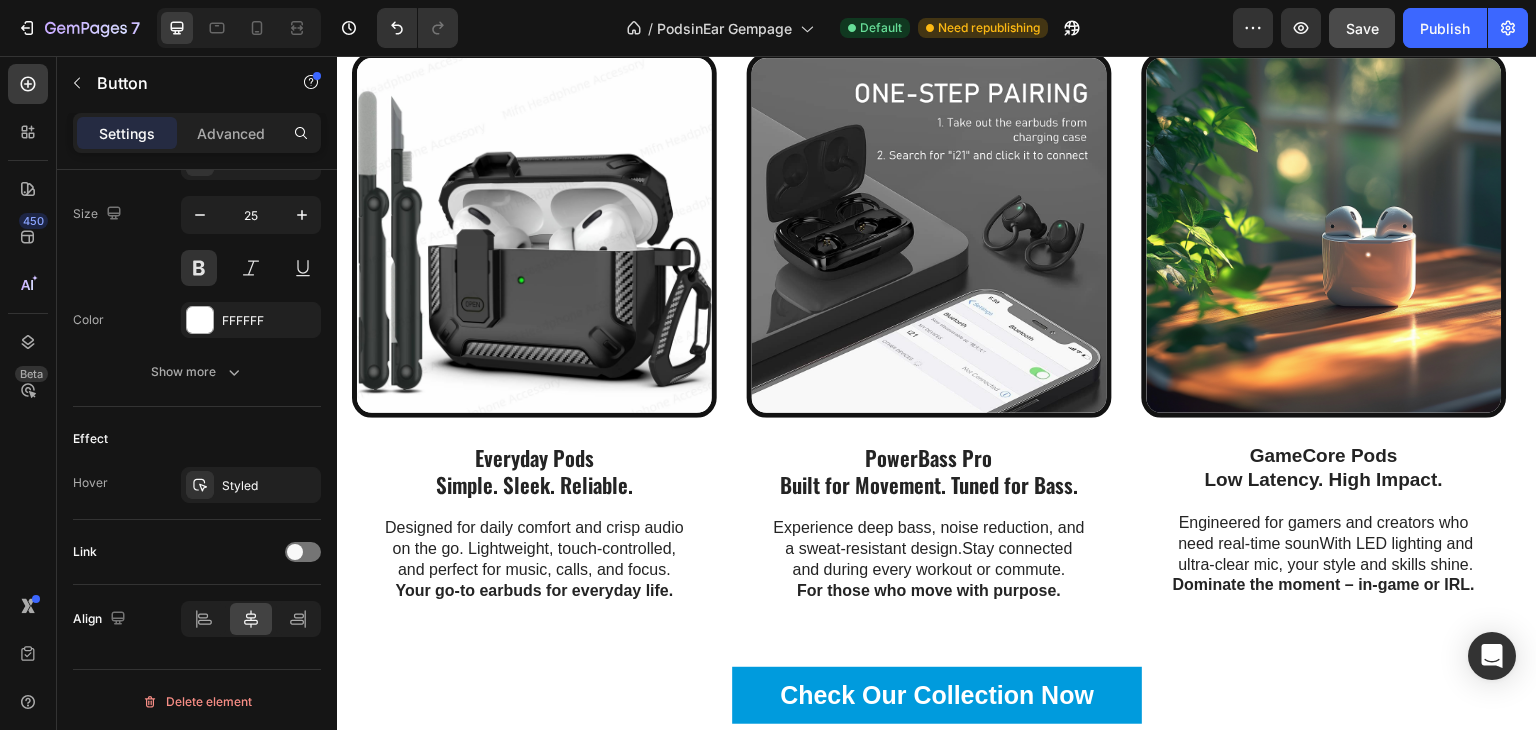 scroll, scrollTop: 1219, scrollLeft: 0, axis: vertical 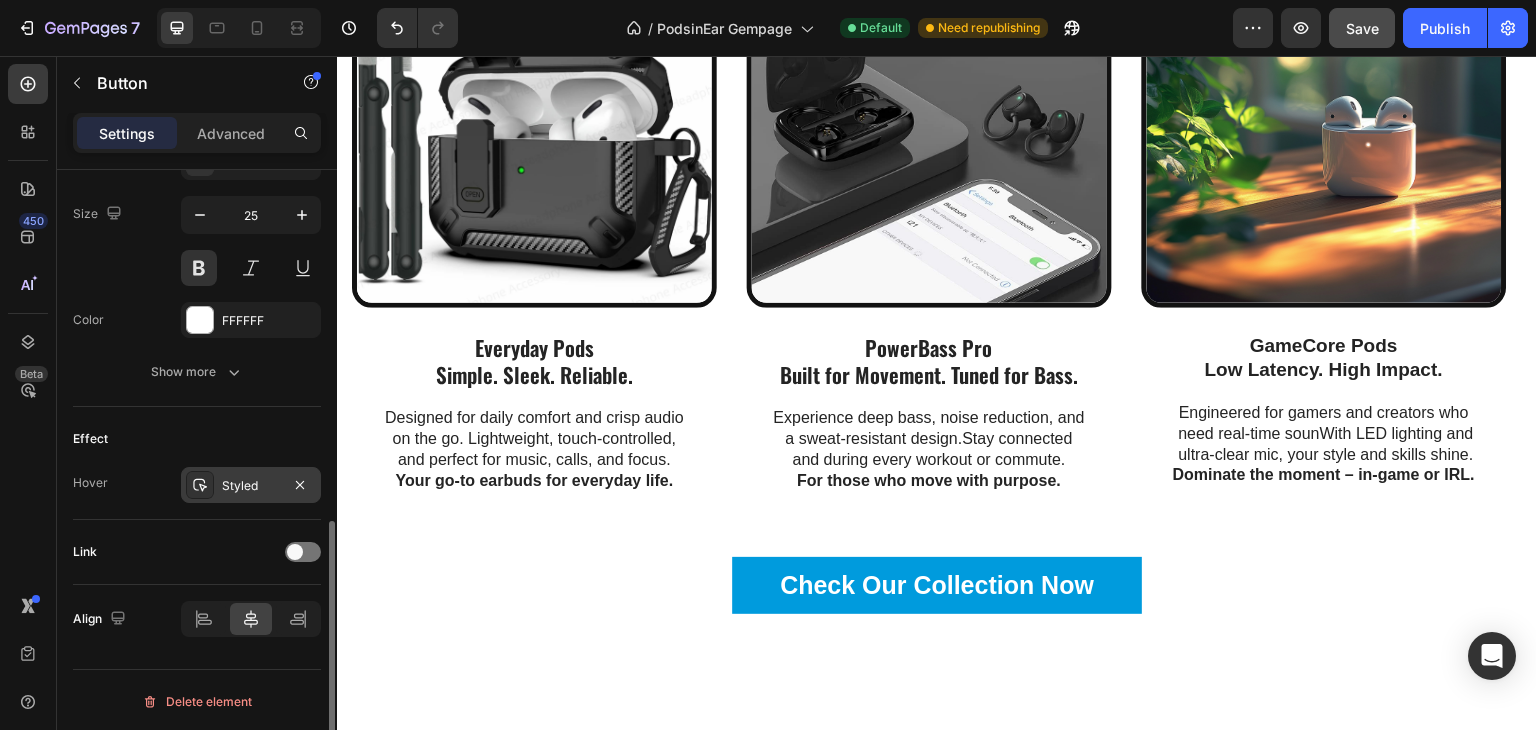 click on "Styled" at bounding box center [251, 486] 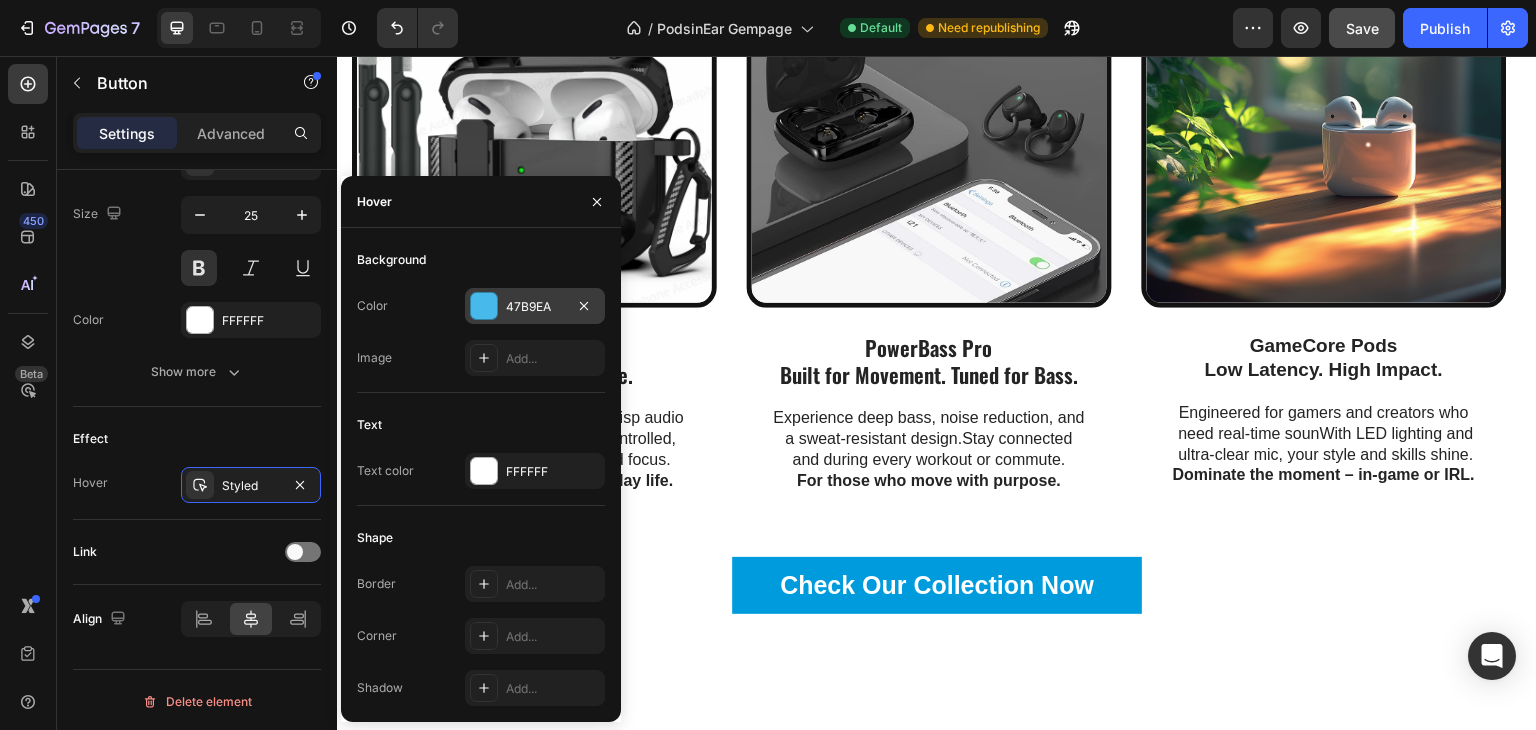 click at bounding box center [484, 306] 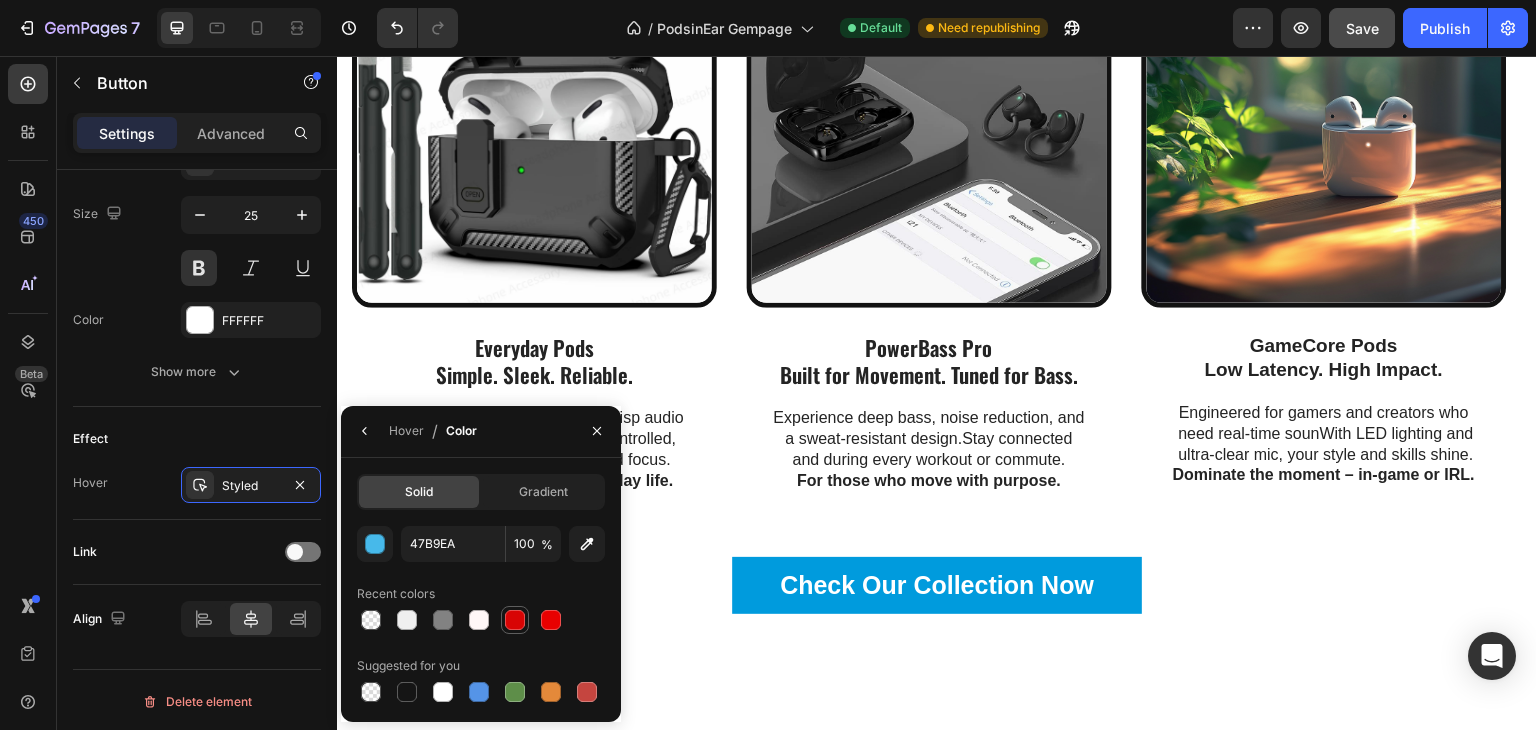 click at bounding box center [515, 620] 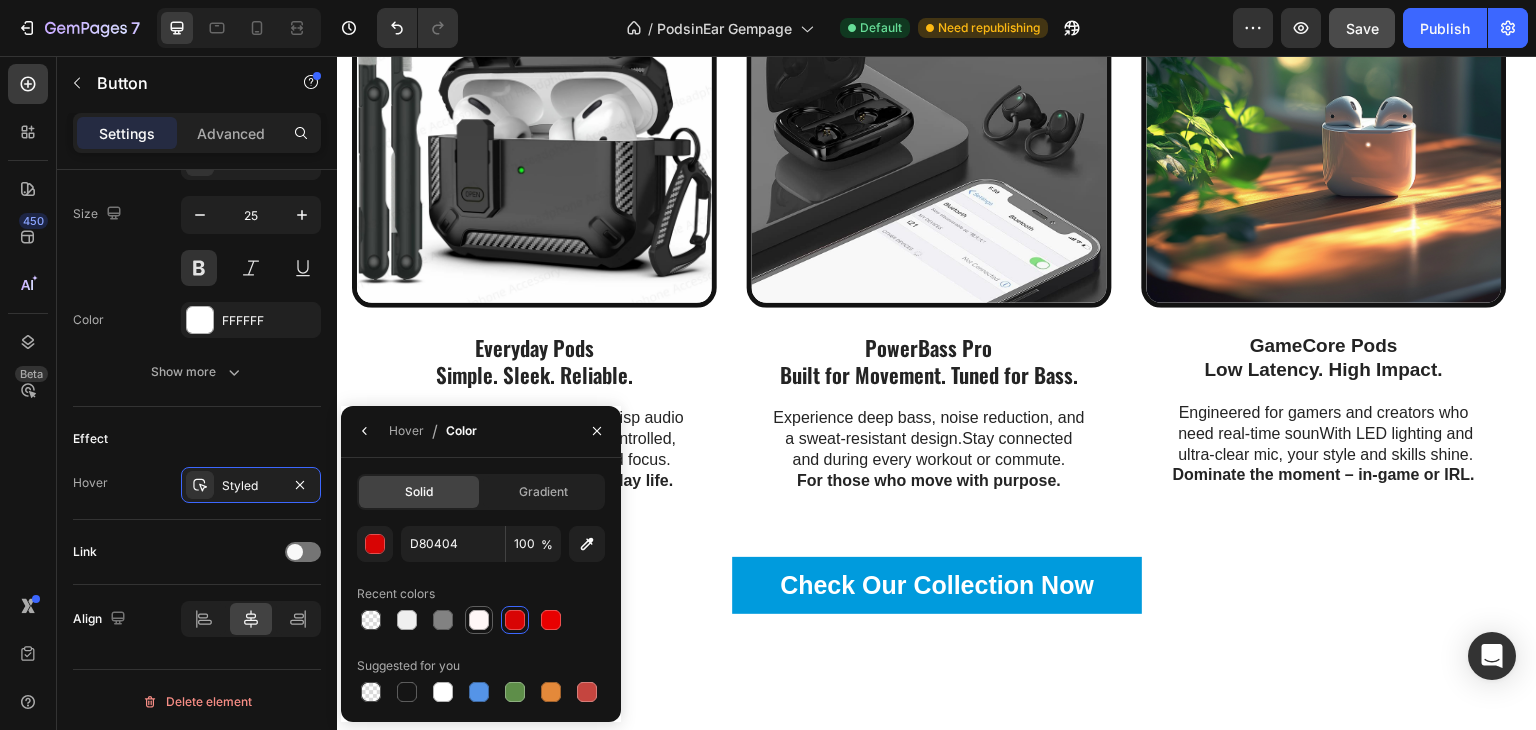 click at bounding box center (479, 620) 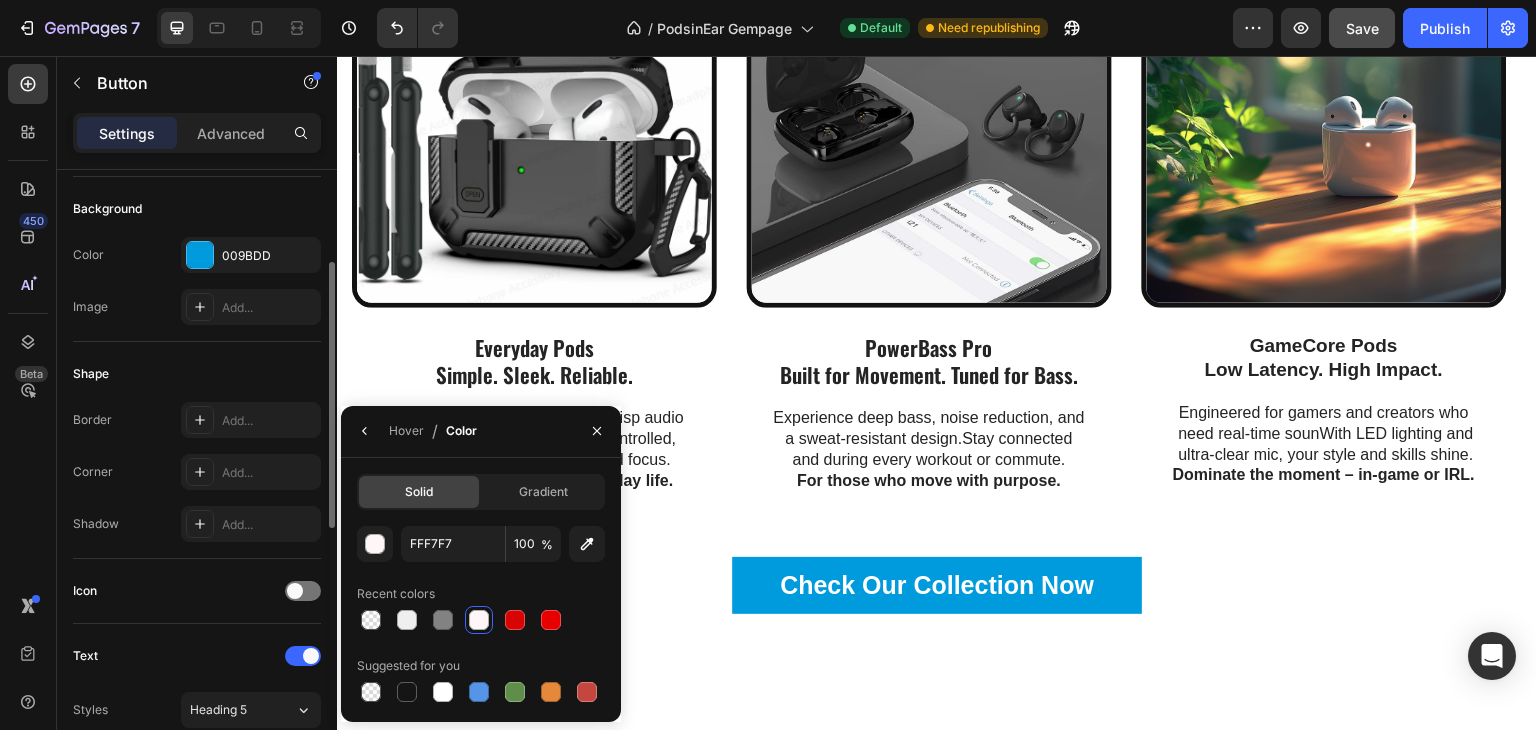 scroll, scrollTop: 114, scrollLeft: 0, axis: vertical 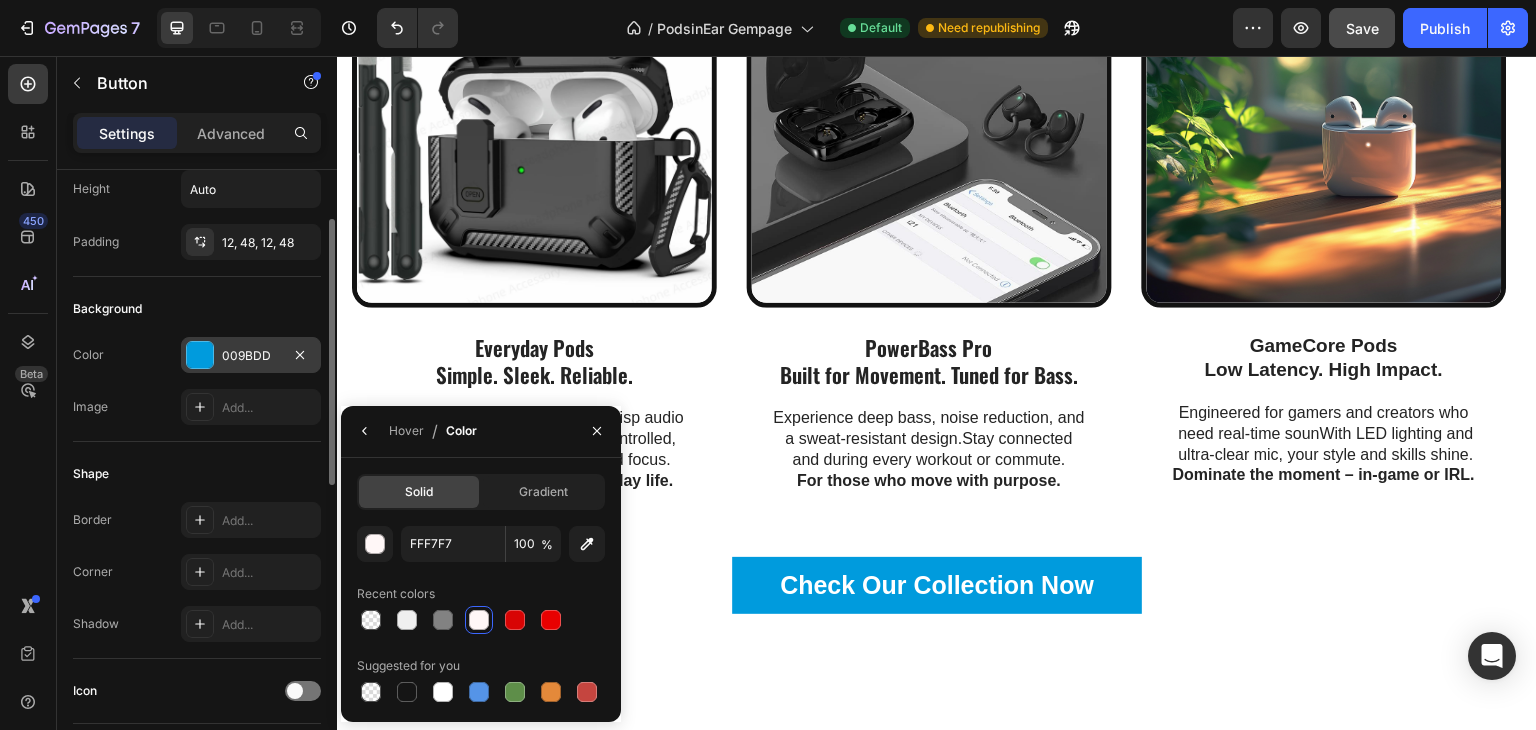 click on "009BDD" at bounding box center [251, 356] 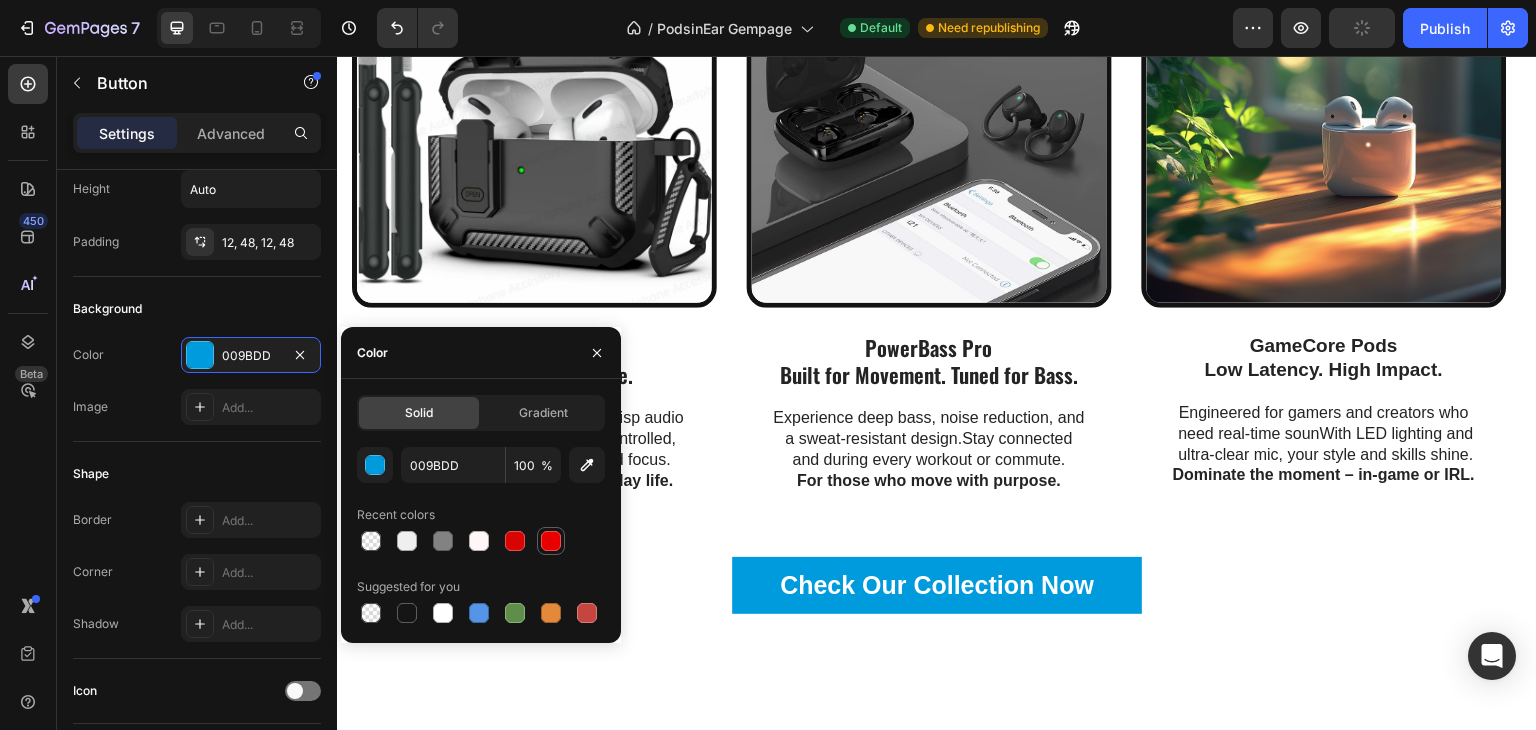 click at bounding box center [551, 541] 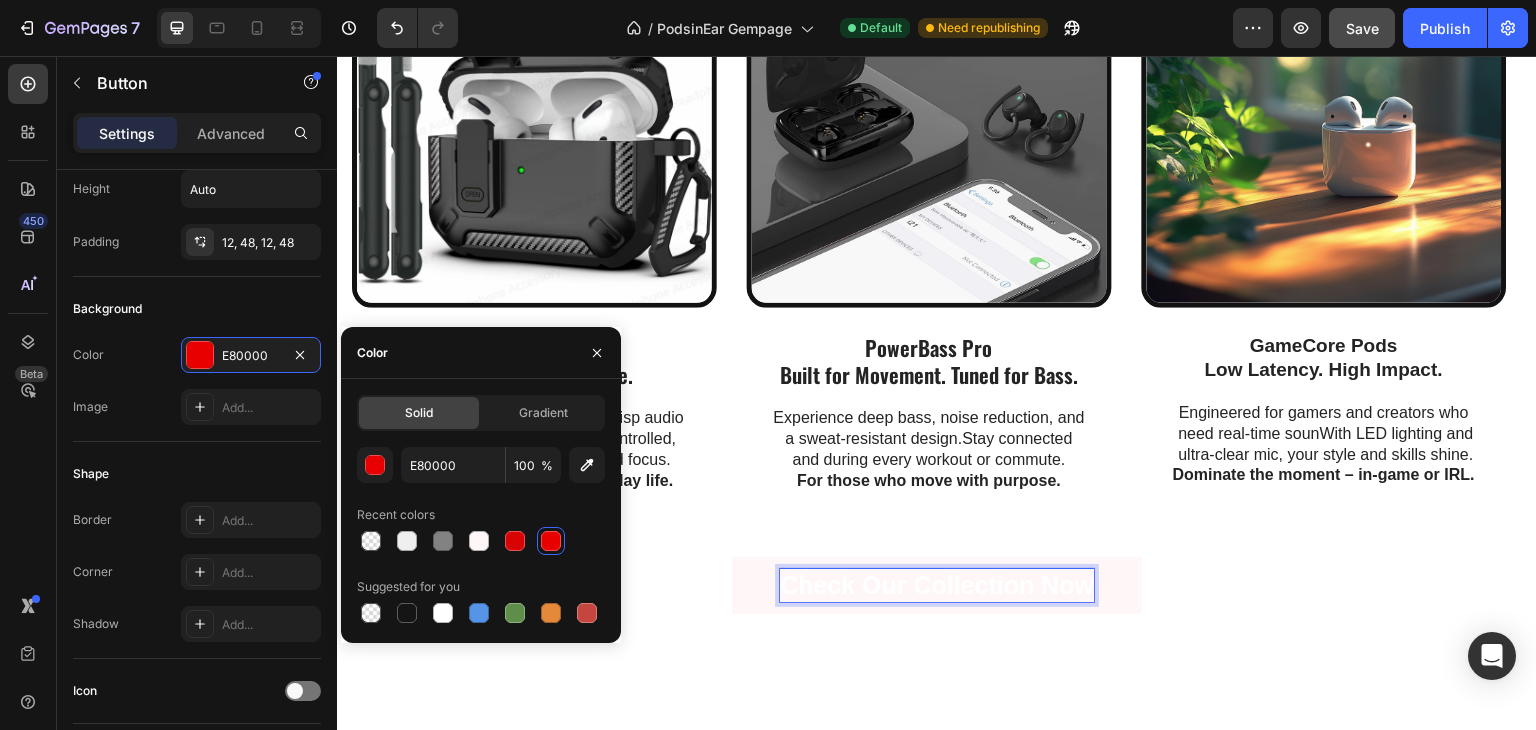 click on "Check Our Collection Now" at bounding box center [937, 585] 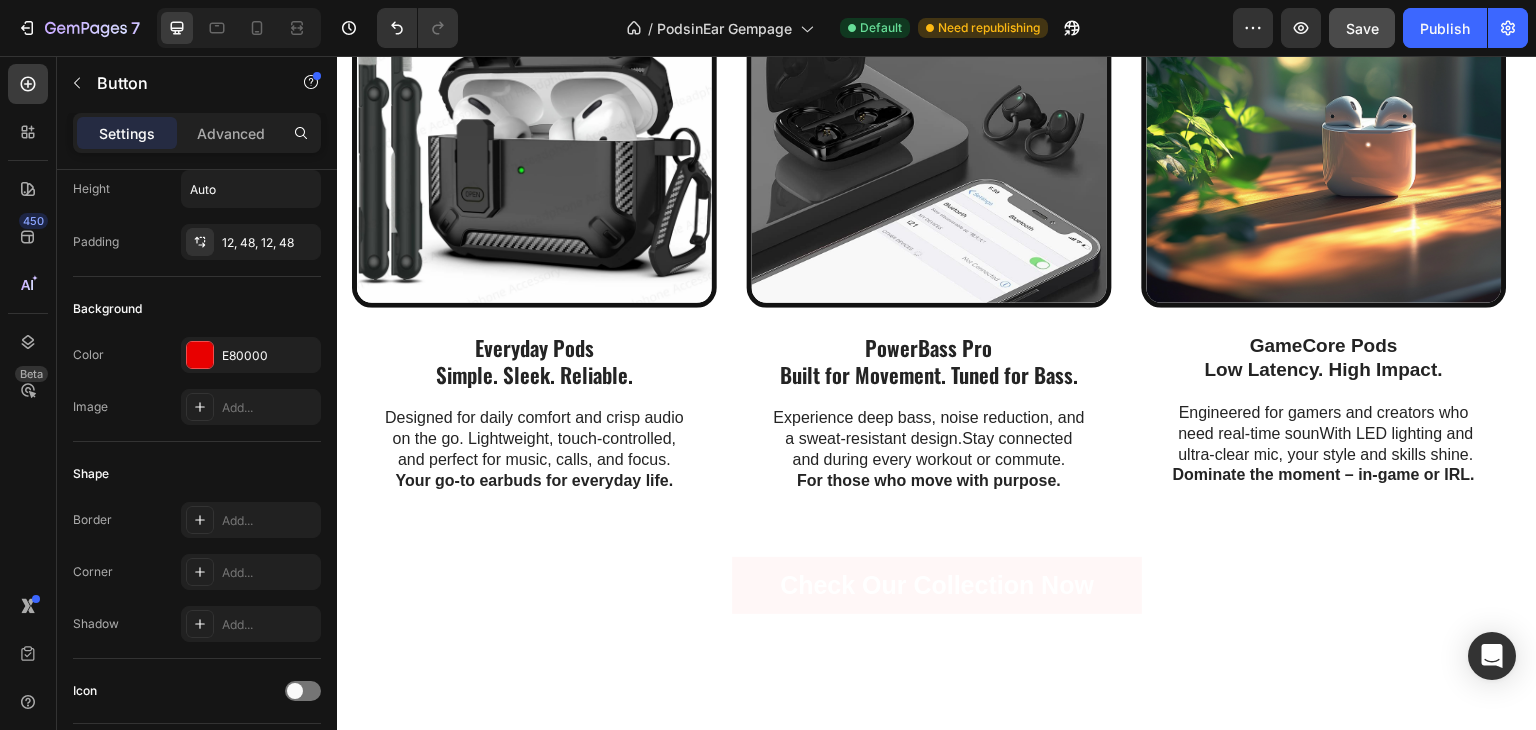 click on "Check Our Collection Now" at bounding box center [937, 585] 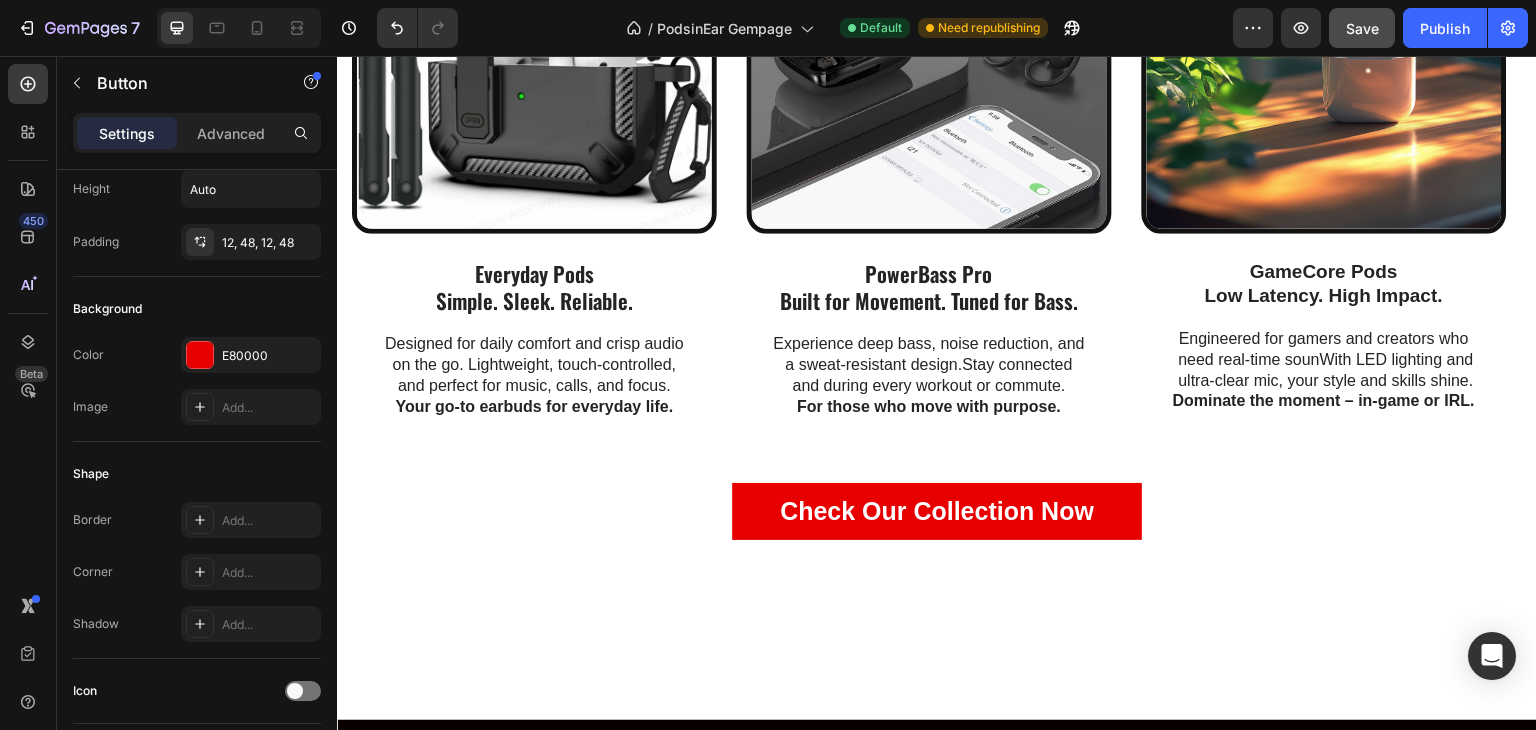 scroll, scrollTop: 1519, scrollLeft: 0, axis: vertical 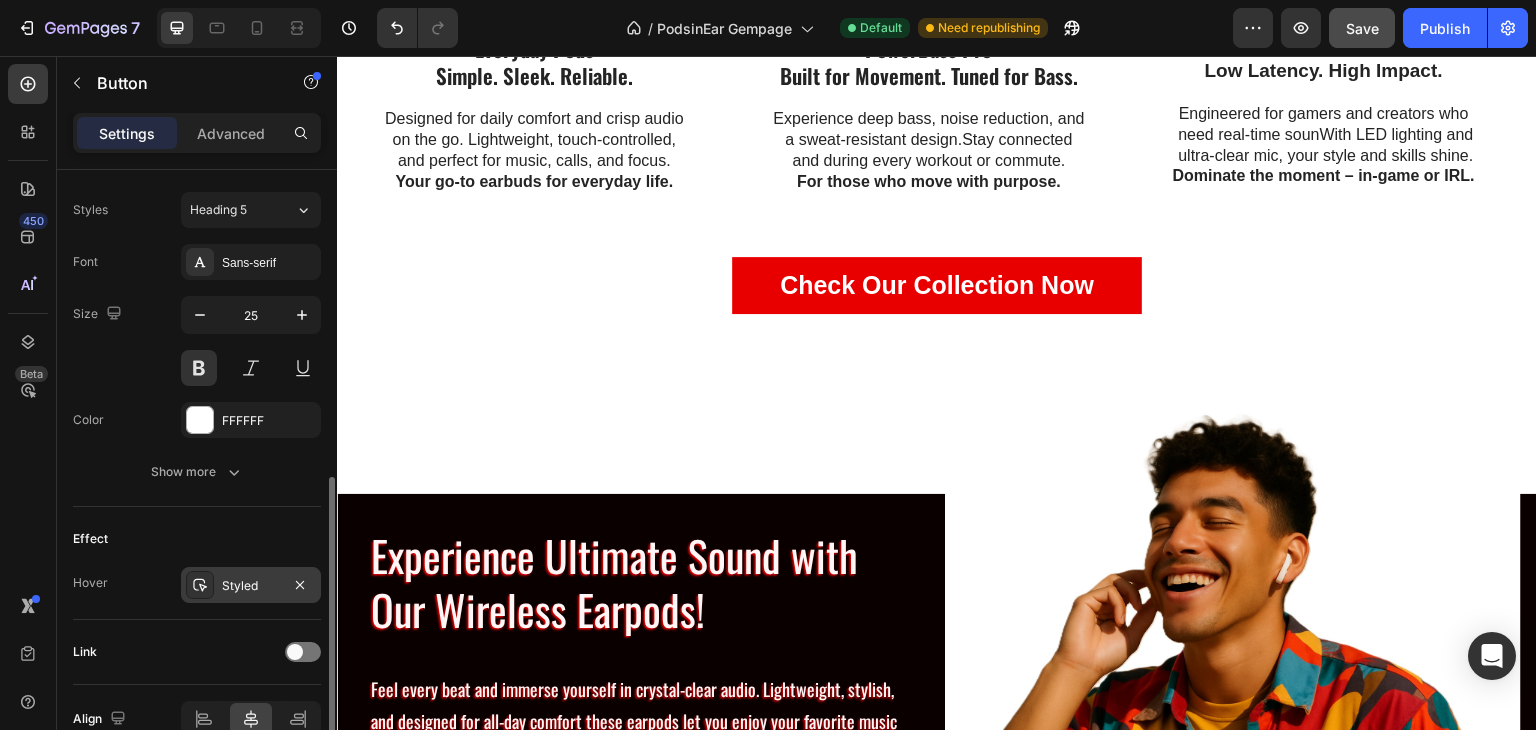 click on "Styled" at bounding box center [251, 585] 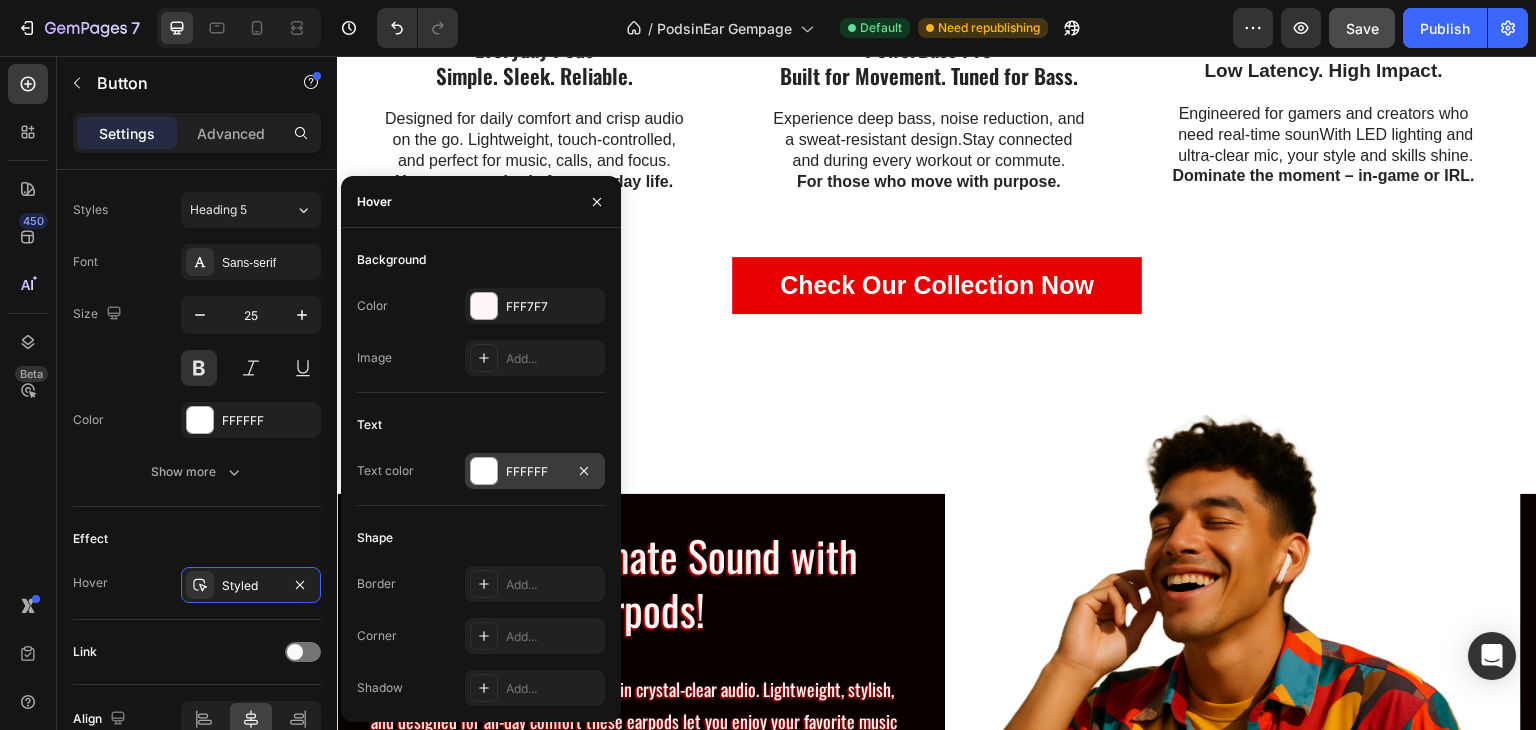 click on "FFFFFF" at bounding box center [535, 471] 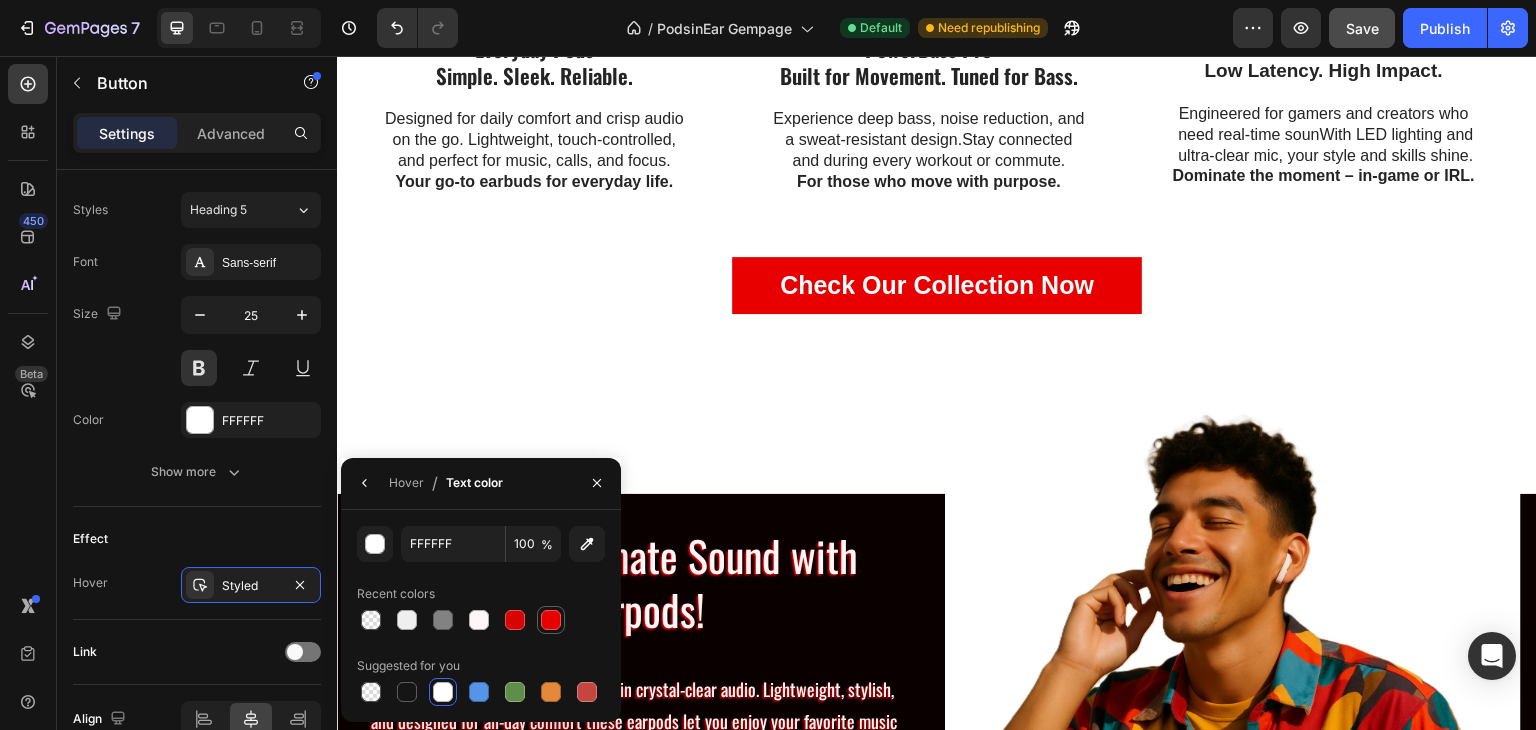 click at bounding box center (551, 620) 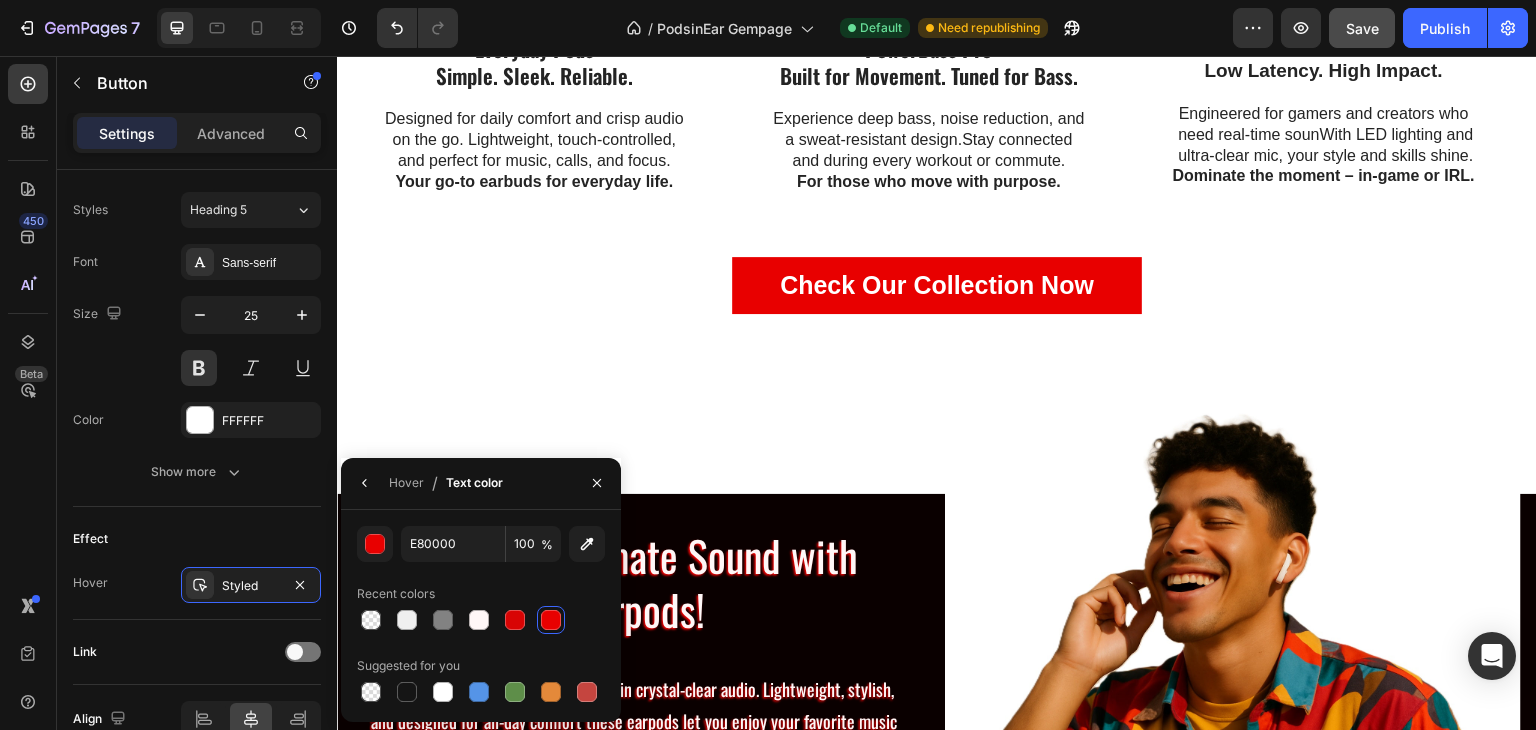 click on "Check Our Collection Now Button" at bounding box center (937, 285) 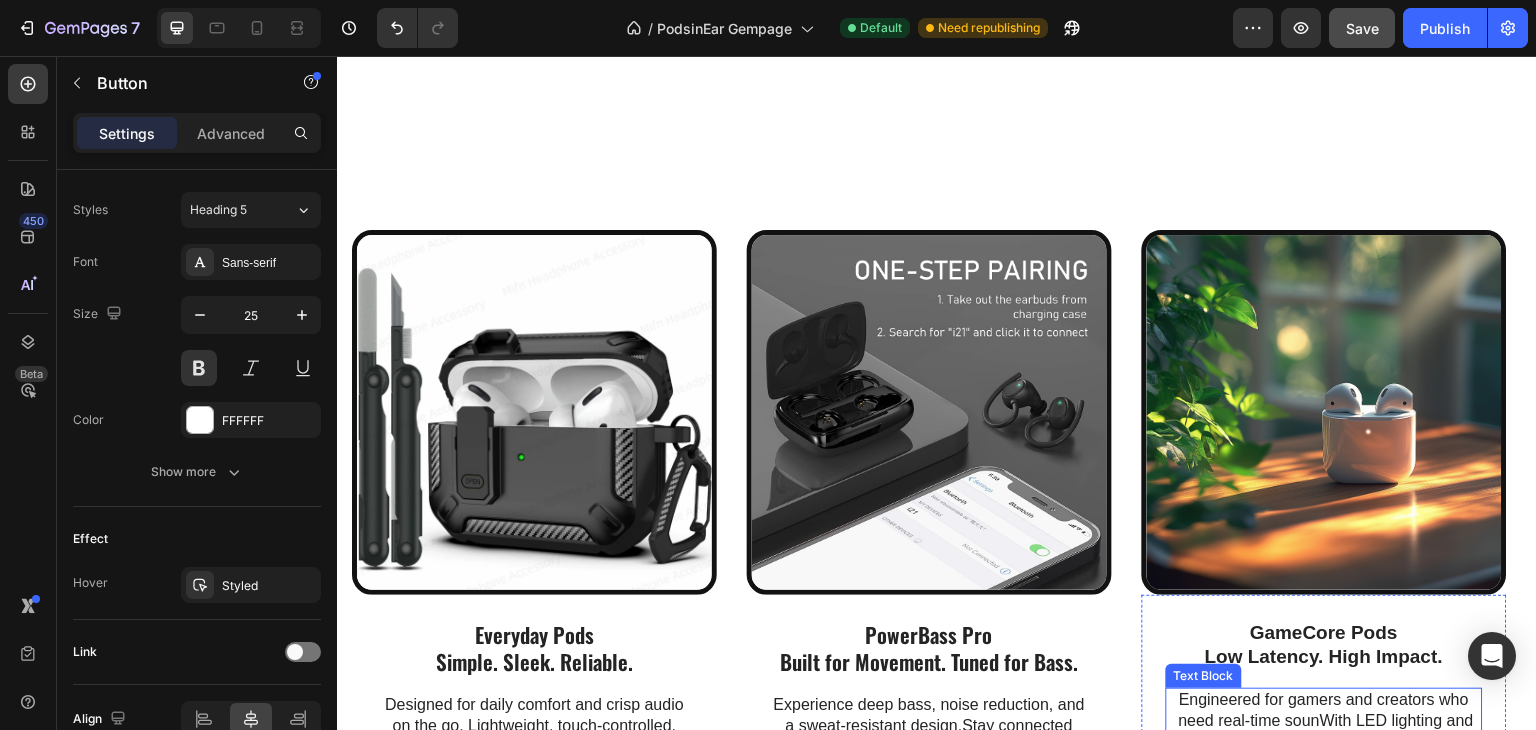 scroll, scrollTop: 1319, scrollLeft: 0, axis: vertical 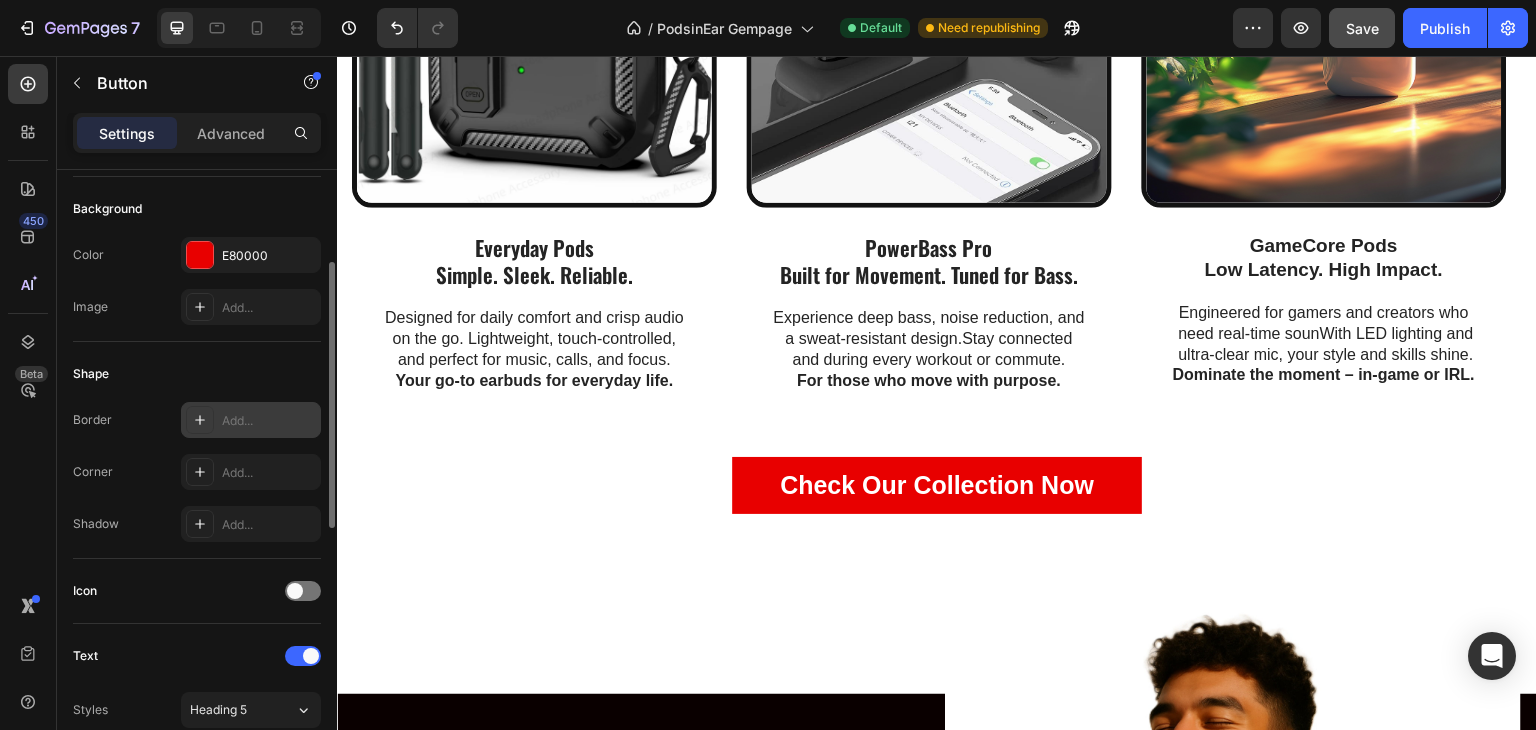 click on "Add..." at bounding box center (251, 420) 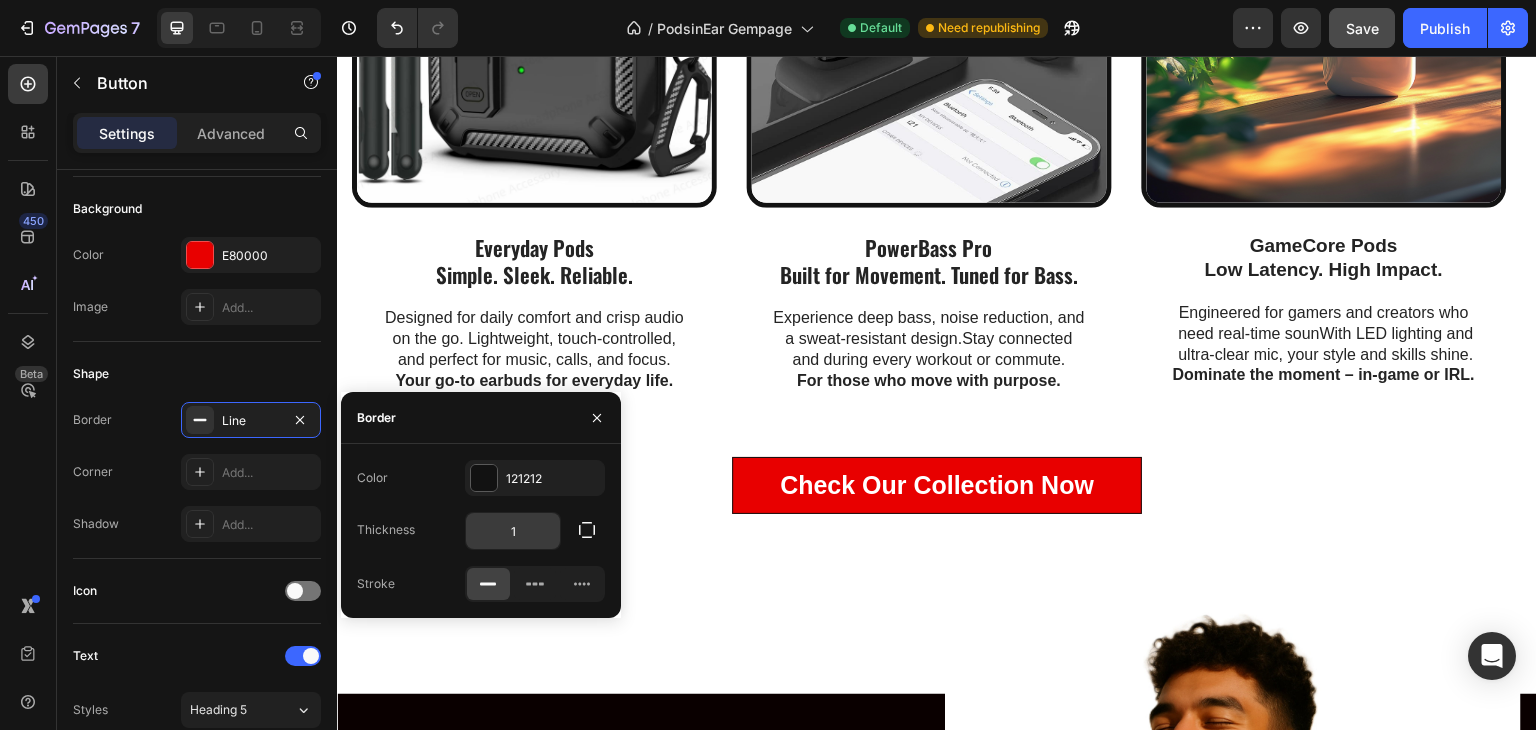 click on "1" at bounding box center (513, 531) 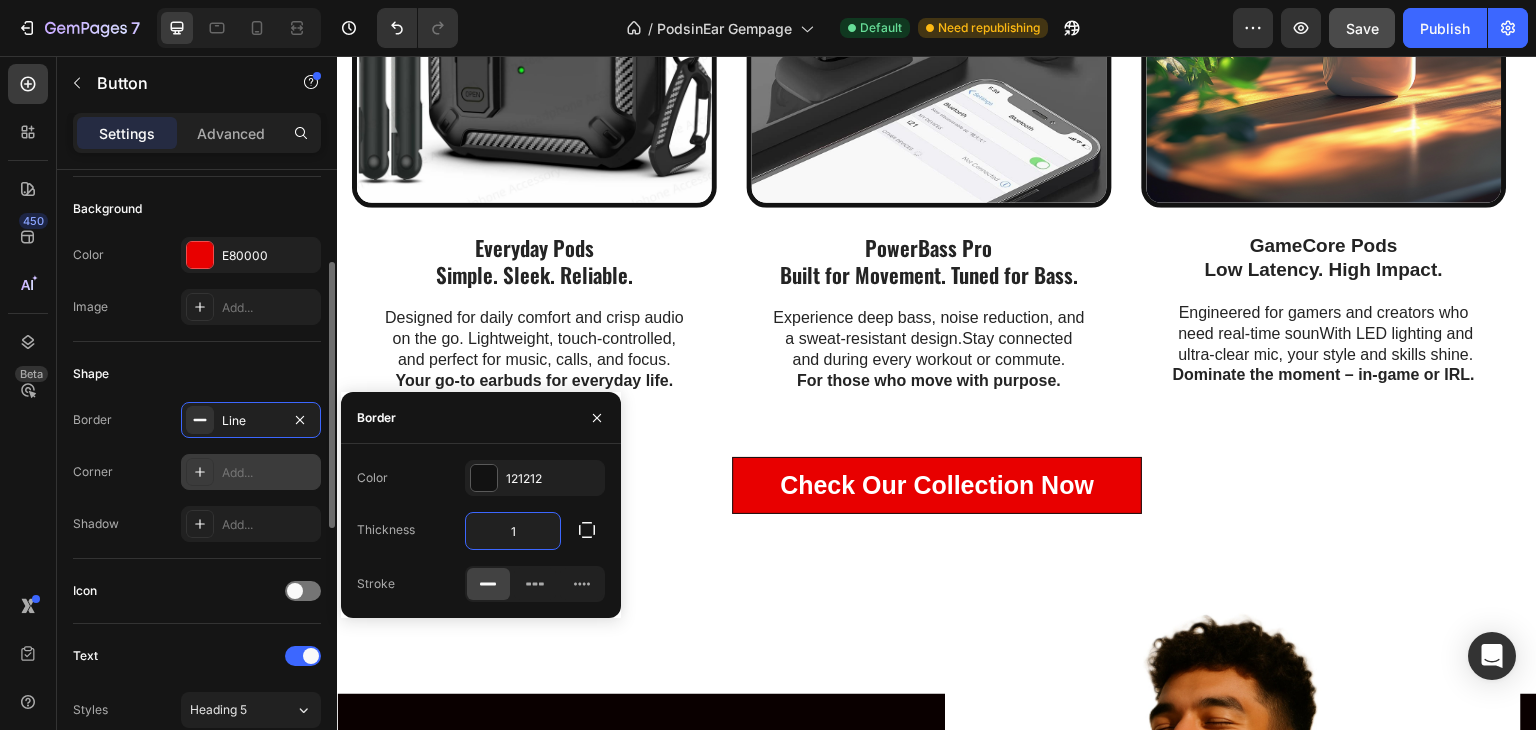click on "Add..." at bounding box center [251, 472] 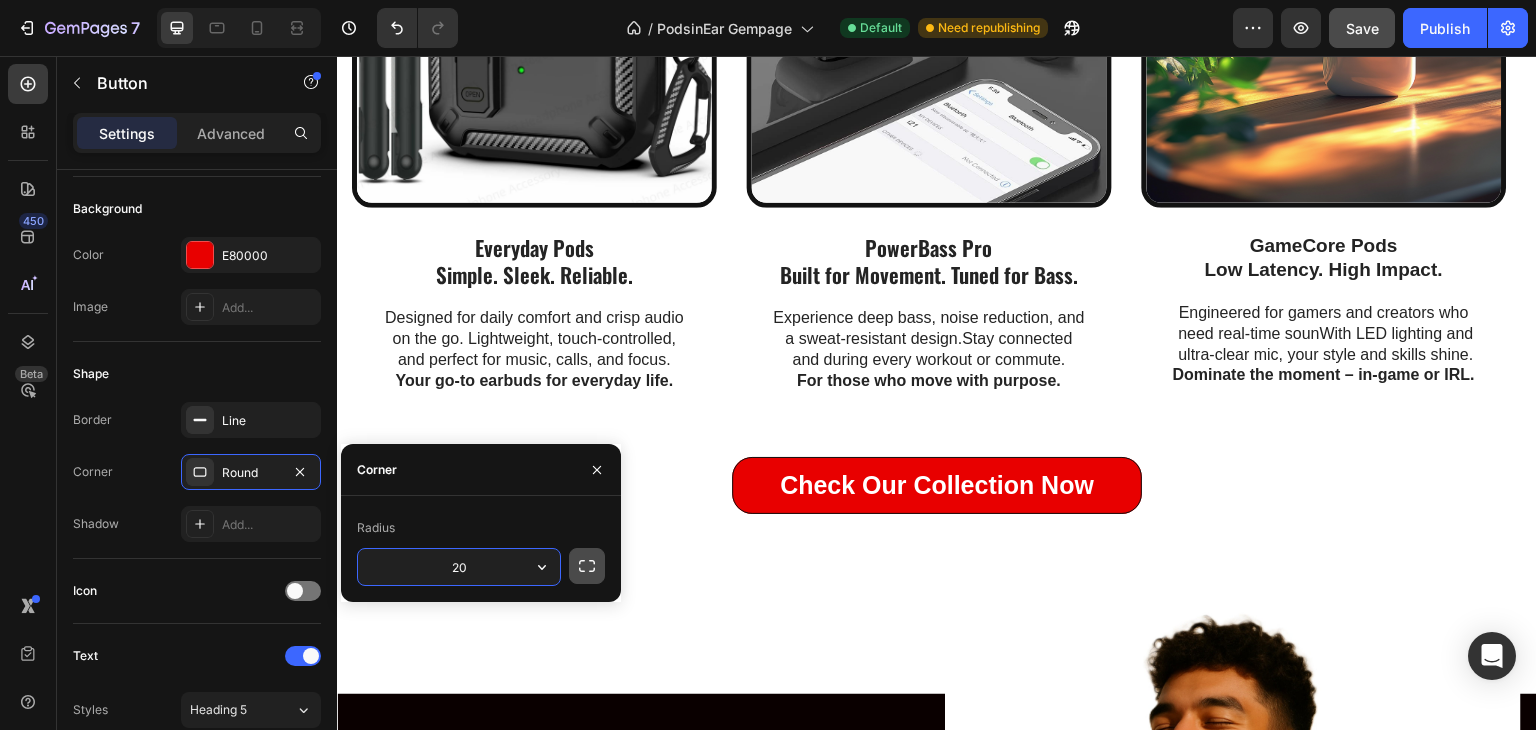type on "2" 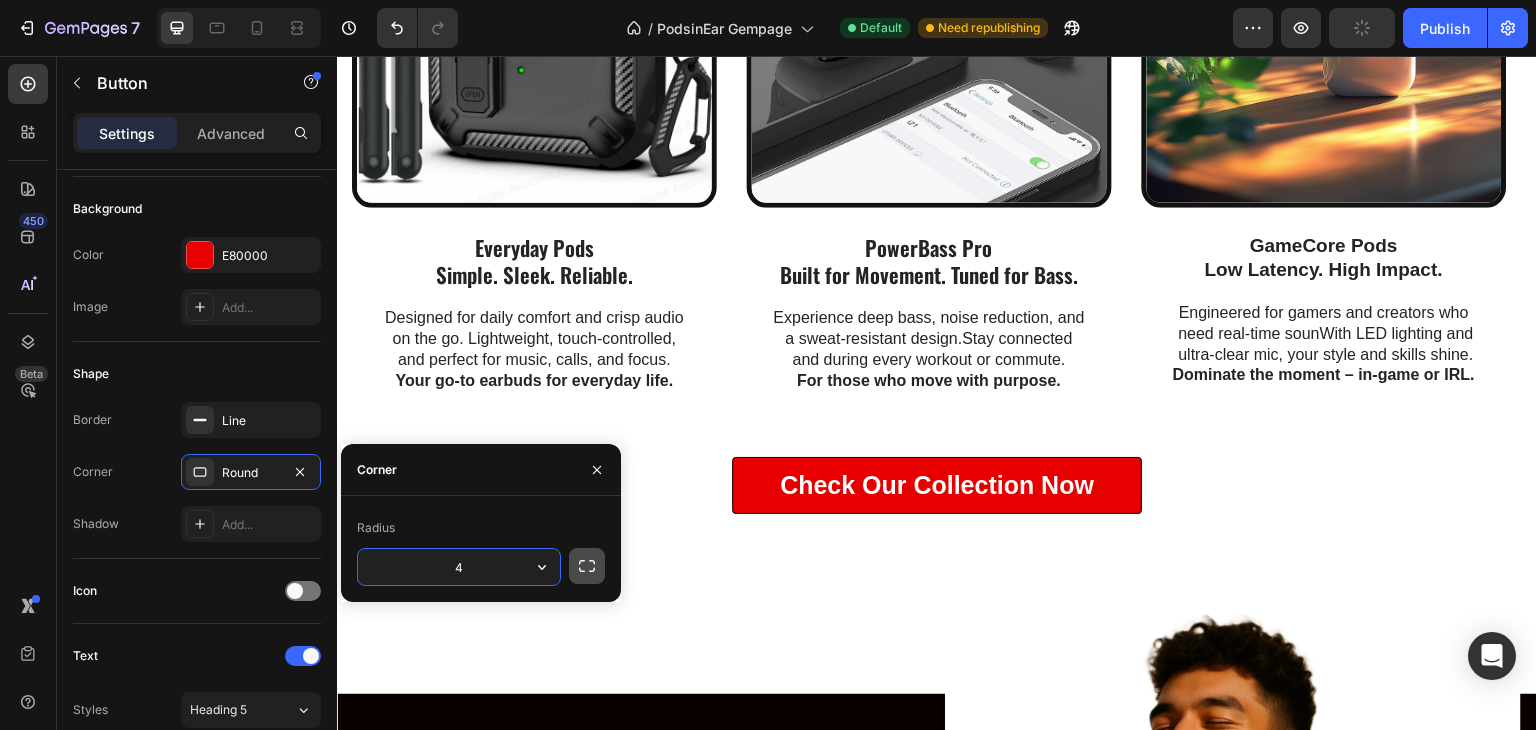 type on "40" 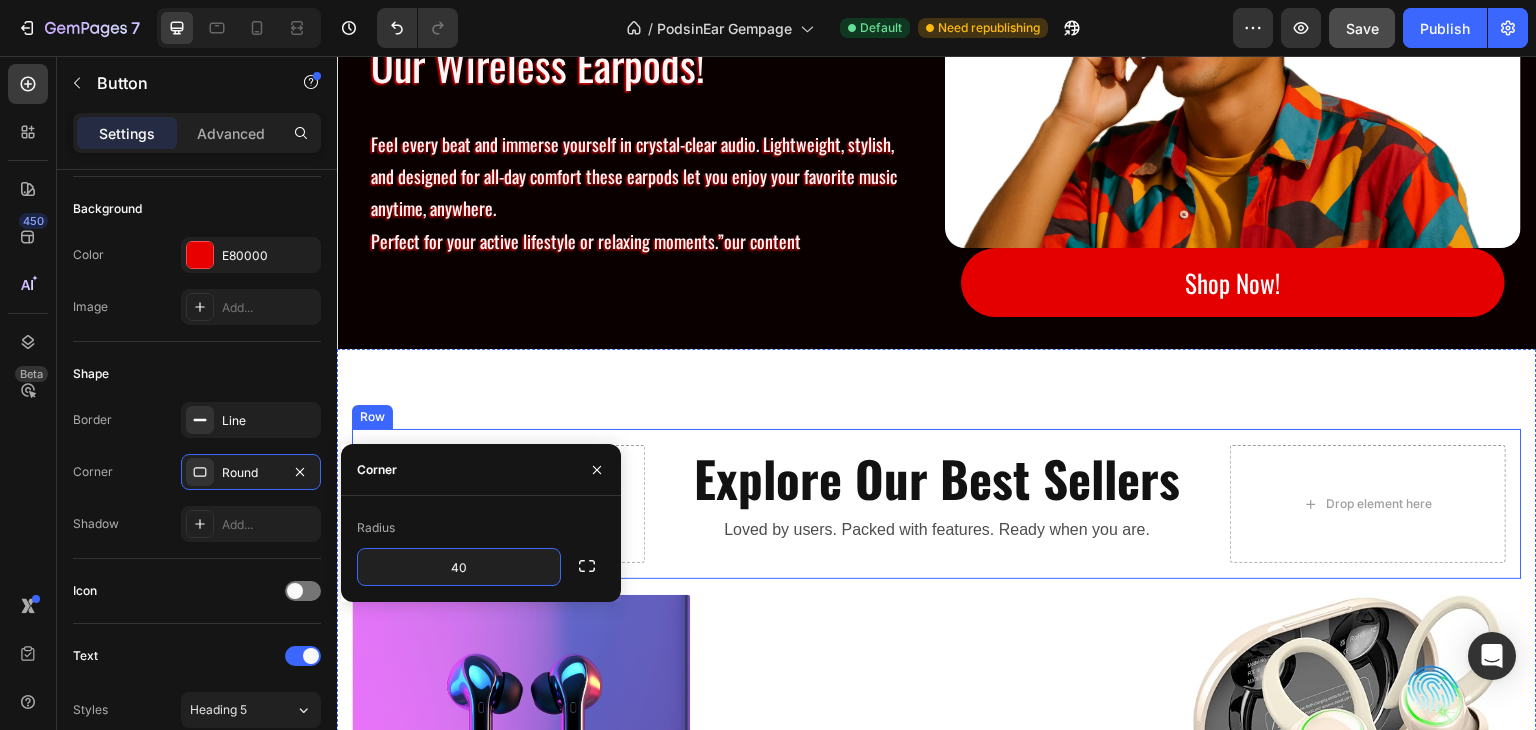 scroll, scrollTop: 1619, scrollLeft: 0, axis: vertical 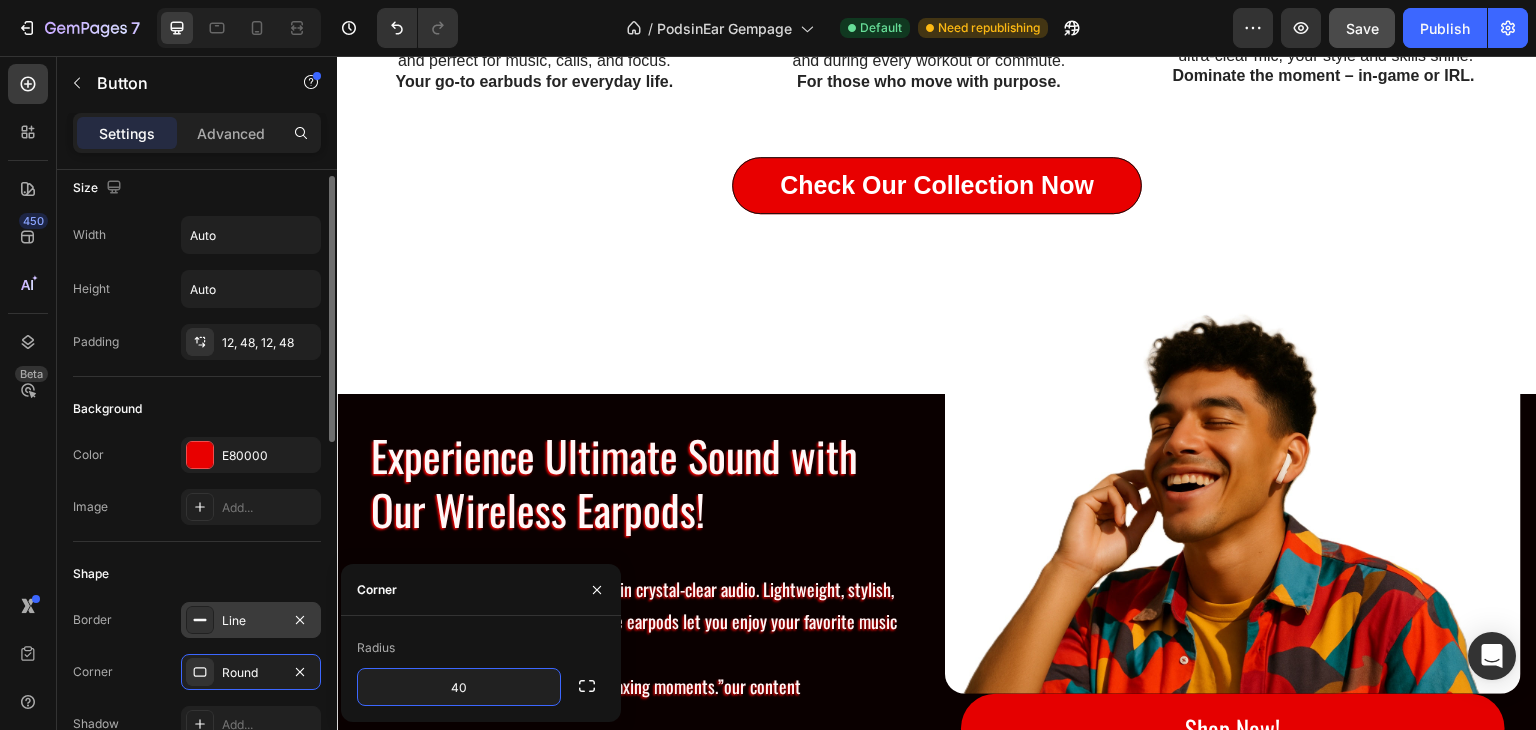 click 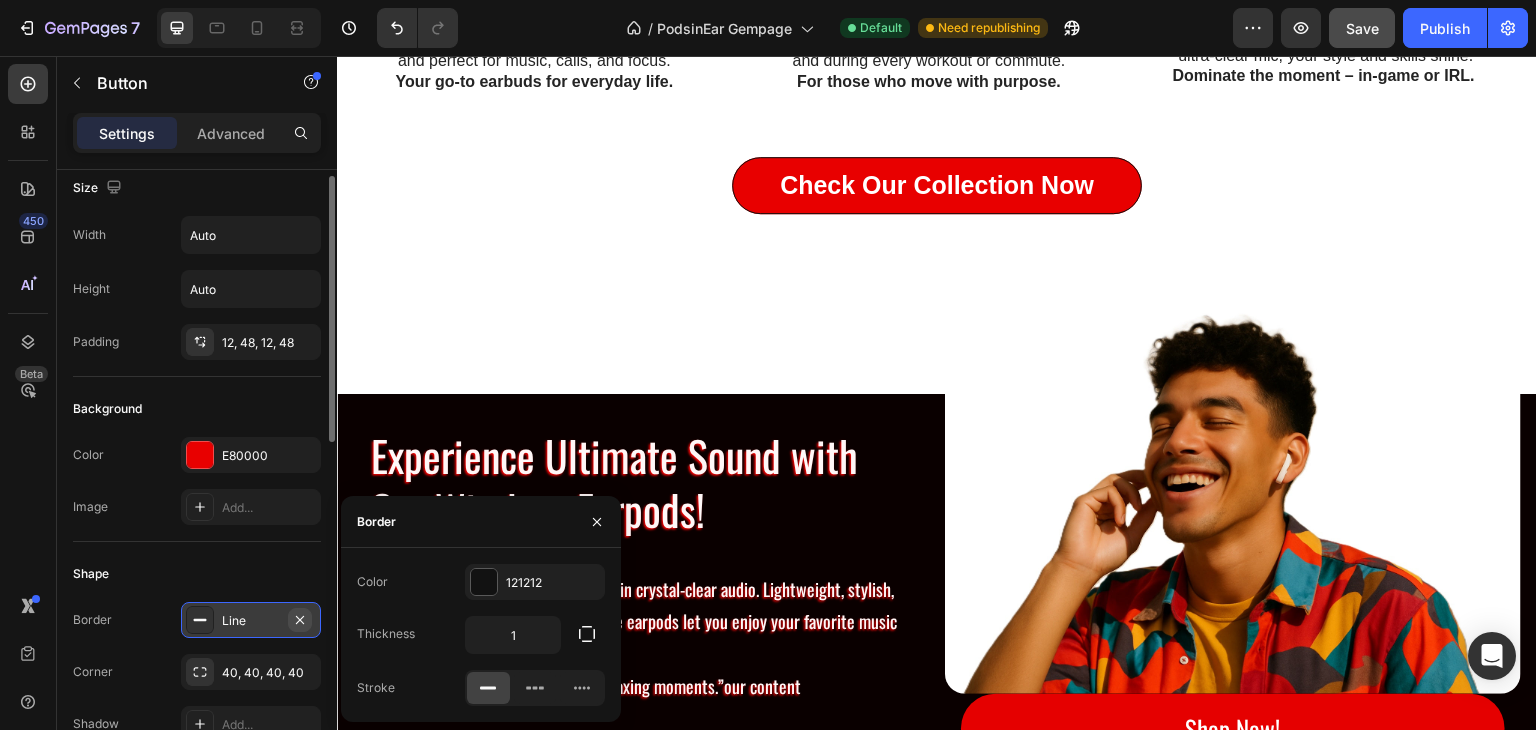 click 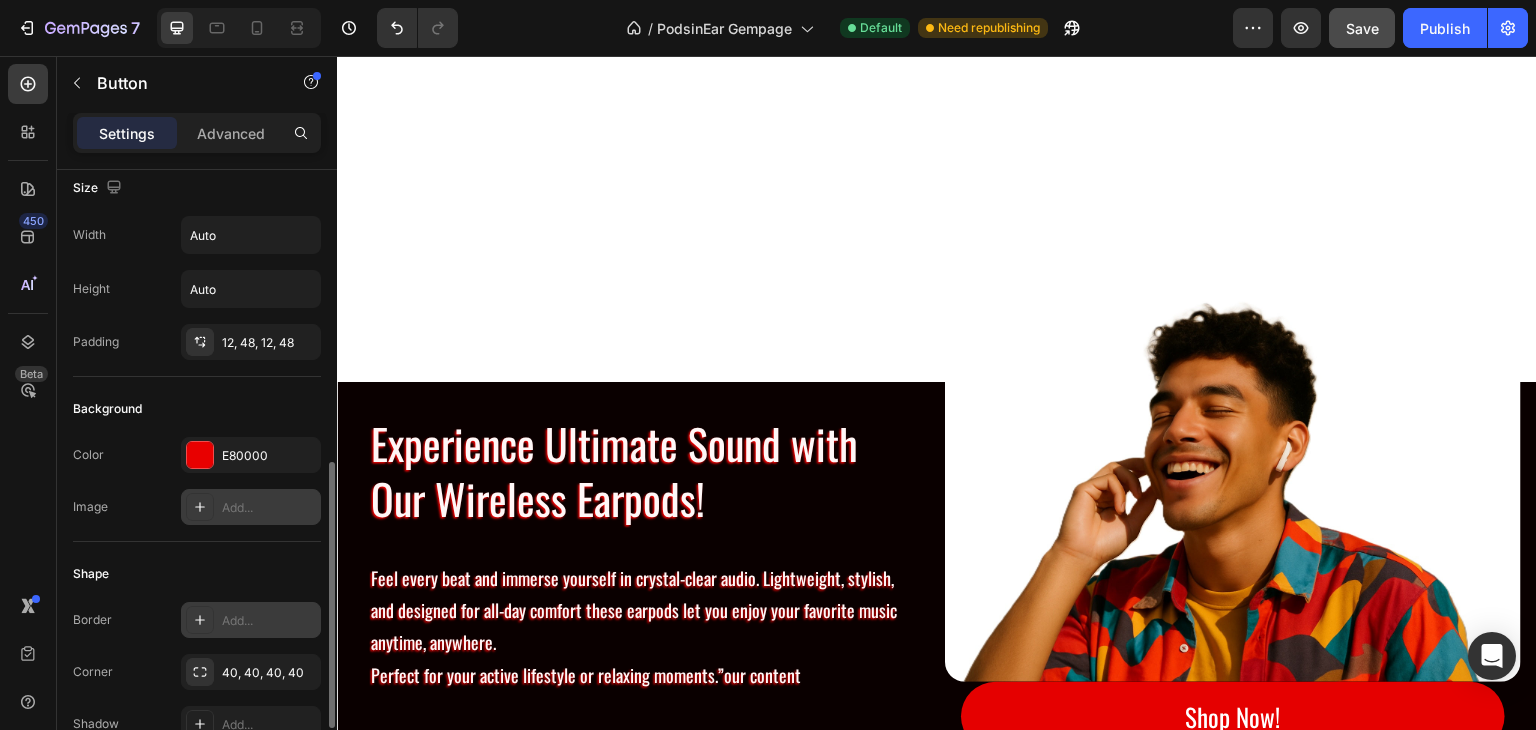 scroll, scrollTop: 1919, scrollLeft: 0, axis: vertical 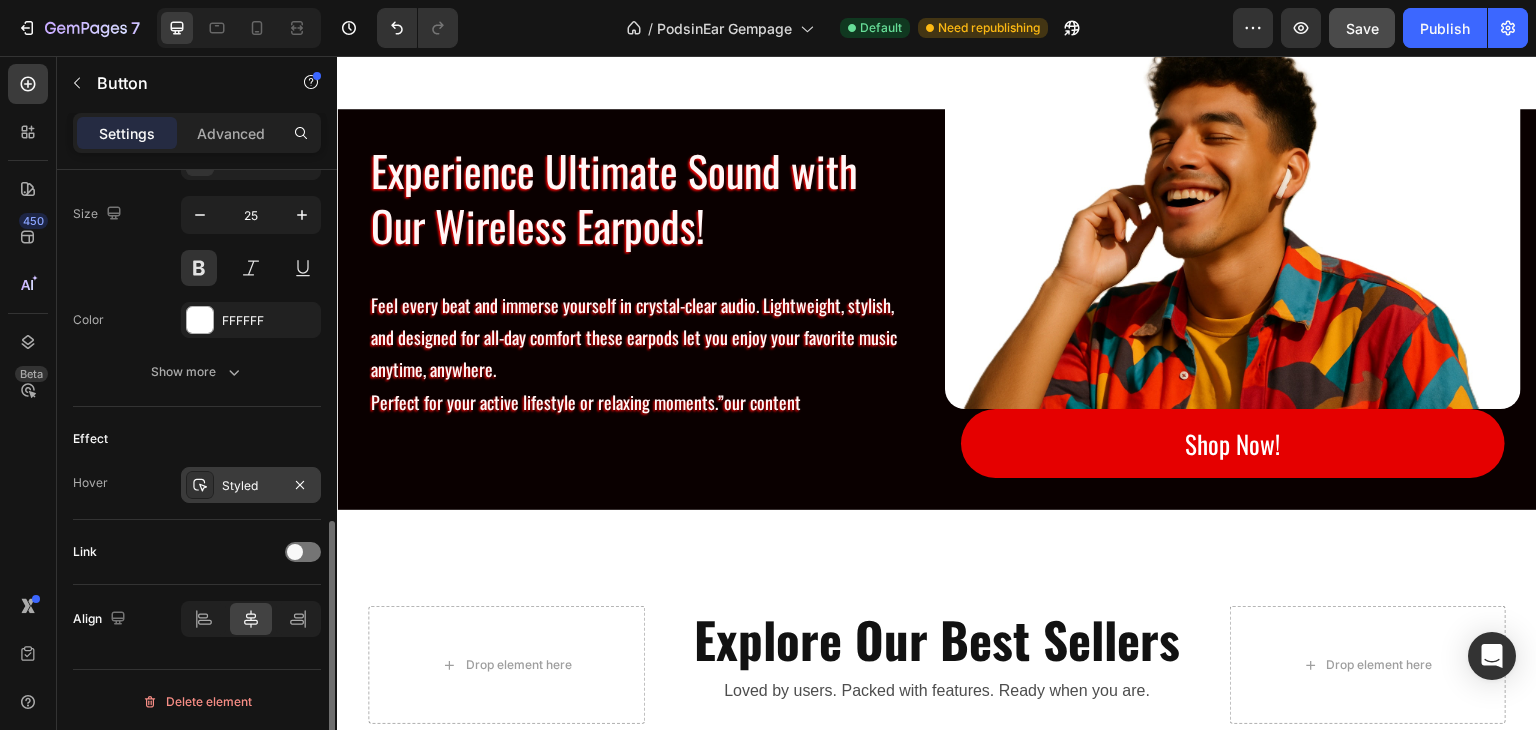 click on "Styled" at bounding box center [251, 486] 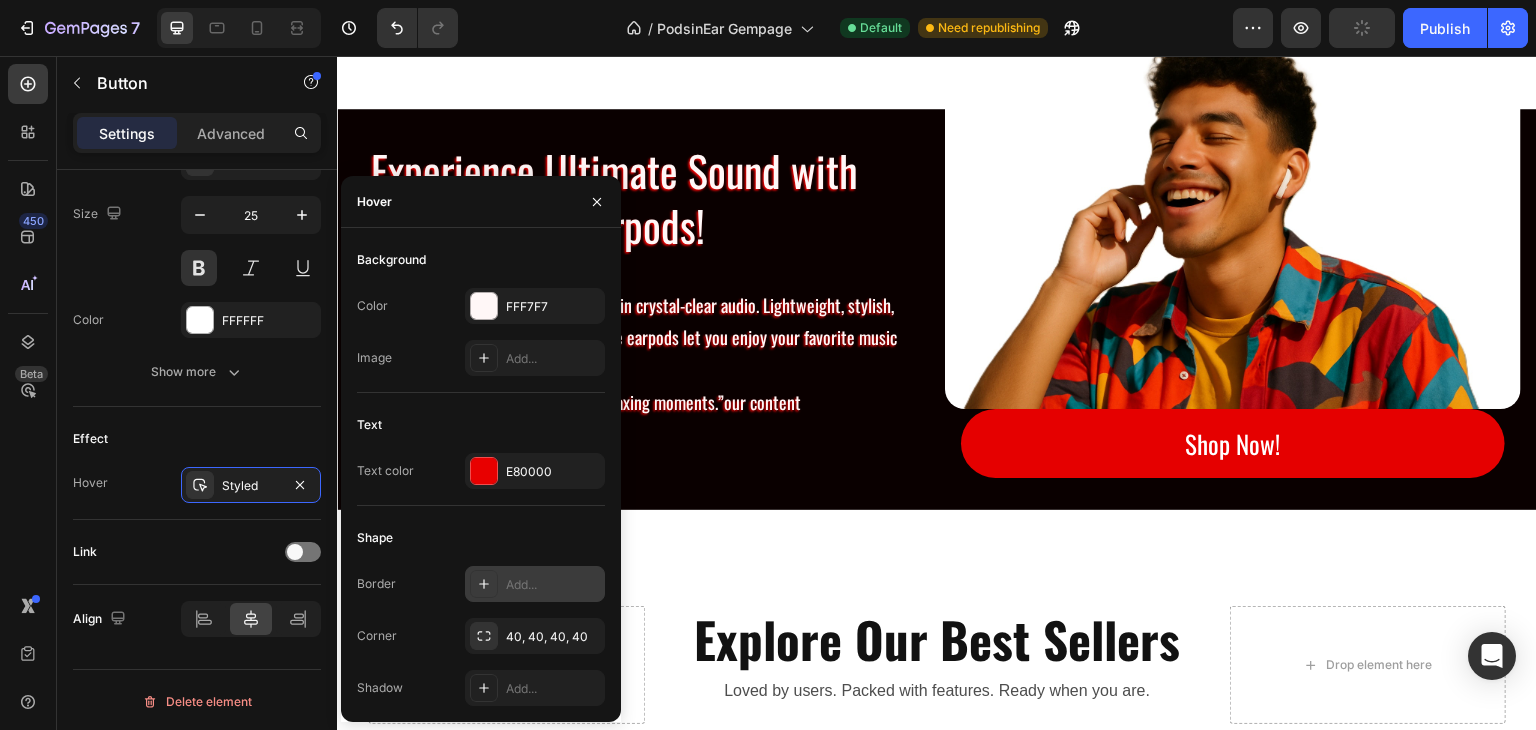 click at bounding box center (484, 584) 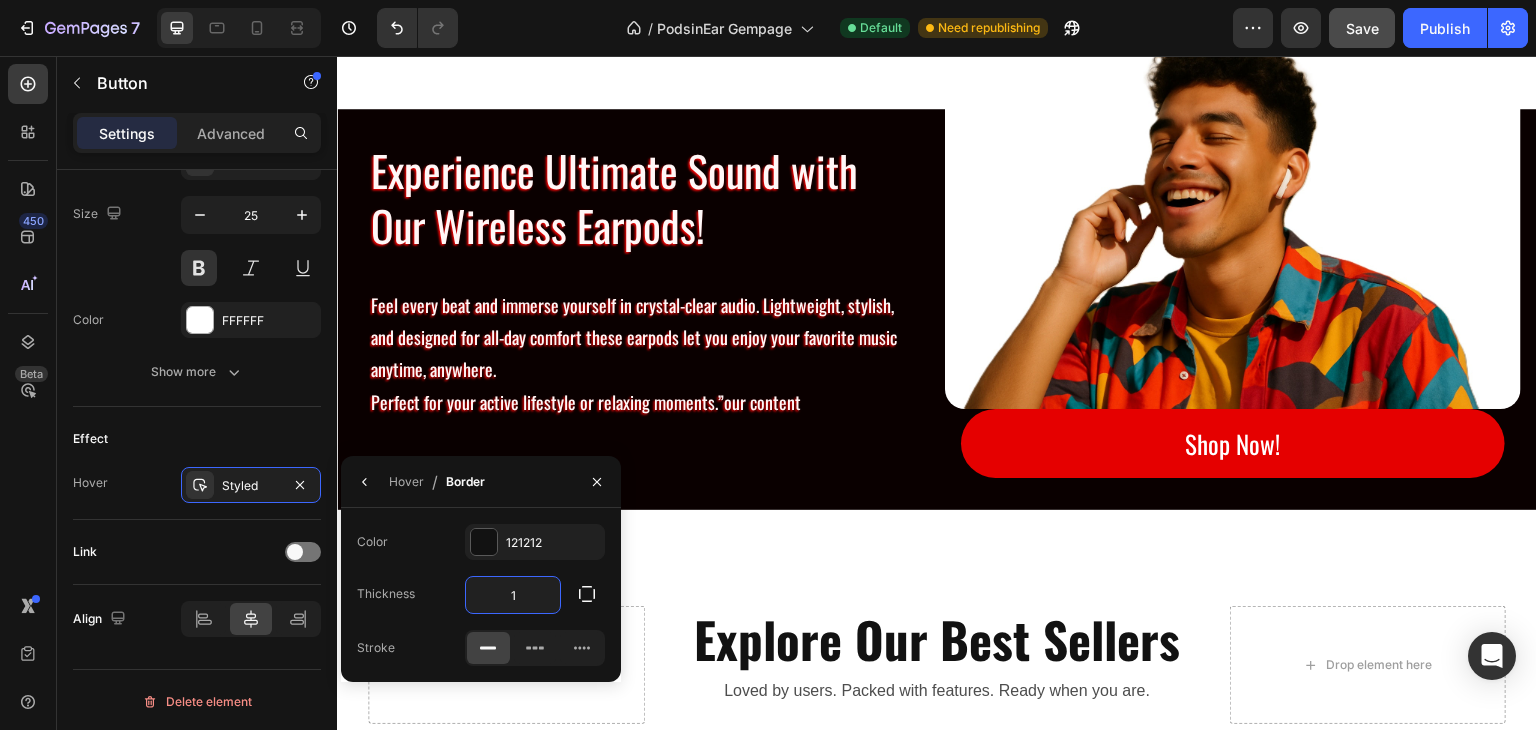 click on "1" at bounding box center [513, 595] 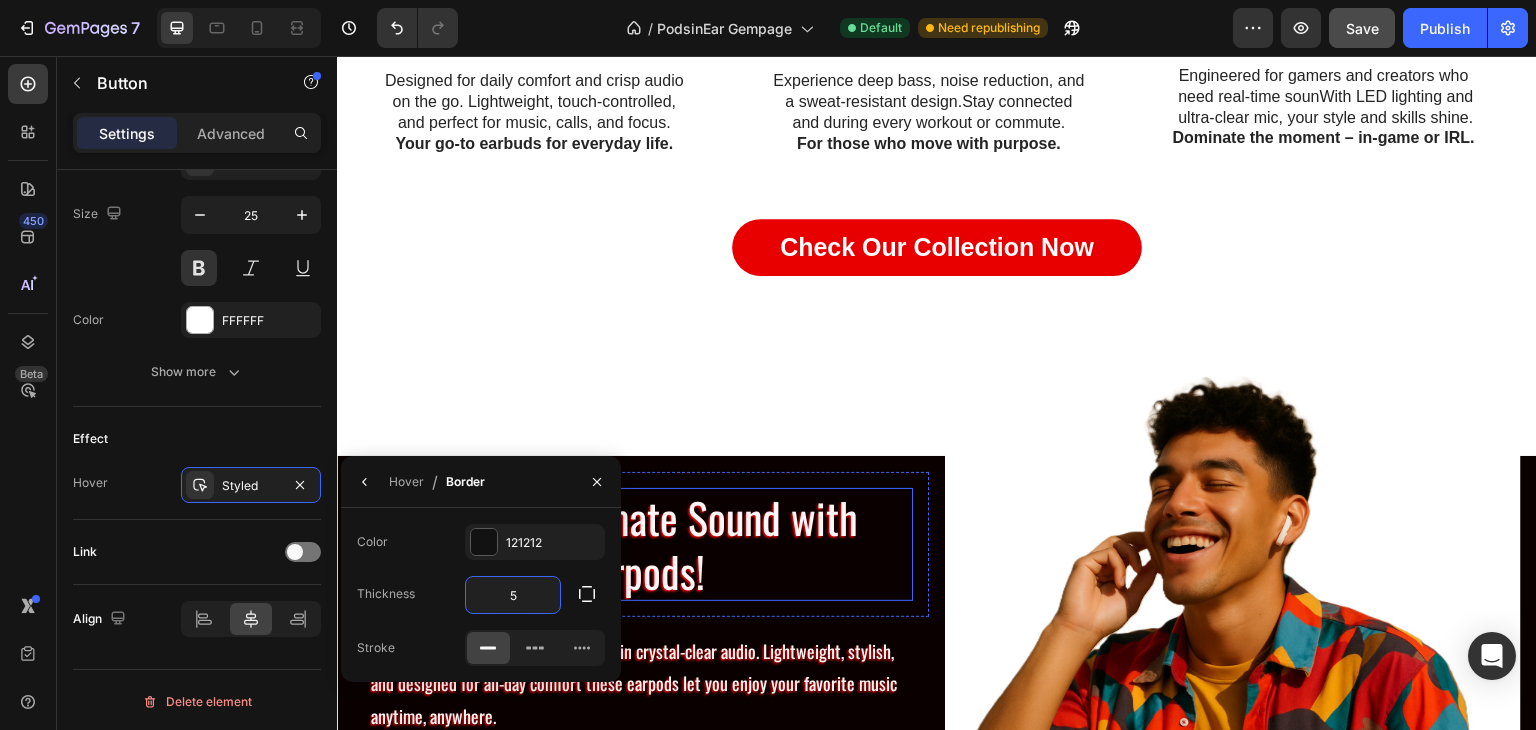 scroll, scrollTop: 1519, scrollLeft: 0, axis: vertical 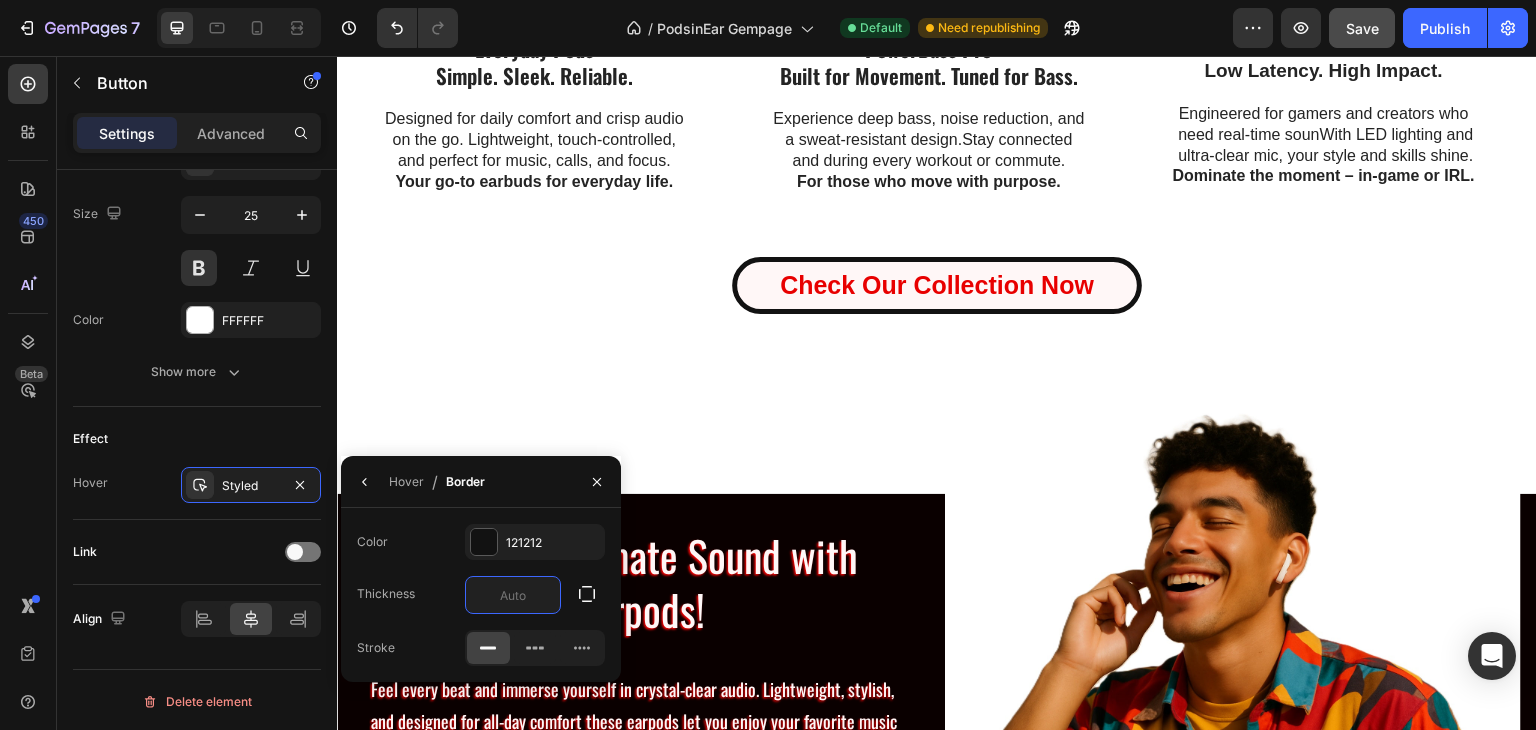 type on "3" 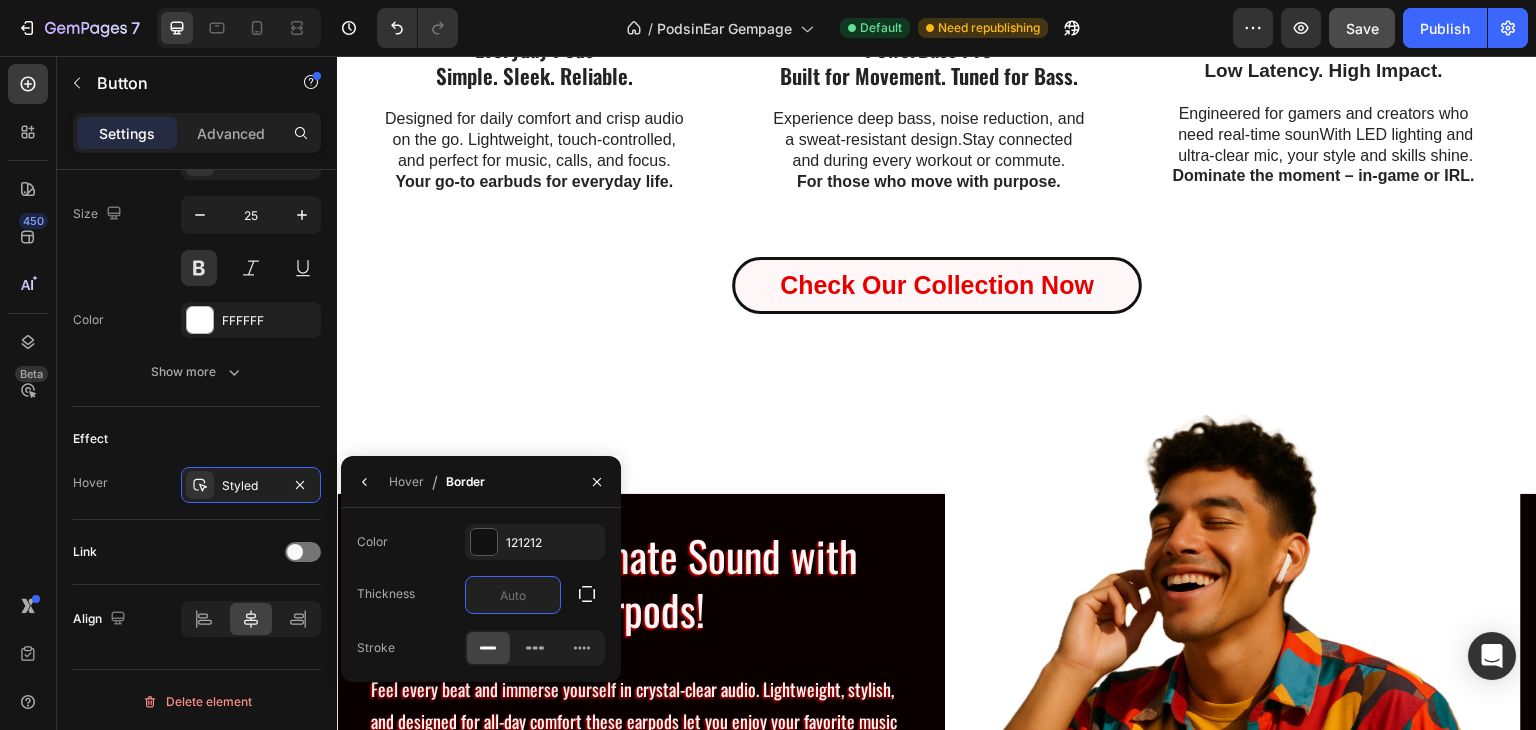 type on "2" 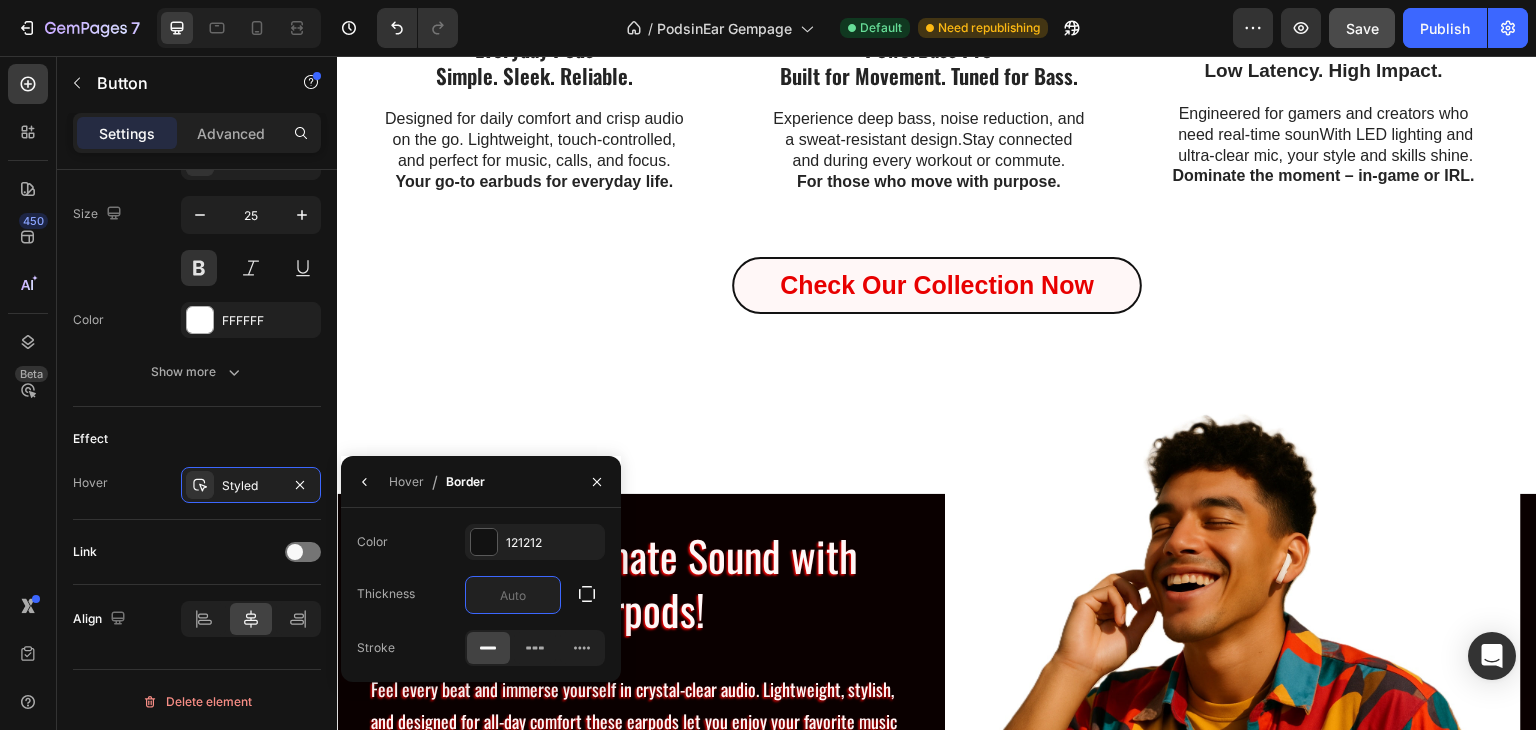 type on "2" 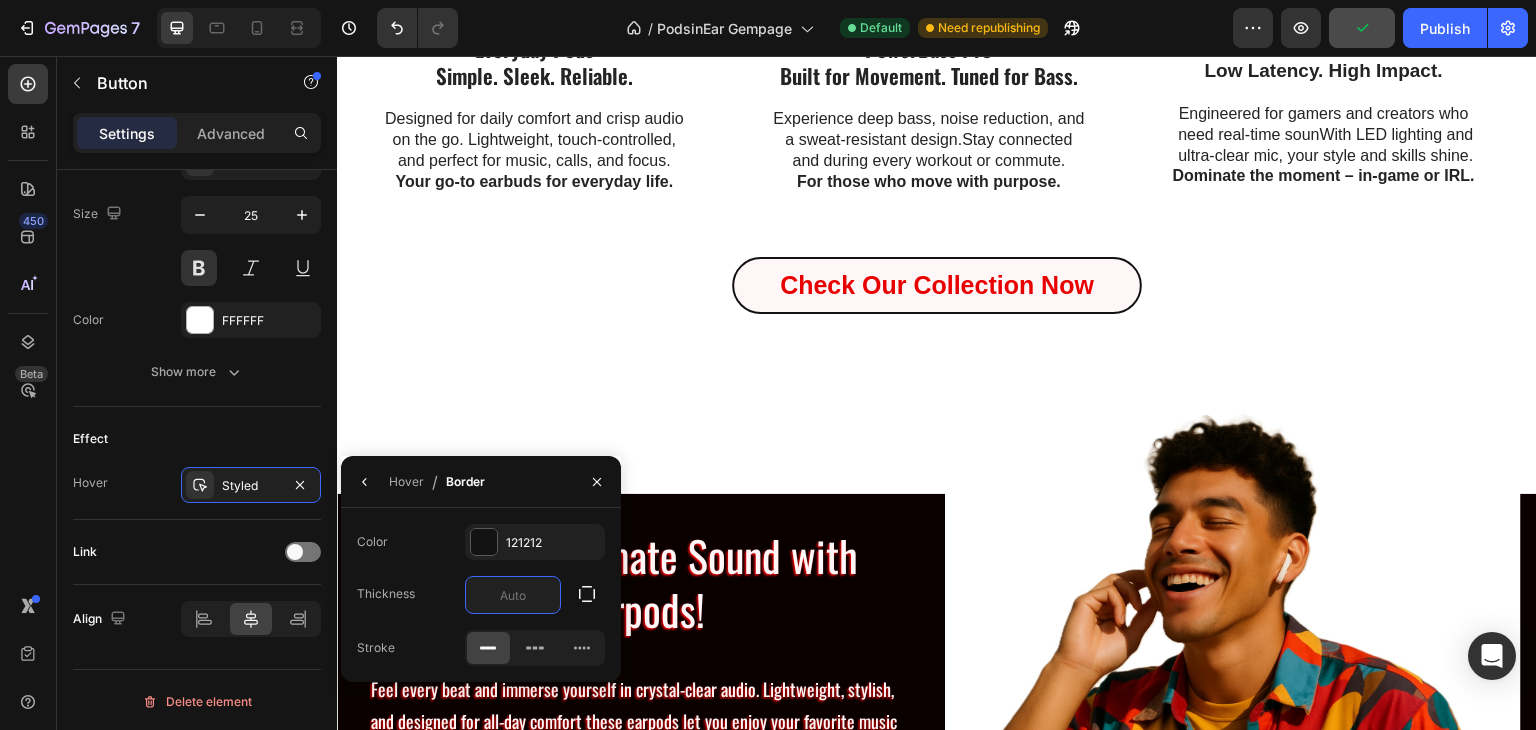 type on "1" 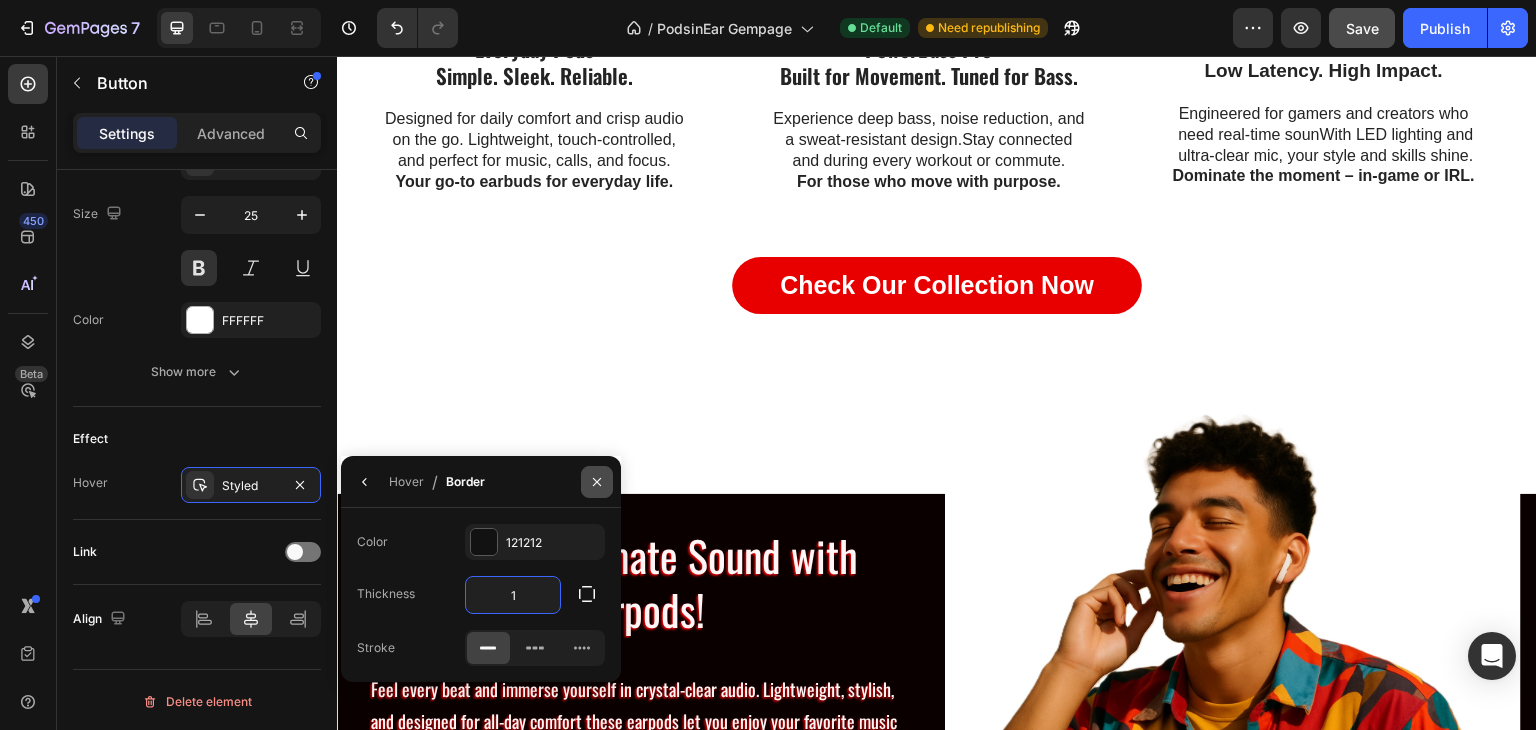 click at bounding box center [597, 482] 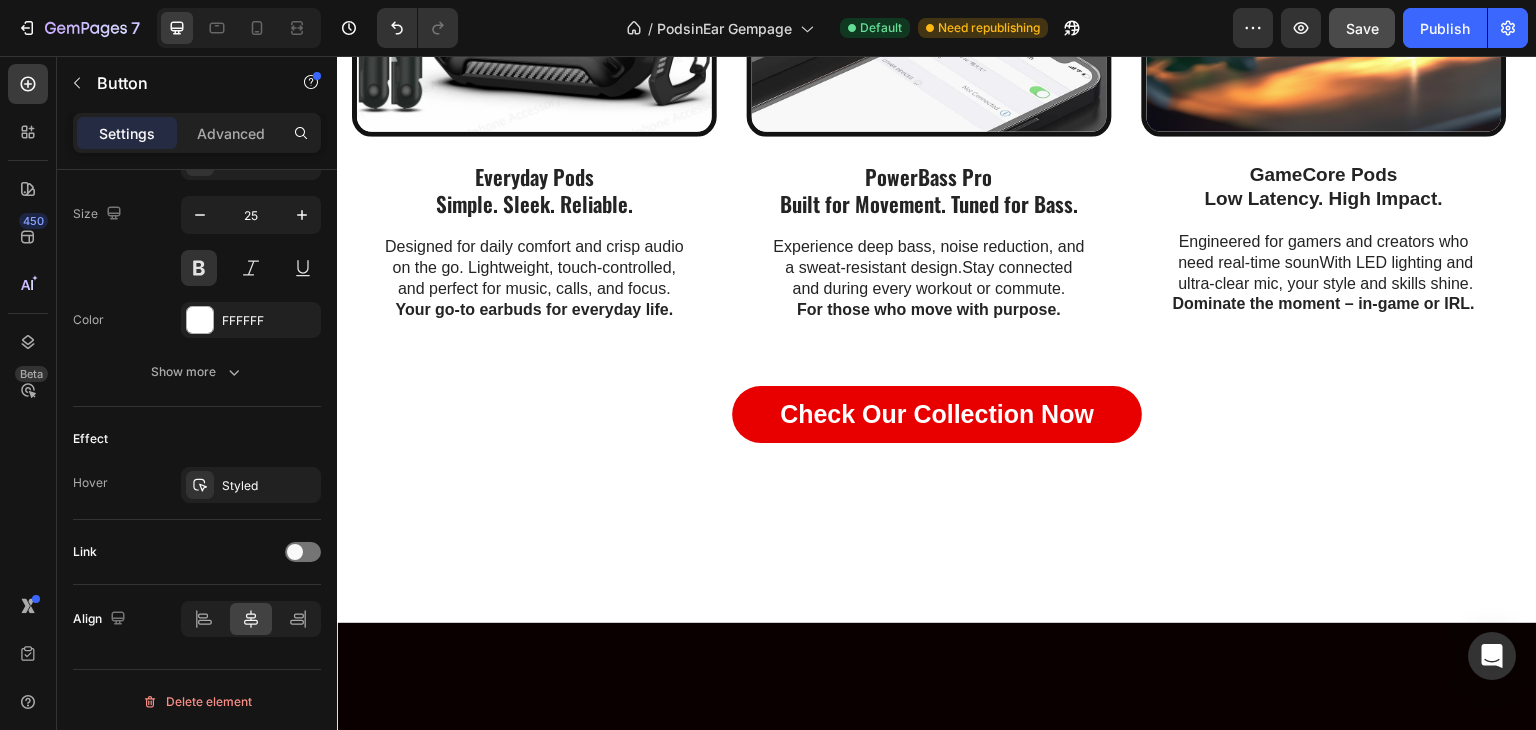 scroll, scrollTop: 1219, scrollLeft: 0, axis: vertical 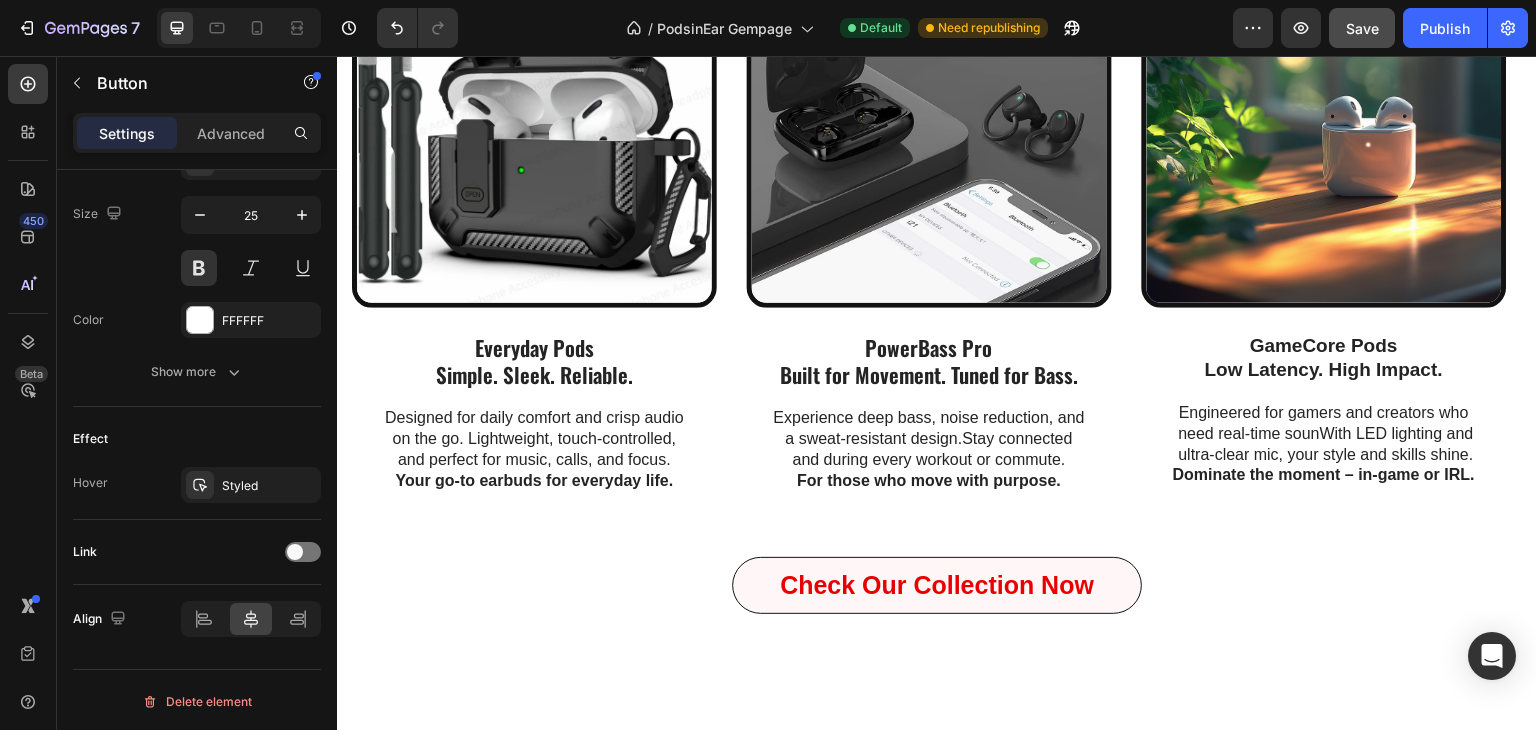 click on "Check Our Collection Now" at bounding box center [937, 585] 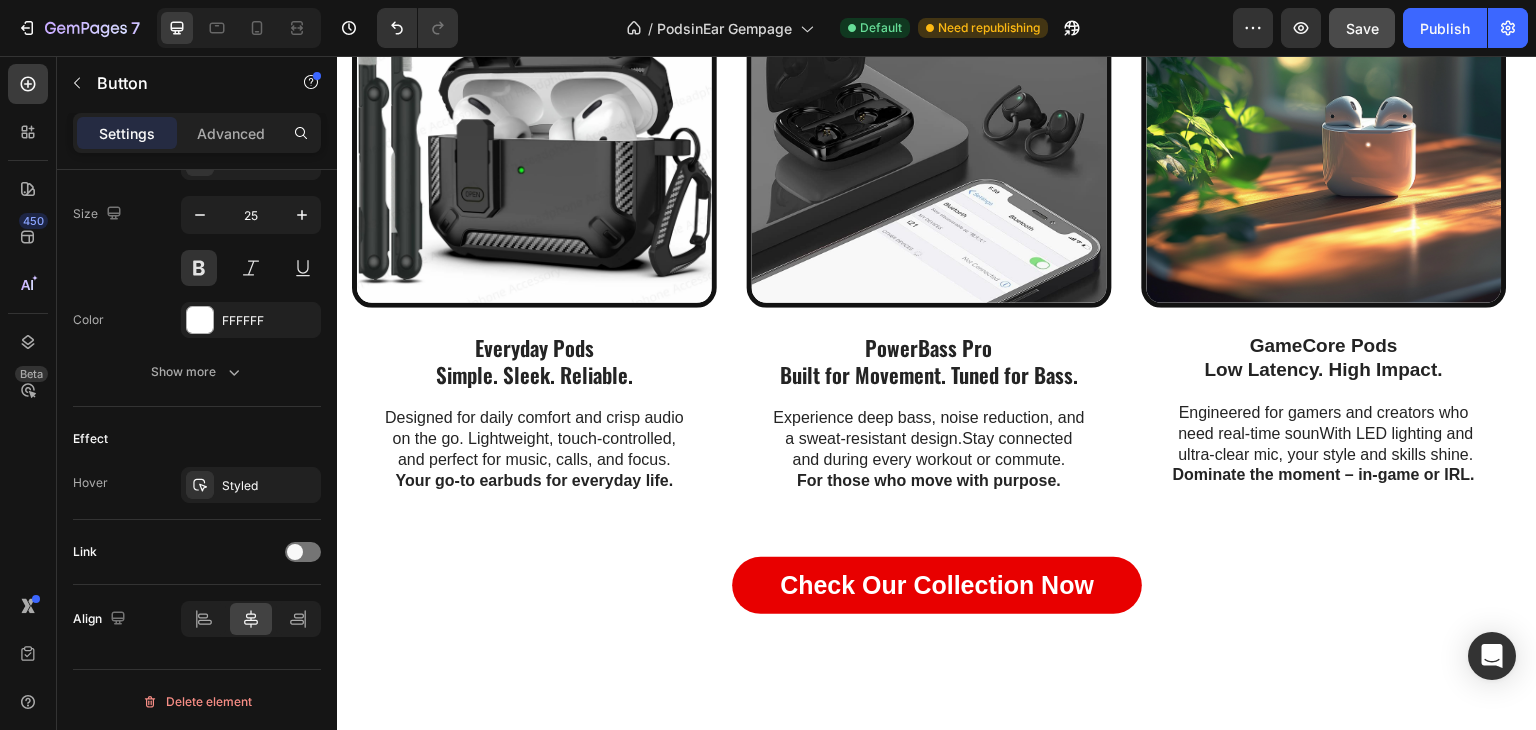 click on "Settings Advanced" at bounding box center [197, 133] 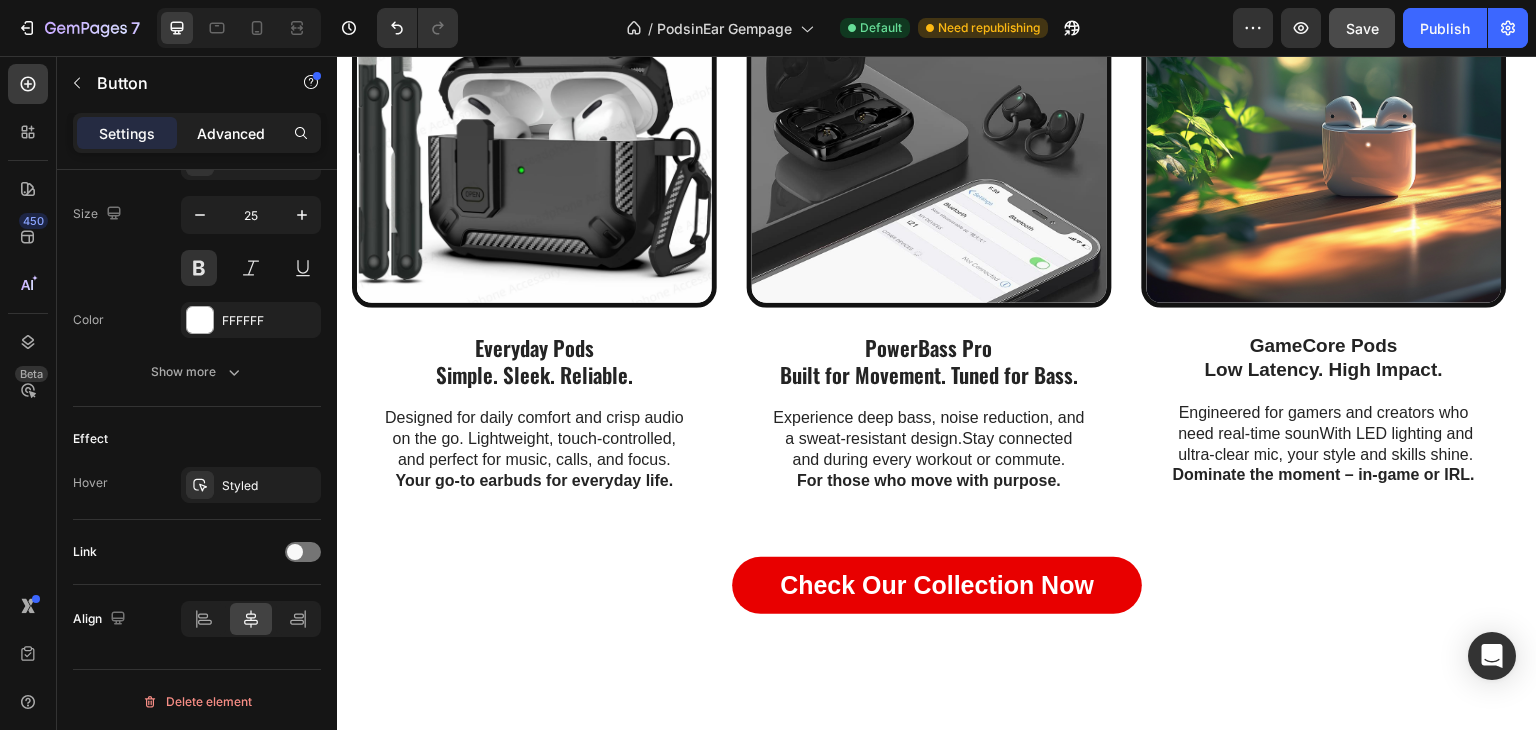 click on "Advanced" 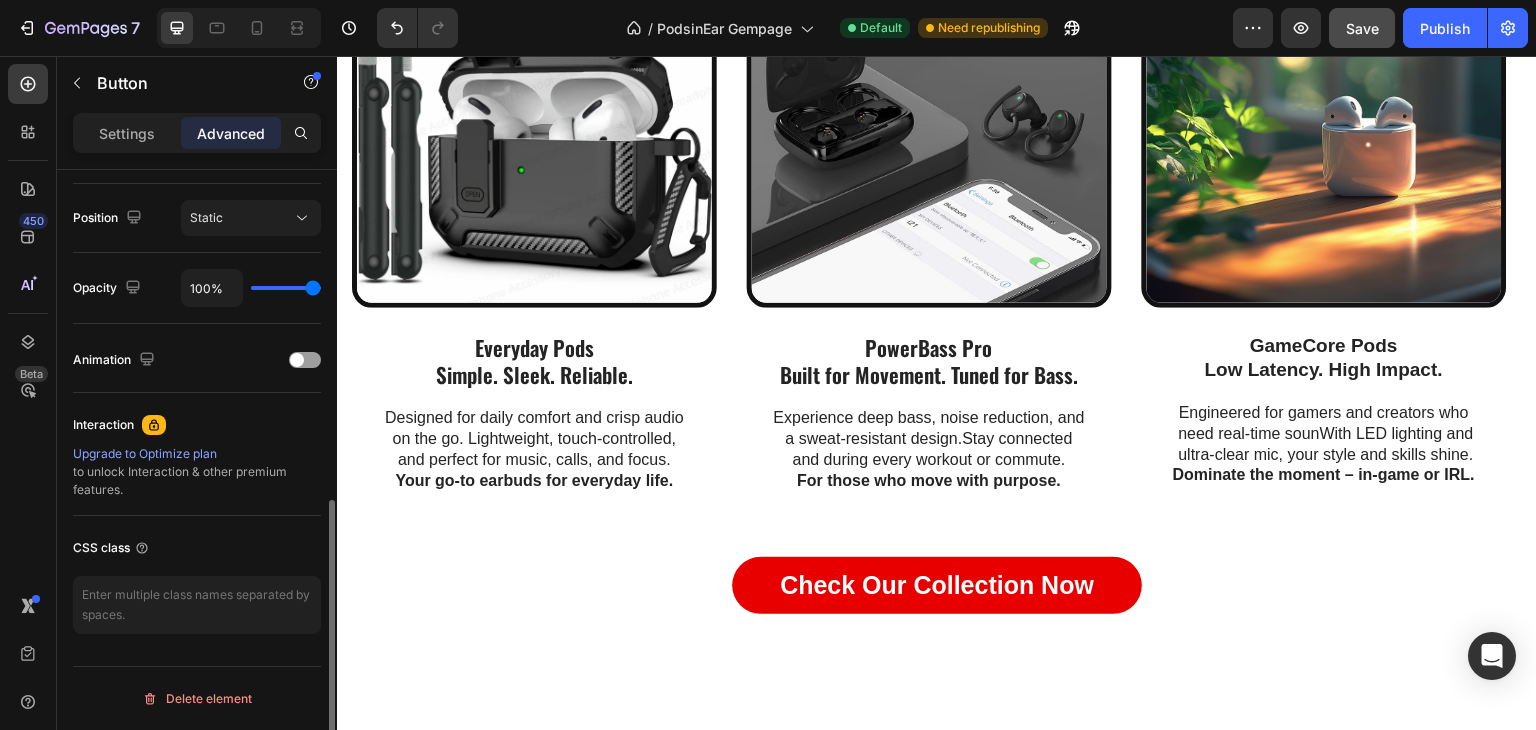 scroll, scrollTop: 715, scrollLeft: 0, axis: vertical 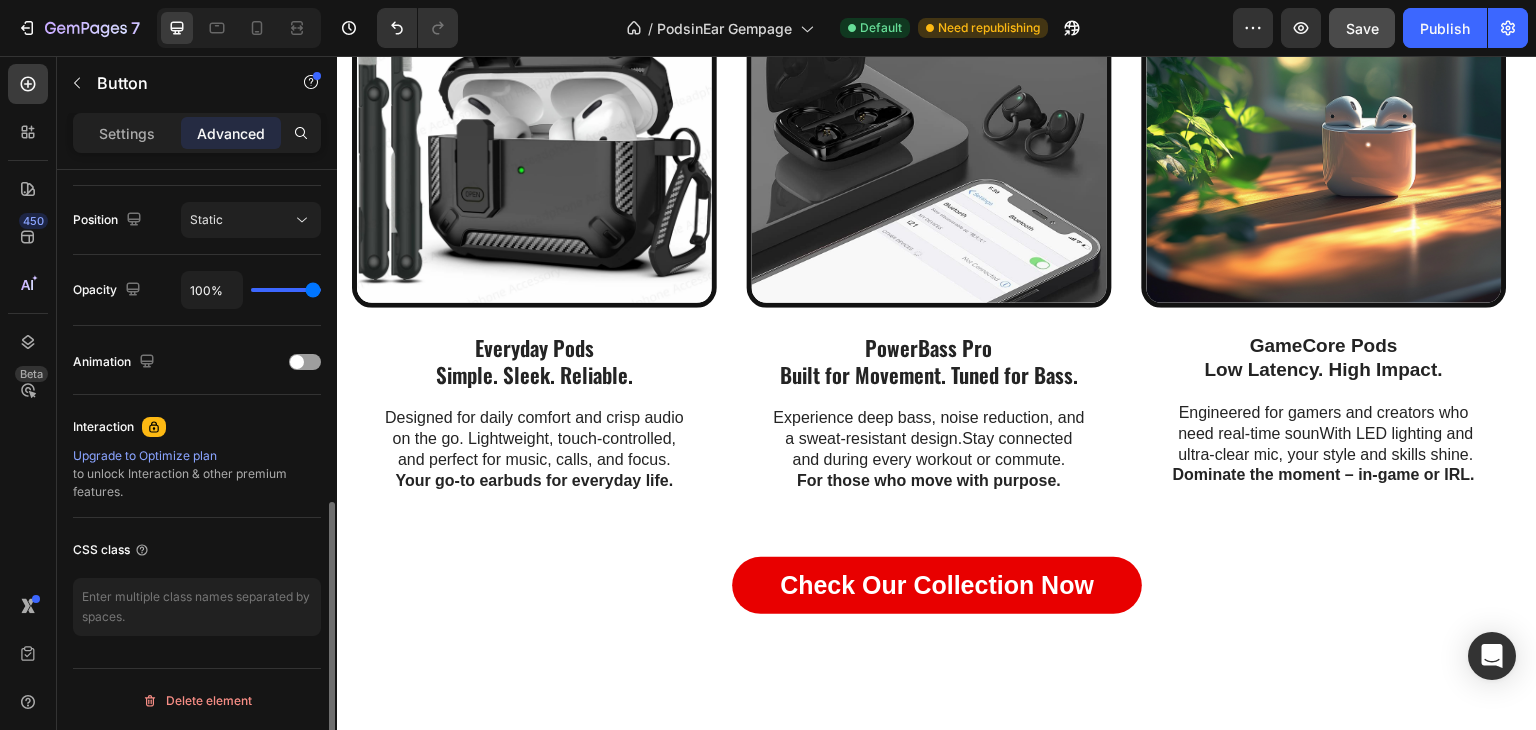 click on "Advanced" at bounding box center [231, 133] 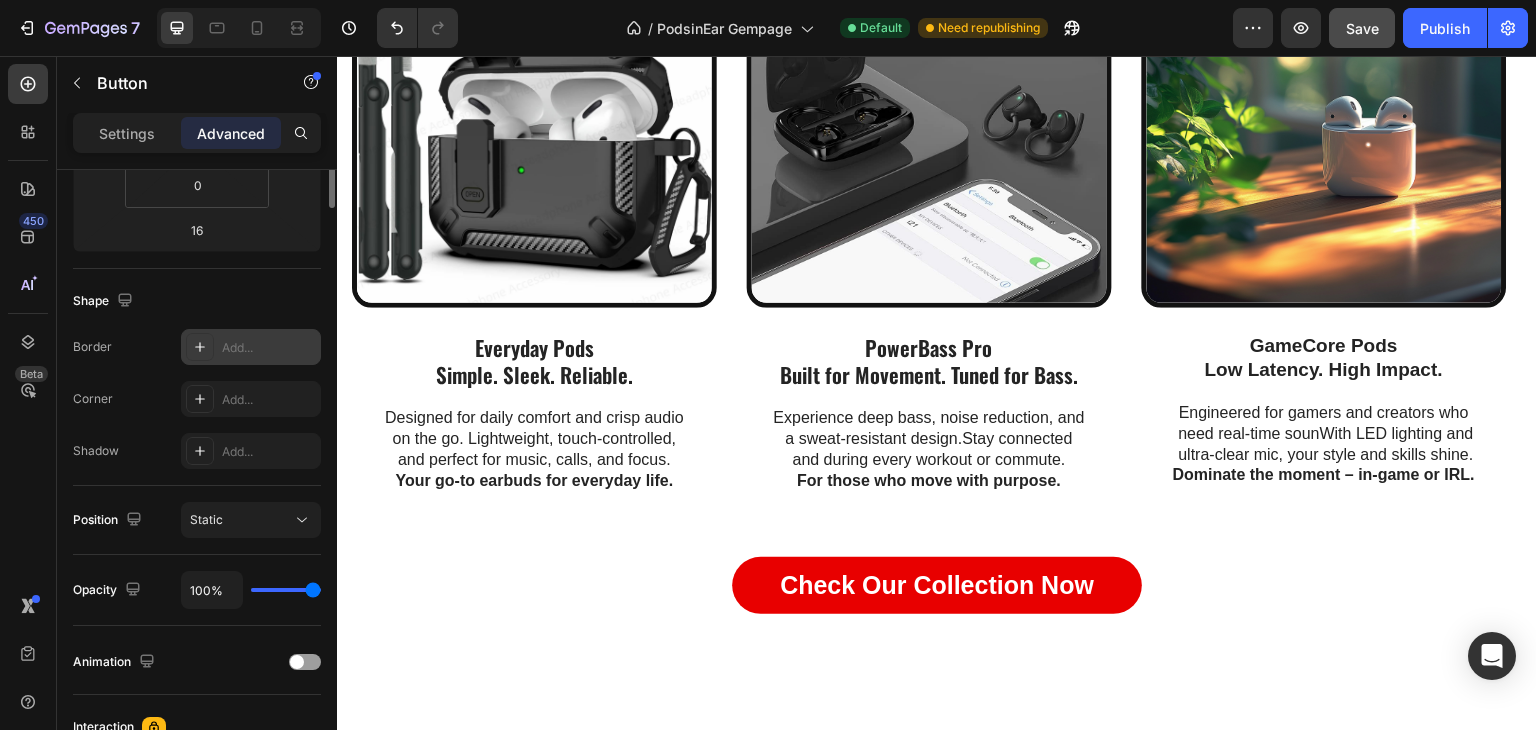 scroll, scrollTop: 0, scrollLeft: 0, axis: both 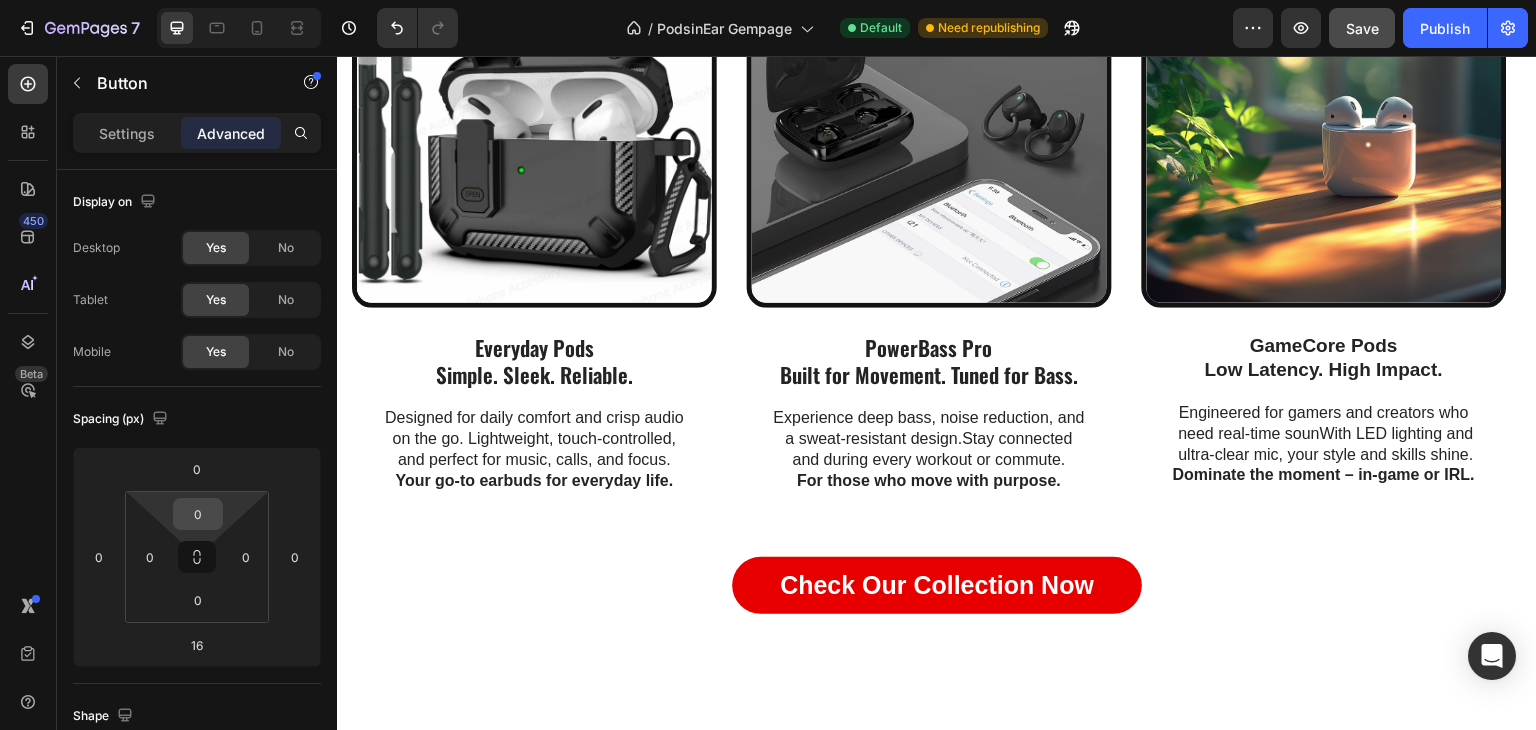 click on "0" at bounding box center (198, 514) 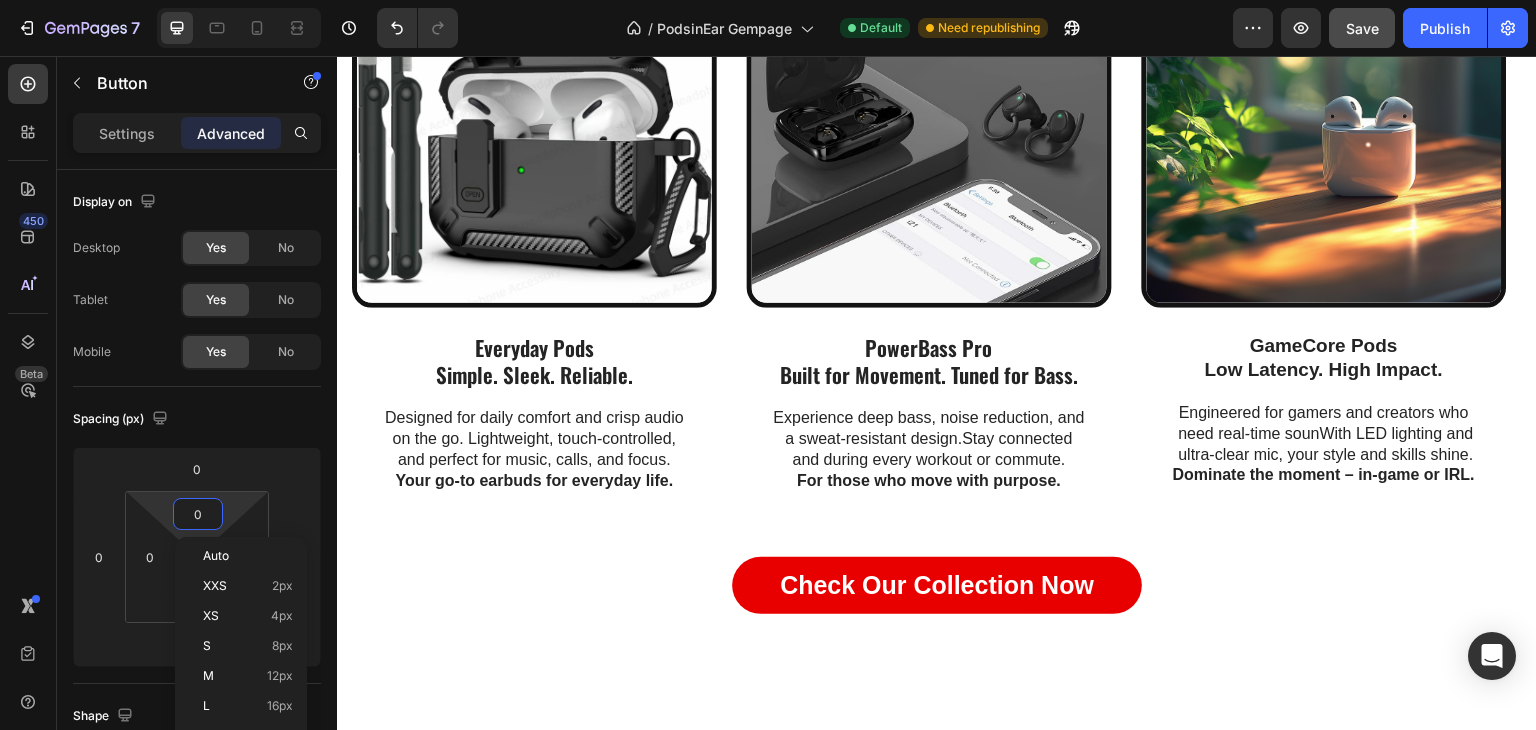 type on "5" 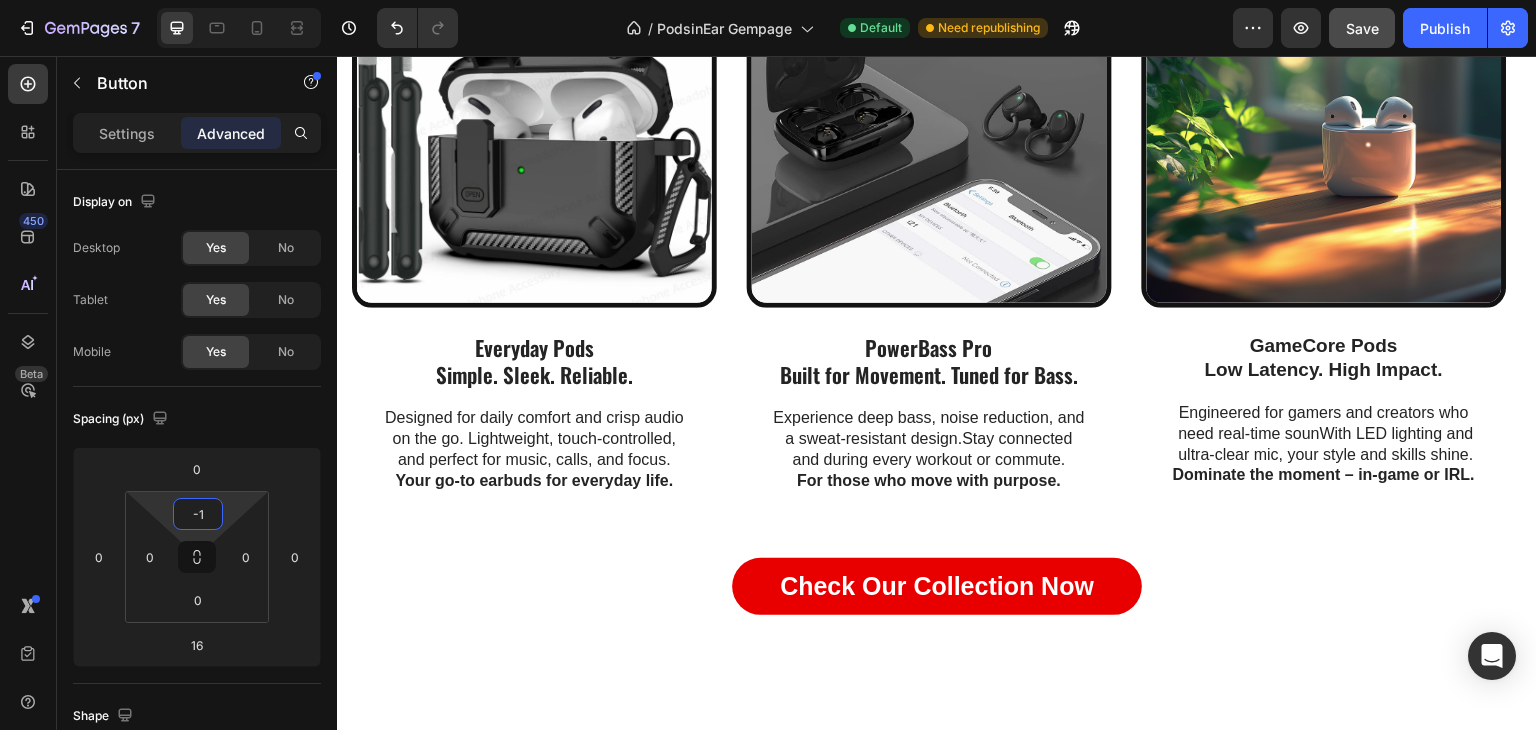 type on "-" 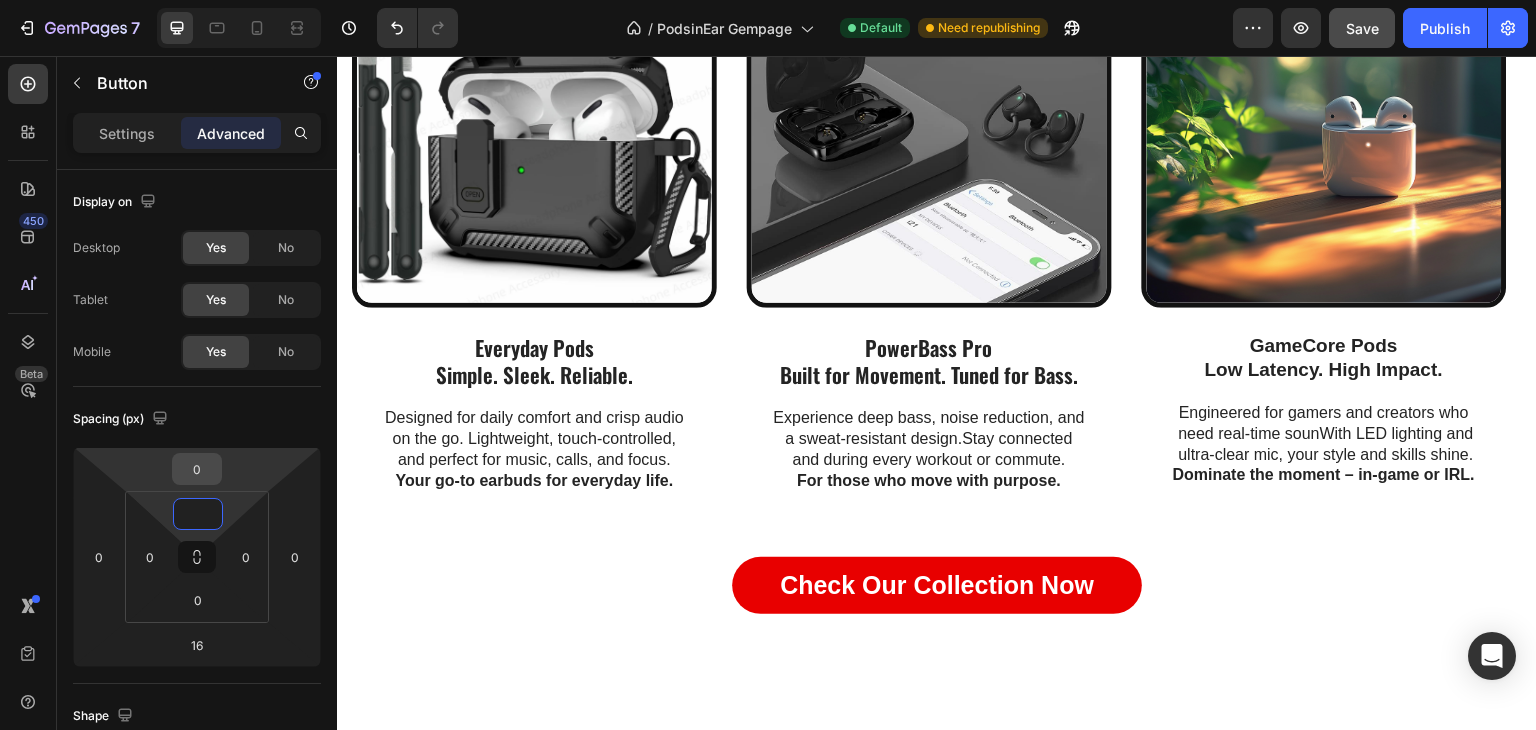 click on "0" at bounding box center [197, 469] 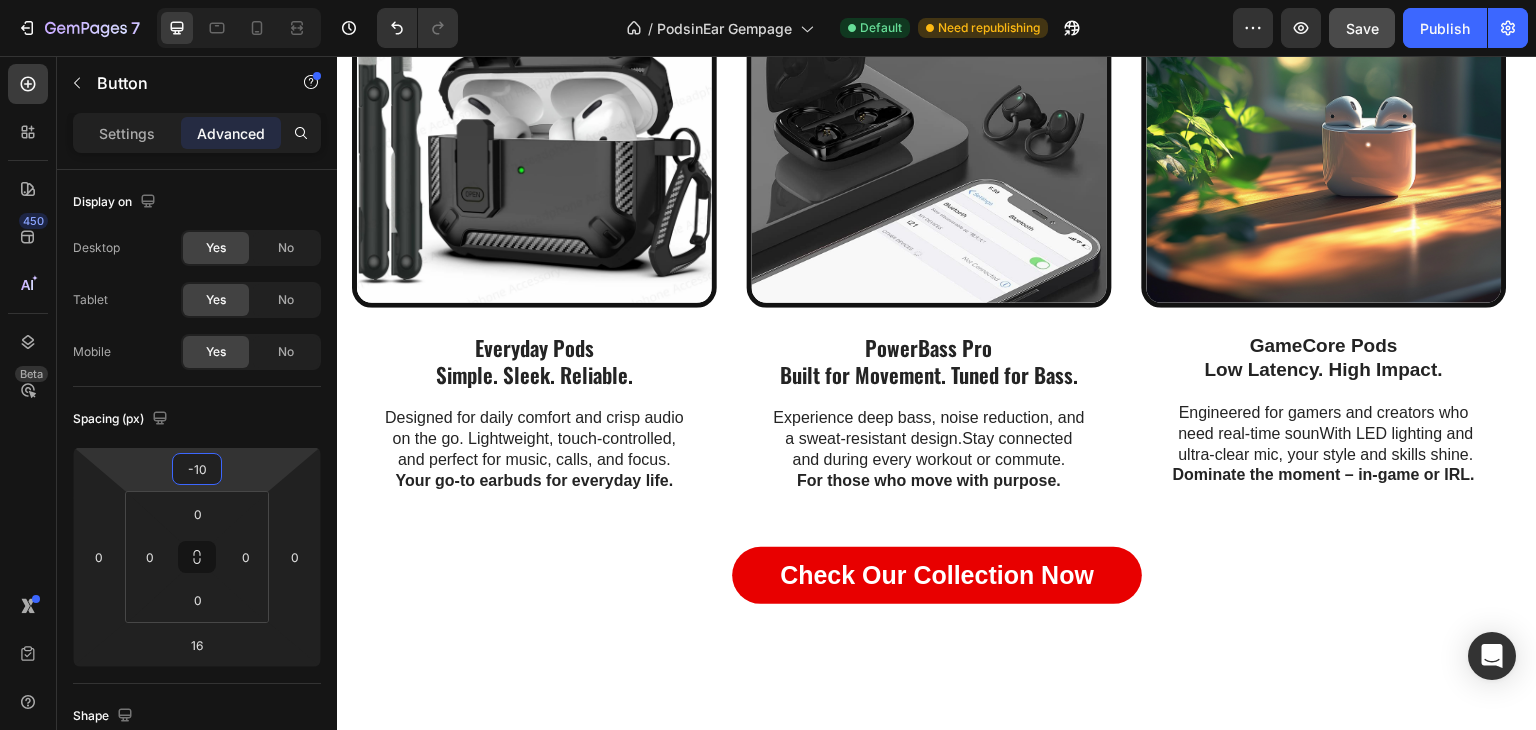 type on "-1" 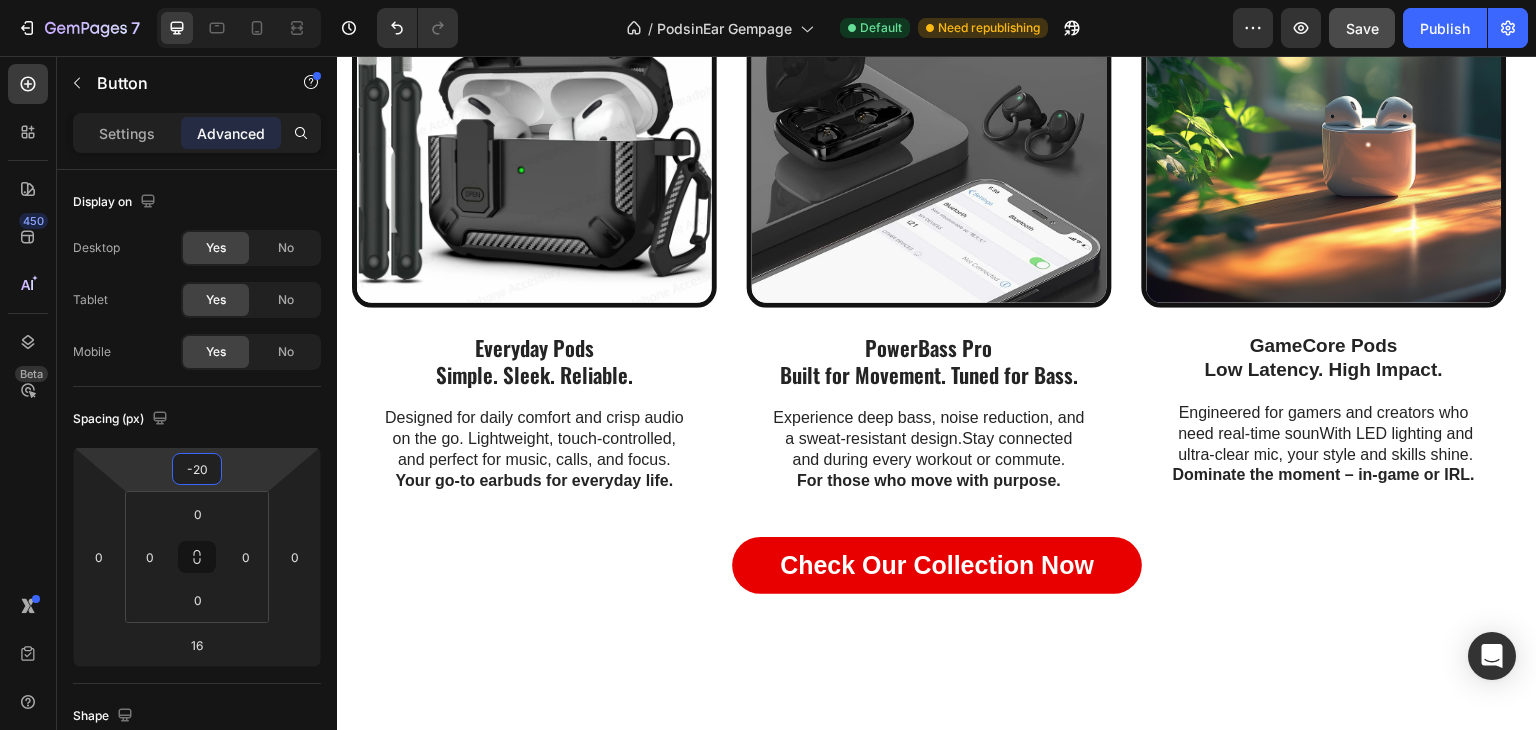 type on "-2" 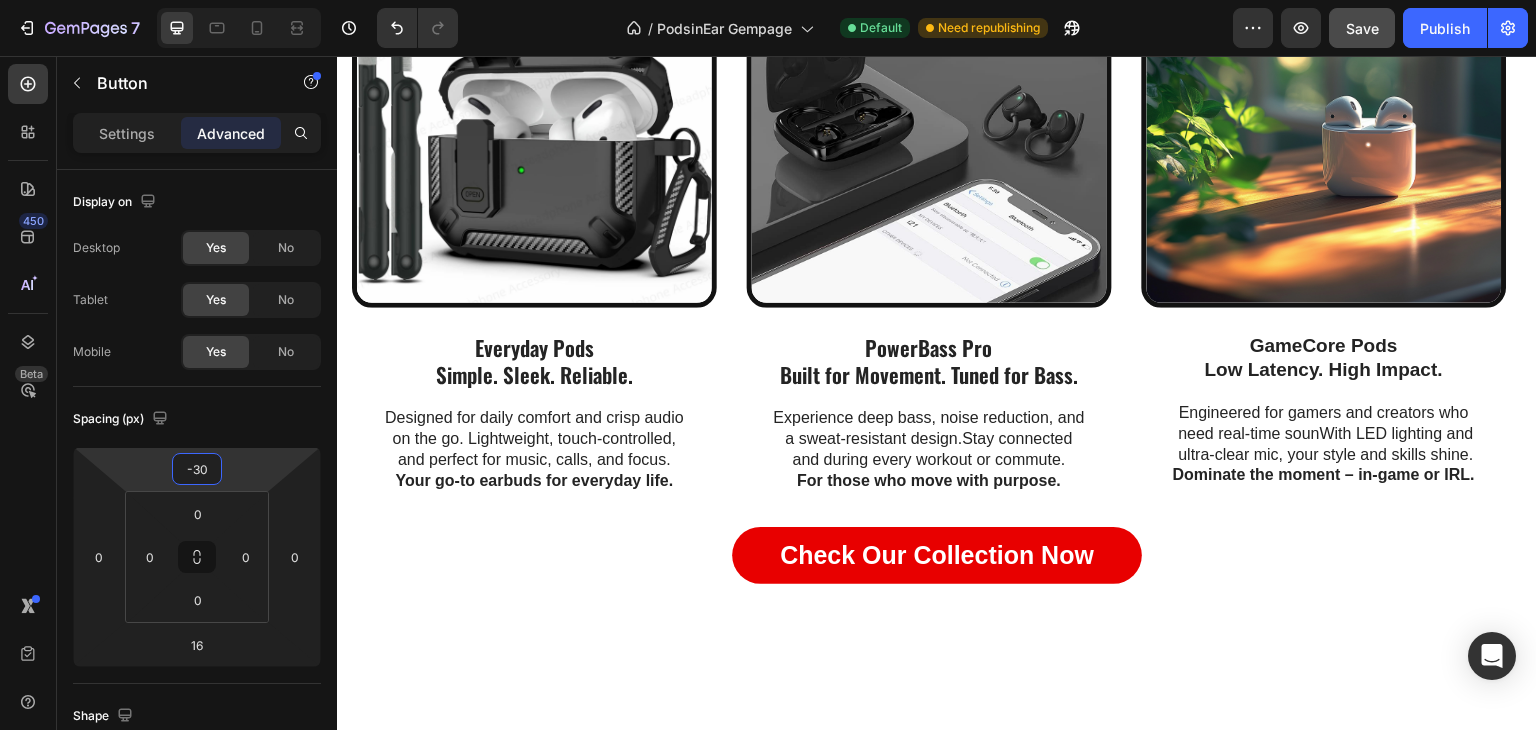 type on "-3" 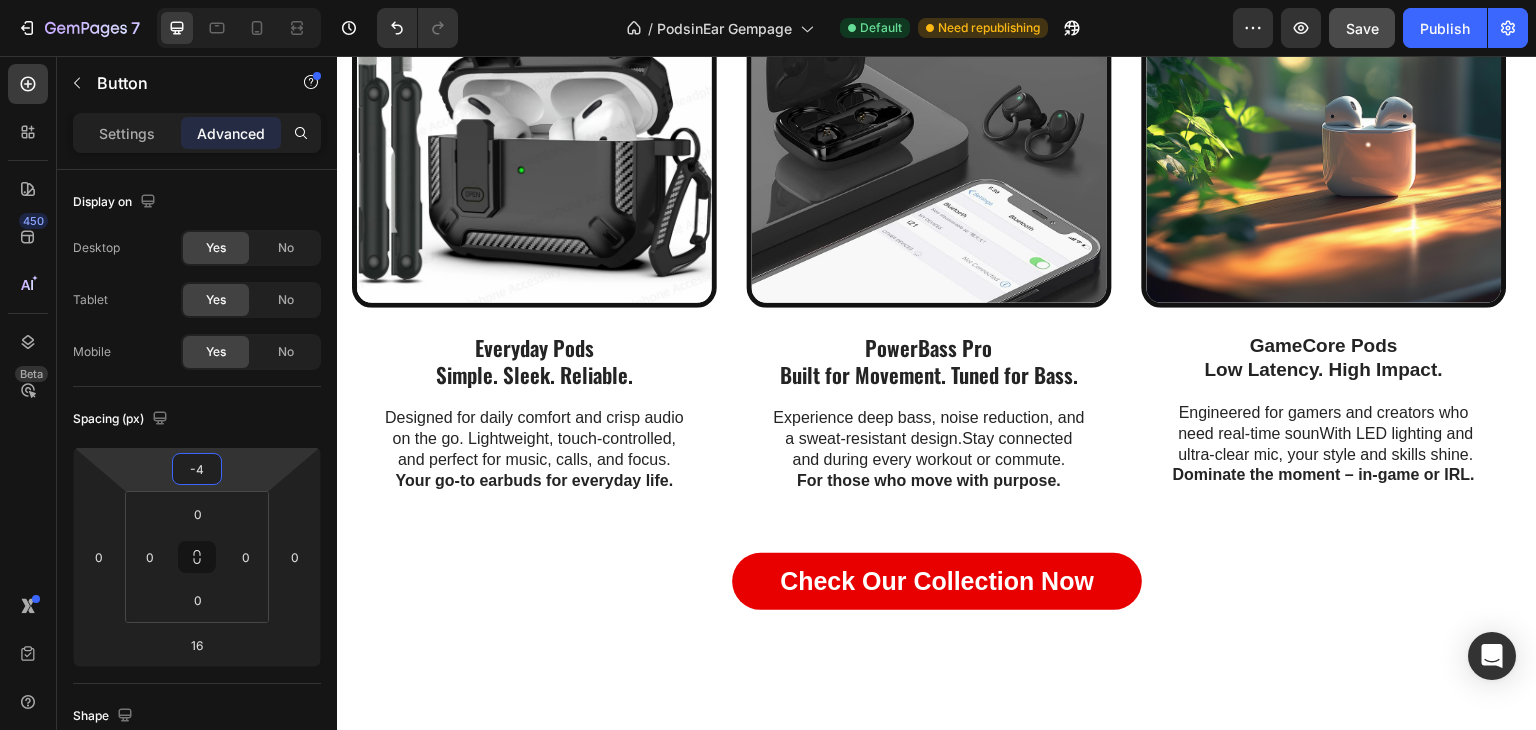 type on "-40" 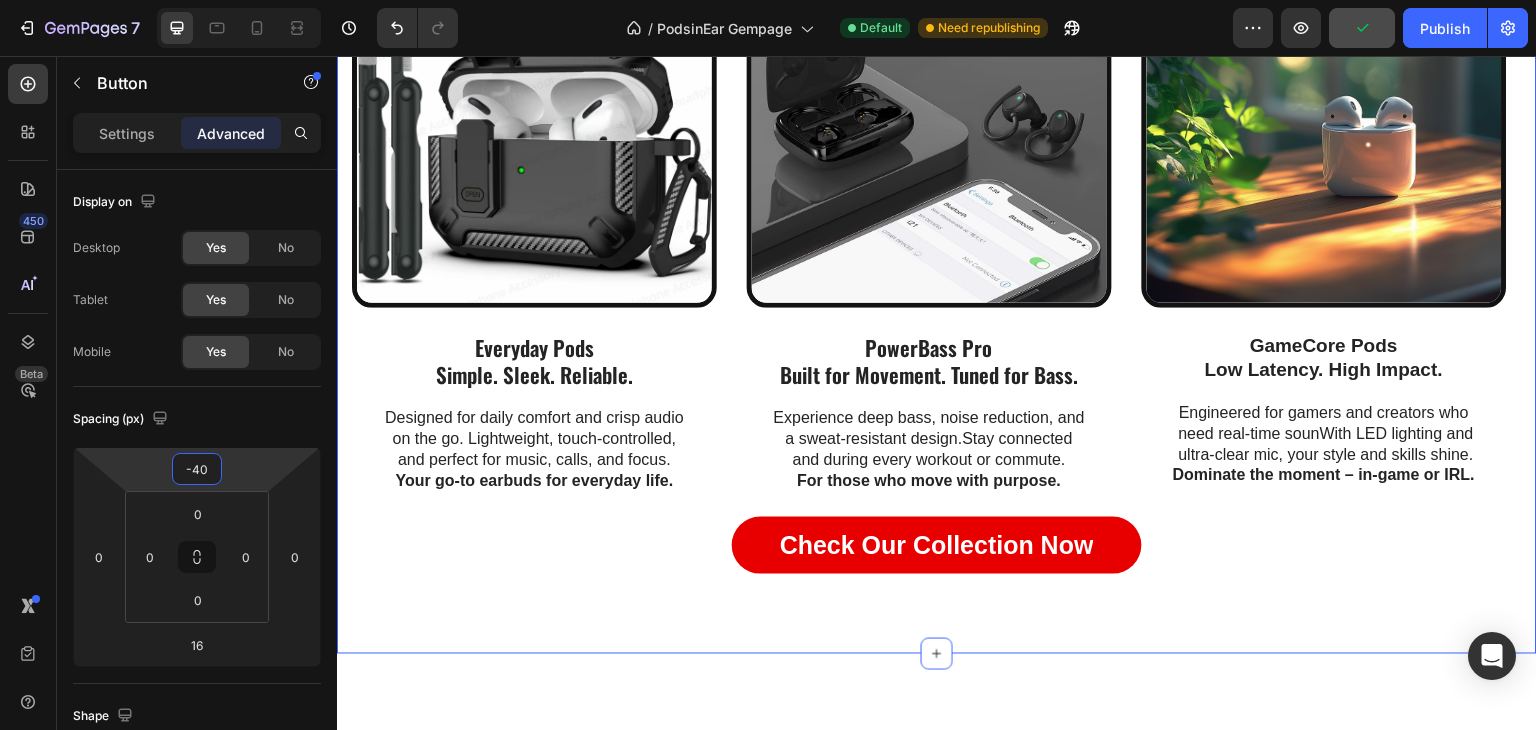click on "Image Everyday Pods  Simple. Sleek. Reliable. Text Block Designed for daily comfort and crisp audio on the go. Lightweight, touch-controlled, and perfect for music, calls, and focus. Your go-to earbuds for everyday life. Text Block Row Image PowerBass Pro  Built for Movement. Tuned for Bass. Text Block Experience deep bass, noise reduction, and a sweat-resistant design.Stay connected and during every workout or commute. For those who move with purpose. Text Block Row Image GameCore Pods   Low Latency. High Impact. Text Block Engineered for gamers and creators who  need real-time sounWith LED lighting and  ultra-clear mic, your style and skills shine.    Dominate the moment – in-game or IRL. Text Block Row Carousel Check Our Collection Now Button Row Section 3" at bounding box center (937, 273) 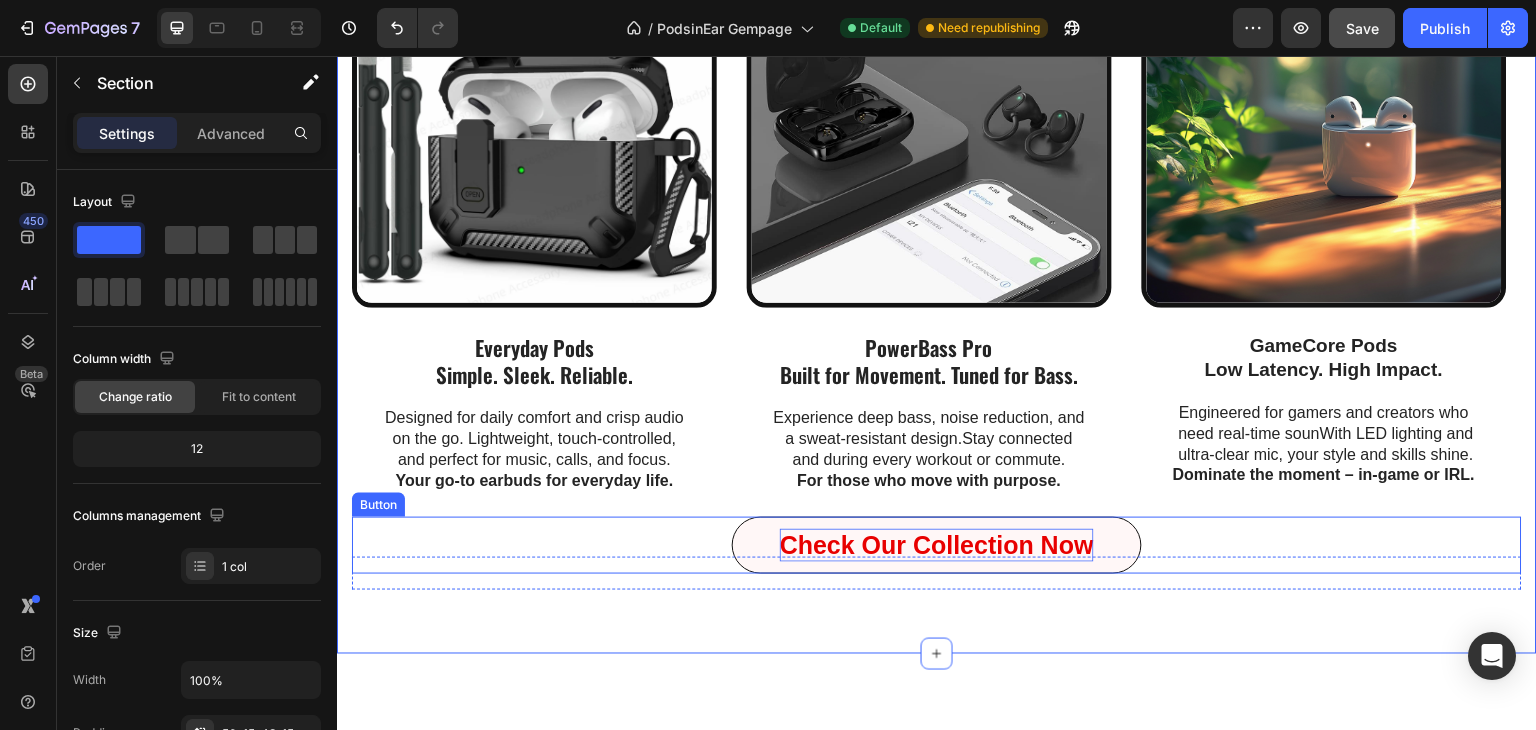 click on "Check Our Collection Now" at bounding box center (937, 545) 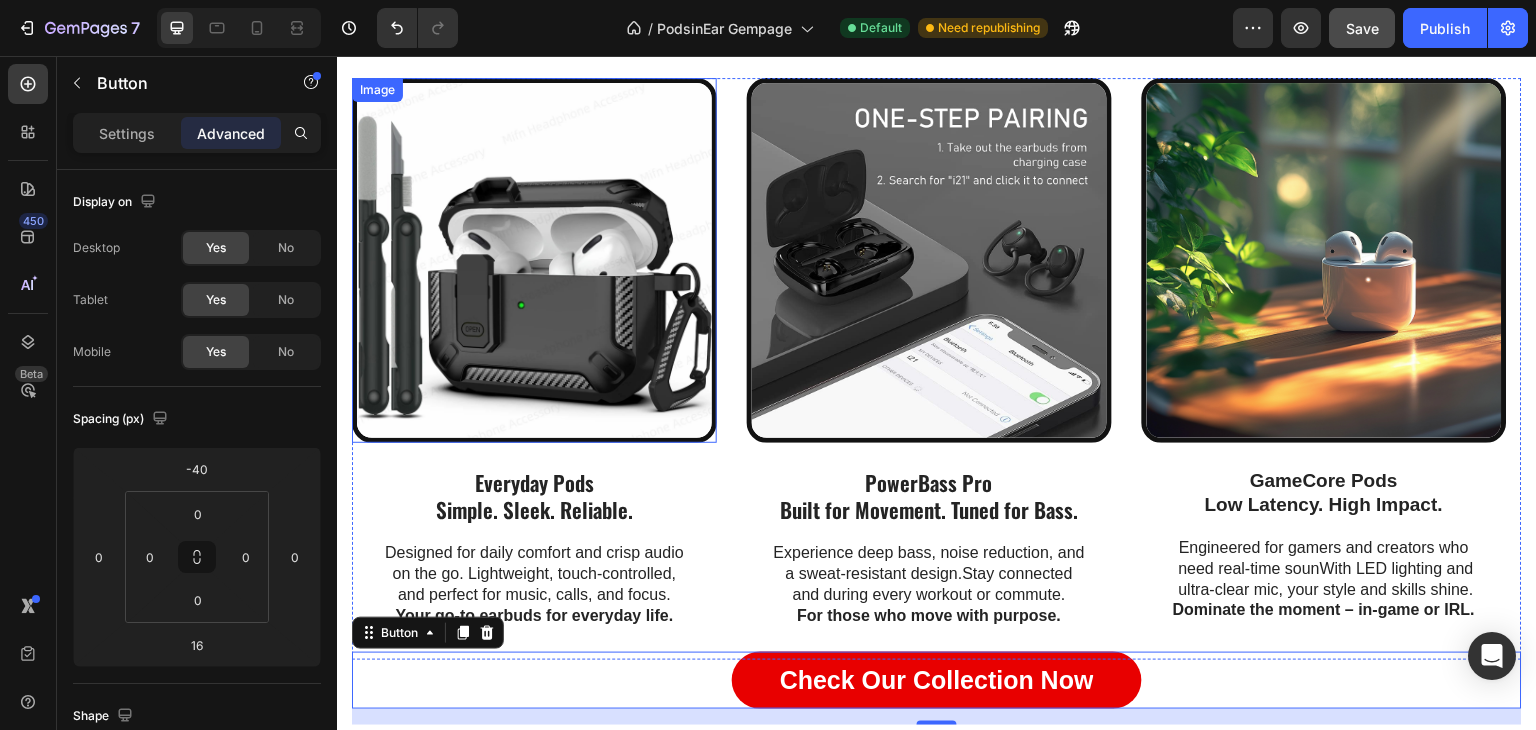 scroll, scrollTop: 1319, scrollLeft: 0, axis: vertical 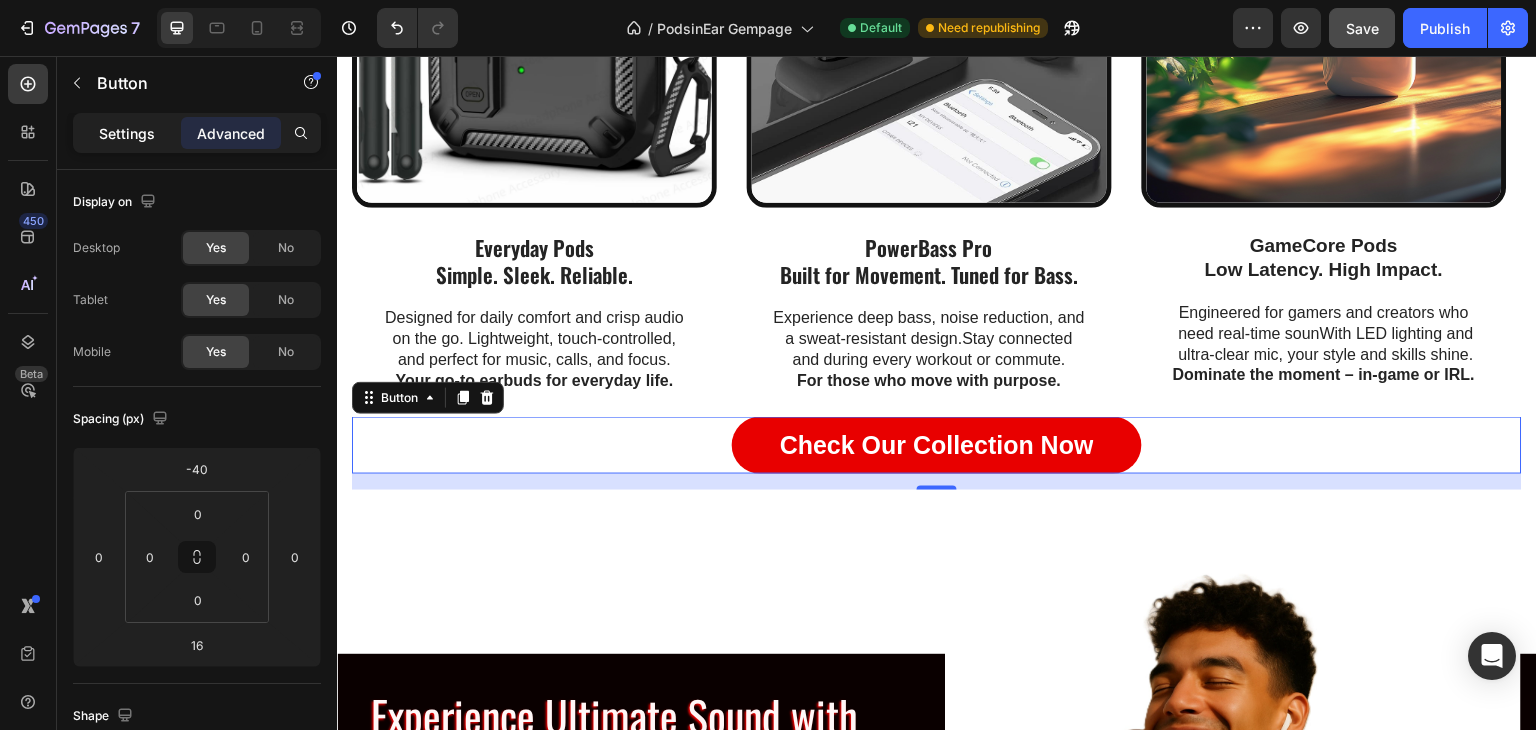 click on "Settings" 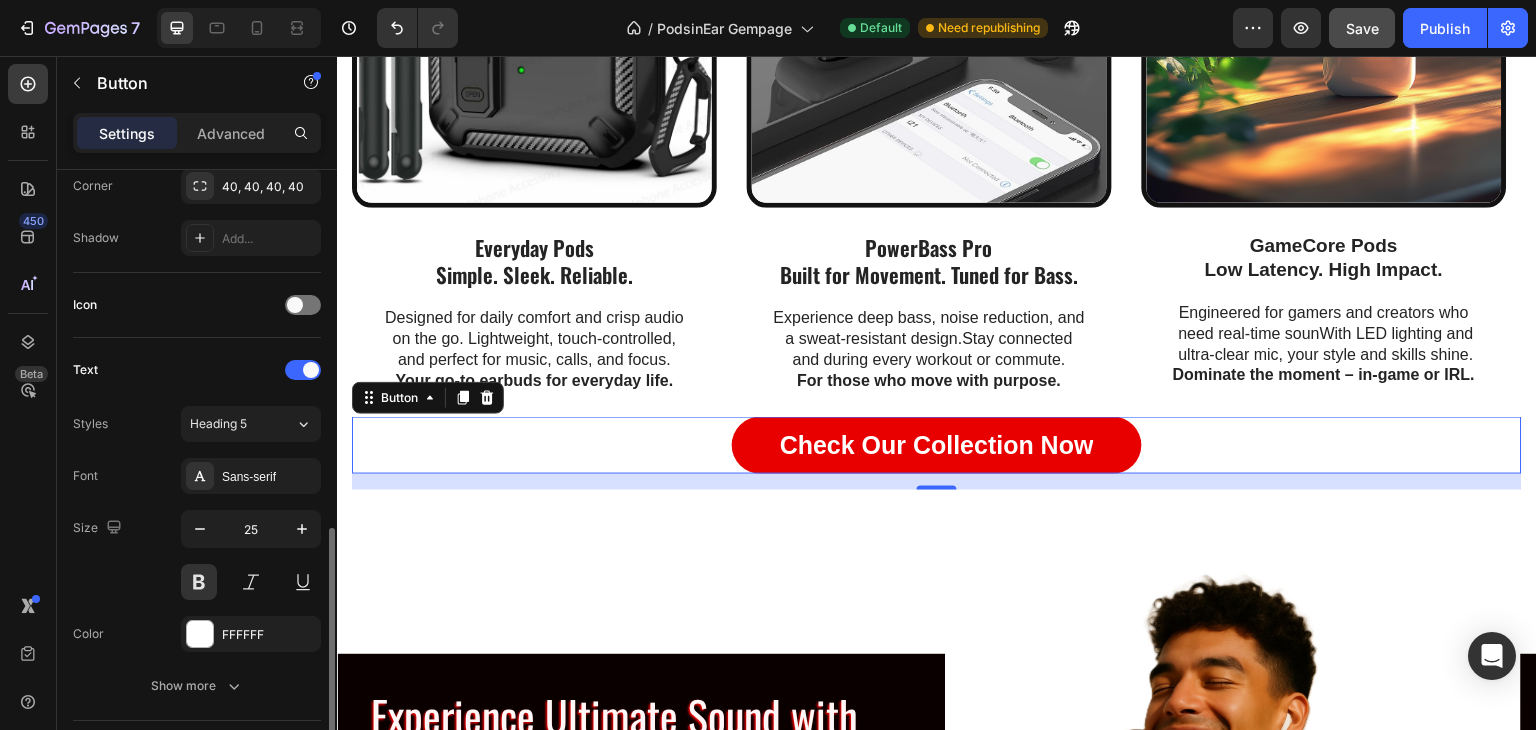 scroll, scrollTop: 600, scrollLeft: 0, axis: vertical 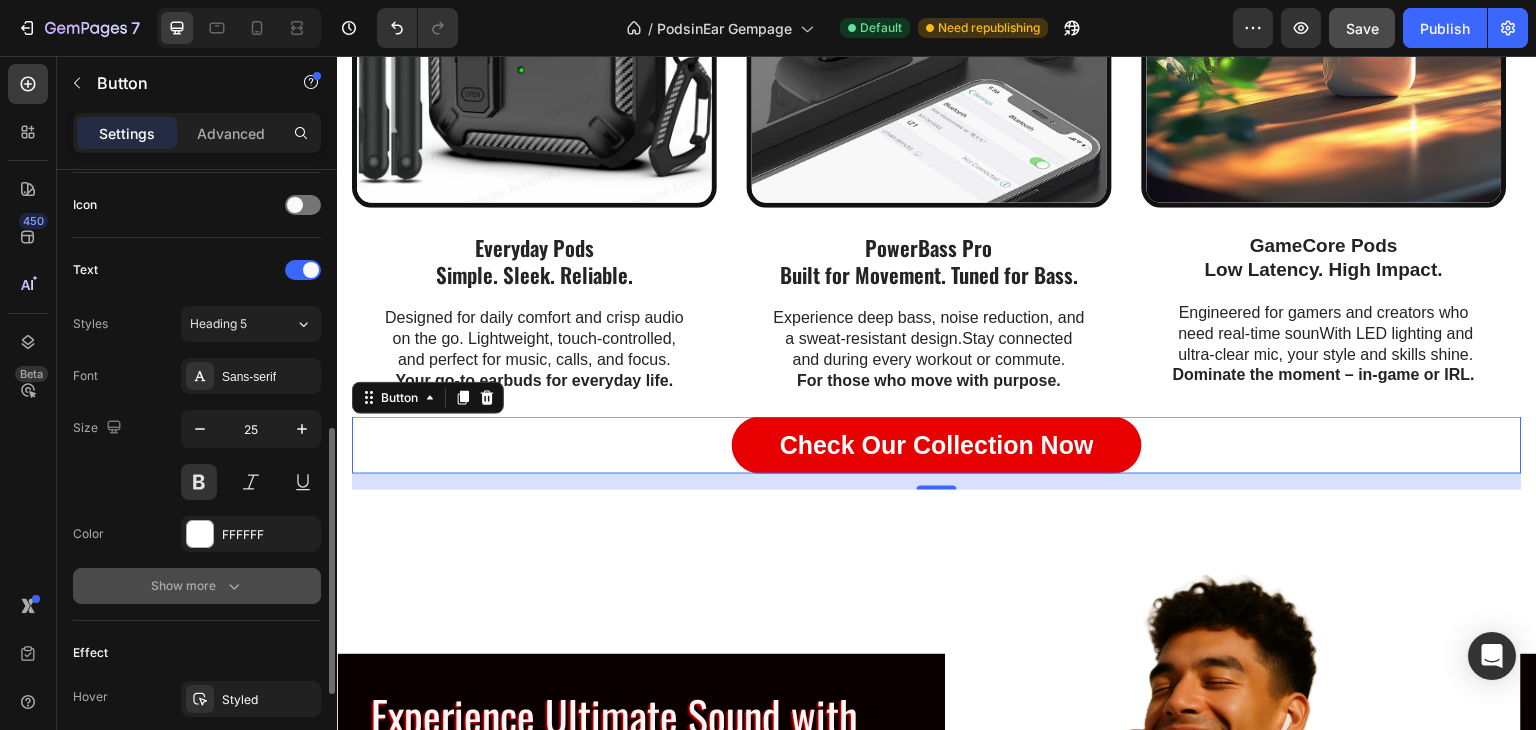 click on "Show more" at bounding box center (197, 586) 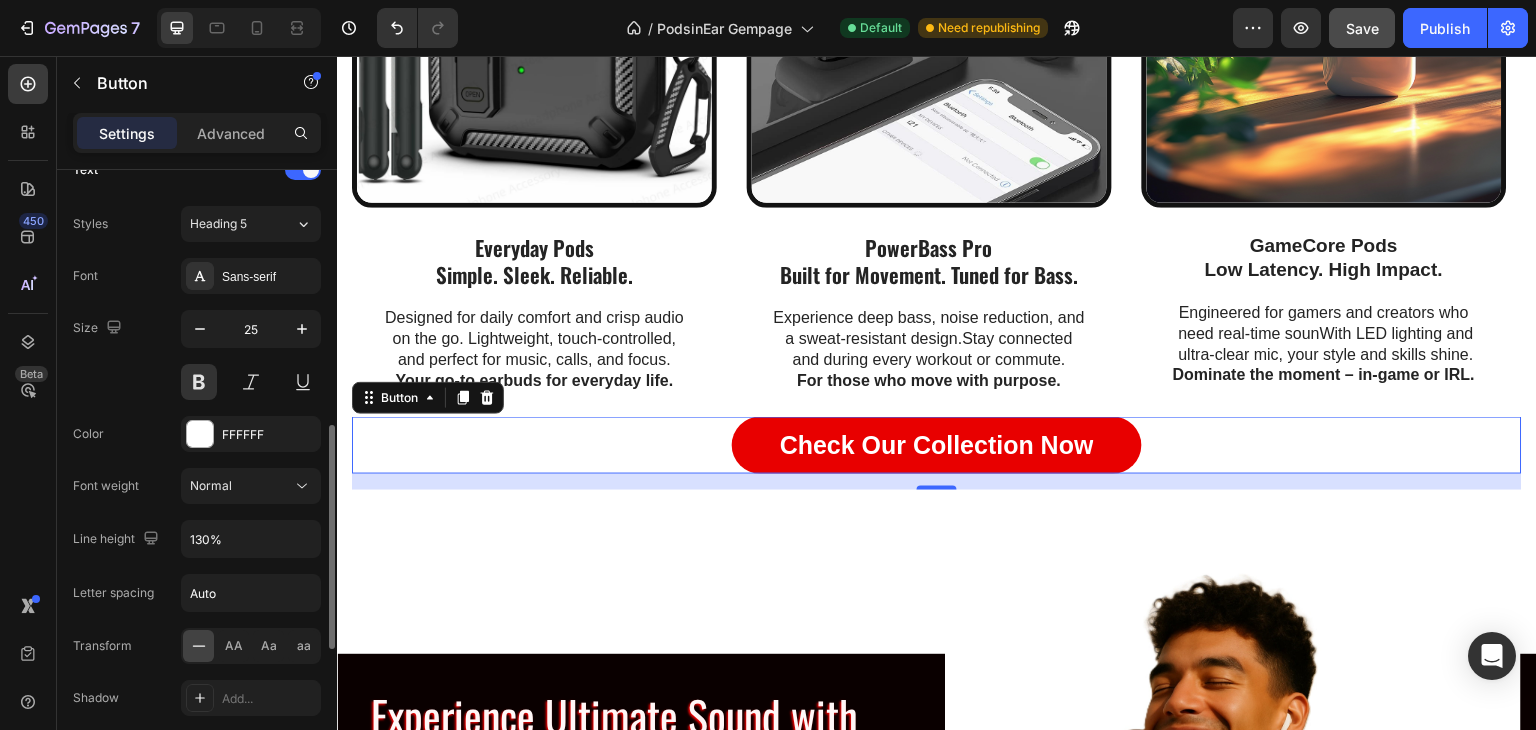 scroll, scrollTop: 800, scrollLeft: 0, axis: vertical 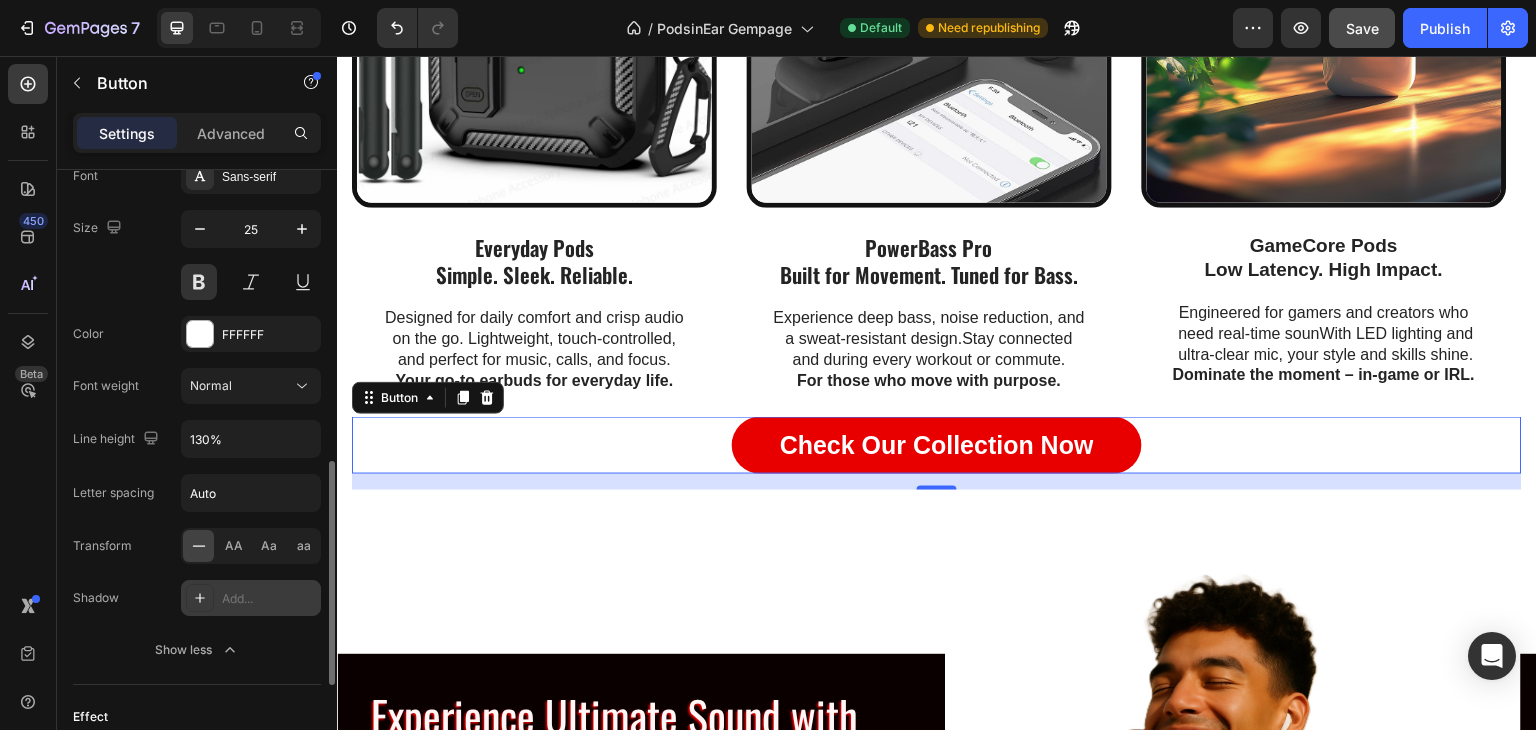 click 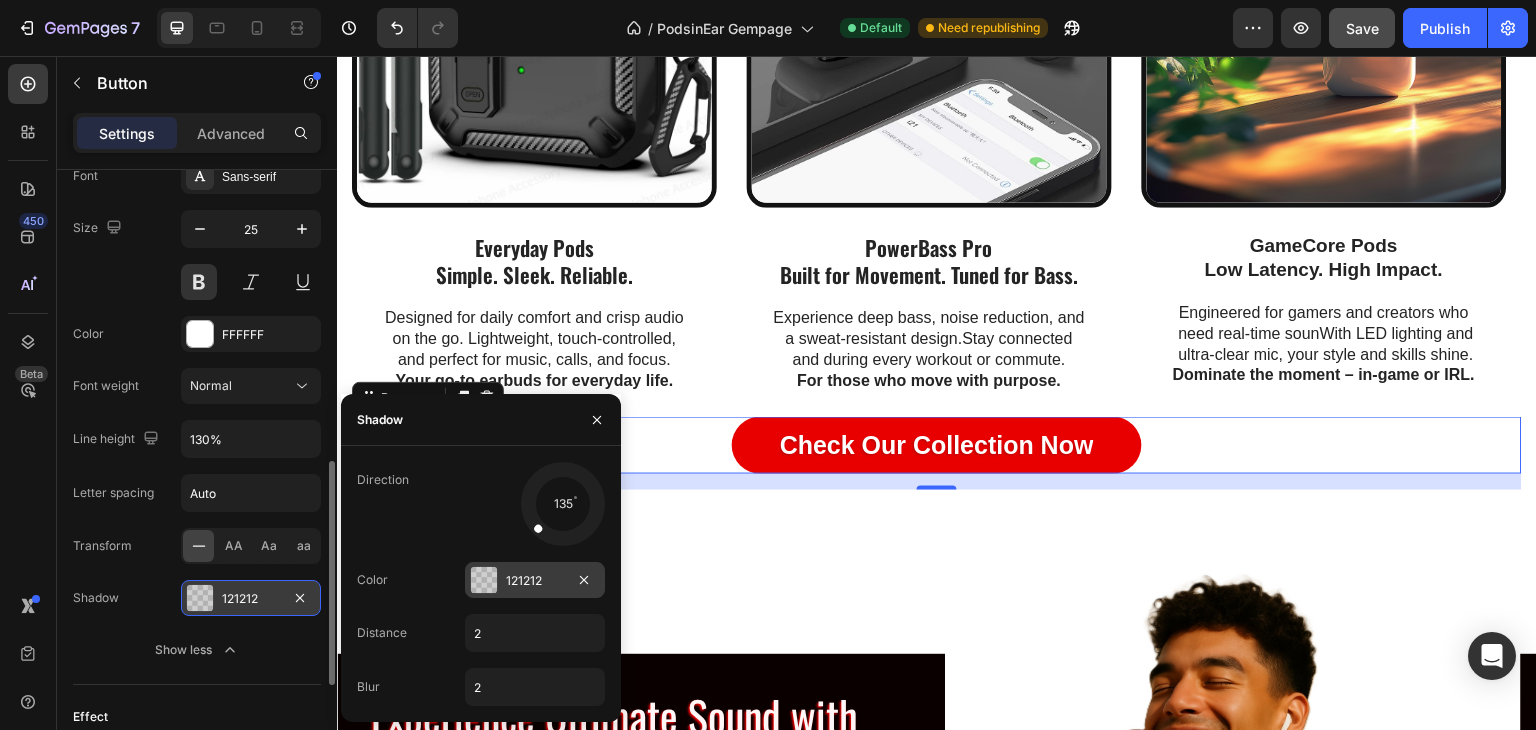 click at bounding box center (484, 580) 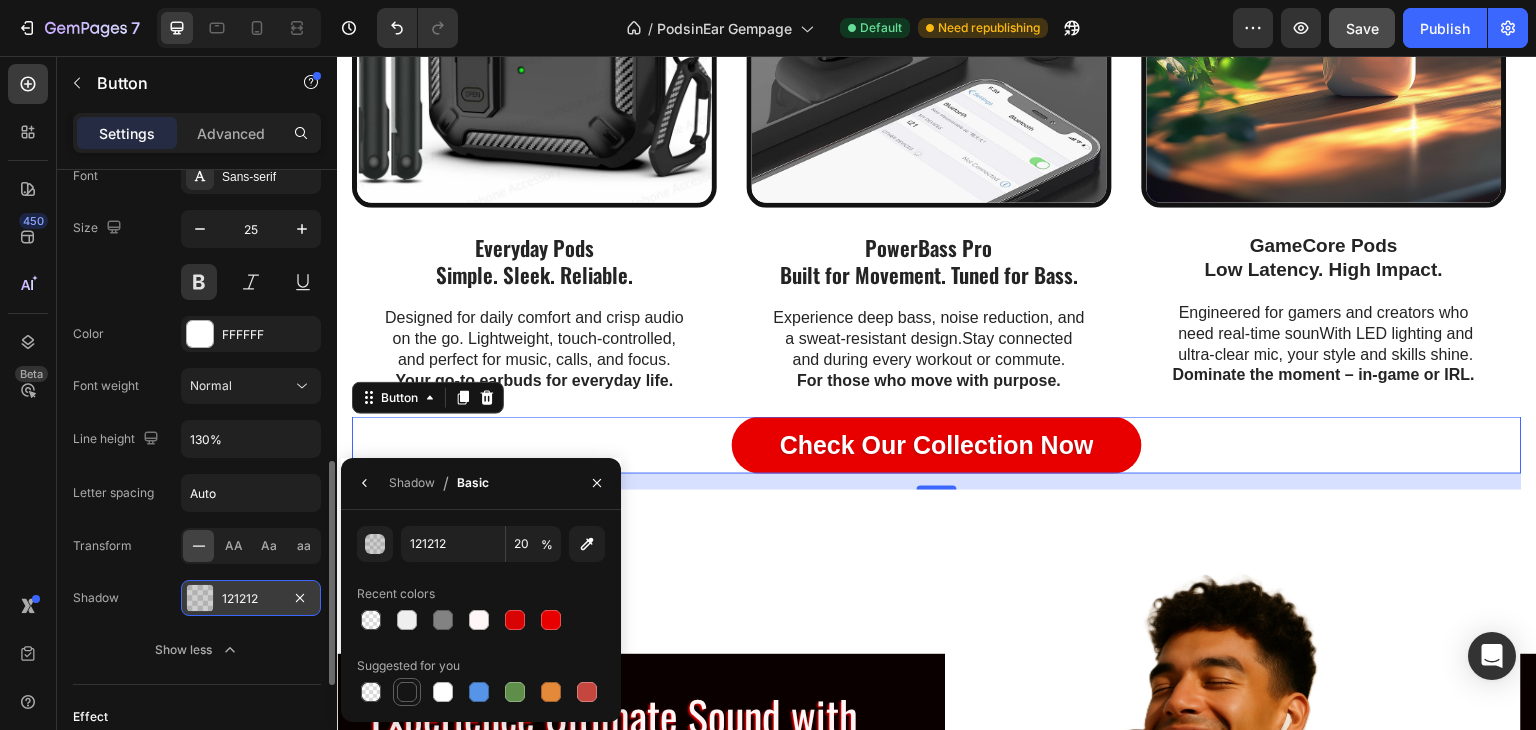 click at bounding box center (407, 692) 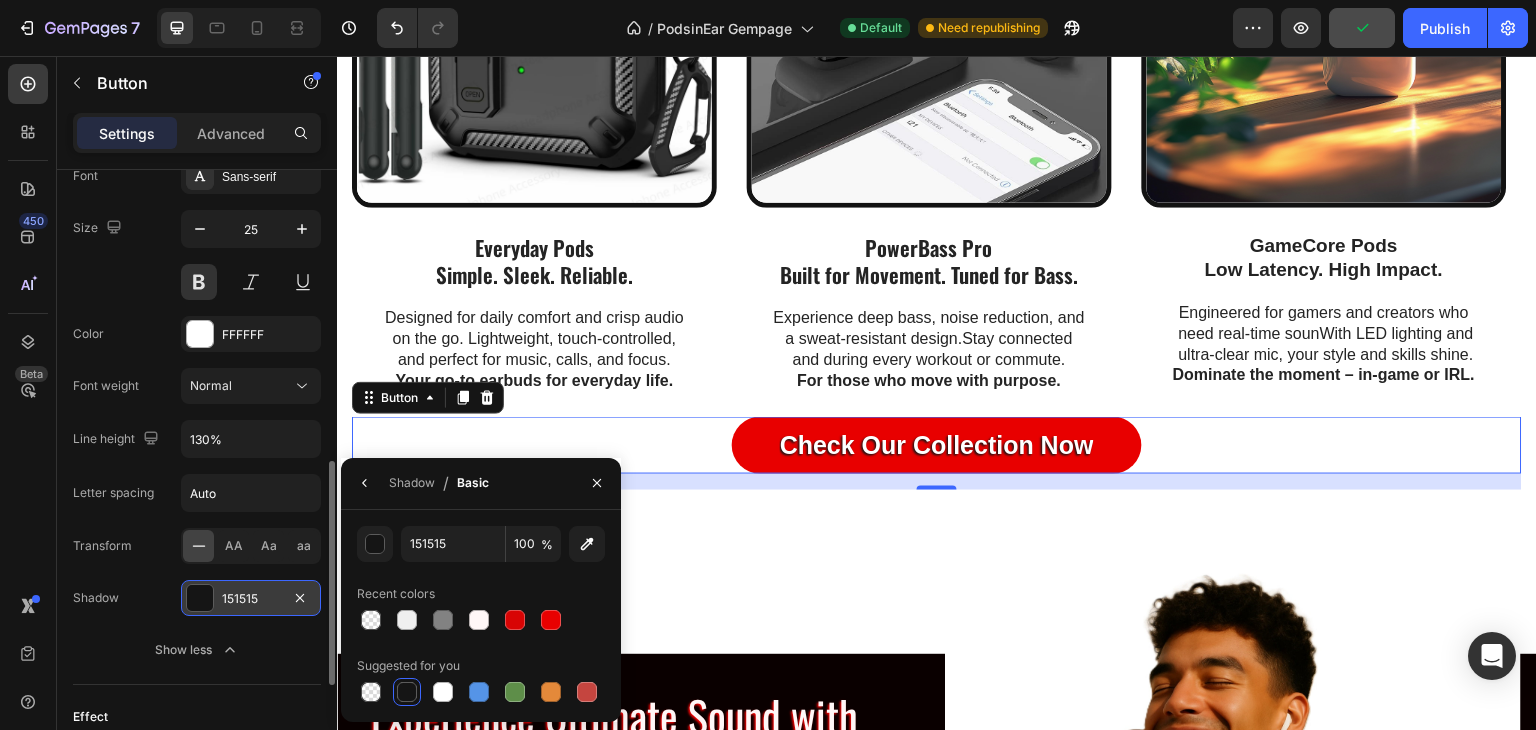 click on "Check Our Collection Now Button   16" at bounding box center [937, 445] 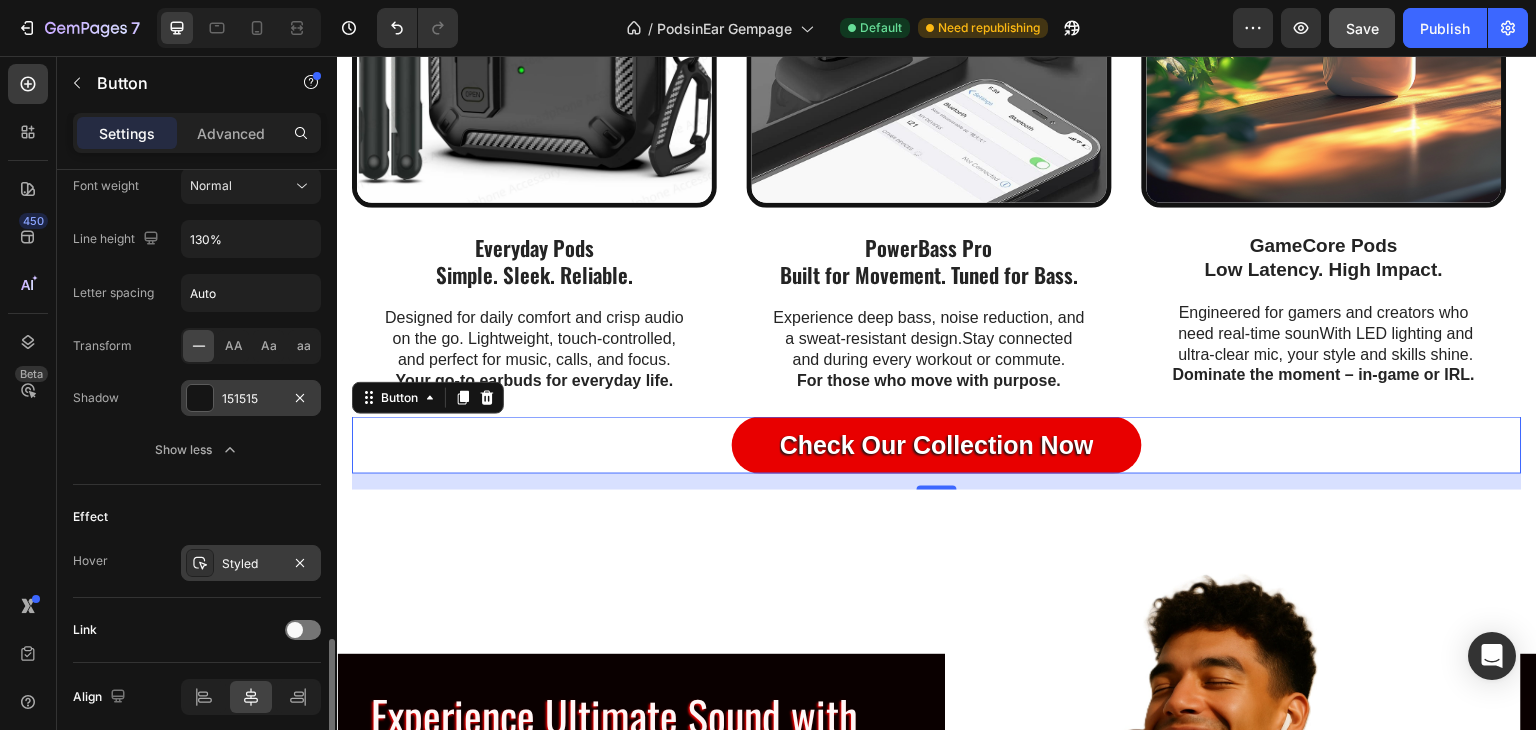 scroll, scrollTop: 1077, scrollLeft: 0, axis: vertical 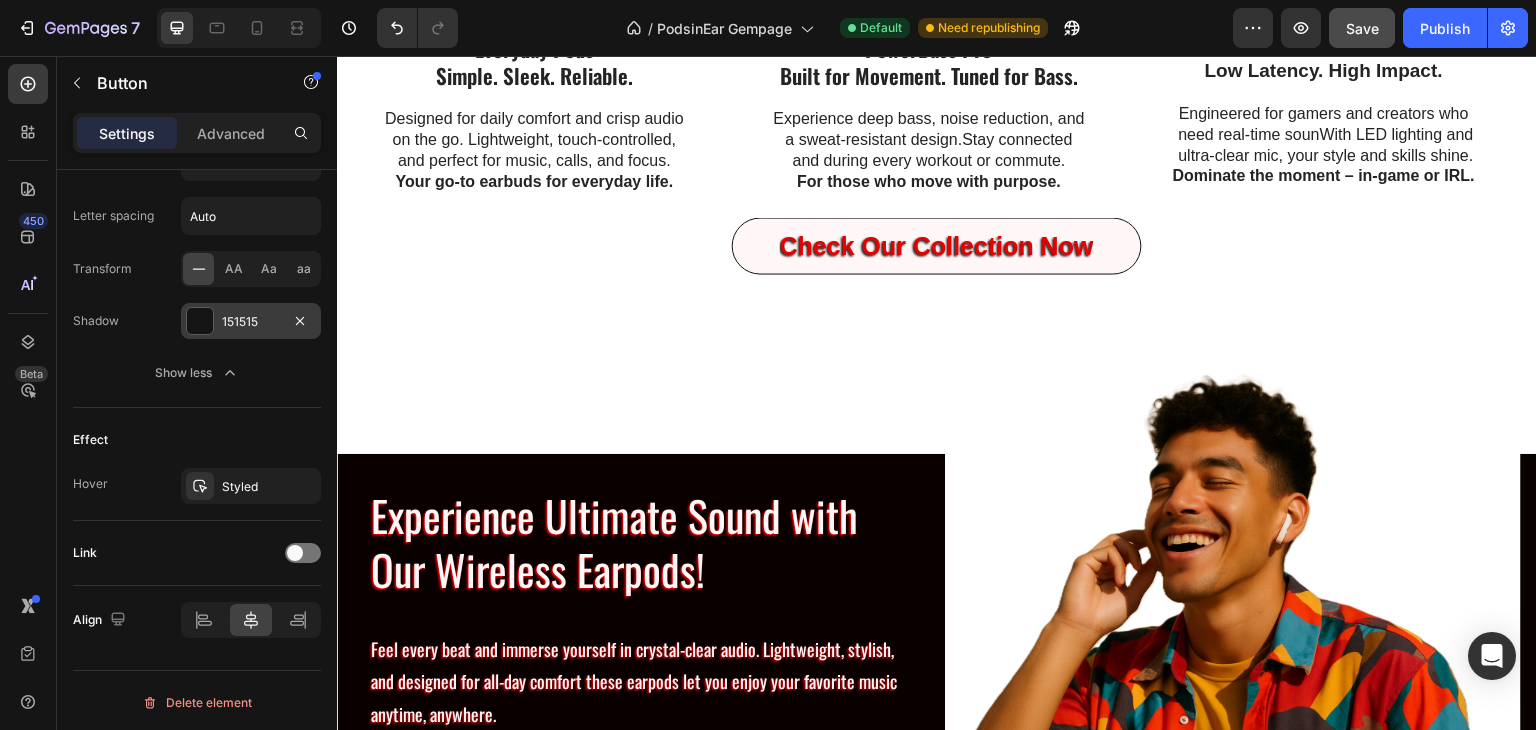 click on "Check Our Collection Now" at bounding box center [937, 245] 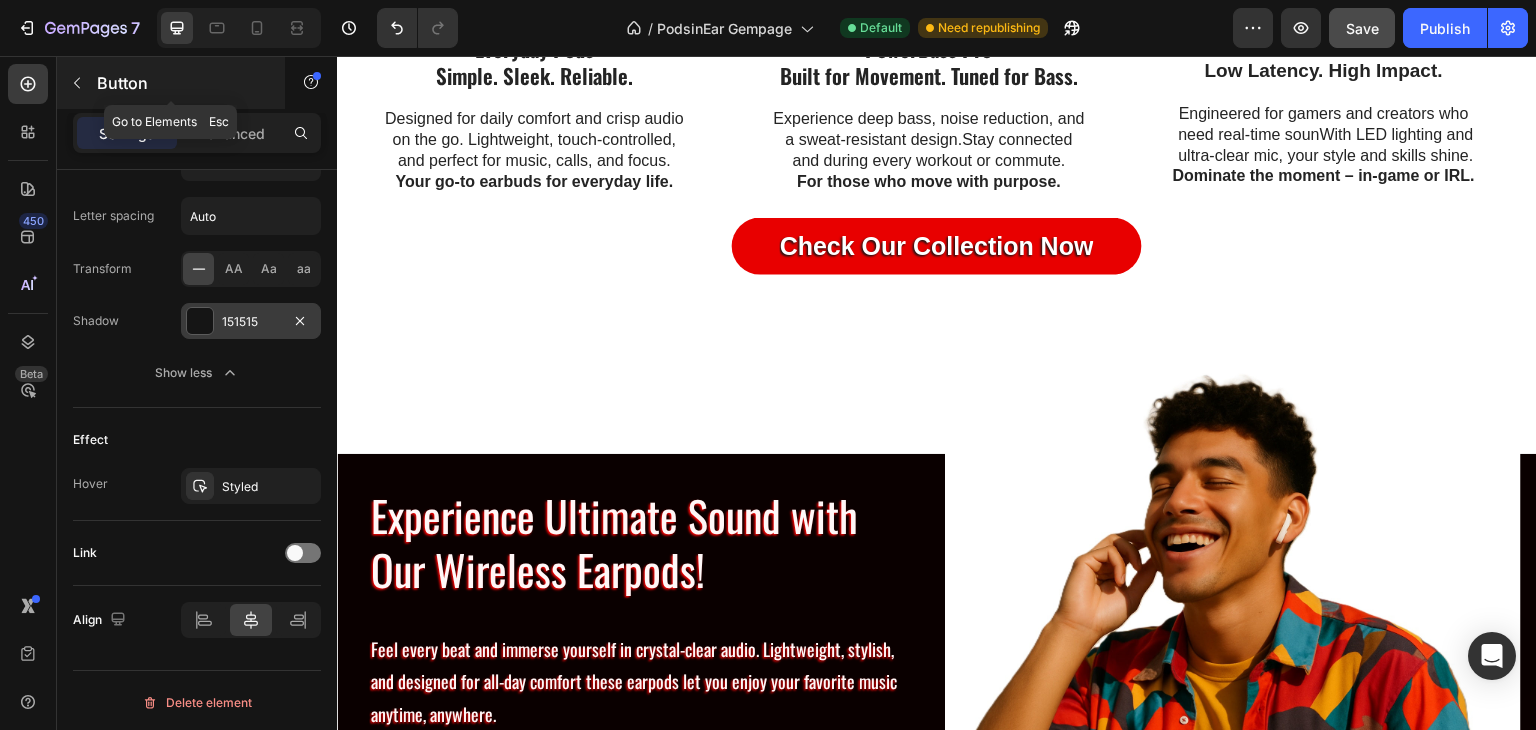 click at bounding box center (77, 83) 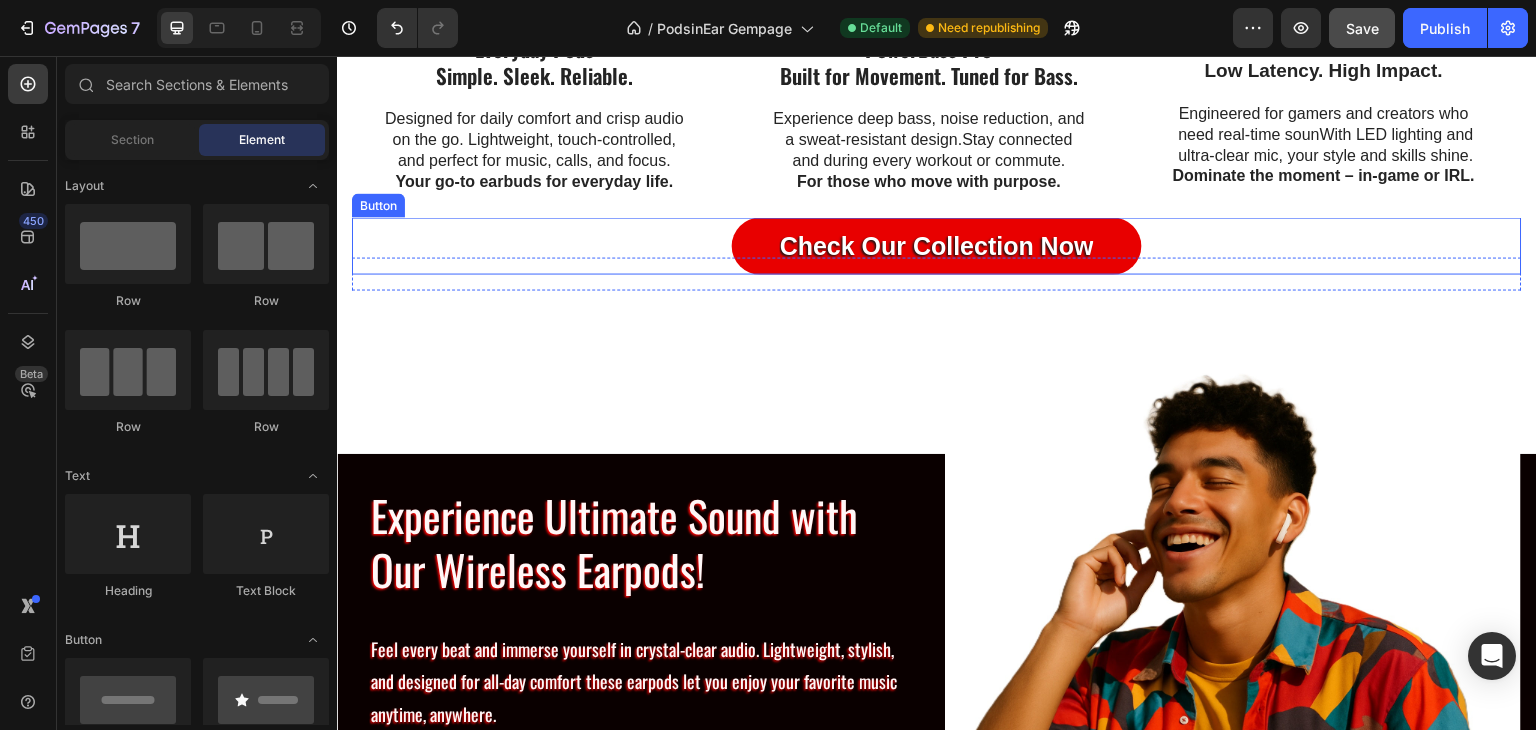 click on "Check Our Collection Now Button" at bounding box center (937, 245) 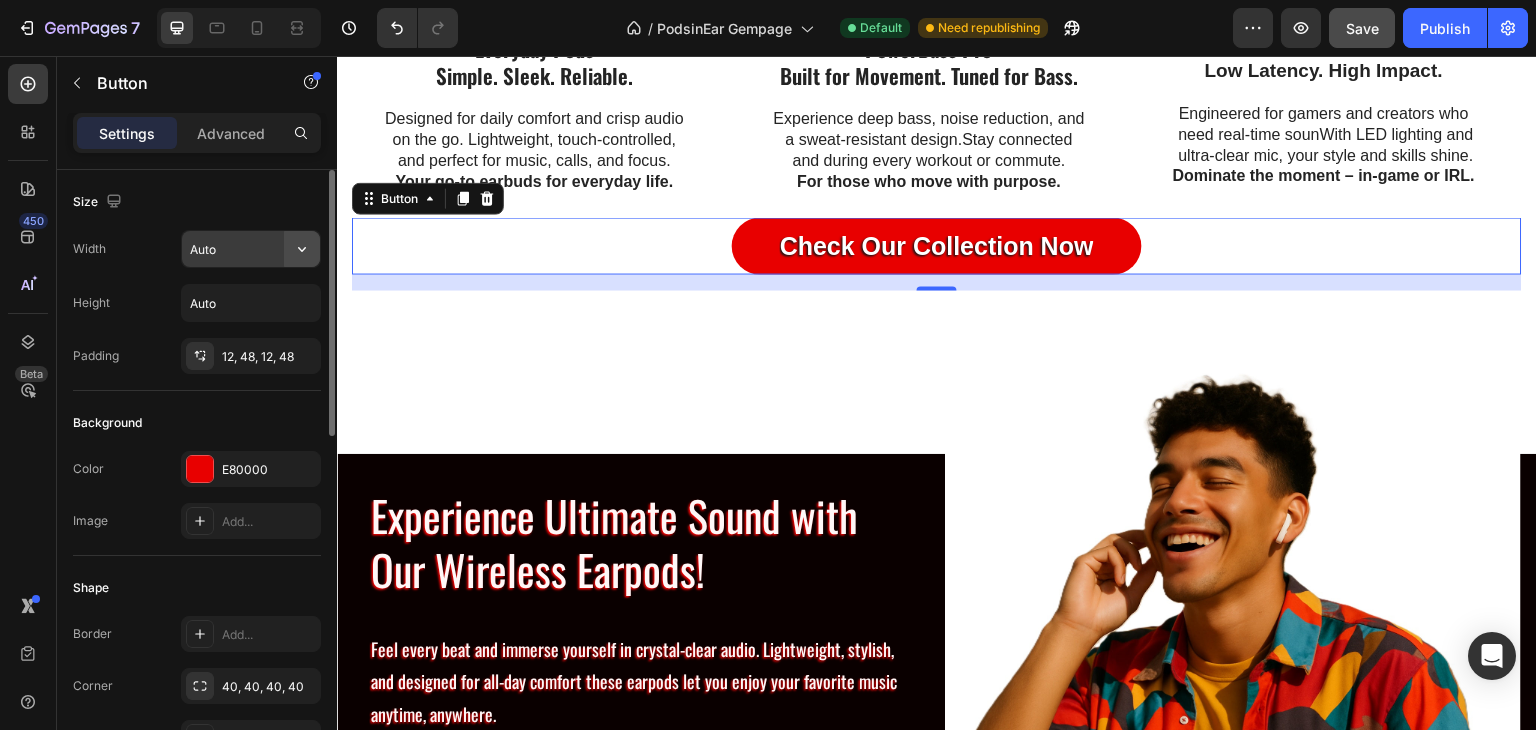 click 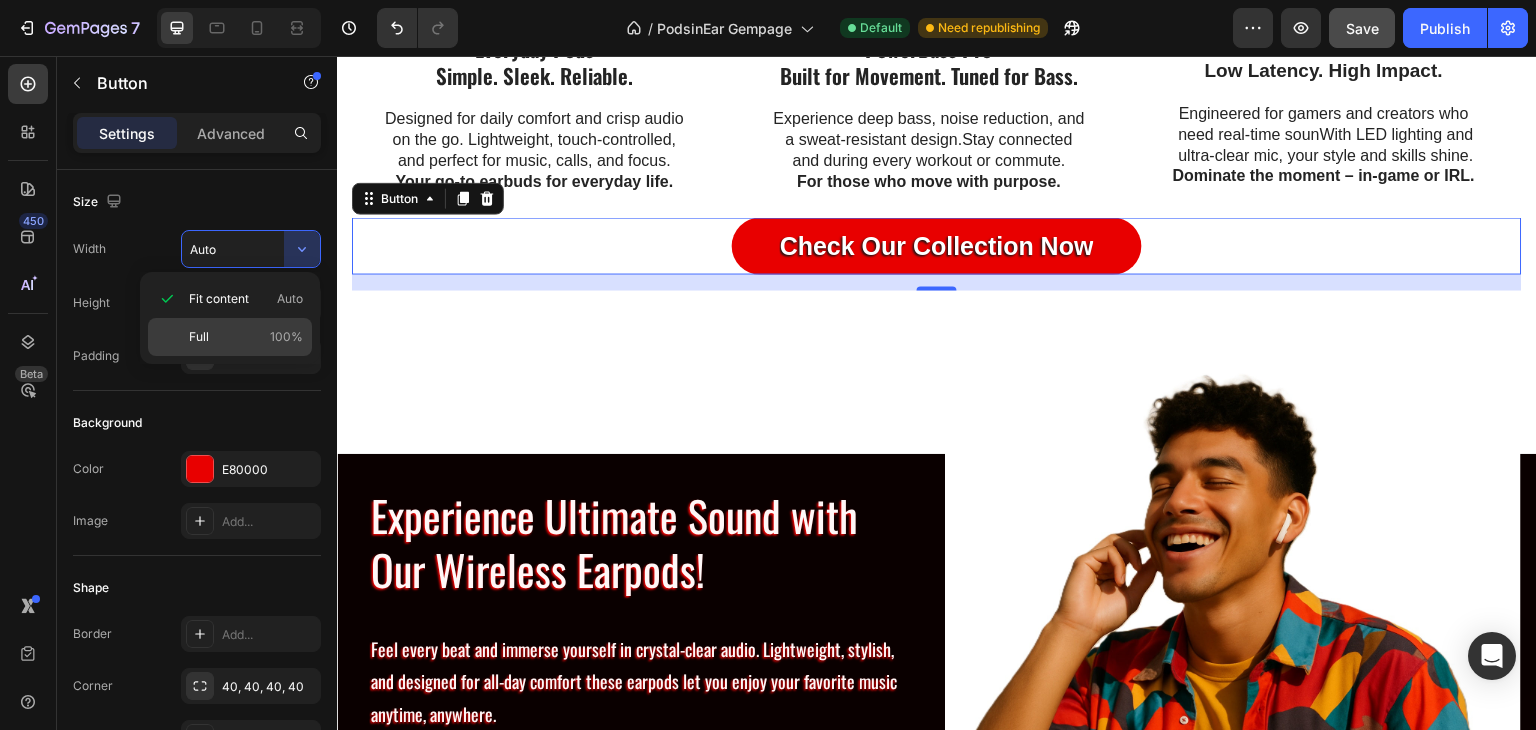 click on "Full 100%" at bounding box center (246, 337) 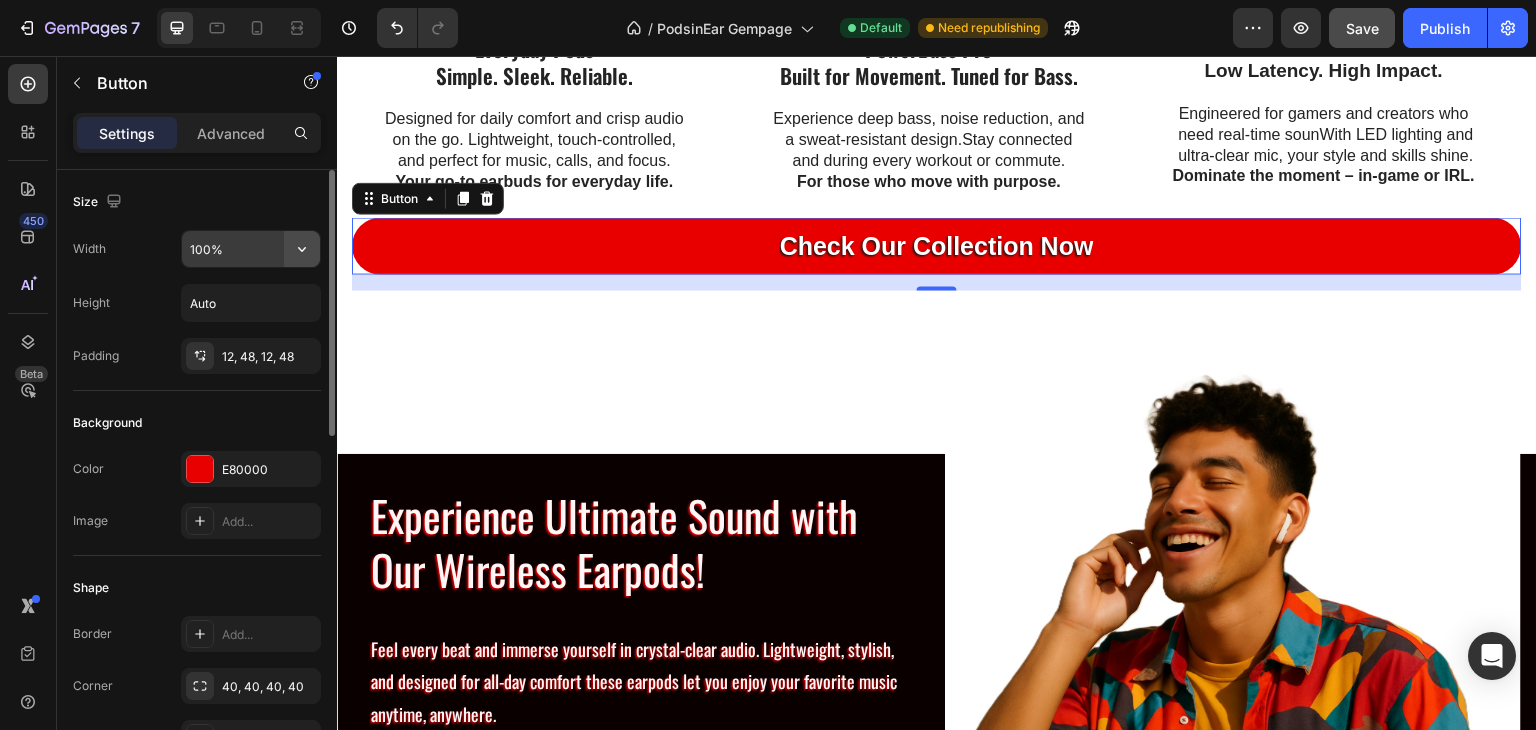 click 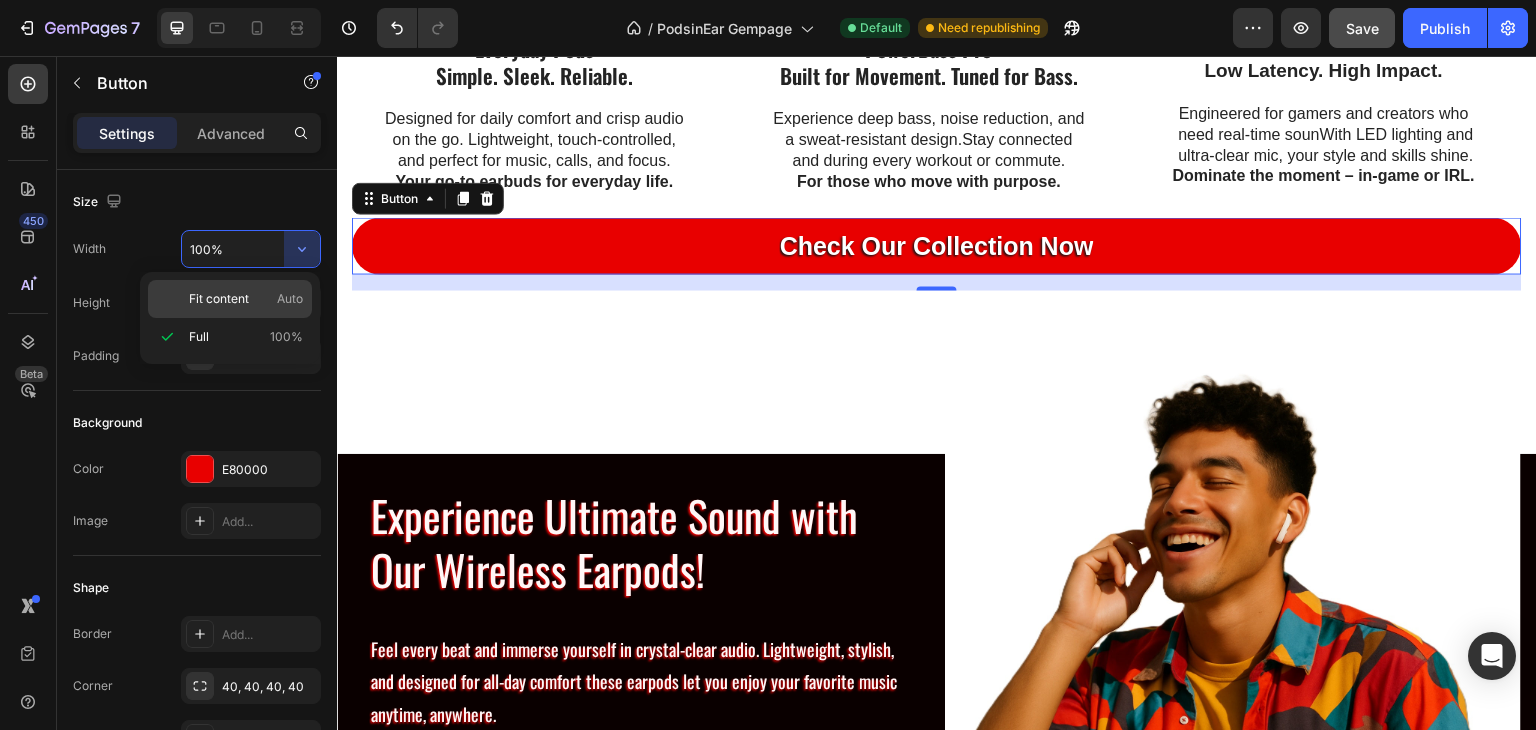 click on "Fit content Auto" at bounding box center [246, 299] 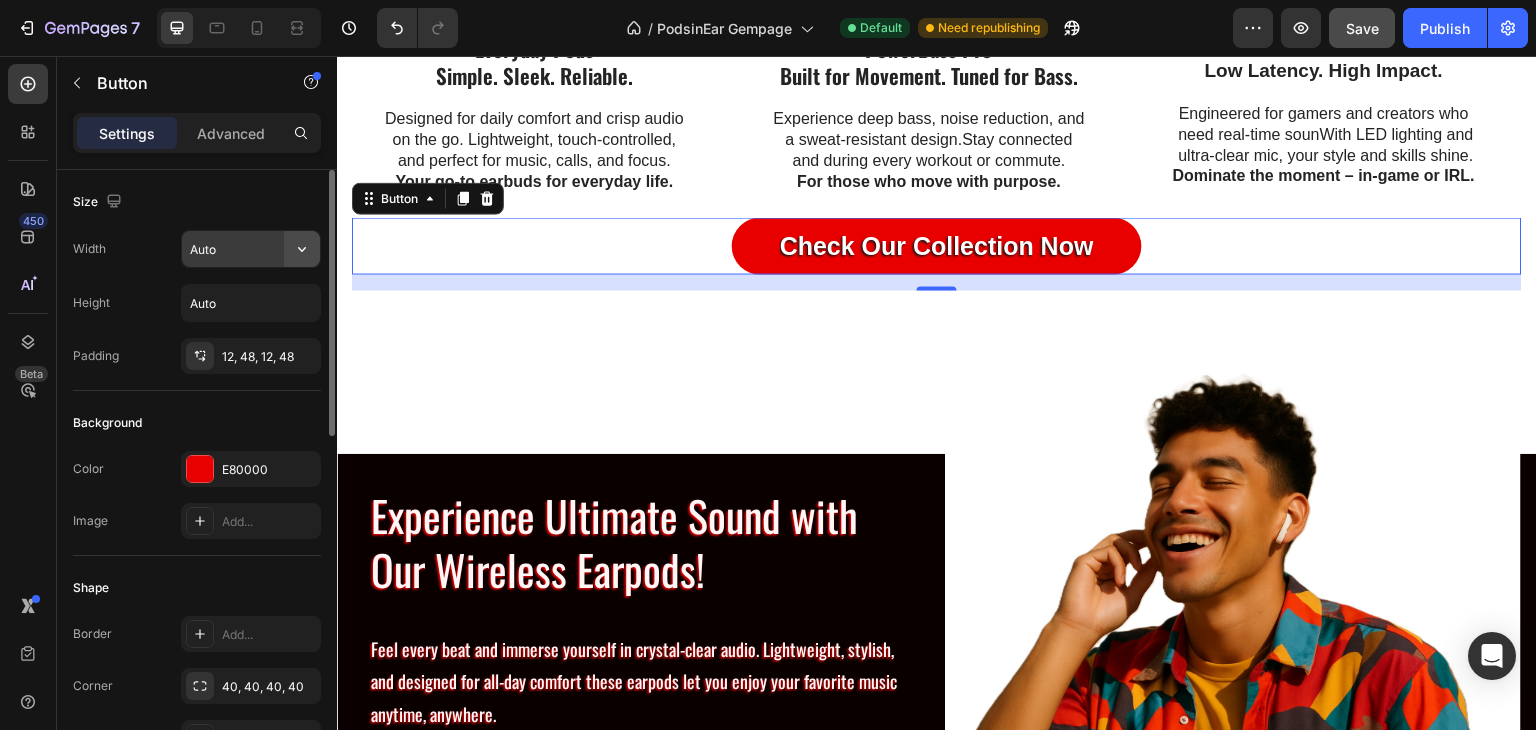click 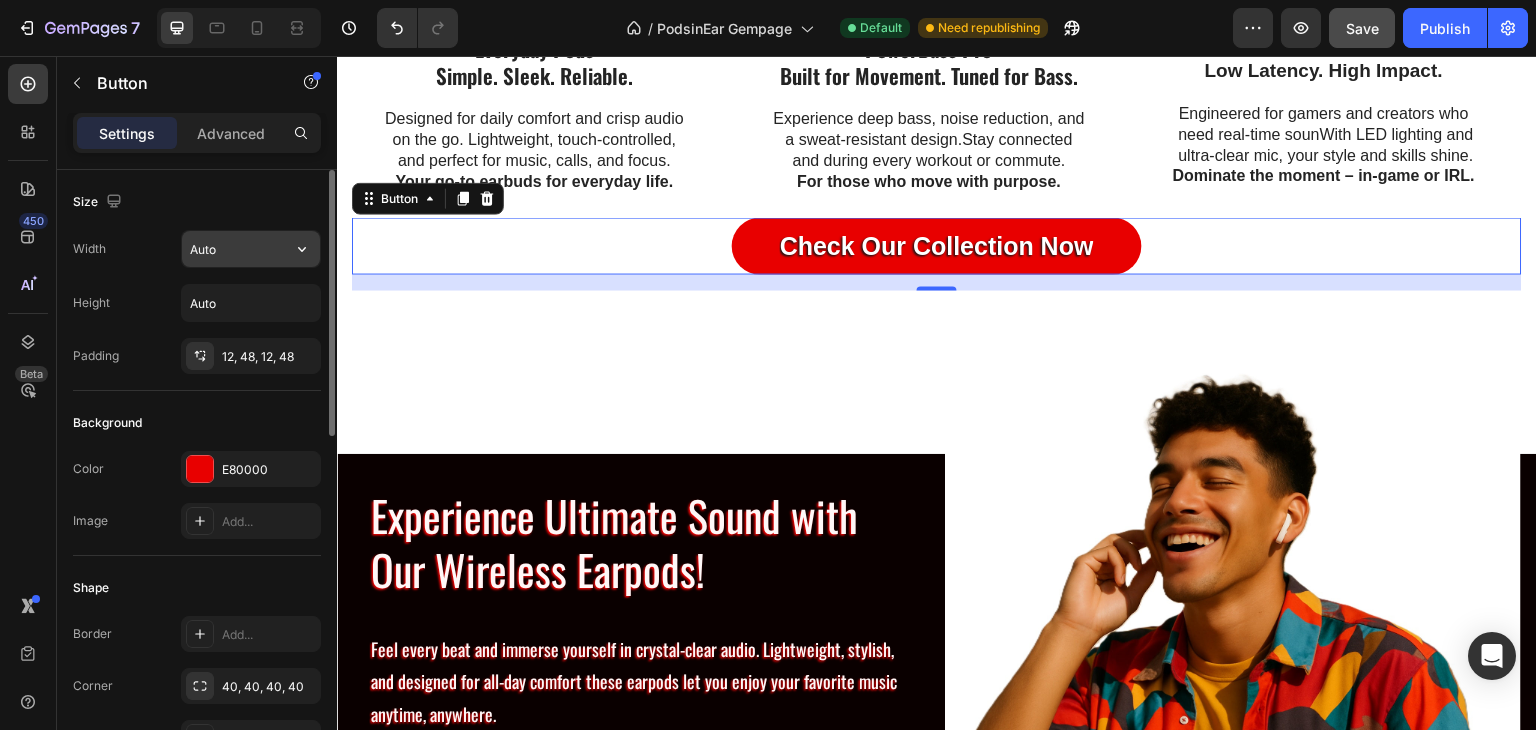 click on "Auto" at bounding box center (251, 249) 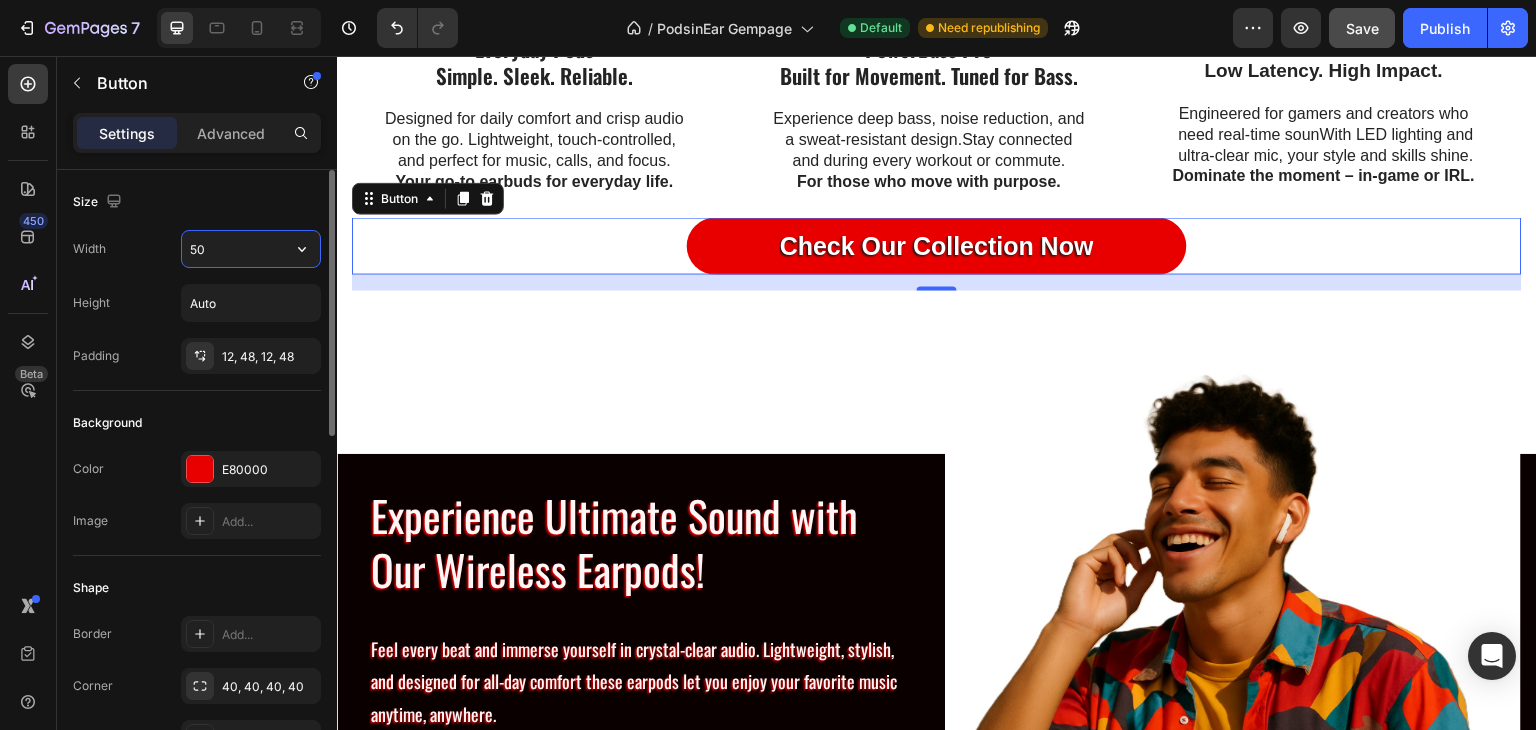 type on "5" 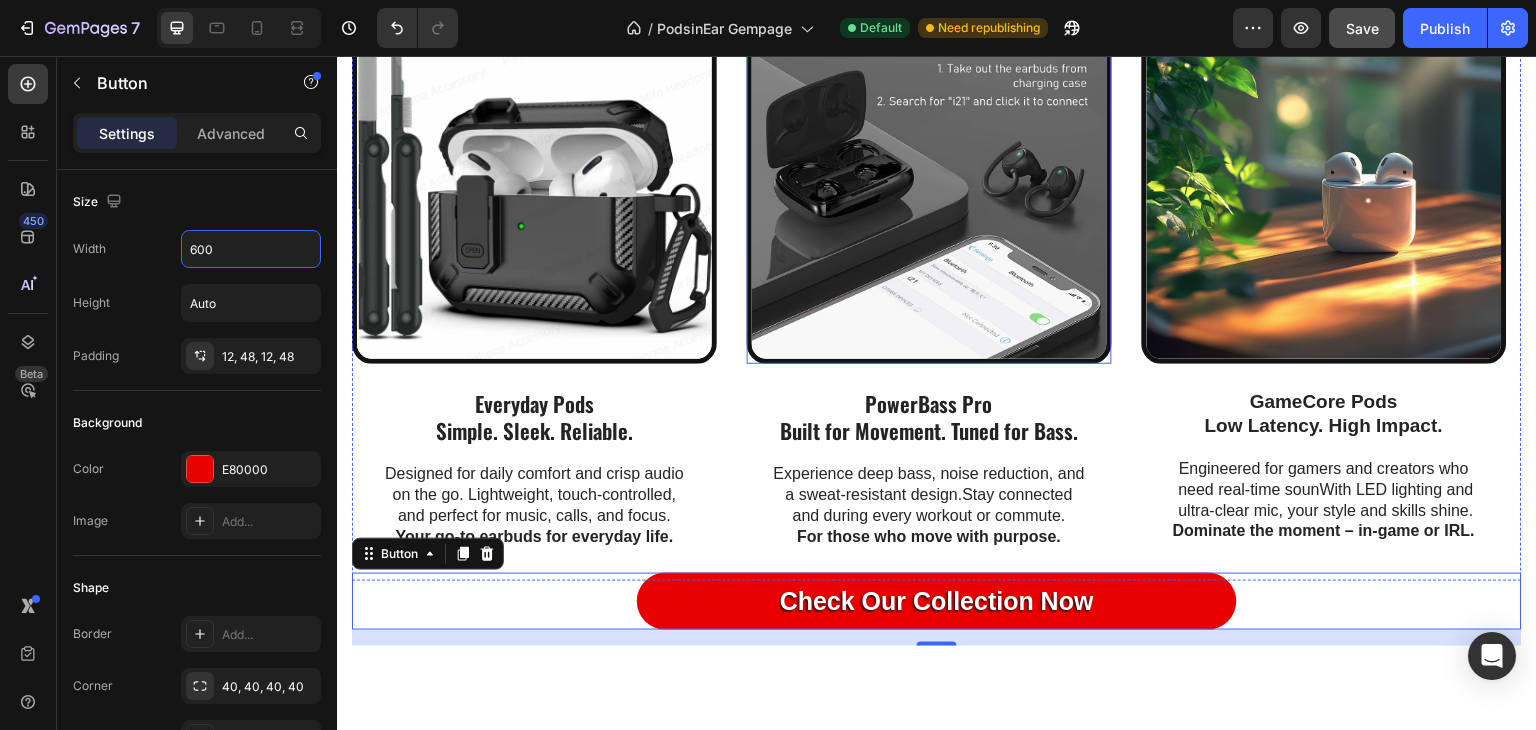scroll, scrollTop: 1119, scrollLeft: 0, axis: vertical 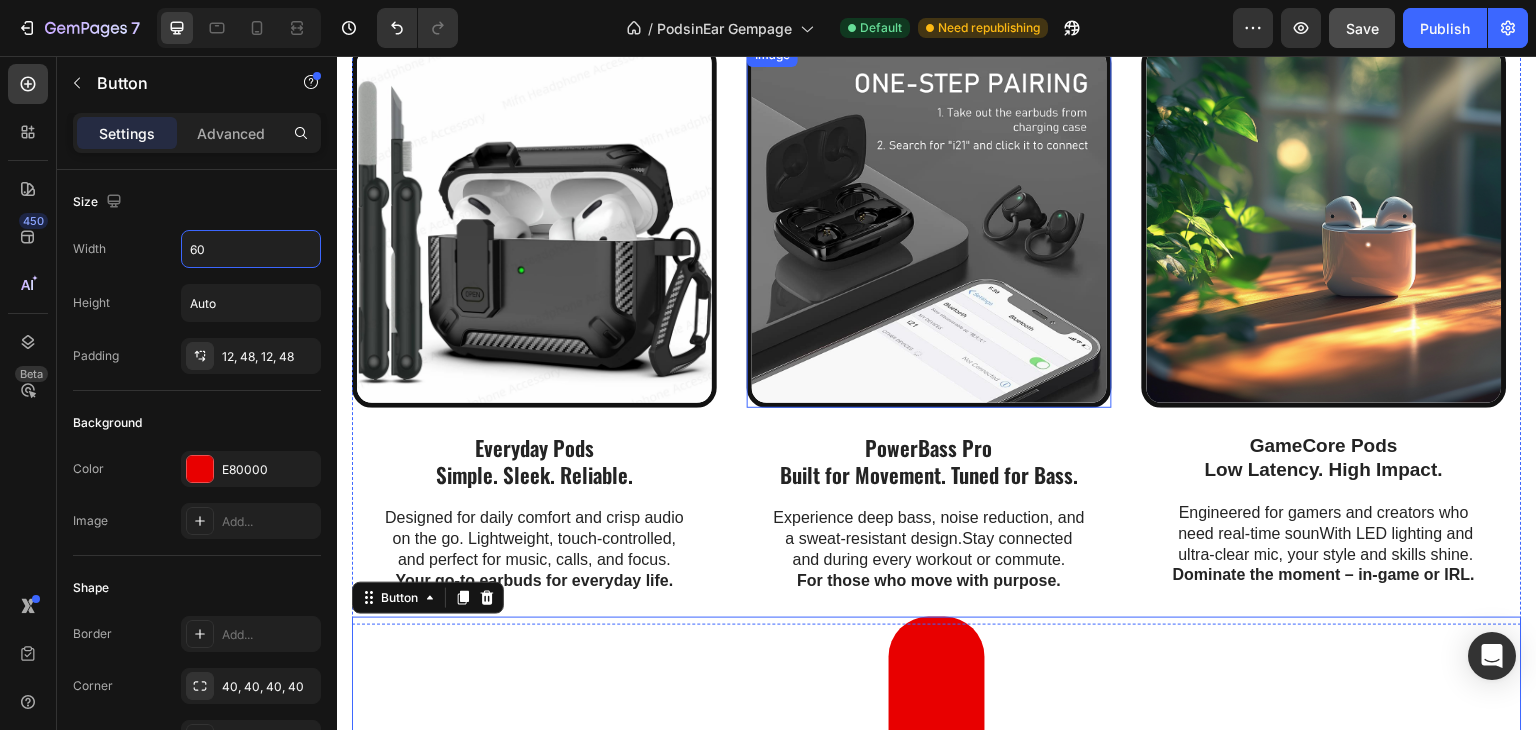 type on "6" 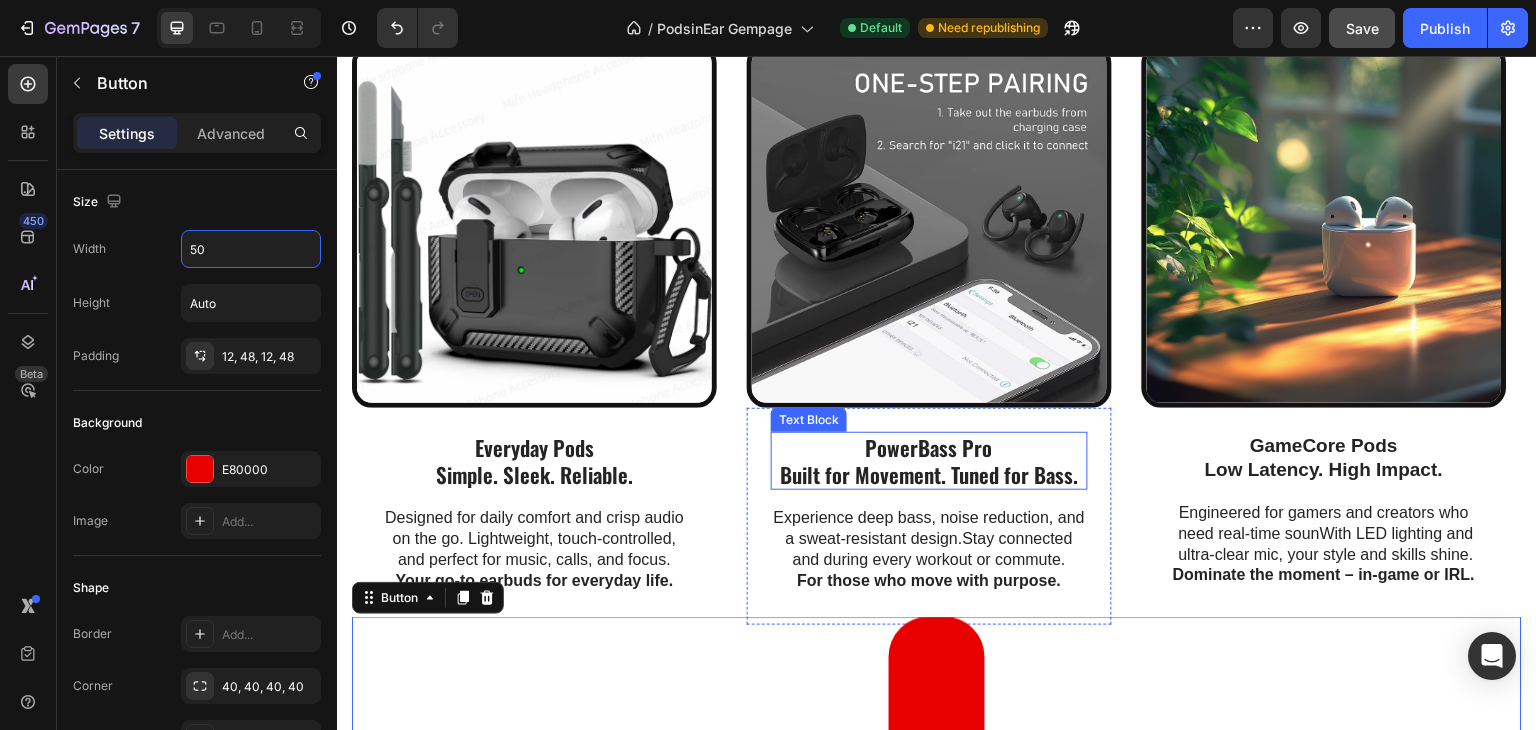 type on "5" 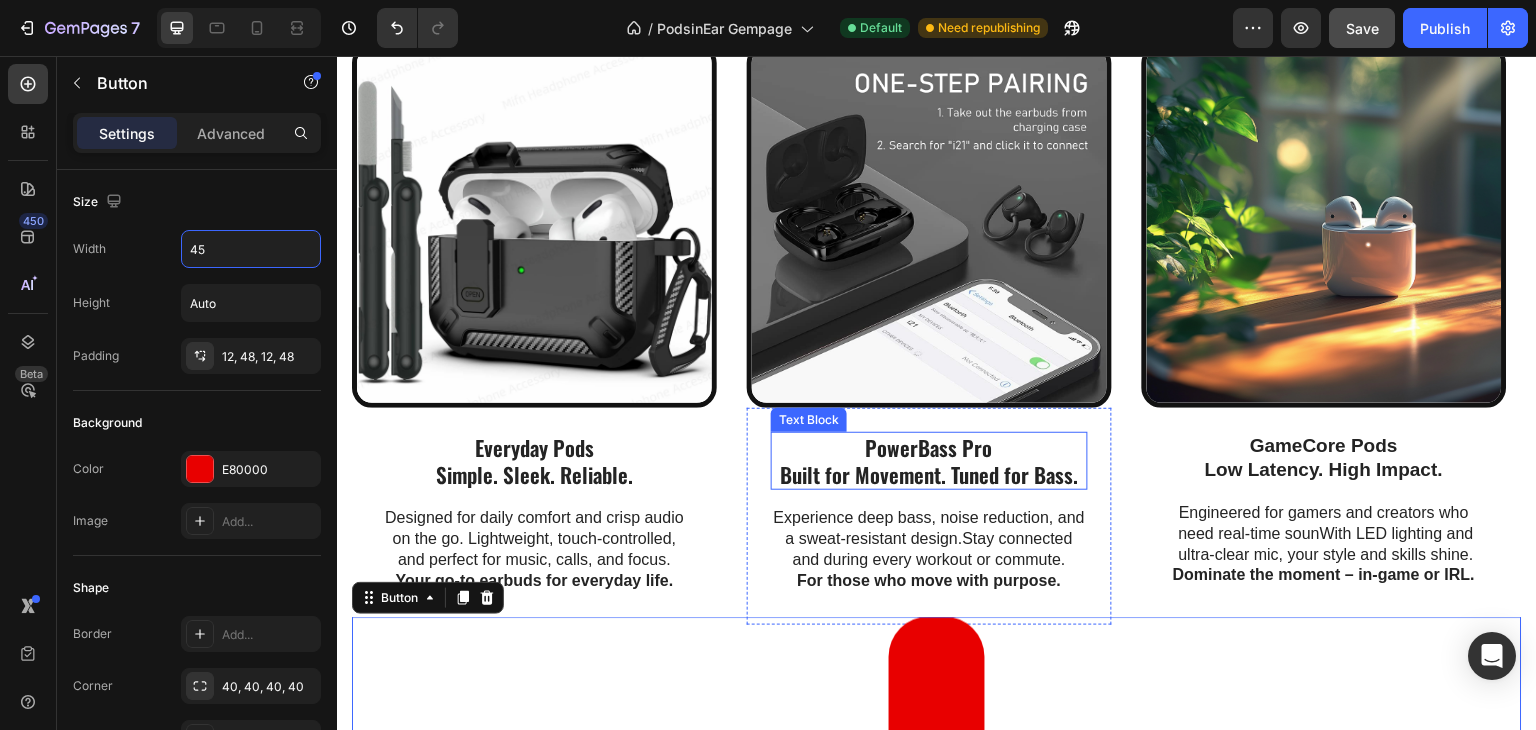 type on "450" 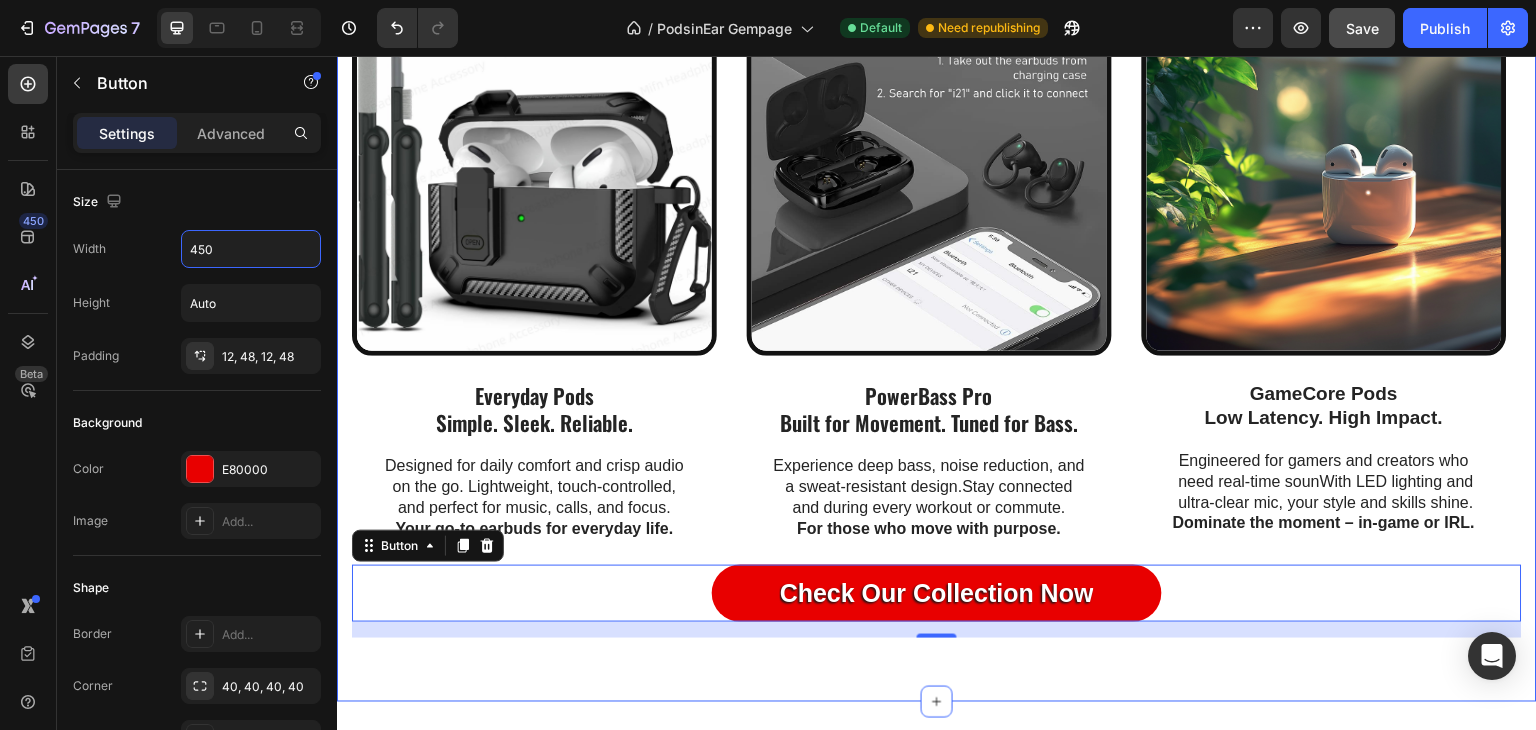 scroll, scrollTop: 1219, scrollLeft: 0, axis: vertical 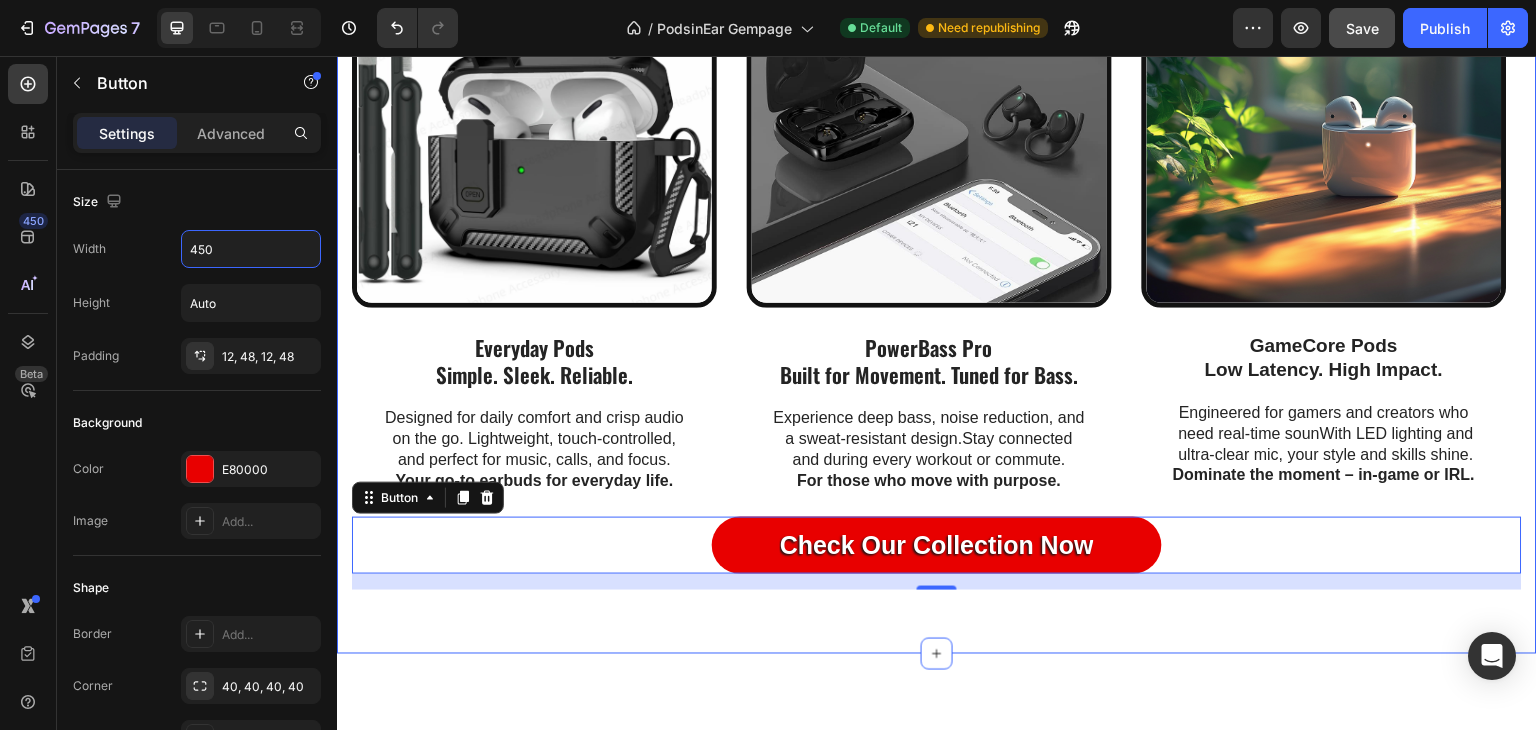 click on "Image Everyday Pods  Simple. Sleek. Reliable. Text Block Designed for daily comfort and crisp audio on the go. Lightweight, touch-controlled, and perfect for music, calls, and focus. Your go-to earbuds for everyday life. Text Block Row Image PowerBass Pro  Built for Movement. Tuned for Bass. Text Block Experience deep bass, noise reduction, and a sweat-resistant design.Stay connected and during every workout or commute. For those who move with purpose. Text Block Row Image GameCore Pods   Low Latency. High Impact. Text Block Engineered for gamers and creators who  need real-time sounWith LED lighting and  ultra-clear mic, your style and skills shine.    Dominate the moment – in-game or IRL. Text Block Row Carousel Check Our Collection Now Button   16 Row Section 3 Root" at bounding box center (937, 1436) 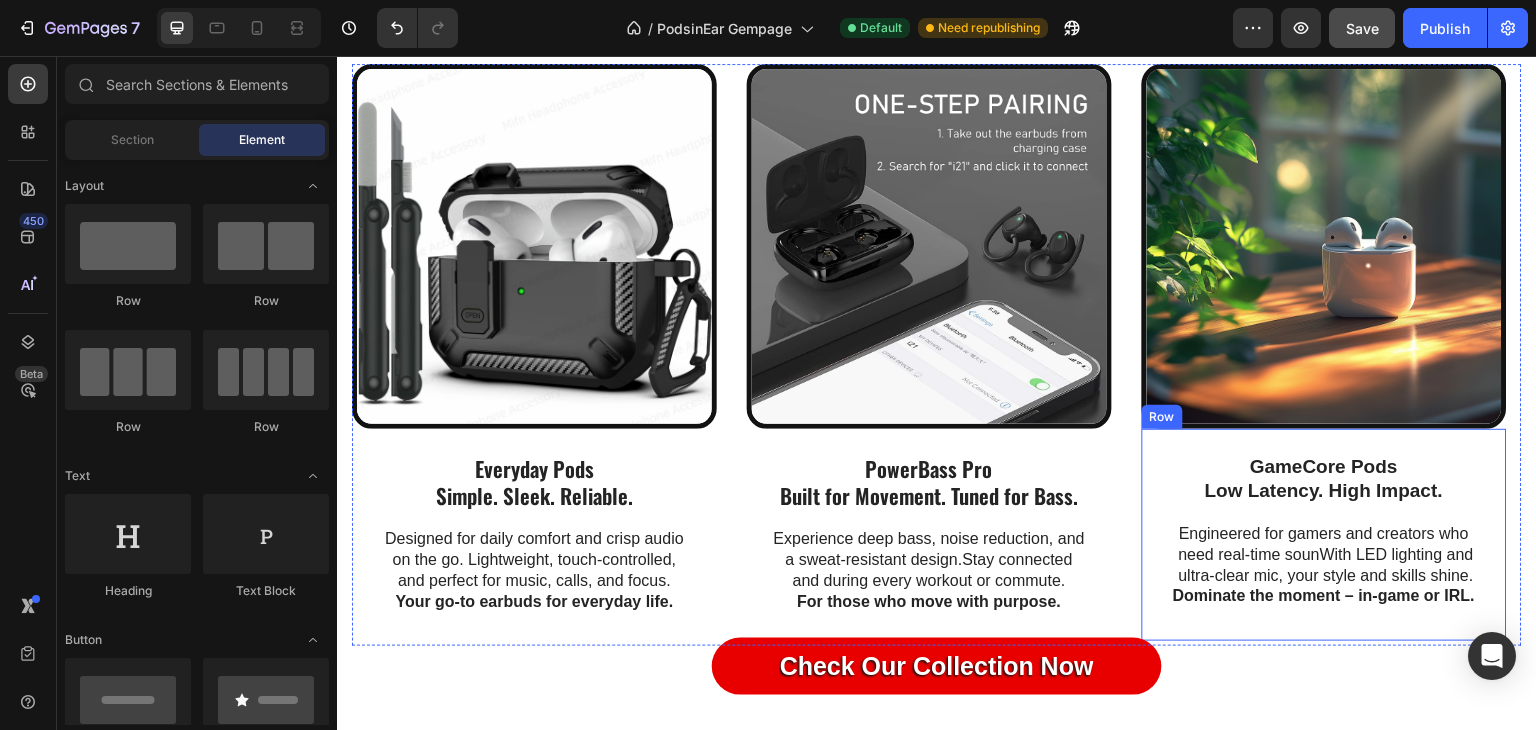 scroll, scrollTop: 1319, scrollLeft: 0, axis: vertical 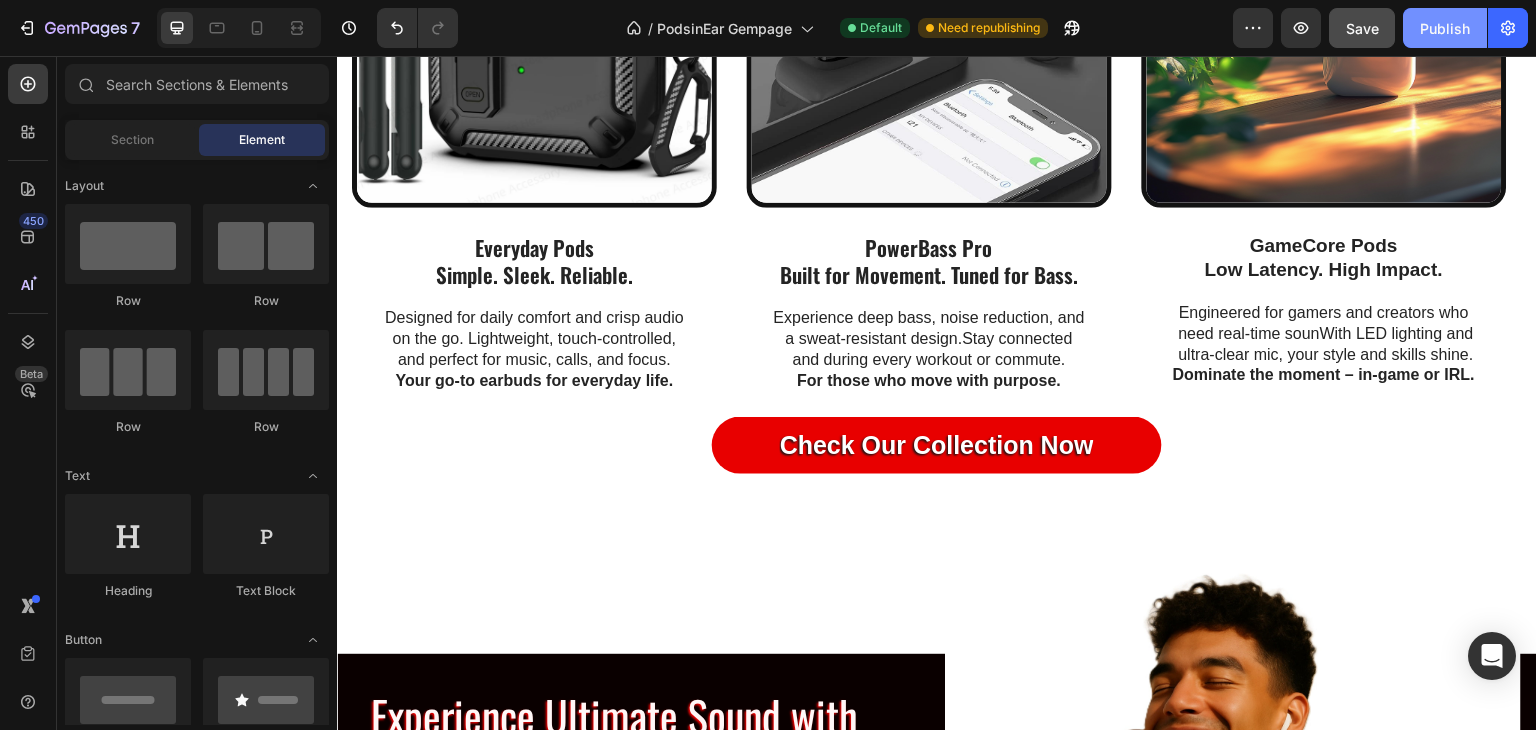 click on "Publish" at bounding box center [1445, 28] 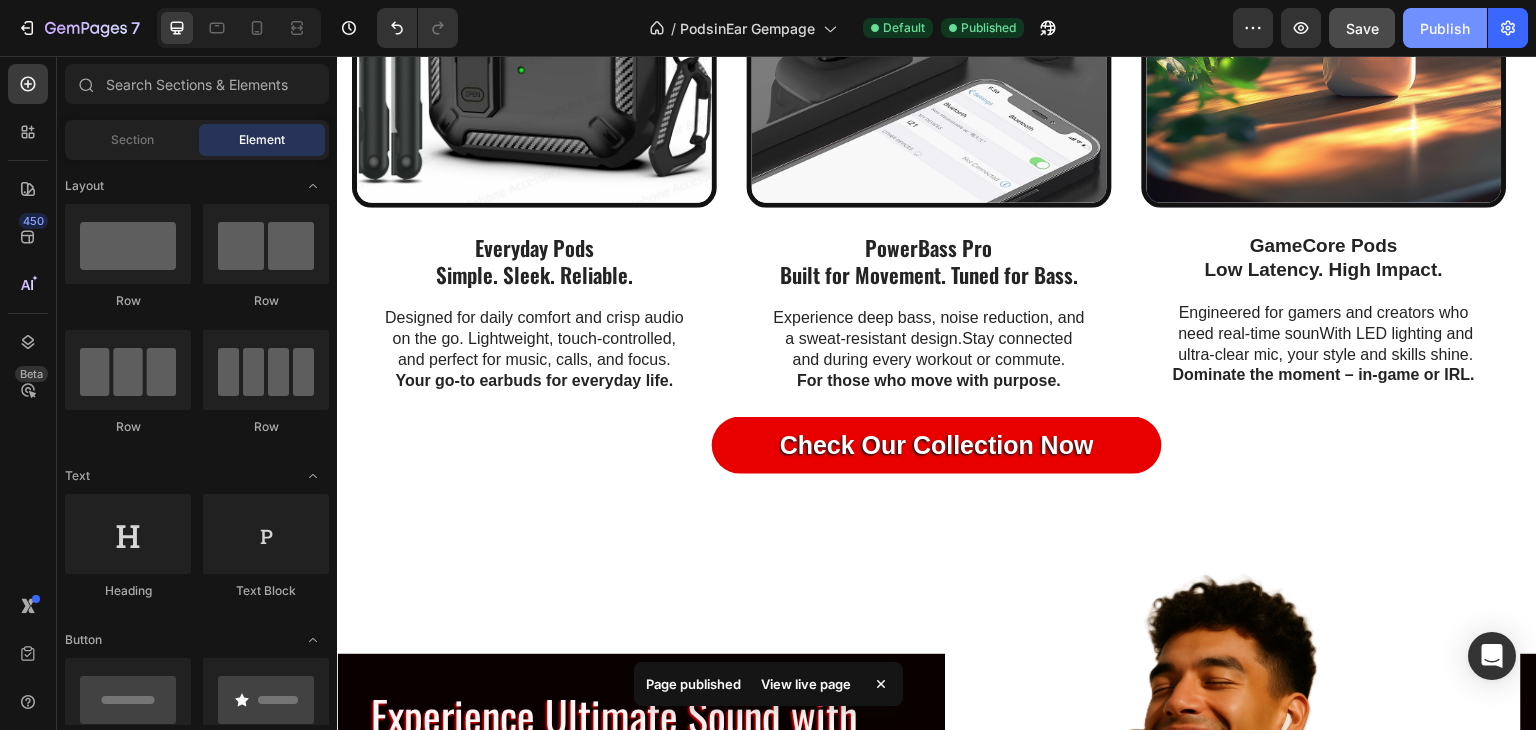 click on "Publish" at bounding box center (1445, 28) 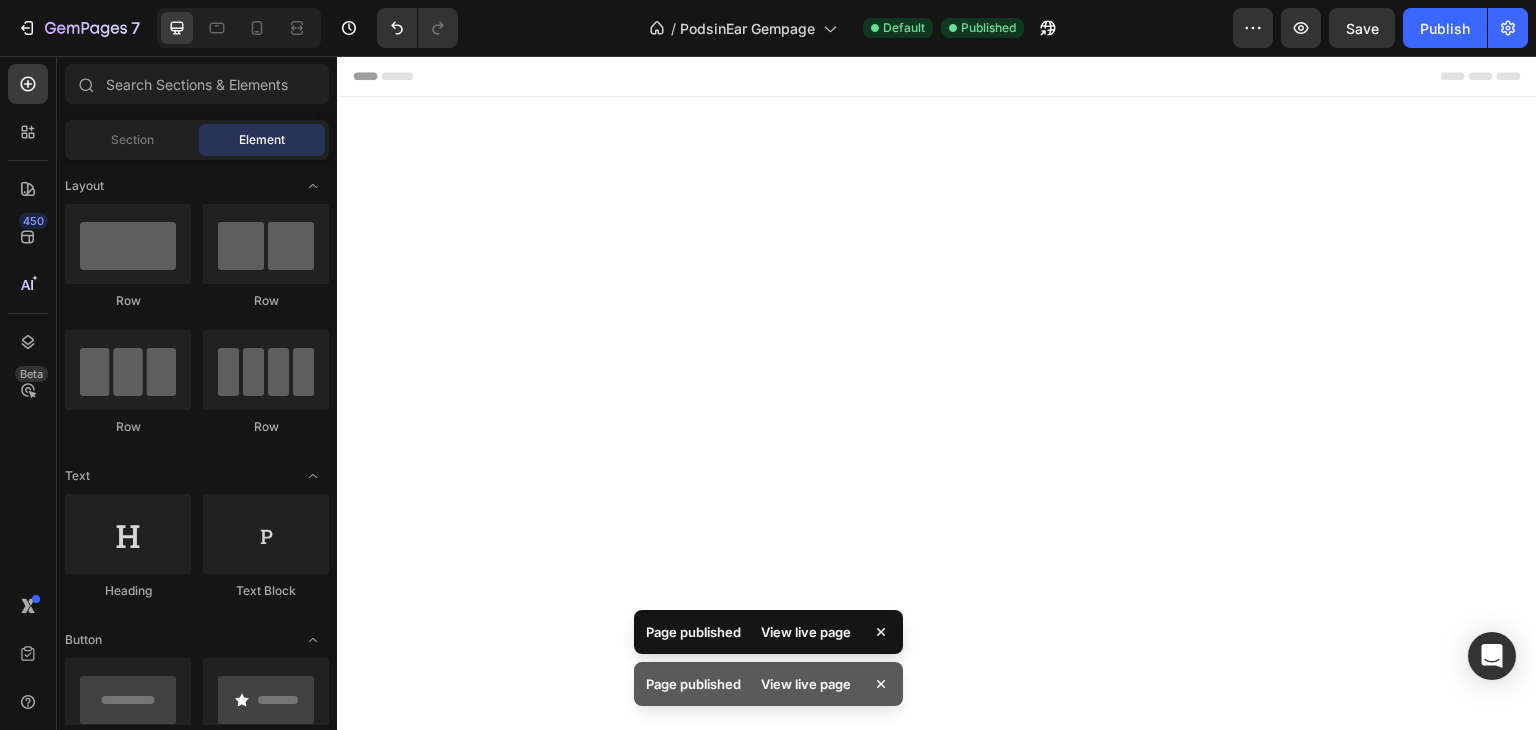 scroll, scrollTop: 0, scrollLeft: 0, axis: both 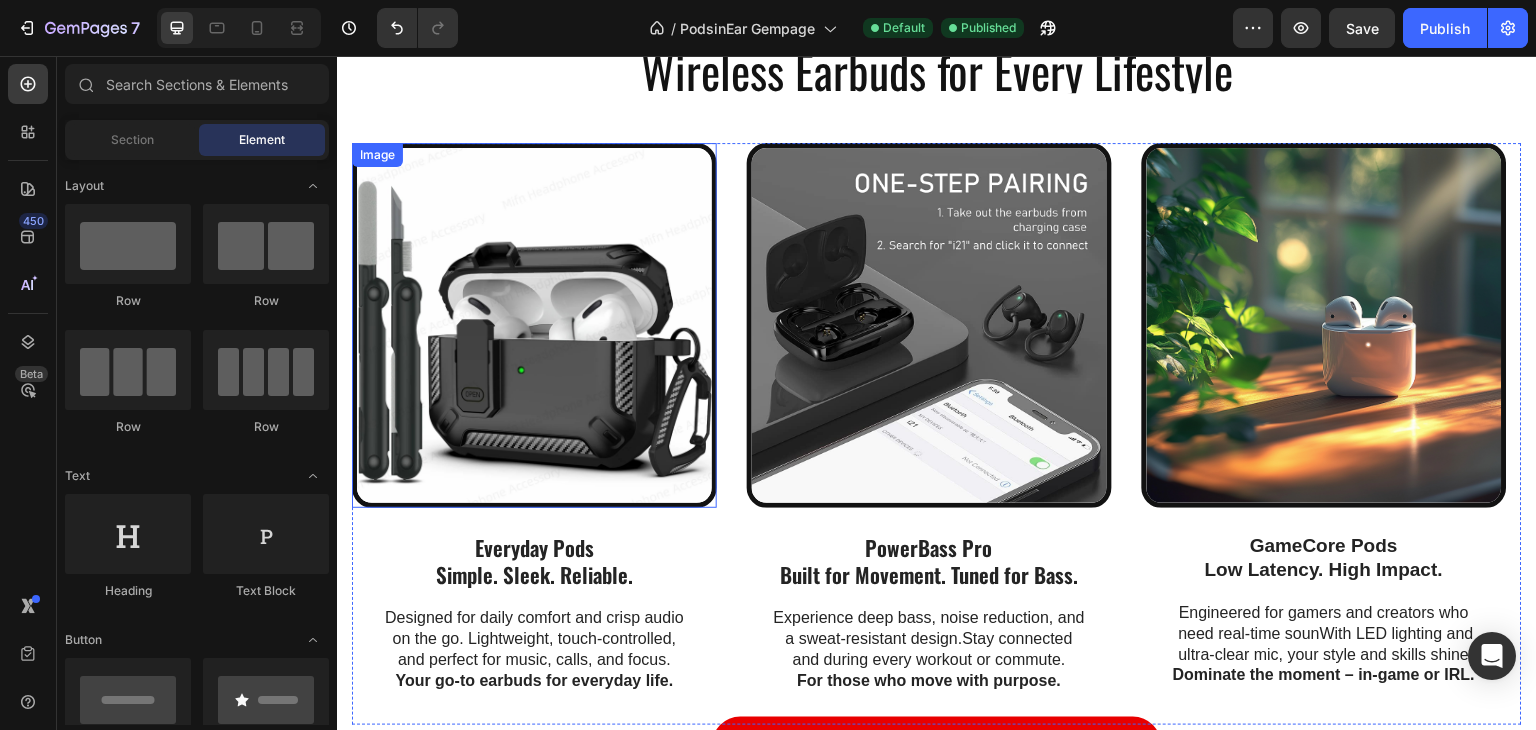 click at bounding box center (534, 325) 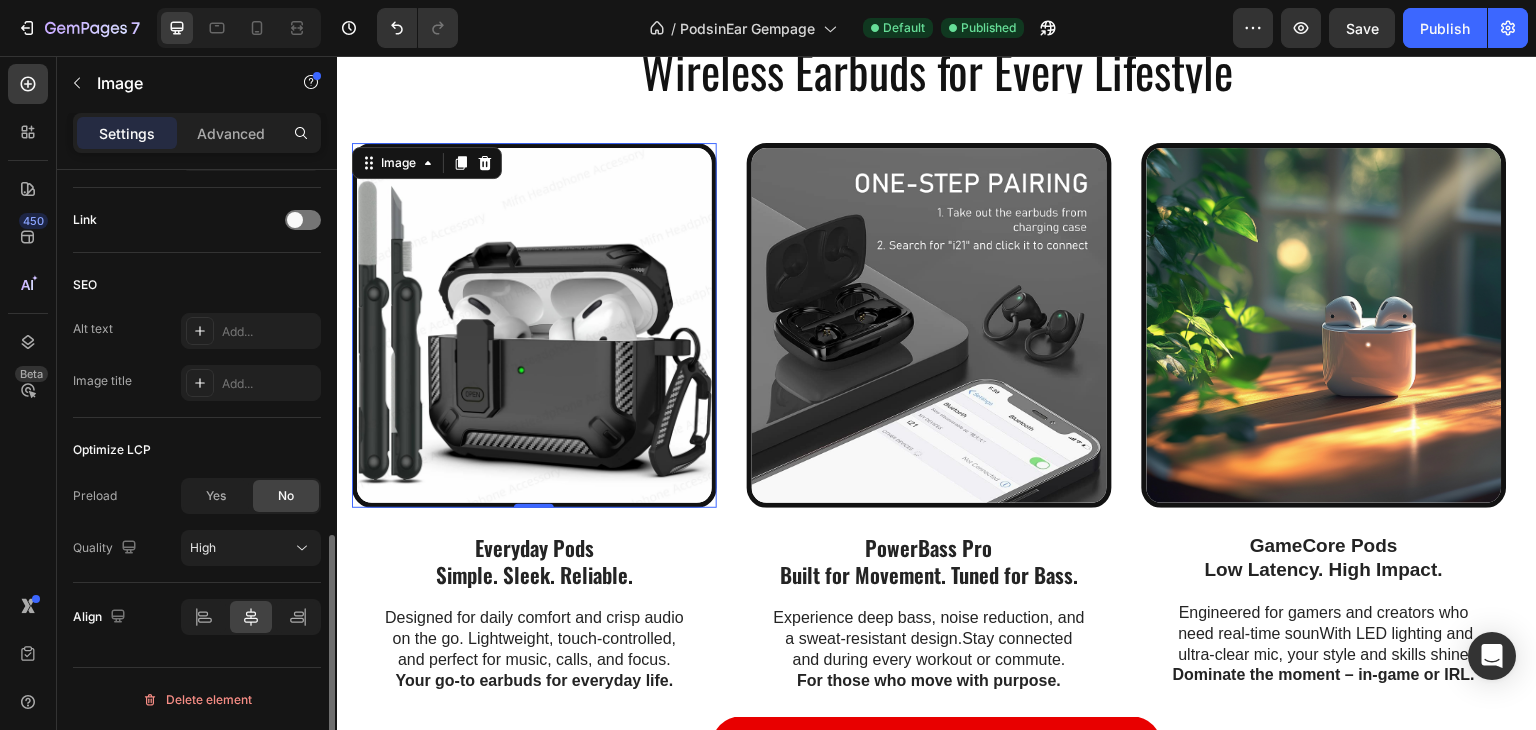 scroll, scrollTop: 692, scrollLeft: 0, axis: vertical 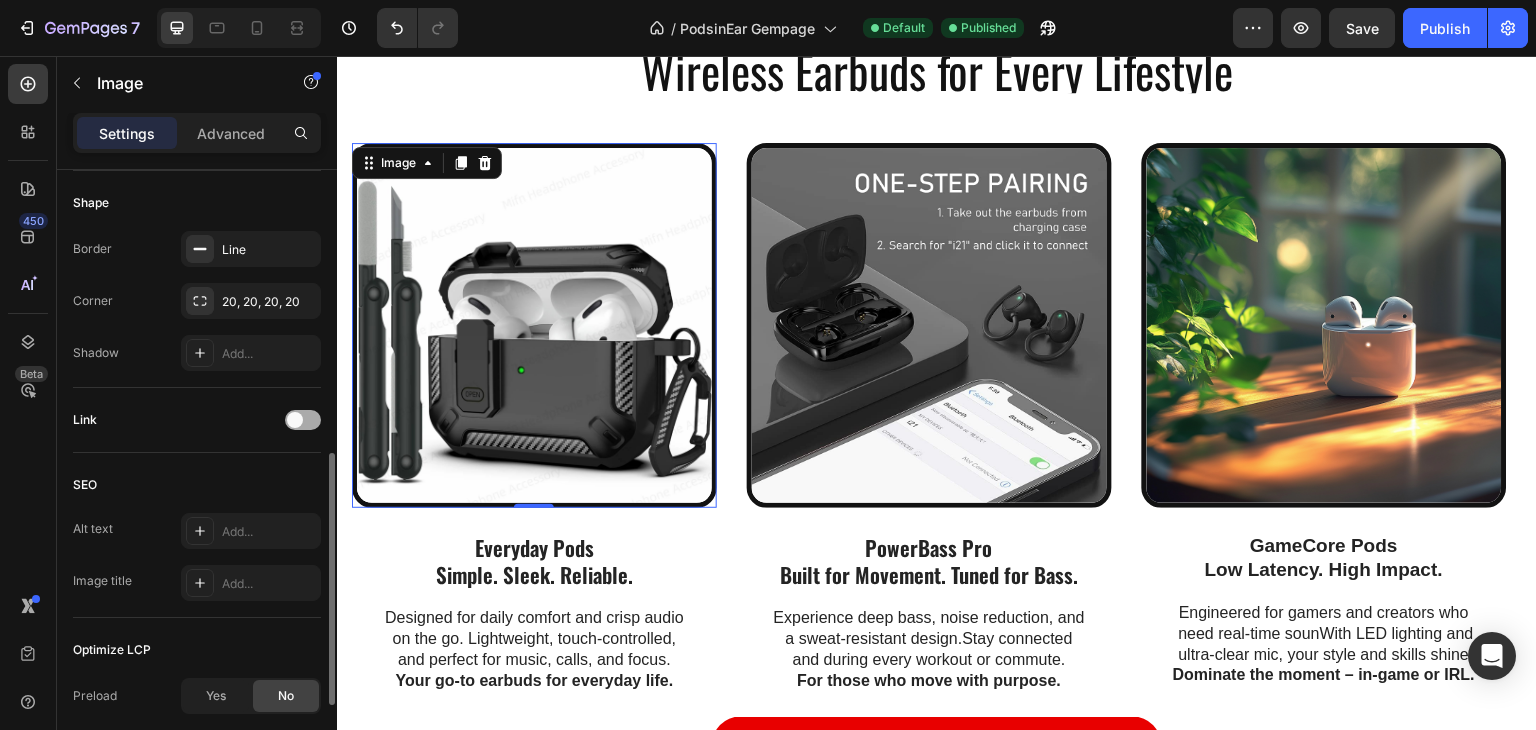 click at bounding box center (303, 420) 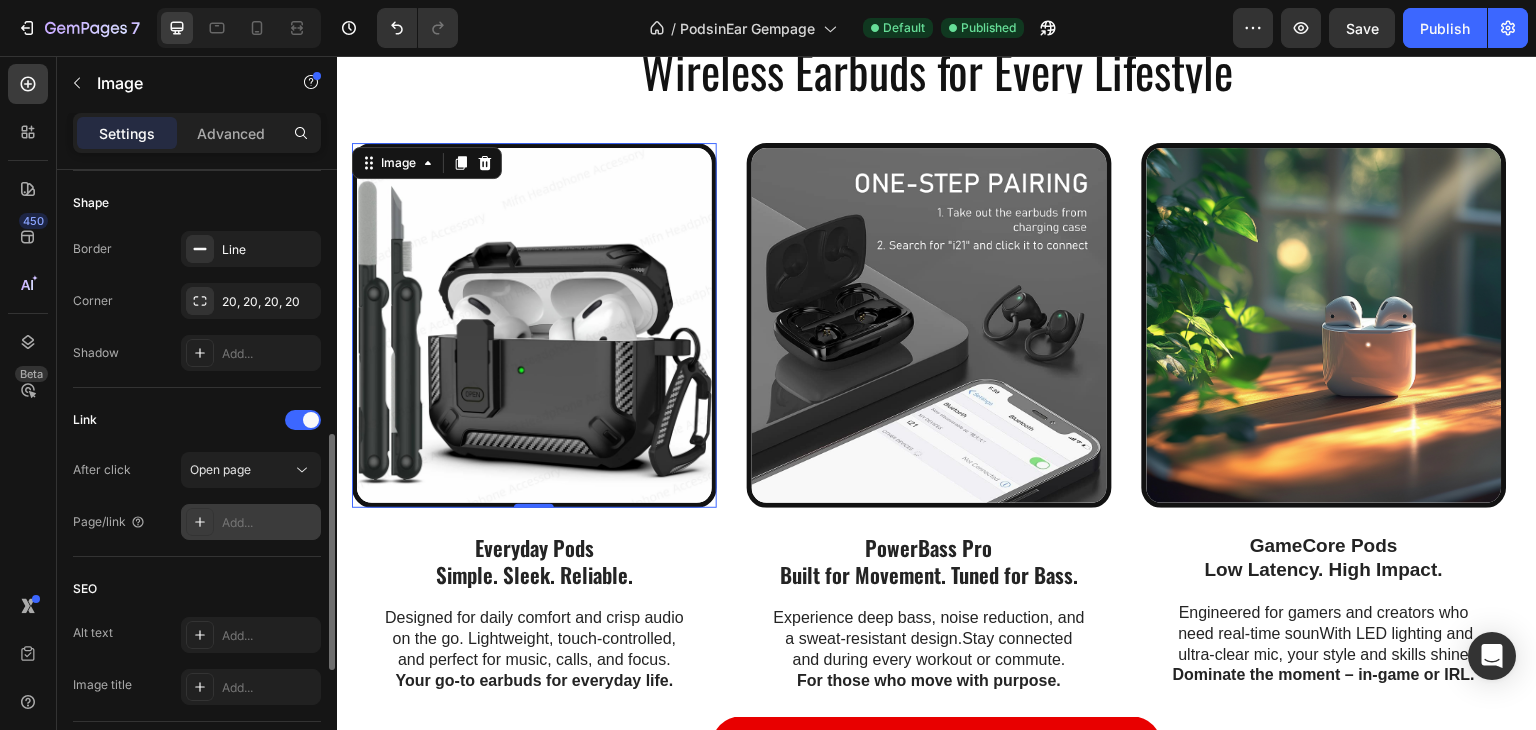click on "Add..." at bounding box center (269, 523) 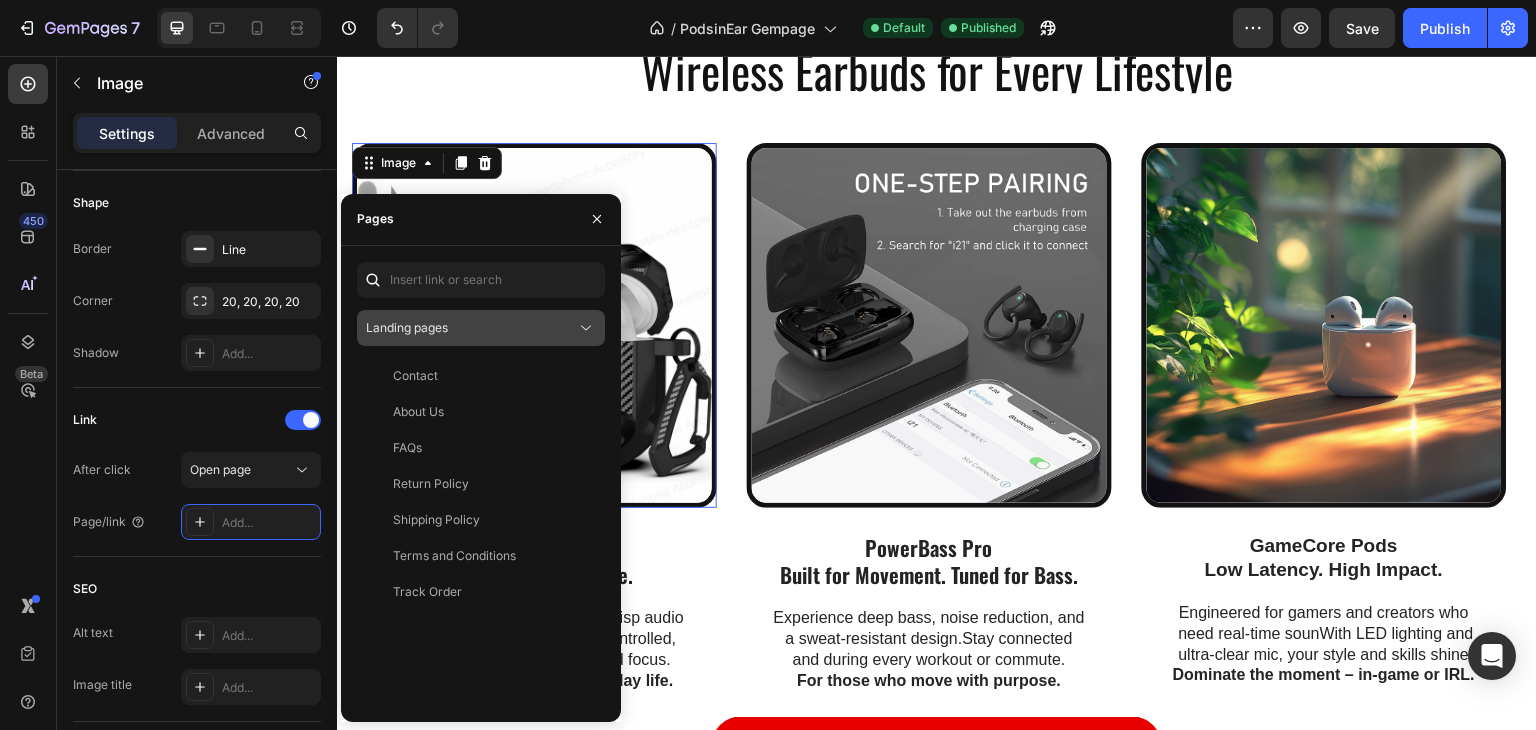 click on "Landing pages" at bounding box center (407, 327) 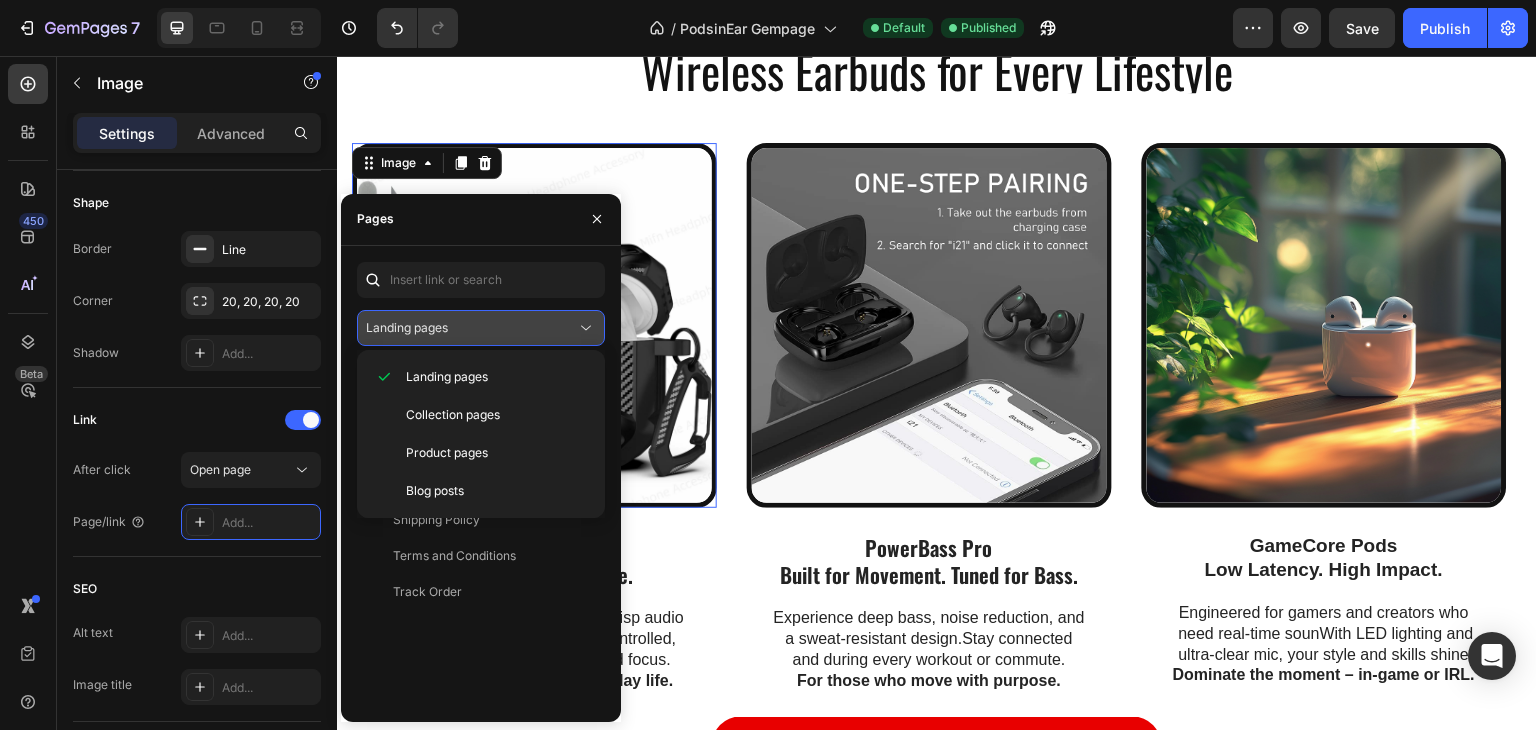 click on "Landing pages" at bounding box center [471, 328] 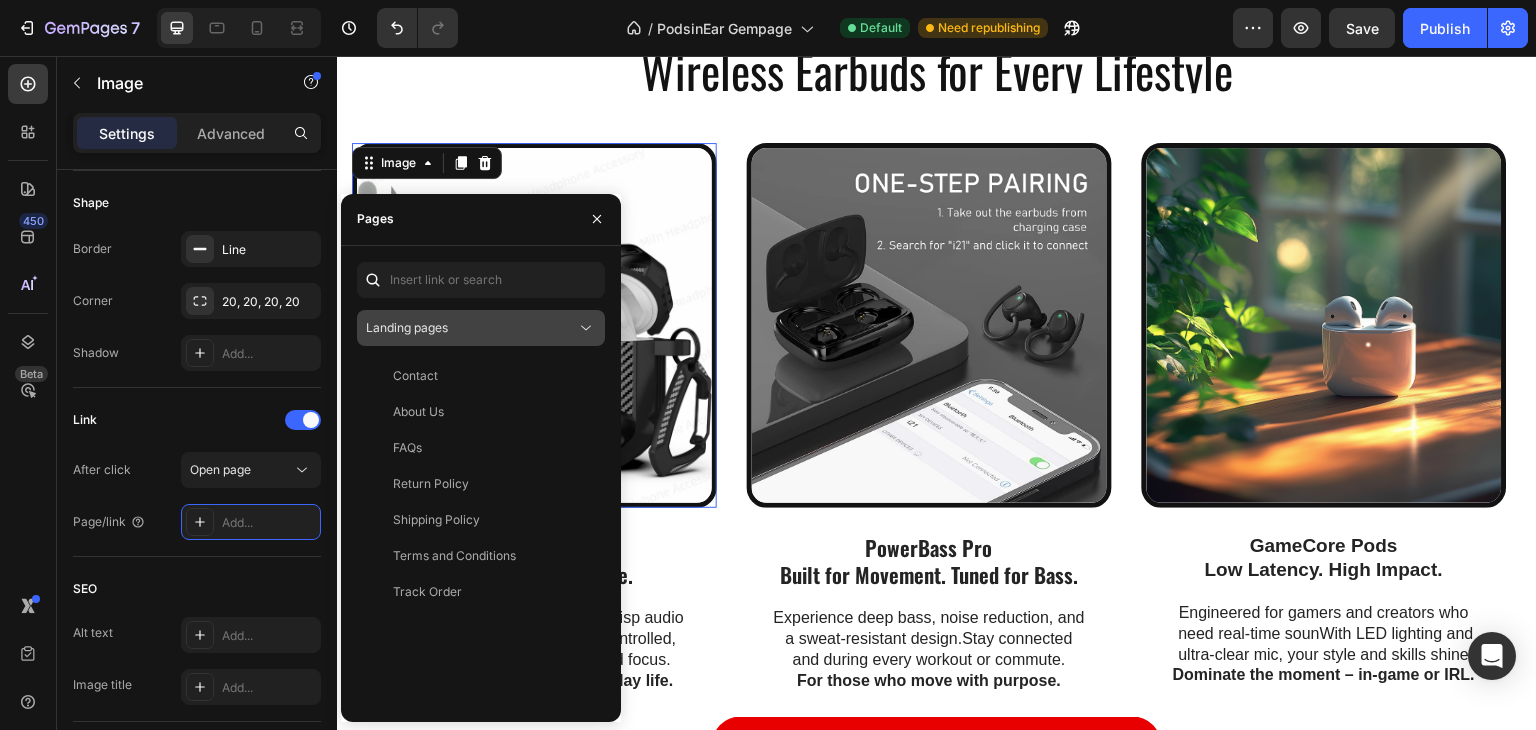 click on "Landing pages" at bounding box center [471, 328] 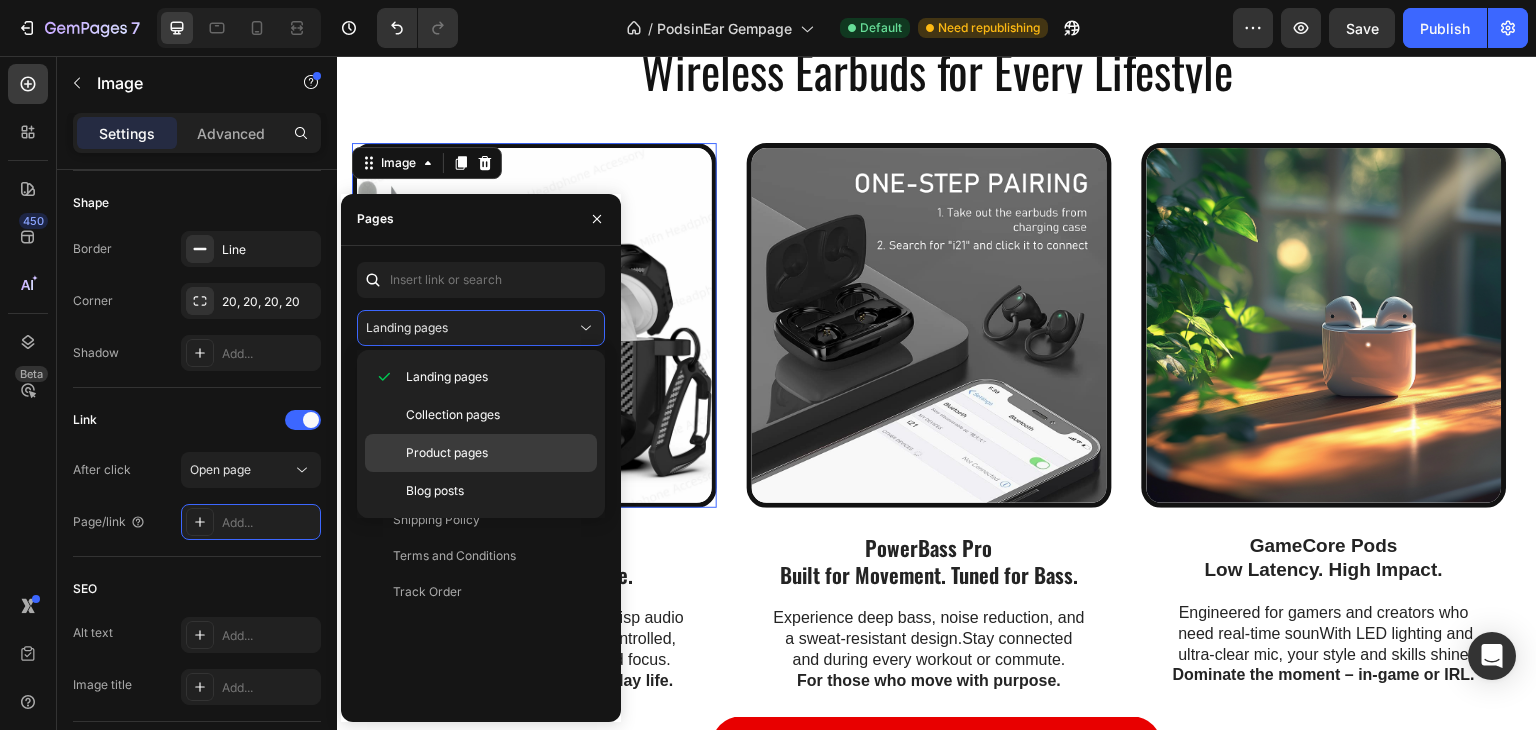 click on "Product pages" at bounding box center [497, 453] 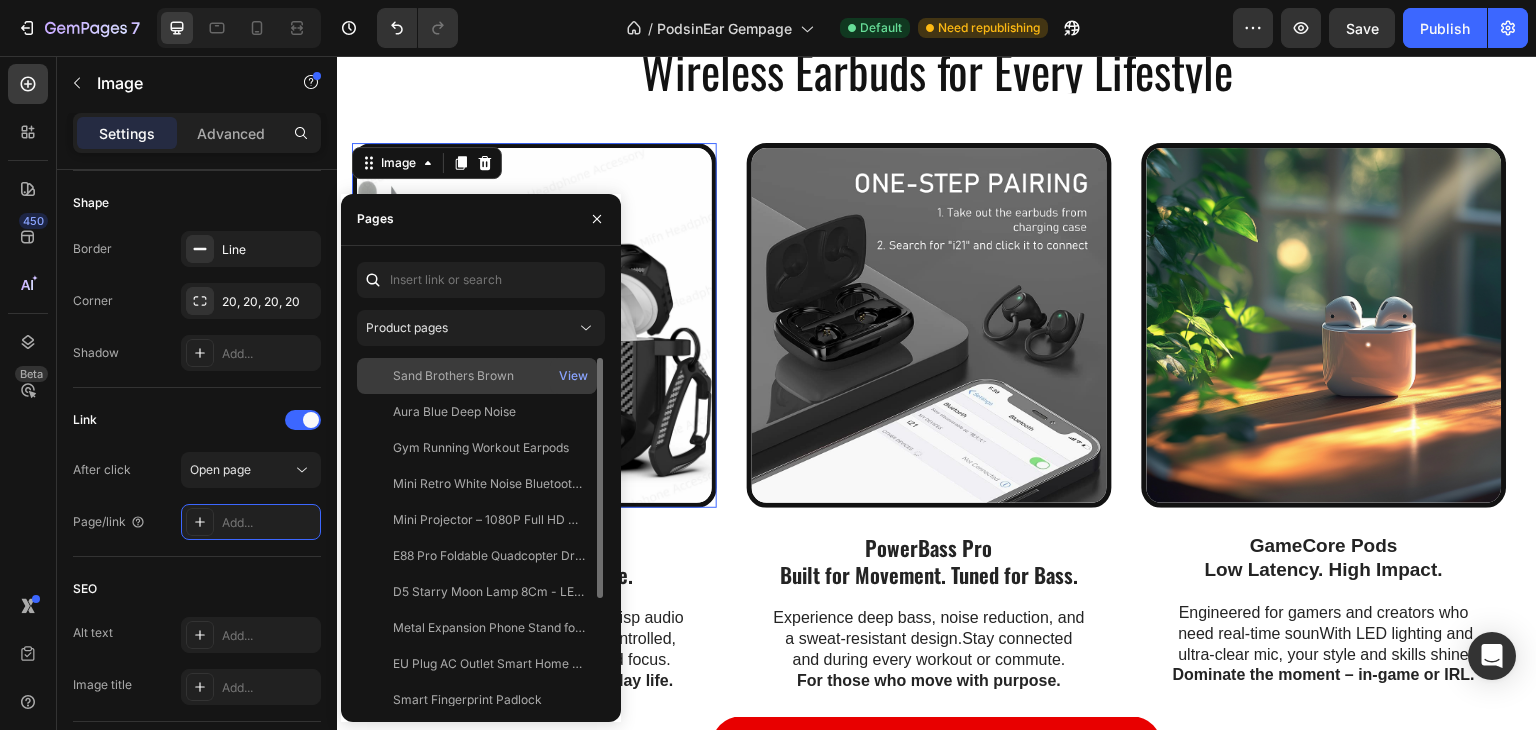 click on "Sand Brothers Brown   View" 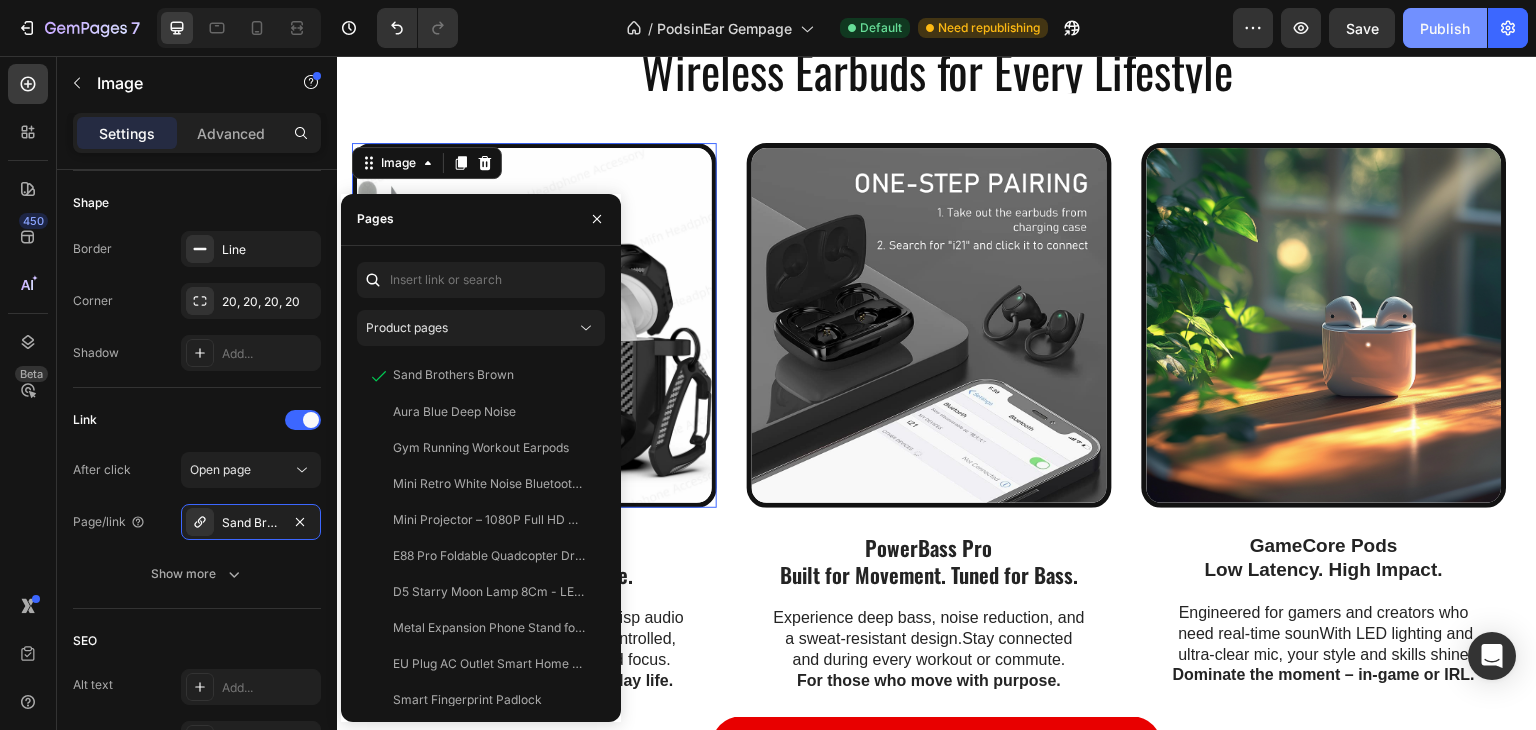 click on "Publish" at bounding box center [1445, 28] 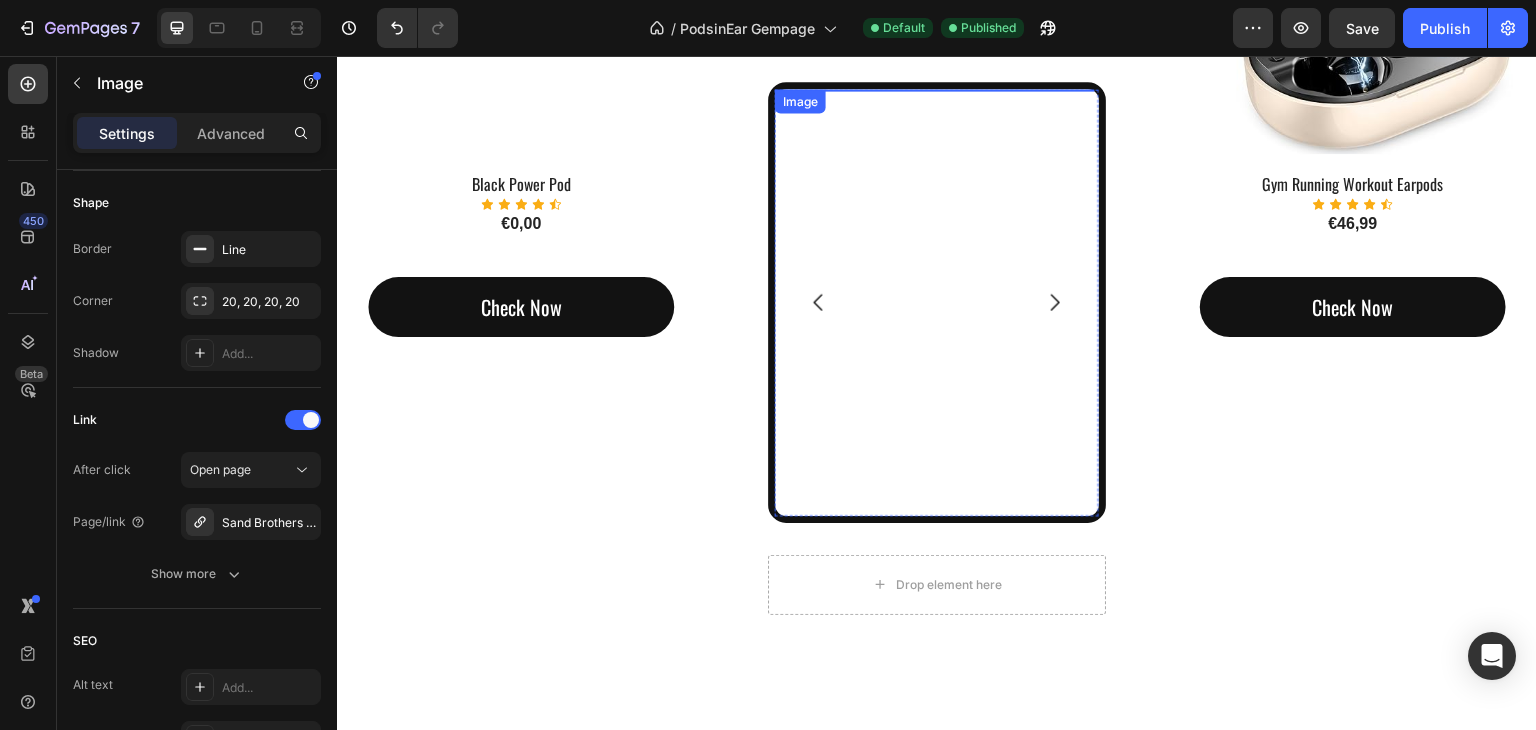 scroll, scrollTop: 2819, scrollLeft: 0, axis: vertical 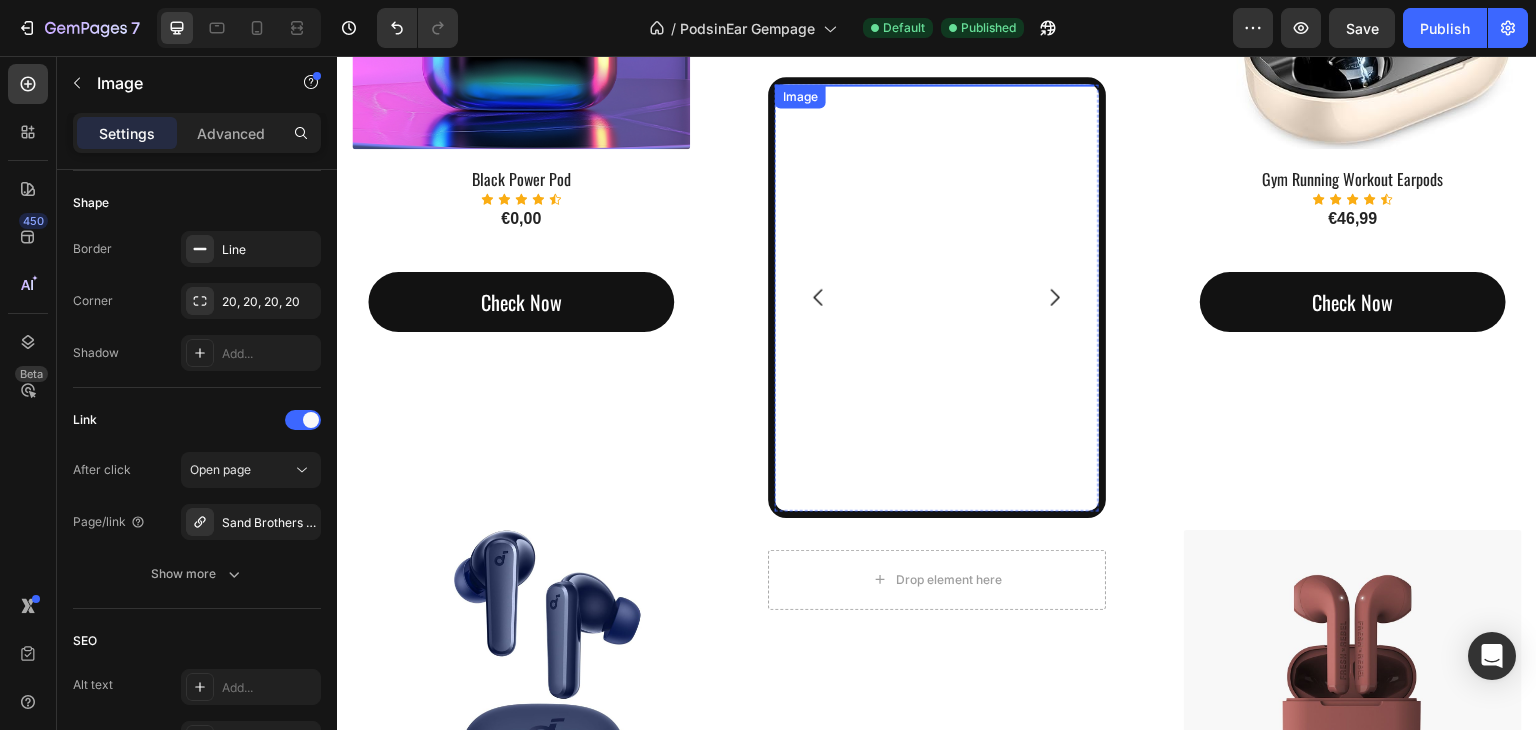 click at bounding box center (935, 84) 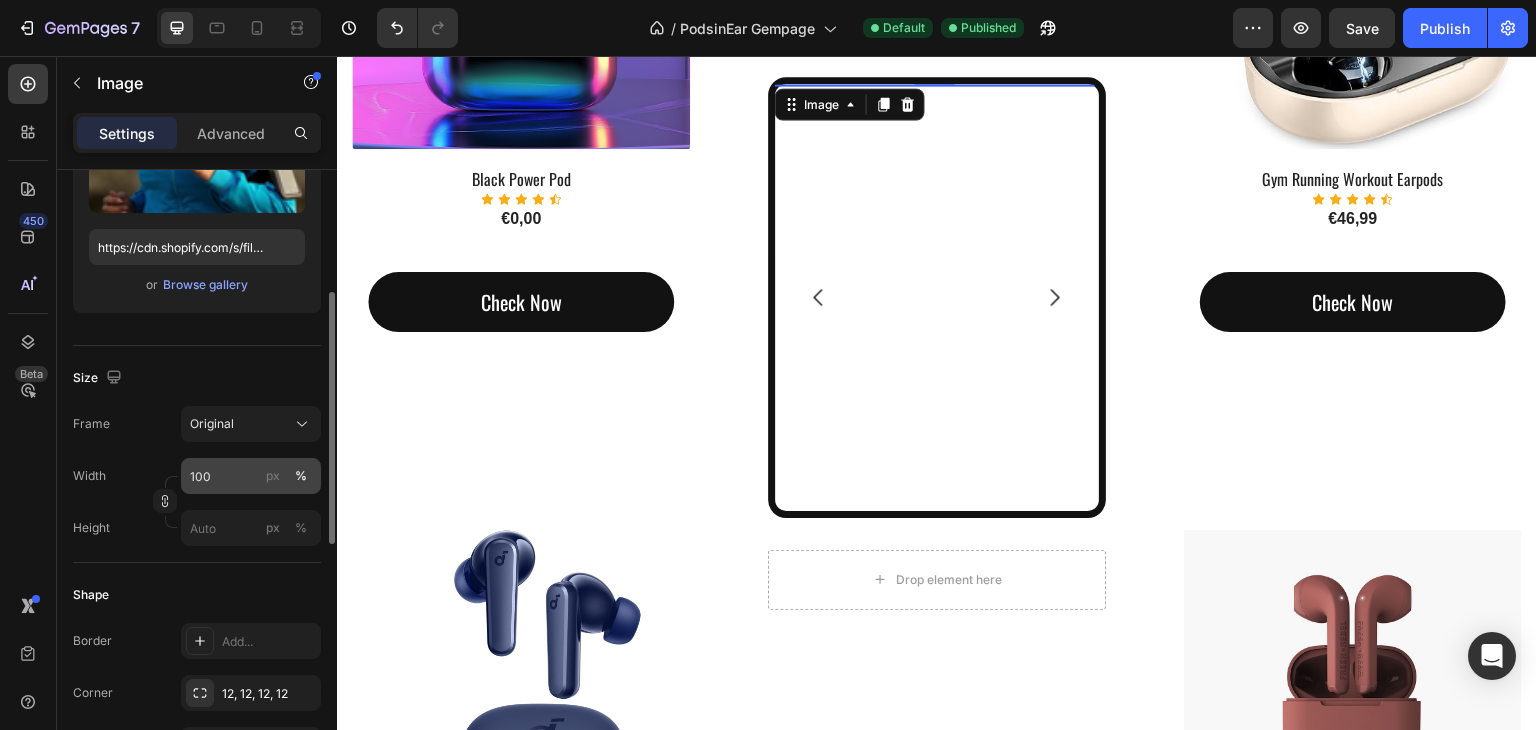 scroll, scrollTop: 0, scrollLeft: 0, axis: both 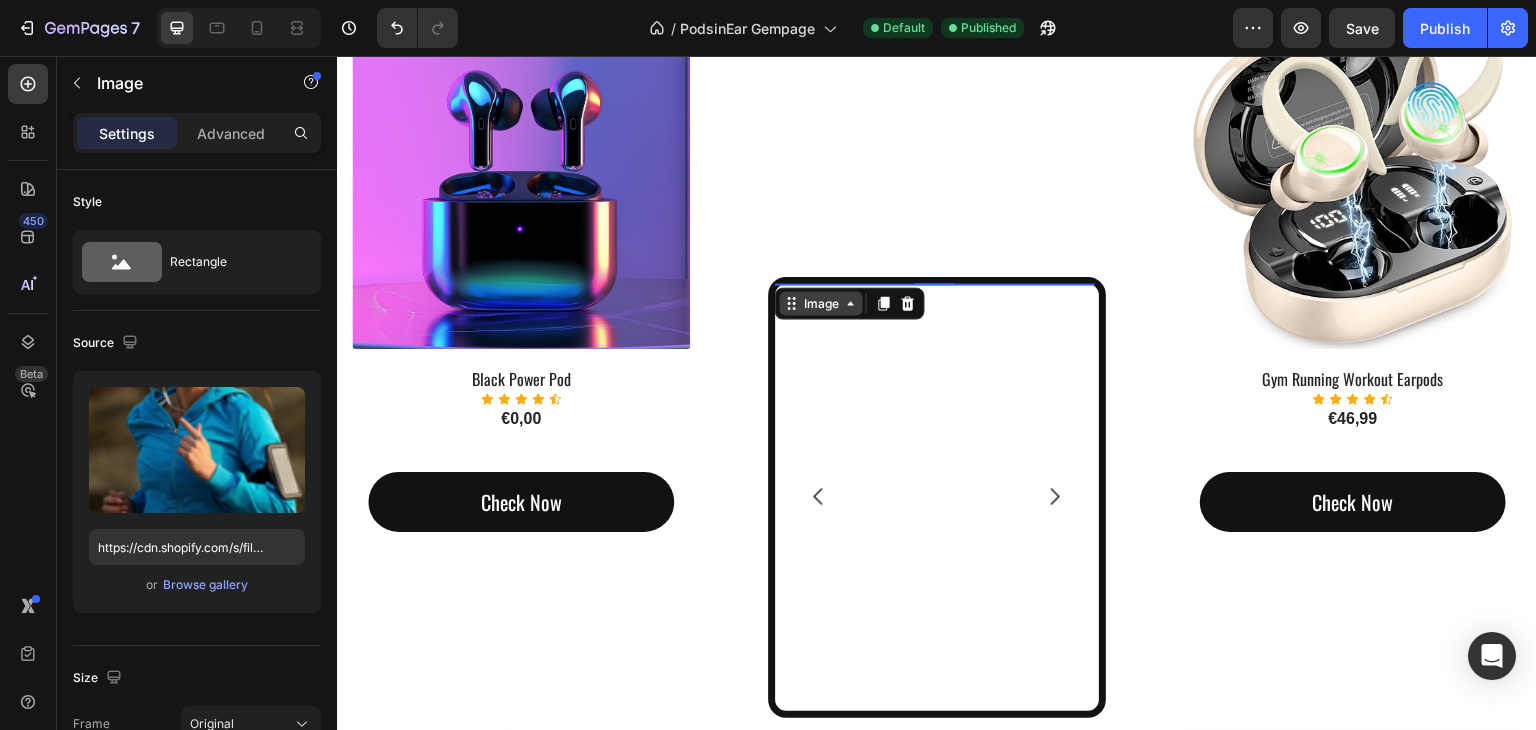 click on "Image" at bounding box center (821, 304) 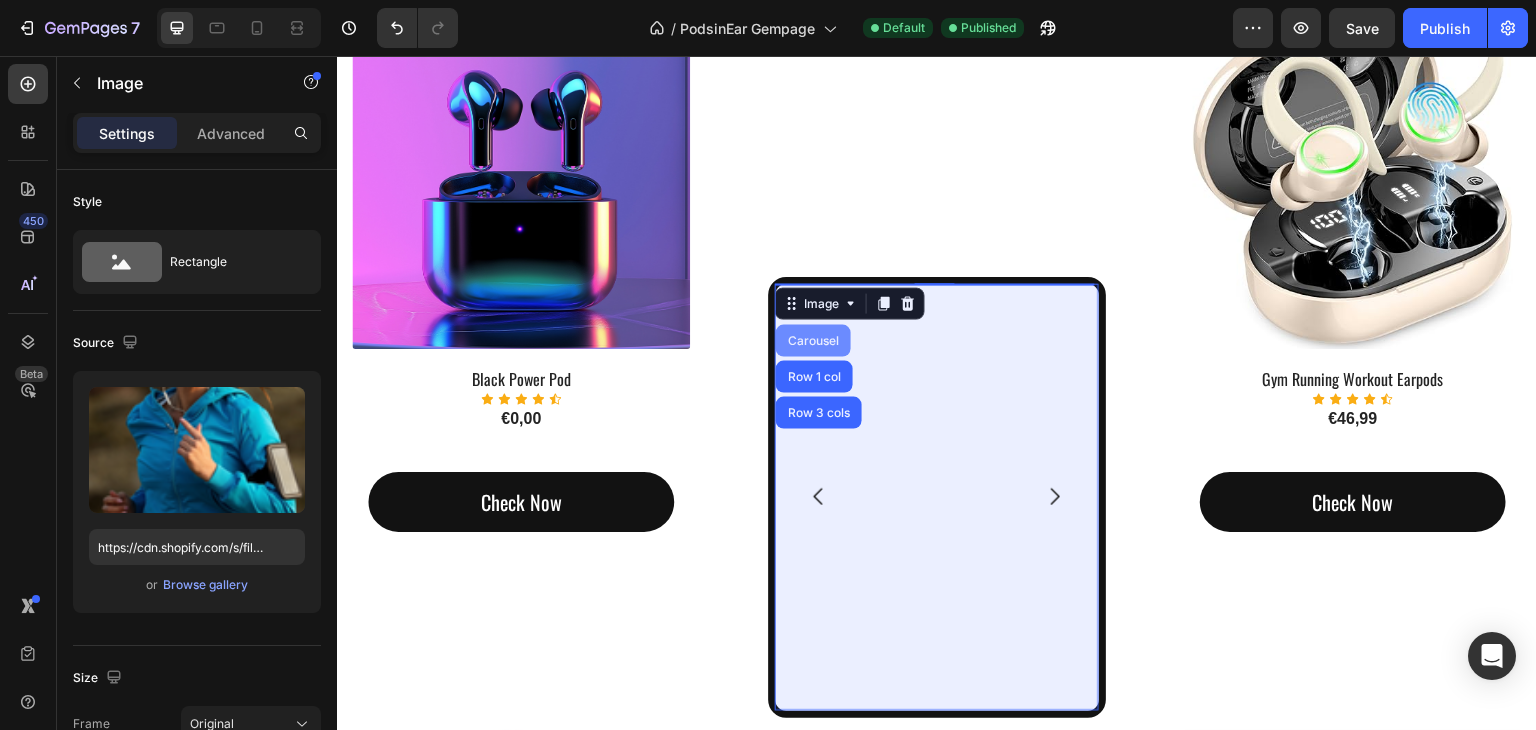 click on "Carousel" at bounding box center (813, 341) 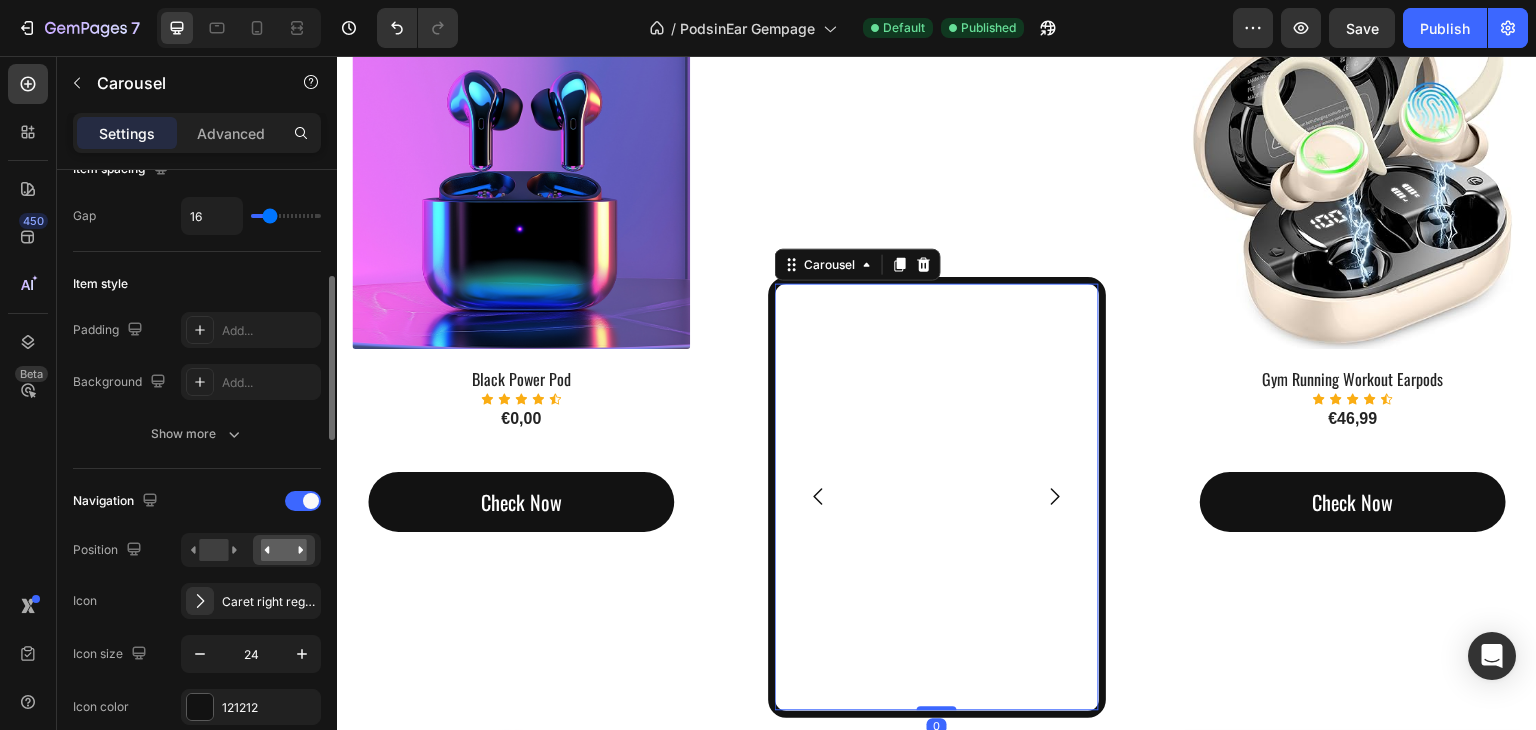 scroll, scrollTop: 300, scrollLeft: 0, axis: vertical 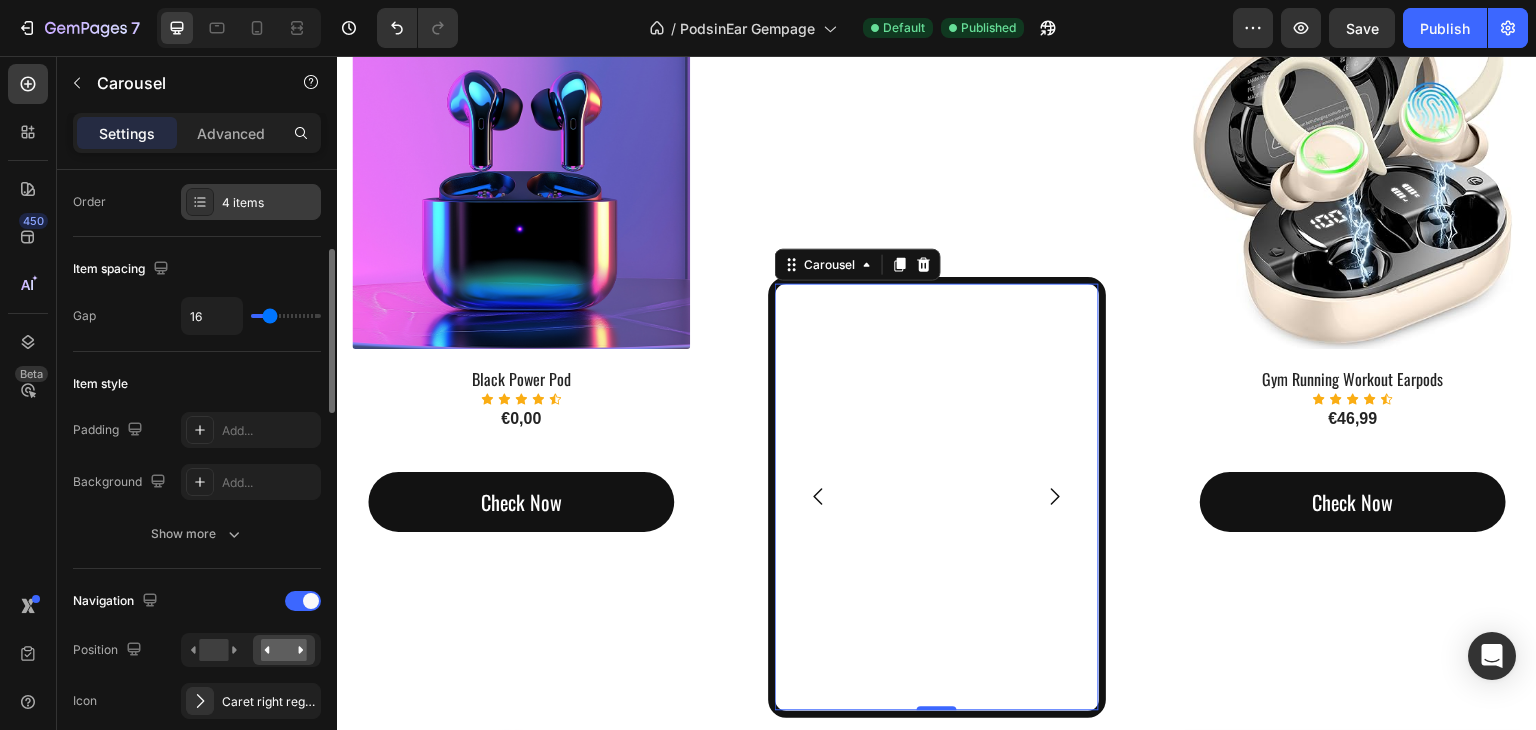 click on "4 items" at bounding box center (269, 203) 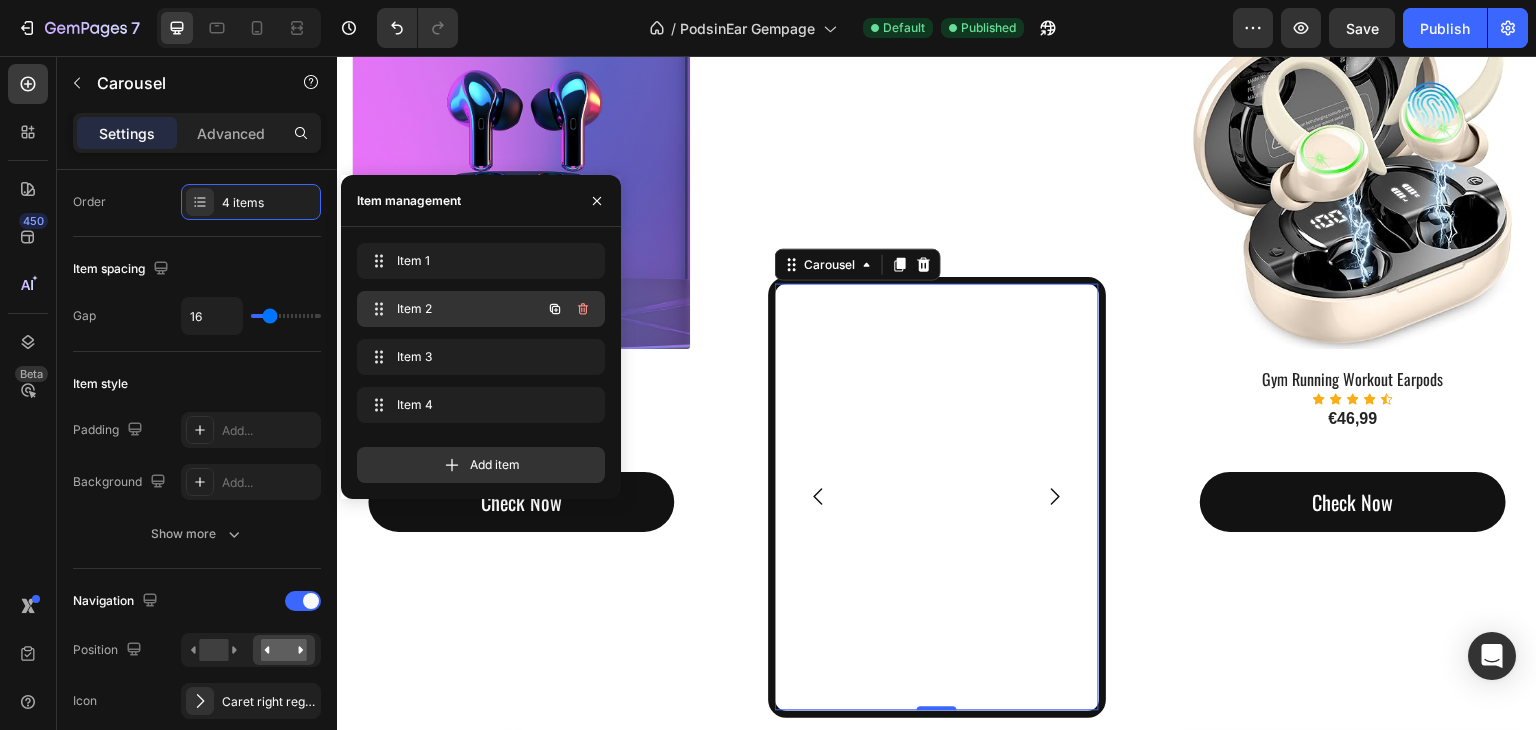 click on "Item 2" at bounding box center (453, 309) 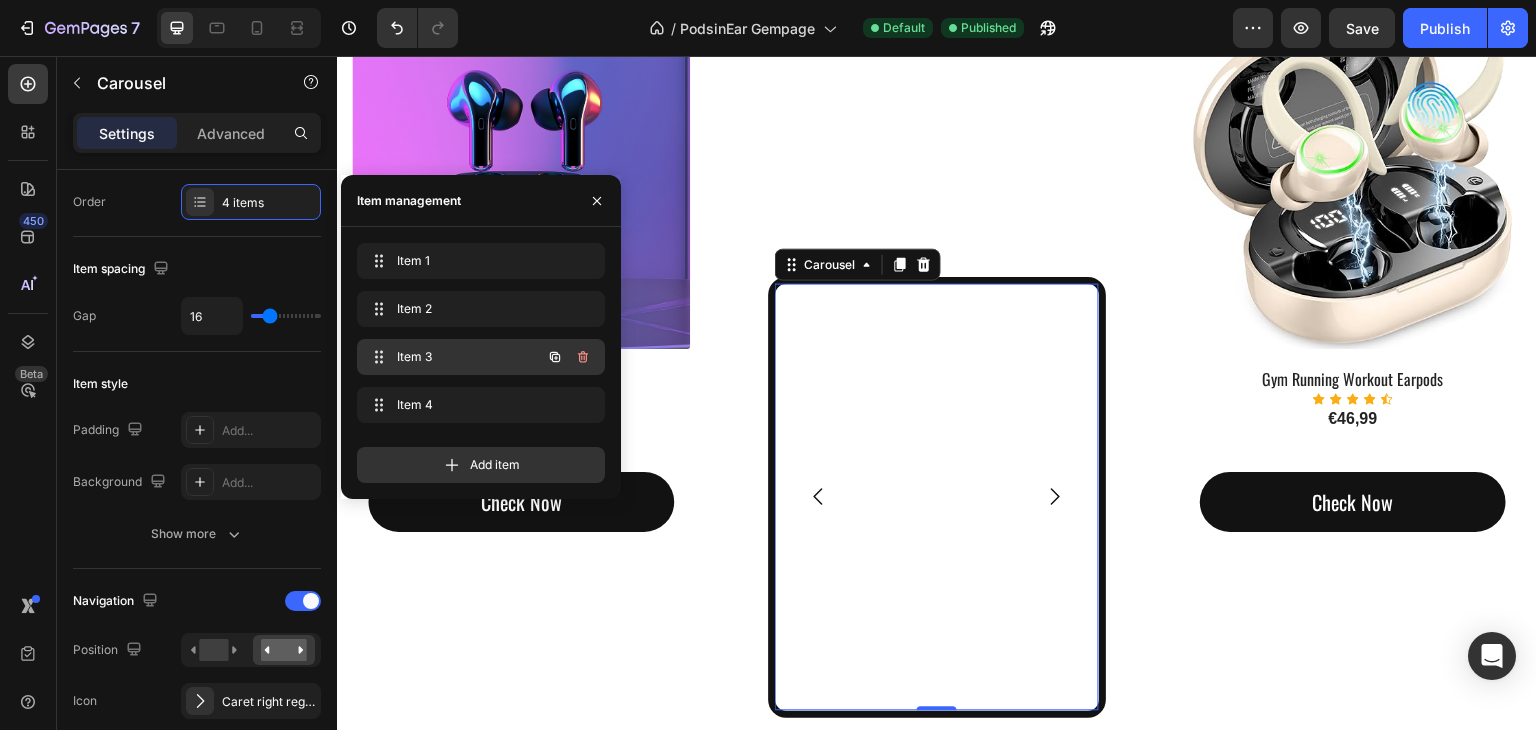 click on "Item 3 Item 3" at bounding box center (453, 357) 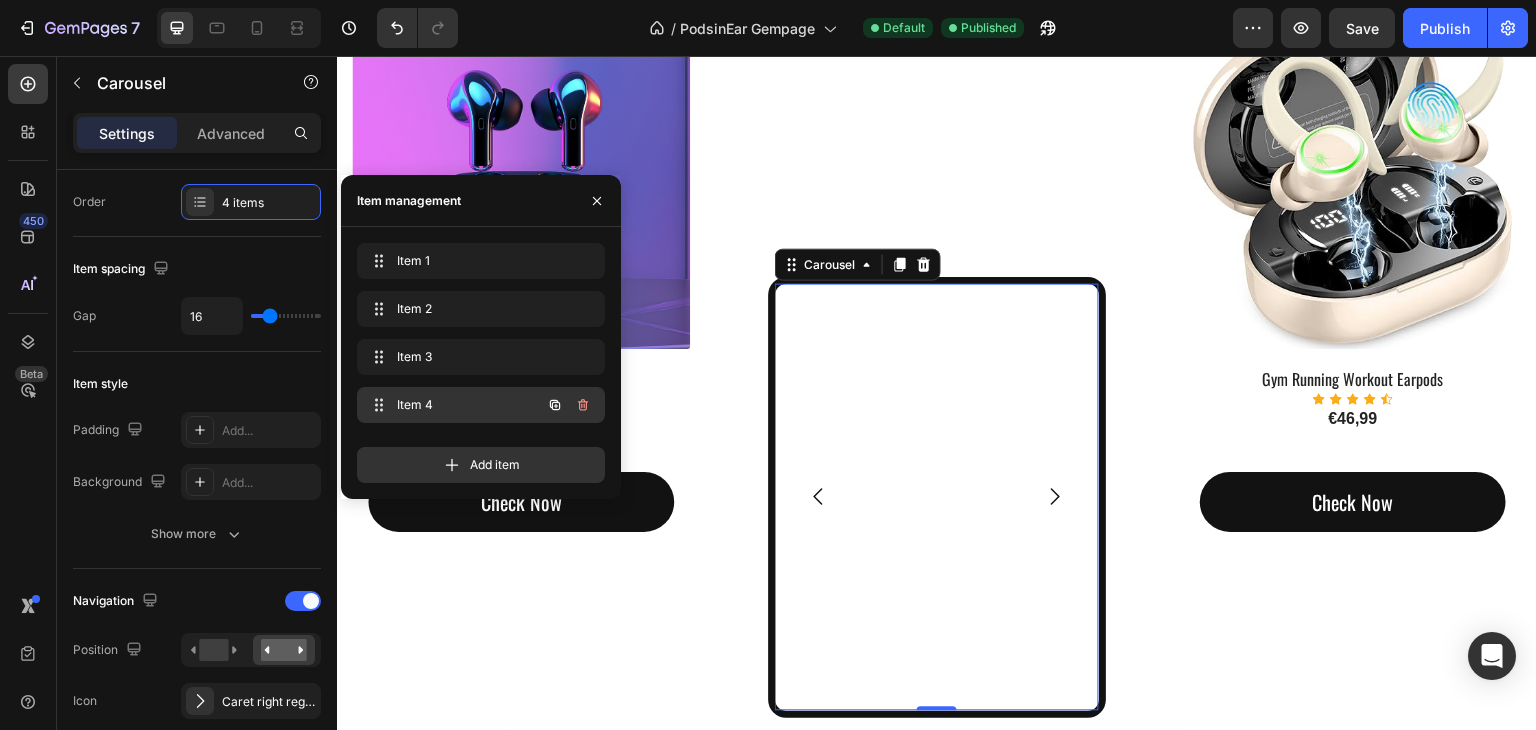 click on "Item 4" at bounding box center (453, 405) 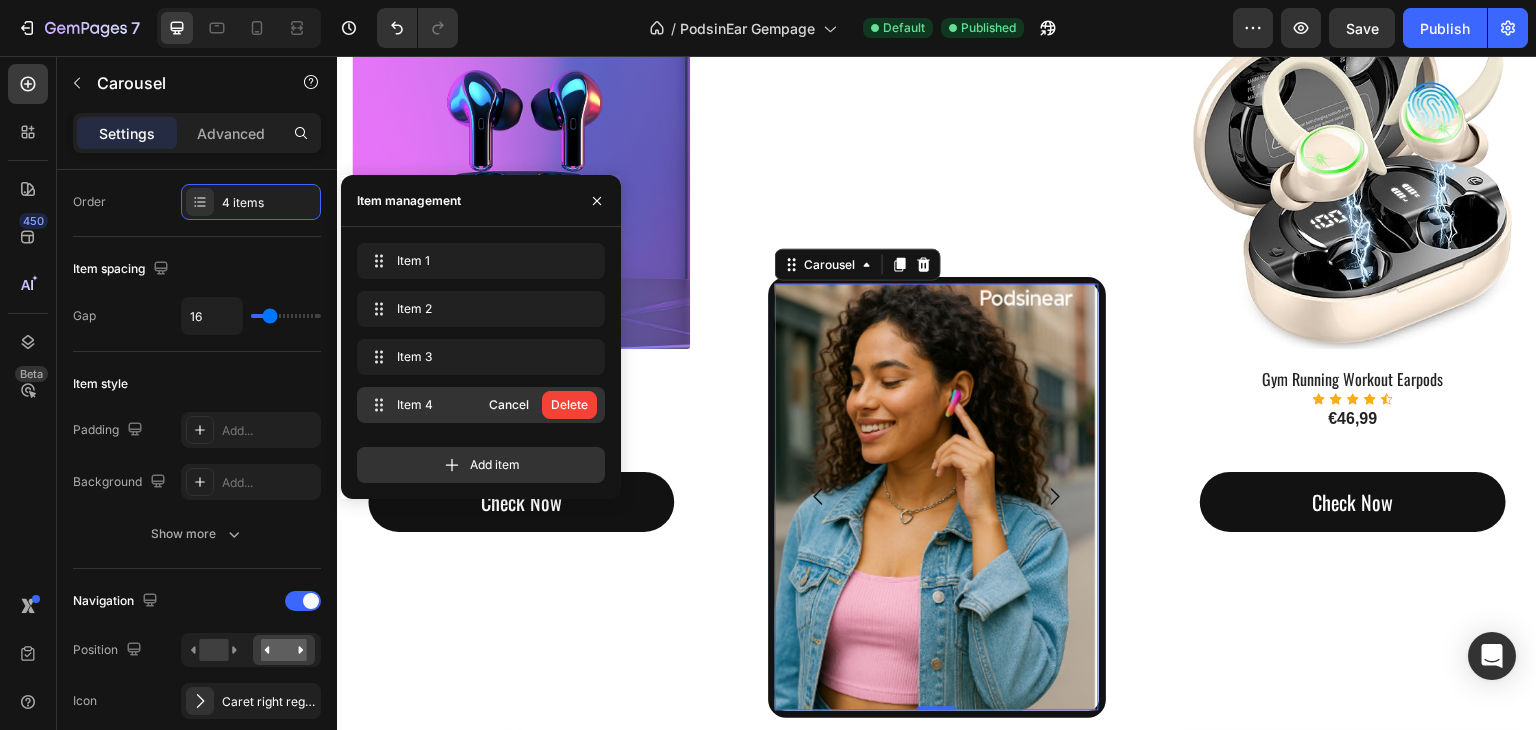 click on "Delete" at bounding box center [569, 405] 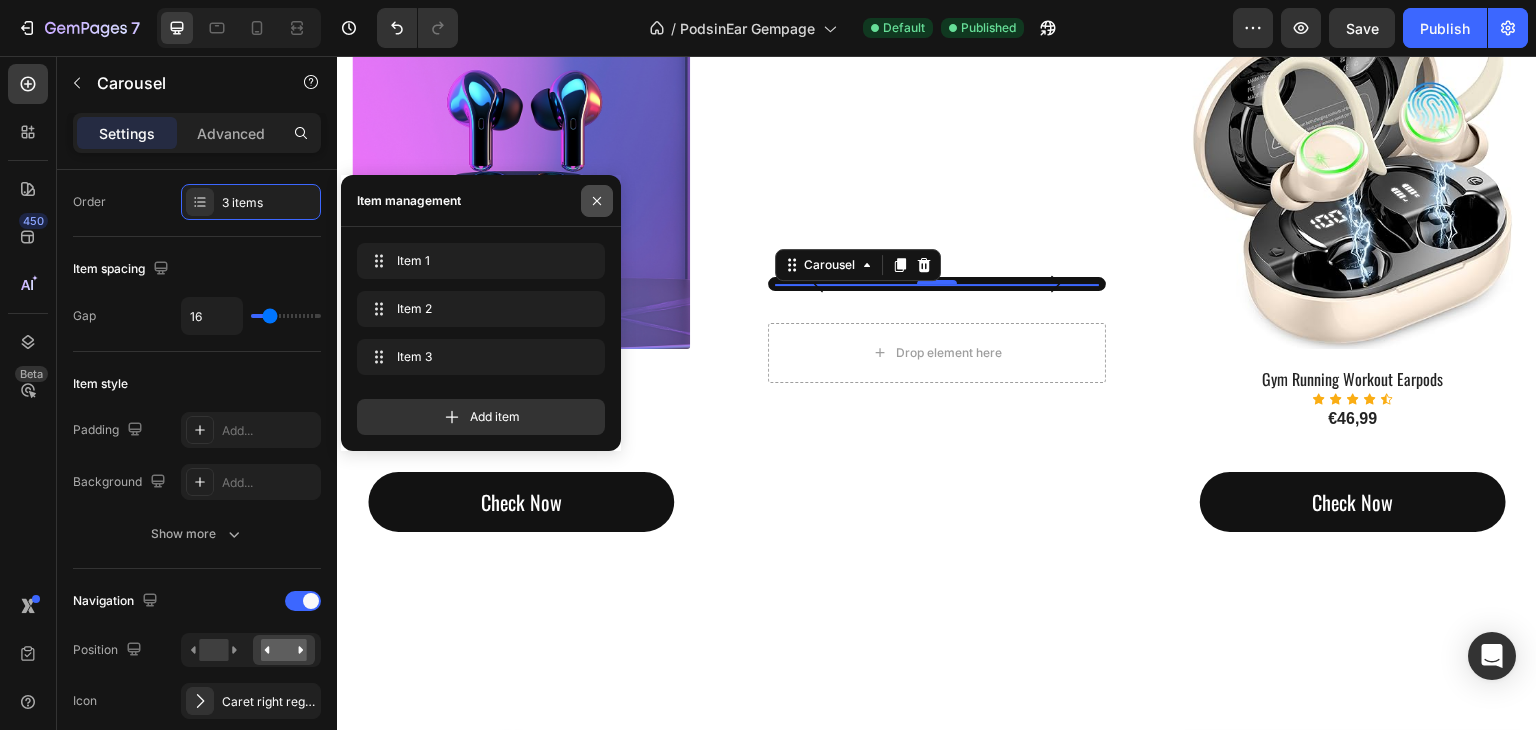 drag, startPoint x: 593, startPoint y: 205, endPoint x: 254, endPoint y: 149, distance: 343.59424 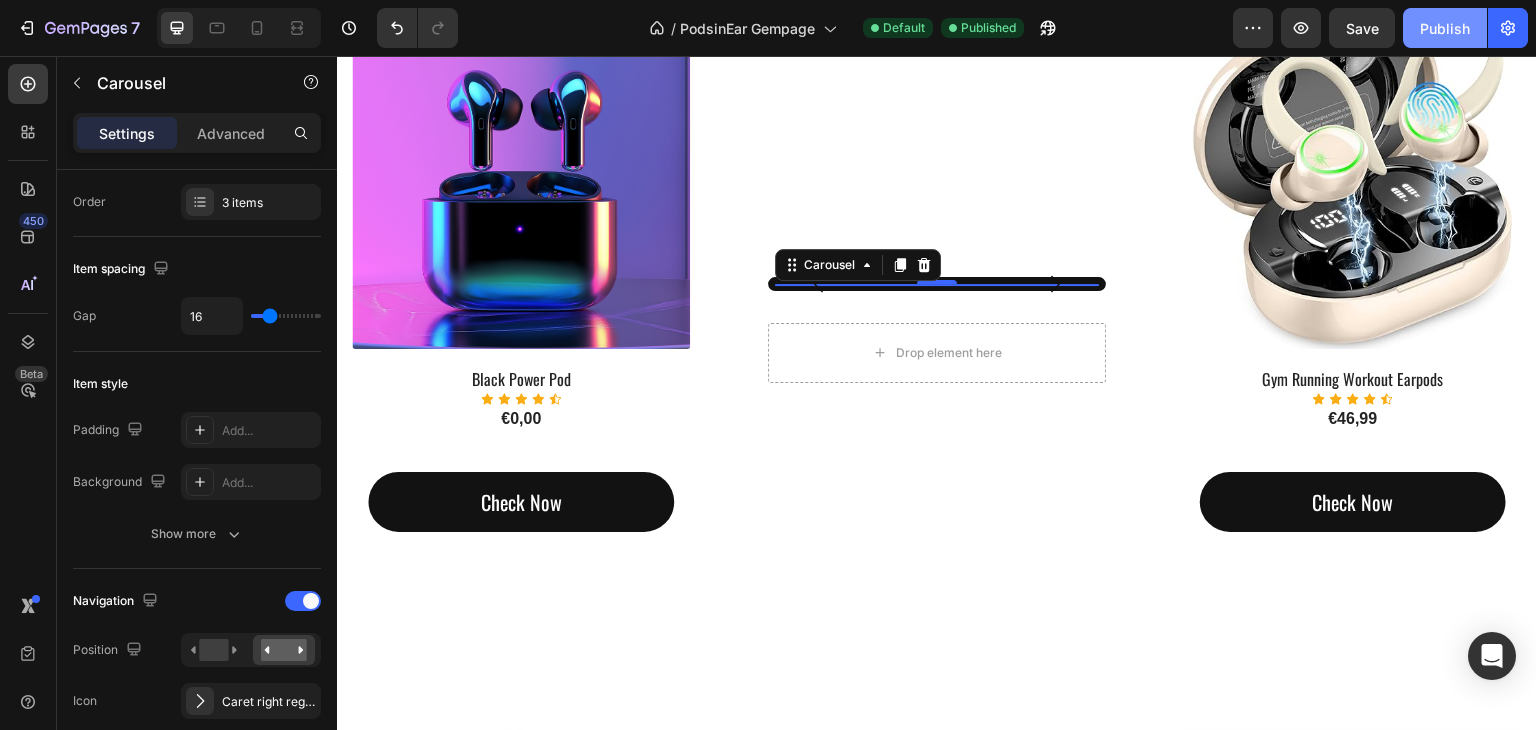 click on "Publish" 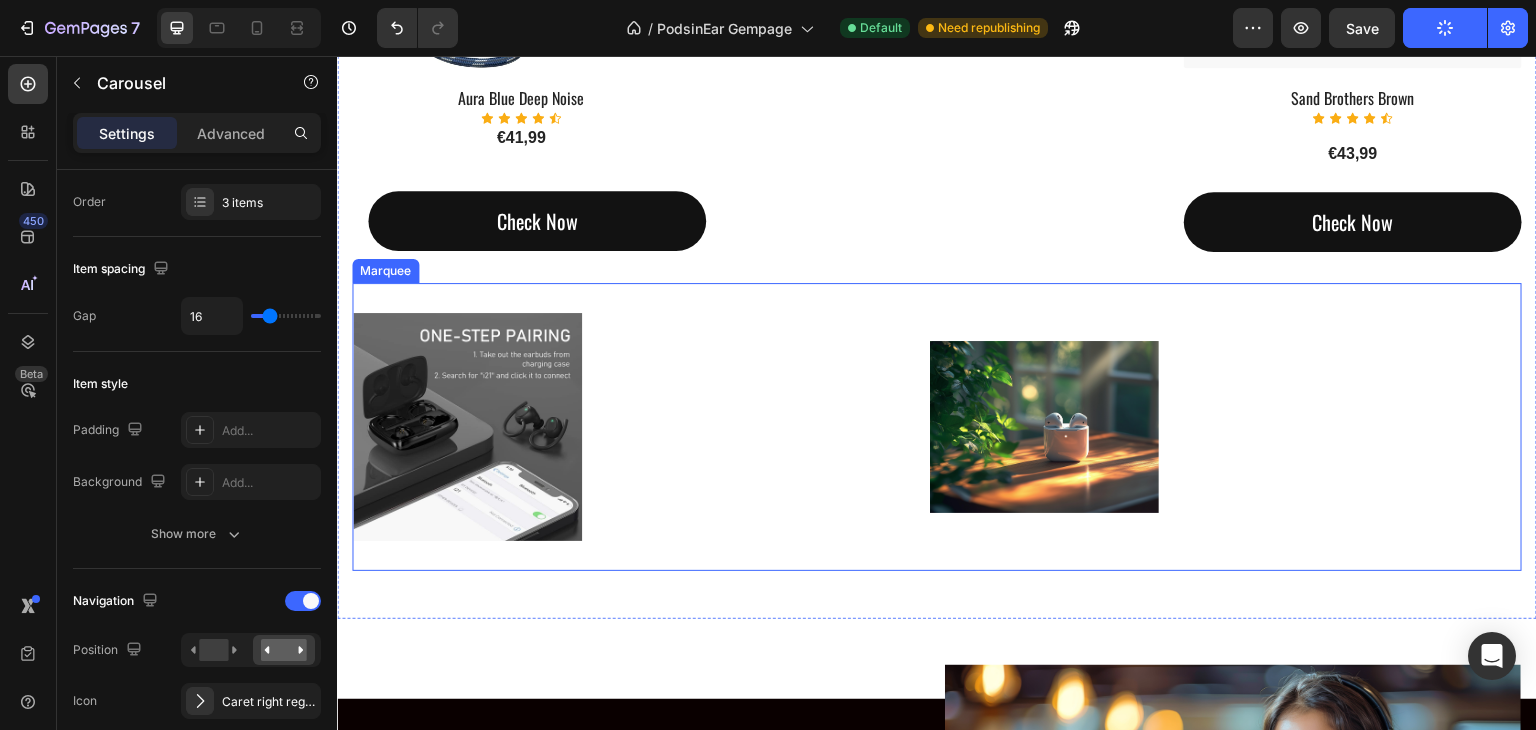 scroll, scrollTop: 3819, scrollLeft: 0, axis: vertical 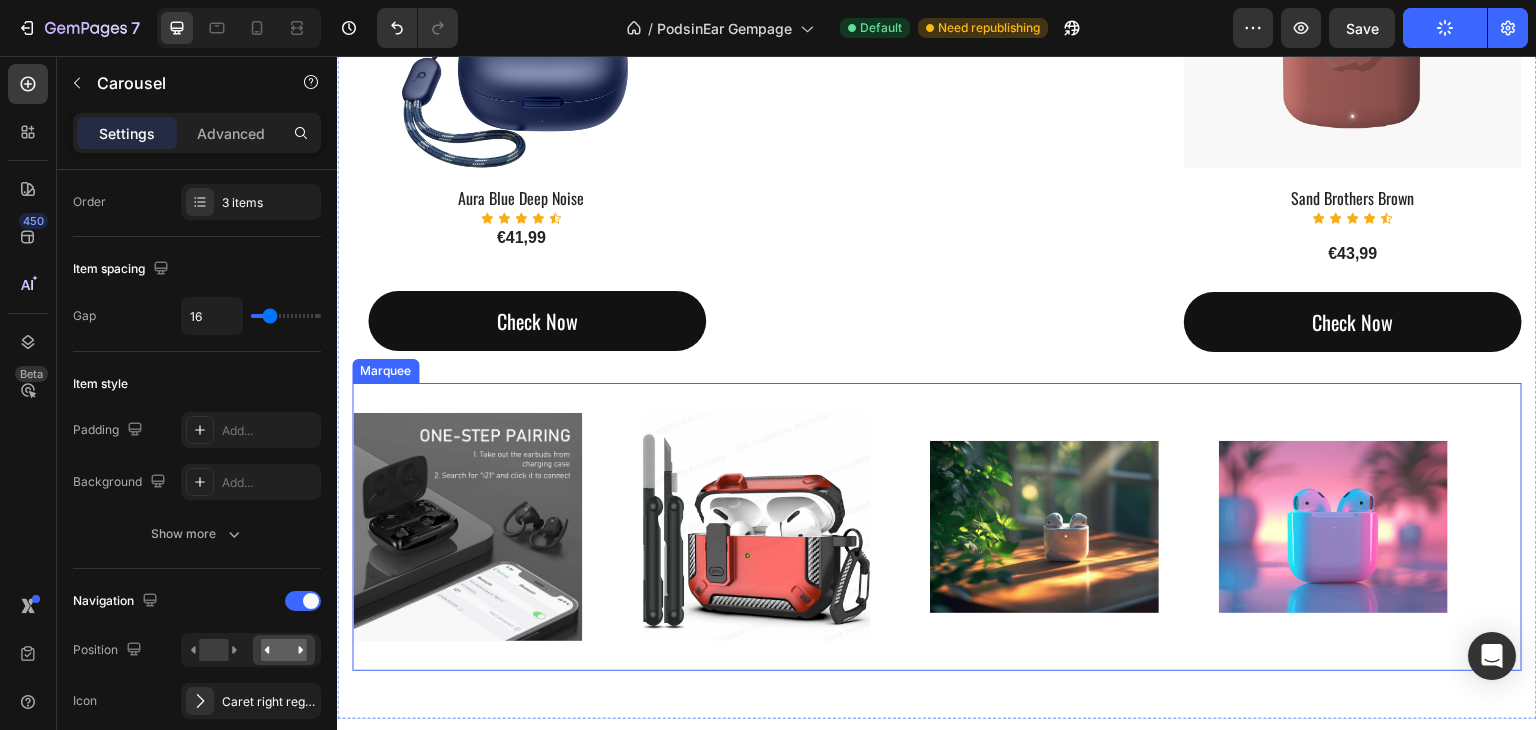 click on "Image Image Image Image Image Image Image Image Marquee" at bounding box center [937, 527] 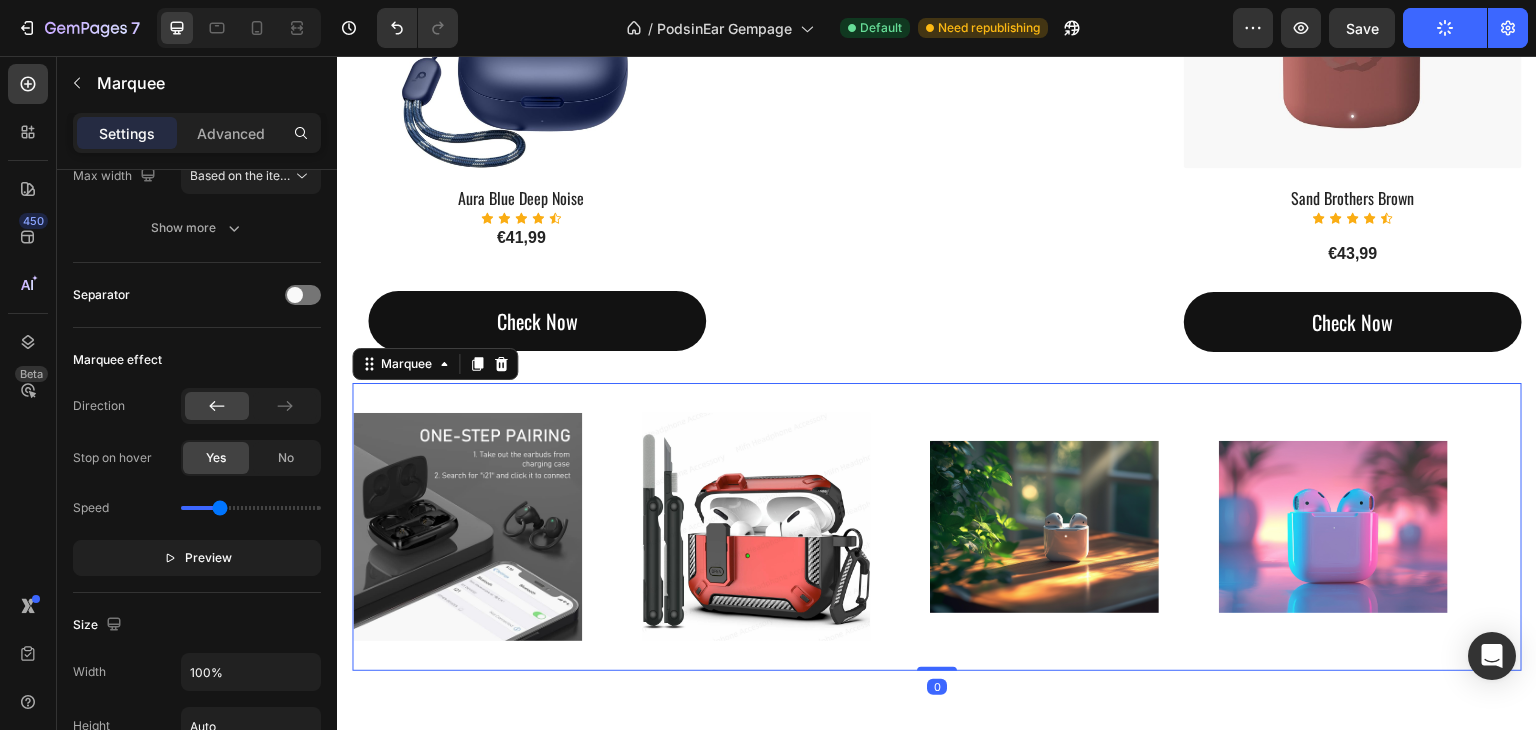 scroll, scrollTop: 0, scrollLeft: 0, axis: both 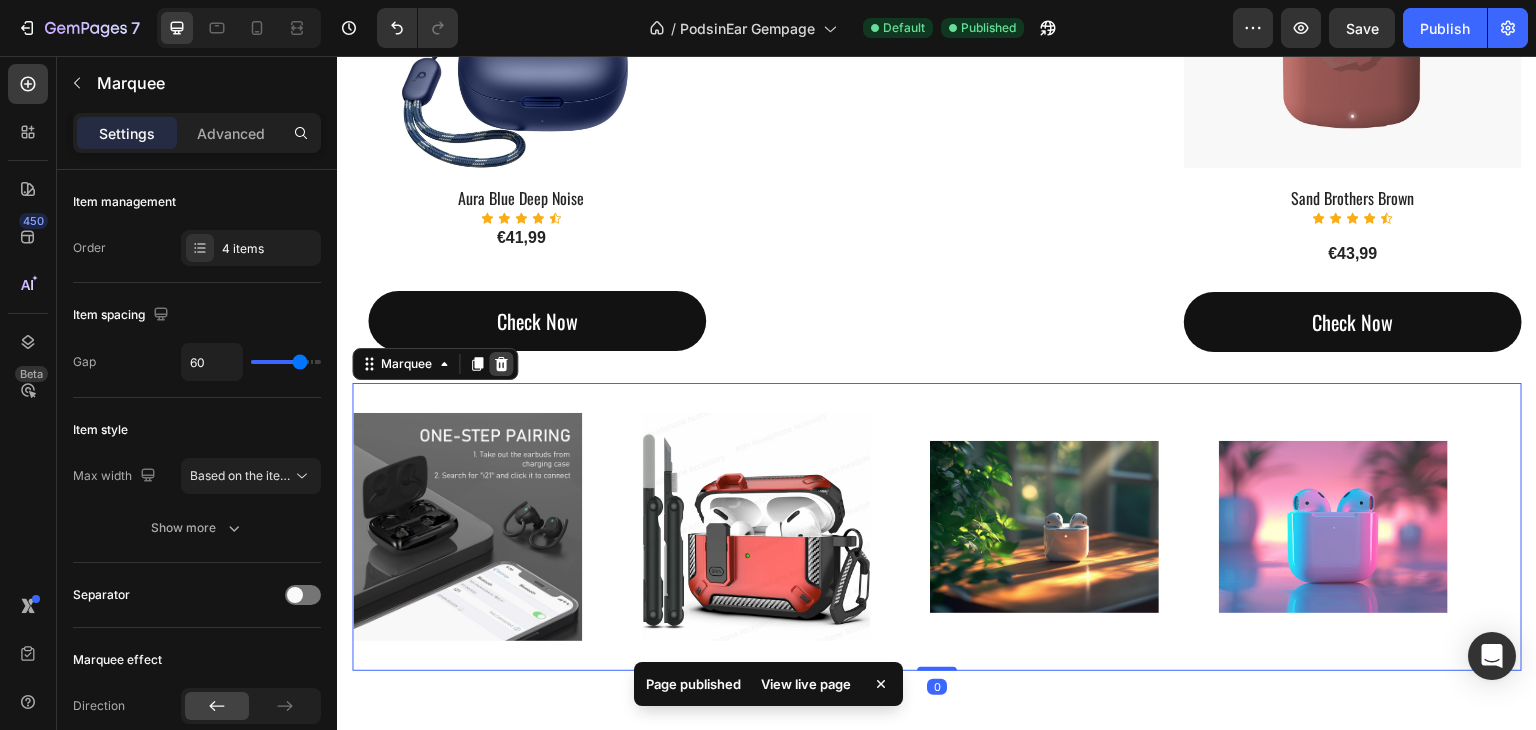click at bounding box center [501, 364] 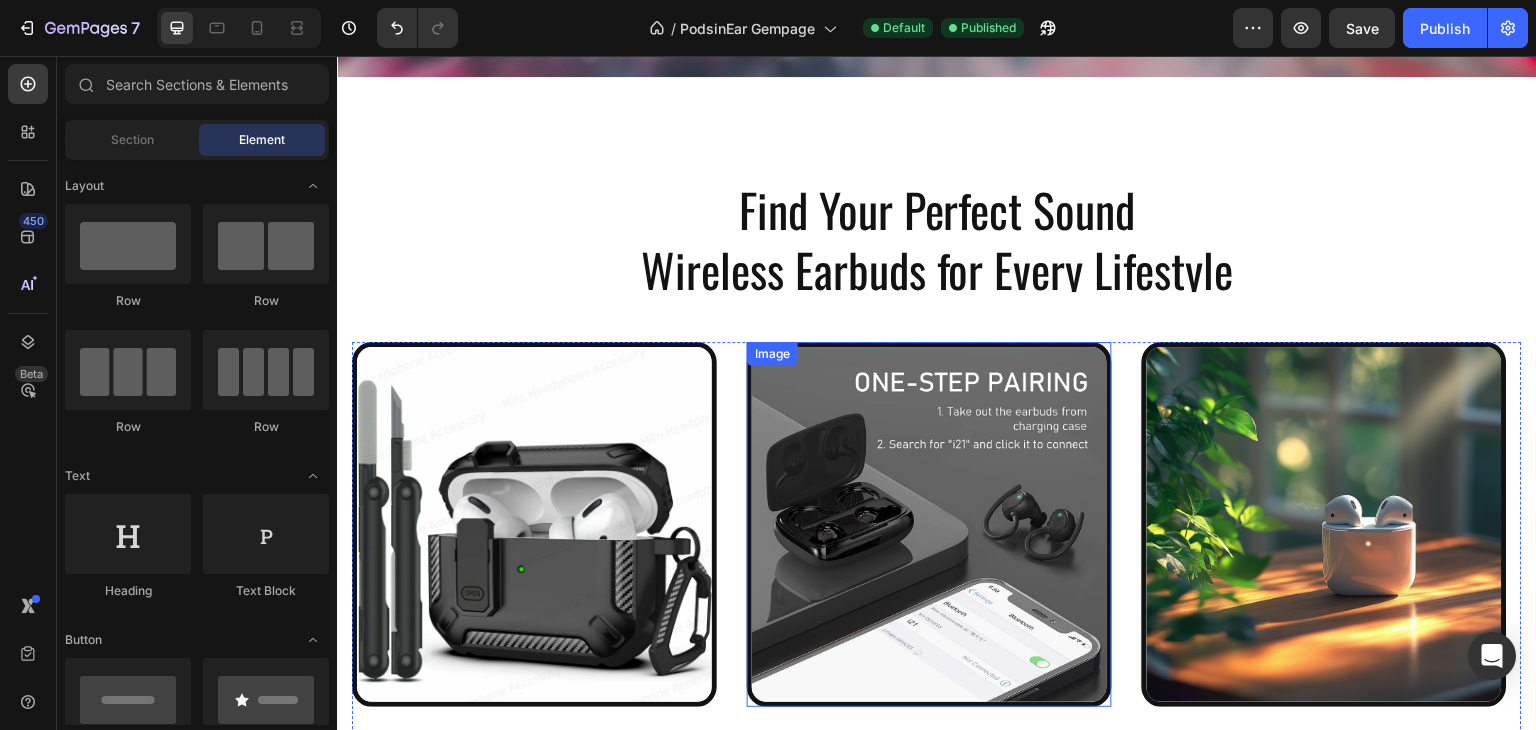 scroll, scrollTop: 819, scrollLeft: 0, axis: vertical 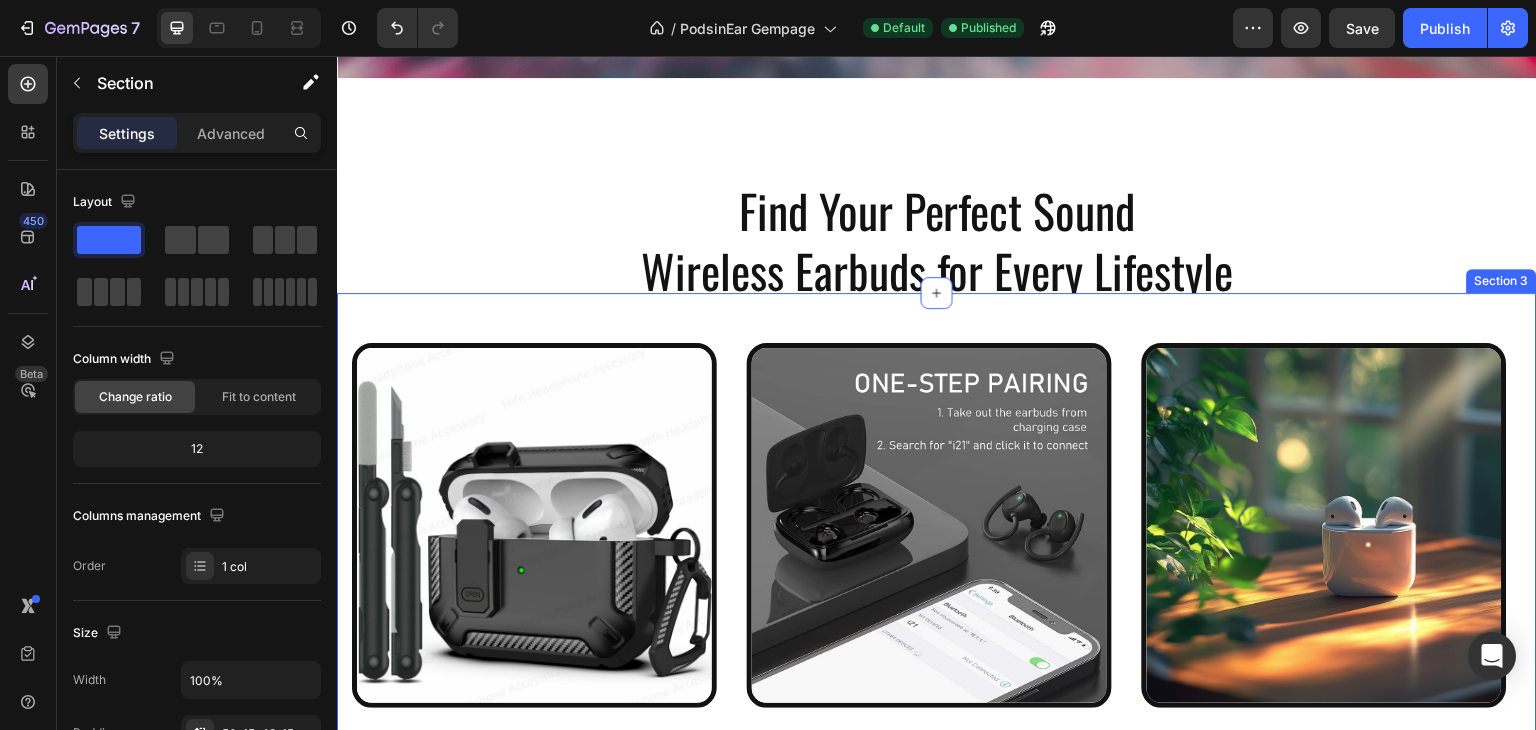 click on "Image Everyday Pods  Simple. Sleek. Reliable. Text Block Designed for daily comfort and crisp audio on the go. Lightweight, touch-controlled, and perfect for music, calls, and focus. Your go-to earbuds for everyday life. Text Block Row Image PowerBass Pro  Built for Movement. Tuned for Bass. Text Block Experience deep bass, noise reduction, and a sweat-resistant design.Stay connected and during every workout or commute. For those who move with purpose. Text Block Row Image GameCore Pods   Low Latency. High Impact. Text Block Engineered for gamers and creators who  need real-time sounWith LED lighting and  ultra-clear mic, your style and skills shine.    Dominate the moment – in-game or IRL. Text Block Row Carousel Check Our Collection Now Button Row Section 3" at bounding box center [937, 673] 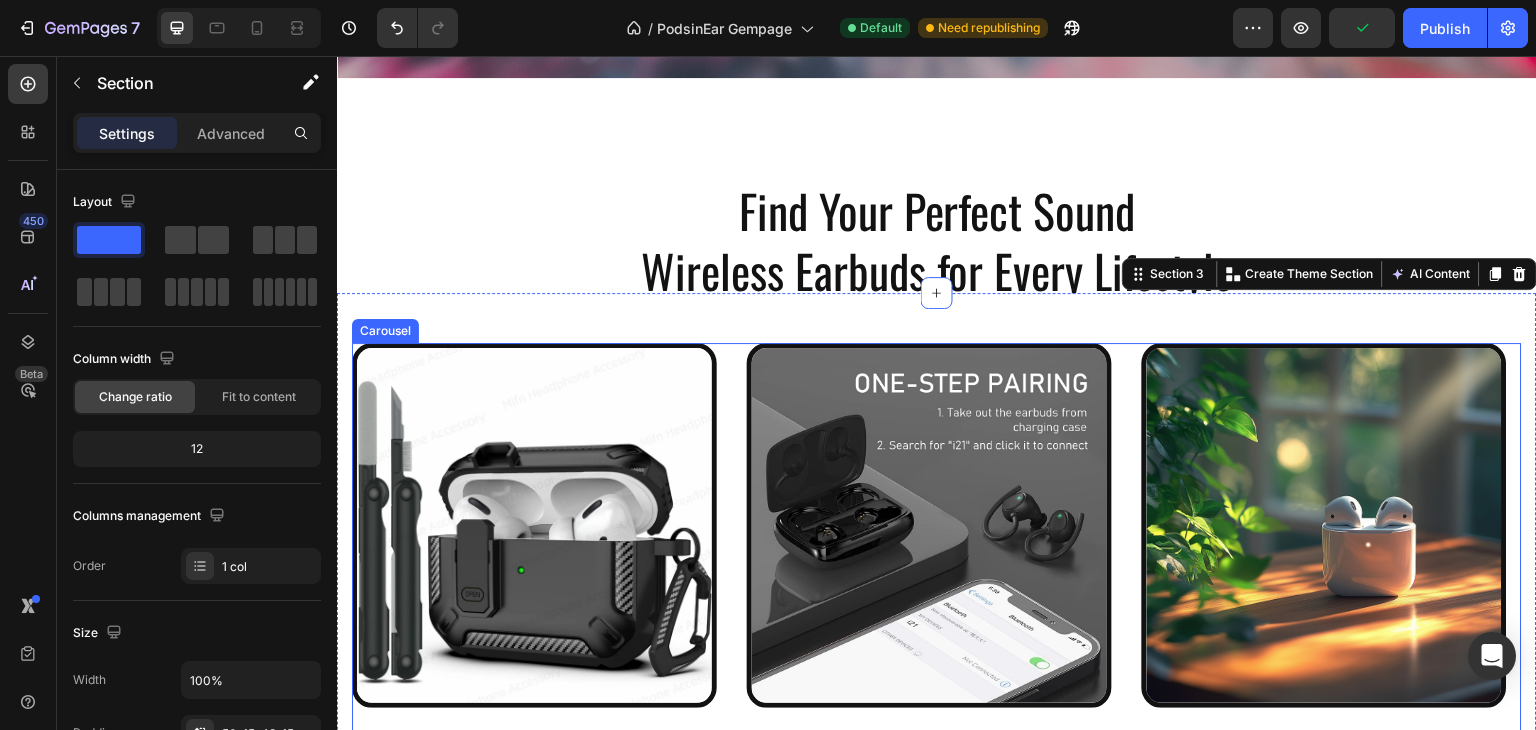 click on "Image Everyday Pods  Simple. Sleek. Reliable. Text Block Designed for daily comfort and crisp audio on the go. Lightweight, touch-controlled, and perfect for music, calls, and focus. Your go-to earbuds for everyday life. Text Block Row Image PowerBass Pro  Built for Movement. Tuned for Bass. Text Block Experience deep bass, noise reduction, and a sweat-resistant design.Stay connected and during every workout or commute. For those who move with purpose. Text Block Row Image GameCore Pods   Low Latency. High Impact. Text Block Engineered for gamers and creators who  need real-time sounWith LED lighting and  ultra-clear mic, your style and skills shine.    Dominate the moment – in-game or IRL. Text Block Row" at bounding box center [937, 634] 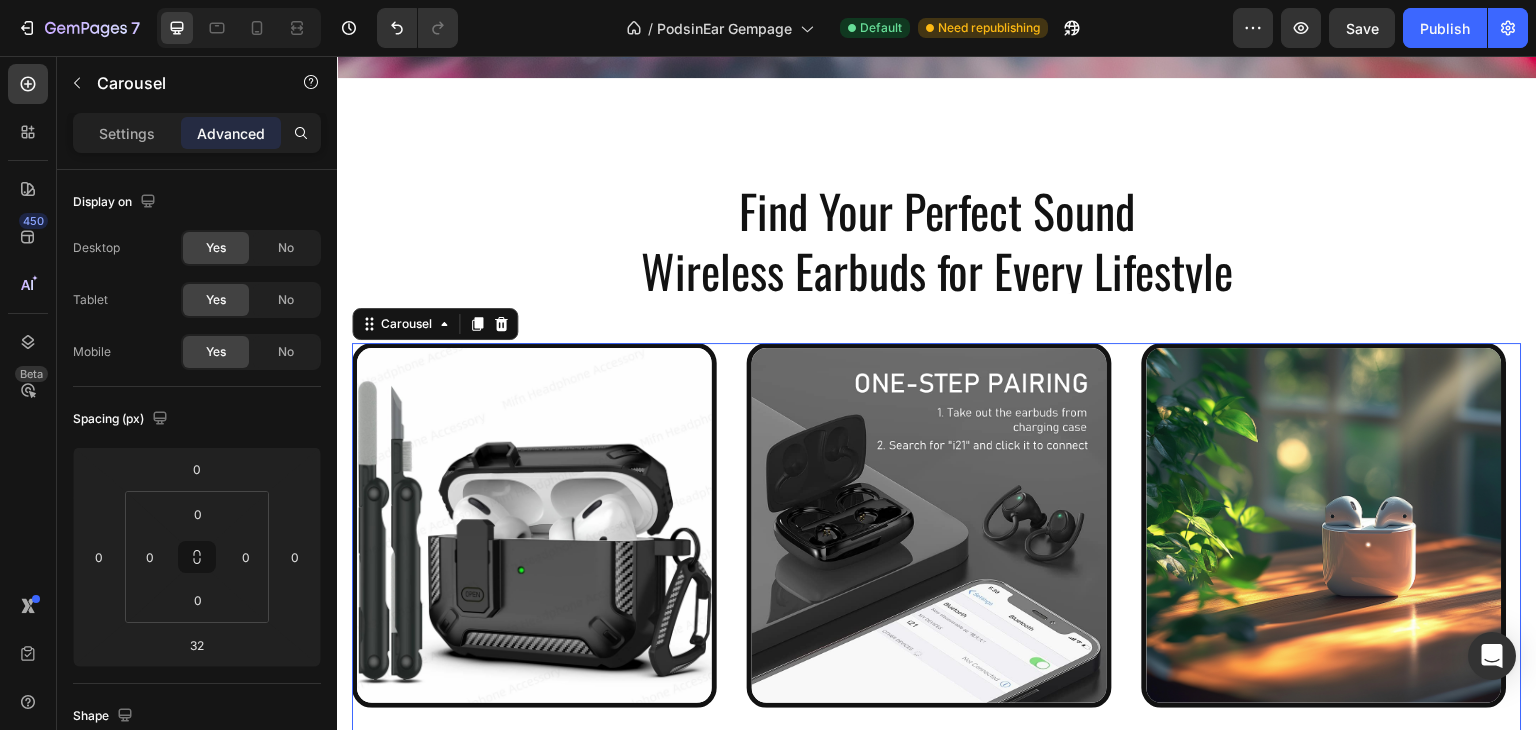 click on "Settings Advanced" at bounding box center (197, 141) 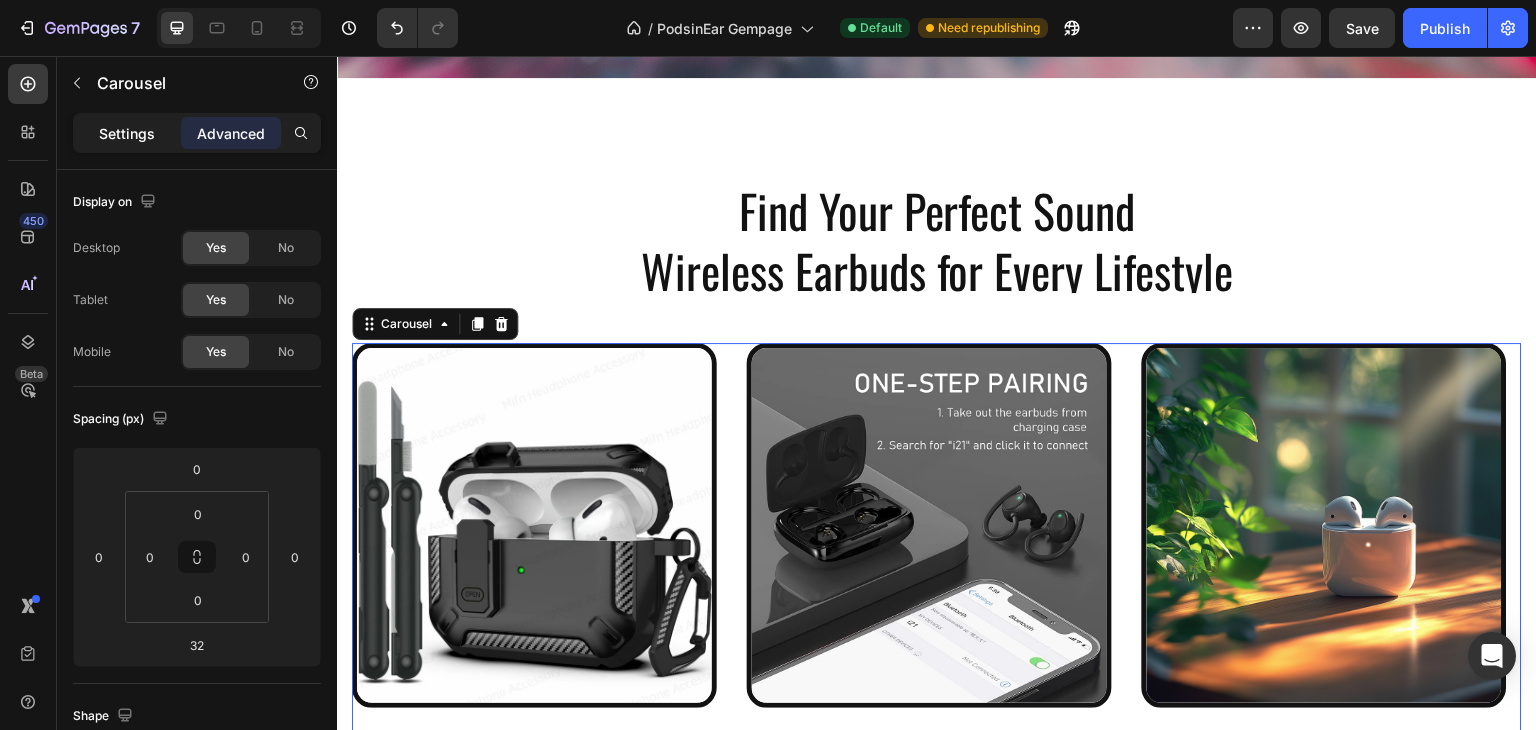 click on "Settings" 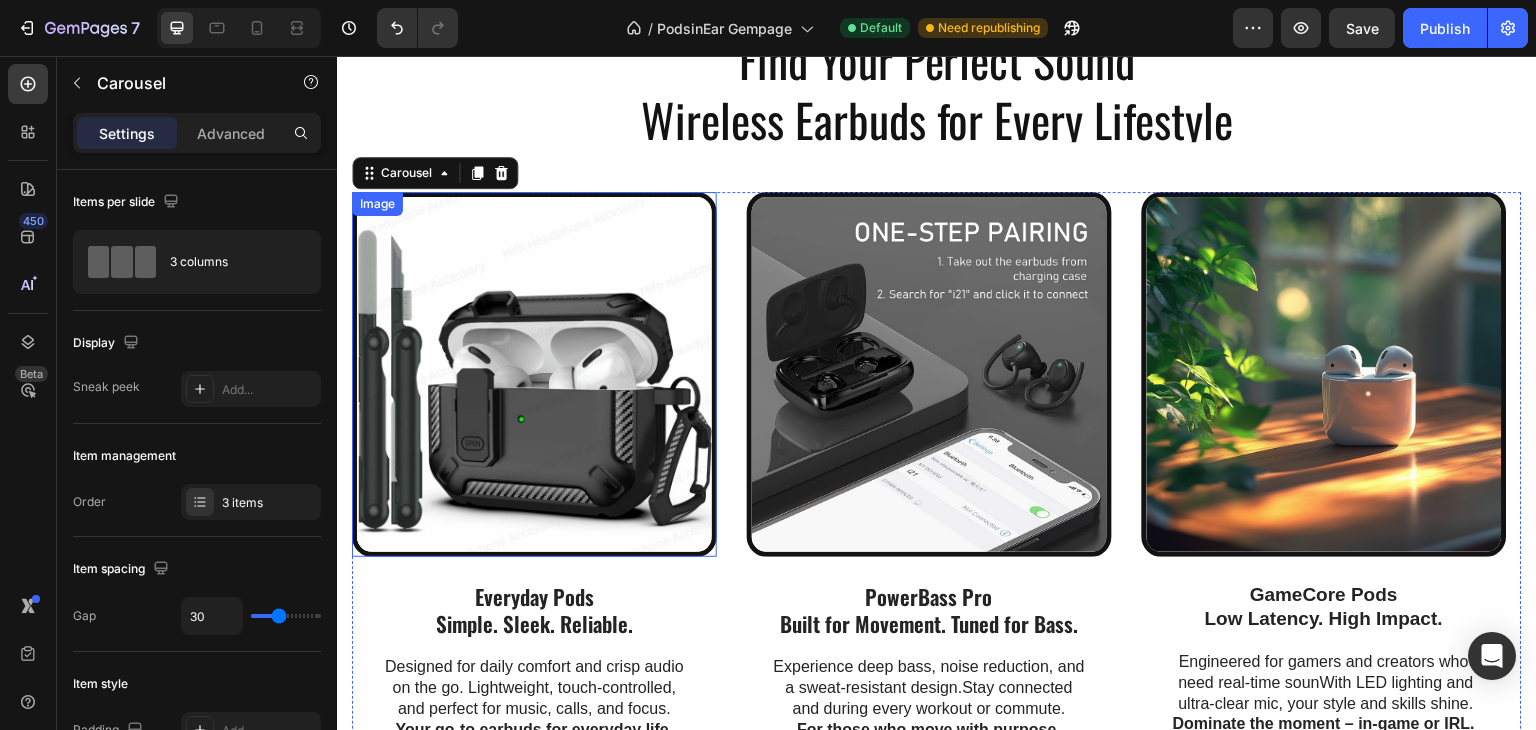 scroll, scrollTop: 1019, scrollLeft: 0, axis: vertical 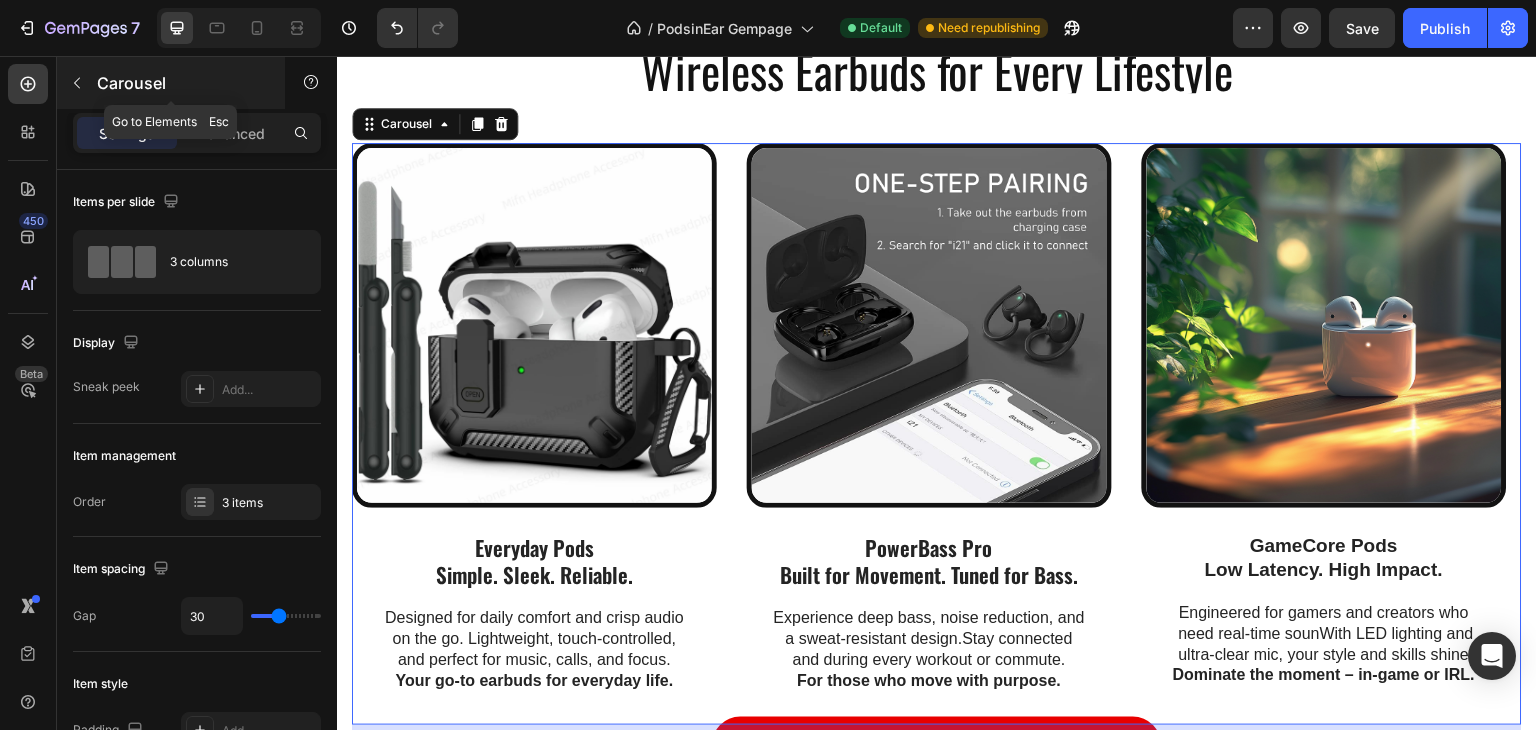 click at bounding box center [77, 83] 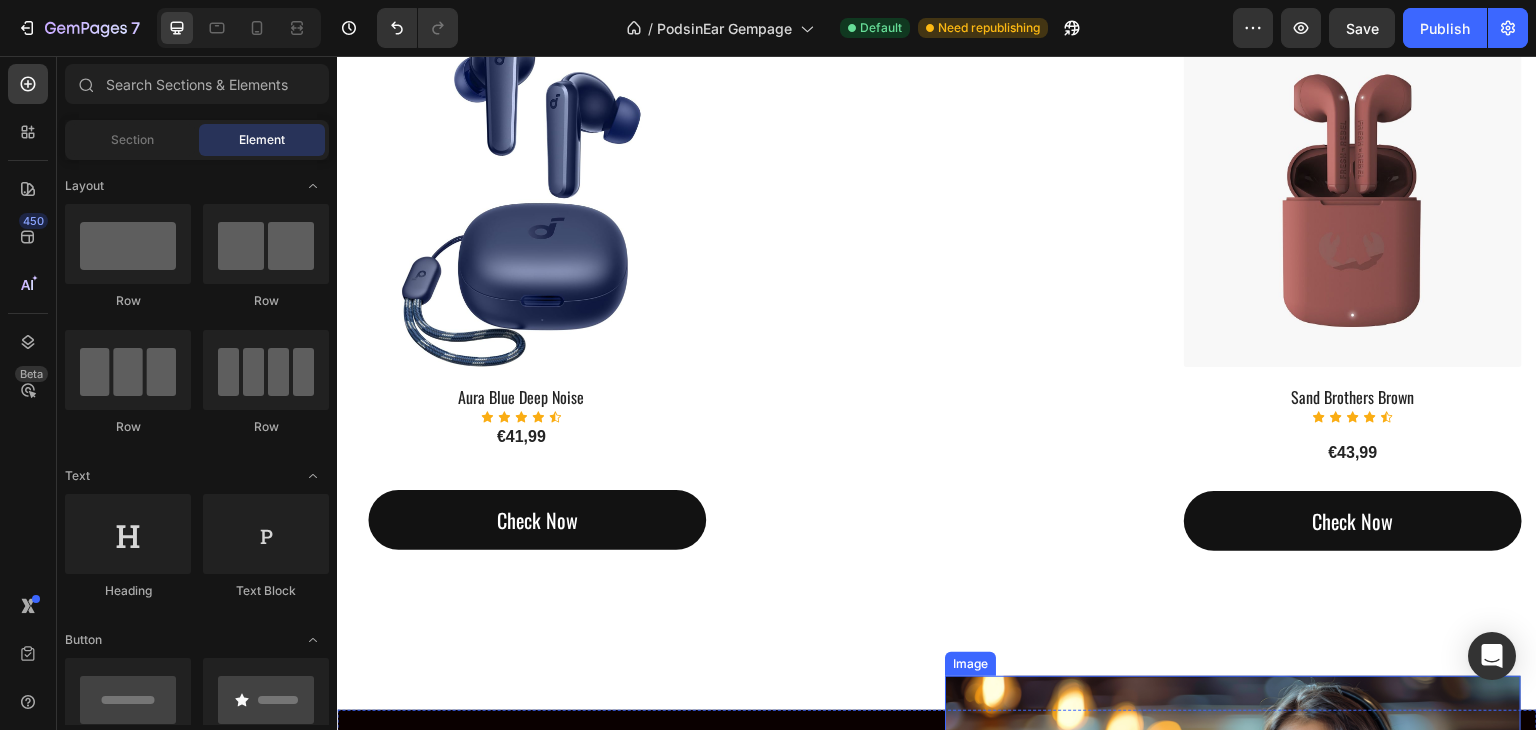 scroll, scrollTop: 3319, scrollLeft: 0, axis: vertical 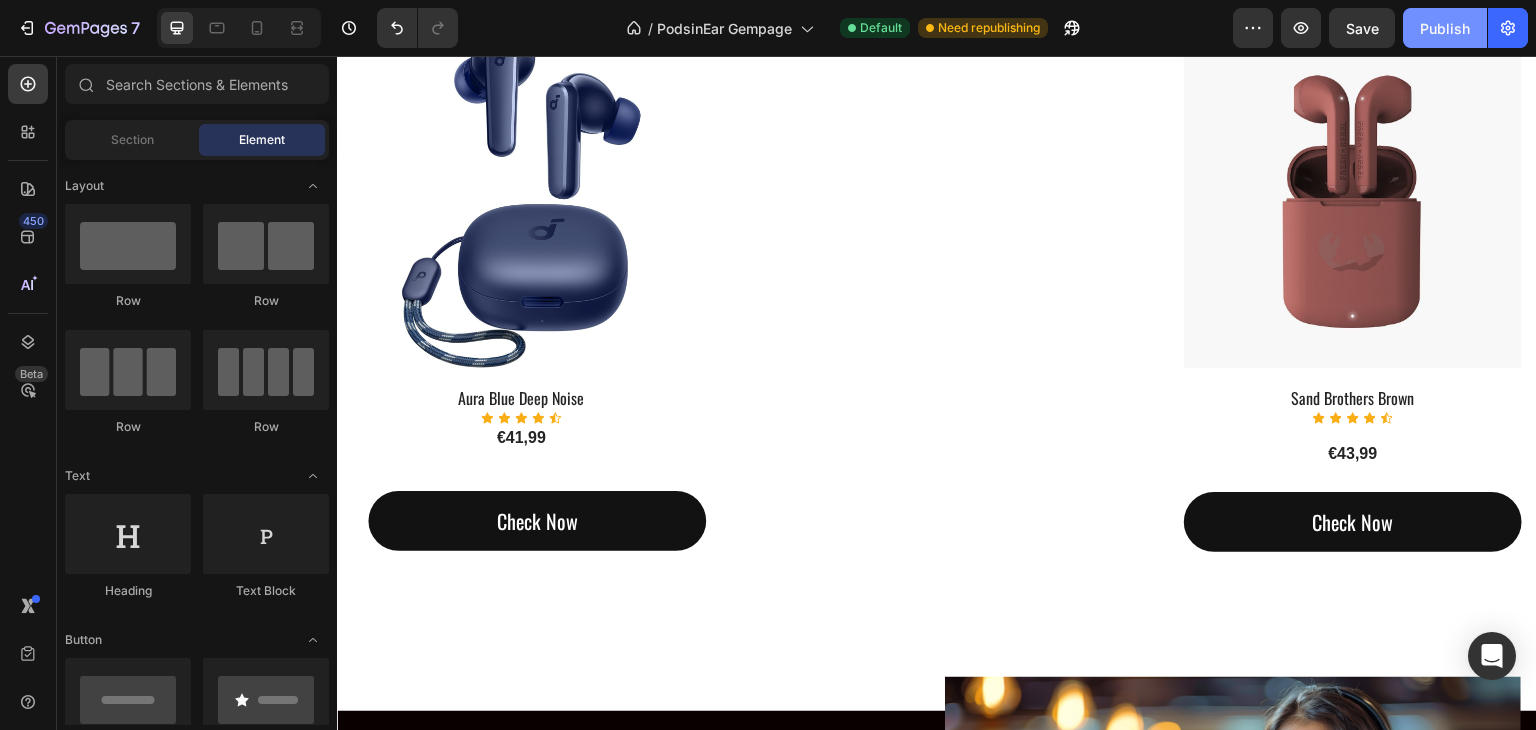 click on "Publish" 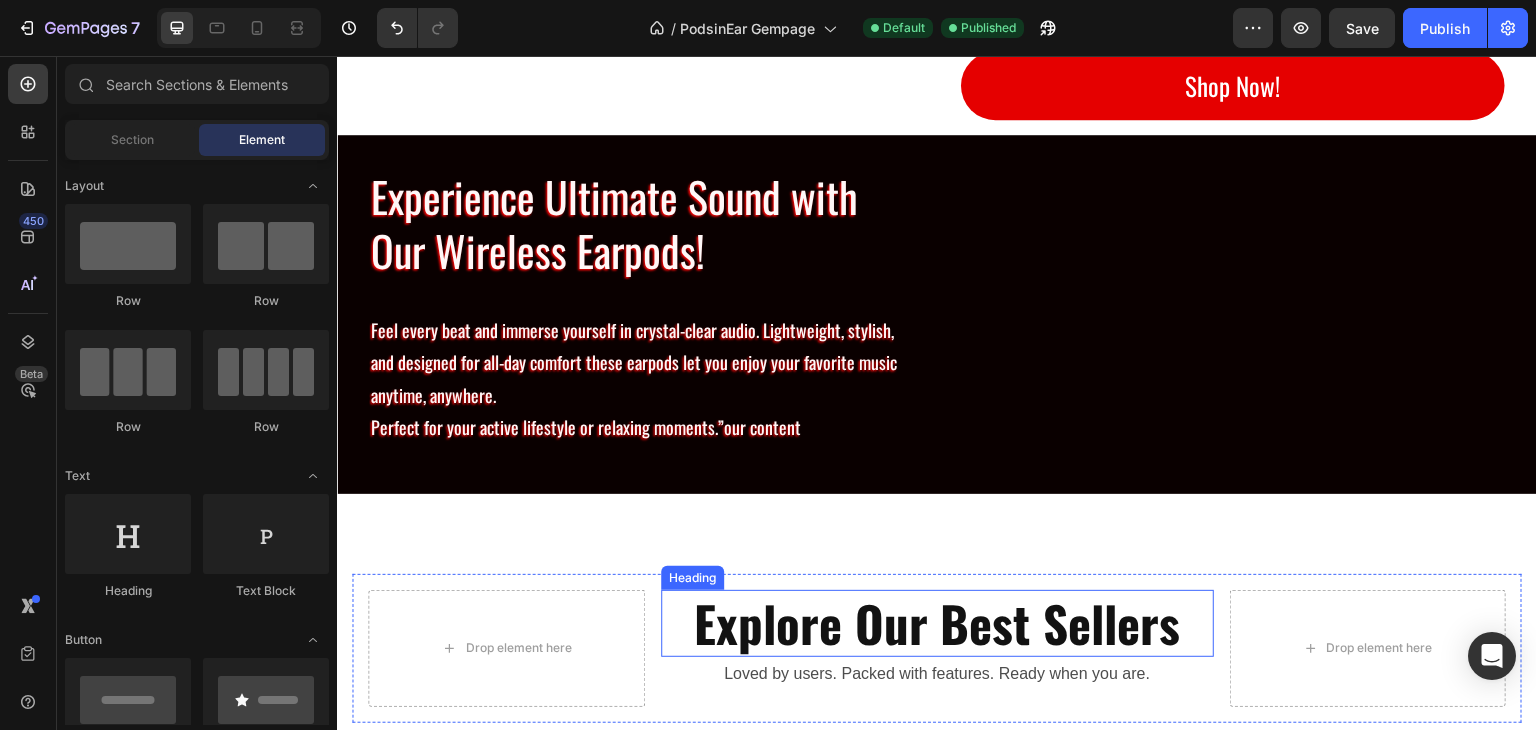 scroll, scrollTop: 1200, scrollLeft: 0, axis: vertical 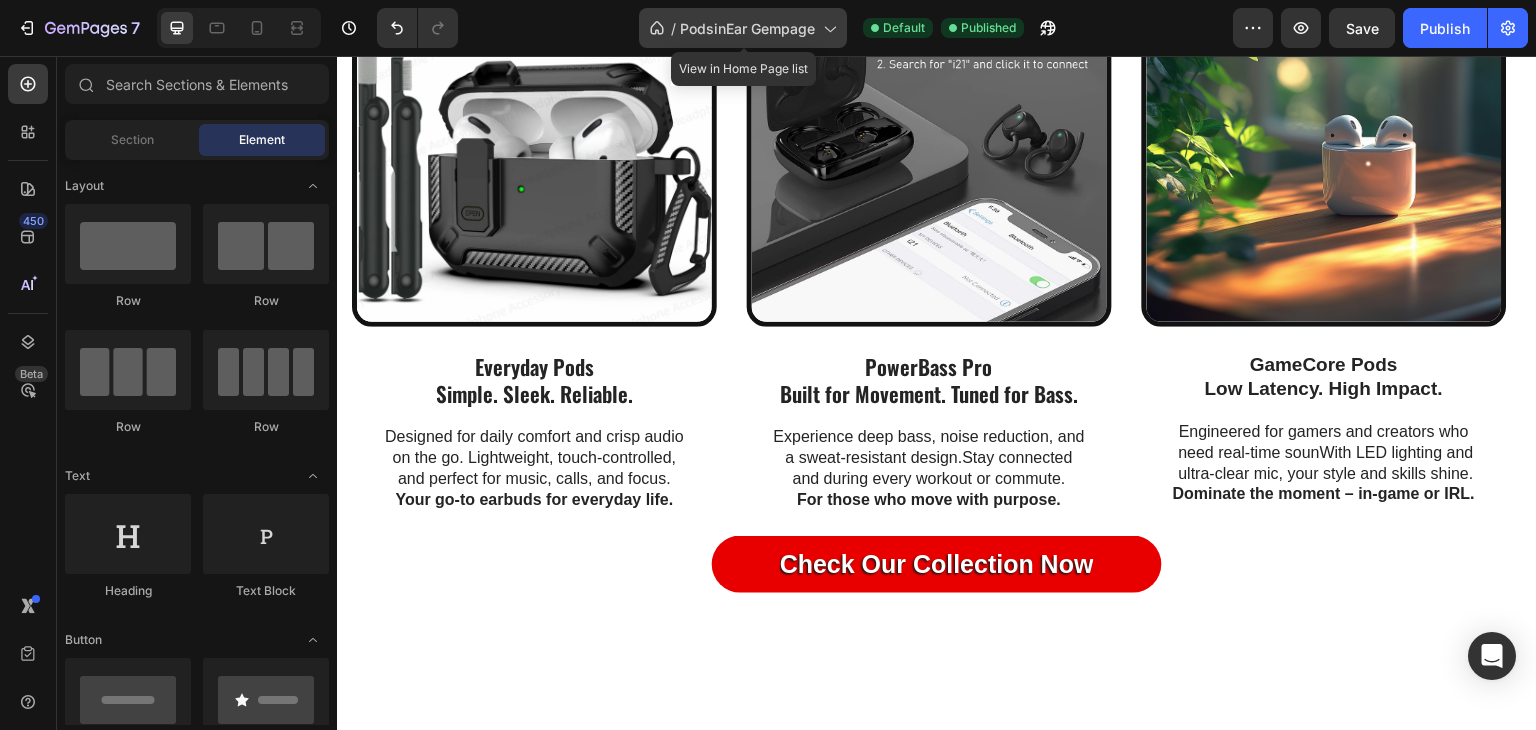 click 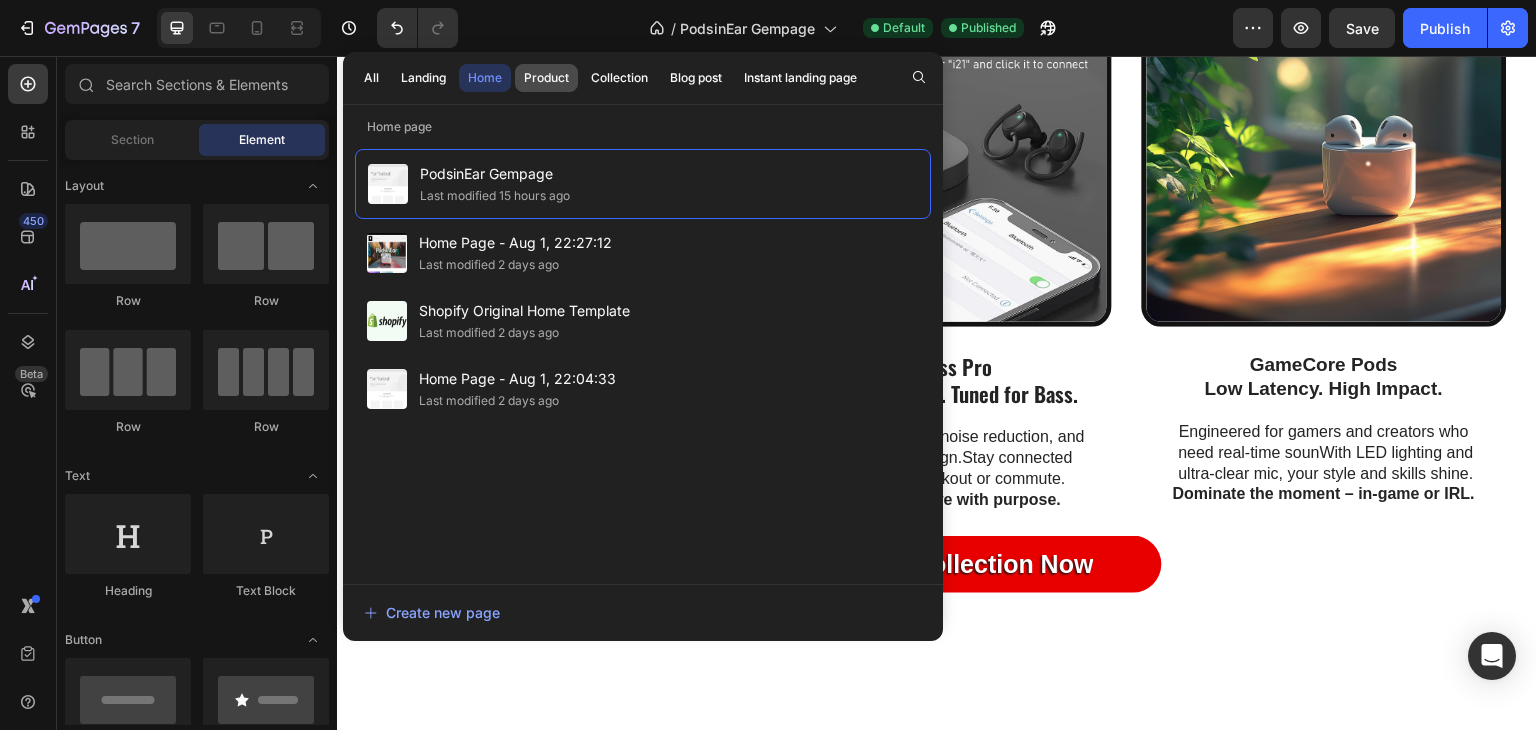 click on "Product" at bounding box center (546, 78) 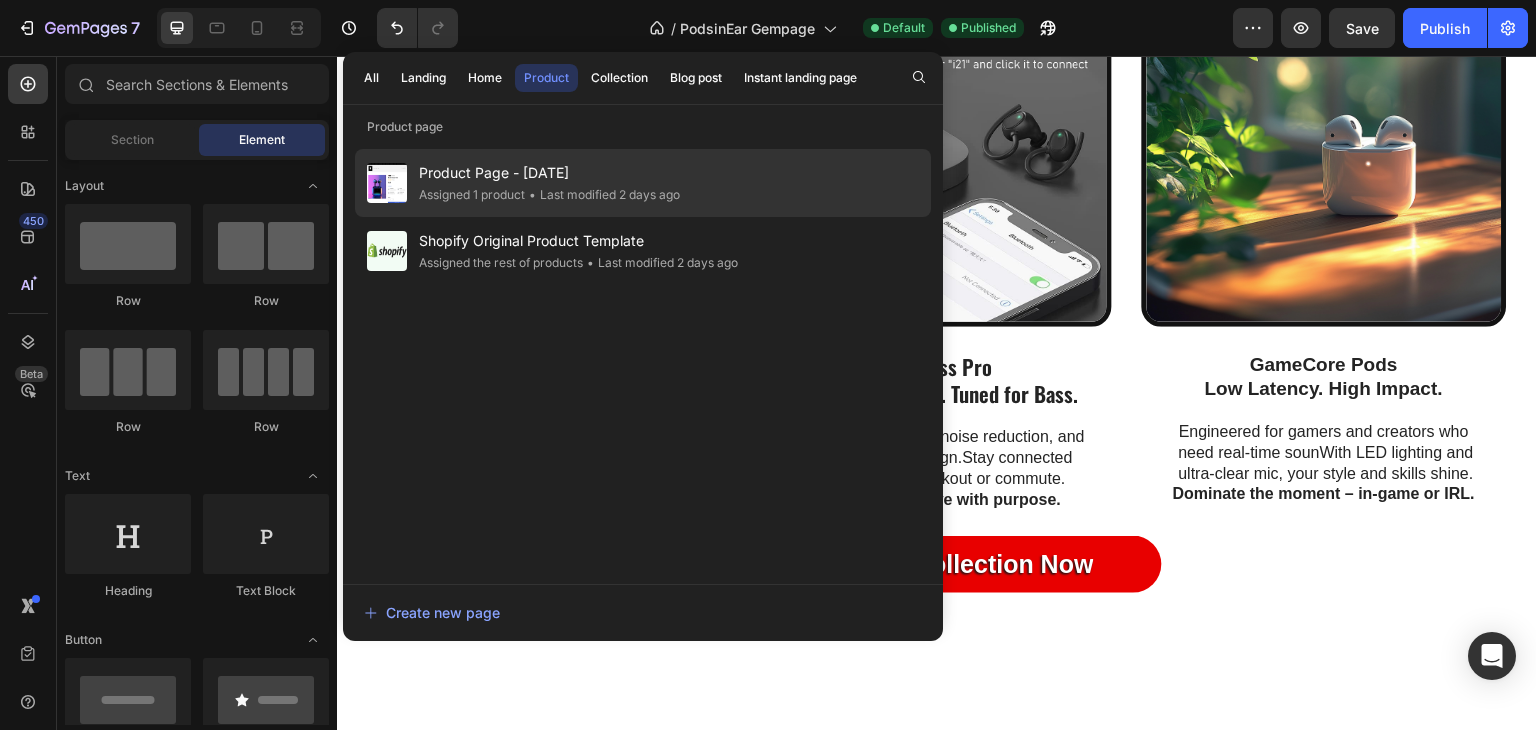 click on "• Last modified 2 days ago" 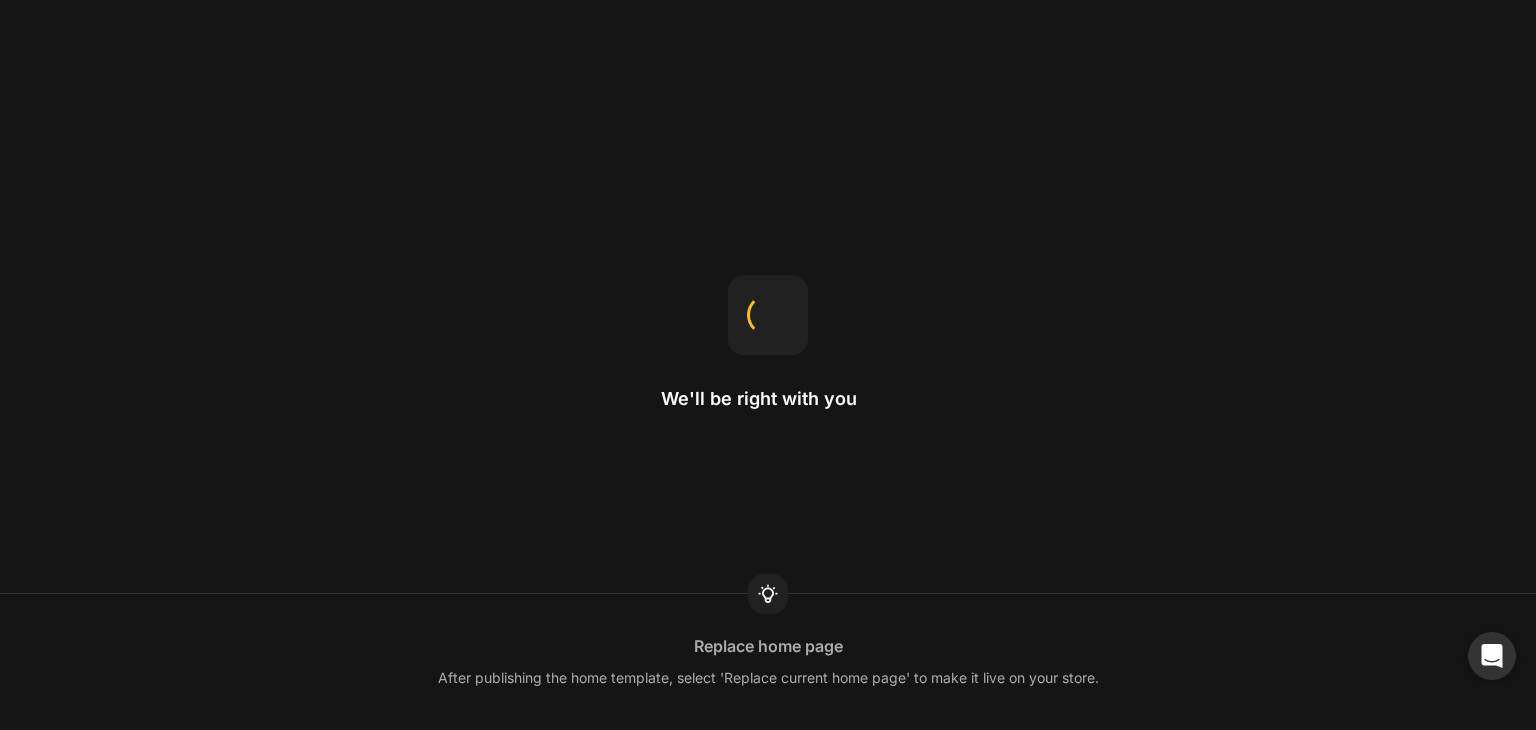 scroll, scrollTop: 0, scrollLeft: 0, axis: both 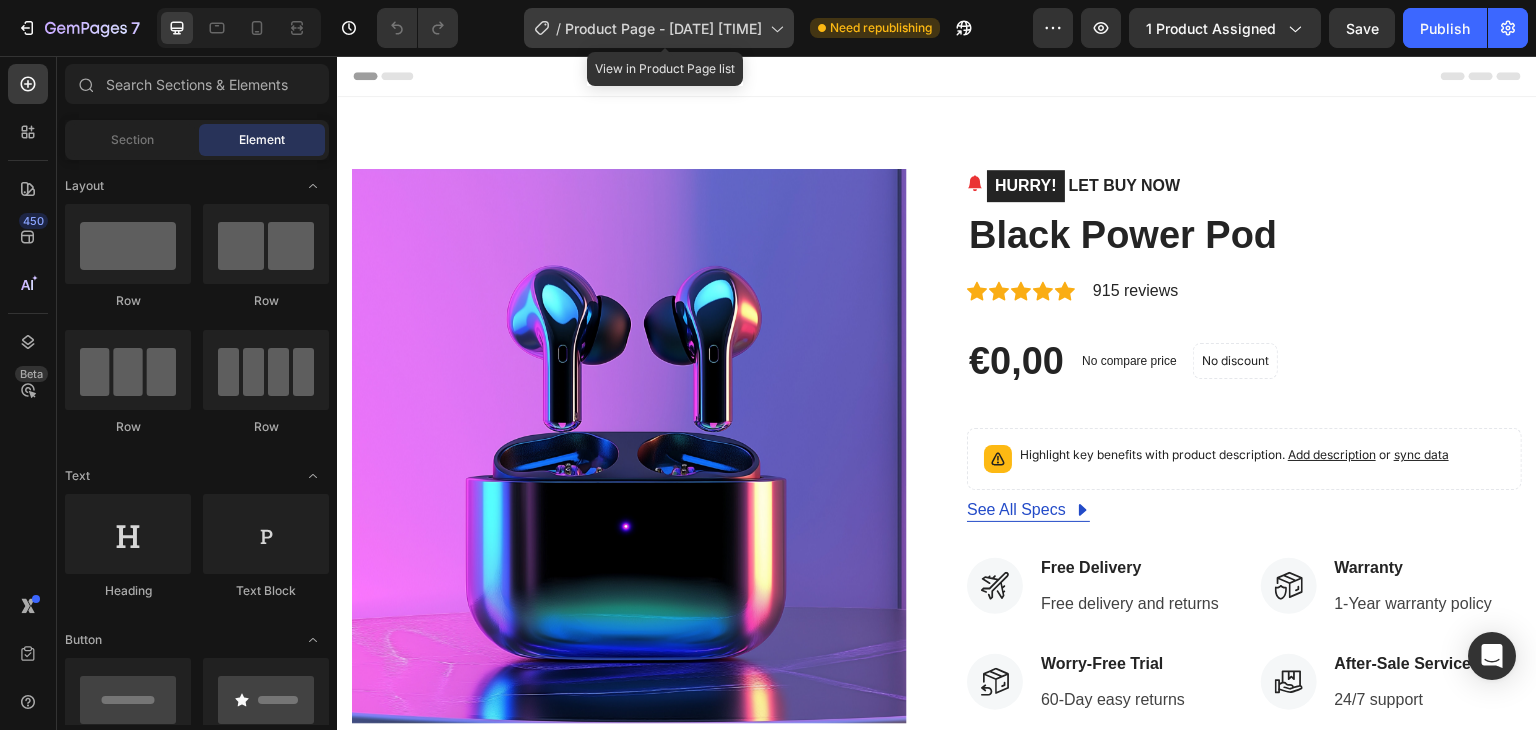 click on "Product Page - [DATE]" at bounding box center [663, 28] 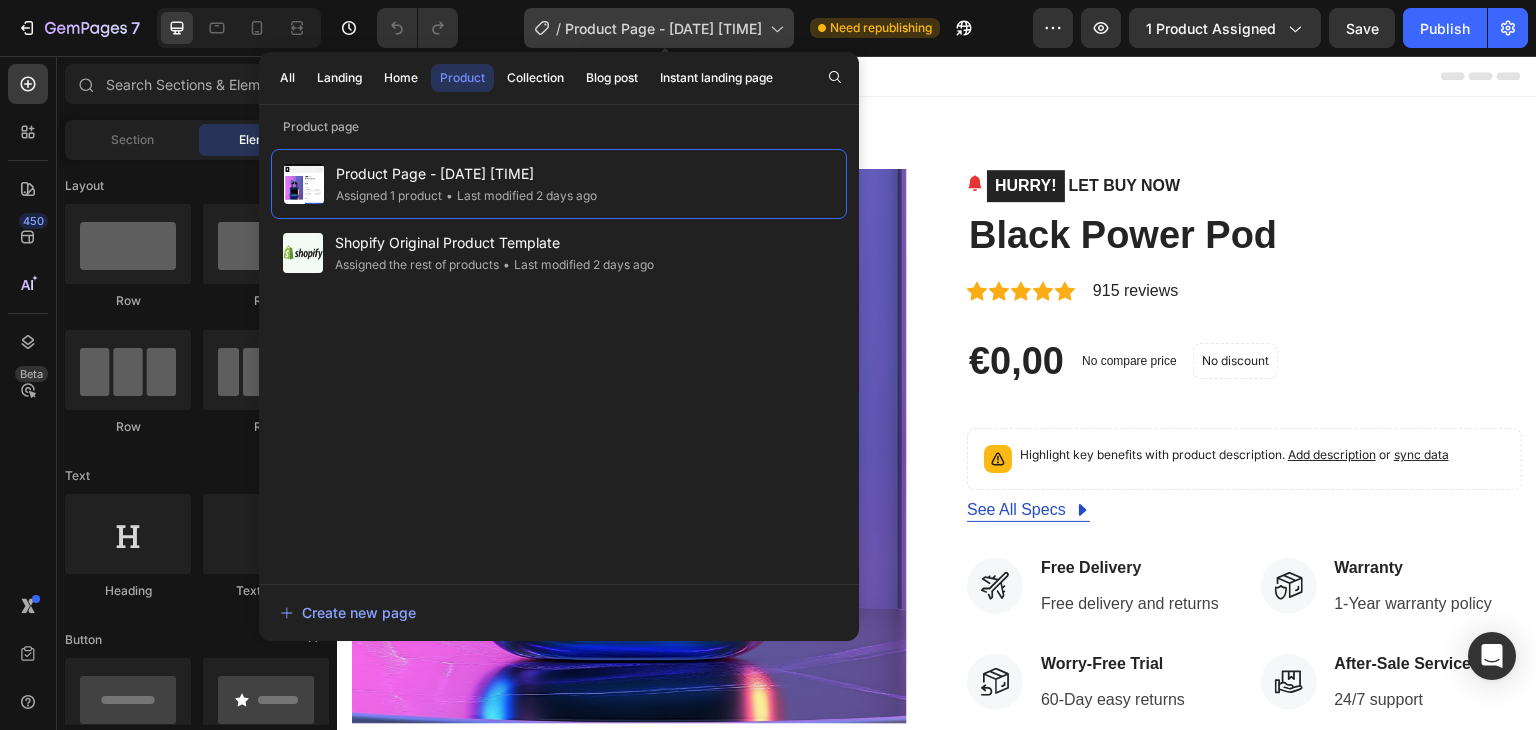 click on "Product Page - Aug 1, 22:48:42" at bounding box center (663, 28) 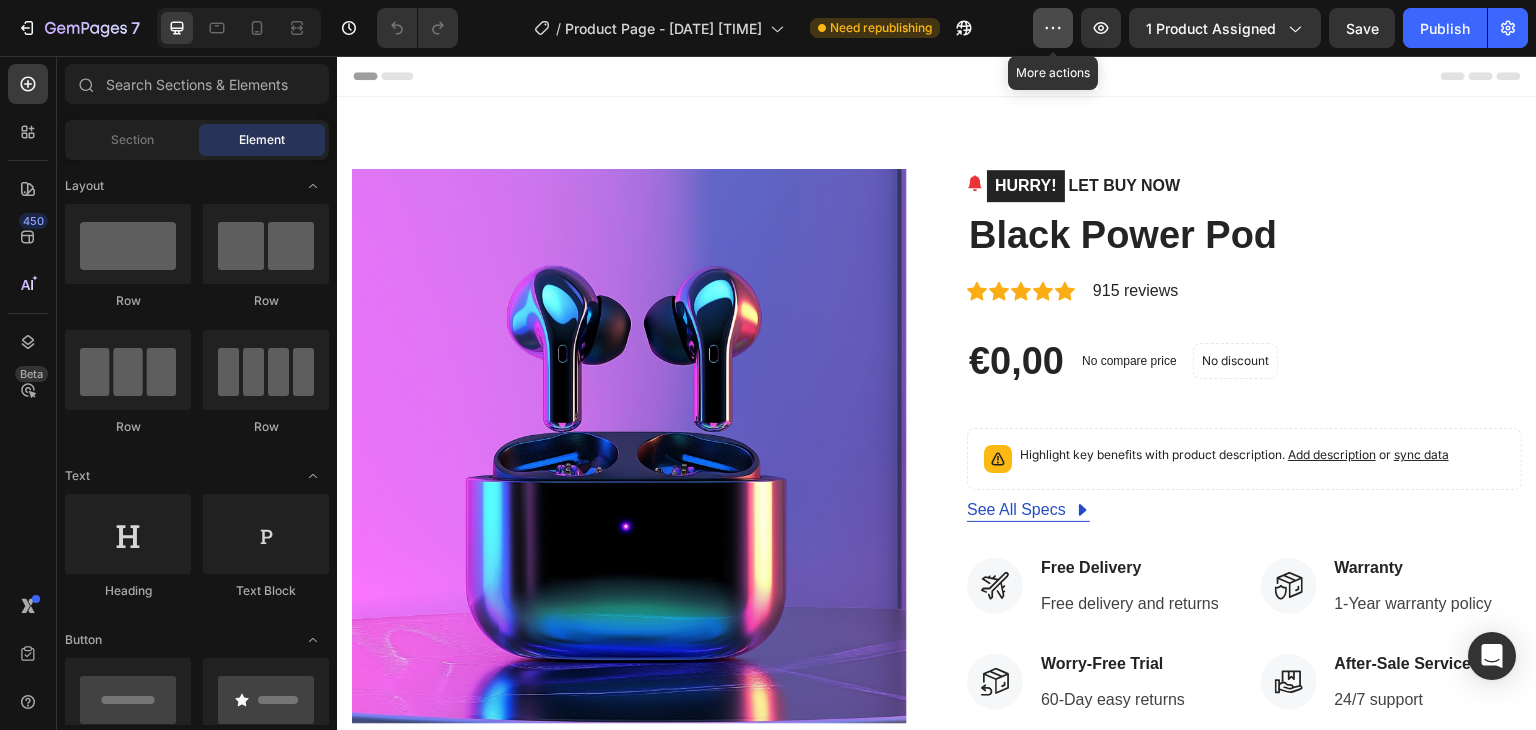 click 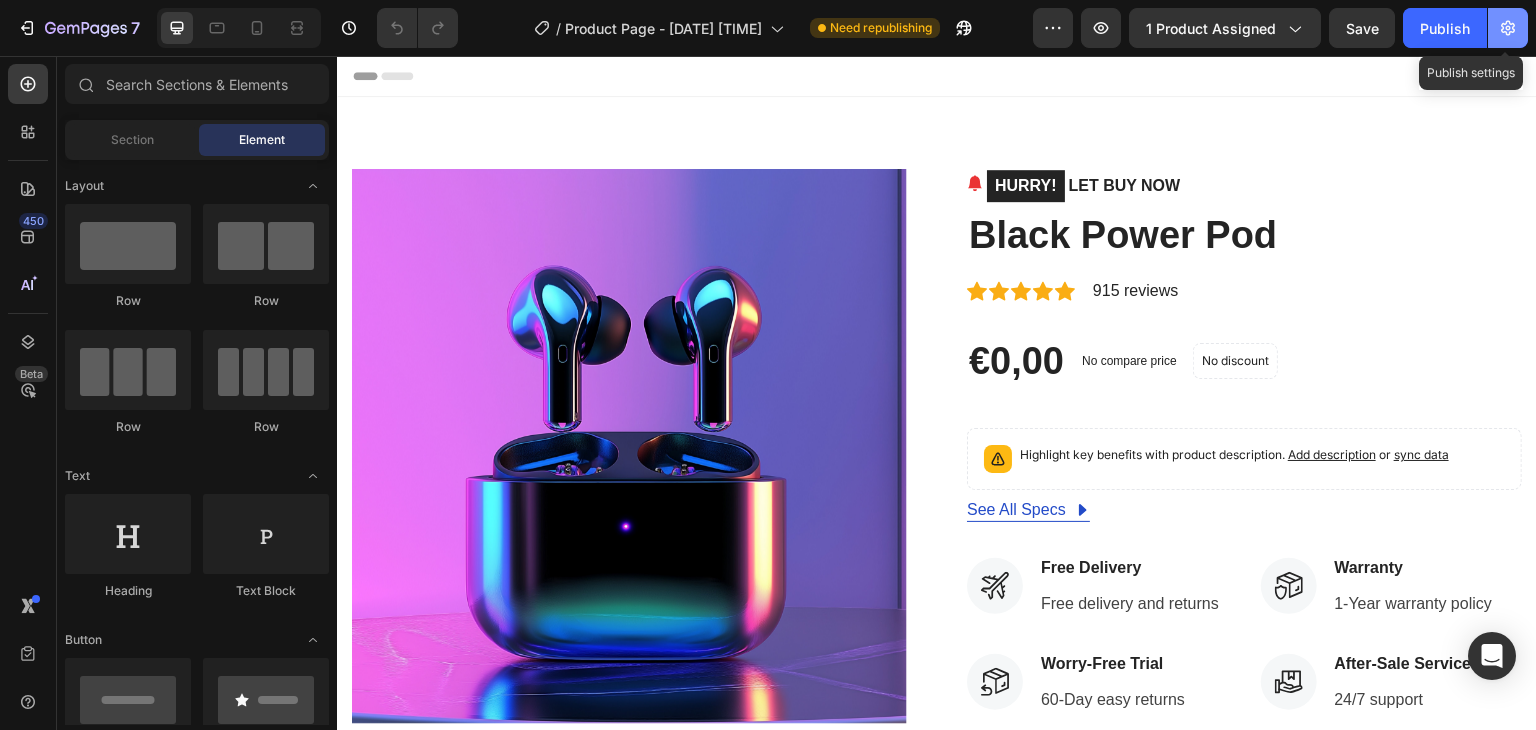 click 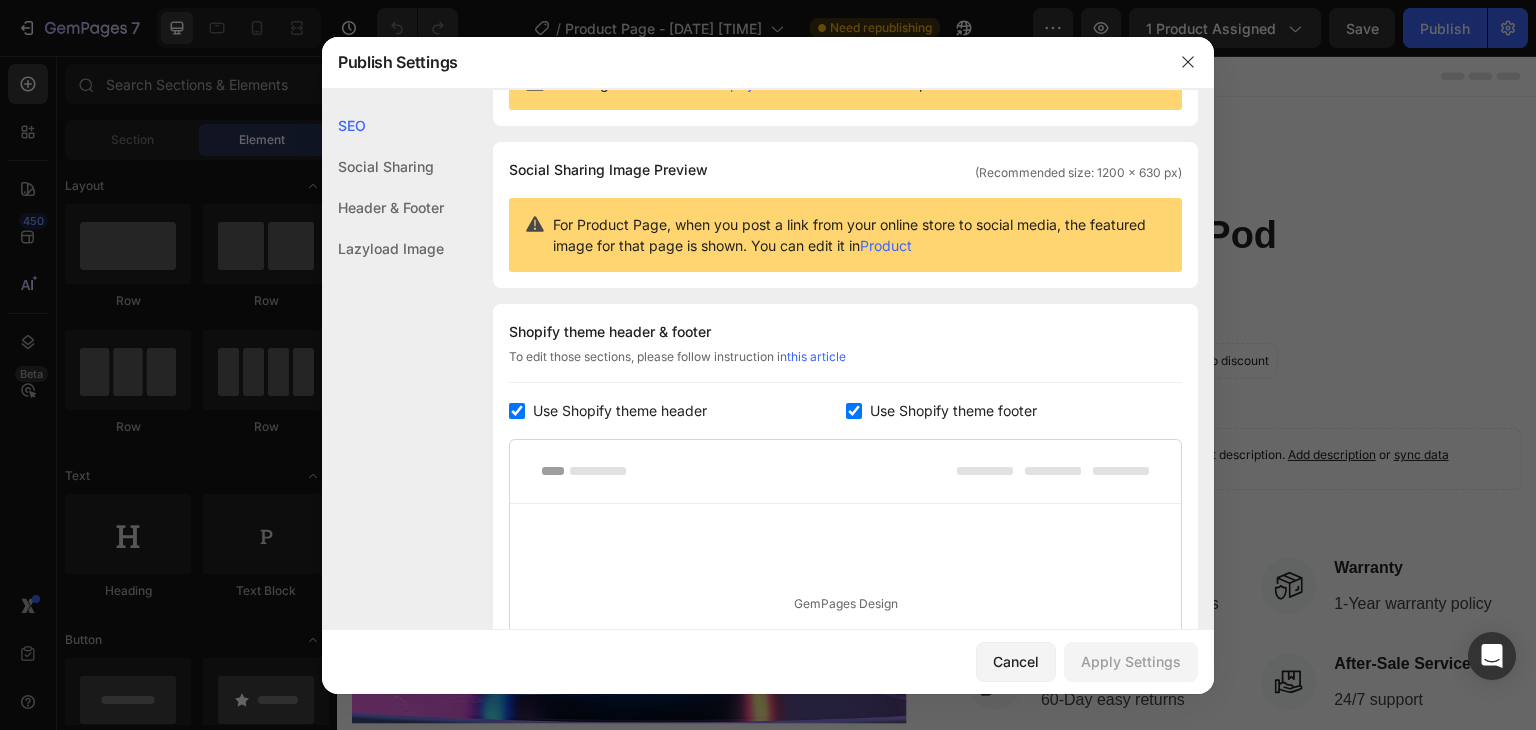 scroll, scrollTop: 0, scrollLeft: 0, axis: both 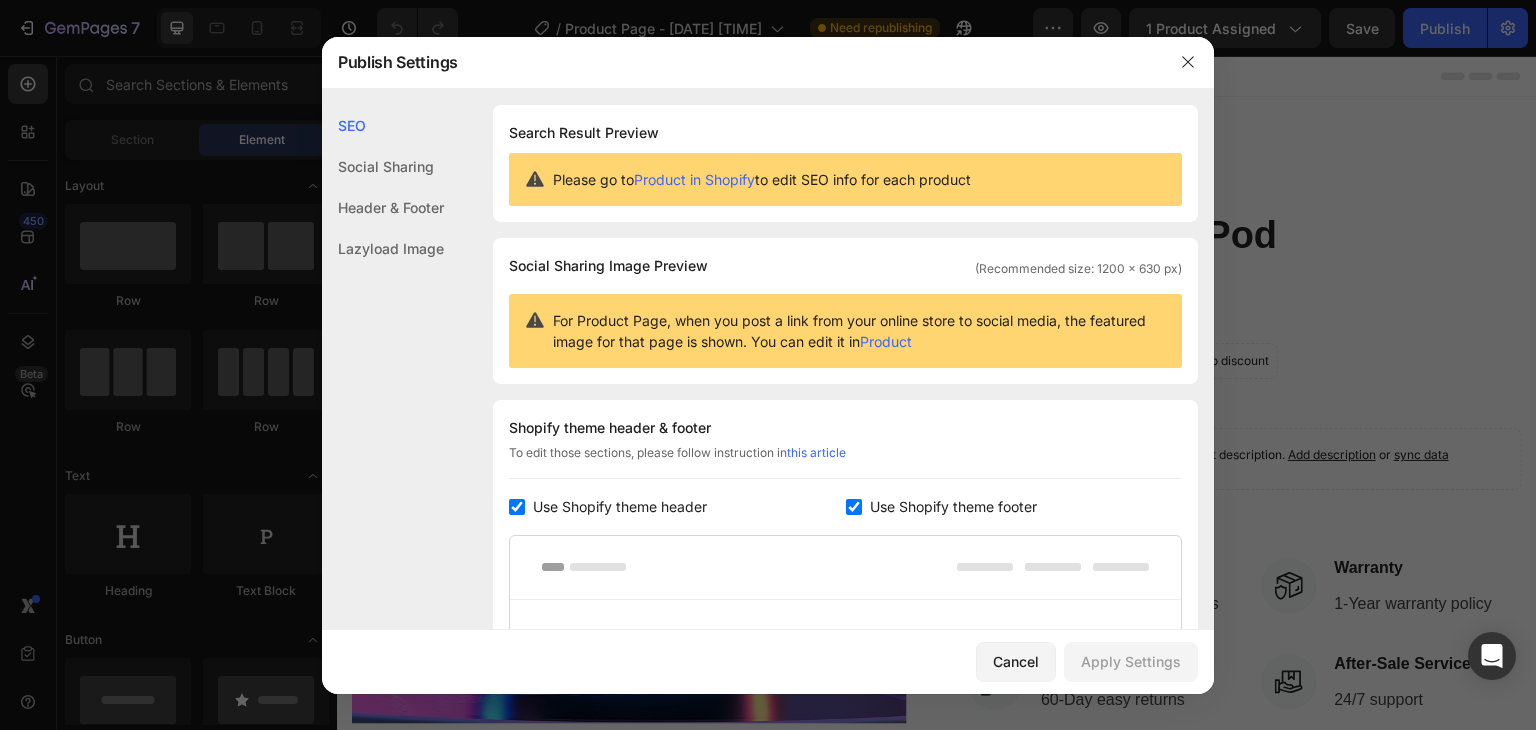 click on "Social Sharing" 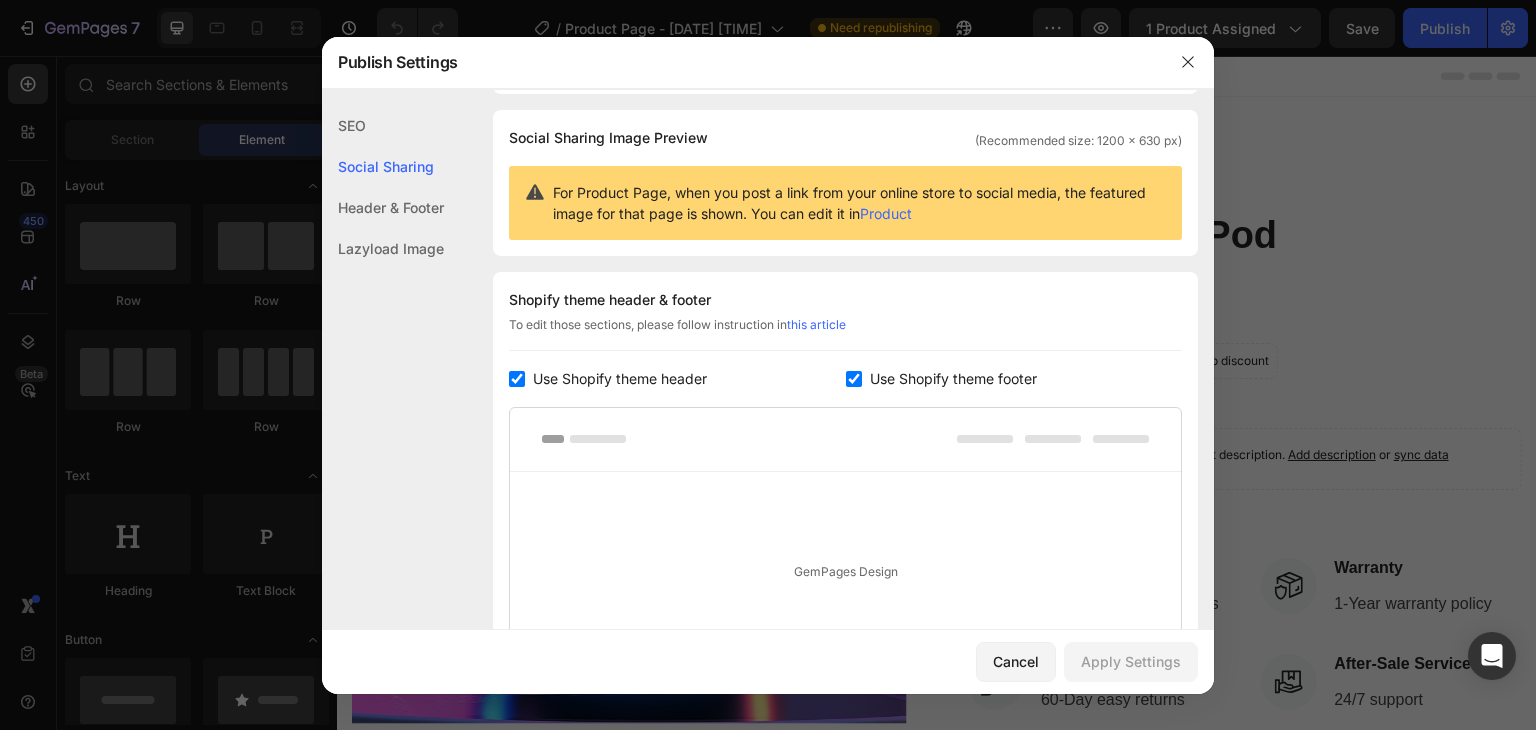click on "Header & Footer" 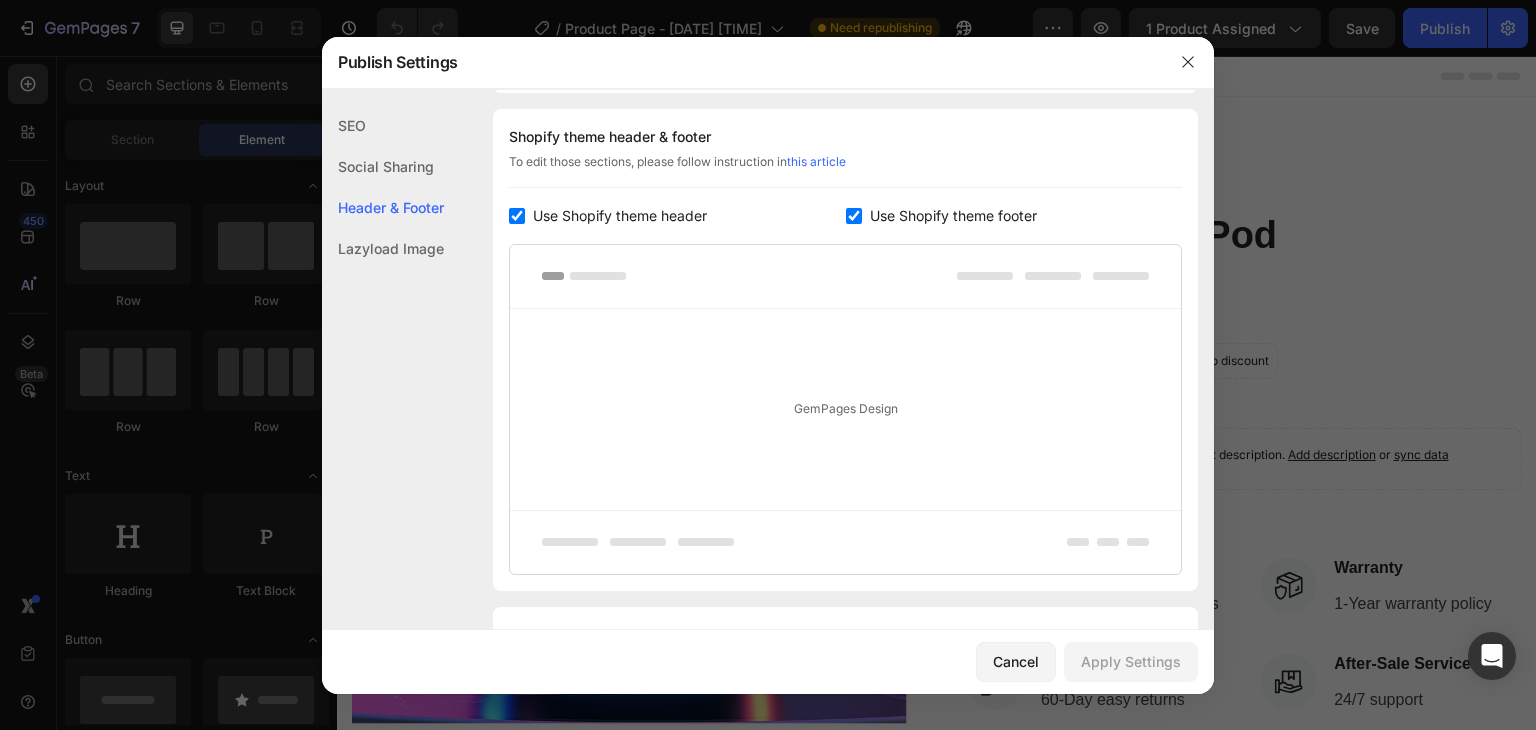 click on "Lazyload Image" 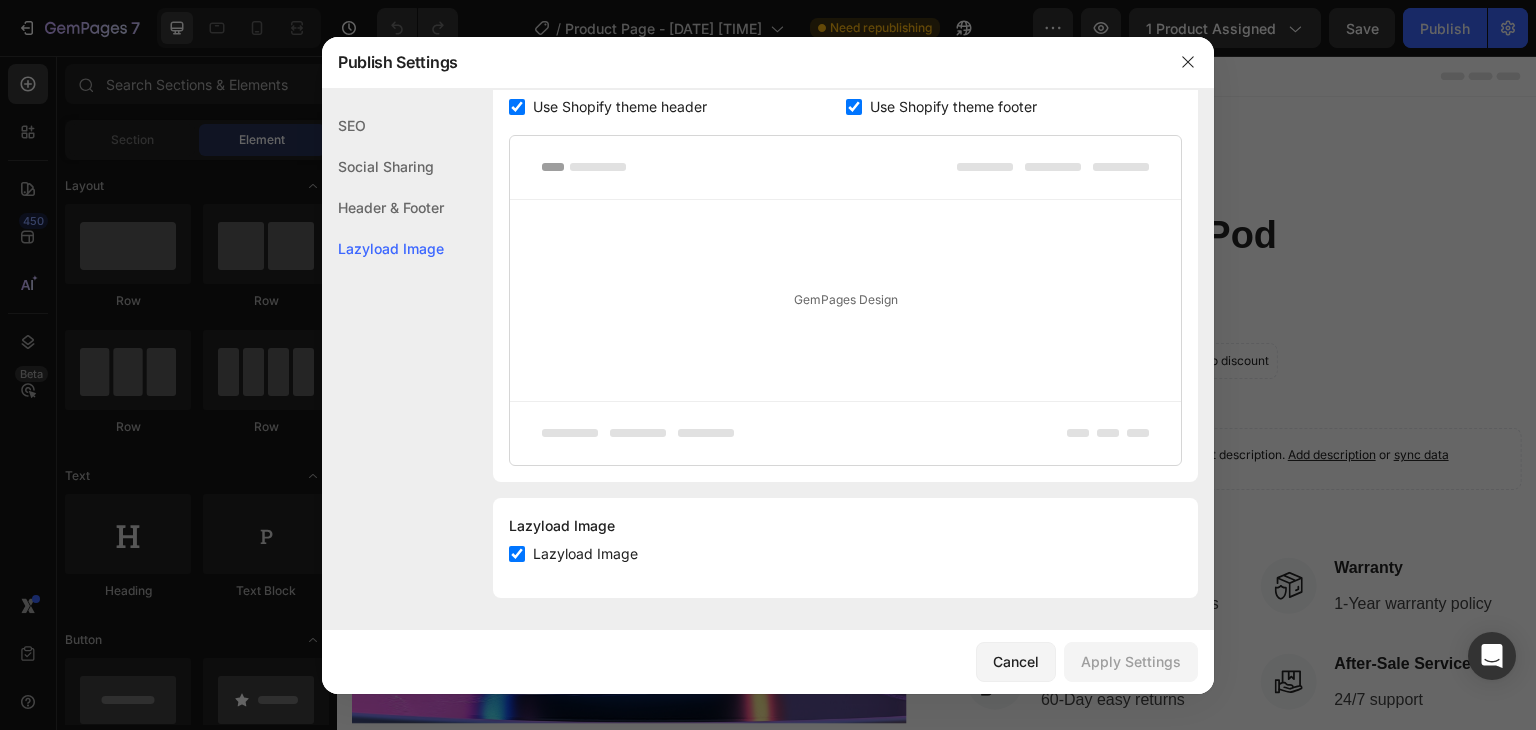 click on "SEO" 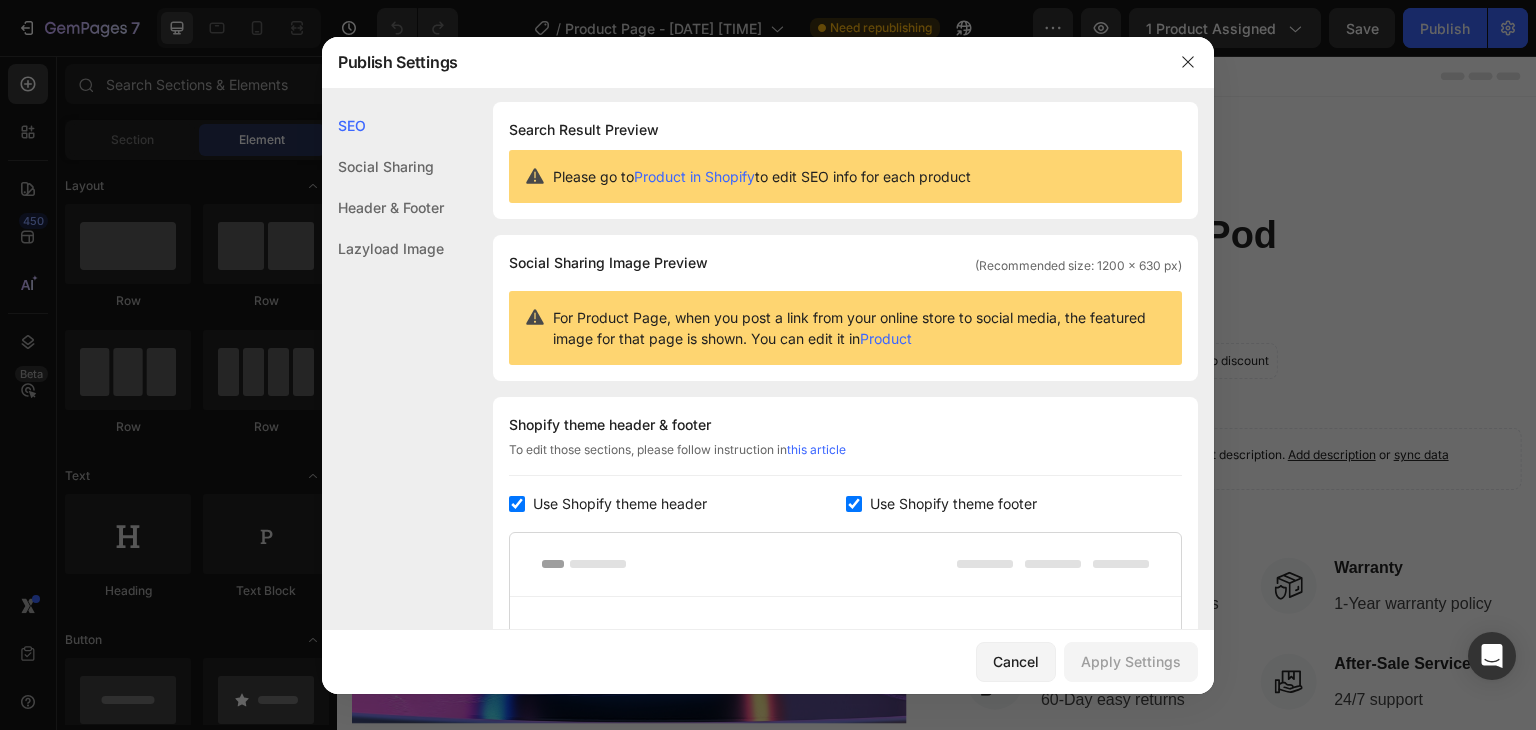 scroll, scrollTop: 0, scrollLeft: 0, axis: both 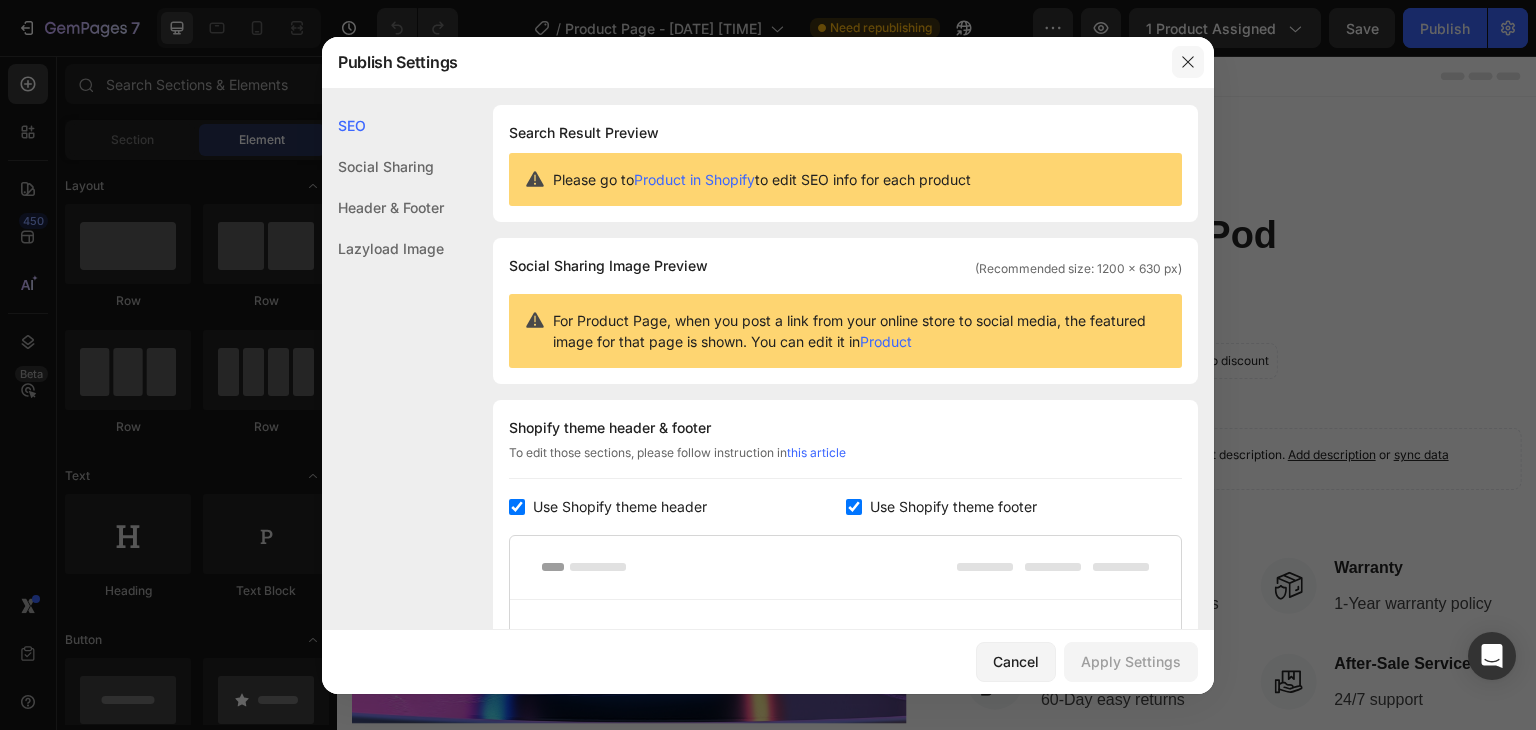 click at bounding box center (1188, 62) 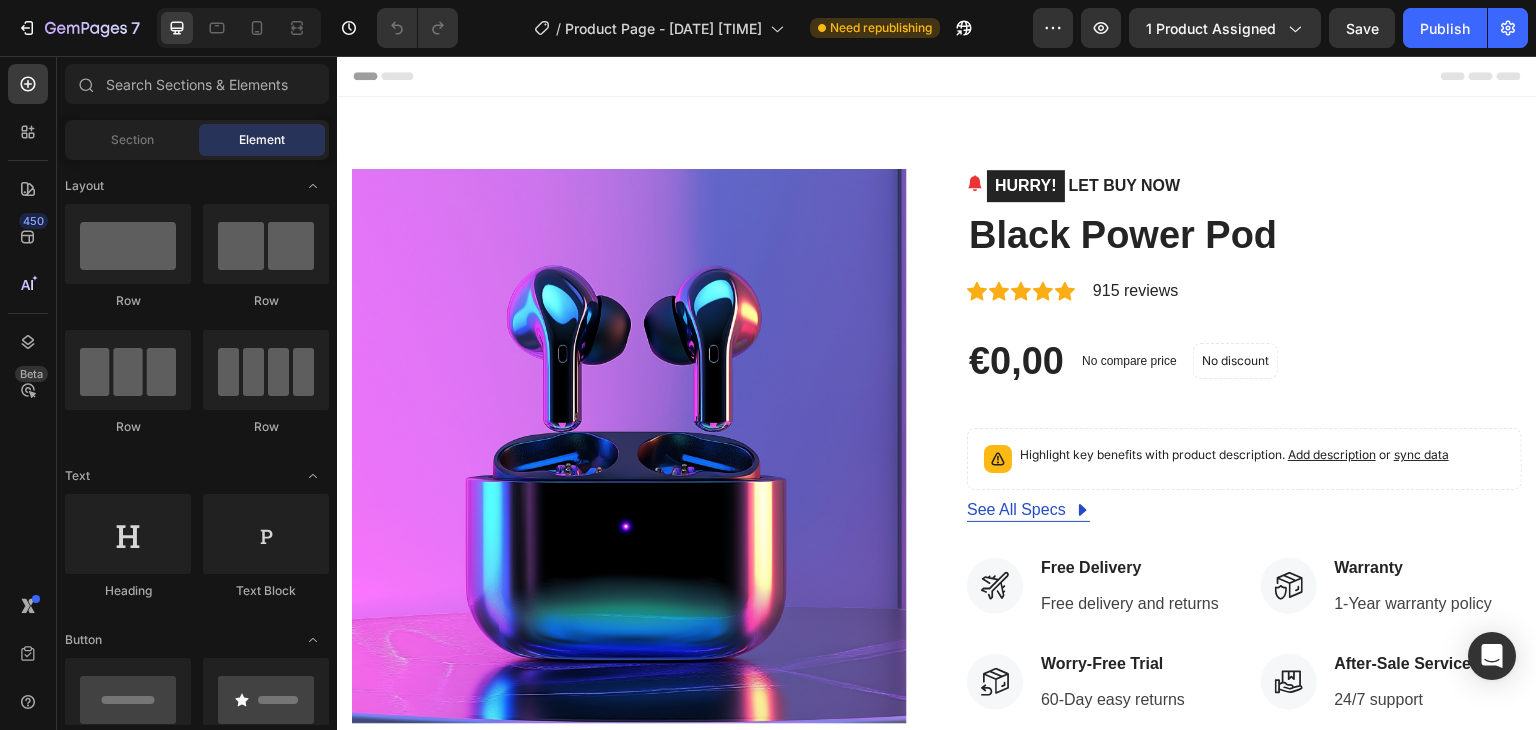 click 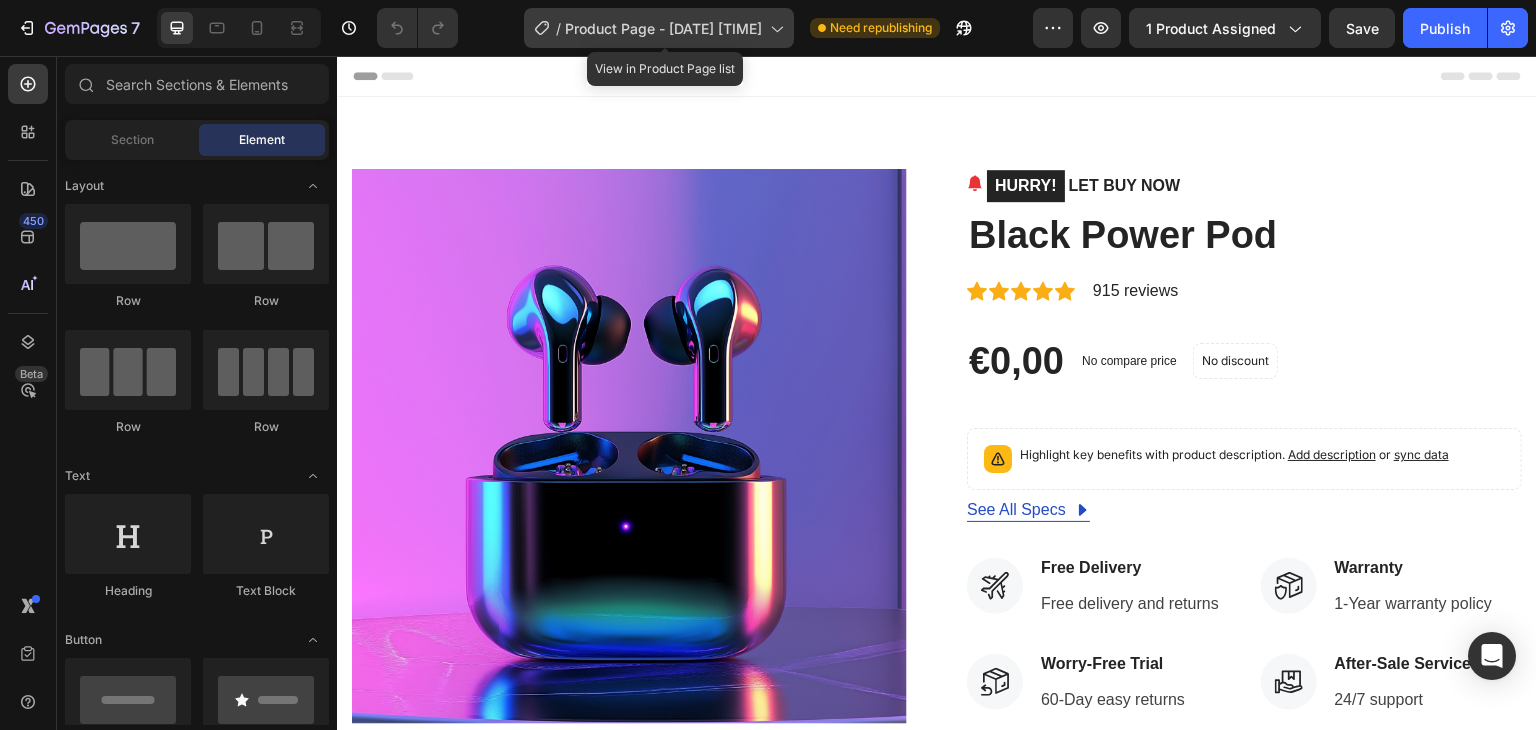 click on "Product Page - Aug 1, 22:48:42" at bounding box center (663, 28) 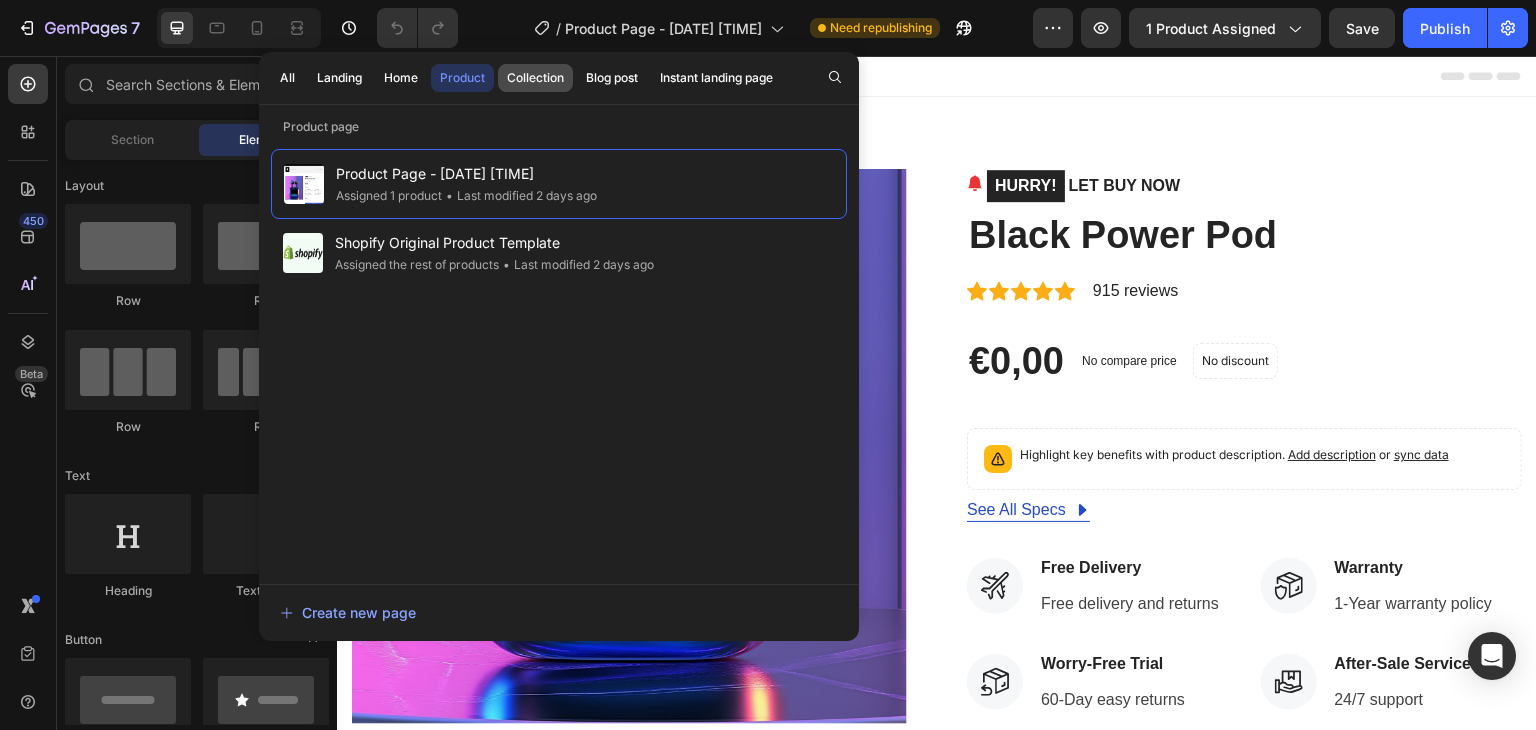 click on "Collection" 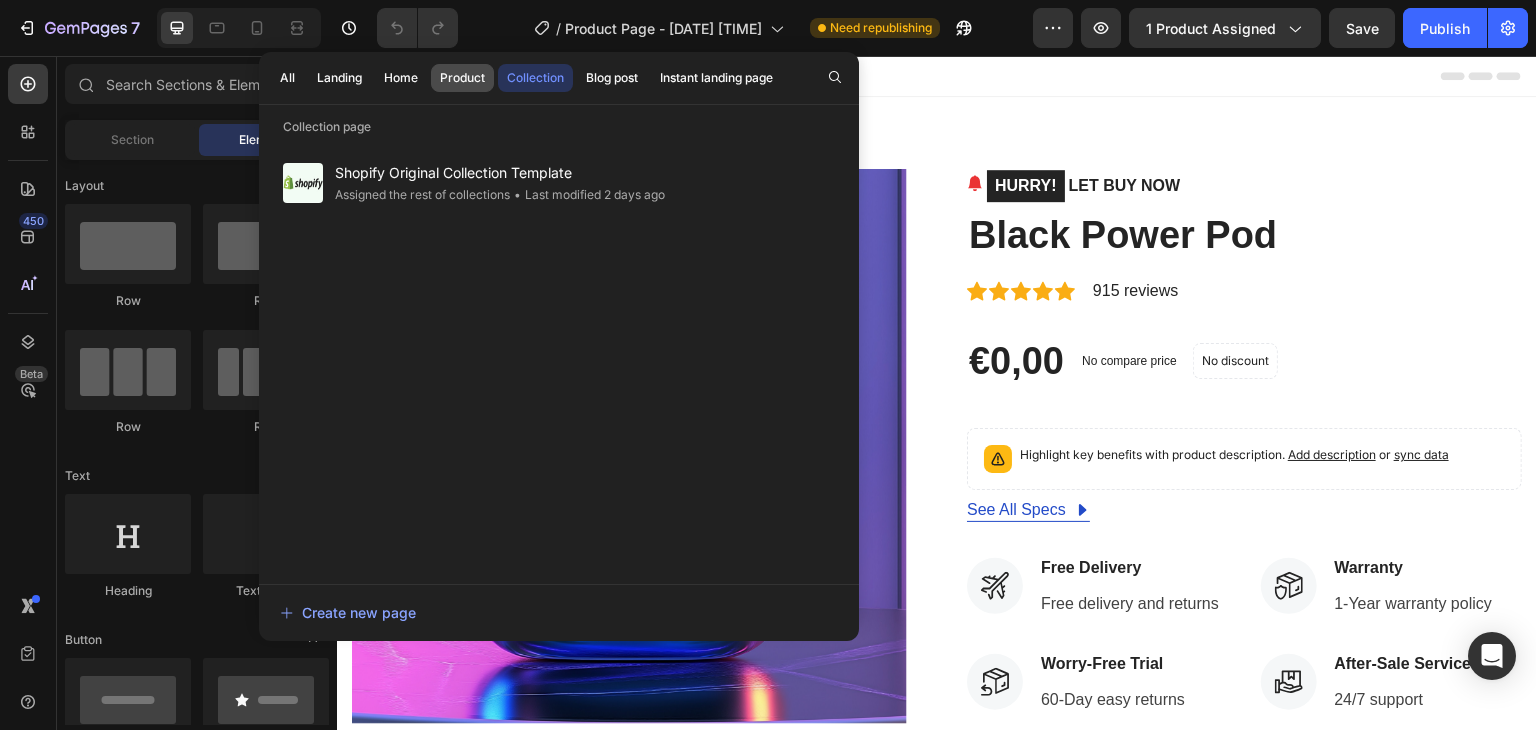 click on "Product" at bounding box center [462, 78] 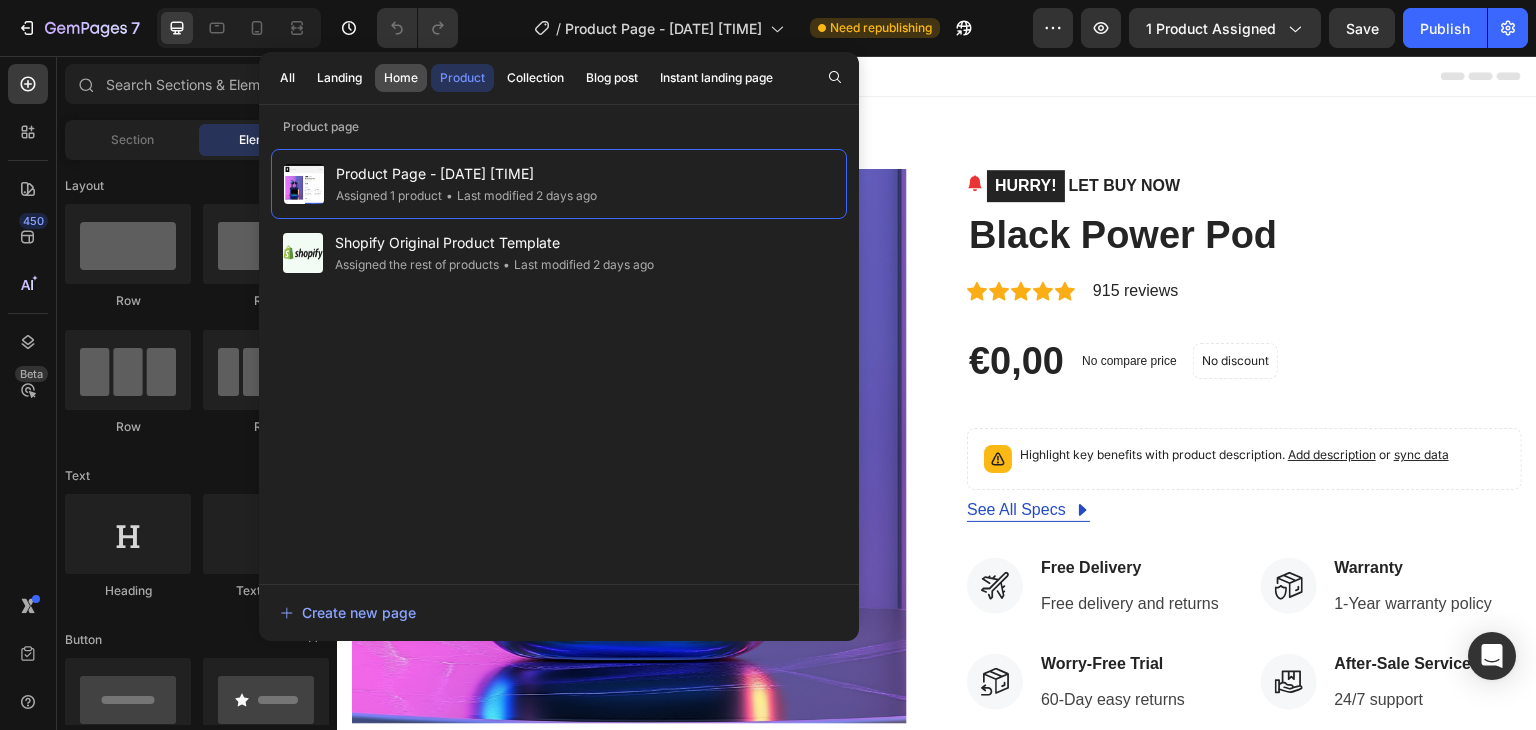 click on "Home" at bounding box center (401, 78) 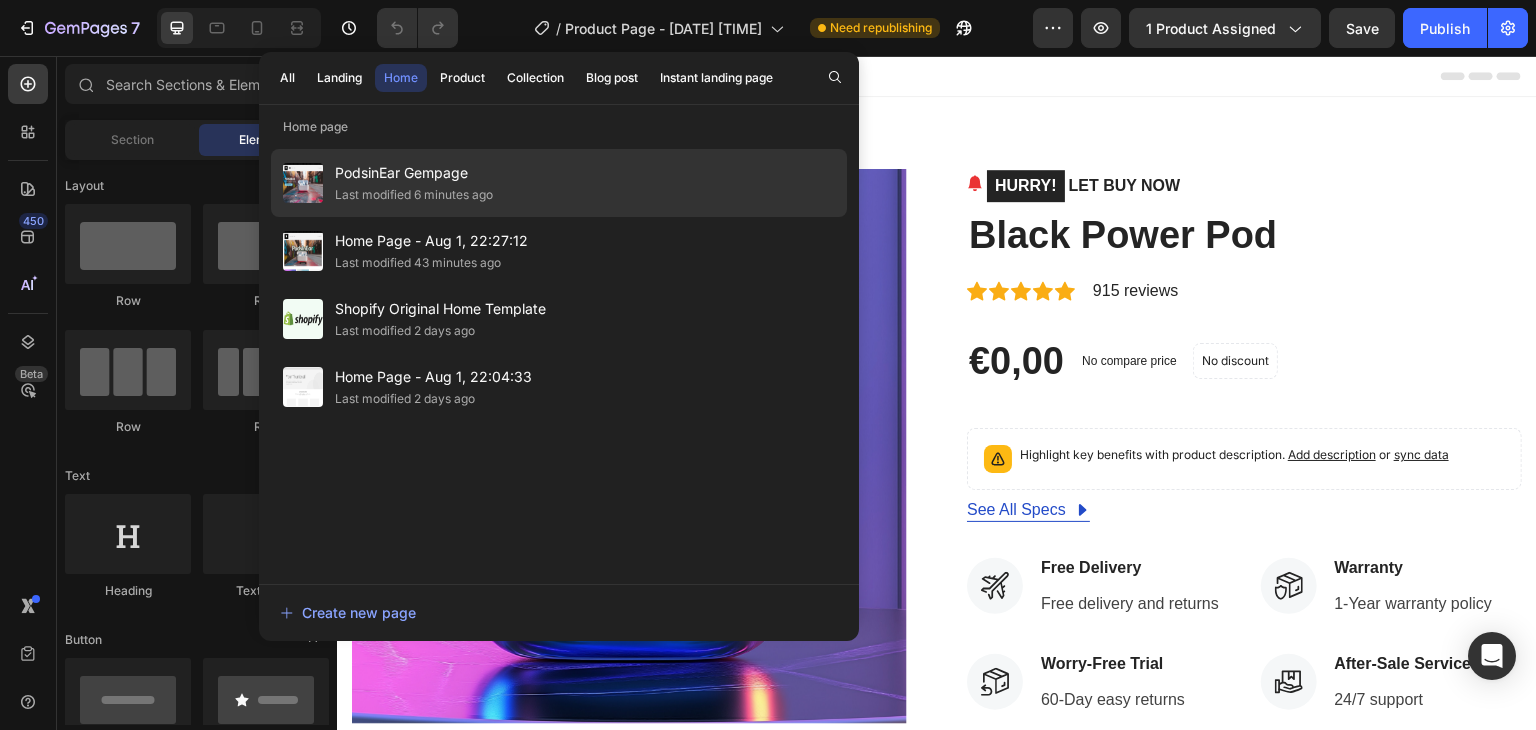 click on "PodsinEar Gempage" at bounding box center (414, 173) 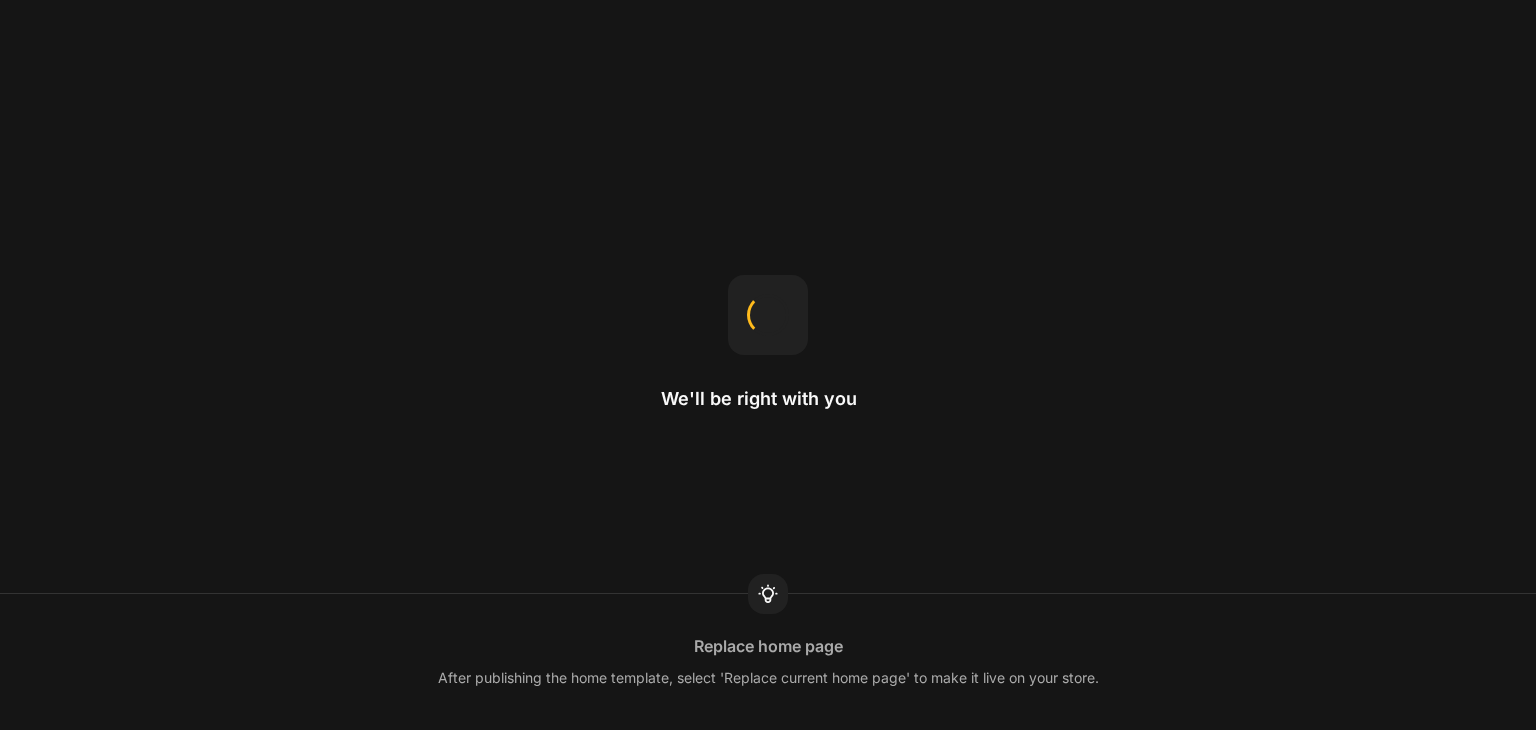 scroll, scrollTop: 0, scrollLeft: 0, axis: both 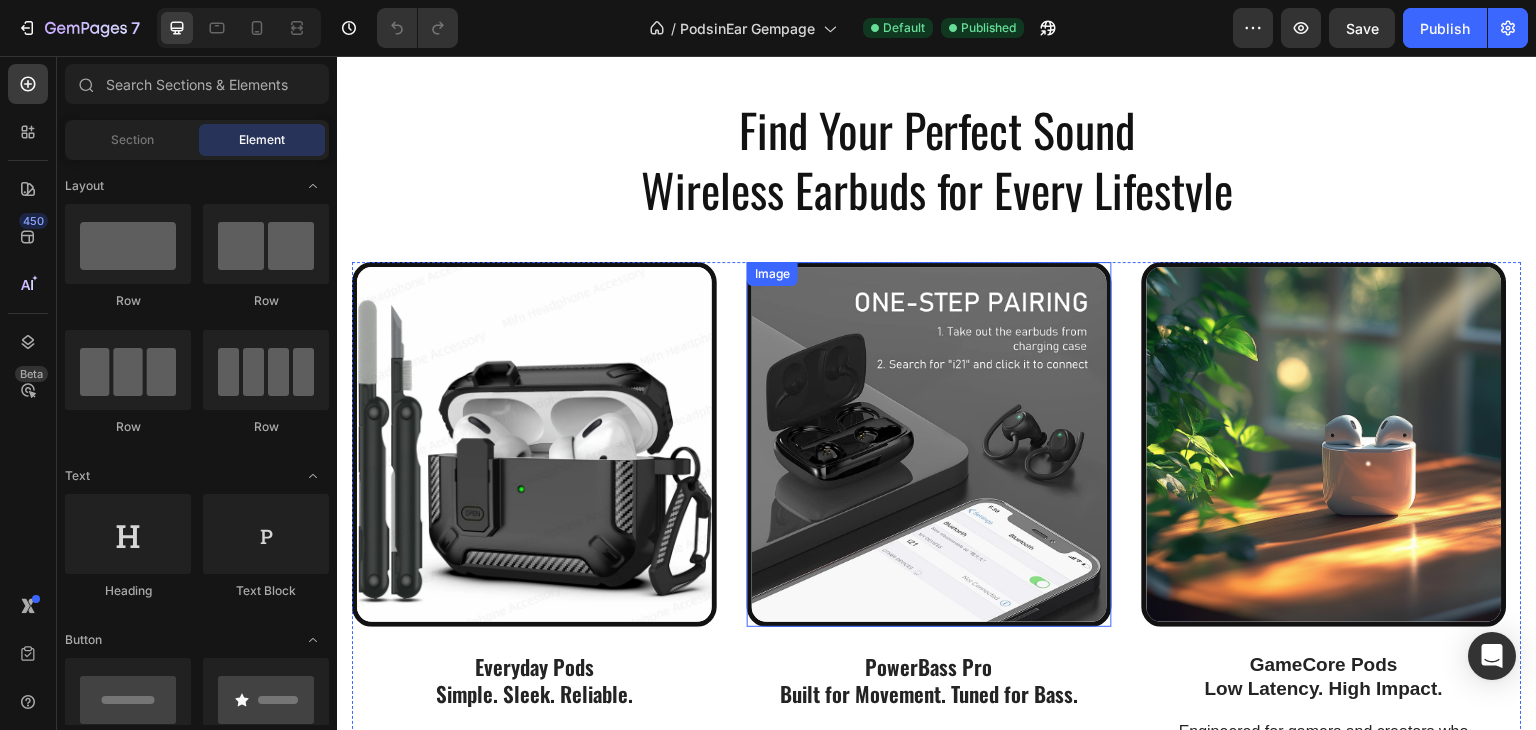 click at bounding box center (929, 444) 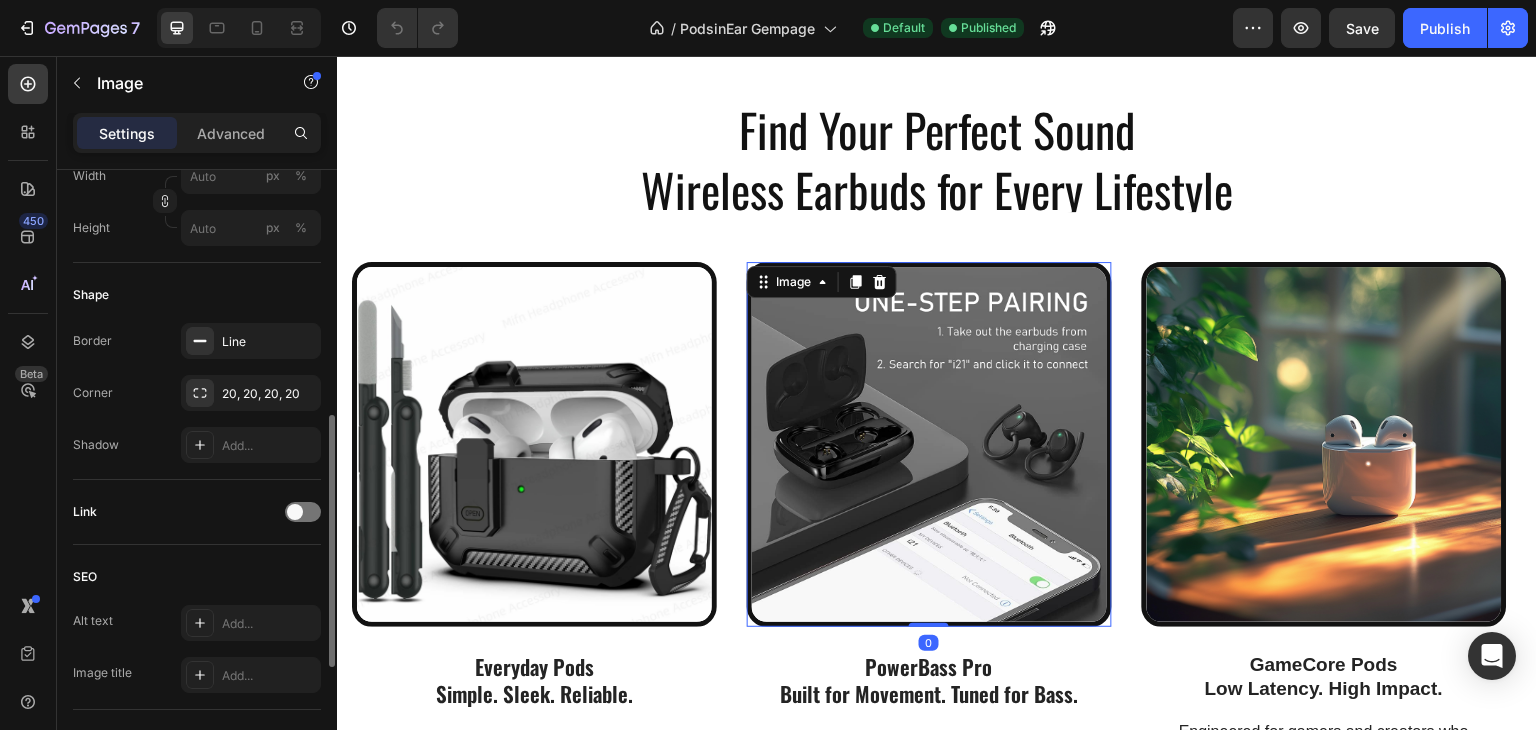 scroll, scrollTop: 892, scrollLeft: 0, axis: vertical 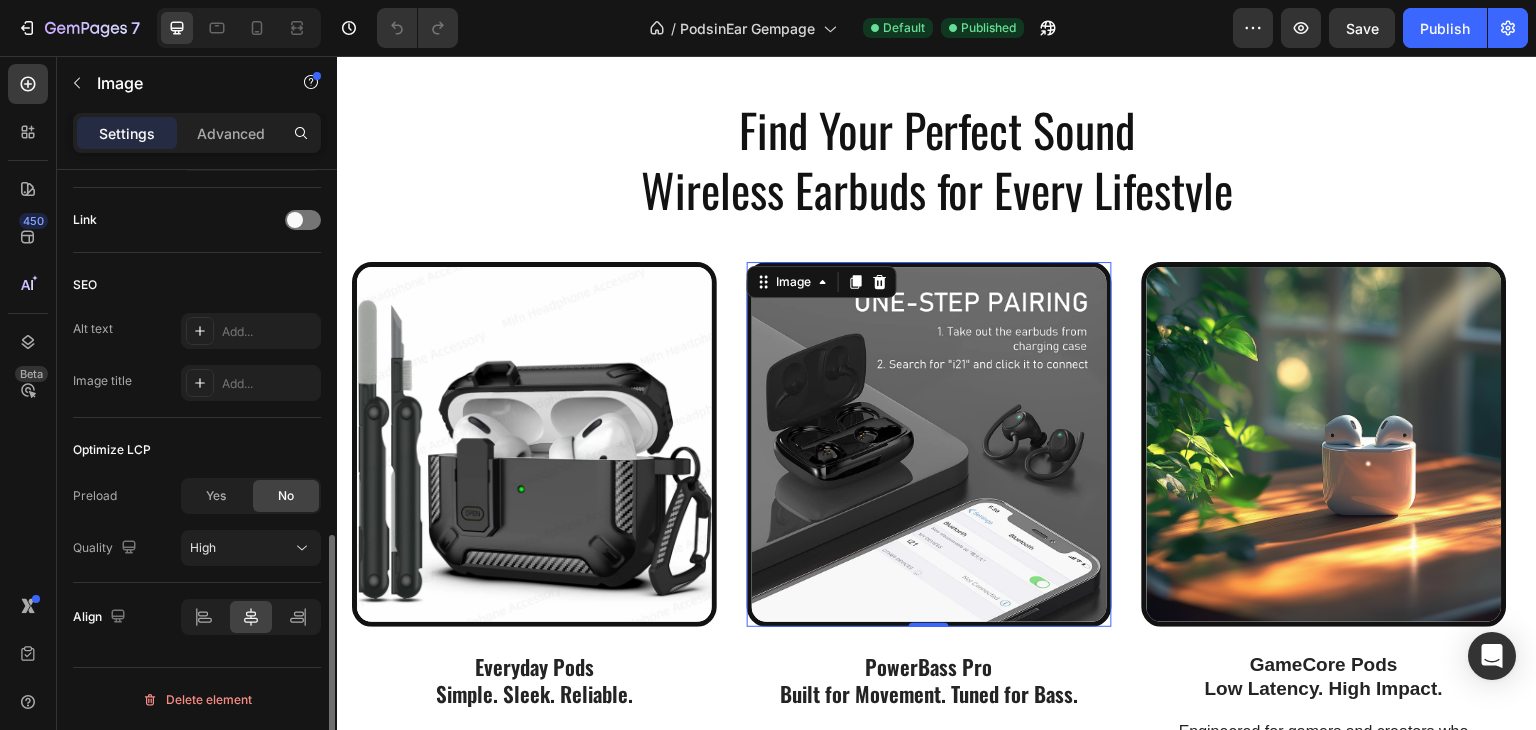 click on "Link" at bounding box center (197, 220) 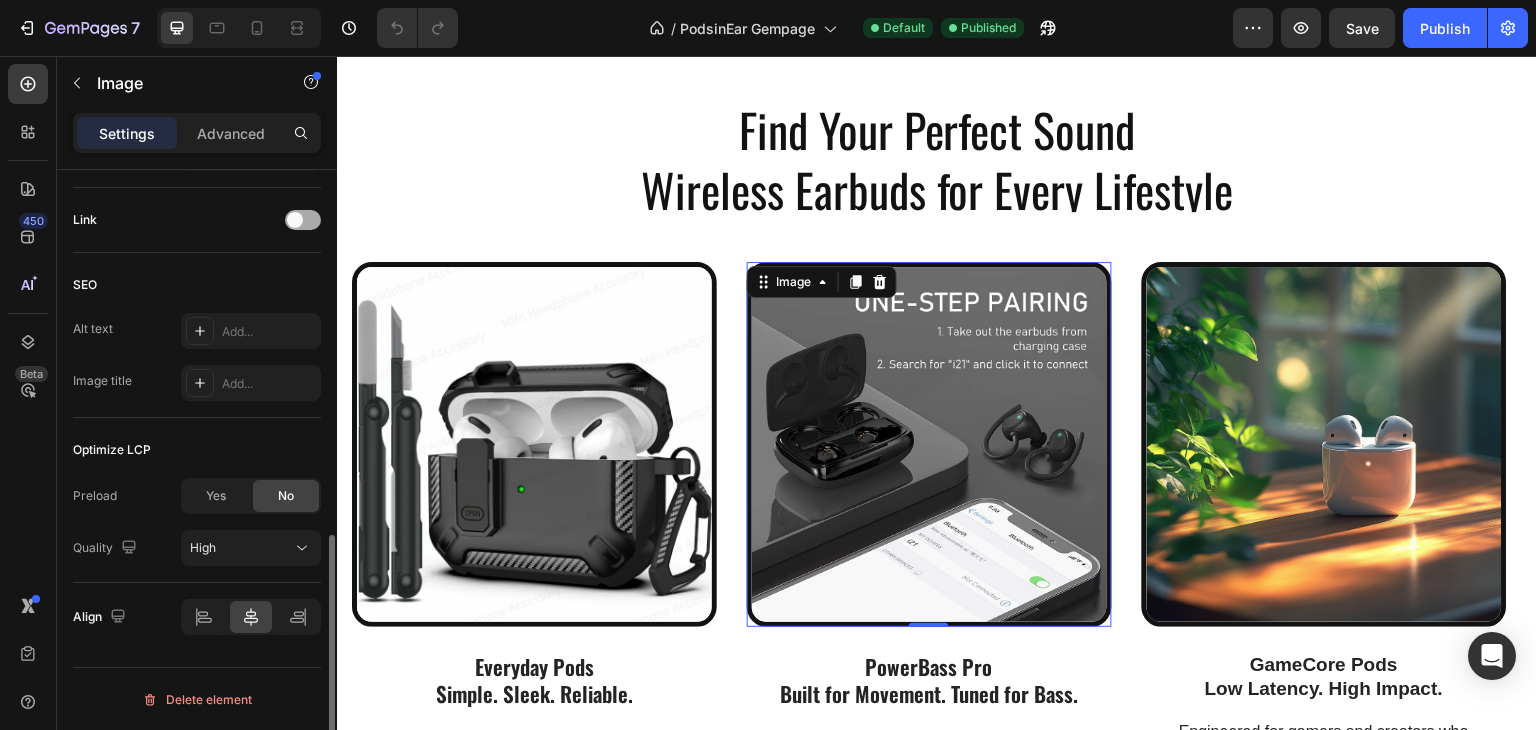 click at bounding box center [303, 220] 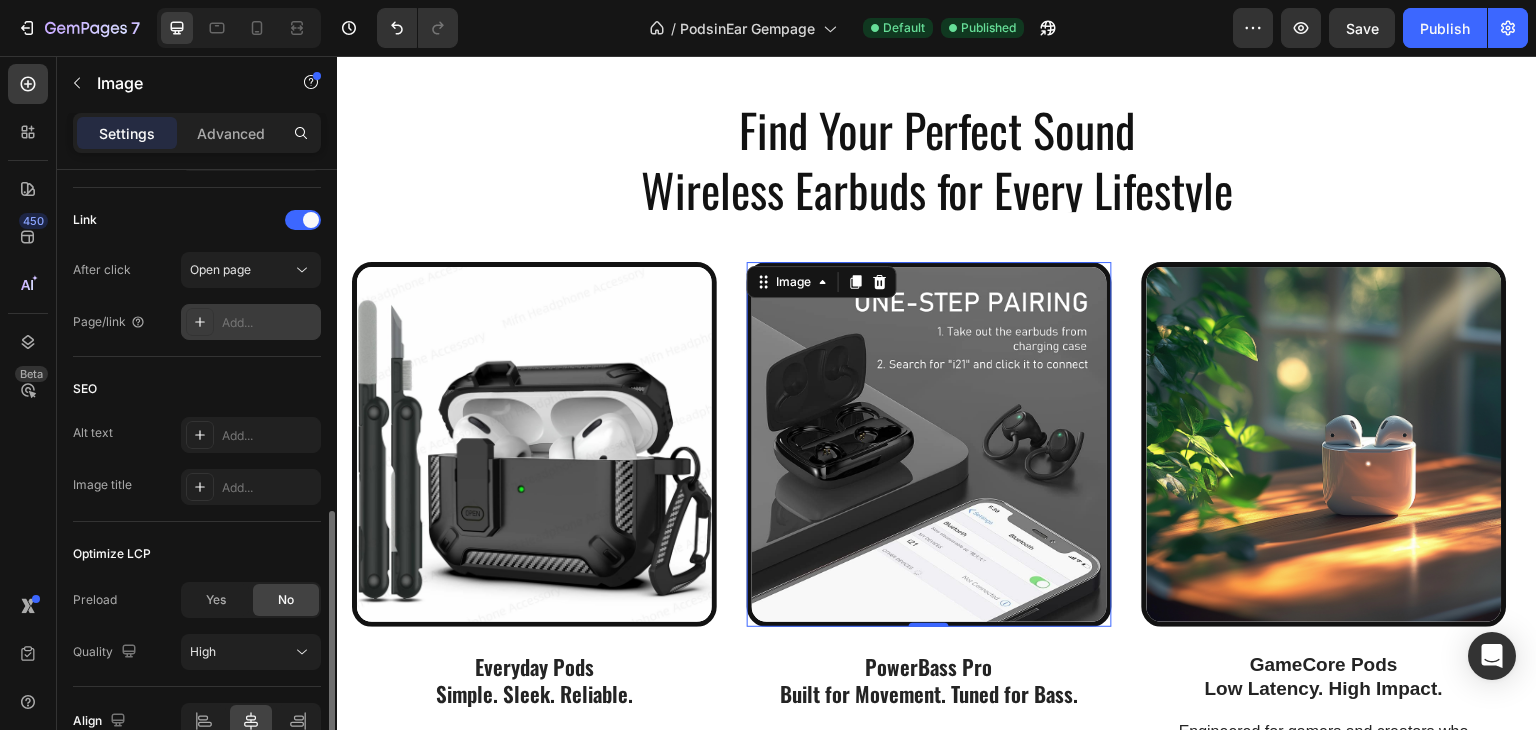 click on "Add..." at bounding box center (269, 323) 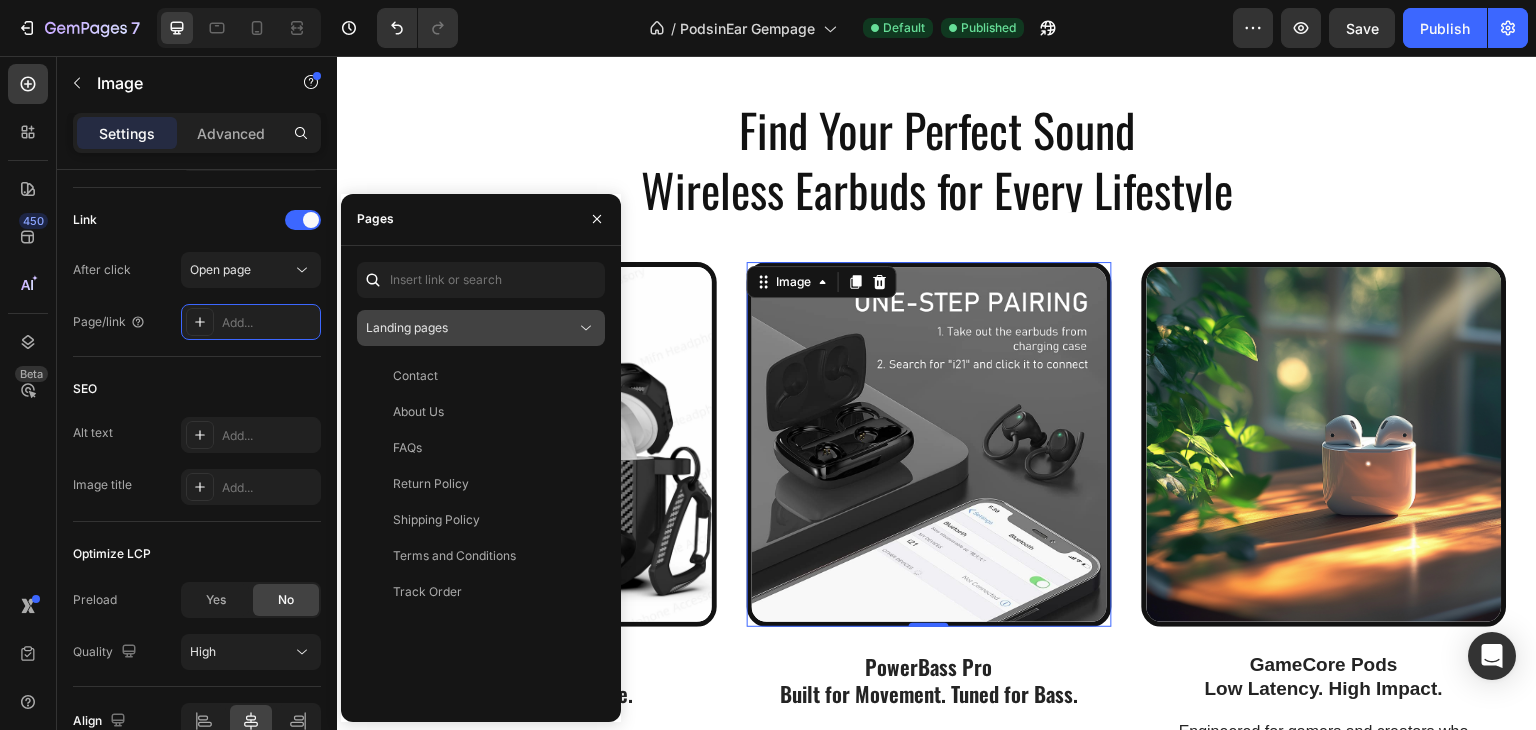 click on "Landing pages" at bounding box center (471, 328) 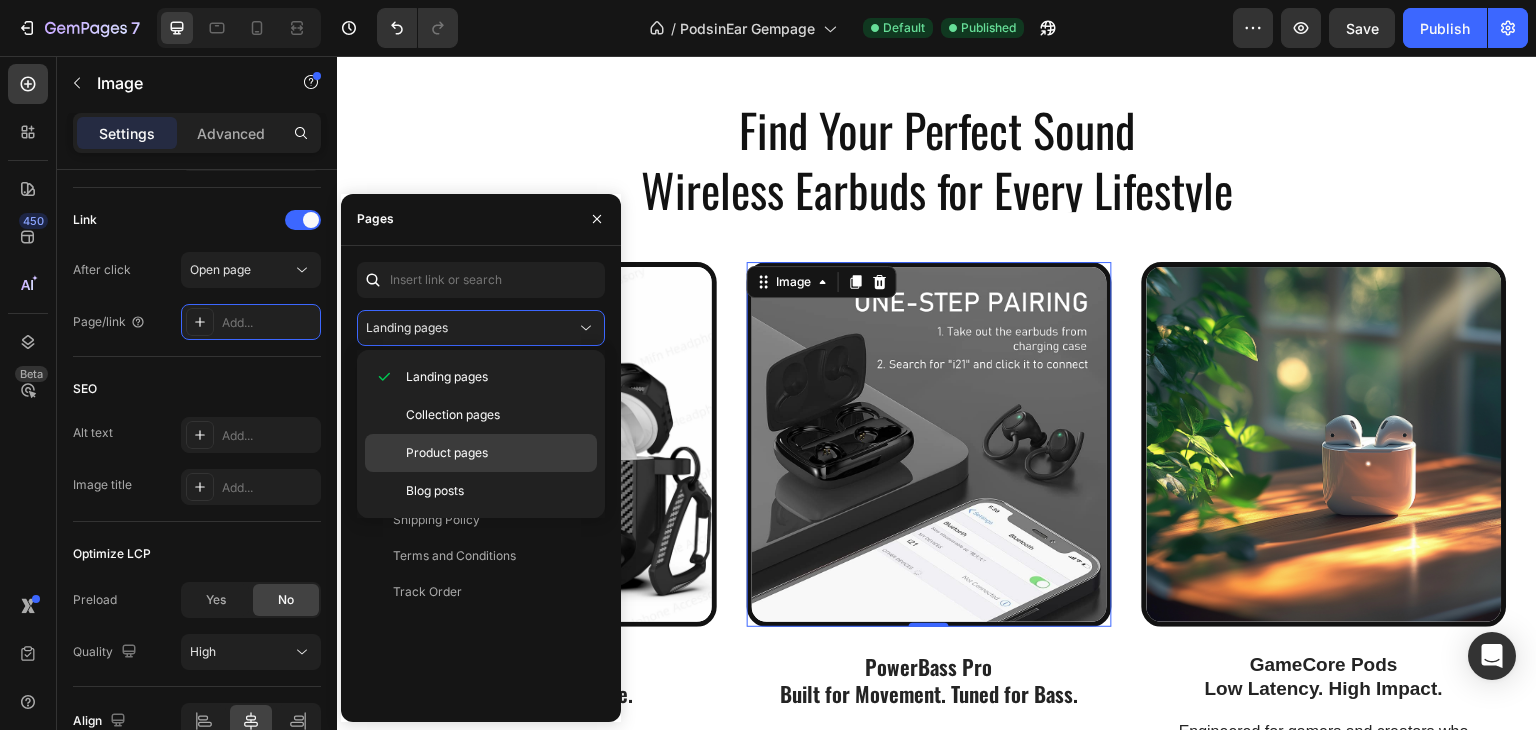click on "Product pages" 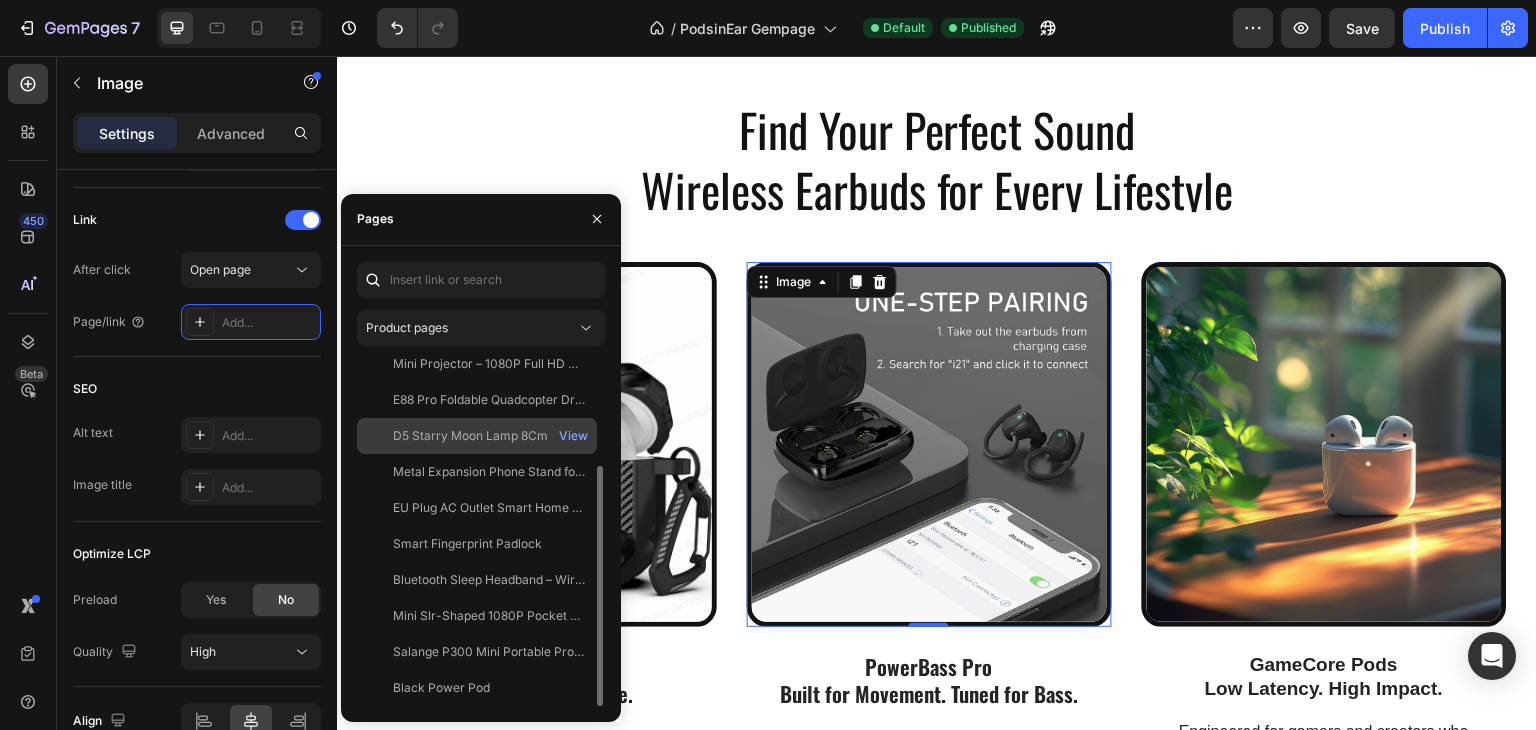 scroll, scrollTop: 0, scrollLeft: 0, axis: both 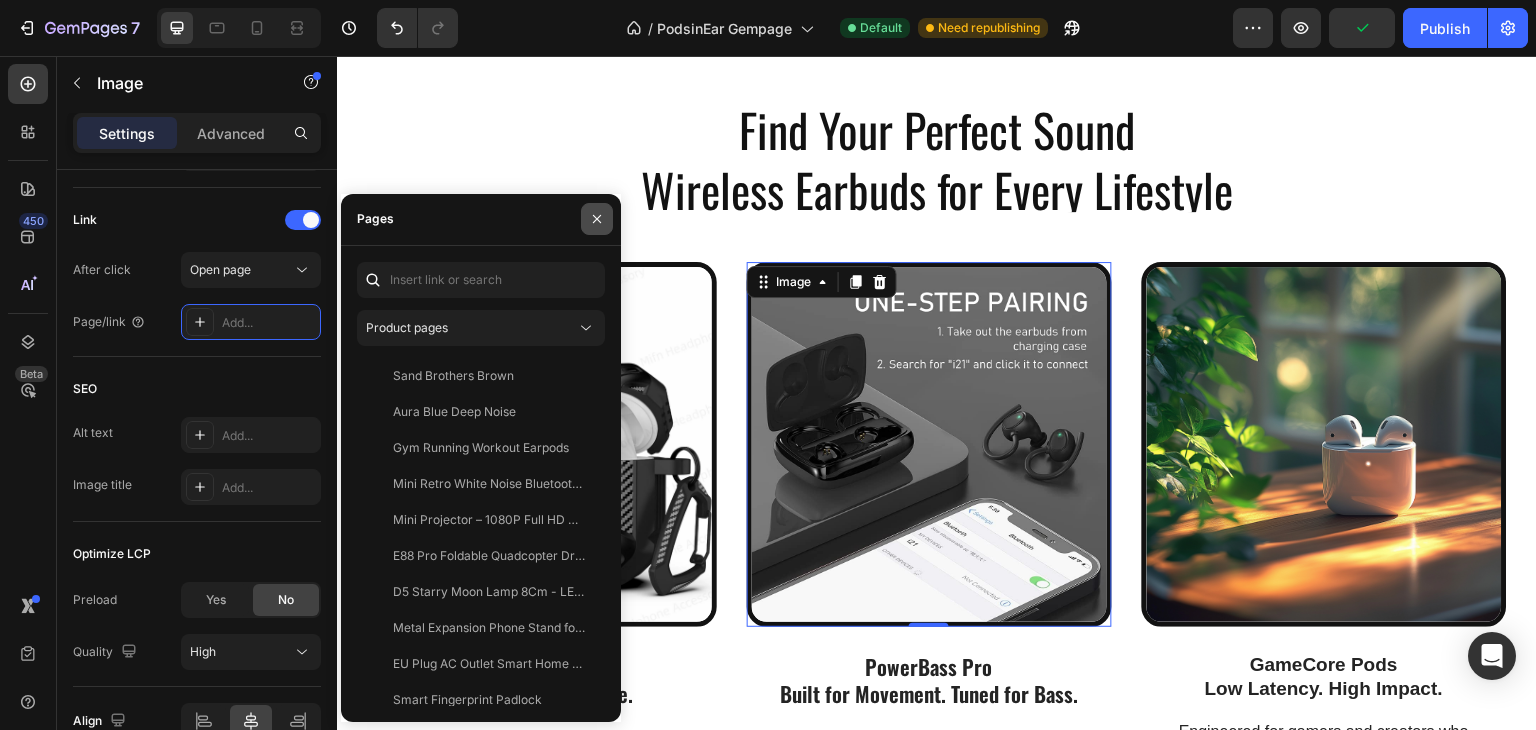click 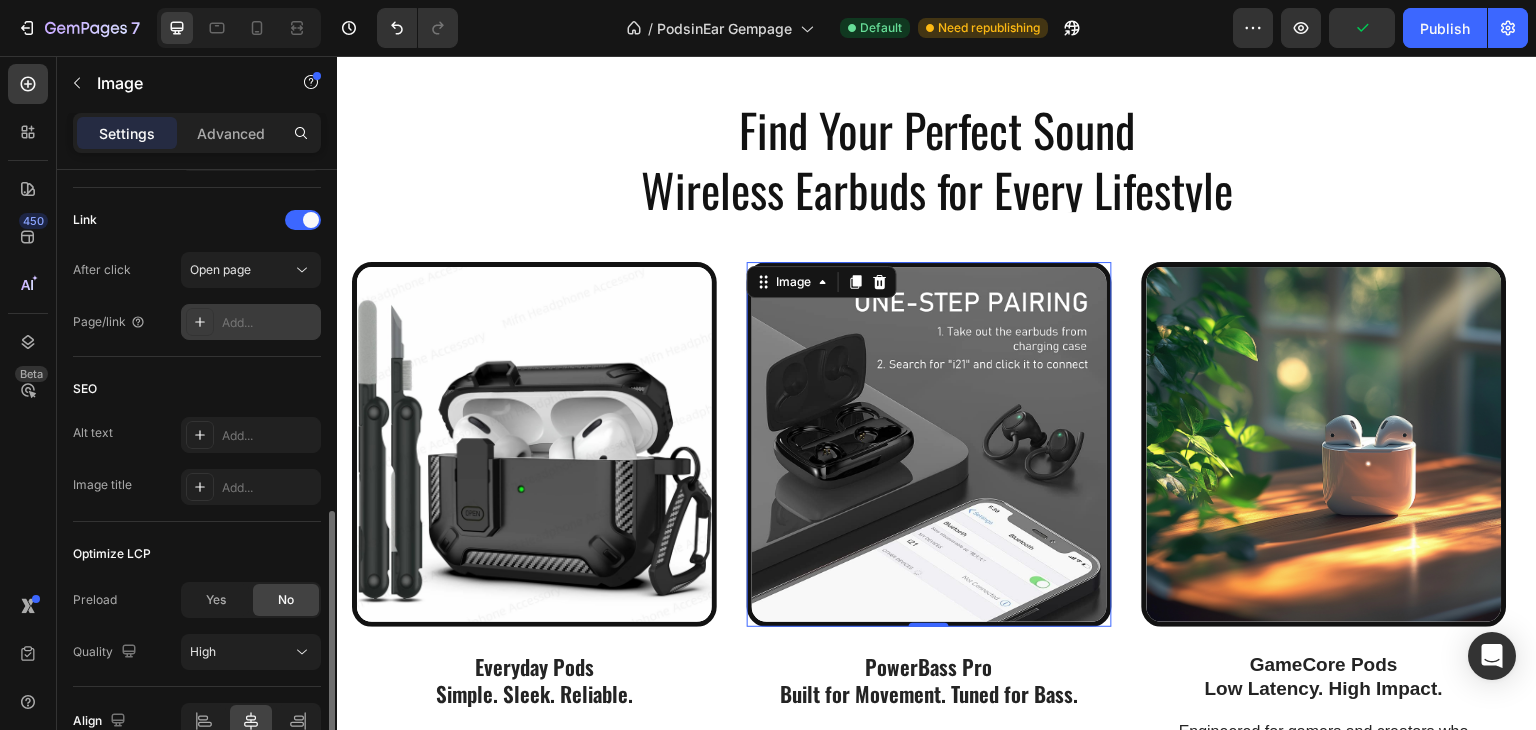 click on "Add..." at bounding box center [269, 323] 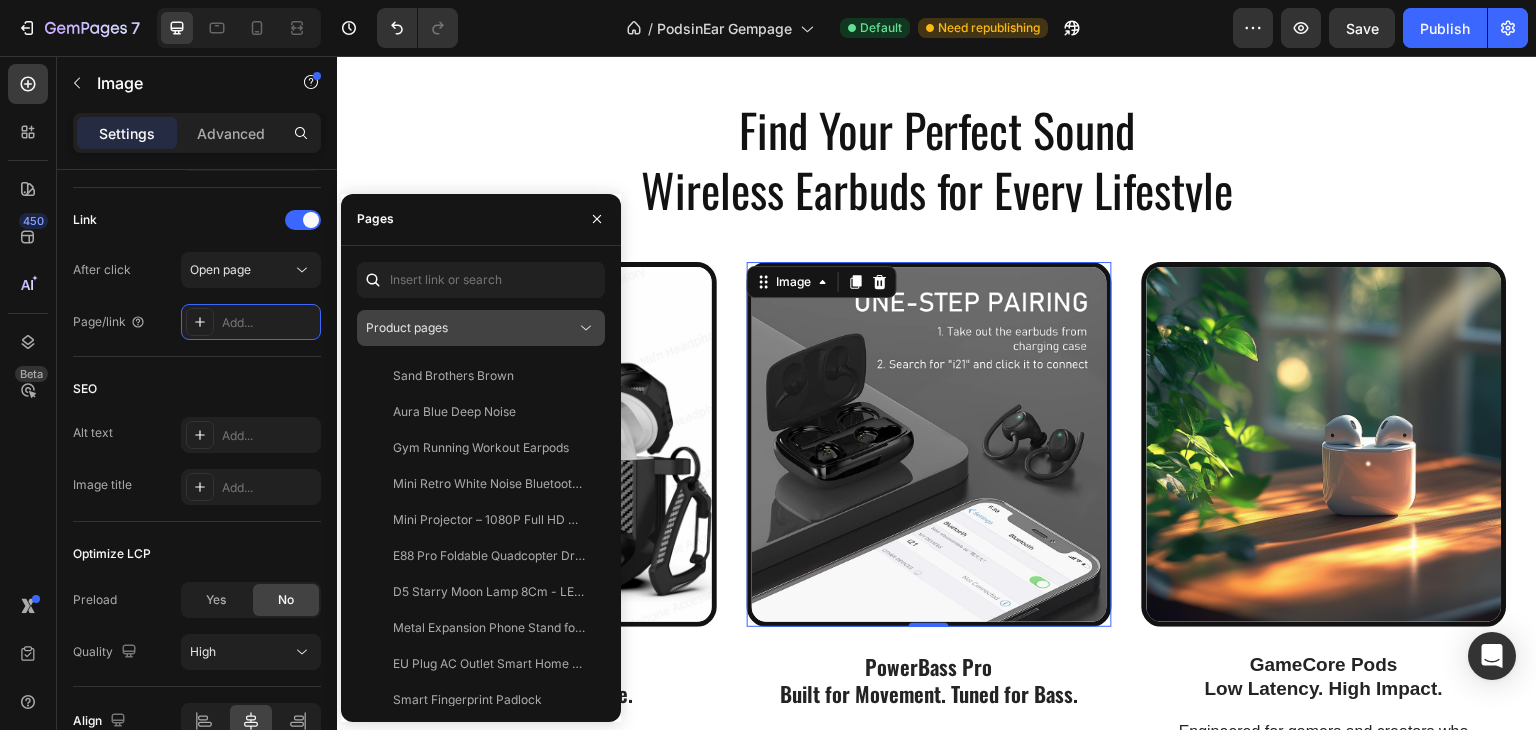 click 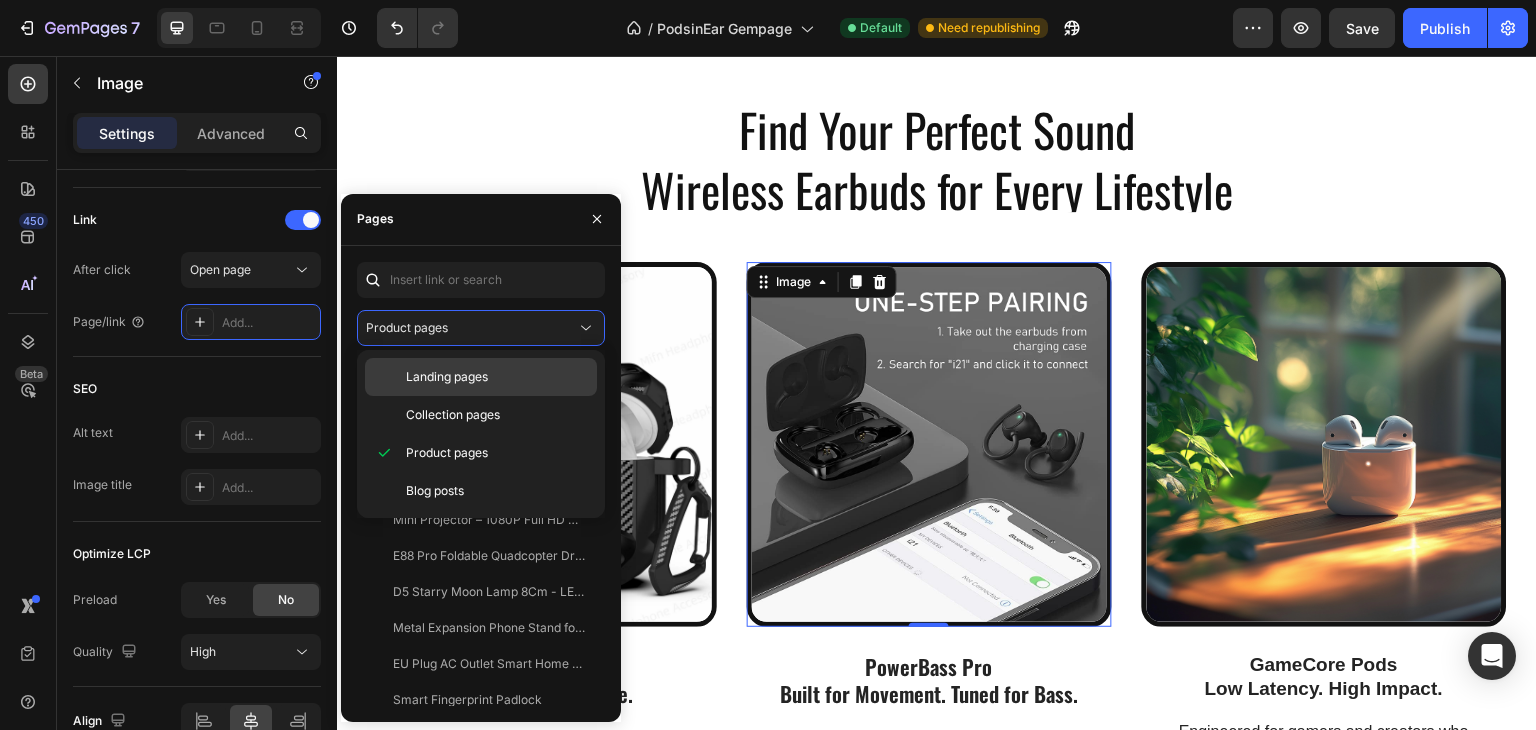 click on "Landing pages" 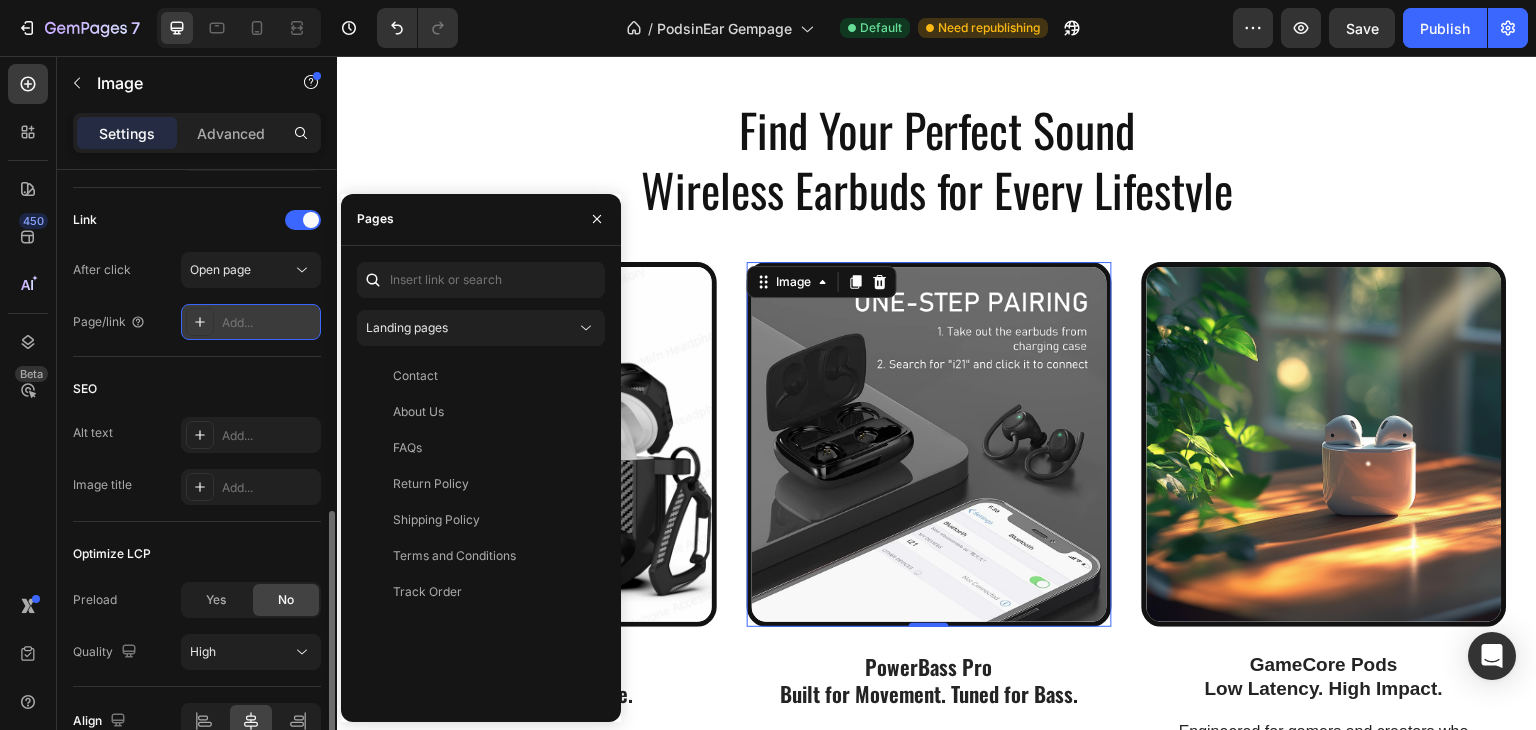 click 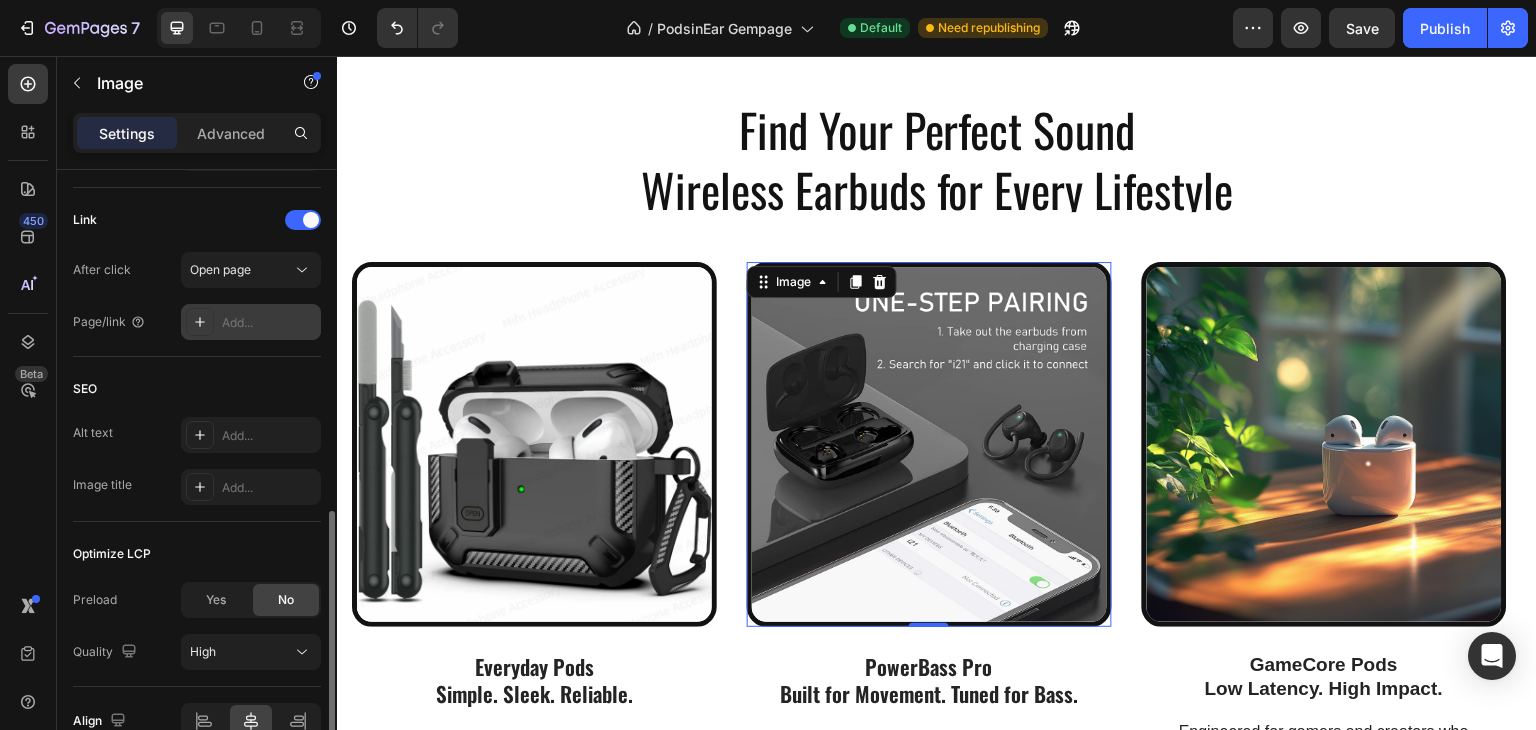 drag, startPoint x: 230, startPoint y: 321, endPoint x: 215, endPoint y: 322, distance: 15.033297 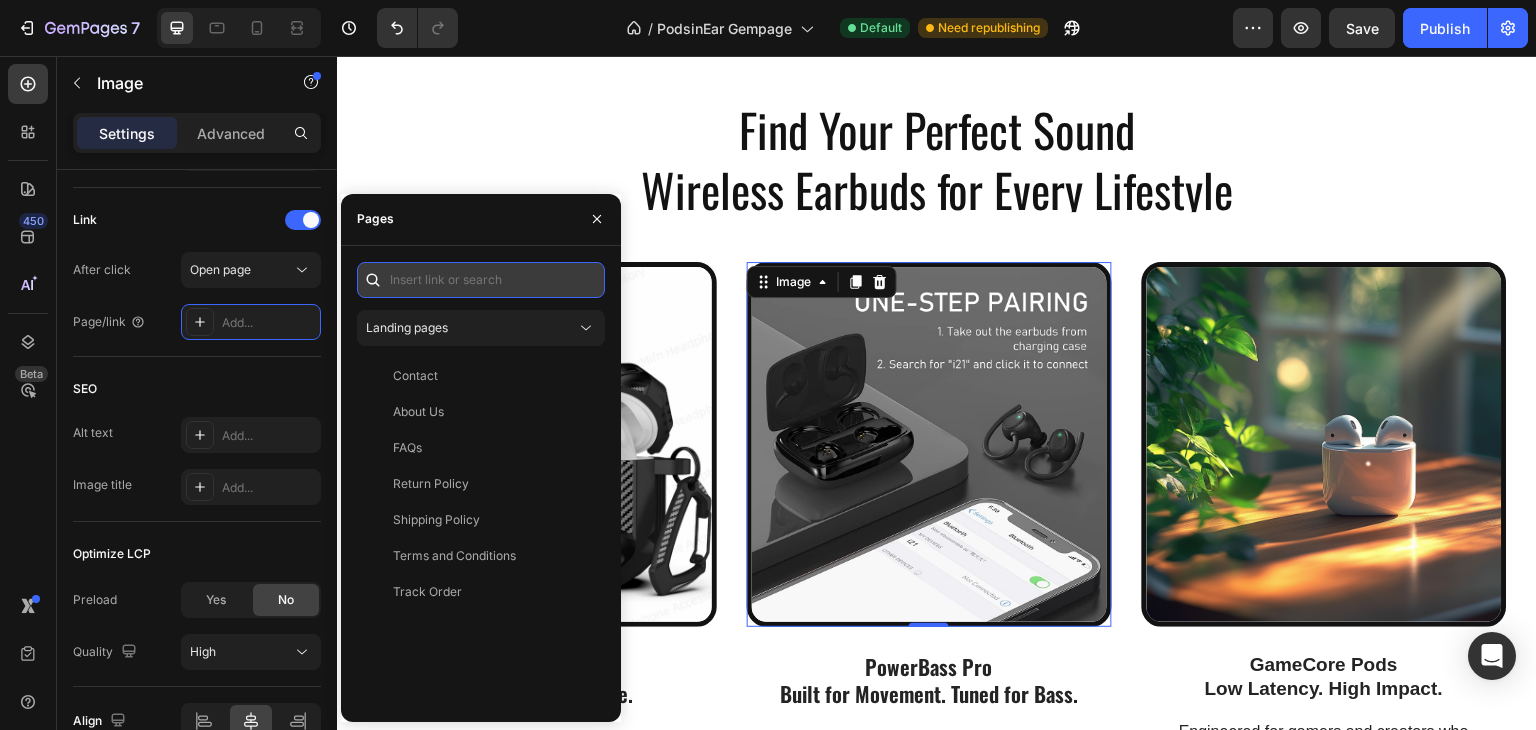 click at bounding box center (481, 280) 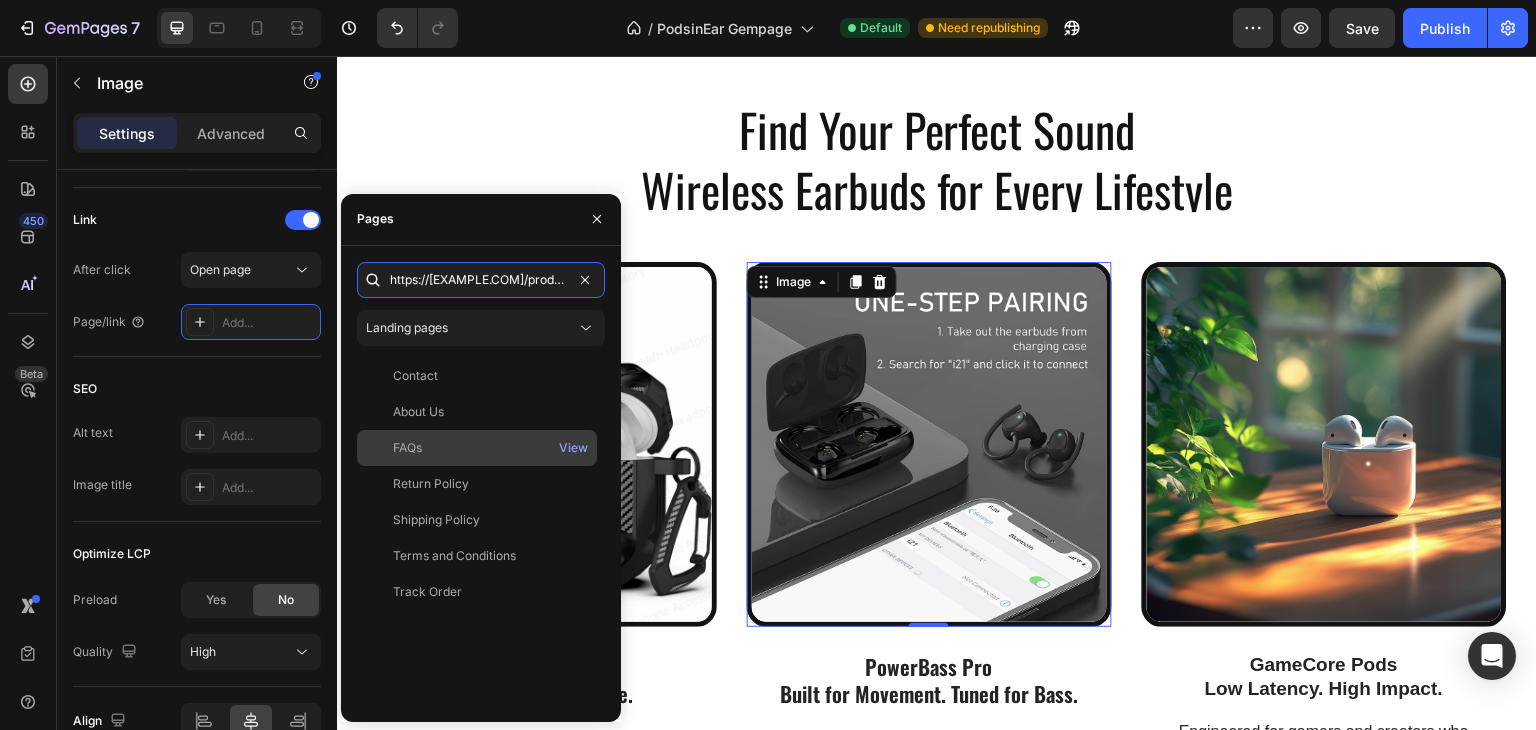 scroll, scrollTop: 0, scrollLeft: 275, axis: horizontal 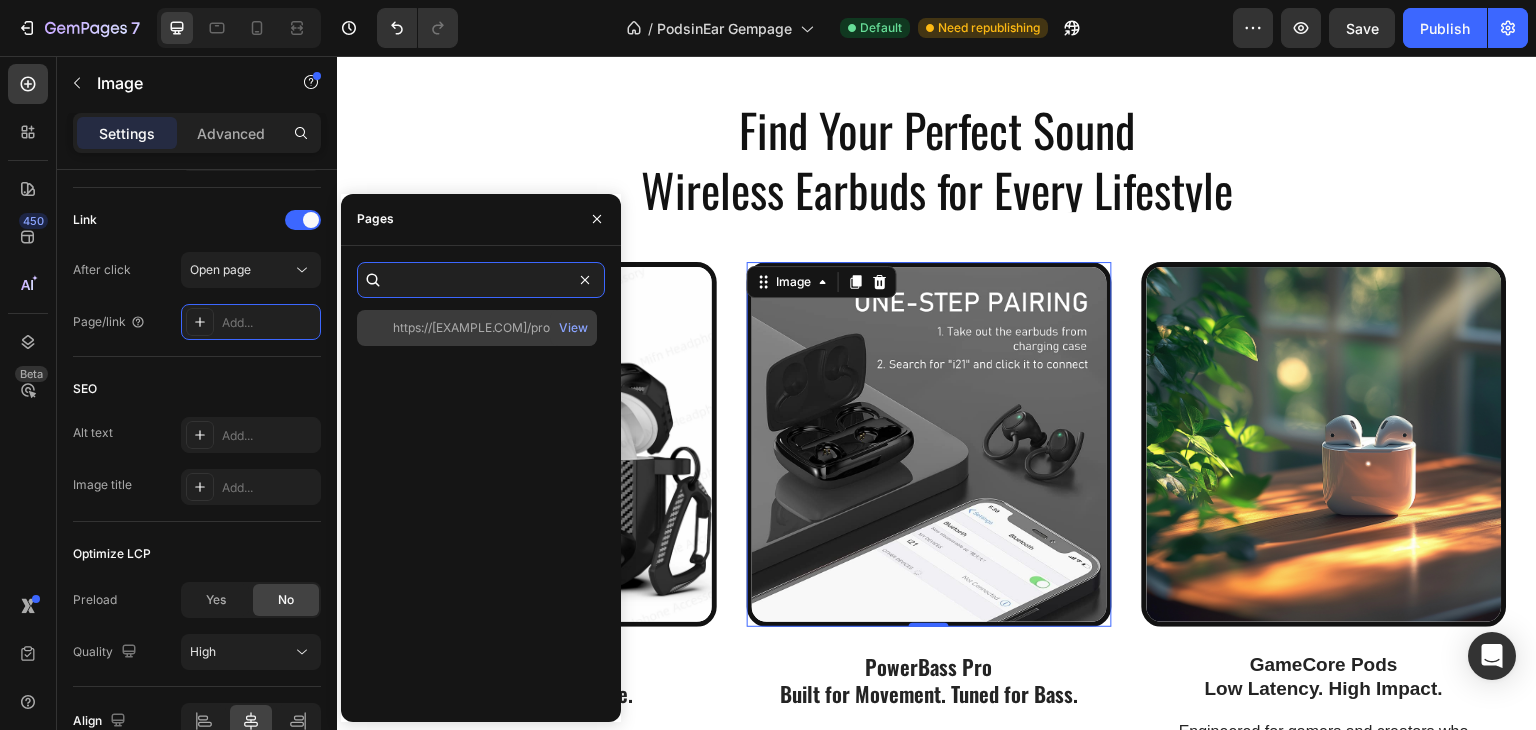 type on "https://podsinear.com/products/black-power-pod?_ab=0&key=1754266763363" 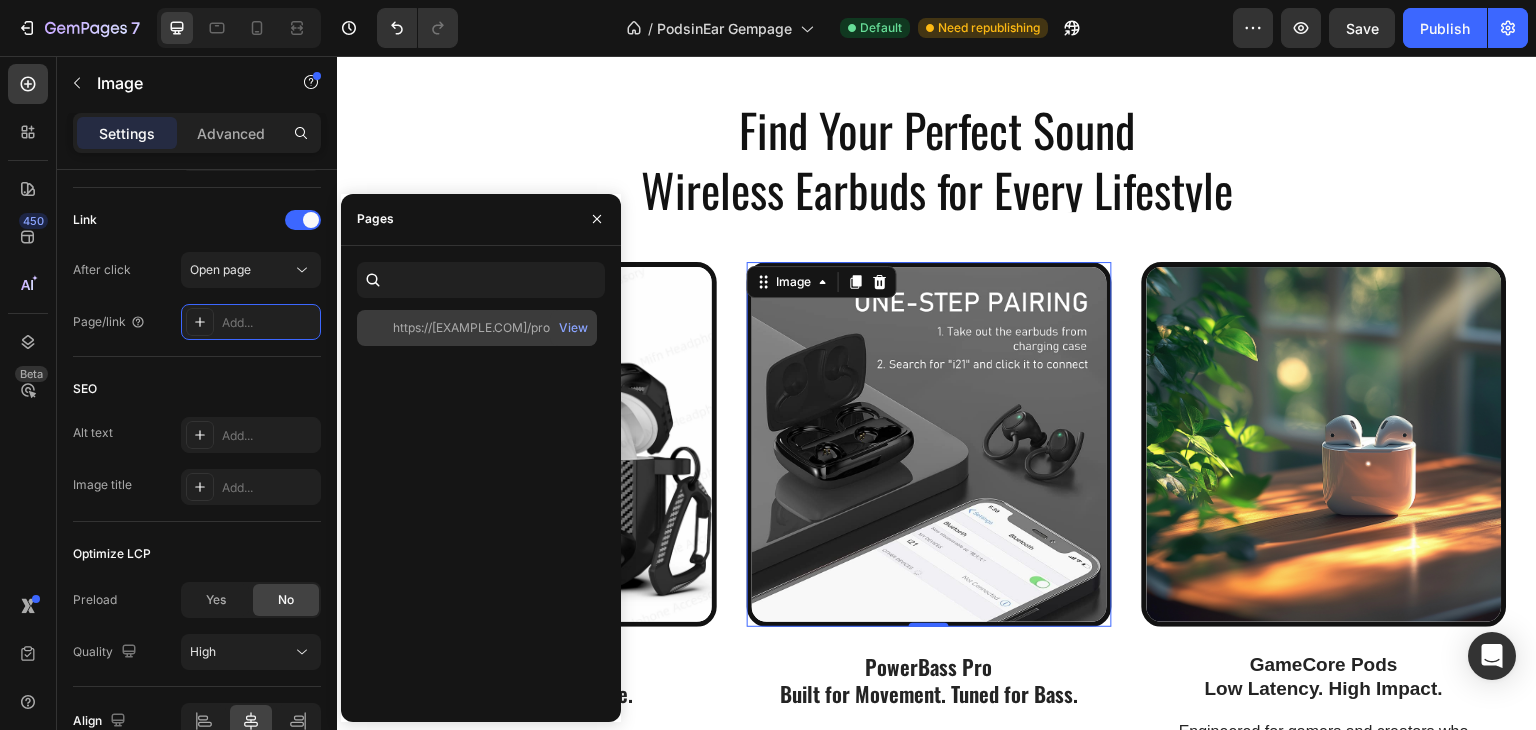 scroll, scrollTop: 0, scrollLeft: 0, axis: both 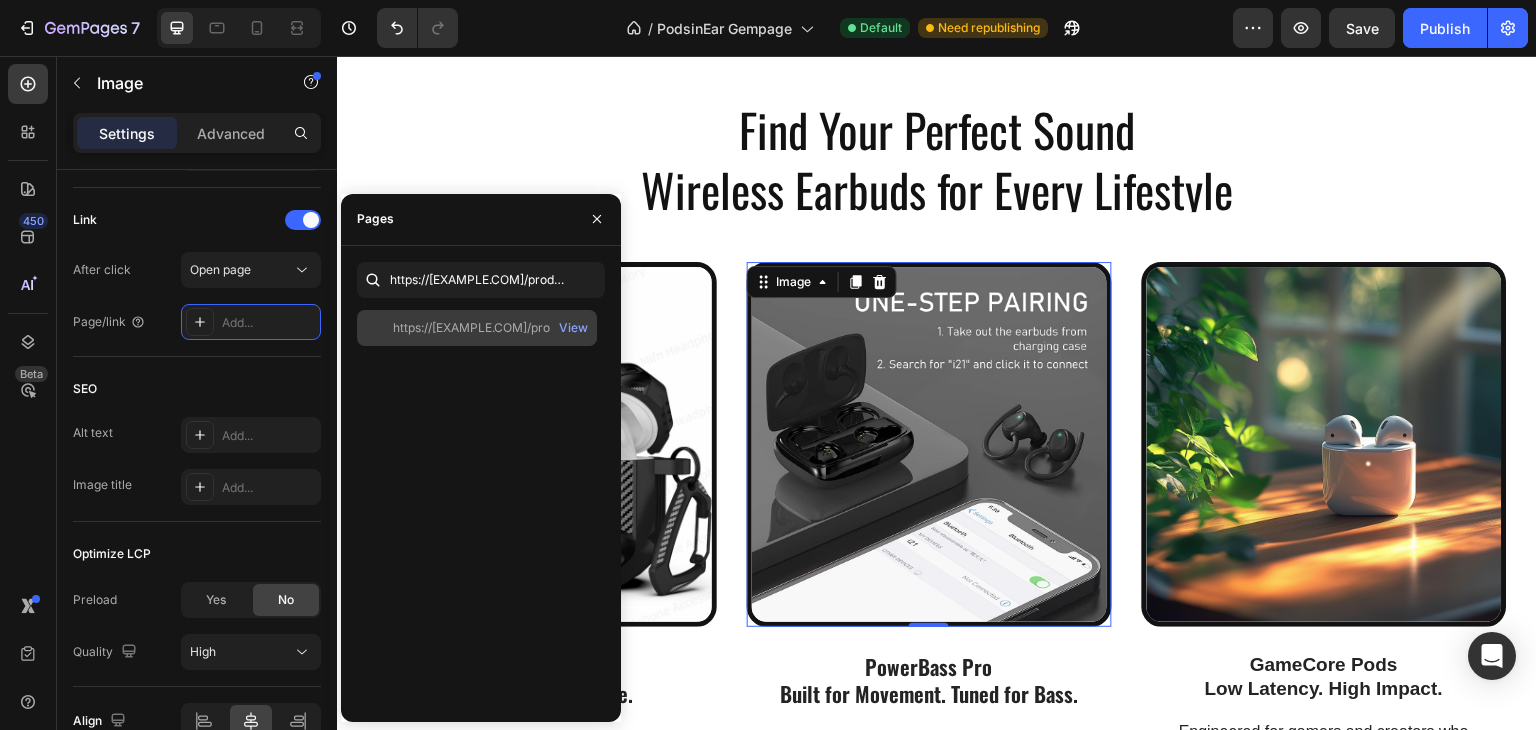 click on "https://podsinear.com/products/black-power-pod?_ab=0&key=1754266763363" 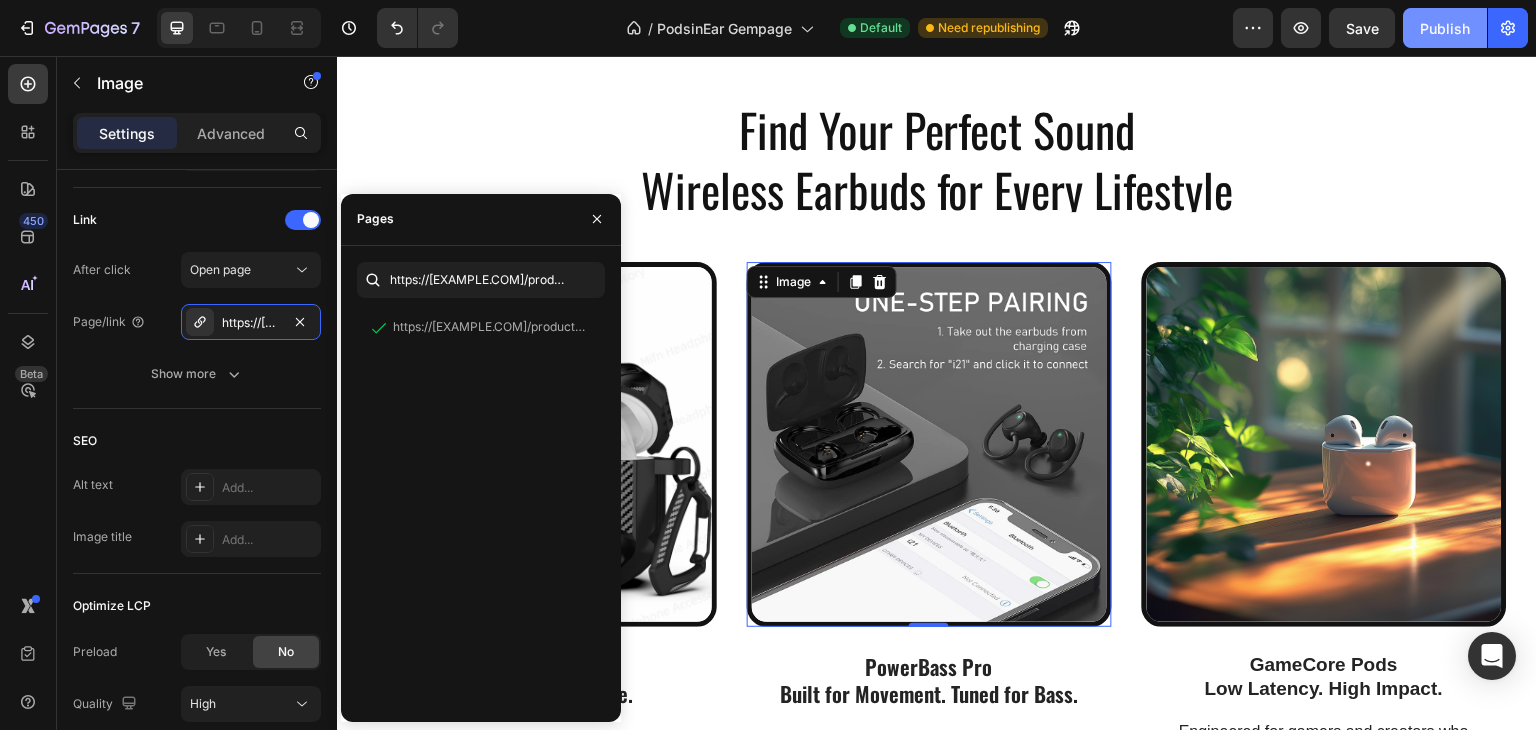 click on "Publish" at bounding box center (1445, 28) 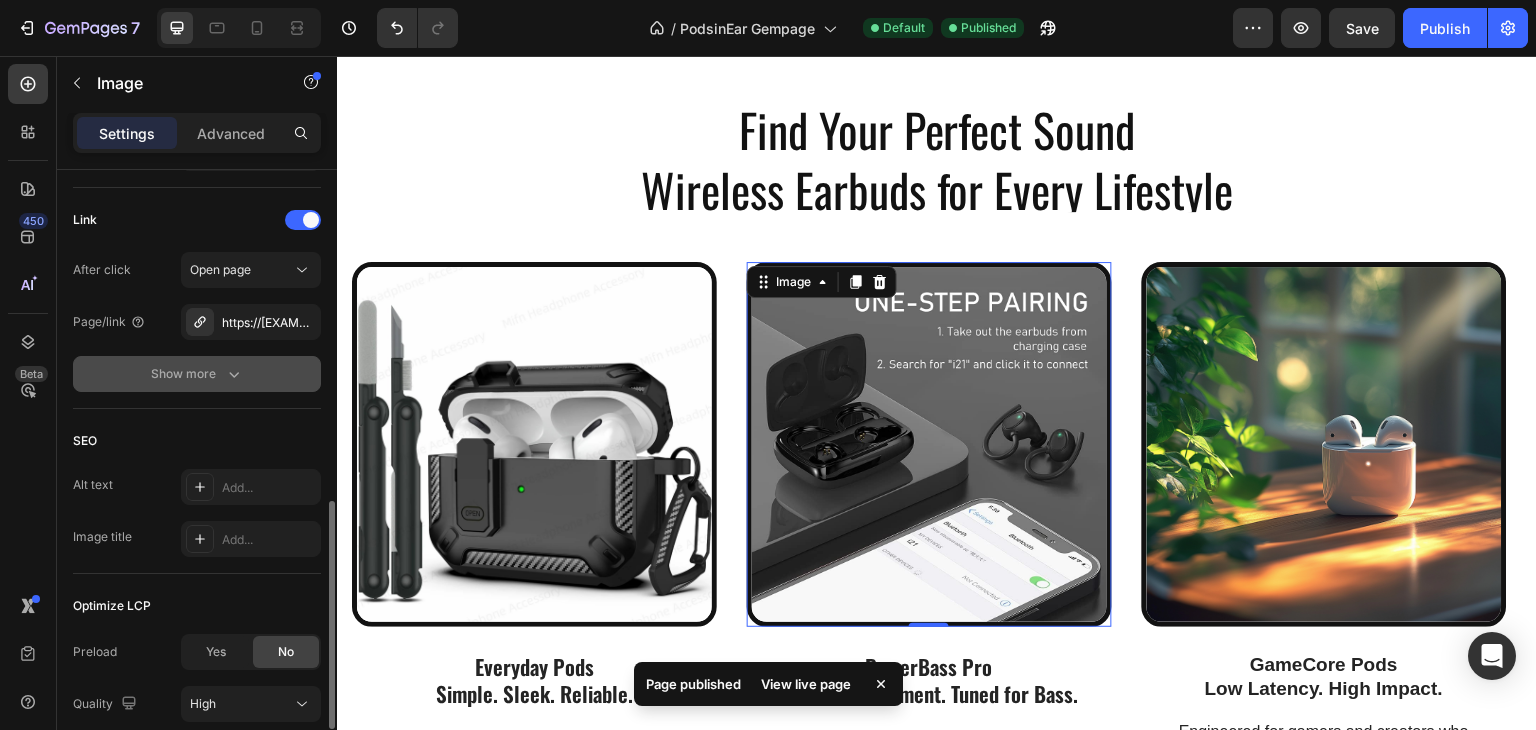 click on "Show more" at bounding box center (197, 374) 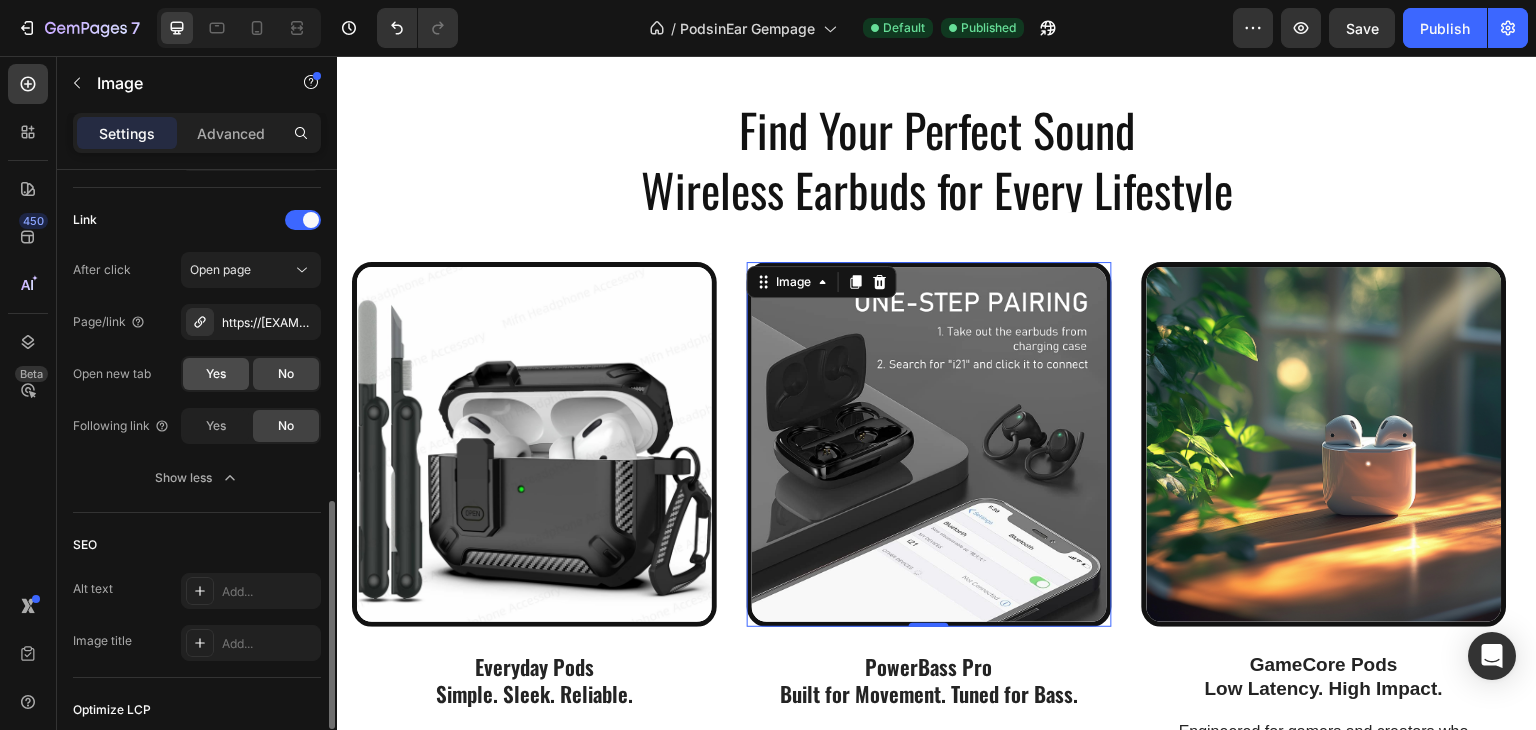 click on "Yes" 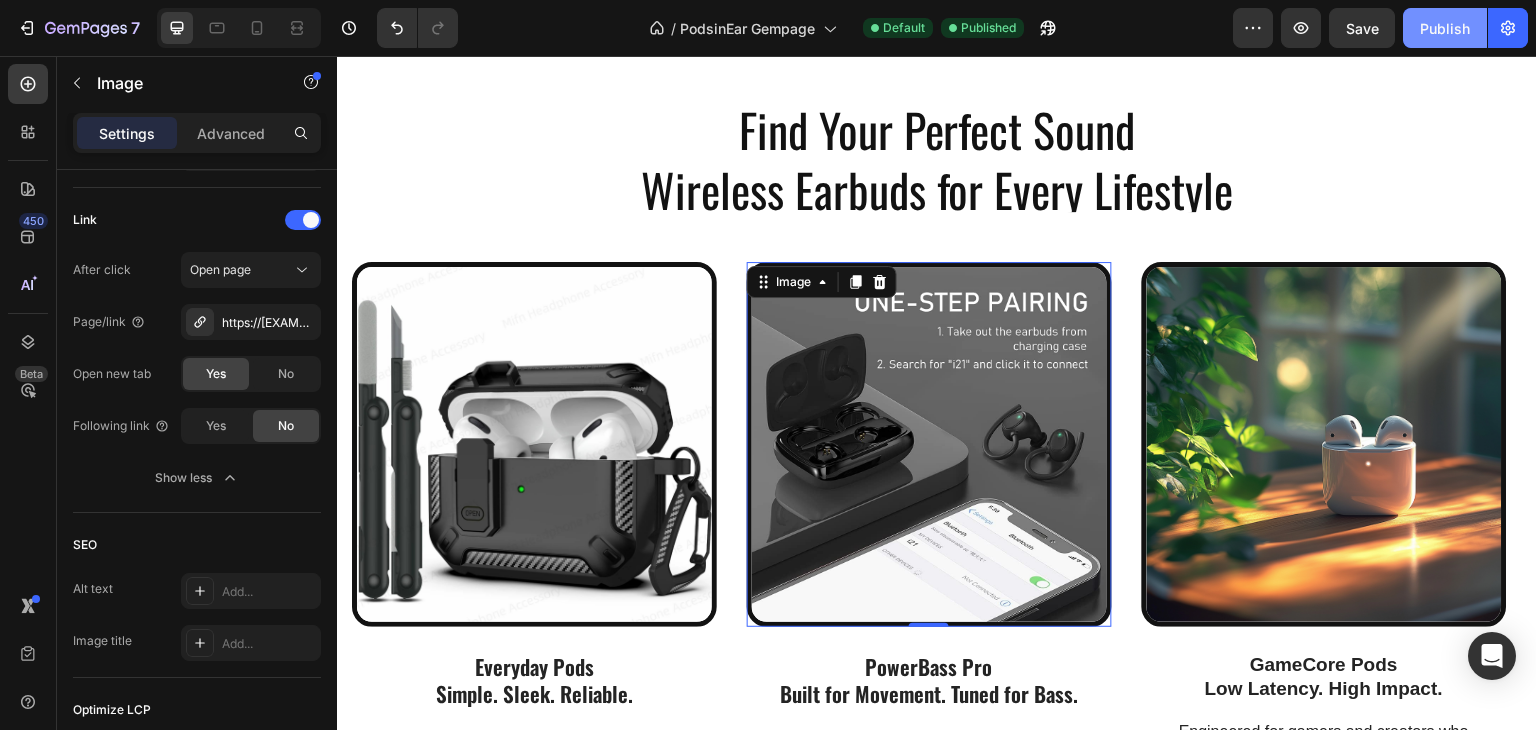 click on "Publish" 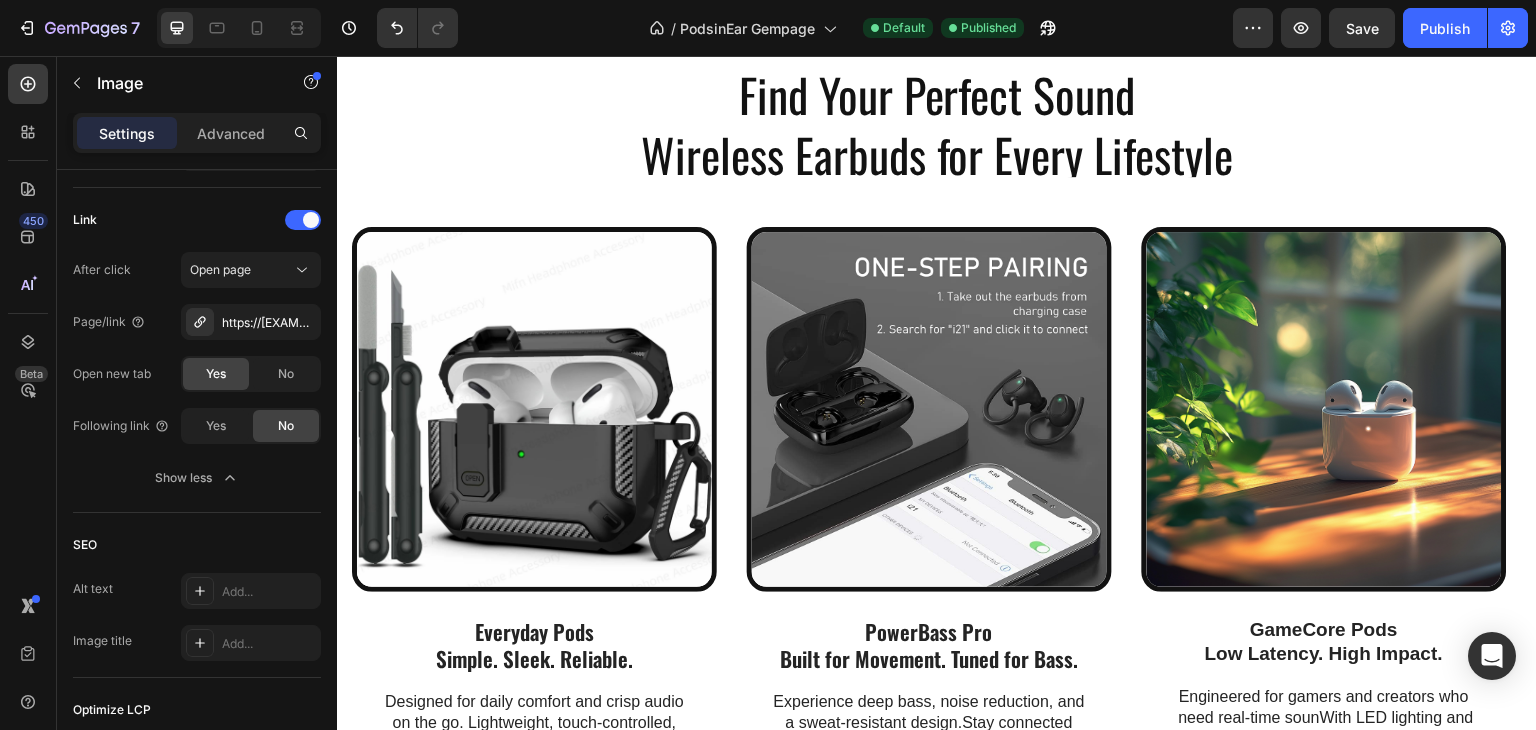 scroll, scrollTop: 1100, scrollLeft: 0, axis: vertical 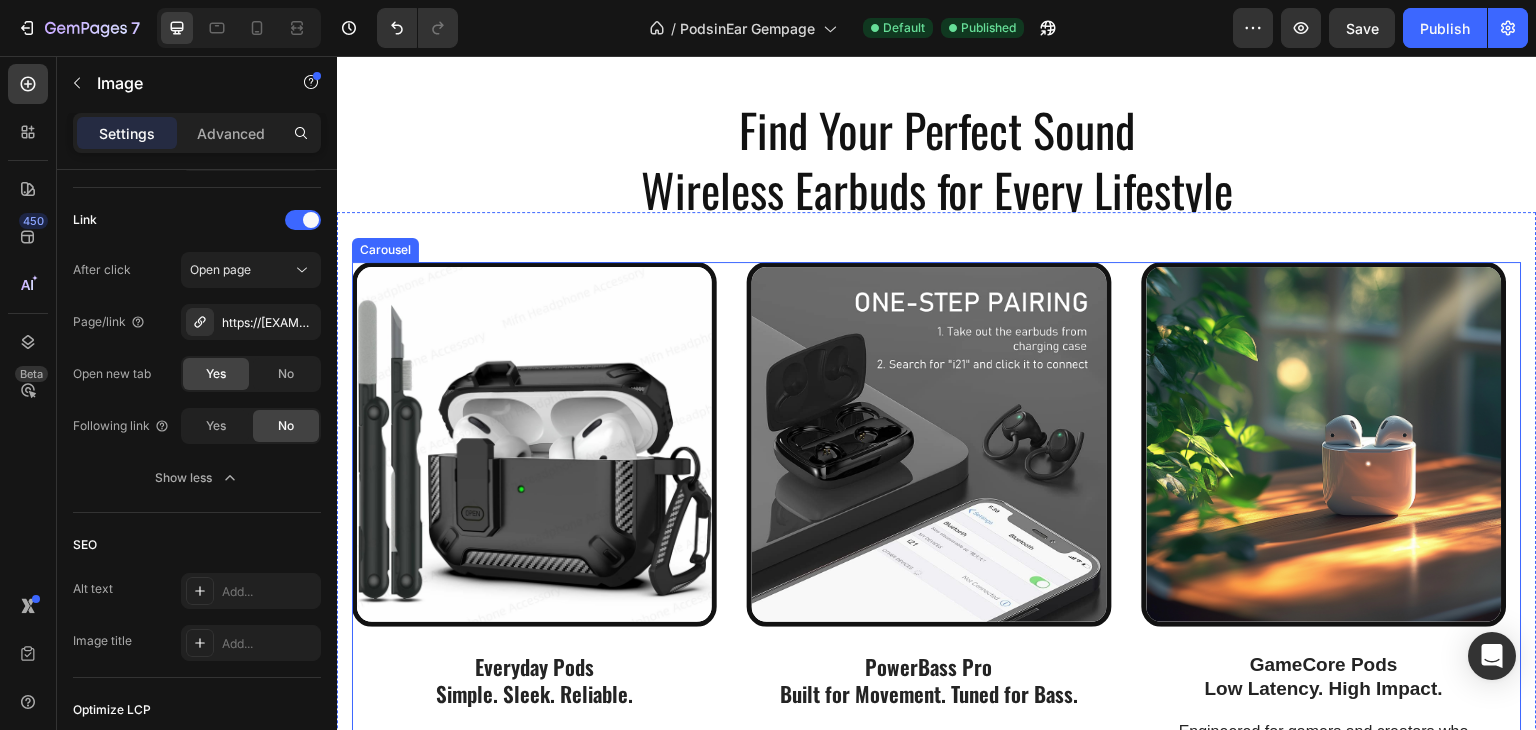 click on "Image Everyday Pods  Simple. Sleek. Reliable. Text Block Designed for daily comfort and crisp audio on the go. Lightweight, touch-controlled, and perfect for music, calls, and focus. Your go-to earbuds for everyday life. Text Block Row Image PowerBass Pro  Built for Movement. Tuned for Bass. Text Block Experience deep bass, noise reduction, and a sweat-resistant design.Stay connected and during every workout or commute. For those who move with purpose. Text Block Row Image GameCore Pods   Low Latency. High Impact. Text Block Engineered for gamers and creators who  need real-time sounWith LED lighting and  ultra-clear mic, your style and skills shine.    Dominate the moment – in-game or IRL. Text Block Row" at bounding box center [937, 553] 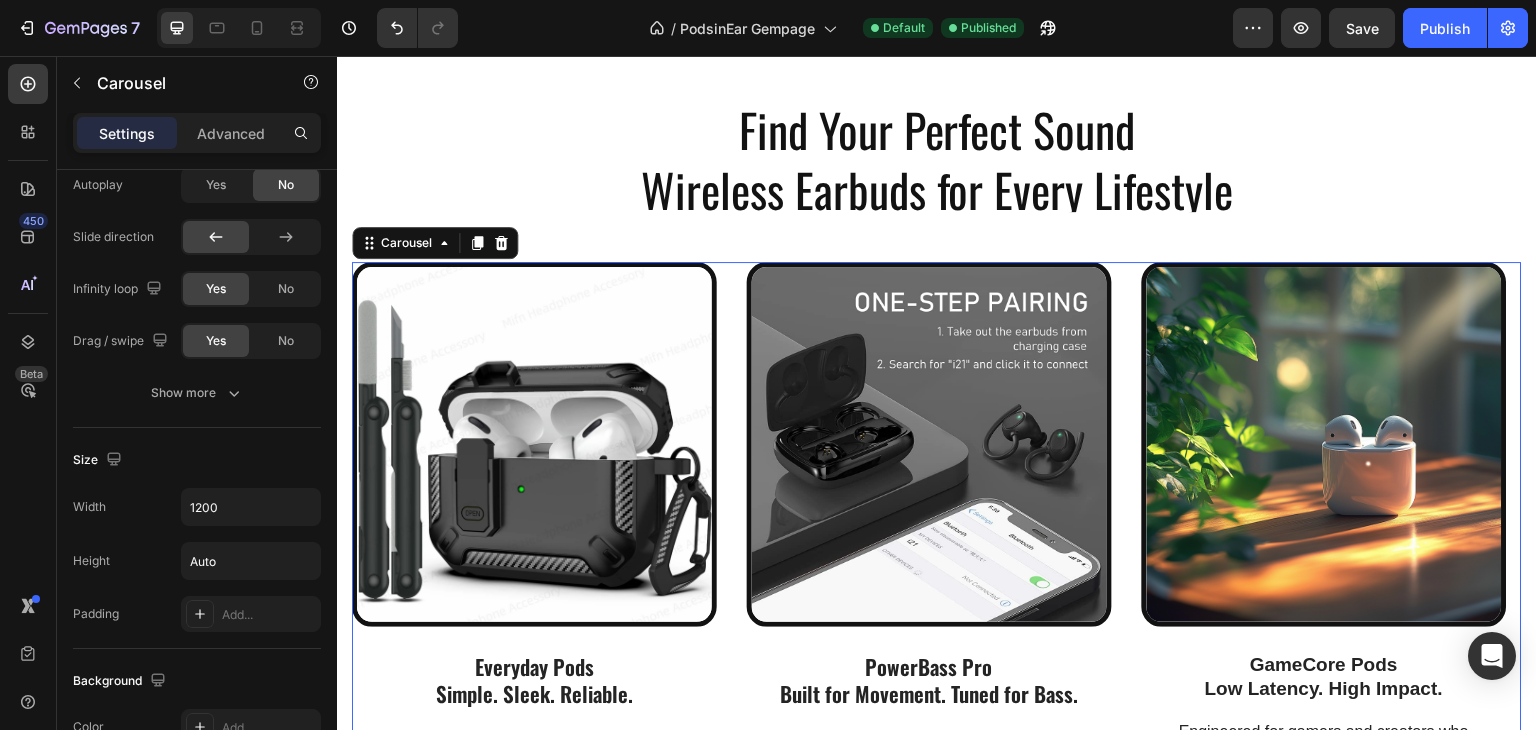scroll, scrollTop: 0, scrollLeft: 0, axis: both 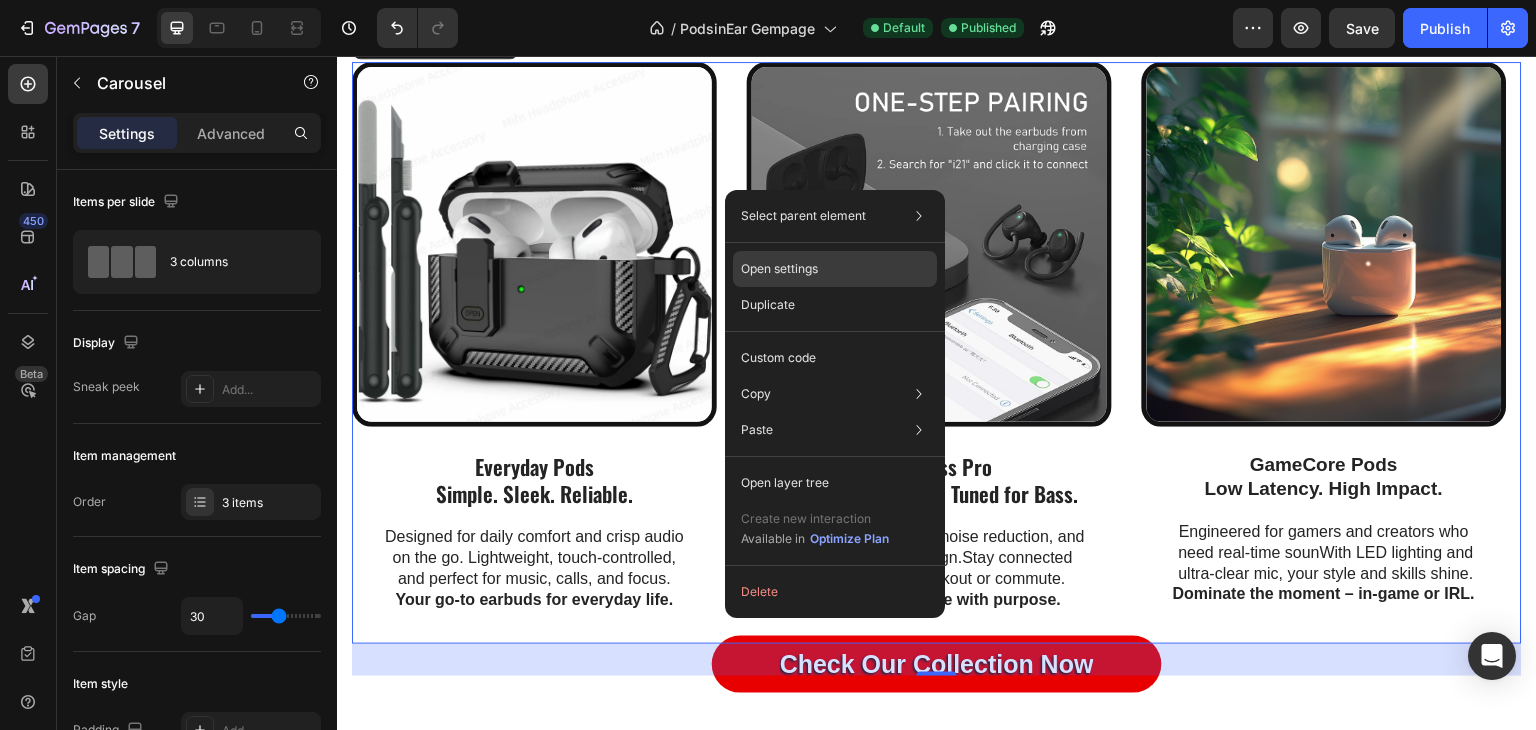 click on "Open settings" 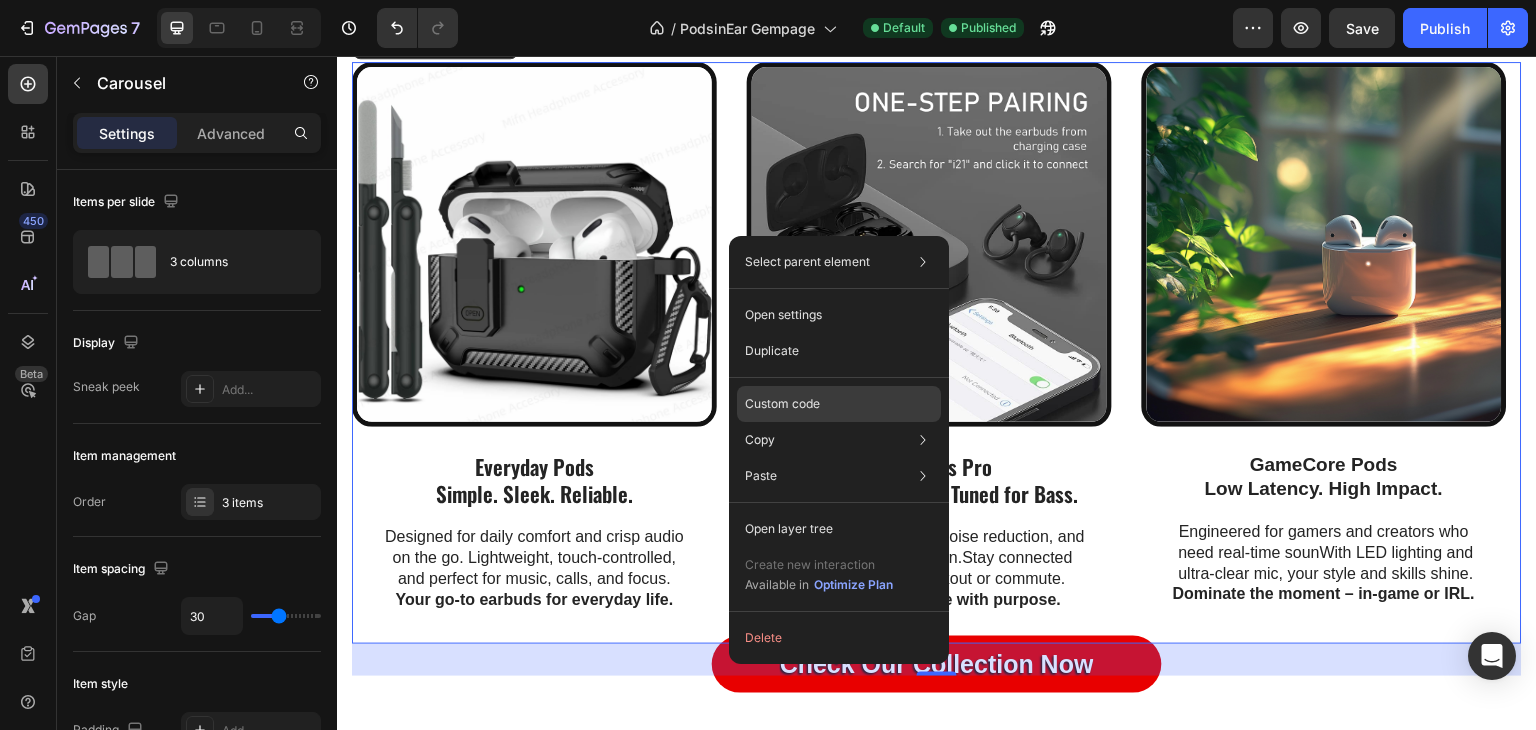 click on "Custom code" 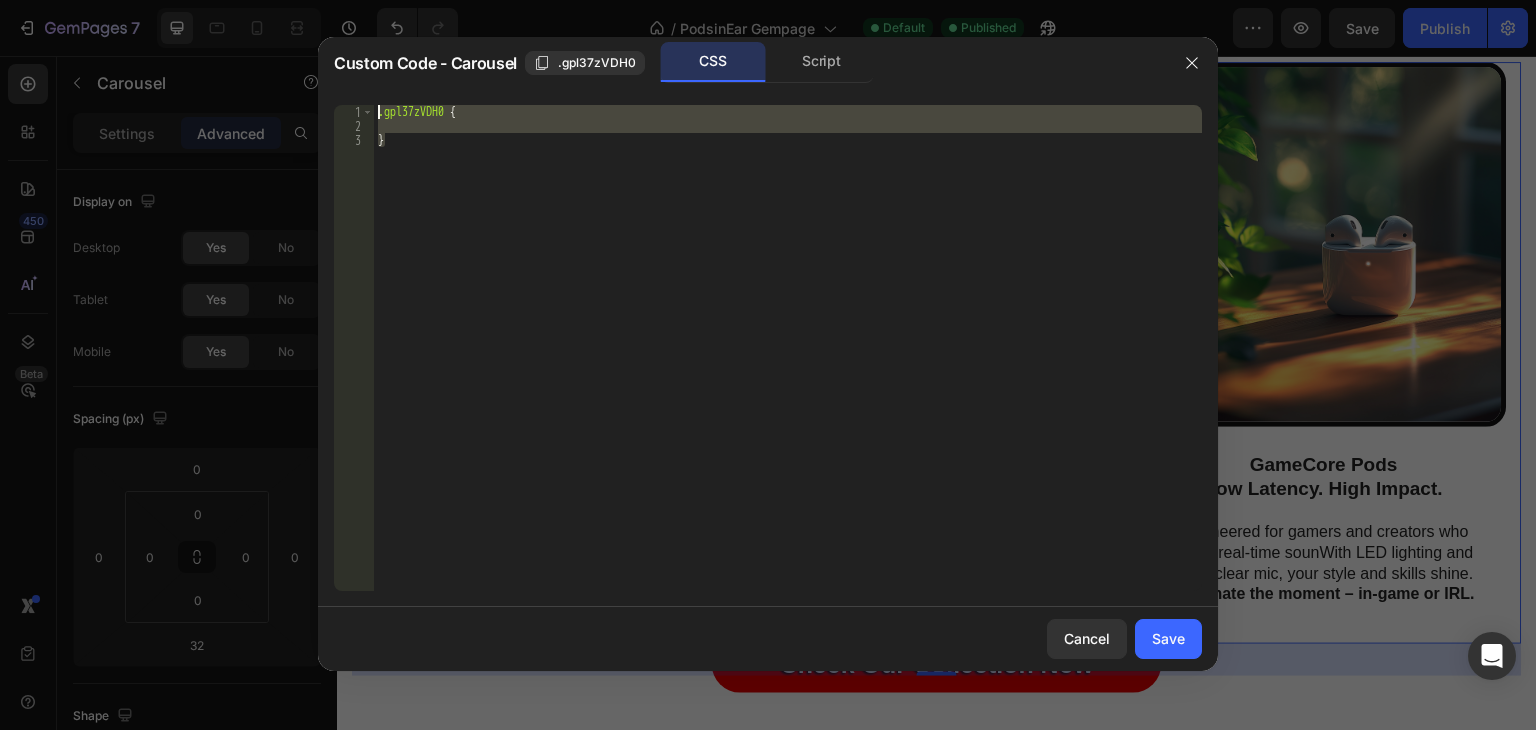 drag, startPoint x: 504, startPoint y: 156, endPoint x: 328, endPoint y: 97, distance: 185.62596 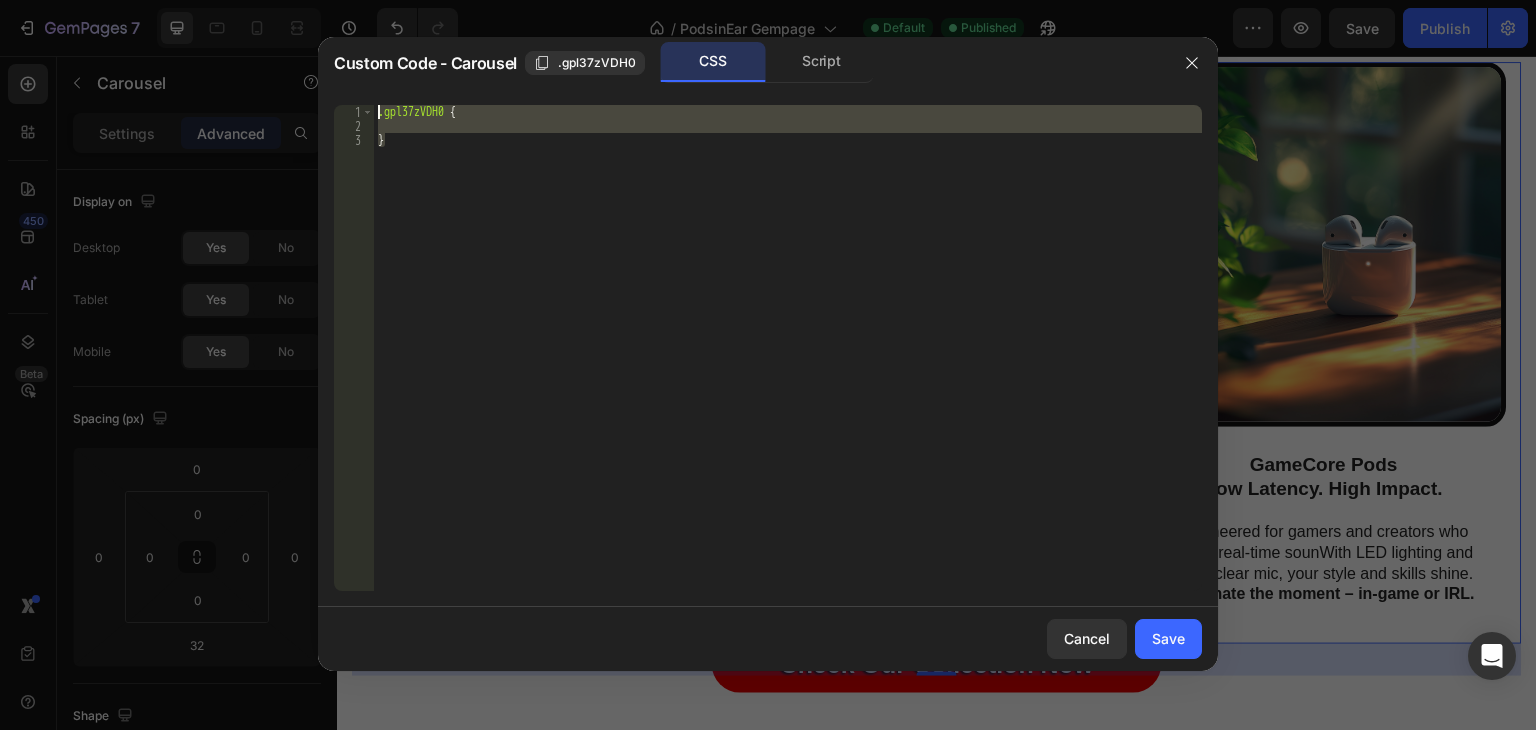 click on "} 1 2 3 .gpl37zVDH0   { }     הההההההההההההההההההההההההההההההההההההההההההההההההההההההההההההההההההההההההההההההההההההההההההההההההההההההההההההההההההההההההההההההההההההההההההההההההההההההההההההההההההההההההההההההההההההההההההההההההההההההההההההההההההההההההההההההההההההההההההההההההההההההההההההההה XXXXXXXXXXXXXXXXXXXXXXXXXXXXXXXXXXXXXXXXXXXXXXXXXXXXXXXXXXXXXXXXXXXXXXXXXXXXXXXXXXXXXXXXXXXXXXXXXXXXXXXXXXXXXXXXXXXXXXXXXXXXXXXXXXXXXXXXXXXXXXXXXXXXXXXXXXXXXXXXXXXXXXXXXXXXXXXXXXXXXXXXXXXXXXXXXXXXXXXXXXXXXXXXXXXXXXXXXXXXXXXXXXXXXXXXXXXXXXXXXXXXXXXXXXXXXXXX" 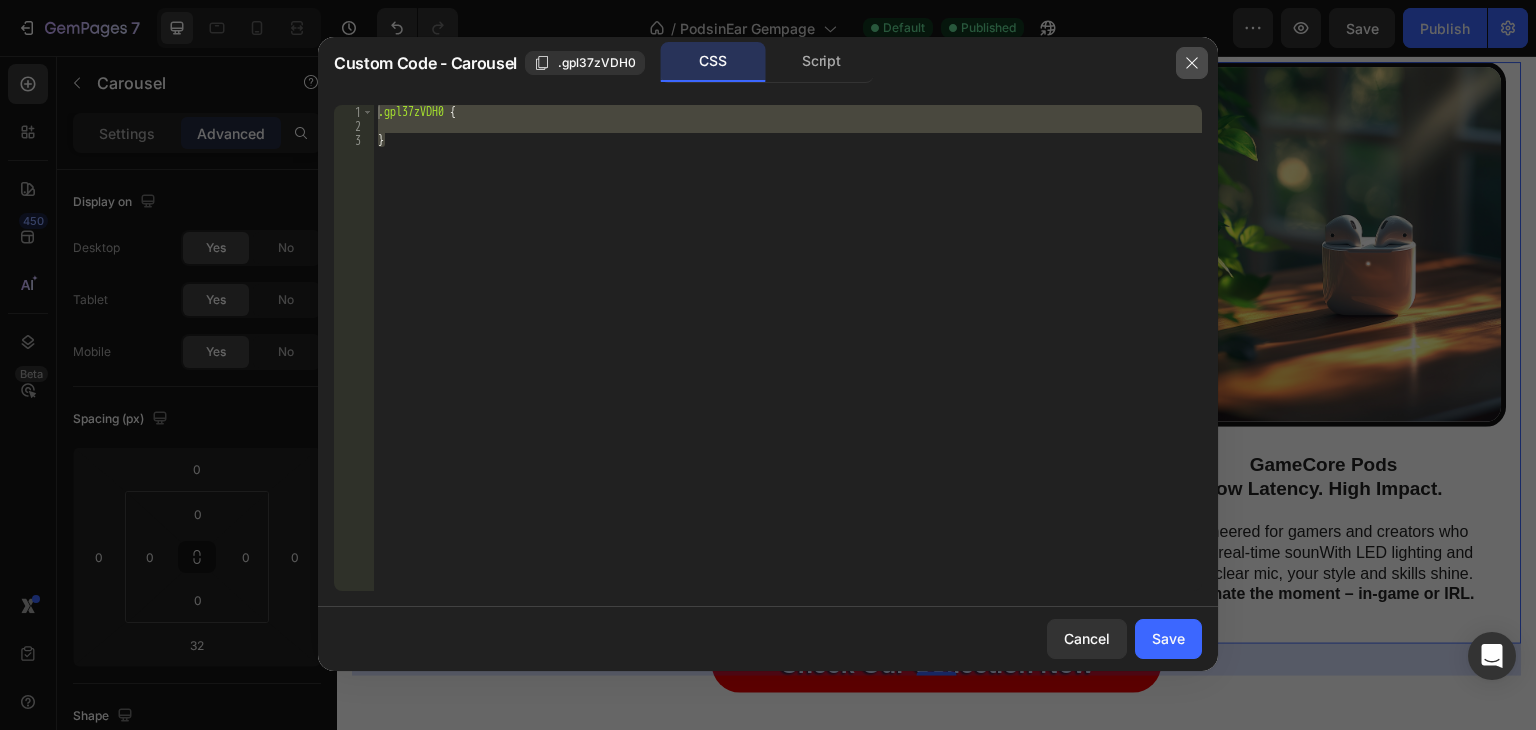 drag, startPoint x: 1188, startPoint y: 69, endPoint x: 850, endPoint y: 15, distance: 342.28644 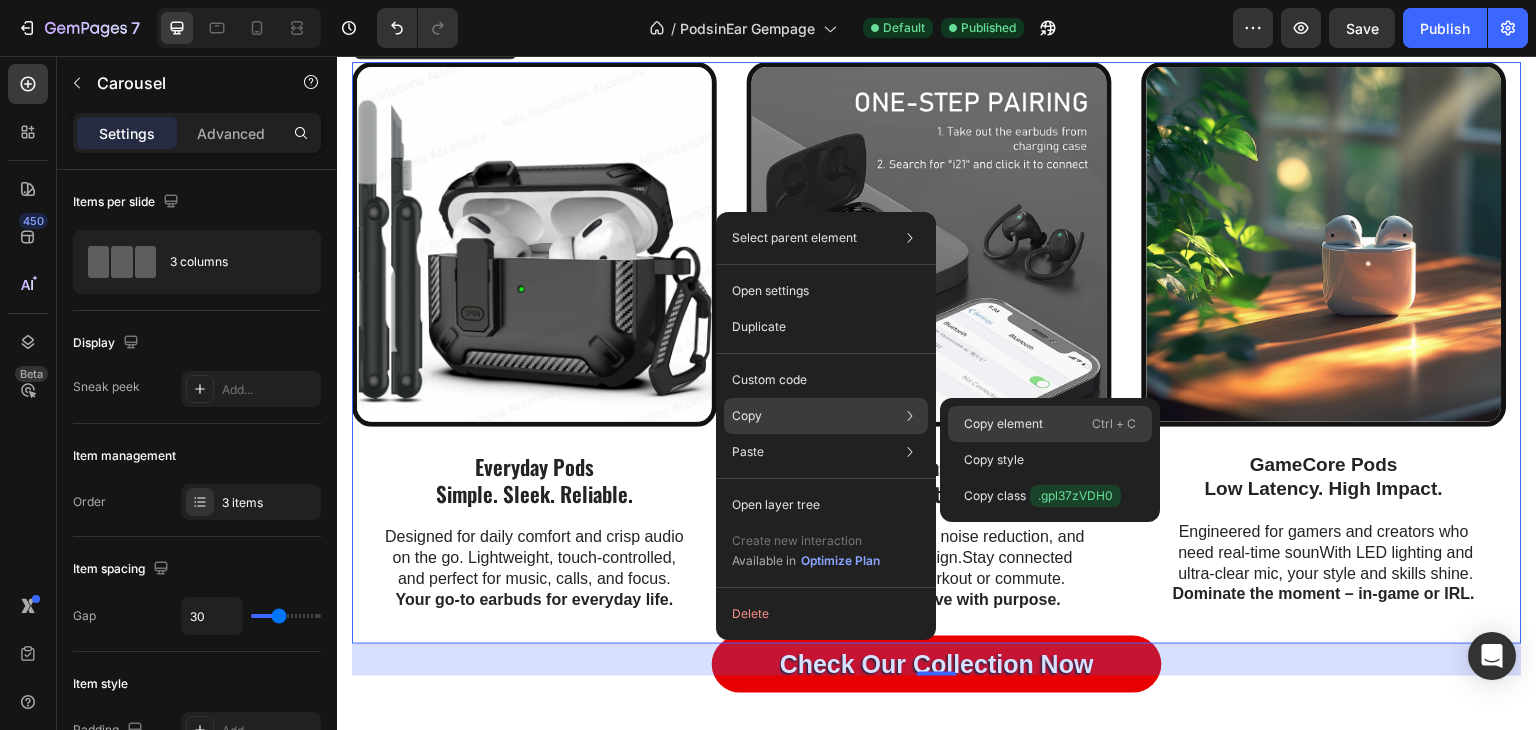 click on "Copy element" at bounding box center [1003, 424] 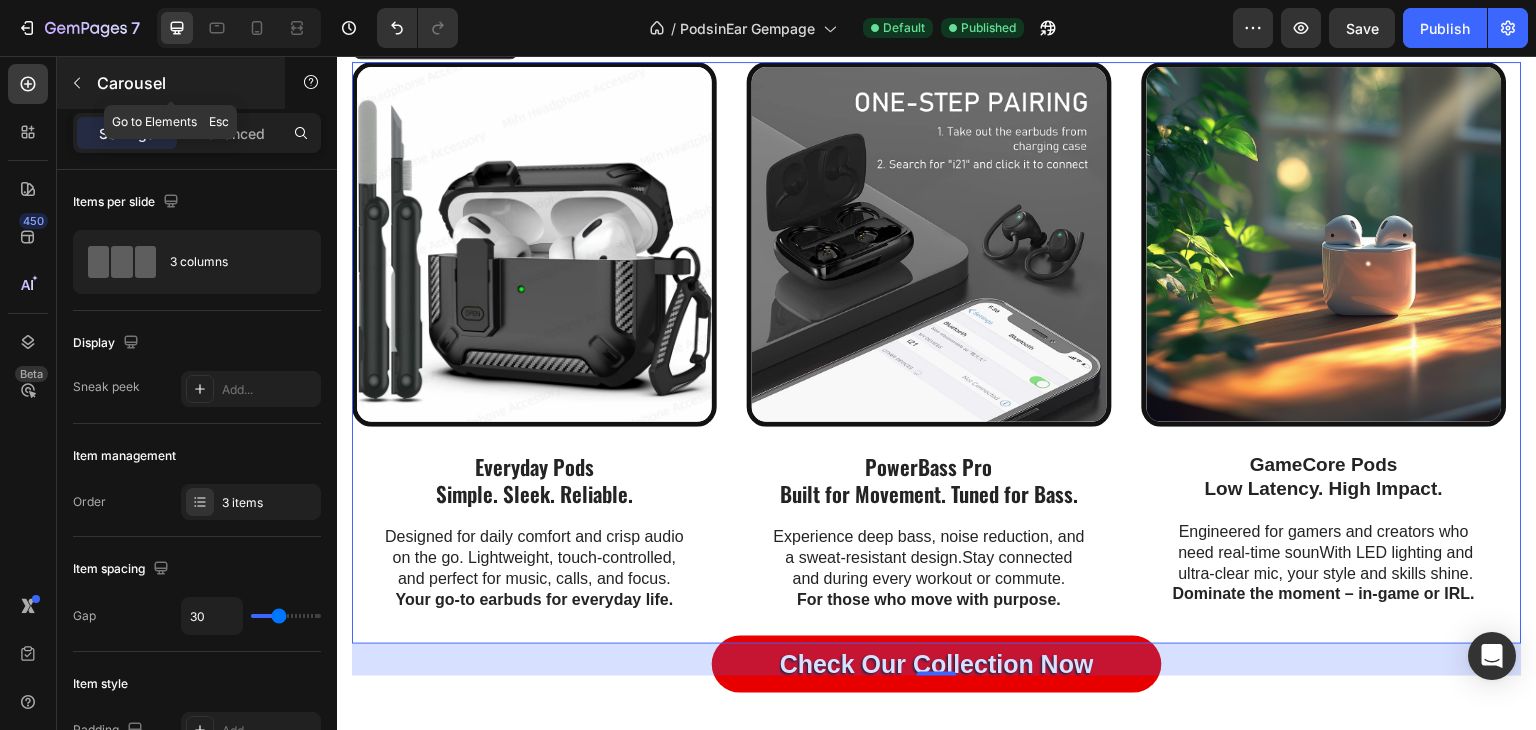 click at bounding box center (77, 83) 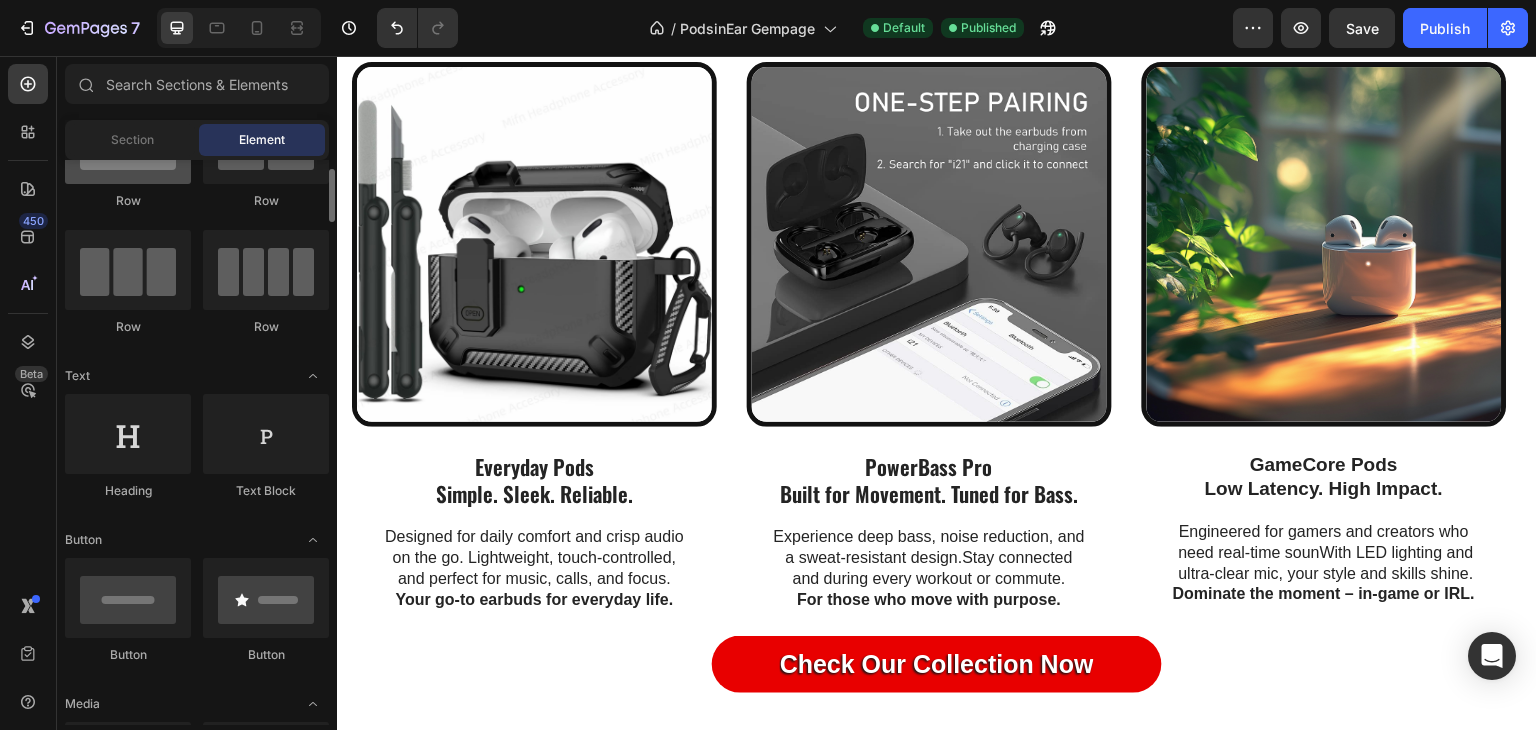 scroll, scrollTop: 0, scrollLeft: 0, axis: both 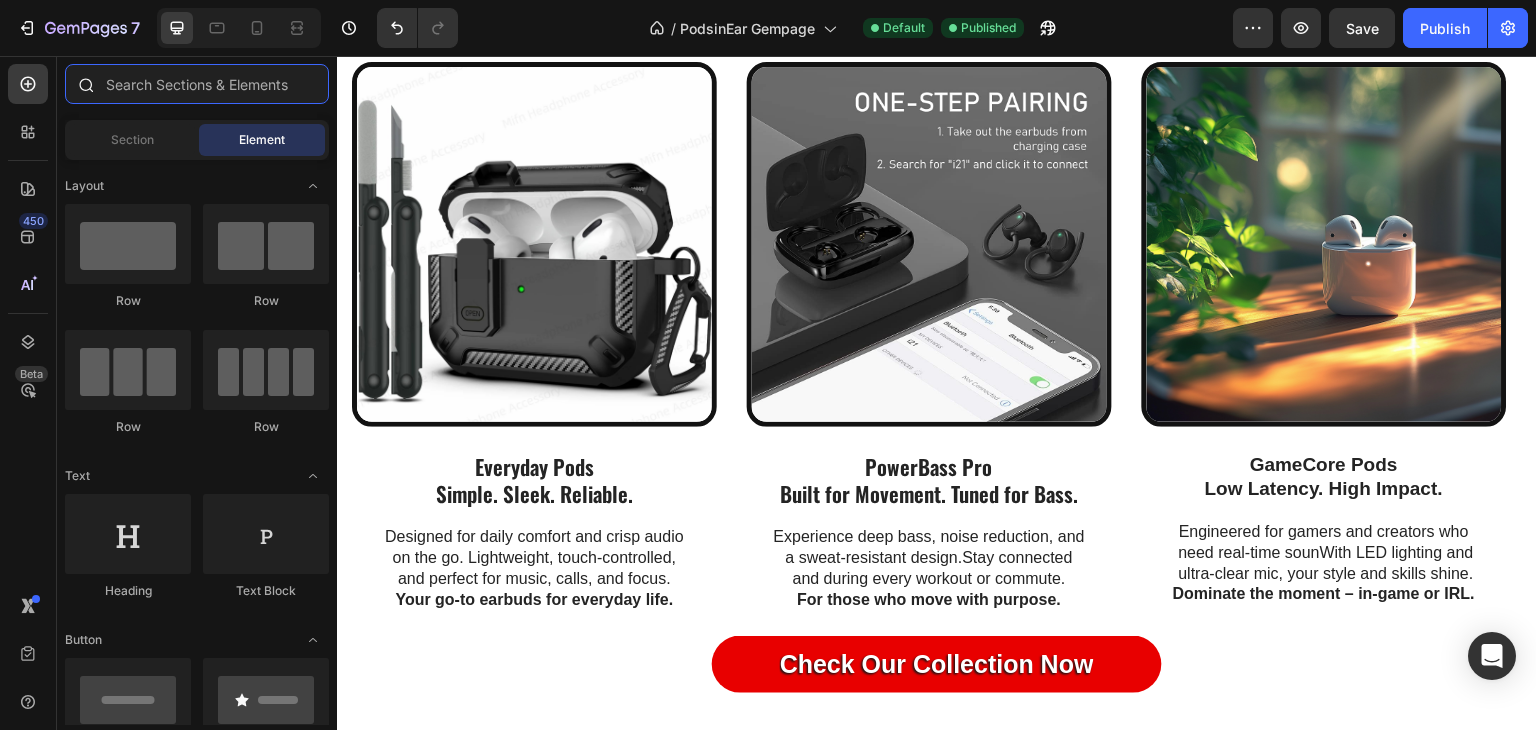 click at bounding box center (197, 84) 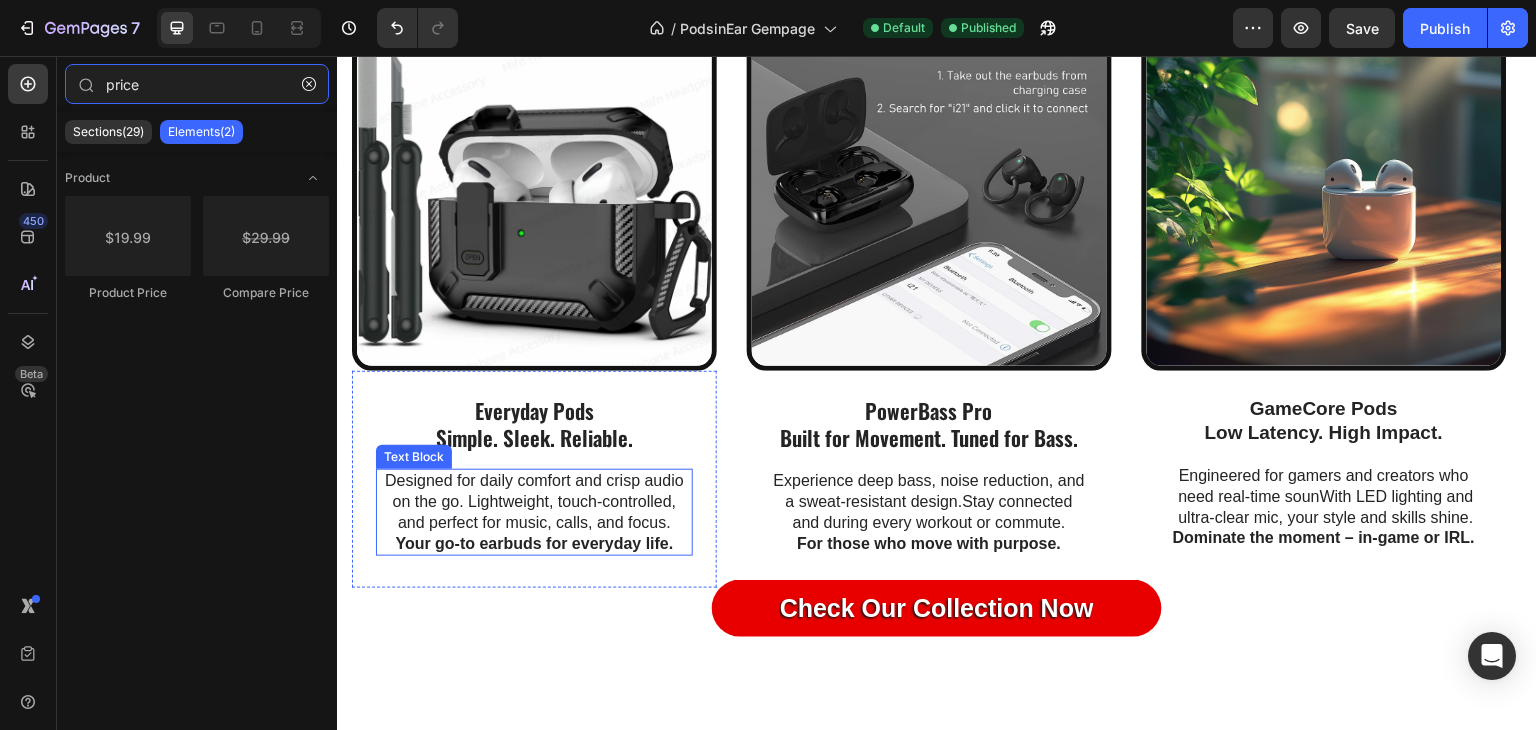 scroll, scrollTop: 1200, scrollLeft: 0, axis: vertical 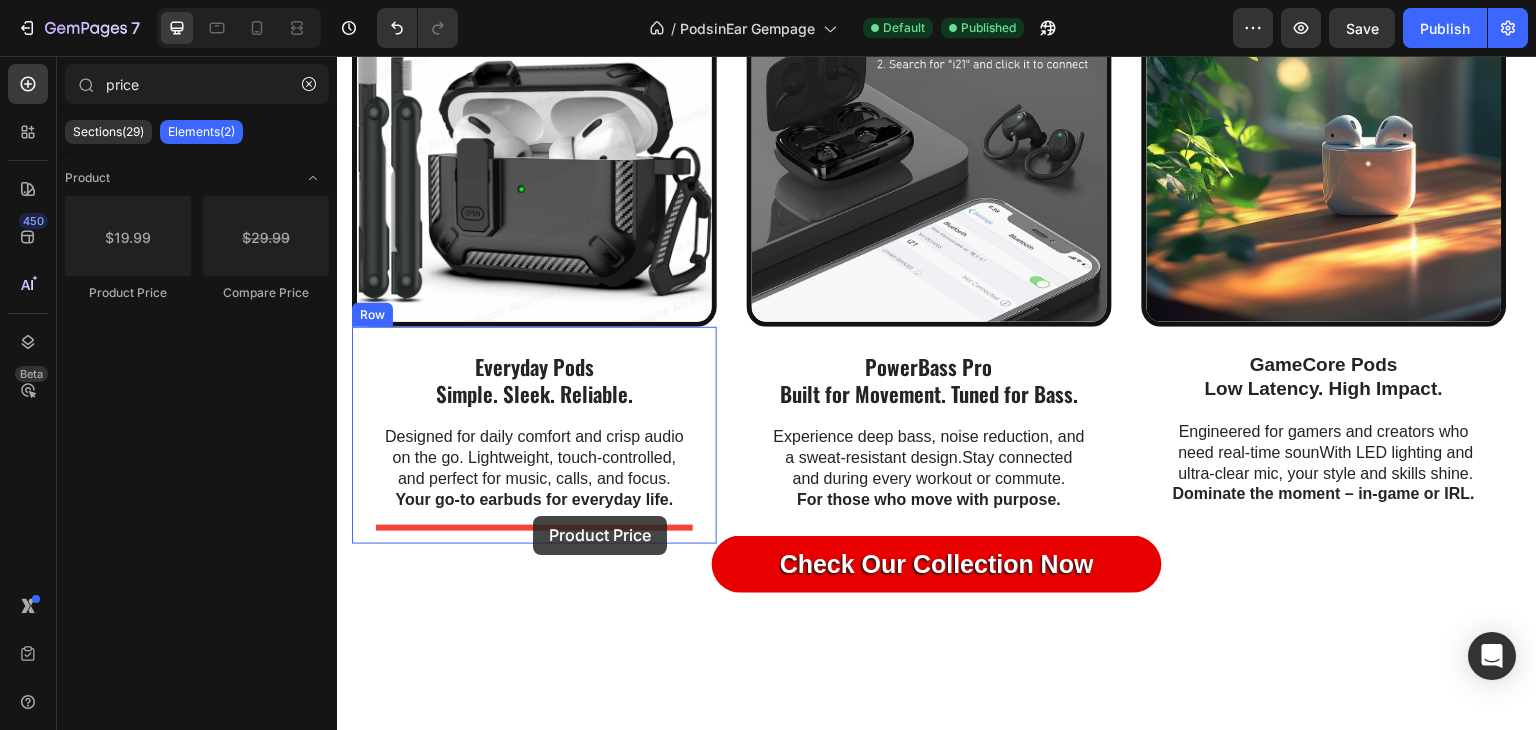 drag, startPoint x: 469, startPoint y: 293, endPoint x: 533, endPoint y: 516, distance: 232.00215 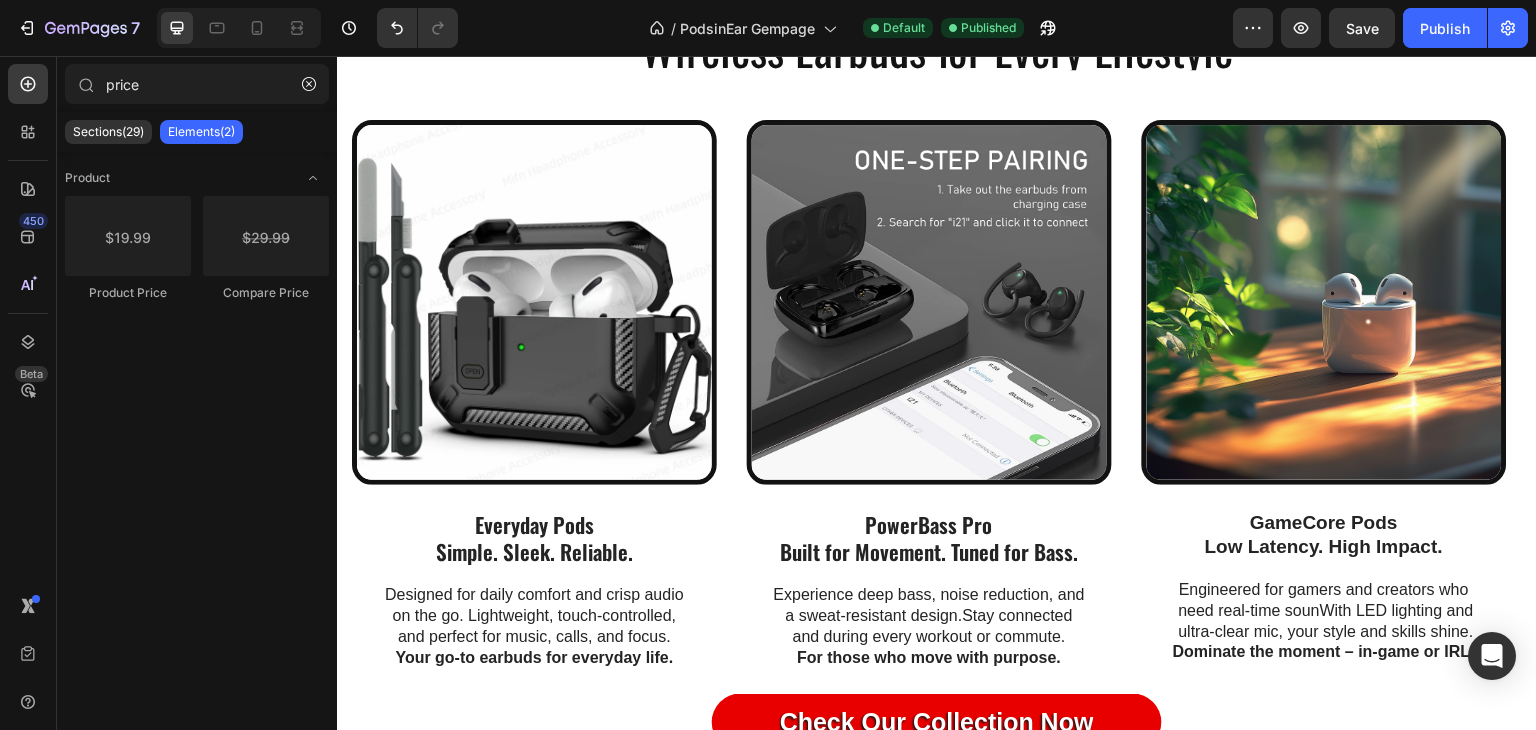 scroll, scrollTop: 1000, scrollLeft: 0, axis: vertical 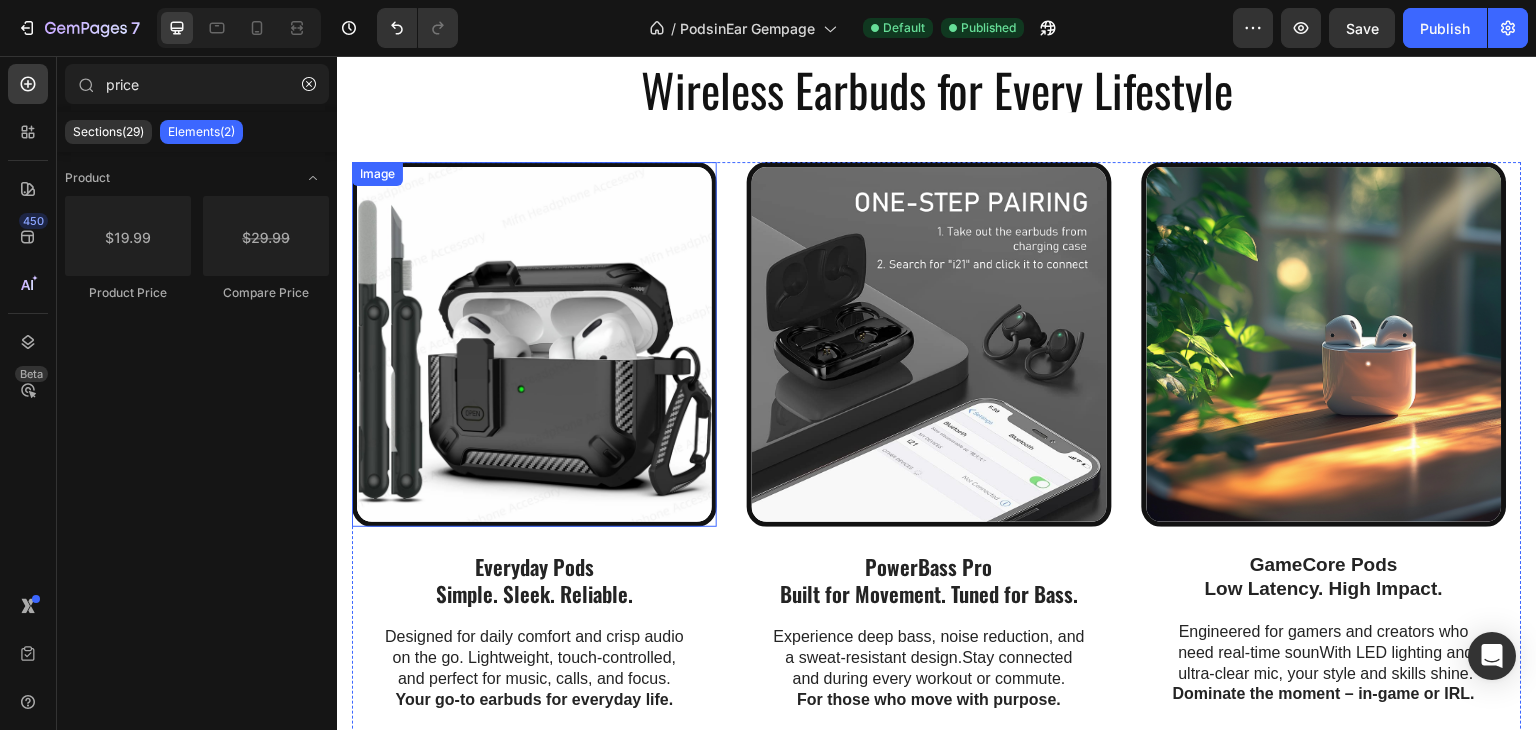 click at bounding box center [534, 344] 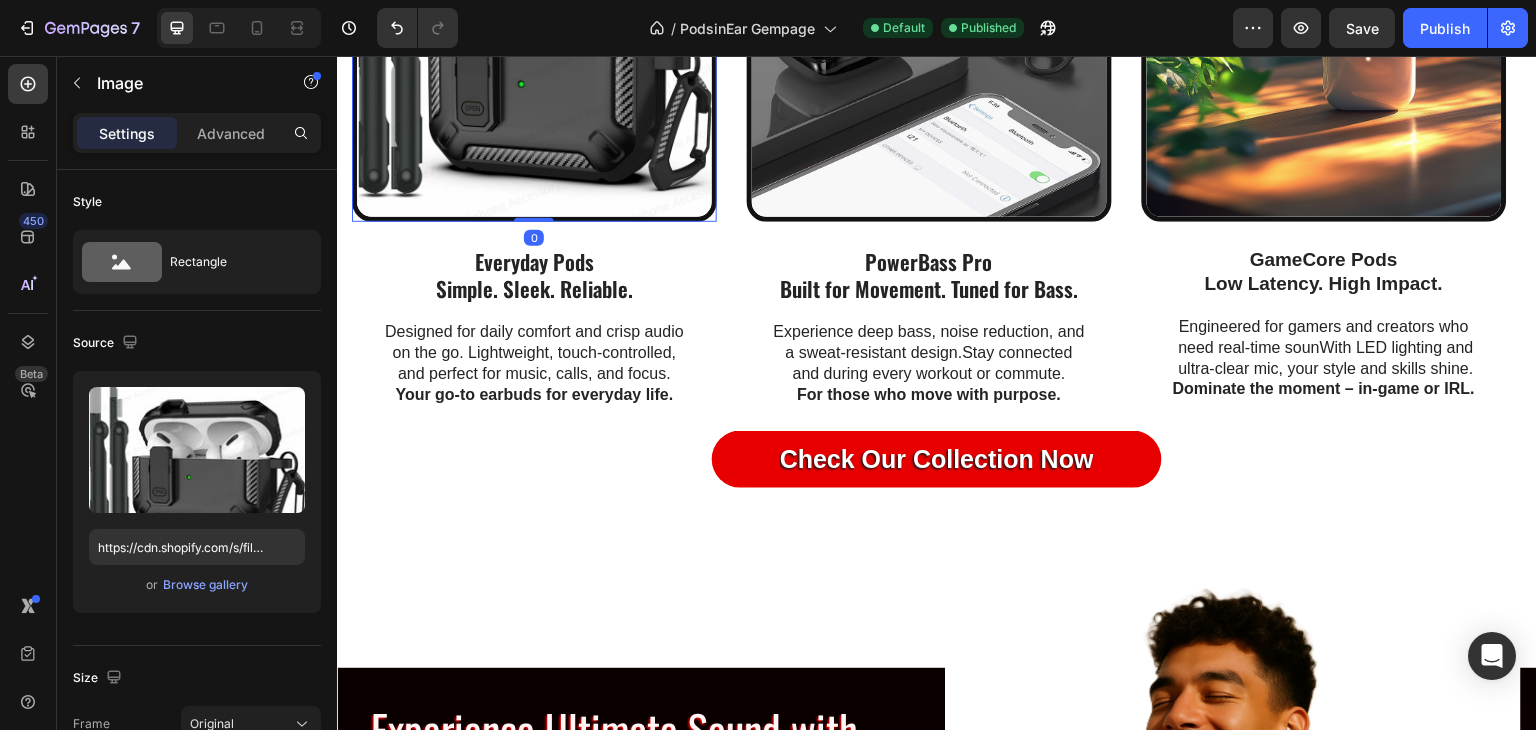 scroll, scrollTop: 1200, scrollLeft: 0, axis: vertical 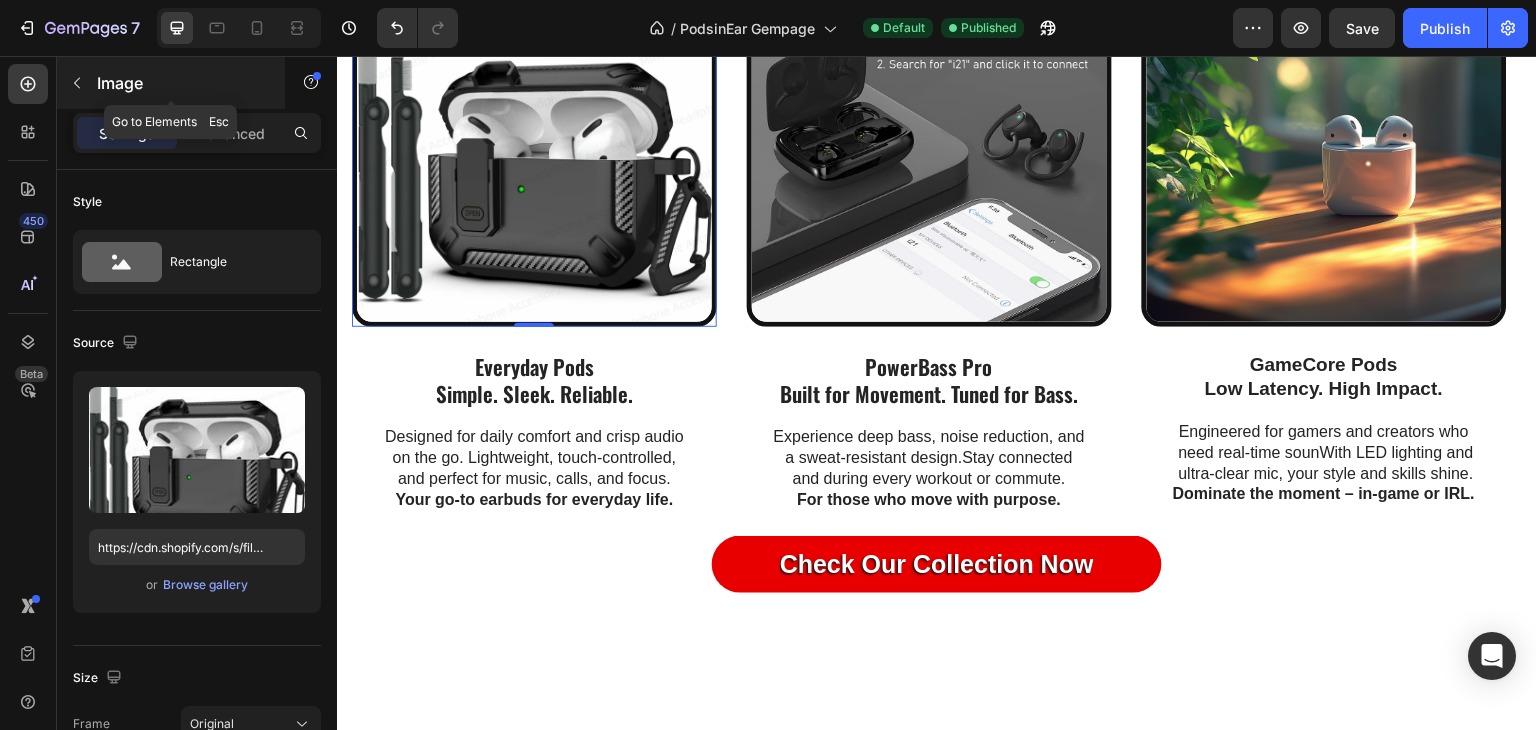 click 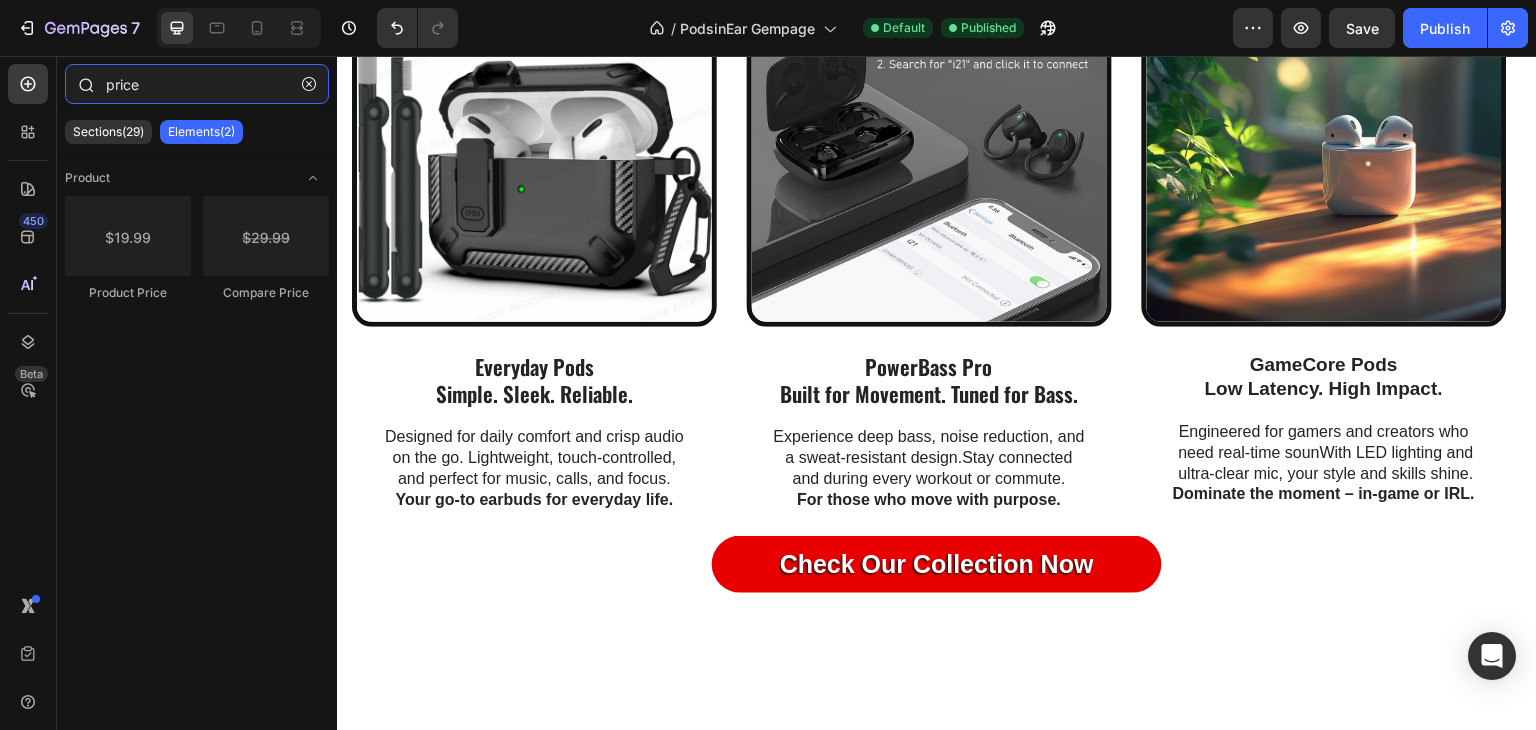 click on "price" at bounding box center (197, 84) 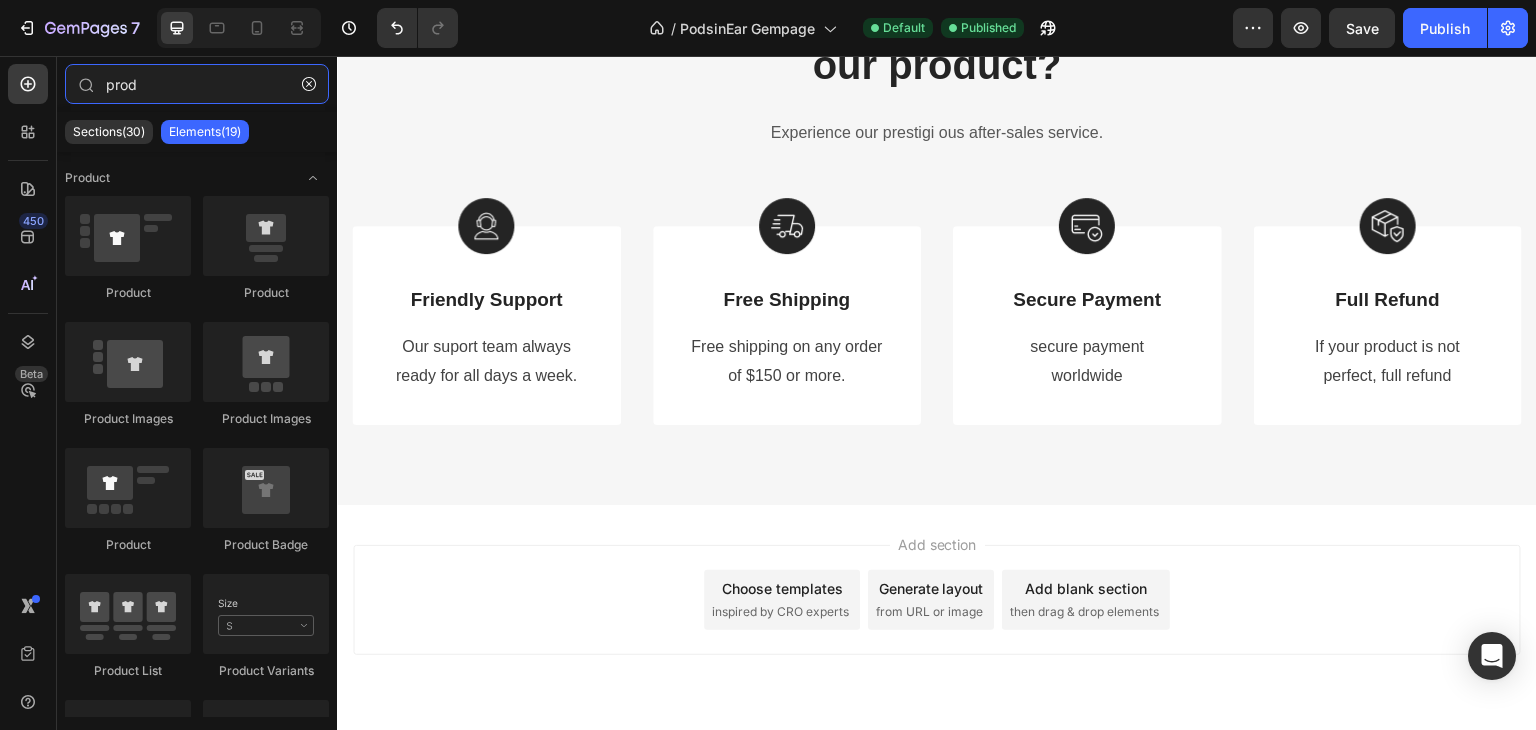 scroll, scrollTop: 4500, scrollLeft: 0, axis: vertical 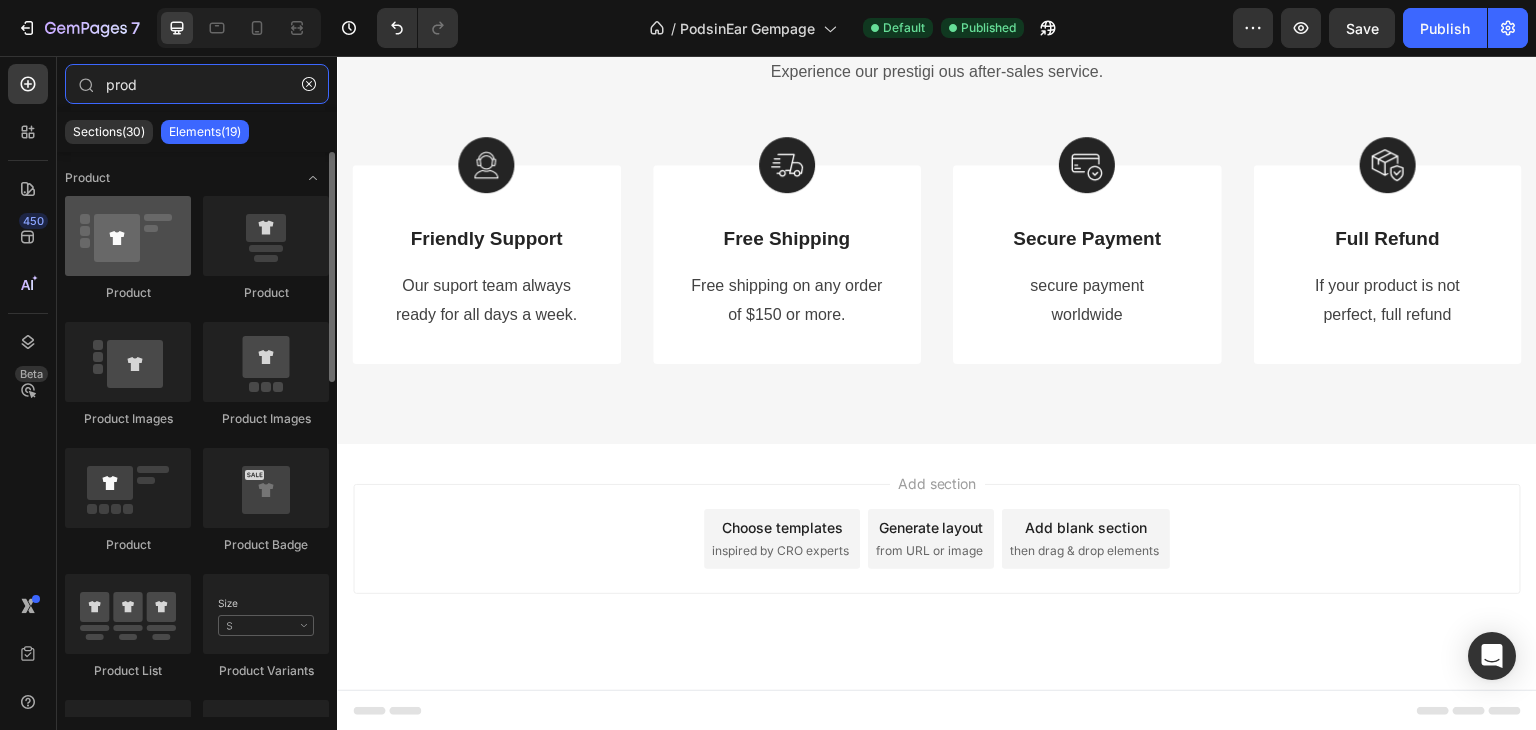 type on "prod" 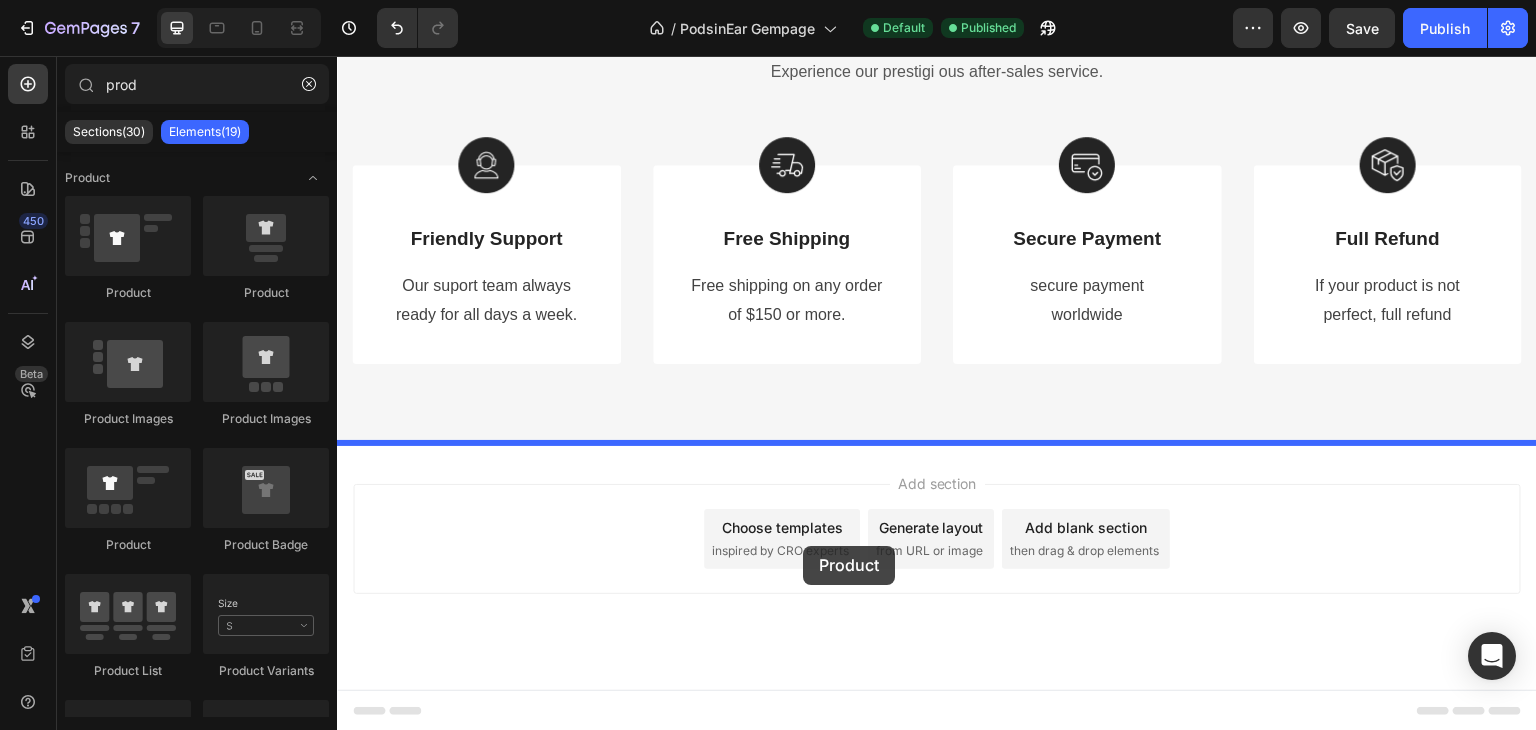 drag, startPoint x: 444, startPoint y: 293, endPoint x: 803, endPoint y: 546, distance: 439.19244 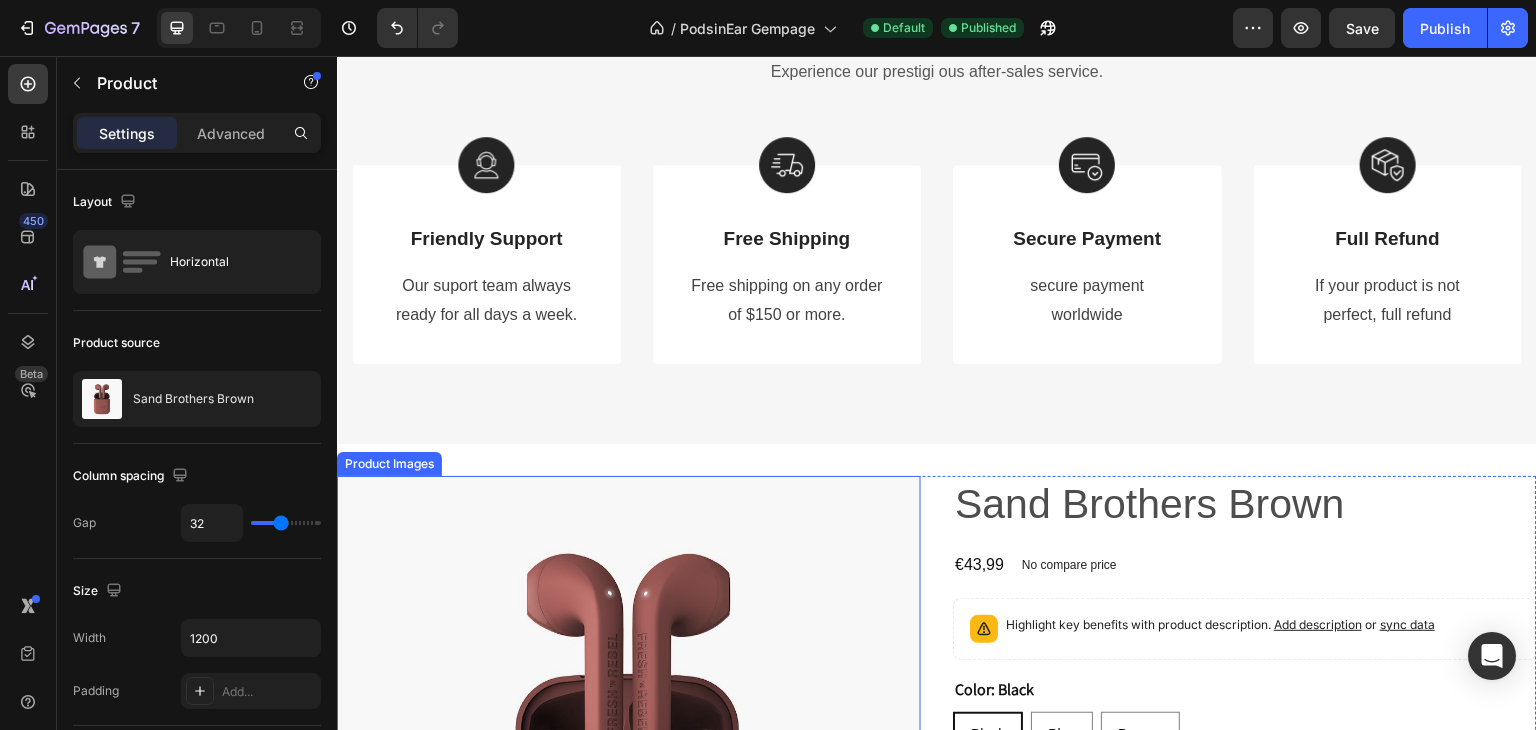 scroll, scrollTop: 4700, scrollLeft: 0, axis: vertical 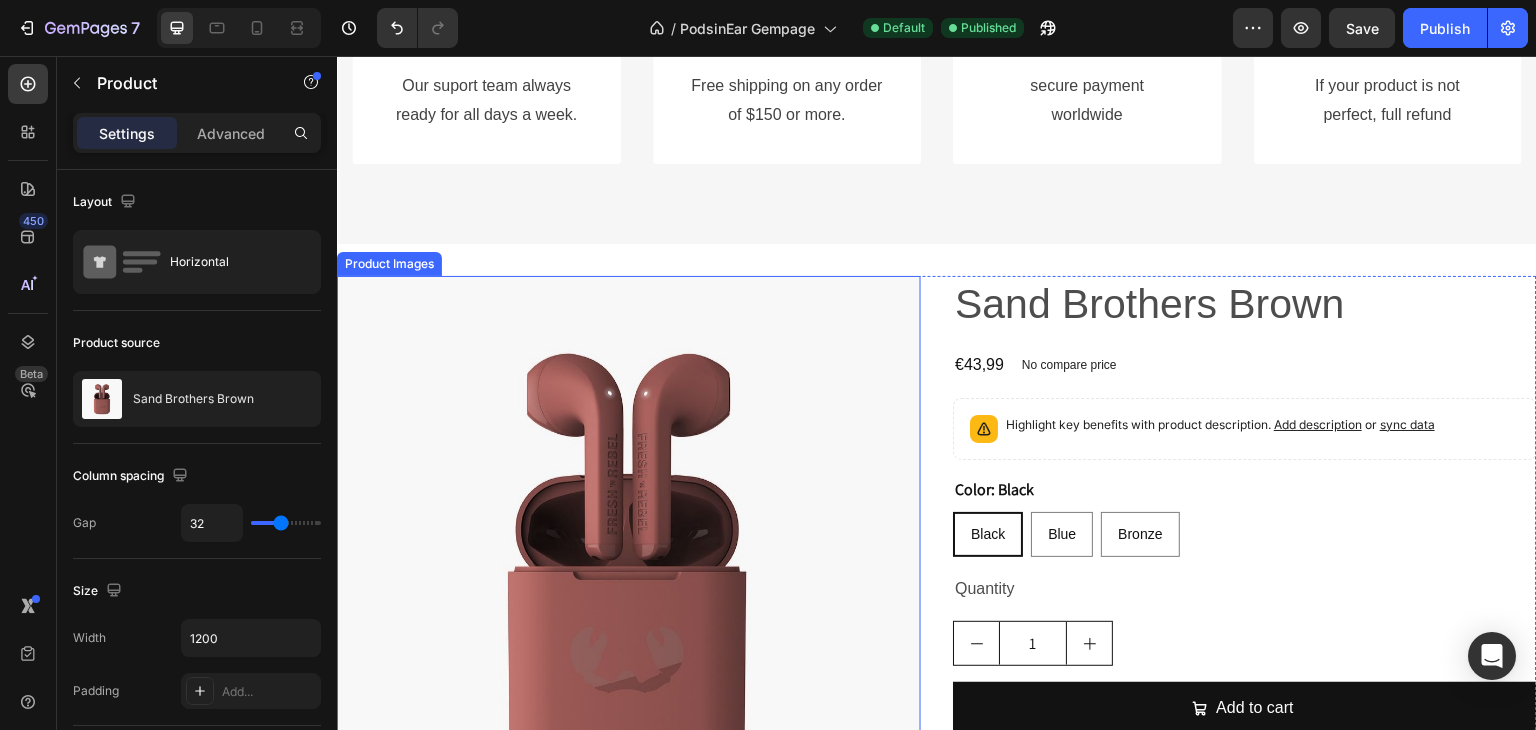click at bounding box center [629, 568] 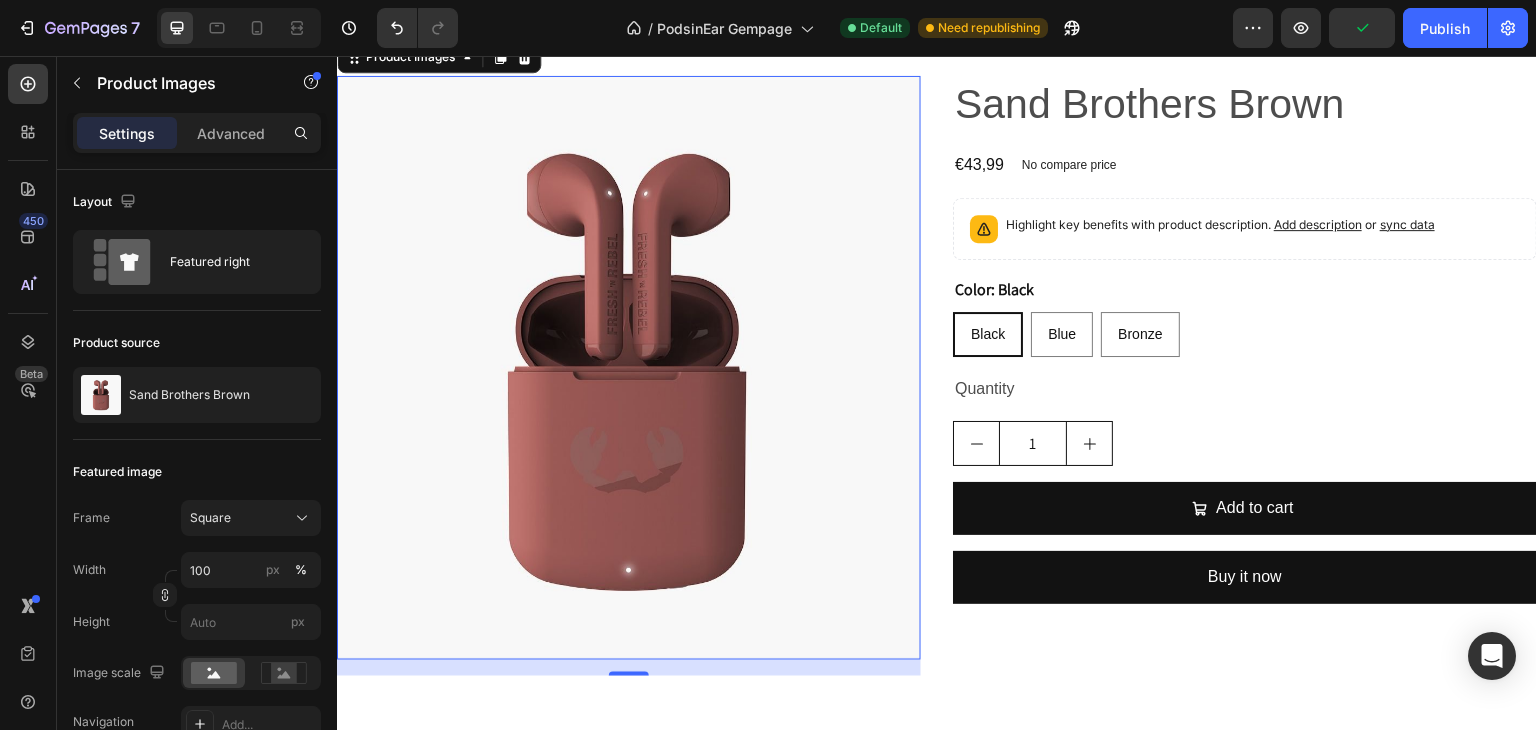 scroll, scrollTop: 4700, scrollLeft: 0, axis: vertical 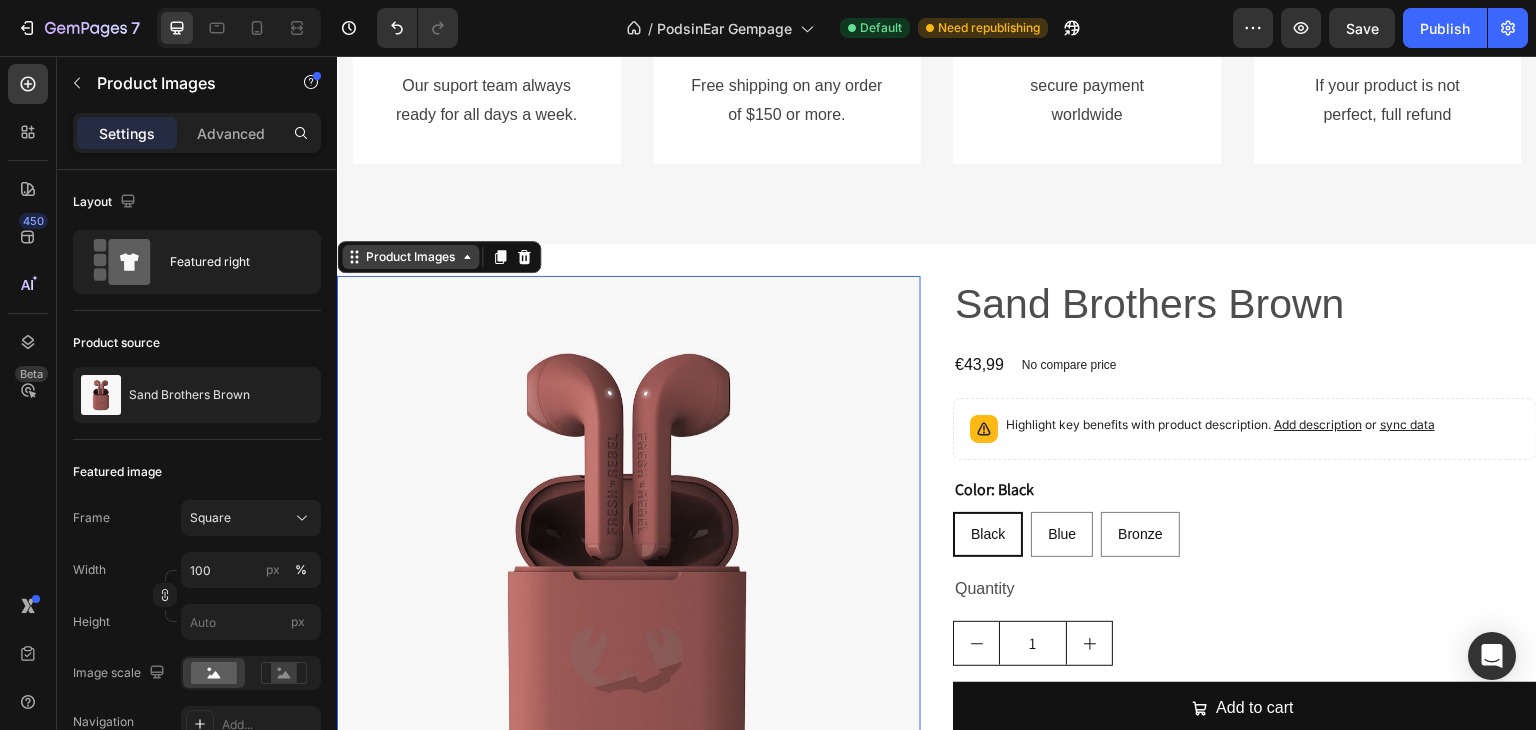 click on "Product Images" at bounding box center [410, 257] 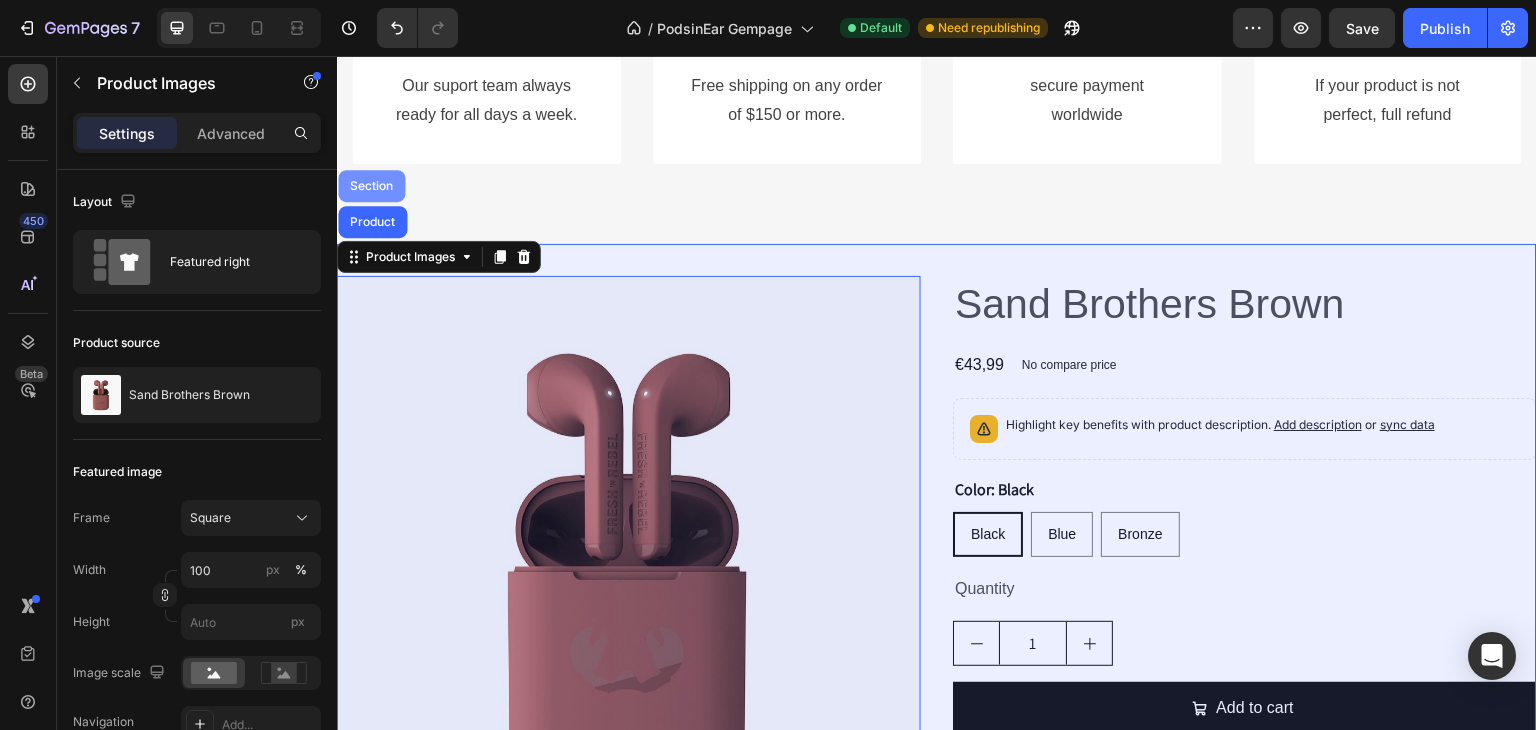 click on "Section" at bounding box center (371, 186) 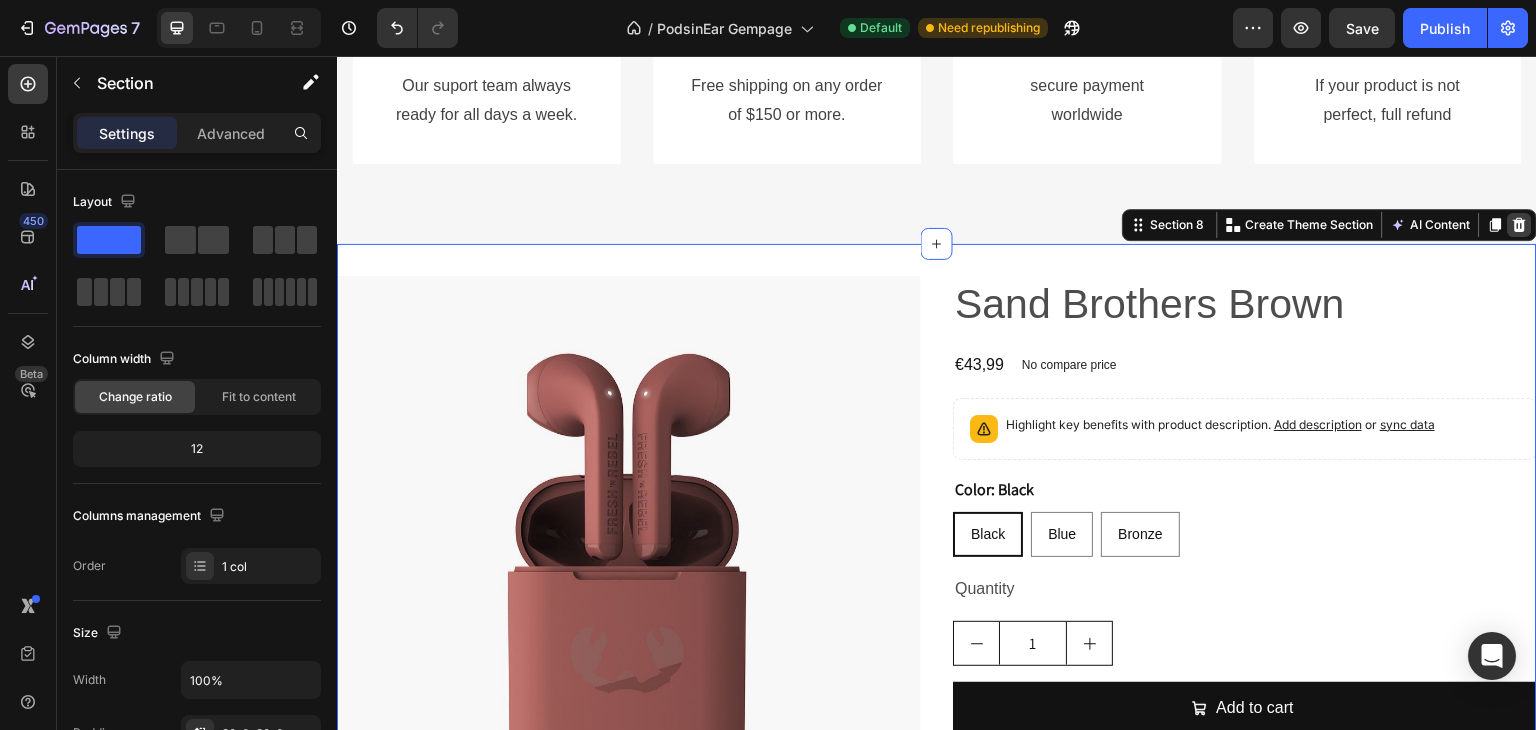 click 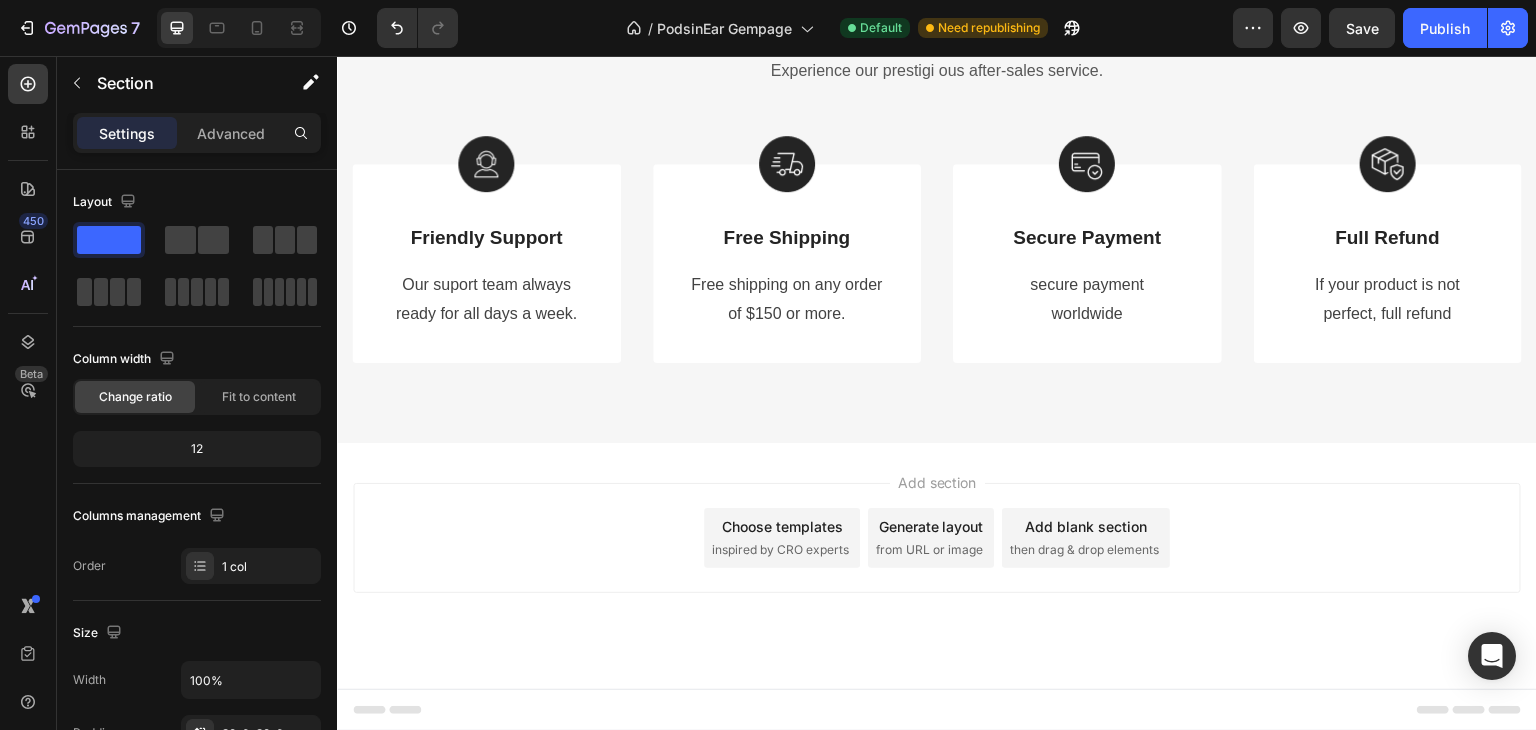 scroll, scrollTop: 4500, scrollLeft: 0, axis: vertical 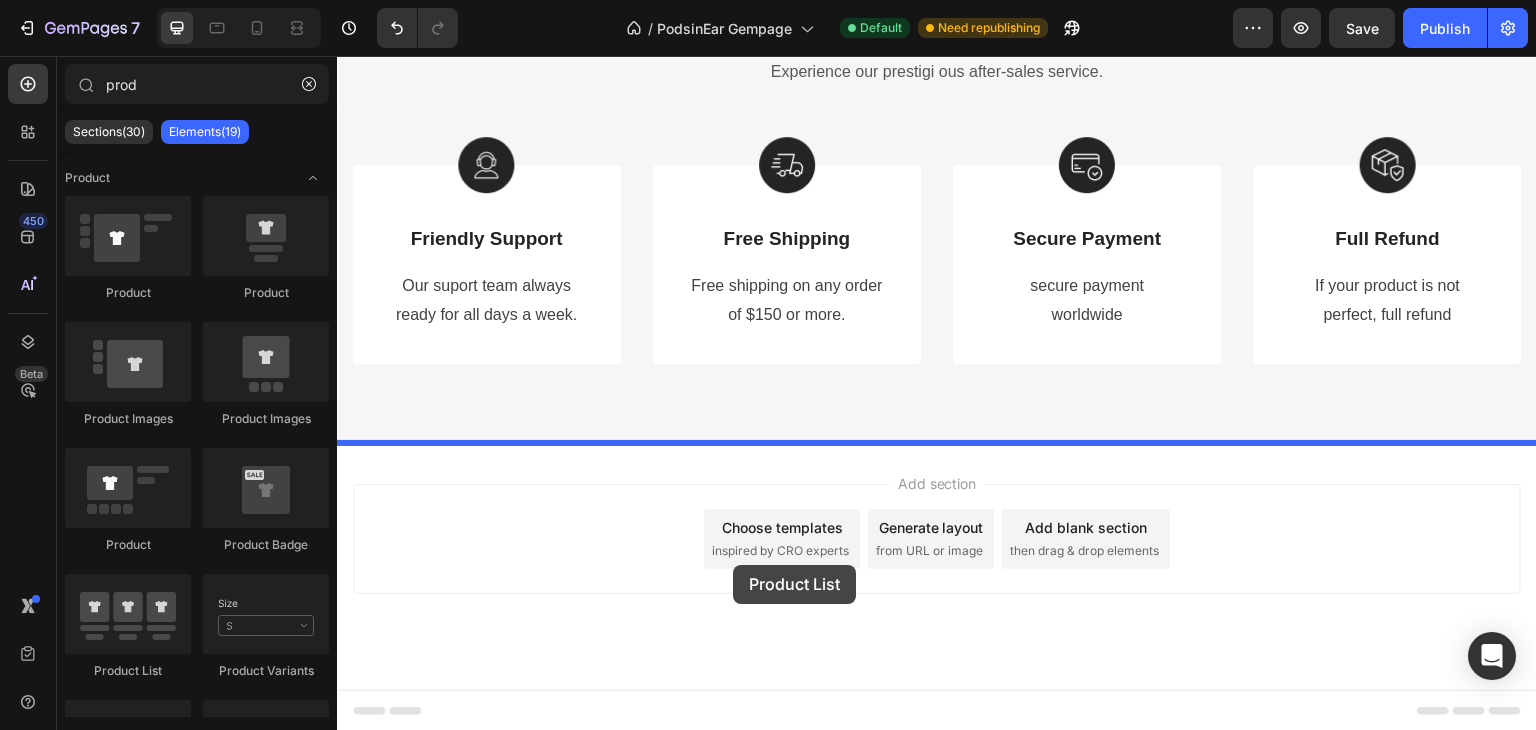 drag, startPoint x: 442, startPoint y: 682, endPoint x: 733, endPoint y: 565, distance: 313.63992 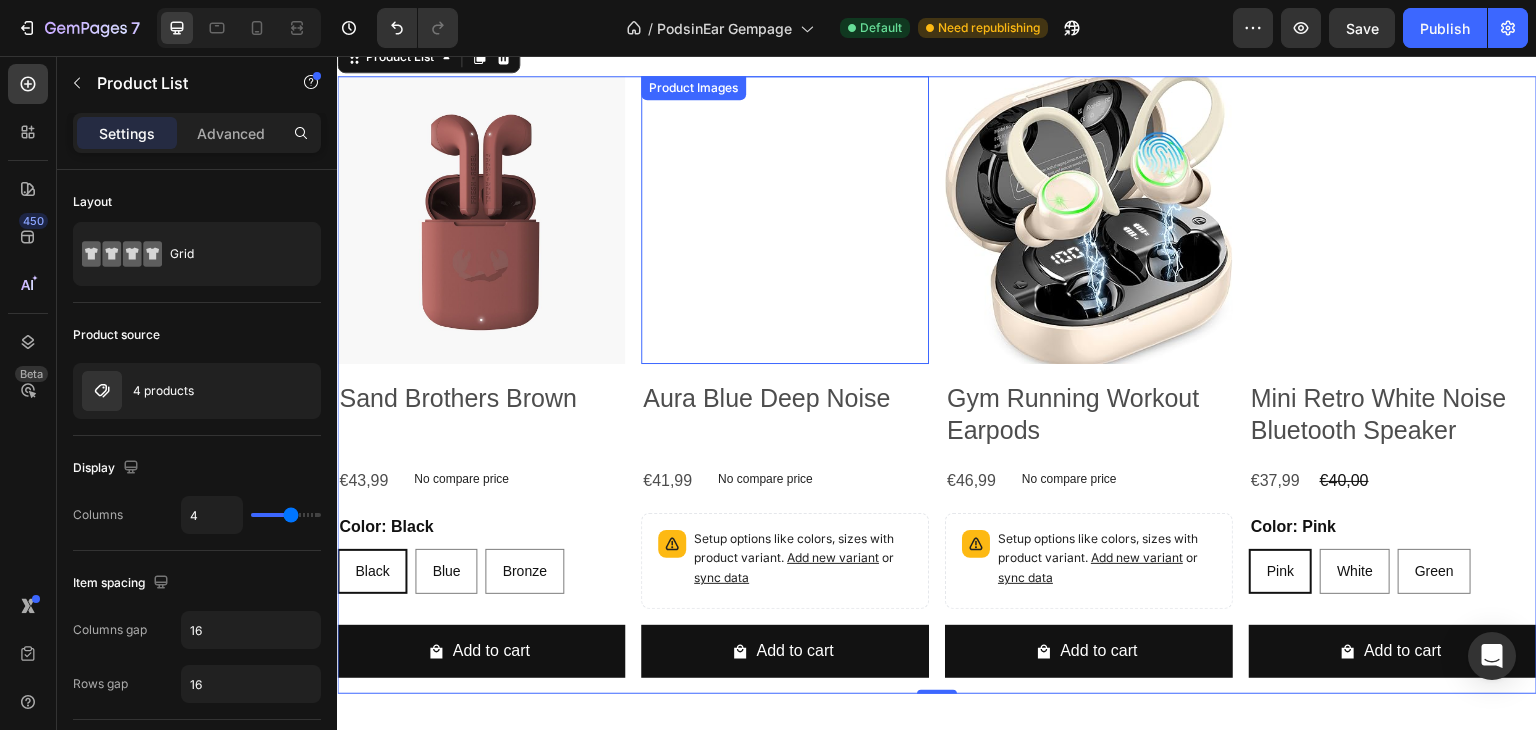 scroll, scrollTop: 4700, scrollLeft: 0, axis: vertical 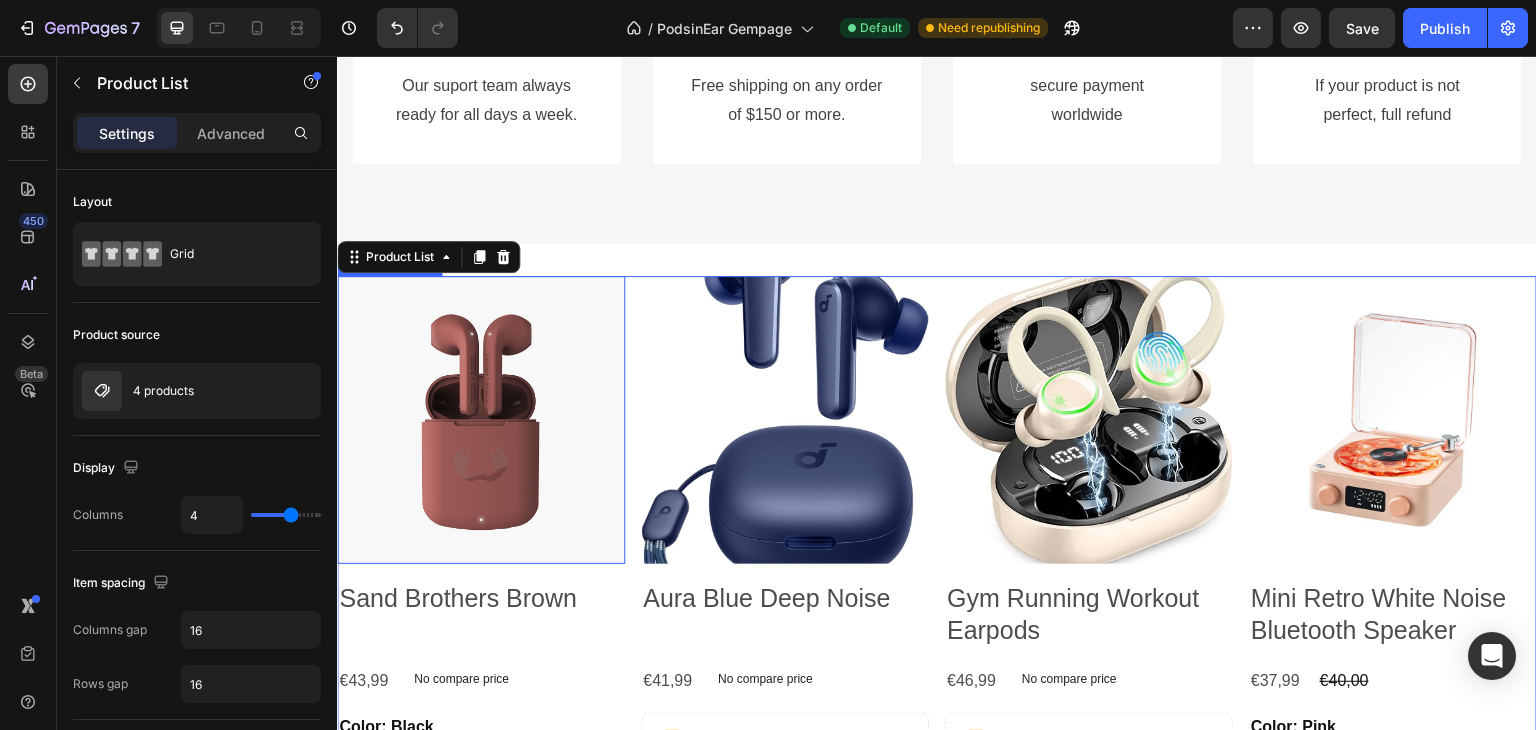 click at bounding box center [481, 420] 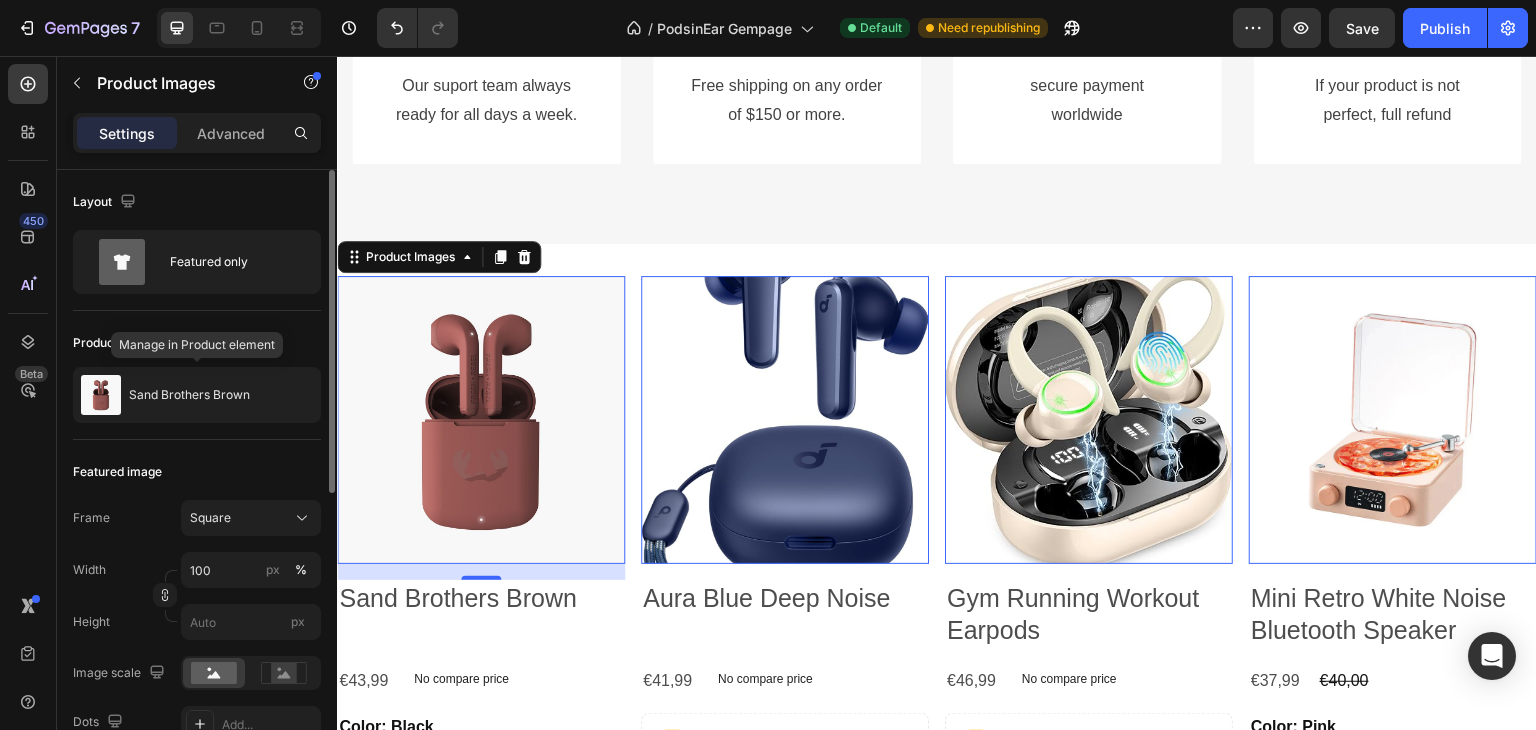 scroll, scrollTop: 200, scrollLeft: 0, axis: vertical 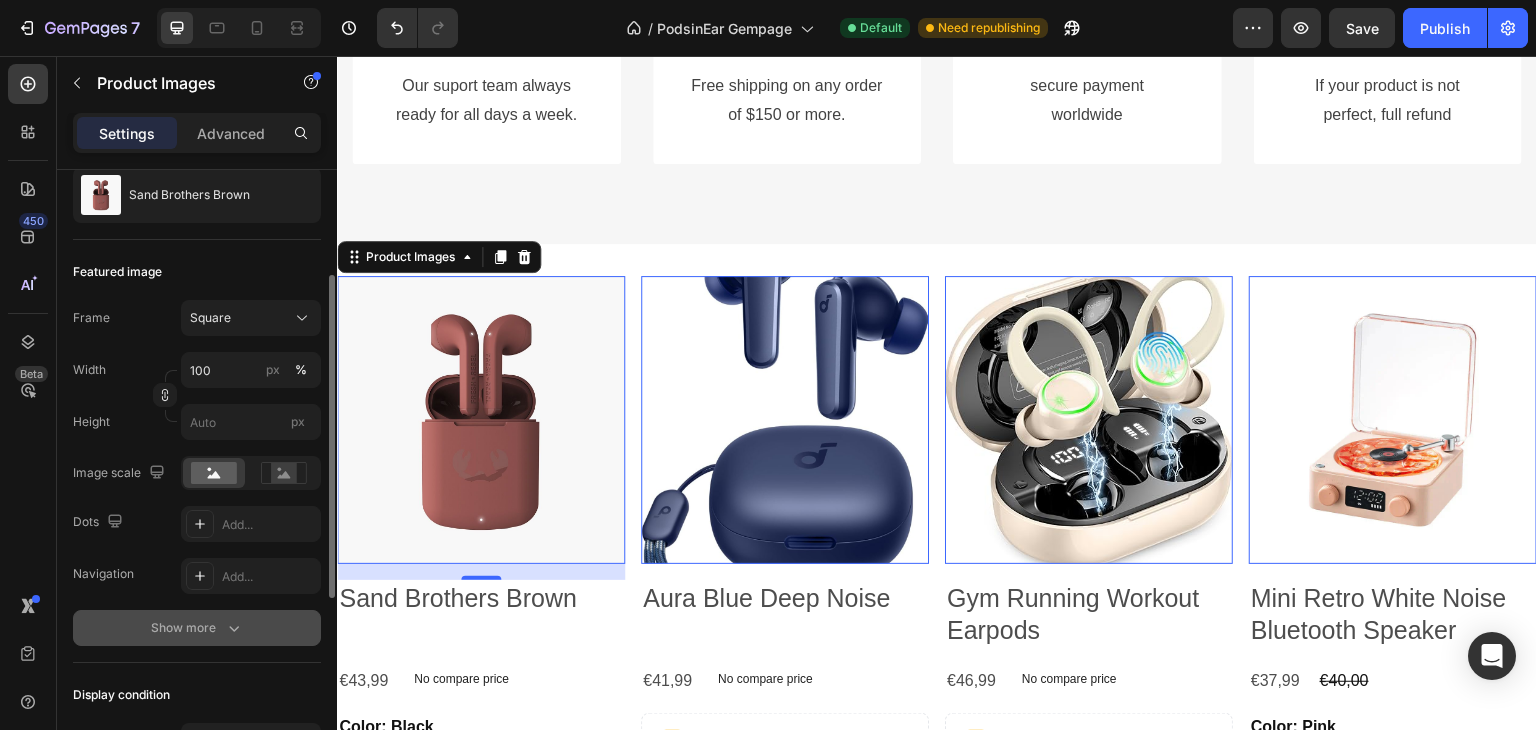 click on "Show more" at bounding box center (197, 628) 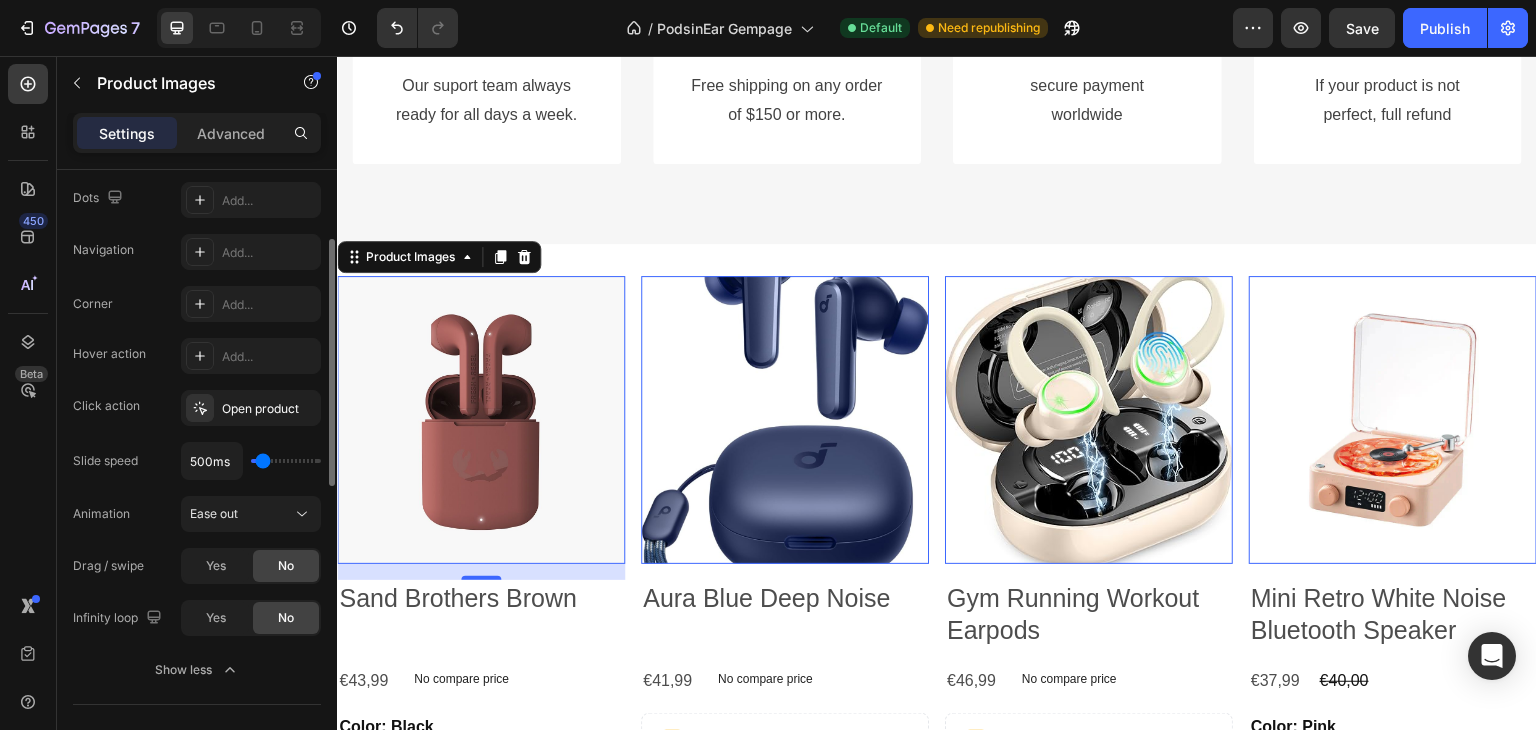scroll, scrollTop: 424, scrollLeft: 0, axis: vertical 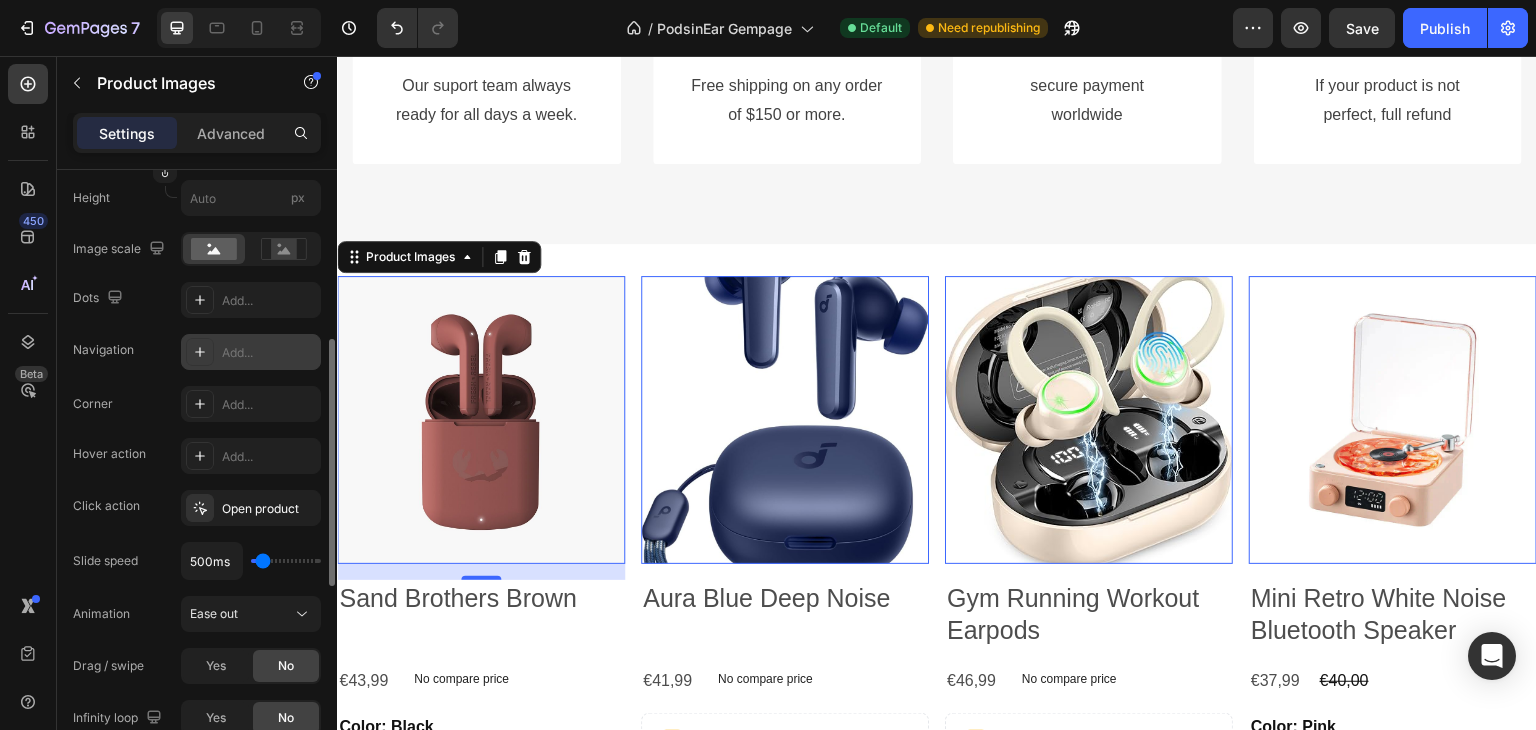 click 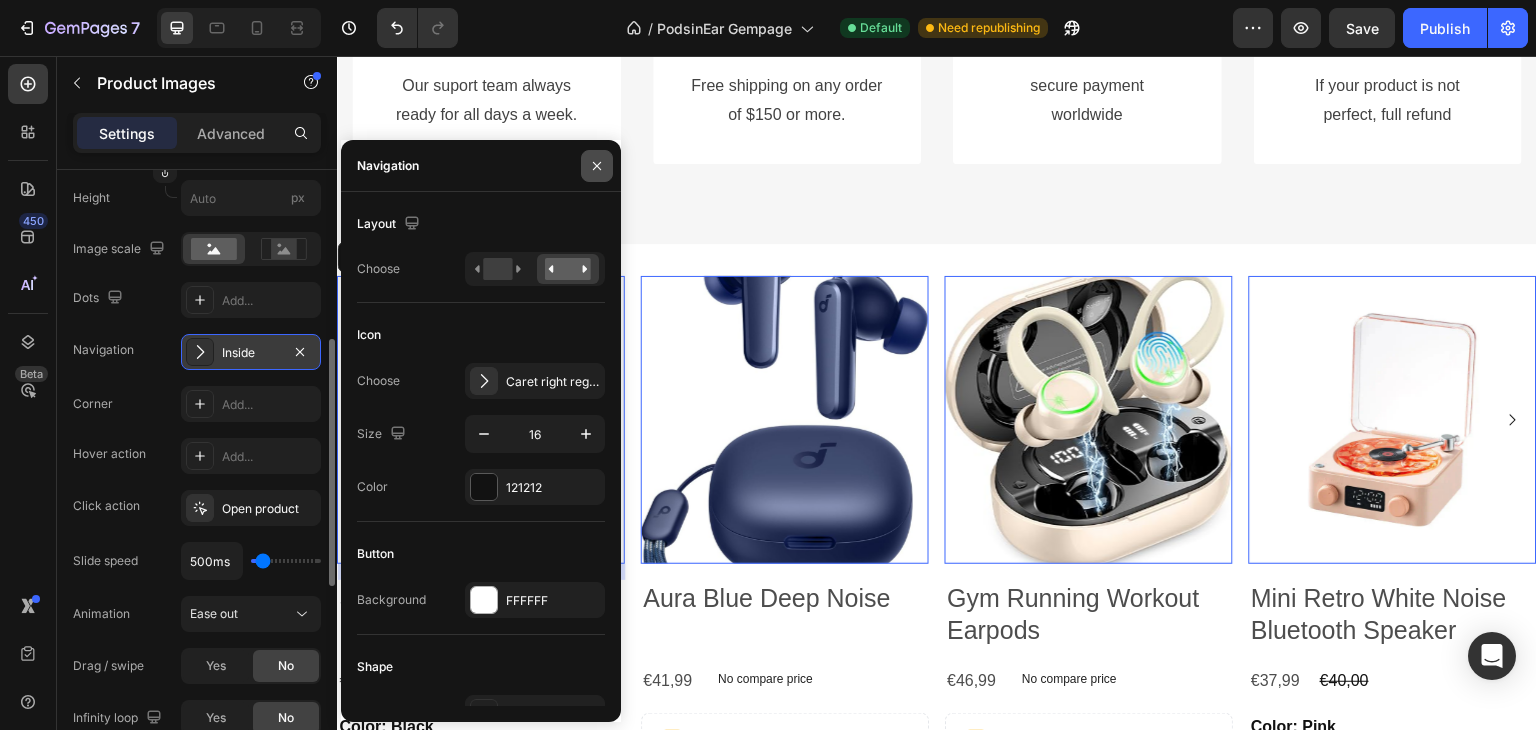 click 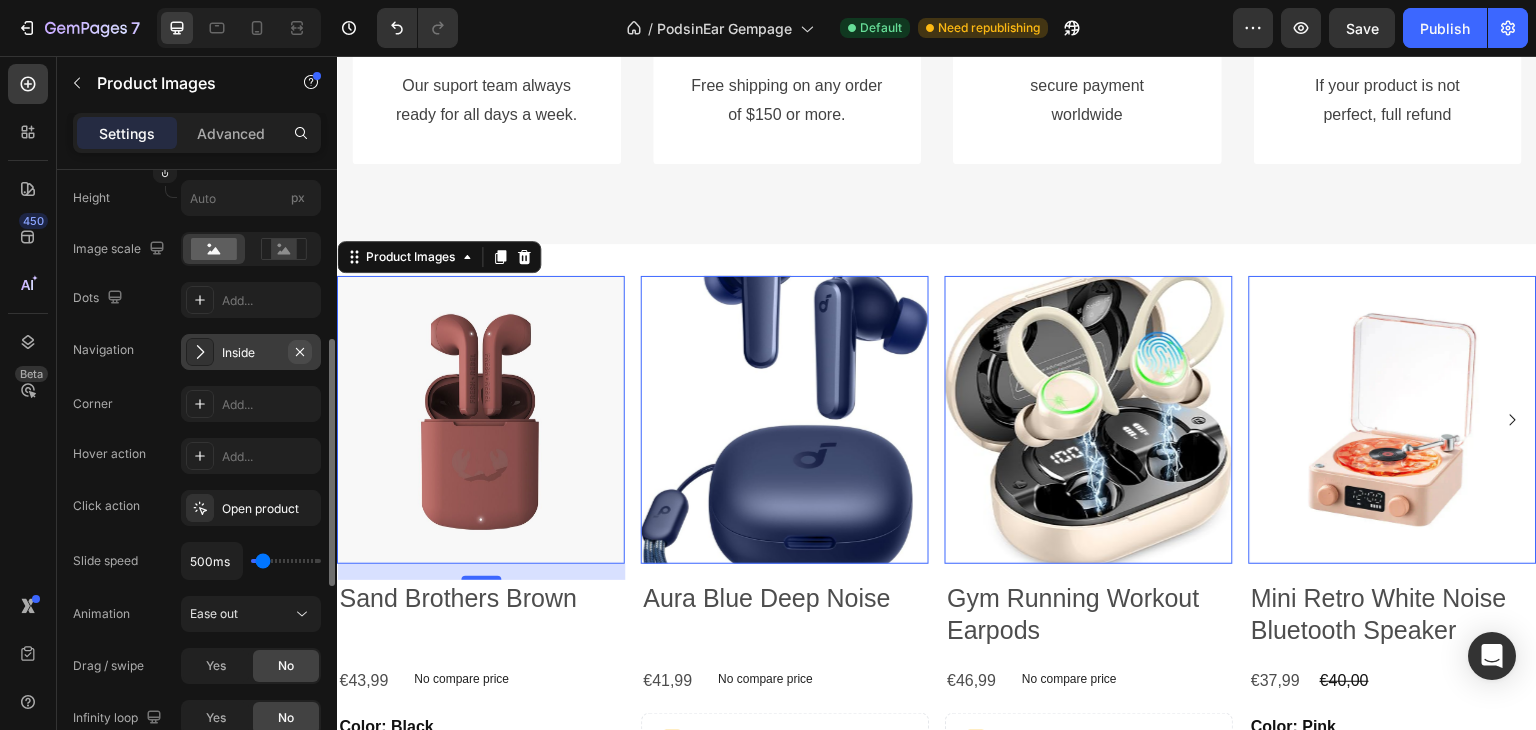 click 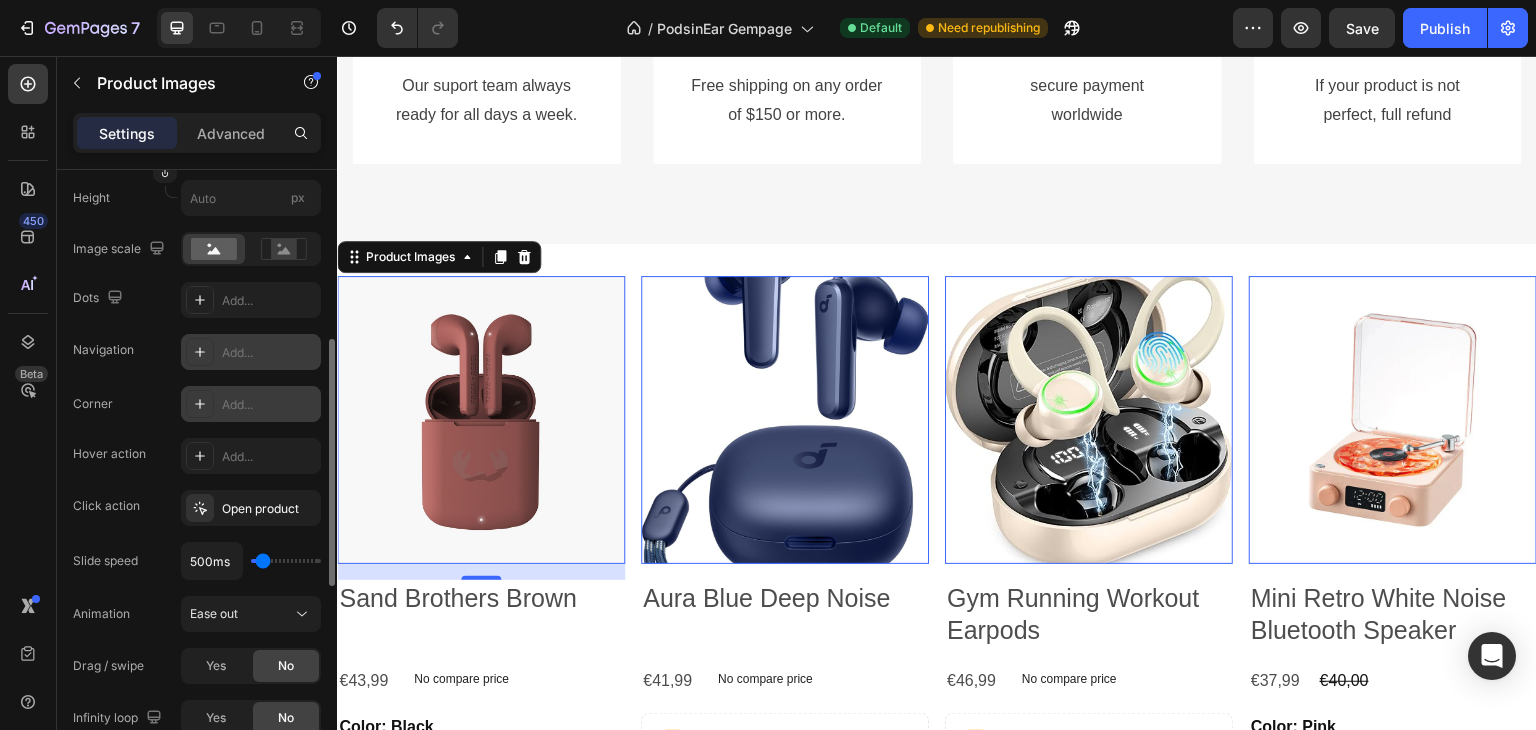 click on "Add..." at bounding box center (269, 405) 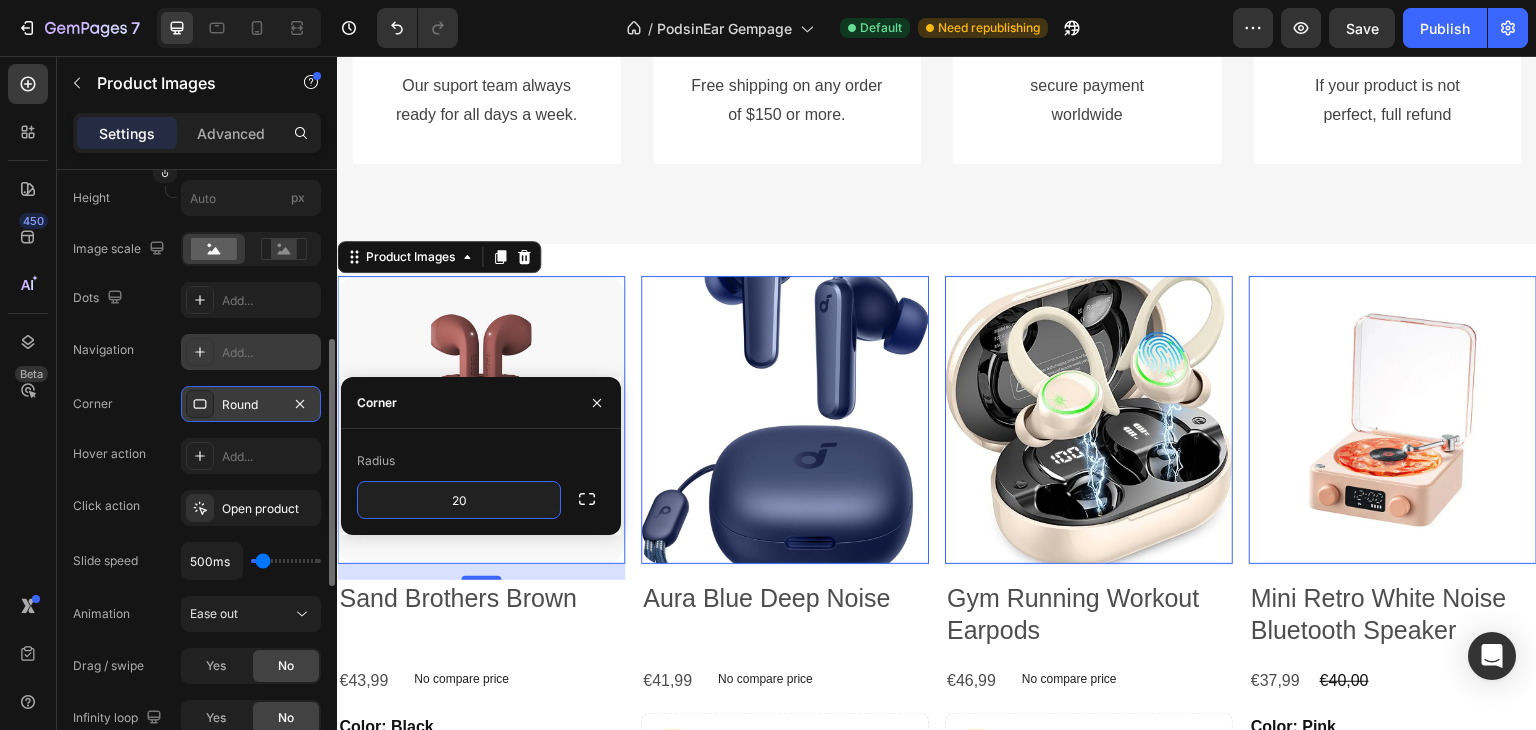 type on "2" 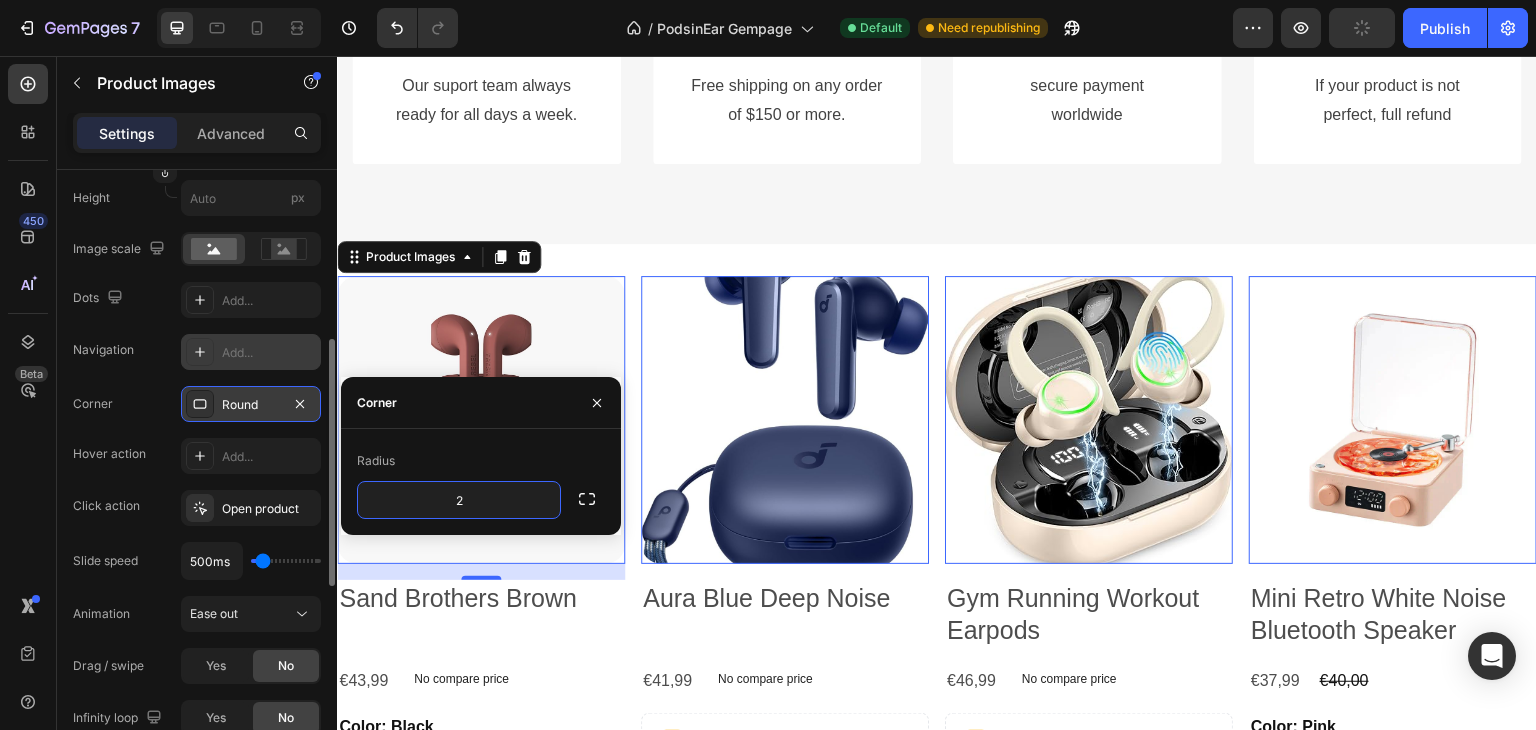 type 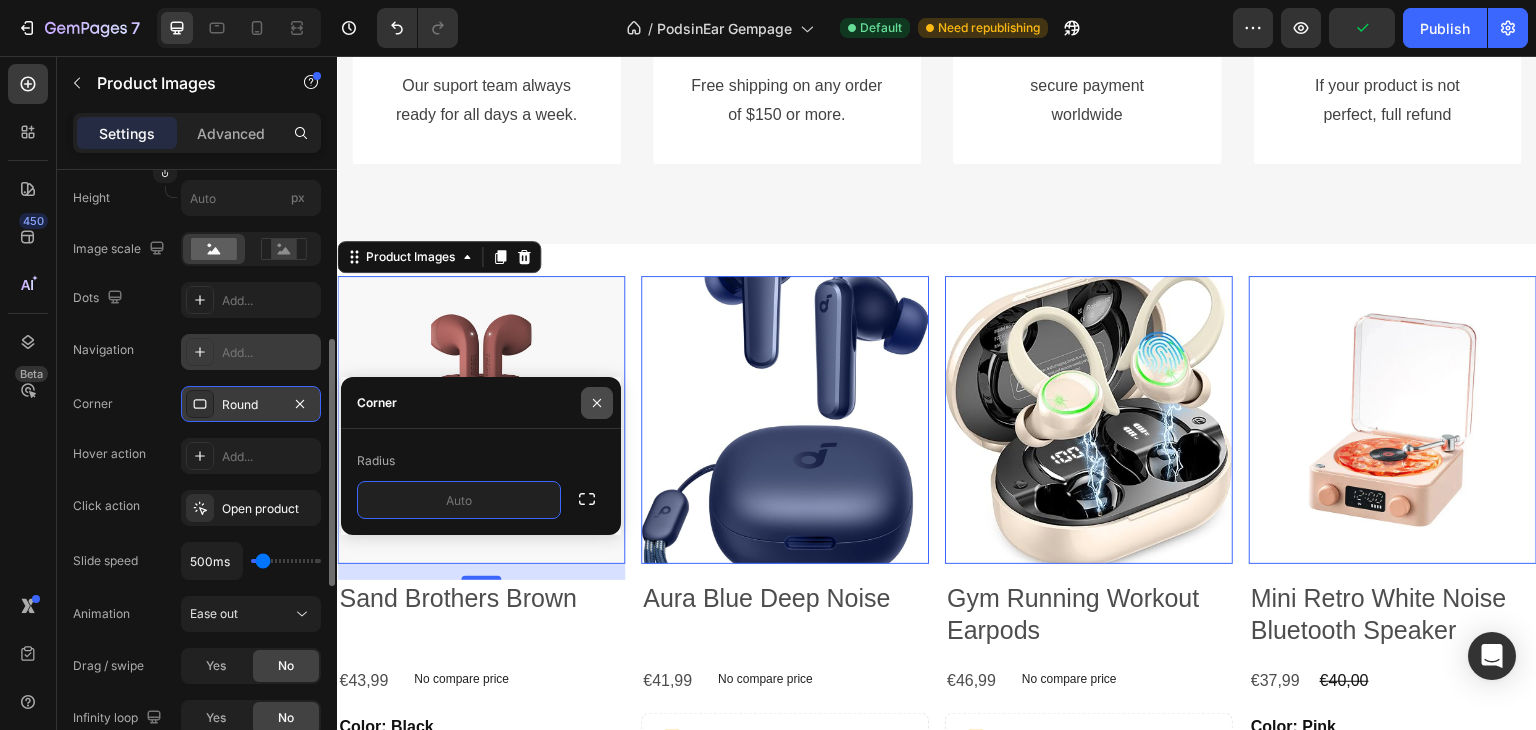 click 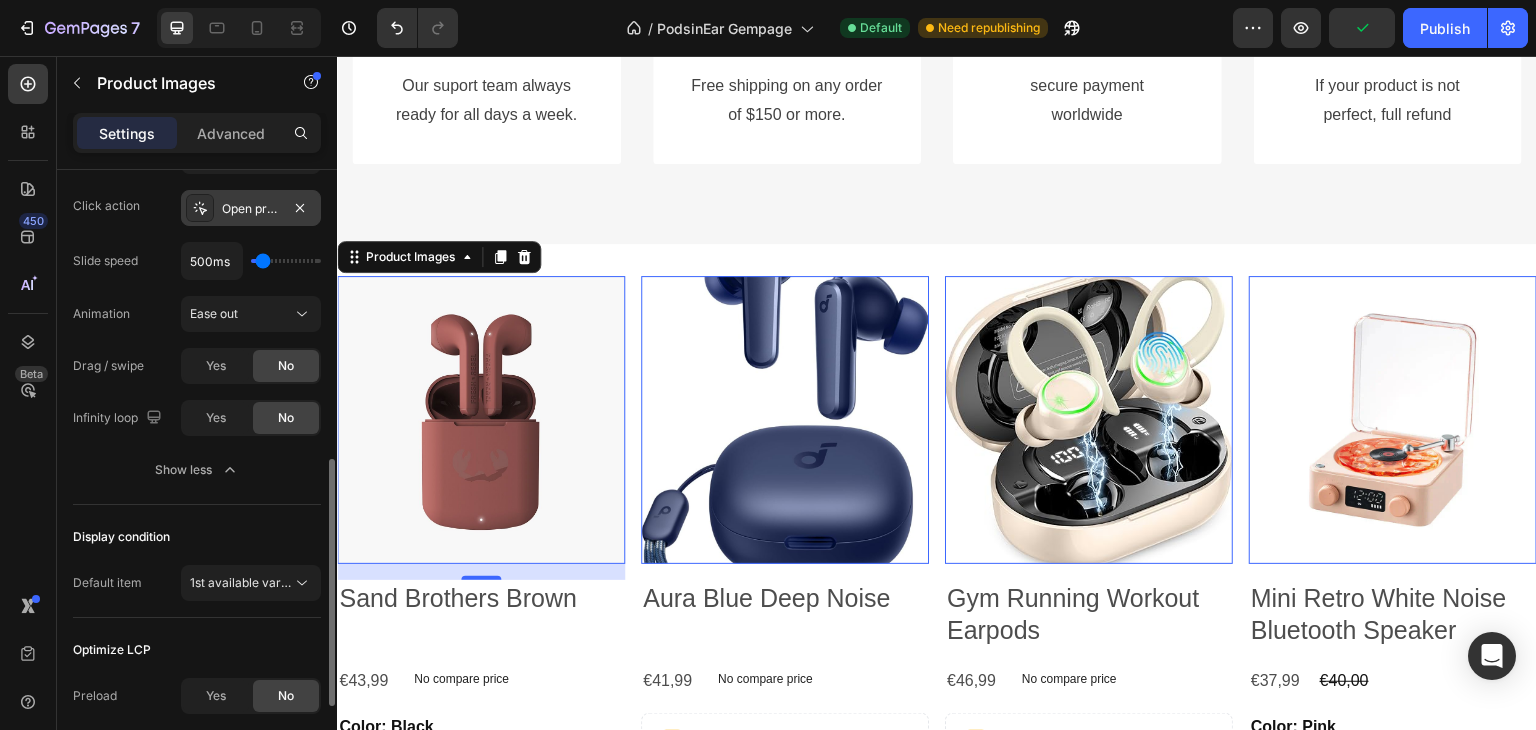 scroll, scrollTop: 924, scrollLeft: 0, axis: vertical 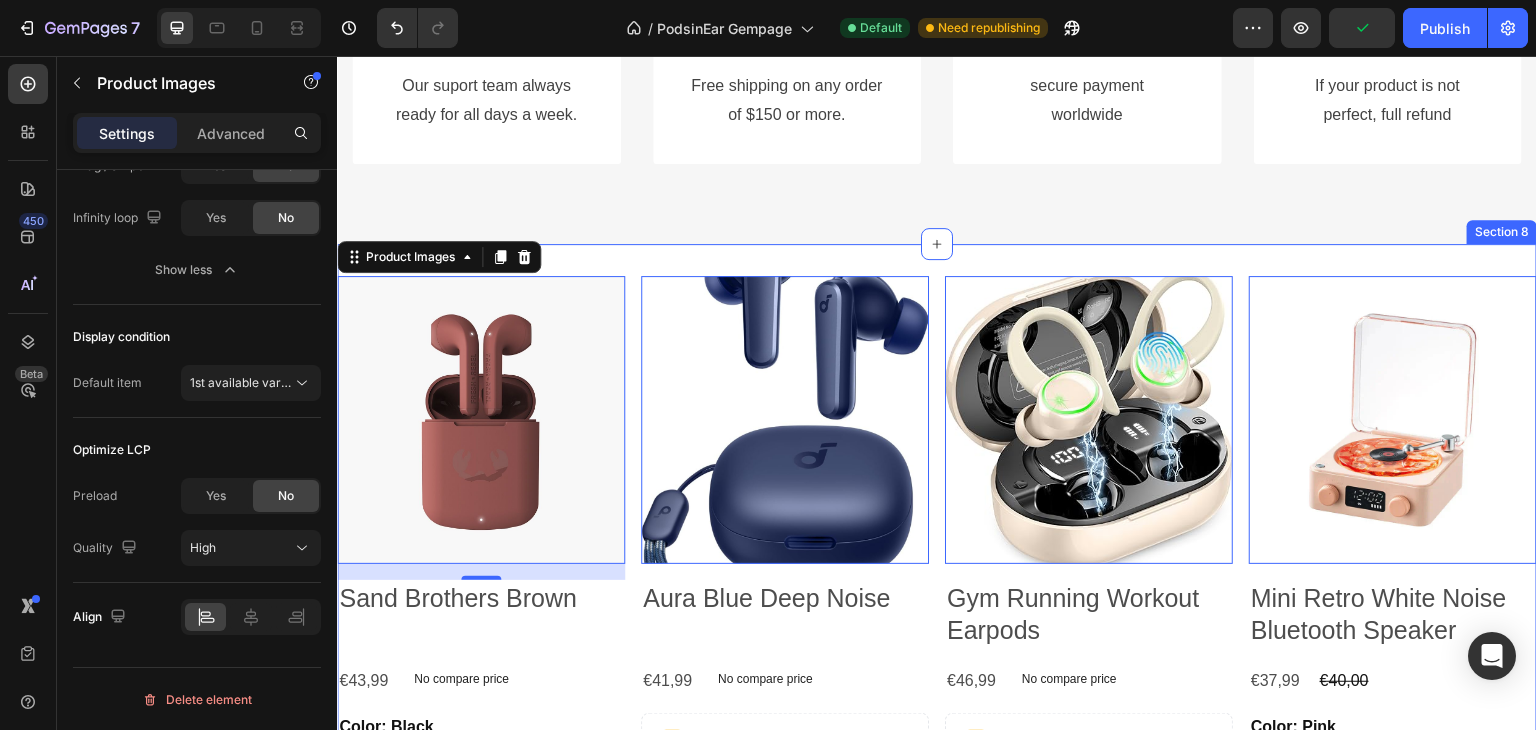 click on "Why should you choose our product? Heading Experience our prestigi ous after-sales service. Text block Row Image Friendly Support Text Block Our suport team always  ready for all days a week. Text block Row Image Free Shipping Text Block Free shipping on any order  of $150 or more. Text block Row Image Secure Payment Text Block secure payment  worldwide Text block Row Image Full Refund Text Block If your product is not  perfect, full refund Text block Row Row Section 7" at bounding box center [937, -57] 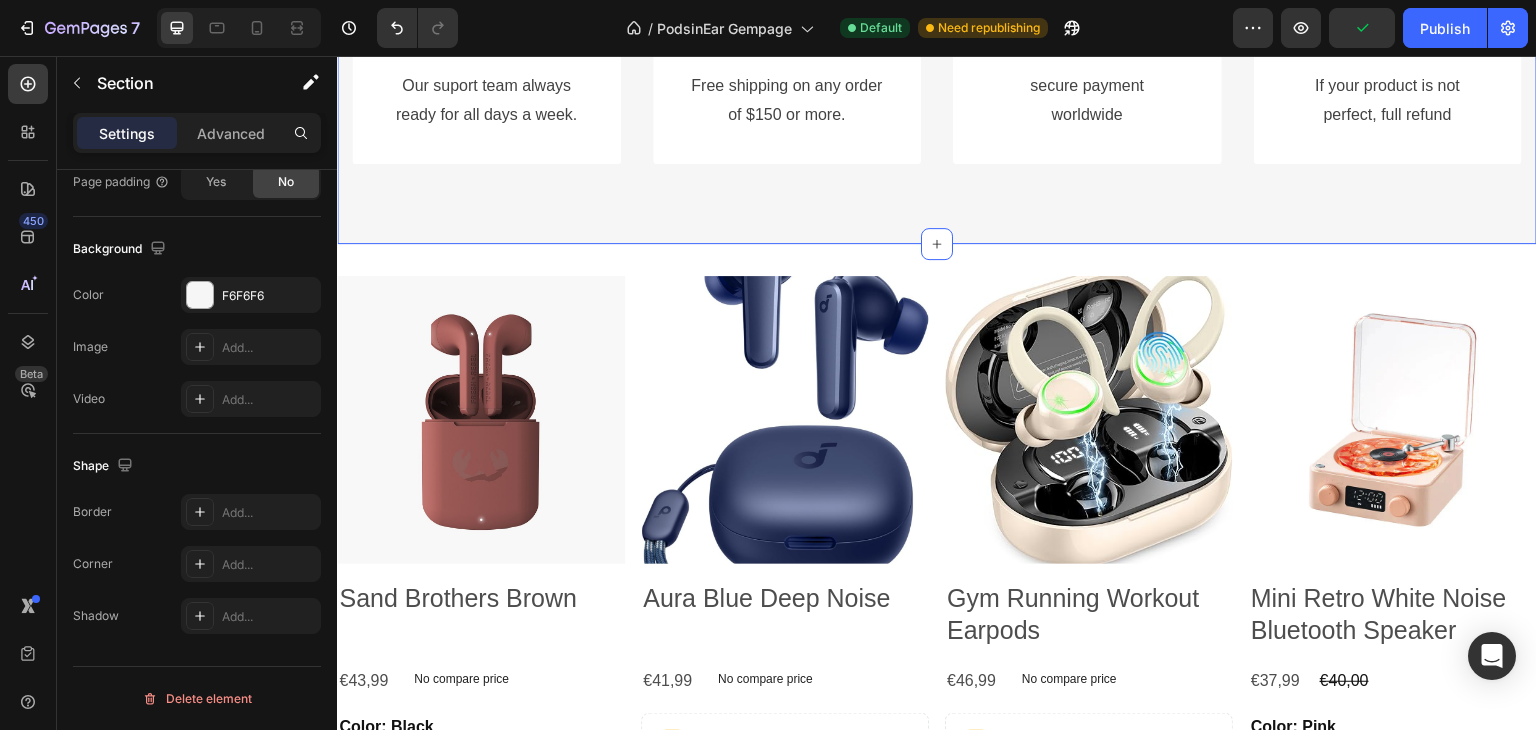 scroll, scrollTop: 0, scrollLeft: 0, axis: both 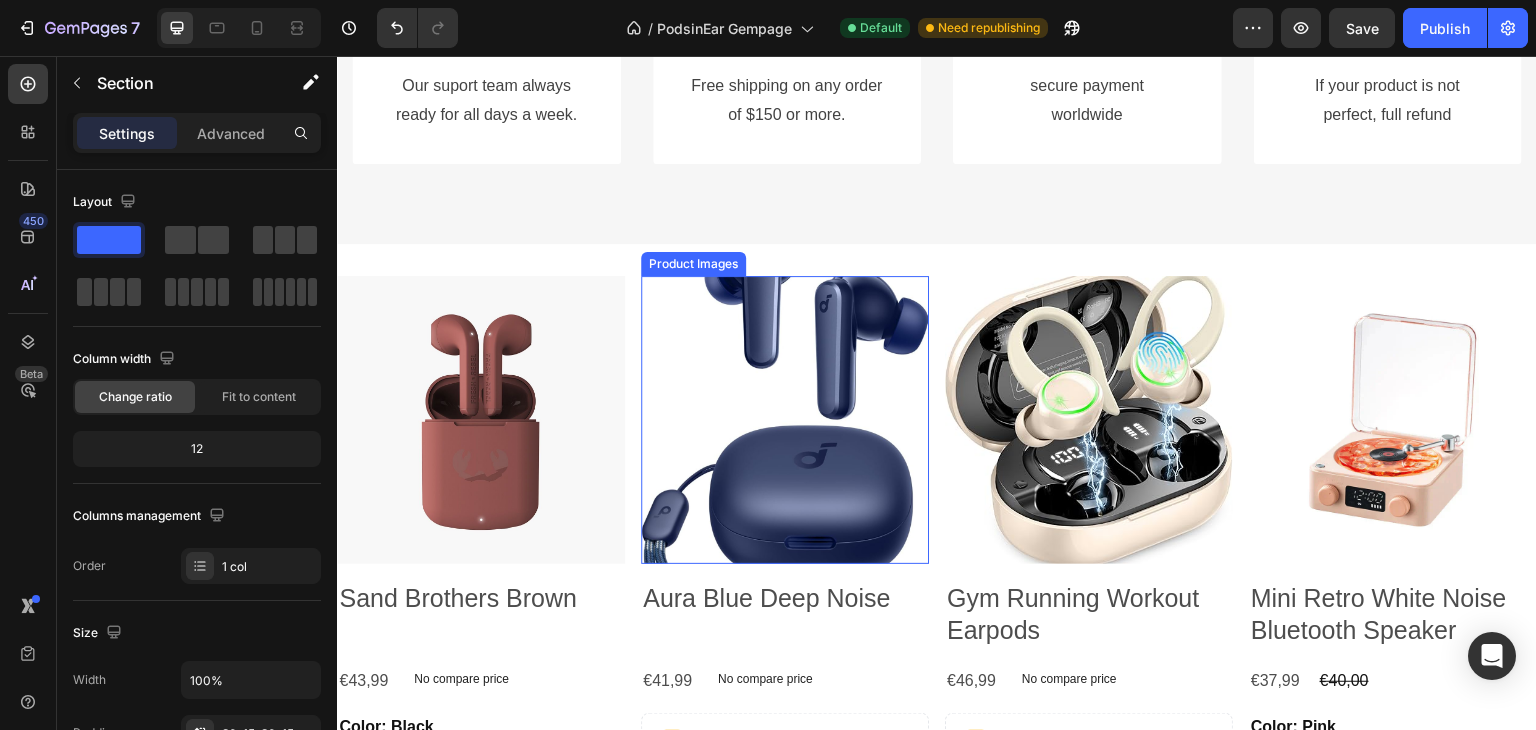 click at bounding box center (785, 420) 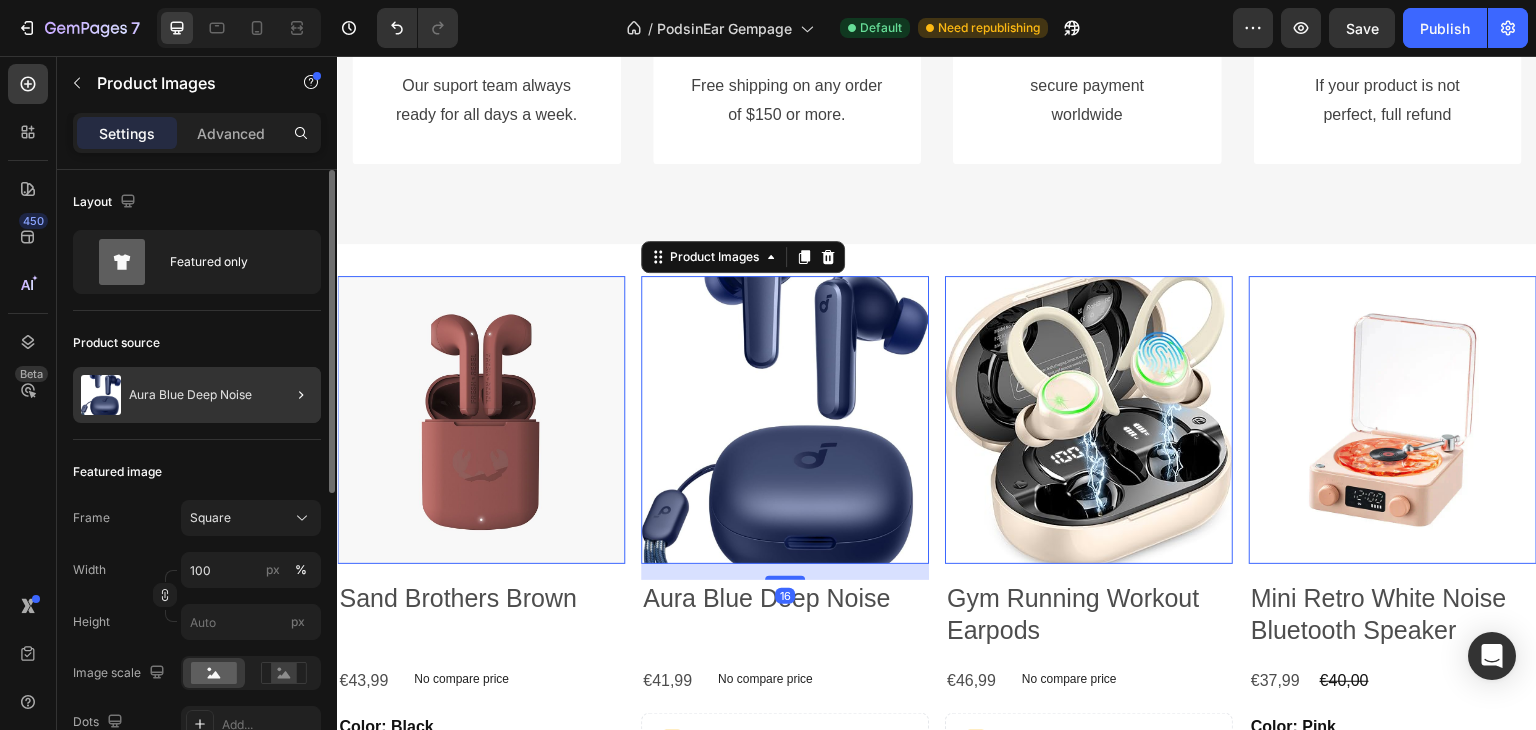 click 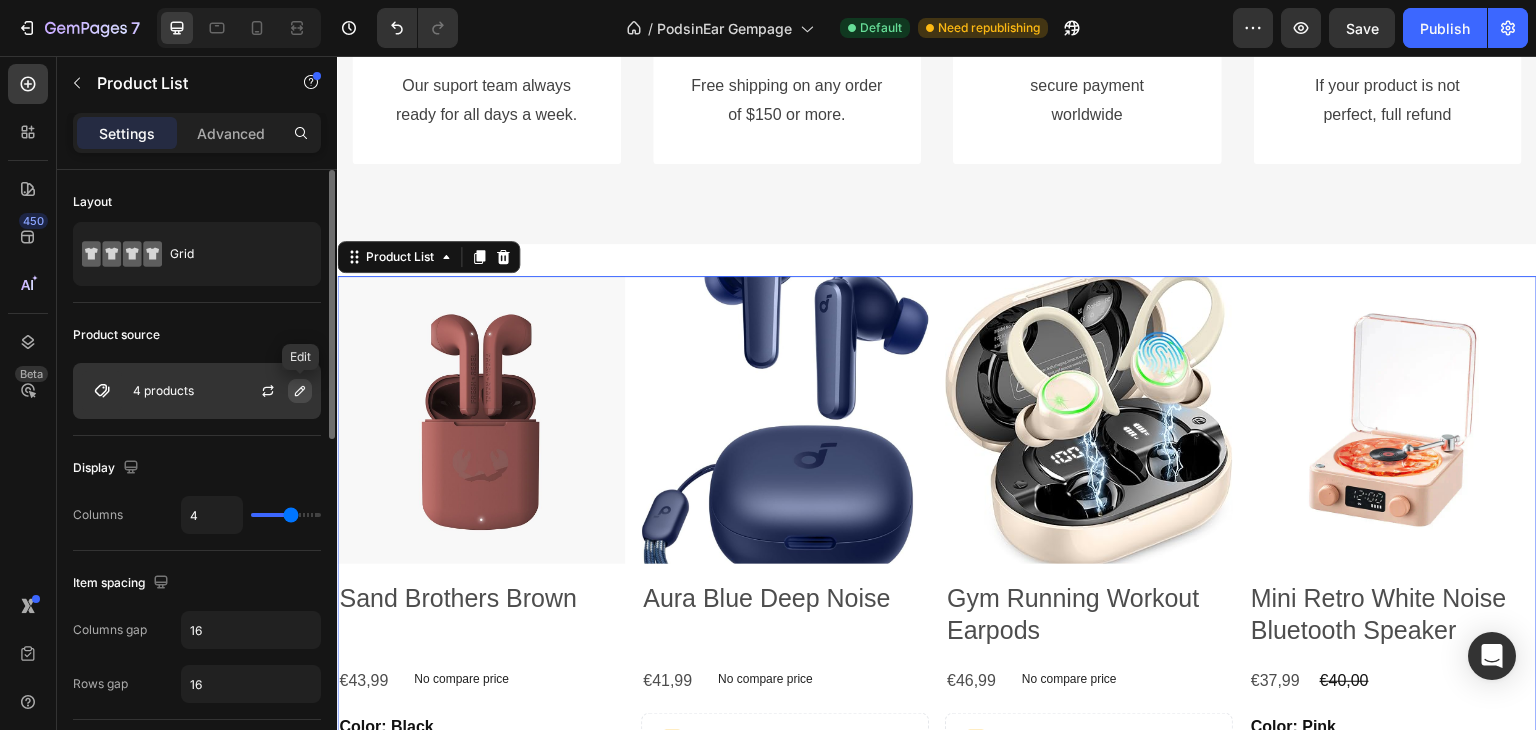 click 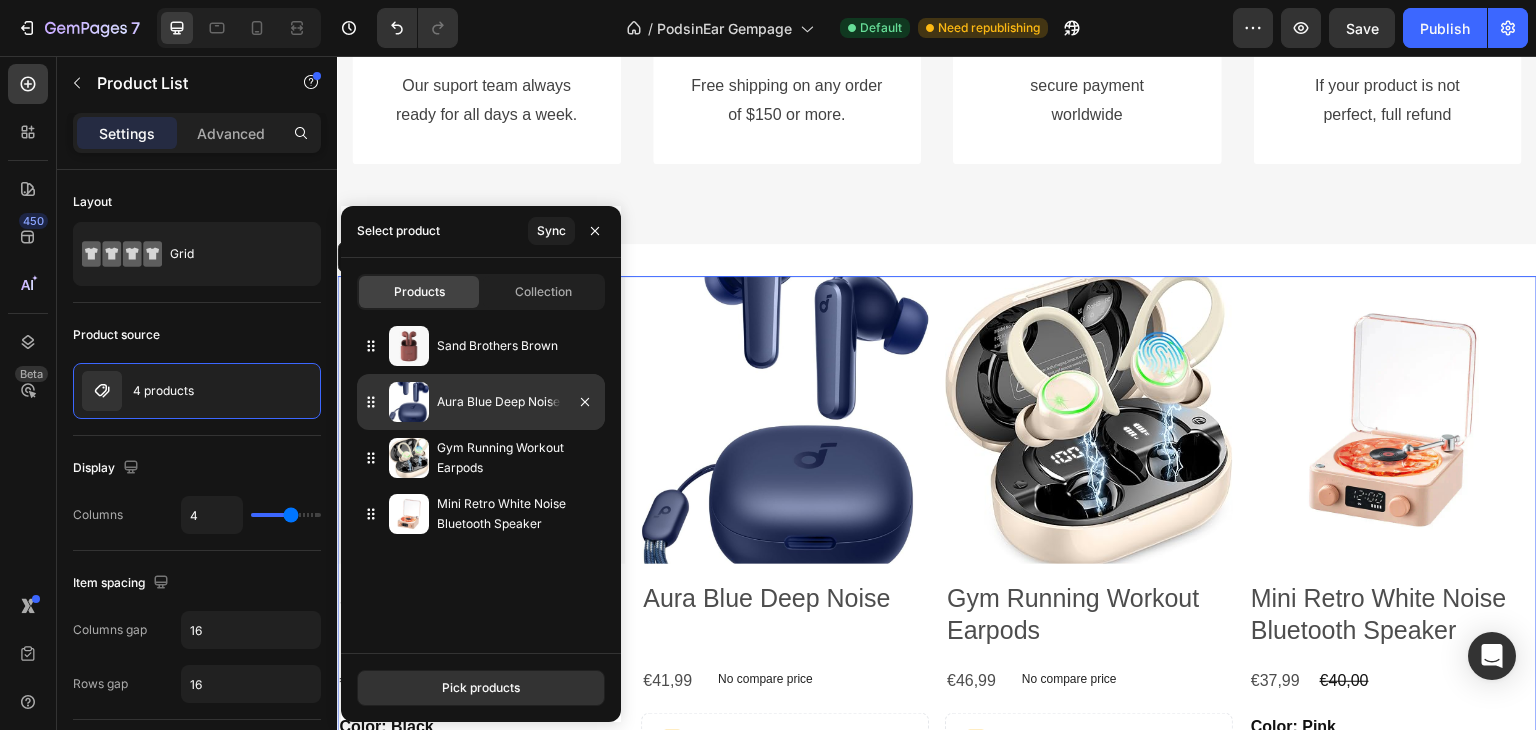 click on "Aura Blue Deep Noise" 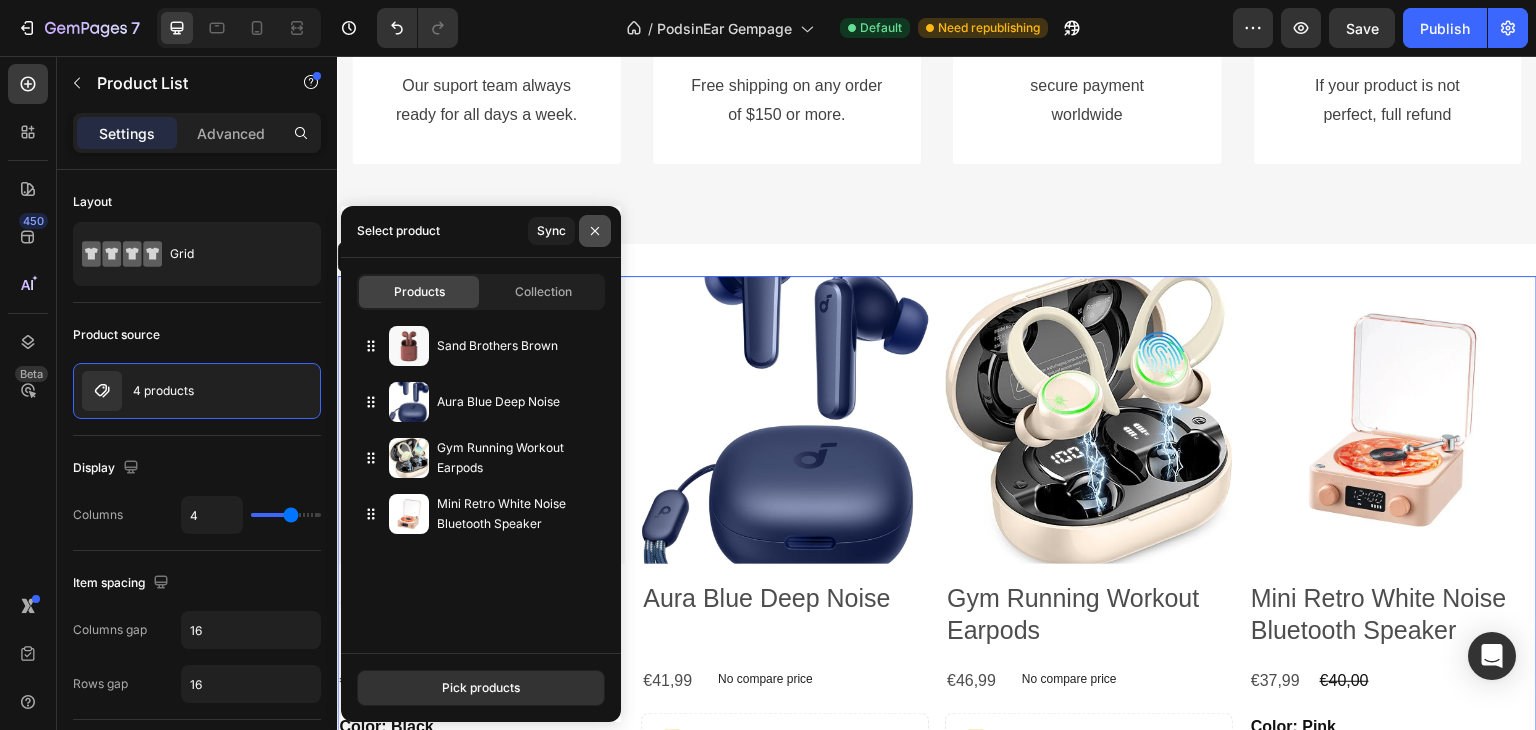 drag, startPoint x: 608, startPoint y: 231, endPoint x: 269, endPoint y: 175, distance: 343.59424 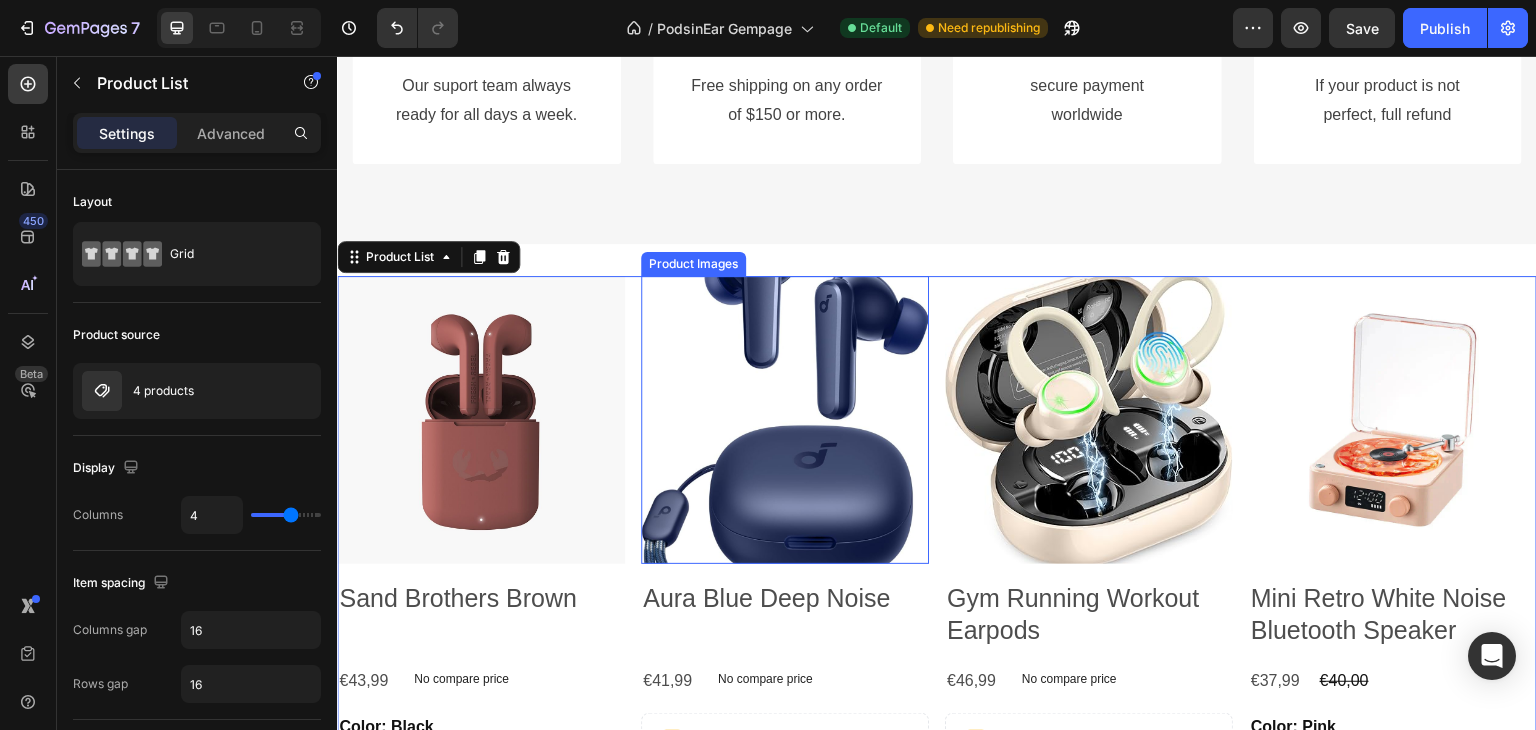click at bounding box center [785, 420] 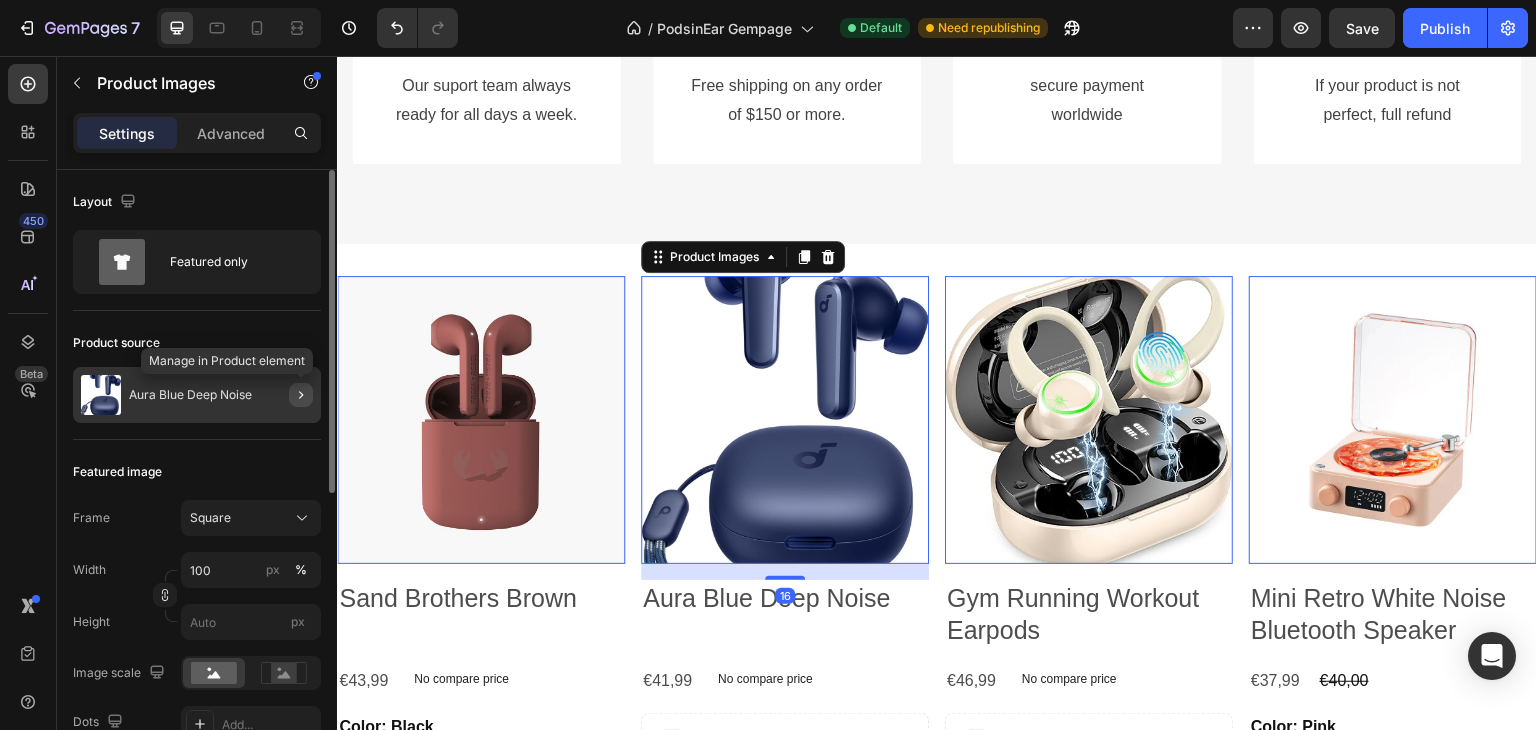 click 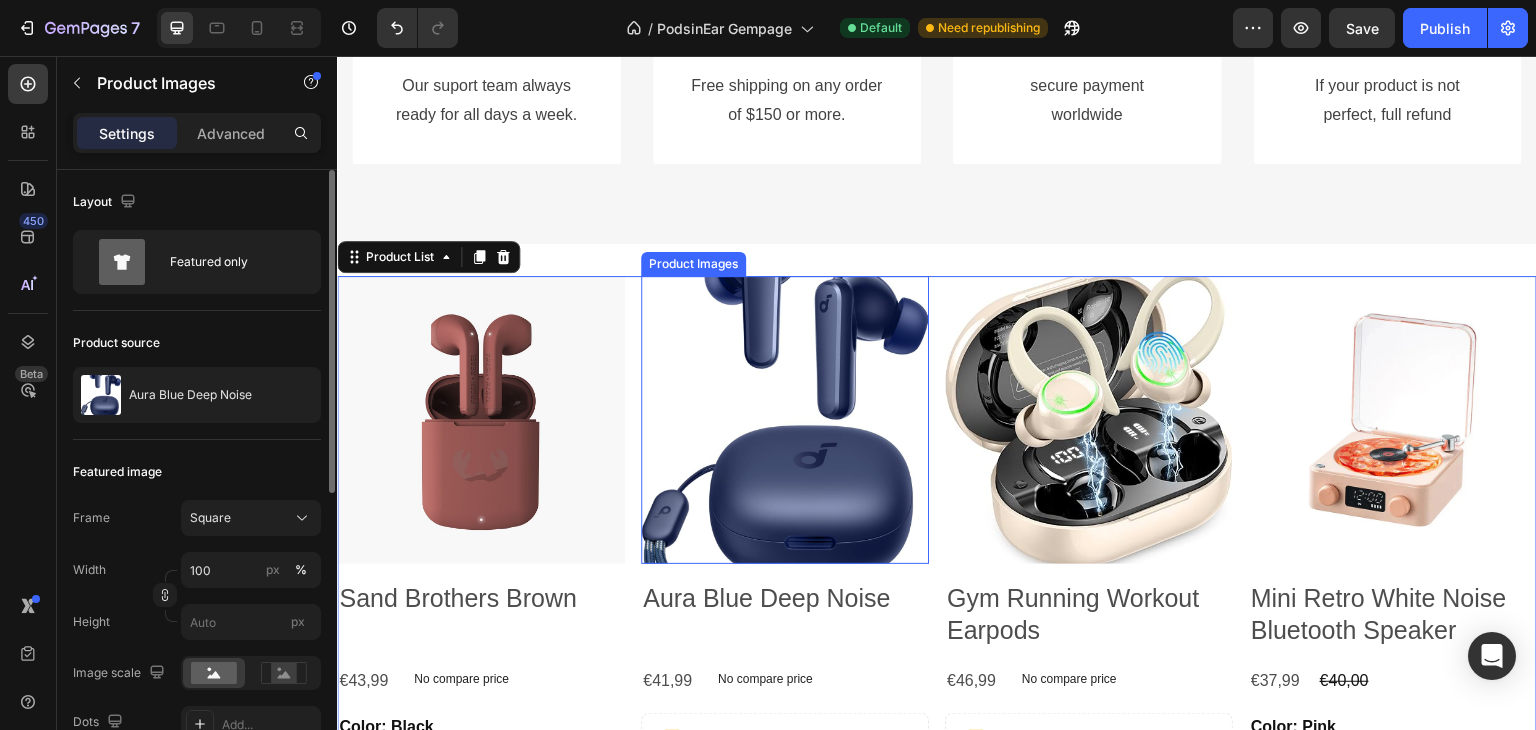 click at bounding box center [785, 420] 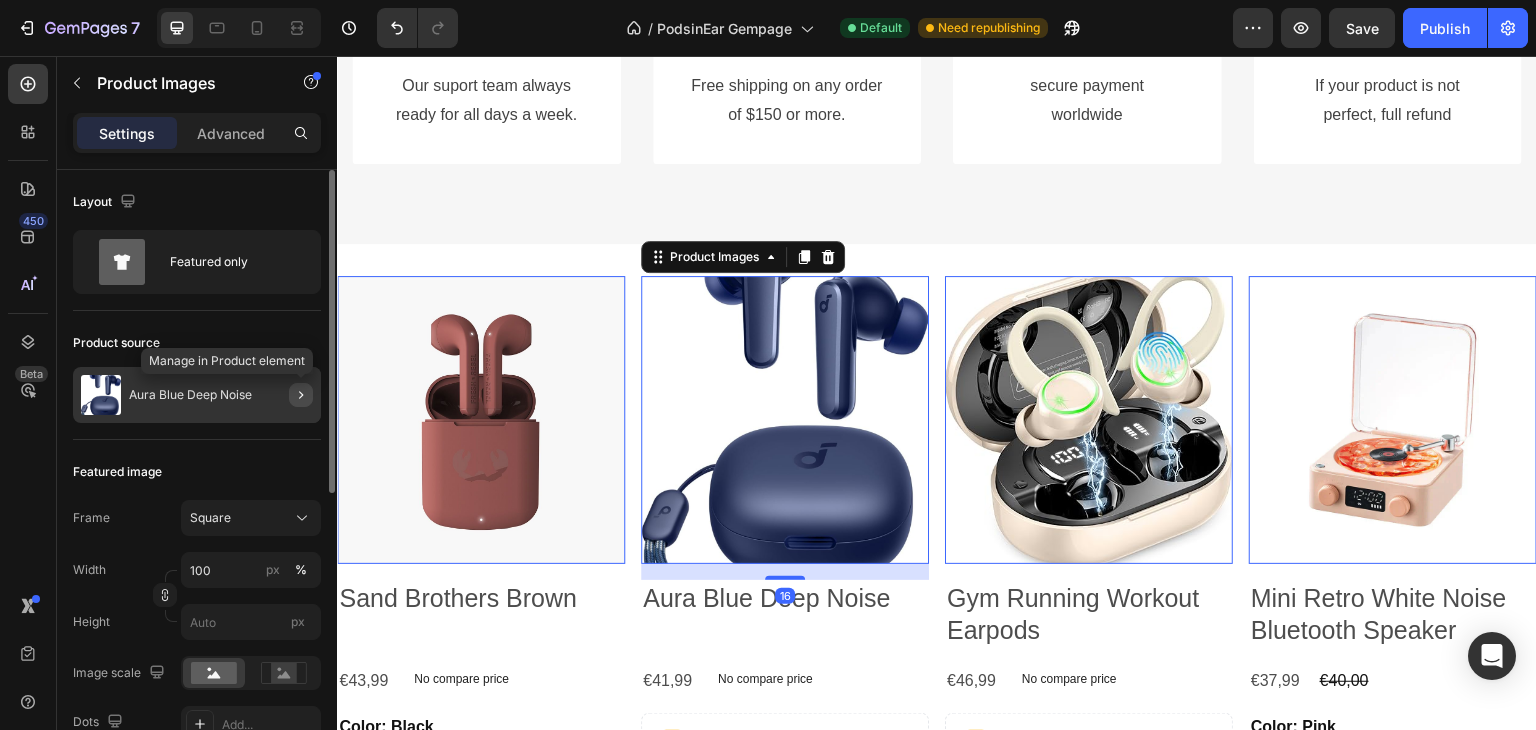 click 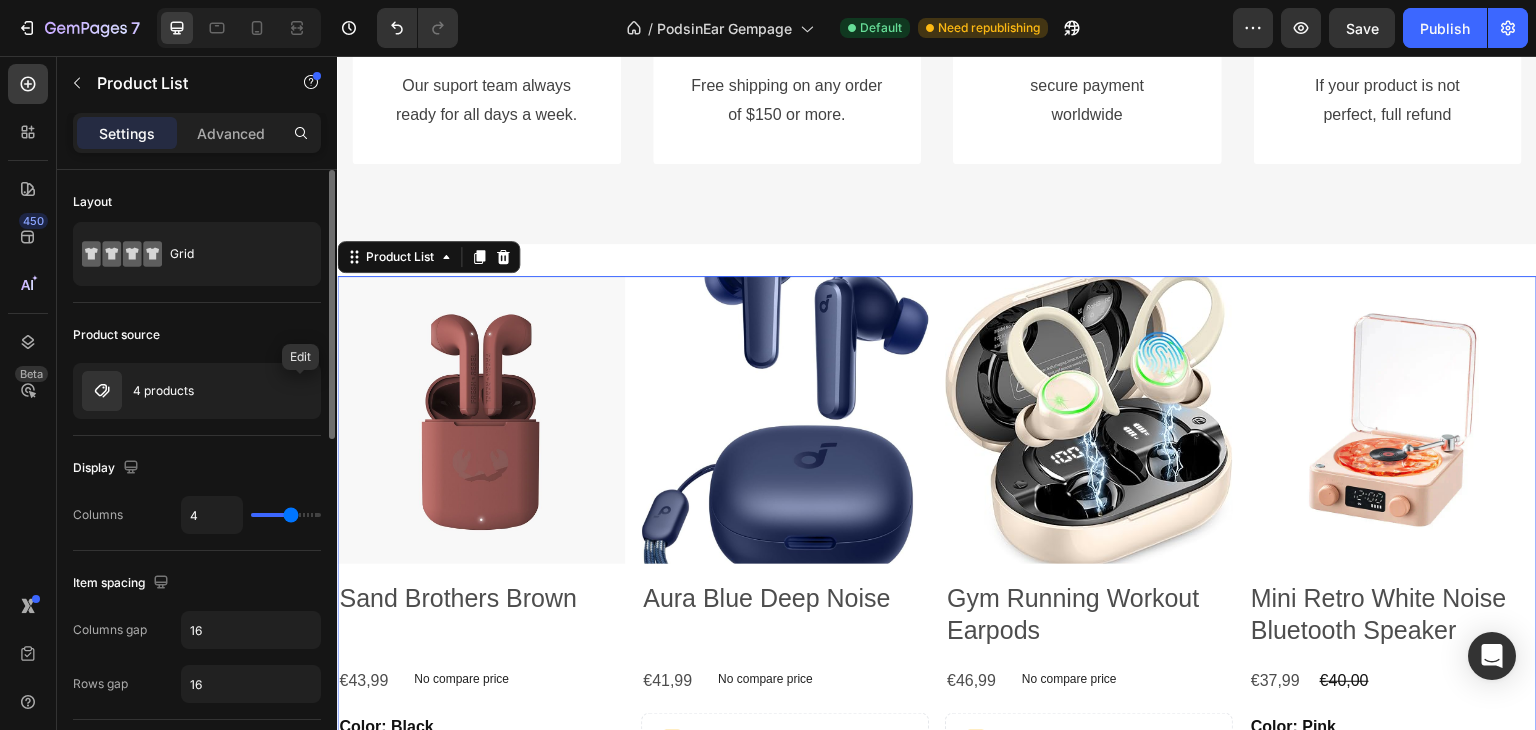 click 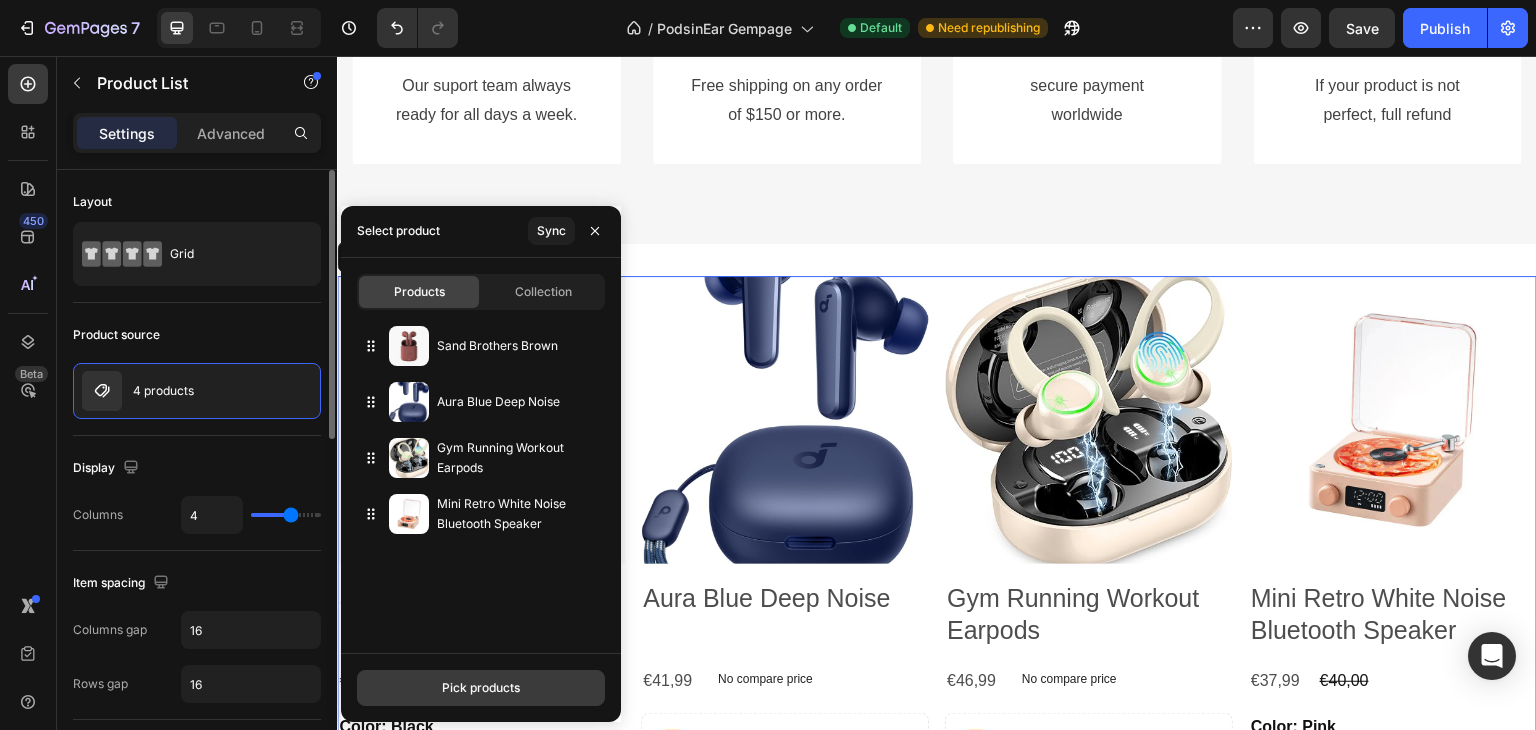 click on "Pick products" at bounding box center (481, 688) 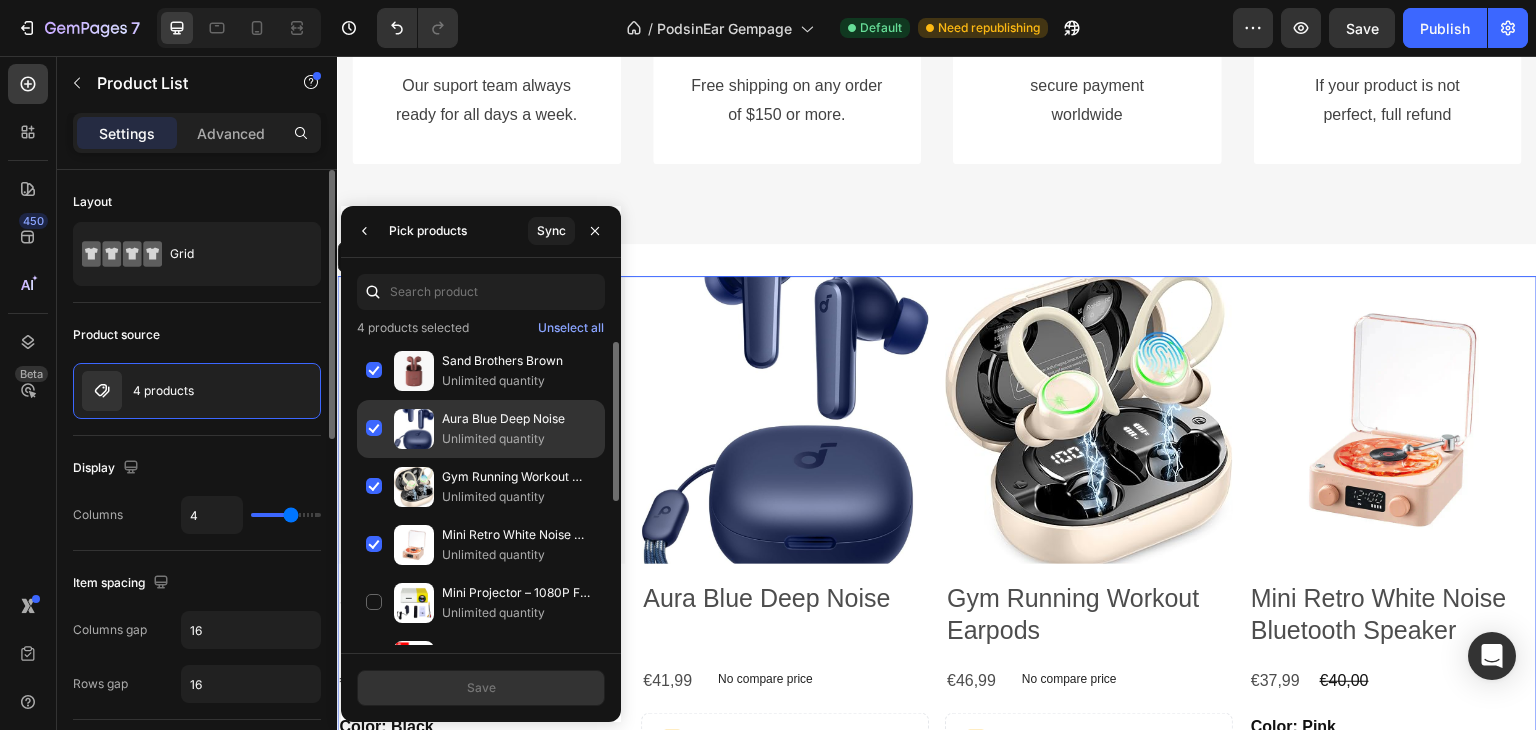 click on "Aura Blue Deep Noise Unlimited quantity" 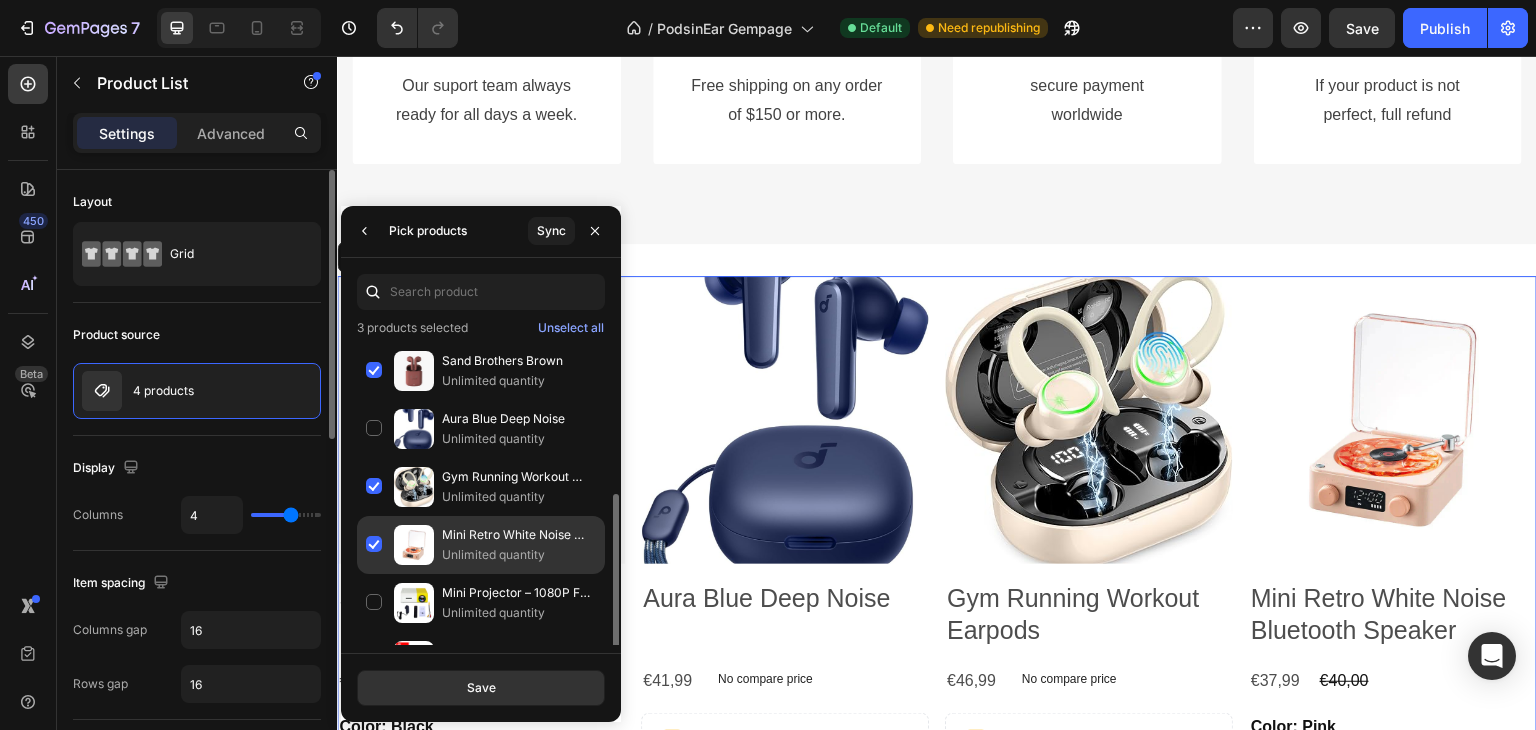 scroll, scrollTop: 100, scrollLeft: 0, axis: vertical 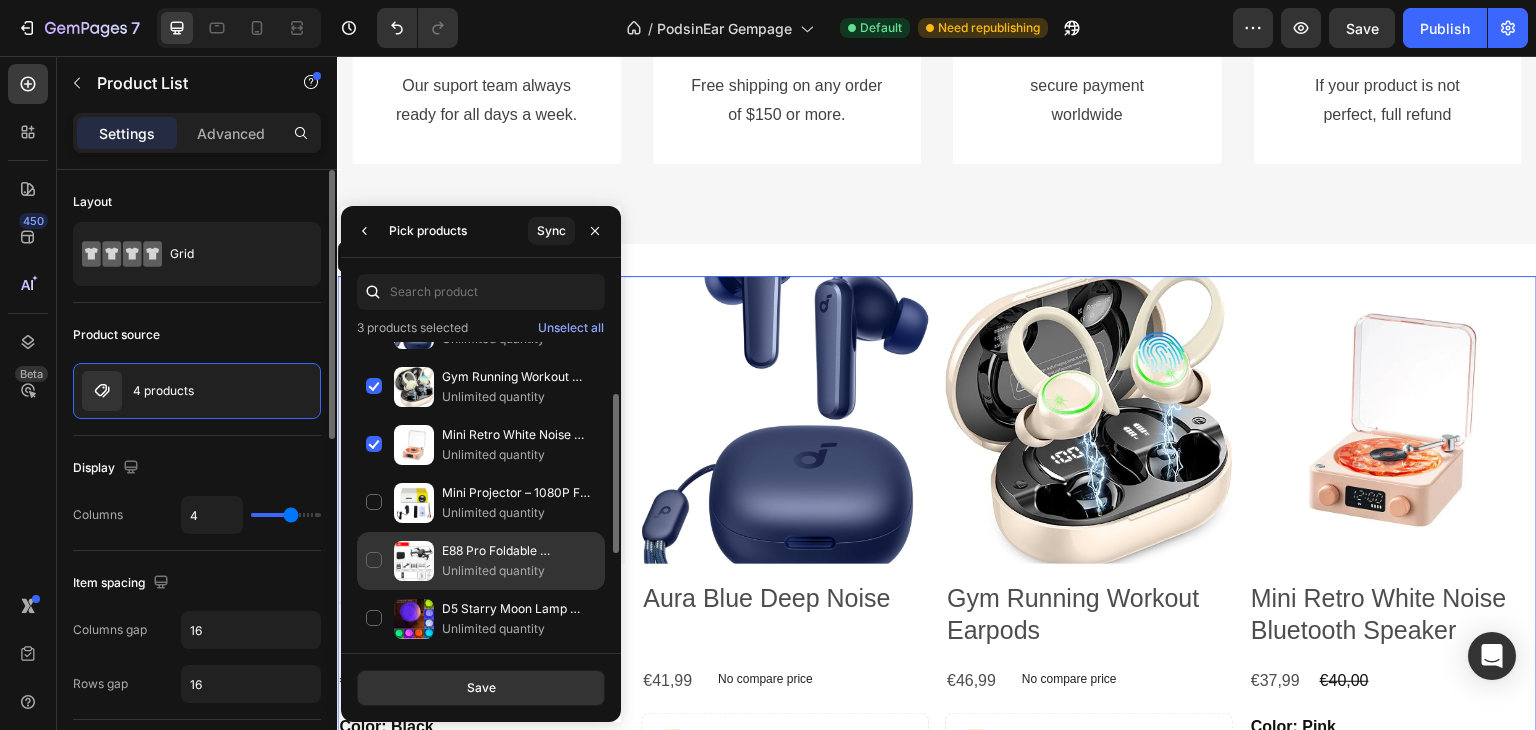 click on "E88 Pro Foldable Quadcopter Drone - WIFI FPV, HD 4K Camera, Altitude Hold Unlimited quantity" 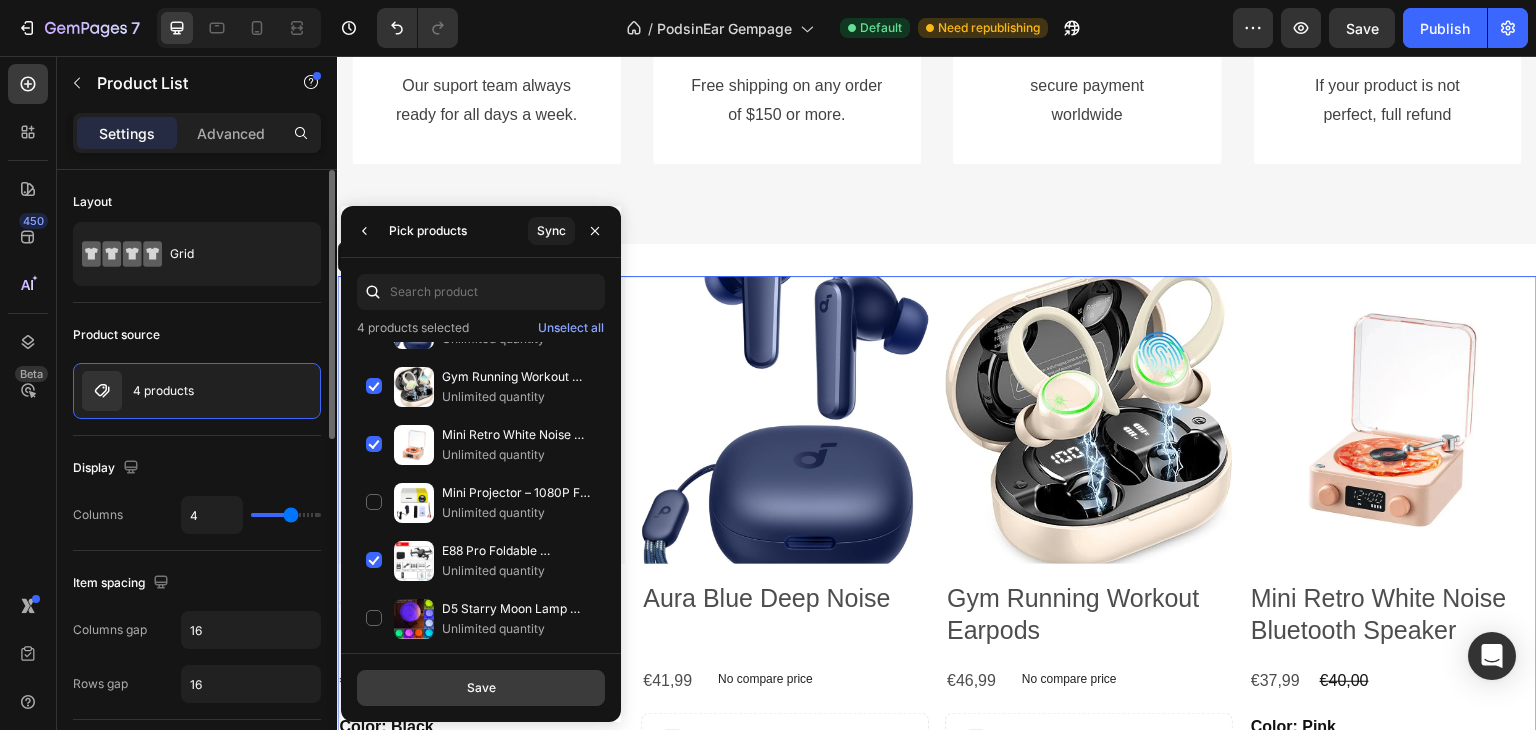 click on "Save" at bounding box center [481, 688] 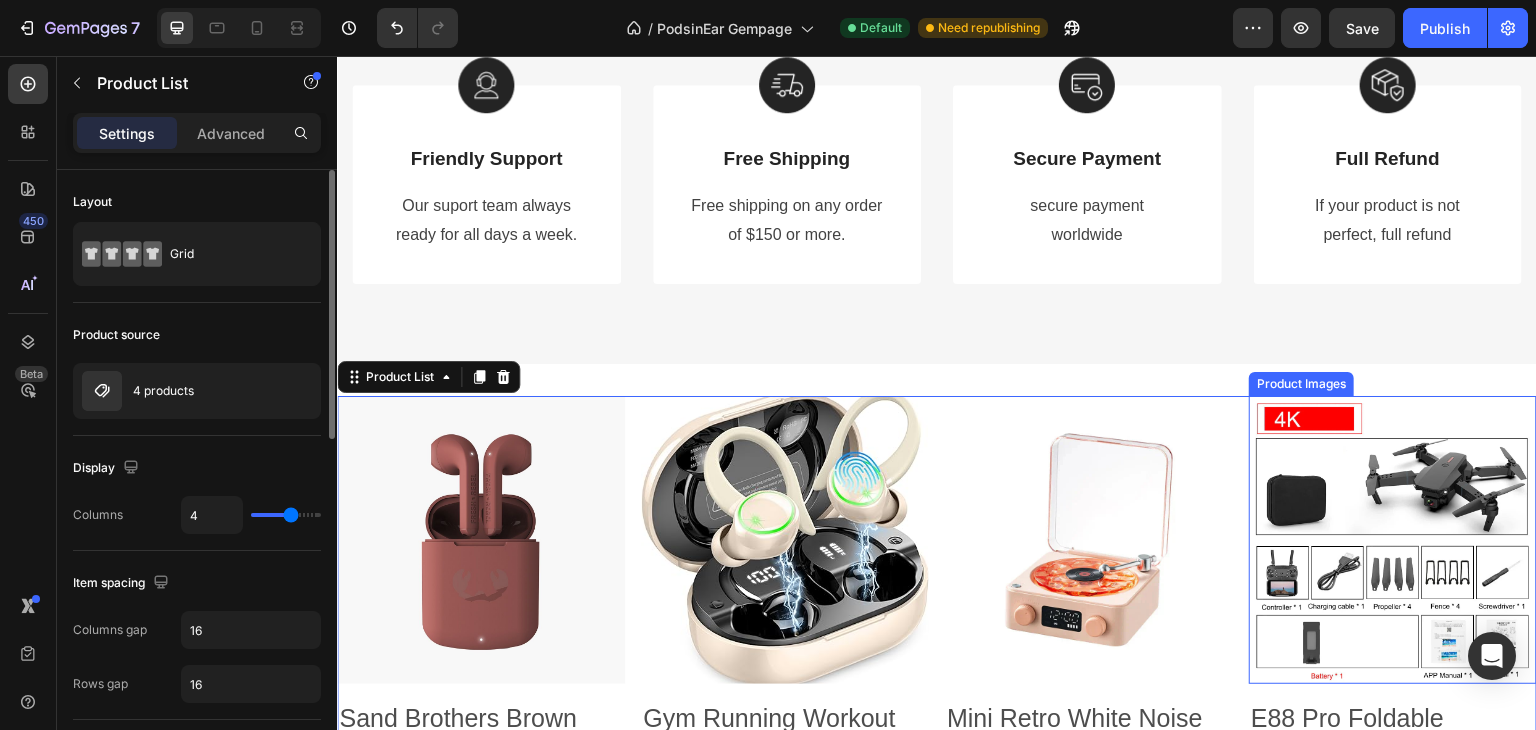 scroll, scrollTop: 4700, scrollLeft: 0, axis: vertical 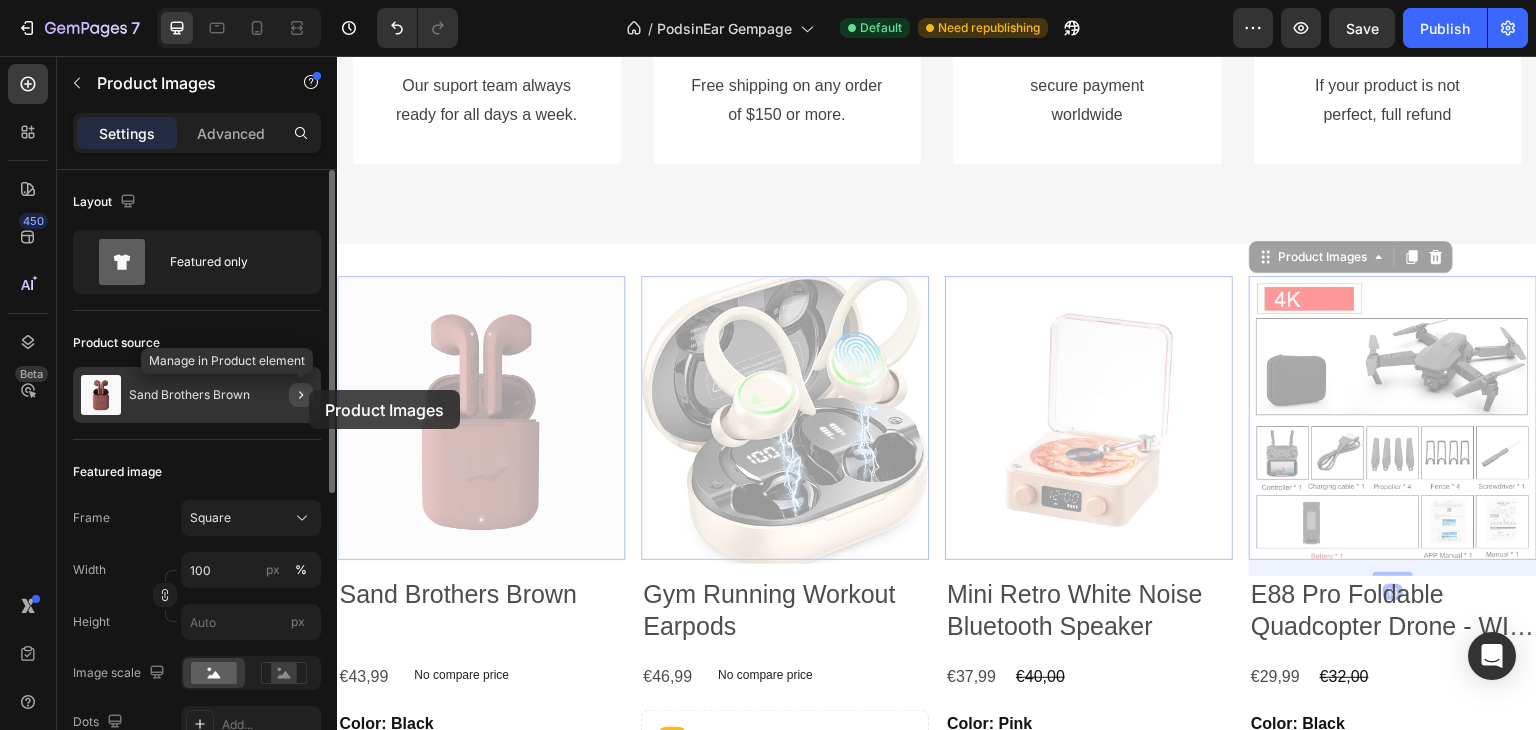 click 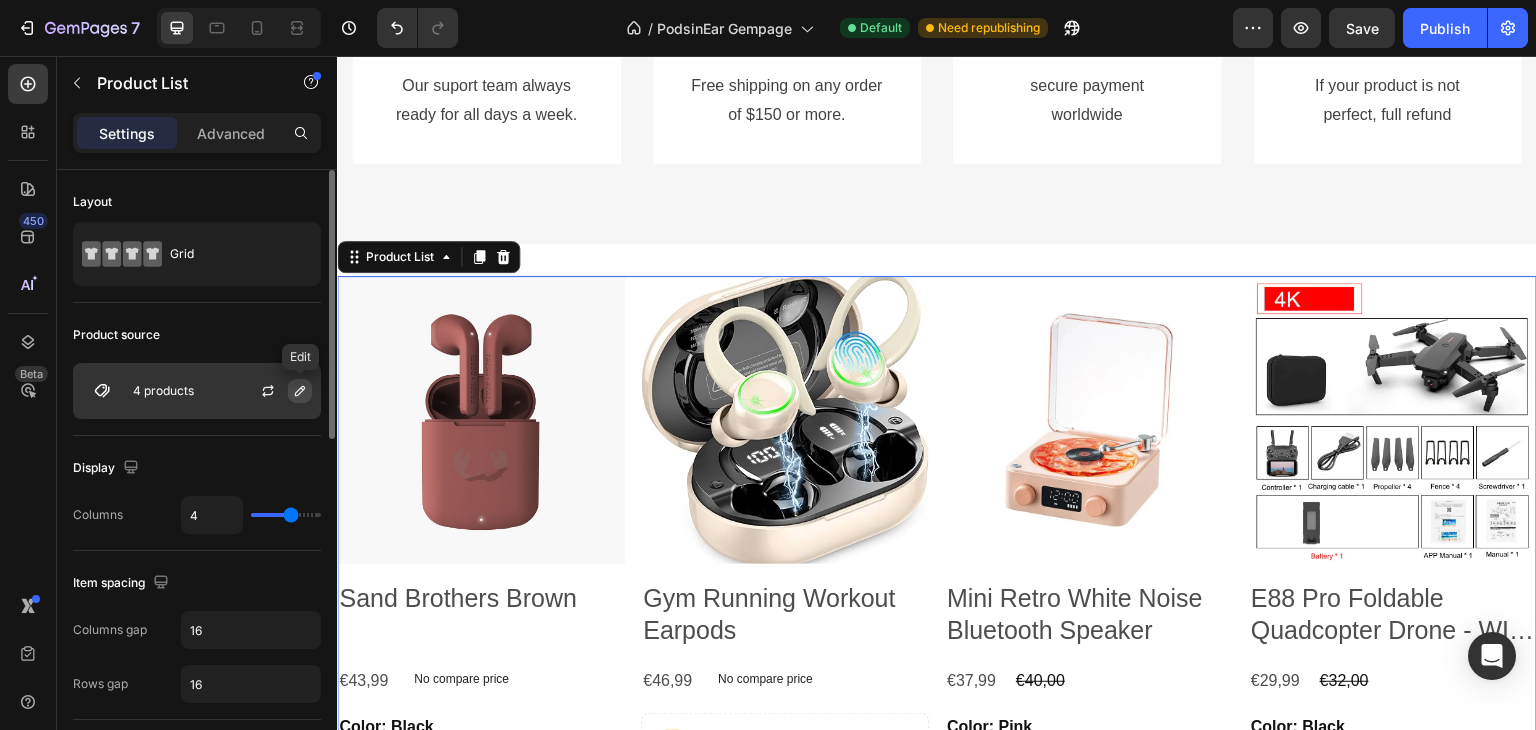 click 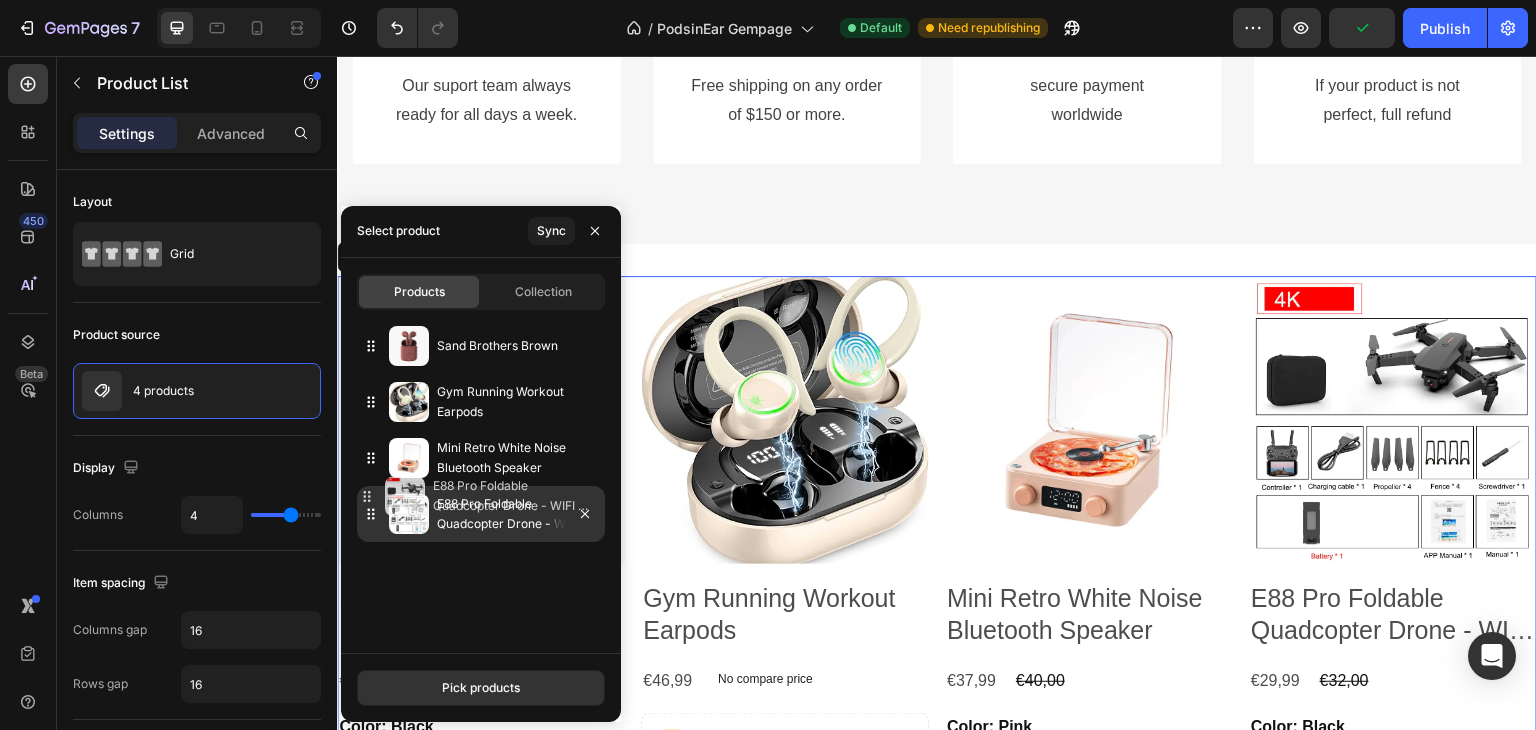 type 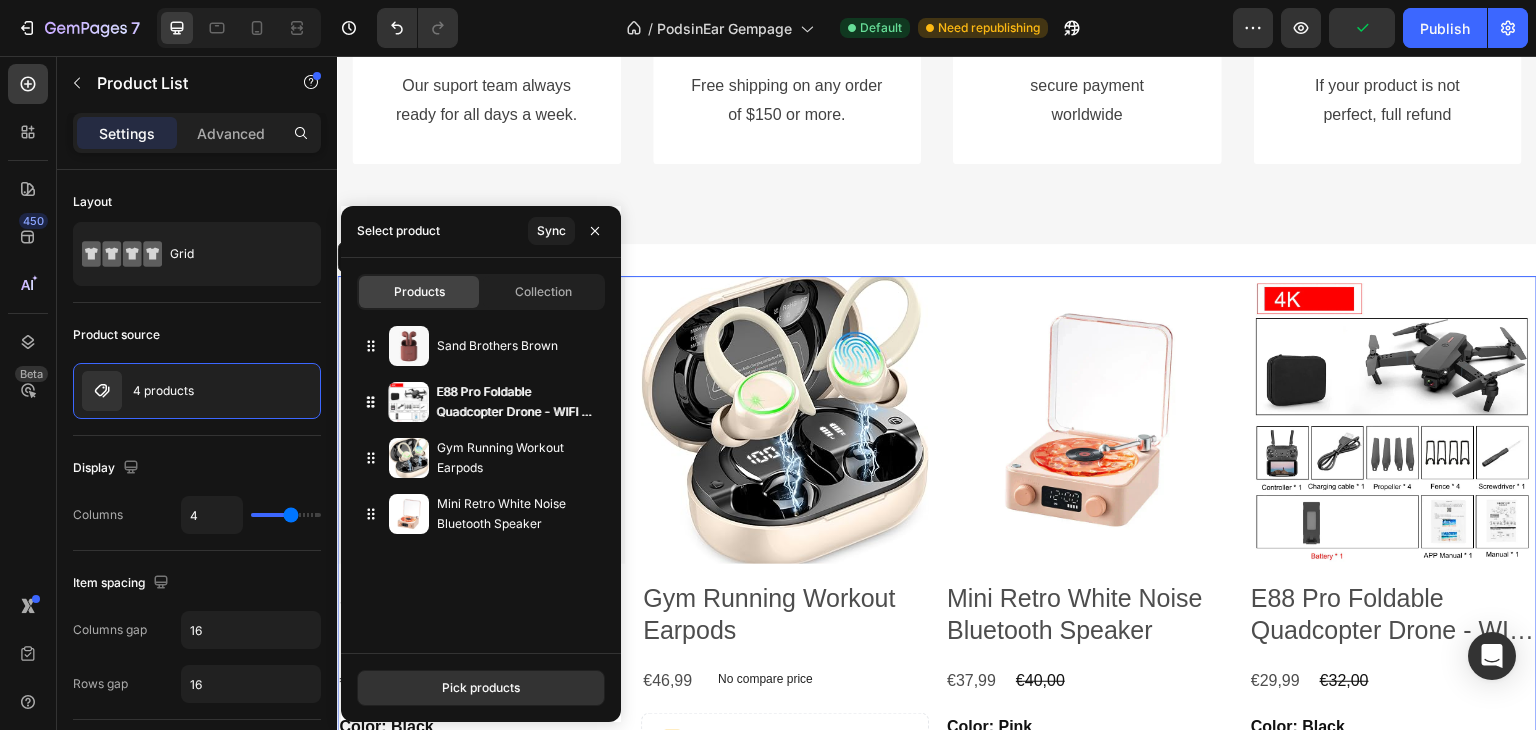 drag, startPoint x: 380, startPoint y: 521, endPoint x: 380, endPoint y: 409, distance: 112 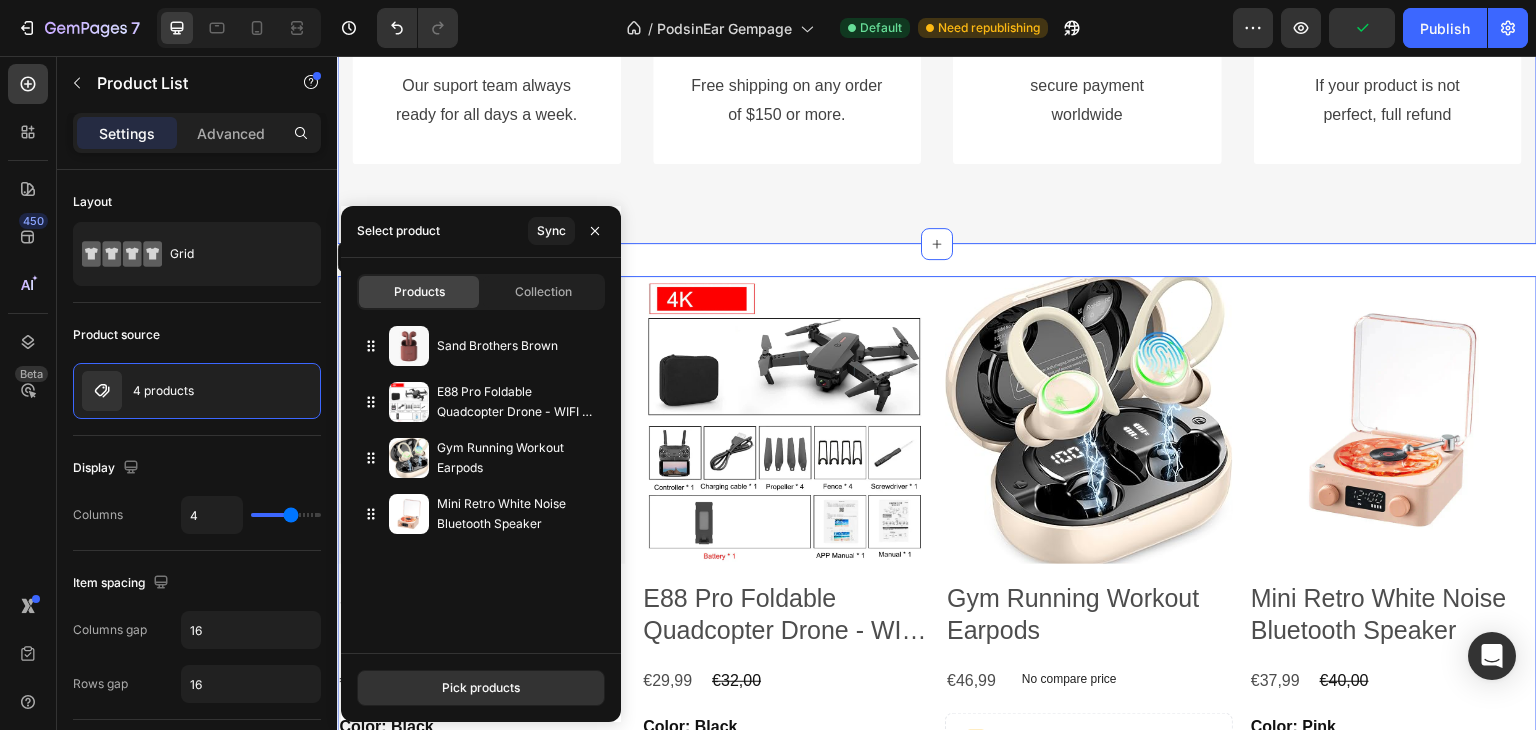 click on "Why should you choose our product? Heading Experience our prestigi ous after-sales service. Text block Row Image Friendly Support Text Block Our suport team always  ready for all days a week. Text block Row Image Free Shipping Text Block Free shipping on any order  of $150 or more. Text block Row Image Secure Payment Text Block secure payment  worldwide Text block Row Image Full Refund Text Block If your product is not  perfect, full refund Text block Row Row Section 7" at bounding box center (937, -57) 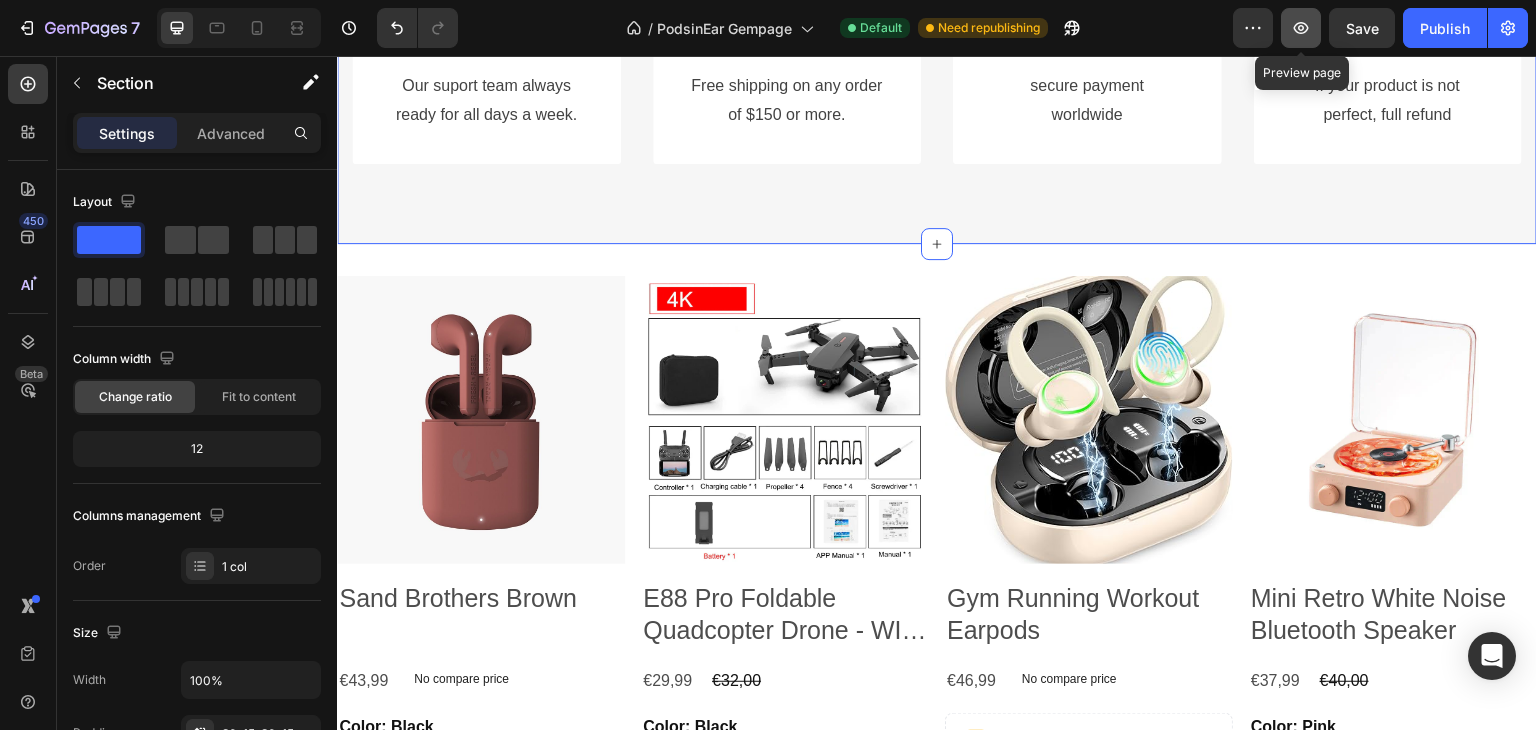 click 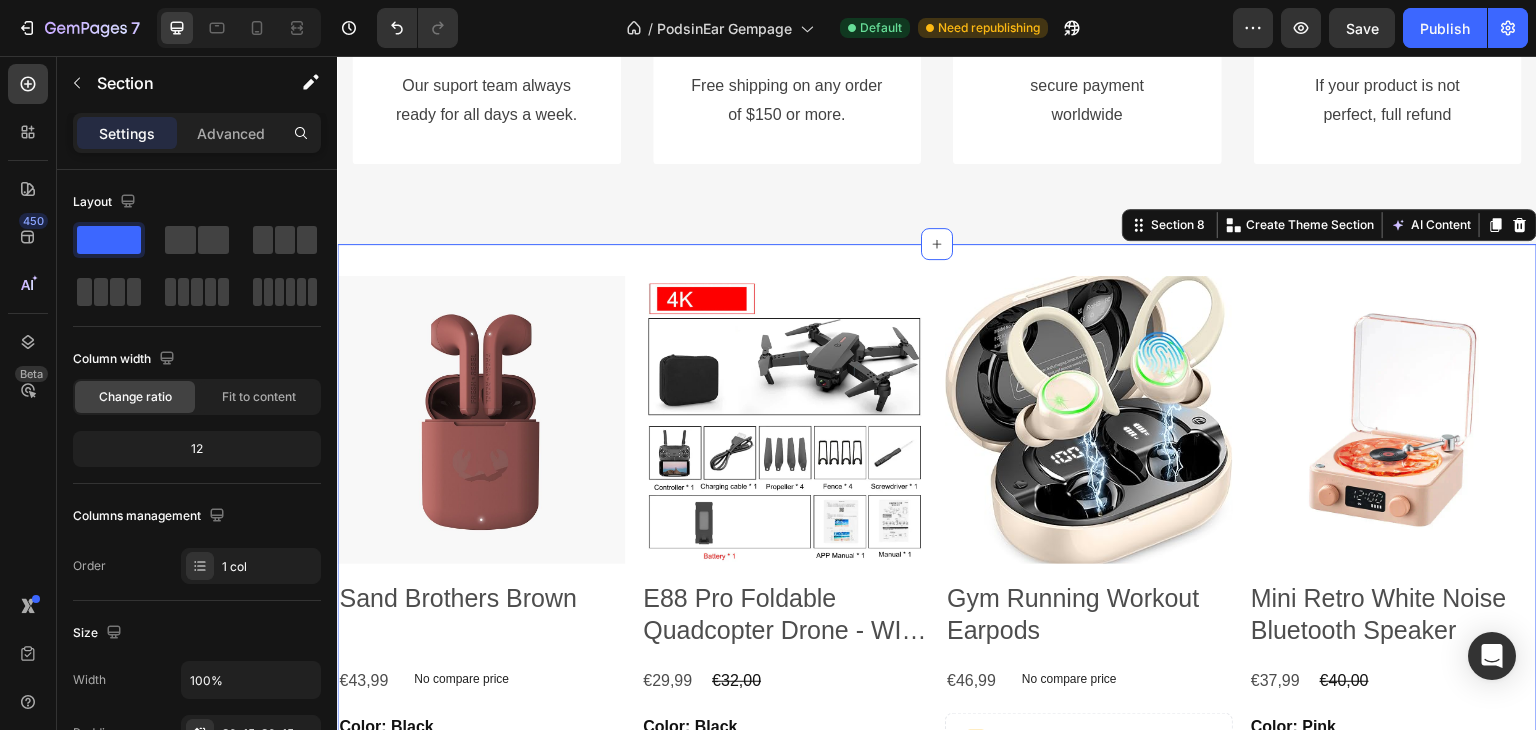 click on "Product Images Sand Brothers Brown Product Title €43,99 Product Price Product Price No compare price Product Price Row Color: Black Black Black Black Blue Blue Blue Bronze Bronze Bronze Product Variants & Swatches Add to cart Add to Cart Row Product List Product Images E88 Pro Foldable Quadcopter Drone - WIFI FPV, HD 4K Camera, Altitude Hold Product Title €29,99 Product Price Product Price €32,00 Product Price Product Price Row Color: Black Black Black Black Camera: 4K 1B (10) 4K 1B (10) 4K 1B (10) 4K 1B (10) 4K 1B (691) 4K 1B (691) 4K 1B (691) 4K Pro 1B (173) 4K Pro 1B (173) 4K Pro 1B (173) 4K Pro 1B (366) 4K Pro 1B (366) 4K Pro 1B (366) No Camera No Camera No Camera 1080P 1B (193) 1080P 1B (193) 1080P 1B (193) 1080P 1B (175) 1080P 1B (175) 1080P 1B (175) Product Variants & Swatches Add to cart Add to Cart Row Product List Product Images Gym Running Workout Earpods Product Title €46,99 Product Price Product Price No compare price Product Price Row       Add new variant   or   sync data Add to cart" at bounding box center [937, 712] 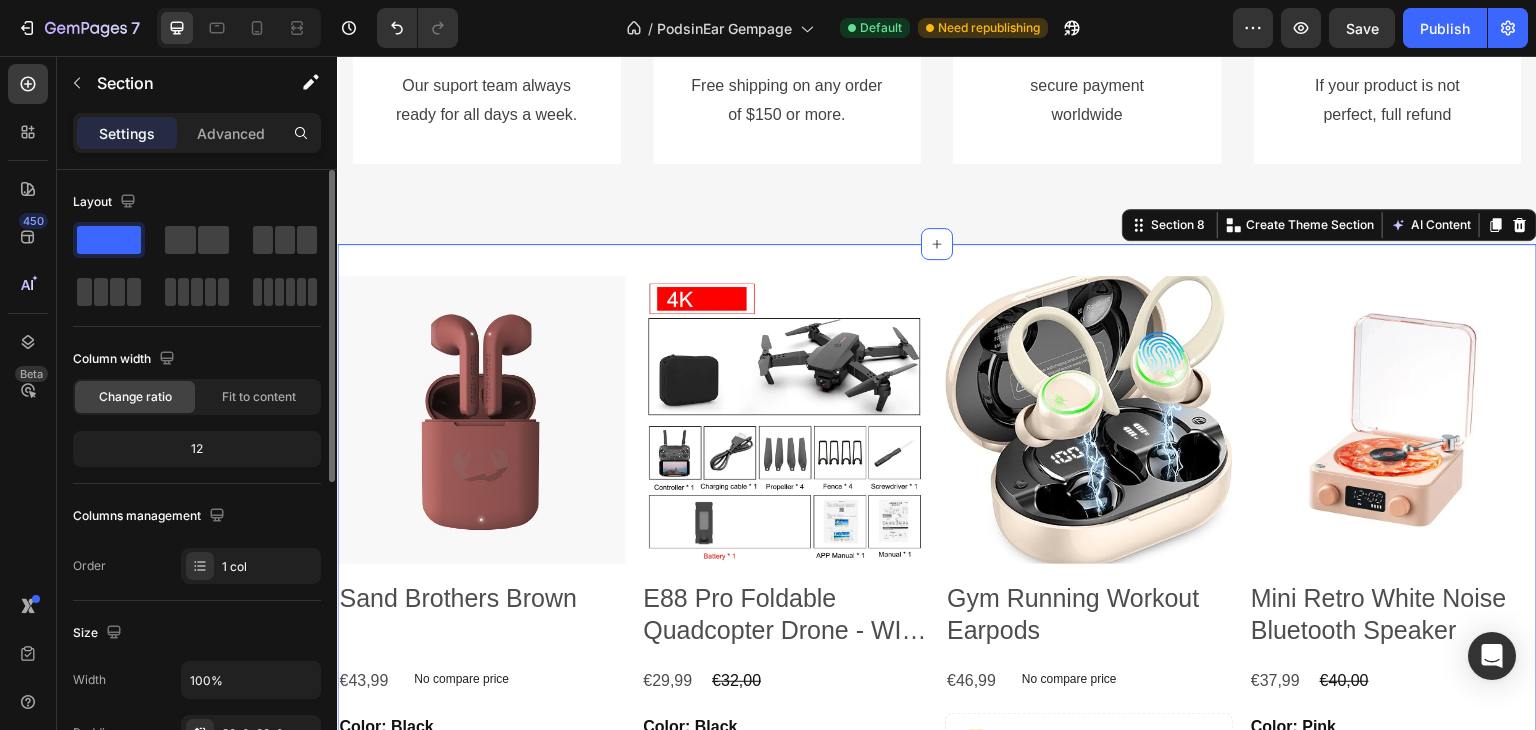 click on "12" 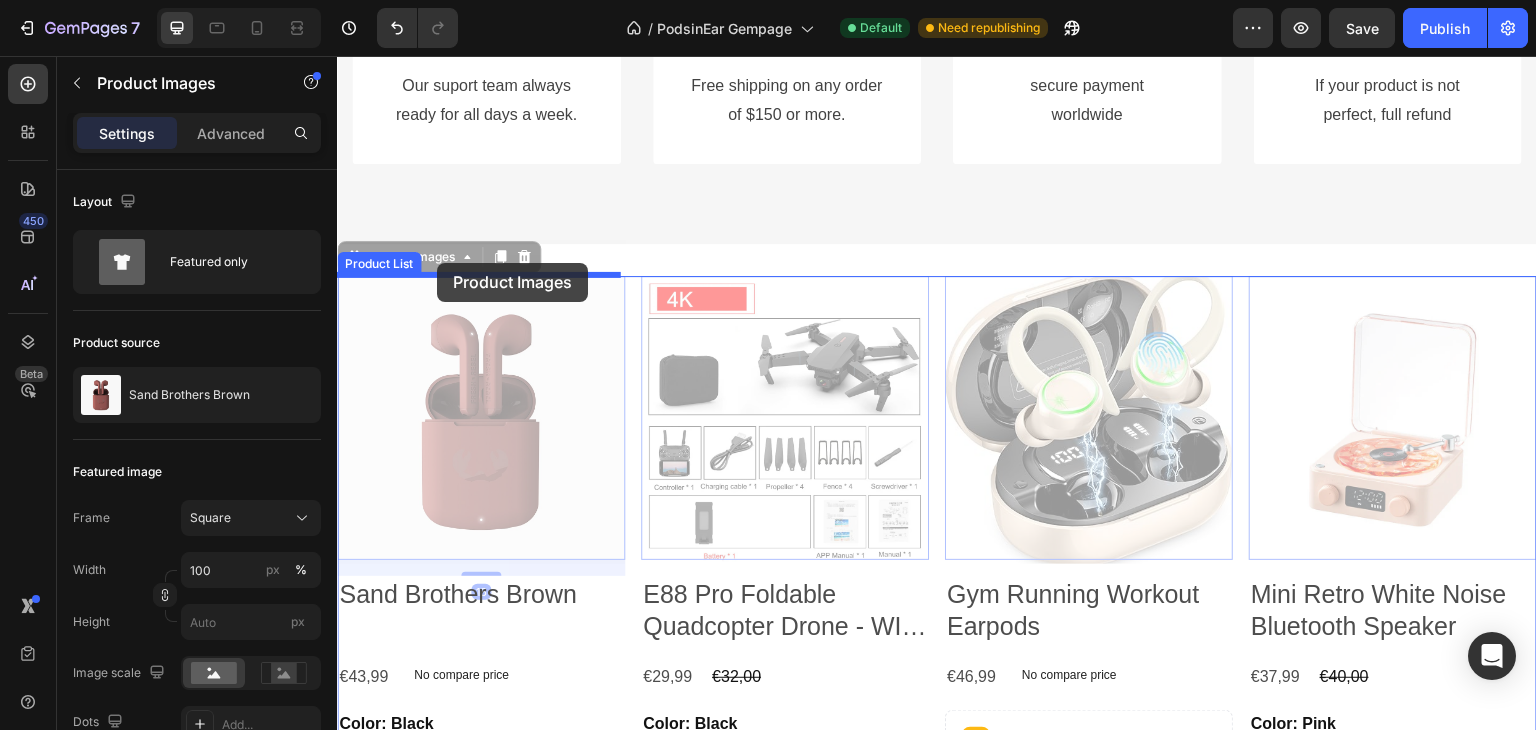 click at bounding box center [937, -1591] 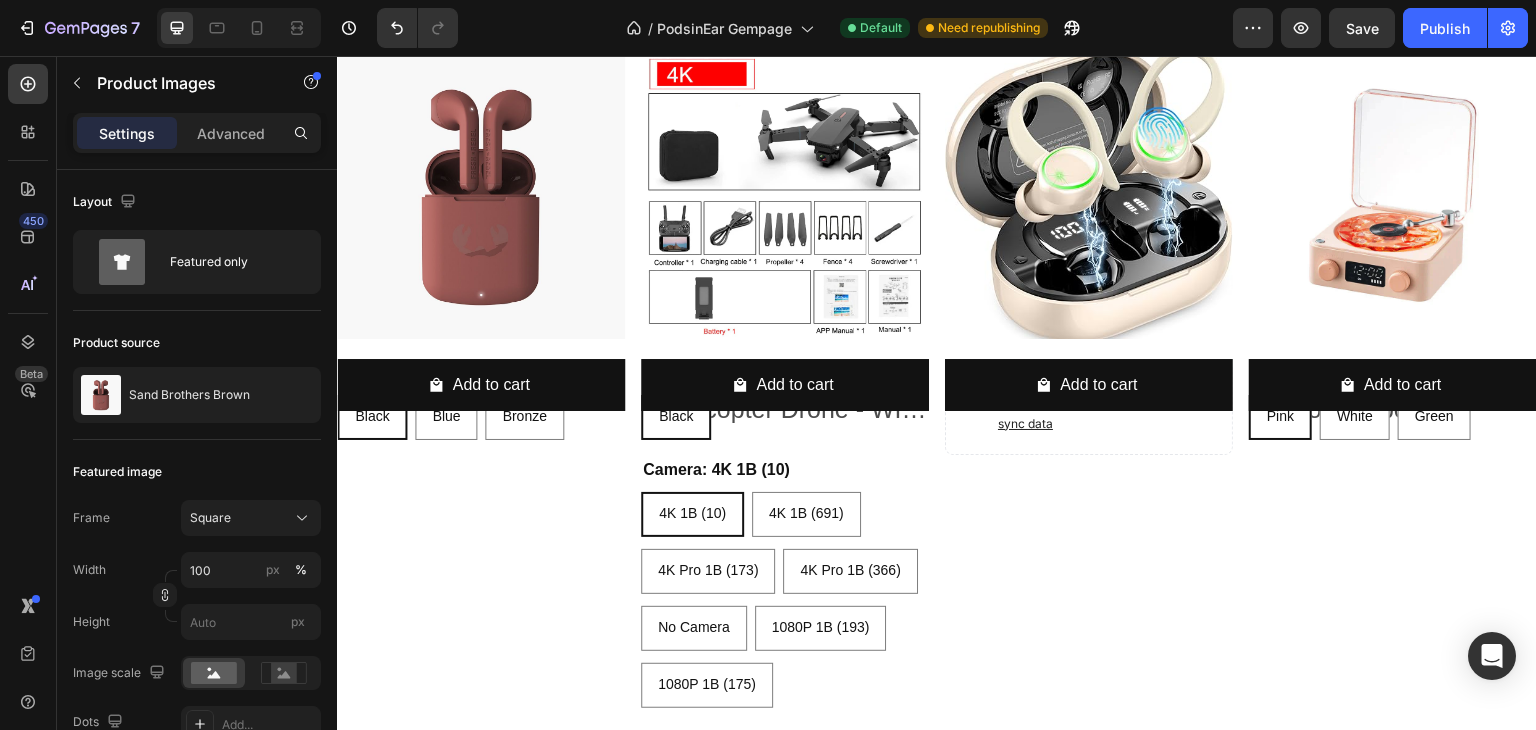 scroll, scrollTop: 4800, scrollLeft: 0, axis: vertical 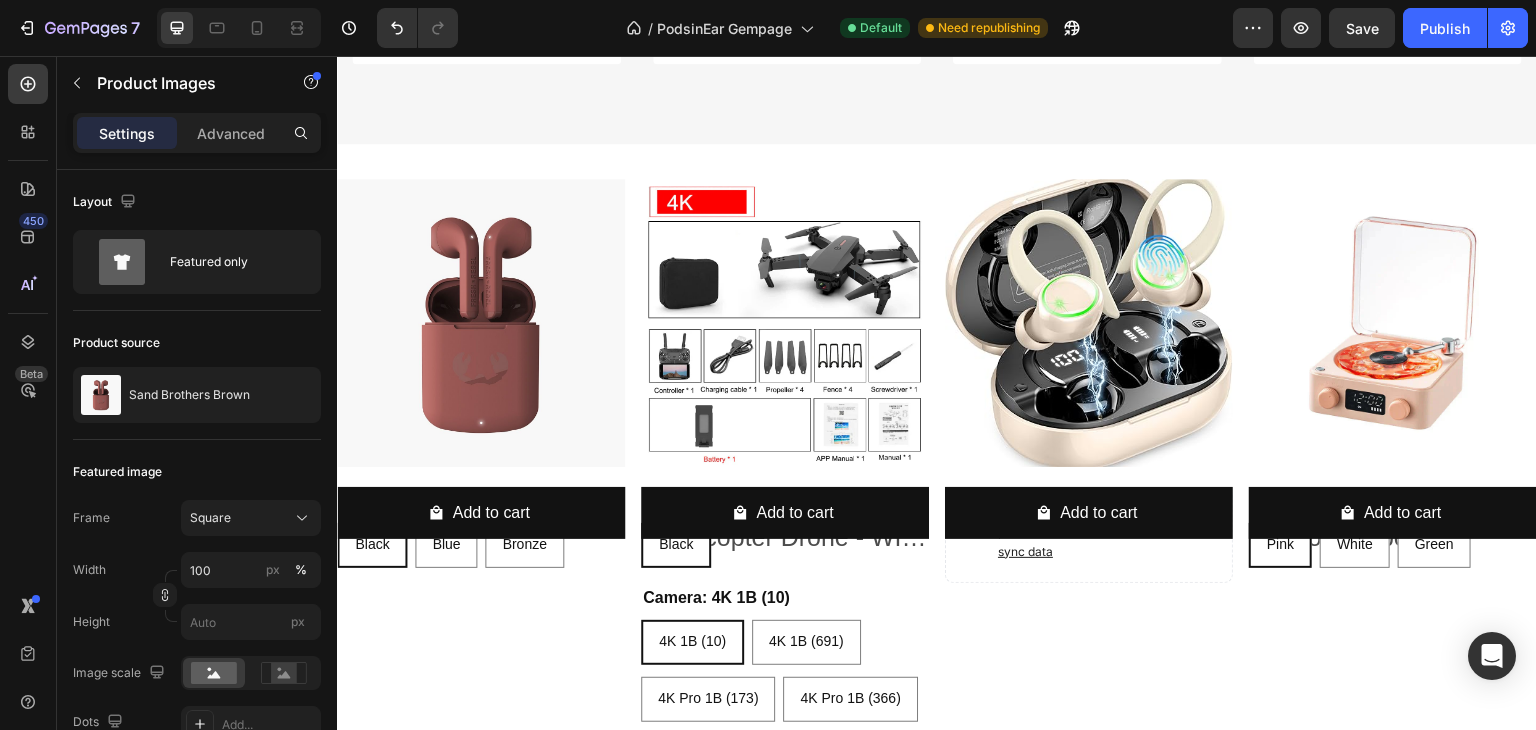 click at bounding box center (481, 323) 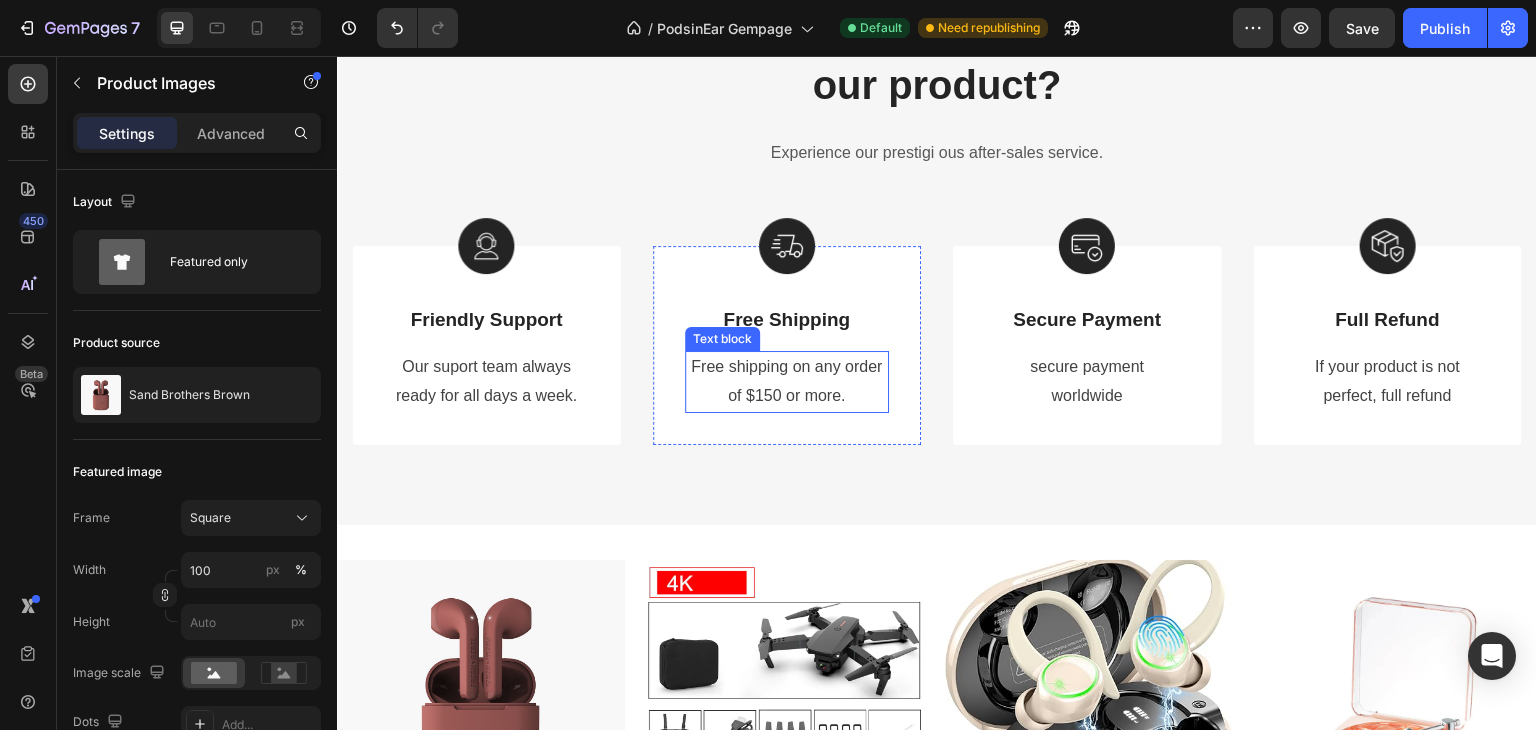 scroll, scrollTop: 4700, scrollLeft: 0, axis: vertical 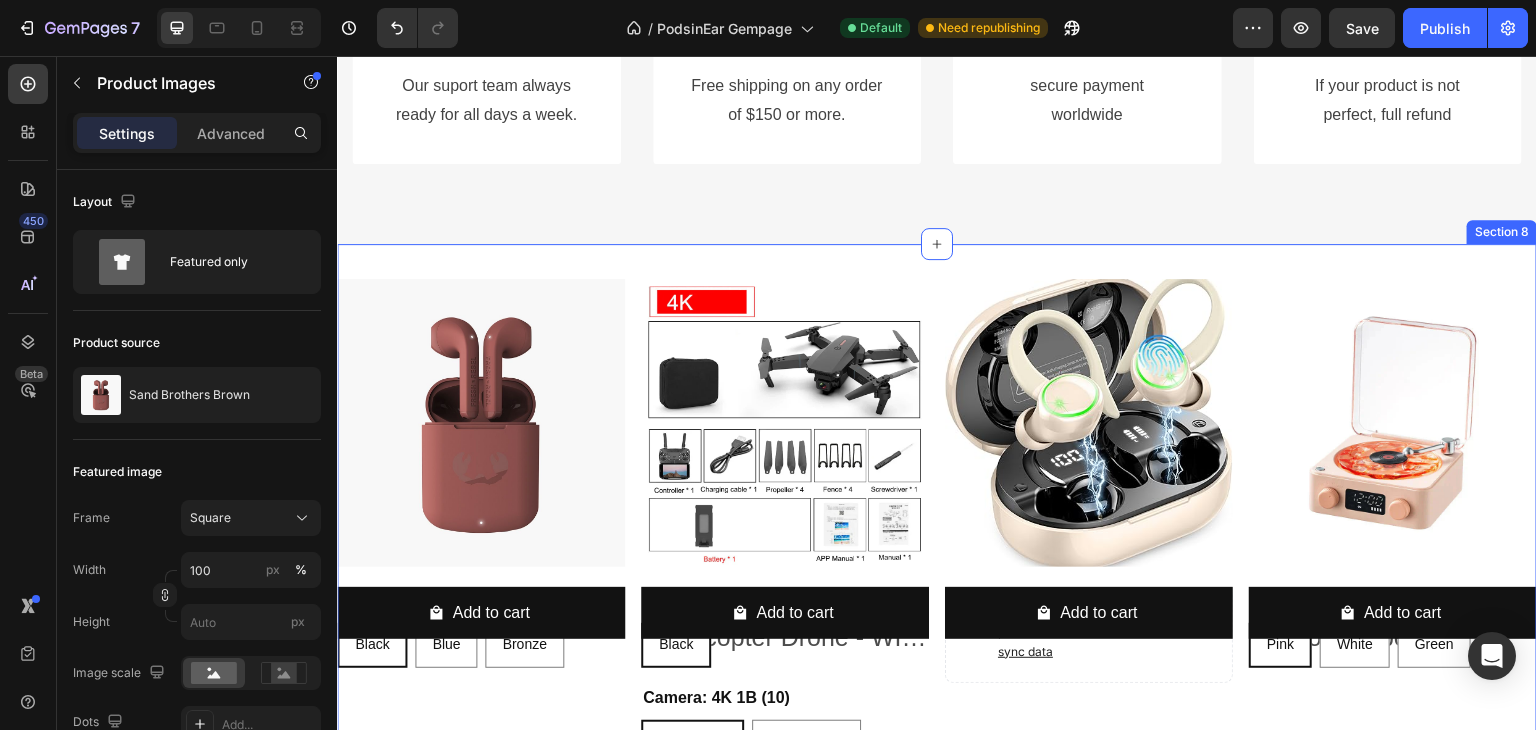 click on "Product Images   0 Sand Brothers Brown Product Title €43,99 Product Price Product Price No compare price Product Price Row Color: Black Black Black Black Blue Blue Blue Bronze Bronze Bronze Product Variants & Swatches Add to cart Add to Cart Row Product List Product Images   0 E88 Pro Foldable Quadcopter Drone - WIFI FPV, HD 4K Camera, Altitude Hold Product Title €29,99 Product Price Product Price €32,00 Product Price Product Price Row Color: Black Black Black Black Camera: 4K 1B (10) 4K 1B (10) 4K 1B (10) 4K 1B (10) 4K 1B (691) 4K 1B (691) 4K 1B (691) 4K Pro 1B (173) 4K Pro 1B (173) 4K Pro 1B (173) 4K Pro 1B (366) 4K Pro 1B (366) 4K Pro 1B (366) No Camera No Camera No Camera 1080P 1B (193) 1080P 1B (193) 1080P 1B (193) 1080P 1B (175) 1080P 1B (175) 1080P 1B (175) Product Variants & Swatches Add to cart Add to Cart Row Product List Product Images   0 Gym Running Workout Earpods Product Title €46,99 Product Price Product Price No compare price Product Price Row       Add new variant   or   sync data" at bounding box center (937, 614) 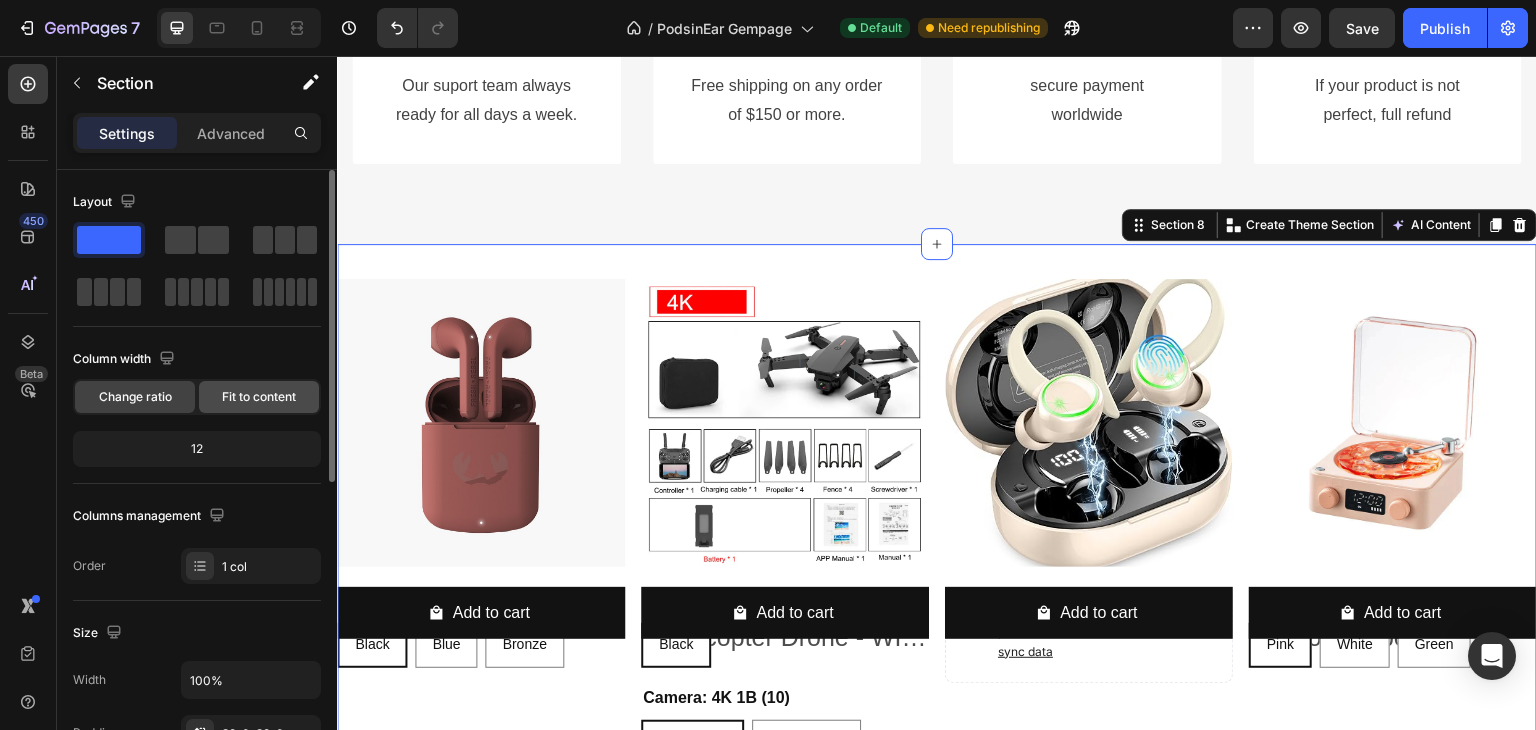 click on "Fit to content" 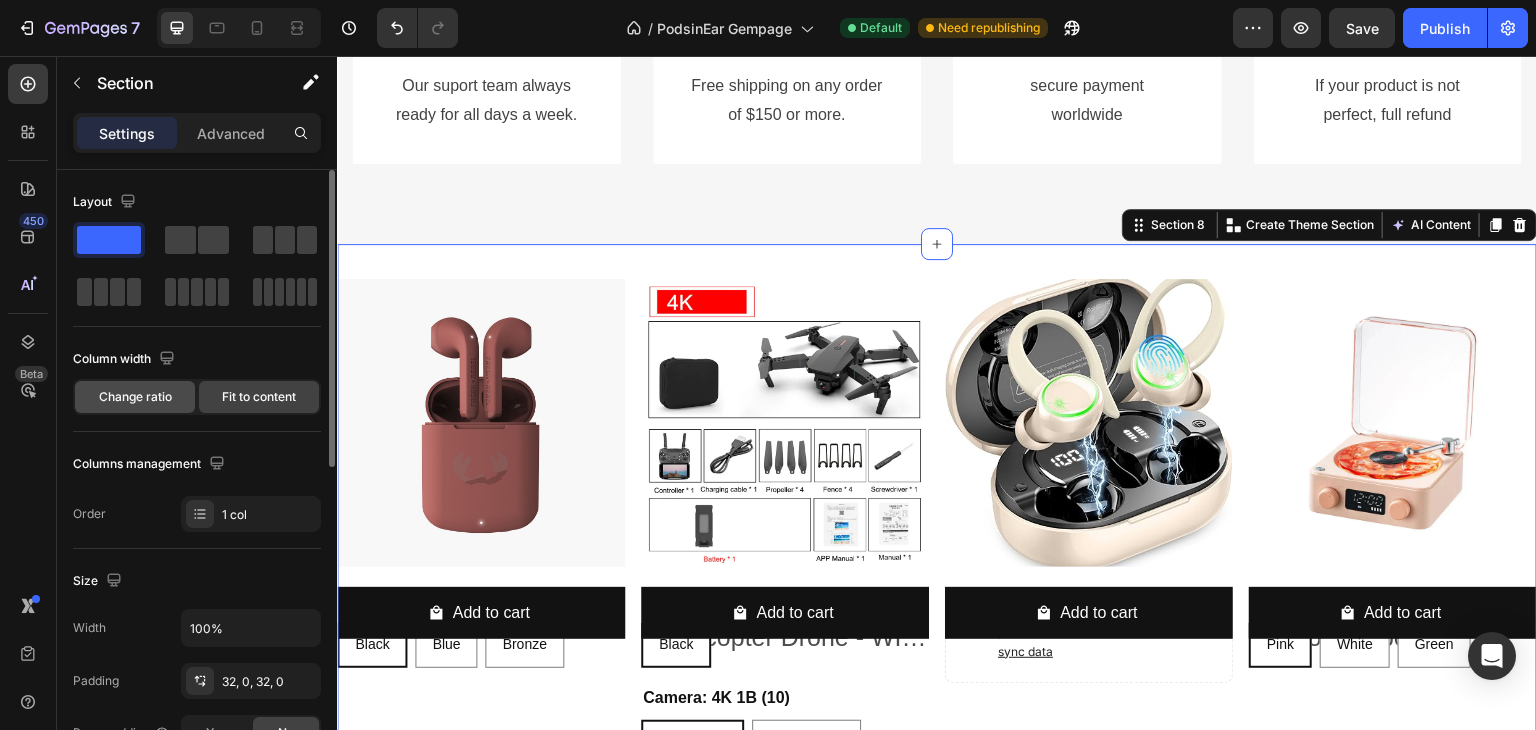 click on "Change ratio" 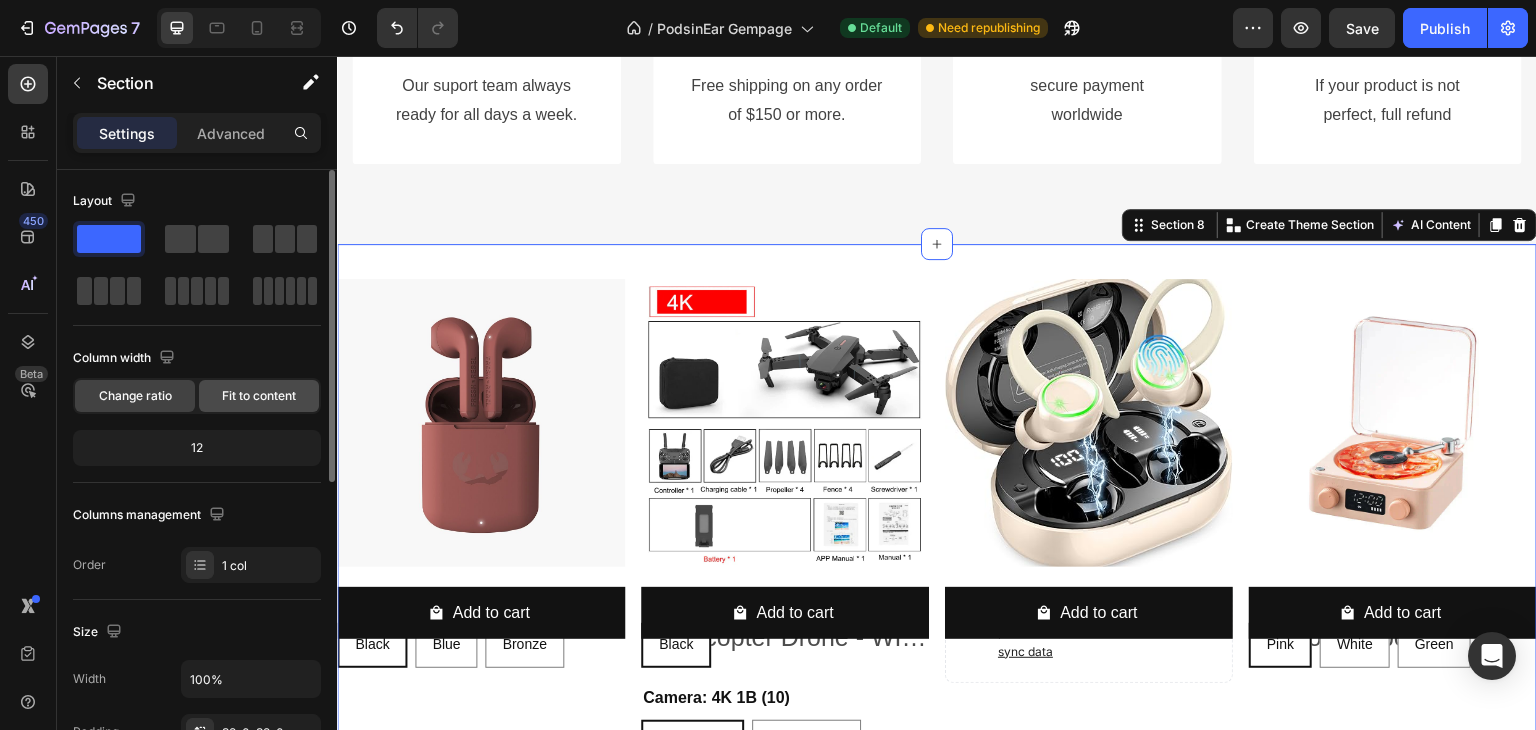 scroll, scrollTop: 0, scrollLeft: 0, axis: both 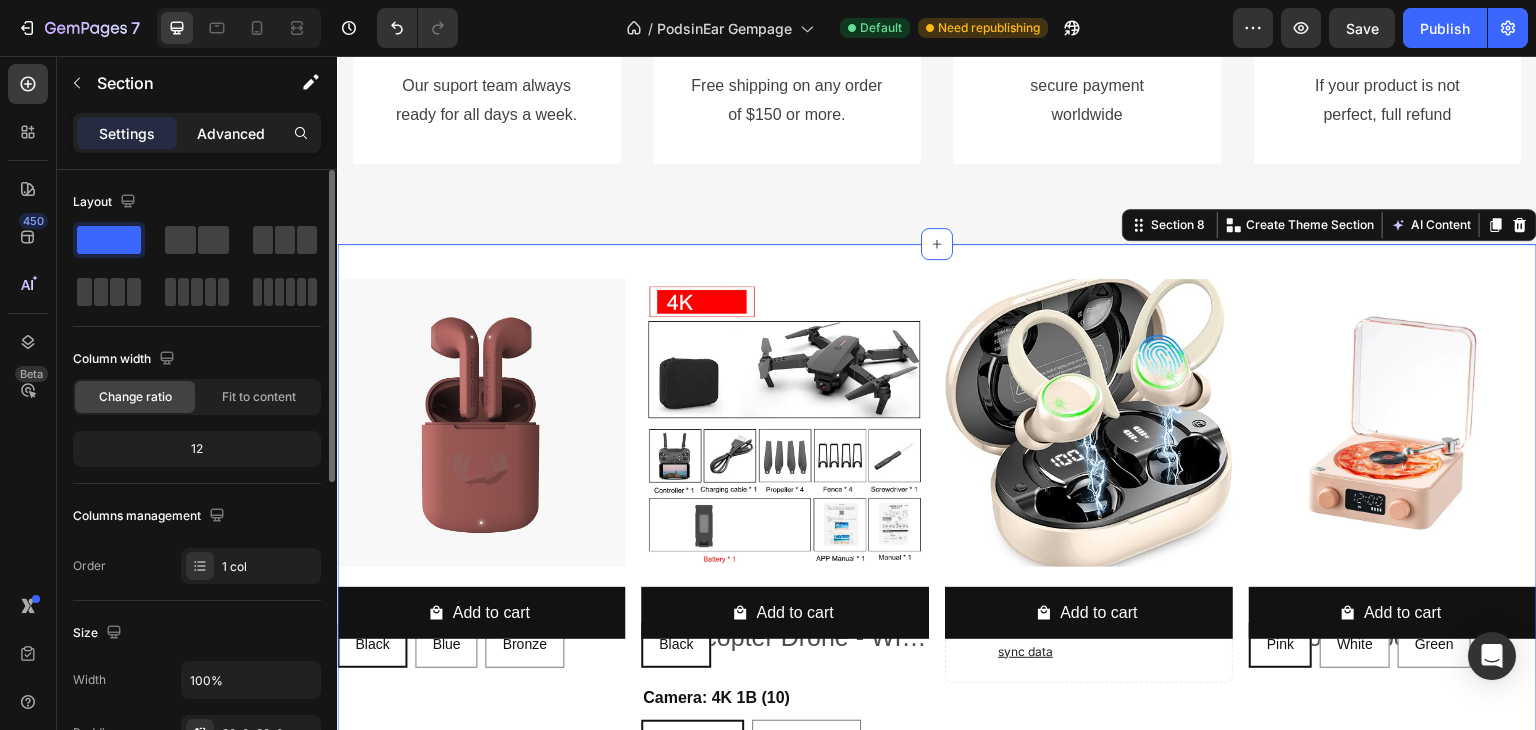 click on "Advanced" at bounding box center (231, 133) 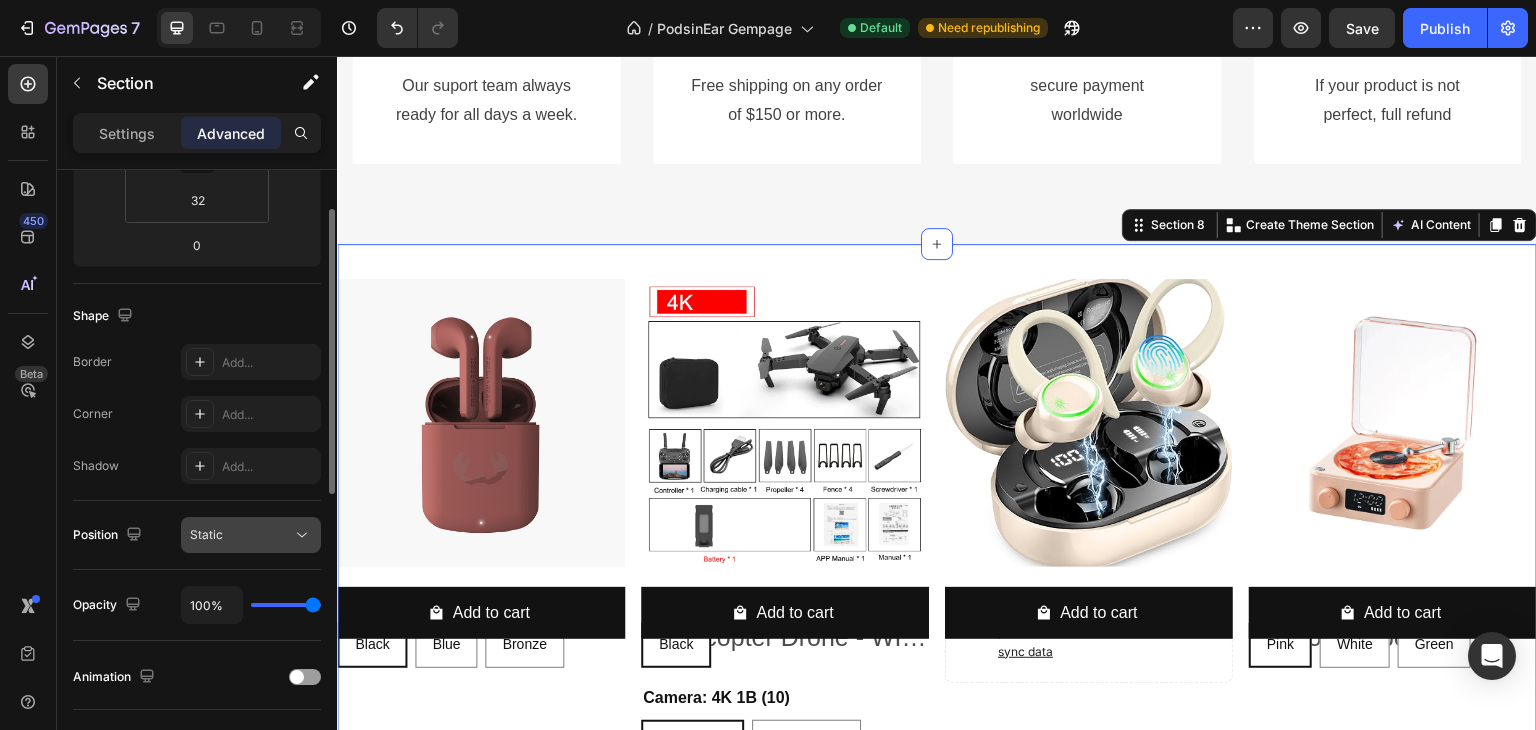 scroll, scrollTop: 300, scrollLeft: 0, axis: vertical 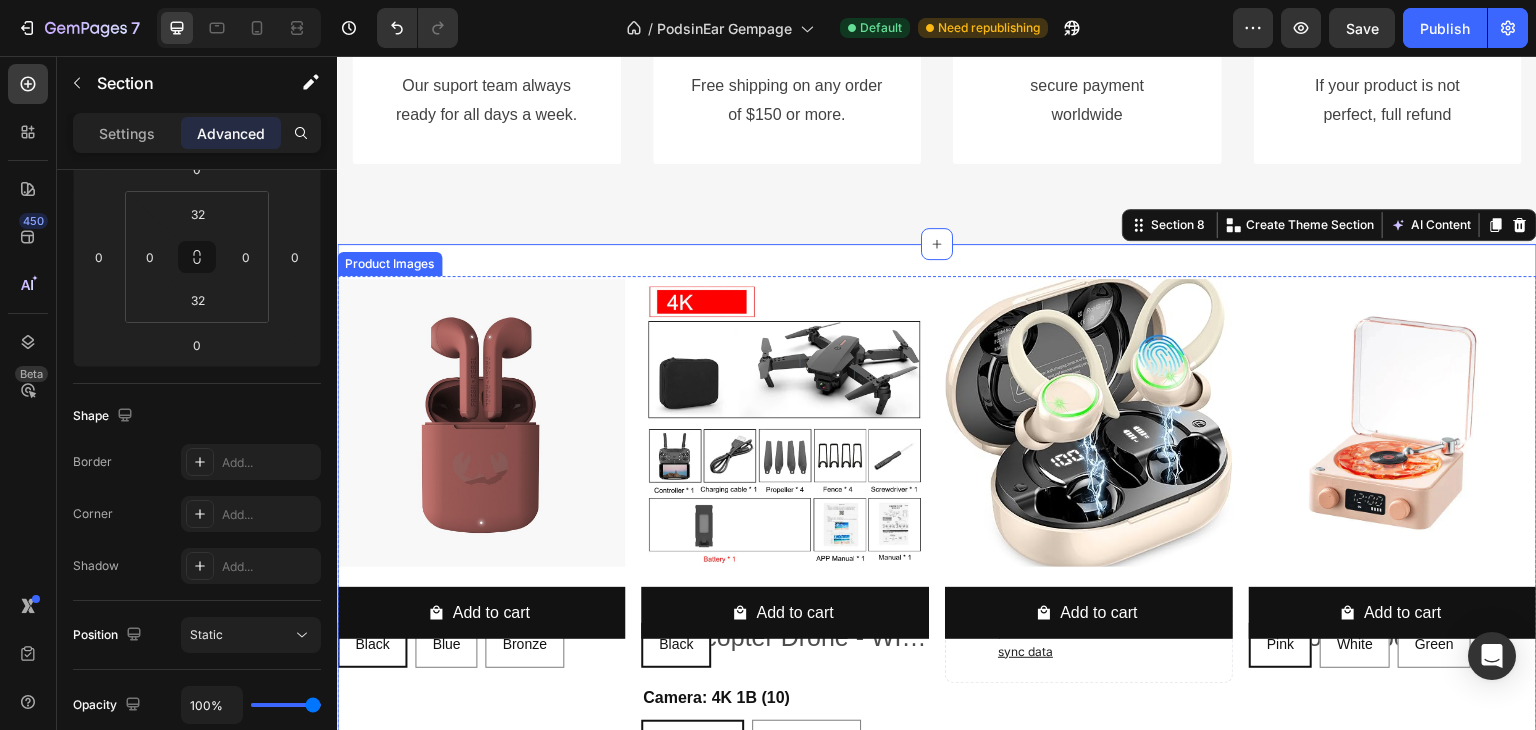 click at bounding box center [481, 423] 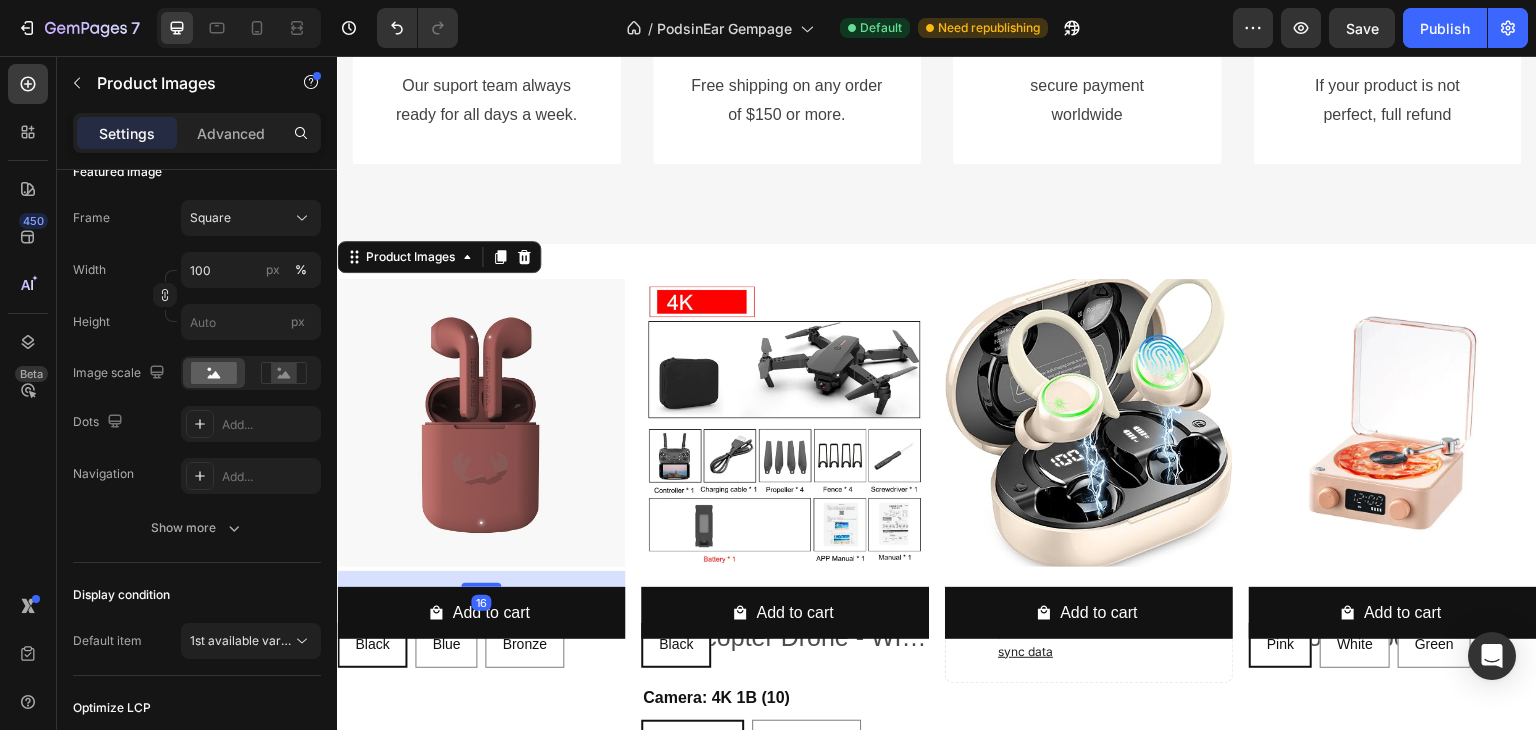 scroll, scrollTop: 0, scrollLeft: 0, axis: both 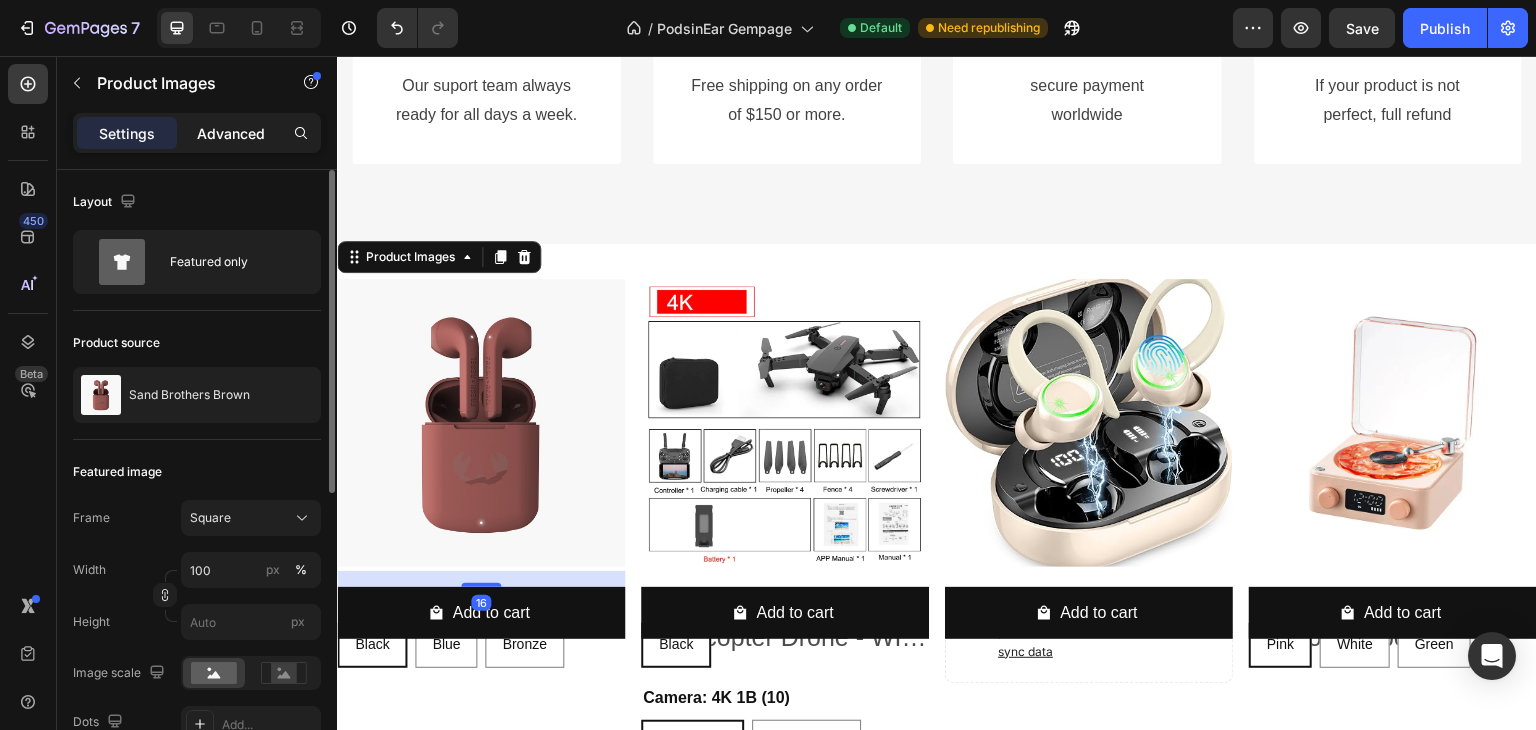 click on "Advanced" 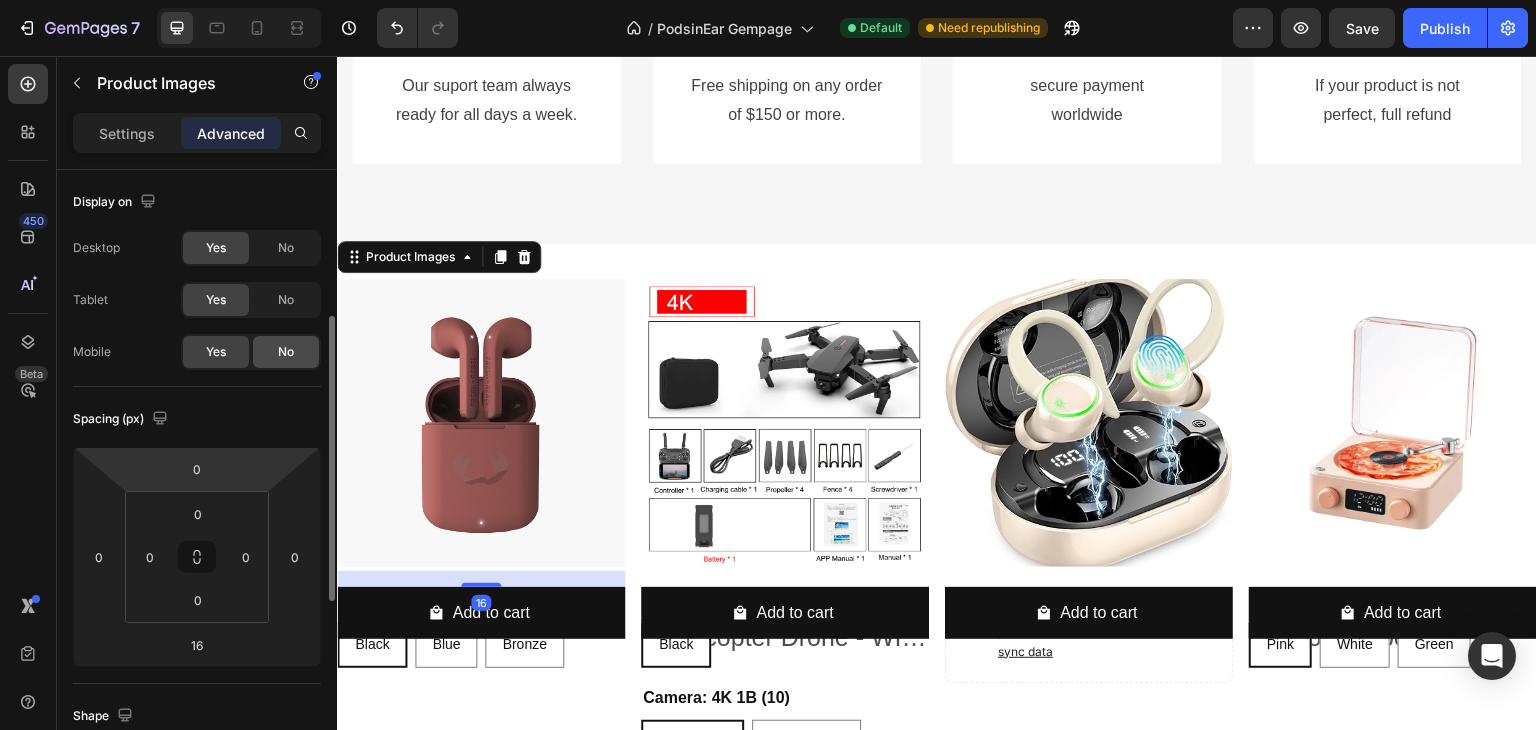 scroll, scrollTop: 200, scrollLeft: 0, axis: vertical 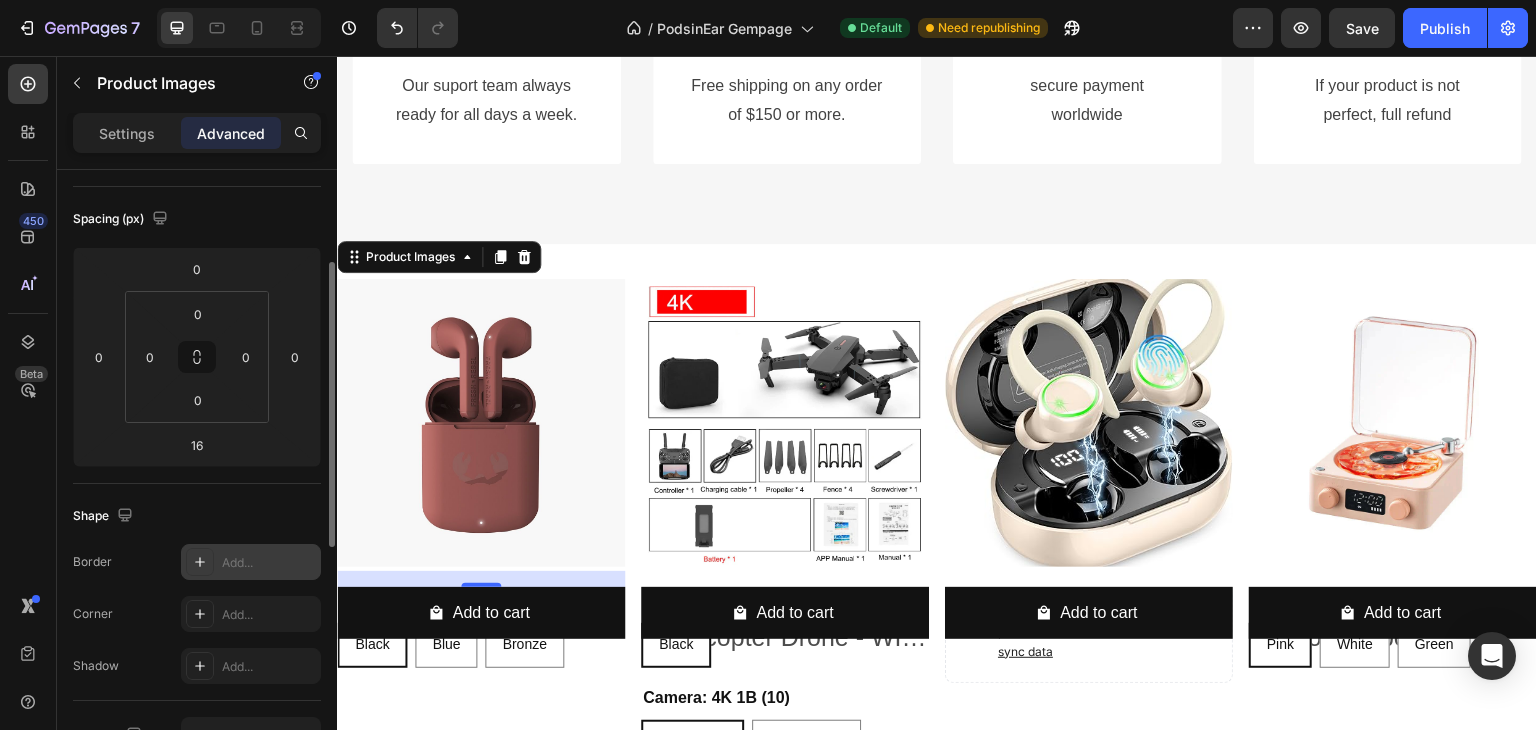 click at bounding box center [200, 562] 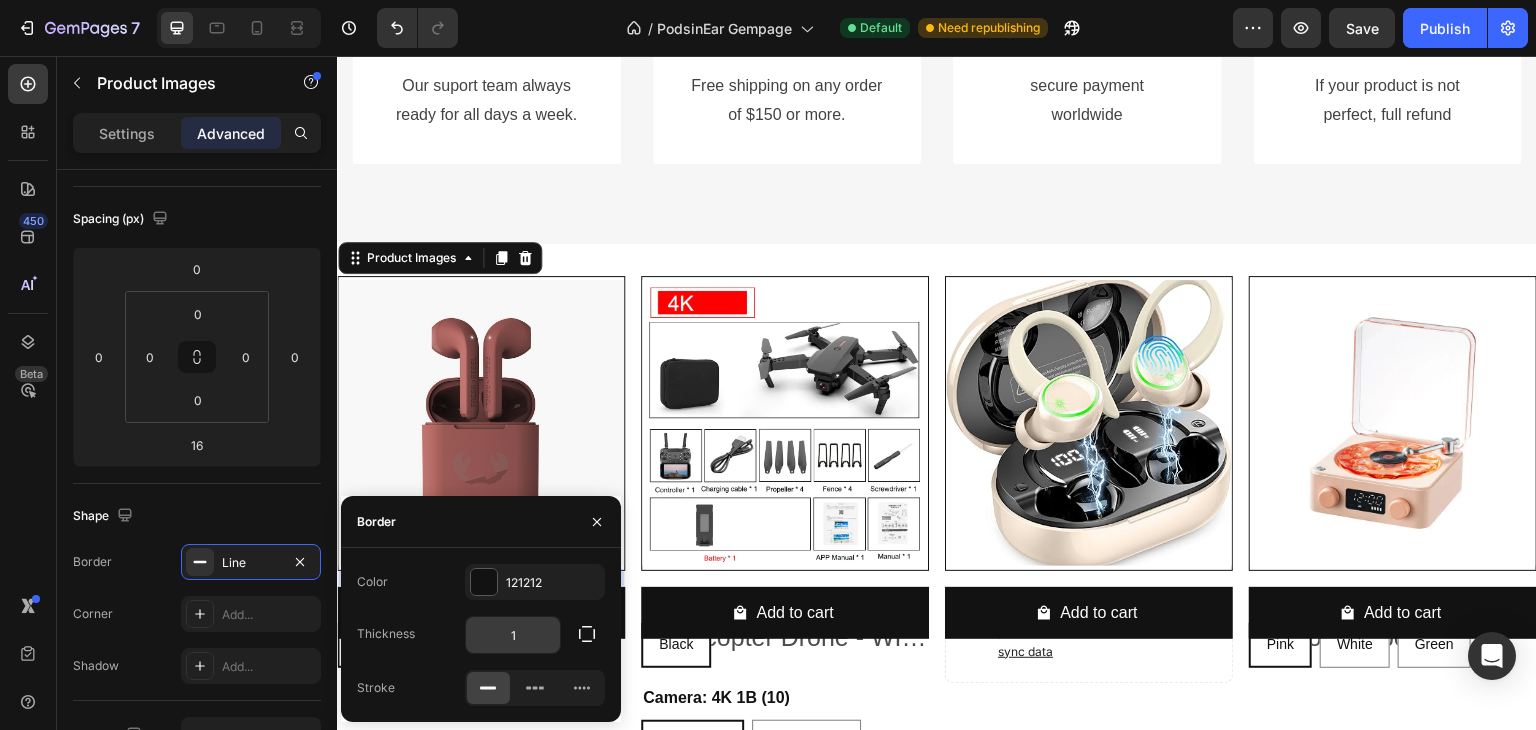 click on "1" at bounding box center [513, 635] 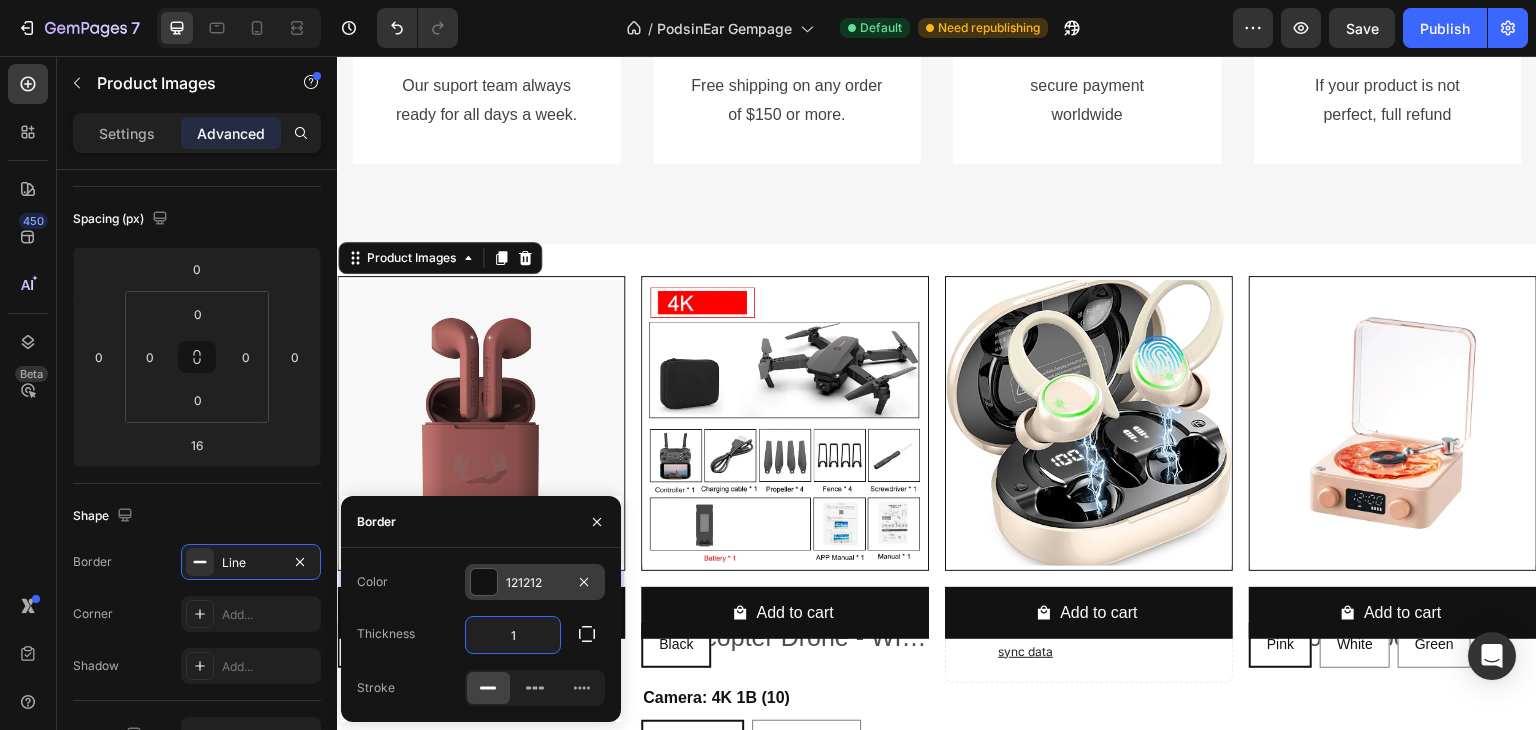 type on "5" 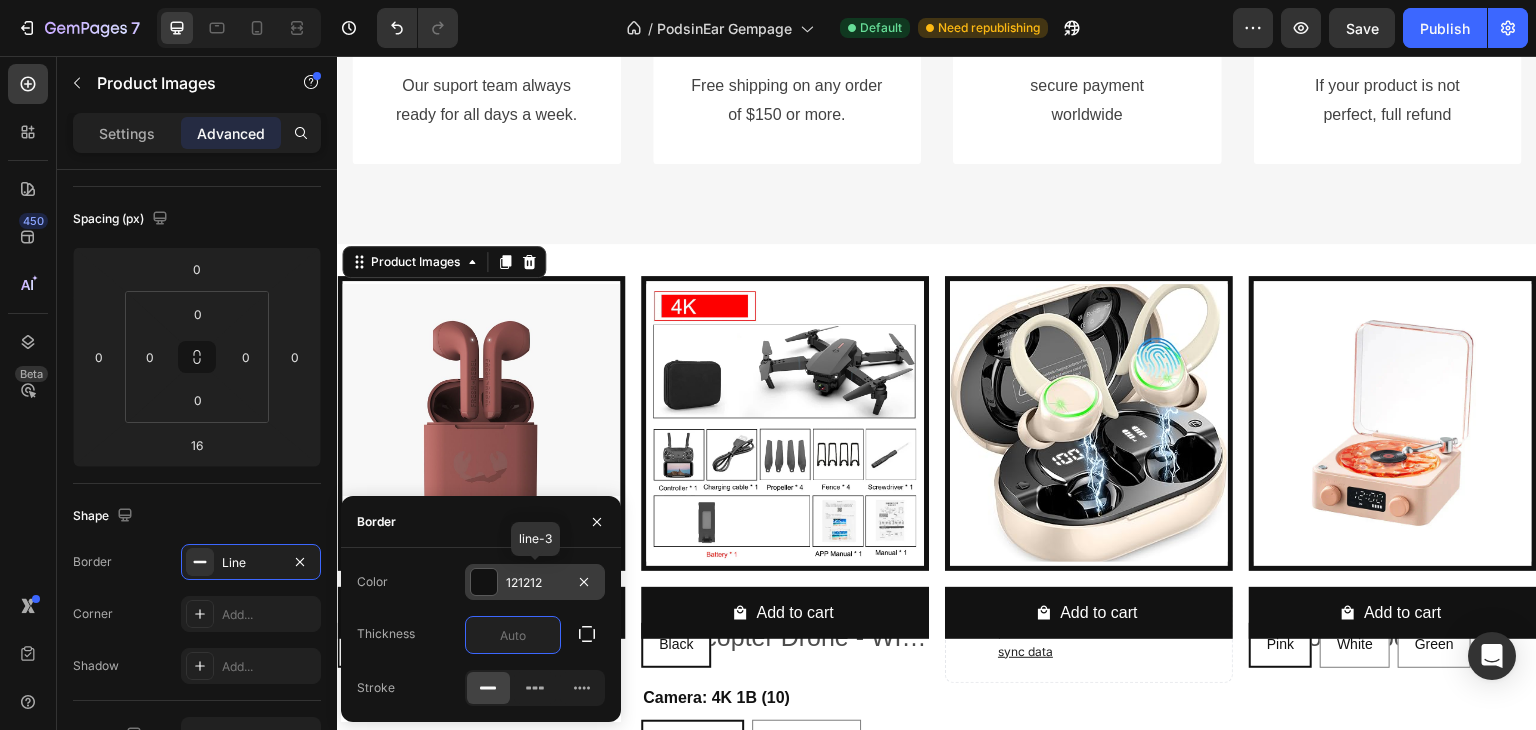 type on "2" 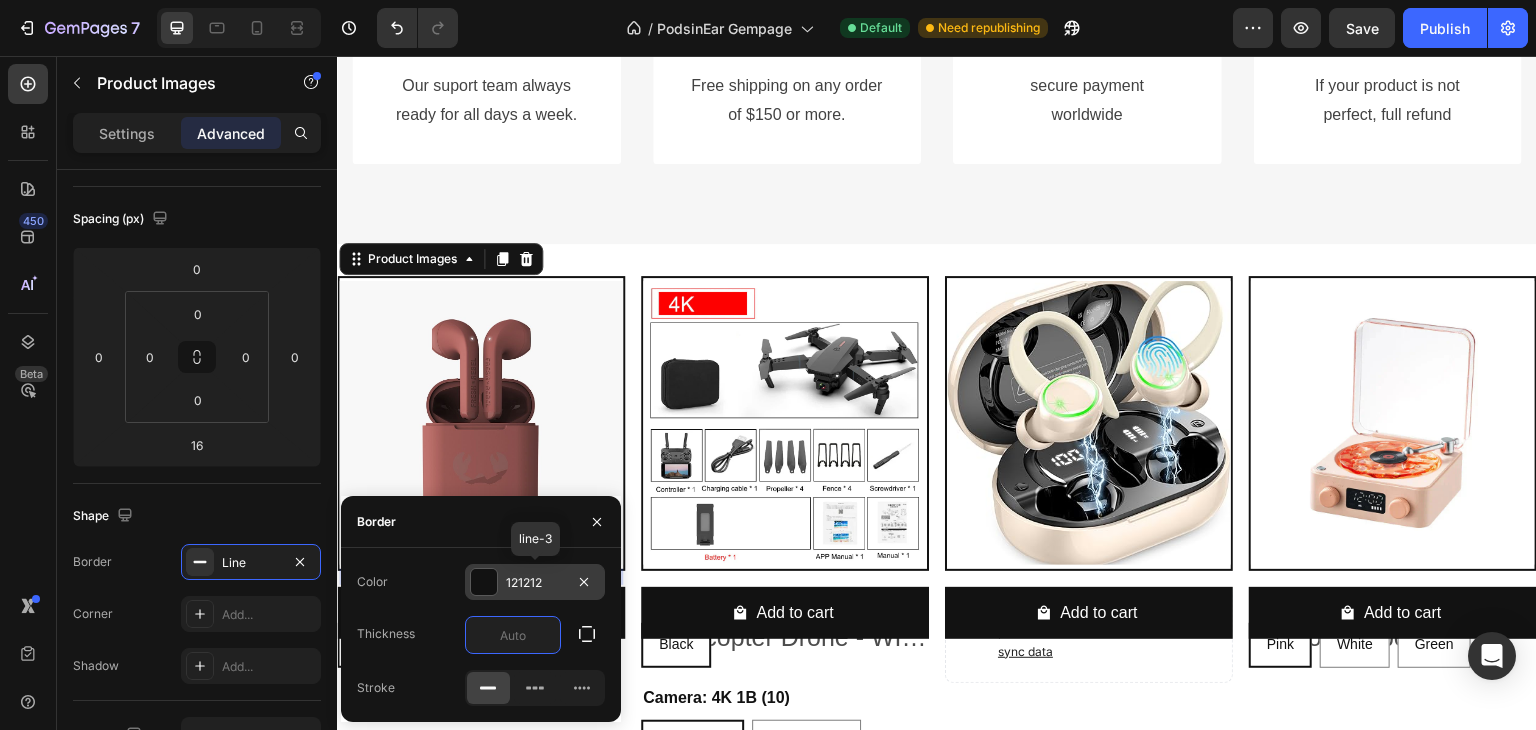type on "3" 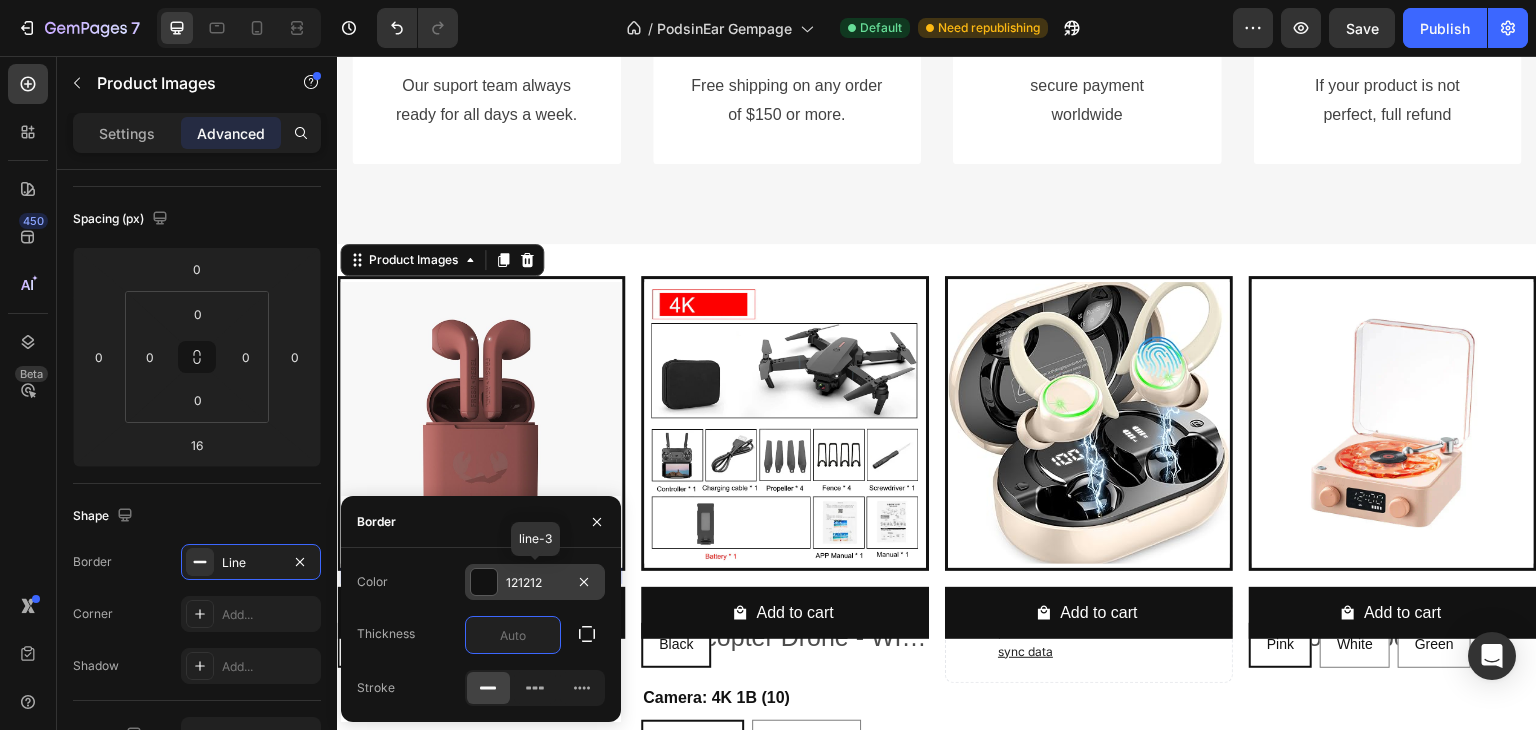 type on "5" 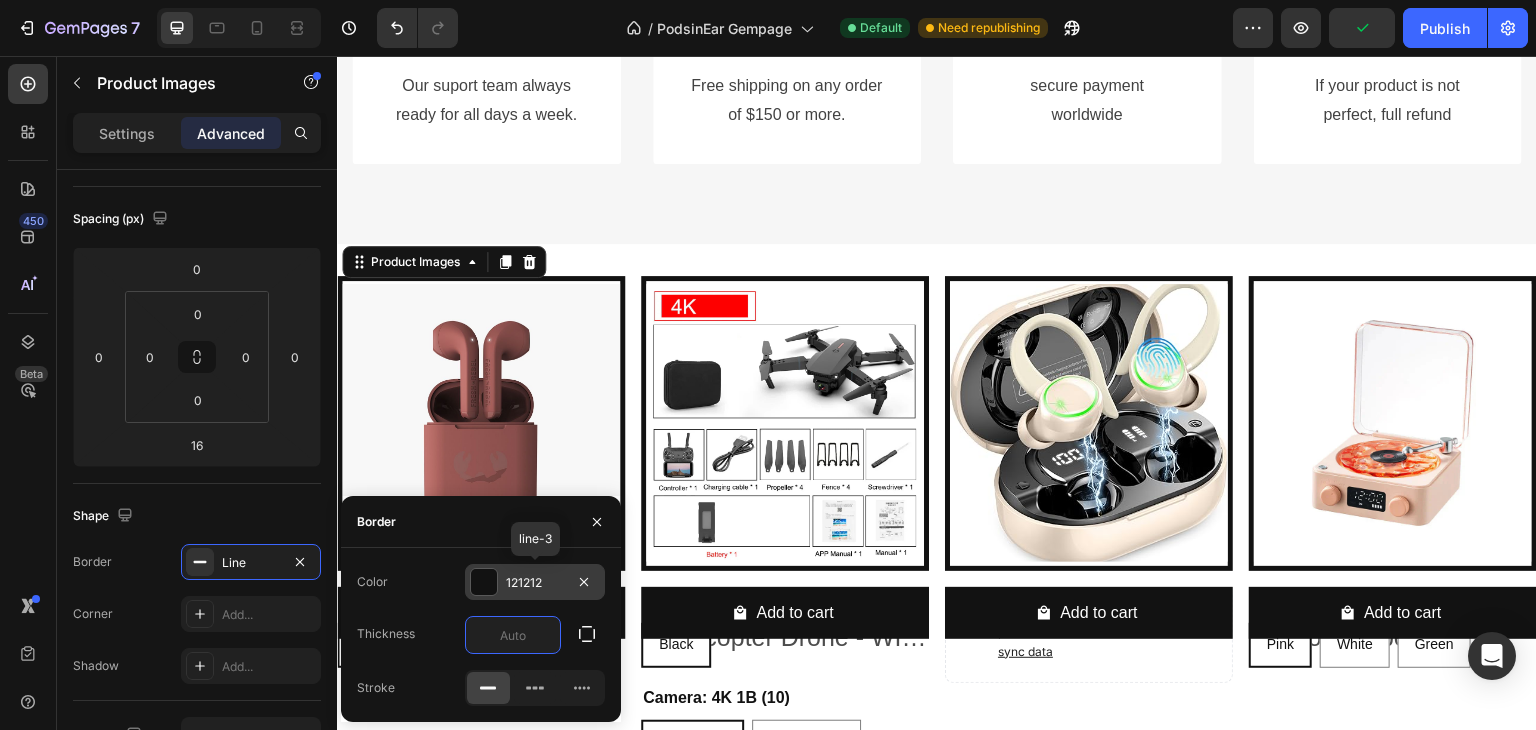 type on "4" 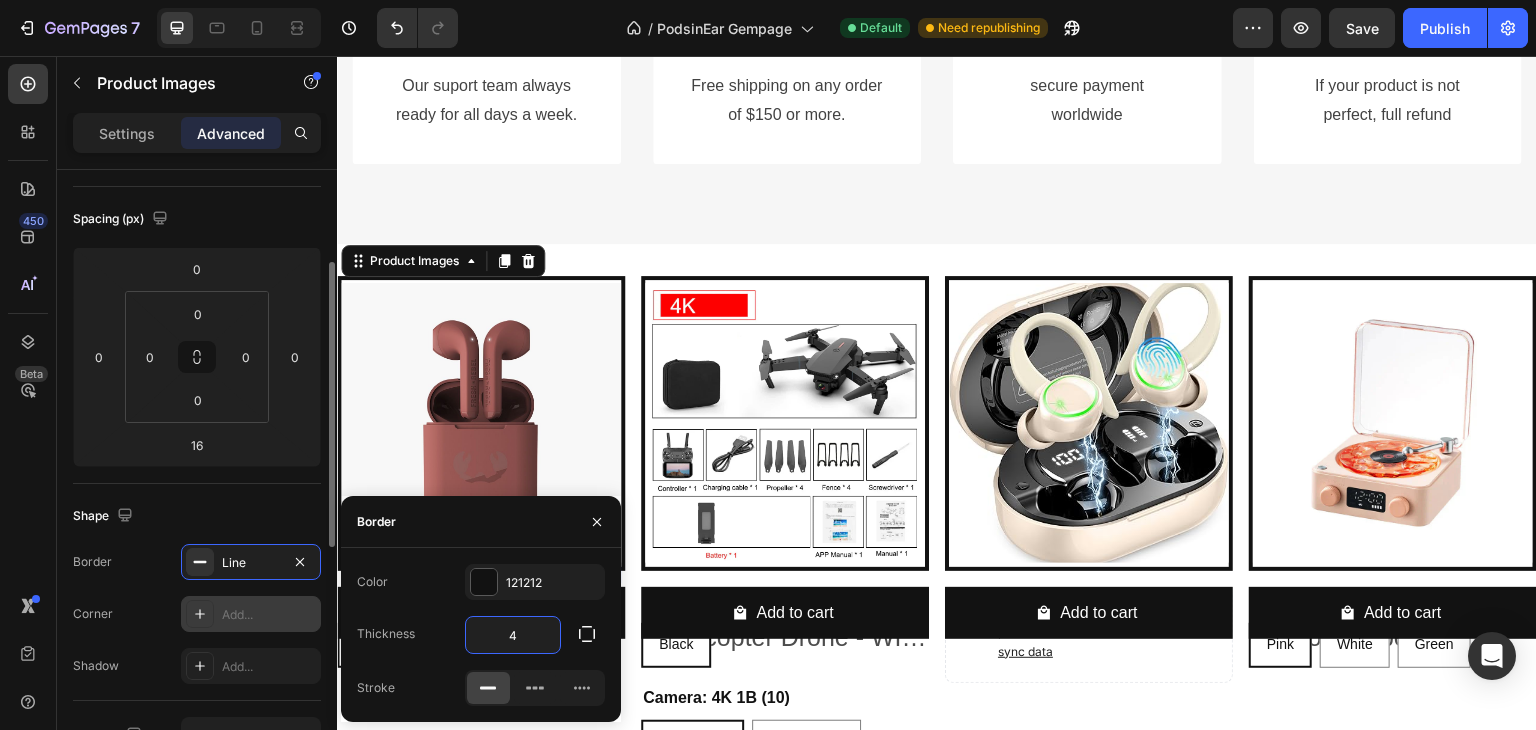 click on "Add..." at bounding box center (269, 615) 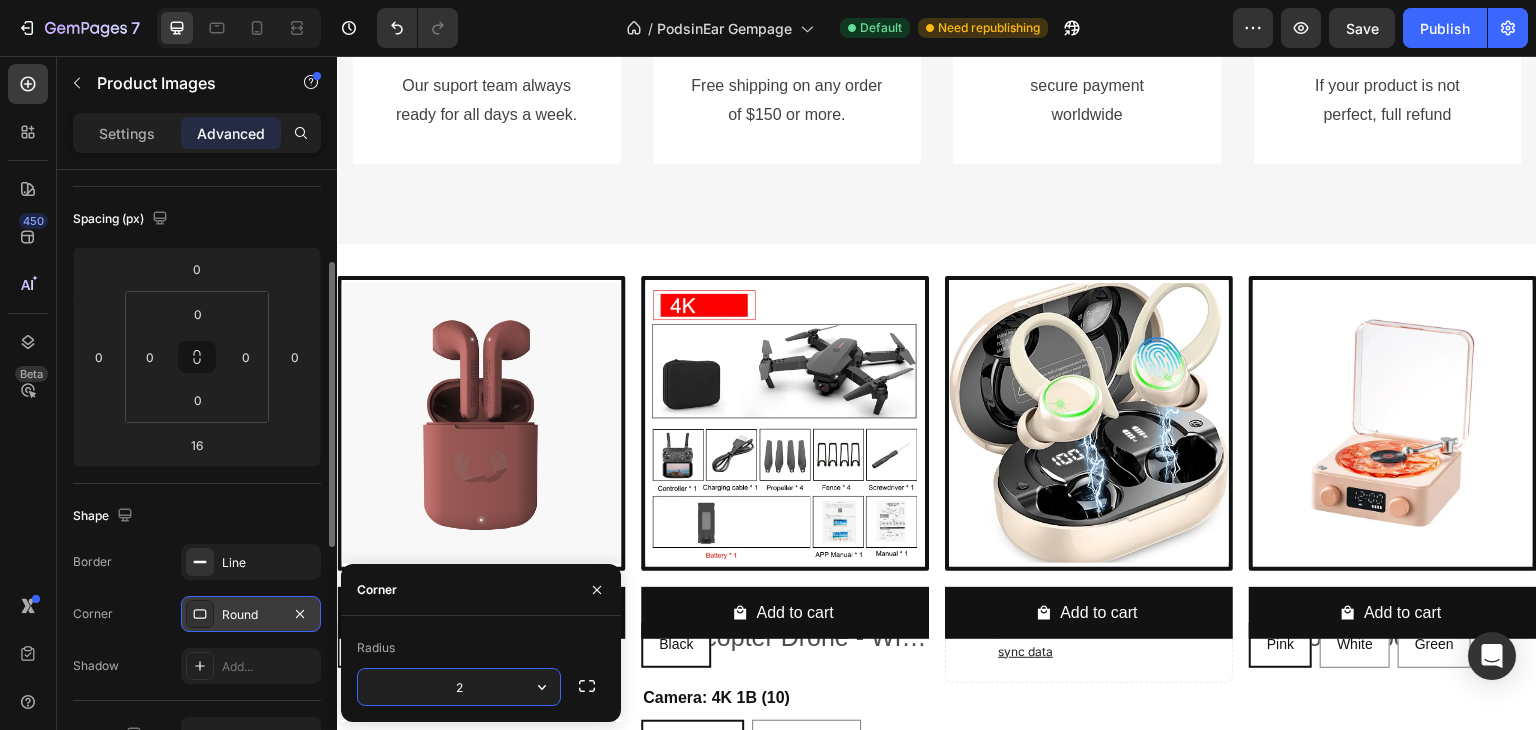 type on "20" 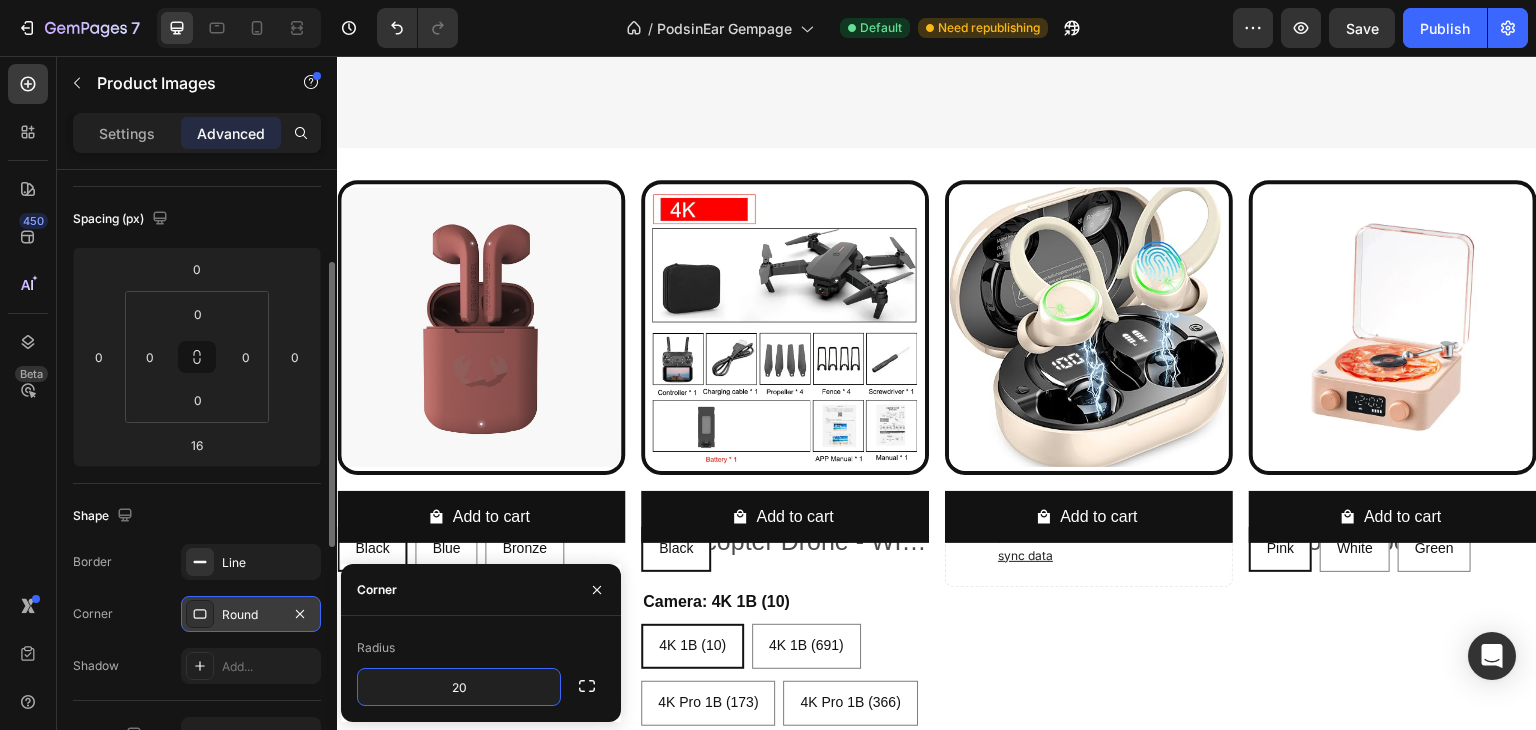 scroll, scrollTop: 4900, scrollLeft: 0, axis: vertical 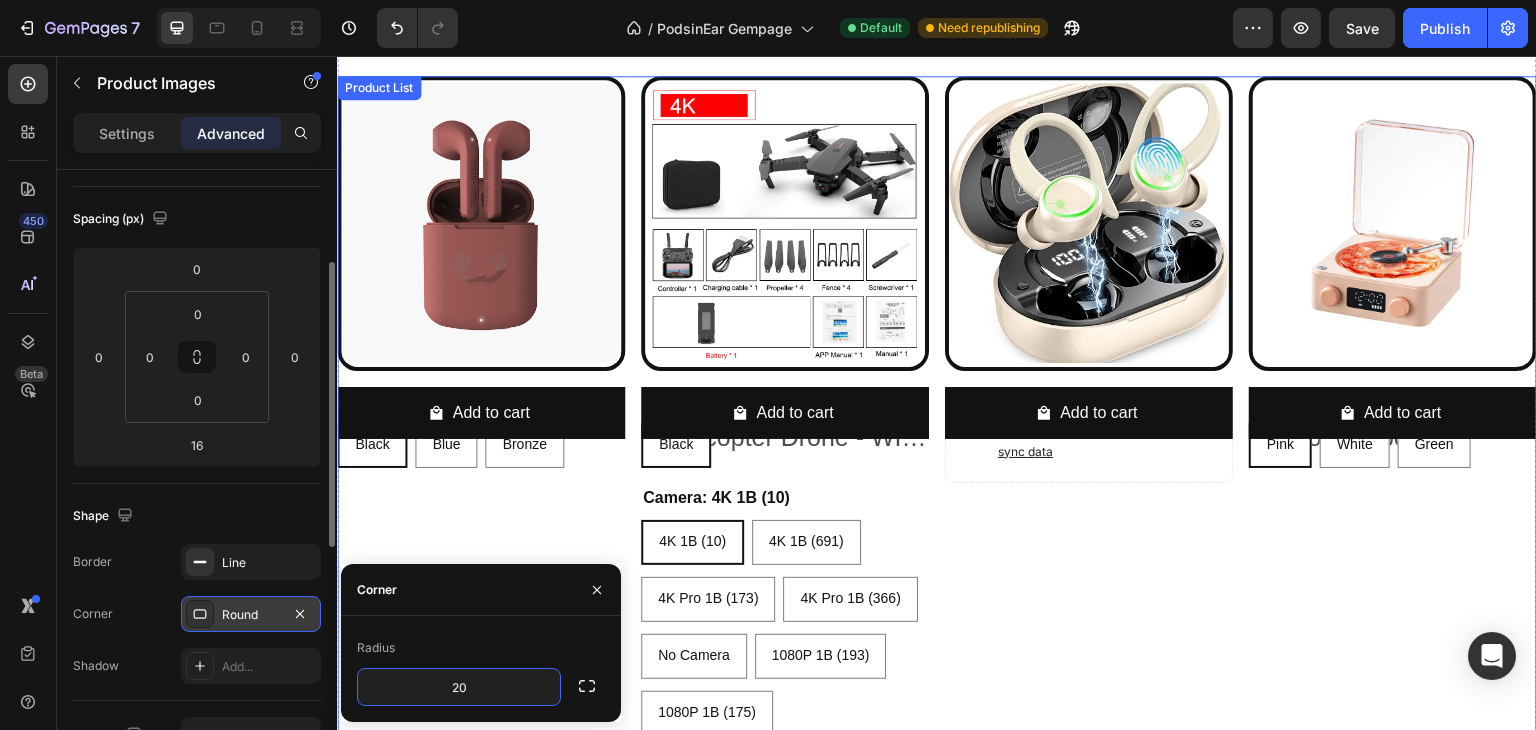 click on "Product Images   16 Sand Brothers Brown Product Title €43,99 Product Price Product Price No compare price Product Price Row Color: Black Black Black Black Blue Blue Blue Bronze Bronze Bronze Product Variants & Swatches Add to cart Add to Cart Row Product List Product Images   0 E88 Pro Foldable Quadcopter Drone - WIFI FPV, HD 4K Camera, Altitude Hold Product Title €29,99 Product Price Product Price €32,00 Product Price Product Price Row Color: Black Black Black Black Camera: 4K 1B (10) 4K 1B (10) 4K 1B (10) 4K 1B (10) 4K 1B (691) 4K 1B (691) 4K 1B (691) 4K Pro 1B (173) 4K Pro 1B (173) 4K Pro 1B (173) 4K Pro 1B (366) 4K Pro 1B (366) 4K Pro 1B (366) No Camera No Camera No Camera 1080P 1B (193) 1080P 1B (193) 1080P 1B (193) 1080P 1B (175) 1080P 1B (175) 1080P 1B (175) Product Variants & Swatches Add to cart Add to Cart Row Product List Product Images   0 Gym Running Workout Earpods Product Title €46,99 Product Price Product Price No compare price Product Price Row       Add new variant   or   sync data" at bounding box center (937, 414) 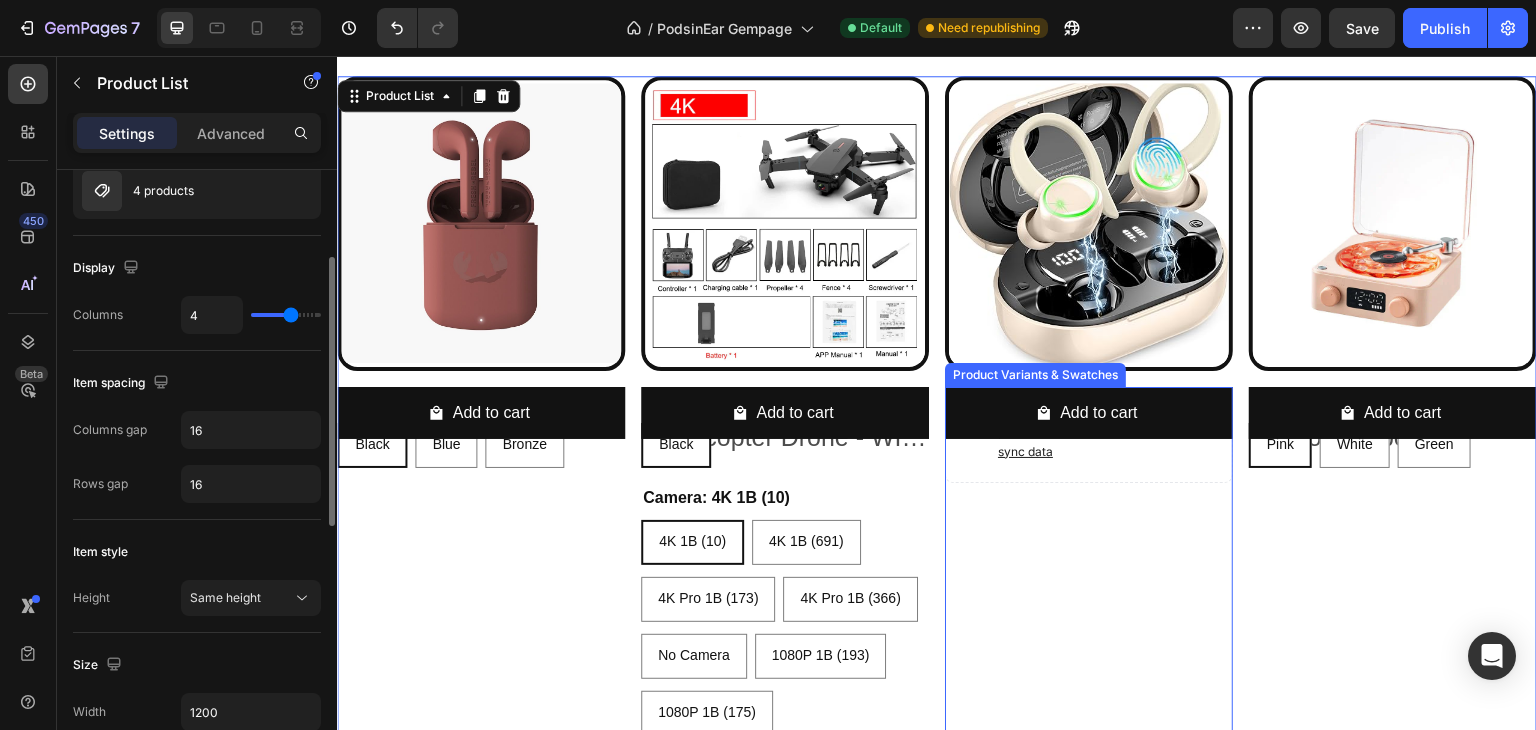 scroll, scrollTop: 0, scrollLeft: 0, axis: both 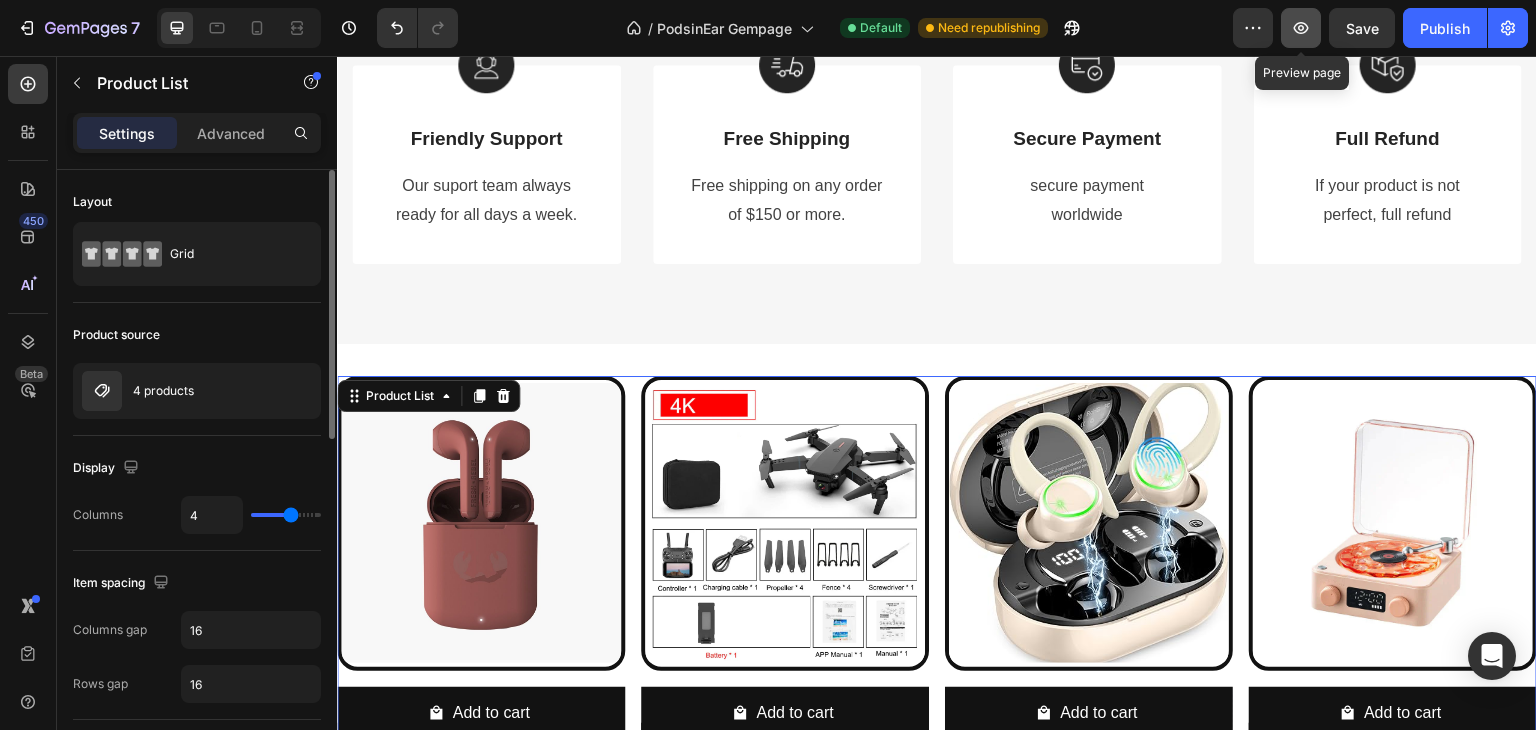 click 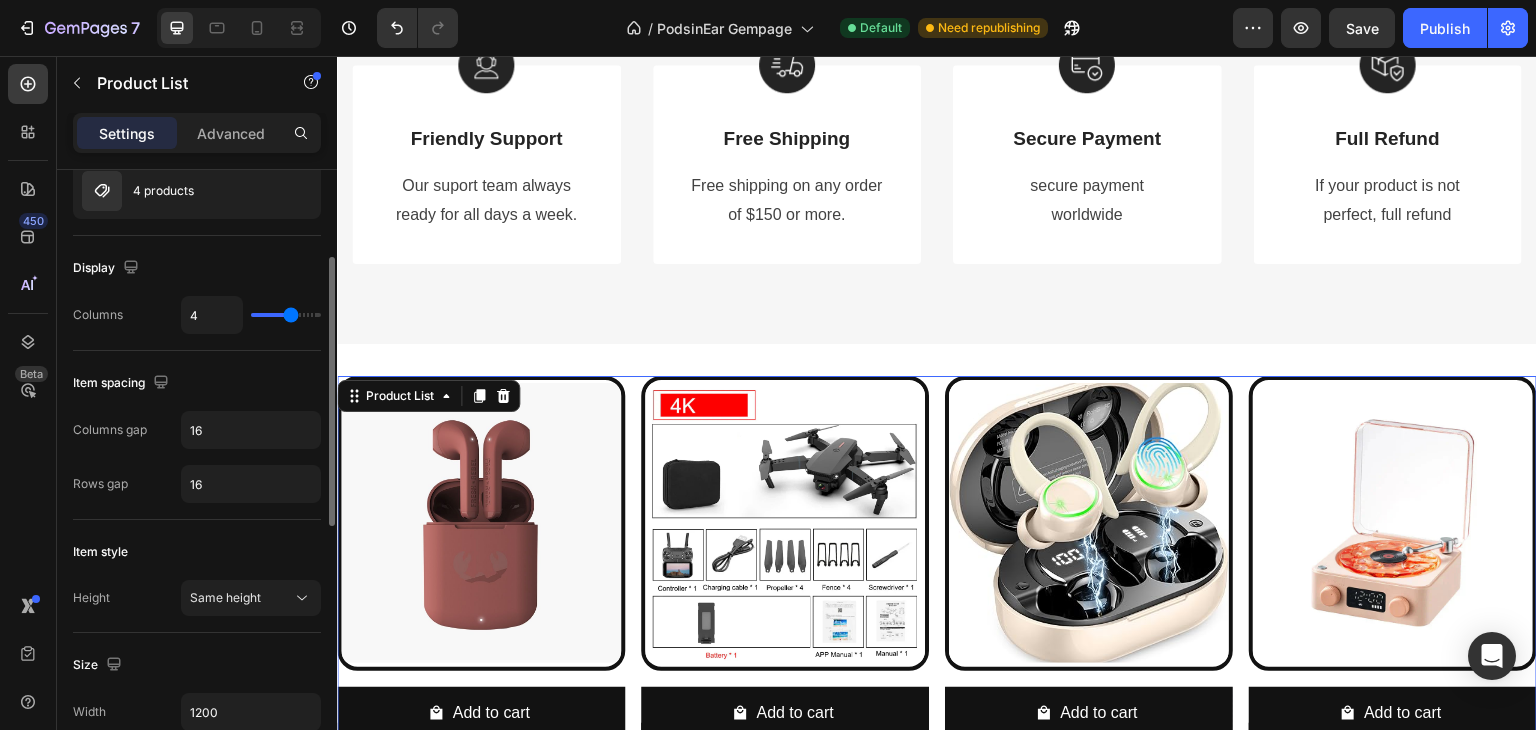 scroll, scrollTop: 0, scrollLeft: 0, axis: both 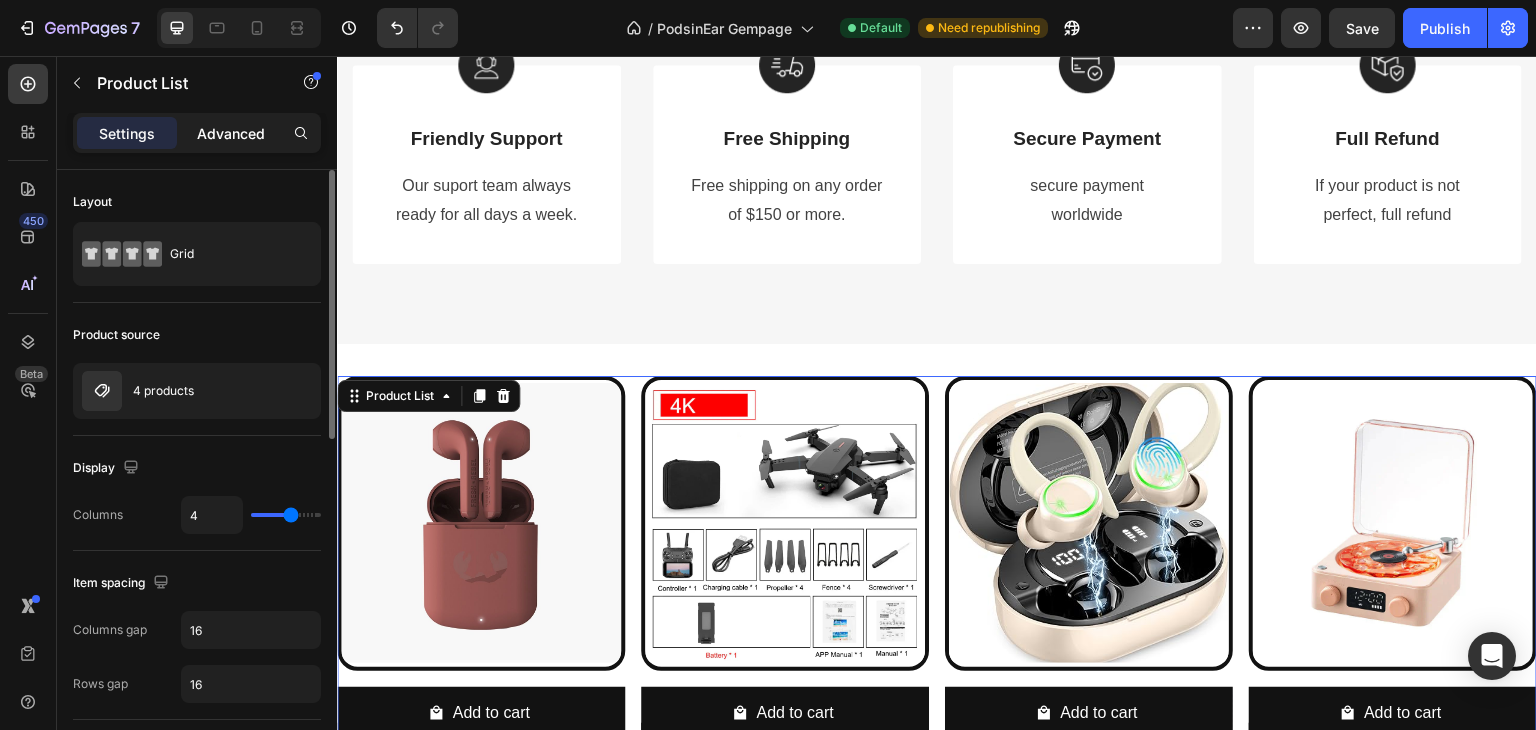click on "Advanced" 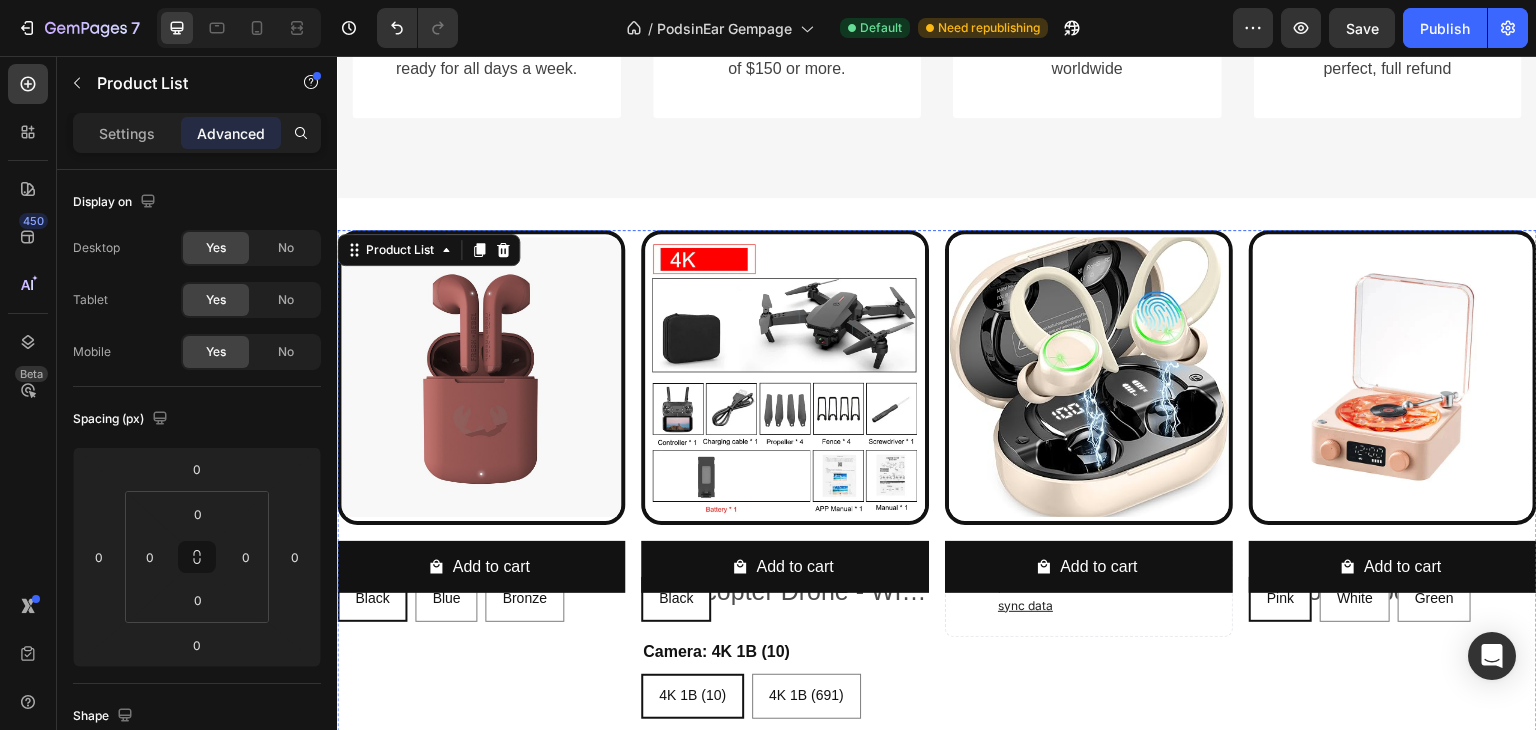 scroll, scrollTop: 4900, scrollLeft: 0, axis: vertical 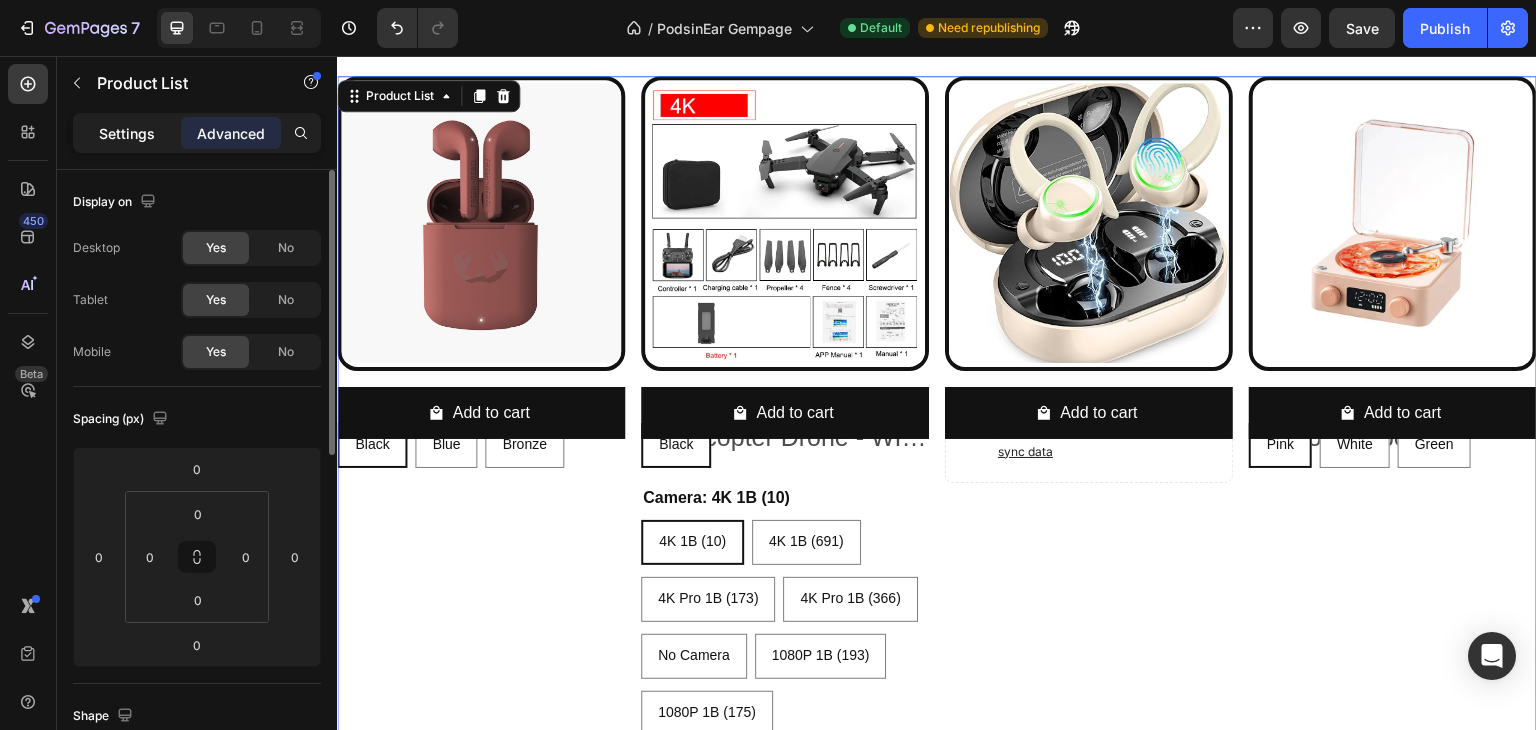 click on "Settings" at bounding box center (127, 133) 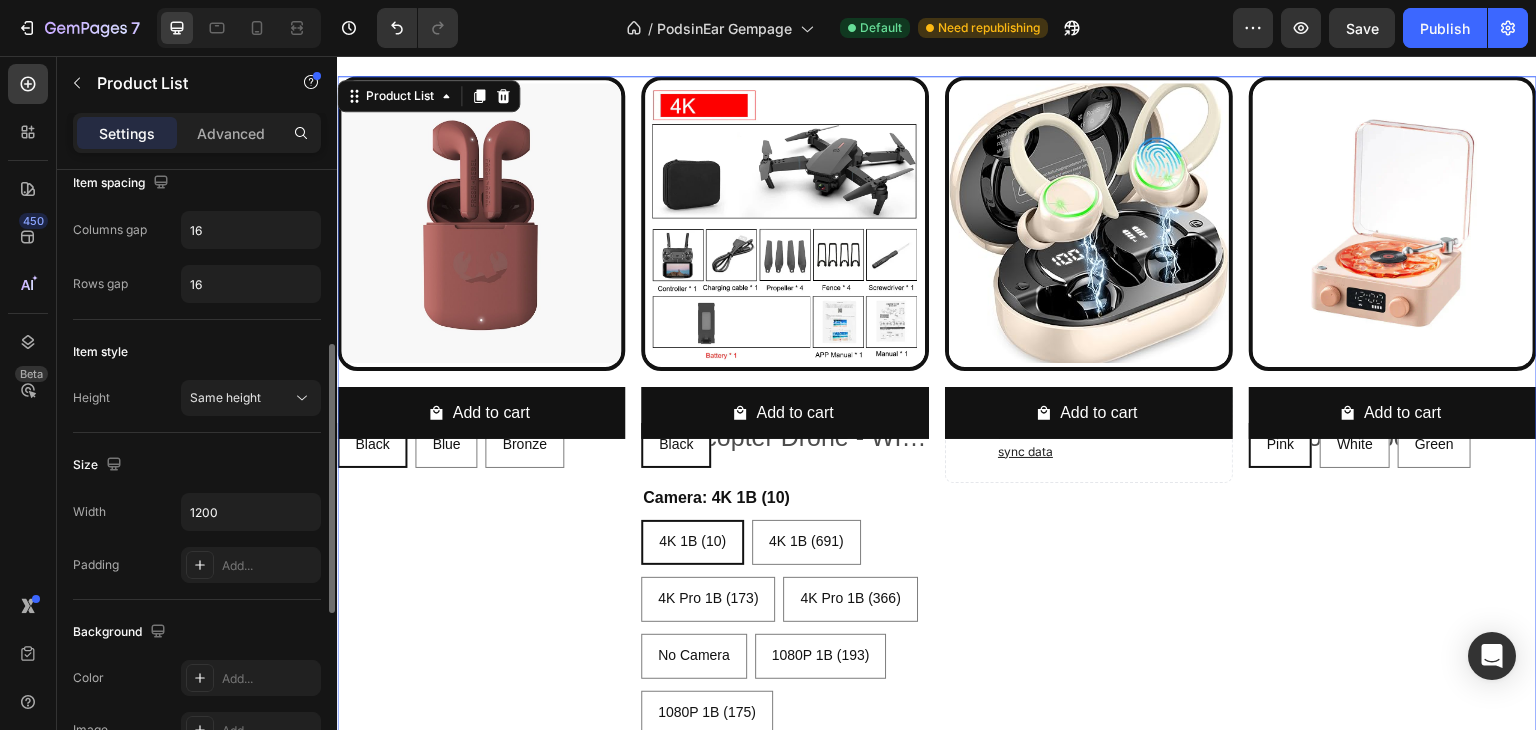 scroll, scrollTop: 700, scrollLeft: 0, axis: vertical 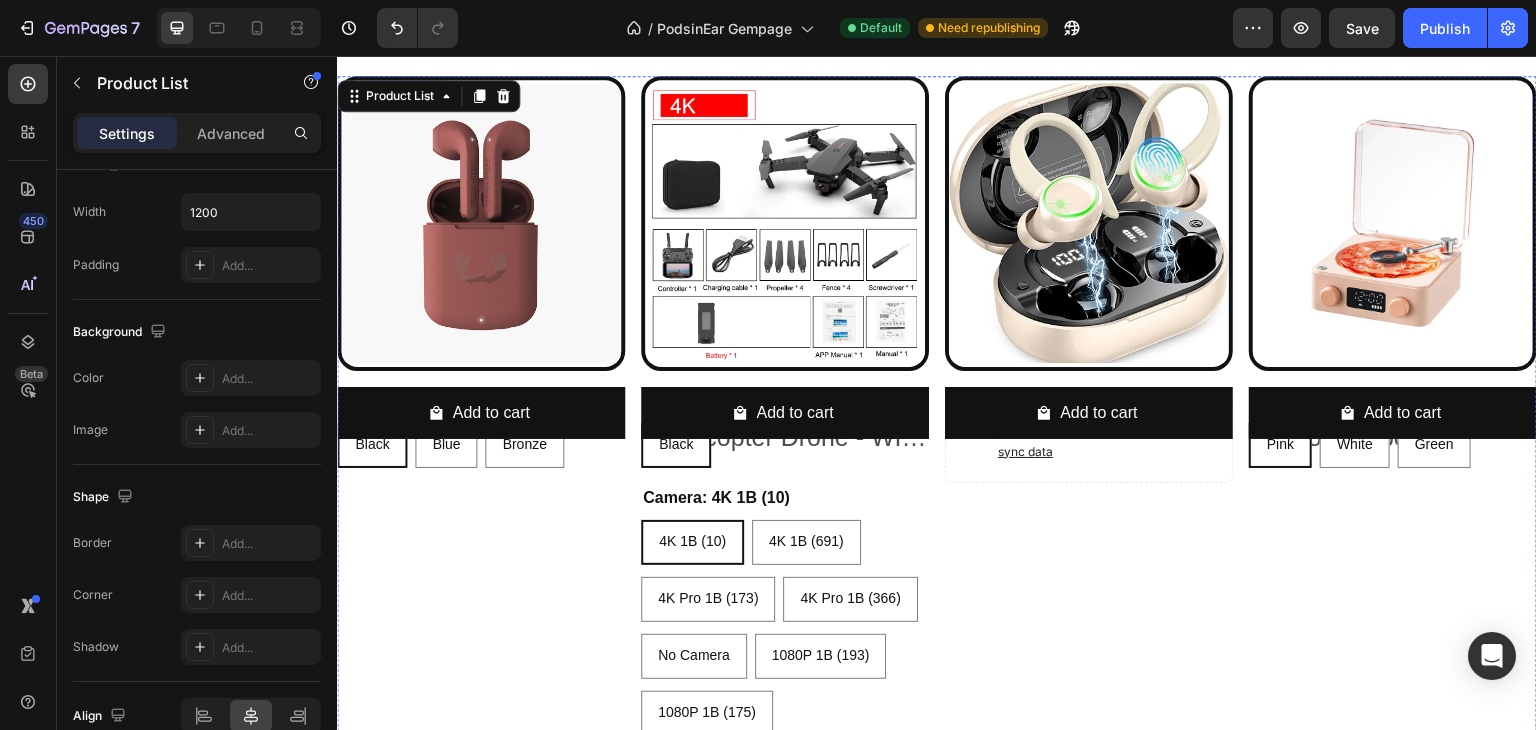 click at bounding box center [481, 223] 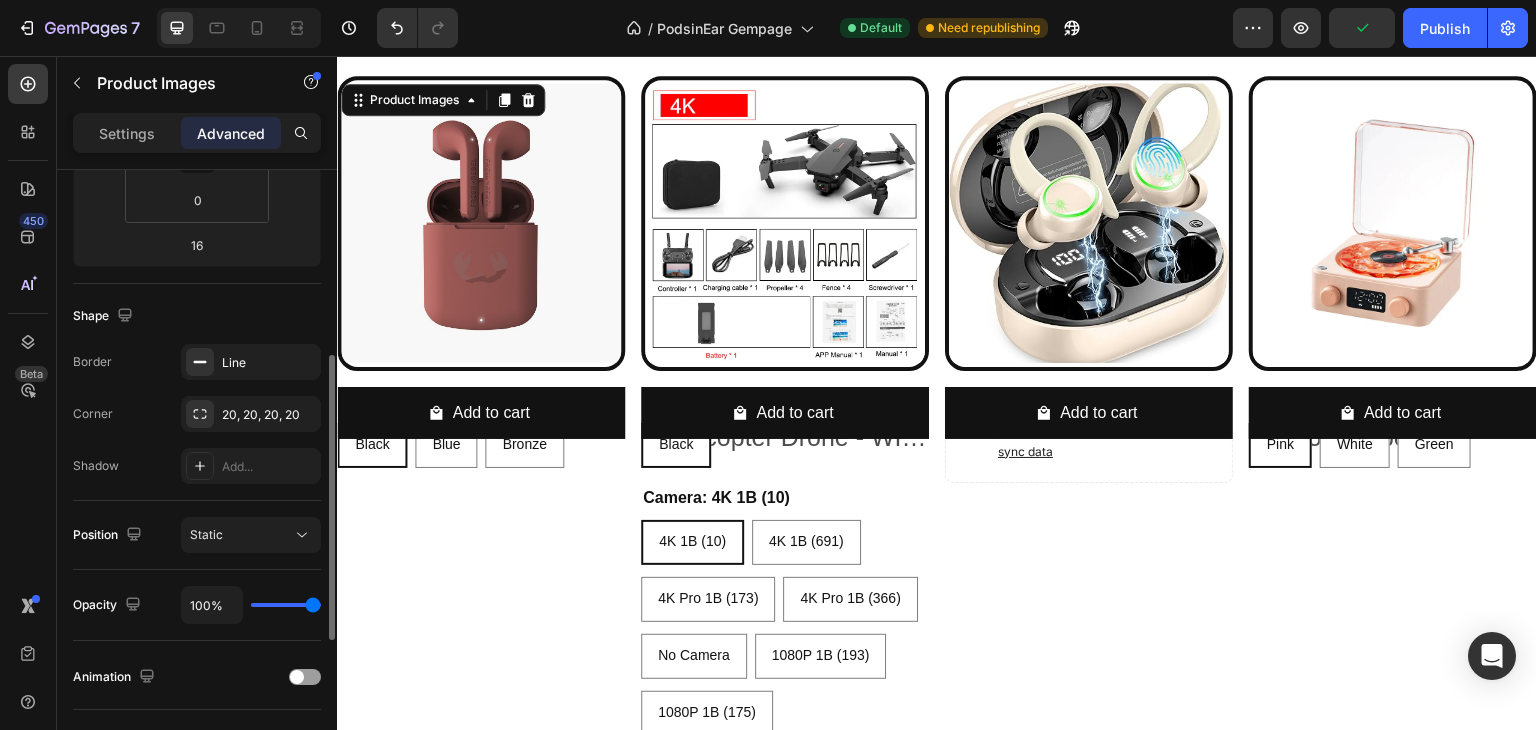 scroll, scrollTop: 500, scrollLeft: 0, axis: vertical 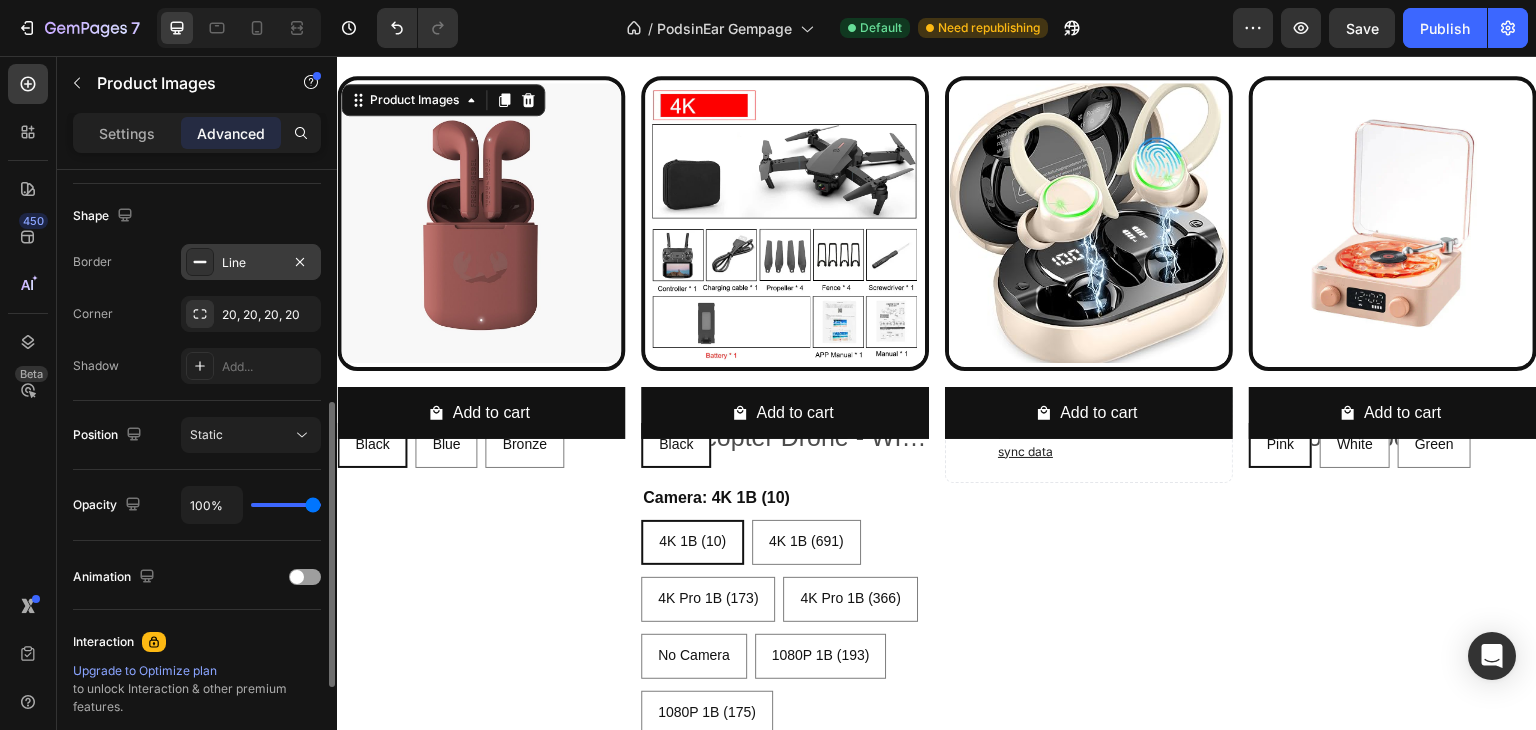 click on "Line" at bounding box center (251, 262) 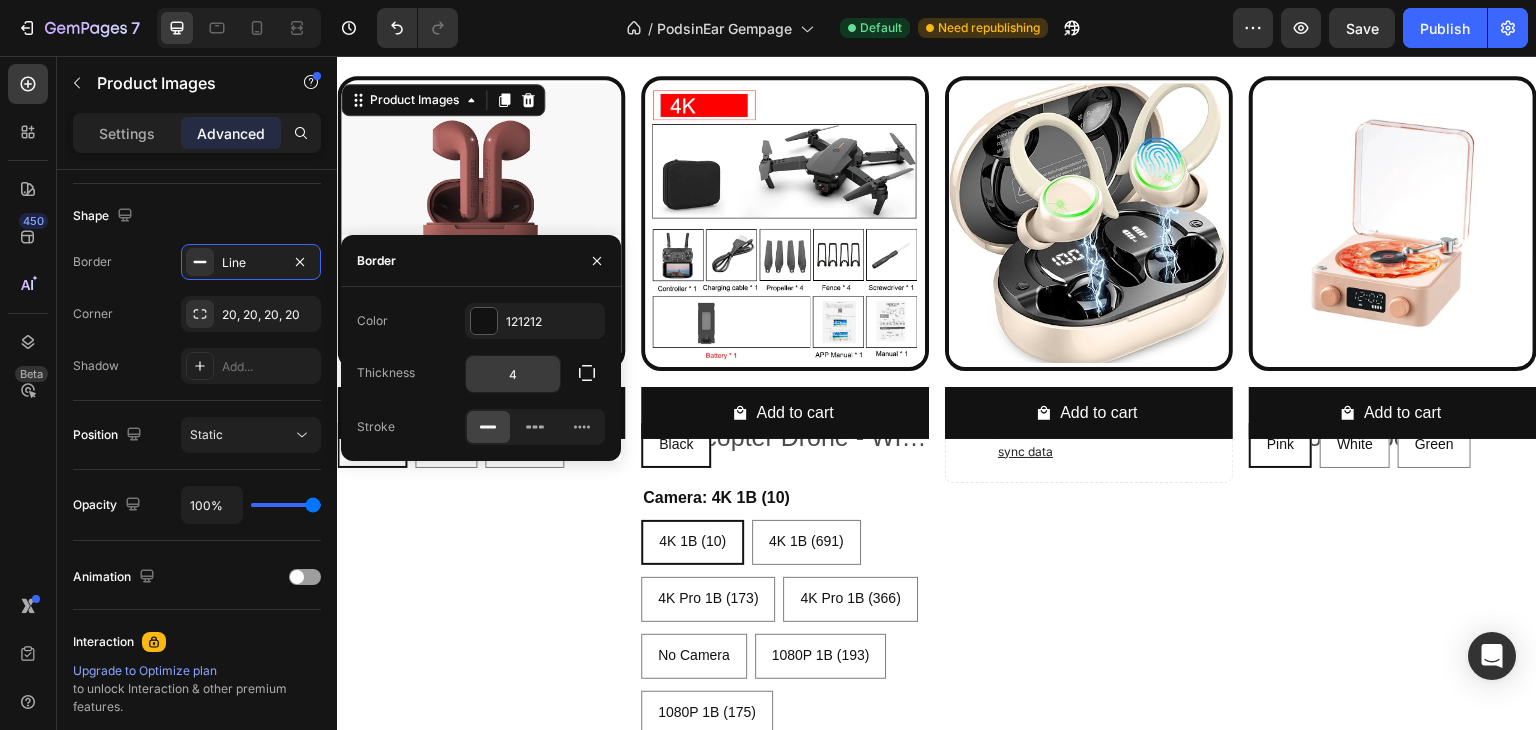 click on "4" at bounding box center [513, 374] 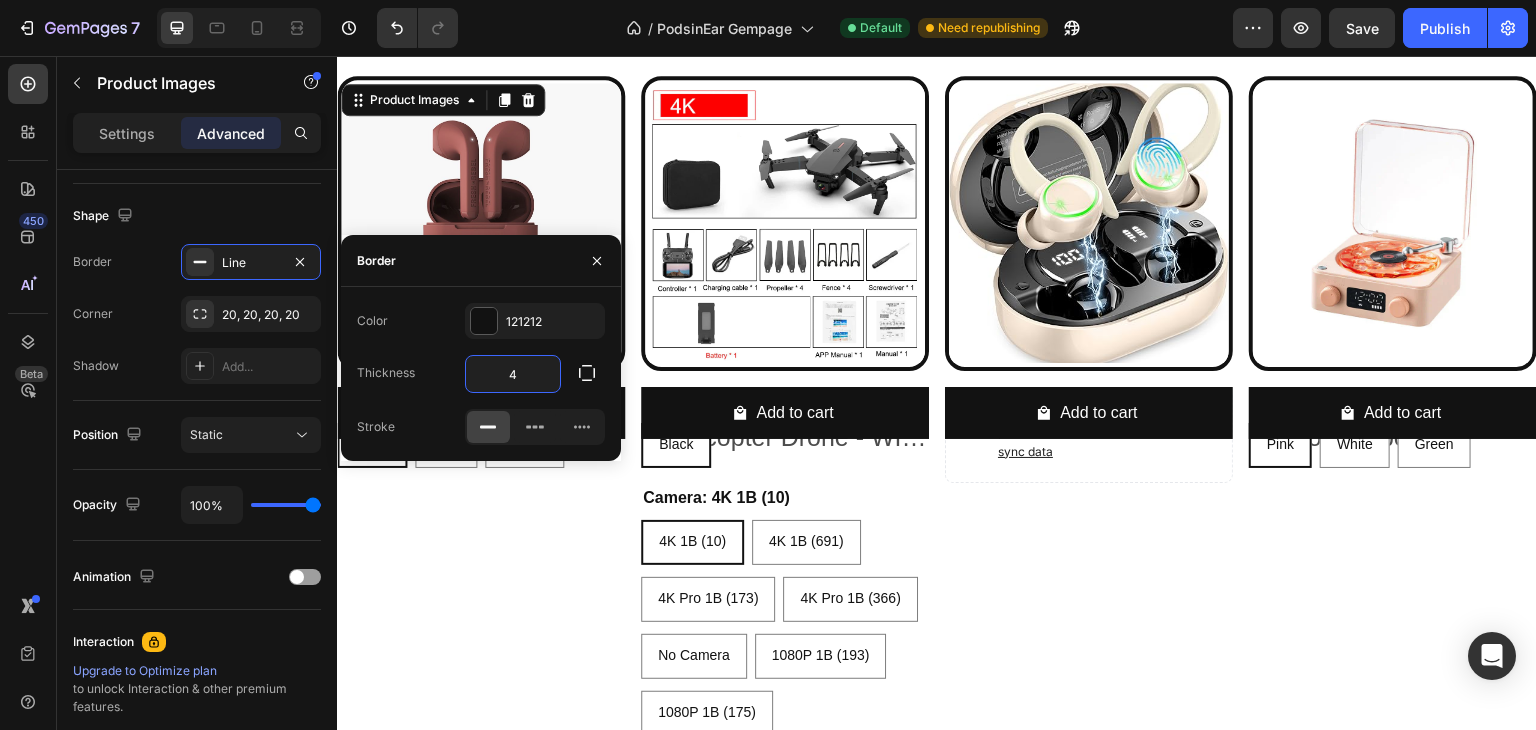 type on "2" 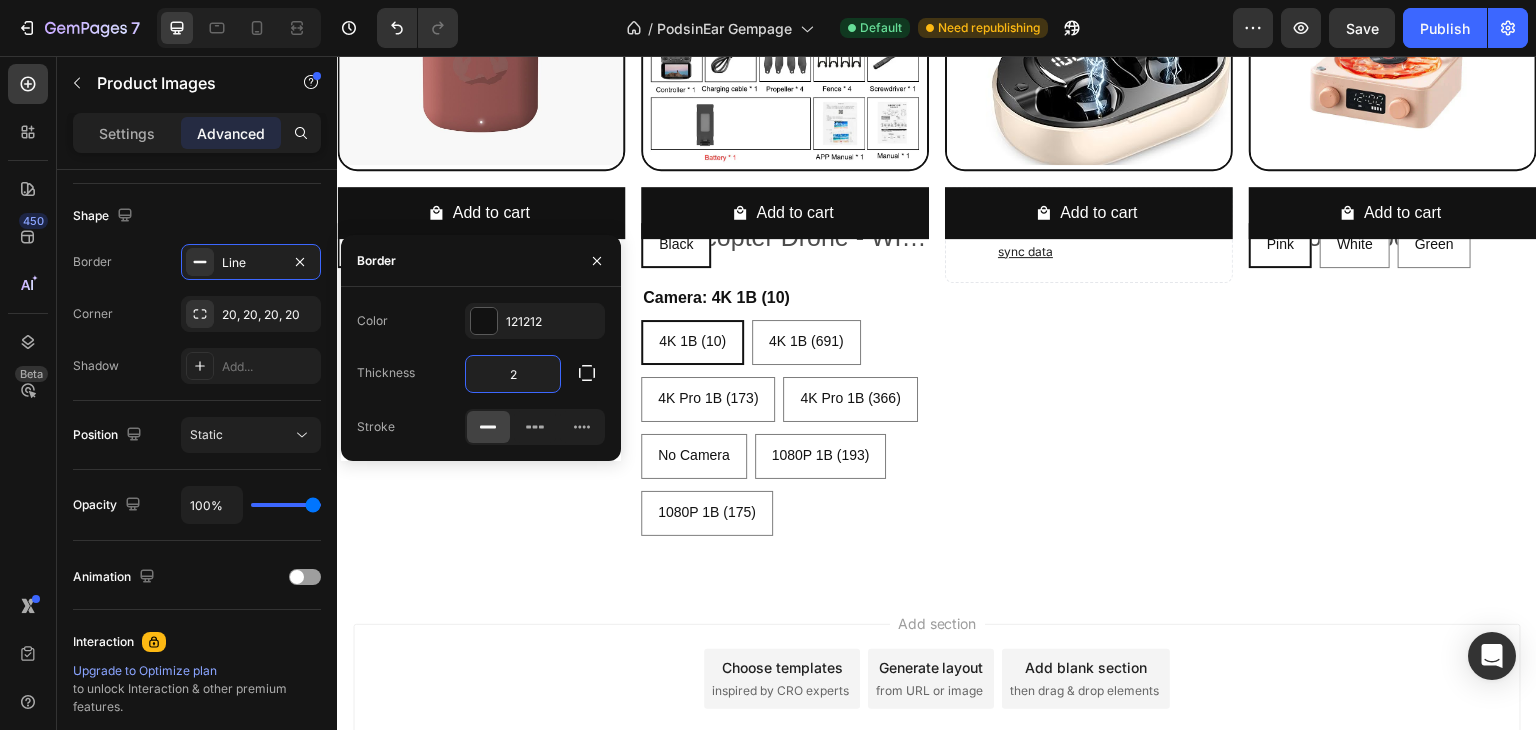 scroll, scrollTop: 4900, scrollLeft: 0, axis: vertical 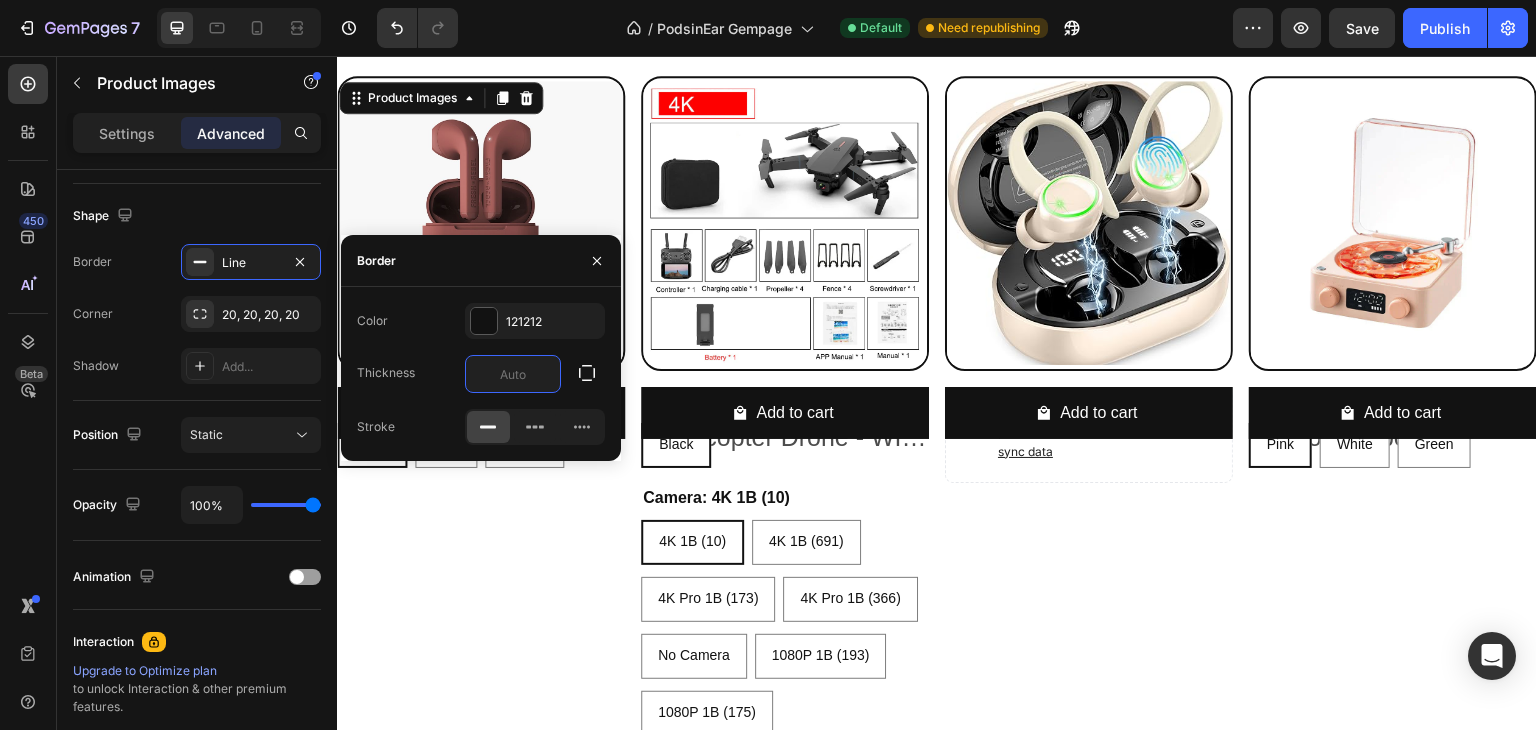 type on "1" 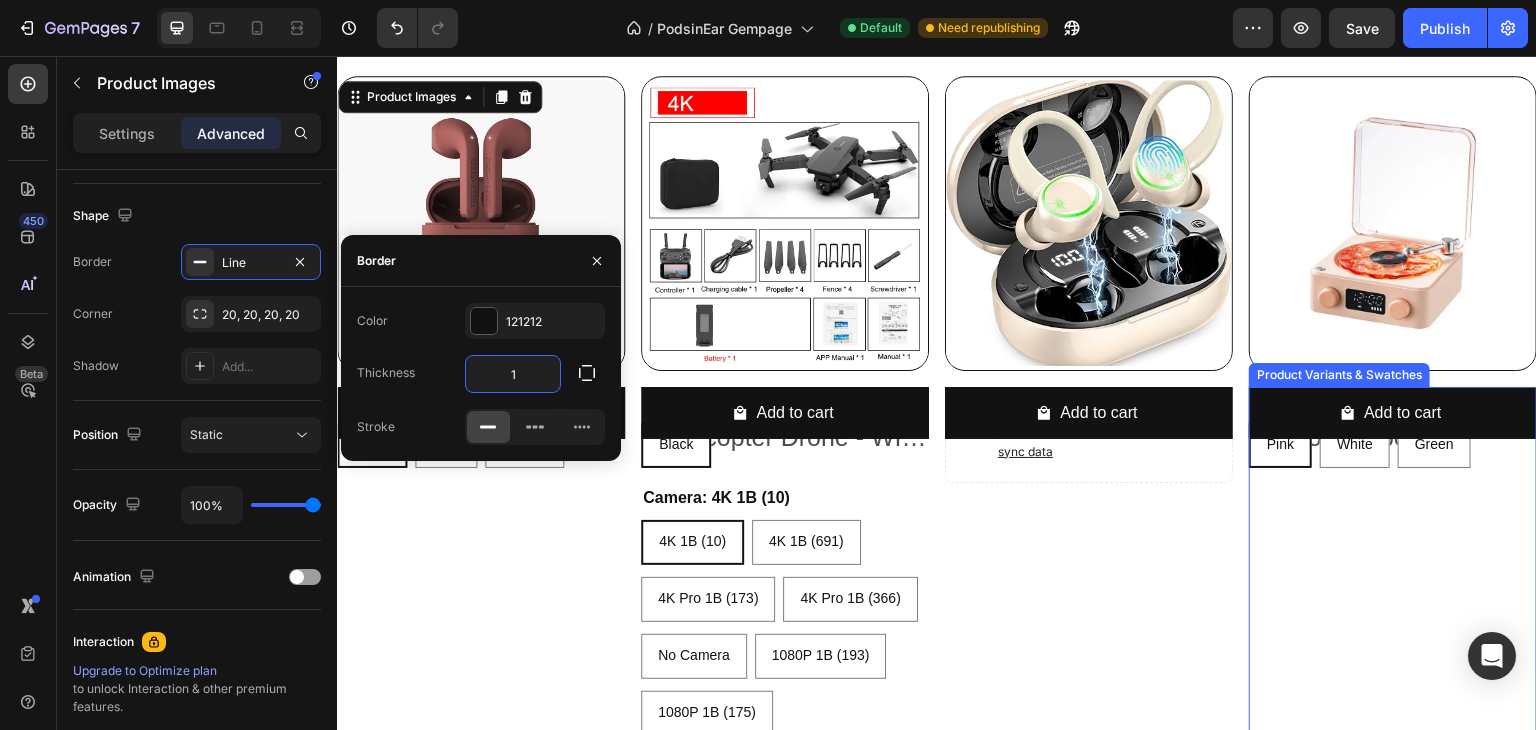 click on "Color: Pink Pink Pink Pink White White White Green Green Green Product Variants & Swatches" at bounding box center (481, 561) 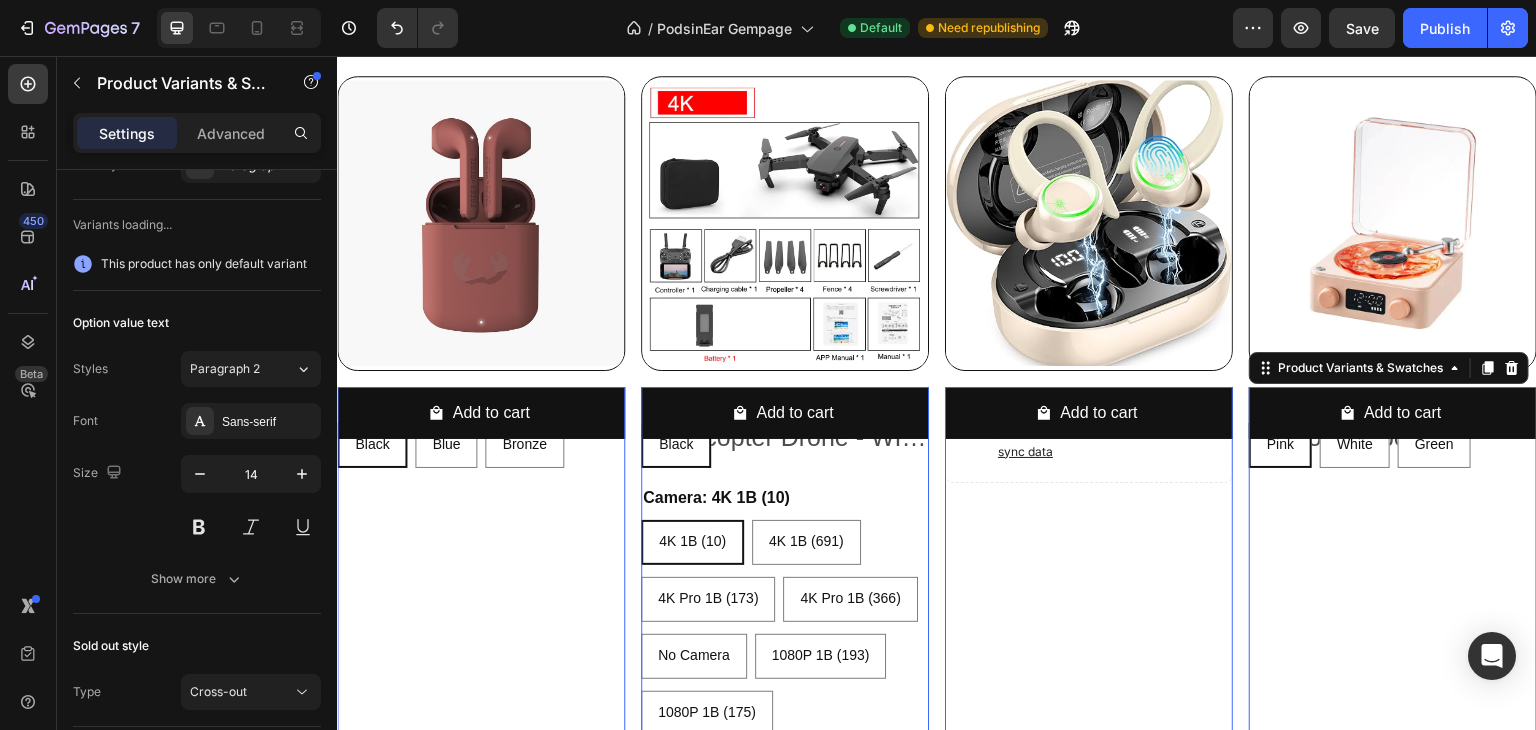 scroll, scrollTop: 0, scrollLeft: 0, axis: both 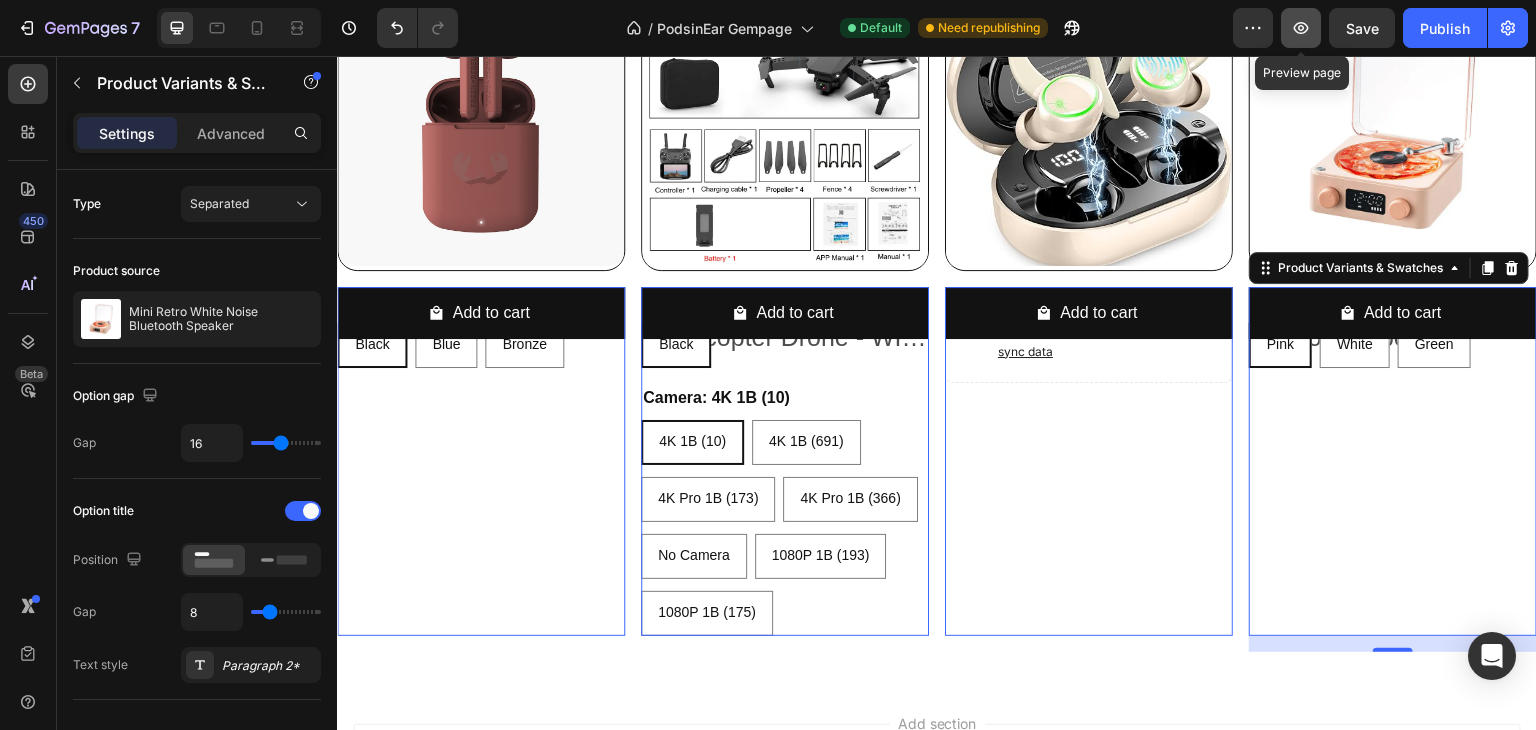 click 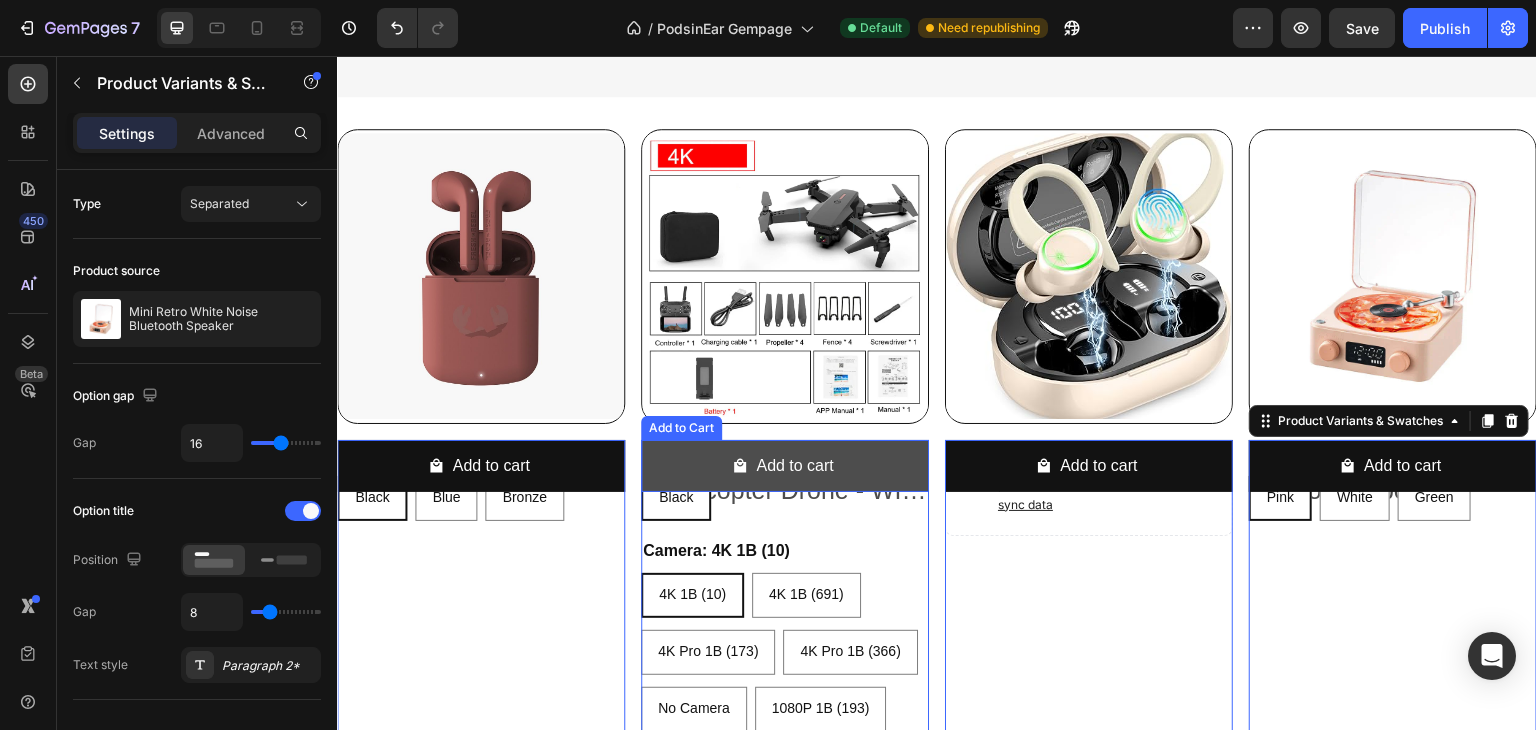 scroll, scrollTop: 4700, scrollLeft: 0, axis: vertical 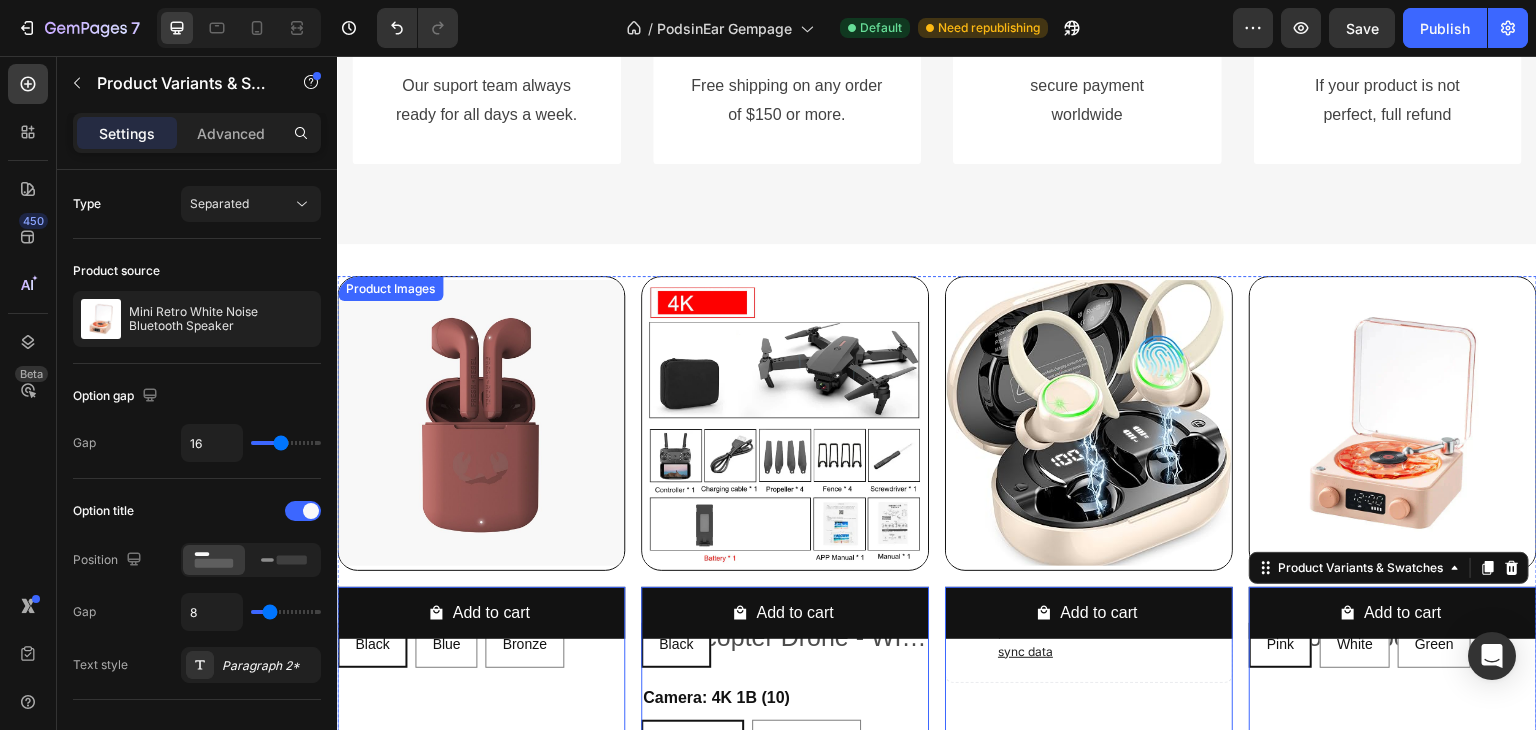 click at bounding box center [481, 423] 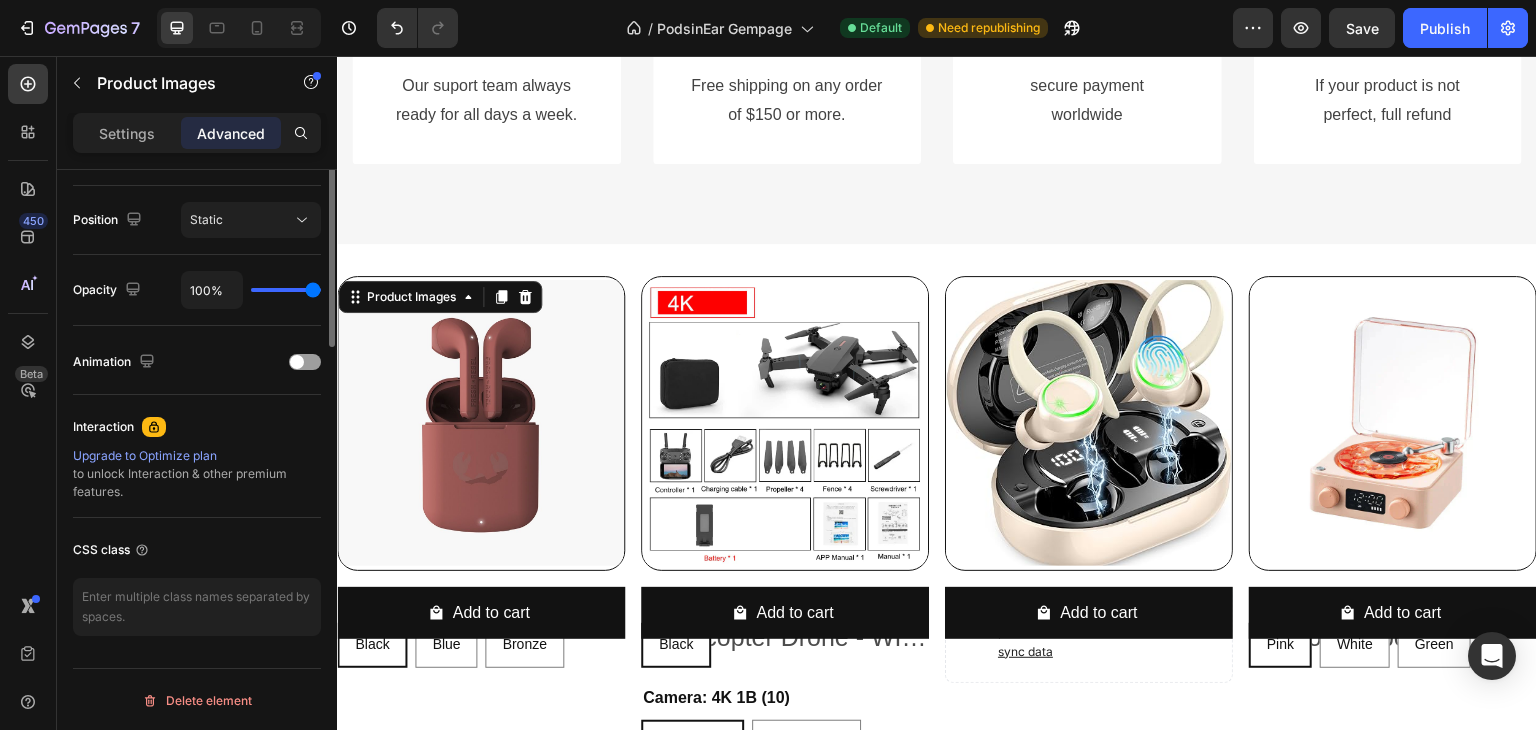 scroll, scrollTop: 115, scrollLeft: 0, axis: vertical 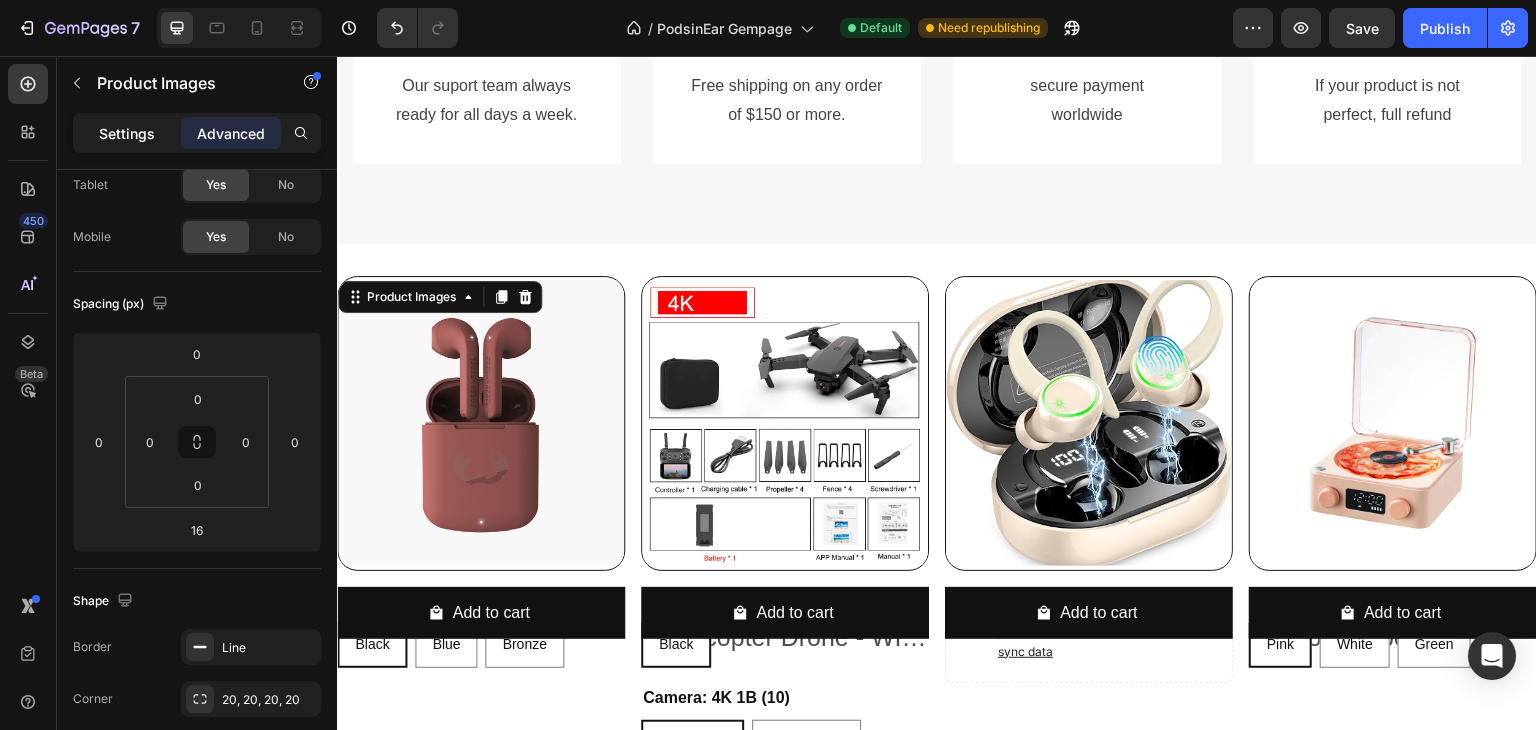 click on "Settings" at bounding box center (127, 133) 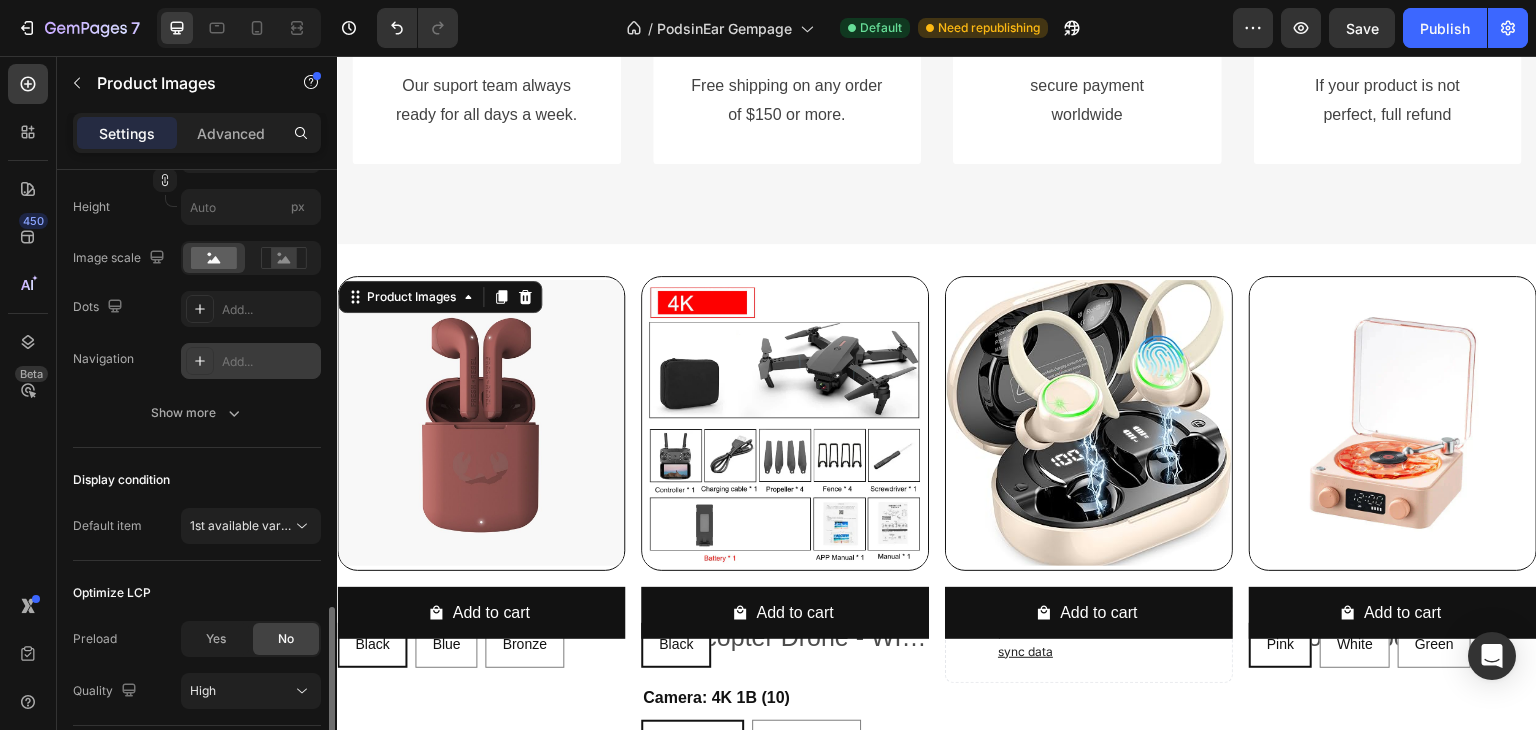 scroll, scrollTop: 558, scrollLeft: 0, axis: vertical 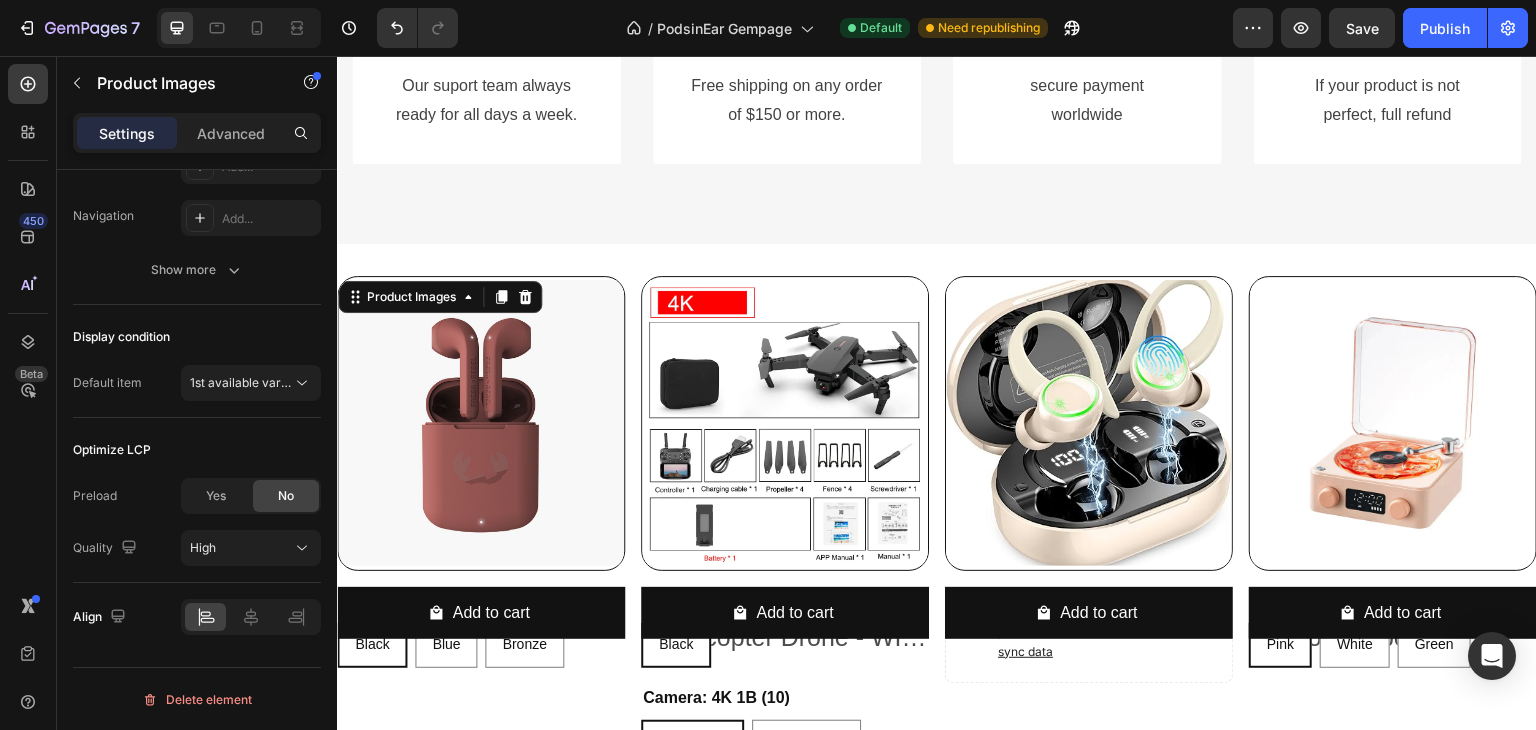 click at bounding box center (481, 423) 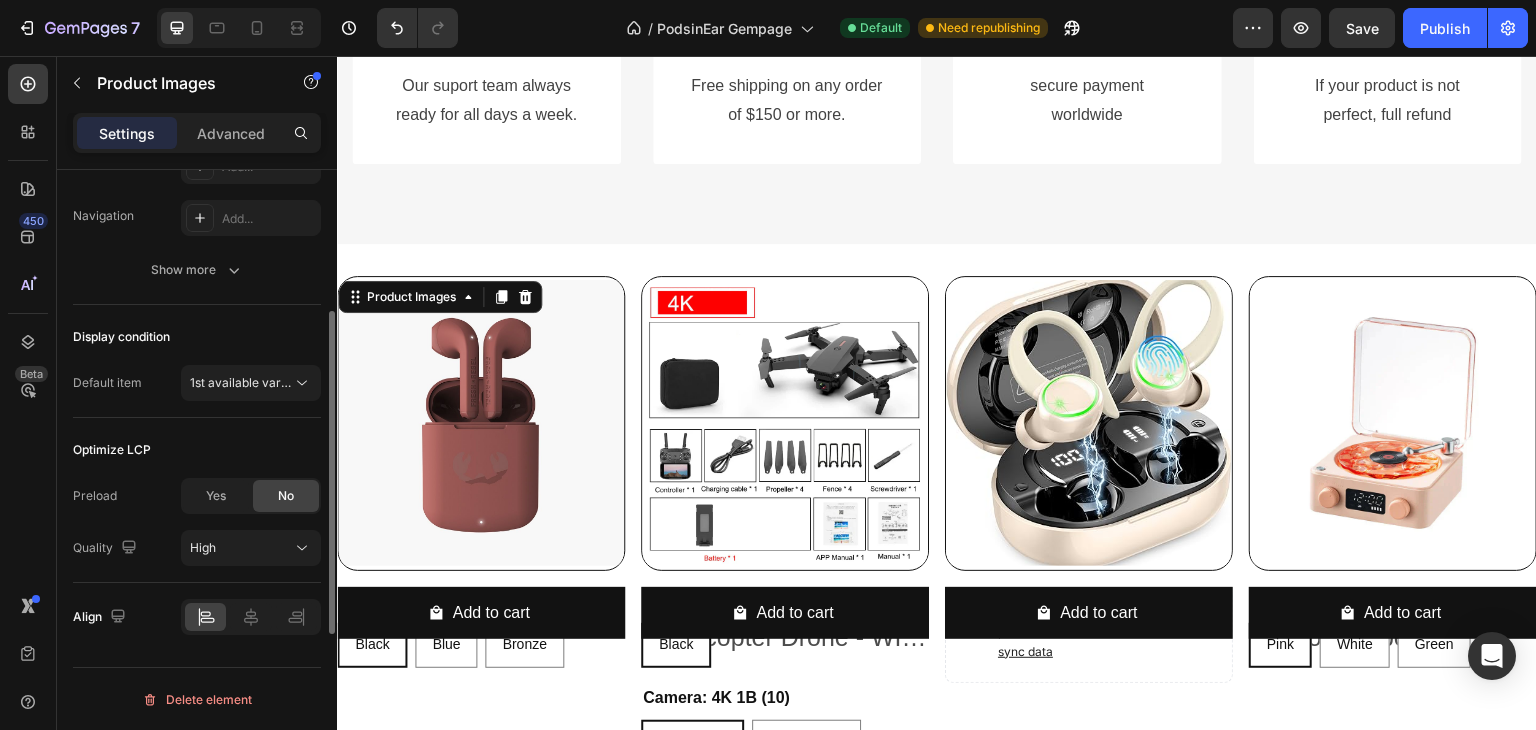 scroll, scrollTop: 258, scrollLeft: 0, axis: vertical 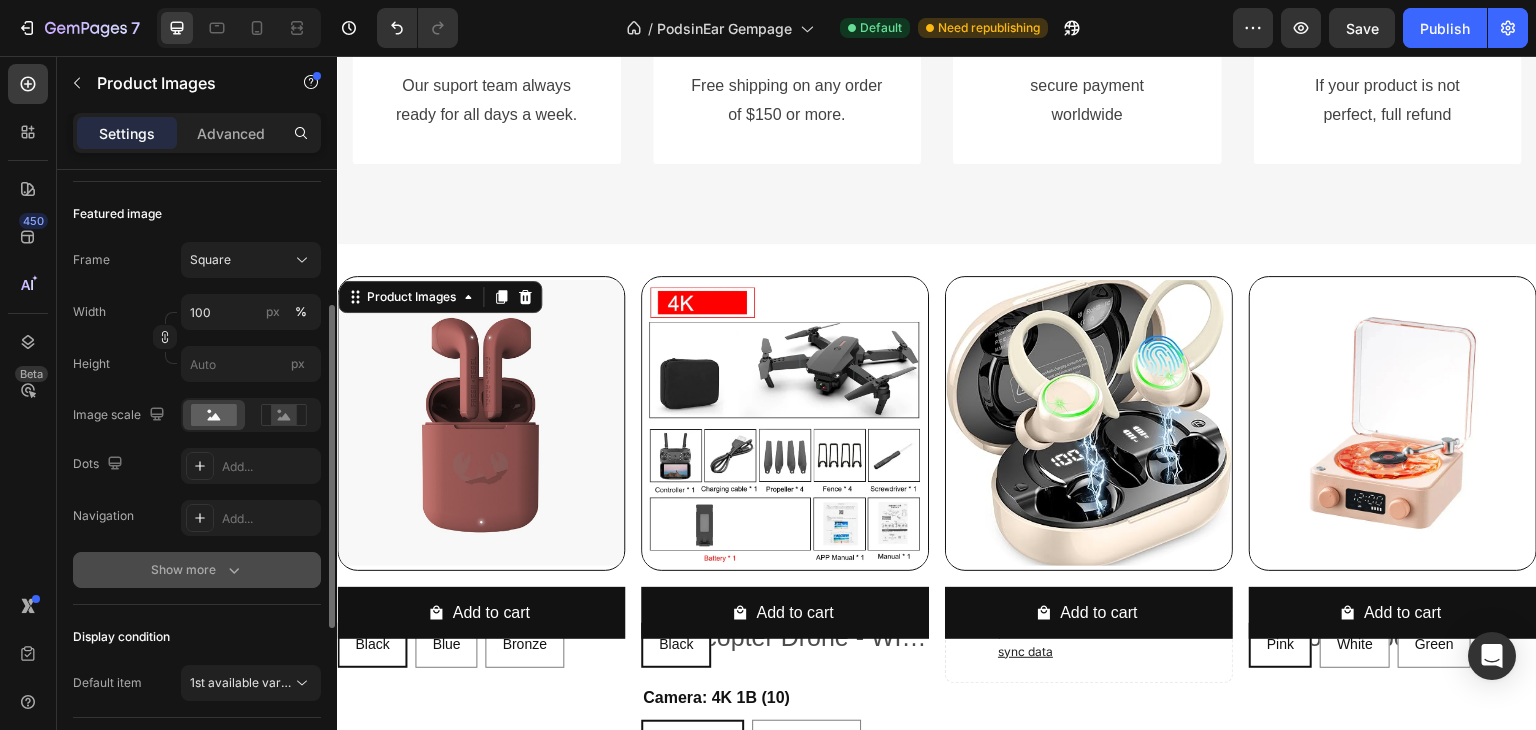 click on "Show more" at bounding box center (197, 570) 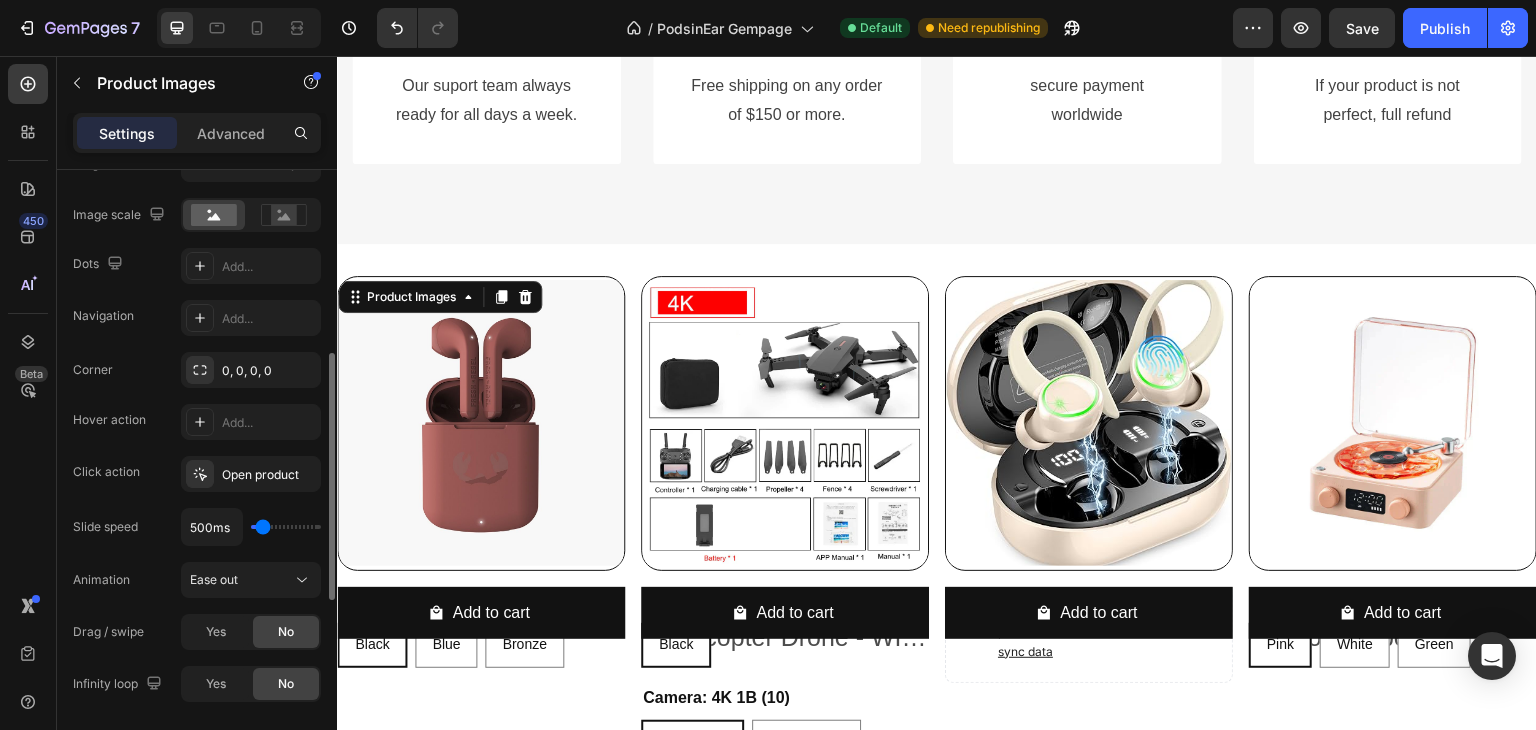 scroll, scrollTop: 258, scrollLeft: 0, axis: vertical 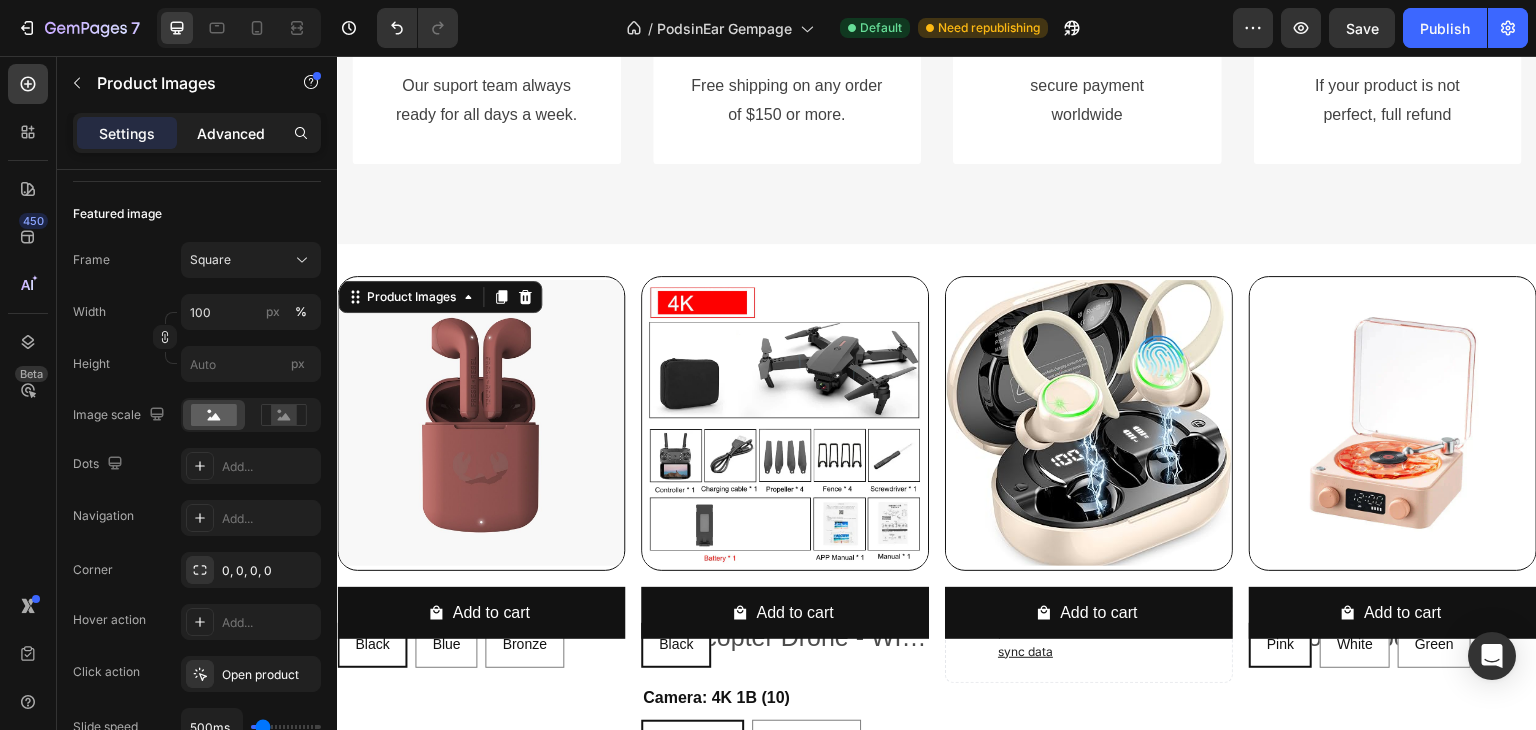click on "Advanced" 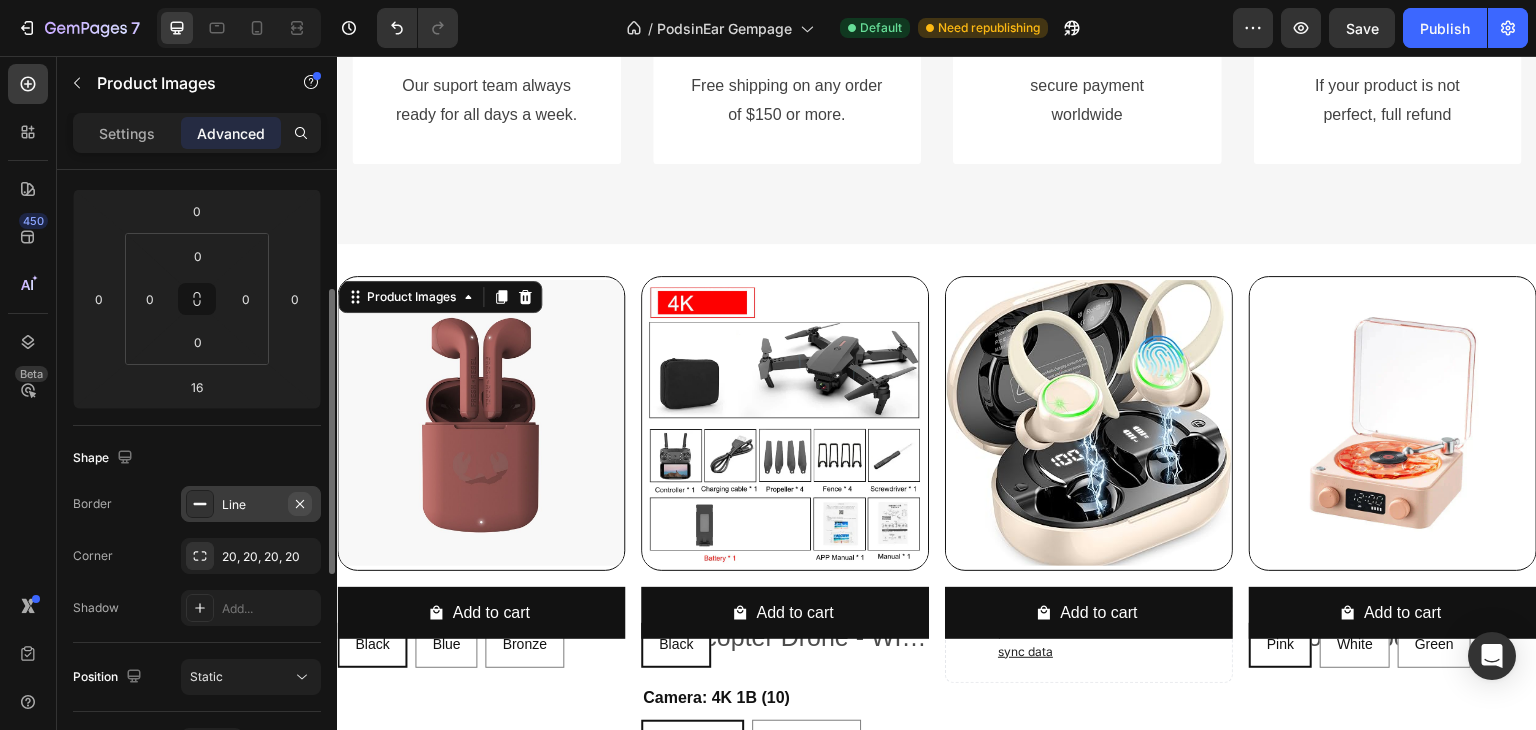 click 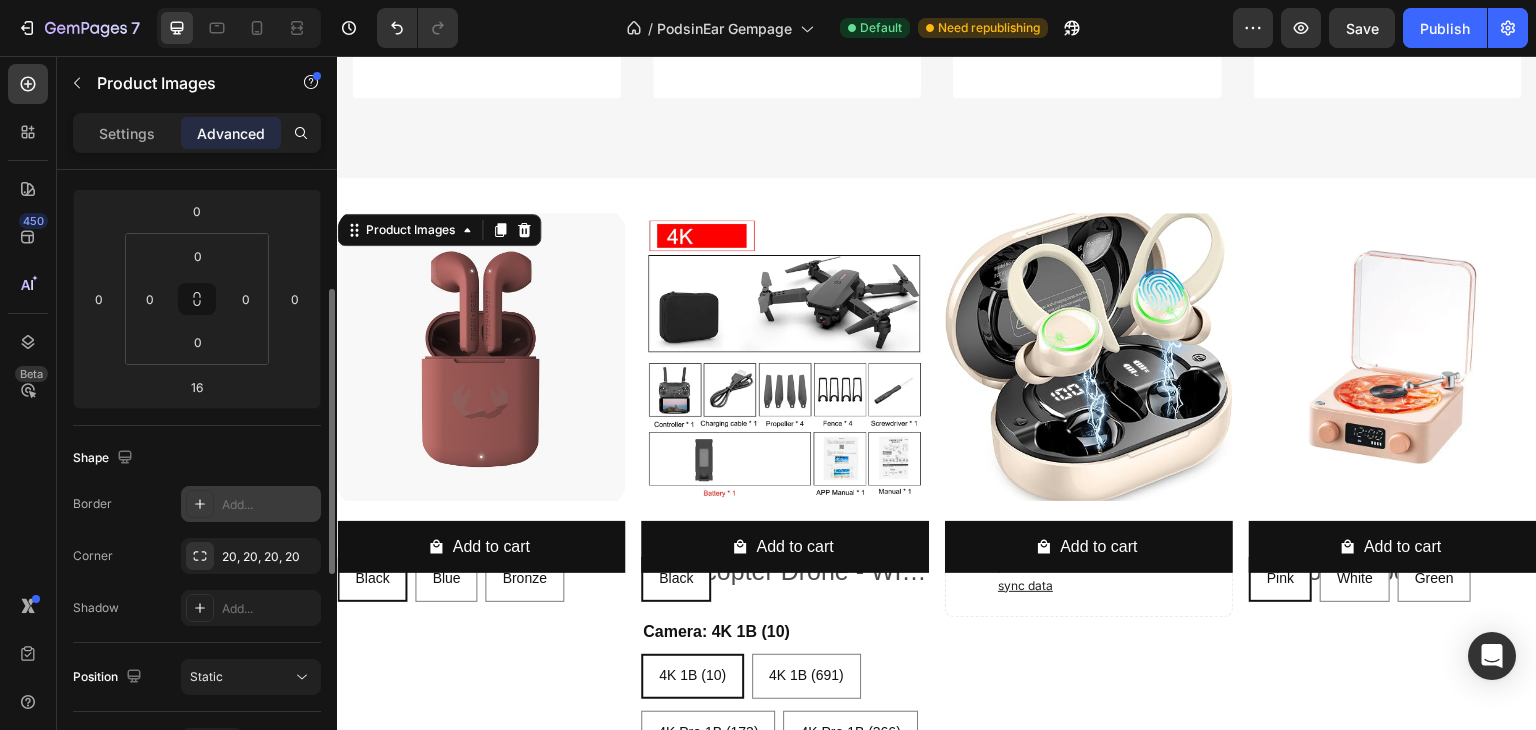 scroll, scrollTop: 4800, scrollLeft: 0, axis: vertical 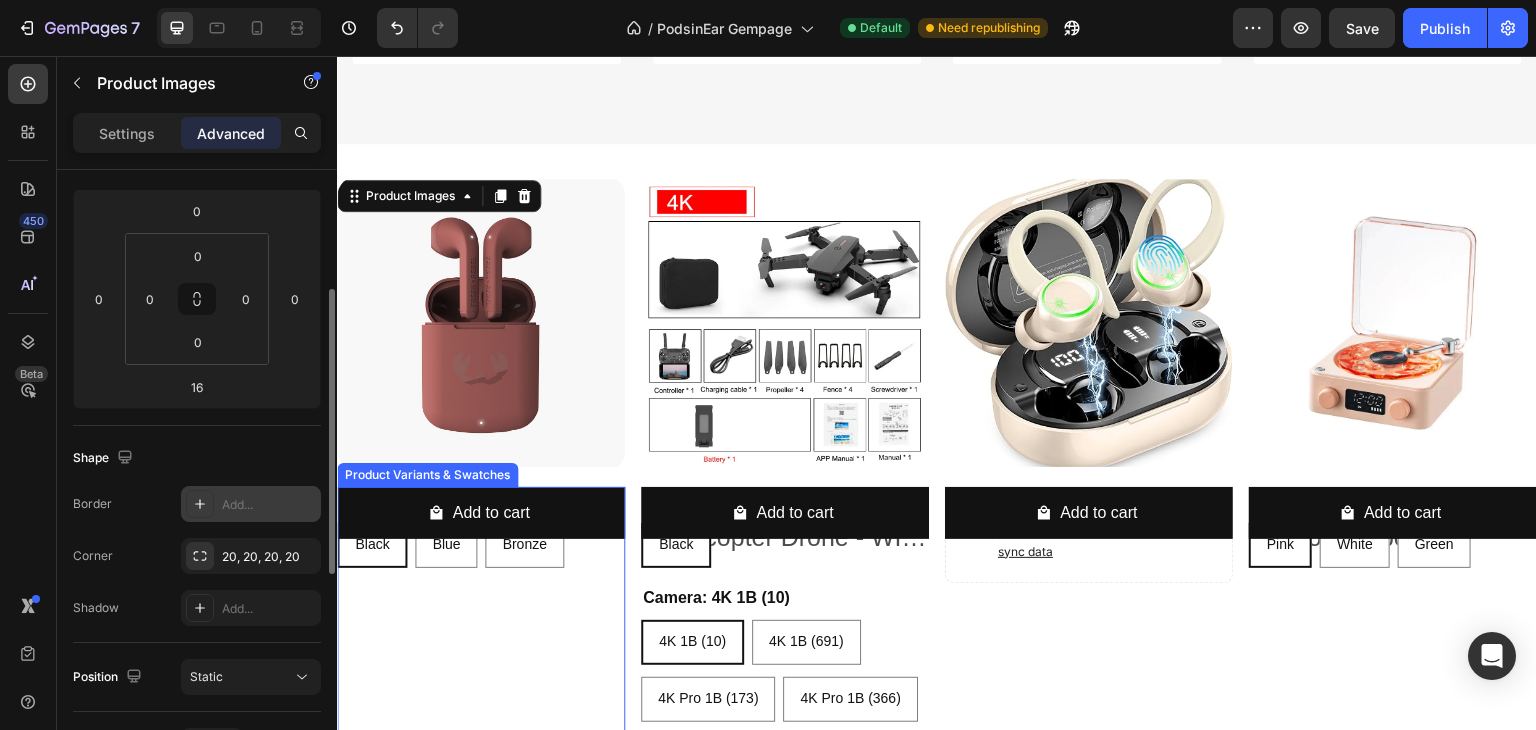 click on "Color: Black Black Black Black Blue Blue Blue Bronze Bronze Bronze Product Variants & Swatches" at bounding box center (481, 661) 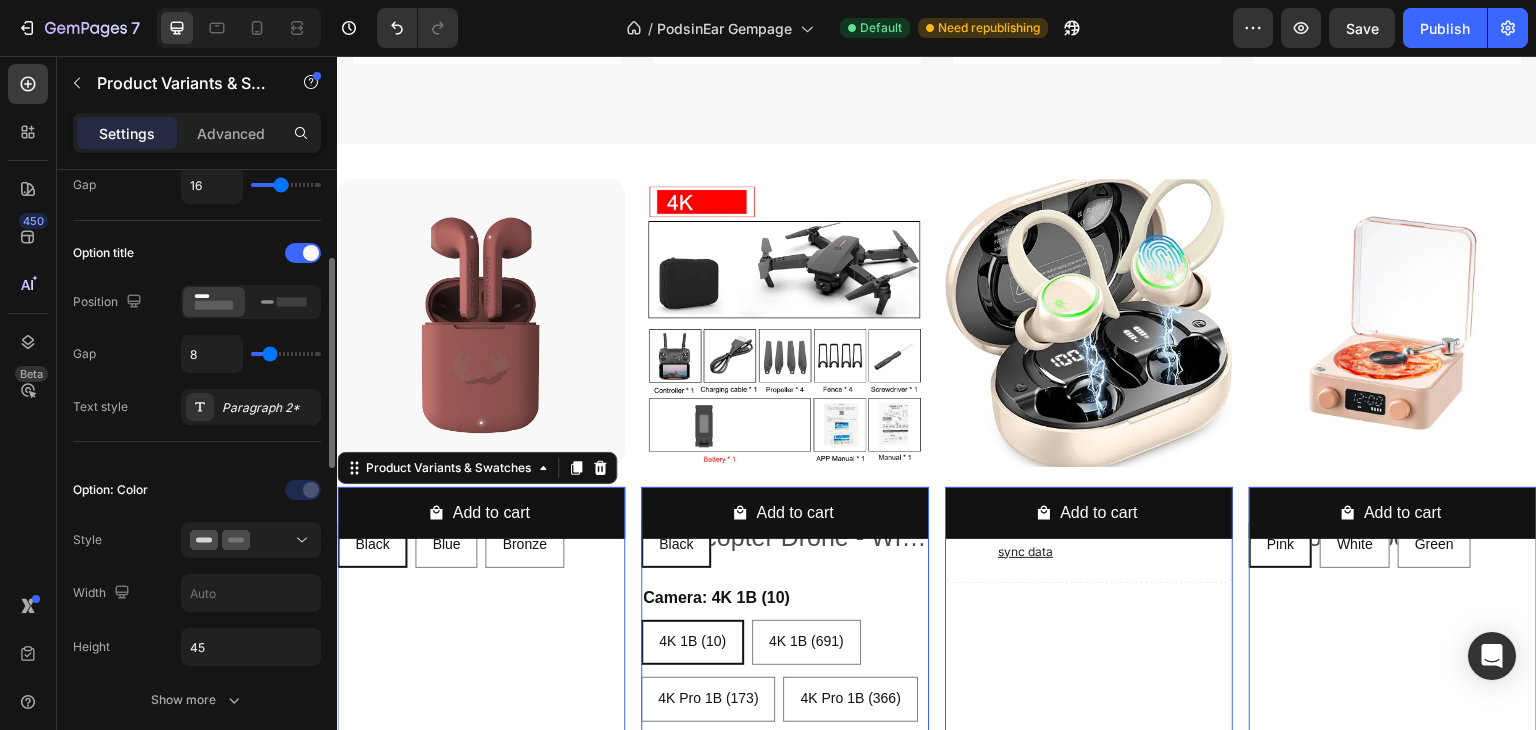 scroll, scrollTop: 0, scrollLeft: 0, axis: both 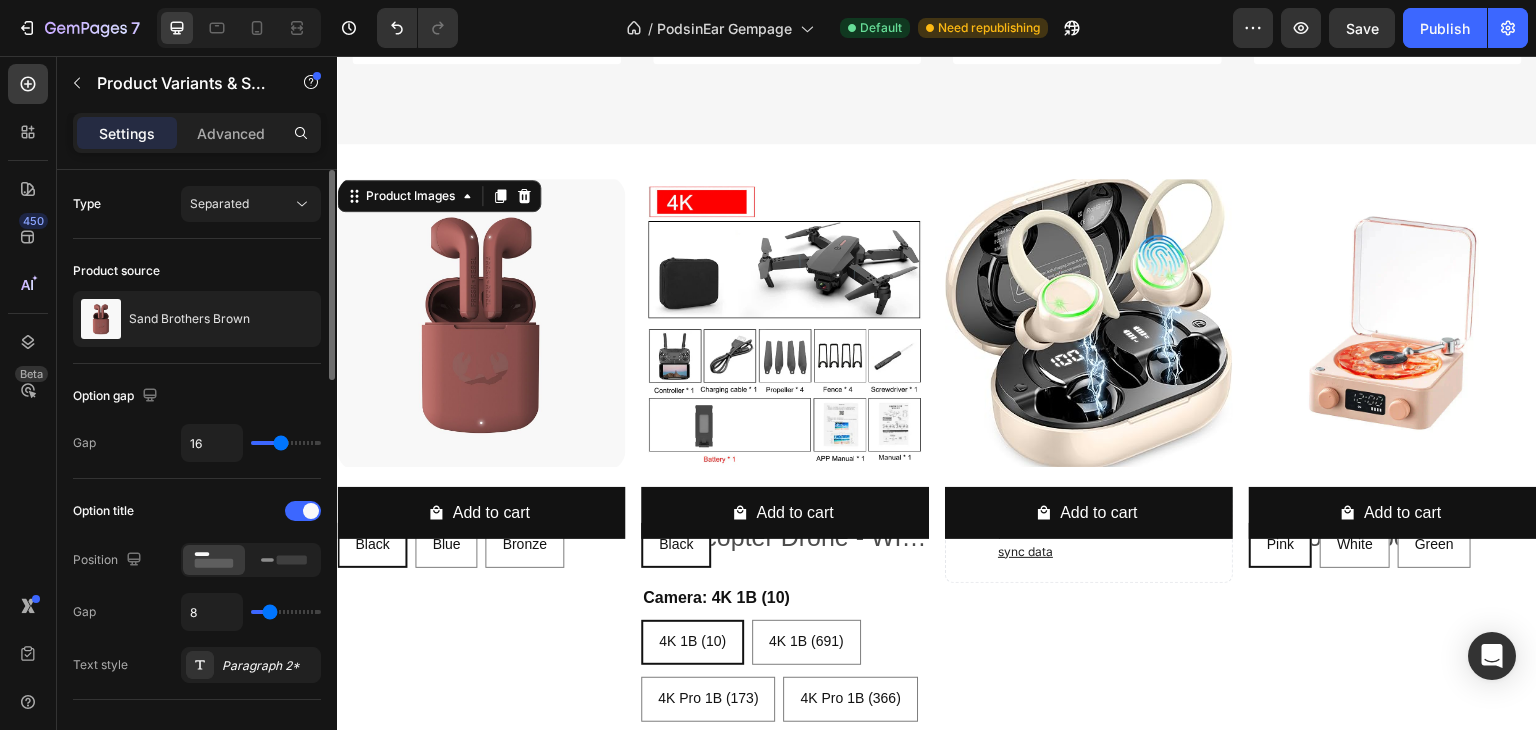 click at bounding box center (481, 323) 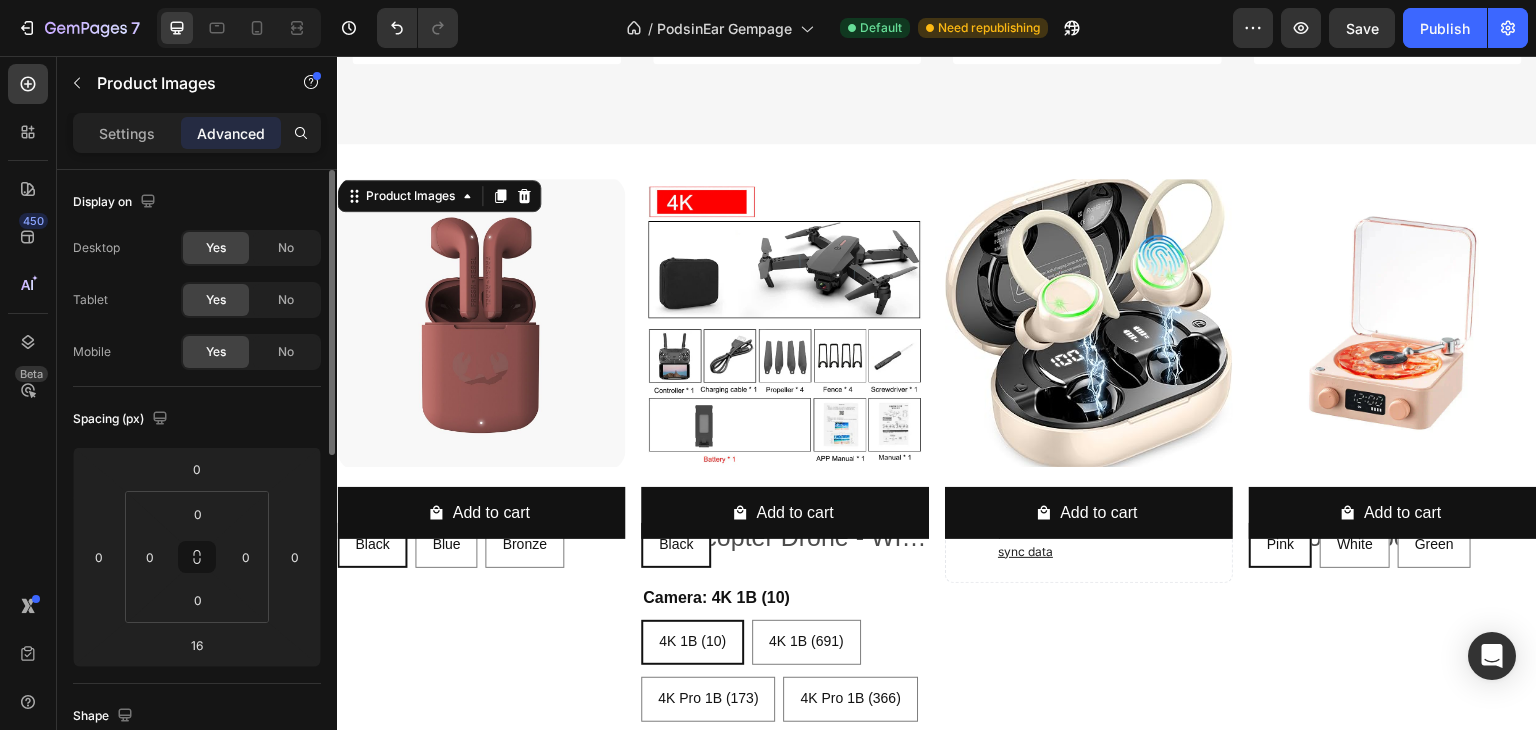 click at bounding box center (481, 323) 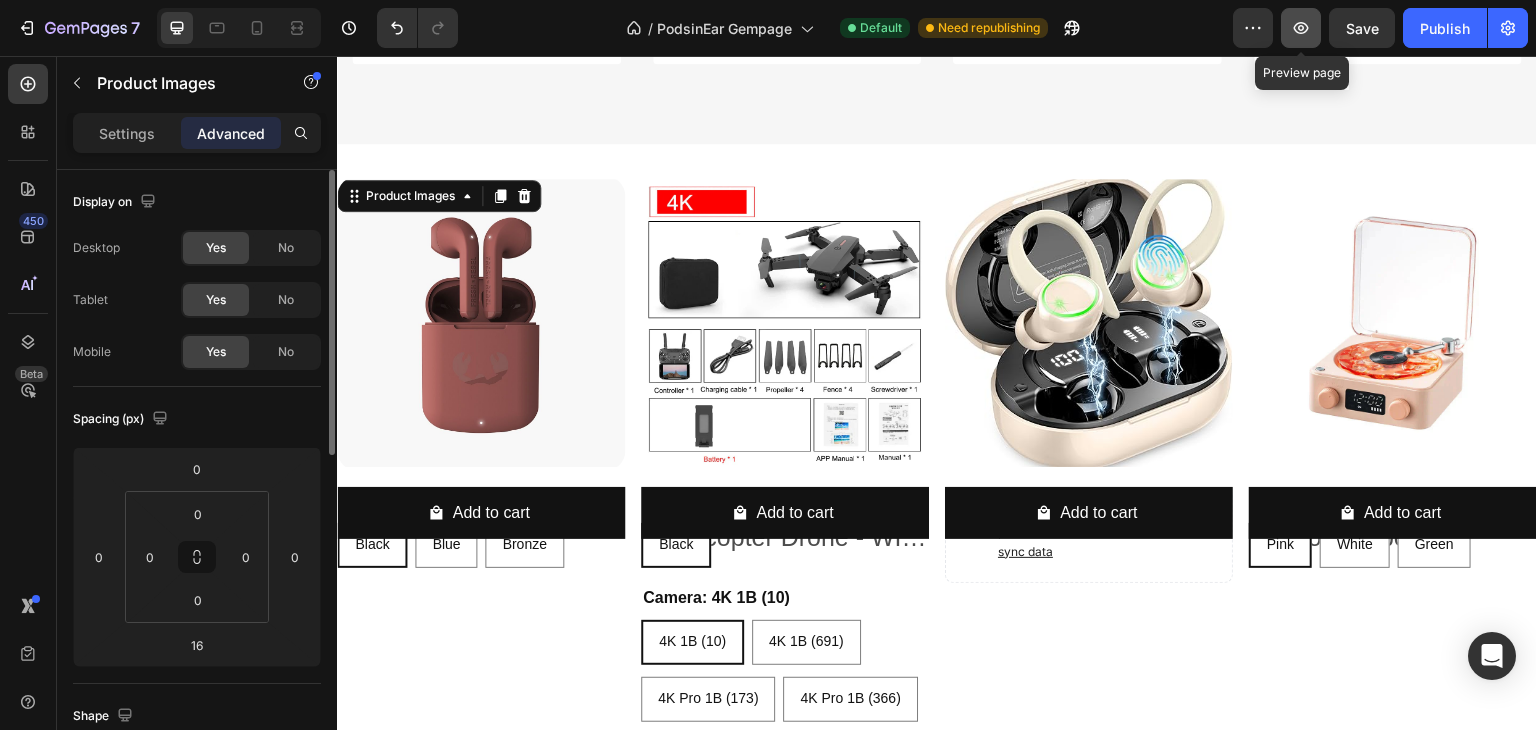 click 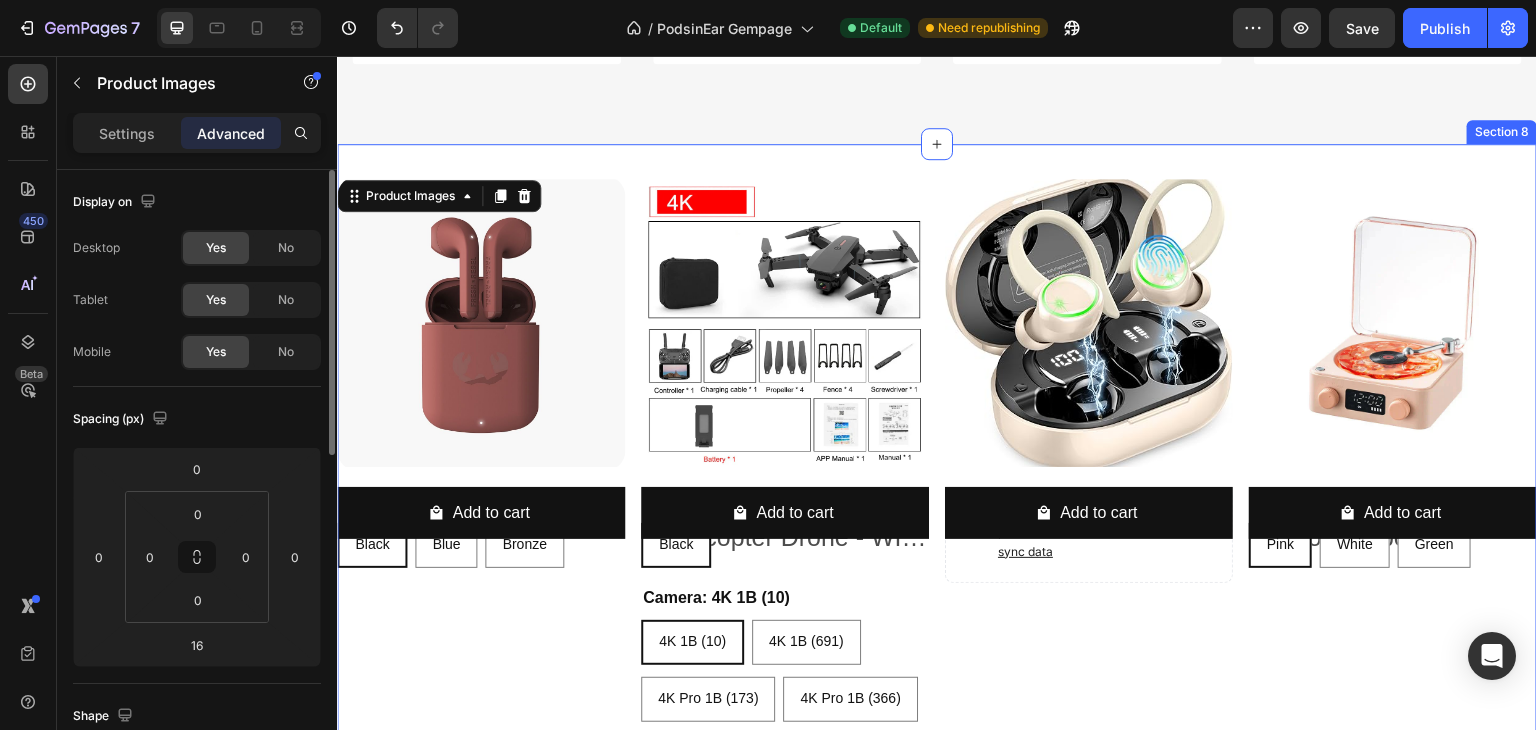 click on "Product Images   16 Sand Brothers Brown Product Title €43,99 Product Price Product Price No compare price Product Price Row Color: Black Black Black Black Blue Blue Blue Bronze Bronze Bronze Product Variants & Swatches Add to cart Add to Cart Row Product List Product Images   0 E88 Pro Foldable Quadcopter Drone - WIFI FPV, HD 4K Camera, Altitude Hold Product Title €29,99 Product Price Product Price €32,00 Product Price Product Price Row Color: Black Black Black Black Camera: 4K 1B (10) 4K 1B (10) 4K 1B (10) 4K 1B (10) 4K 1B (691) 4K 1B (691) 4K 1B (691) 4K Pro 1B (173) 4K Pro 1B (173) 4K Pro 1B (173) 4K Pro 1B (366) 4K Pro 1B (366) 4K Pro 1B (366) No Camera No Camera No Camera 1080P 1B (193) 1080P 1B (193) 1080P 1B (193) 1080P 1B (175) 1080P 1B (175) 1080P 1B (175) Product Variants & Swatches Add to cart Add to Cart Row Product List Product Images   0 Gym Running Workout Earpods Product Title €46,99 Product Price Product Price No compare price Product Price Row       Add new variant   or   sync data" at bounding box center (937, 514) 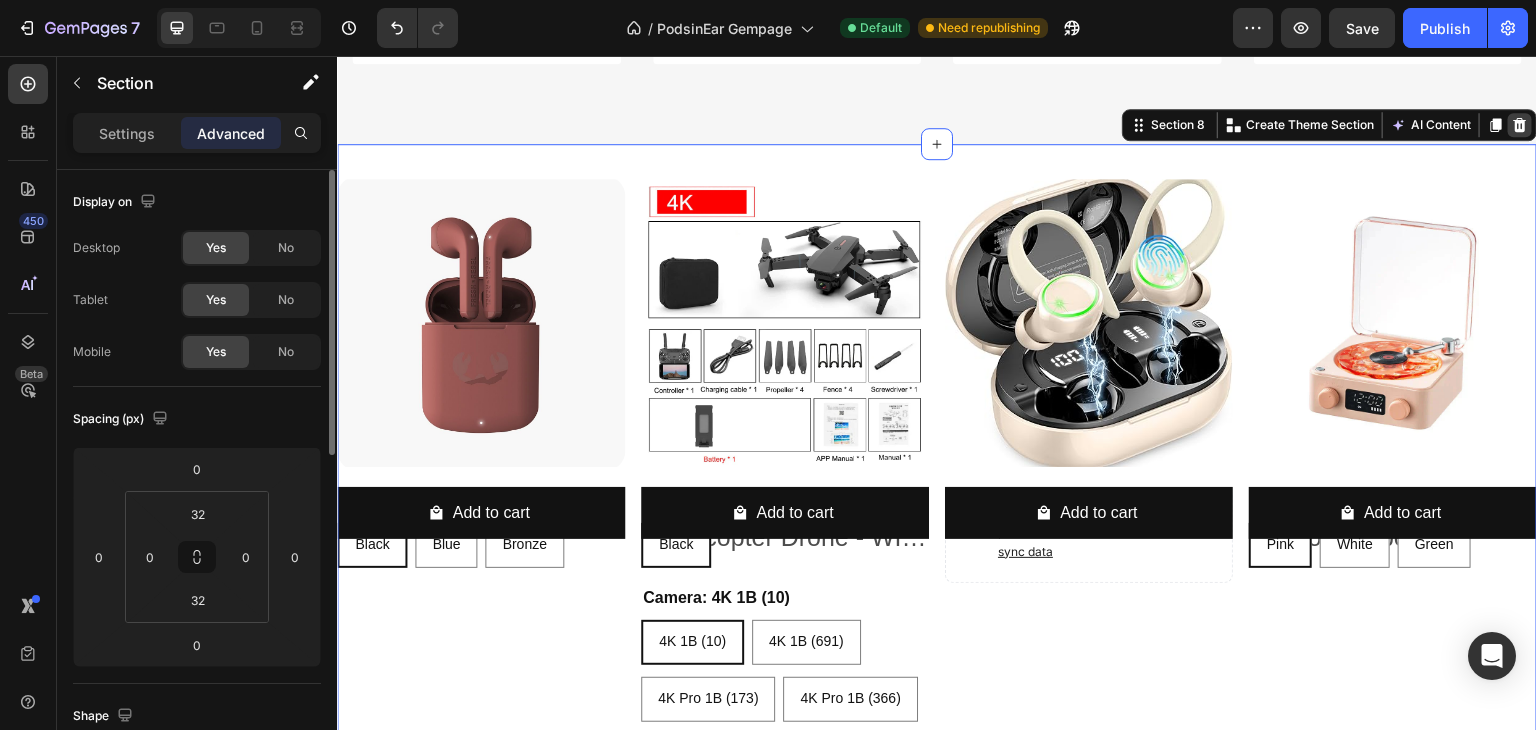click 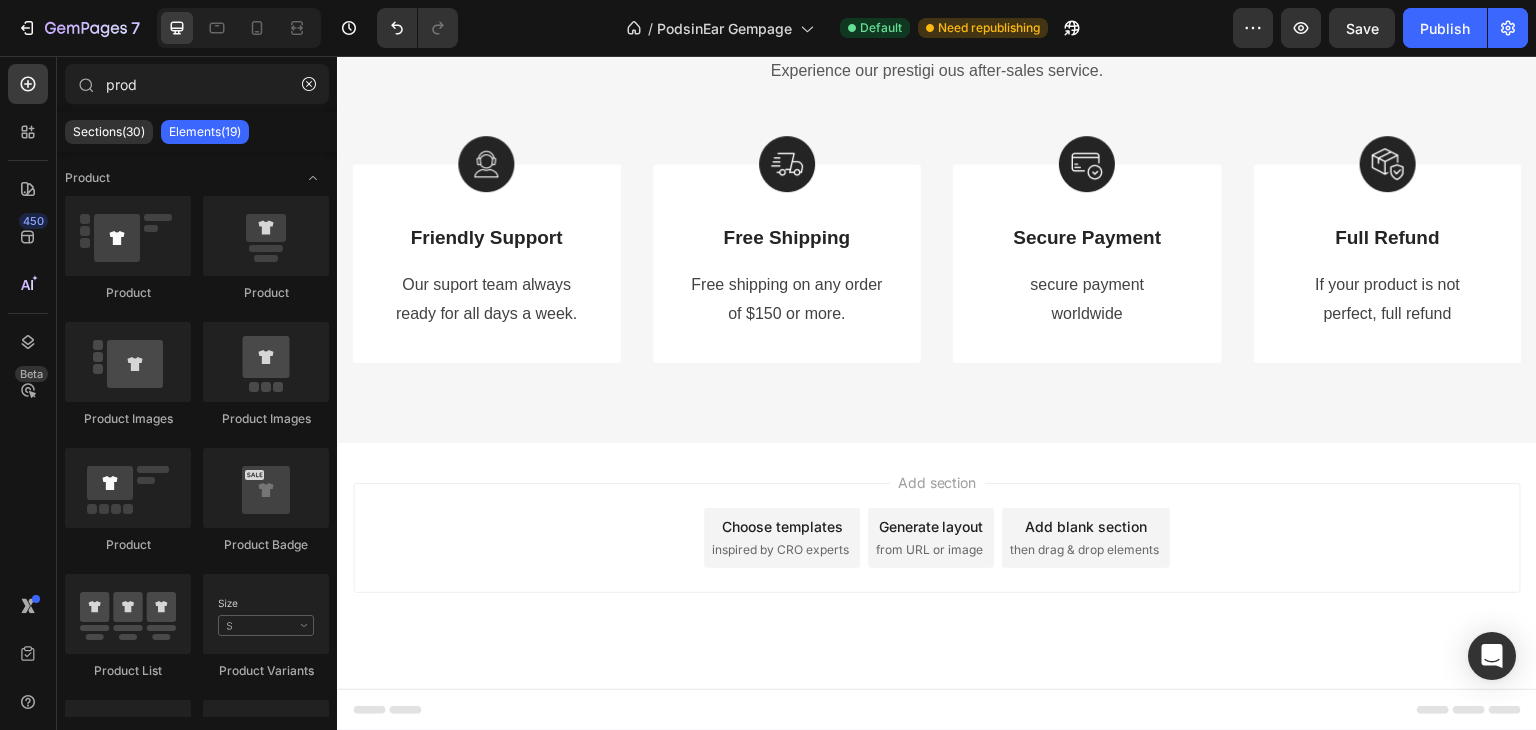 scroll, scrollTop: 4500, scrollLeft: 0, axis: vertical 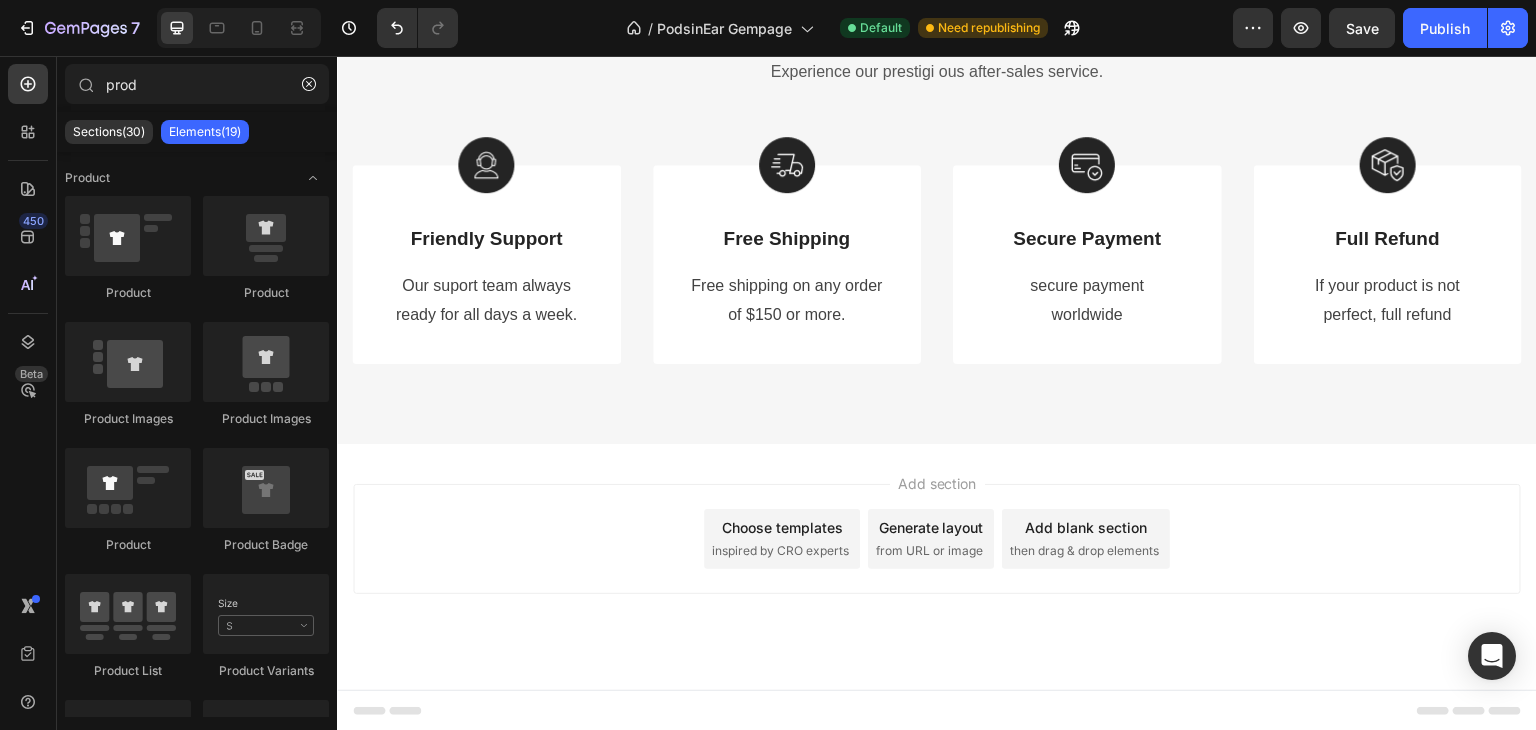 click on "Choose templates" at bounding box center [782, 527] 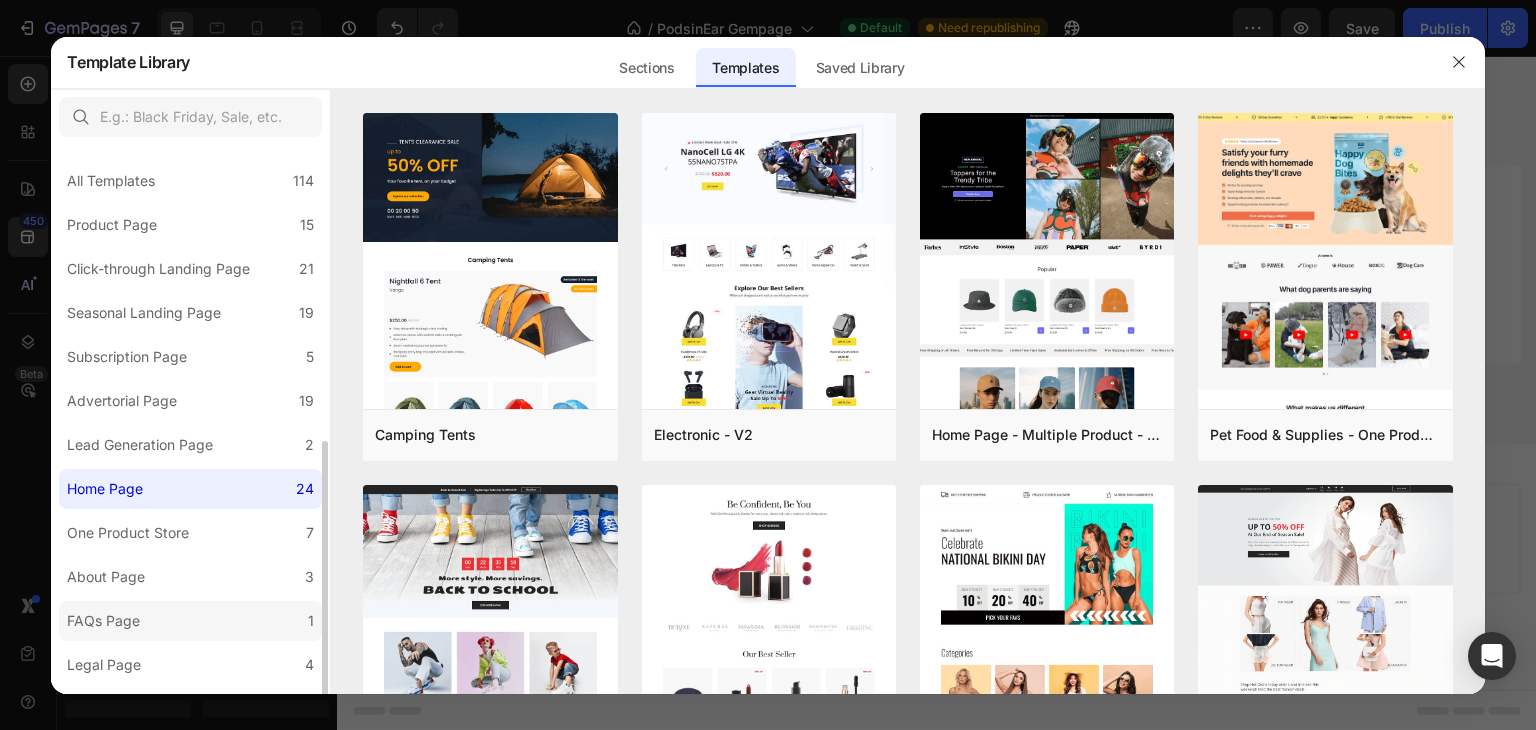 scroll, scrollTop: 167, scrollLeft: 0, axis: vertical 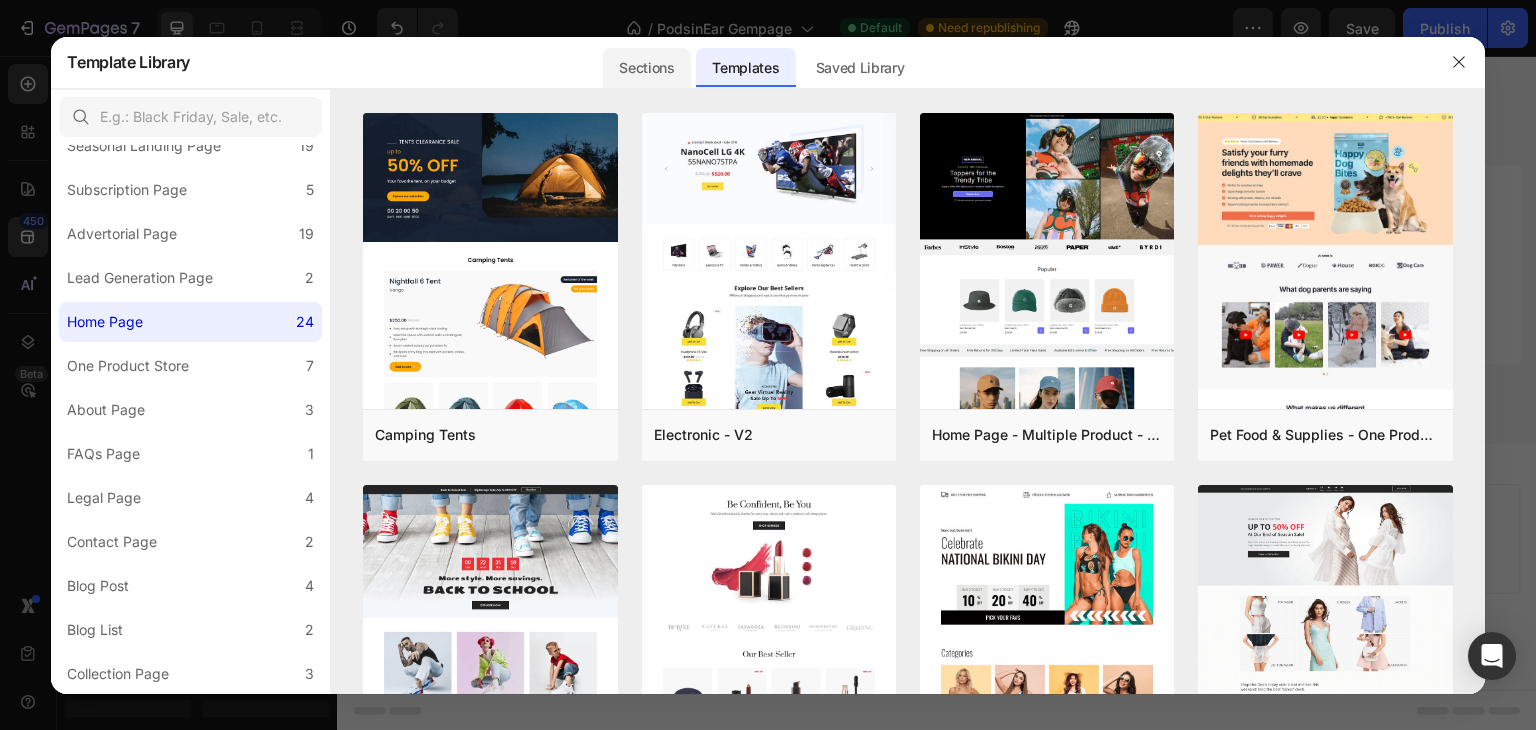 click on "Sections" 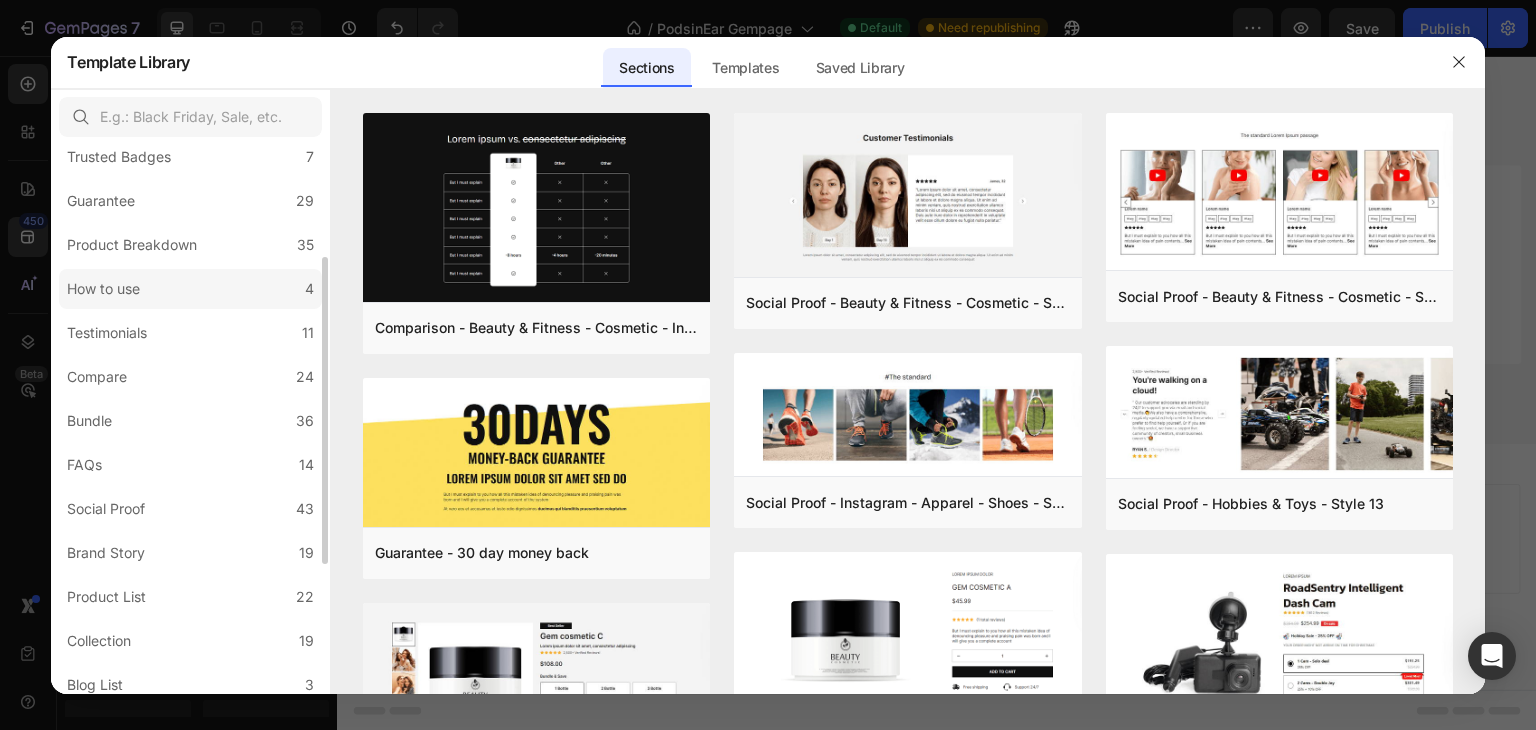 scroll, scrollTop: 431, scrollLeft: 0, axis: vertical 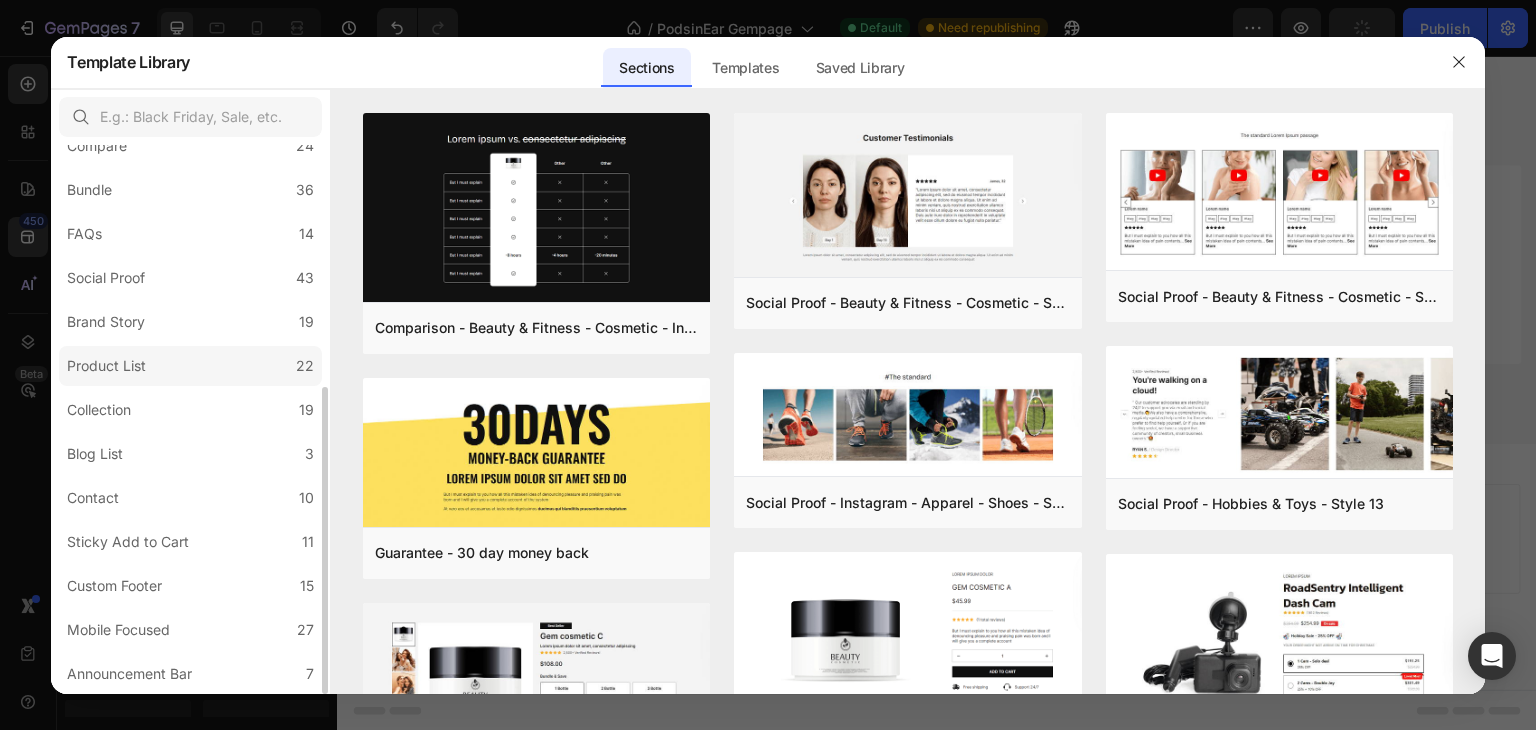 click on "Product List 22" 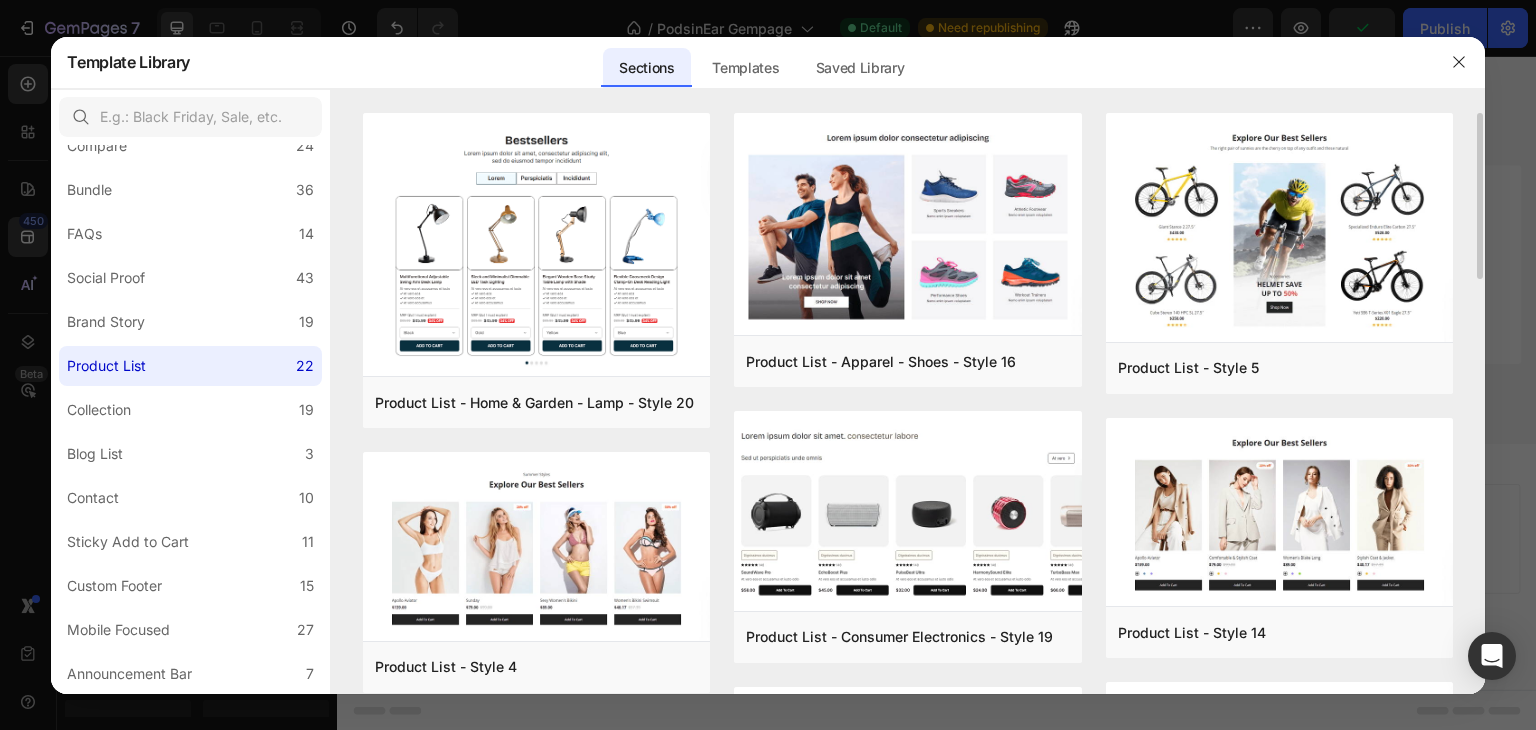 scroll, scrollTop: 600, scrollLeft: 0, axis: vertical 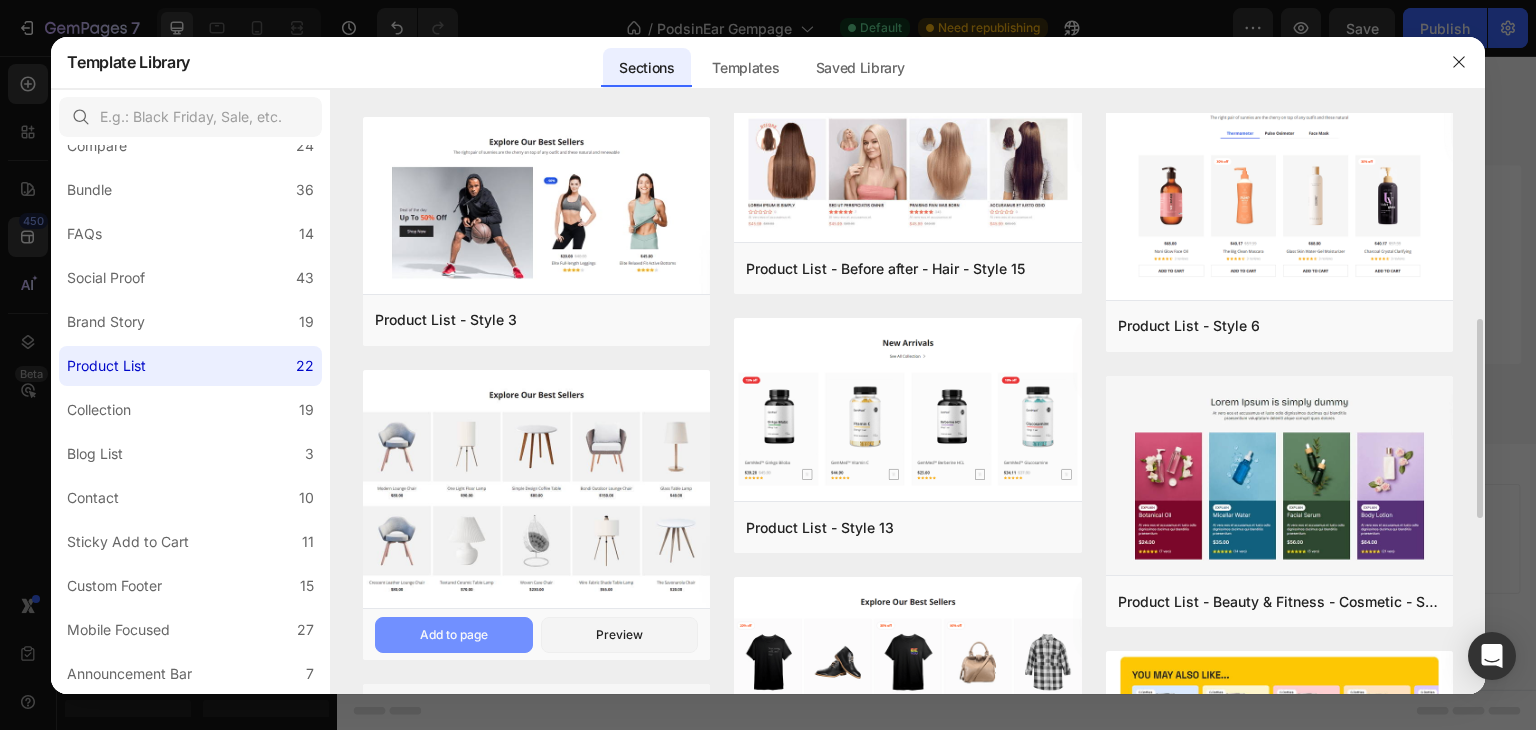 click on "Add to page" at bounding box center [454, 635] 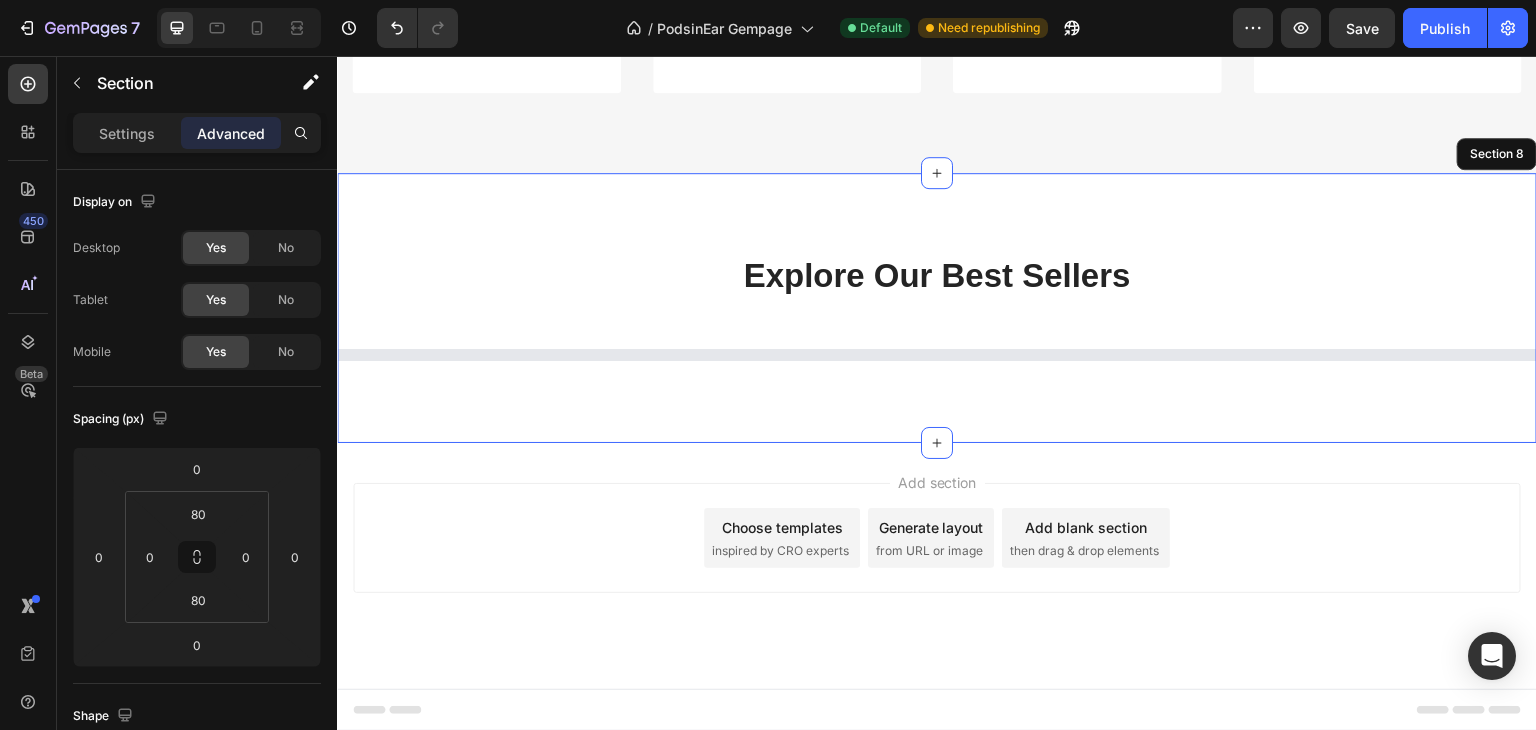 scroll, scrollTop: 4800, scrollLeft: 0, axis: vertical 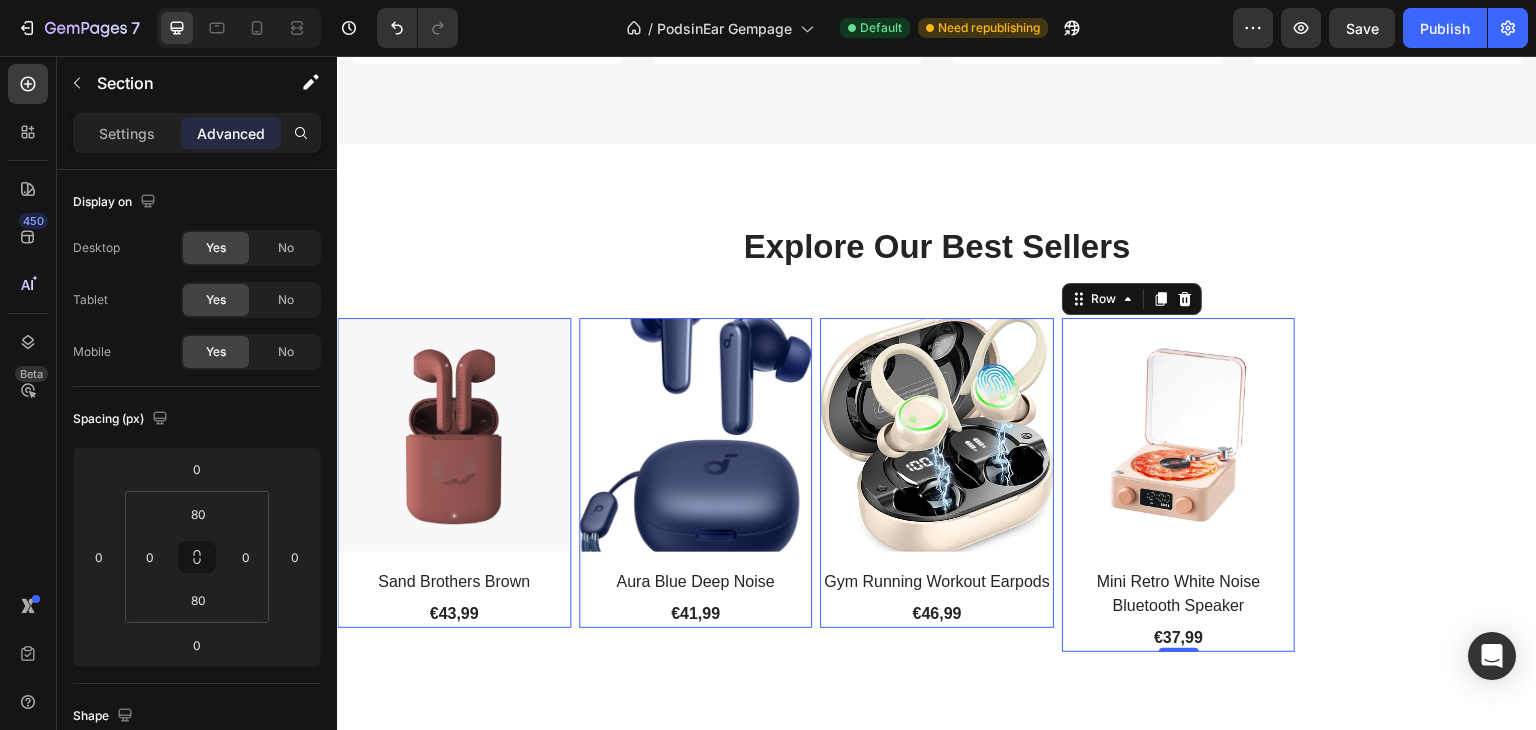 click on "(P) Images Mini Retro White Noise Bluetooth Speaker (P) Title €37,99 (P) Price (P) Price" at bounding box center (454, 473) 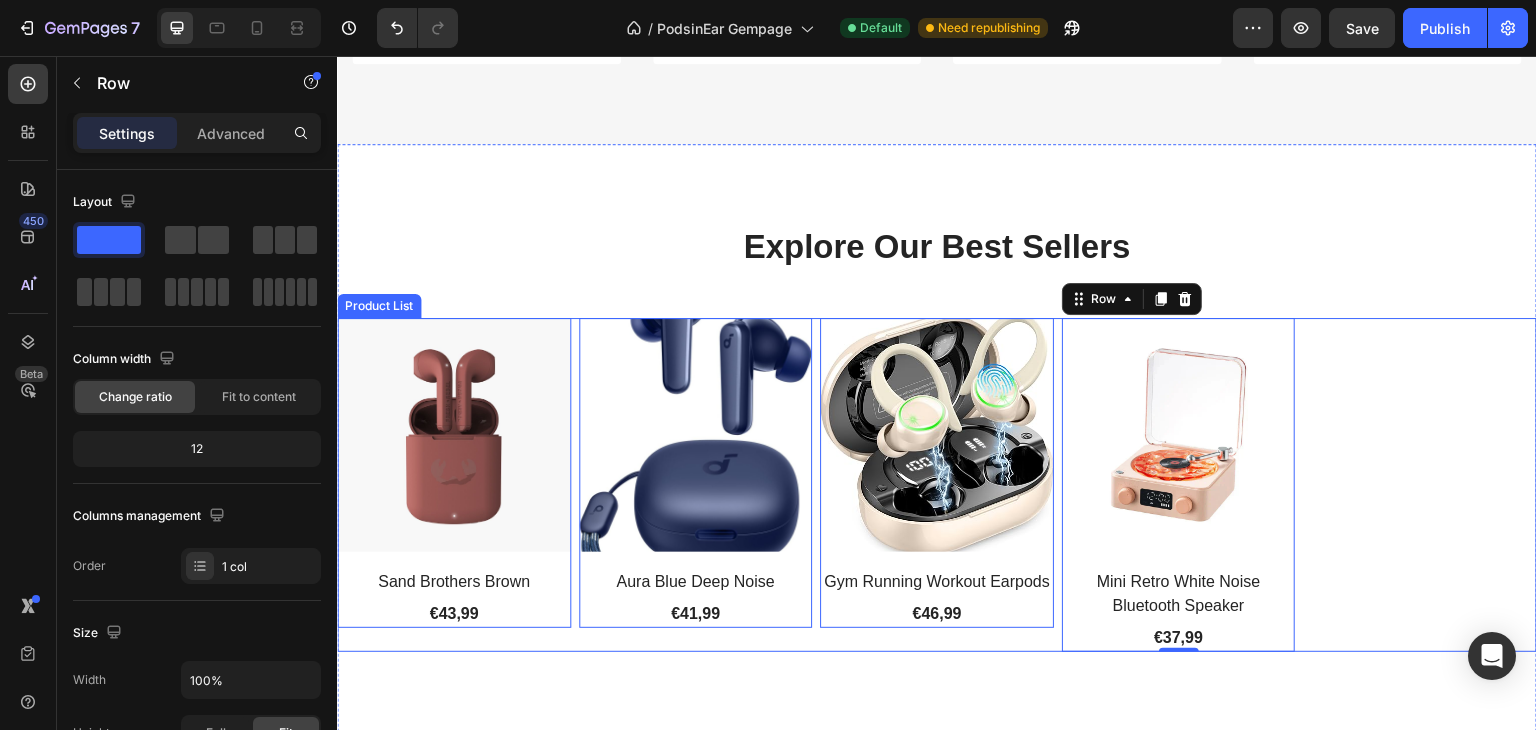 click on "(P) Images Sand Brothers Brown (P) Title €43,99 (P) Price (P) Price Row   0 Product List (P) Images Aura Blue Deep Noise (P) Title €41,99 (P) Price (P) Price Row   0 Product List (P) Images Gym Running Workout Earpods (P) Title €46,99 (P) Price (P) Price Row   0 Product List (P) Images Mini Retro White Noise Bluetooth Speaker (P) Title €37,99 (P) Price (P) Price Row   0 Product List" at bounding box center [937, 485] 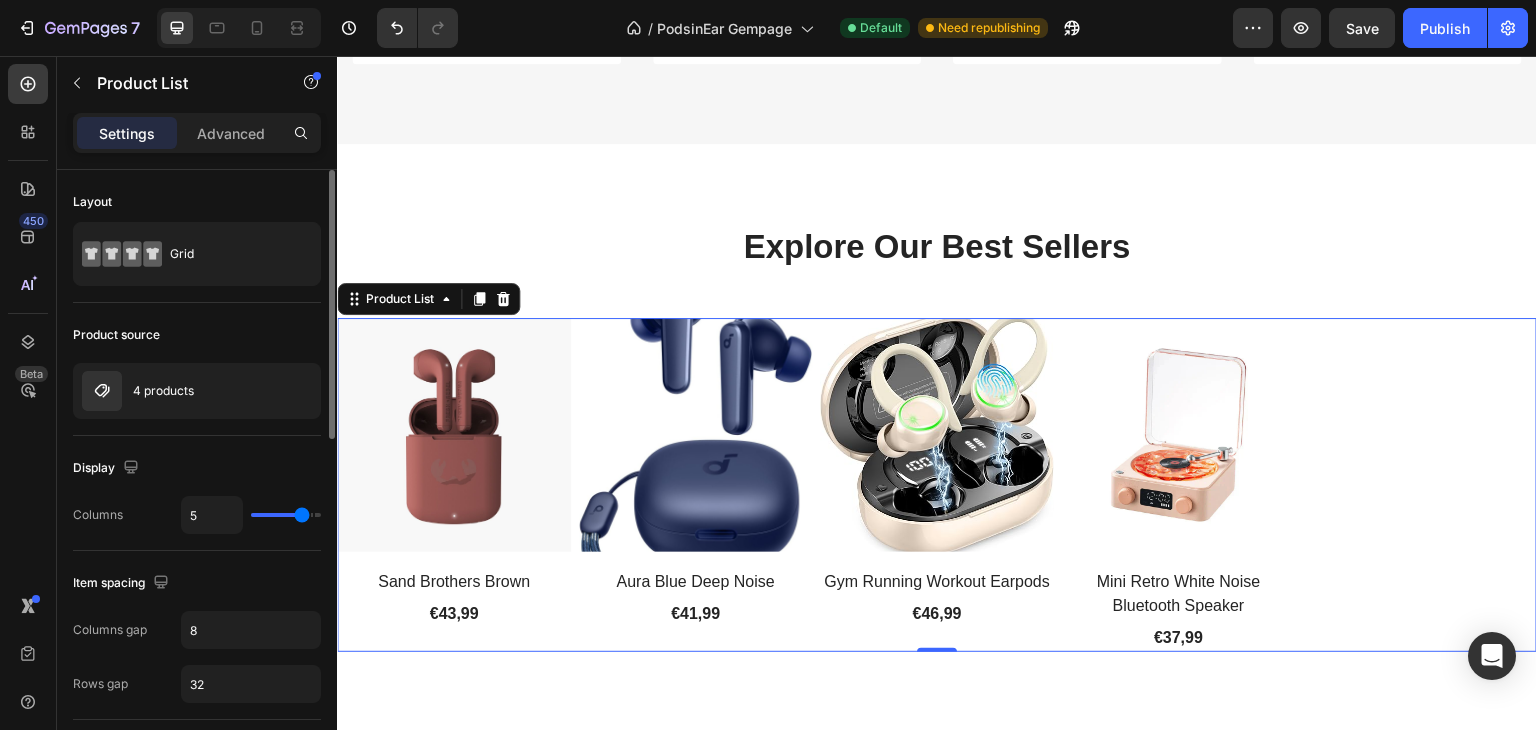 type on "6" 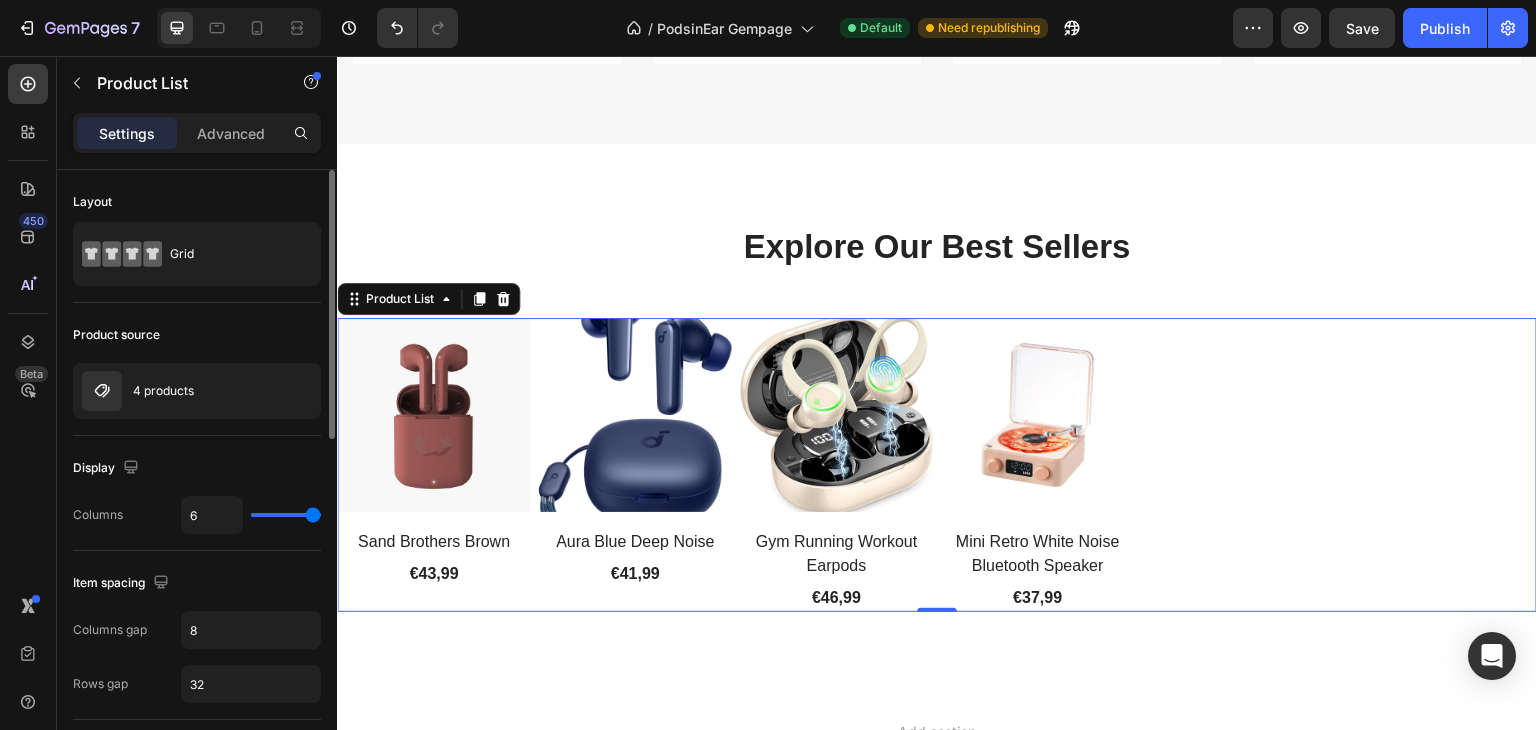 type on "5" 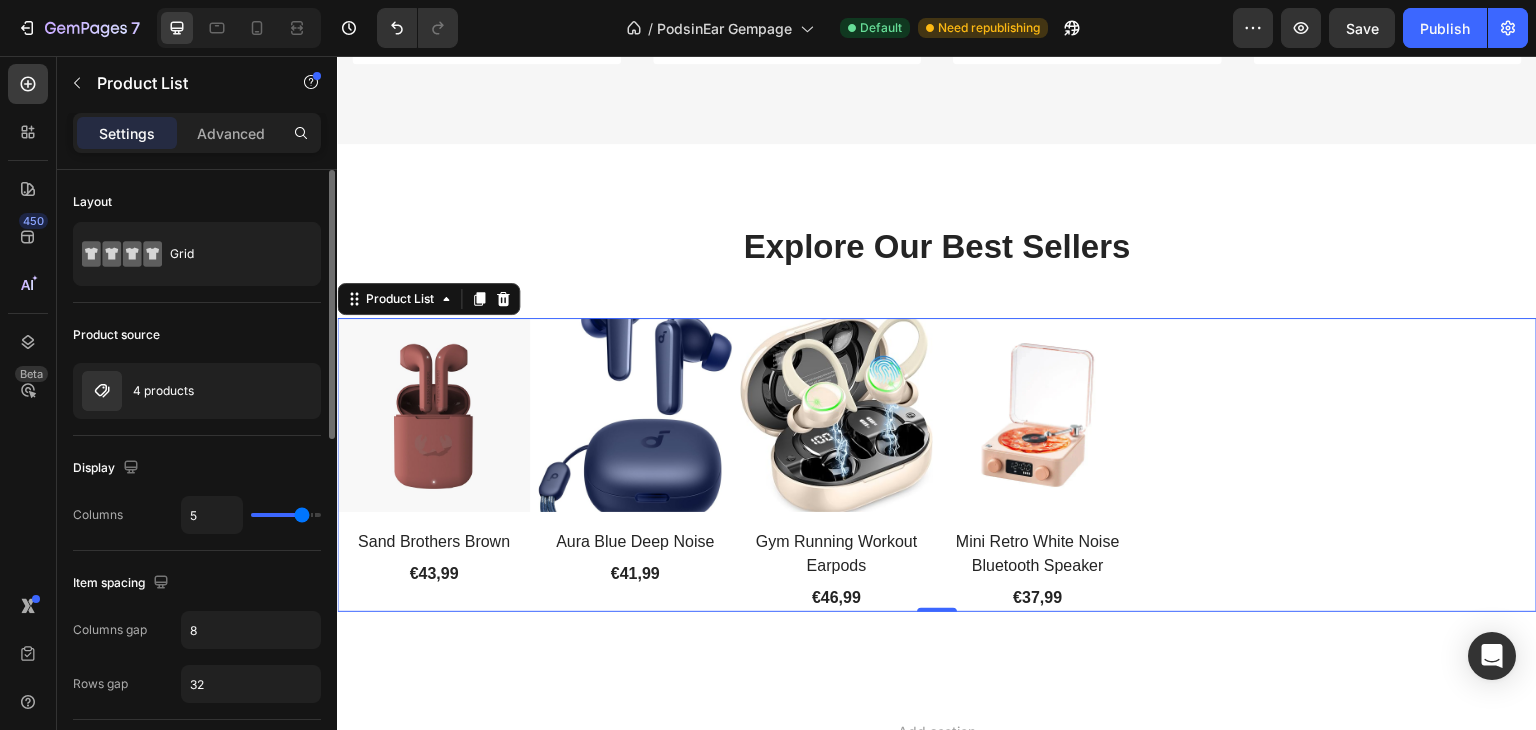 type on "4" 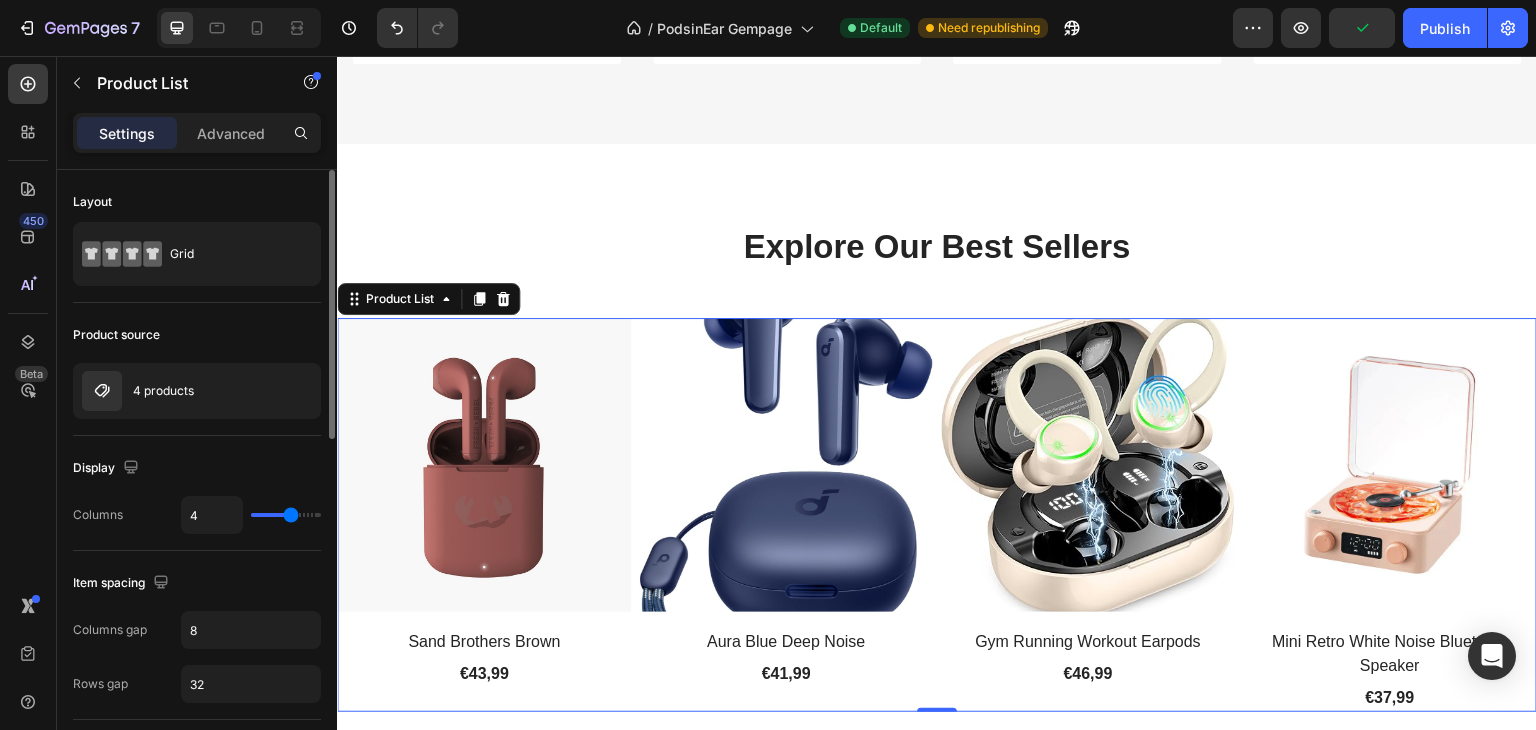 drag, startPoint x: 305, startPoint y: 516, endPoint x: 295, endPoint y: 521, distance: 11.18034 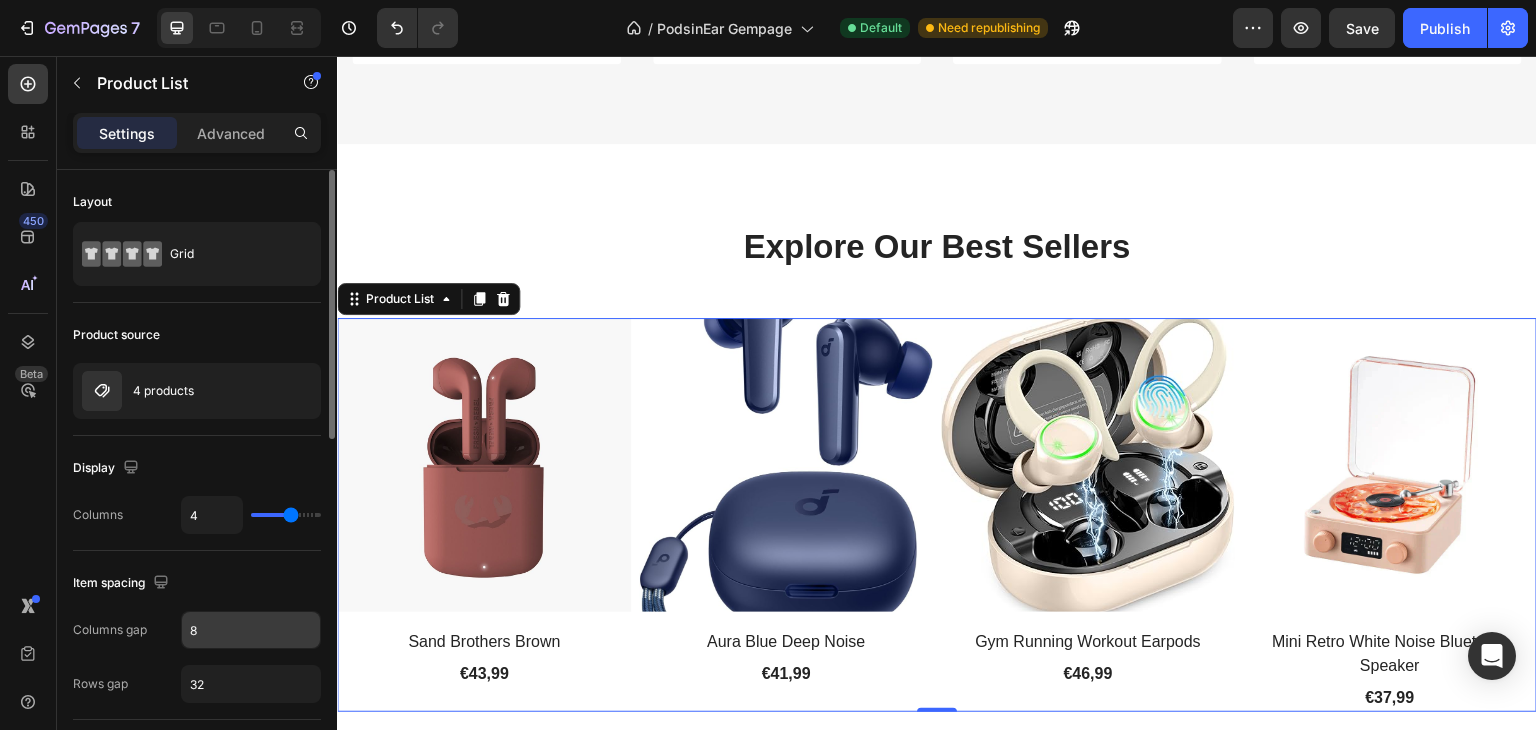 click on "8" at bounding box center [251, 630] 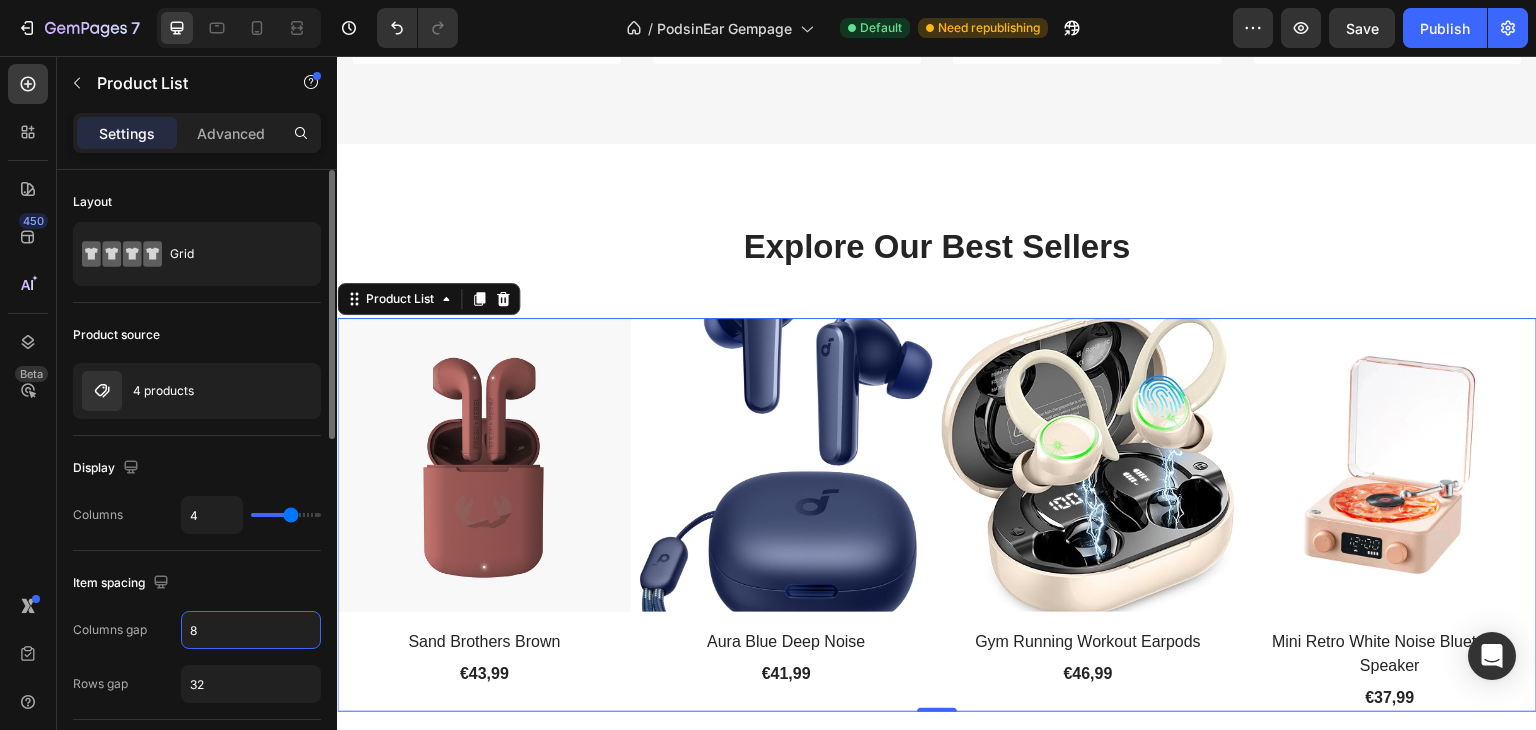 type on "1" 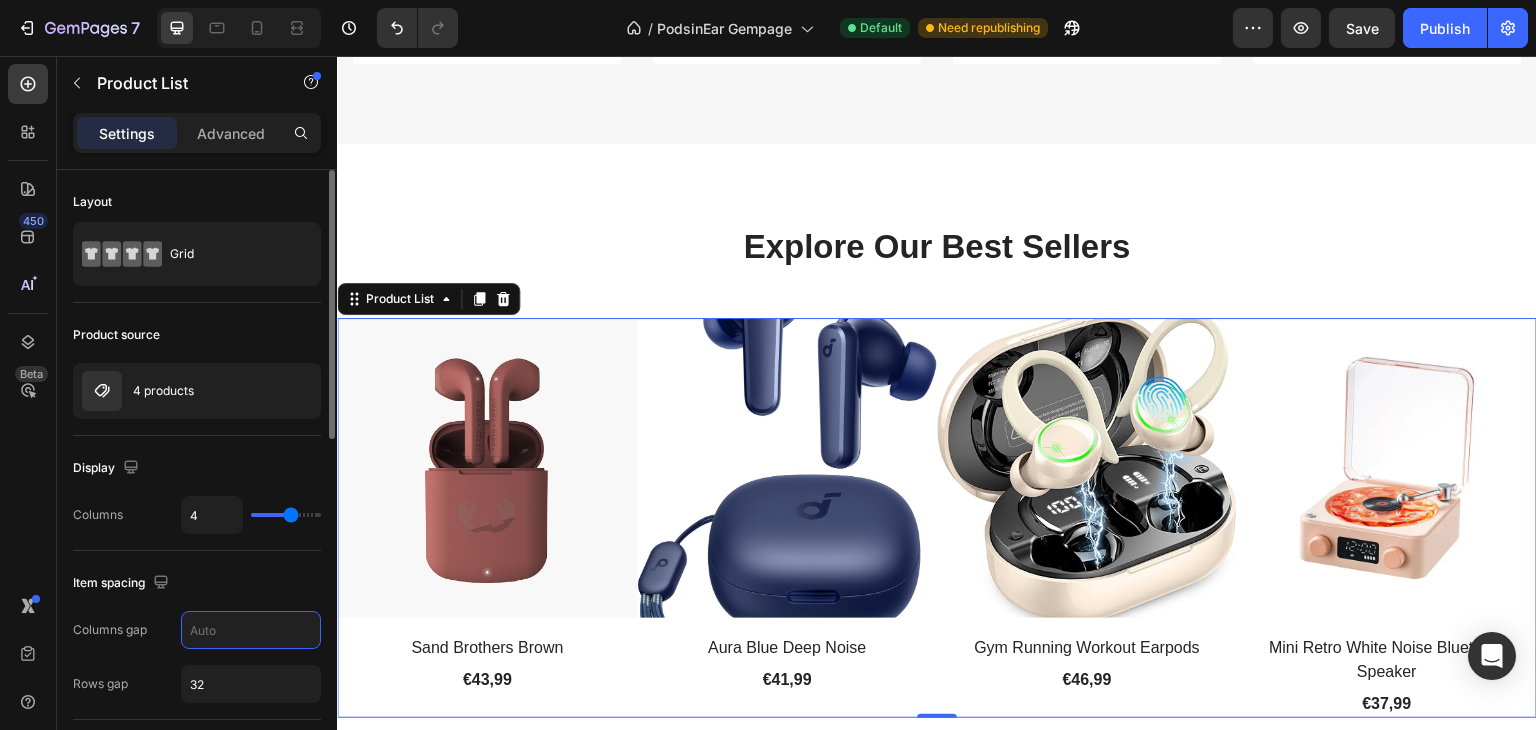 type on "5" 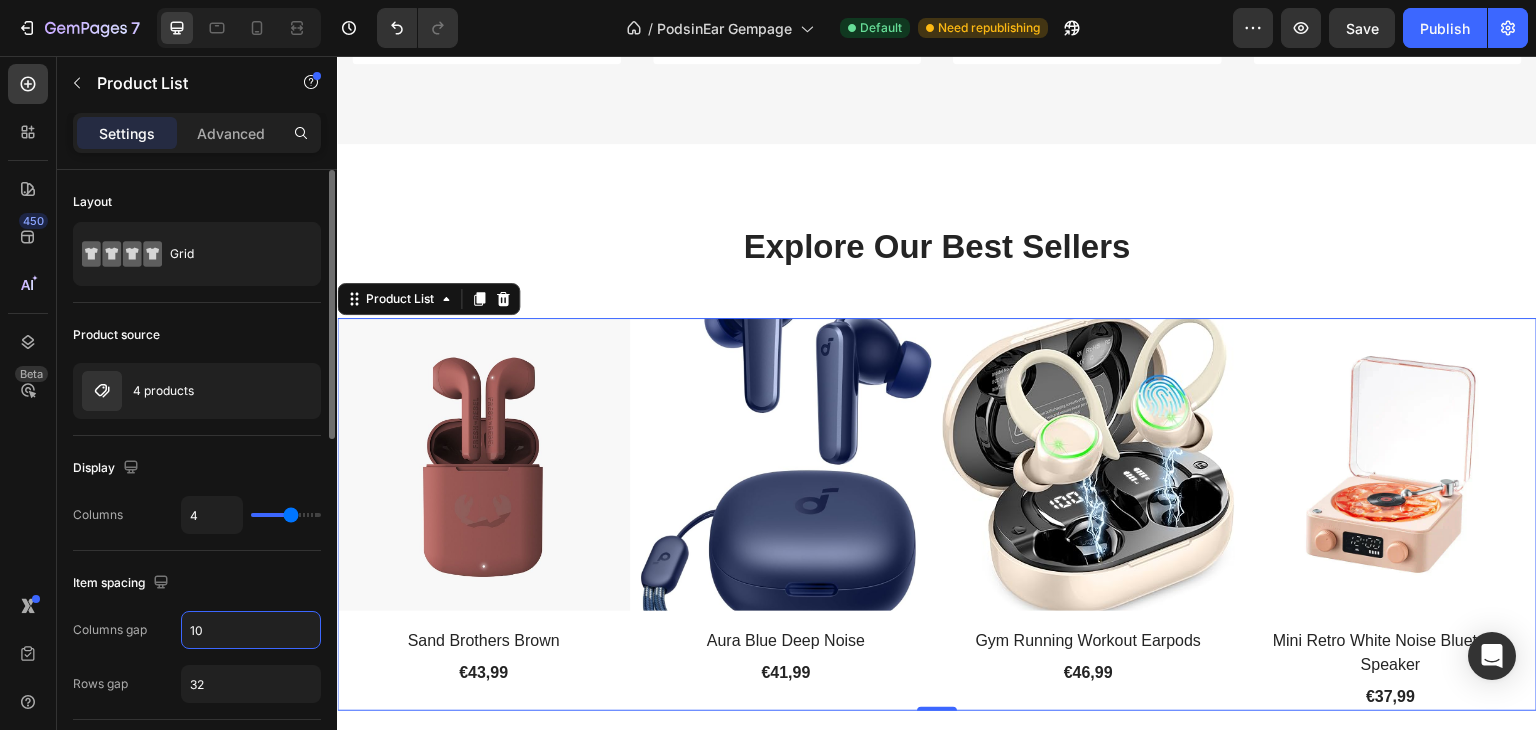 type on "100" 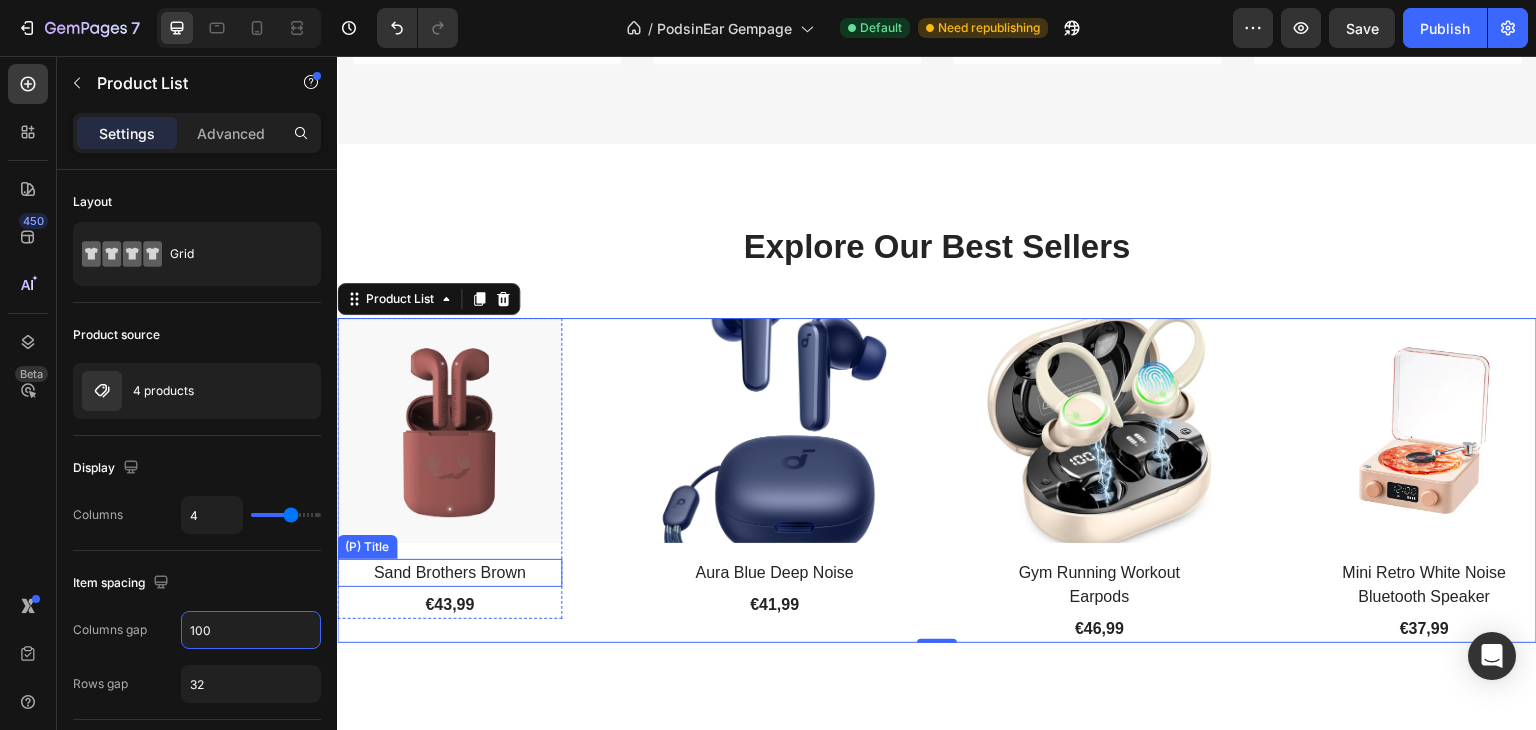 click on "(P) Images Sand Brothers Brown (P) Title €43,99 (P) Price (P) Price" at bounding box center [449, 468] 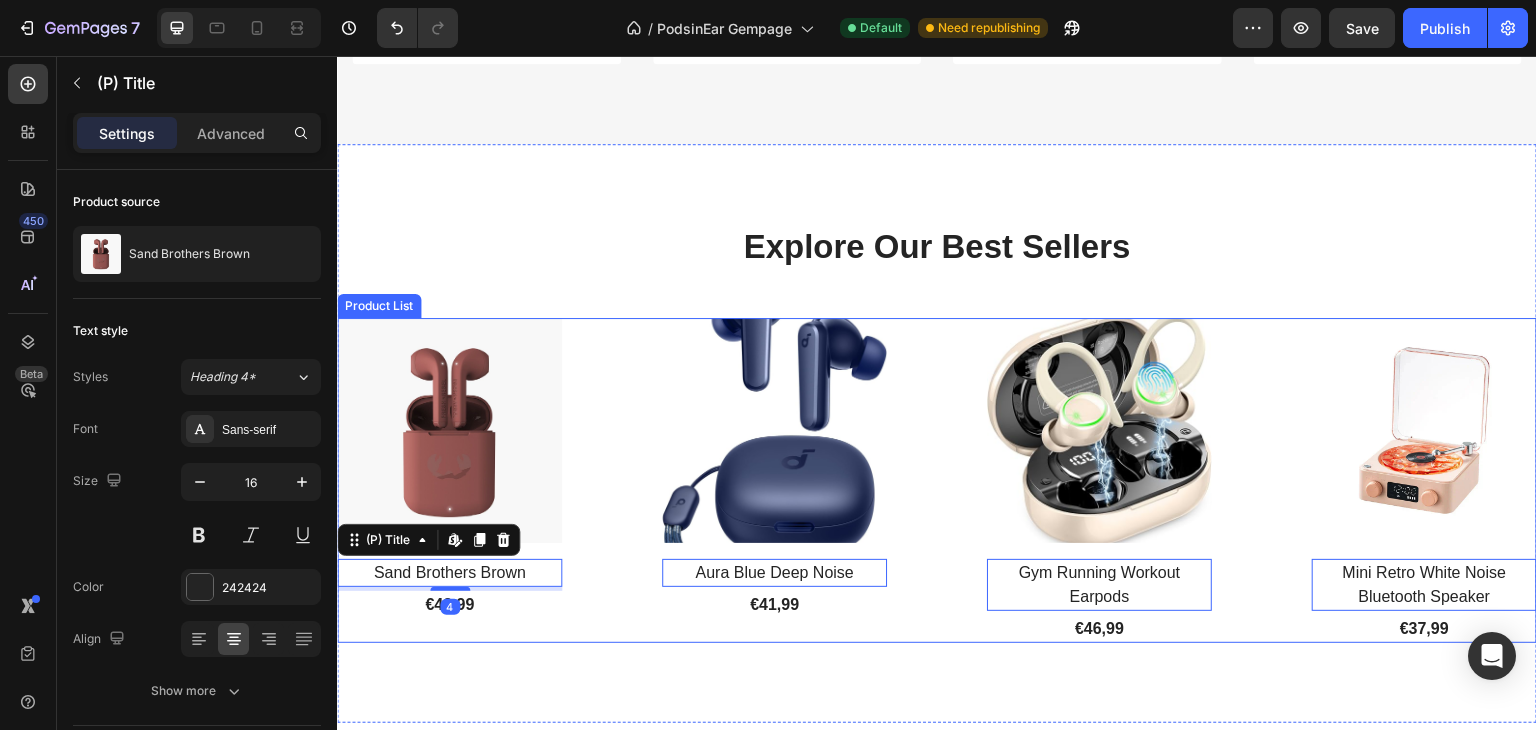 click on "(P) Images Sand Brothers Brown (P) Title   Edit content in Shopify 4 €43,99 (P) Price (P) Price Row Product List (P) Images Aura Blue Deep Noise (P) Title   Edit content in Shopify 0 €41,99 (P) Price (P) Price Row Product List (P) Images Gym Running Workout Earpods (P) Title   Edit content in Shopify 0 €46,99 (P) Price (P) Price Row Product List (P) Images Mini Retro White Noise Bluetooth Speaker (P) Title   Edit content in Shopify 0 €37,99 (P) Price (P) Price Row Product List" at bounding box center (937, 480) 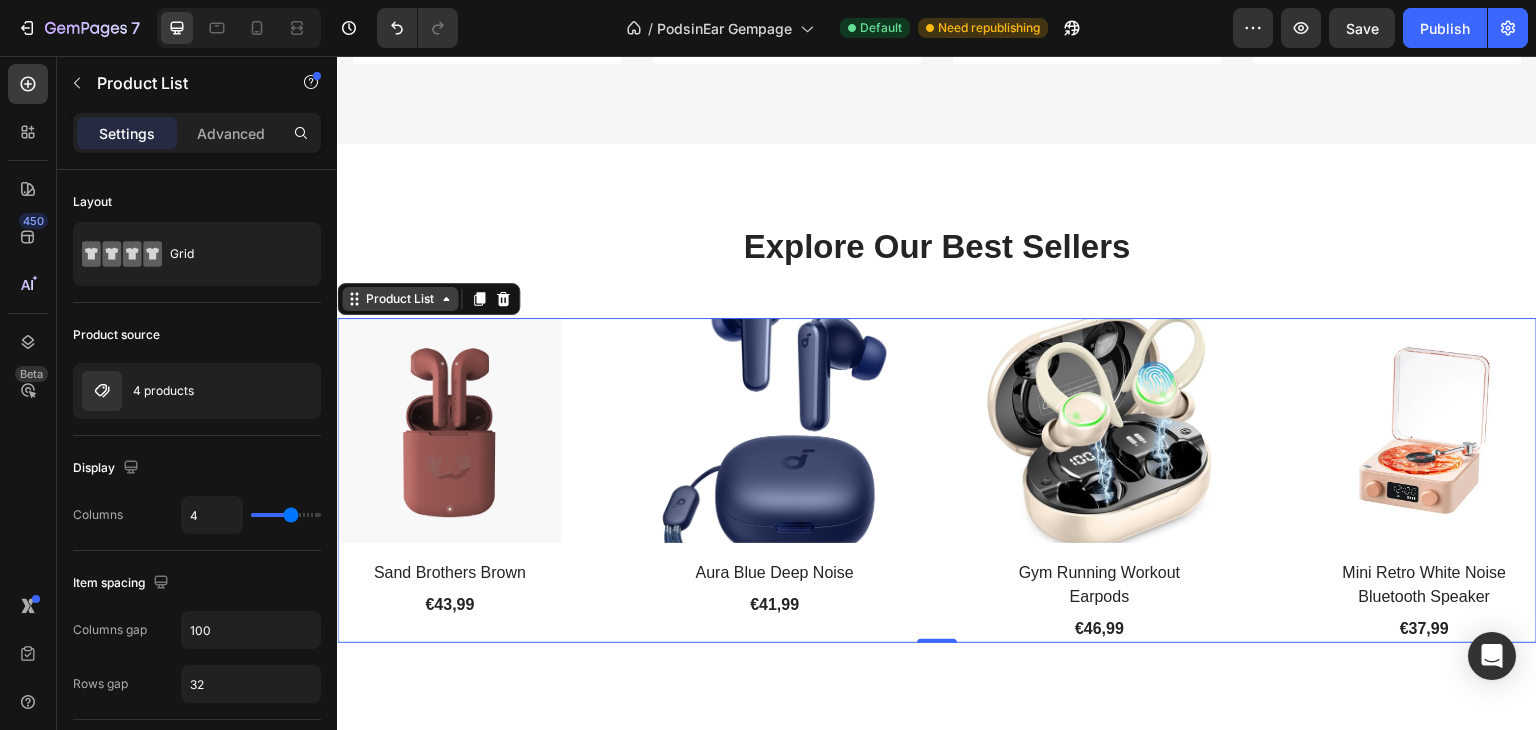 click 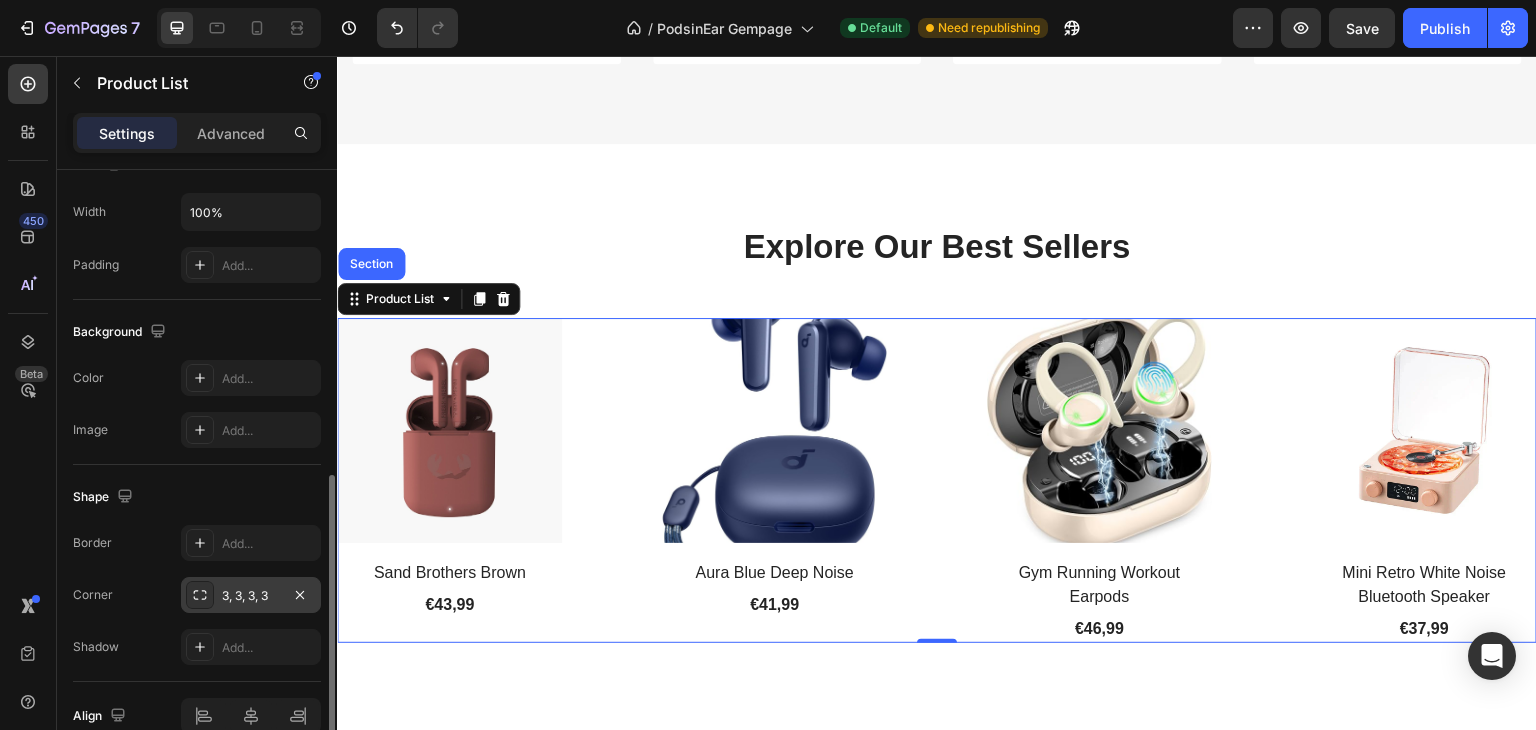 scroll, scrollTop: 796, scrollLeft: 0, axis: vertical 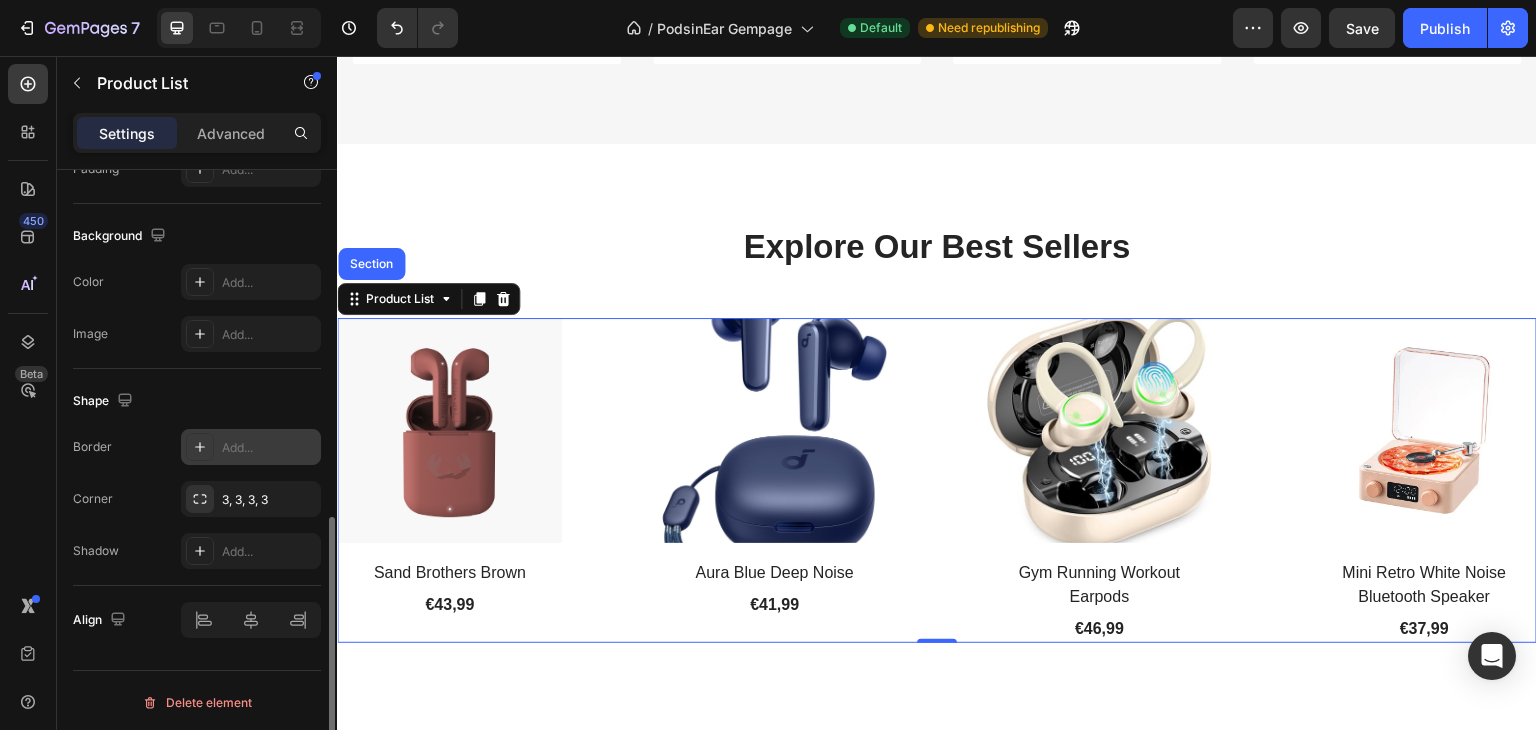 click on "Add..." at bounding box center [269, 448] 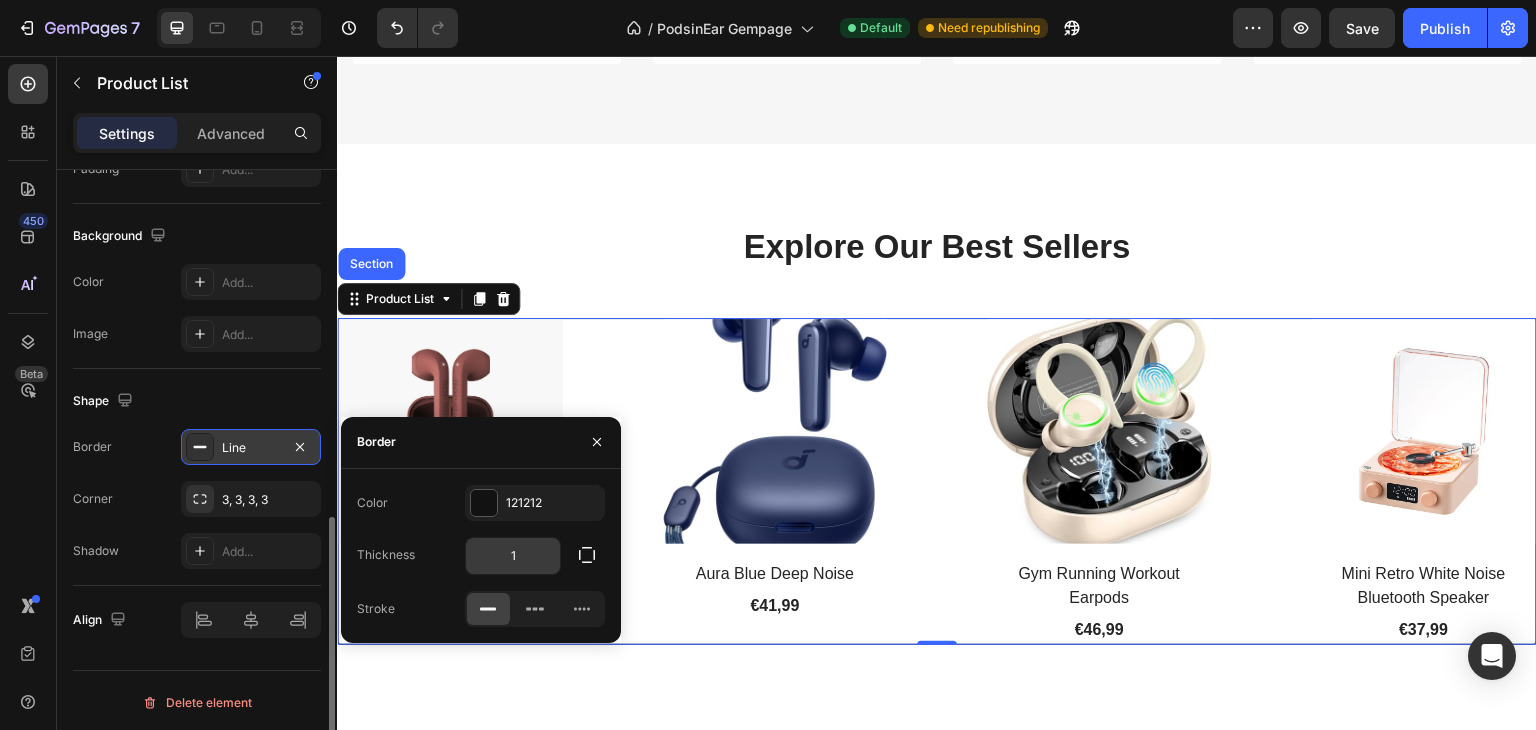 click on "1" 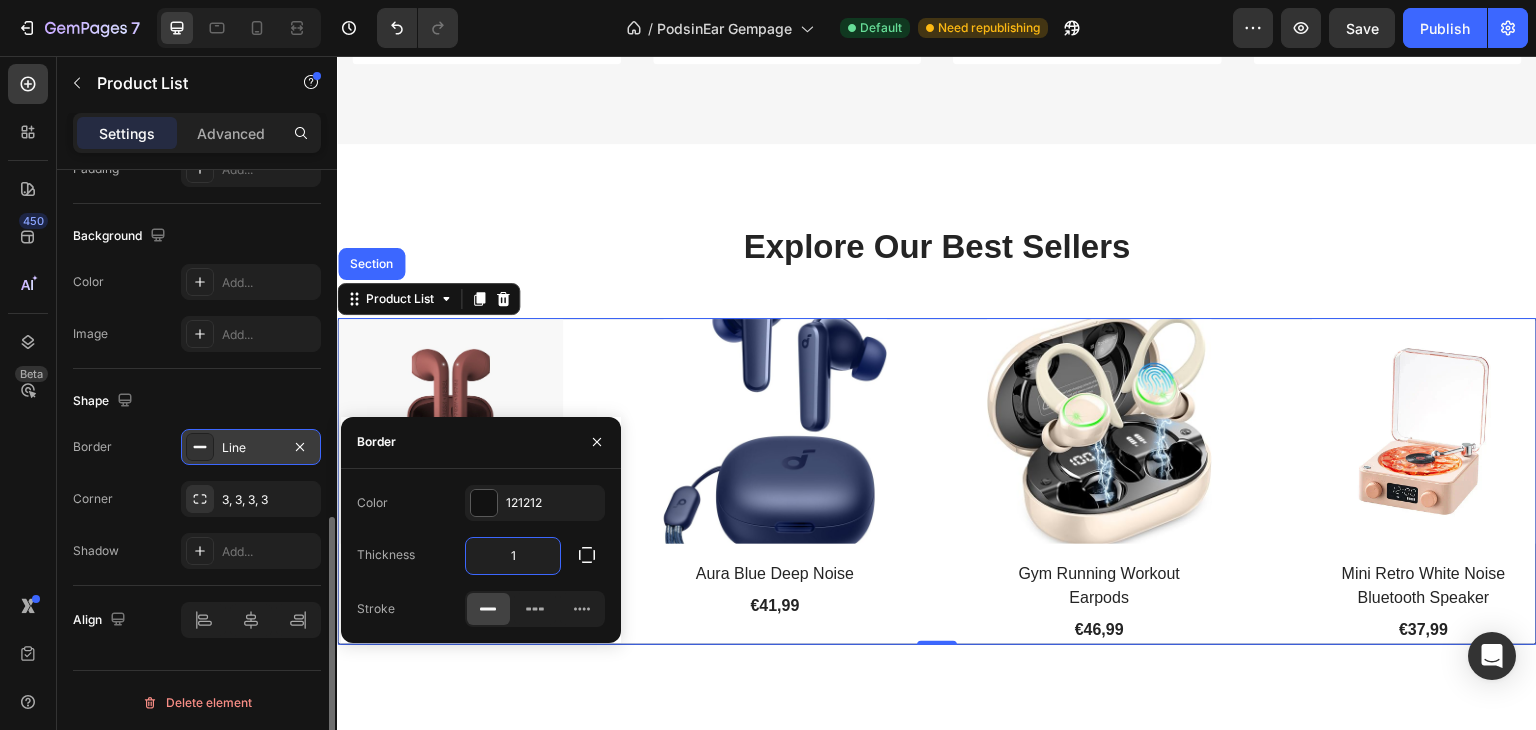 type on "5" 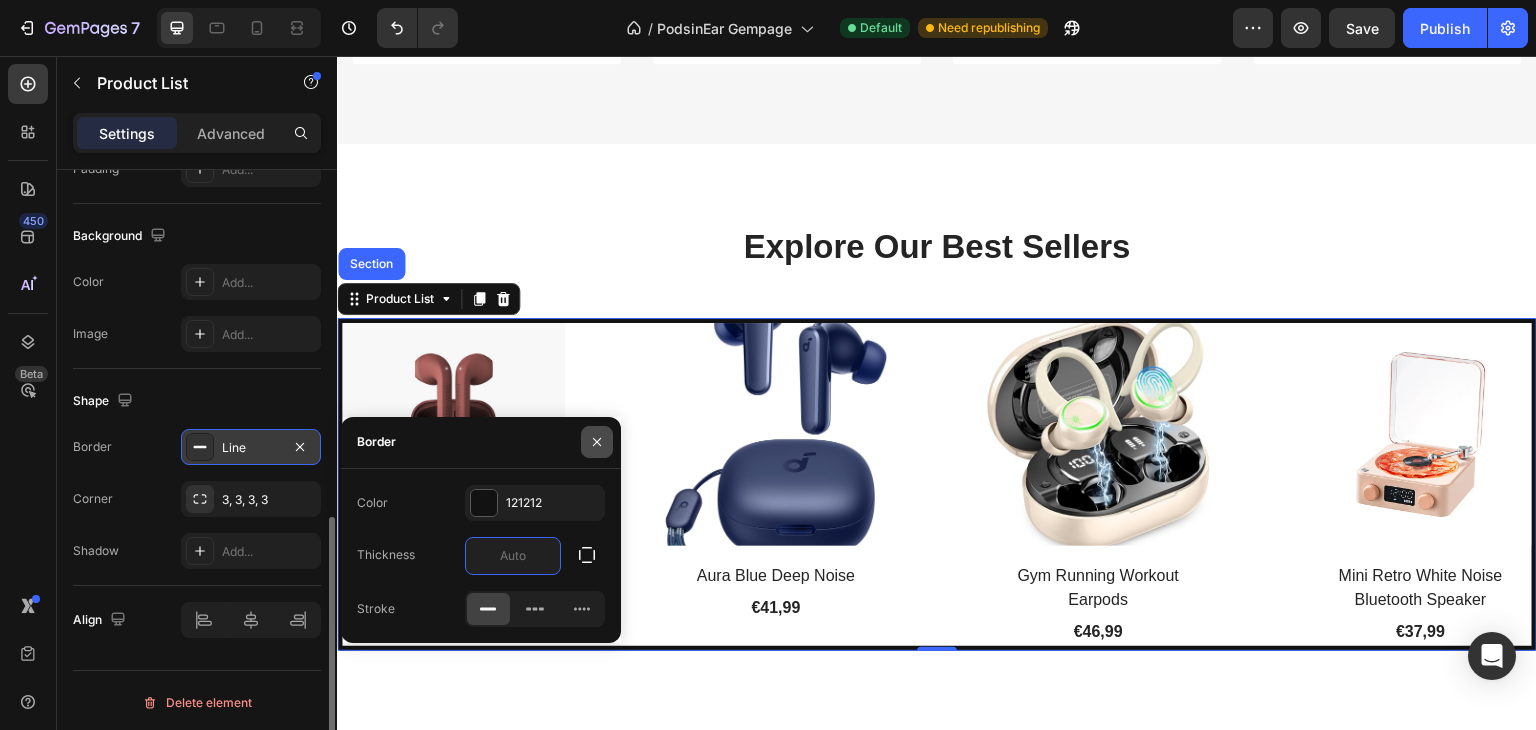 type on "0" 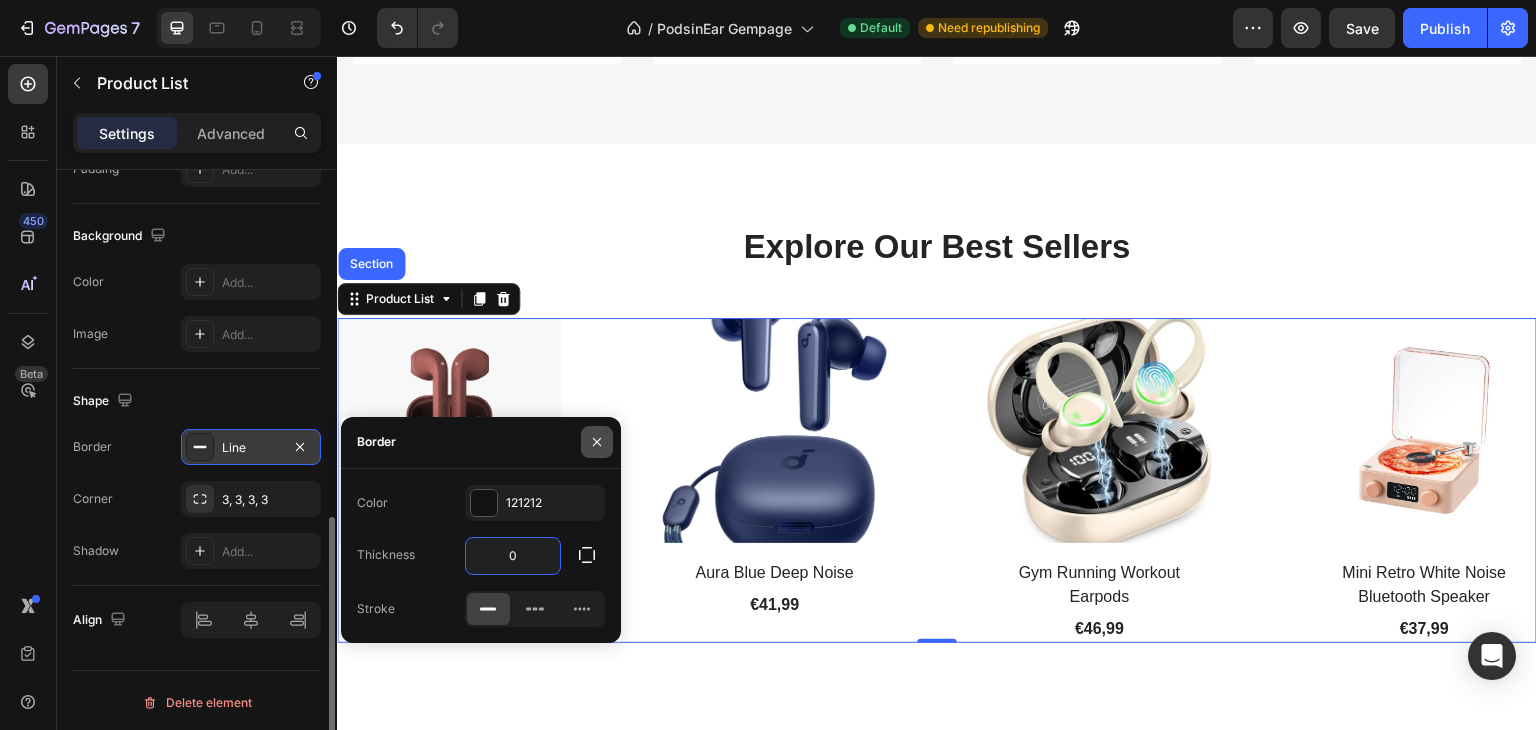 click at bounding box center [597, 442] 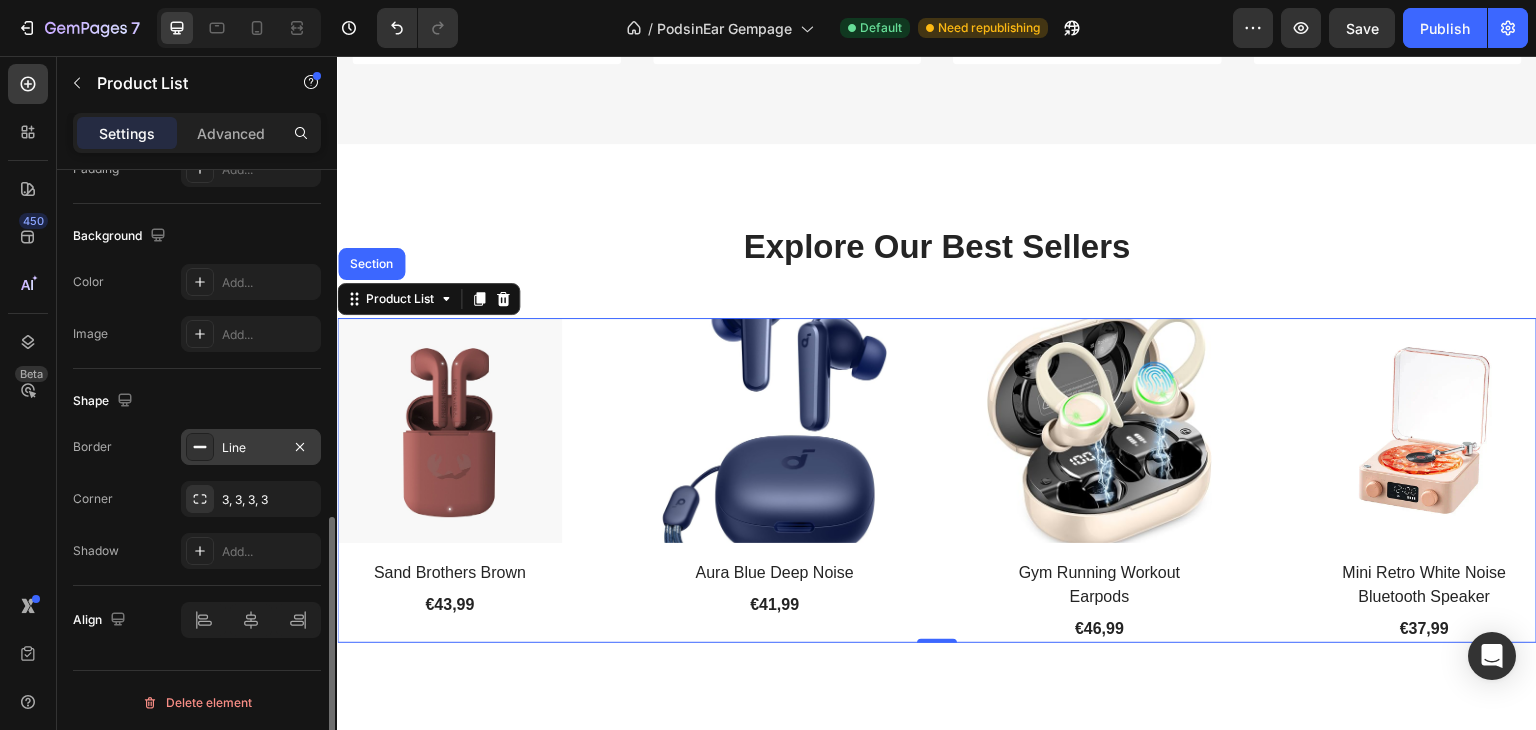 click at bounding box center (449, 430) 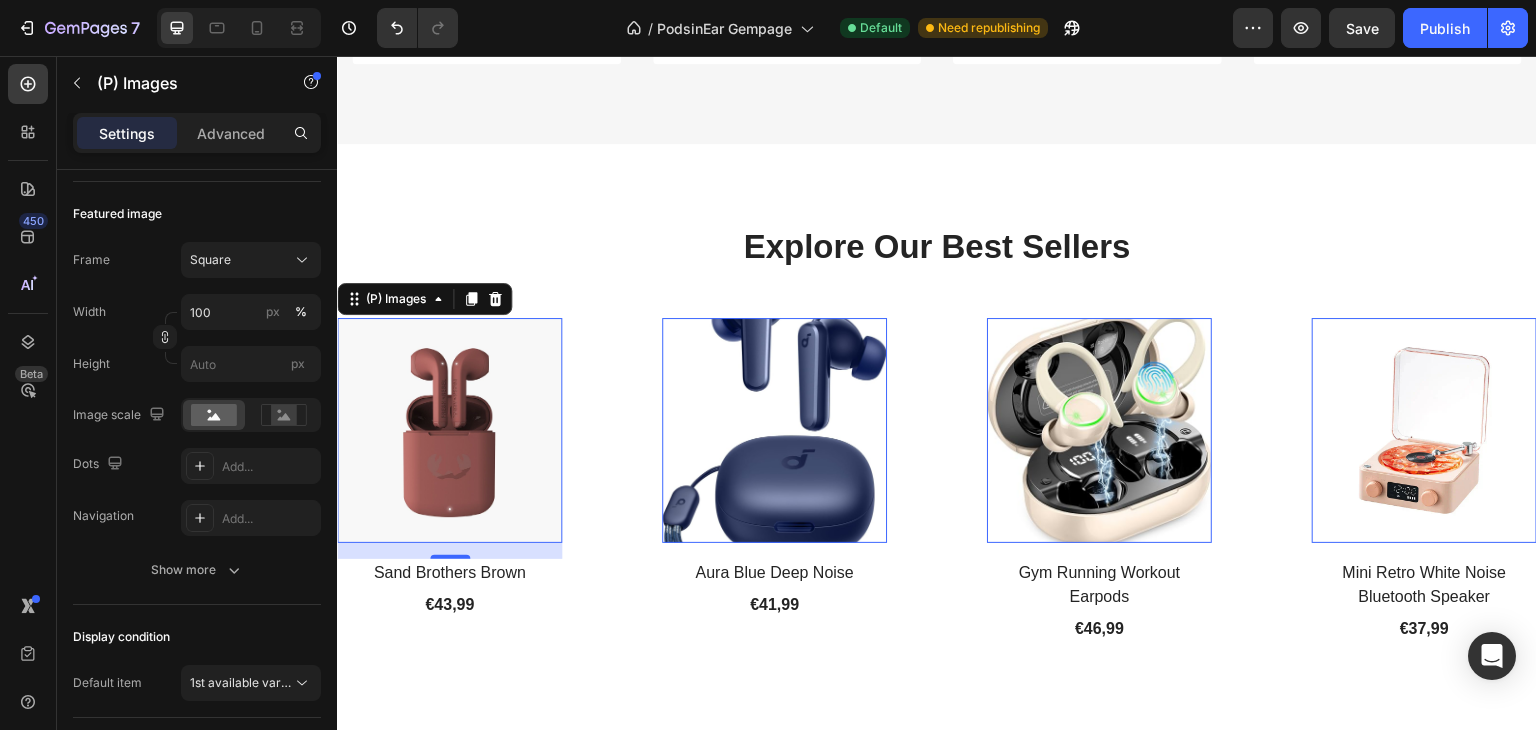 scroll, scrollTop: 558, scrollLeft: 0, axis: vertical 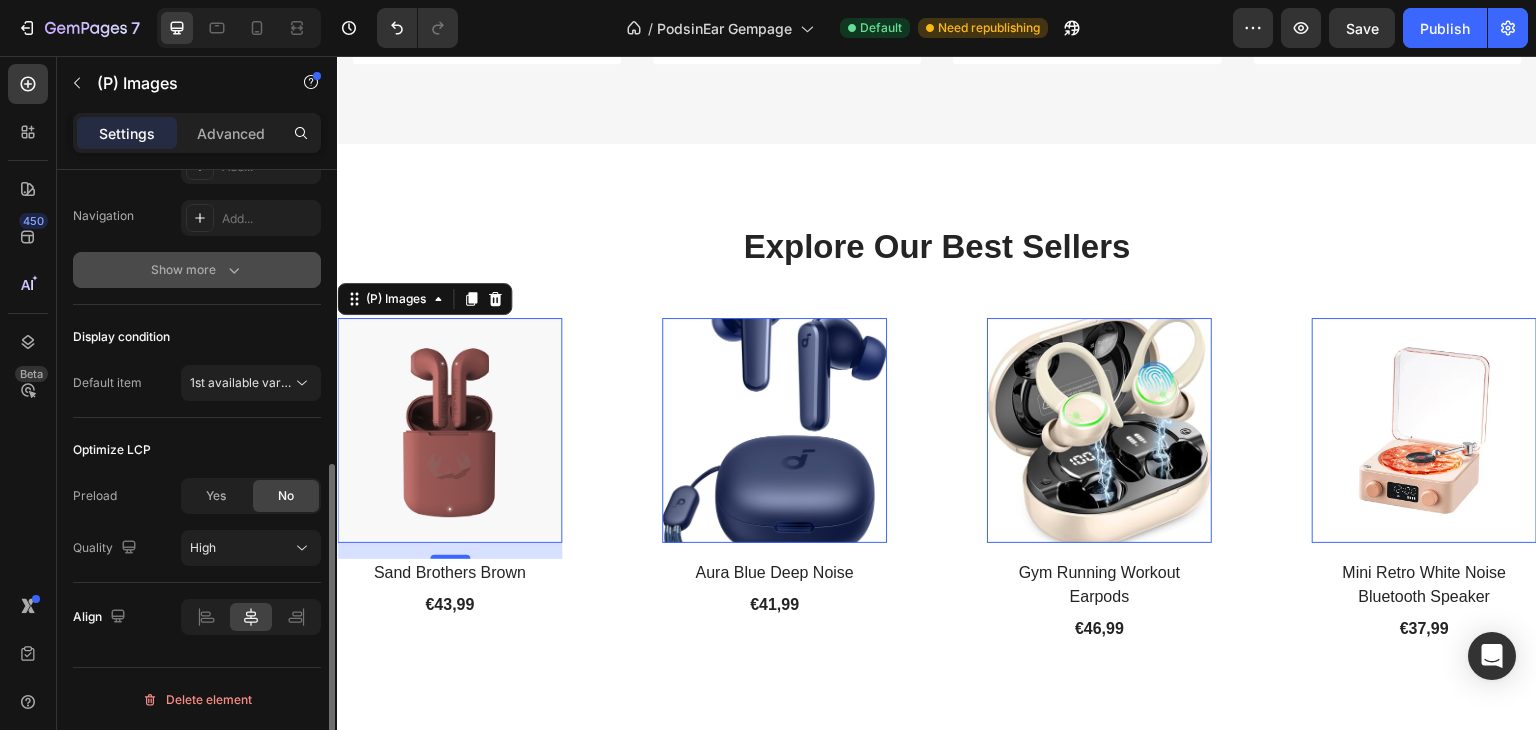 click on "Show more" at bounding box center [197, 270] 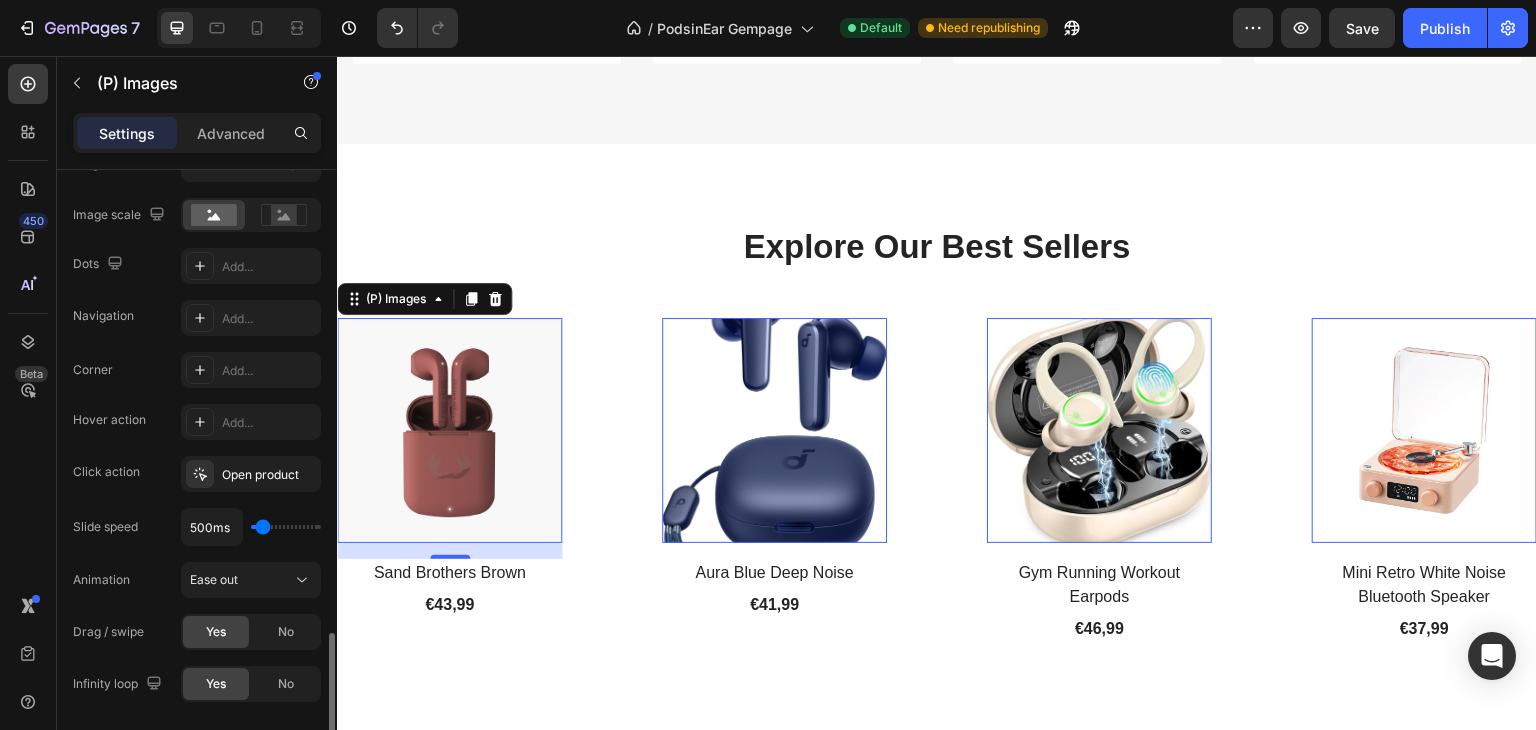 scroll, scrollTop: 358, scrollLeft: 0, axis: vertical 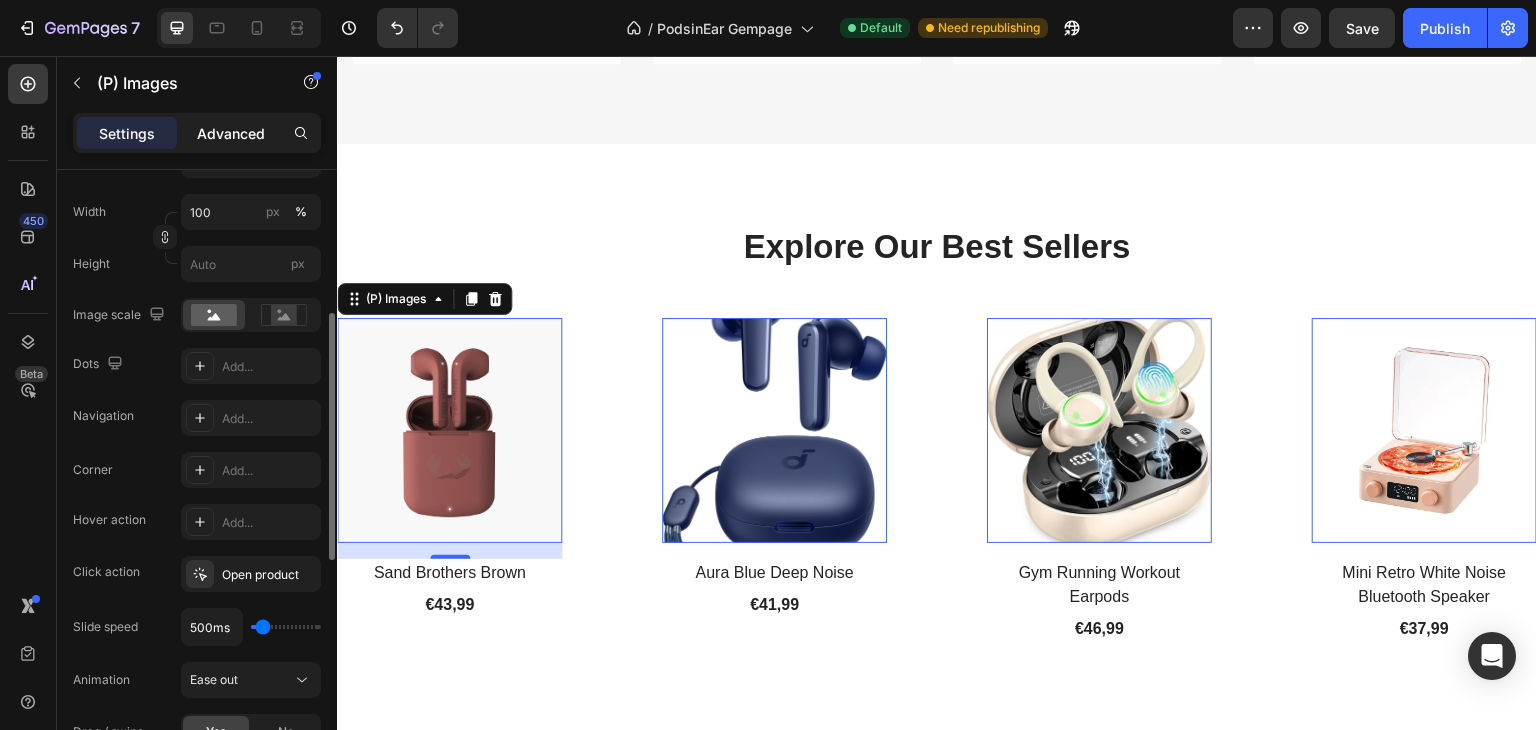 click on "Advanced" at bounding box center (231, 133) 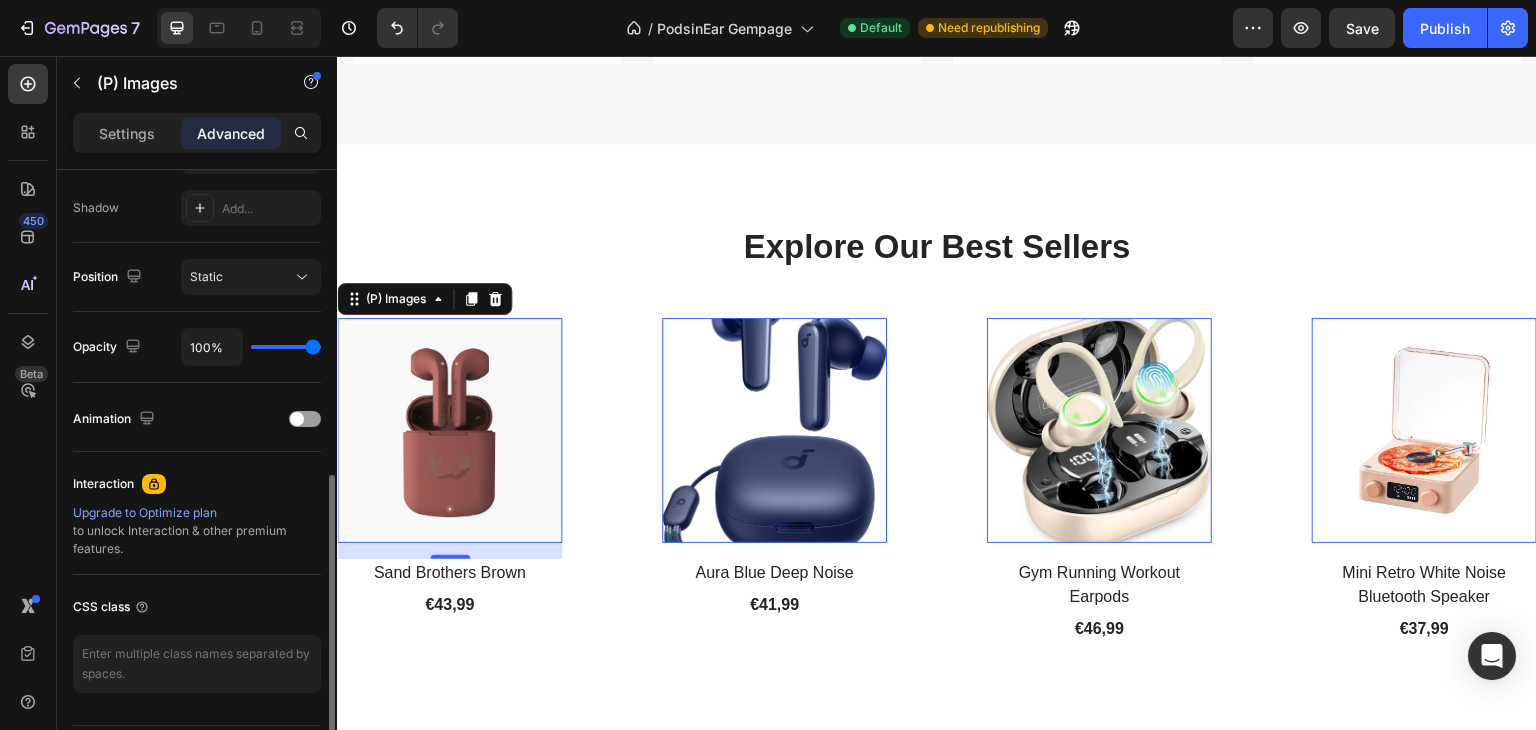 scroll, scrollTop: 458, scrollLeft: 0, axis: vertical 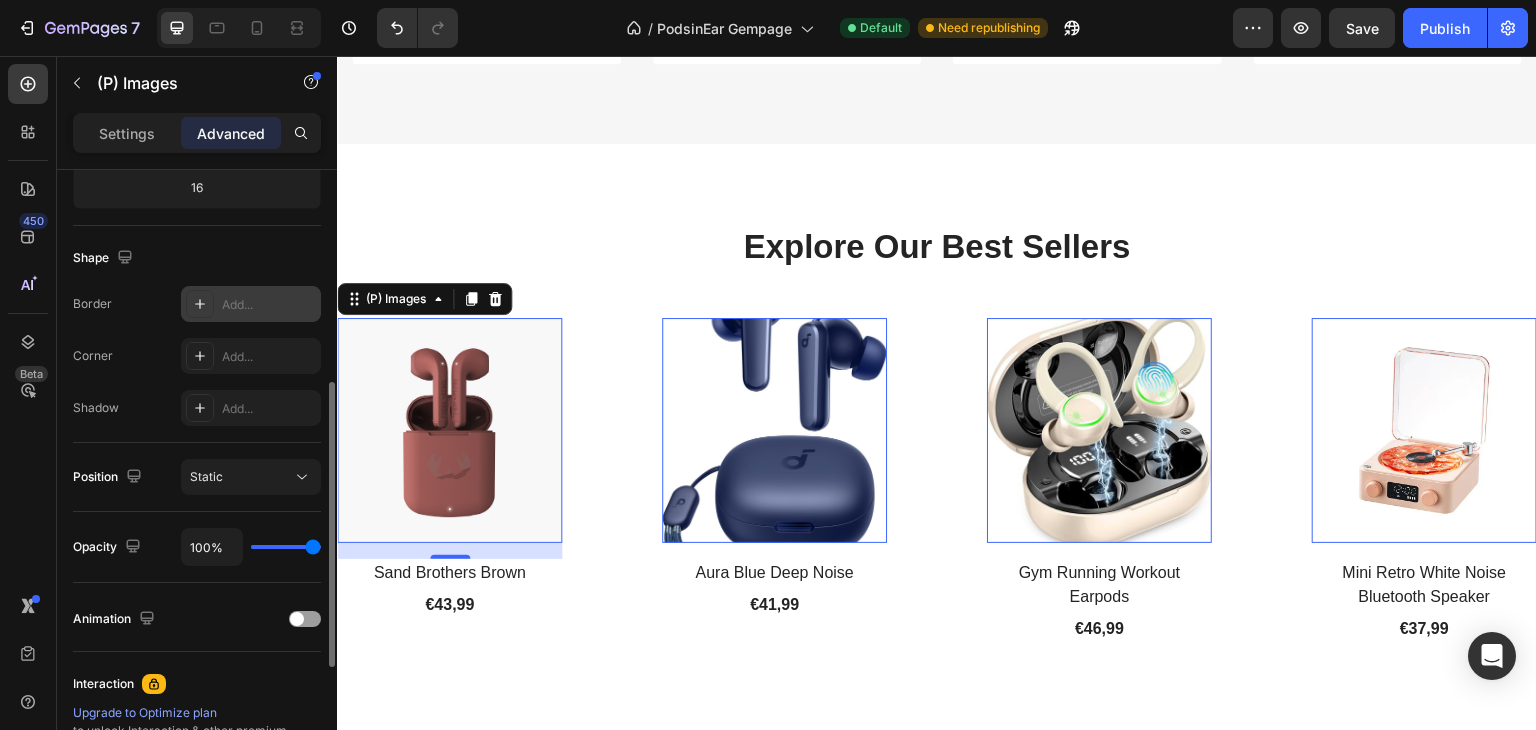 click 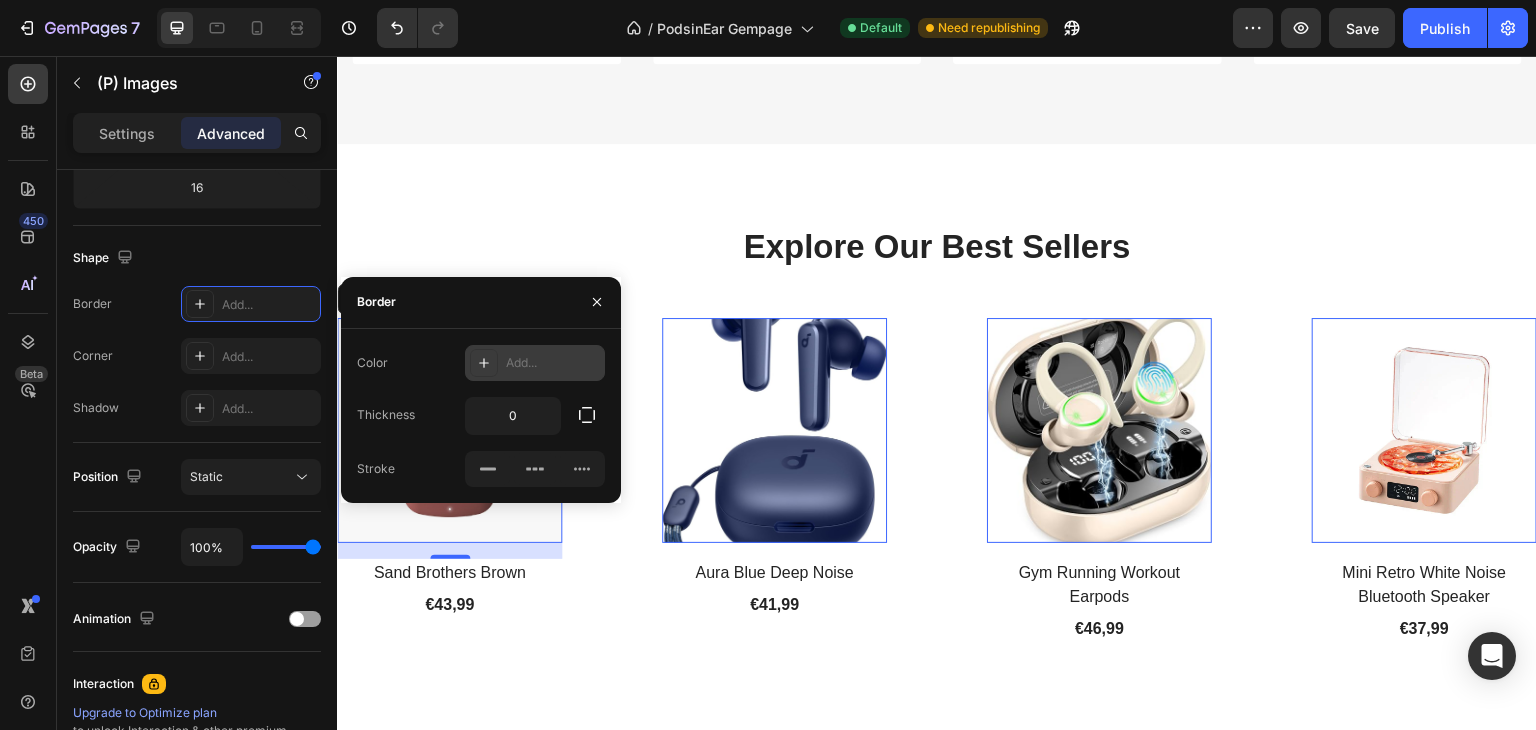 click 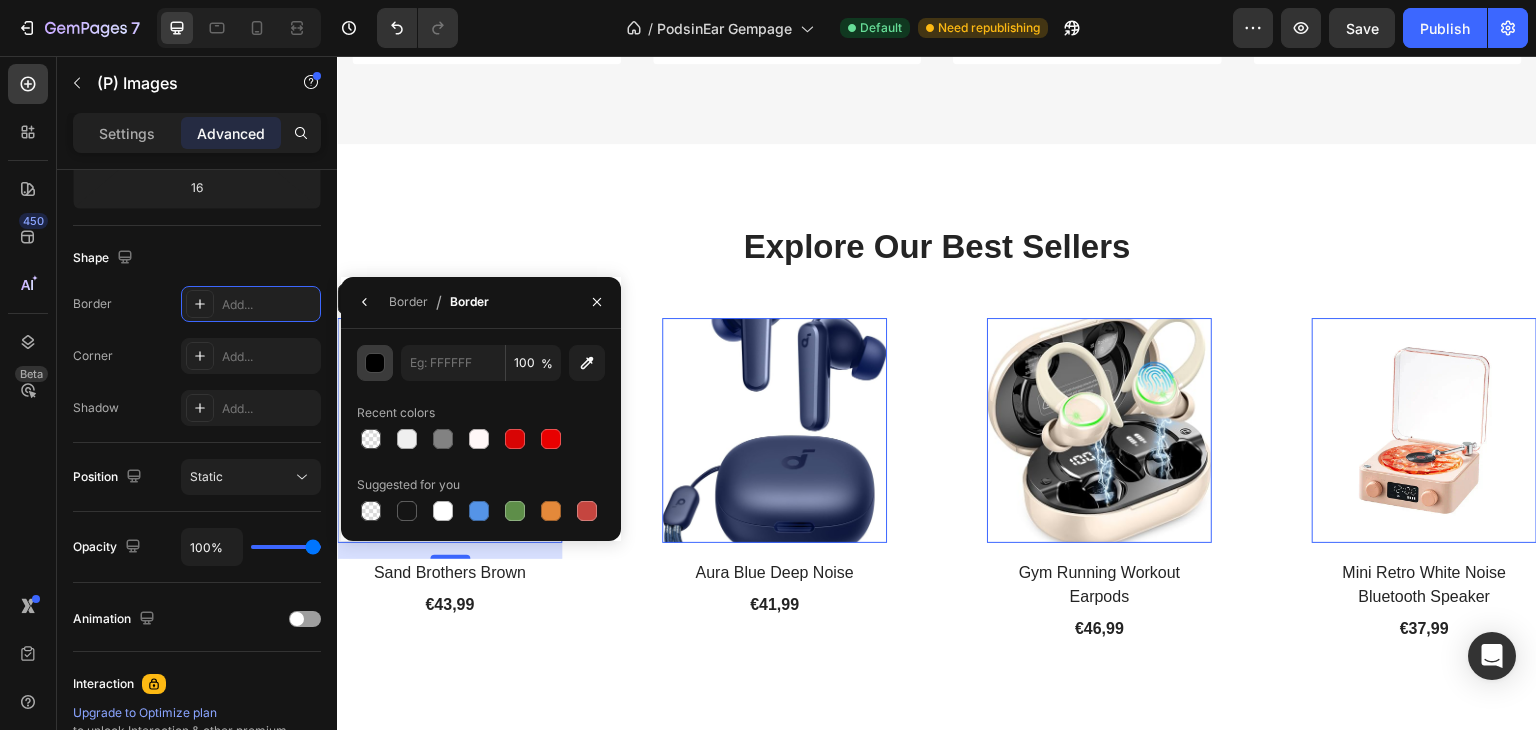 click at bounding box center (376, 364) 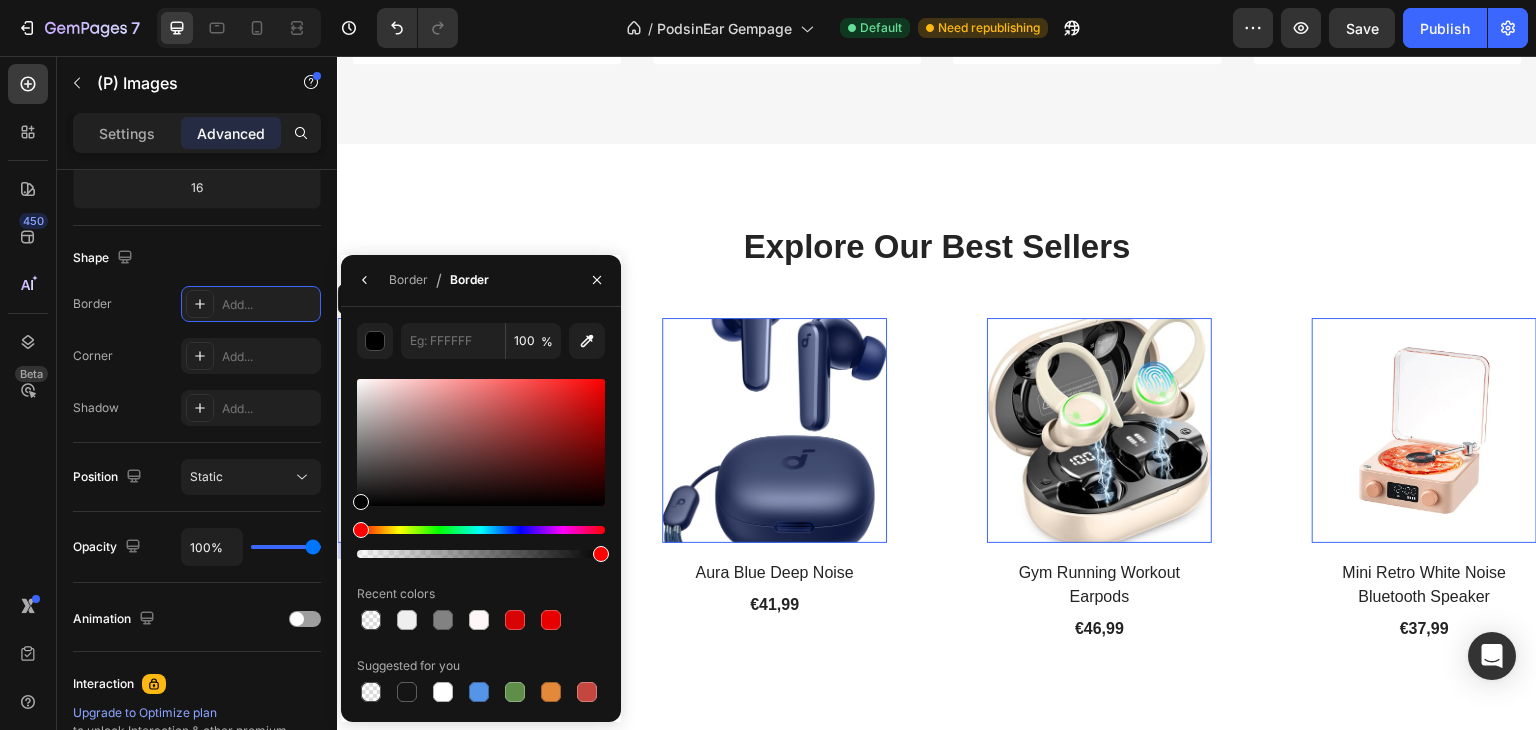 drag, startPoint x: 356, startPoint y: 502, endPoint x: 347, endPoint y: 524, distance: 23.769728 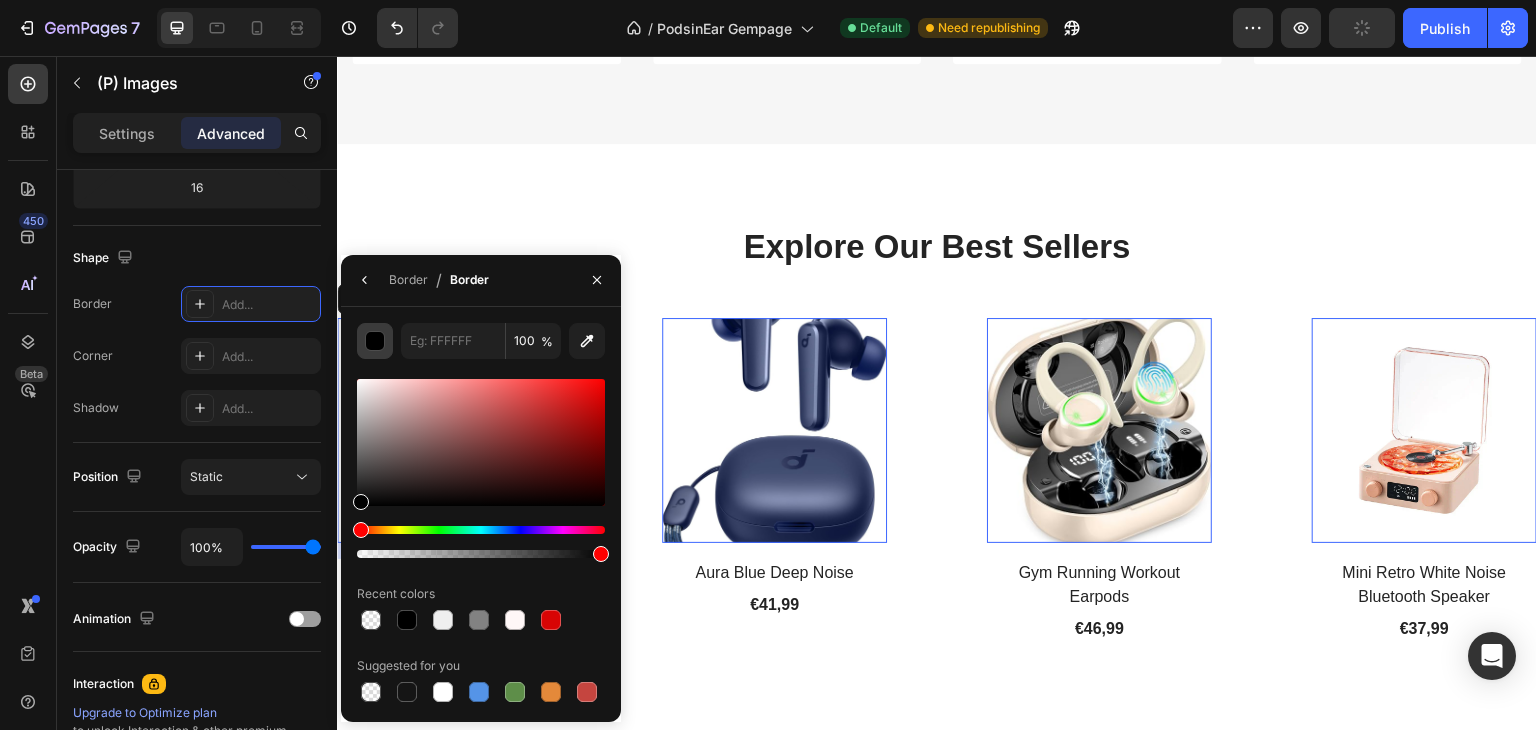 click at bounding box center (376, 342) 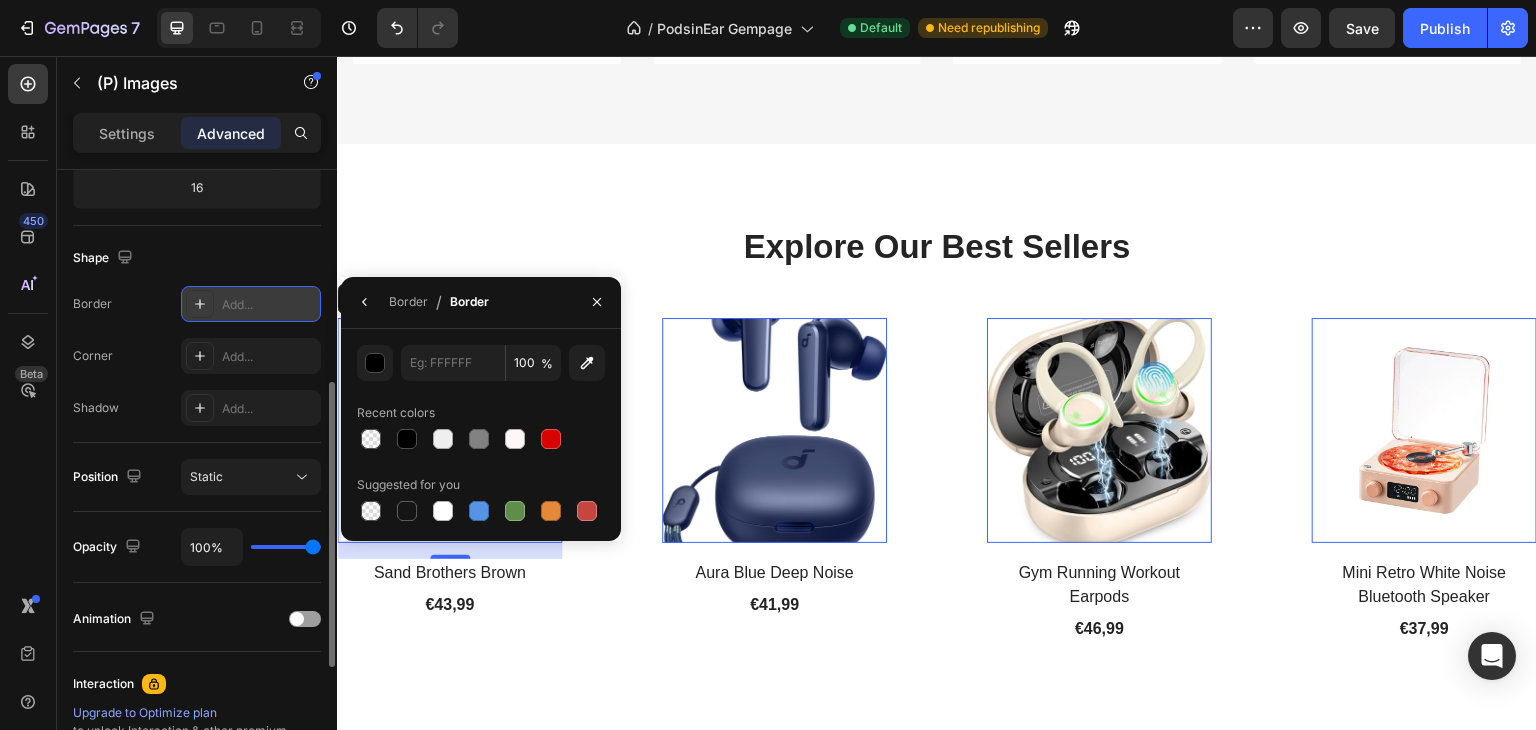 click on "Add..." at bounding box center [269, 305] 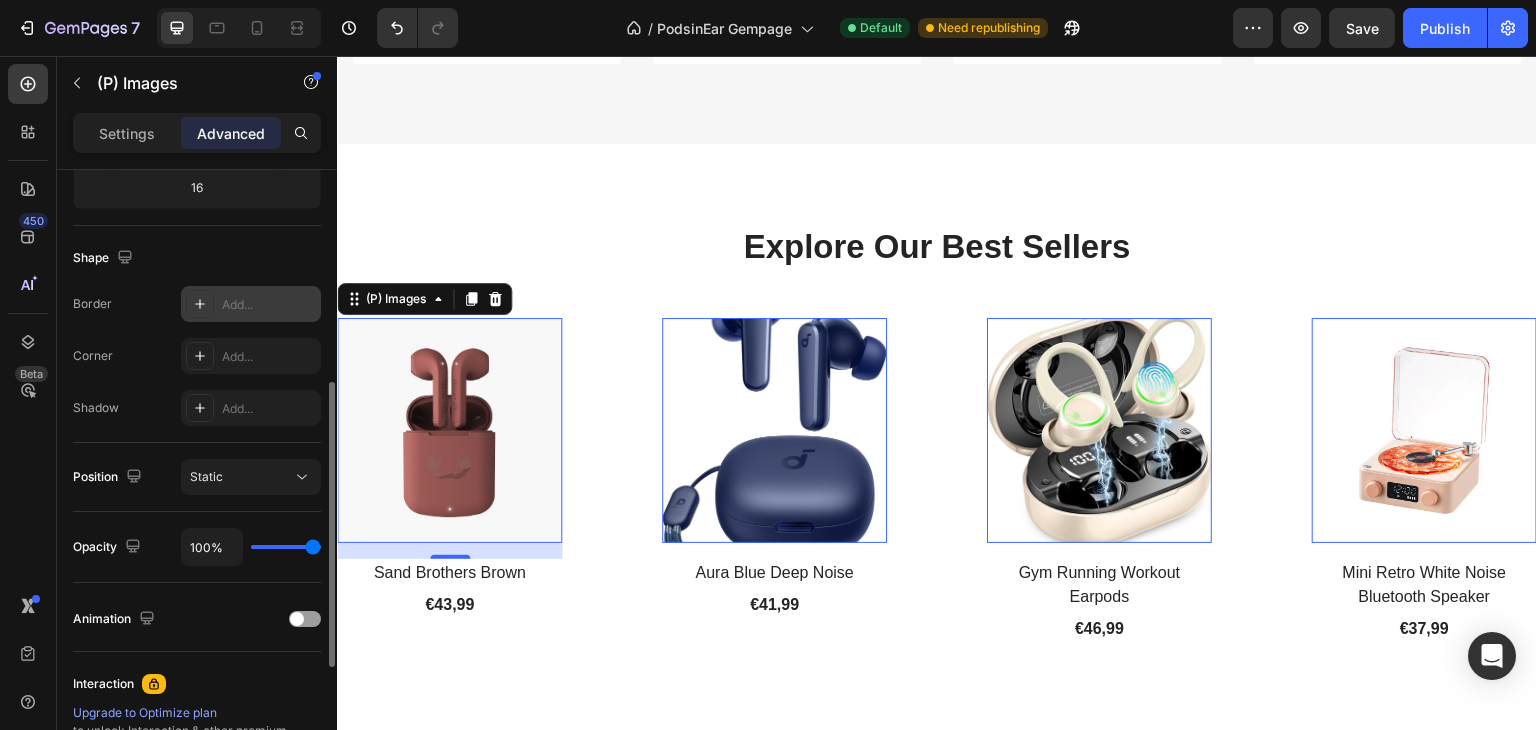 click on "Add..." at bounding box center [269, 305] 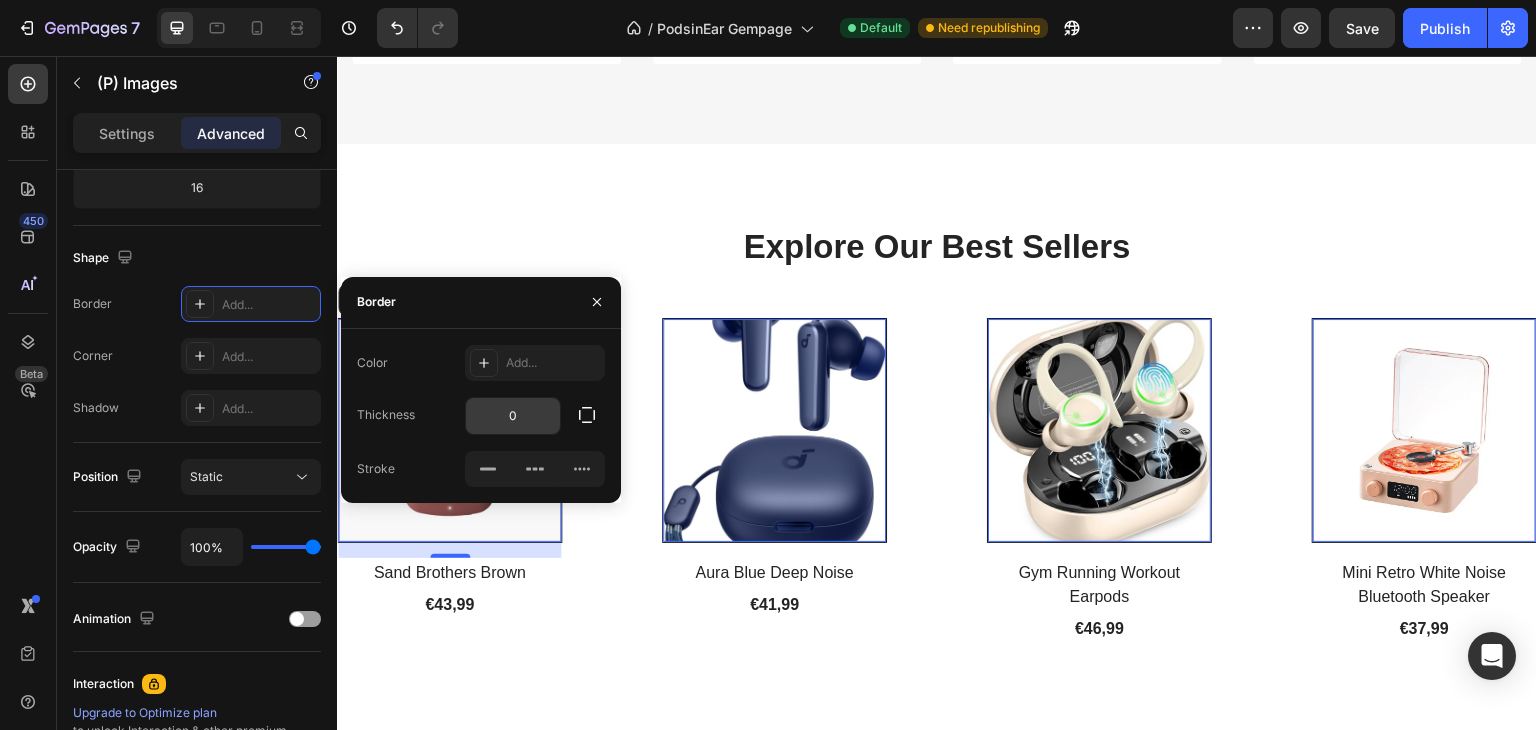 click on "0" at bounding box center [513, 416] 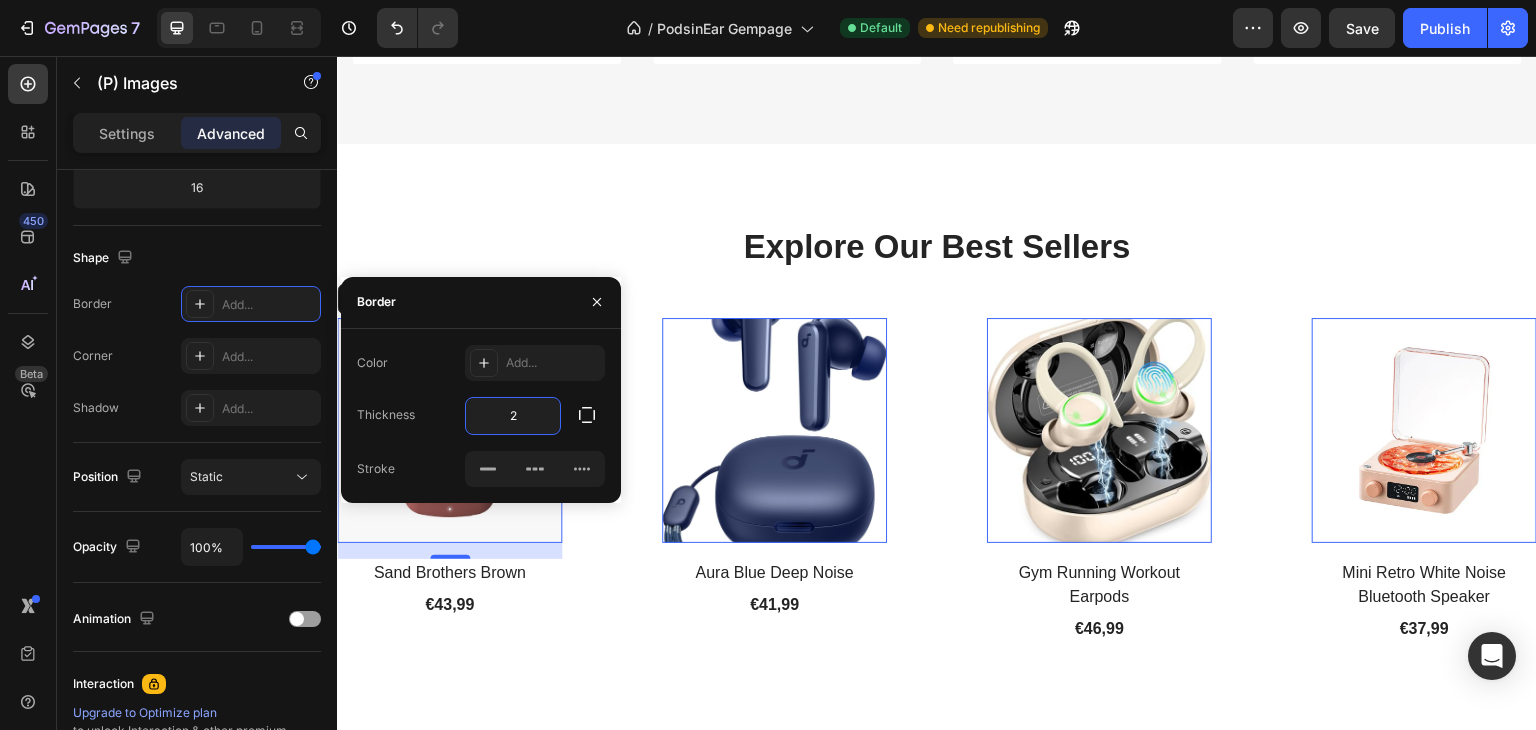 type on "0" 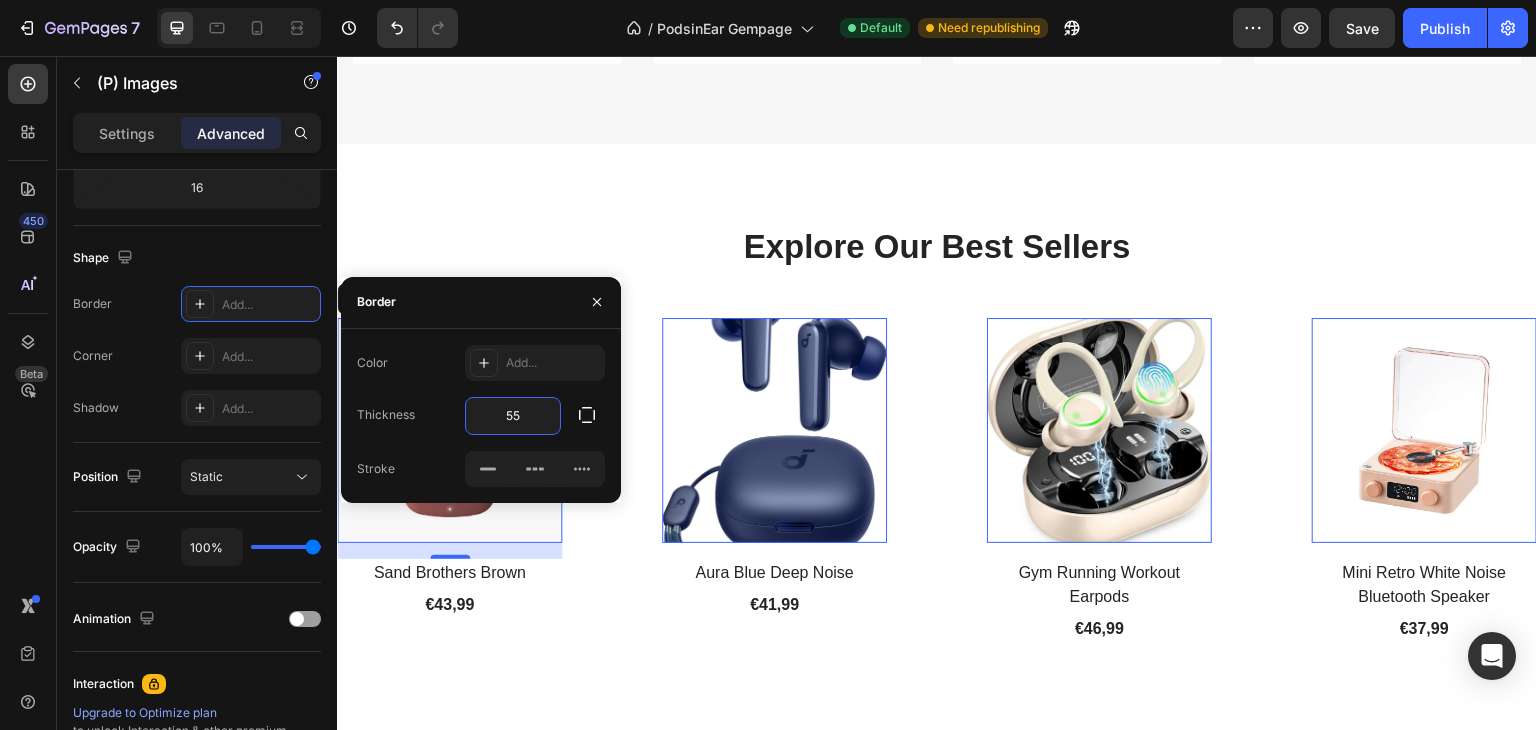 type on "5" 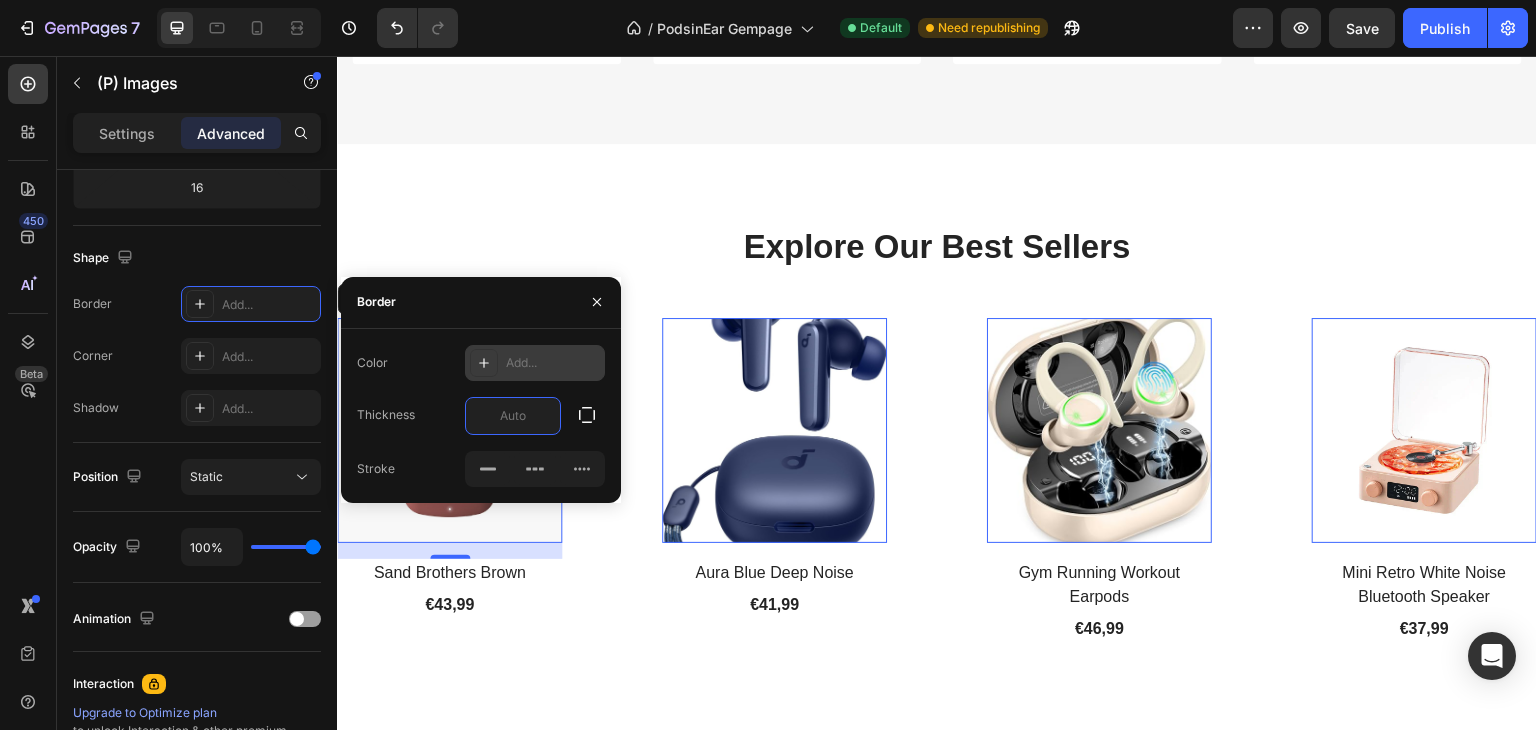 type on "0" 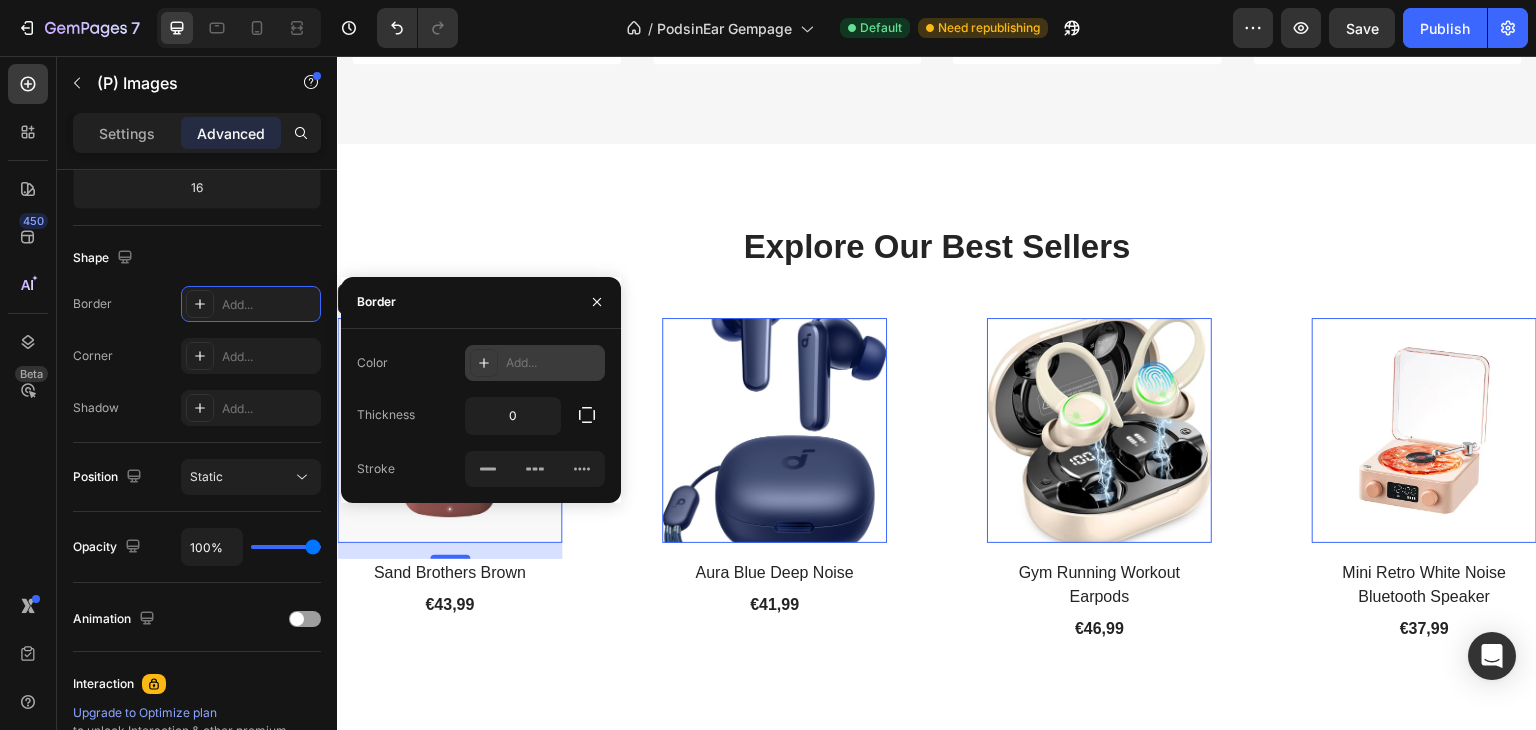 click at bounding box center [484, 363] 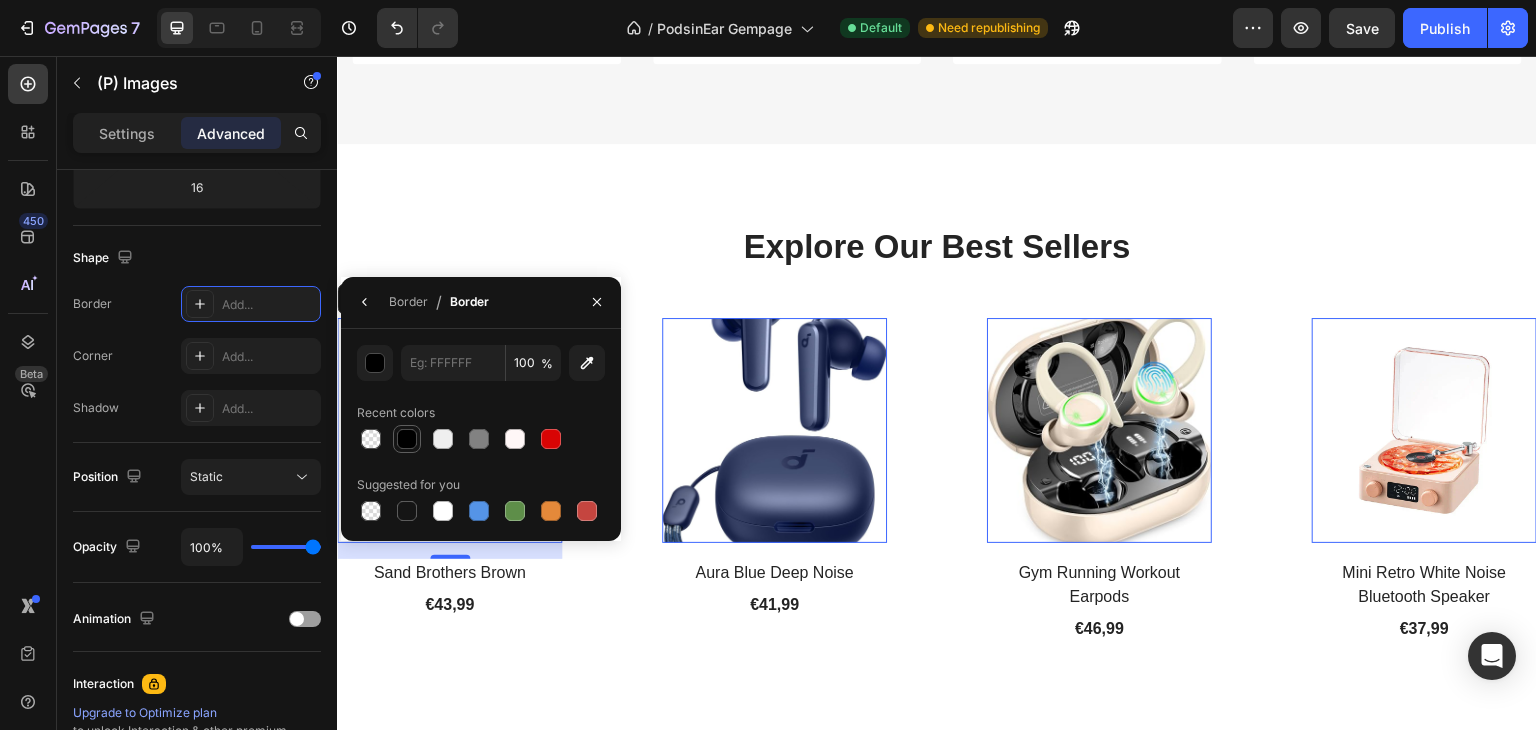 click at bounding box center [407, 439] 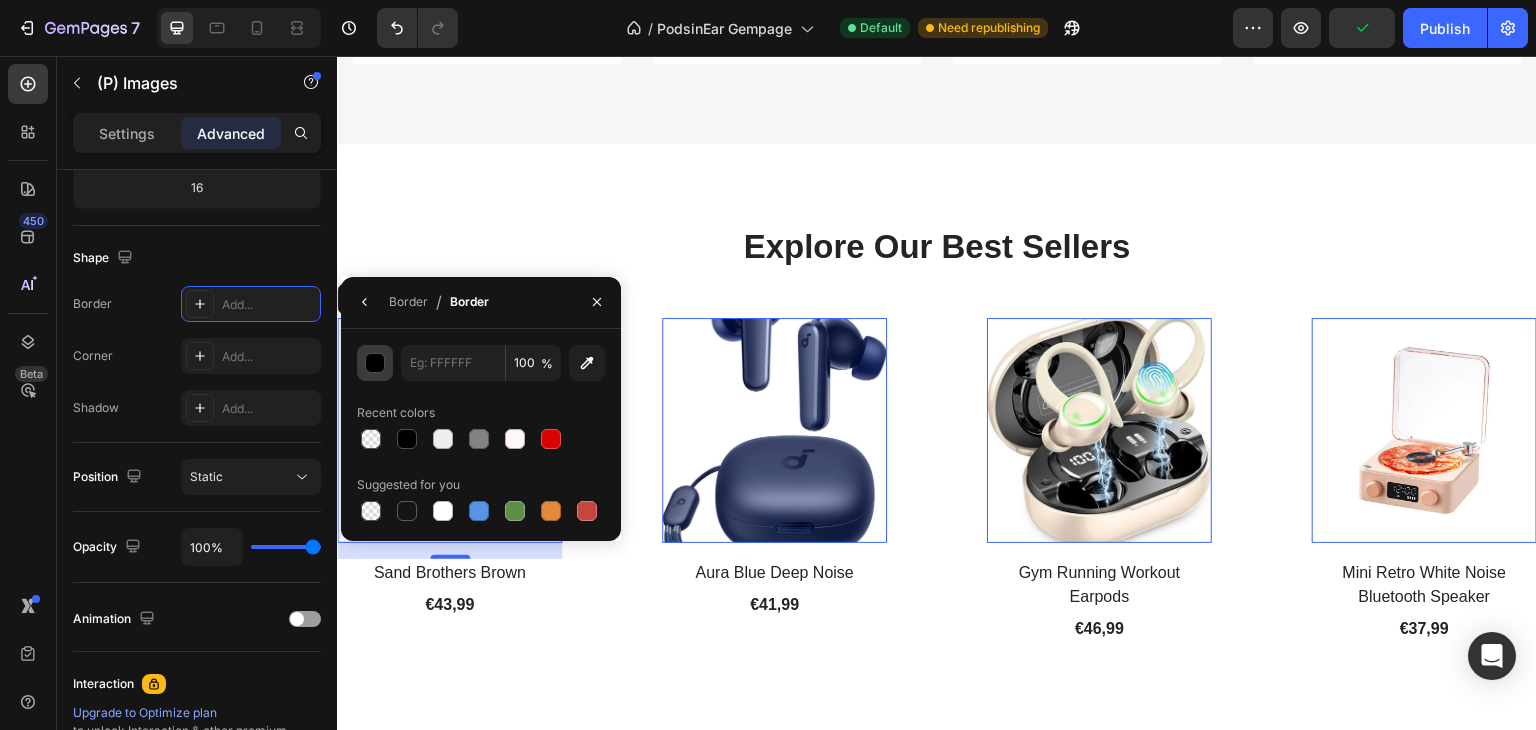 click at bounding box center [376, 364] 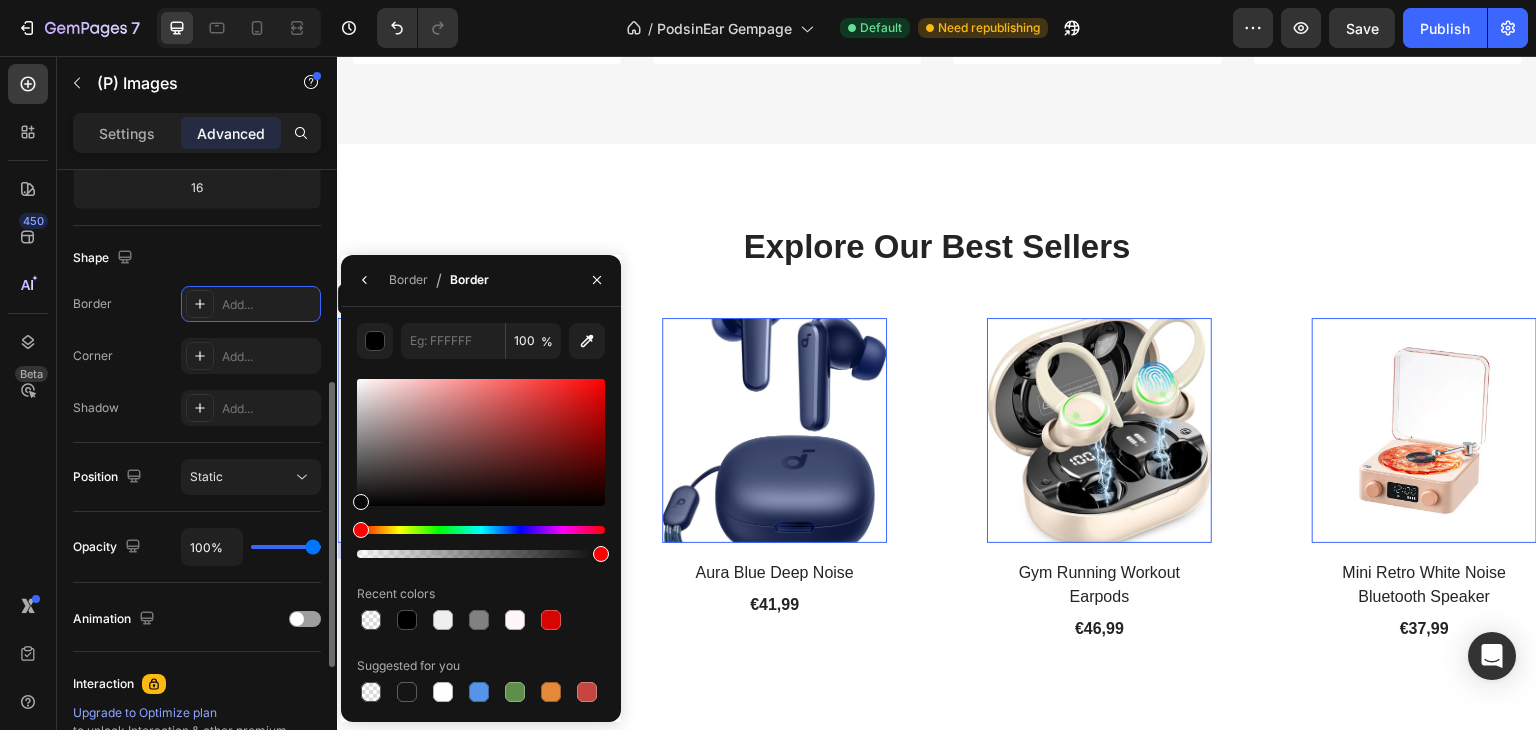 drag, startPoint x: 358, startPoint y: 501, endPoint x: 280, endPoint y: 541, distance: 87.658424 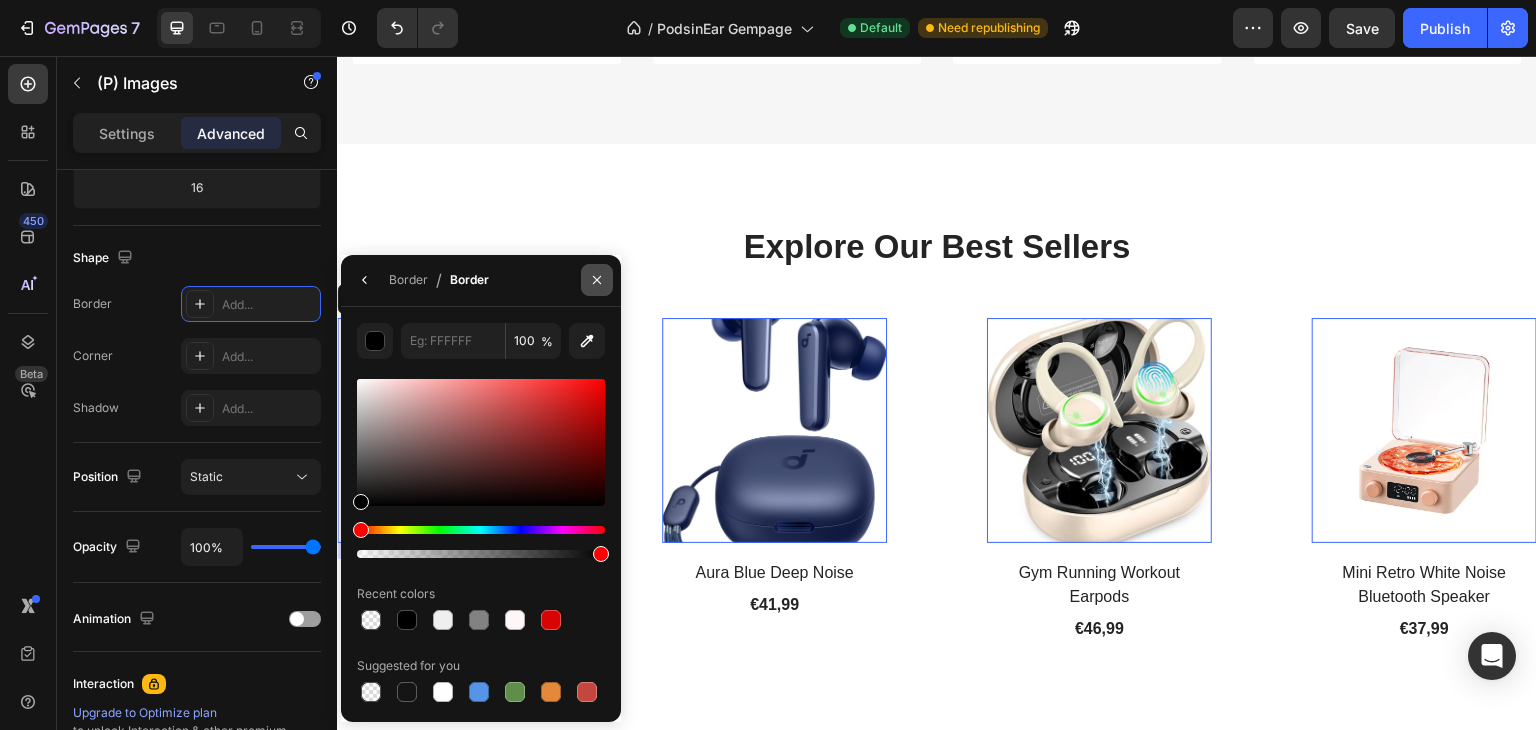 click 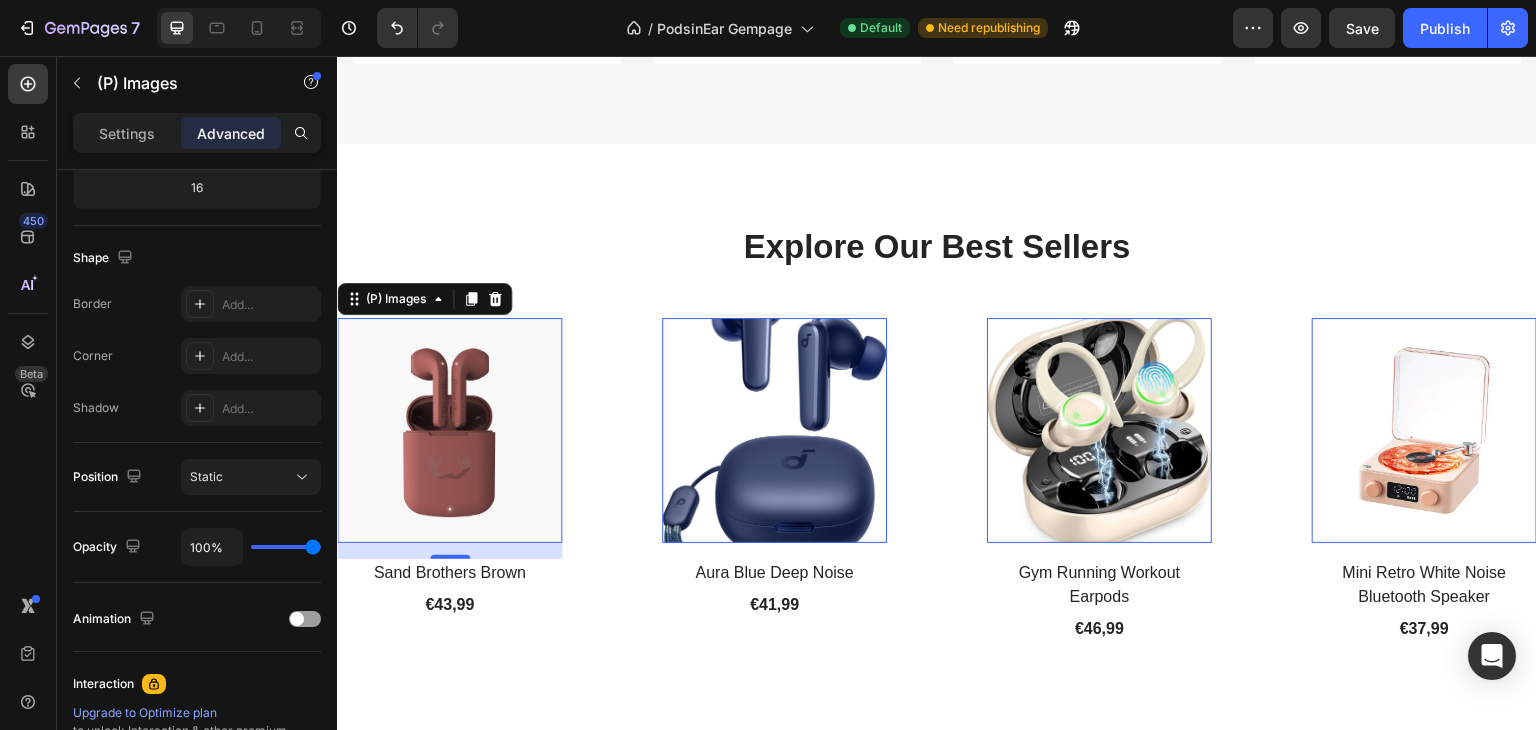 click at bounding box center [449, 430] 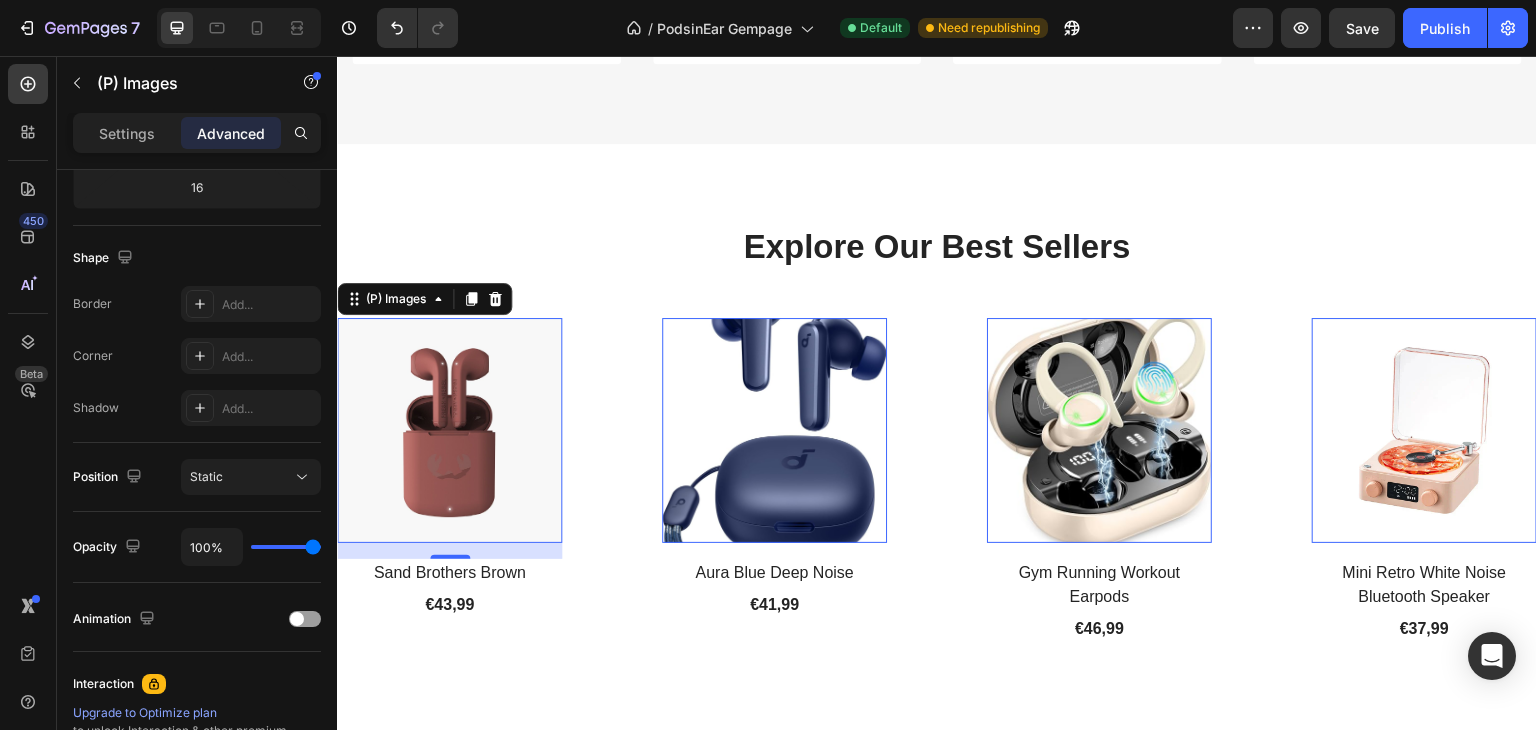 click at bounding box center (449, 430) 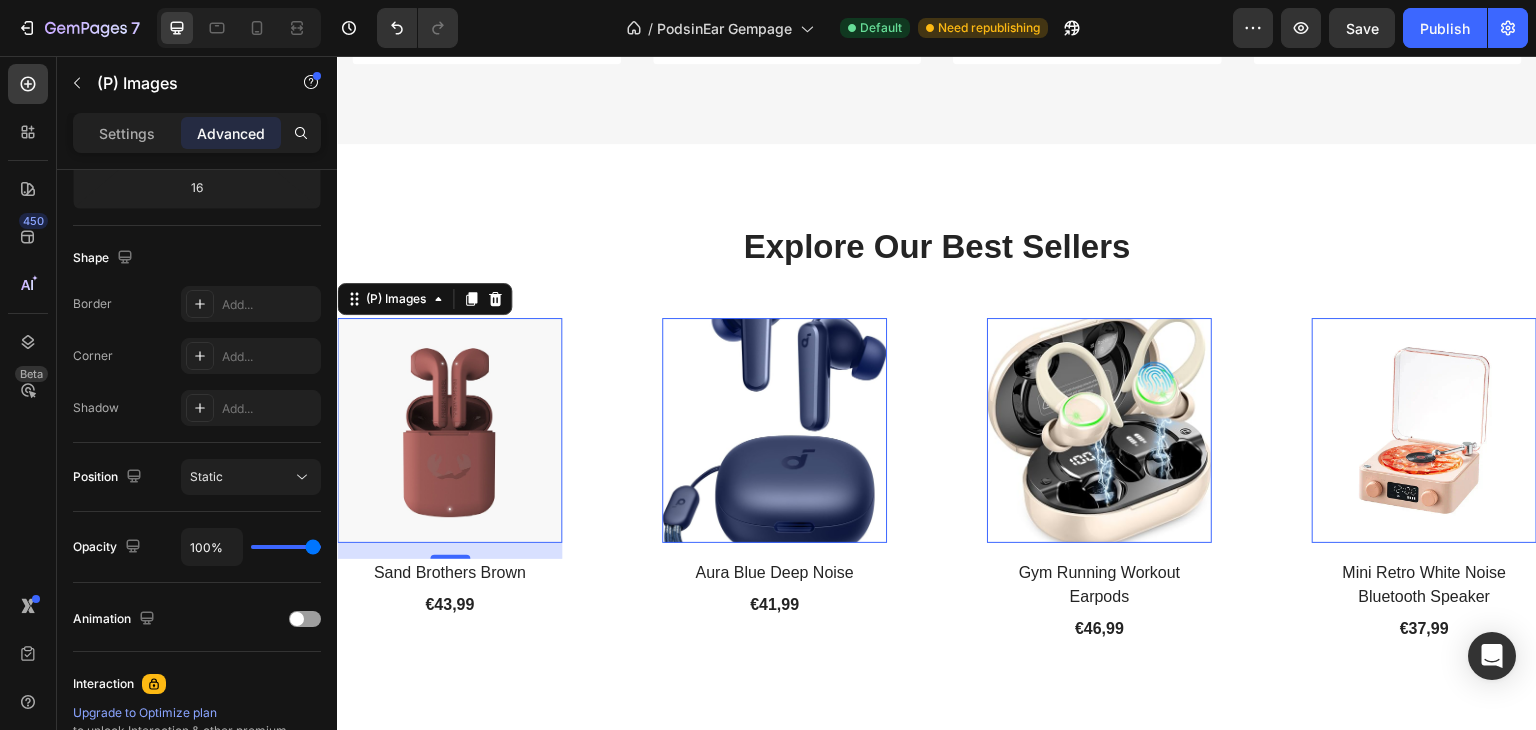click at bounding box center (449, 430) 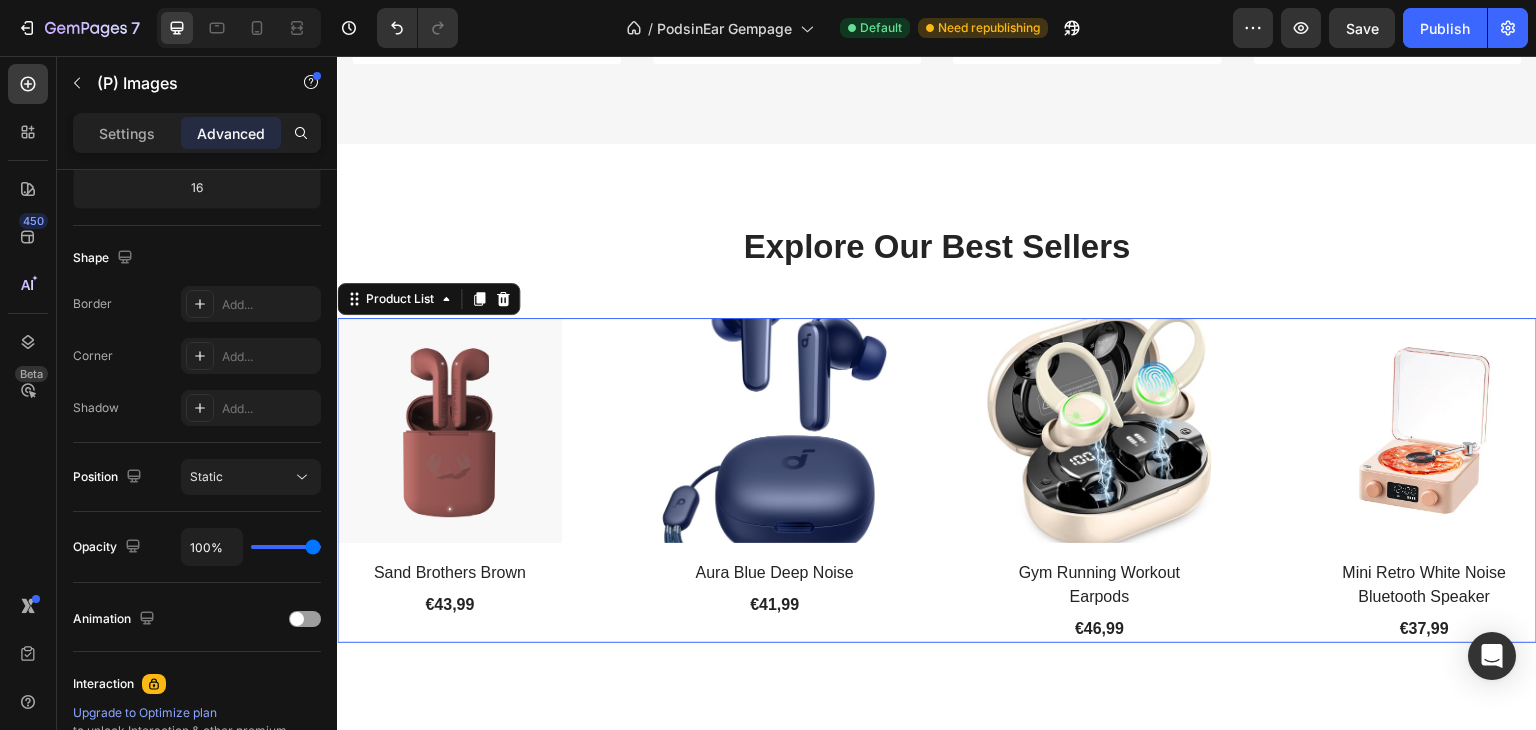 click on "(P) Images Sand Brothers Brown (P) Title €43,99 (P) Price (P) Price Row Product List   0 (P) Images Aura Blue Deep Noise (P) Title €41,99 (P) Price (P) Price Row Product List   0 (P) Images Gym Running Workout Earpods (P) Title €46,99 (P) Price (P) Price Row Product List   0 (P) Images Mini Retro White Noise Bluetooth Speaker (P) Title €37,99 (P) Price (P) Price Row Product List   0" at bounding box center [937, 480] 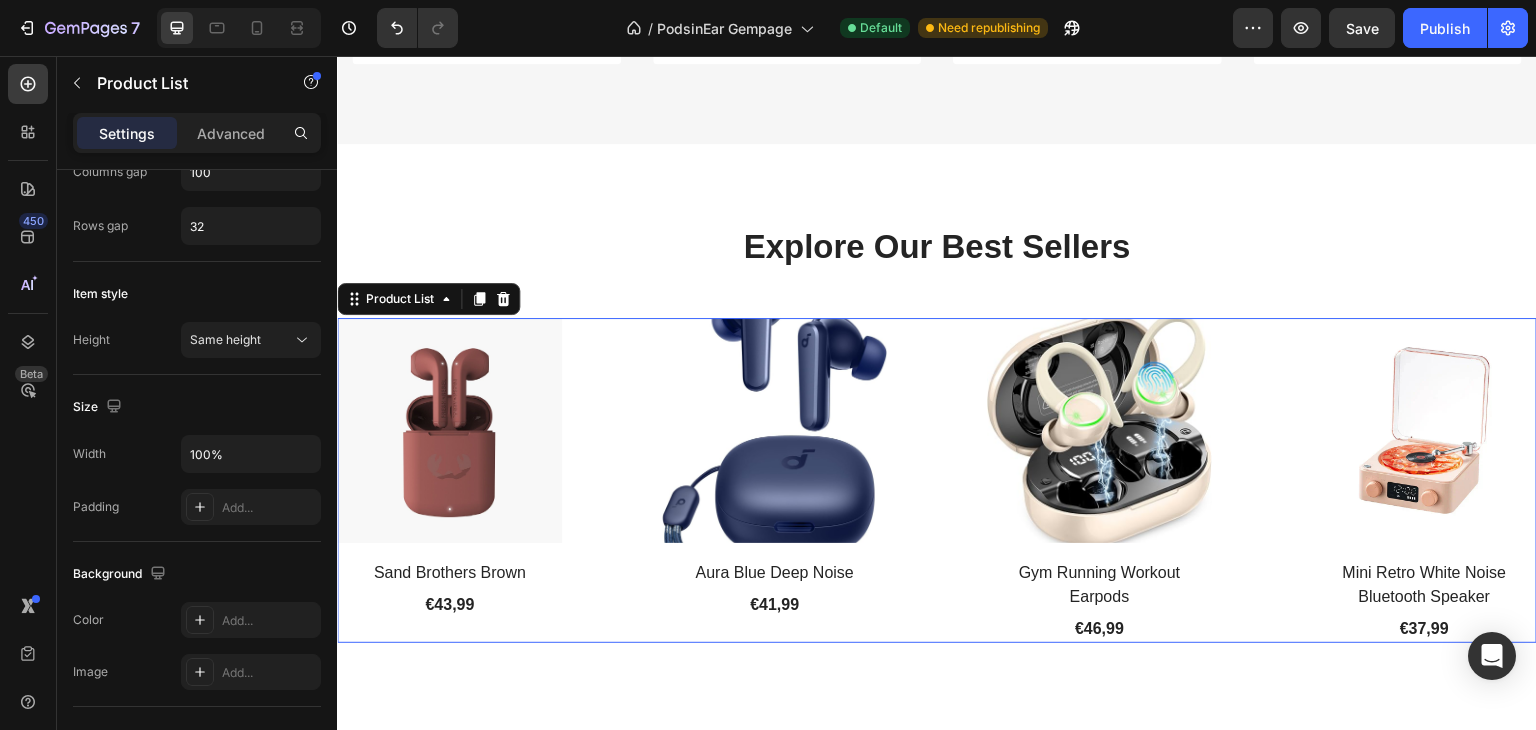 scroll, scrollTop: 0, scrollLeft: 0, axis: both 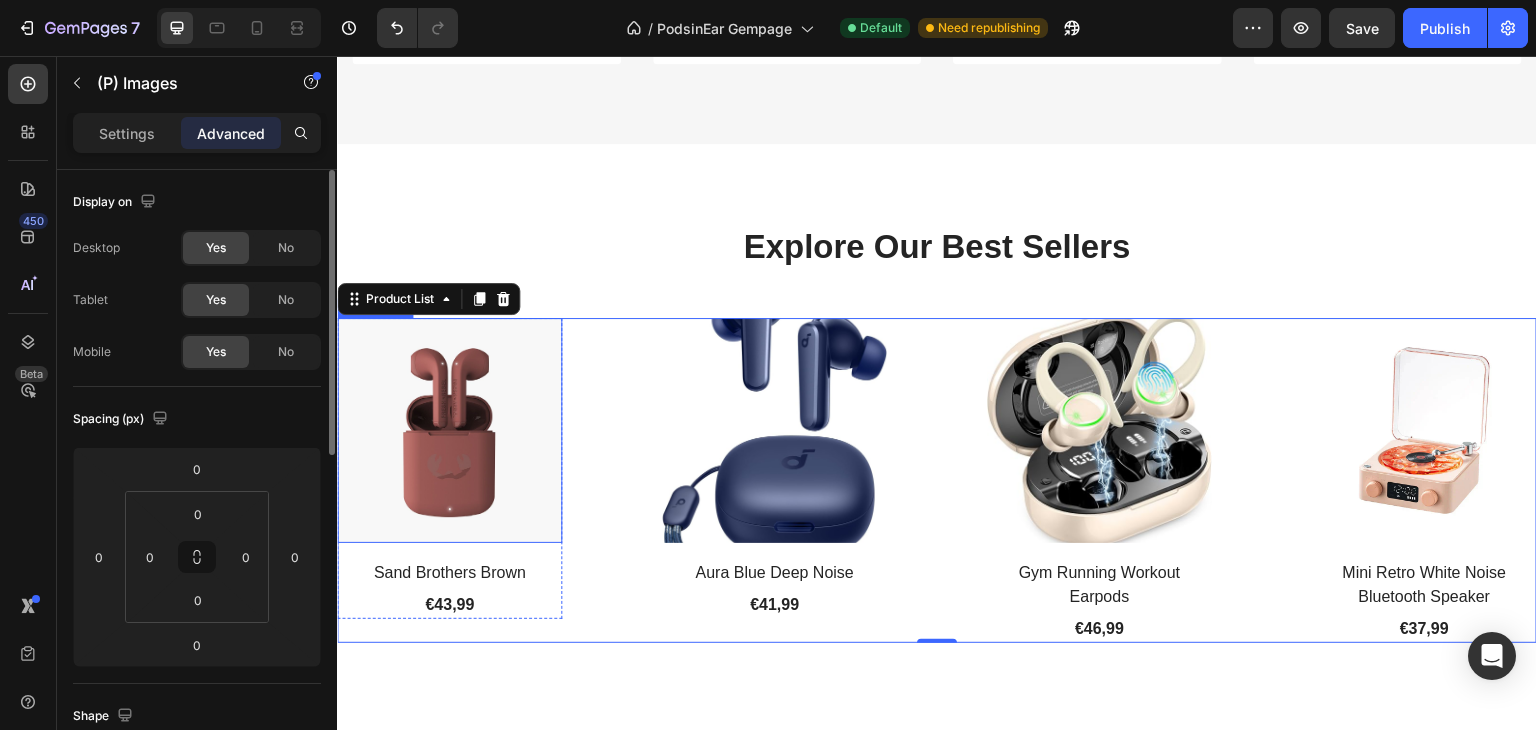 click at bounding box center [449, 430] 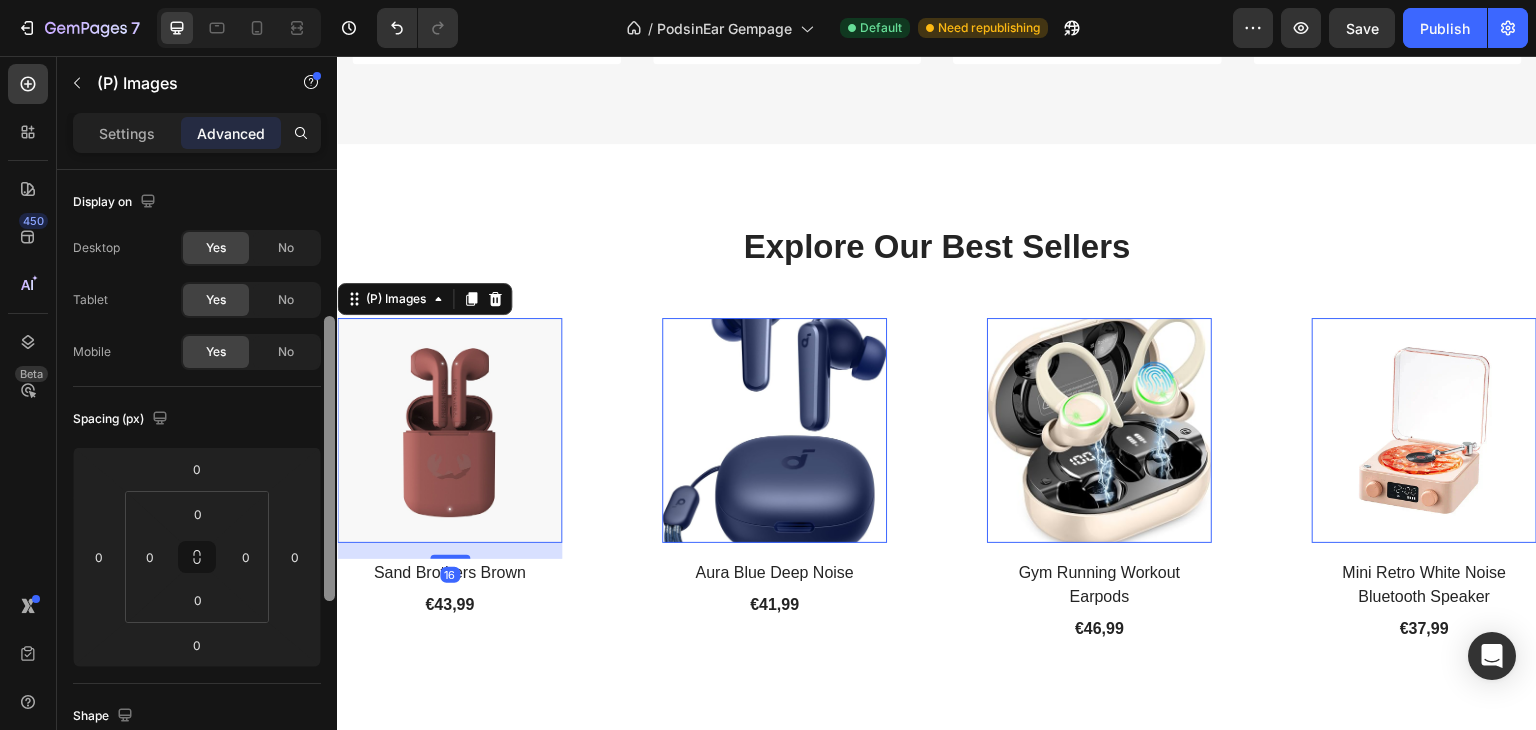 scroll, scrollTop: 300, scrollLeft: 0, axis: vertical 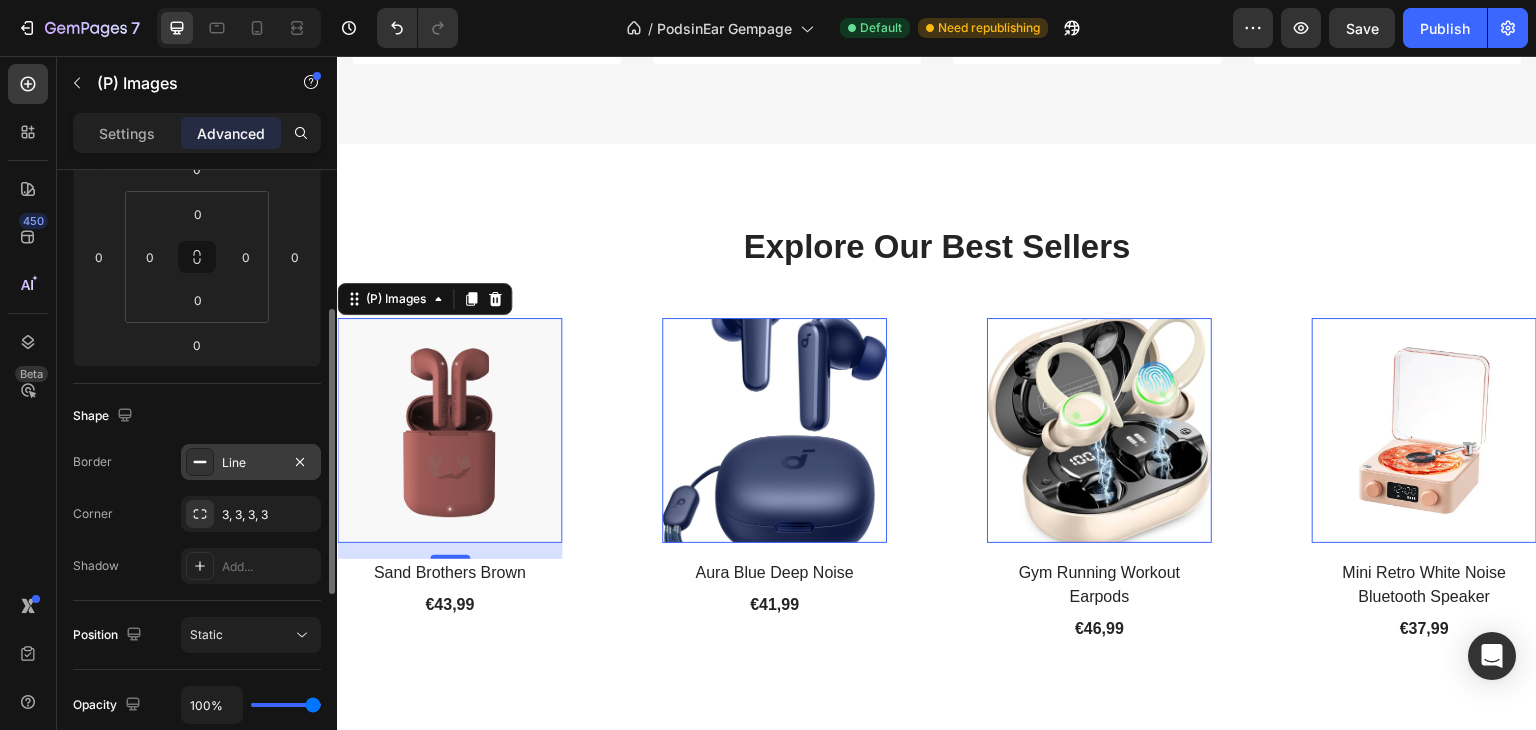 click on "Line" at bounding box center [251, 463] 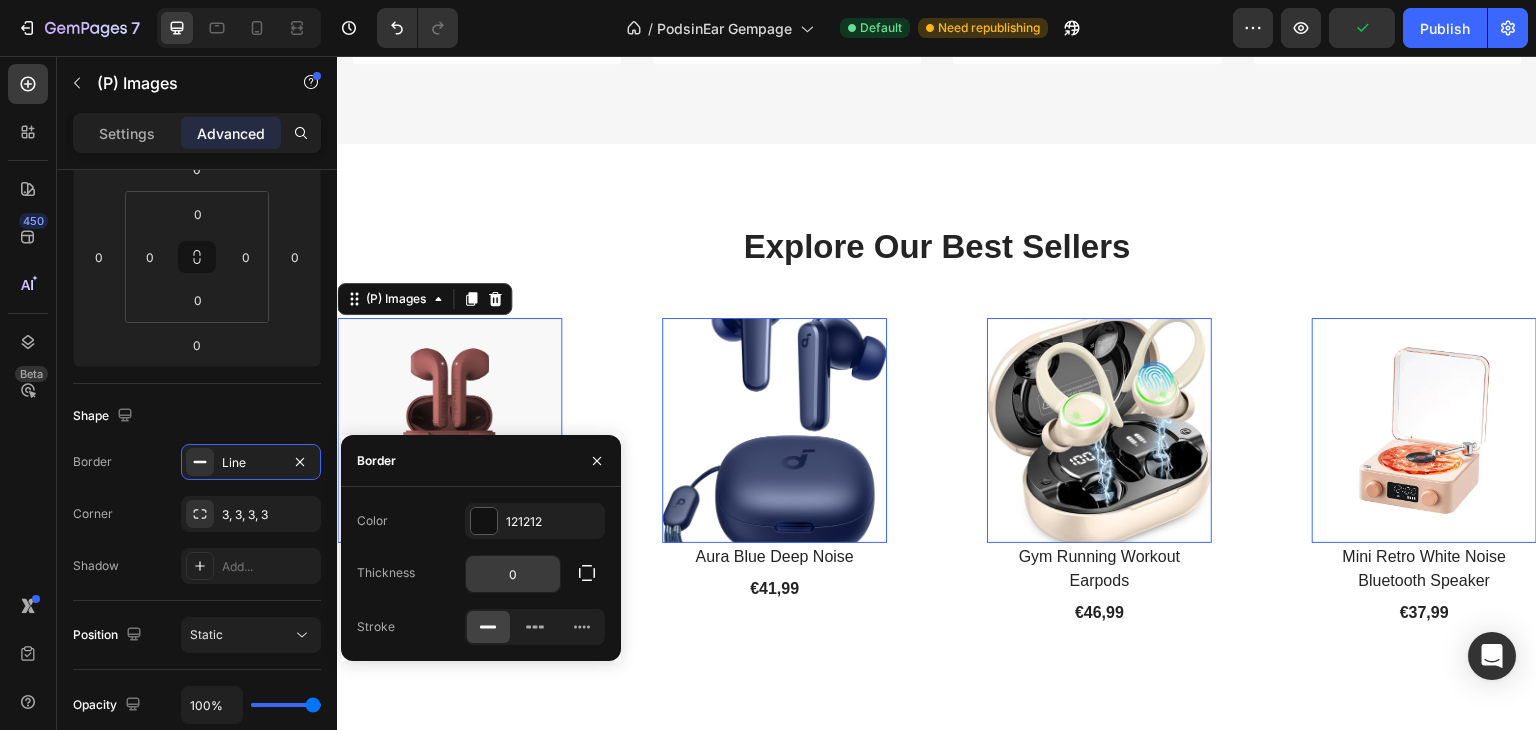 click on "0" at bounding box center [513, 574] 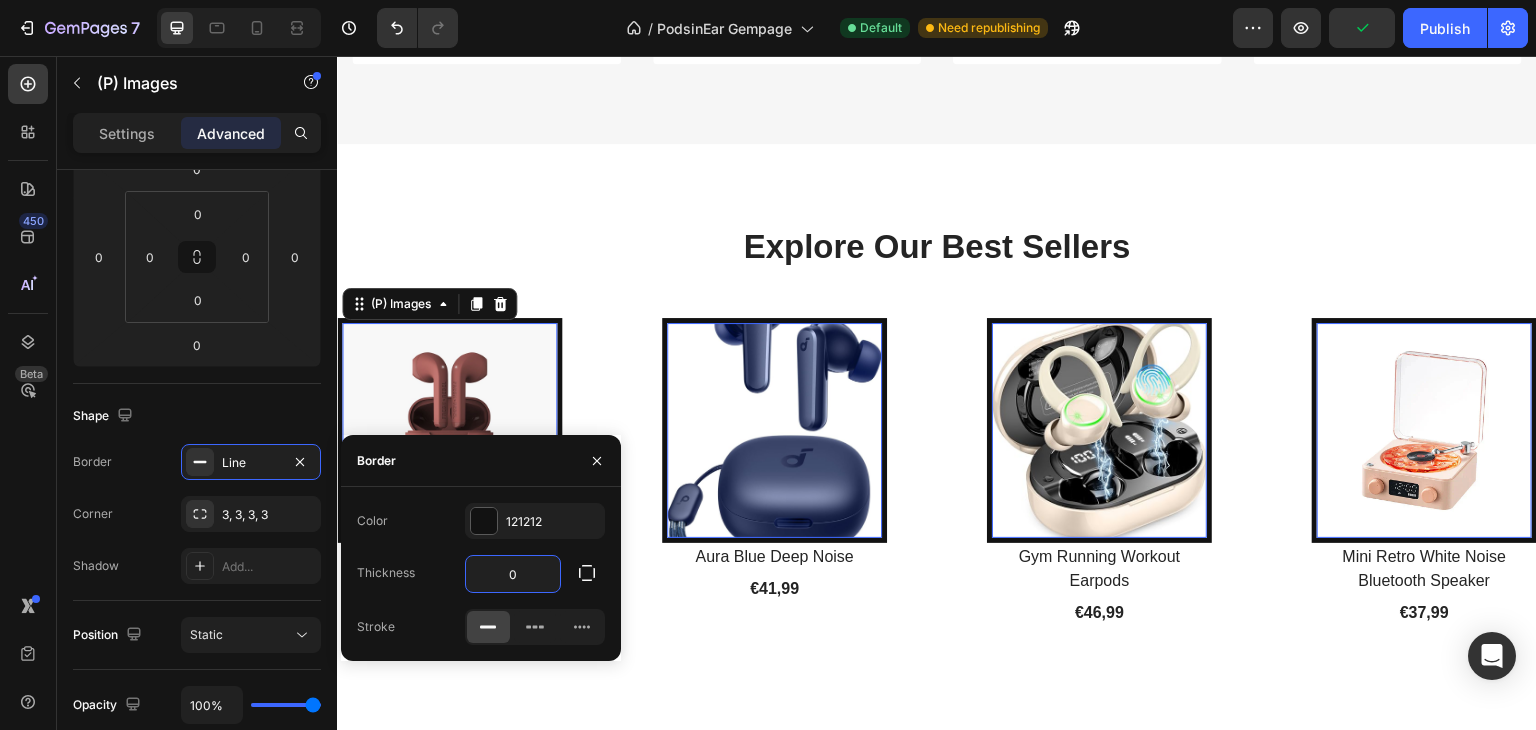 type on "5" 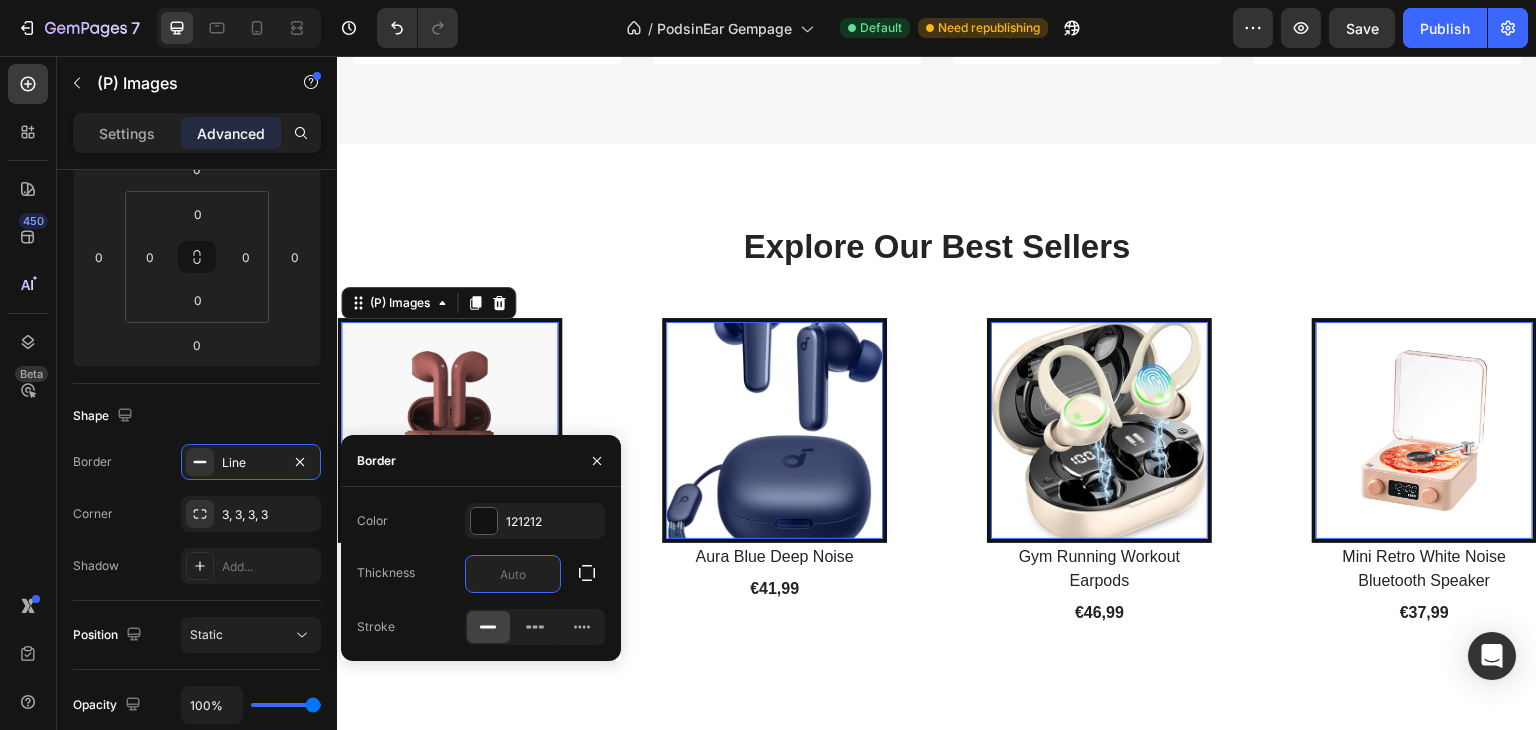 type on "4" 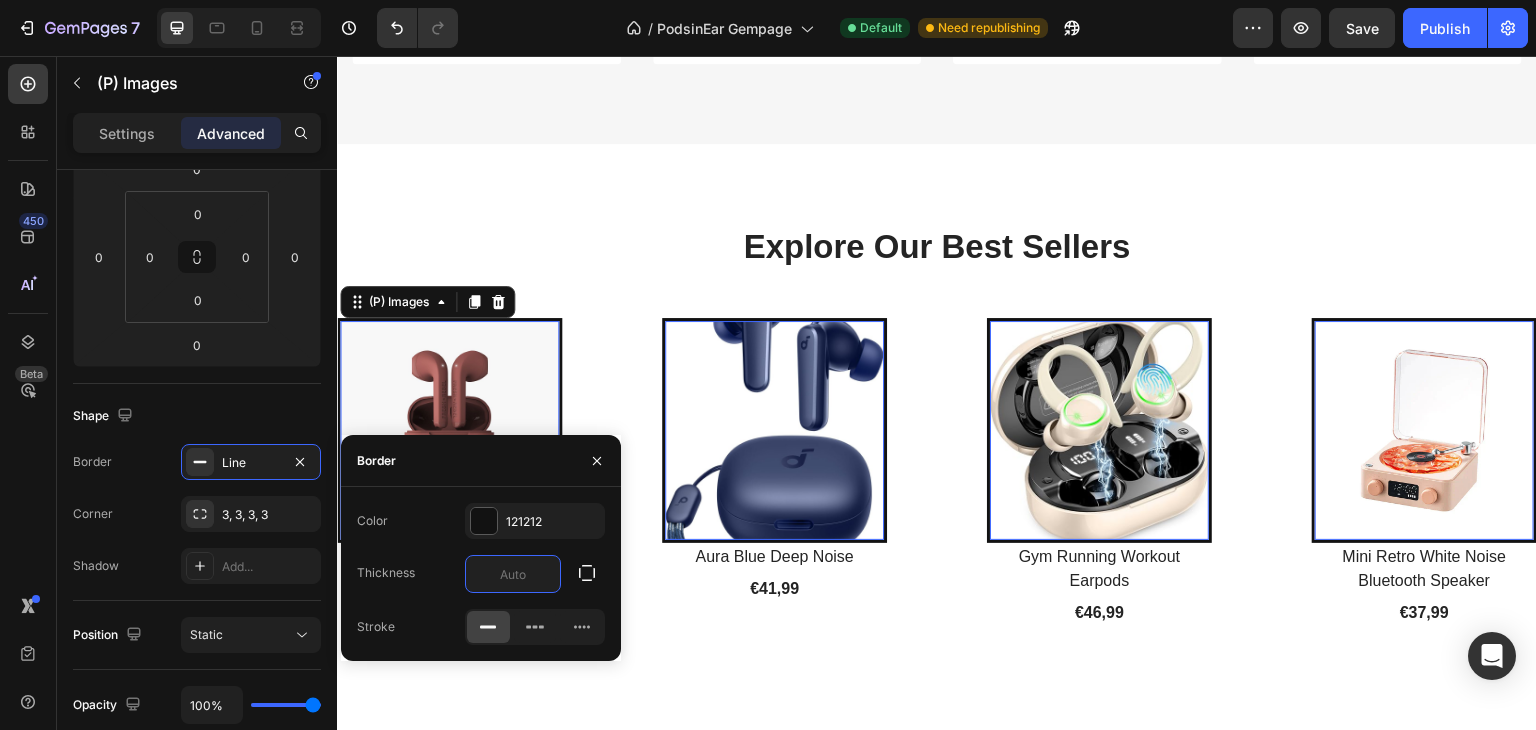 type on "4" 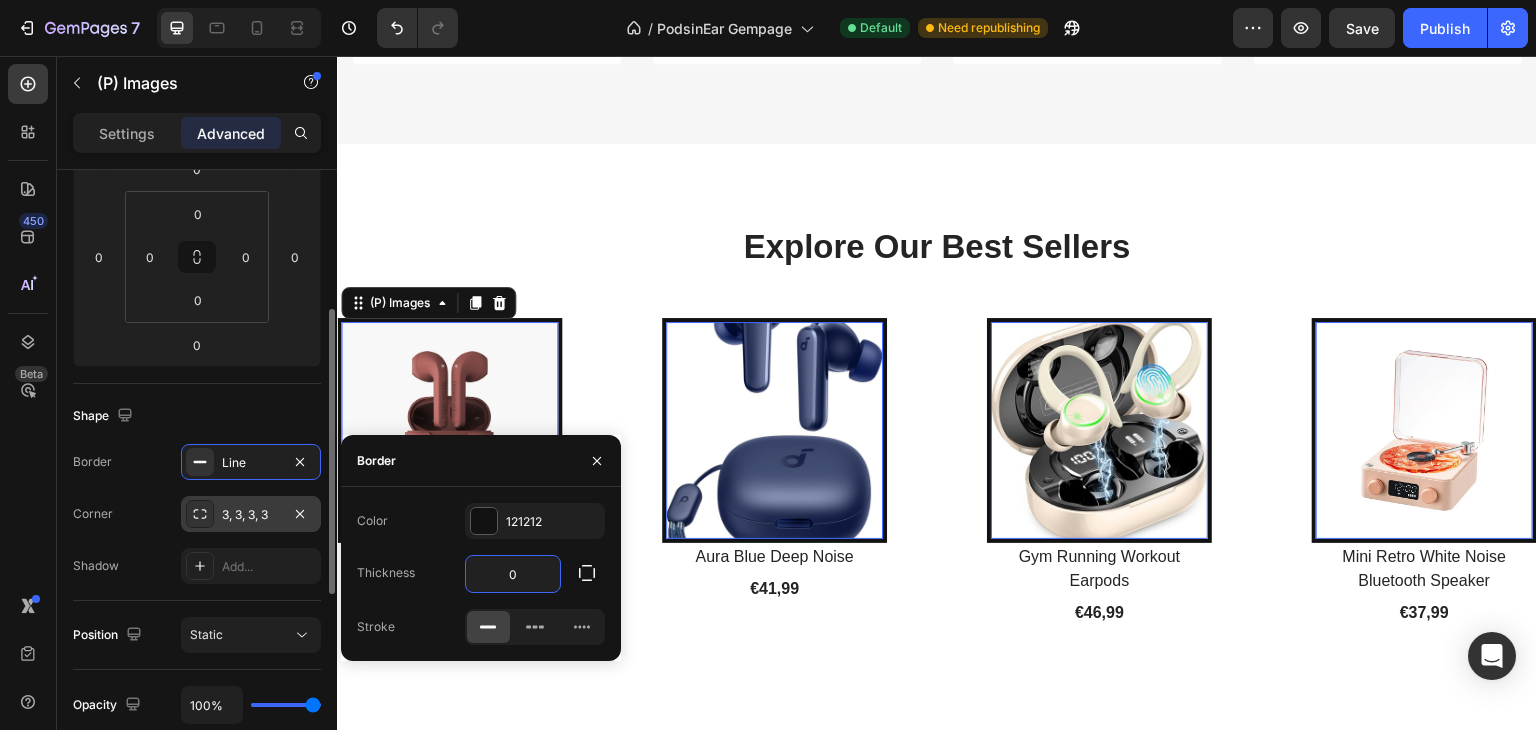 click on "3, 3, 3, 3" at bounding box center (251, 514) 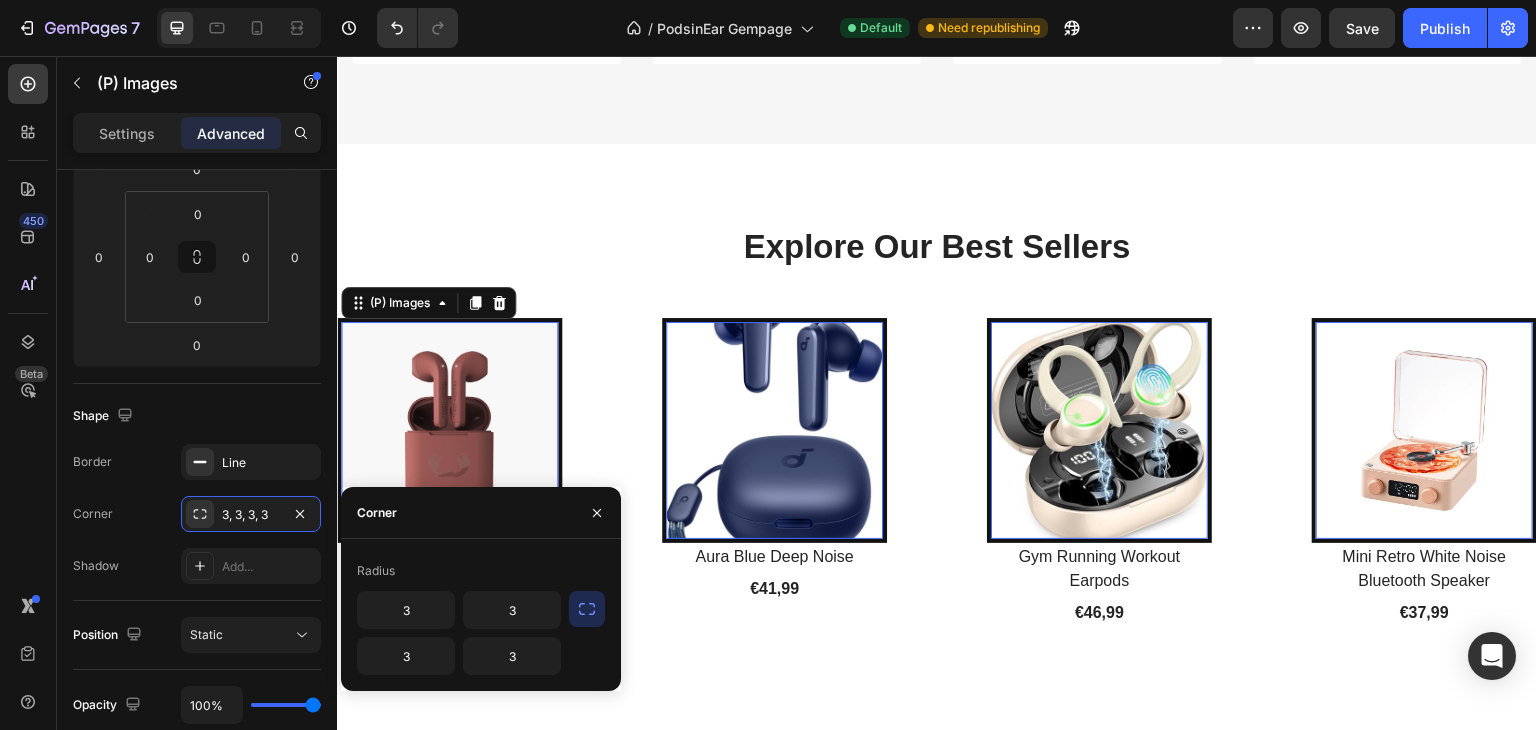 click 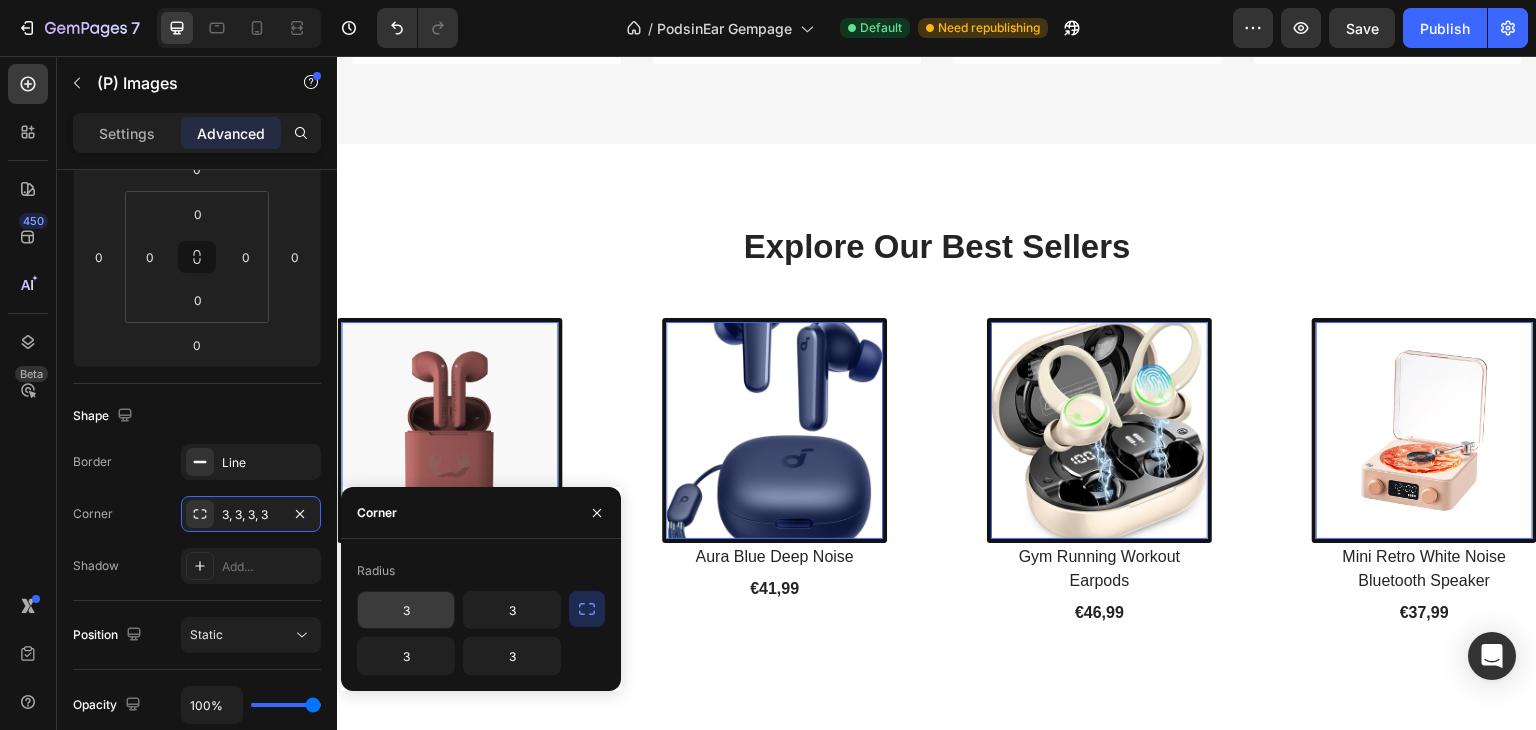 click on "3" at bounding box center (406, 610) 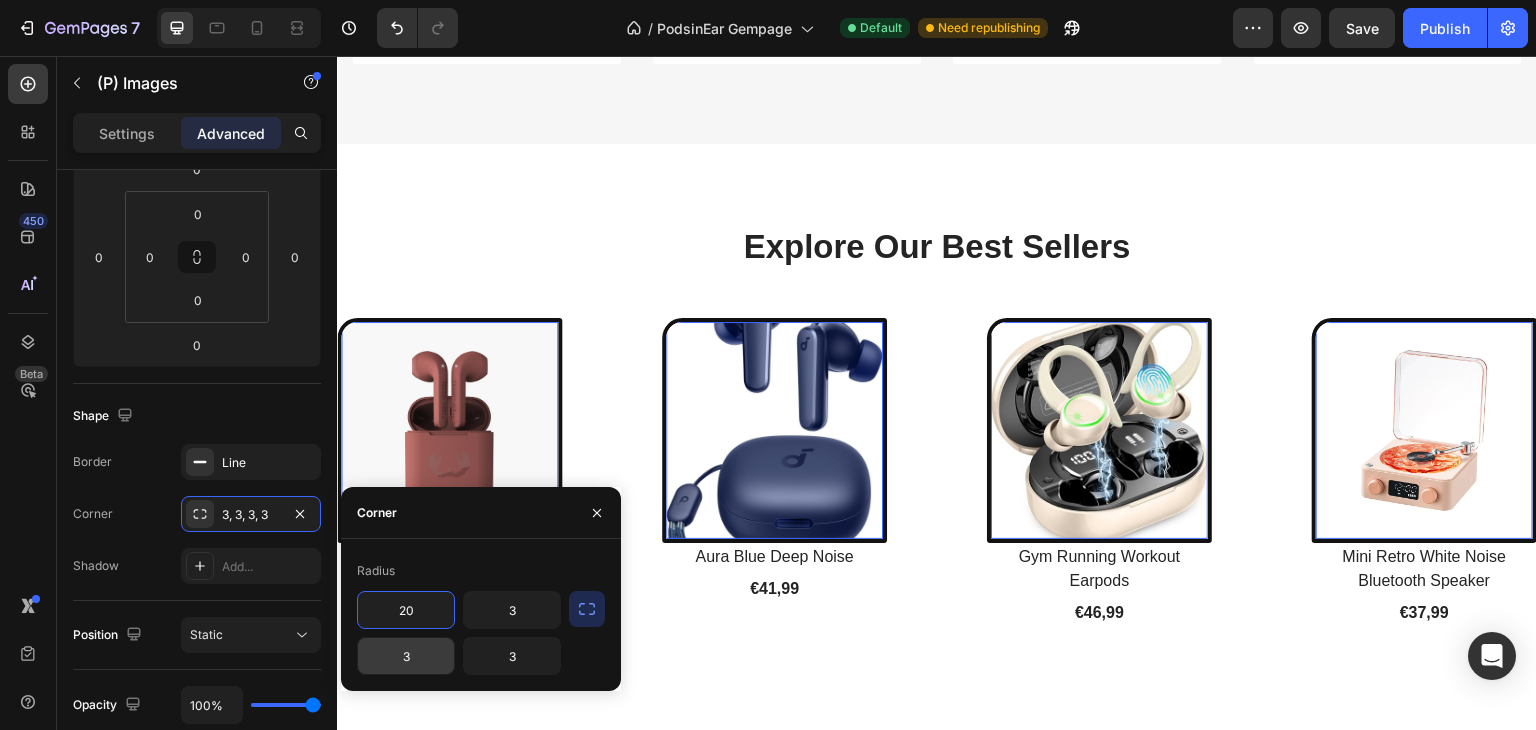 type on "3" 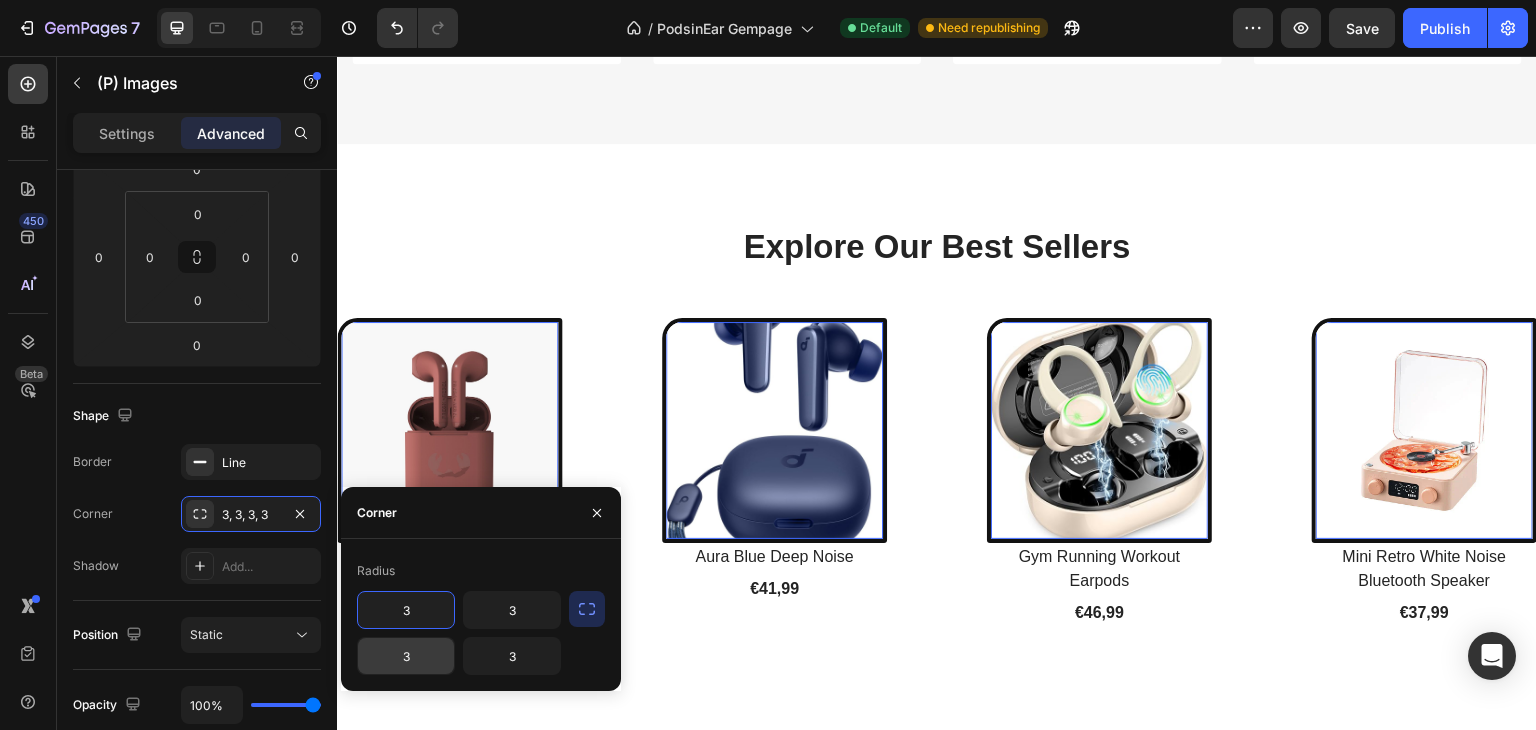 click on "3" at bounding box center (406, 656) 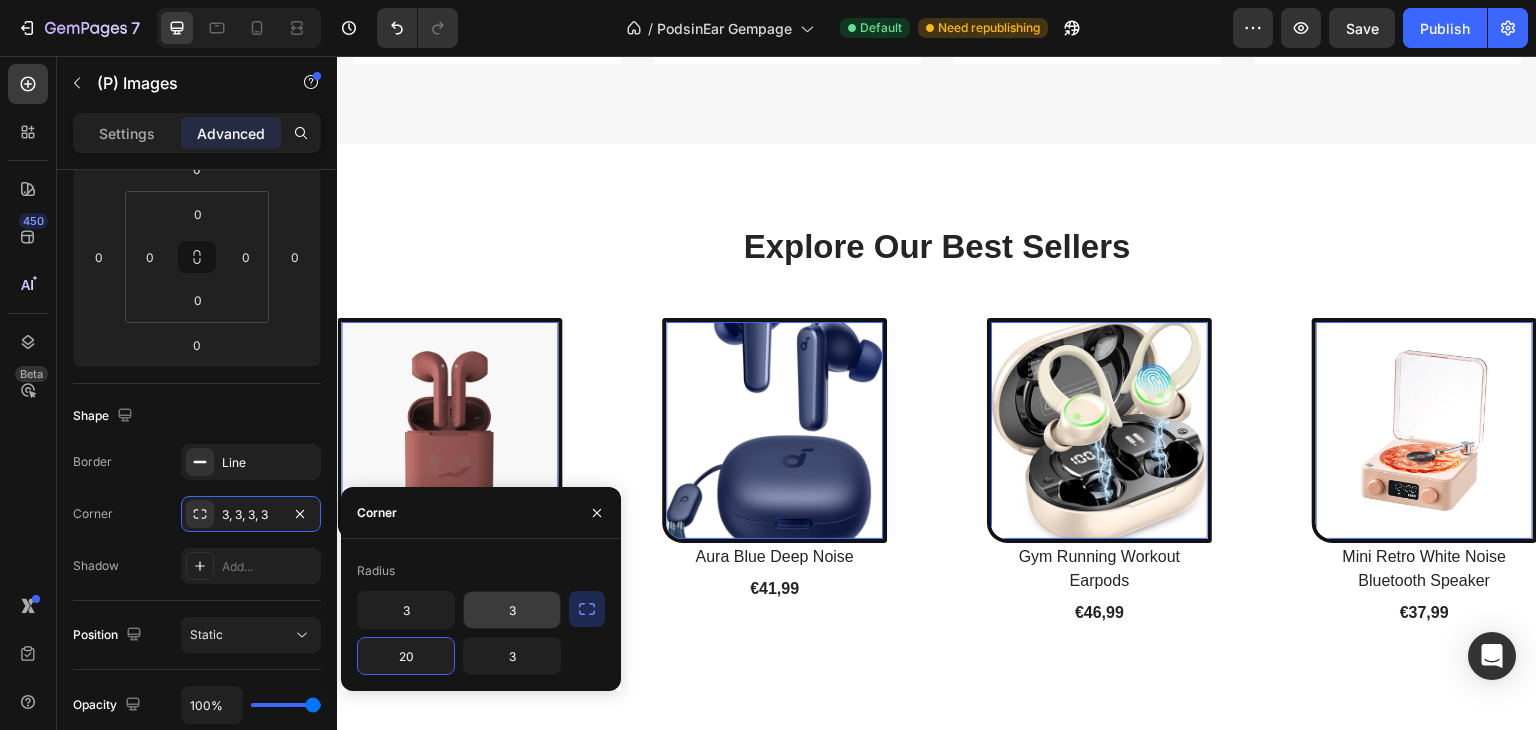 type on "3" 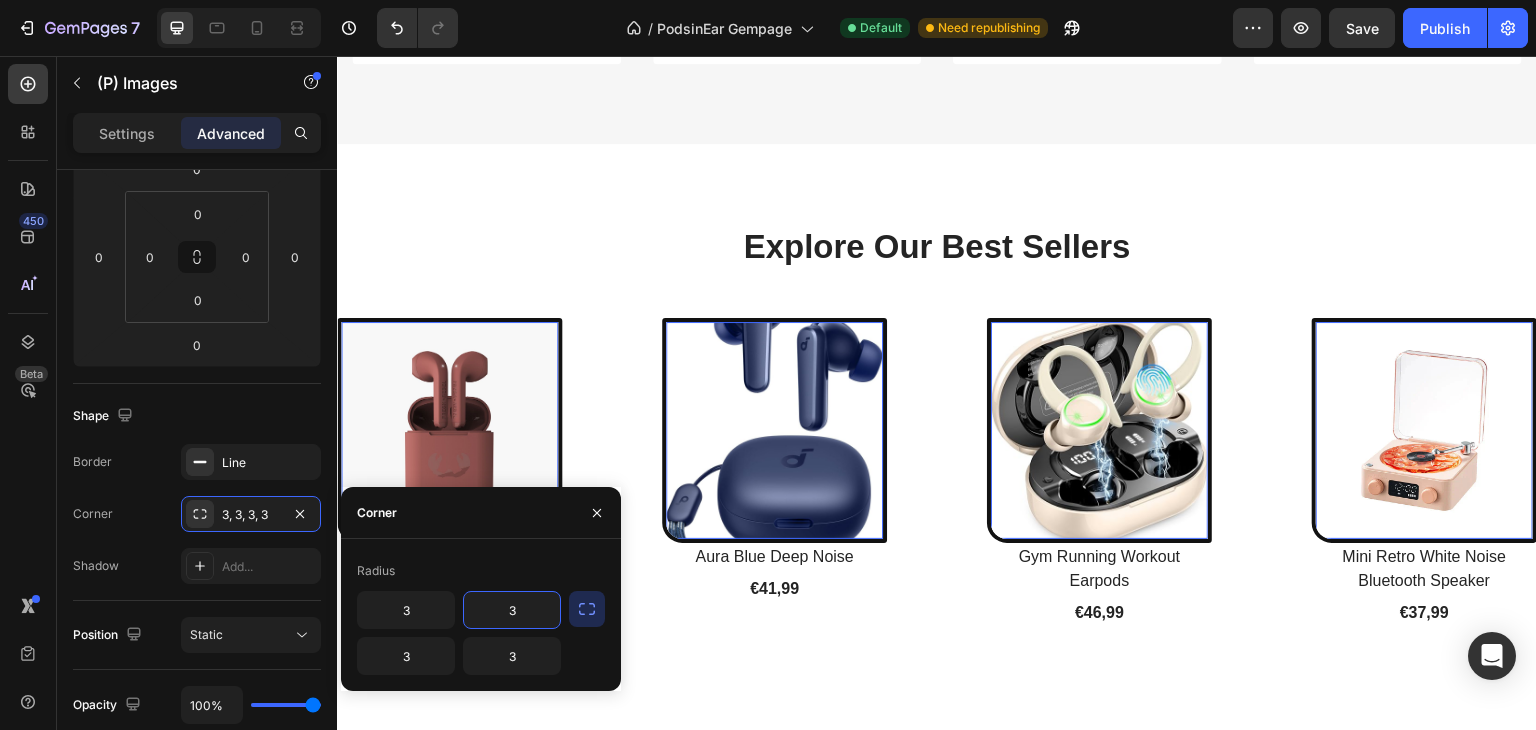 click on "3" at bounding box center [512, 610] 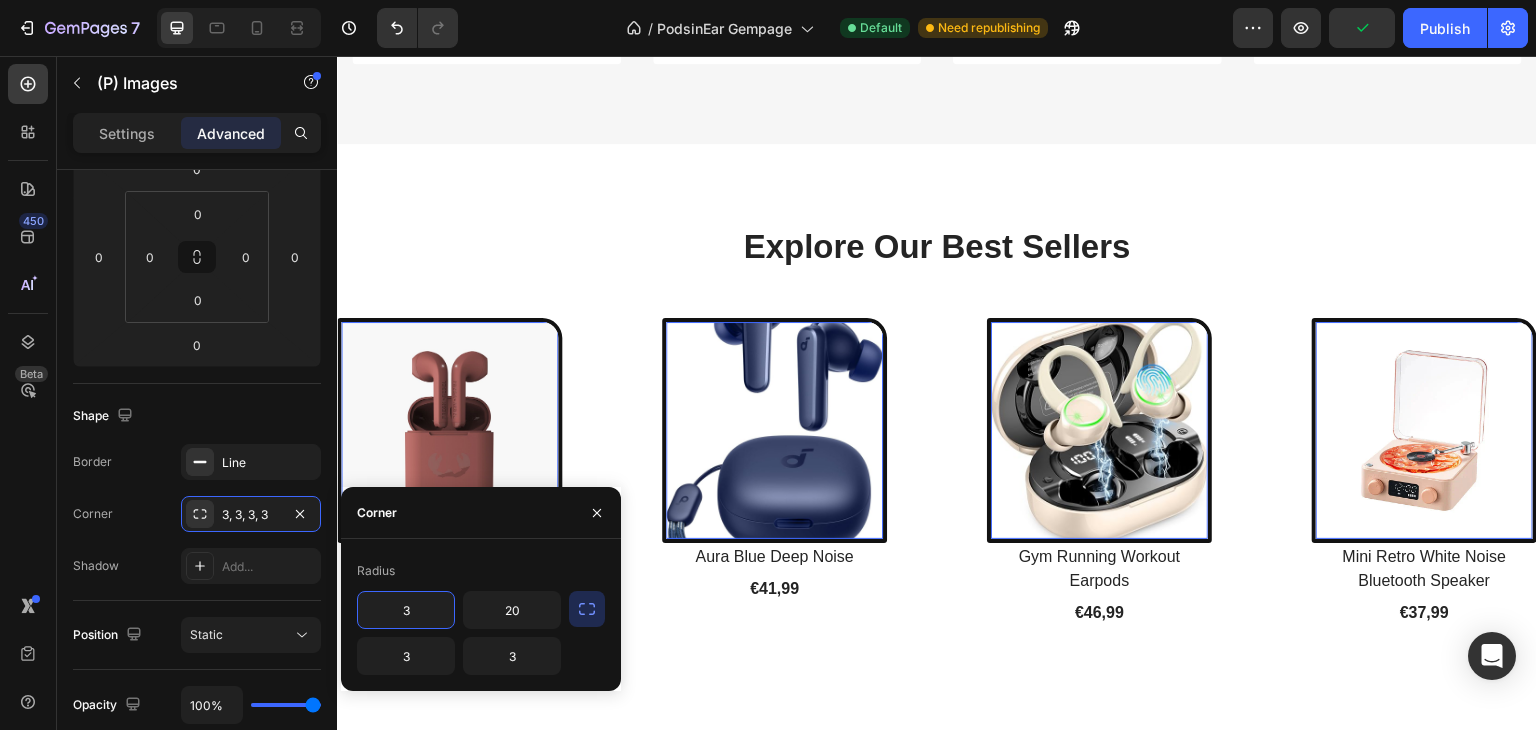 click on "3" at bounding box center (406, 610) 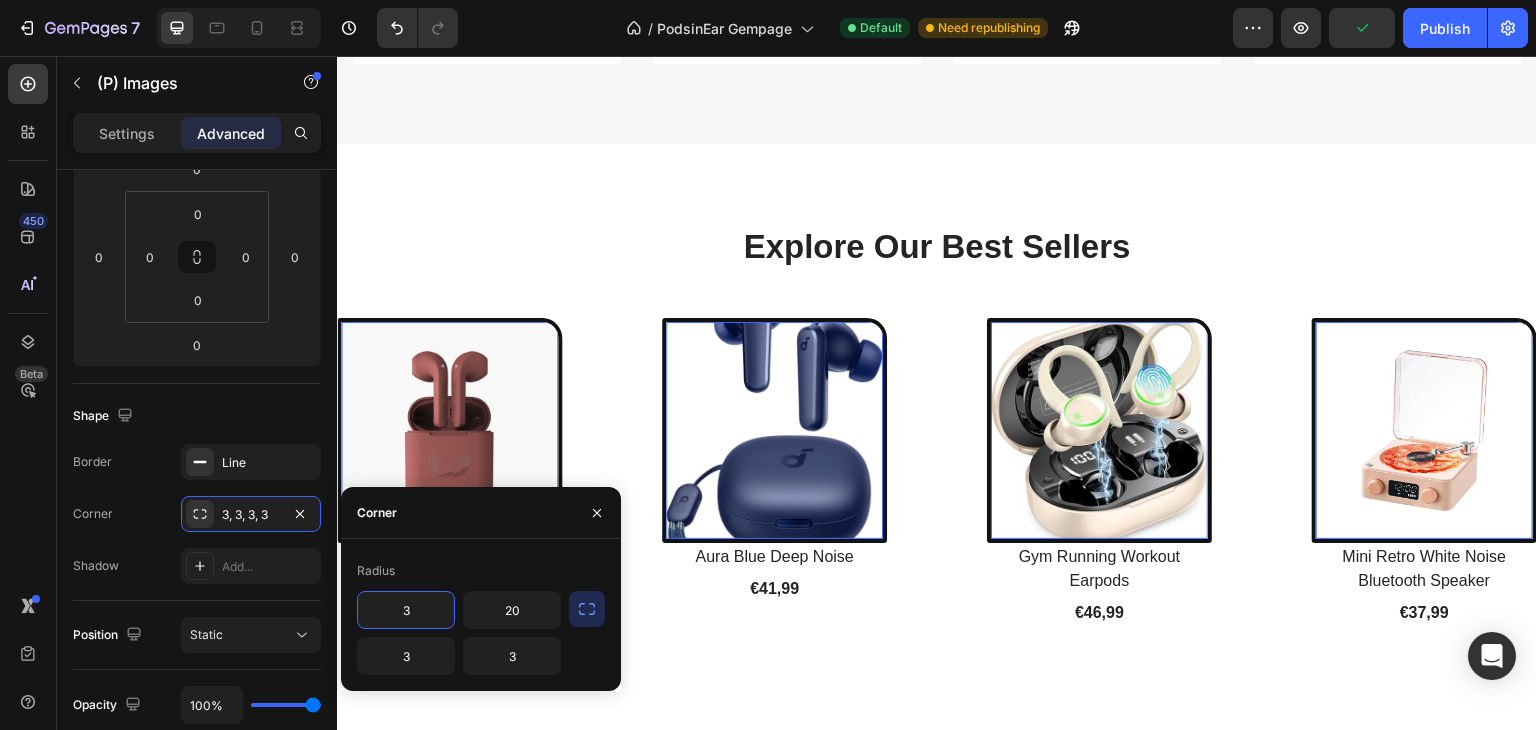 type on "3" 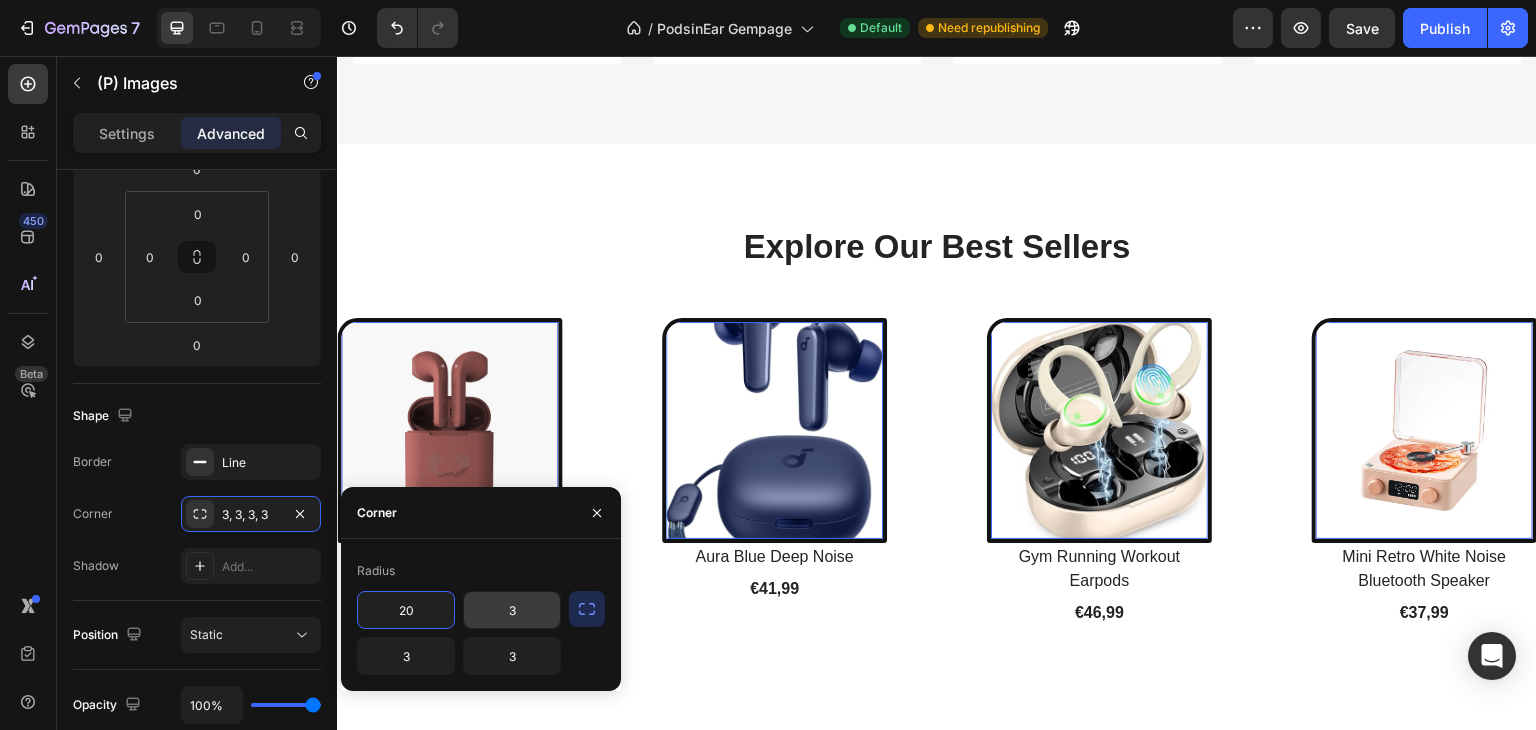 type on "3" 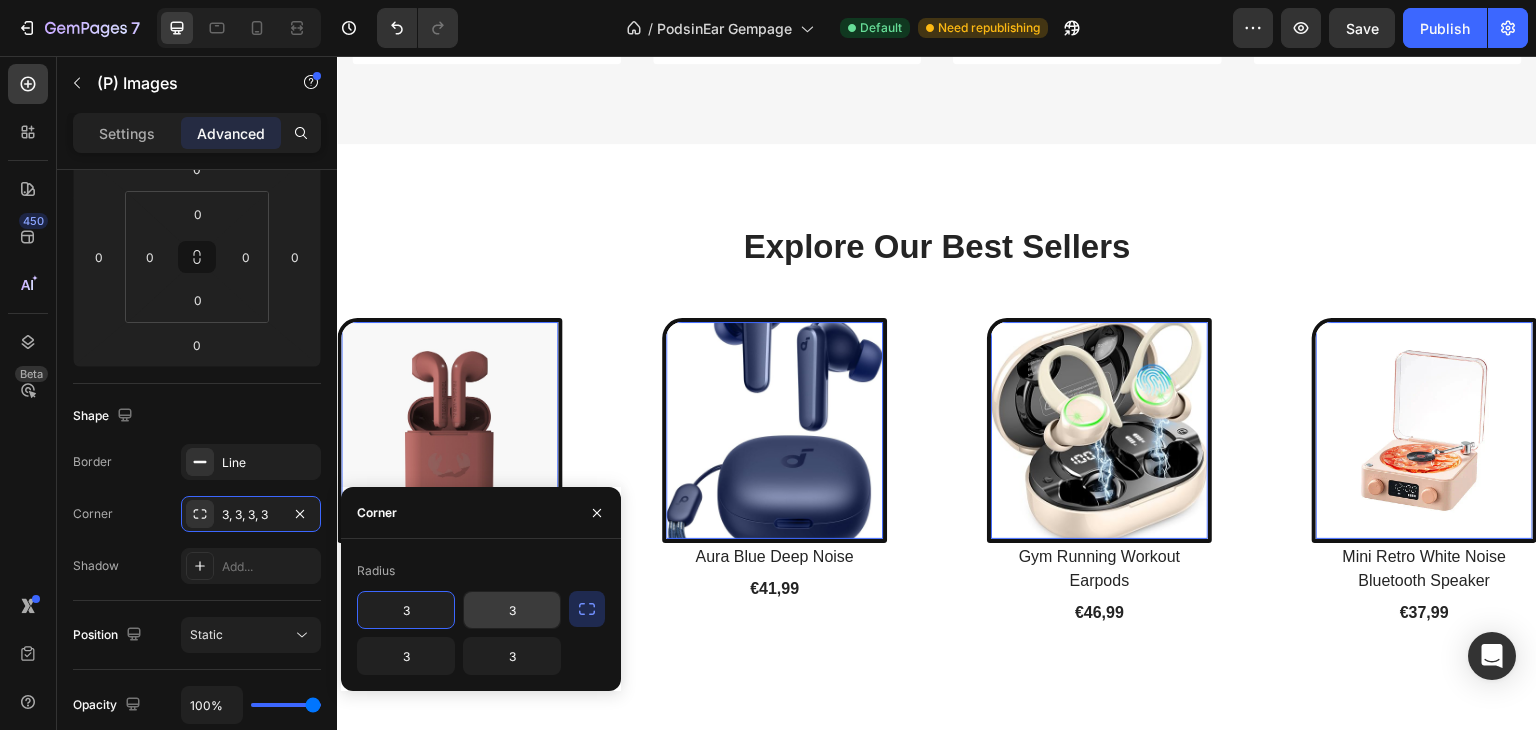 click on "3" at bounding box center [512, 610] 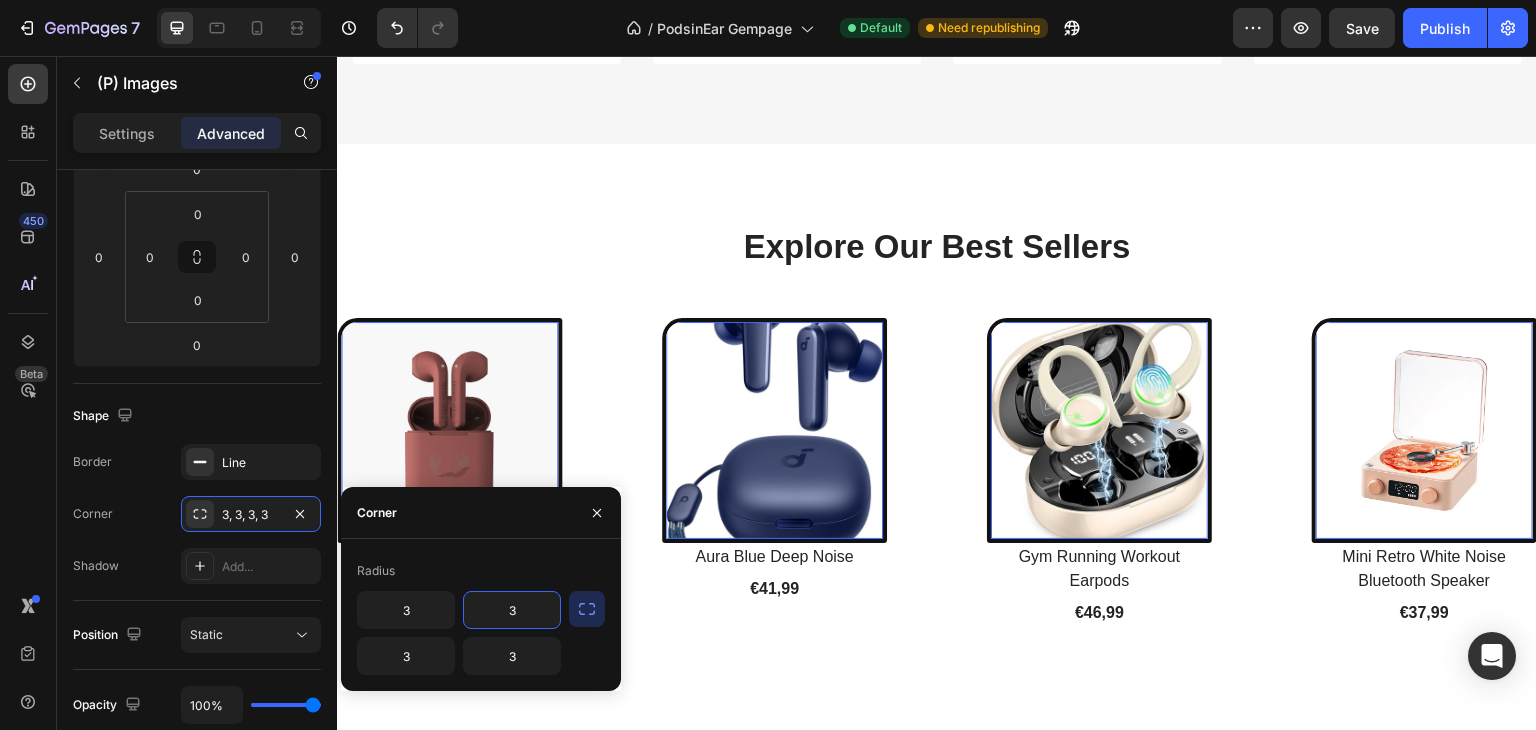 click on "3" at bounding box center [512, 610] 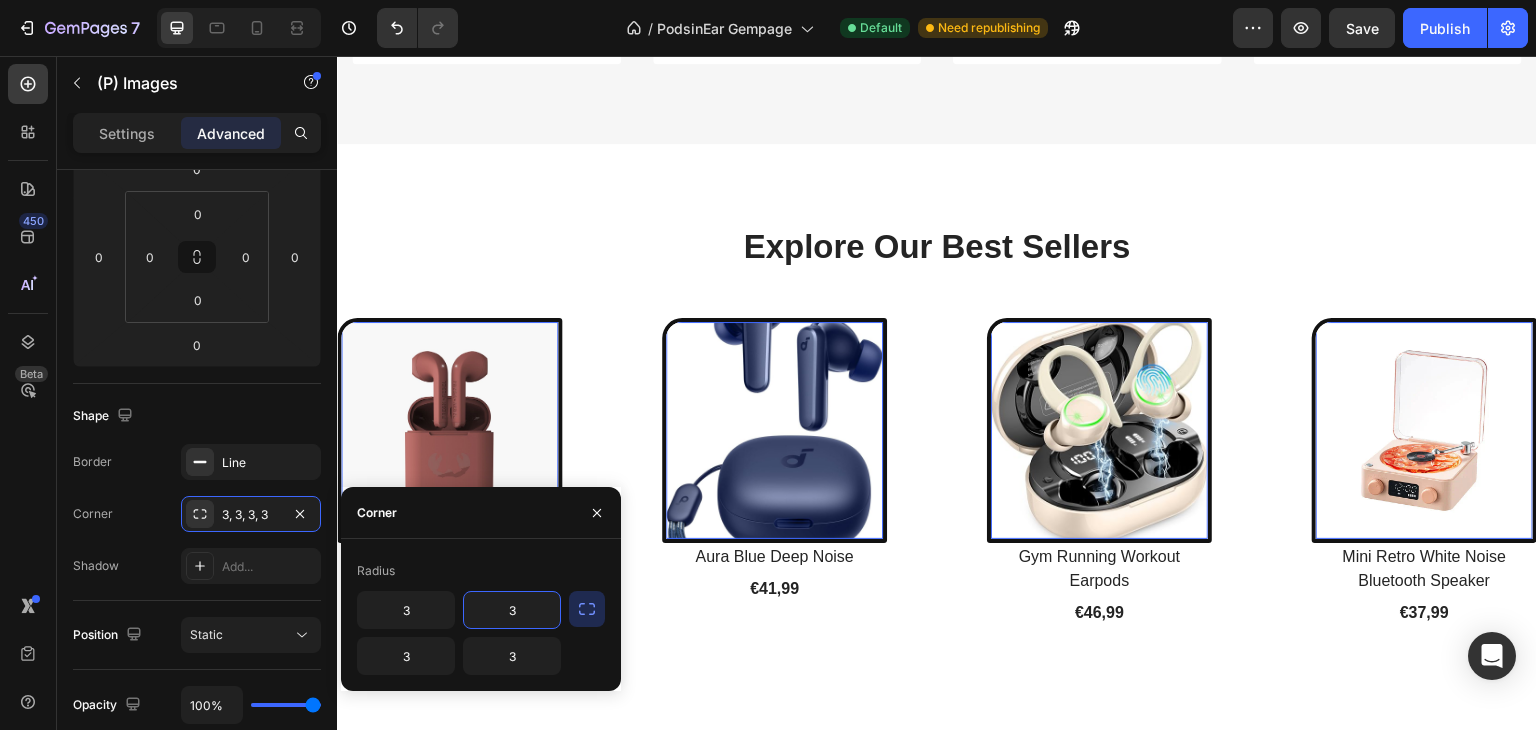 click on "3" at bounding box center (512, 610) 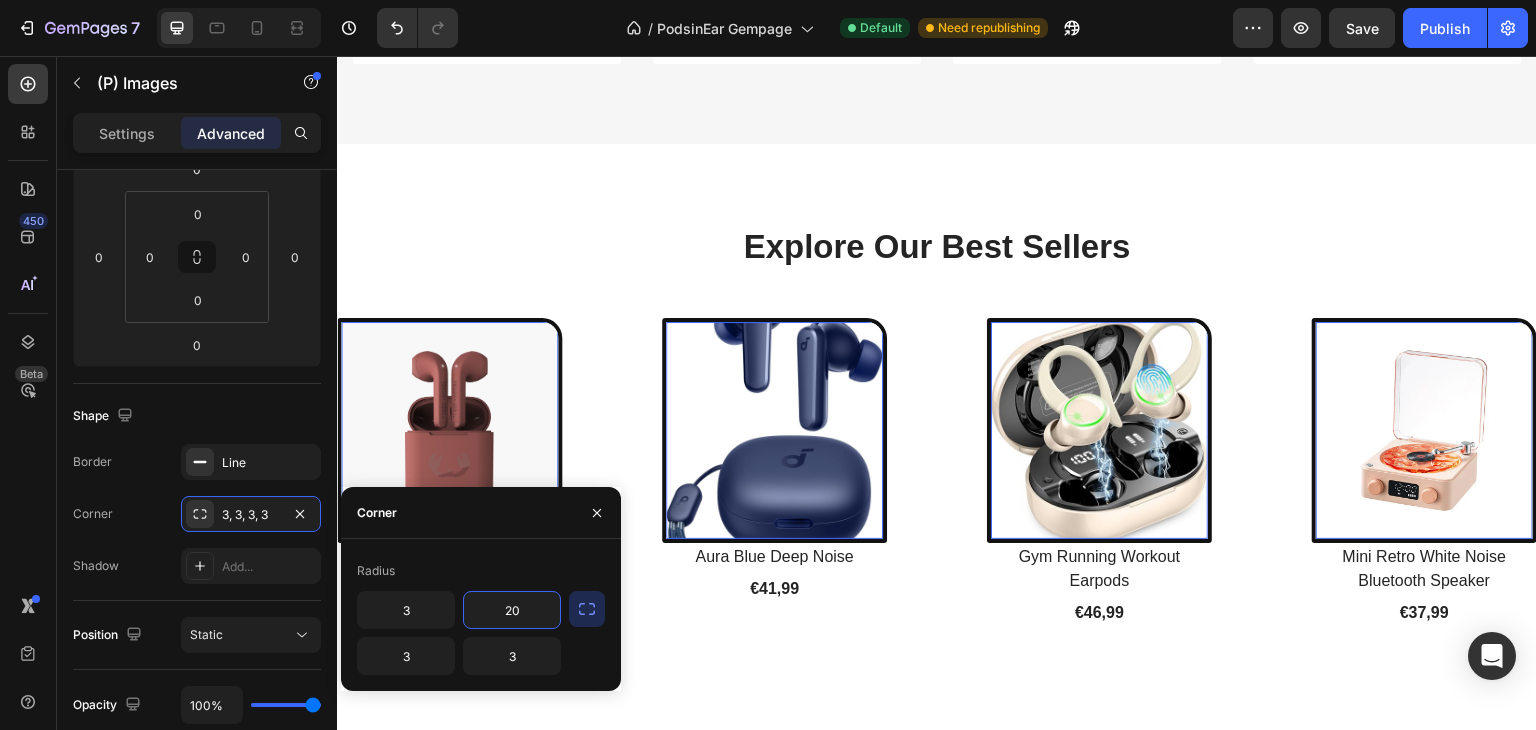 type on "3" 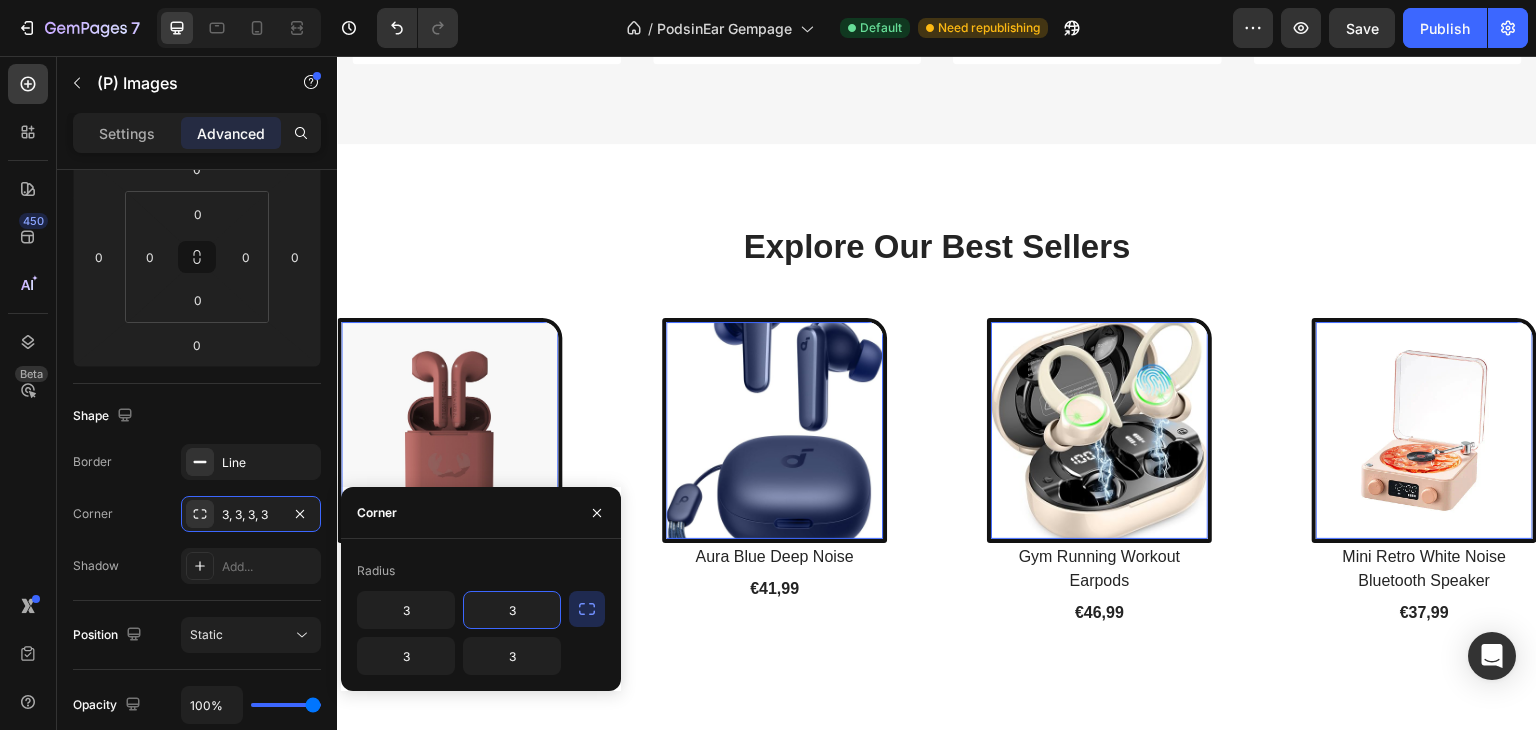 click 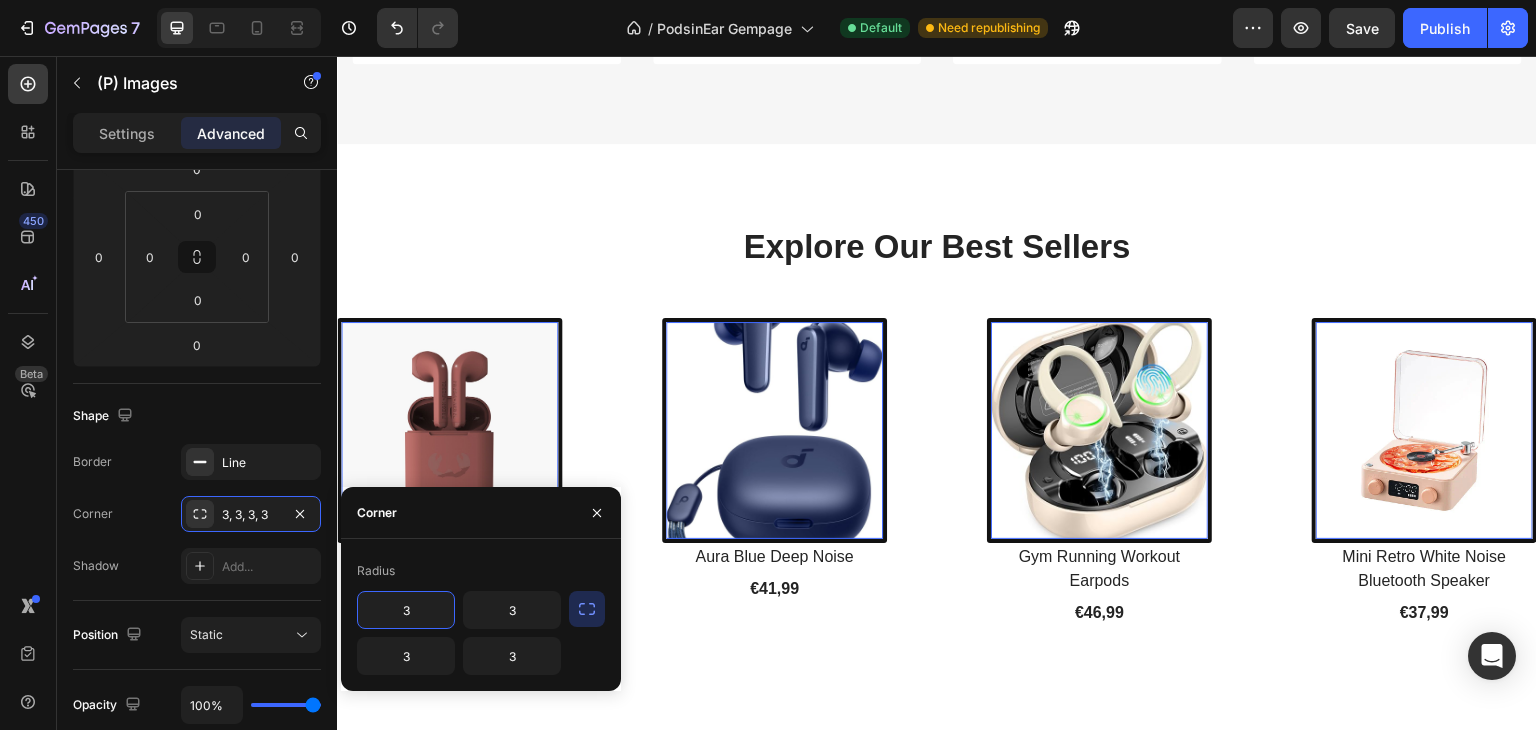 click on "3" at bounding box center [406, 610] 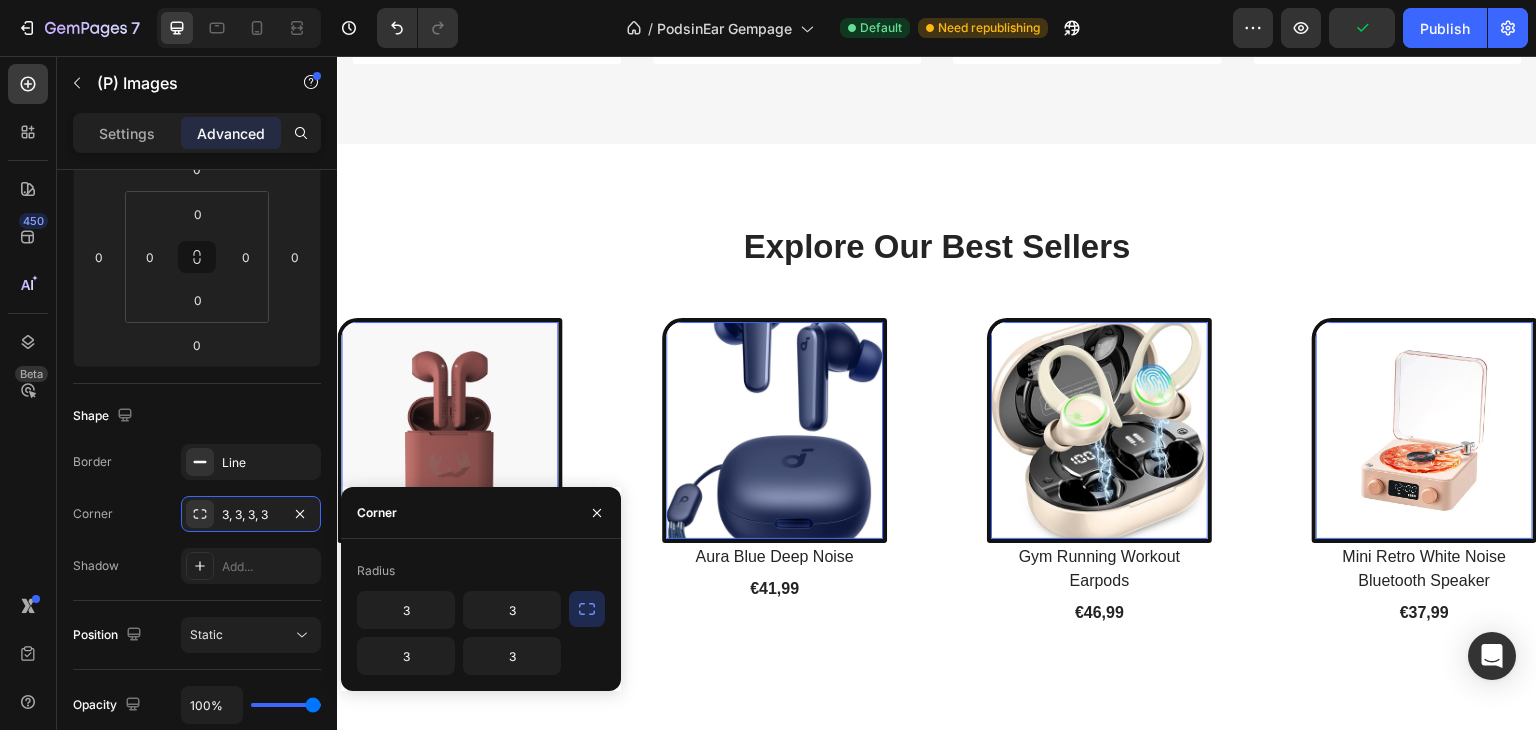 click on "Radius 3 3 3 3" at bounding box center [481, 615] 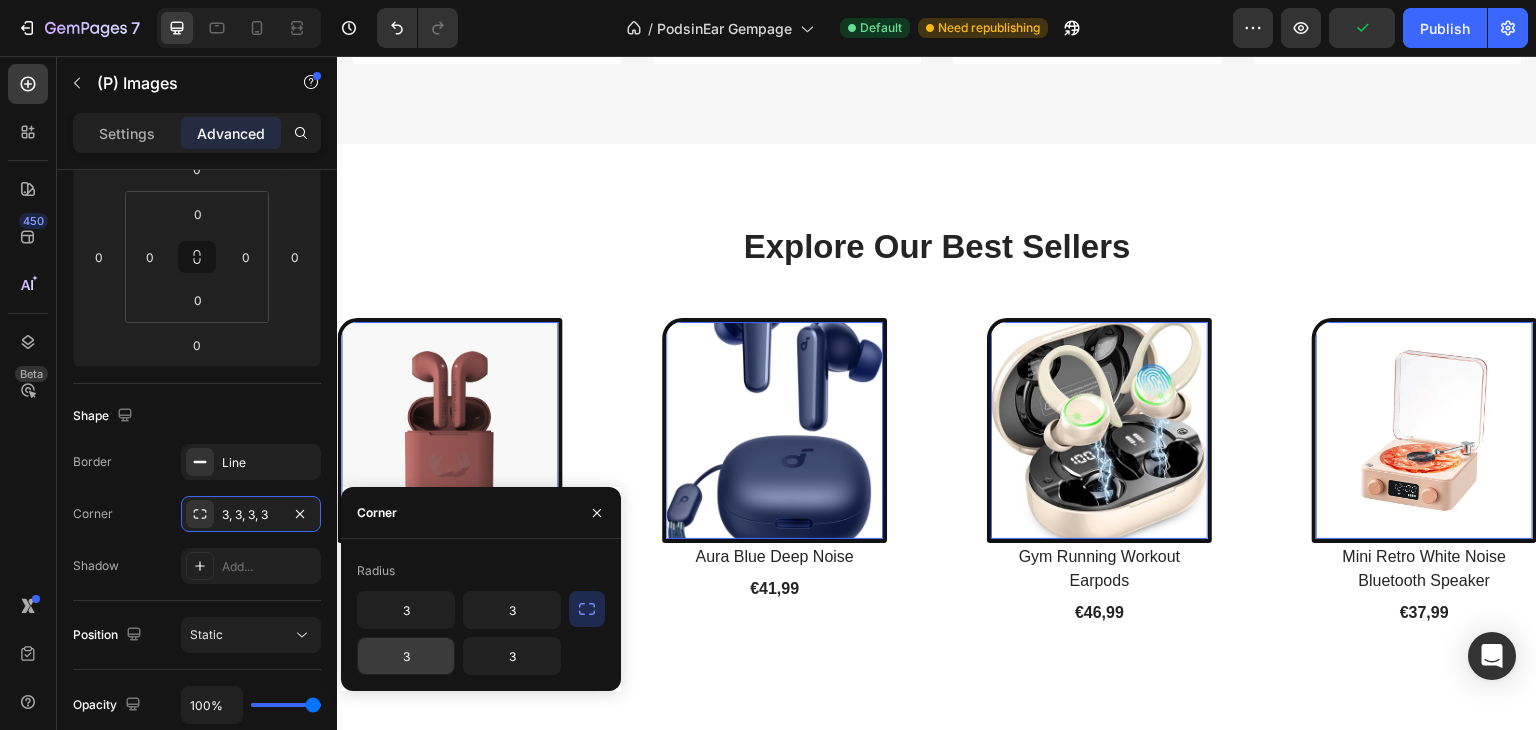 click on "3" at bounding box center (406, 656) 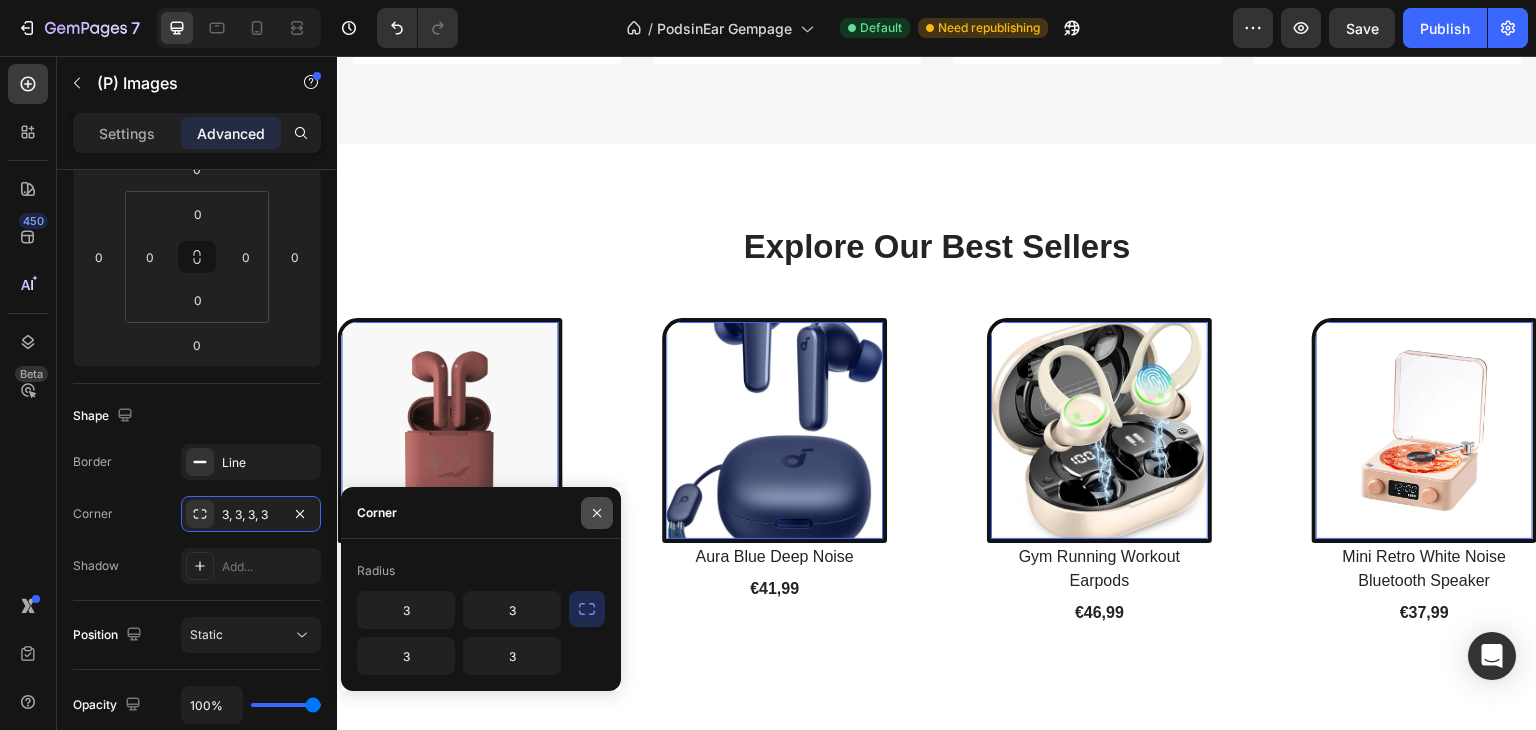 click at bounding box center (597, 513) 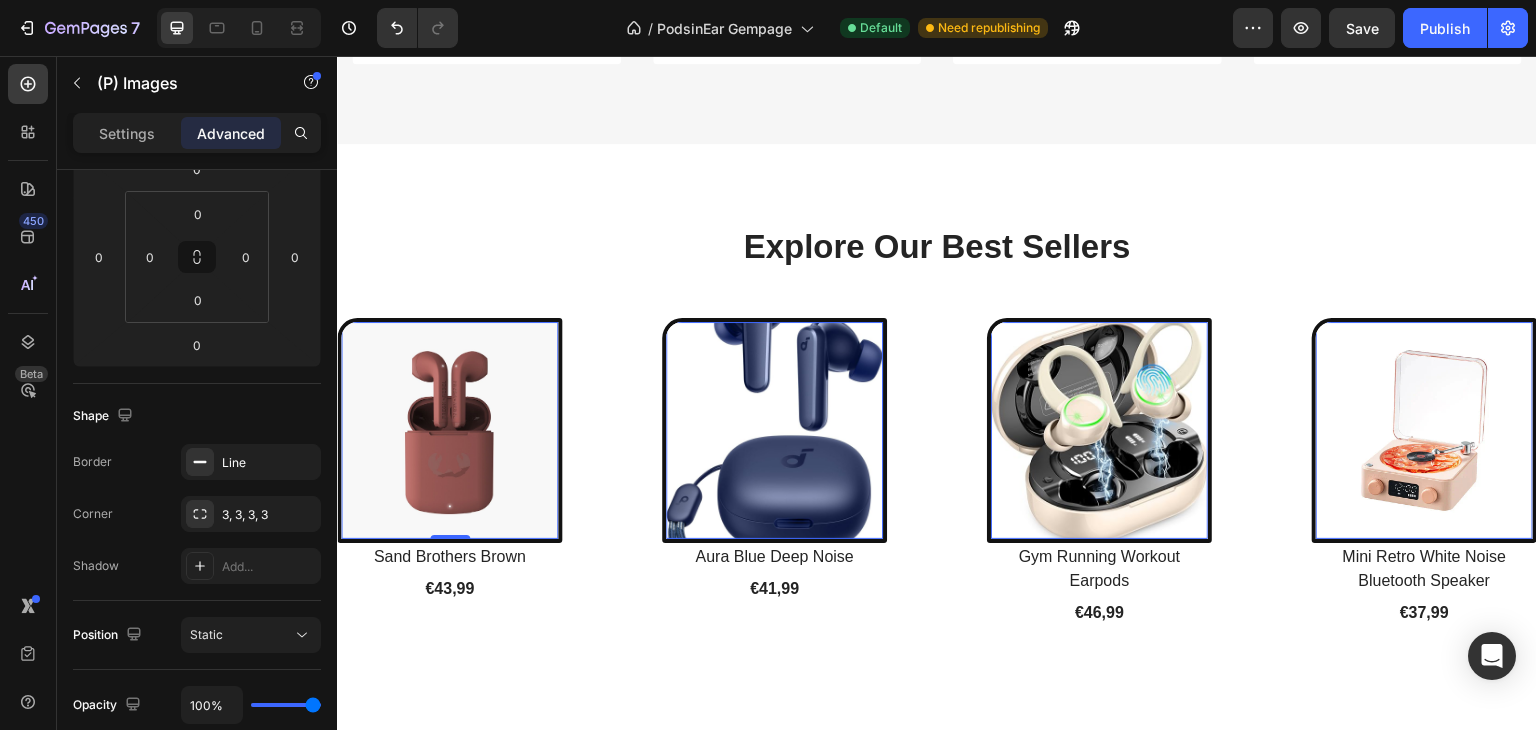 click at bounding box center (449, 430) 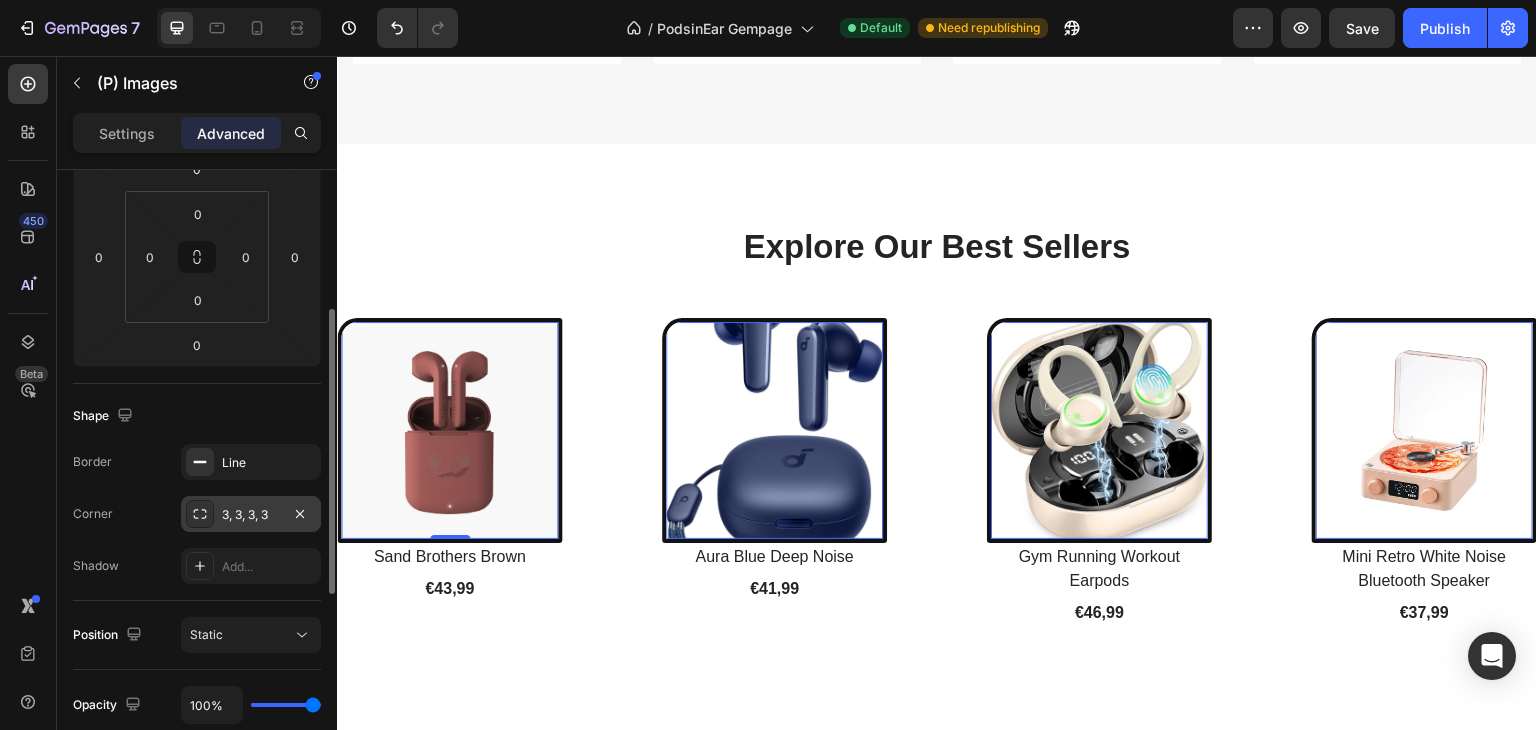 click 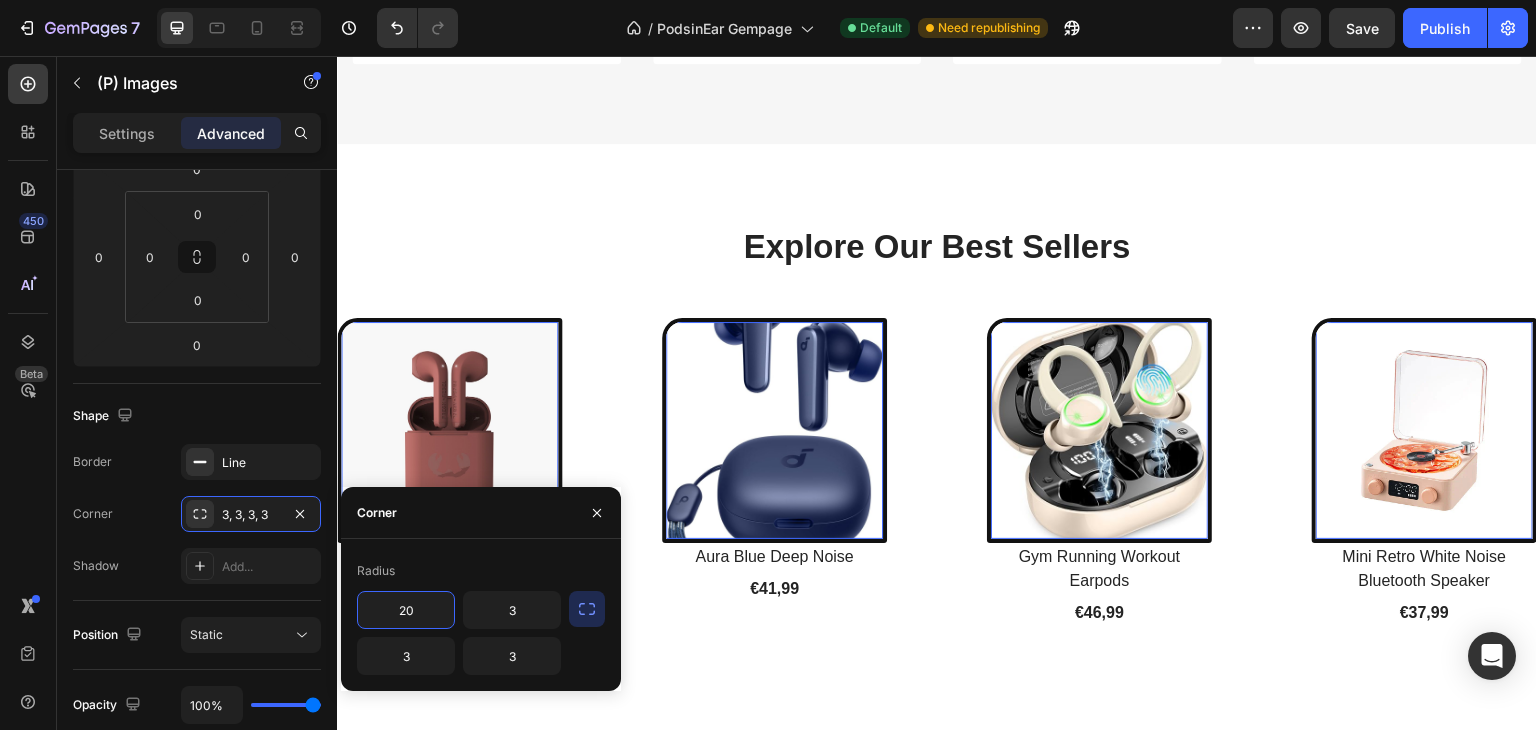 type on "3" 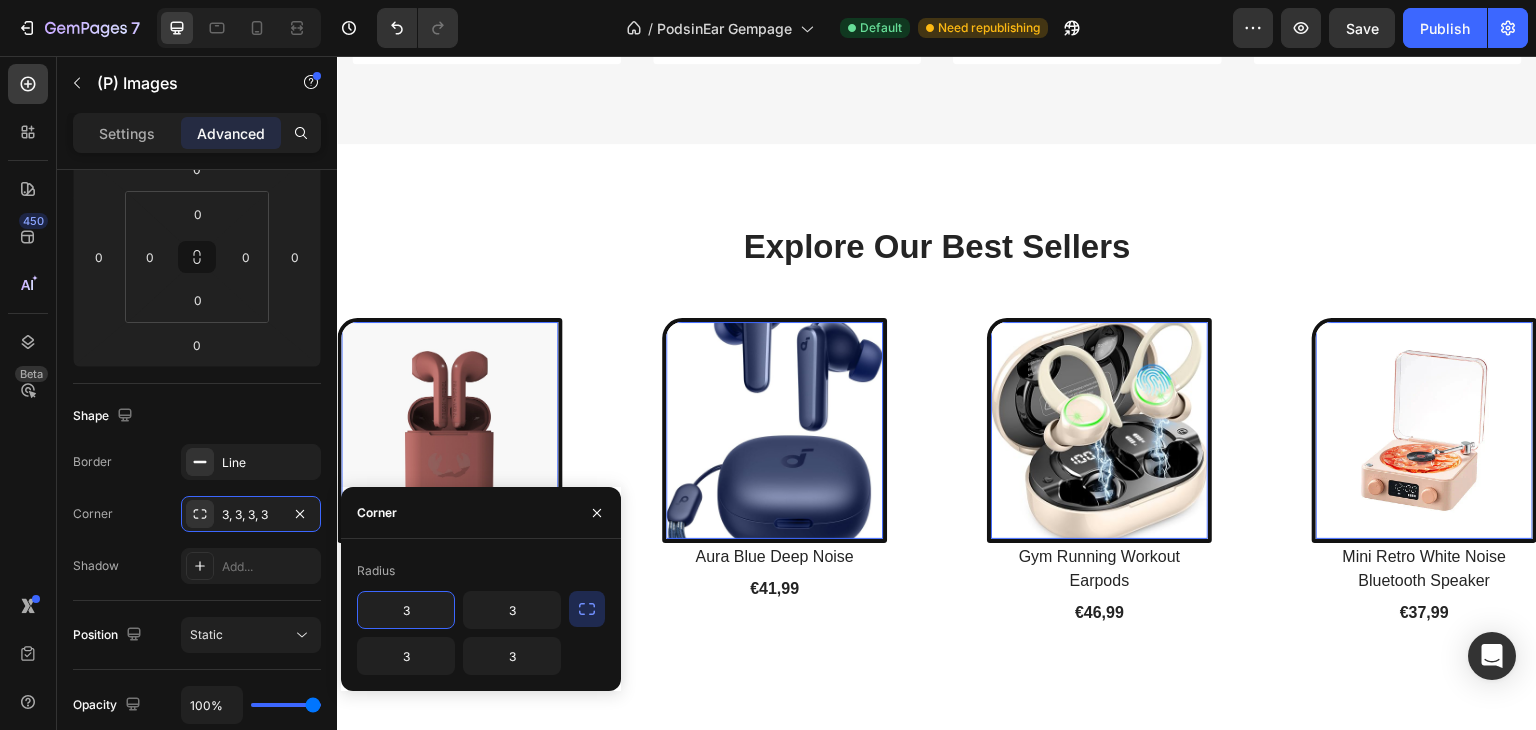 click on "Radius 3 3 3 3" at bounding box center [481, 615] 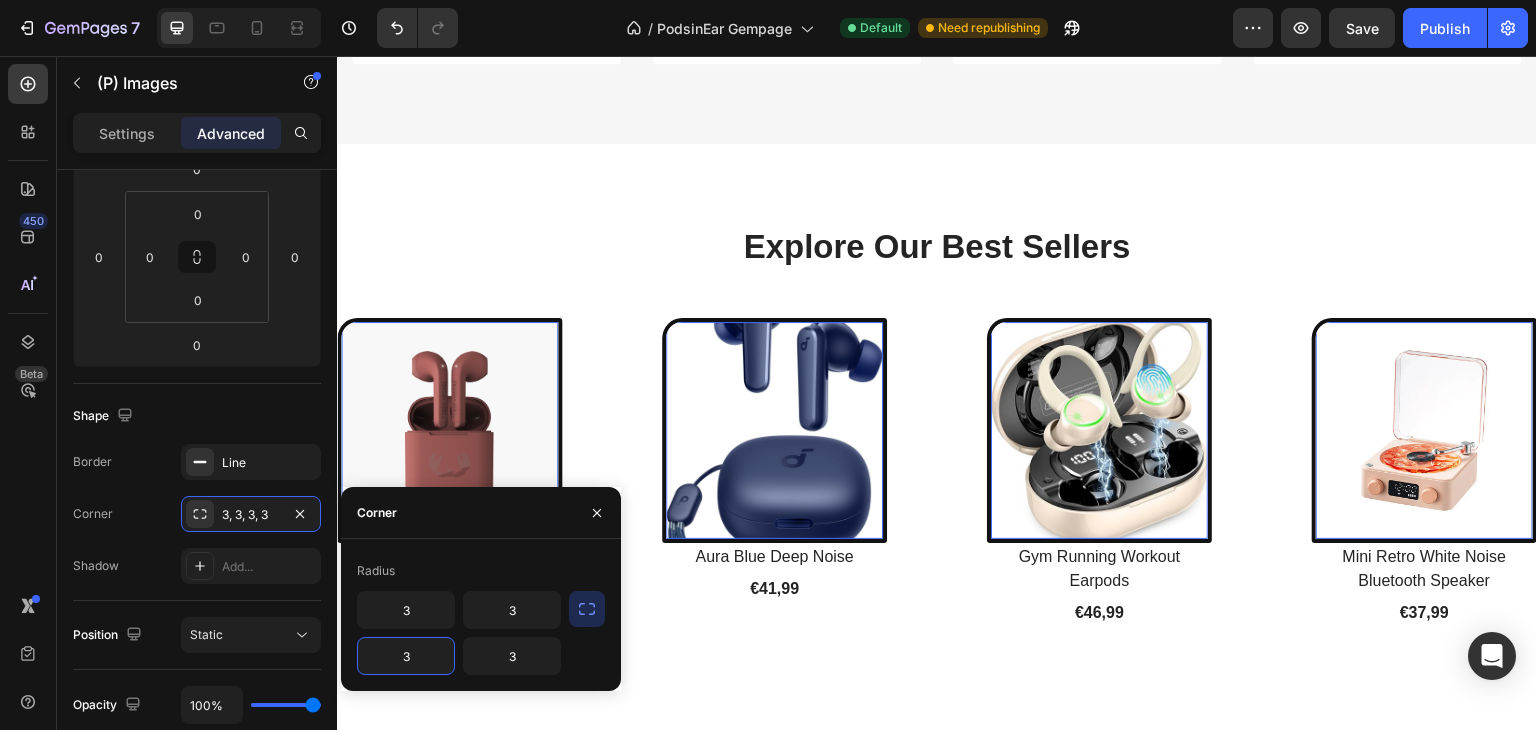 click on "3" at bounding box center (406, 656) 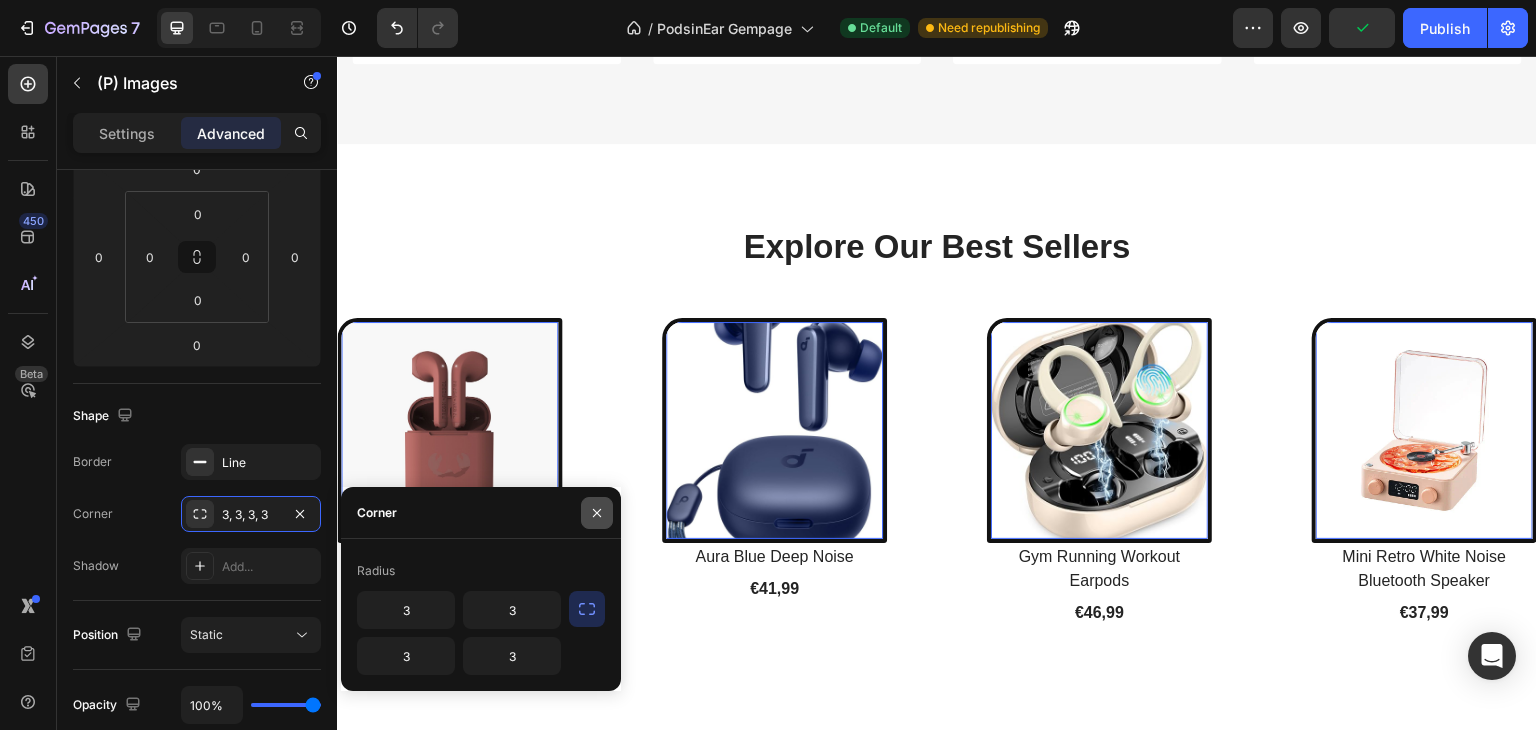 drag, startPoint x: 587, startPoint y: 503, endPoint x: 252, endPoint y: 459, distance: 337.8772 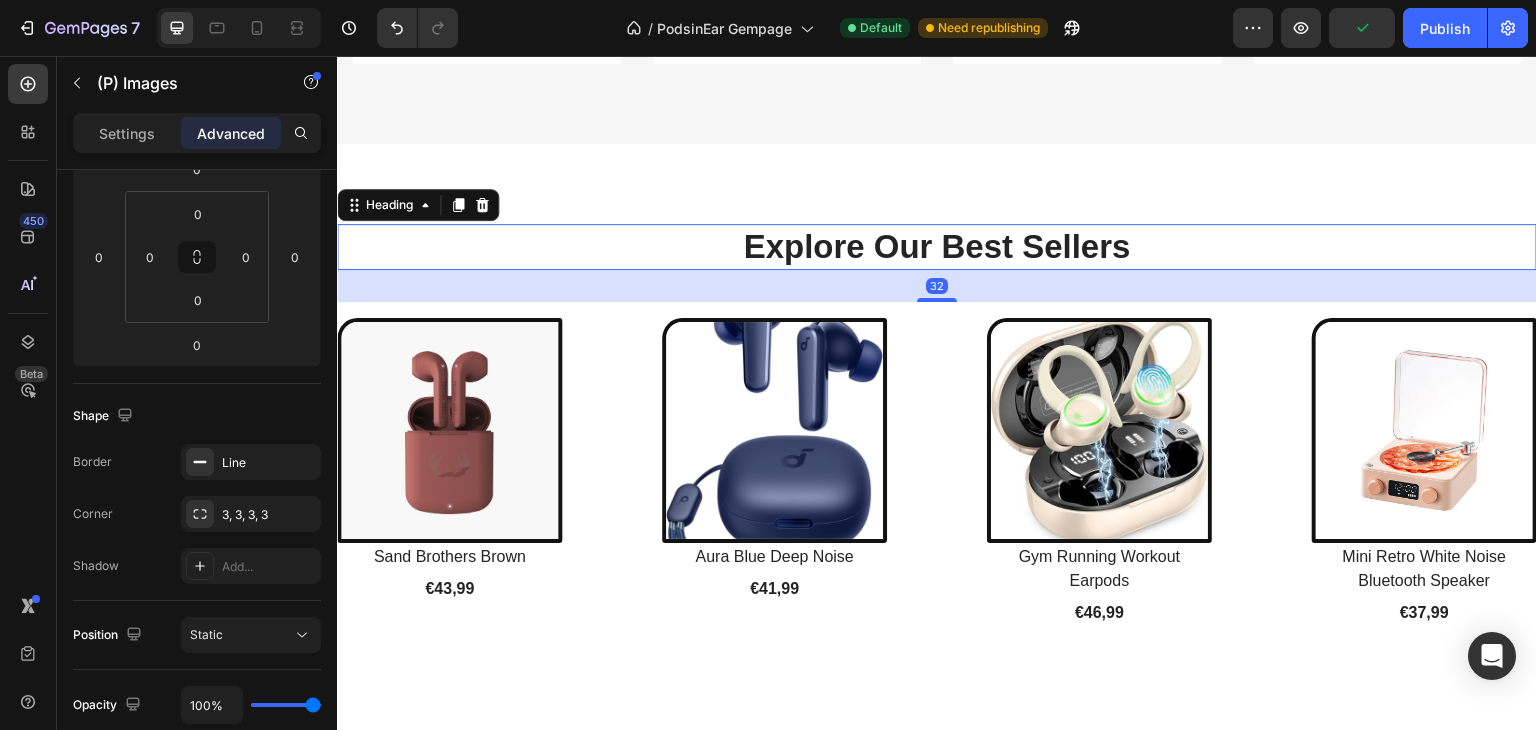 click on "Explore Our Best Sellers" at bounding box center (937, 247) 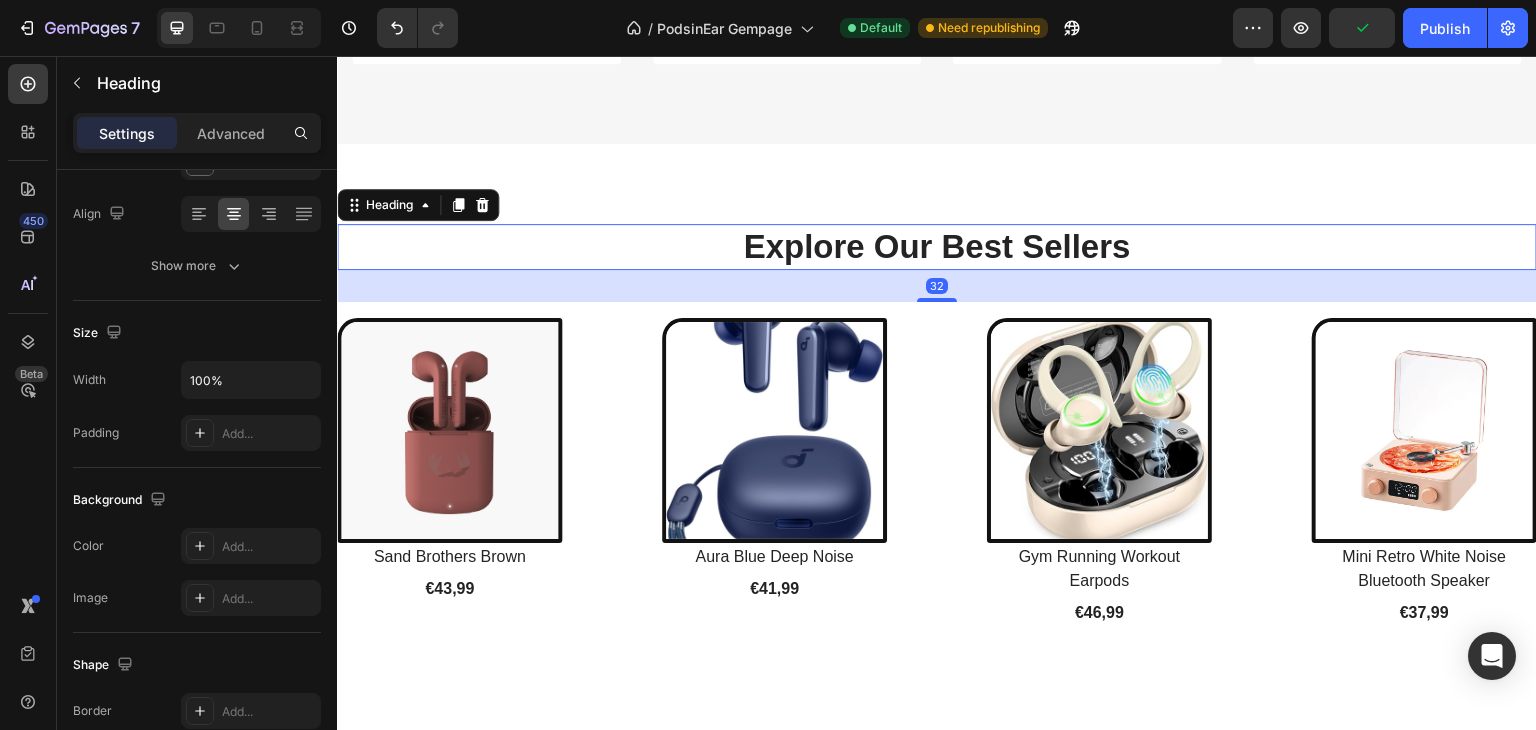 scroll, scrollTop: 0, scrollLeft: 0, axis: both 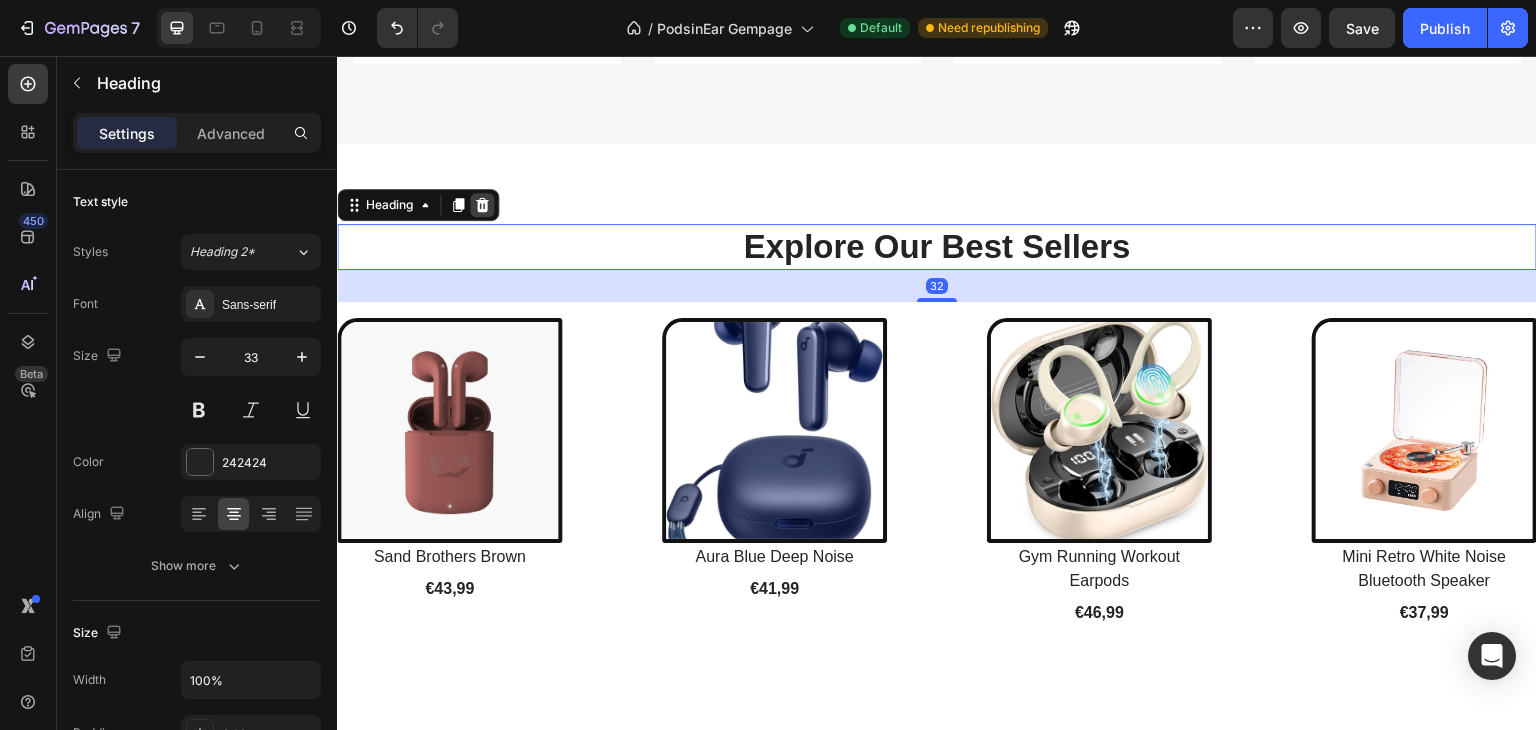 click 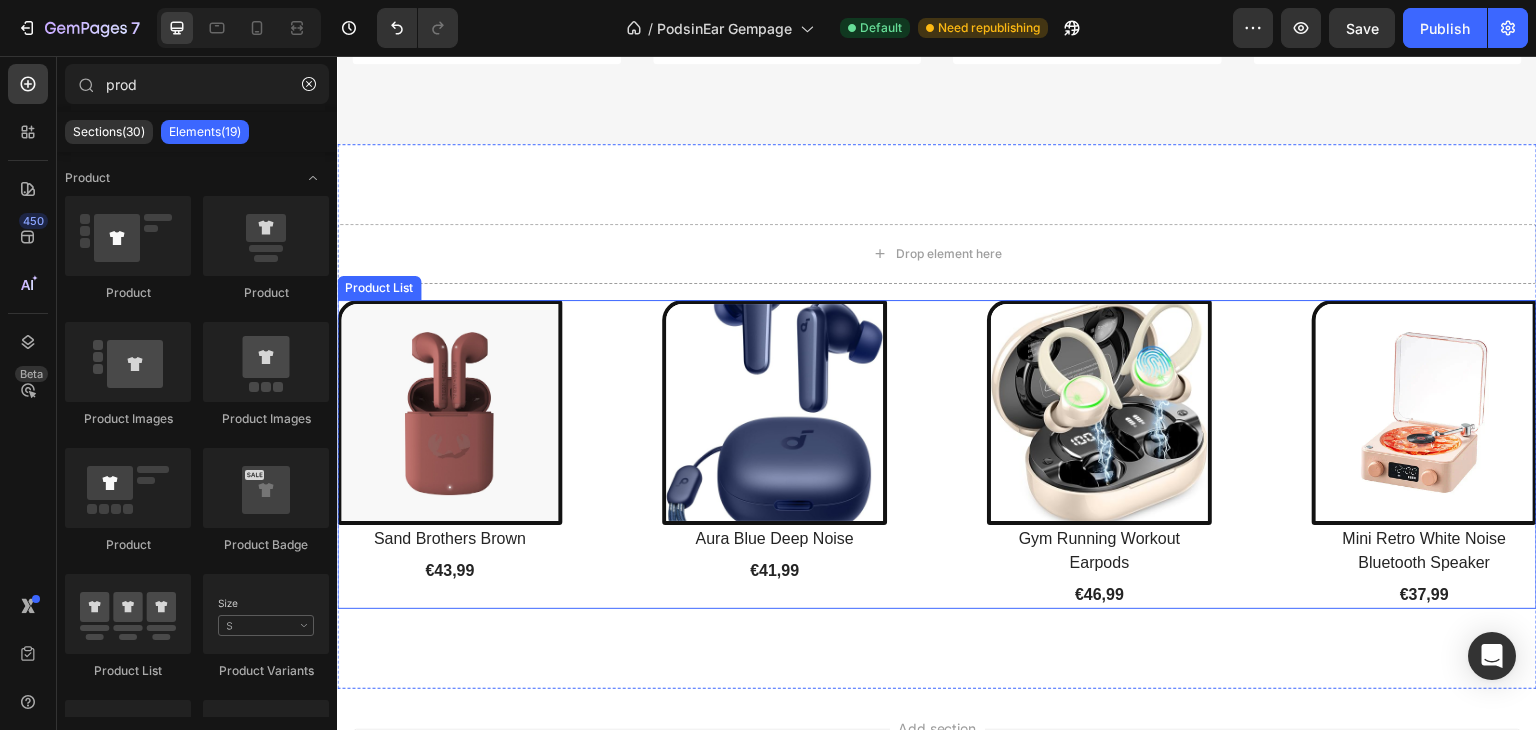click on "(P) Images Sand Brothers Brown (P) Title €43,99 (P) Price (P) Price Row Product List (P) Images Aura Blue Deep Noise (P) Title €41,99 (P) Price (P) Price Row Product List (P) Images Gym Running Workout Earpods (P) Title €46,99 (P) Price (P) Price Row Product List (P) Images Mini Retro White Noise Bluetooth Speaker (P) Title €37,99 (P) Price (P) Price Row Product List" at bounding box center (937, 454) 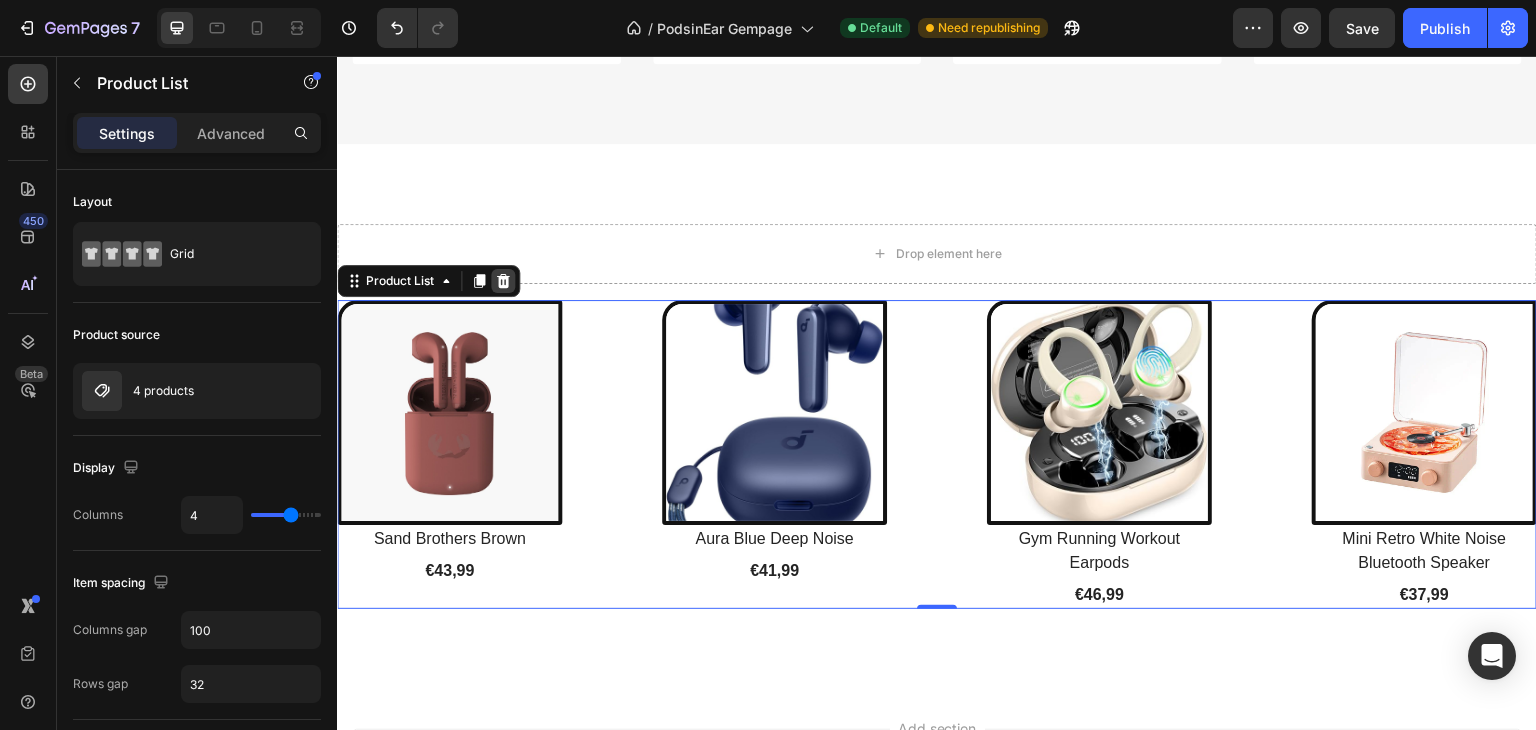 click 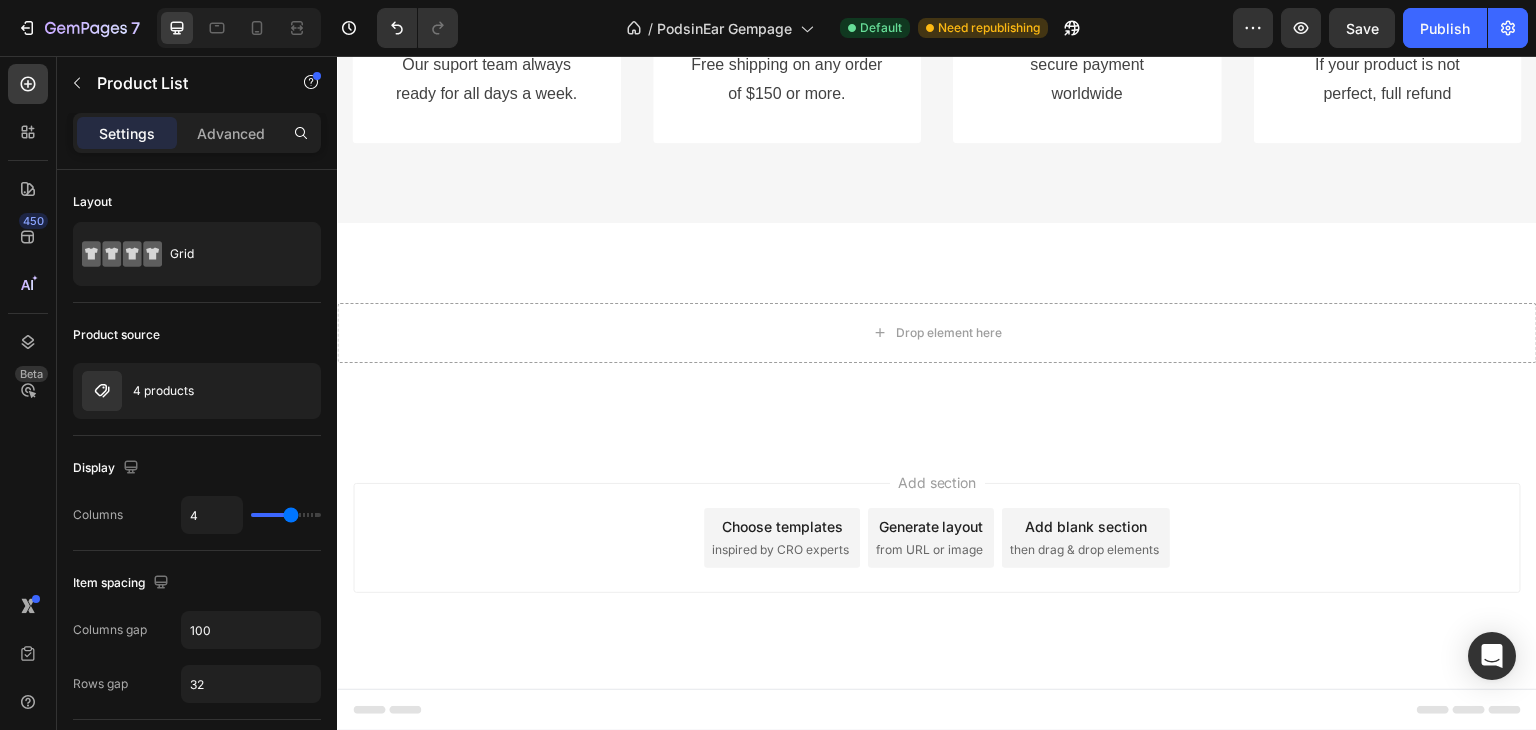 scroll, scrollTop: 4720, scrollLeft: 0, axis: vertical 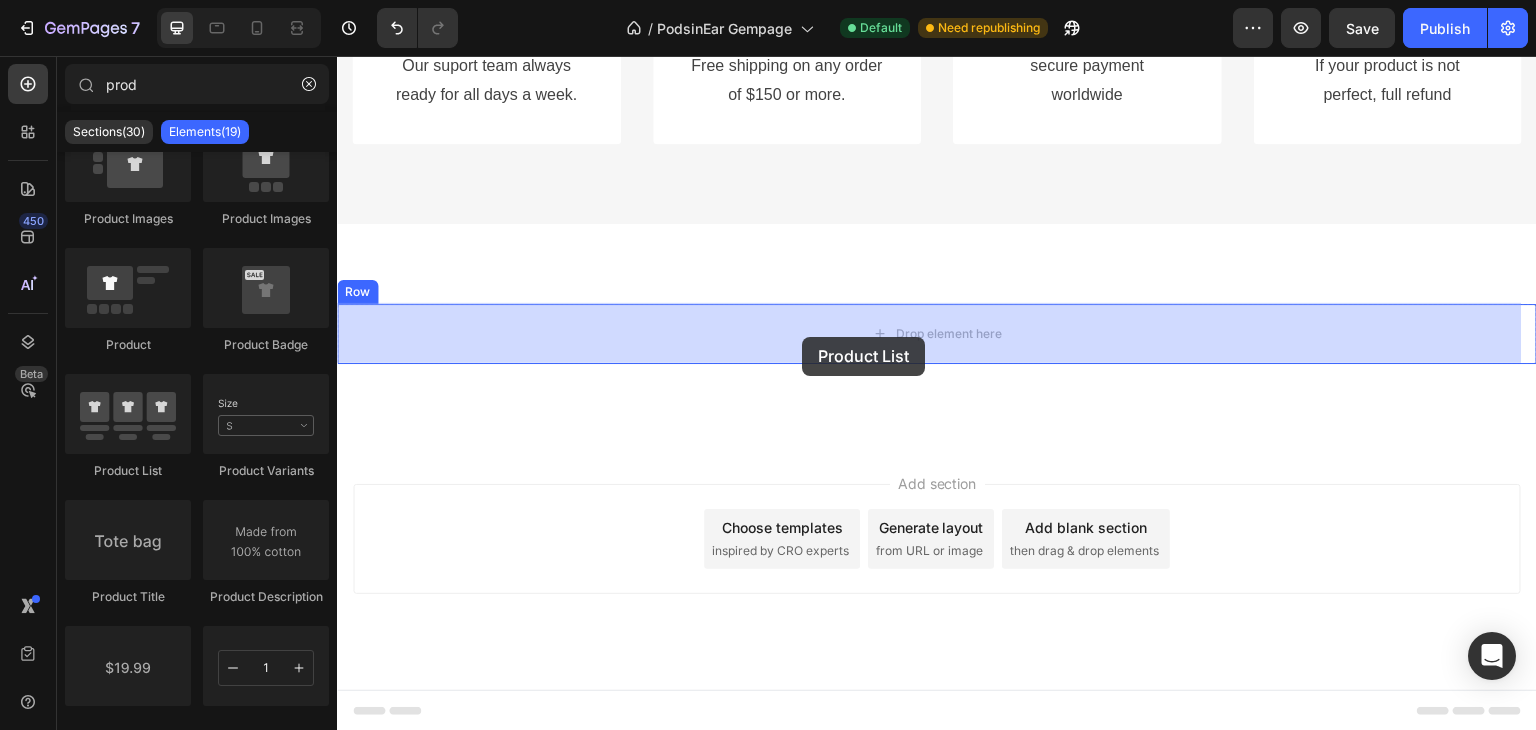 drag, startPoint x: 490, startPoint y: 474, endPoint x: 802, endPoint y: 337, distance: 340.75357 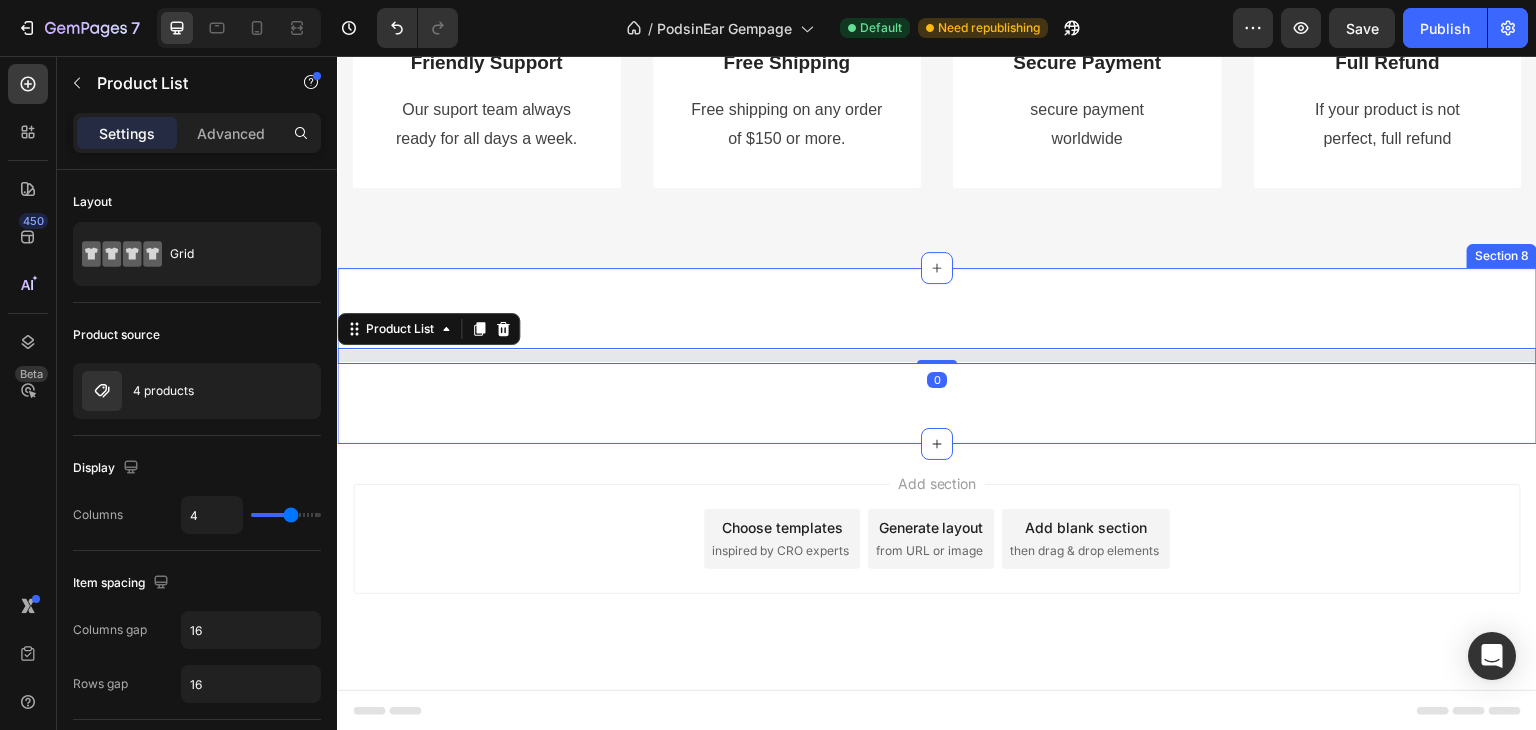 scroll, scrollTop: 4800, scrollLeft: 0, axis: vertical 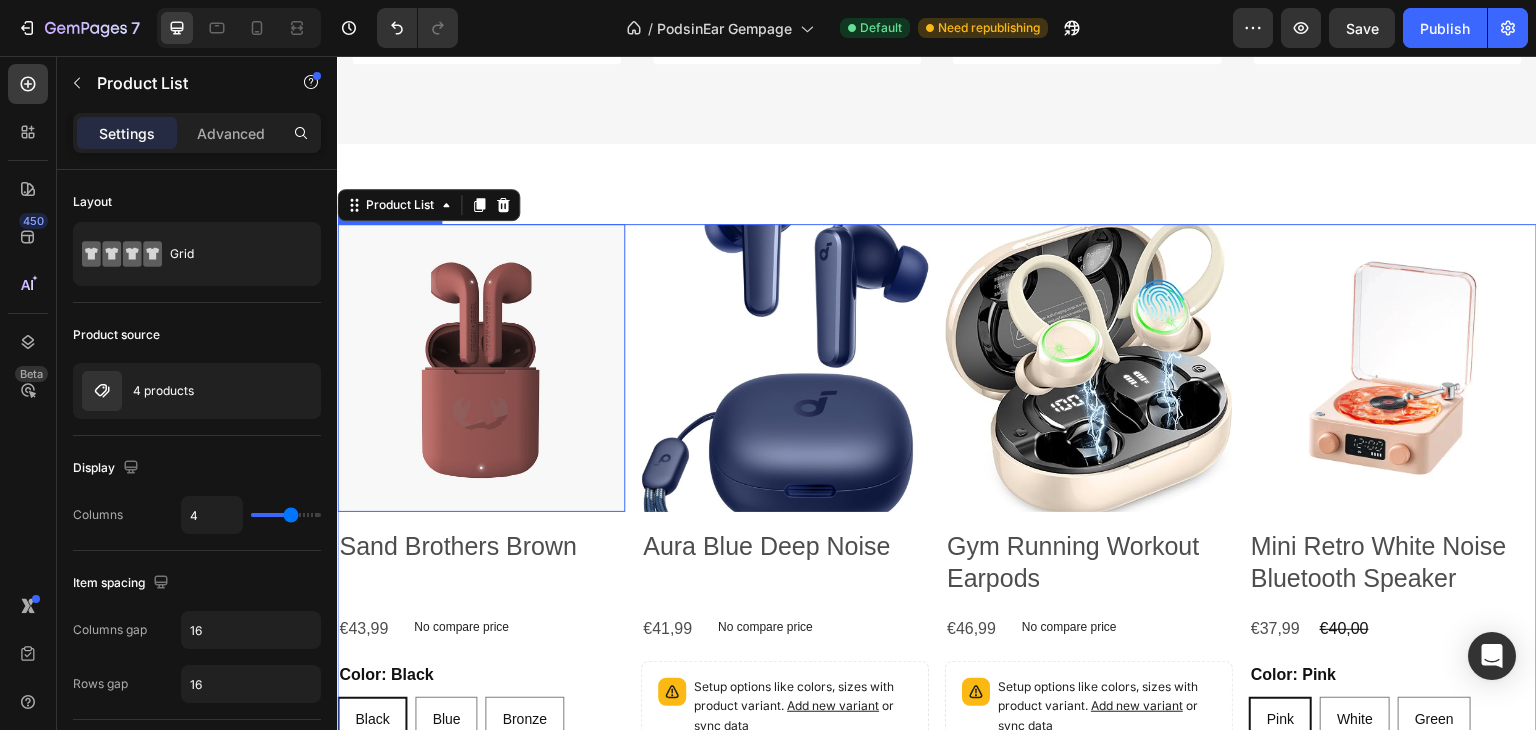 click at bounding box center [481, 368] 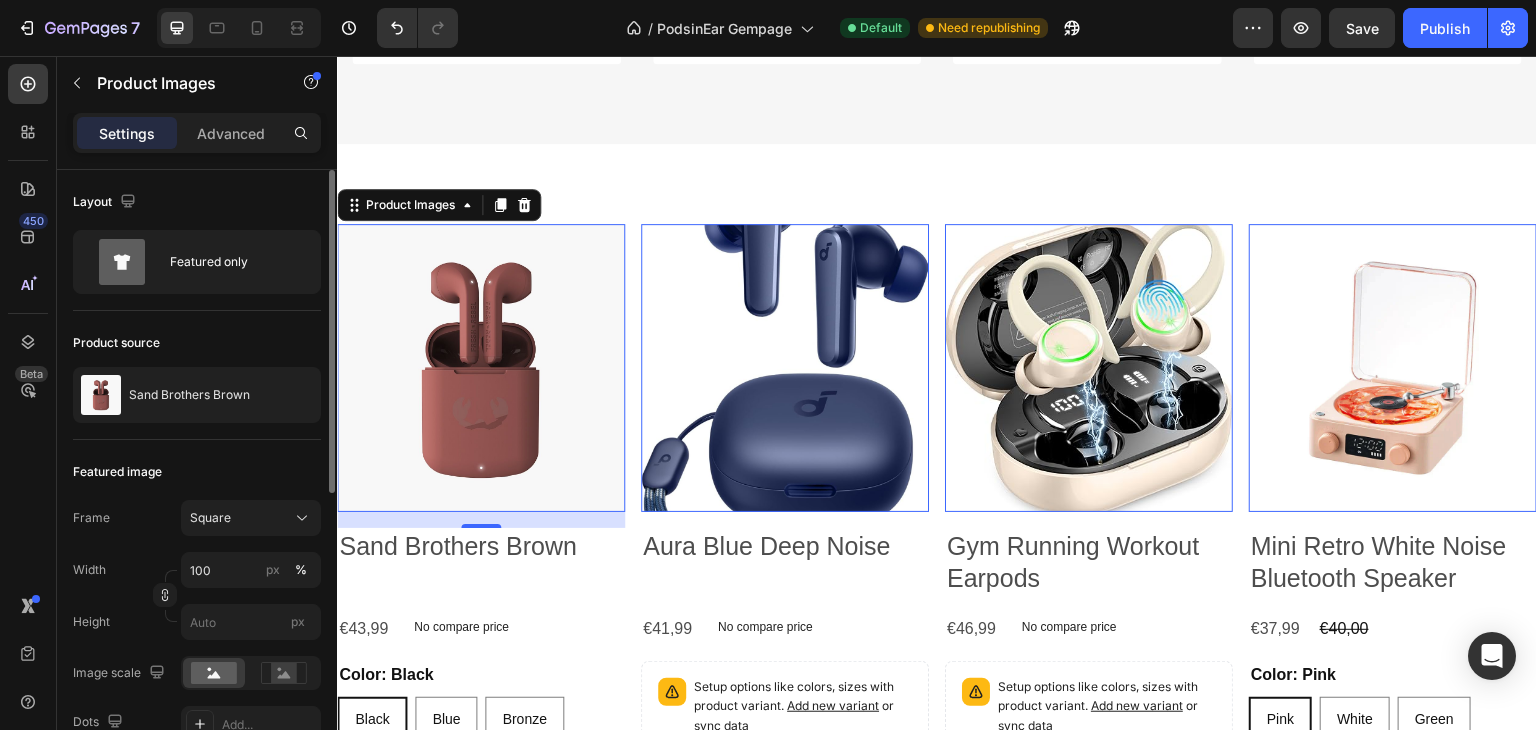 scroll, scrollTop: 300, scrollLeft: 0, axis: vertical 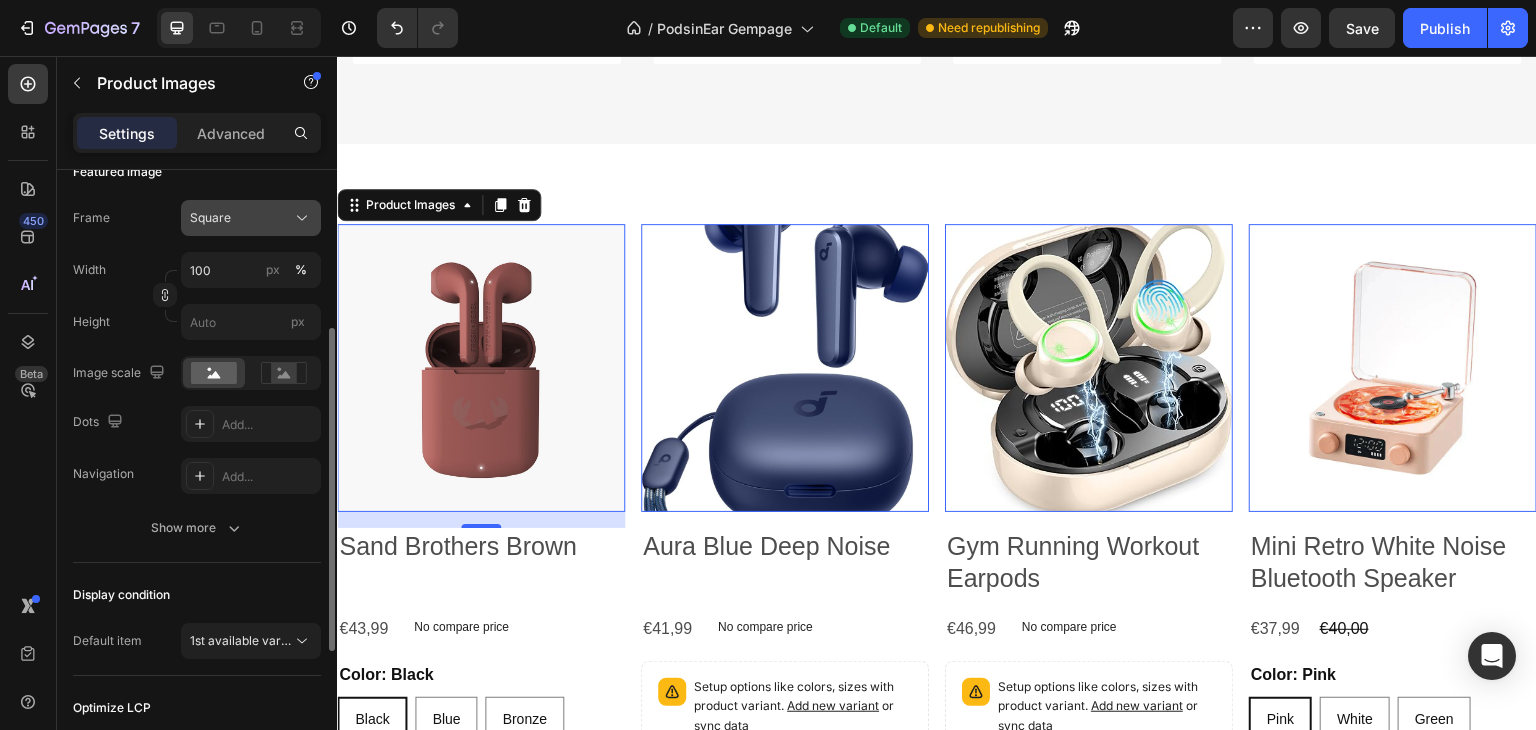 click on "Square" at bounding box center (251, 218) 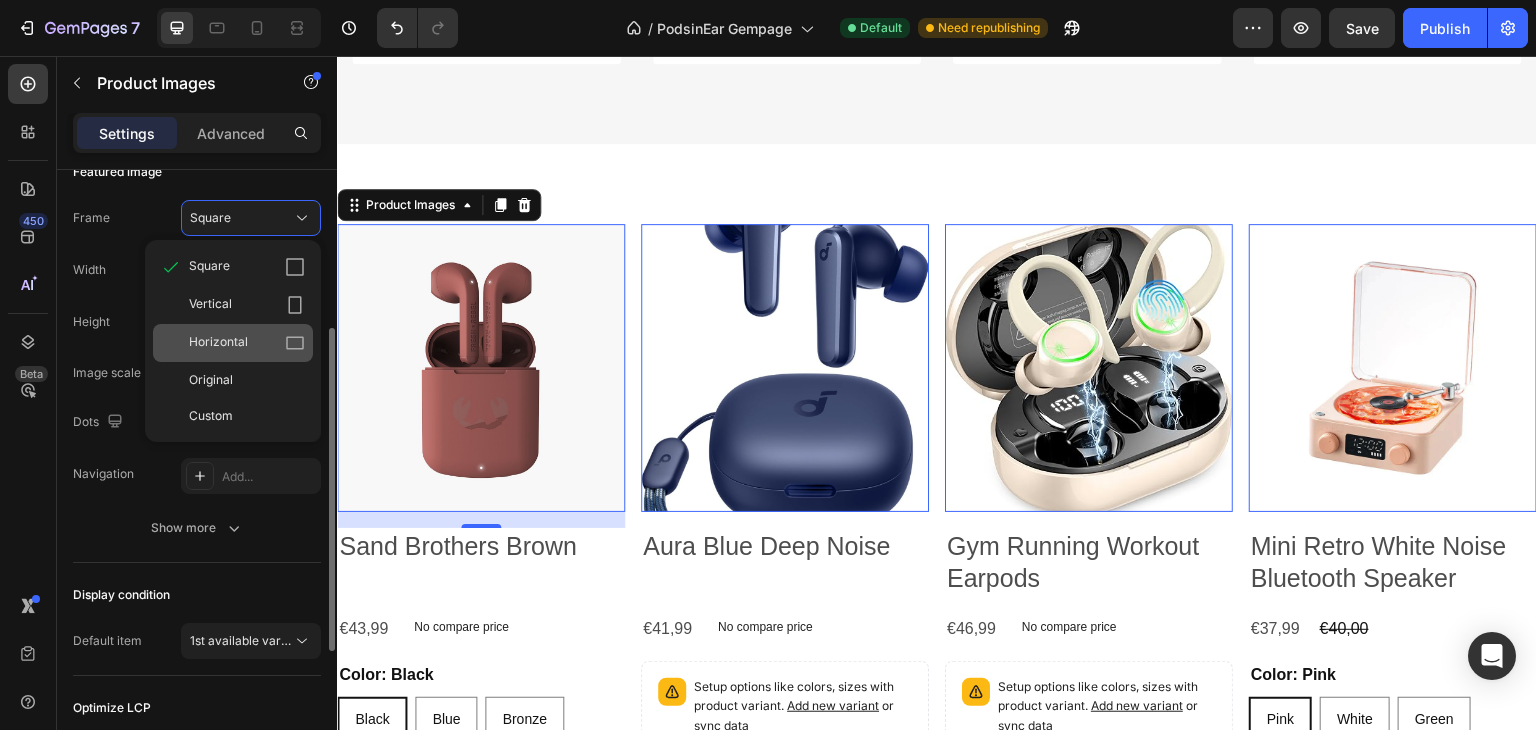 click on "Horizontal" at bounding box center (218, 343) 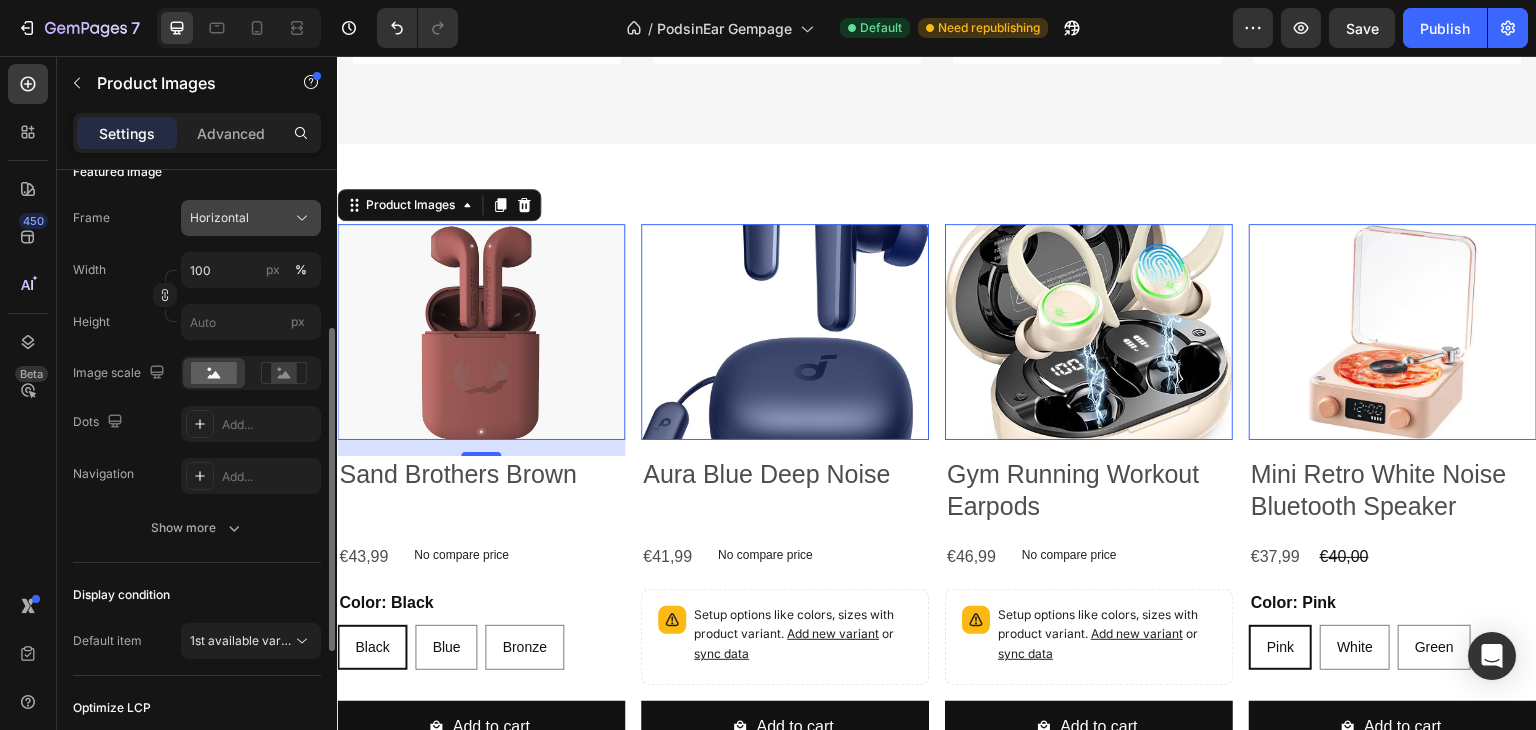click on "Horizontal" 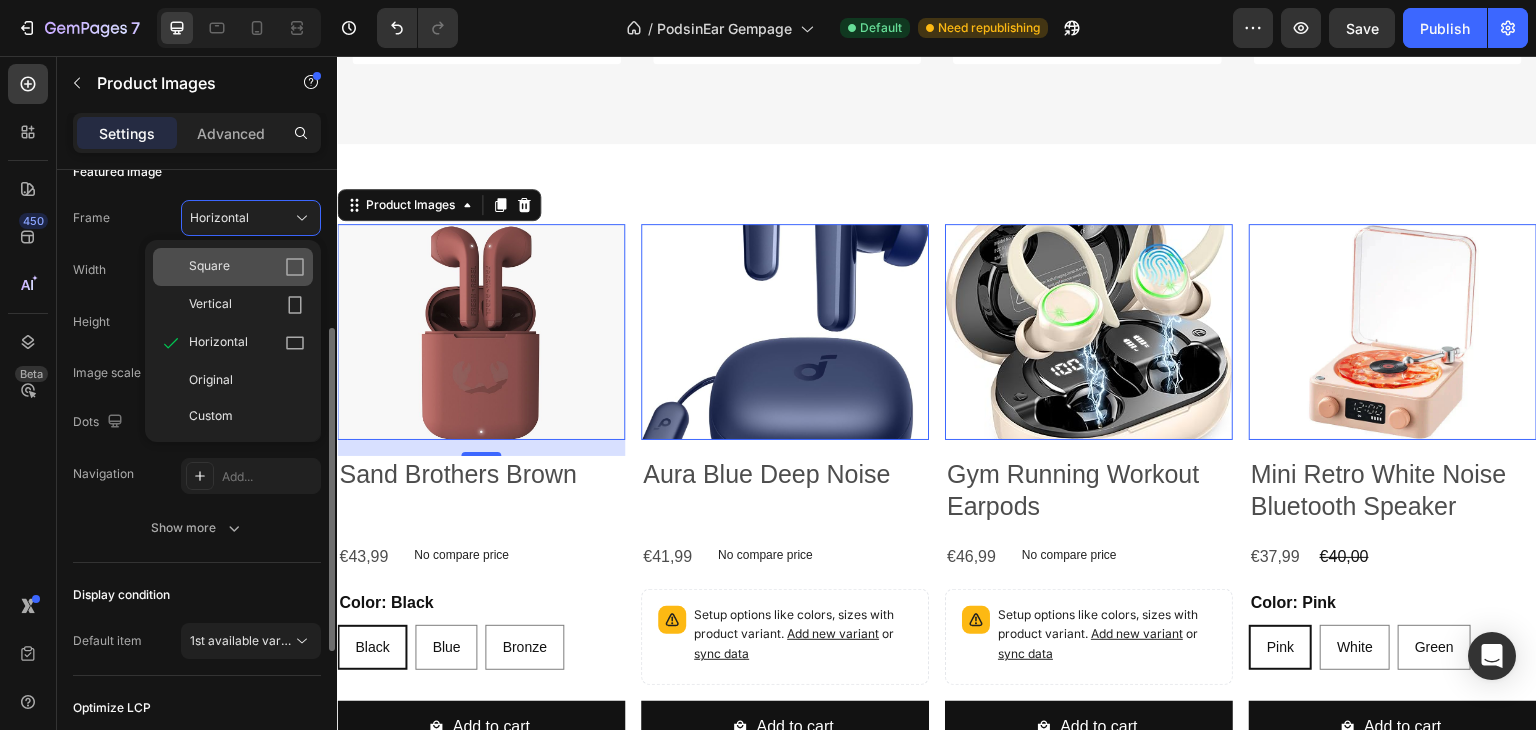 click on "Square" at bounding box center [247, 267] 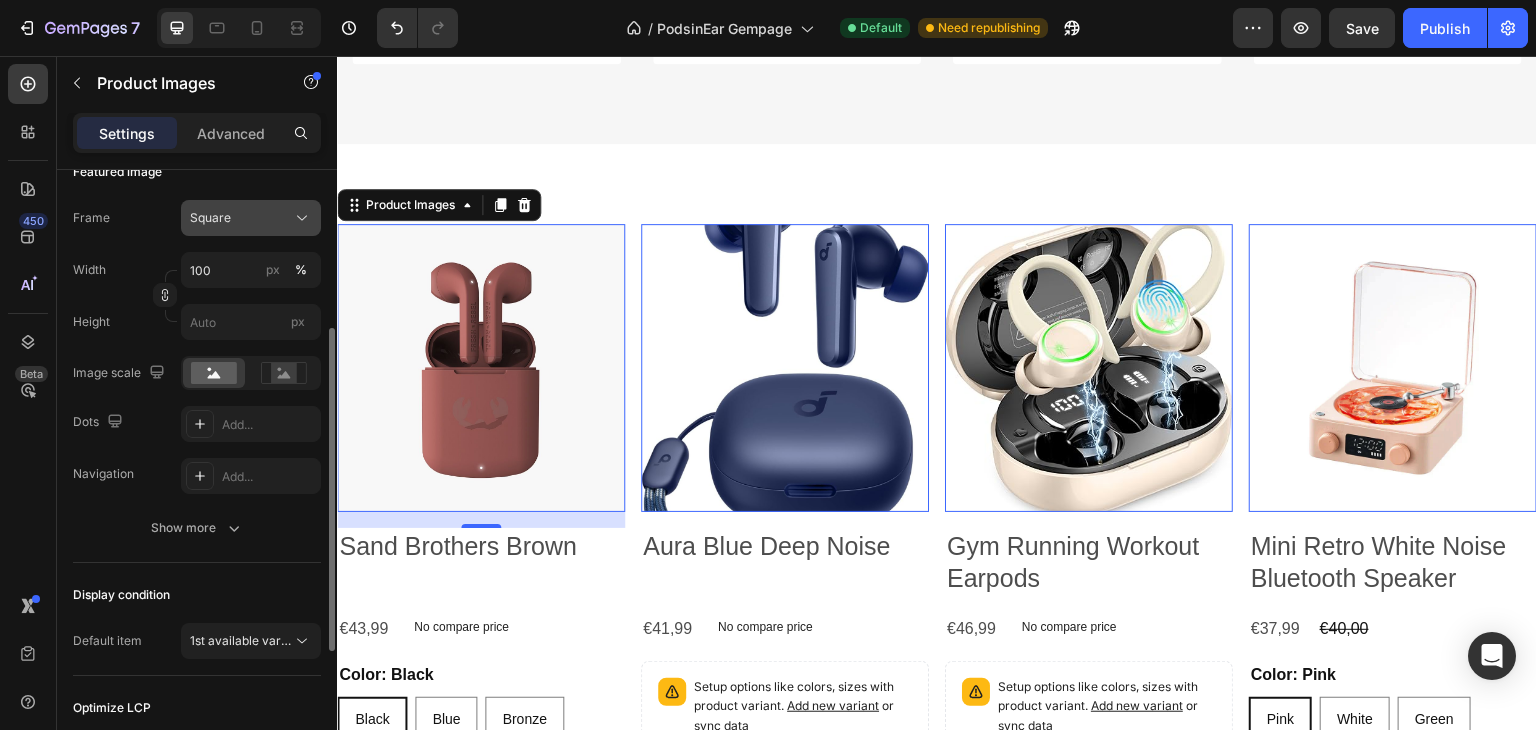 click on "Square" 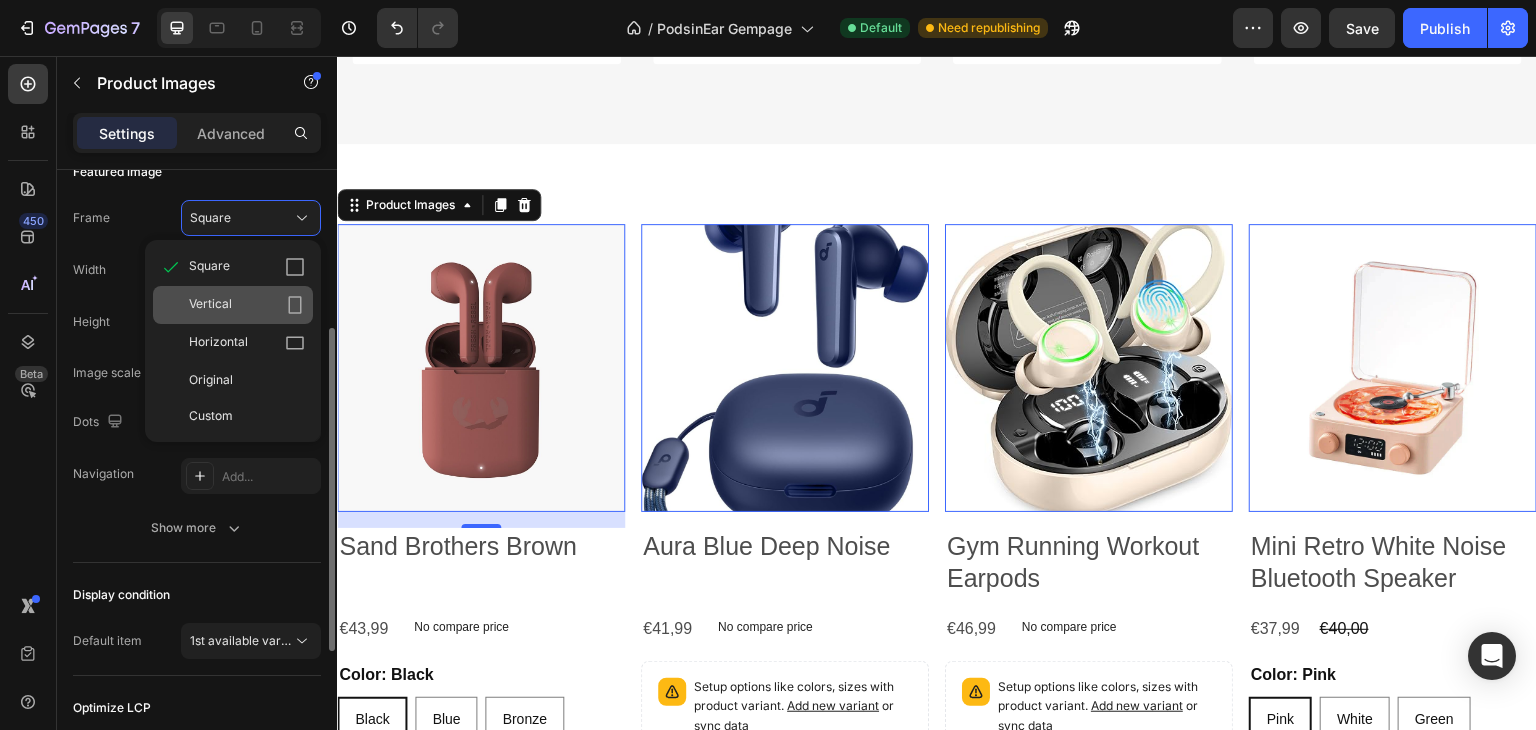 click on "Vertical" 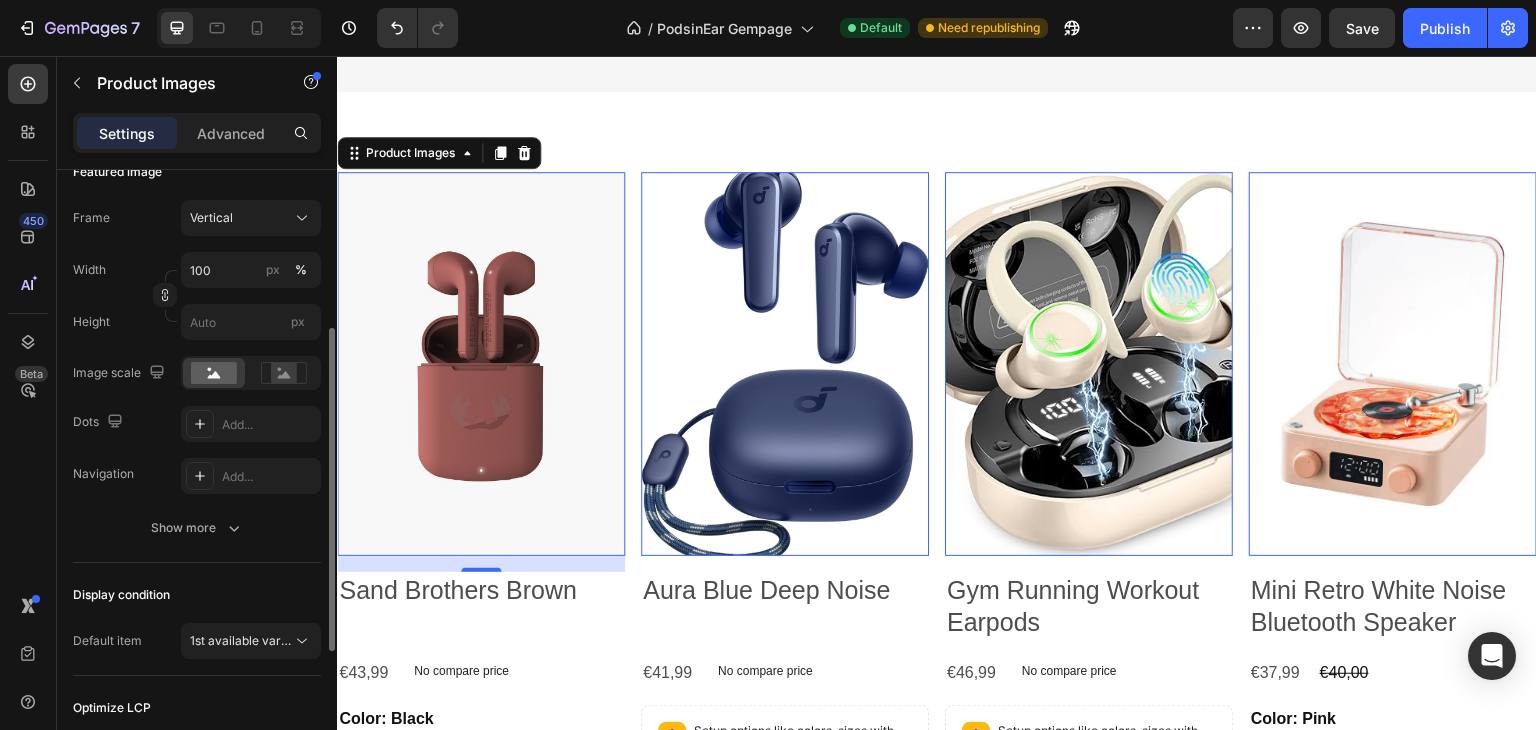 scroll, scrollTop: 4900, scrollLeft: 0, axis: vertical 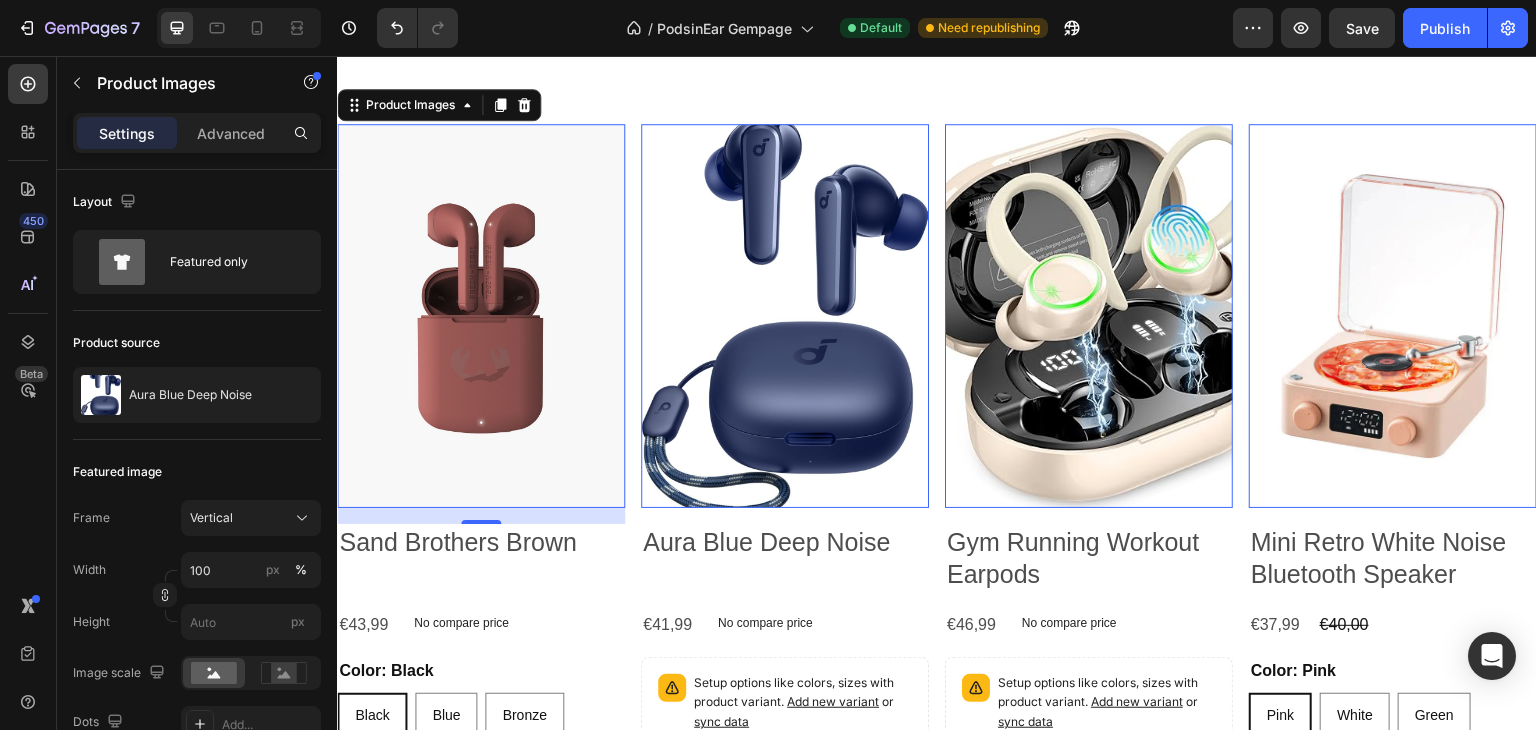 click at bounding box center (785, 316) 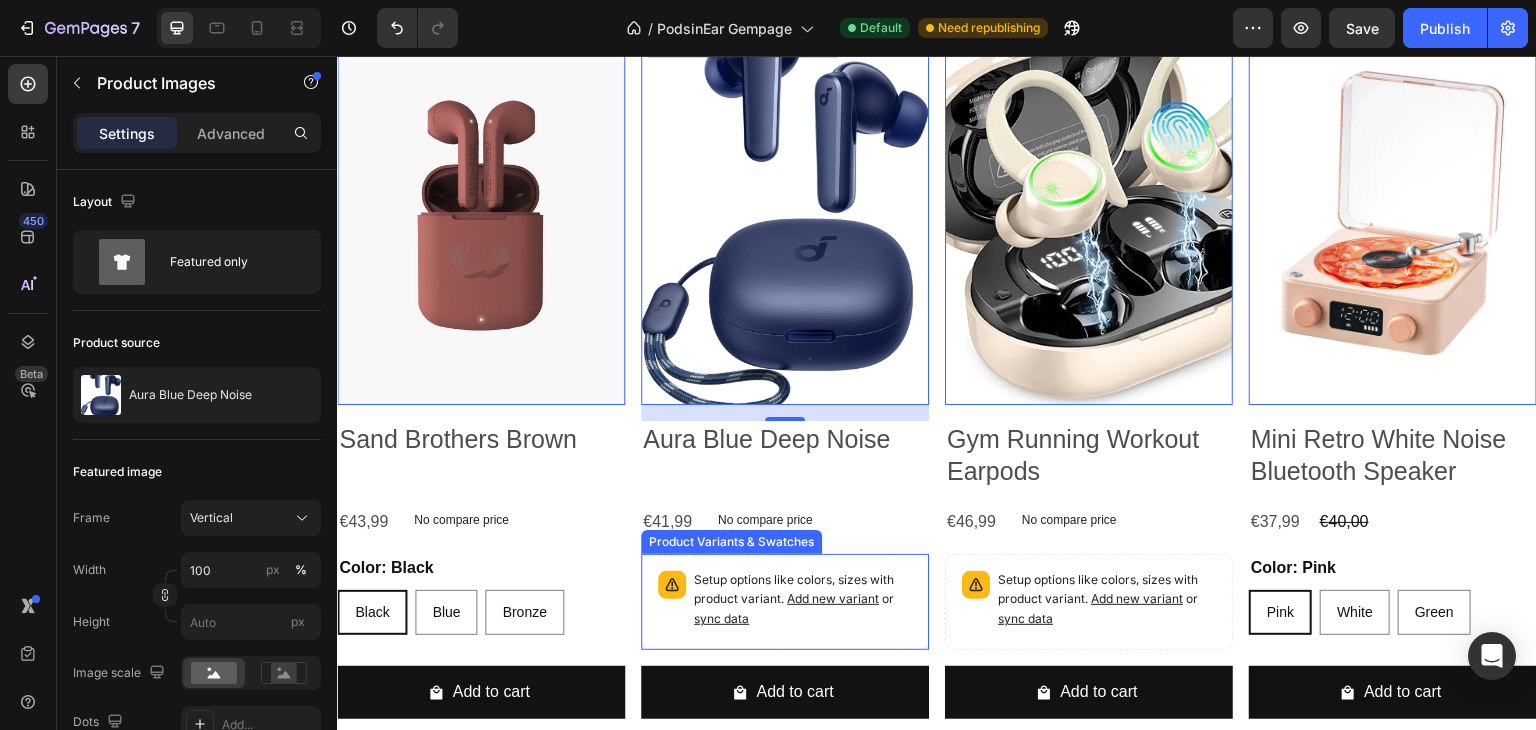 scroll, scrollTop: 5100, scrollLeft: 0, axis: vertical 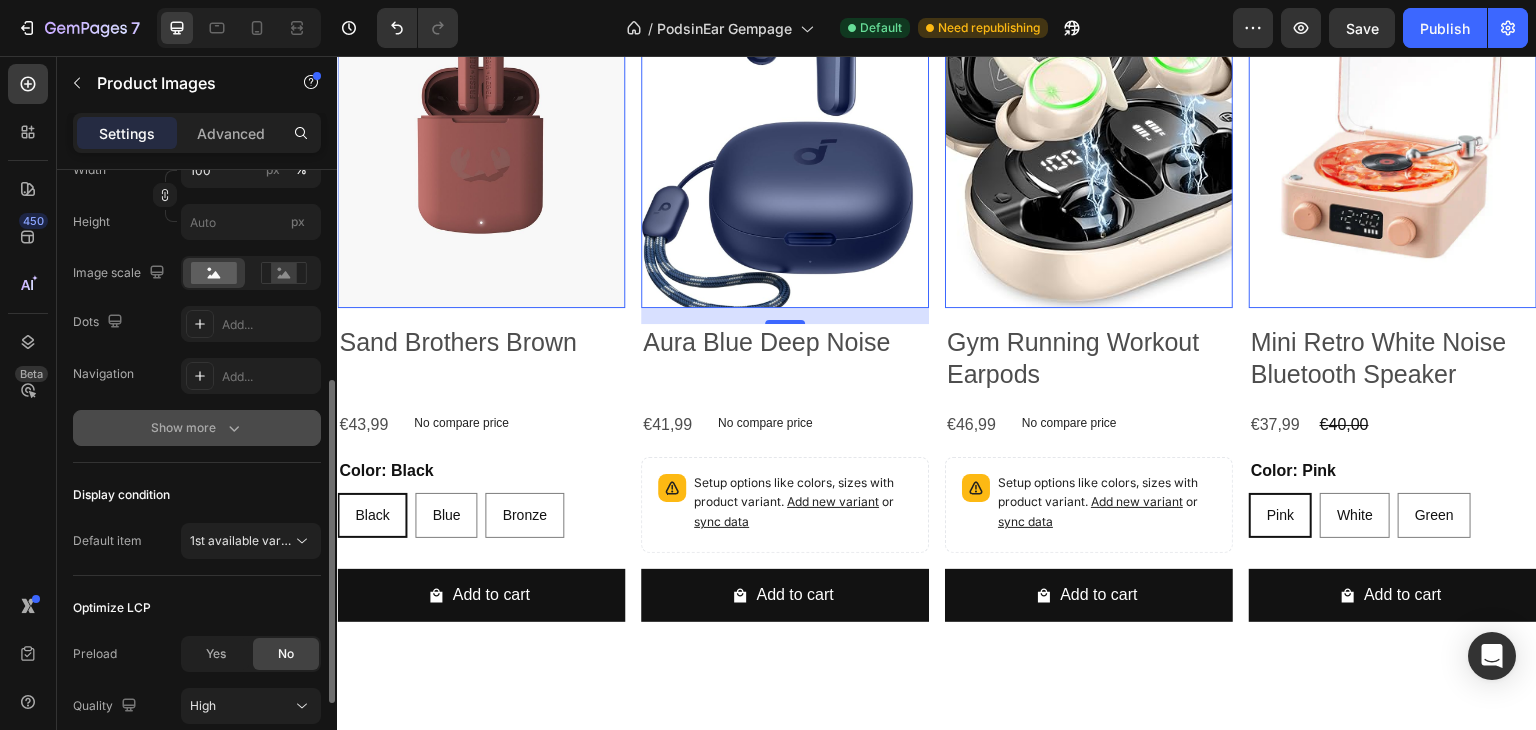 click on "Show more" at bounding box center (197, 428) 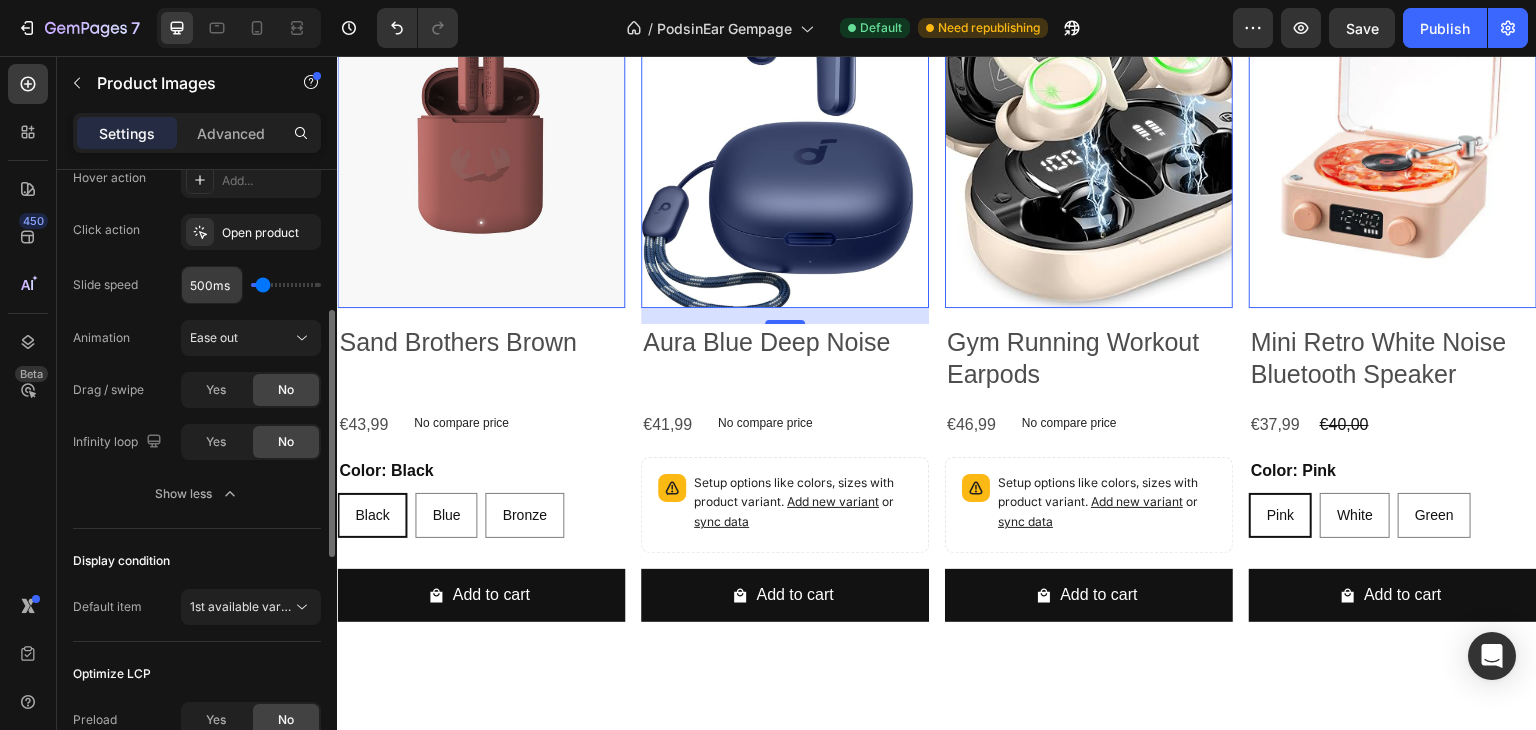 scroll, scrollTop: 900, scrollLeft: 0, axis: vertical 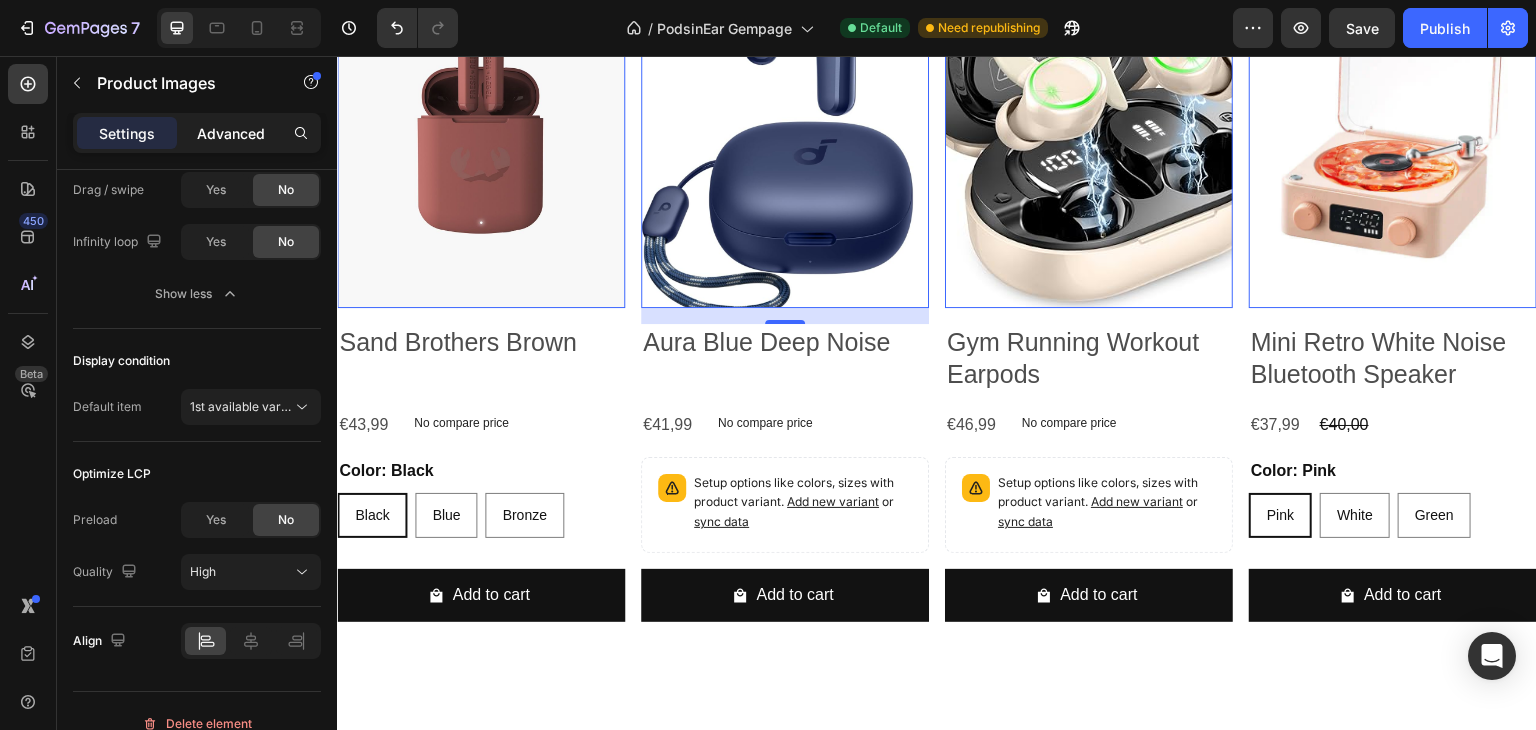 click on "Advanced" at bounding box center [231, 133] 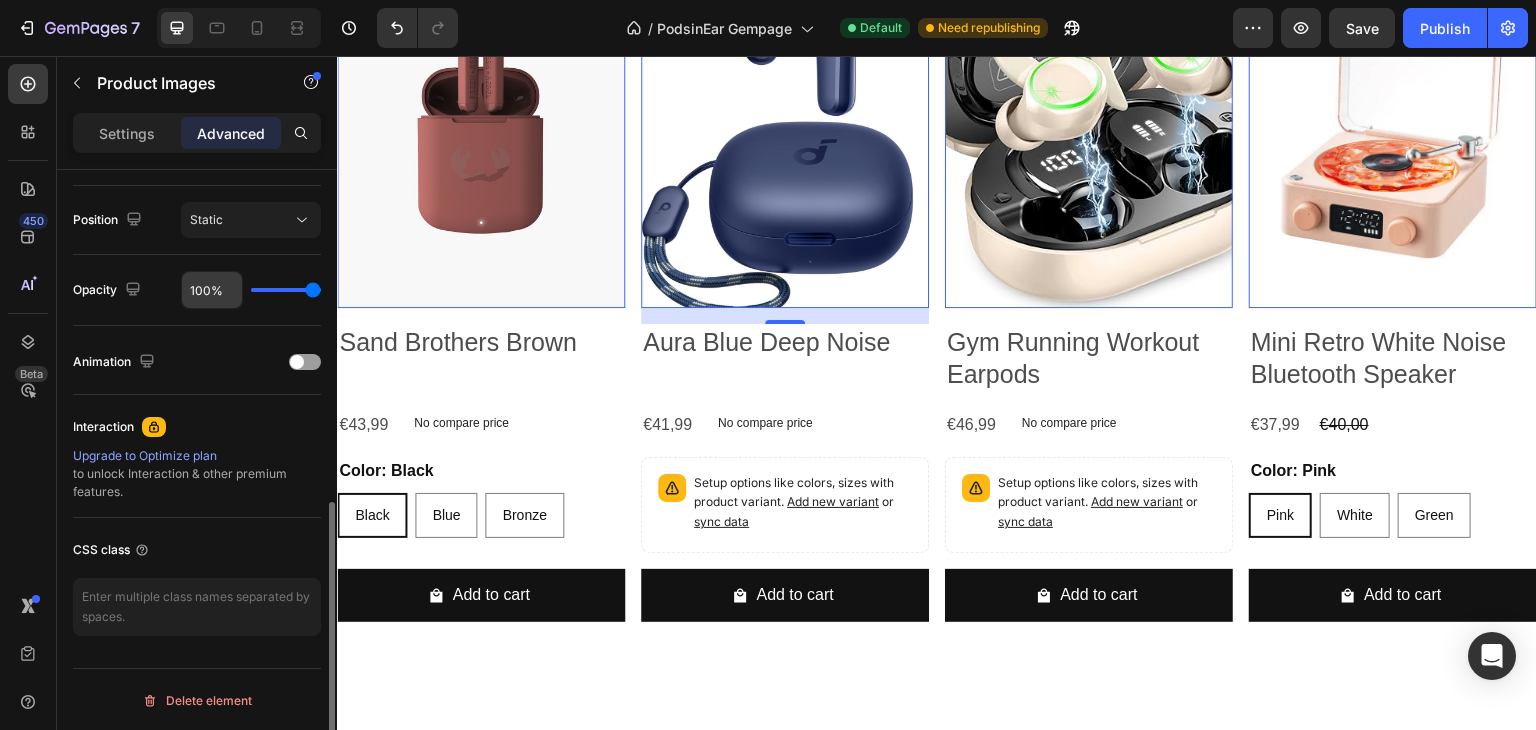 scroll, scrollTop: 415, scrollLeft: 0, axis: vertical 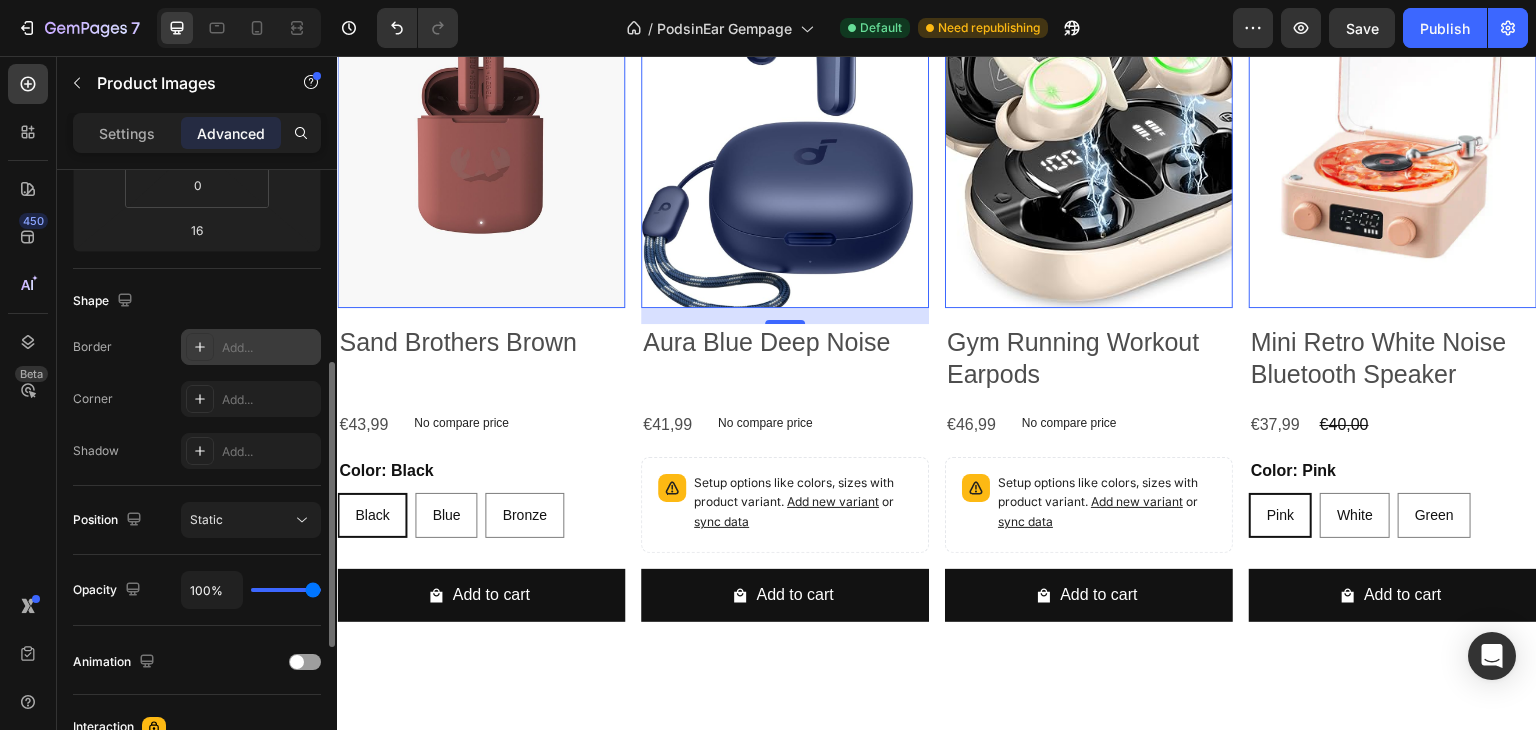 click 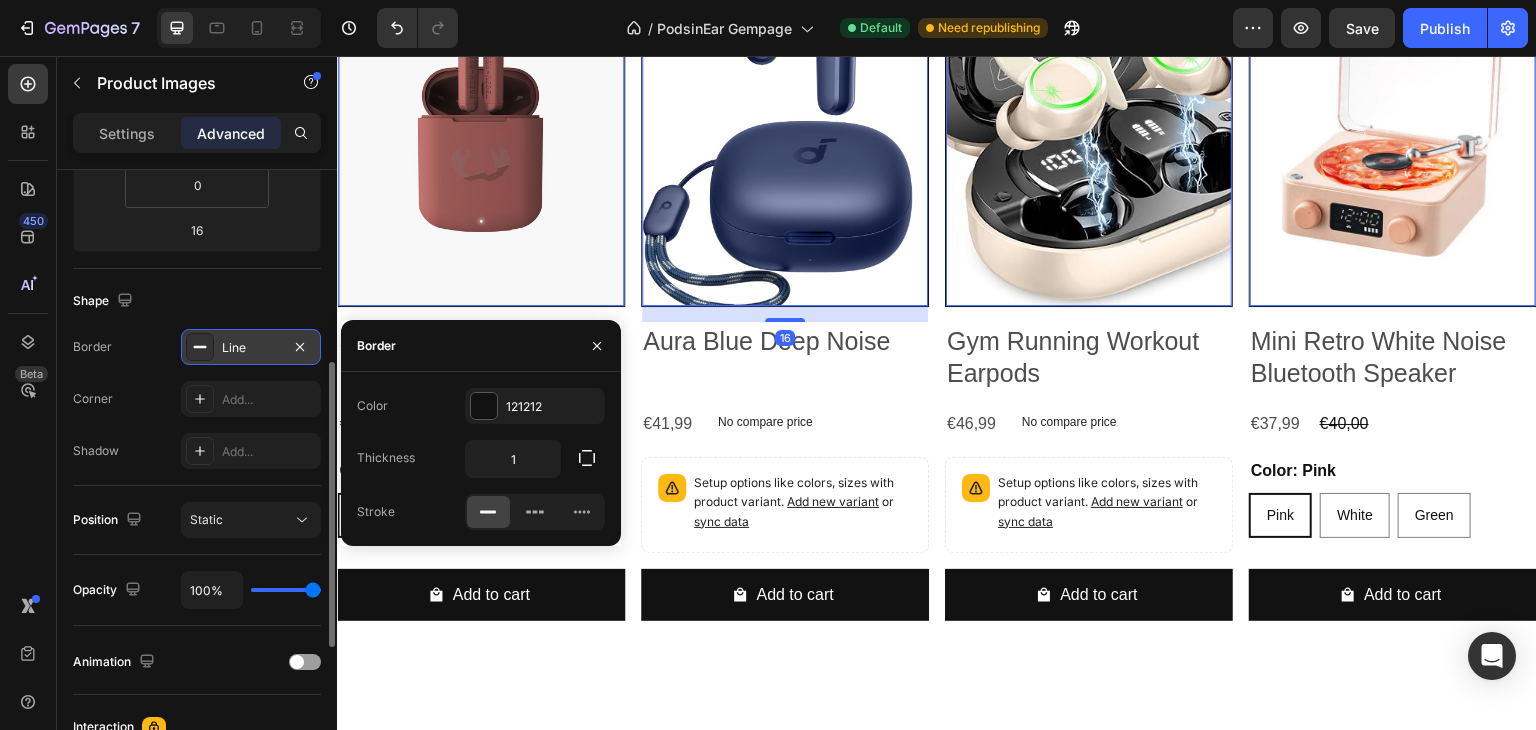 scroll, scrollTop: 5100, scrollLeft: 0, axis: vertical 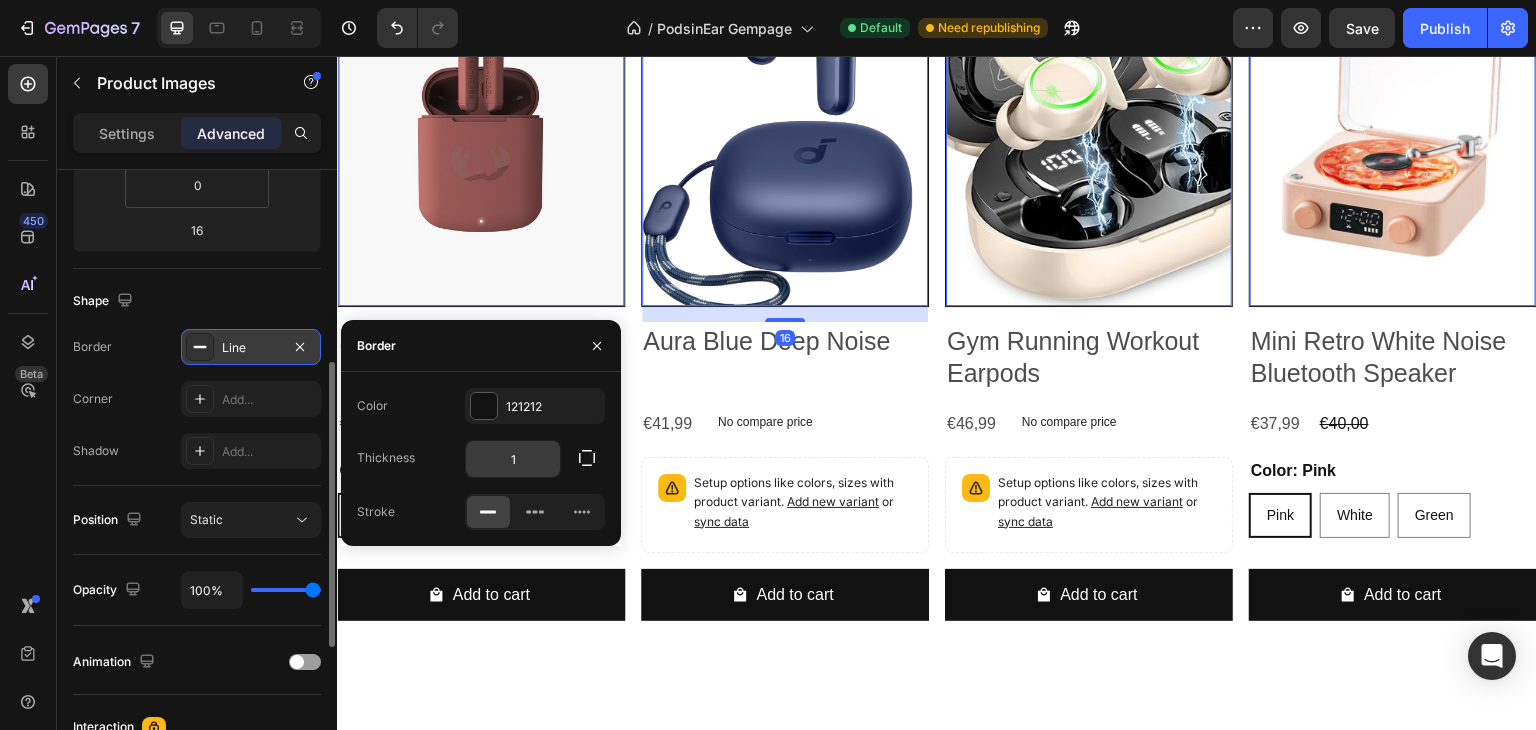 click on "1" at bounding box center [513, 459] 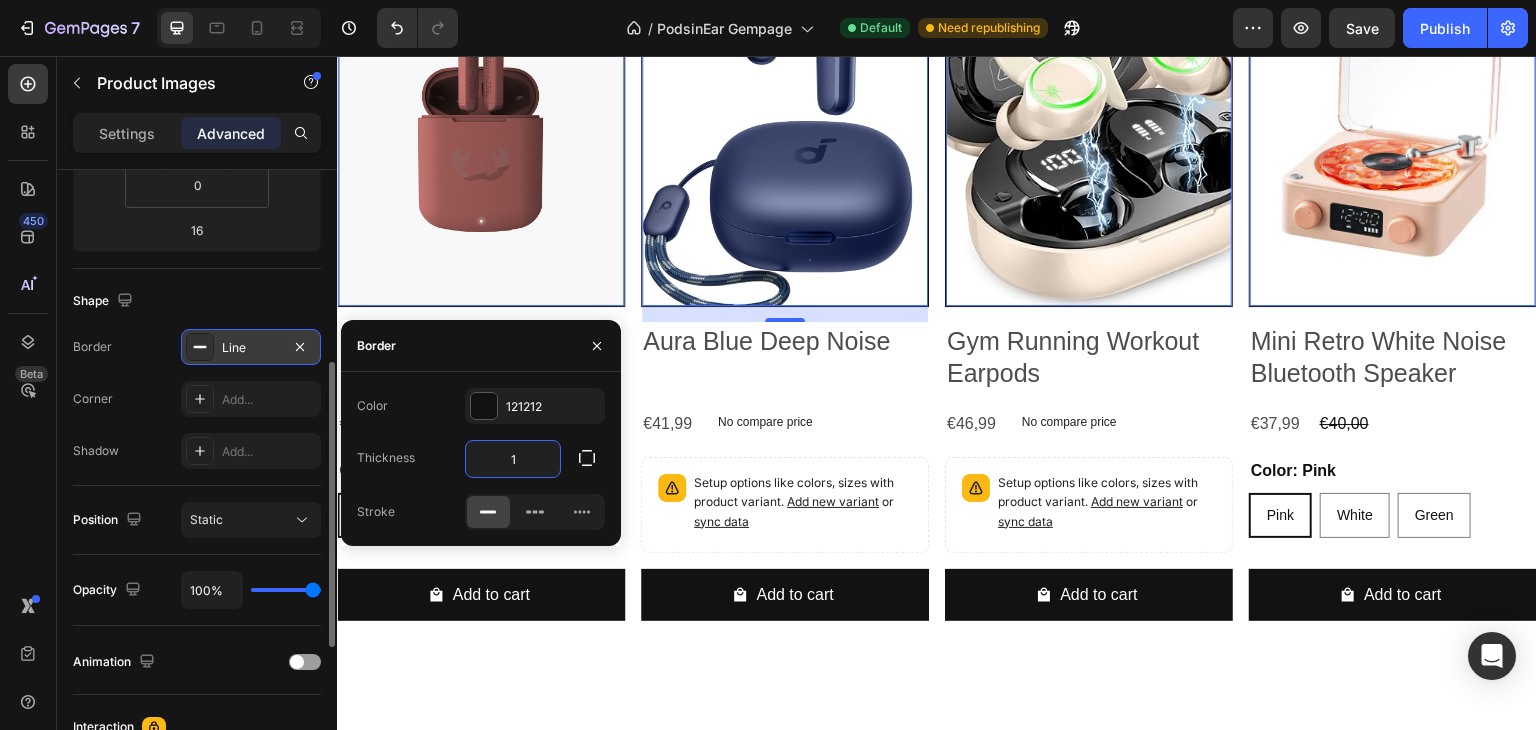 type on "2" 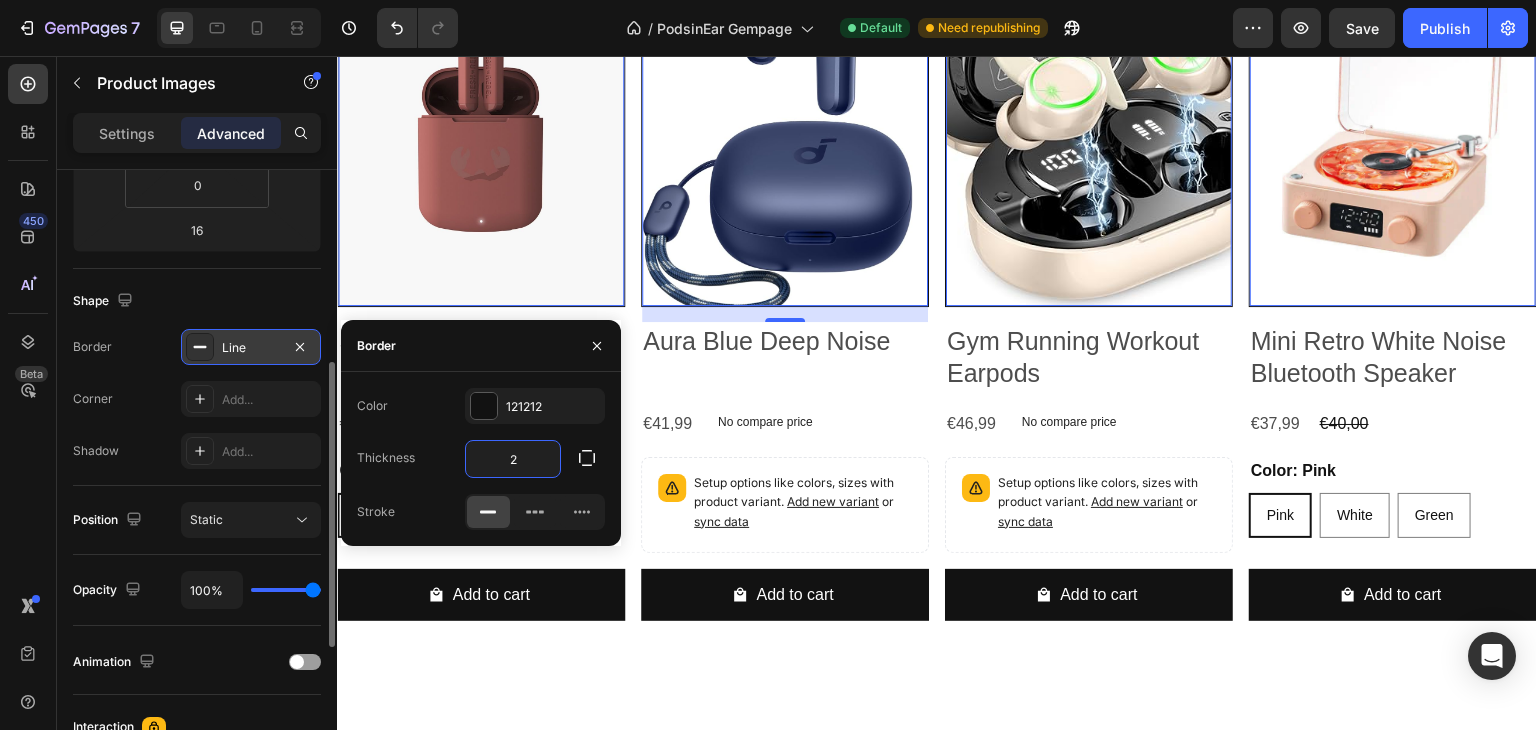 scroll, scrollTop: 5101, scrollLeft: 0, axis: vertical 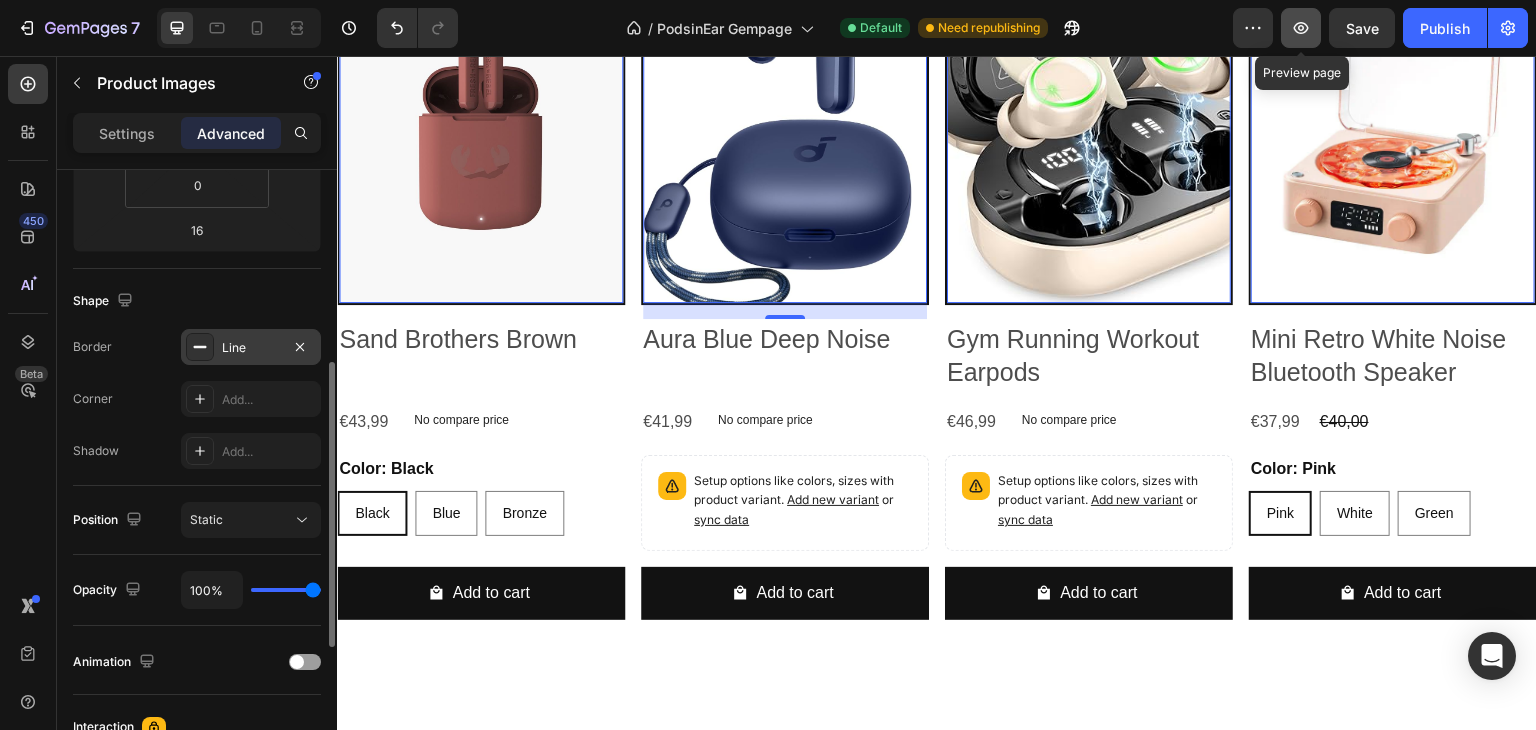 click 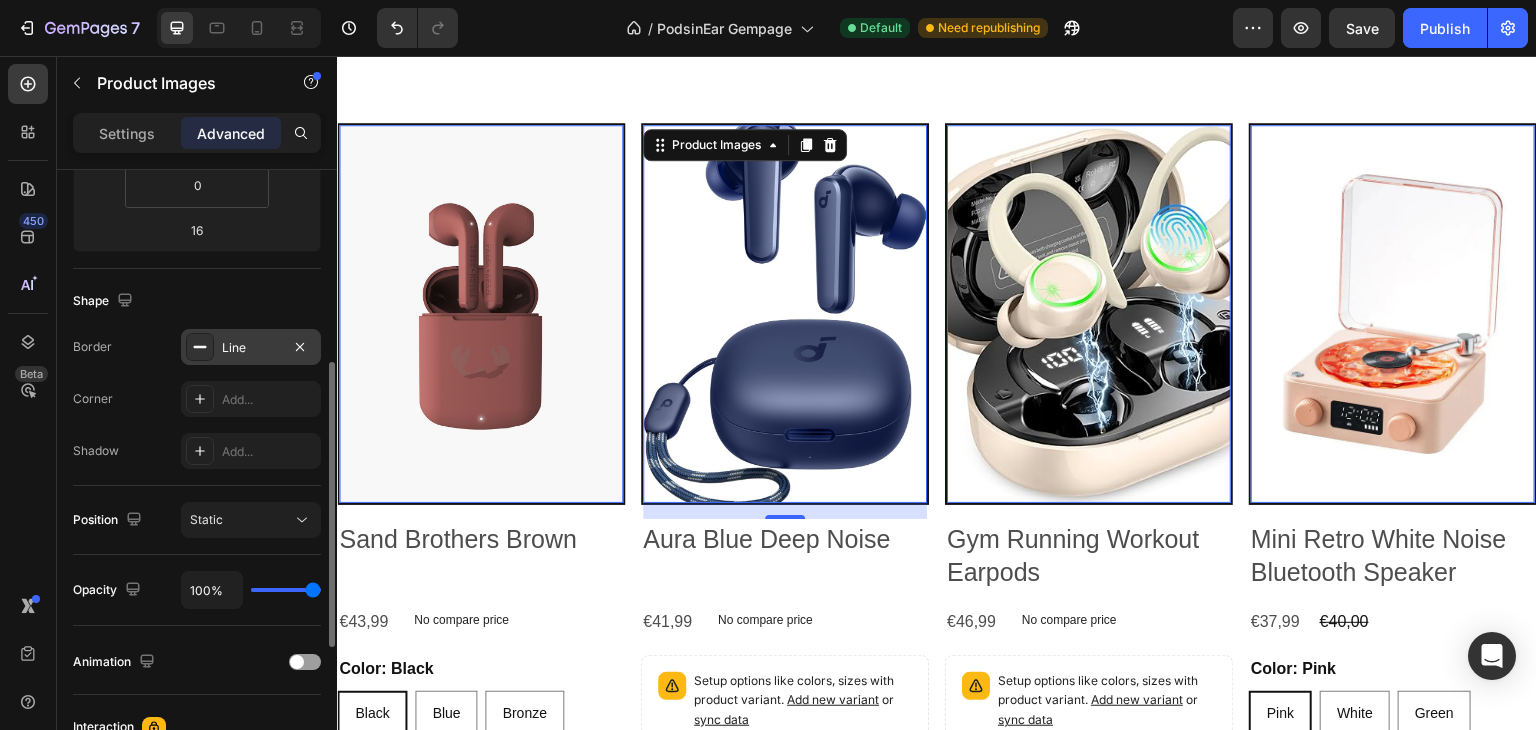 scroll, scrollTop: 5001, scrollLeft: 0, axis: vertical 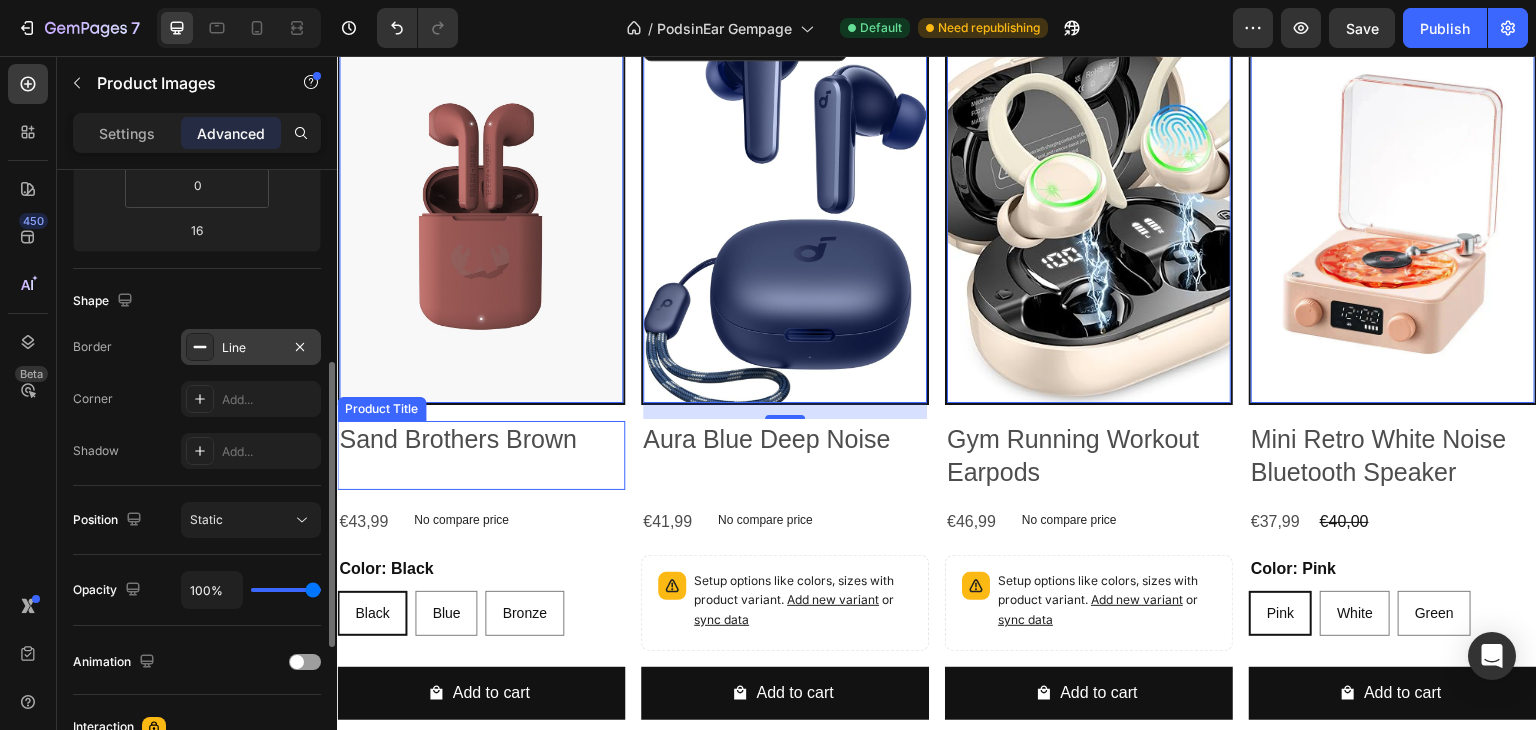 click on "Sand Brothers Brown" at bounding box center (481, 439) 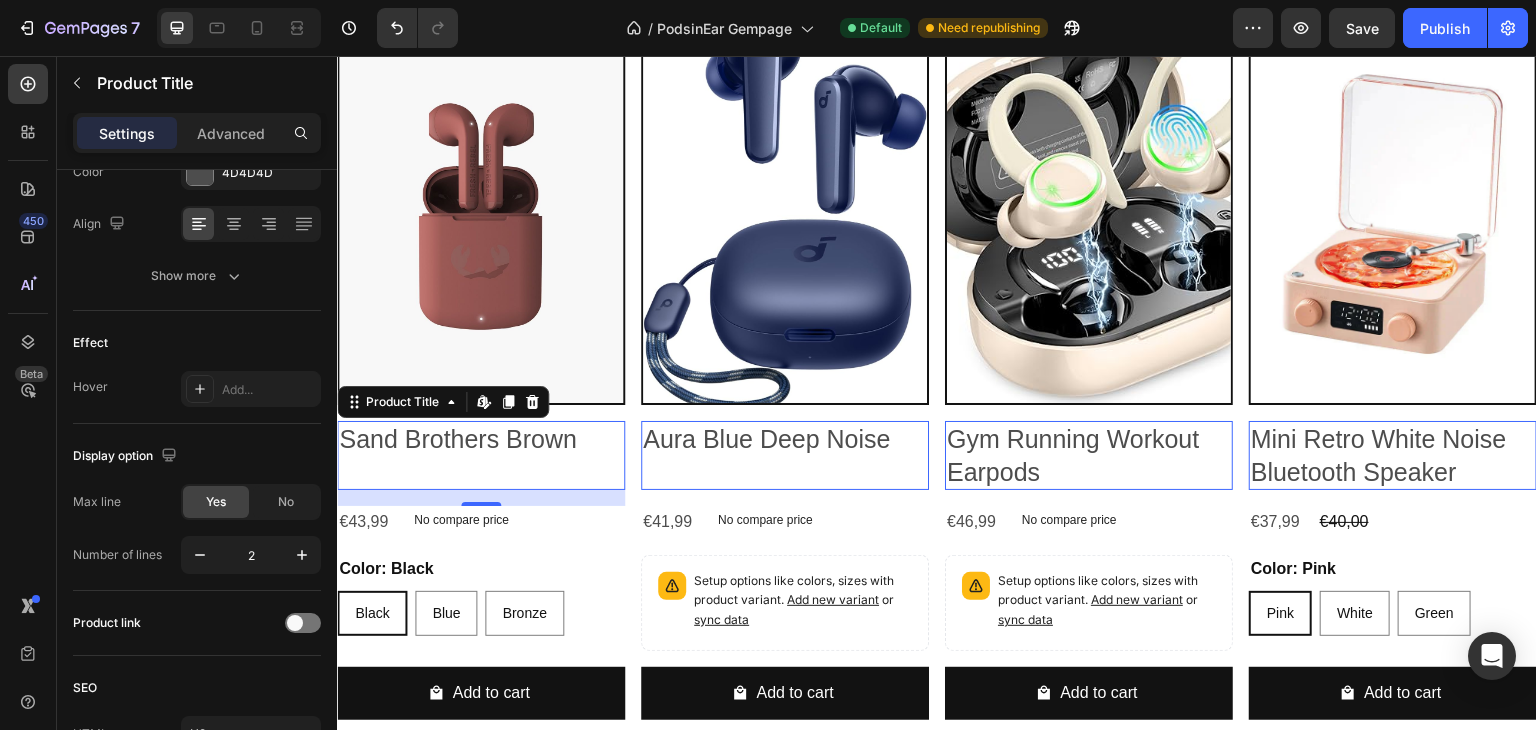 scroll, scrollTop: 0, scrollLeft: 0, axis: both 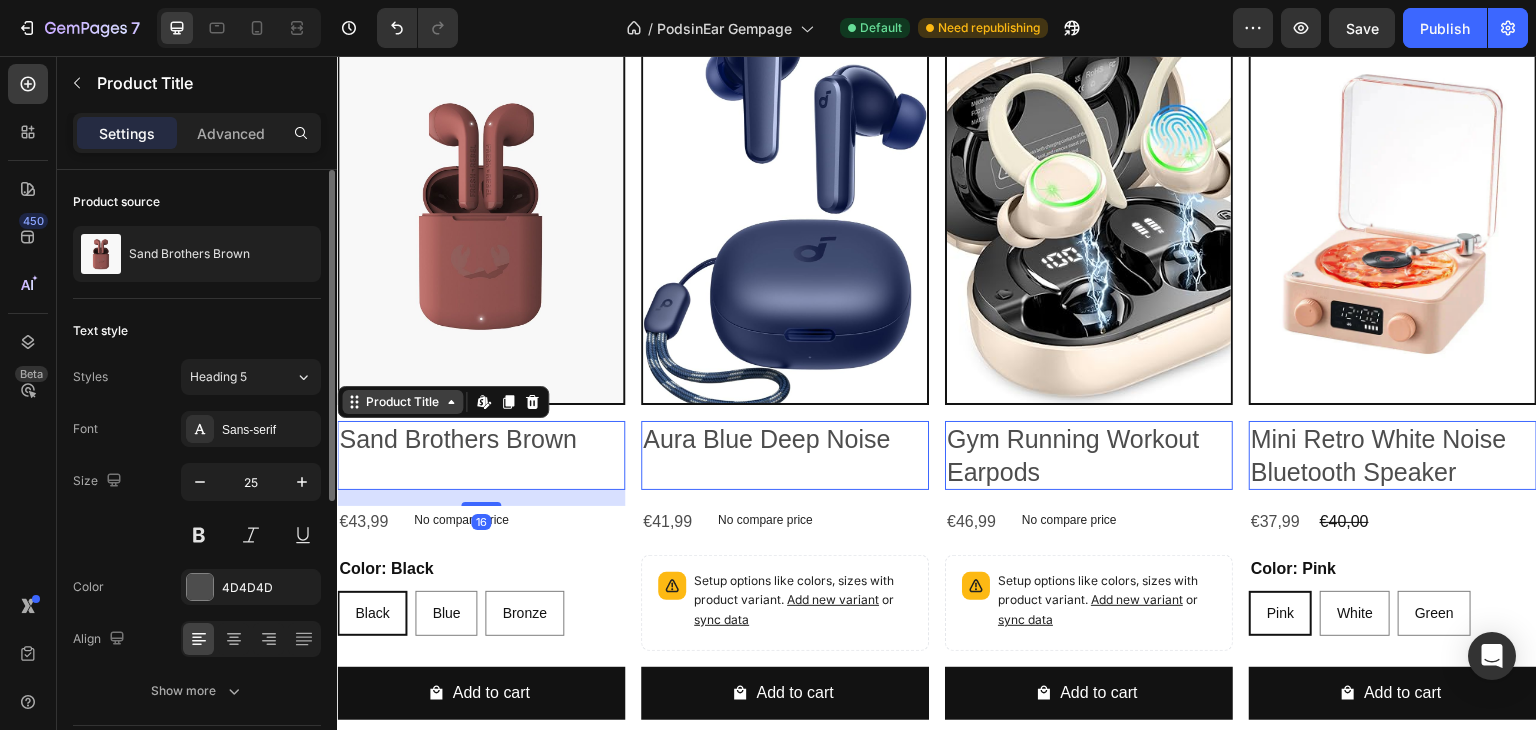 click on "Product Title" at bounding box center (402, 402) 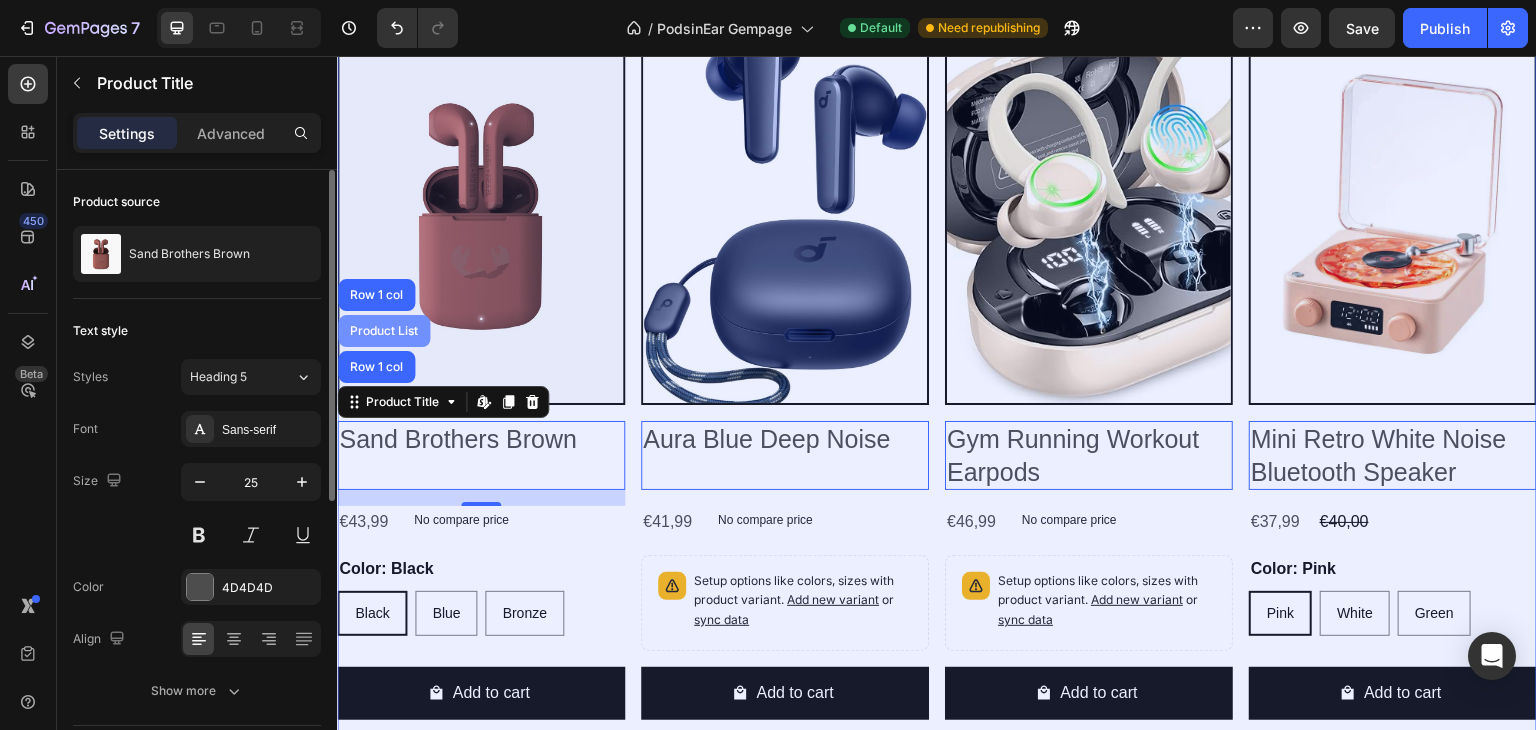 click on "Product List" at bounding box center (384, 331) 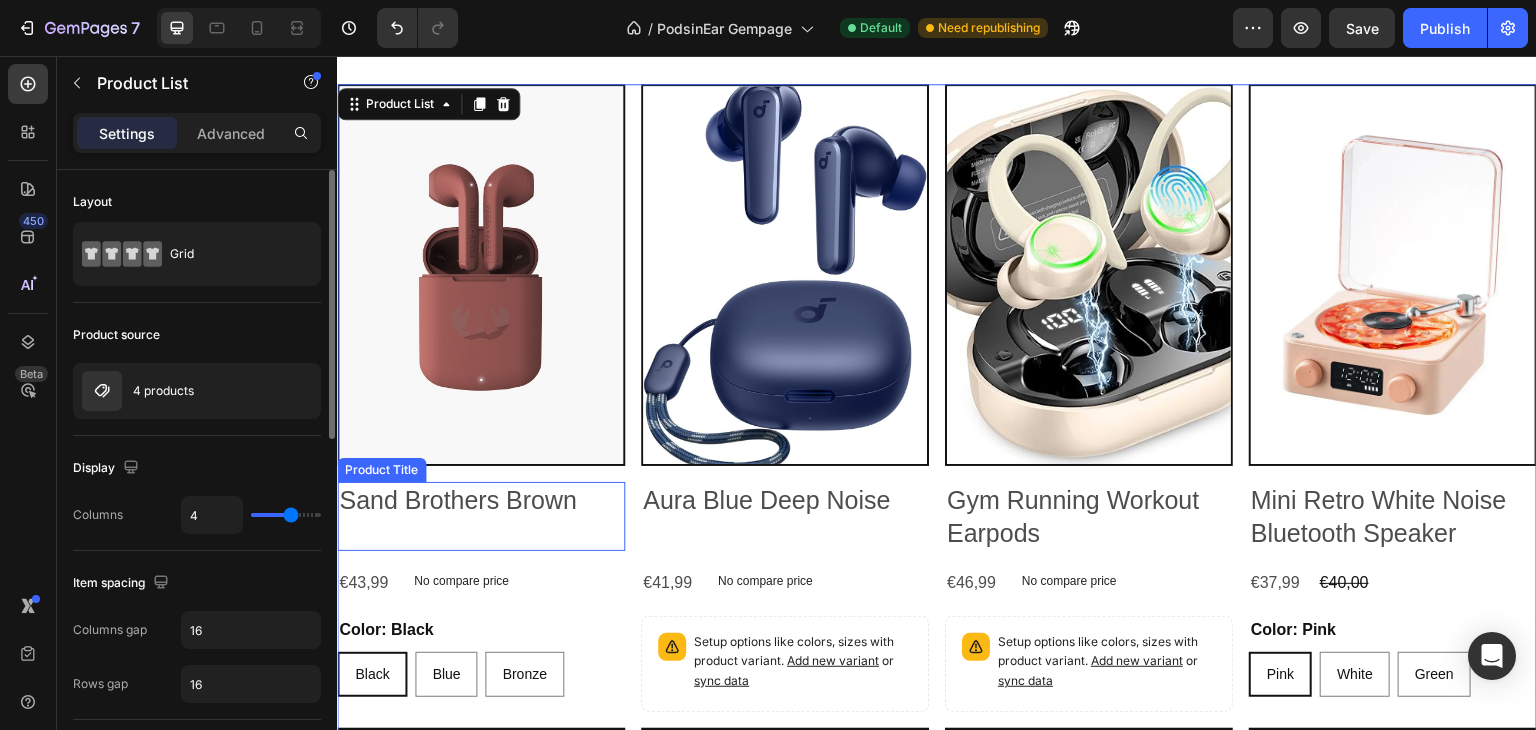scroll, scrollTop: 5001, scrollLeft: 0, axis: vertical 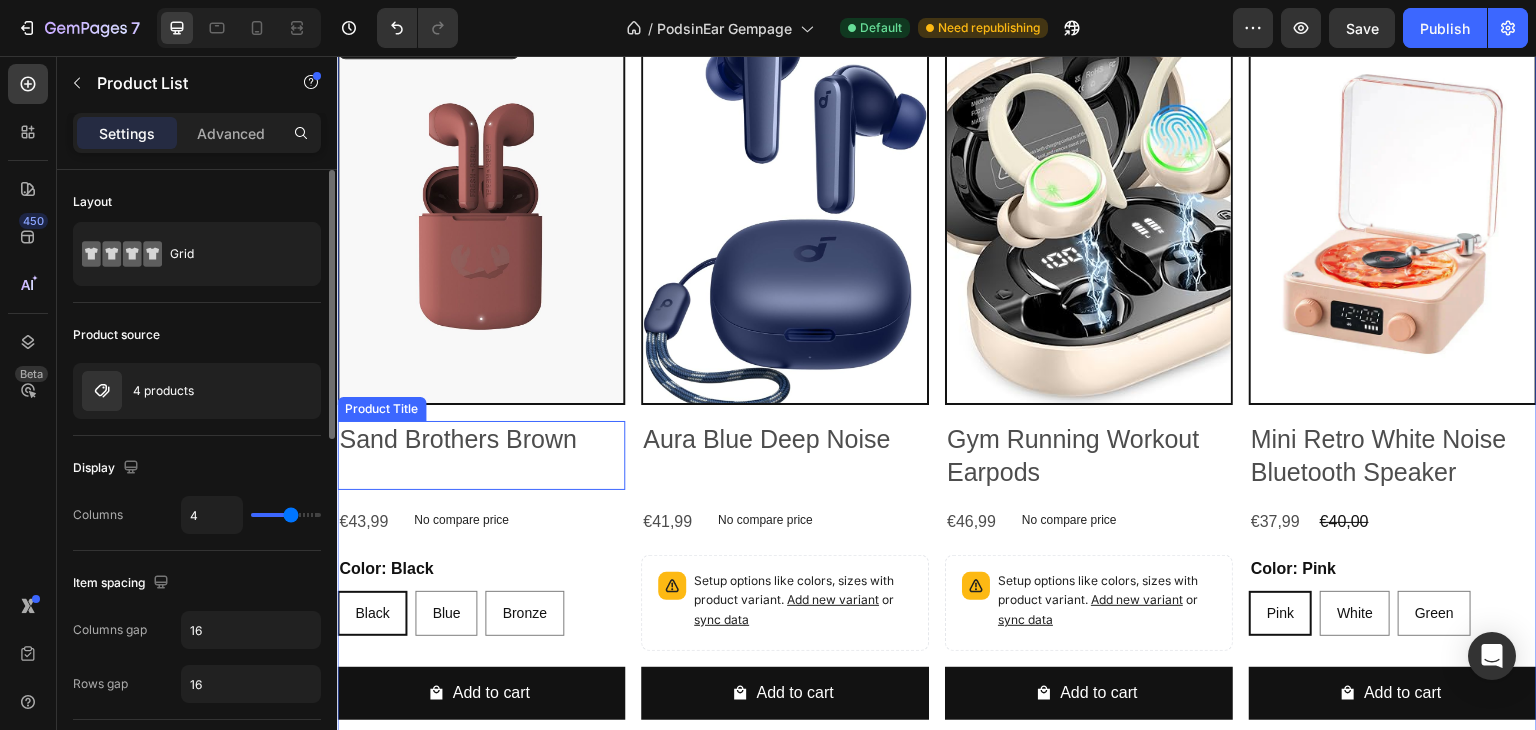 click on "Sand Brothers Brown" at bounding box center (481, 439) 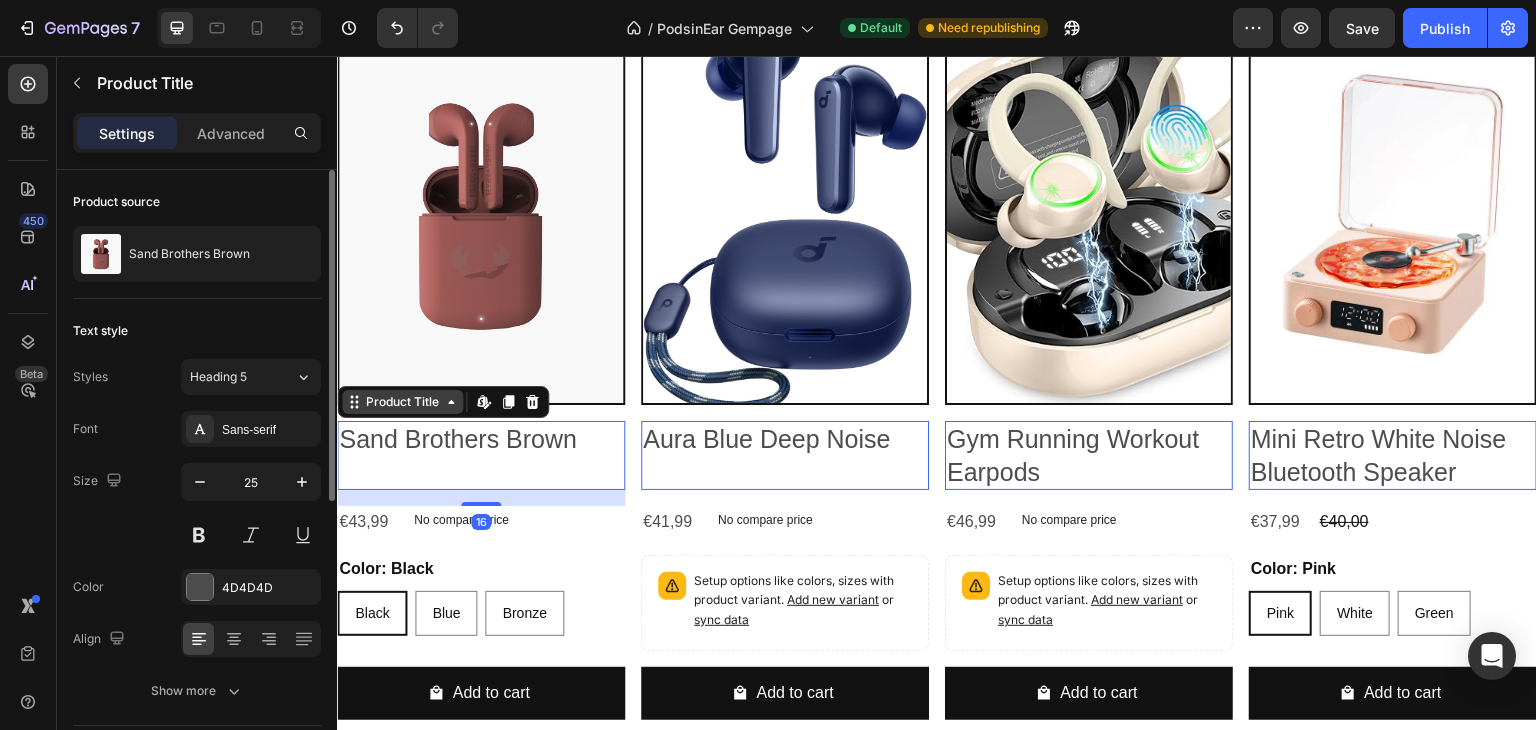 click on "Product Title" at bounding box center [402, 402] 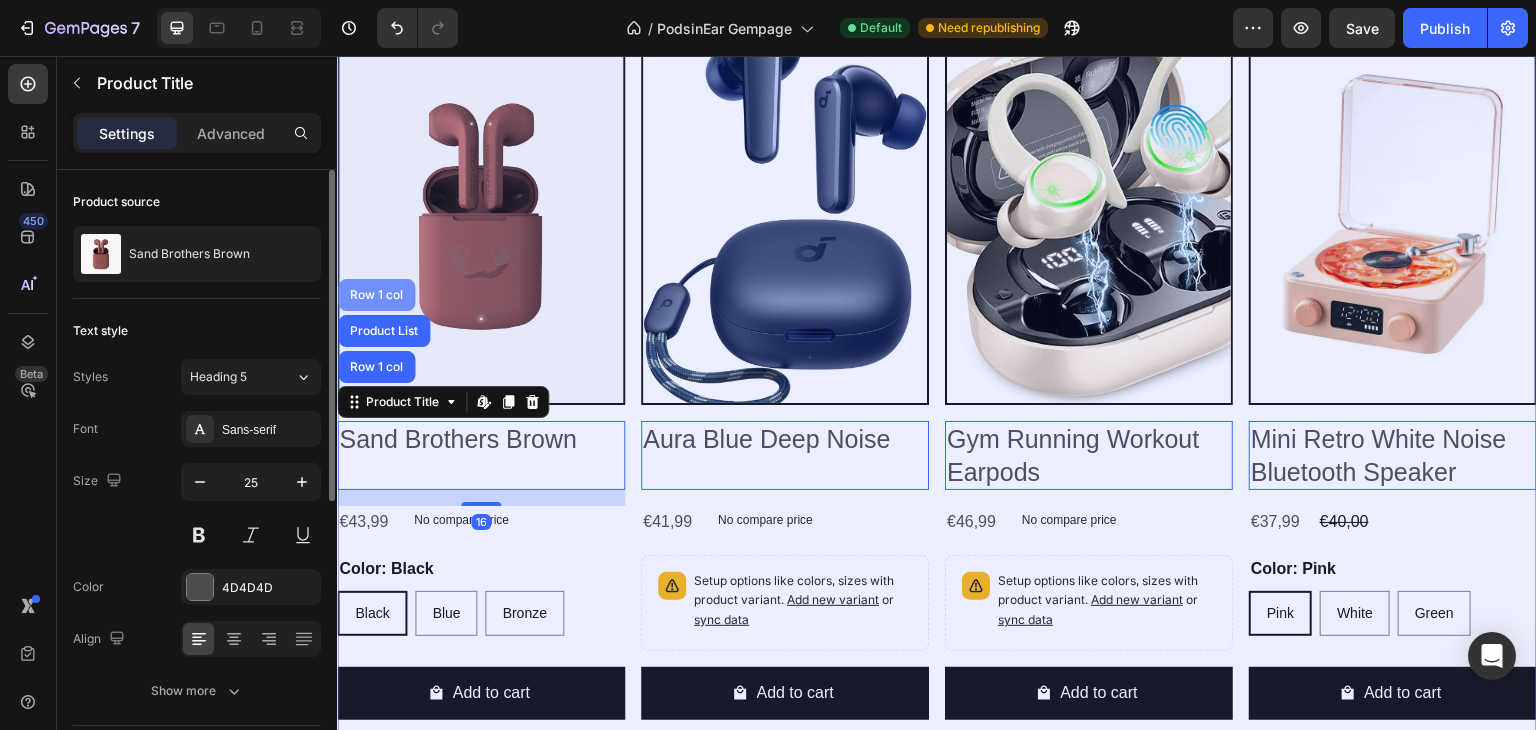 click on "Row 1 col" at bounding box center [376, 295] 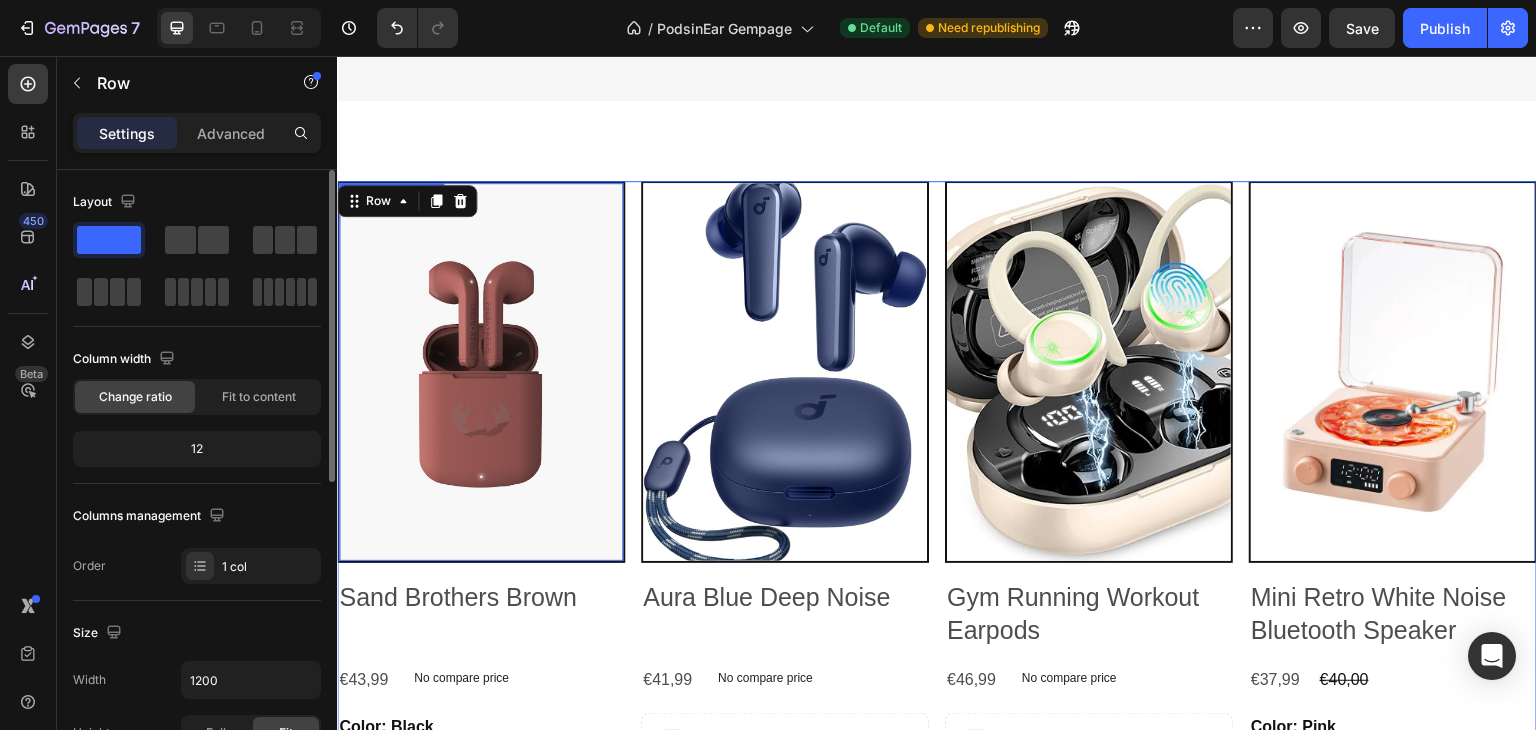 scroll, scrollTop: 4701, scrollLeft: 0, axis: vertical 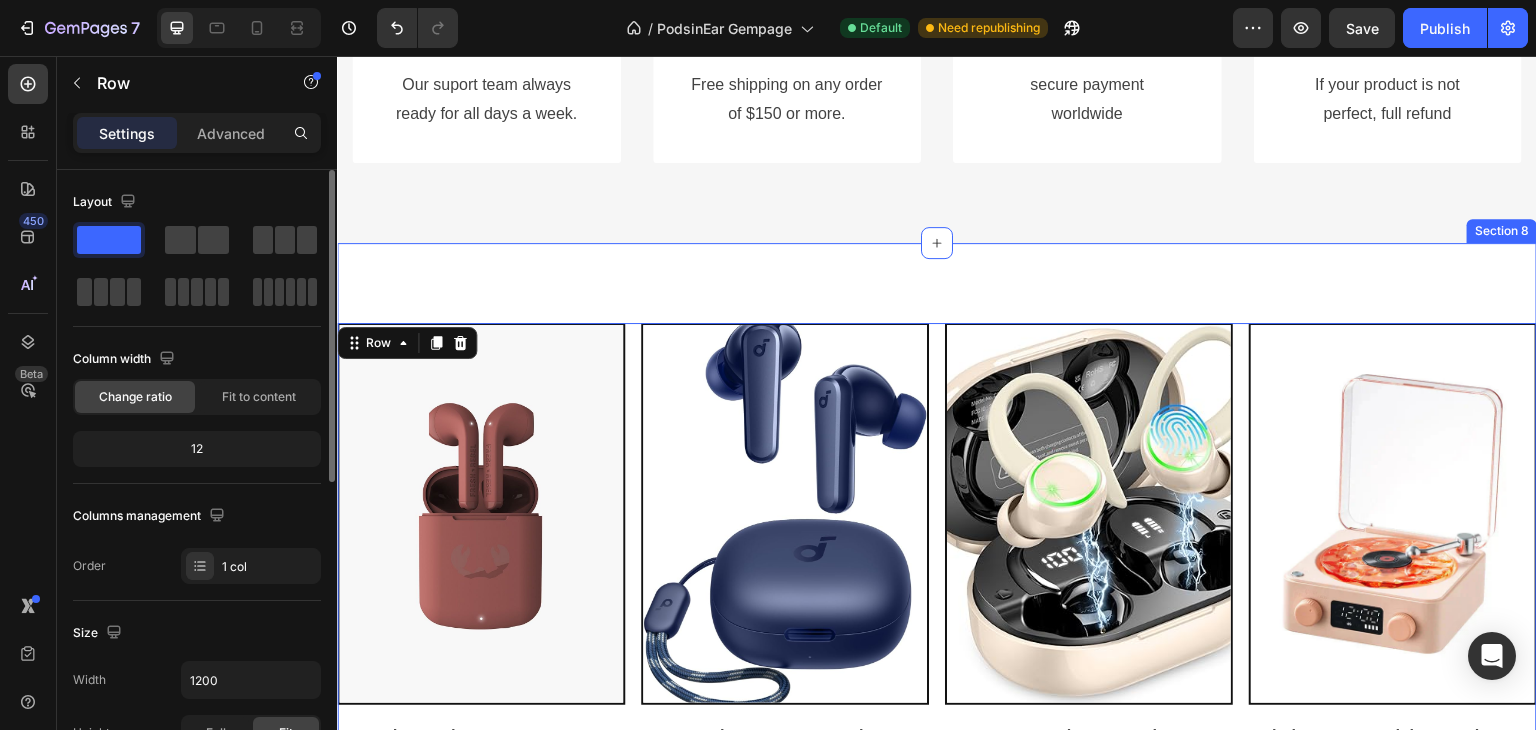click on "Product Images Sand Brothers Brown Product Title €43,99 Product Price Product Price No compare price Product Price Row Color: Black Black Black Black Blue Blue Blue Bronze Bronze Bronze Product Variants & Swatches Add to cart Add to Cart Row Product List Product Images Aura Blue Deep Noise Product Title €41,99 Product Price Product Price No compare price Product Price Row Setup options like colors, sizes with product variant.       Add new variant   or   sync data Product Variants & Swatches Add to cart Add to Cart Row Product List Product Images Gym Running Workout Earpods Product Title €46,99 Product Price Product Price No compare price Product Price Row Setup options like colors, sizes with product variant.       Add new variant   or   sync data Product Variants & Swatches Add to cart Add to Cart Row Product List Product Images Mini Retro White Noise Bluetooth Speaker Product Title €37,99 Product Price Product Price €40,00 Product Price Product Price Row Color: Pink Pink Pink Pink White White Row" at bounding box center (937, 679) 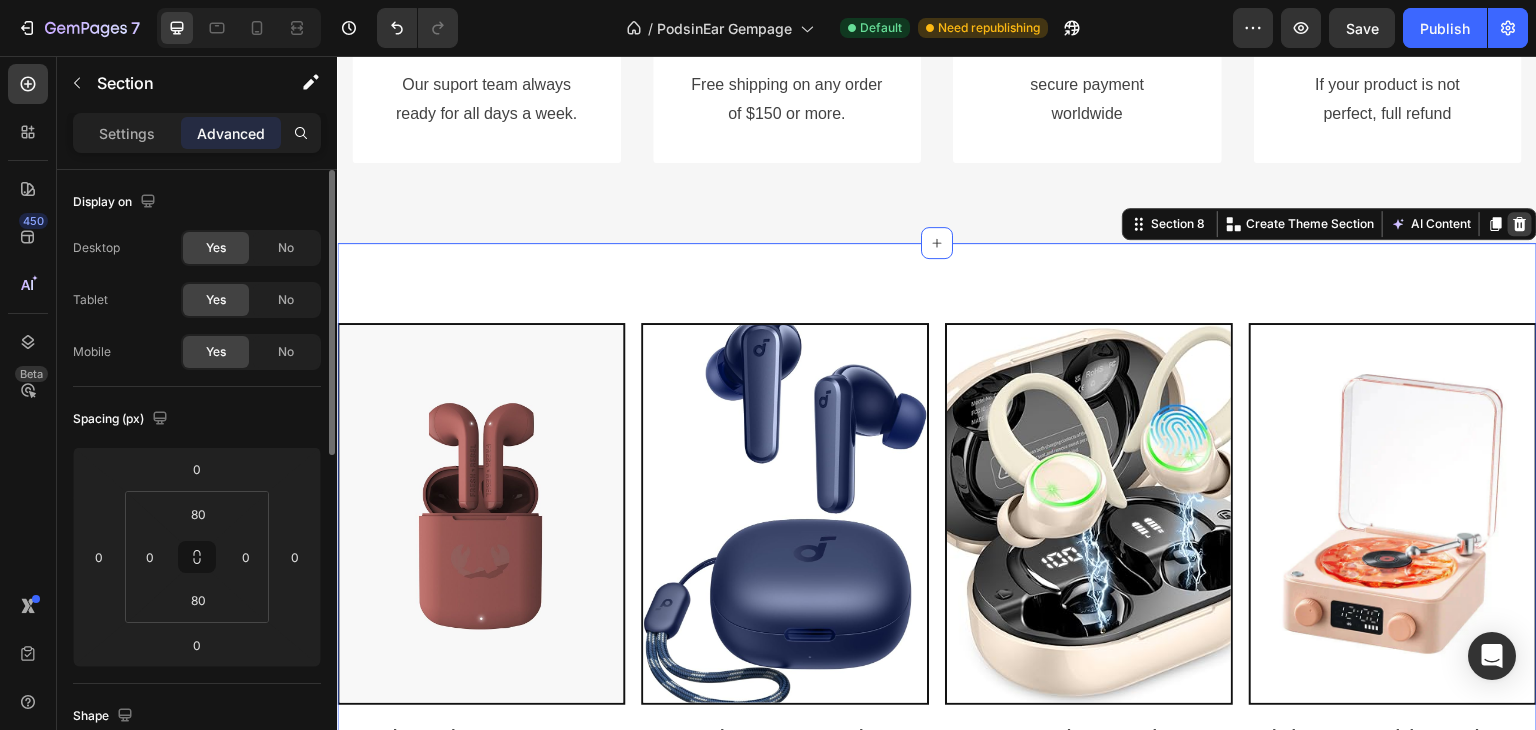 click 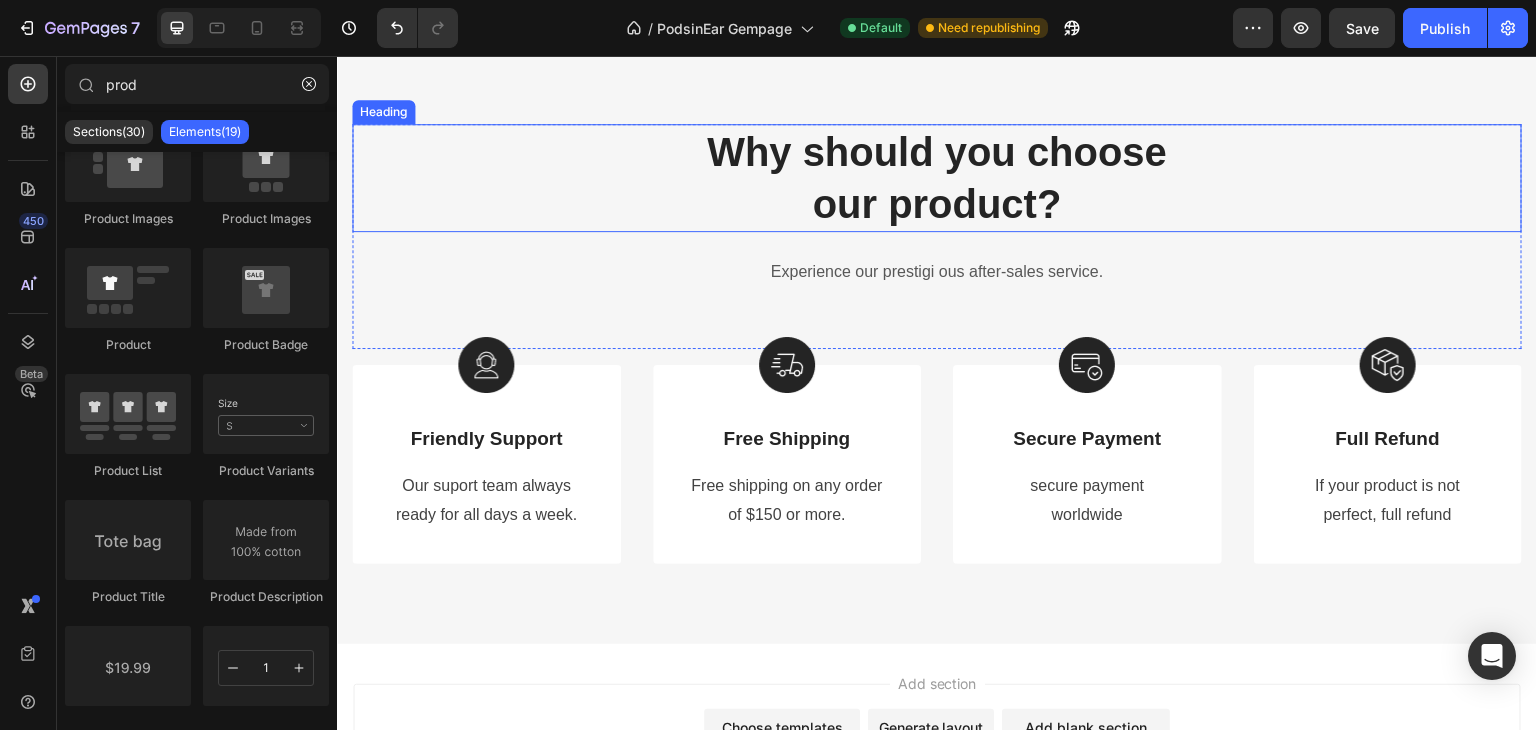 scroll, scrollTop: 4300, scrollLeft: 0, axis: vertical 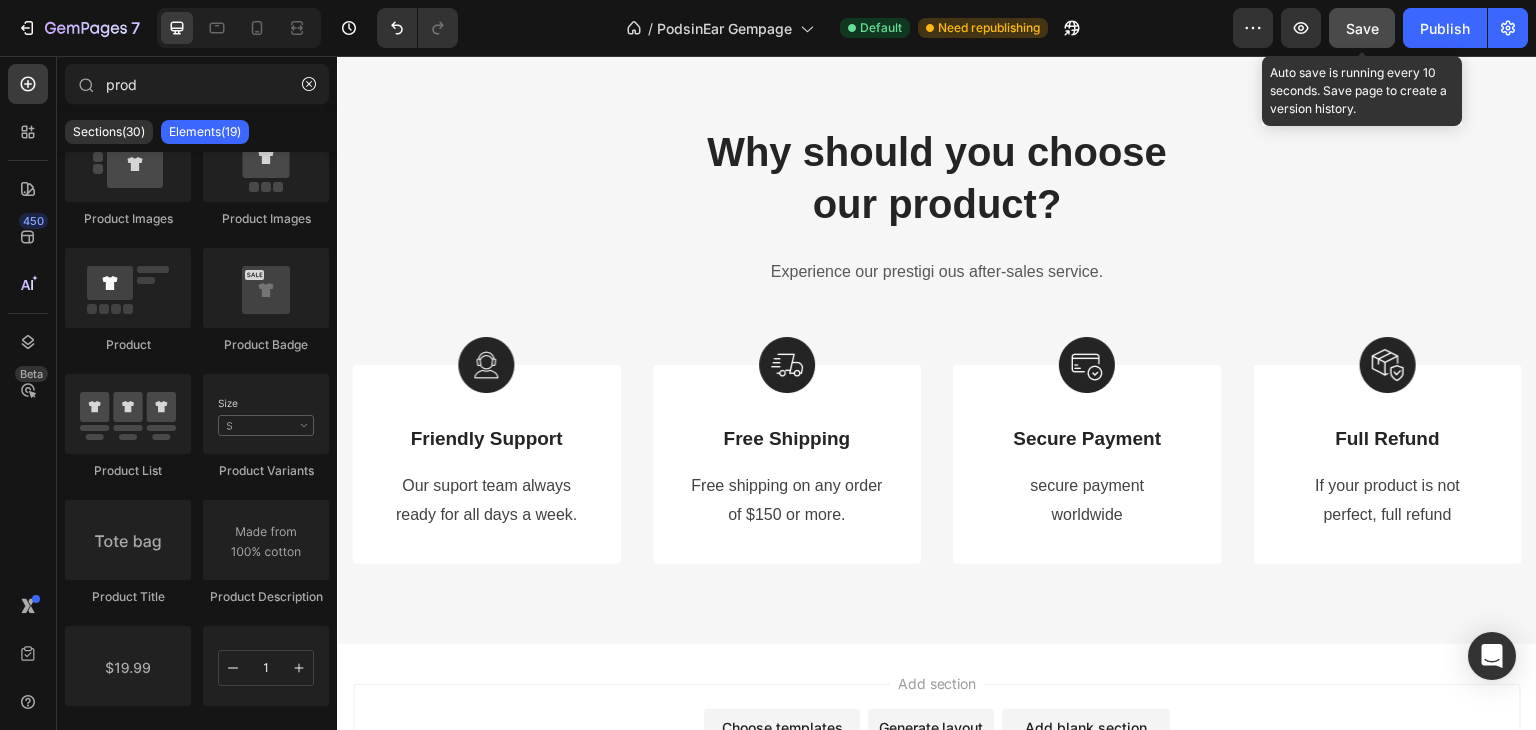 click on "Save" 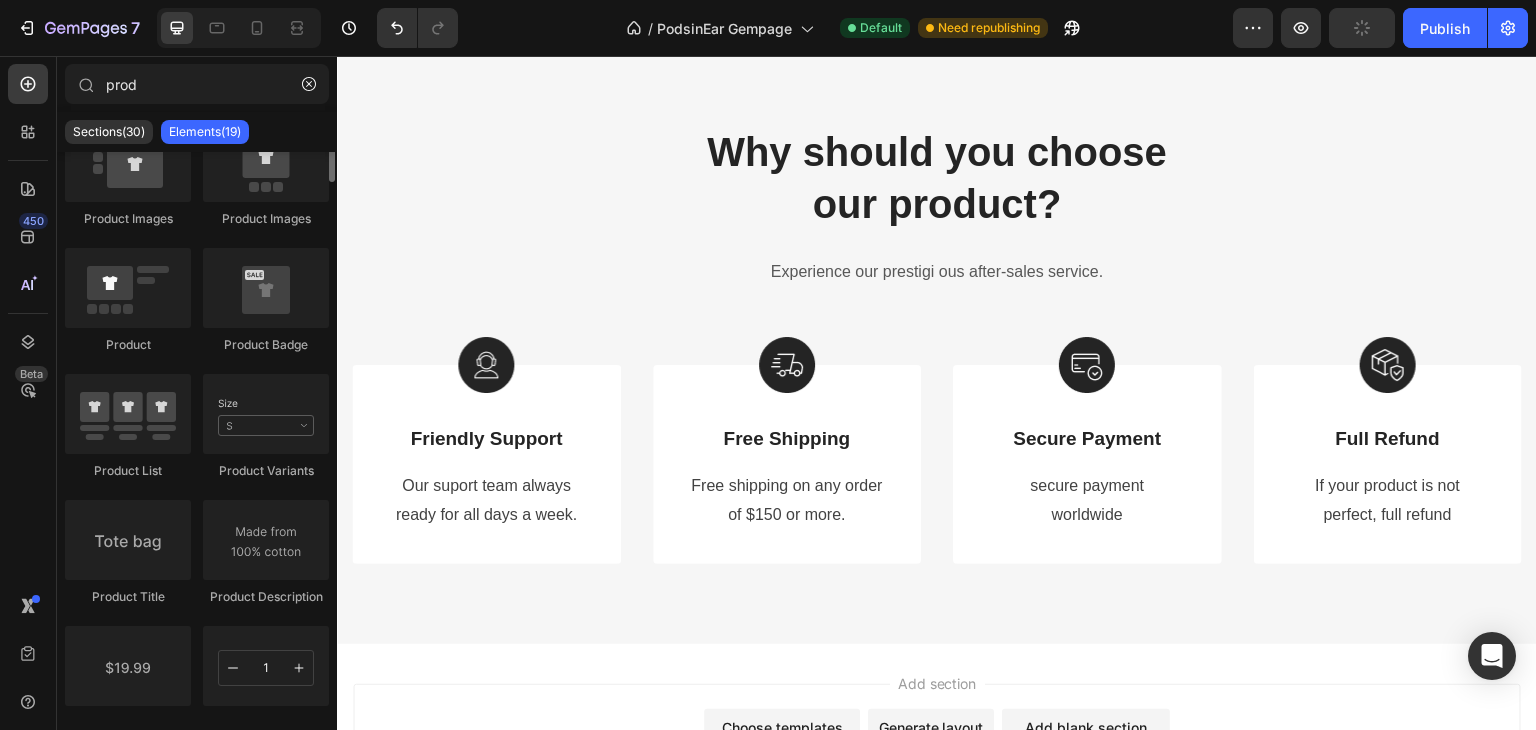 scroll, scrollTop: 0, scrollLeft: 0, axis: both 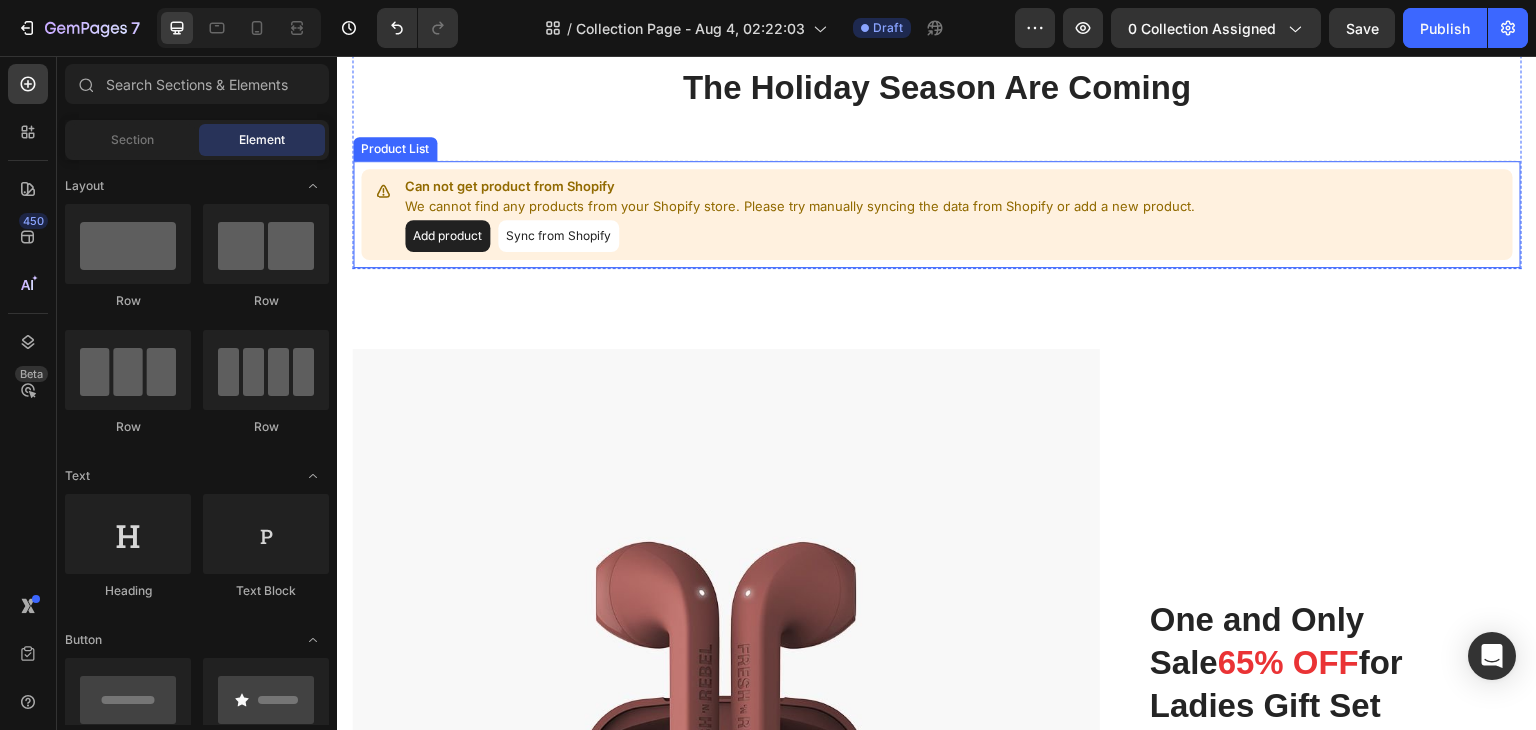 click on "Sync from Shopify" at bounding box center [558, 236] 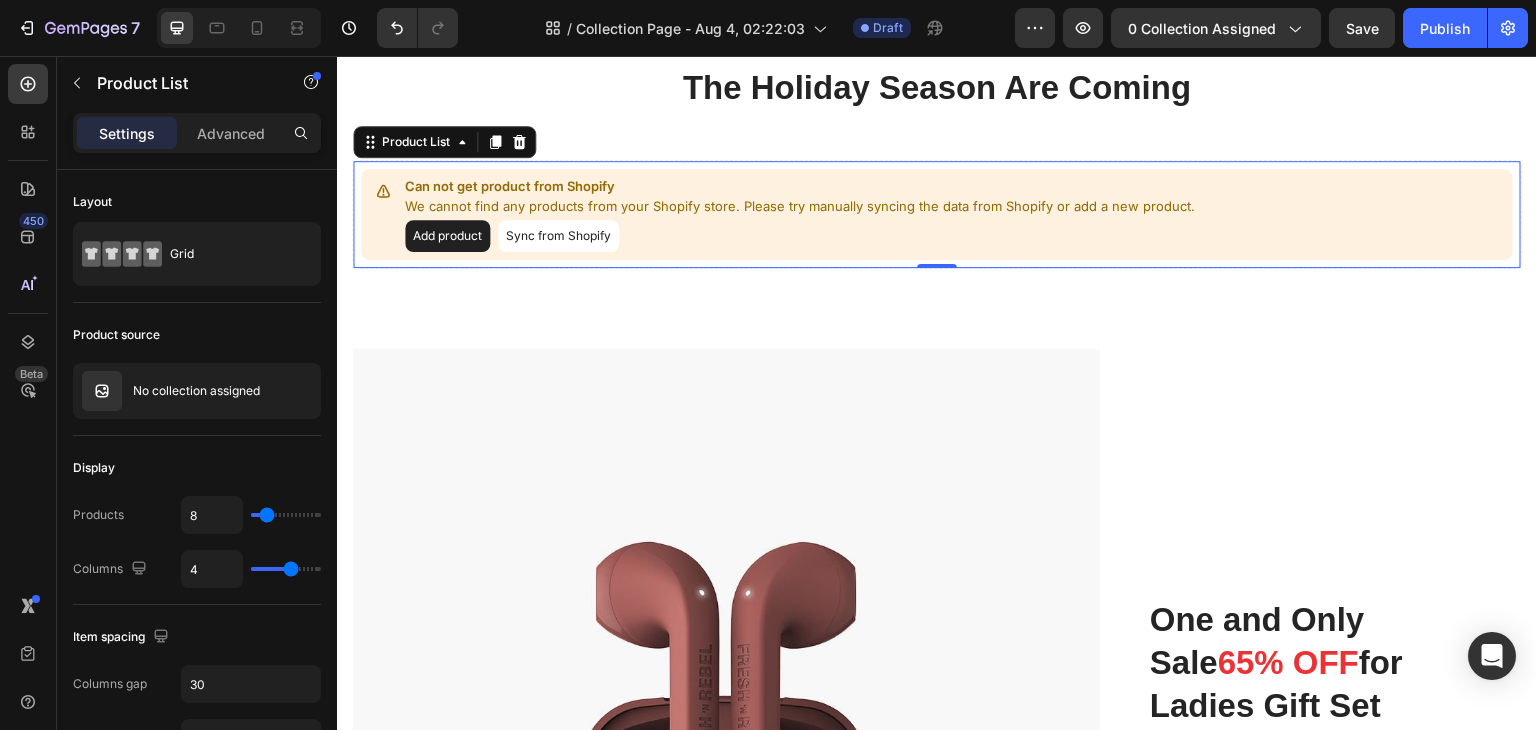 click on "Sync from Shopify" at bounding box center [558, 236] 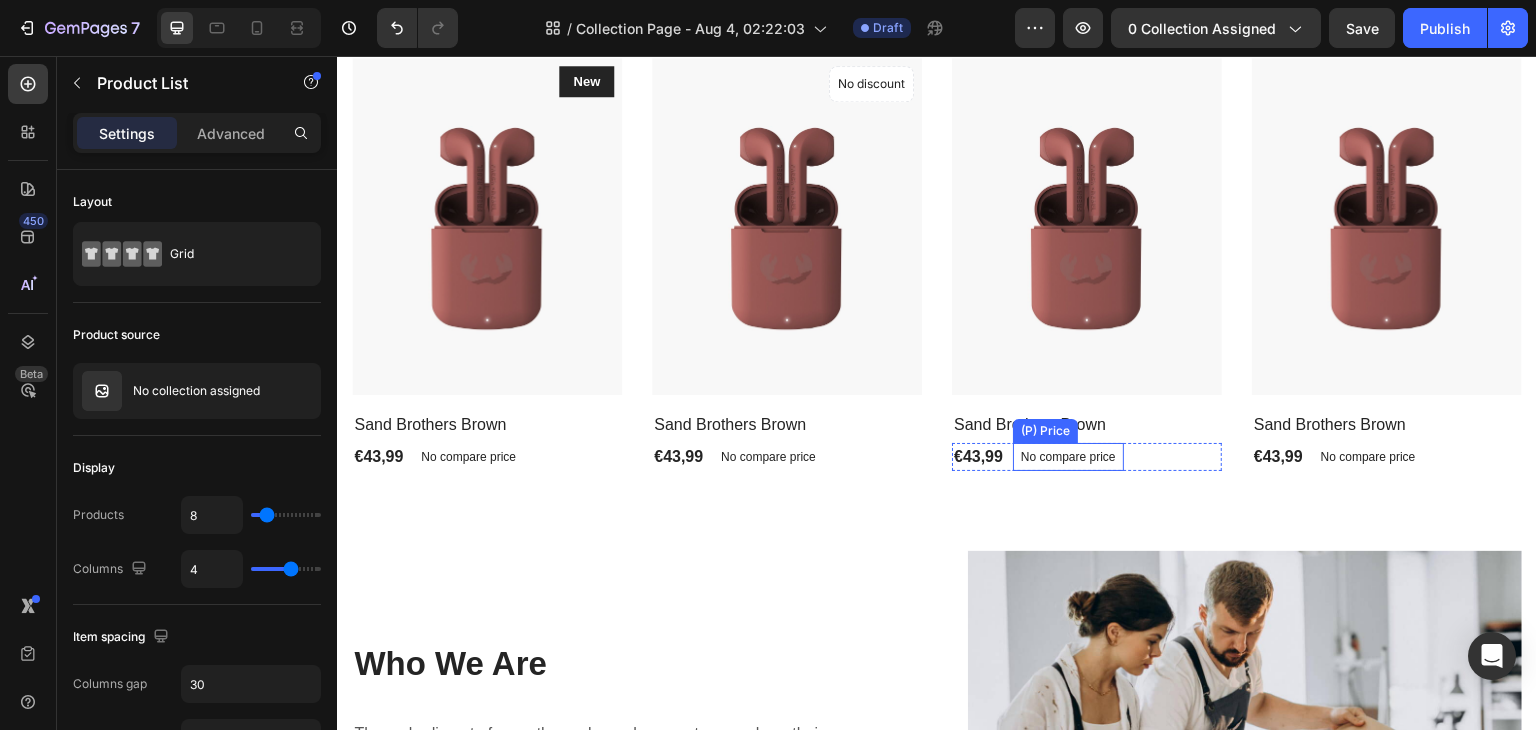 scroll, scrollTop: 2000, scrollLeft: 0, axis: vertical 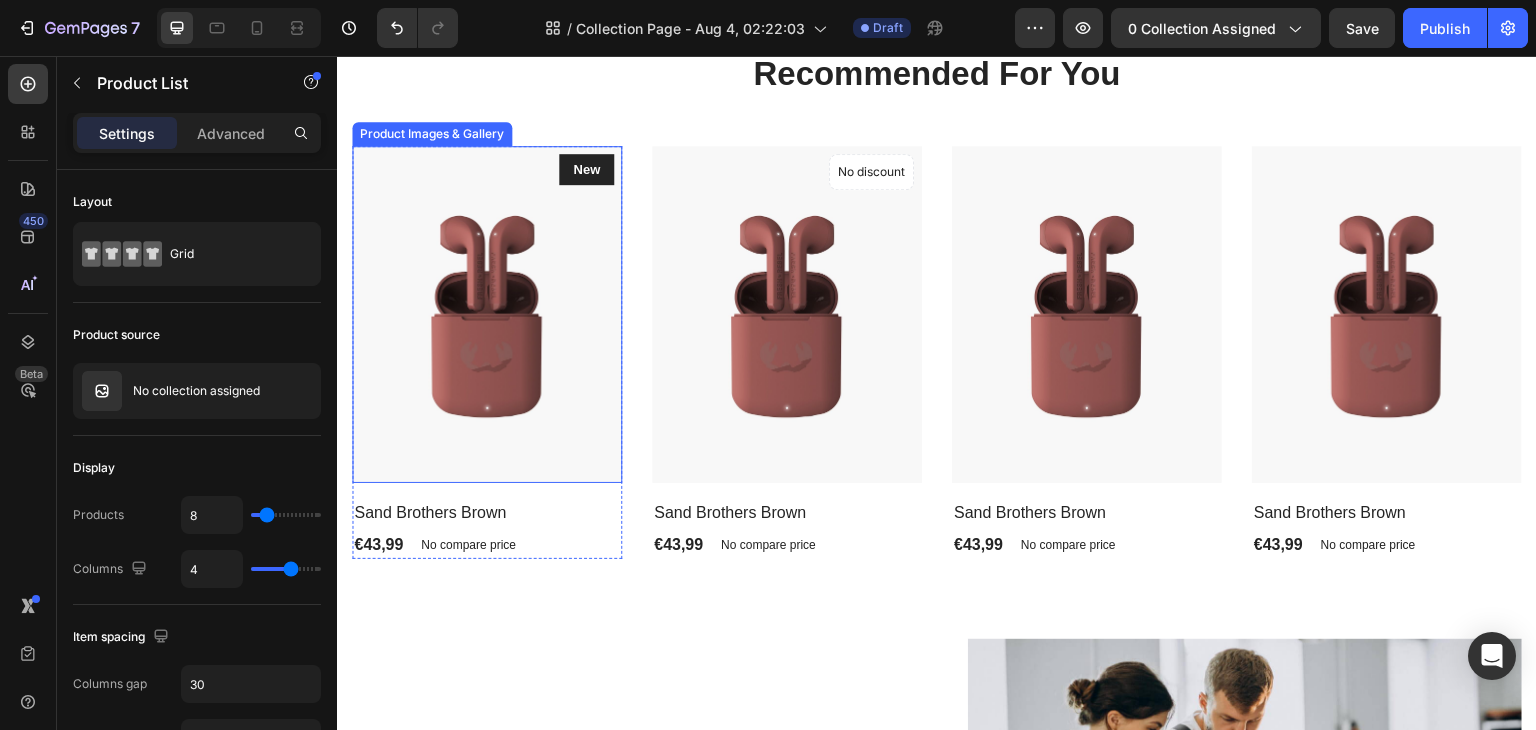 click on "Recommended For You Heading Row Product Images & Gallery New Text block Row Sand Brothers Brown (P) Title €43,99 (P) Price (P) Price No compare price (P) Price Row Product Product Images & Gallery No discount Not be displayed when published Product Badge Sand Brothers Brown (P) Title €43,99 (P) Price (P) Price No compare price (P) Price Row Product Product Images & Gallery Sand Brothers Brown (P) Title €43,99 (P) Price (P) Price No compare price (P) Price Row Product Product Images & Gallery Sand Brothers Brown (P) Title €43,99 (P) Price (P) Price No compare price (P) Price Row Product Row" at bounding box center (937, 305) 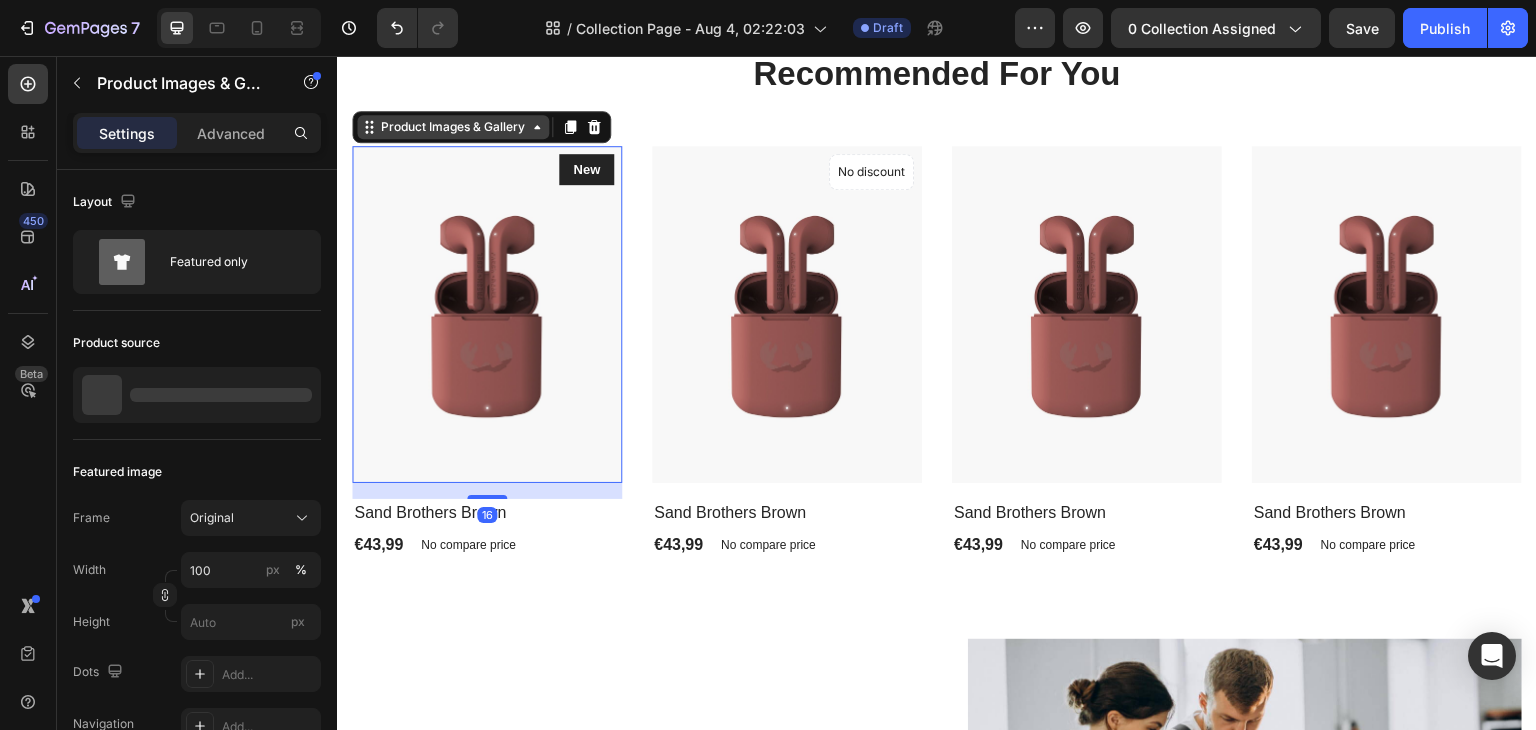 click on "Product Images & Gallery" at bounding box center [453, 127] 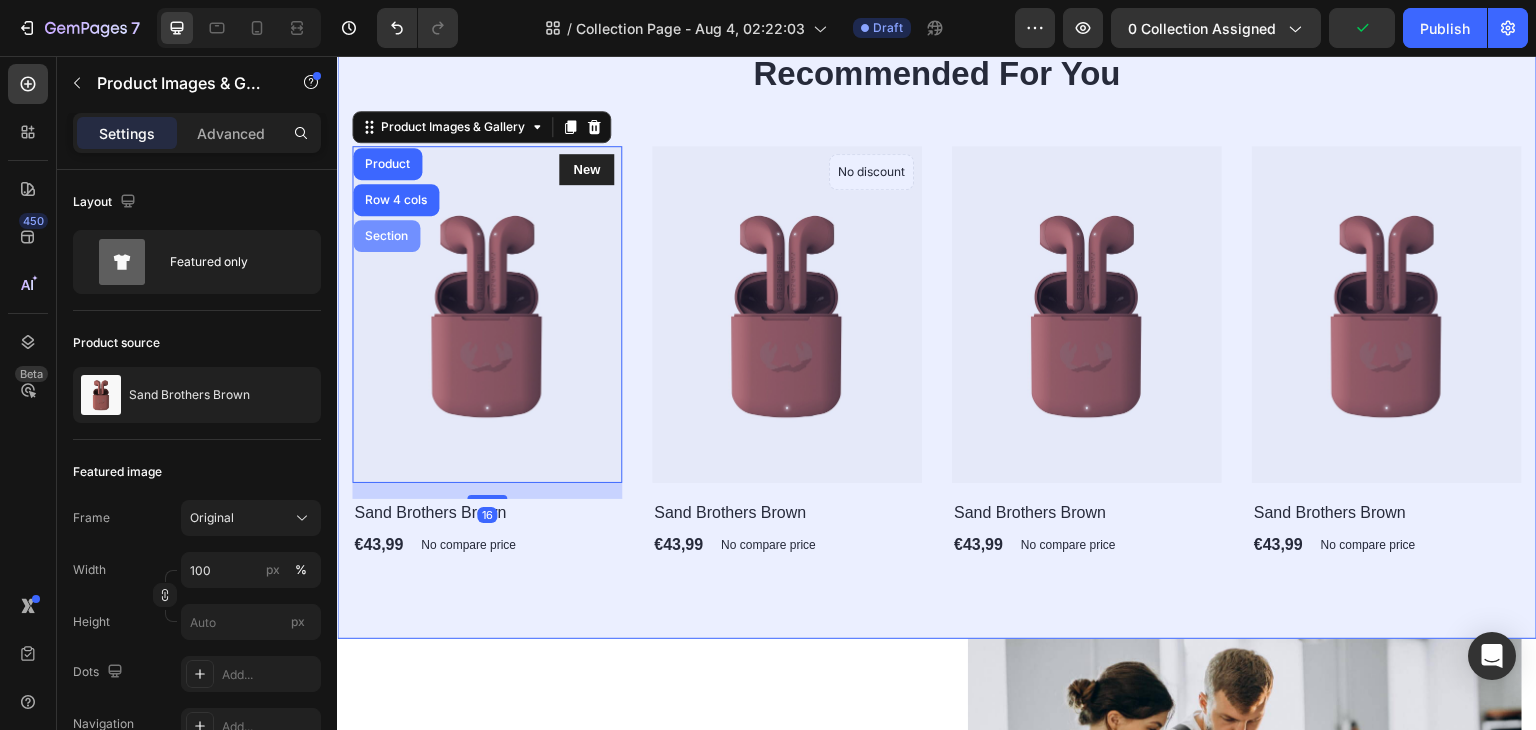 click on "Section" at bounding box center [386, 236] 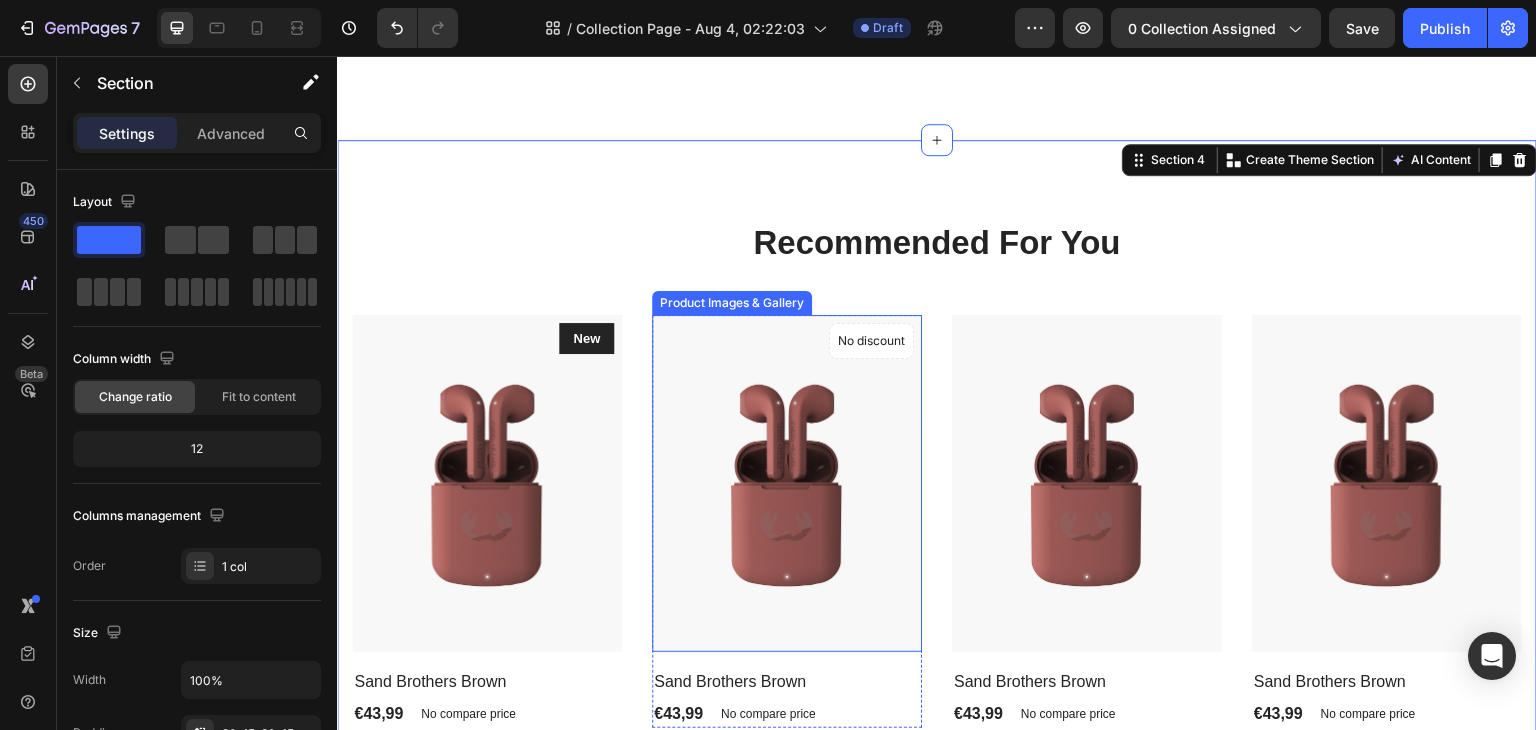 scroll, scrollTop: 1800, scrollLeft: 0, axis: vertical 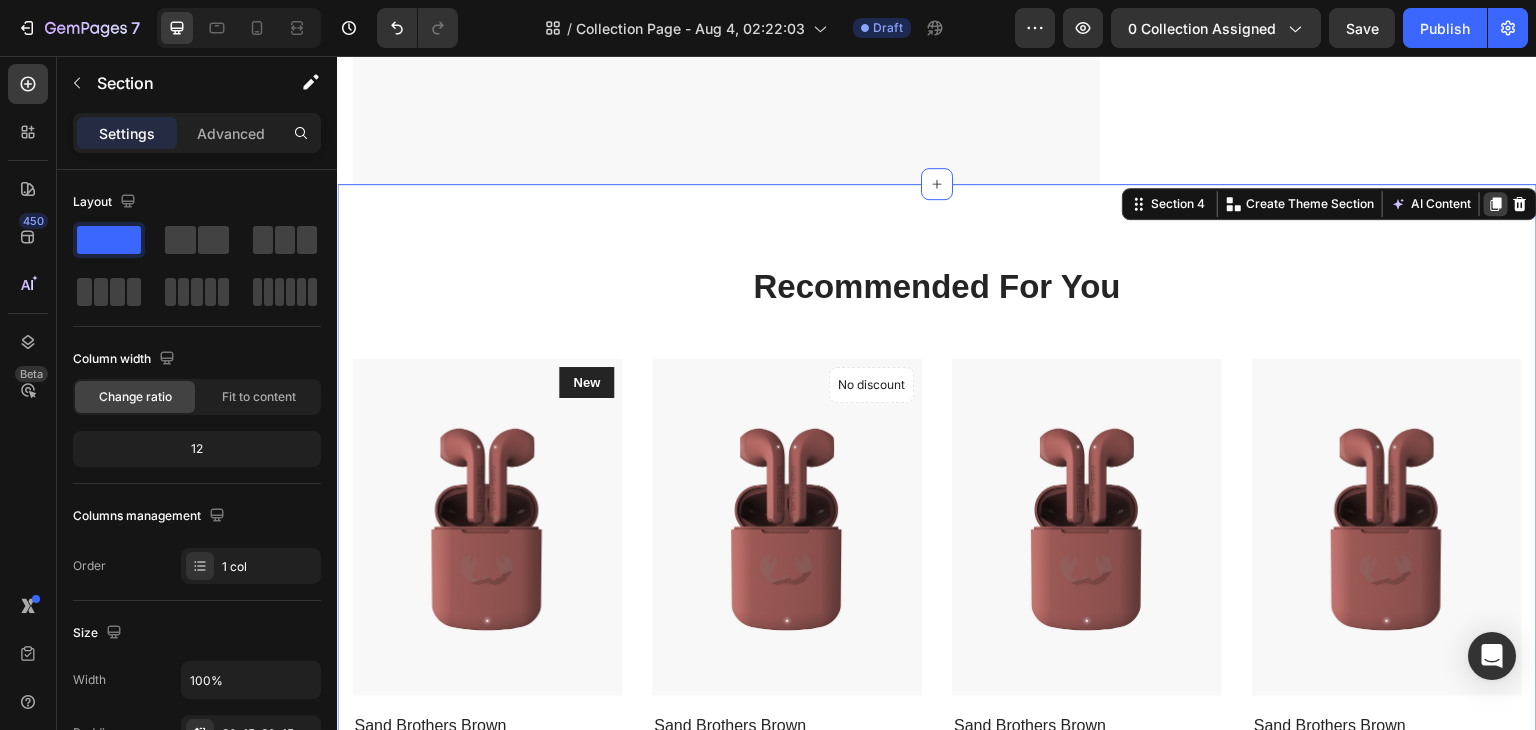click 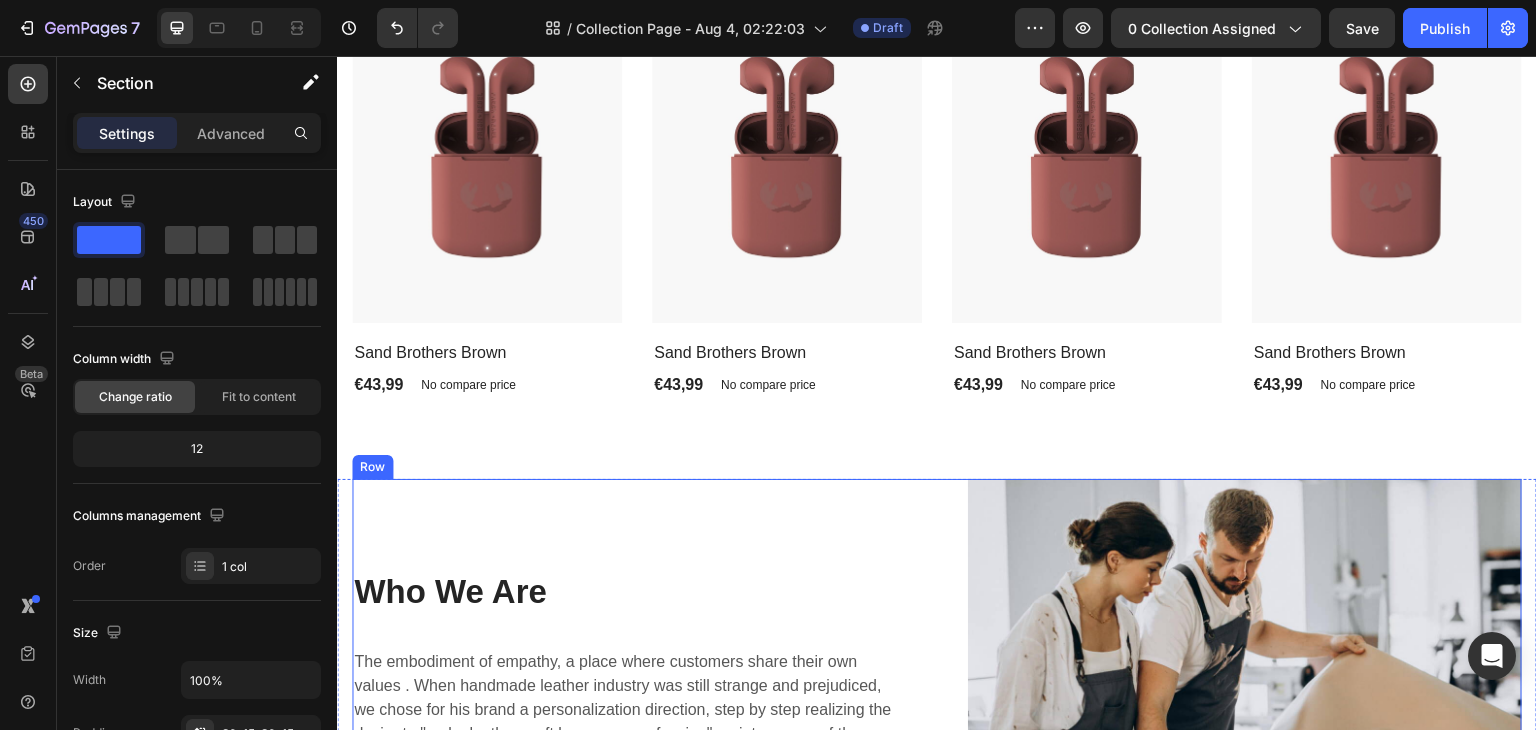 scroll, scrollTop: 2610, scrollLeft: 0, axis: vertical 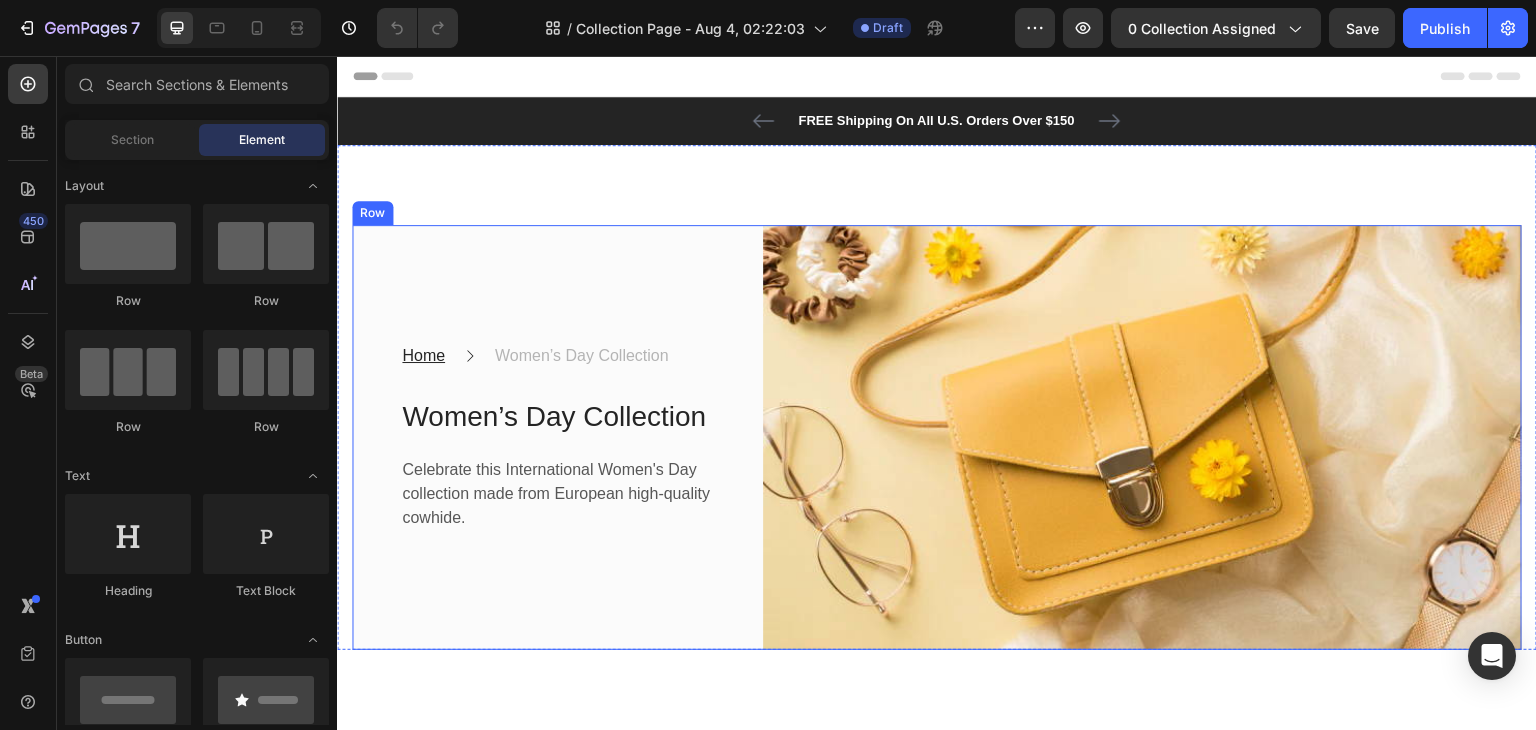 click on "Home Text block
Icon Women’s Day Collection Text block Row Women’s Day Collection Heading Celebrate this International Women's Day collection made from European high-quality cowhide. Text block Row" at bounding box center [541, 438] 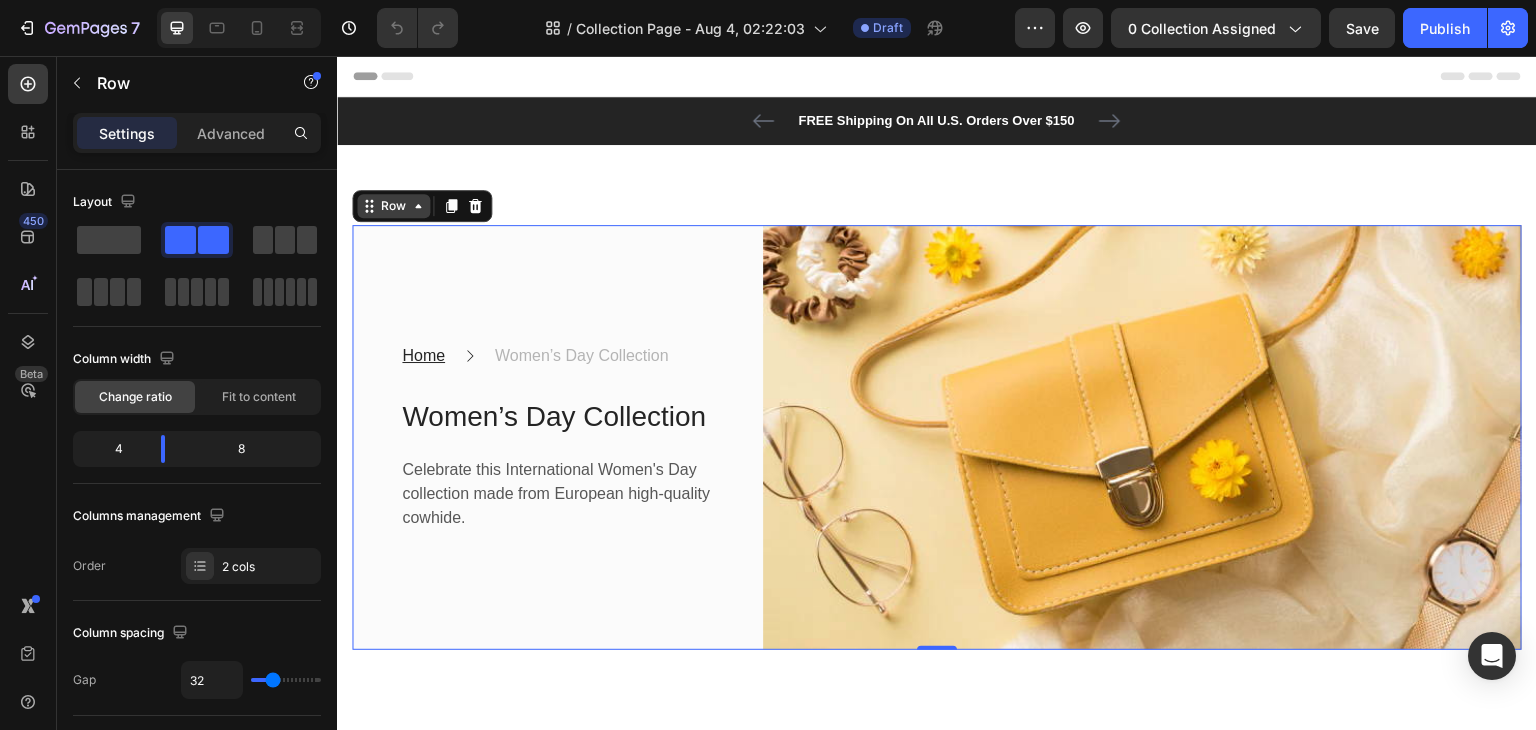 click on "Row" at bounding box center (393, 206) 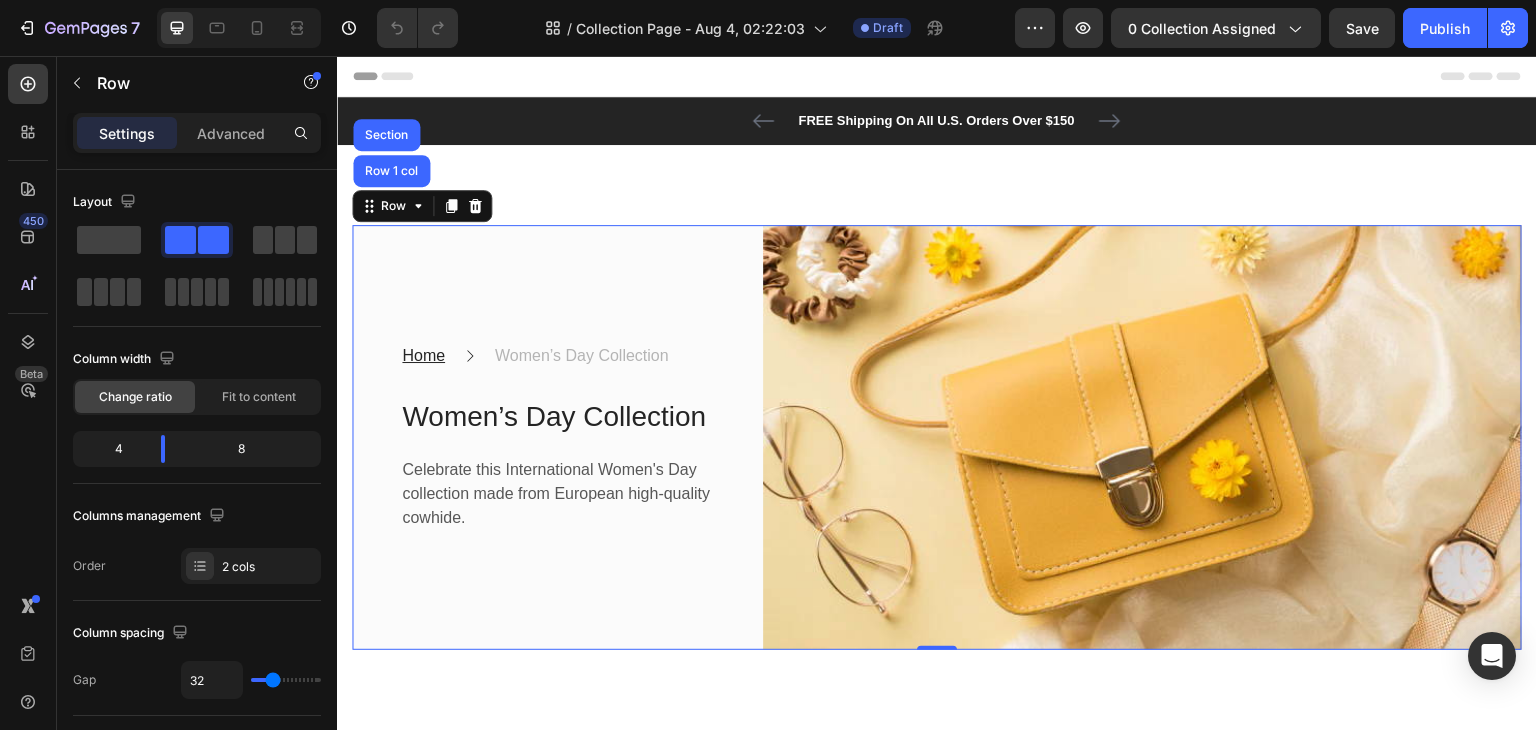 click on "Row Row 1 col Section" at bounding box center (422, 206) 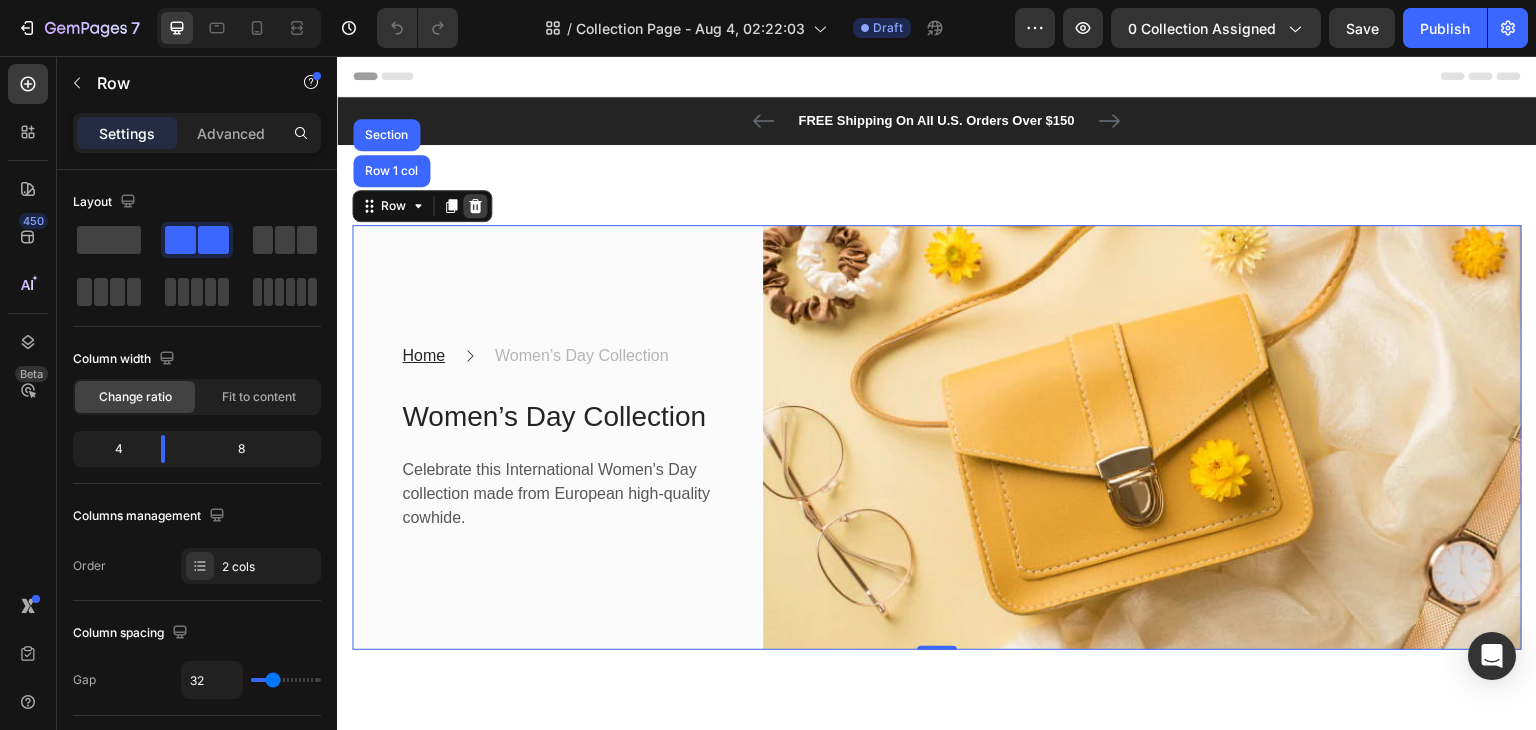click 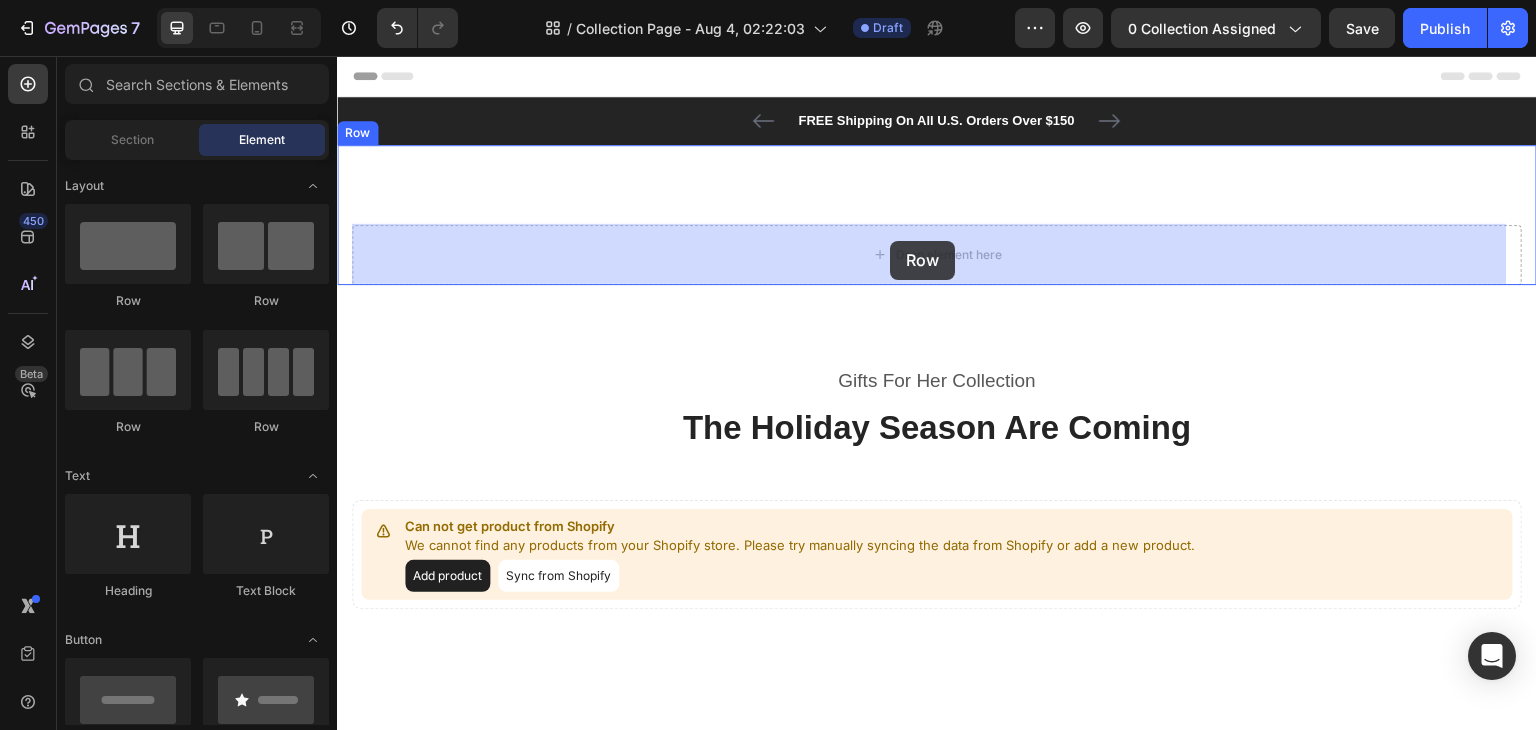drag, startPoint x: 485, startPoint y: 326, endPoint x: 890, endPoint y: 241, distance: 413.82364 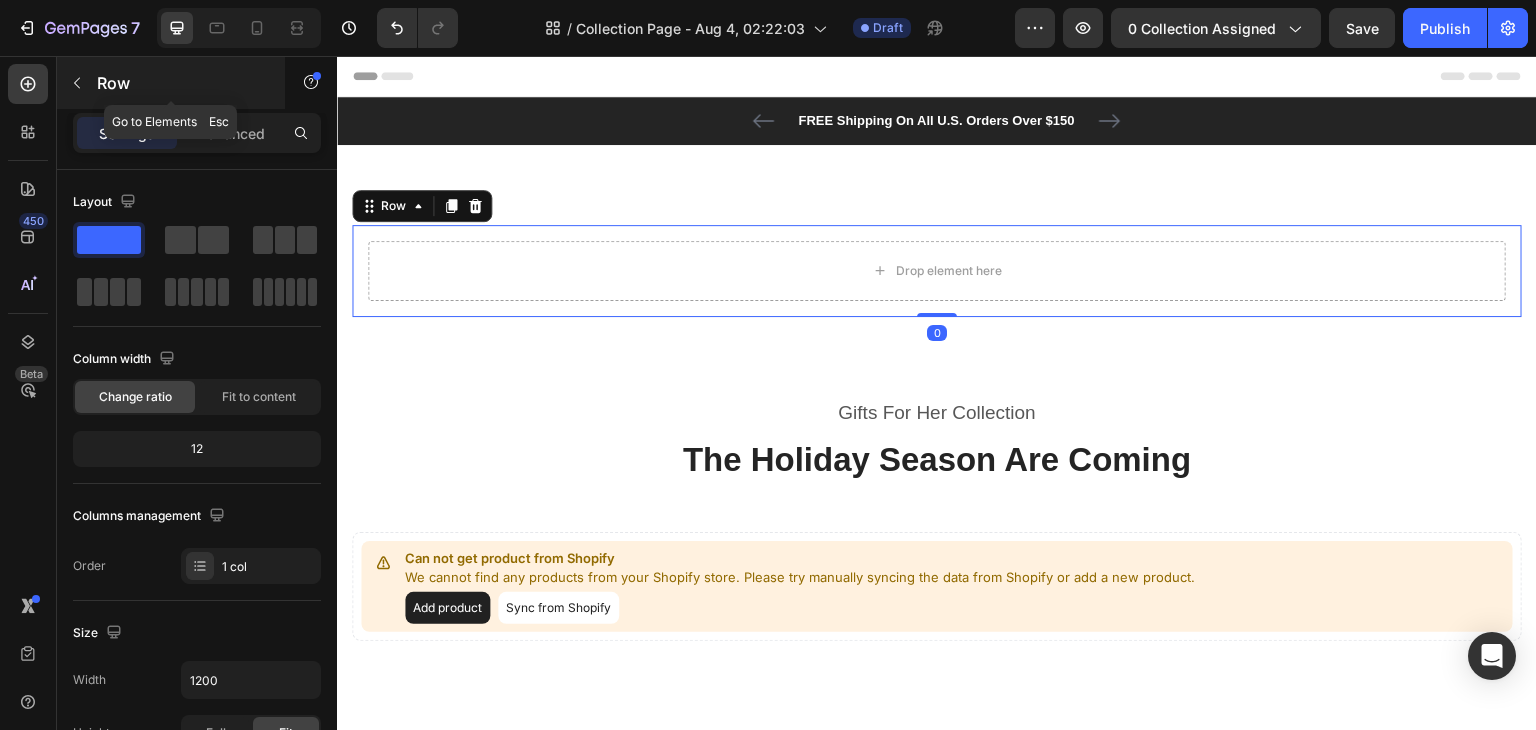click at bounding box center (77, 83) 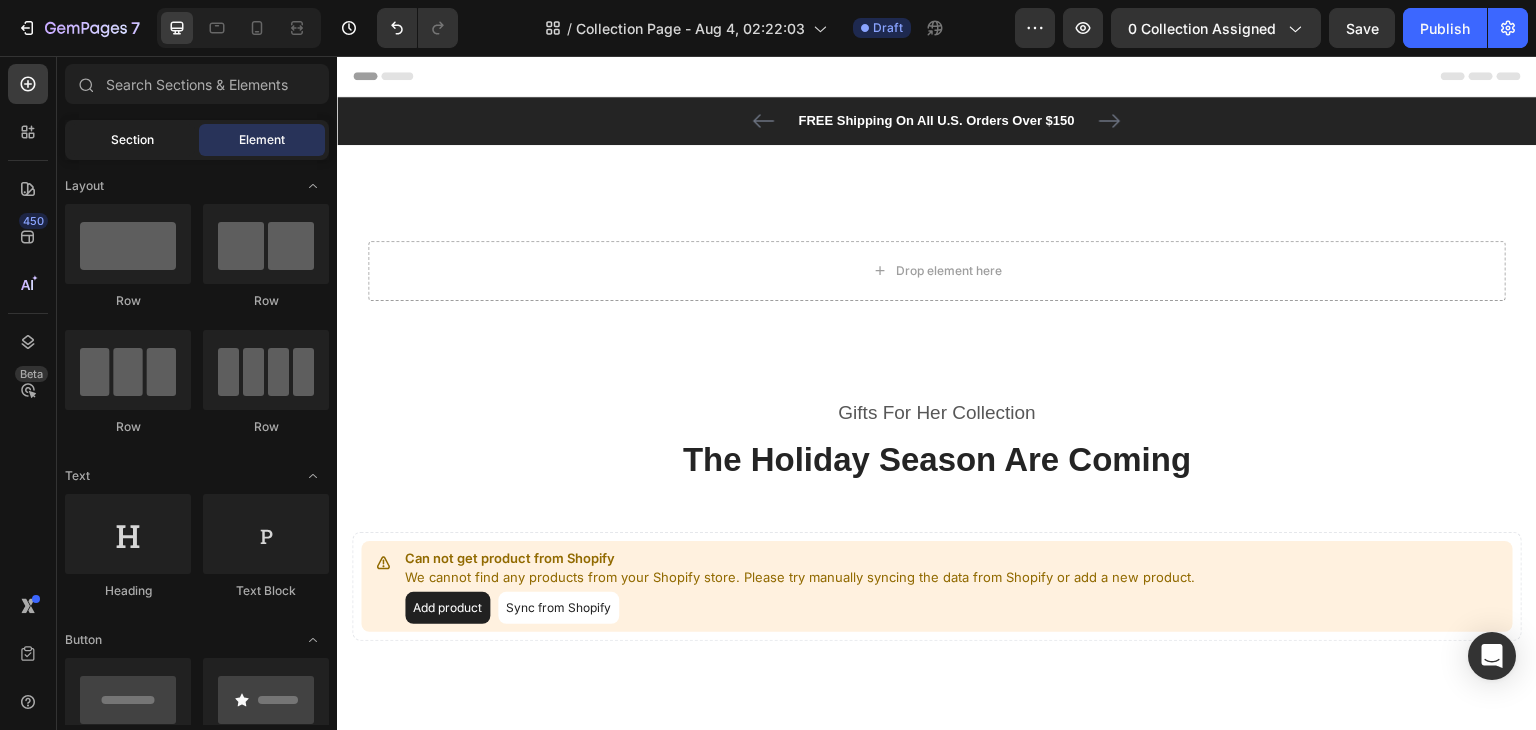 click on "Section" at bounding box center [132, 140] 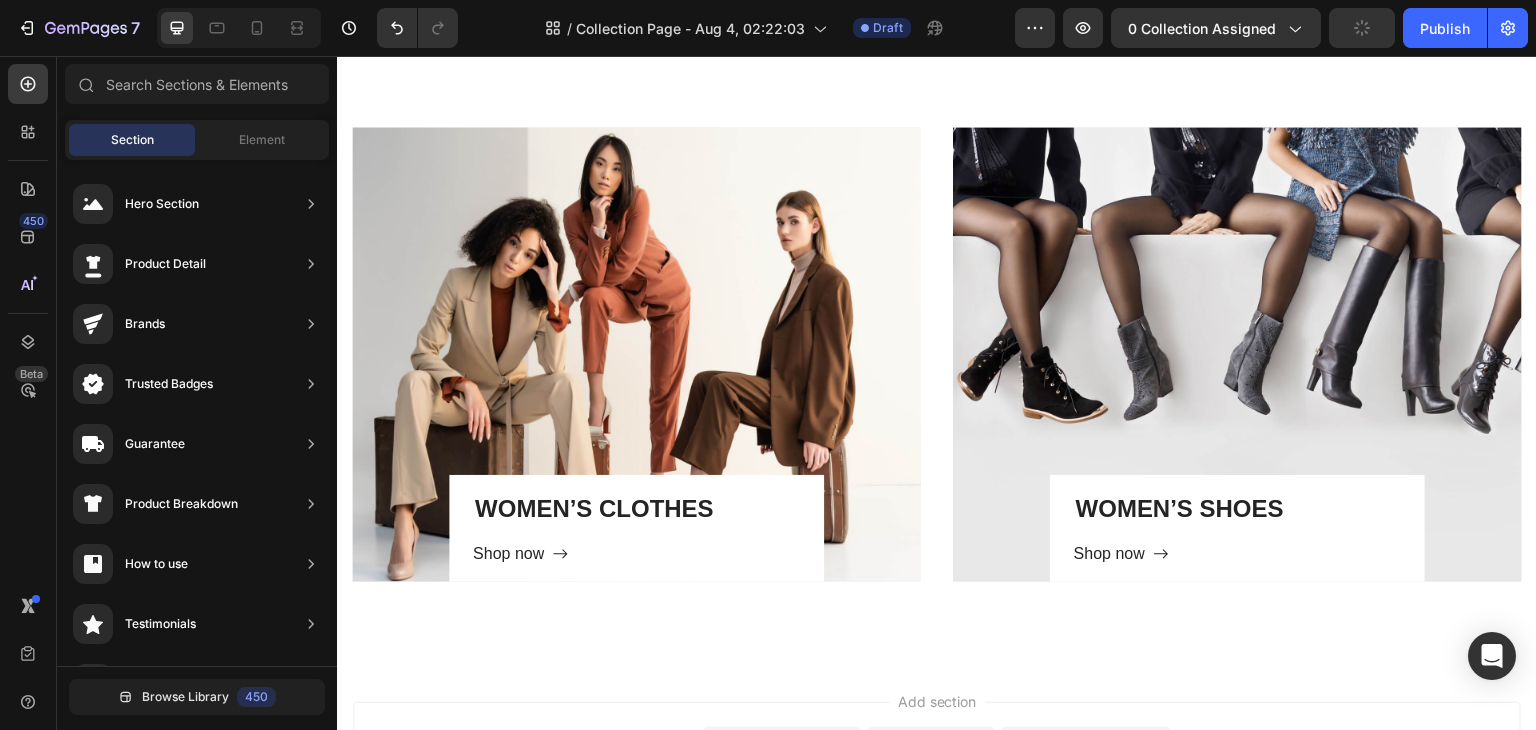 scroll, scrollTop: 3719, scrollLeft: 0, axis: vertical 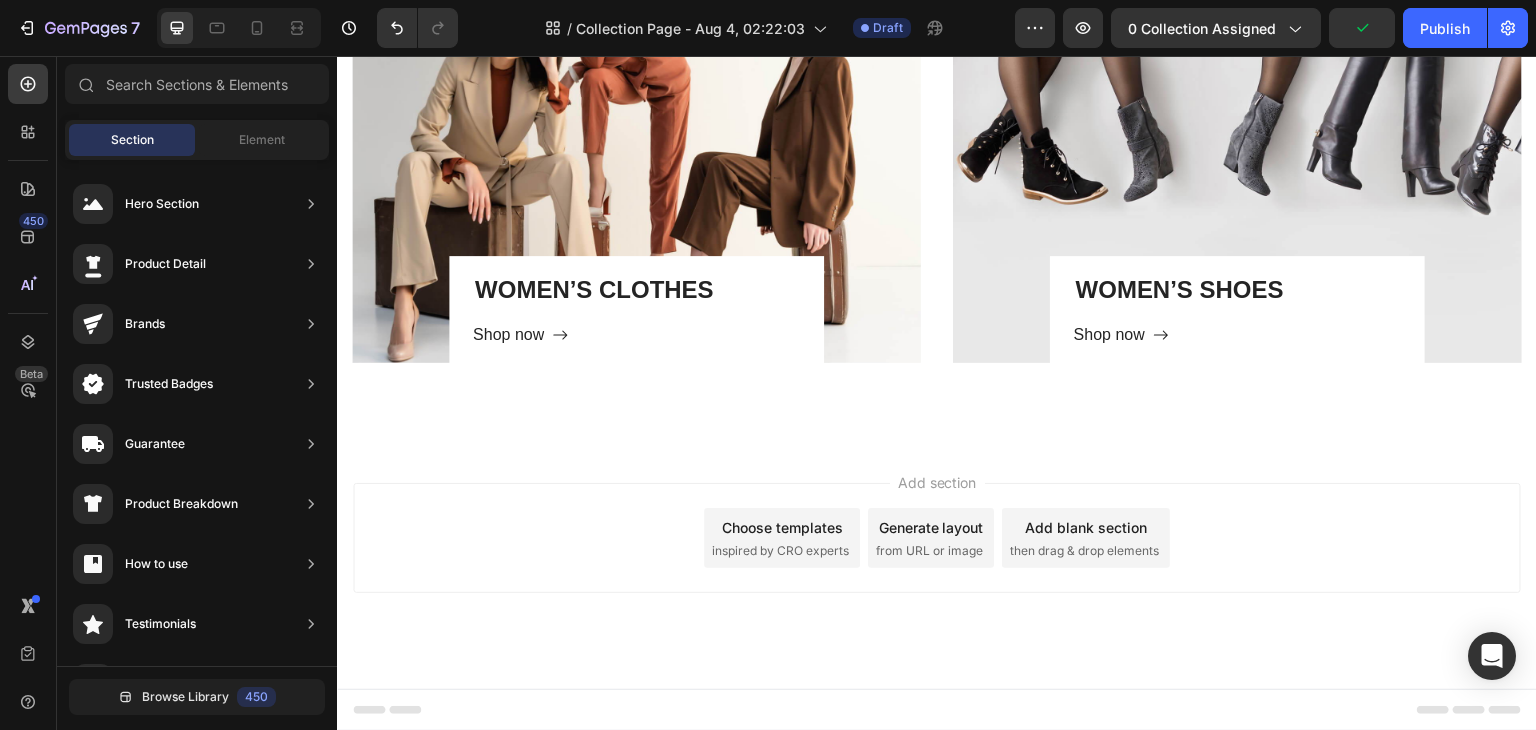 click on "inspired by CRO experts" at bounding box center (780, 551) 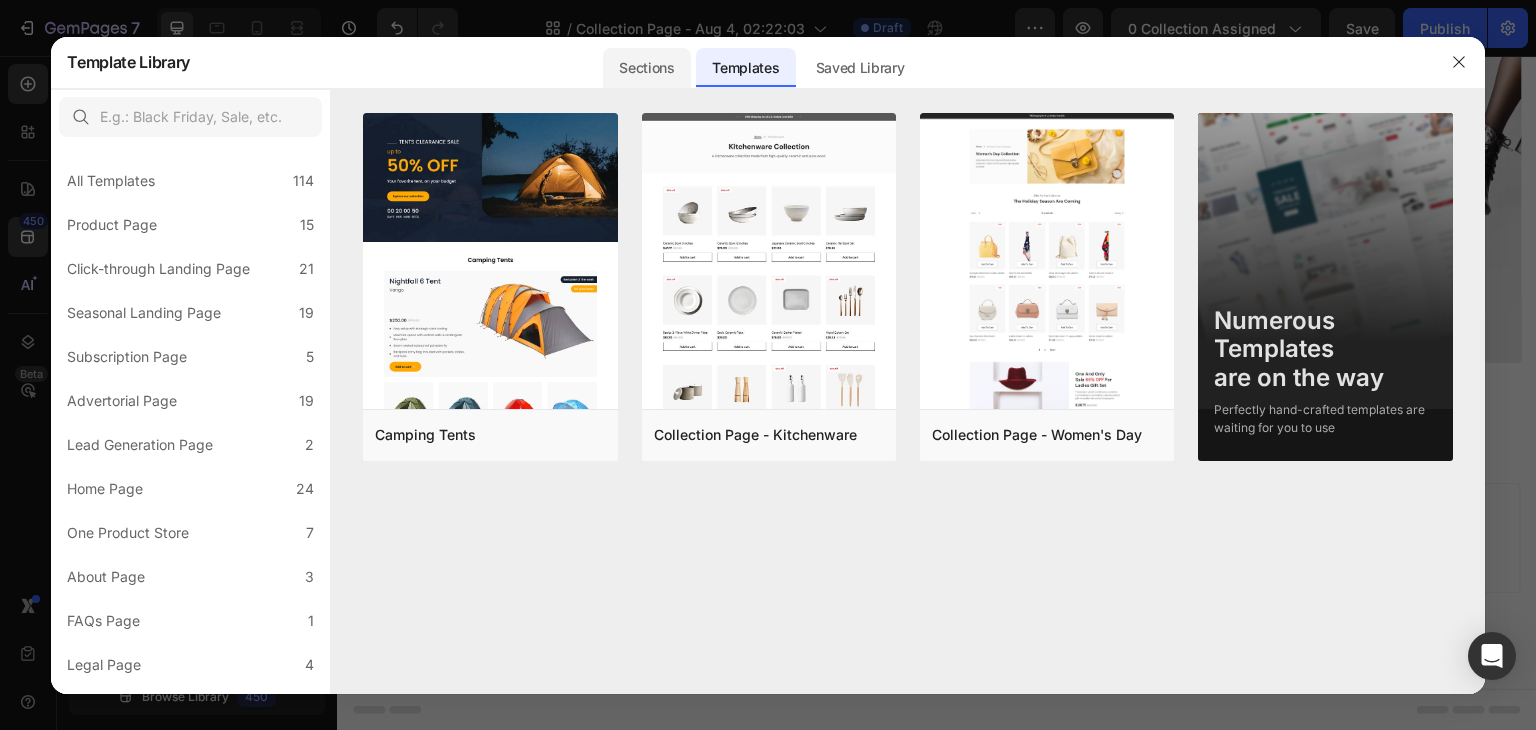 click on "Sections" 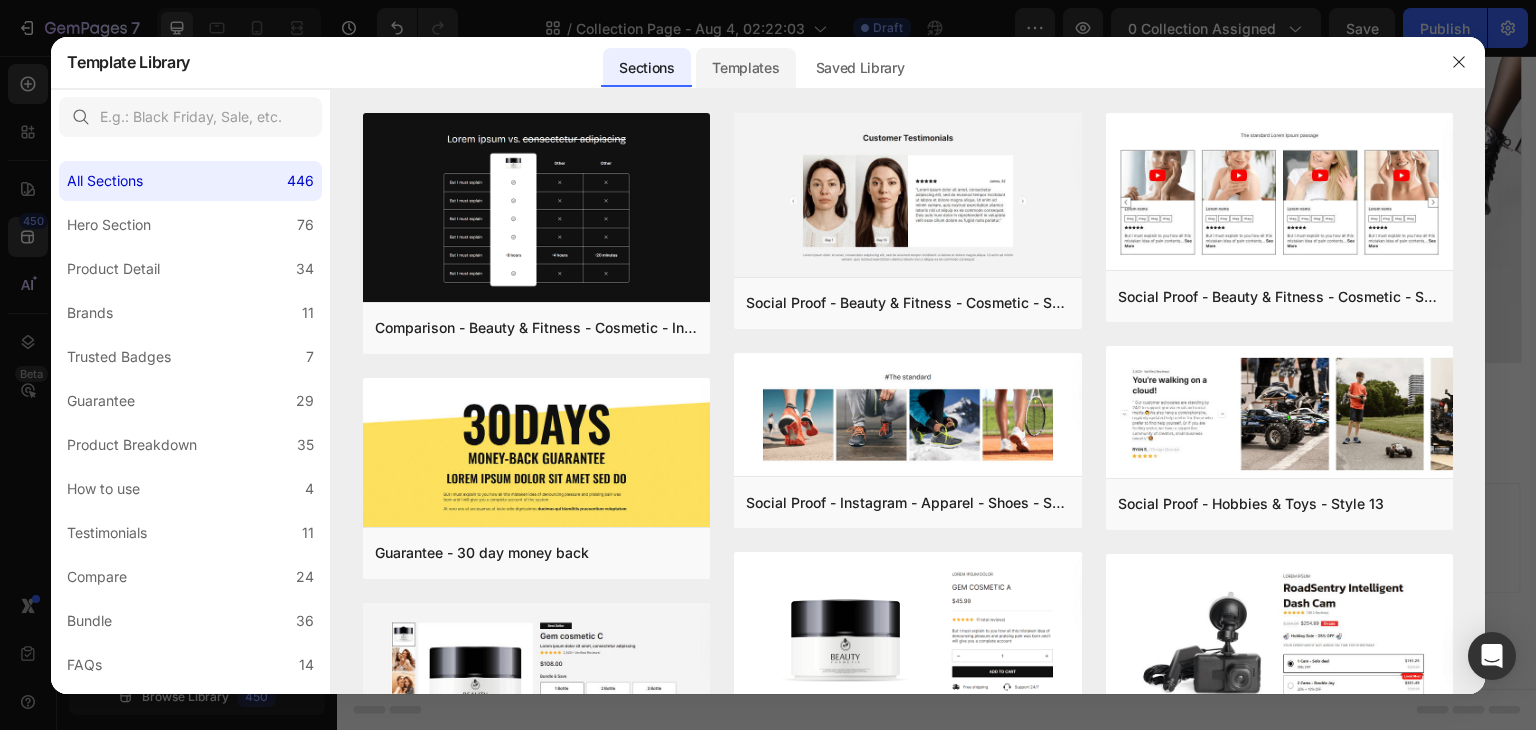 click on "Templates" 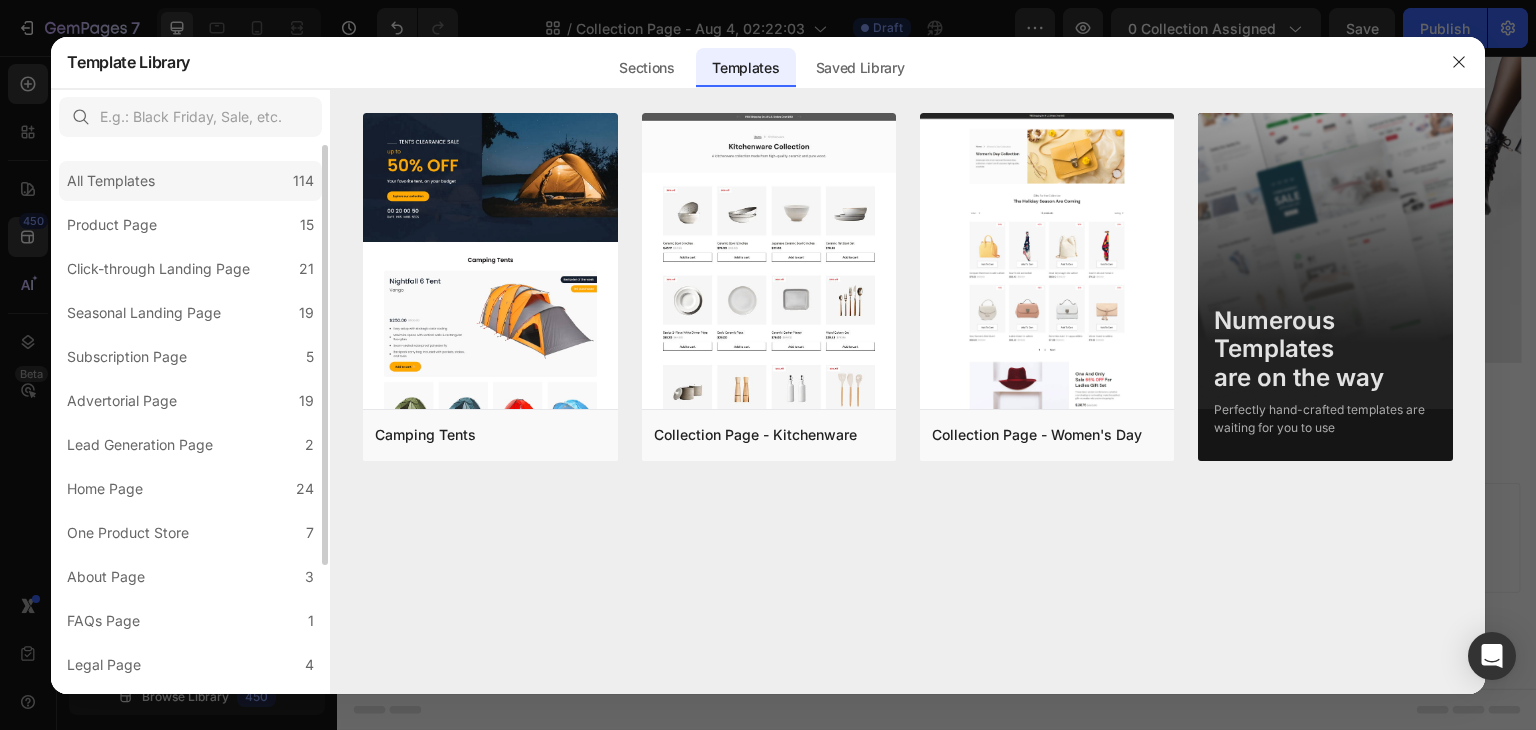 click on "All Templates" at bounding box center [111, 181] 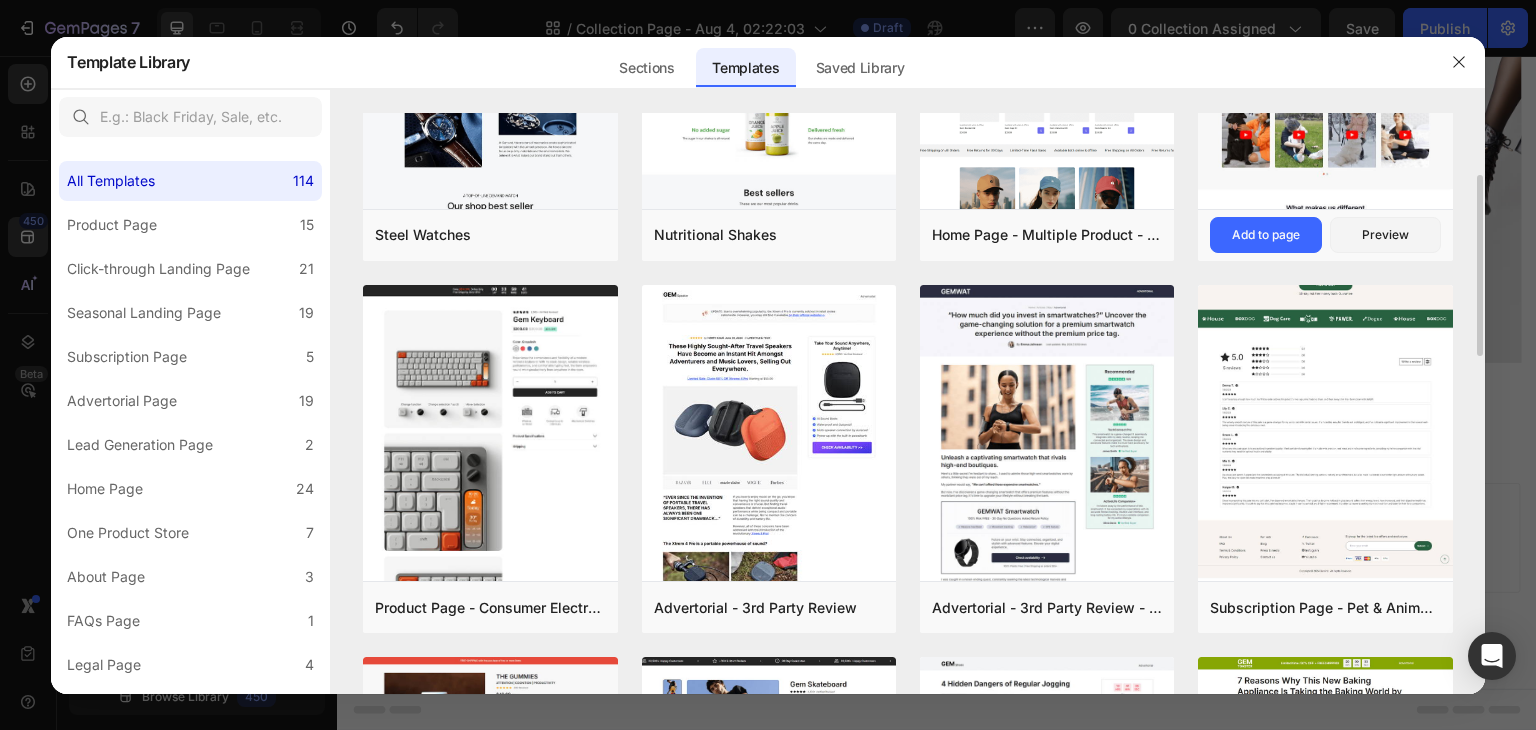 scroll, scrollTop: 0, scrollLeft: 0, axis: both 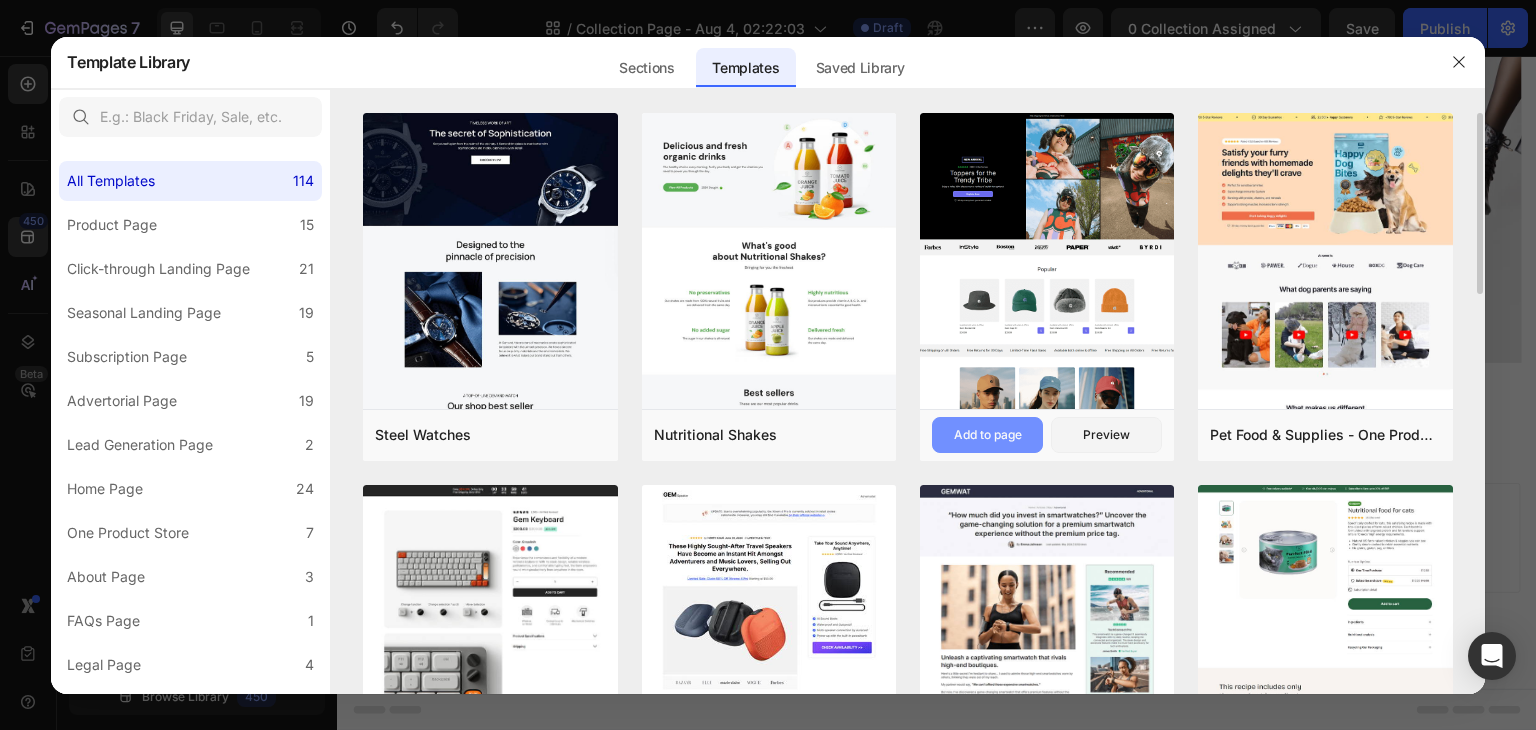 click on "Add to page" at bounding box center [988, 435] 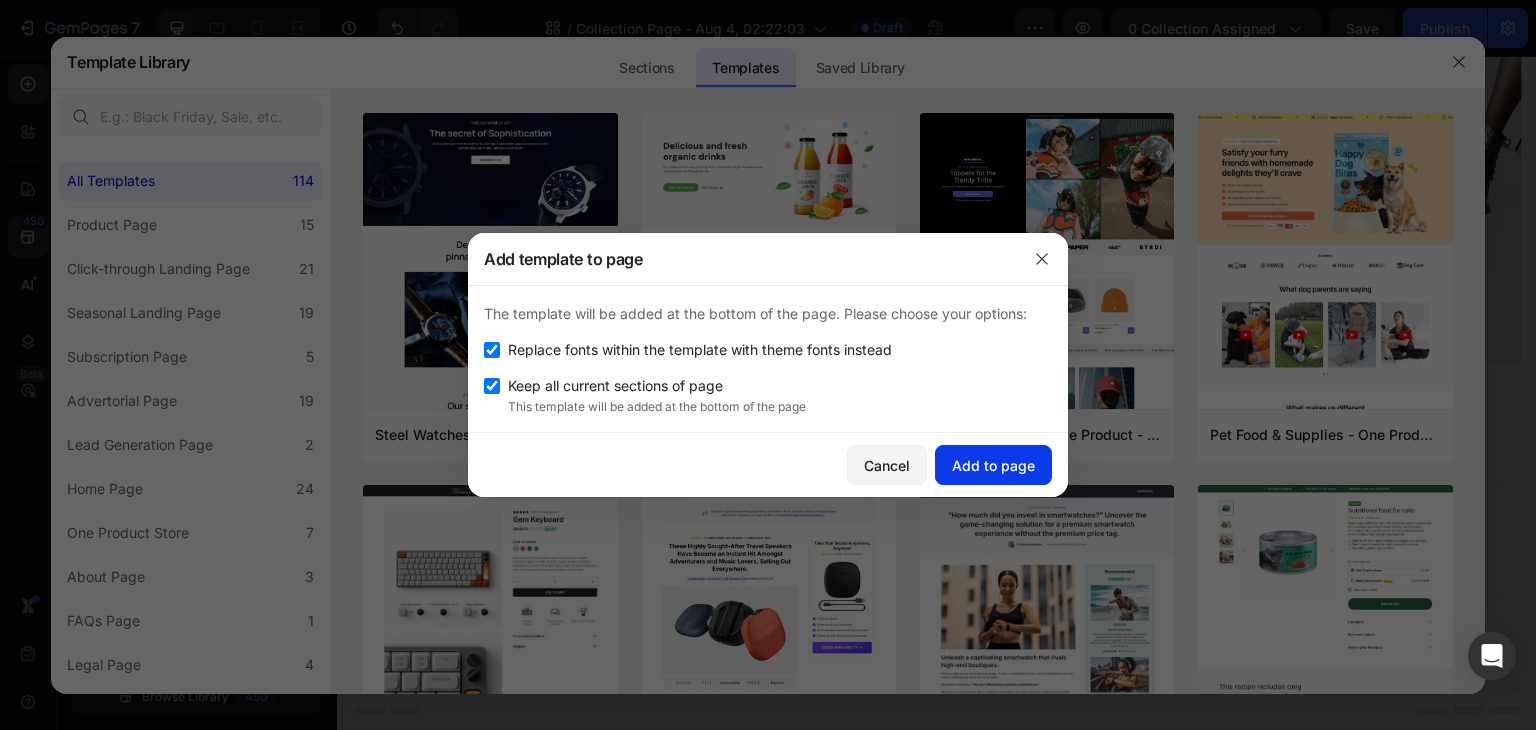 click on "Add to page" at bounding box center (993, 465) 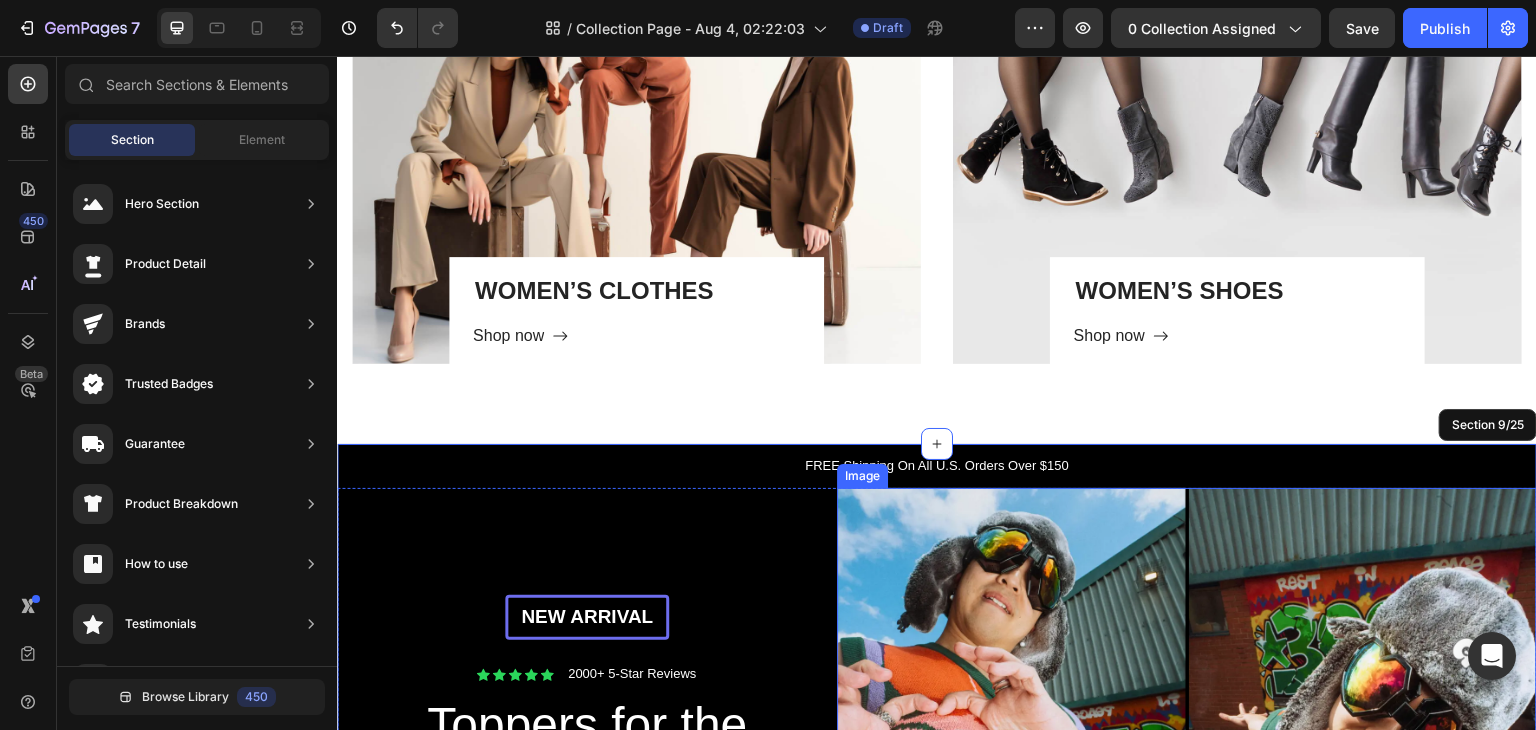 scroll, scrollTop: 3706, scrollLeft: 0, axis: vertical 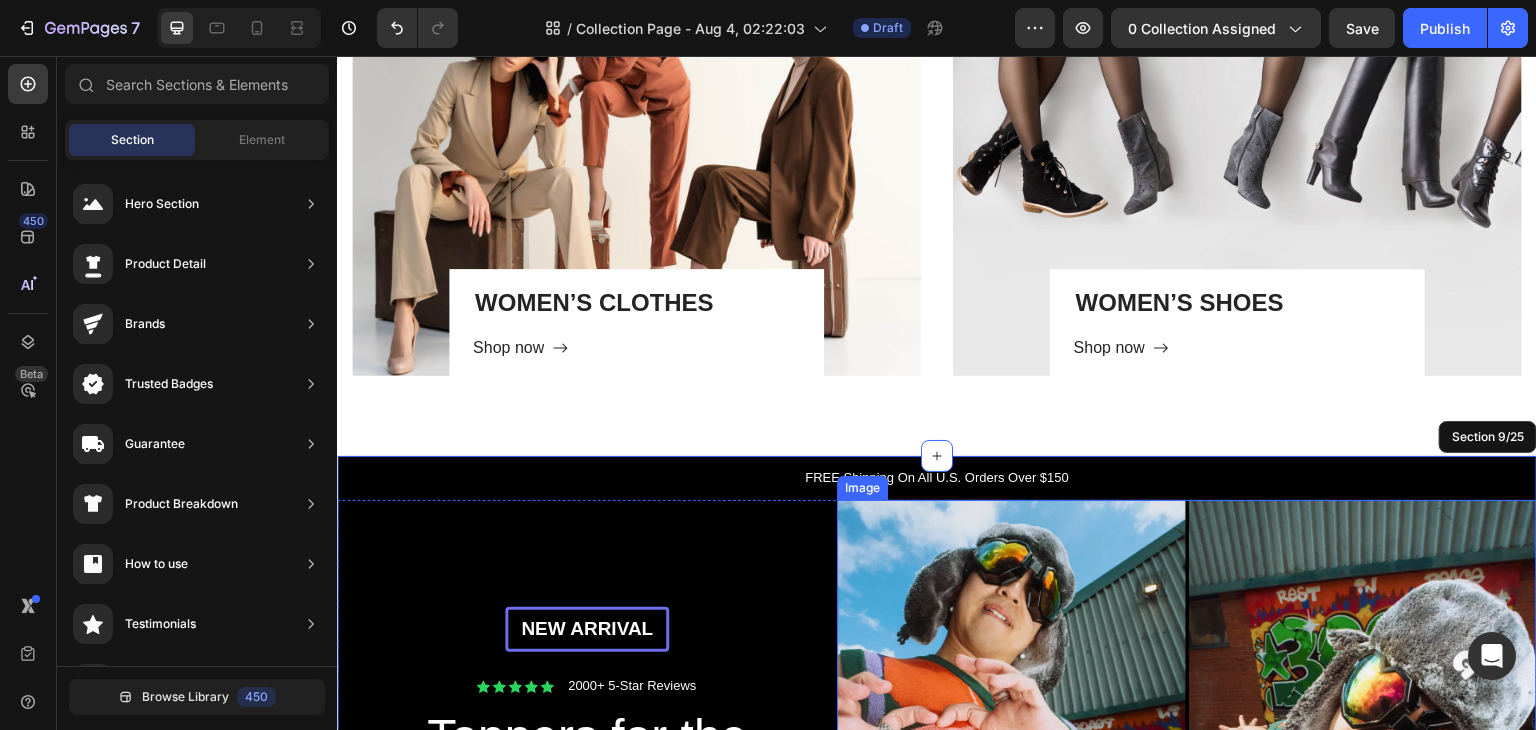 click at bounding box center (1187, 784) 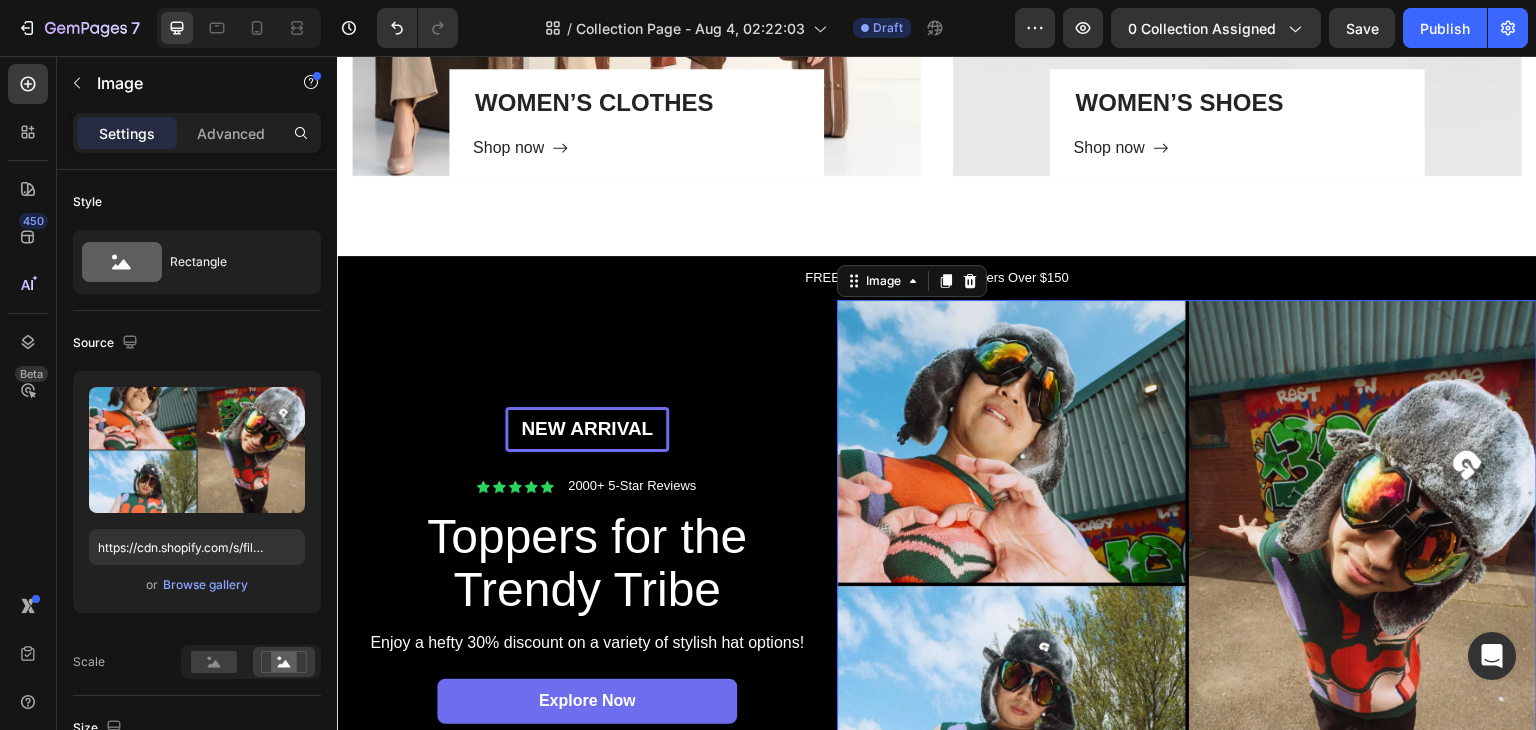 scroll, scrollTop: 4206, scrollLeft: 0, axis: vertical 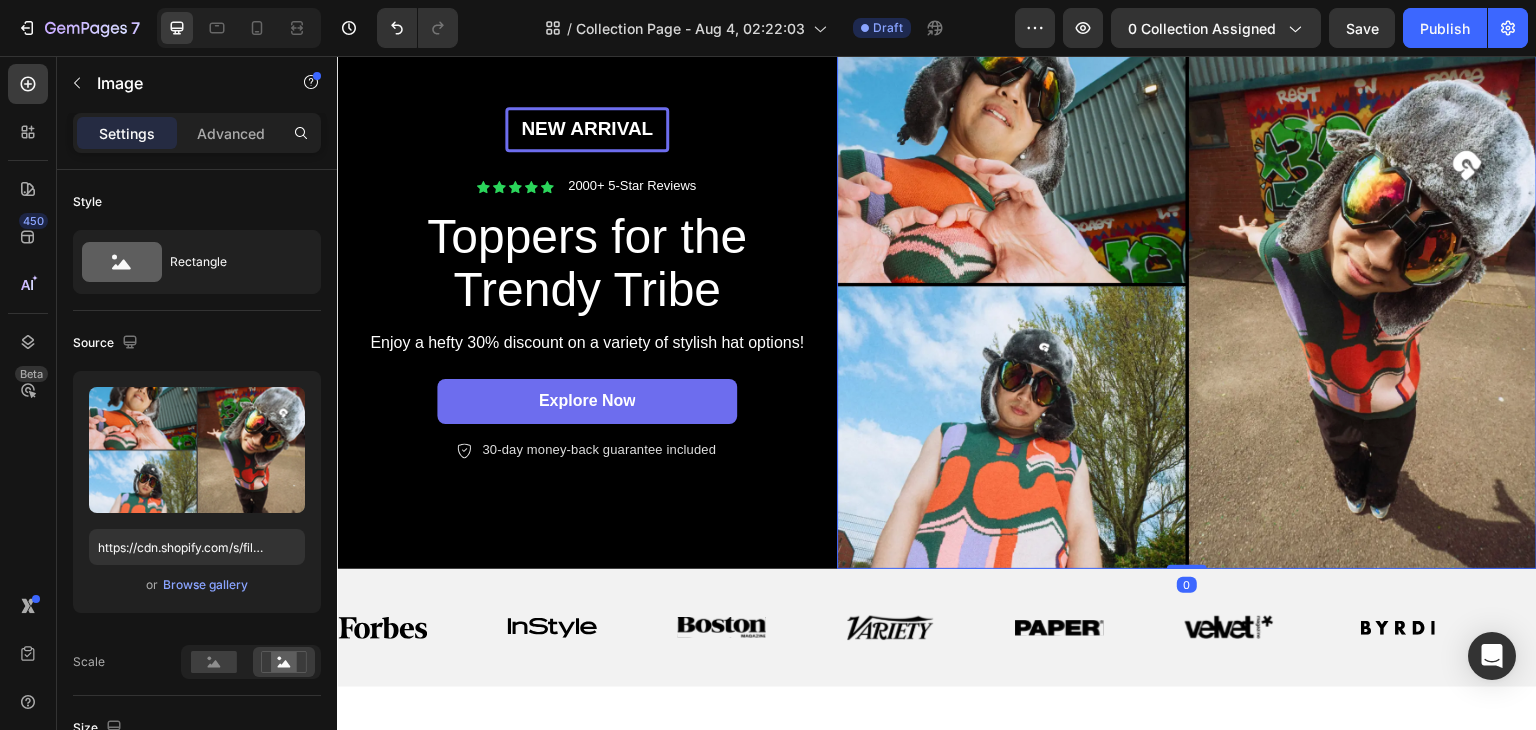 click at bounding box center (1187, 284) 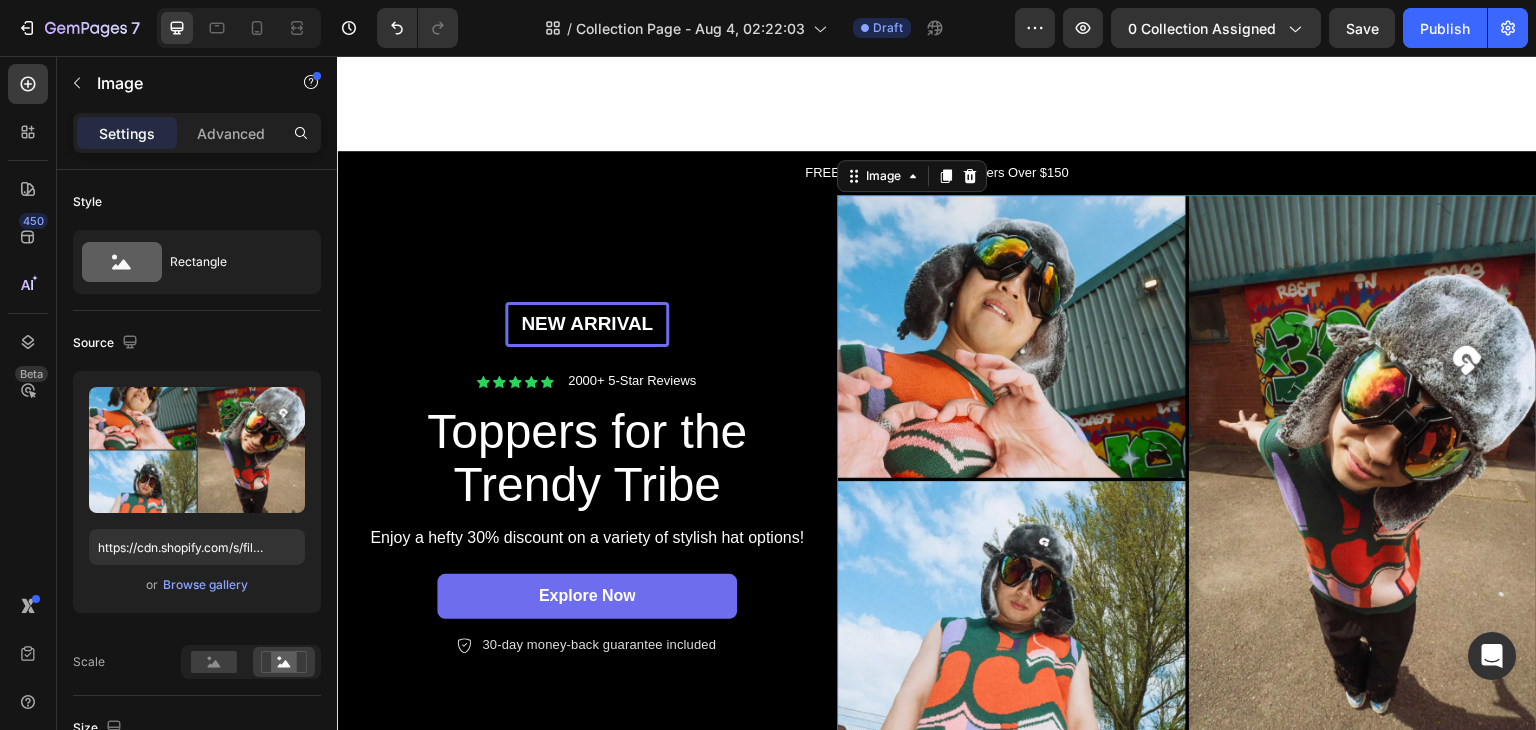 scroll, scrollTop: 4006, scrollLeft: 0, axis: vertical 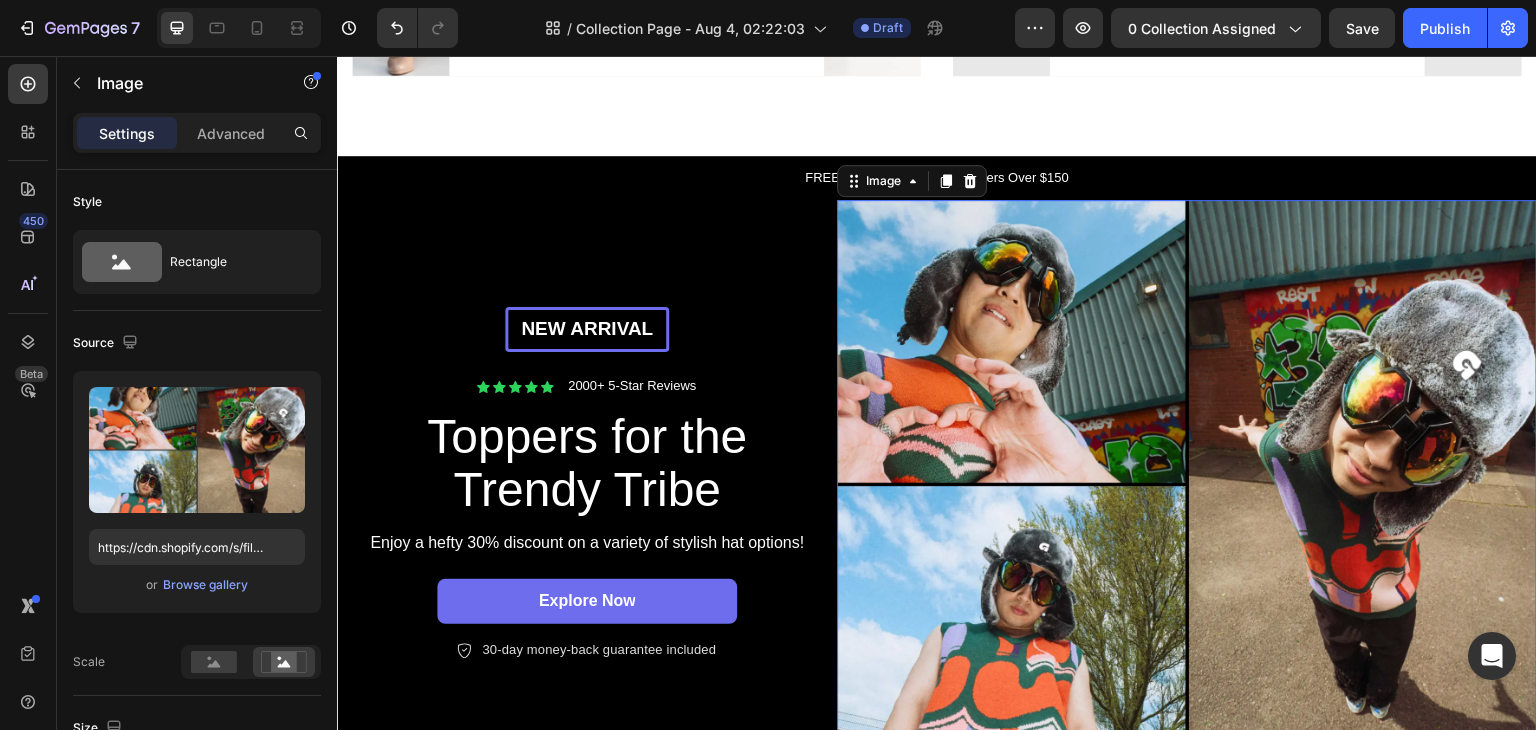 click at bounding box center [1187, 484] 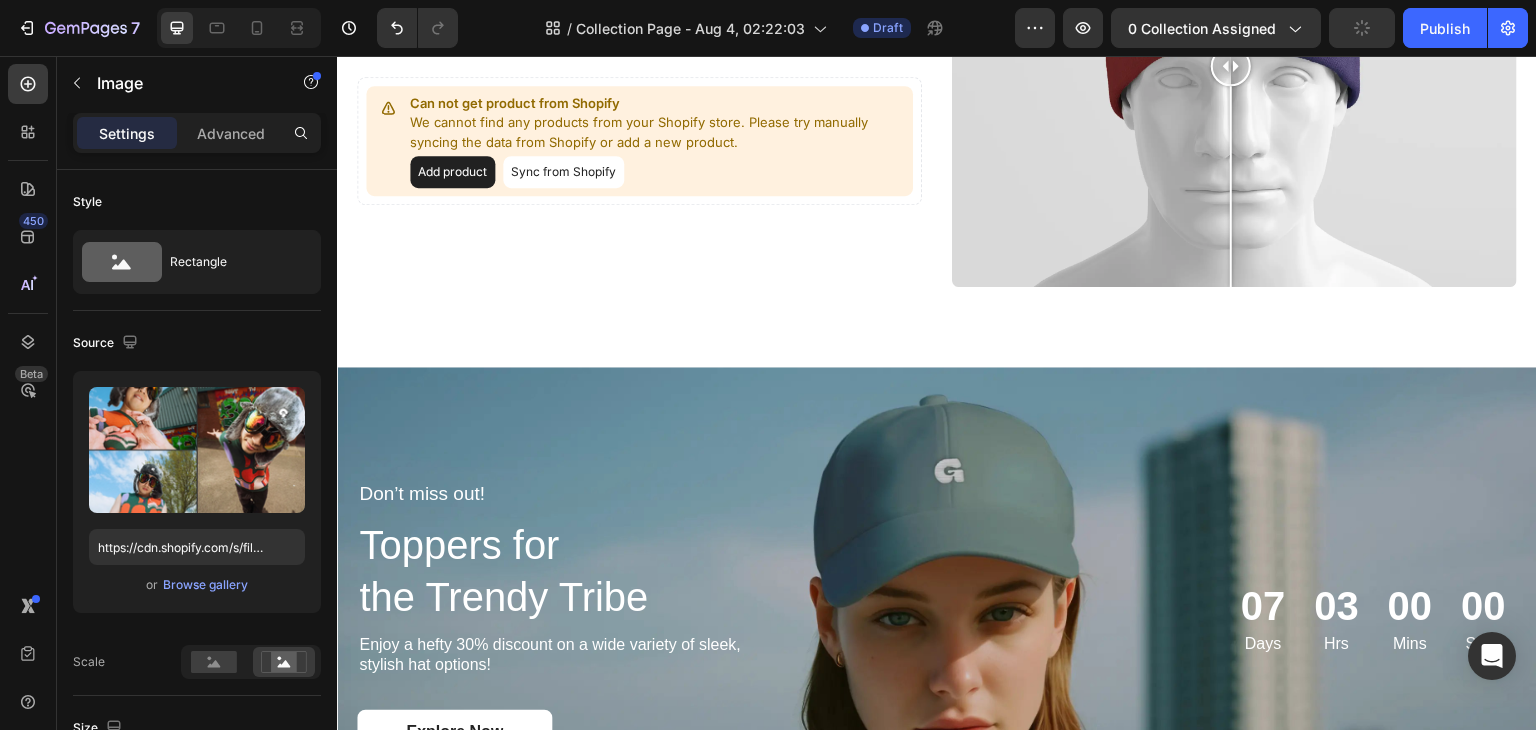 scroll, scrollTop: 7106, scrollLeft: 0, axis: vertical 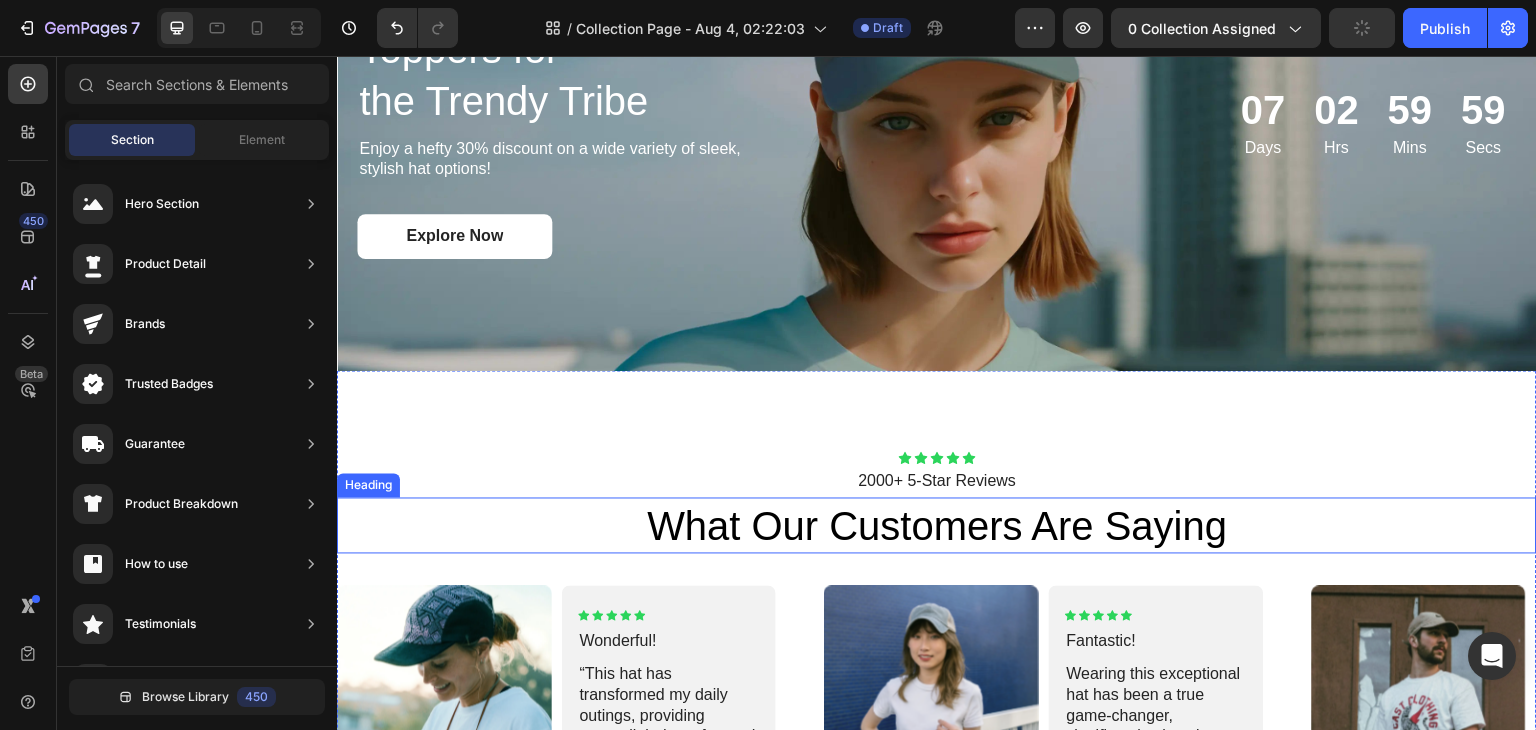 click on "07 Days 02 Hrs 59 Mins 59 Secs Countdown Timer" at bounding box center [1229, 121] 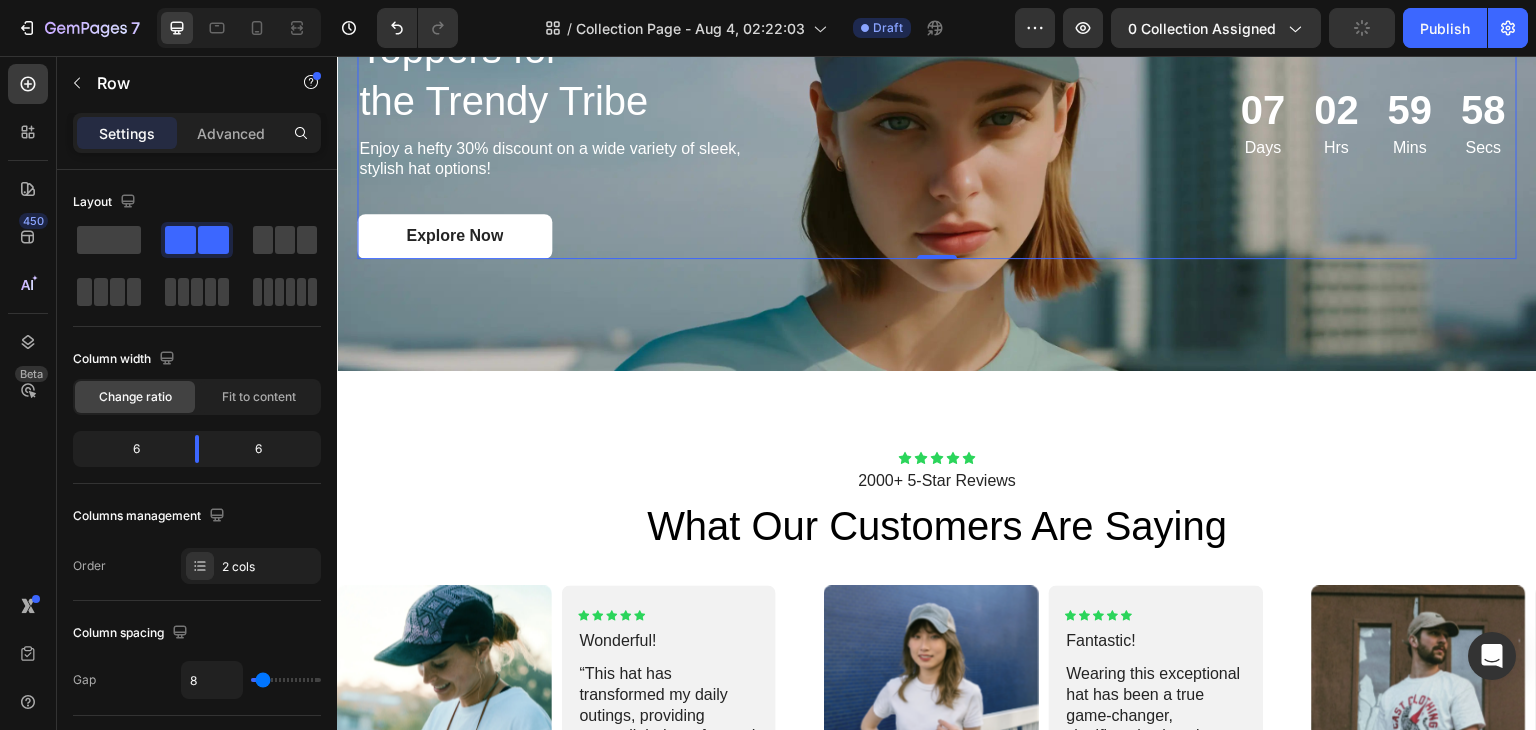 click on "07 Days 02 Hrs 59 Mins 58 Secs Countdown Timer" at bounding box center (1229, 121) 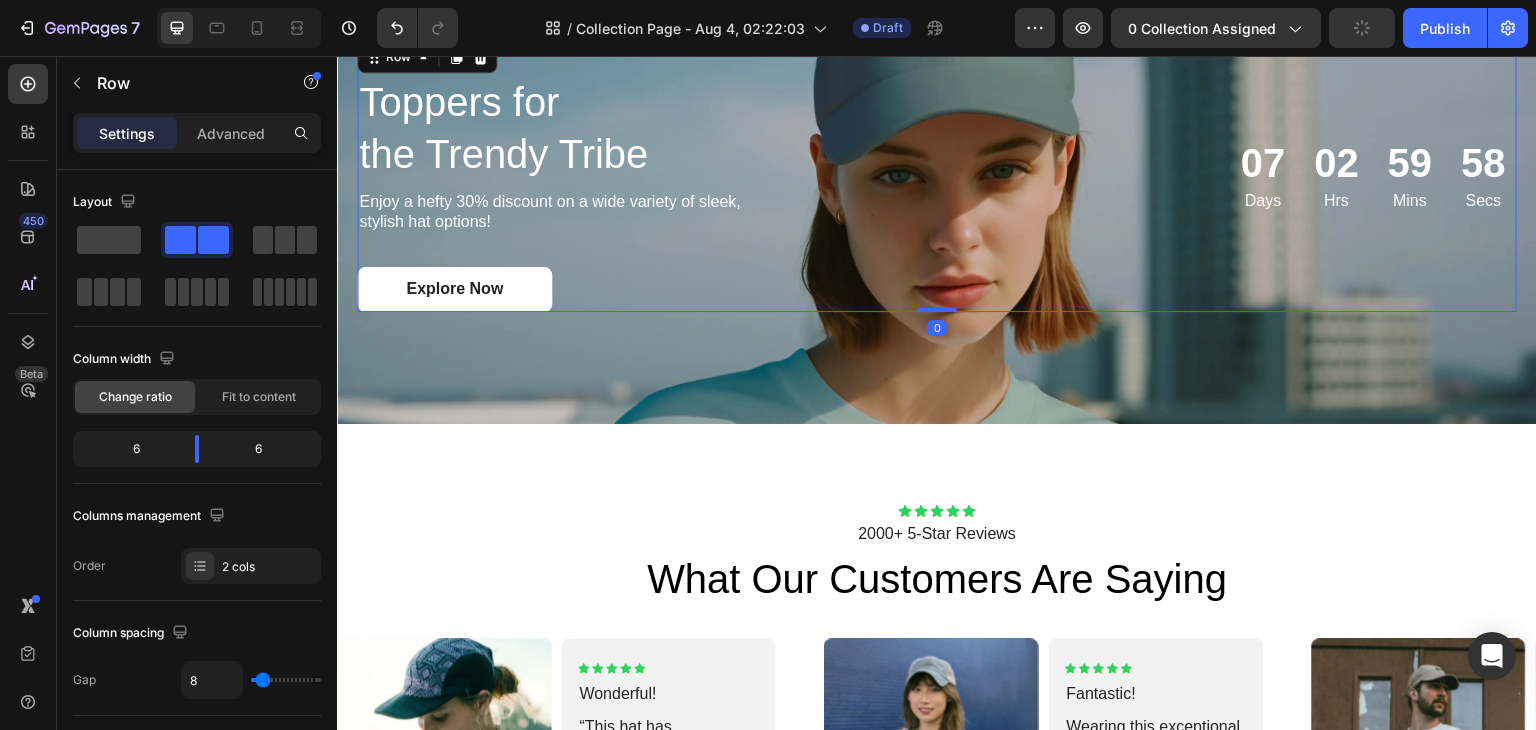 scroll, scrollTop: 7289, scrollLeft: 0, axis: vertical 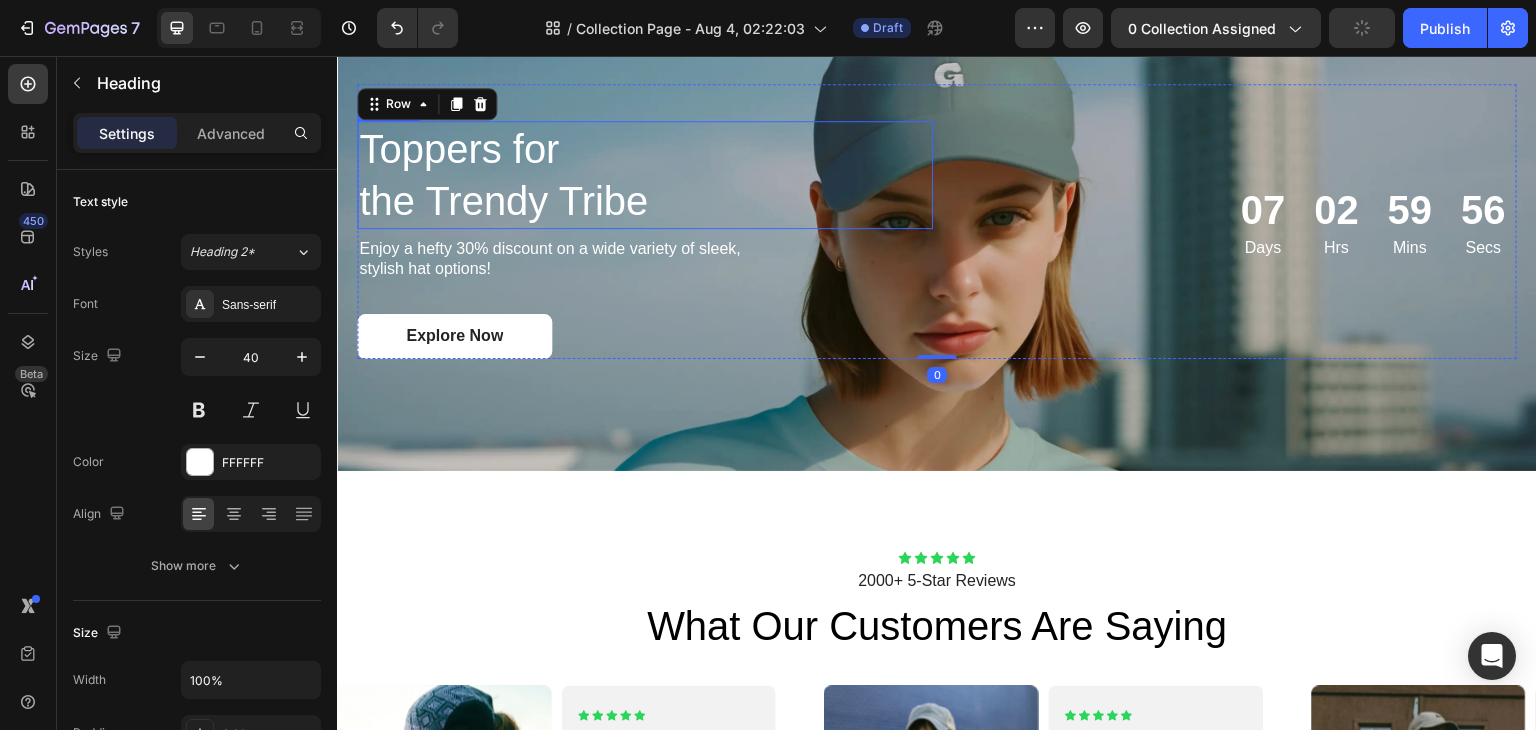 click on "Toppers for  the Trendy Tribe" at bounding box center (645, 175) 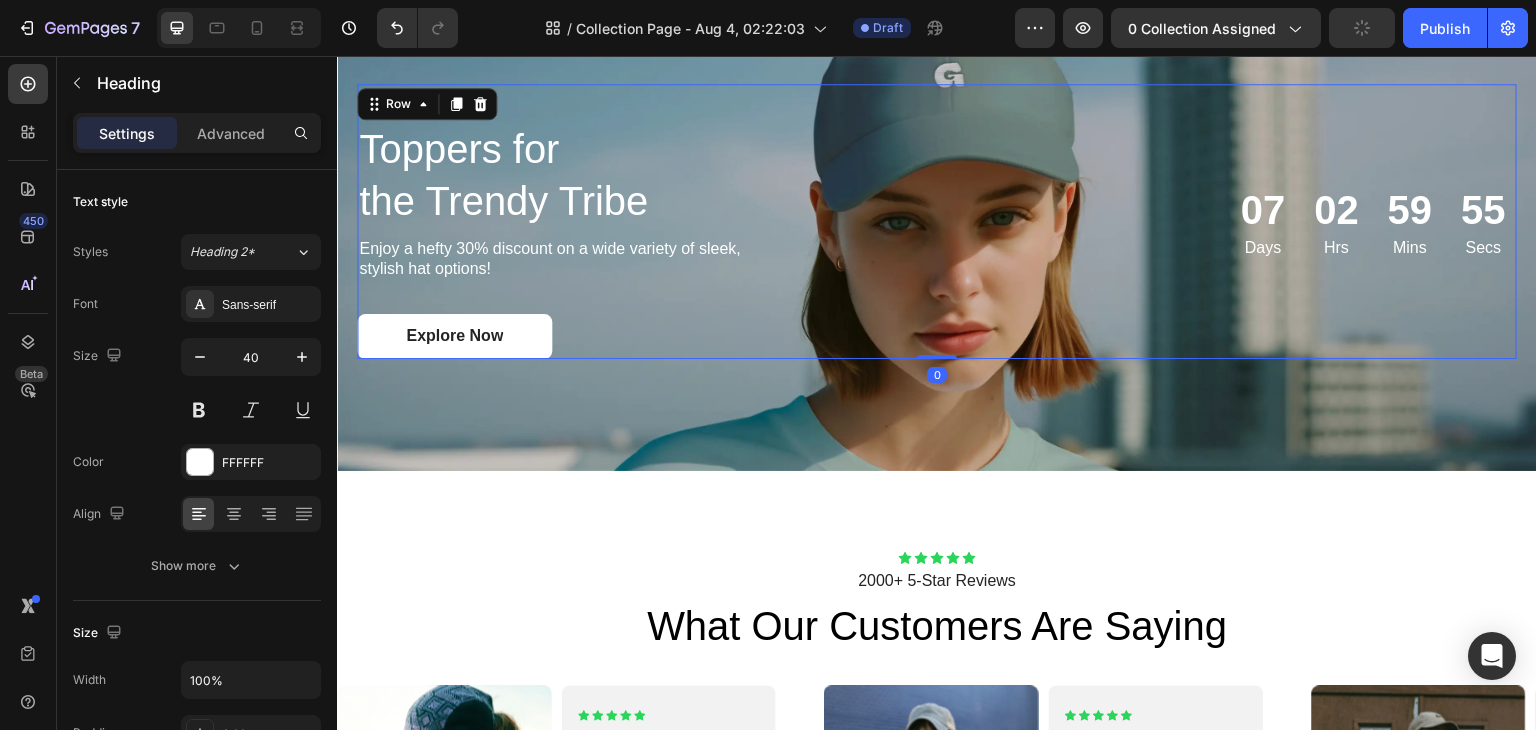 click on "Don’t miss out! Text Block Toppers for  the Trendy Tribe Heading Enjoy a hefty 30% discount on a wide variety of sleek, stylish hat options! Text Block Explore Now Button" at bounding box center [645, 221] 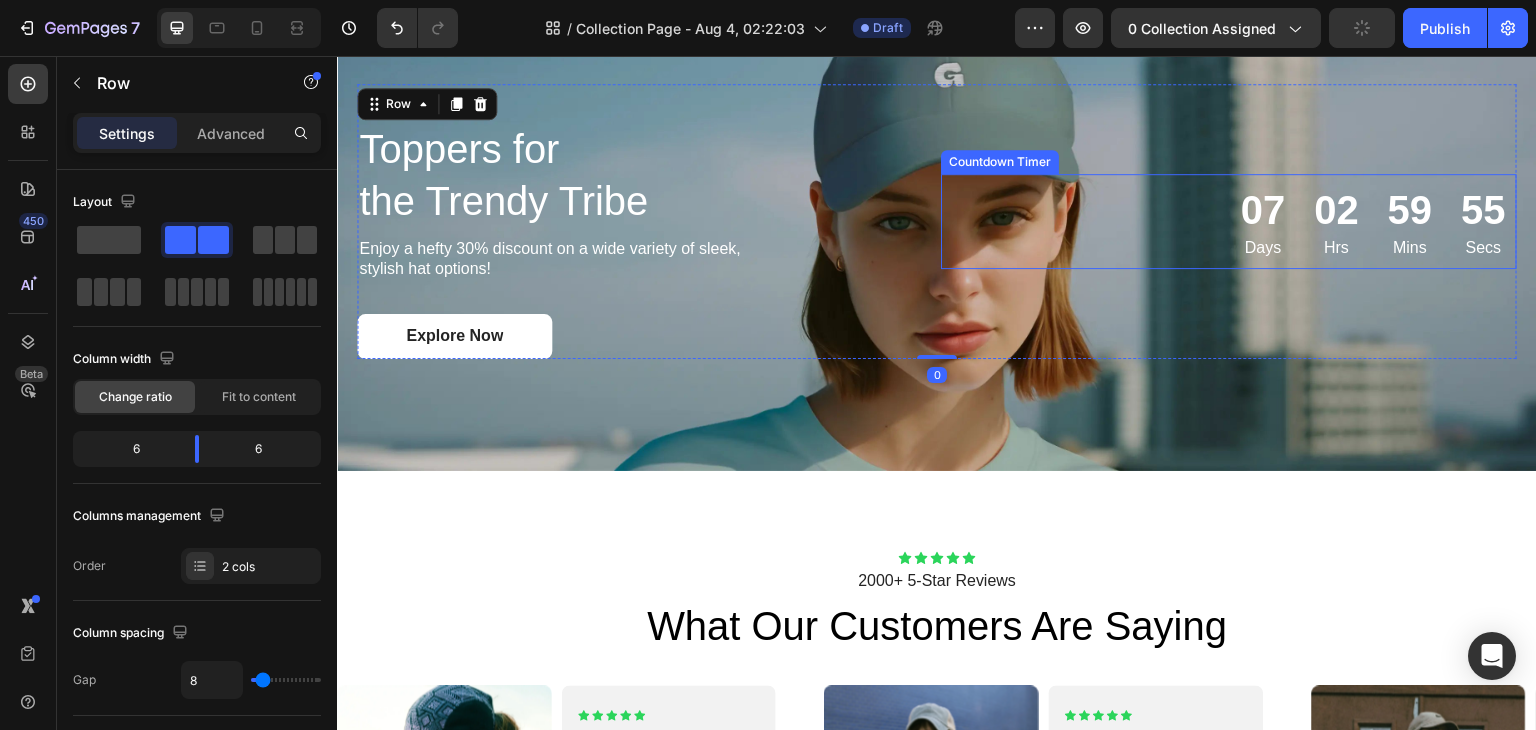 click on "Days" at bounding box center (1263, 248) 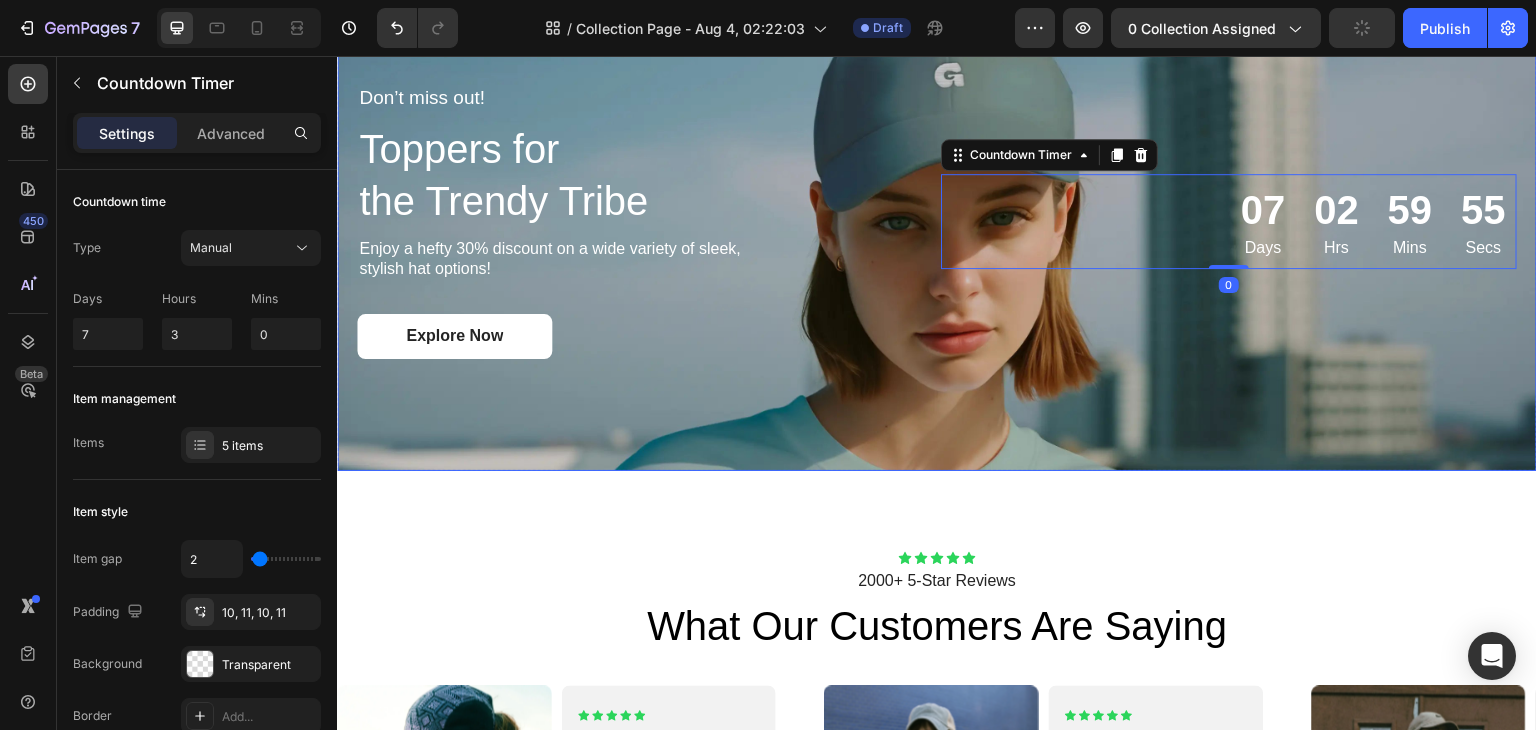 click at bounding box center (937, 221) 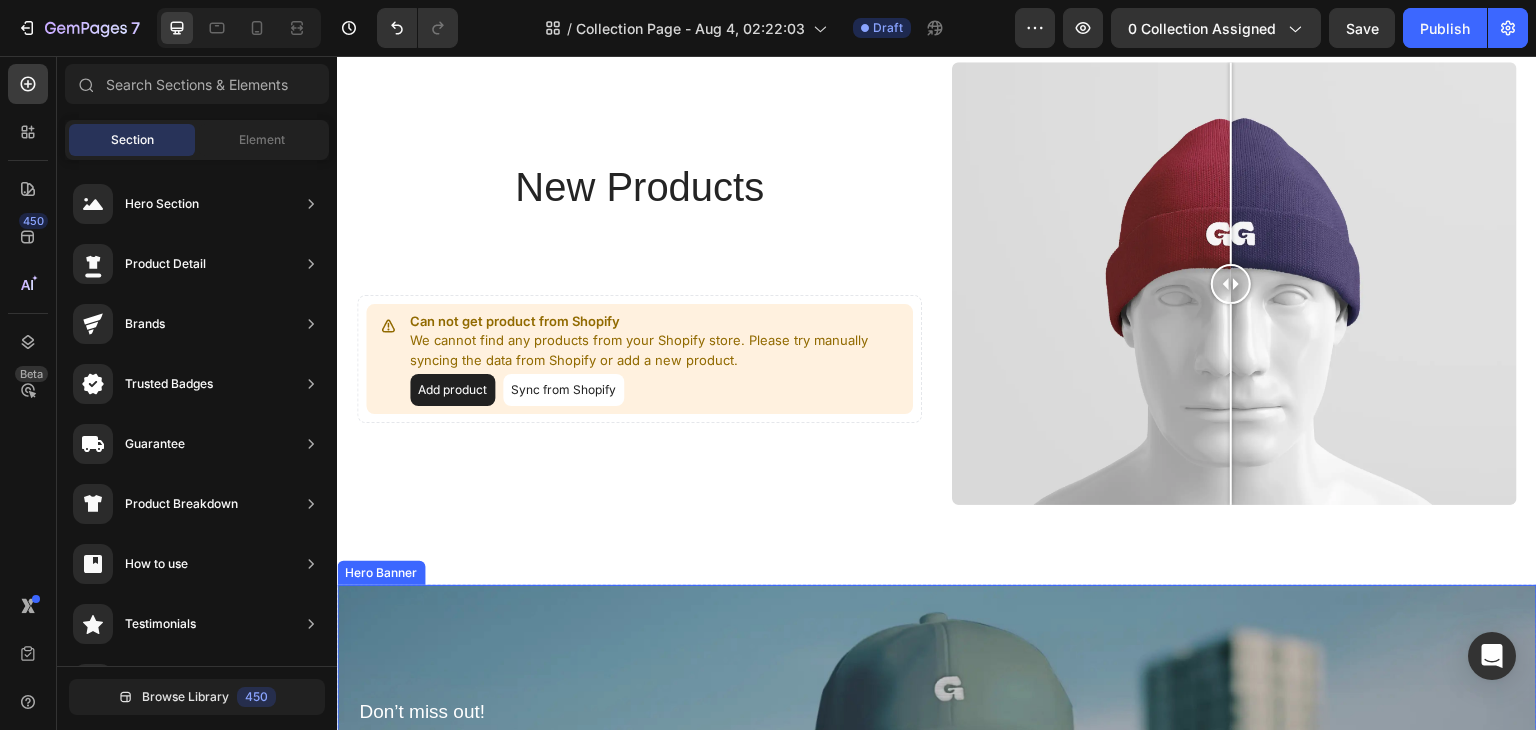 scroll, scrollTop: 6571, scrollLeft: 0, axis: vertical 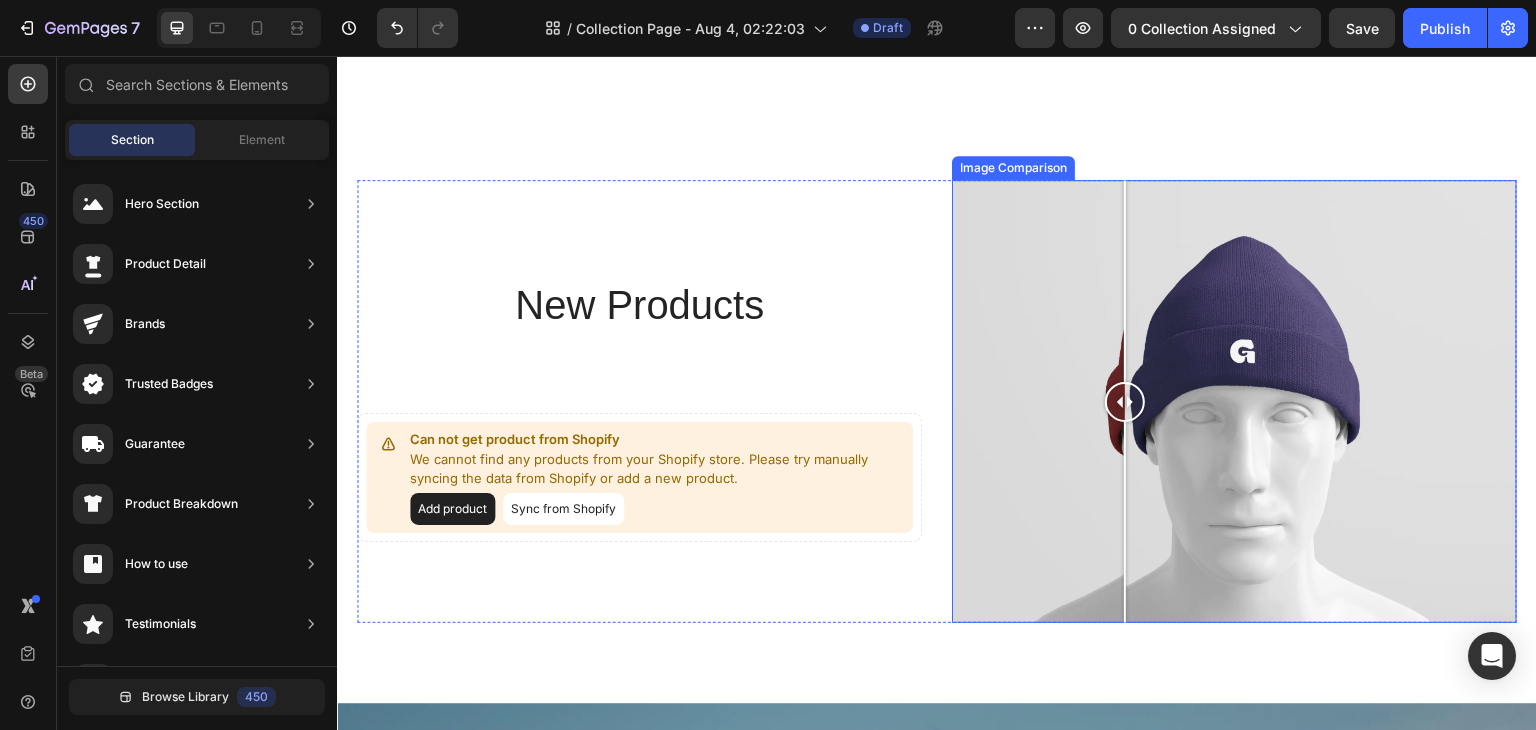 click at bounding box center (1234, 401) 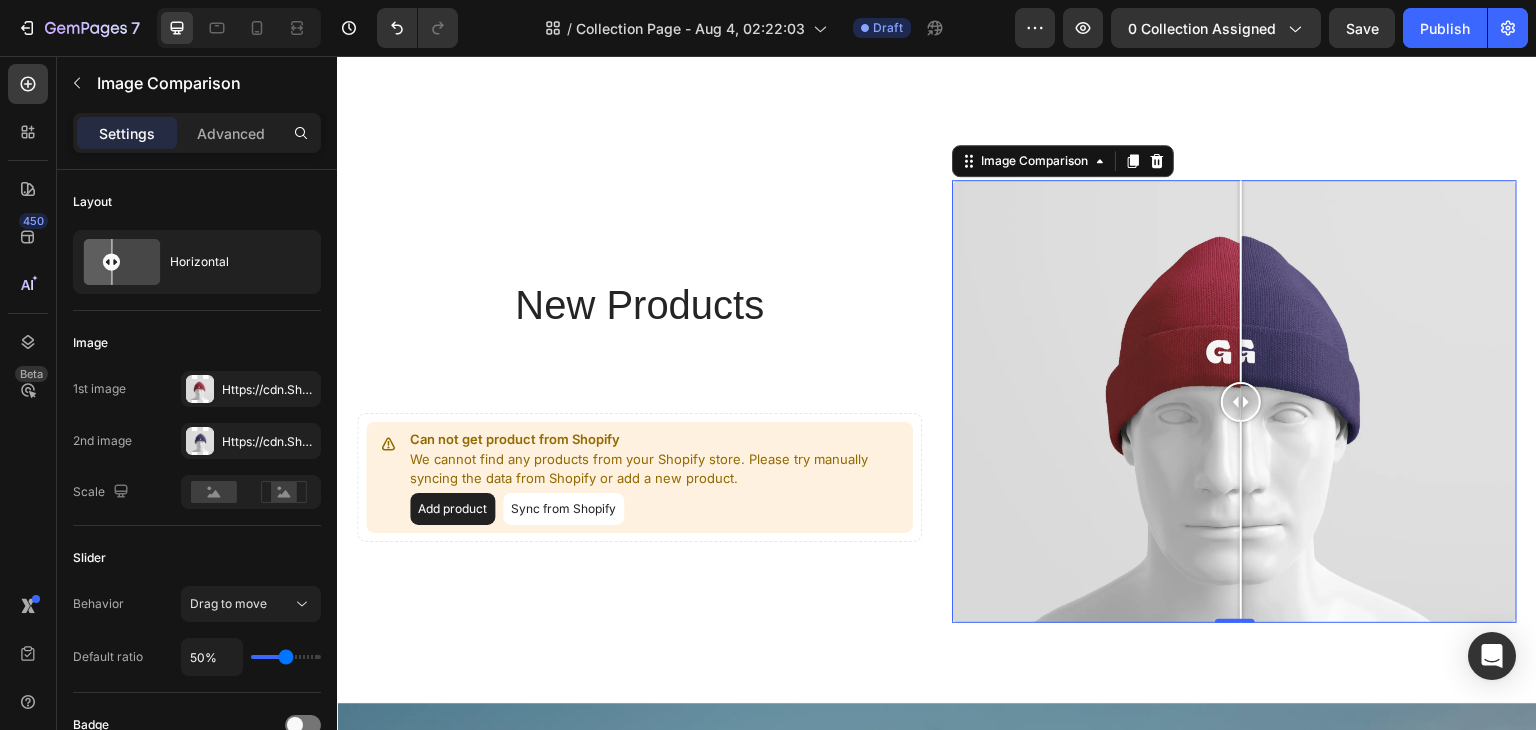 drag, startPoint x: 1122, startPoint y: 386, endPoint x: 1240, endPoint y: 386, distance: 118 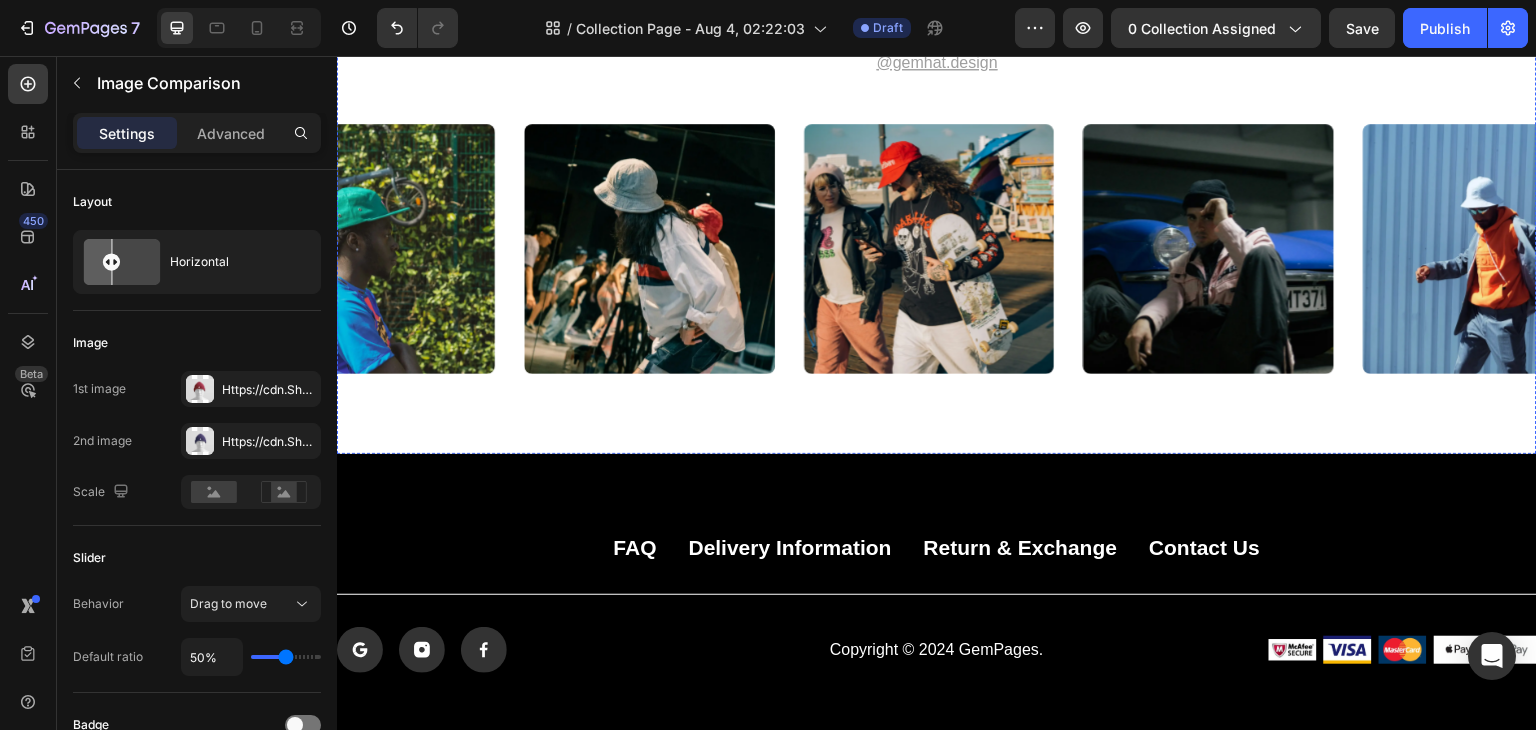 scroll, scrollTop: 9471, scrollLeft: 0, axis: vertical 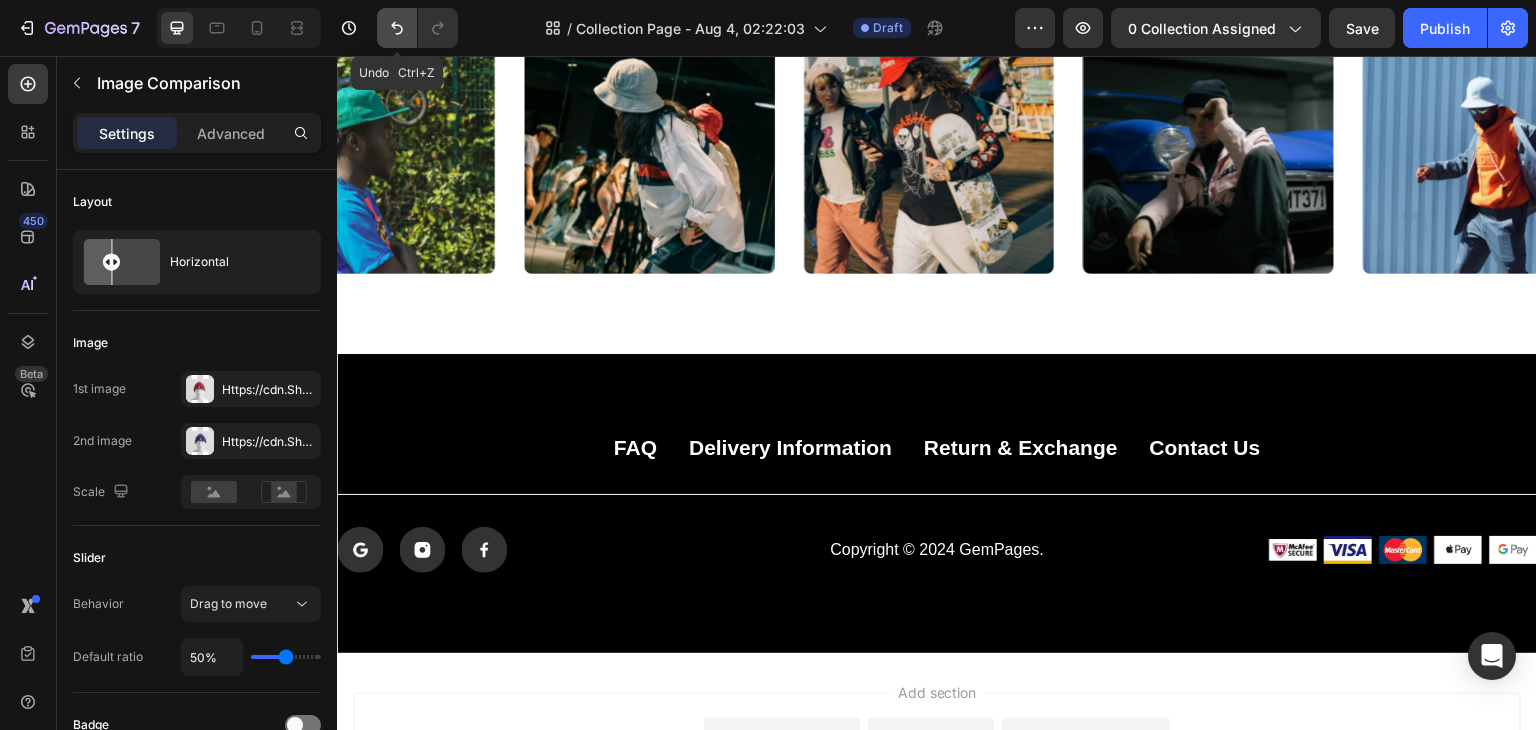 click 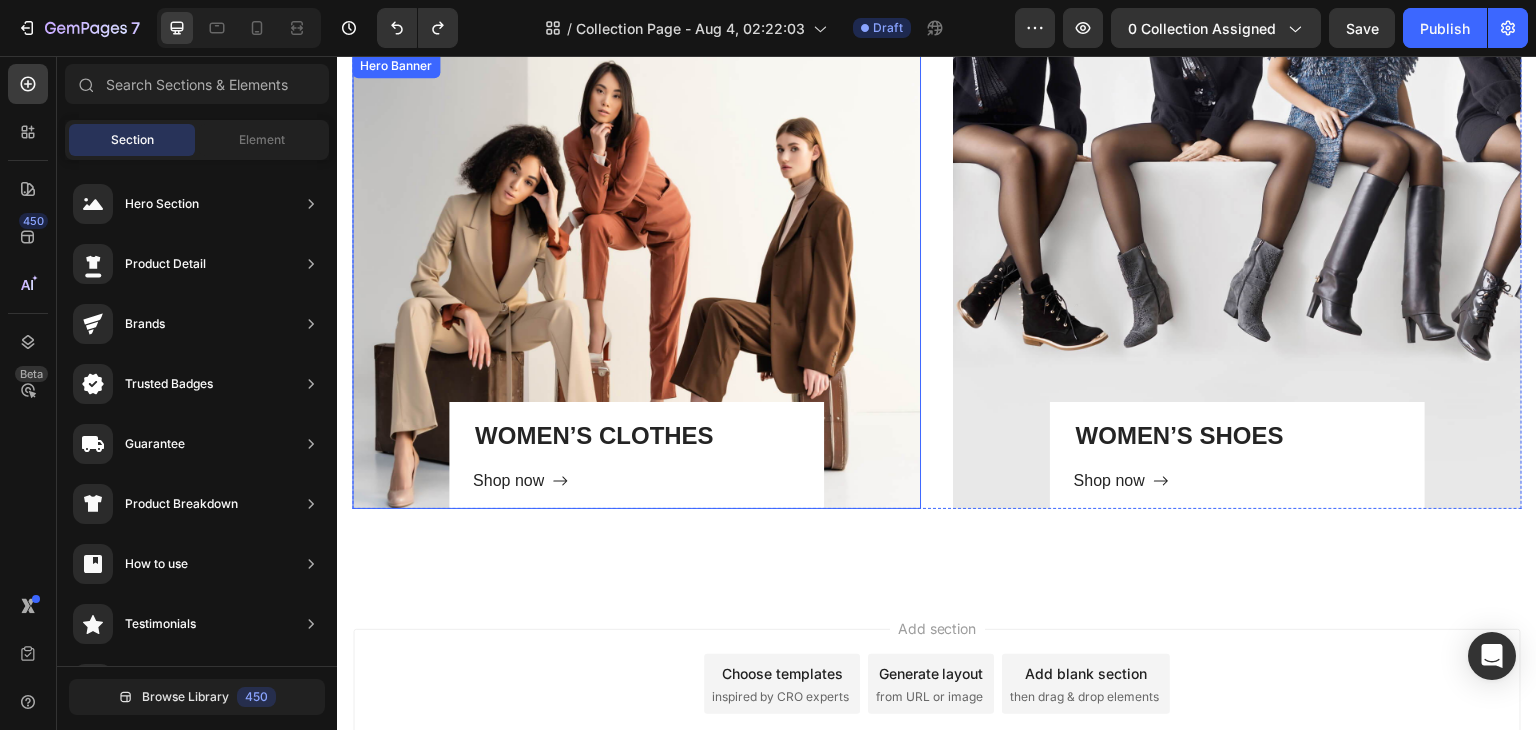scroll, scrollTop: 3719, scrollLeft: 0, axis: vertical 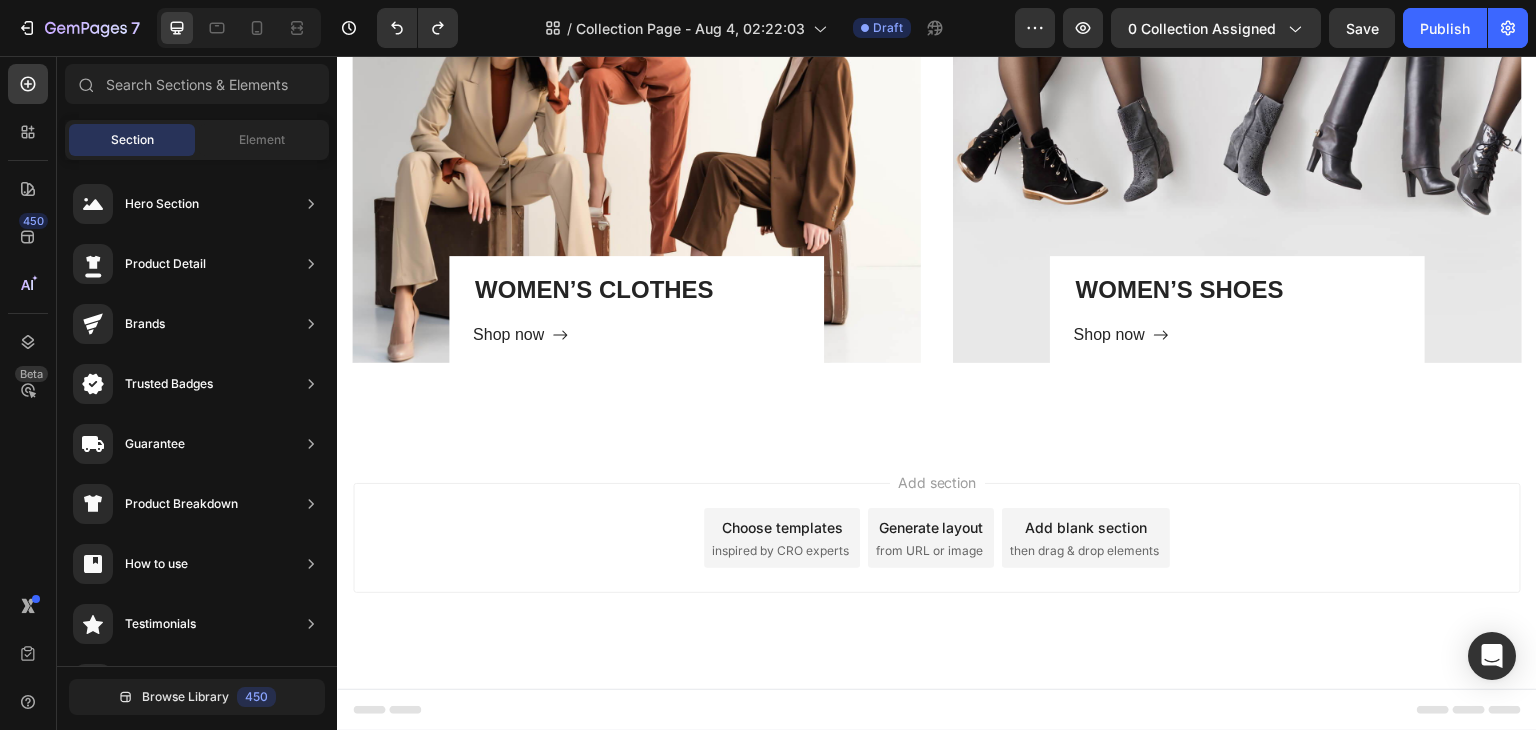 click on "Choose templates" at bounding box center [782, 527] 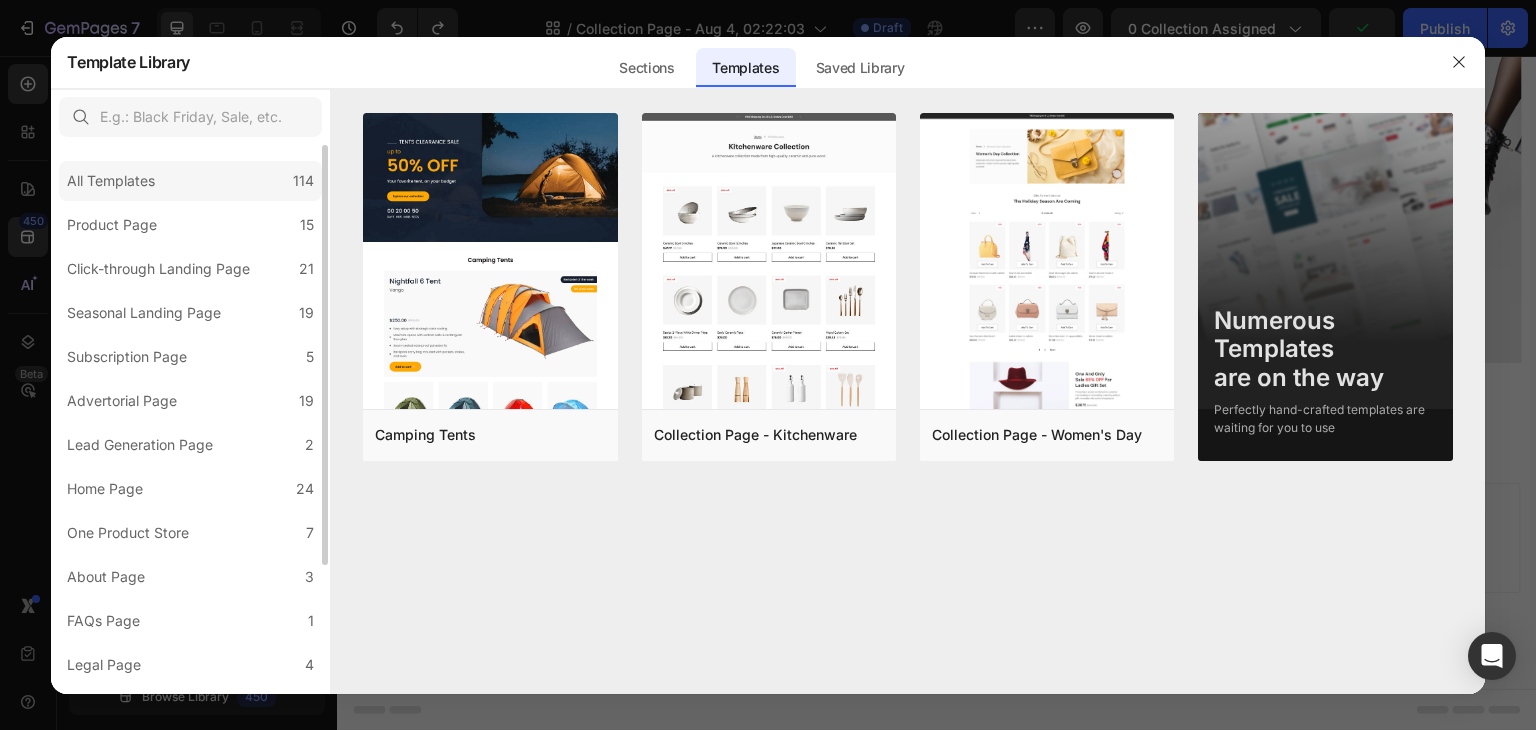 click on "All Templates 114" 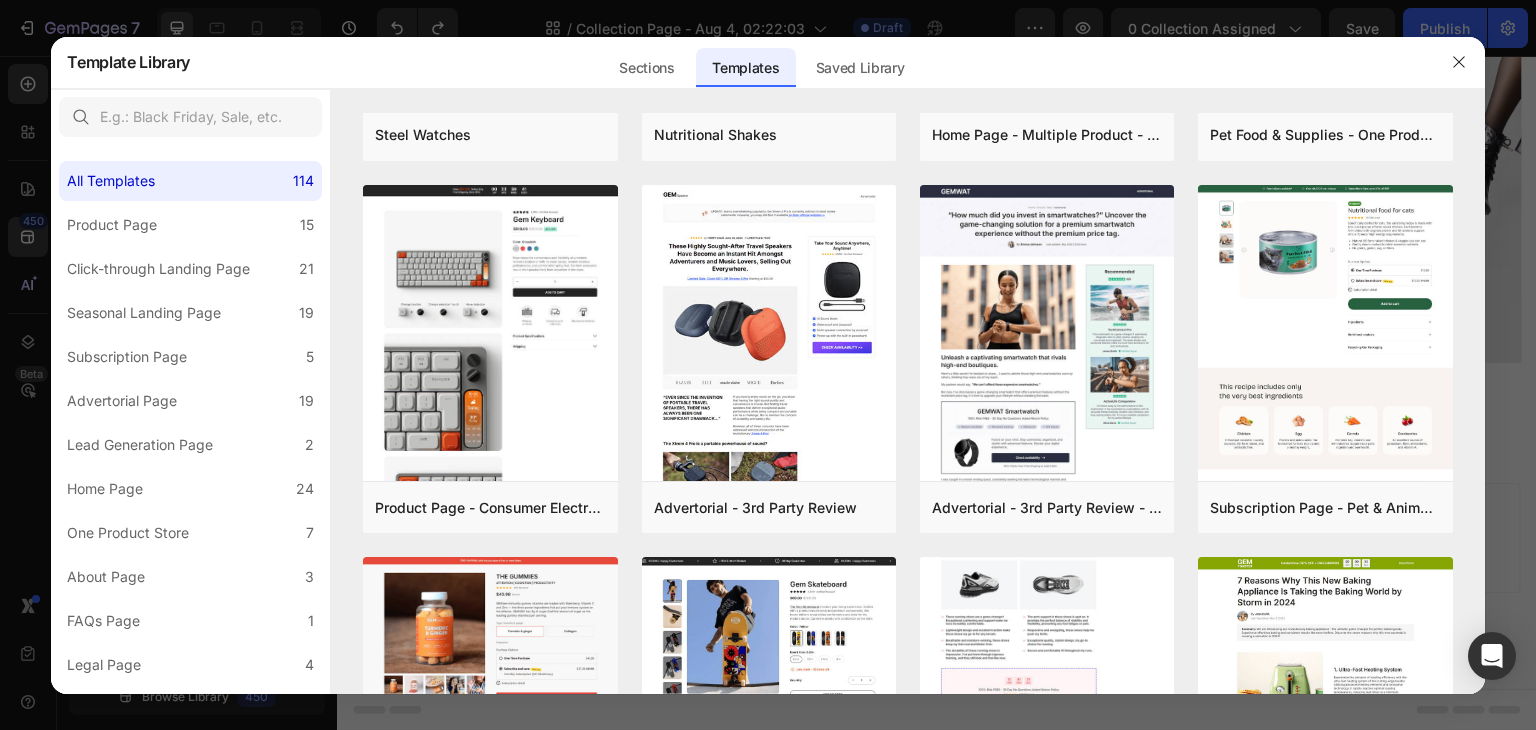 scroll, scrollTop: 900, scrollLeft: 0, axis: vertical 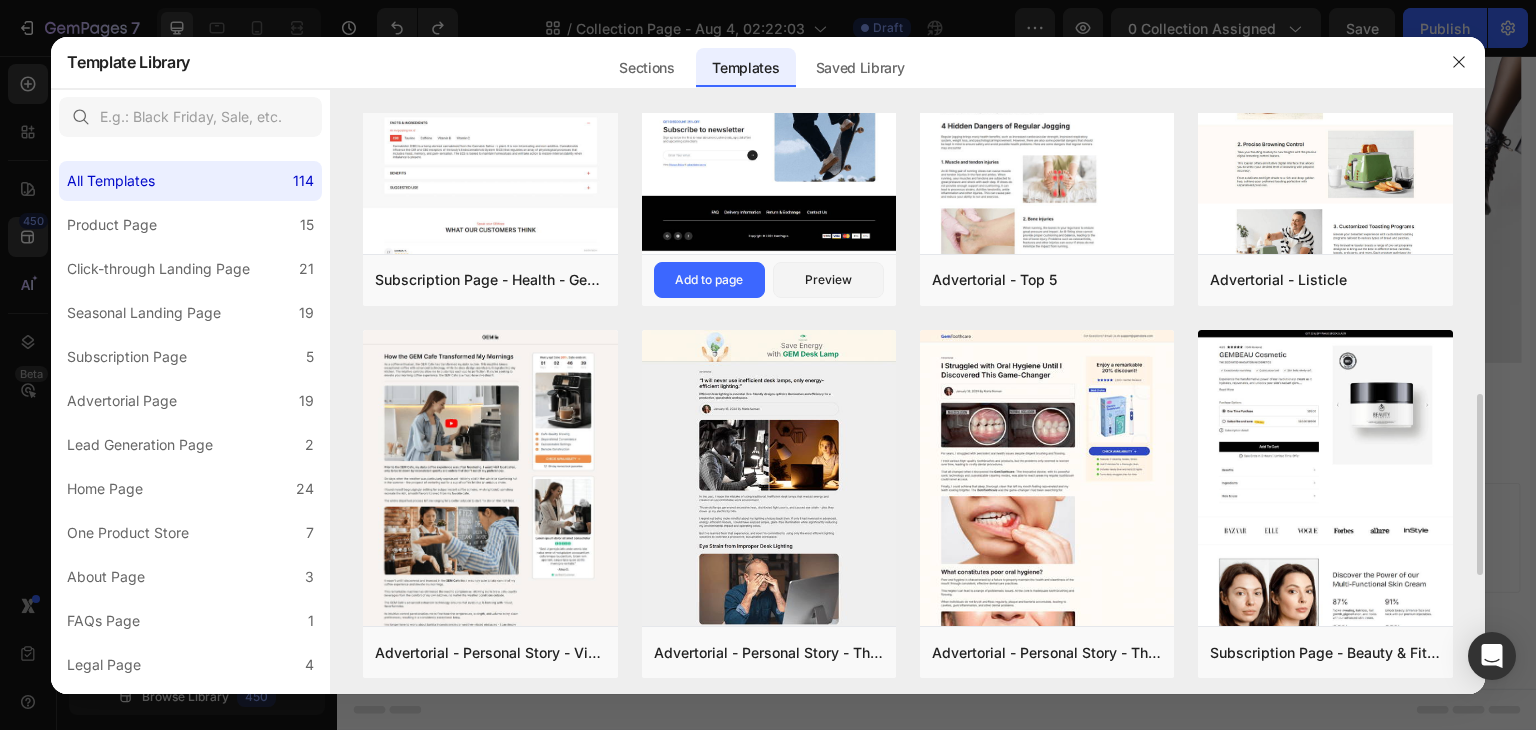 click at bounding box center (769, -300) 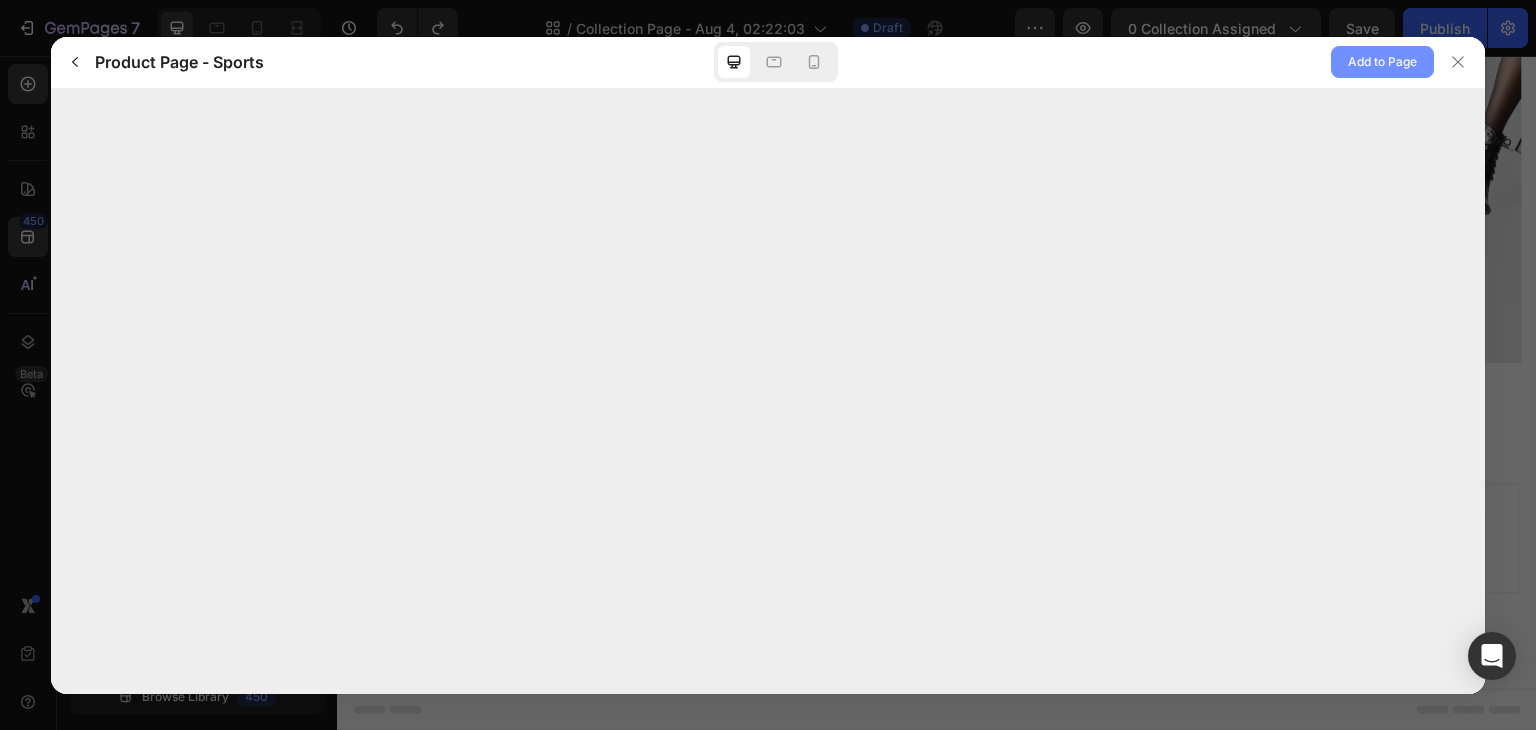click on "Add to Page" 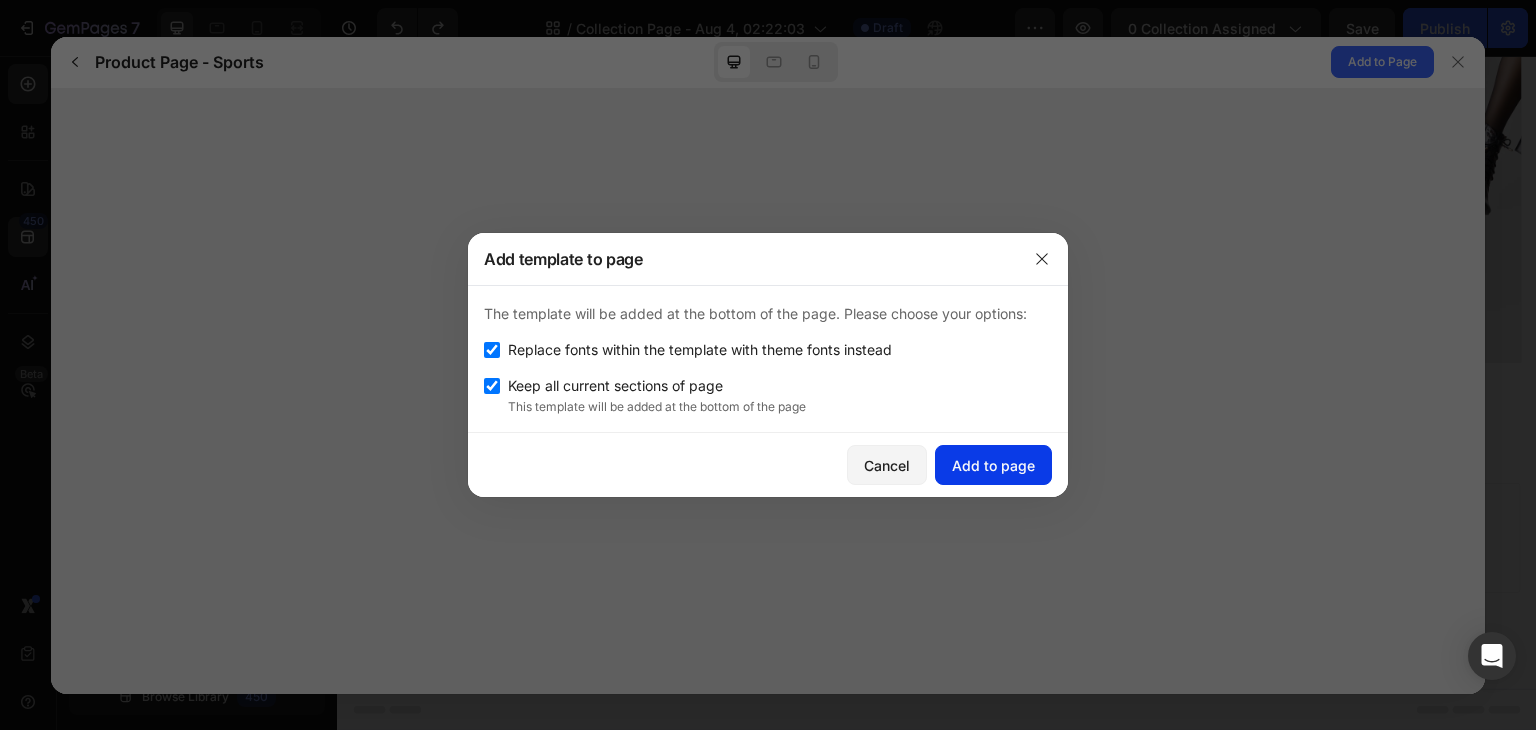 click on "Add to page" at bounding box center (993, 465) 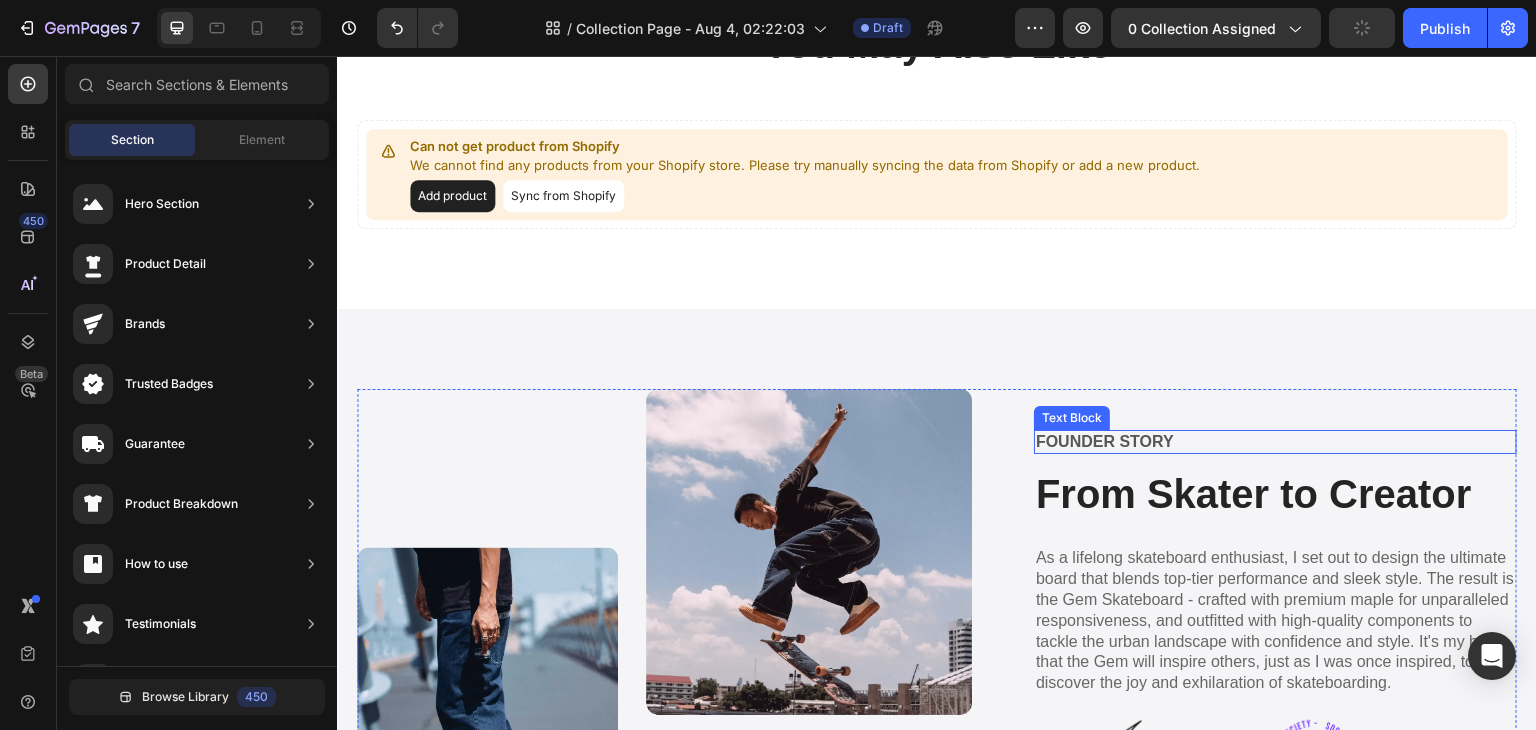 scroll, scrollTop: 6806, scrollLeft: 0, axis: vertical 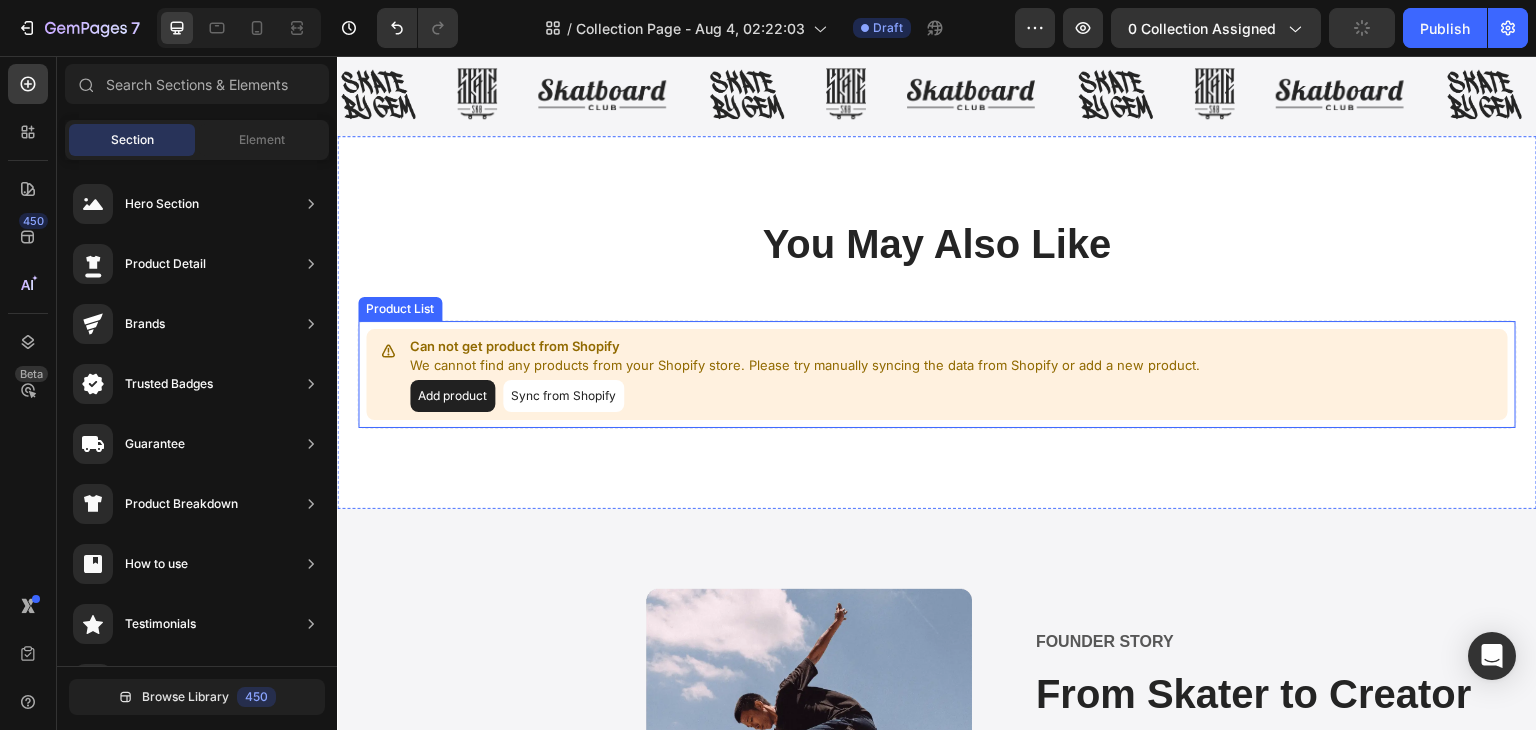 click on "Sync from Shopify" at bounding box center [563, 396] 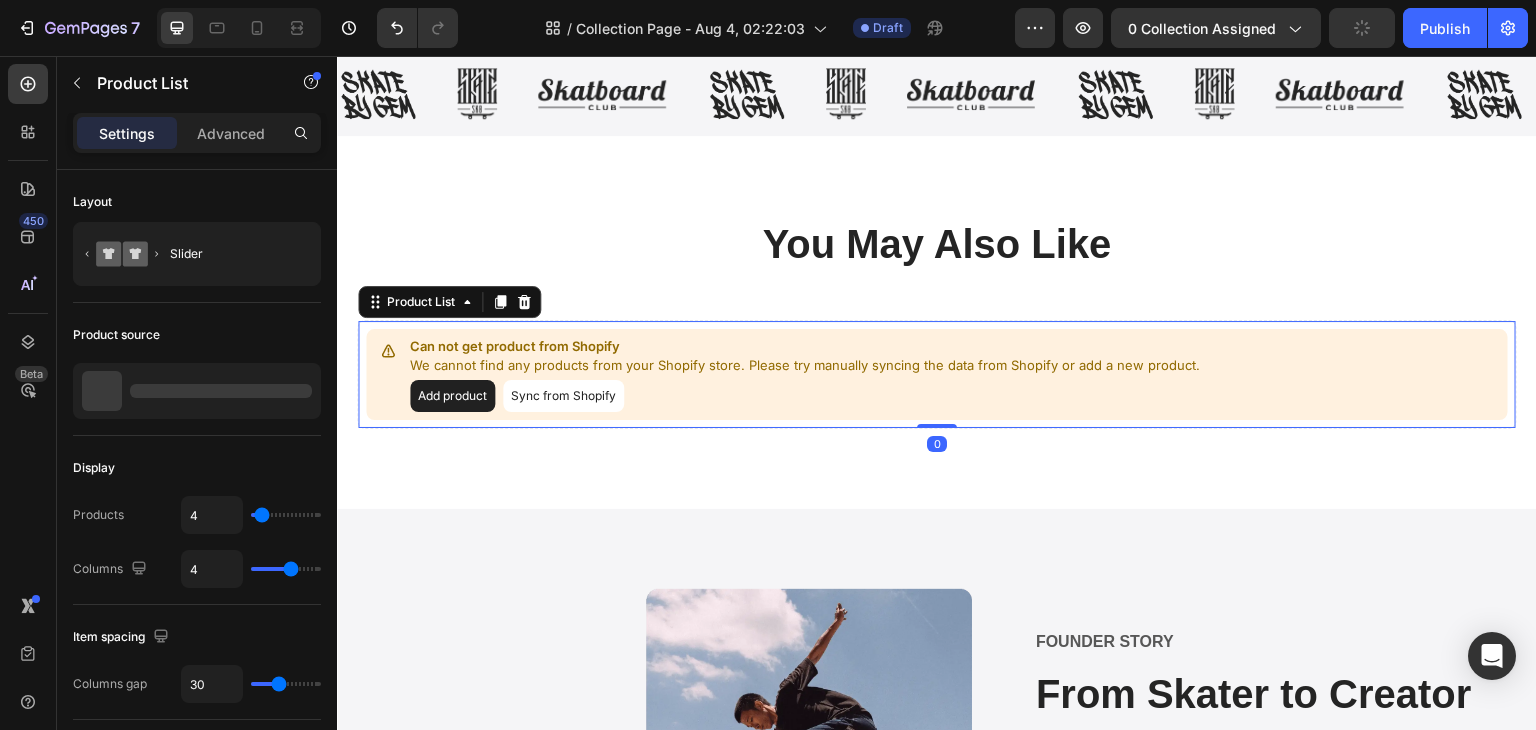 click on "Sync from Shopify" at bounding box center (563, 396) 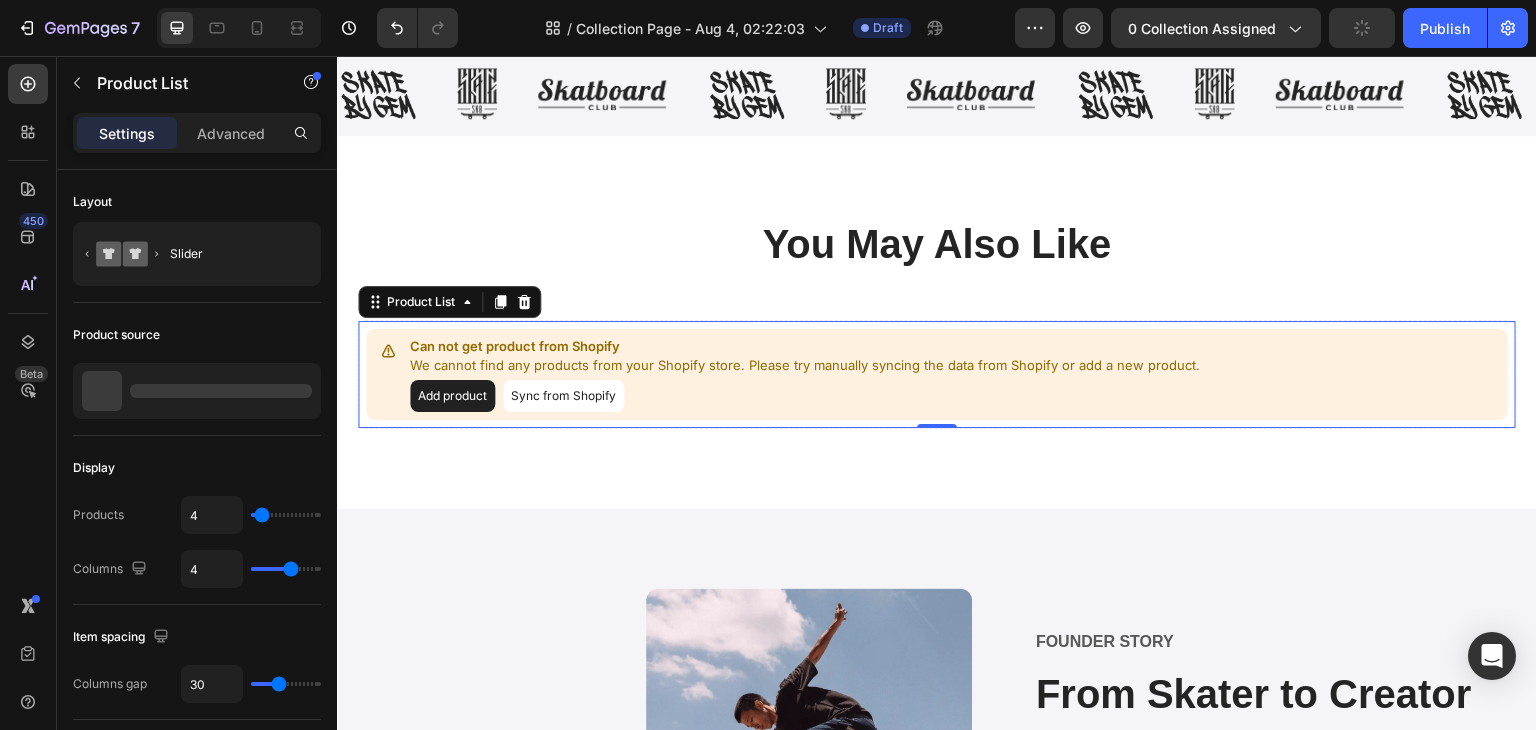 click on "Add product" at bounding box center [452, 396] 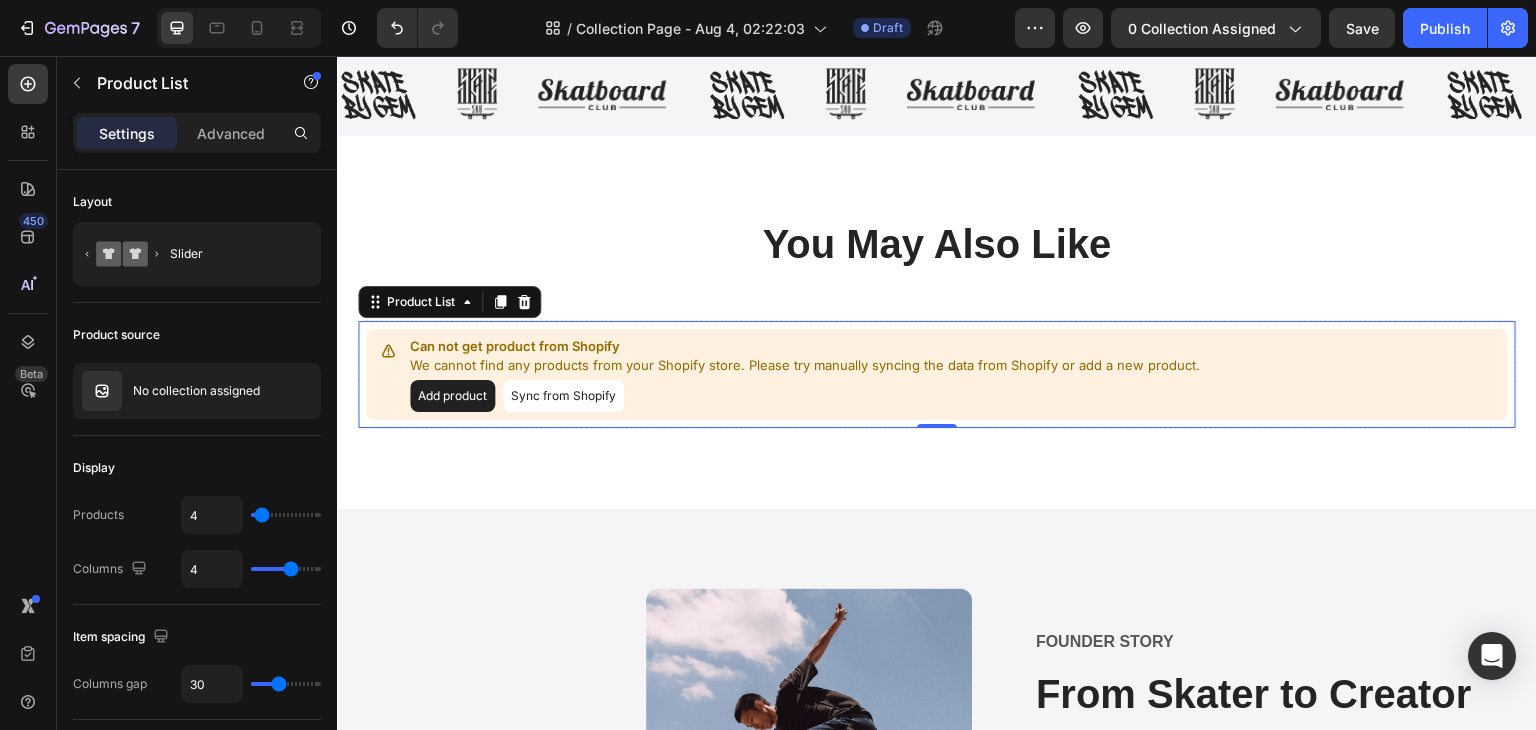 click on "Sync from Shopify" at bounding box center (563, 396) 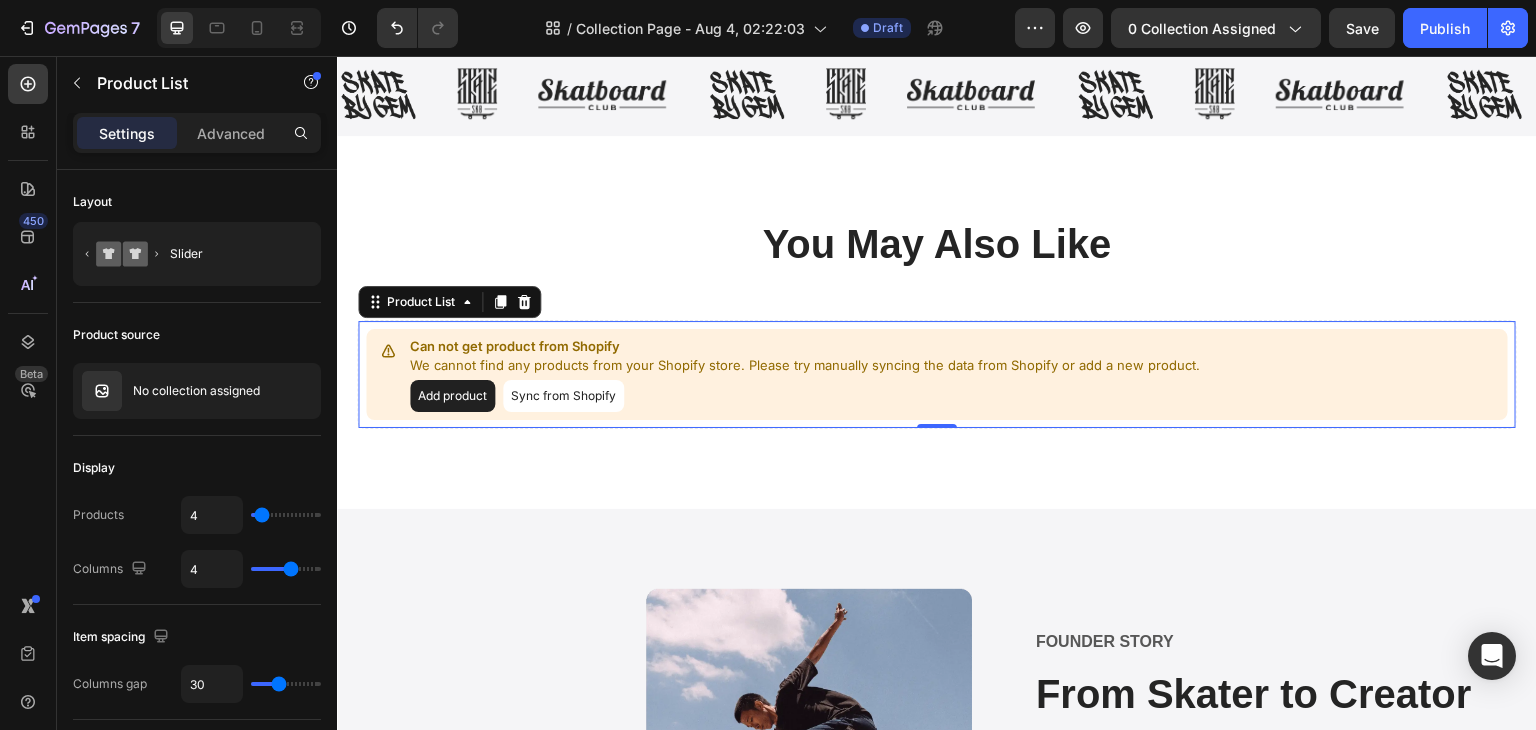 click on "Sync from Shopify" at bounding box center [563, 396] 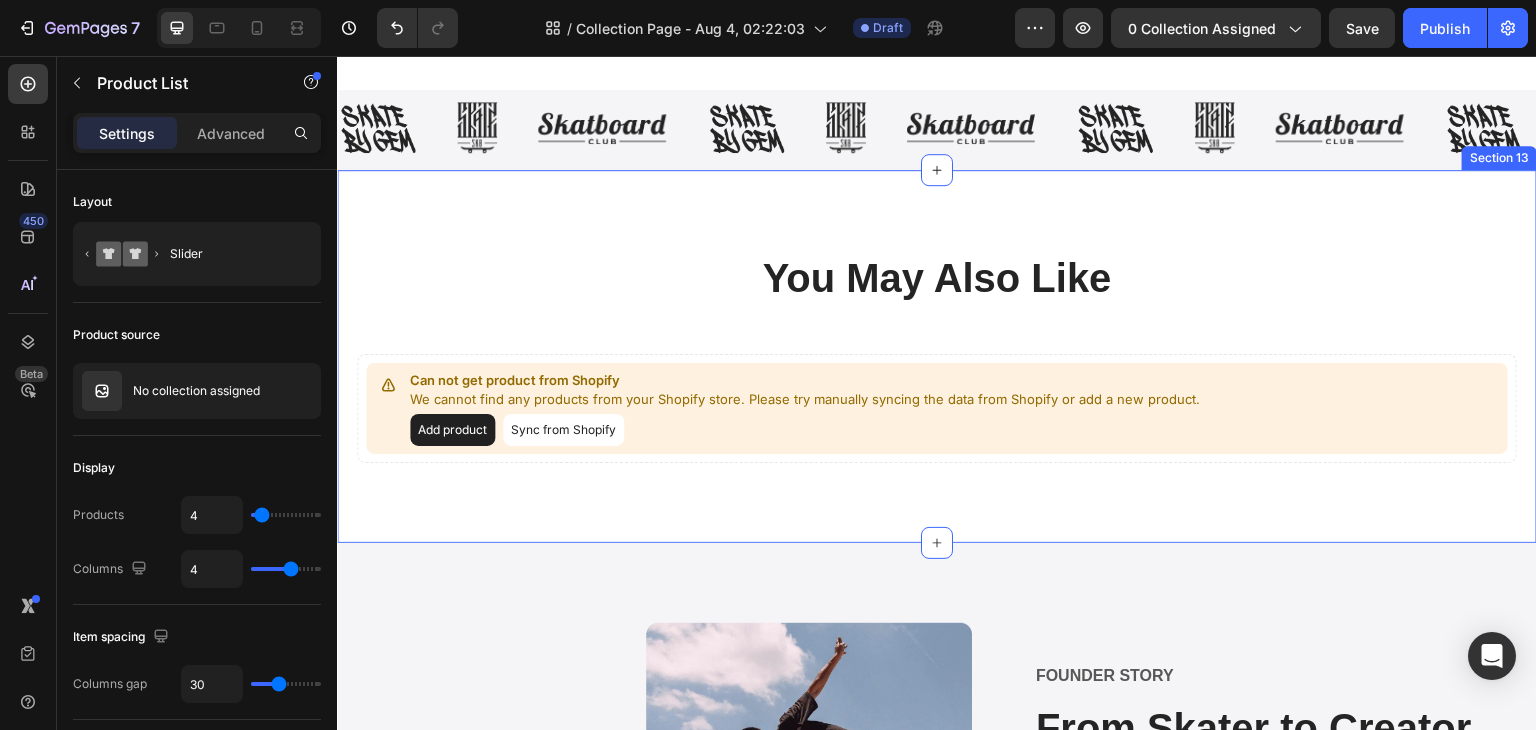 scroll, scrollTop: 6806, scrollLeft: 0, axis: vertical 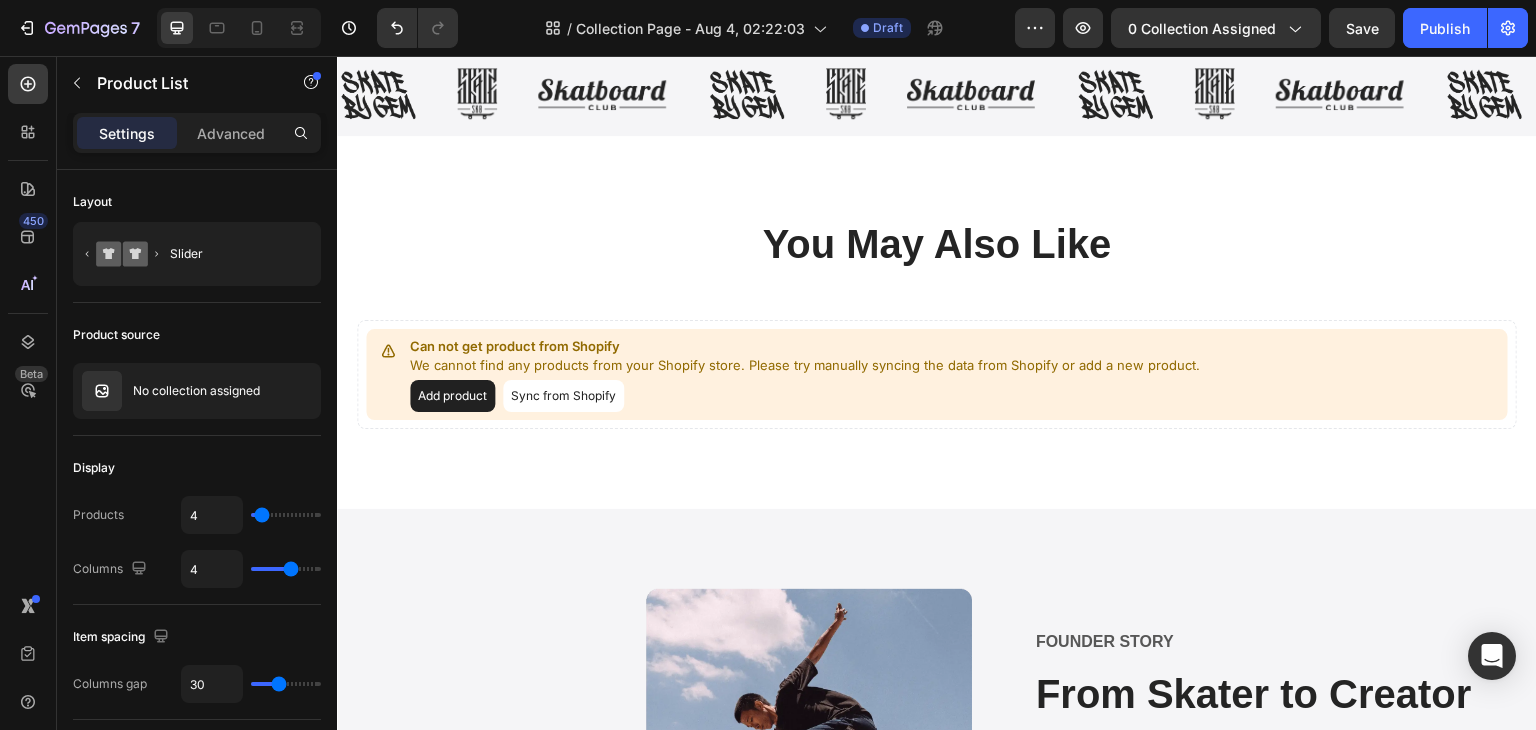 click on "Add product" at bounding box center (452, 396) 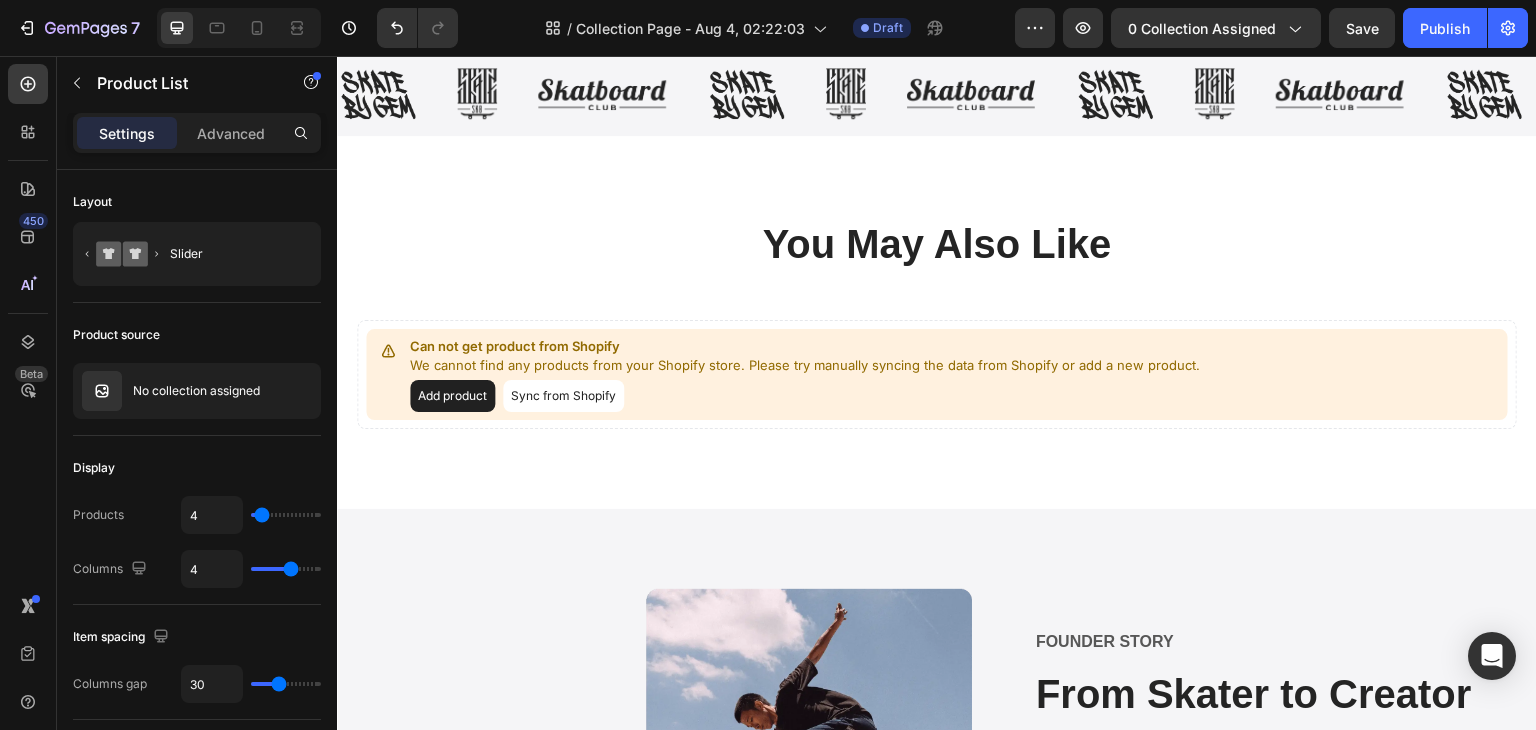 click on "Add product Sync from Shopify" at bounding box center (805, 396) 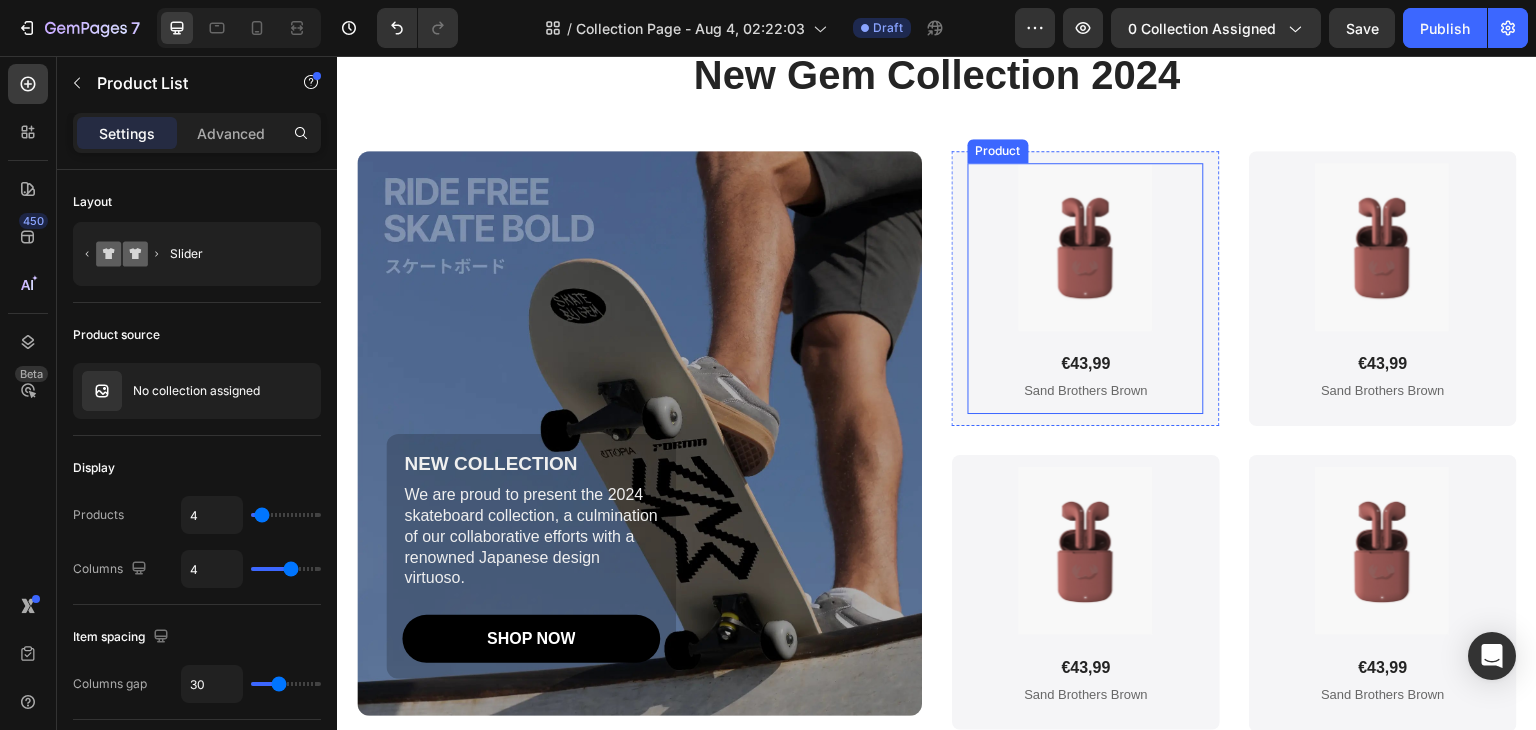 scroll, scrollTop: 8006, scrollLeft: 0, axis: vertical 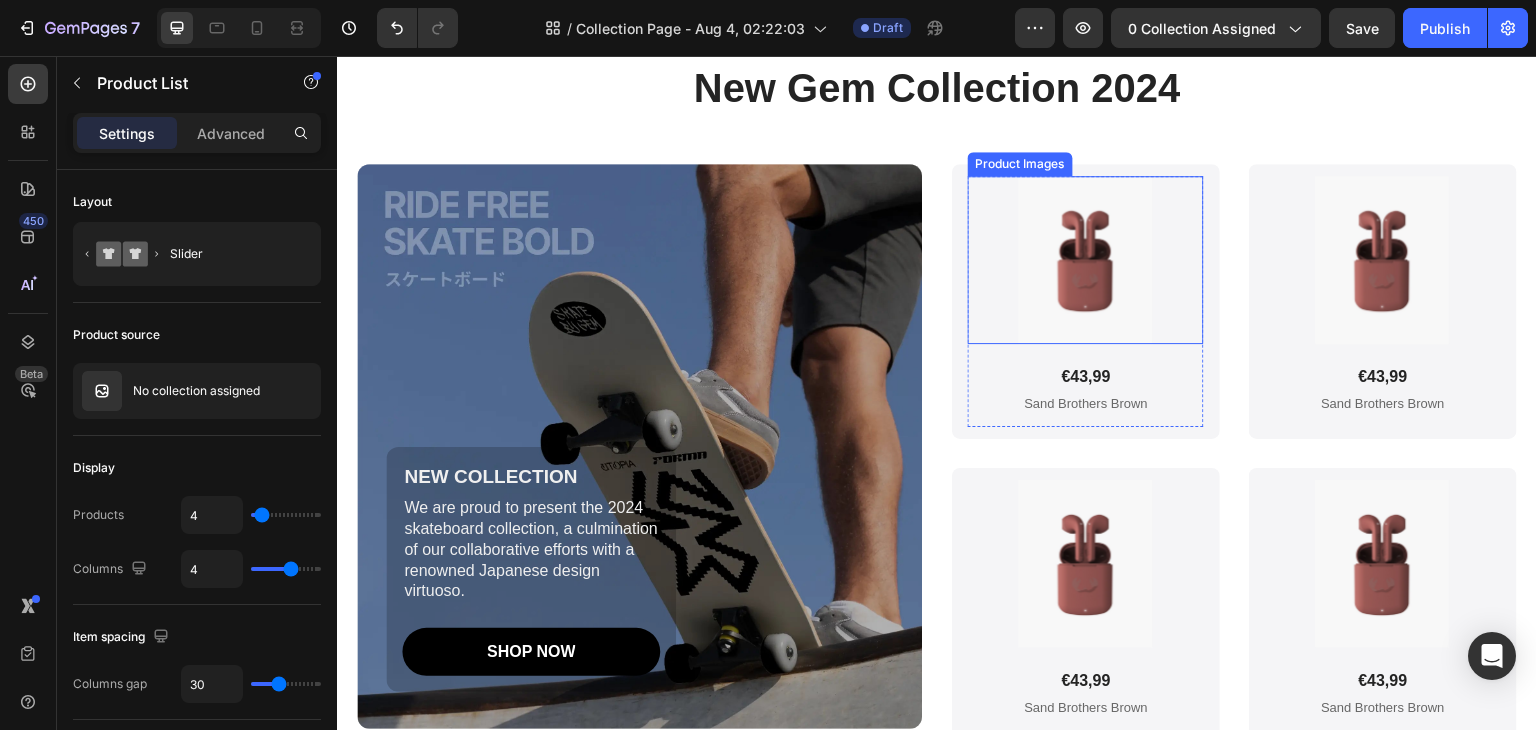 click at bounding box center [1086, 260] 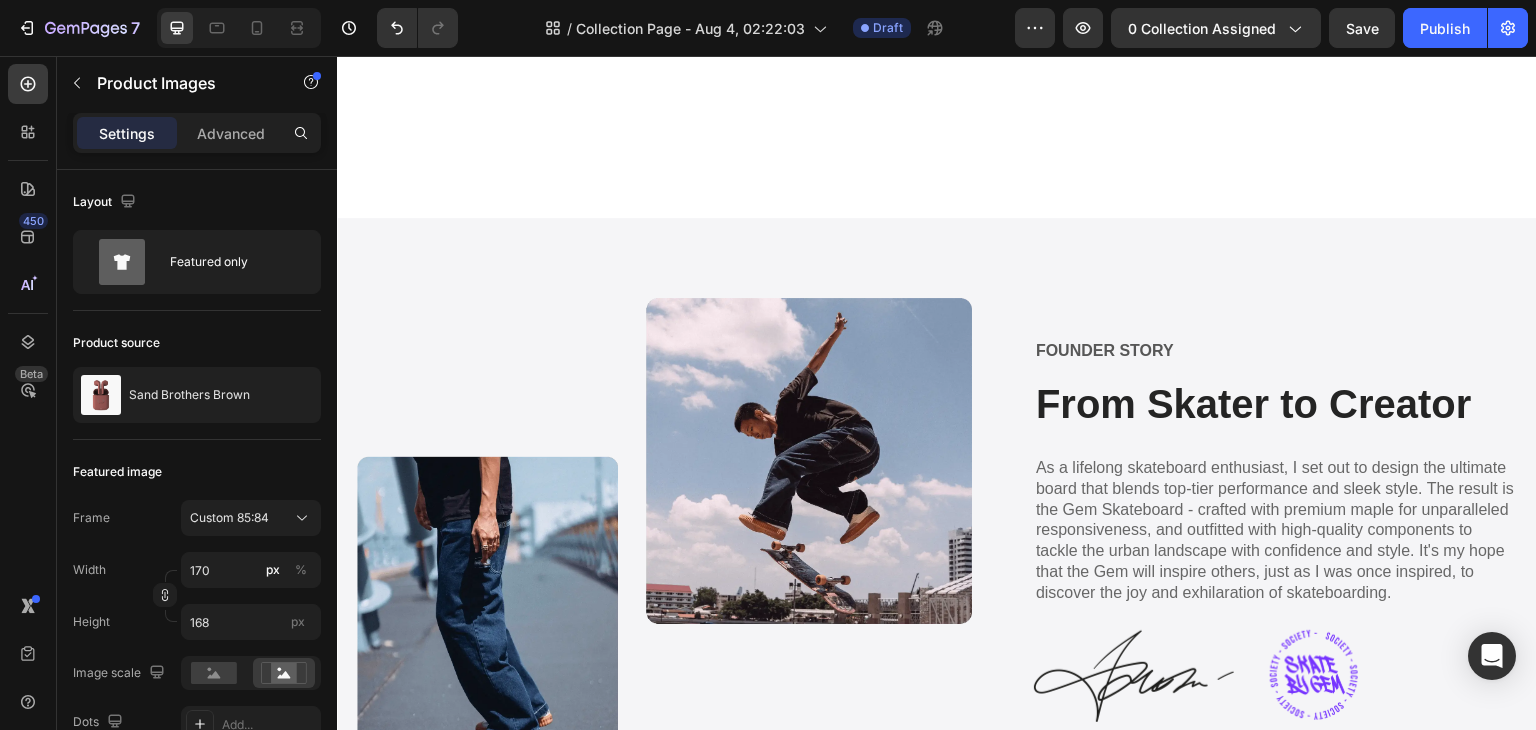 scroll, scrollTop: 7040, scrollLeft: 0, axis: vertical 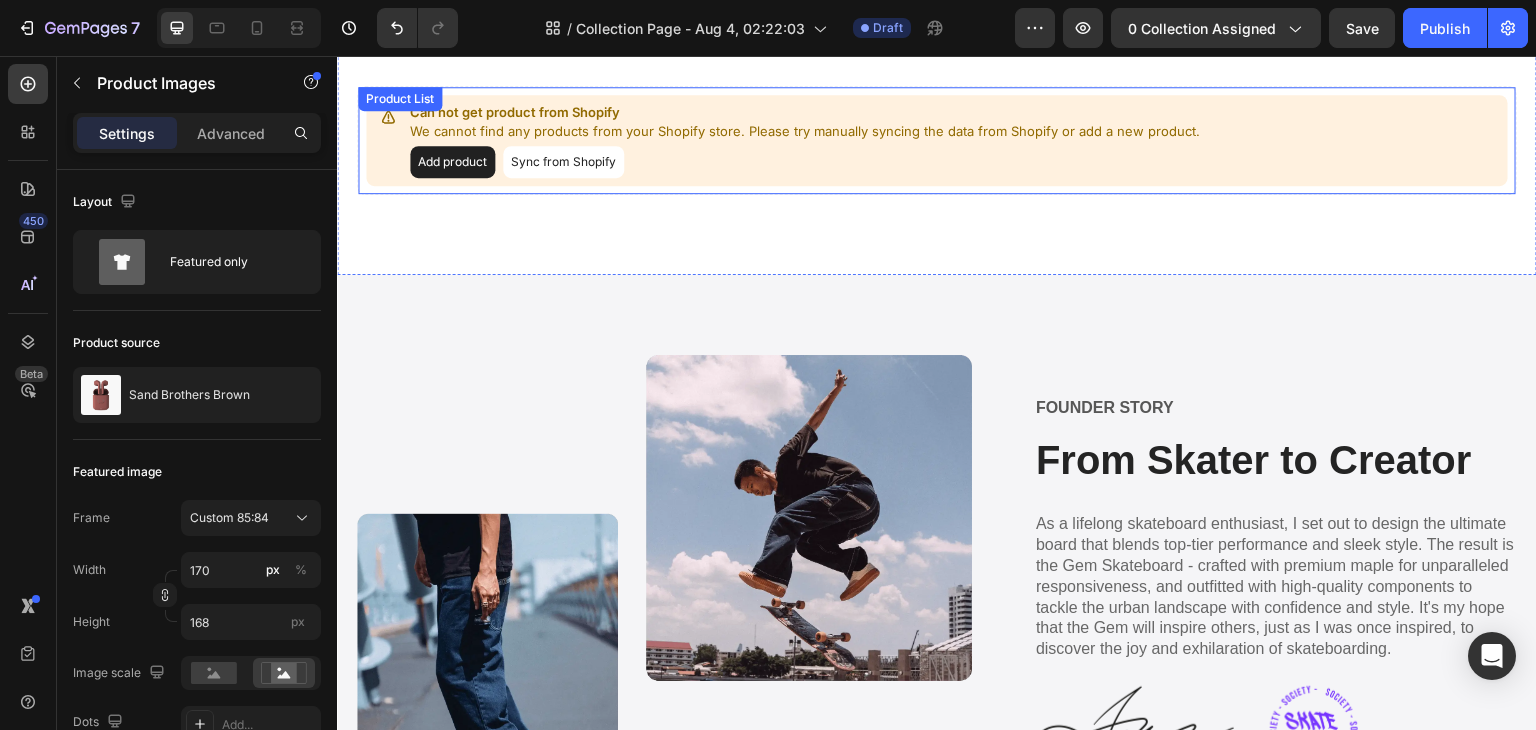 click on "Sync from Shopify" at bounding box center (563, 162) 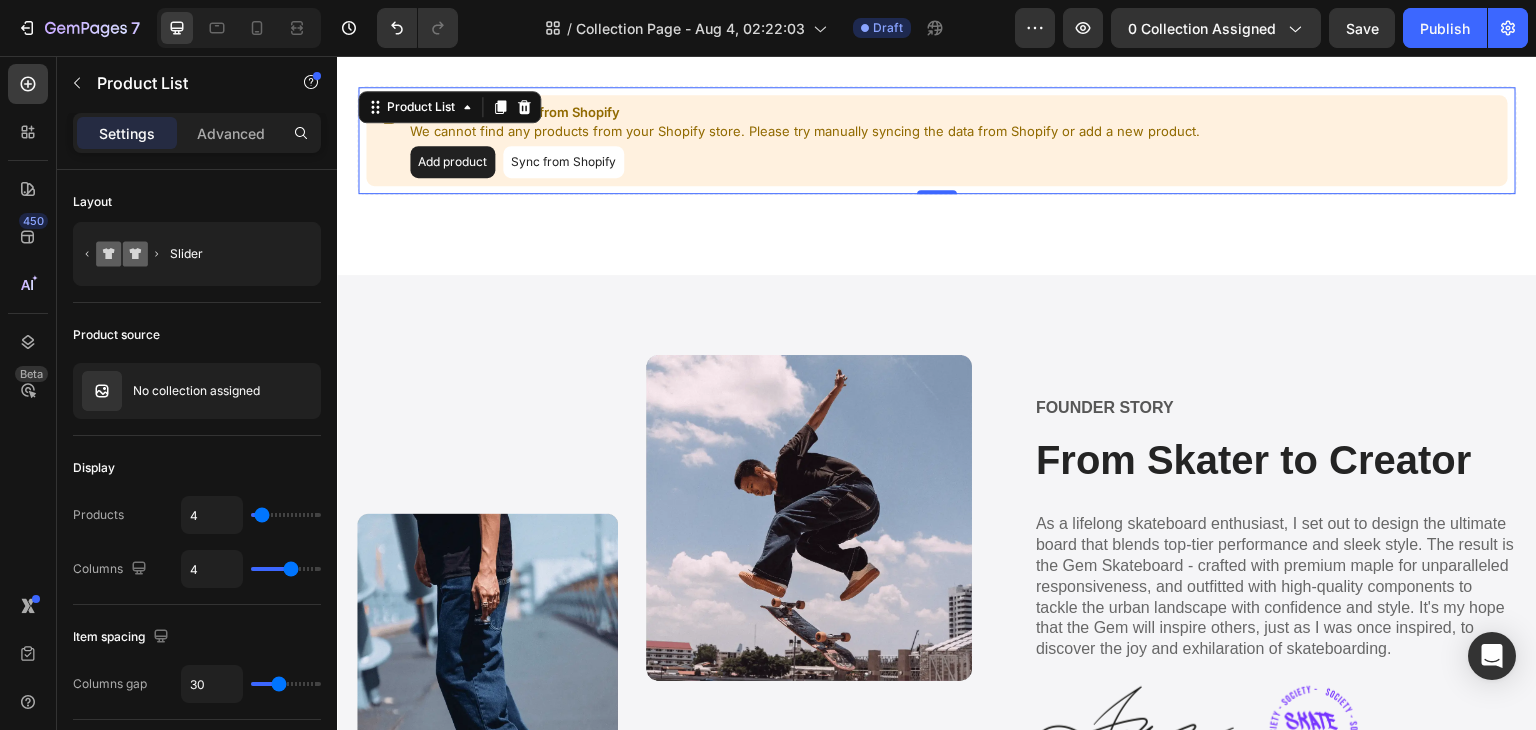 click on "Add product Sync from Shopify" at bounding box center [805, 162] 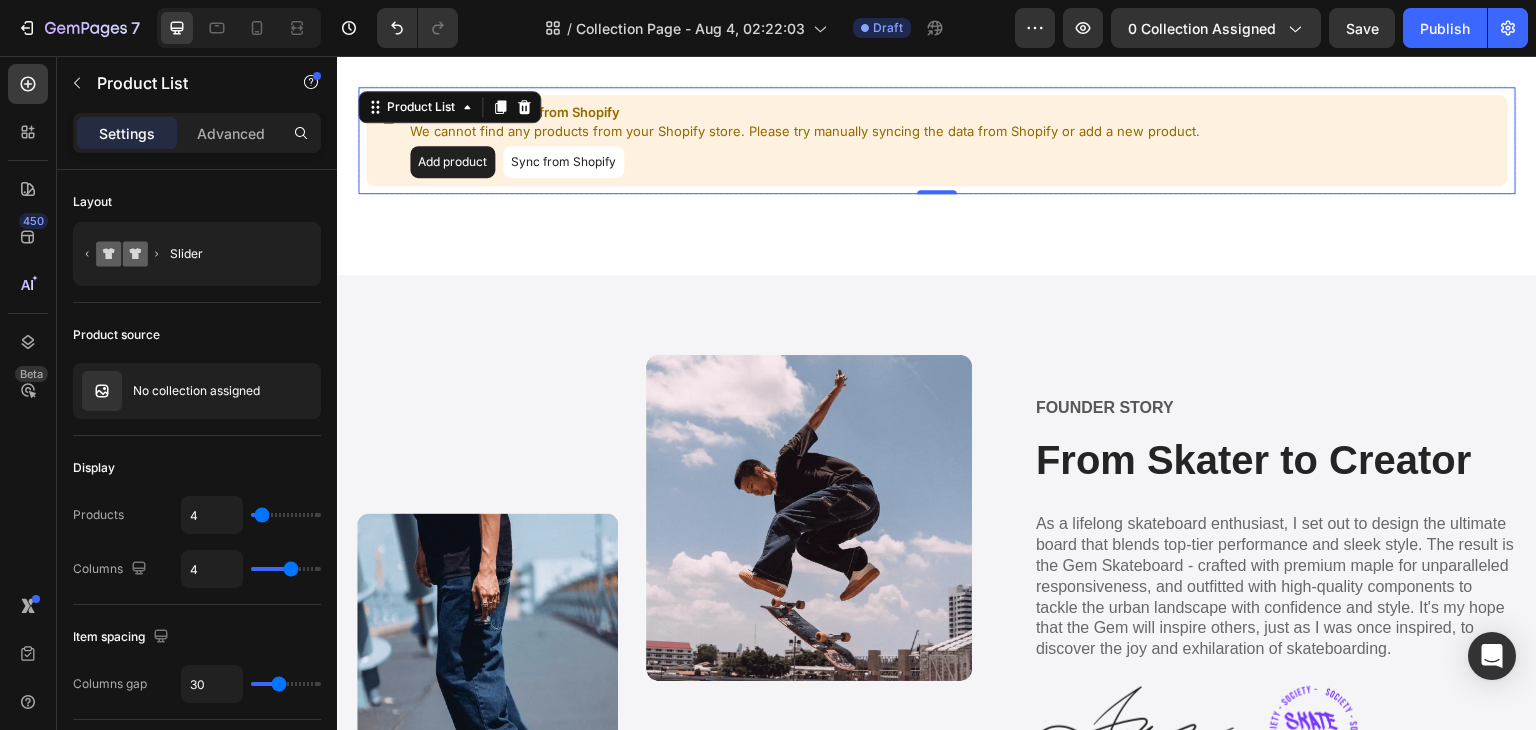 click on "Sync from Shopify" at bounding box center [563, 162] 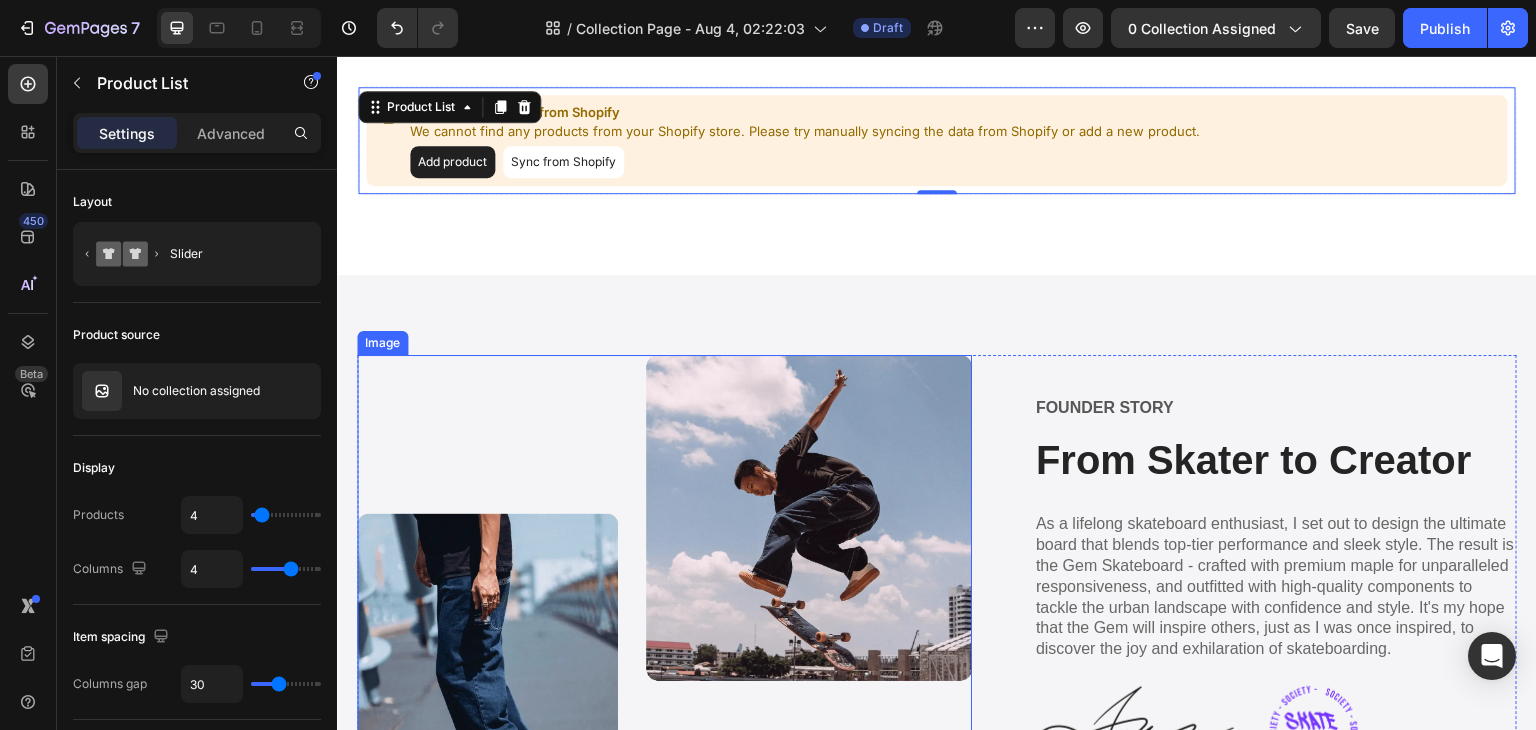click at bounding box center (664, 617) 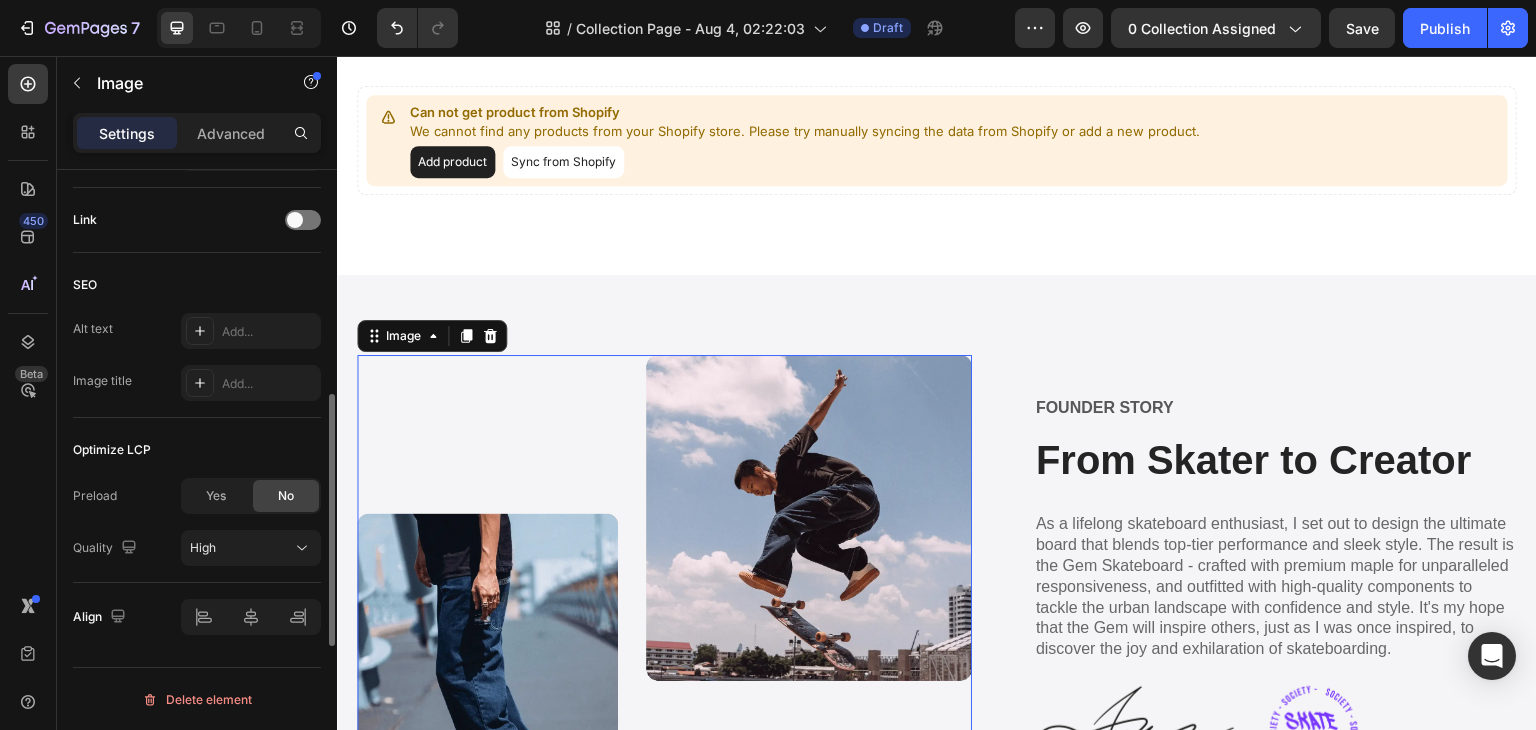 scroll, scrollTop: 692, scrollLeft: 0, axis: vertical 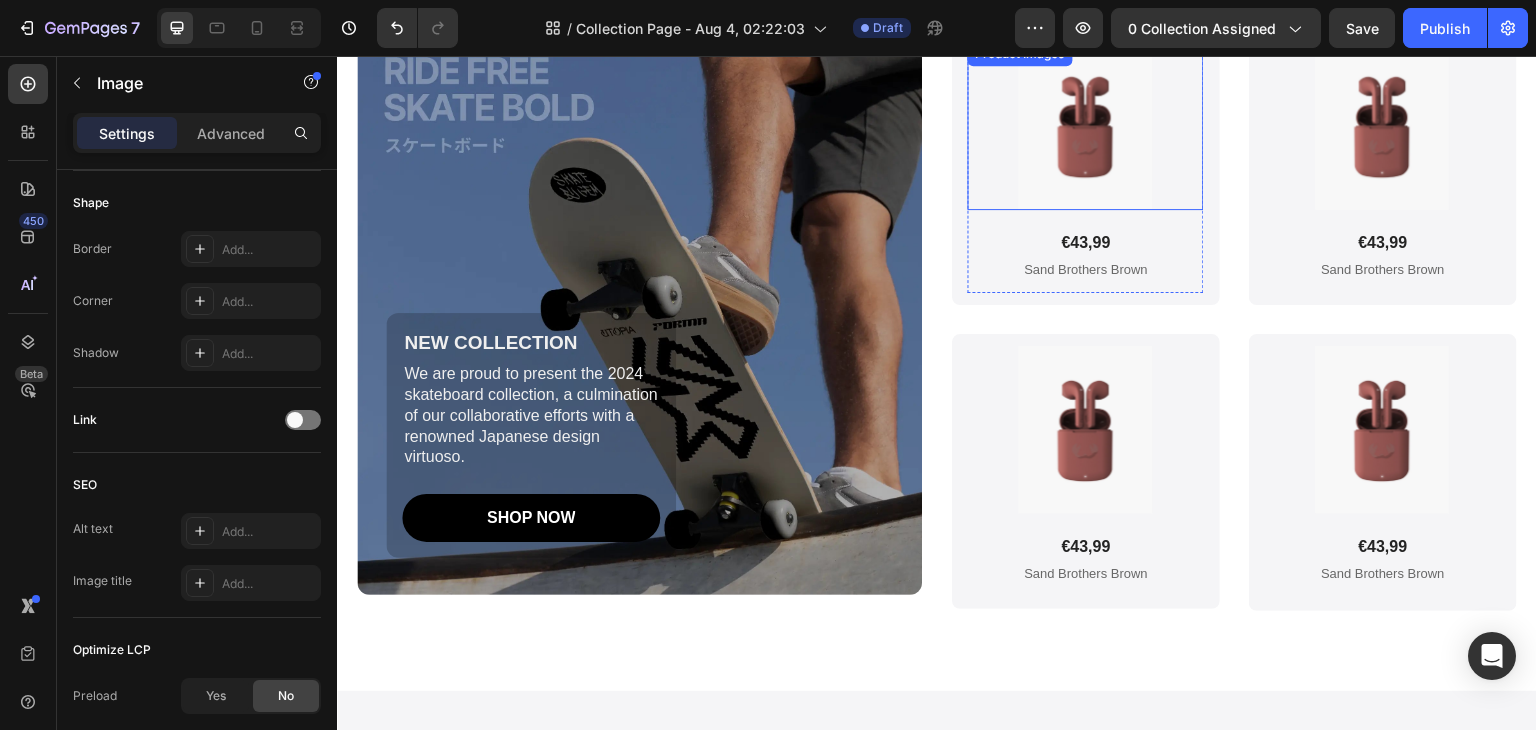 click at bounding box center [1086, 126] 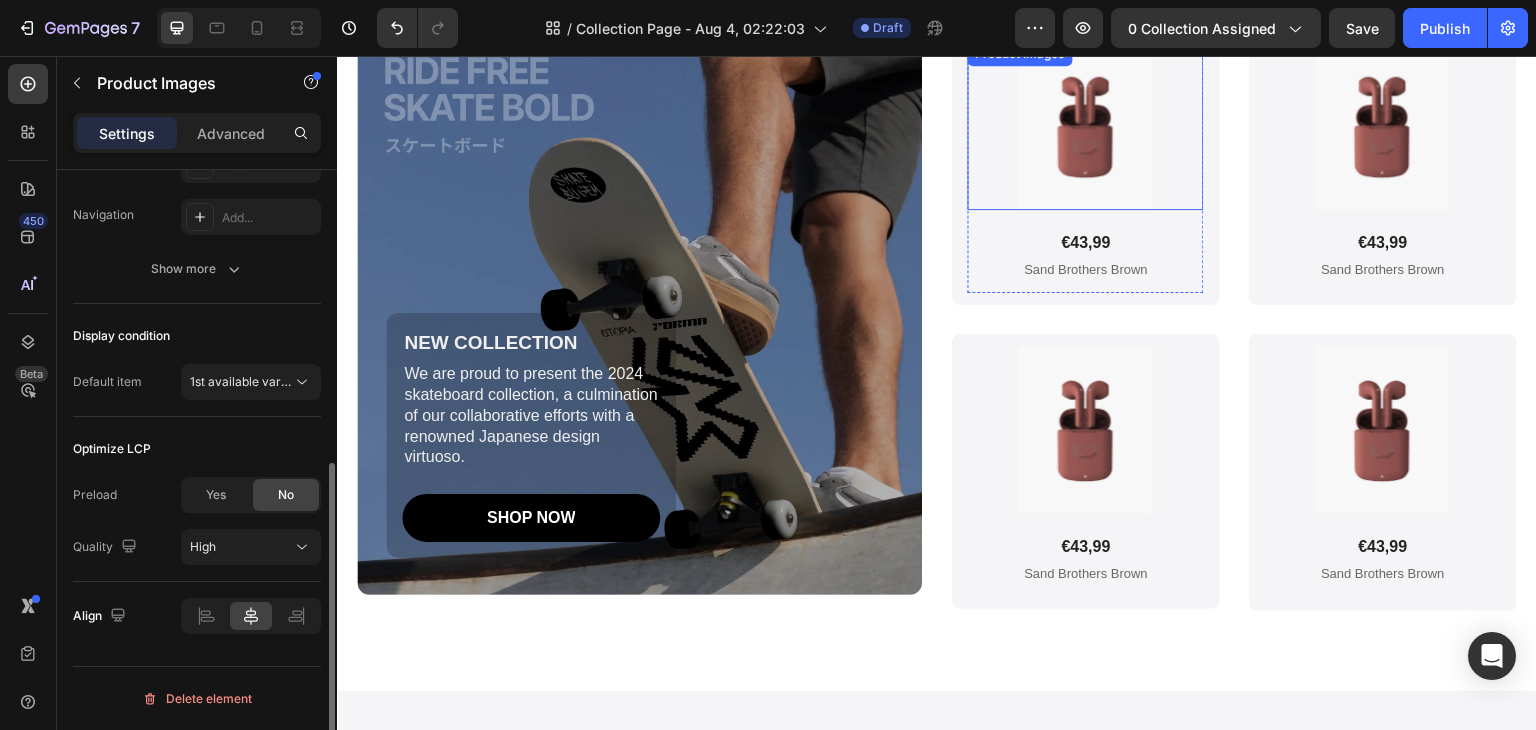 scroll, scrollTop: 0, scrollLeft: 0, axis: both 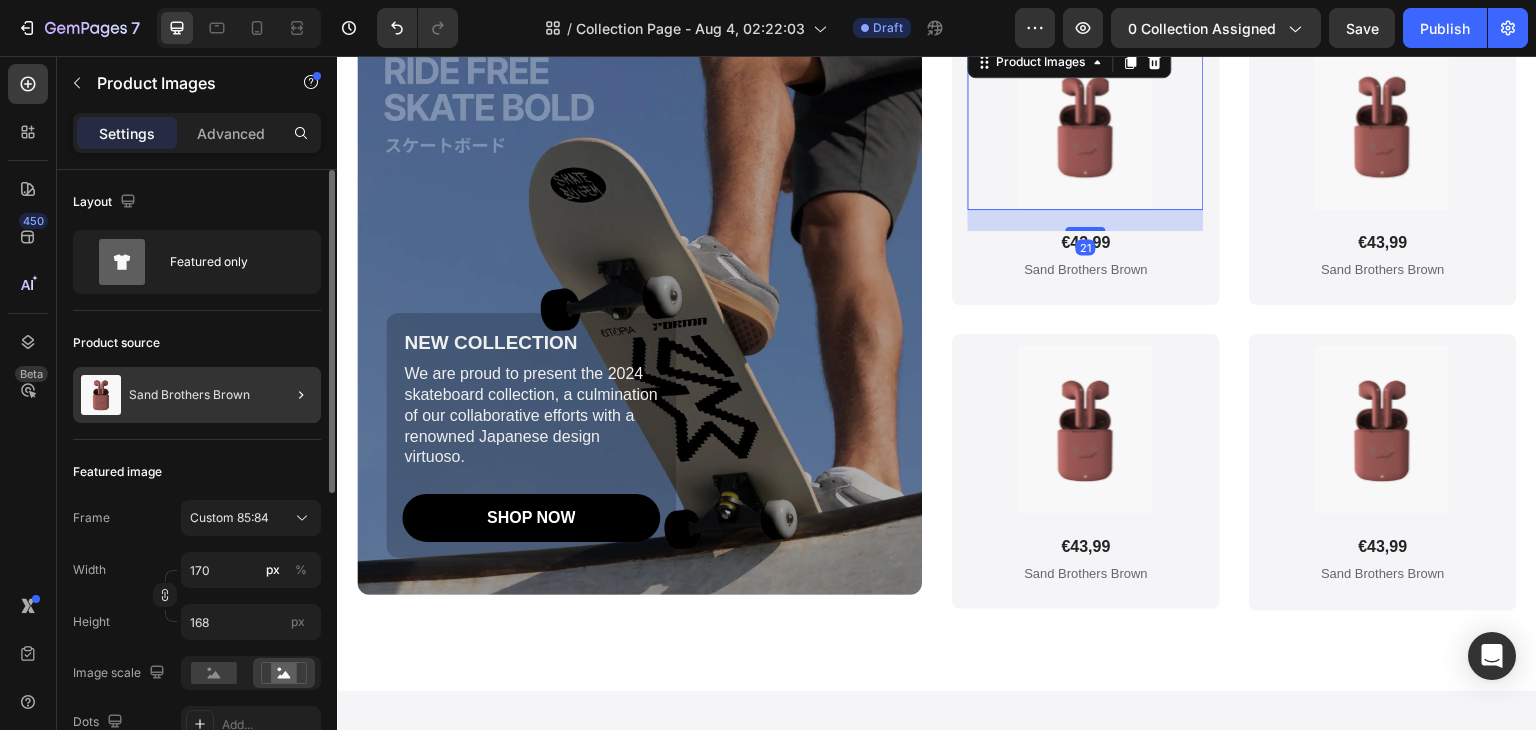 click 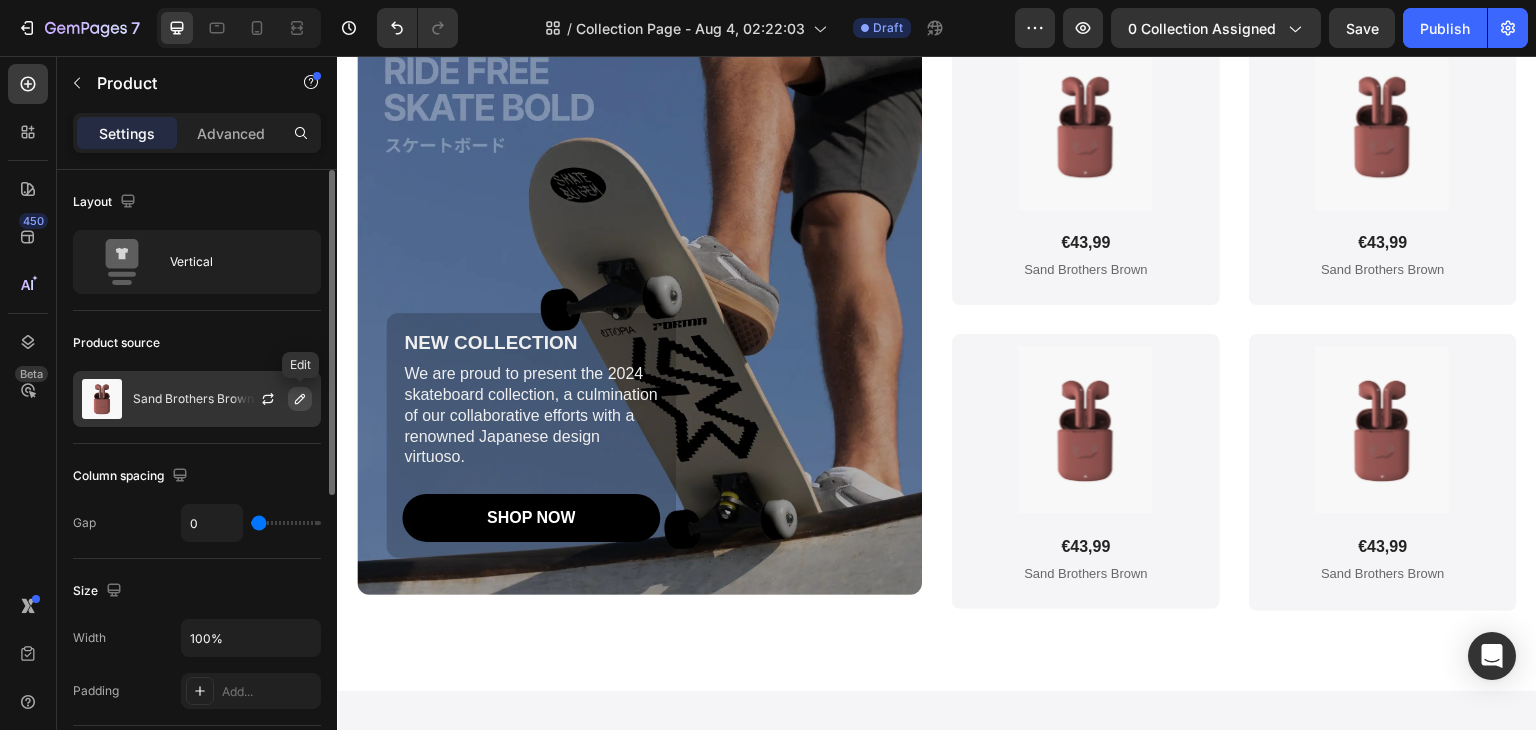 click 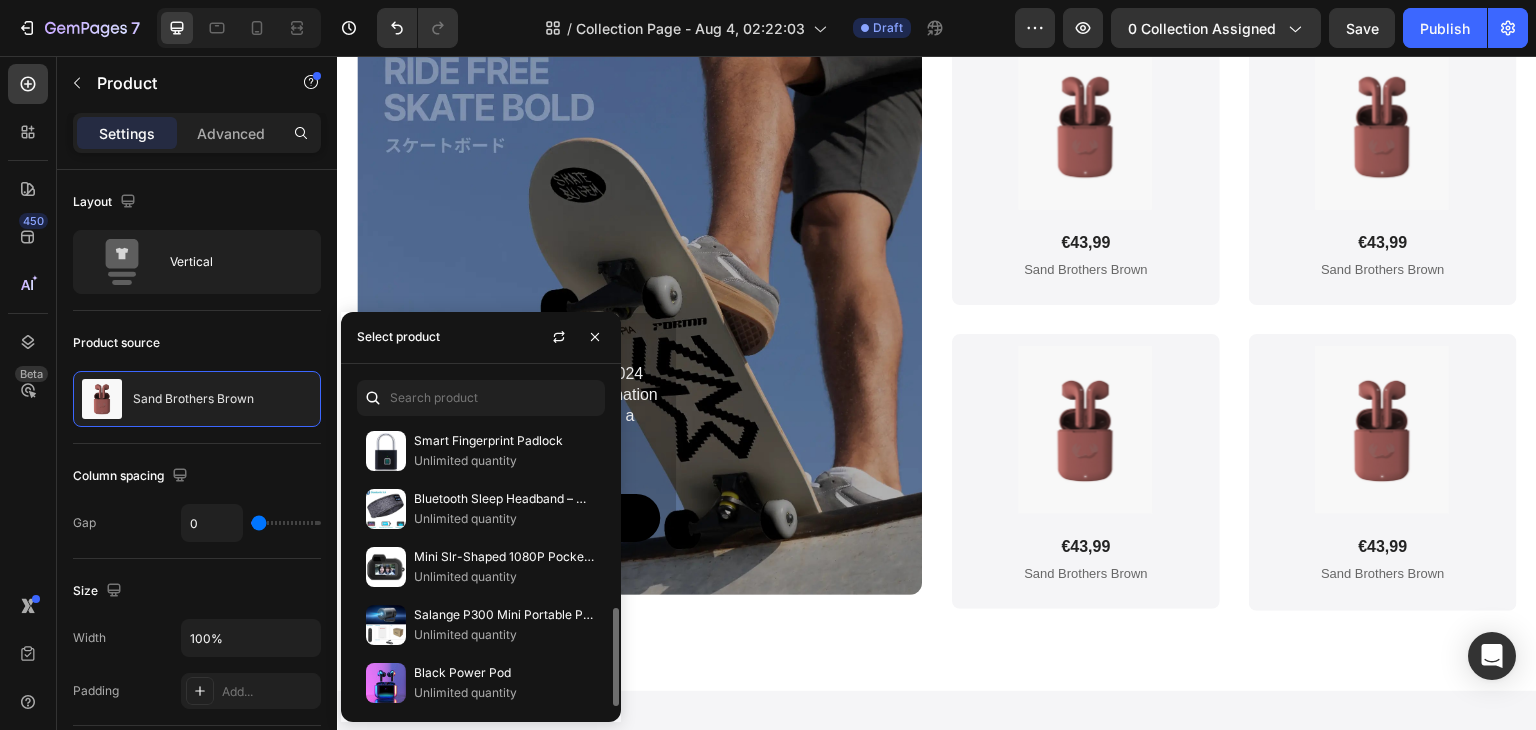 scroll, scrollTop: 124, scrollLeft: 0, axis: vertical 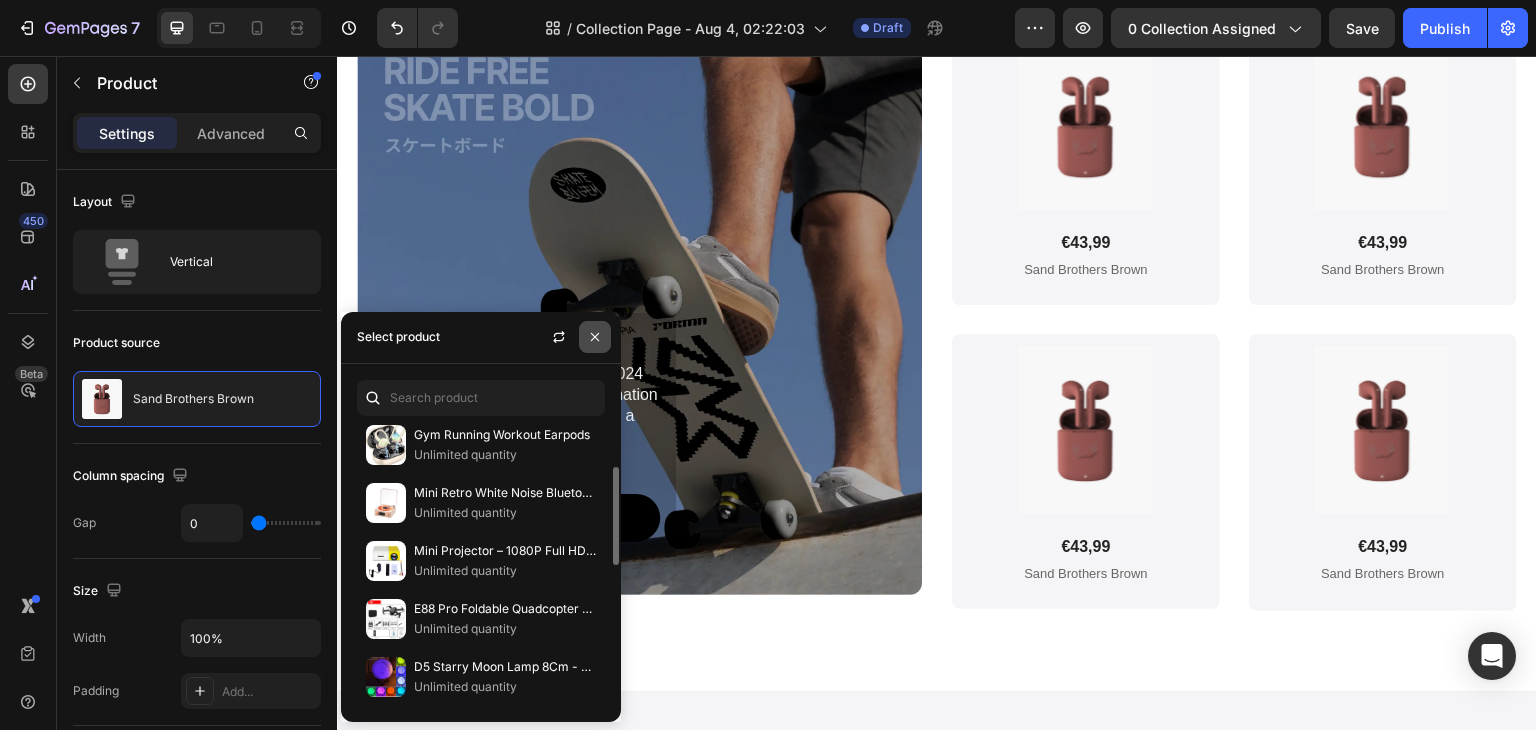 click 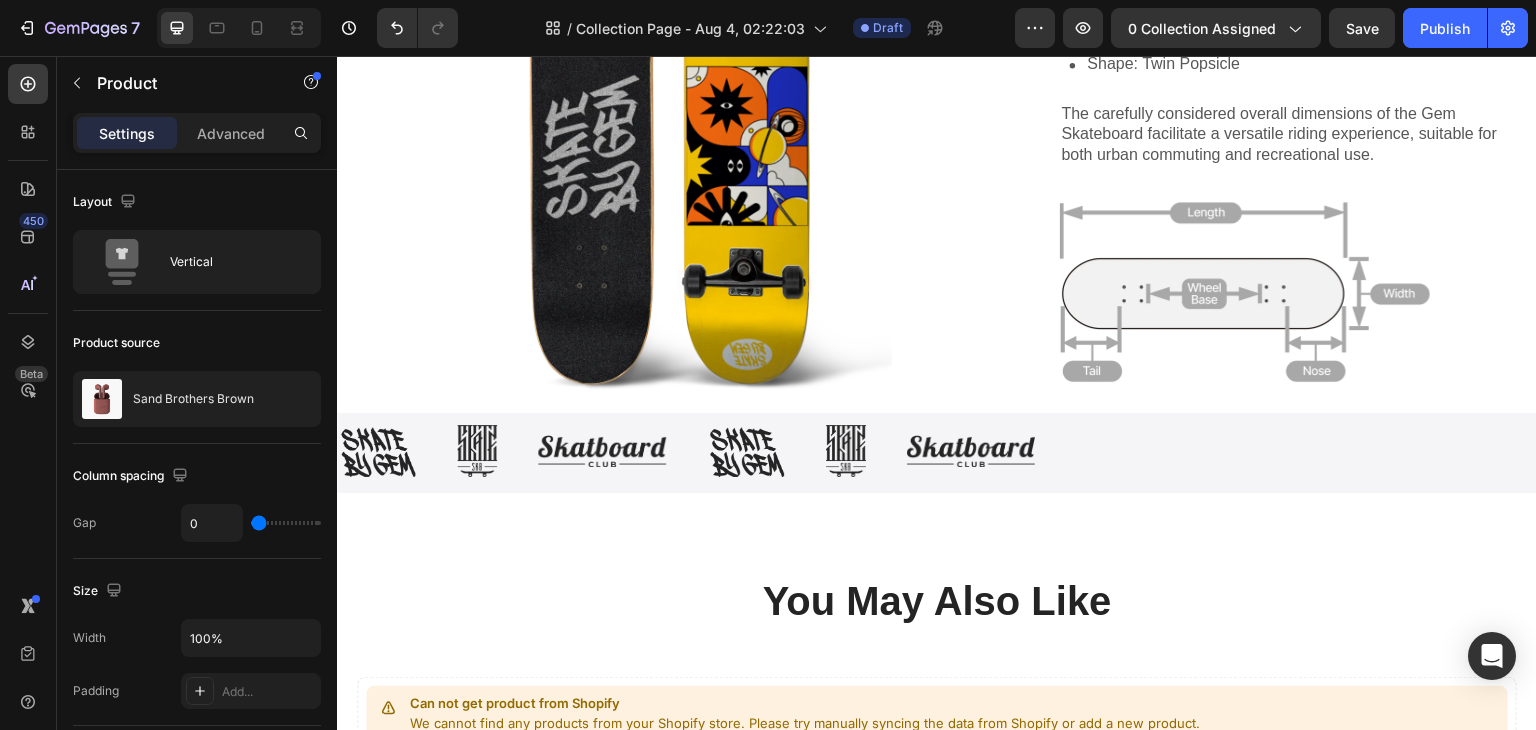 scroll, scrollTop: 6275, scrollLeft: 0, axis: vertical 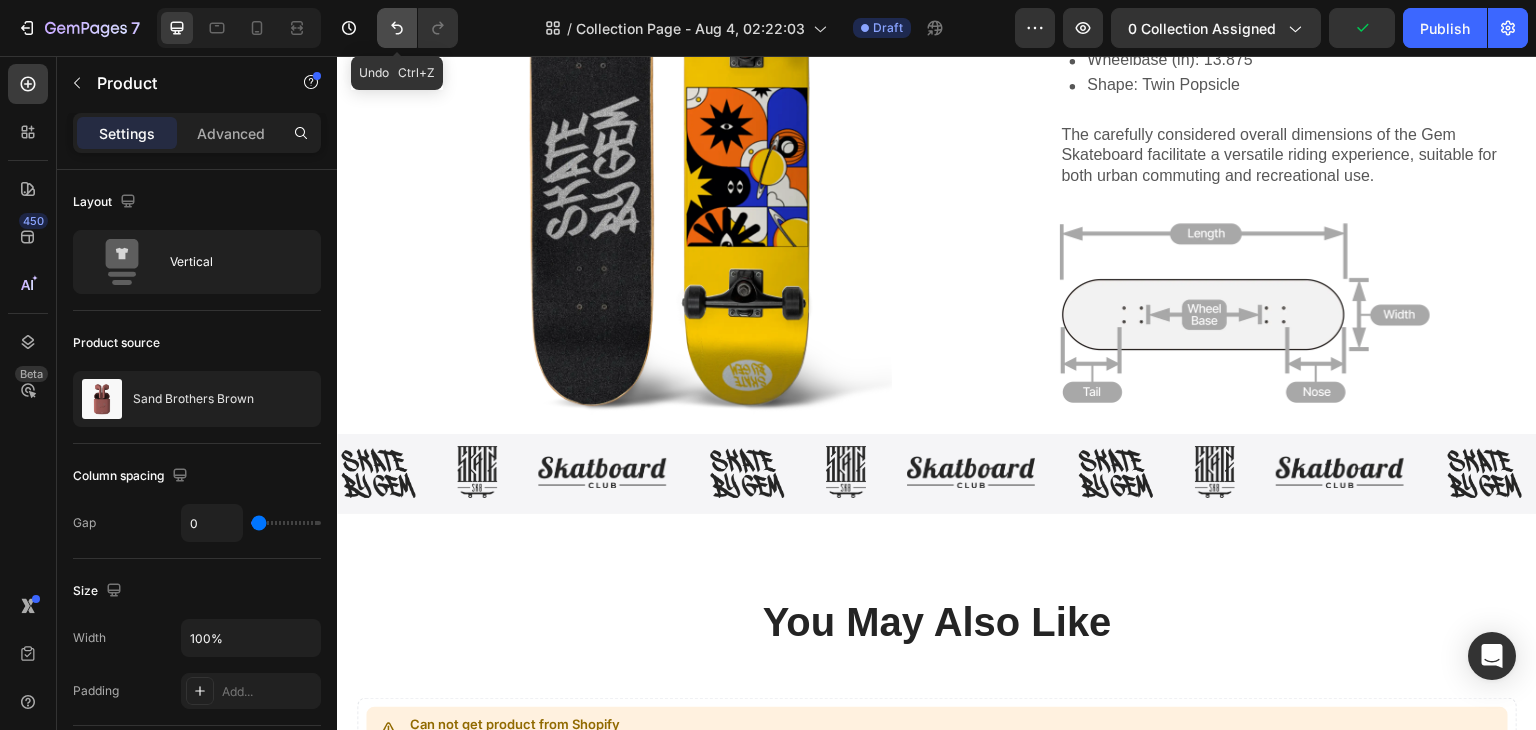 click 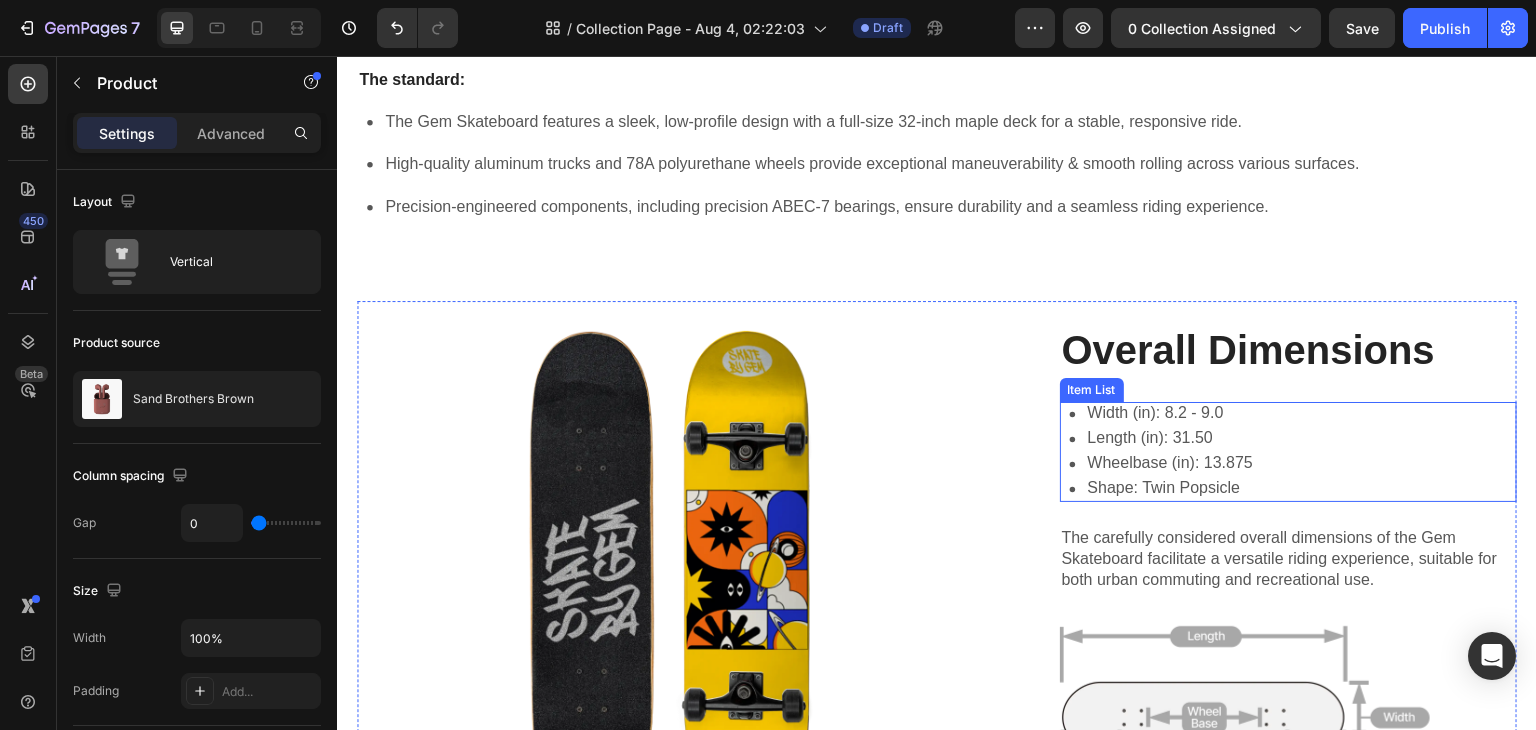scroll, scrollTop: 5475, scrollLeft: 0, axis: vertical 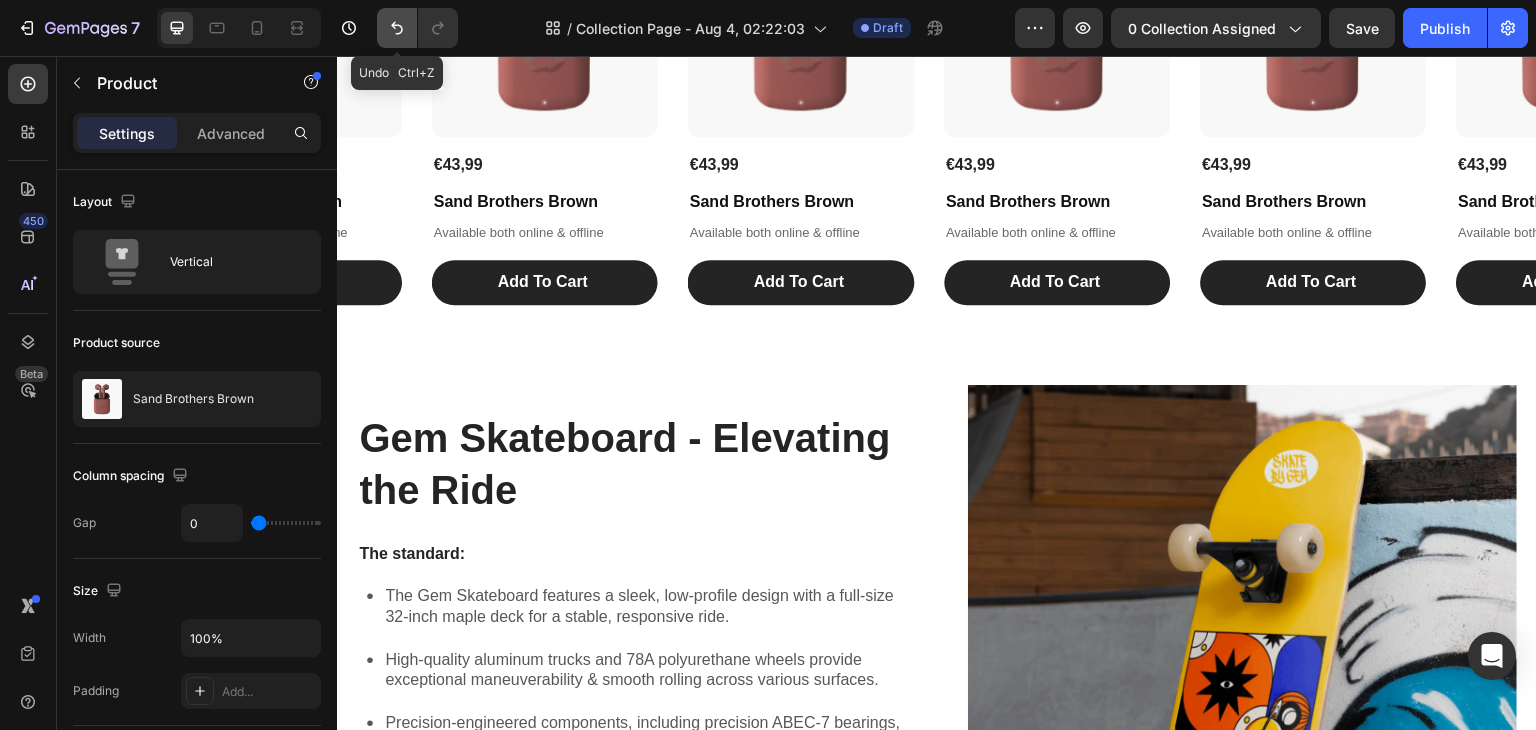 click 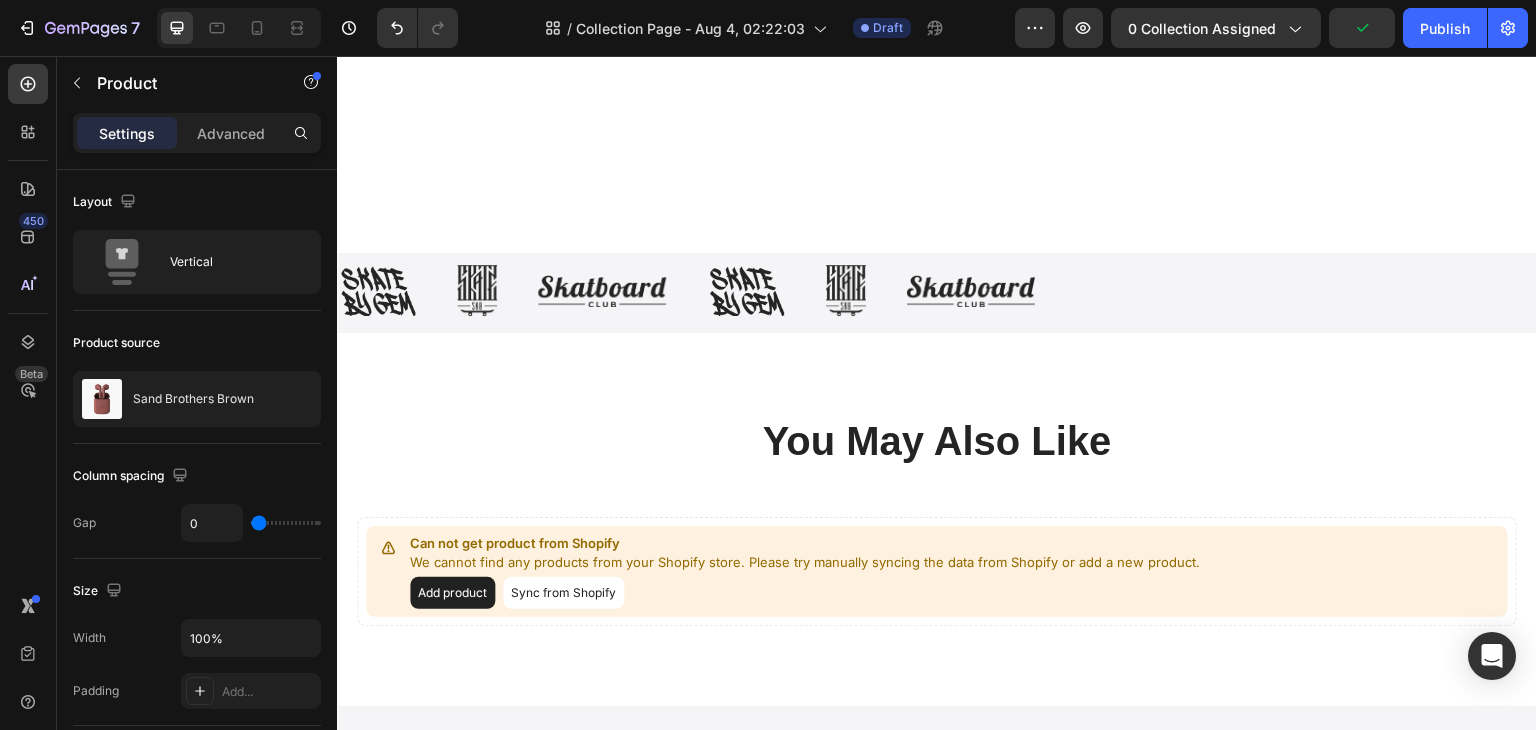 scroll, scrollTop: 6375, scrollLeft: 0, axis: vertical 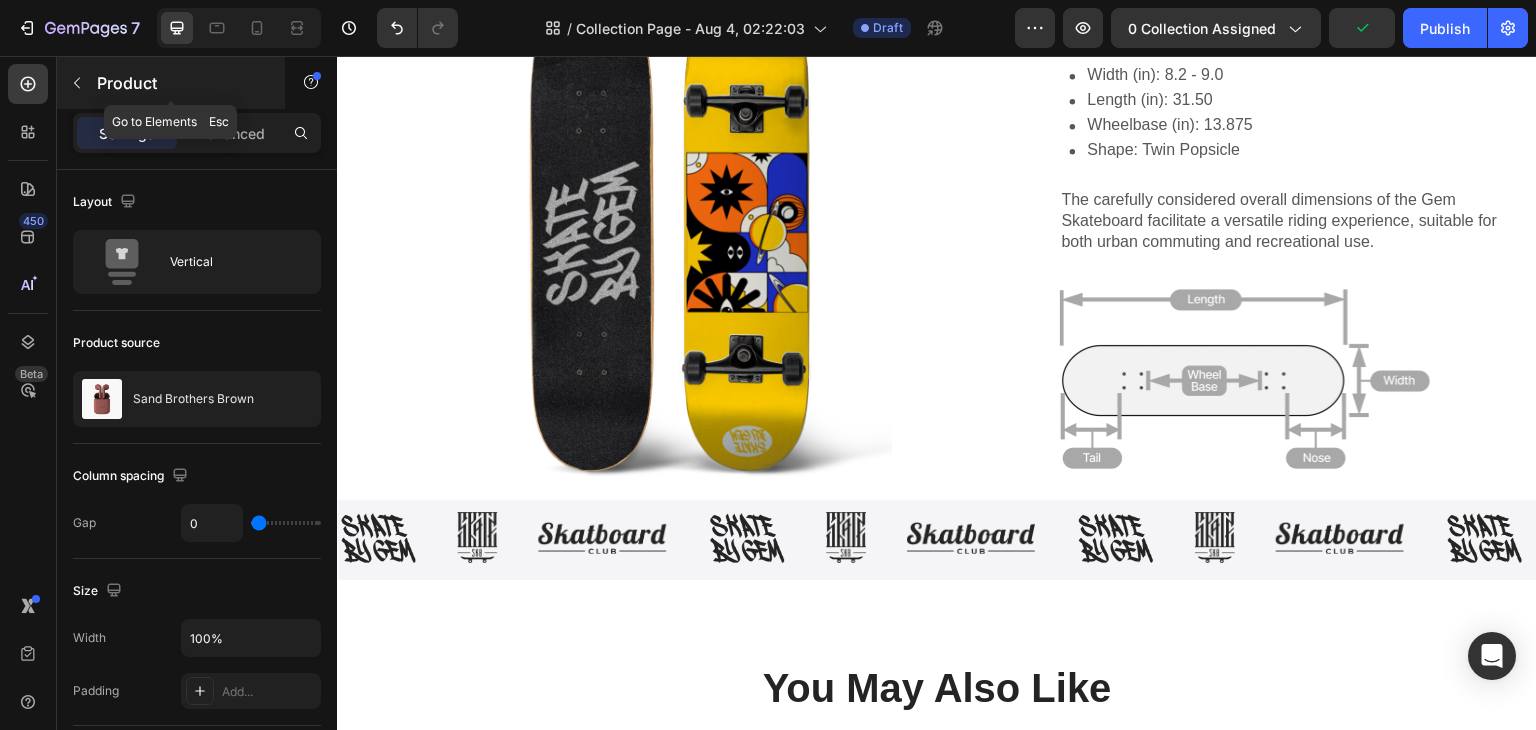 click at bounding box center (77, 83) 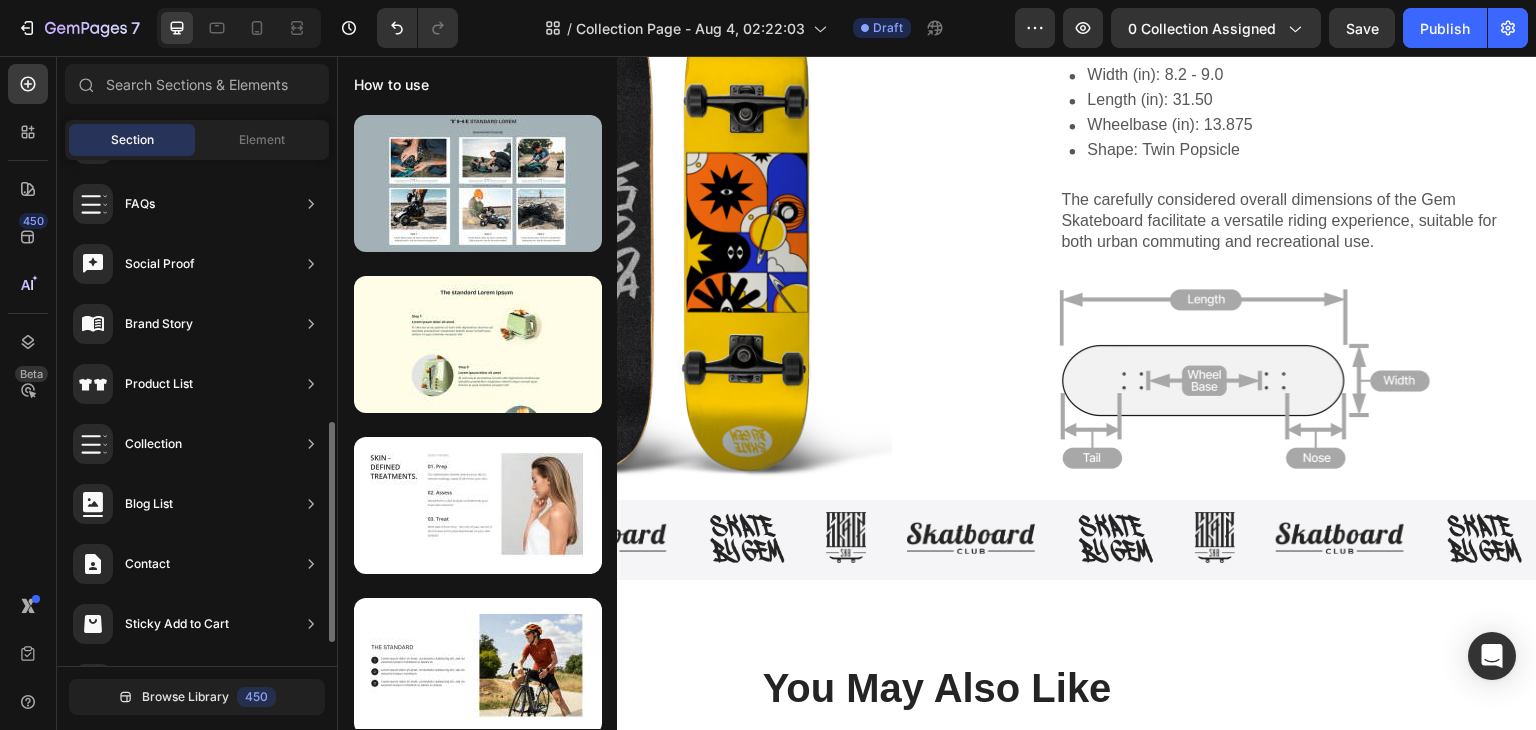 scroll, scrollTop: 654, scrollLeft: 0, axis: vertical 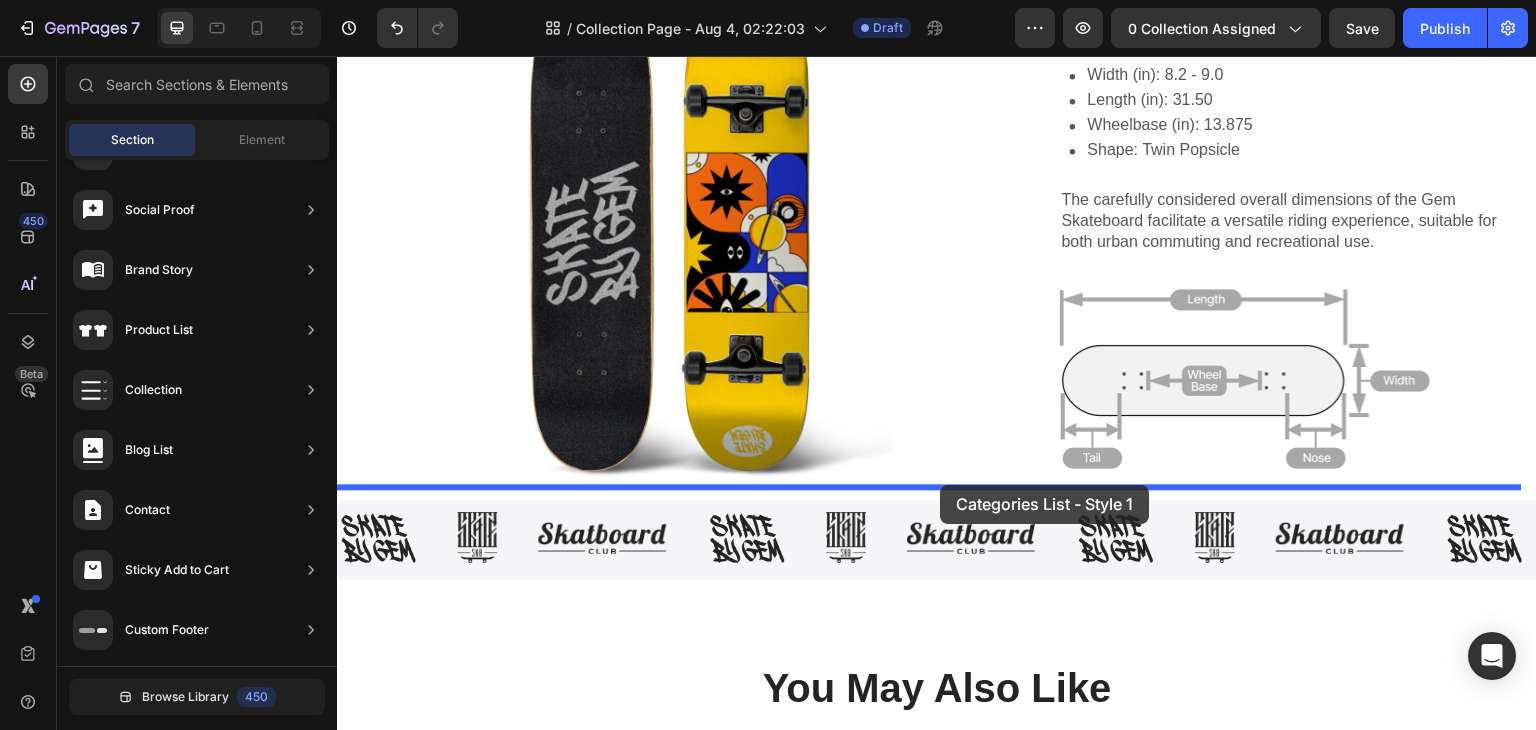 drag, startPoint x: 844, startPoint y: 396, endPoint x: 940, endPoint y: 486, distance: 131.59027 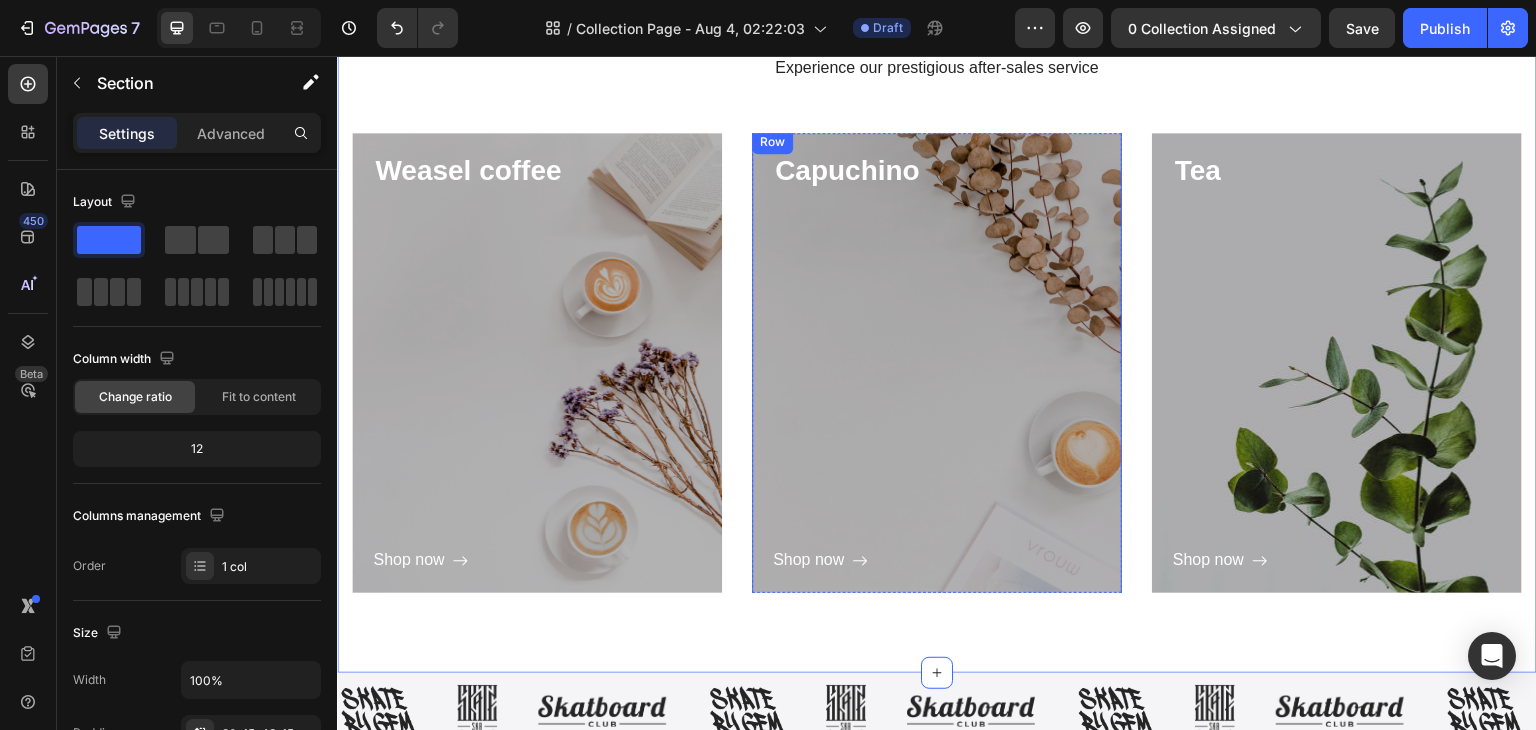 scroll, scrollTop: 6927, scrollLeft: 0, axis: vertical 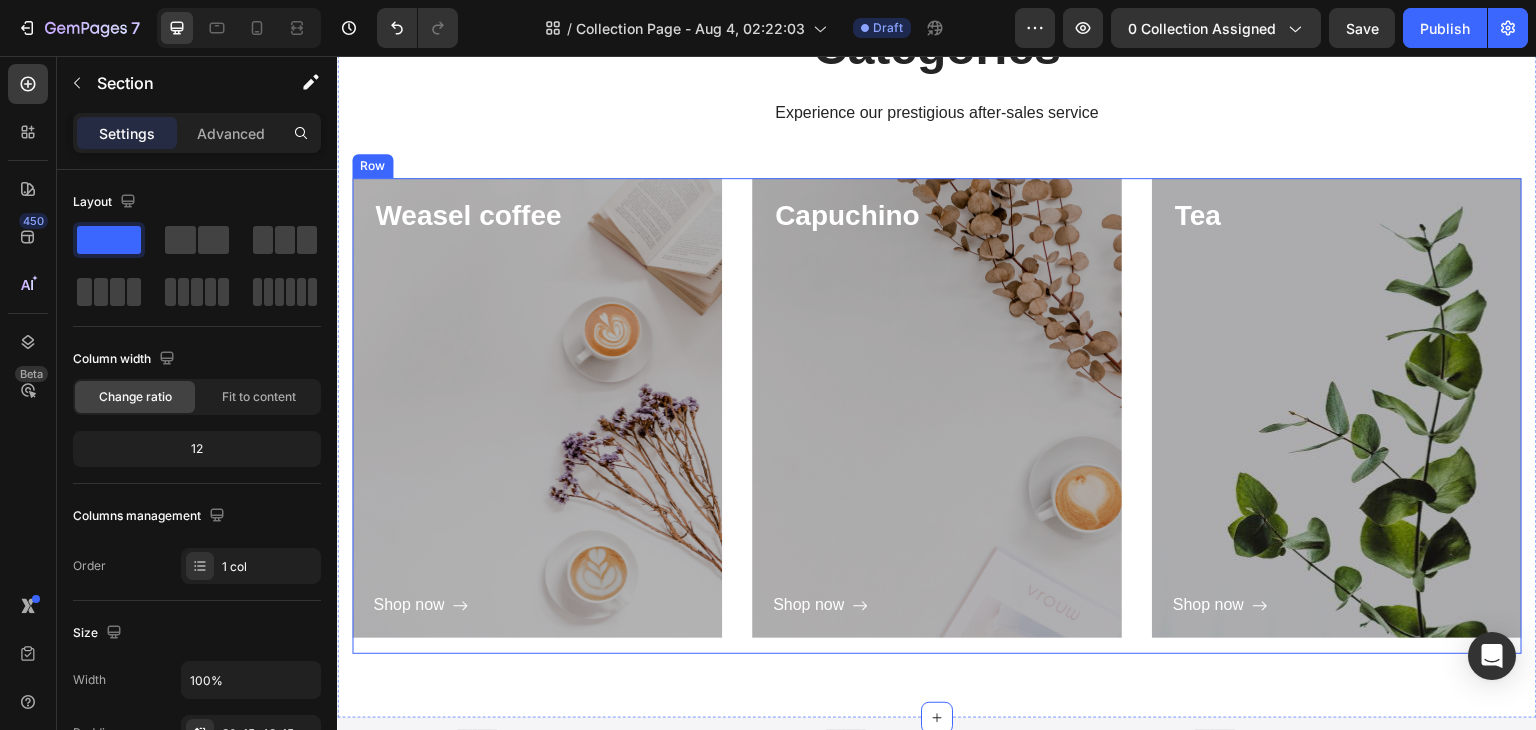 click on "Weasel coffee Heading
Shop now Button Row Hero Banner Capuchino Heading
Shop now Button Row Hero Banner Tea Heading
Shop now Button Row Hero Banner Row" at bounding box center (937, 416) 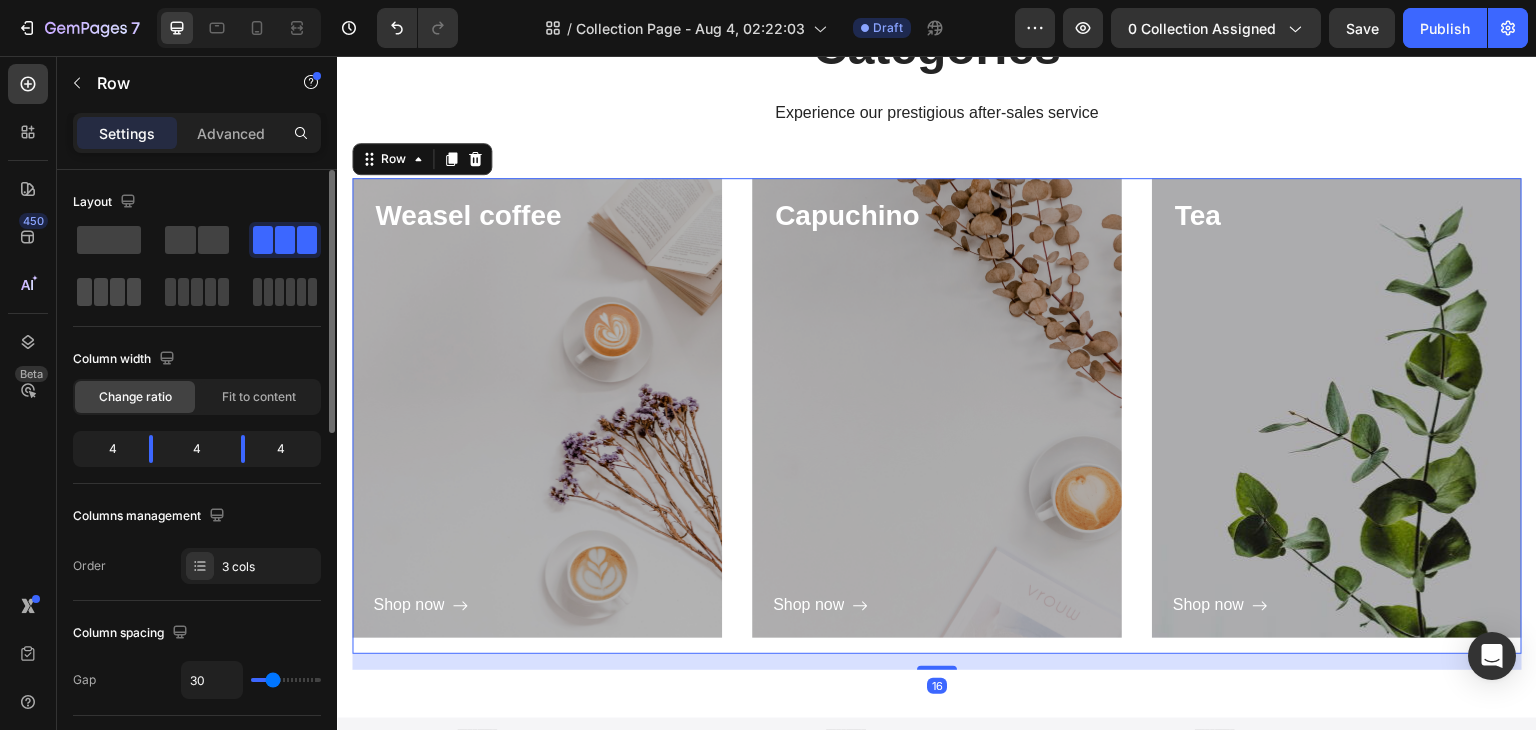 click 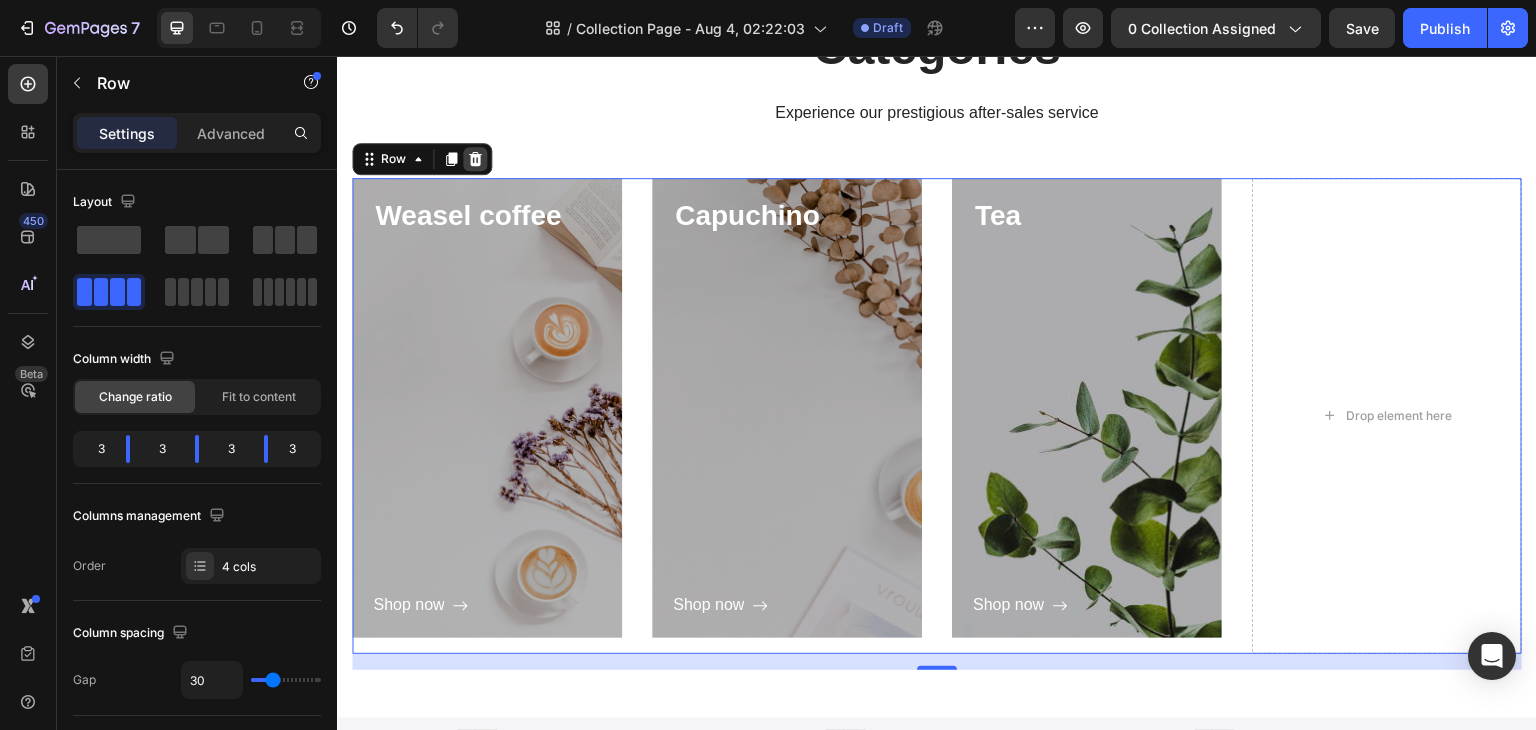 click 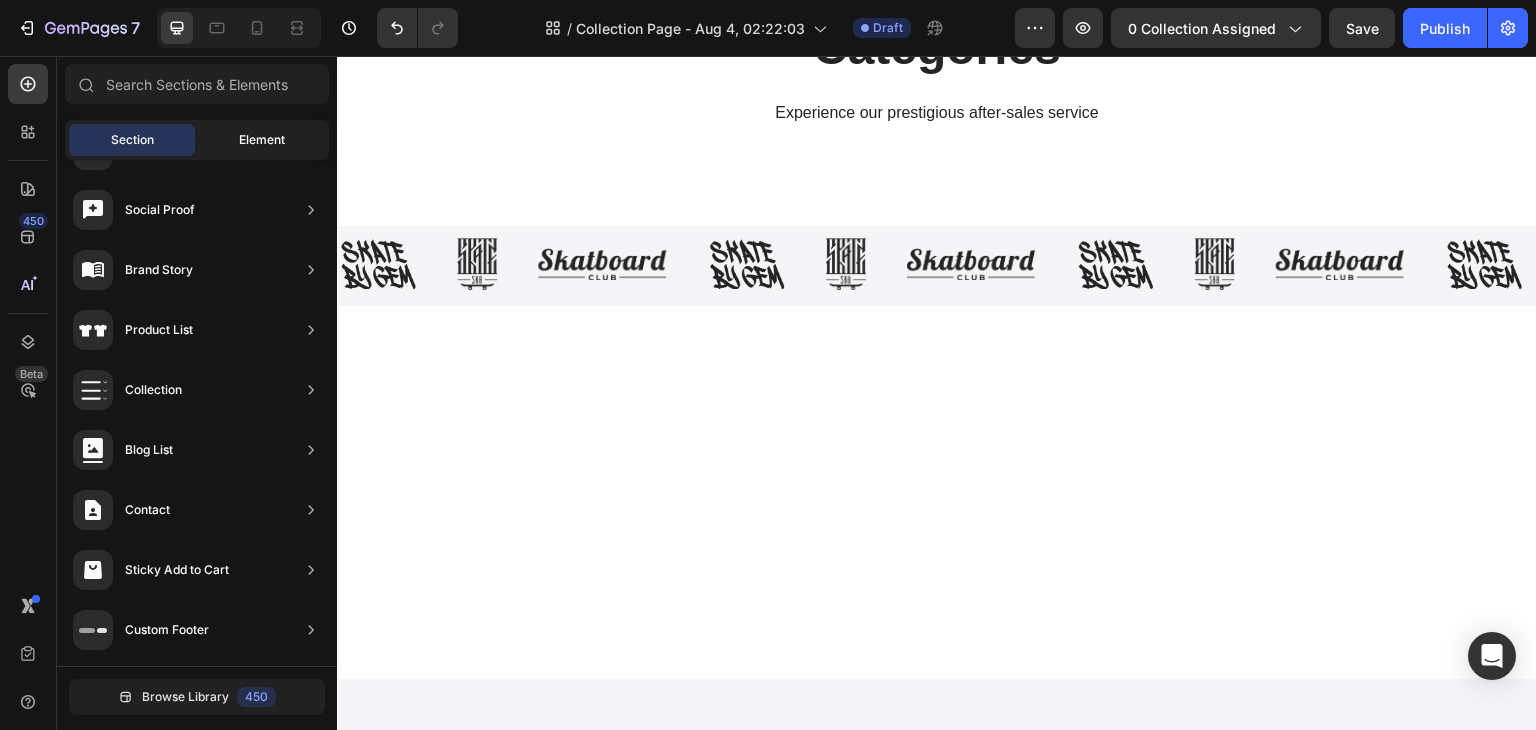 click on "Element" at bounding box center (262, 140) 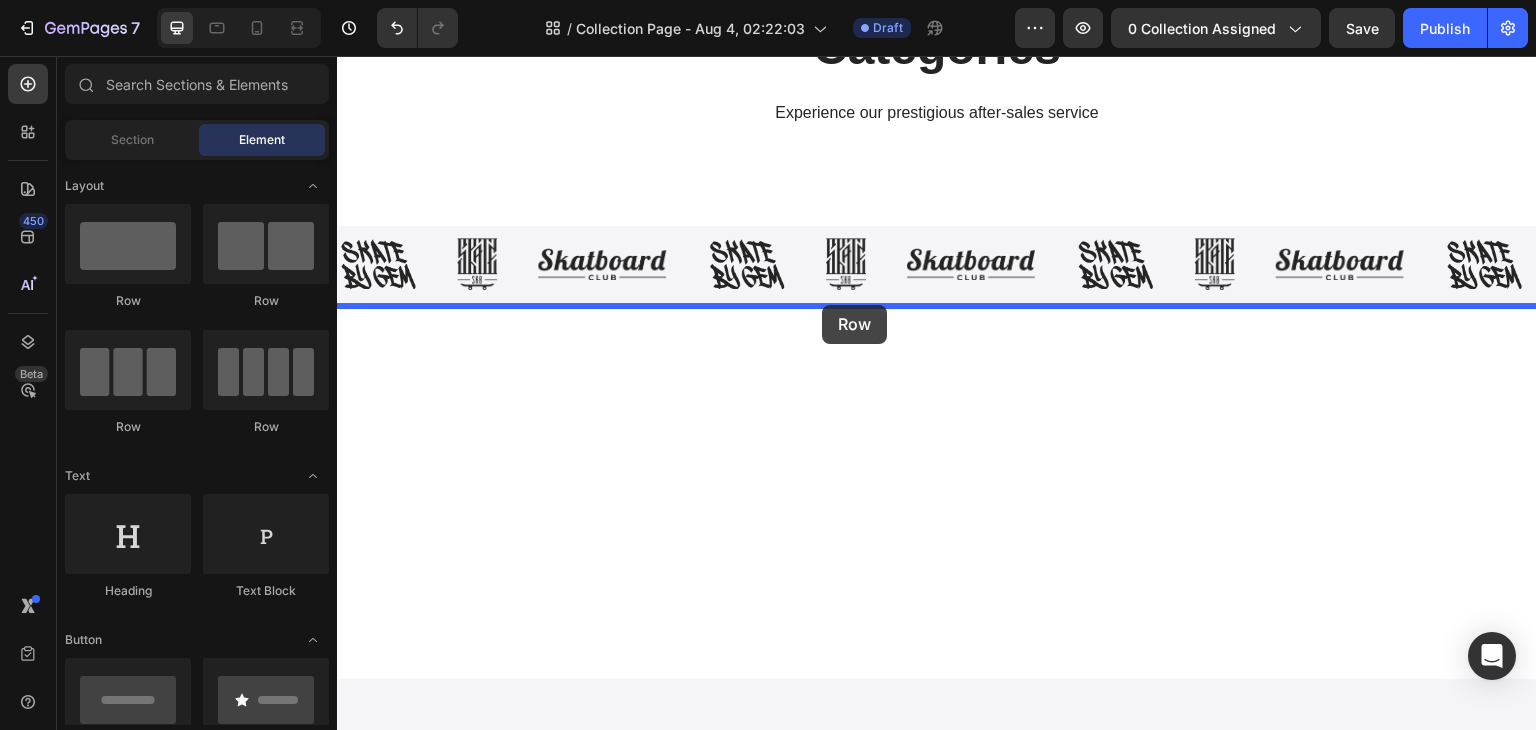 drag, startPoint x: 489, startPoint y: 294, endPoint x: 822, endPoint y: 310, distance: 333.38416 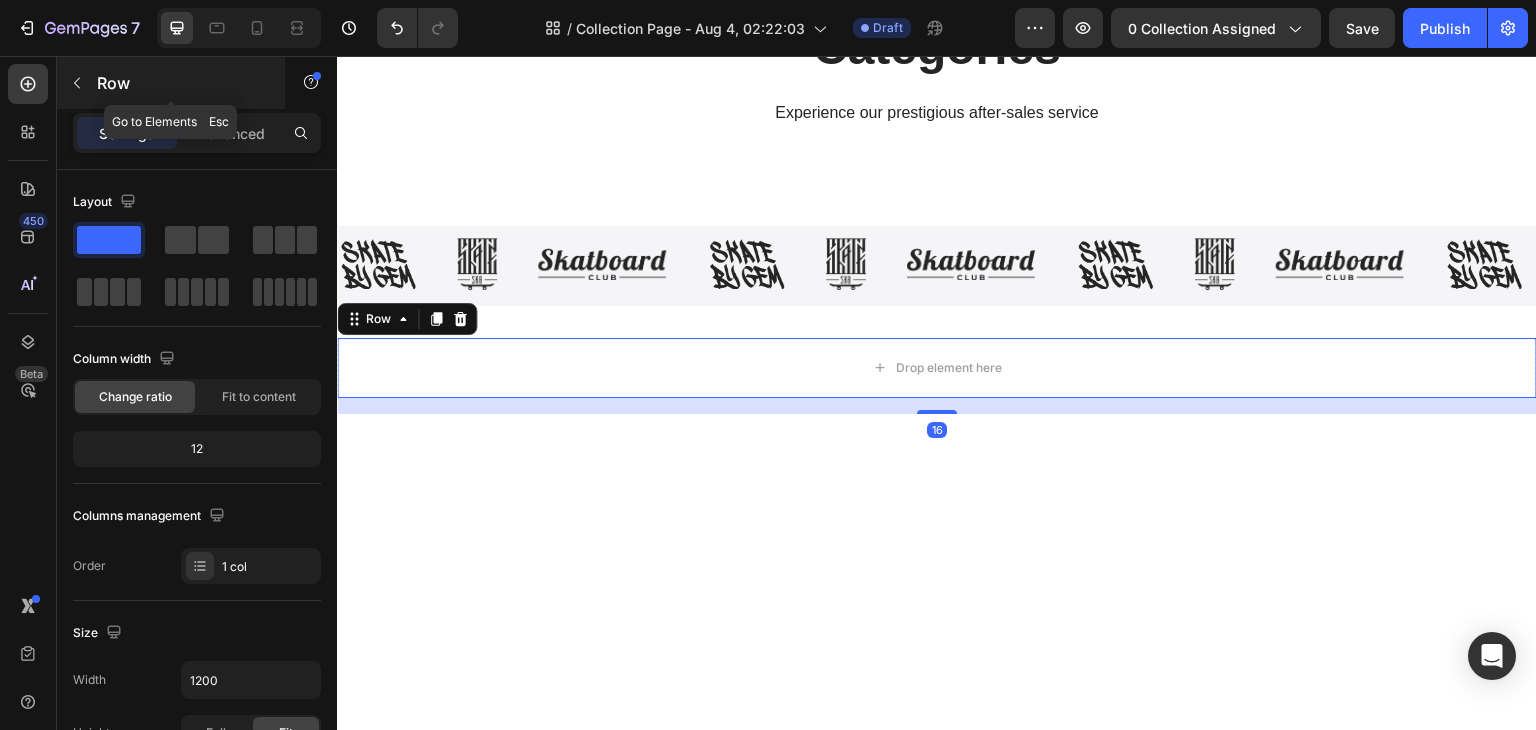 click at bounding box center (77, 83) 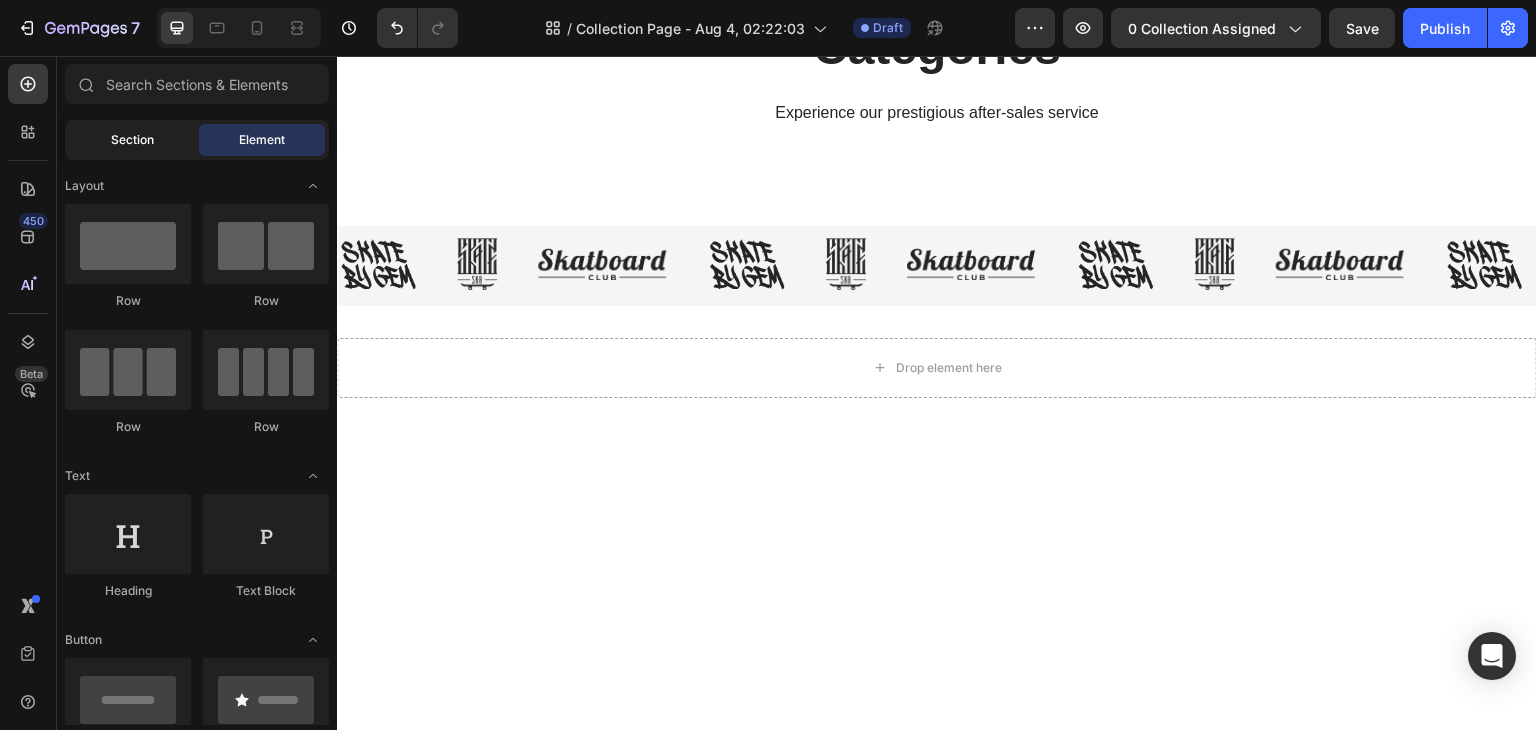 click on "Section" at bounding box center [132, 140] 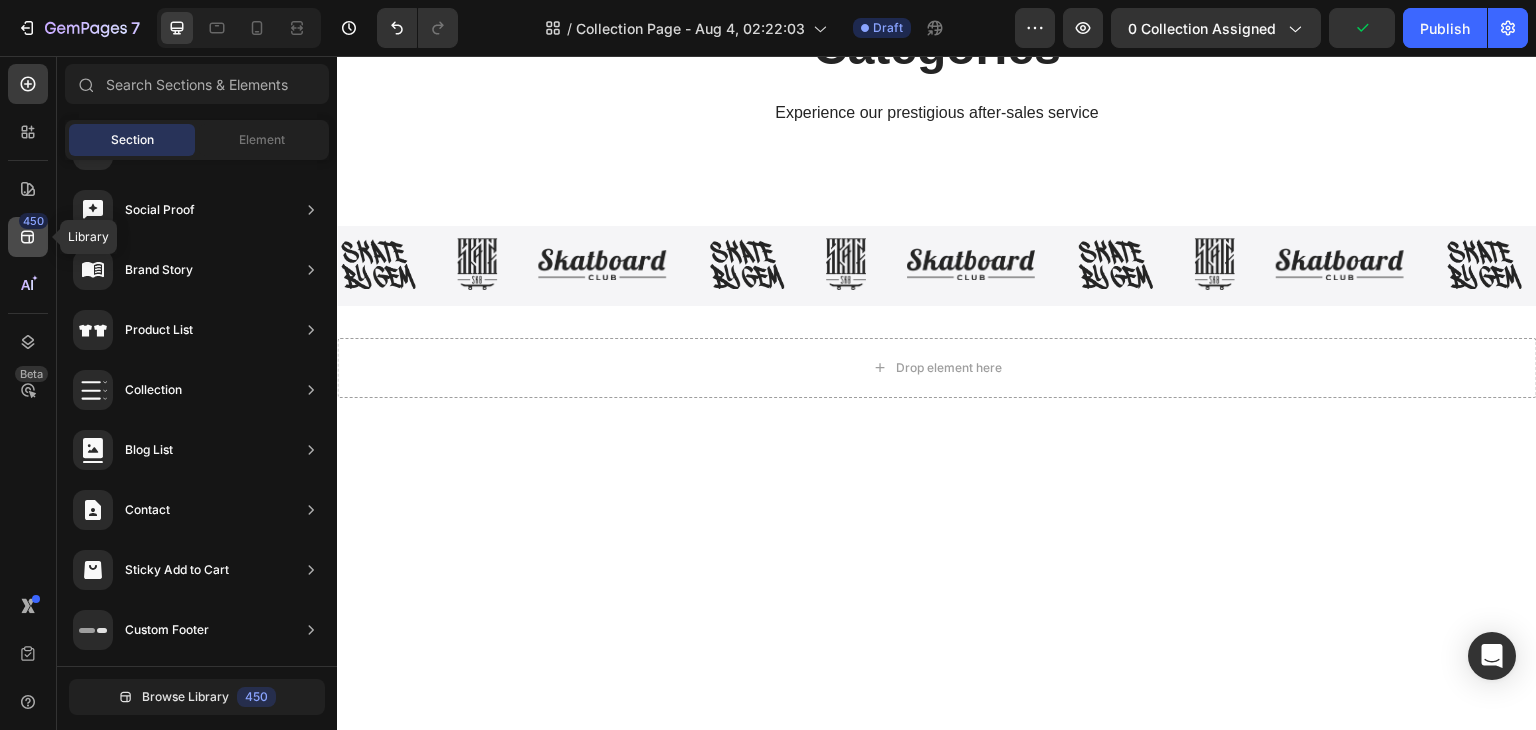 click 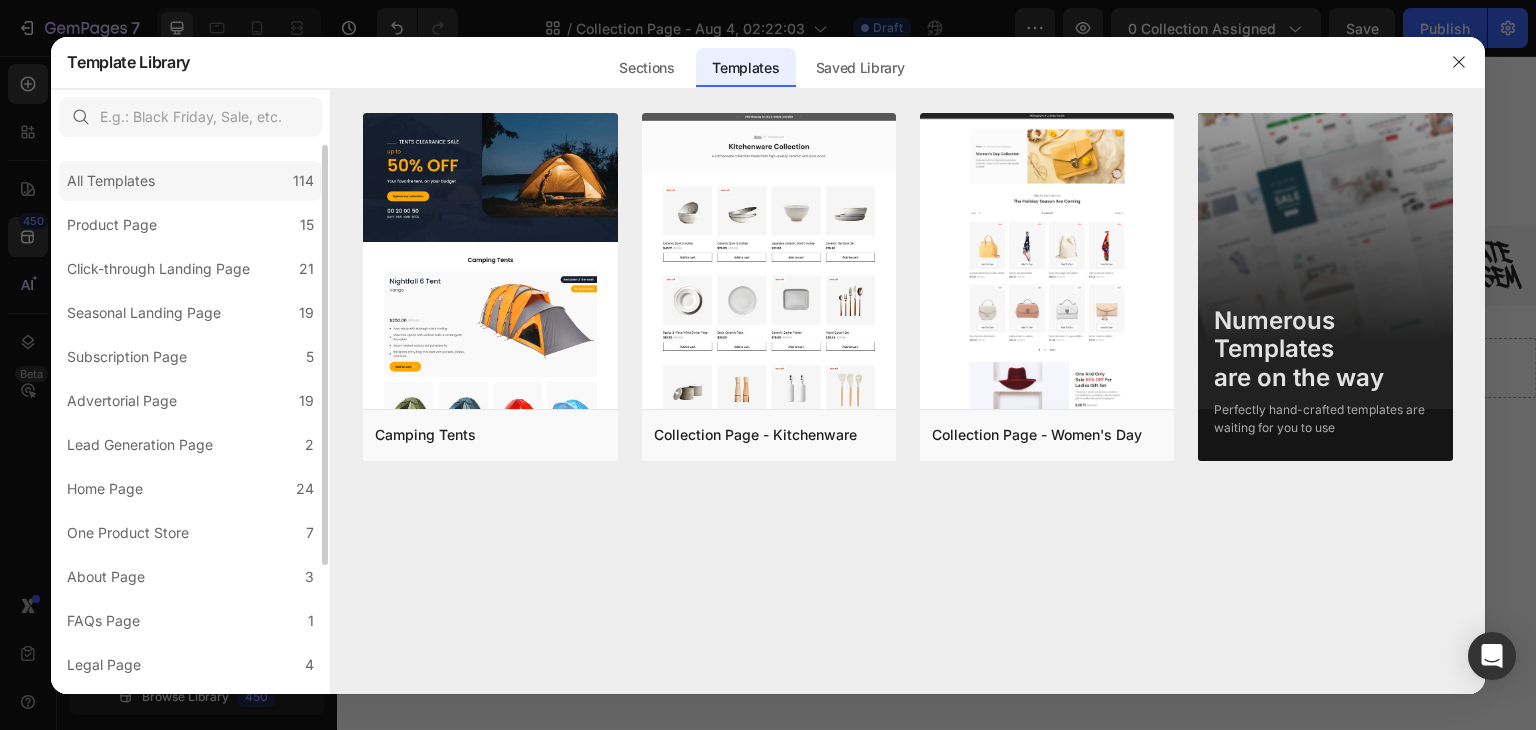 click on "All Templates" at bounding box center [111, 181] 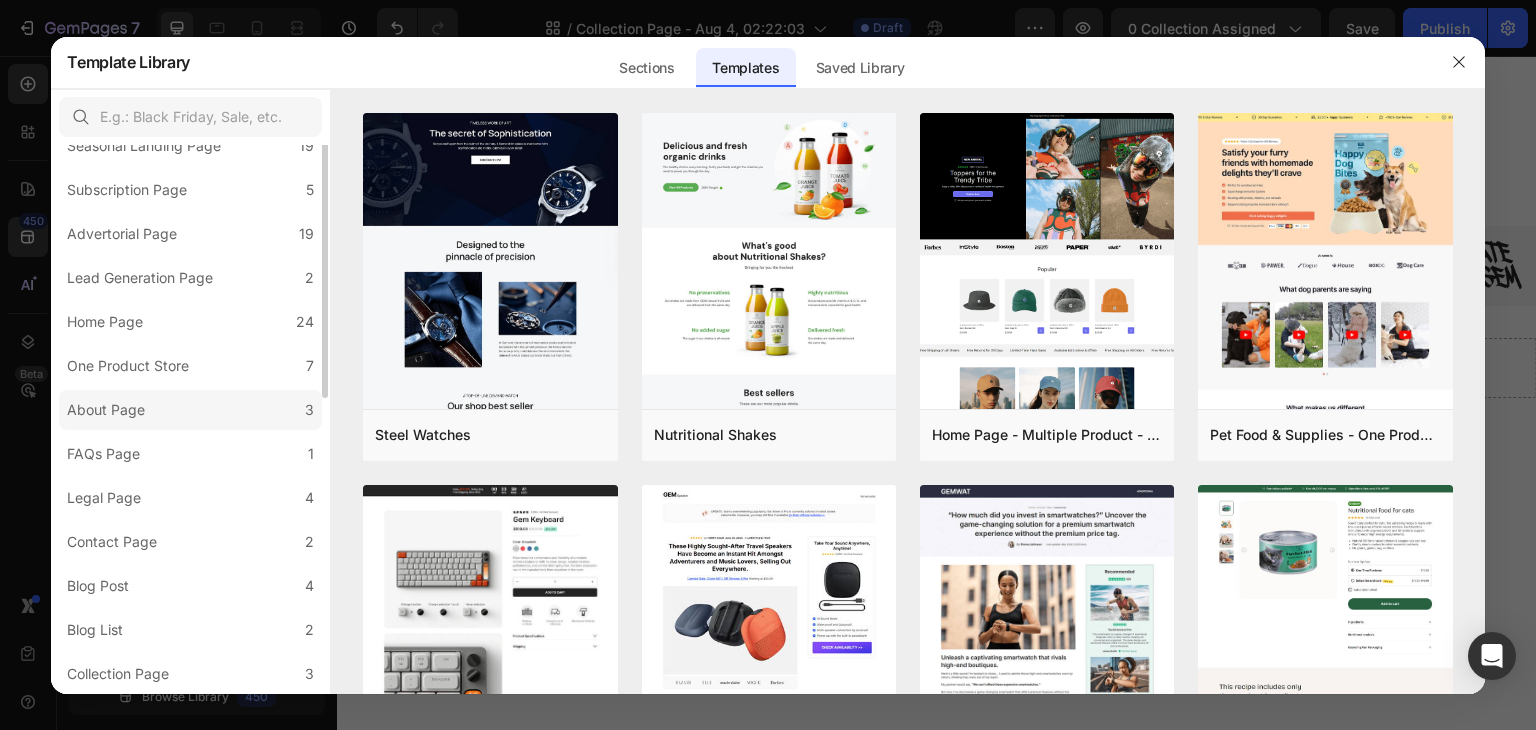 scroll, scrollTop: 0, scrollLeft: 0, axis: both 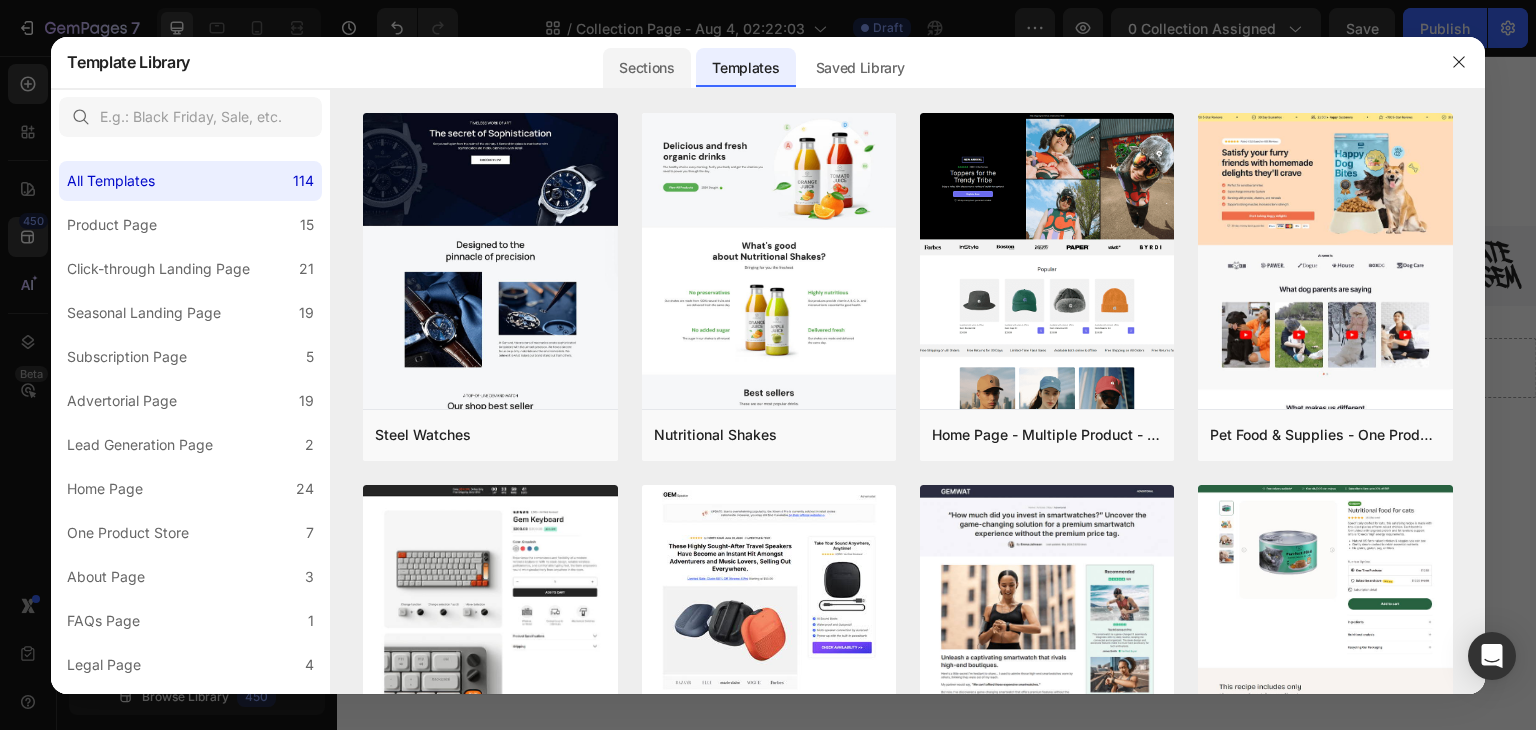 click on "Sections" 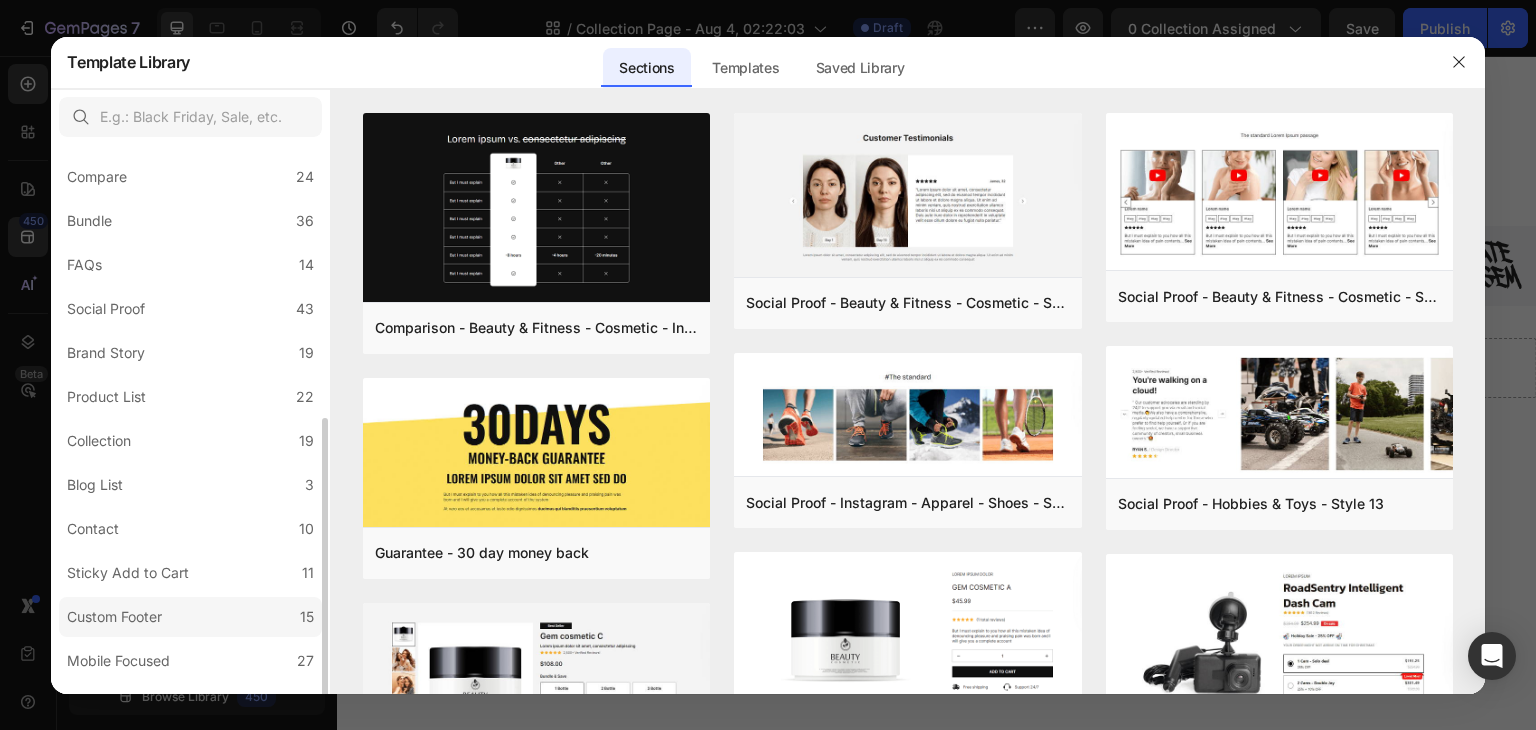 scroll, scrollTop: 431, scrollLeft: 0, axis: vertical 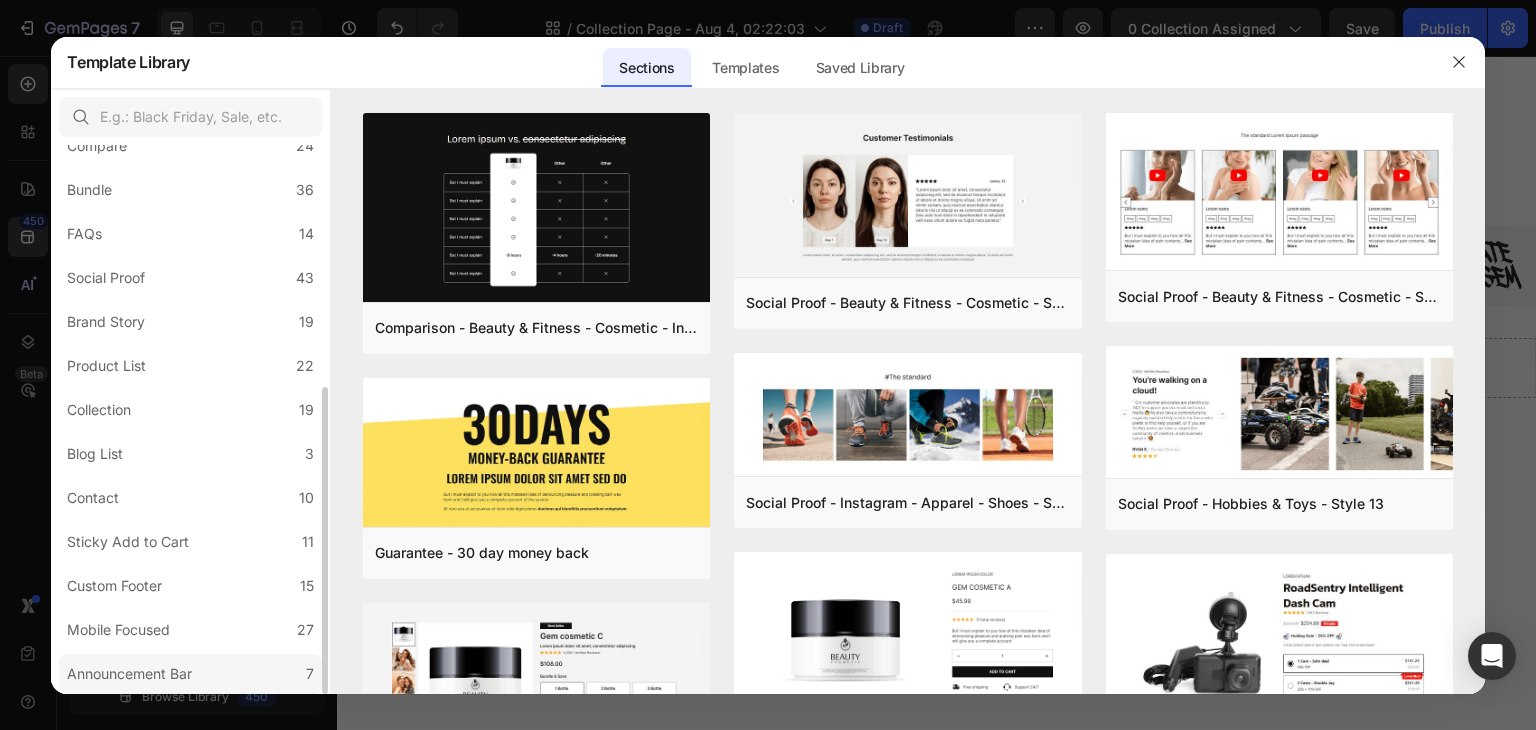 click on "Announcement Bar 7" 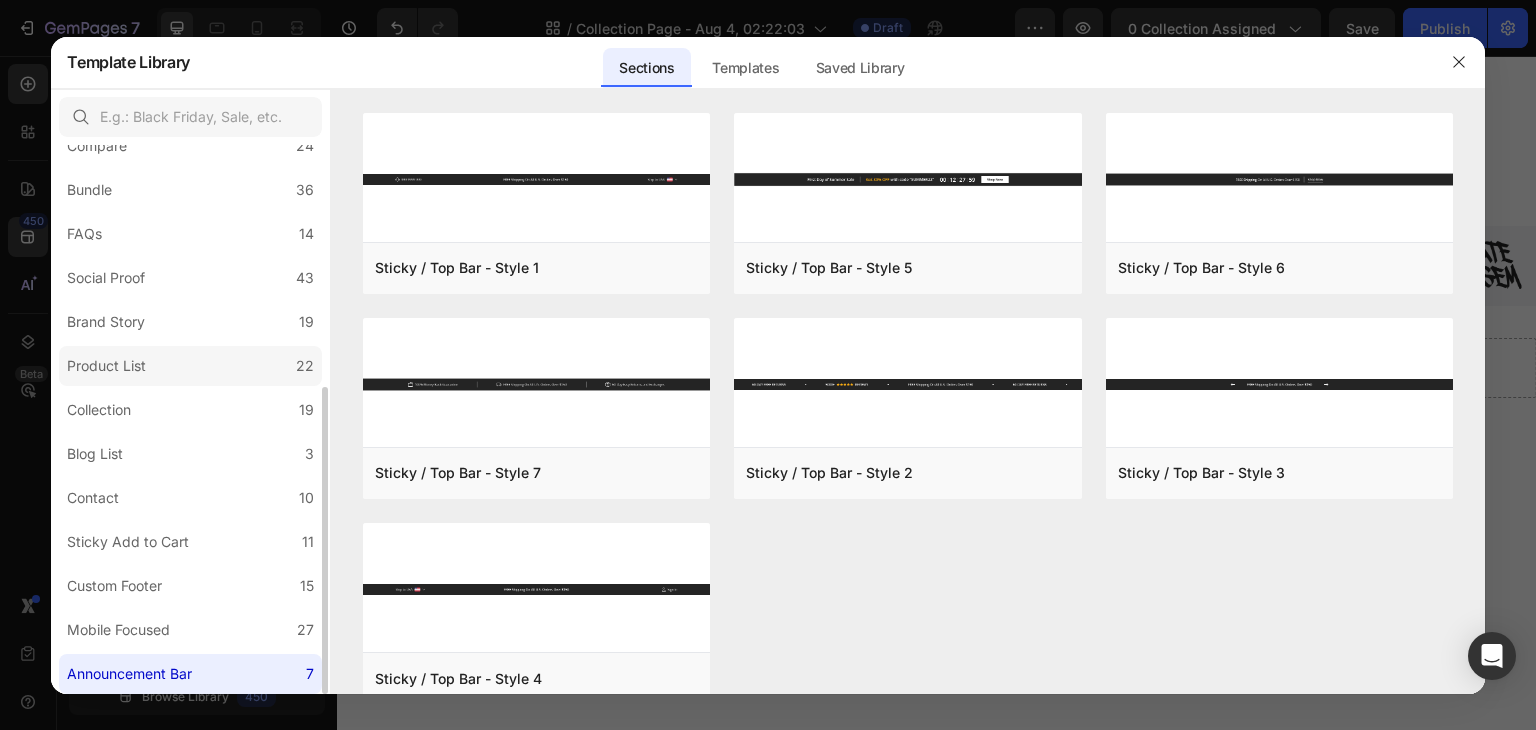 click on "Product List 22" 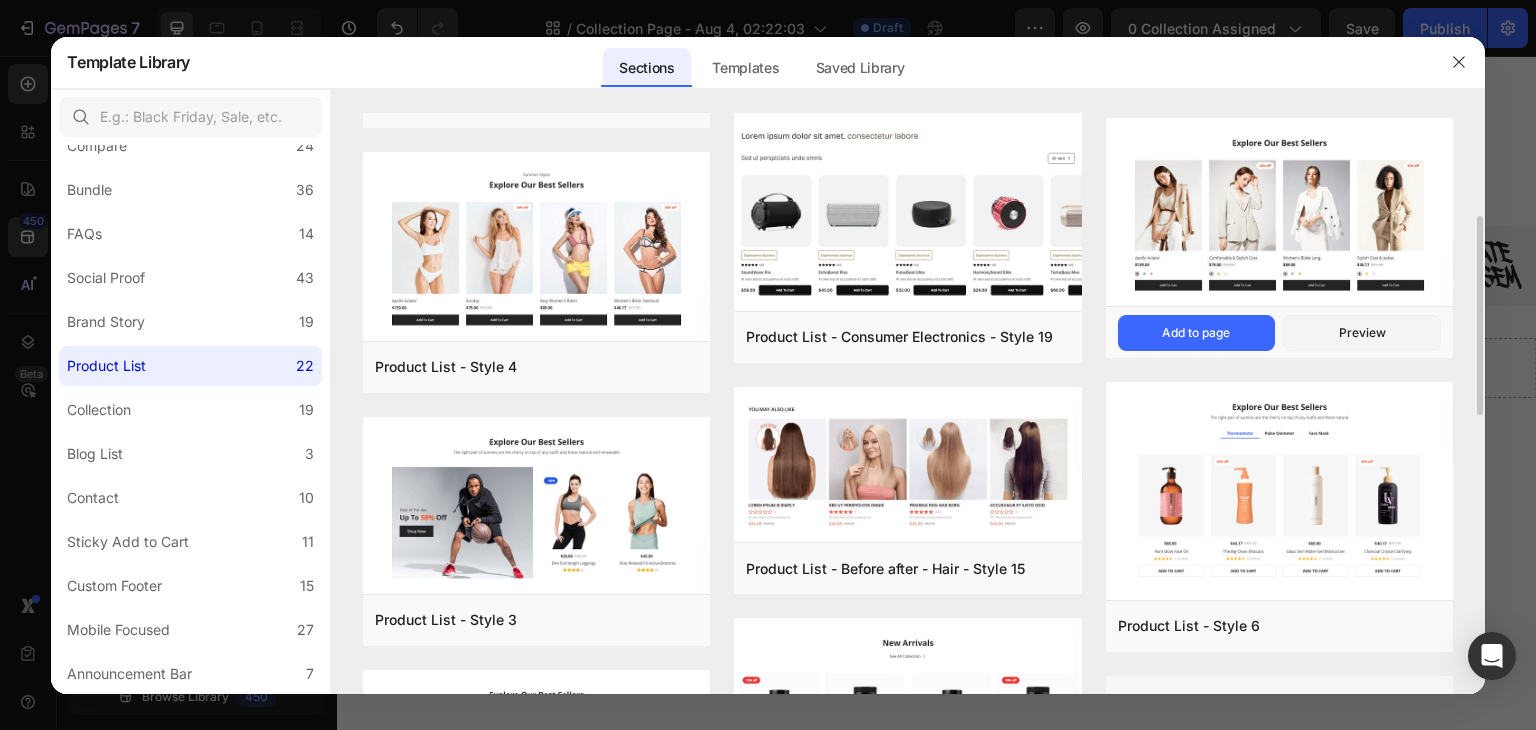 scroll, scrollTop: 200, scrollLeft: 0, axis: vertical 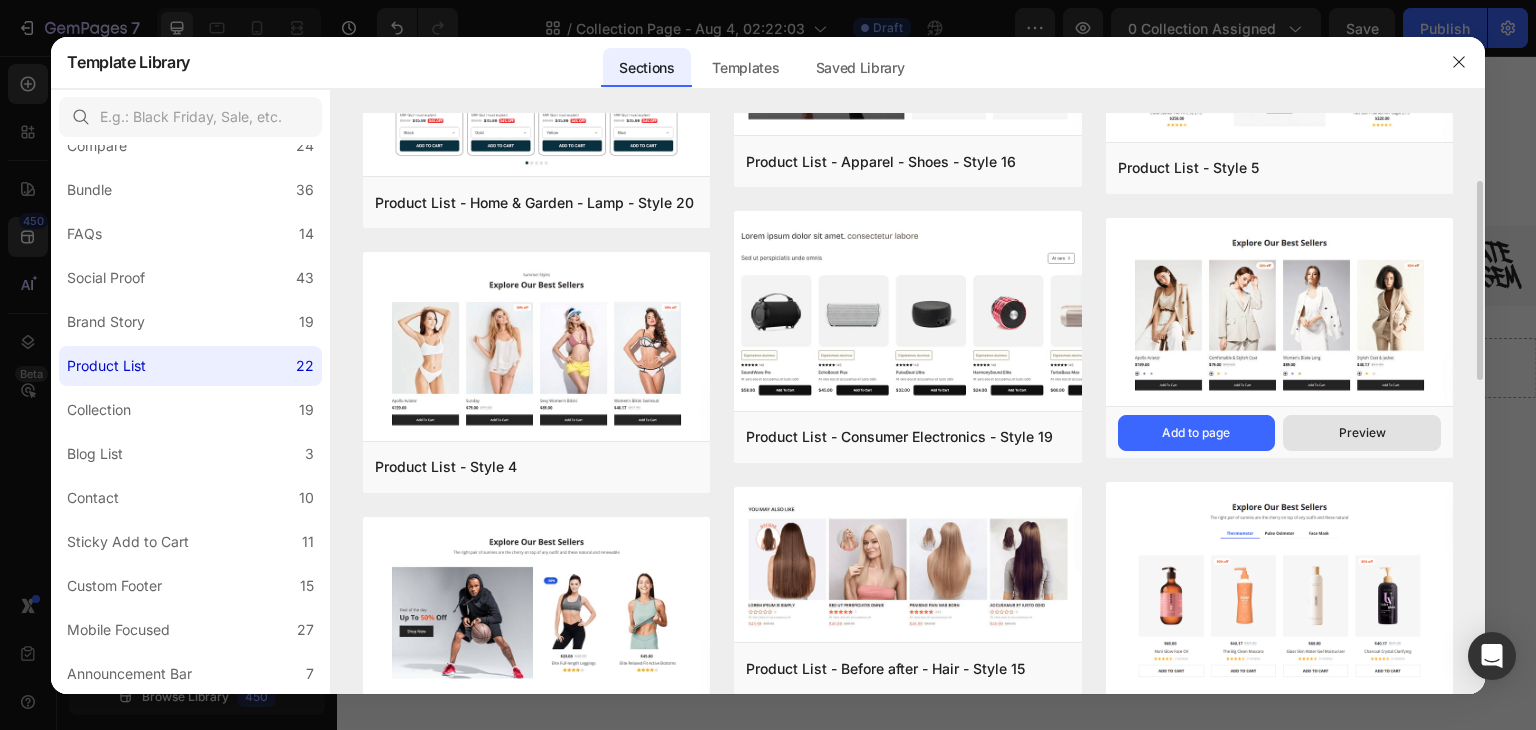click on "Preview" at bounding box center (1362, 433) 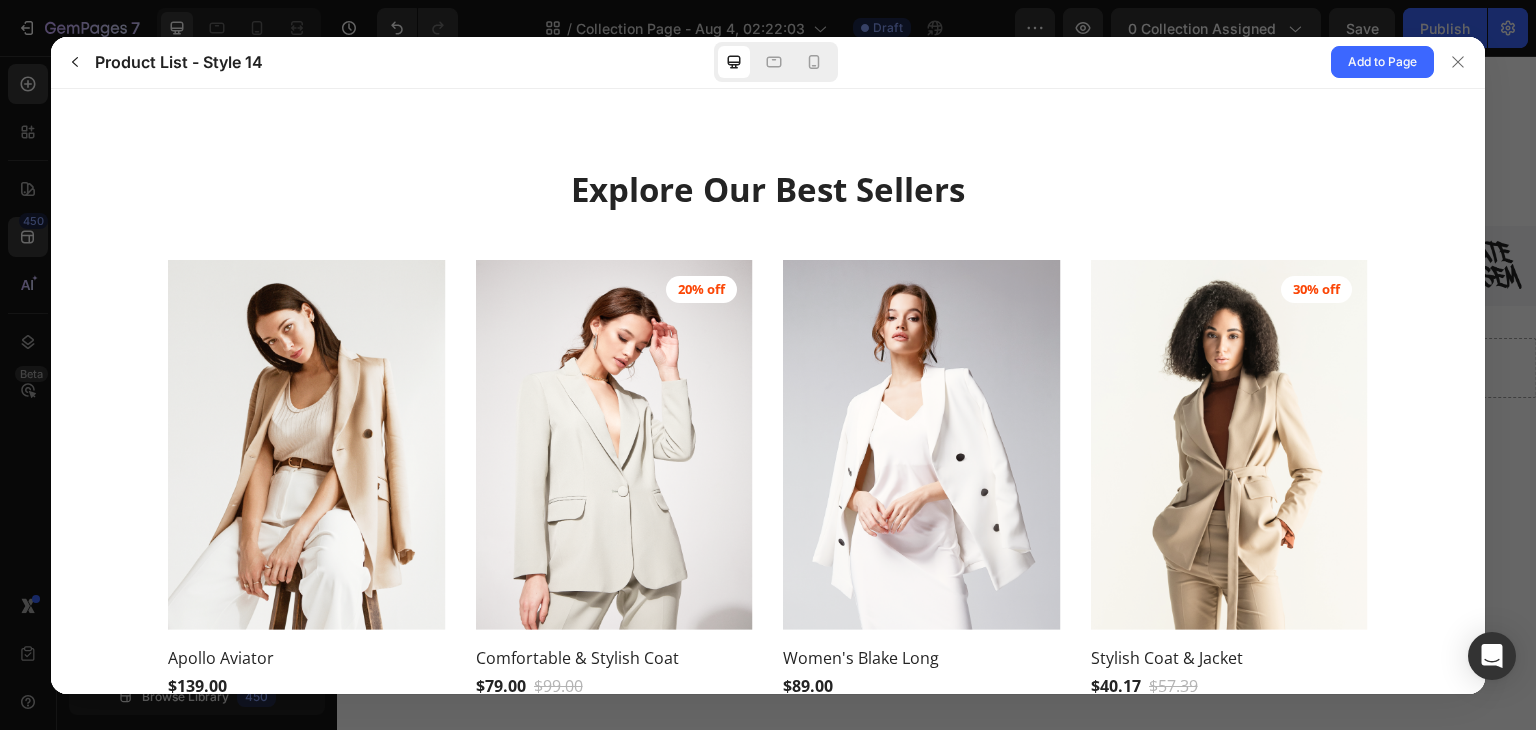 scroll, scrollTop: 0, scrollLeft: 0, axis: both 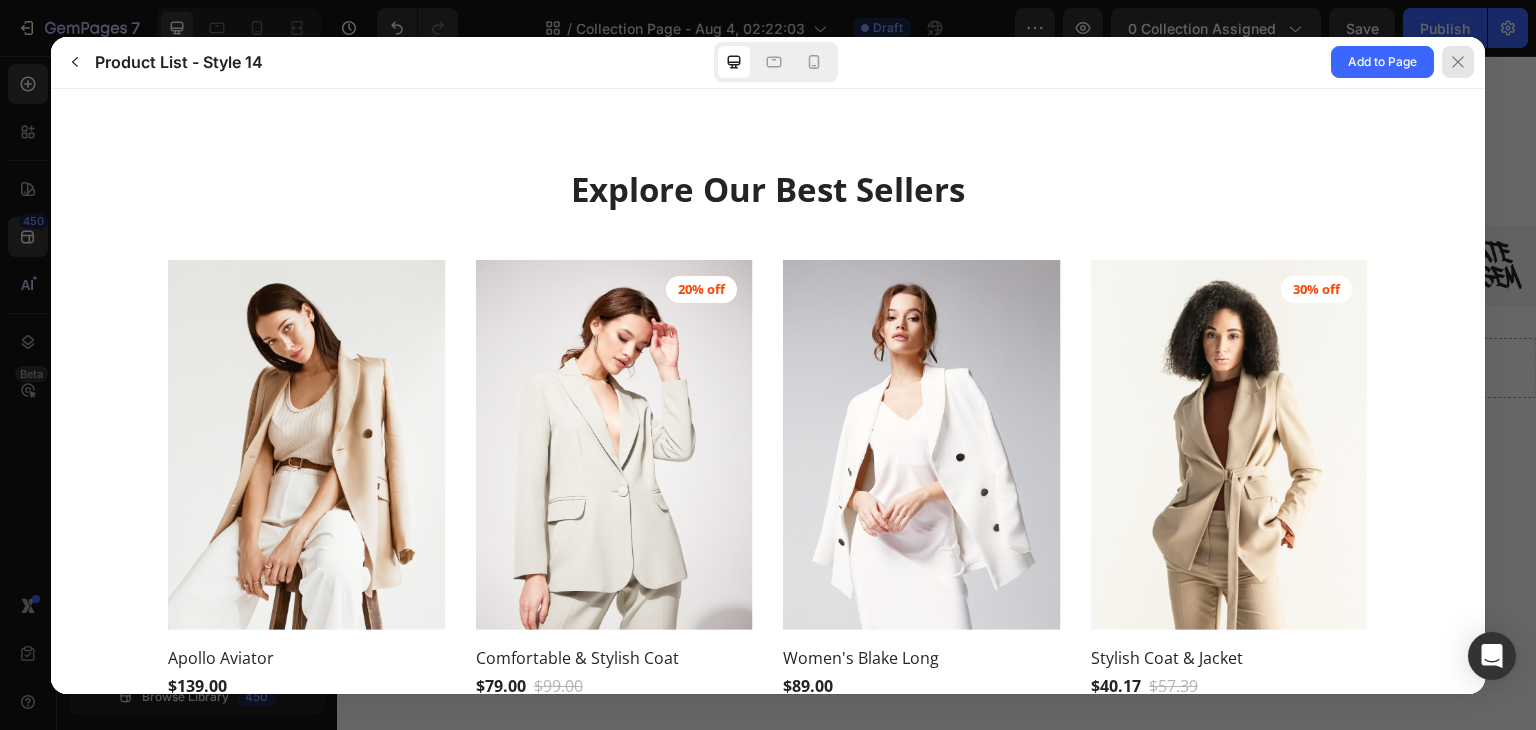 click at bounding box center [1458, 62] 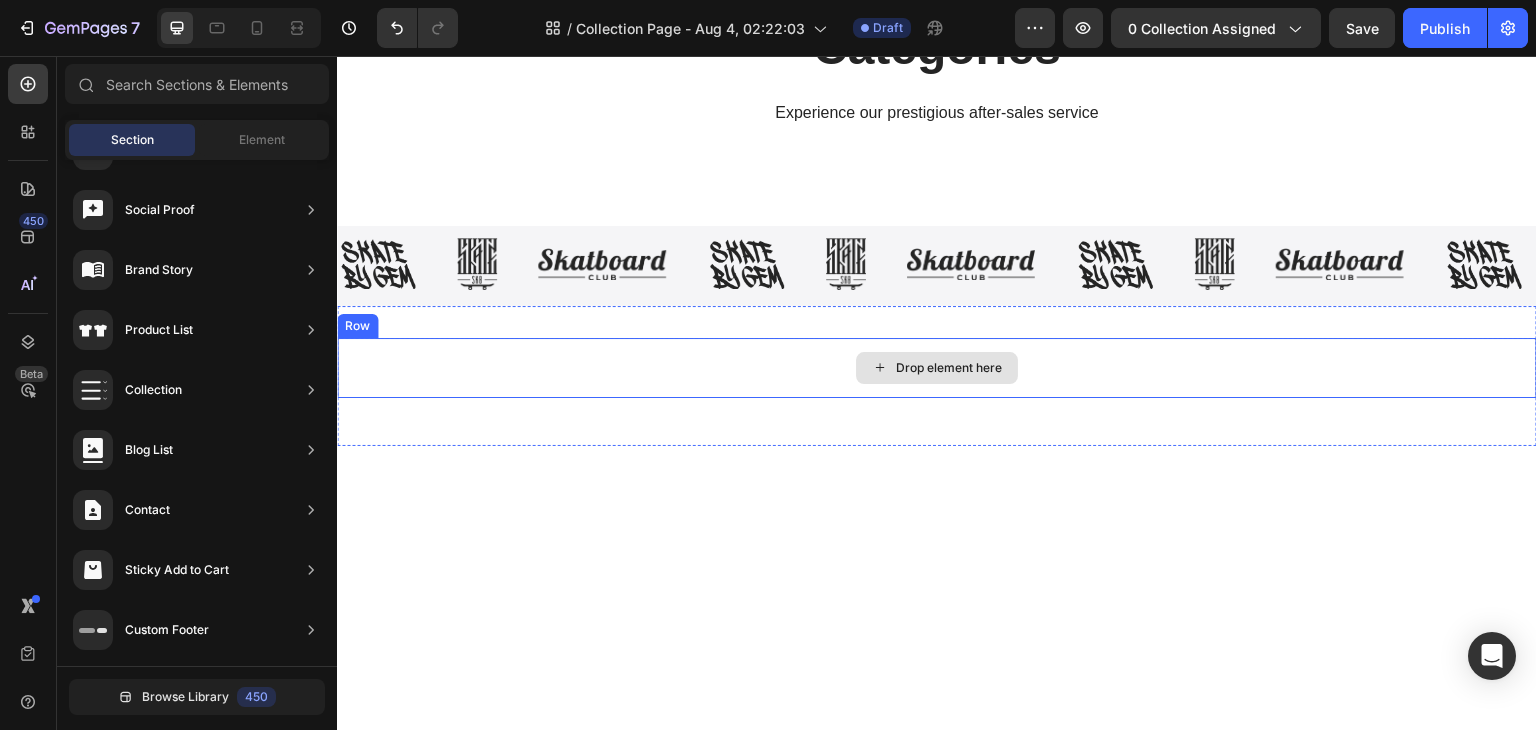 click 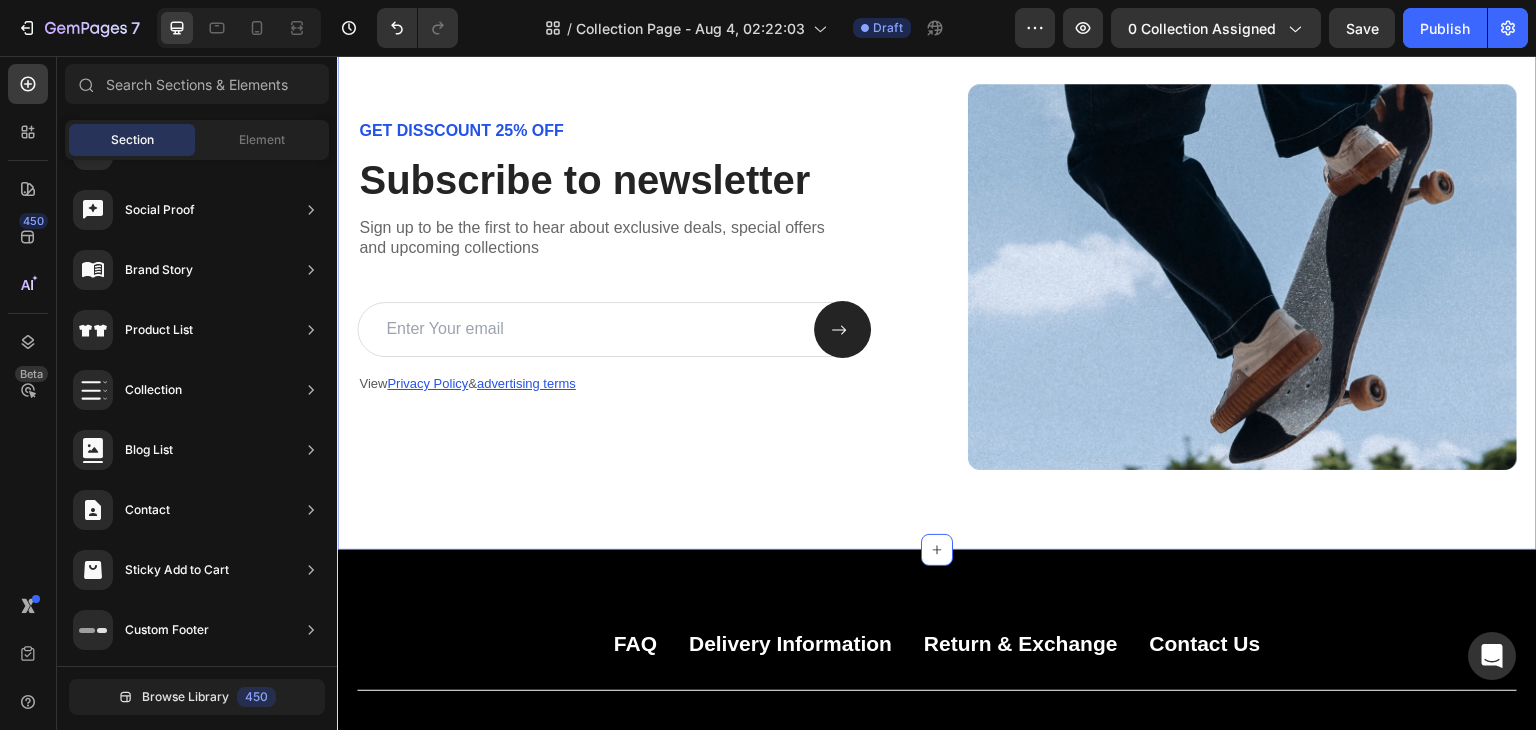 scroll, scrollTop: 9943, scrollLeft: 0, axis: vertical 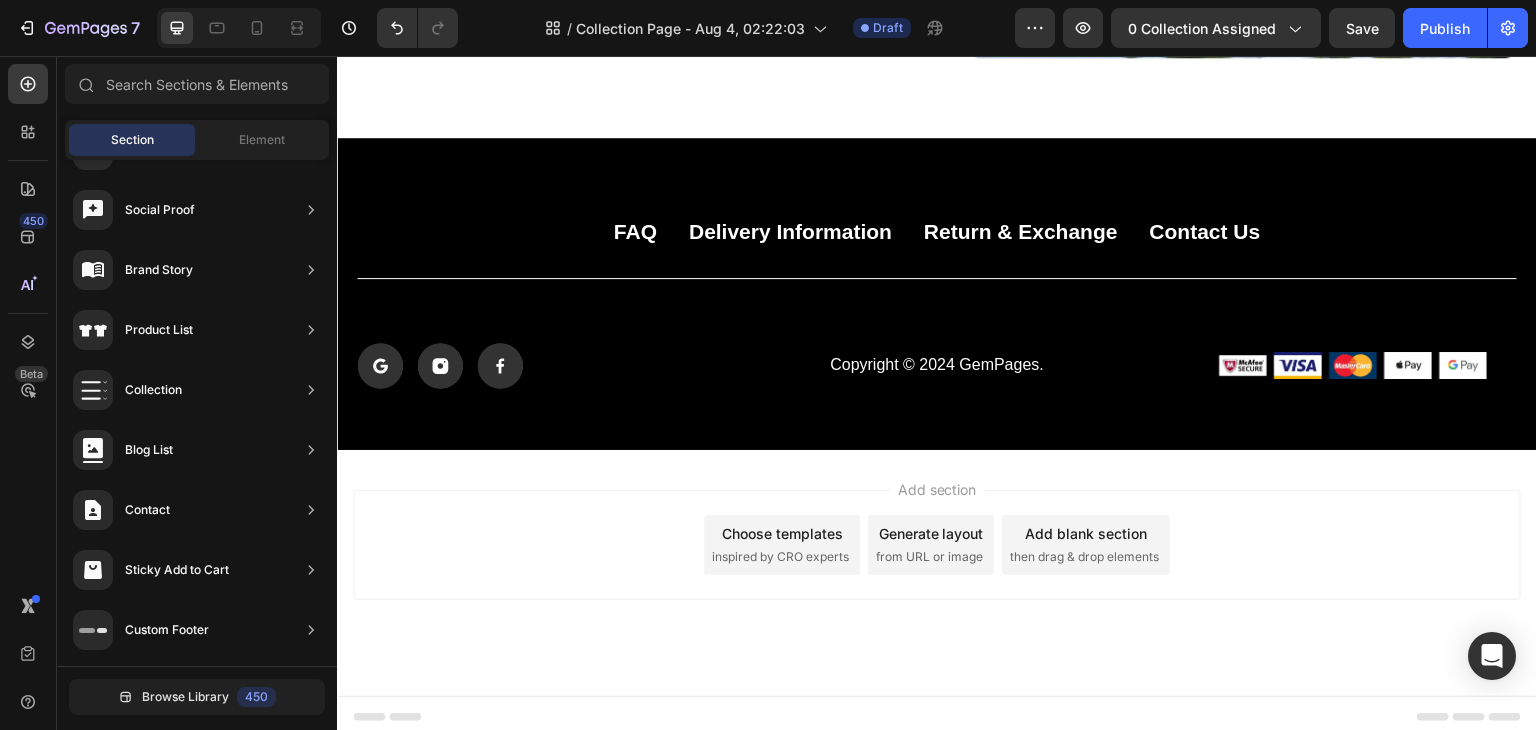 click on "inspired by CRO experts" at bounding box center (780, 557) 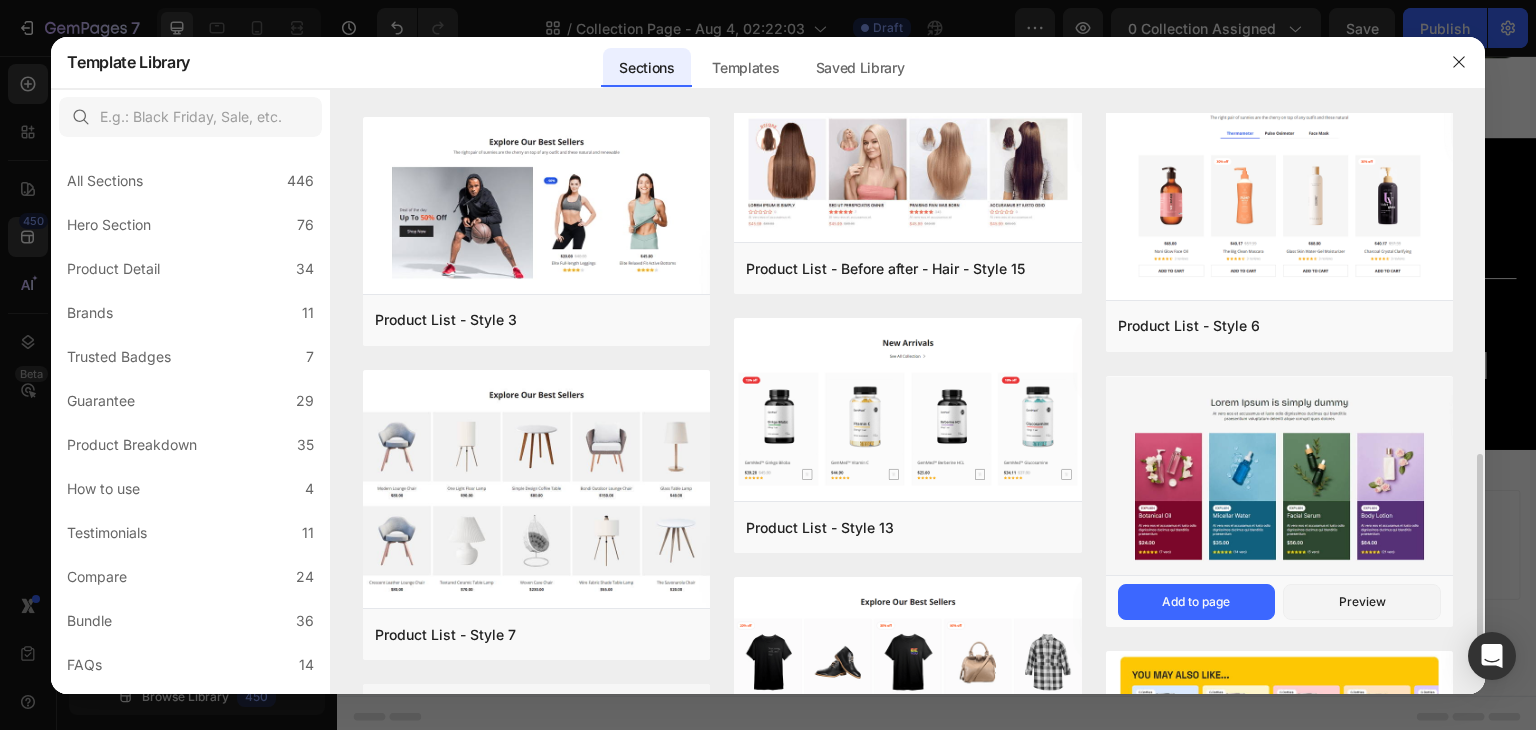 scroll, scrollTop: 700, scrollLeft: 0, axis: vertical 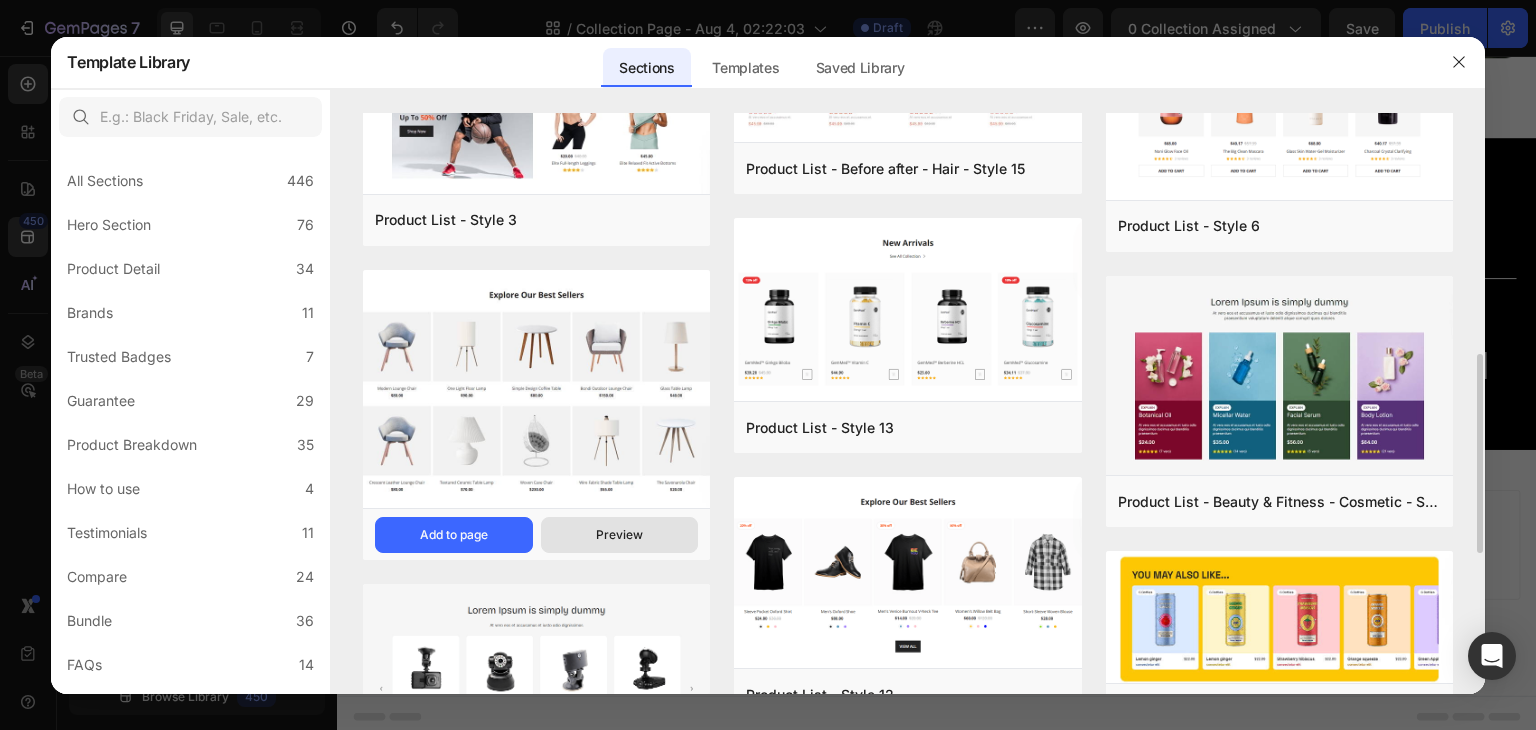 click on "Preview" at bounding box center (619, 535) 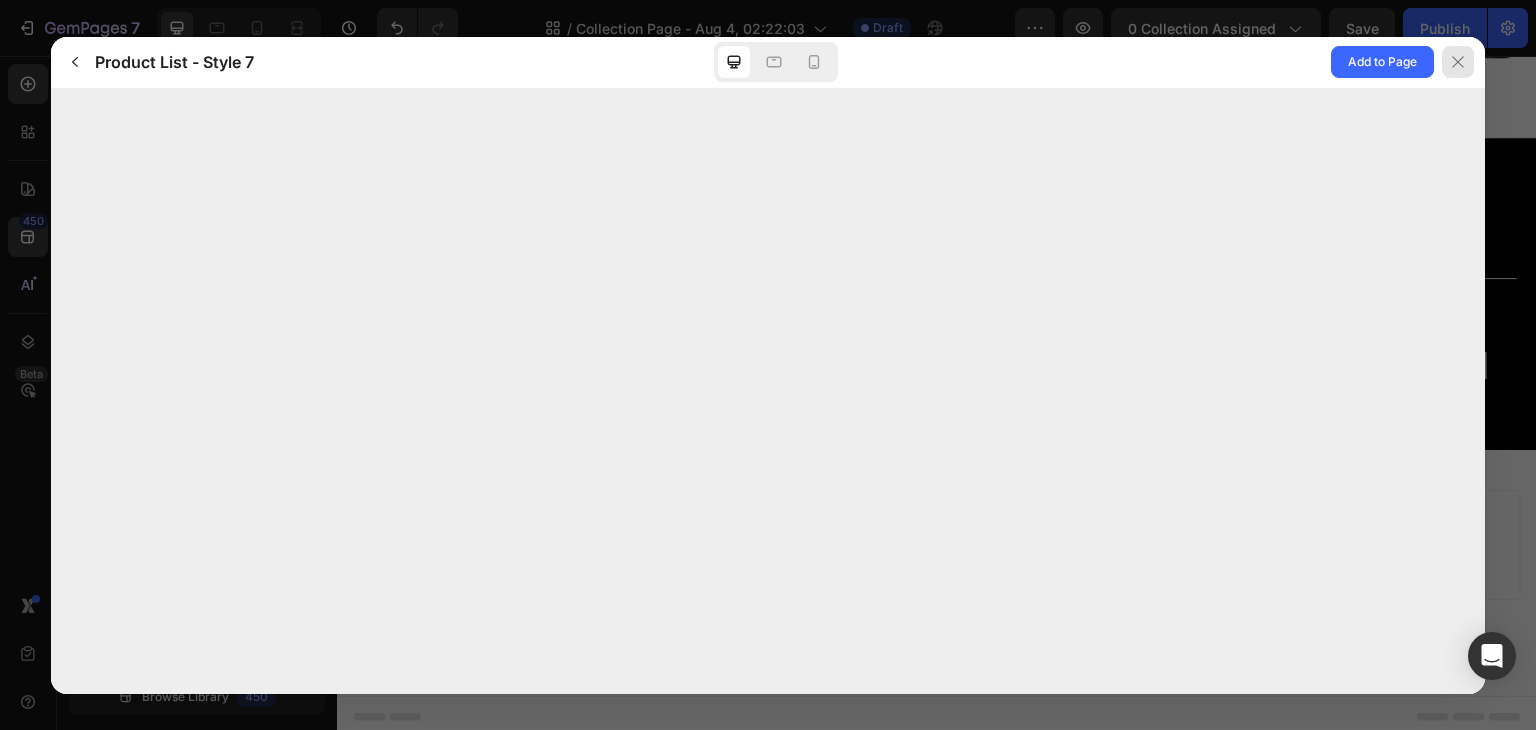 click at bounding box center [1458, 62] 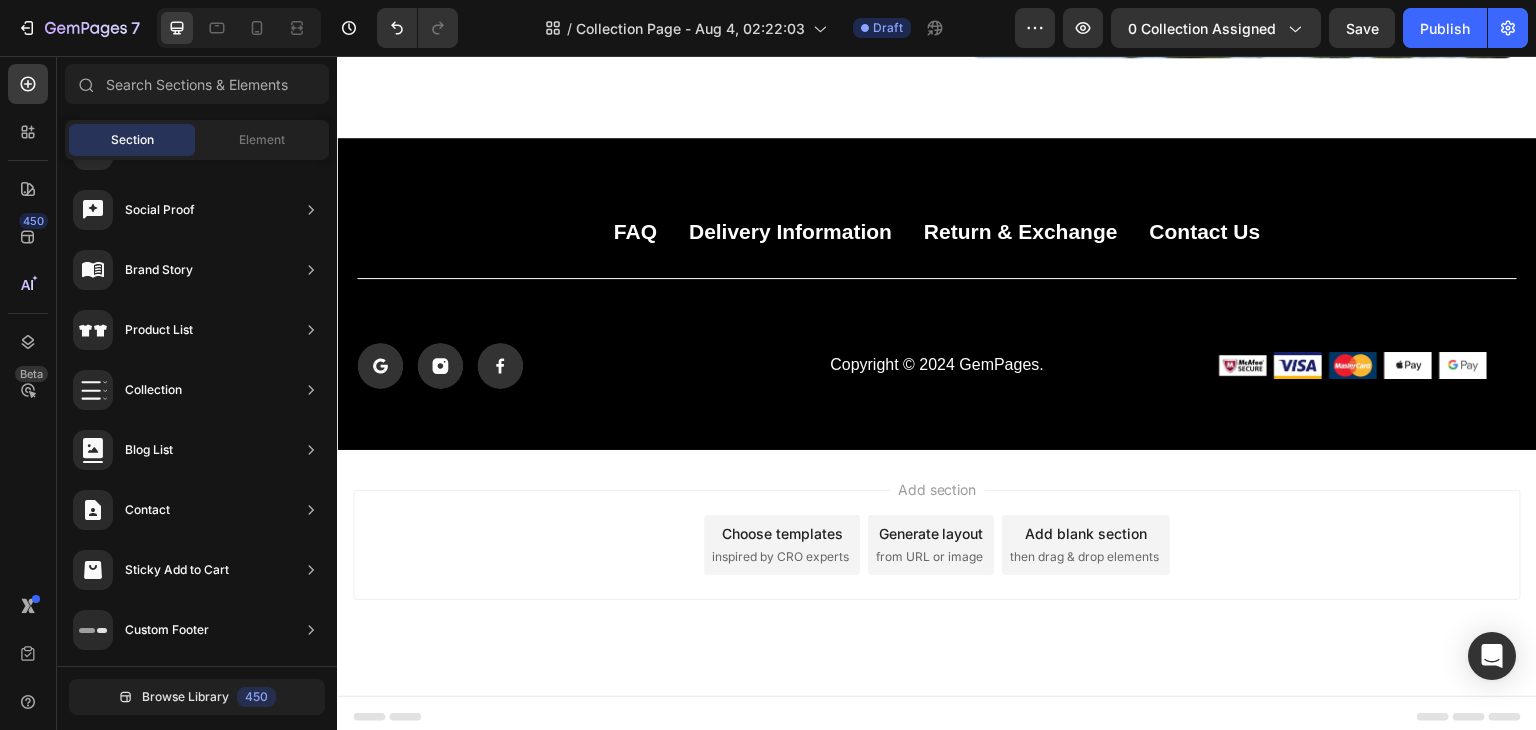 click on "Choose templates" at bounding box center [782, 533] 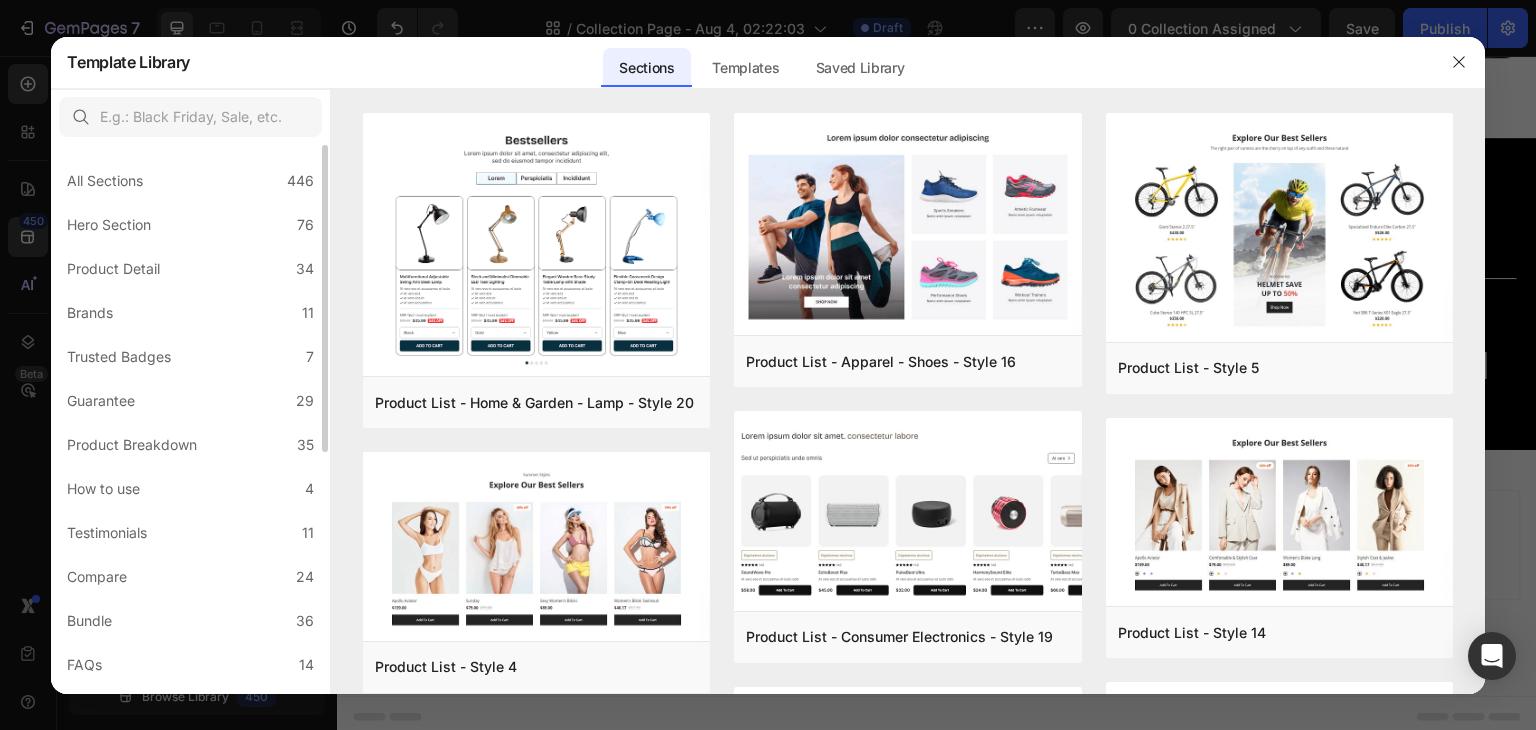 scroll, scrollTop: 431, scrollLeft: 0, axis: vertical 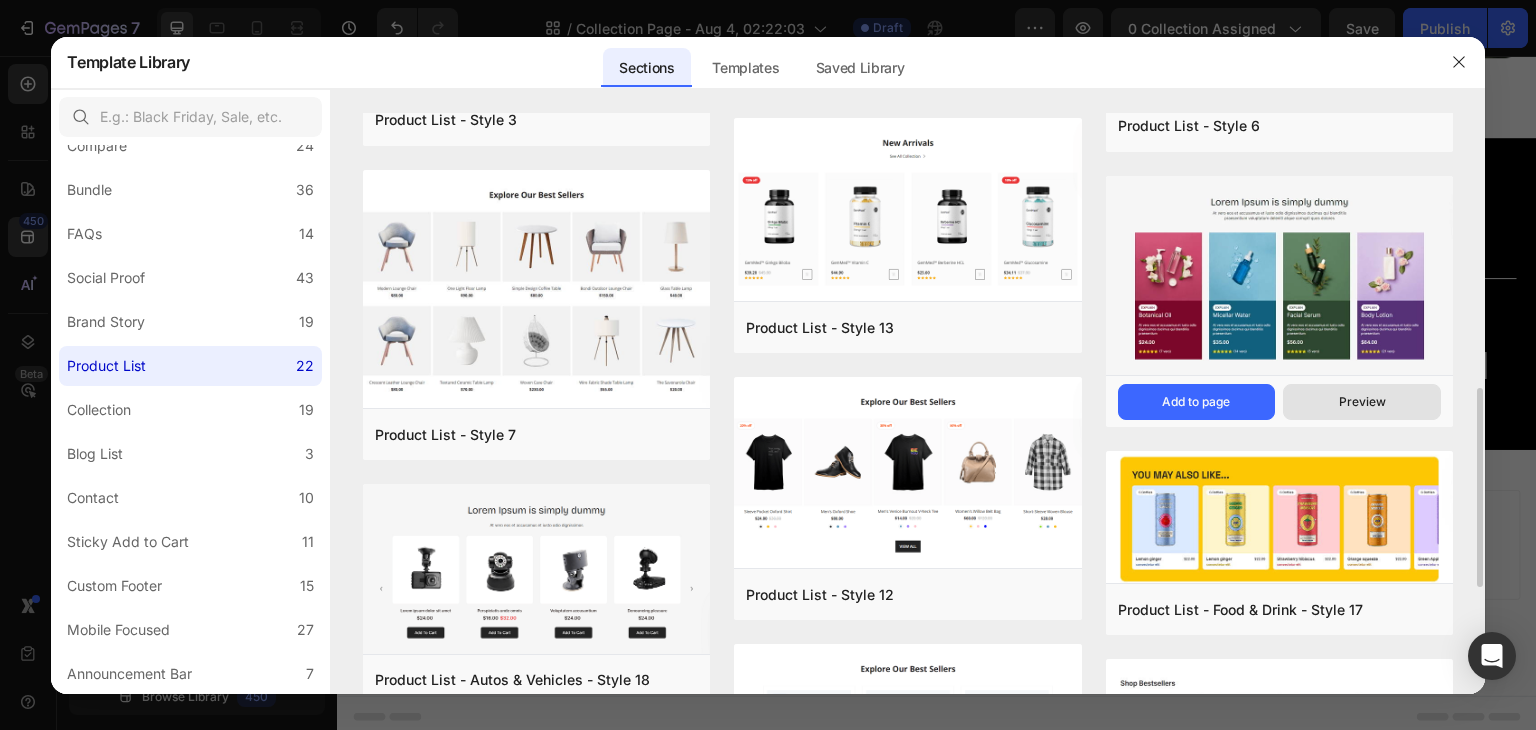 click on "Preview" at bounding box center (1362, 402) 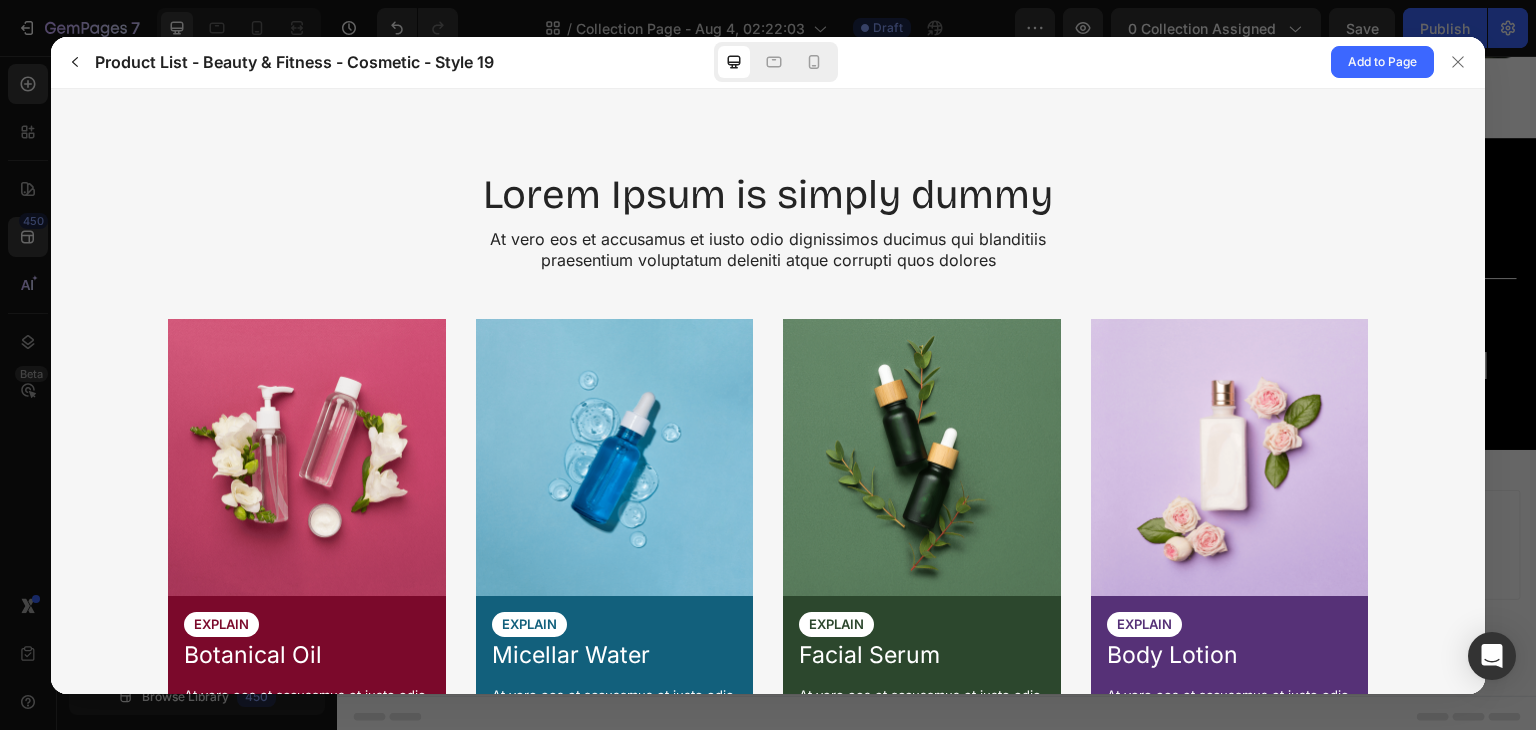 scroll, scrollTop: 221, scrollLeft: 0, axis: vertical 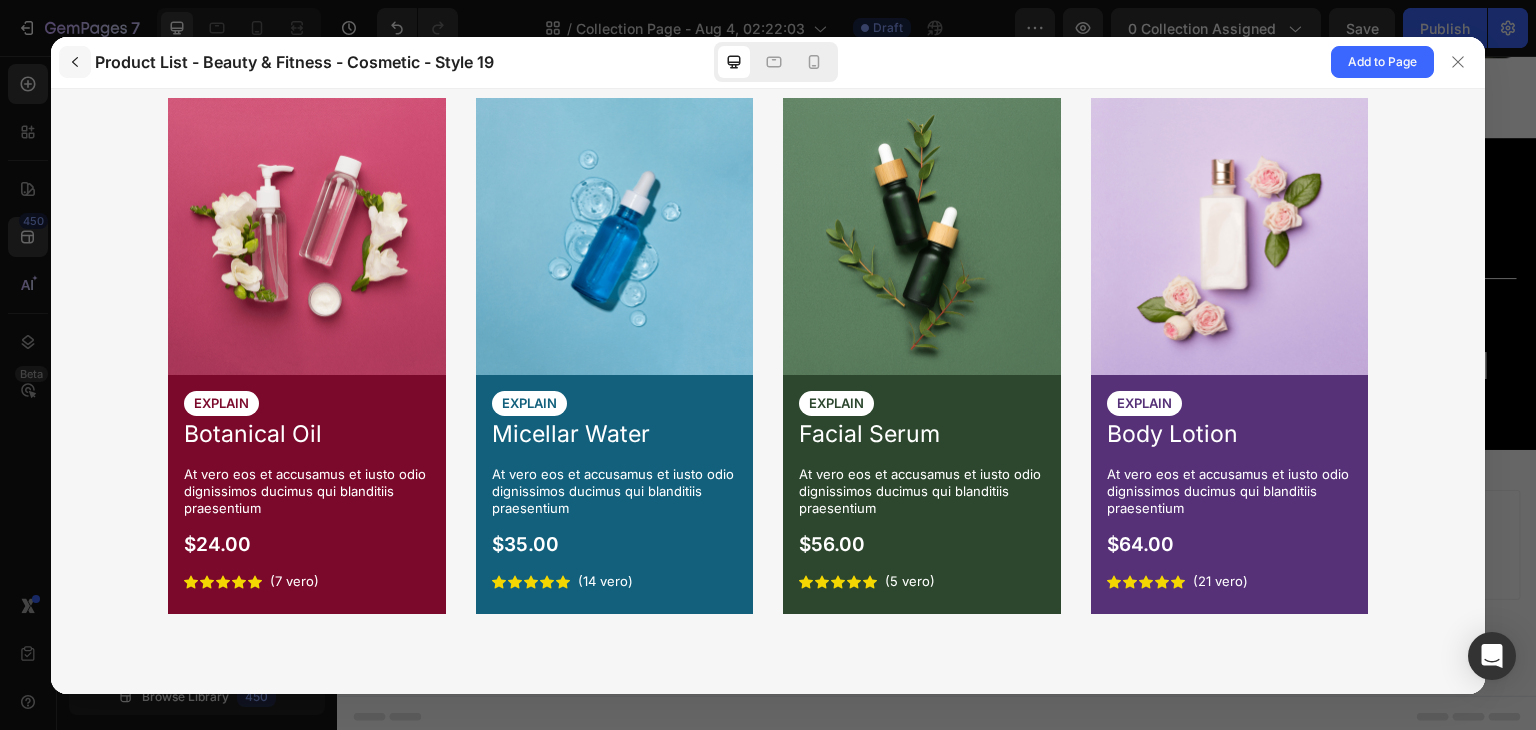 click 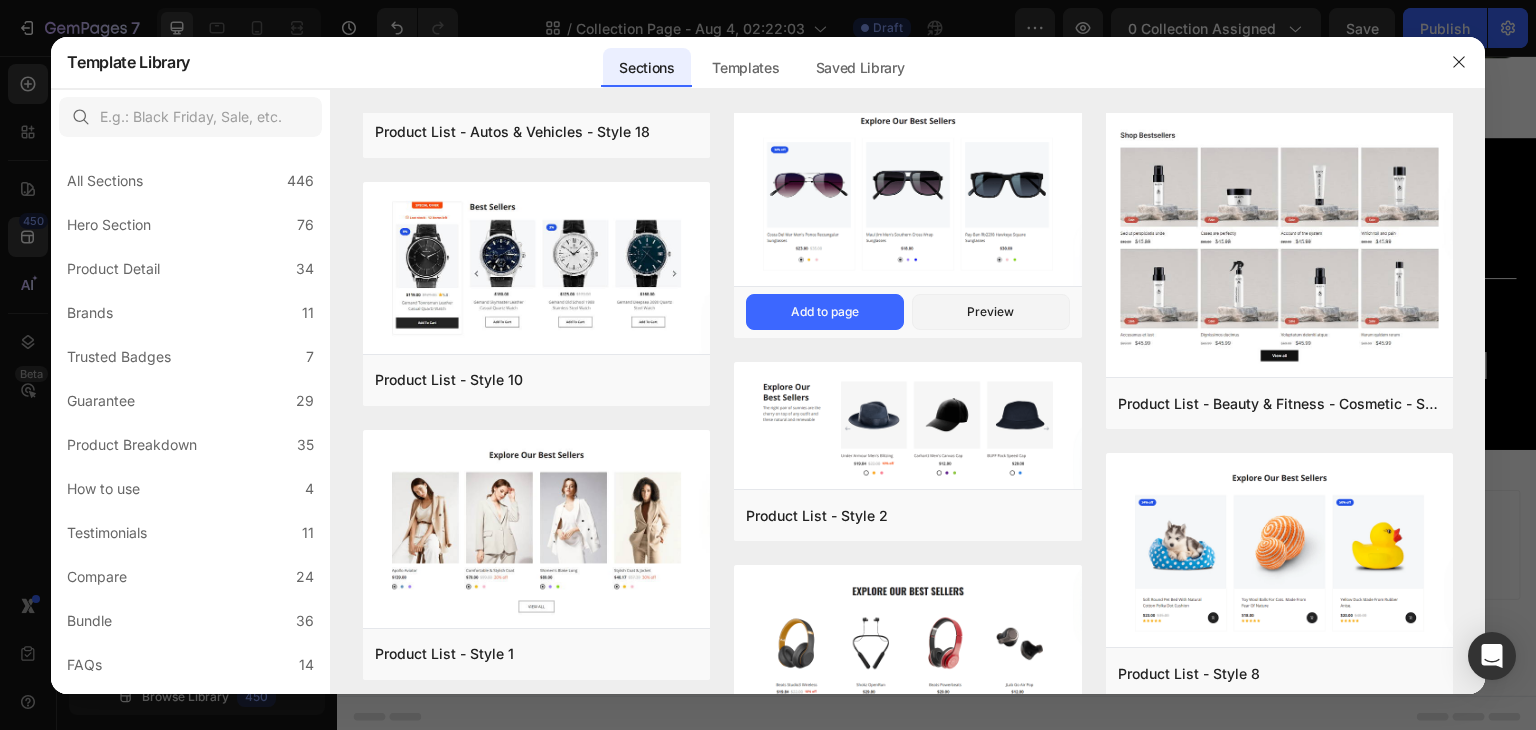 scroll, scrollTop: 1546, scrollLeft: 0, axis: vertical 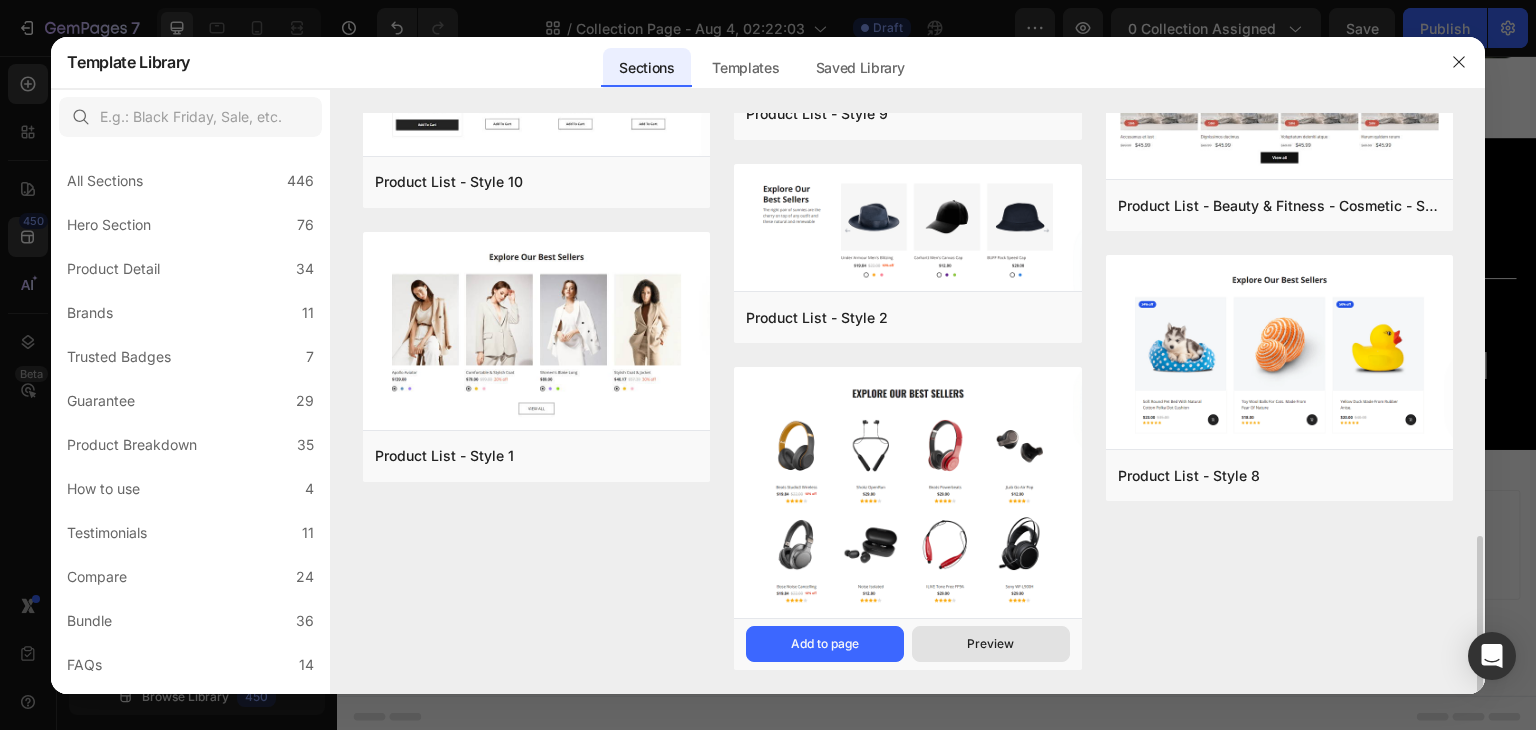 click on "Preview" at bounding box center [991, 644] 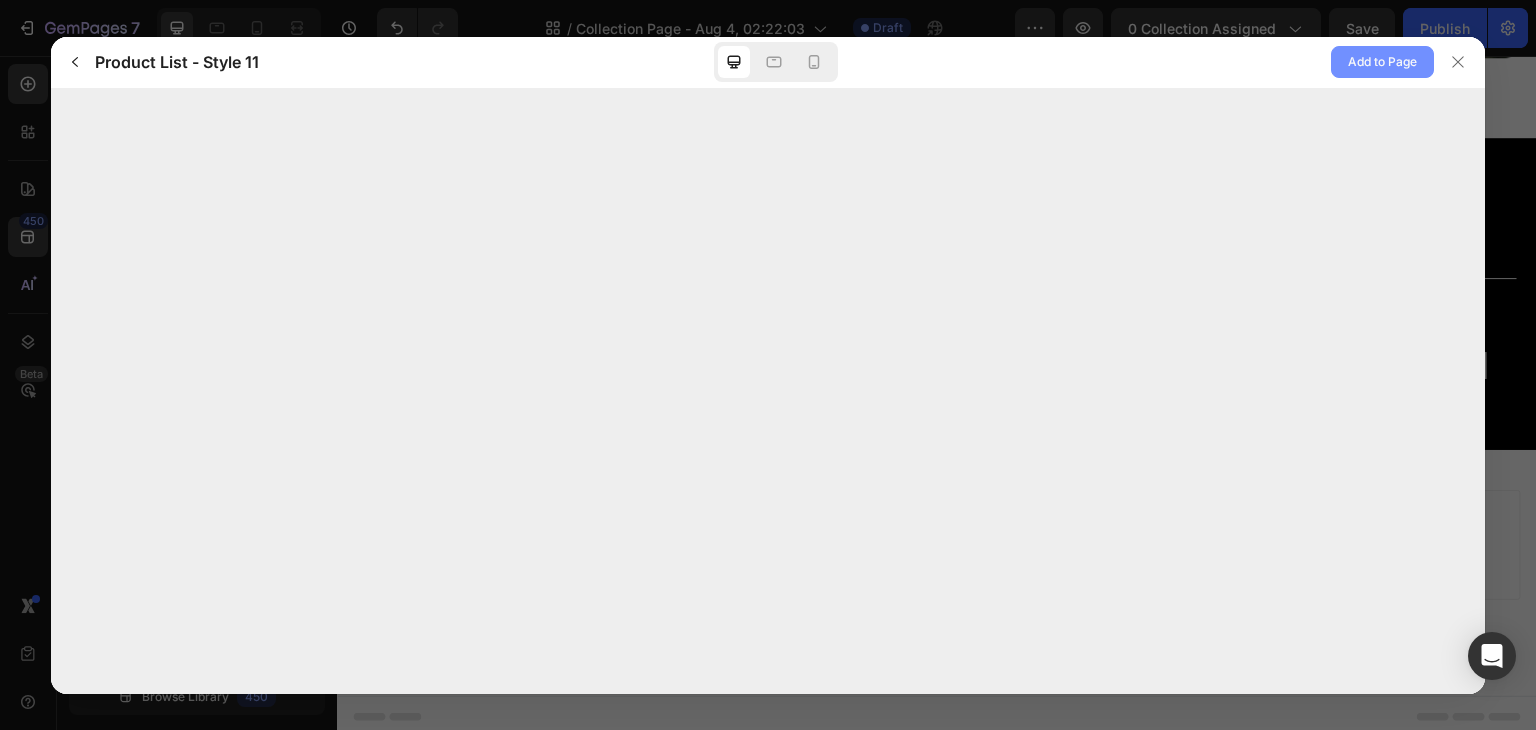 click on "Add to Page" at bounding box center [1382, 62] 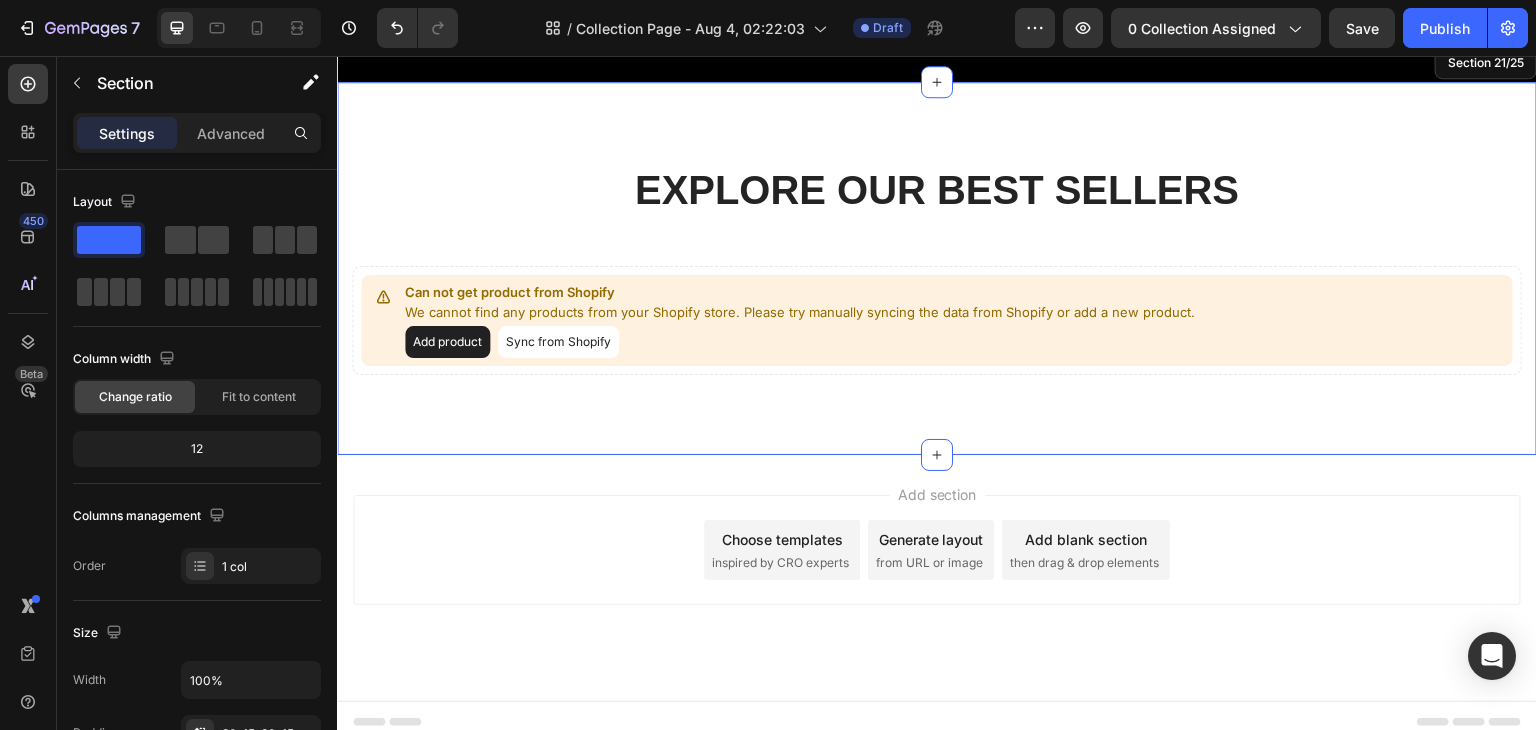 scroll, scrollTop: 10316, scrollLeft: 0, axis: vertical 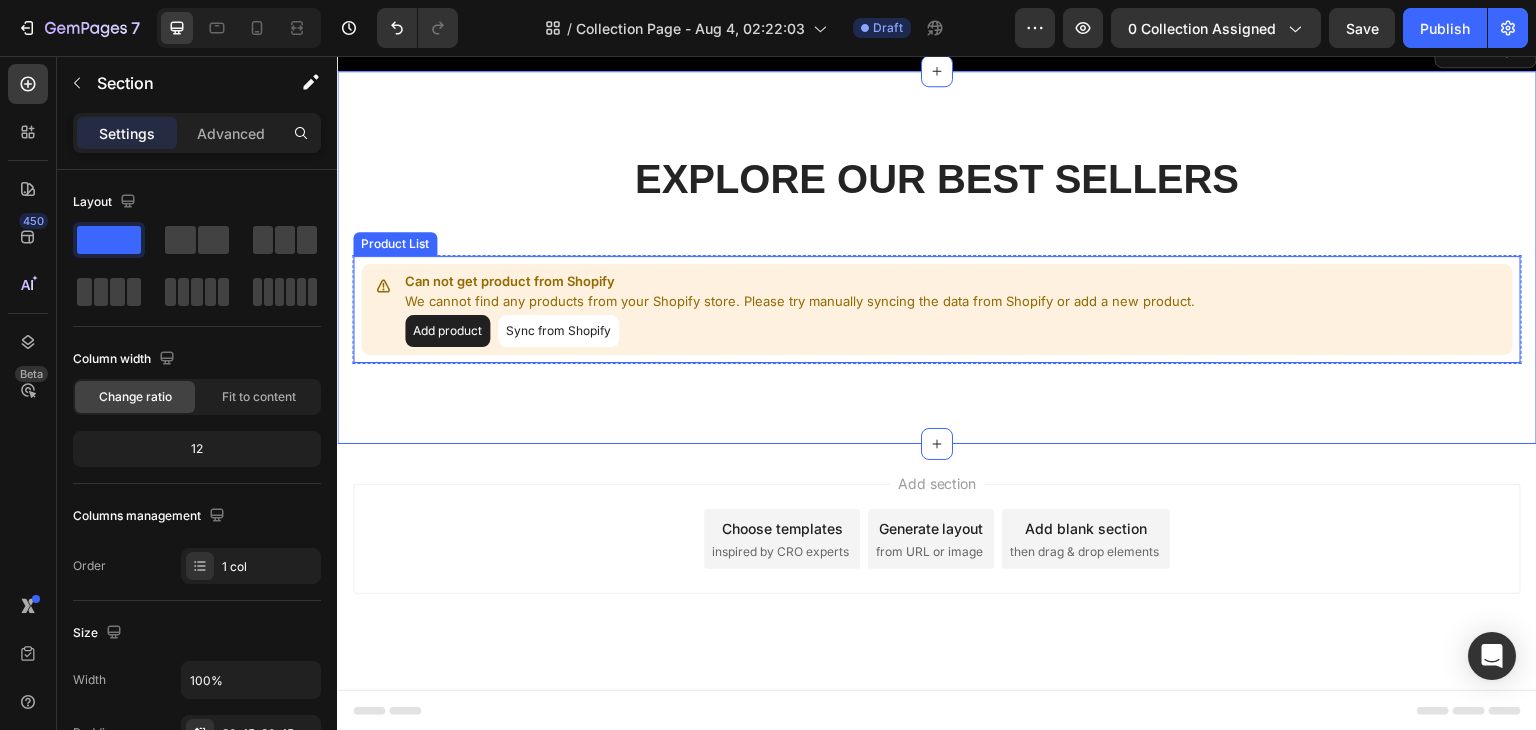click on "Sync from Shopify" at bounding box center (558, 331) 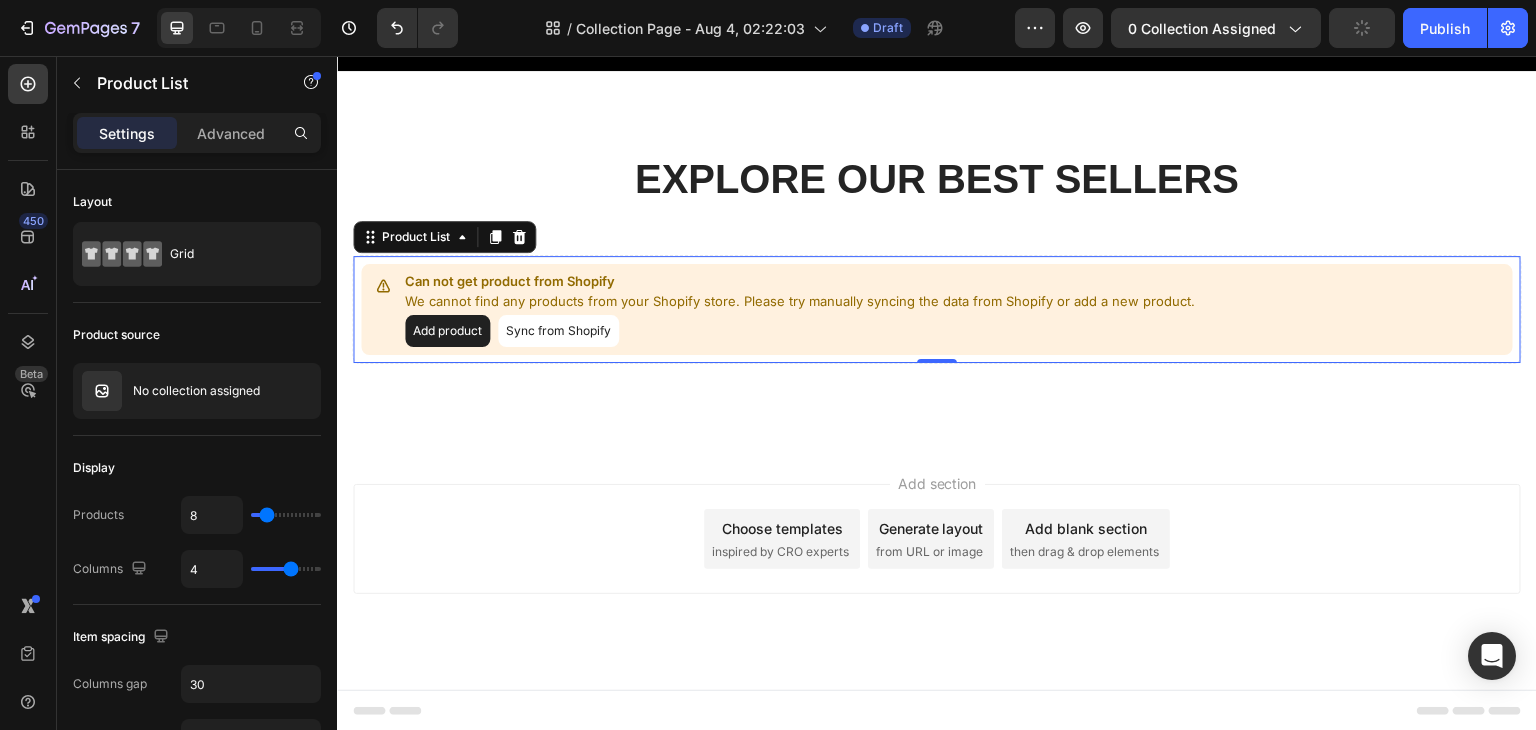 click on "Sync from Shopify" at bounding box center (558, 331) 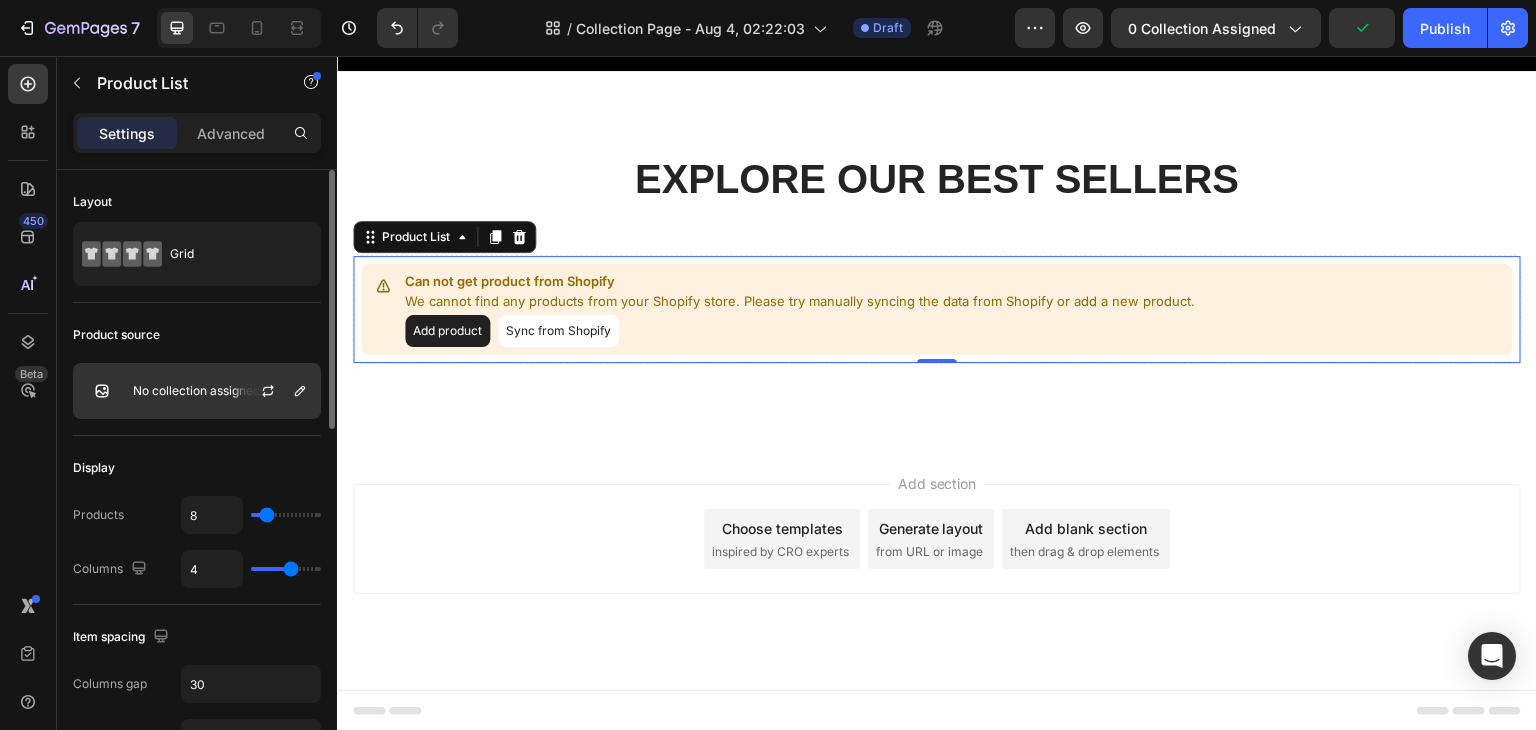 click on "No collection assigned" at bounding box center [196, 391] 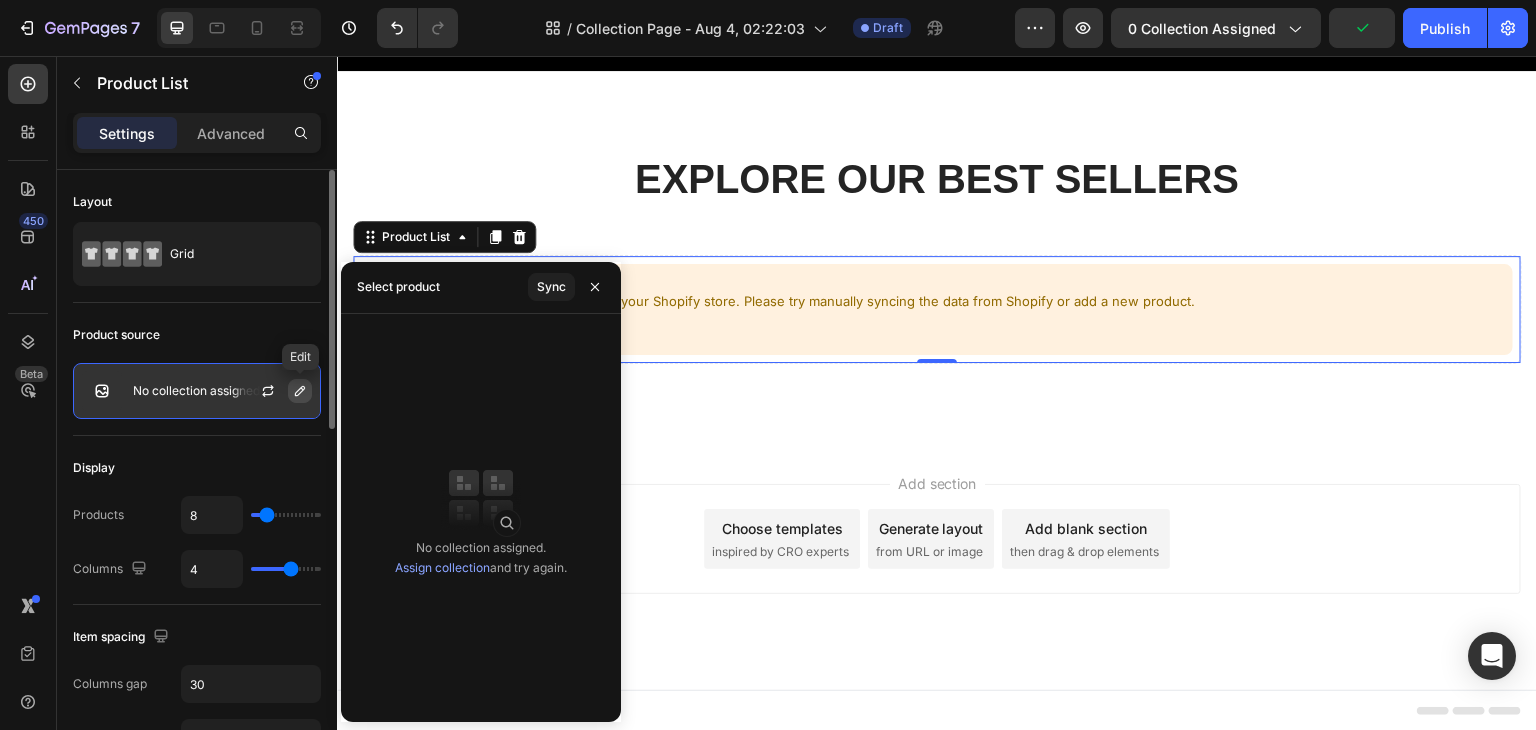 click 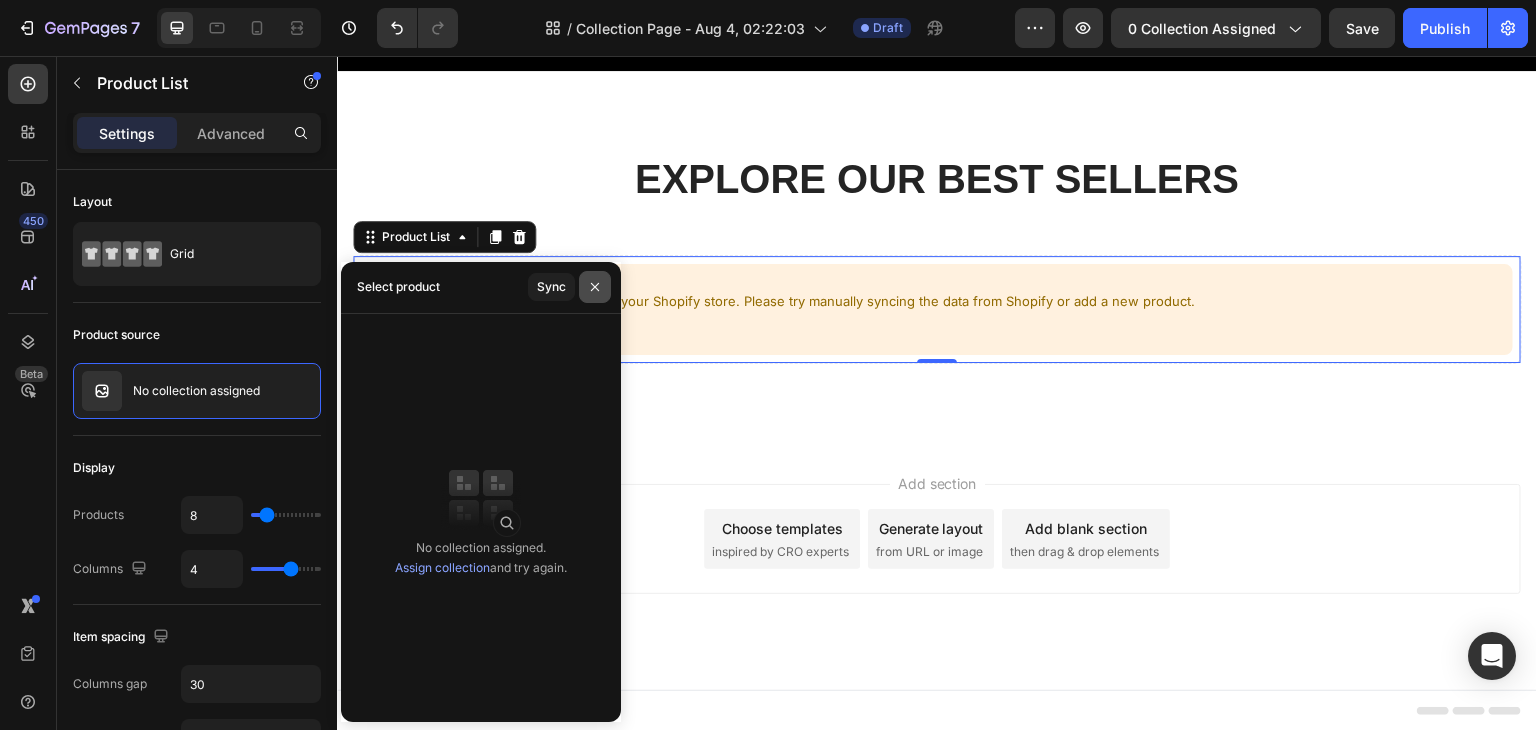 click at bounding box center (595, 287) 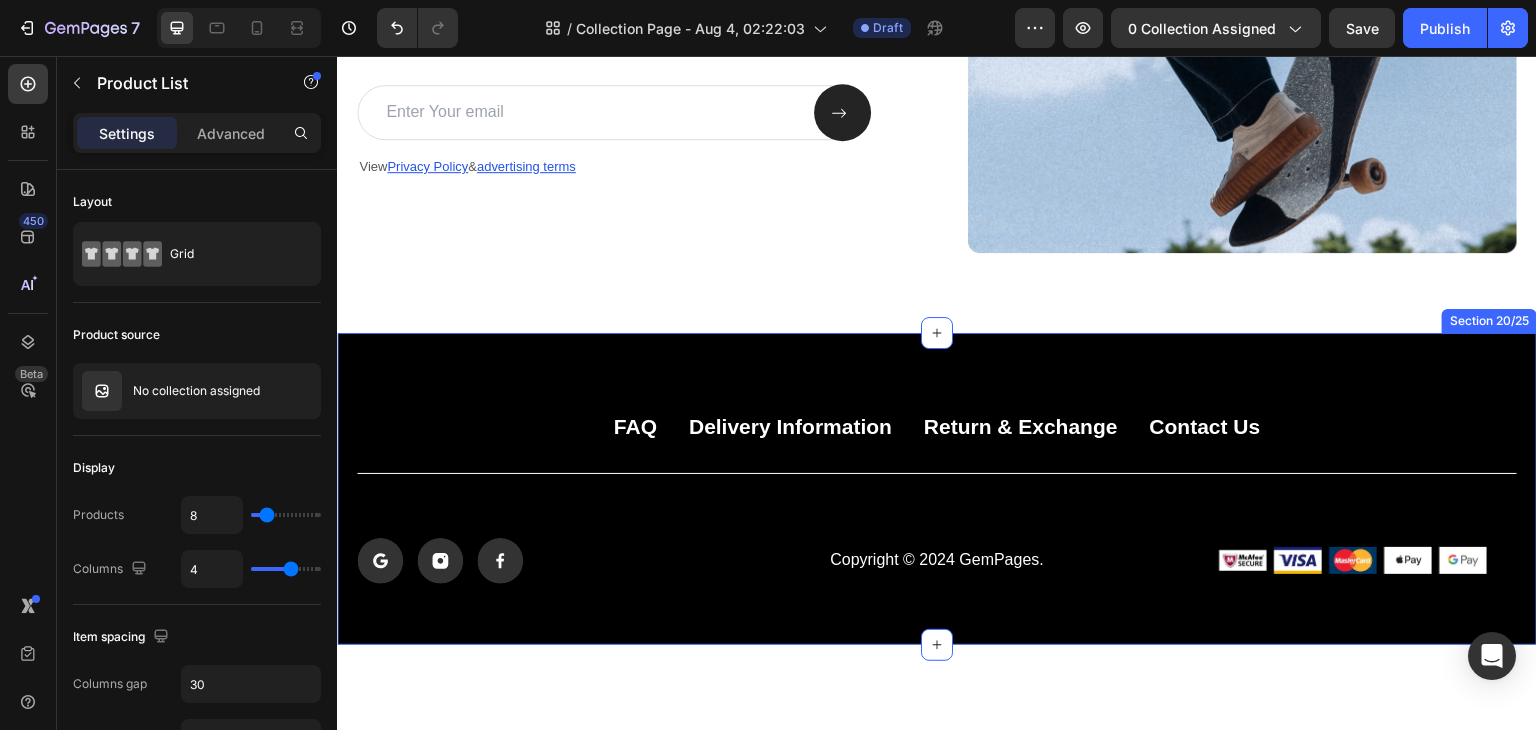 scroll, scrollTop: 9248, scrollLeft: 0, axis: vertical 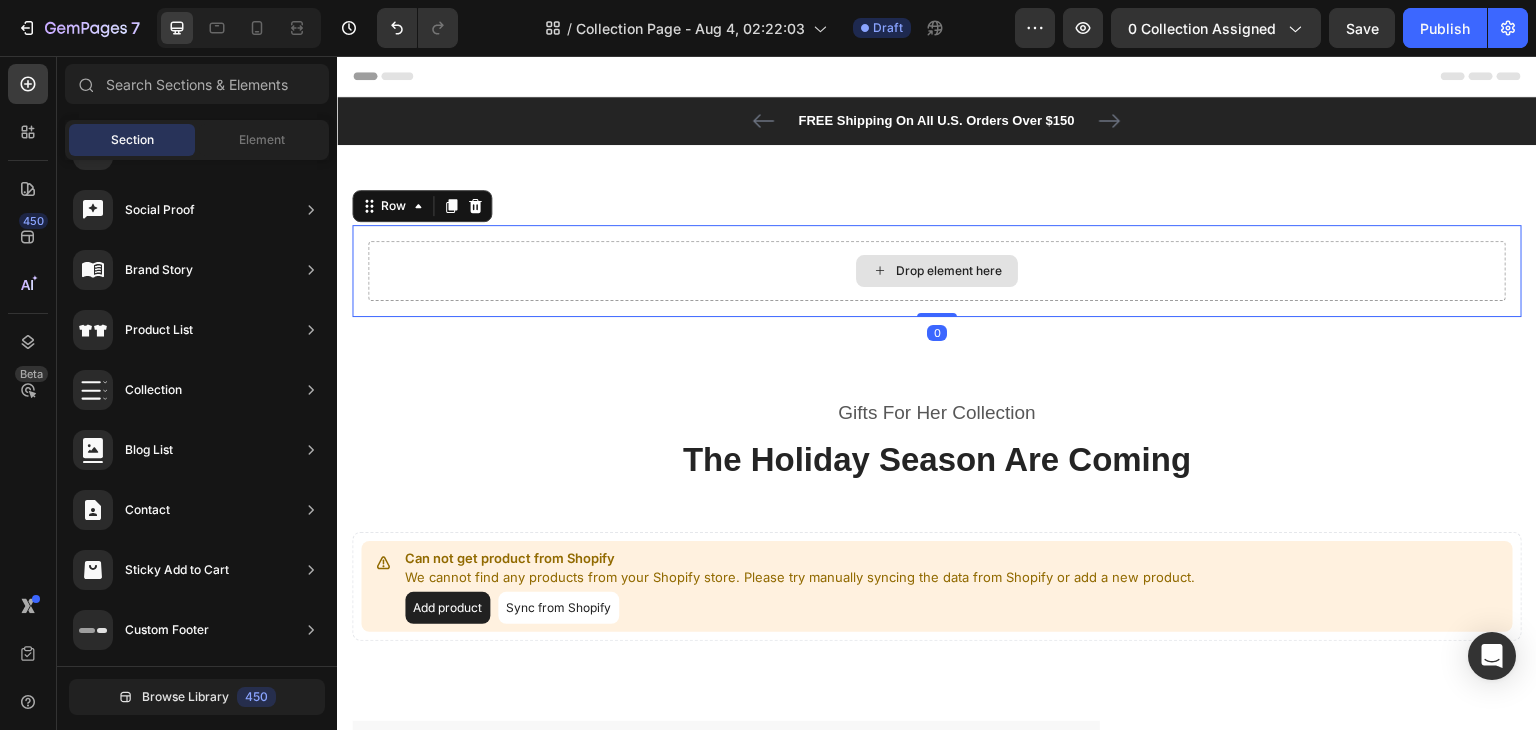 click on "Drop element here" at bounding box center (937, 271) 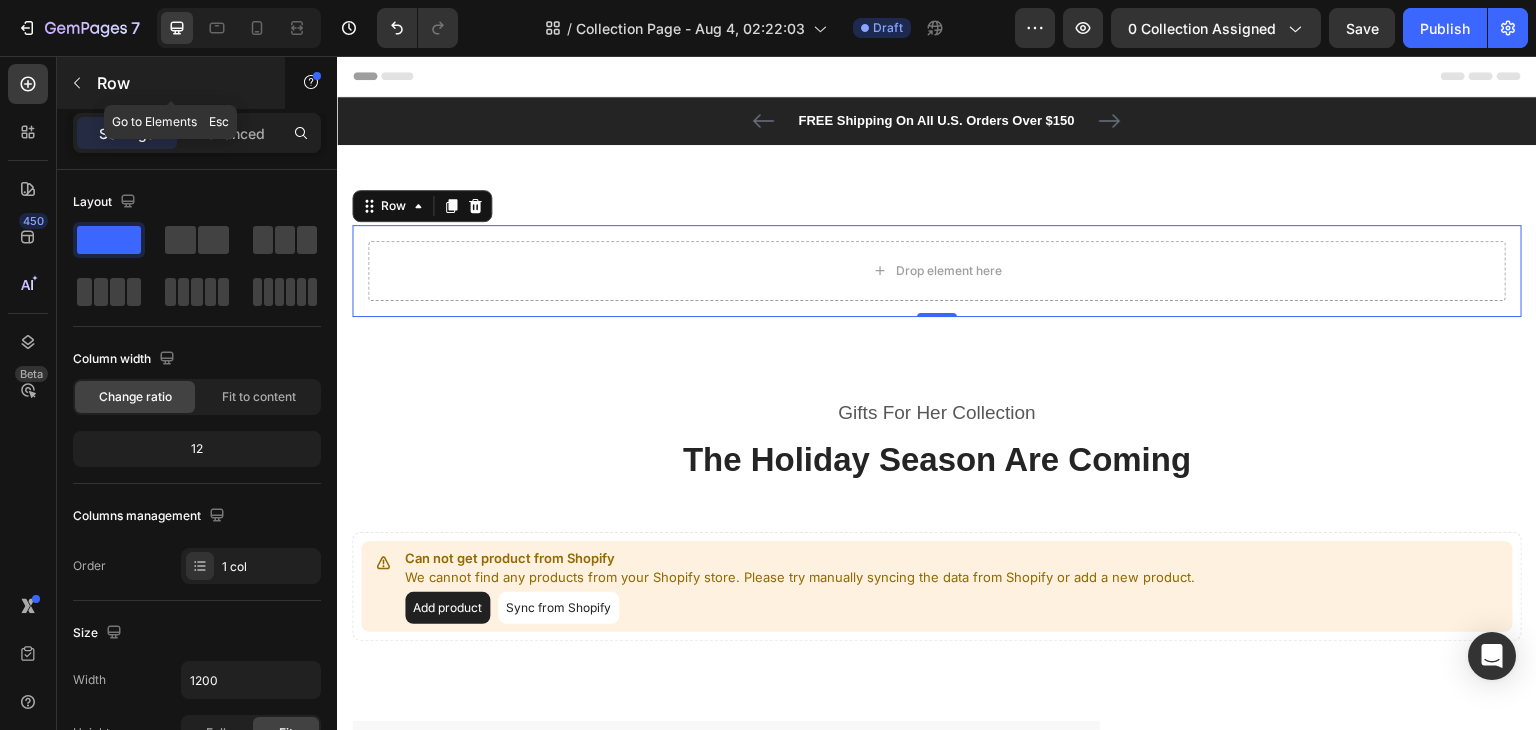 click at bounding box center (77, 83) 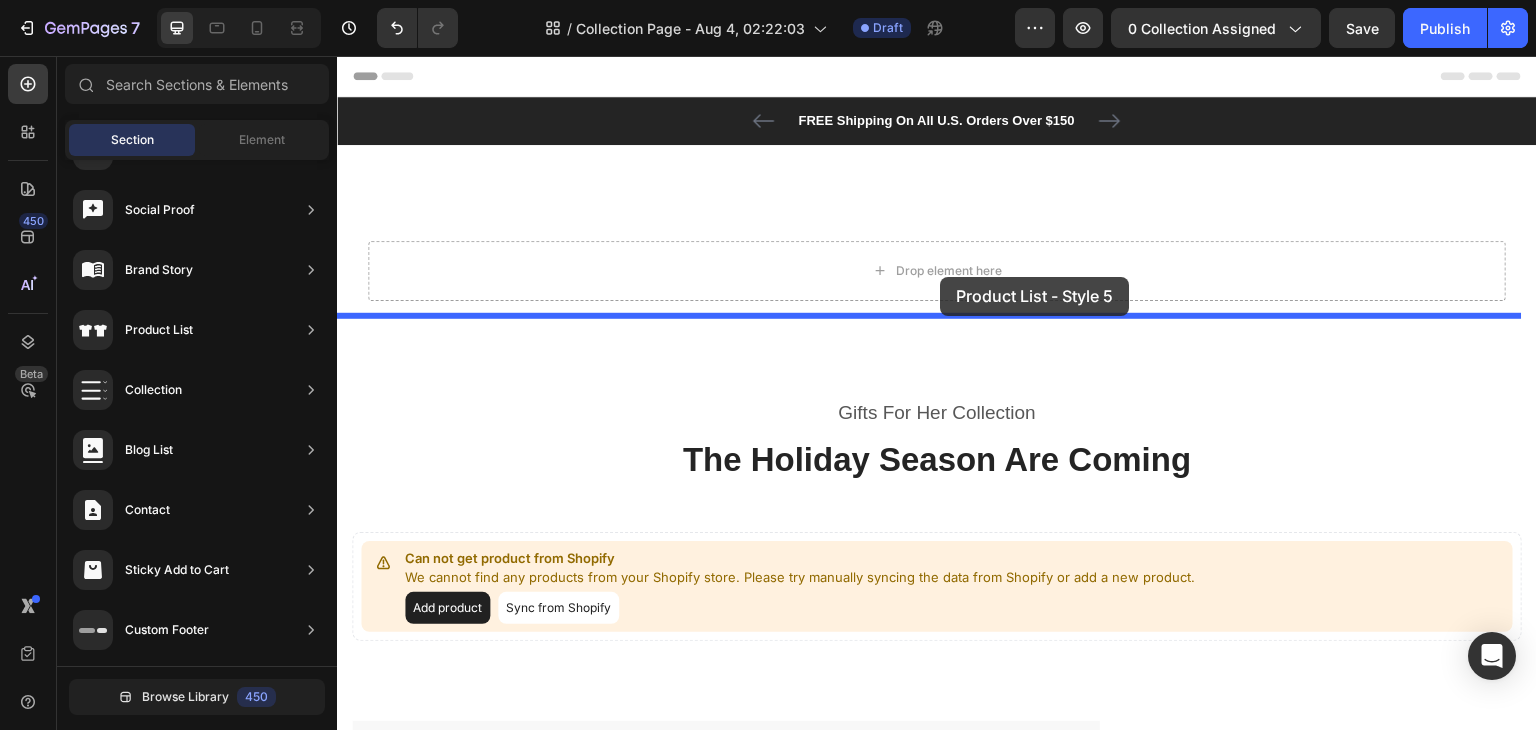drag, startPoint x: 888, startPoint y: 390, endPoint x: 941, endPoint y: 277, distance: 124.81186 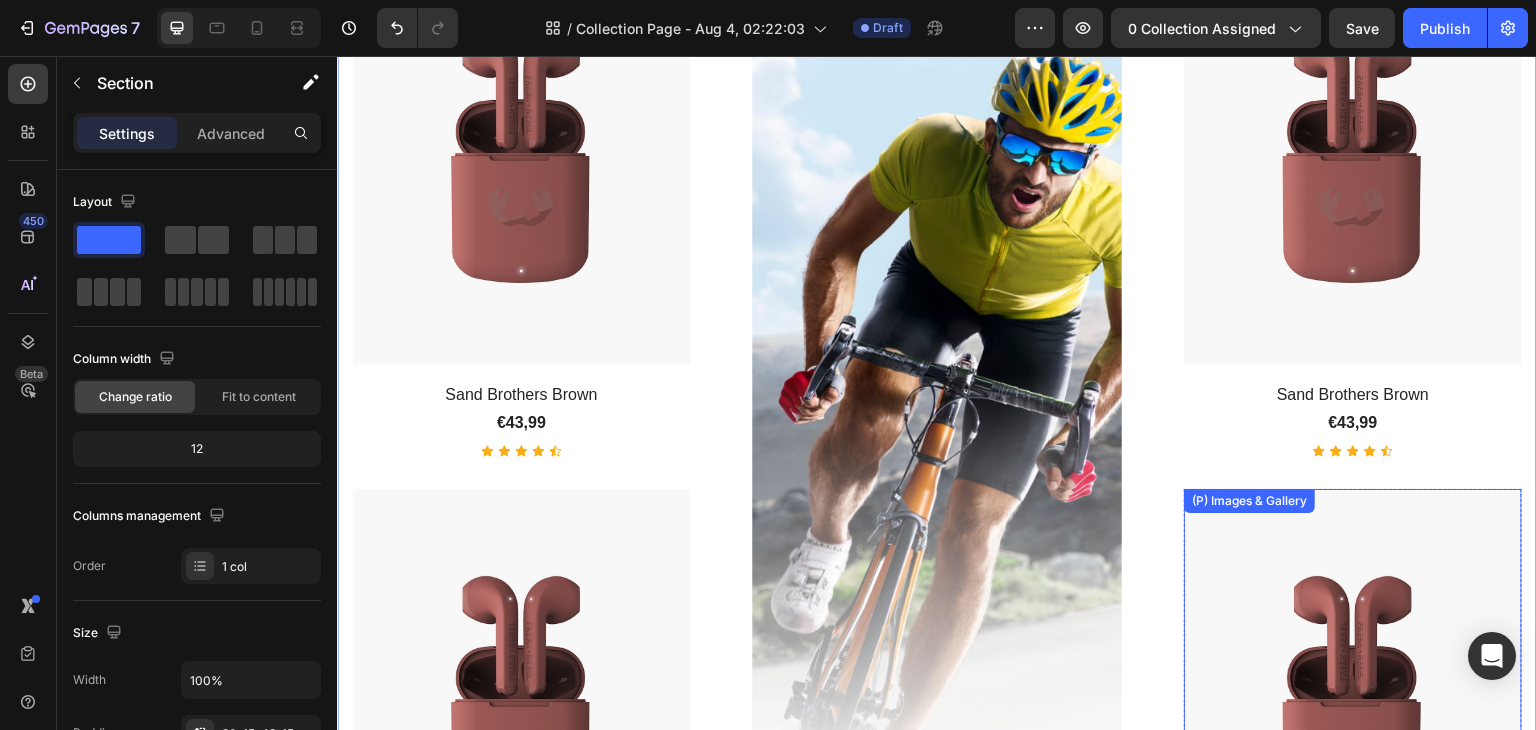 scroll, scrollTop: 0, scrollLeft: 0, axis: both 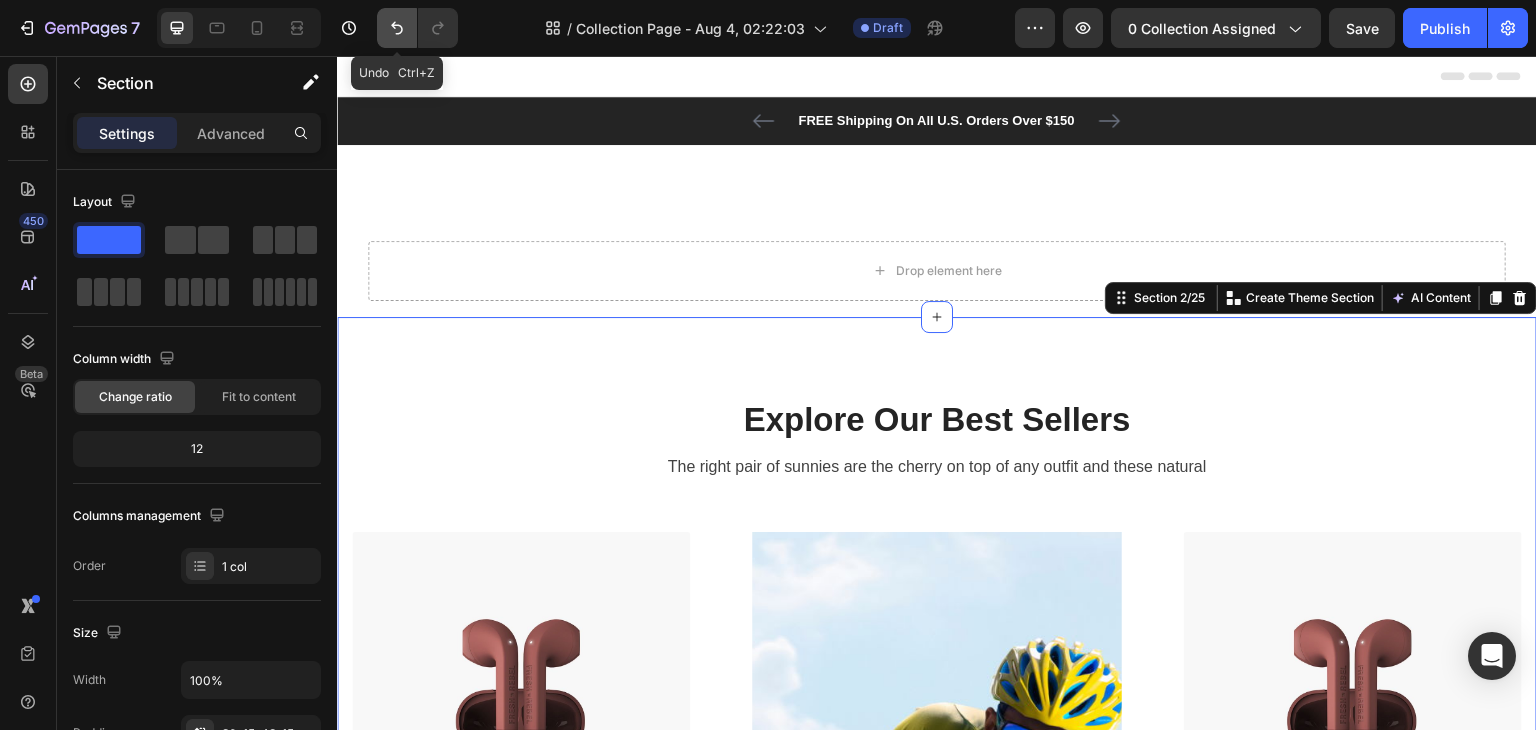click 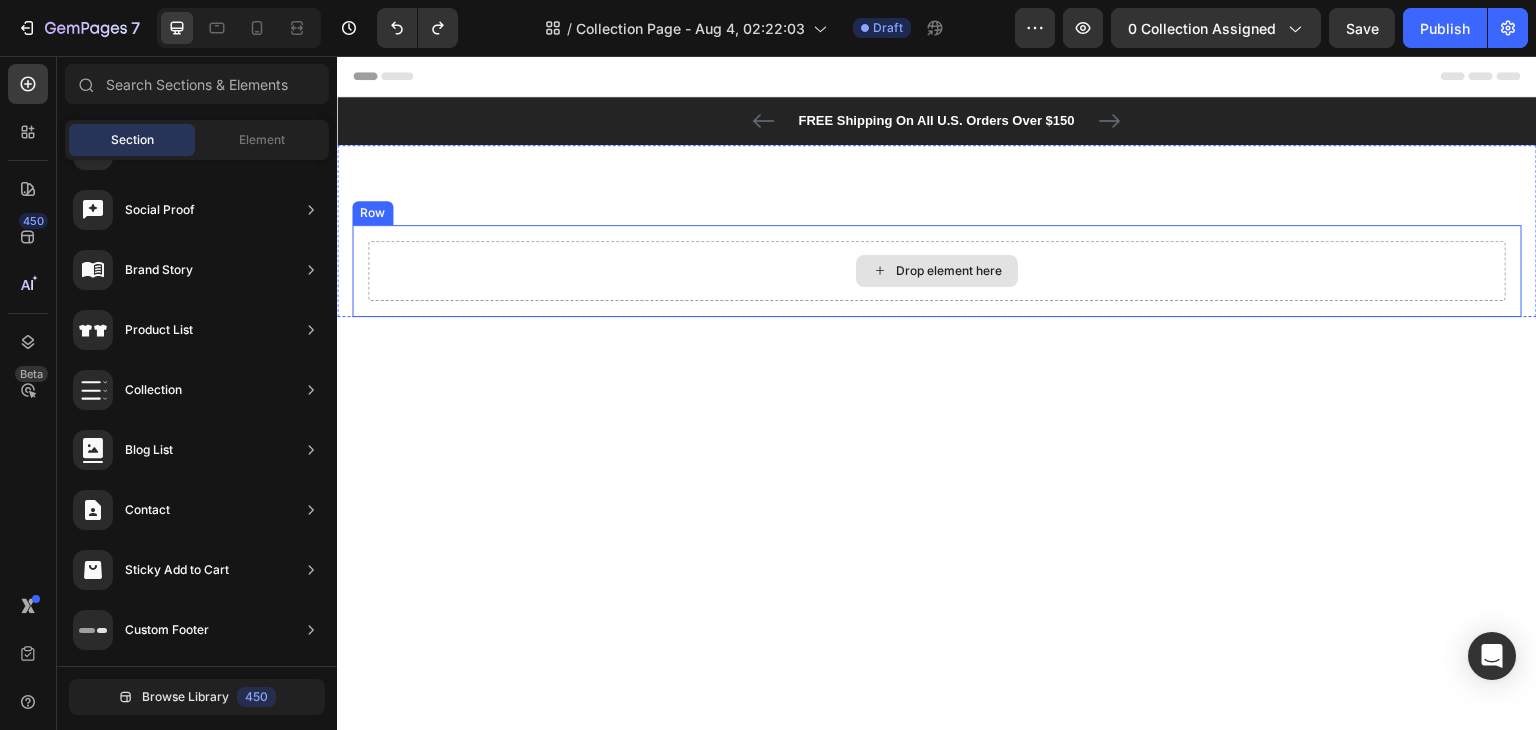 click on "Drop element here" at bounding box center (937, 271) 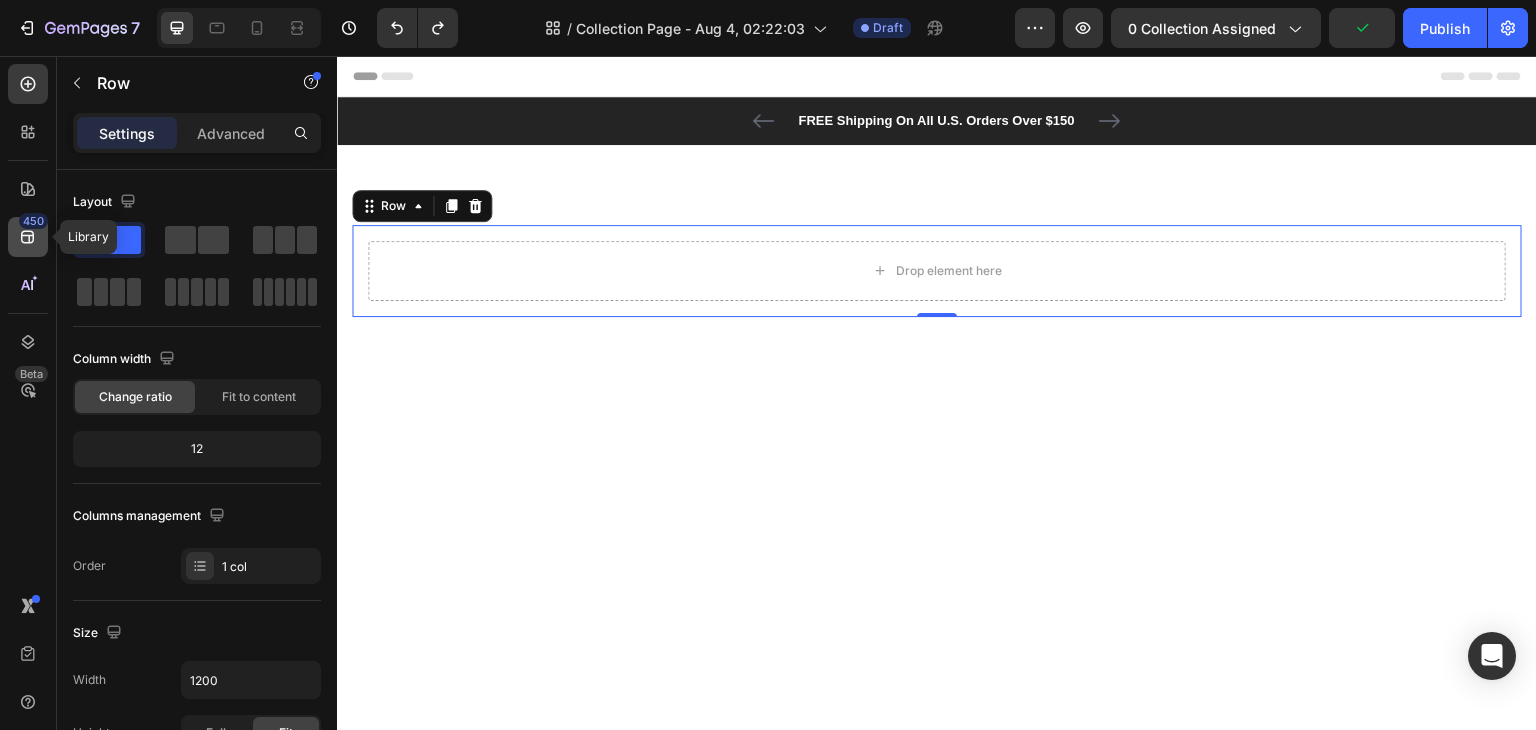 click on "450" 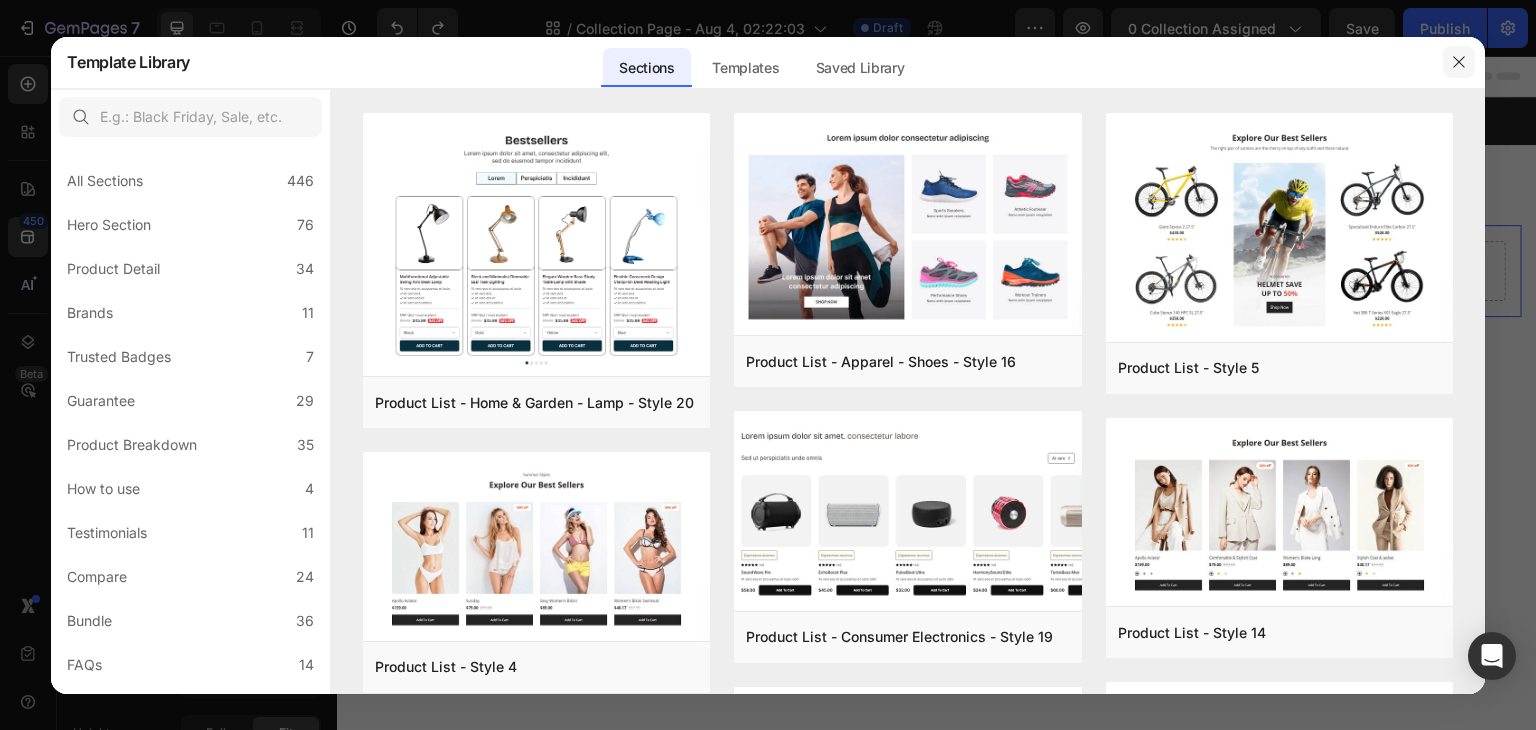 click at bounding box center (1459, 62) 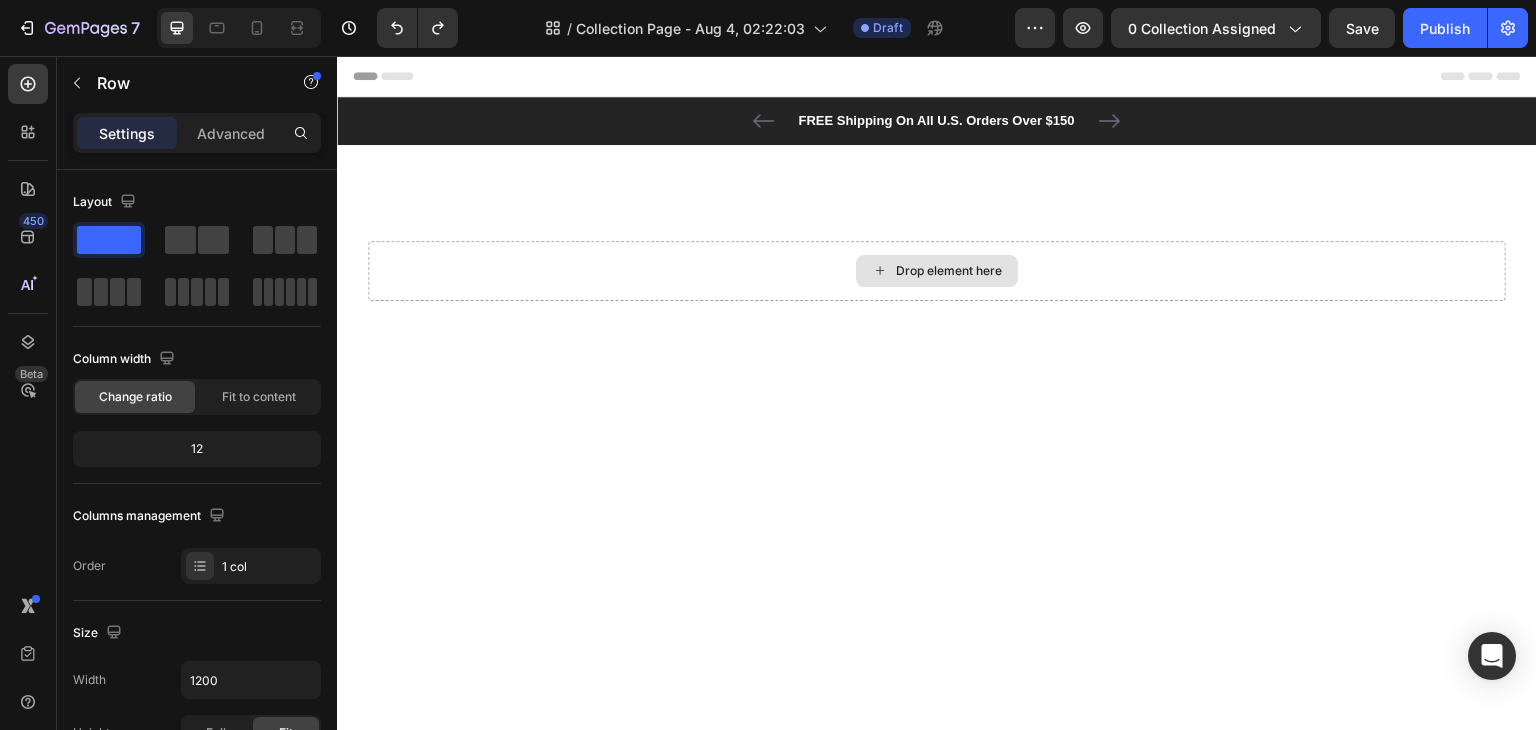 click on "Drop element here" at bounding box center (937, 271) 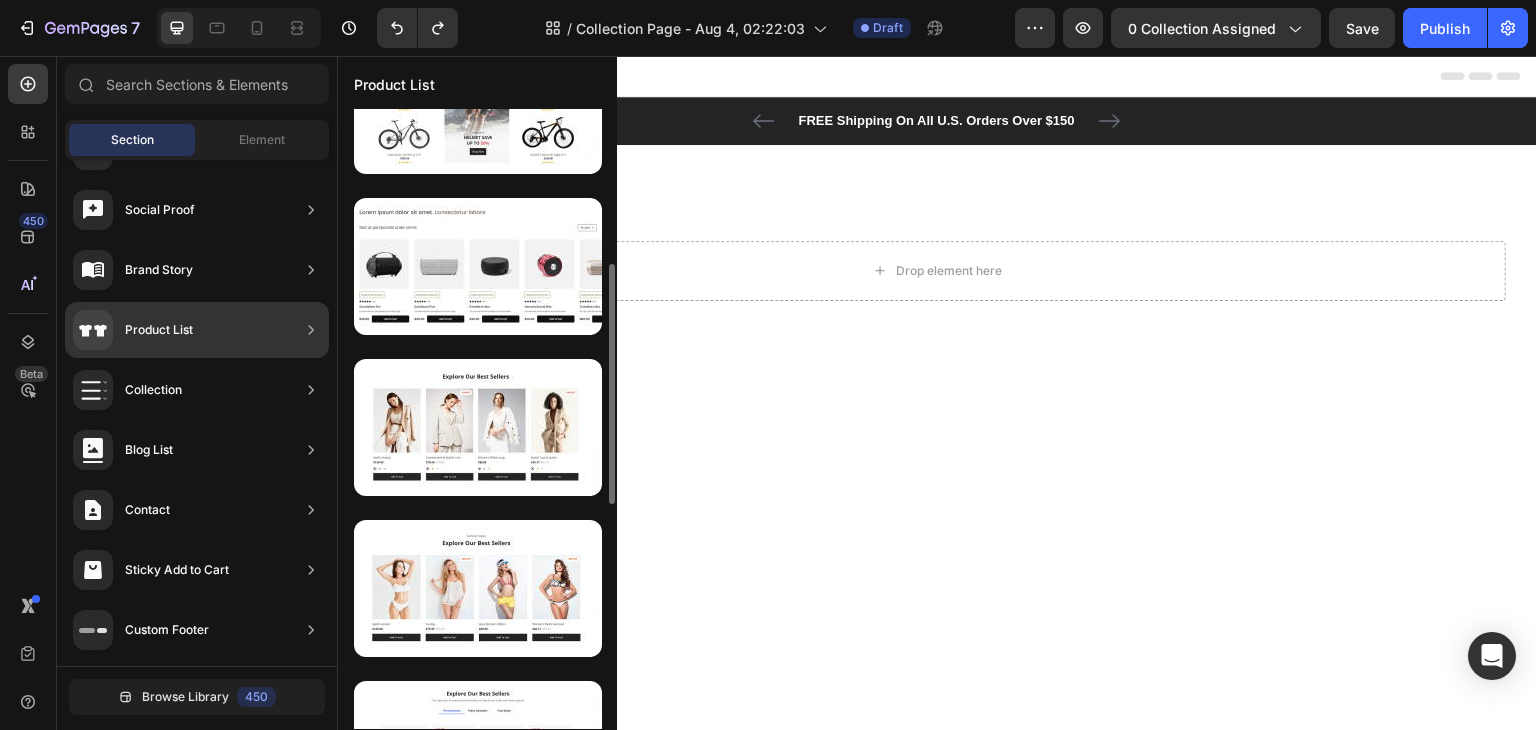 scroll, scrollTop: 500, scrollLeft: 0, axis: vertical 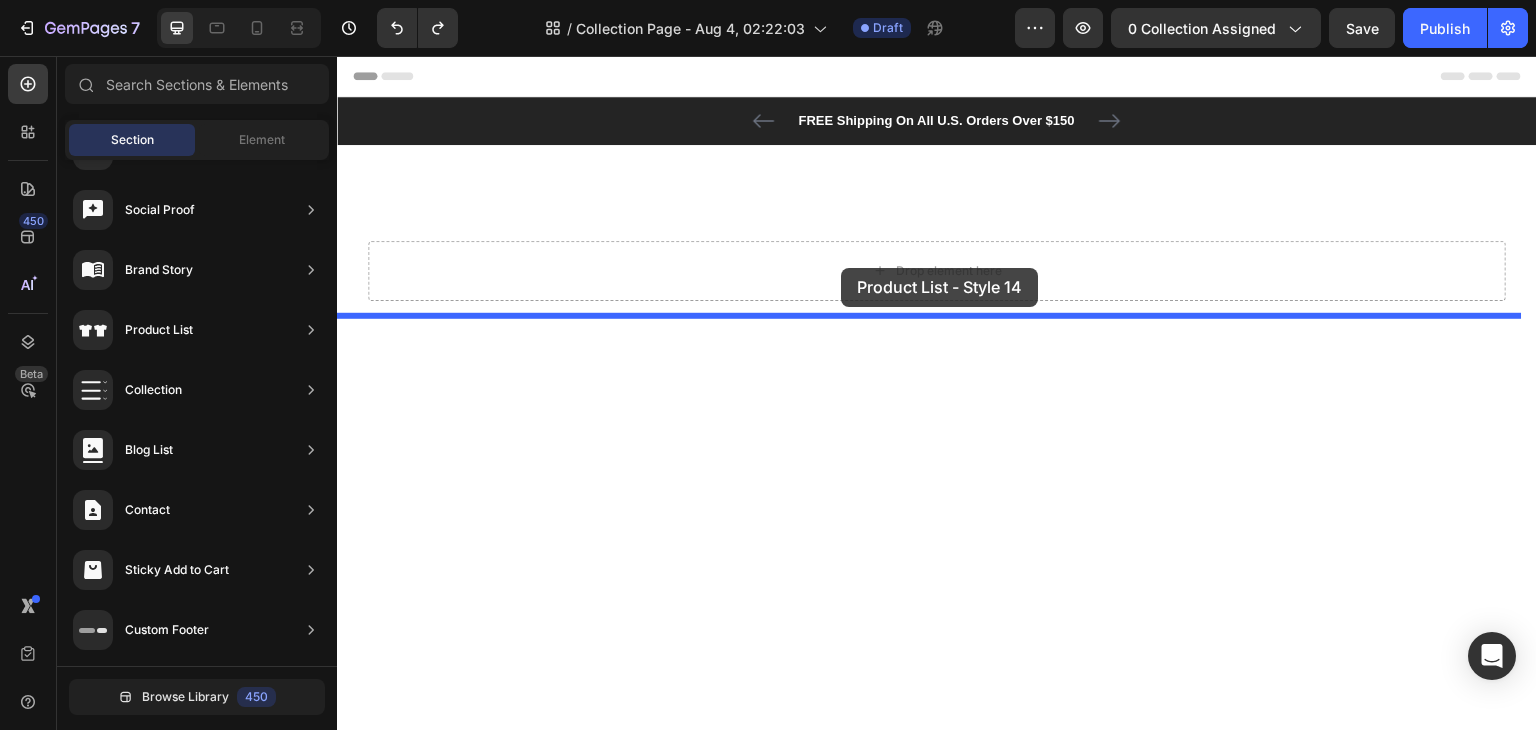 drag, startPoint x: 734, startPoint y: 413, endPoint x: 841, endPoint y: 268, distance: 180.20544 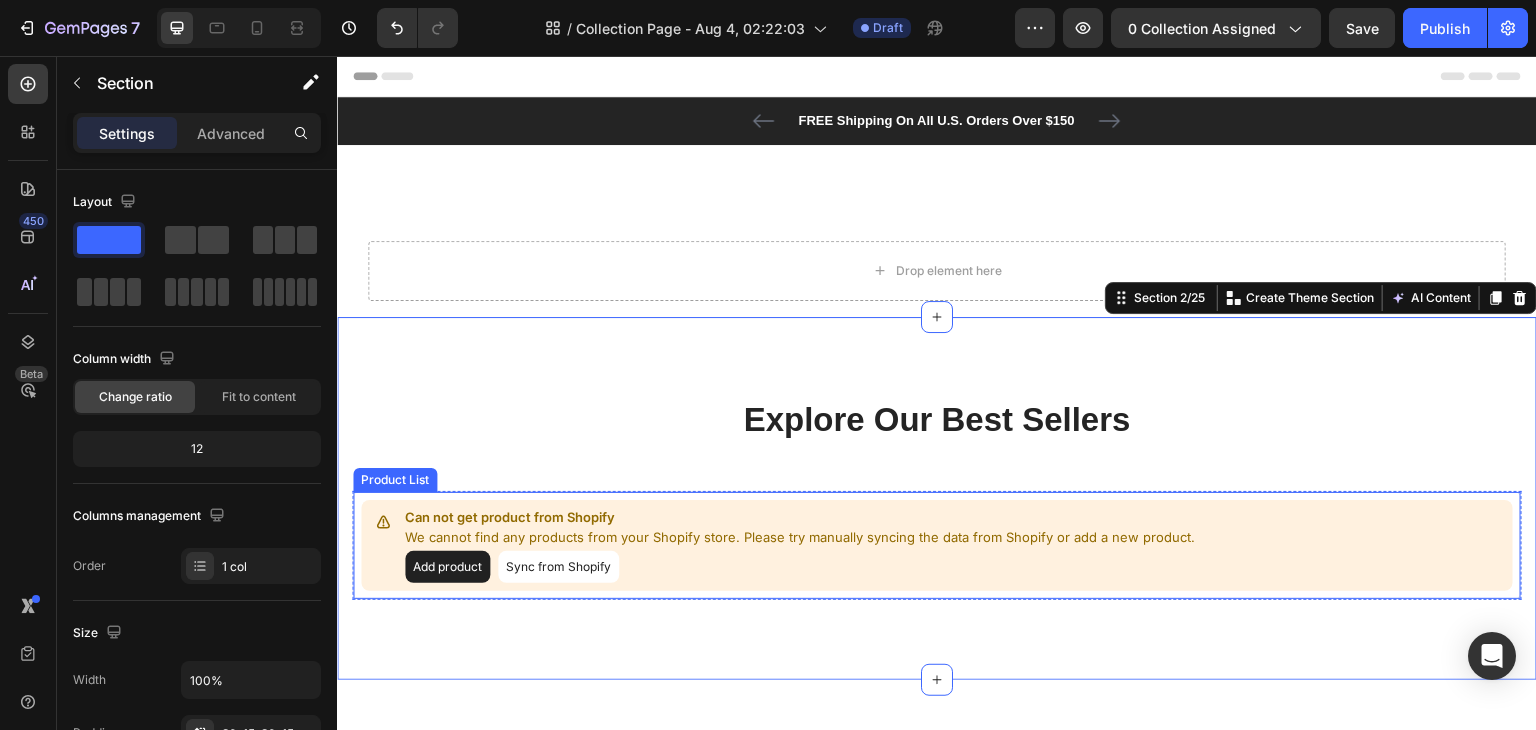 click on "Add product" at bounding box center [447, 567] 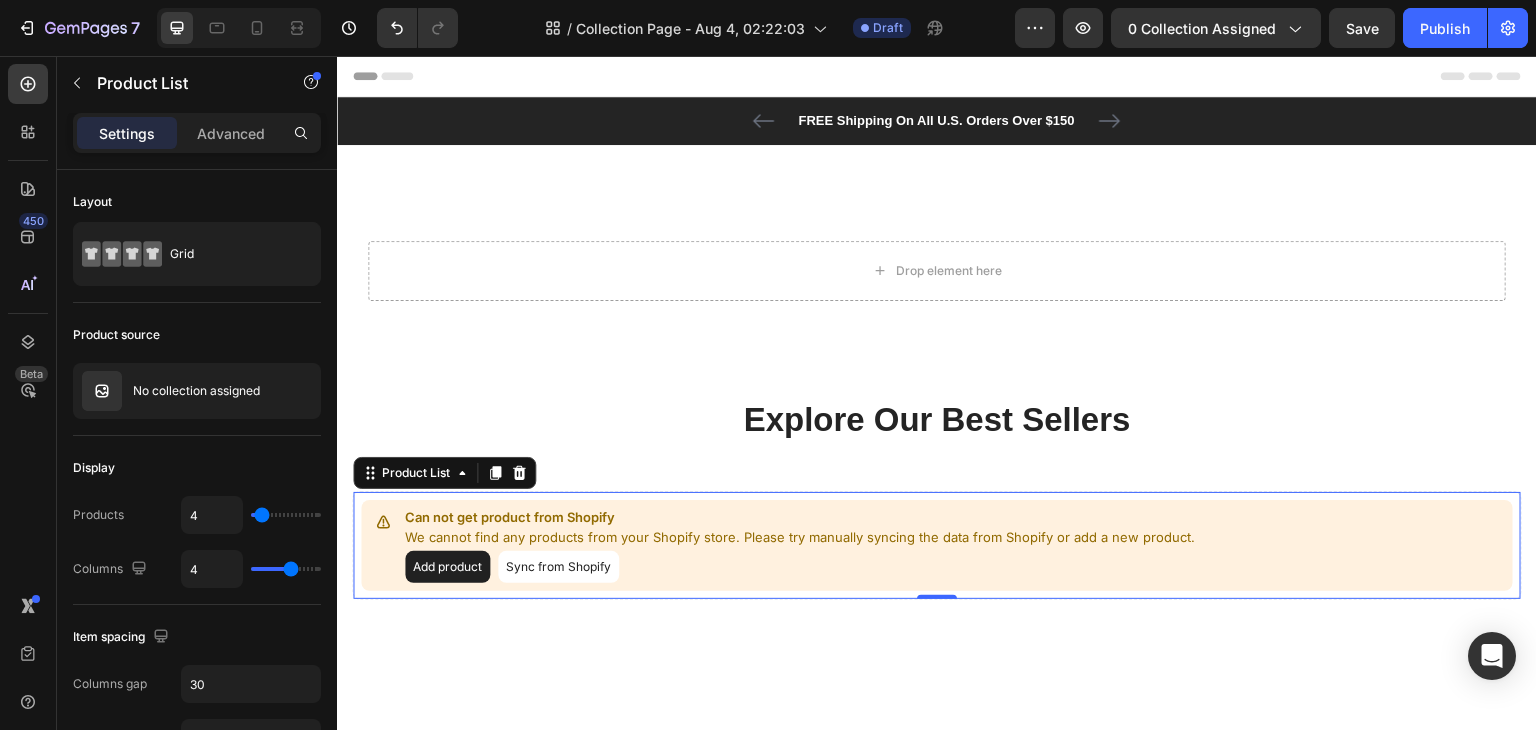 click on "Sync from Shopify" at bounding box center [558, 567] 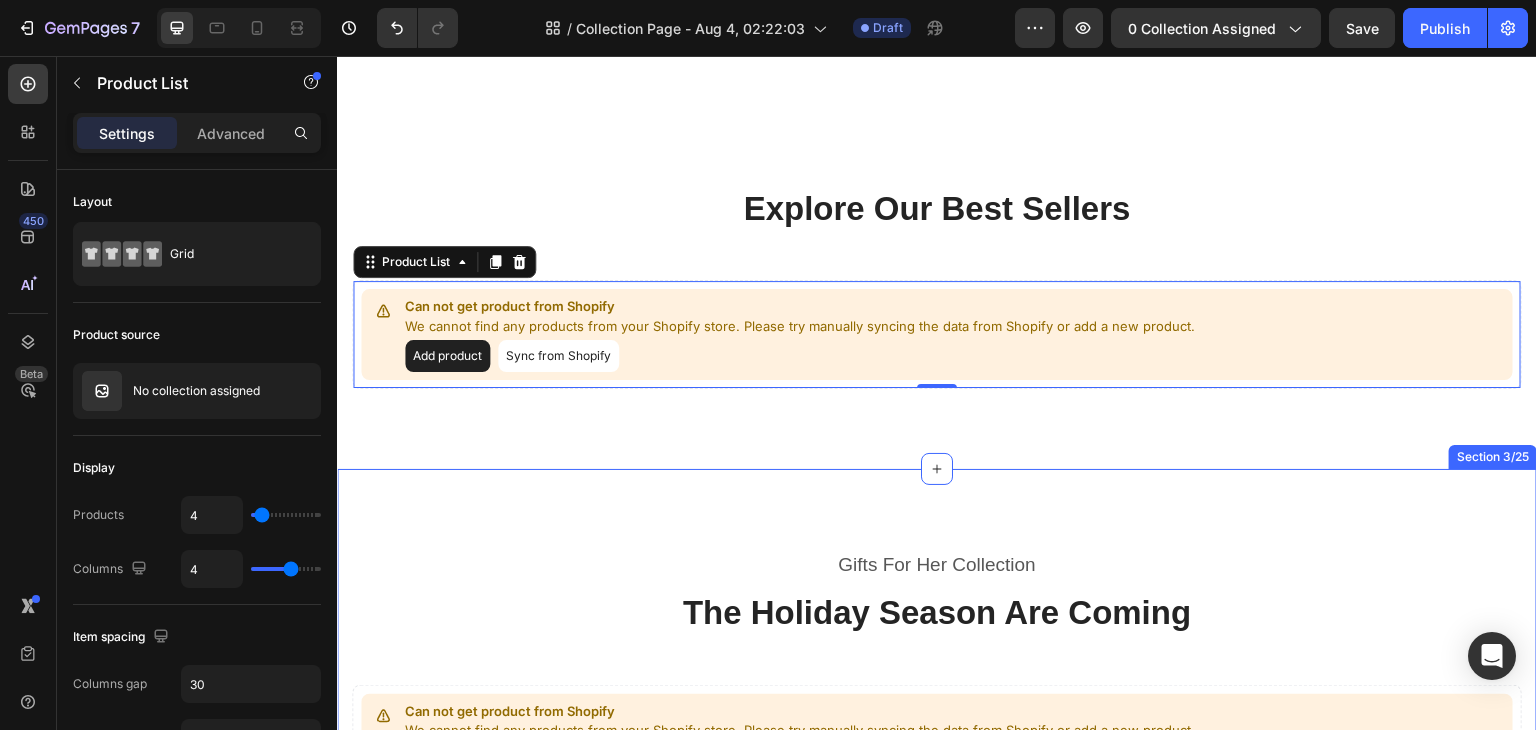 scroll, scrollTop: 100, scrollLeft: 0, axis: vertical 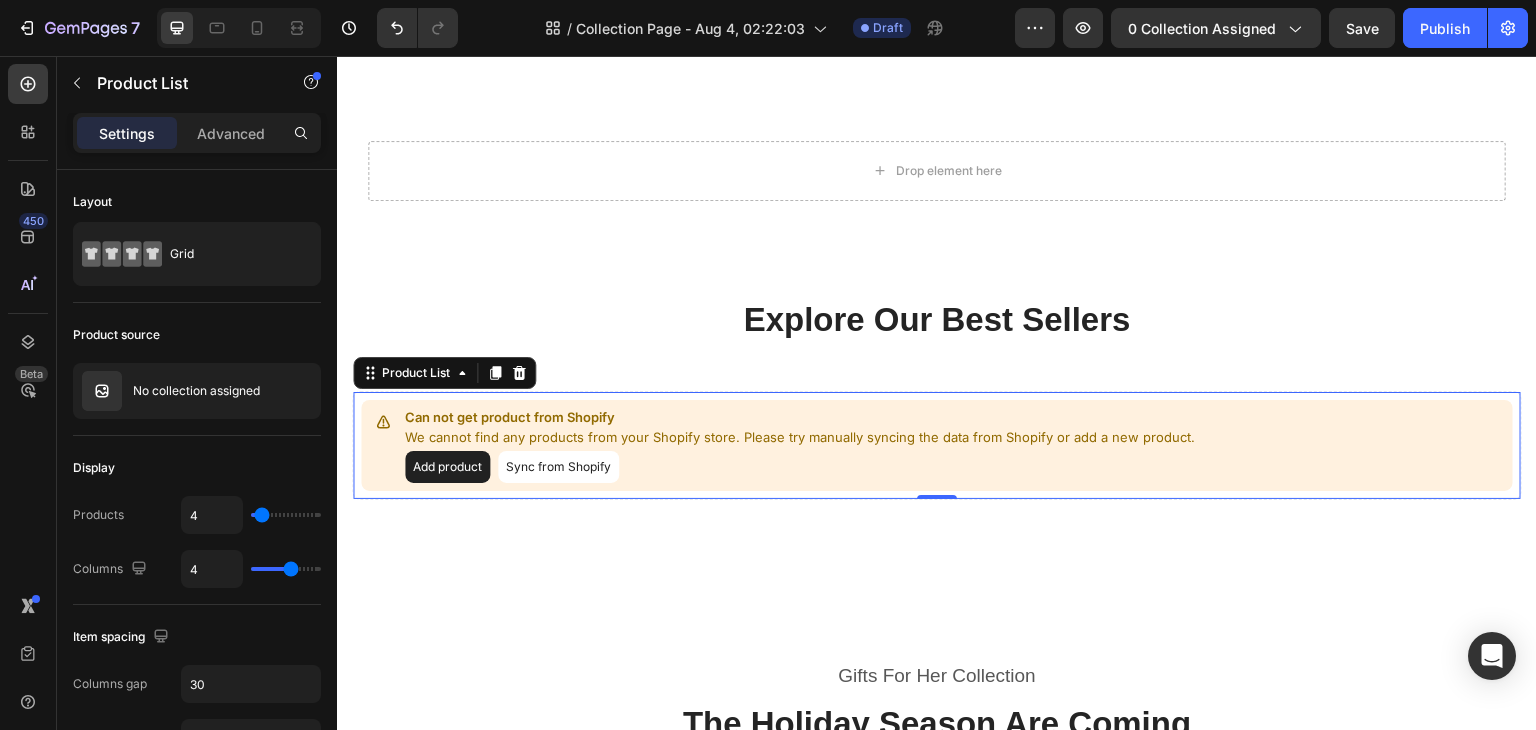 click on "Add product Sync from Shopify" at bounding box center [800, 467] 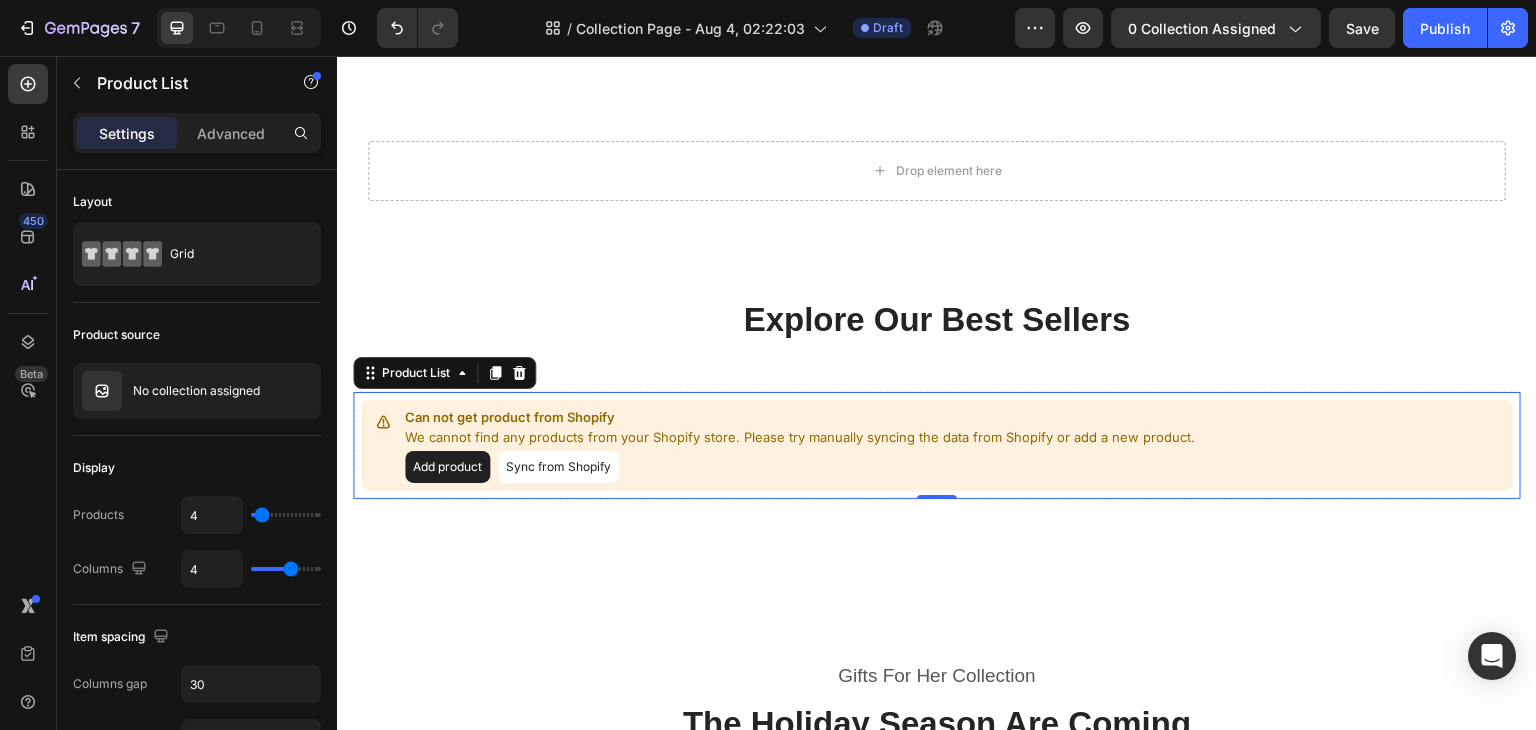 click on "Sync from Shopify" at bounding box center [558, 467] 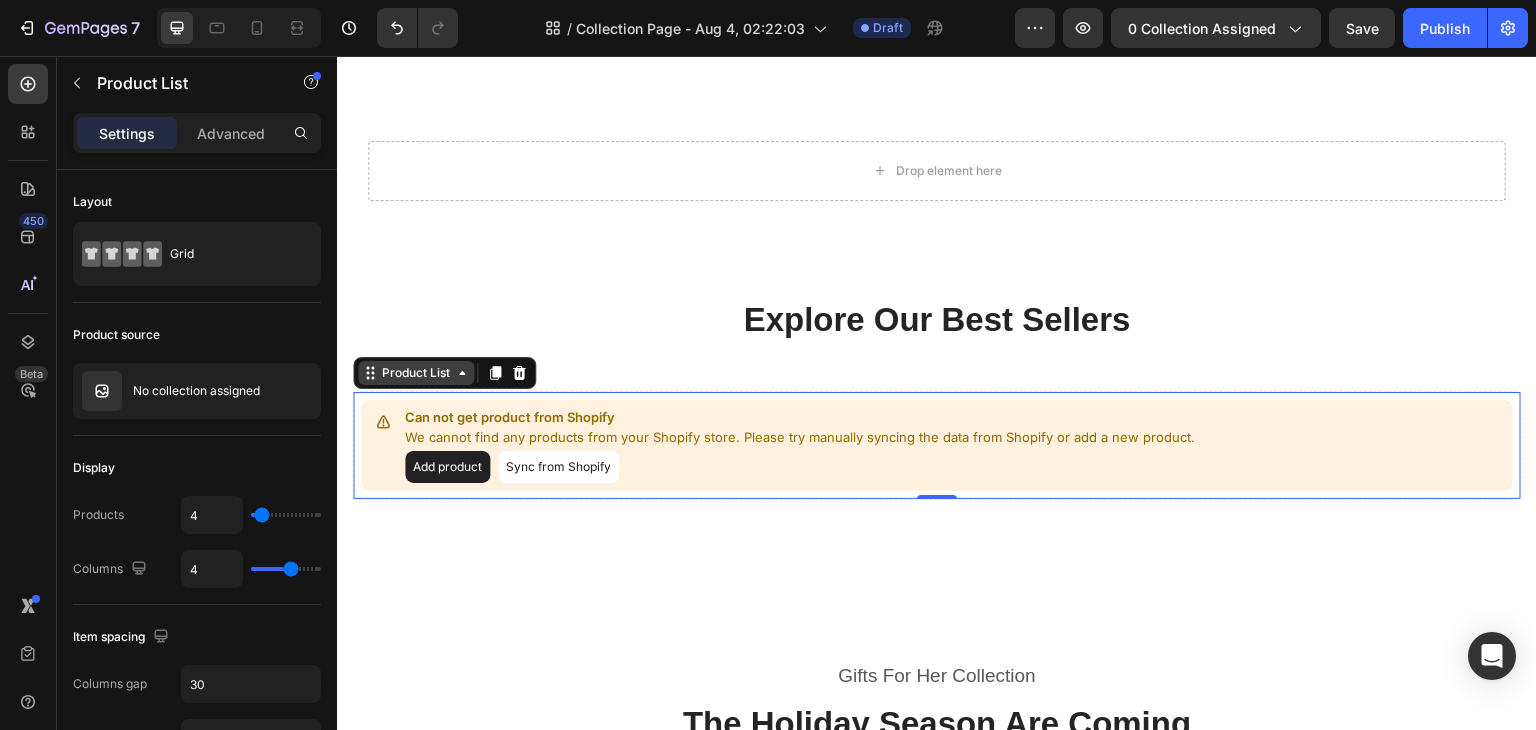 click on "Product List" at bounding box center (416, 373) 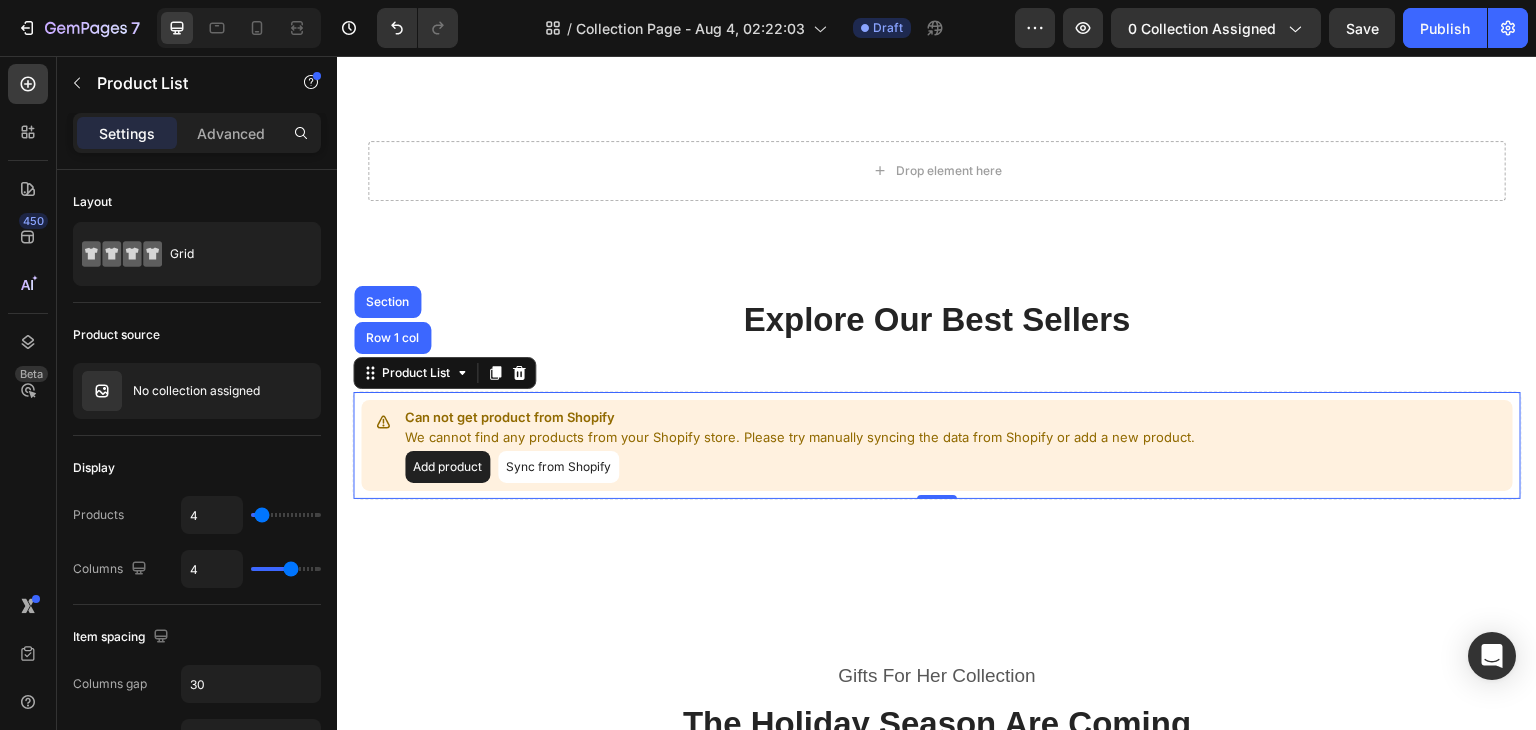 click on "Explore Our Best Sellers Heading Row Can not get product from Shopify We cannot find any products from your Shopify store. Please try manually syncing the data from Shopify or add a new product.   Add product Sync from Shopify Product List Row 1 col Section   0 Row Section 2/25" at bounding box center [937, 399] 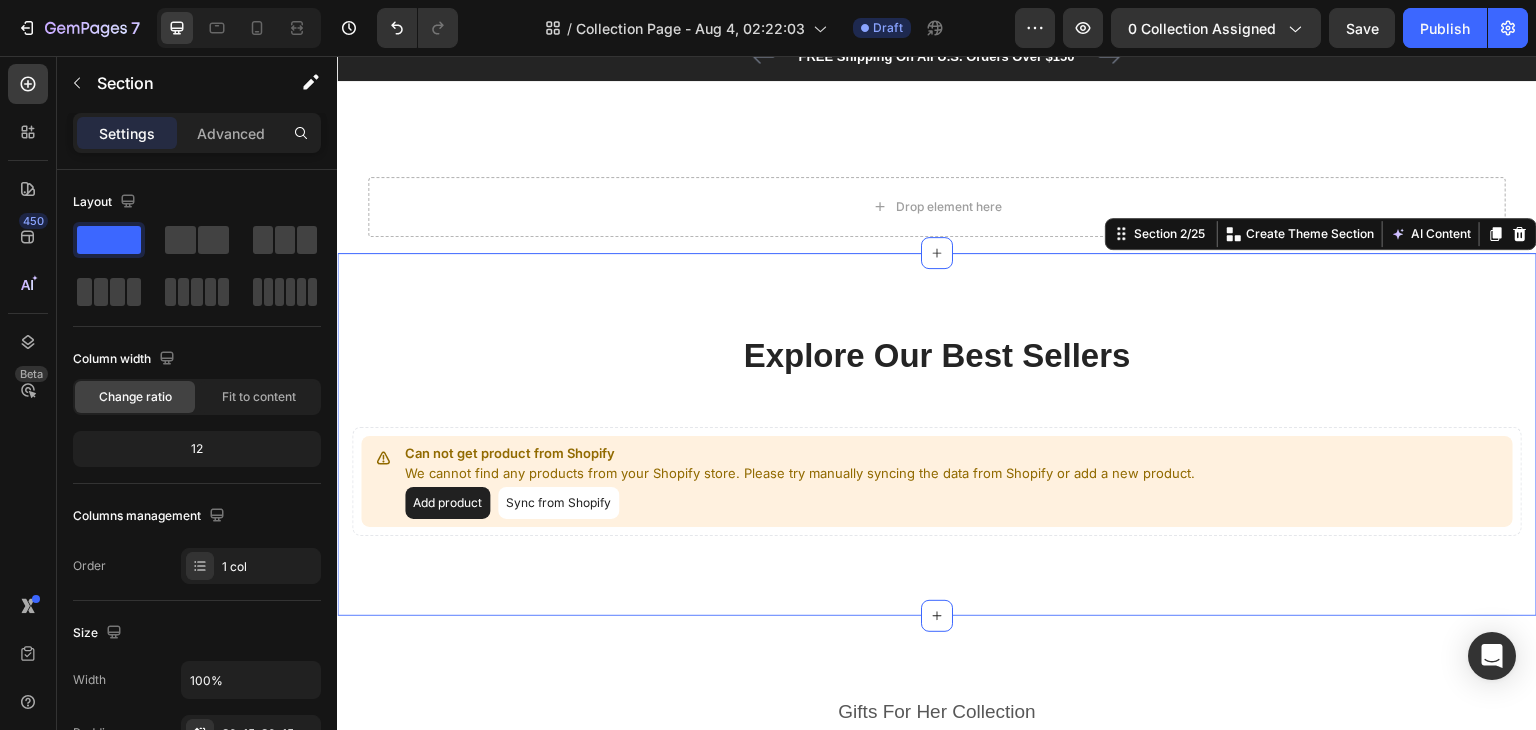 scroll, scrollTop: 0, scrollLeft: 0, axis: both 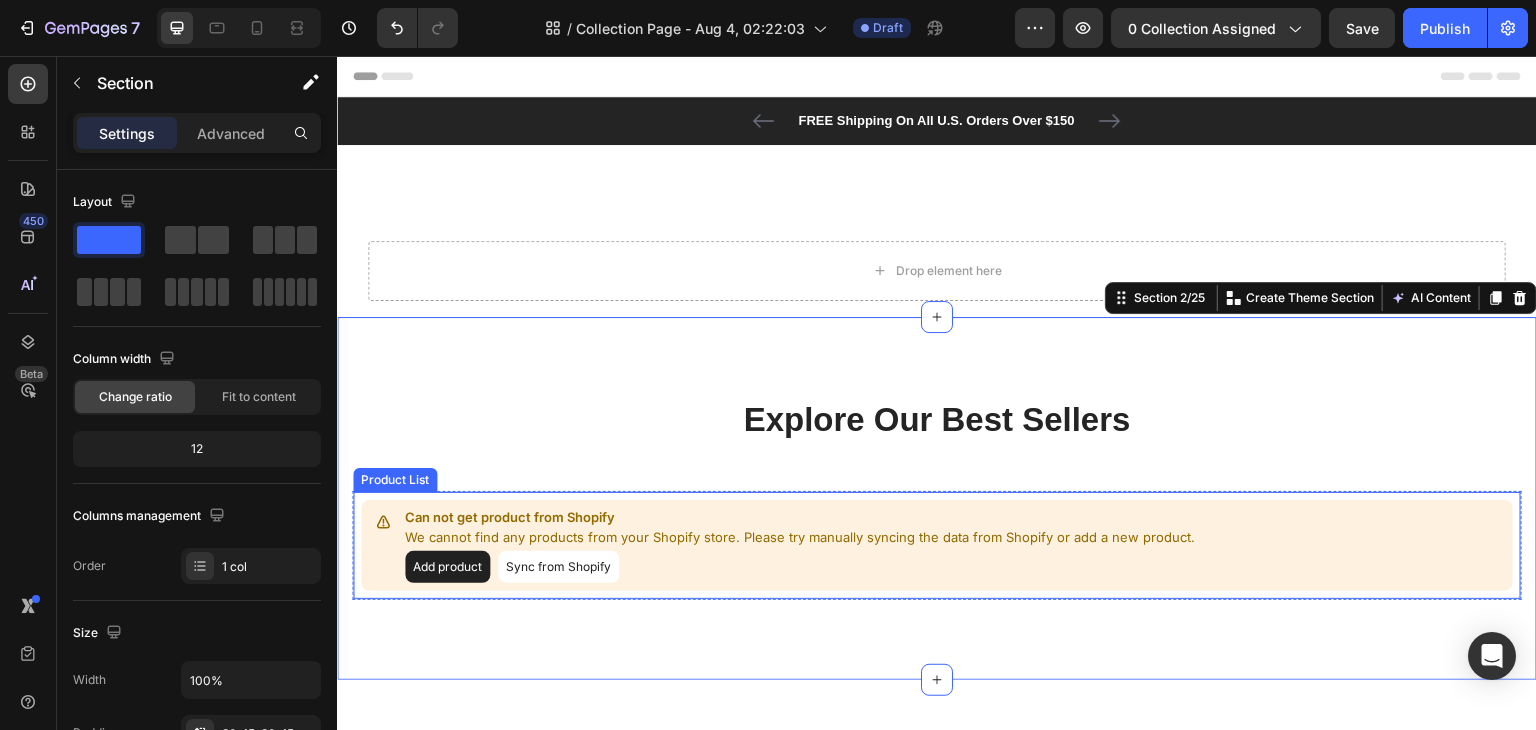 click on "Add product" at bounding box center [447, 567] 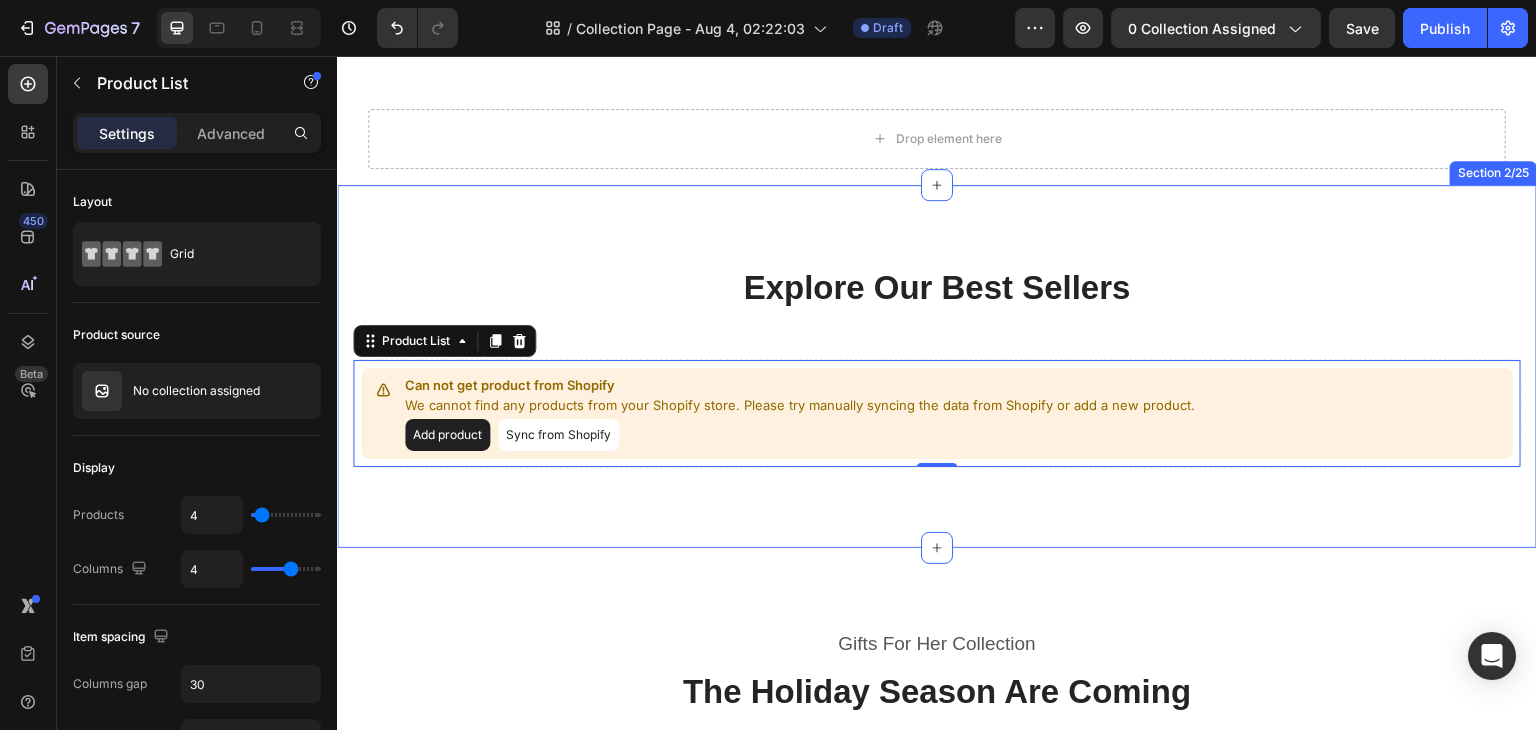 scroll, scrollTop: 300, scrollLeft: 0, axis: vertical 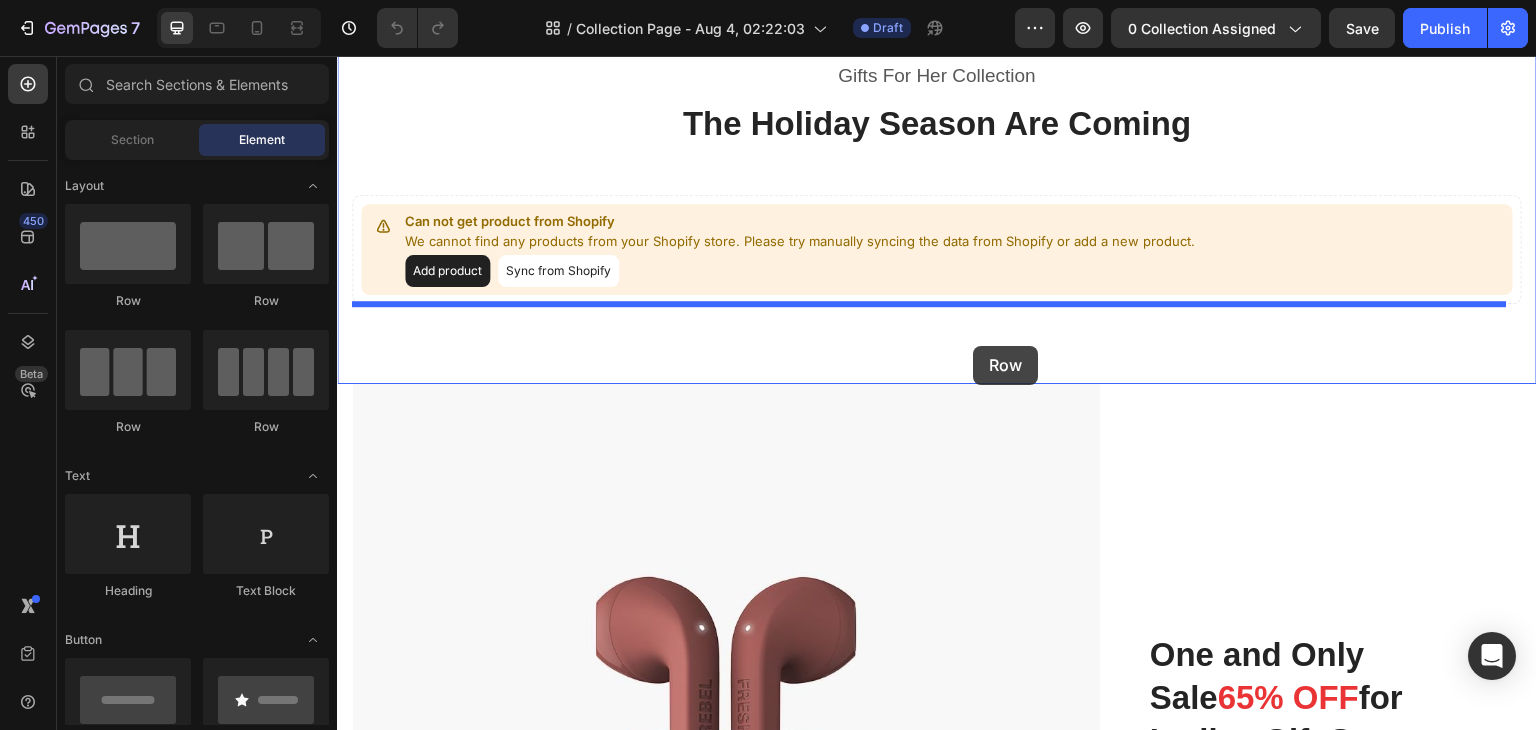 drag, startPoint x: 478, startPoint y: 309, endPoint x: 1038, endPoint y: 298, distance: 560.10803 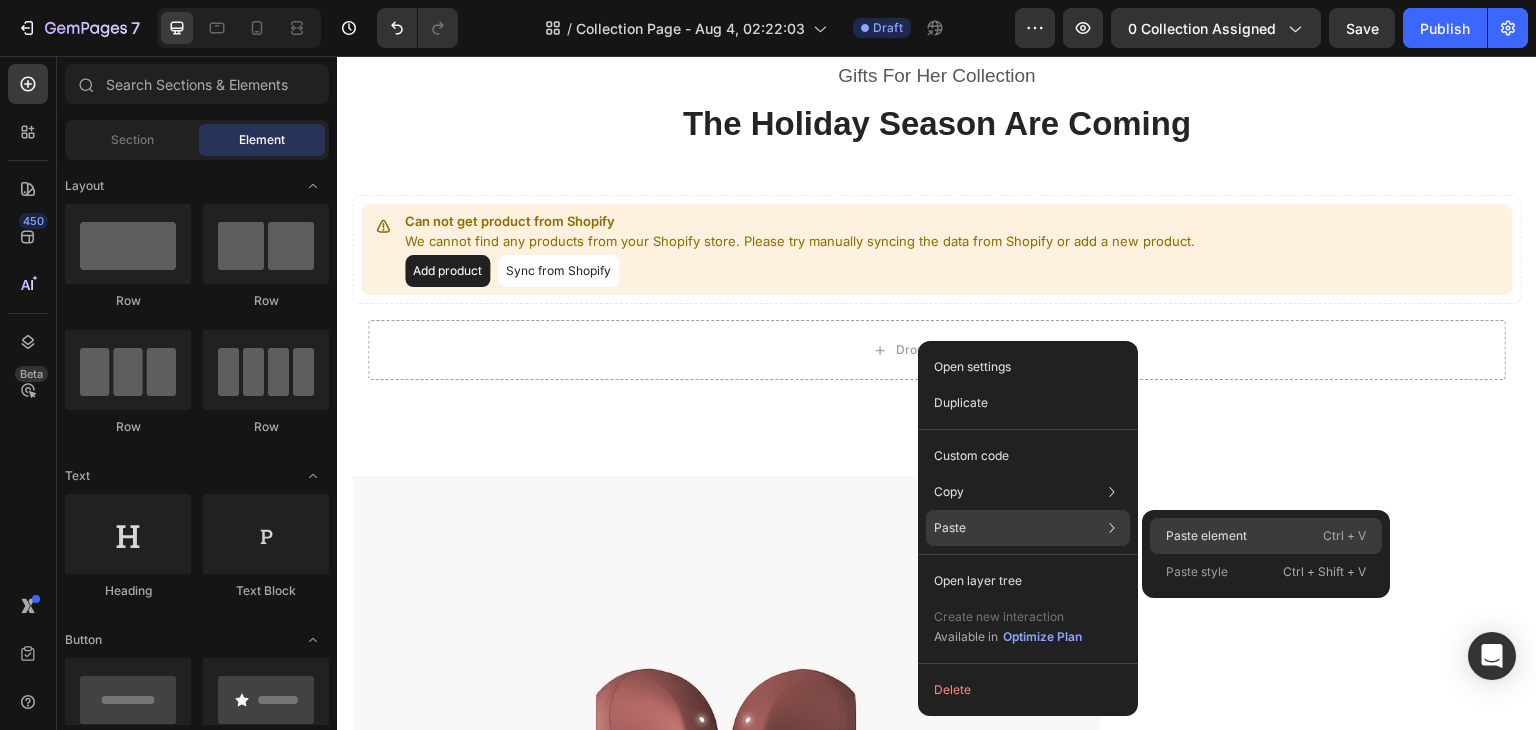 click on "Paste element" at bounding box center [1206, 536] 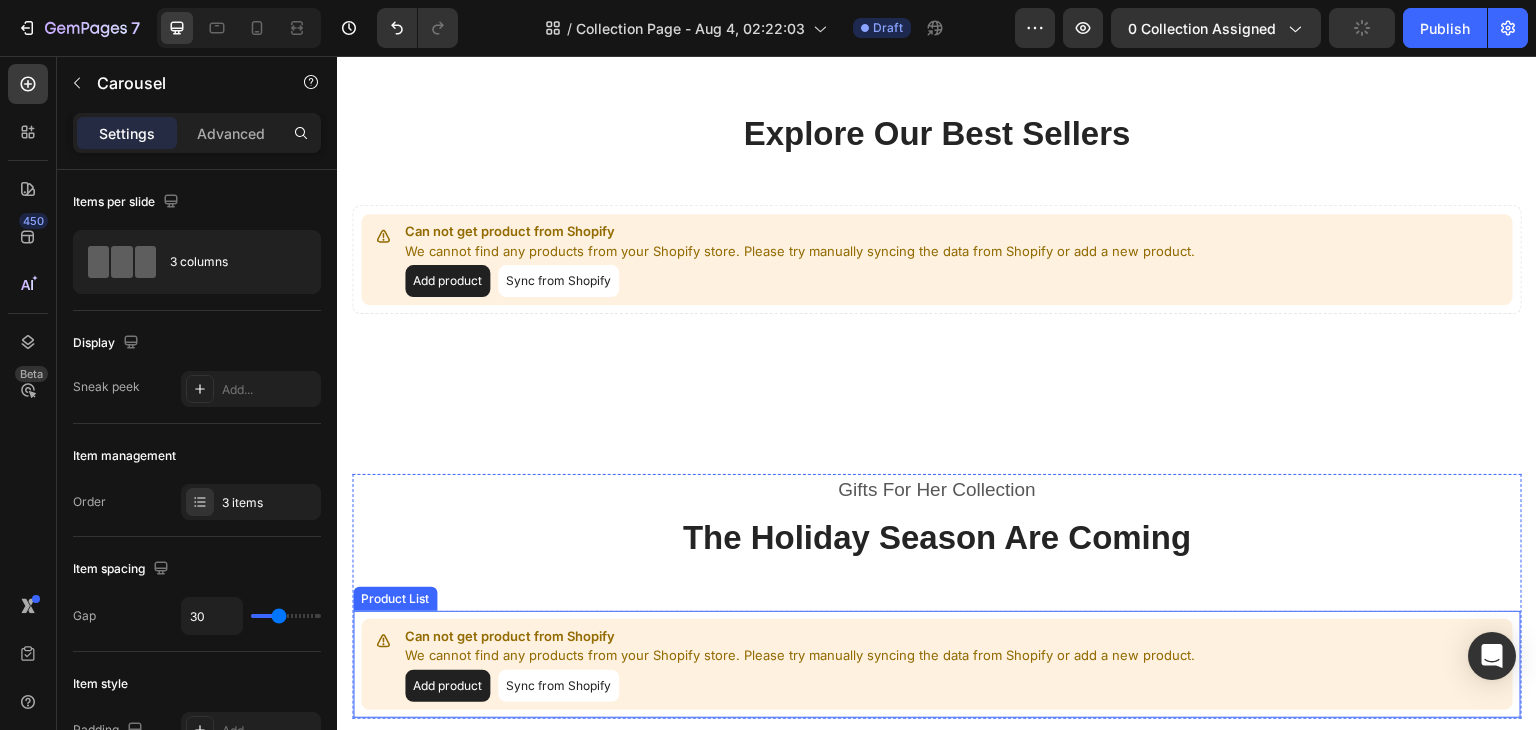 scroll, scrollTop: 0, scrollLeft: 0, axis: both 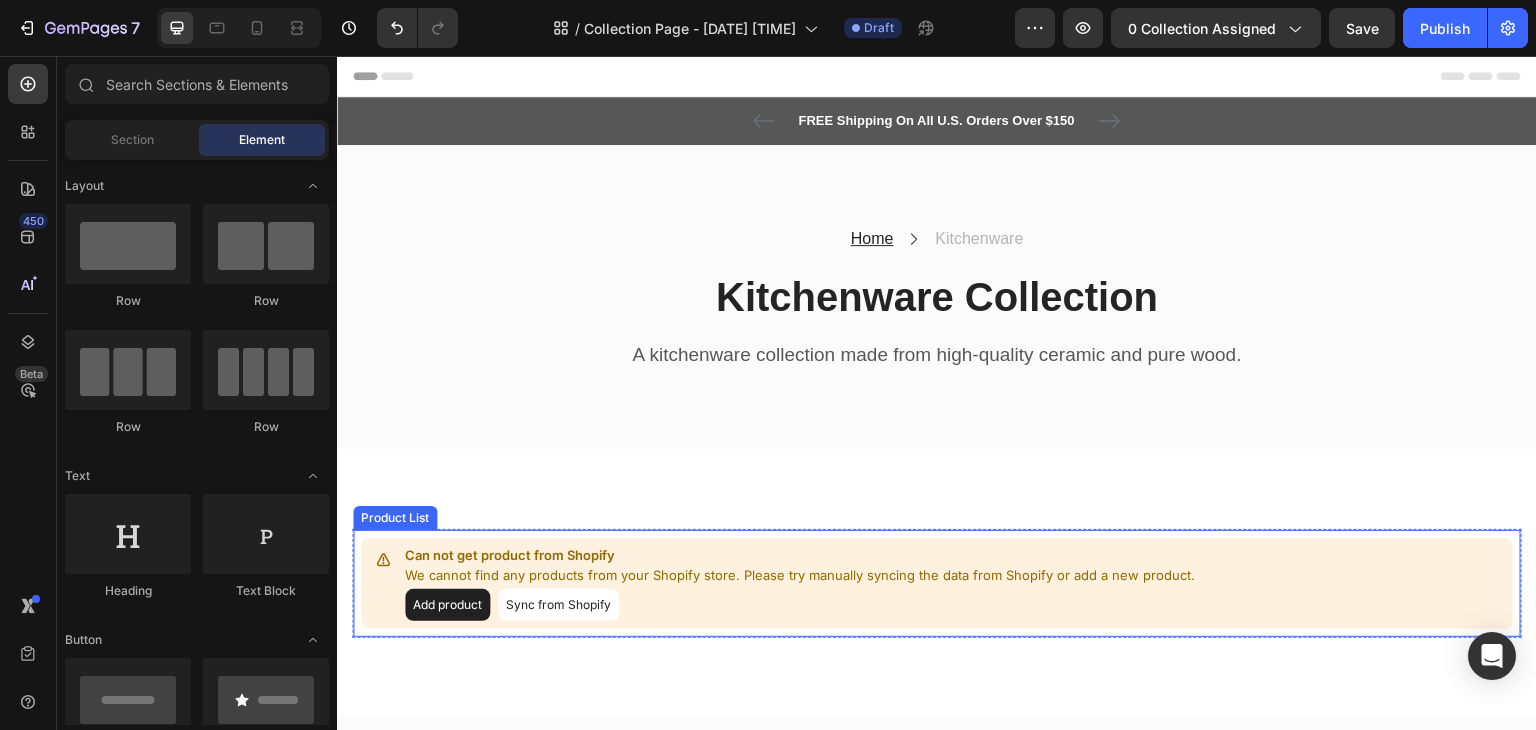 click on "Sync from Shopify" at bounding box center (558, 605) 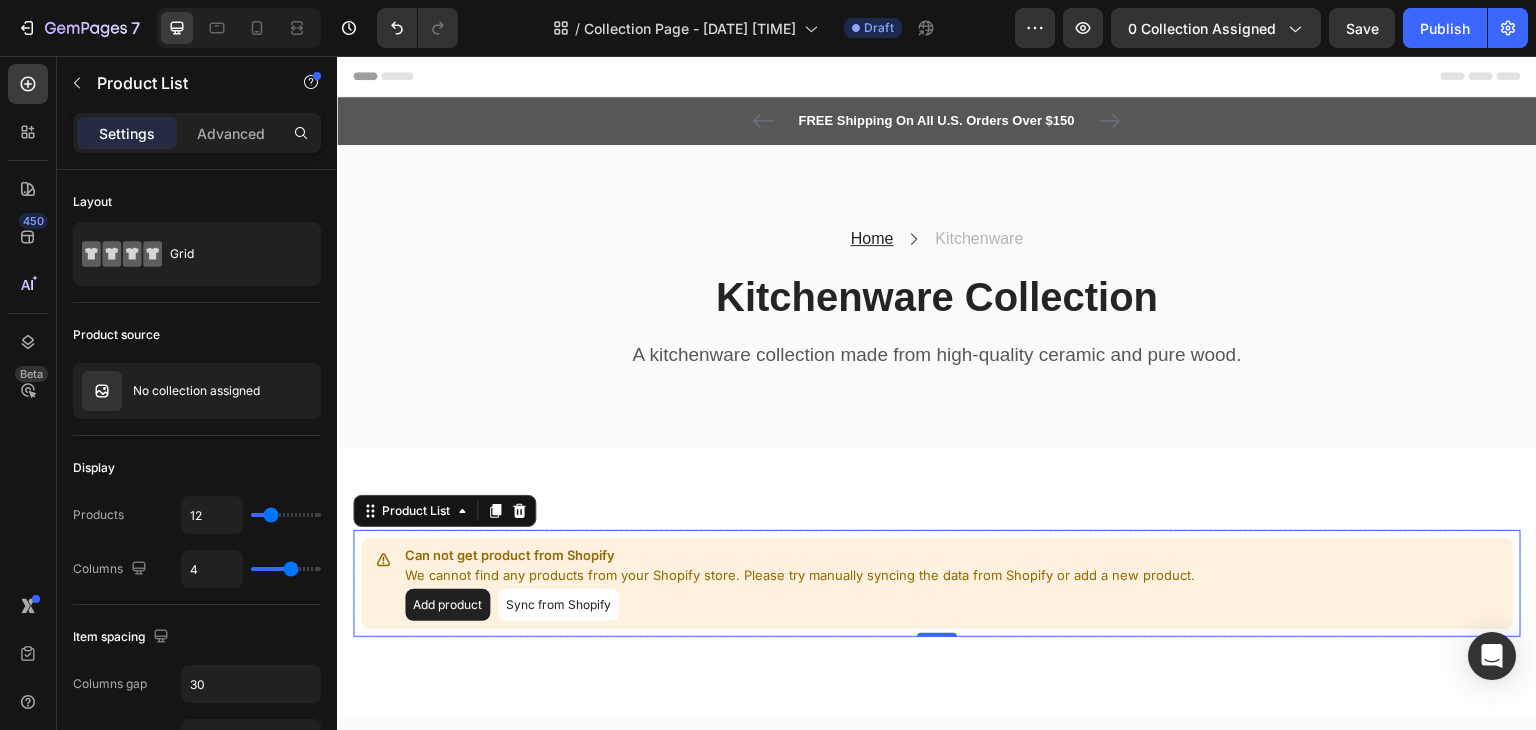 click on "Sync from Shopify" at bounding box center [558, 605] 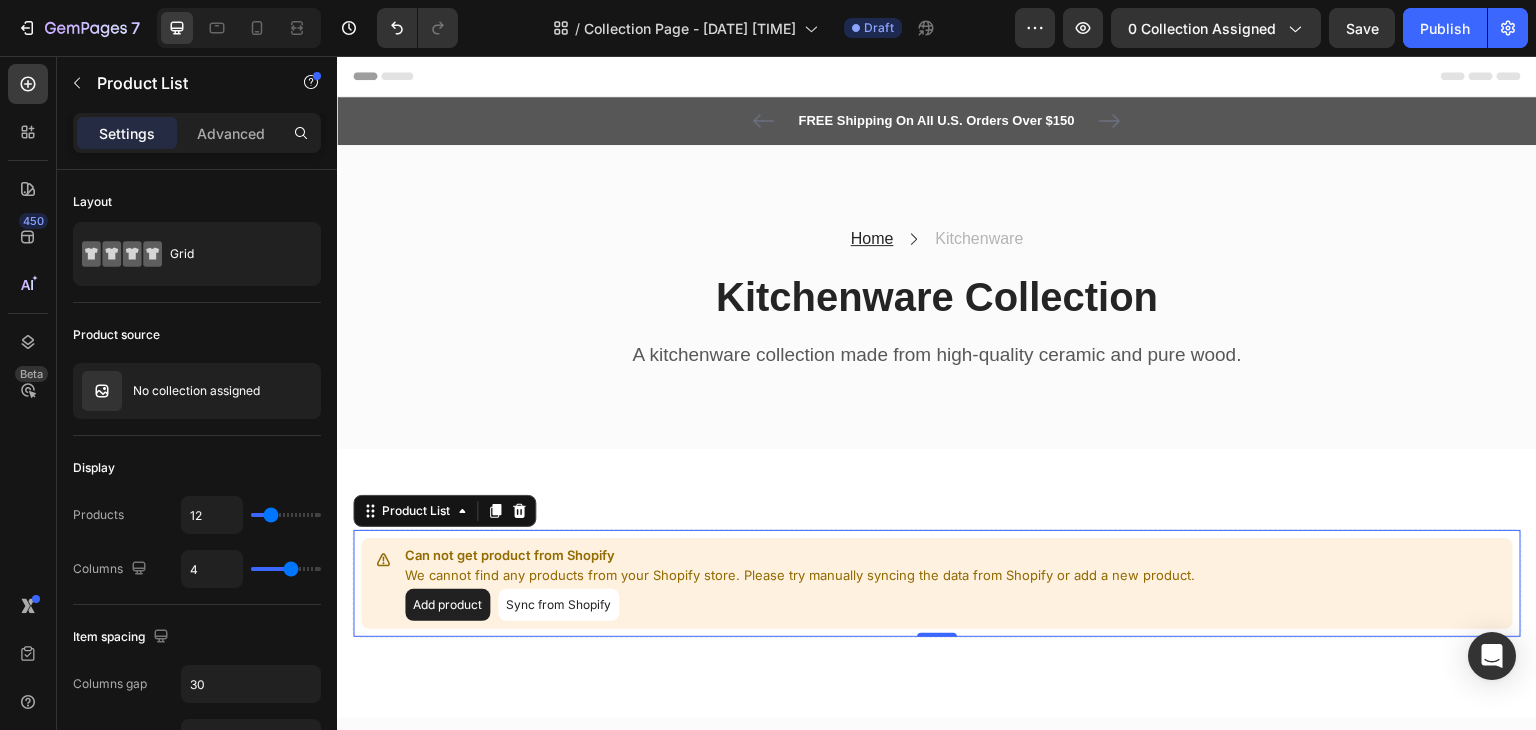 click on "Sync from Shopify" at bounding box center (558, 605) 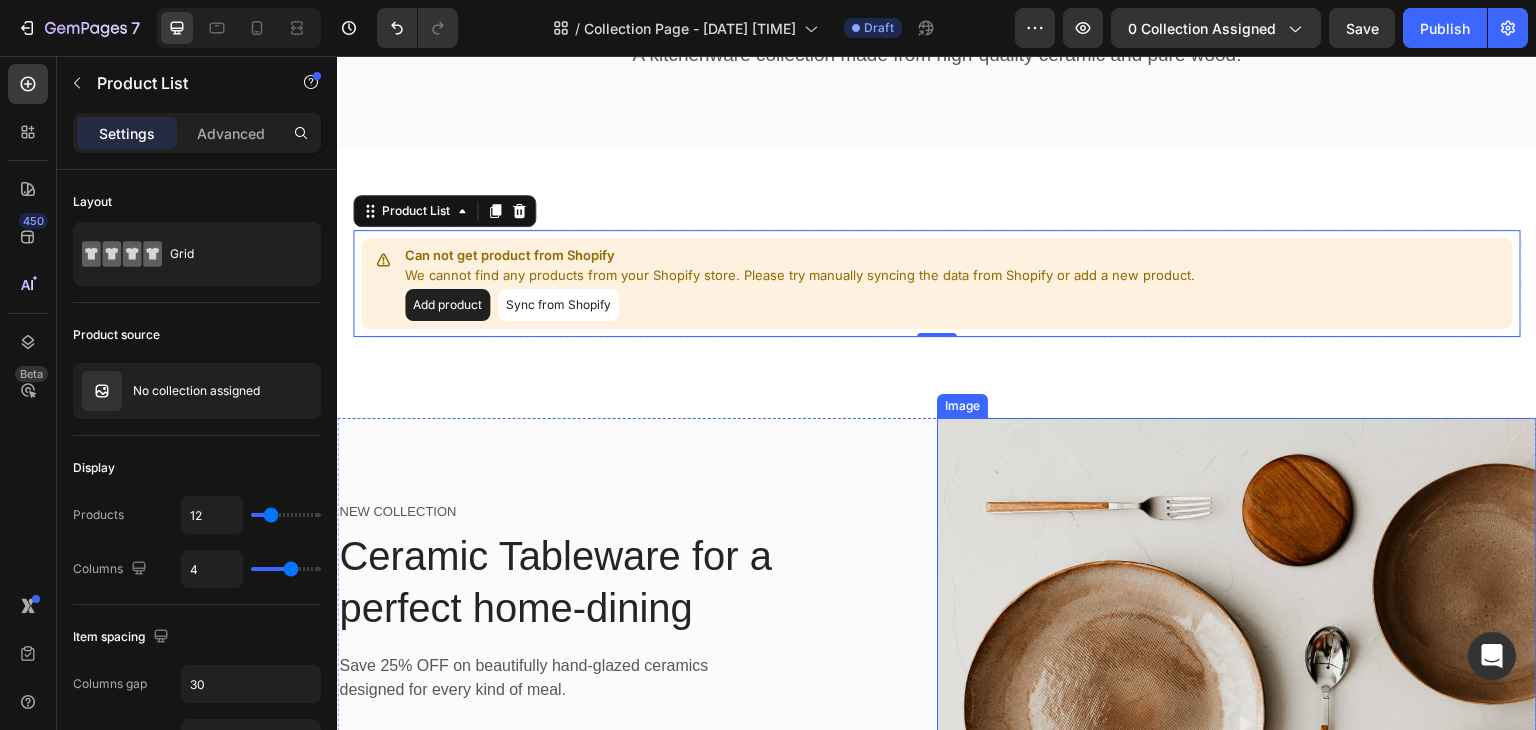 scroll, scrollTop: 500, scrollLeft: 0, axis: vertical 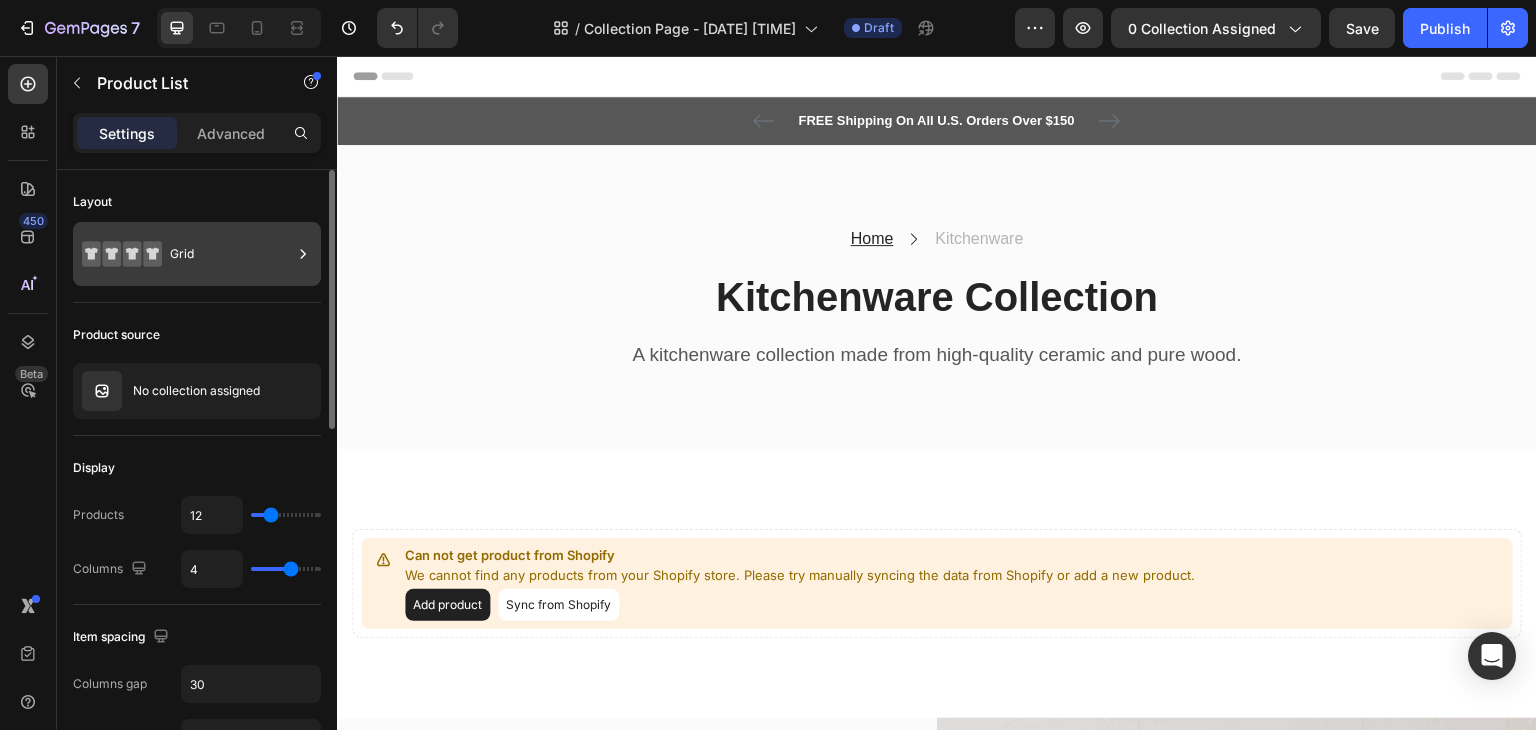 click 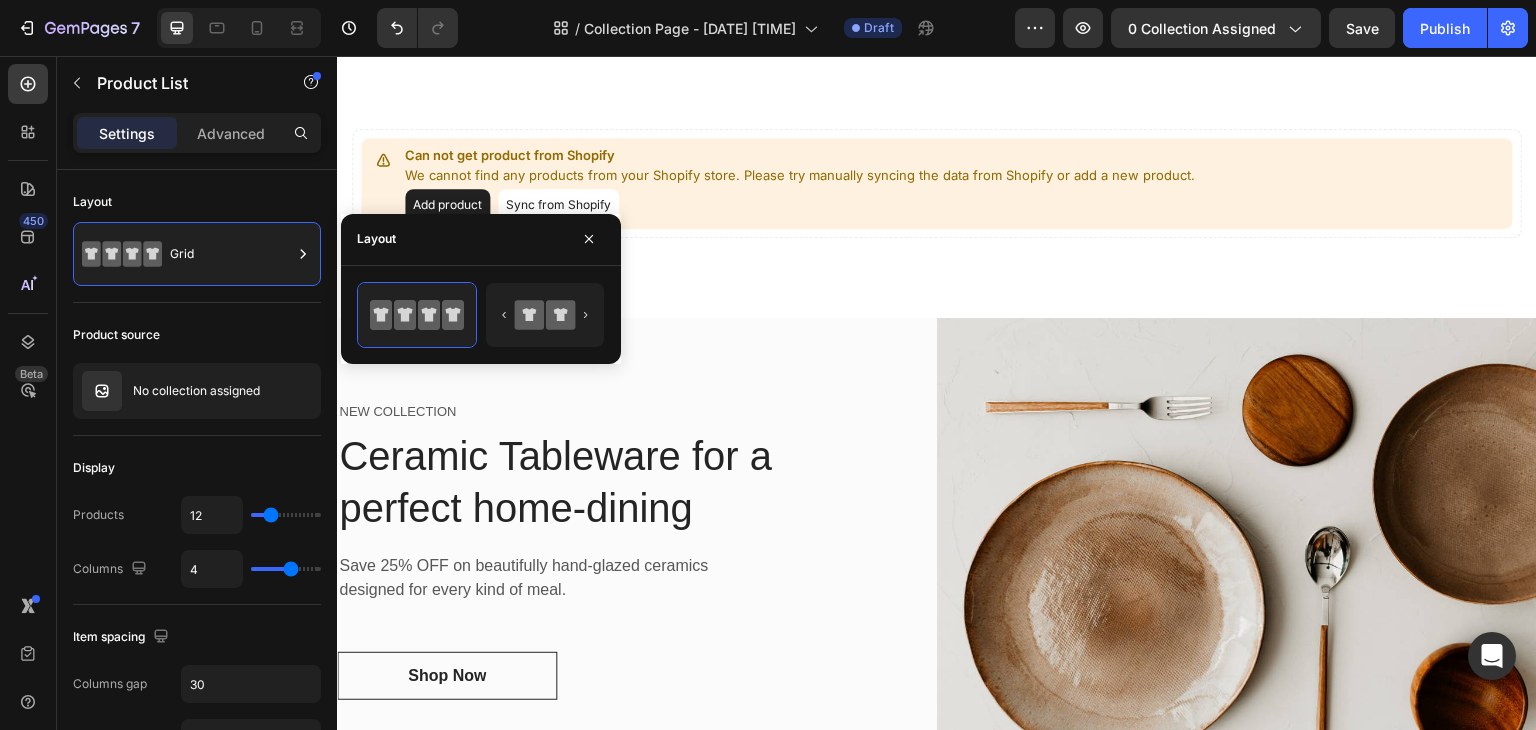 scroll, scrollTop: 300, scrollLeft: 0, axis: vertical 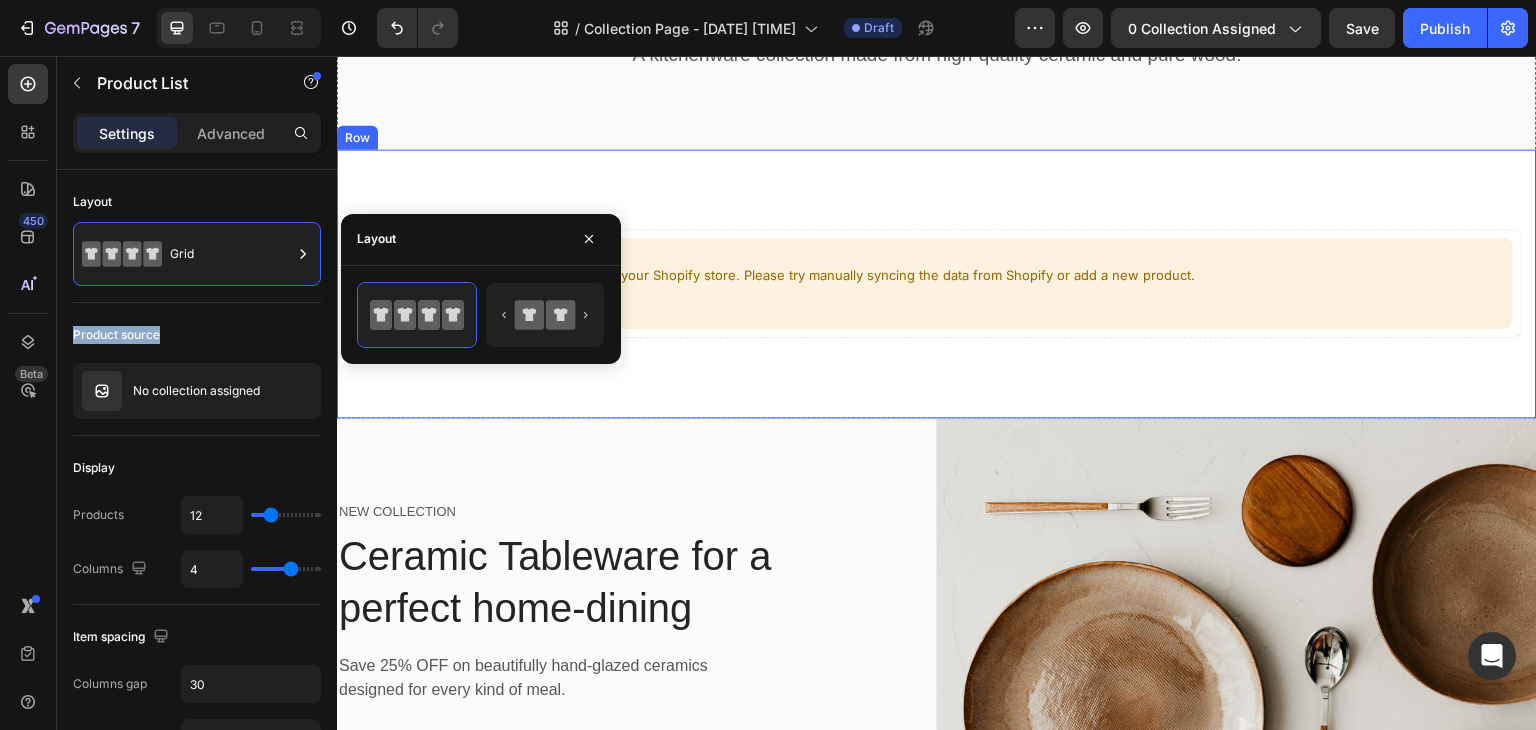 drag, startPoint x: 565, startPoint y: 310, endPoint x: 870, endPoint y: 394, distance: 316.3558 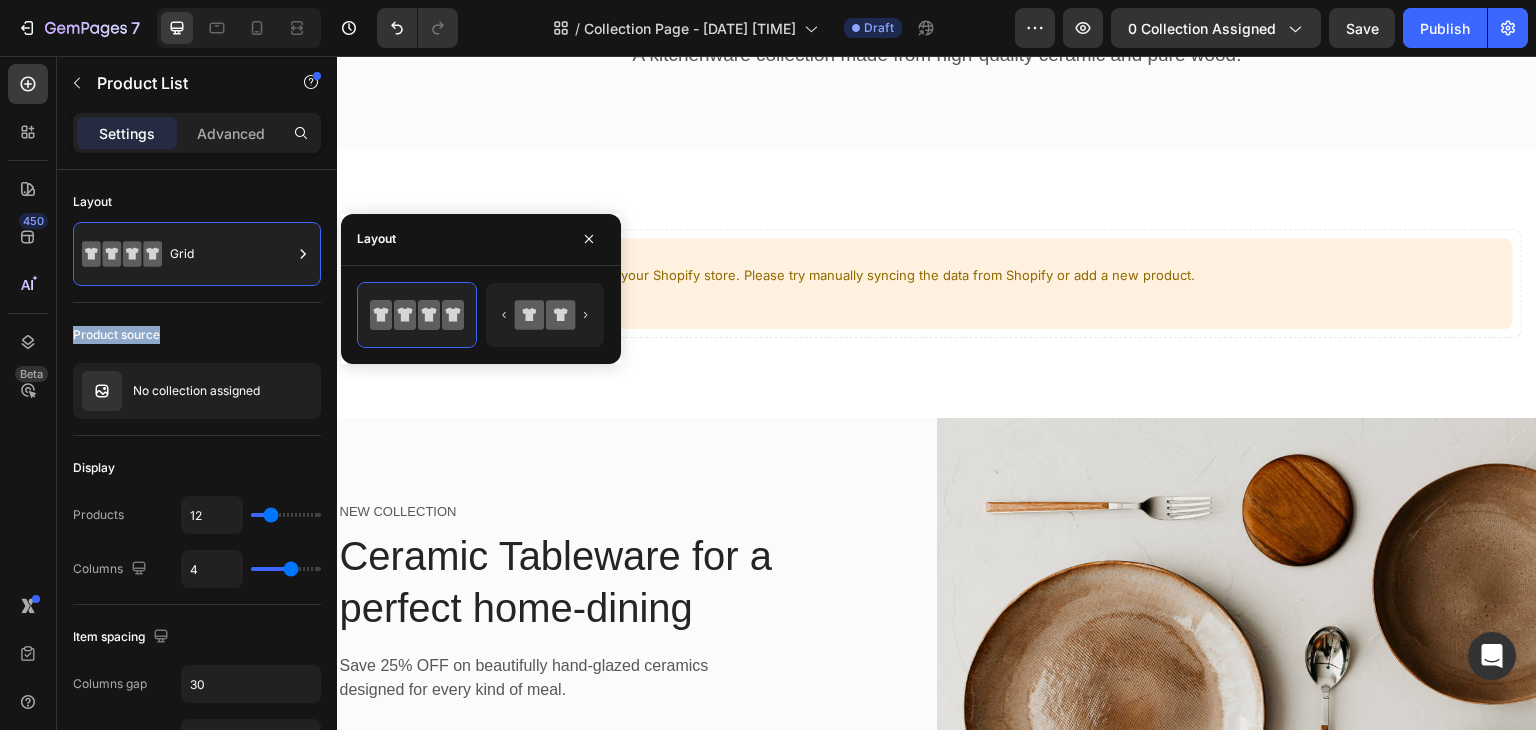 click on "Can not get product from Shopify We cannot find any products from your Shopify store. Please try manually syncing the data from Shopify or add a new product.   Add product Sync from Shopify" at bounding box center [937, 283] 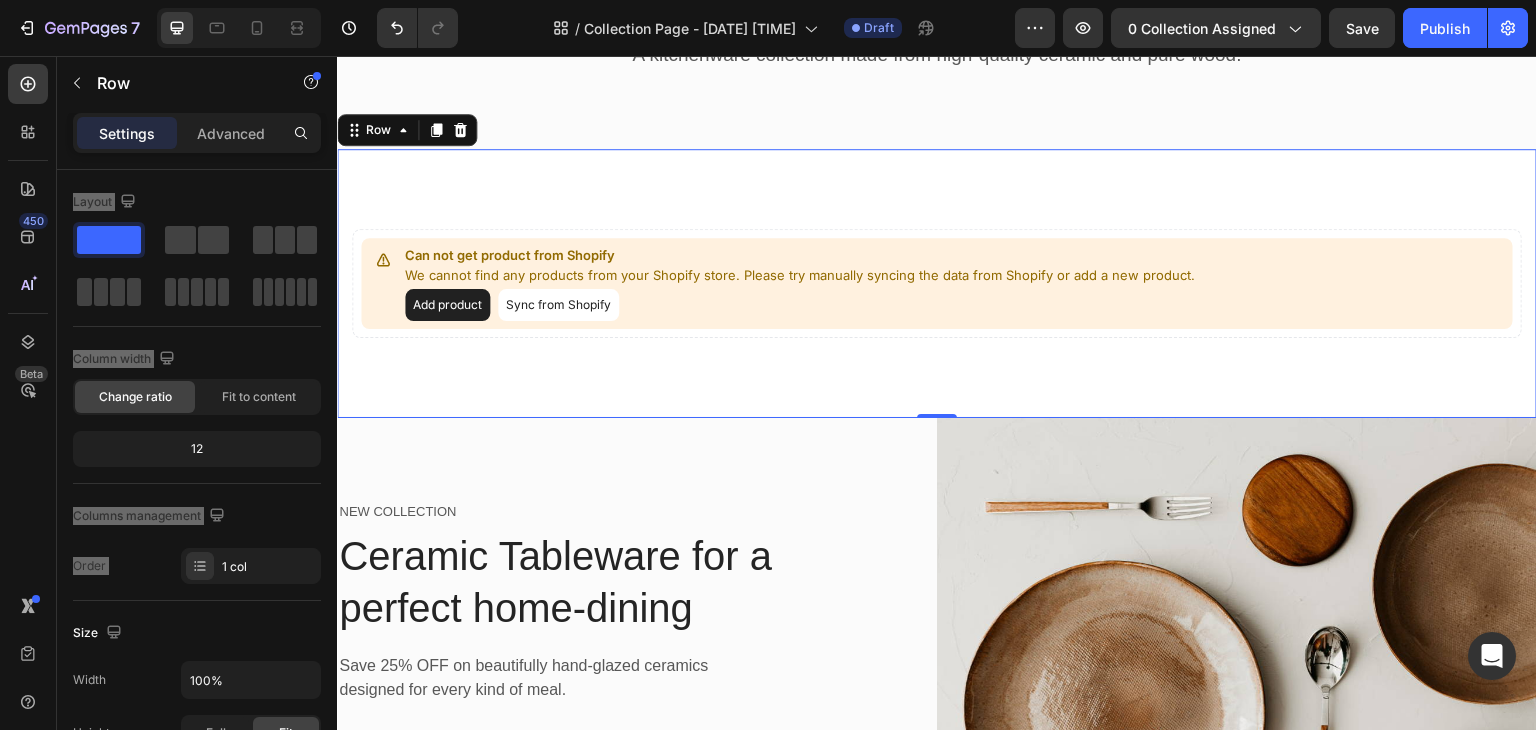 click on "Can not get product from Shopify We cannot find any products from your Shopify store. Please try manually syncing the data from Shopify or add a new product.   Add product Sync from Shopify Product List Row Row   0" at bounding box center [937, 283] 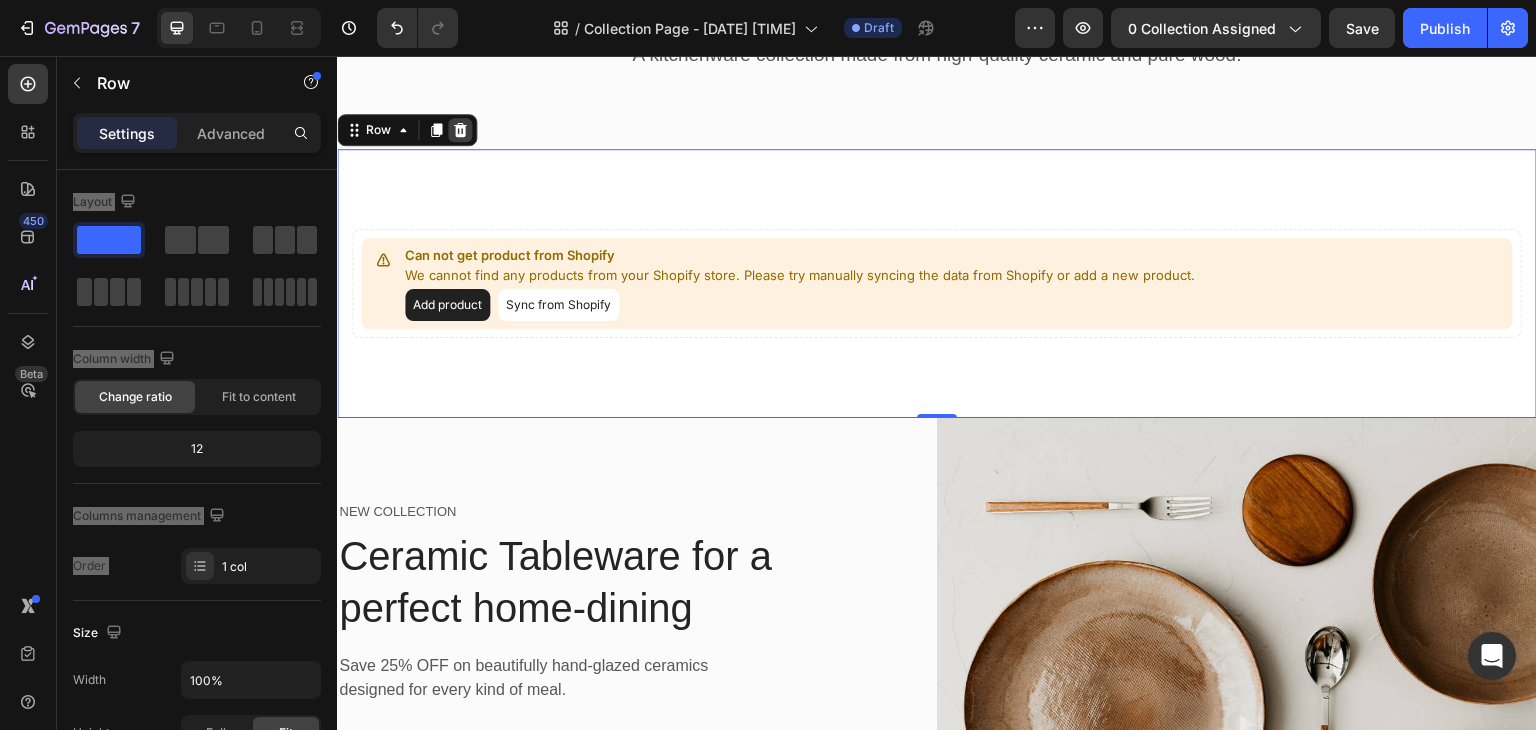 click at bounding box center (460, 130) 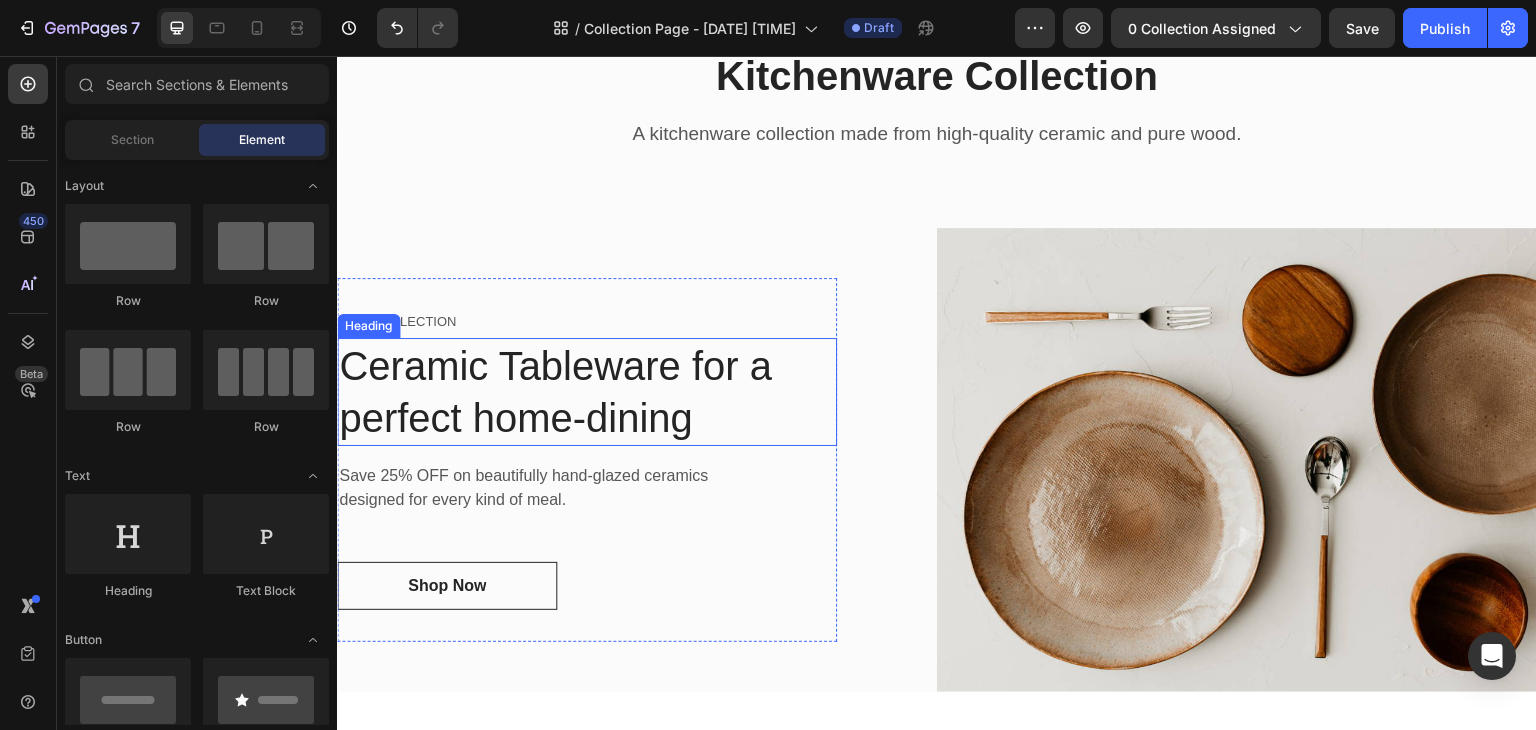 scroll, scrollTop: 100, scrollLeft: 0, axis: vertical 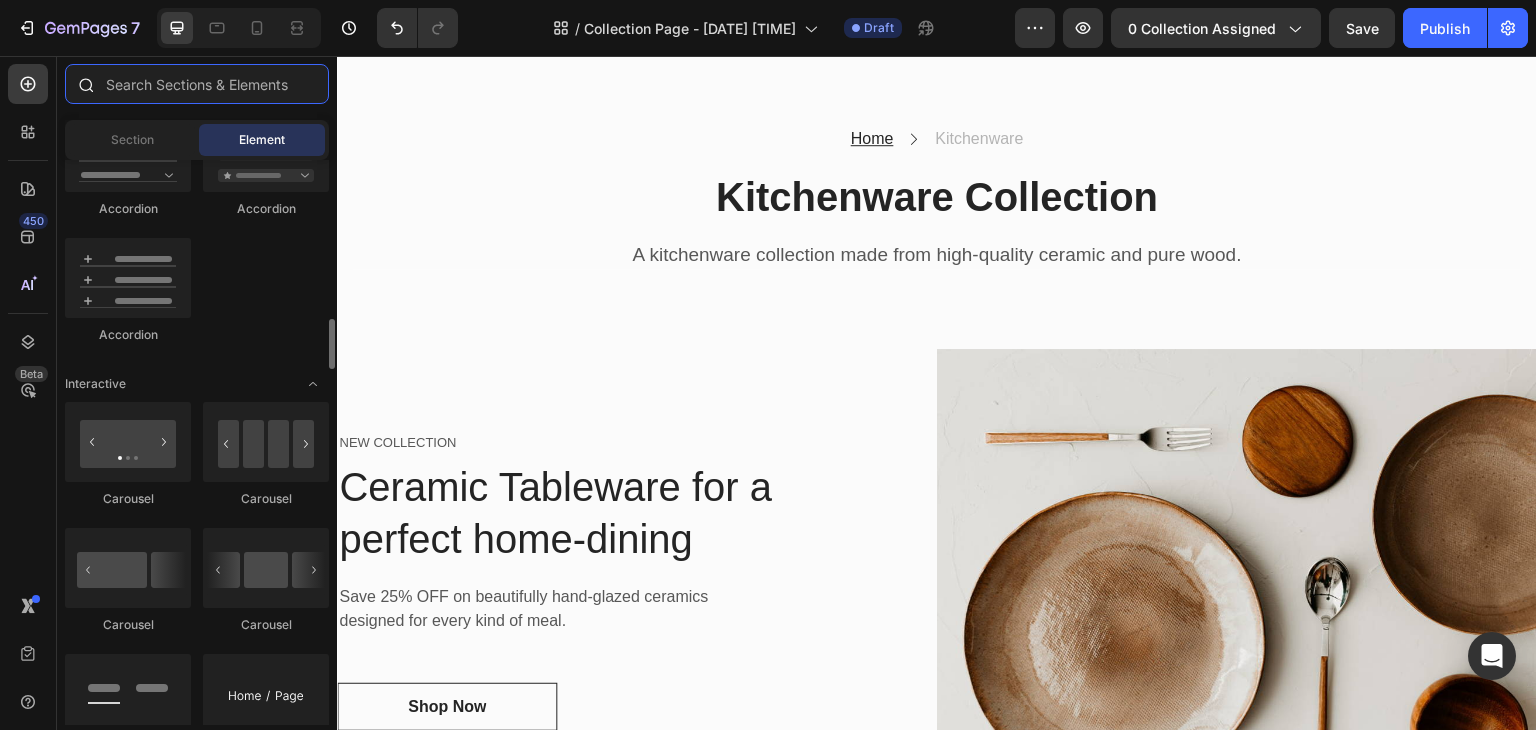 click at bounding box center [197, 84] 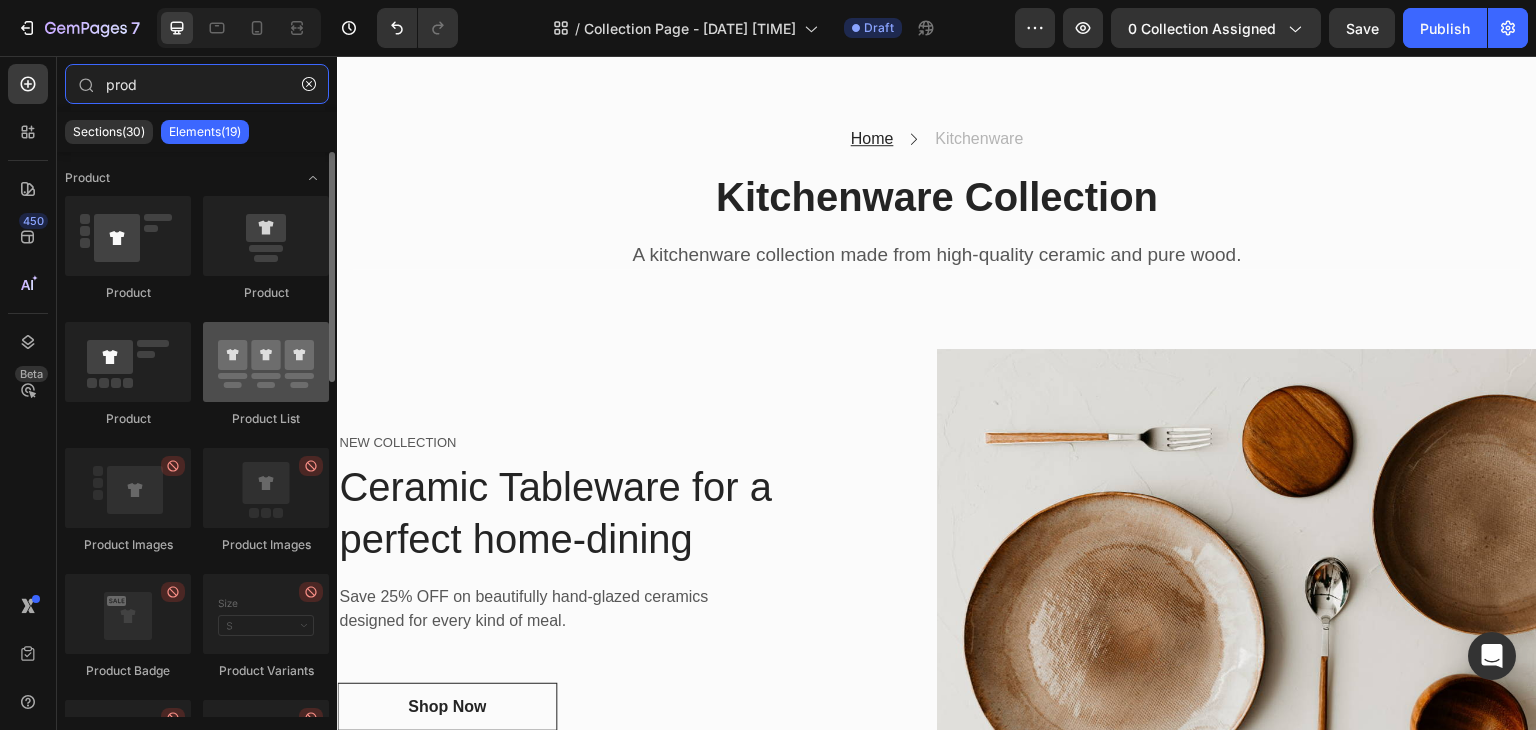 type on "prod" 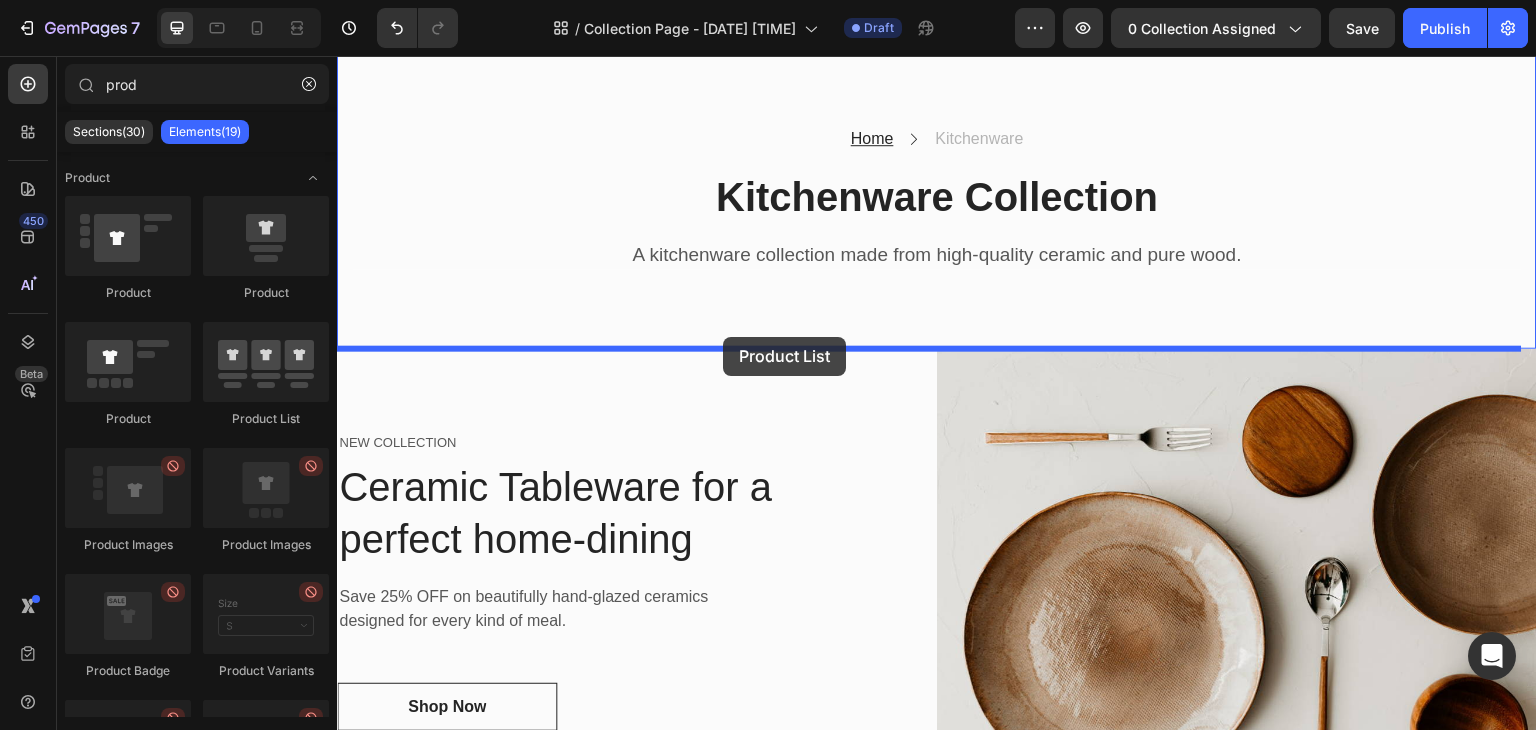 drag, startPoint x: 583, startPoint y: 417, endPoint x: 723, endPoint y: 337, distance: 161.24515 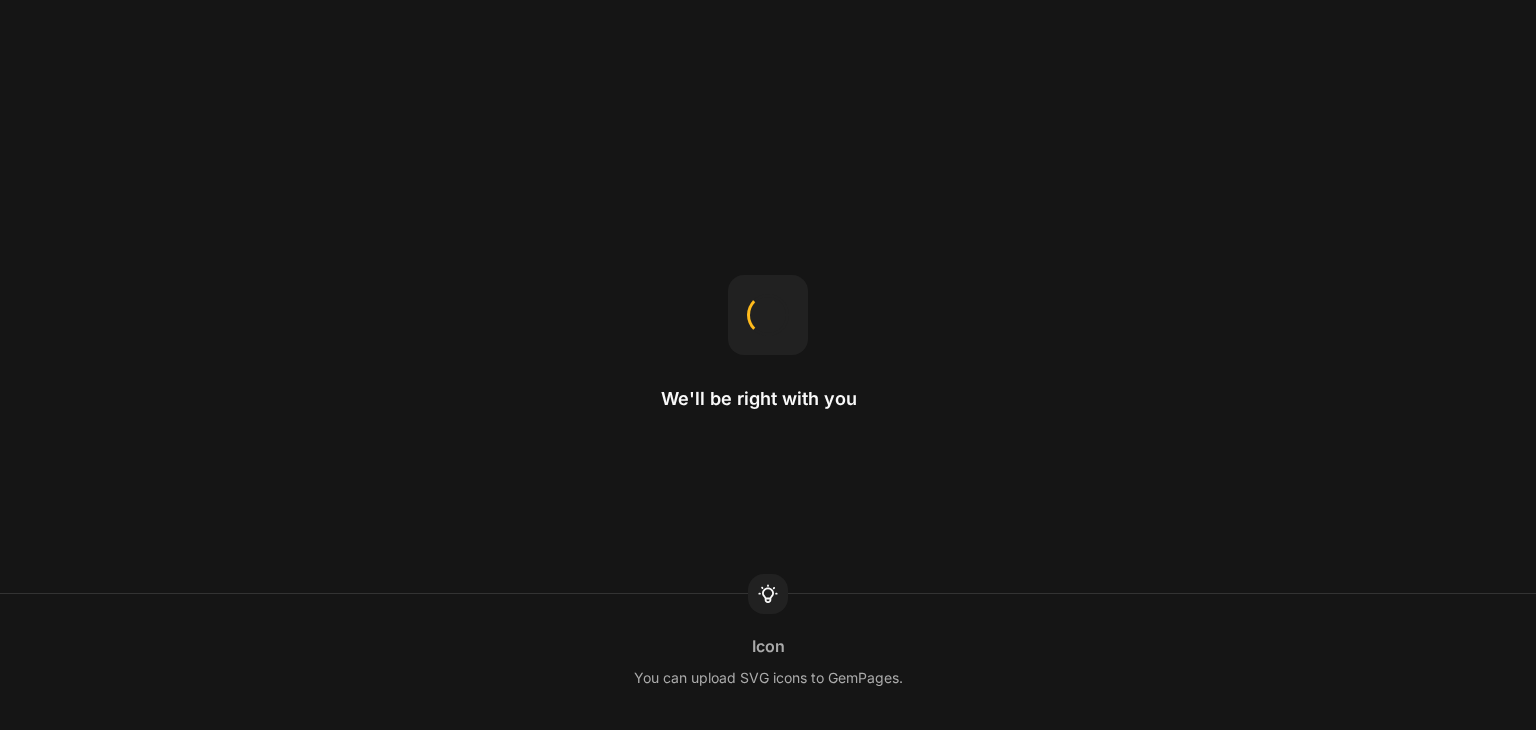 scroll, scrollTop: 0, scrollLeft: 0, axis: both 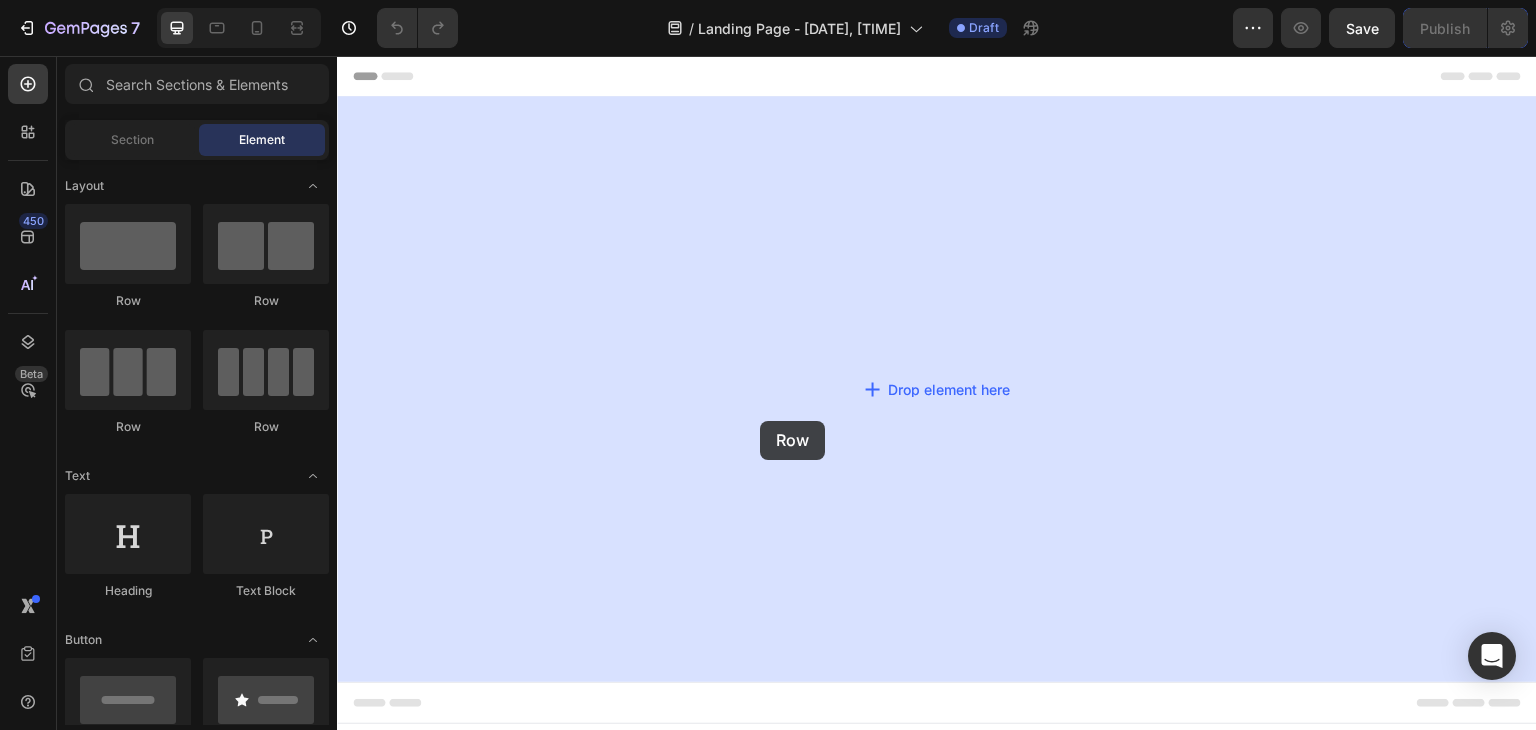 drag, startPoint x: 473, startPoint y: 322, endPoint x: 760, endPoint y: 421, distance: 303.59512 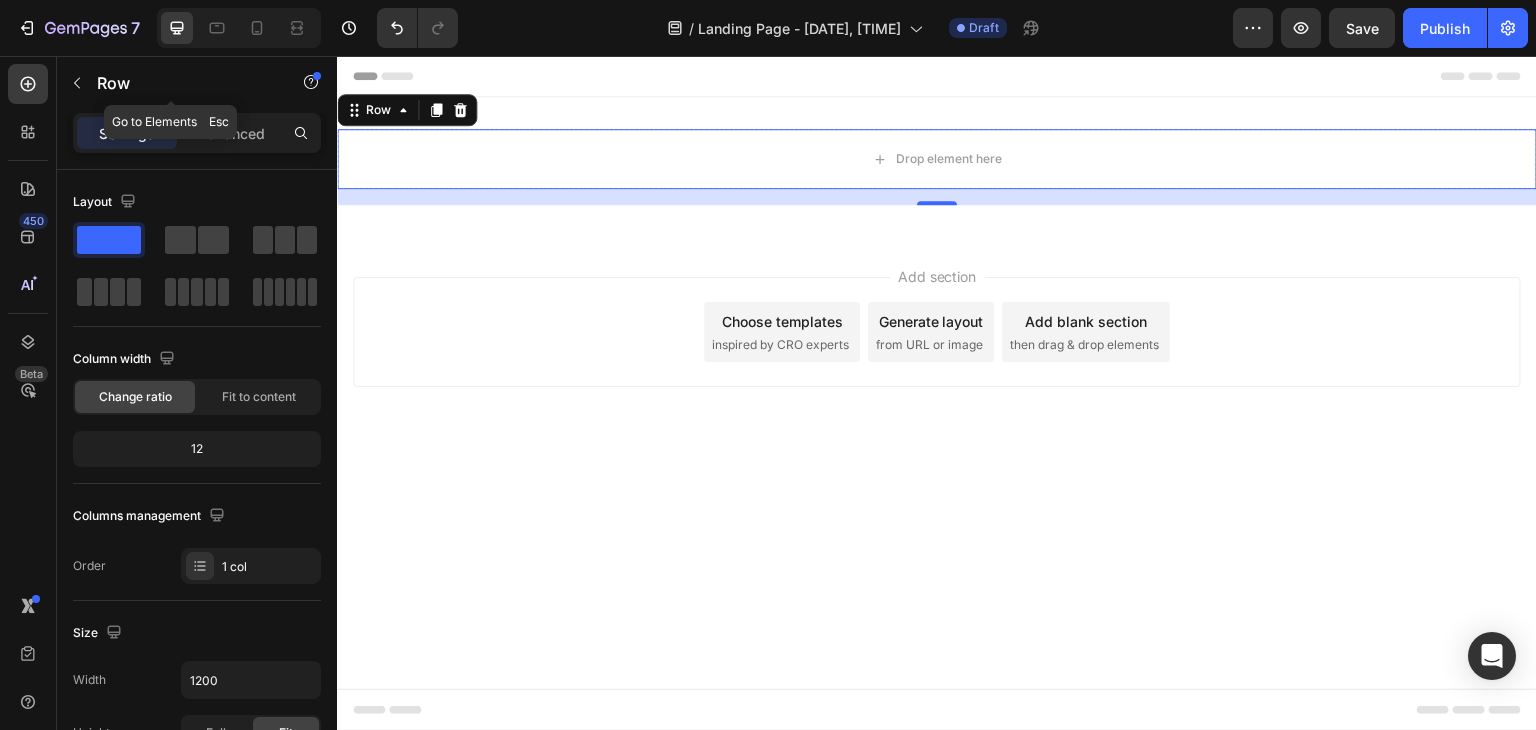 click at bounding box center [77, 83] 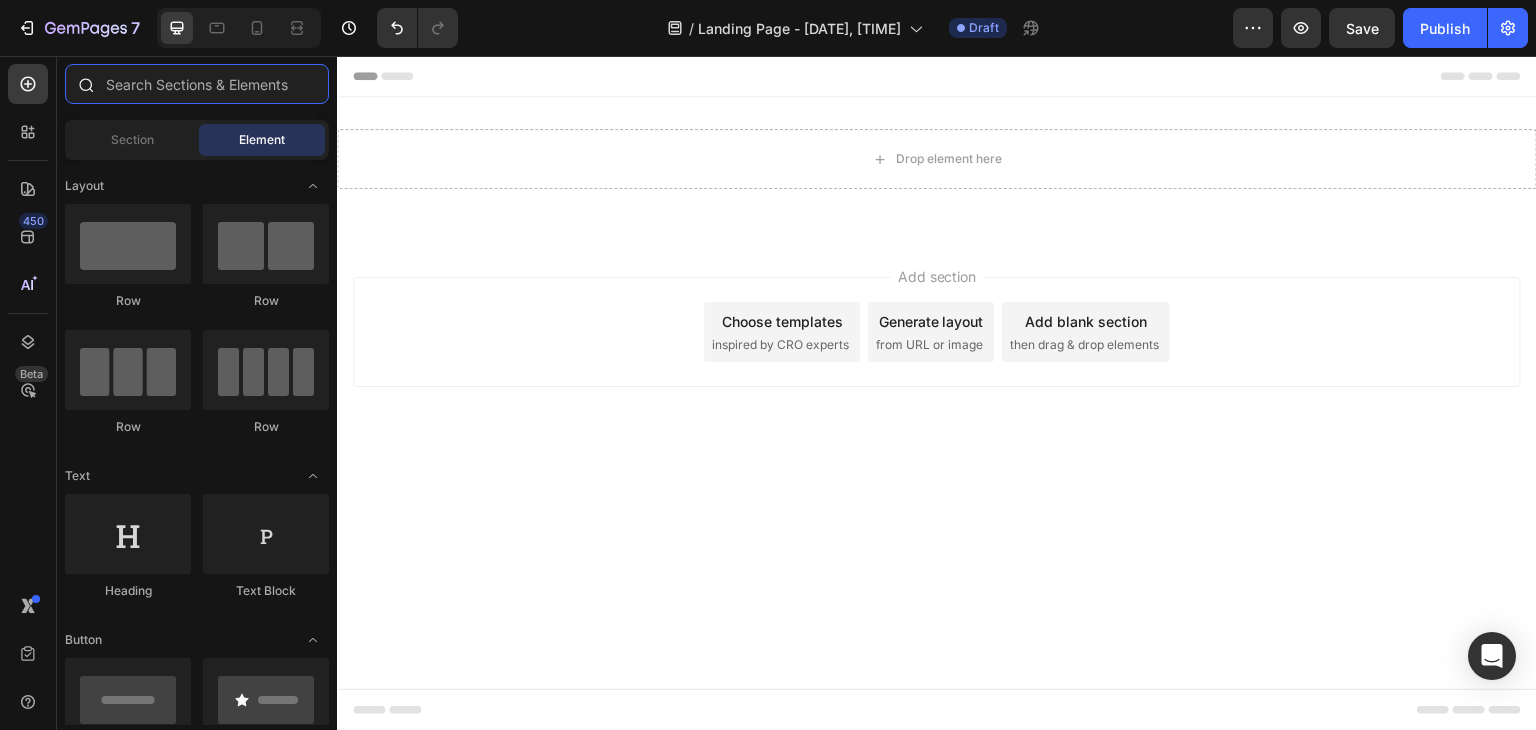 click at bounding box center (197, 84) 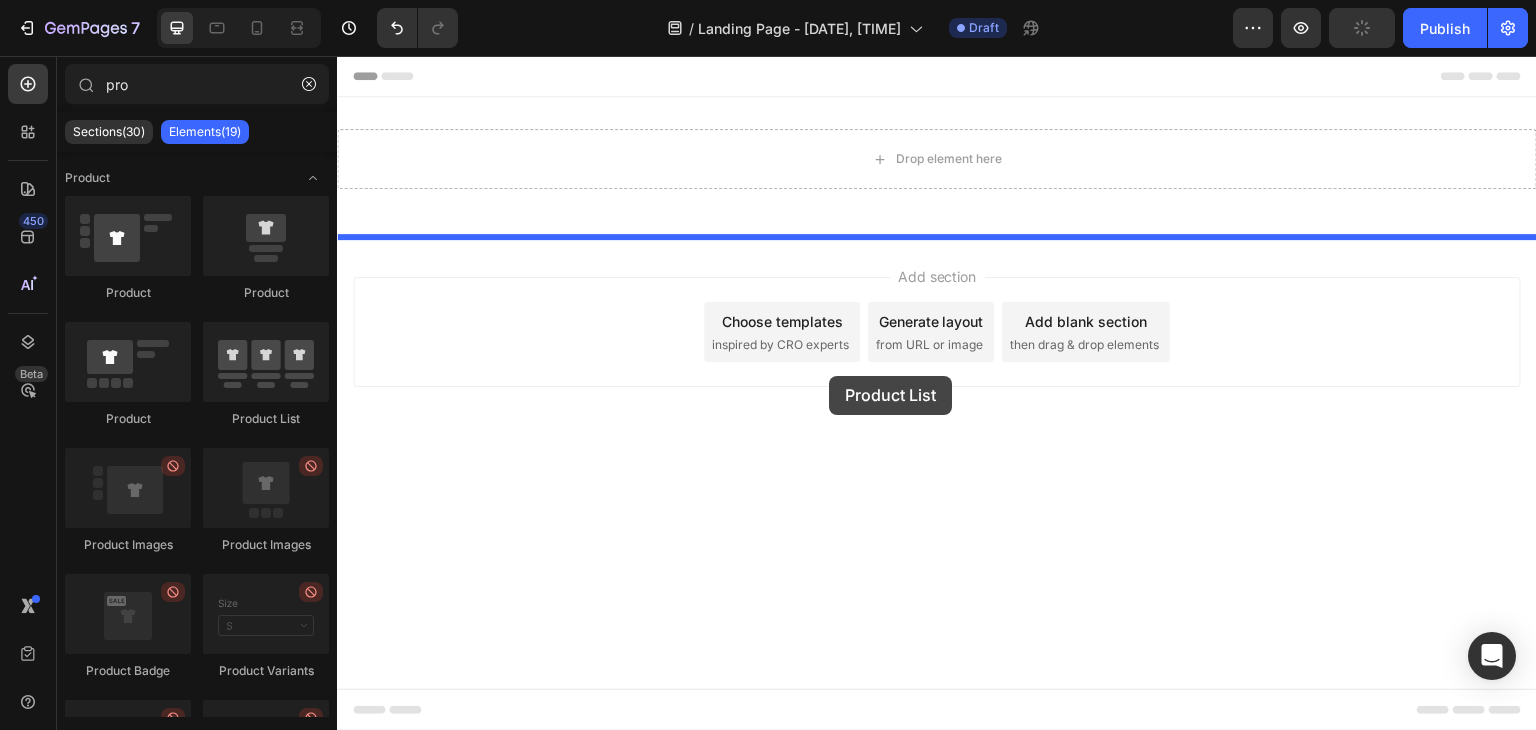 drag, startPoint x: 660, startPoint y: 443, endPoint x: 829, endPoint y: 376, distance: 181.79659 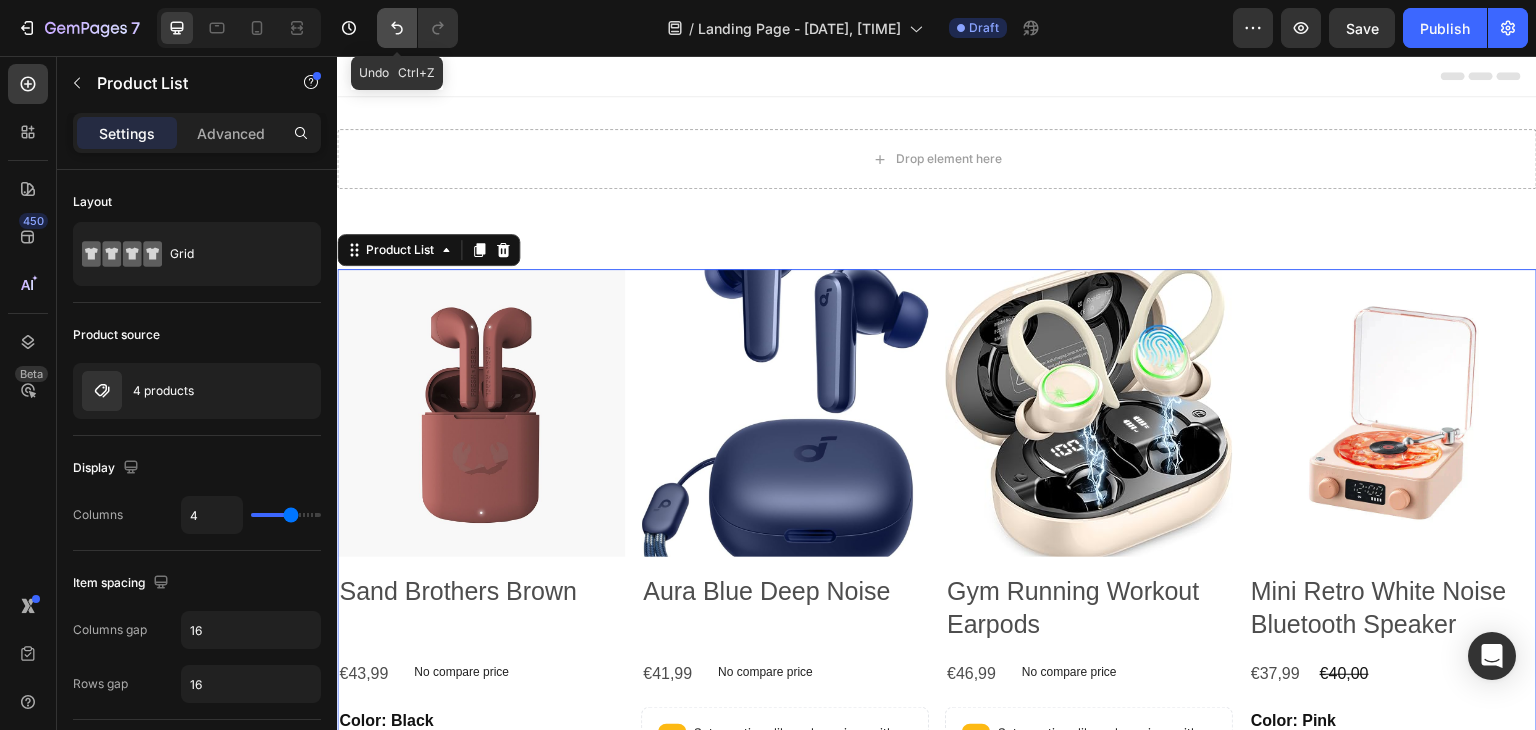 click 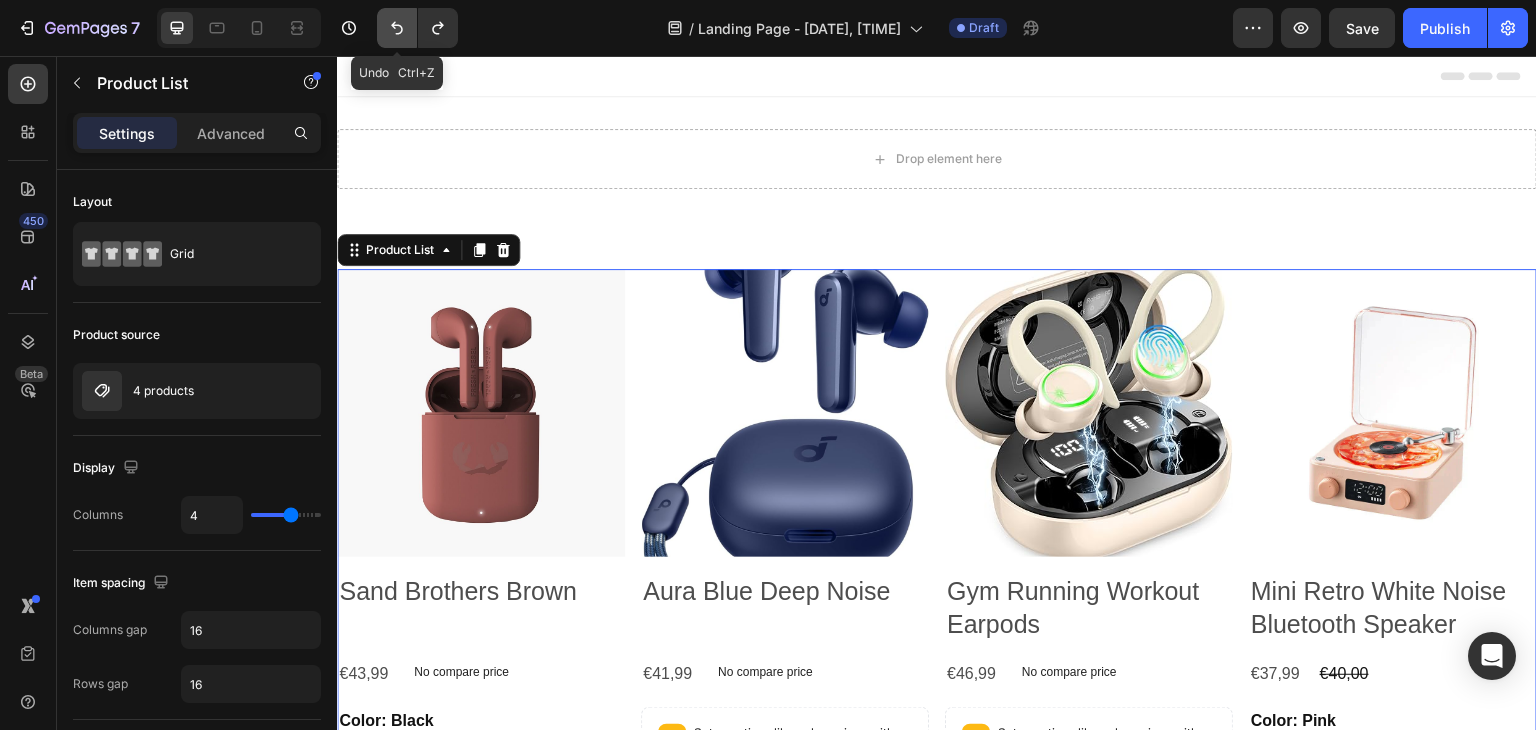 click 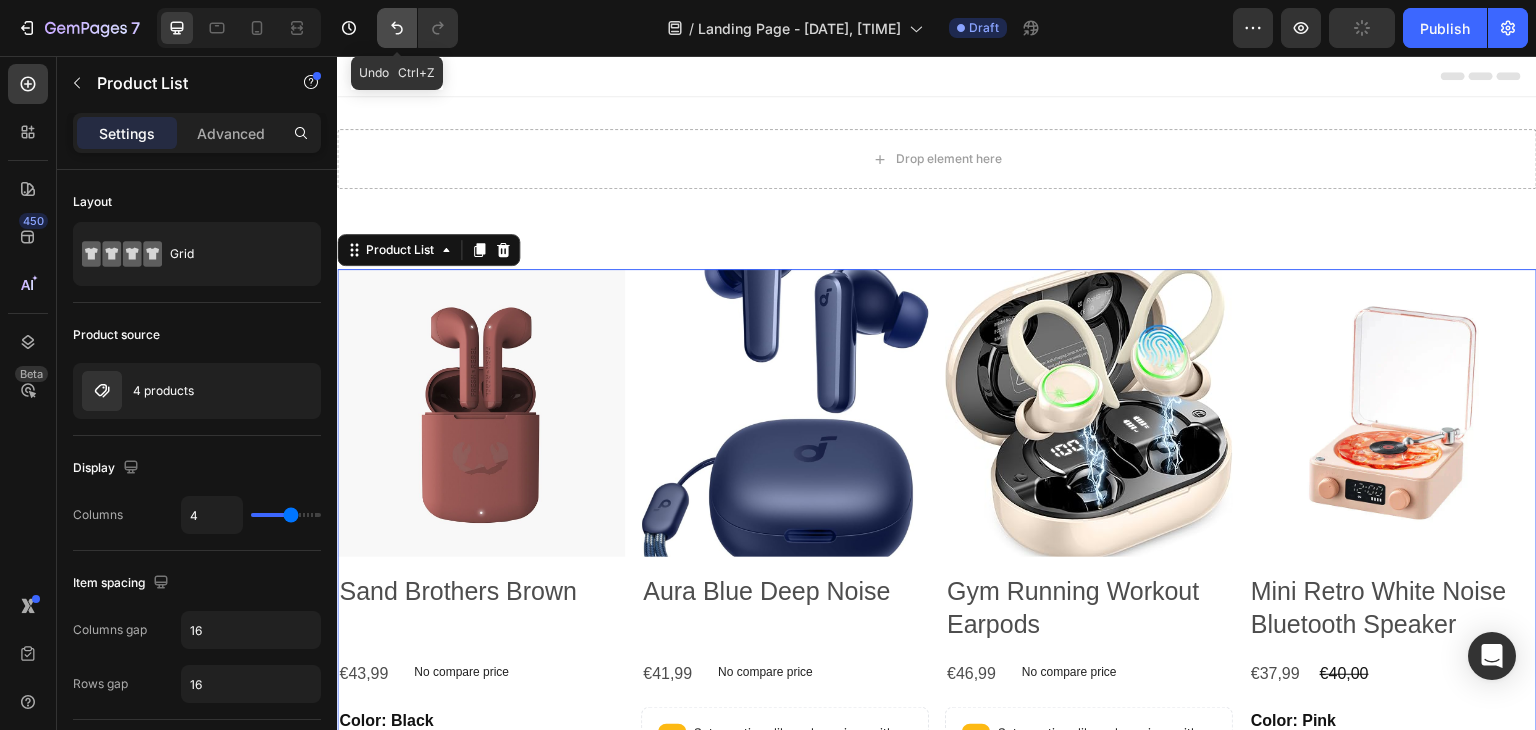 click 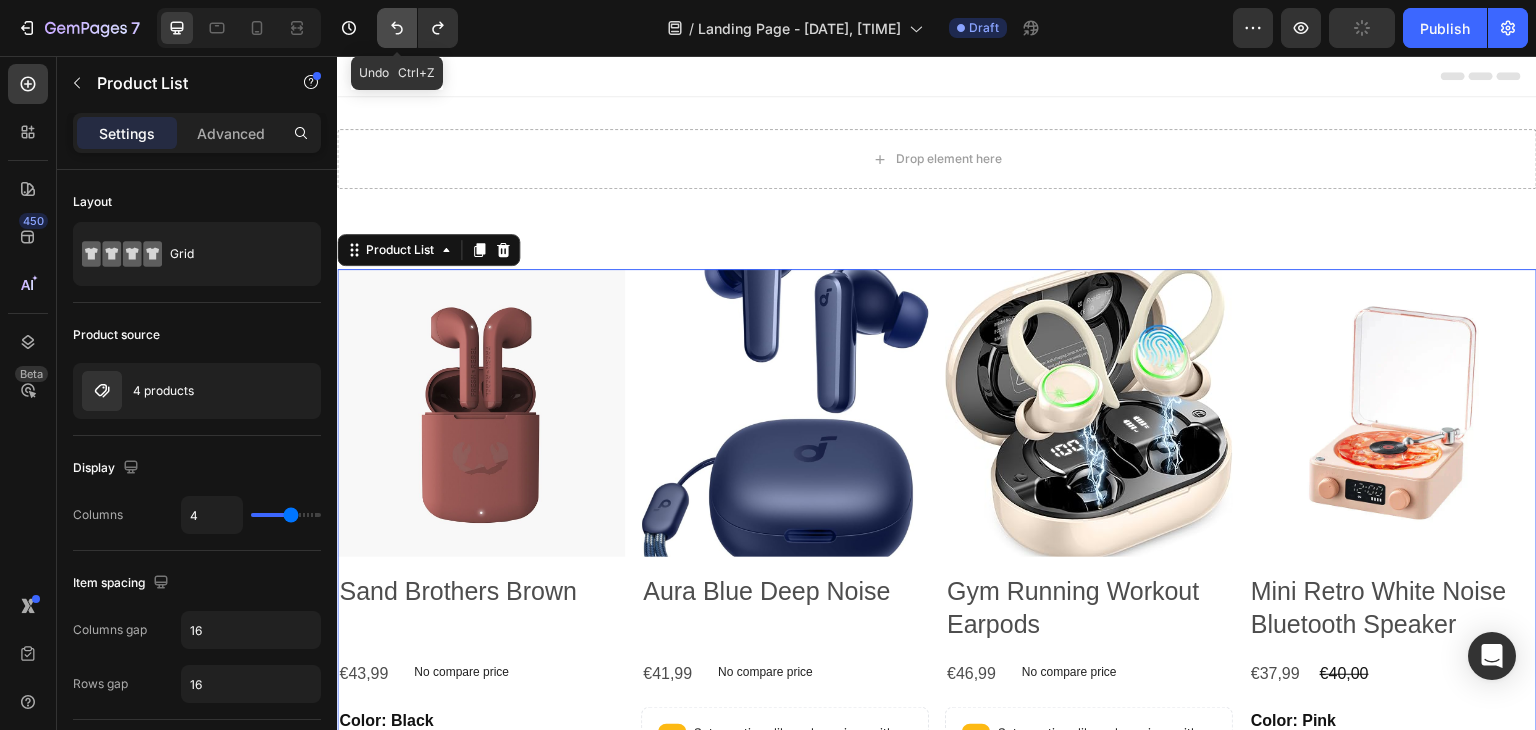 click 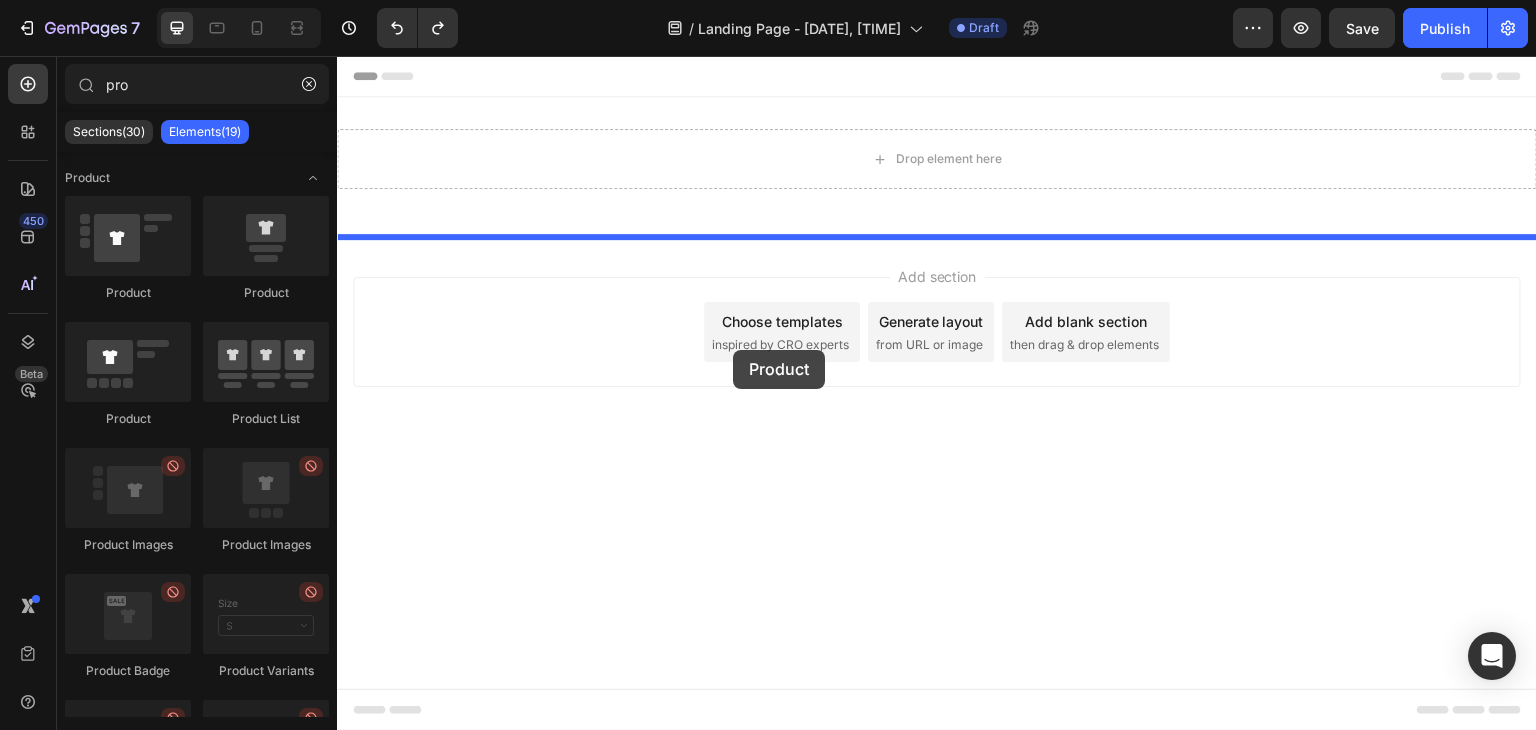 drag, startPoint x: 514, startPoint y: 446, endPoint x: 733, endPoint y: 350, distance: 239.11713 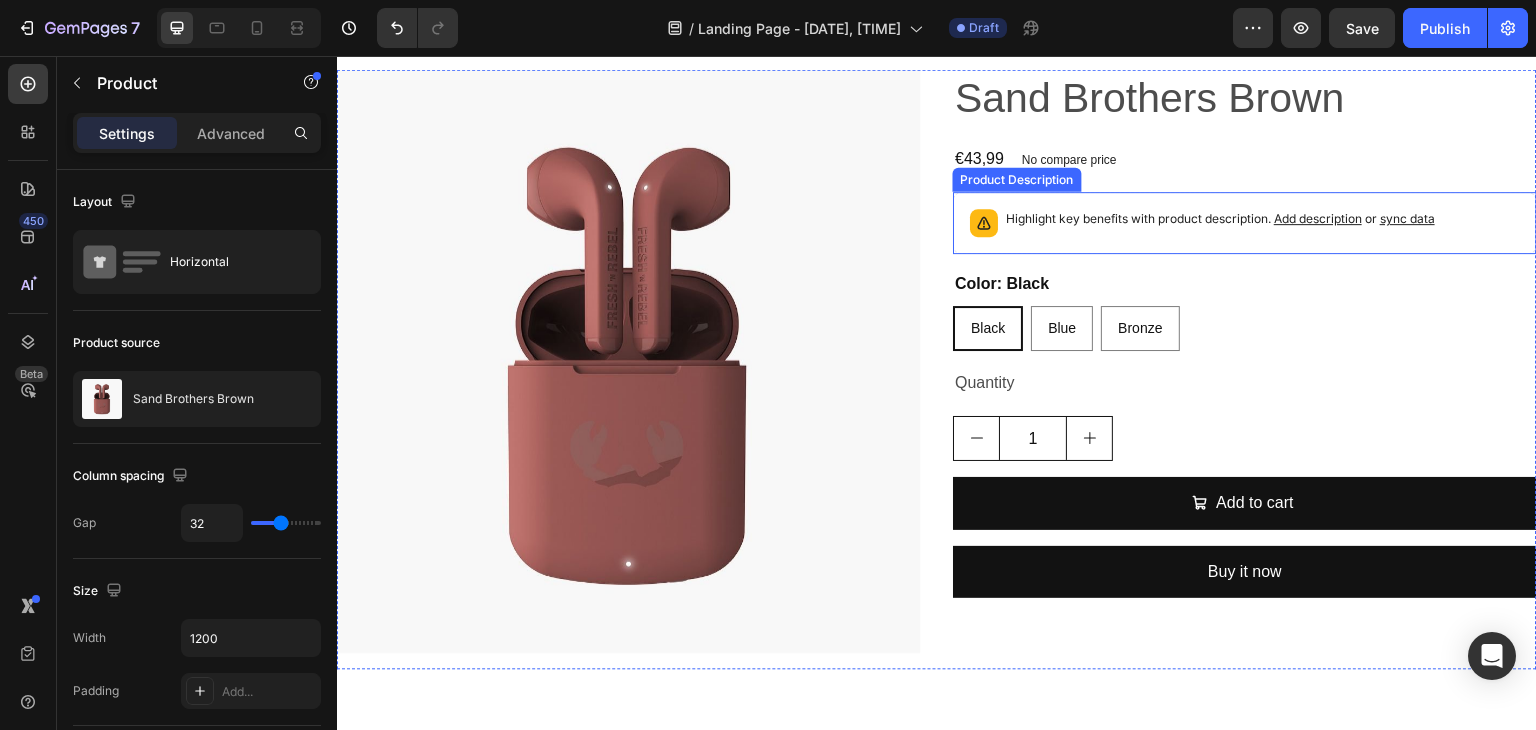 scroll, scrollTop: 150, scrollLeft: 0, axis: vertical 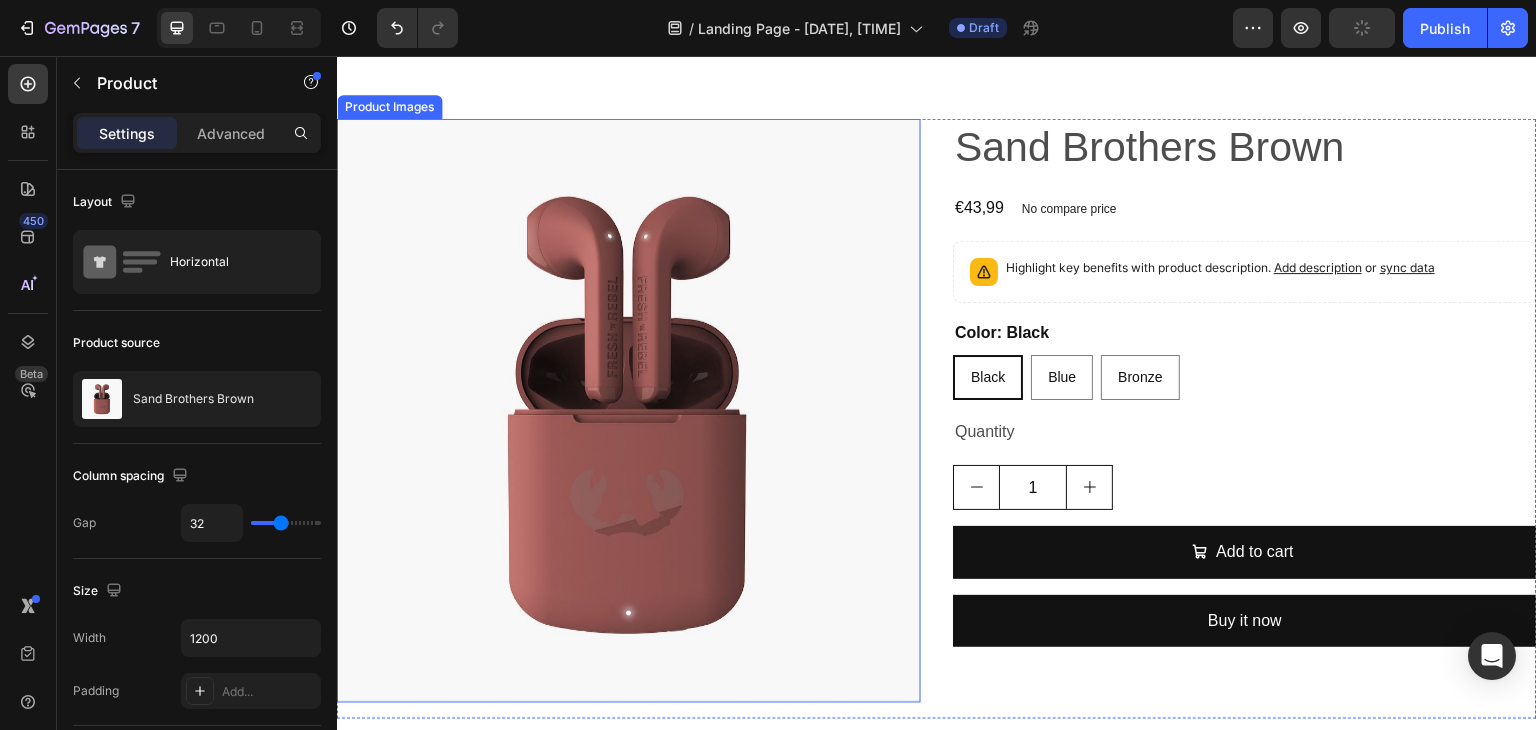 click at bounding box center [629, 411] 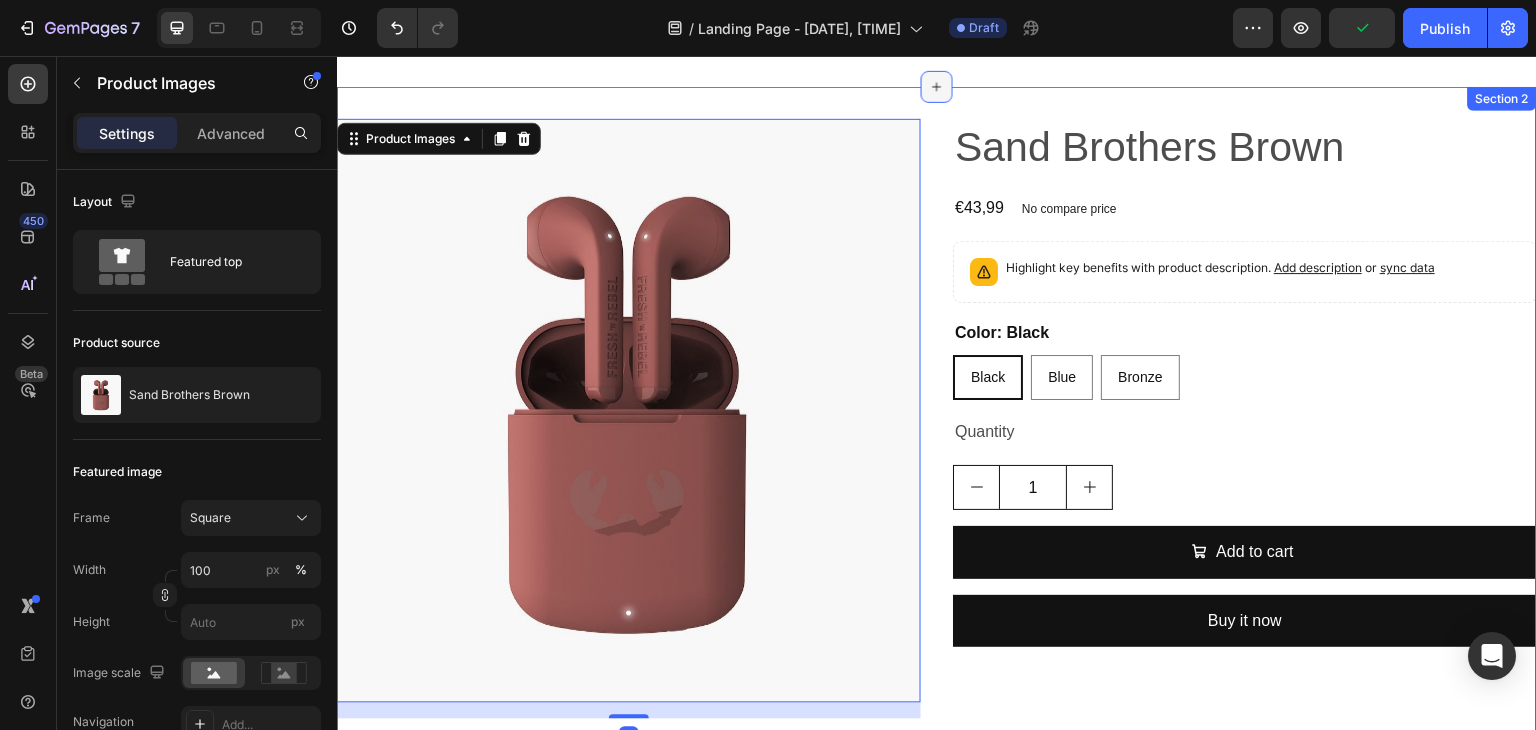 click at bounding box center (937, 87) 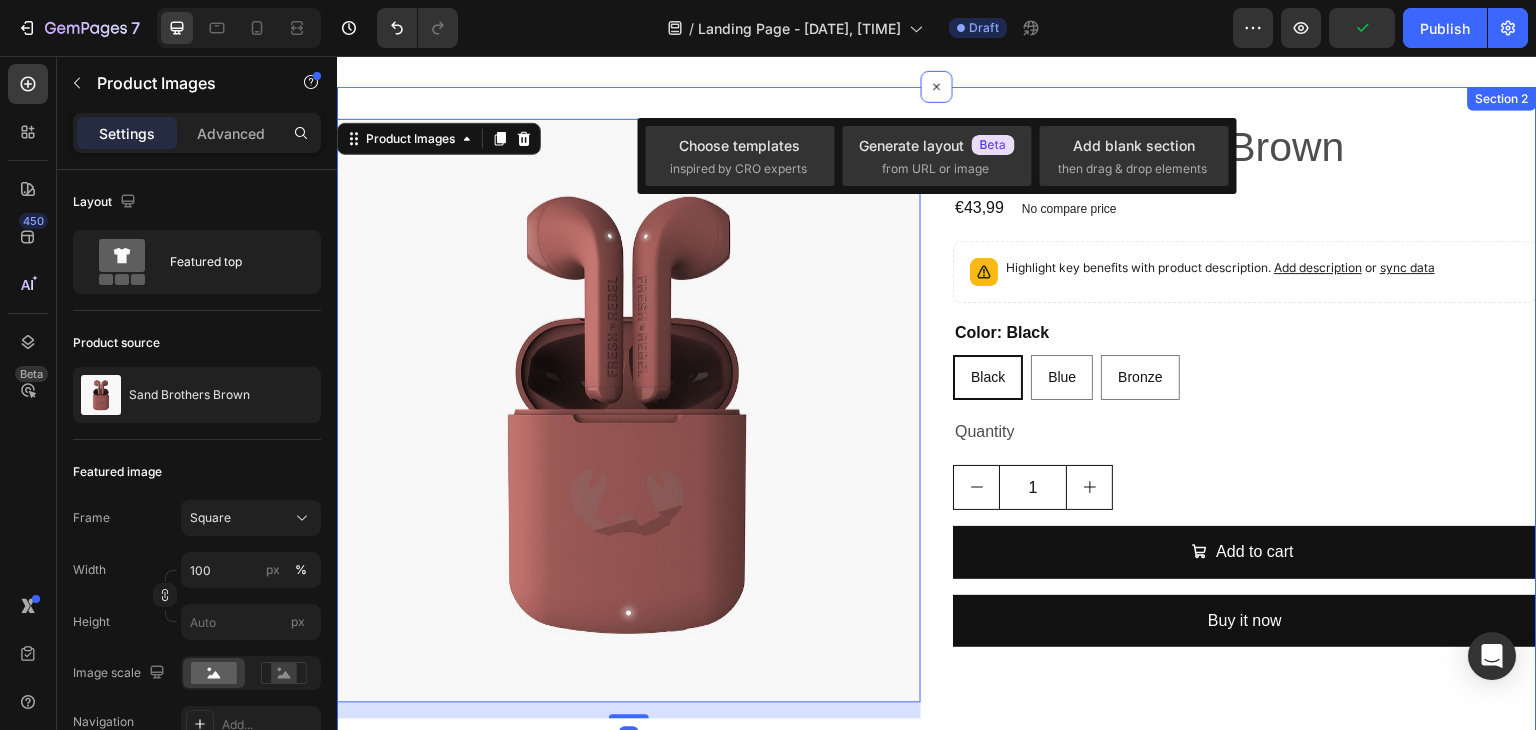 click on "Product Images   16 Sand Brothers Brown Product Title €43,99 Product Price Product Price No compare price Product Price Row Highlight key benefits with product description.       Add description   or   sync data Product Description Color: Black Black Black Black Blue Blue Blue Bronze Bronze Bronze Product Variants & Swatches Quantity Text Block
1
Product Quantity
Add to cart Add to Cart Buy it now Dynamic Checkout Product Section 2" at bounding box center (937, 419) 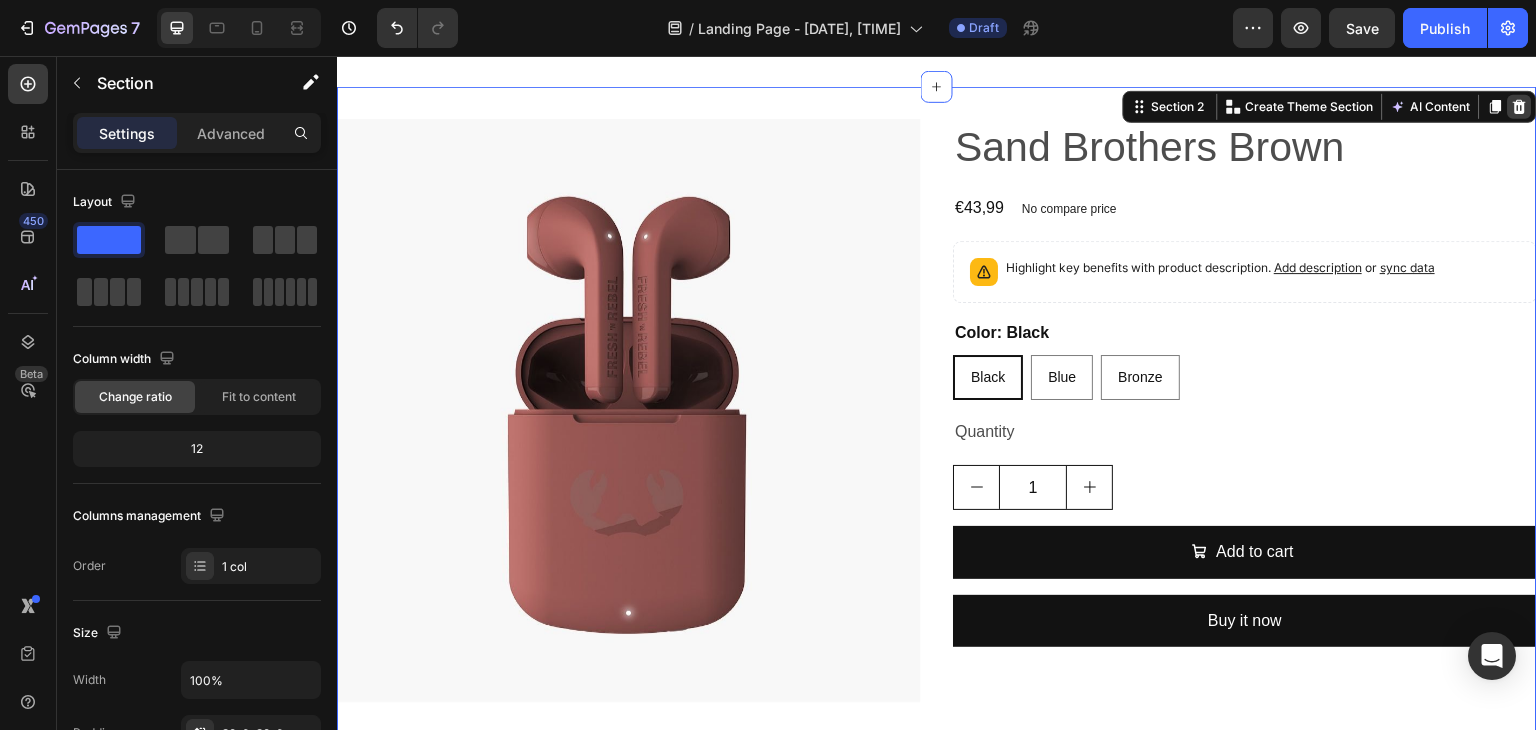 click 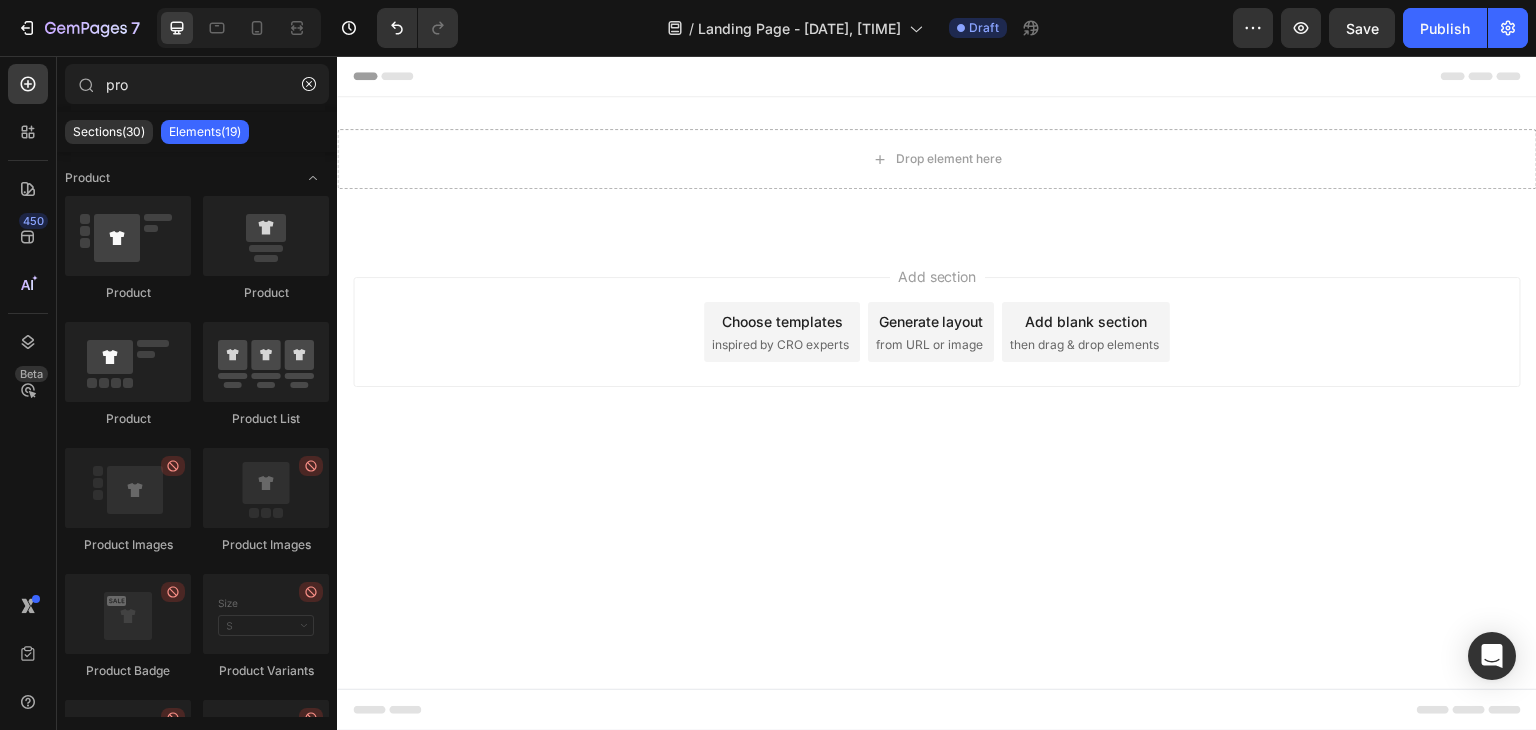 scroll, scrollTop: 0, scrollLeft: 0, axis: both 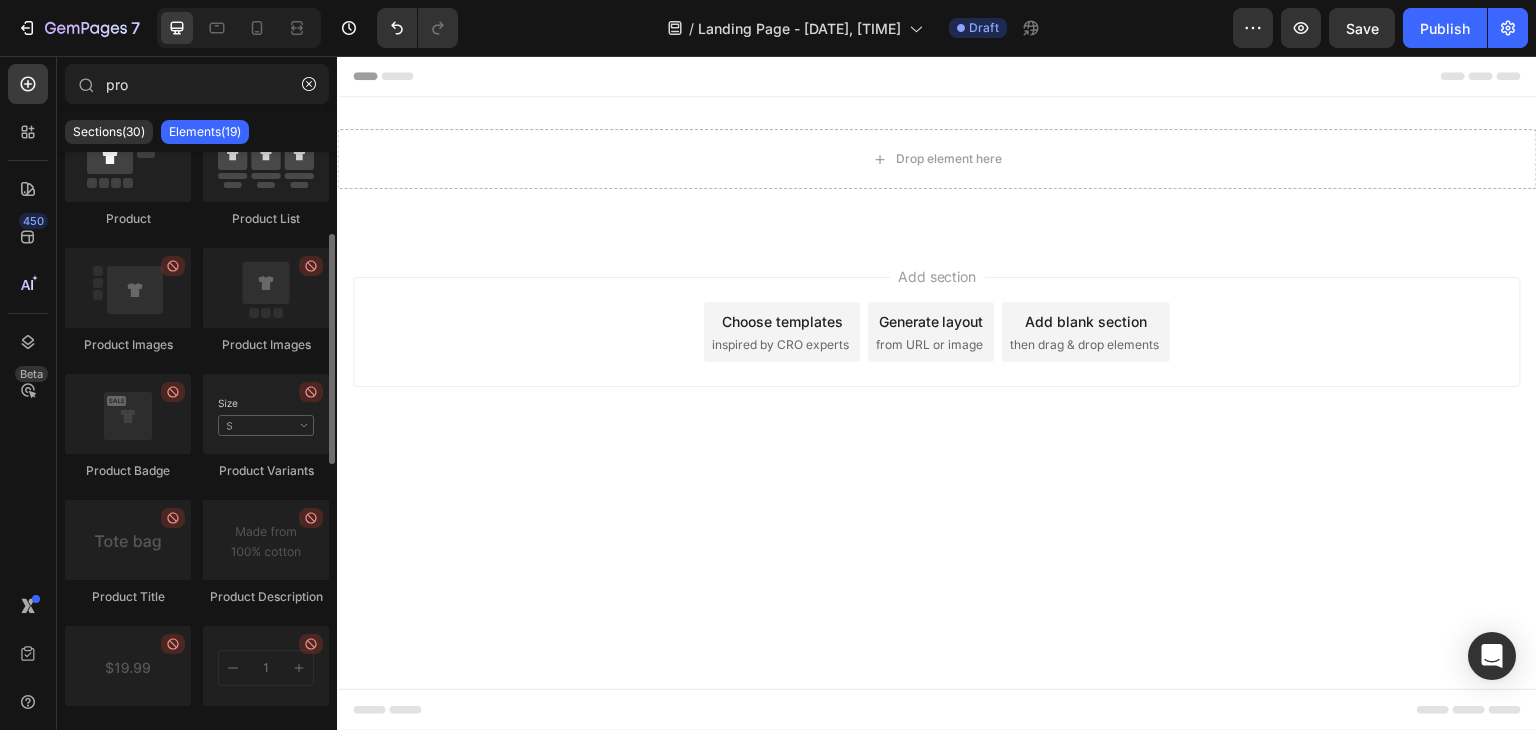 click at bounding box center (266, 414) 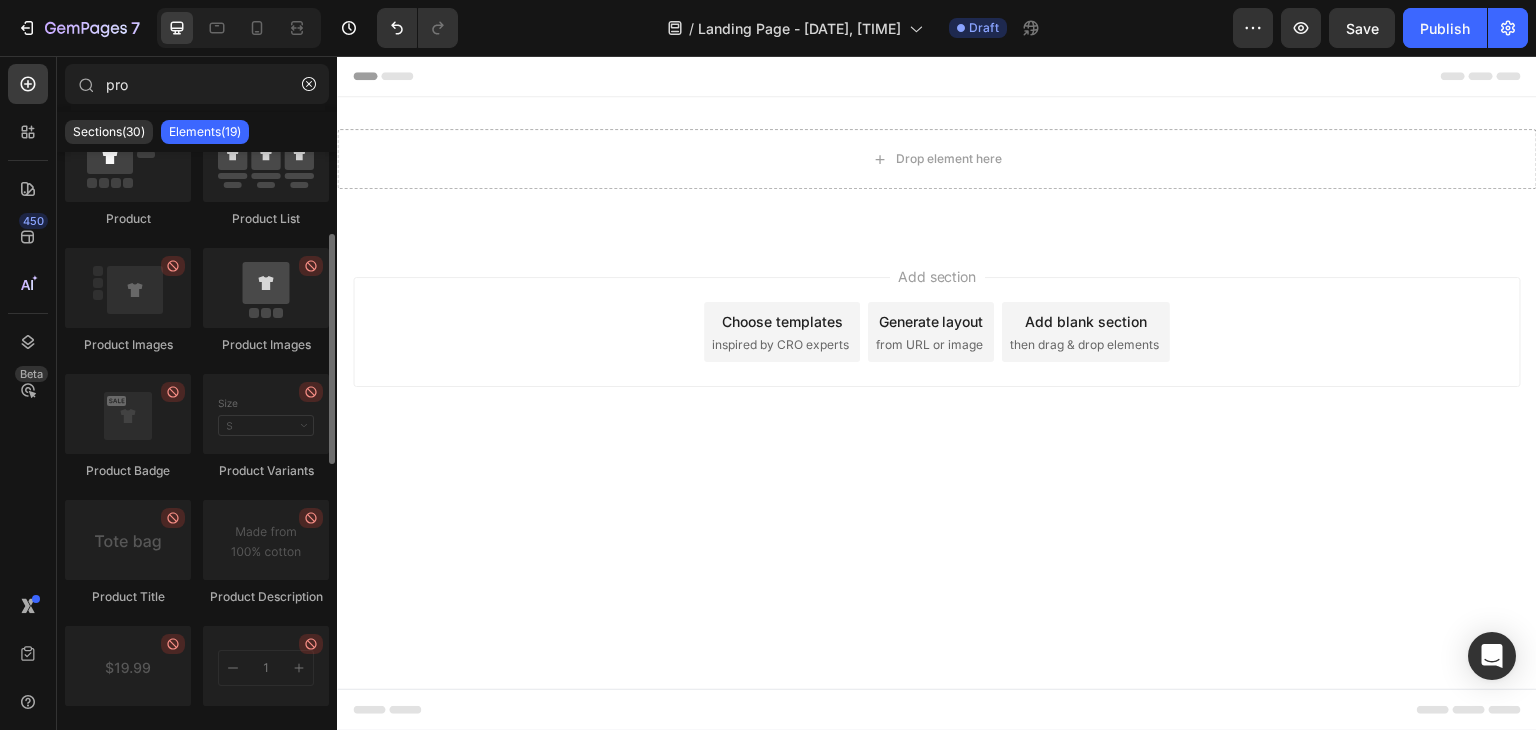 scroll, scrollTop: 100, scrollLeft: 0, axis: vertical 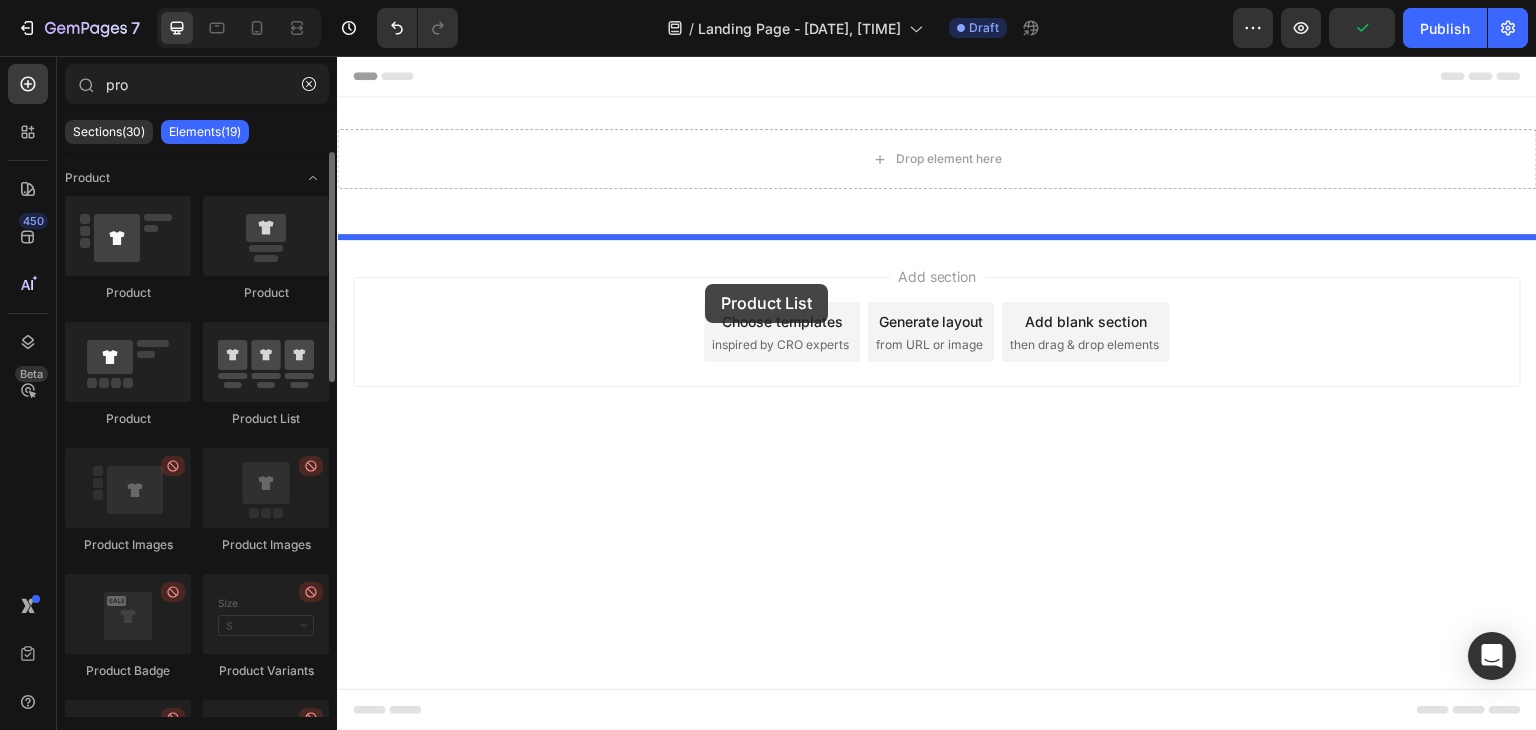 drag, startPoint x: 653, startPoint y: 336, endPoint x: 705, endPoint y: 284, distance: 73.53911 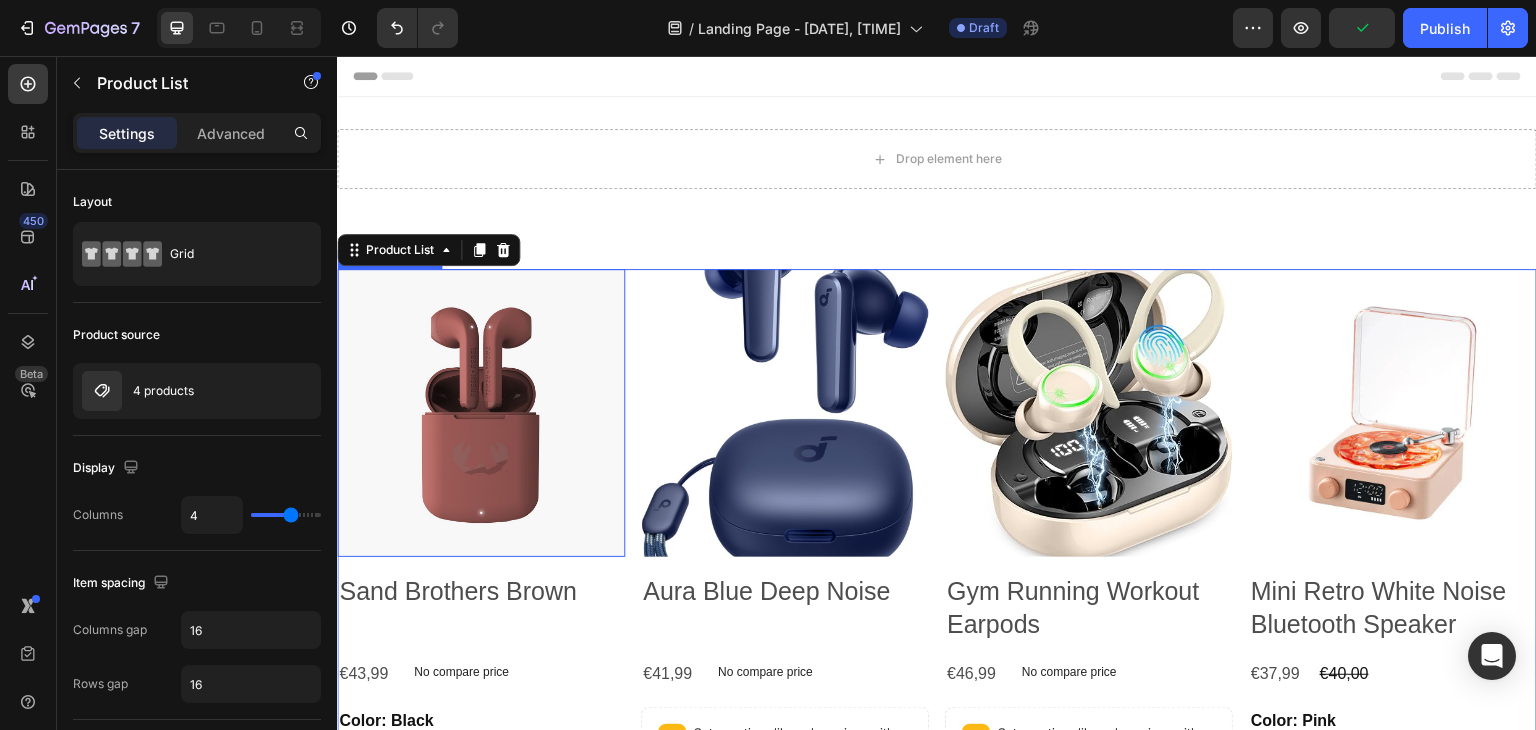scroll, scrollTop: 100, scrollLeft: 0, axis: vertical 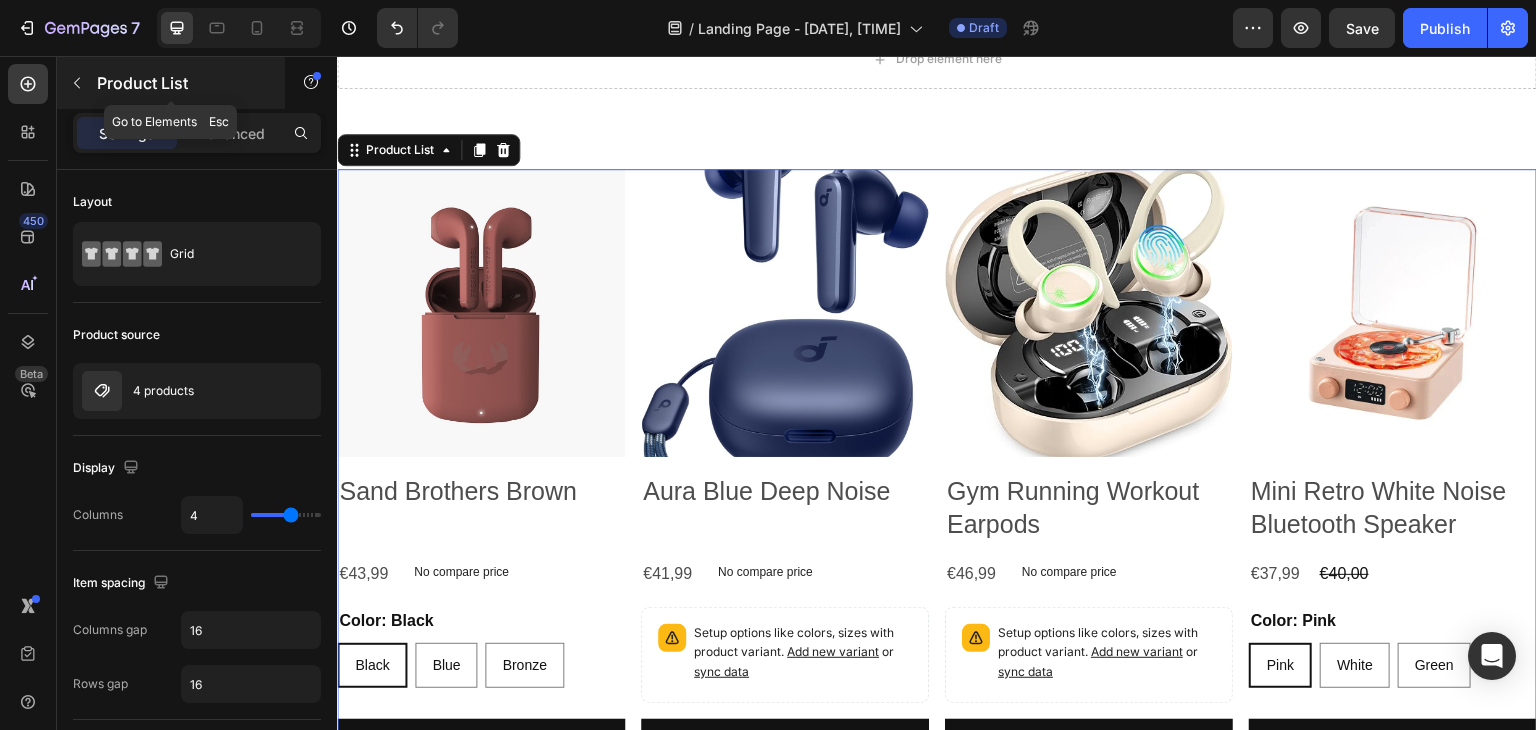 click 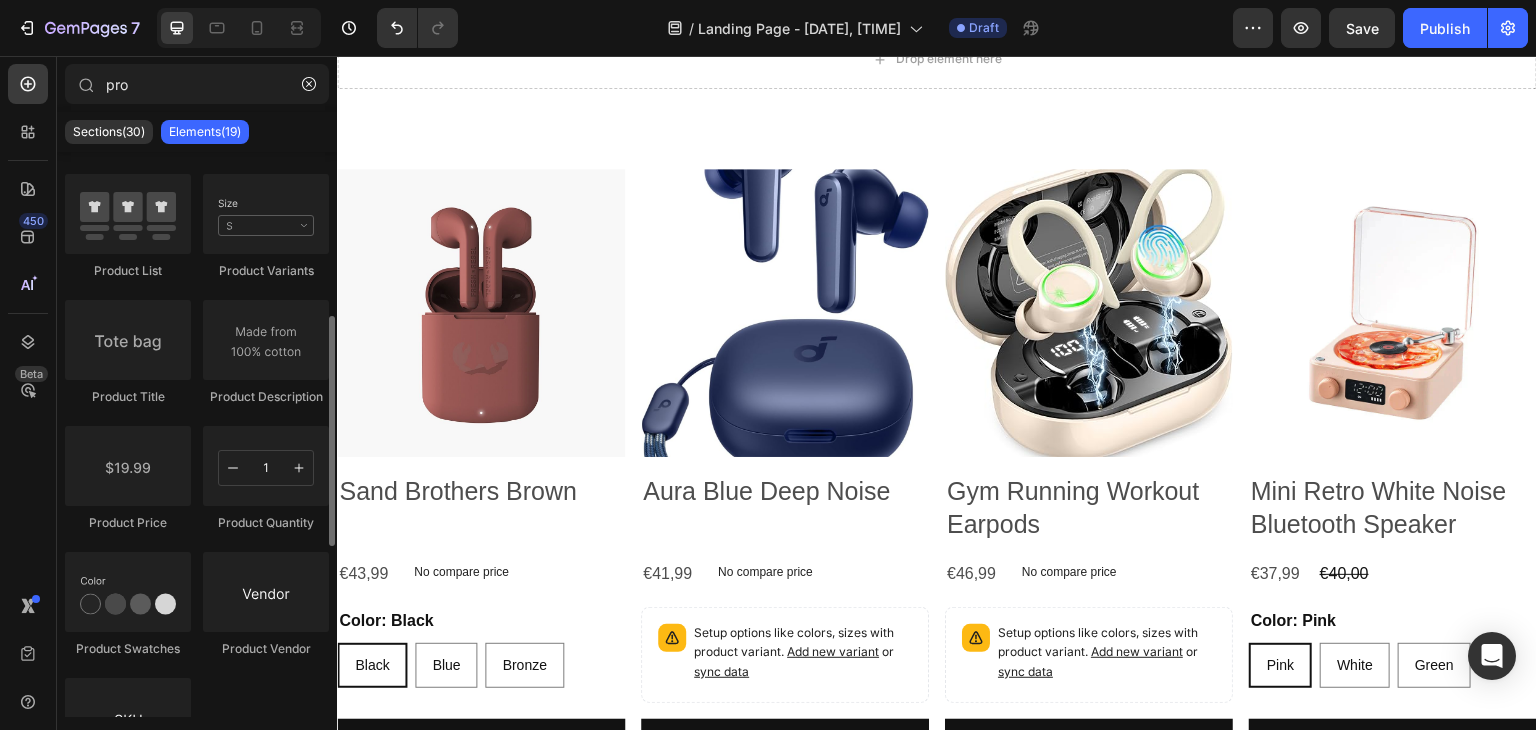 scroll, scrollTop: 100, scrollLeft: 0, axis: vertical 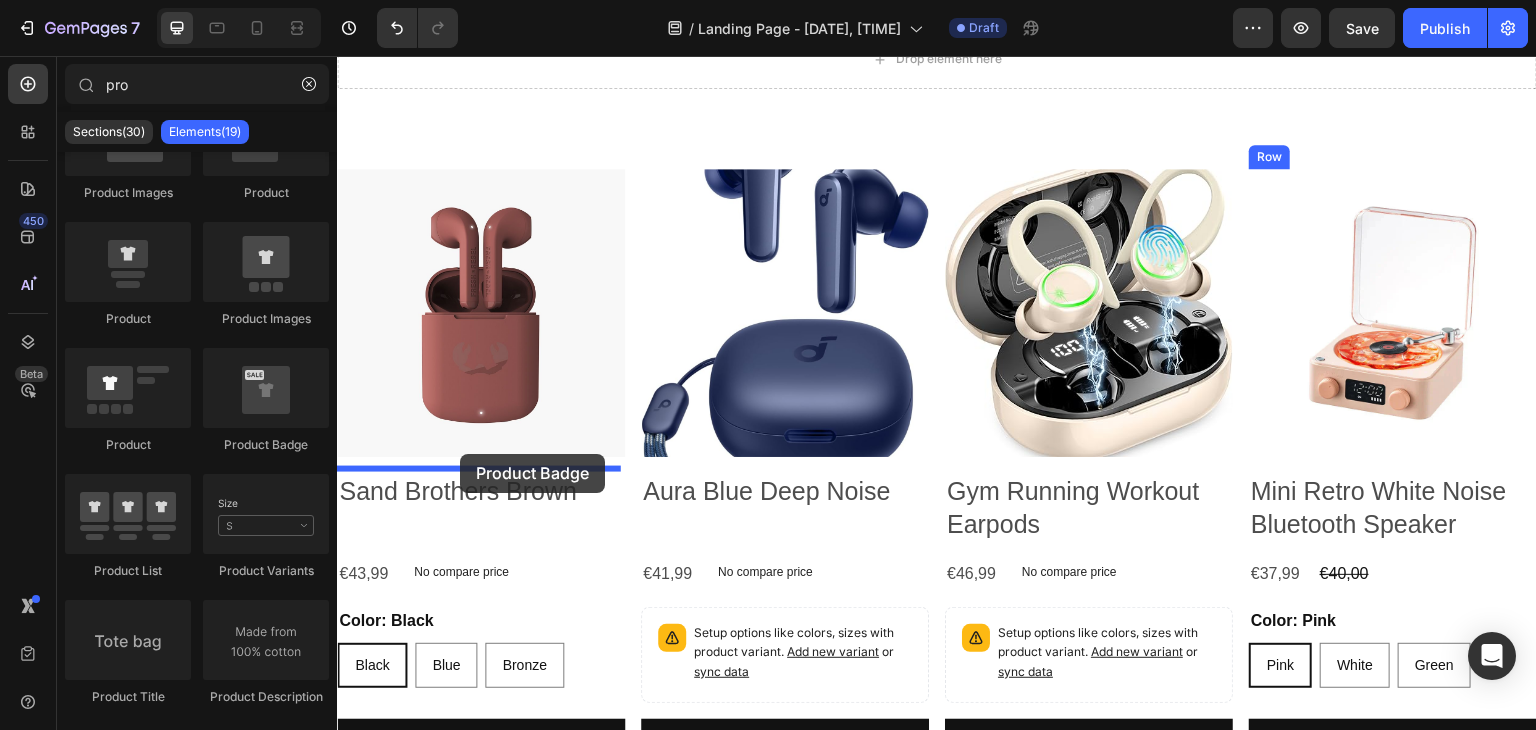 drag, startPoint x: 655, startPoint y: 460, endPoint x: 578, endPoint y: 410, distance: 91.809586 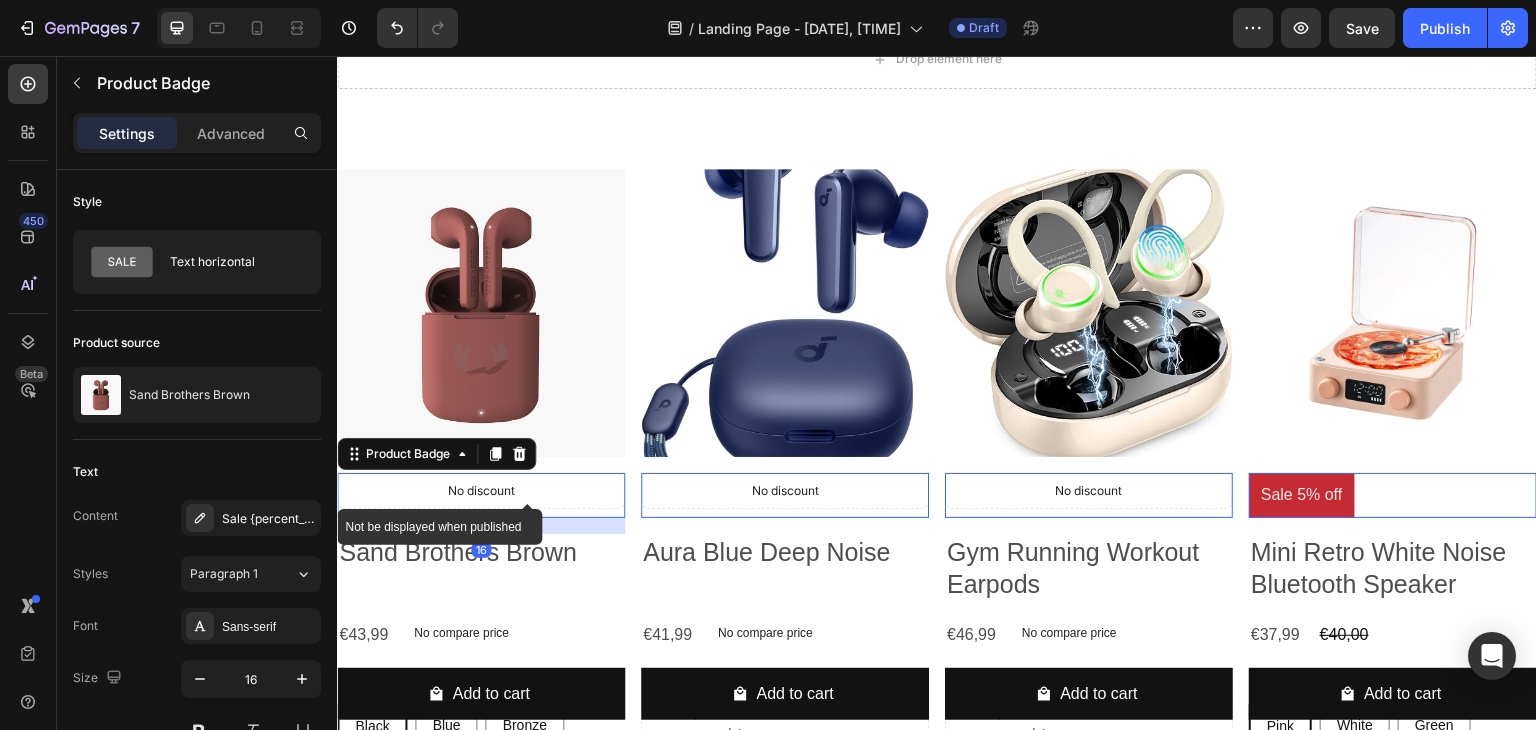click on "No discount" at bounding box center (481, 491) 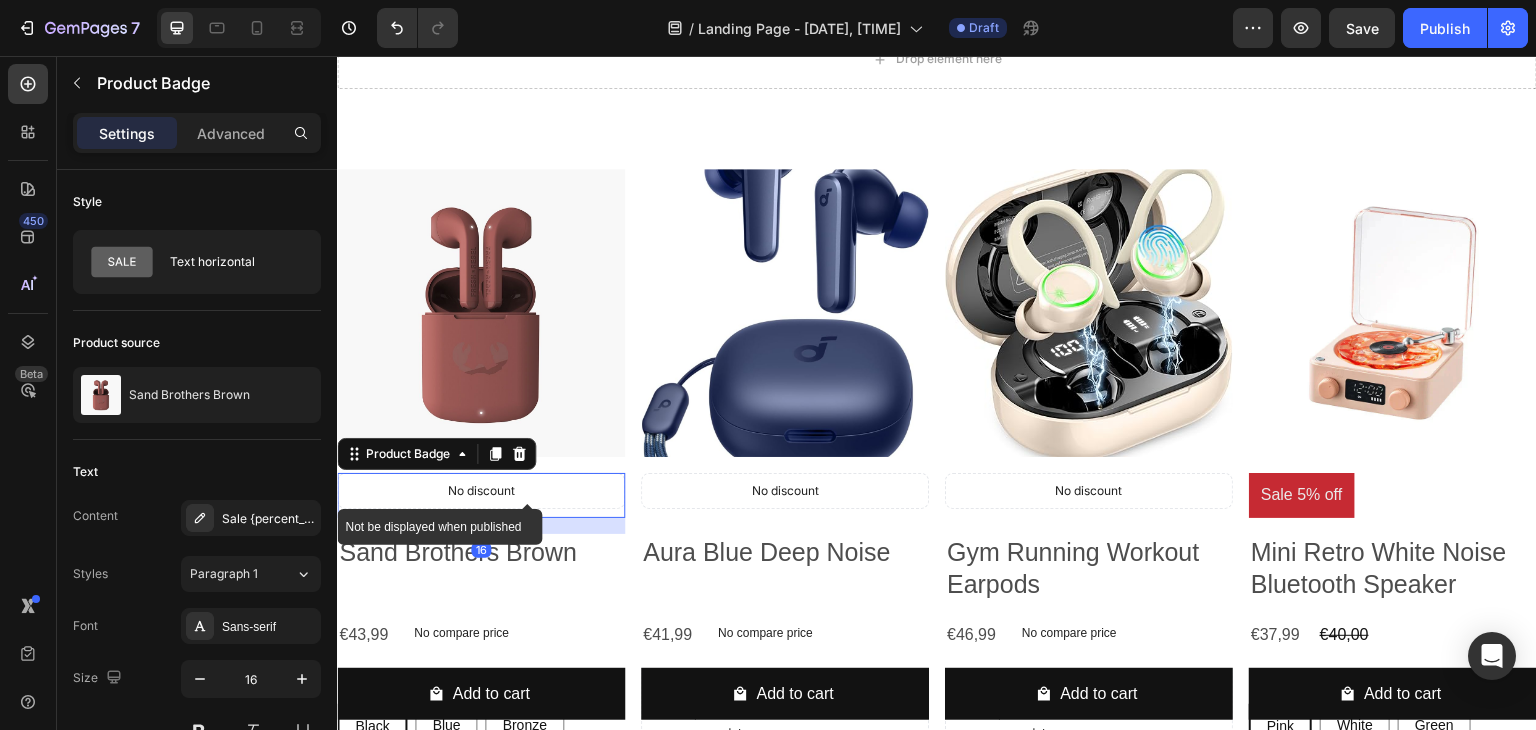 click on "No discount" at bounding box center [481, 491] 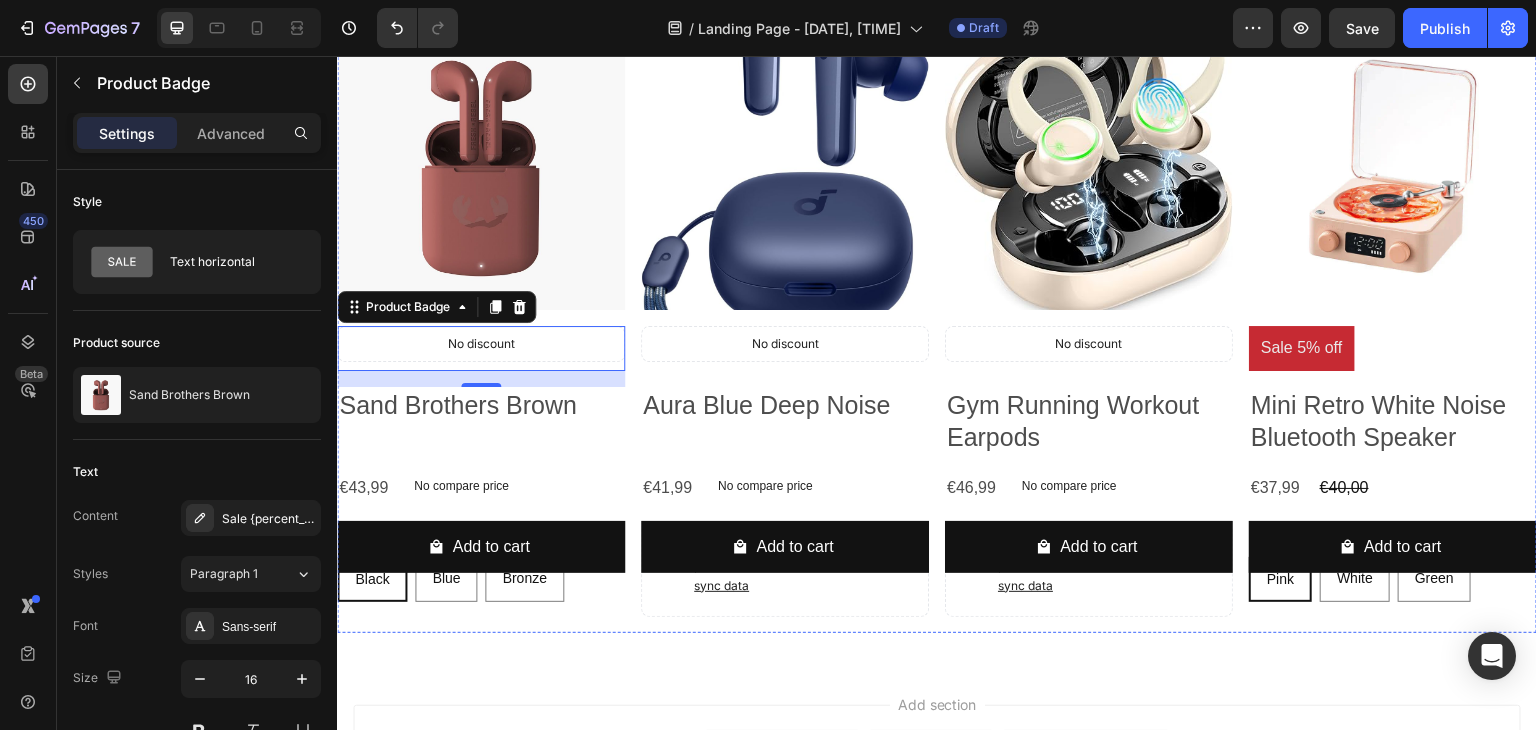 scroll, scrollTop: 0, scrollLeft: 0, axis: both 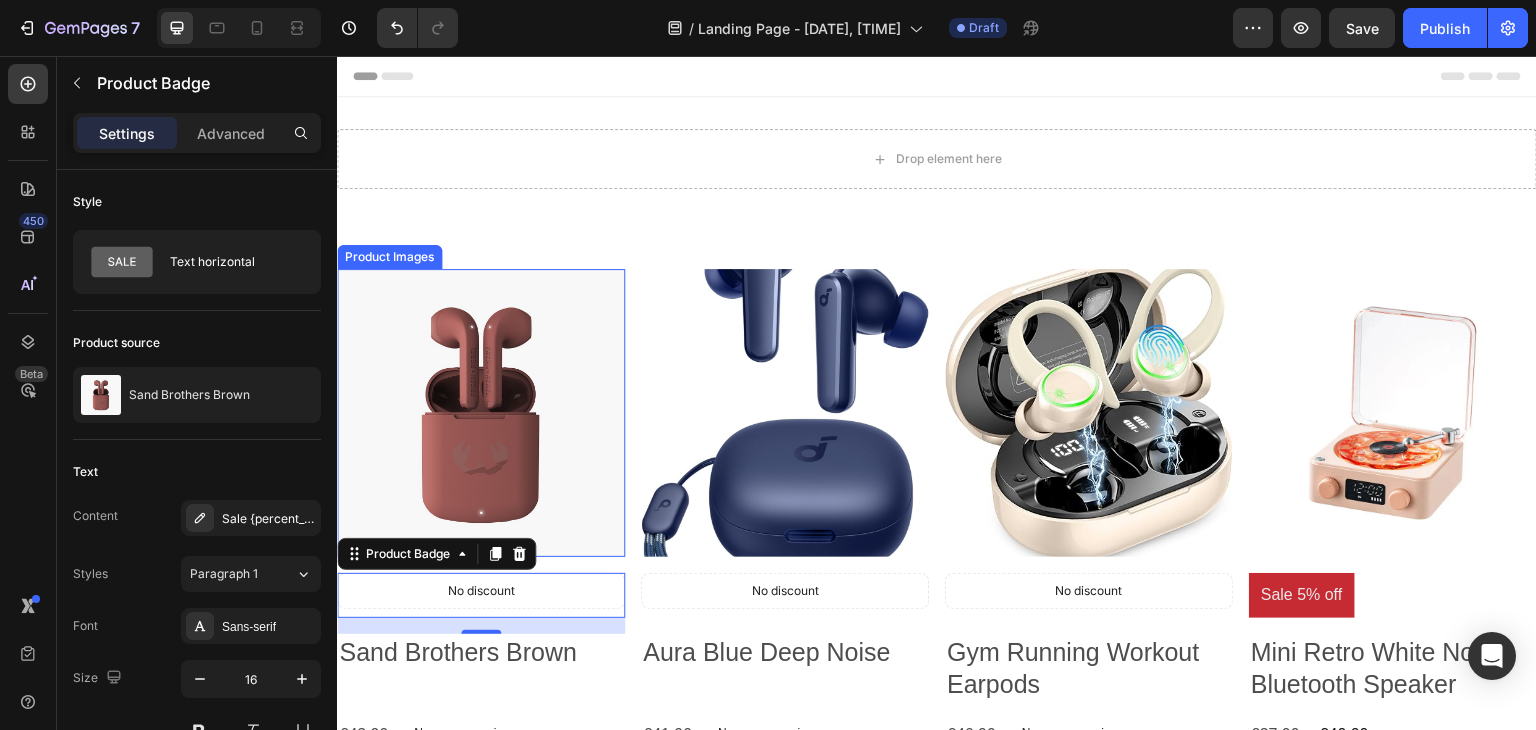 click at bounding box center (481, 413) 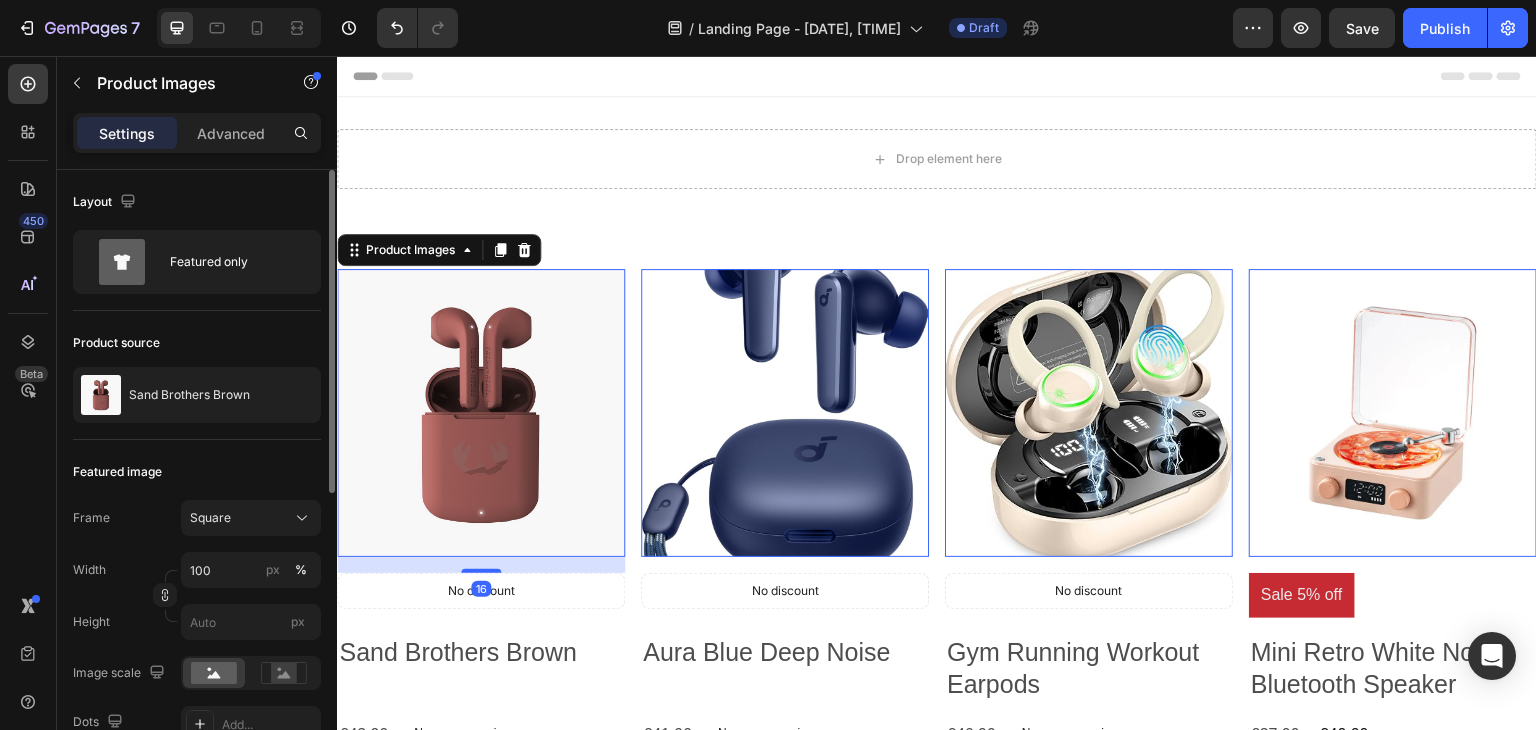 scroll, scrollTop: 558, scrollLeft: 0, axis: vertical 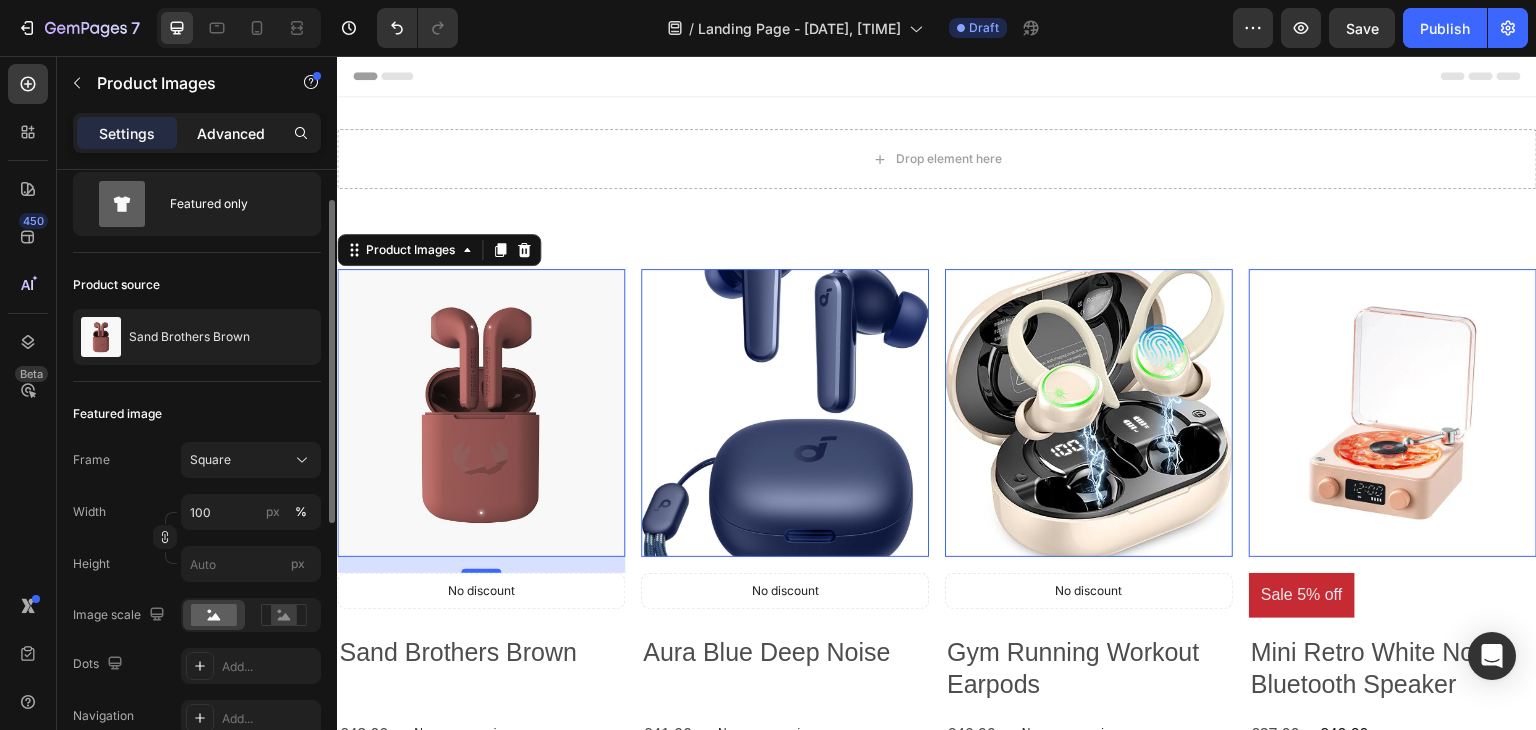 click on "Advanced" at bounding box center [231, 133] 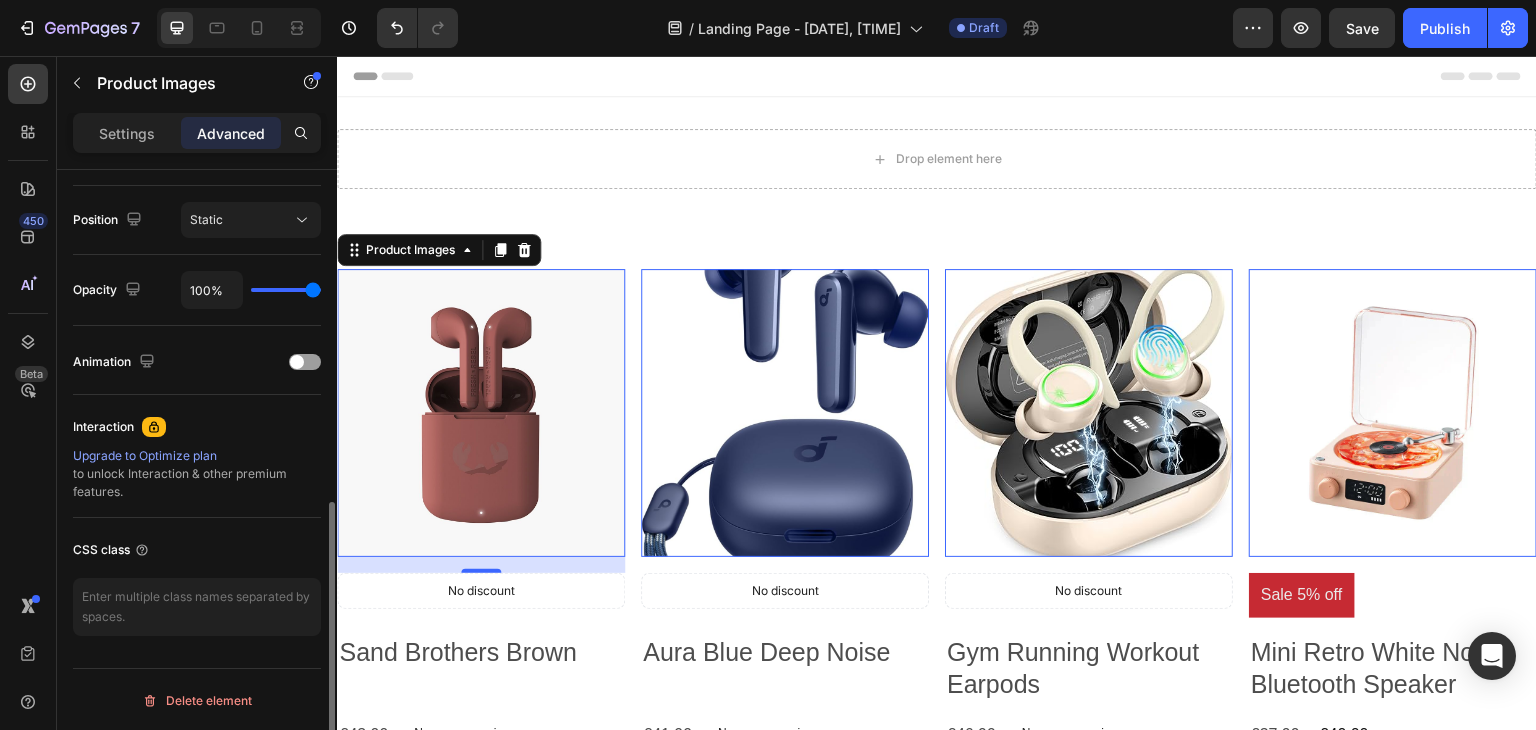 scroll, scrollTop: 15, scrollLeft: 0, axis: vertical 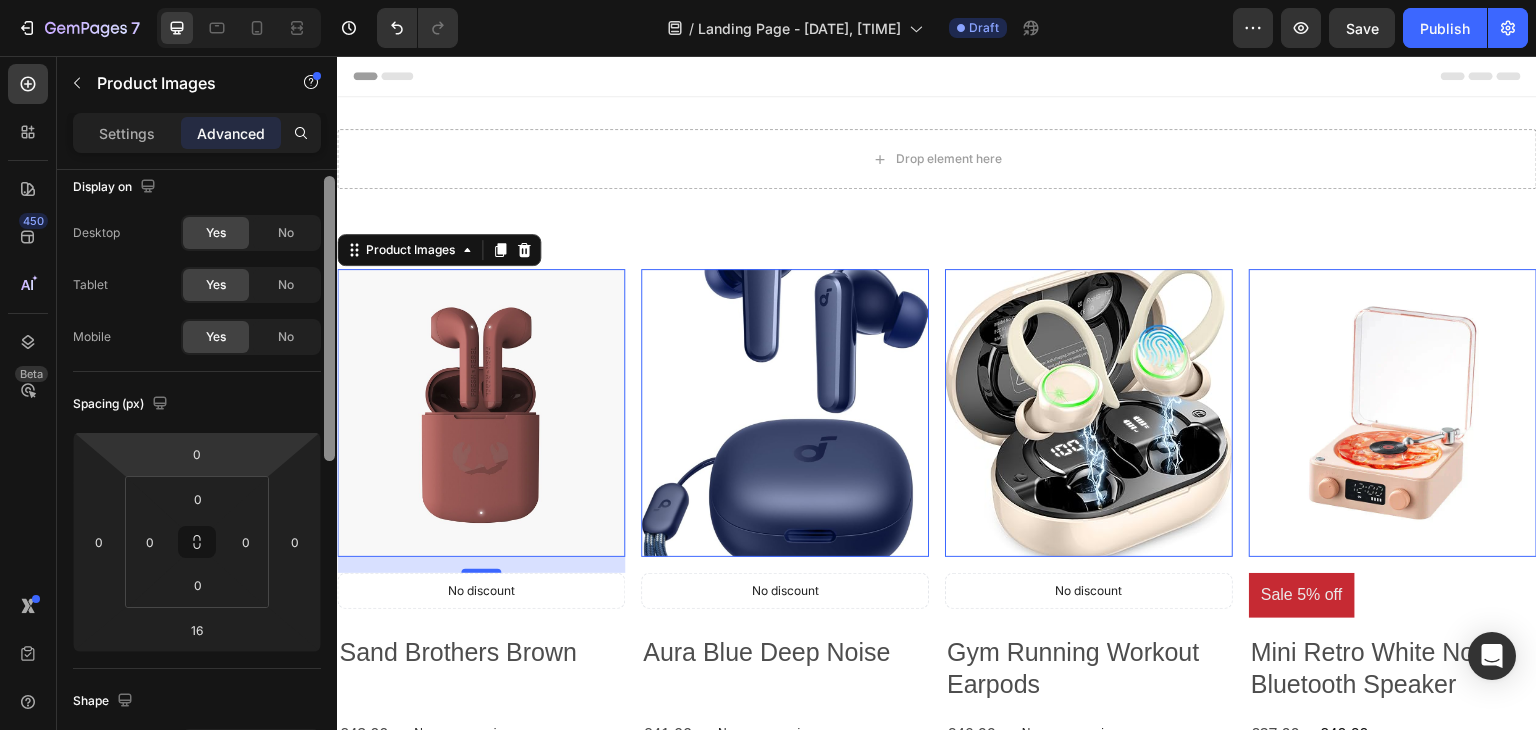 click on "Settings" 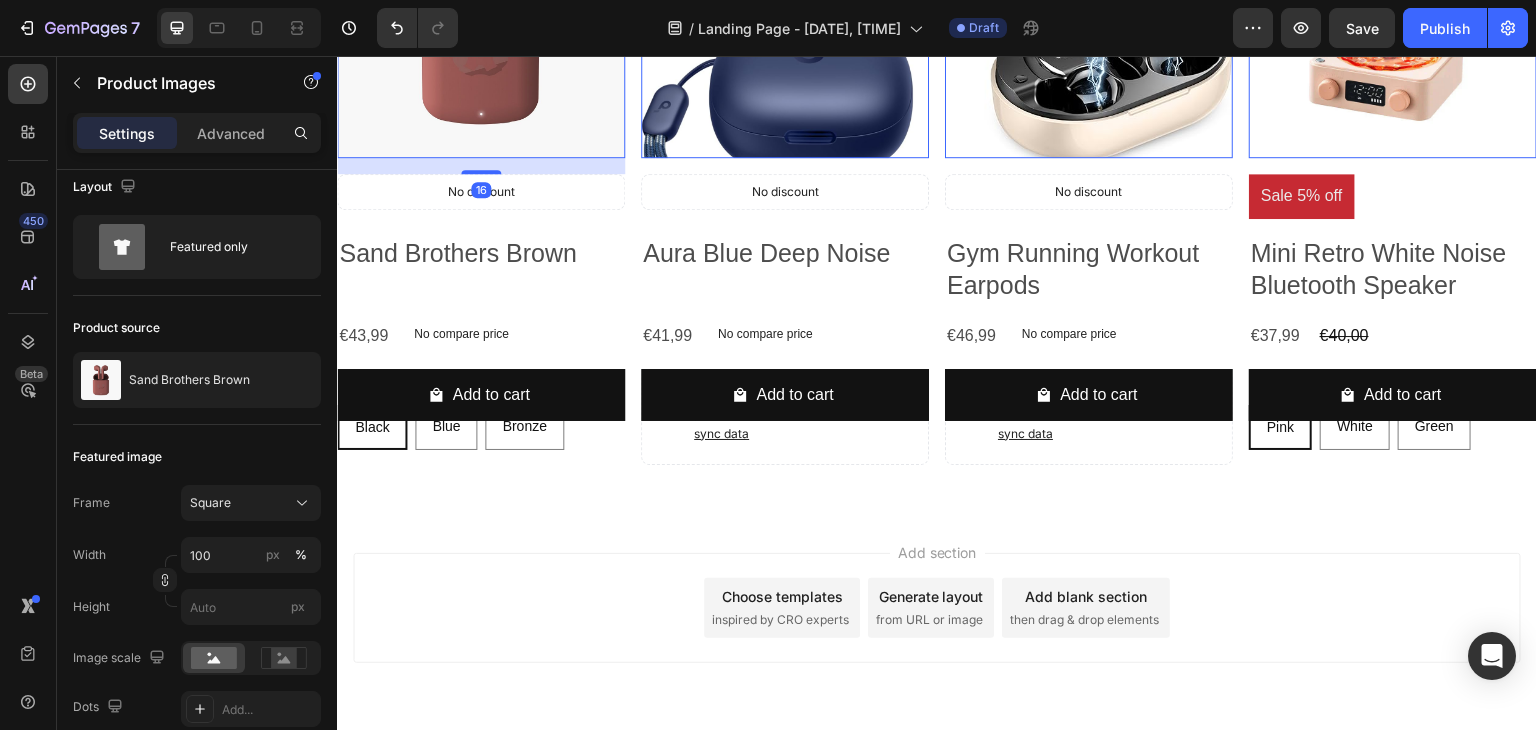 scroll, scrollTop: 400, scrollLeft: 0, axis: vertical 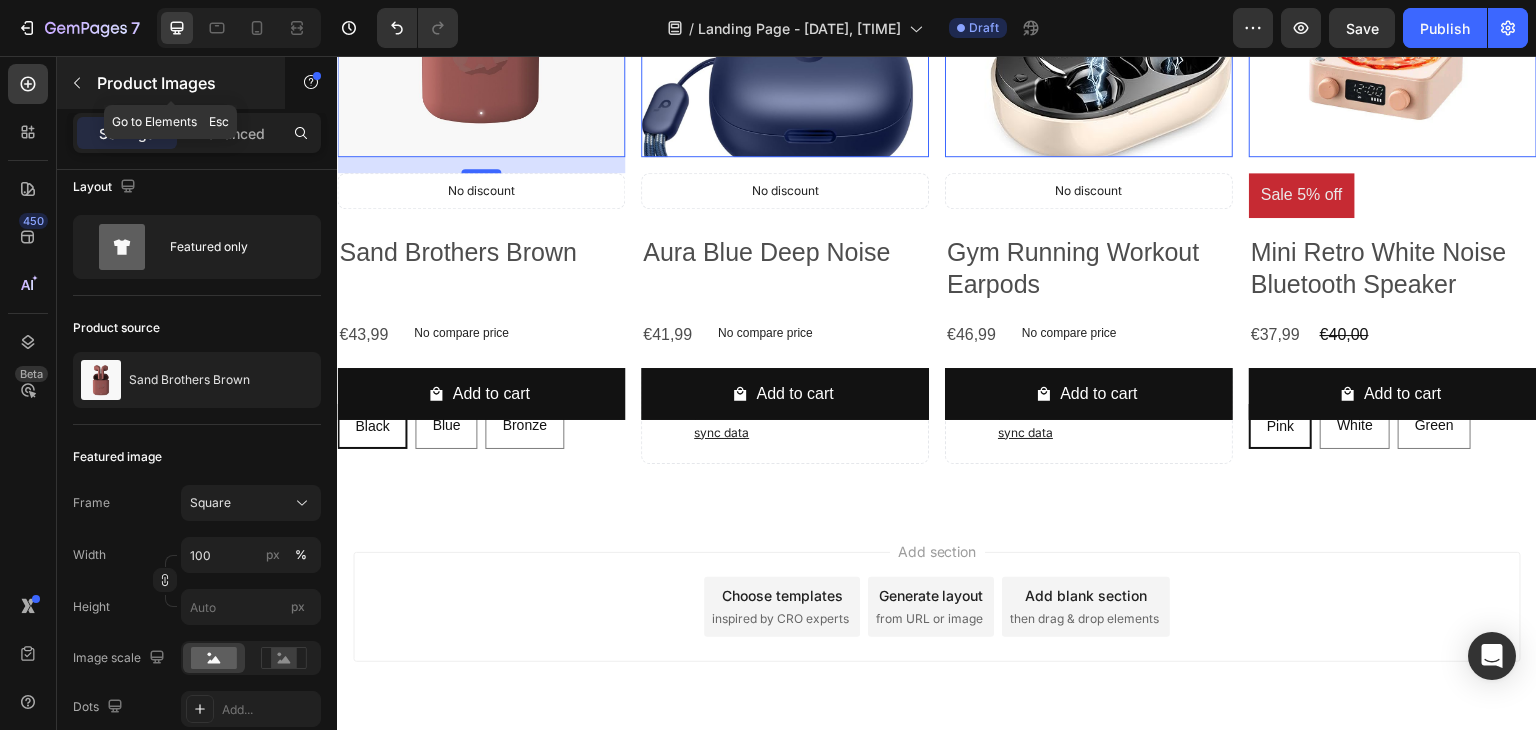 click 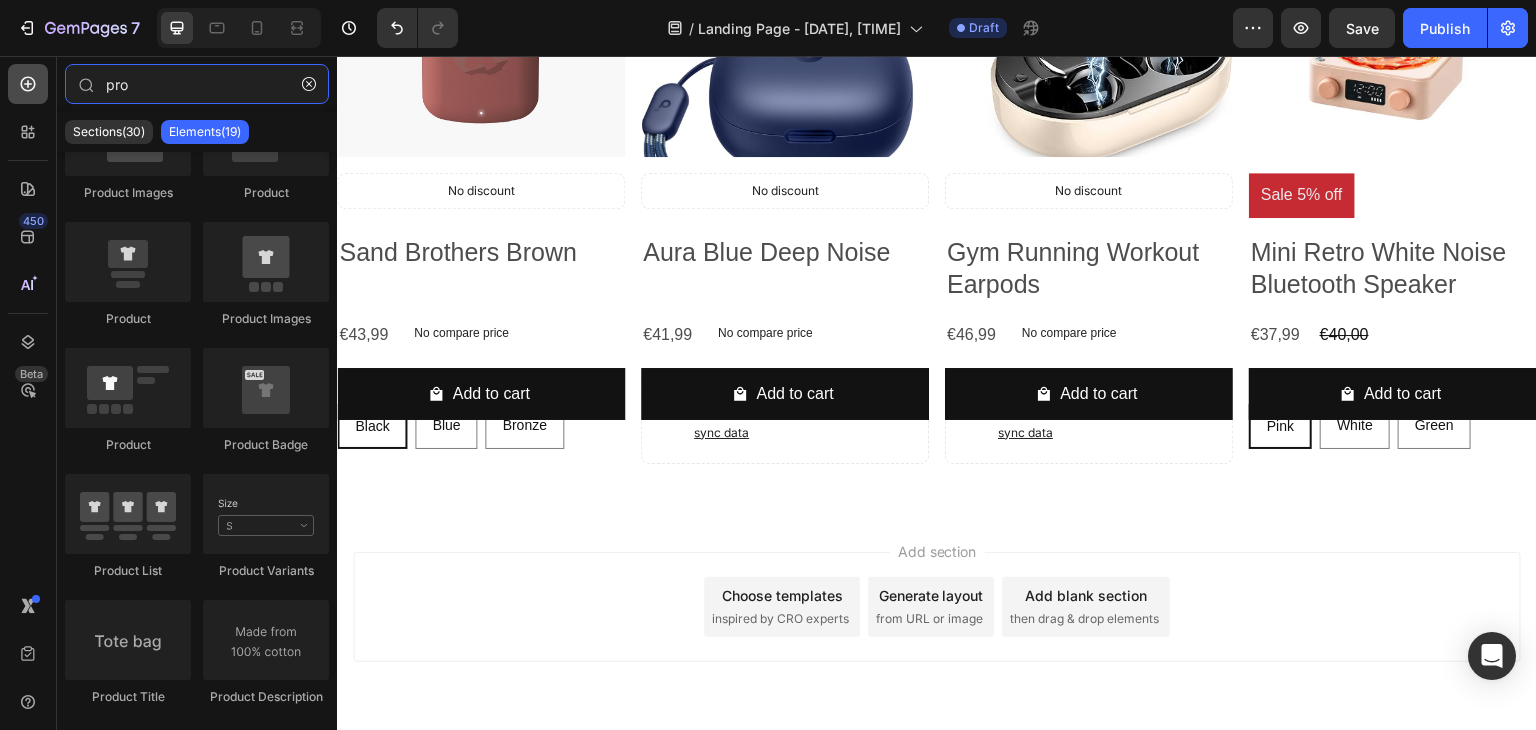 drag, startPoint x: 172, startPoint y: 85, endPoint x: 5, endPoint y: 109, distance: 168.71574 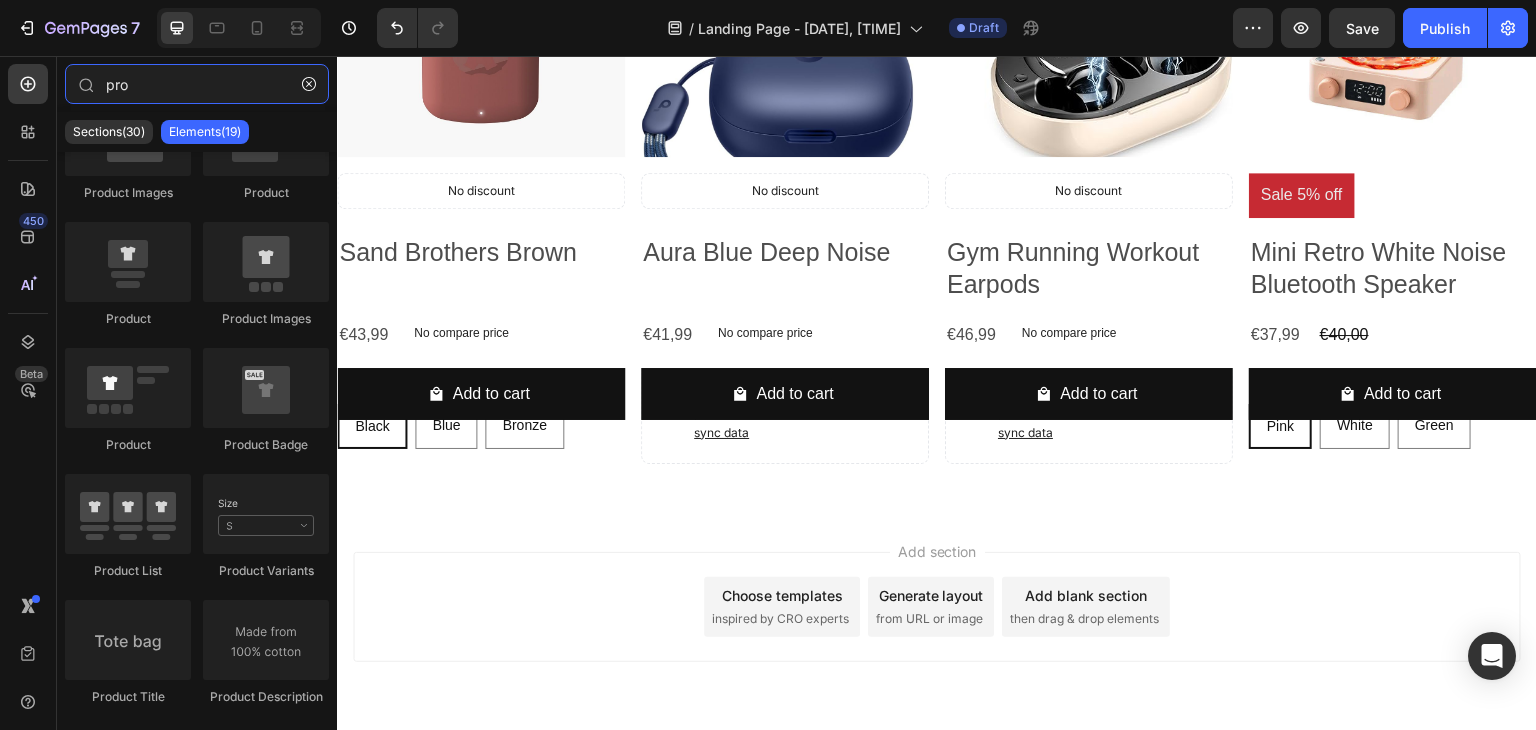 click on "450 Beta pro Sections(30) Elements(19) Product
Product Images
Product
Product
Product Images
Product
Product Badge
Product List
Product Variants
Product Title
Product Description
Product Price" at bounding box center [168, 393] 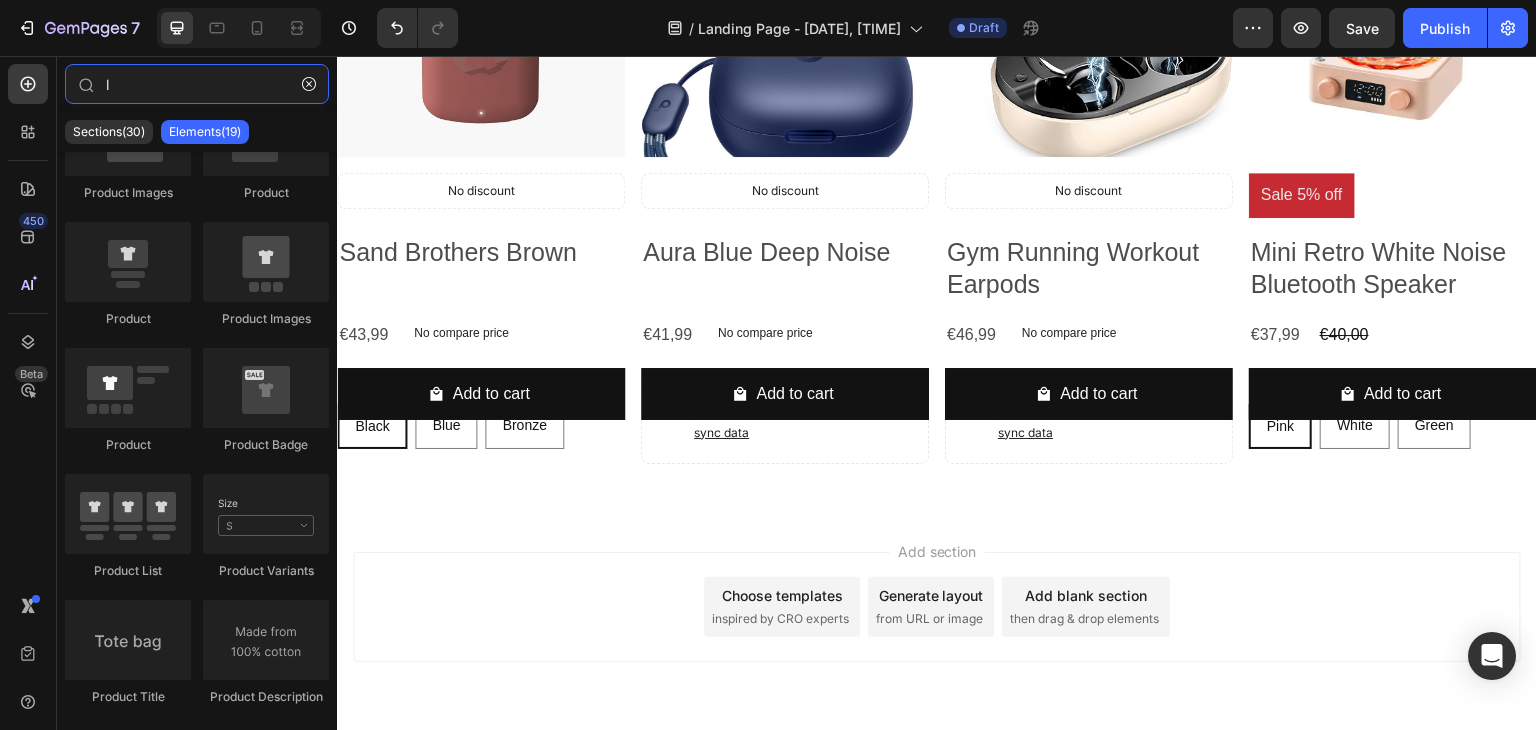 scroll, scrollTop: 0, scrollLeft: 0, axis: both 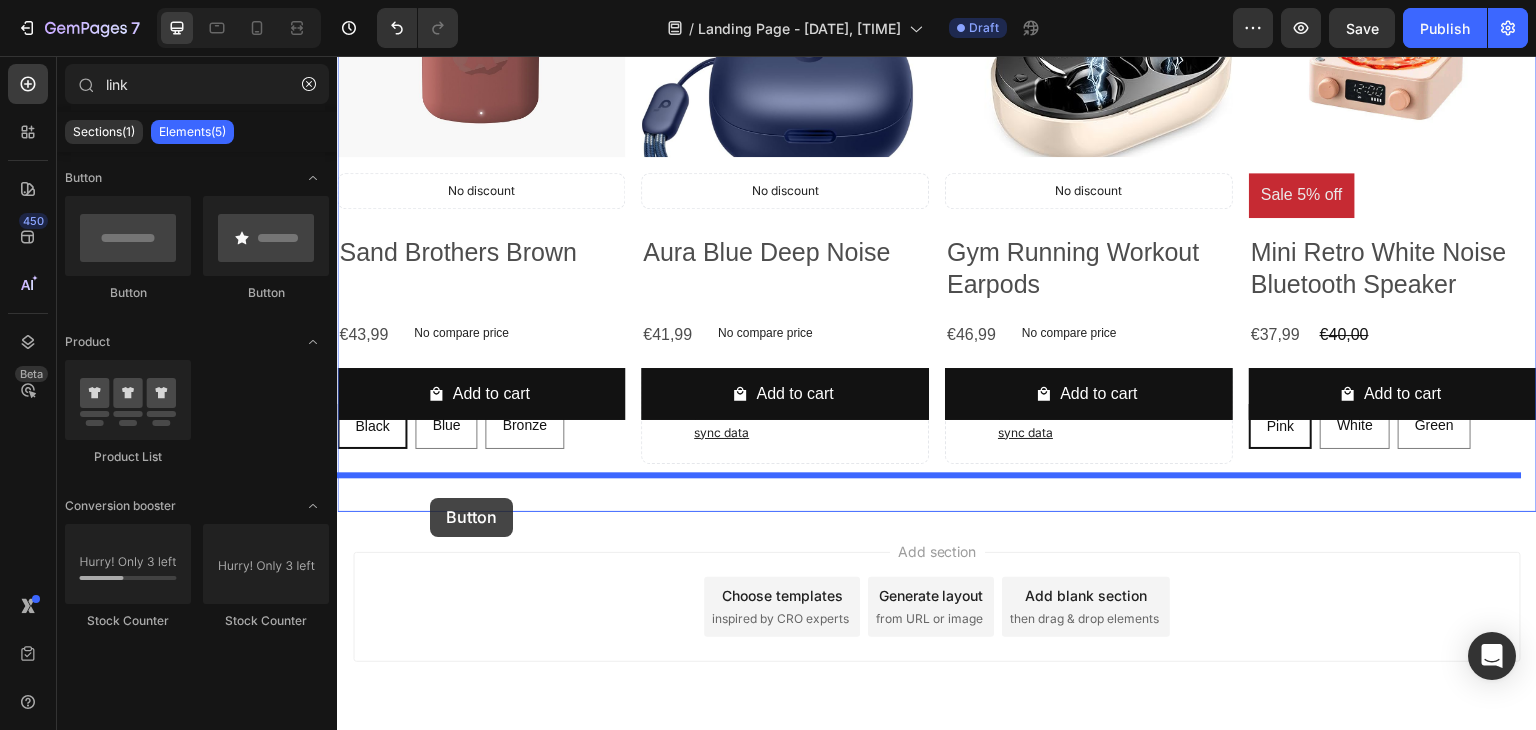 drag, startPoint x: 468, startPoint y: 279, endPoint x: 430, endPoint y: 498, distance: 222.27235 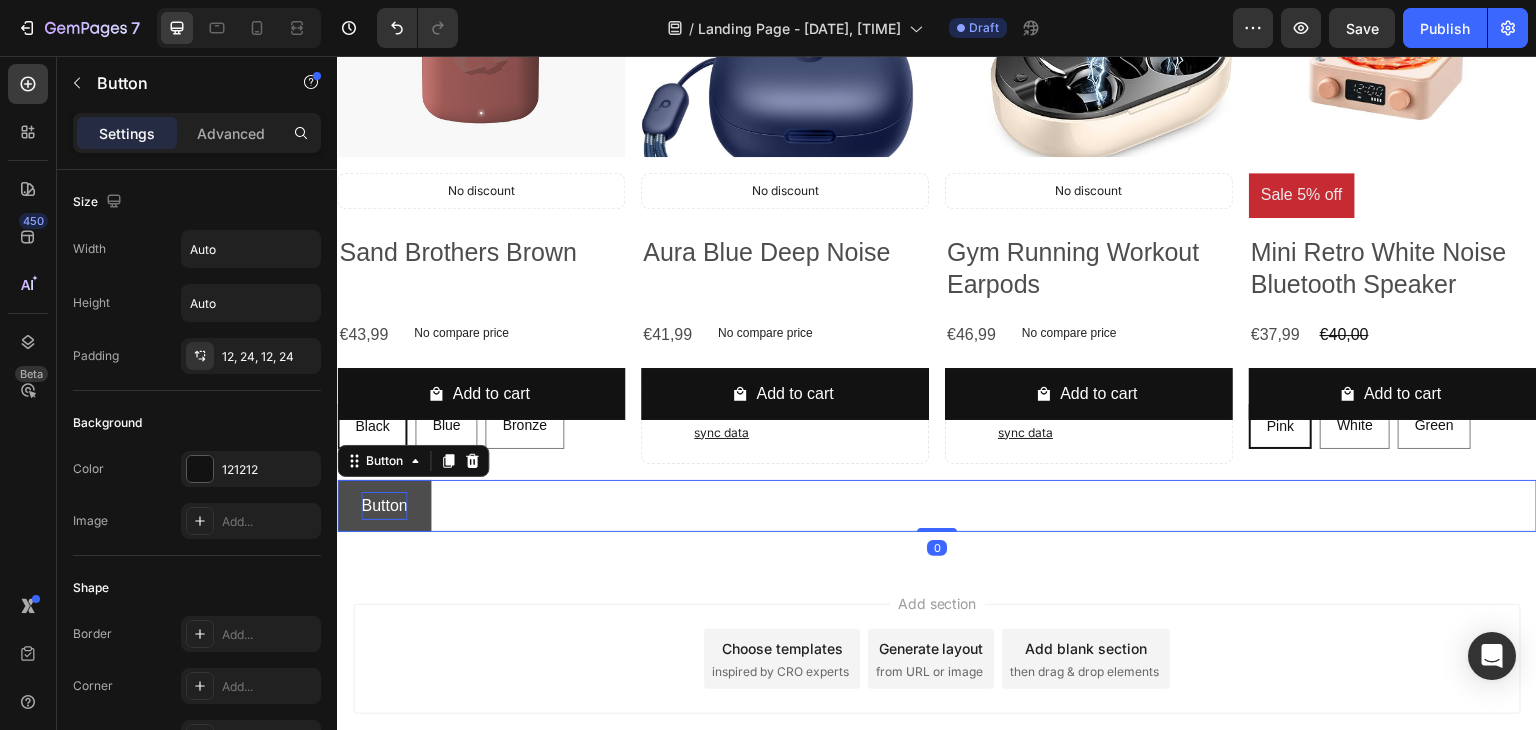 click on "Button" at bounding box center [384, 506] 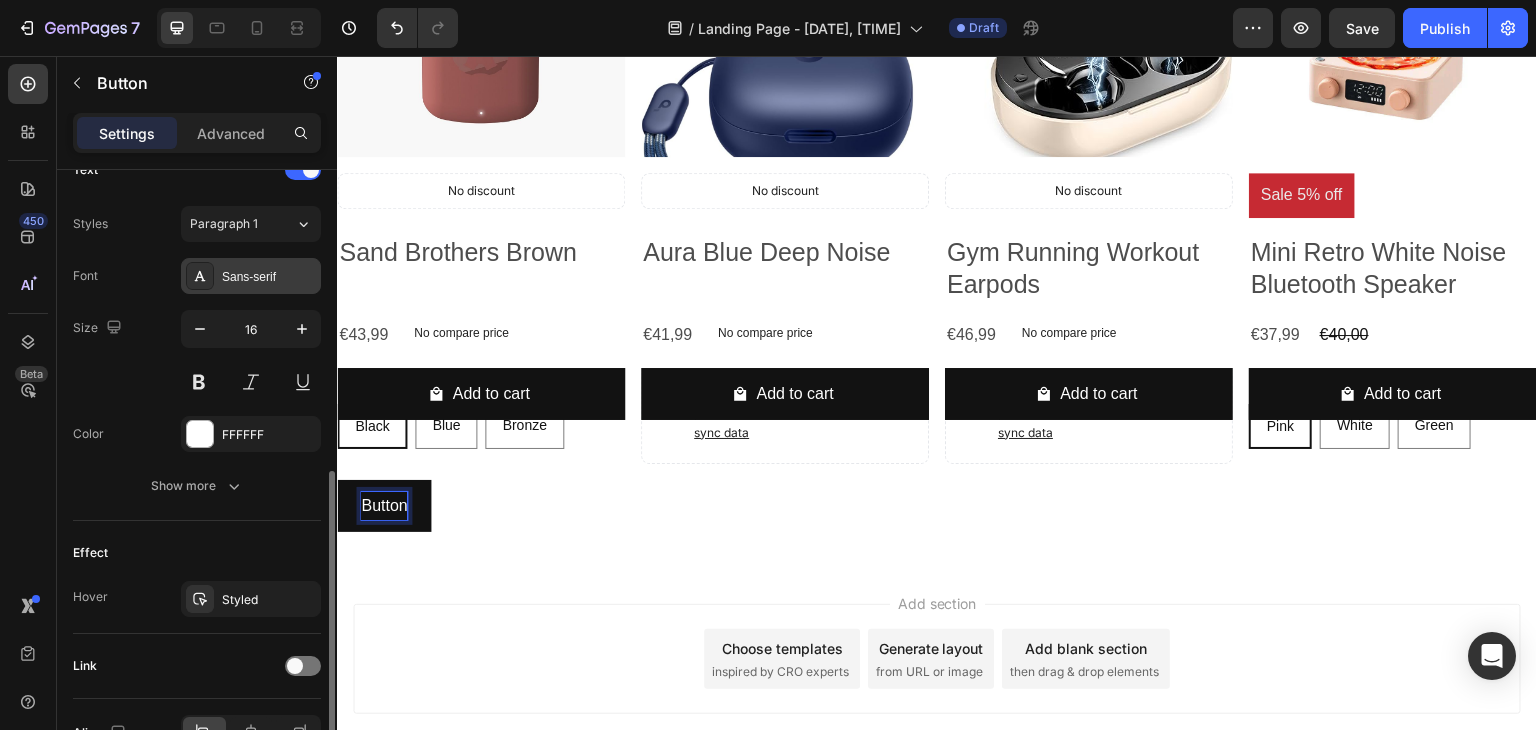 scroll, scrollTop: 800, scrollLeft: 0, axis: vertical 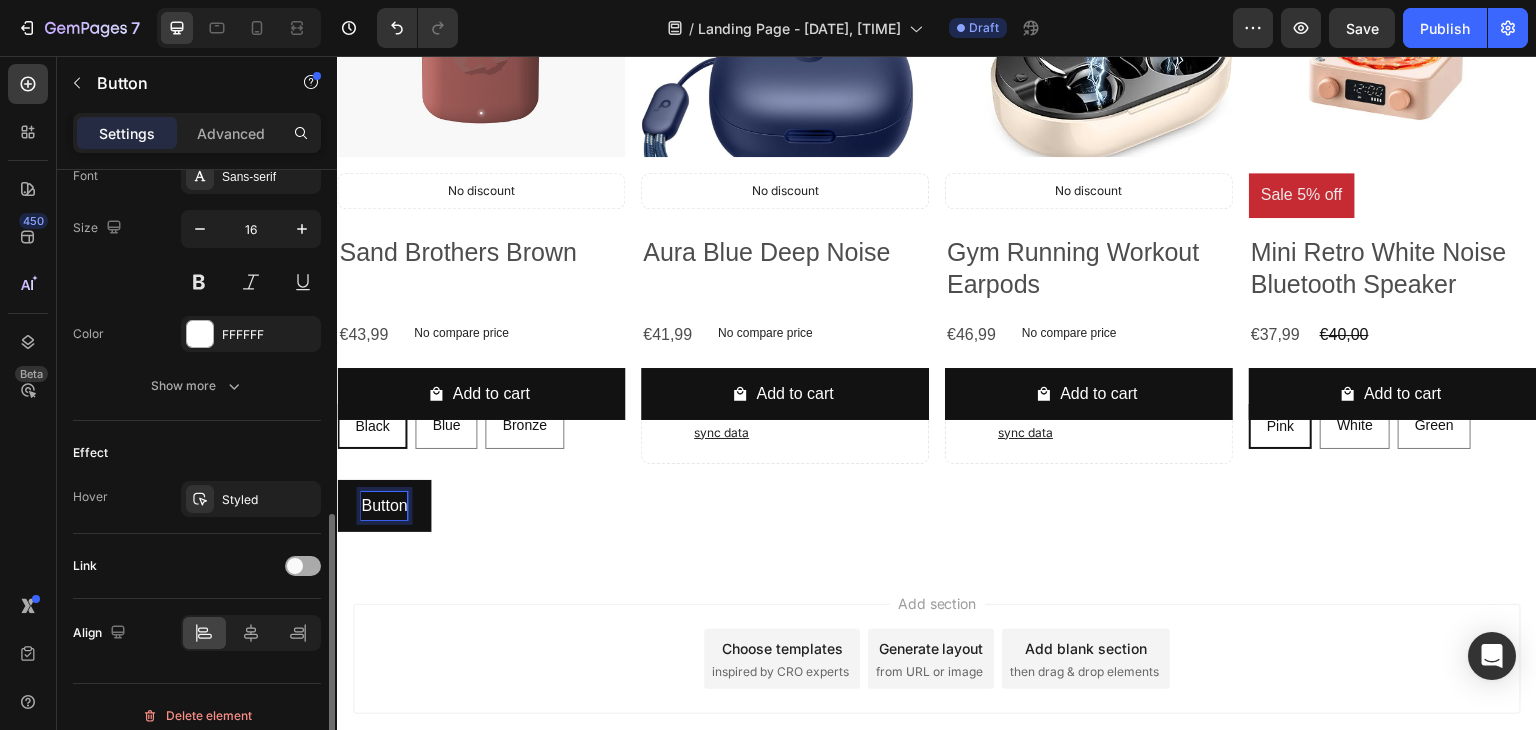 click at bounding box center [303, 566] 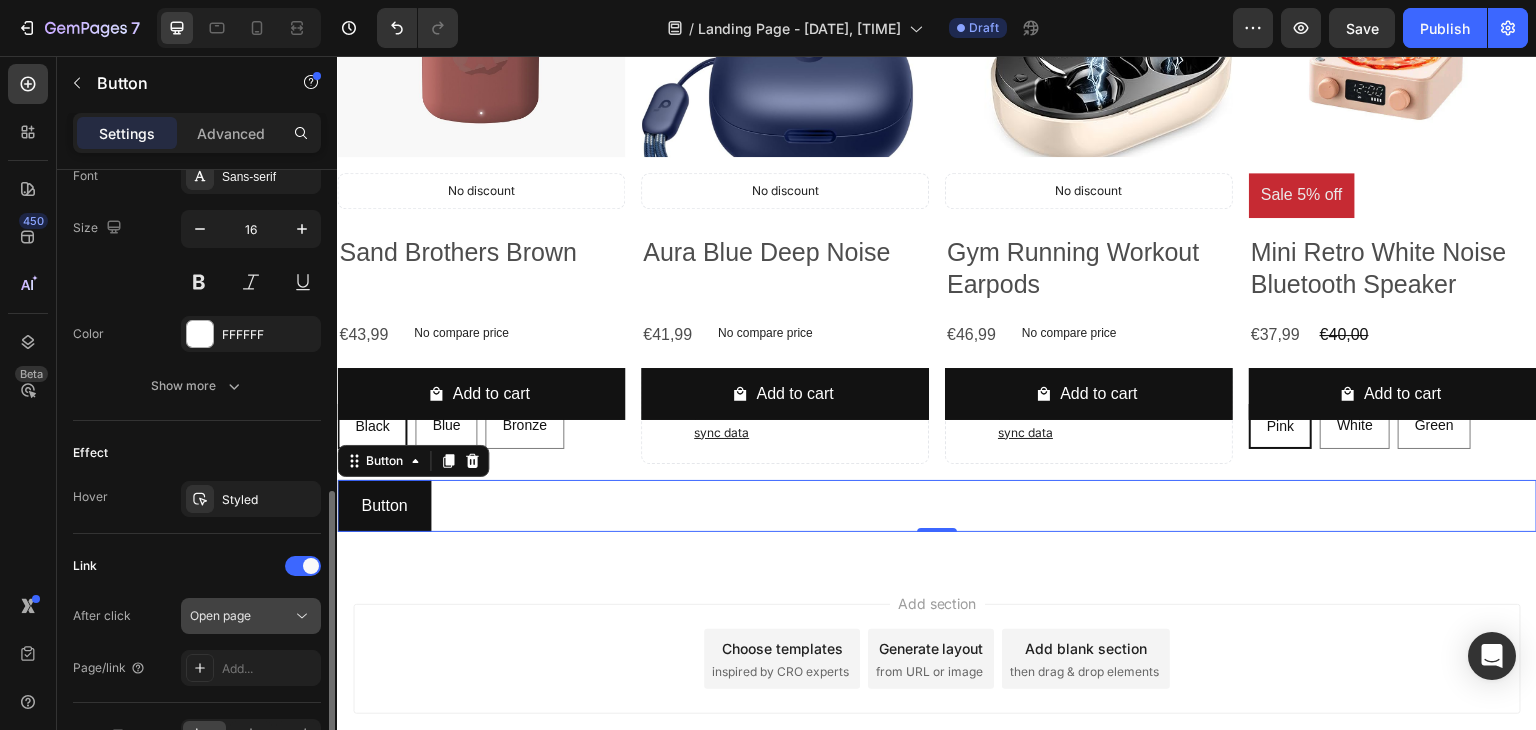 click 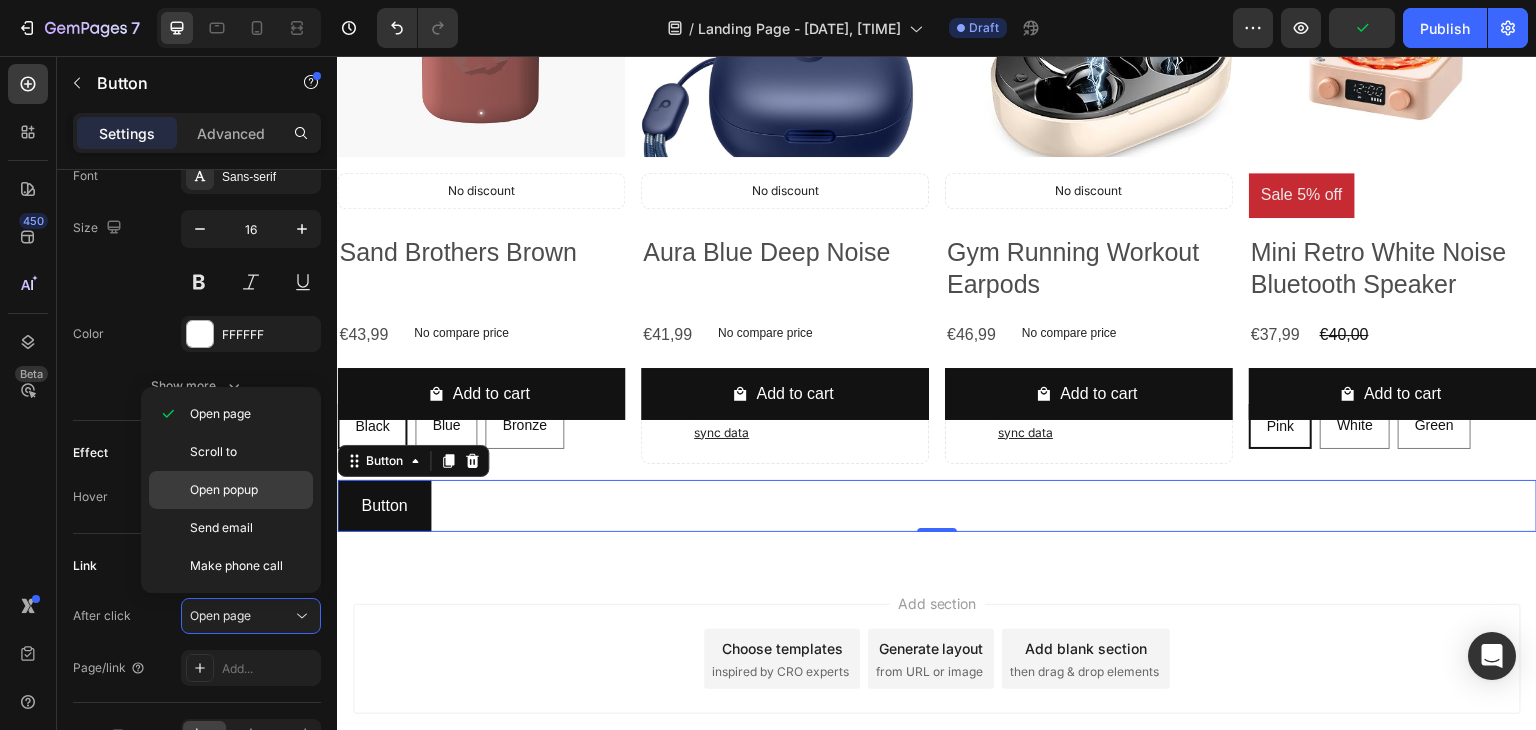 click on "Open popup" at bounding box center (247, 490) 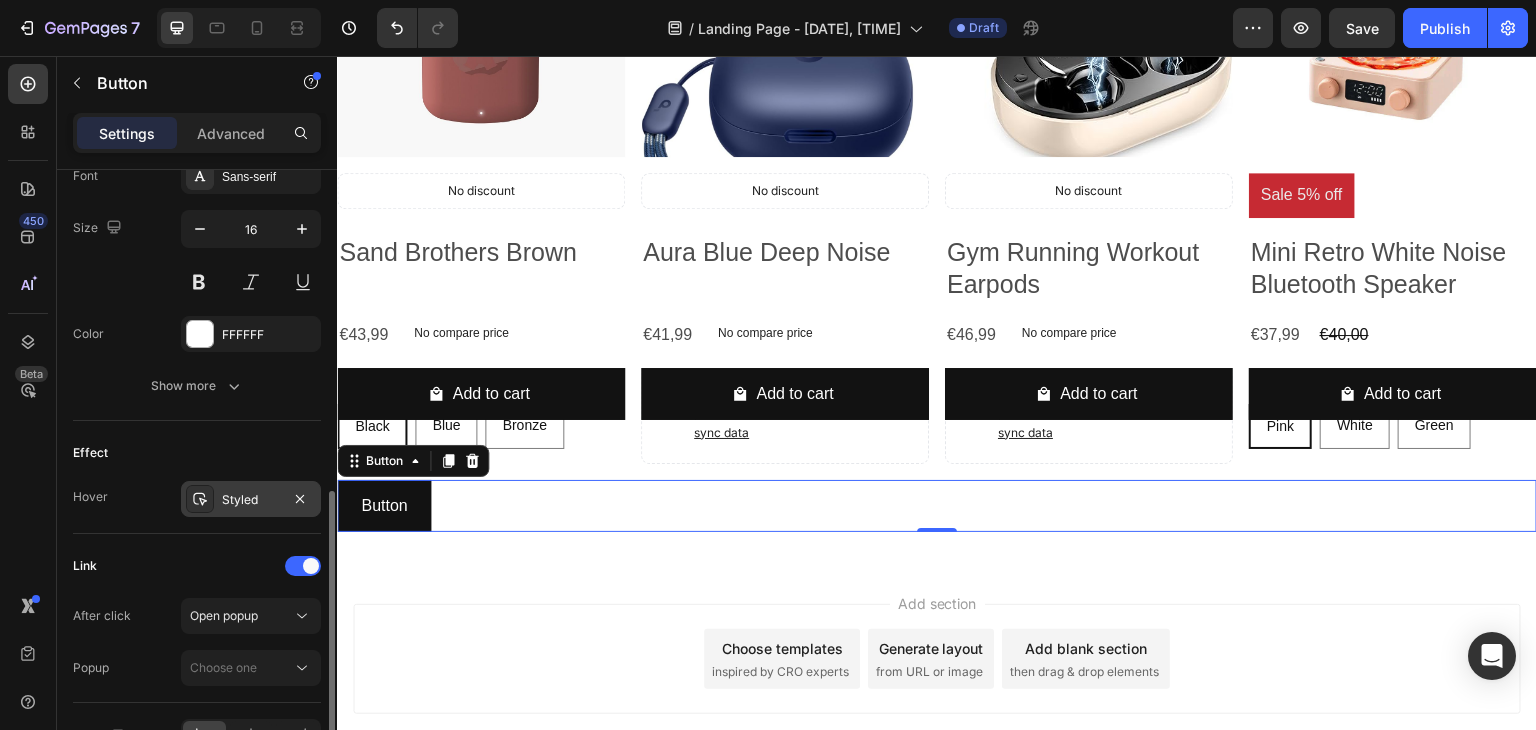 click on "Styled" at bounding box center (251, 500) 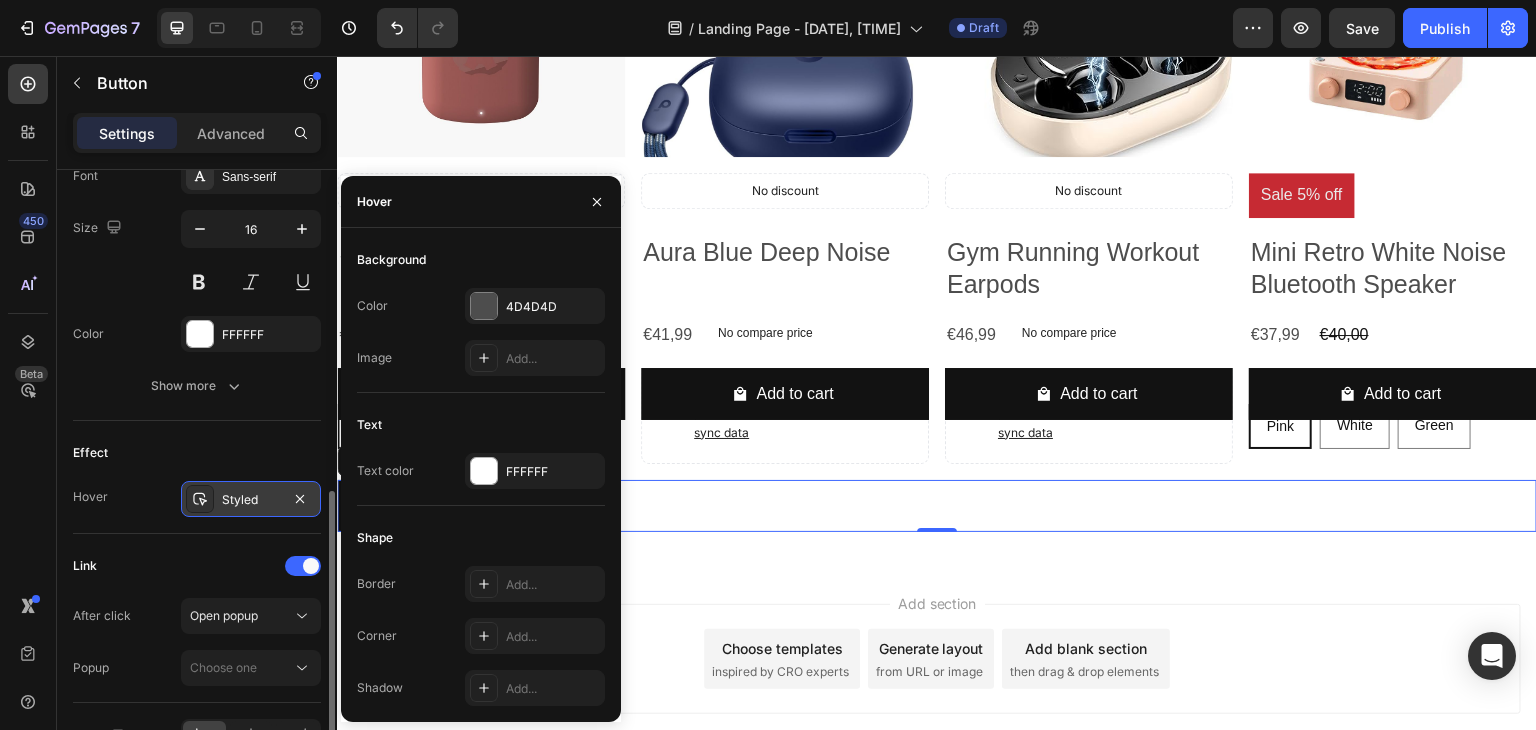 click on "Styled" at bounding box center (251, 500) 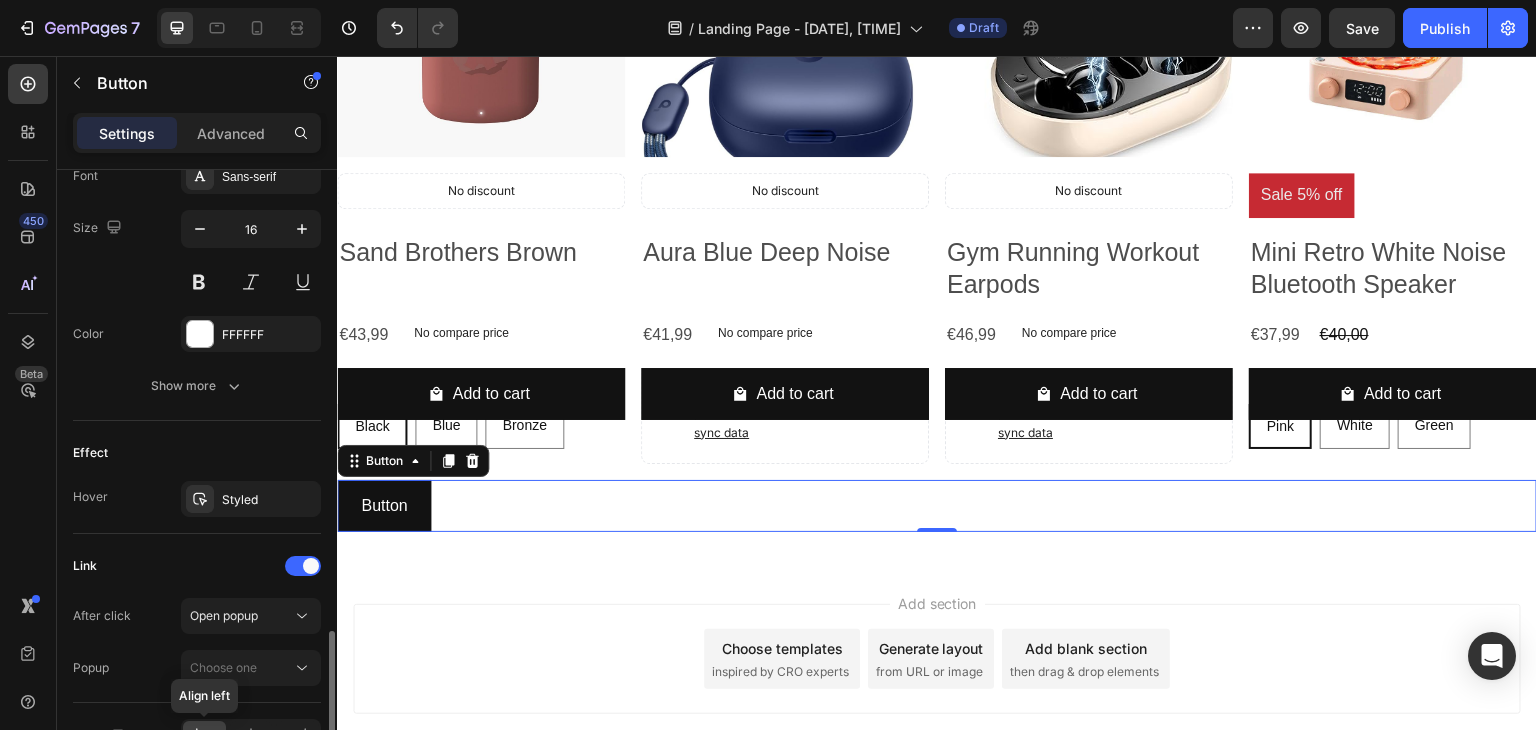 scroll, scrollTop: 918, scrollLeft: 0, axis: vertical 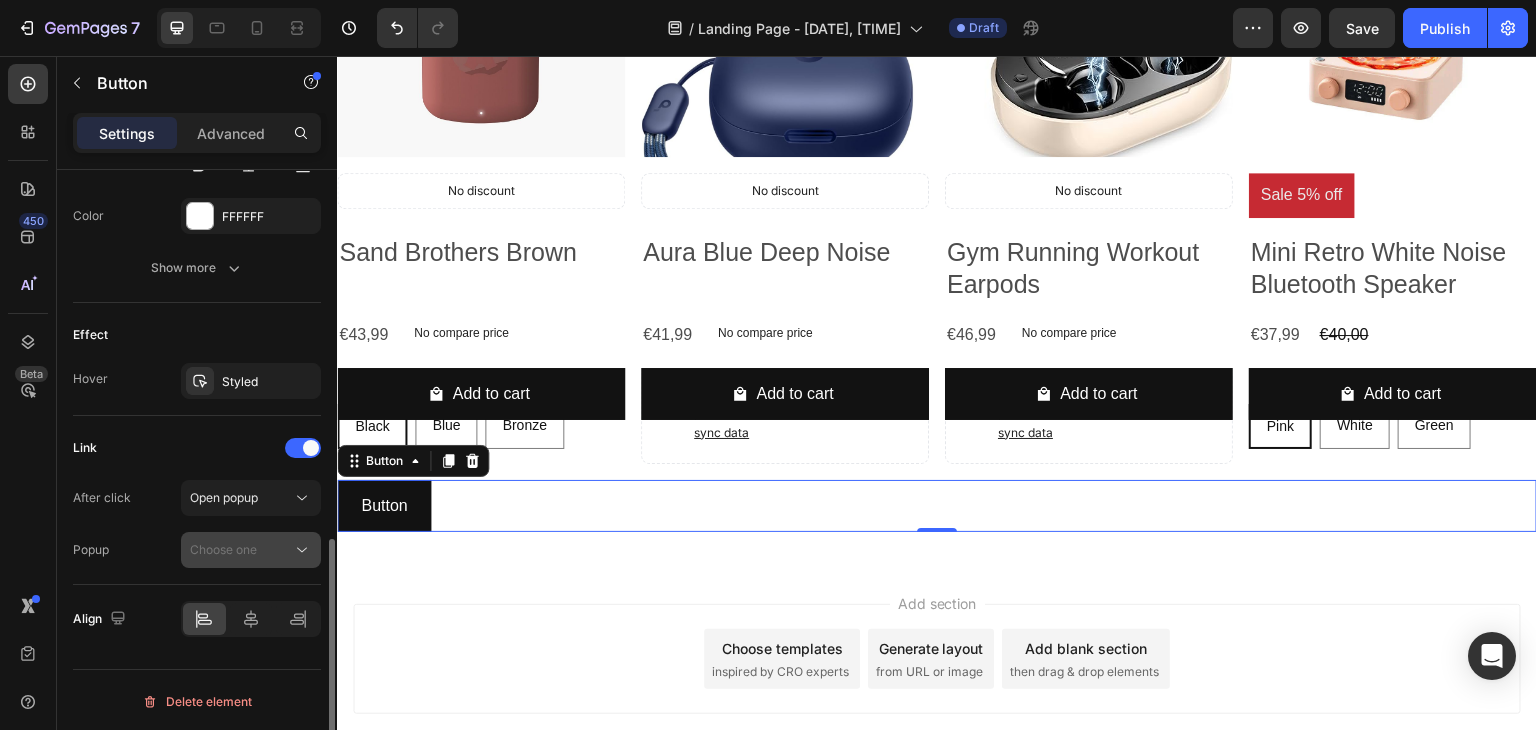 click on "Choose one" at bounding box center (241, 550) 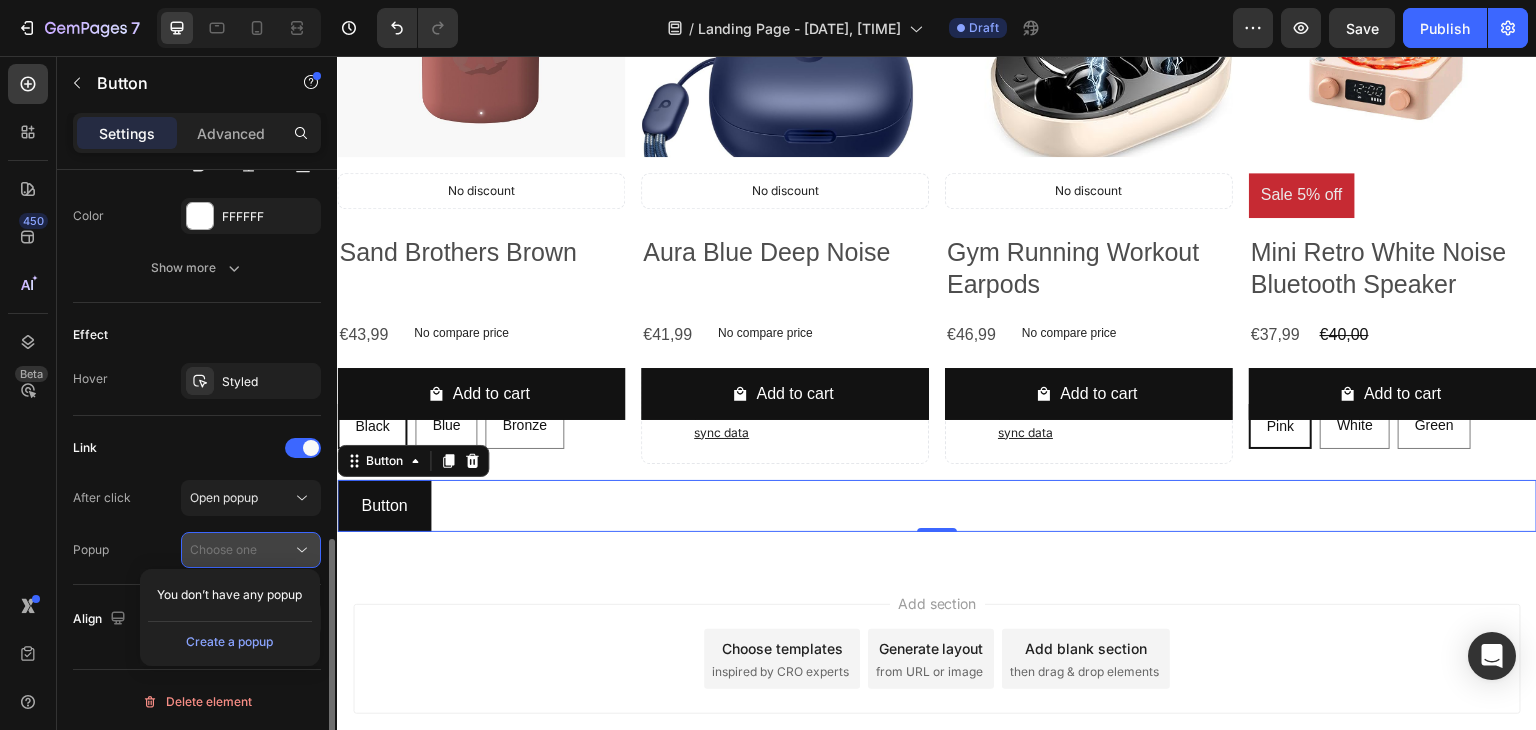 click on "Choose one" at bounding box center [241, 550] 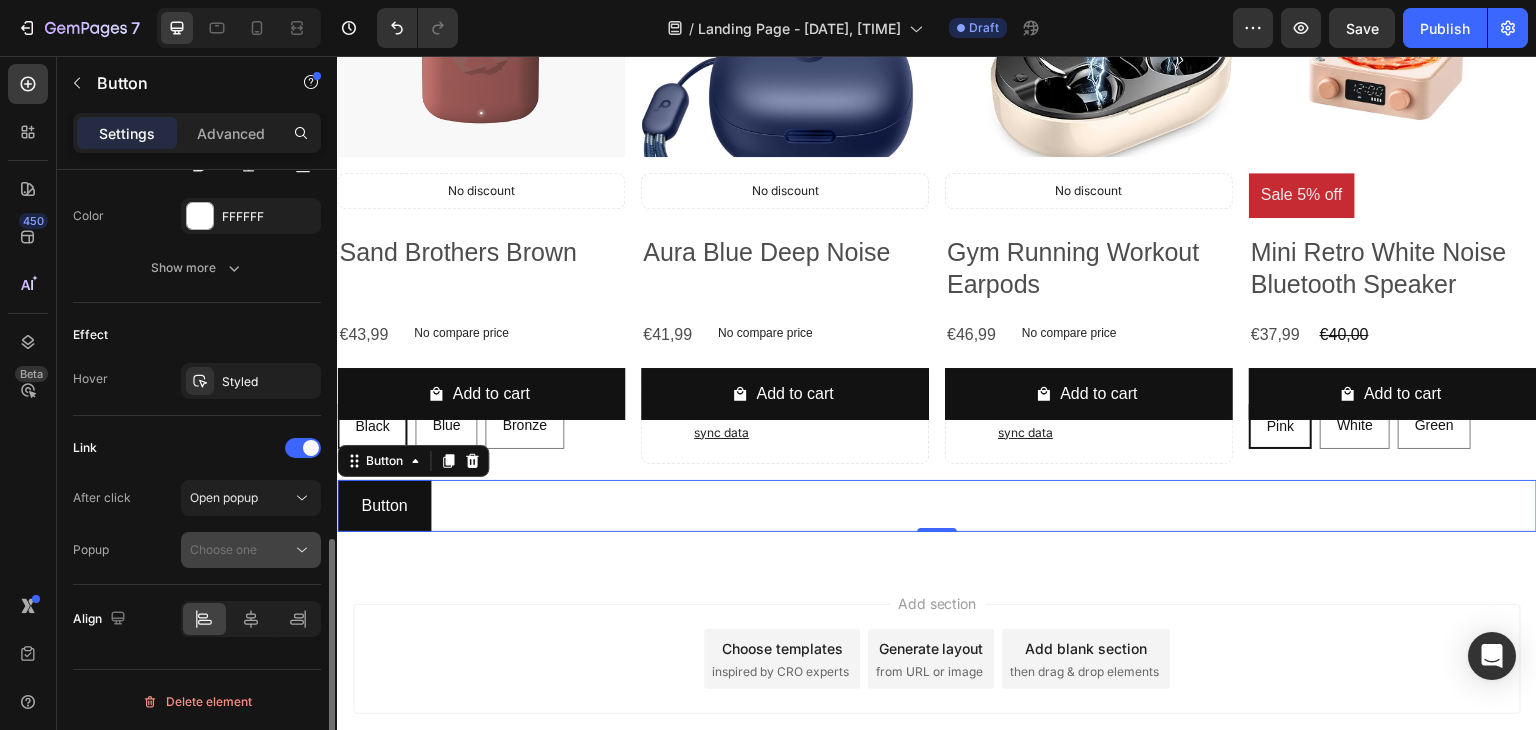 click on "Choose one" at bounding box center (241, 550) 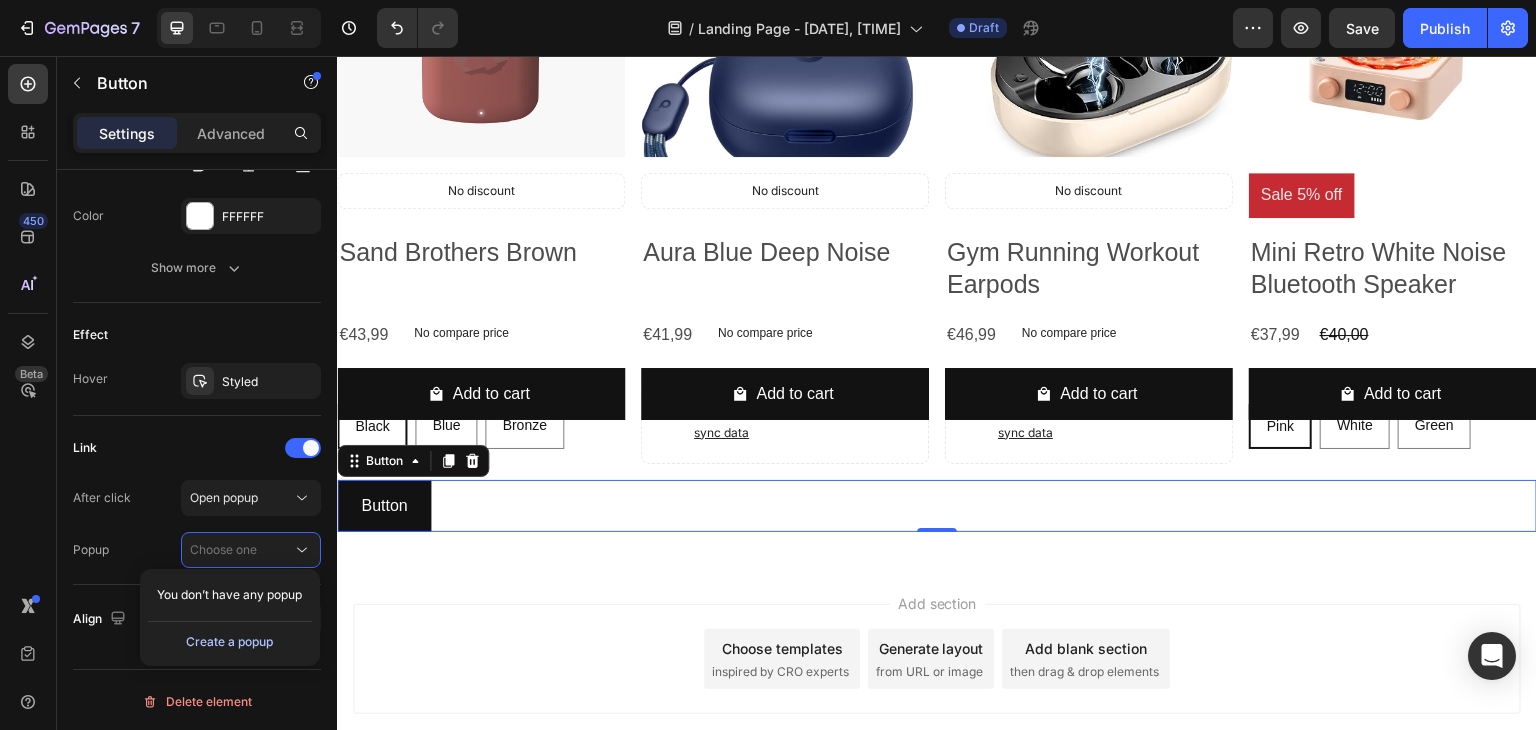 click on "Create a popup" at bounding box center (229, 642) 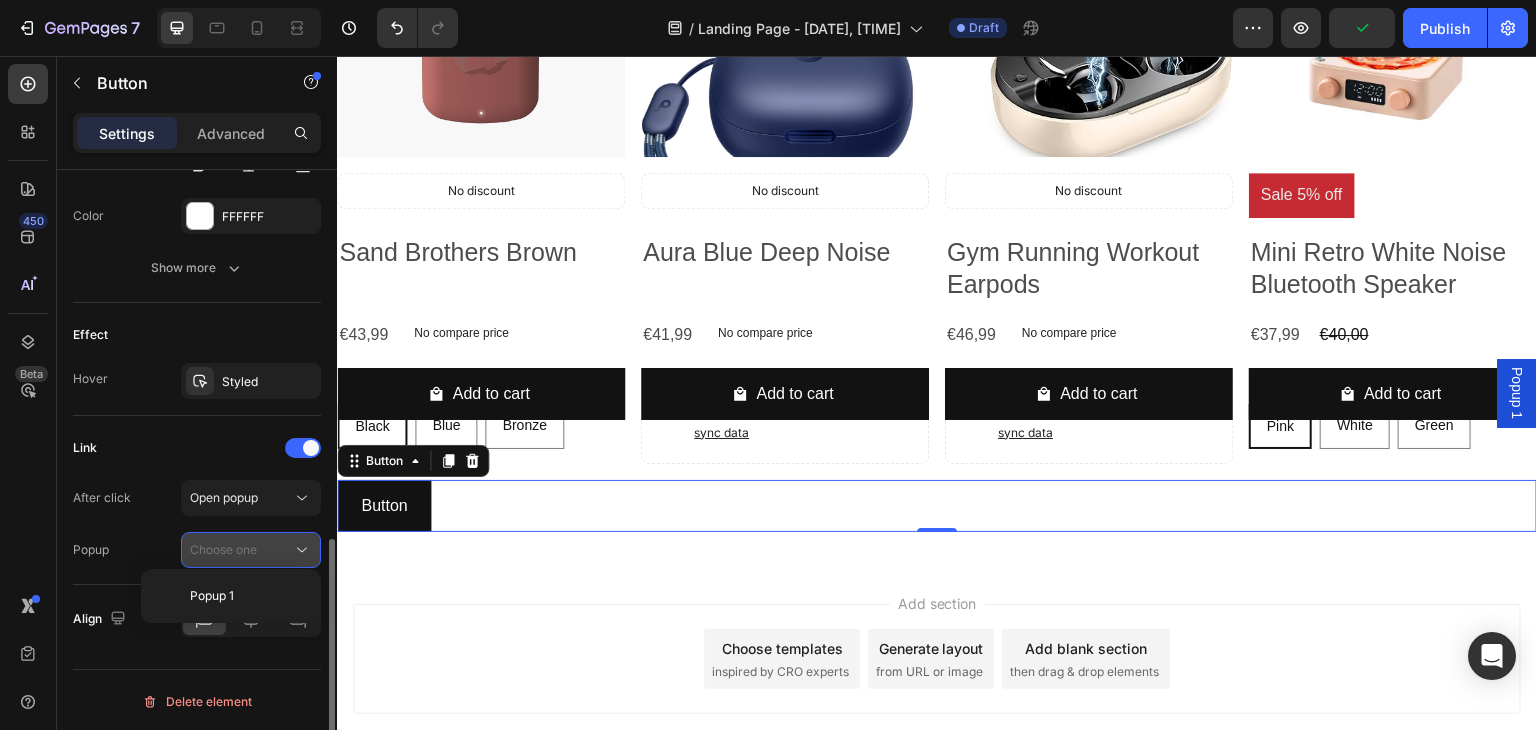 click on "Choose one" 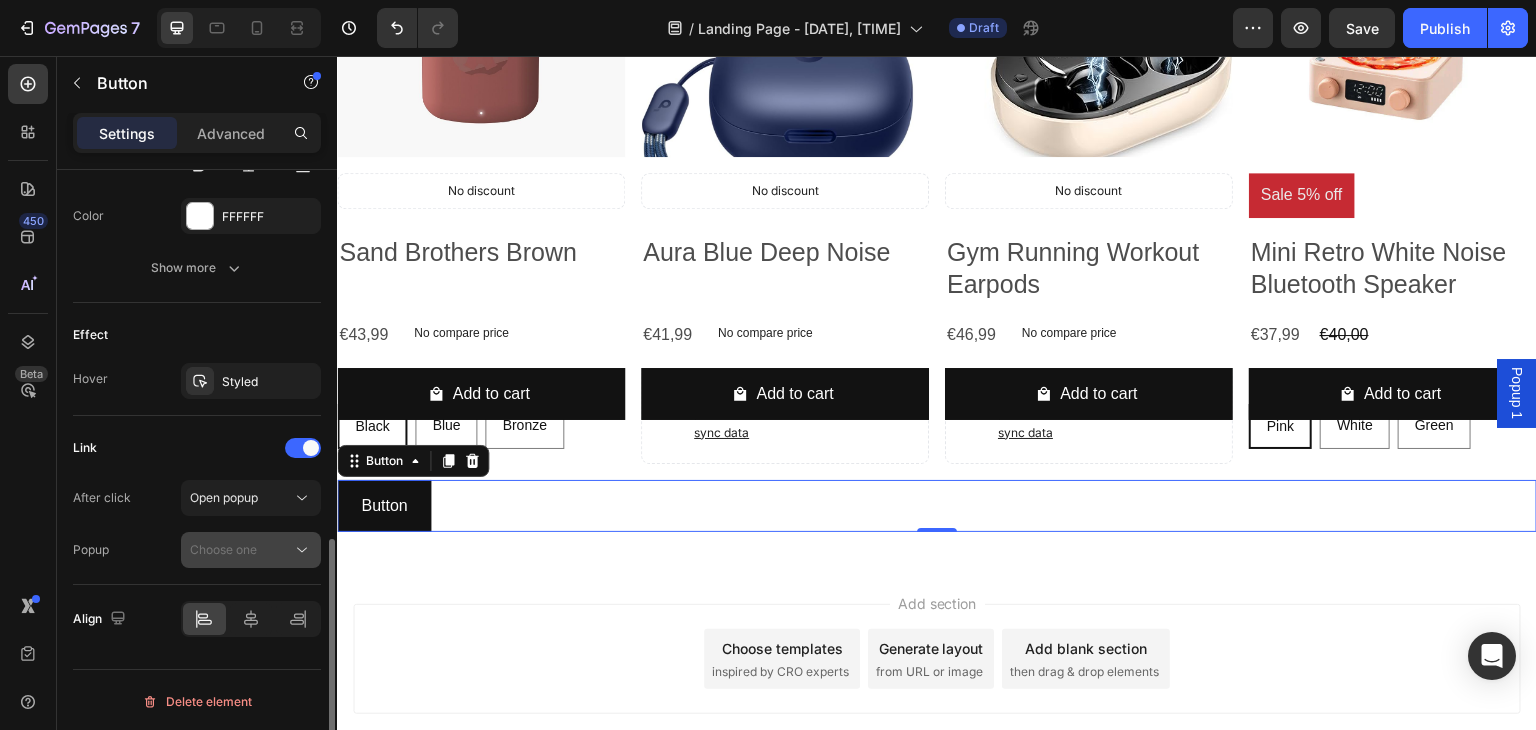 click on "Choose one" at bounding box center [241, 550] 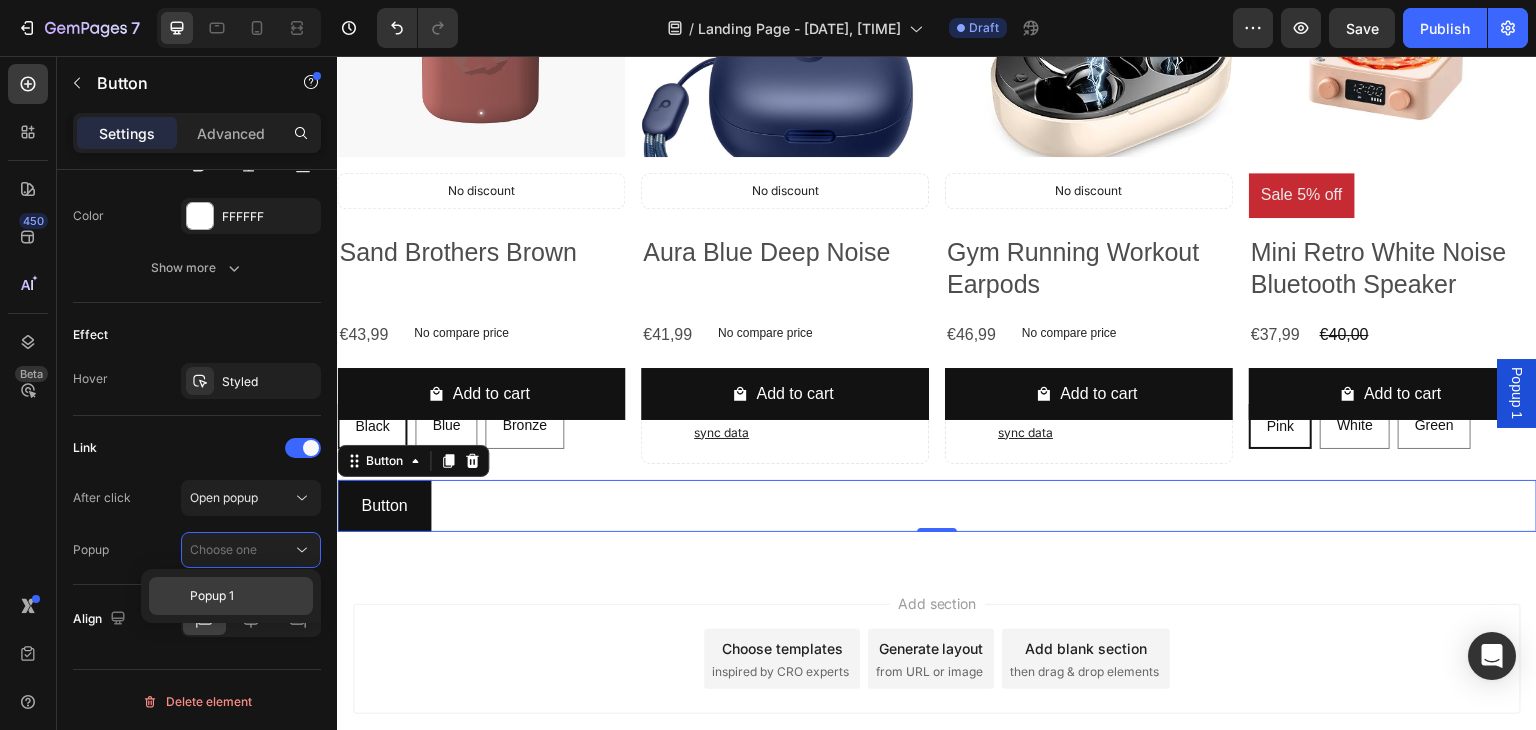 click on "Popup 1" 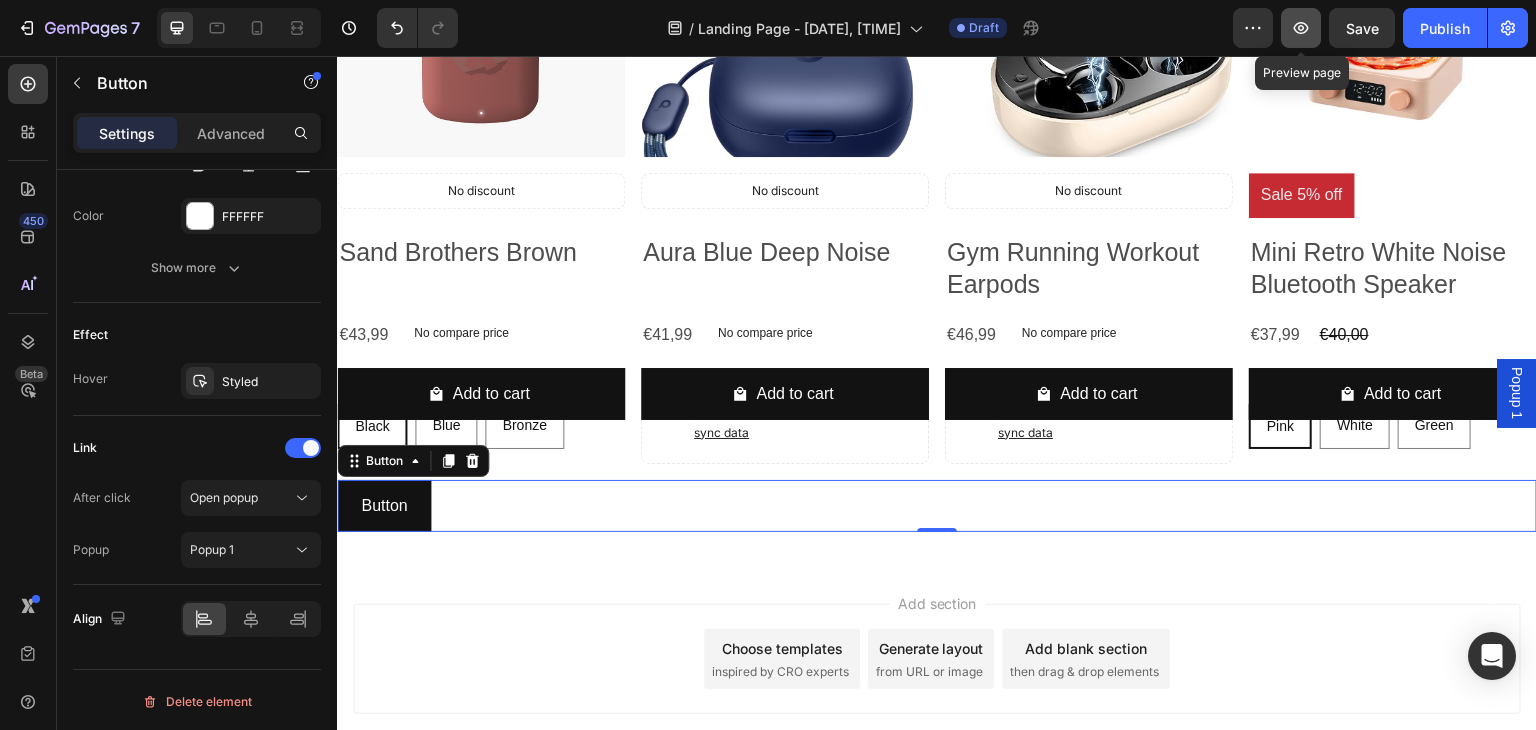 click 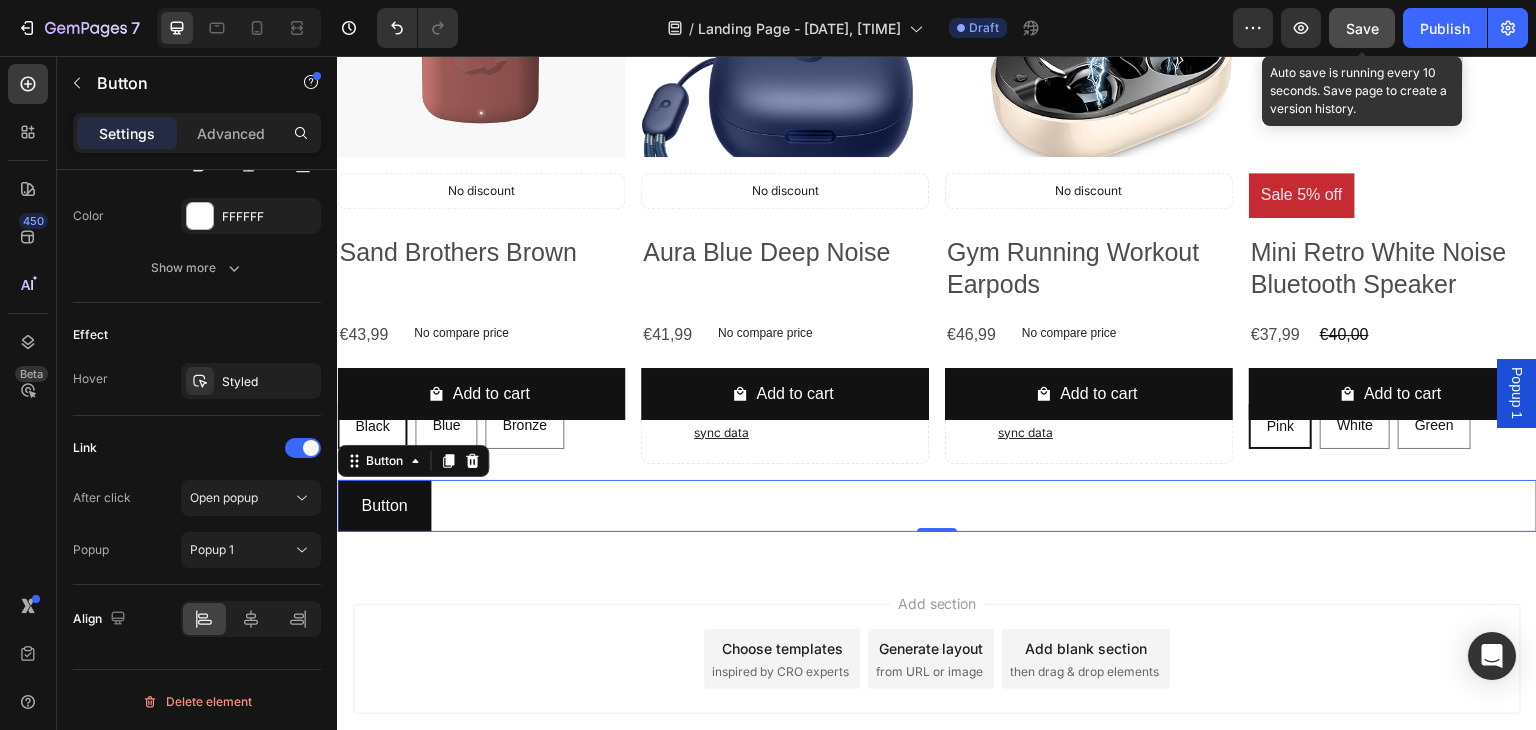 click on "Save" at bounding box center (1362, 28) 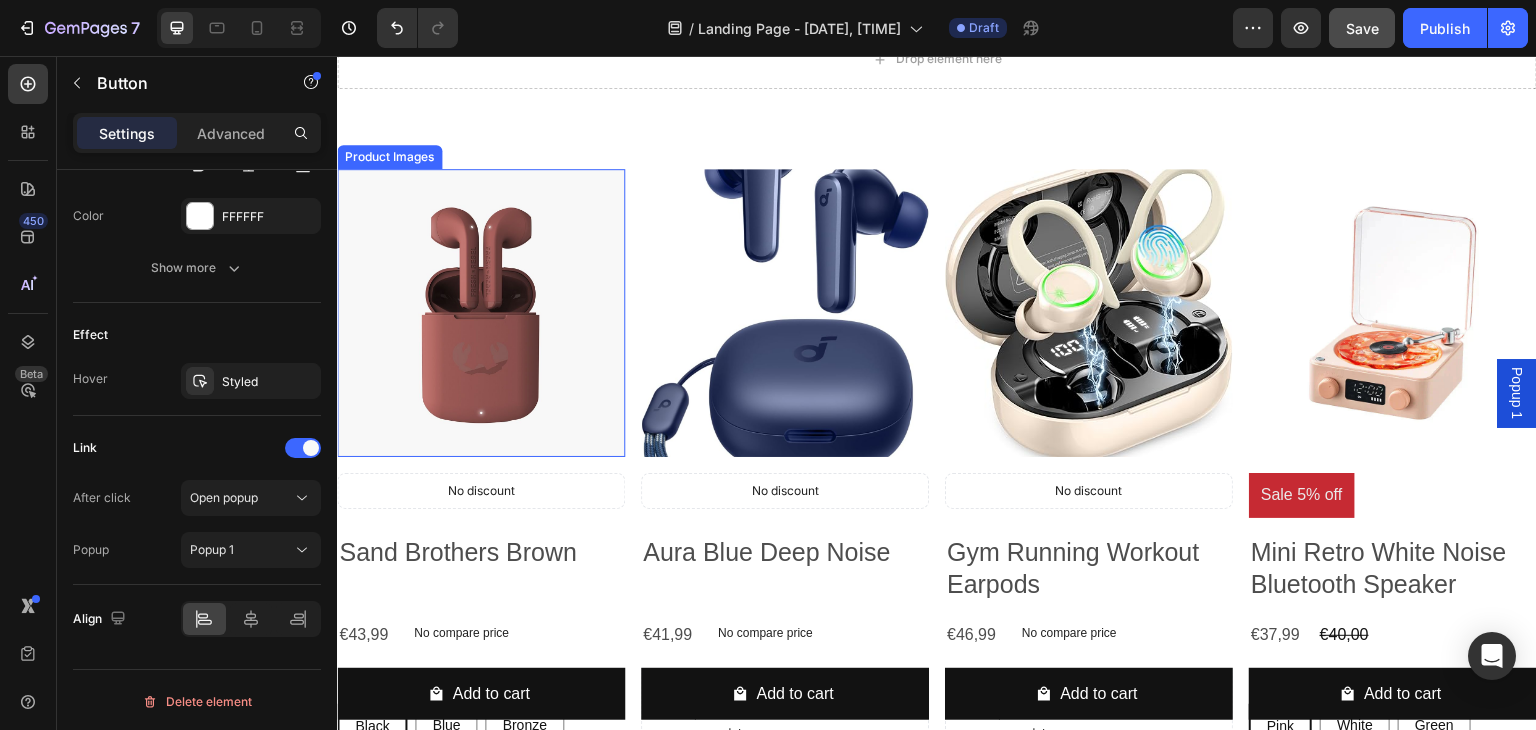 scroll, scrollTop: 400, scrollLeft: 0, axis: vertical 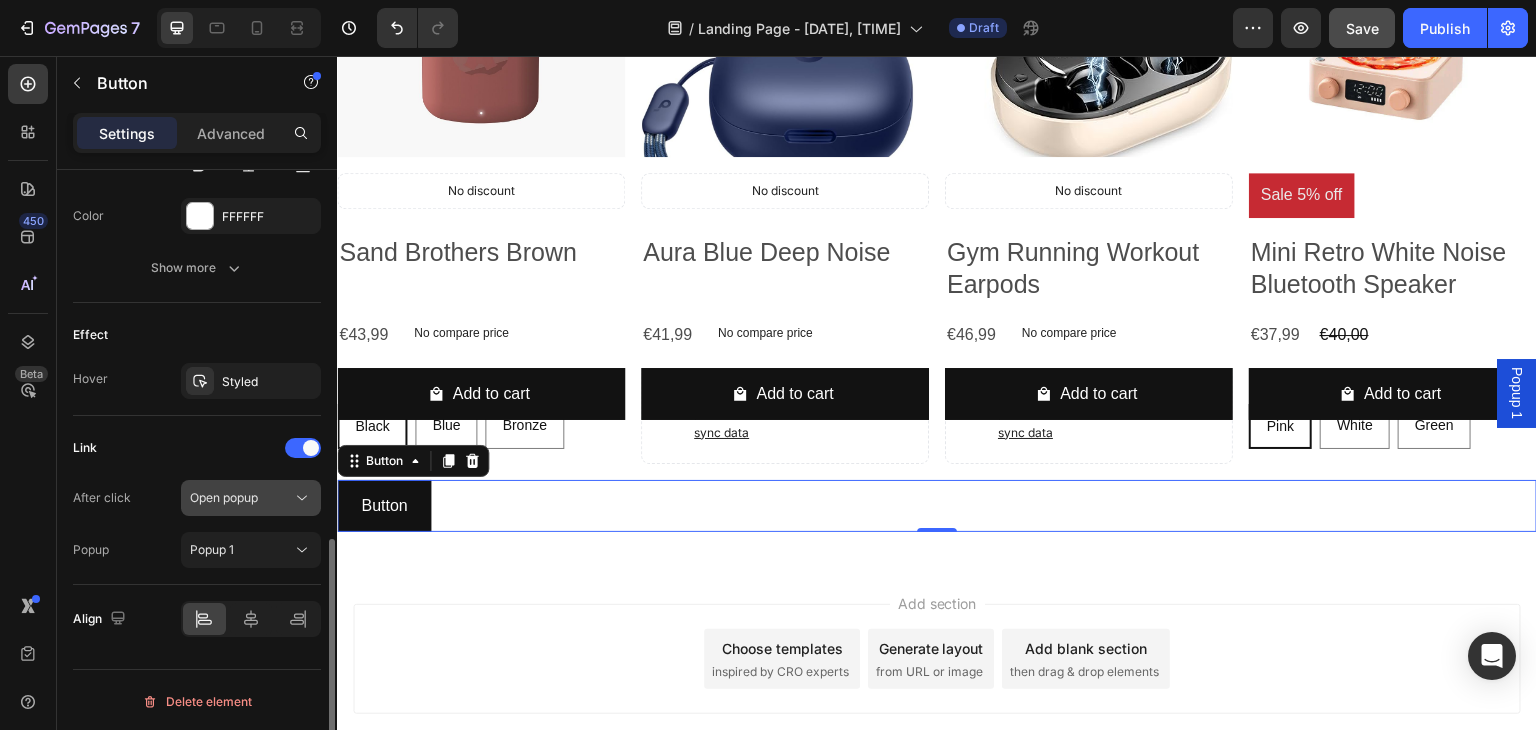 click 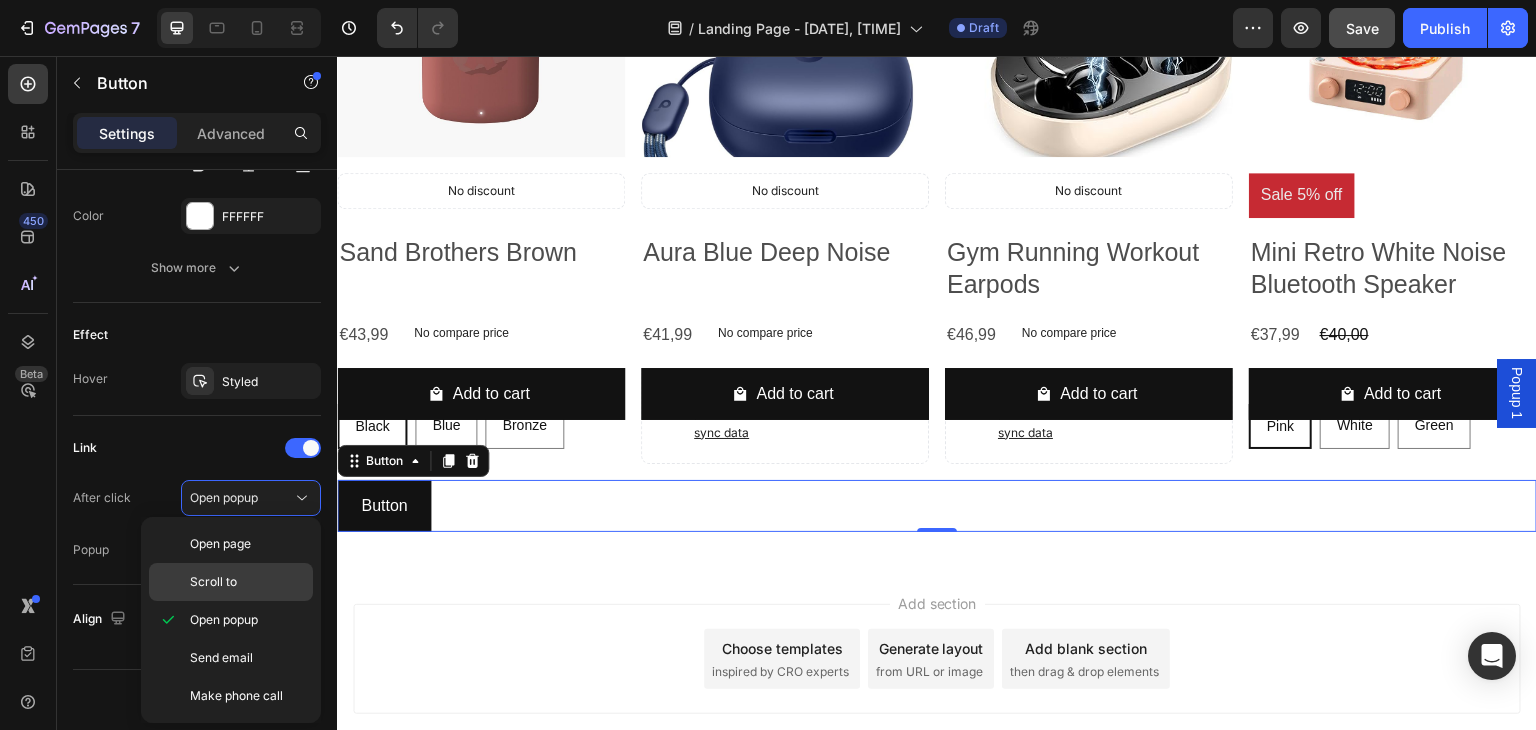 click on "Scroll to" 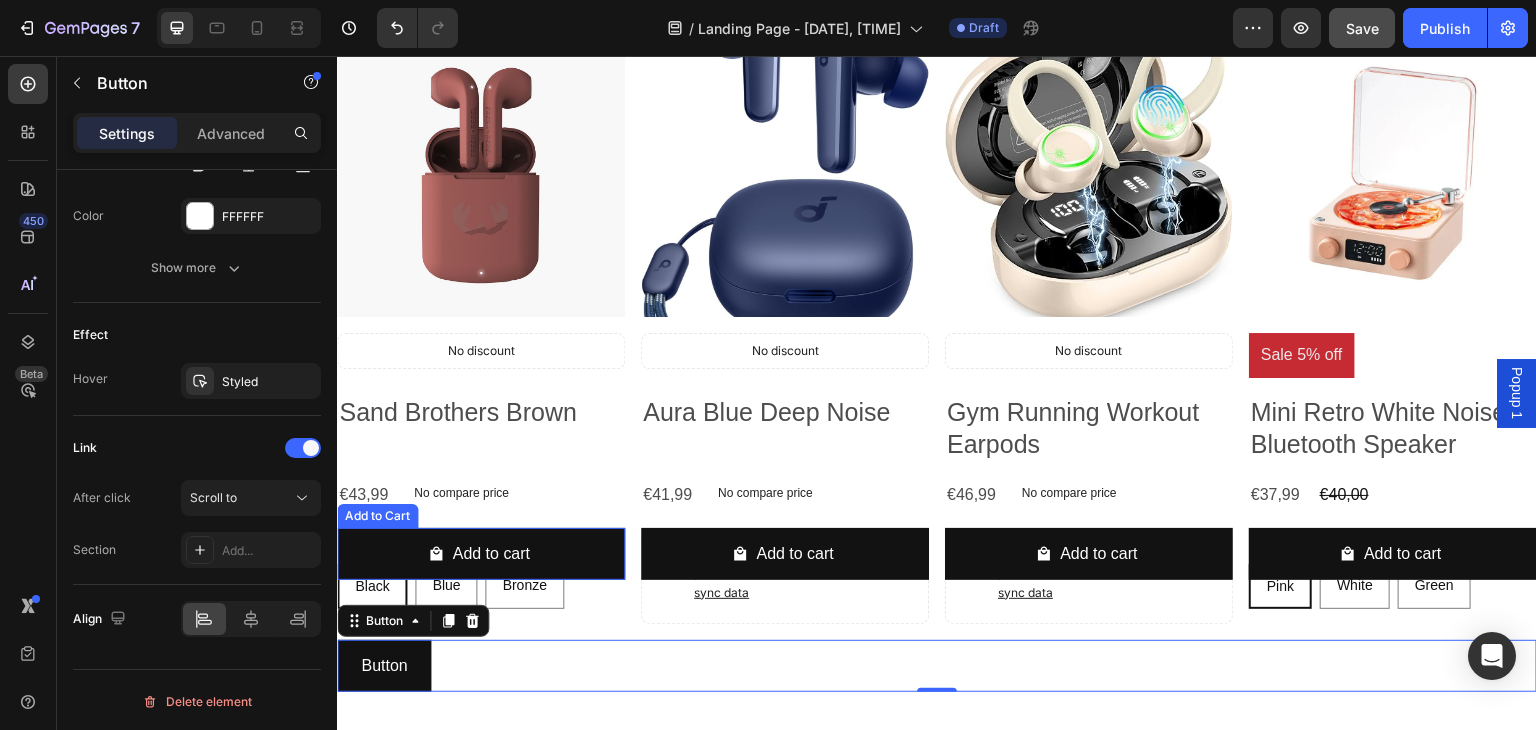 scroll, scrollTop: 100, scrollLeft: 0, axis: vertical 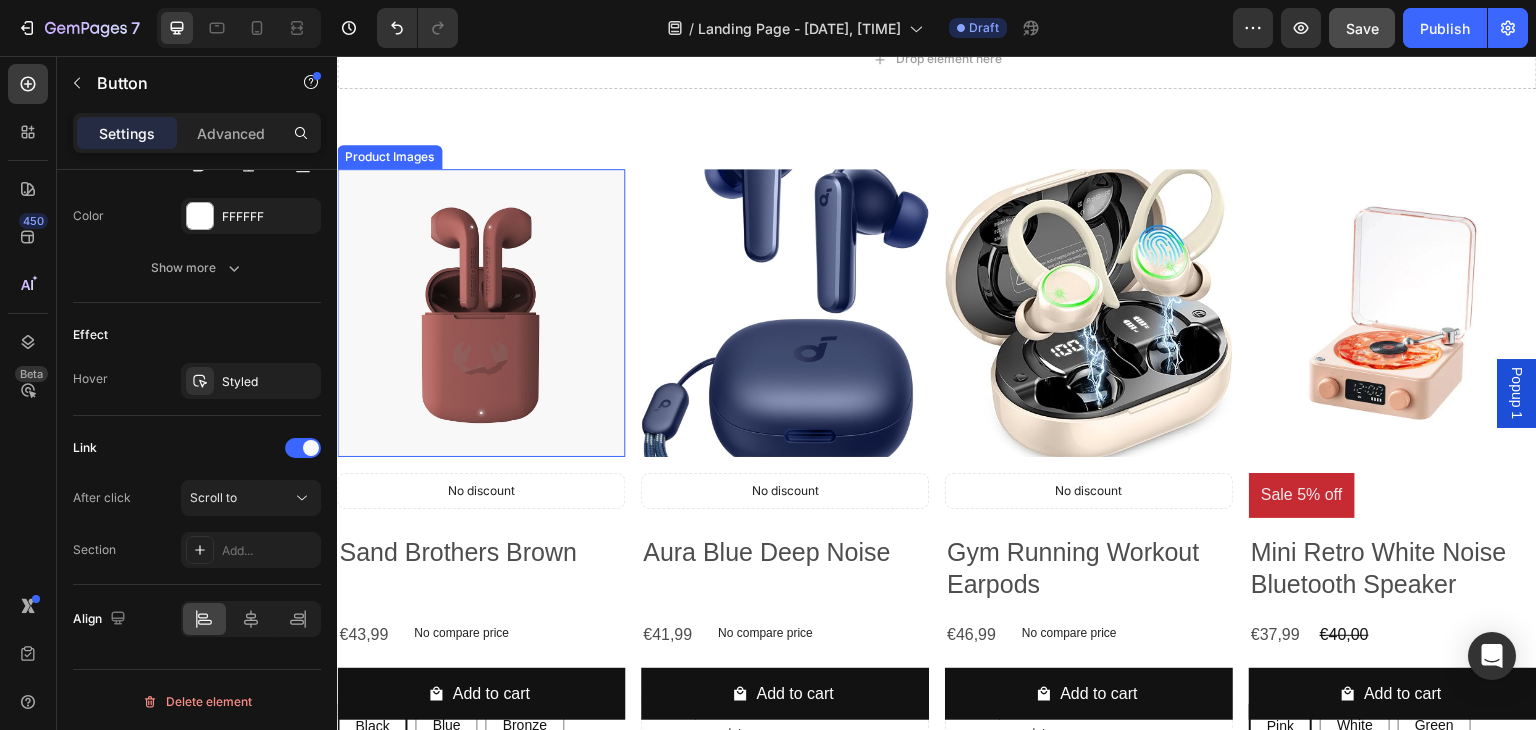 click at bounding box center [481, 313] 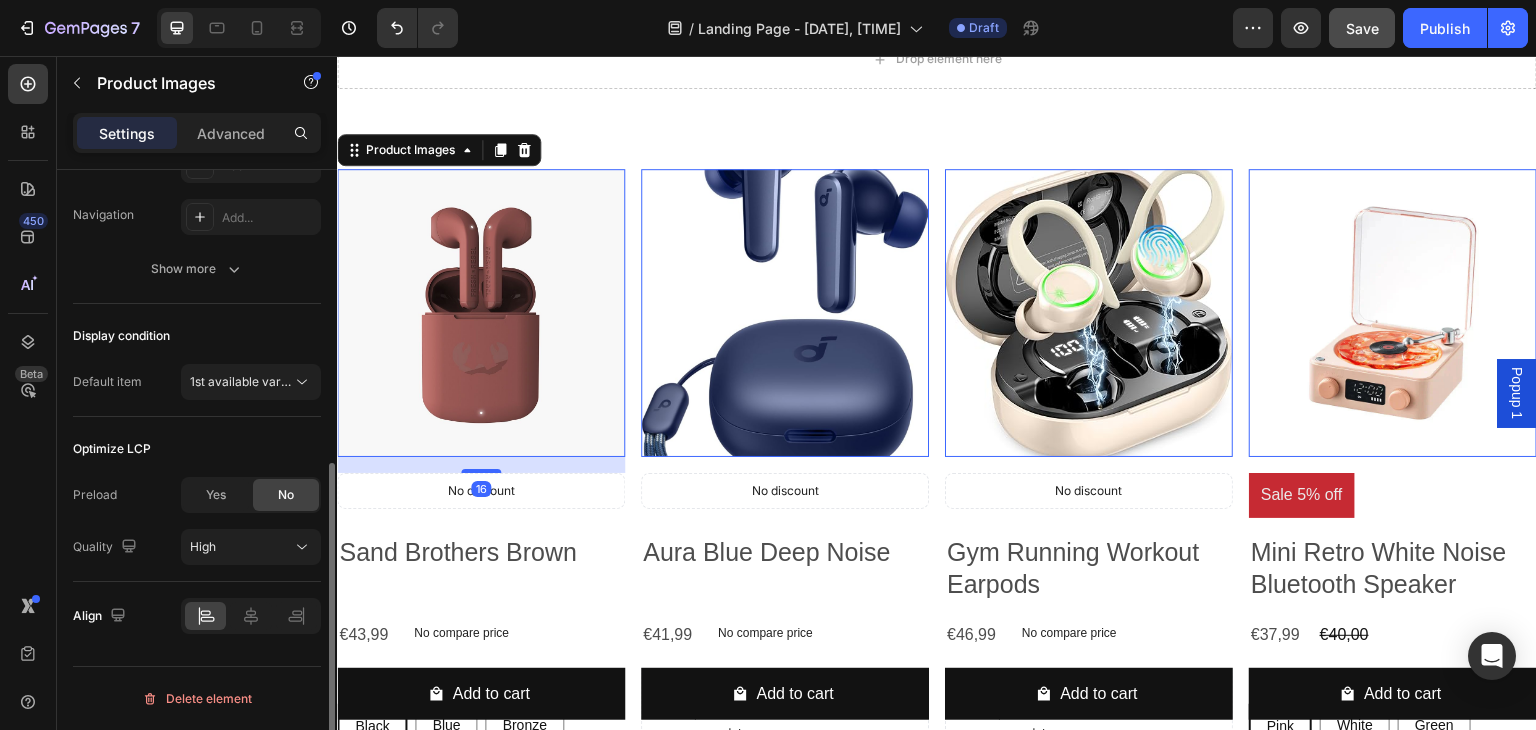 scroll, scrollTop: 0, scrollLeft: 0, axis: both 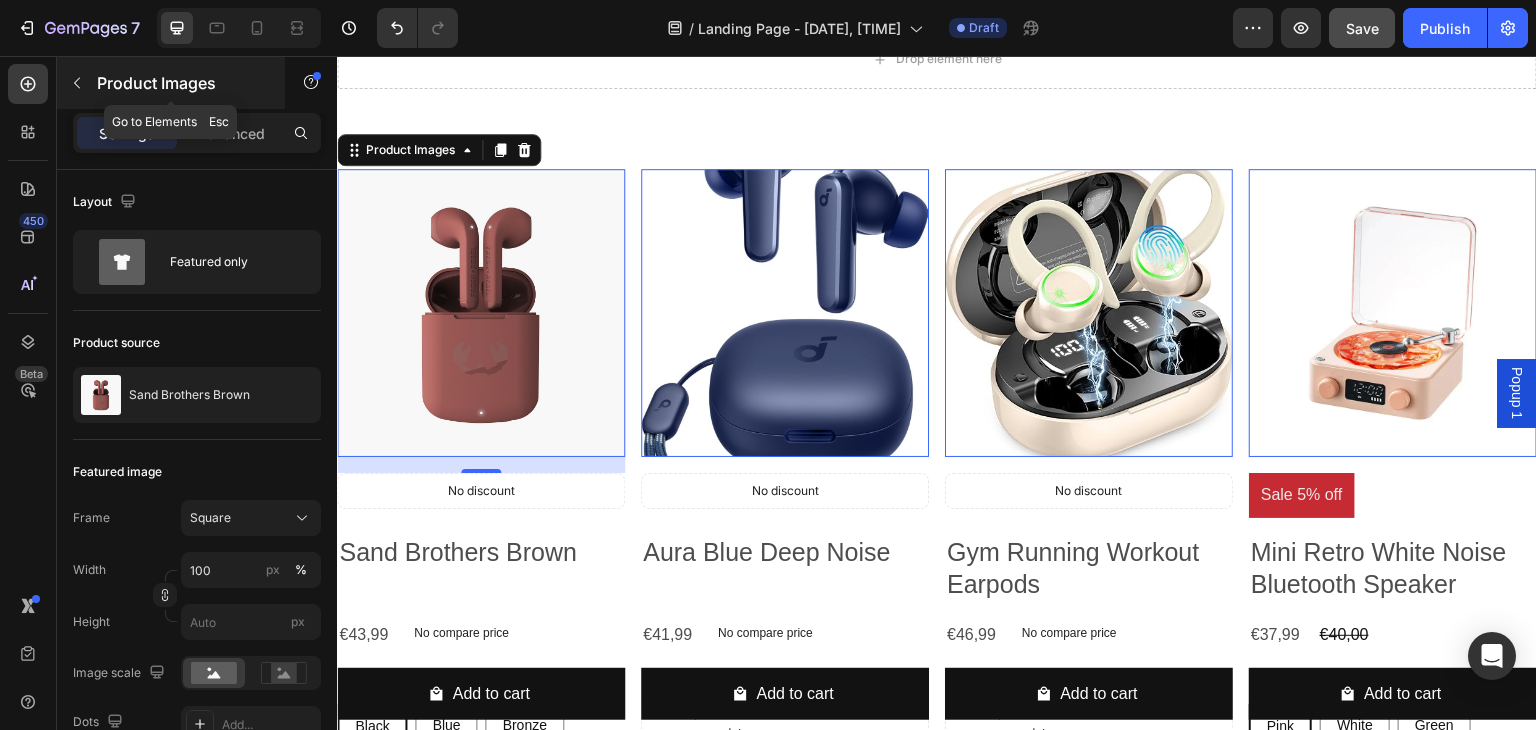 click at bounding box center [77, 83] 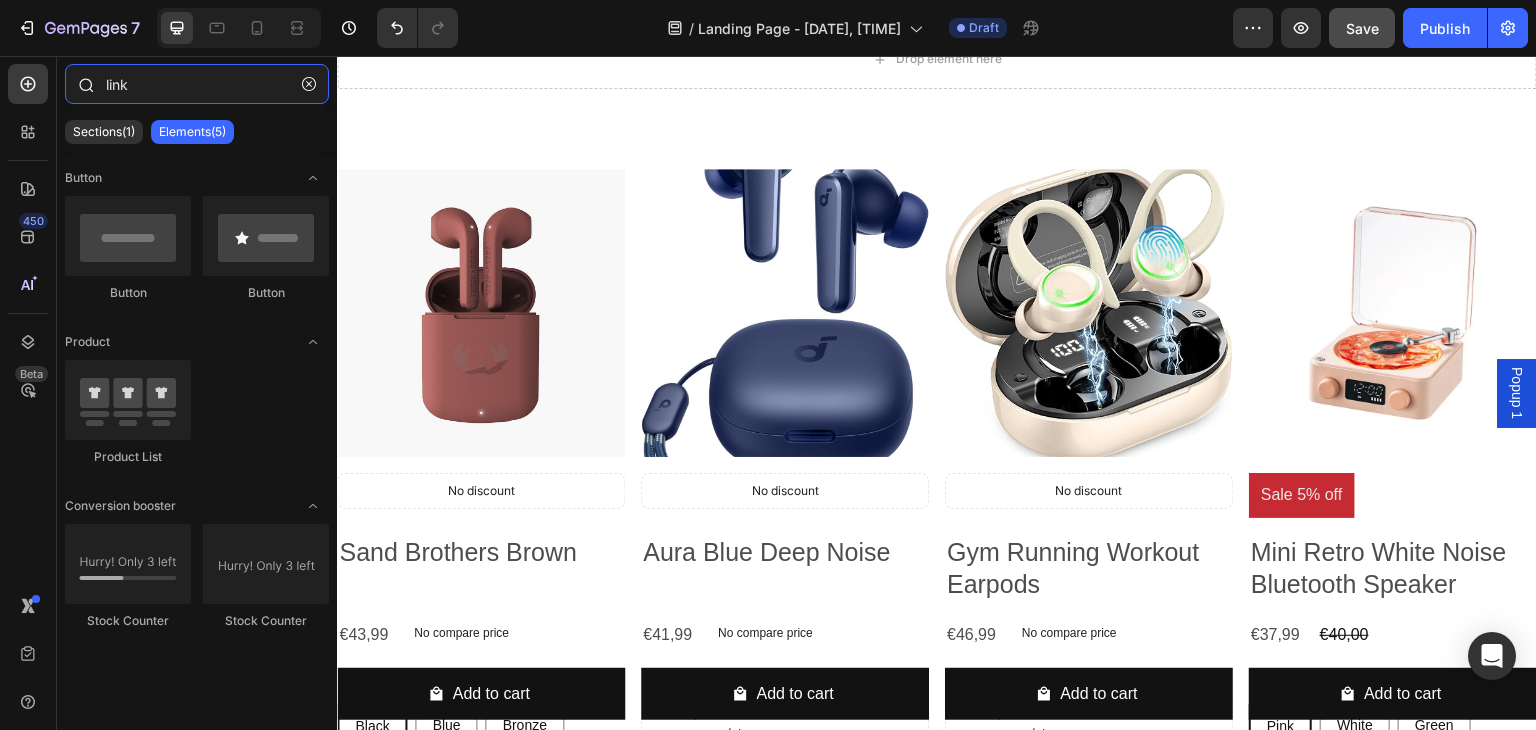 click on "link" at bounding box center (197, 84) 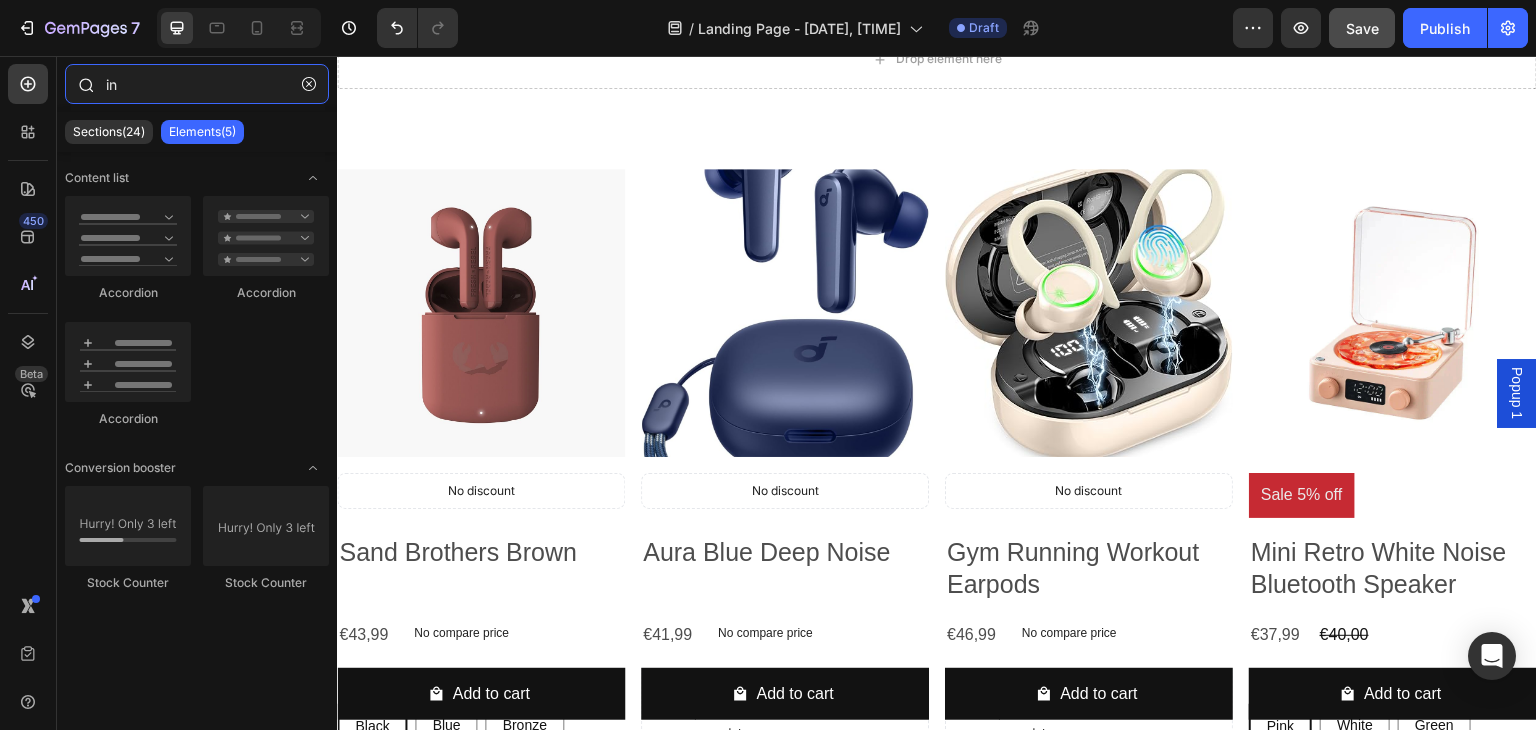 type on "i" 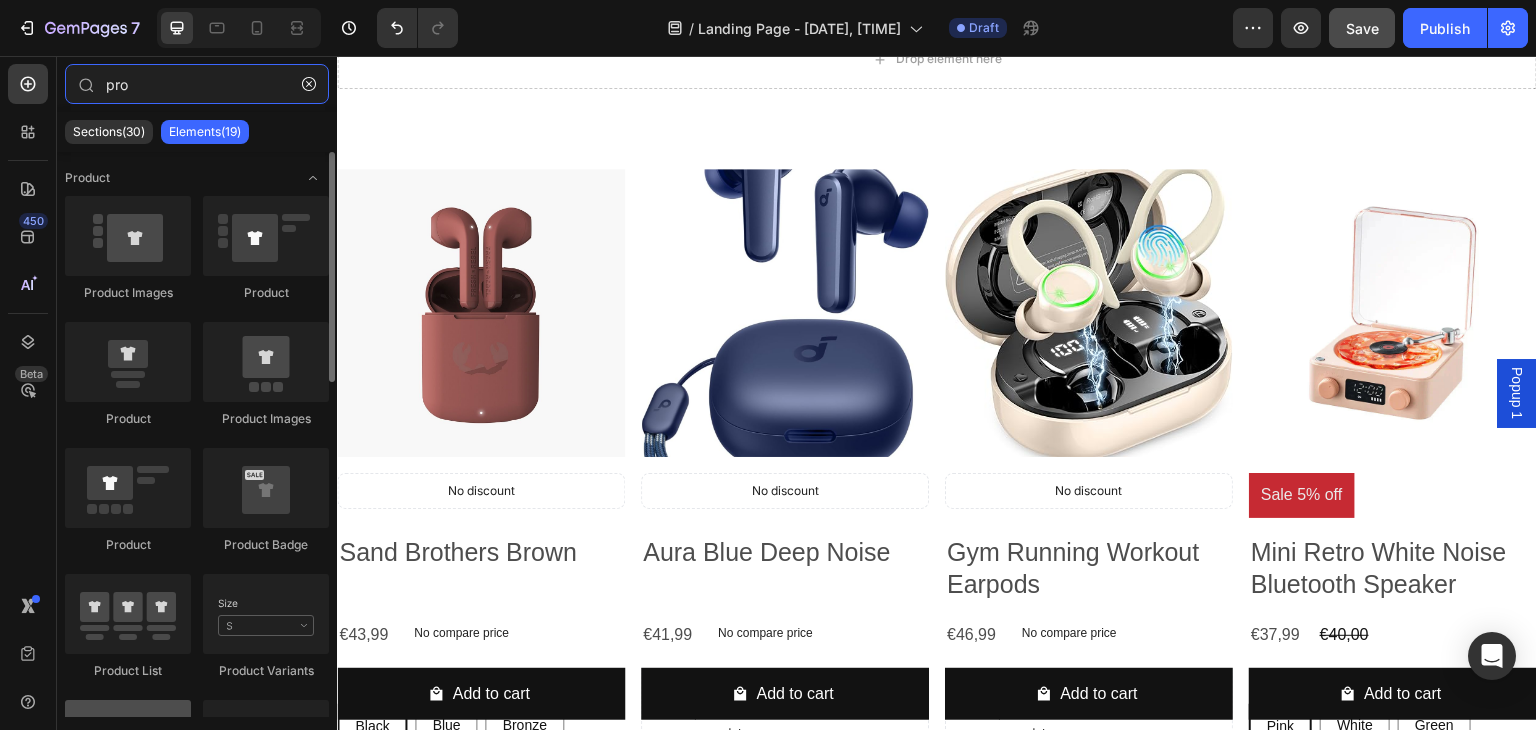 scroll, scrollTop: 200, scrollLeft: 0, axis: vertical 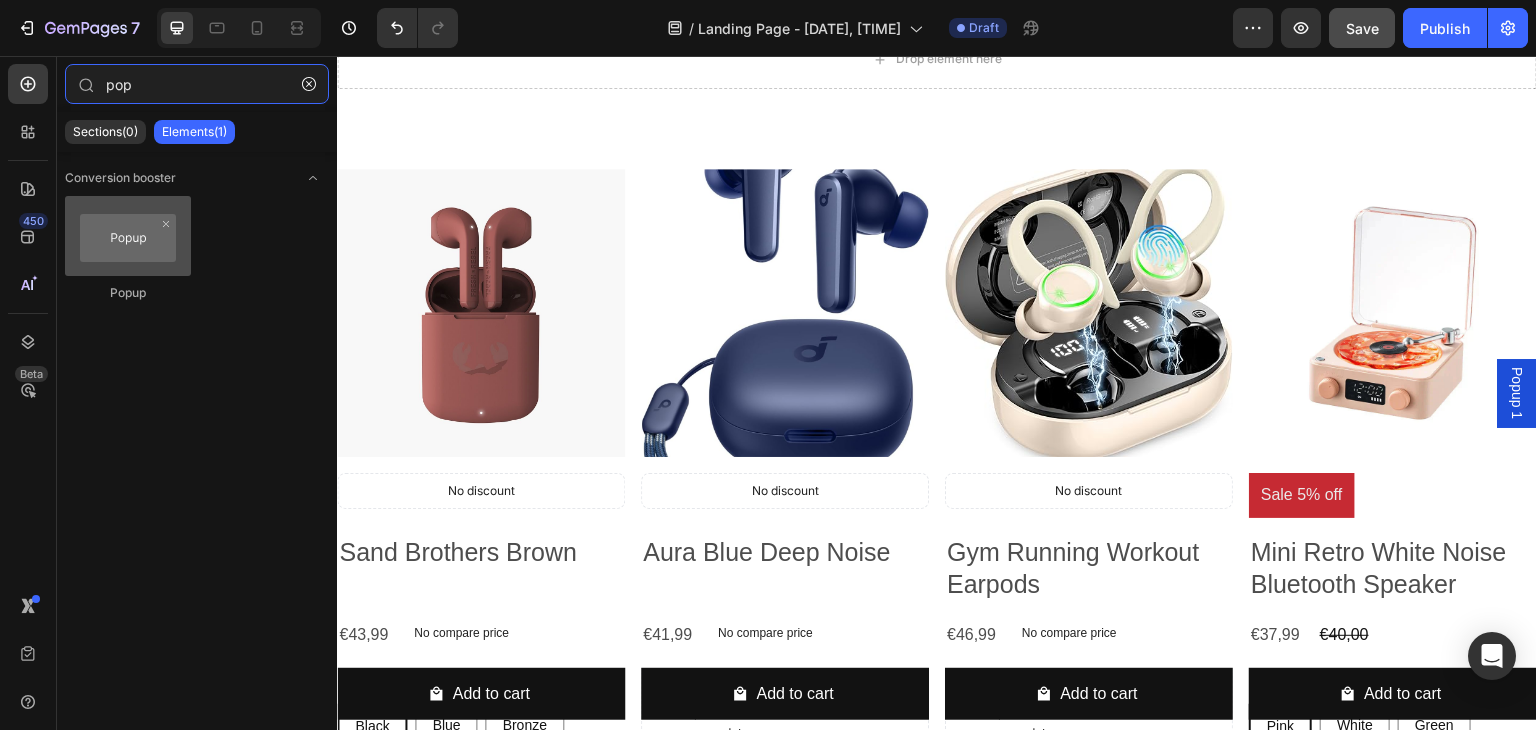 type on "pop" 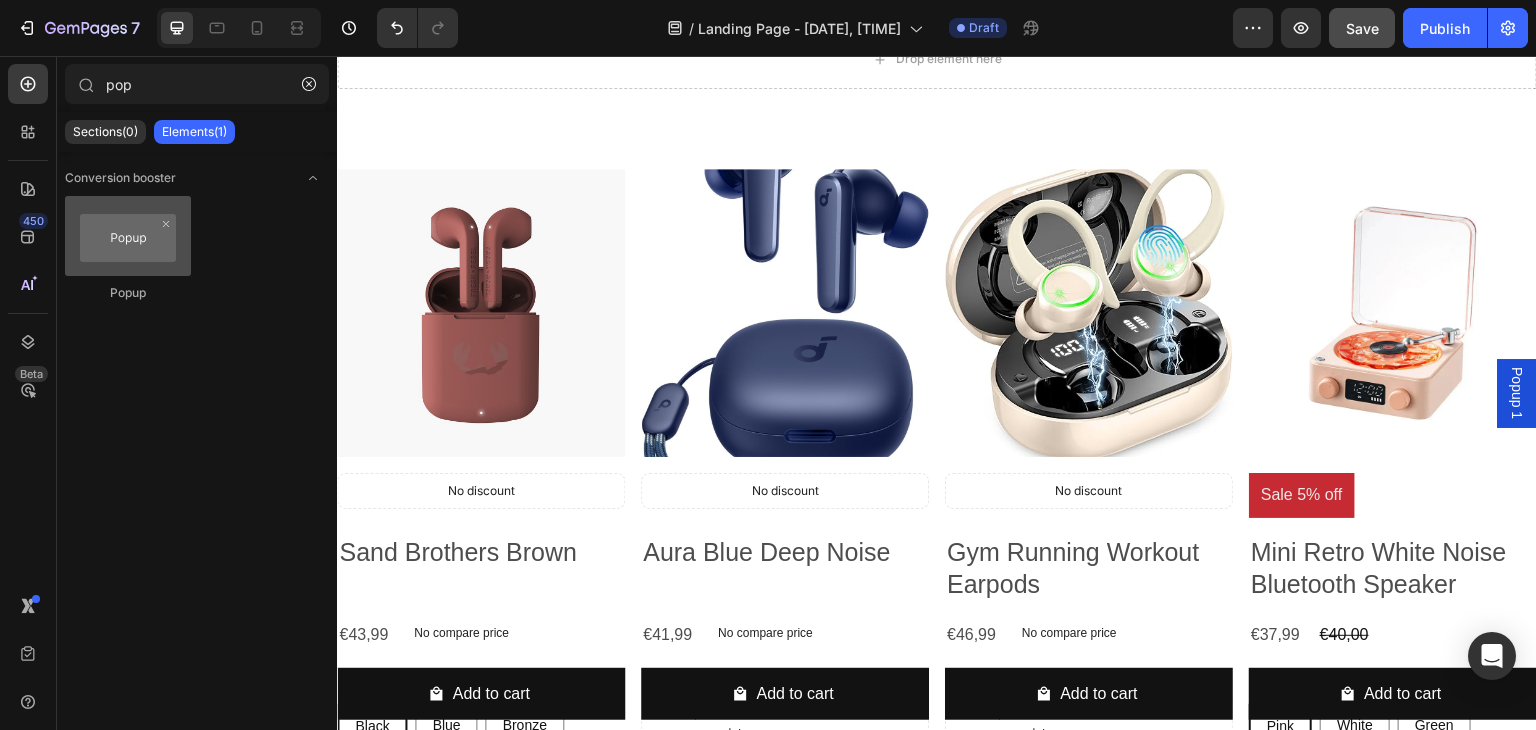 click at bounding box center [128, 236] 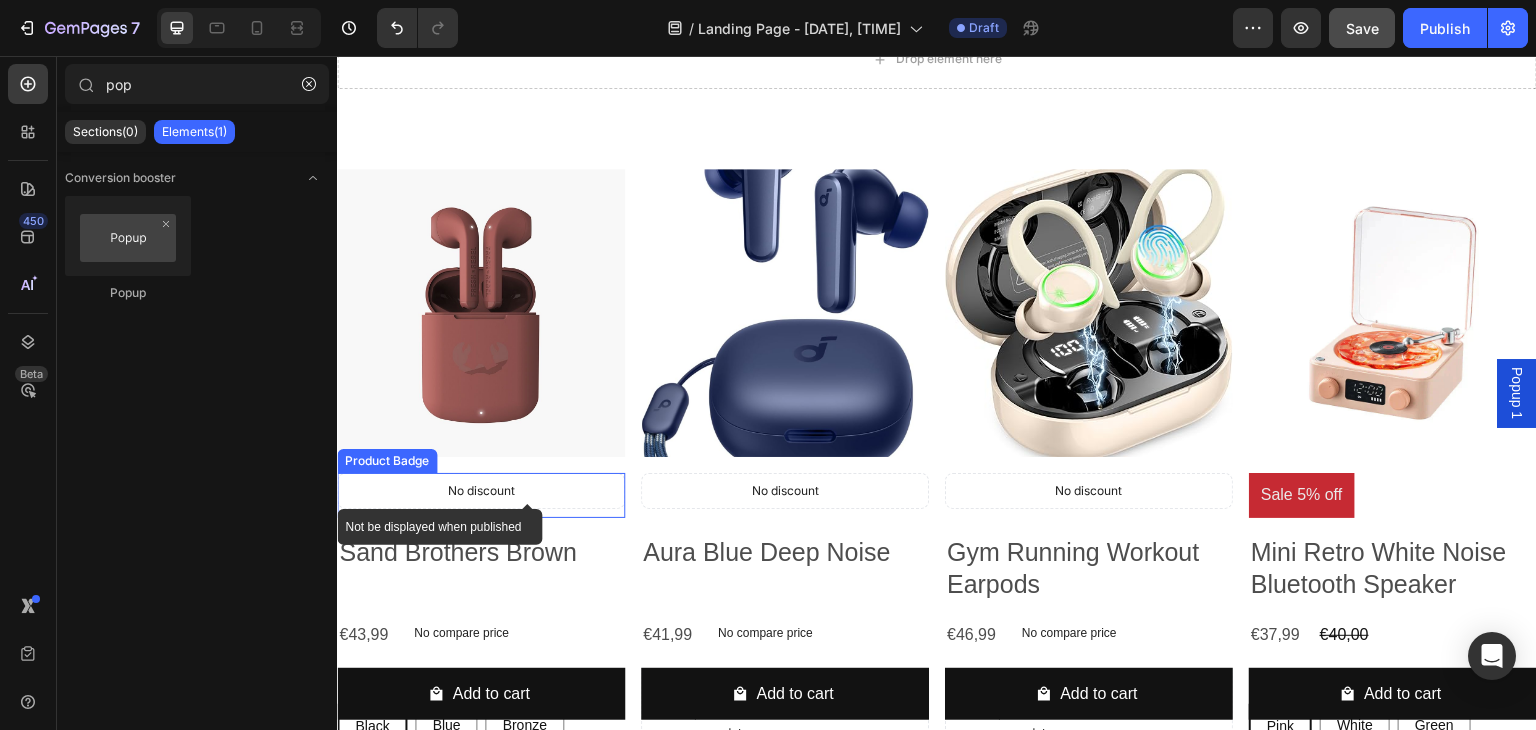 scroll, scrollTop: 516, scrollLeft: 0, axis: vertical 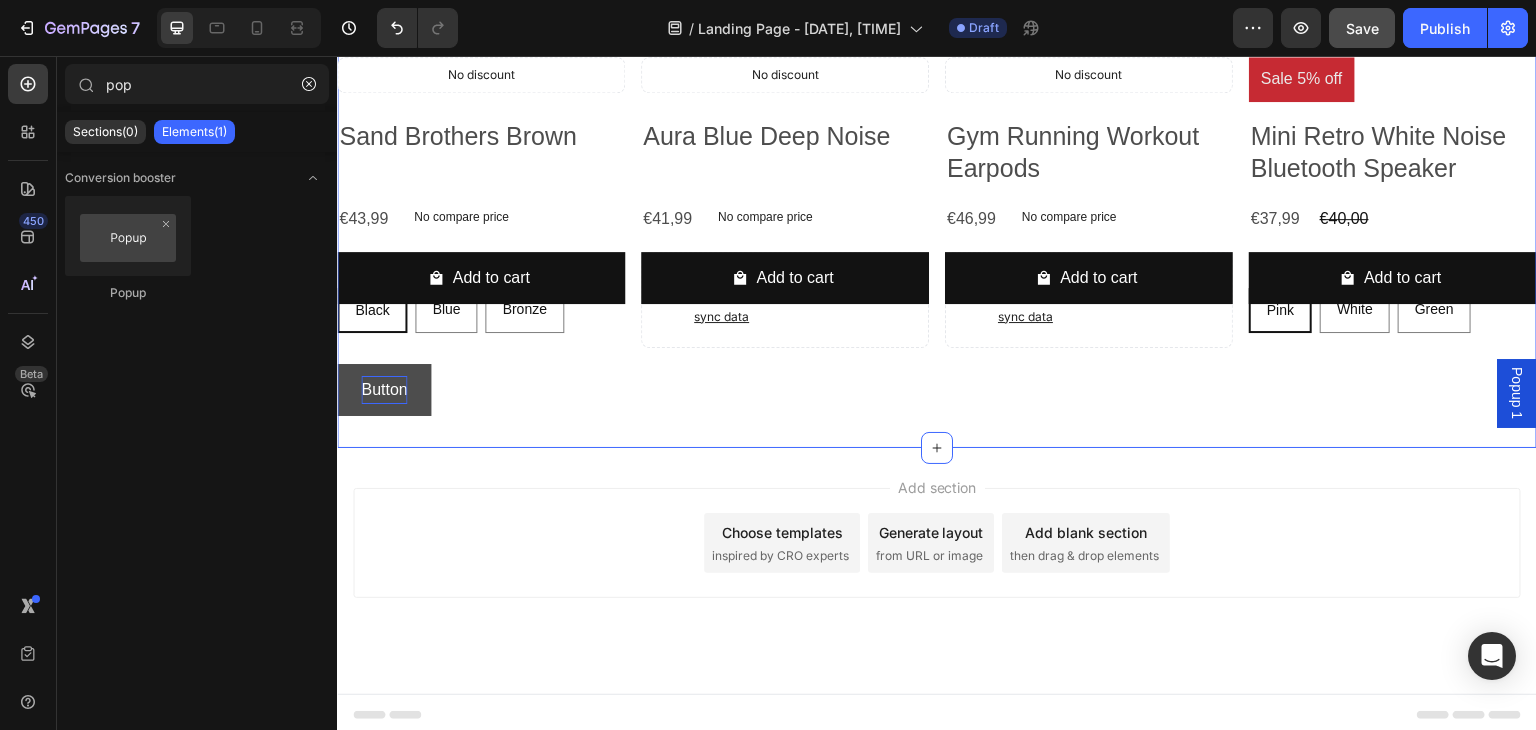 click on "Button" at bounding box center (384, 390) 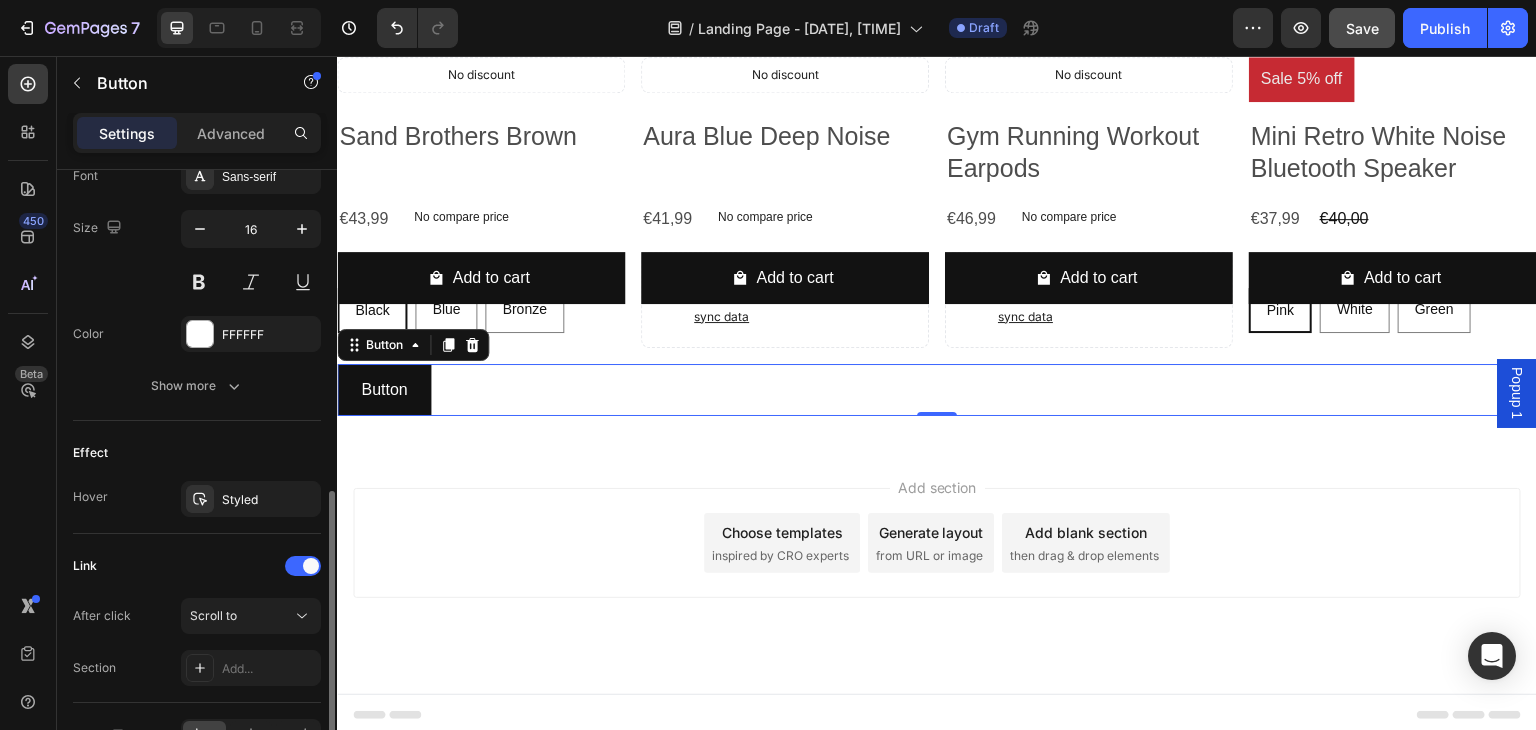 scroll, scrollTop: 918, scrollLeft: 0, axis: vertical 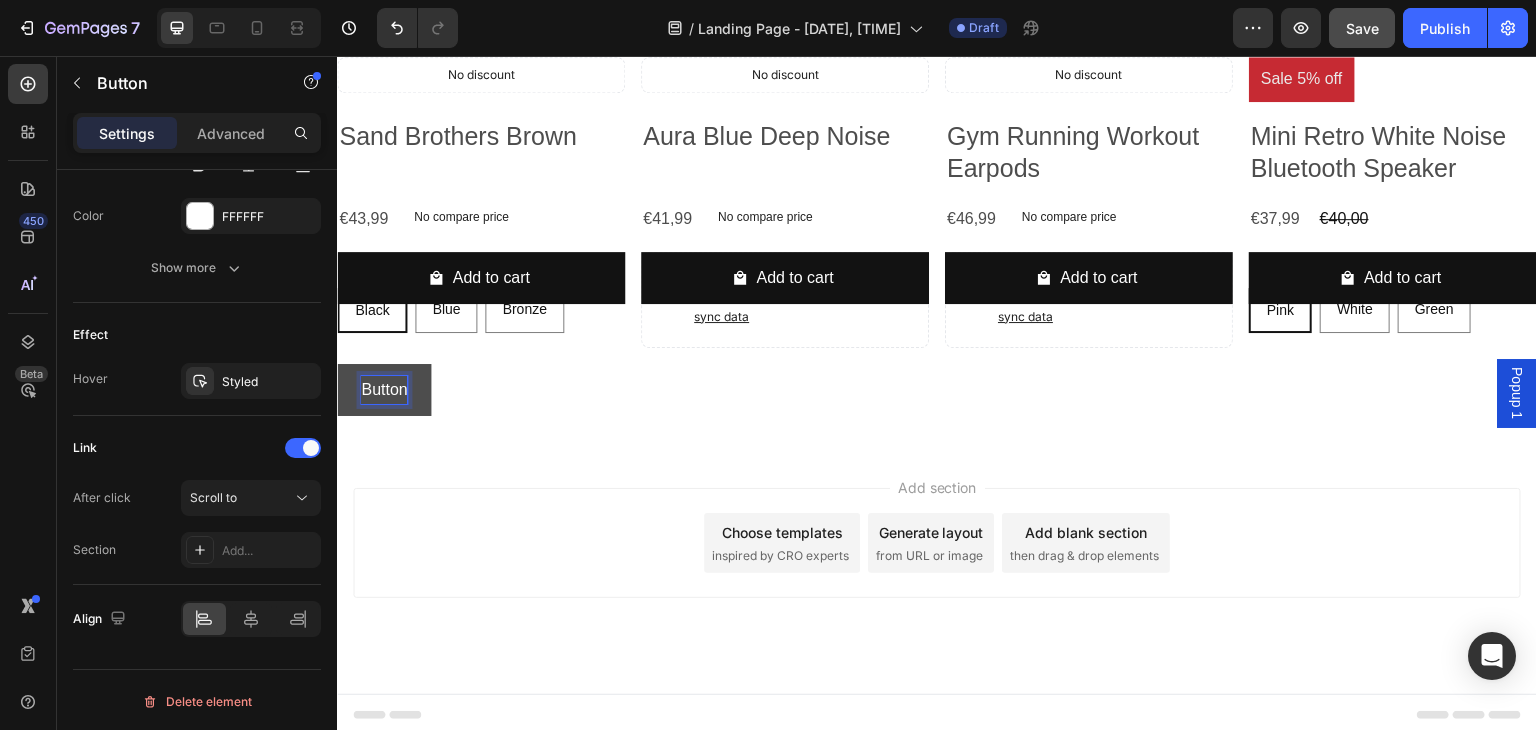 click on "Button" at bounding box center [384, 390] 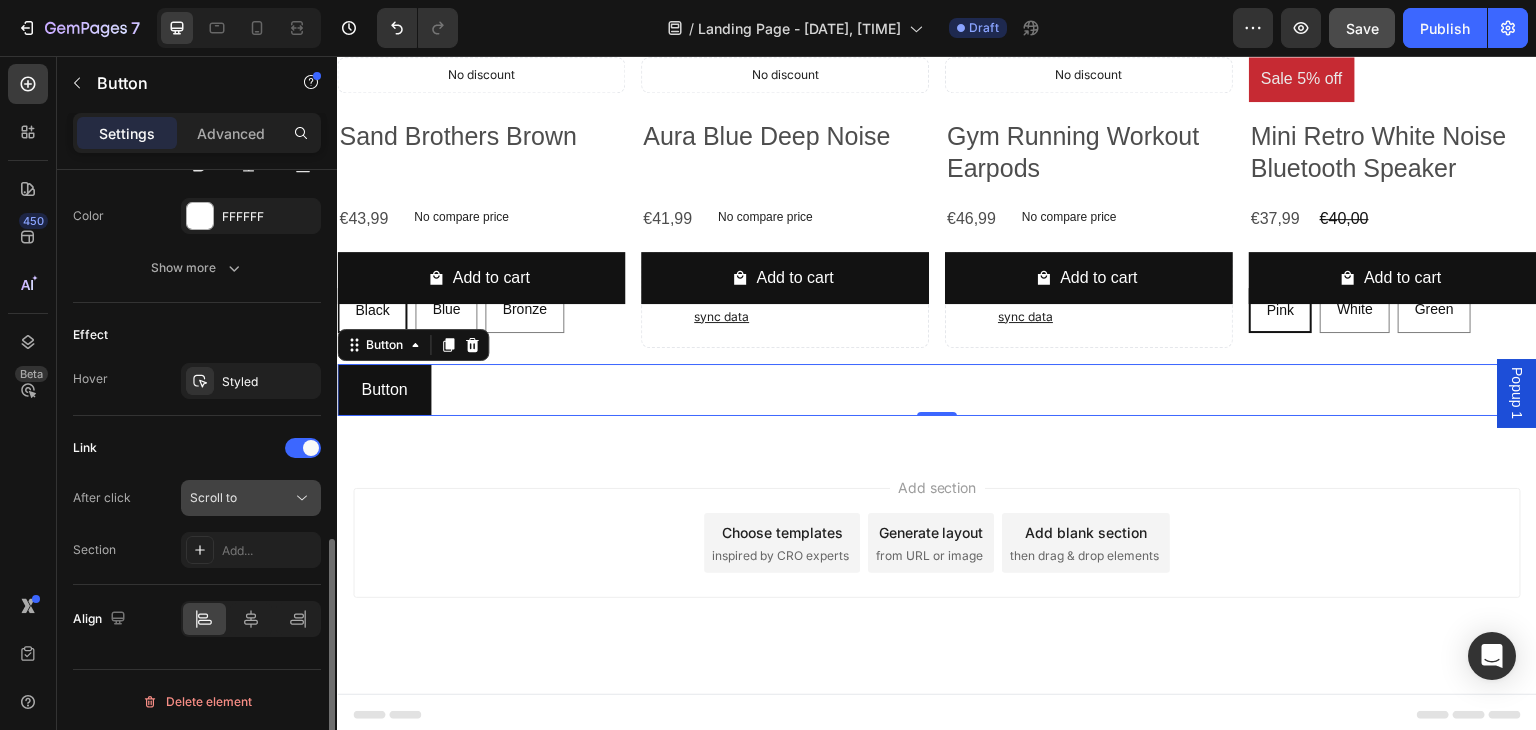 click 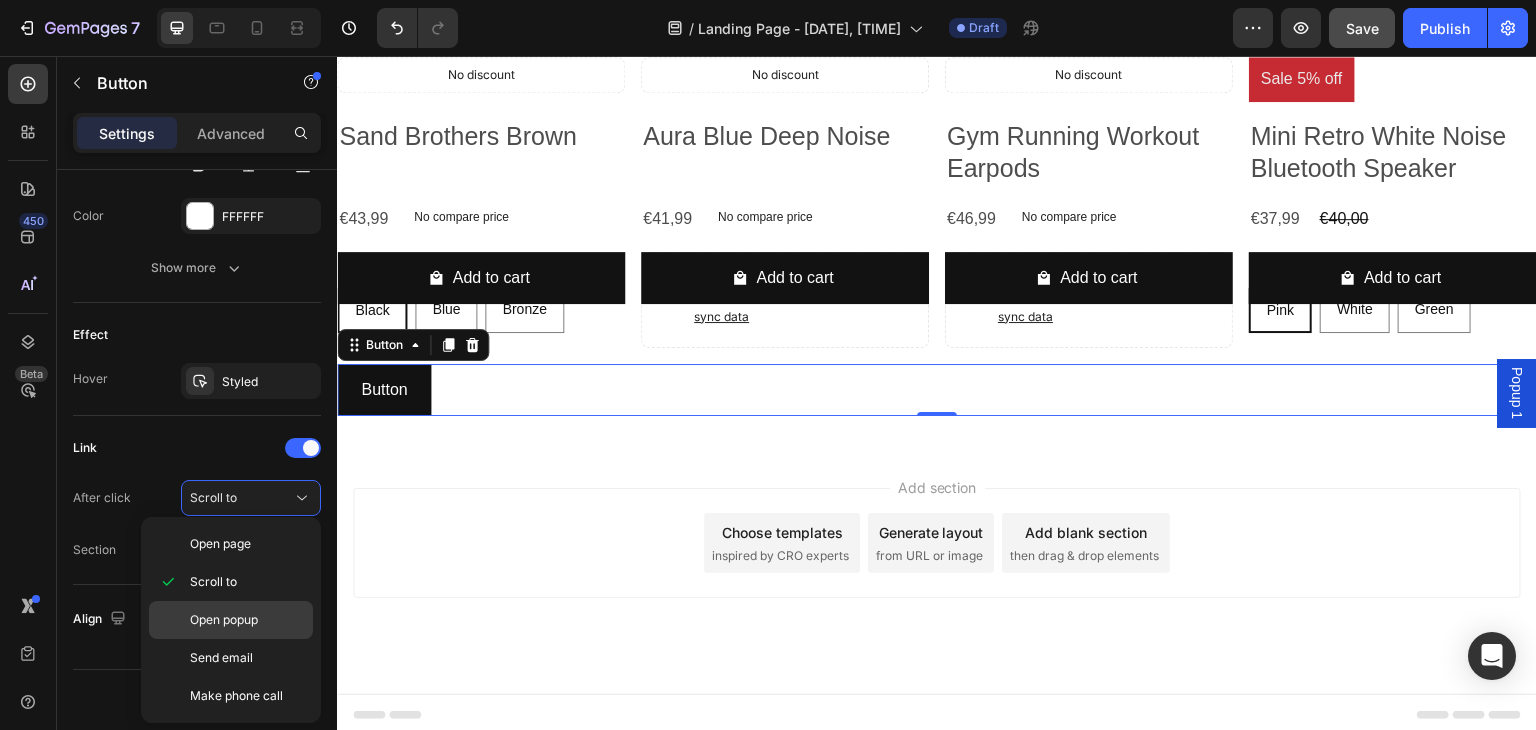 click on "Open popup" at bounding box center (224, 620) 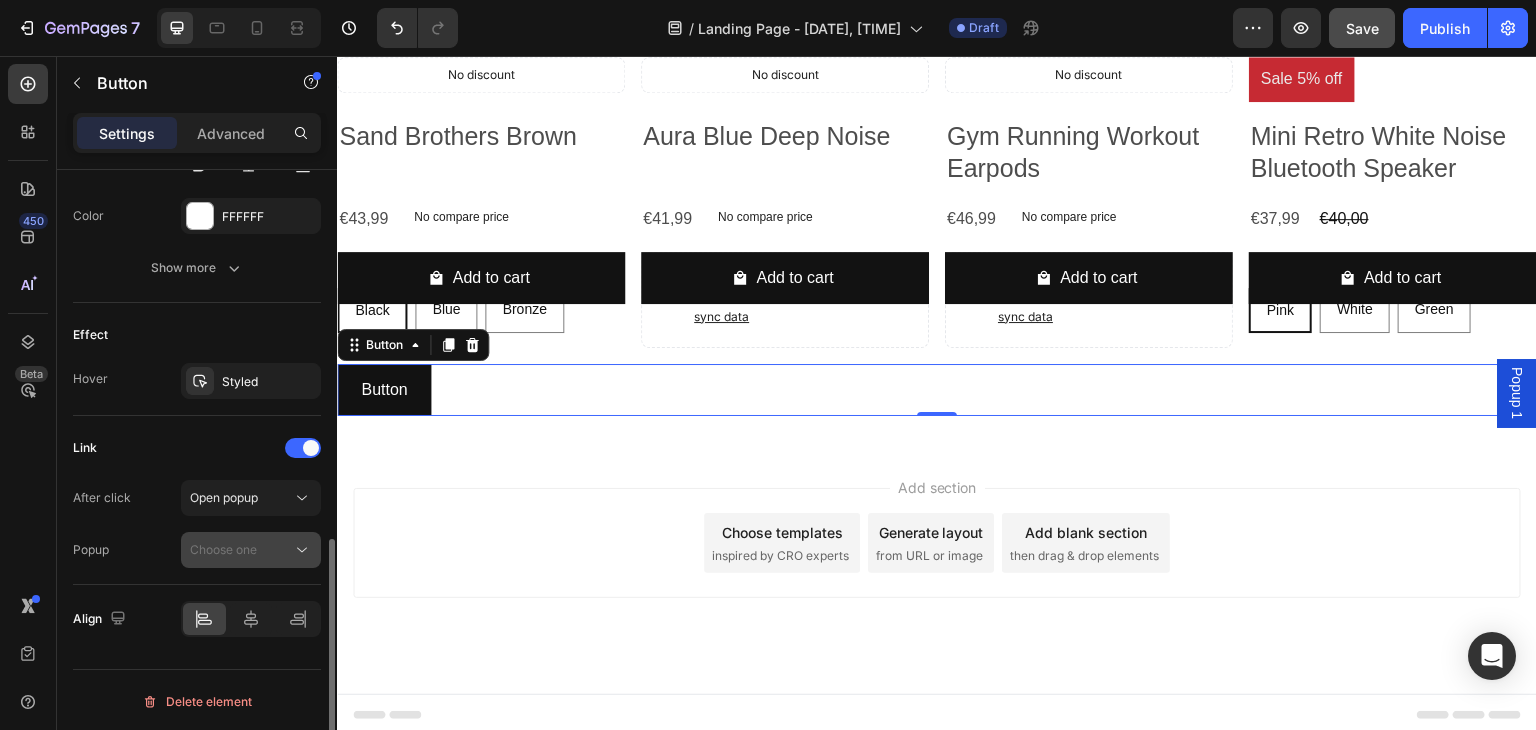 click on "Choose one" 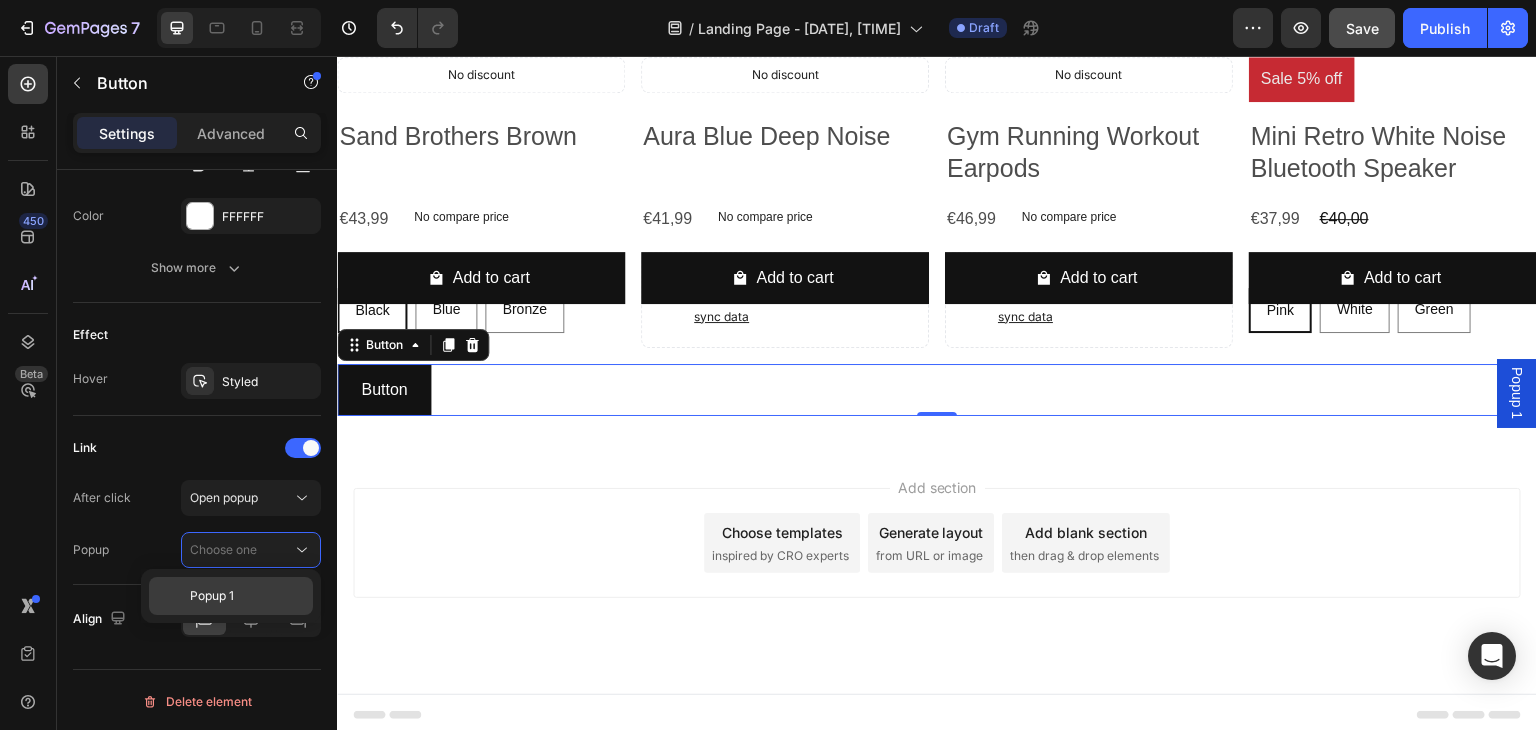 click on "Popup 1" at bounding box center [212, 596] 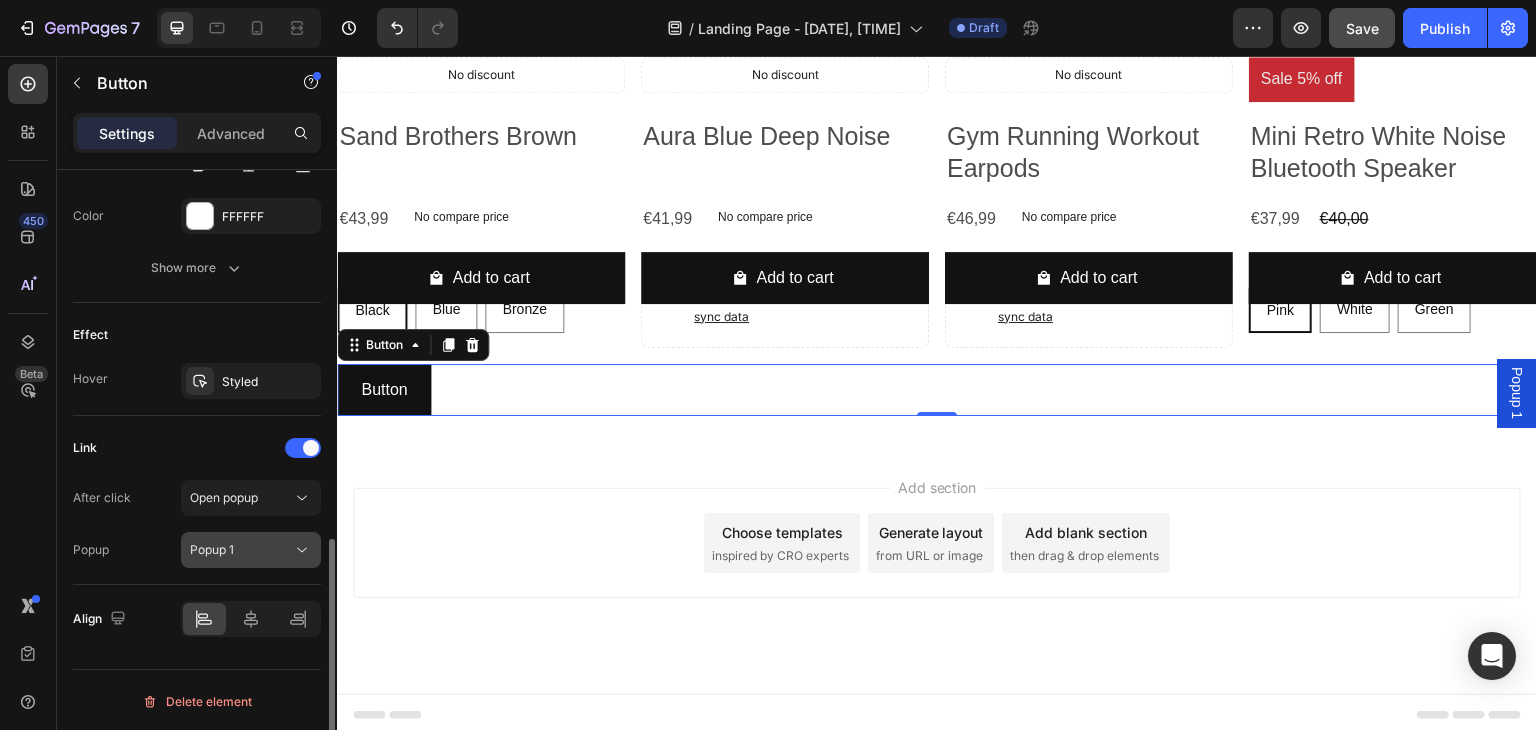 click 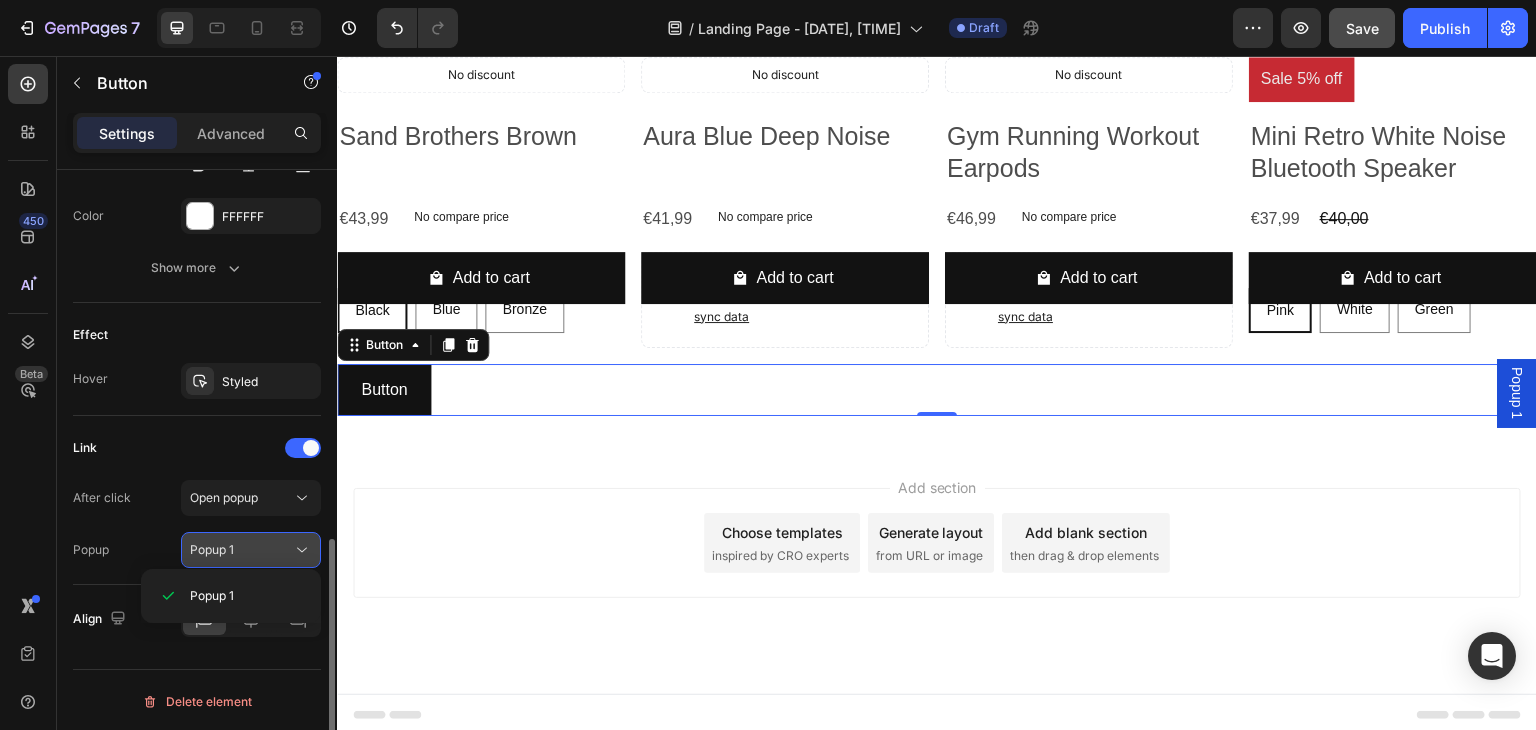 click 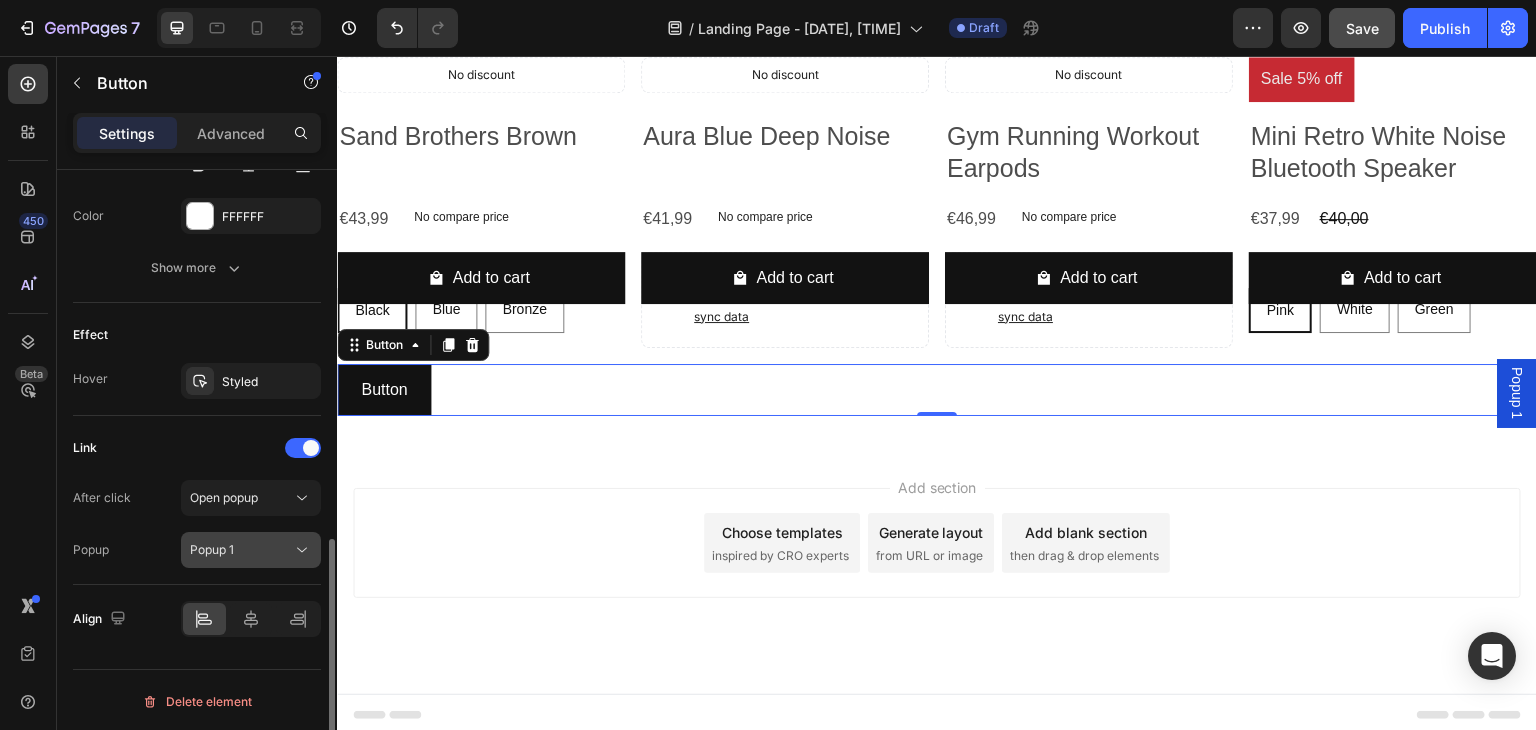 click 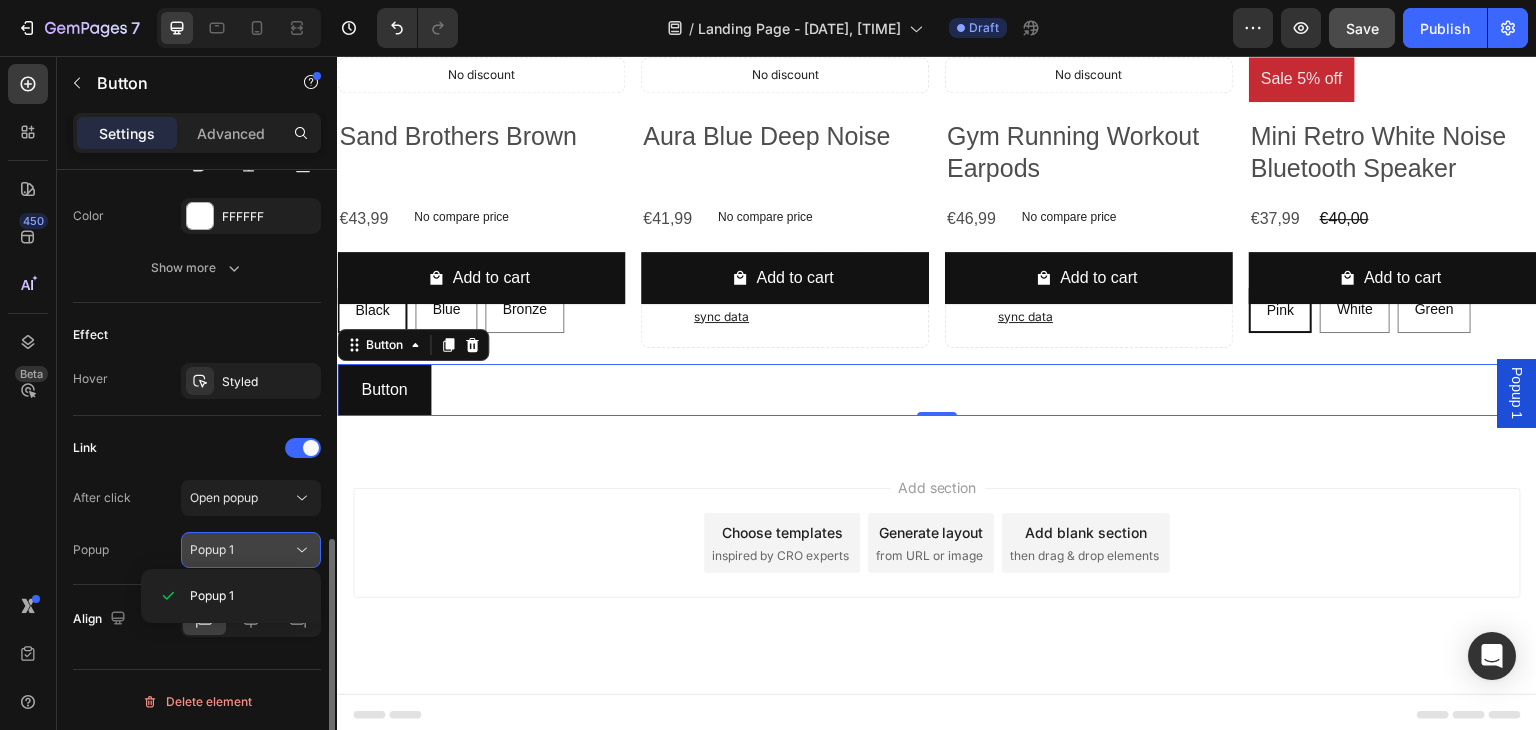 click 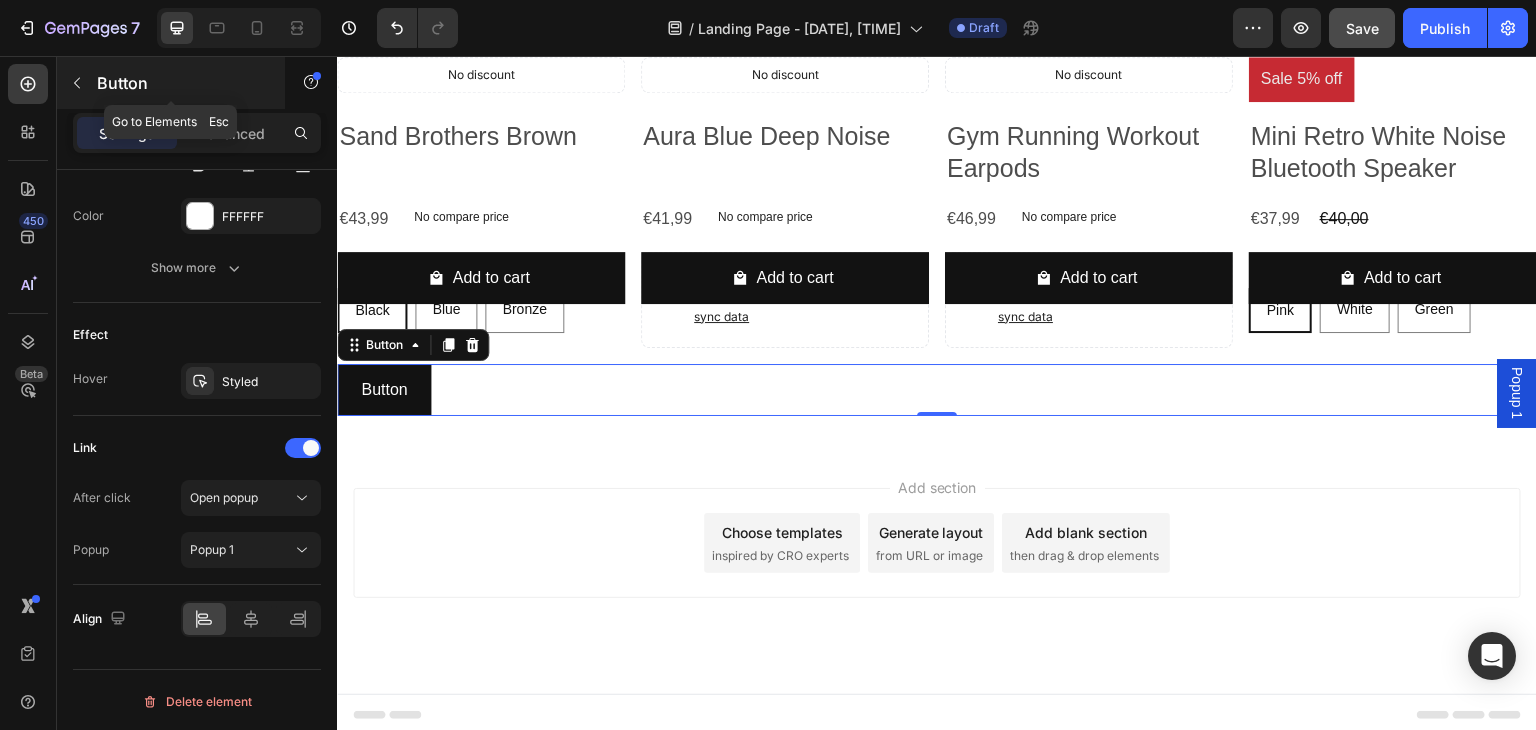 click at bounding box center [77, 83] 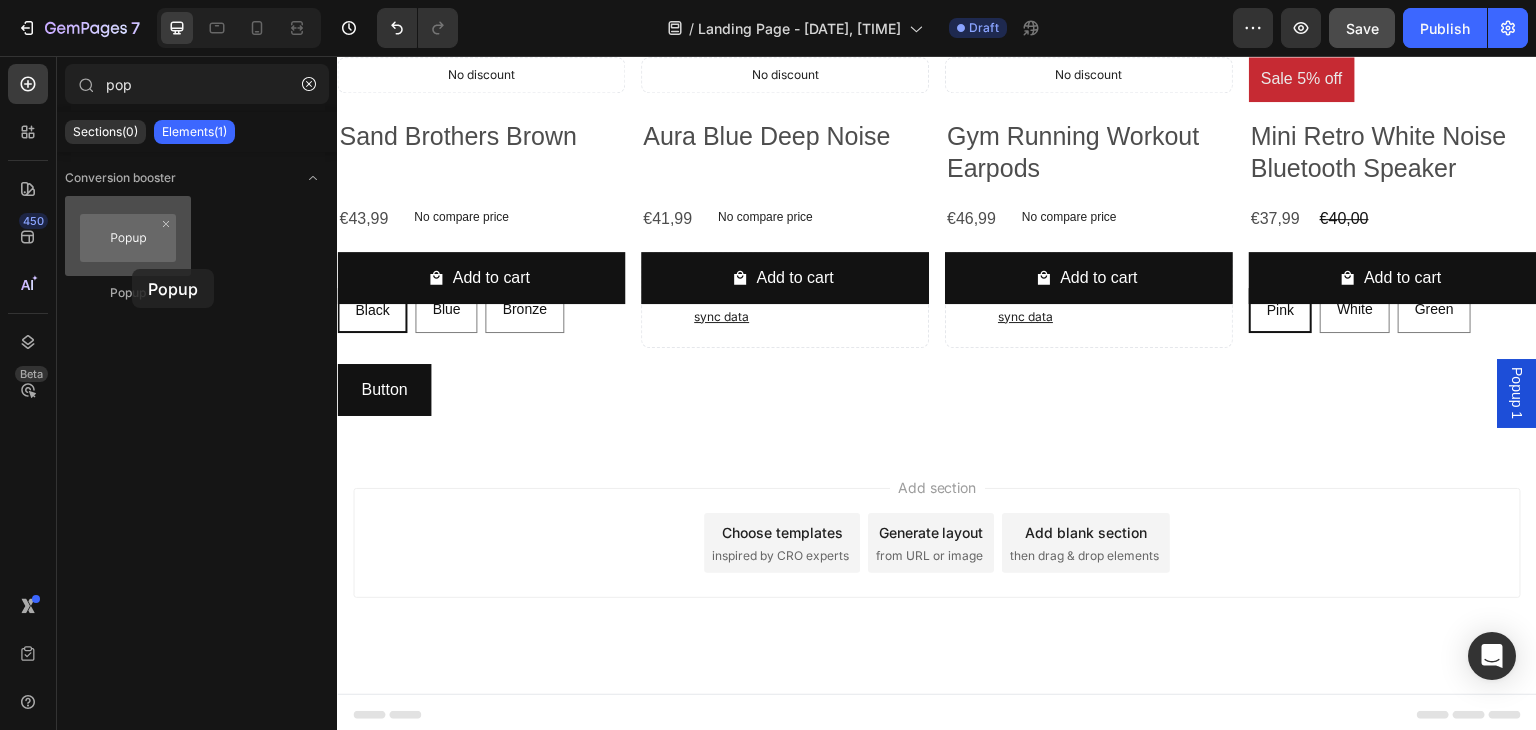 click at bounding box center [128, 236] 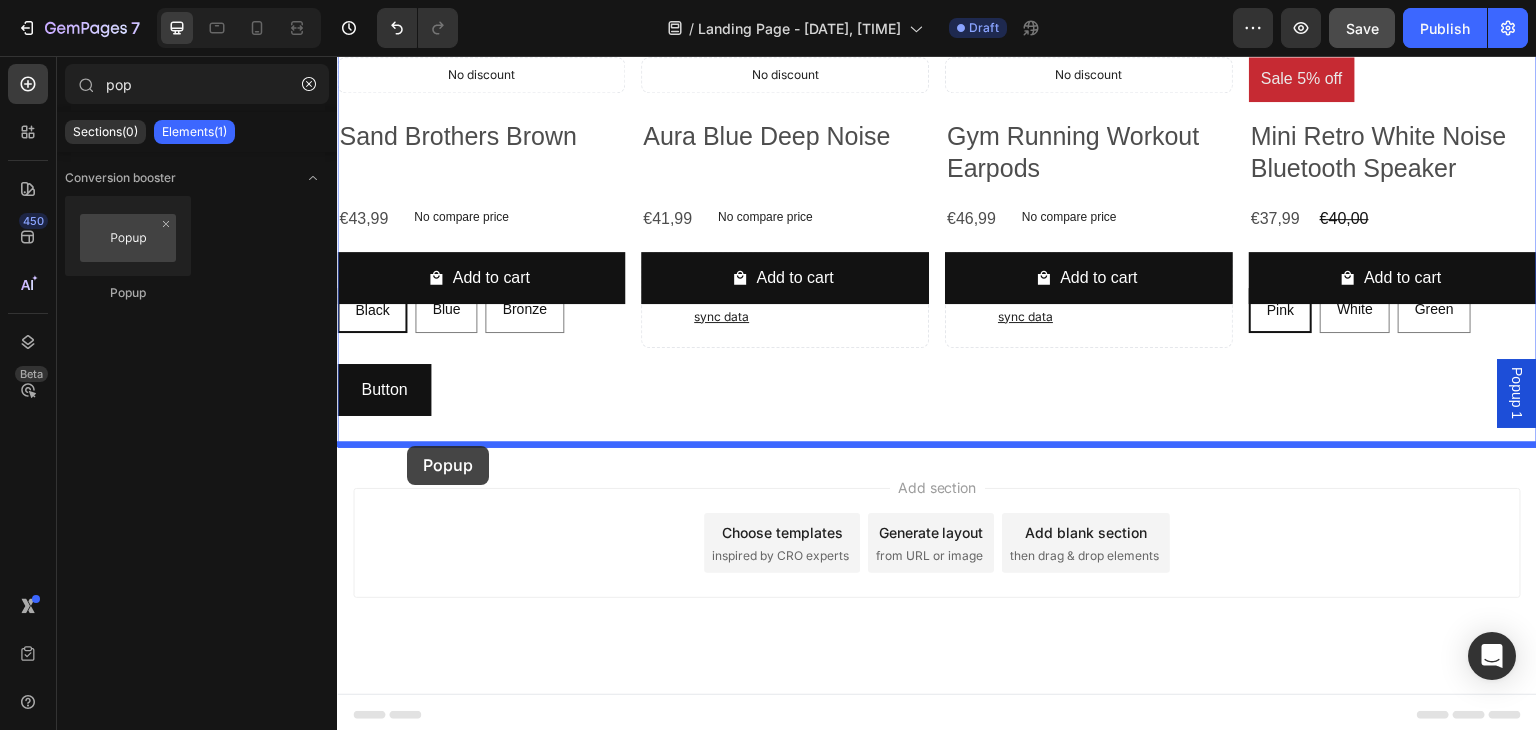 drag, startPoint x: 469, startPoint y: 307, endPoint x: 405, endPoint y: 444, distance: 151.21178 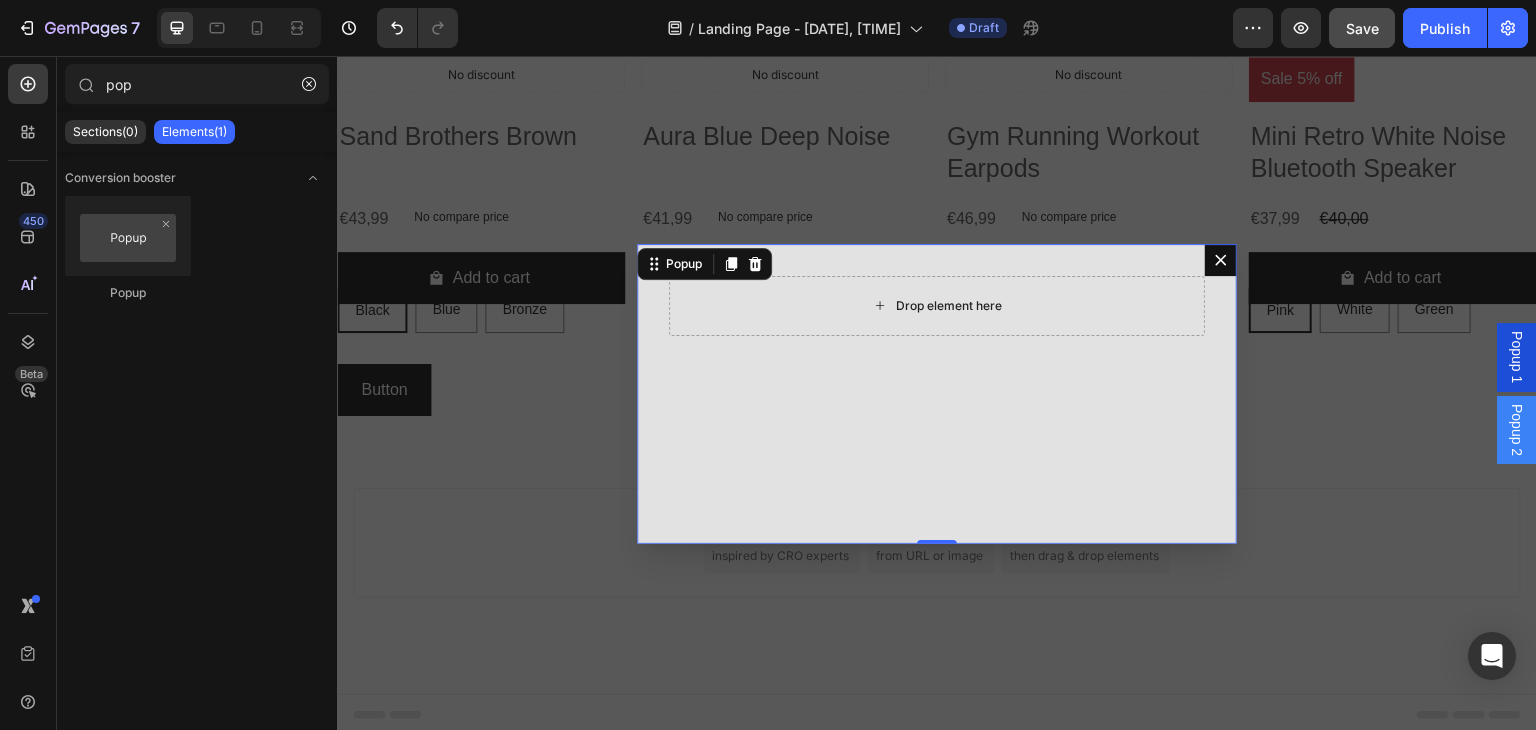 click 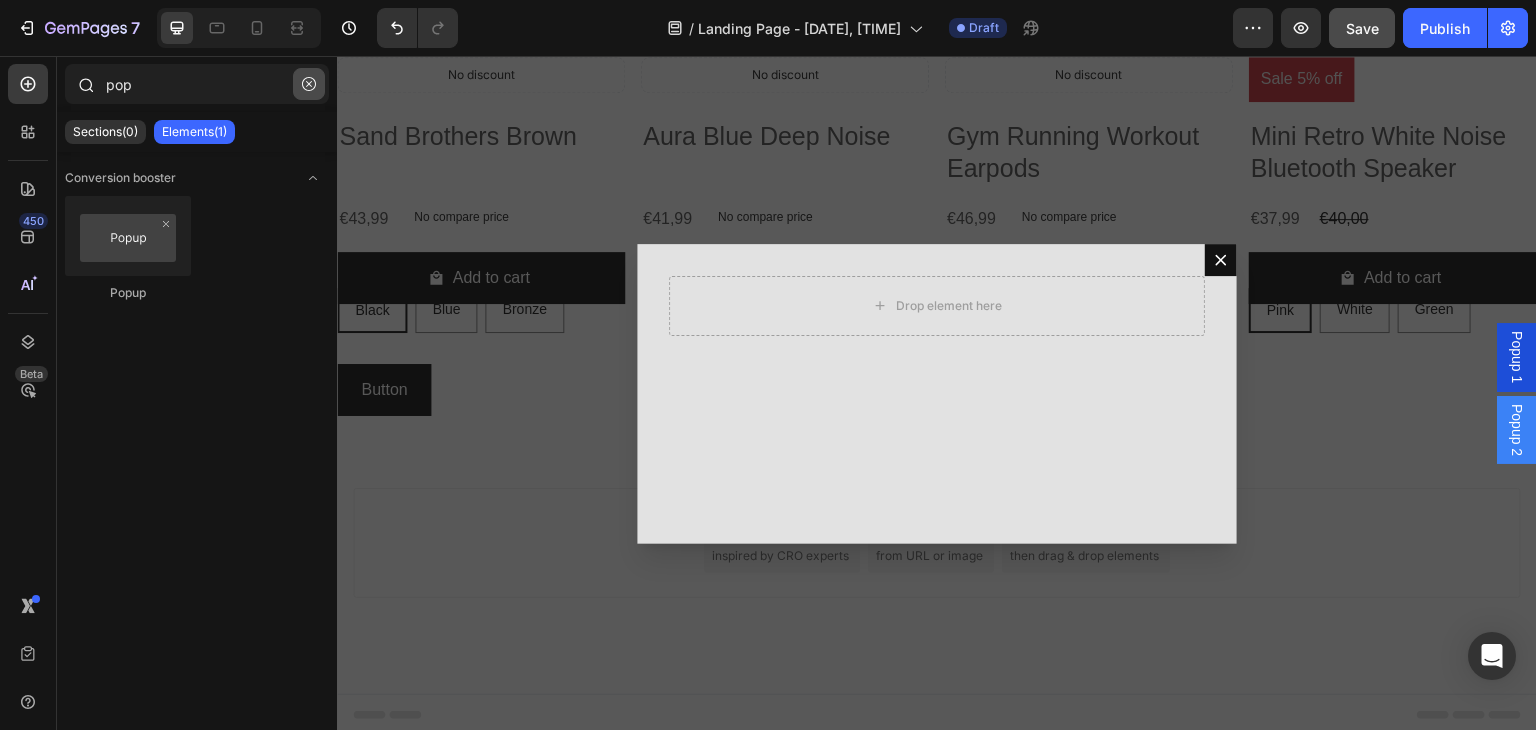click 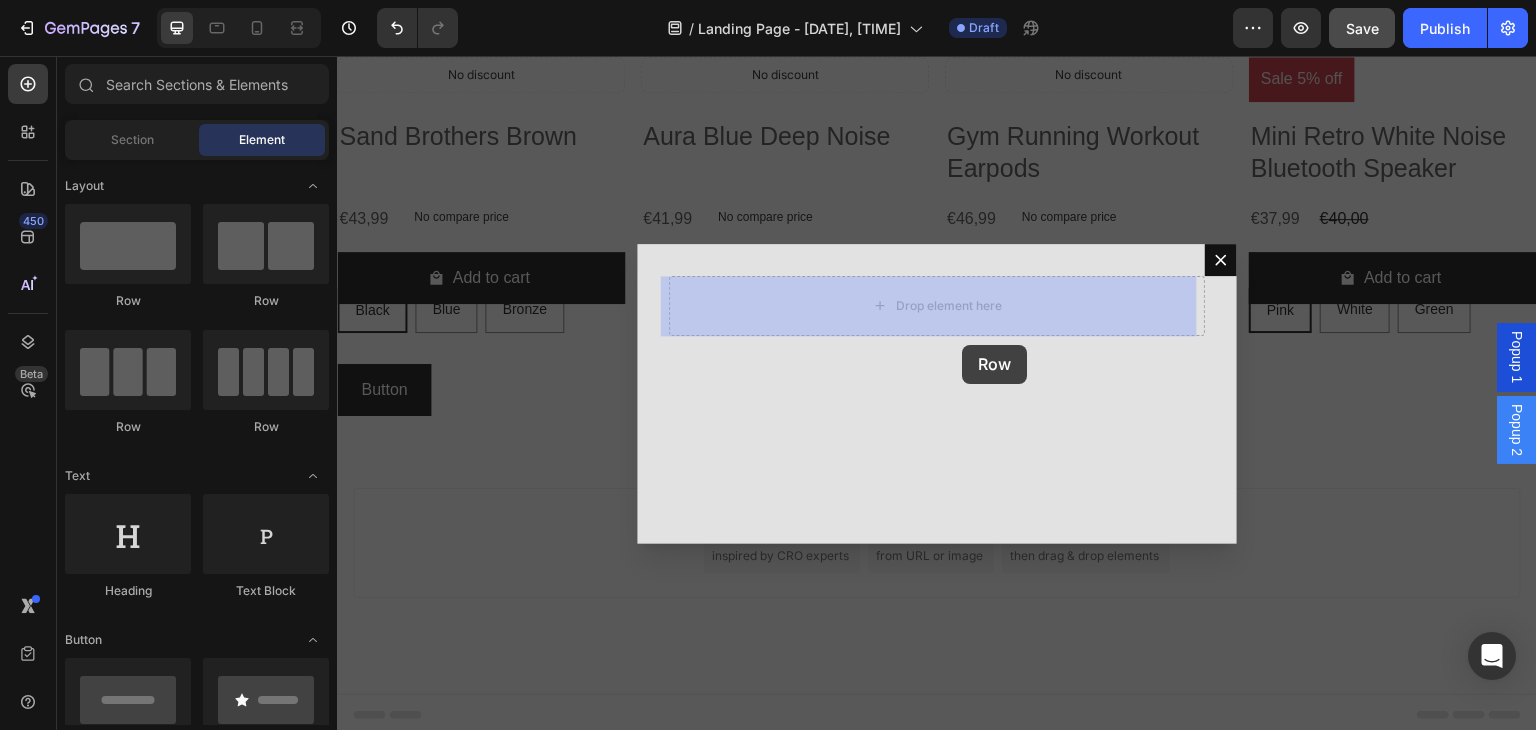drag, startPoint x: 536, startPoint y: 342, endPoint x: 963, endPoint y: 345, distance: 427.01053 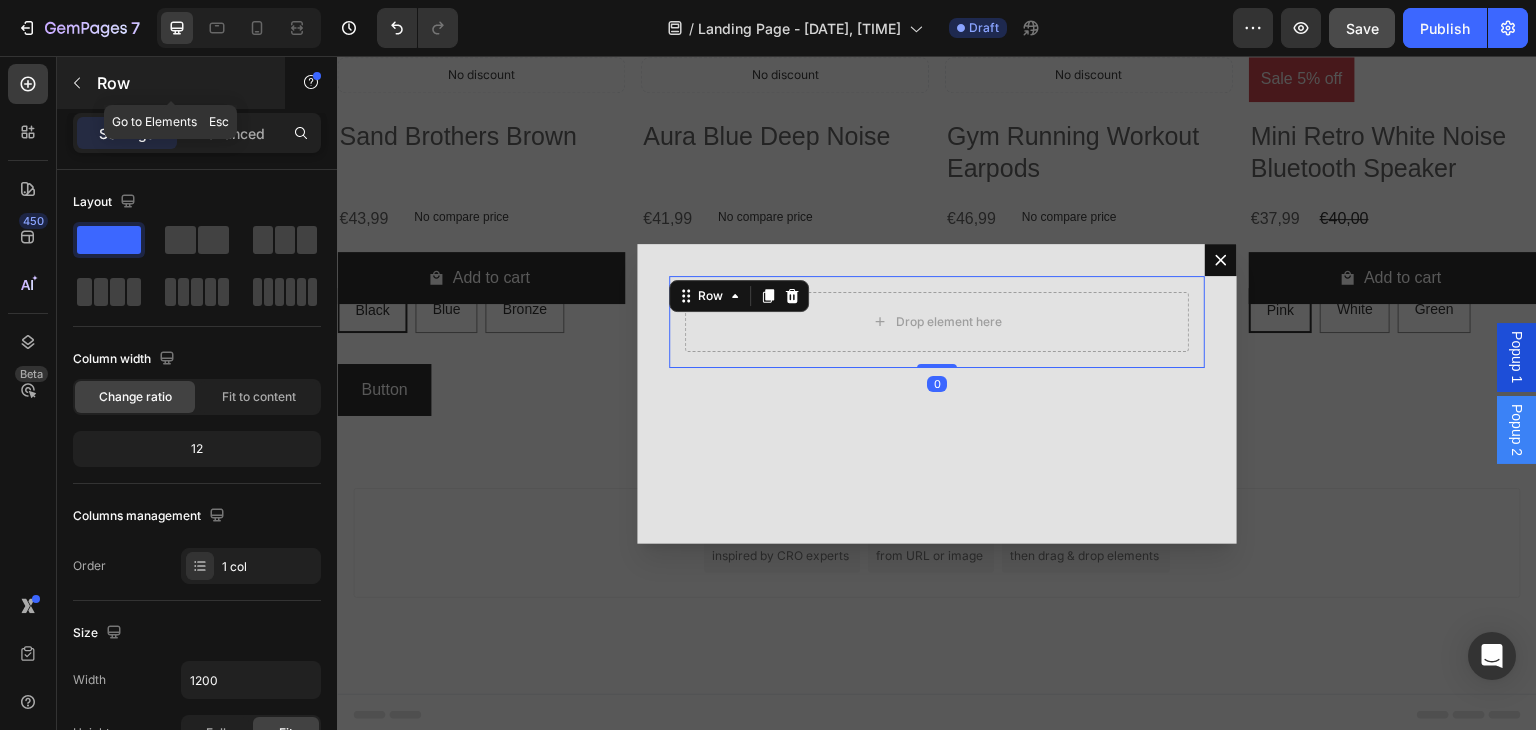 click at bounding box center (77, 83) 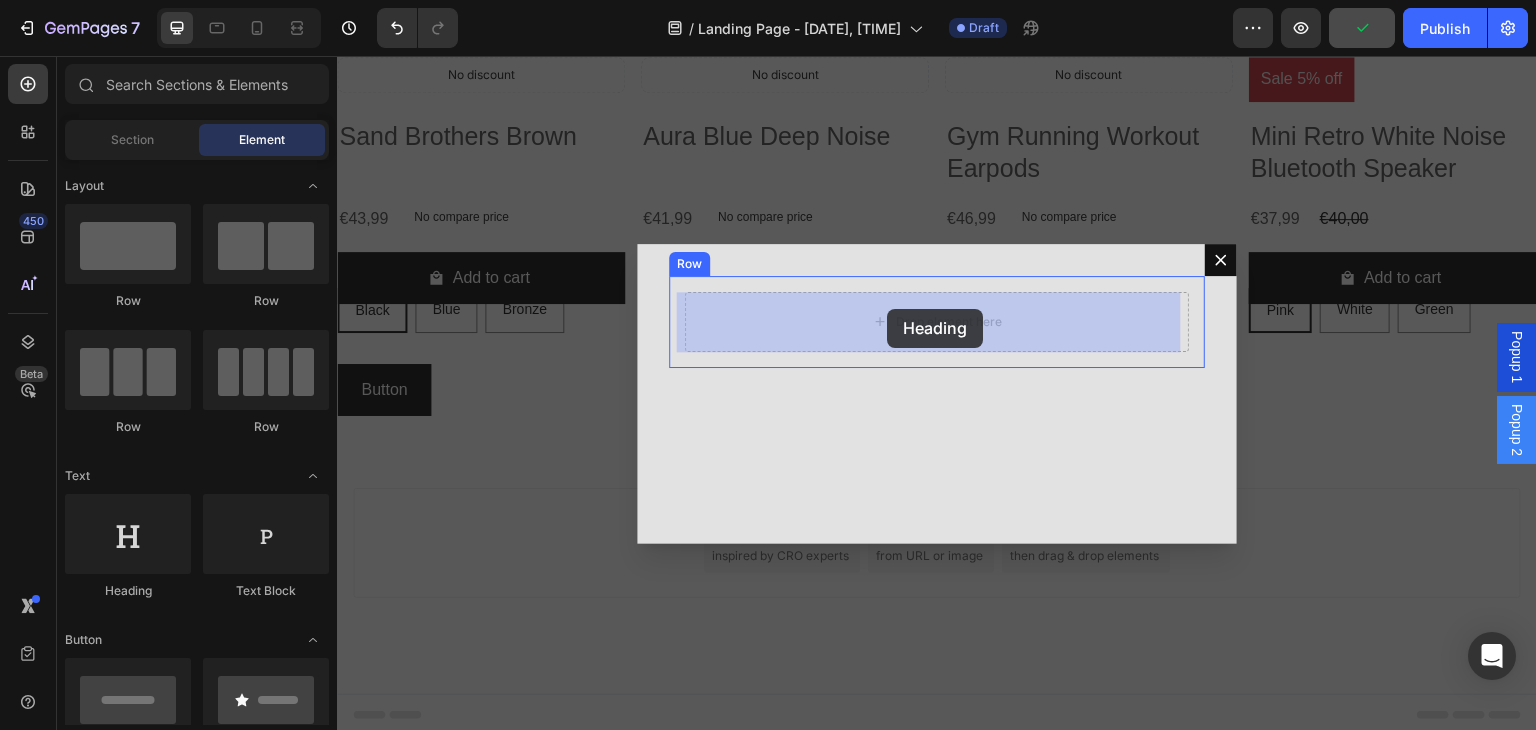 drag, startPoint x: 473, startPoint y: 574, endPoint x: 887, endPoint y: 309, distance: 491.5496 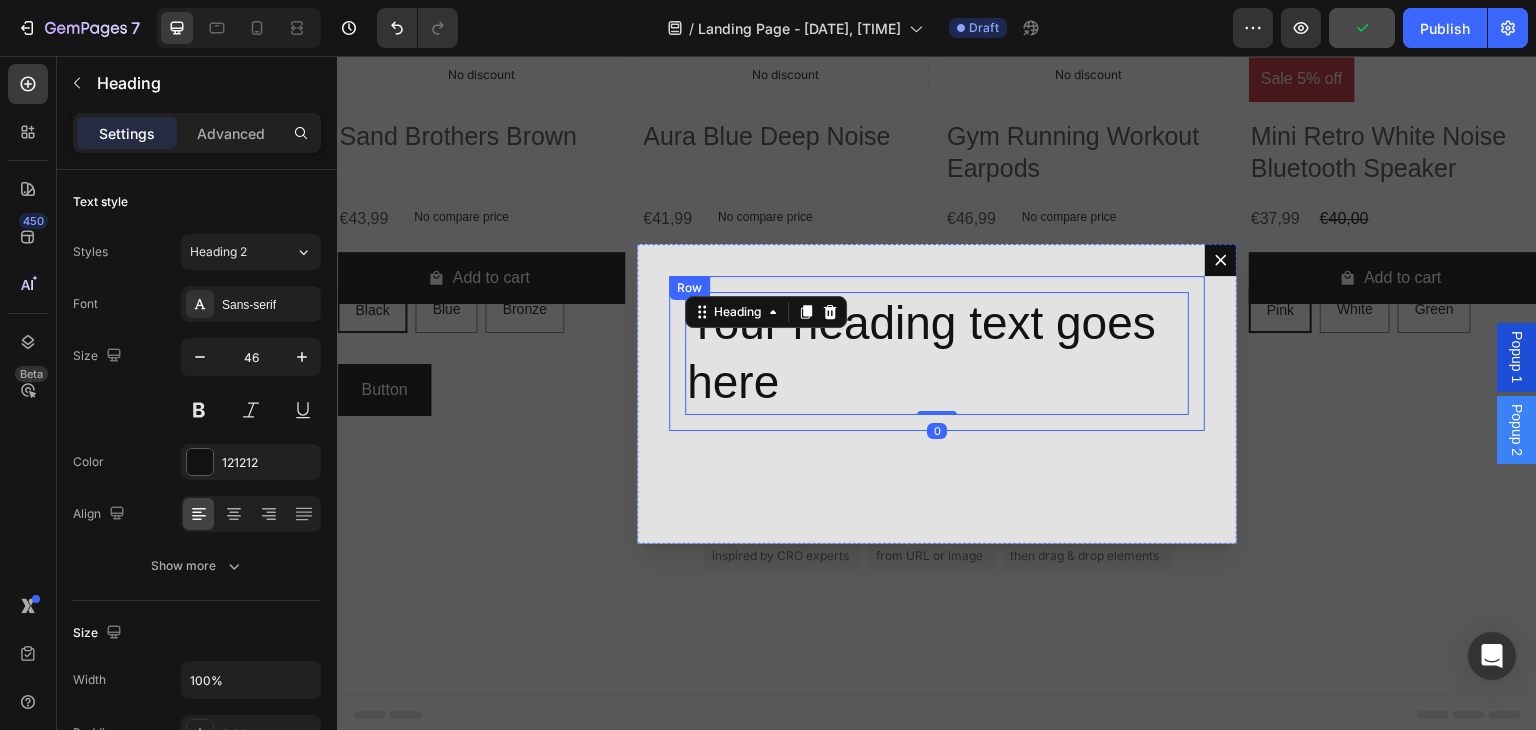 click 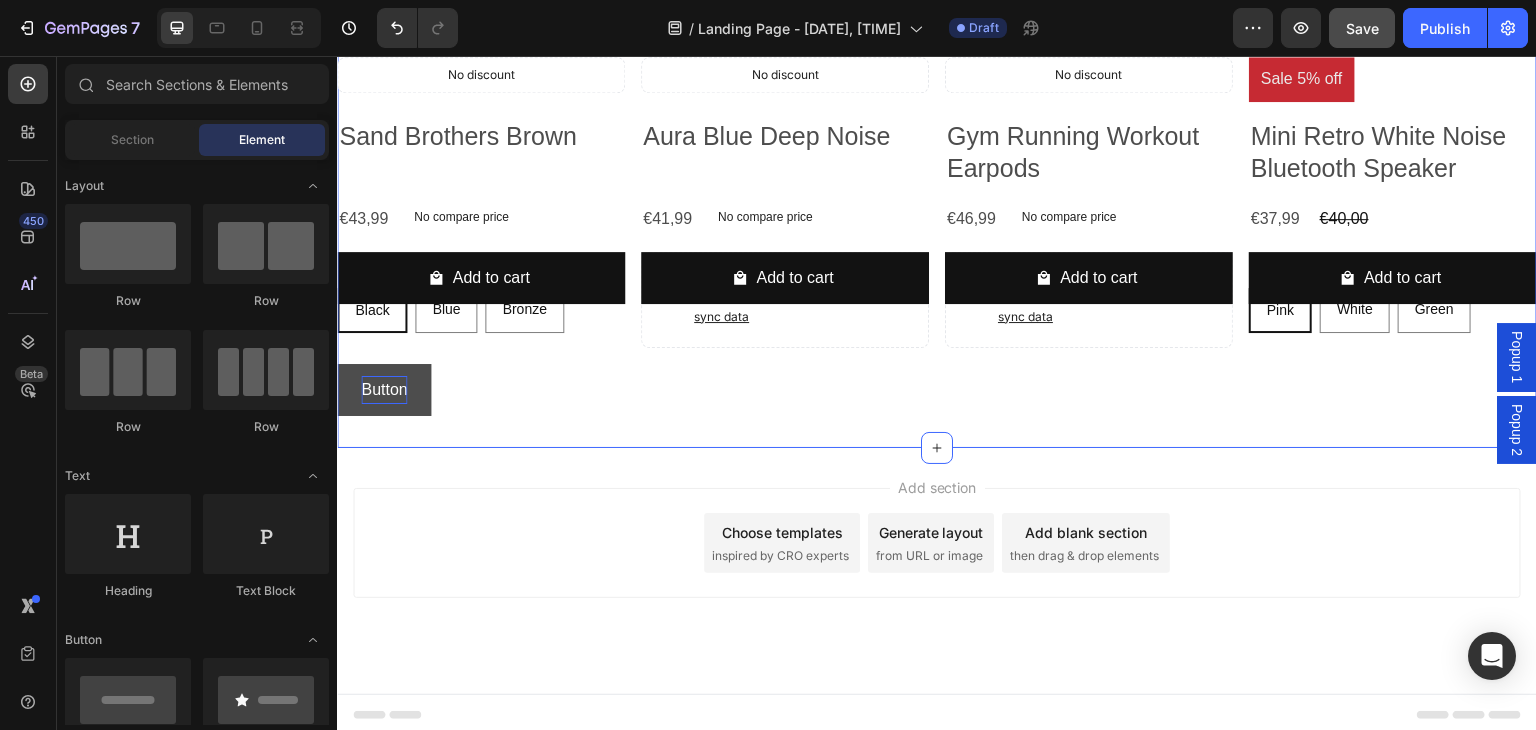 click on "Button" at bounding box center (384, 390) 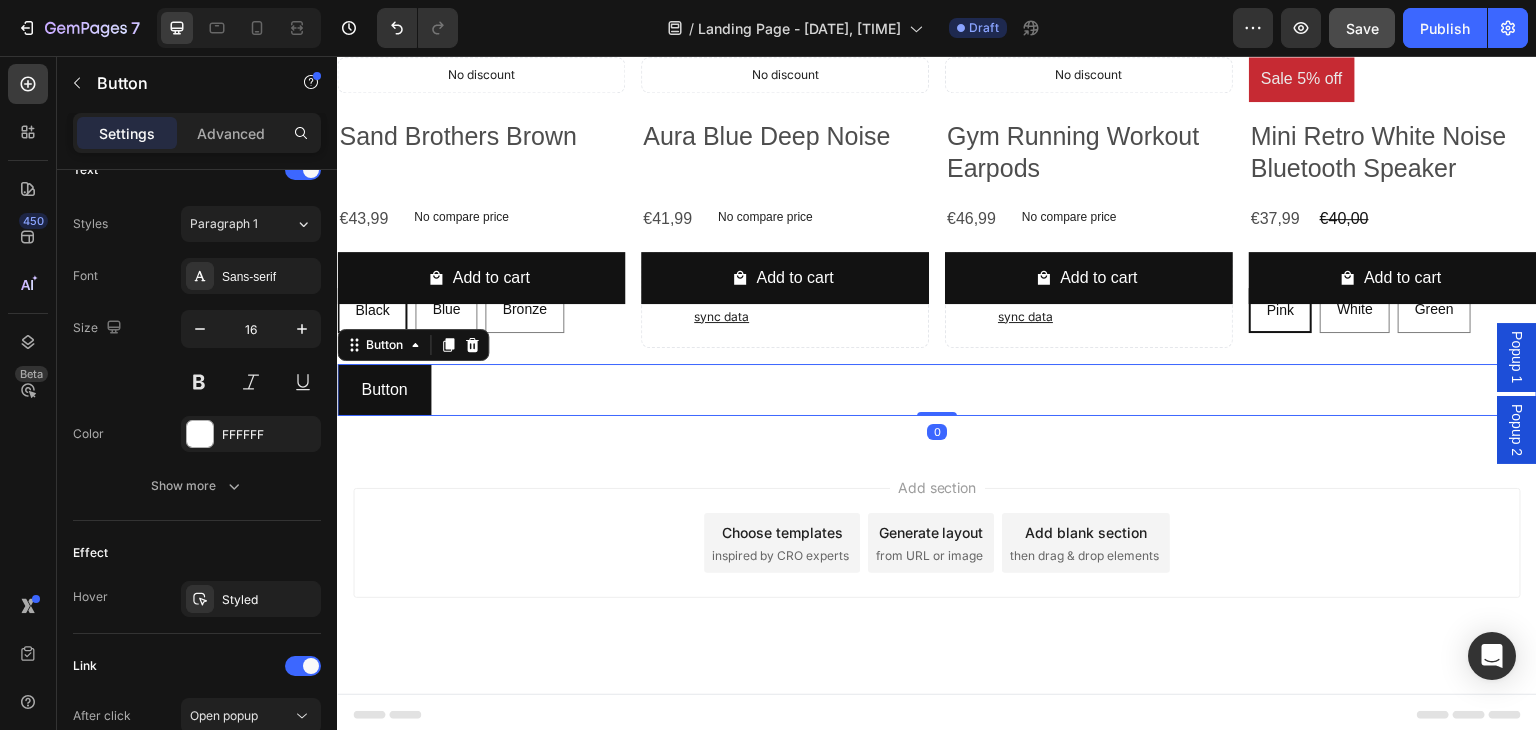 scroll, scrollTop: 900, scrollLeft: 0, axis: vertical 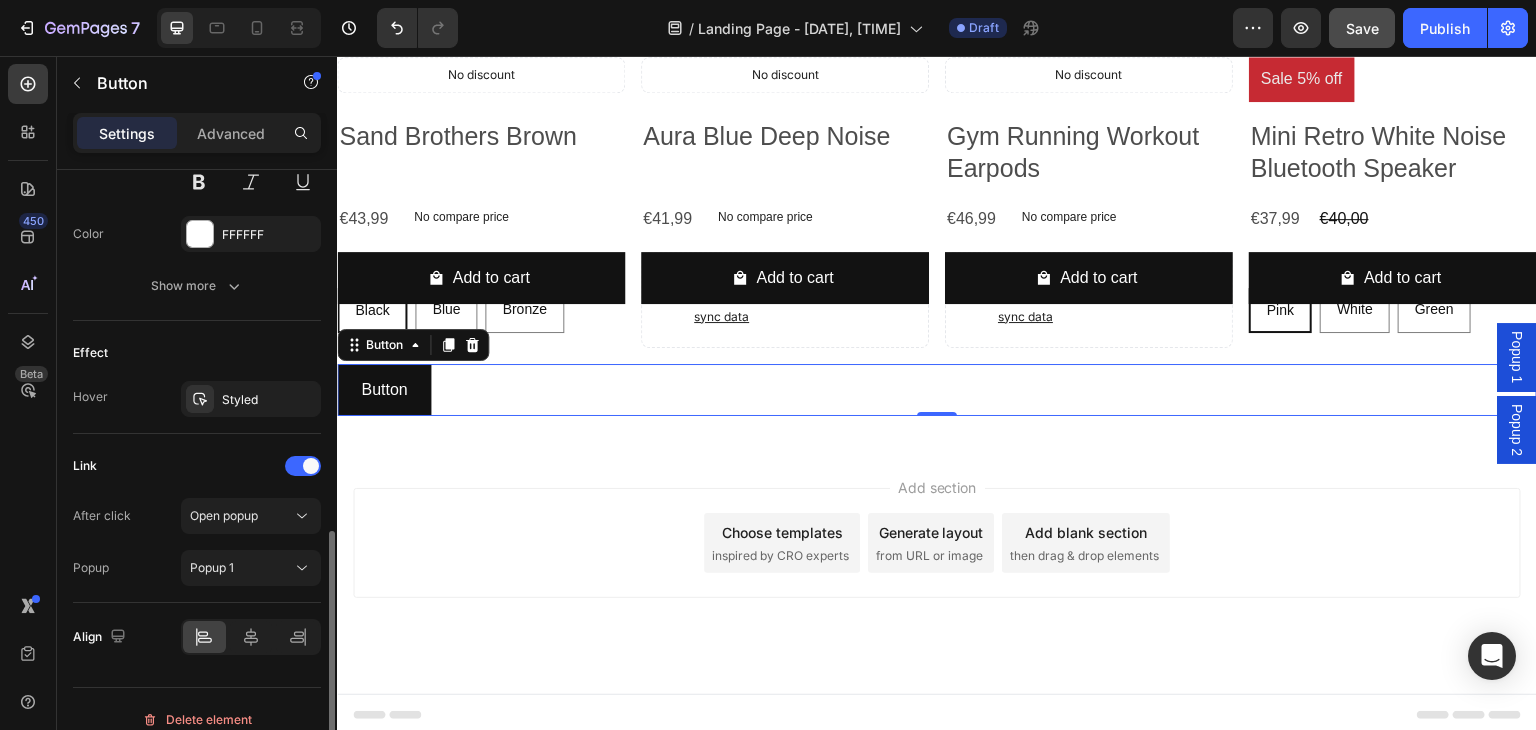 click on "Link After click Open popup Popup Popup 1" 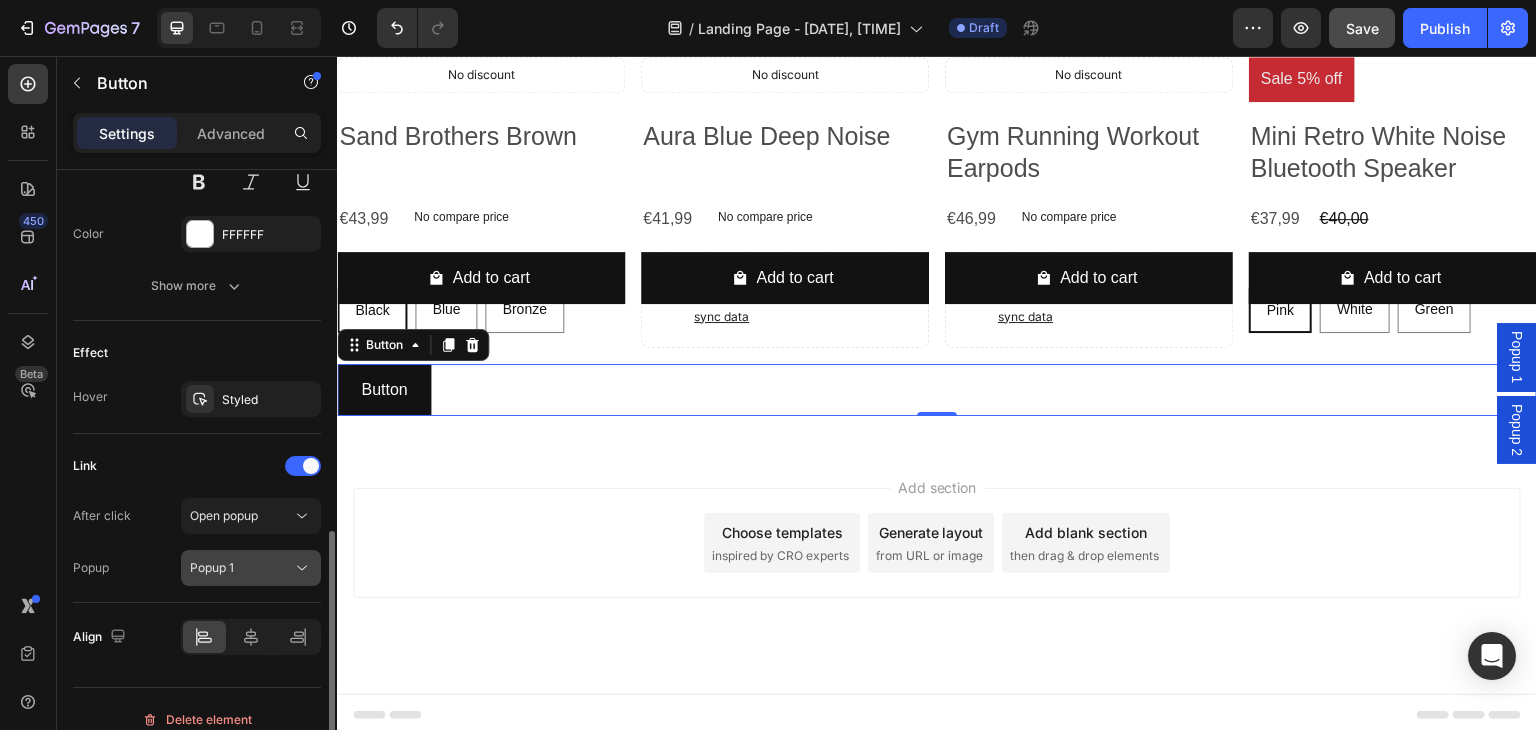 click 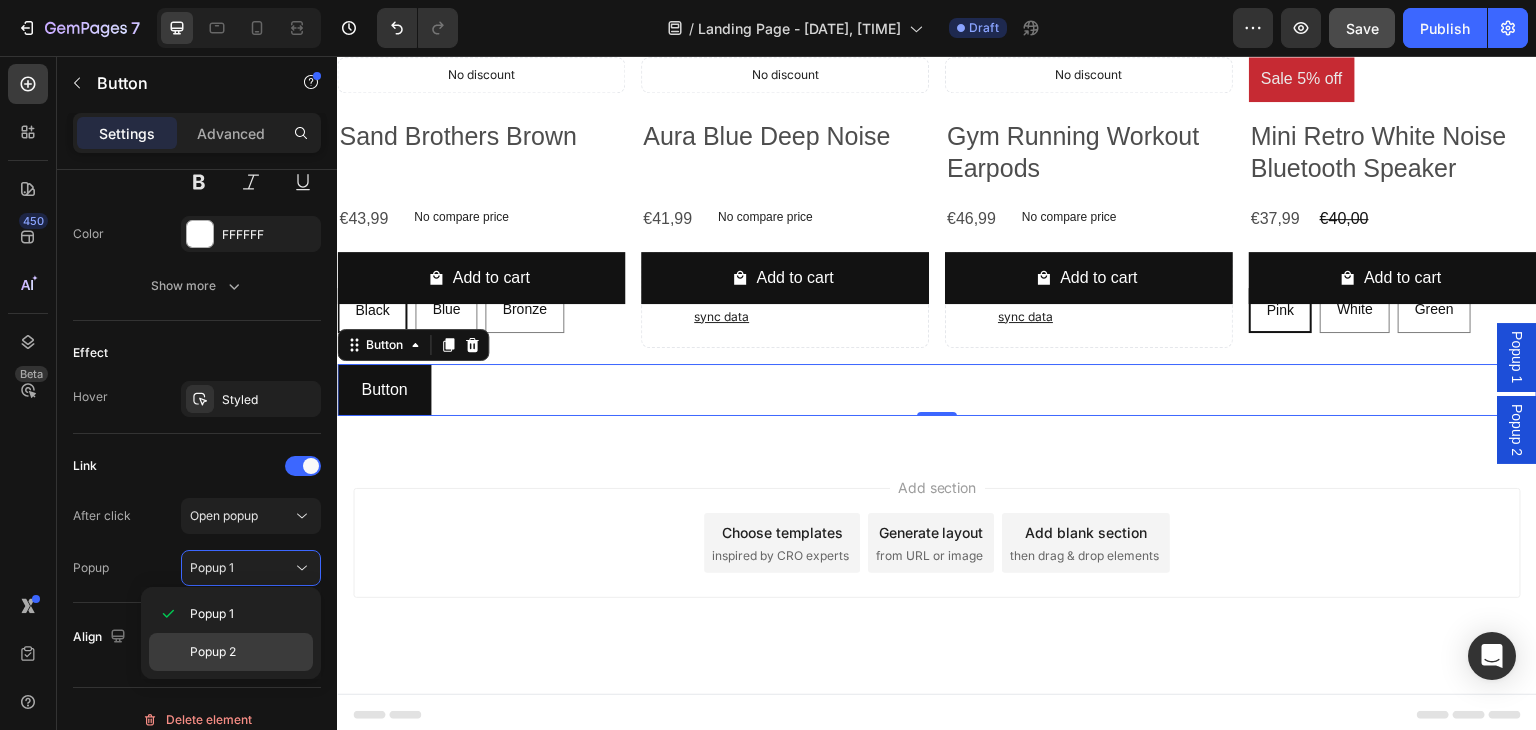 click on "Popup 2" at bounding box center (213, 652) 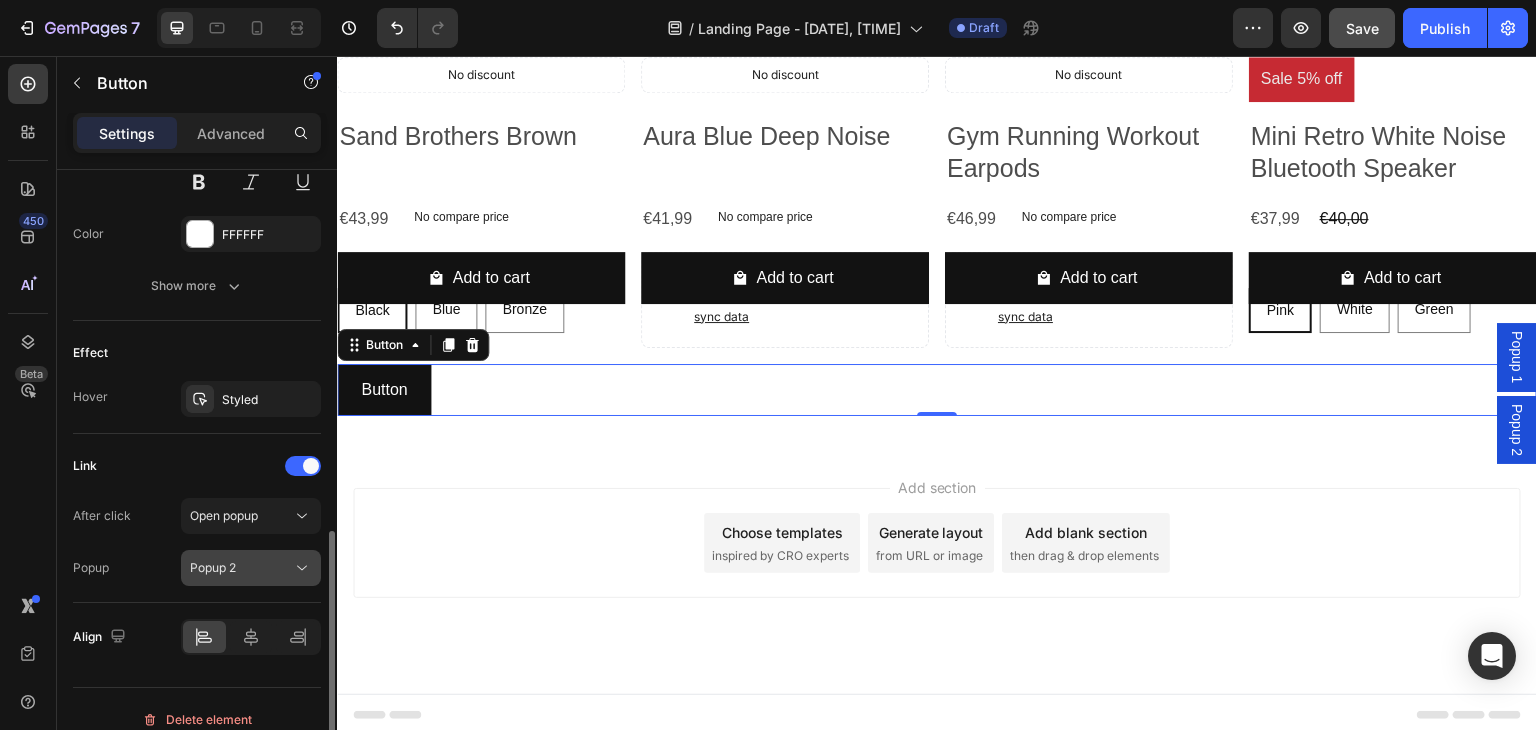click on "Popup 2" at bounding box center (213, 567) 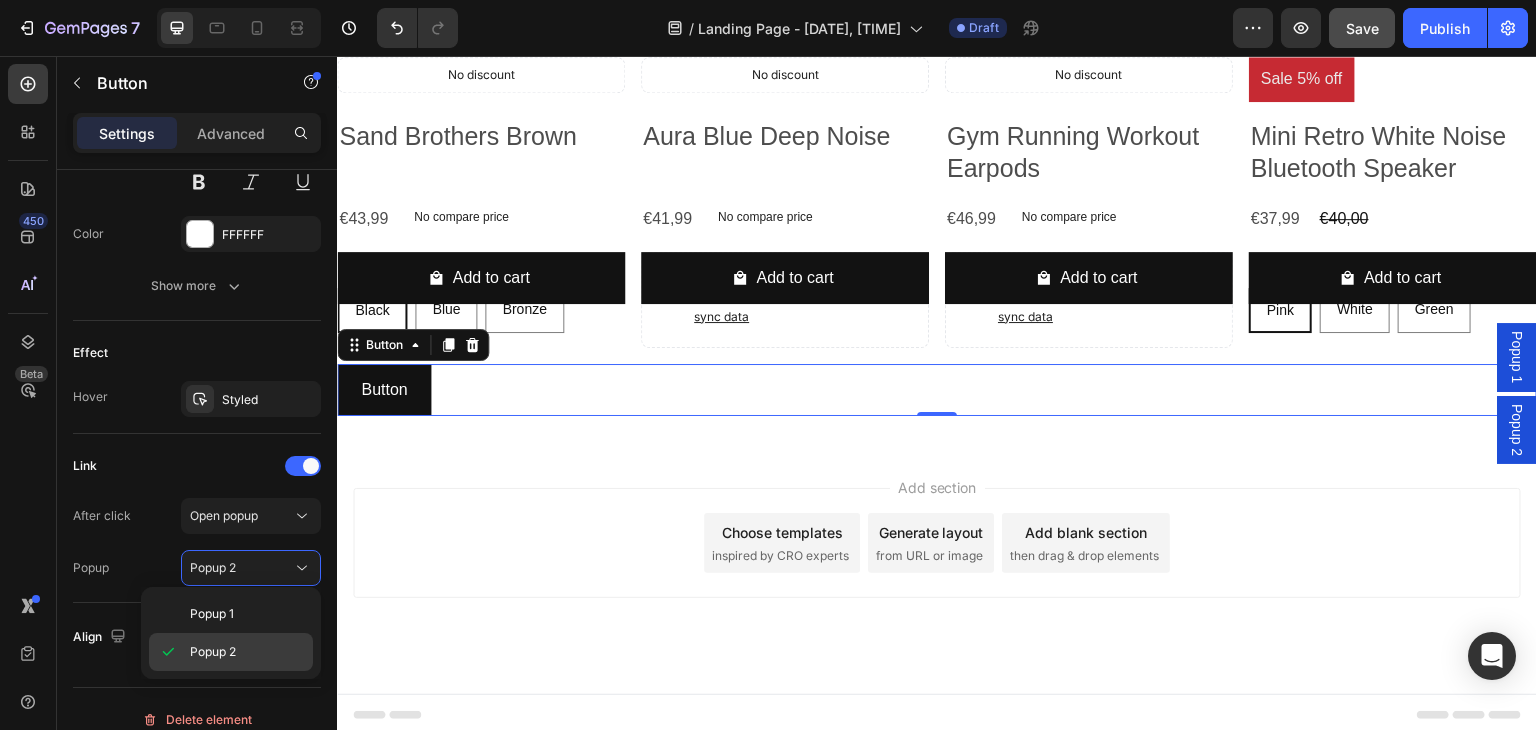 click on "Popup 2" at bounding box center (213, 652) 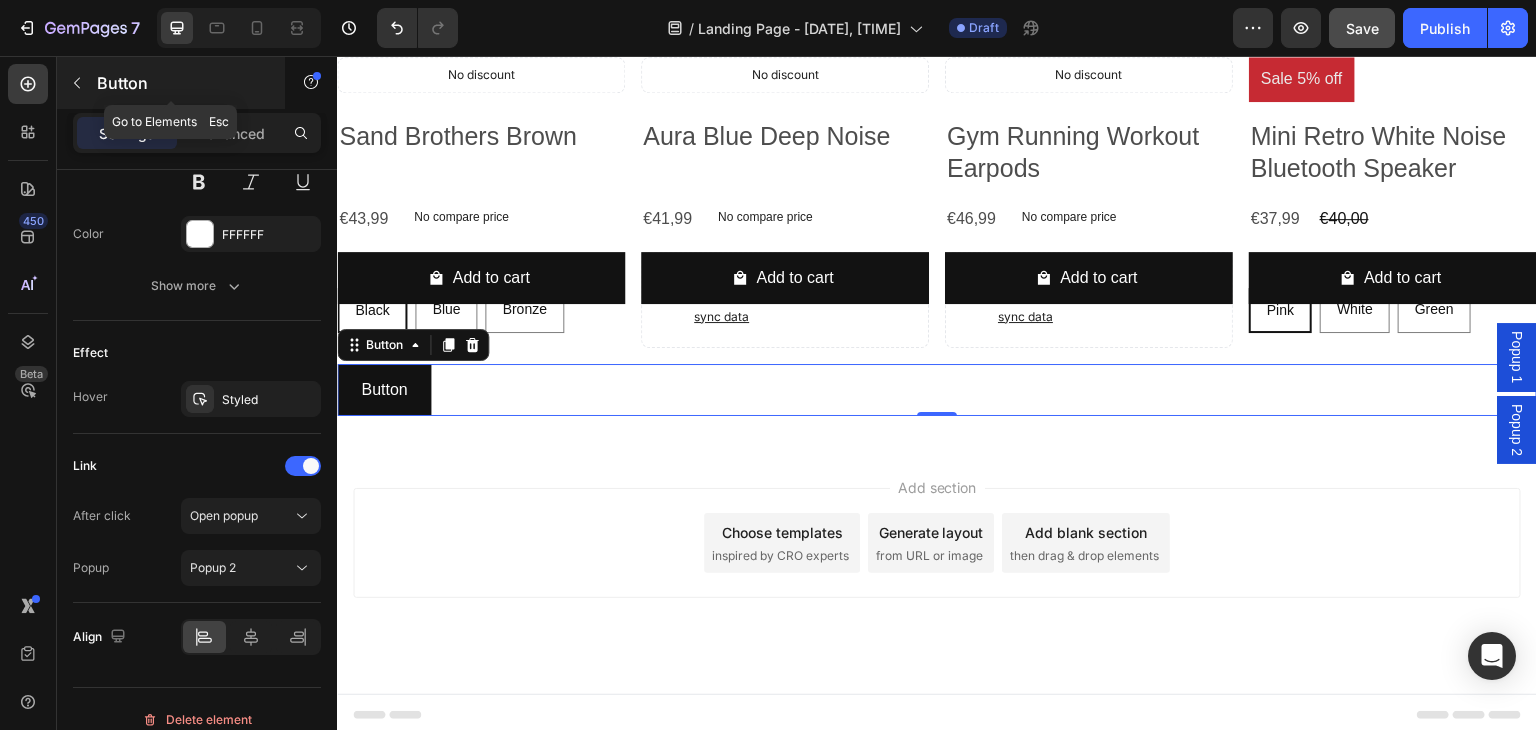 click at bounding box center (77, 83) 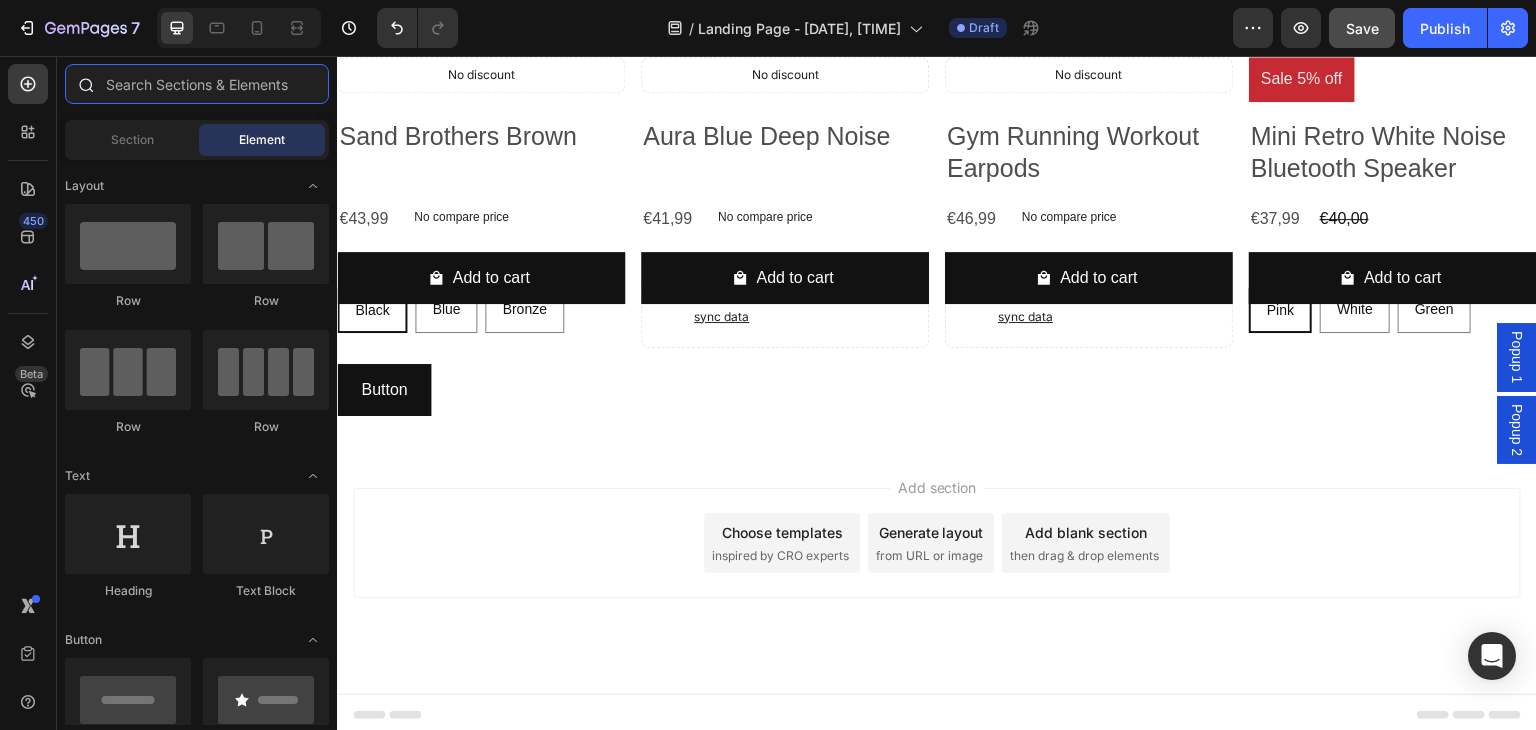 click at bounding box center [197, 84] 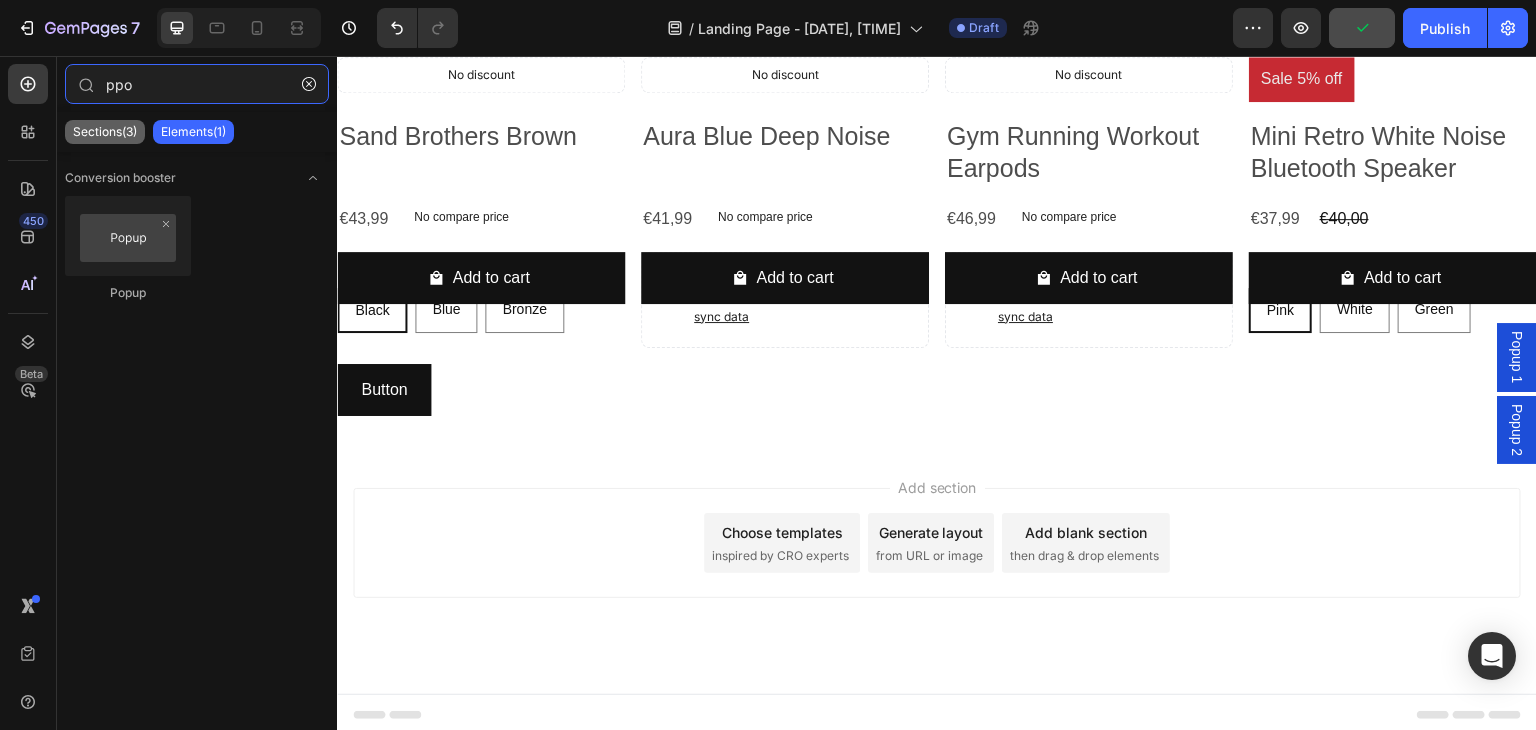 type on "ppo" 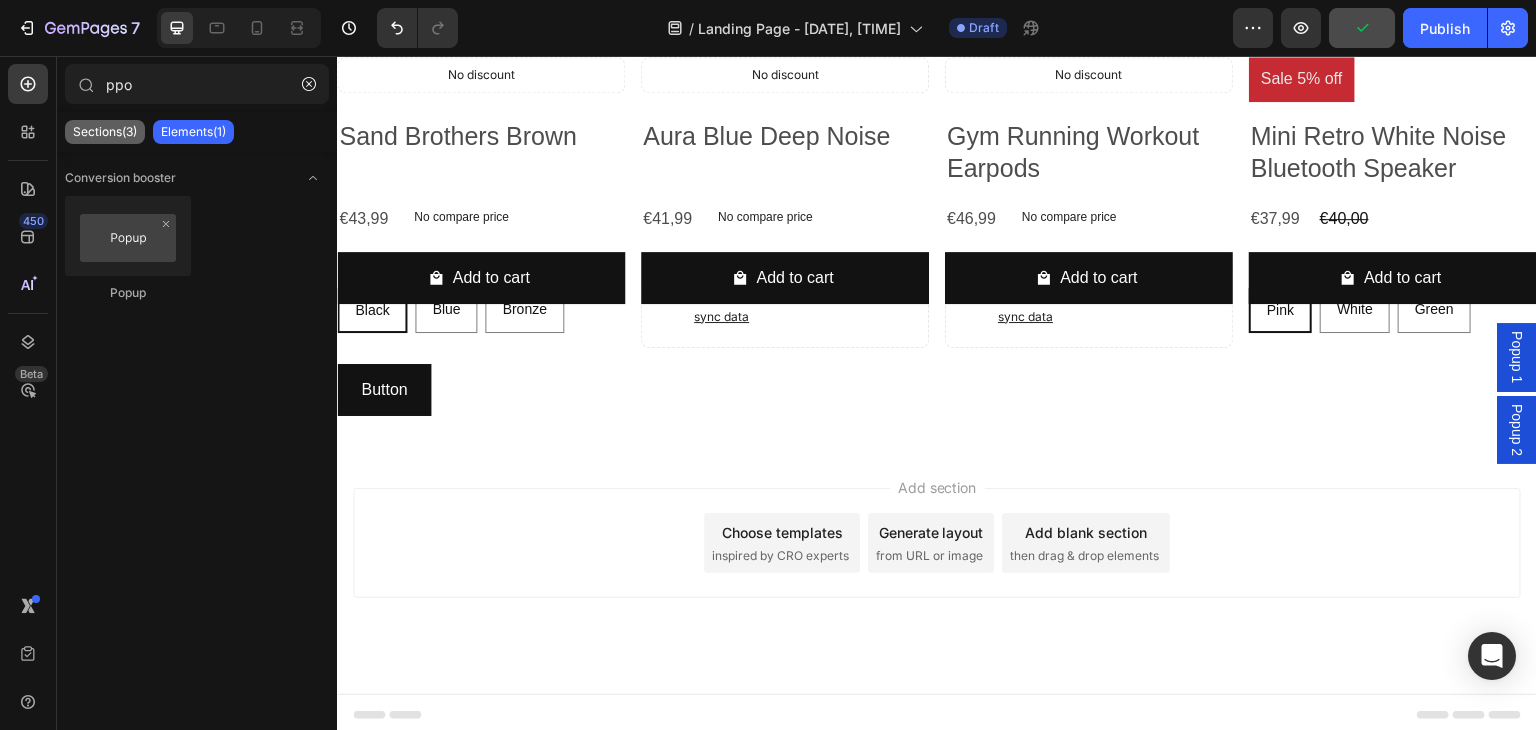 click on "Sections(3)" at bounding box center [105, 132] 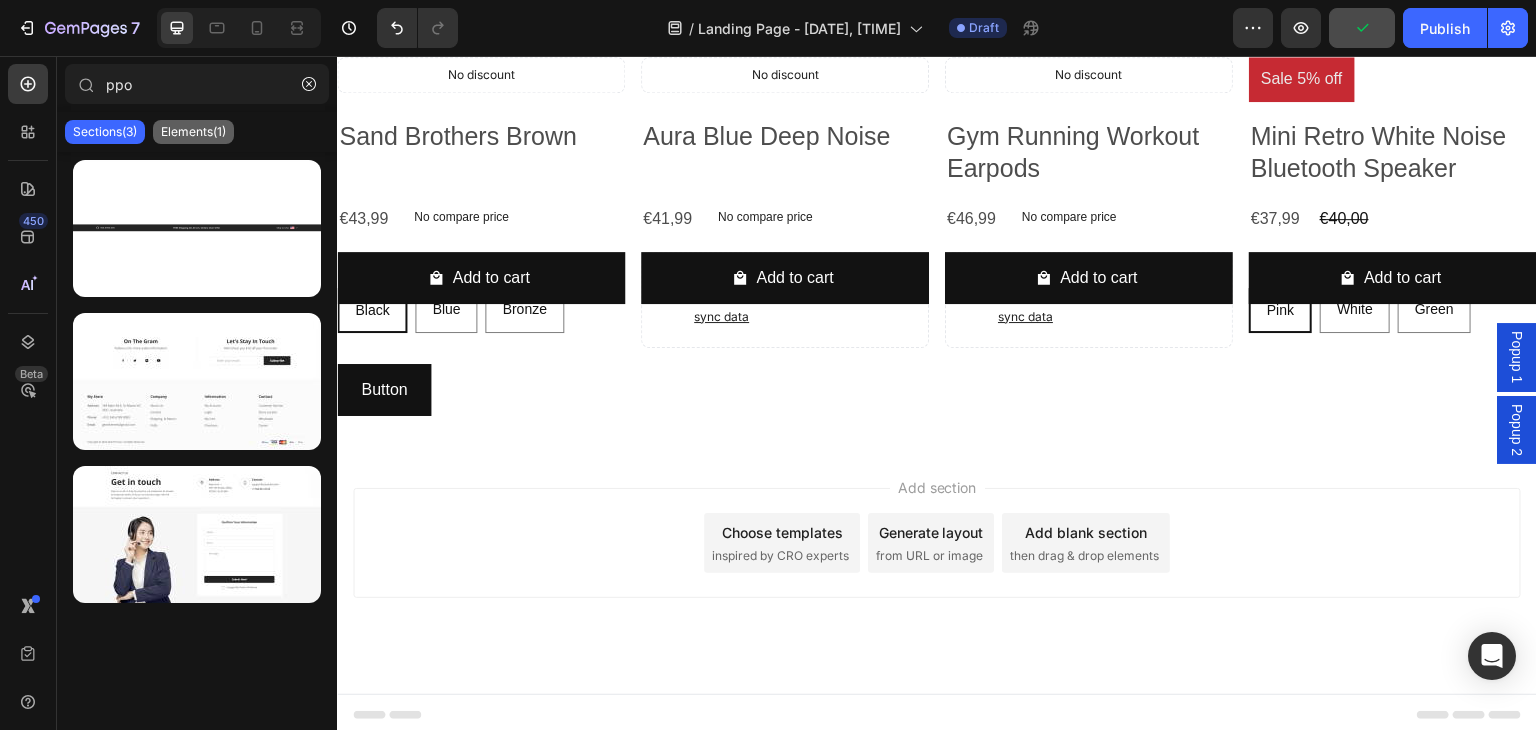 click on "Elements(1)" at bounding box center (193, 132) 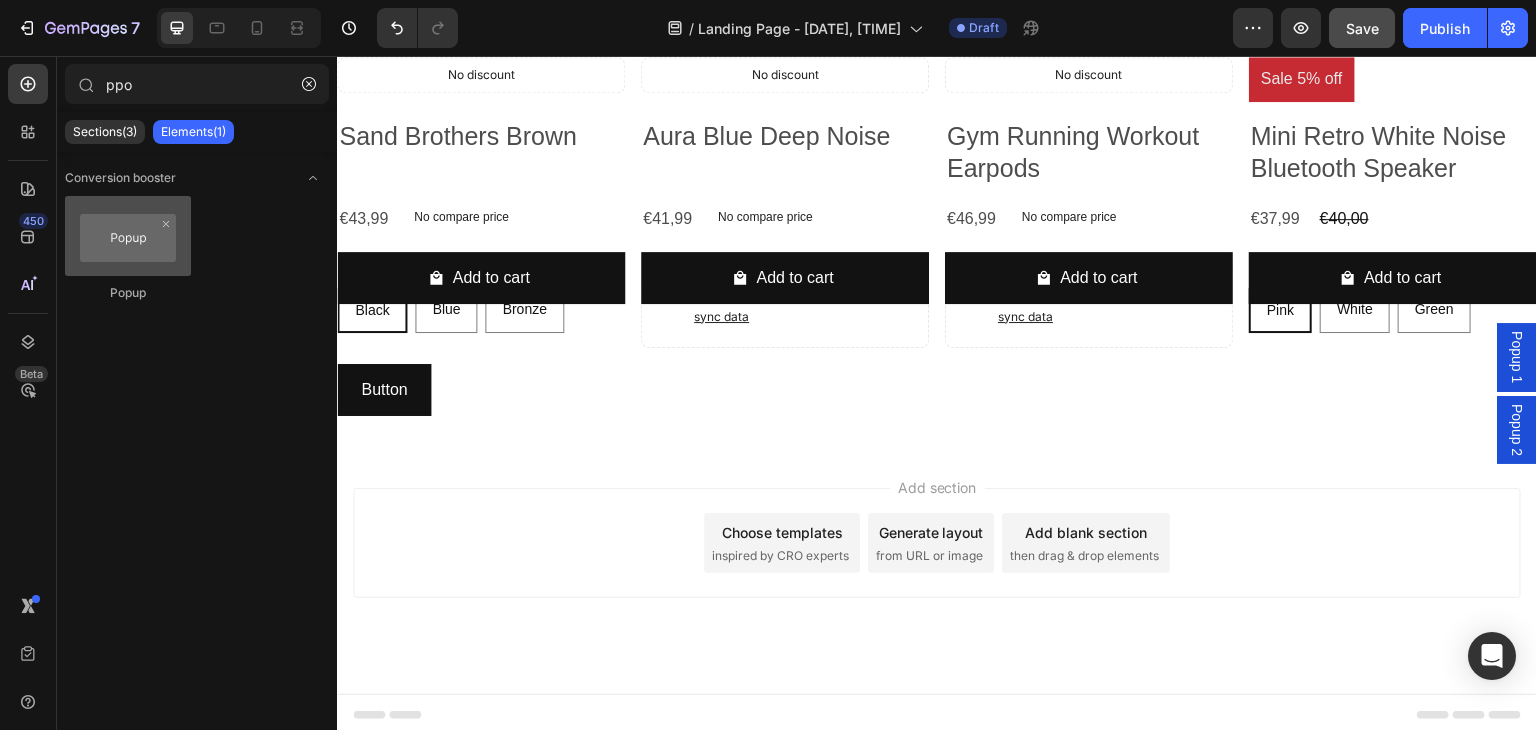 click at bounding box center (128, 236) 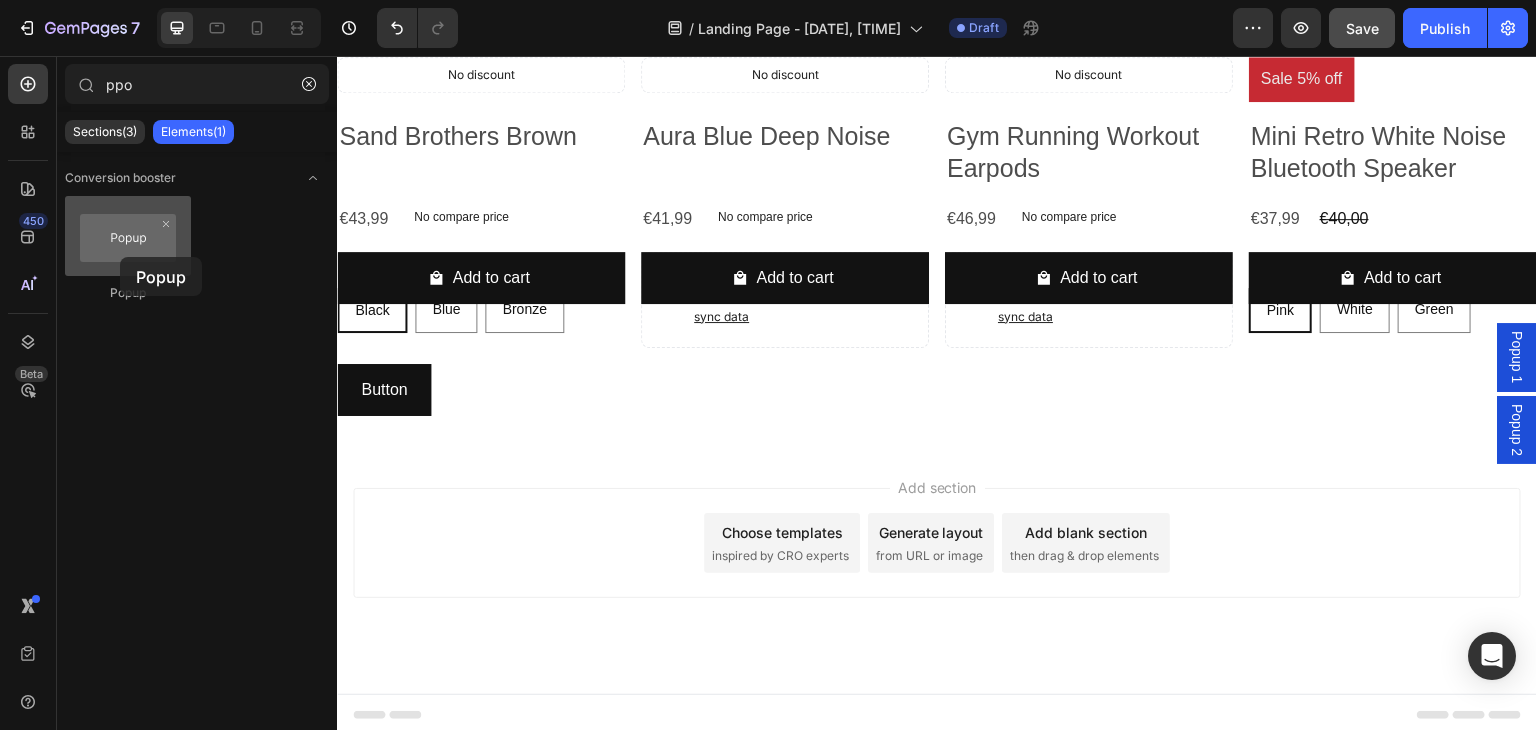 click at bounding box center [128, 236] 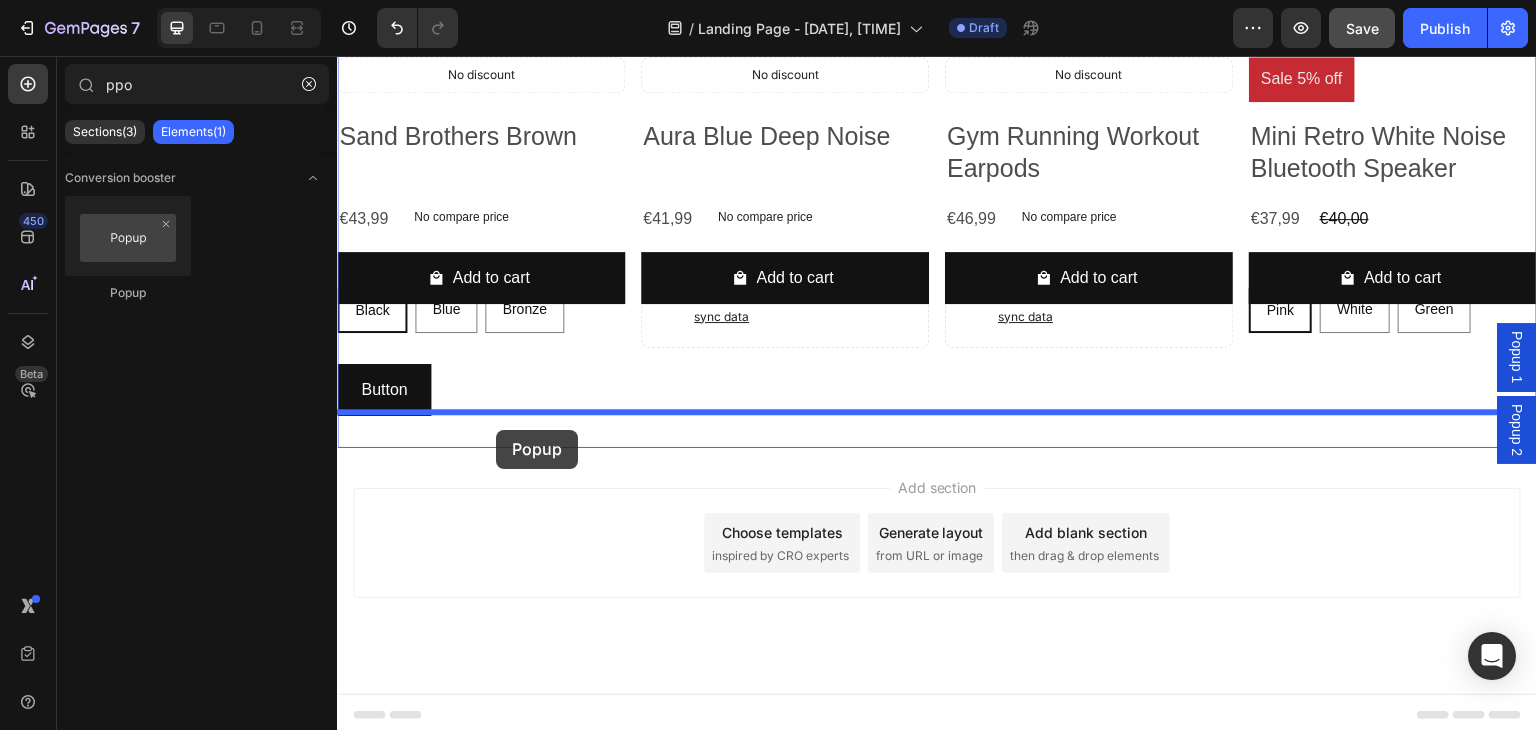 drag, startPoint x: 460, startPoint y: 292, endPoint x: 496, endPoint y: 430, distance: 142.61838 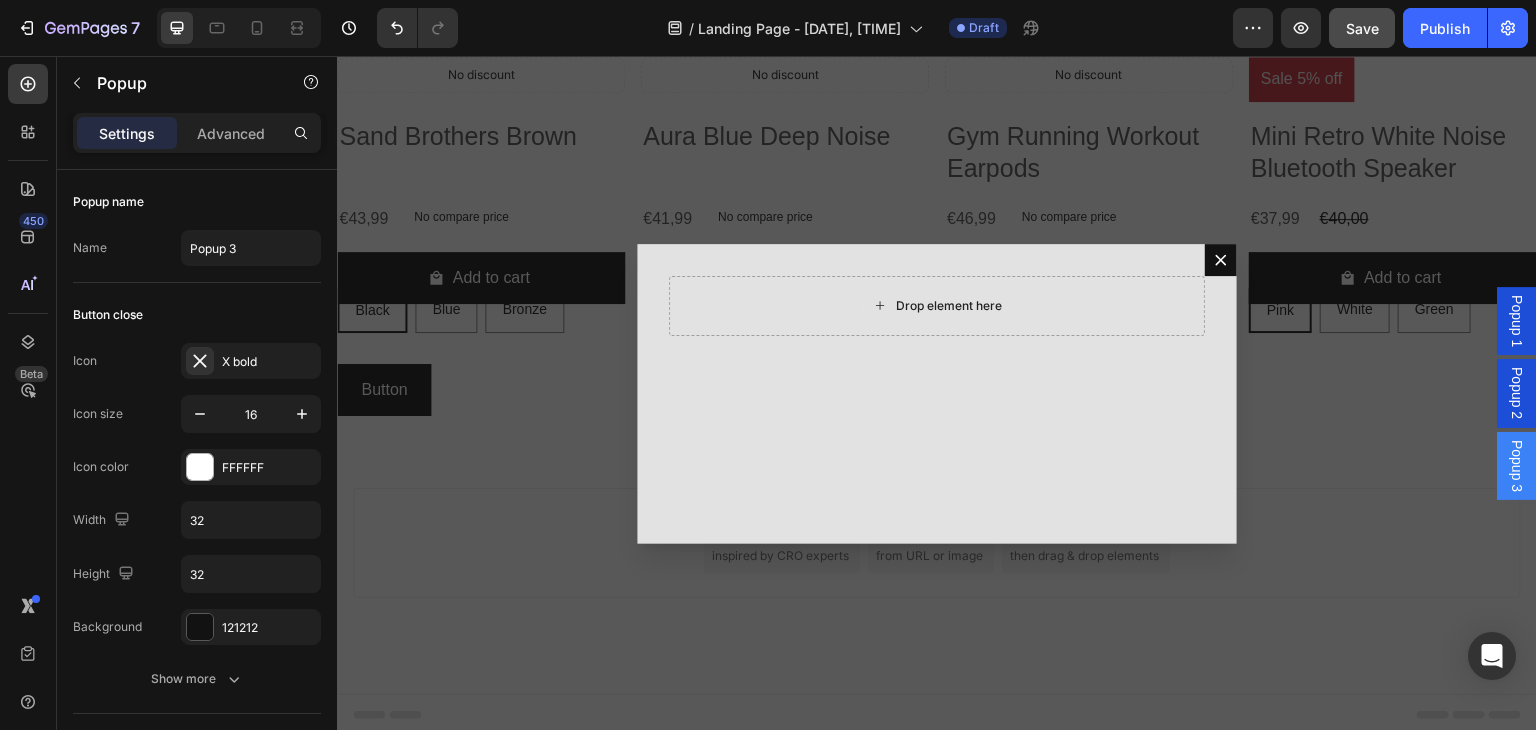 click on "Drop element here" at bounding box center [949, 306] 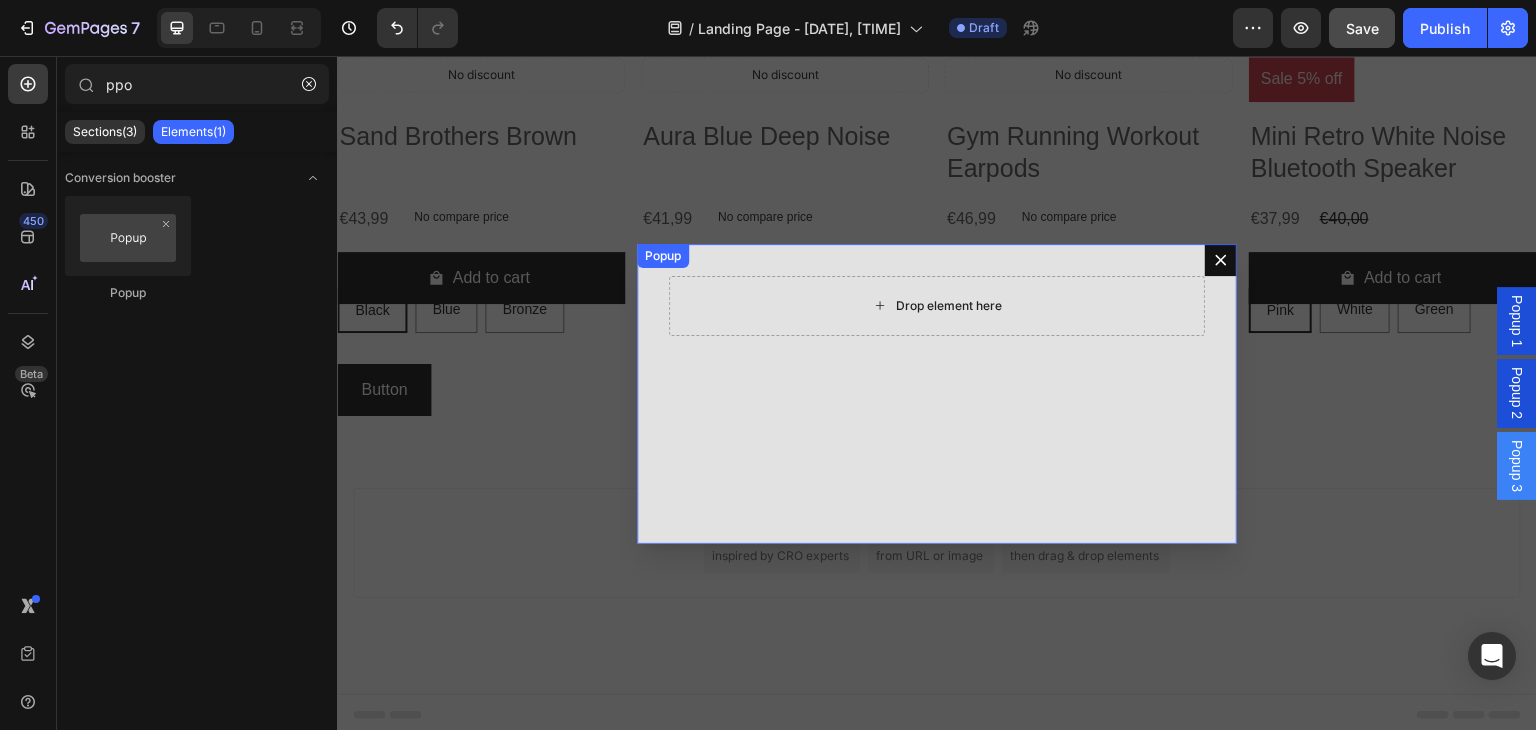 click on "Drop element here" at bounding box center [949, 306] 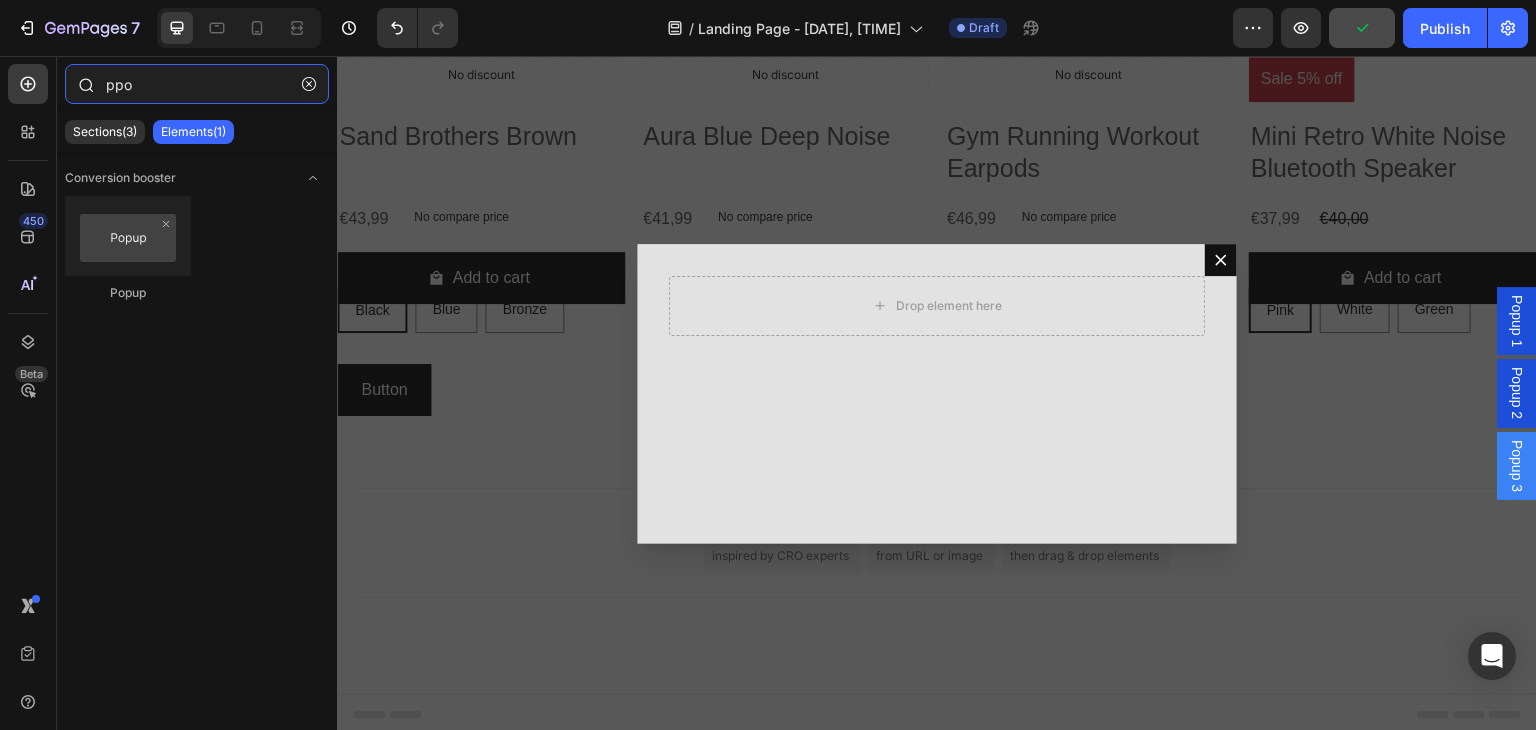 drag, startPoint x: 150, startPoint y: 86, endPoint x: 227, endPoint y: 82, distance: 77.10383 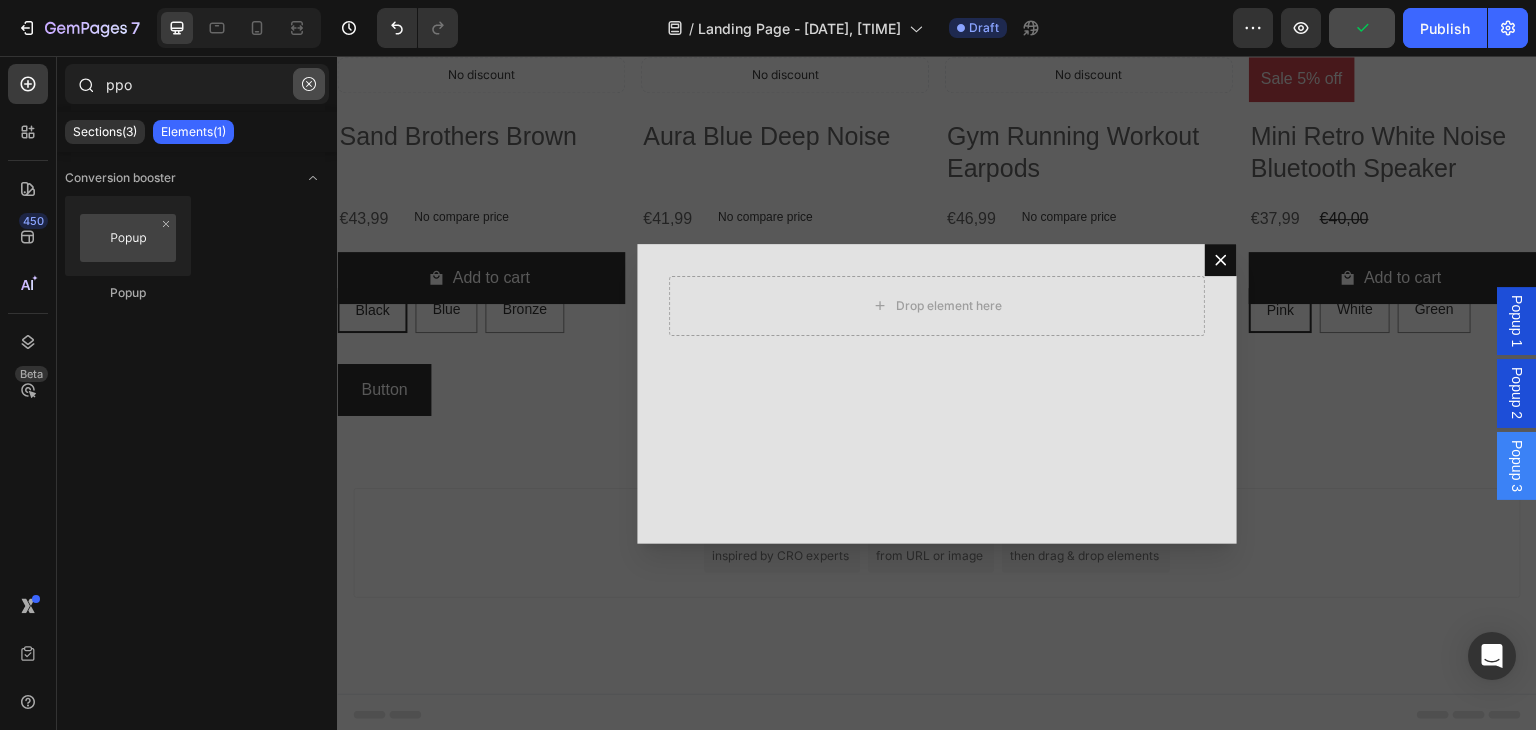 click at bounding box center [309, 84] 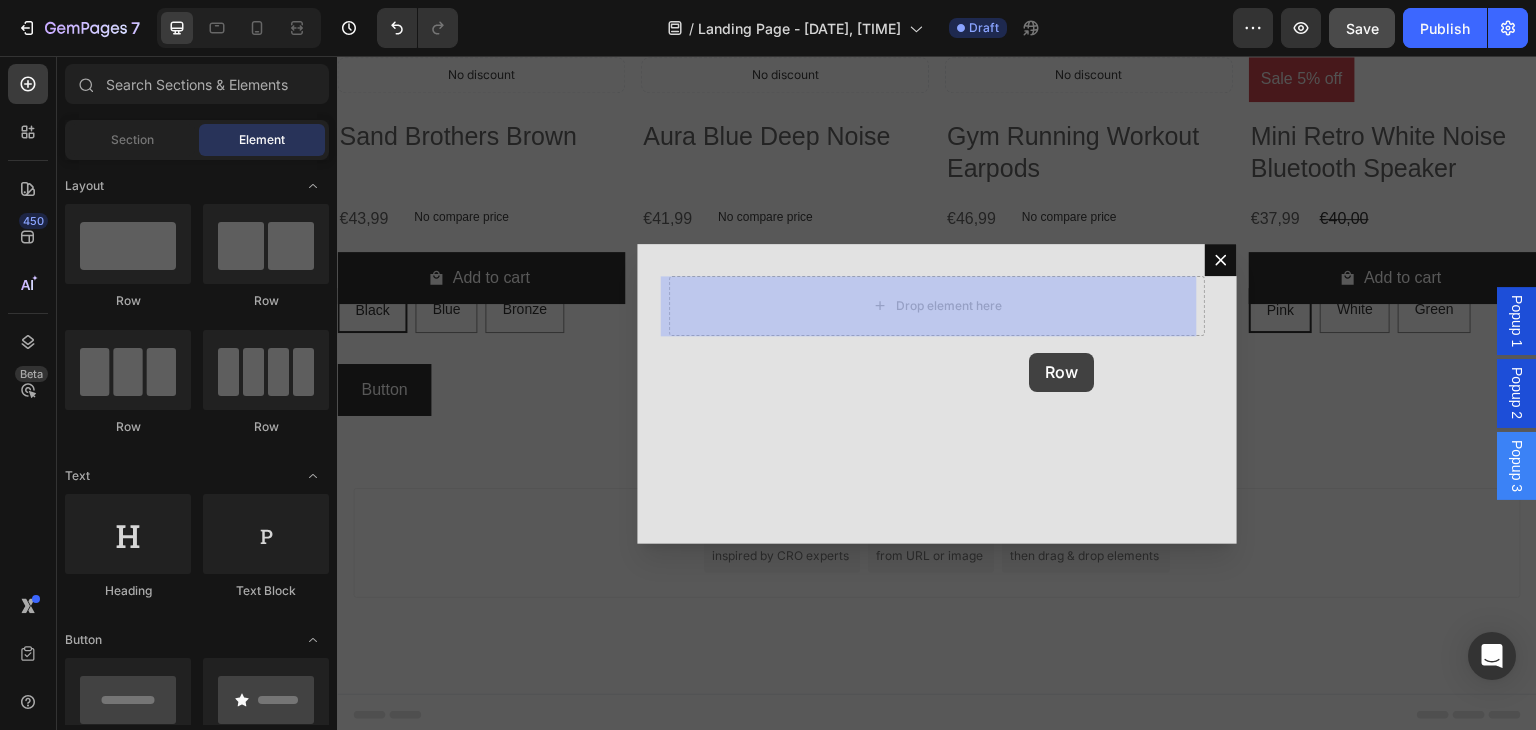 drag, startPoint x: 441, startPoint y: 320, endPoint x: 995, endPoint y: 336, distance: 554.231 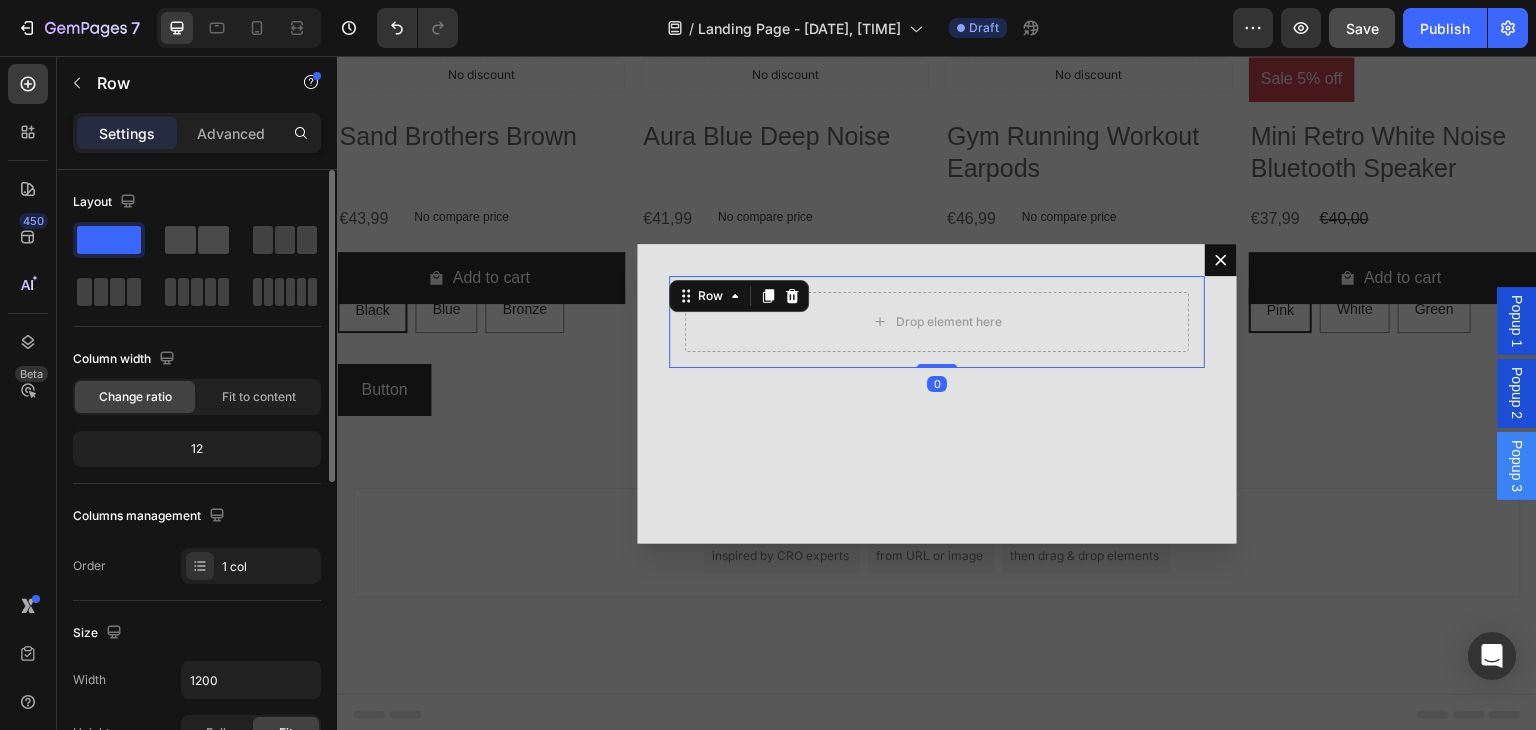 click 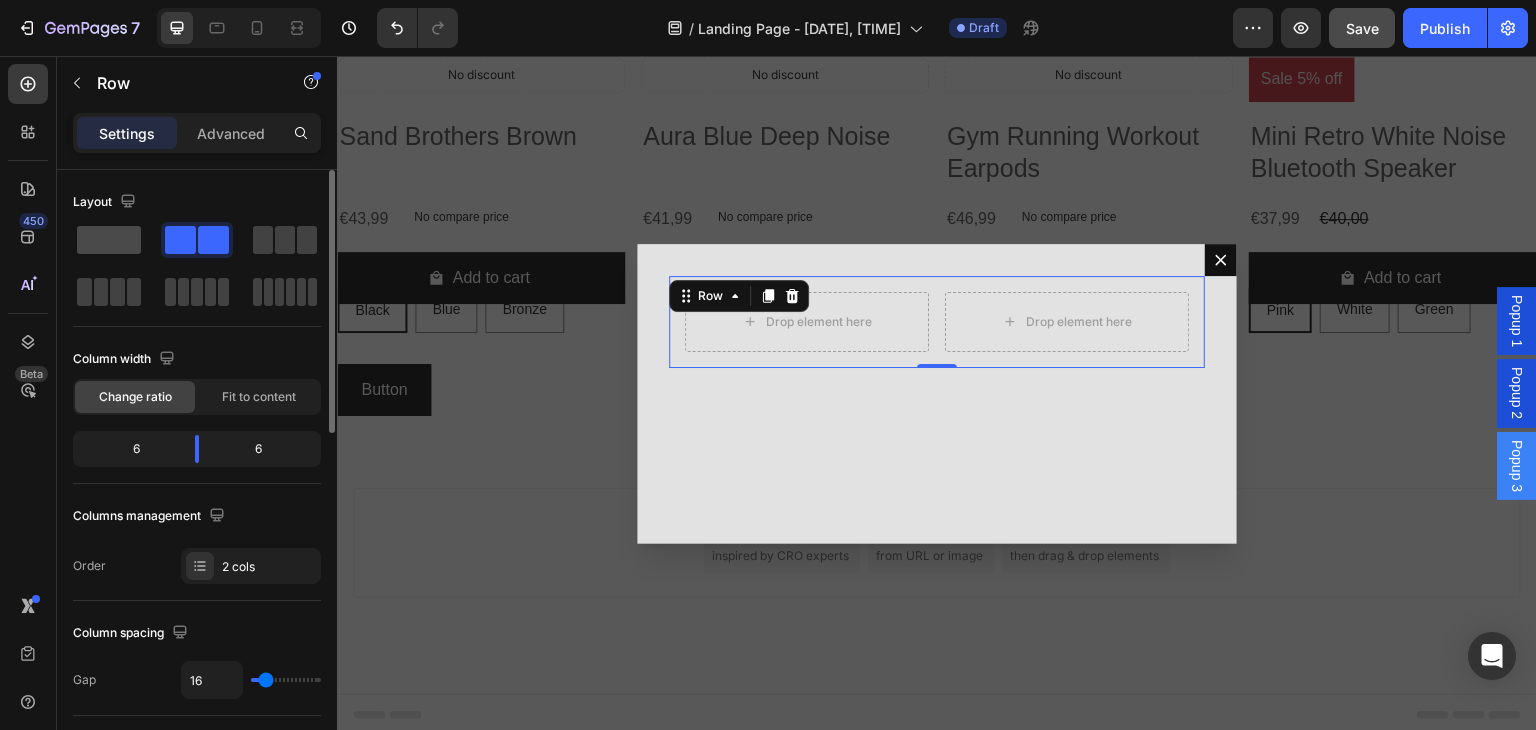 click 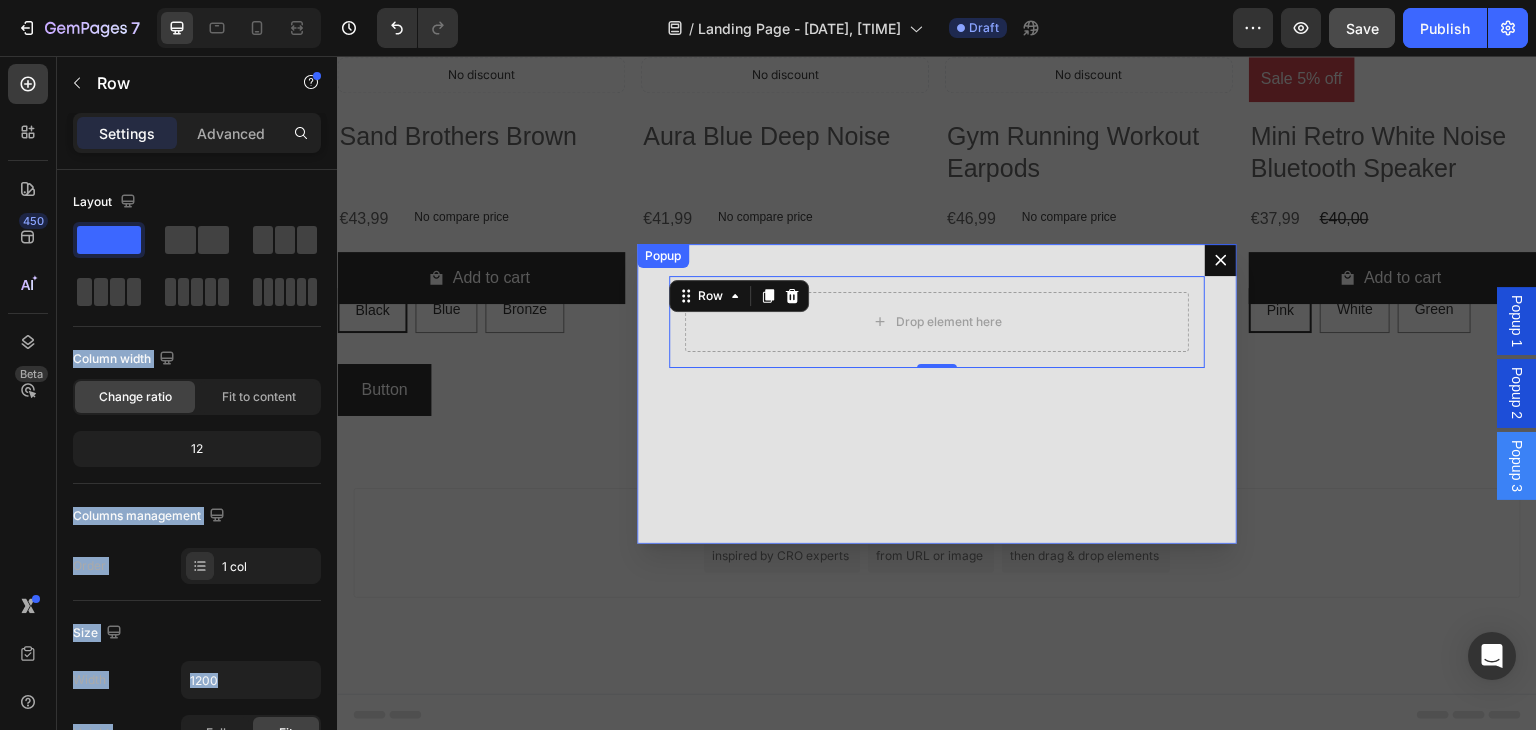 drag, startPoint x: 445, startPoint y: 295, endPoint x: 934, endPoint y: 382, distance: 496.679 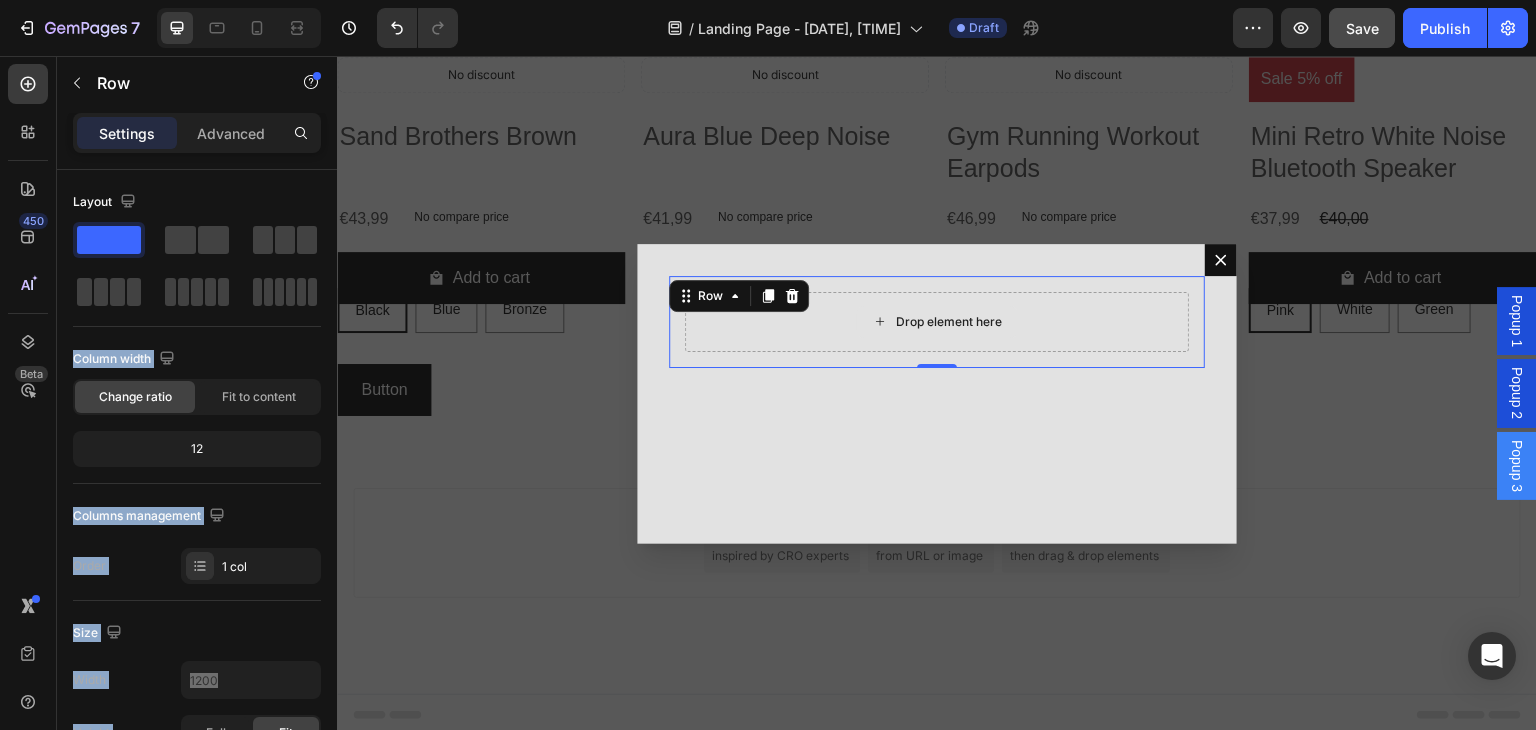 click on "Drop element here" at bounding box center [949, 322] 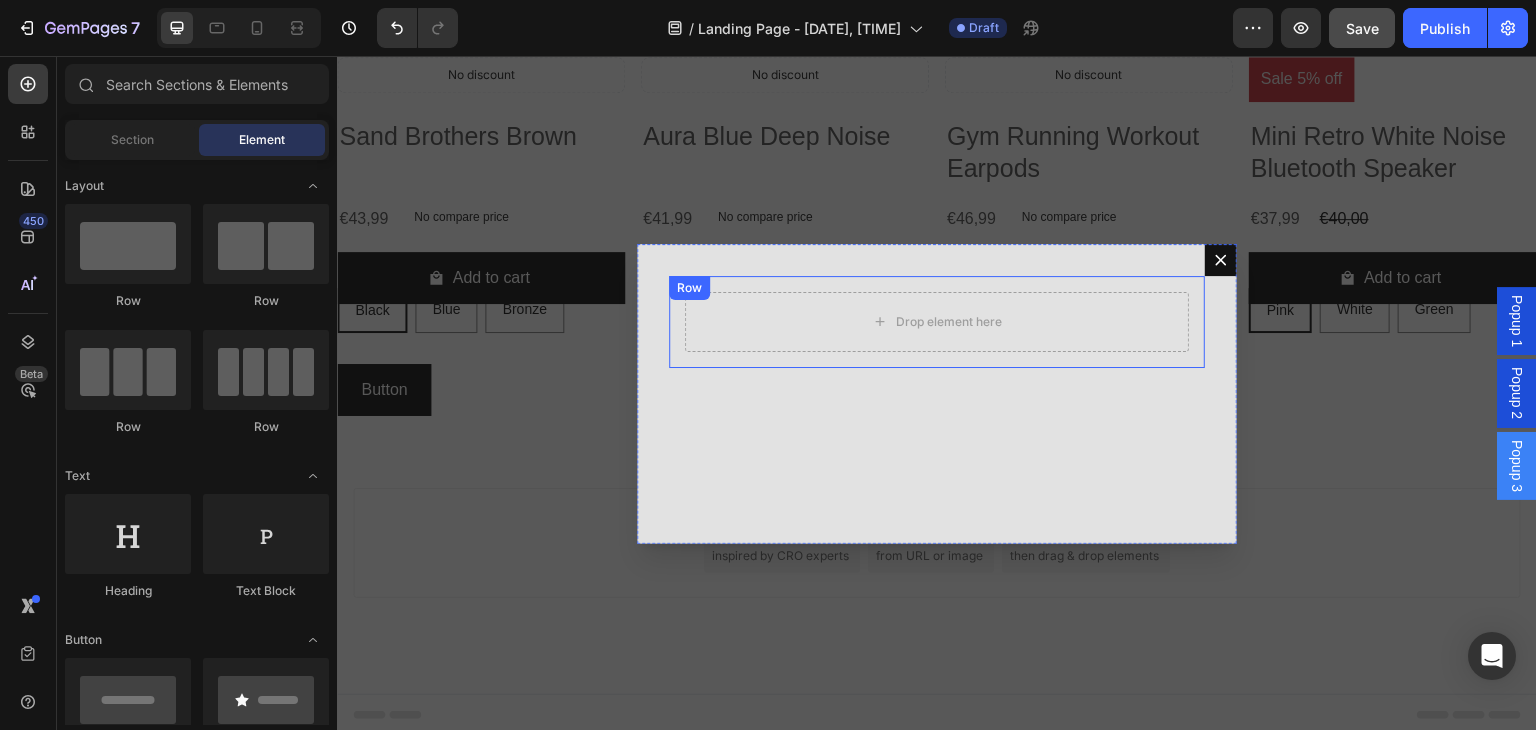 click on "Drop element here Row" at bounding box center [937, 322] 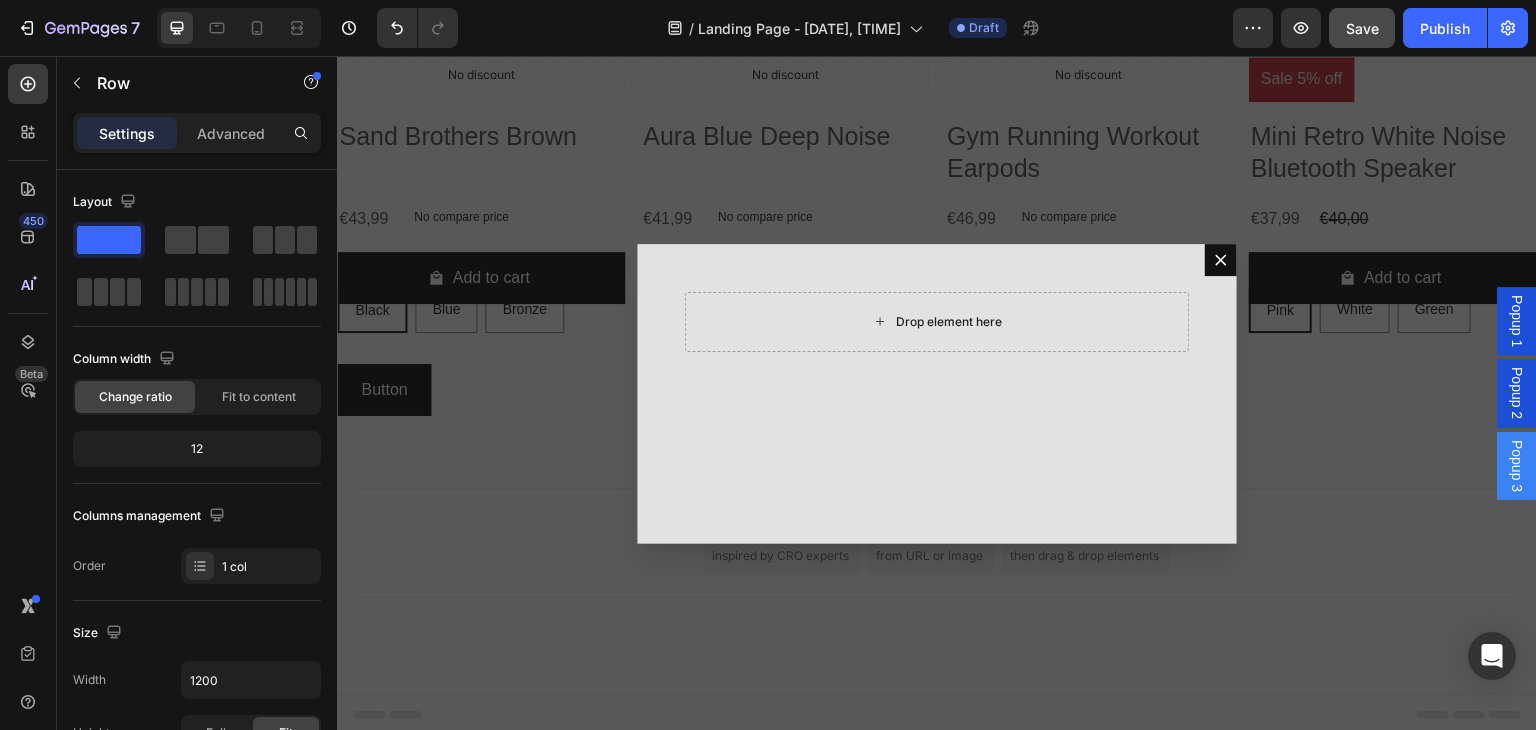 click on "Drop element here" at bounding box center (937, 322) 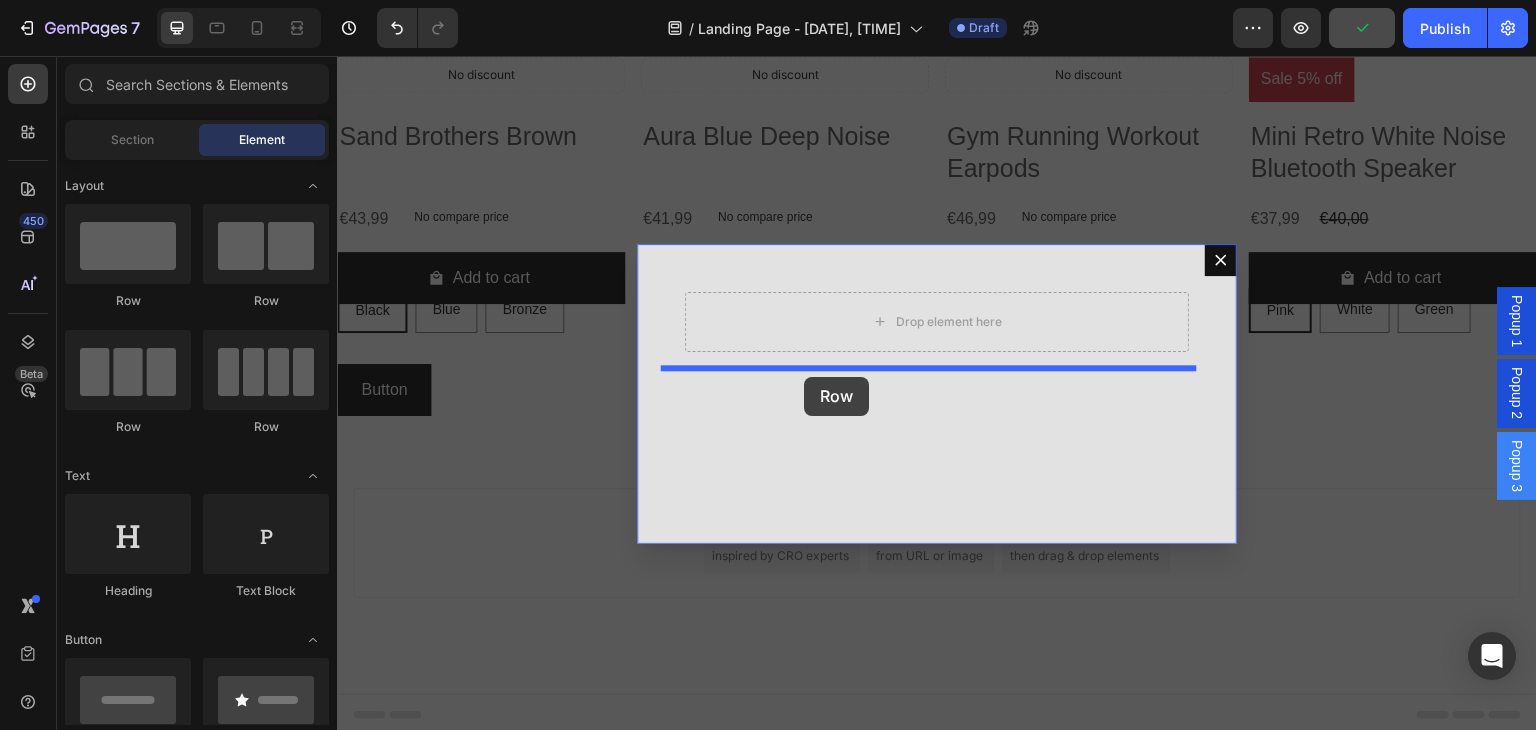 drag, startPoint x: 487, startPoint y: 325, endPoint x: 804, endPoint y: 377, distance: 321.23666 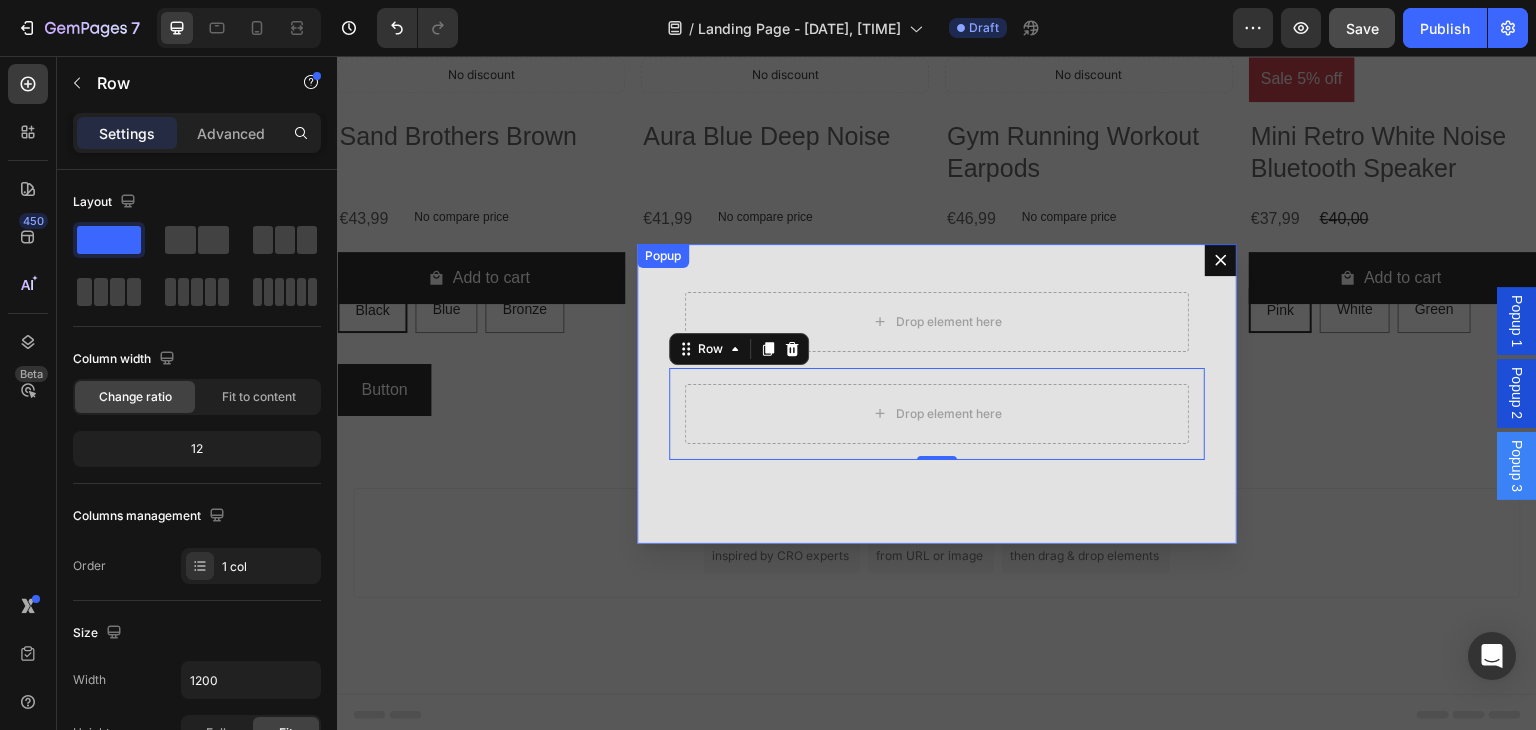 click 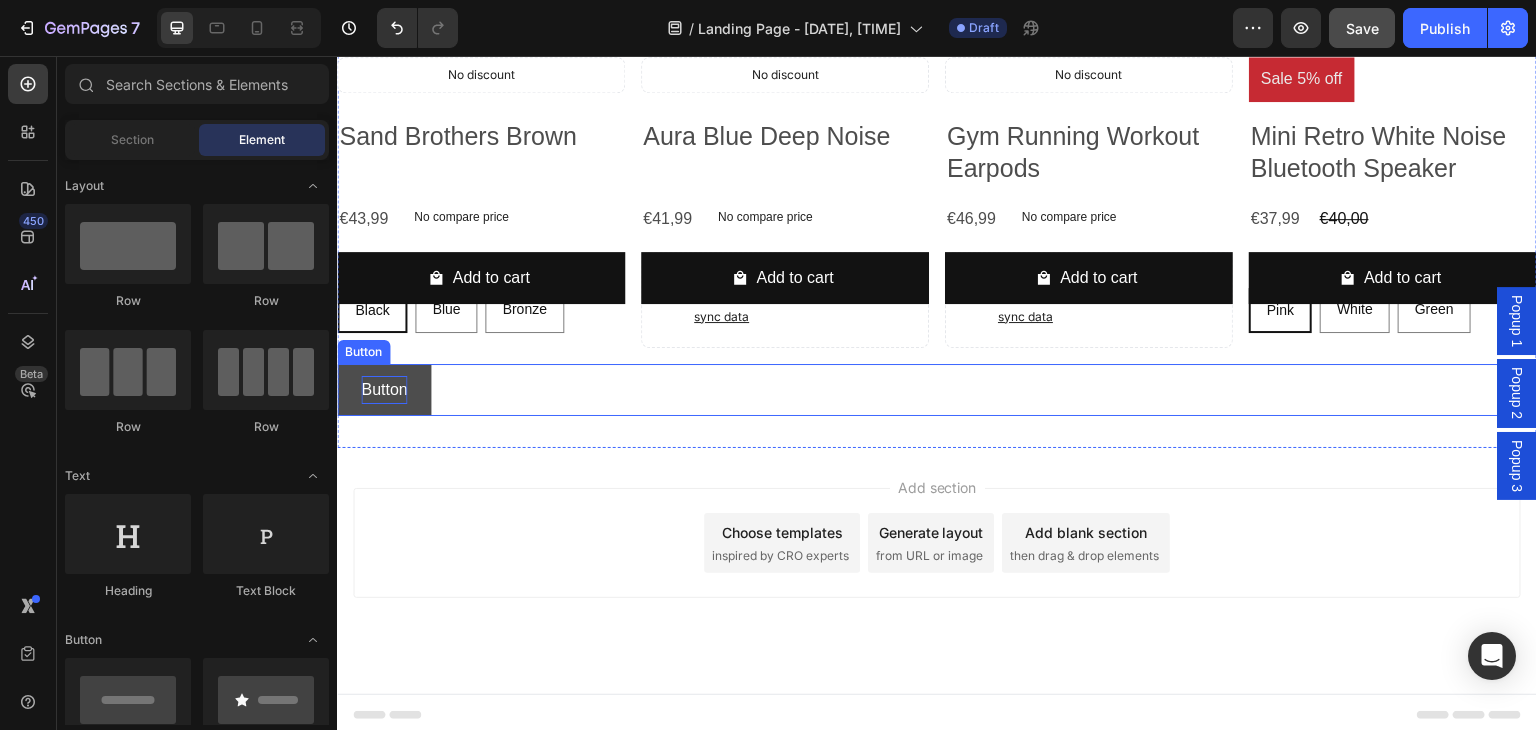 click on "Button" at bounding box center [384, 390] 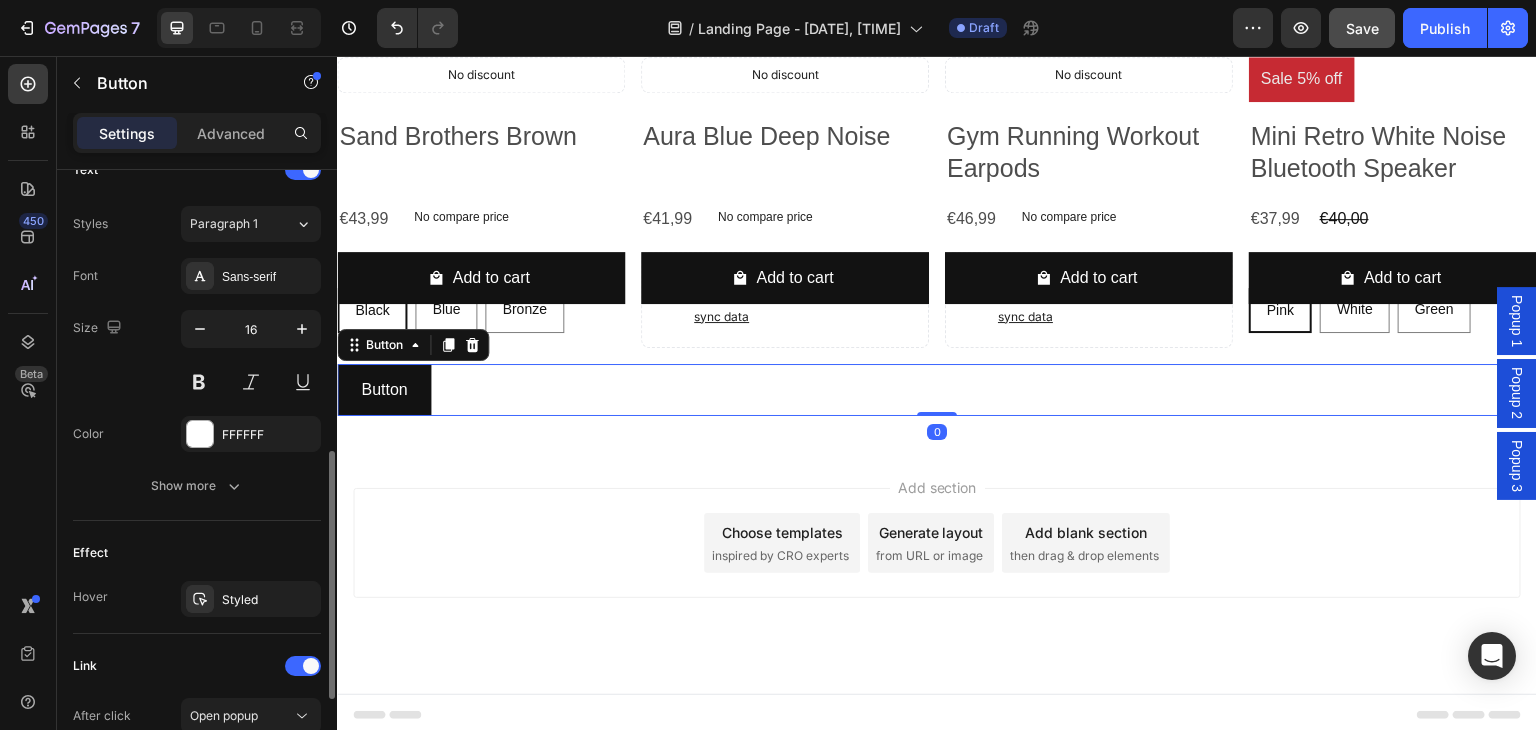 scroll, scrollTop: 918, scrollLeft: 0, axis: vertical 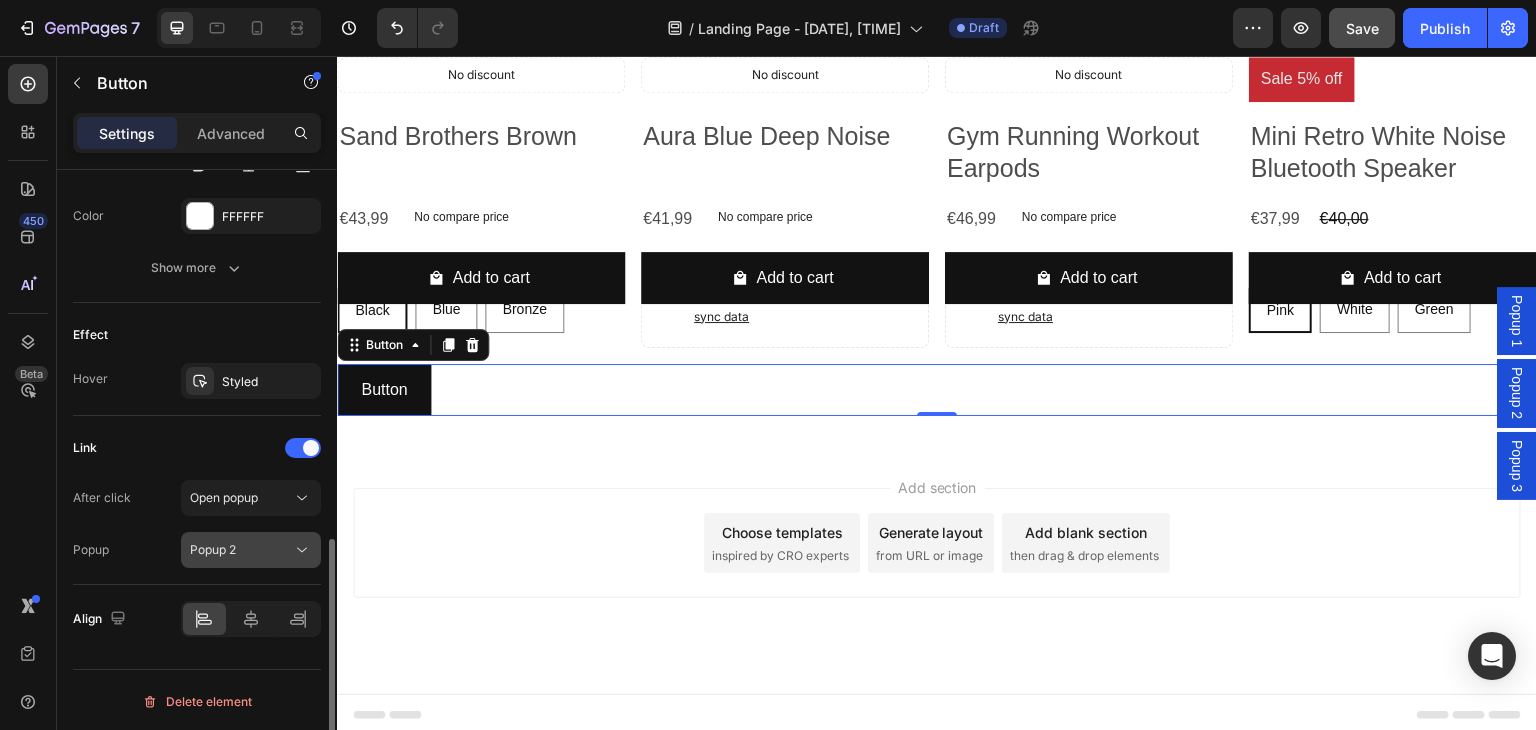 click on "Popup 2" 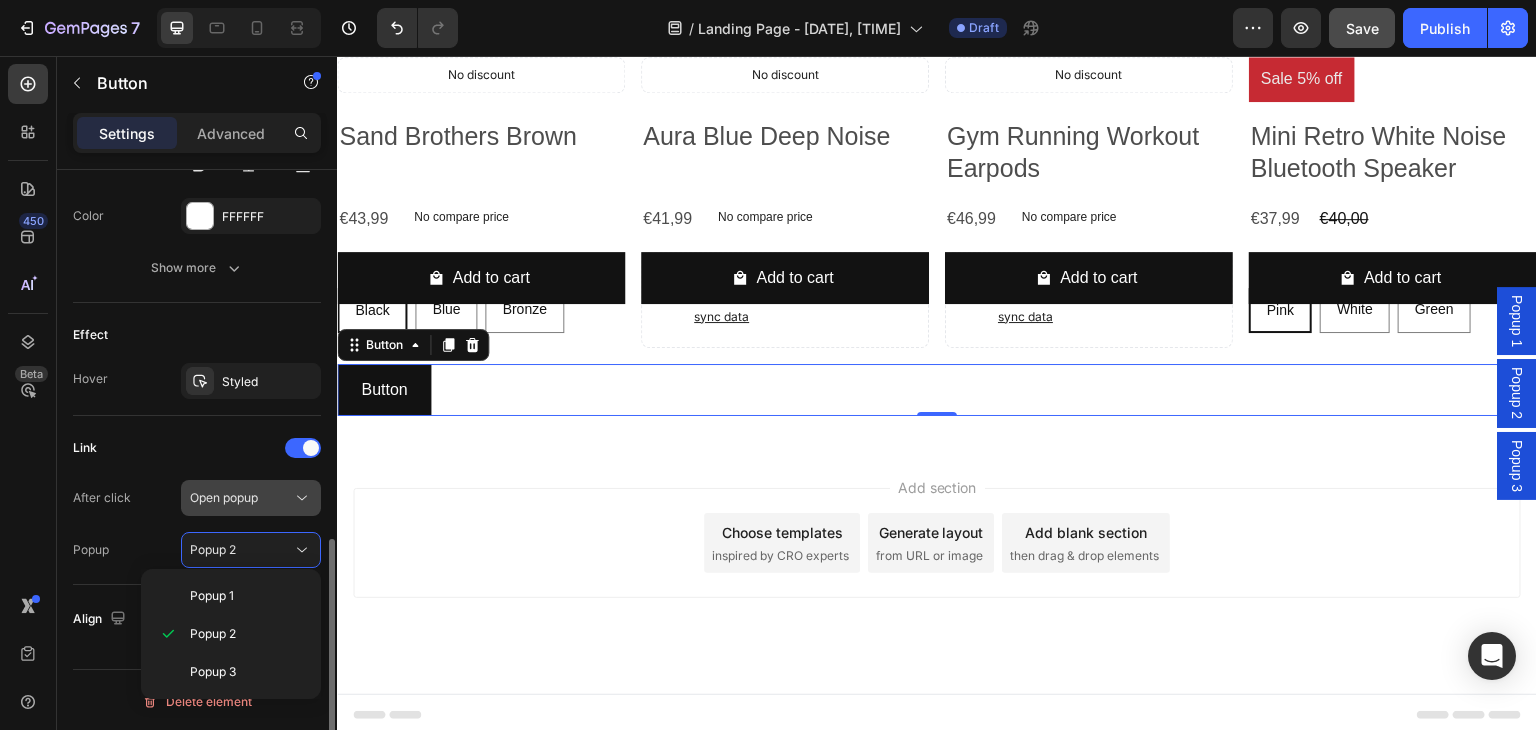 click on "Open popup" at bounding box center (224, 497) 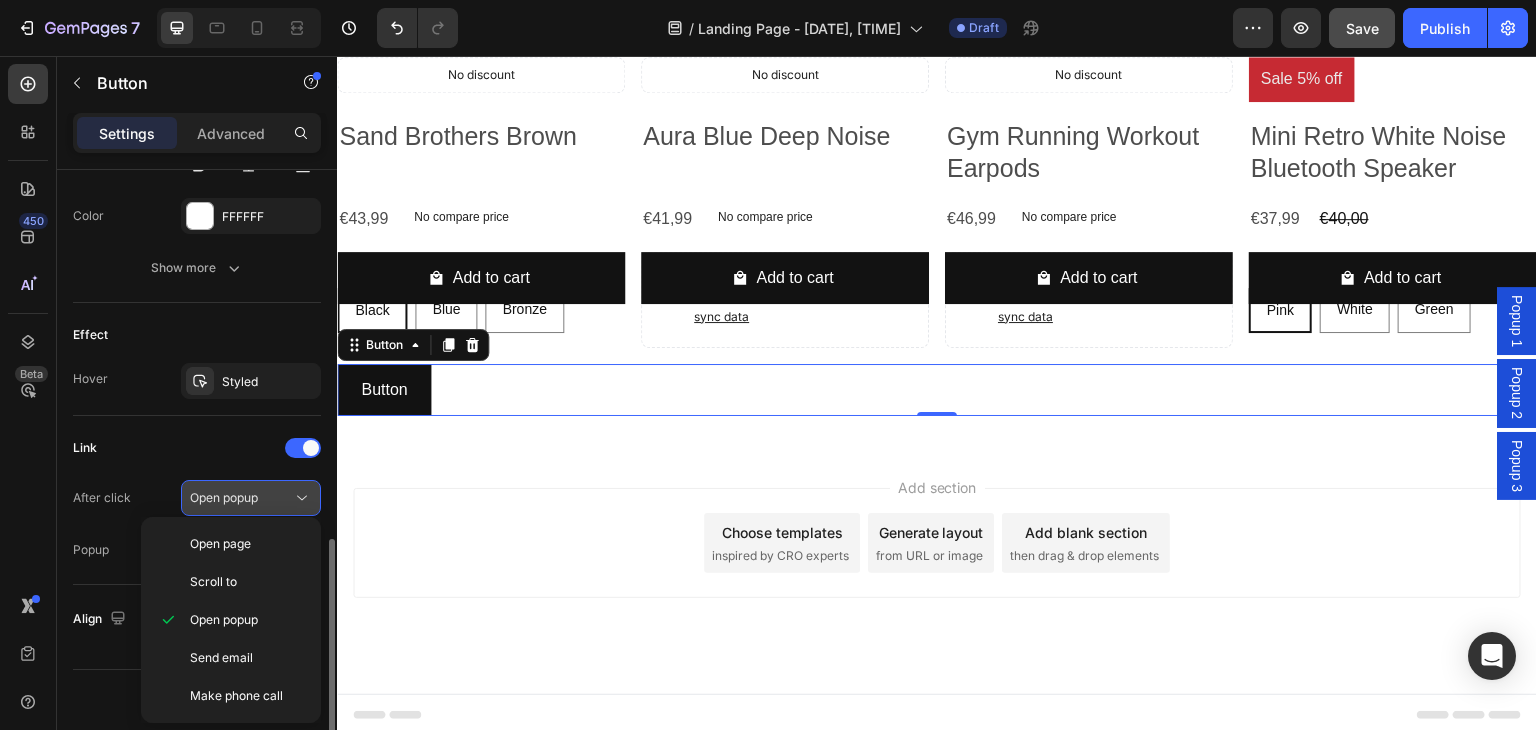 click on "Open popup" at bounding box center (224, 497) 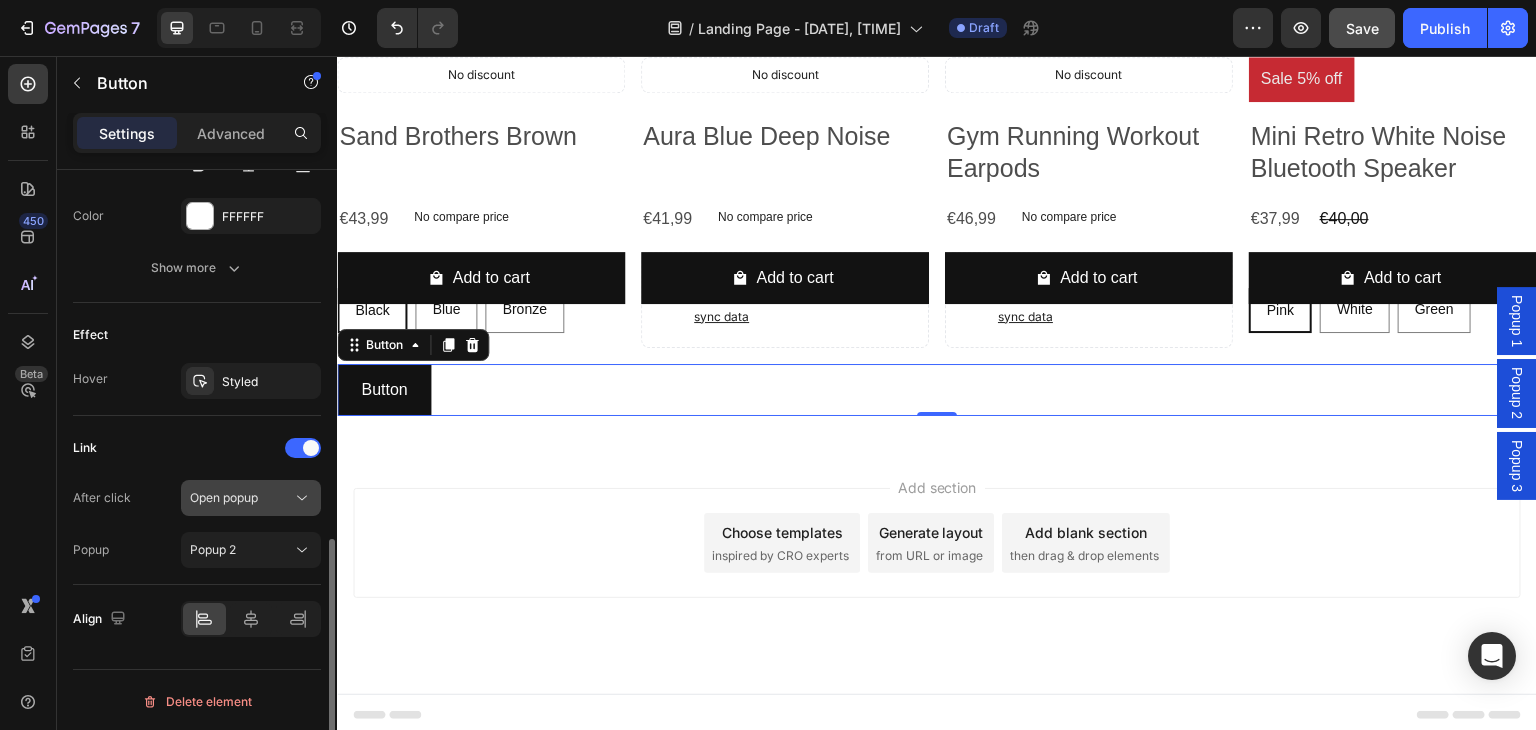 click 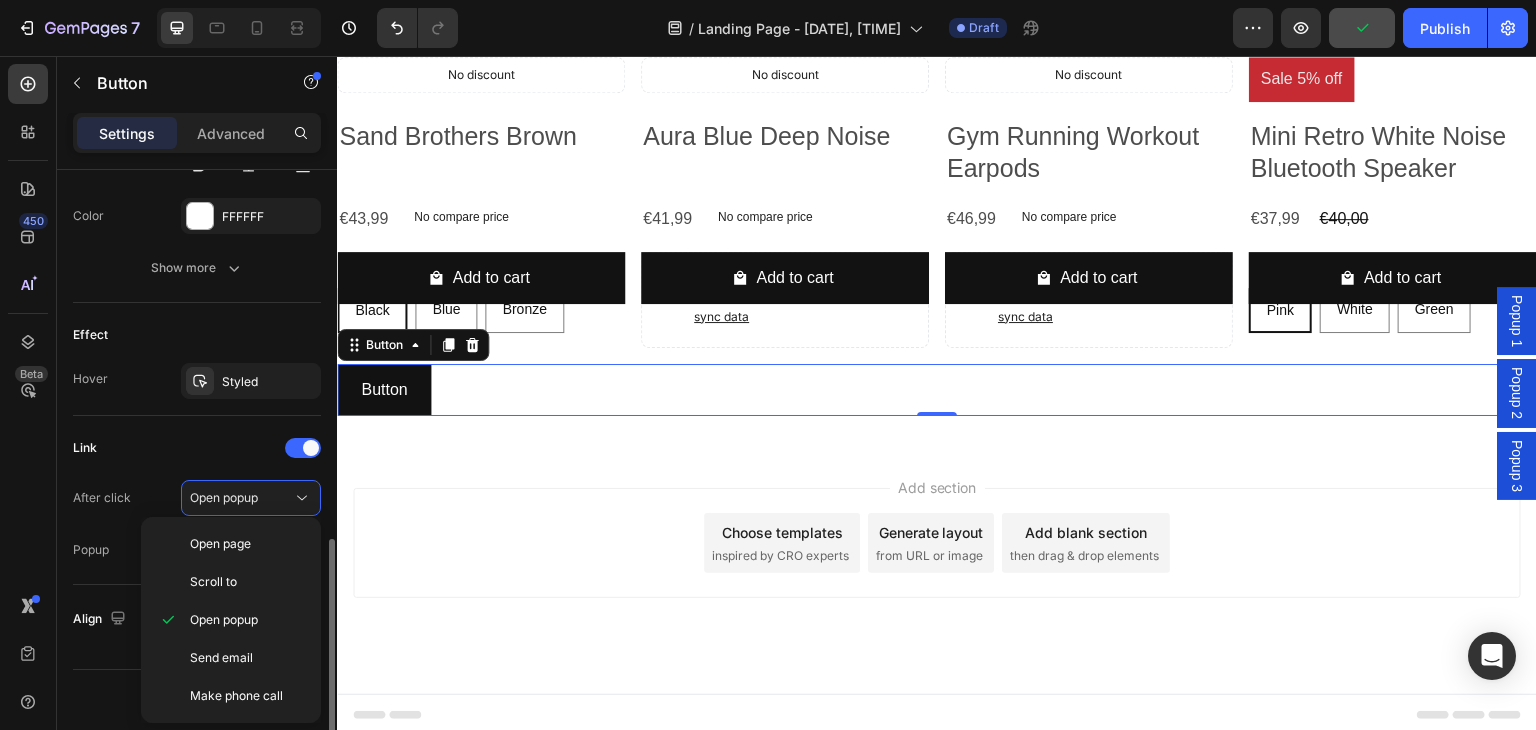click on "Link" at bounding box center [197, 448] 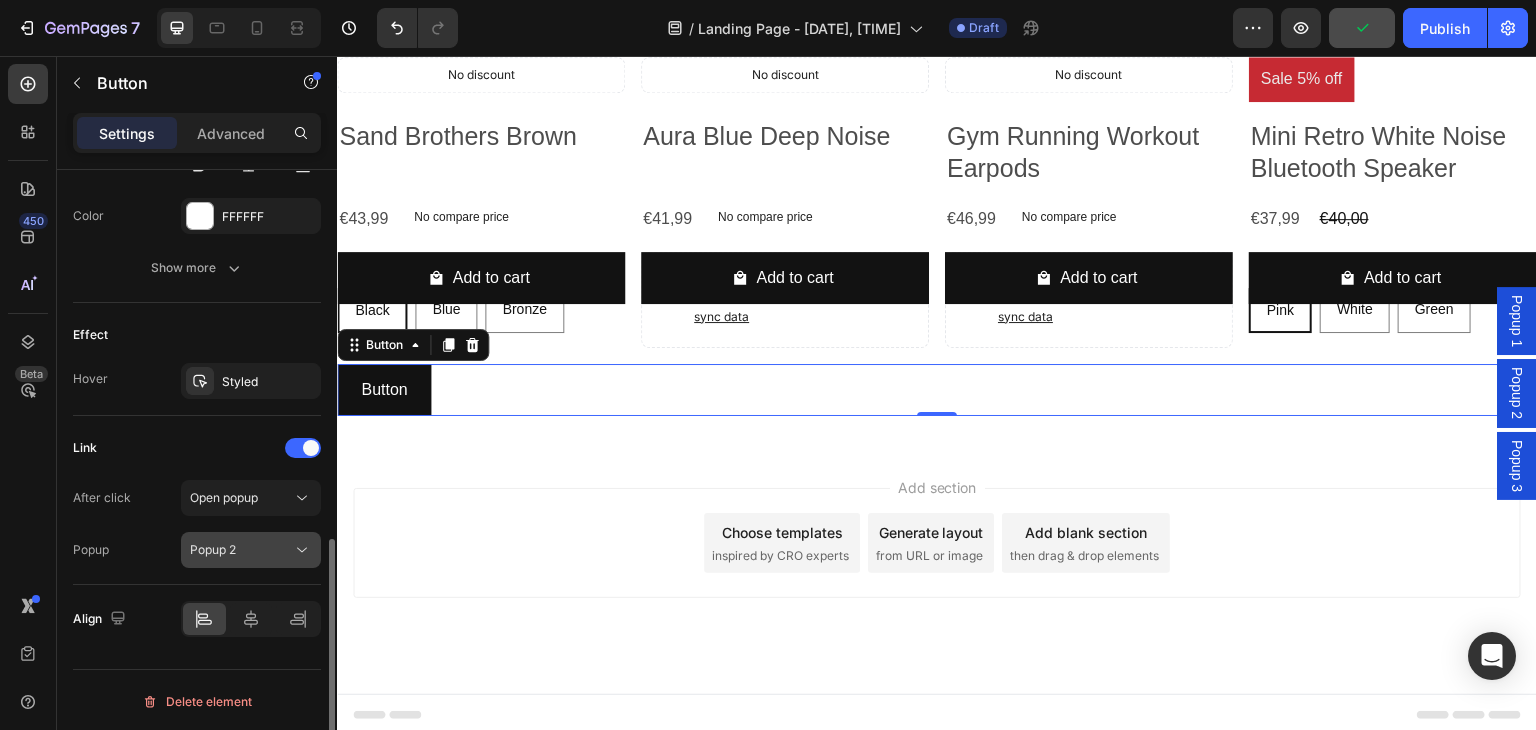 click on "Popup 2" 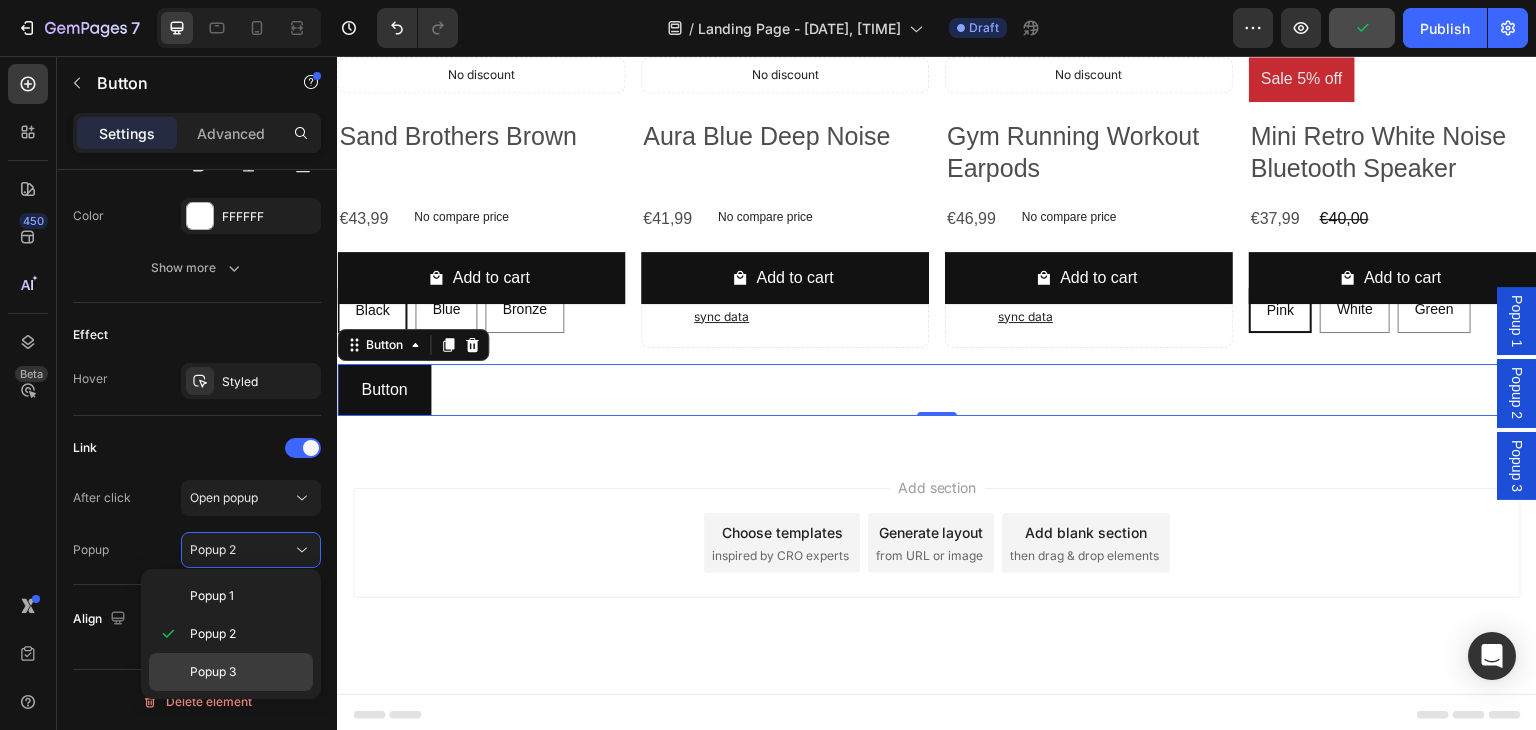 click on "Popup 3" 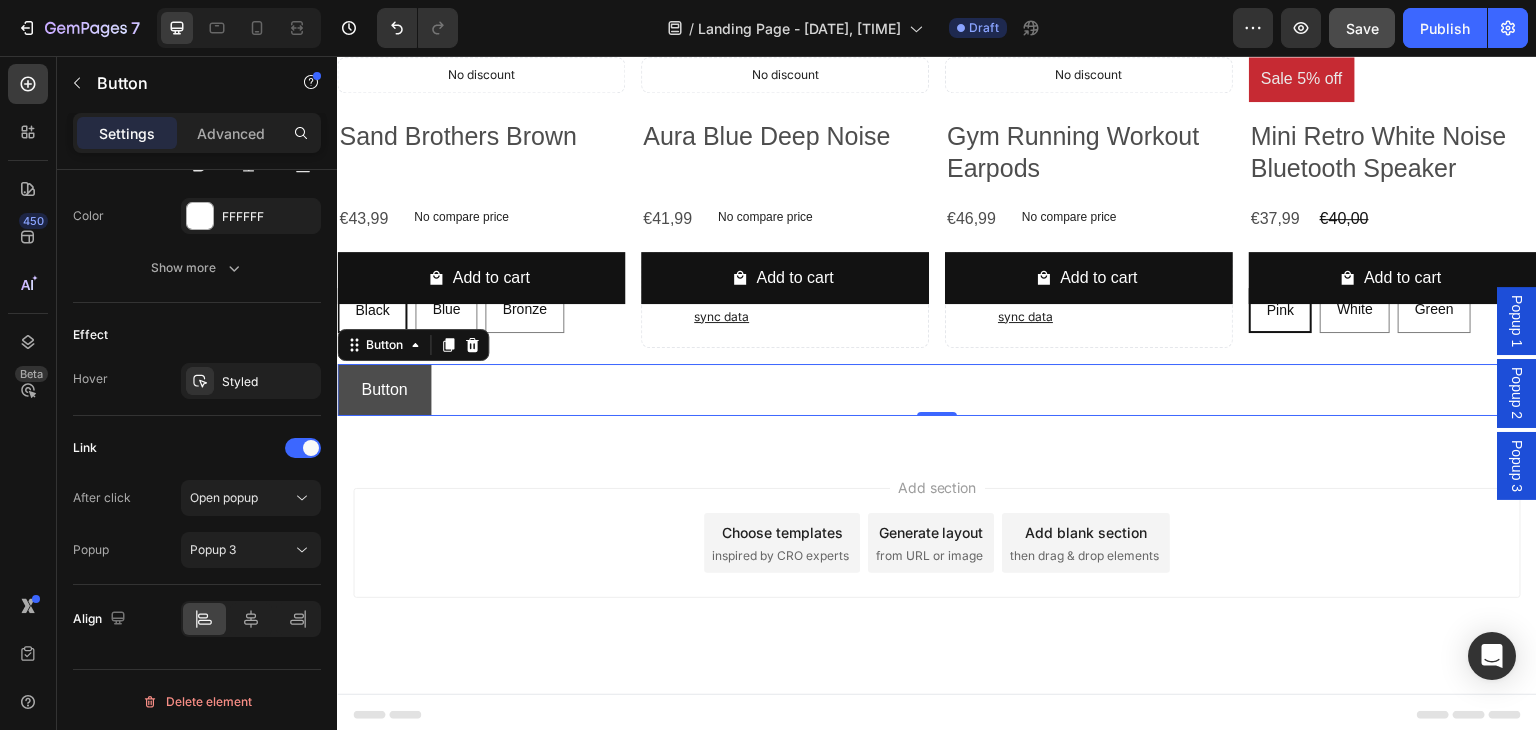 click on "Button" at bounding box center (384, 390) 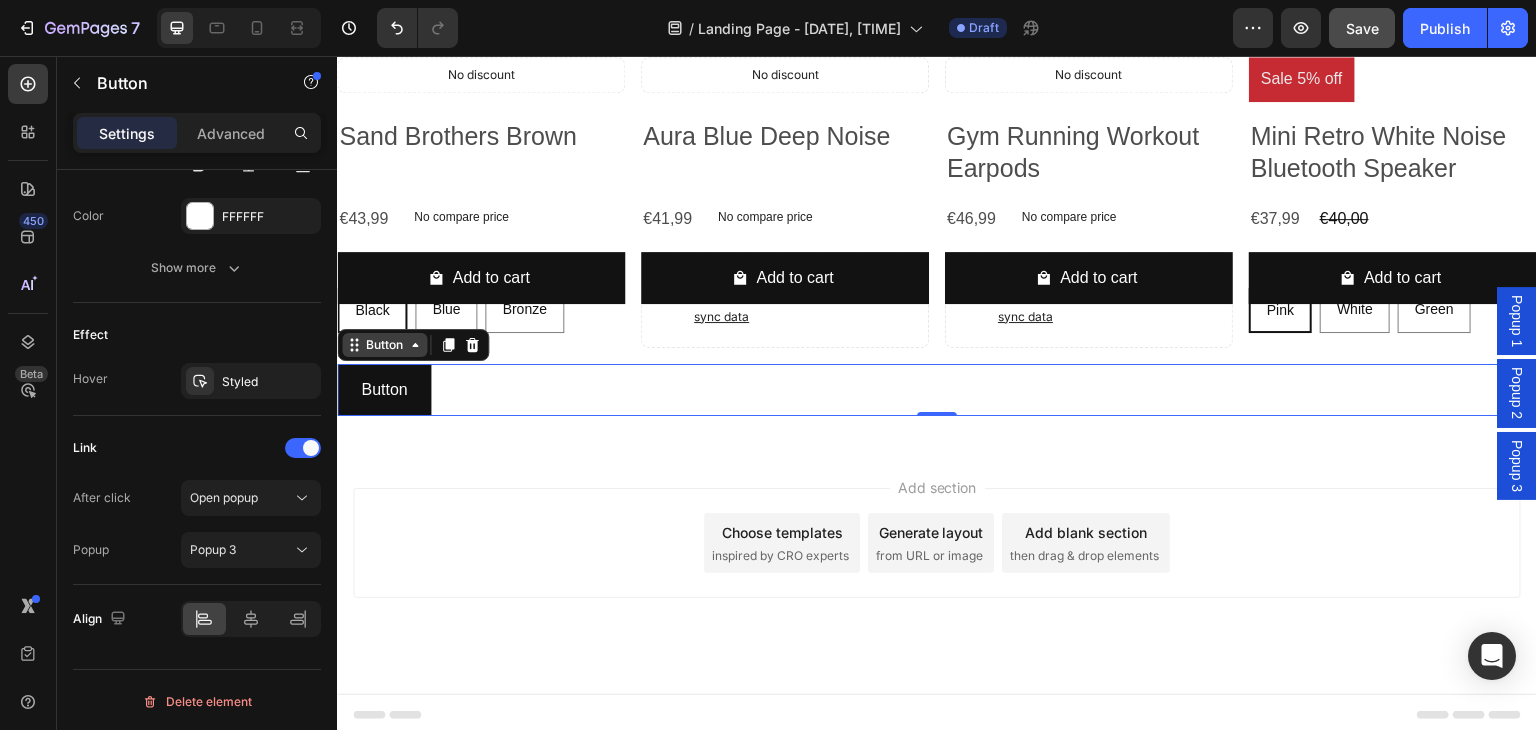 click 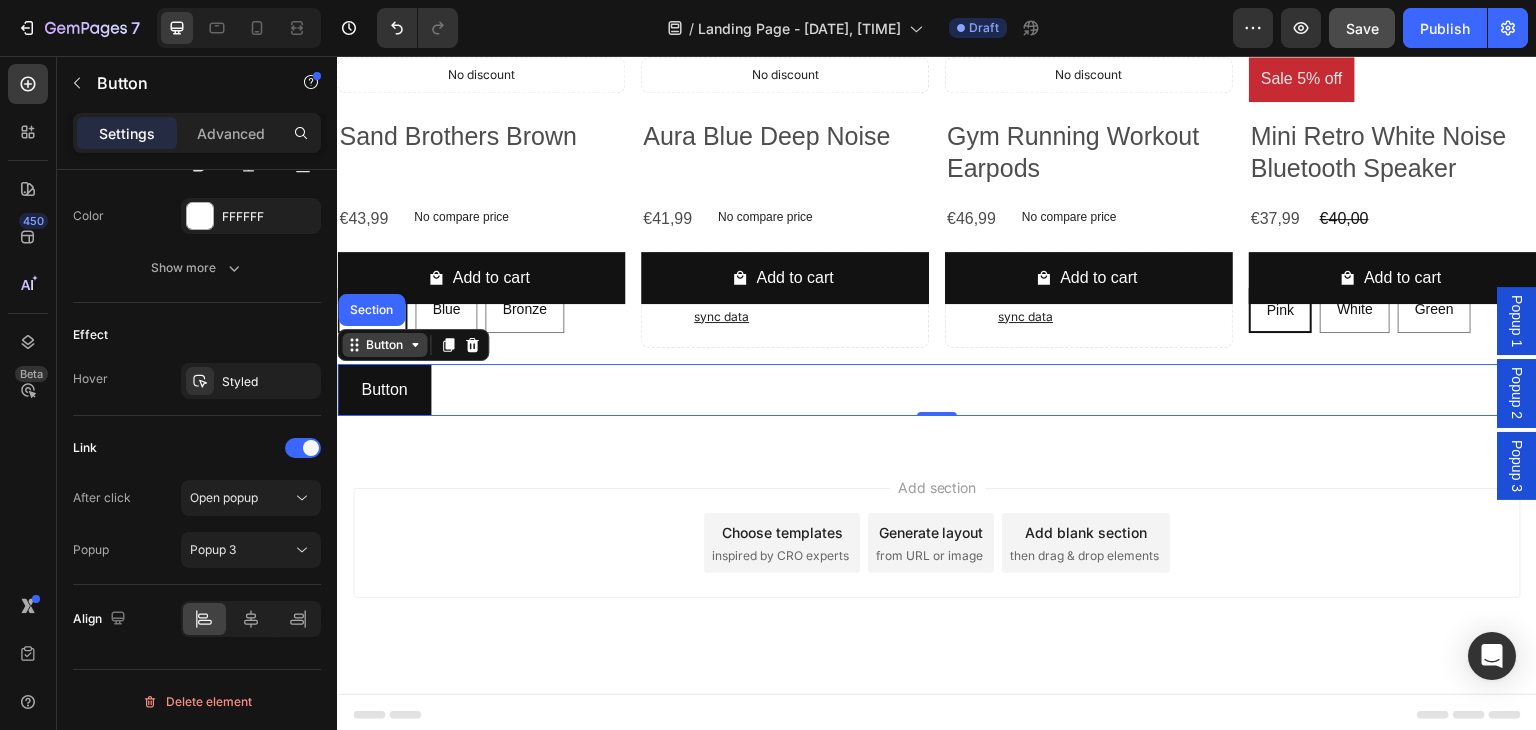click 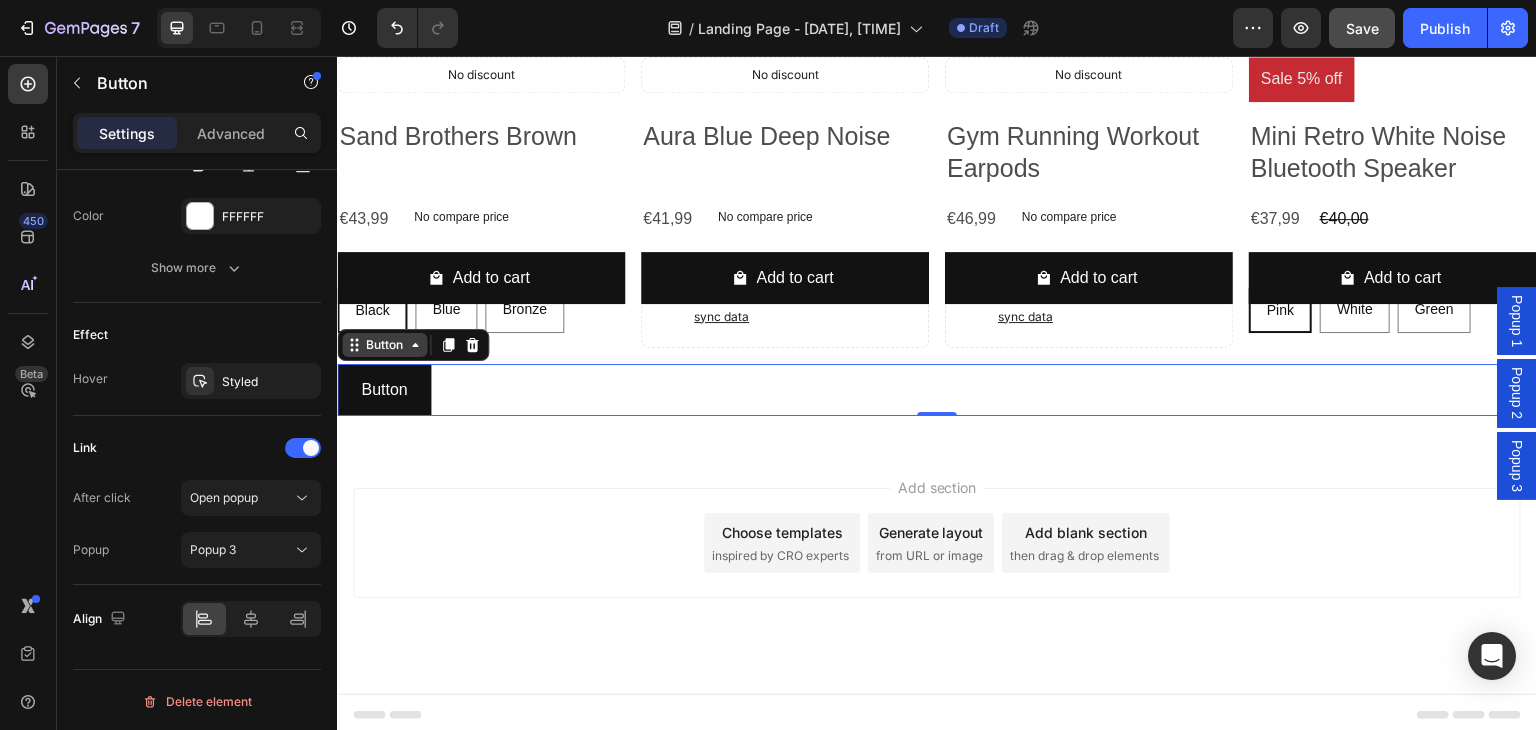 click on "Button" at bounding box center [384, 345] 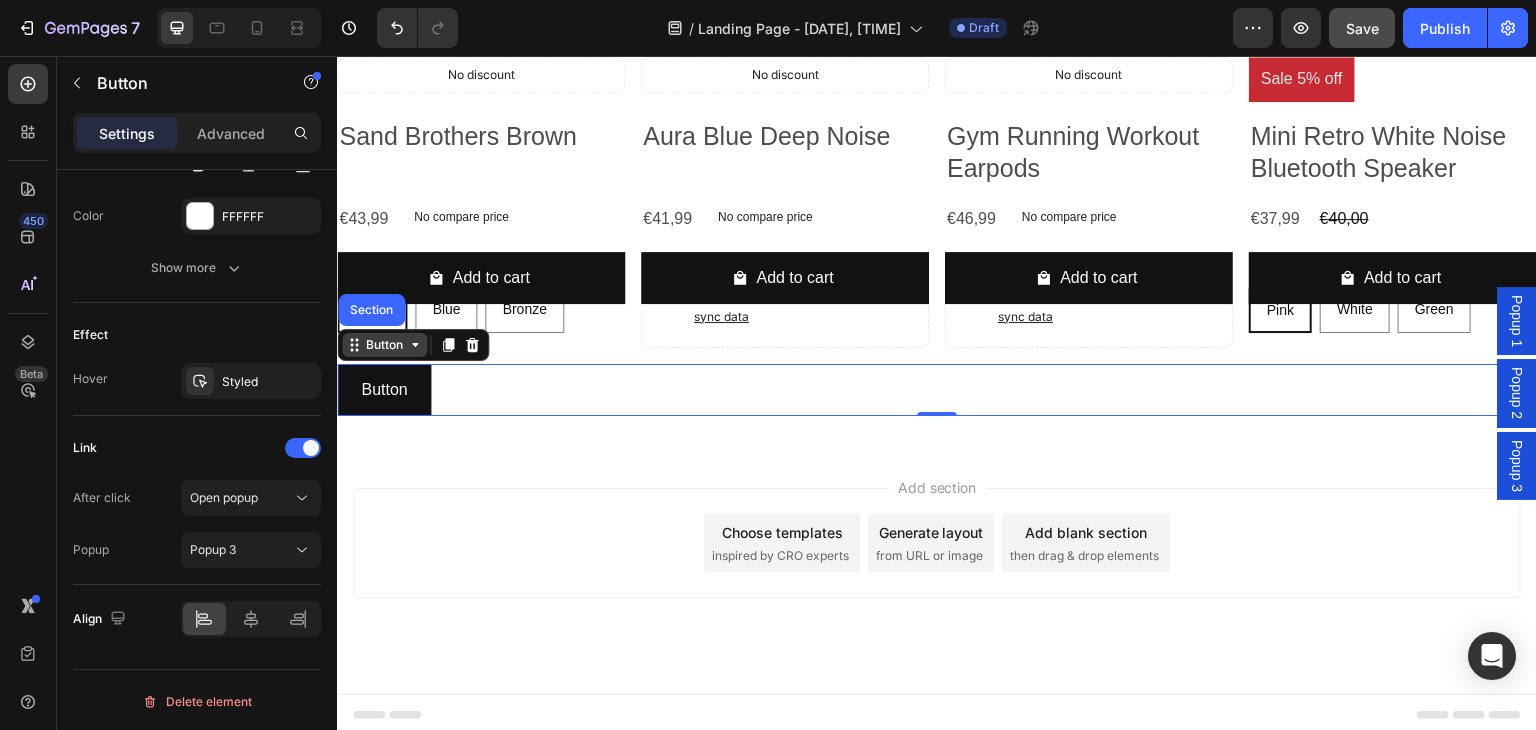 click on "Button" at bounding box center [384, 345] 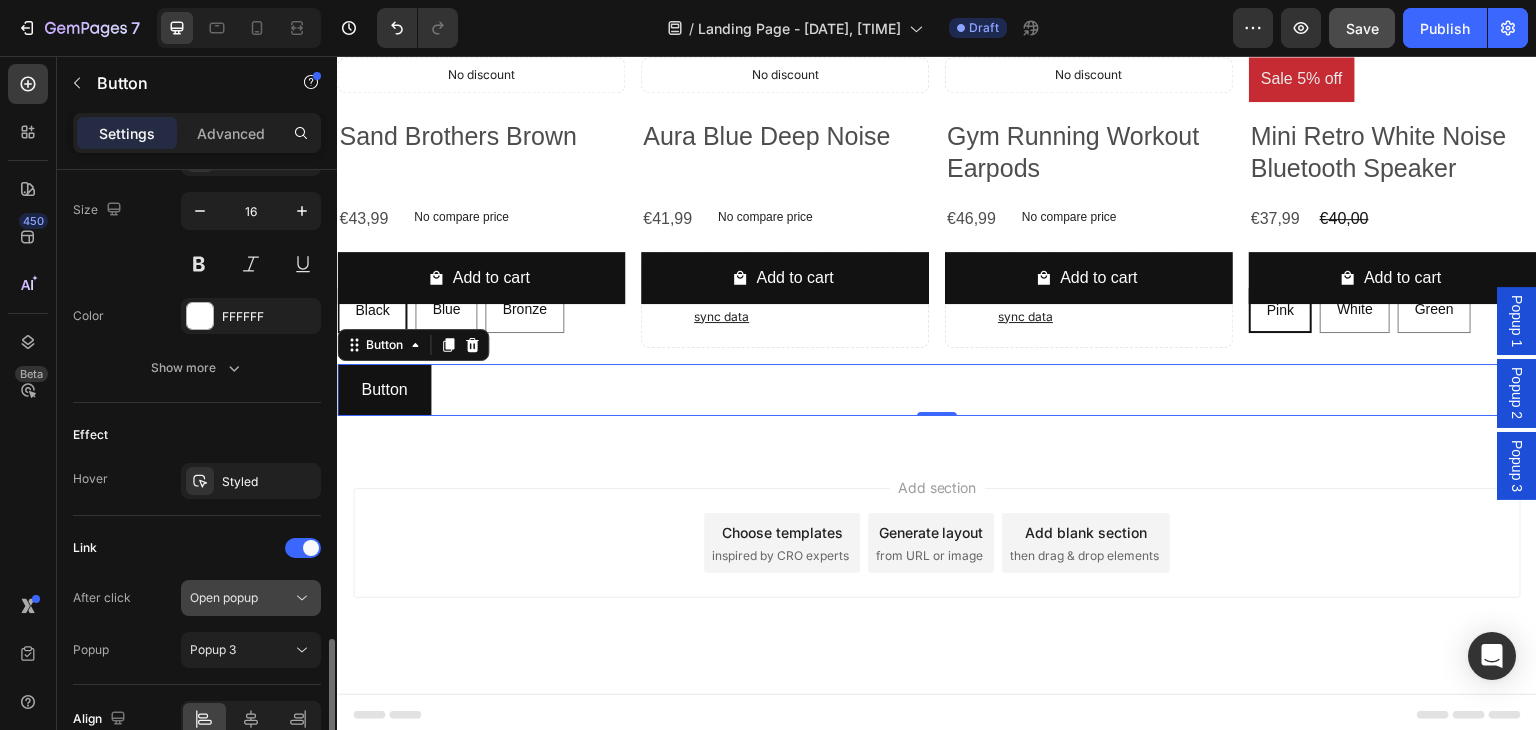 scroll, scrollTop: 918, scrollLeft: 0, axis: vertical 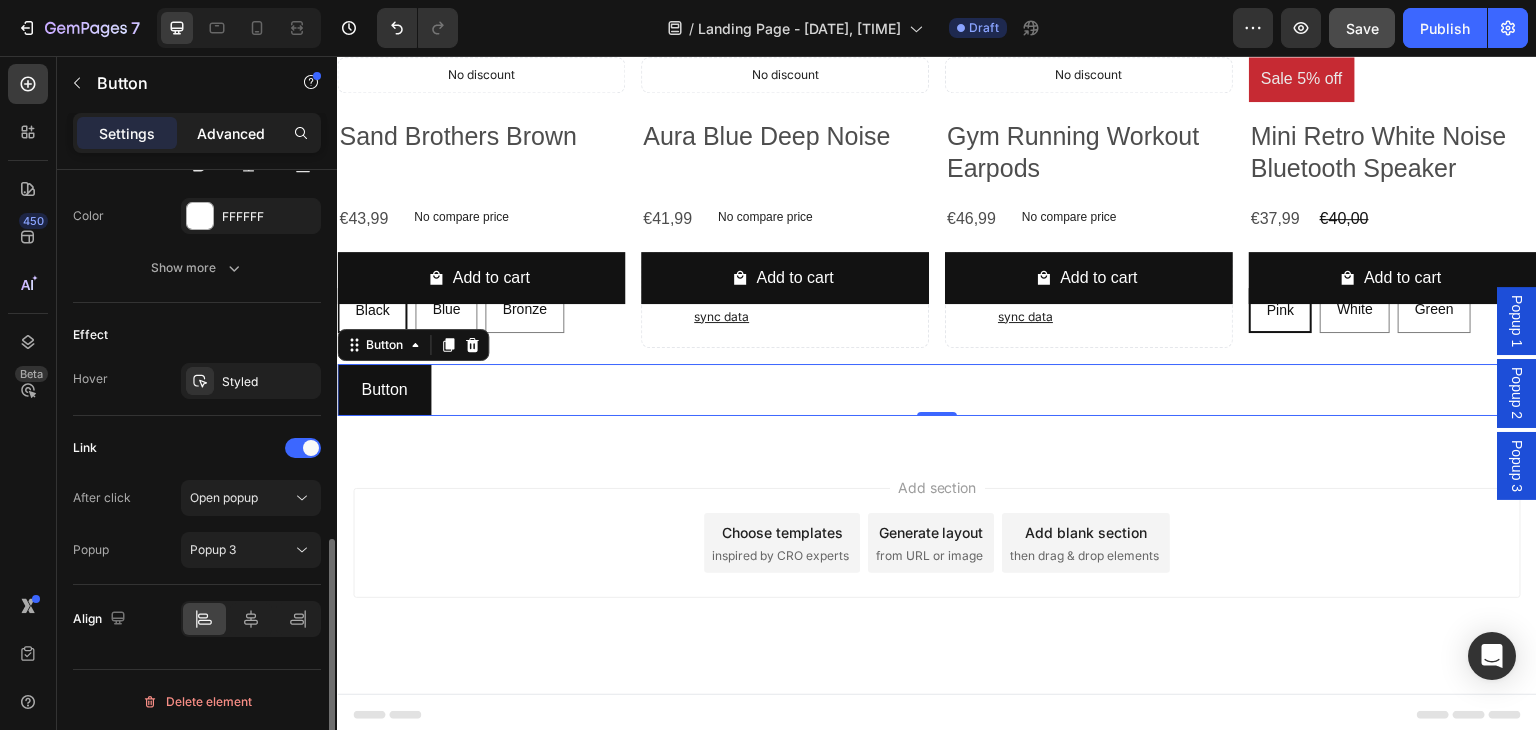 click on "Advanced" at bounding box center [231, 133] 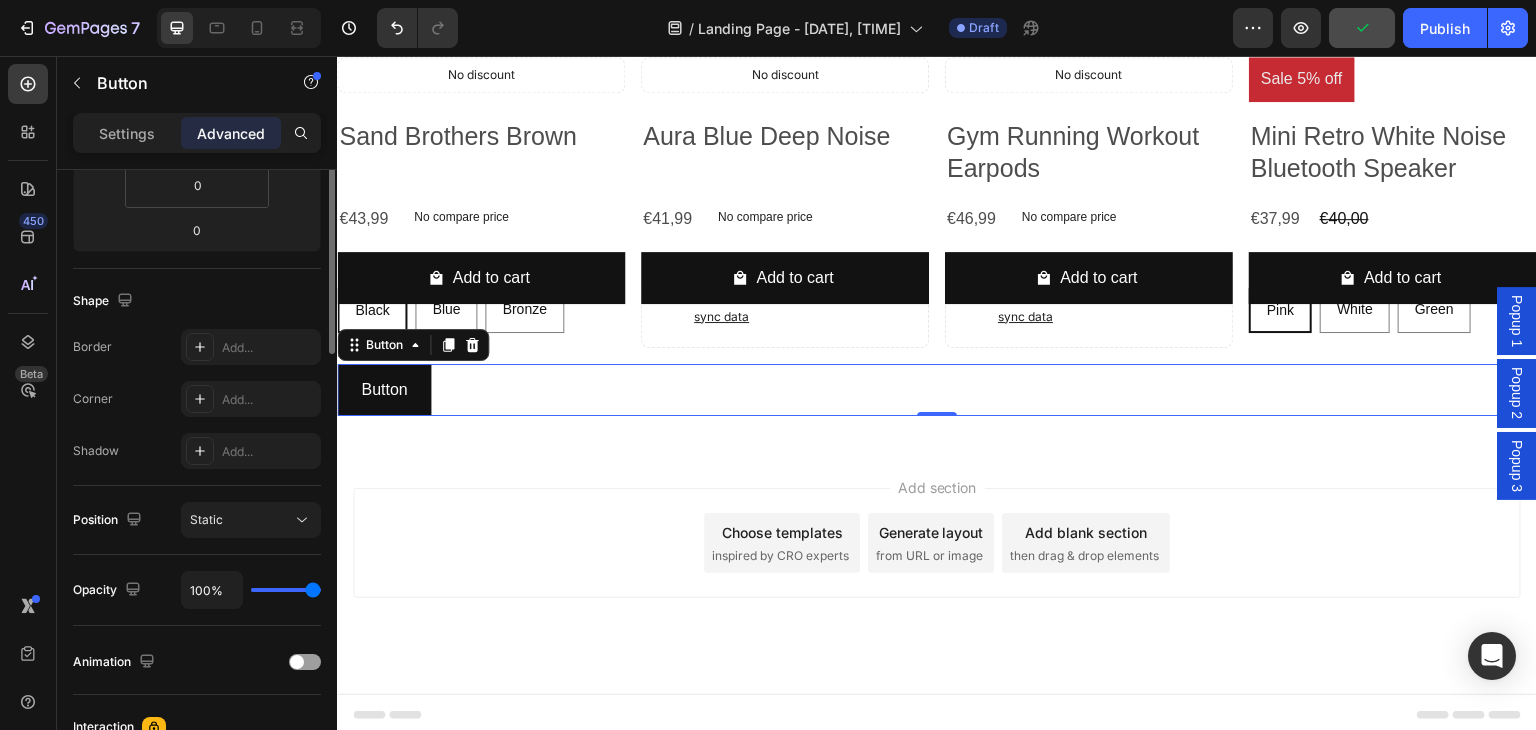 scroll, scrollTop: 0, scrollLeft: 0, axis: both 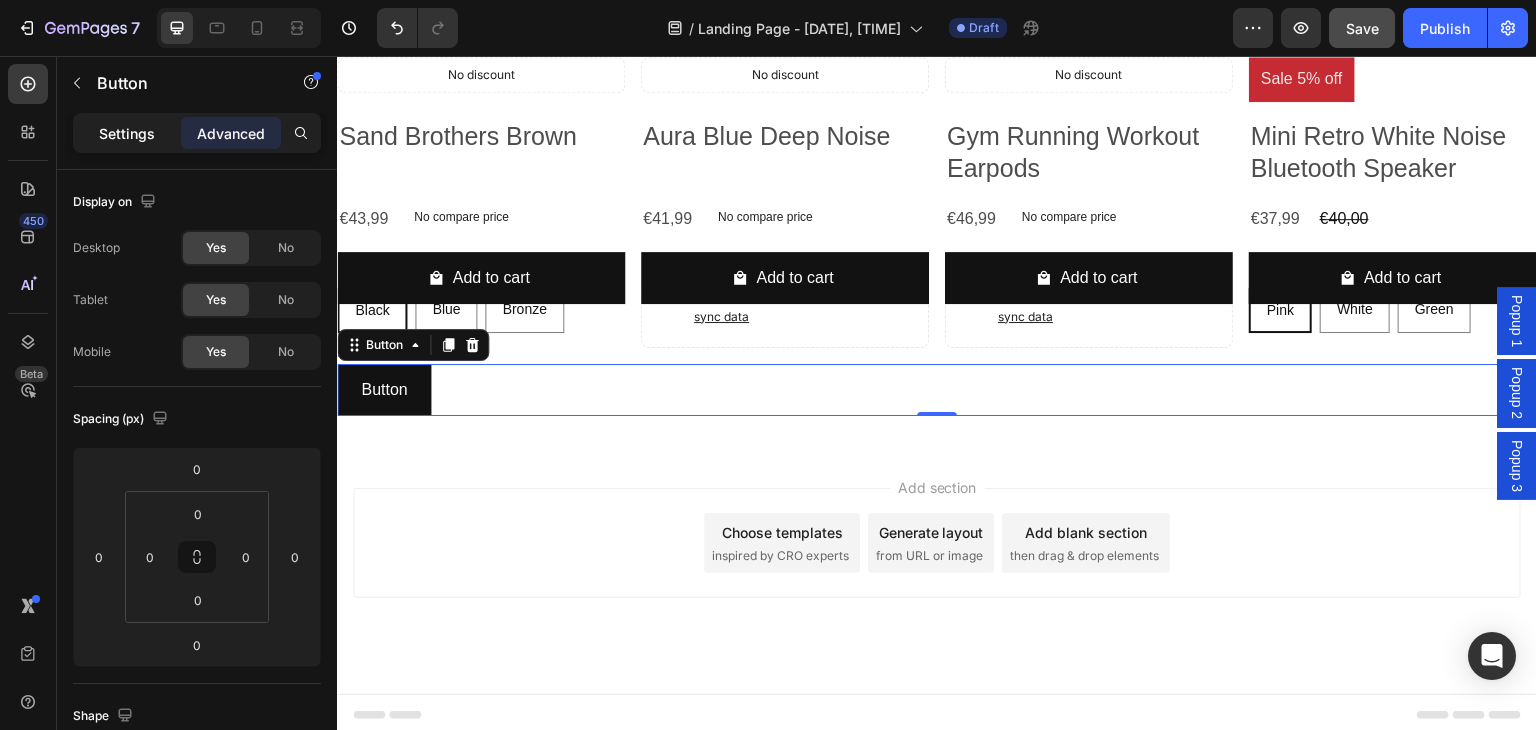 click on "Settings" at bounding box center (127, 133) 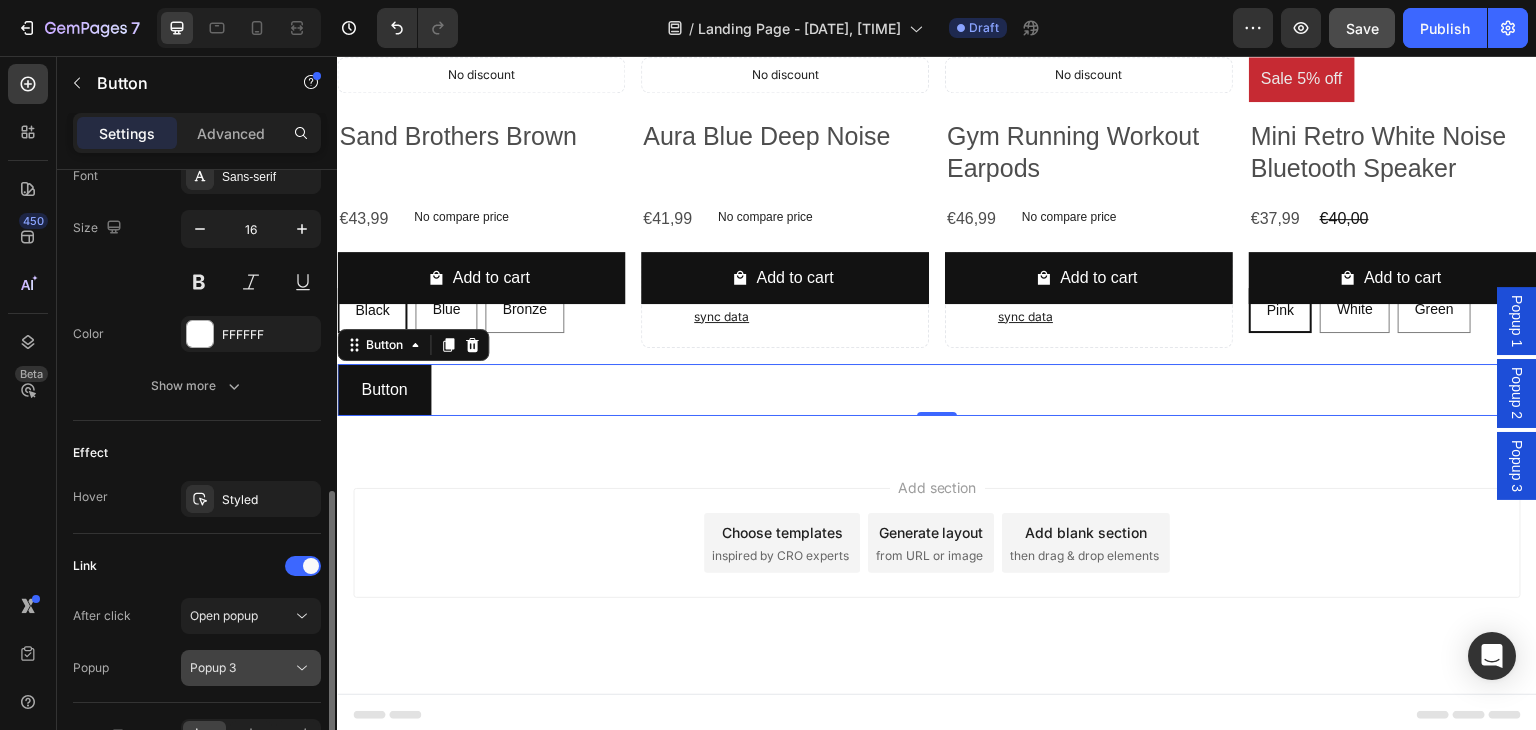 scroll, scrollTop: 918, scrollLeft: 0, axis: vertical 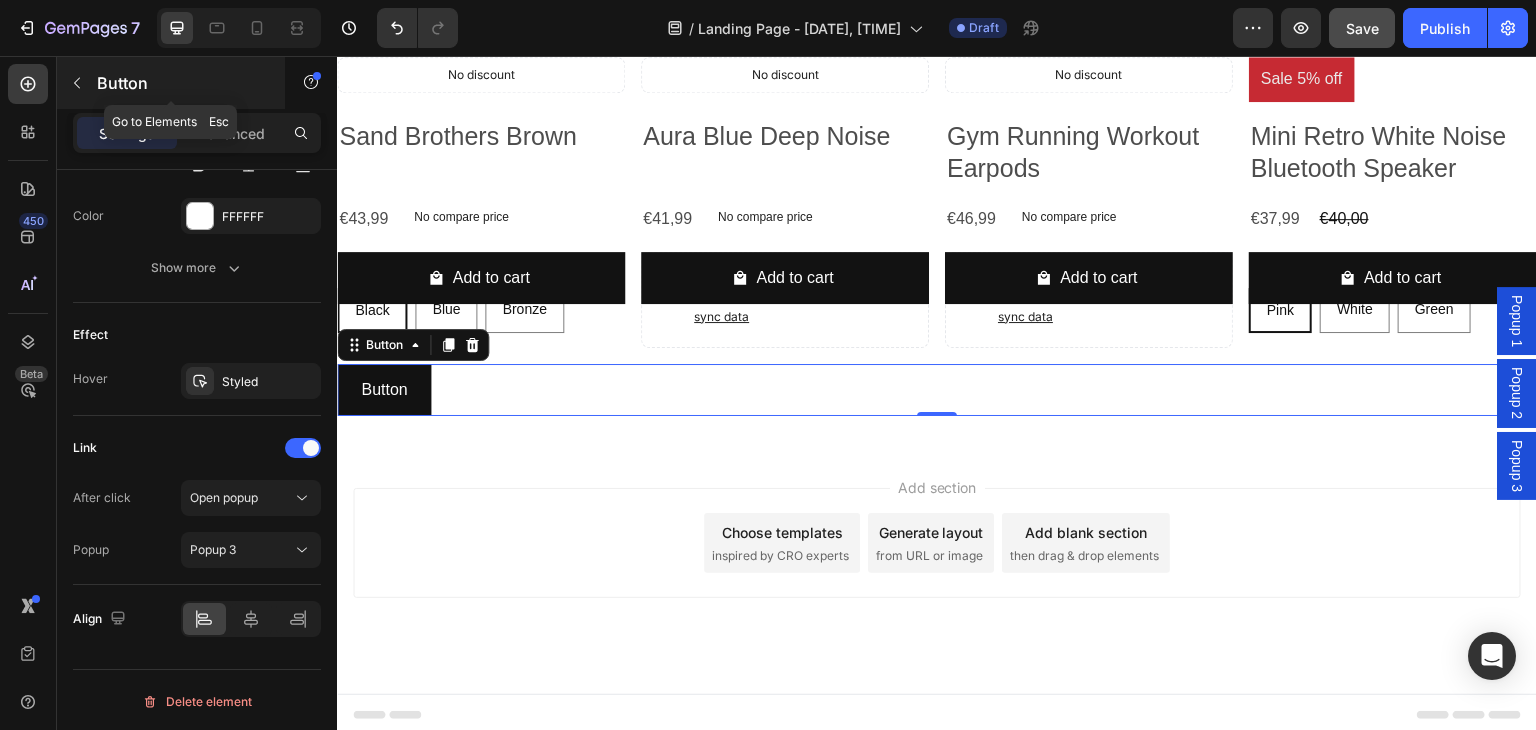 click 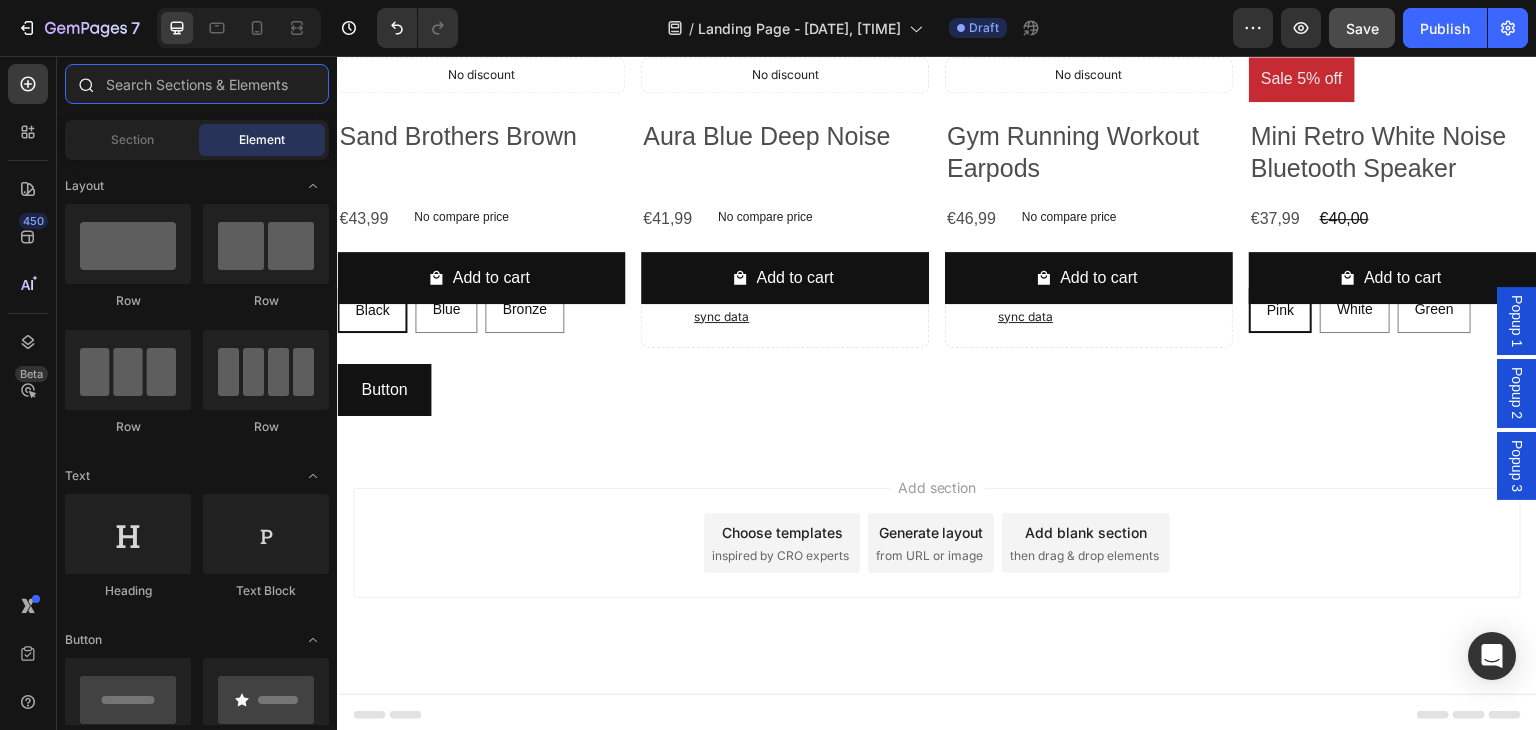click at bounding box center (197, 84) 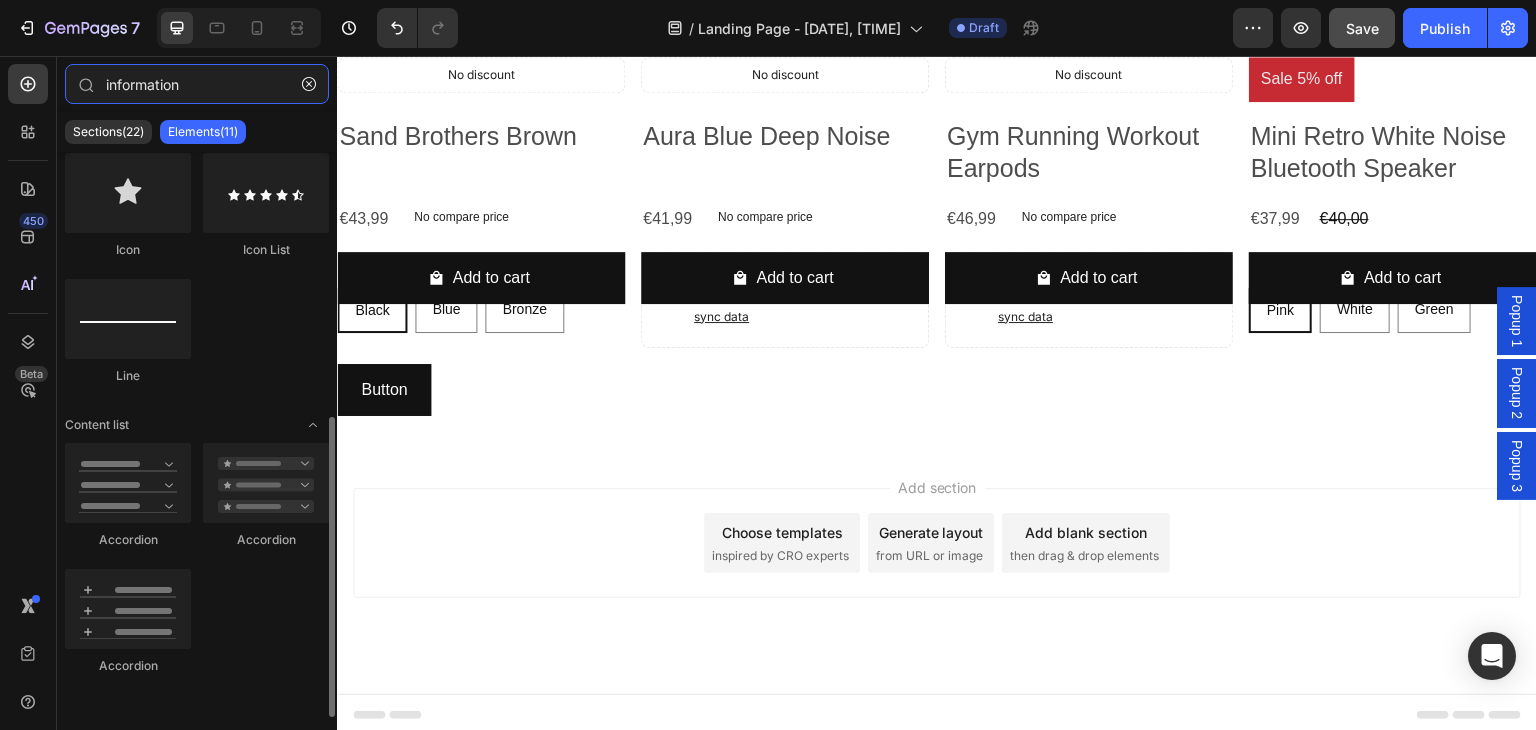 scroll, scrollTop: 0, scrollLeft: 0, axis: both 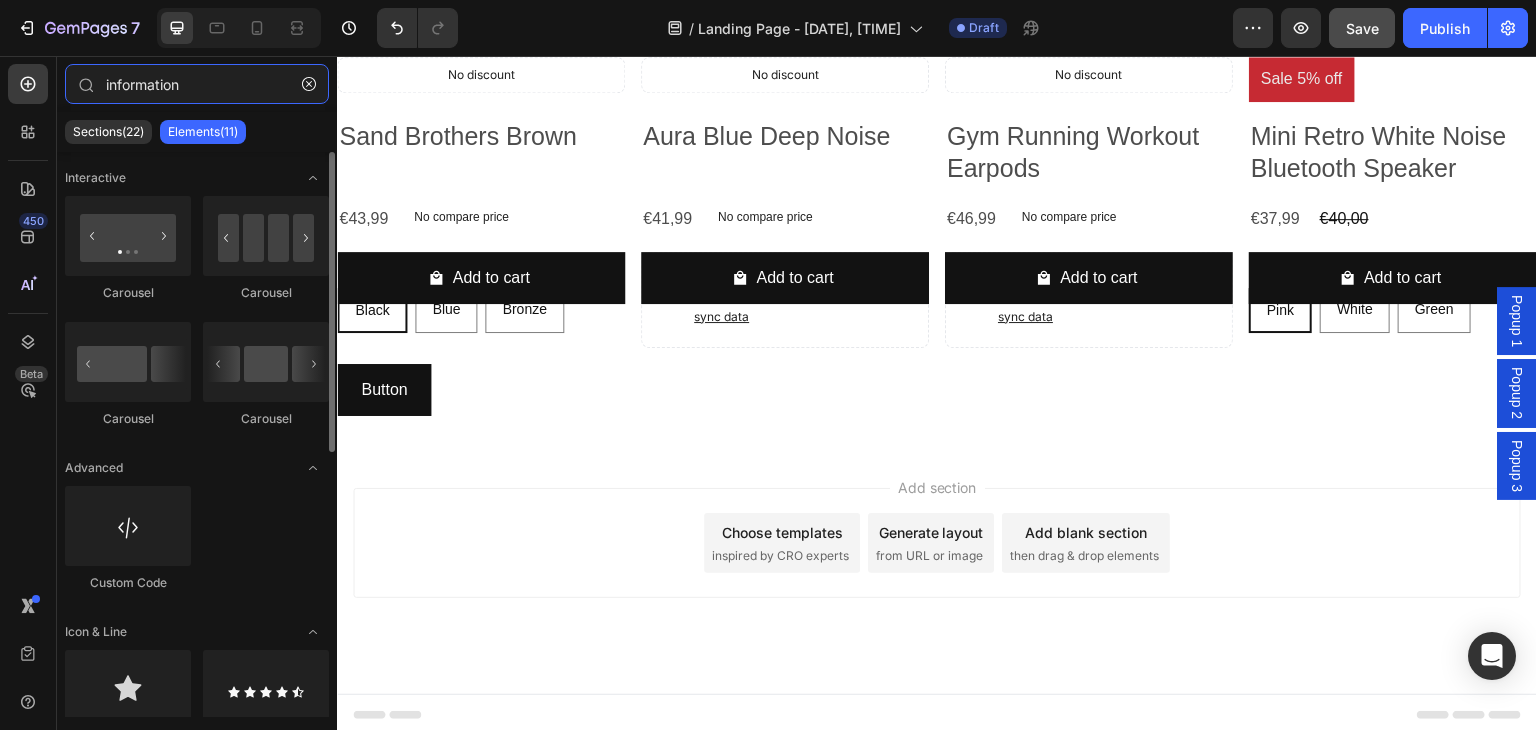 type on "information" 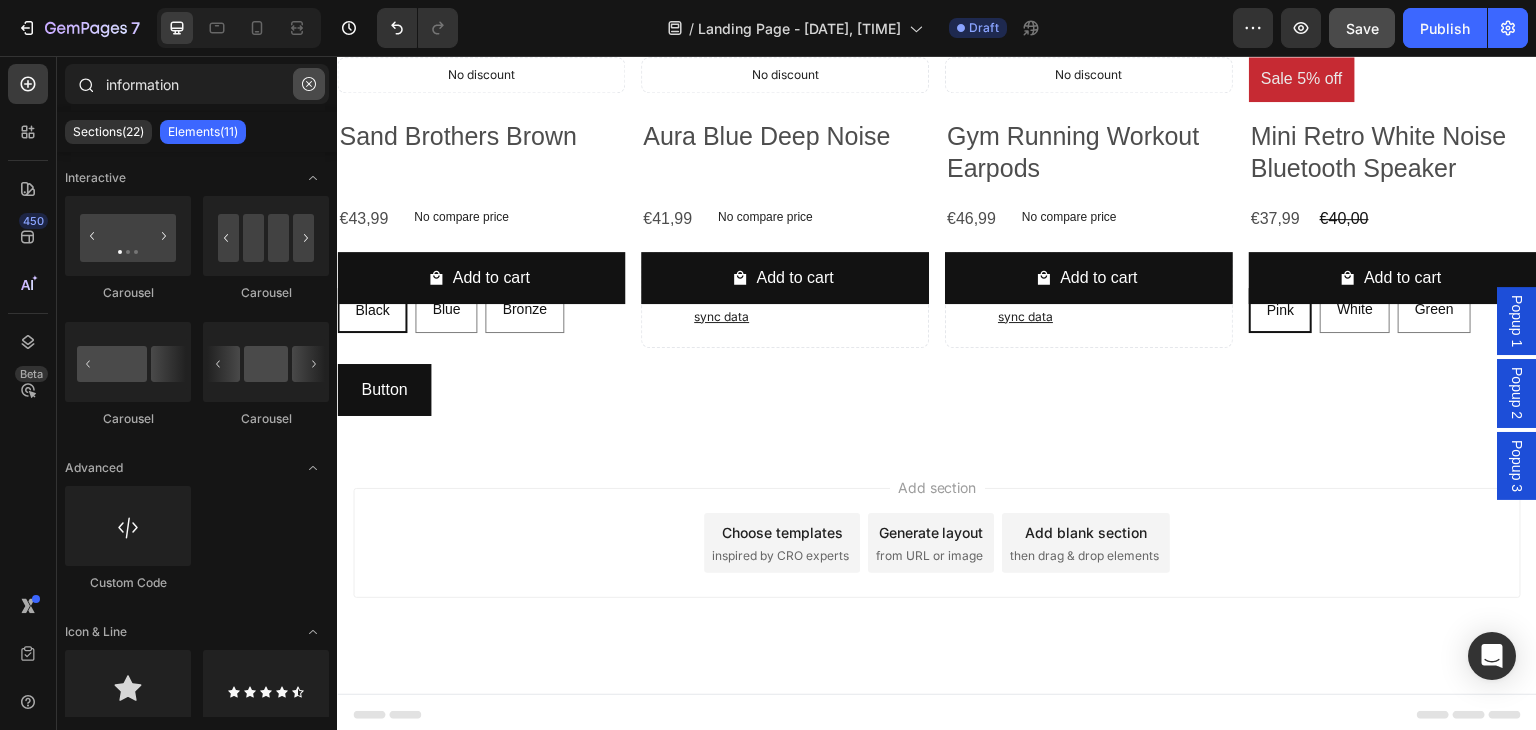 click at bounding box center [309, 84] 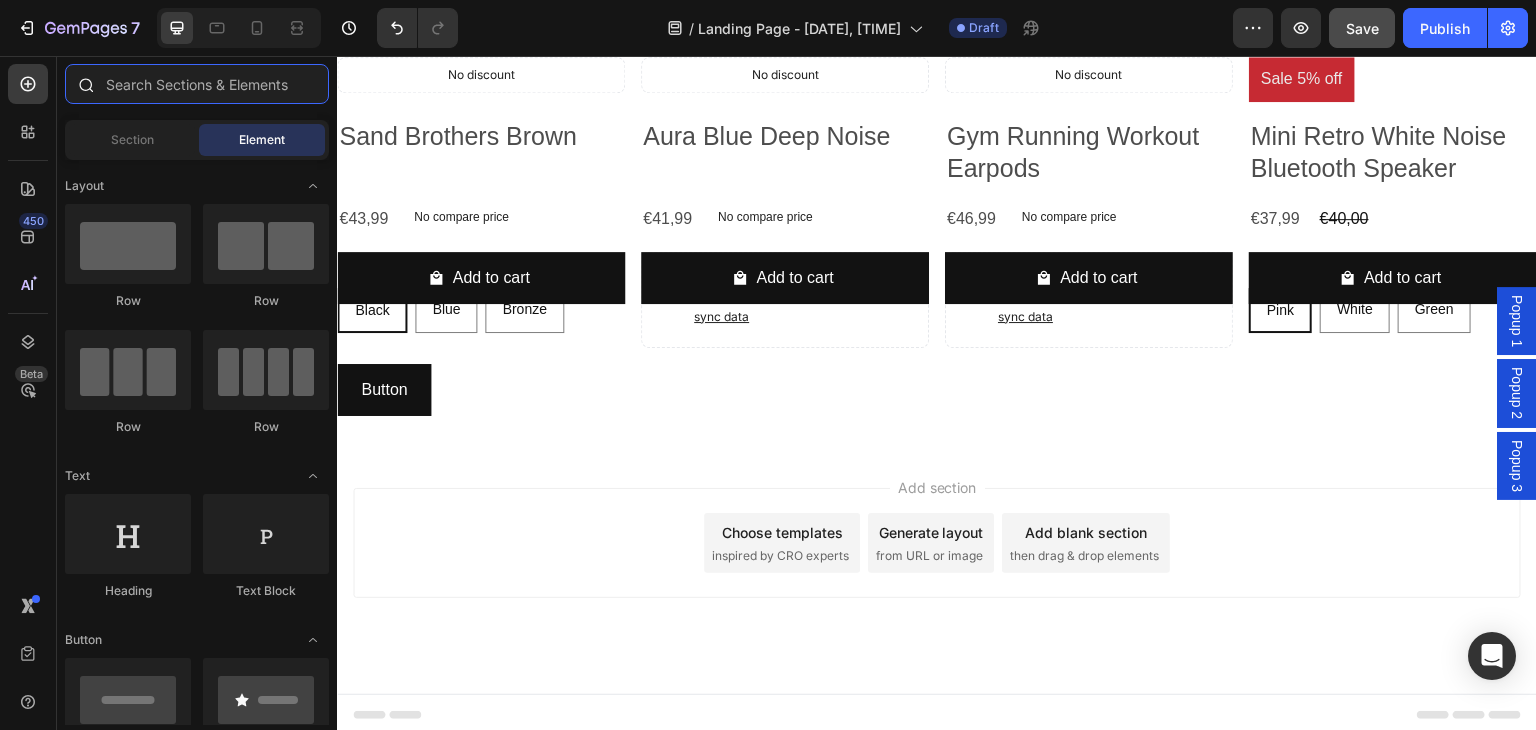 click at bounding box center (197, 84) 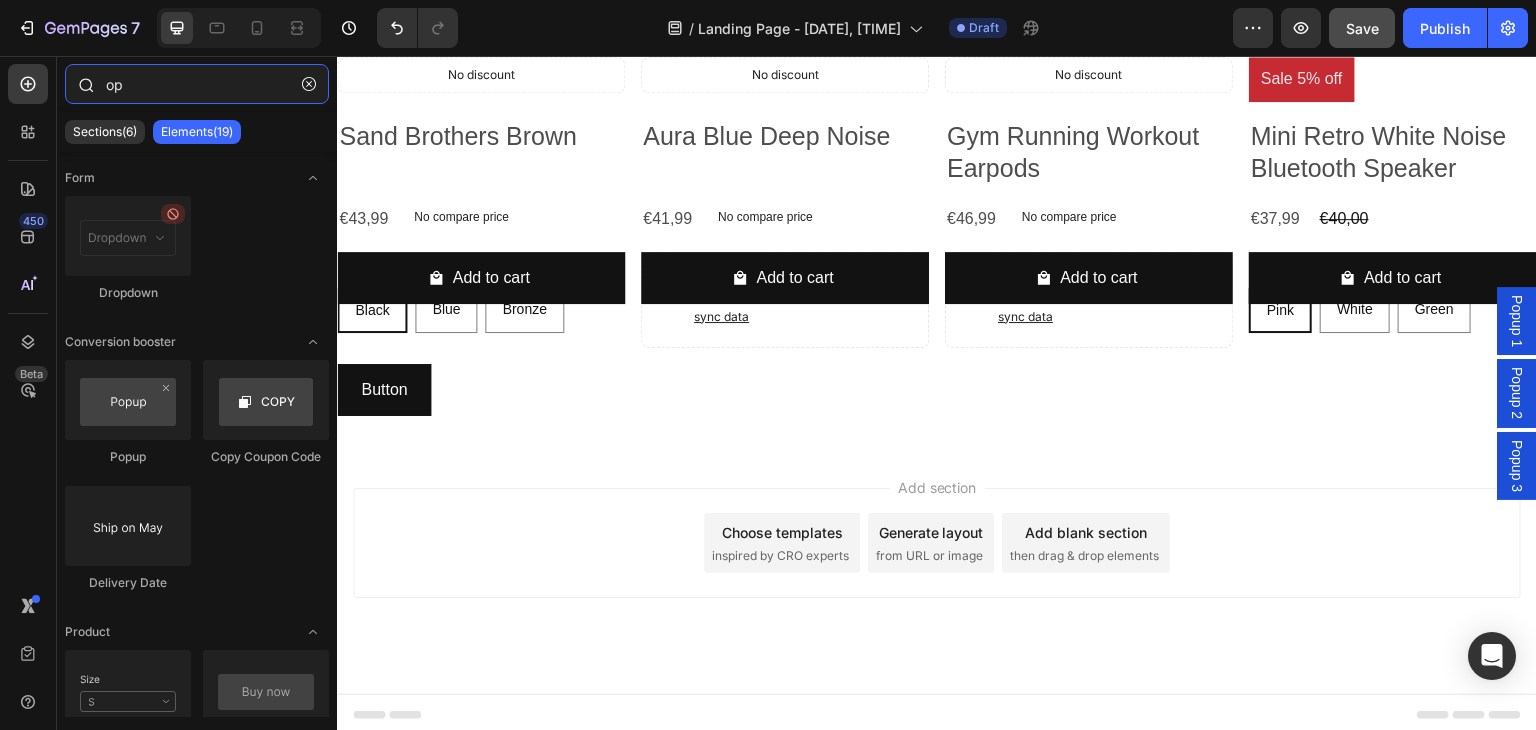 type on "o" 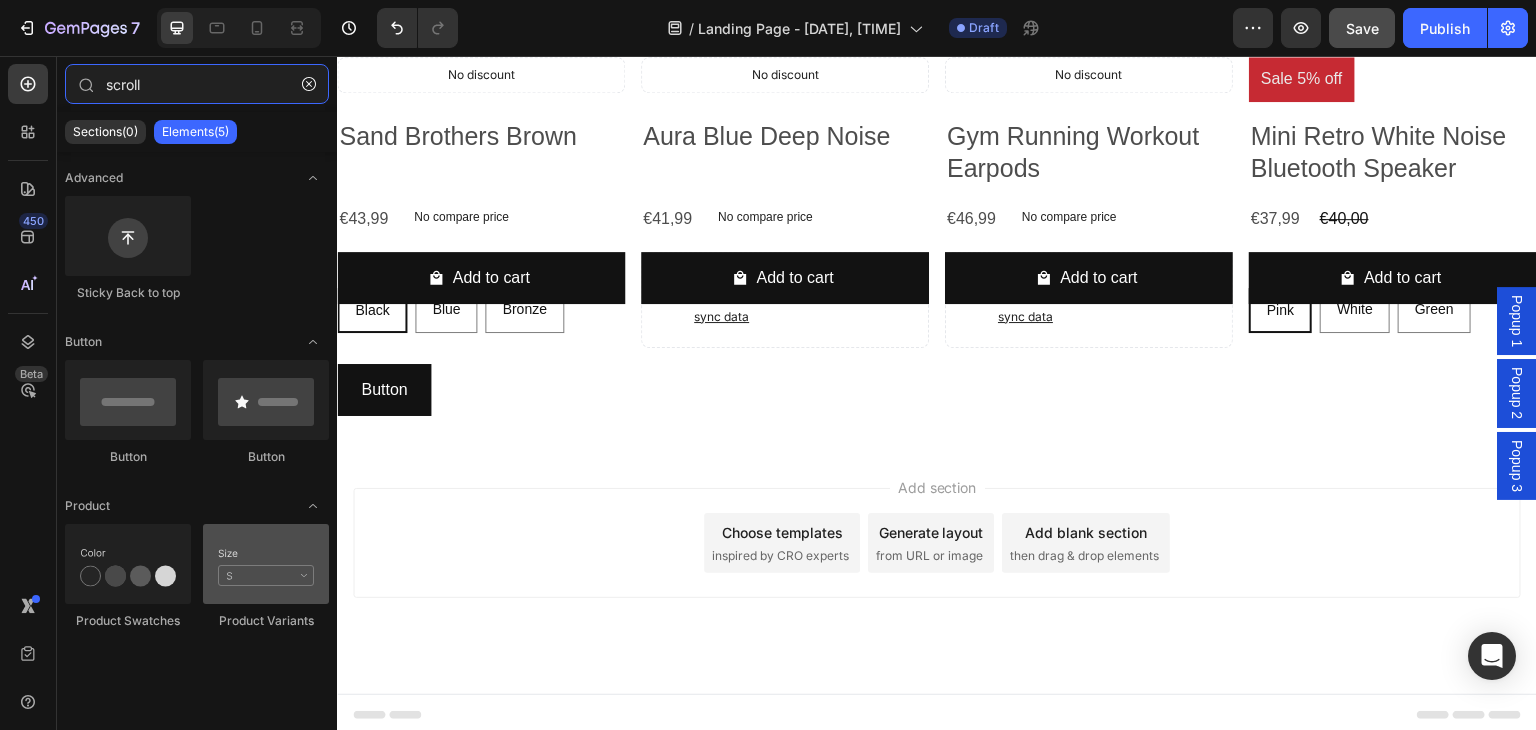 type on "scroll" 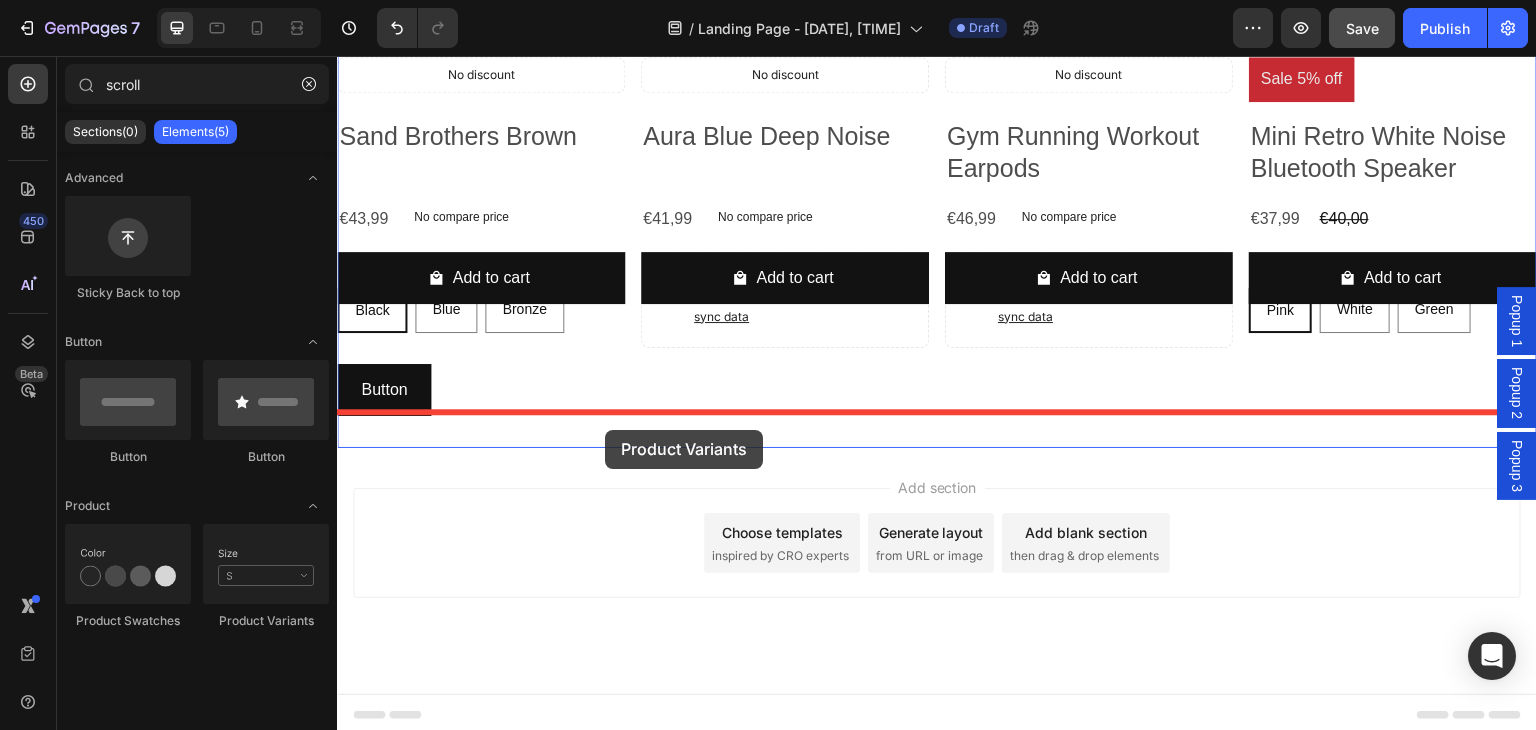 drag, startPoint x: 615, startPoint y: 646, endPoint x: 605, endPoint y: 430, distance: 216.23135 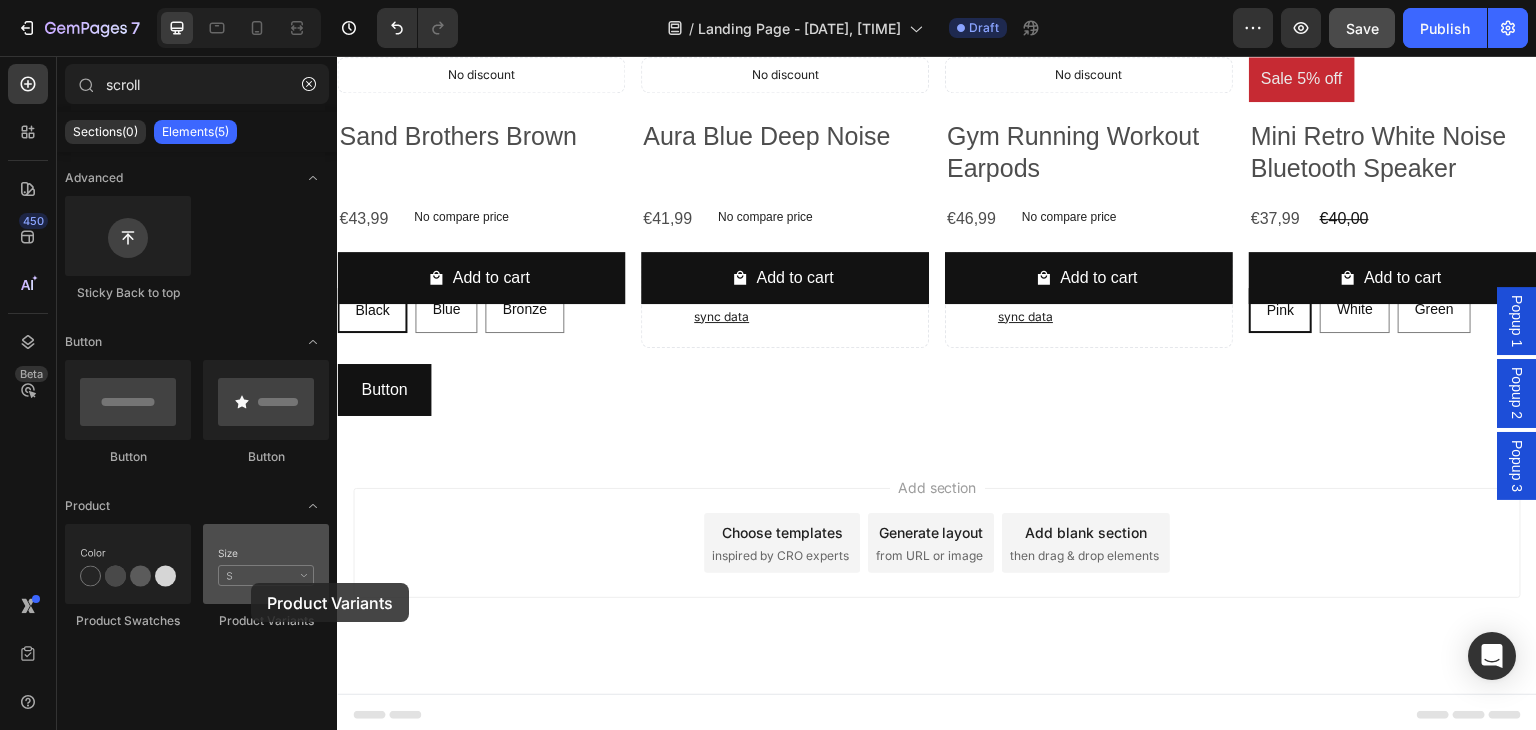 click at bounding box center [266, 564] 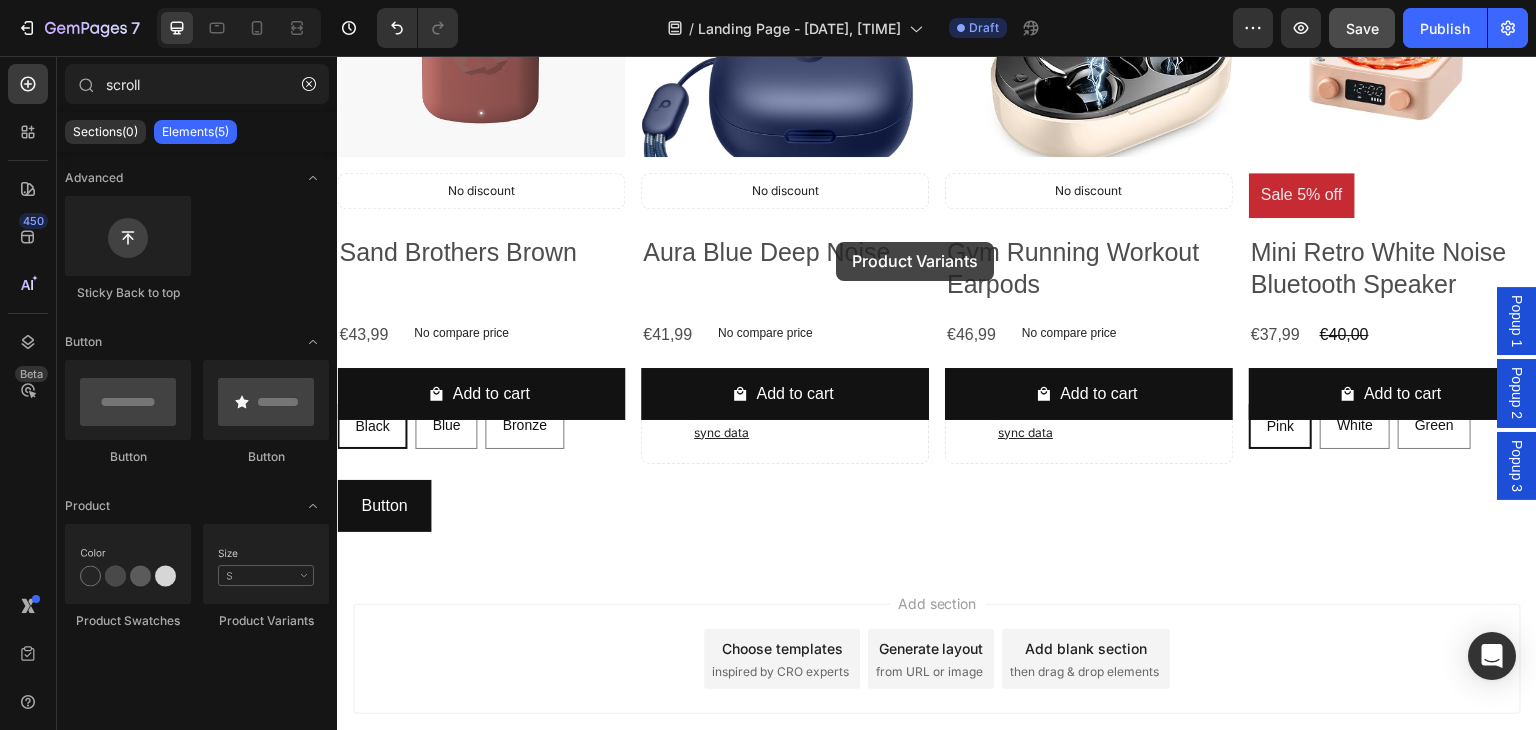 scroll, scrollTop: 0, scrollLeft: 0, axis: both 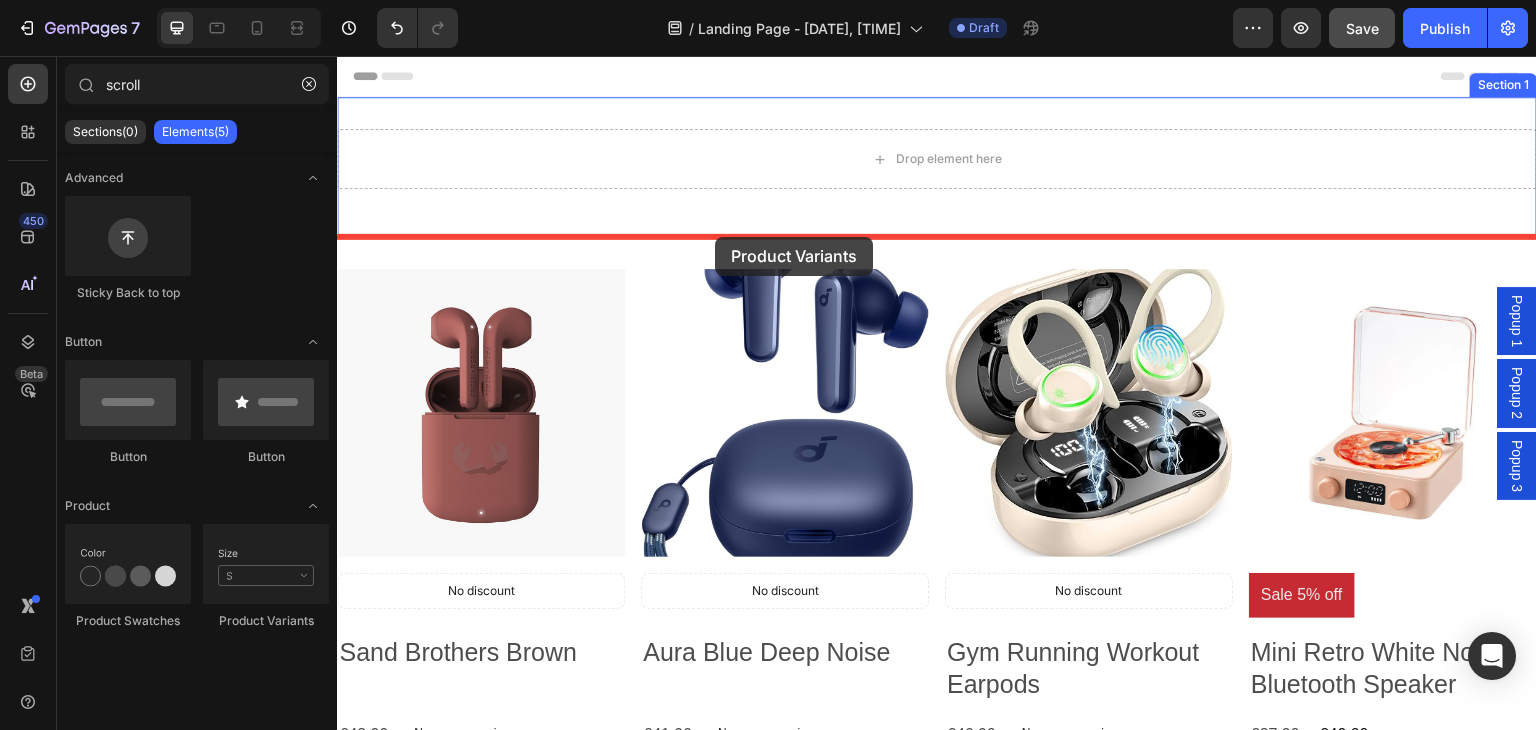 drag, startPoint x: 597, startPoint y: 617, endPoint x: 717, endPoint y: 237, distance: 398.49716 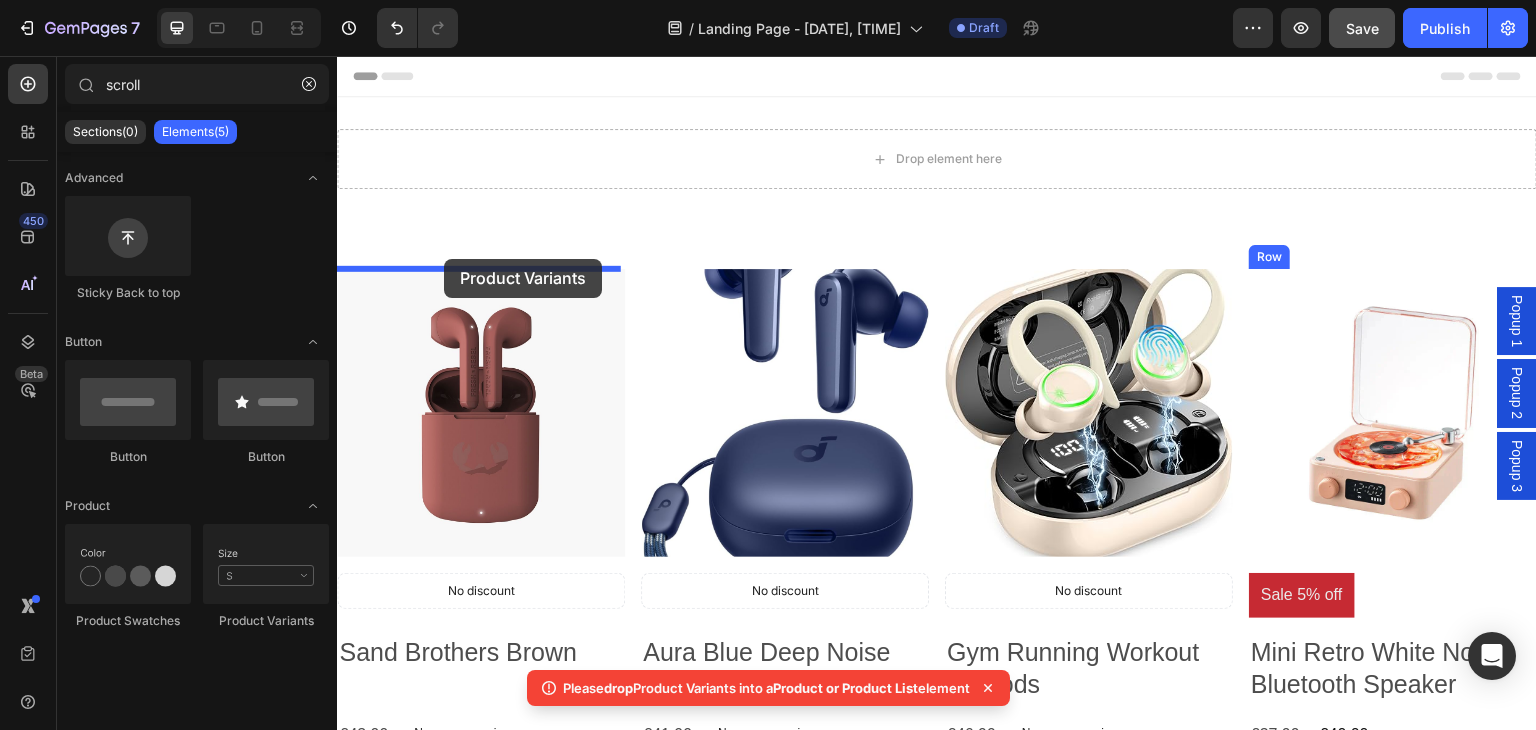 drag, startPoint x: 585, startPoint y: 621, endPoint x: 444, endPoint y: 259, distance: 388.49066 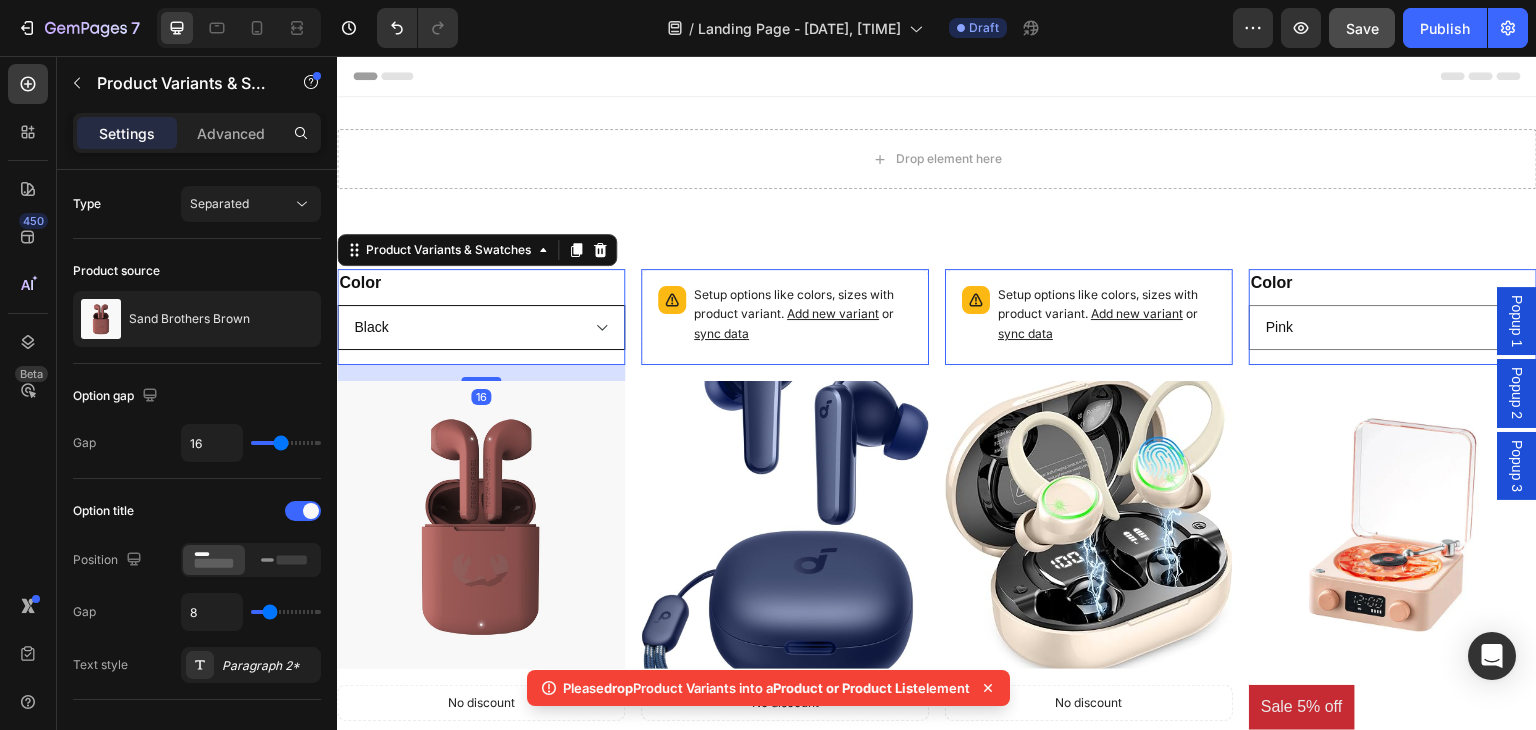 click on "Black Blue Bronze" at bounding box center [481, 327] 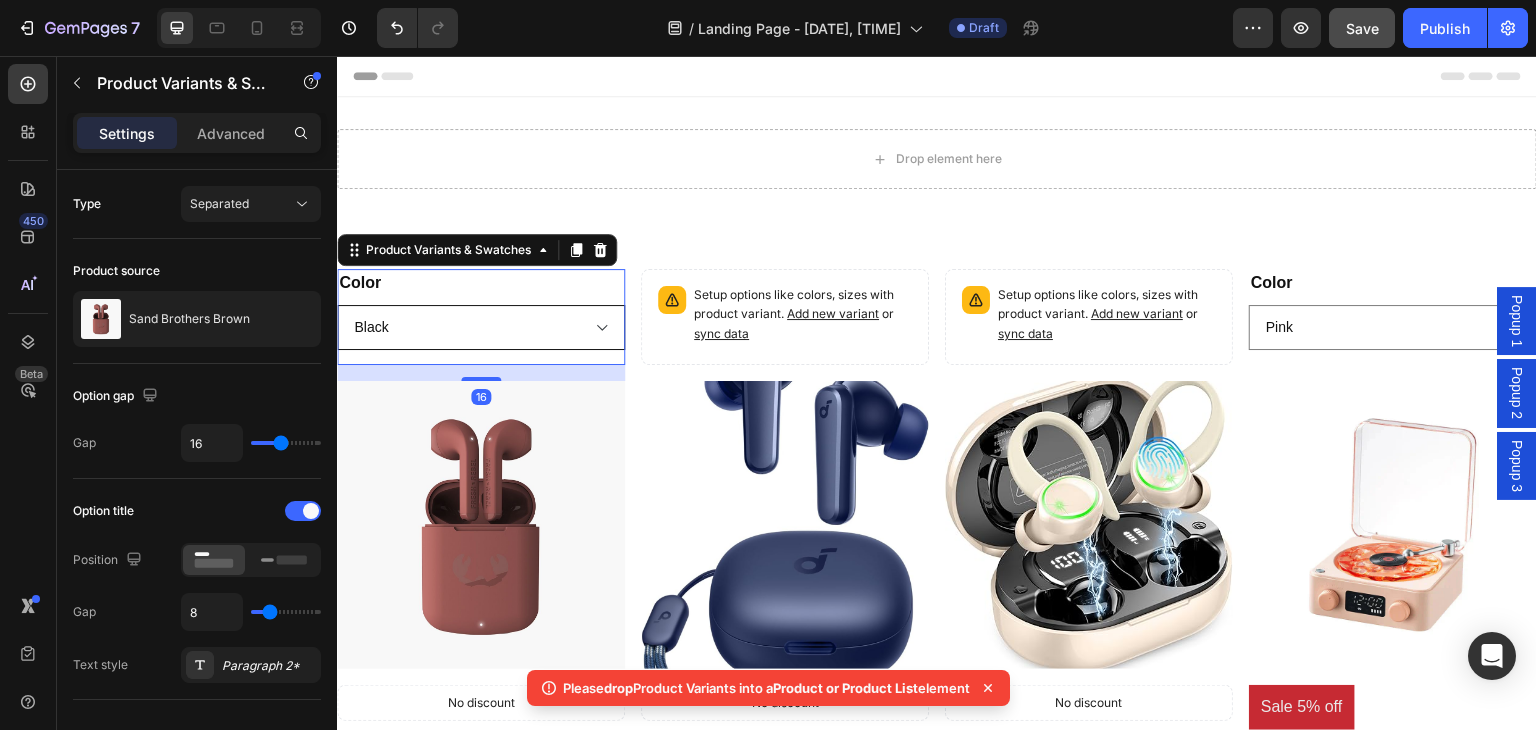 click on "Black Blue Bronze" at bounding box center [481, 327] 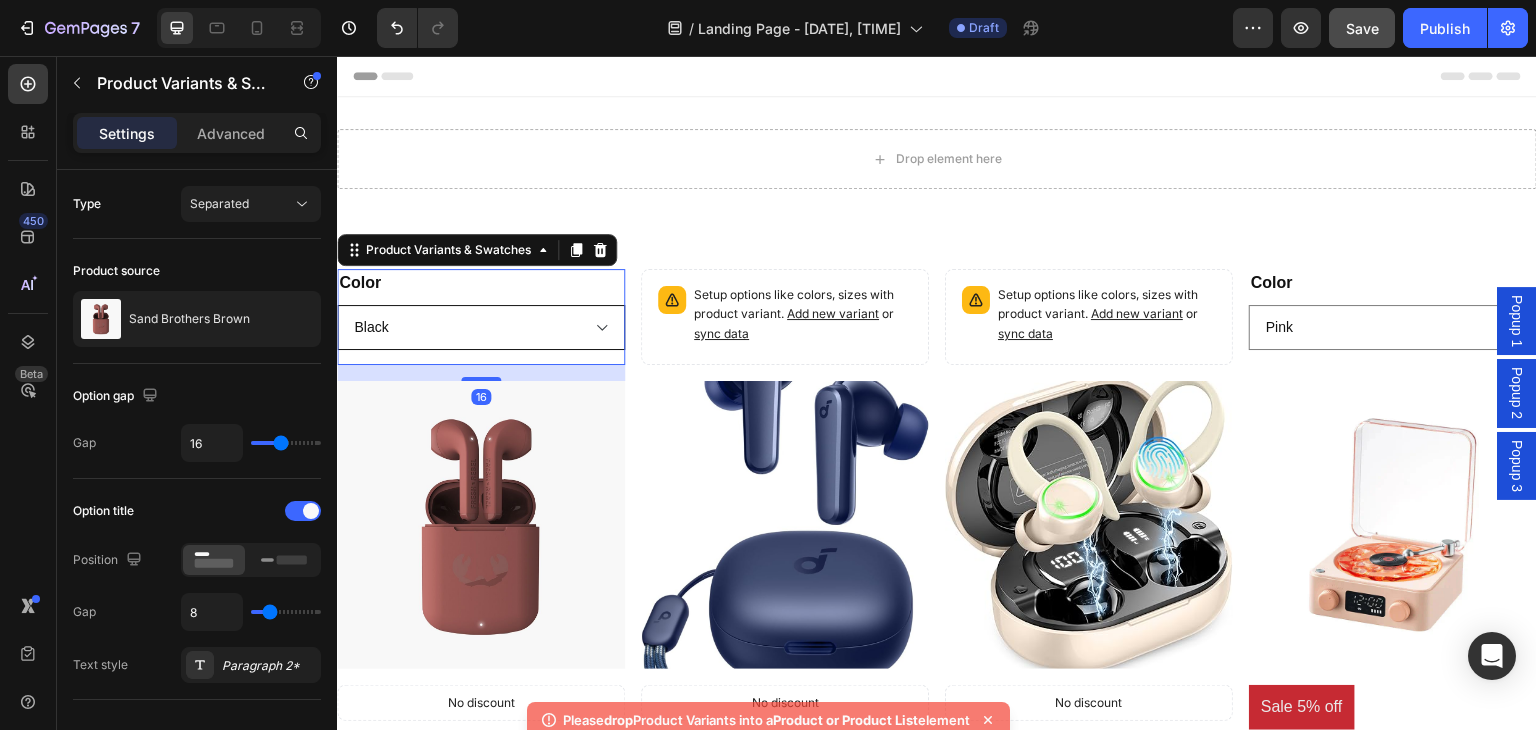 click on "Black Blue Bronze" at bounding box center (481, 327) 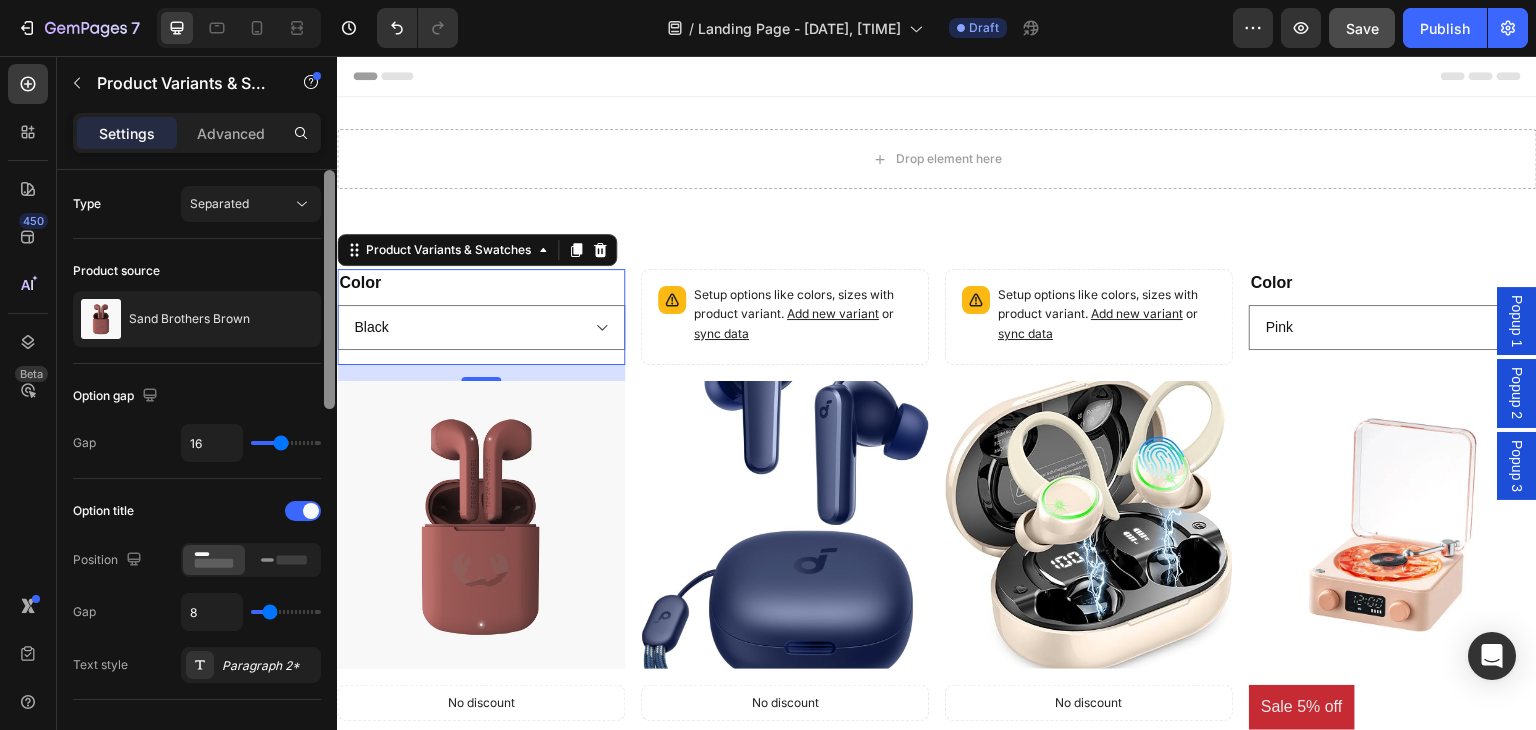 select on "Blue" 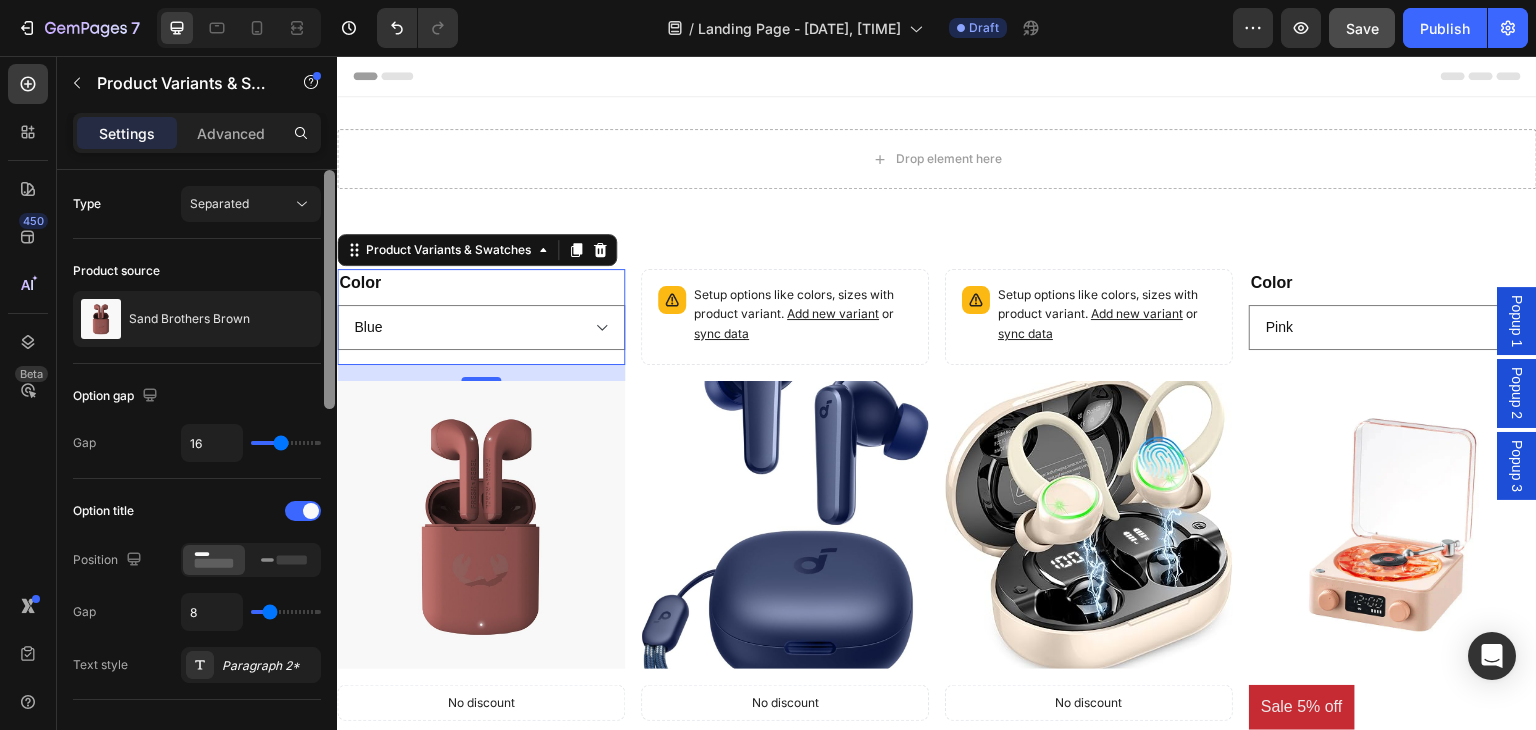 click on "Black Blue Bronze" at bounding box center [481, 327] 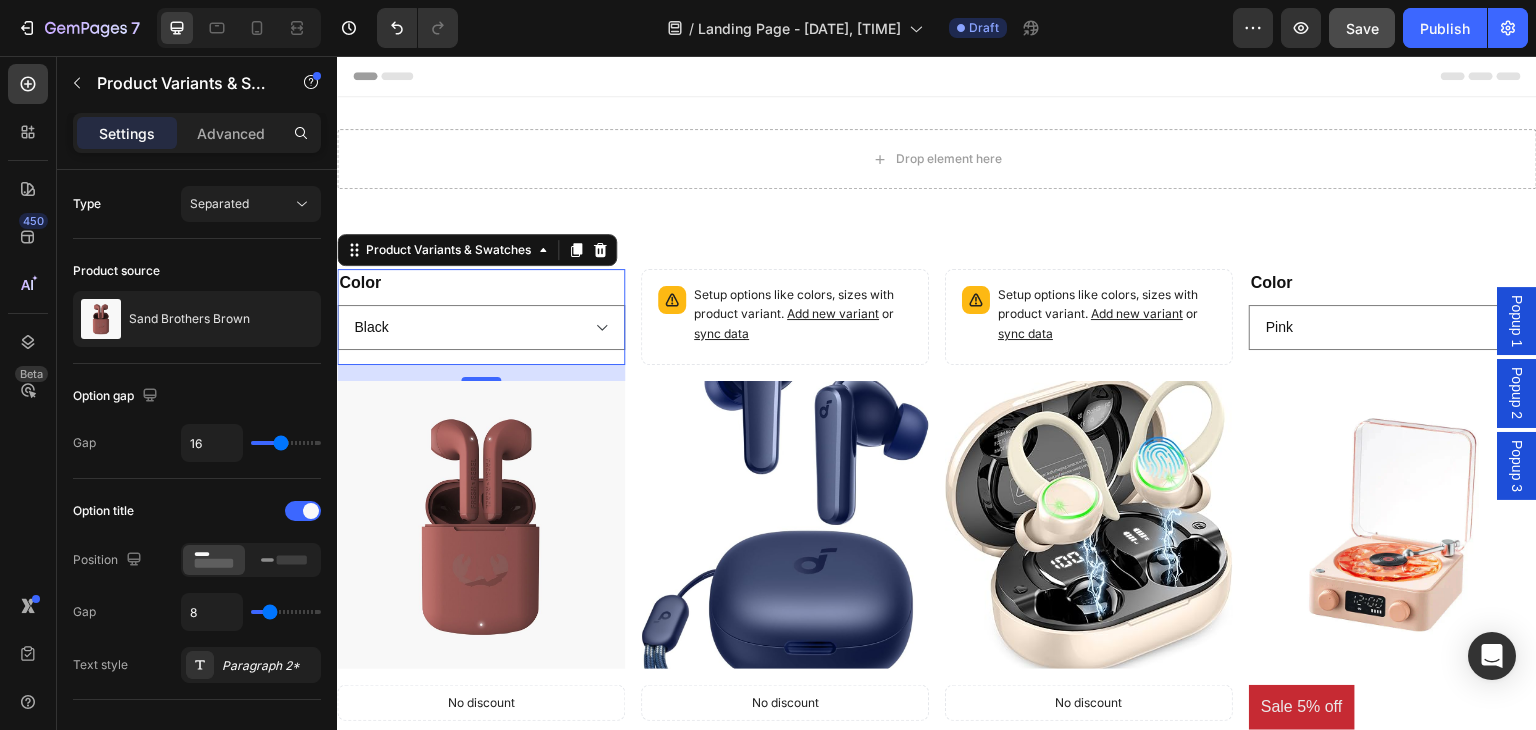 select on "Blue" 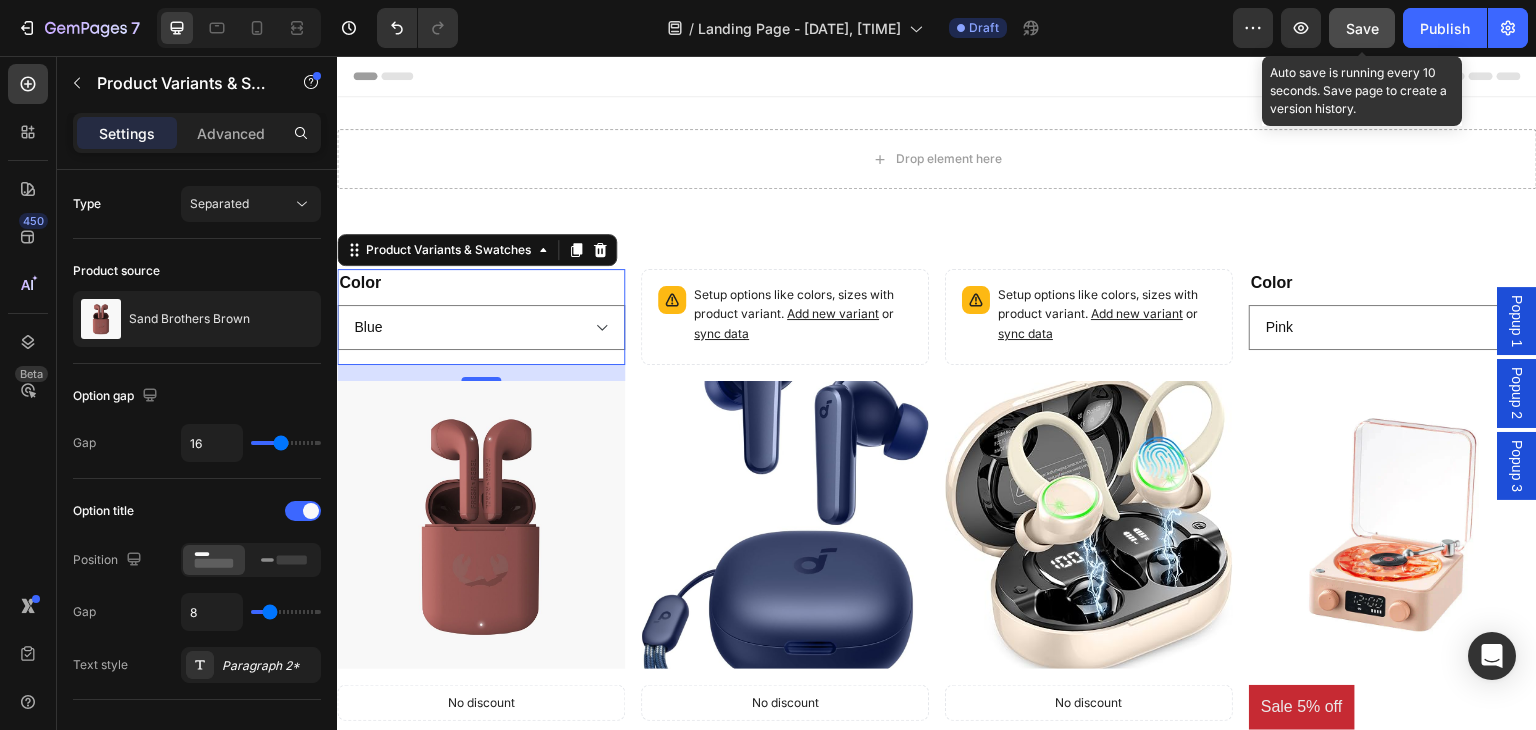 click on "Save" 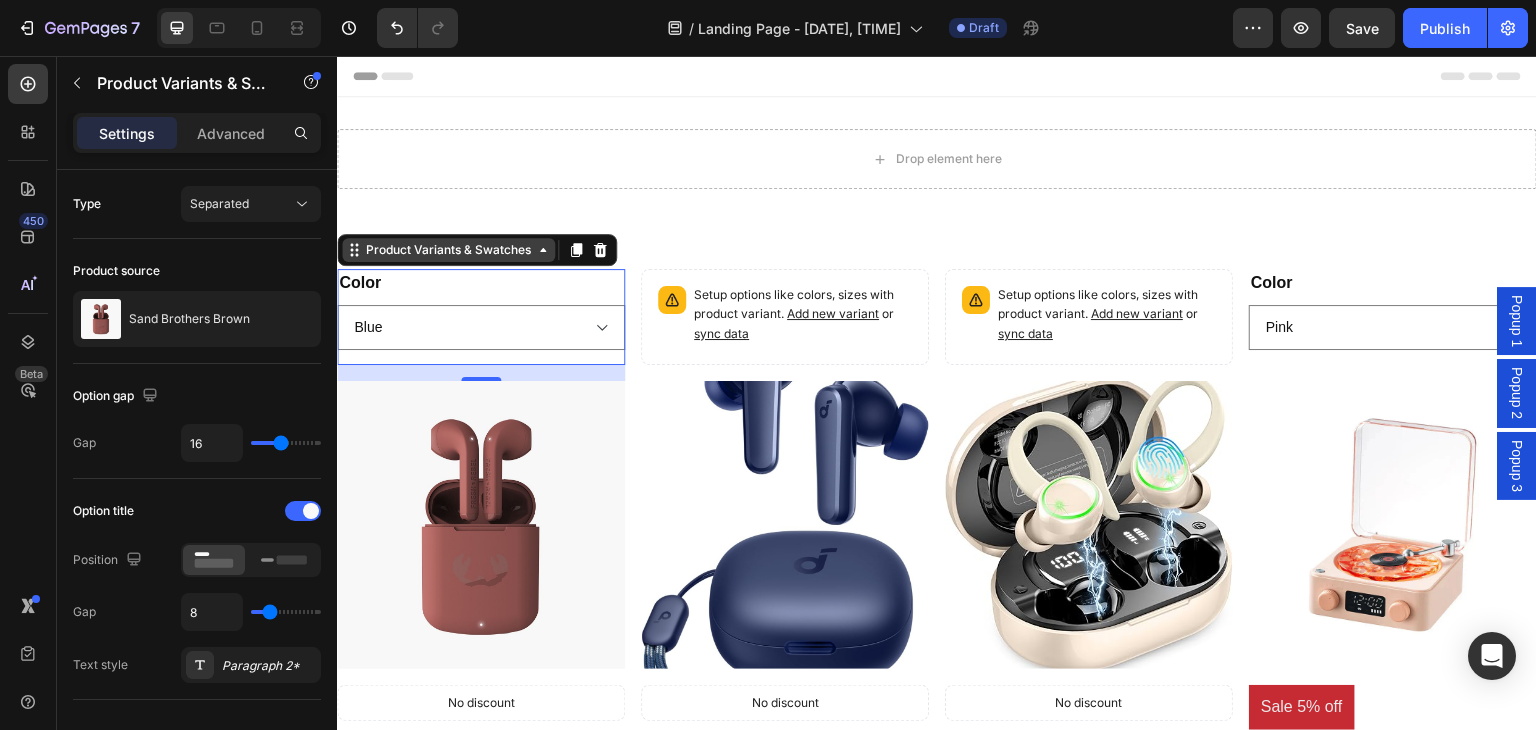 click on "Product Variants & Swatches" at bounding box center (448, 250) 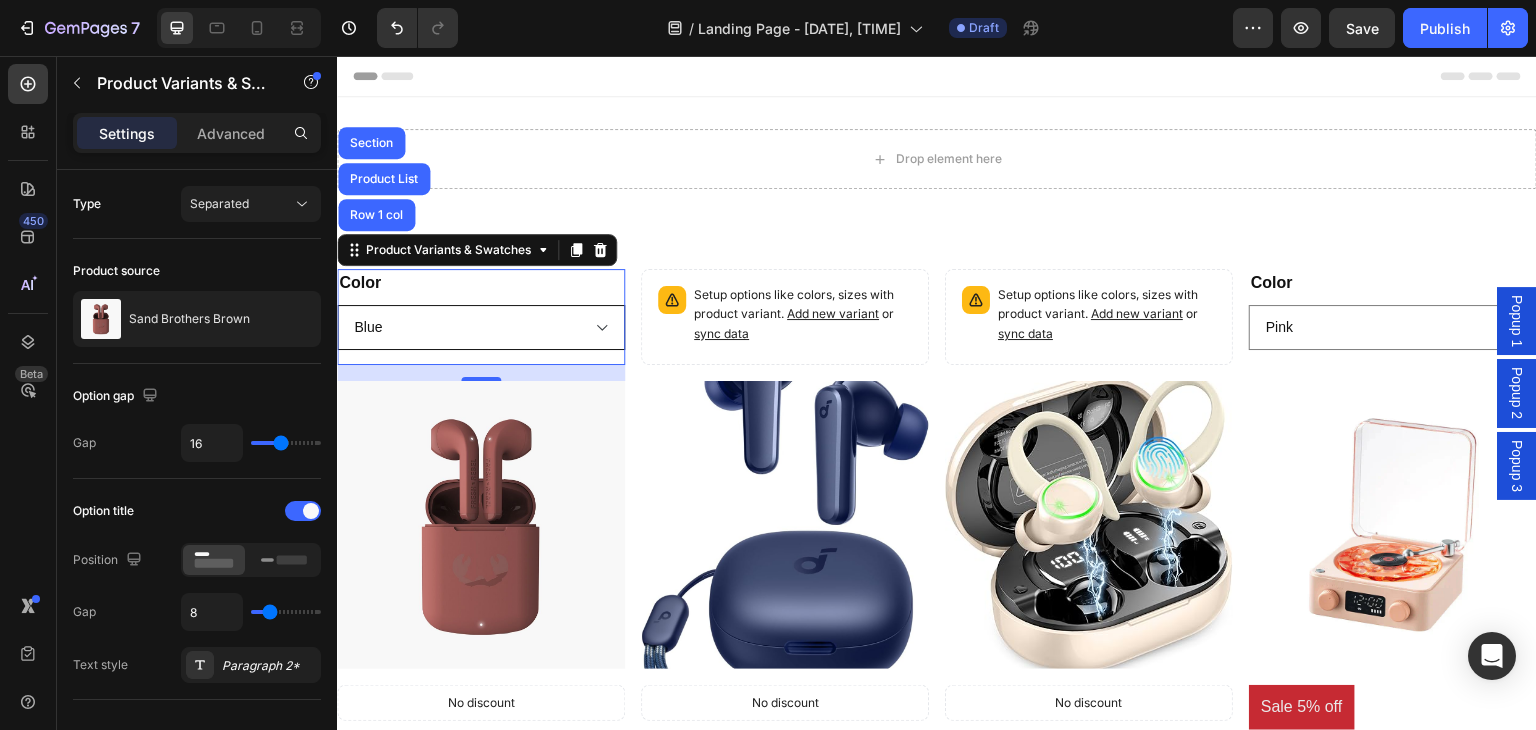 scroll, scrollTop: 100, scrollLeft: 0, axis: vertical 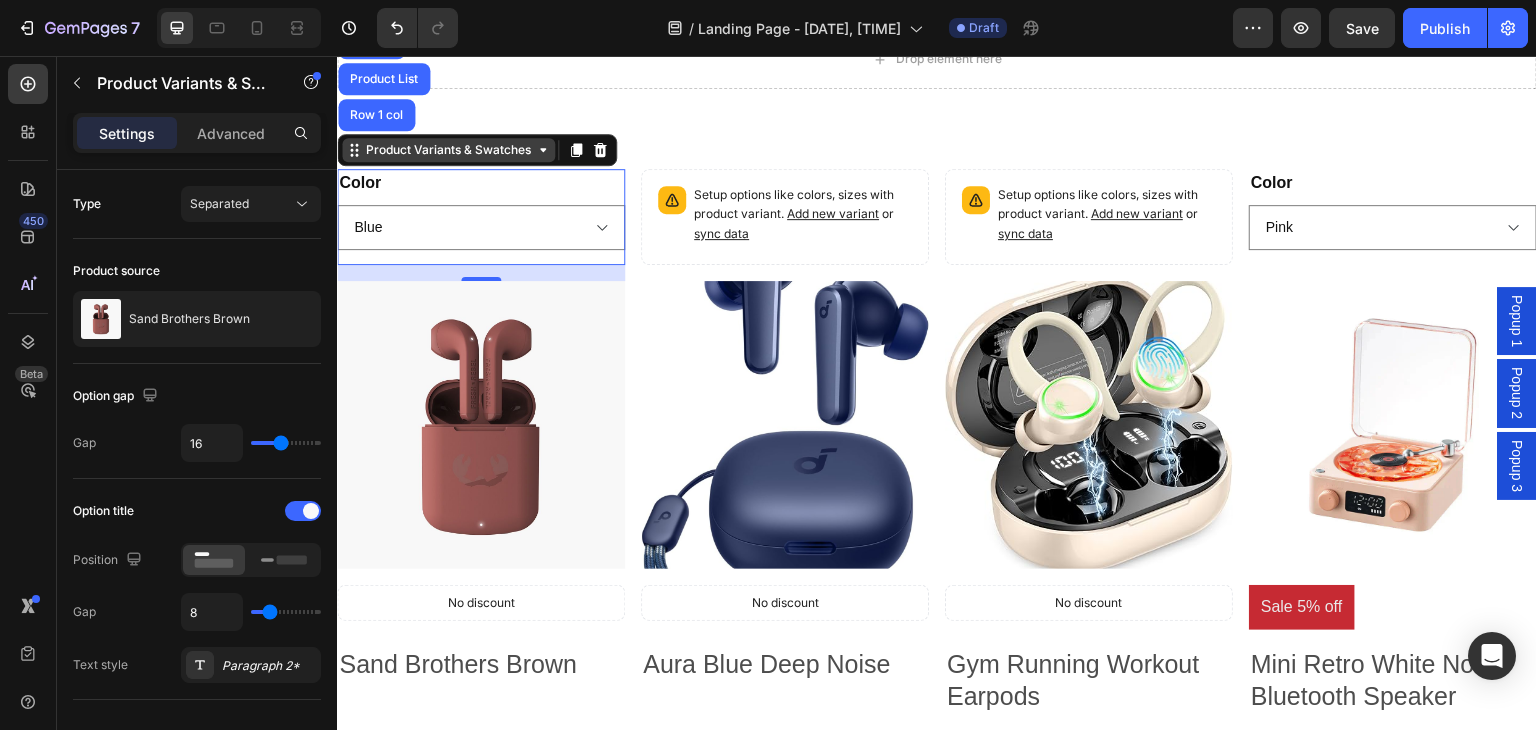 click on "Product Variants & Swatches" at bounding box center [448, 150] 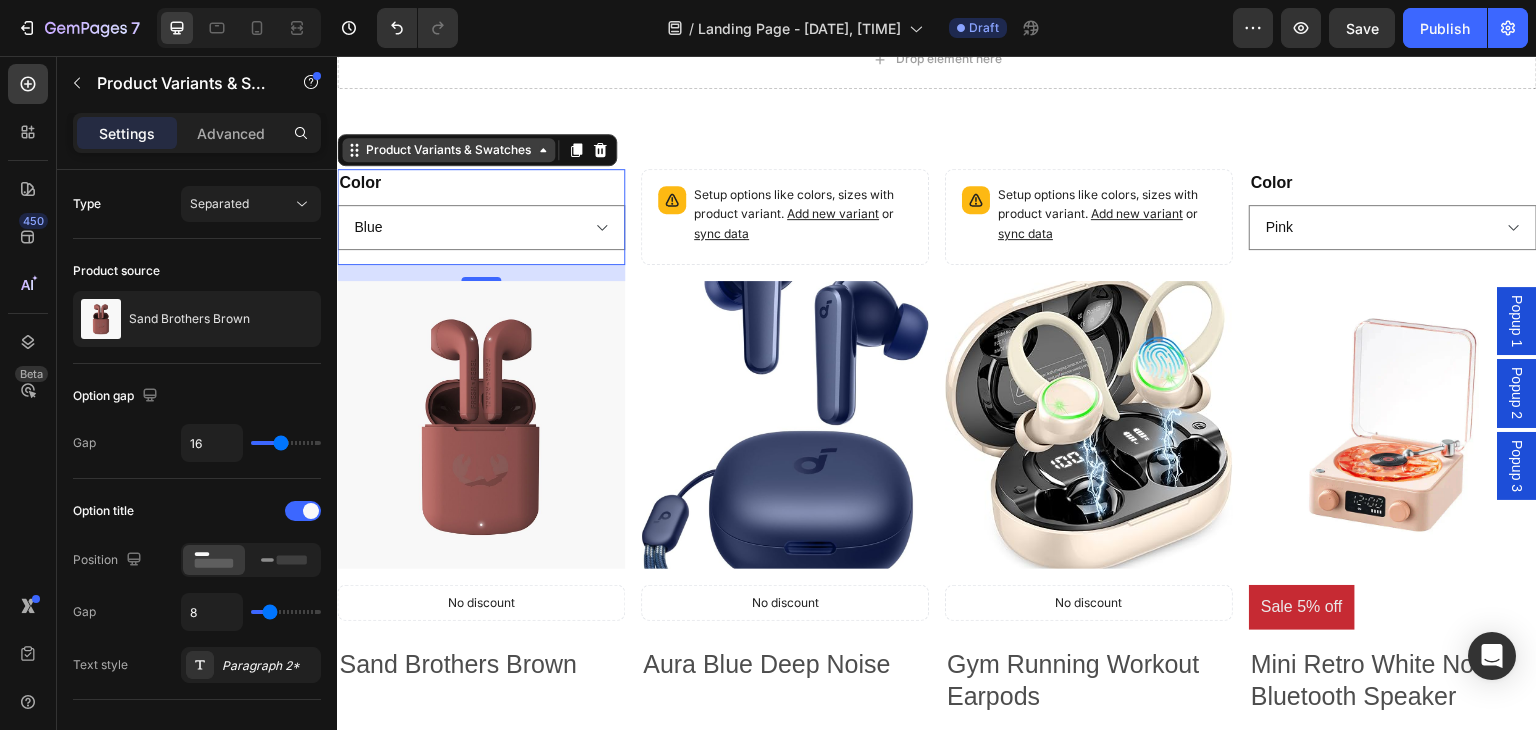 click on "Product Variants & Swatches" at bounding box center [448, 150] 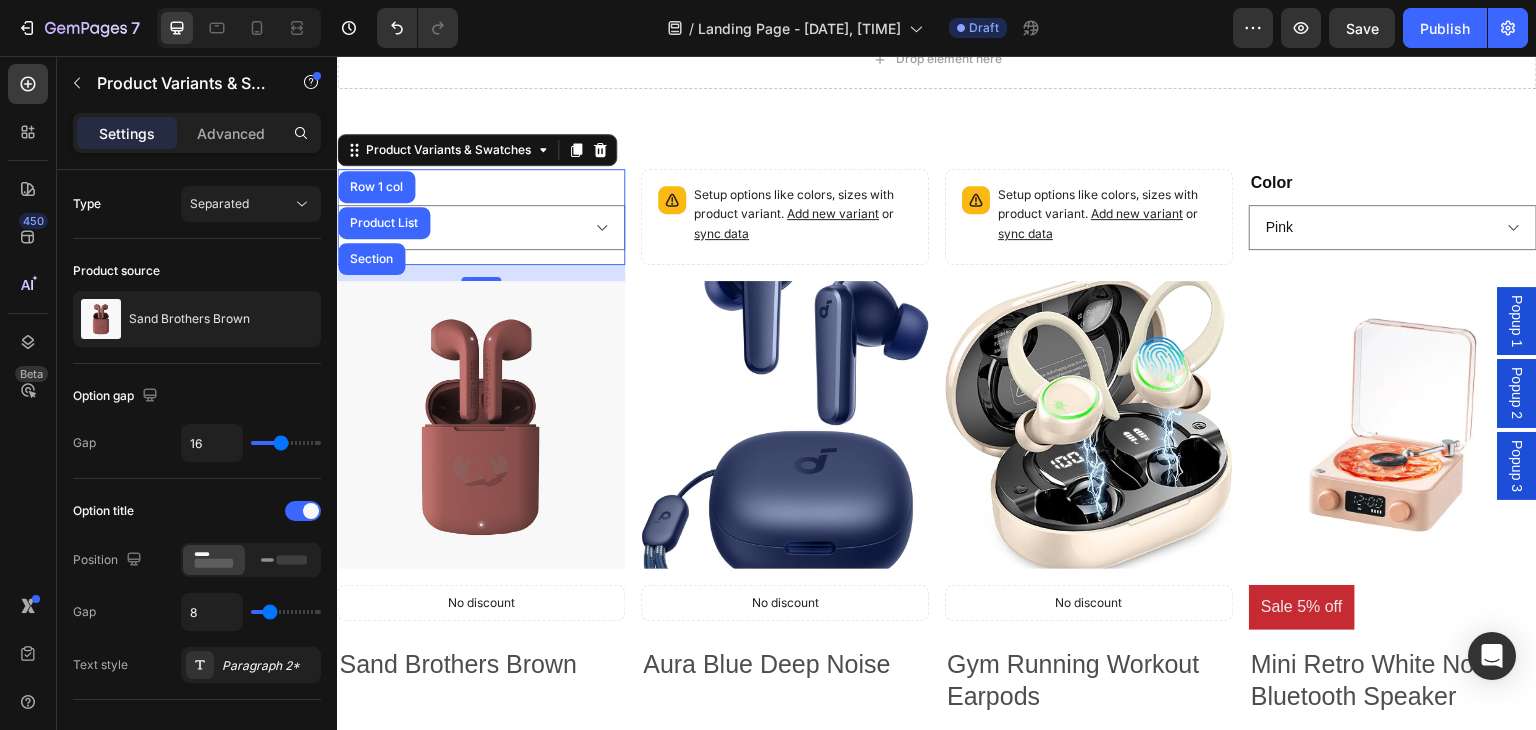 click on "Color   Black Blue Bronze" at bounding box center (481, 209) 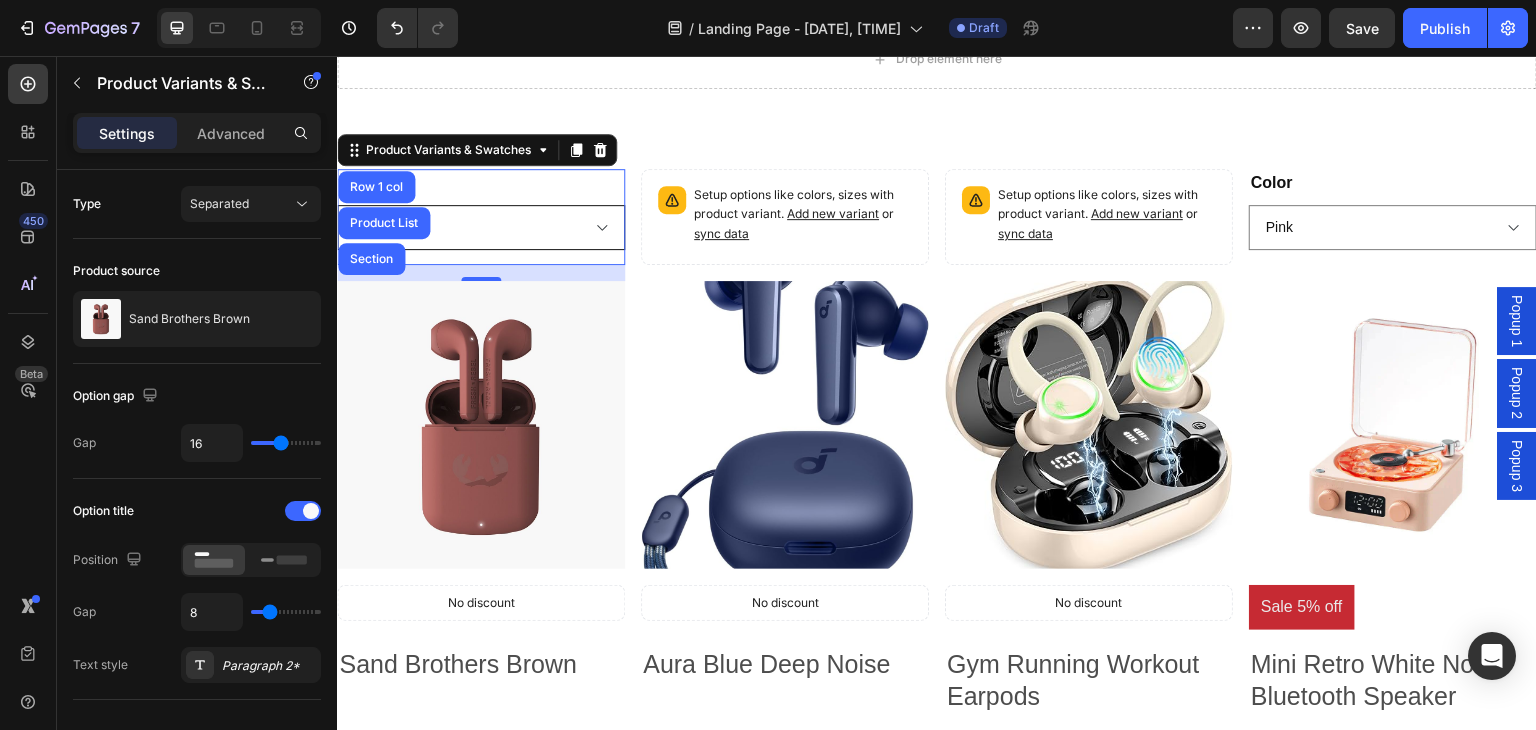 click on "Black Blue Bronze" at bounding box center (481, 227) 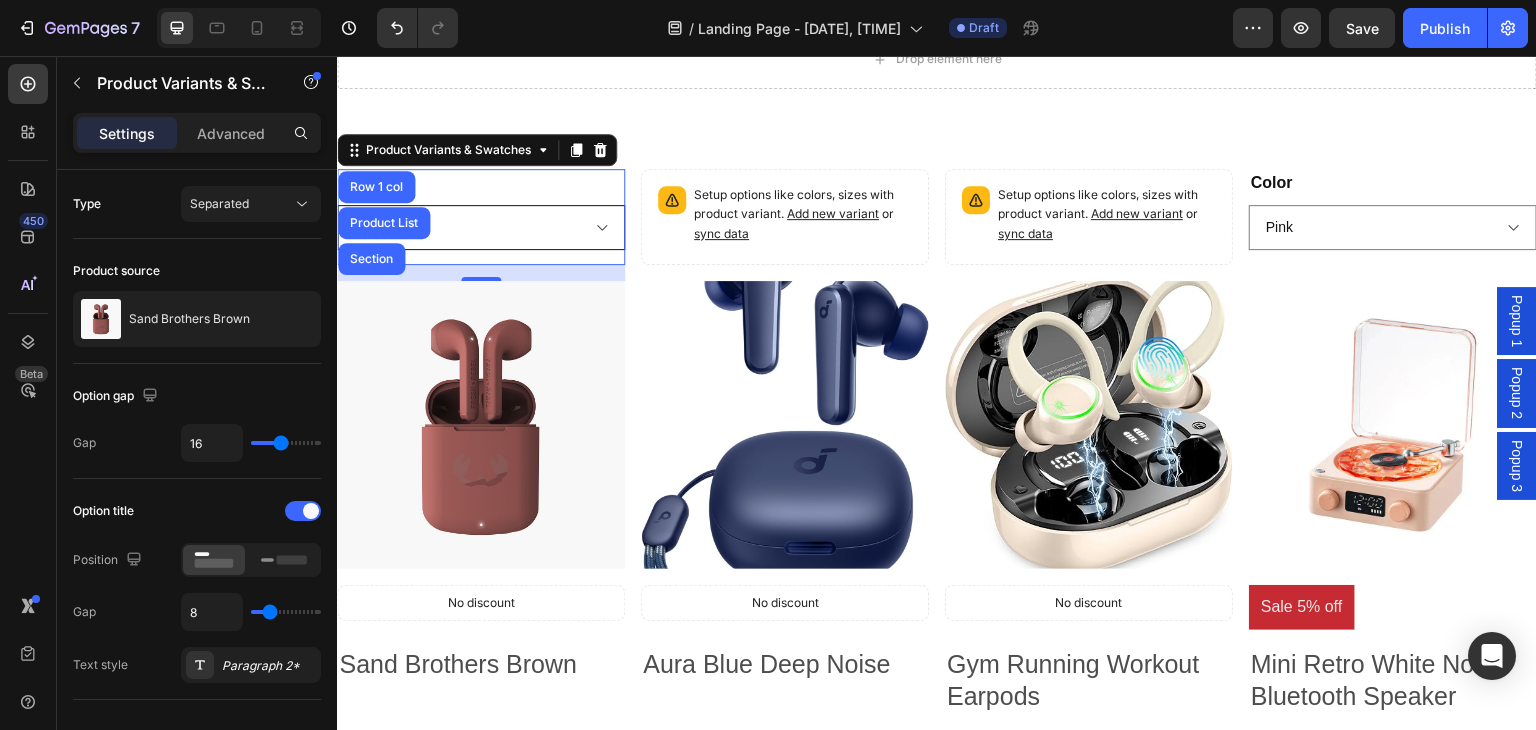 click on "Black Blue Bronze" at bounding box center (481, 227) 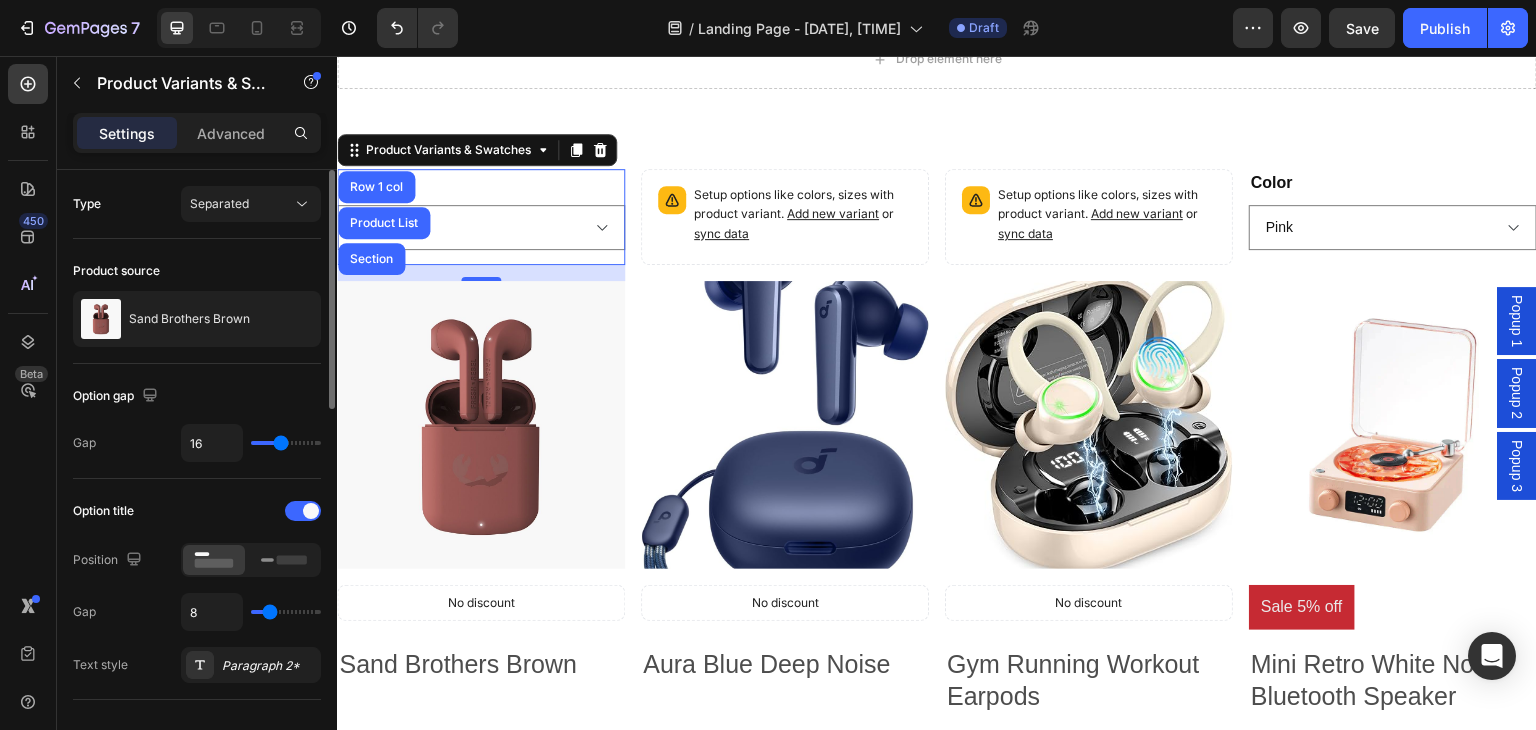 scroll, scrollTop: 300, scrollLeft: 0, axis: vertical 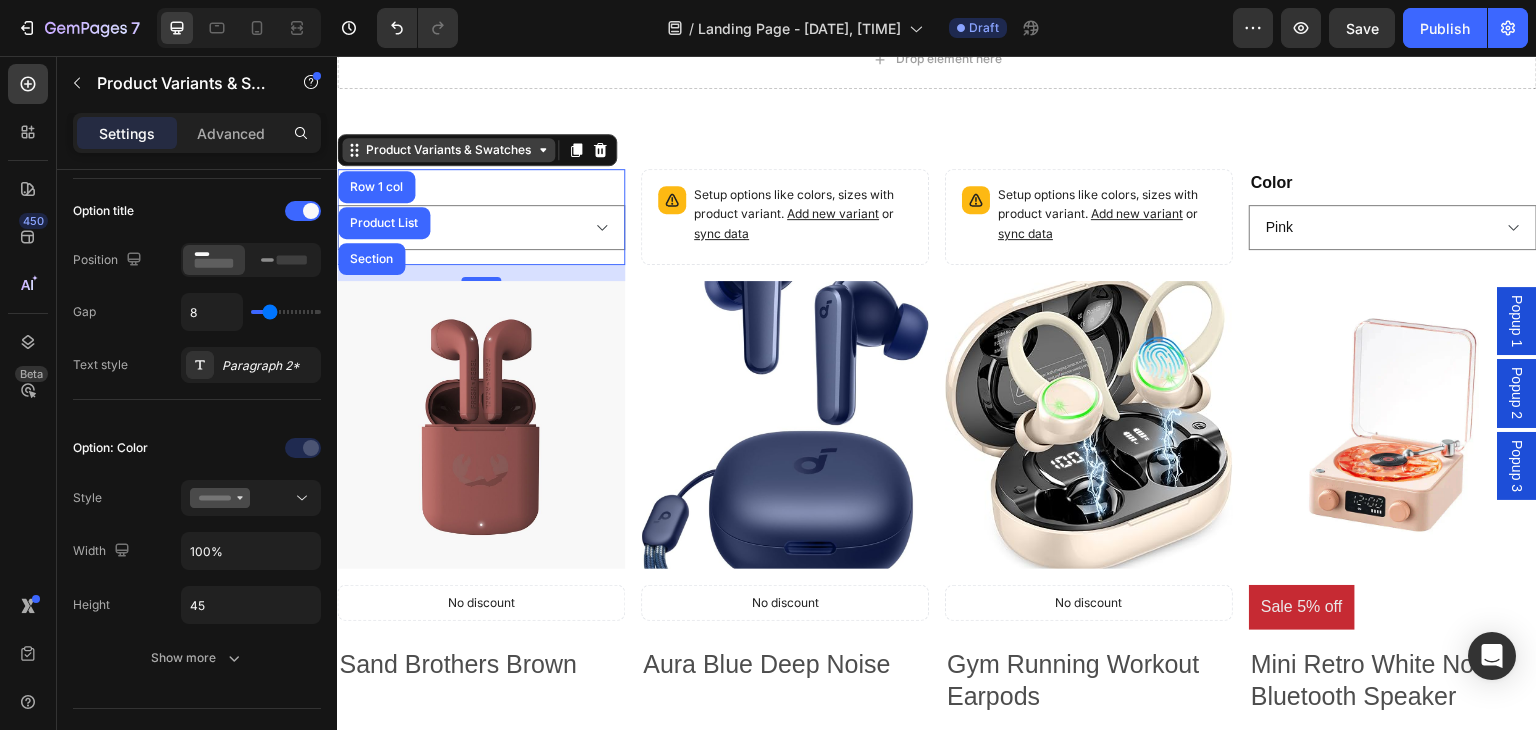 click on "Product Variants & Swatches" at bounding box center (448, 150) 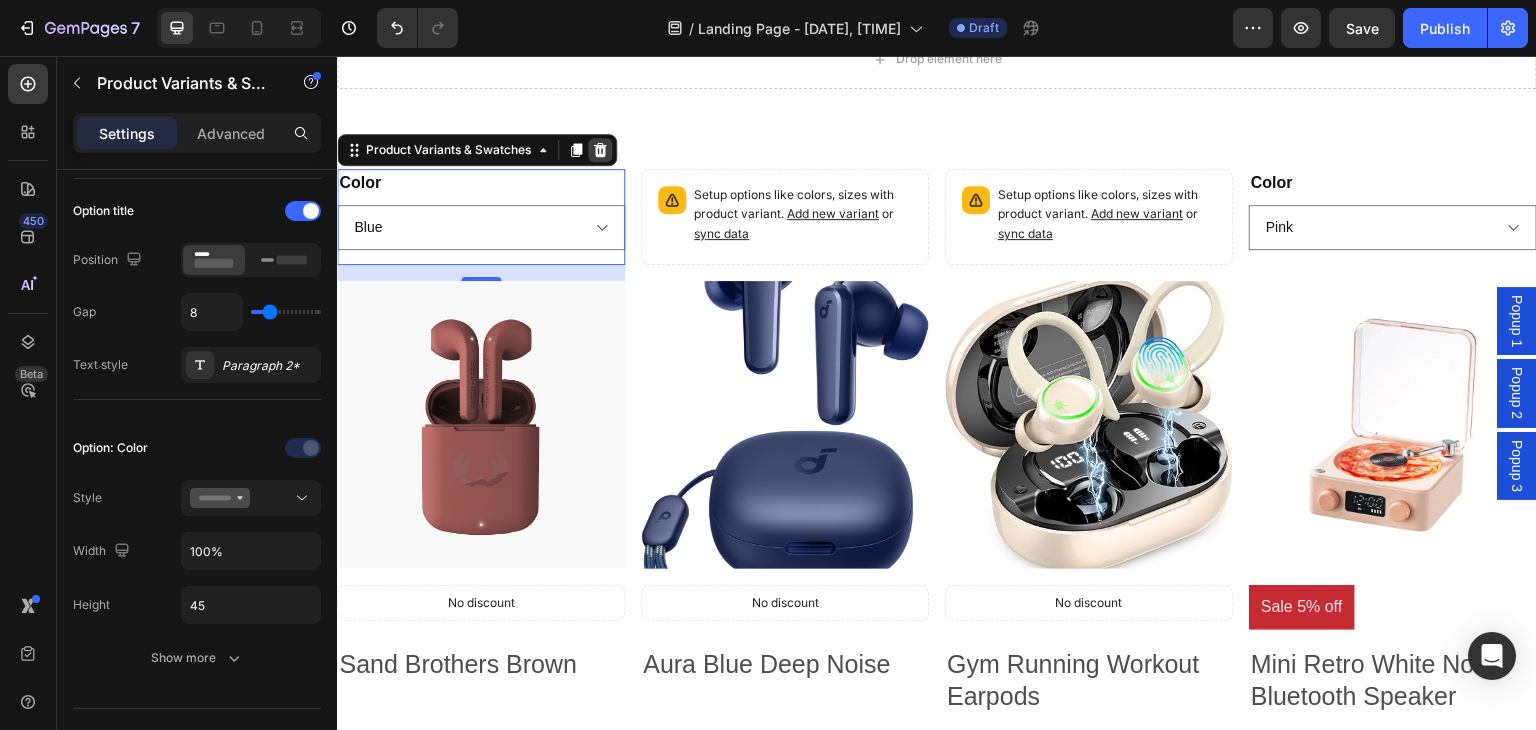 click 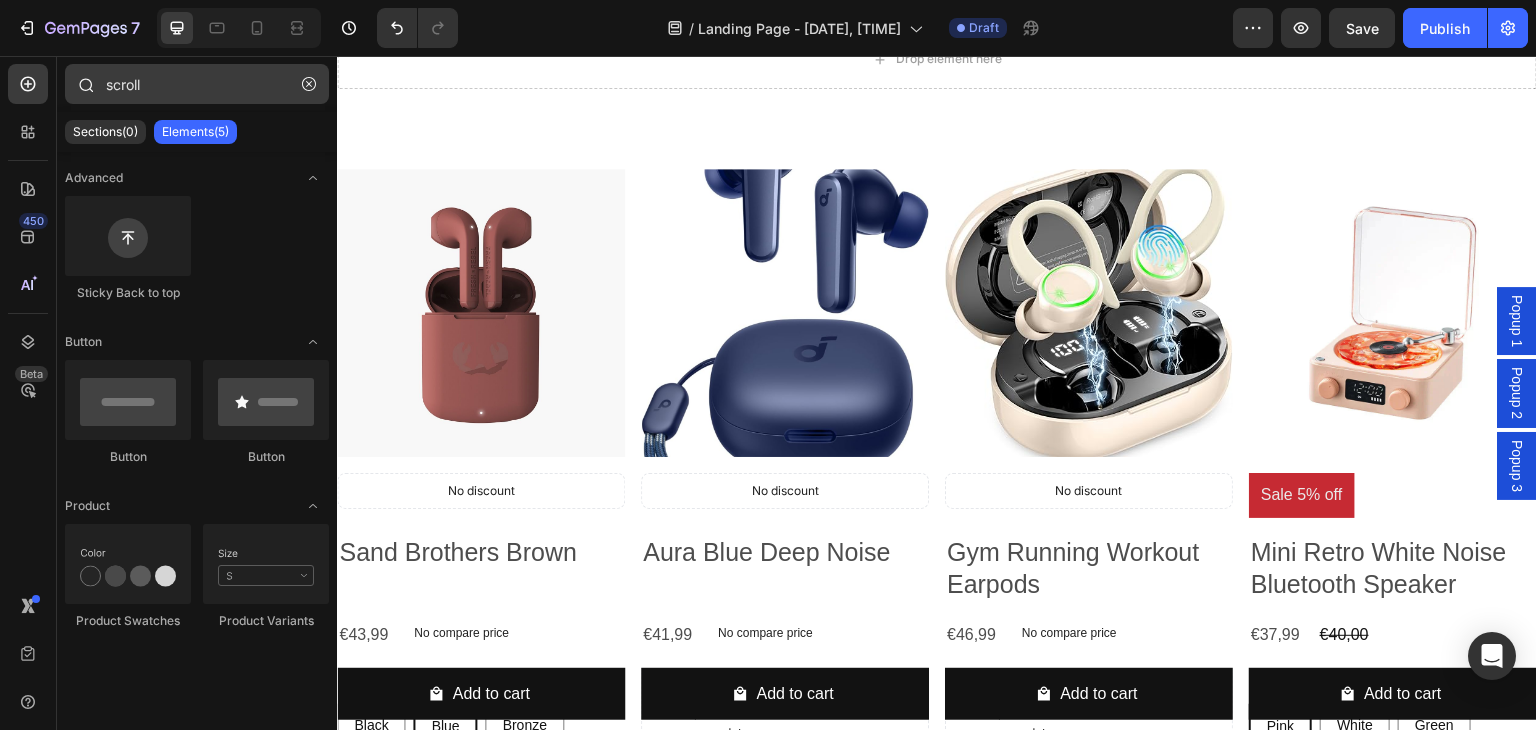 click 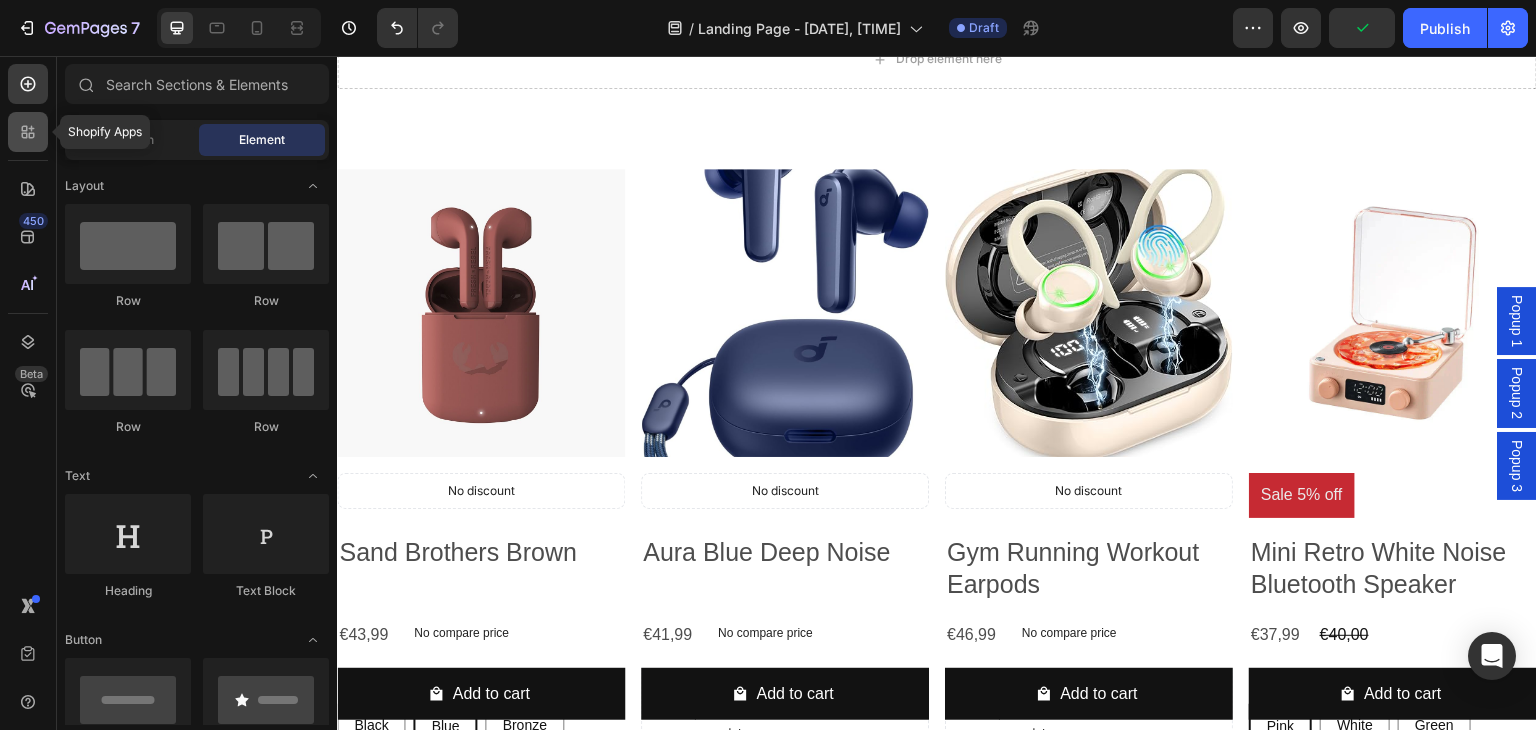 click 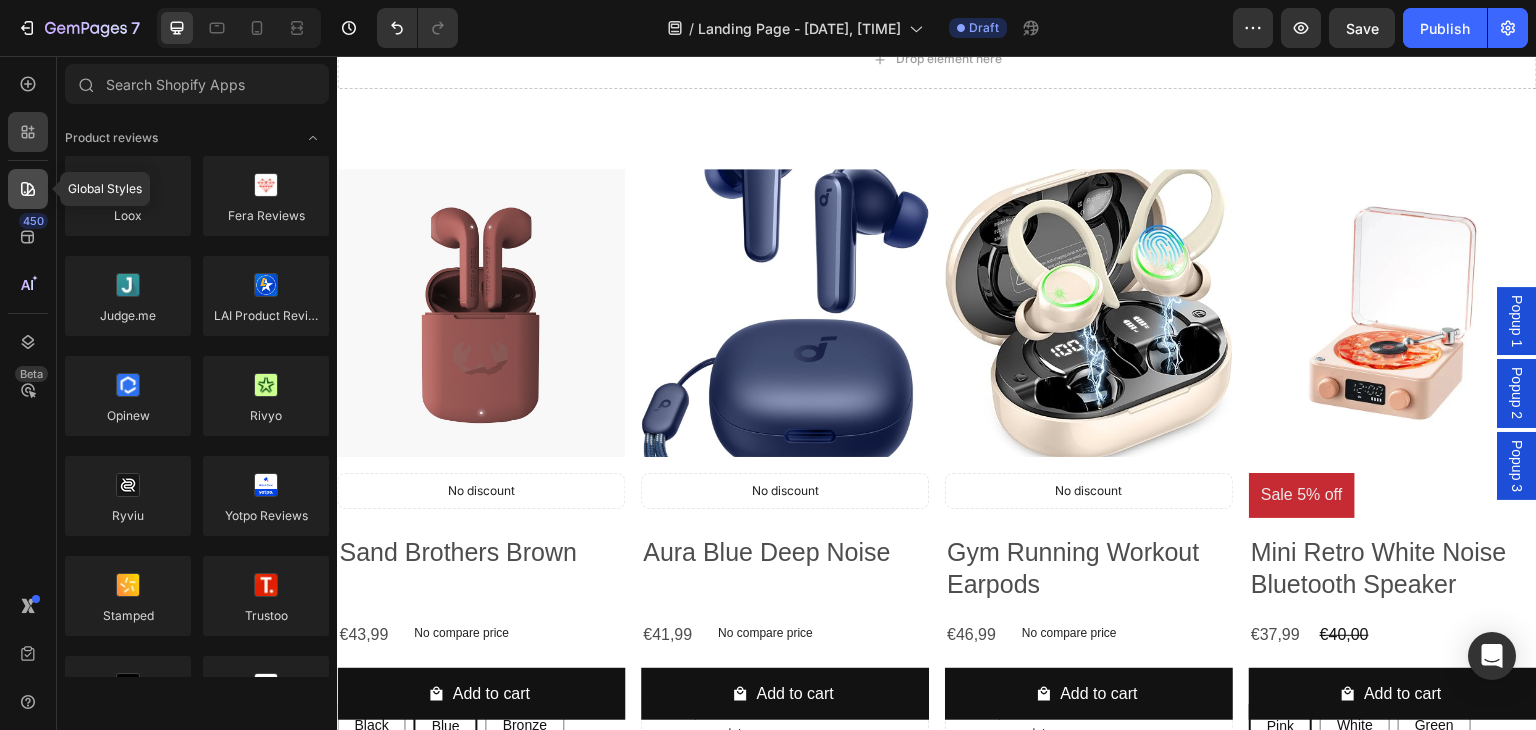 click 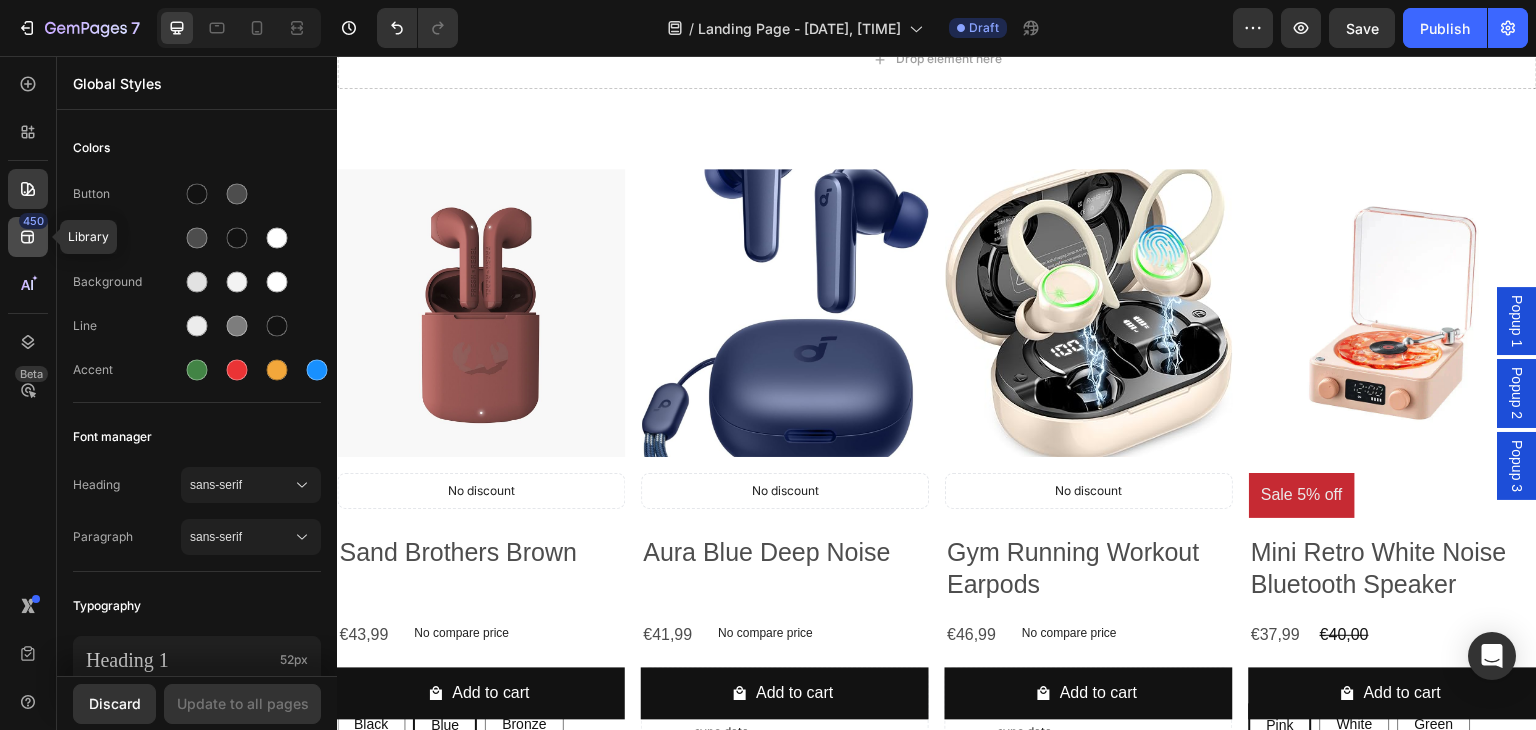click on "450" 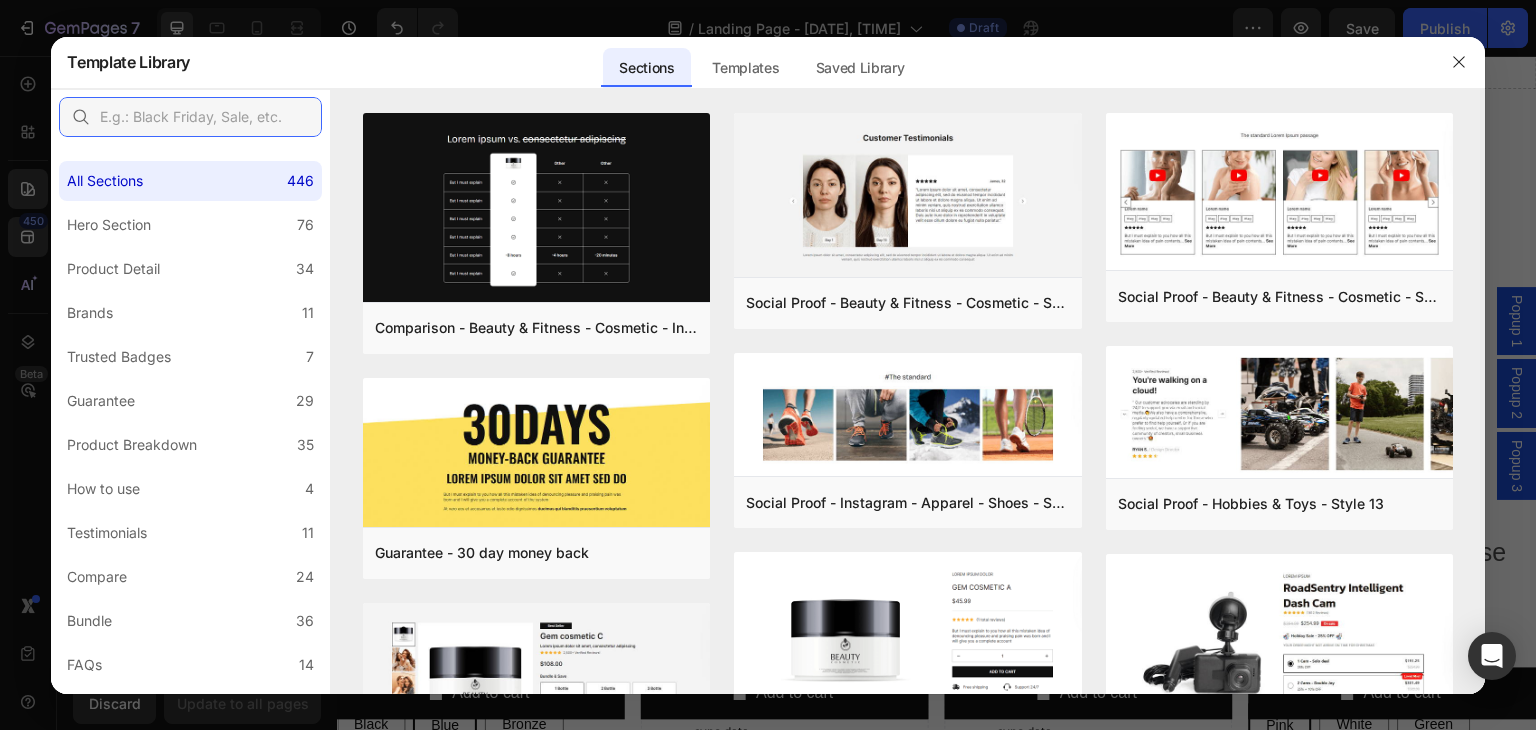 click at bounding box center [190, 117] 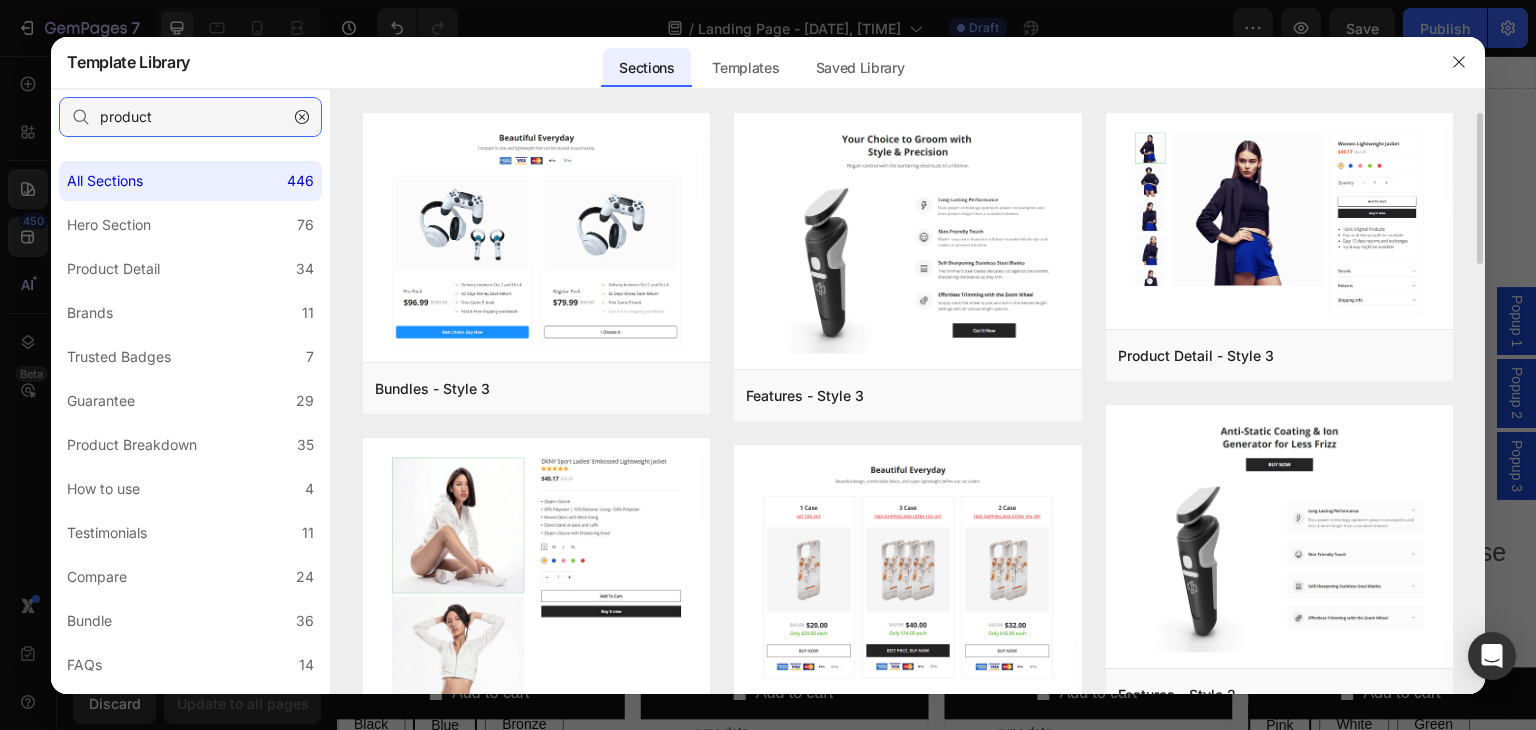 scroll, scrollTop: 200, scrollLeft: 0, axis: vertical 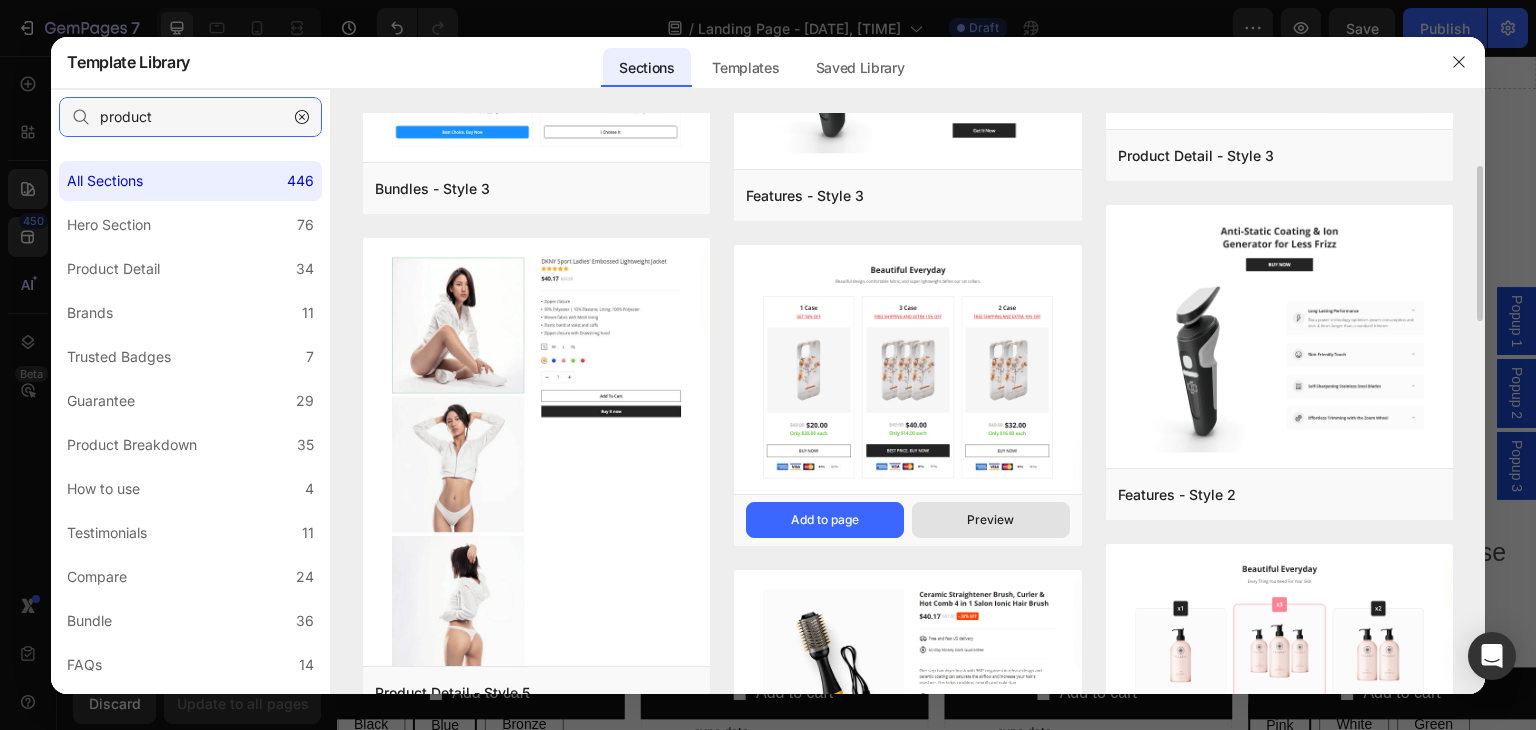 type on "product" 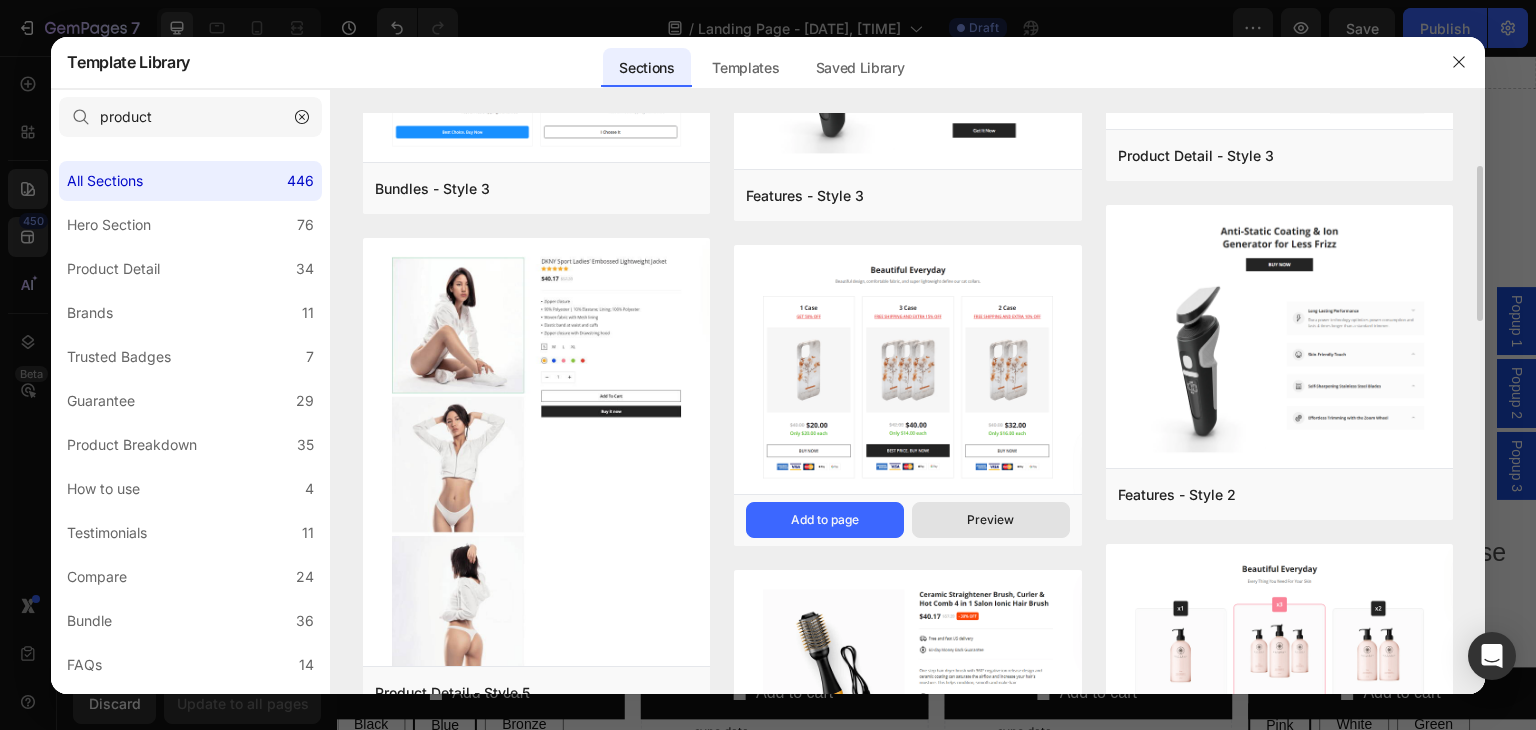 click on "Preview" at bounding box center (0, 0) 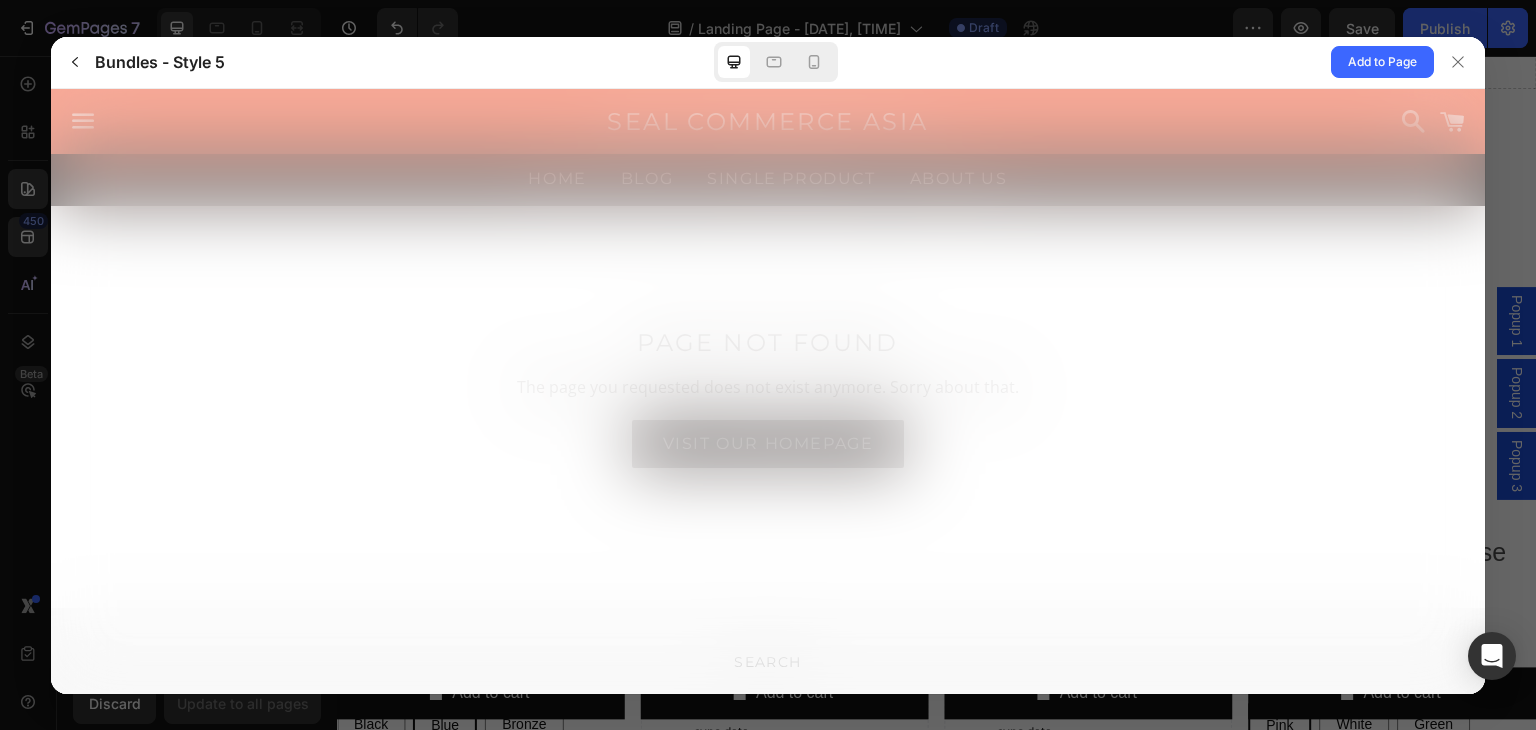 scroll, scrollTop: 0, scrollLeft: 0, axis: both 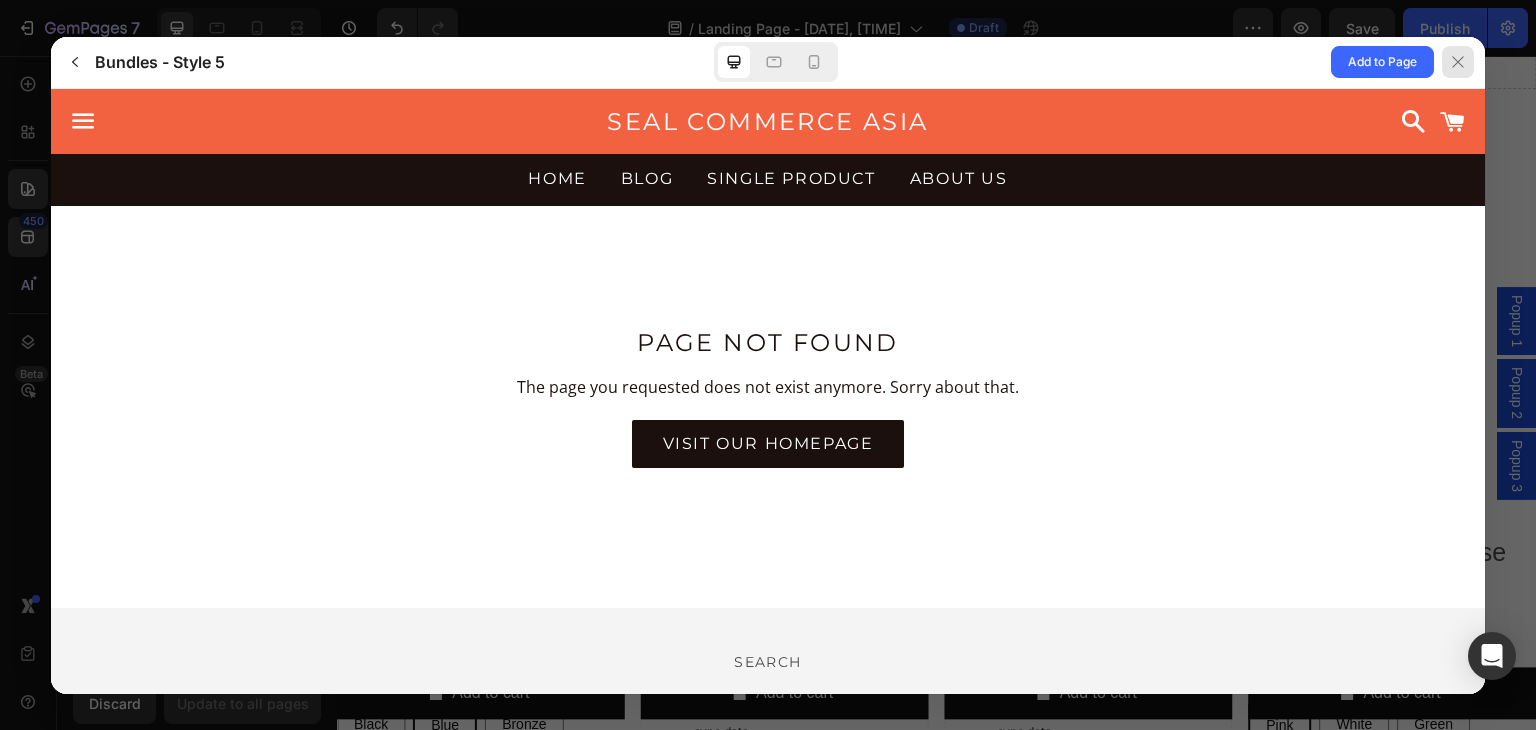 click 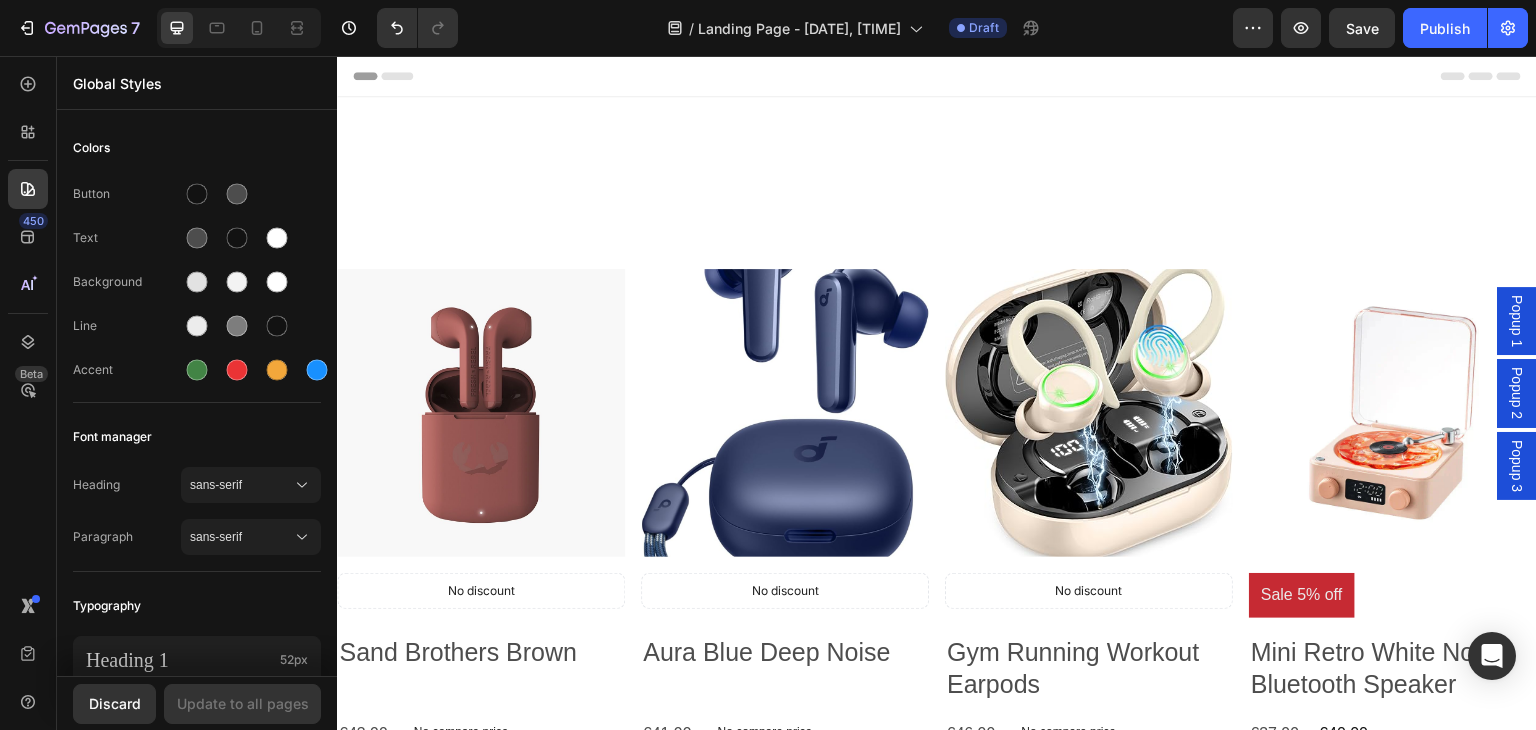 scroll, scrollTop: 516, scrollLeft: 0, axis: vertical 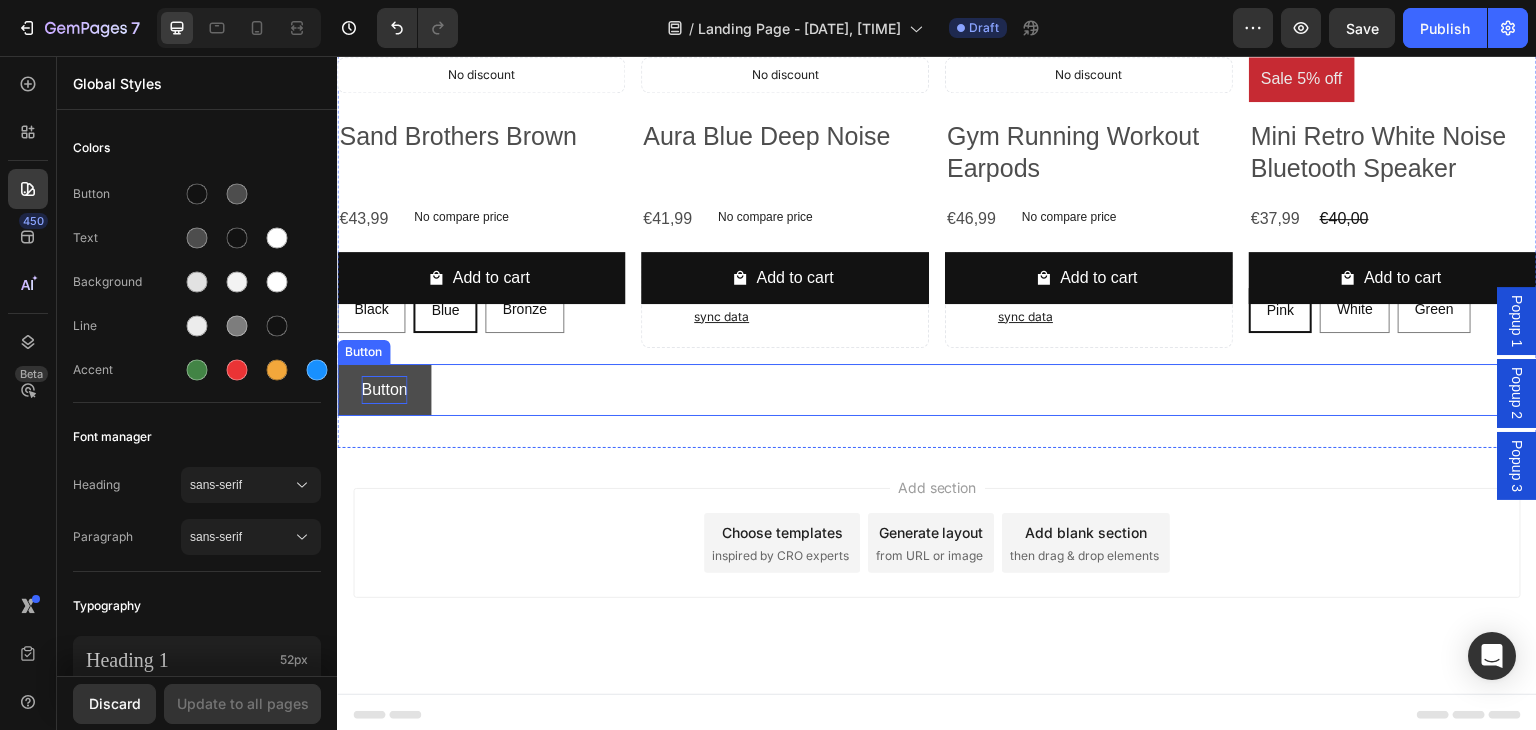 click on "Button" at bounding box center (384, 390) 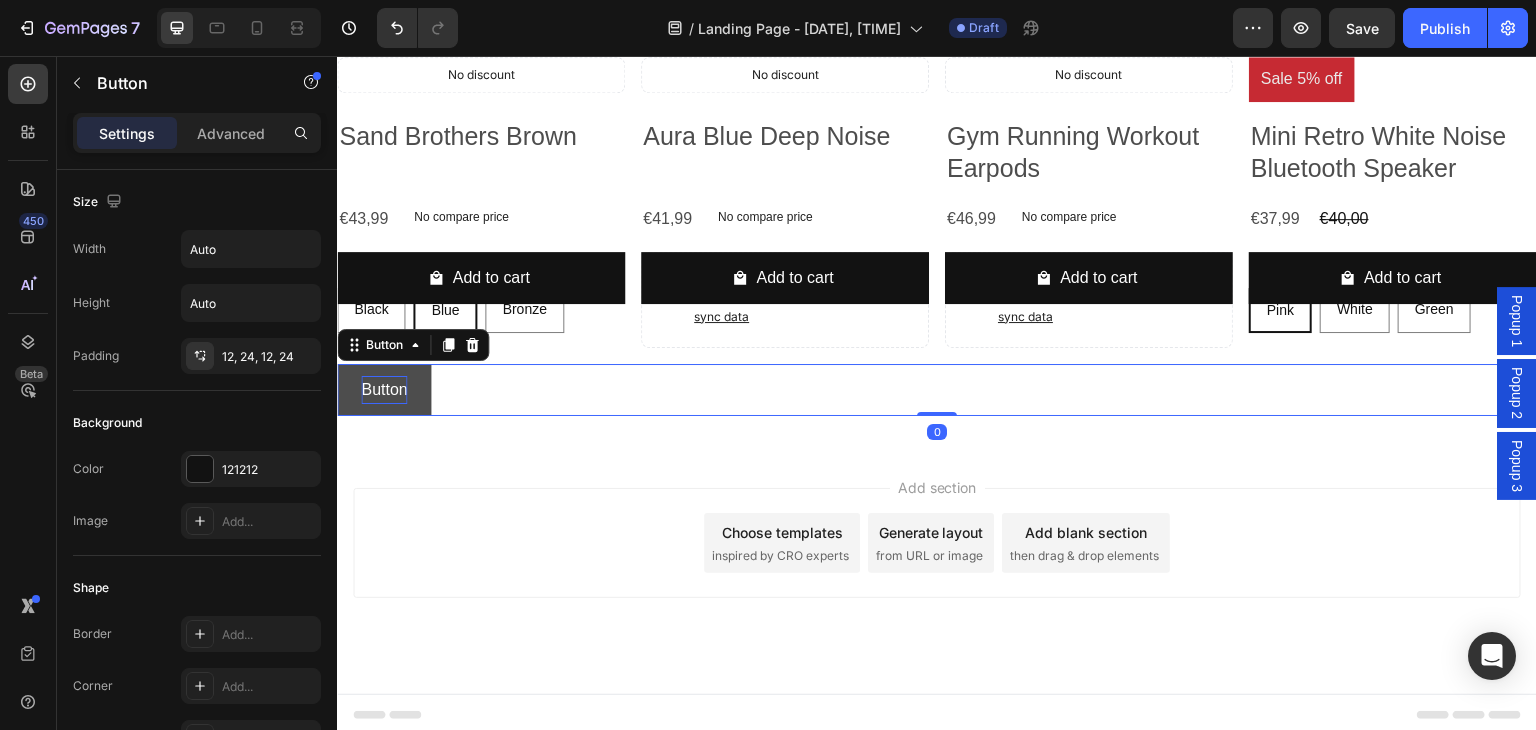 click on "Button" at bounding box center (384, 390) 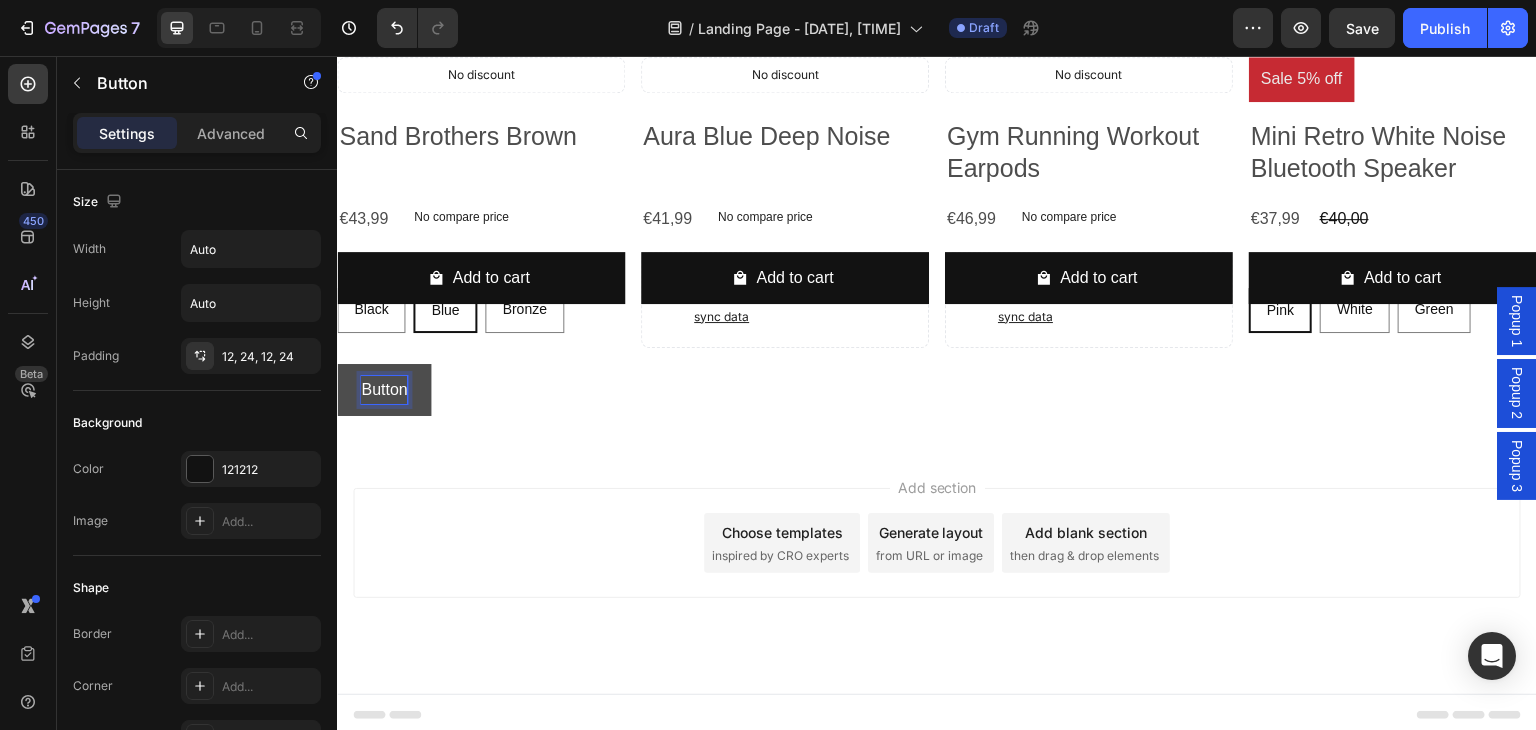 click on "Button" at bounding box center [384, 390] 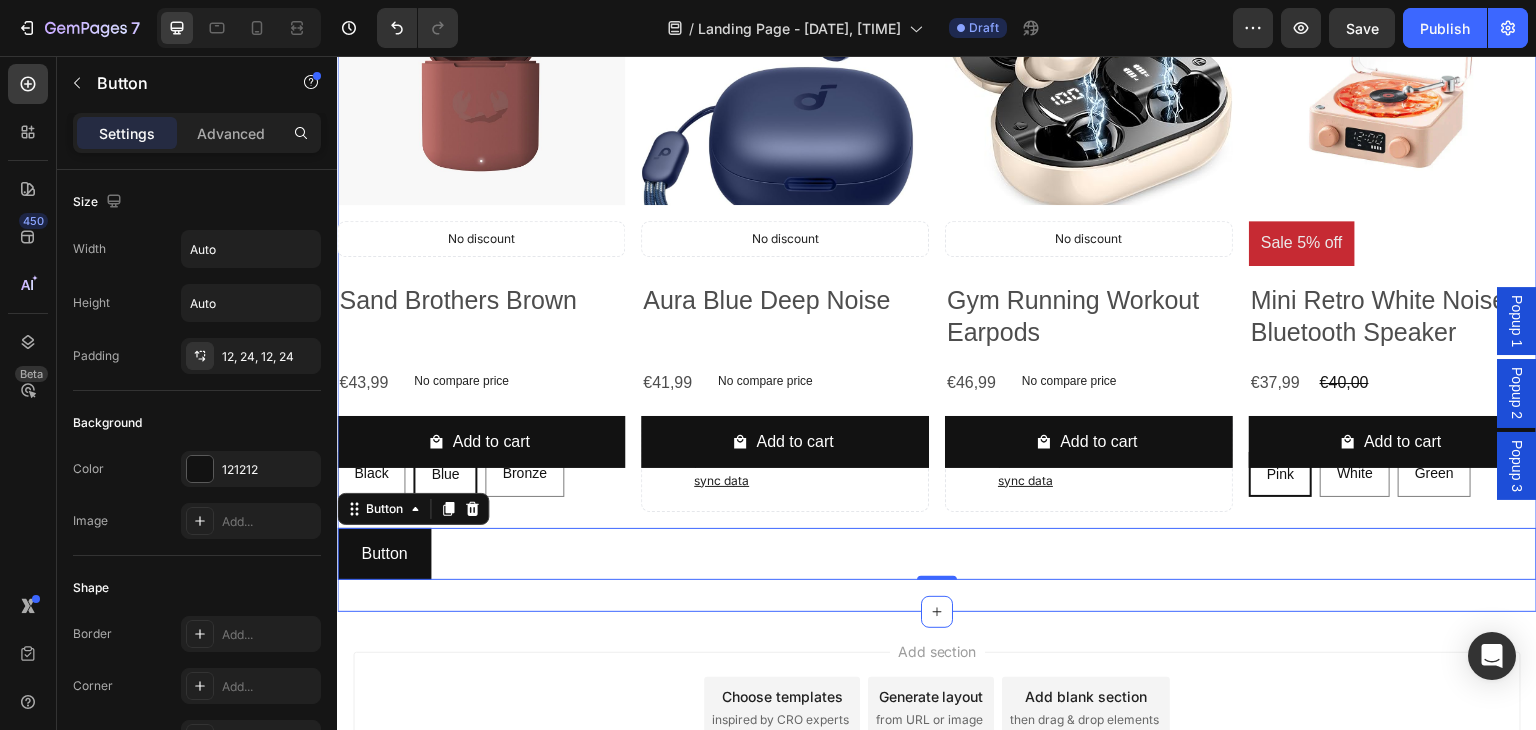scroll, scrollTop: 316, scrollLeft: 0, axis: vertical 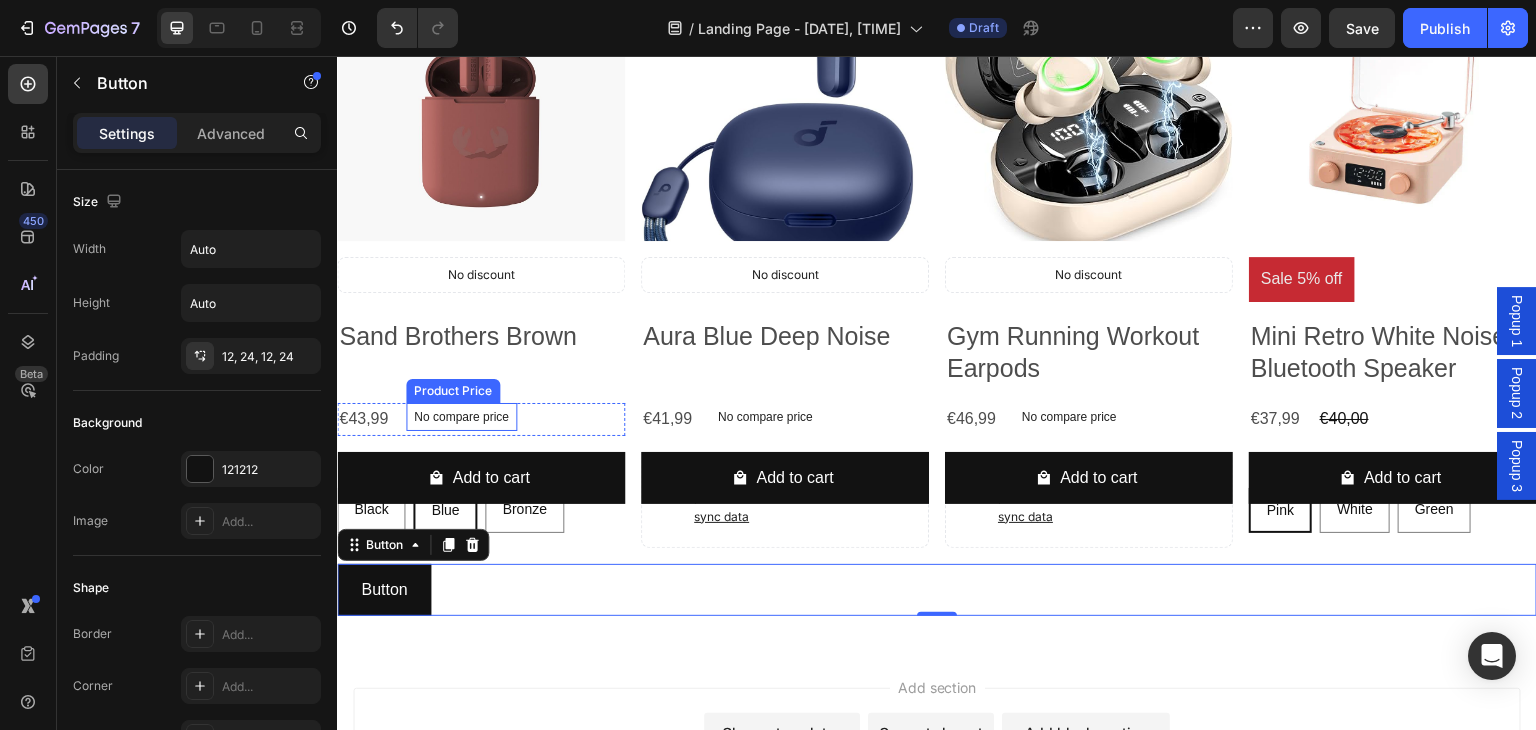 drag, startPoint x: 428, startPoint y: 573, endPoint x: 431, endPoint y: 382, distance: 191.02356 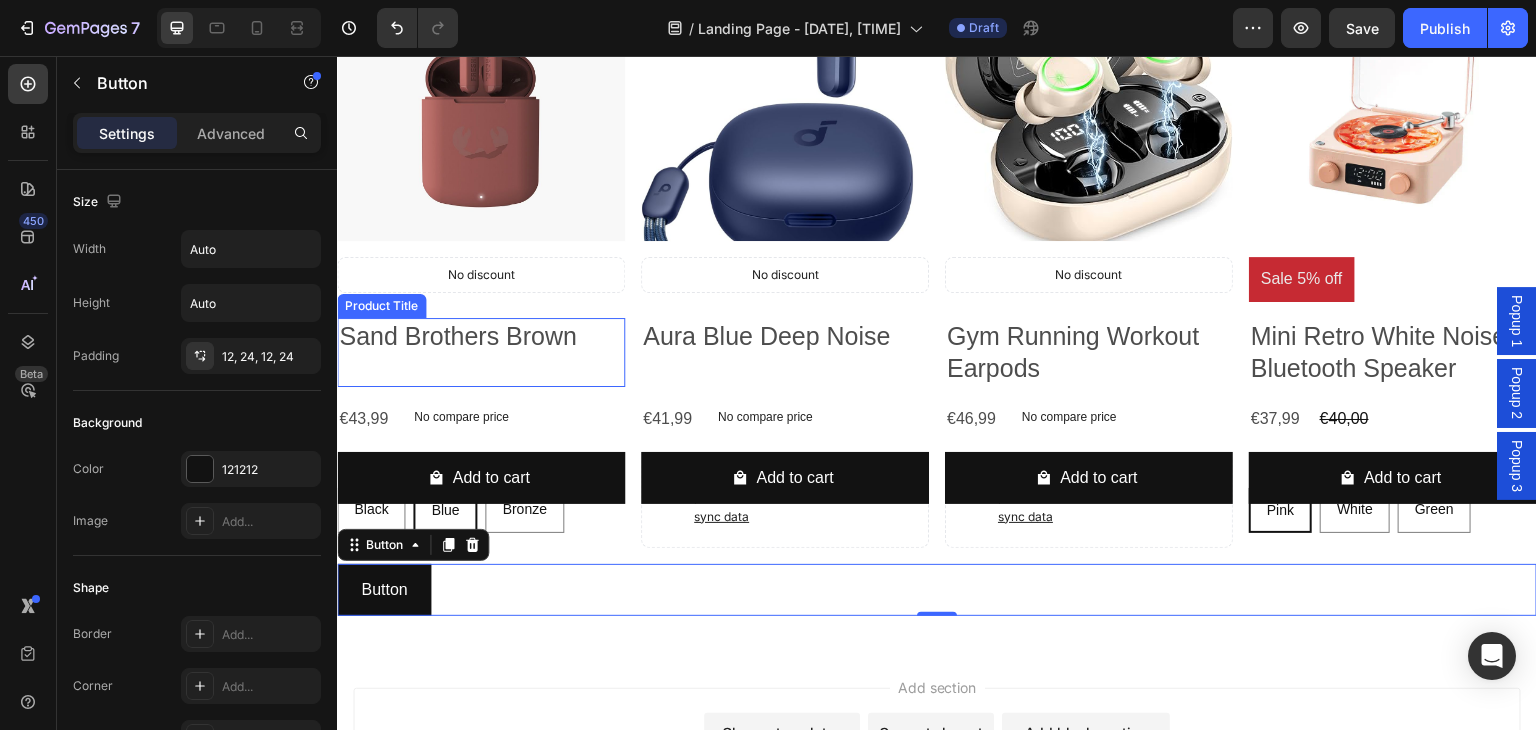 drag, startPoint x: 521, startPoint y: 596, endPoint x: 495, endPoint y: 377, distance: 220.53798 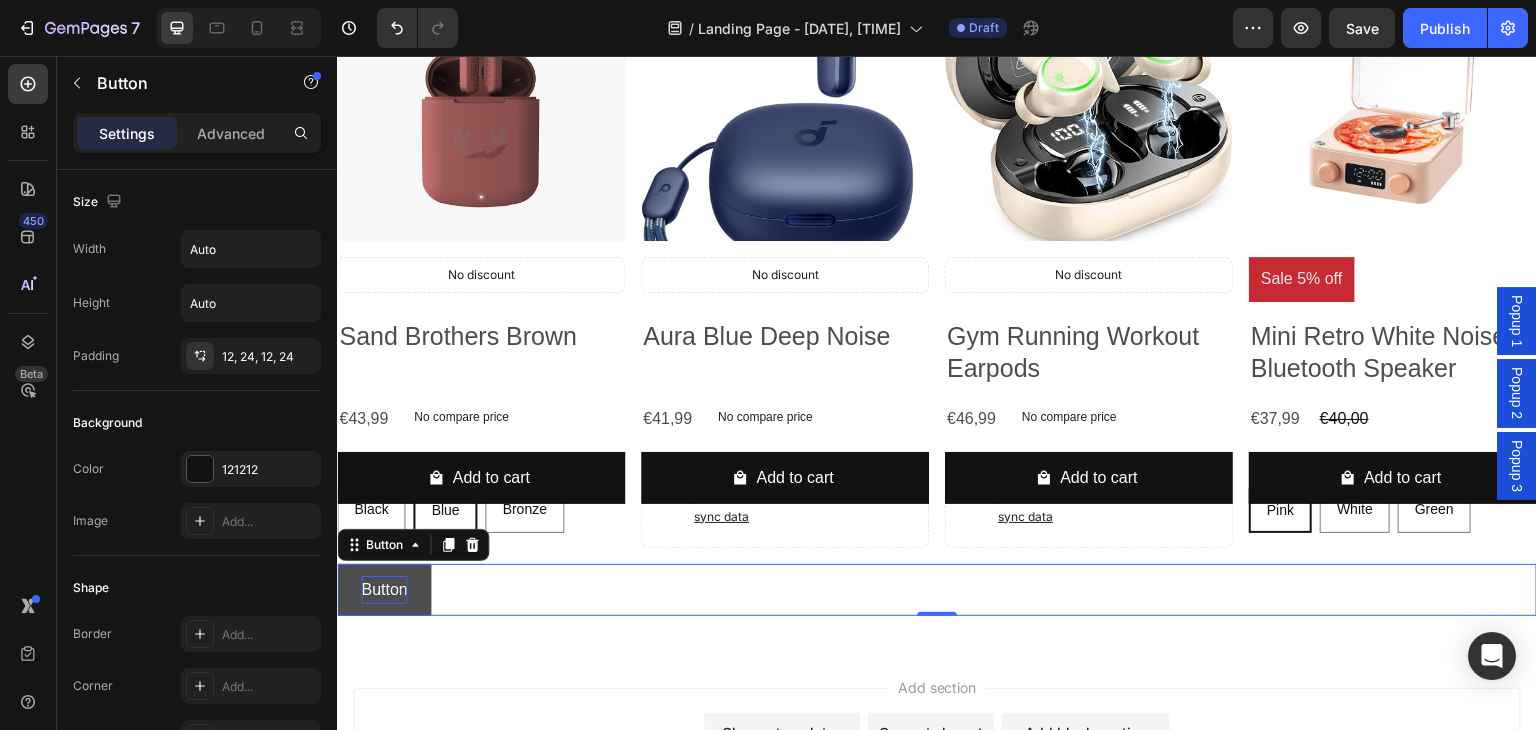 click on "Button" at bounding box center (384, 590) 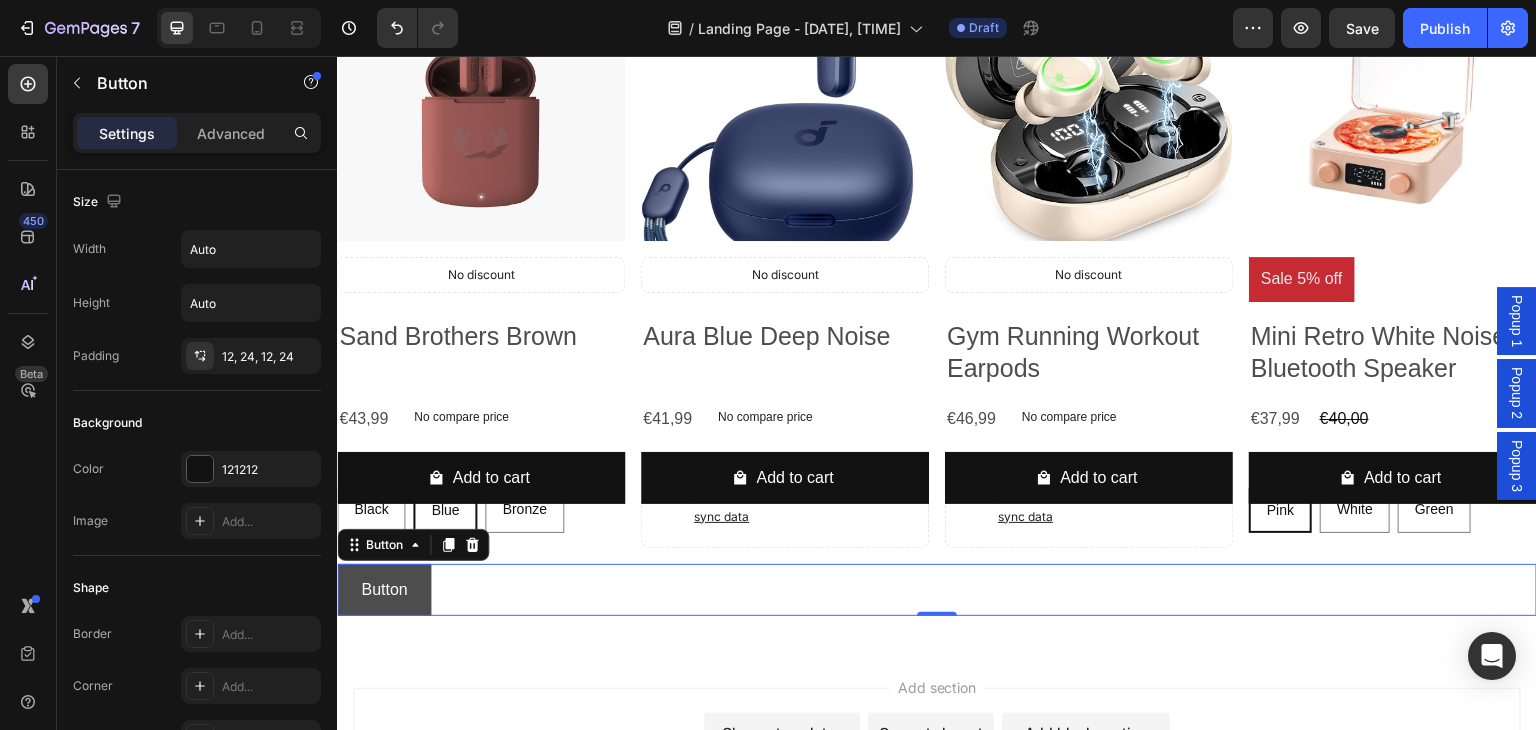 click on "Button" at bounding box center [384, 590] 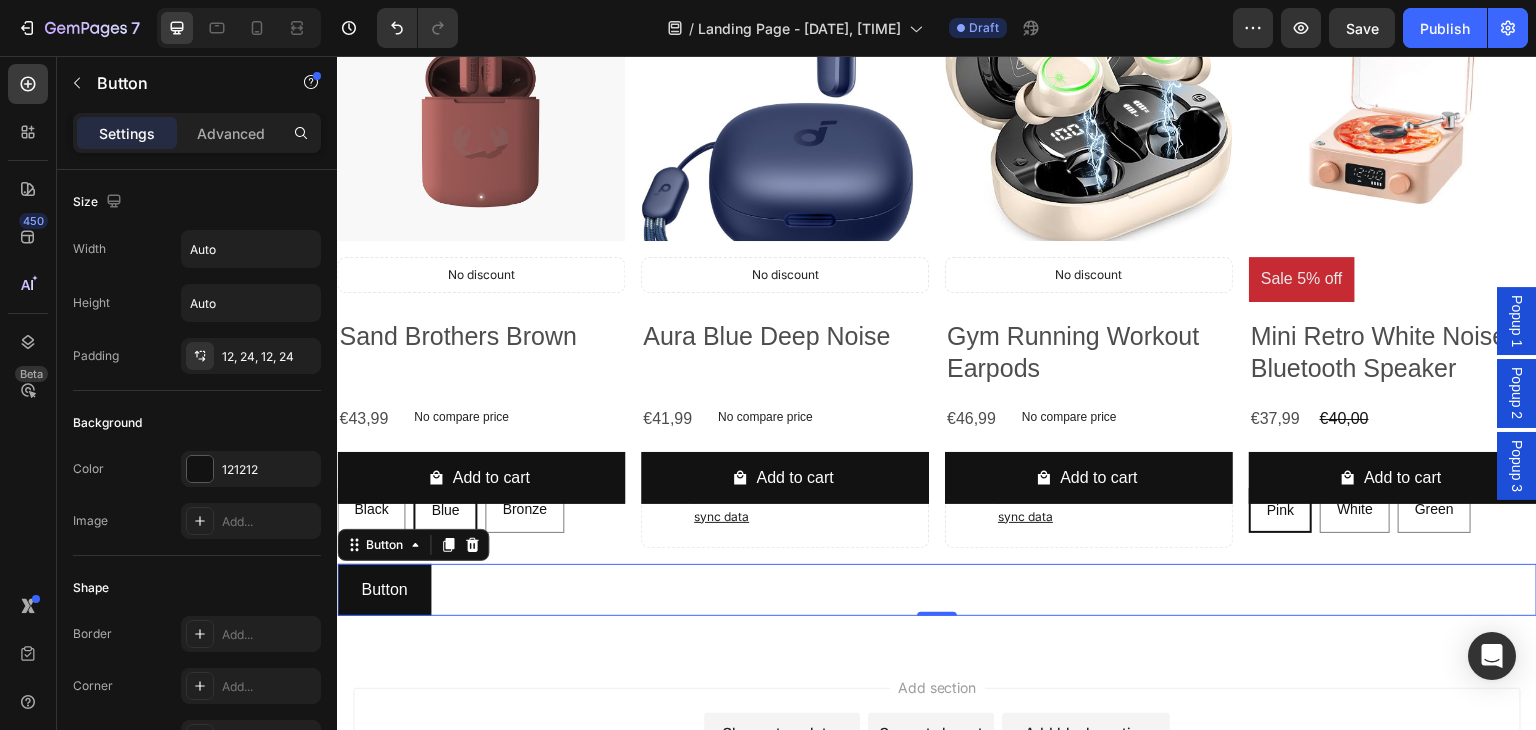 click on "Button Button   0" at bounding box center [937, 590] 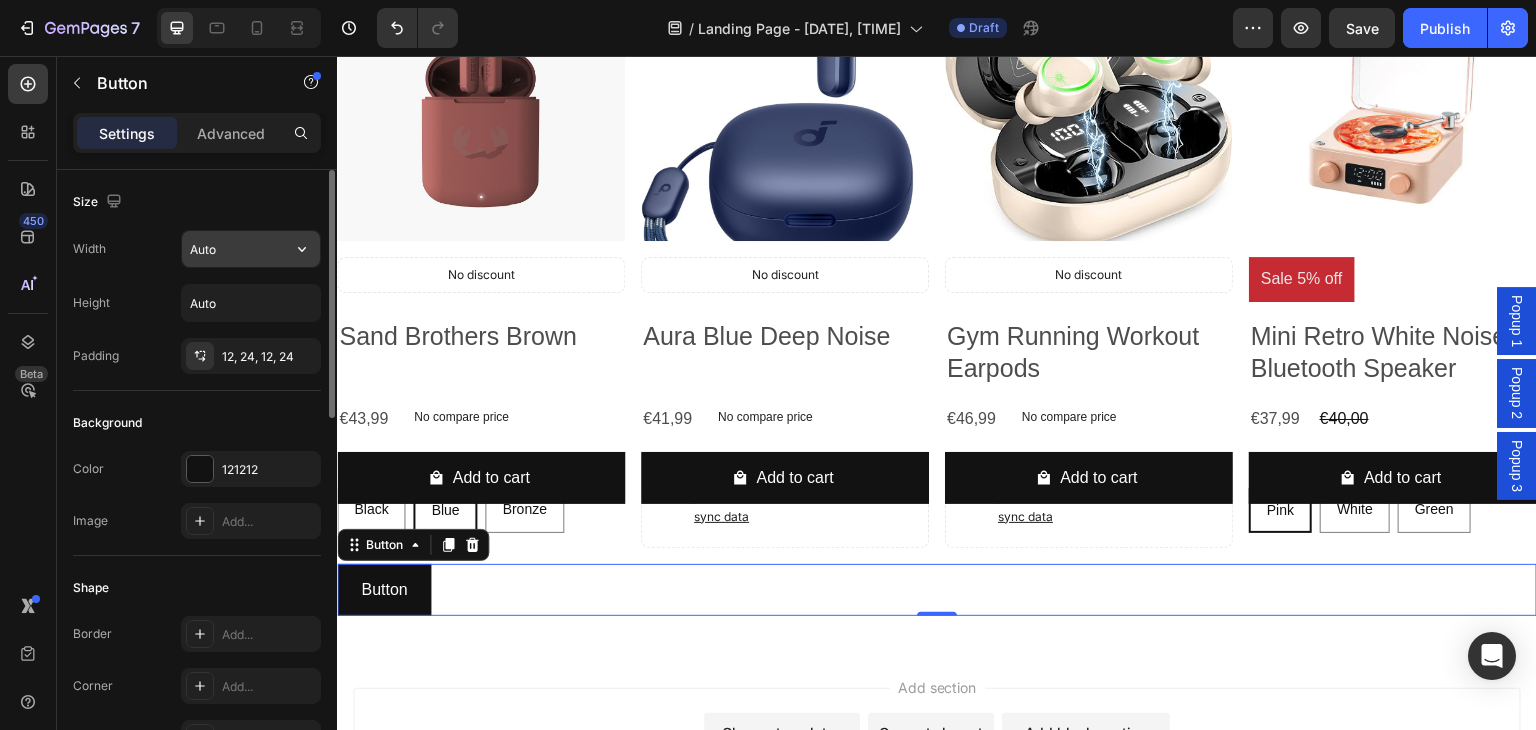 click on "Auto" at bounding box center (251, 249) 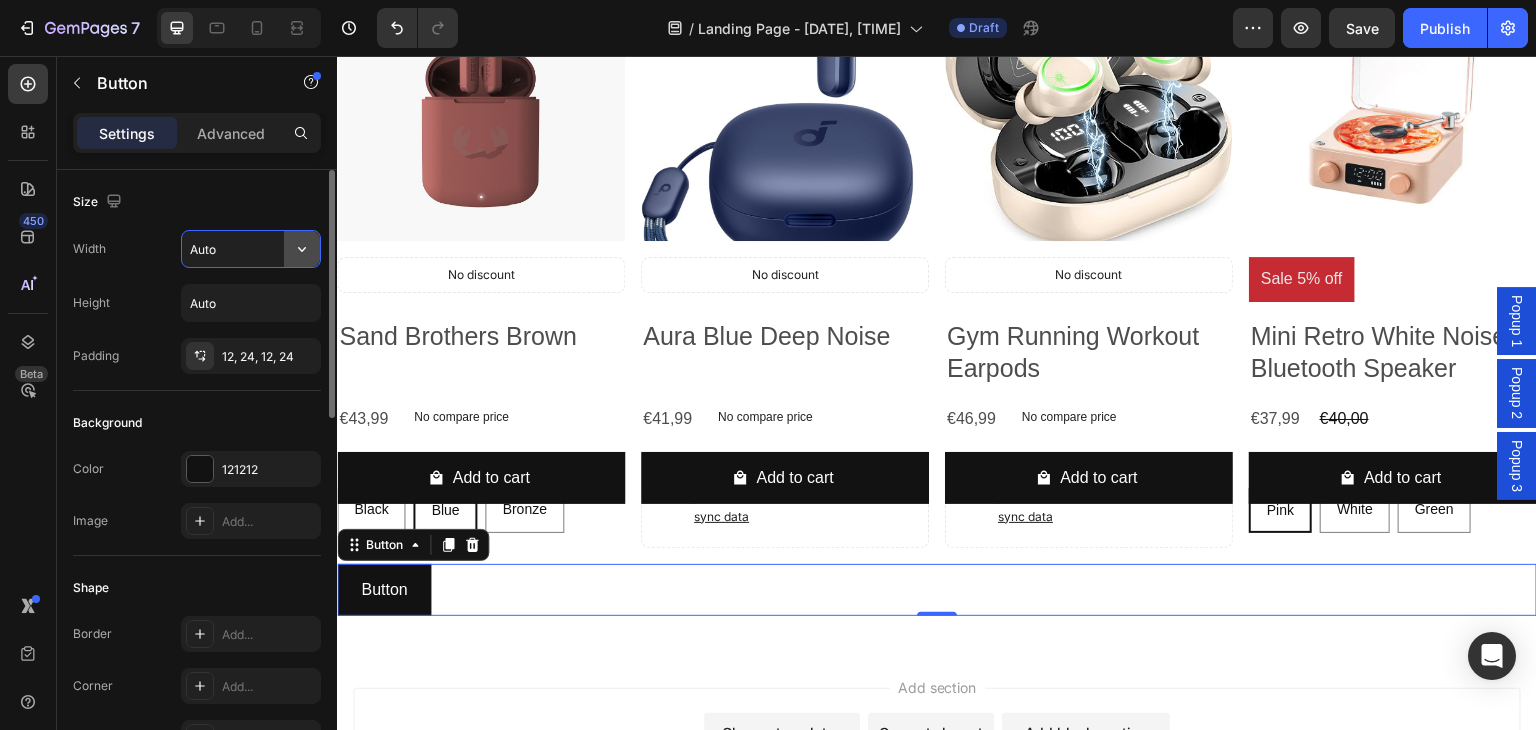 click 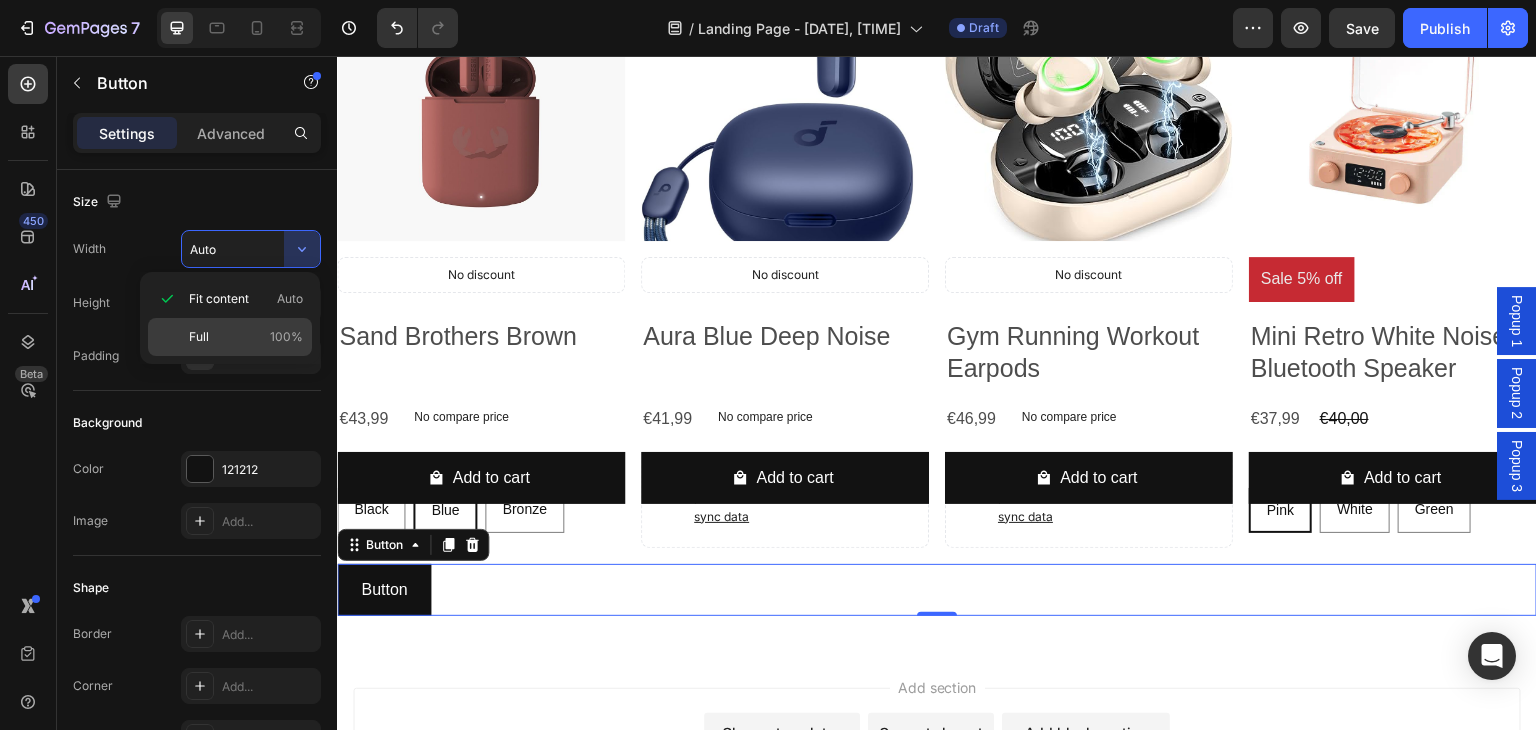 click on "Full 100%" 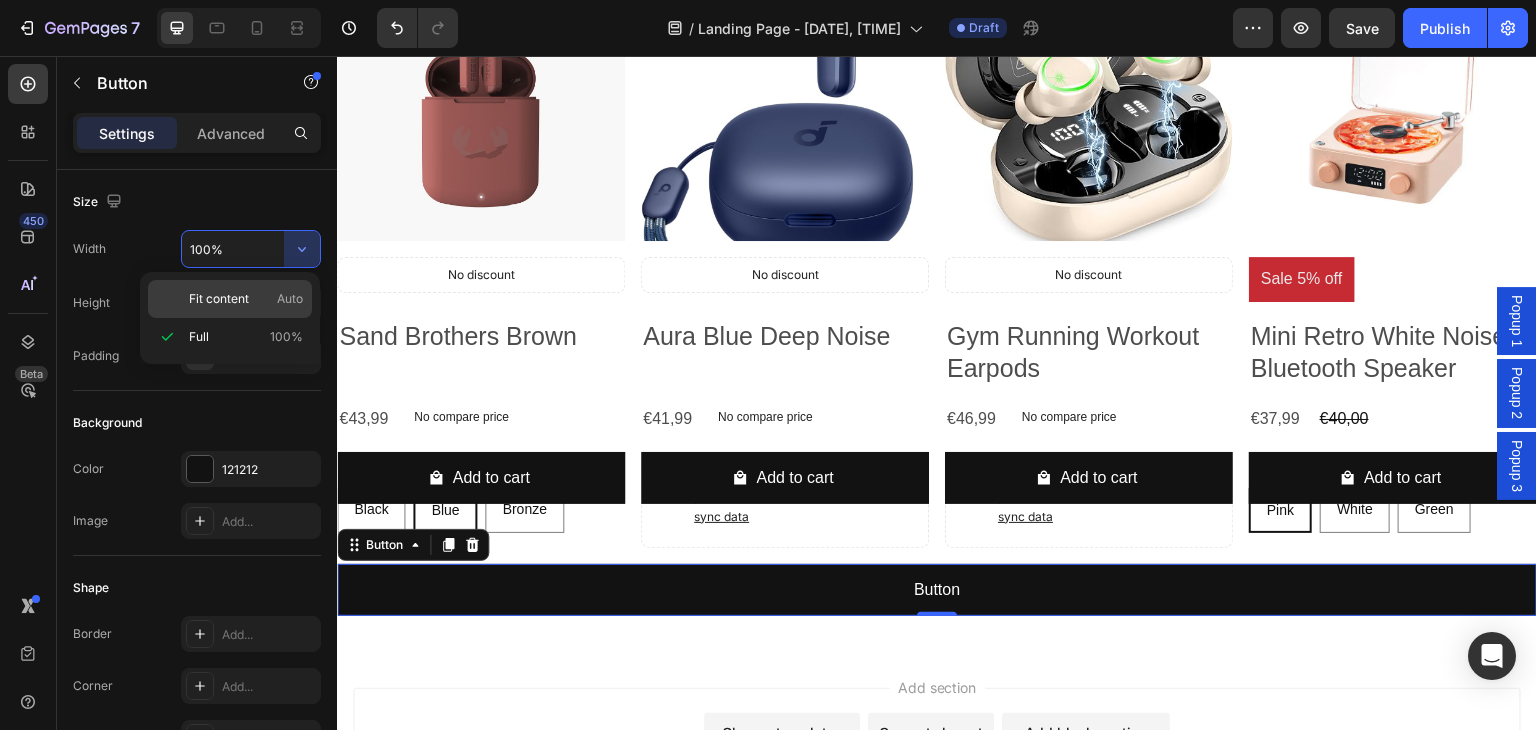 click on "Fit content Auto" at bounding box center (246, 299) 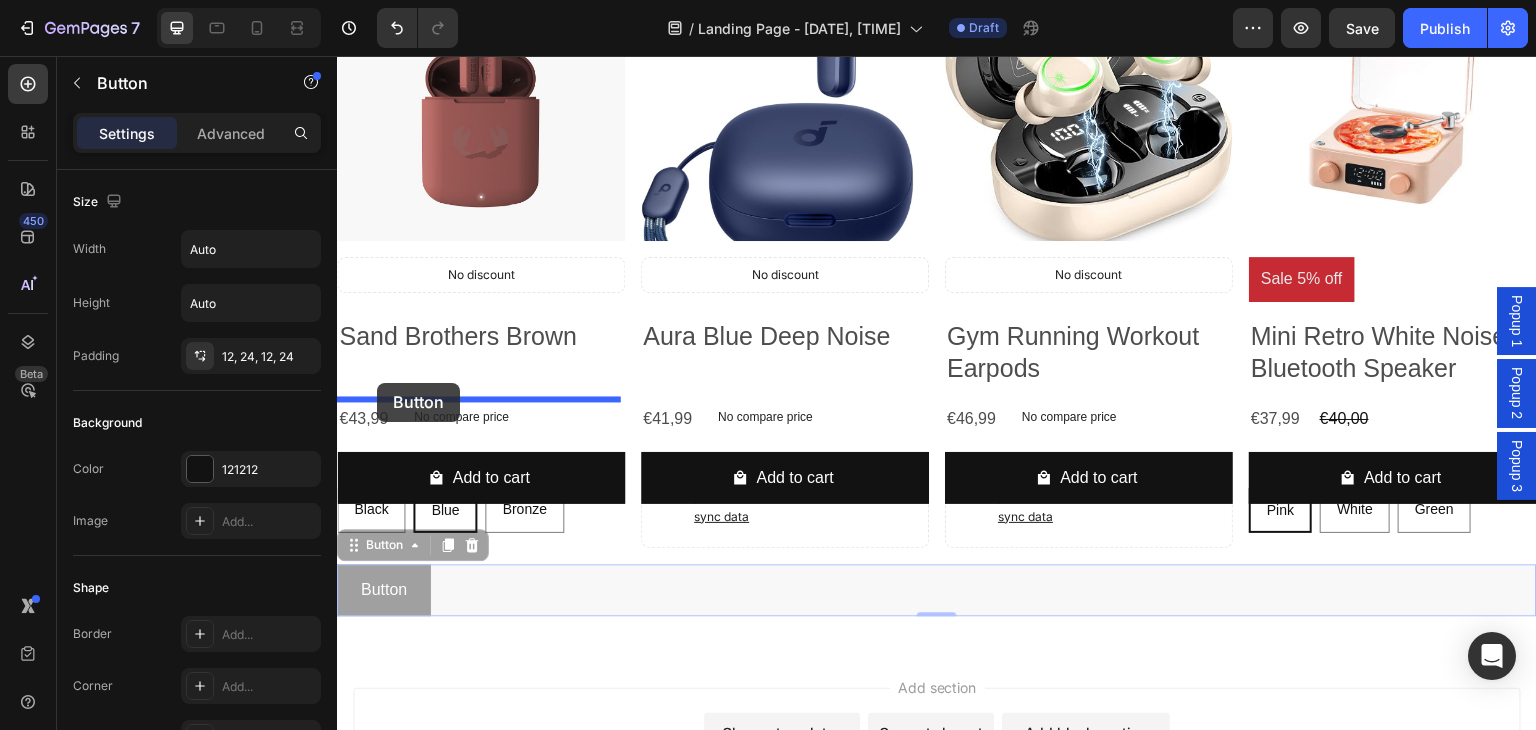 drag, startPoint x: 416, startPoint y: 595, endPoint x: 377, endPoint y: 383, distance: 215.55742 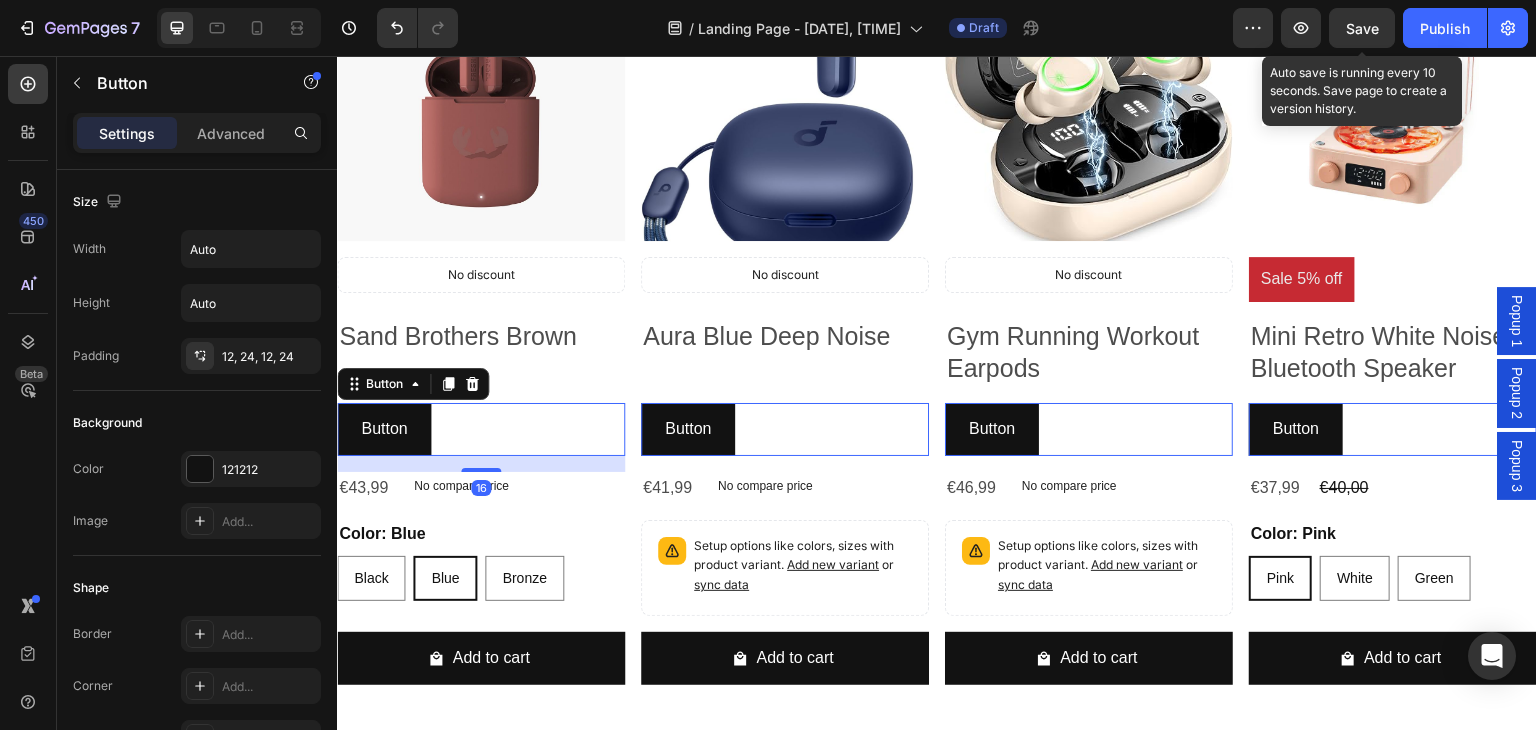 click on "Save" at bounding box center (1362, 28) 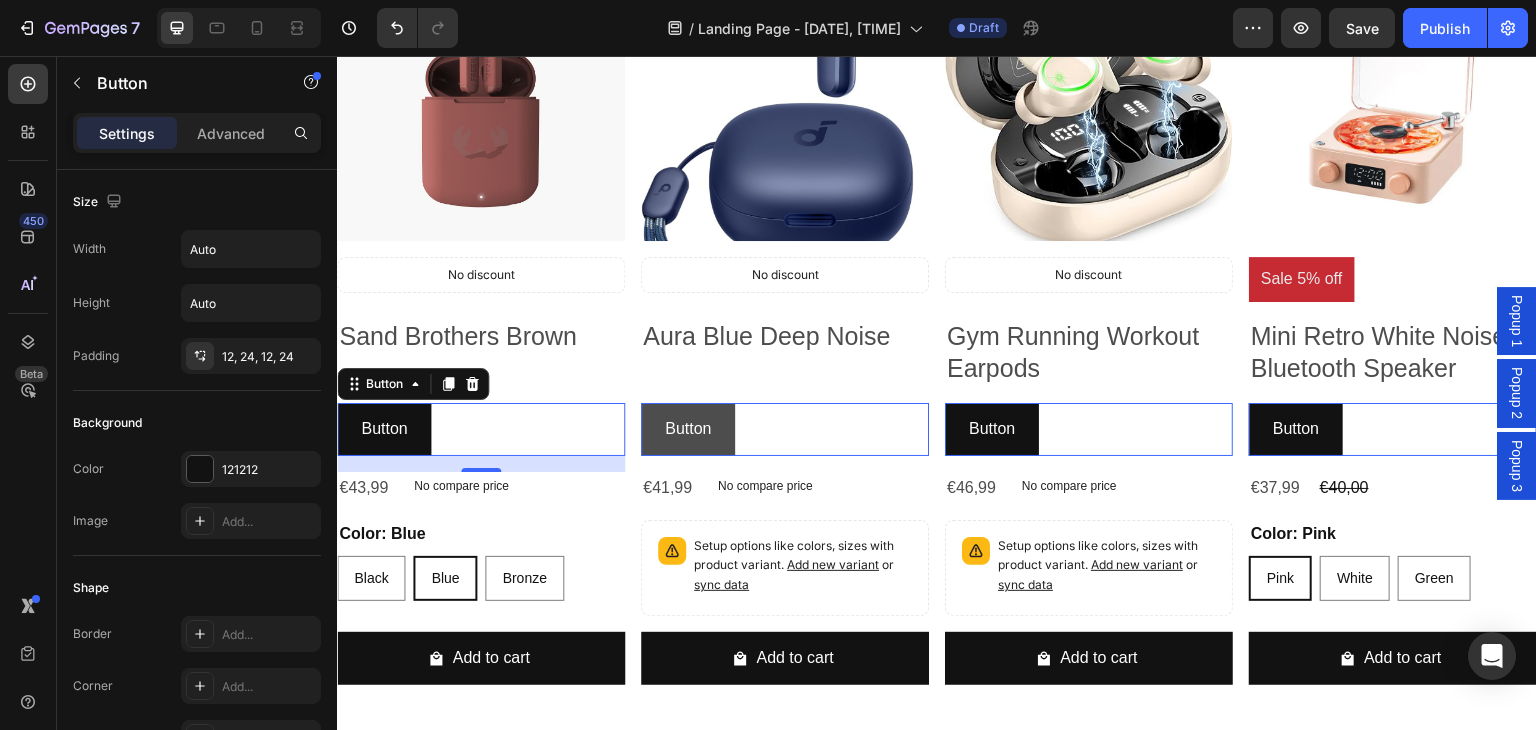 click on "Button" at bounding box center [384, 429] 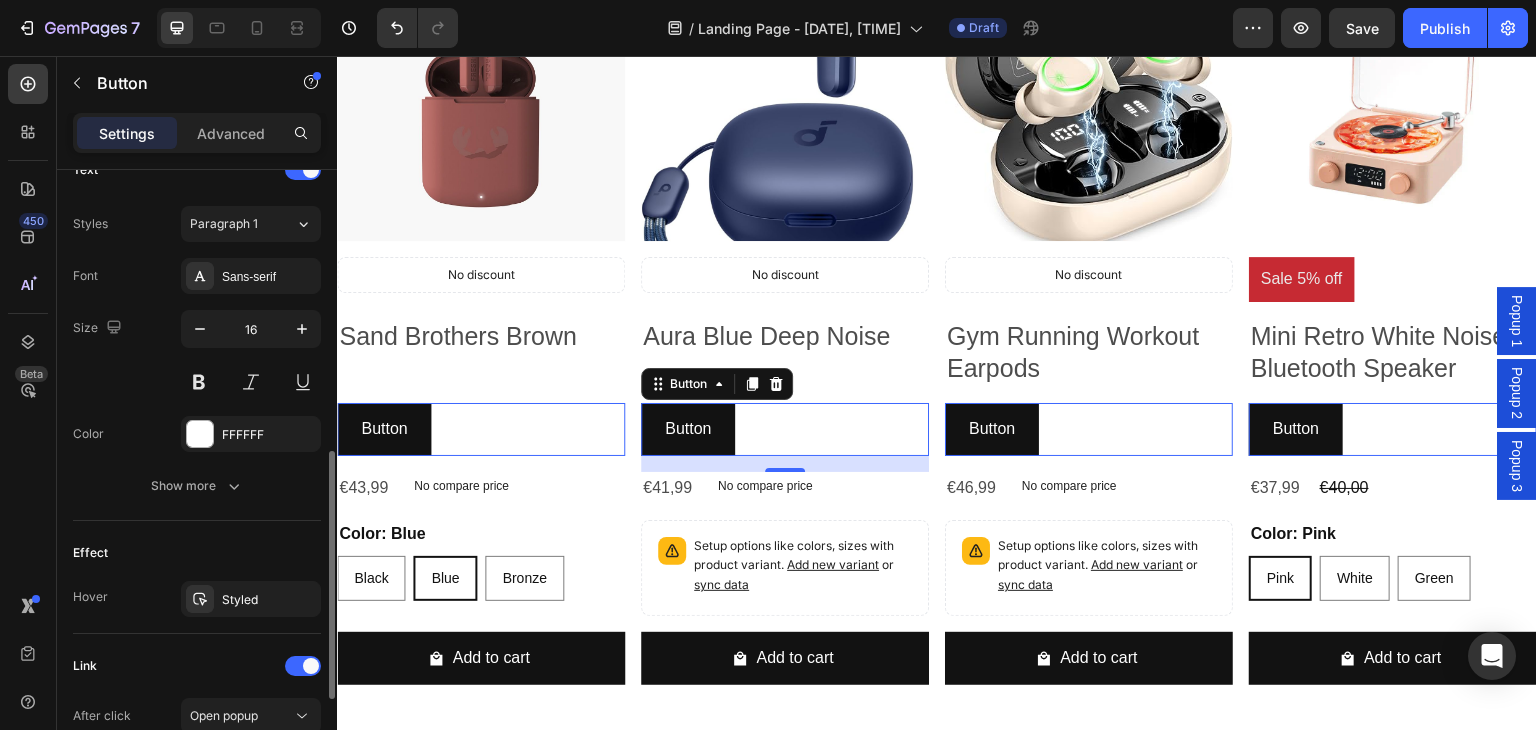 scroll, scrollTop: 900, scrollLeft: 0, axis: vertical 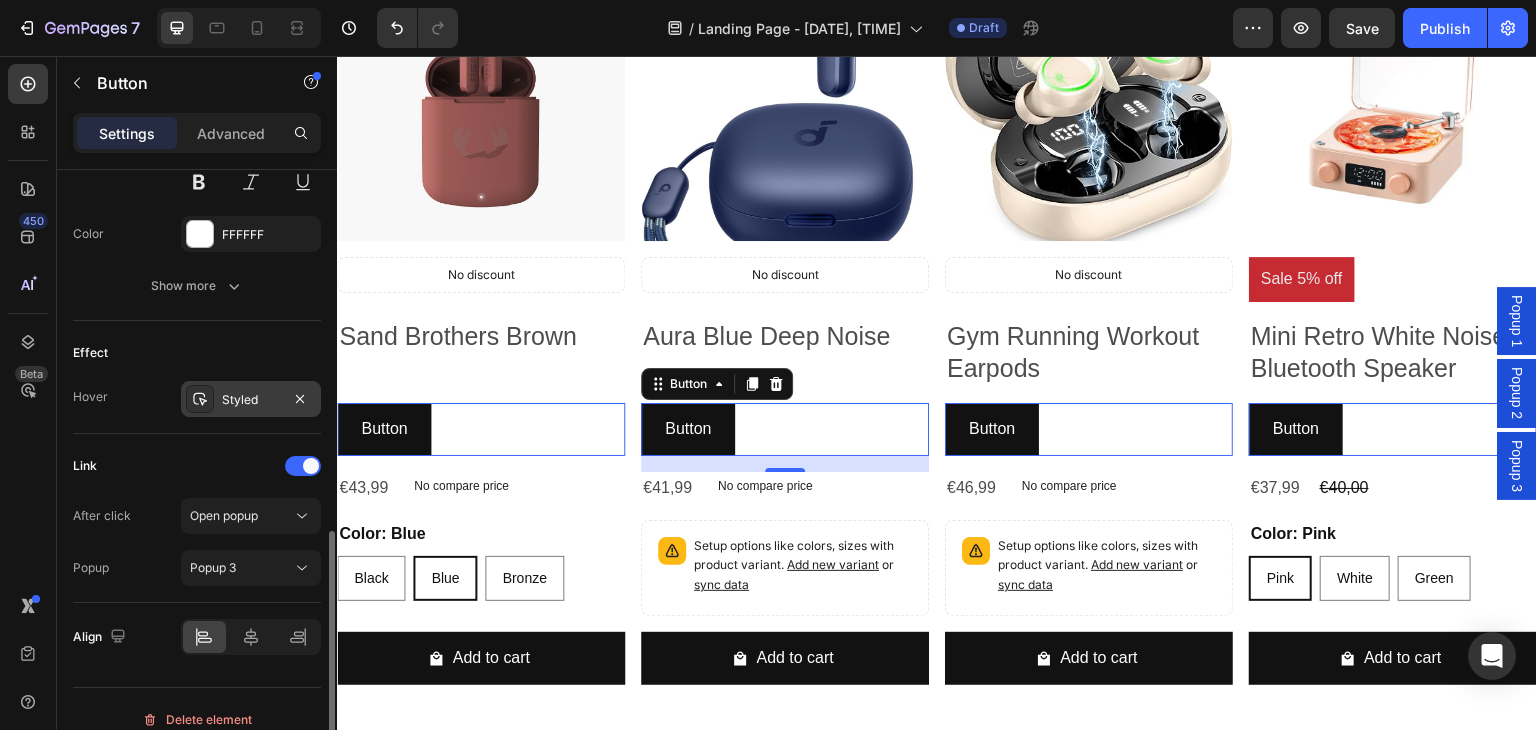 click on "Styled" at bounding box center (251, 400) 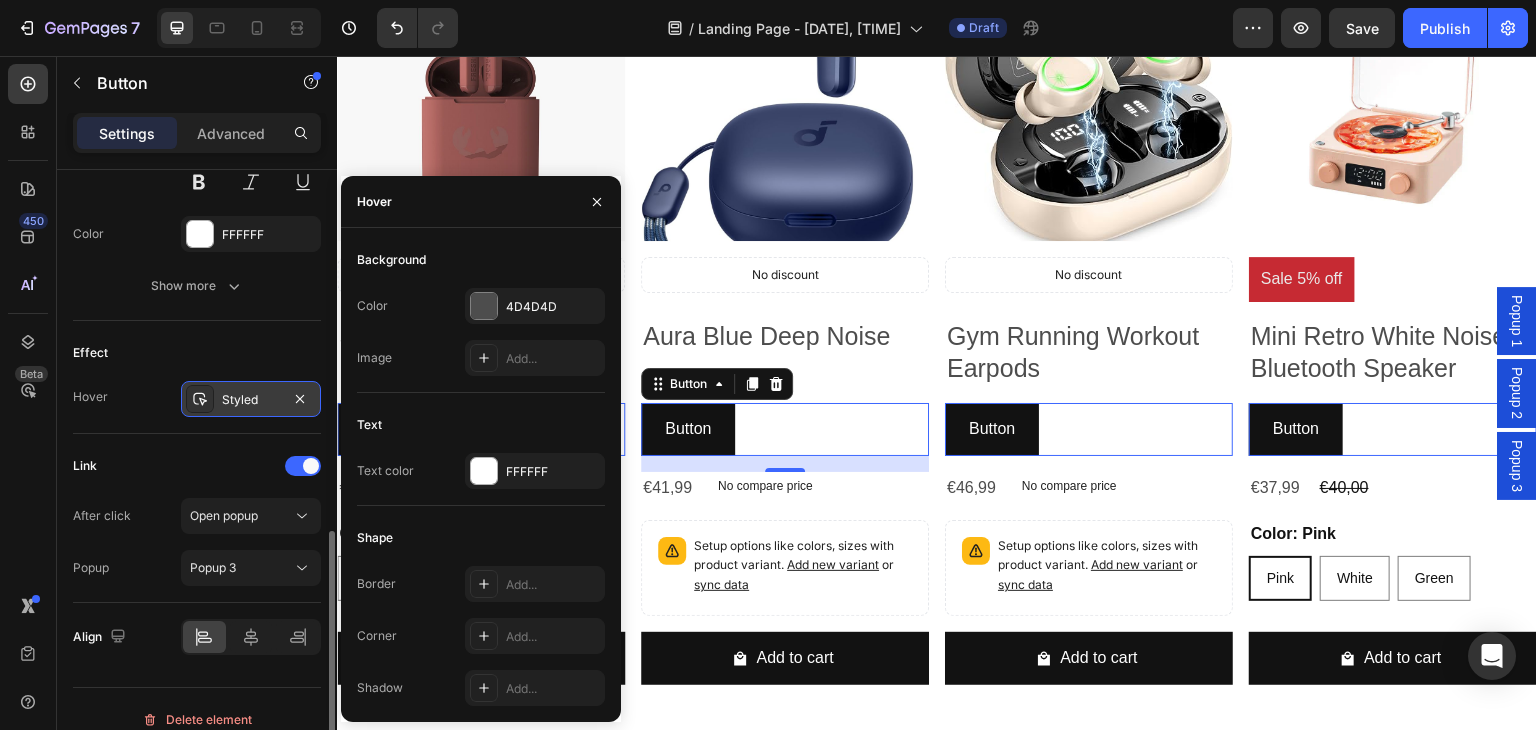 click on "Styled" at bounding box center (251, 400) 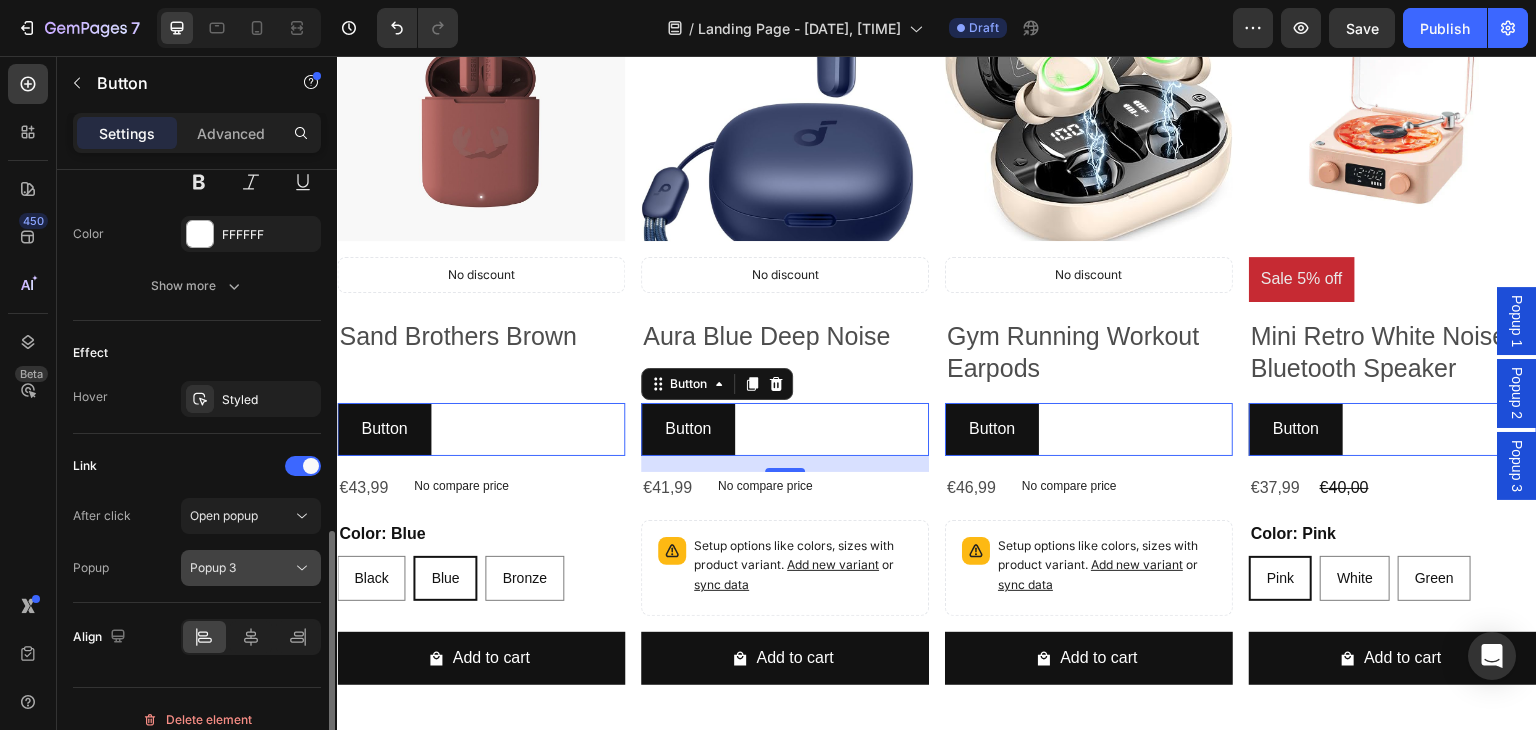 click 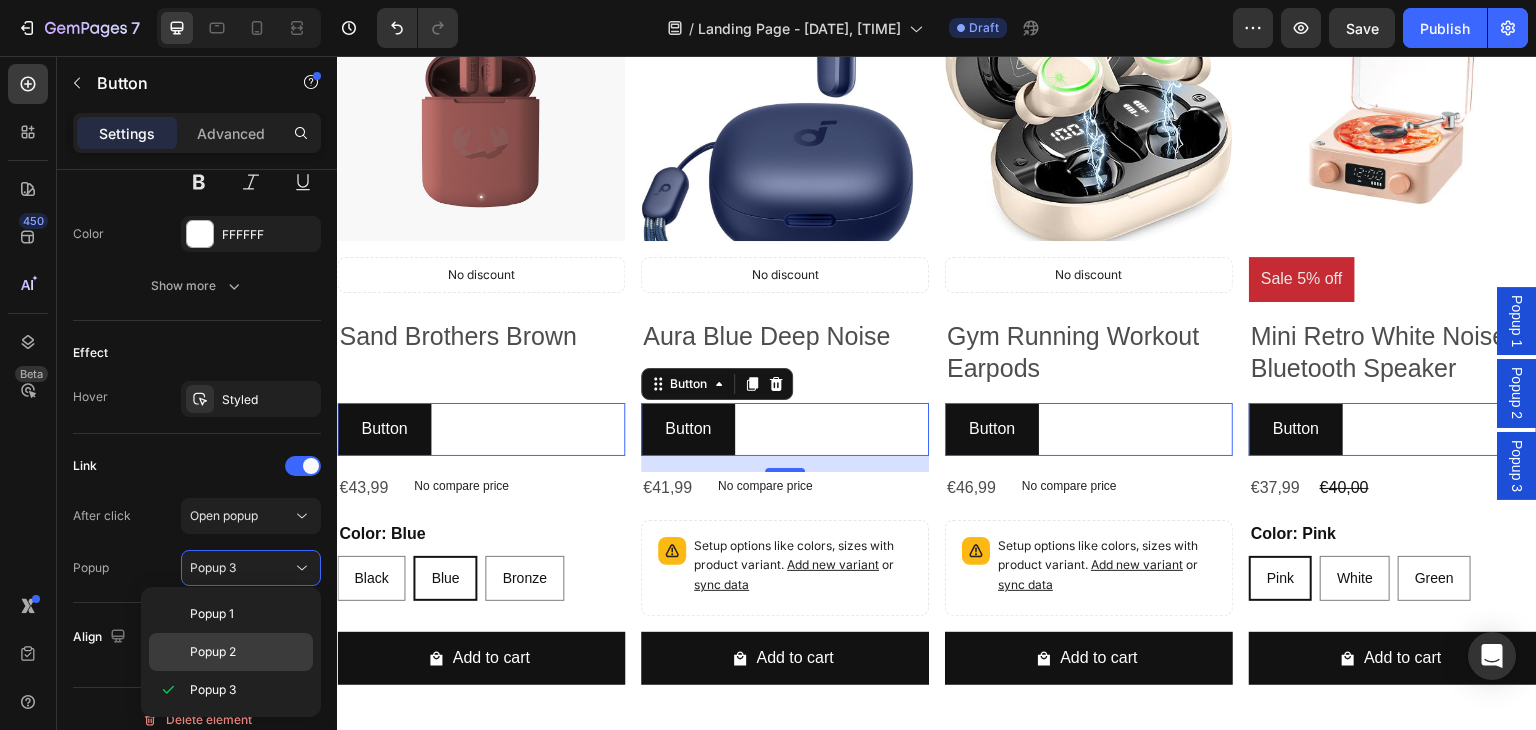 click on "Popup 2" at bounding box center (213, 652) 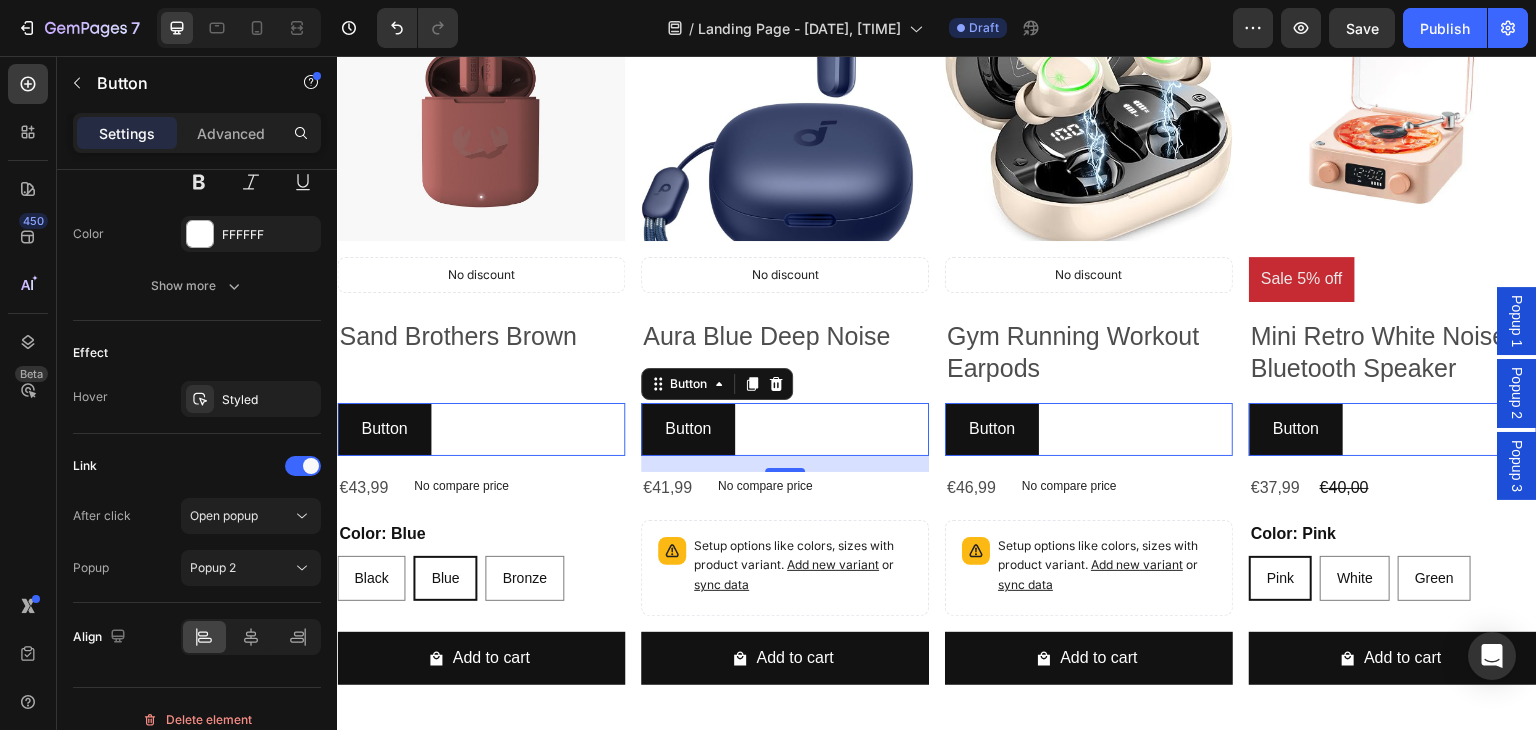 click on "Button Button   16" at bounding box center [481, 429] 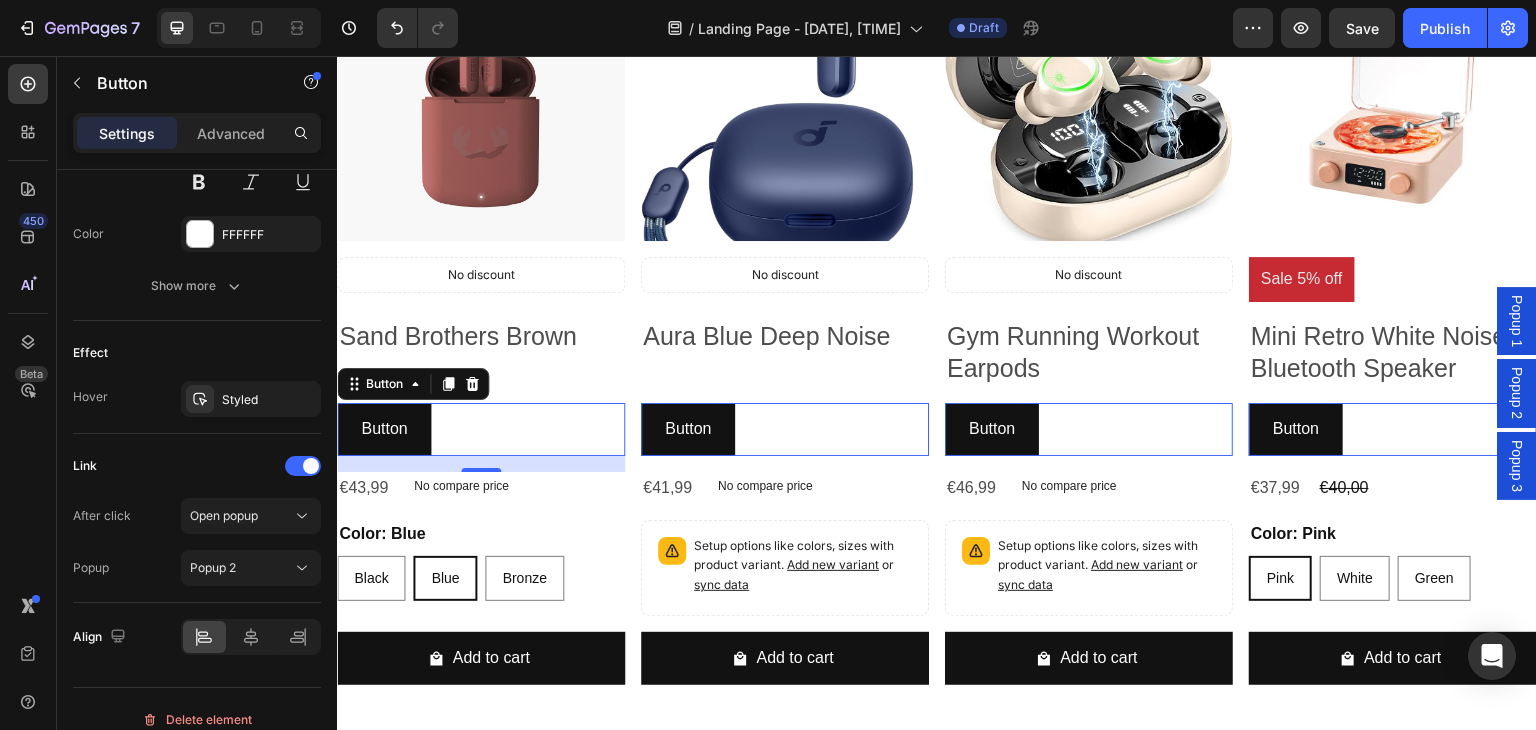 click on "Button Button   16" at bounding box center (481, 429) 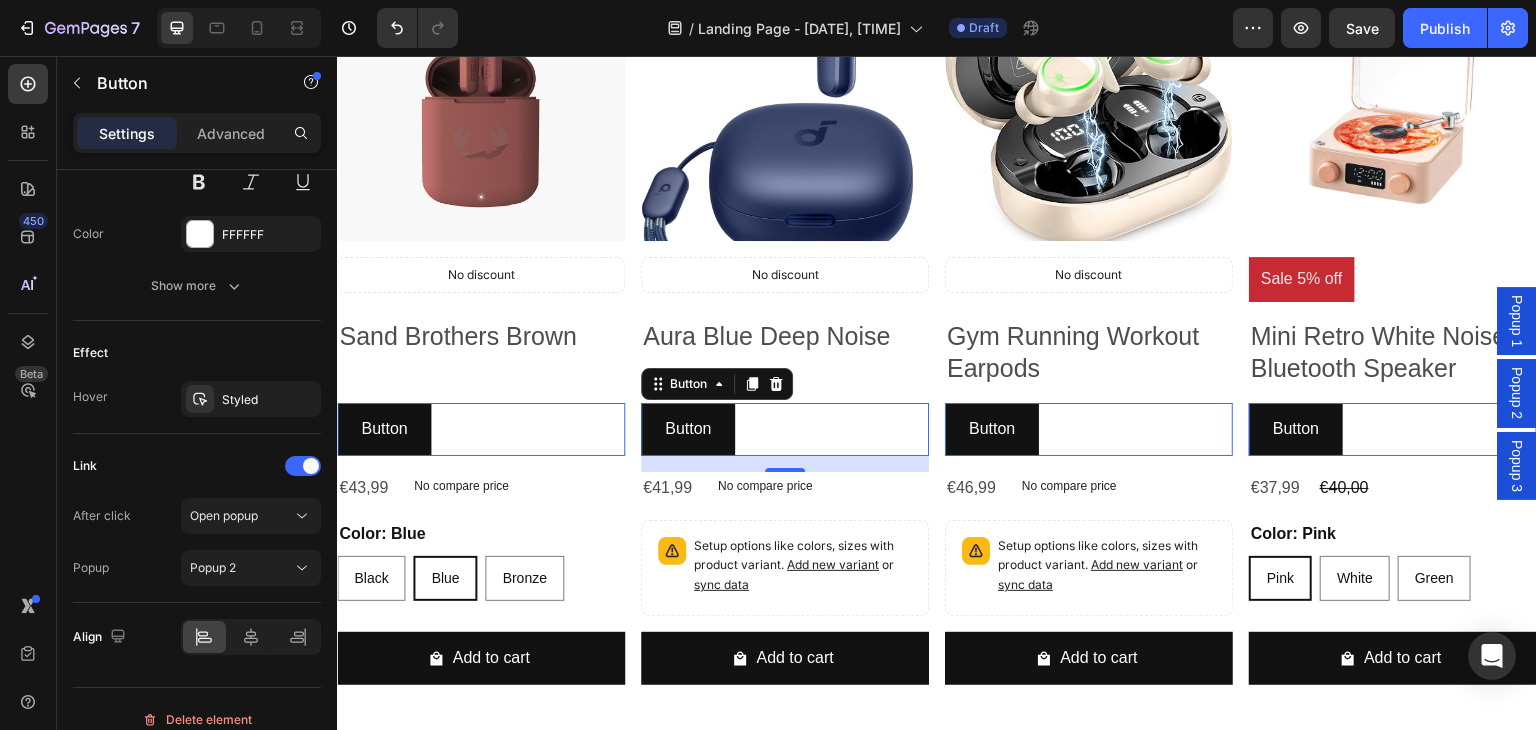 click on "Button Button   0" at bounding box center [481, 429] 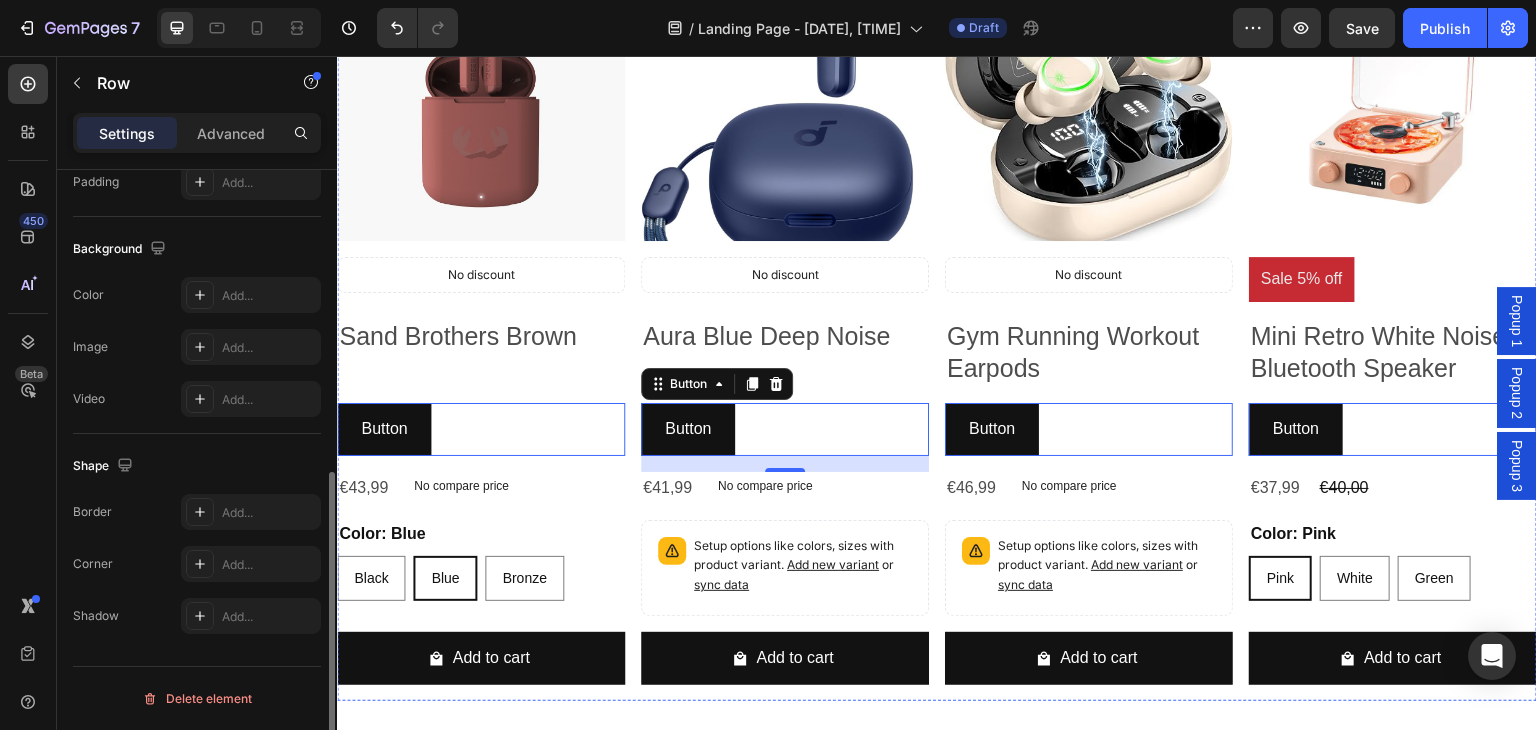 click on "Button Button   16" at bounding box center [481, 437] 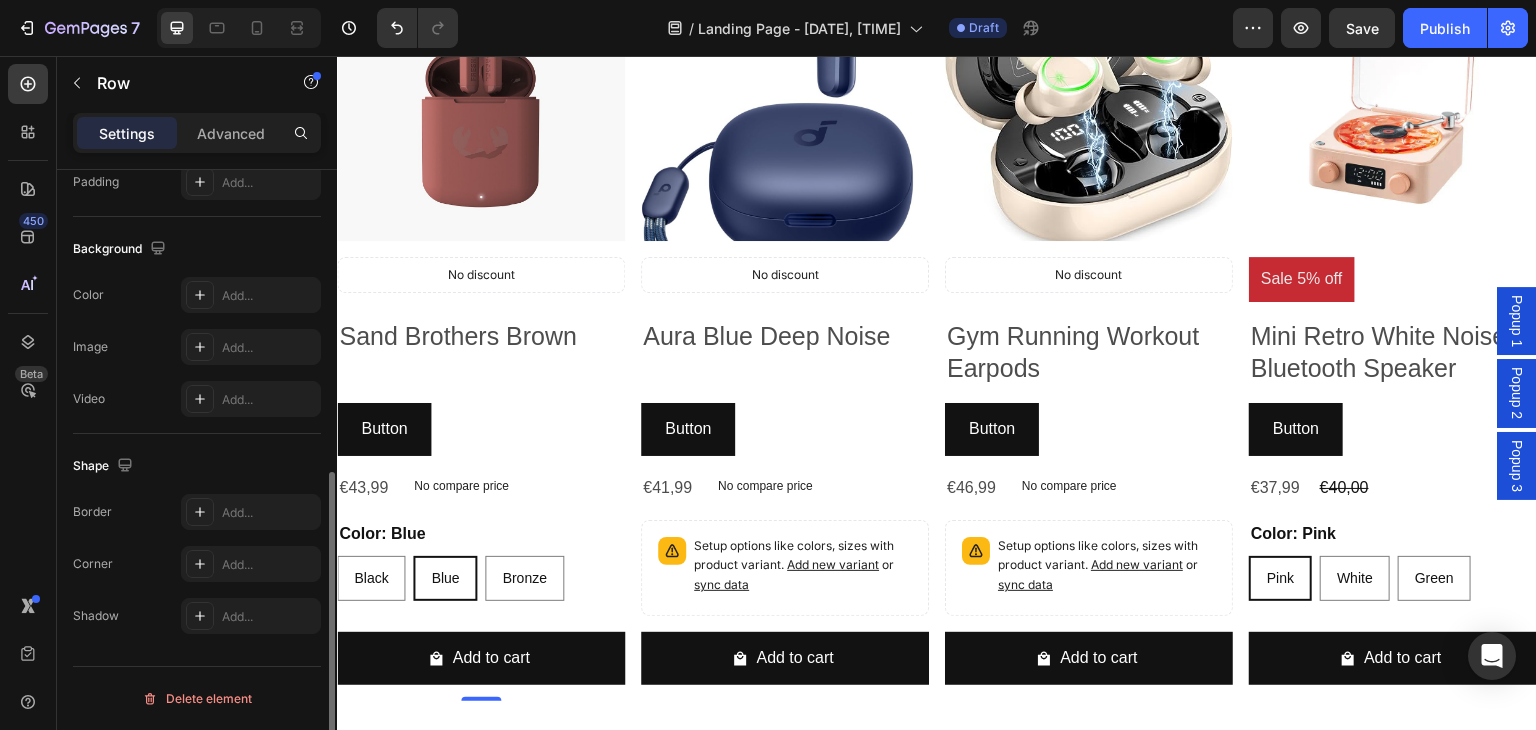 scroll, scrollTop: 0, scrollLeft: 0, axis: both 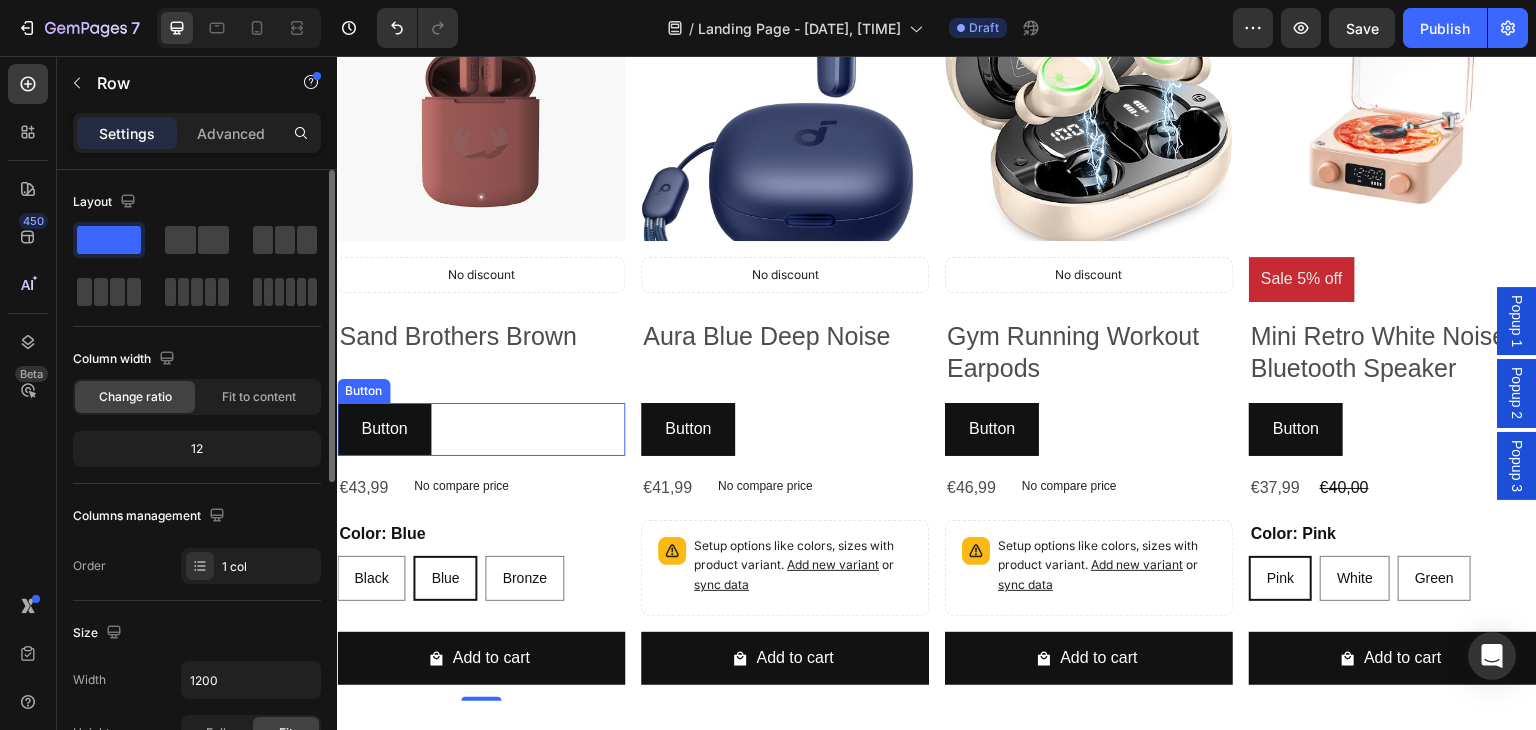 click on "Button Button" at bounding box center [481, 429] 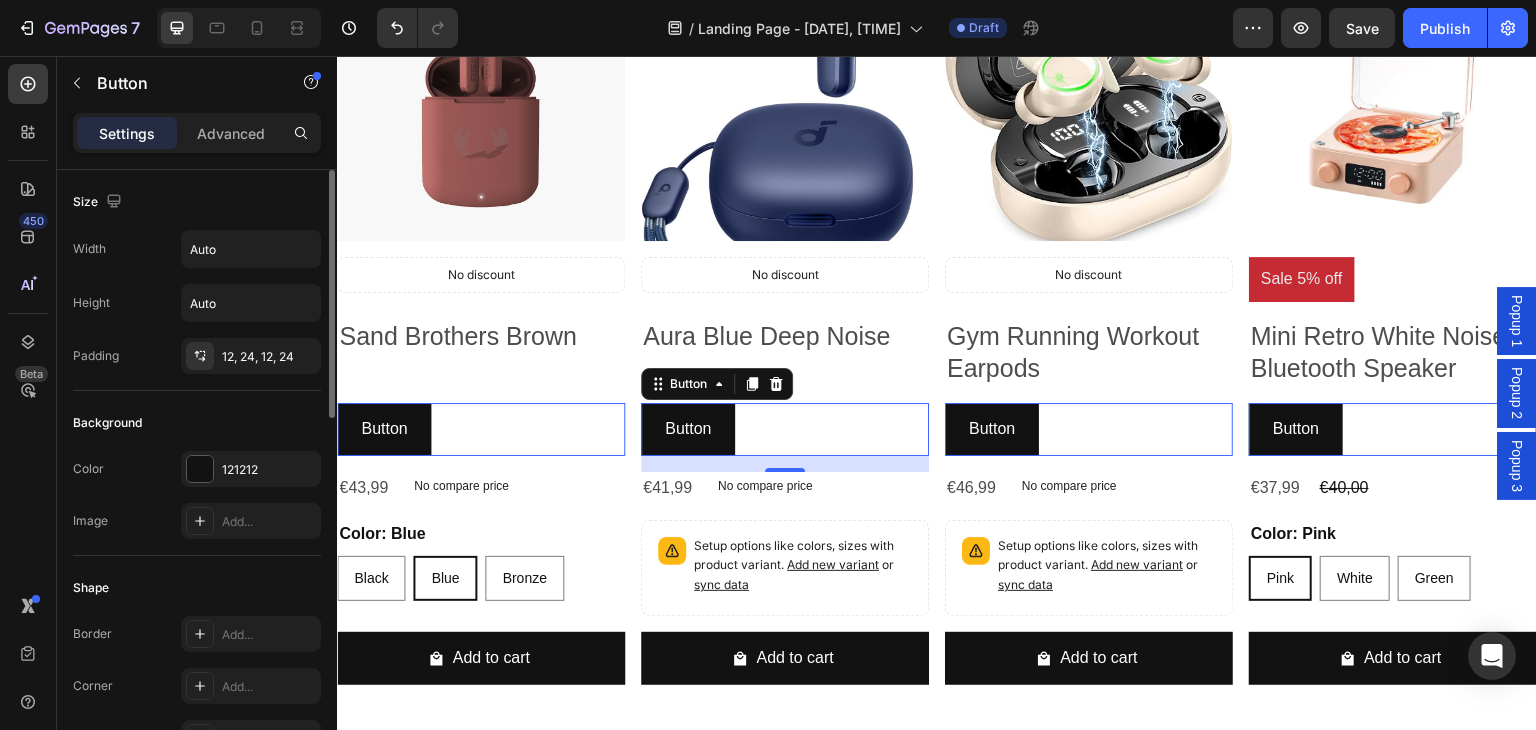 click on "Button Button   0" at bounding box center [481, 429] 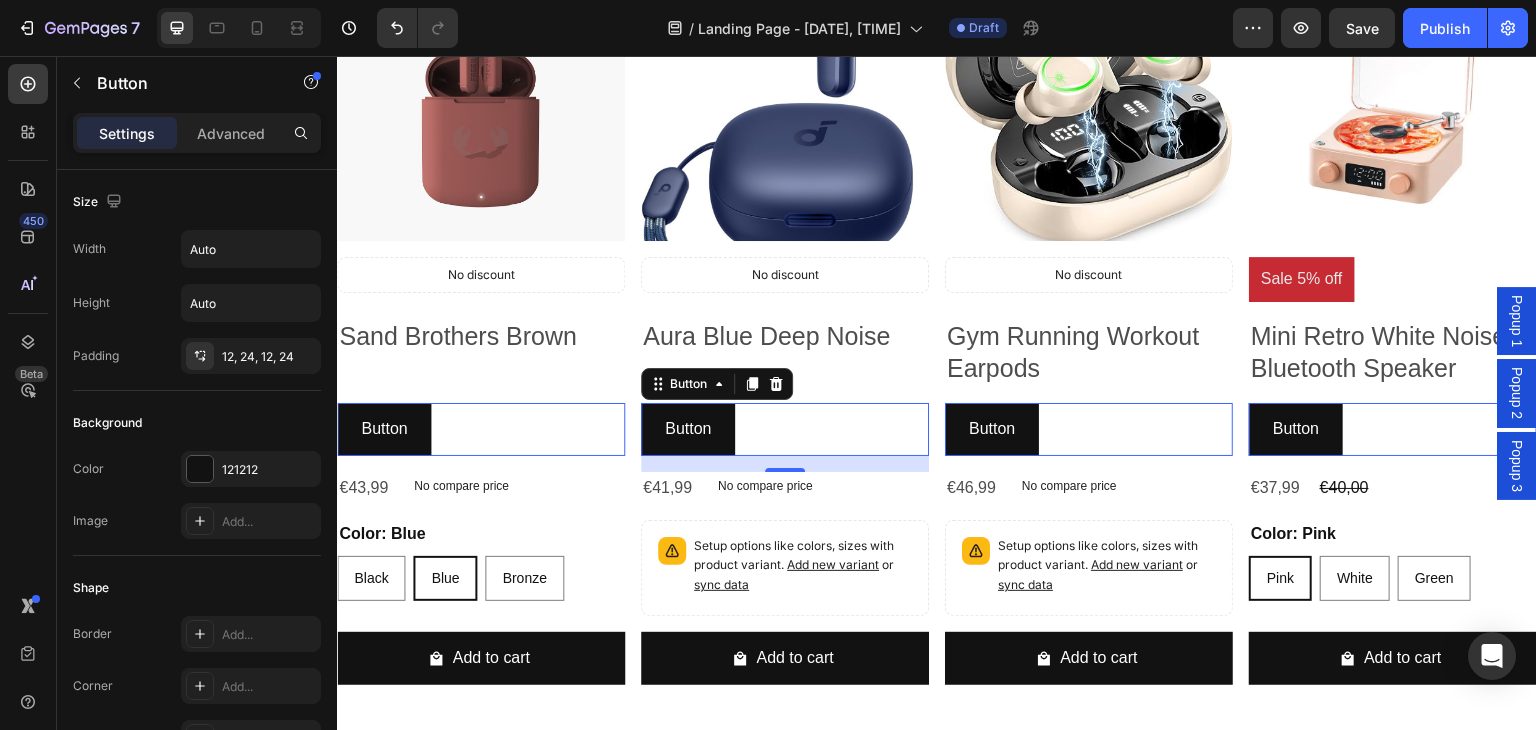 click on "Button Button   16" at bounding box center (481, 429) 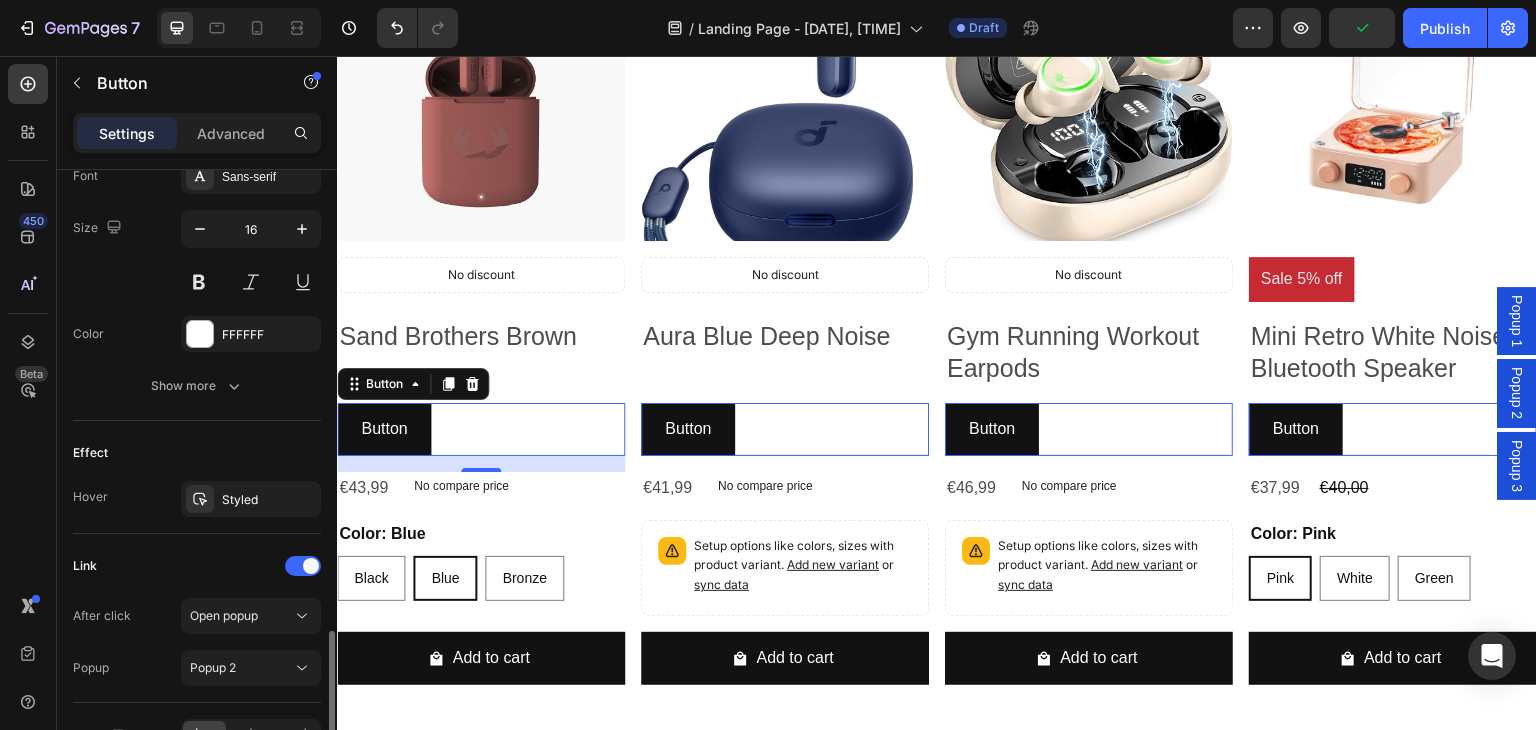 scroll, scrollTop: 900, scrollLeft: 0, axis: vertical 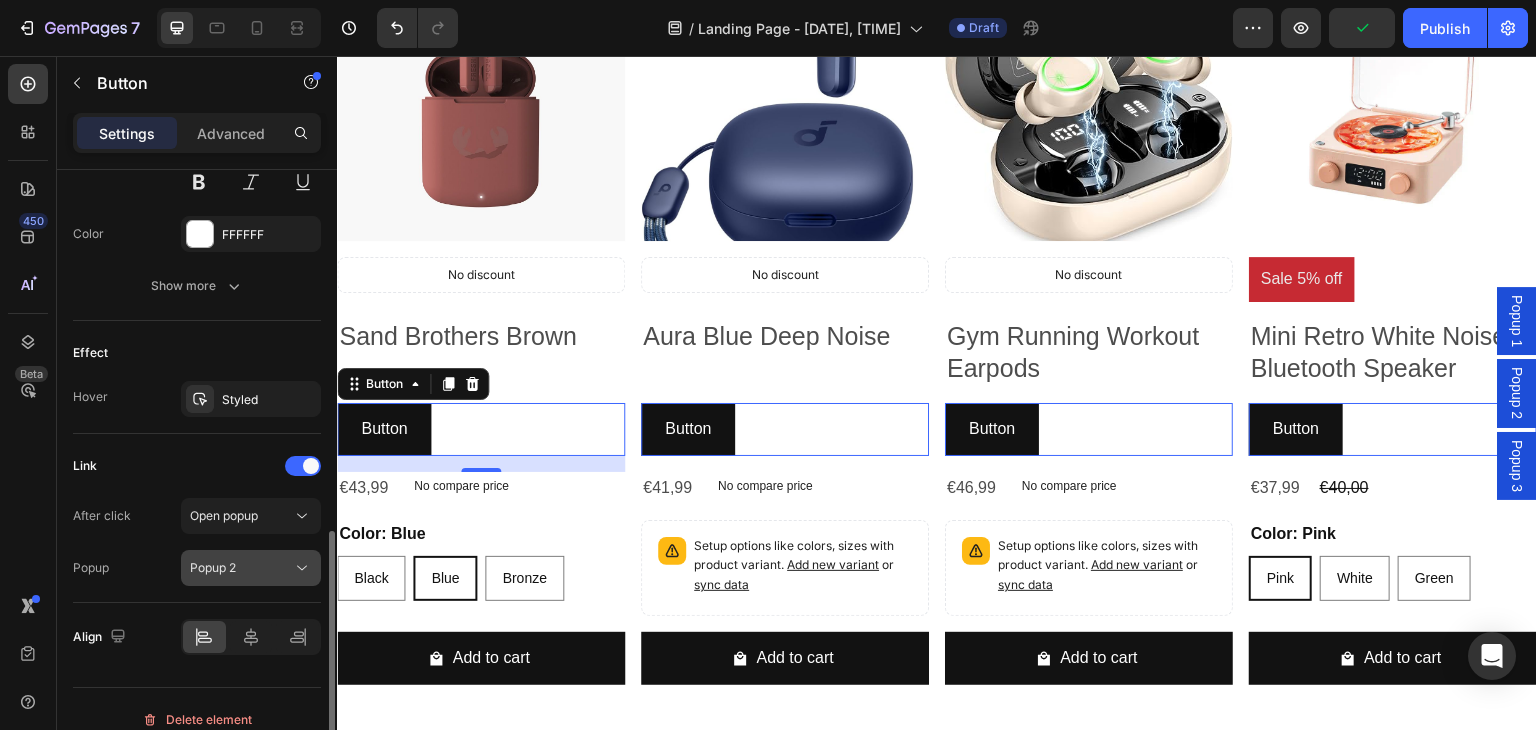 click on "Popup 2" at bounding box center (241, 568) 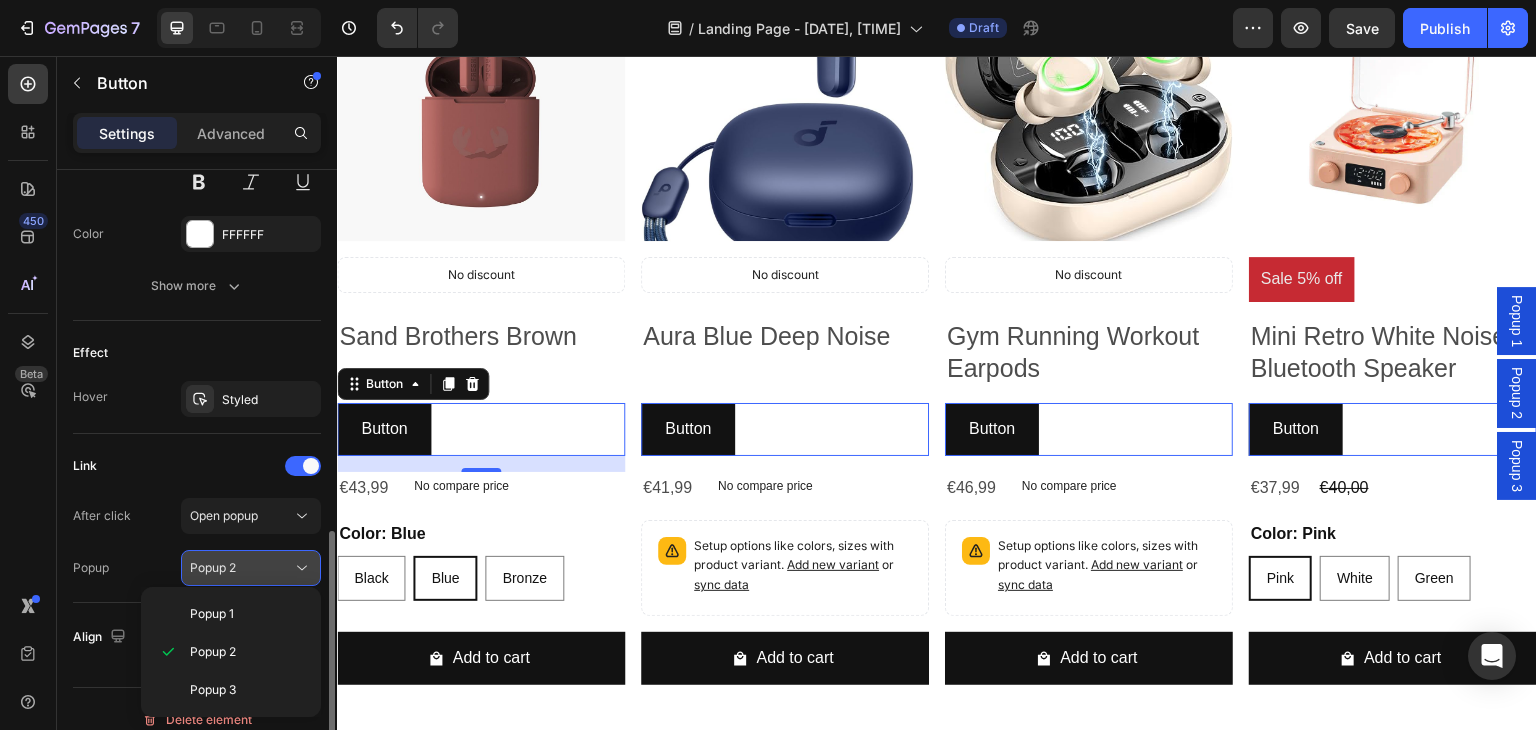 click on "Popup 2" at bounding box center (241, 568) 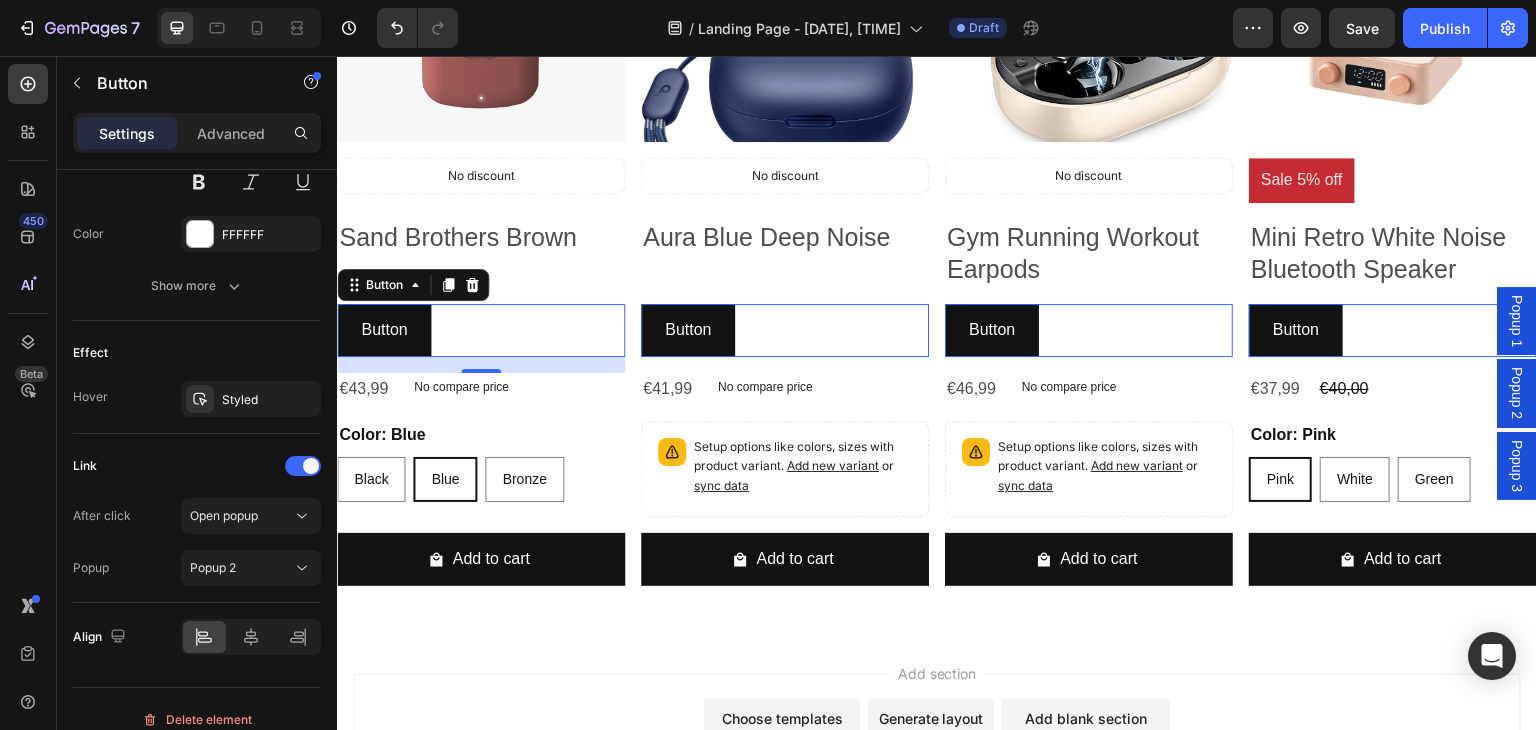 scroll, scrollTop: 516, scrollLeft: 0, axis: vertical 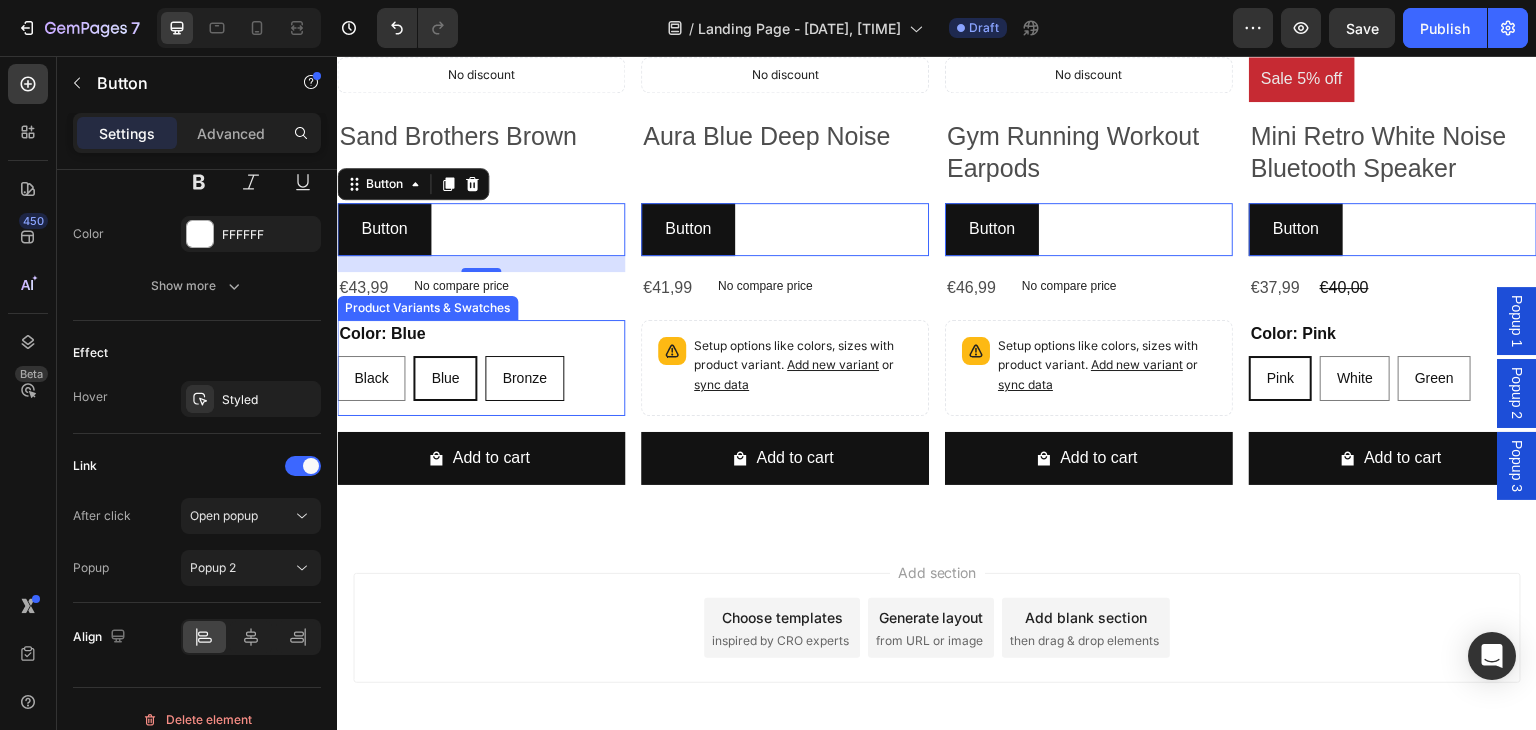 click on "Bronze" at bounding box center [524, 378] 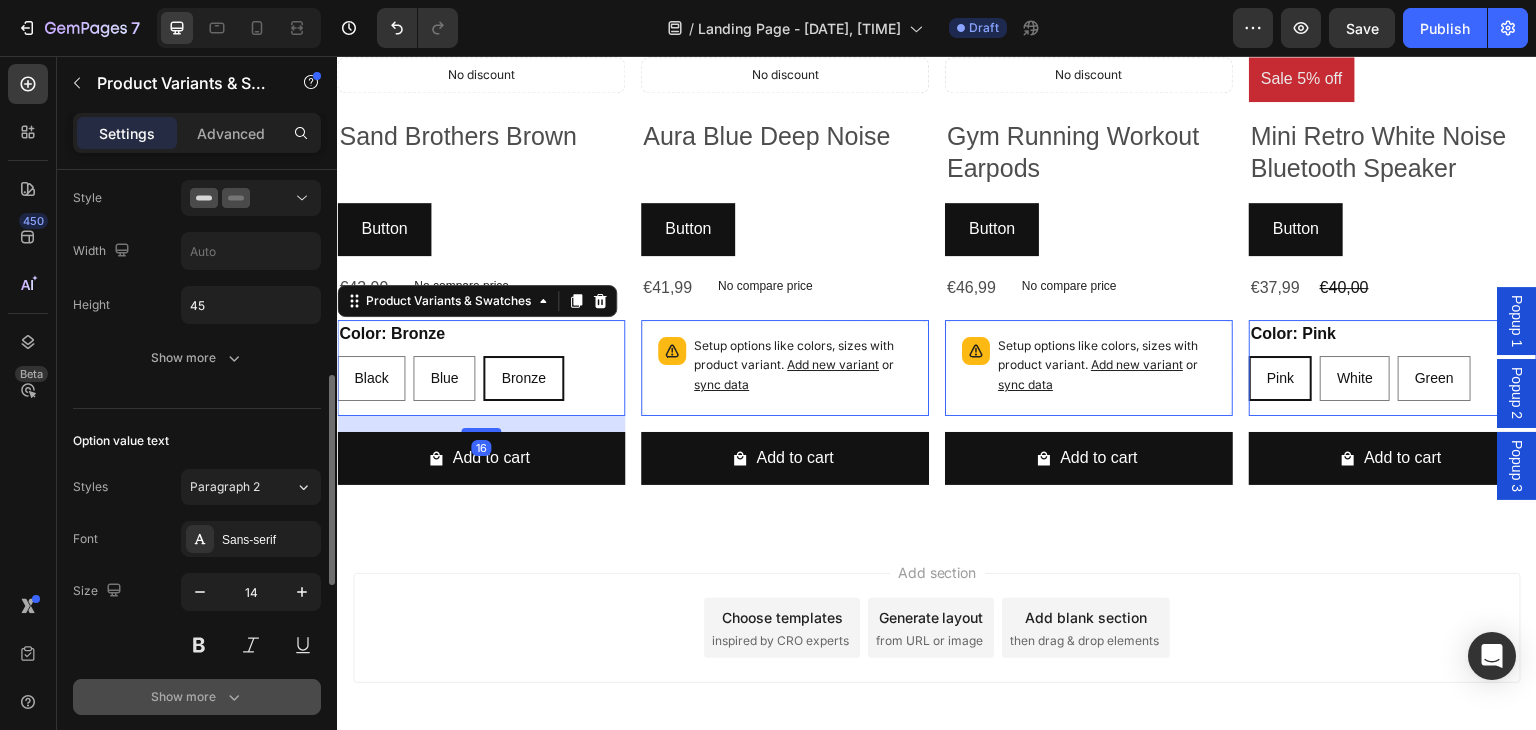 scroll, scrollTop: 1100, scrollLeft: 0, axis: vertical 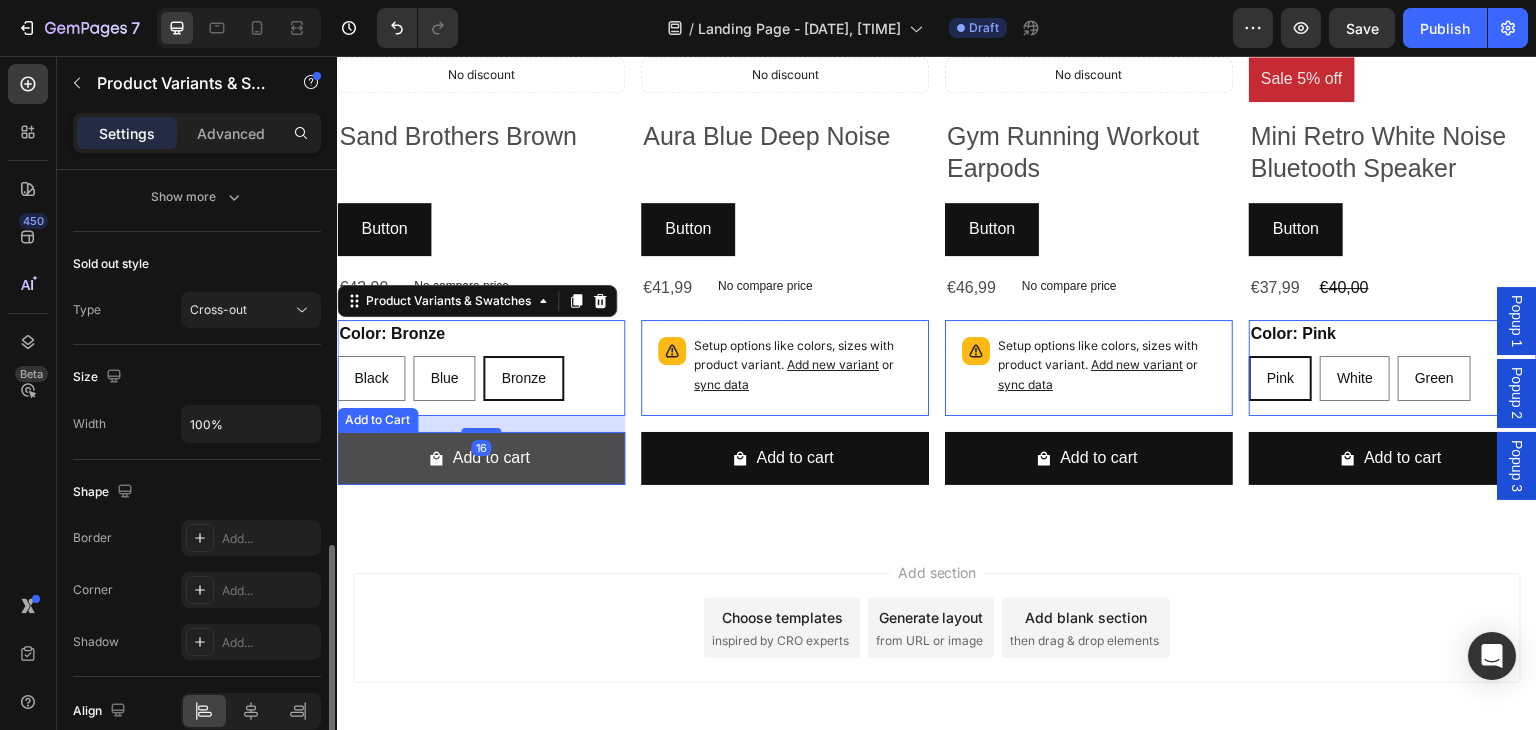 click on "Add to cart" at bounding box center [481, 458] 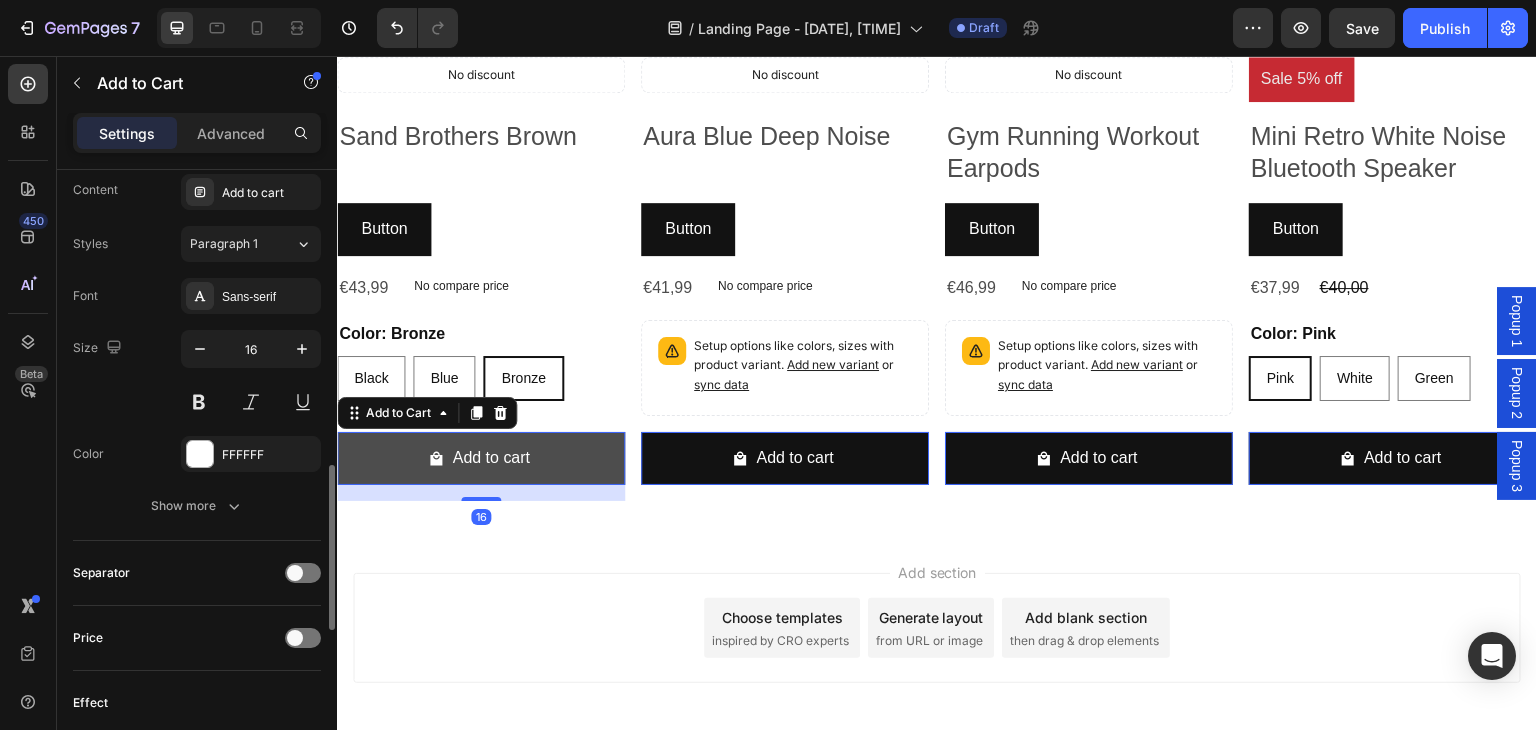 scroll, scrollTop: 0, scrollLeft: 0, axis: both 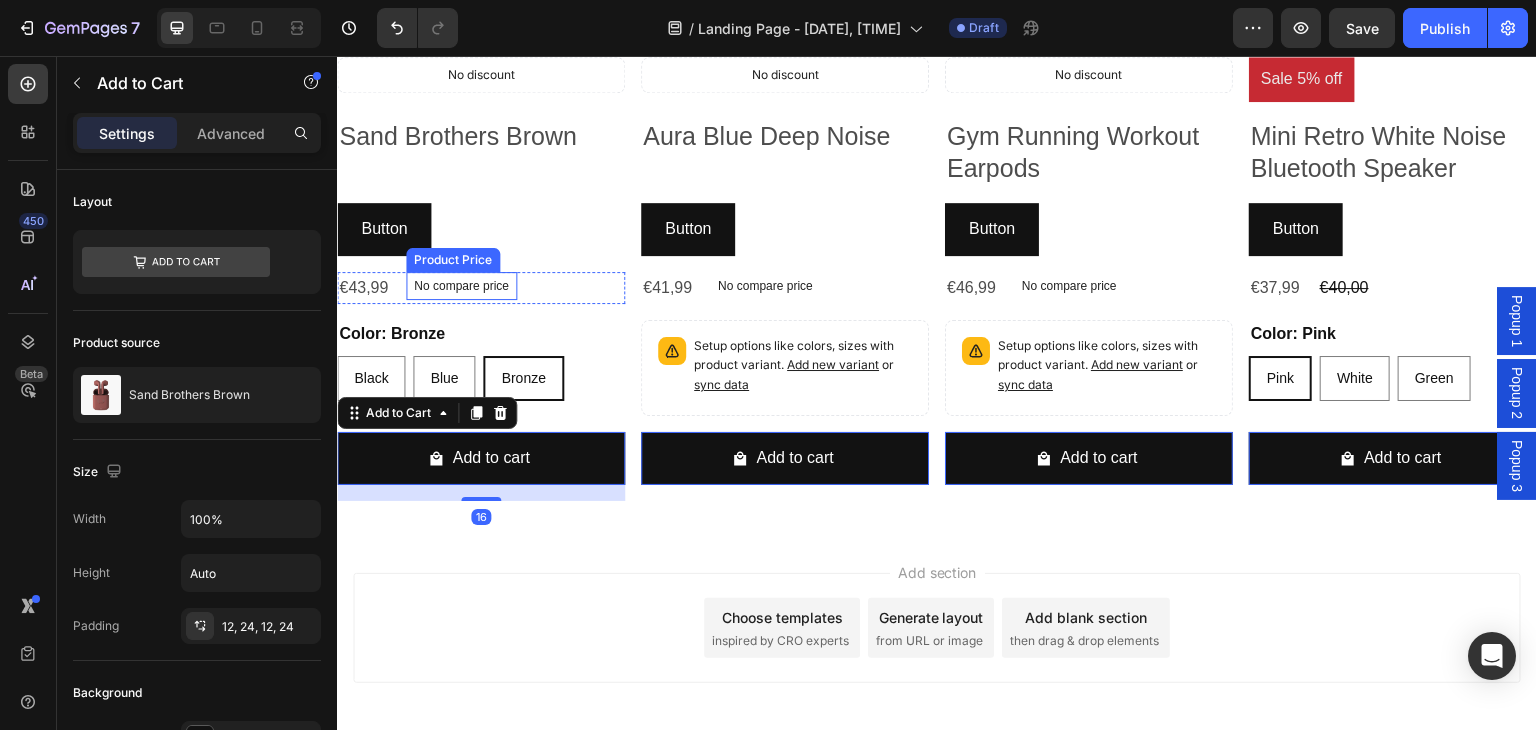 click on "Button Button" at bounding box center (481, 229) 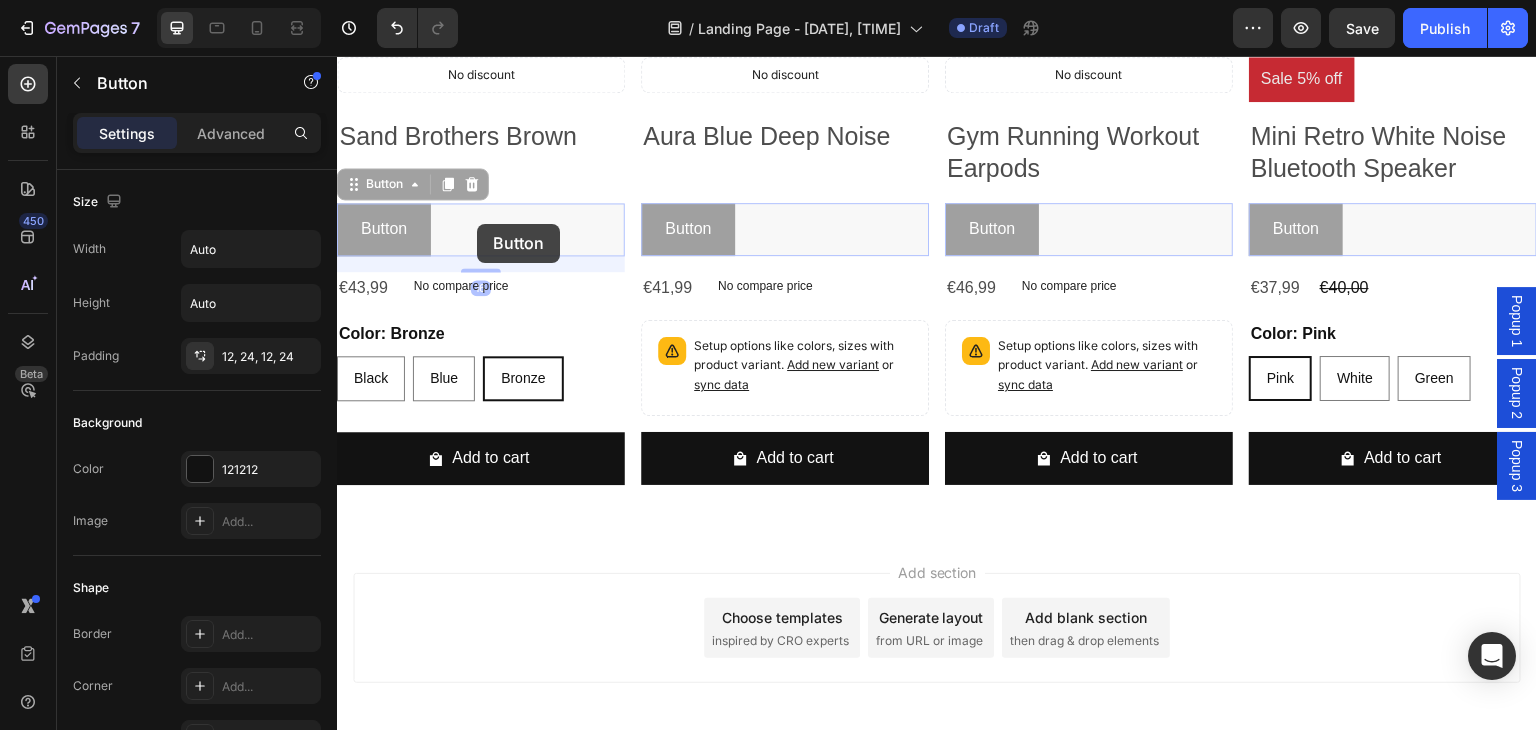 drag, startPoint x: 480, startPoint y: 224, endPoint x: 489, endPoint y: 239, distance: 17.492855 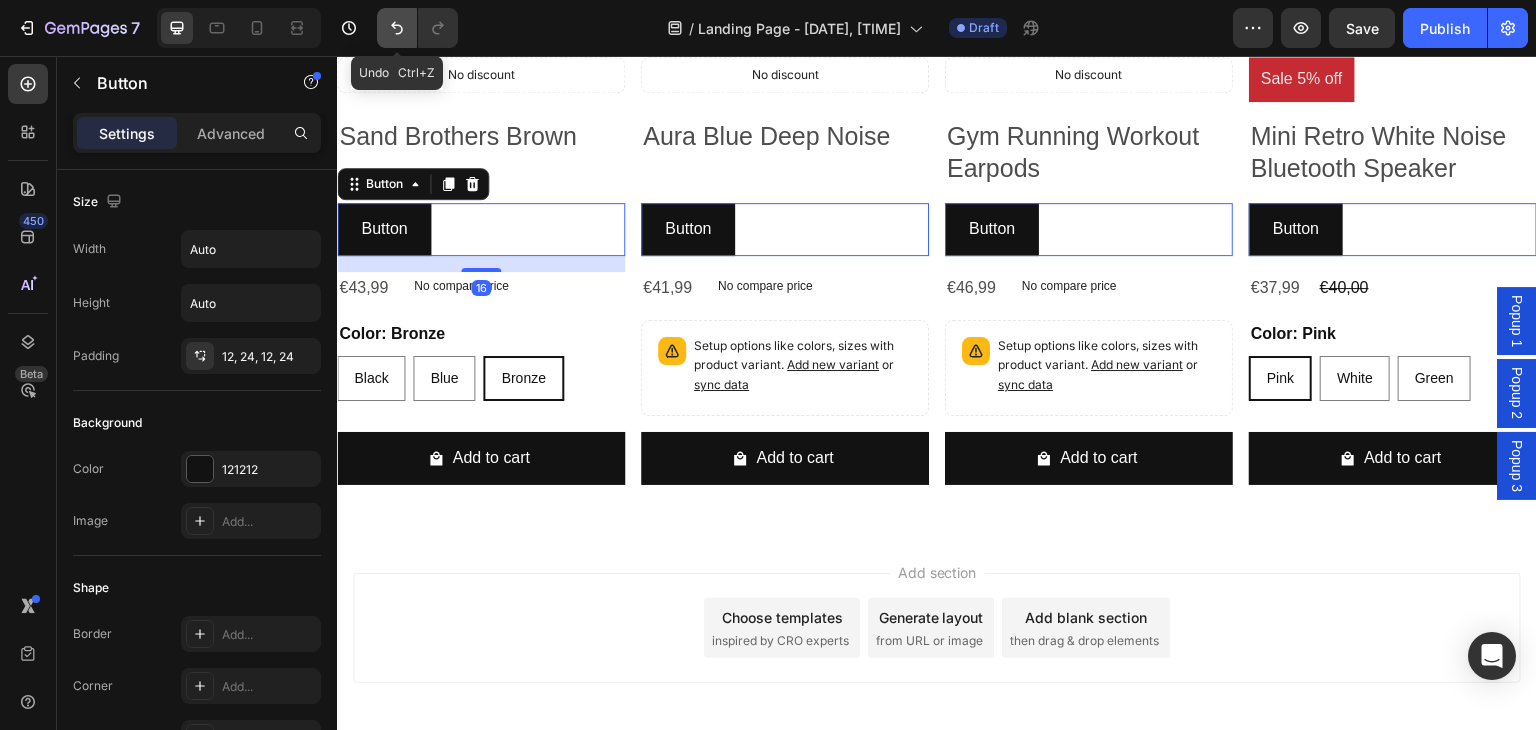 click 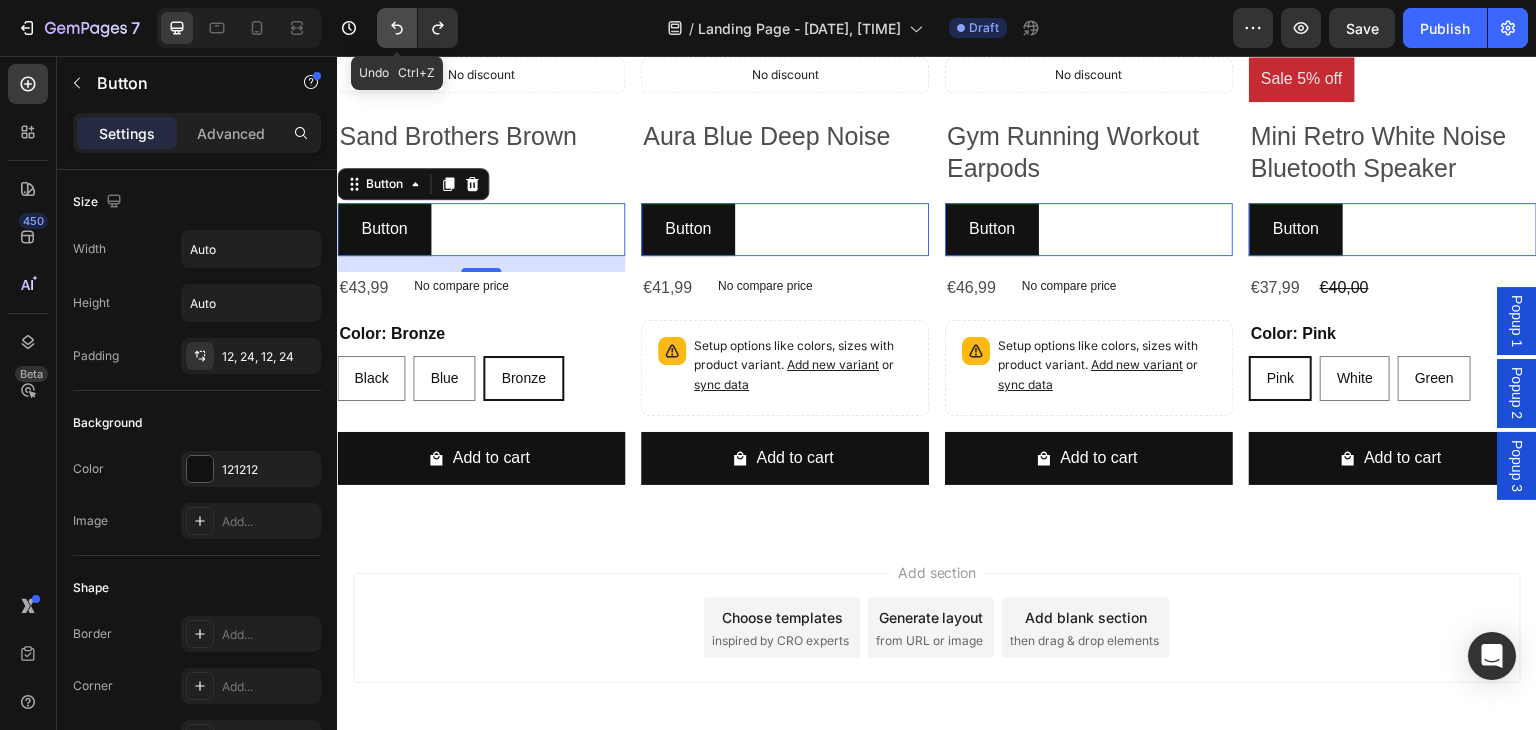 click 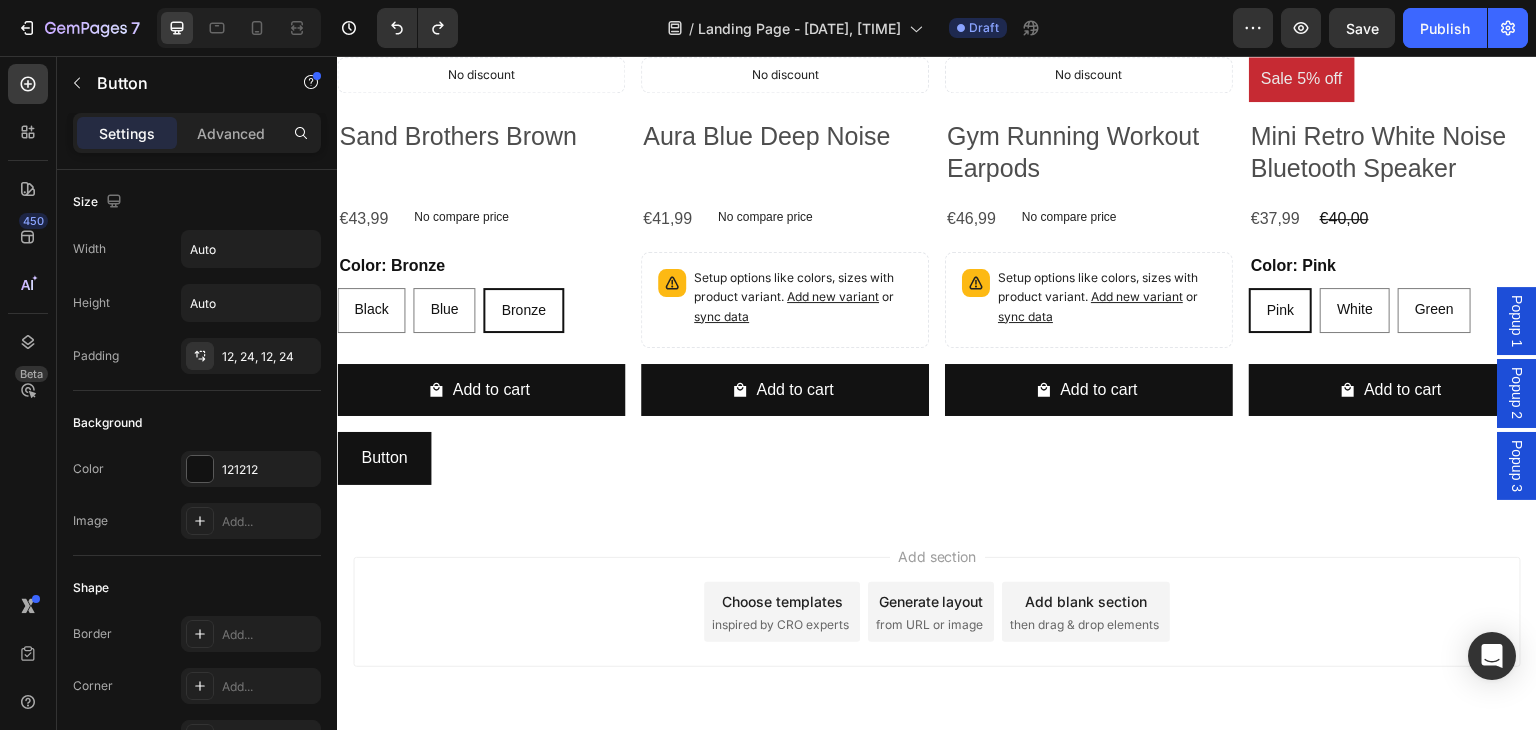 scroll, scrollTop: 416, scrollLeft: 0, axis: vertical 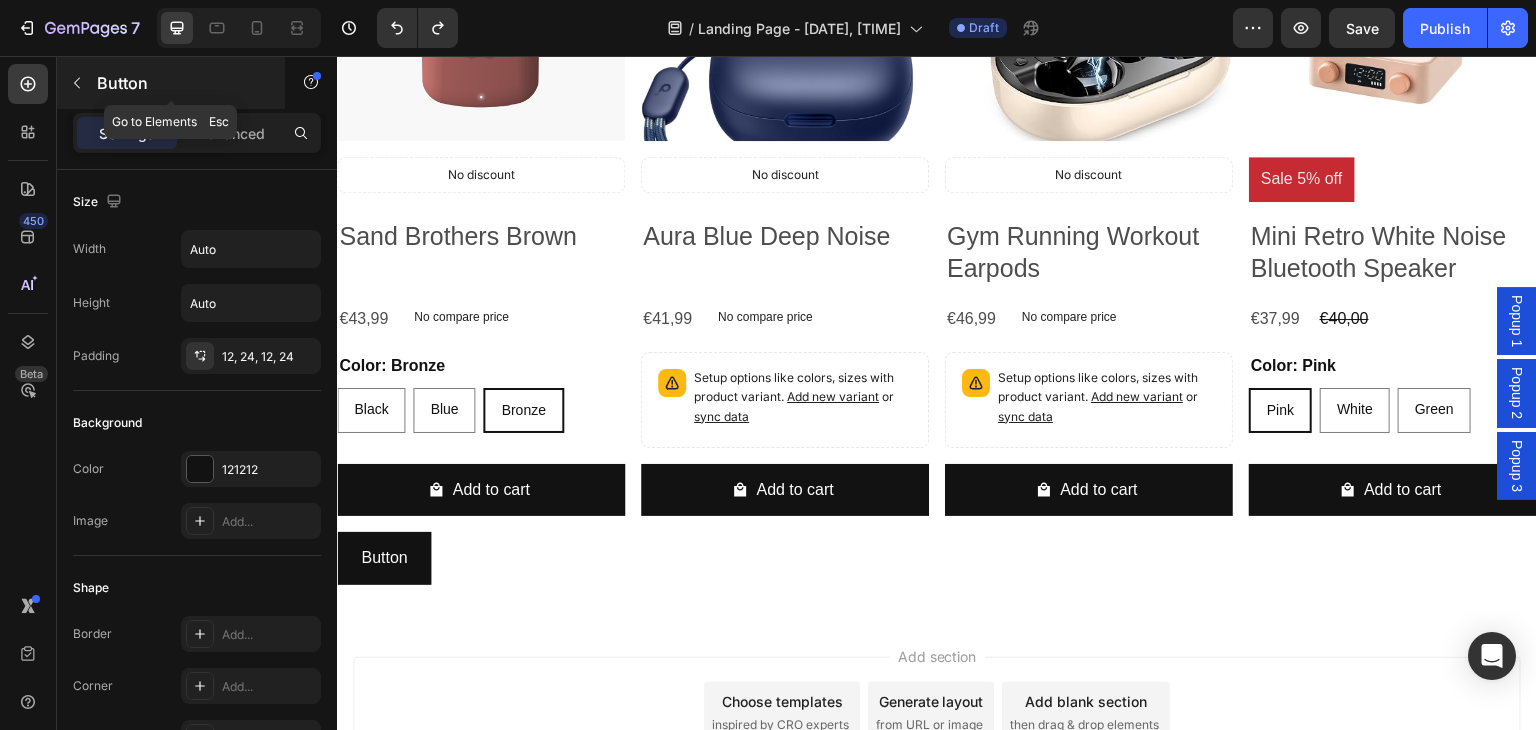 click 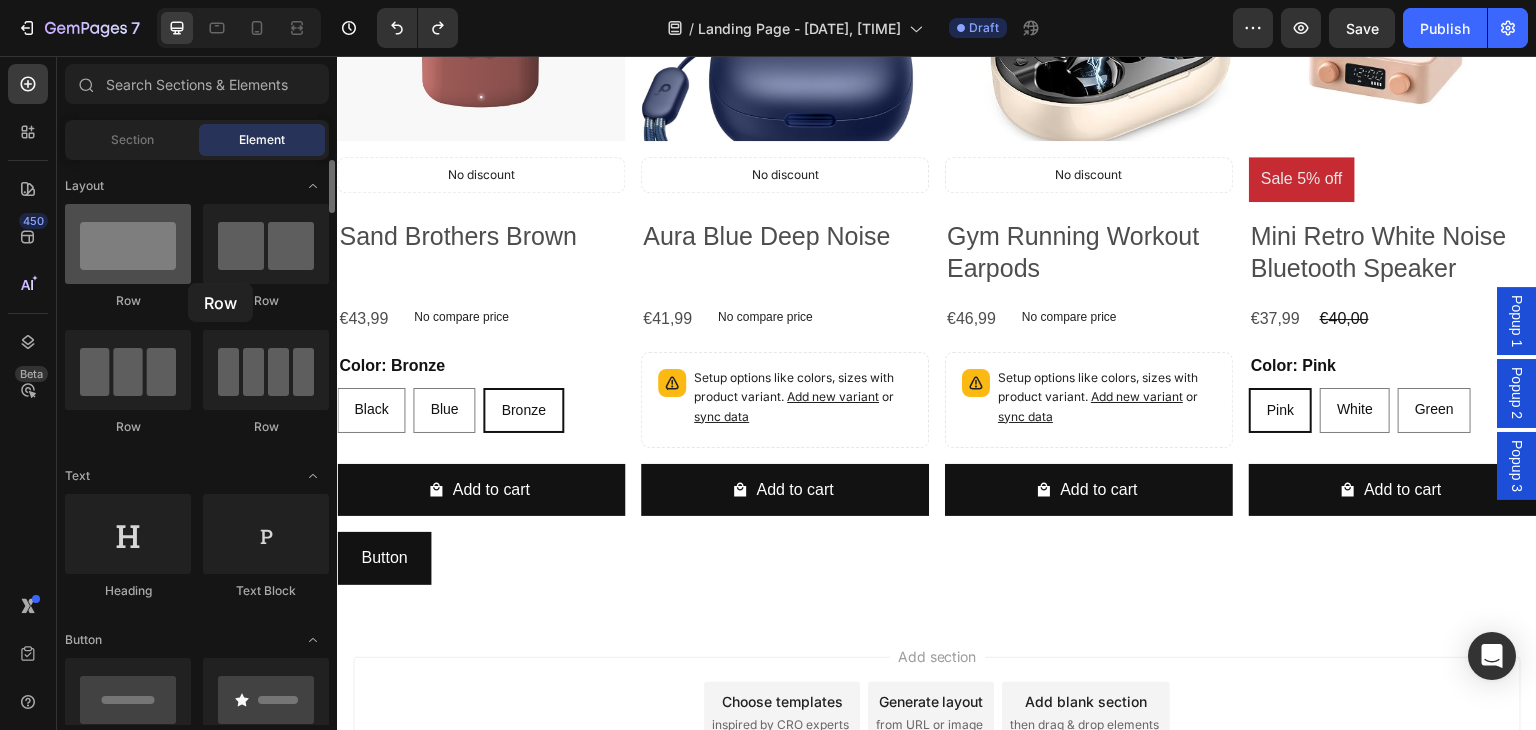 click at bounding box center [128, 244] 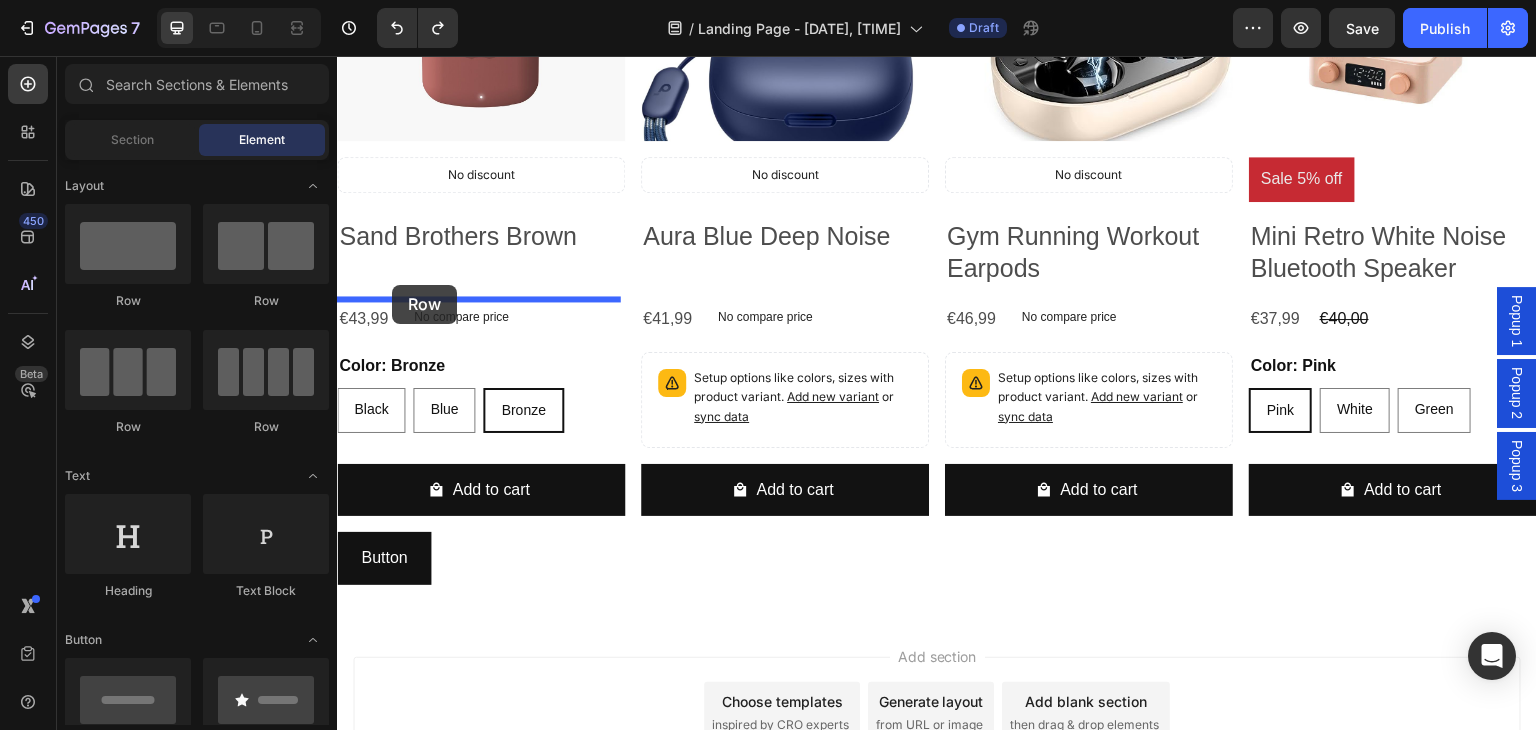 drag, startPoint x: 465, startPoint y: 325, endPoint x: 392, endPoint y: 285, distance: 83.240616 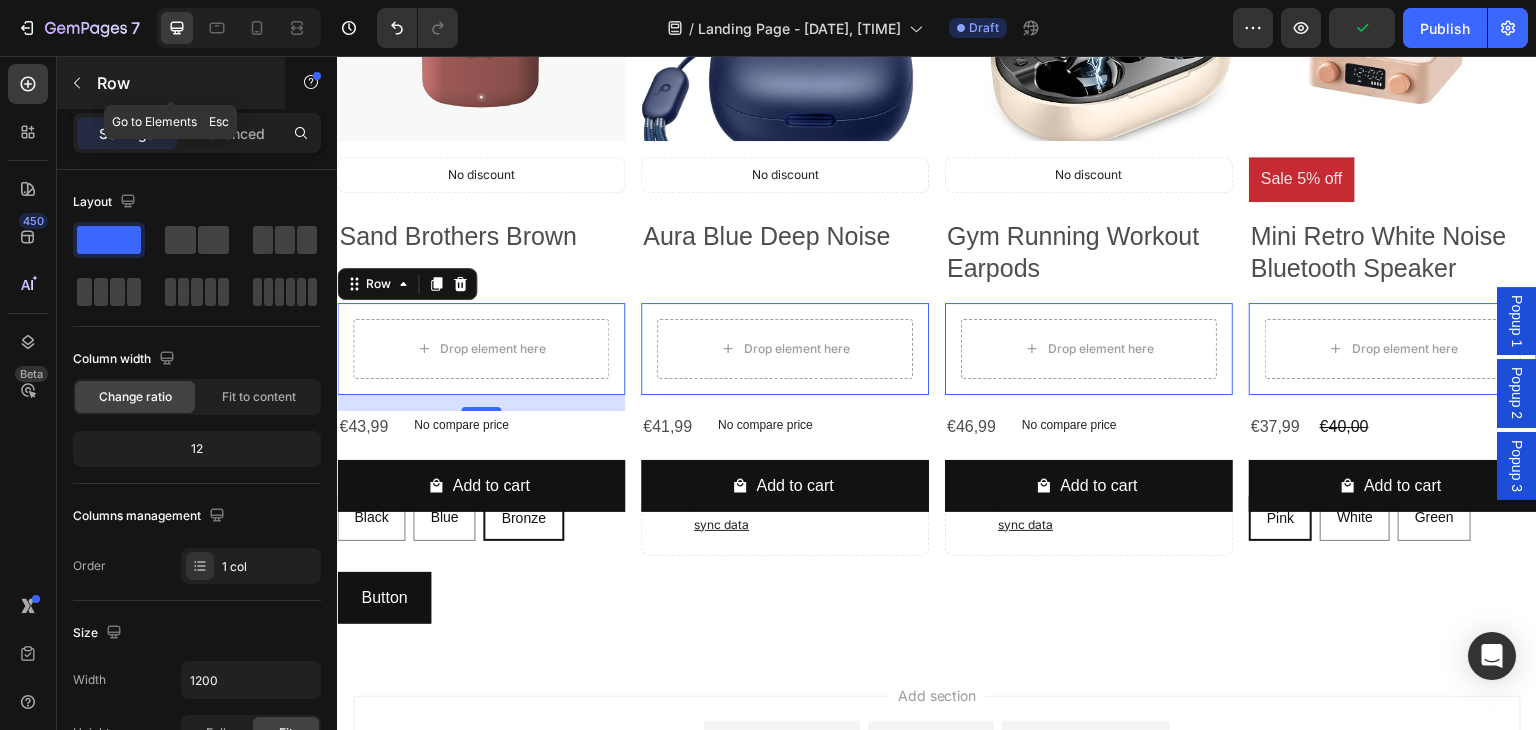 click 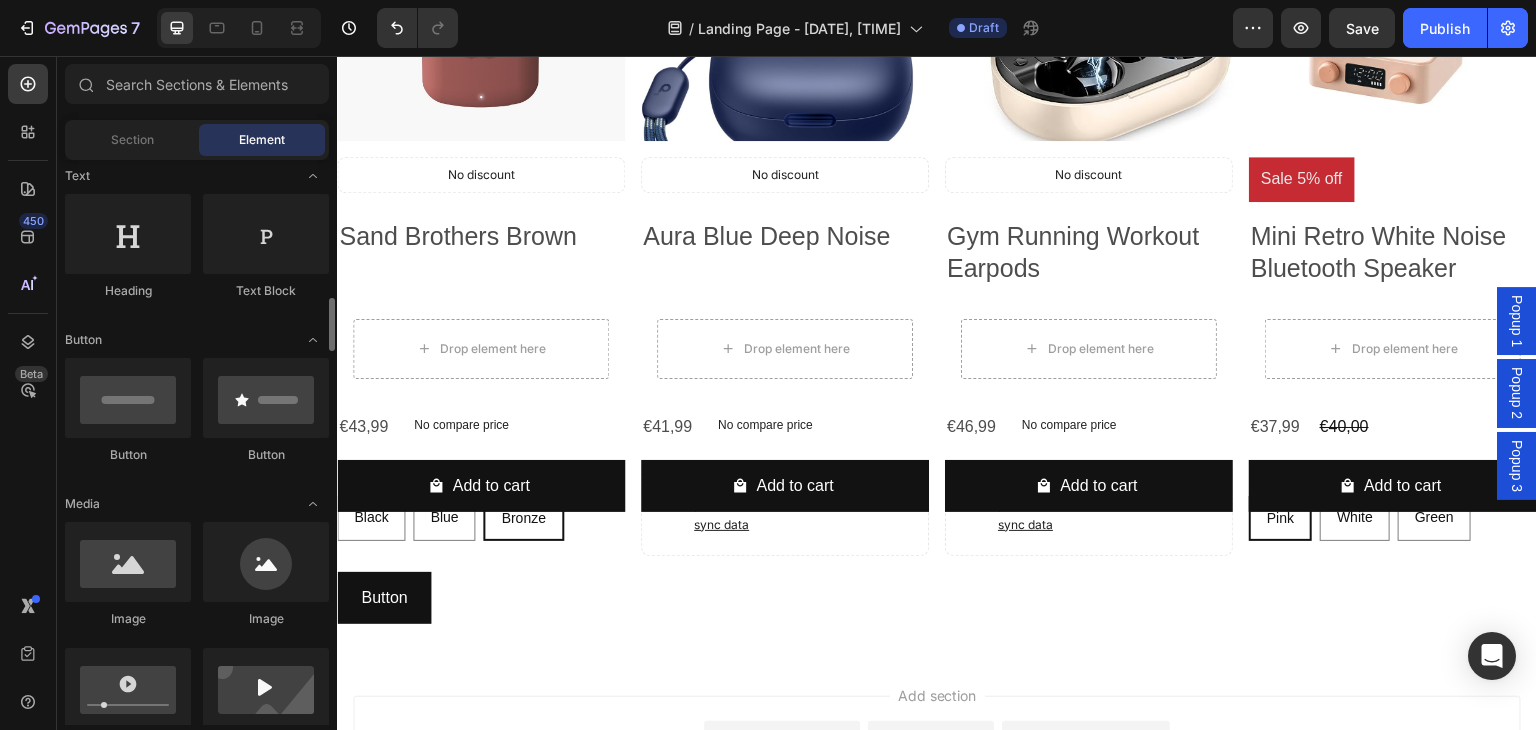 scroll, scrollTop: 500, scrollLeft: 0, axis: vertical 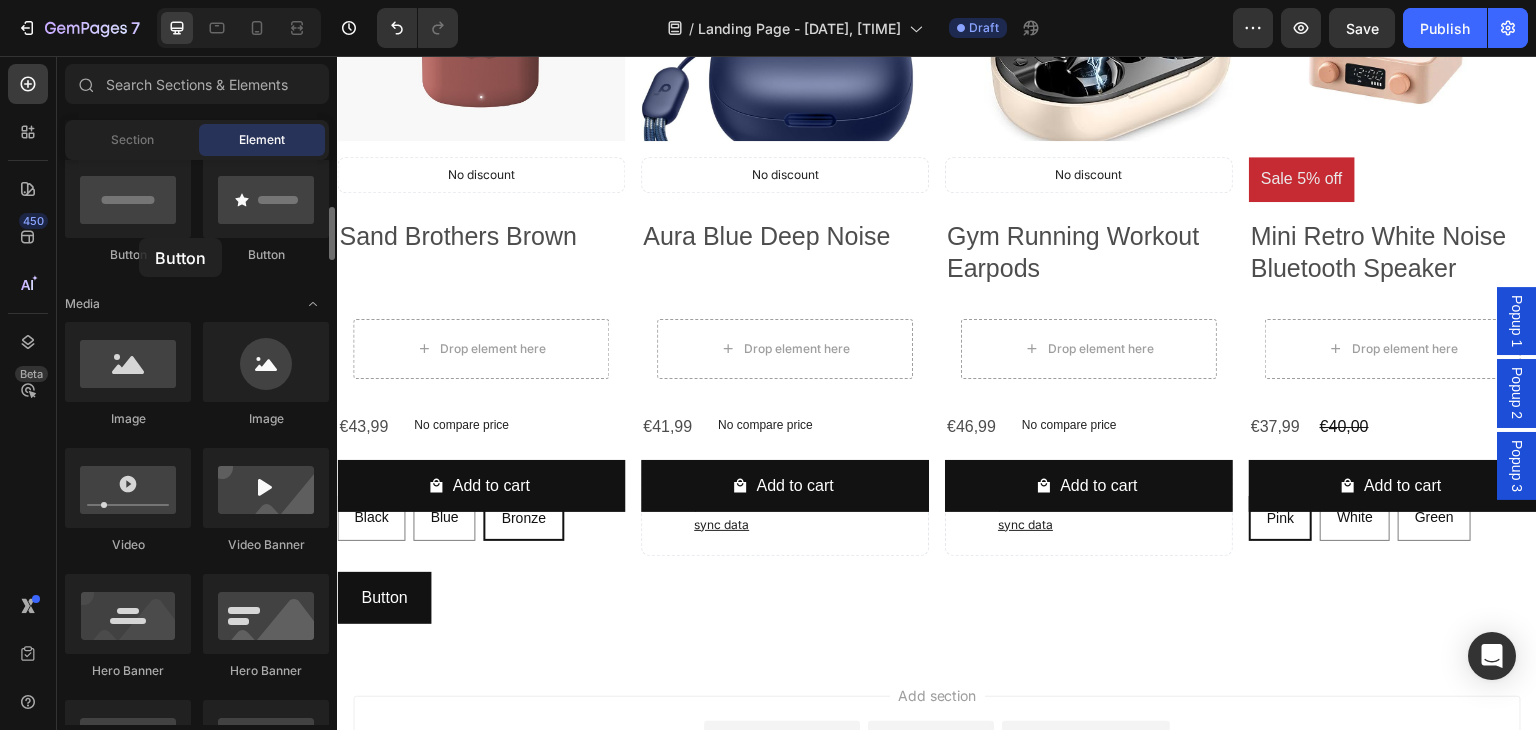 click on "Button" 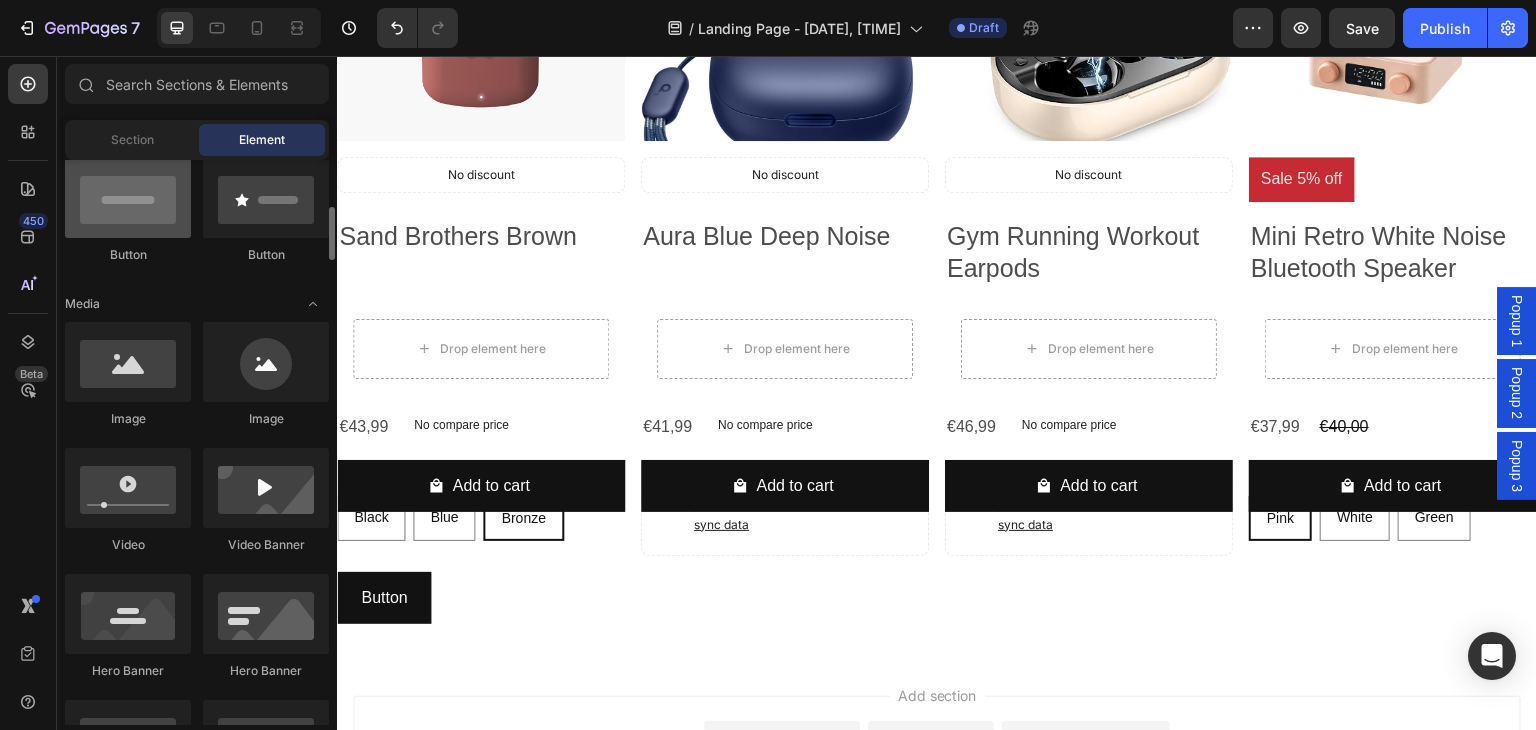 click at bounding box center [128, 198] 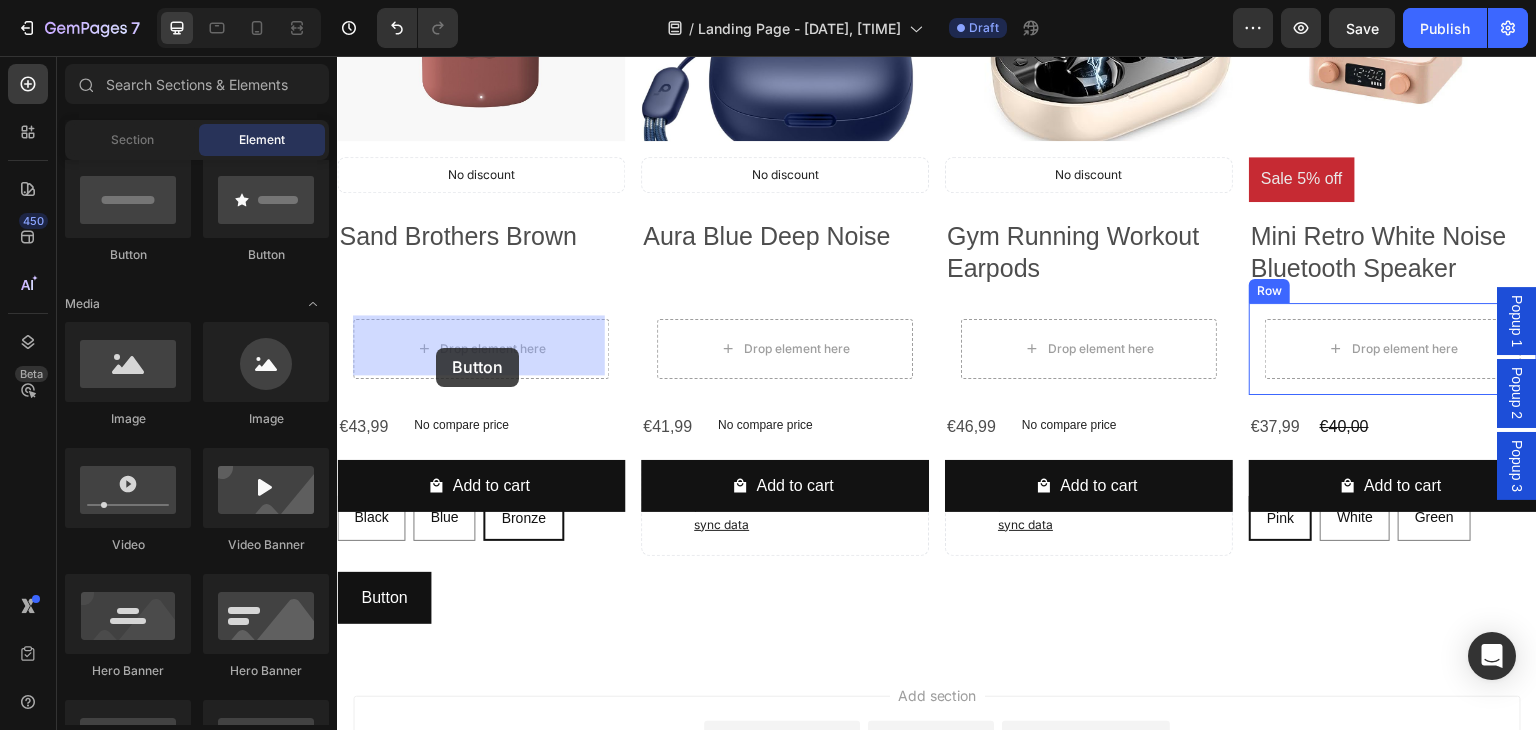 drag, startPoint x: 515, startPoint y: 272, endPoint x: 436, endPoint y: 348, distance: 109.62208 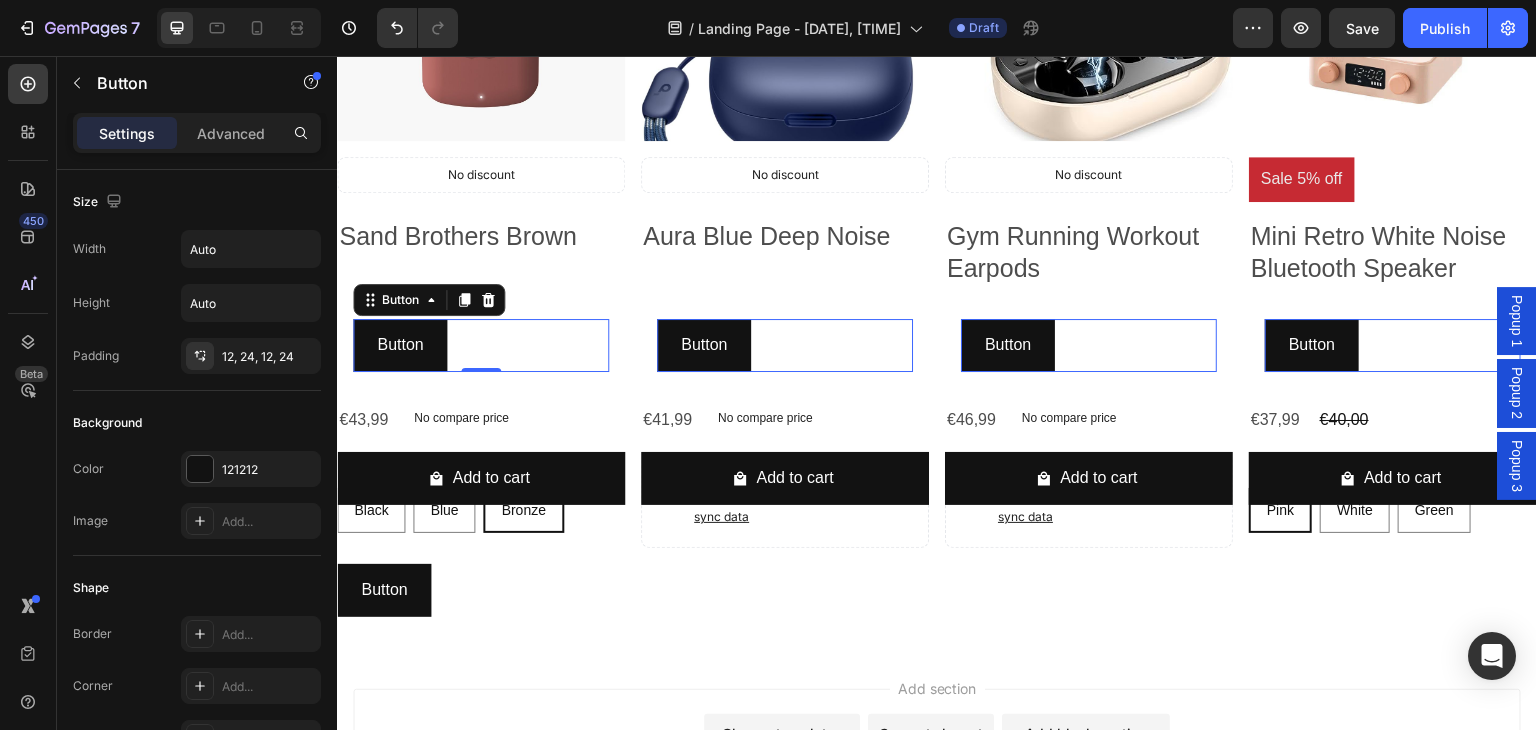 click on "Button Button   0" at bounding box center [481, 345] 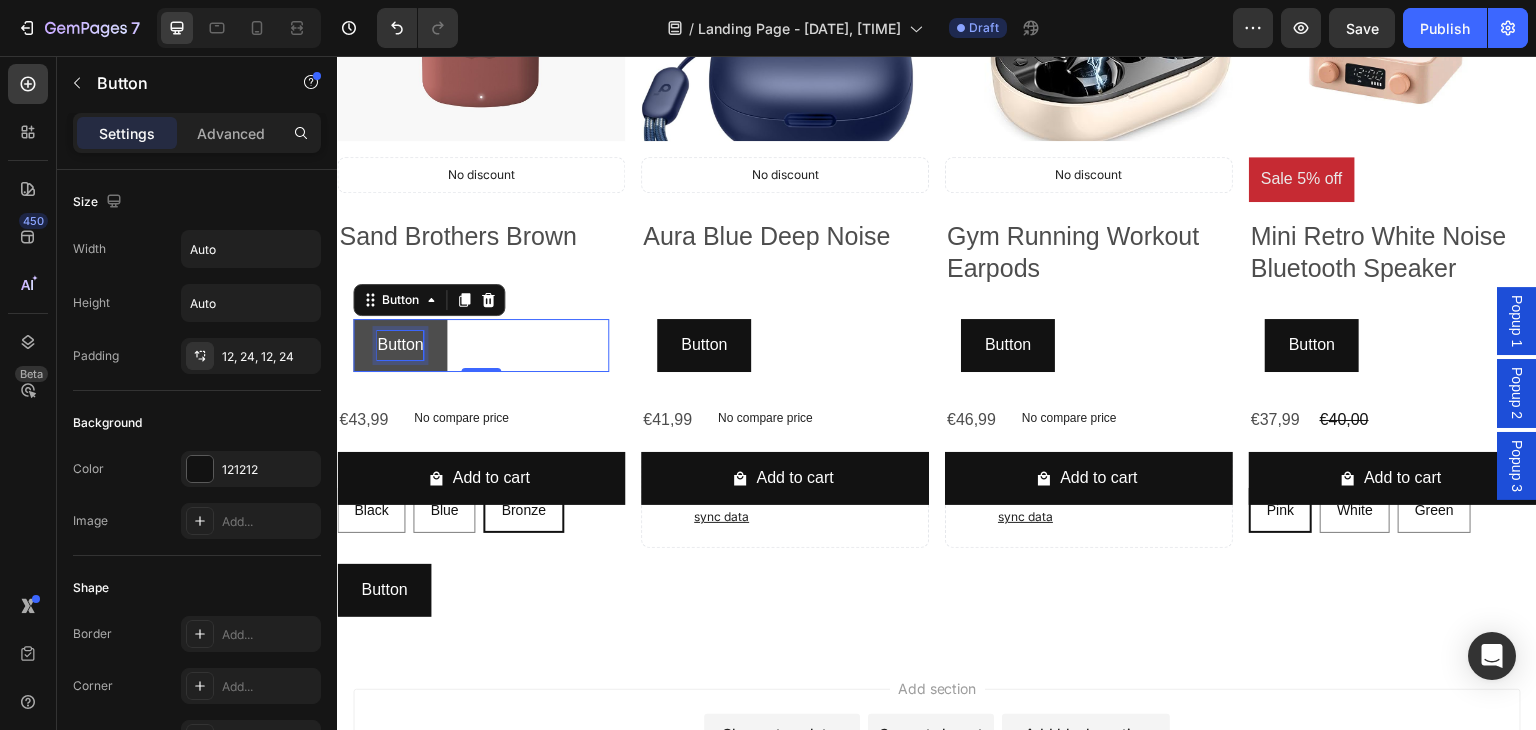 click on "Button" at bounding box center [400, 345] 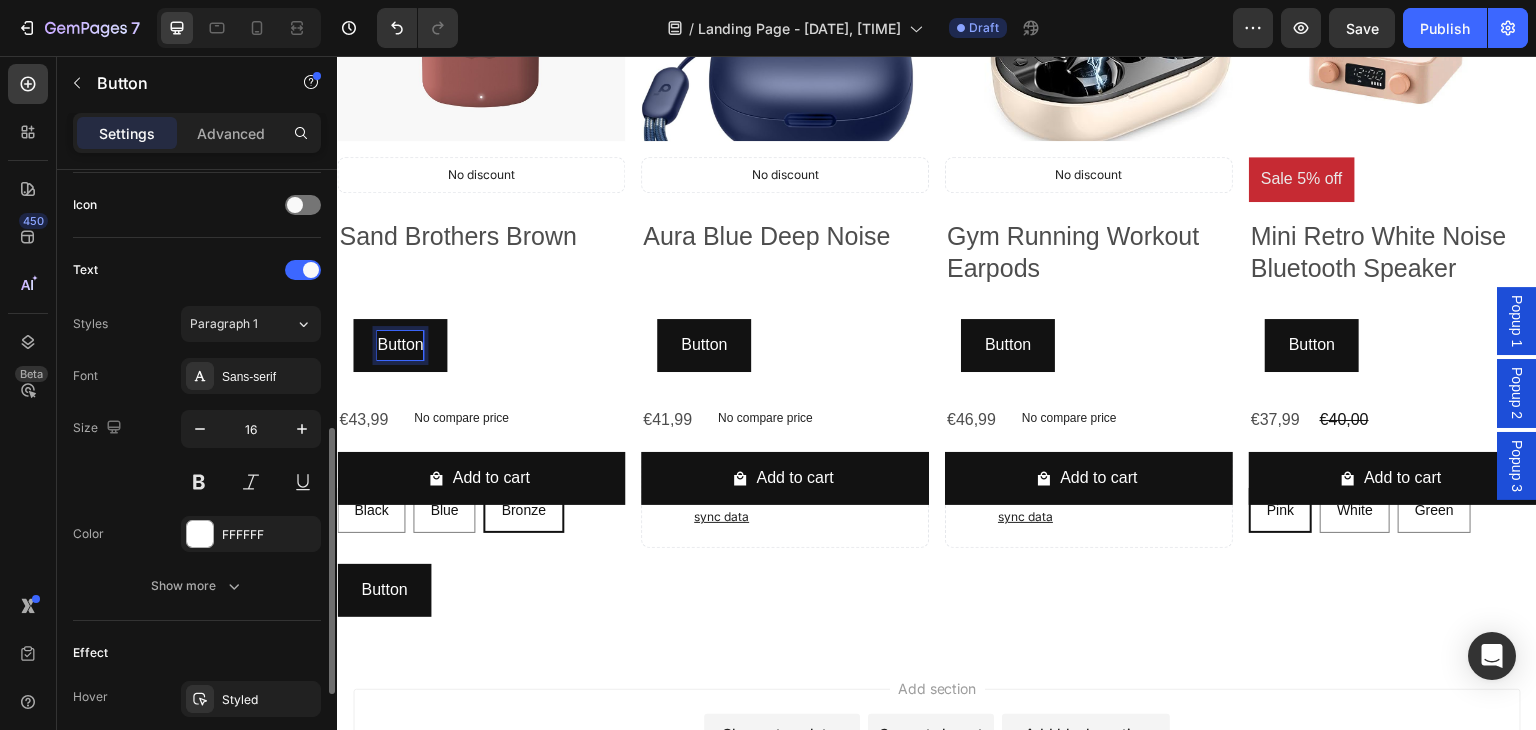 scroll, scrollTop: 814, scrollLeft: 0, axis: vertical 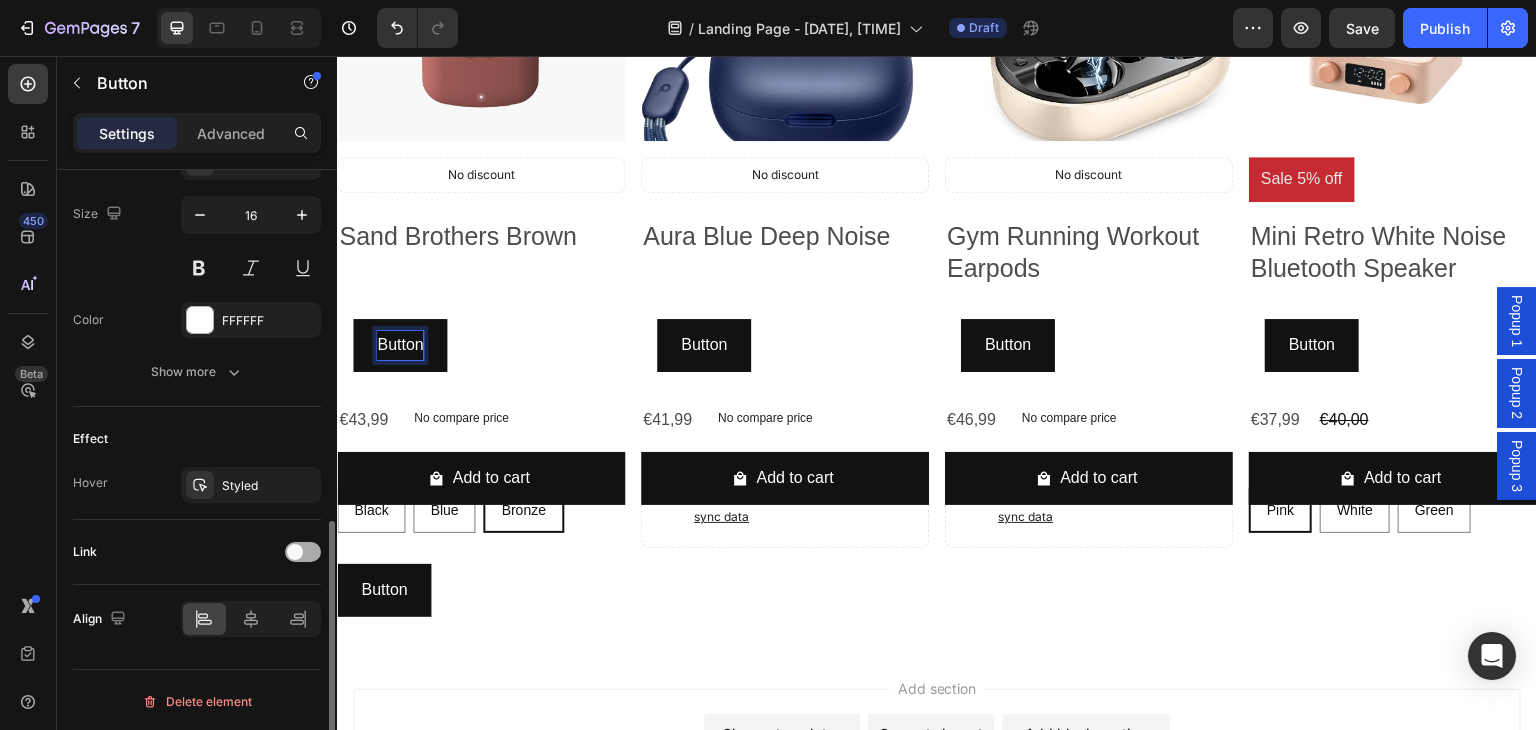 click at bounding box center [303, 552] 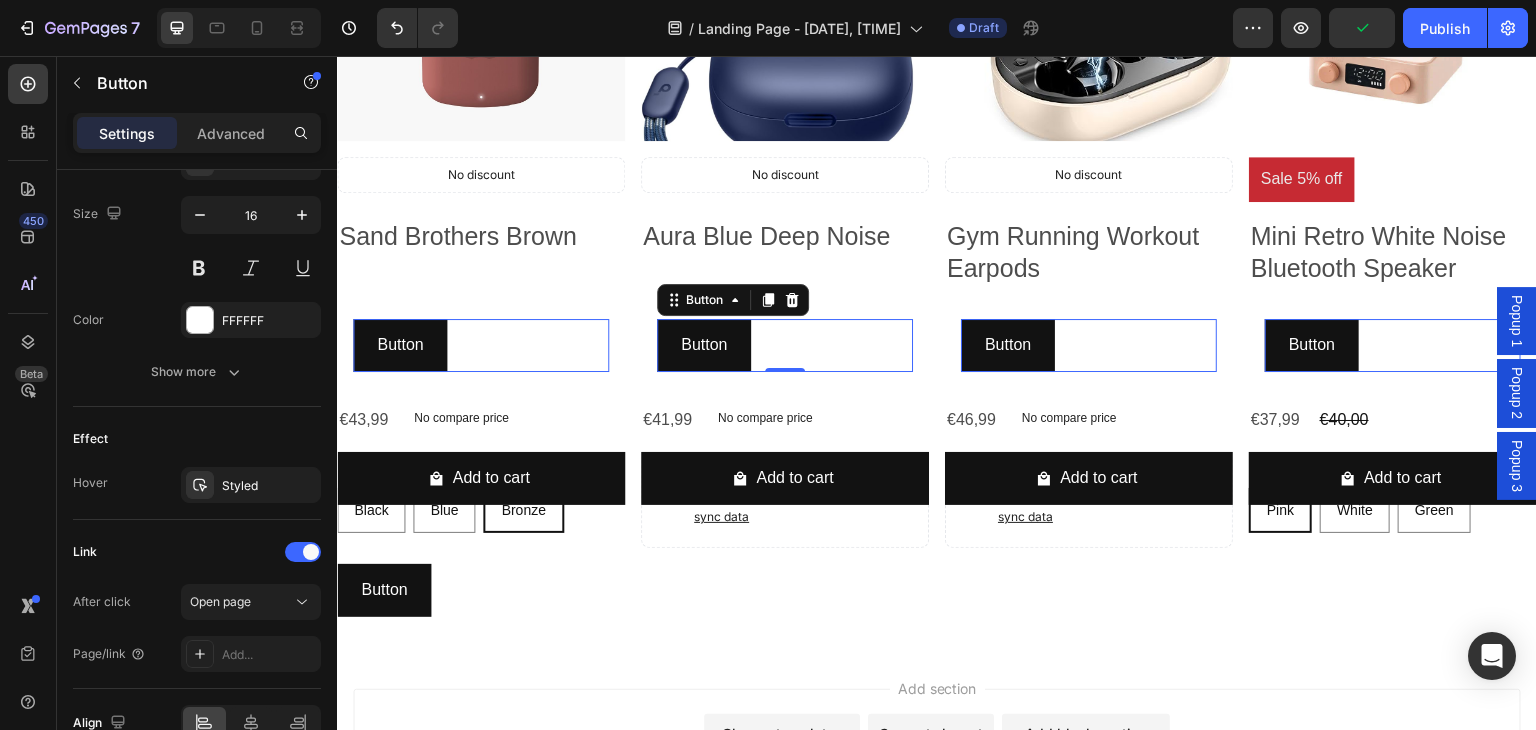 click on "Button Button   0" at bounding box center (481, 345) 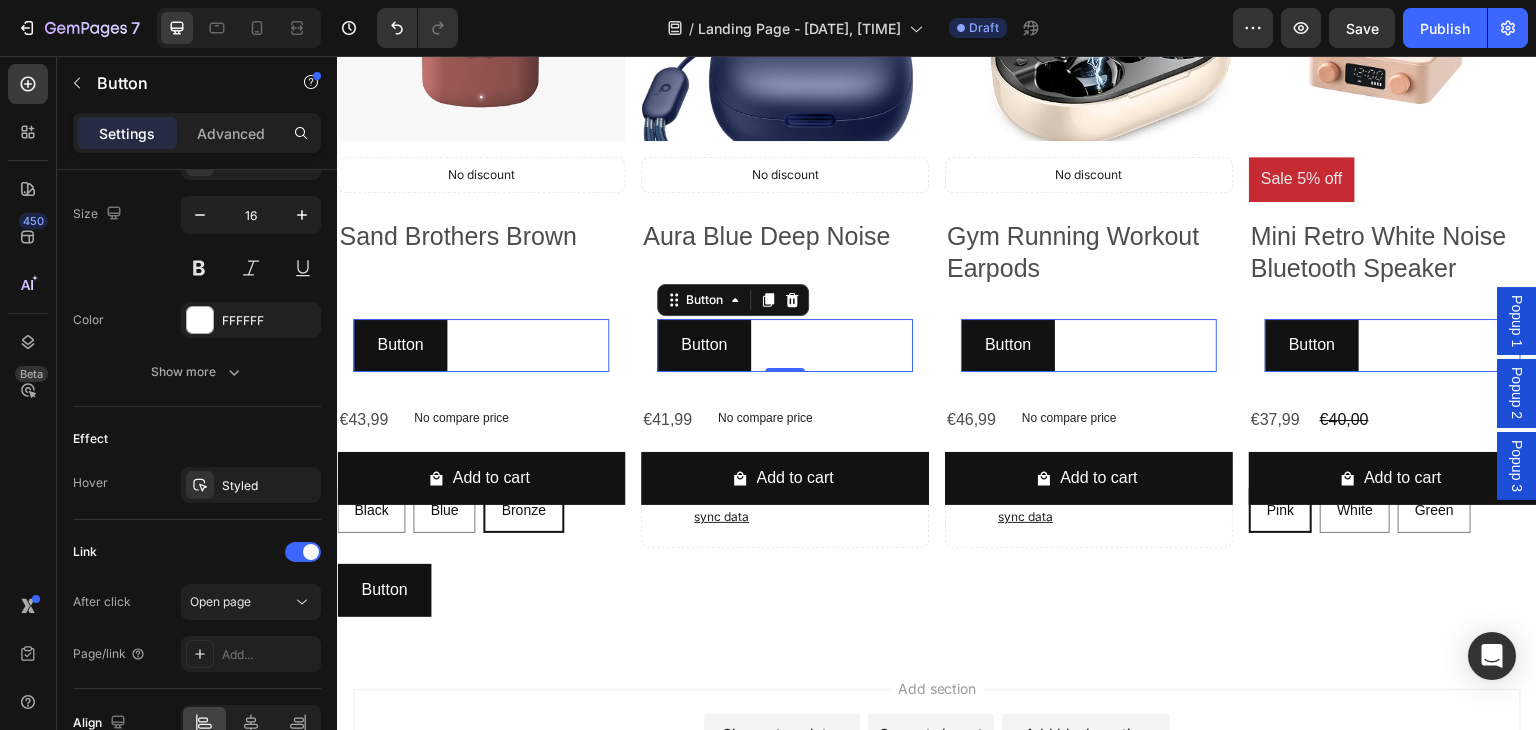 click on "Button Button   0" at bounding box center [481, 345] 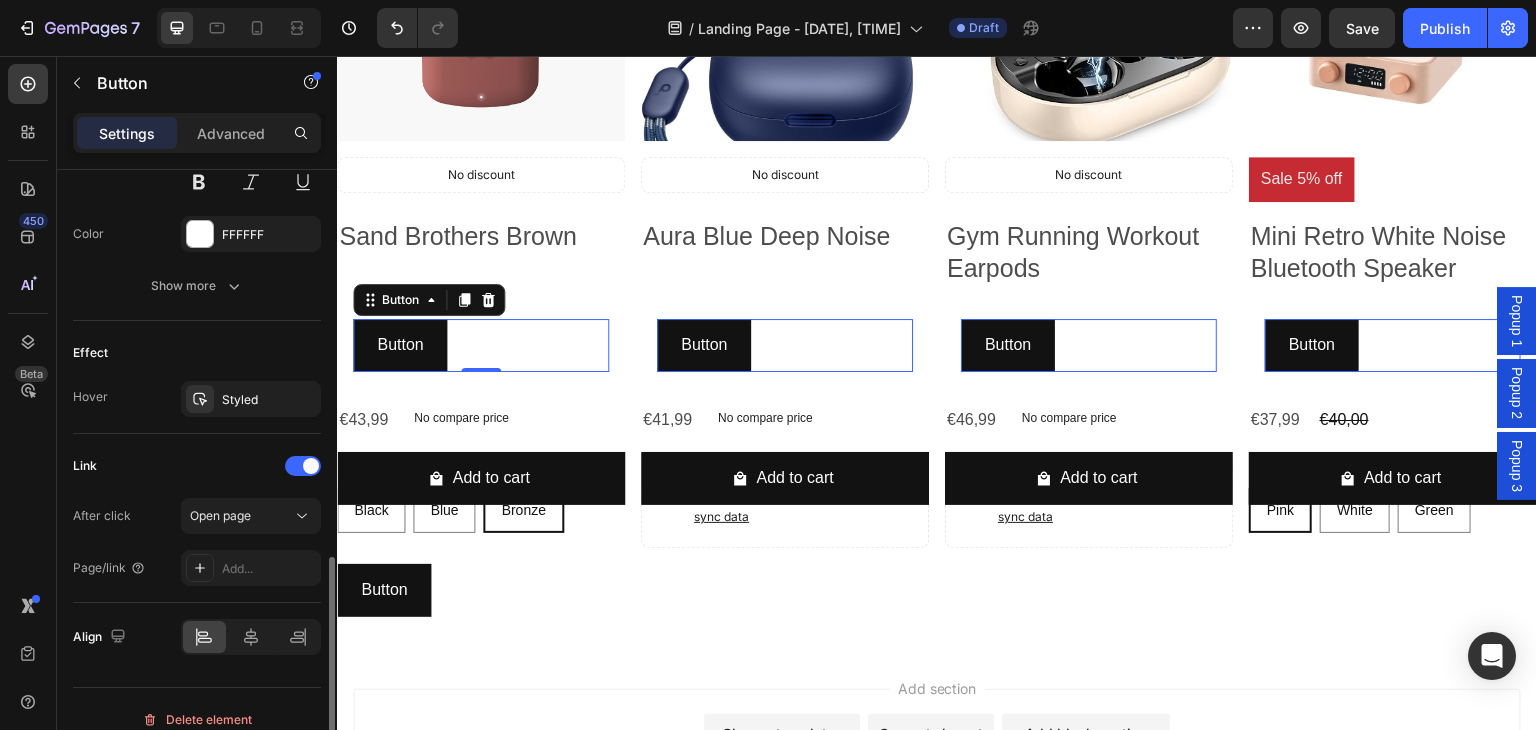 scroll, scrollTop: 918, scrollLeft: 0, axis: vertical 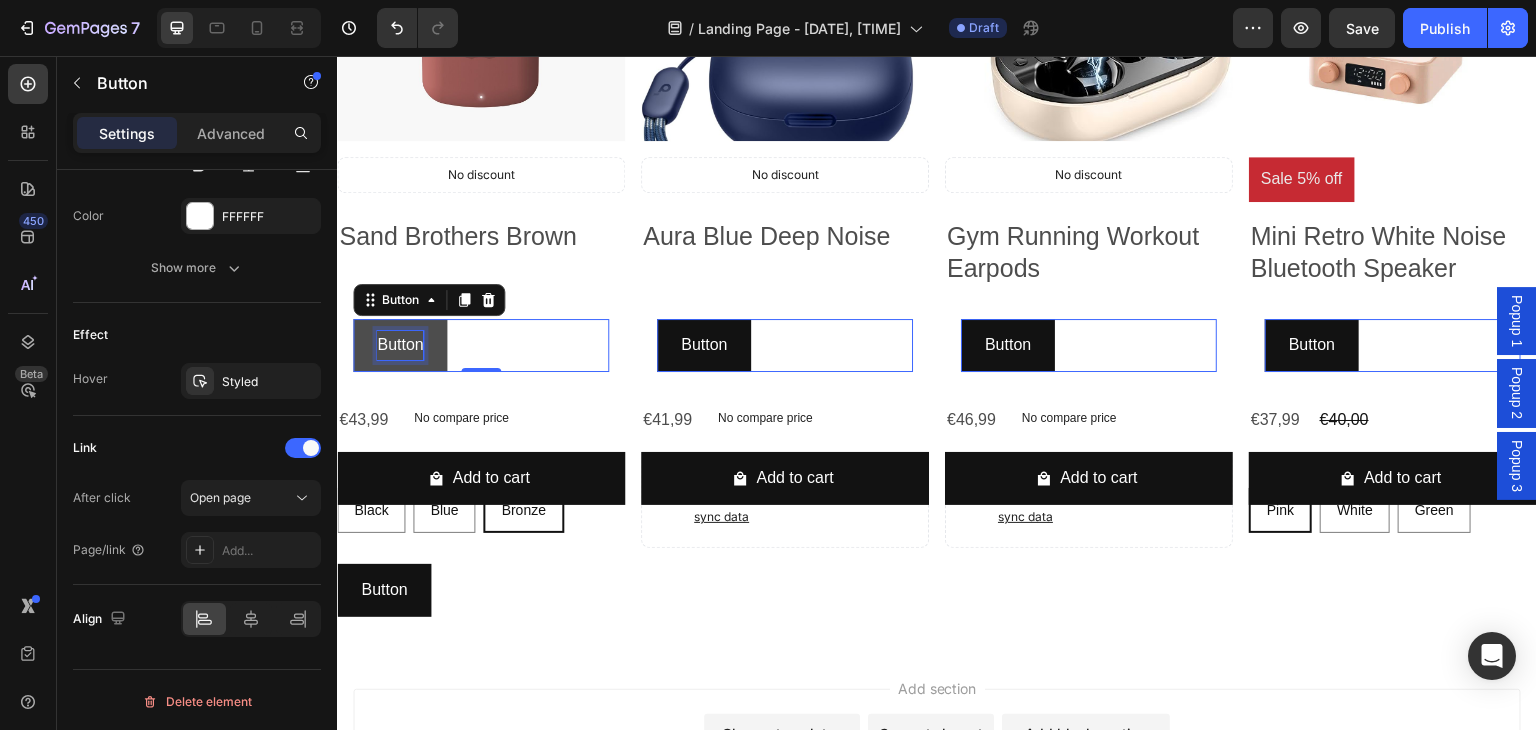click on "Button" at bounding box center (400, 345) 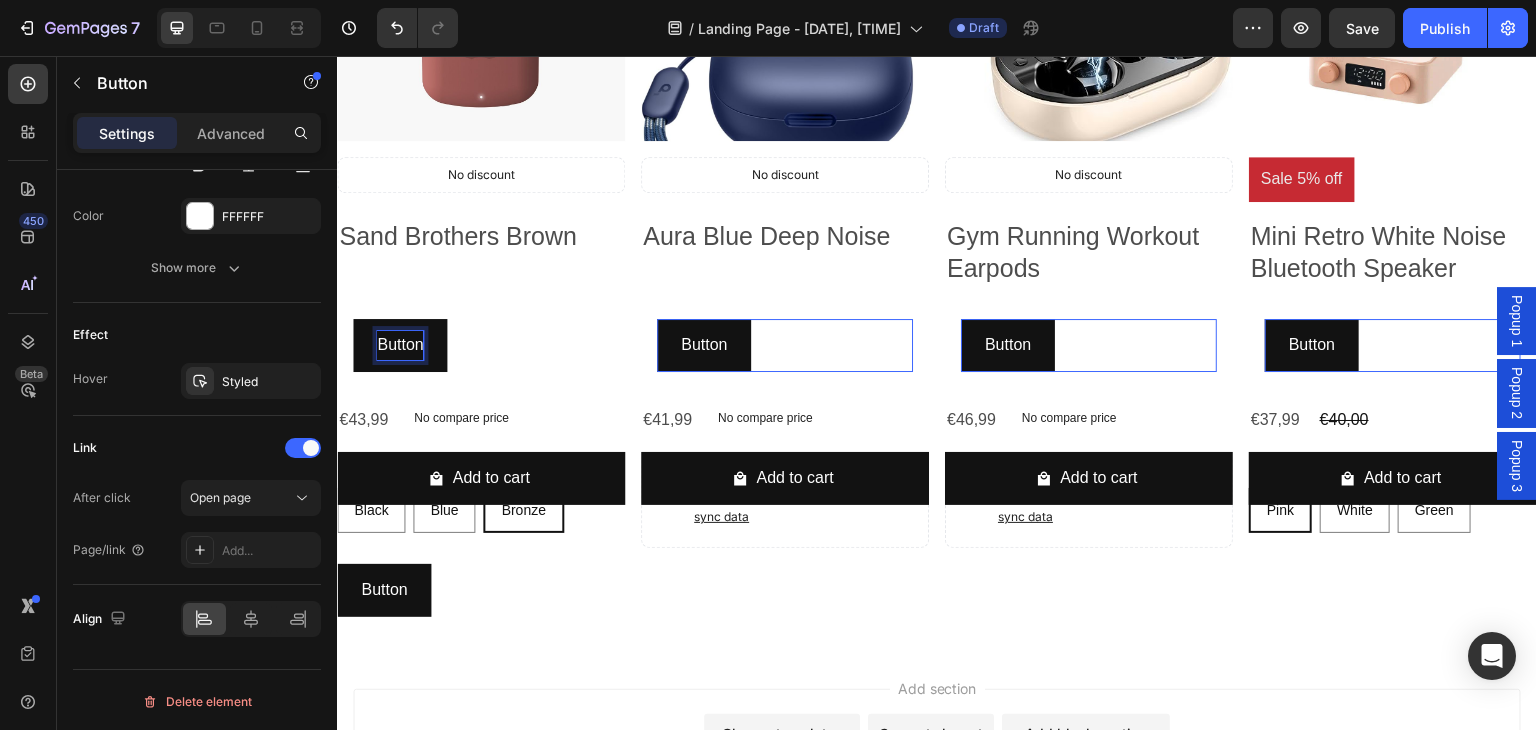 click on "Button Button   0" at bounding box center [481, 345] 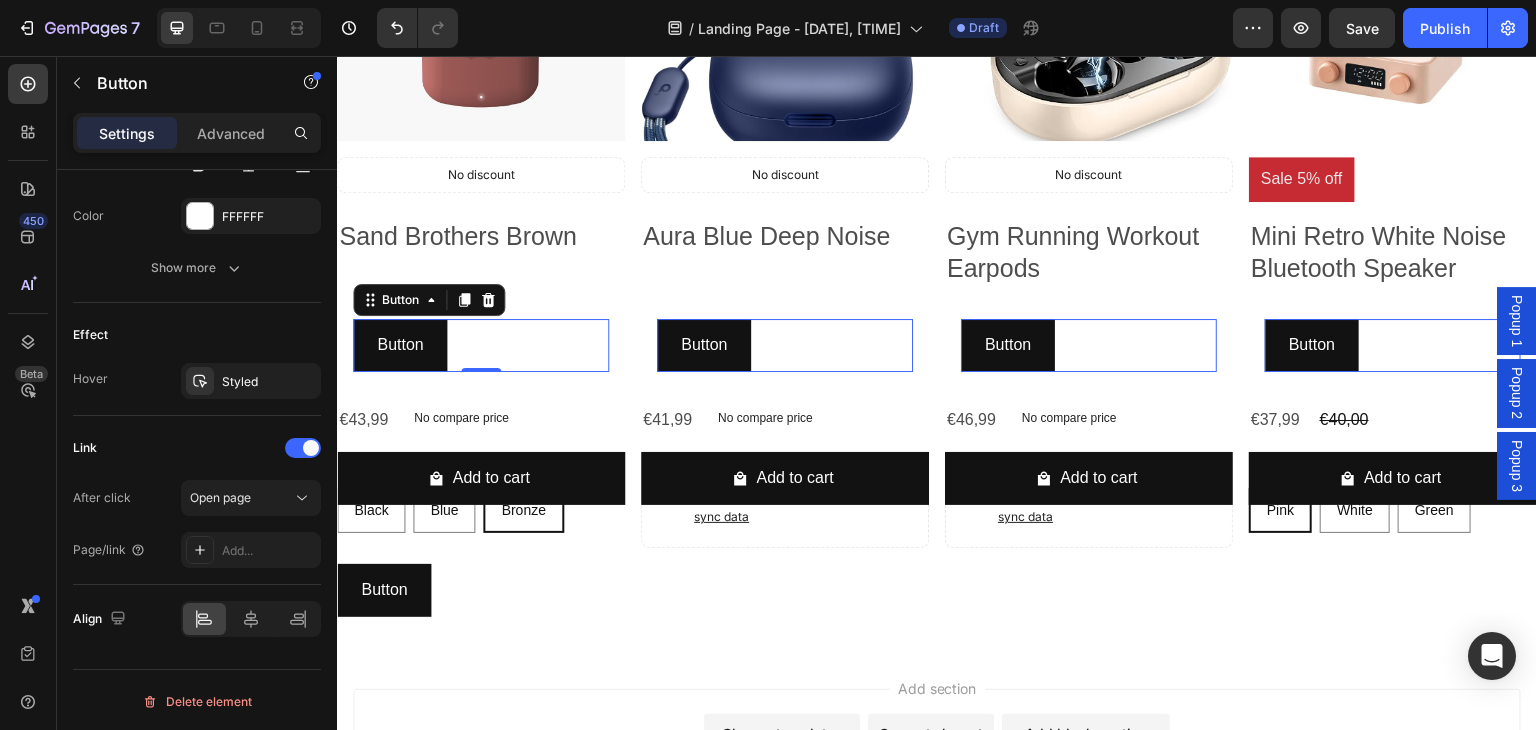 click on "Button Button   0" at bounding box center (481, 345) 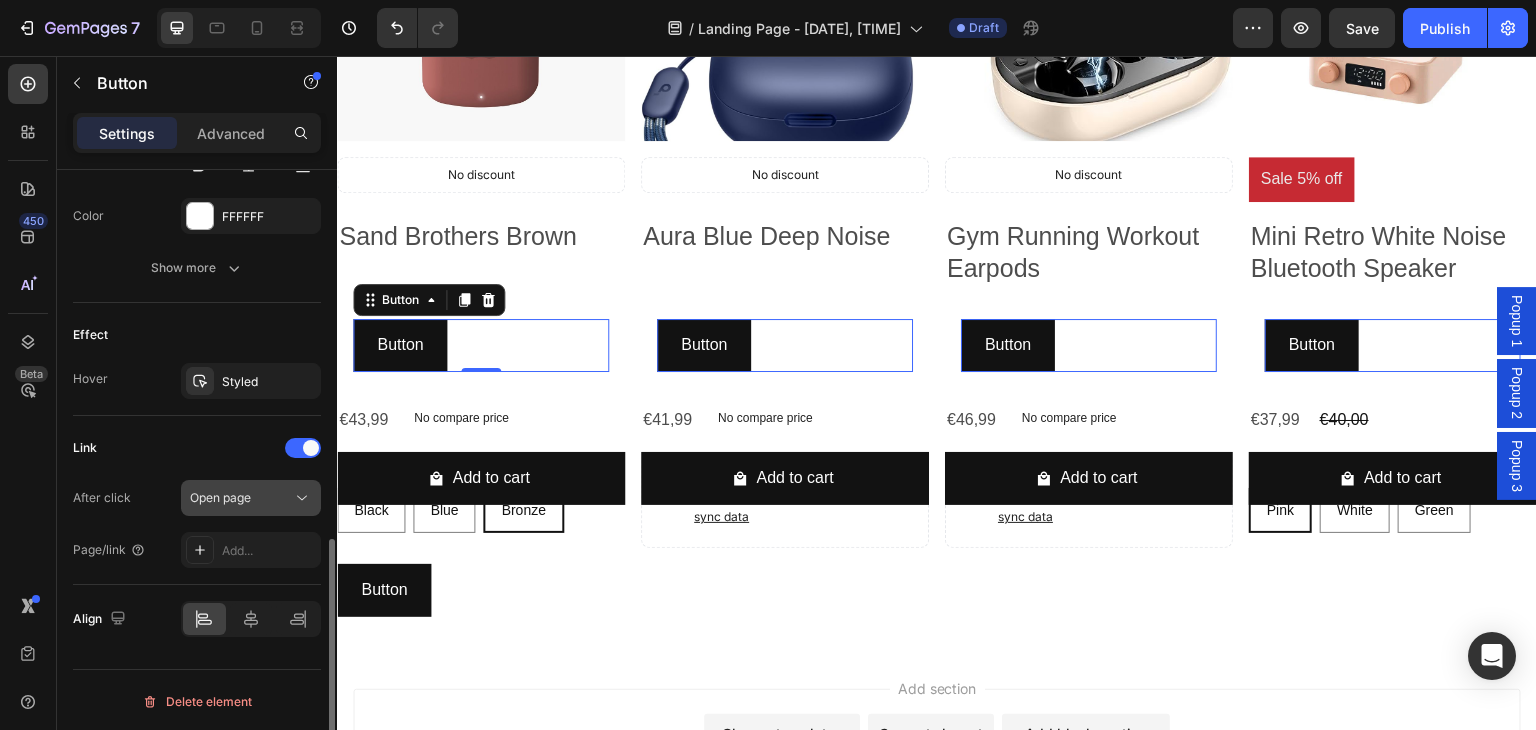 click on "Open page" at bounding box center [241, 498] 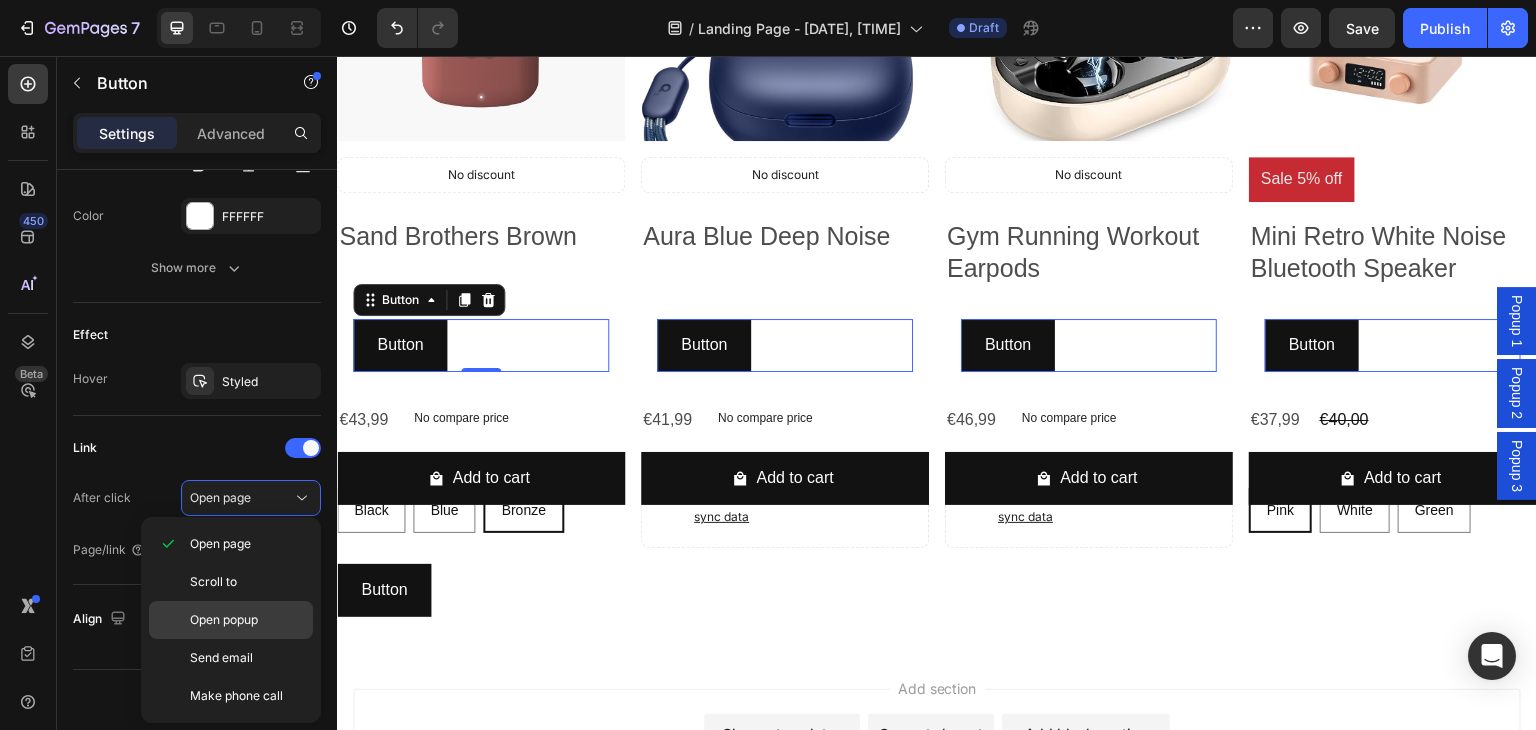 click on "Open popup" at bounding box center (224, 620) 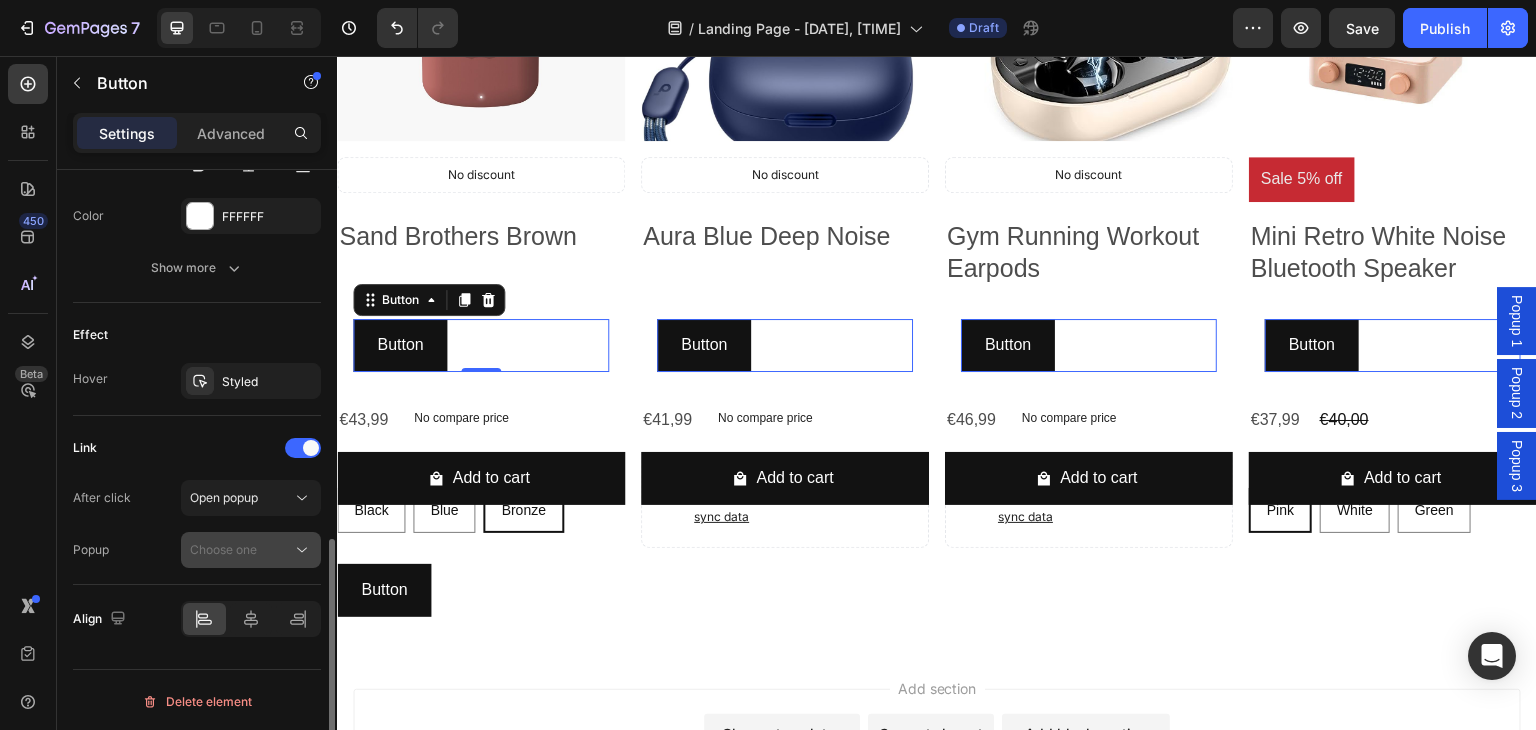 click on "Choose one" 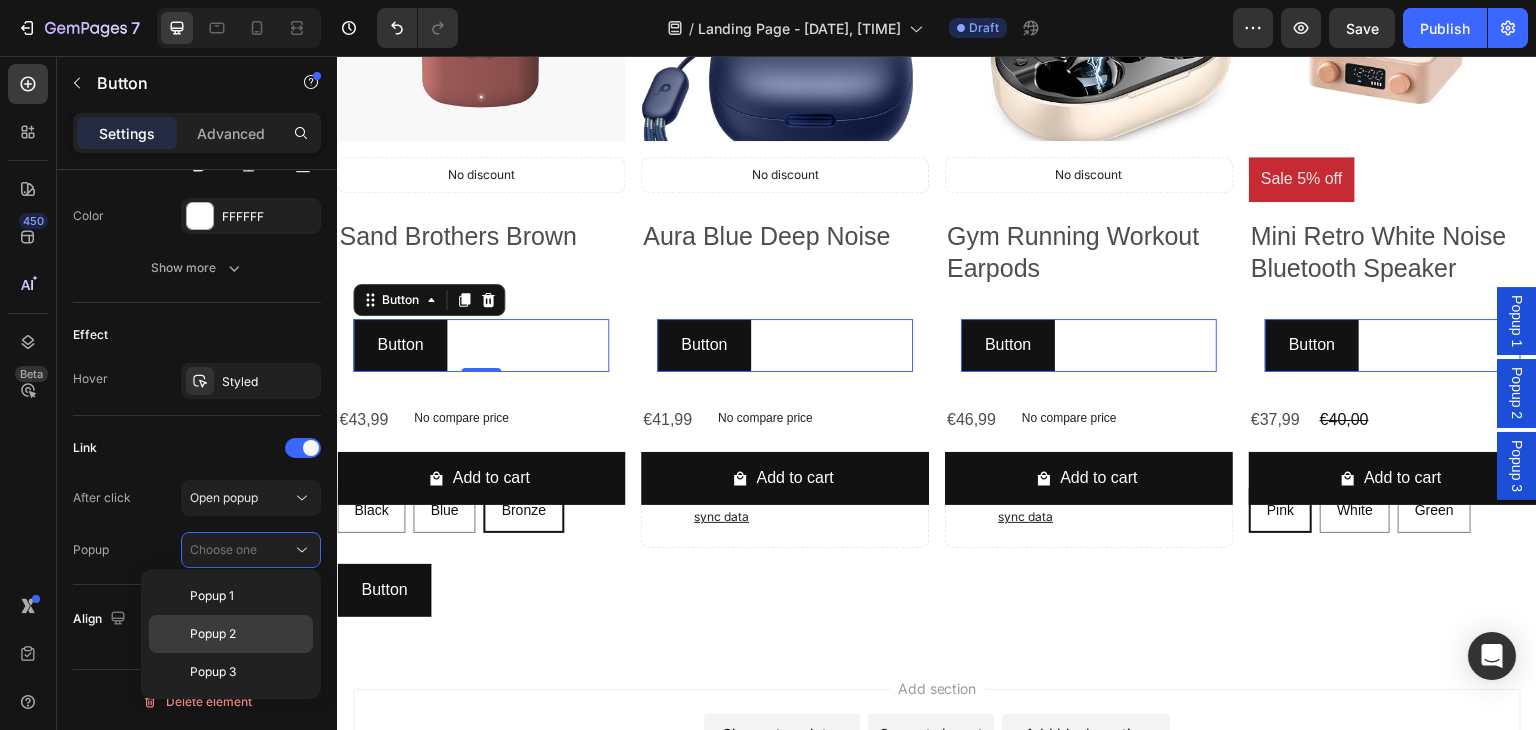 click on "Popup 2" 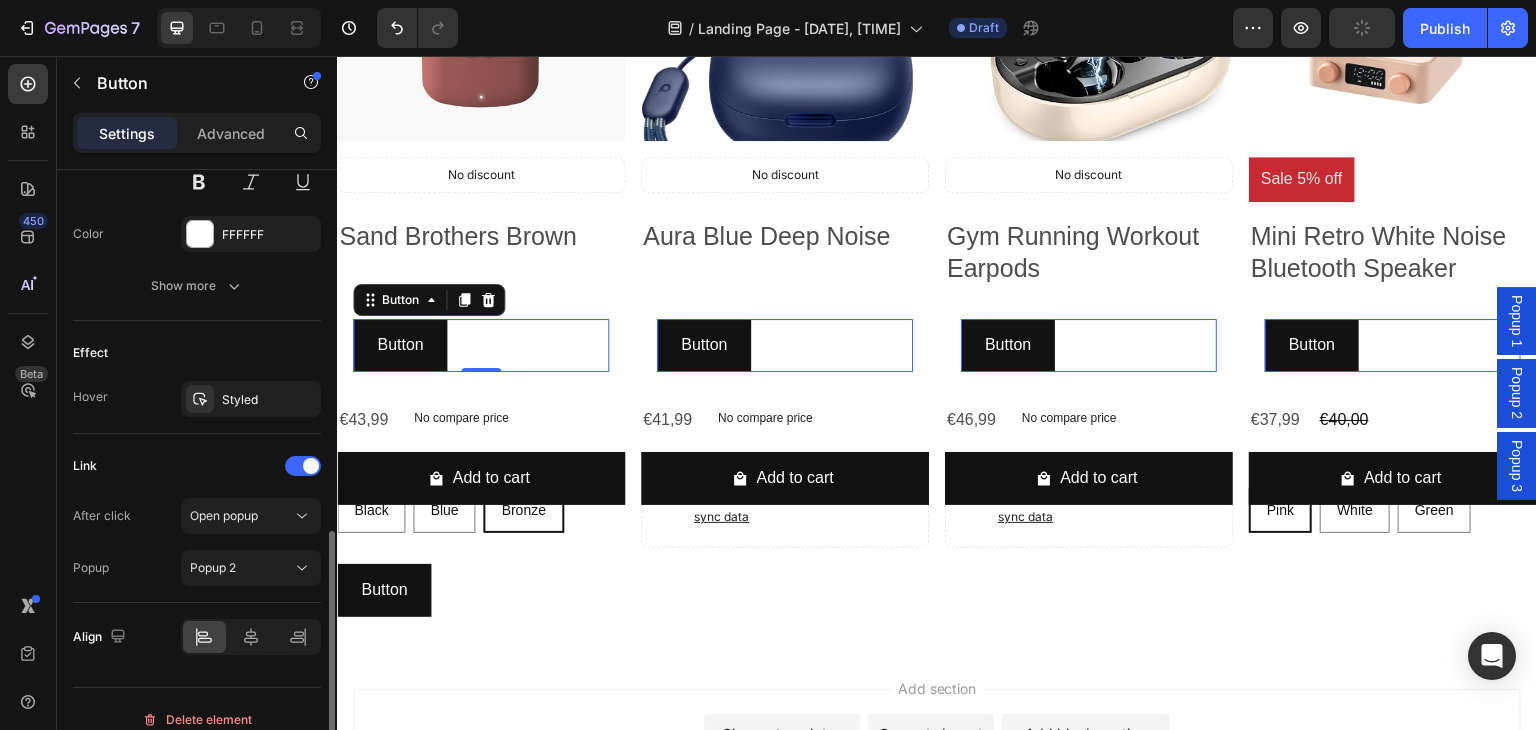 scroll, scrollTop: 918, scrollLeft: 0, axis: vertical 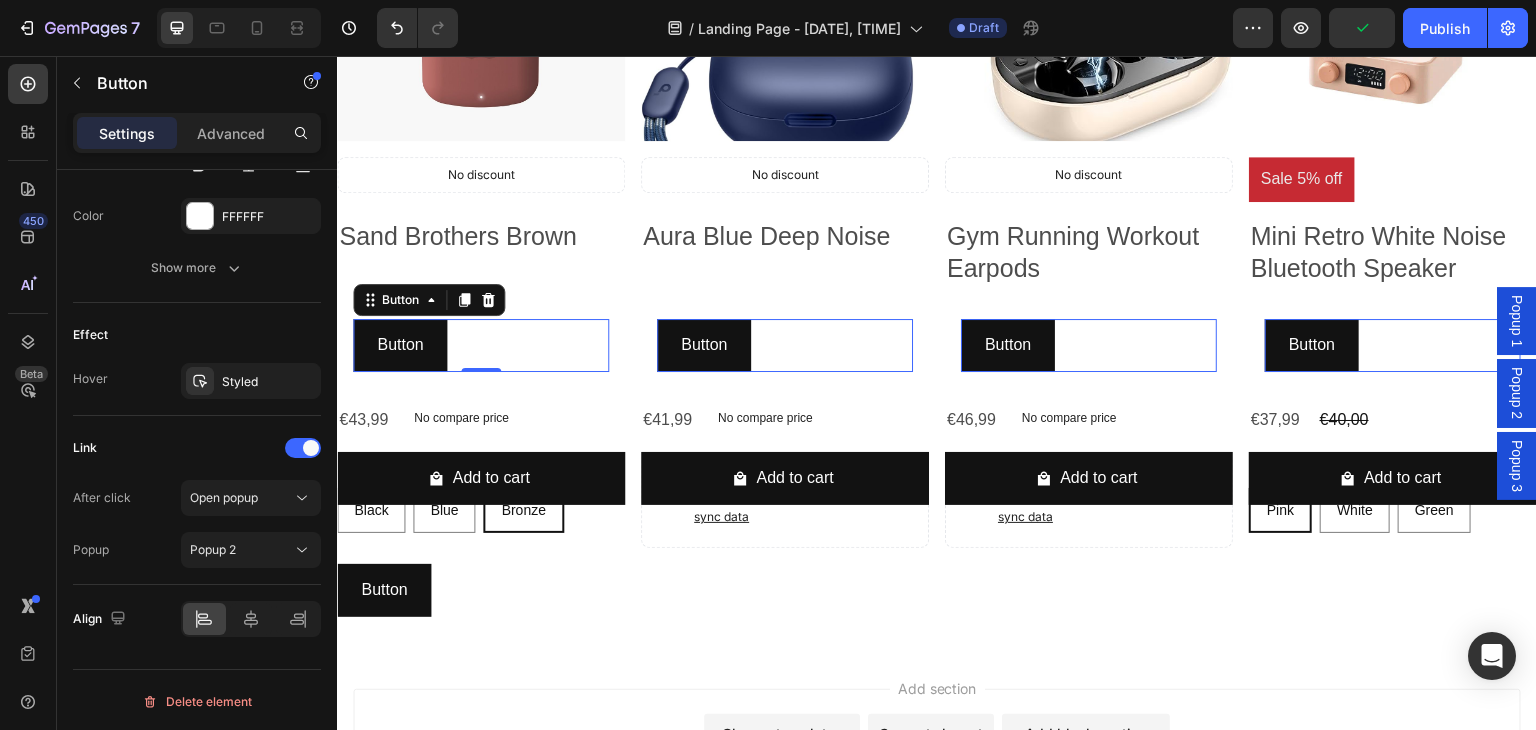 click on "Button Button   0" at bounding box center (481, 345) 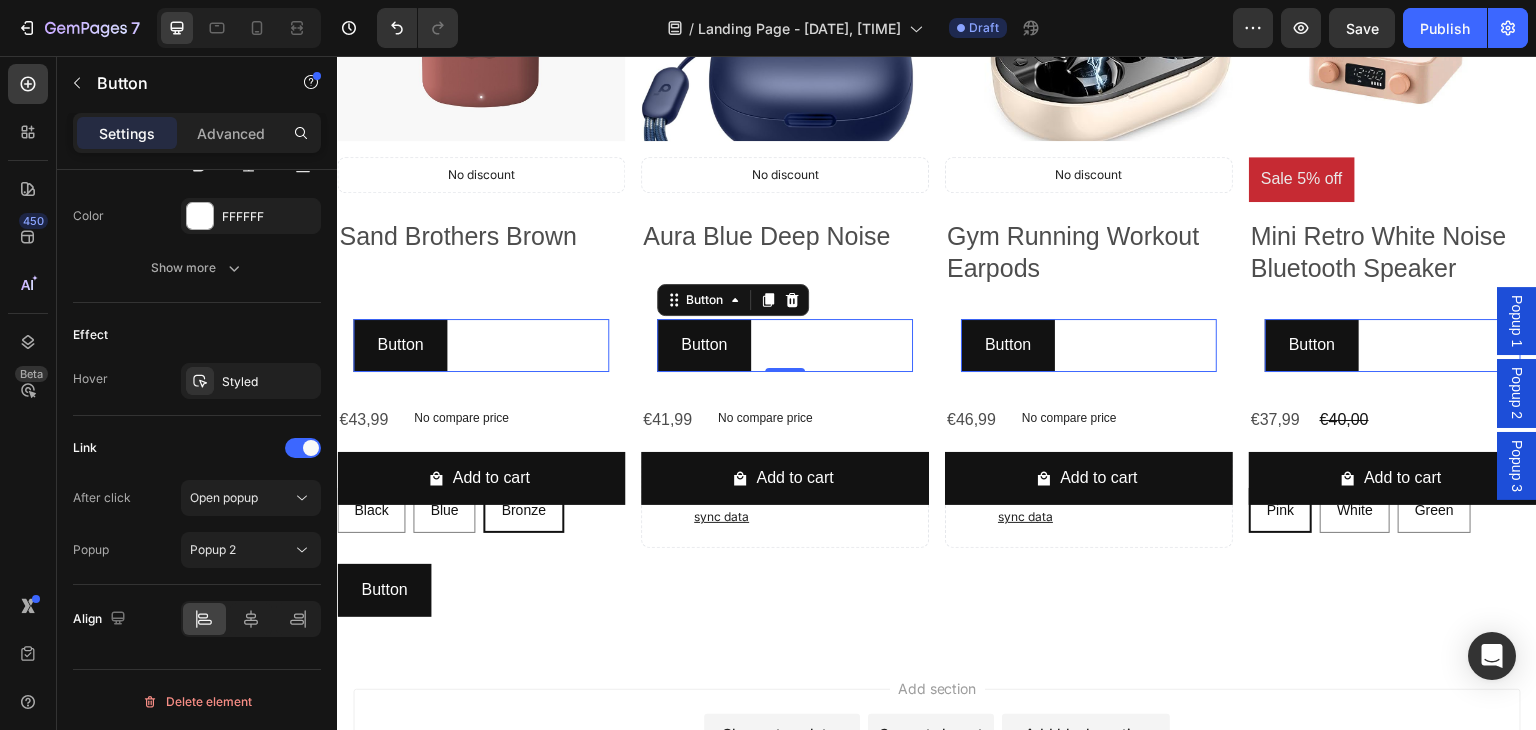 click on "Button Button   0" at bounding box center (481, 345) 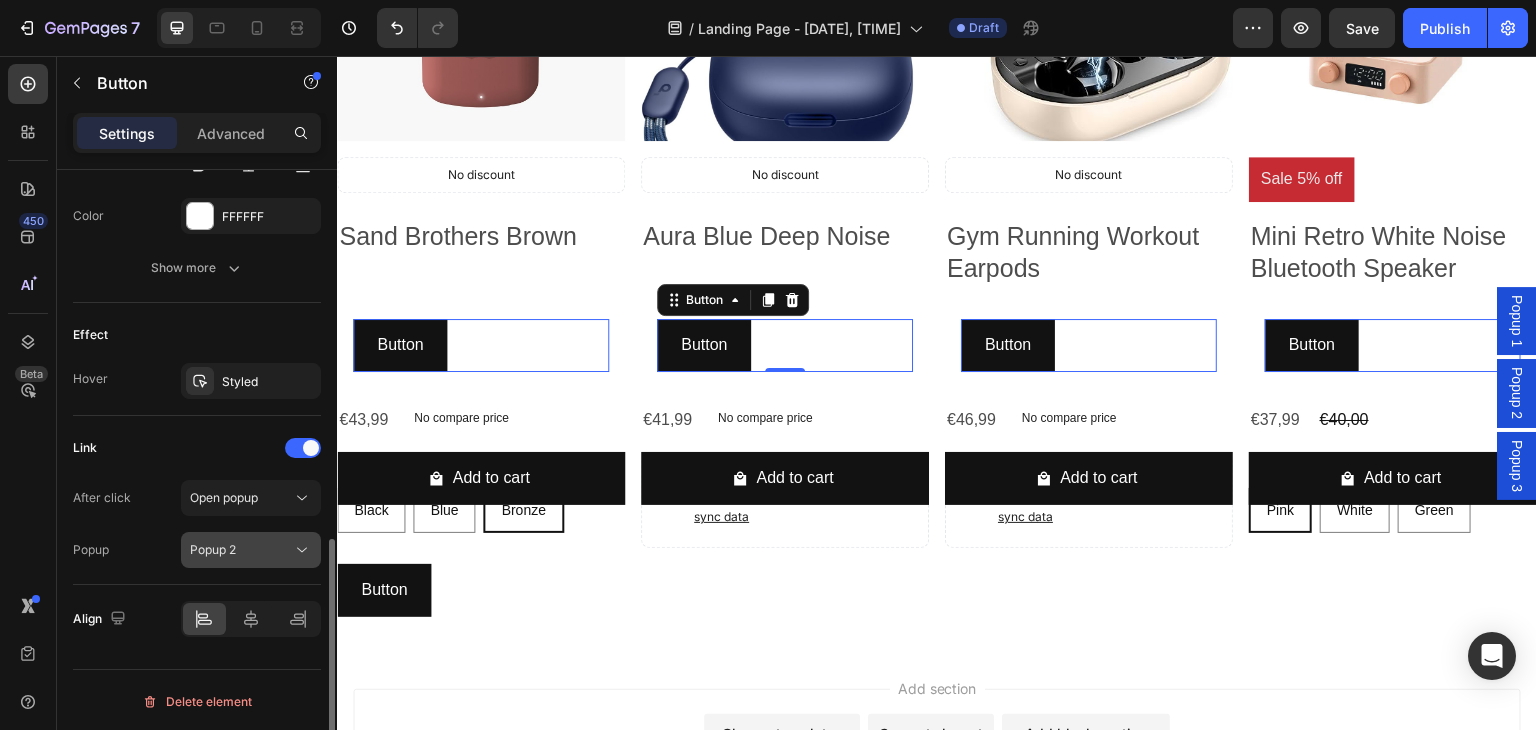 click on "Popup 2" at bounding box center [241, 550] 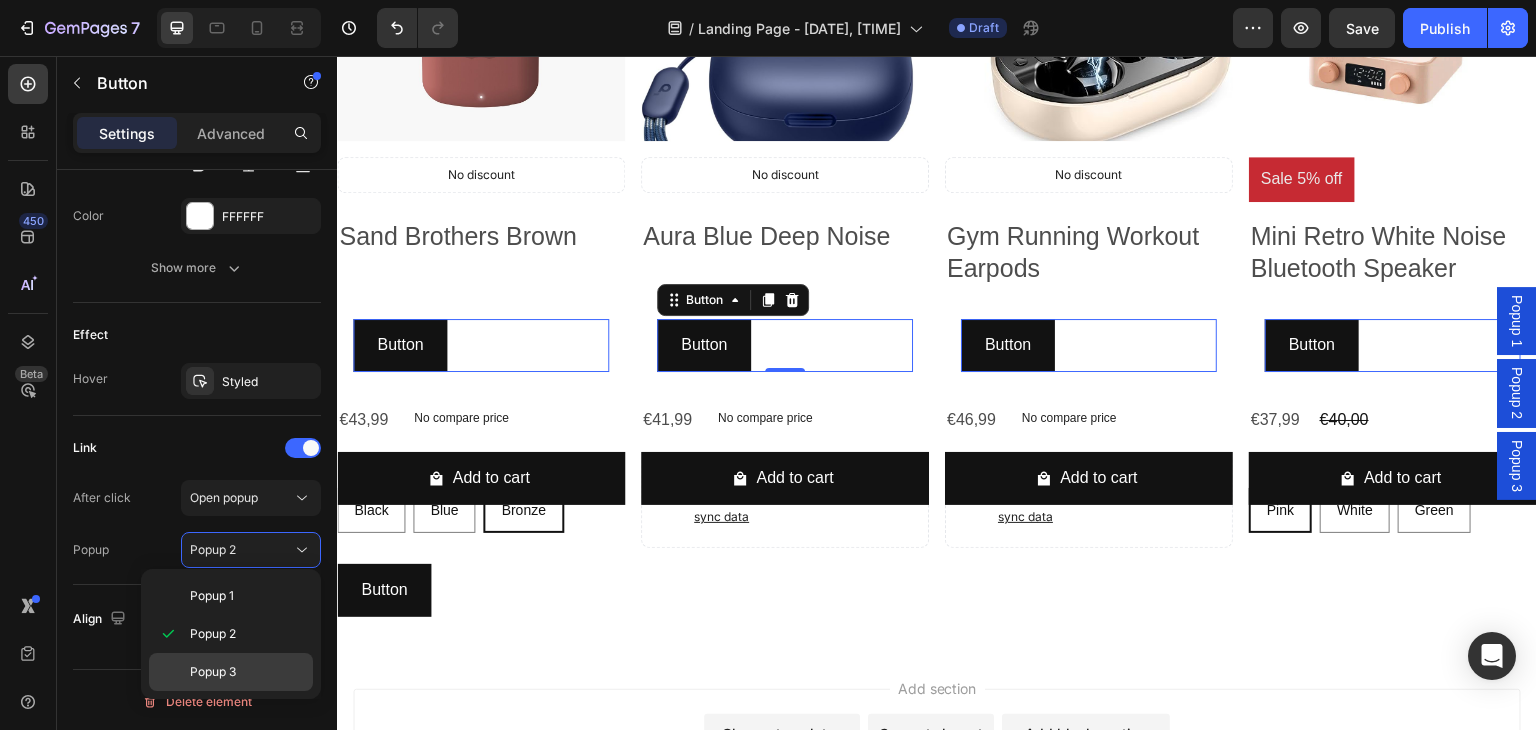 click on "Popup 3" at bounding box center [213, 672] 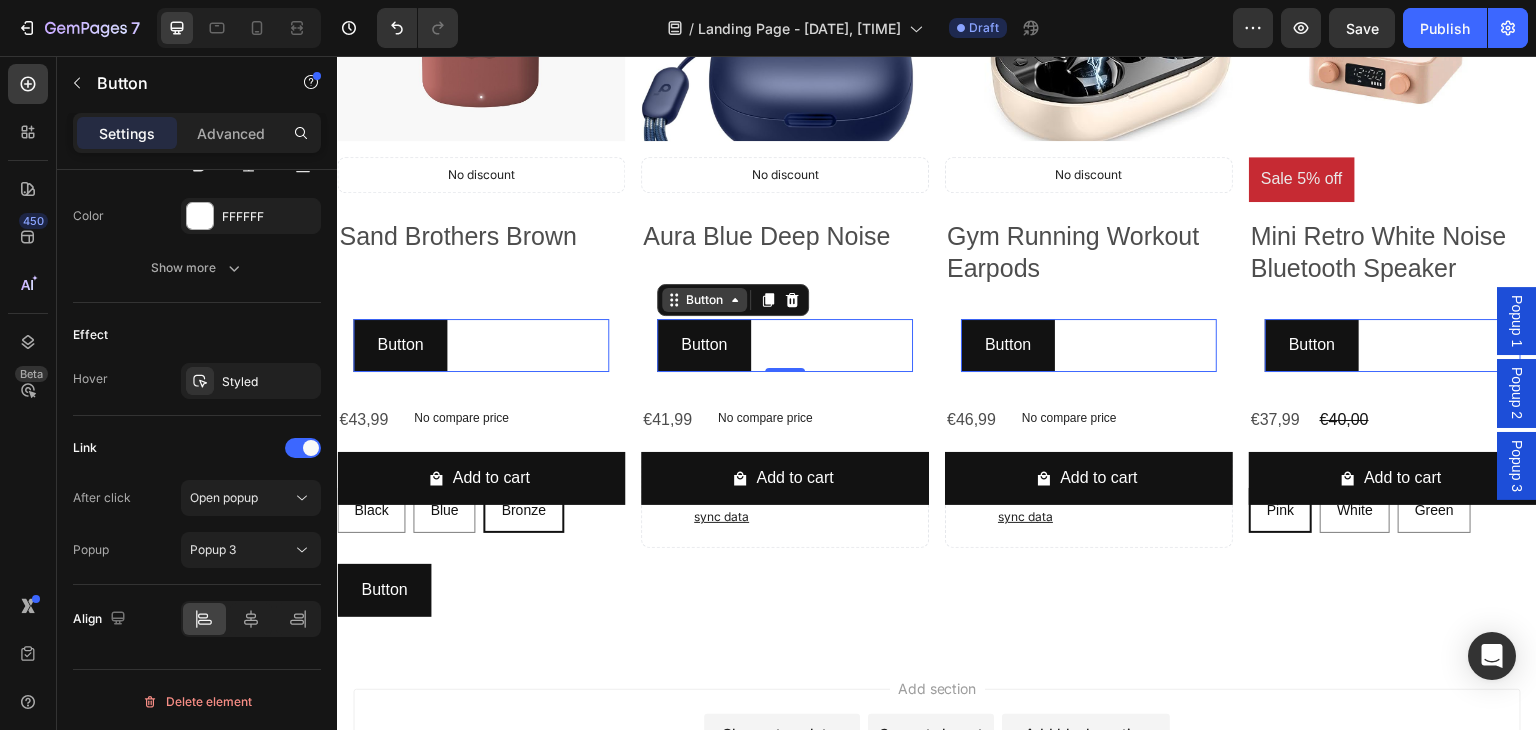 click 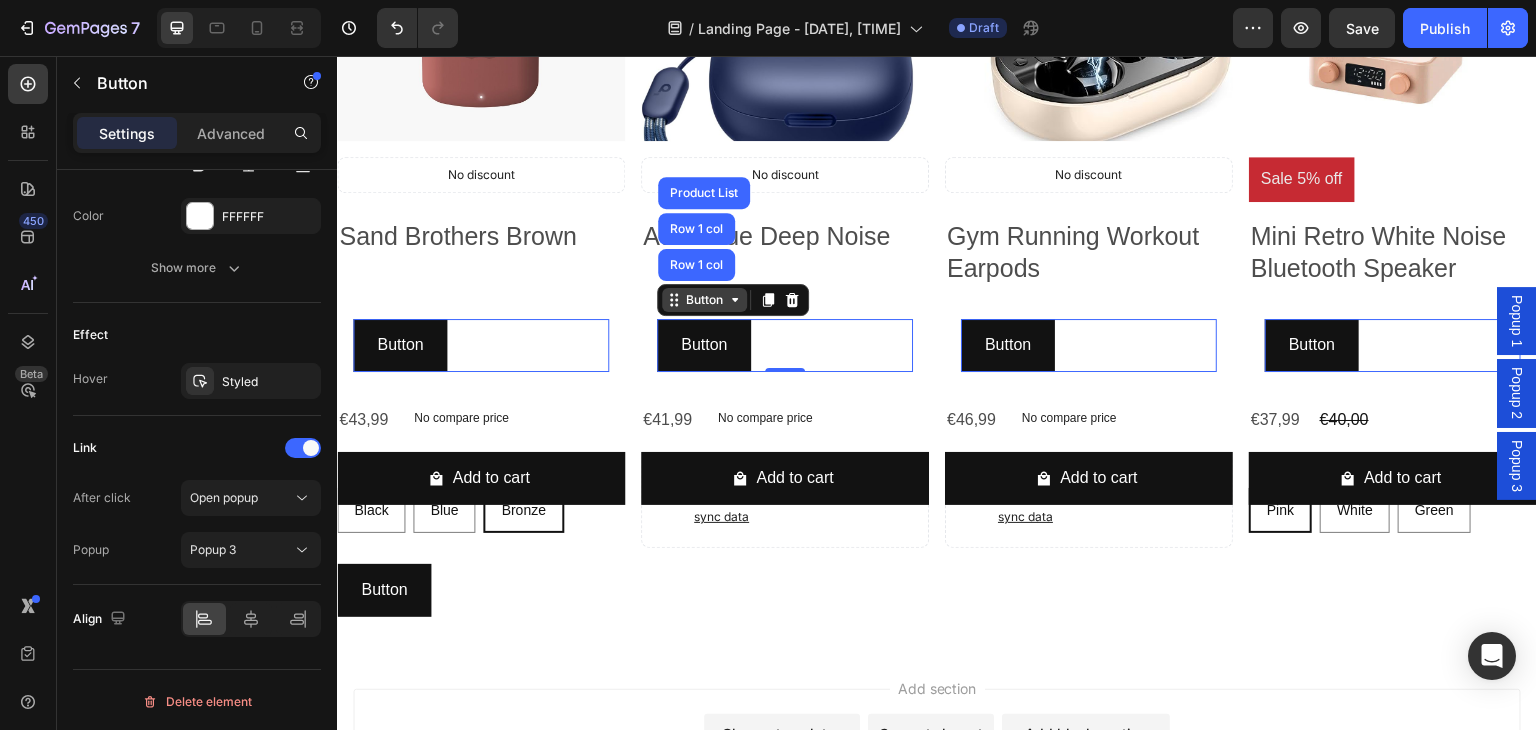 click 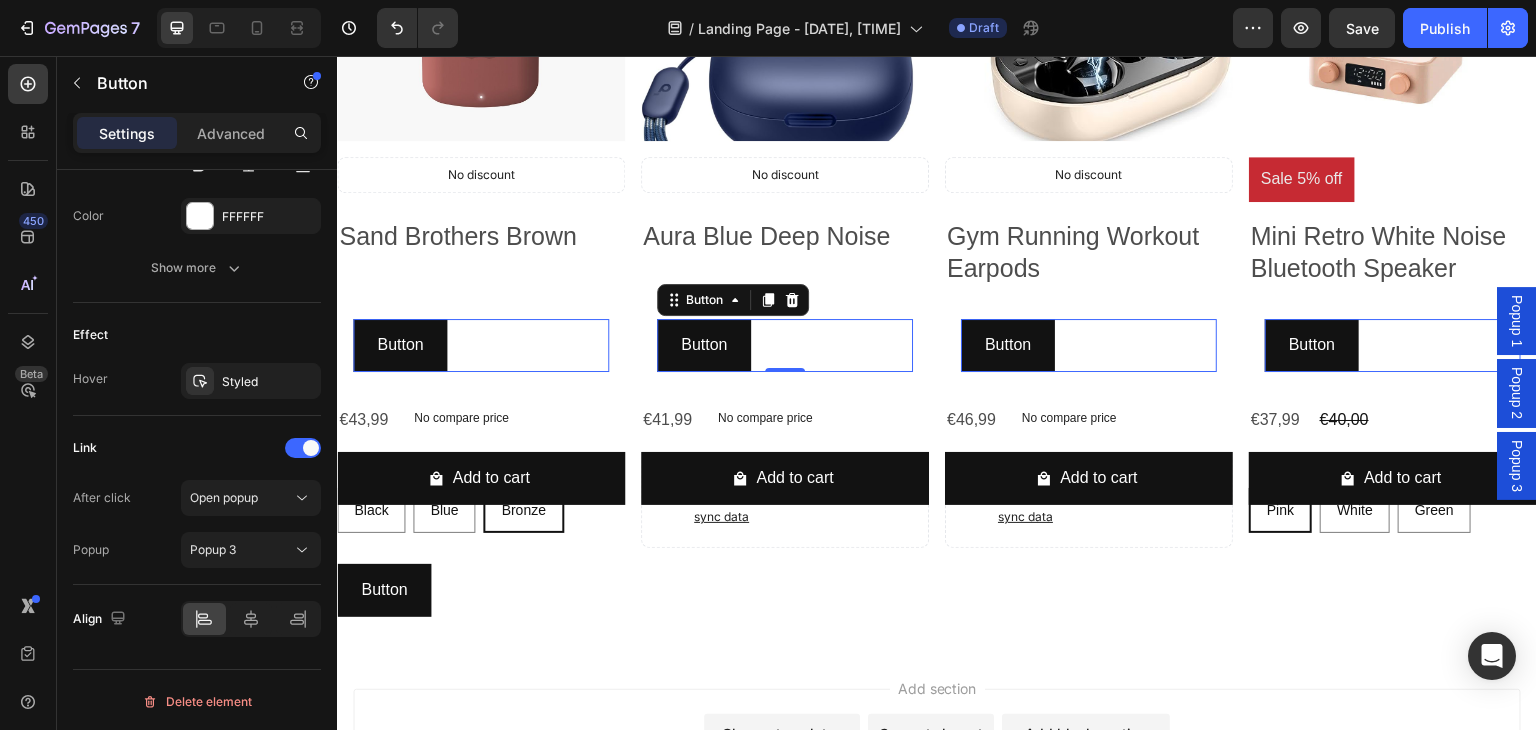 click on "Button Button   0" at bounding box center (481, 345) 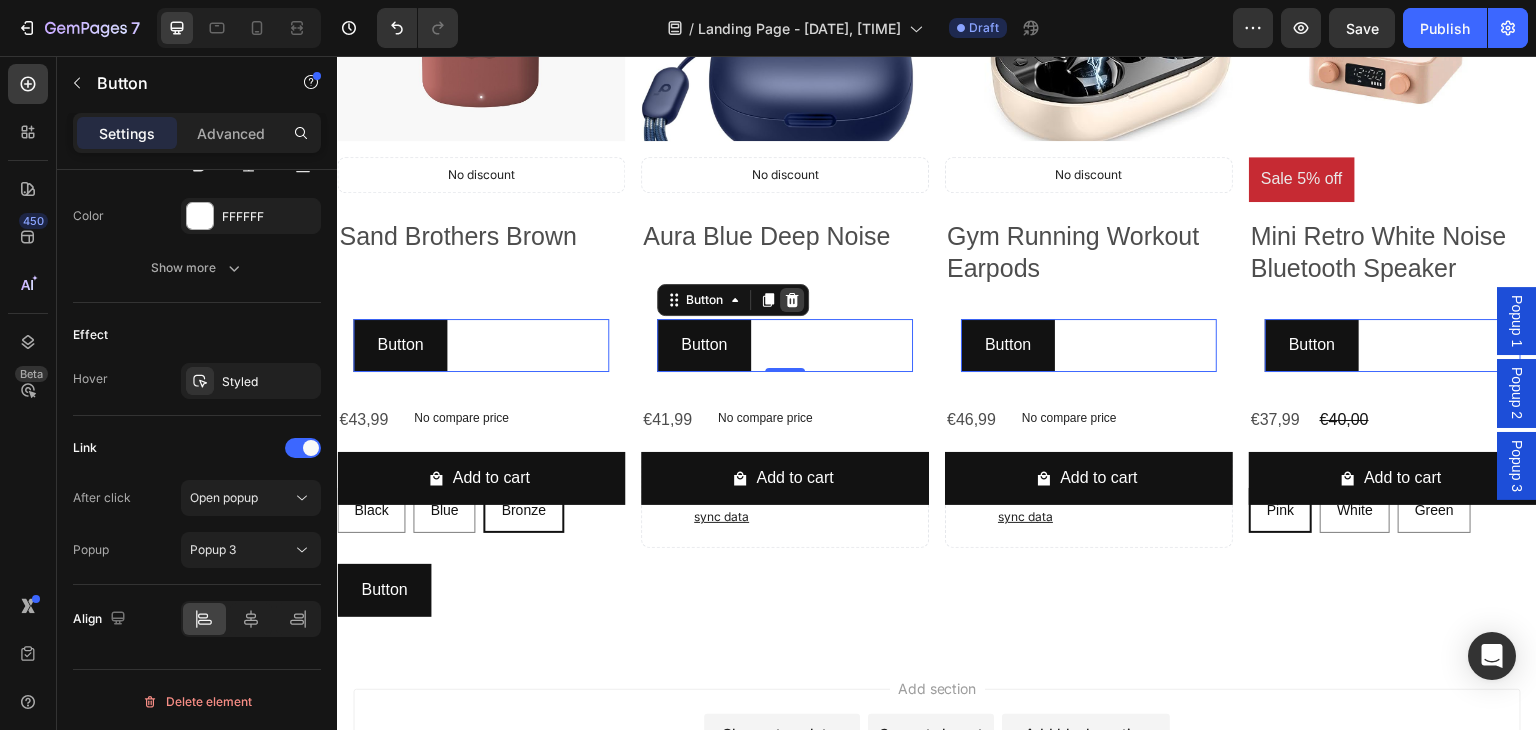 click 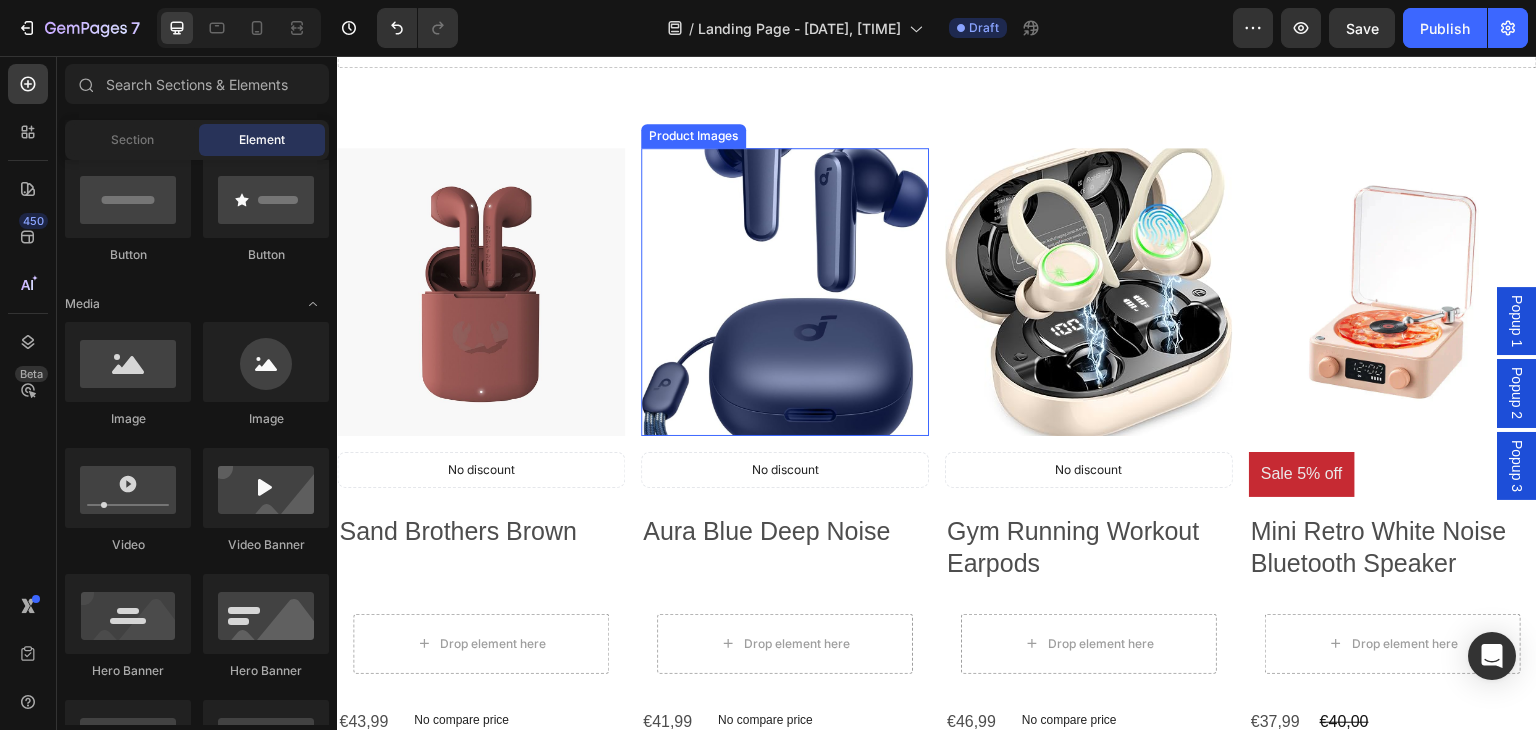 scroll, scrollTop: 0, scrollLeft: 0, axis: both 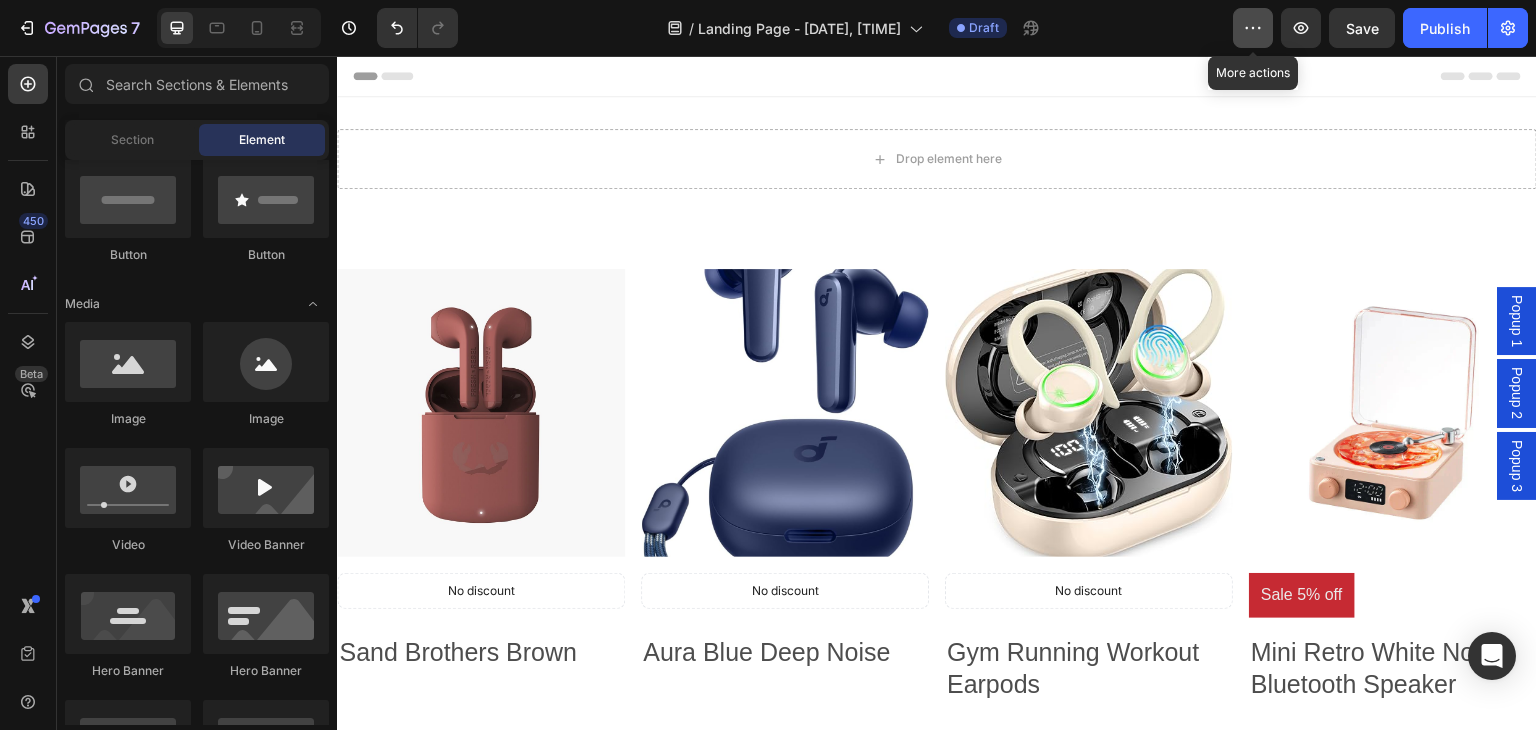 click 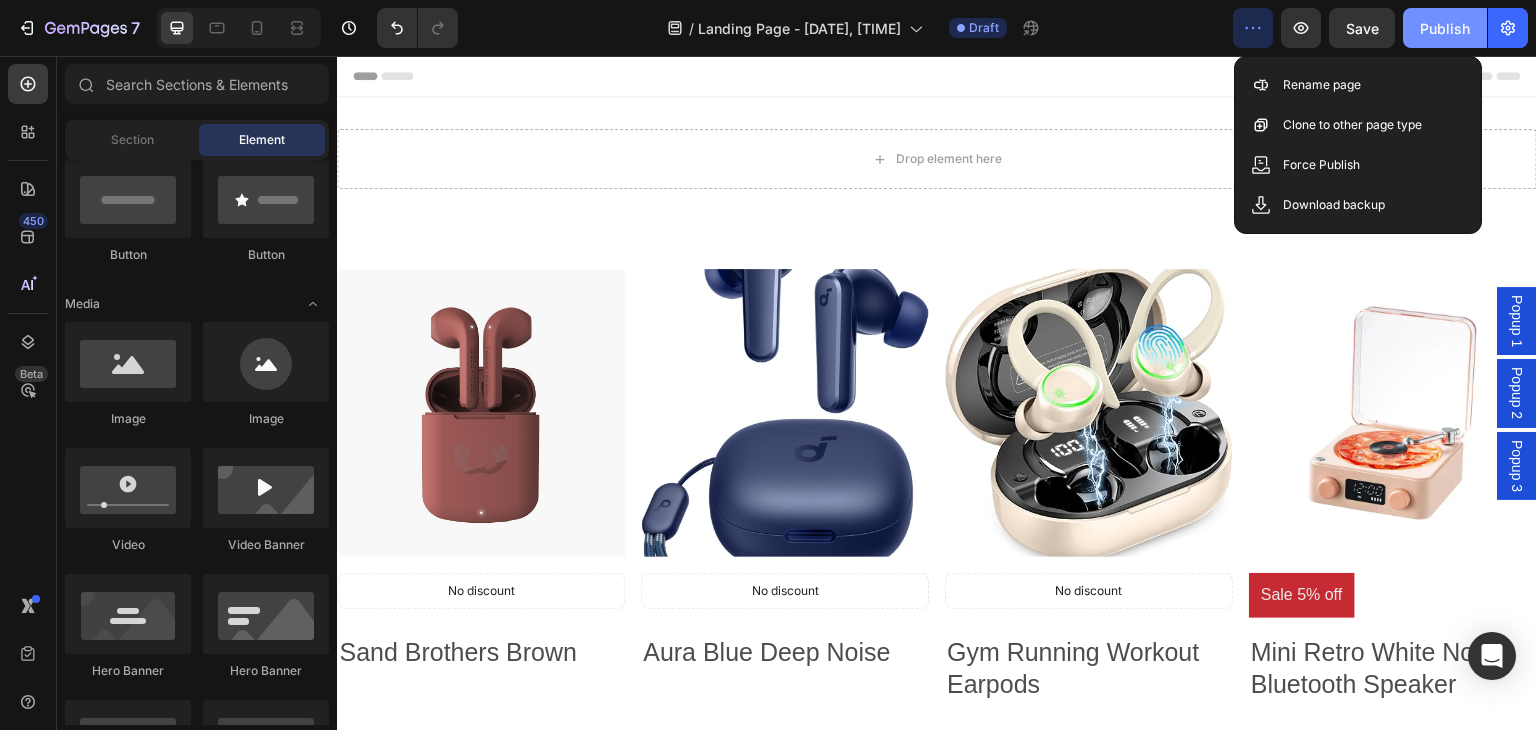click on "Publish" at bounding box center (1445, 28) 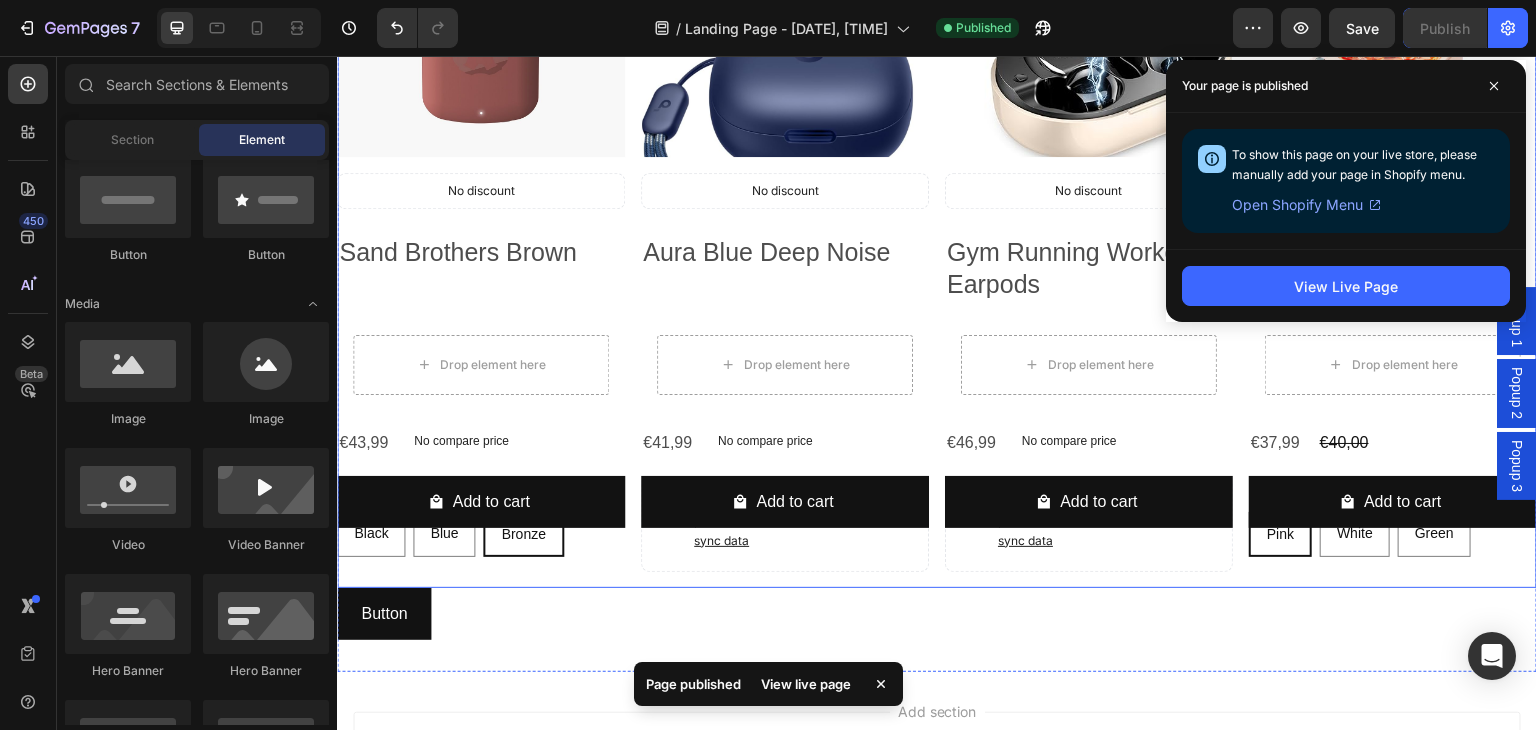scroll, scrollTop: 0, scrollLeft: 0, axis: both 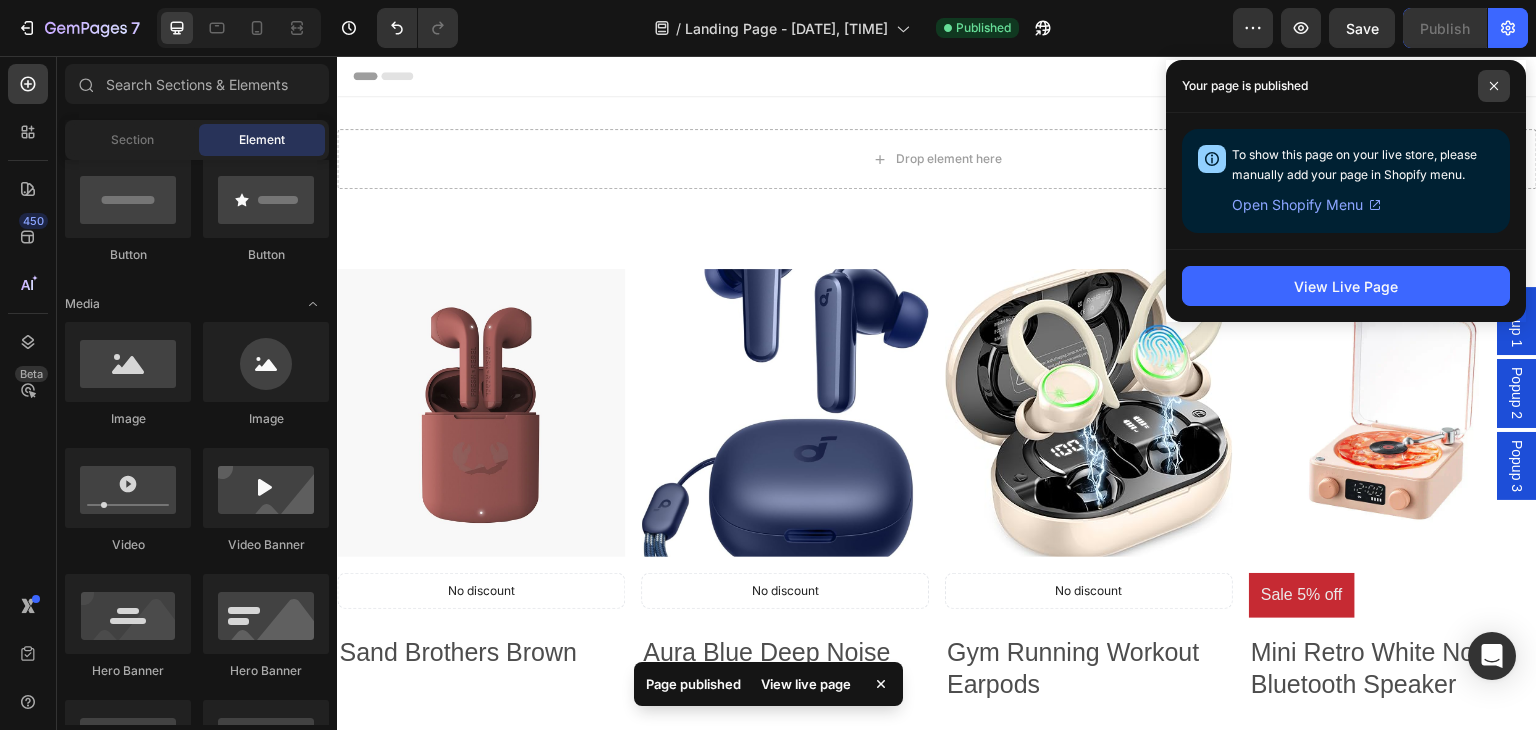 click 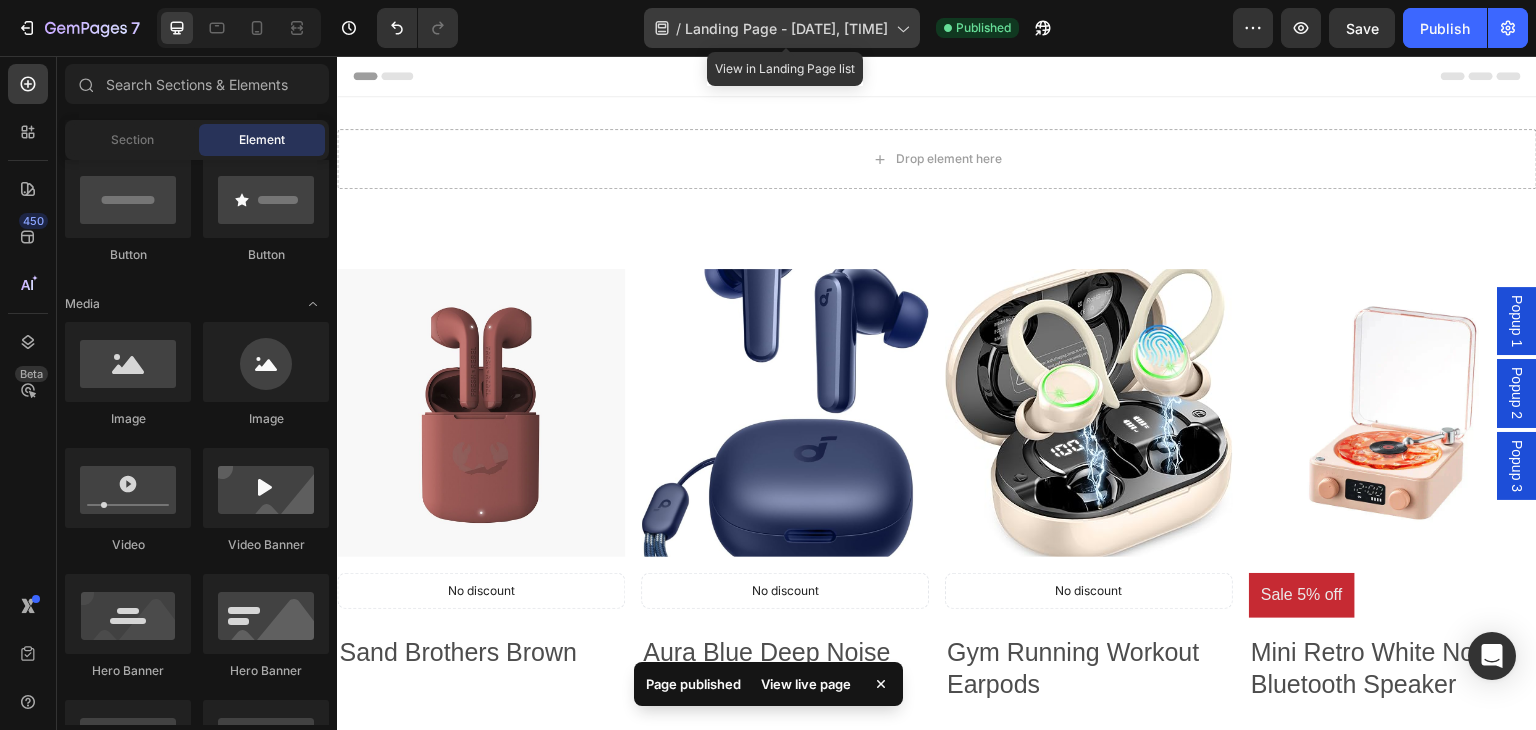 click on "Landing Page - Aug 4, 03:15:08" at bounding box center [786, 28] 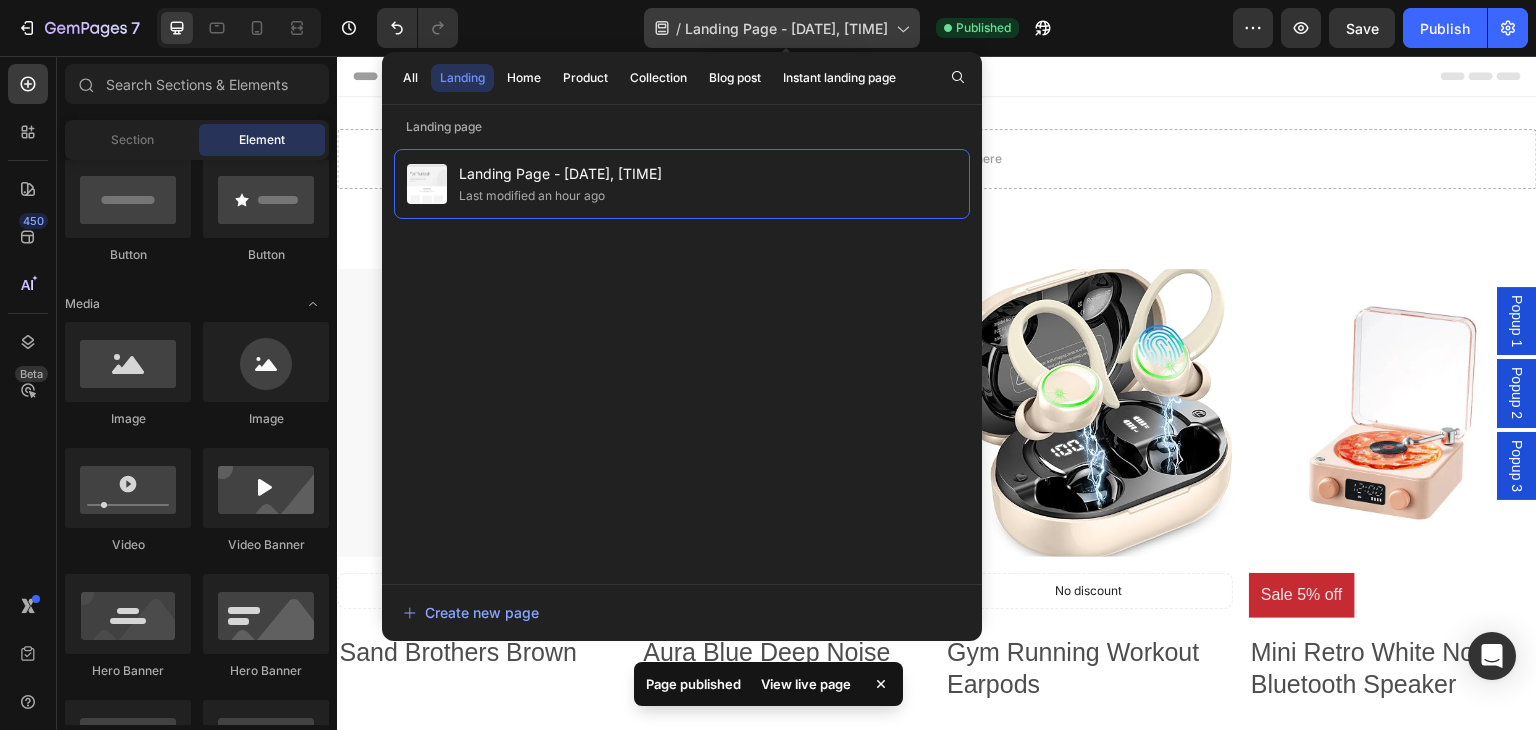 click on "Landing Page - Aug 4, 03:15:08" at bounding box center [786, 28] 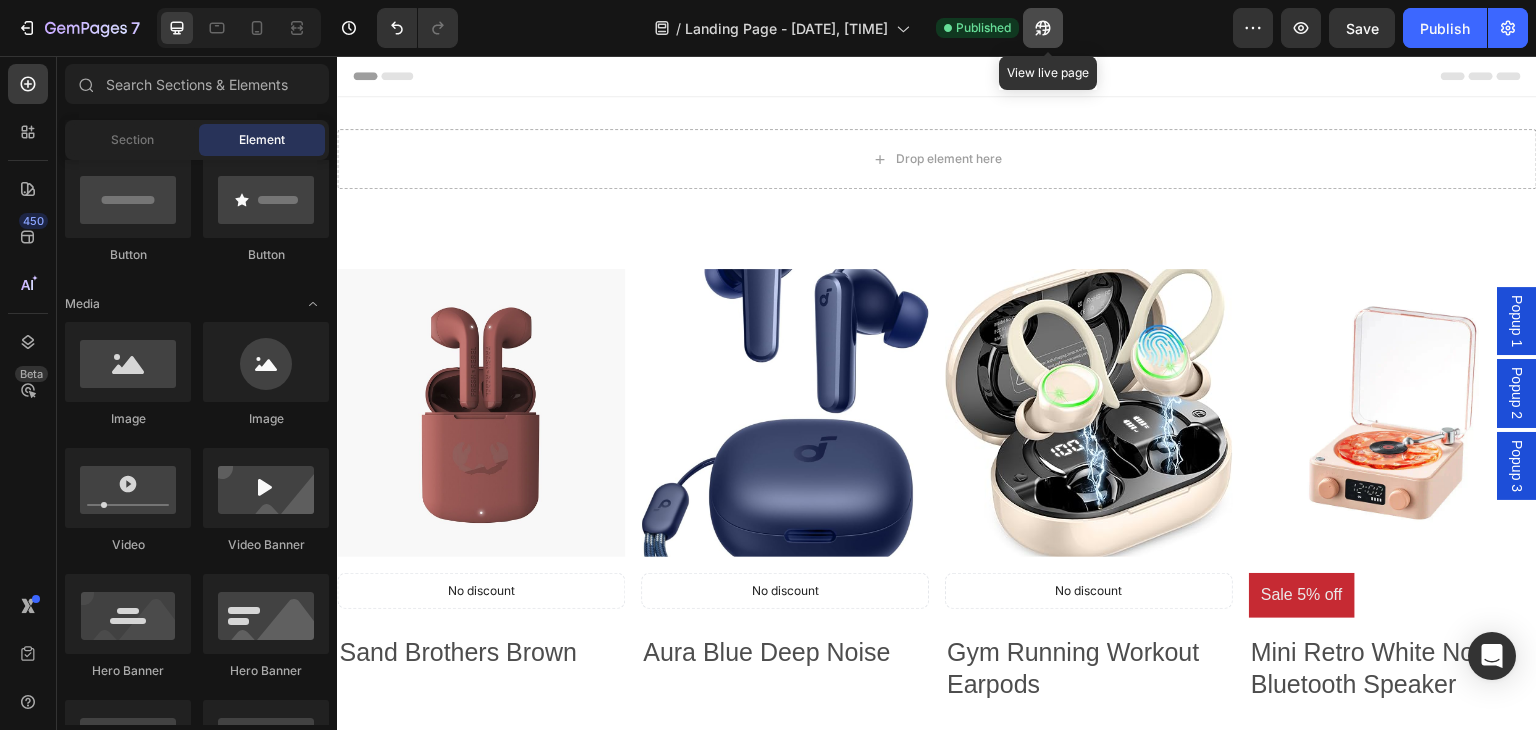 click 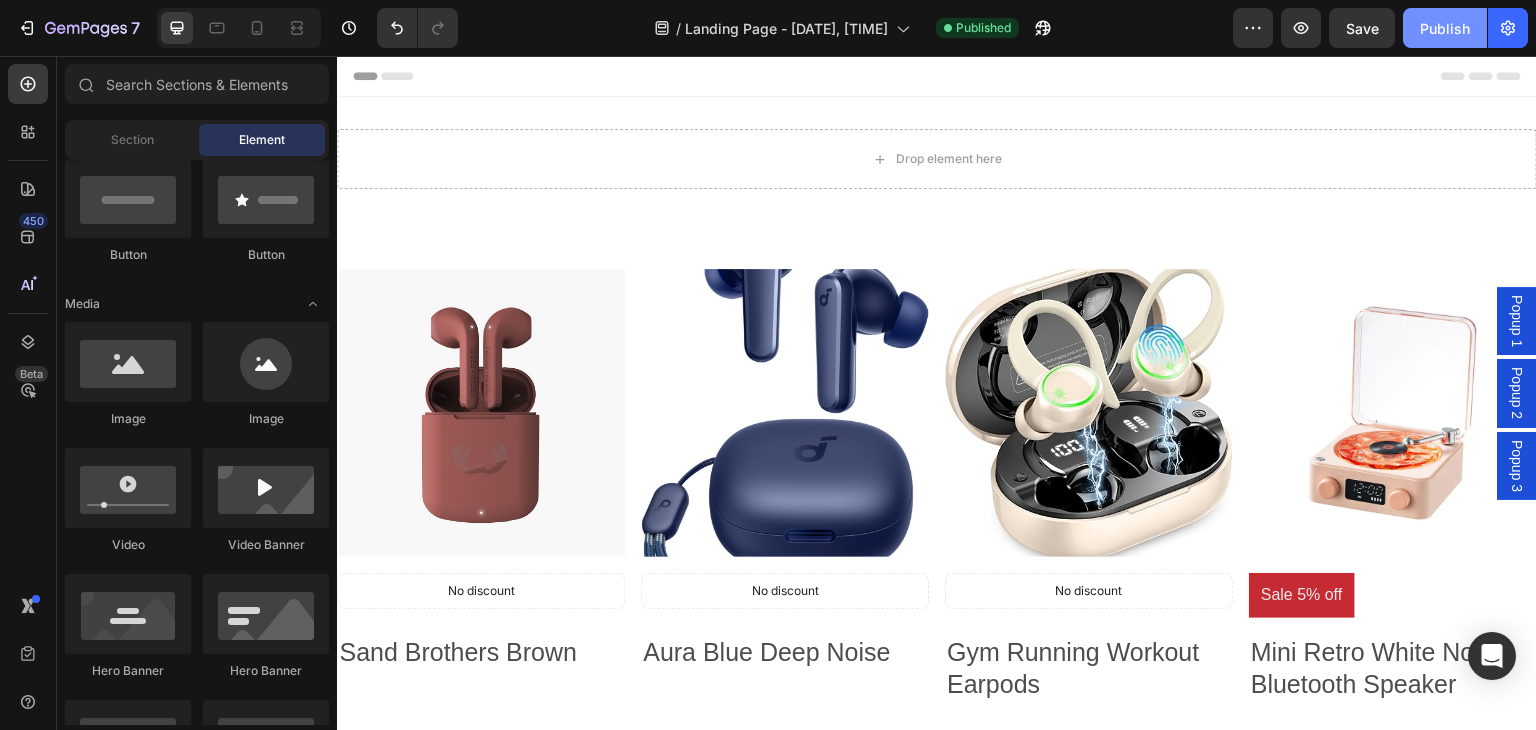 click on "Publish" at bounding box center (1445, 28) 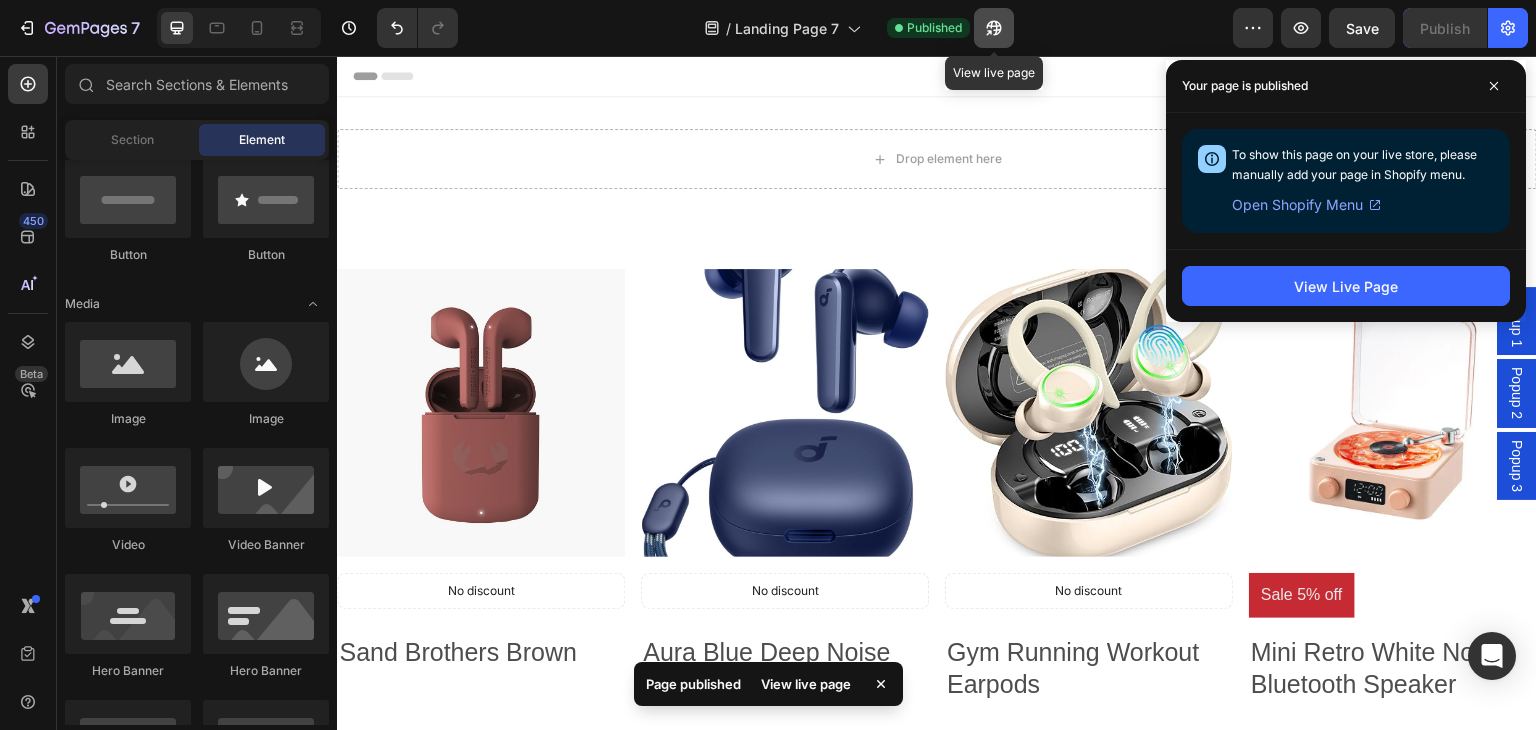 click 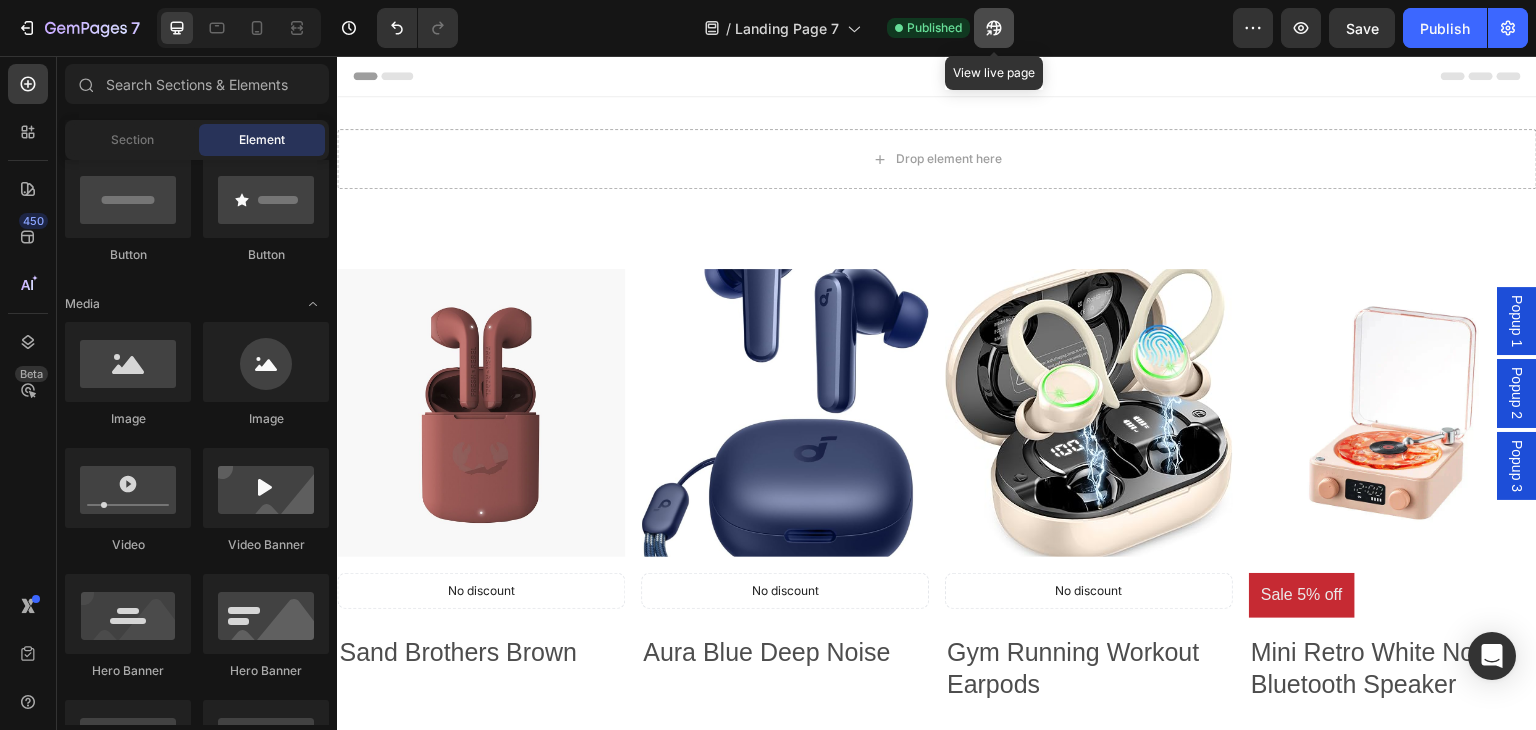 click 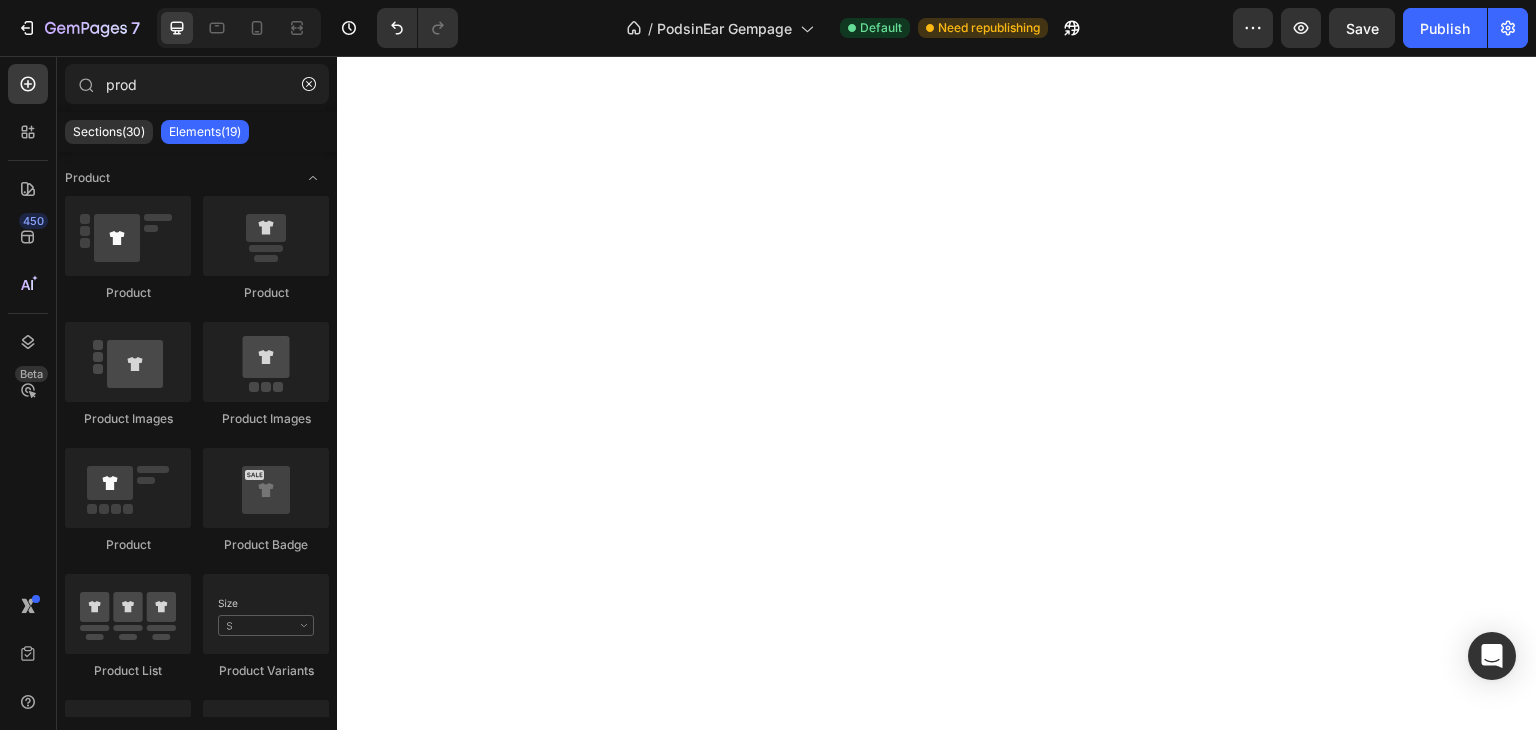 scroll, scrollTop: 0, scrollLeft: 0, axis: both 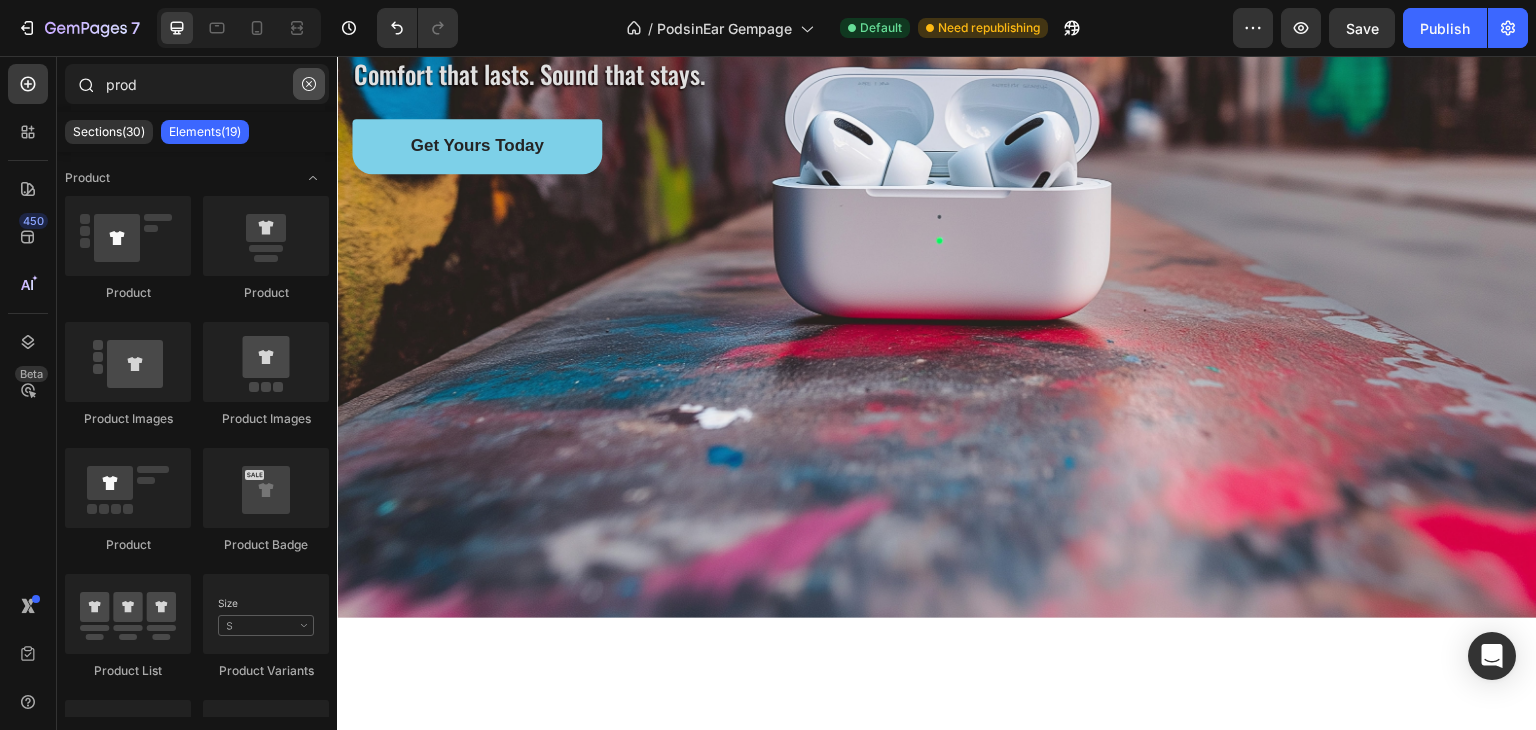 click at bounding box center (309, 84) 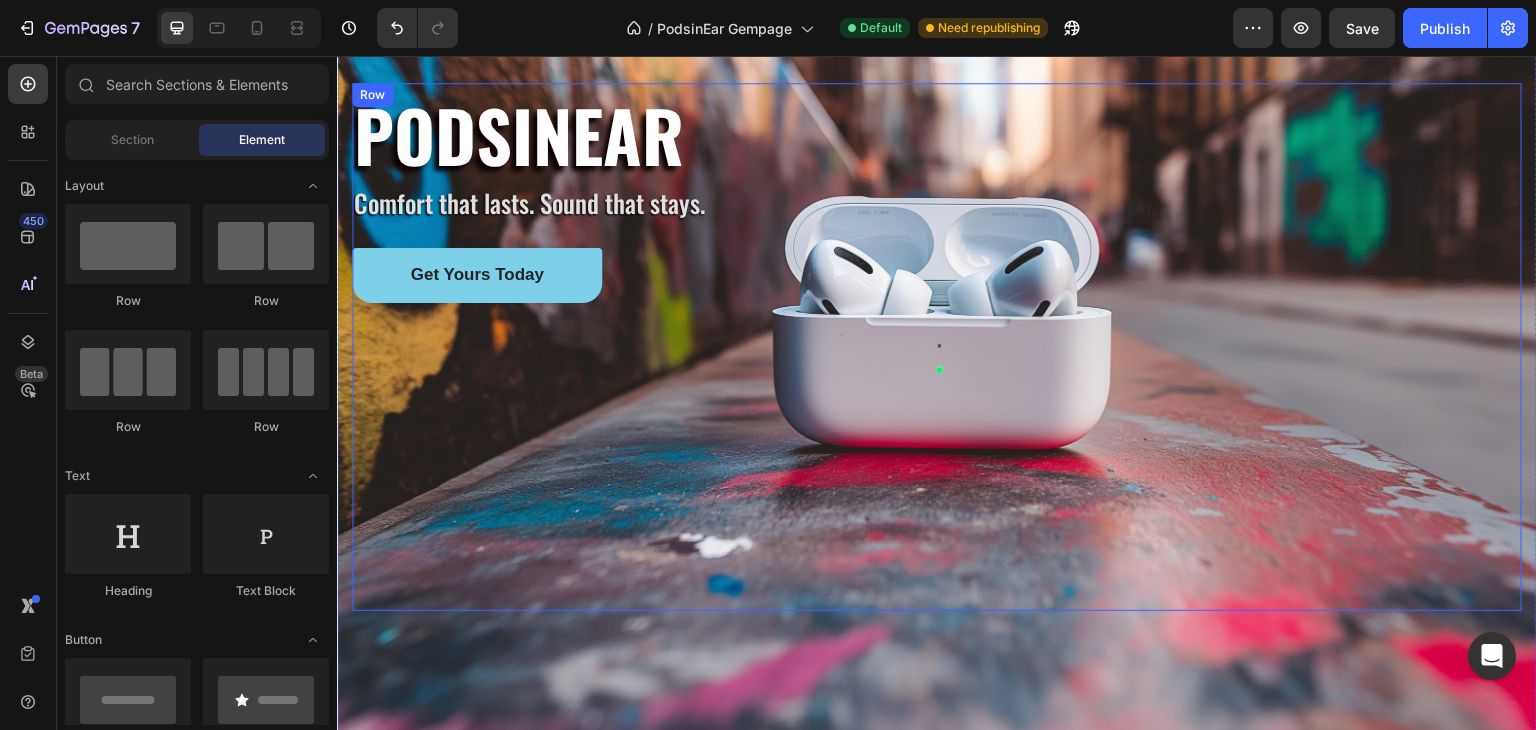 scroll, scrollTop: 0, scrollLeft: 0, axis: both 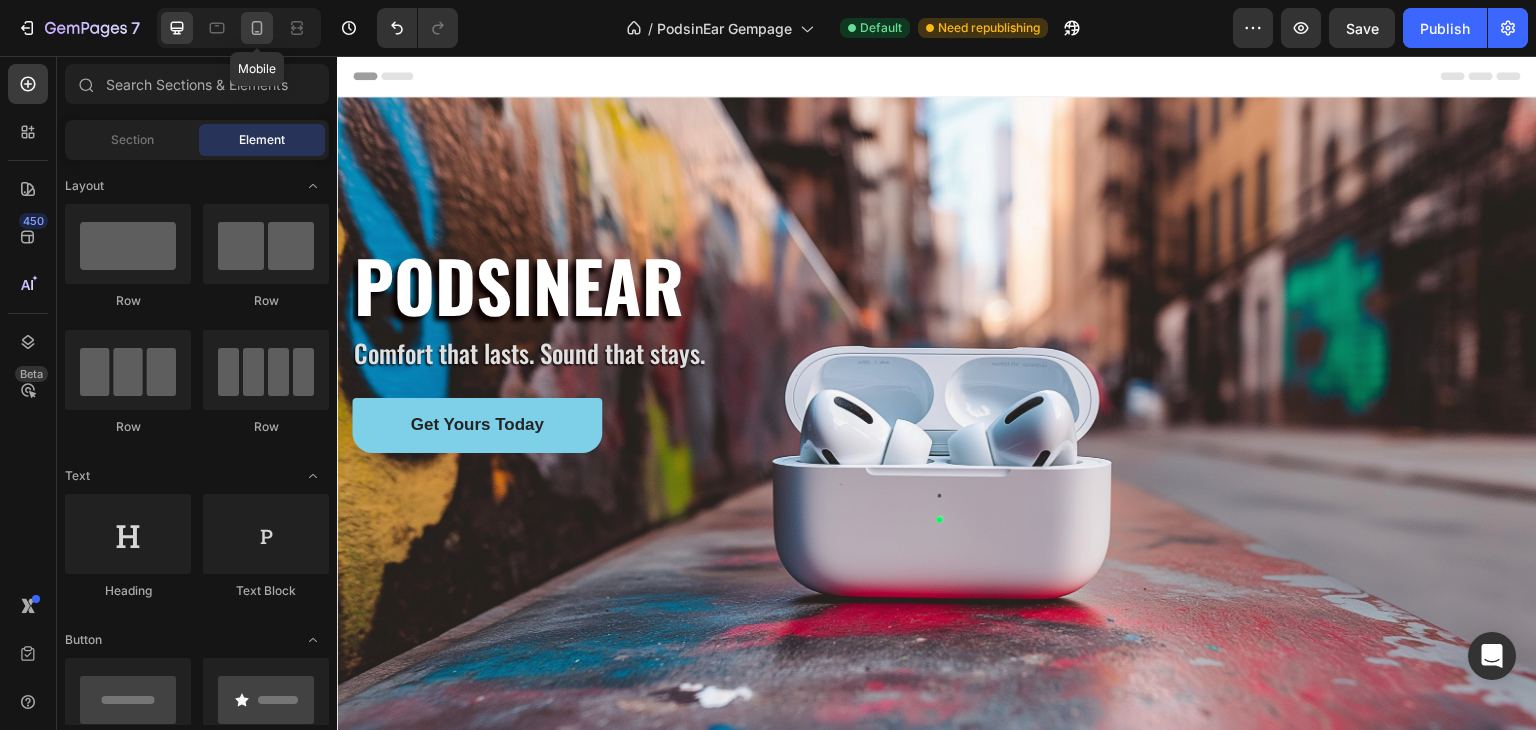 click 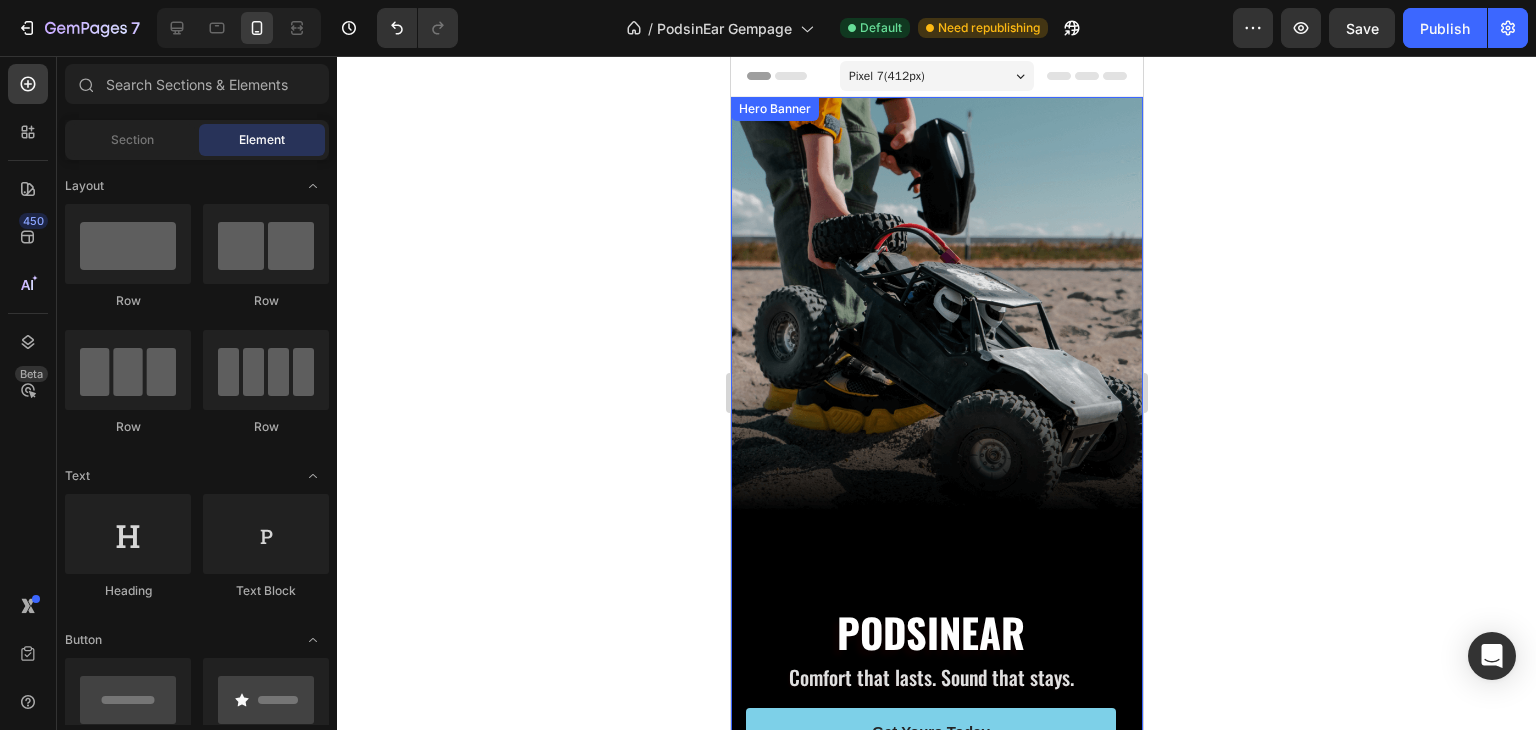 click at bounding box center (936, 463) 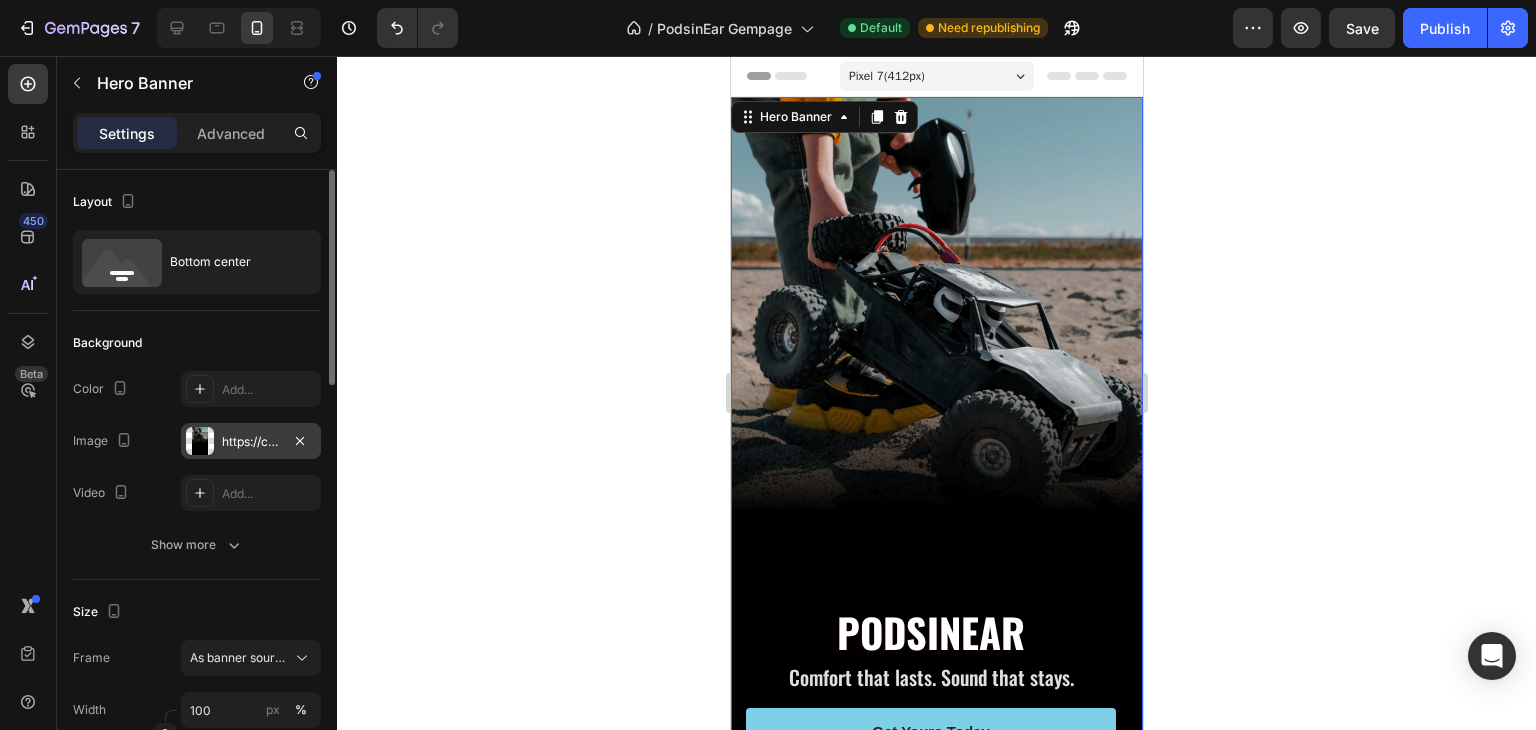 click on "https://cdn.shopify.com/s/files/1/0957/2968/0715/files/gempages_578057361986421701-4d6ea2df-16dd-41a8-a4cf-f621306d47fa.png" at bounding box center (251, 441) 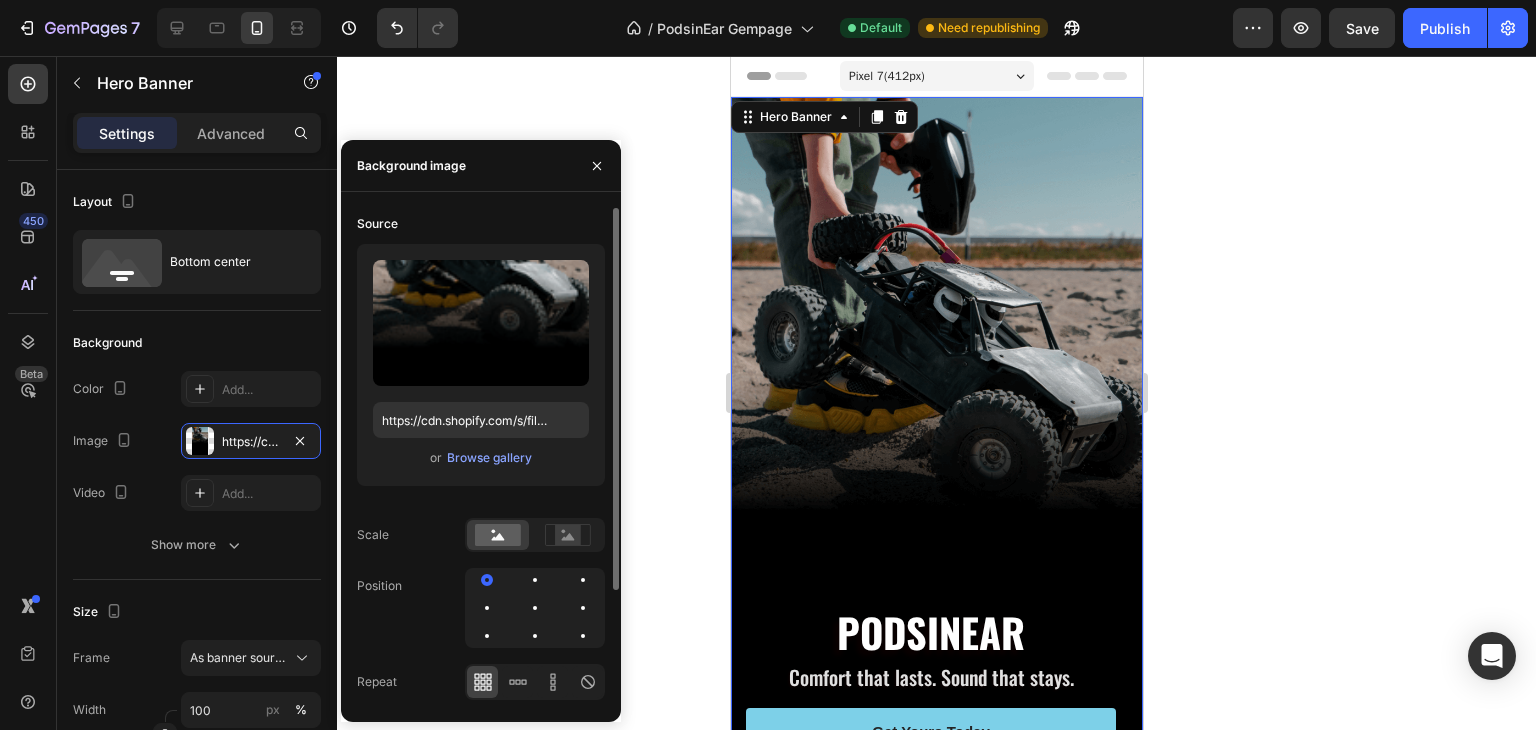 click on "or  Browse gallery" at bounding box center (481, 458) 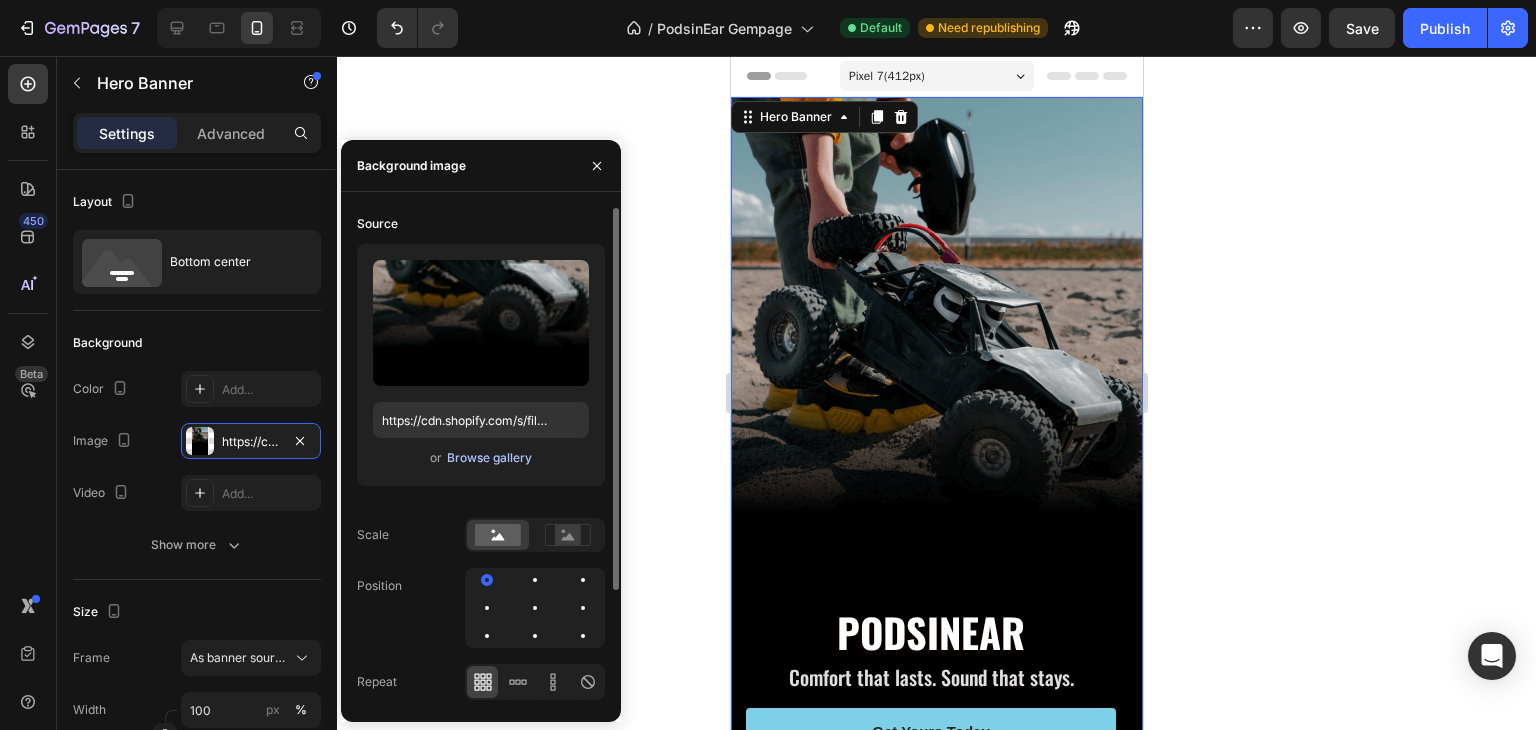 click on "Browse gallery" at bounding box center (489, 458) 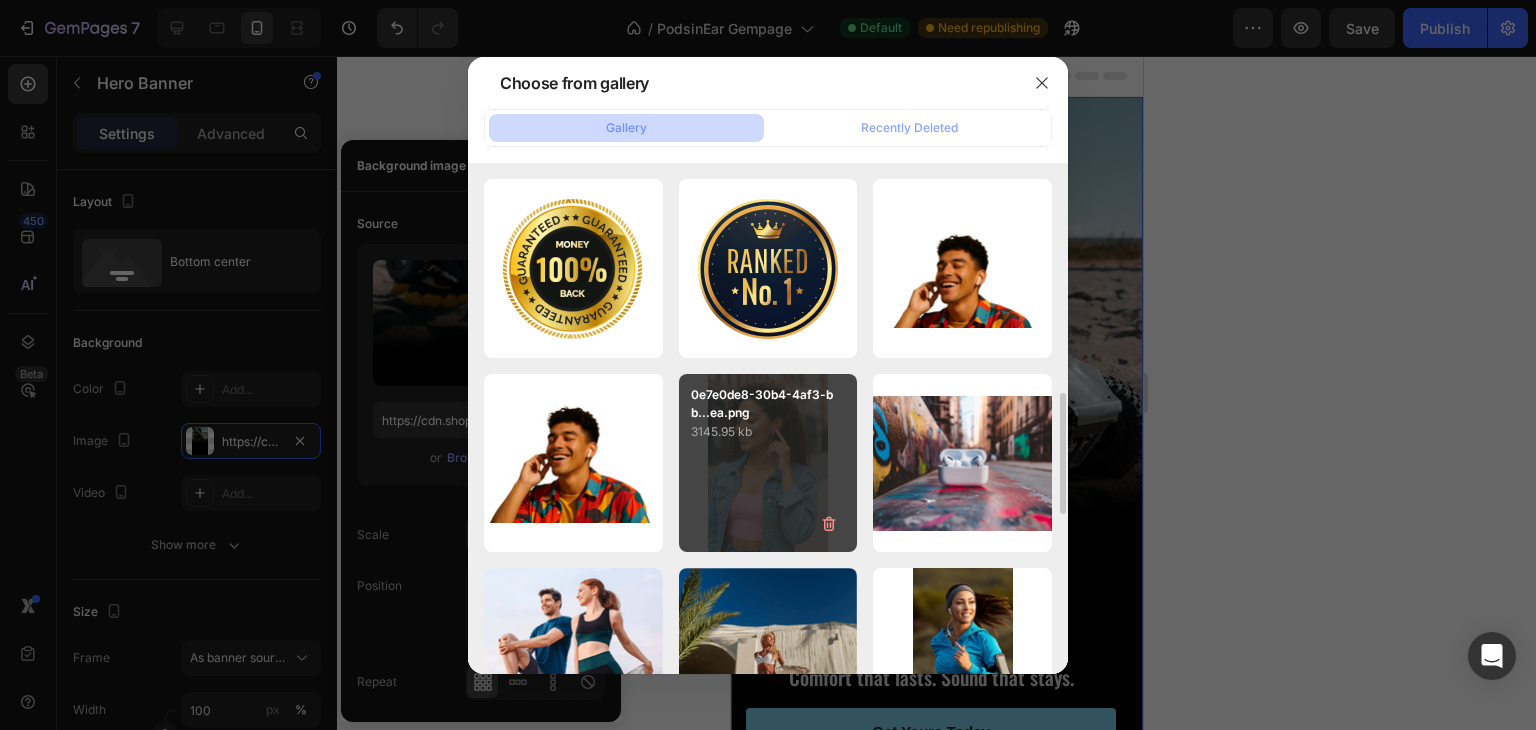 scroll, scrollTop: 1173, scrollLeft: 0, axis: vertical 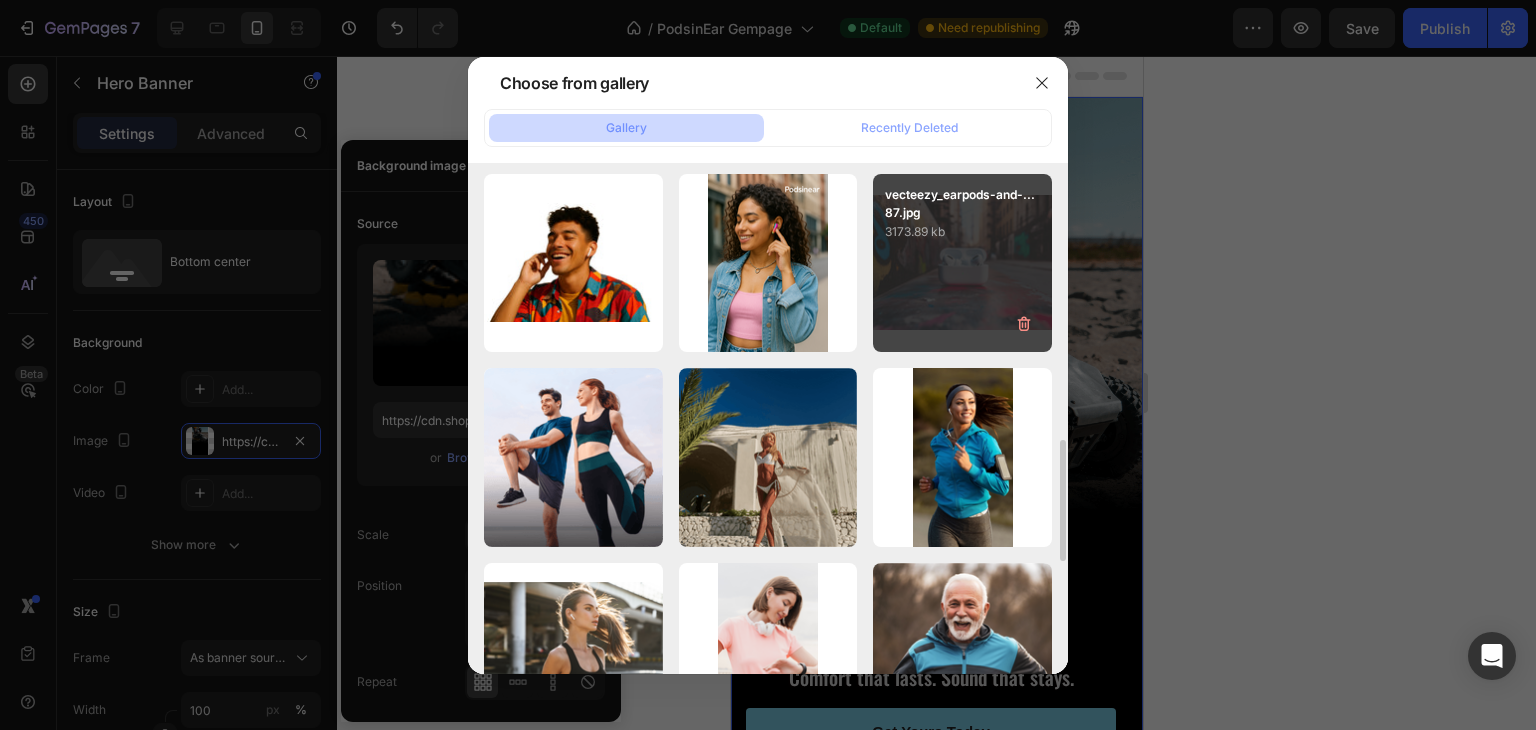 click on "vecteezy_earpods-and-...87.jpg 3173.89 kb" at bounding box center [962, 263] 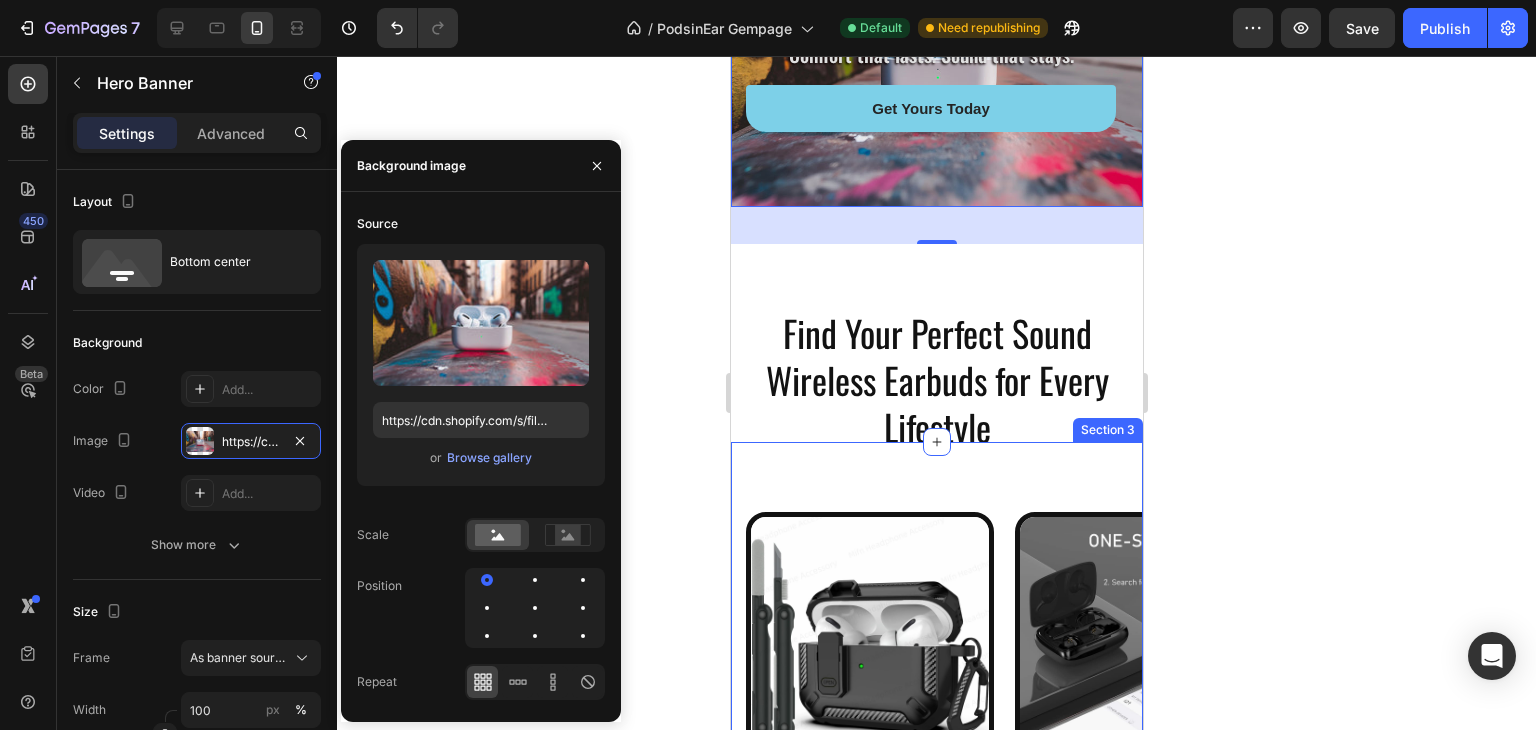 scroll, scrollTop: 300, scrollLeft: 0, axis: vertical 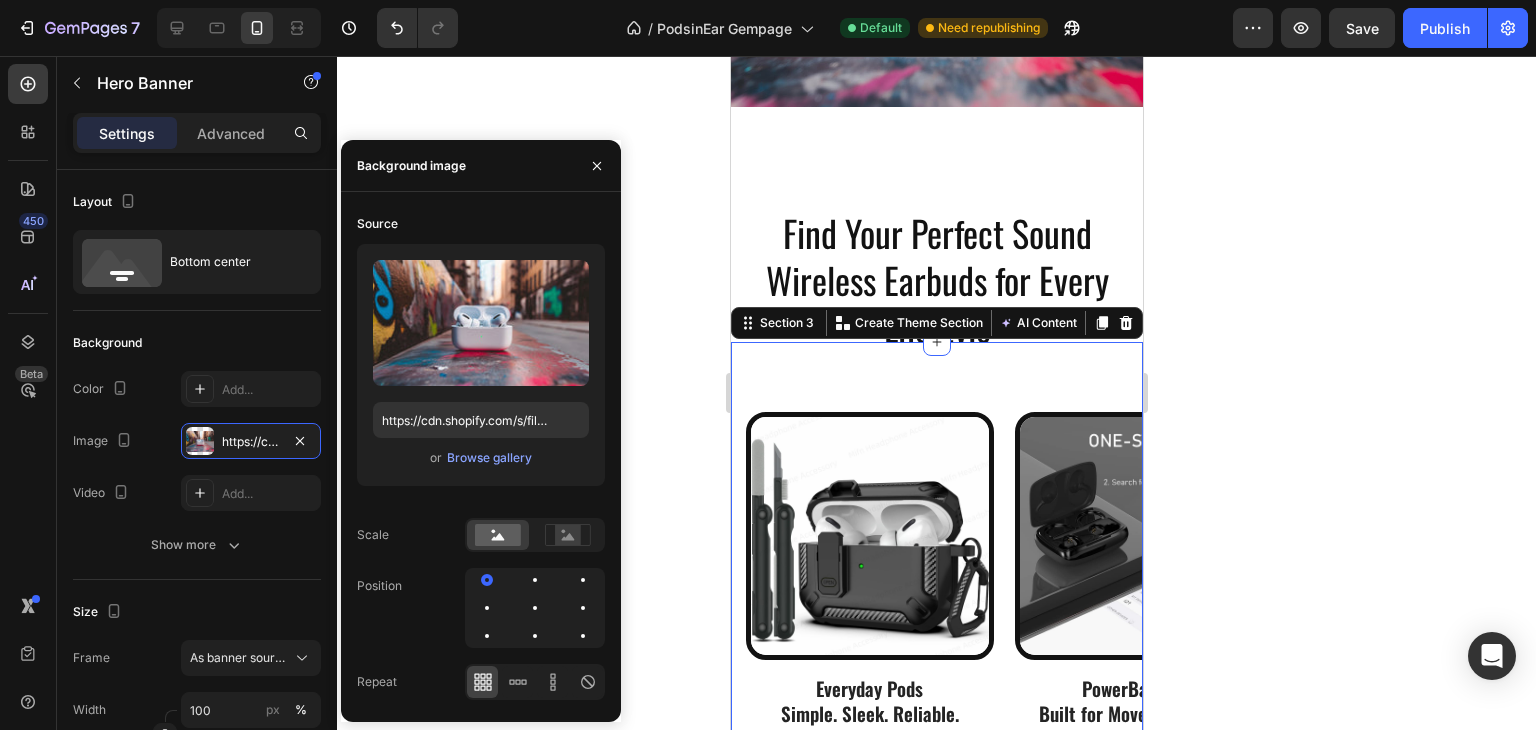 click on "Image Everyday Pods  Simple. Sleek. Reliable. Text Block Designed for daily comfort and crisp audio on the go. Lightweight, touch-controlled, and perfect for music, calls, and focus. Your go-to earbuds for everyday life. Text Block Row Image PowerBass Pro  Built for Movement. Tuned for Bass. Text Block Experience deep bass, noise reduction, and a sweat-resistant design.Stay connected and during every workout or commute. For those who move with purpose. Text Block Row Image GameCore Pods   Low Latency. High Impact. Text Block Engineered for gamers and creators who  need real-time sounWith LED lighting and  ultra-clear mic, your style and skills shine.    Dominate the moment – in-game or IRL. Text Block Row Carousel Check Our Collection Now Button Row Section 3   You can create reusable sections Create Theme Section AI Content Write with GemAI What would you like to describe here? Tone and Voice Persuasive Product Show more Generate" at bounding box center (936, 688) 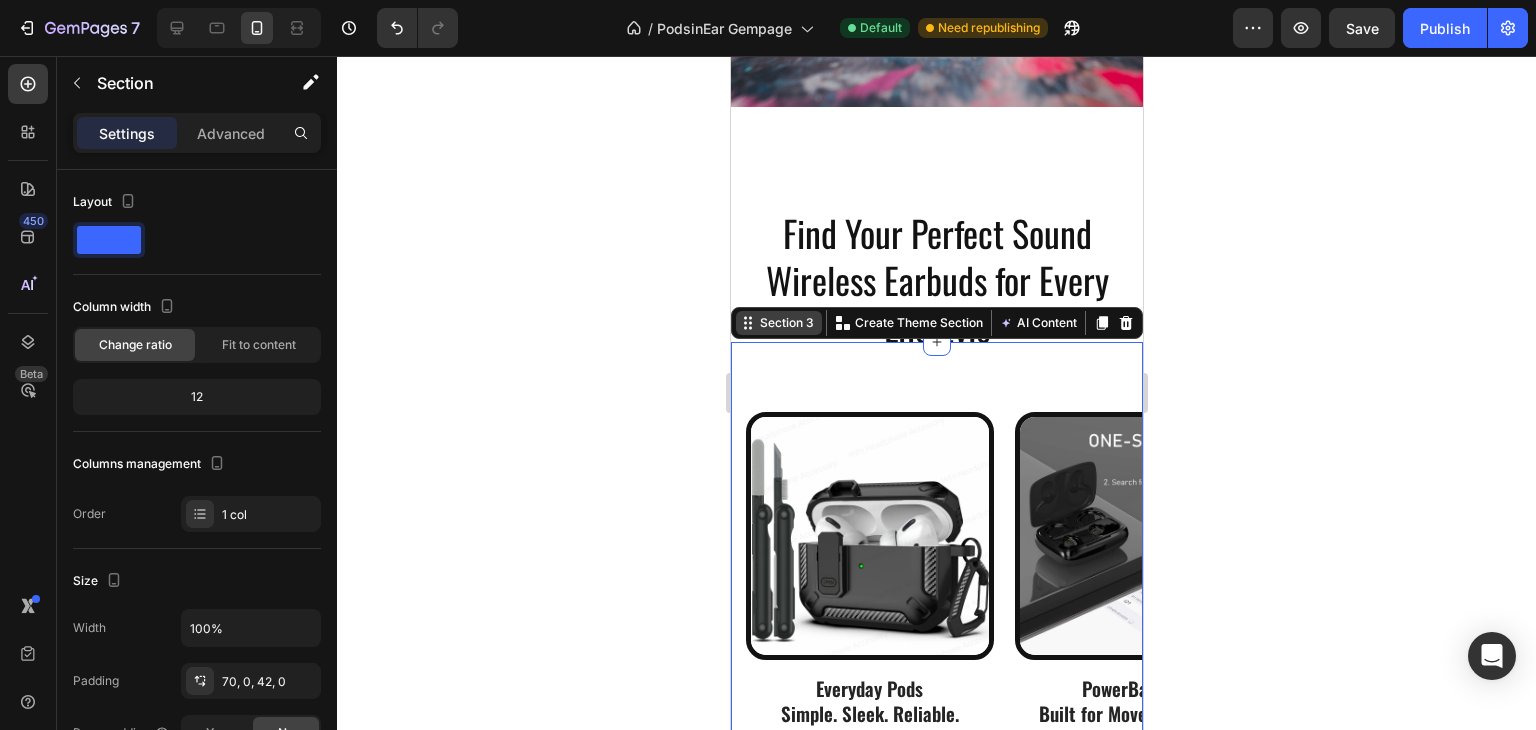 click on "Section 3" at bounding box center (778, 323) 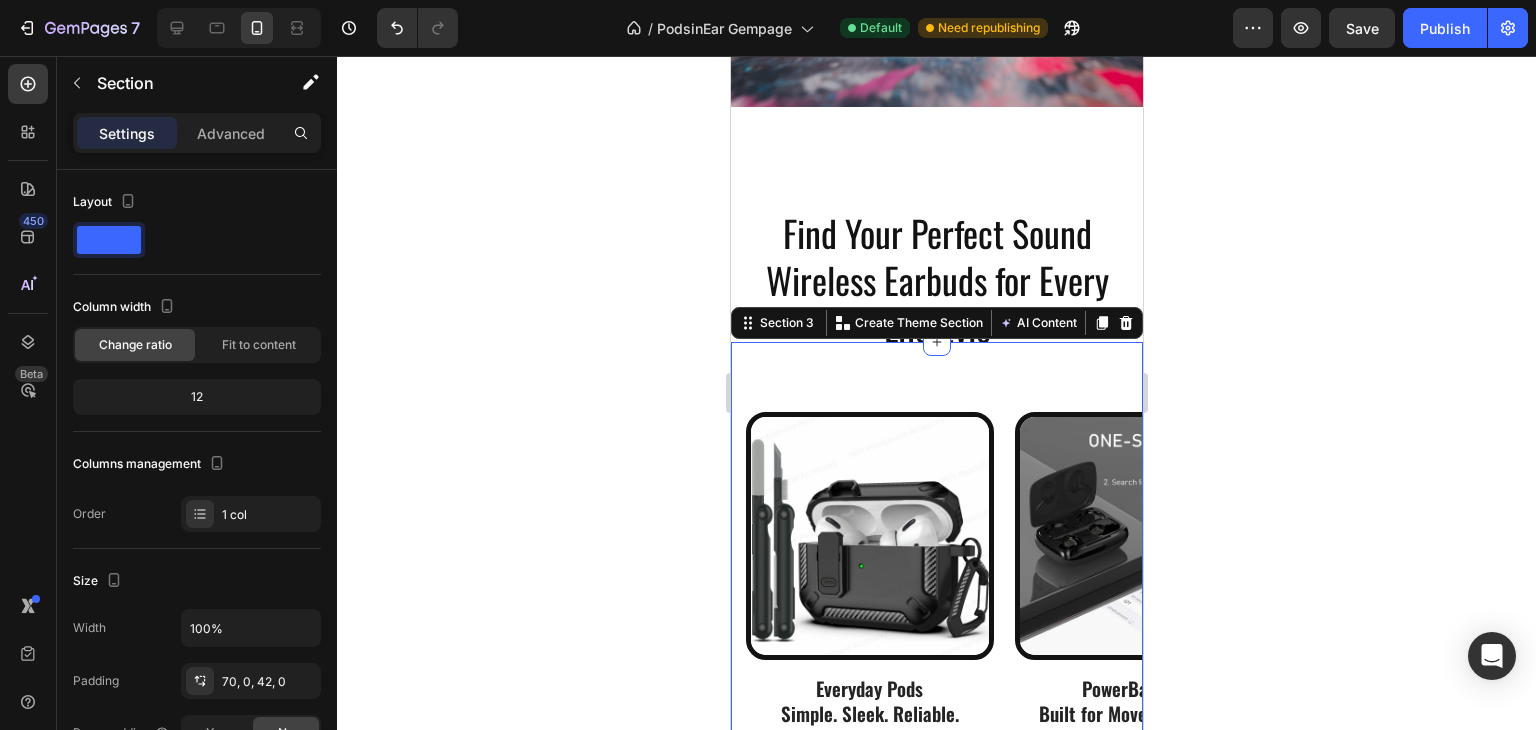 click on "Image Everyday Pods  Simple. Sleek. Reliable. Text Block Designed for daily comfort and crisp audio on the go. Lightweight, touch-controlled, and perfect for music, calls, and focus. Your go-to earbuds for everyday life. Text Block Row Image PowerBass Pro  Built for Movement. Tuned for Bass. Text Block Experience deep bass, noise reduction, and a sweat-resistant design.Stay connected and during every workout or commute. For those who move with purpose. Text Block Row Image GameCore Pods   Low Latency. High Impact. Text Block Engineered for gamers and creators who  need real-time sounWith LED lighting and  ultra-clear mic, your style and skills shine.    Dominate the moment – in-game or IRL. Text Block Row Carousel Check Our Collection Now Button Row Section 3   You can create reusable sections Create Theme Section AI Content Write with GemAI What would you like to describe here? Tone and Voice Persuasive Product Sand Brothers Brown Show more Generate" at bounding box center (936, 688) 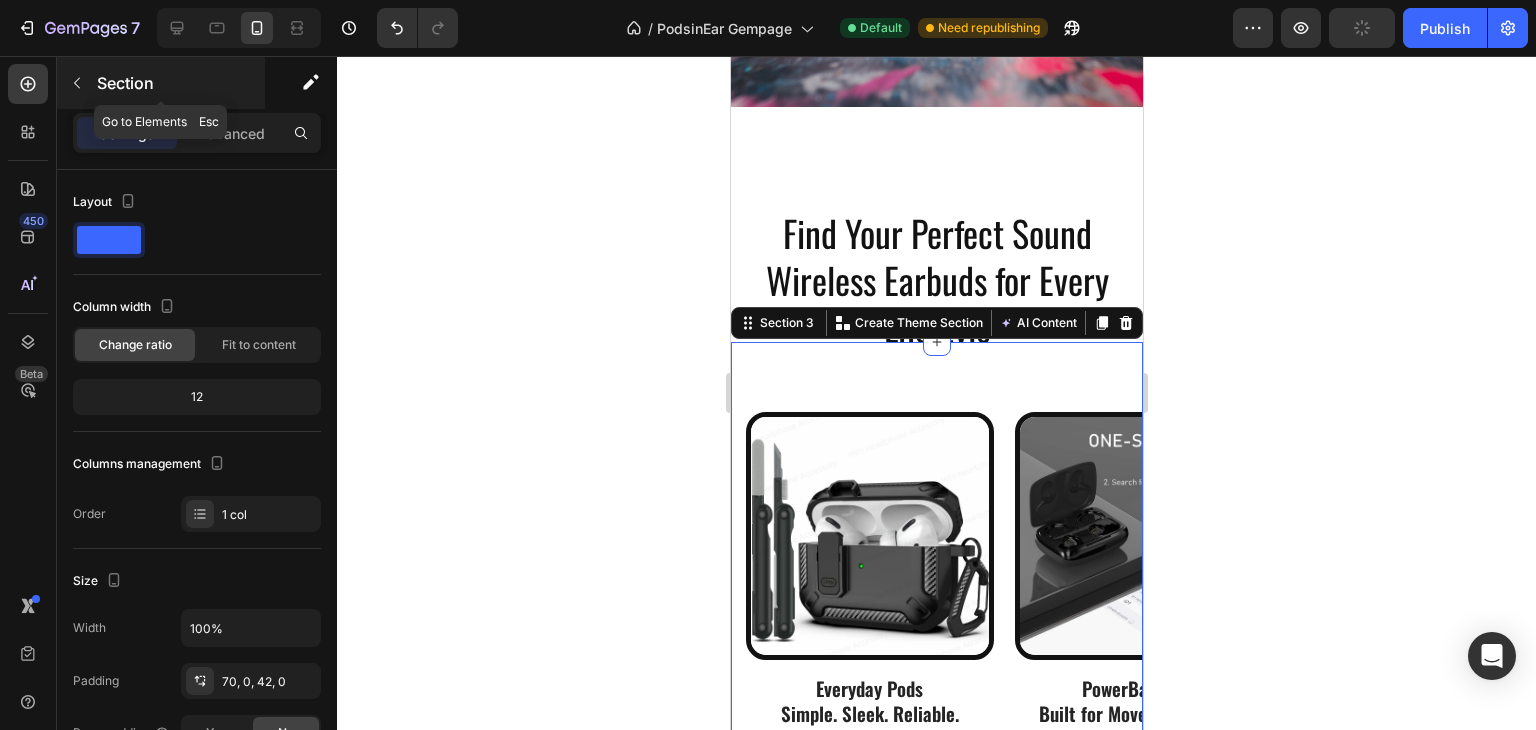 click 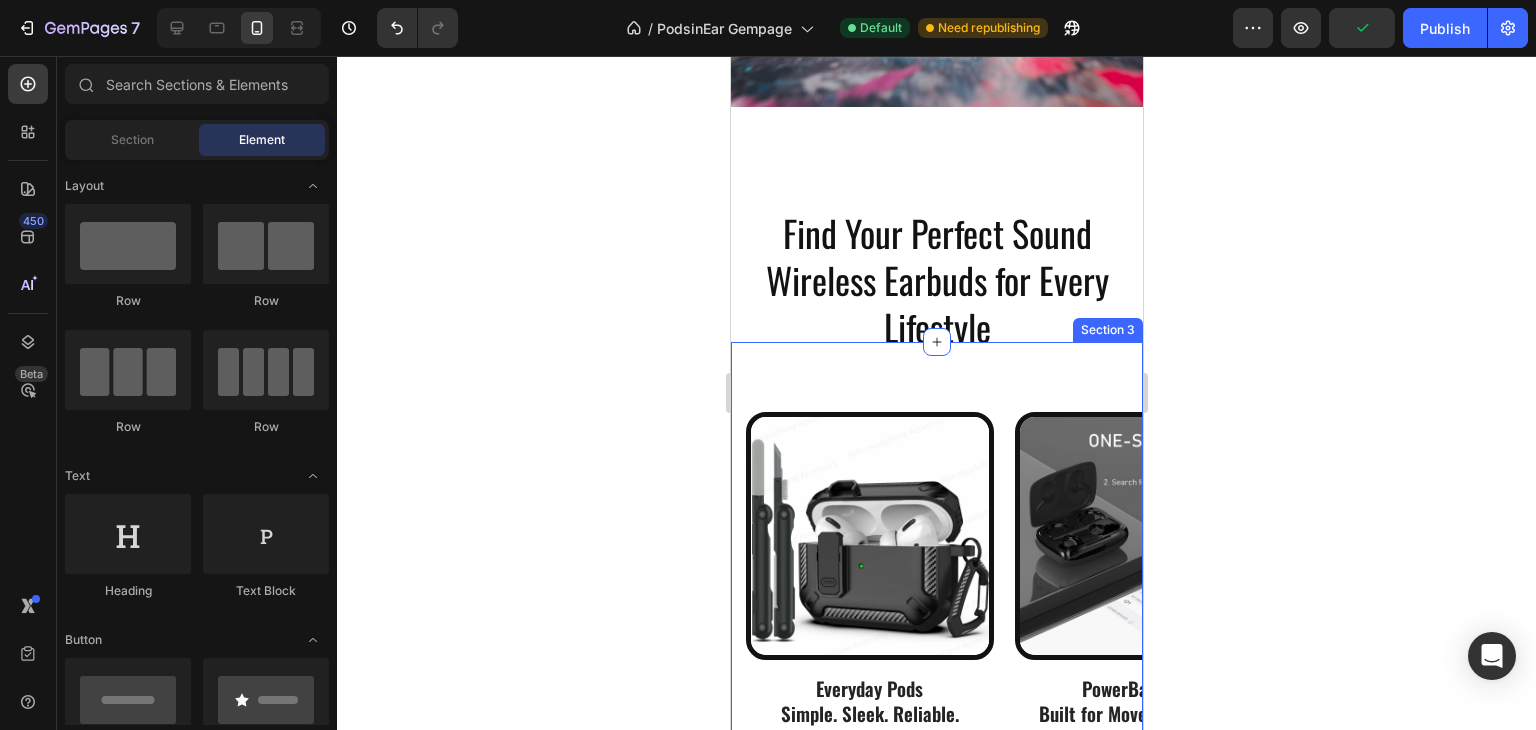 click on "Image Everyday Pods  Simple. Sleek. Reliable. Text Block Designed for daily comfort and crisp audio on the go. Lightweight, touch-controlled, and perfect for music, calls, and focus. Your go-to earbuds for everyday life. Text Block Row Image PowerBass Pro  Built for Movement. Tuned for Bass. Text Block Experience deep bass, noise reduction, and a sweat-resistant design.Stay connected and during every workout or commute. For those who move with purpose. Text Block Row Image GameCore Pods   Low Latency. High Impact. Text Block Engineered for gamers and creators who  need real-time sounWith LED lighting and  ultra-clear mic, your style and skills shine.    Dominate the moment – in-game or IRL. Text Block Row Carousel Check Our Collection Now Button Row Section 3" at bounding box center (936, 688) 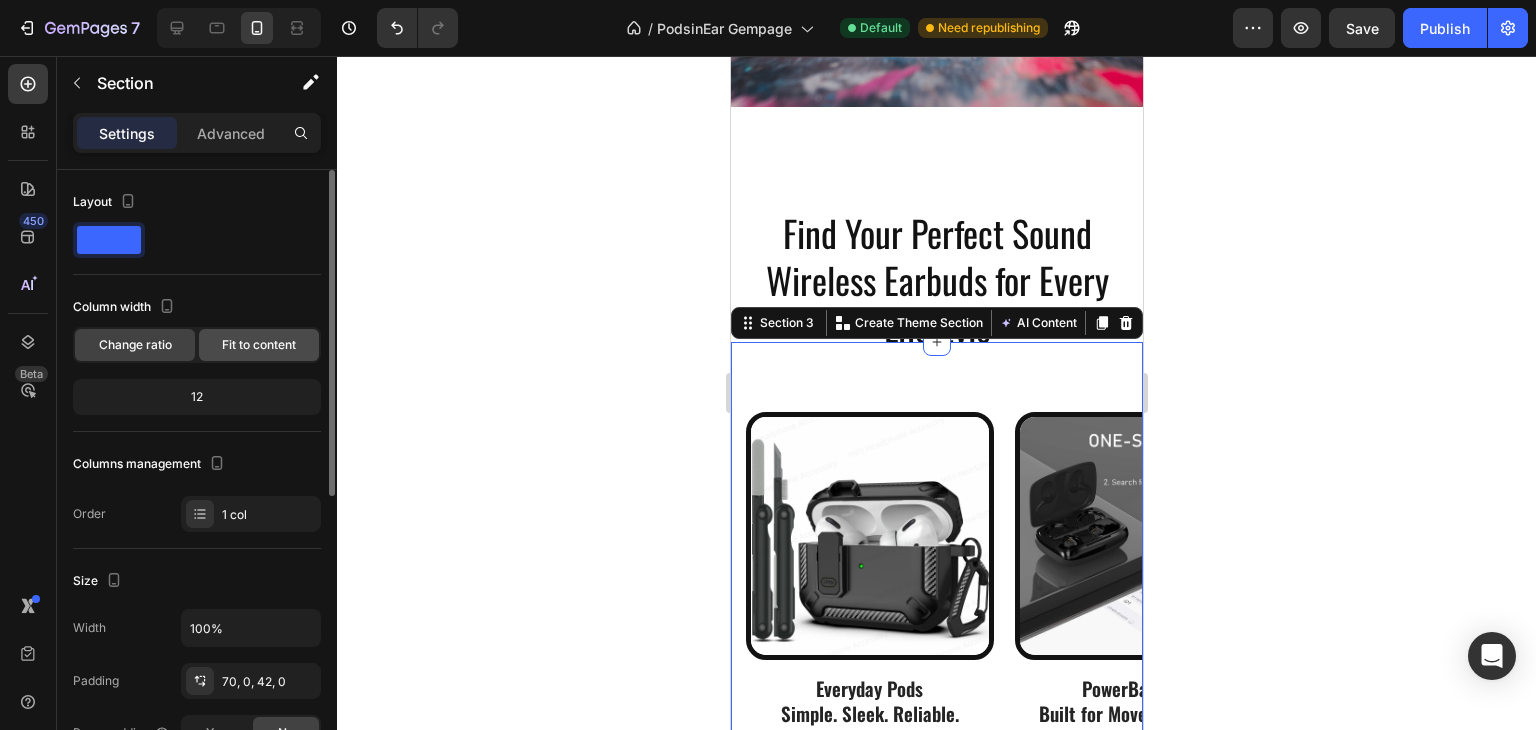 click on "Fit to content" 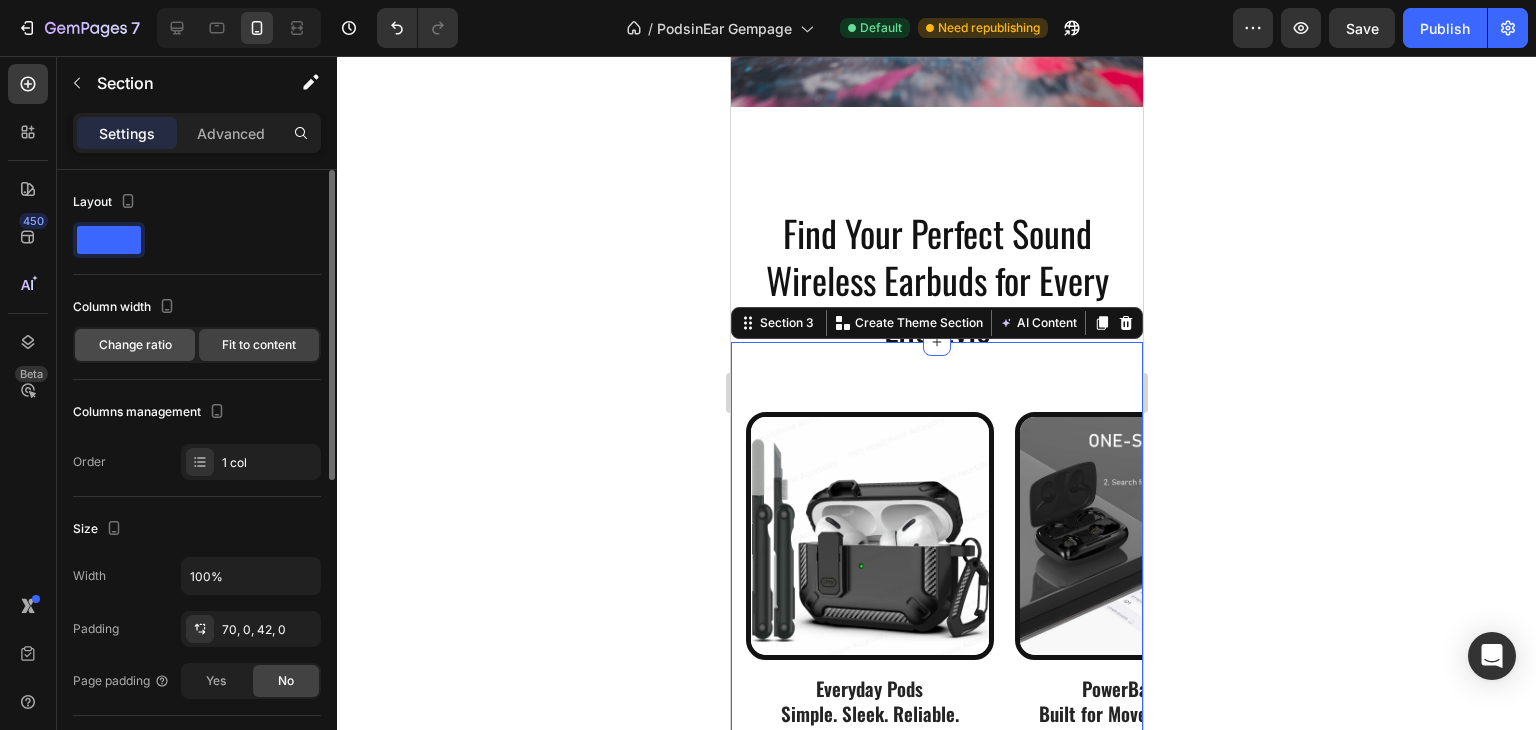 click on "Change ratio" 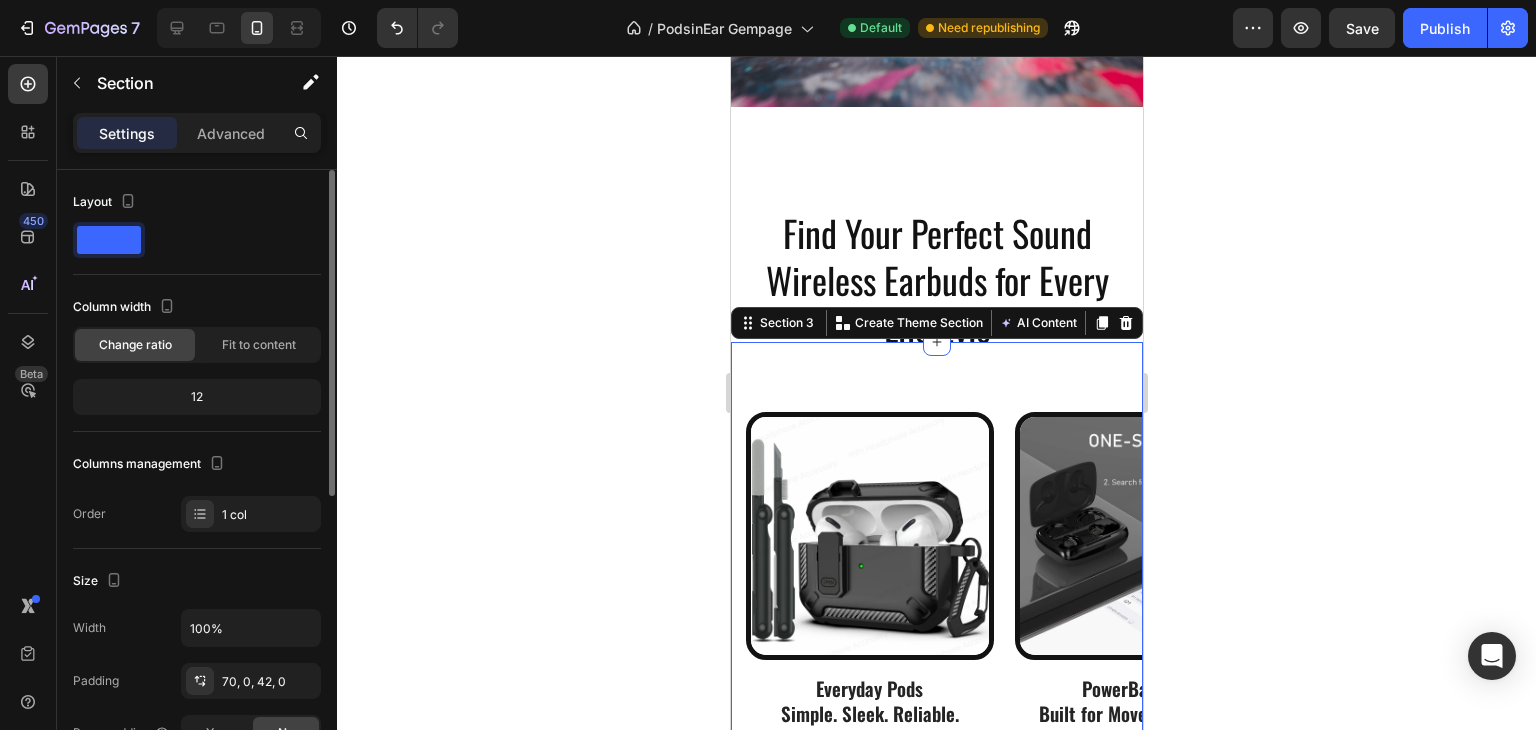 click on "12" 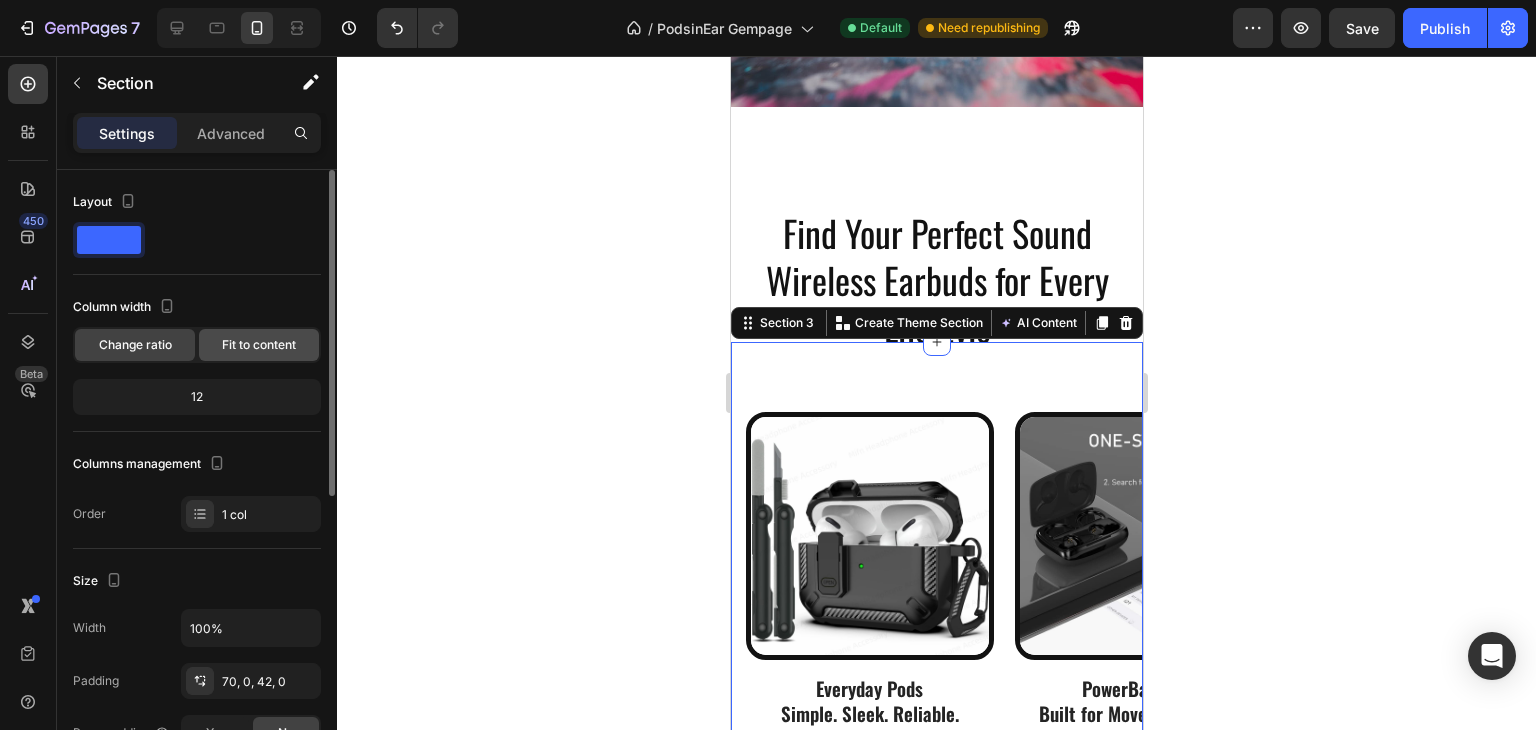click on "Fit to content" 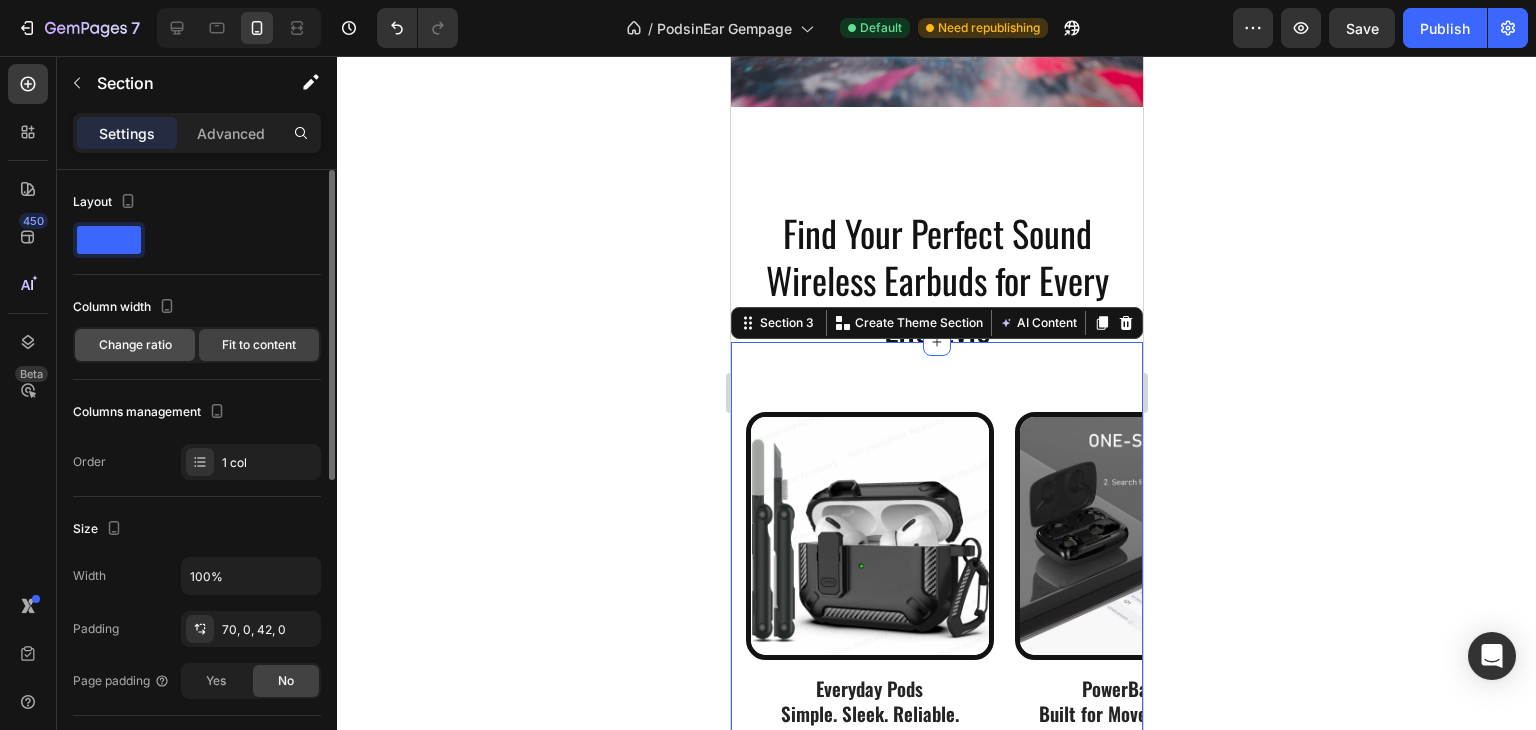 click on "Change ratio" 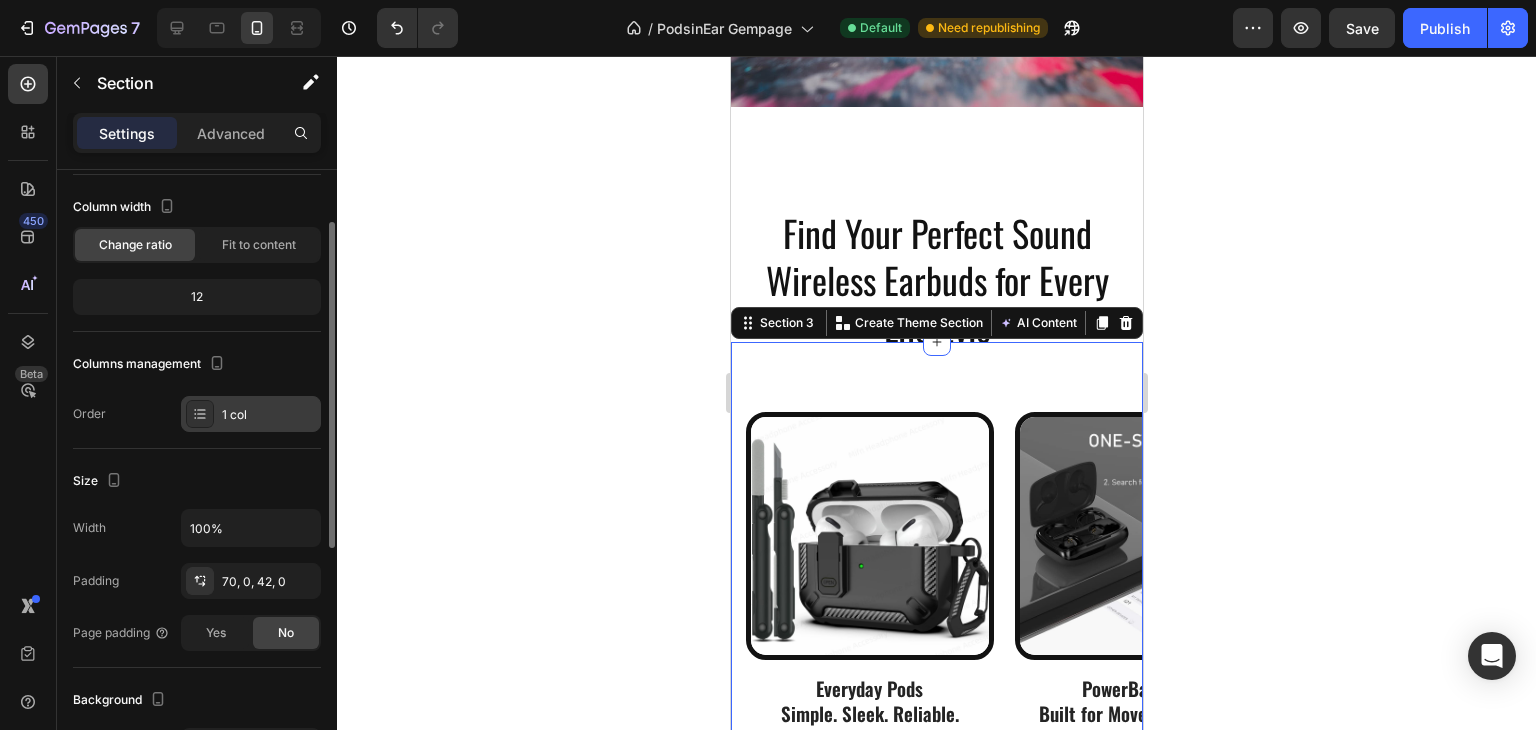 scroll, scrollTop: 200, scrollLeft: 0, axis: vertical 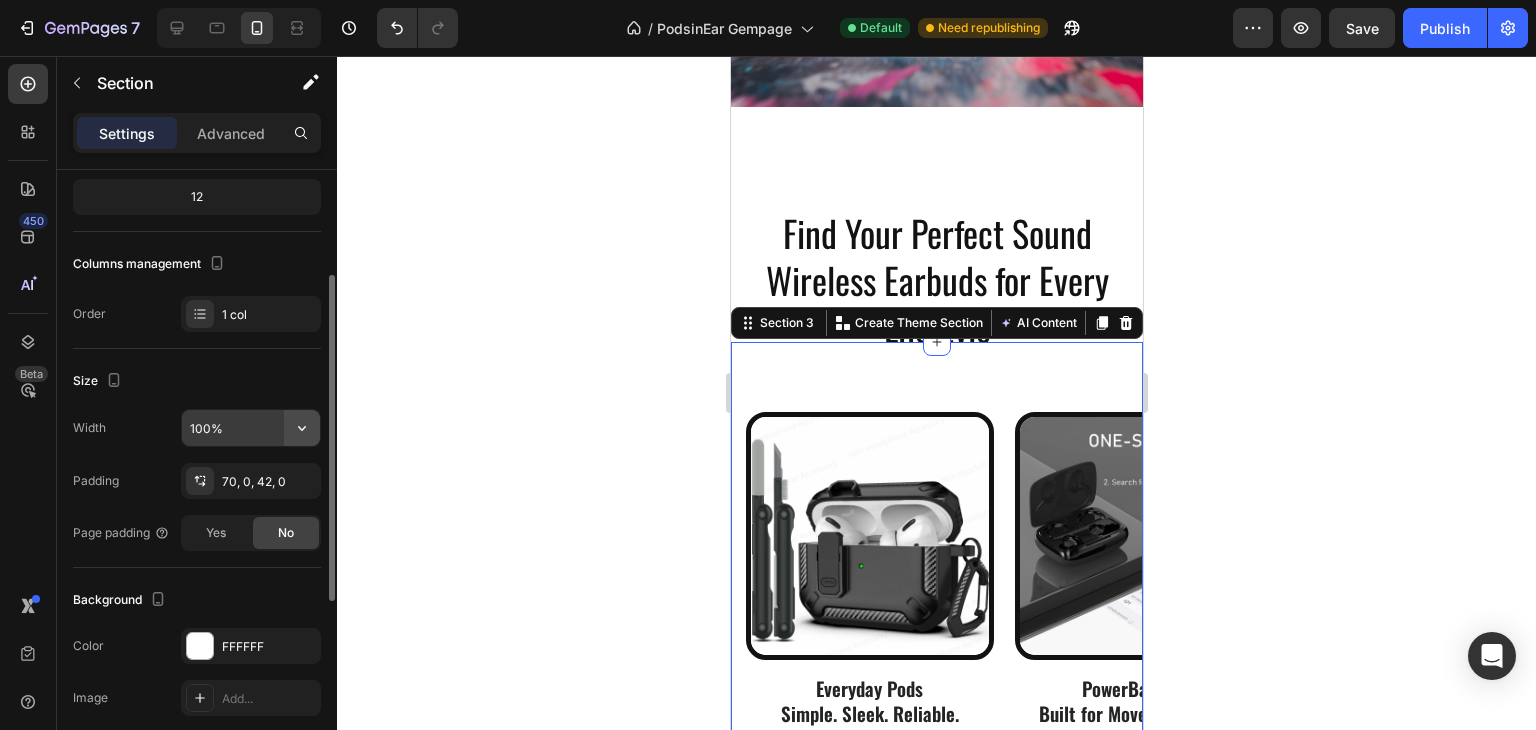 click 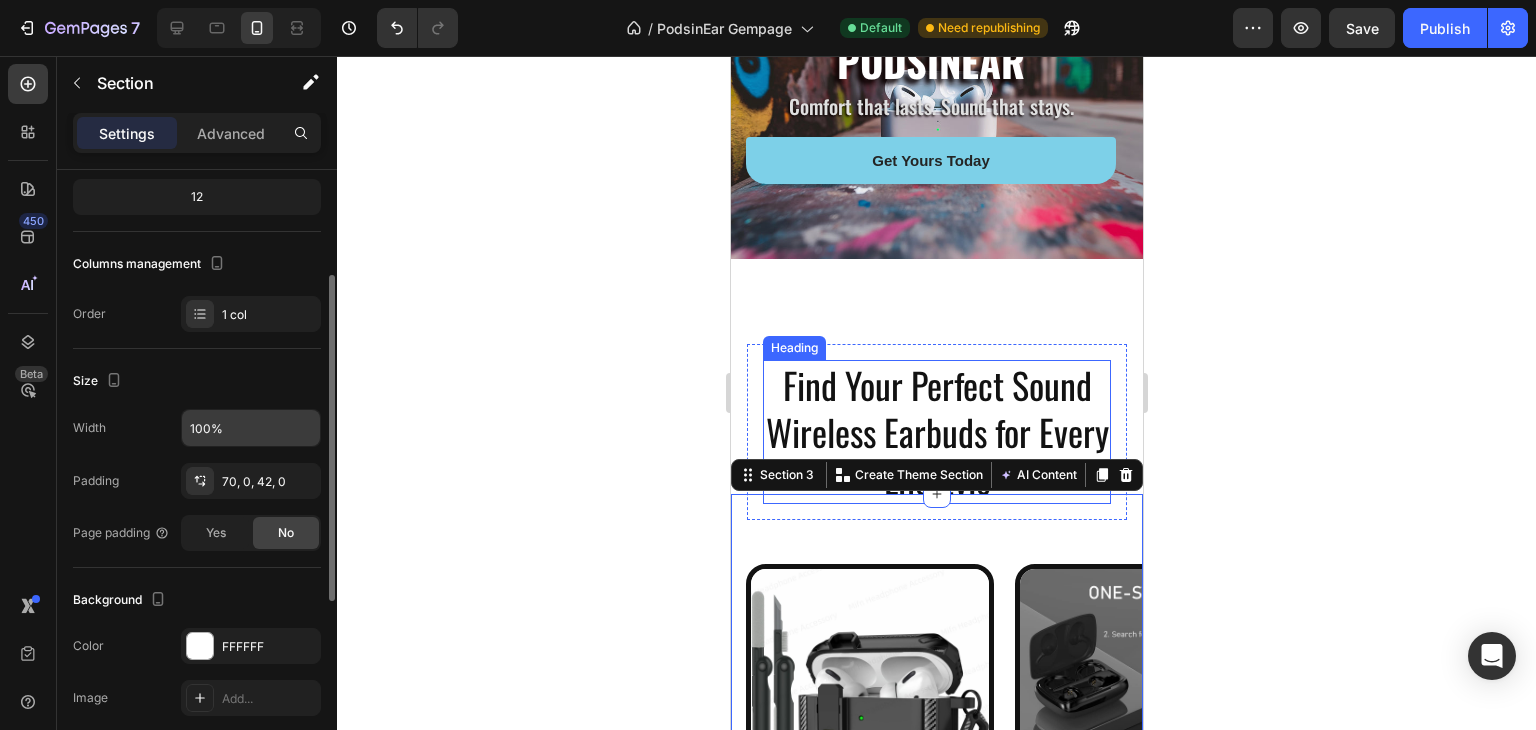scroll, scrollTop: 0, scrollLeft: 0, axis: both 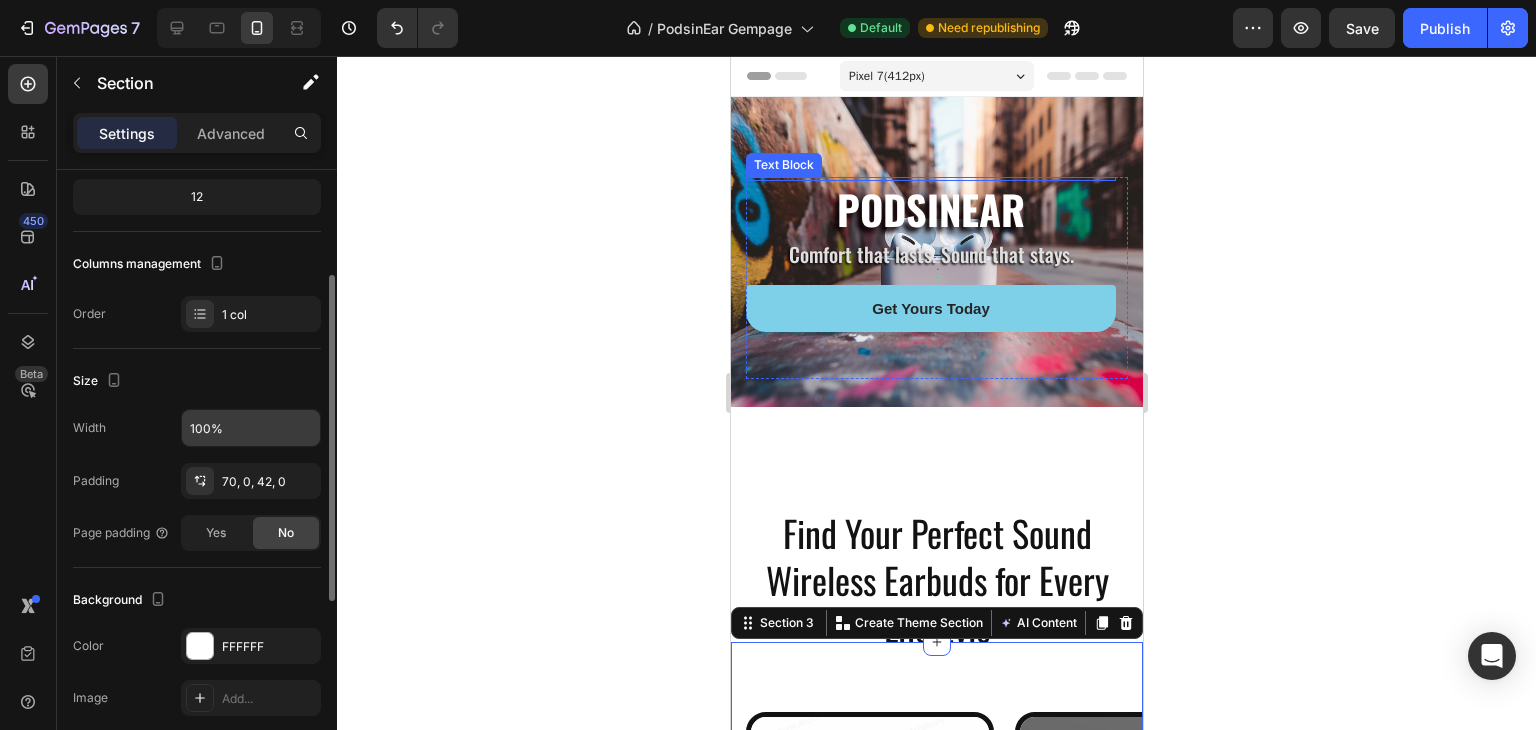 click on "Text Block PODSINEAR Heading Comfort that lasts. Sound that stays. Text Block Get Yours Today Button Row" at bounding box center (936, 278) 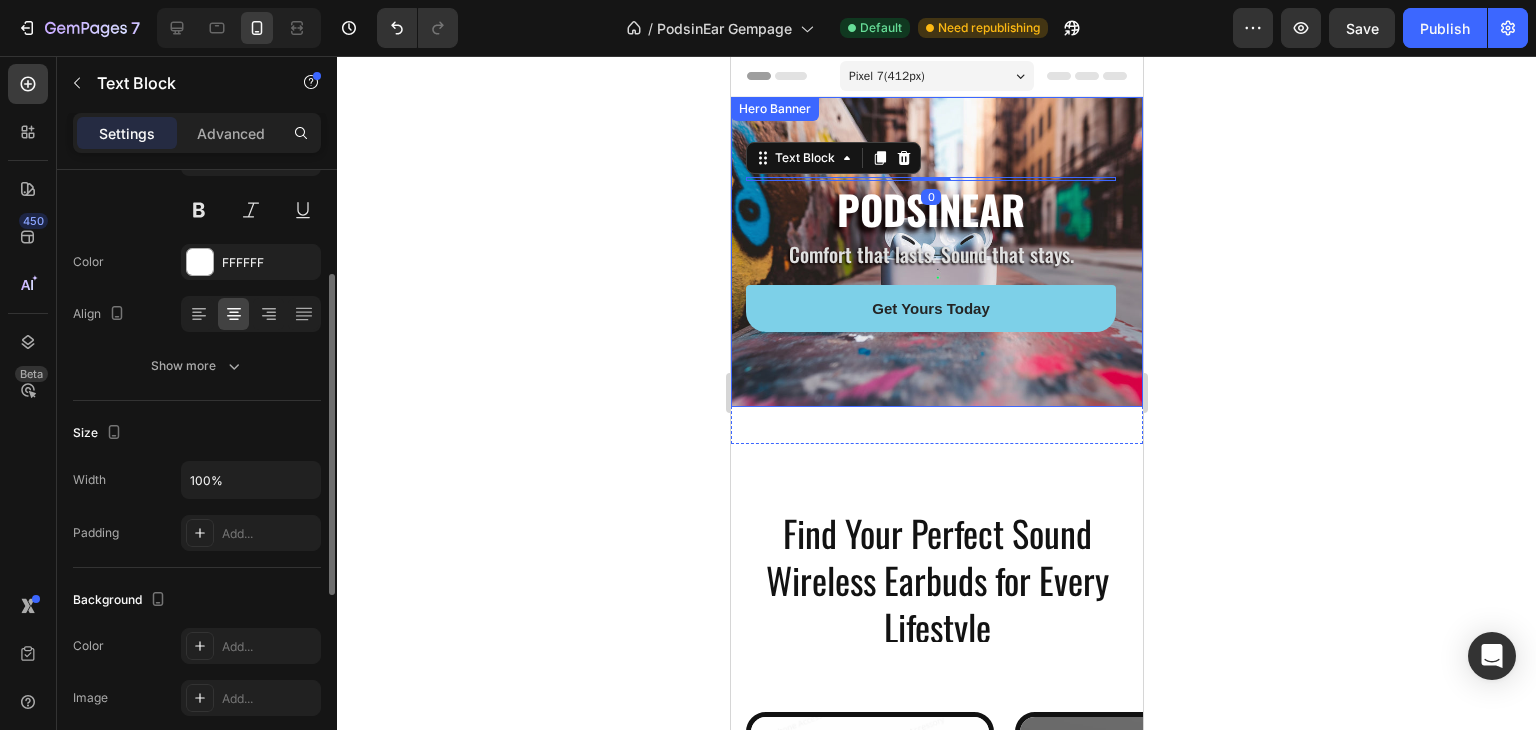 scroll, scrollTop: 0, scrollLeft: 0, axis: both 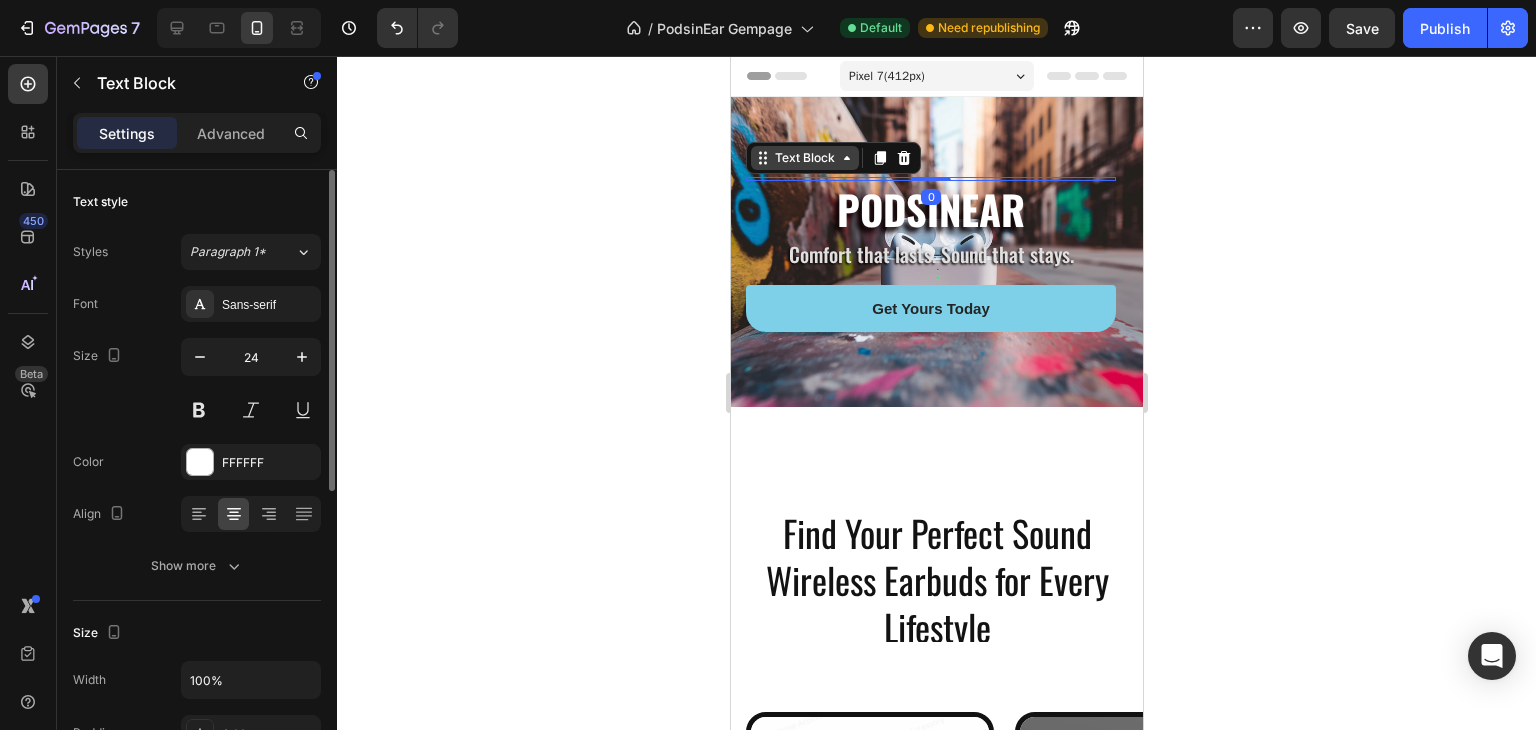 click on "Text Block" at bounding box center (804, 158) 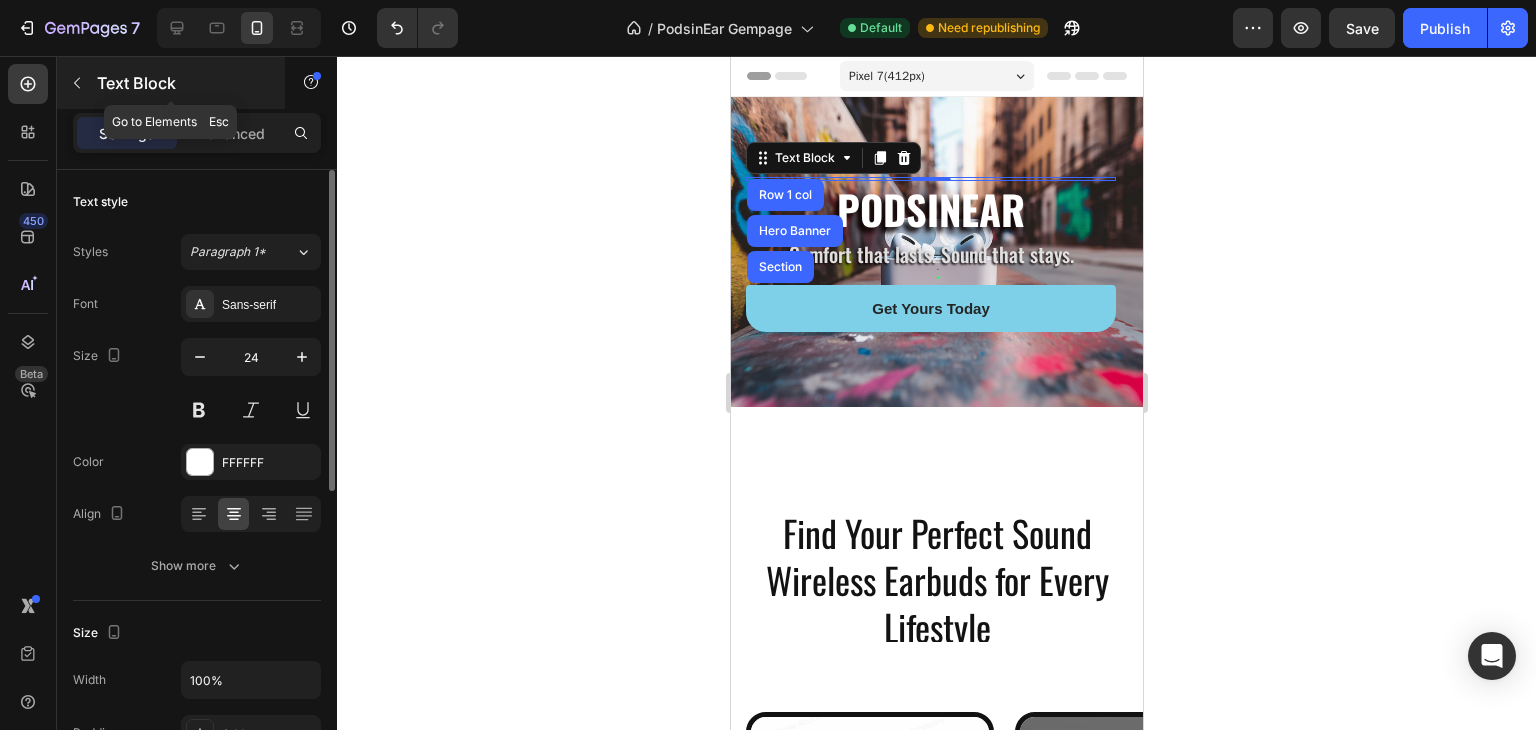 click 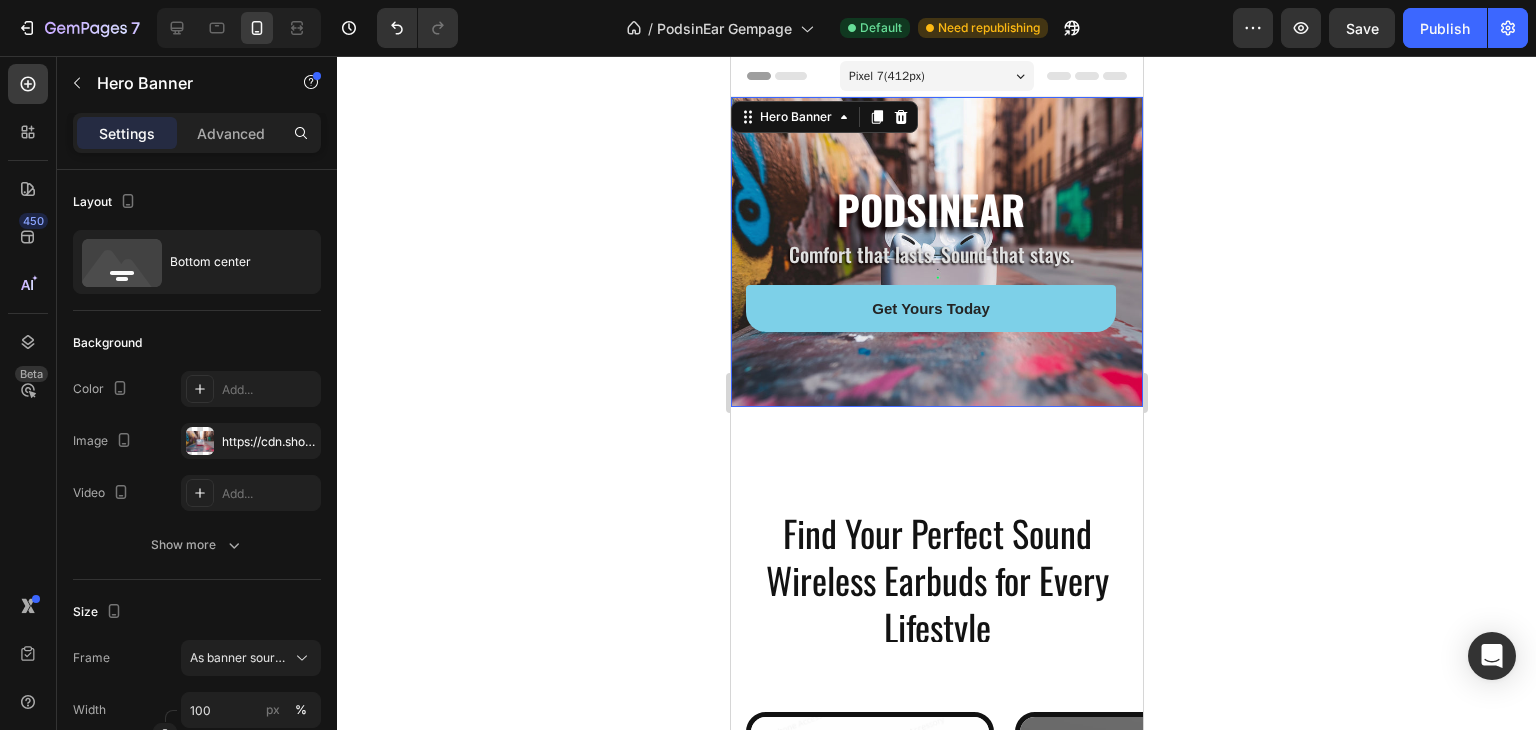 click at bounding box center [936, 252] 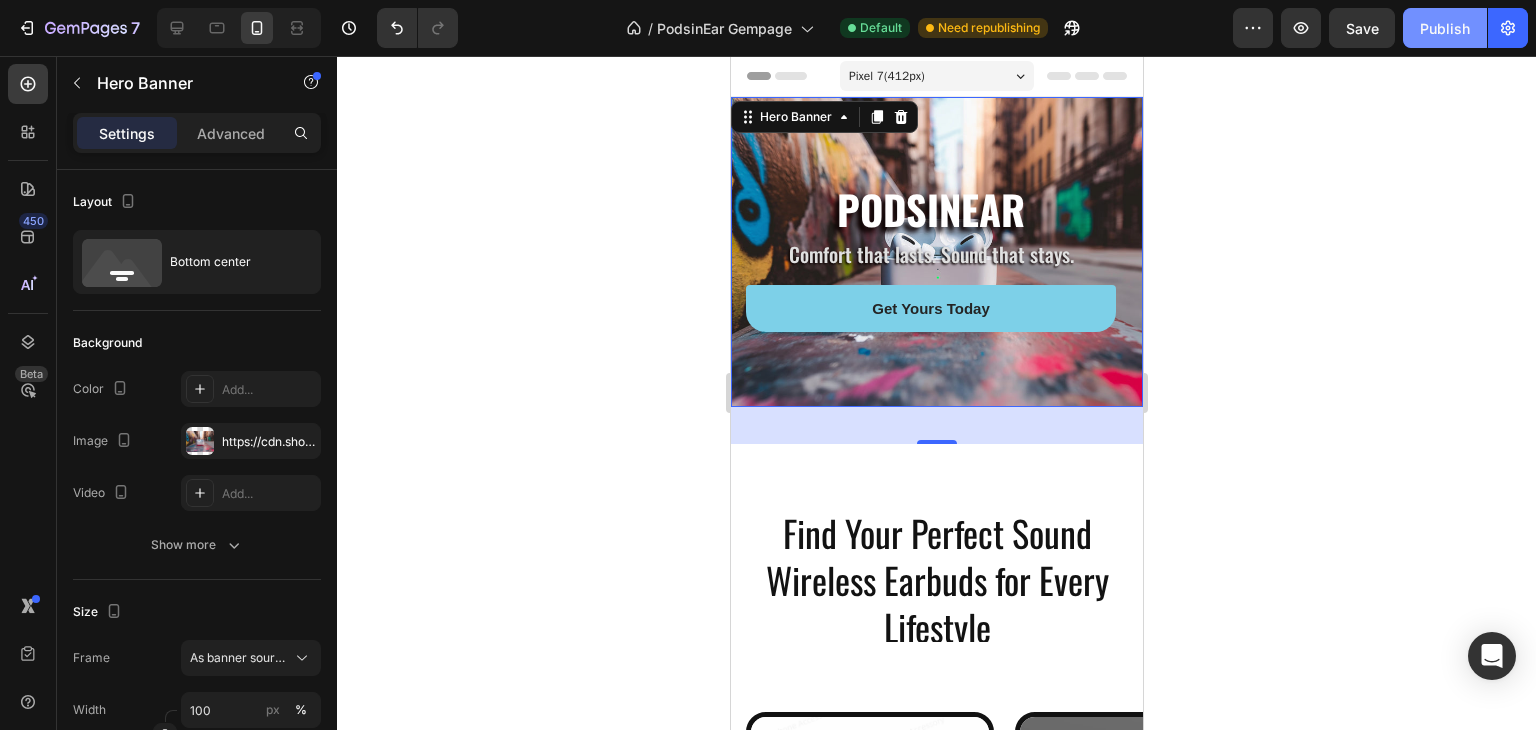 click on "Publish" at bounding box center [1445, 28] 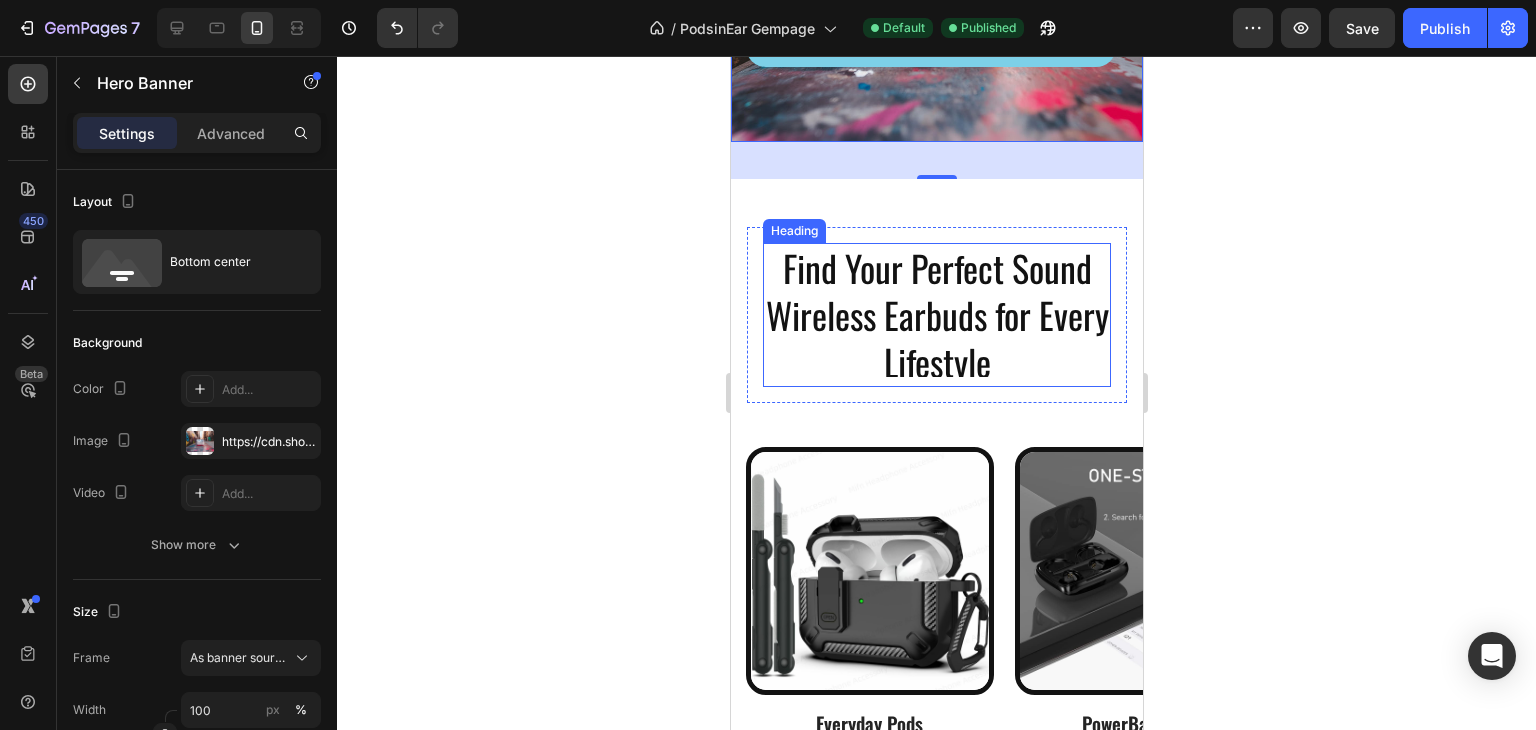scroll, scrollTop: 300, scrollLeft: 0, axis: vertical 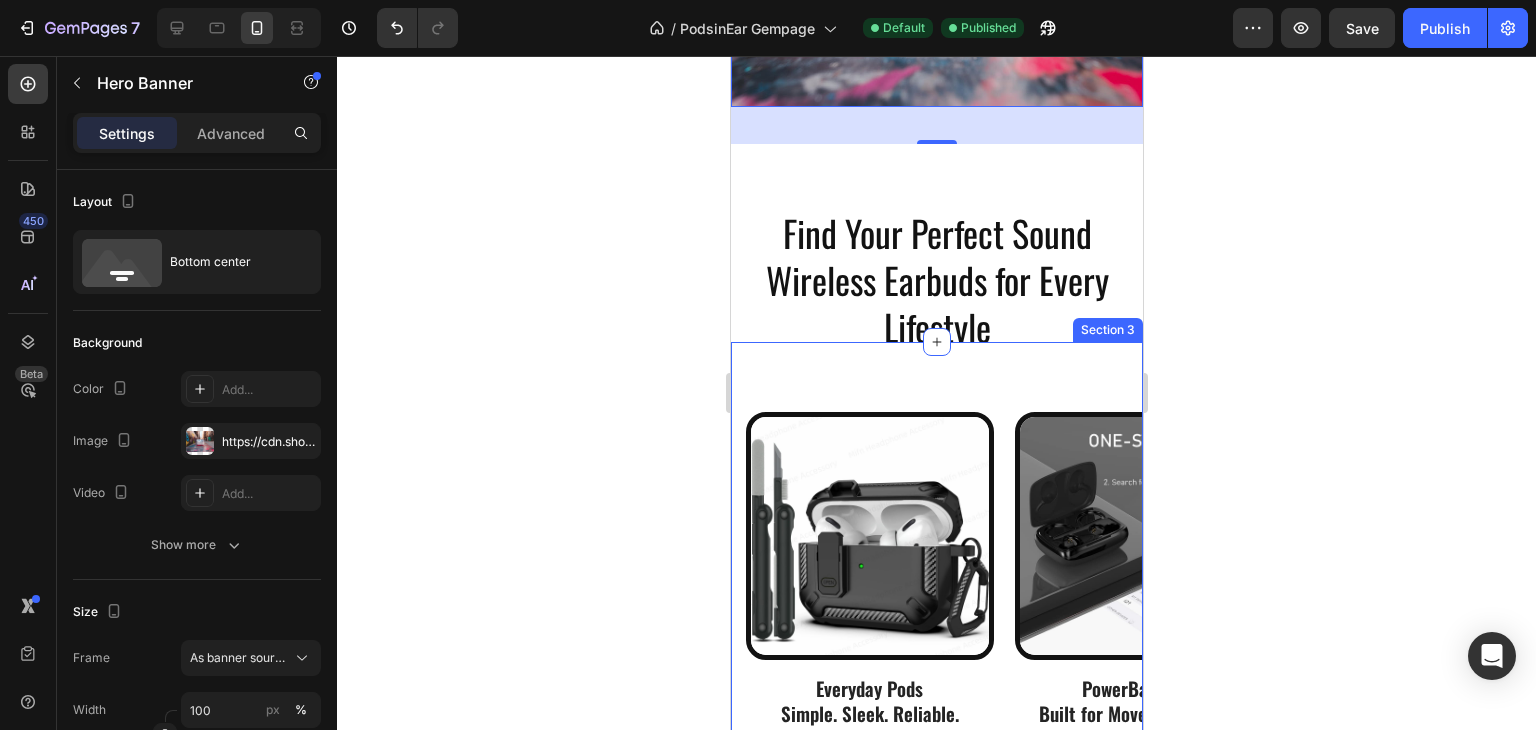 click on "Image Everyday Pods  Simple. Sleek. Reliable. Text Block Designed for daily comfort and crisp audio on the go. Lightweight, touch-controlled, and perfect for music, calls, and focus. Your go-to earbuds for everyday life. Text Block Row Image PowerBass Pro  Built for Movement. Tuned for Bass. Text Block Experience deep bass, noise reduction, and a sweat-resistant design.Stay connected and during every workout or commute. For those who move with purpose. Text Block Row Image GameCore Pods   Low Latency. High Impact. Text Block Engineered for gamers and creators who  need real-time sounWith LED lighting and  ultra-clear mic, your style and skills shine.    Dominate the moment – in-game or IRL. Text Block Row Carousel Check Our Collection Now Button Row Section 3" at bounding box center [936, 688] 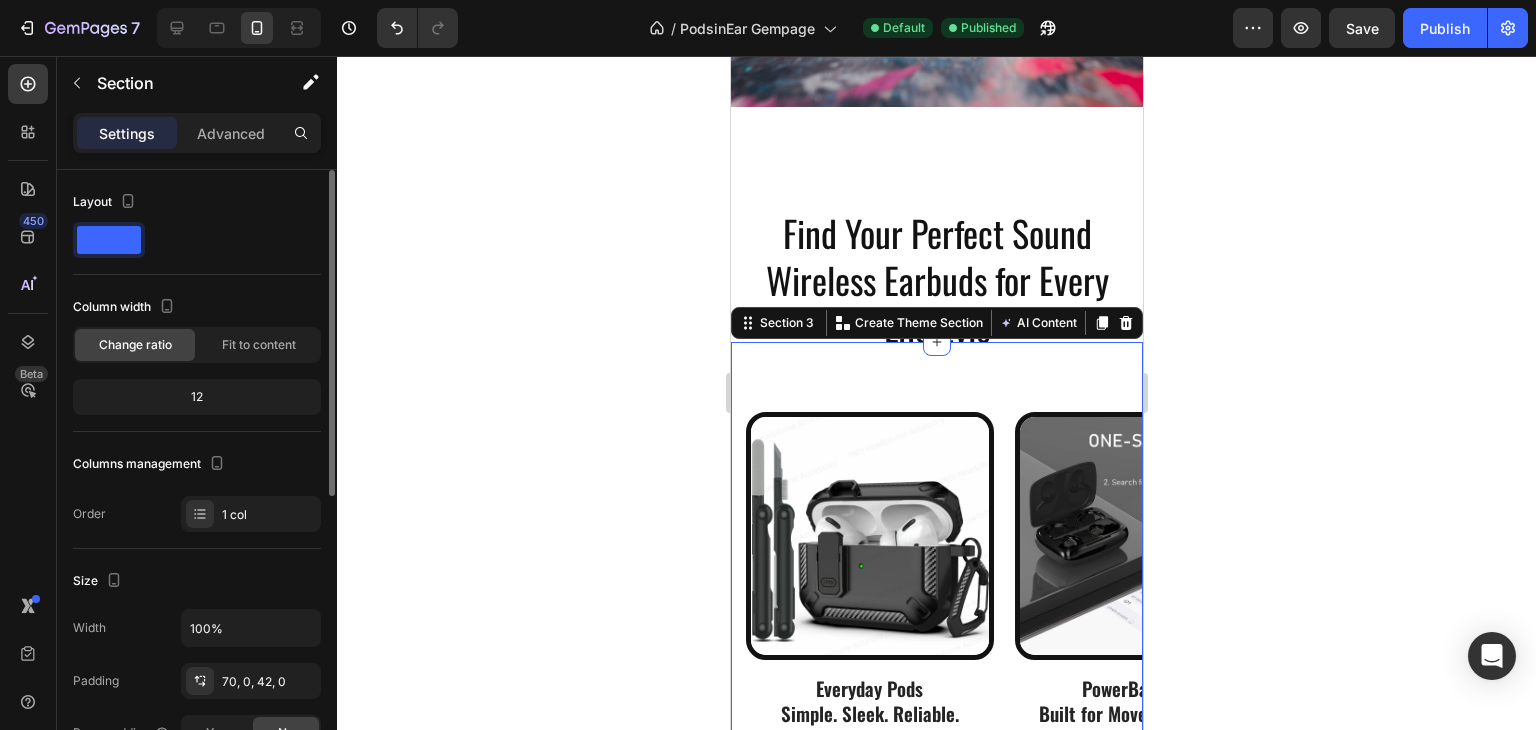 scroll, scrollTop: 200, scrollLeft: 0, axis: vertical 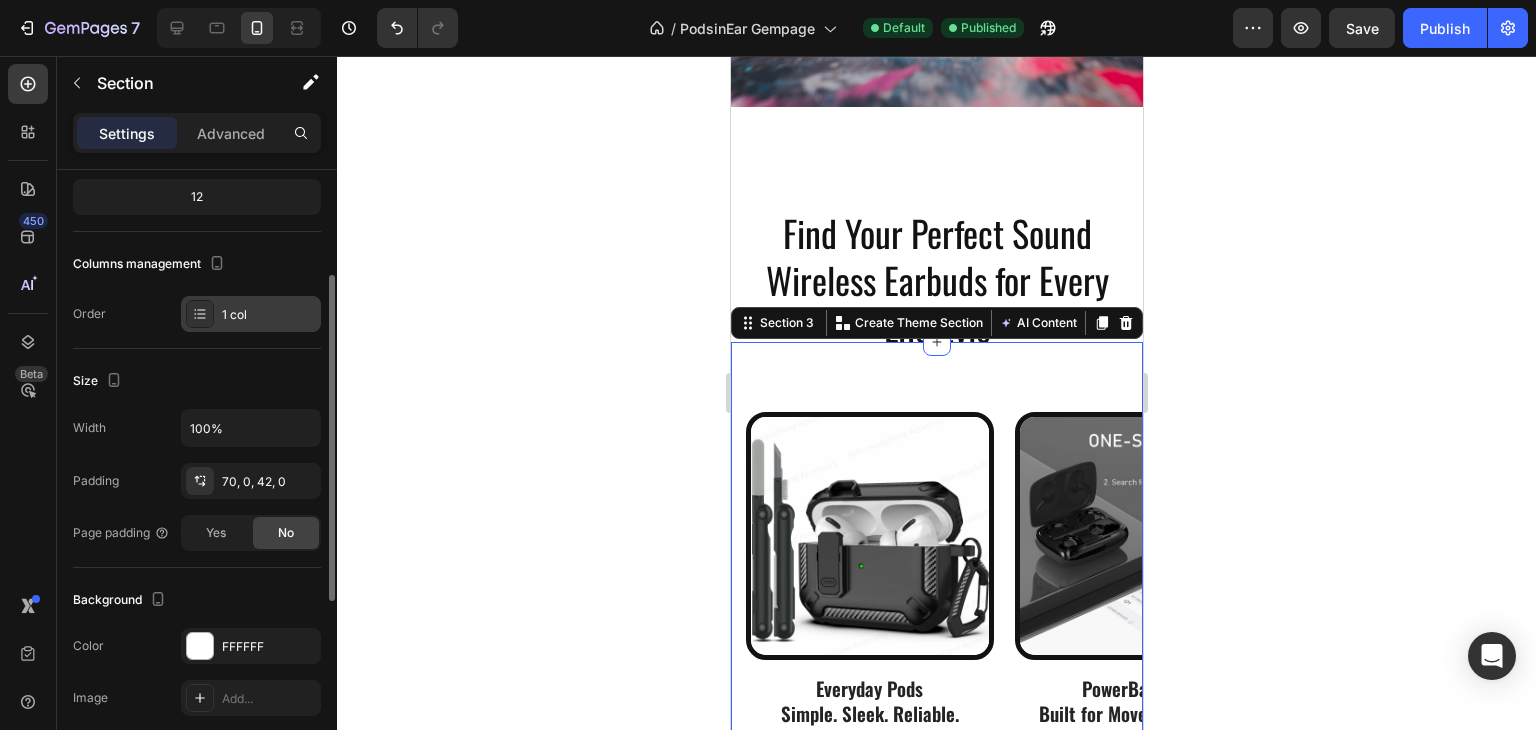 click on "1 col" at bounding box center [251, 314] 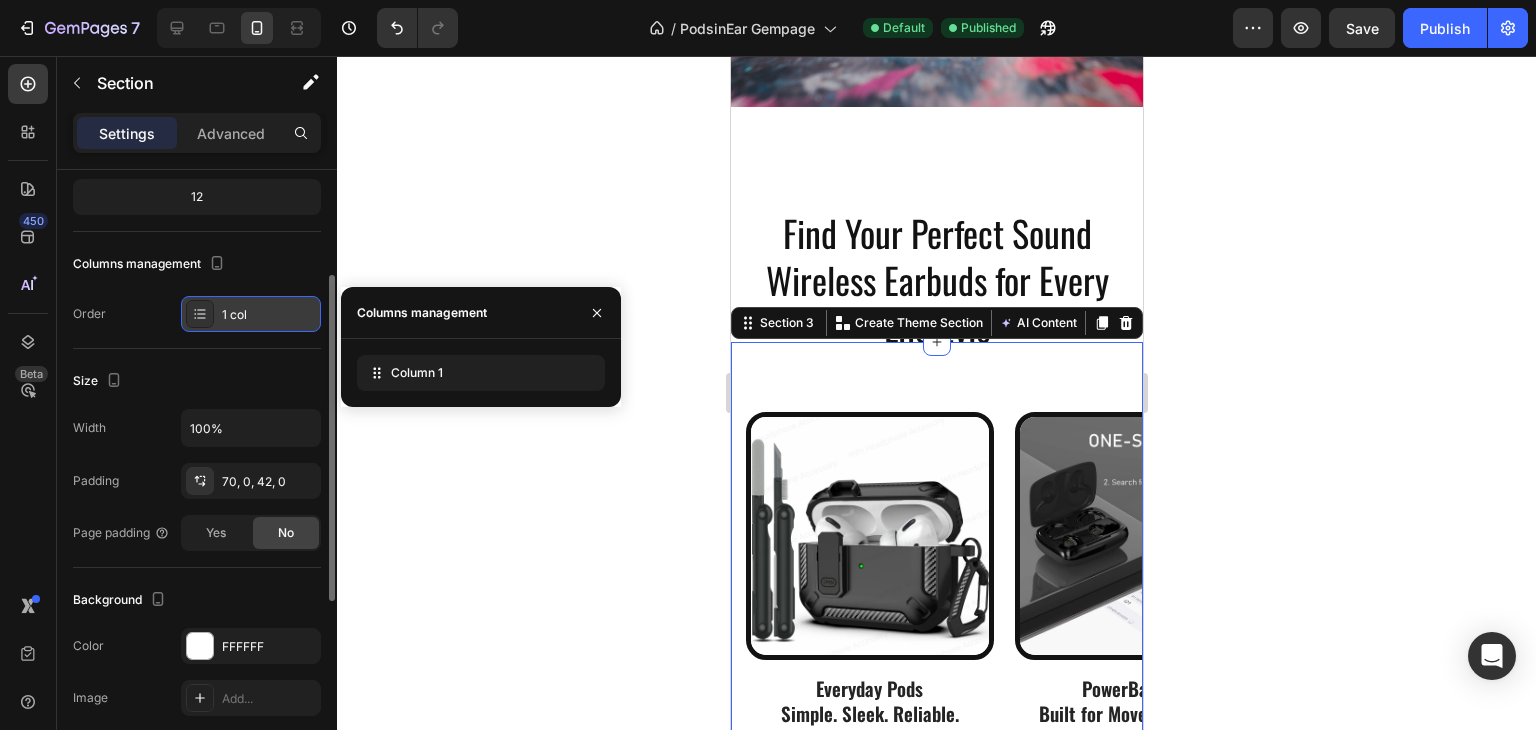 click on "1 col" at bounding box center (251, 314) 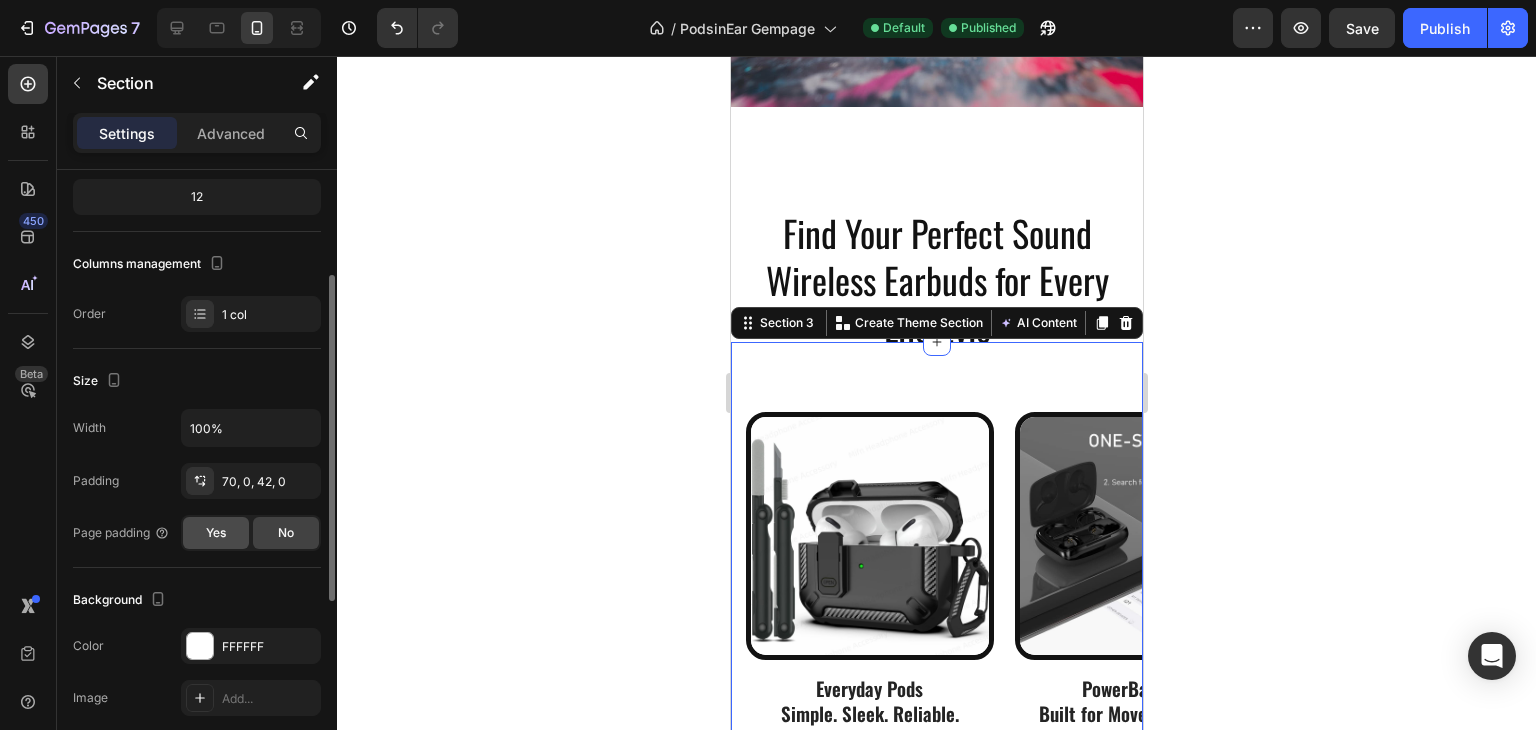 click on "Yes" 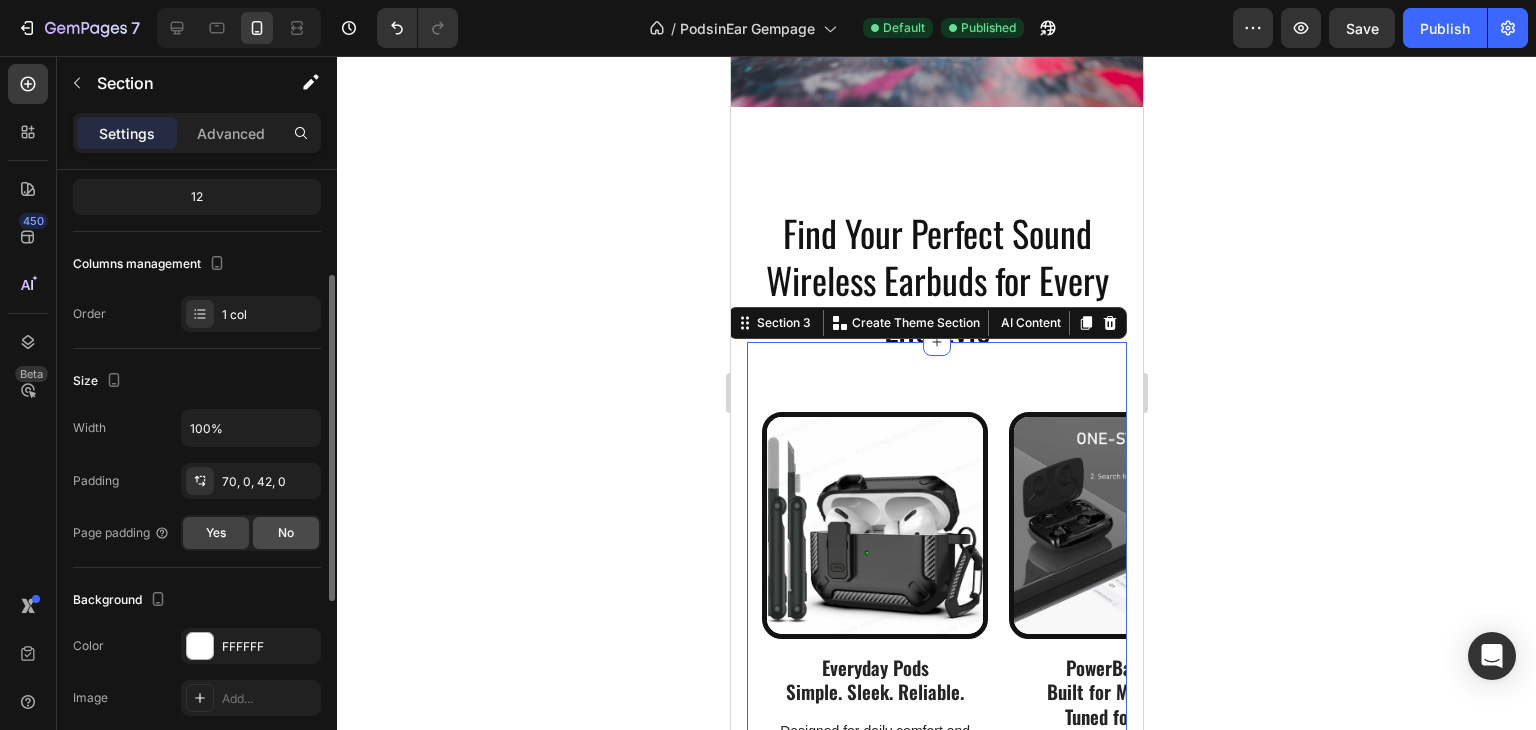 click on "No" 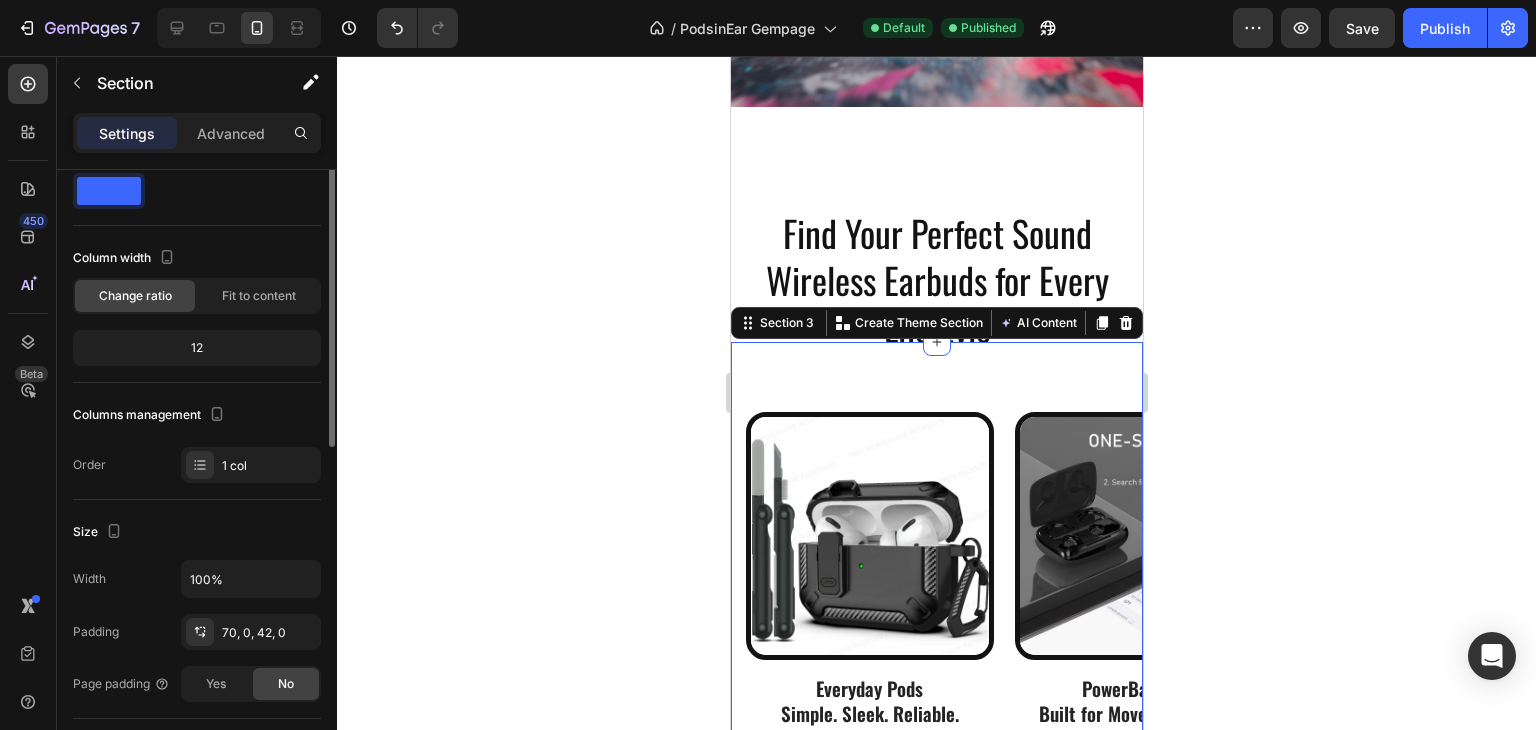 scroll, scrollTop: 0, scrollLeft: 0, axis: both 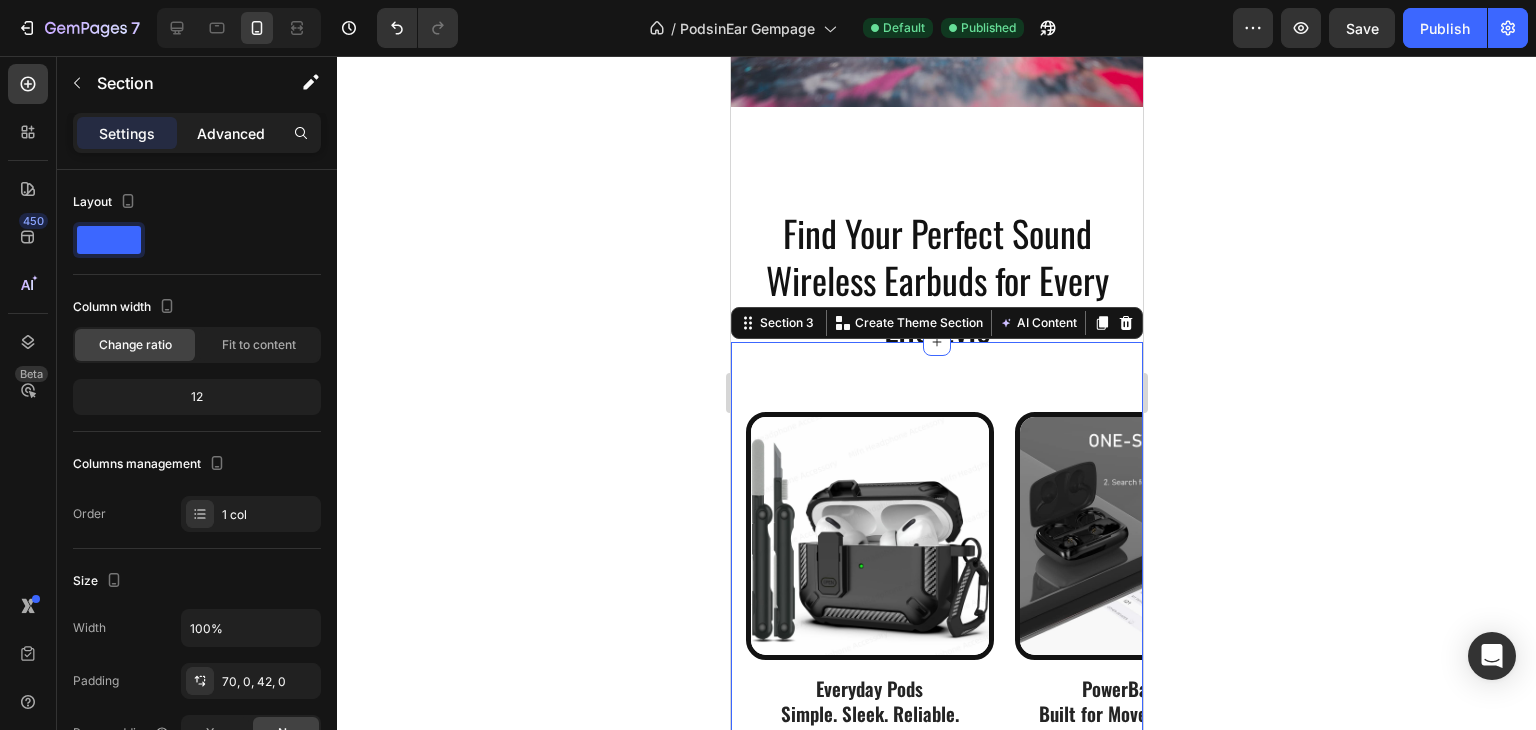 click on "Advanced" 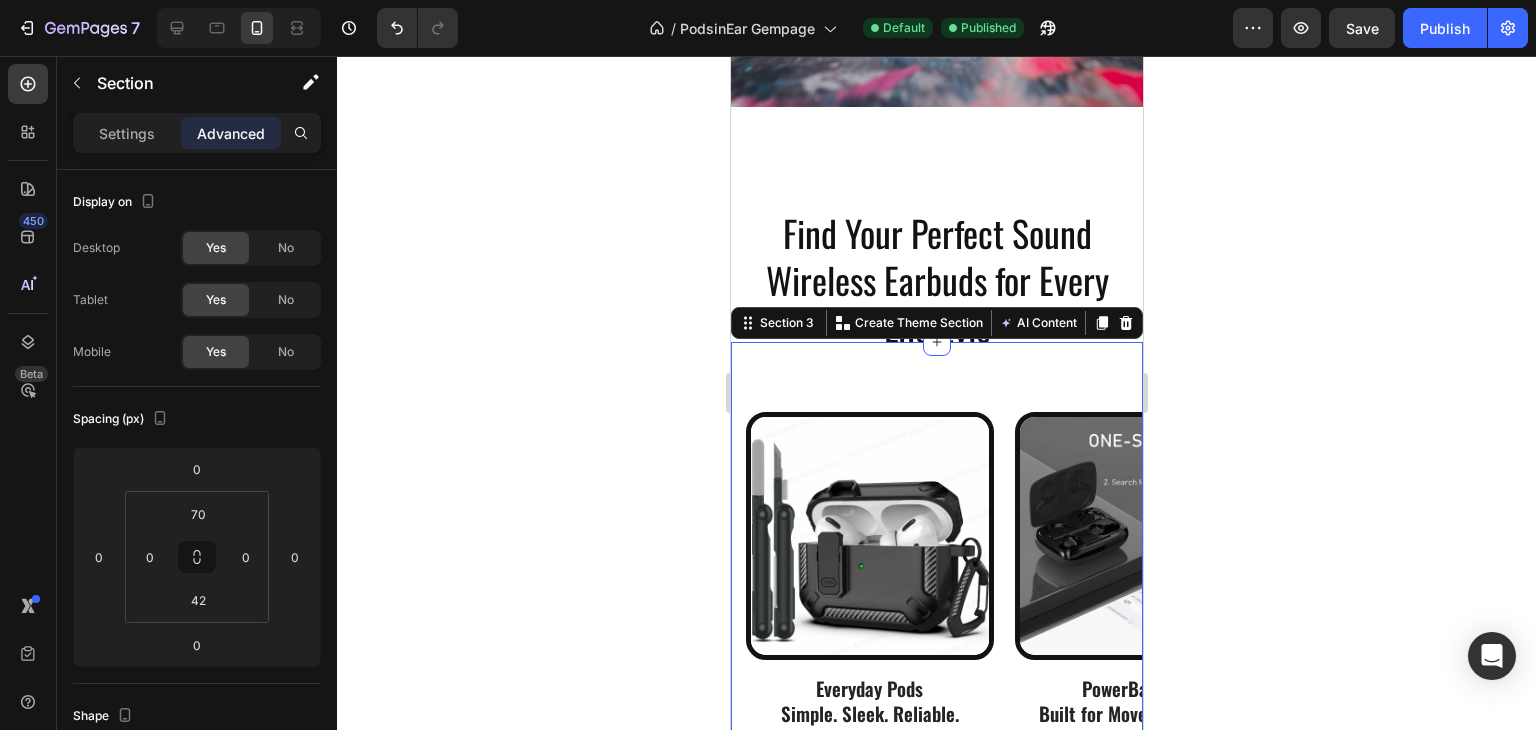 scroll, scrollTop: 500, scrollLeft: 0, axis: vertical 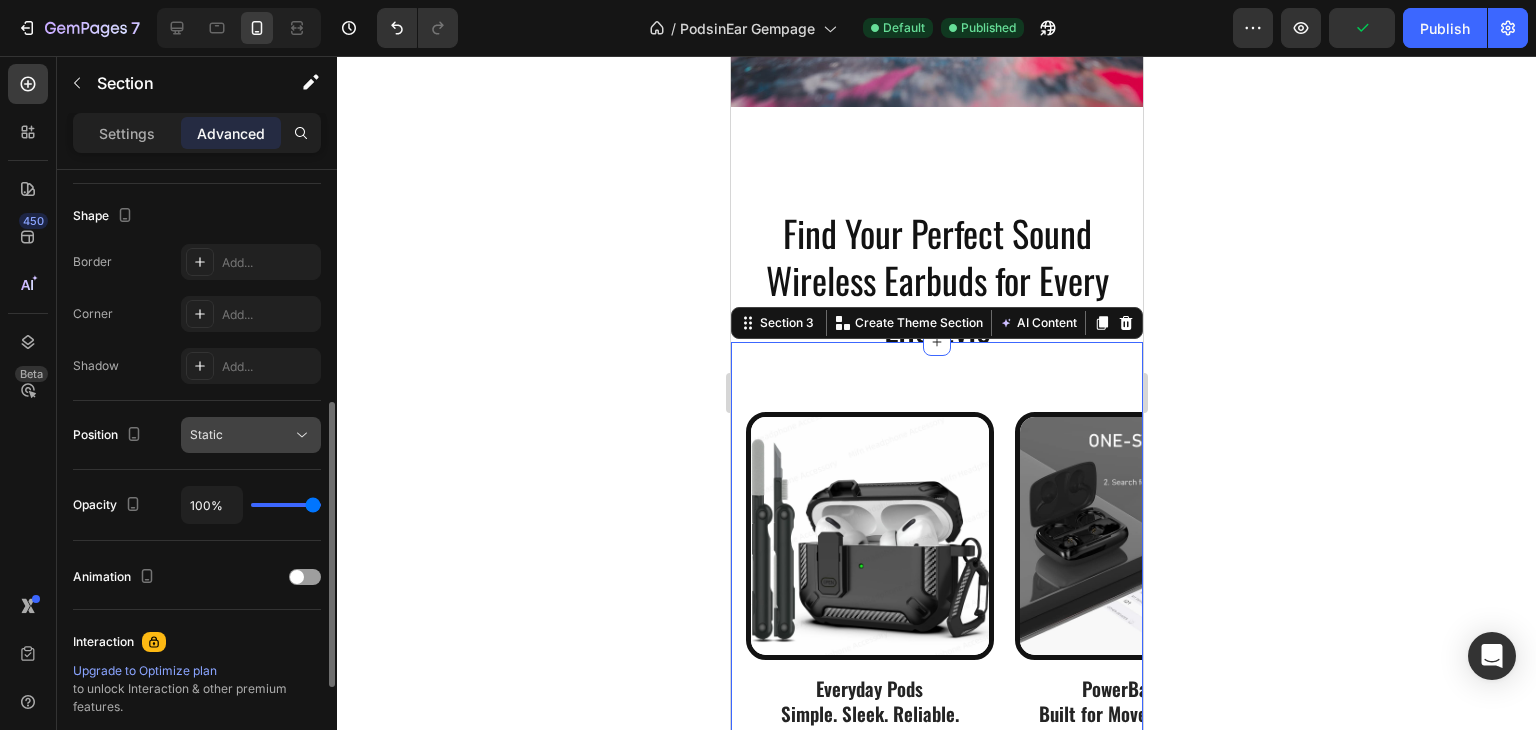 click on "Static" at bounding box center [241, 435] 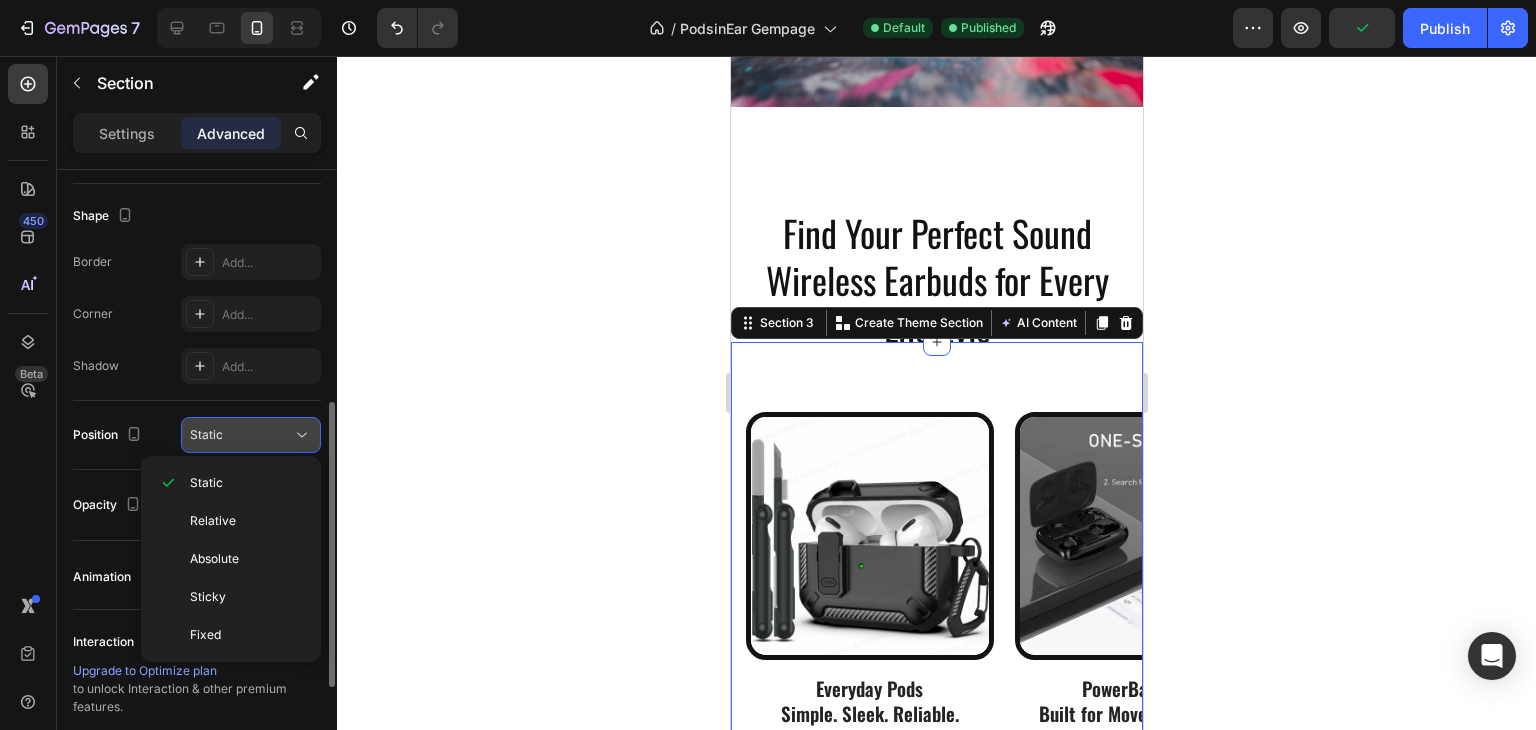 click on "Static" at bounding box center [241, 435] 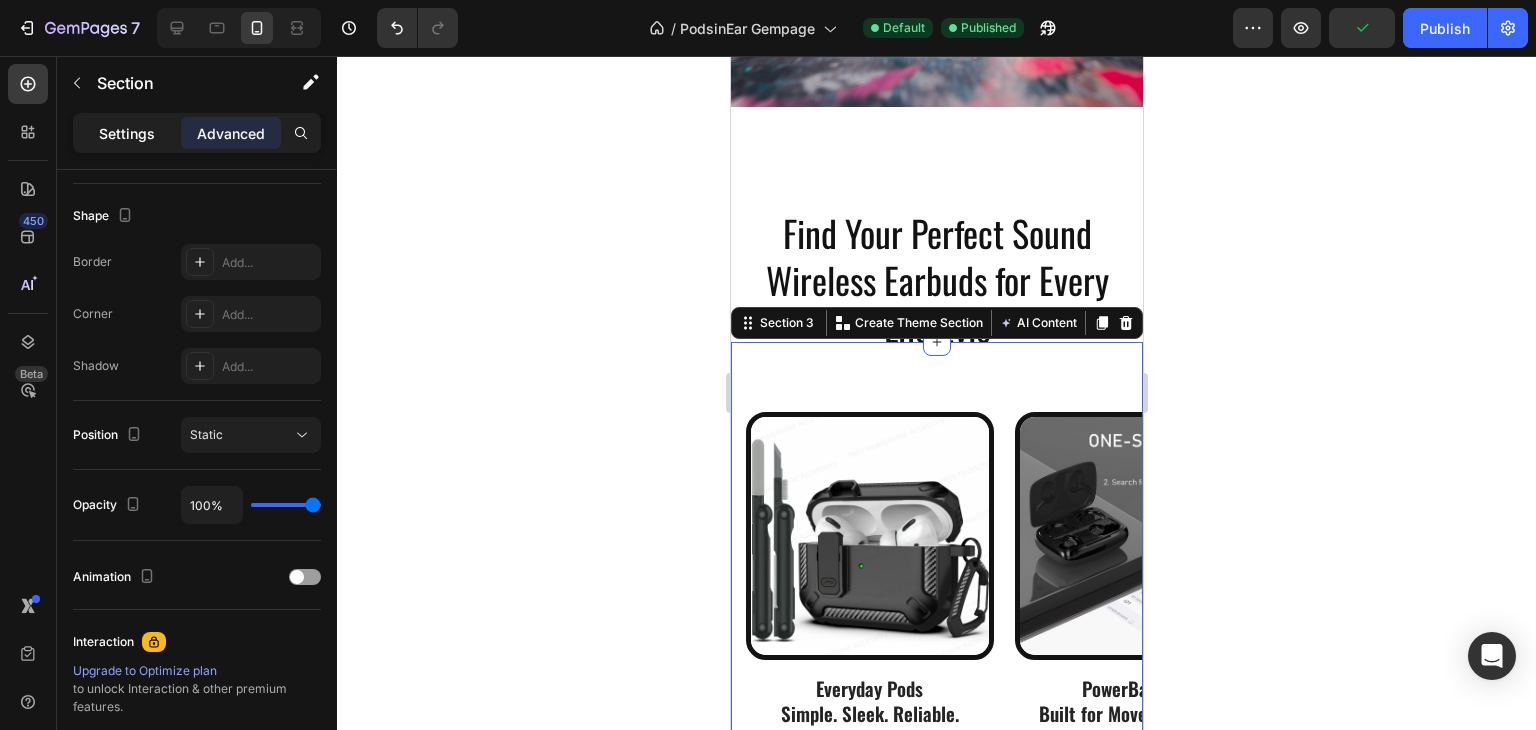 click on "Settings" at bounding box center [127, 133] 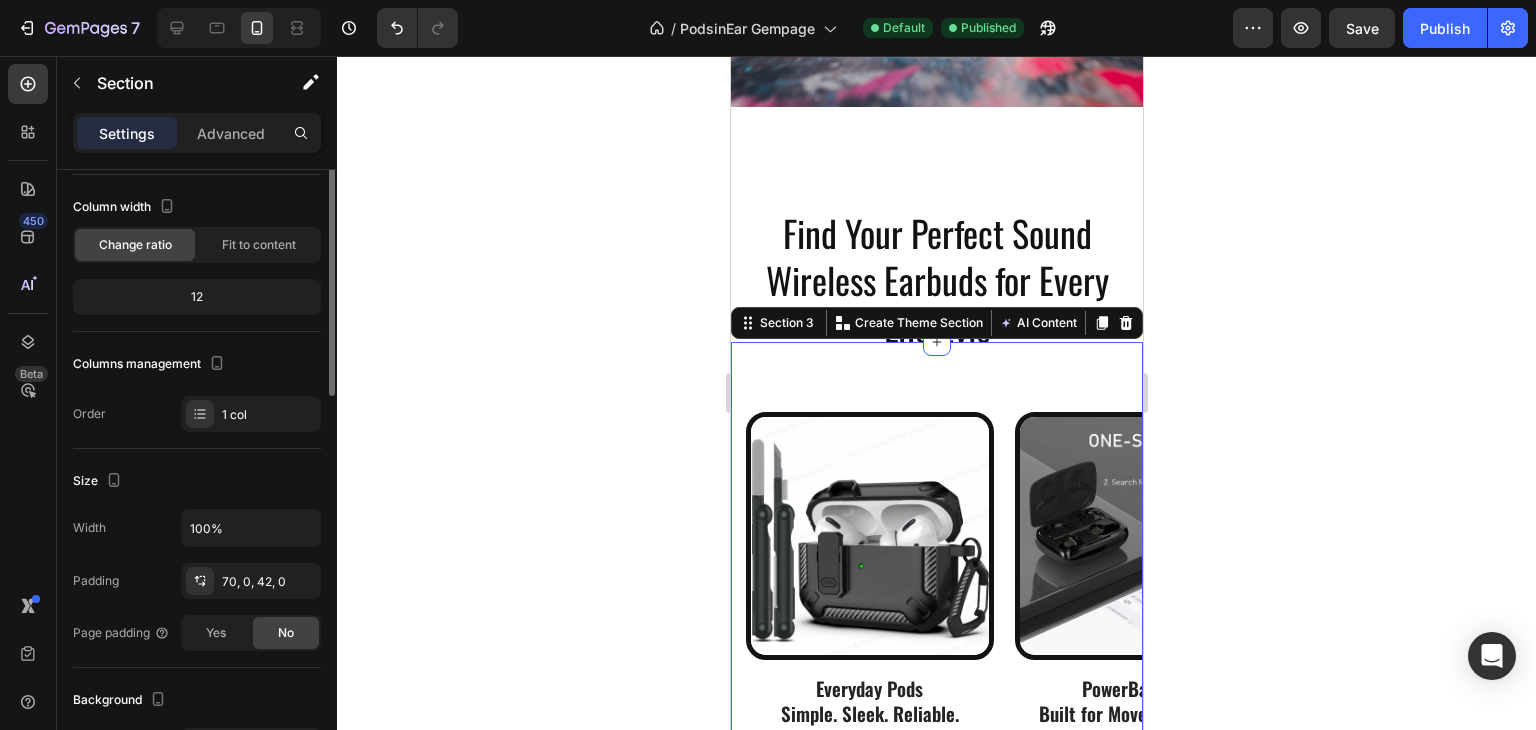scroll, scrollTop: 0, scrollLeft: 0, axis: both 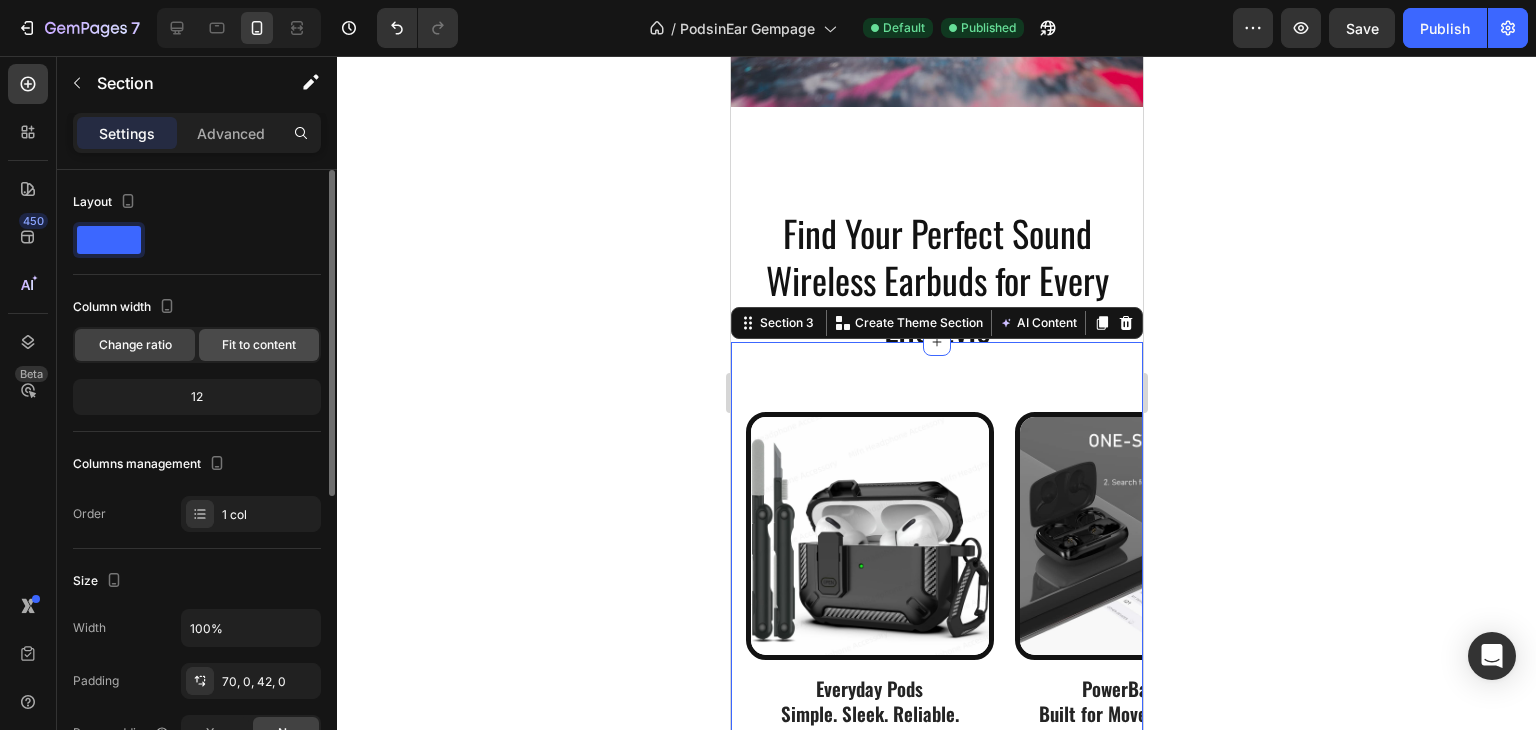 click on "Fit to content" 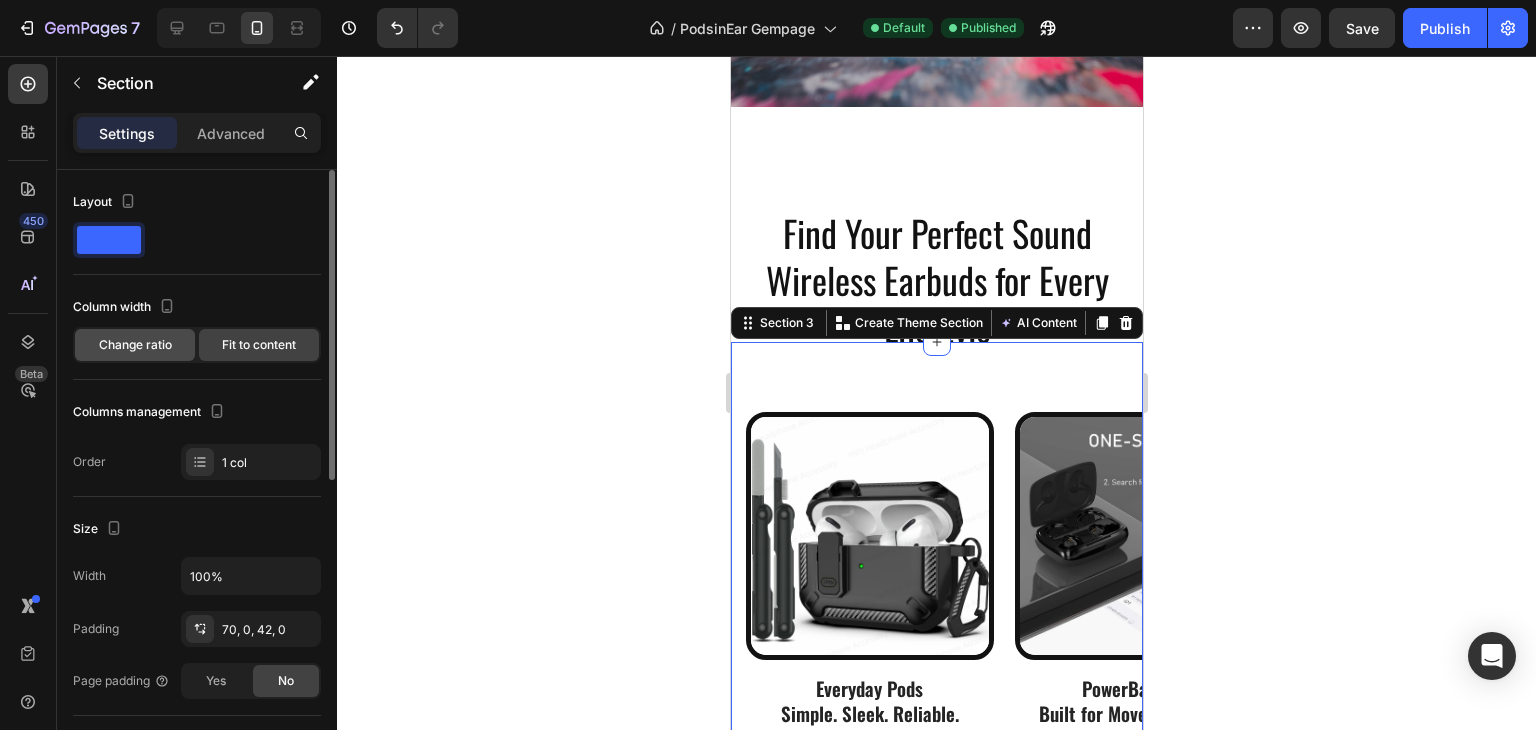 click on "Change ratio" 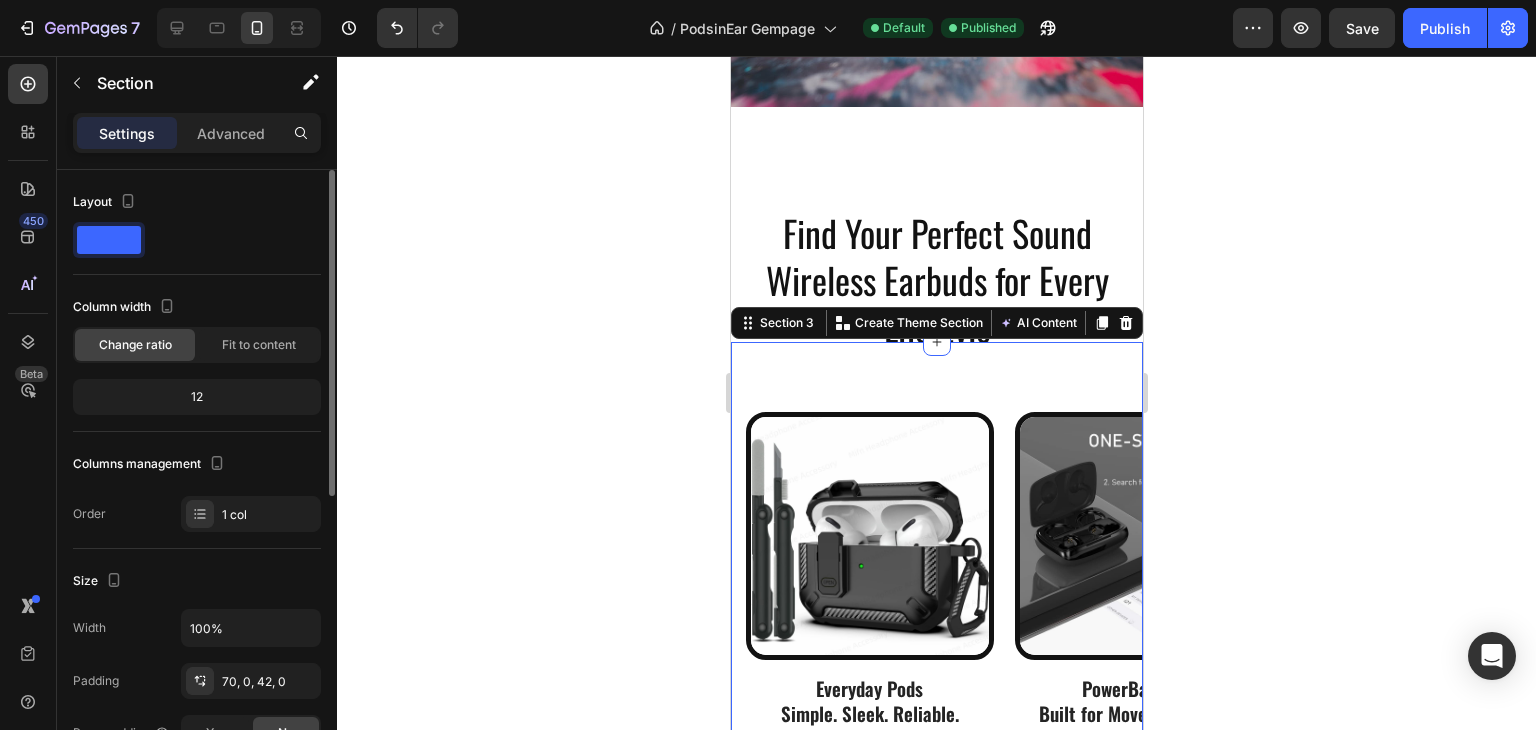 scroll, scrollTop: 200, scrollLeft: 0, axis: vertical 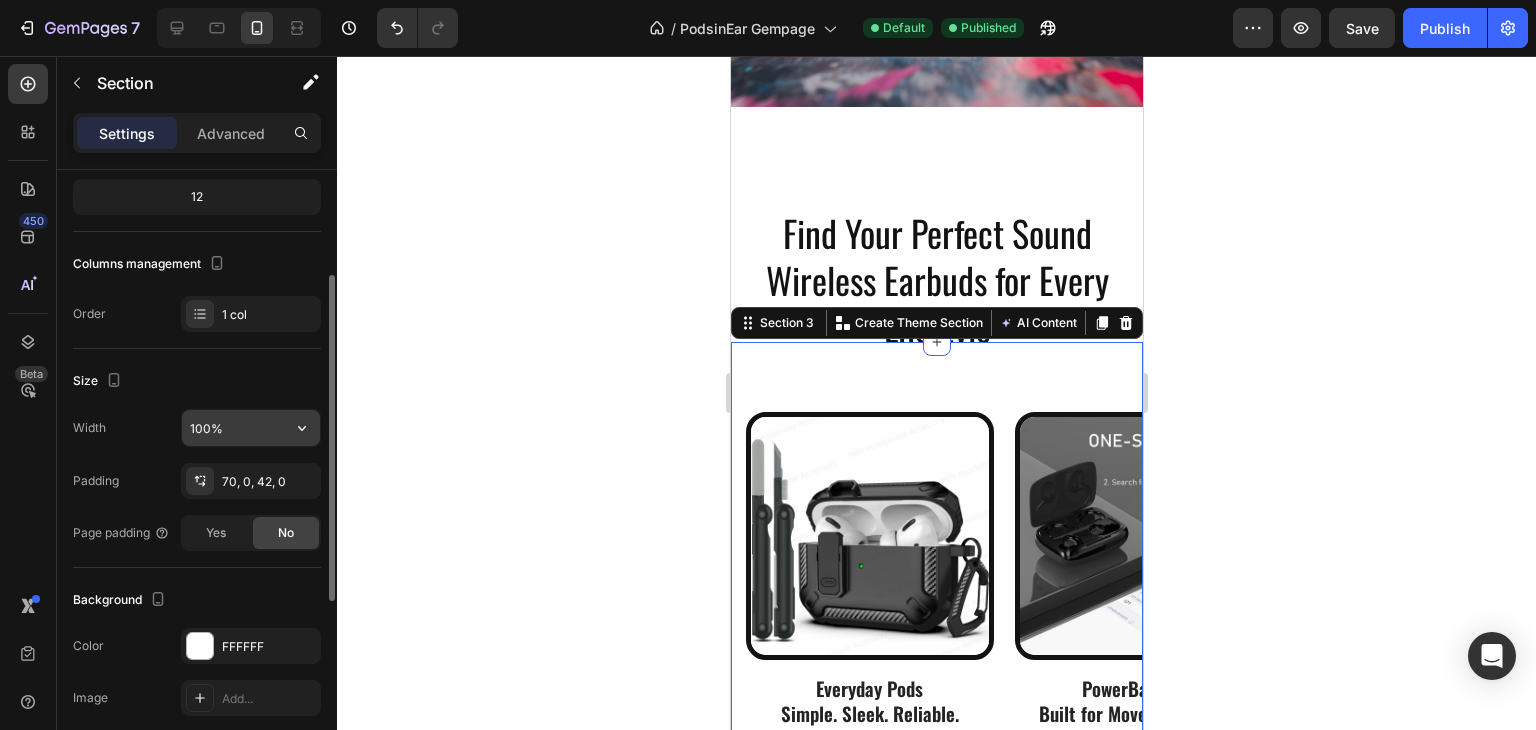 click on "100%" at bounding box center (251, 428) 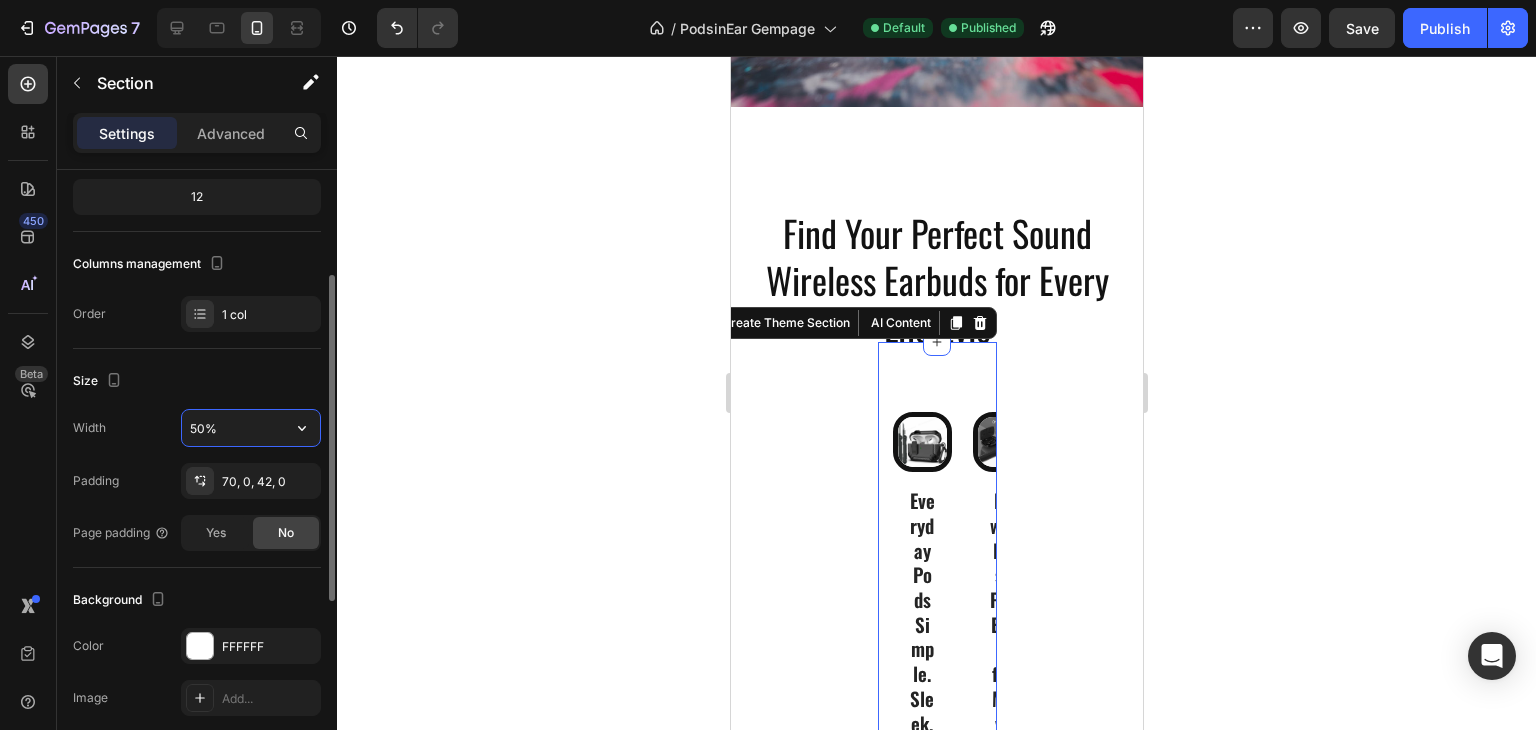 type on "100%" 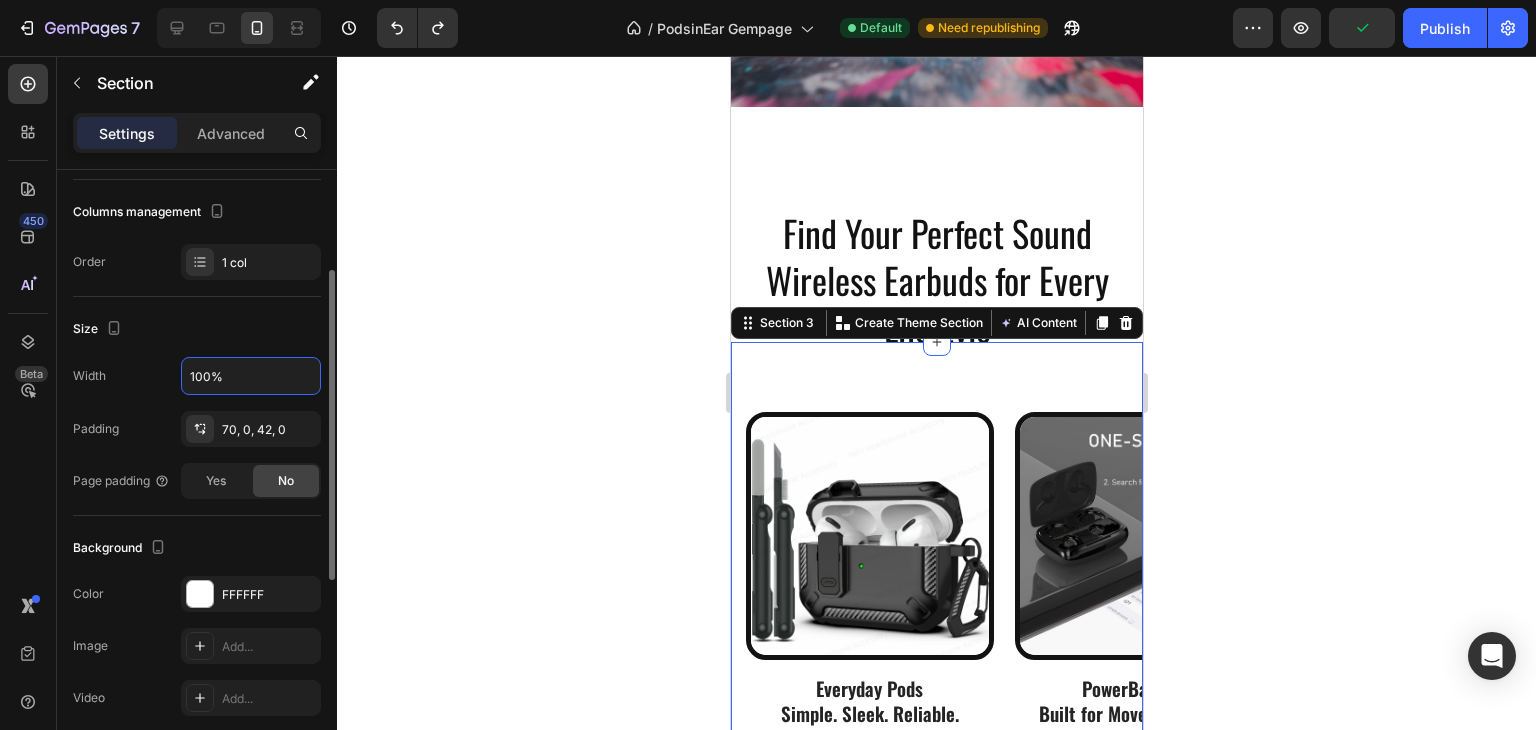 click on "Padding 70, 0, 42, 0" at bounding box center [197, 429] 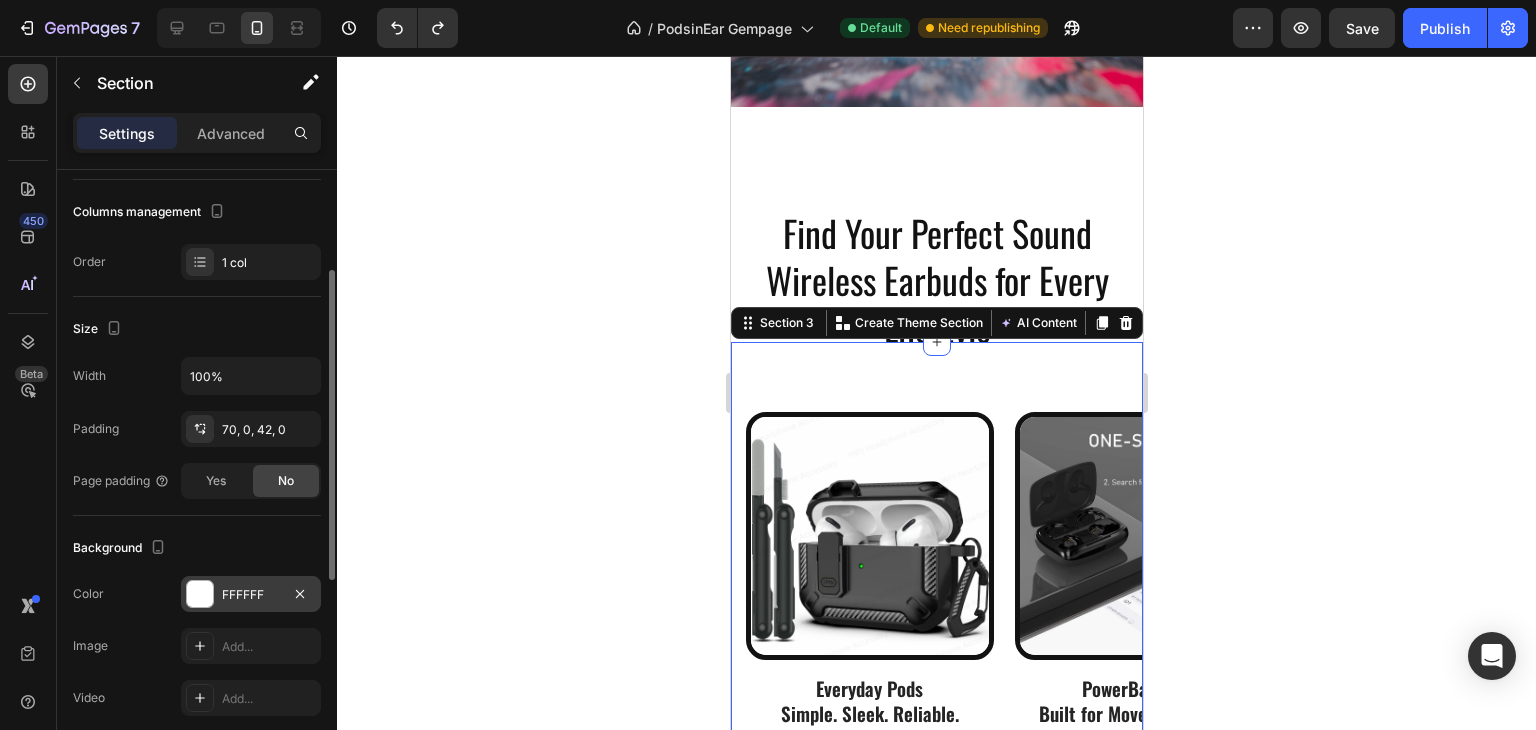 scroll, scrollTop: 400, scrollLeft: 0, axis: vertical 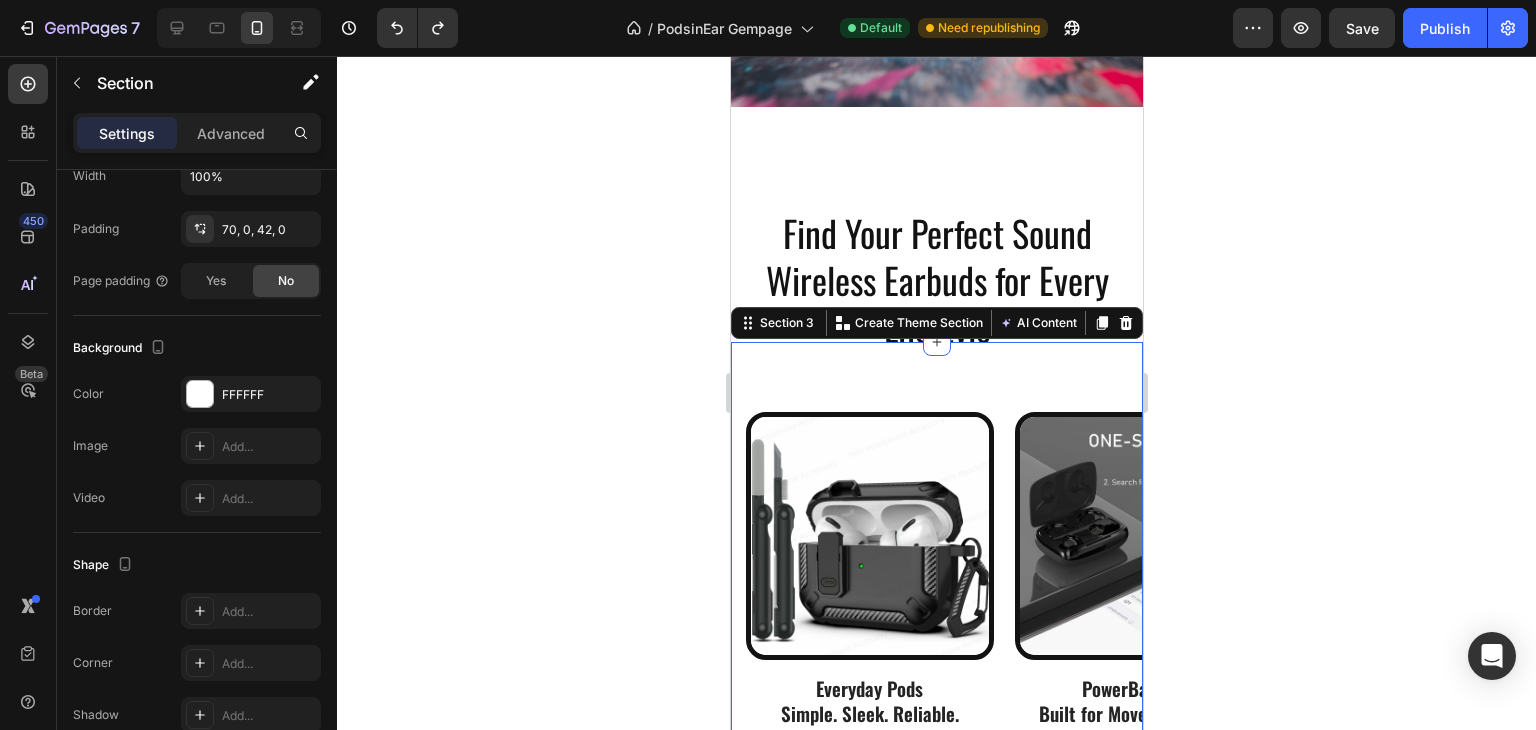 click on "Image Everyday Pods  Simple. Sleek. Reliable. Text Block Designed for daily comfort and crisp audio on the go. Lightweight, touch-controlled, and perfect for music, calls, and focus. Your go-to earbuds for everyday life. Text Block Row Image PowerBass Pro  Built for Movement. Tuned for Bass. Text Block Experience deep bass, noise reduction, and a sweat-resistant design.Stay connected and during every workout or commute. For those who move with purpose. Text Block Row Image GameCore Pods   Low Latency. High Impact. Text Block Engineered for gamers and creators who  need real-time sounWith LED lighting and  ultra-clear mic, your style and skills shine.    Dominate the moment – in-game or IRL. Text Block Row Carousel Check Our Collection Now Button Row Section 3   You can create reusable sections Create Theme Section AI Content Write with GemAI What would you like to describe here? Tone and Voice Persuasive Product Sand Brothers Brown Show more Generate" at bounding box center (936, 688) 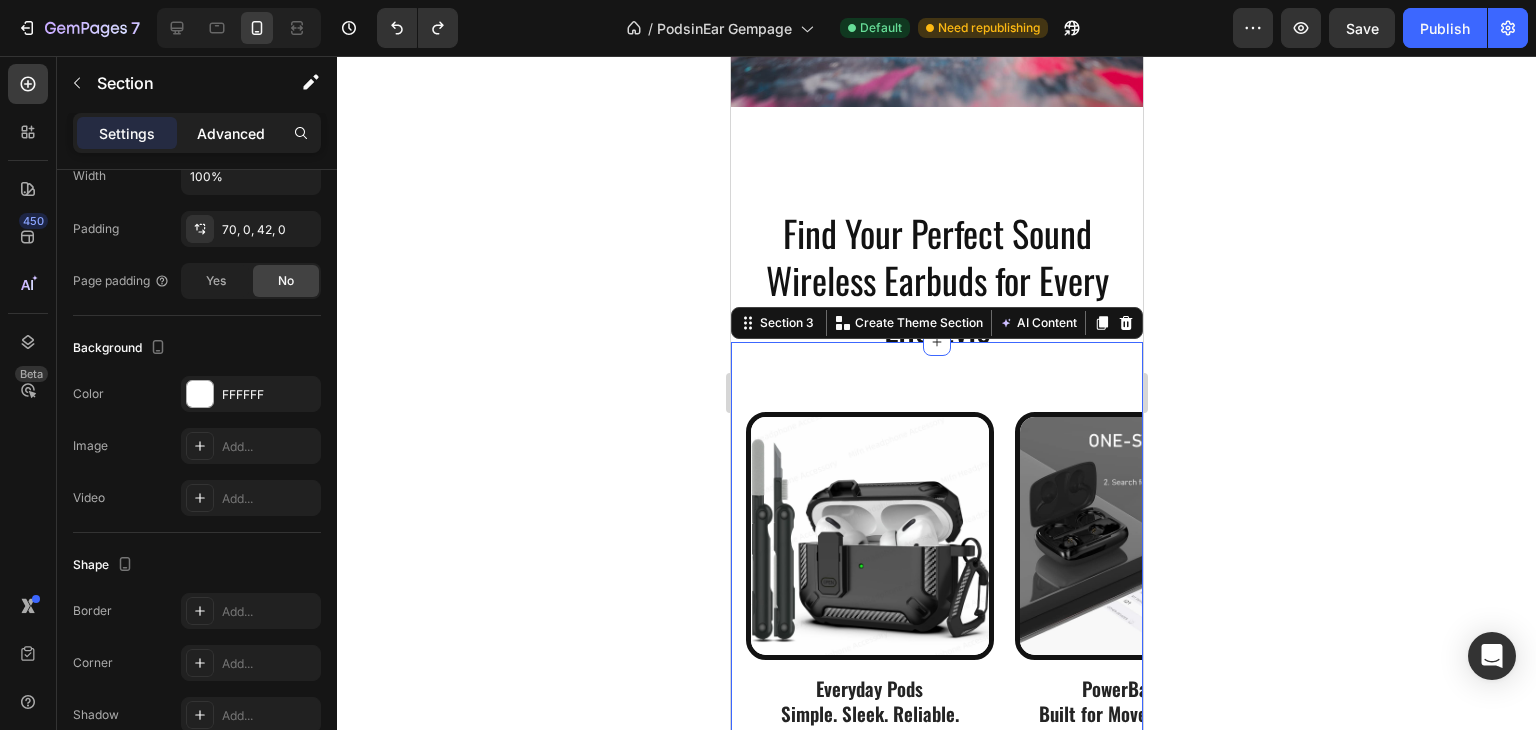 click on "Advanced" at bounding box center (231, 133) 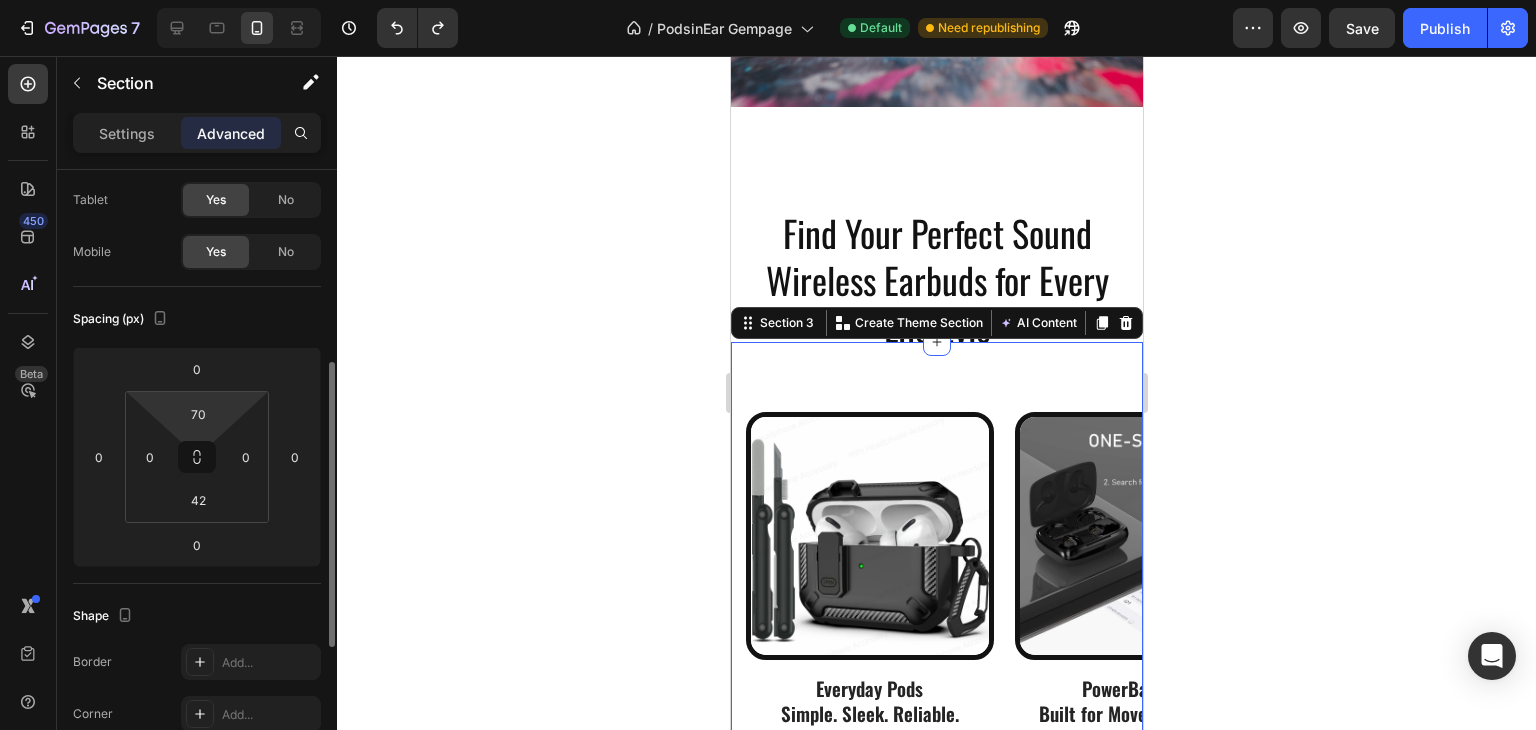 scroll, scrollTop: 100, scrollLeft: 0, axis: vertical 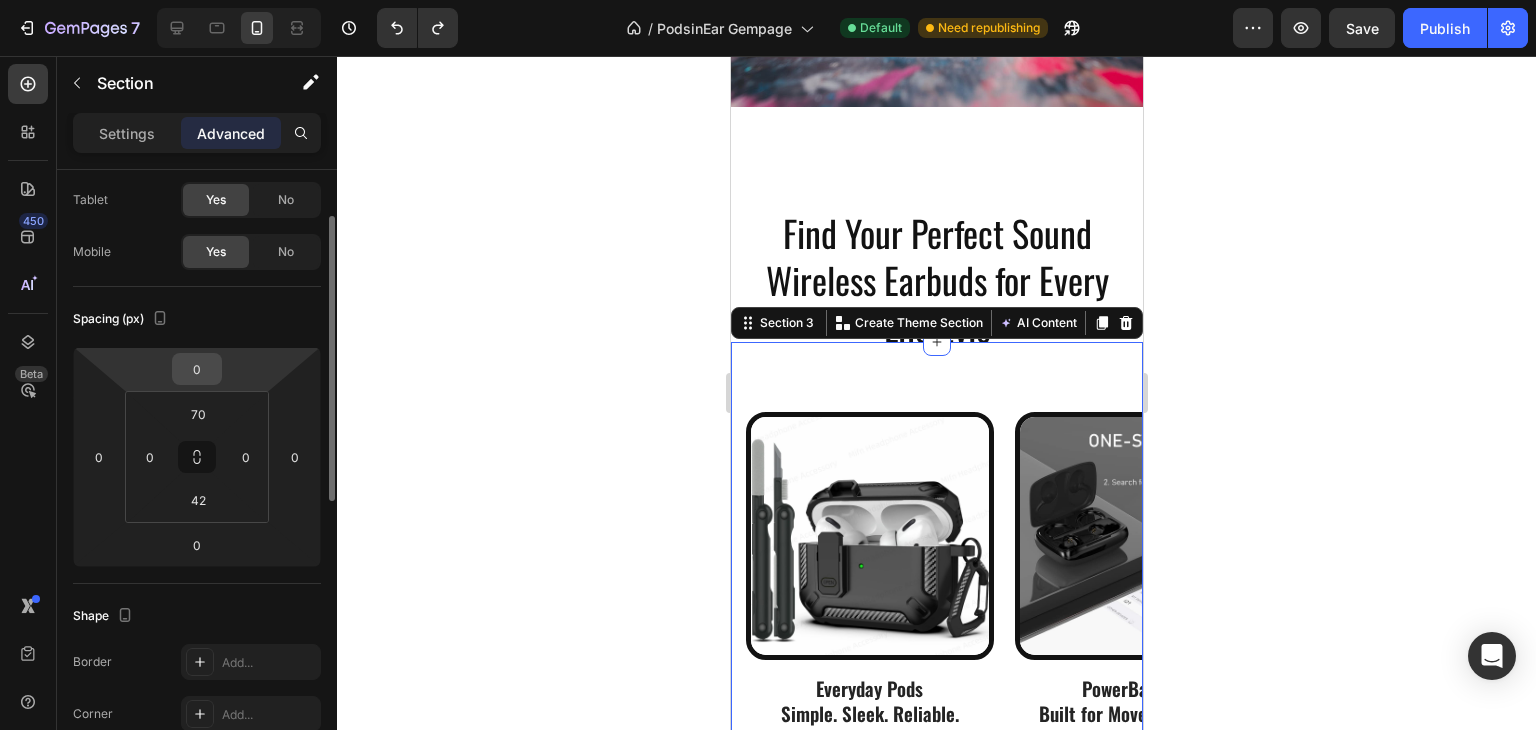click on "0" at bounding box center (197, 369) 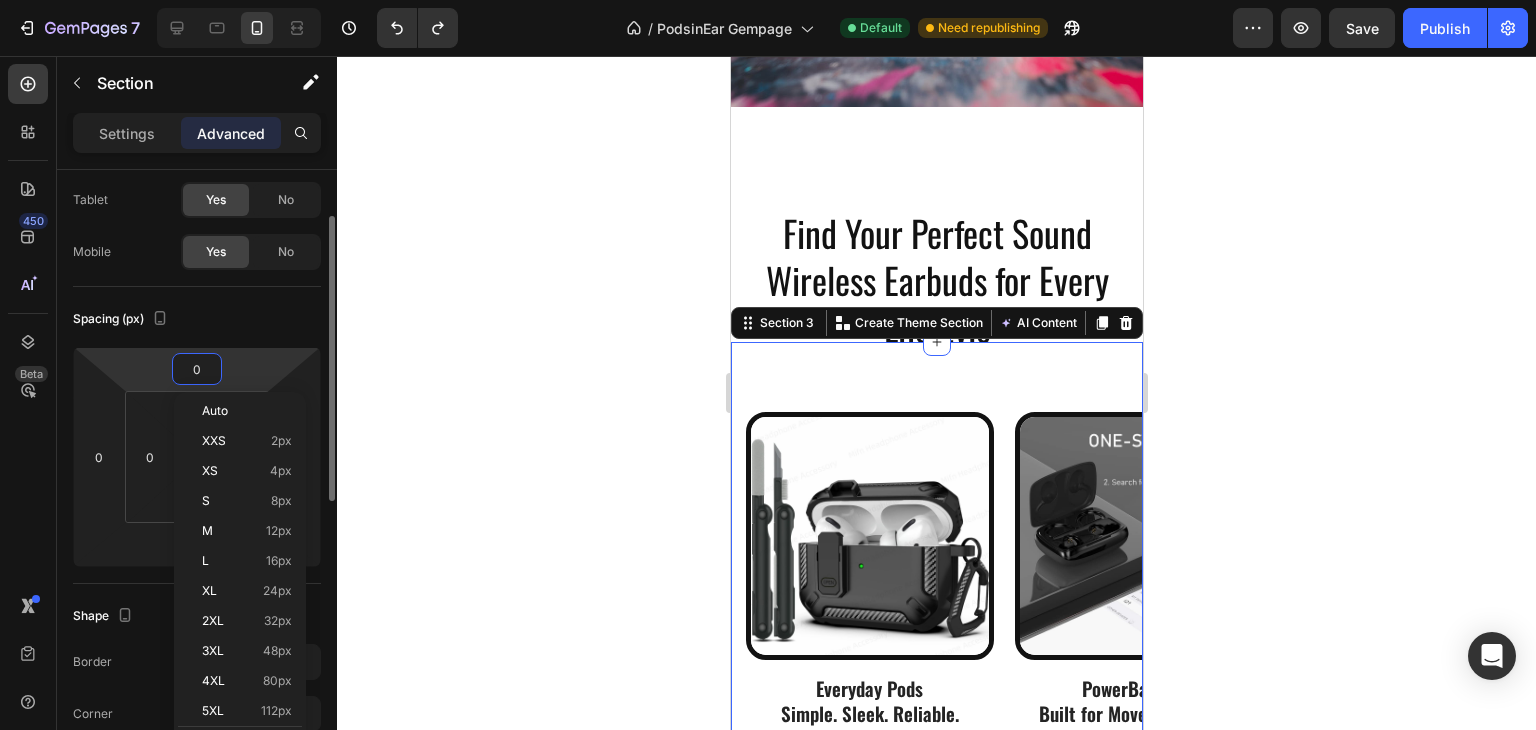type on "5" 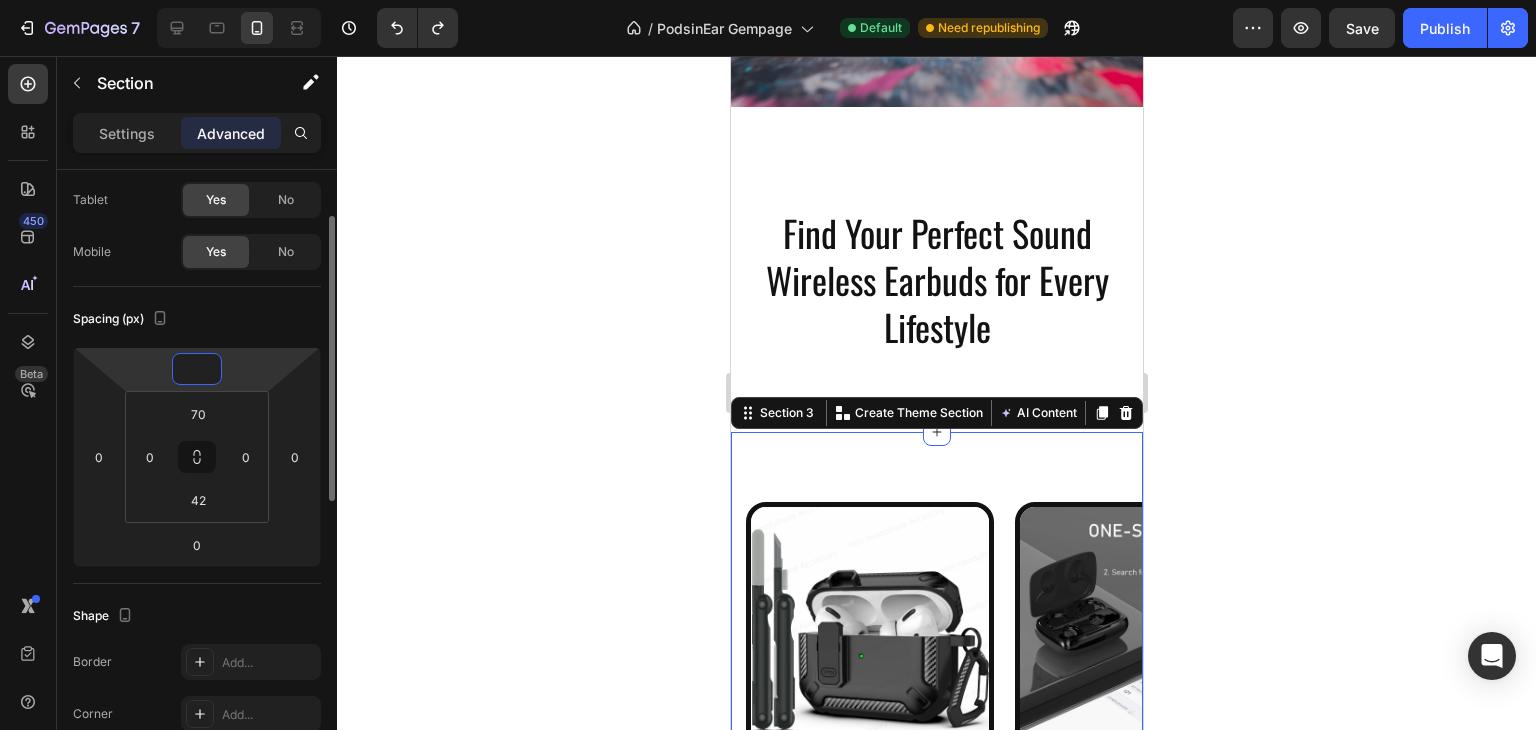 type on "2" 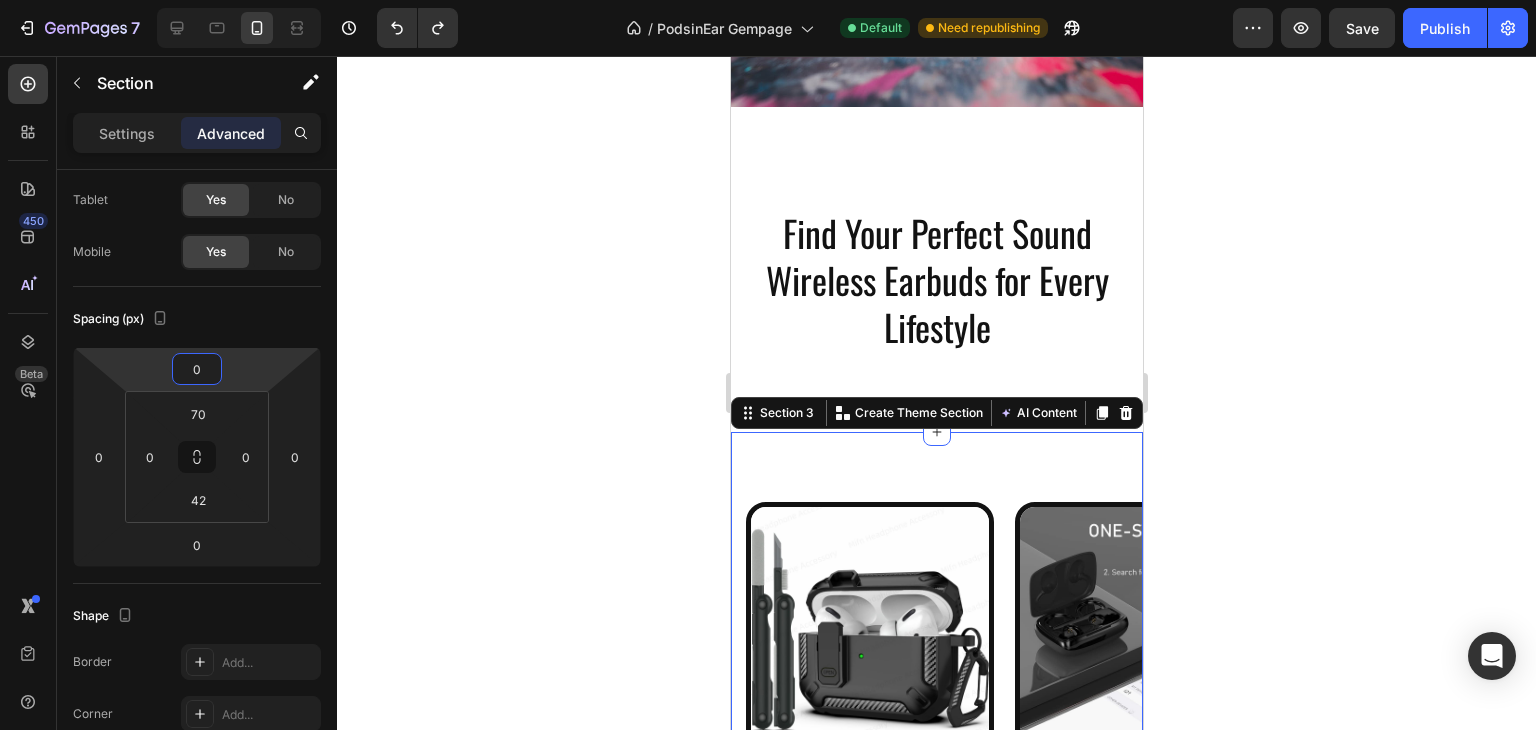 click 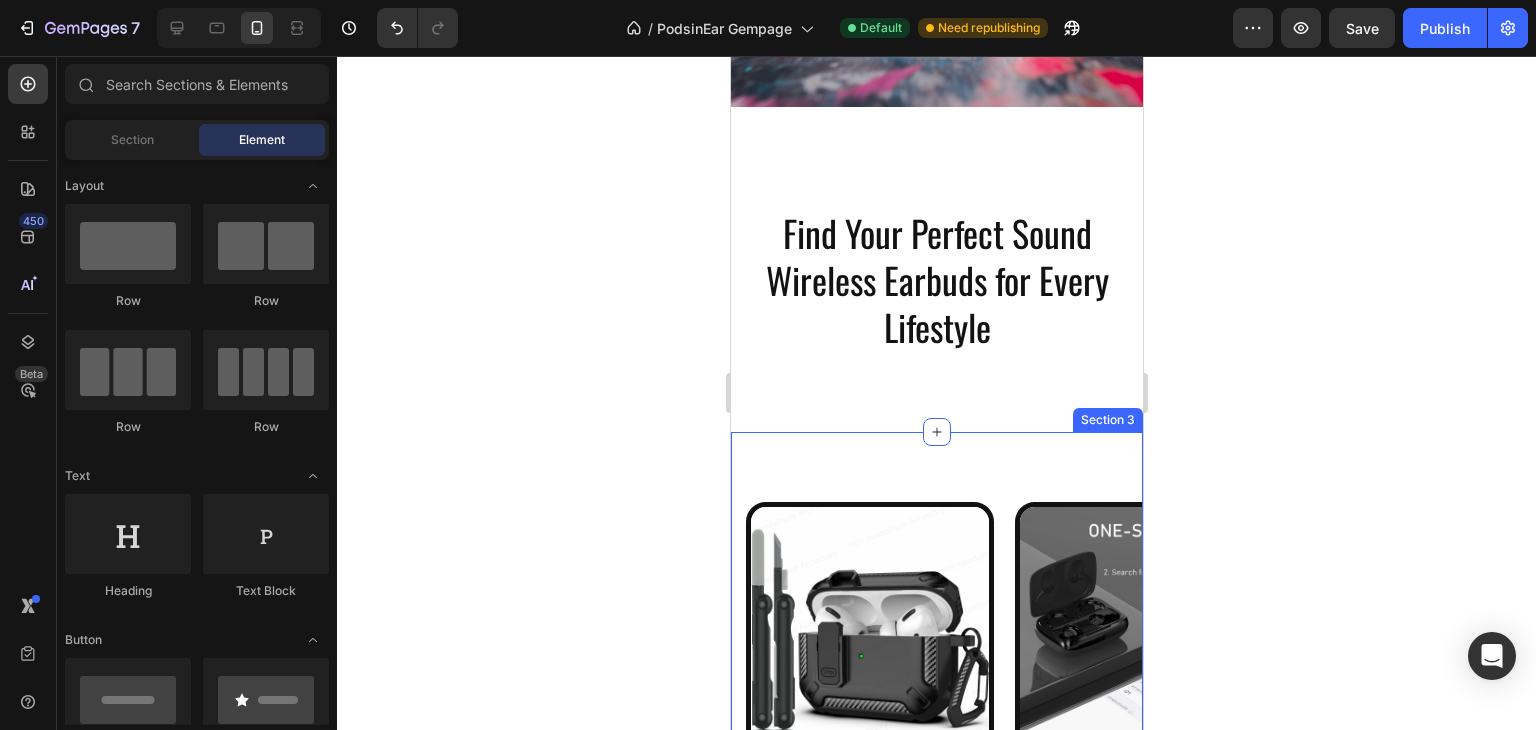 click on "Image Everyday Pods  Simple. Sleek. Reliable. Text Block Designed for daily comfort and crisp audio on the go. Lightweight, touch-controlled, and perfect for music, calls, and focus. Your go-to earbuds for everyday life. Text Block Row Image PowerBass Pro  Built for Movement. Tuned for Bass. Text Block Experience deep bass, noise reduction, and a sweat-resistant design.Stay connected and during every workout or commute. For those who move with purpose. Text Block Row Image GameCore Pods   Low Latency. High Impact. Text Block Engineered for gamers and creators who  need real-time sounWith LED lighting and  ultra-clear mic, your style and skills shine.    Dominate the moment – in-game or IRL. Text Block Row Carousel Check Our Collection Now Button Row Section 3" at bounding box center (936, 778) 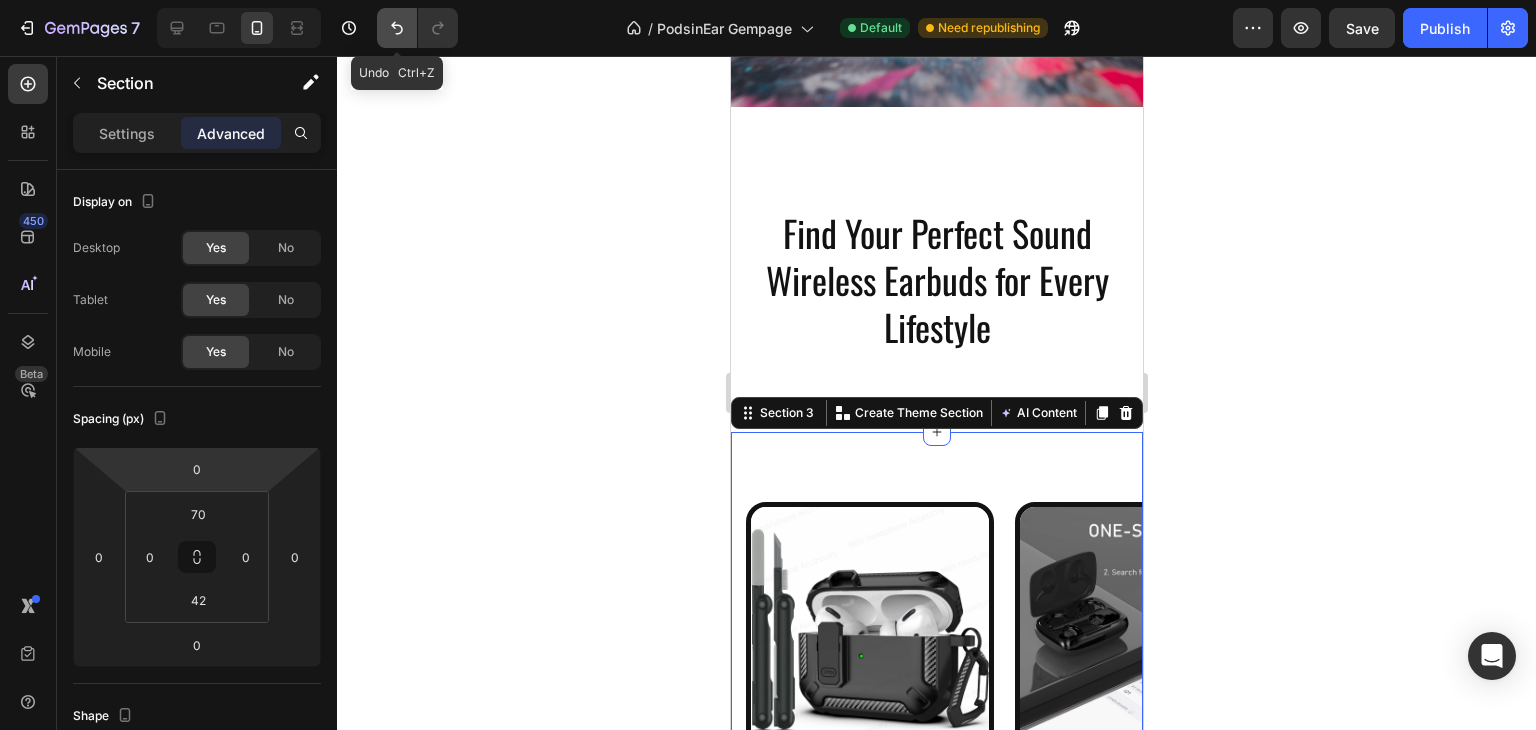 click 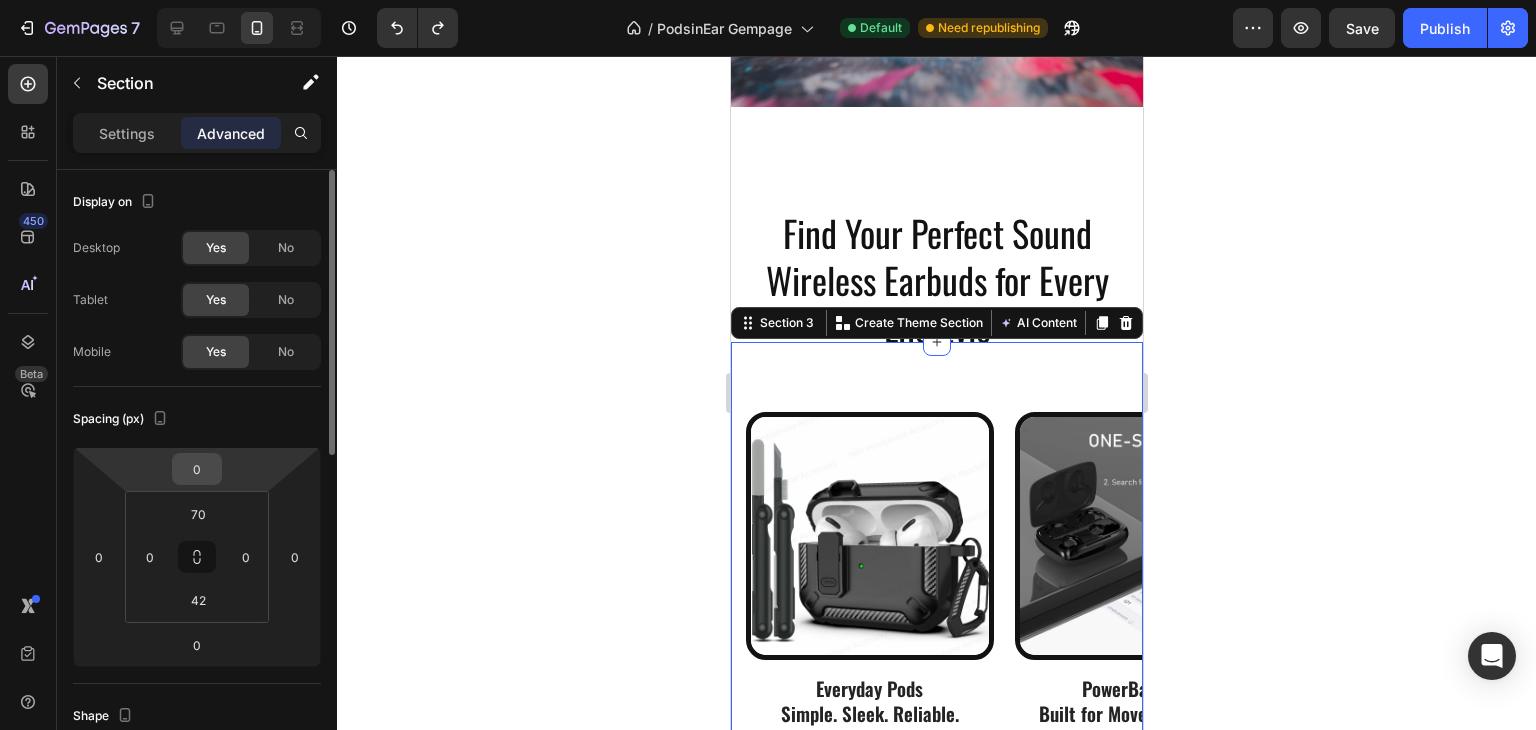 click on "0" at bounding box center [197, 469] 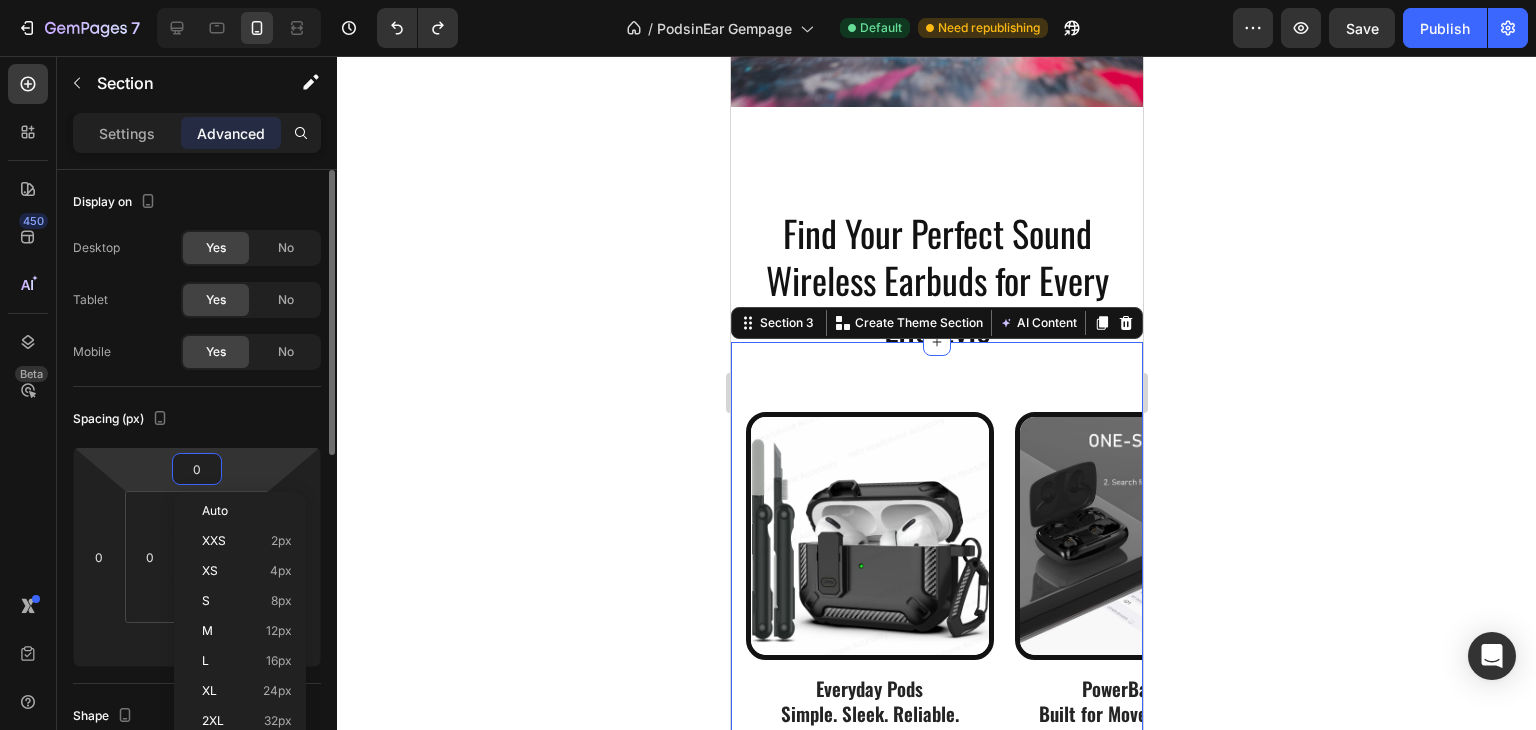 type on "1" 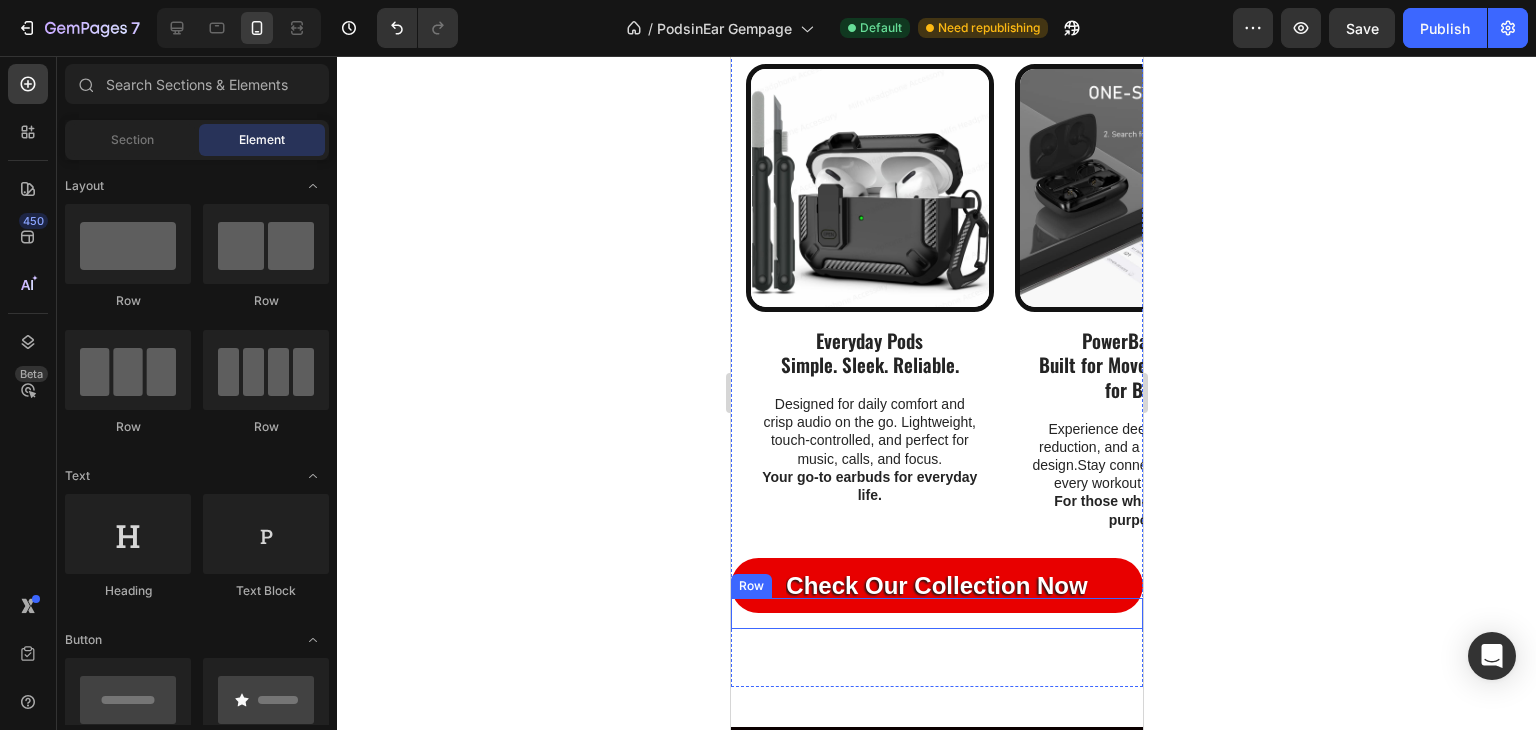 scroll, scrollTop: 288, scrollLeft: 0, axis: vertical 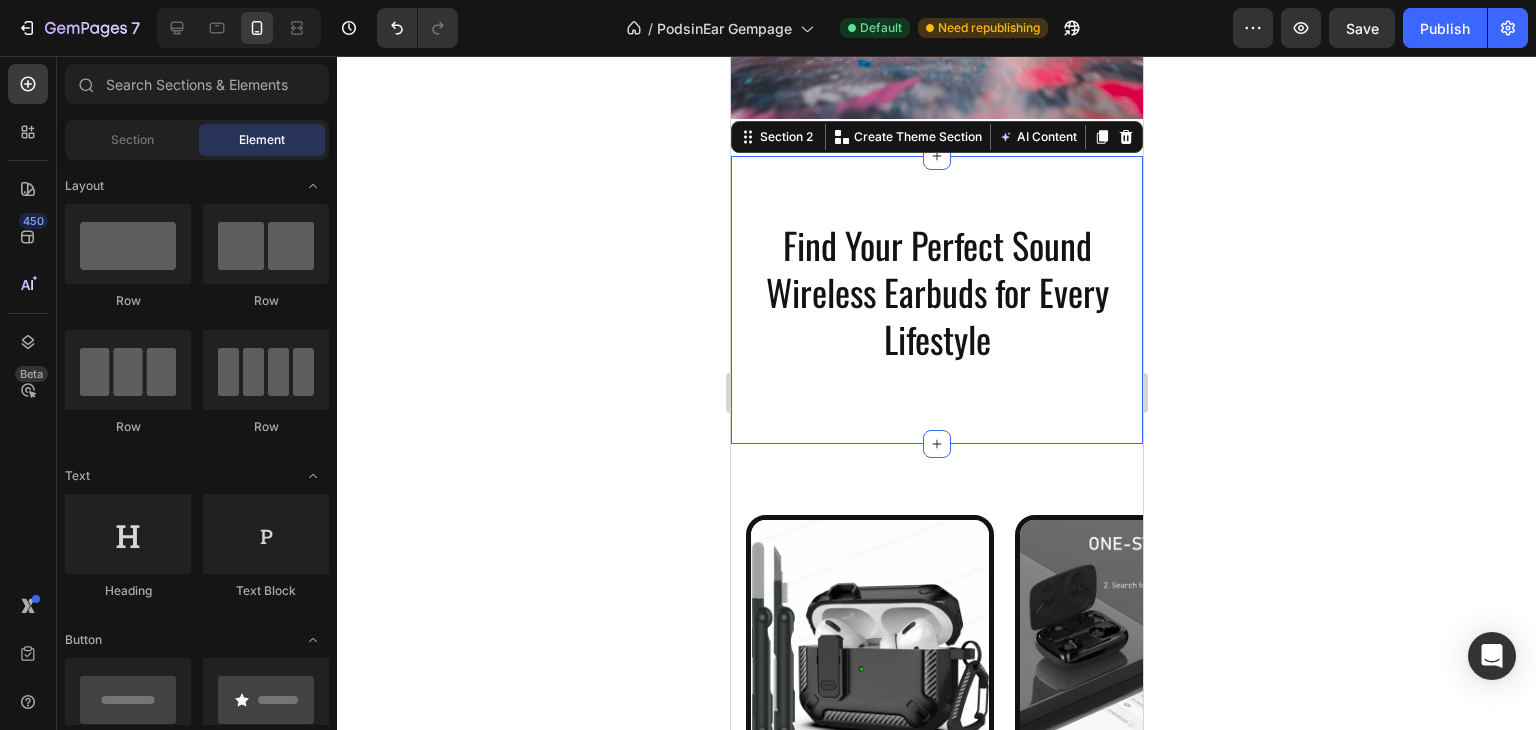 click on "Find Your Perfect Sound   Wireless Earbuds for Every Lifestyle Heading Row Row Row" at bounding box center [936, 300] 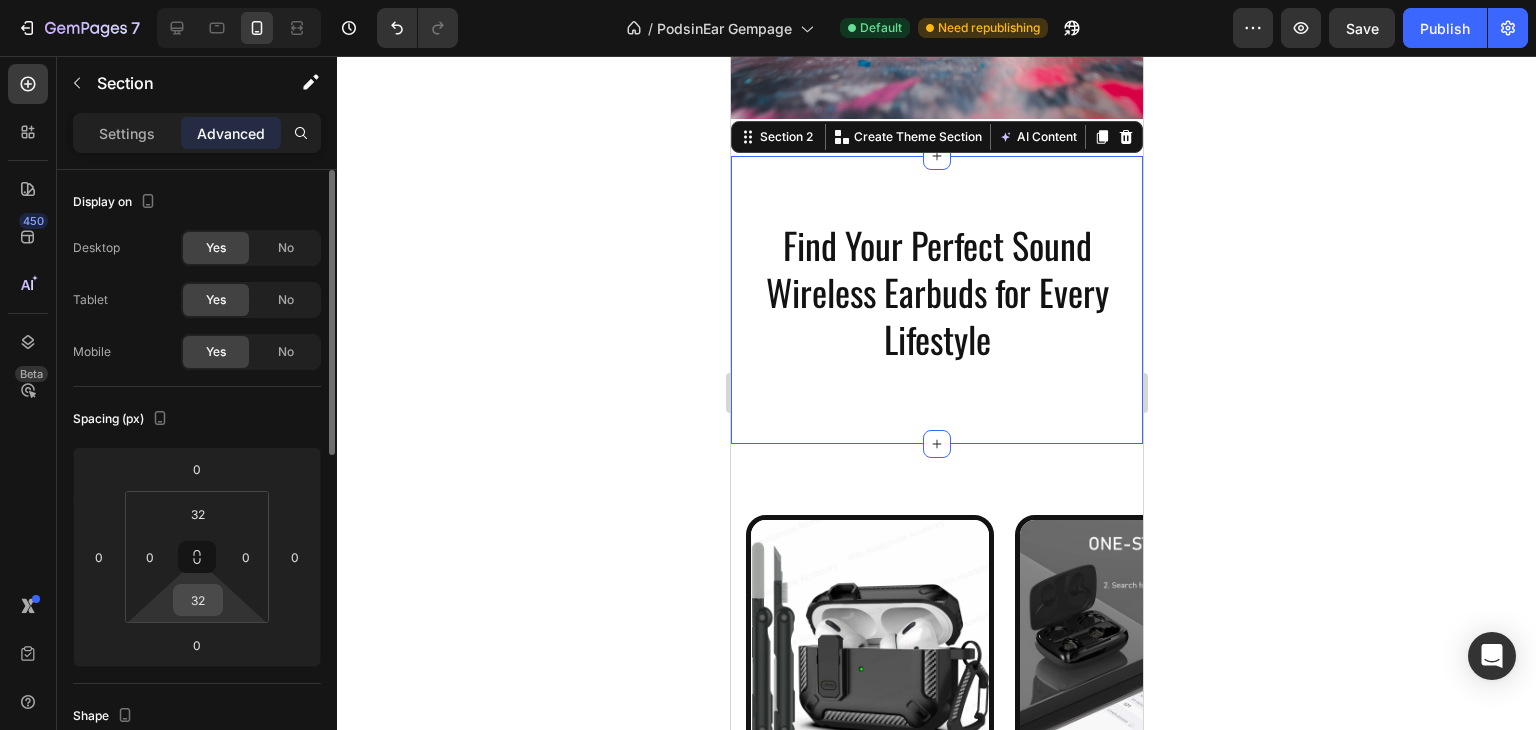 click on "32" at bounding box center (198, 600) 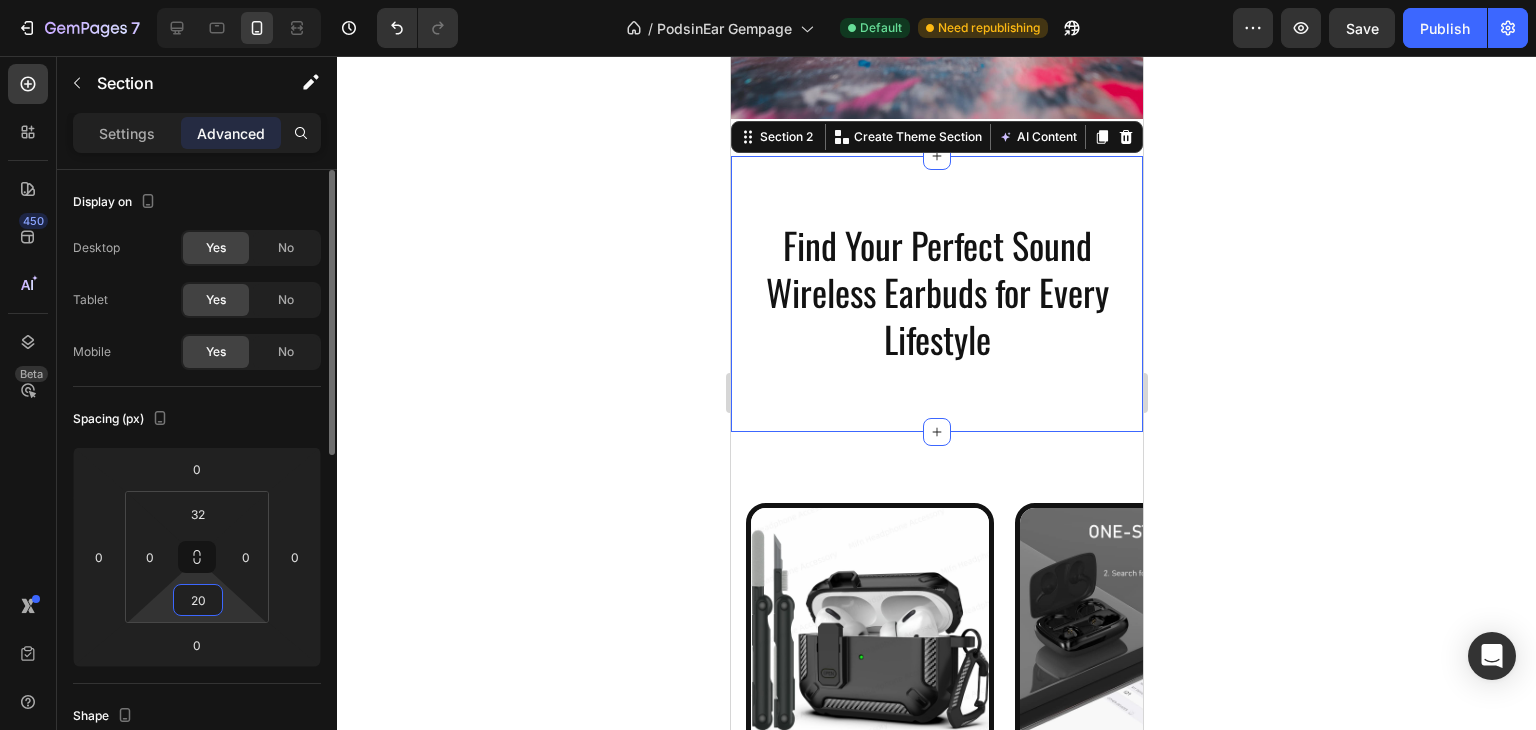 type on "2" 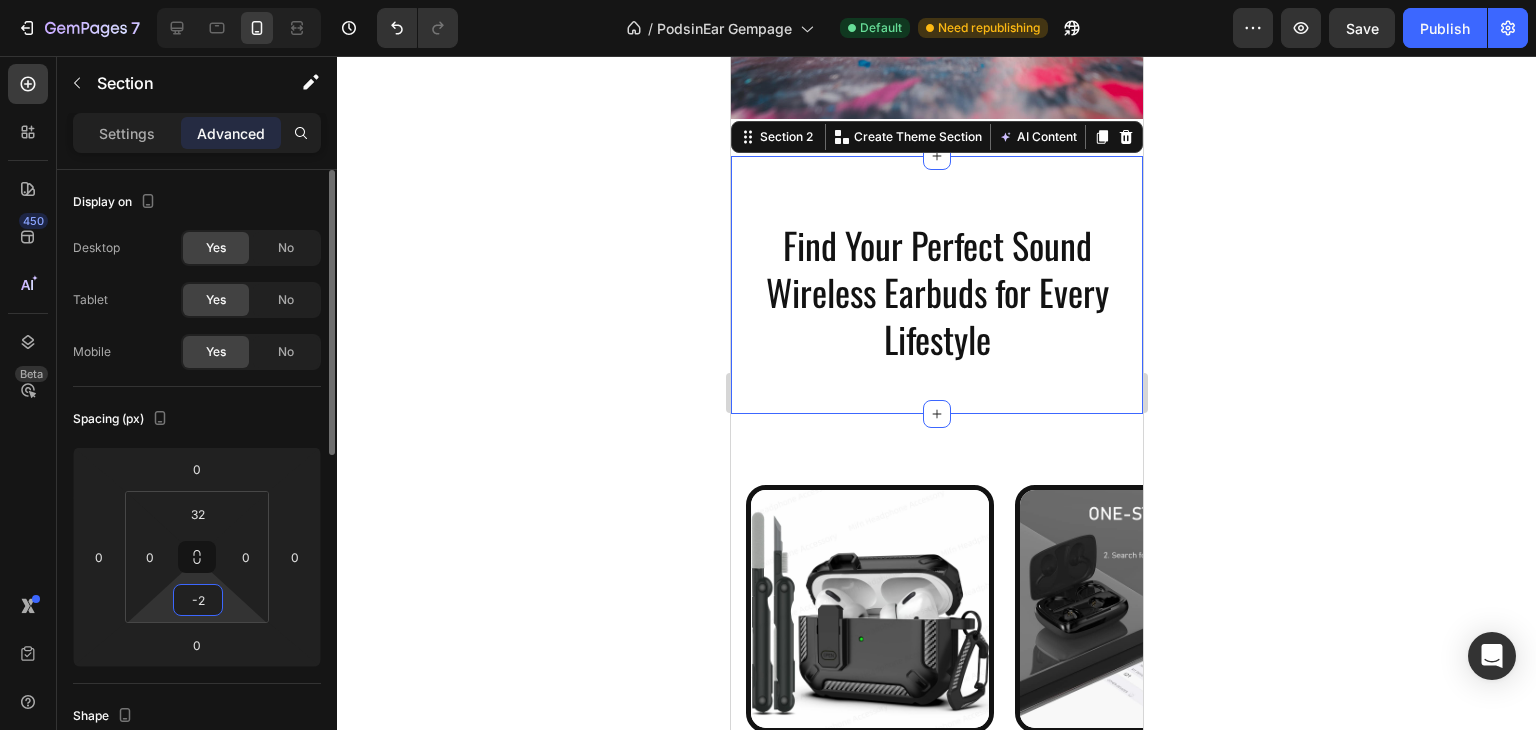 type on "-" 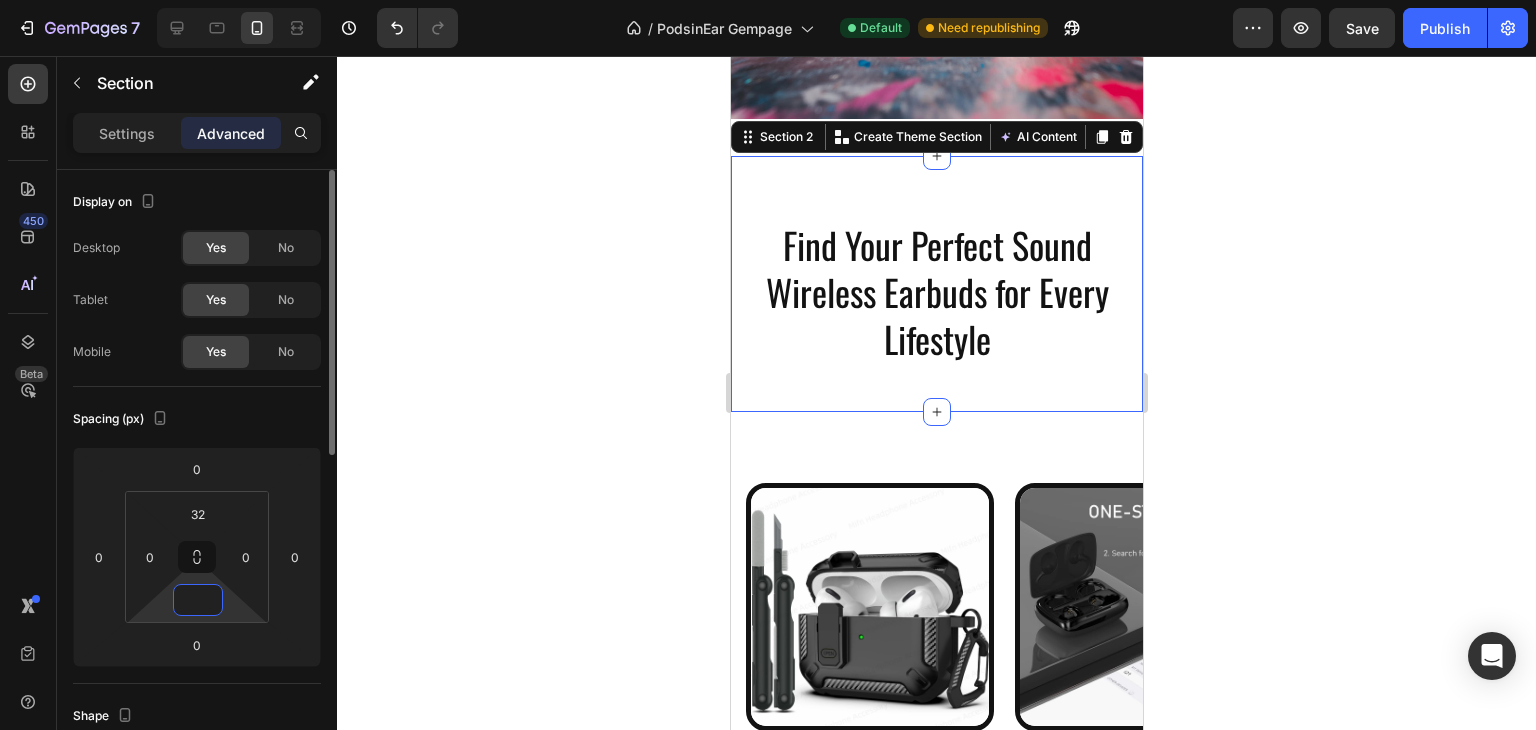 type on "0" 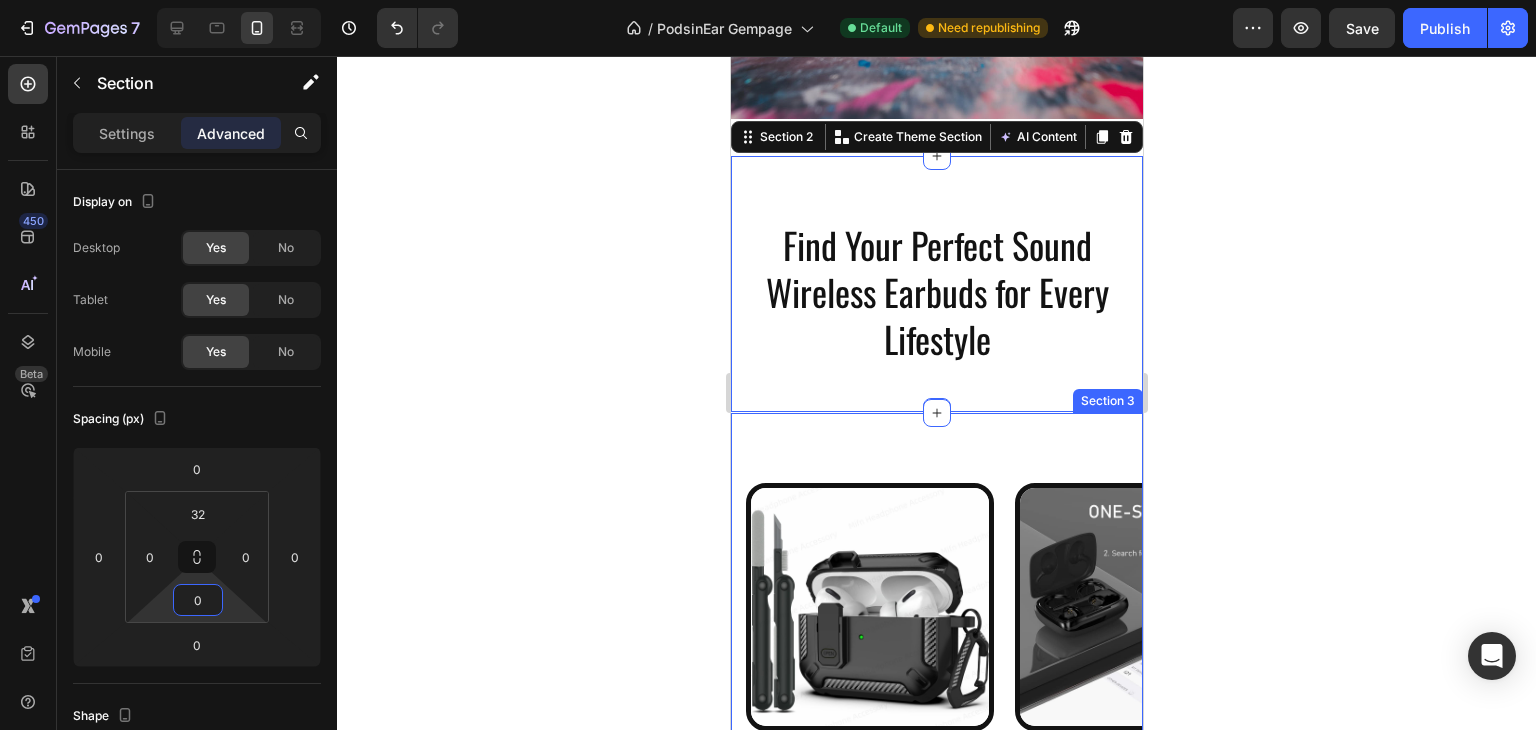 click on "Image Everyday Pods  Simple. Sleek. Reliable. Text Block Designed for daily comfort and crisp audio on the go. Lightweight, touch-controlled, and perfect for music, calls, and focus. Your go-to earbuds for everyday life. Text Block Row Image PowerBass Pro  Built for Movement. Tuned for Bass. Text Block Experience deep bass, noise reduction, and a sweat-resistant design.Stay connected and during every workout or commute. For those who move with purpose. Text Block Row Image GameCore Pods   Low Latency. High Impact. Text Block Engineered for gamers and creators who  need real-time sounWith LED lighting and  ultra-clear mic, your style and skills shine.    Dominate the moment – in-game or IRL. Text Block Row Carousel Check Our Collection Now Button Row Section 3" at bounding box center (936, 759) 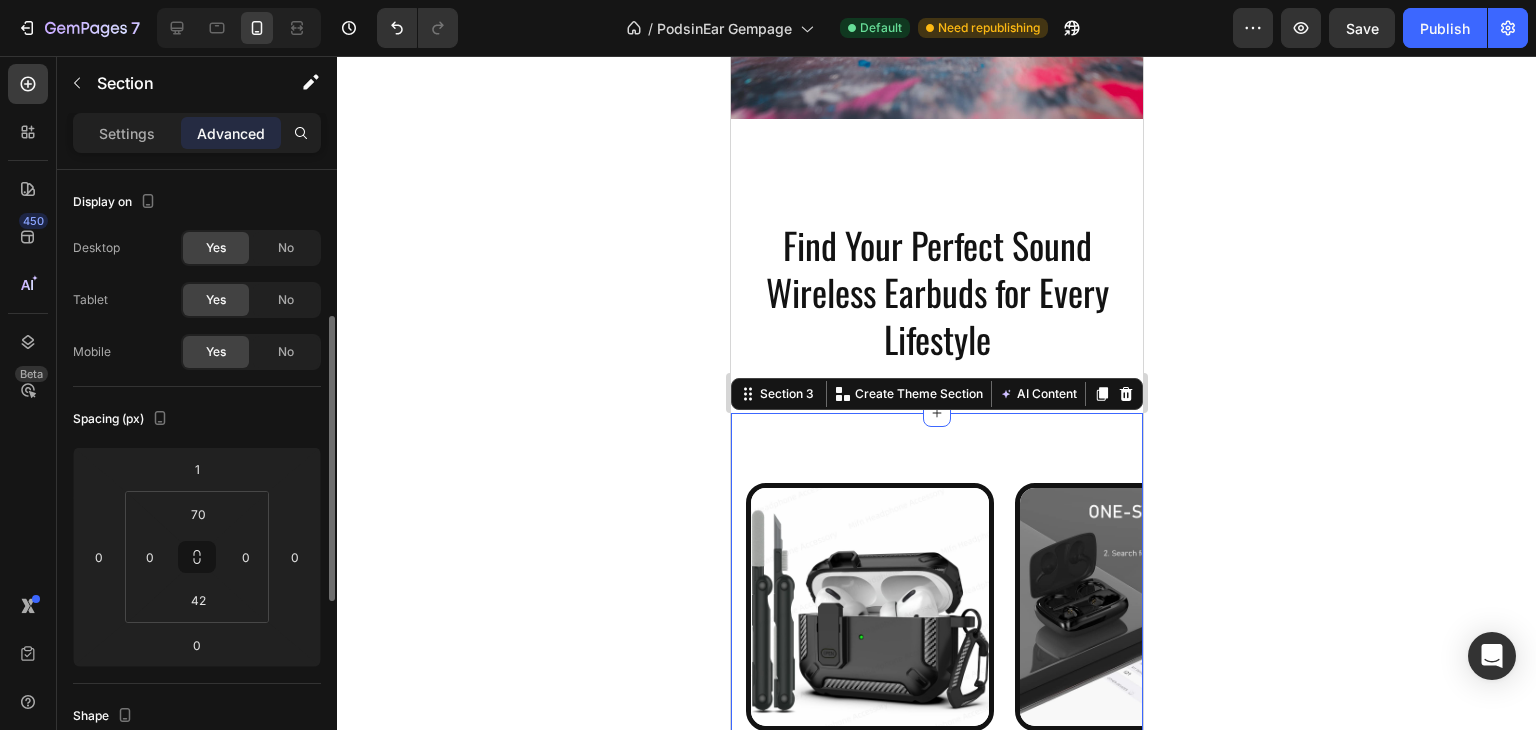 scroll, scrollTop: 100, scrollLeft: 0, axis: vertical 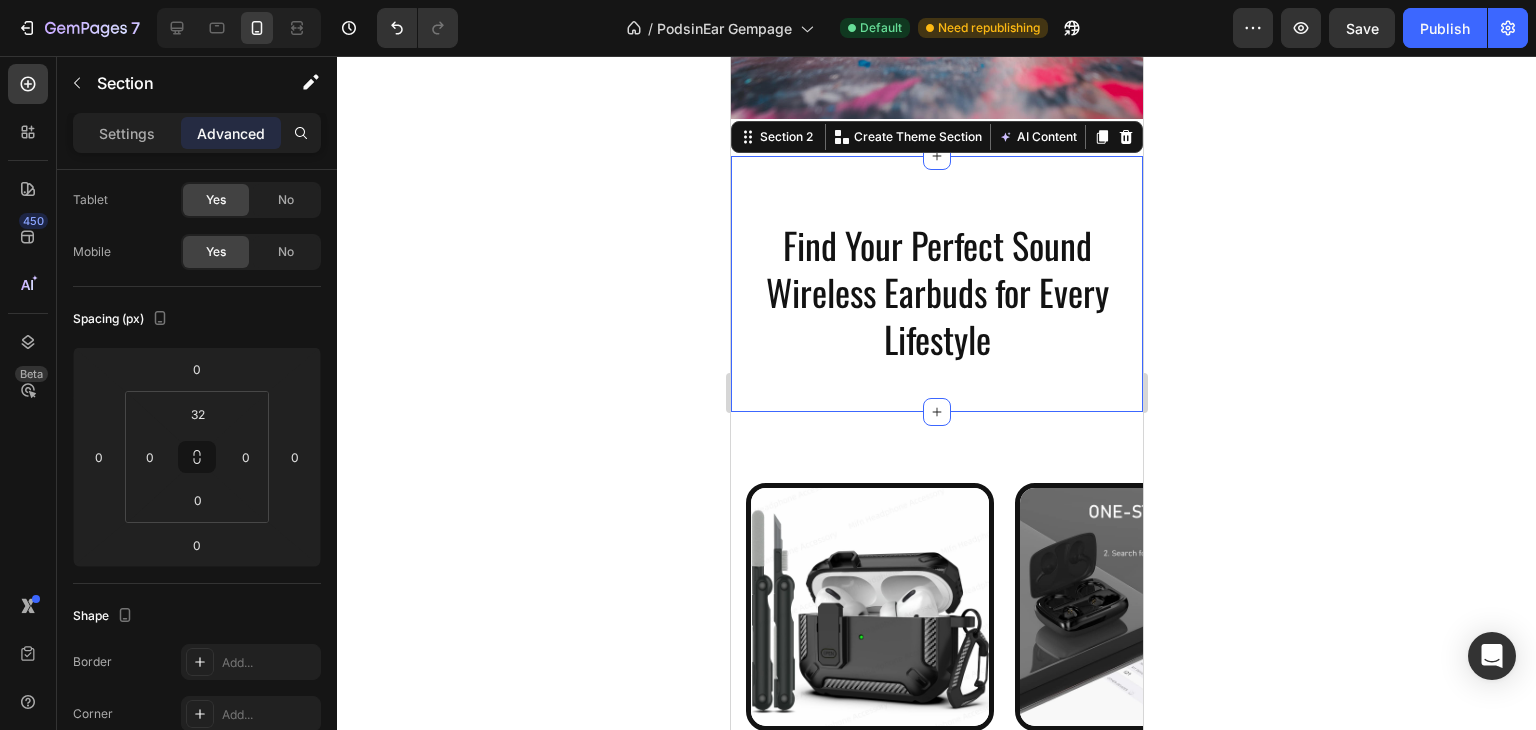click on "Find Your Perfect Sound   Wireless Earbuds for Every Lifestyle Heading Row Row Row Section 2   You can create reusable sections Create Theme Section AI Content Write with GemAI What would you like to describe here? Tone and Voice Persuasive Product Sand Brothers Brown Show more Generate" at bounding box center (936, 284) 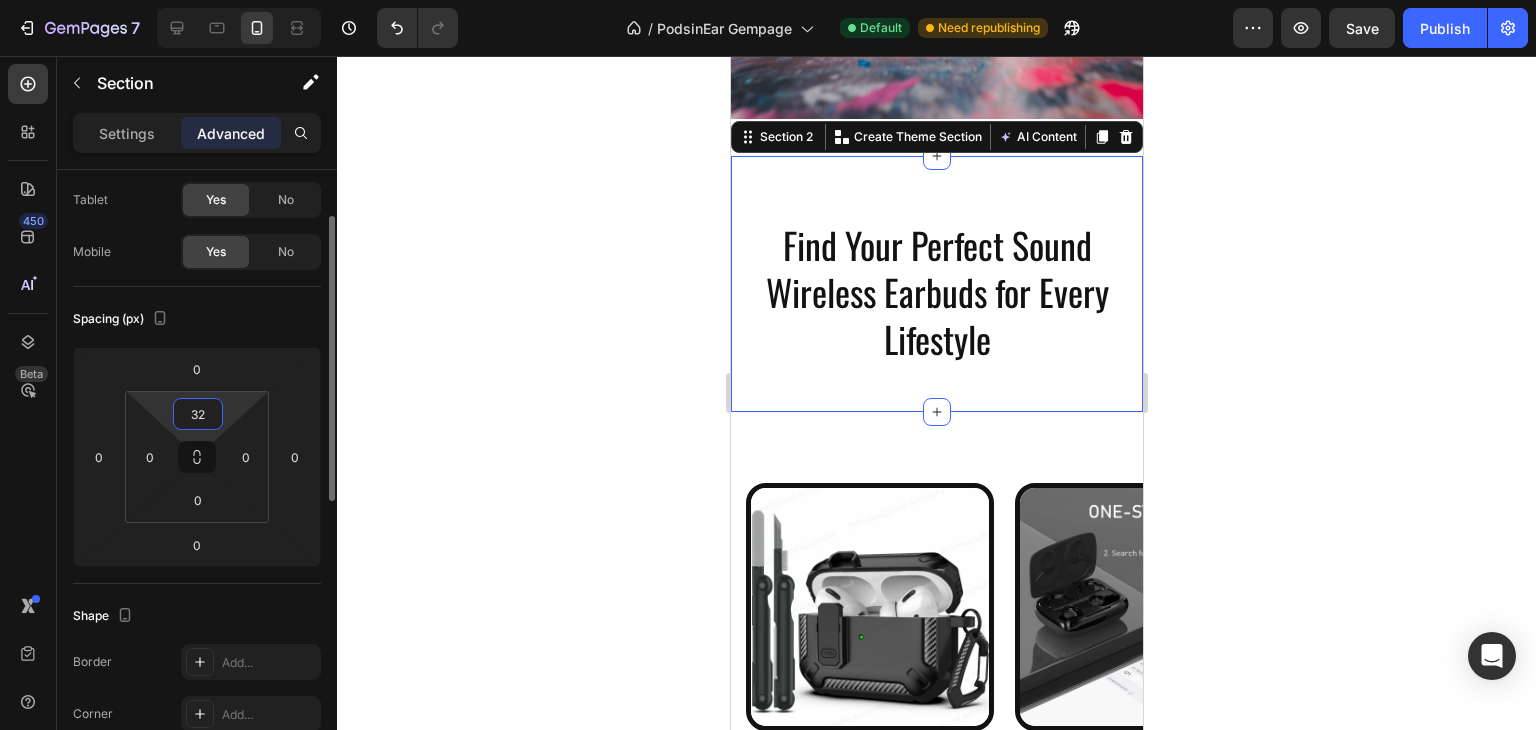 click on "32" at bounding box center (198, 414) 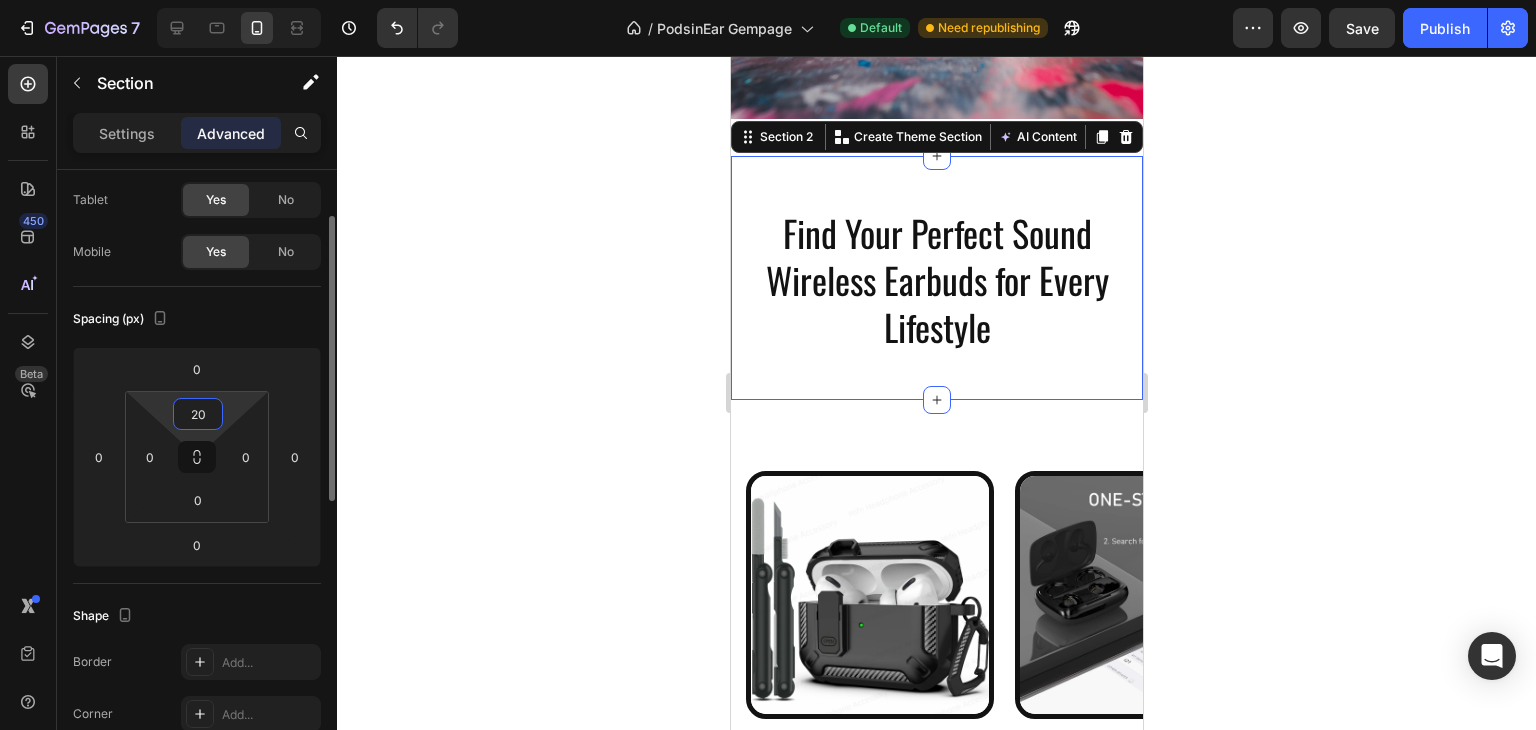 type on "2" 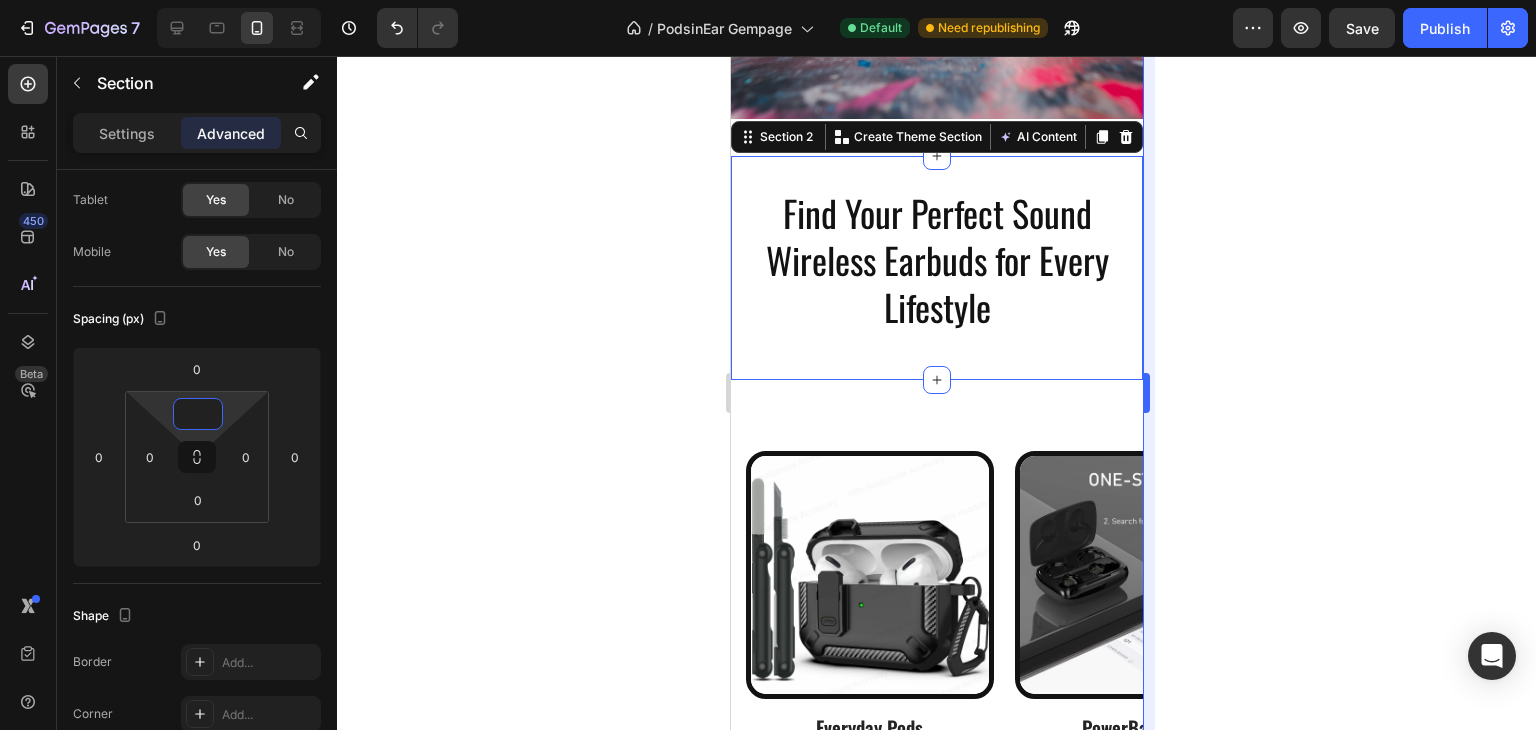 type on "0" 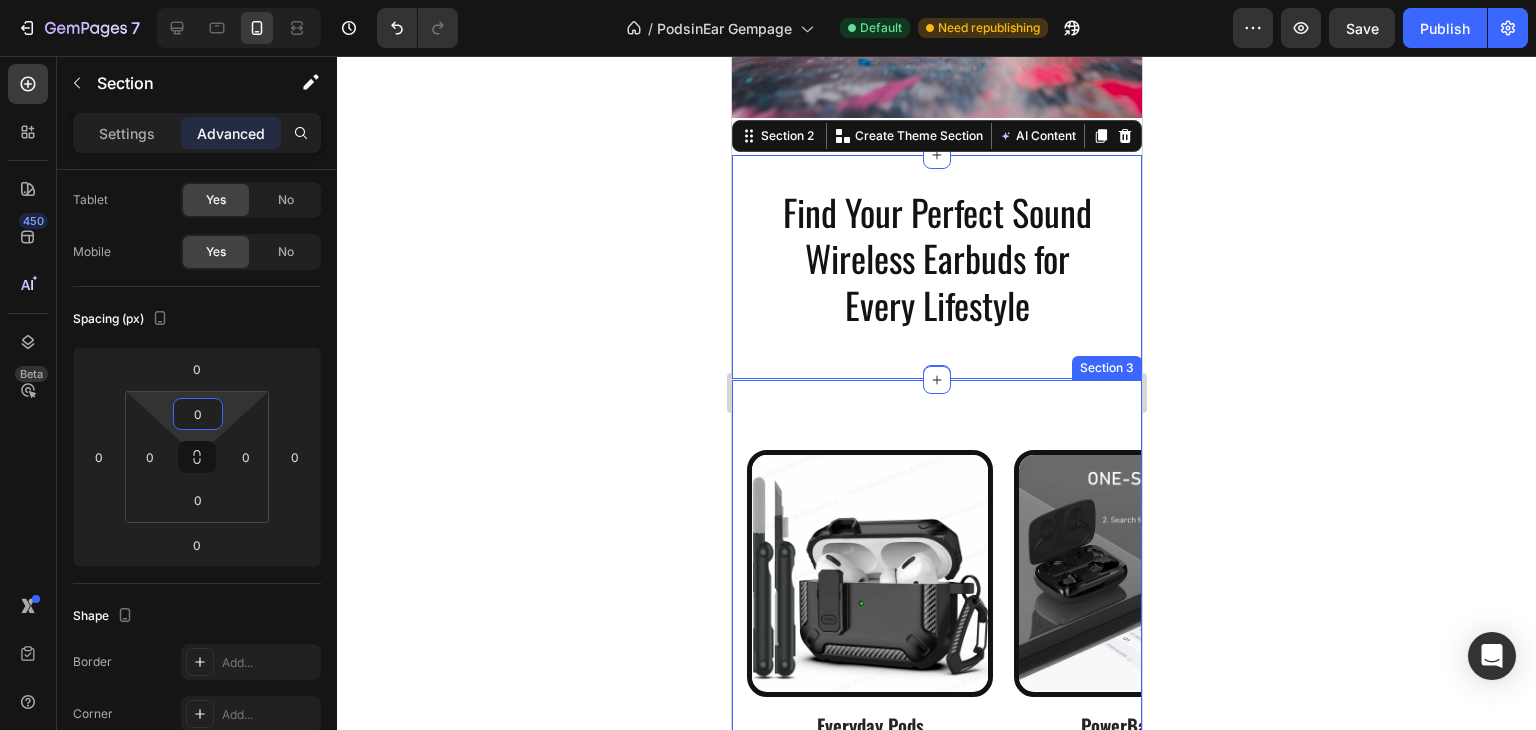 click on "Image Everyday Pods  Simple. Sleek. Reliable. Text Block Designed for daily comfort and crisp audio on the go. Lightweight, touch-controlled, and perfect for music, calls, and focus. Your go-to earbuds for everyday life. Text Block Row Image PowerBass Pro  Built for Movement. Tuned for Bass. Text Block Experience deep bass, noise reduction, and a sweat-resistant design.Stay connected and during every workout or commute. For those who move with purpose. Text Block Row Image GameCore Pods   Low Latency. High Impact. Text Block Engineered for gamers and creators who  need real-time sounWith LED lighting and  ultra-clear mic, your style and skills shine.    Dominate the moment – in-game or IRL. Text Block Row Carousel Check Our Collection Now Button Row Section 3" at bounding box center [936, 726] 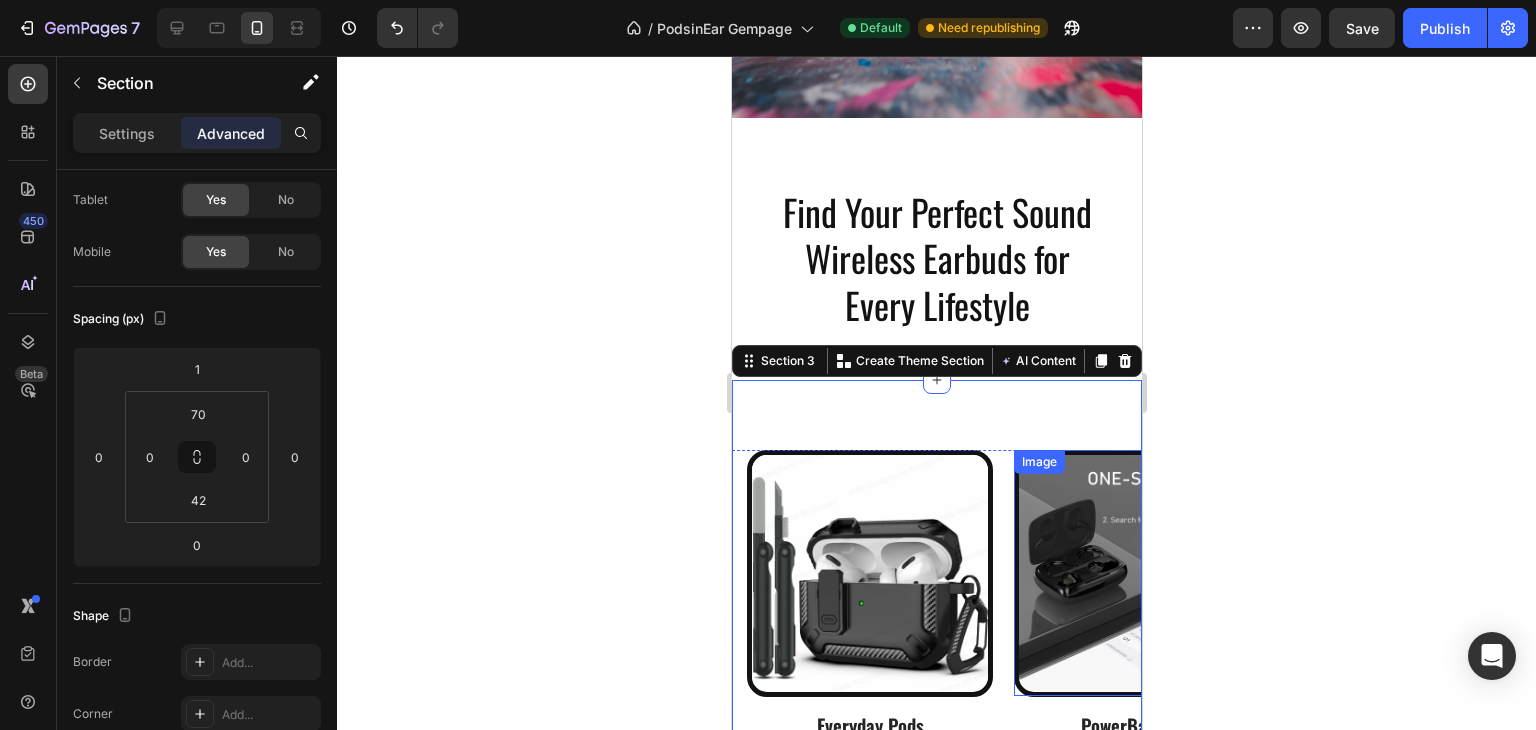 scroll, scrollTop: 188, scrollLeft: 0, axis: vertical 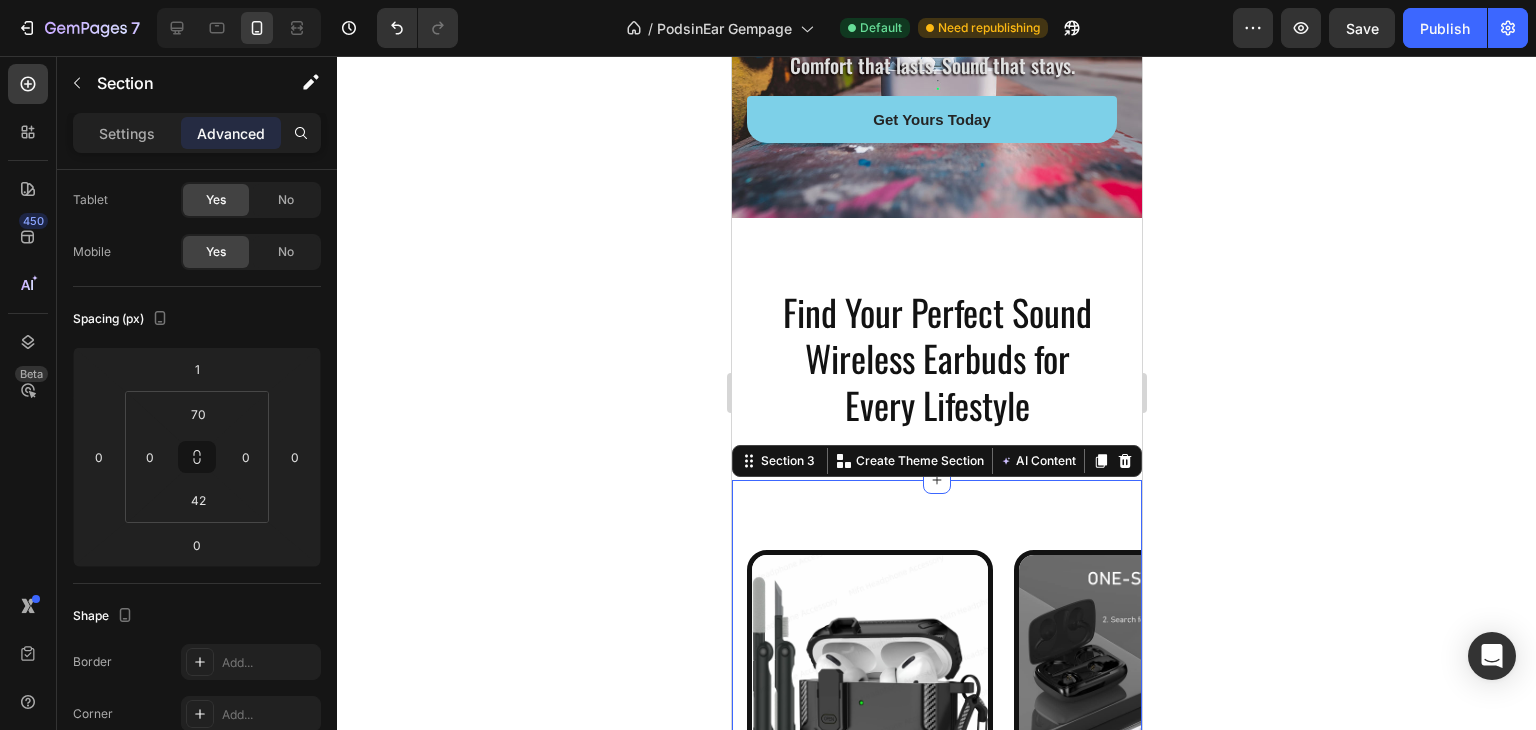 click on "Image Everyday Pods  Simple. Sleek. Reliable. Text Block Designed for daily comfort and crisp audio on the go. Lightweight, touch-controlled, and perfect for music, calls, and focus. Your go-to earbuds for everyday life. Text Block Row Image PowerBass Pro  Built for Movement. Tuned for Bass. Text Block Experience deep bass, noise reduction, and a sweat-resistant design.Stay connected and during every workout or commute. For those who move with purpose. Text Block Row Image GameCore Pods   Low Latency. High Impact. Text Block Engineered for gamers and creators who  need real-time sounWith LED lighting and  ultra-clear mic, your style and skills shine.    Dominate the moment – in-game or IRL. Text Block Row Carousel Check Our Collection Now Button Row Section 3   You can create reusable sections Create Theme Section AI Content Write with GemAI What would you like to describe here? Tone and Voice Persuasive Product Sand Brothers Brown Show more Generate" at bounding box center [936, 826] 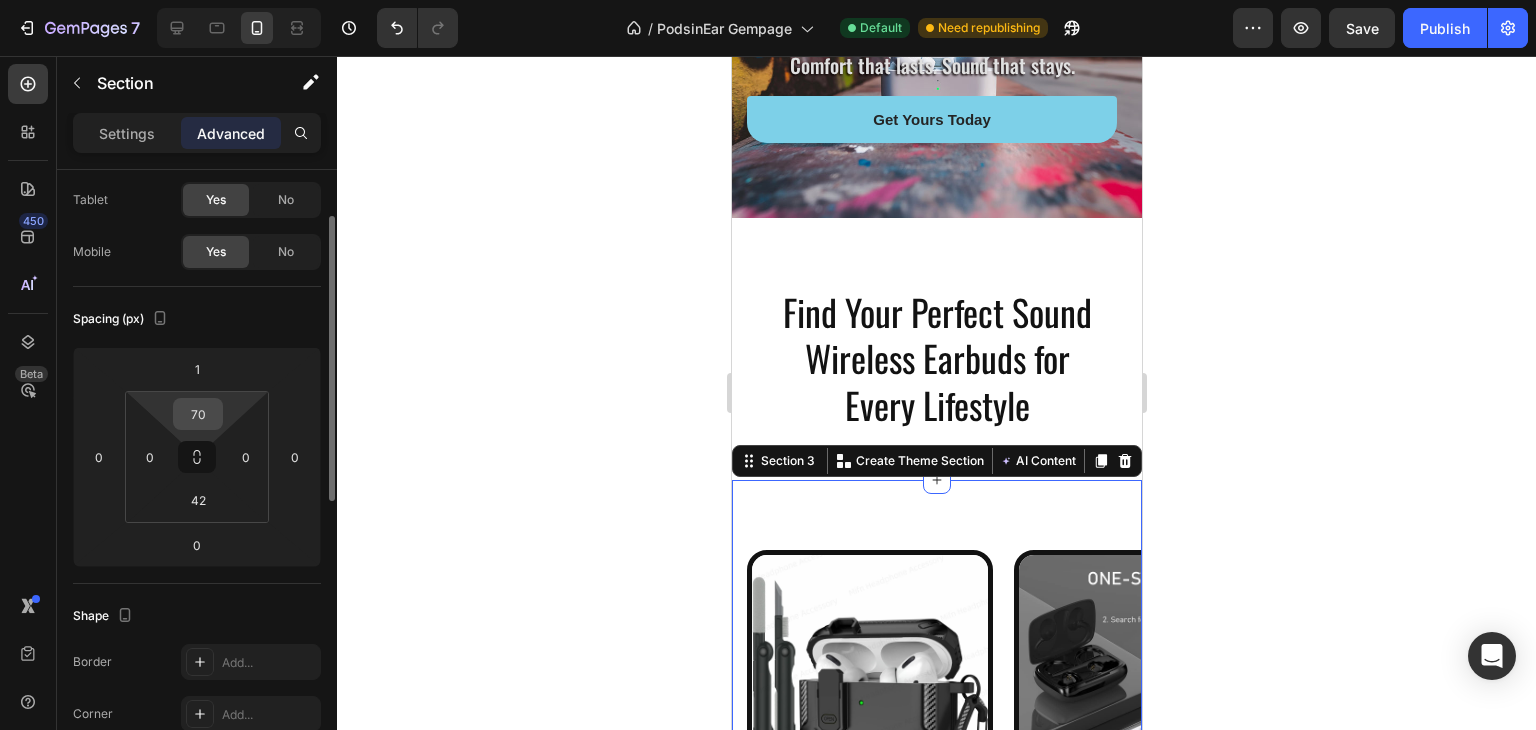 click on "70" at bounding box center (198, 414) 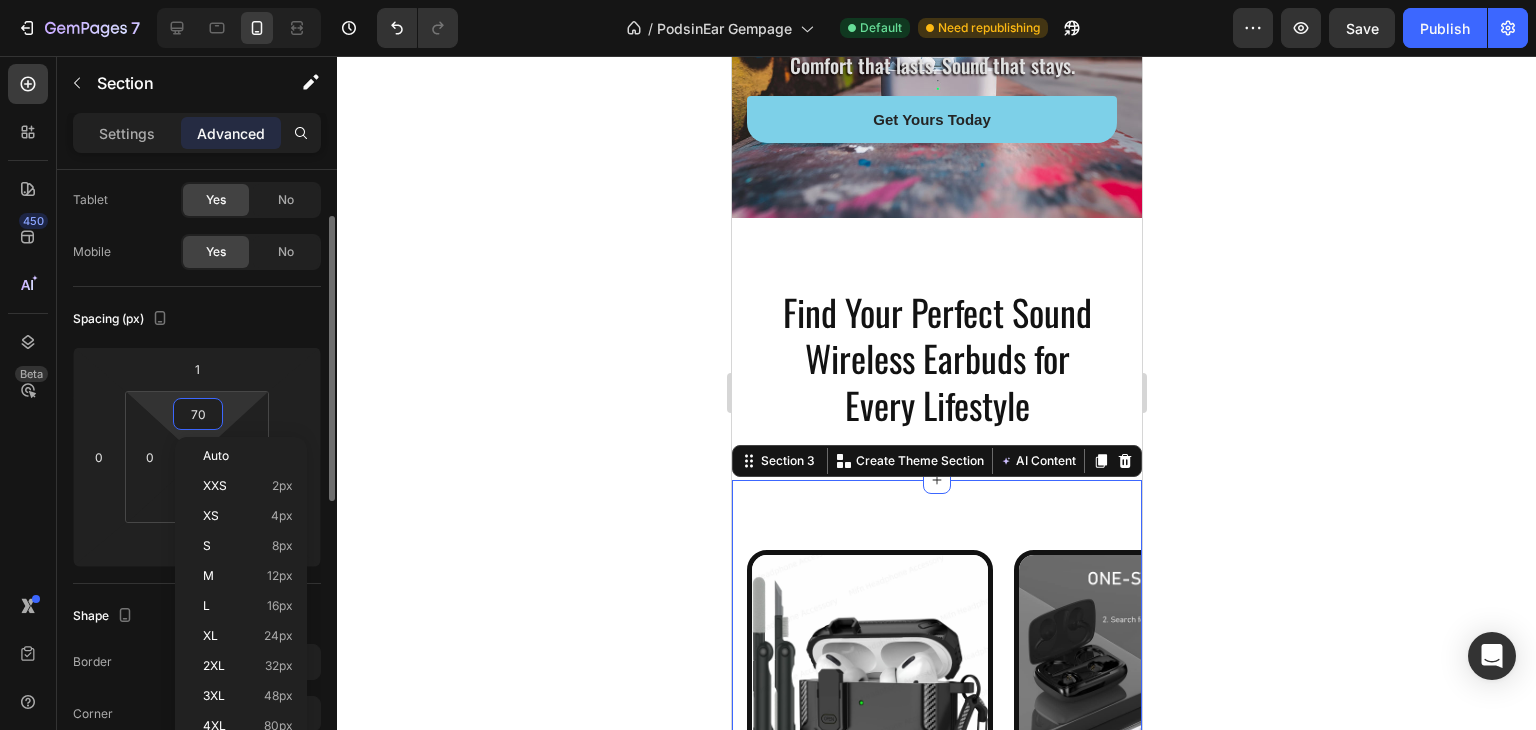 type on "5" 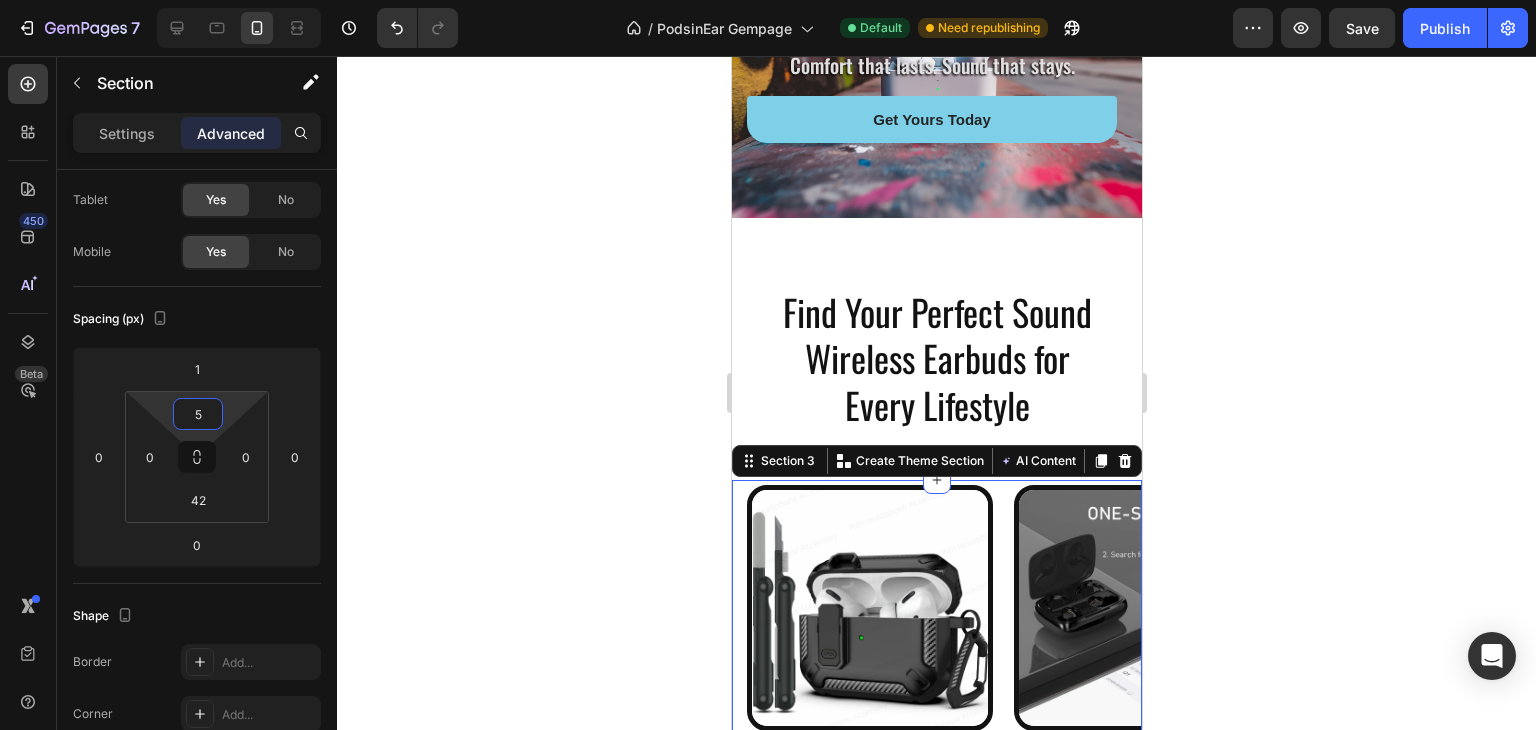click 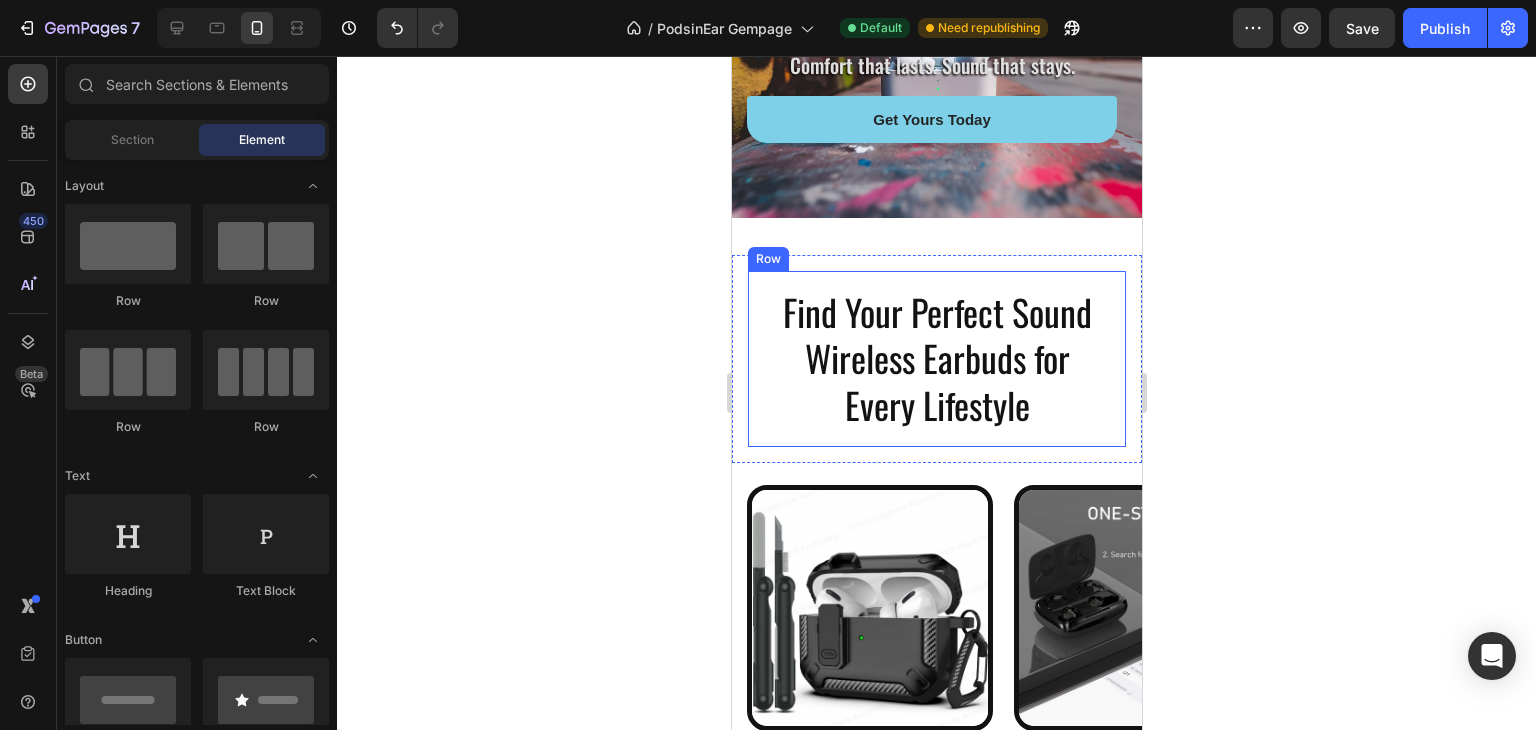 click on "Find Your Perfect Sound   Wireless Earbuds for Every Lifestyle Heading" at bounding box center (936, 359) 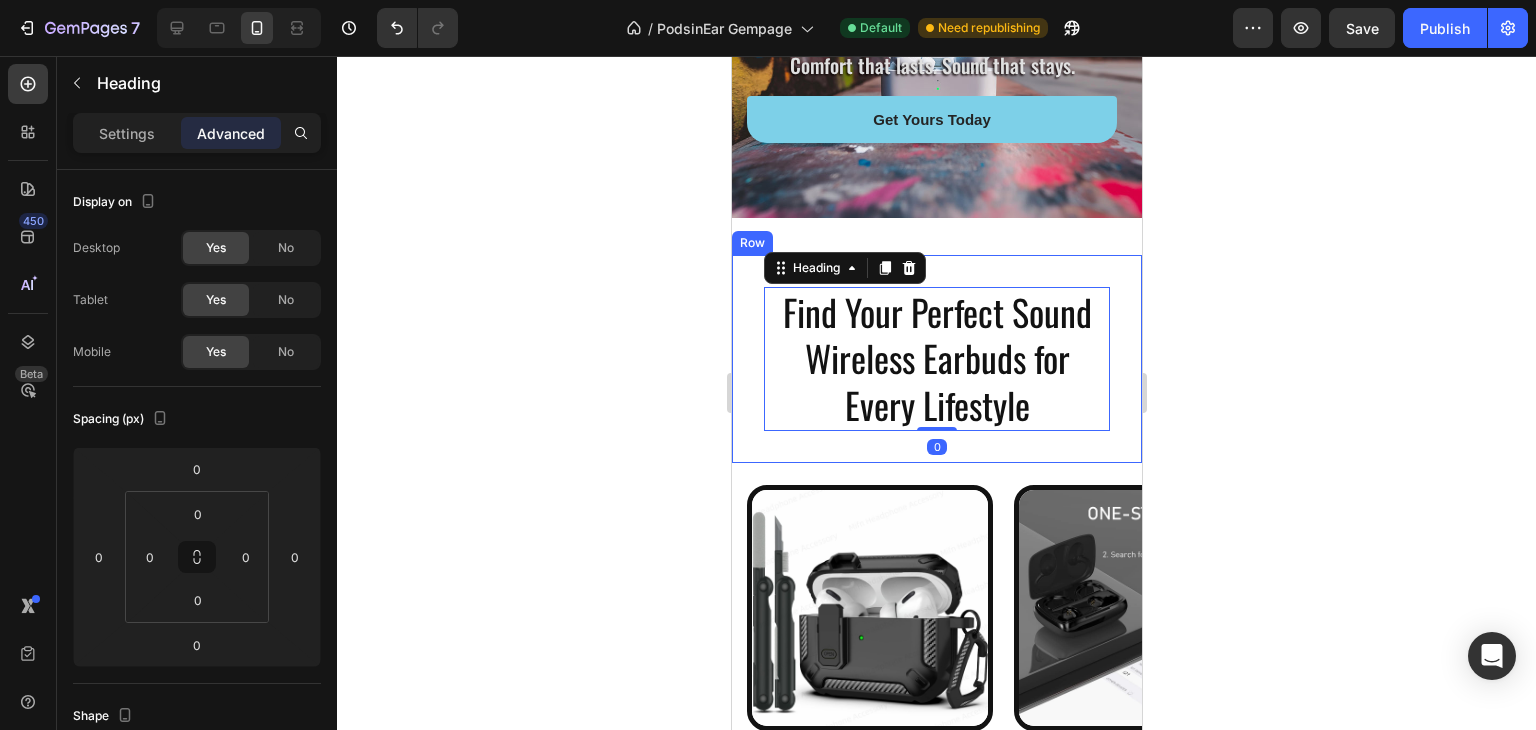 click on "Find Your Perfect Sound   Wireless Earbuds for Every Lifestyle Heading   0 Row Row Row" at bounding box center [936, 367] 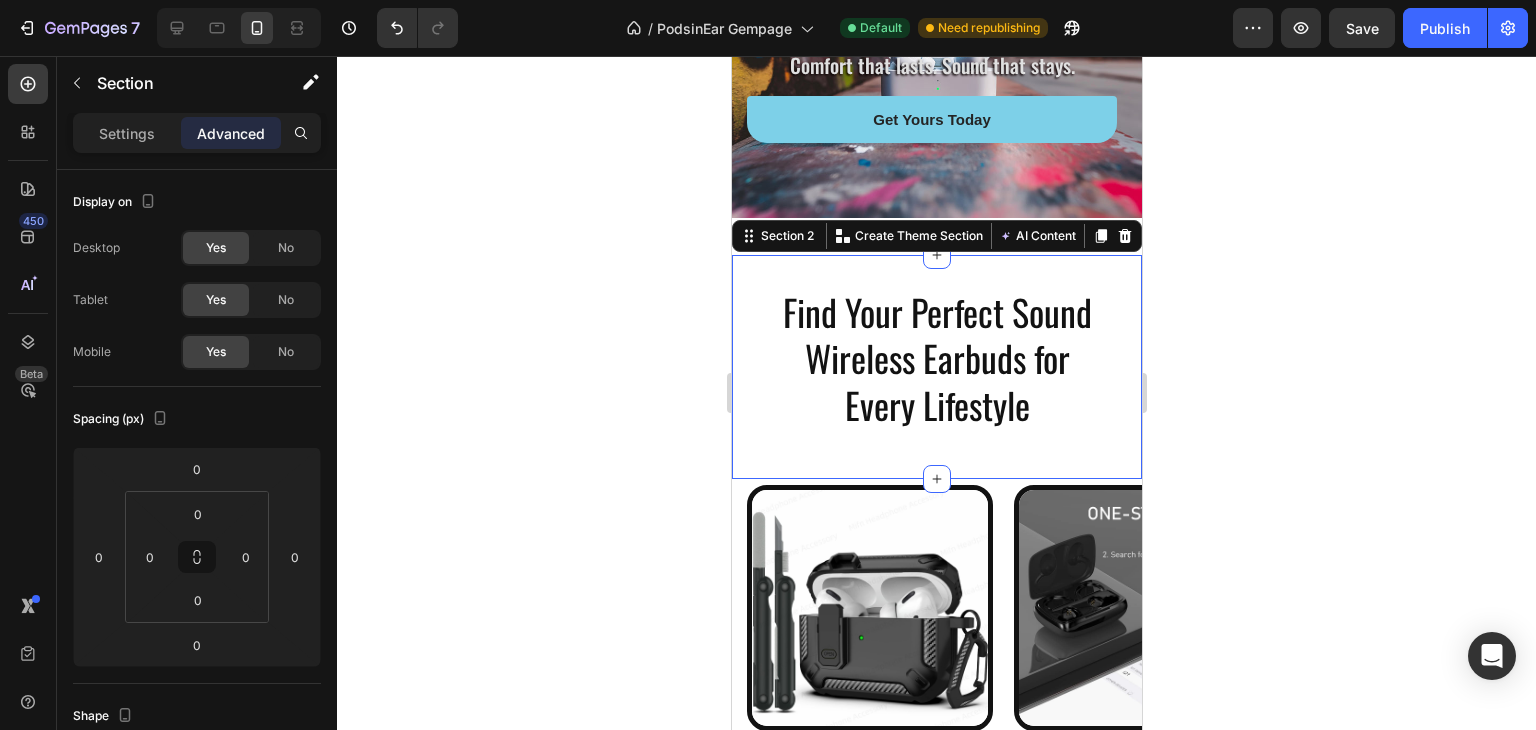 click on "Find Your Perfect Sound   Wireless Earbuds for Every Lifestyle Heading Row Row Row" at bounding box center (936, 367) 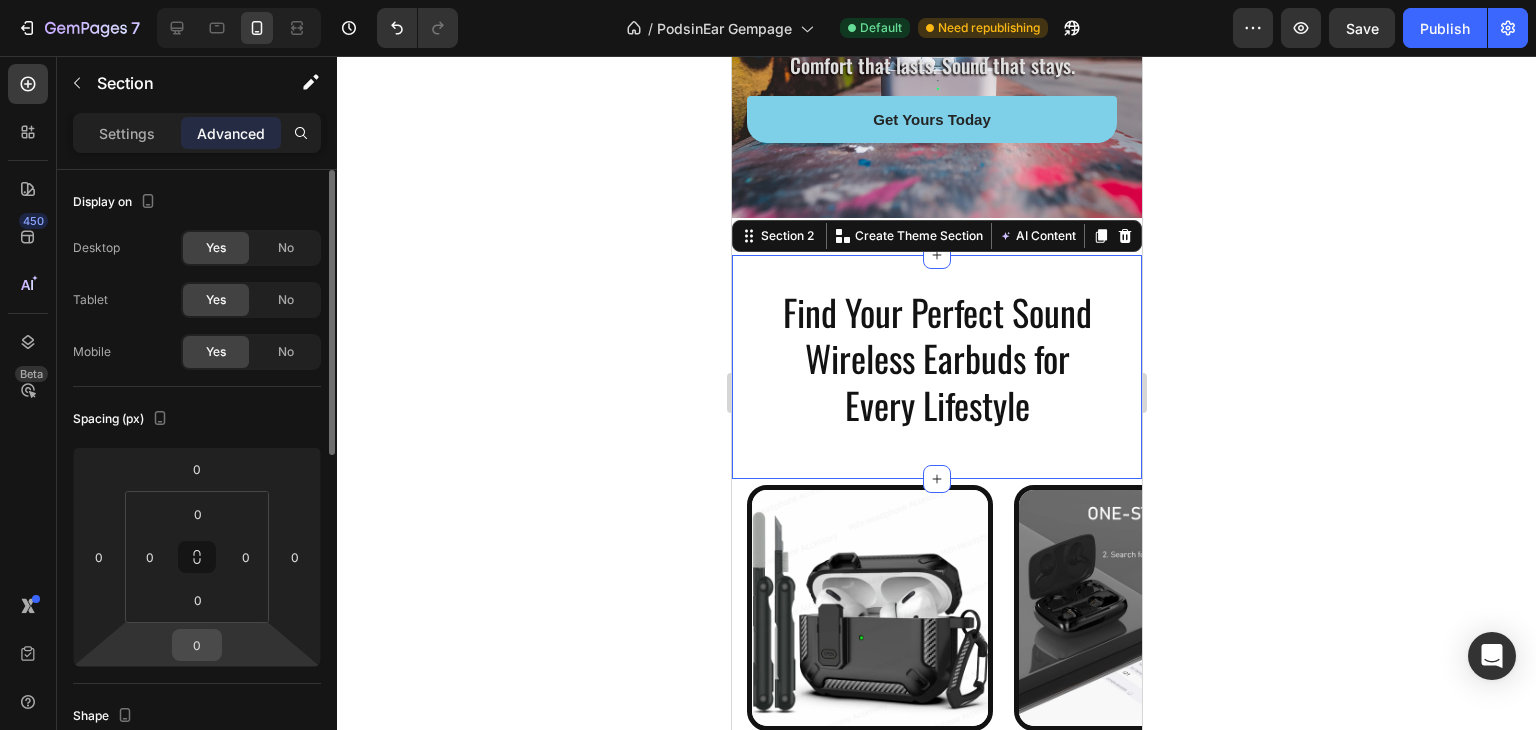 click on "0" at bounding box center (197, 645) 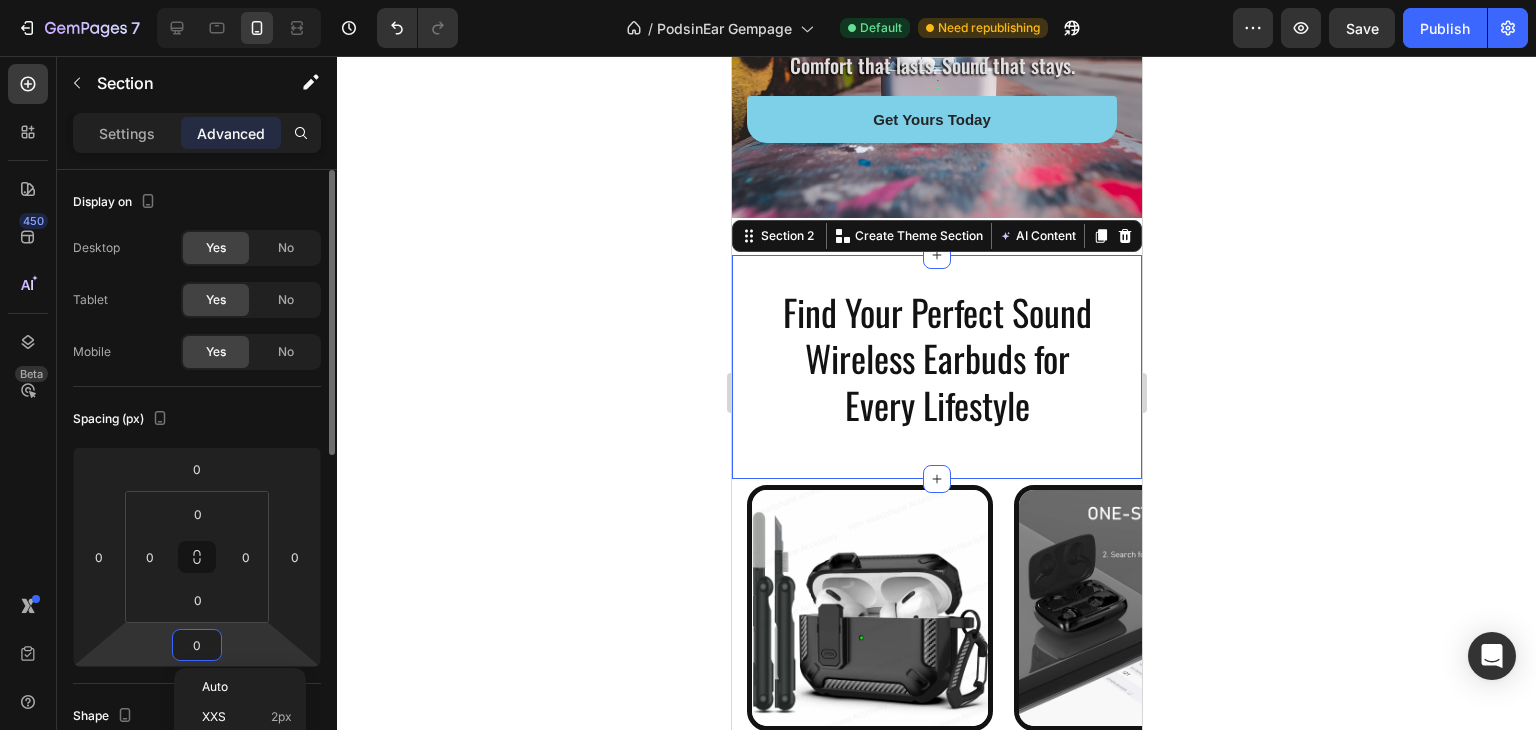 type on "5" 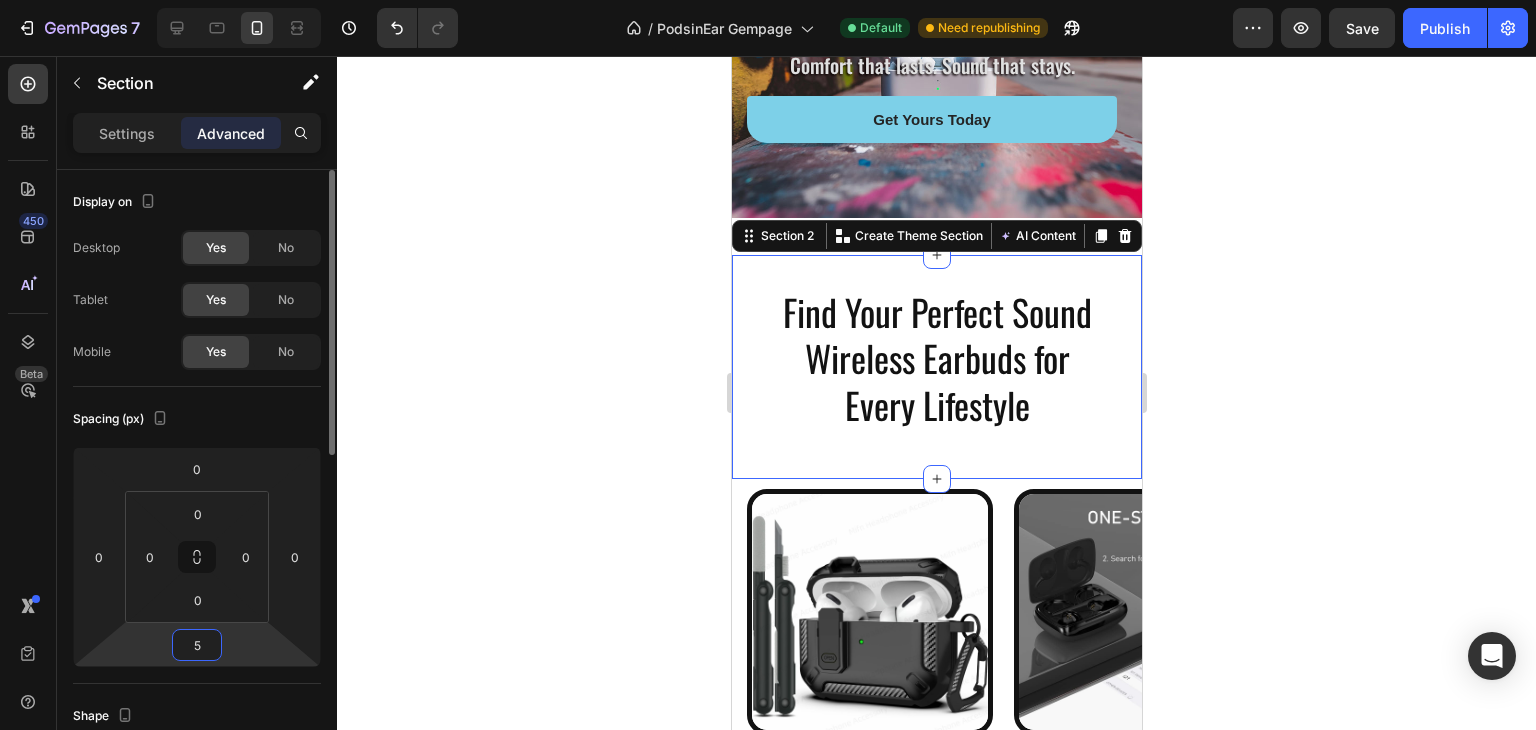 type 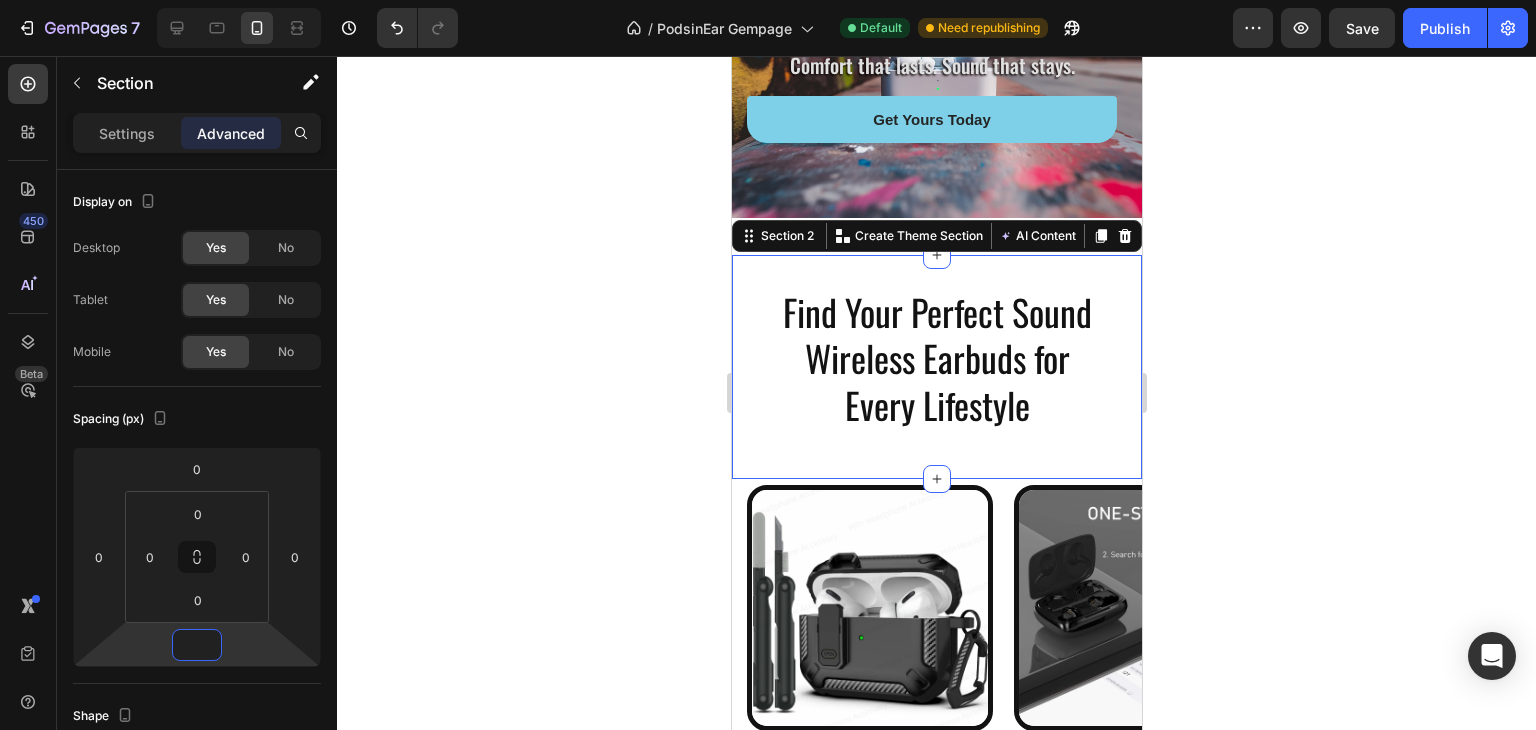click on "Find Your Perfect Sound   Wireless Earbuds for Every Lifestyle" at bounding box center (936, 359) 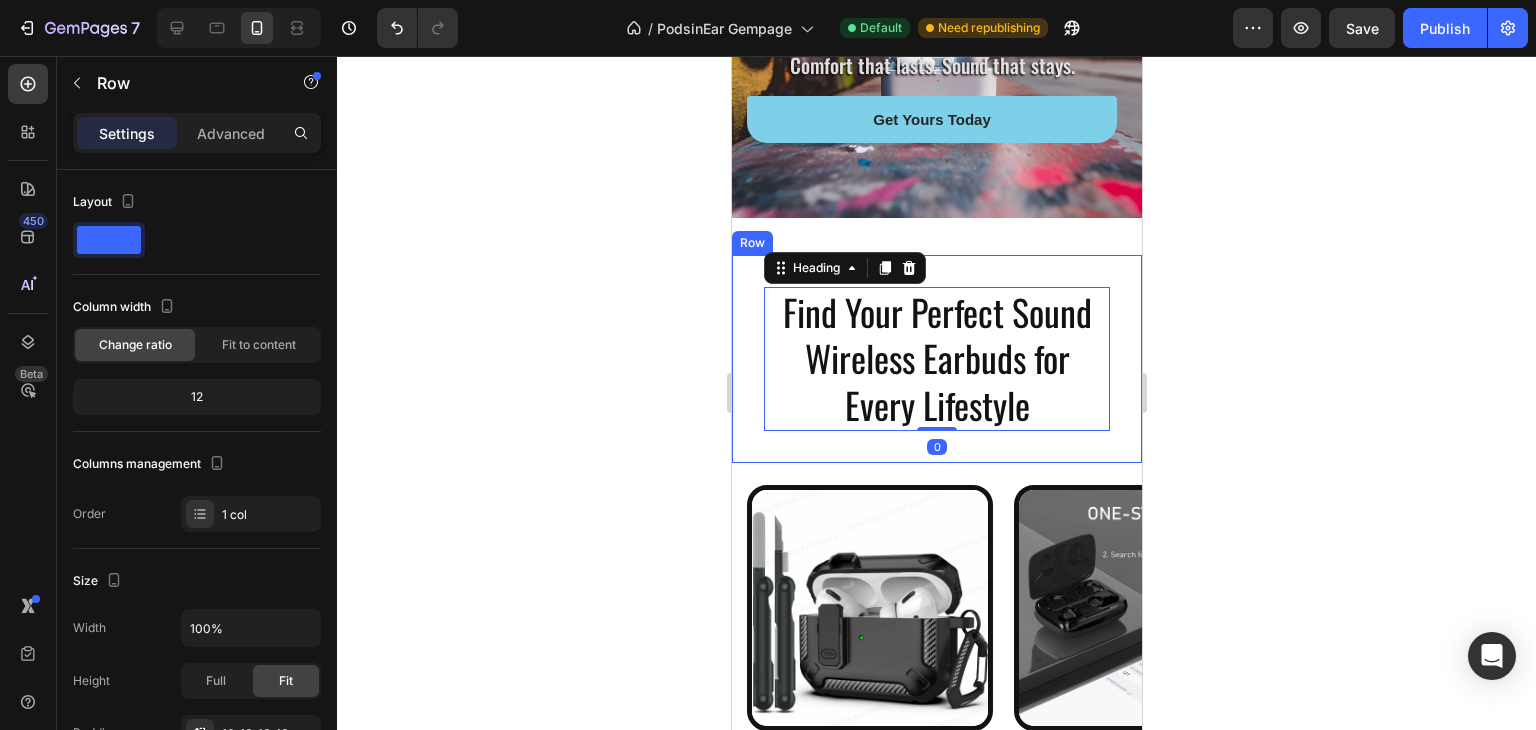 click on "Find Your Perfect Sound   Wireless Earbuds for Every Lifestyle Heading   0 Row Row" at bounding box center (936, 359) 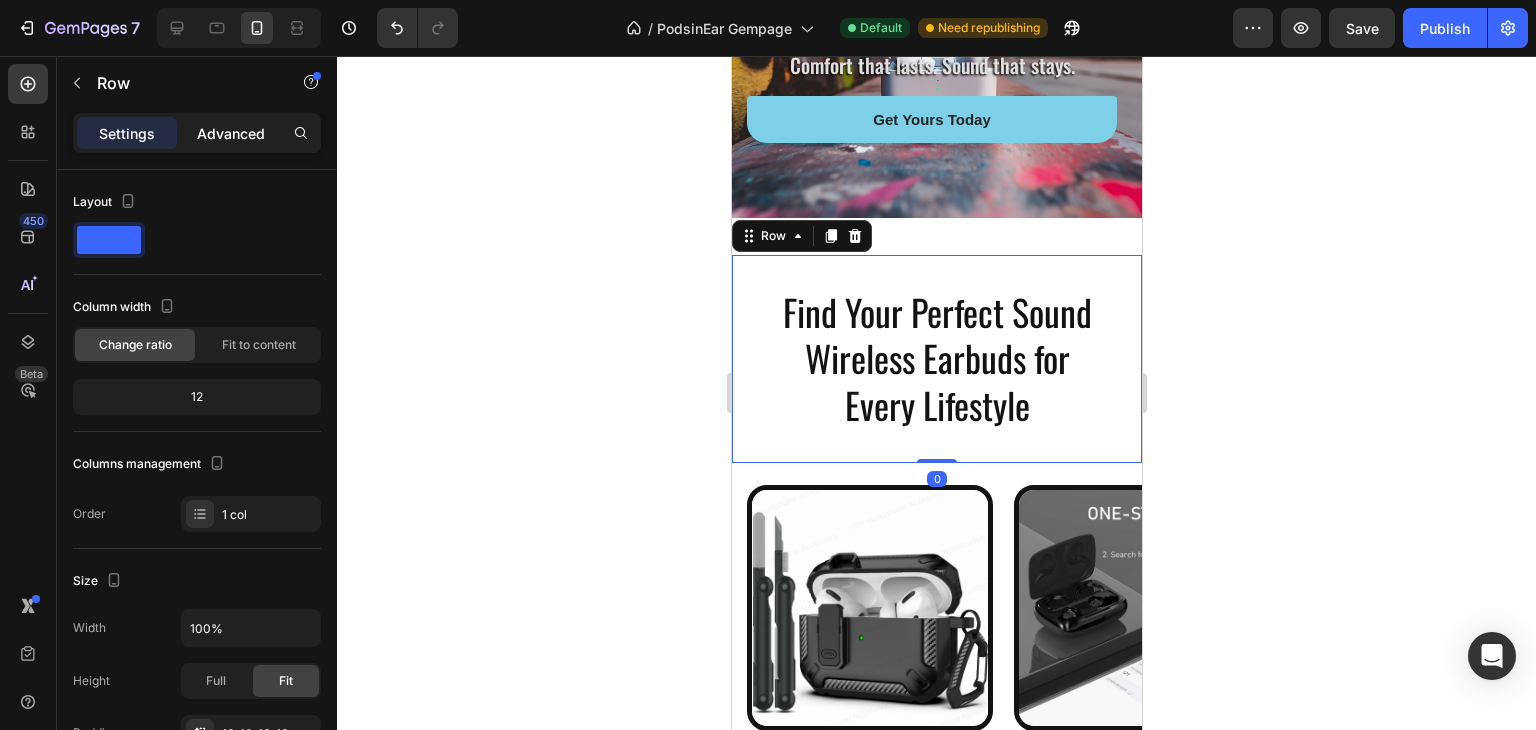 click on "Advanced" at bounding box center (231, 133) 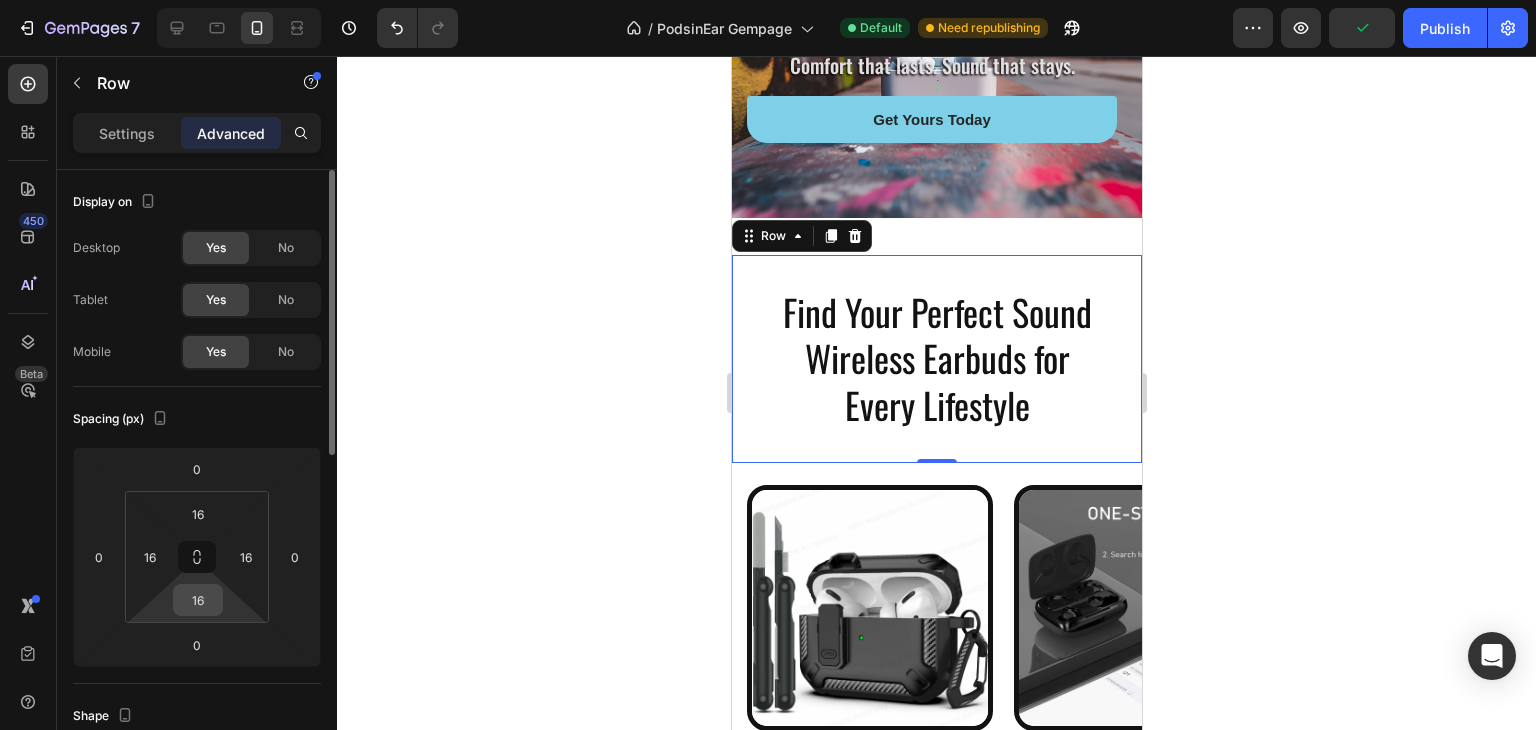 click on "16" at bounding box center [198, 600] 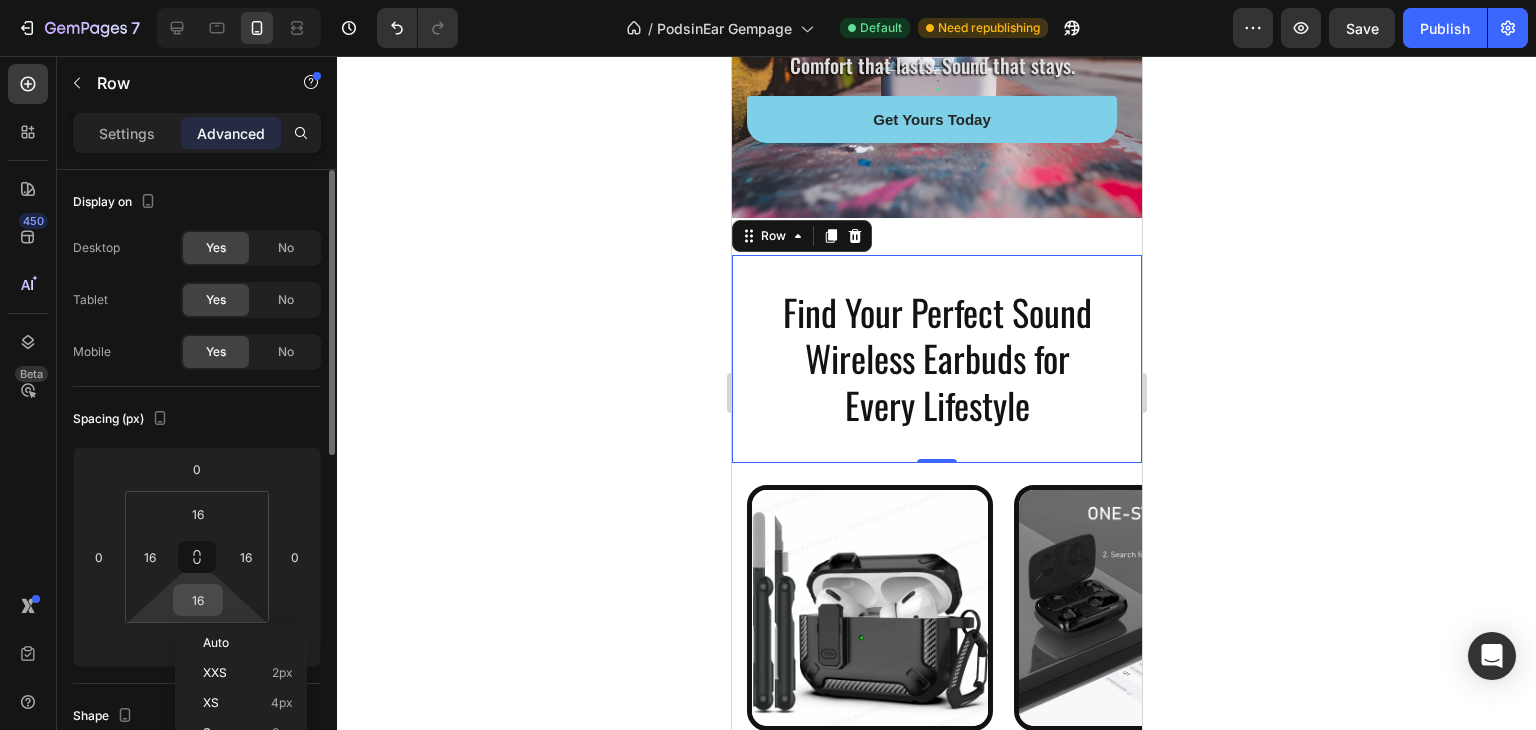 click on "16" at bounding box center (198, 600) 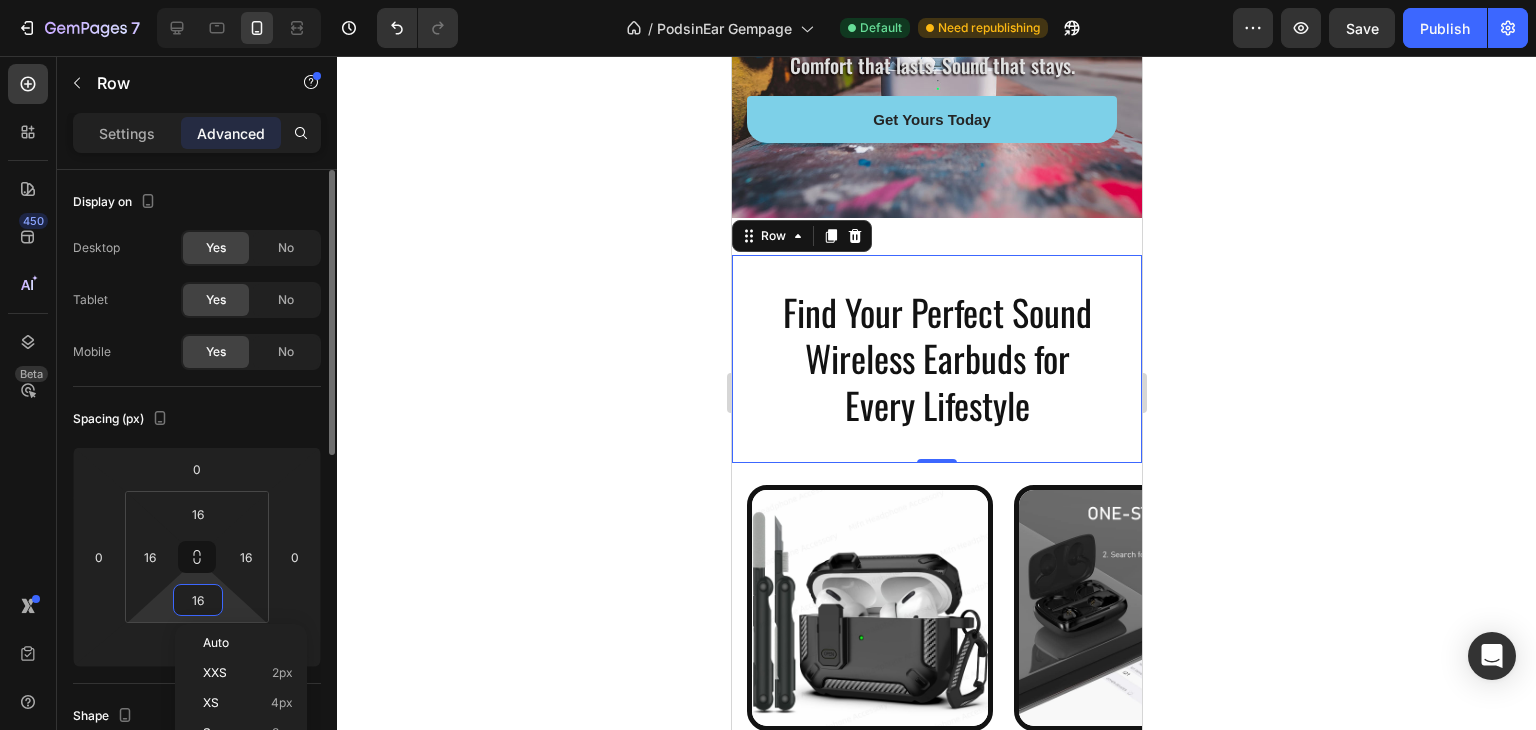 type on "5" 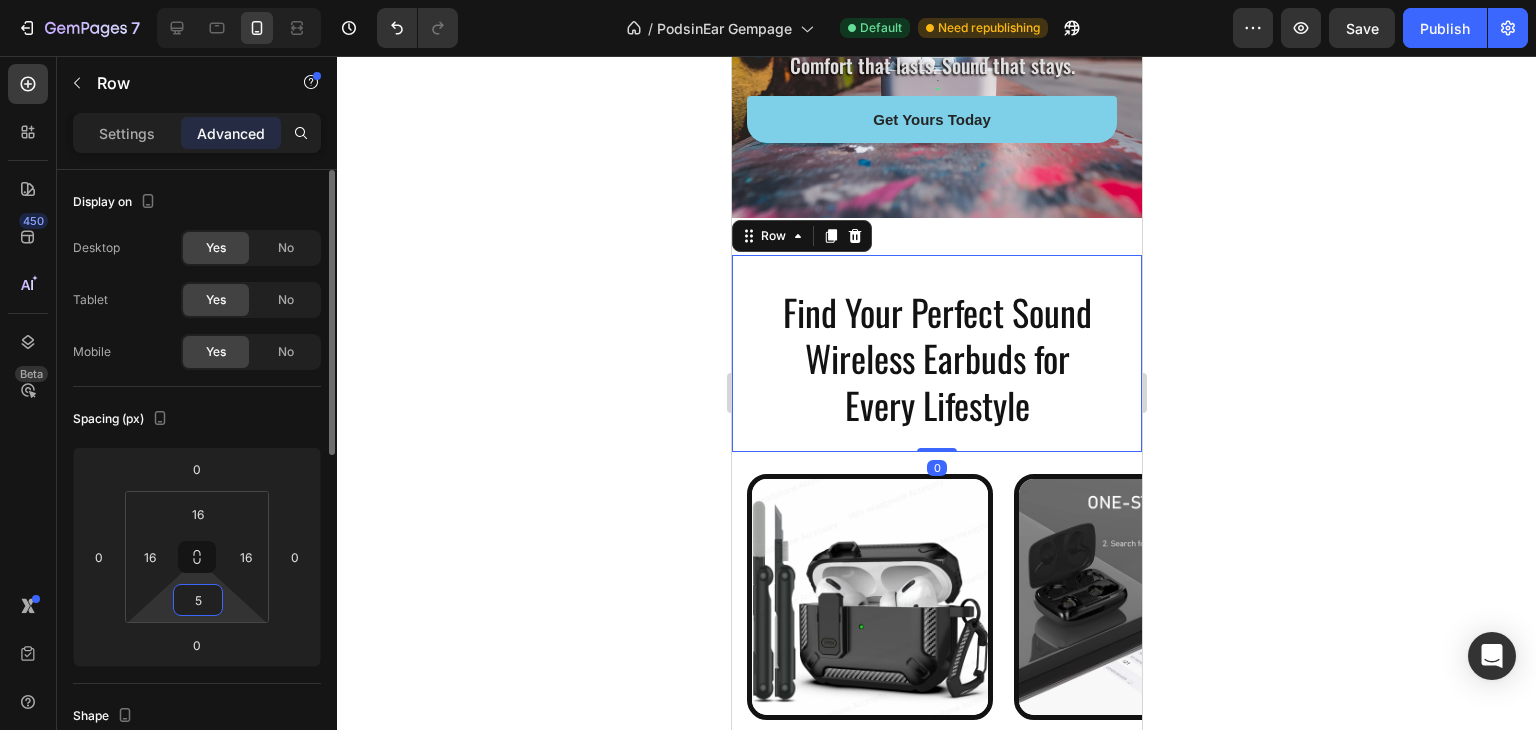 type 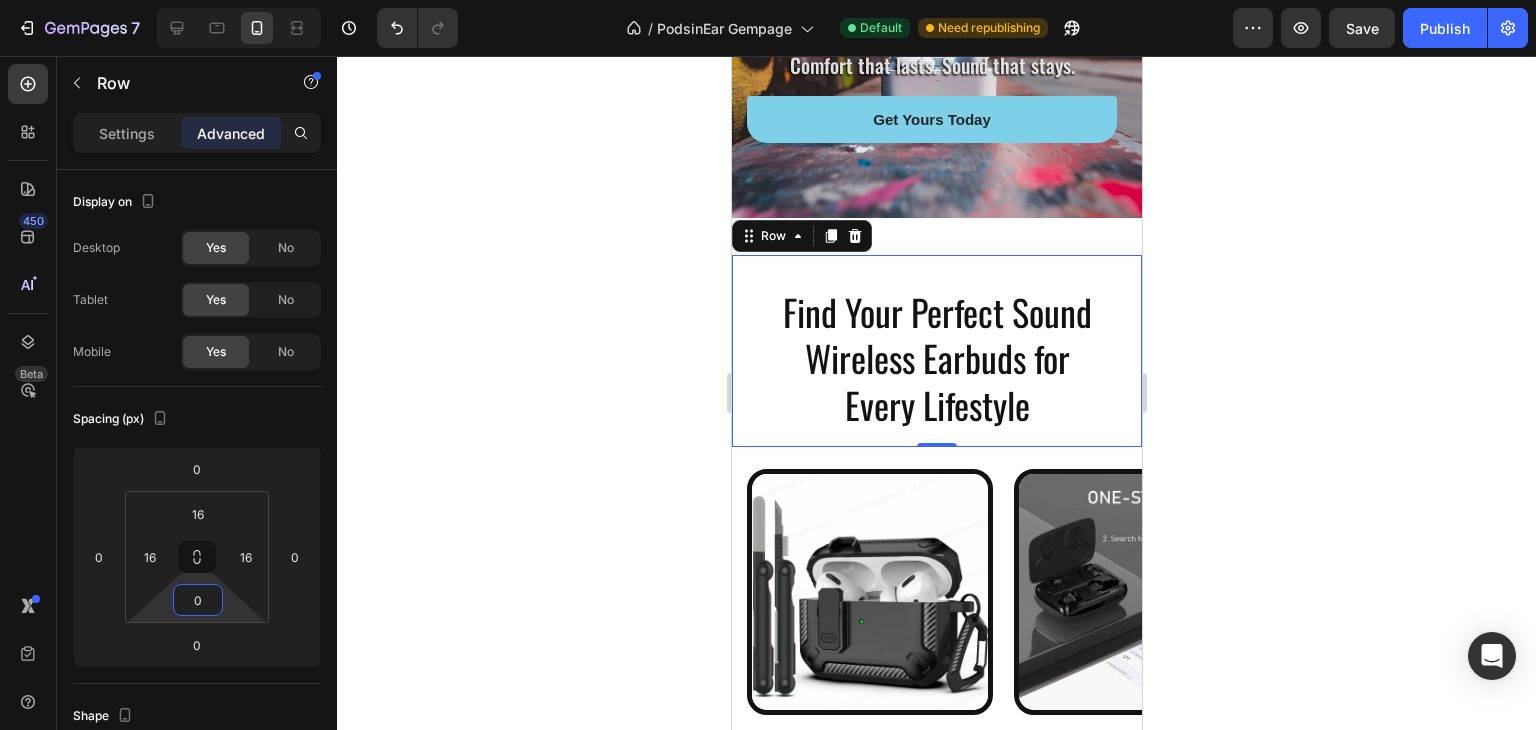 click 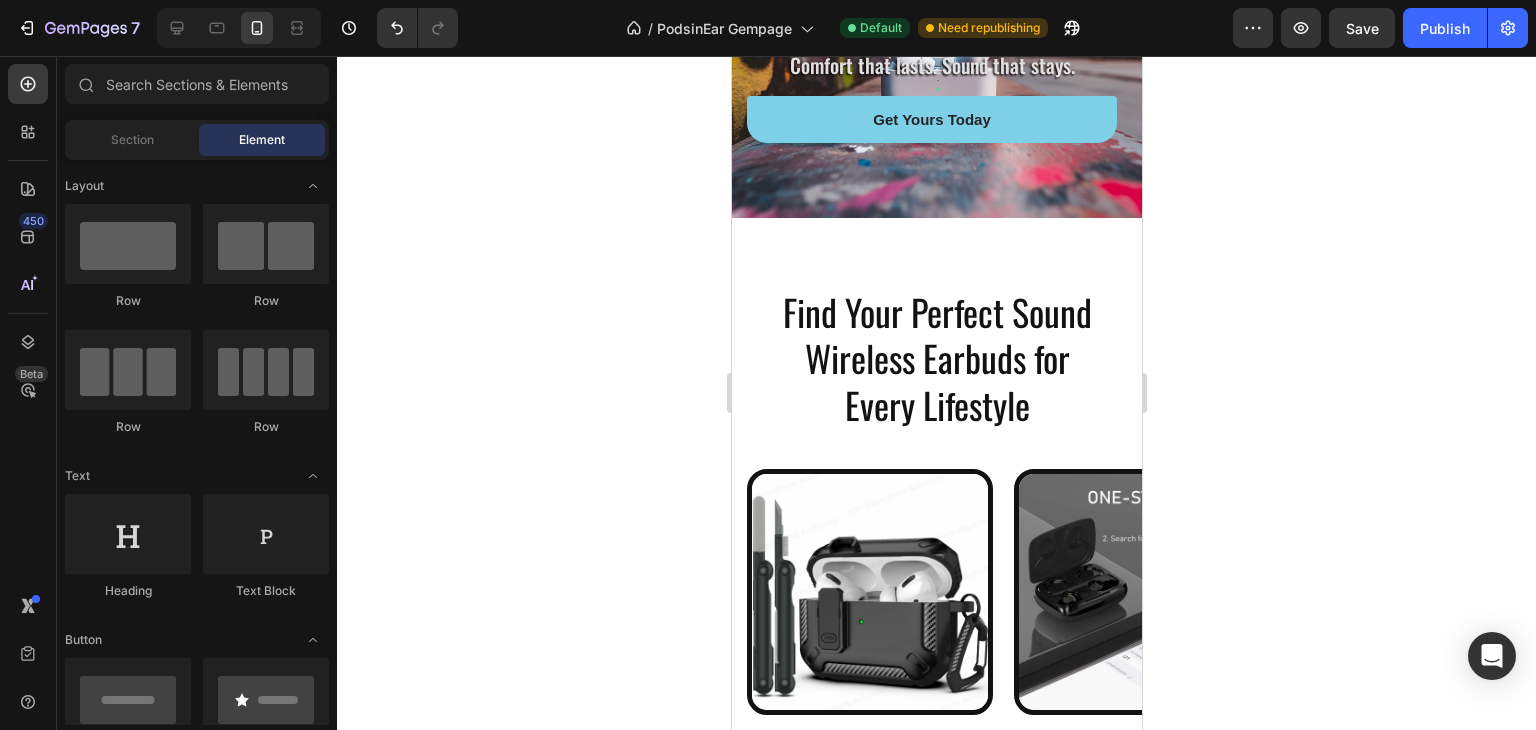click on "7  Version history  /  PodsinEar Gempage Default Need republishing Preview  Save   Publish" 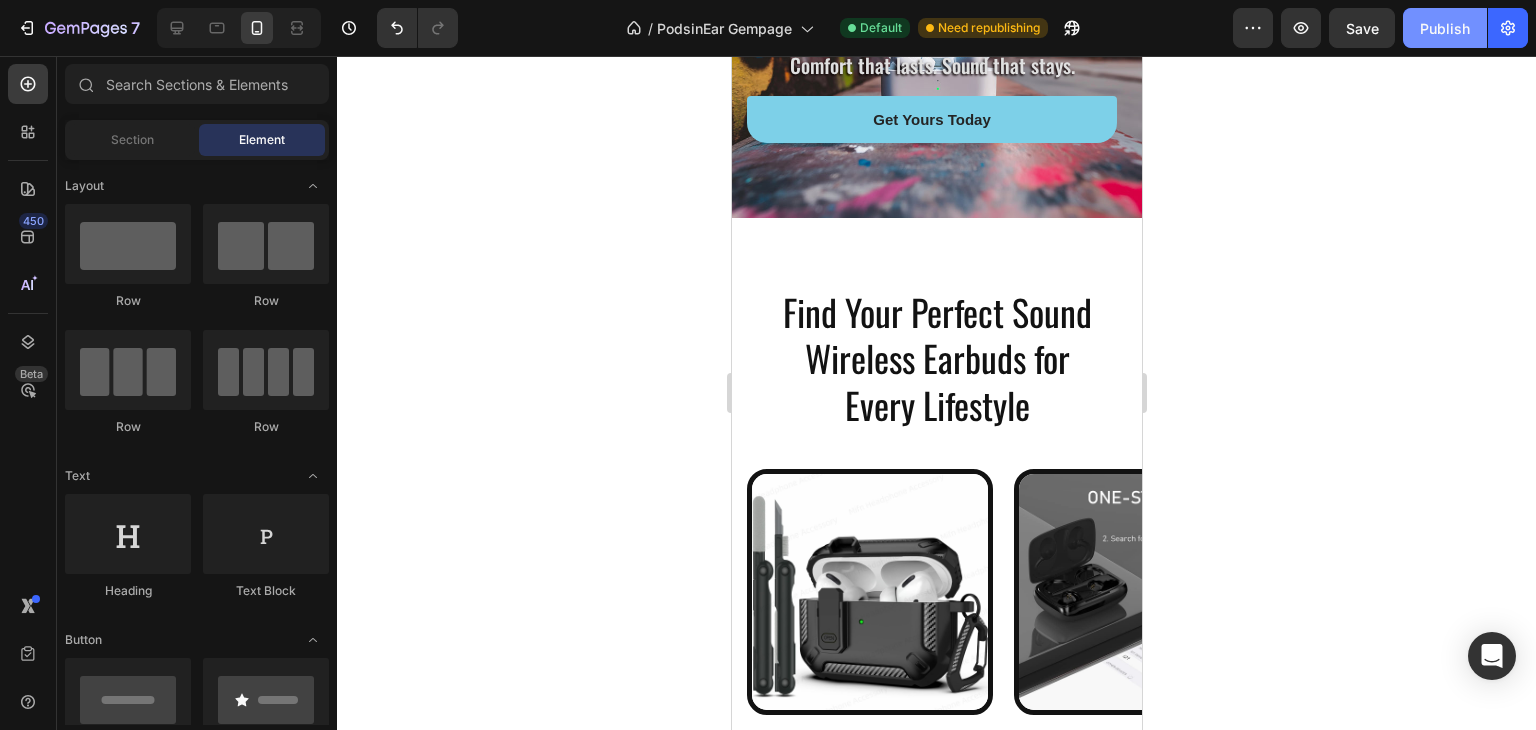 click on "Publish" 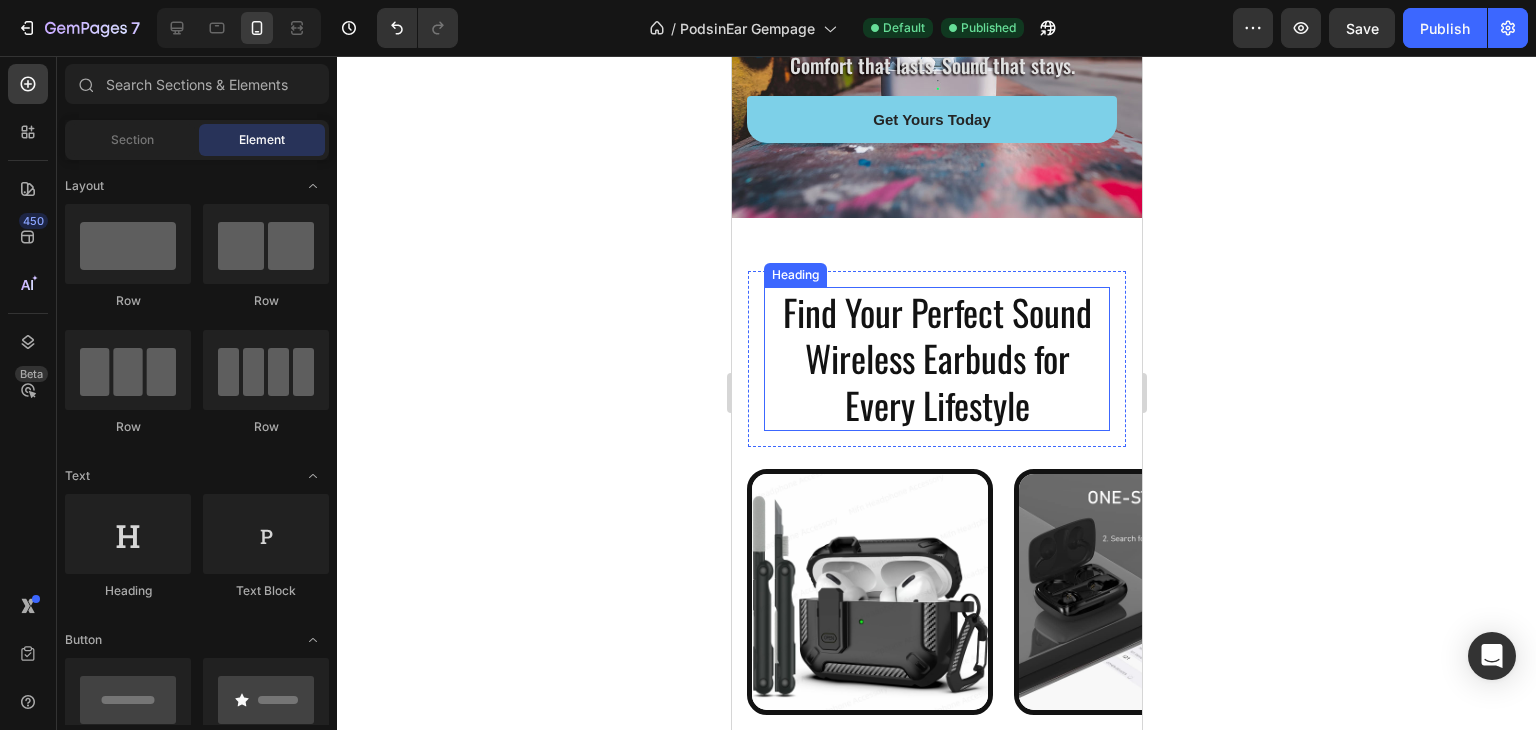 click on "Find Your Perfect Sound   Wireless Earbuds for Every Lifestyle" at bounding box center [936, 359] 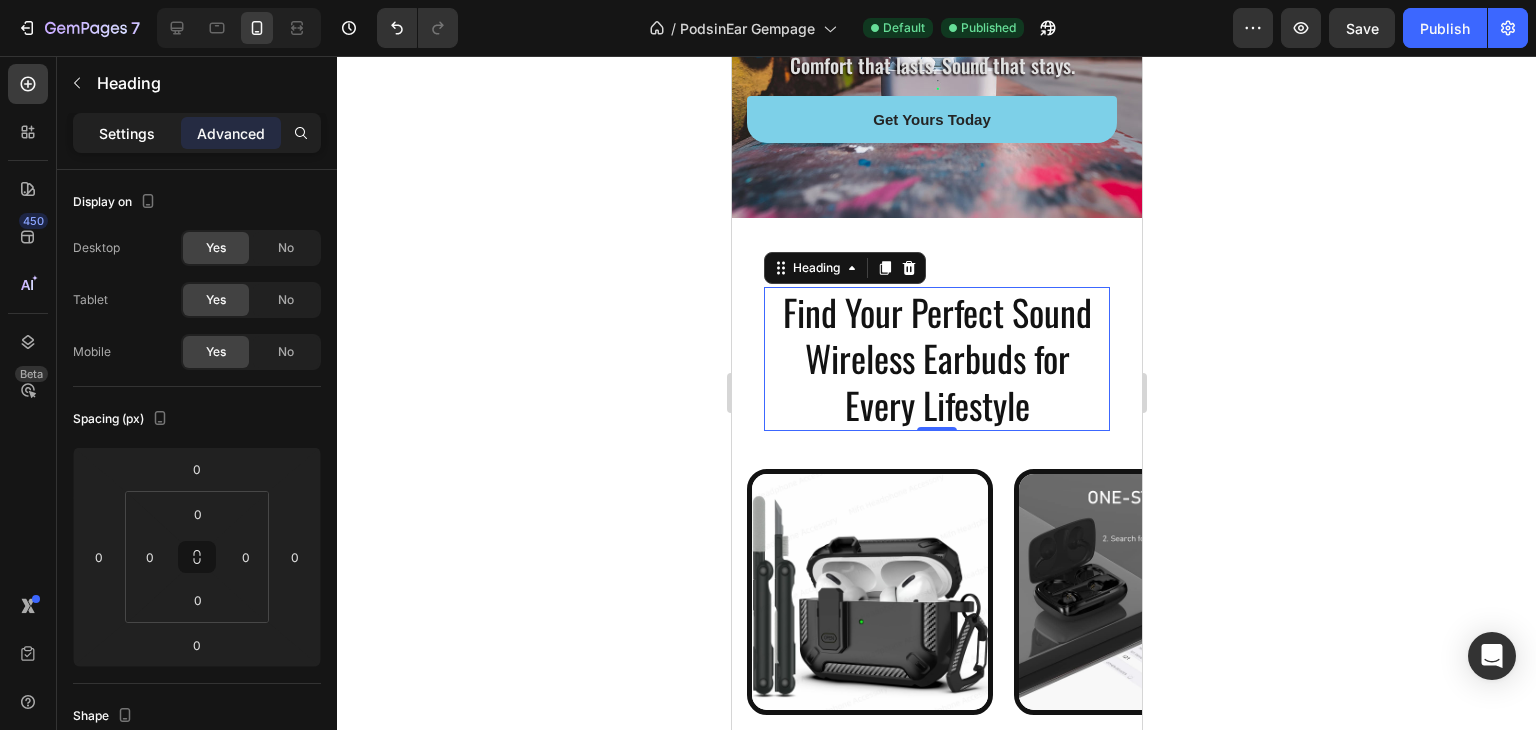 click on "Settings" at bounding box center (127, 133) 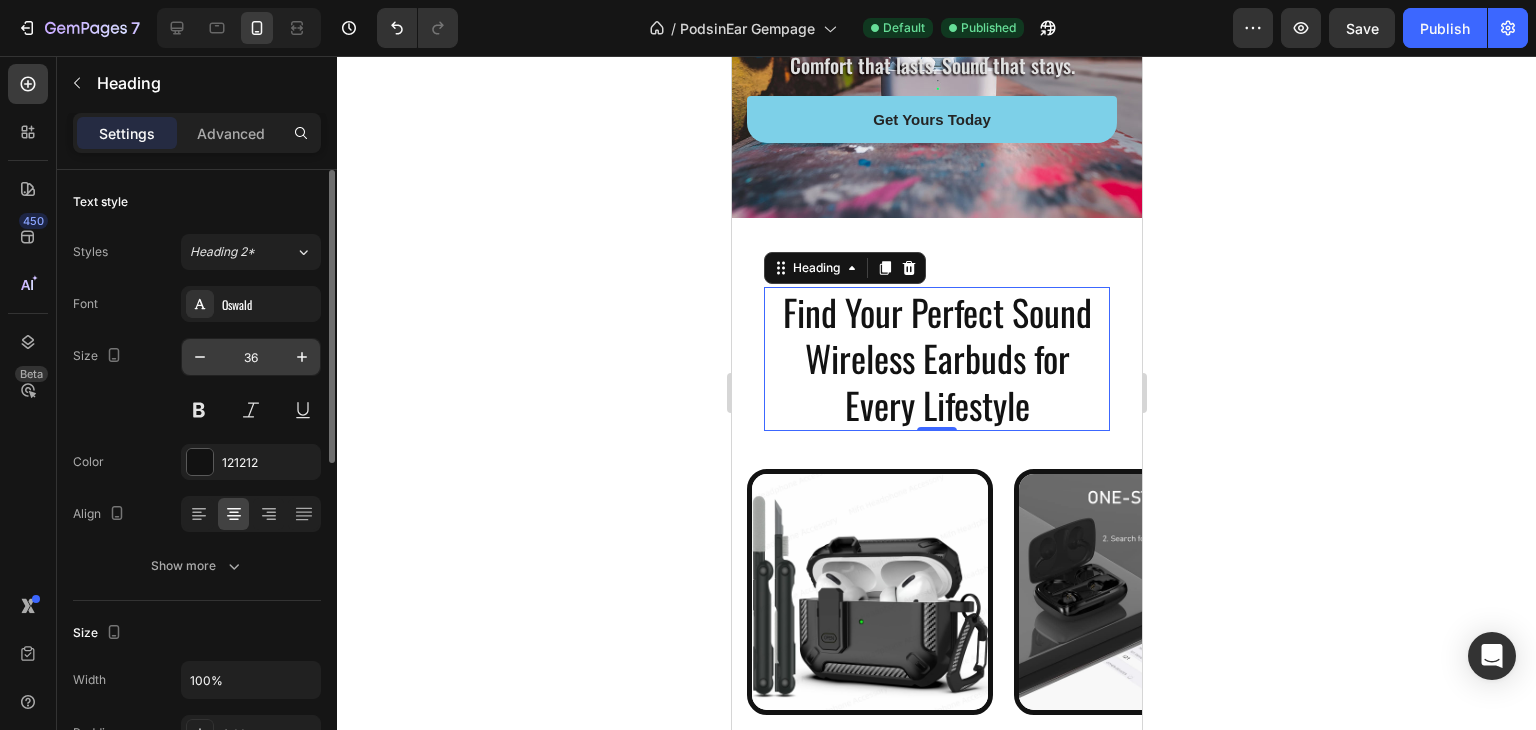 click on "36" at bounding box center [251, 357] 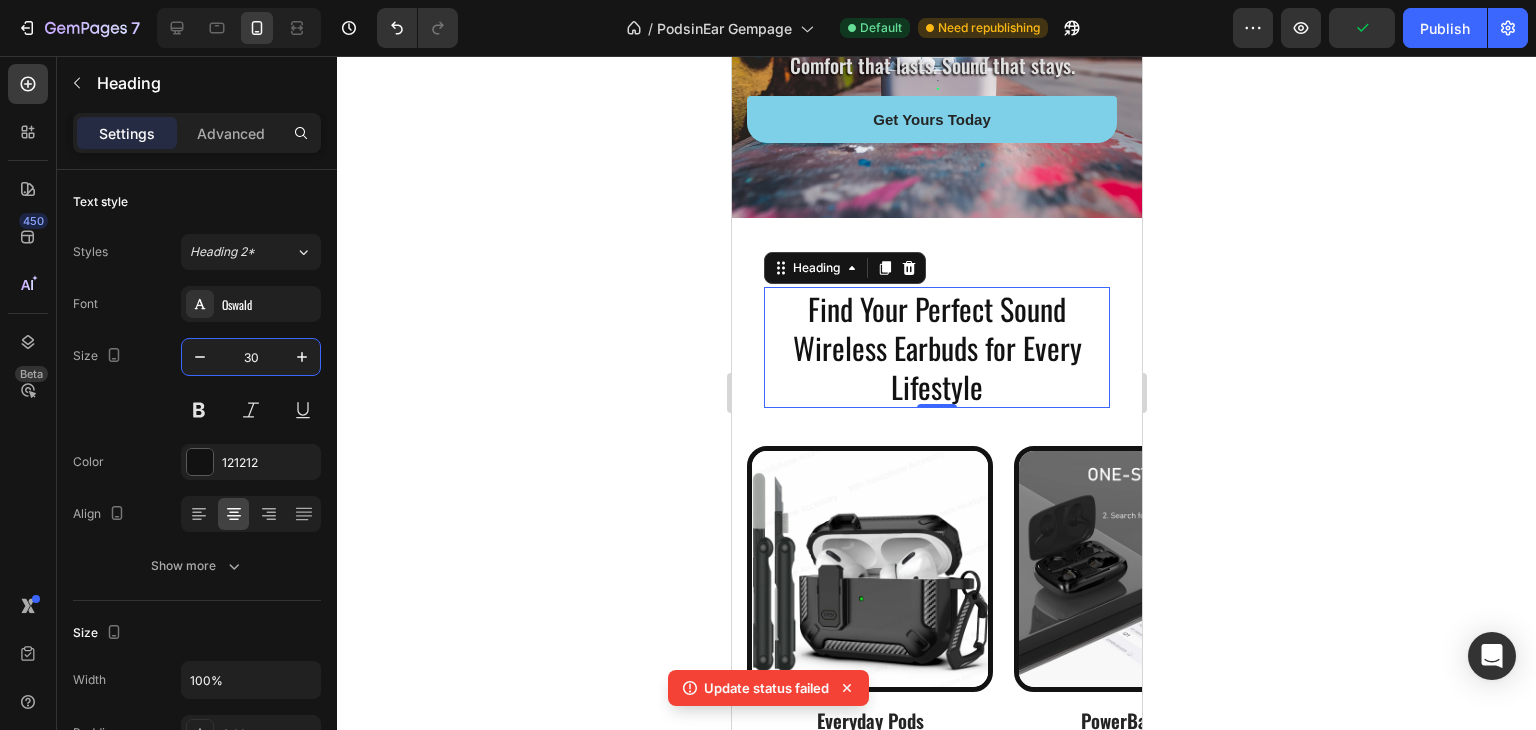type on "30" 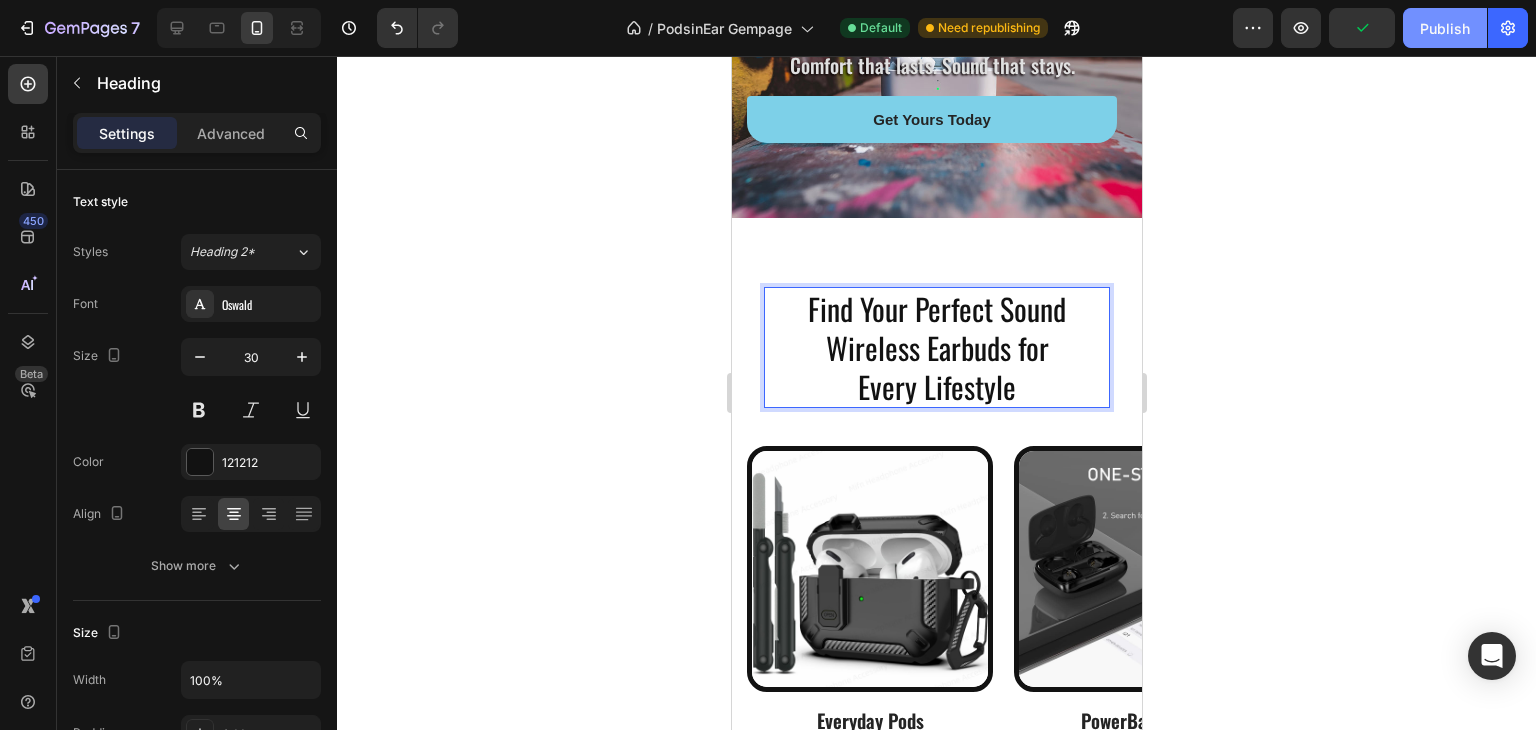 click on "Publish" 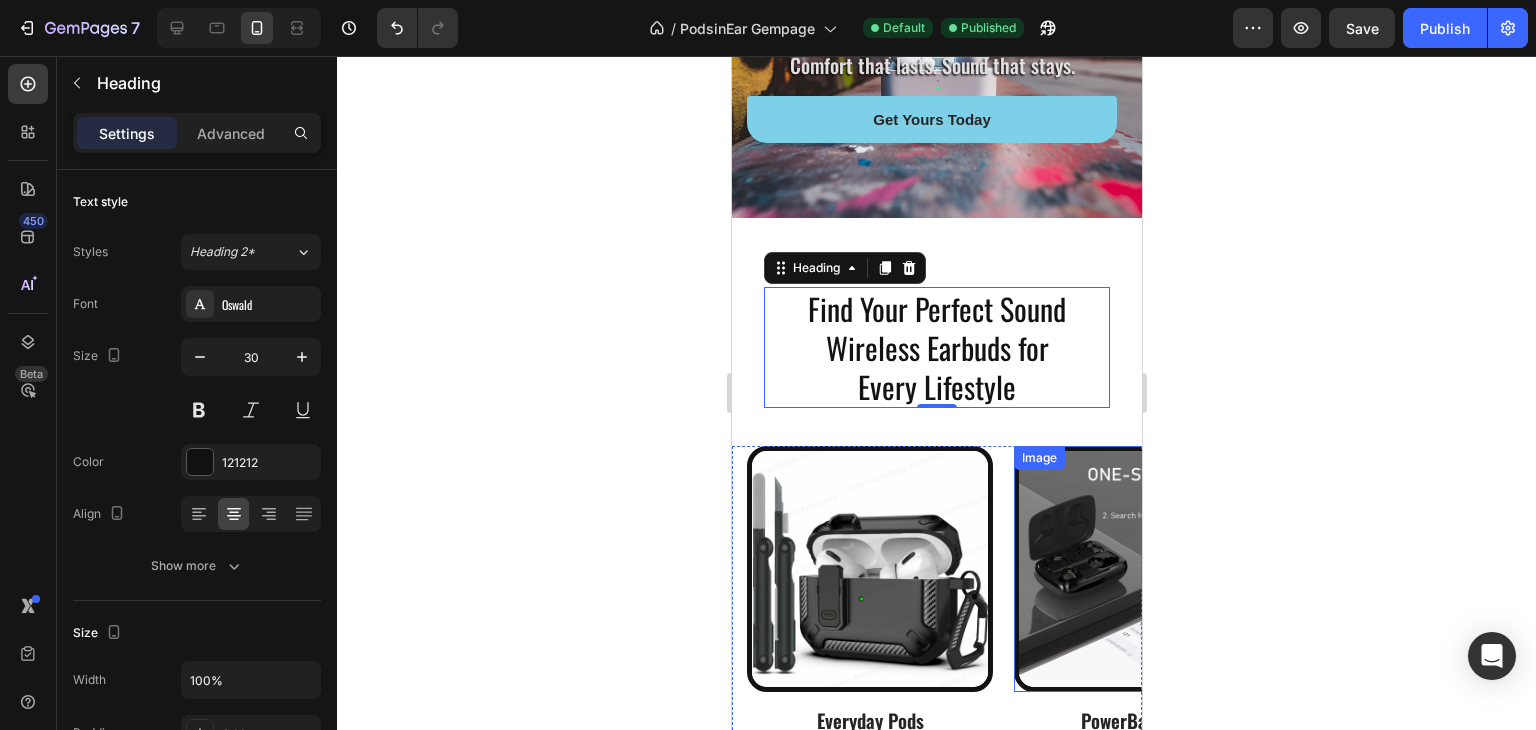 click on "Image Everyday Pods  Simple. Sleek. Reliable. Text Block Designed for daily comfort and crisp audio on the go. Lightweight, touch-controlled, and perfect for music, calls, and focus. Your go-to earbuds for everyday life. Text Block Row Image PowerBass Pro  Built for Movement. Tuned for Bass. Text Block Experience deep bass, noise reduction, and a sweat-resistant design.Stay connected and during every workout or commute. For those who move with purpose. Text Block Row Image GameCore Pods   Low Latency. High Impact. Text Block Engineered for gamers and creators who  need real-time sounWith LED lighting and  ultra-clear mic, your style and skills shine.    Dominate the moment – in-game or IRL. Text Block Row" at bounding box center [943, 696] 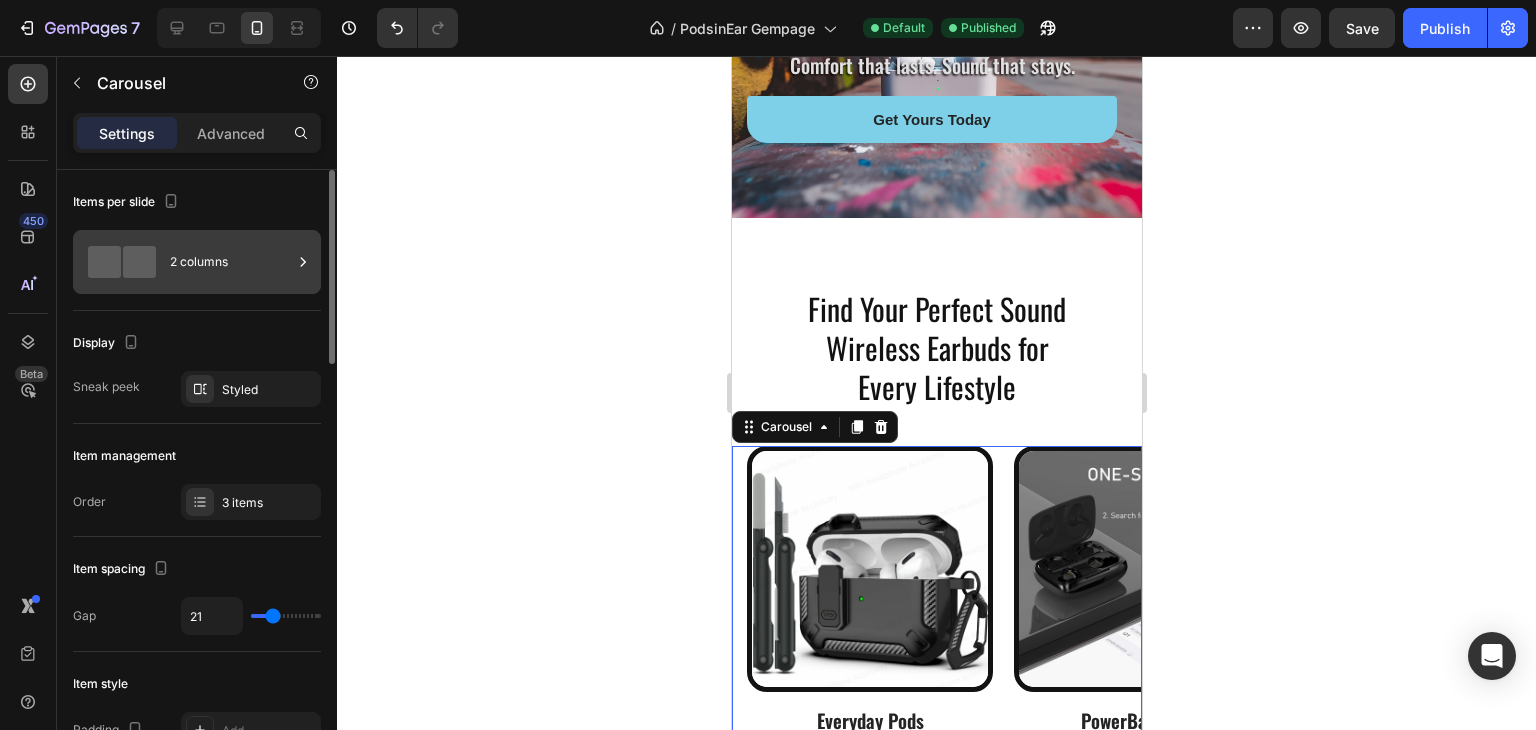 click on "2 columns" at bounding box center [231, 262] 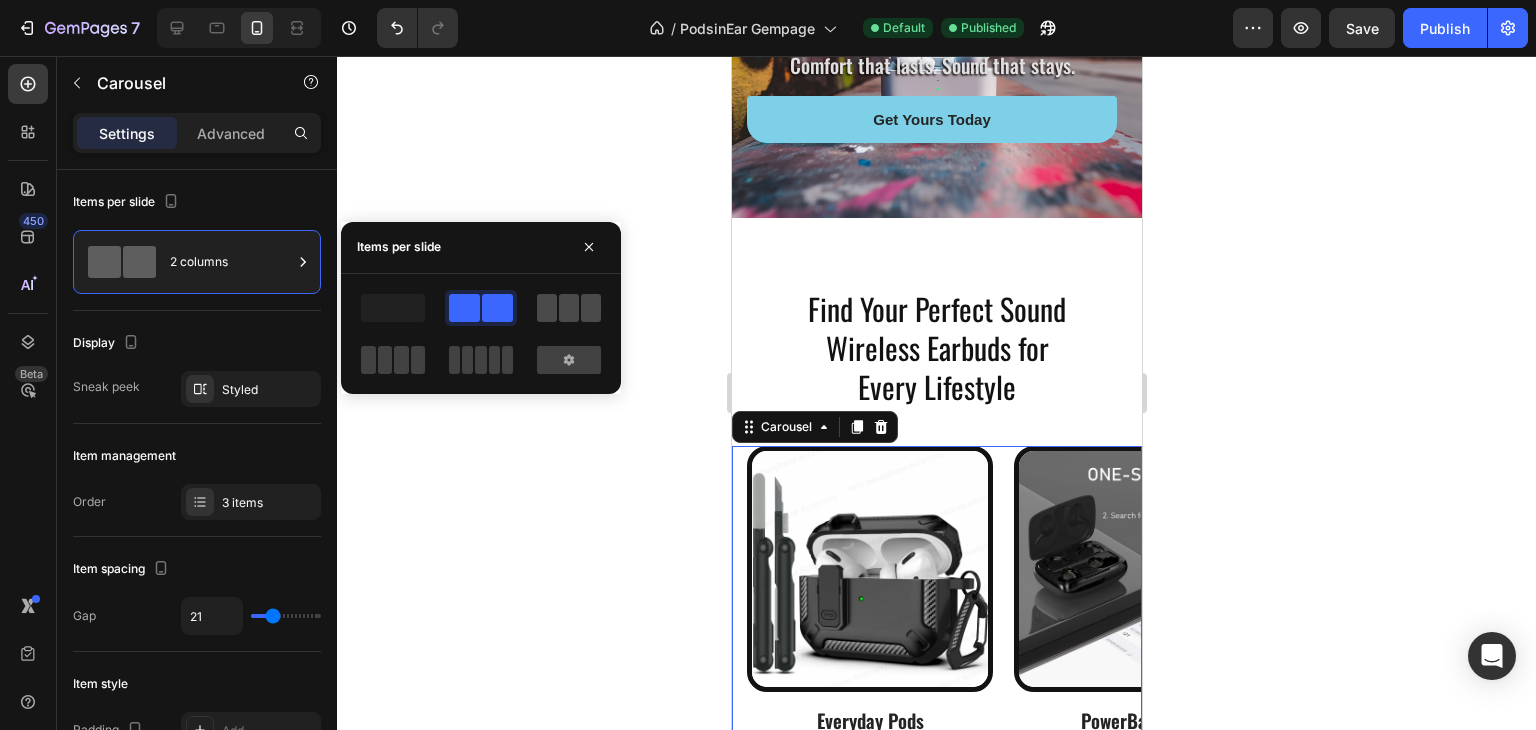 click at bounding box center [569, 308] 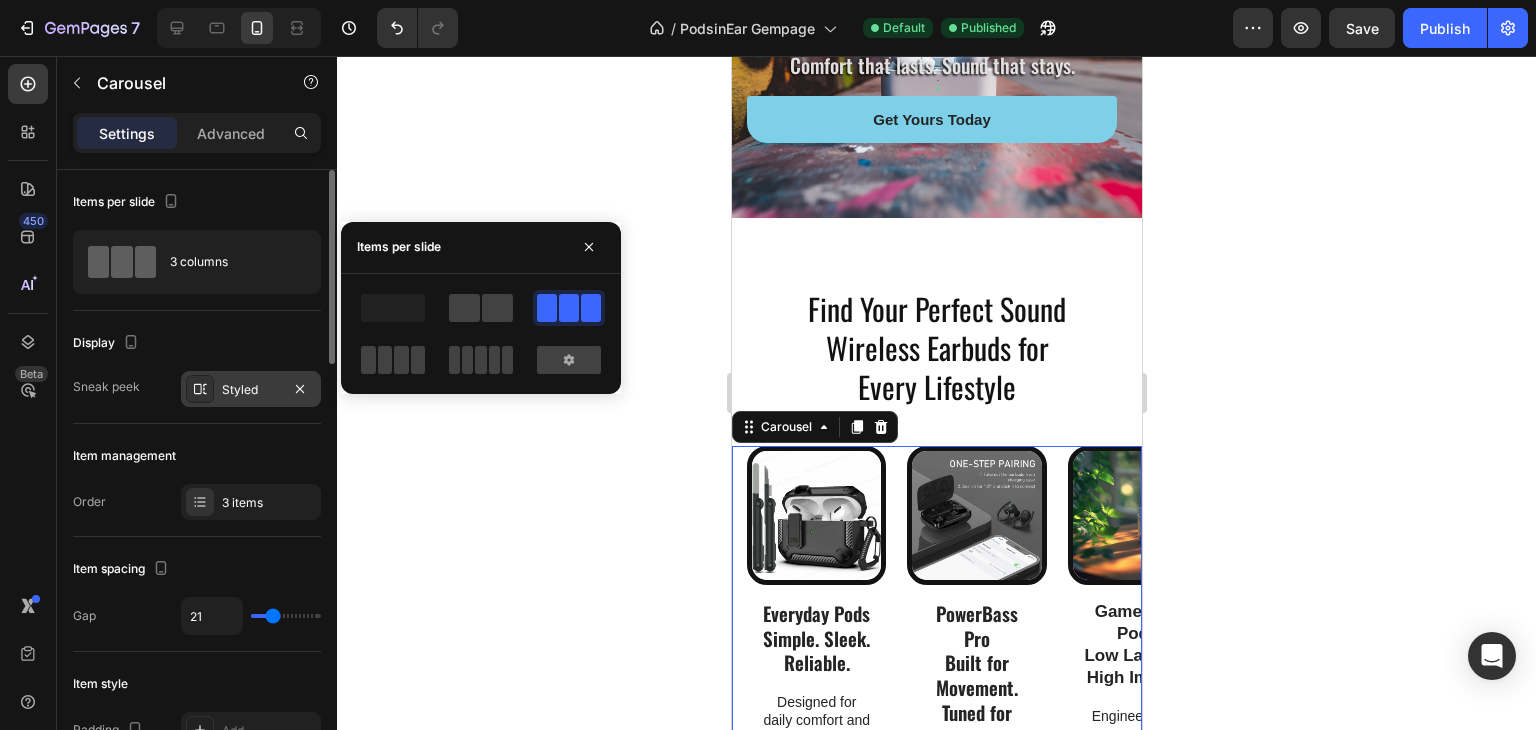 click on "Styled" at bounding box center (251, 389) 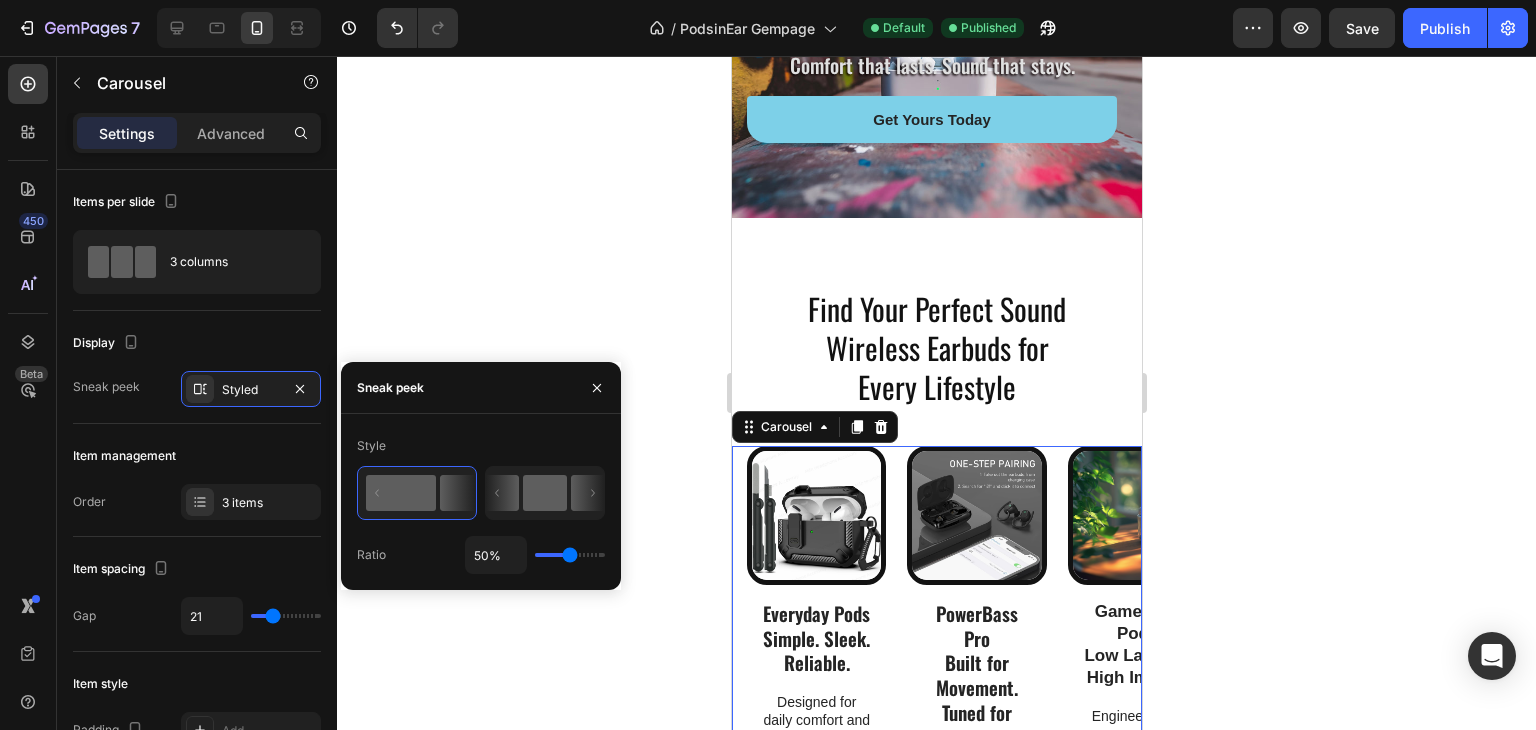 click 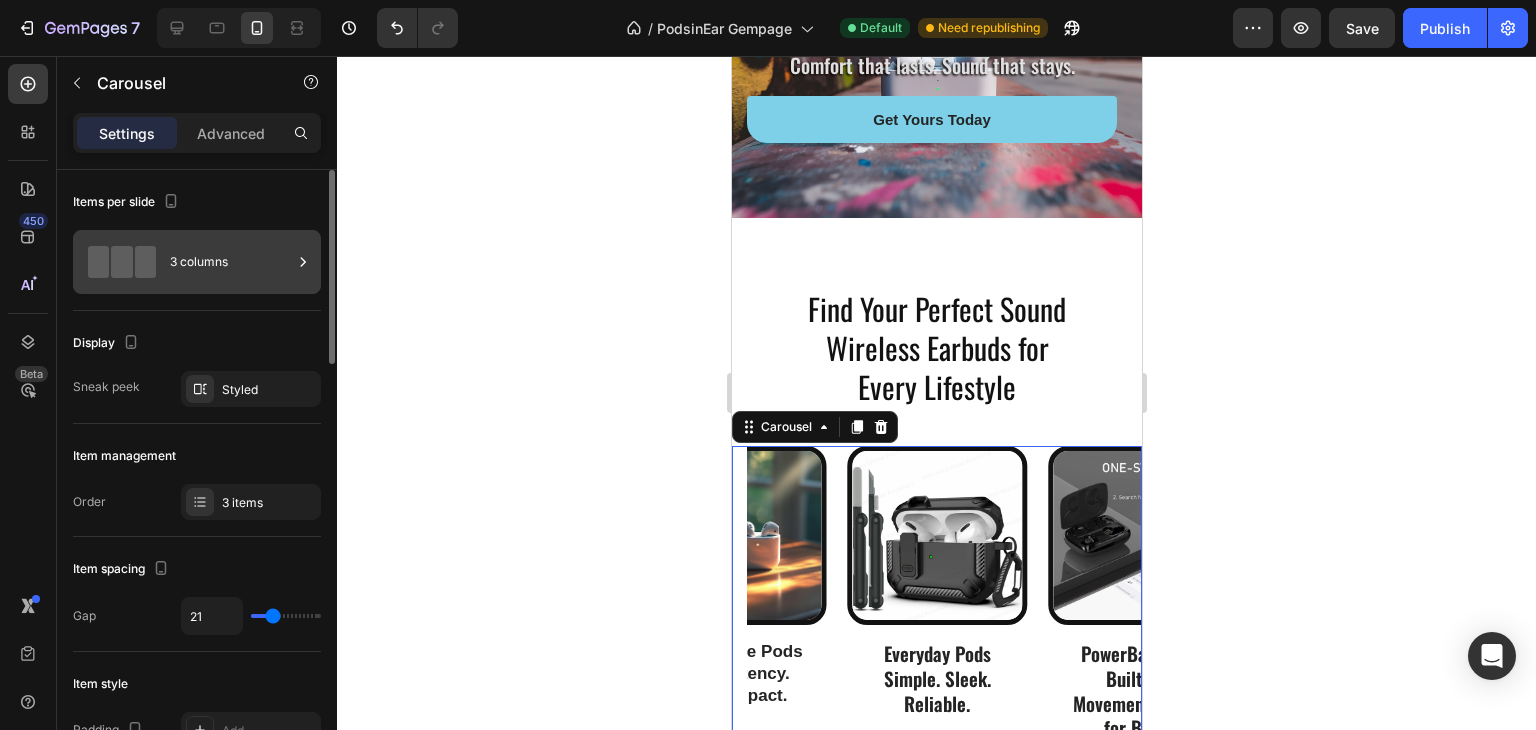 click on "3 columns" at bounding box center [231, 262] 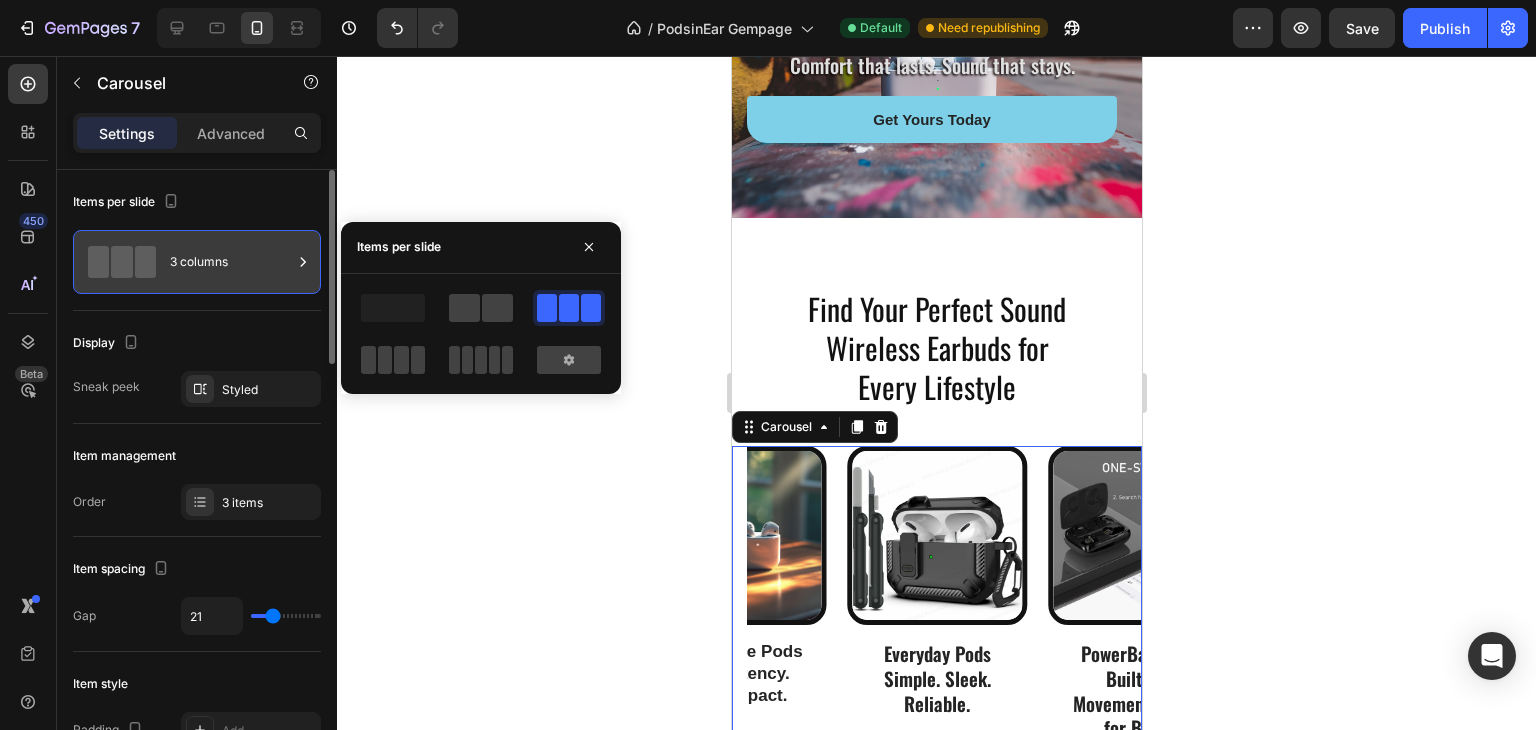 click on "3 columns" at bounding box center (231, 262) 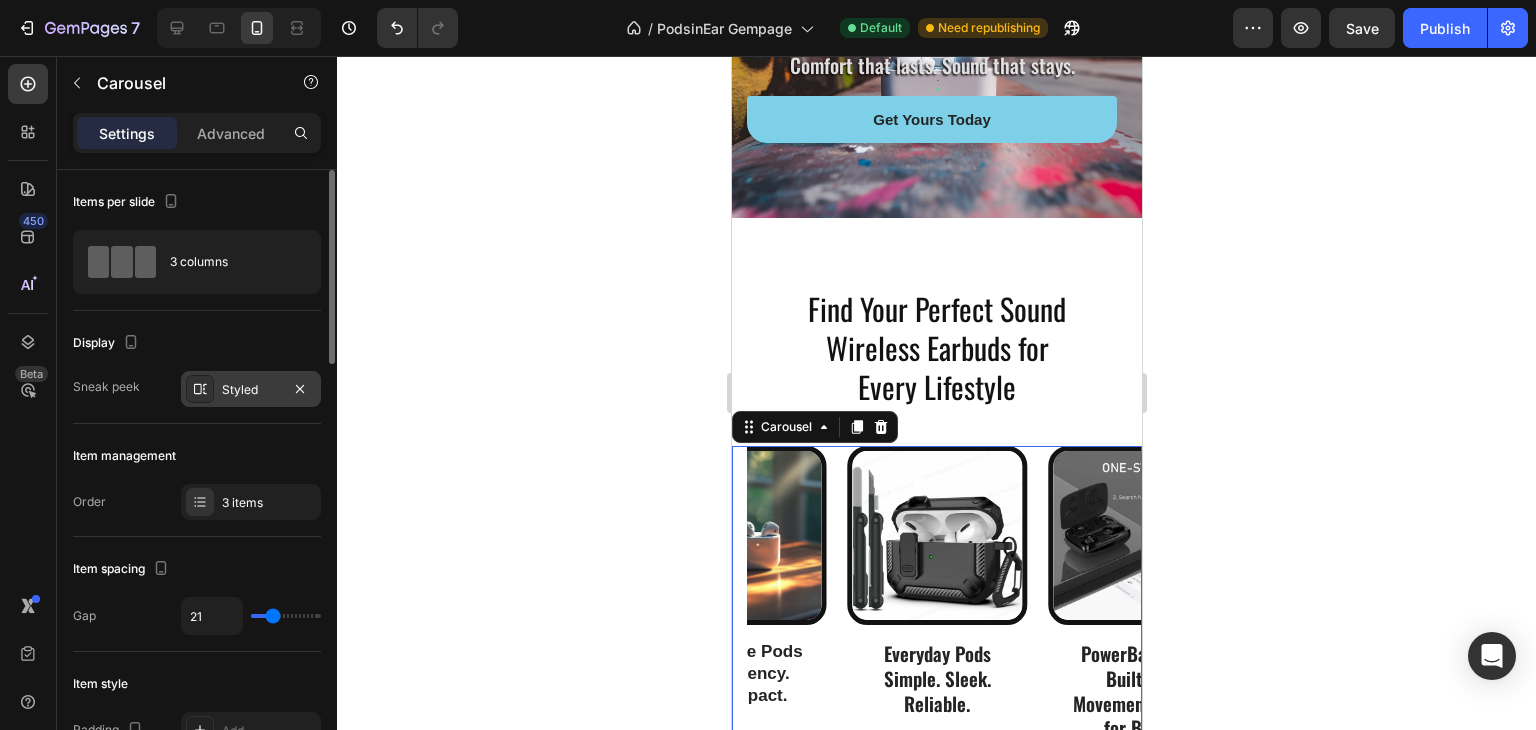 click on "Styled" at bounding box center [251, 389] 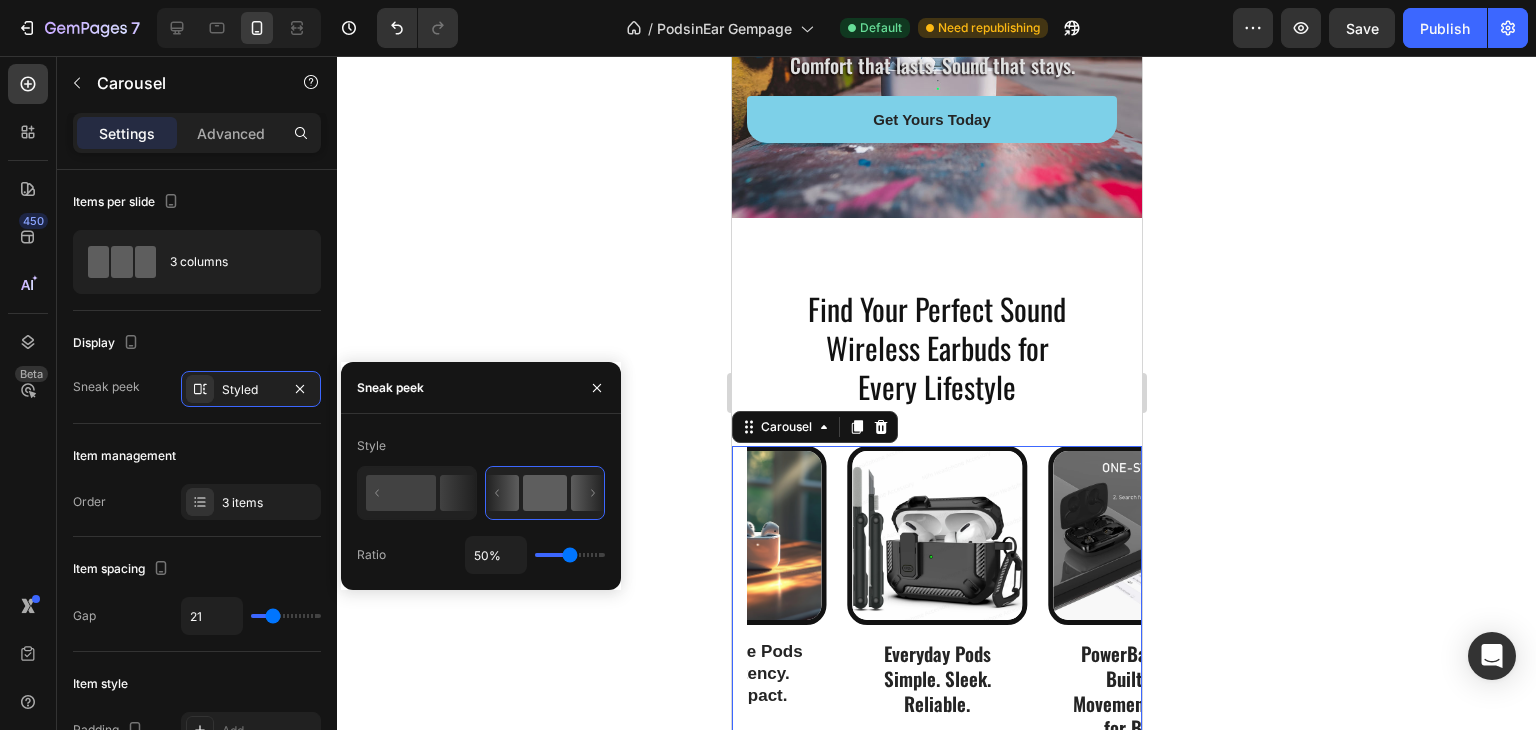 click 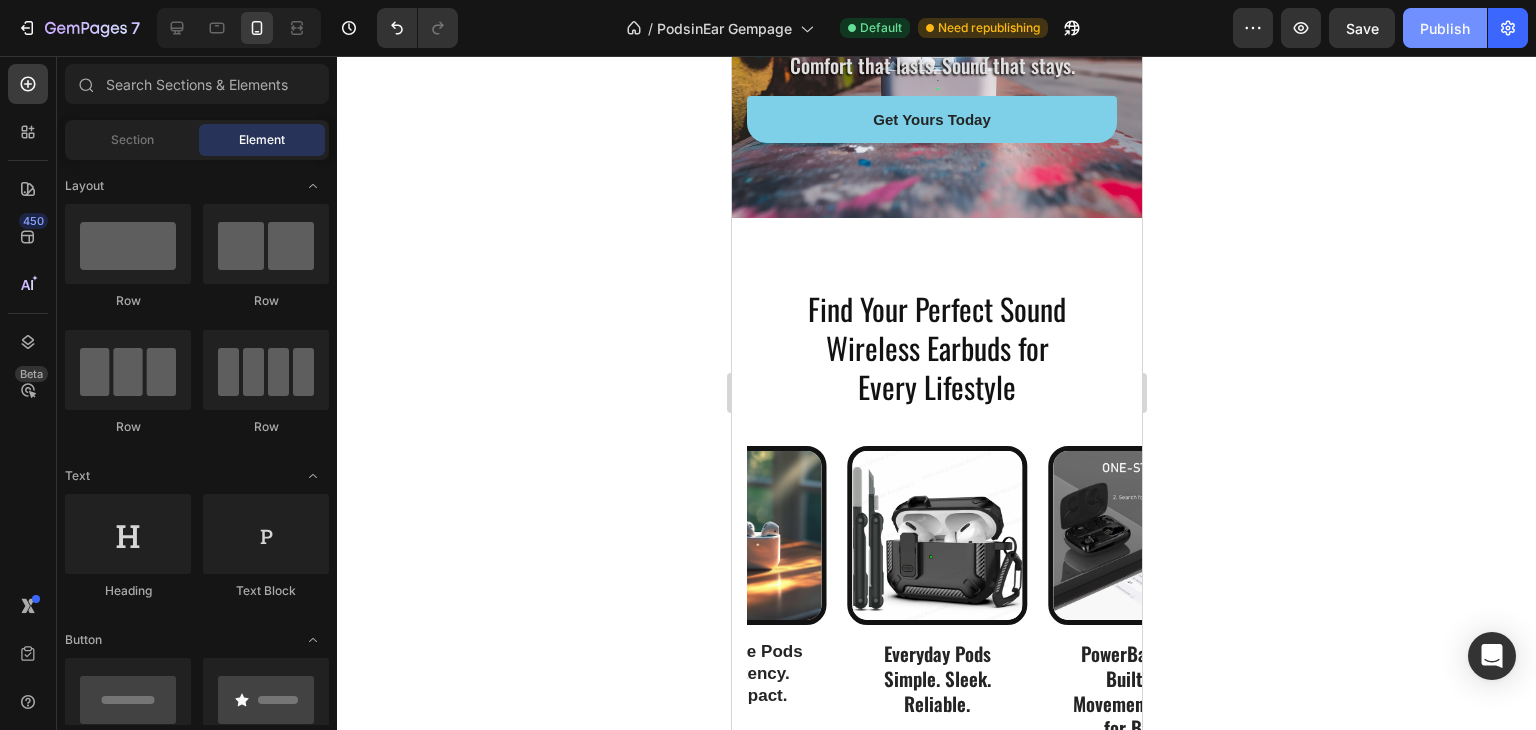 click on "Publish" at bounding box center (1445, 28) 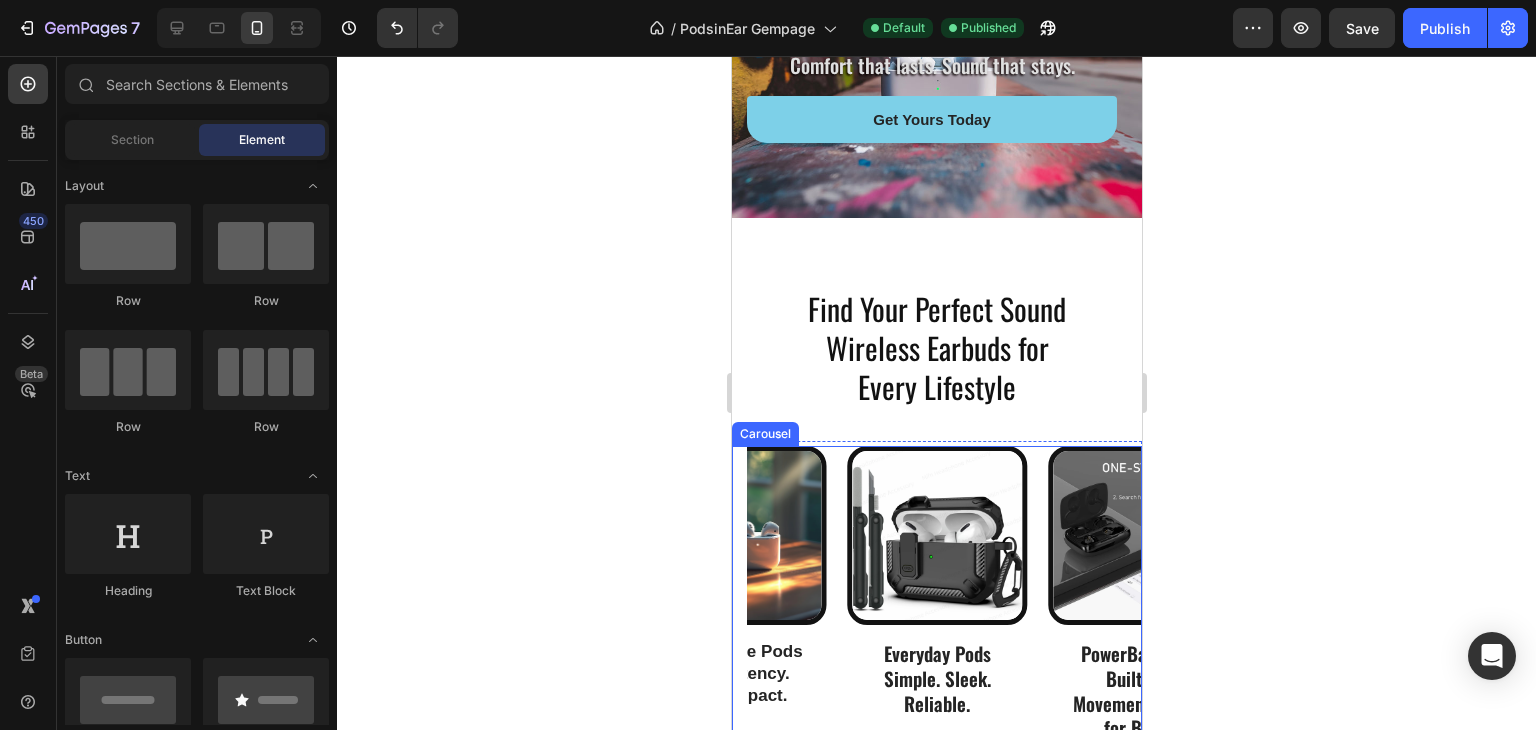 click on "Image Everyday Pods  Simple. Sleek. Reliable. Text Block Designed for daily comfort and crisp audio on the go. Lightweight, touch-controlled, and perfect for music, calls, and focus. Your go-to earbuds for everyday life. Text Block Row Image PowerBass Pro  Built for Movement. Tuned for Bass. Text Block Experience deep bass, noise reduction, and a sweat-resistant design.Stay connected and during every workout or commute. For those who move with purpose. Text Block Row Image GameCore Pods   Low Latency. High Impact. Text Block Engineered for gamers and creators who  need real-time sounWith LED lighting and  ultra-clear mic, your style and skills shine.    Dominate the moment – in-game or IRL. Text Block Row" at bounding box center [943, 693] 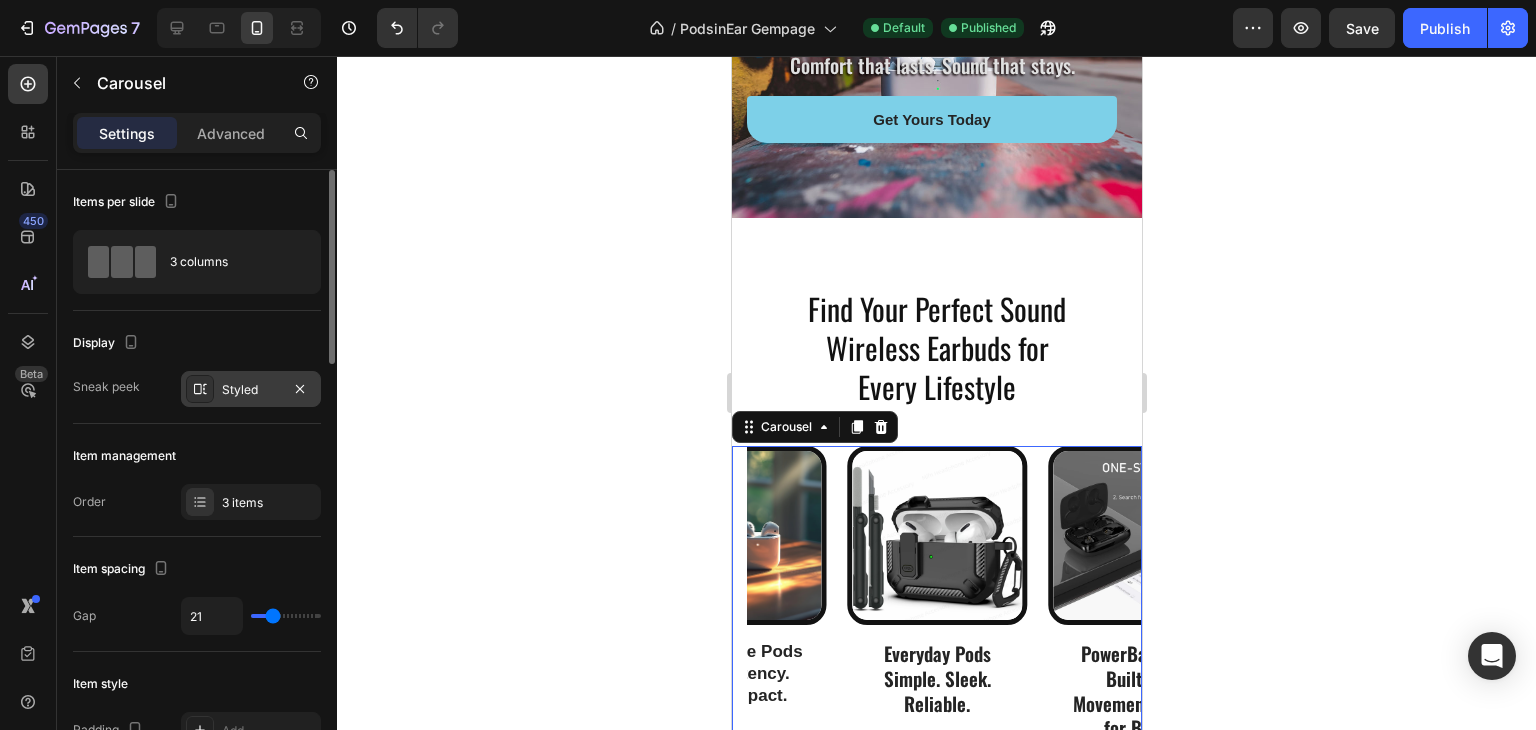 click on "Styled" at bounding box center (251, 390) 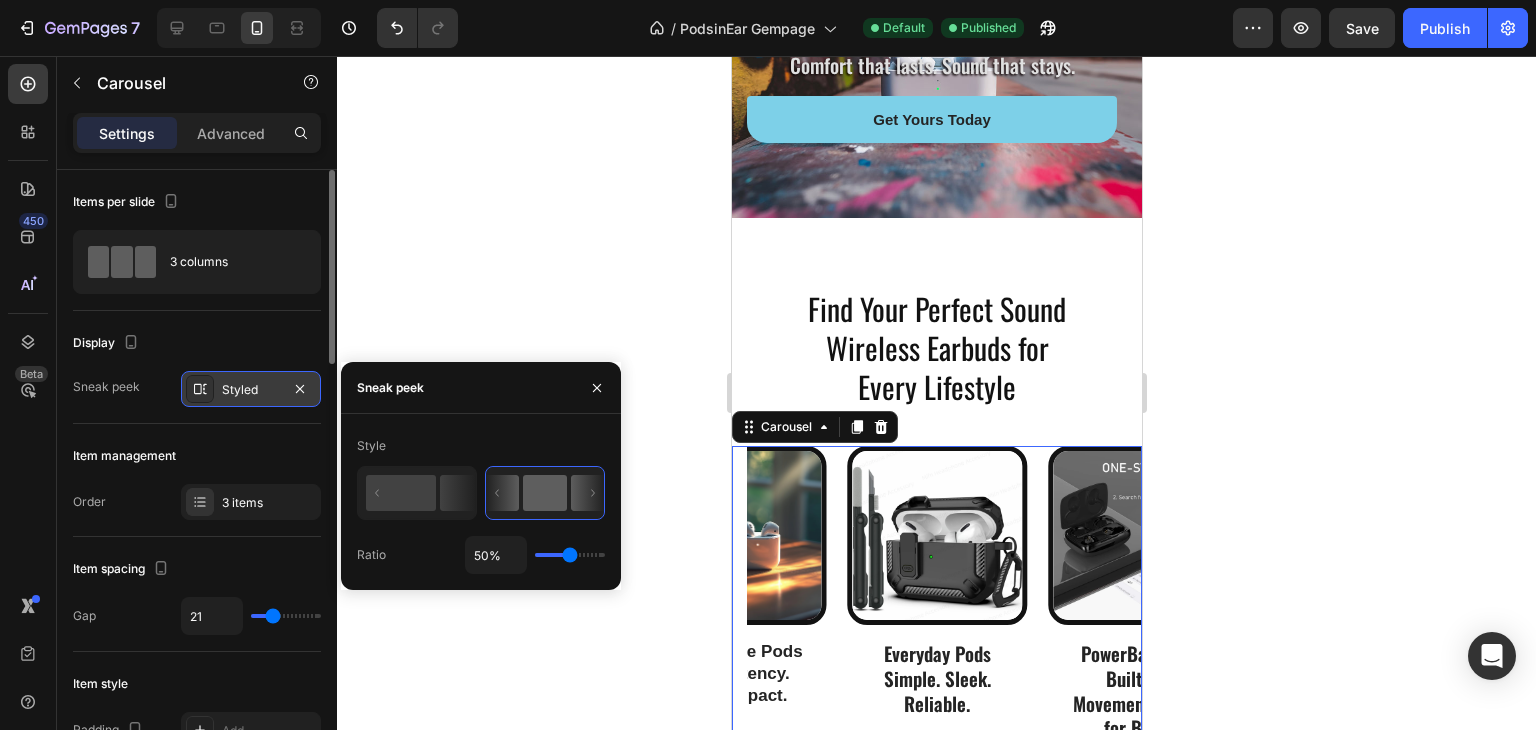 click on "Styled" at bounding box center (251, 390) 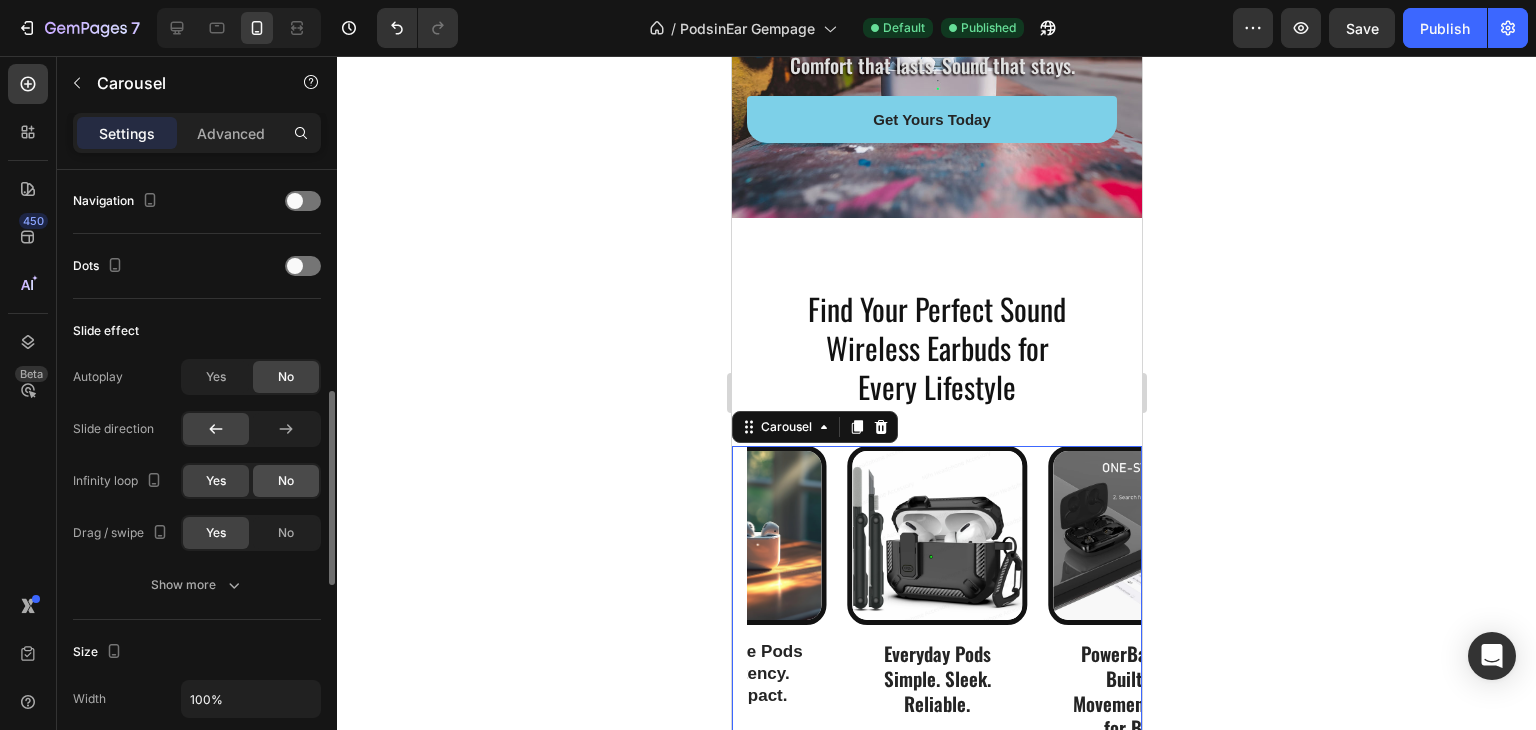 scroll, scrollTop: 800, scrollLeft: 0, axis: vertical 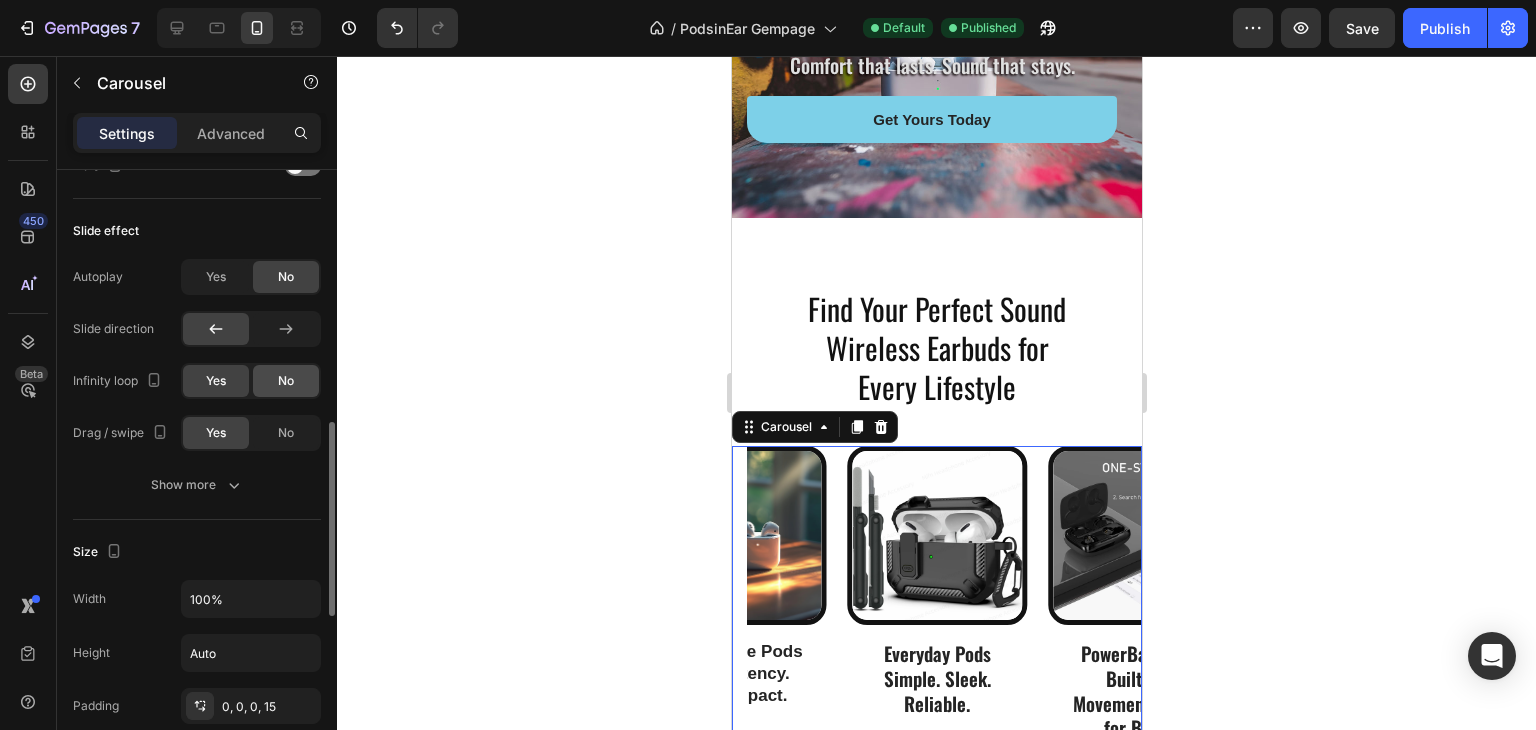 click on "Show more" at bounding box center [197, 485] 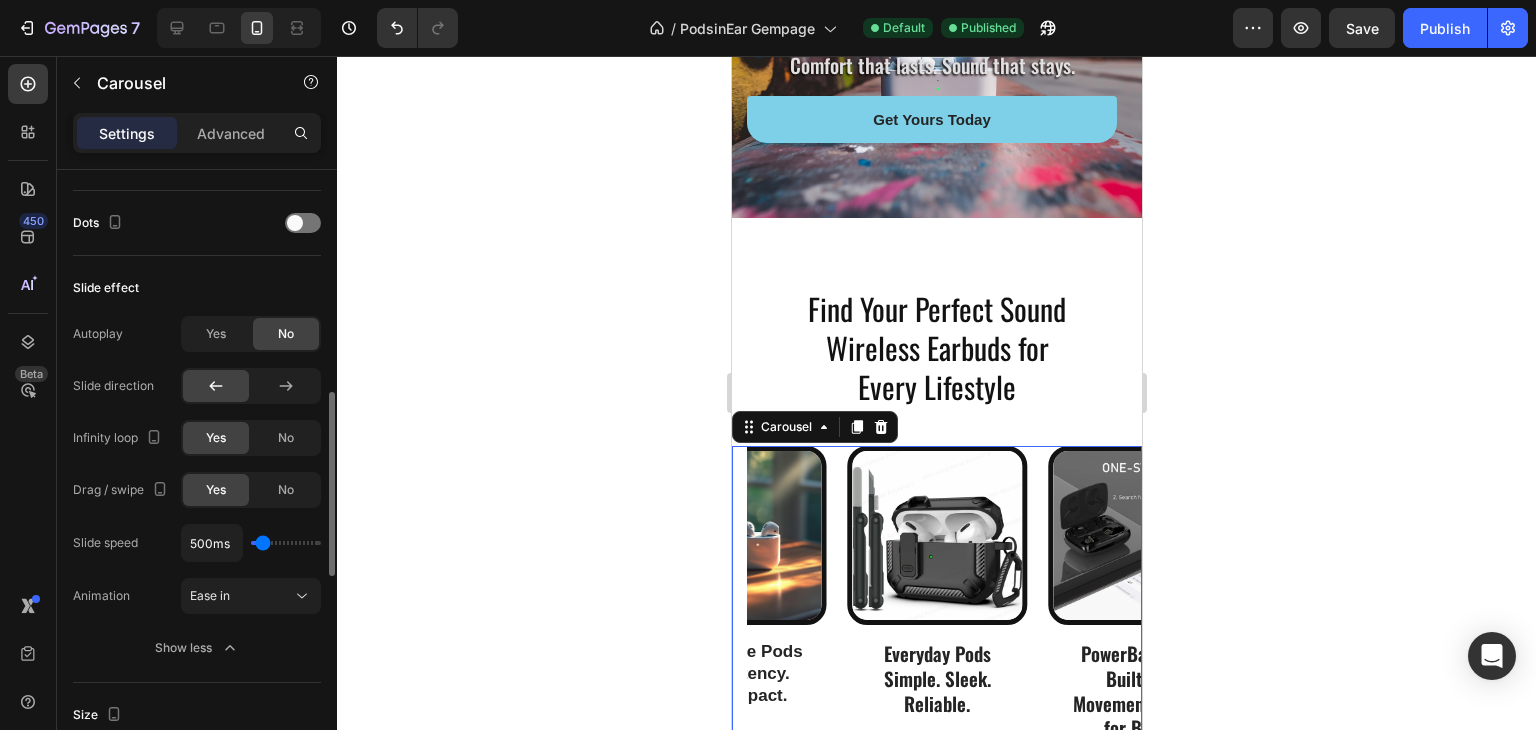 scroll, scrollTop: 543, scrollLeft: 0, axis: vertical 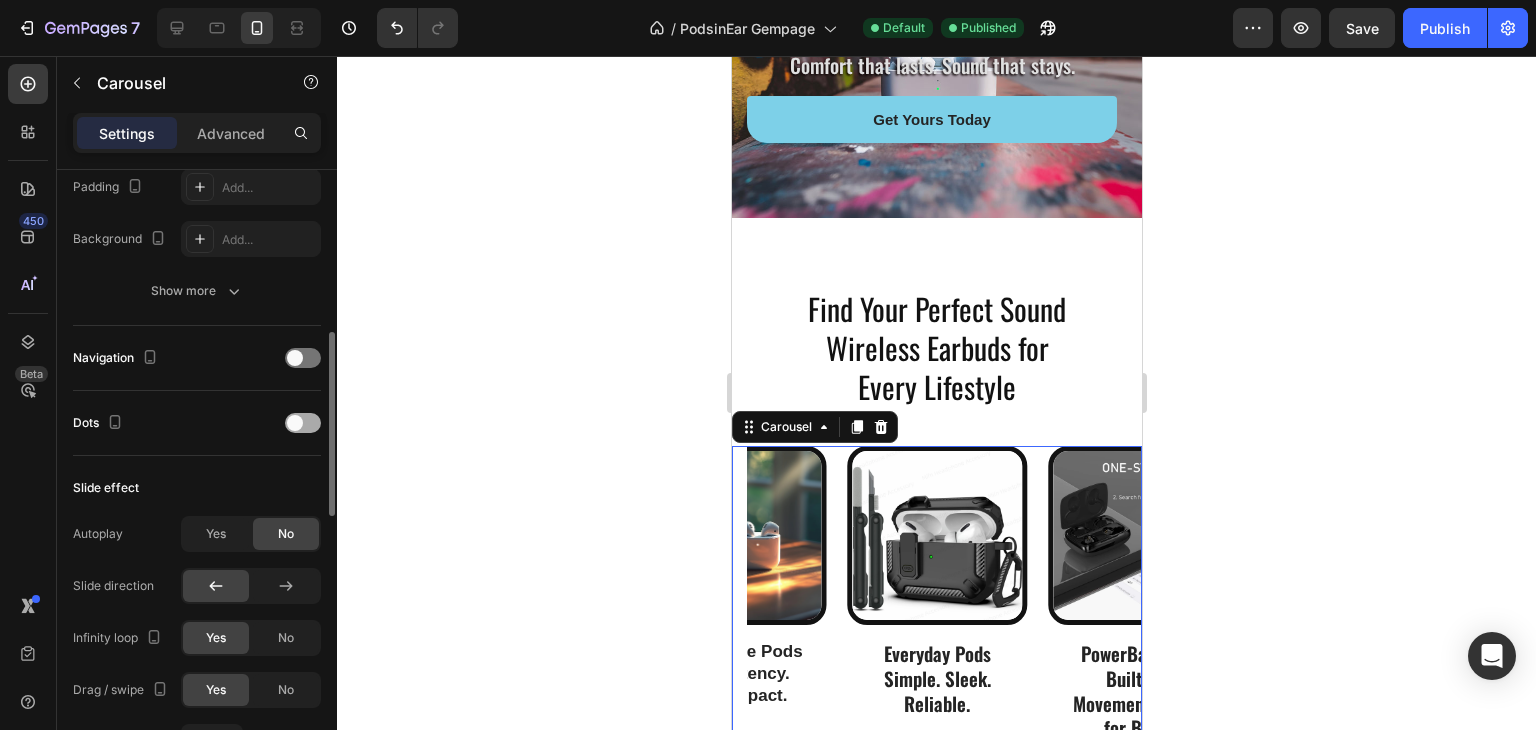 click at bounding box center [303, 423] 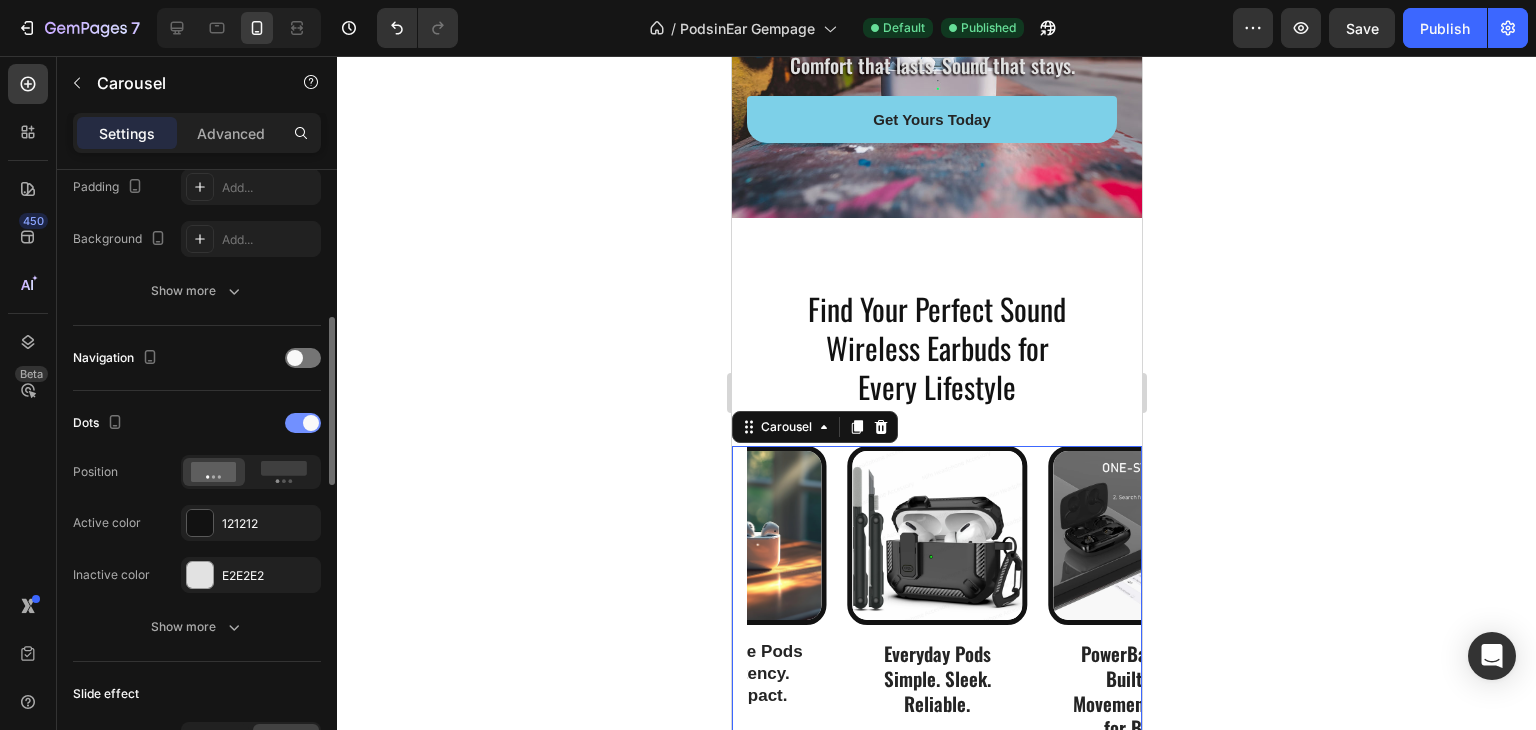 click at bounding box center (303, 423) 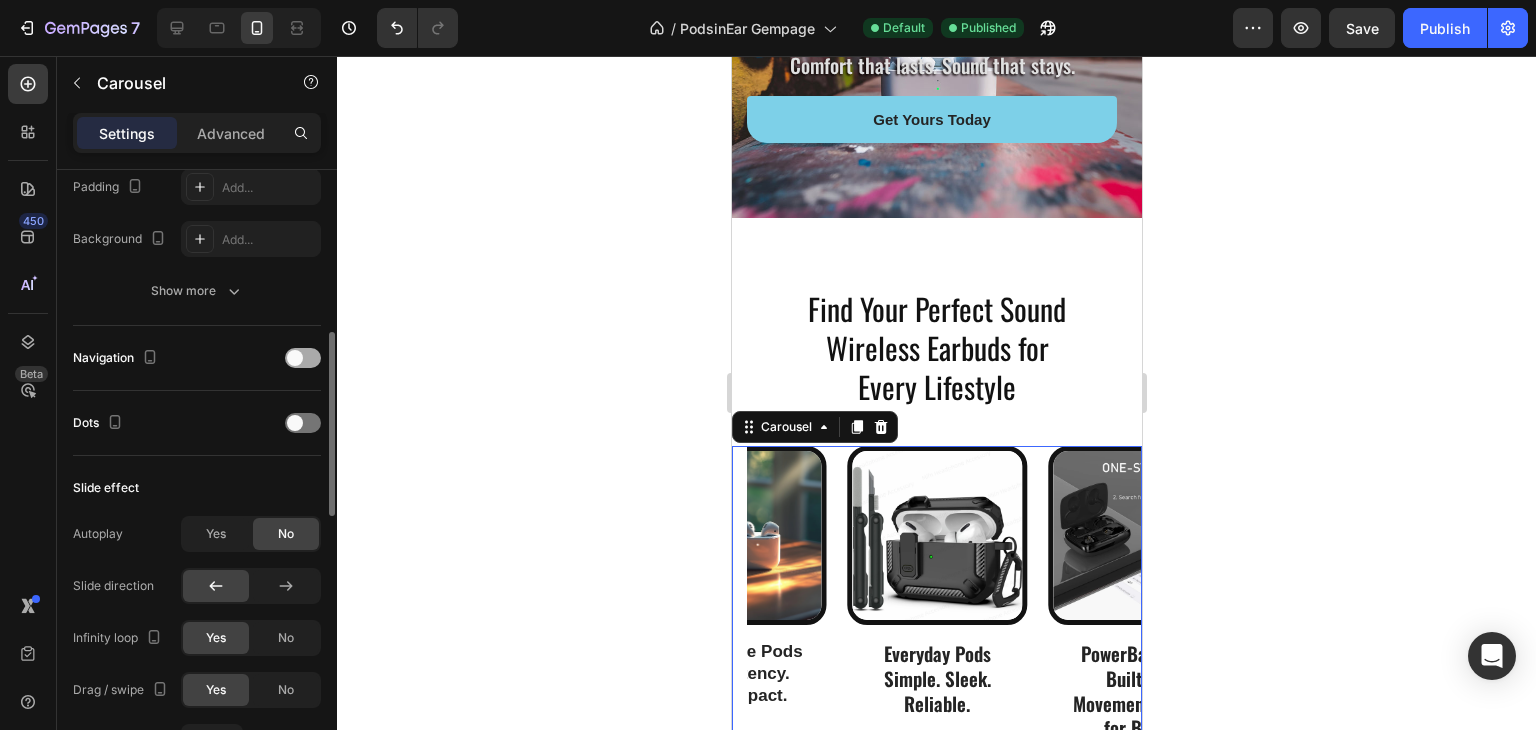 click at bounding box center (303, 358) 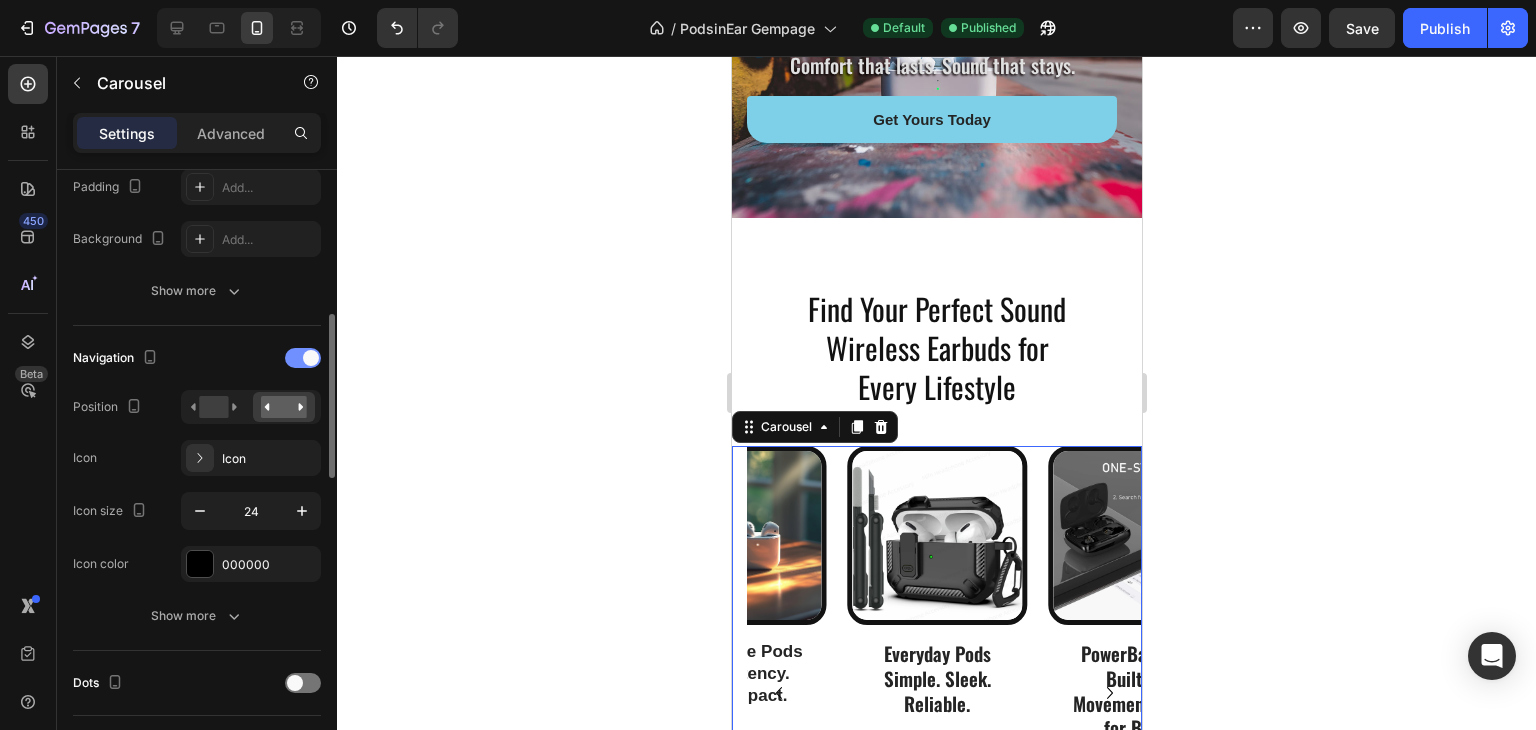 click at bounding box center [303, 358] 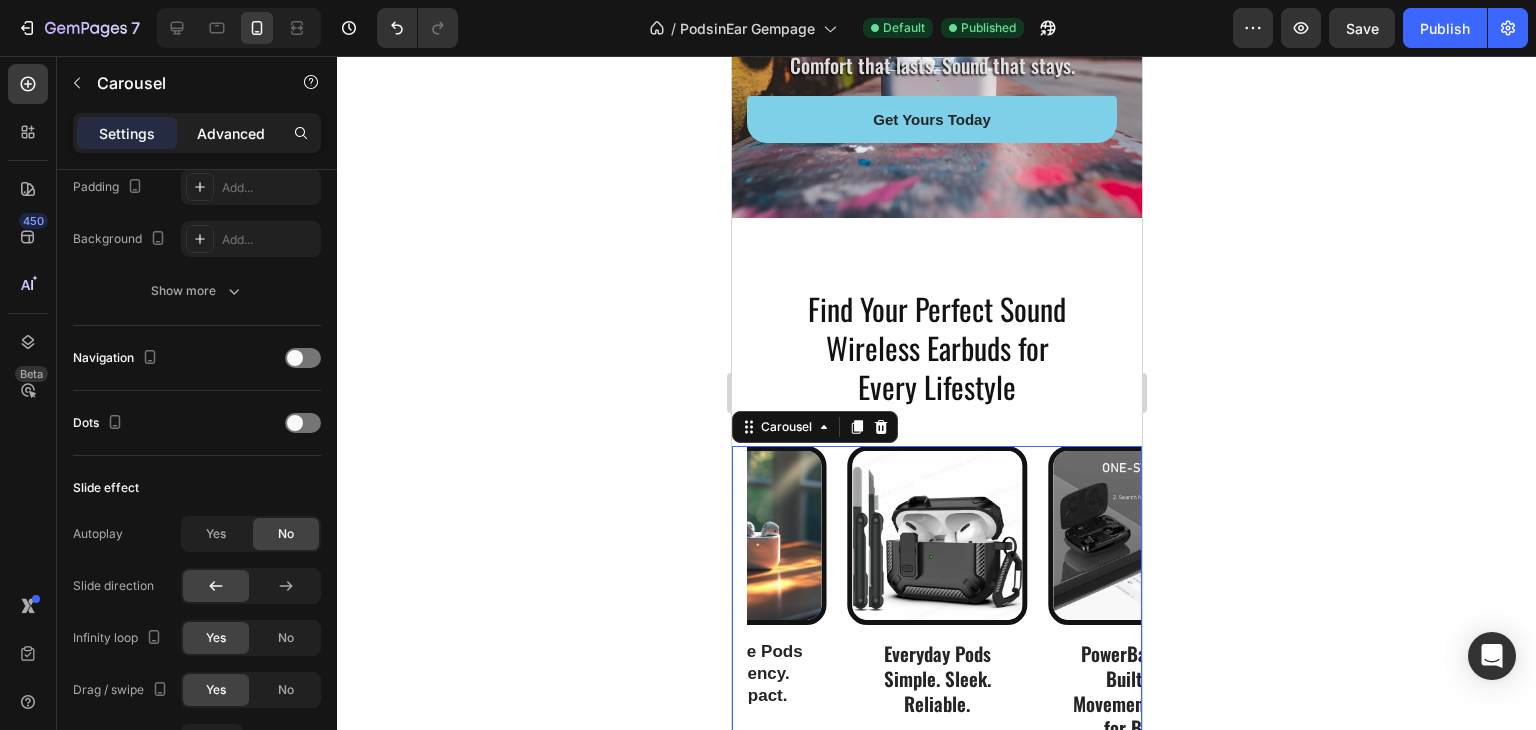 click on "Advanced" 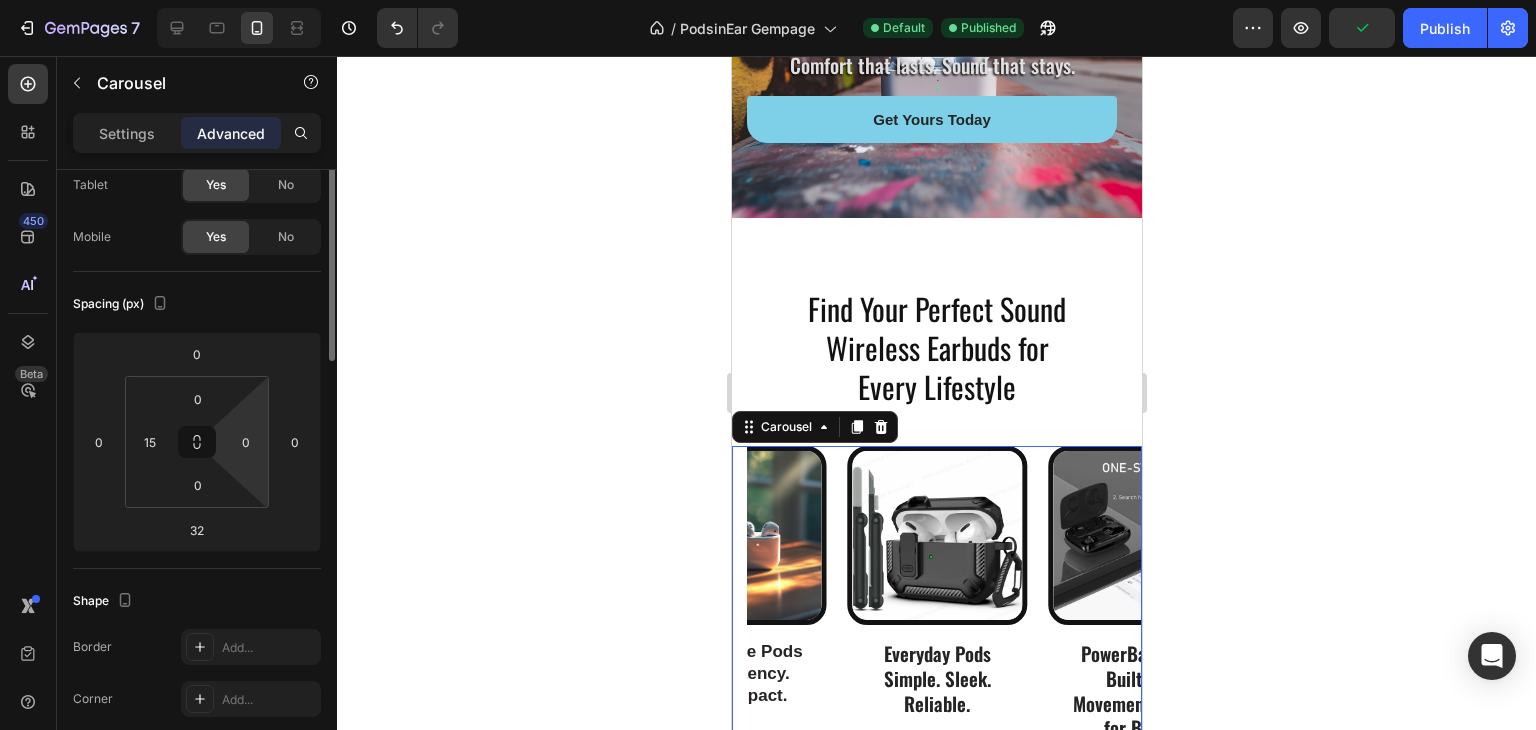 scroll, scrollTop: 15, scrollLeft: 0, axis: vertical 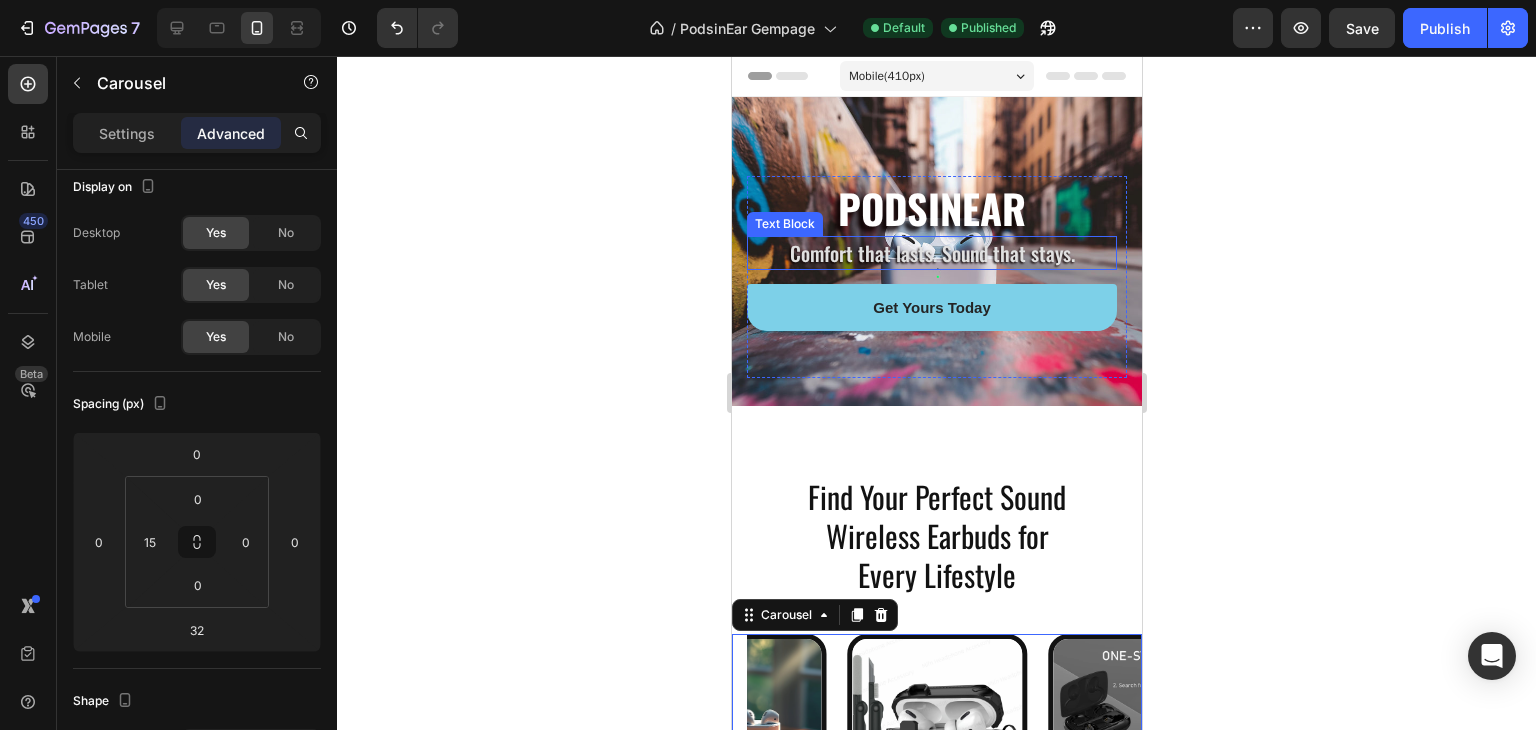 click on "Comfort that lasts. Sound that stays." at bounding box center (931, 253) 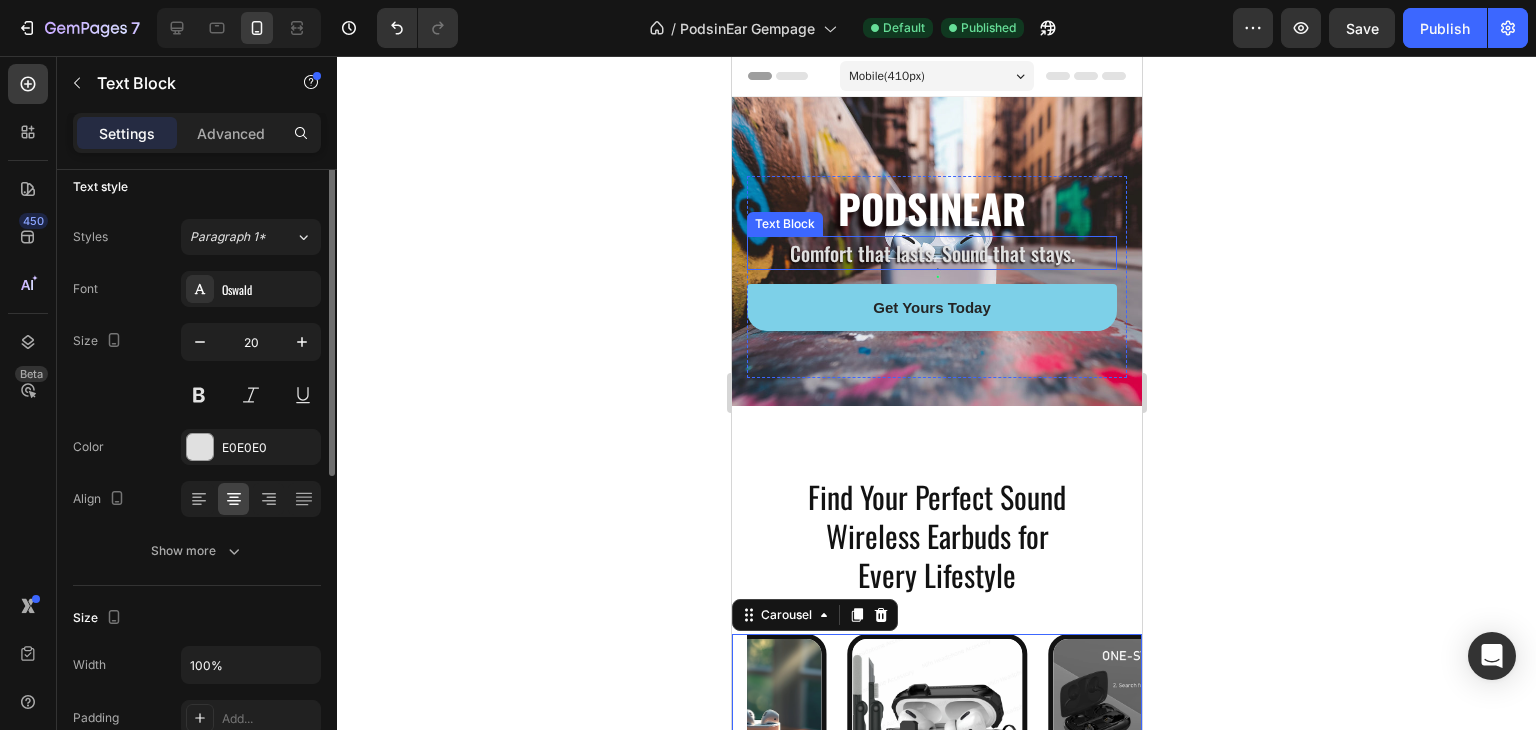 scroll, scrollTop: 0, scrollLeft: 0, axis: both 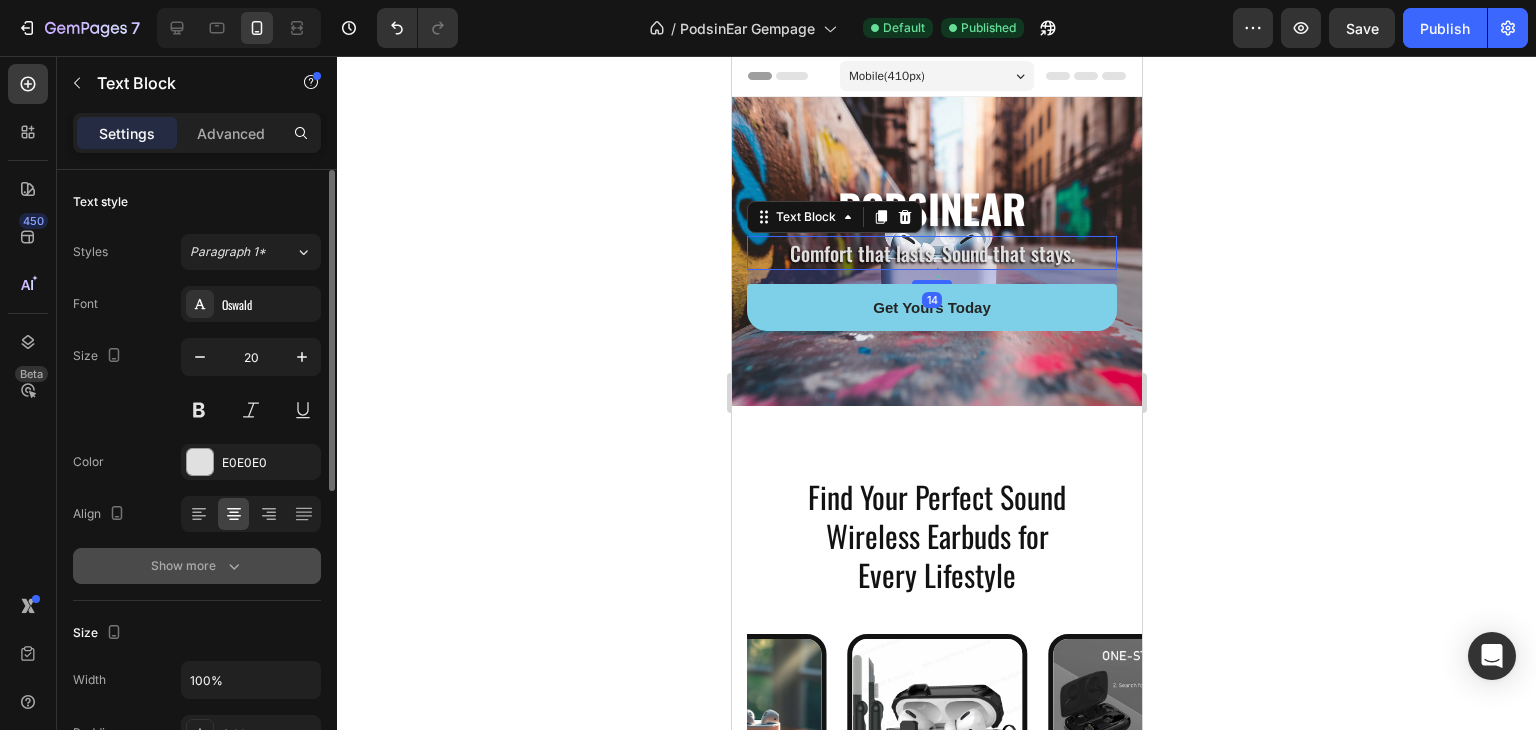 click 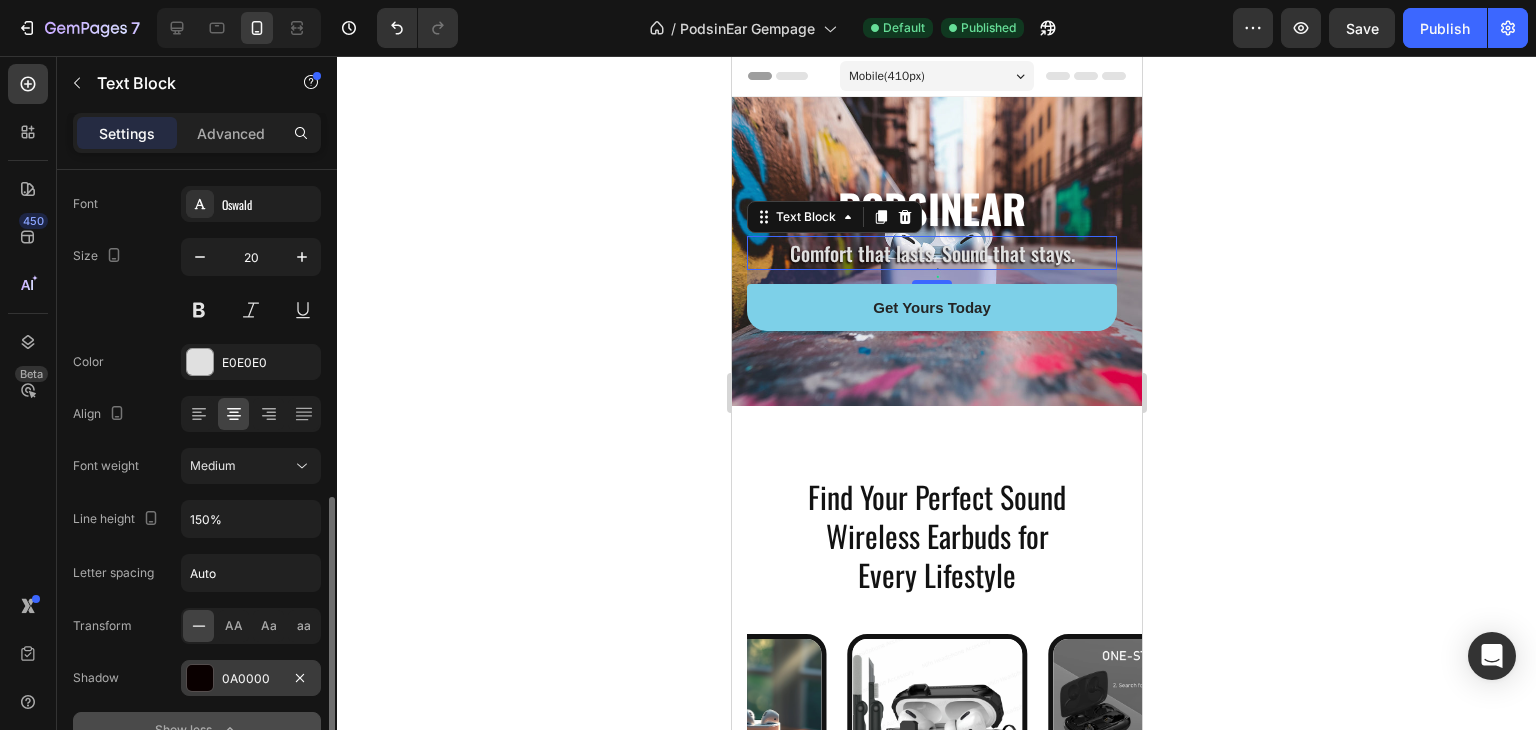 scroll, scrollTop: 300, scrollLeft: 0, axis: vertical 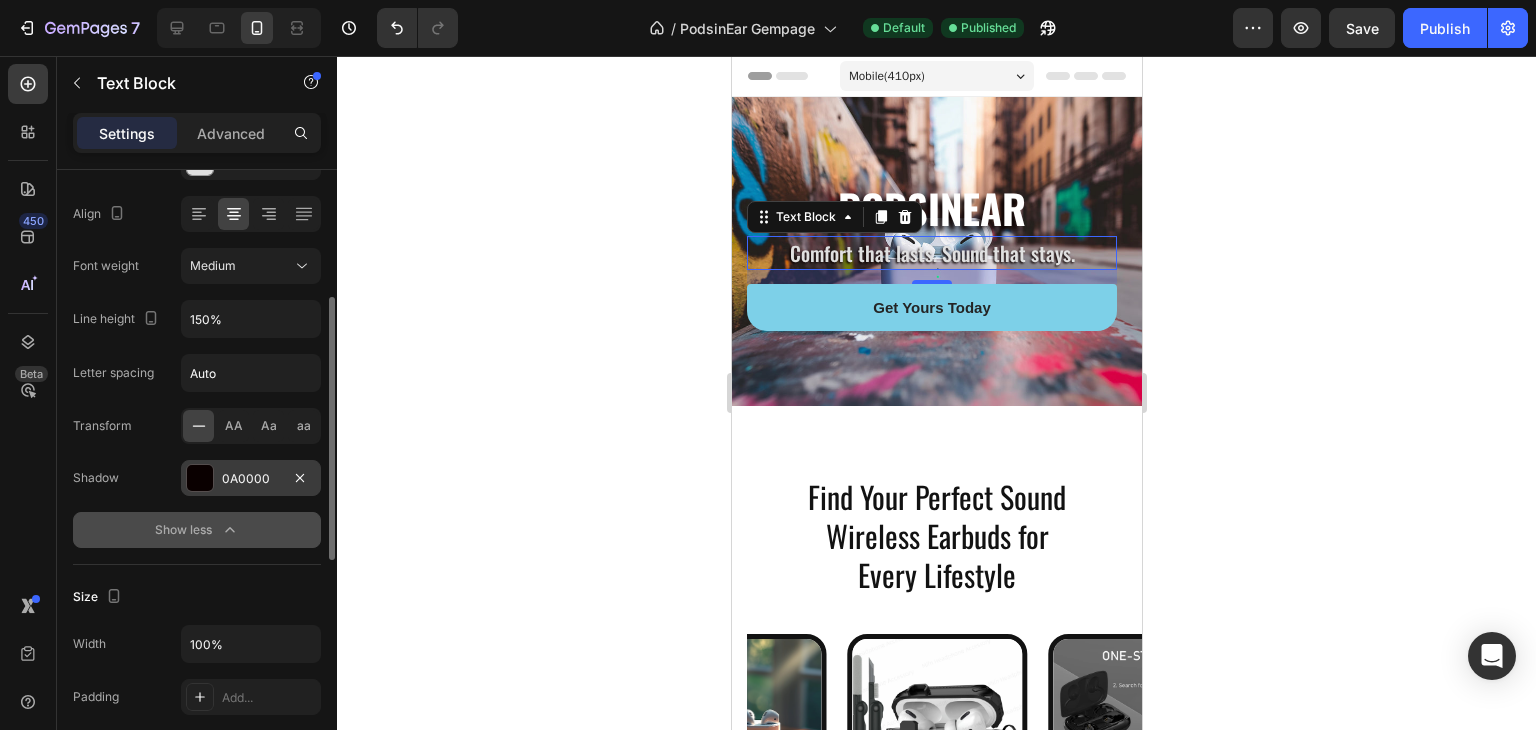 click on "0A0000" at bounding box center [251, 479] 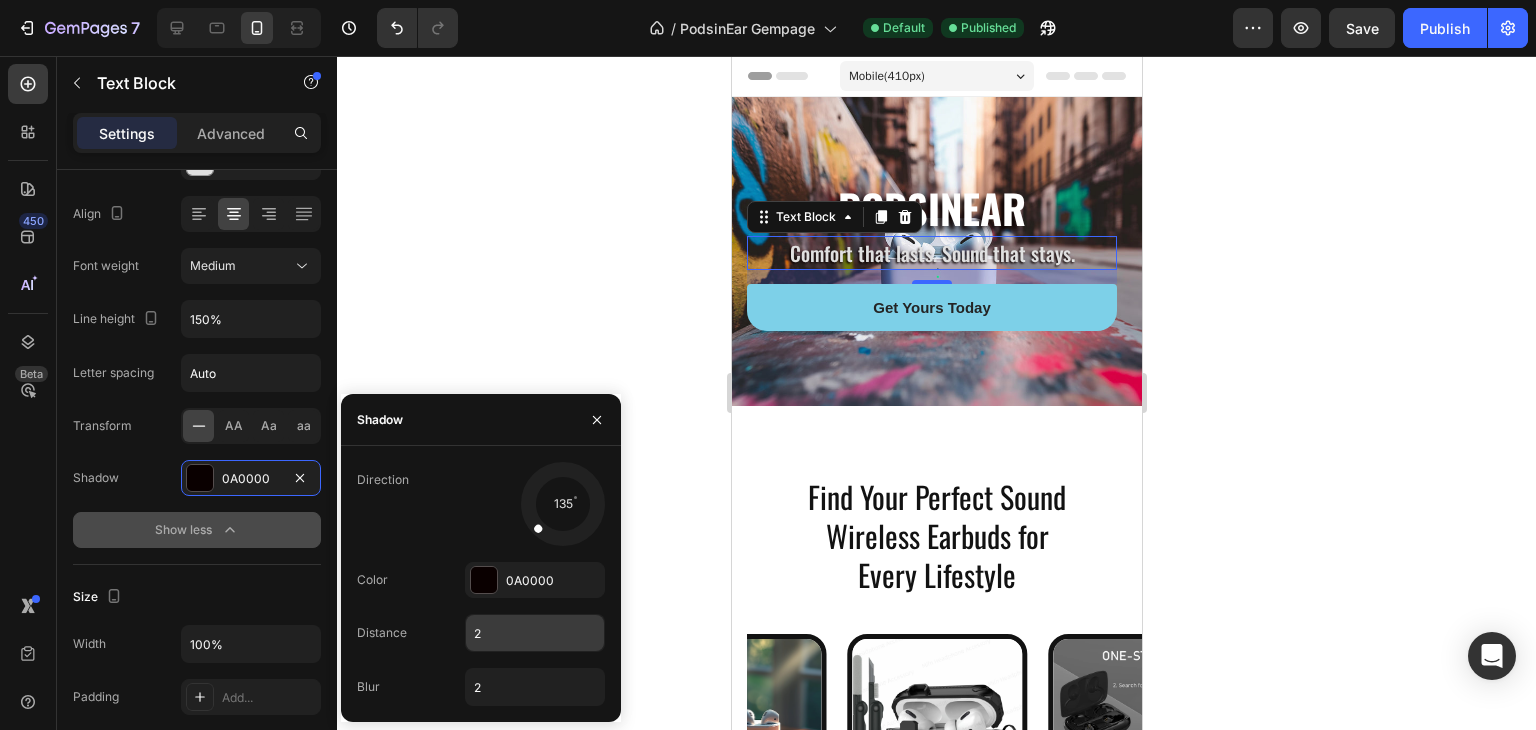 click on "2" at bounding box center (535, 633) 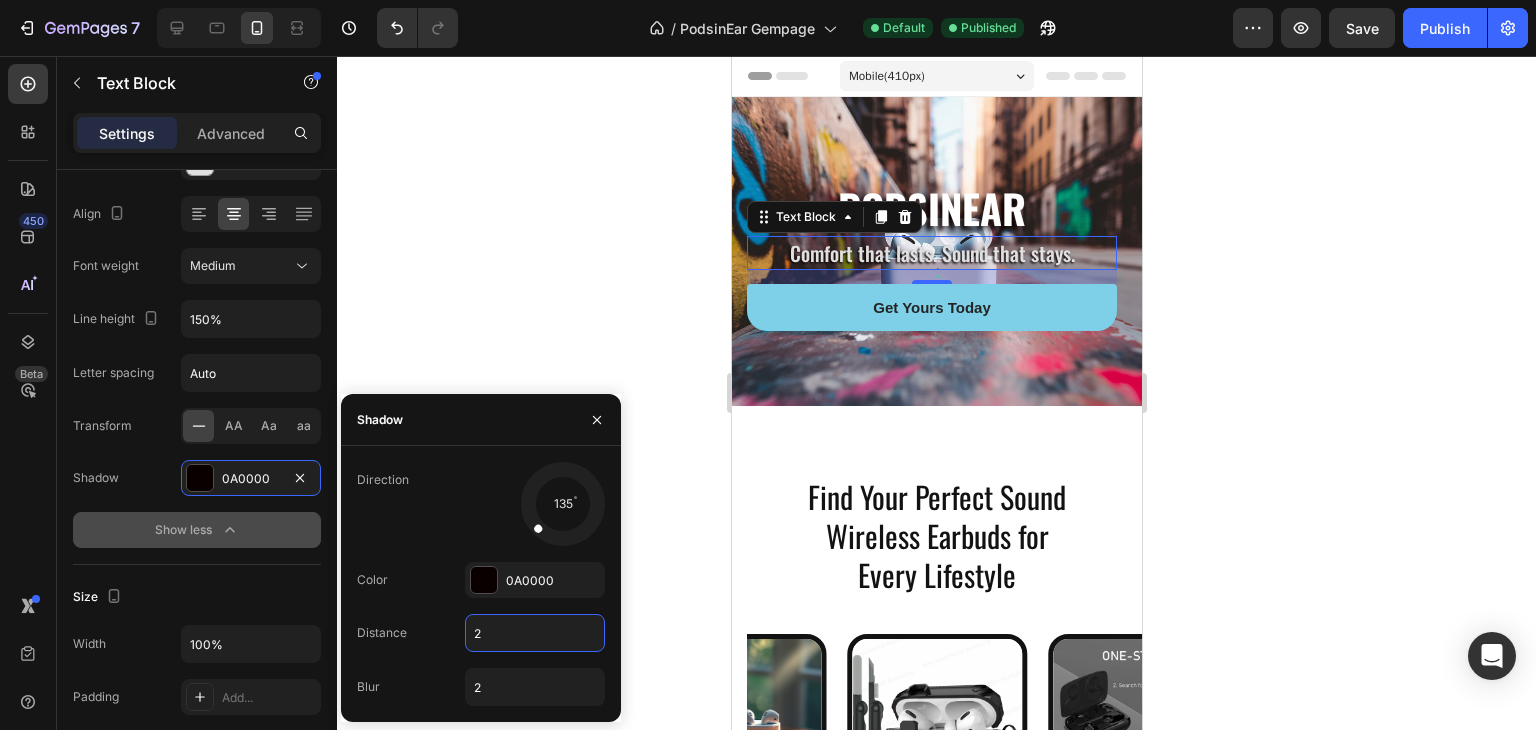 type on "5" 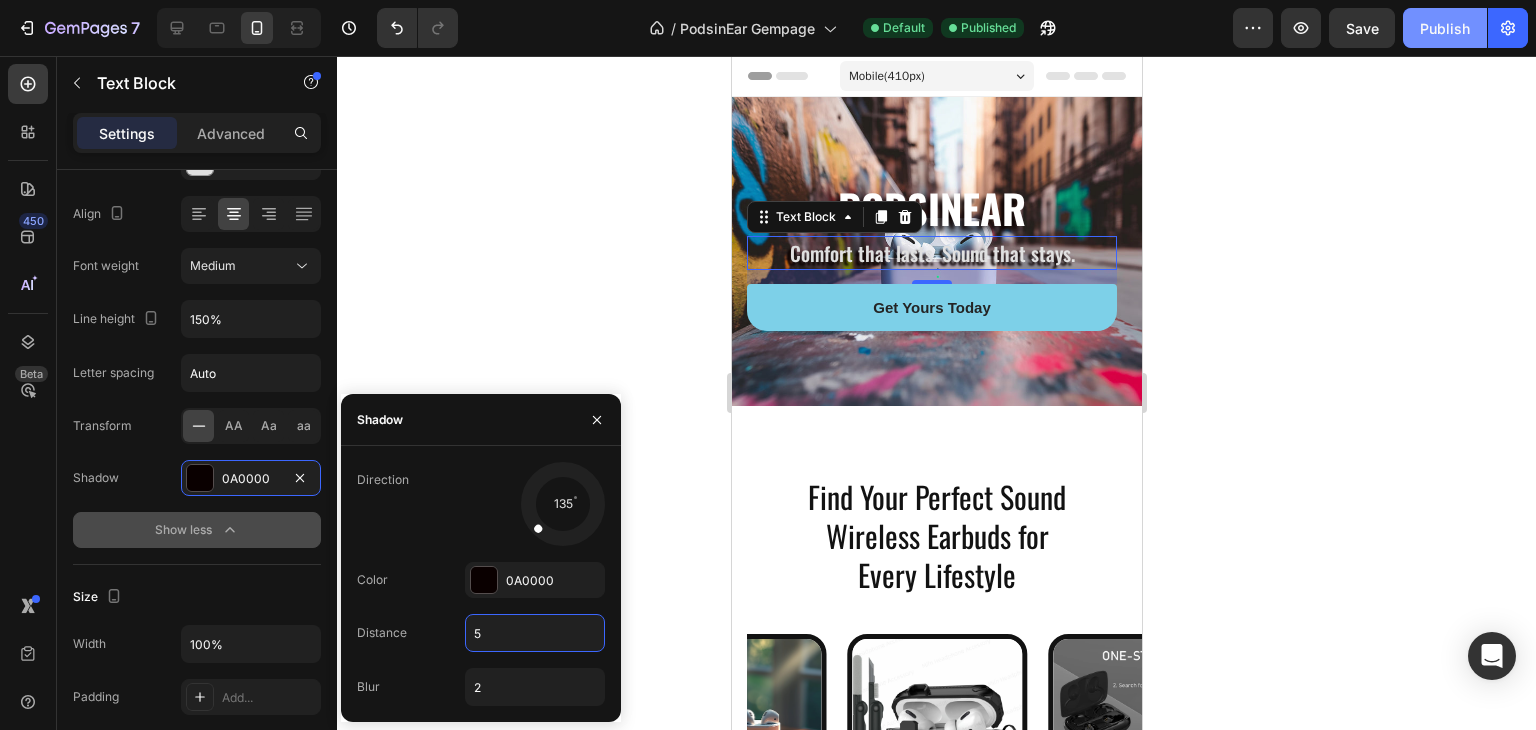 click on "Publish" 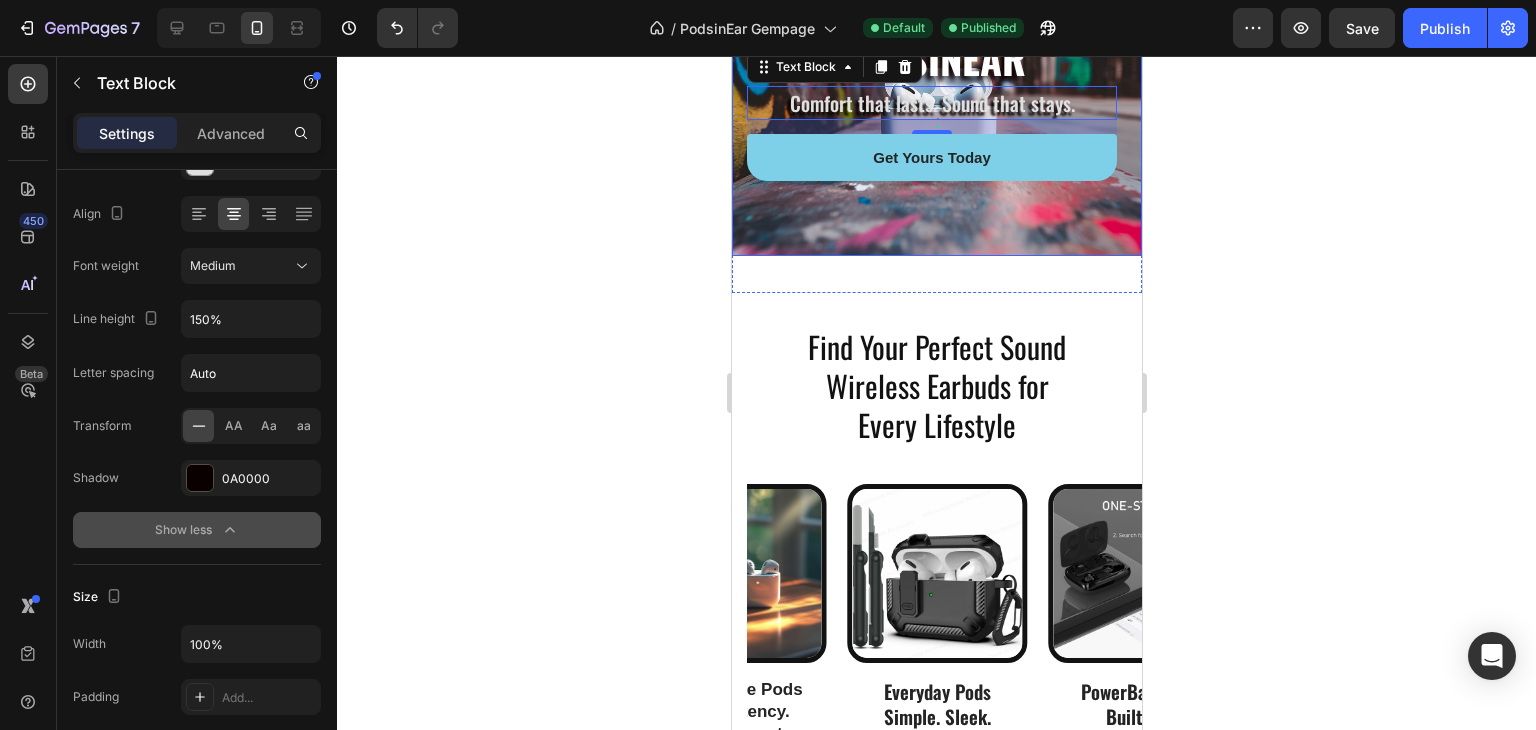 scroll, scrollTop: 0, scrollLeft: 0, axis: both 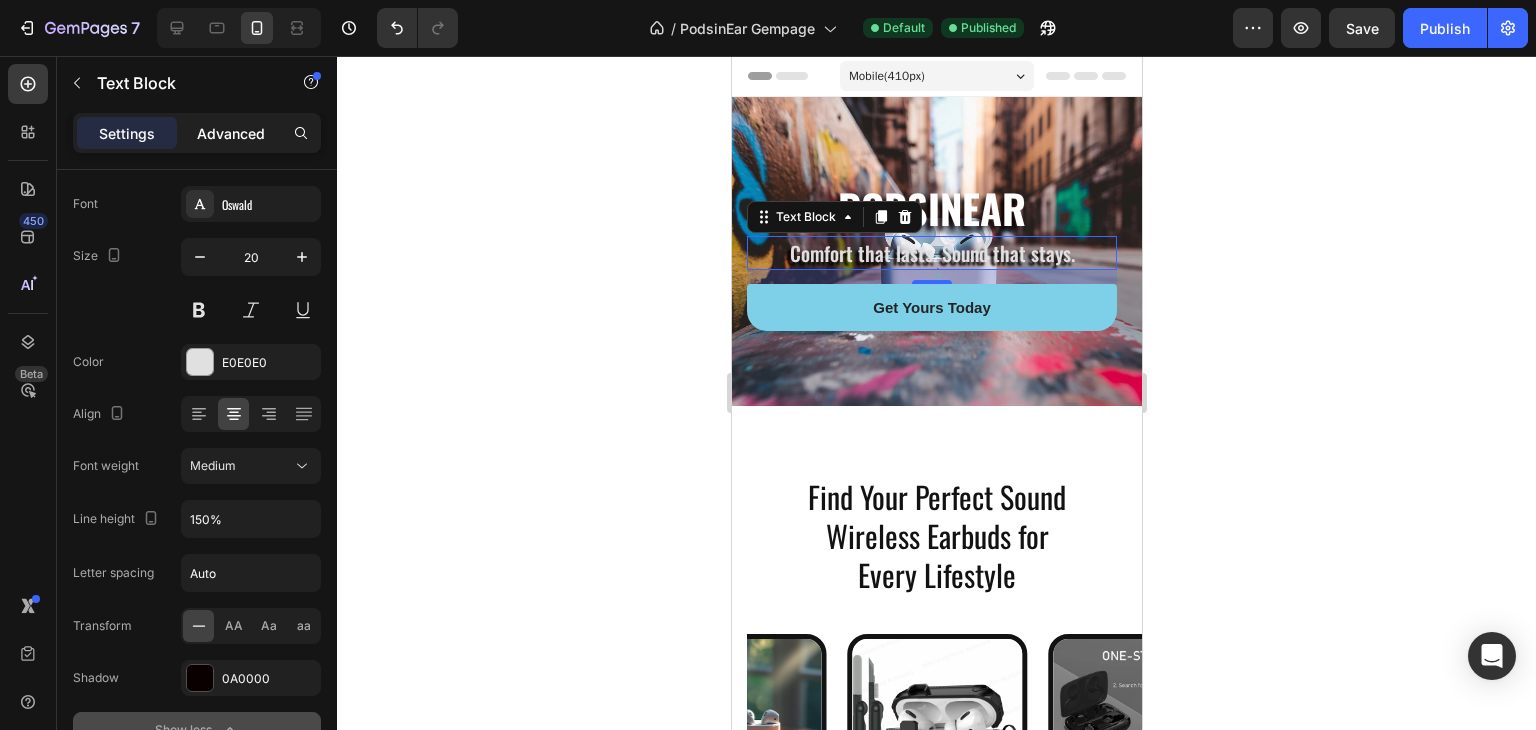 click on "Advanced" 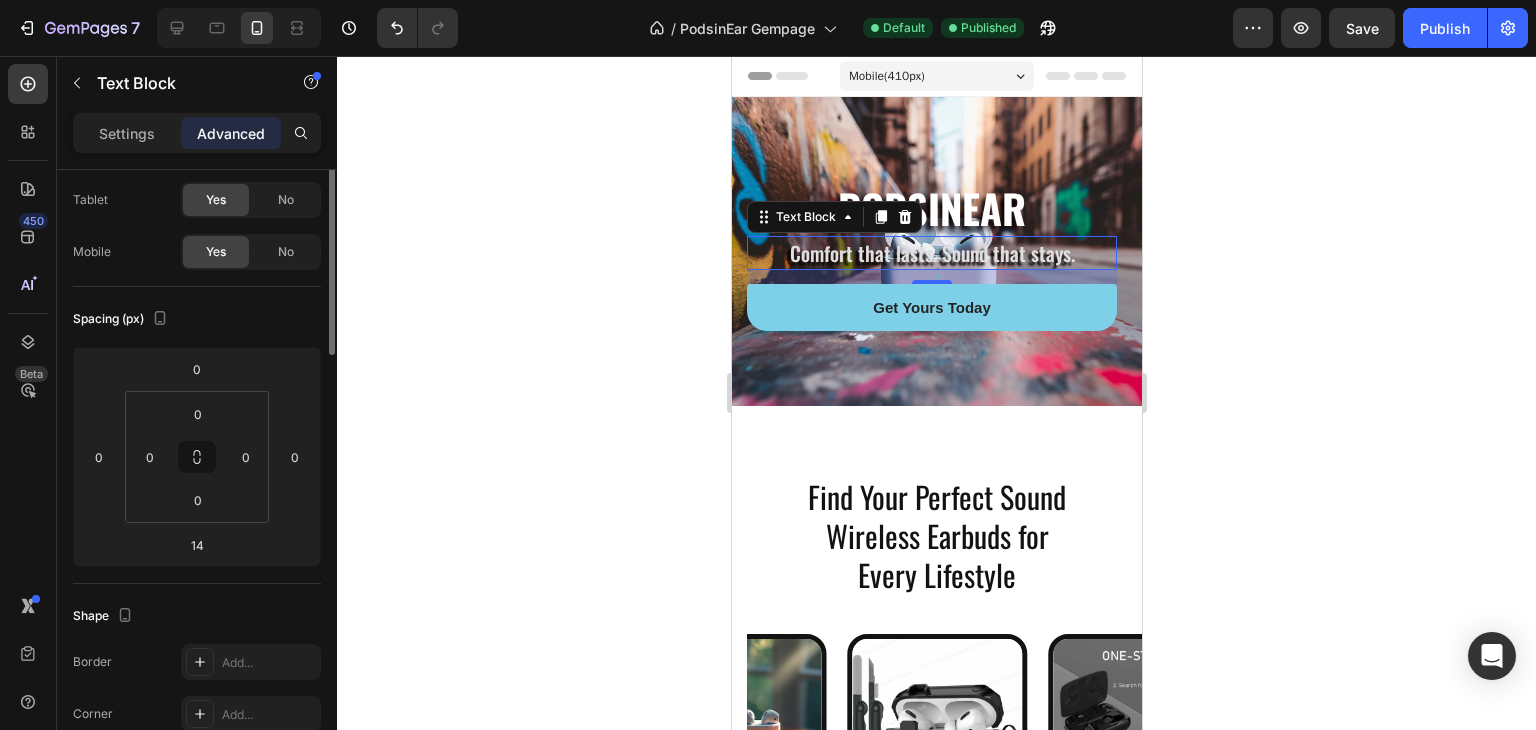 scroll, scrollTop: 0, scrollLeft: 0, axis: both 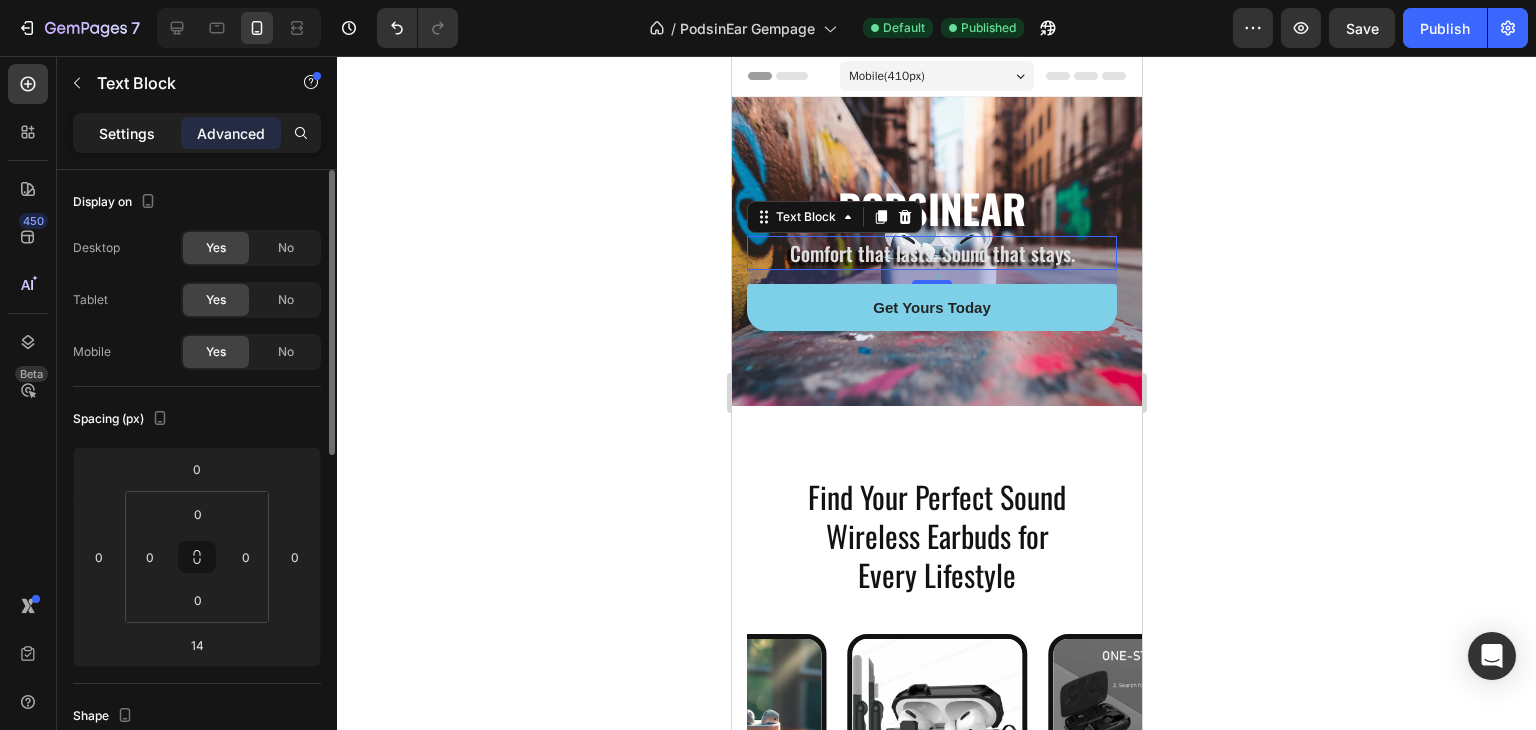 click on "Settings" at bounding box center [127, 133] 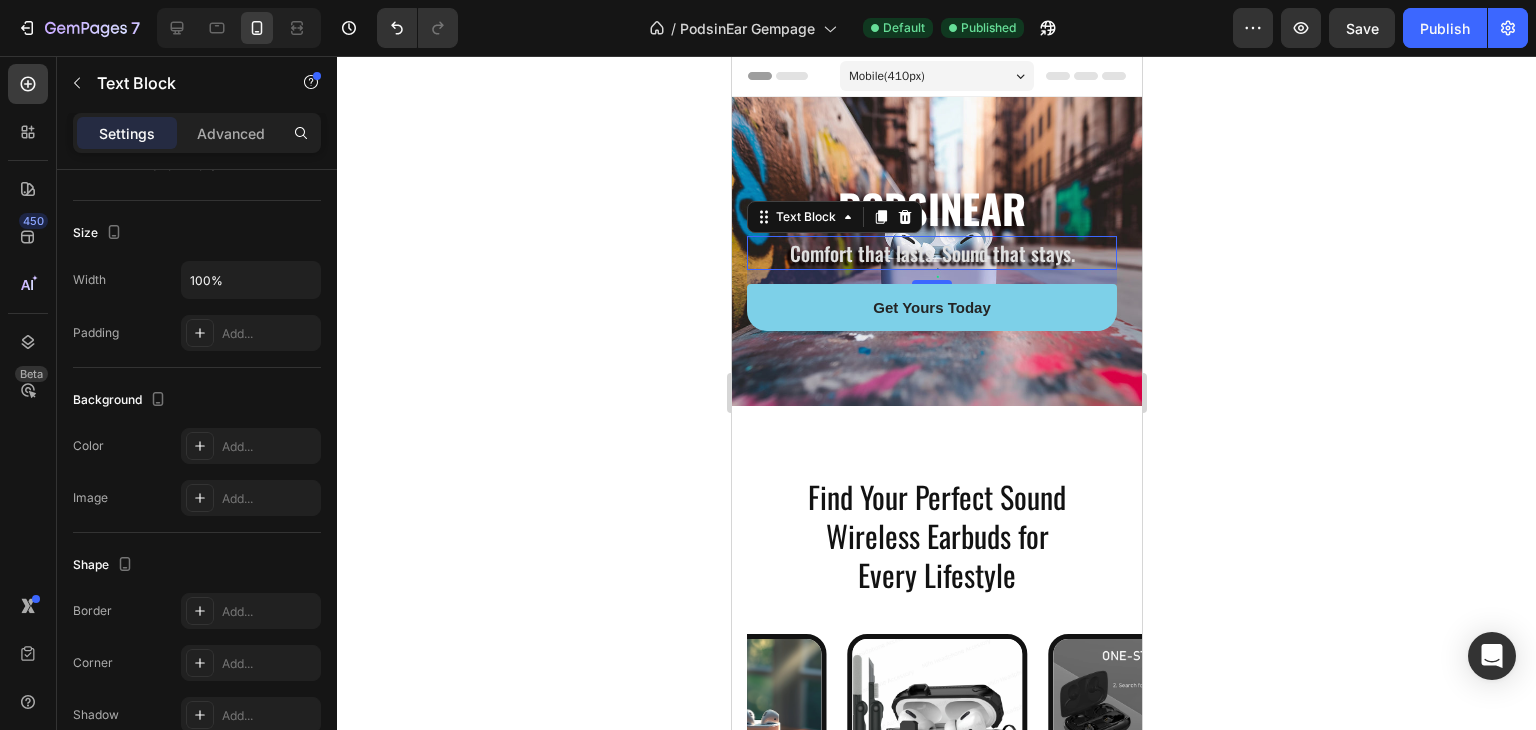 scroll, scrollTop: 0, scrollLeft: 0, axis: both 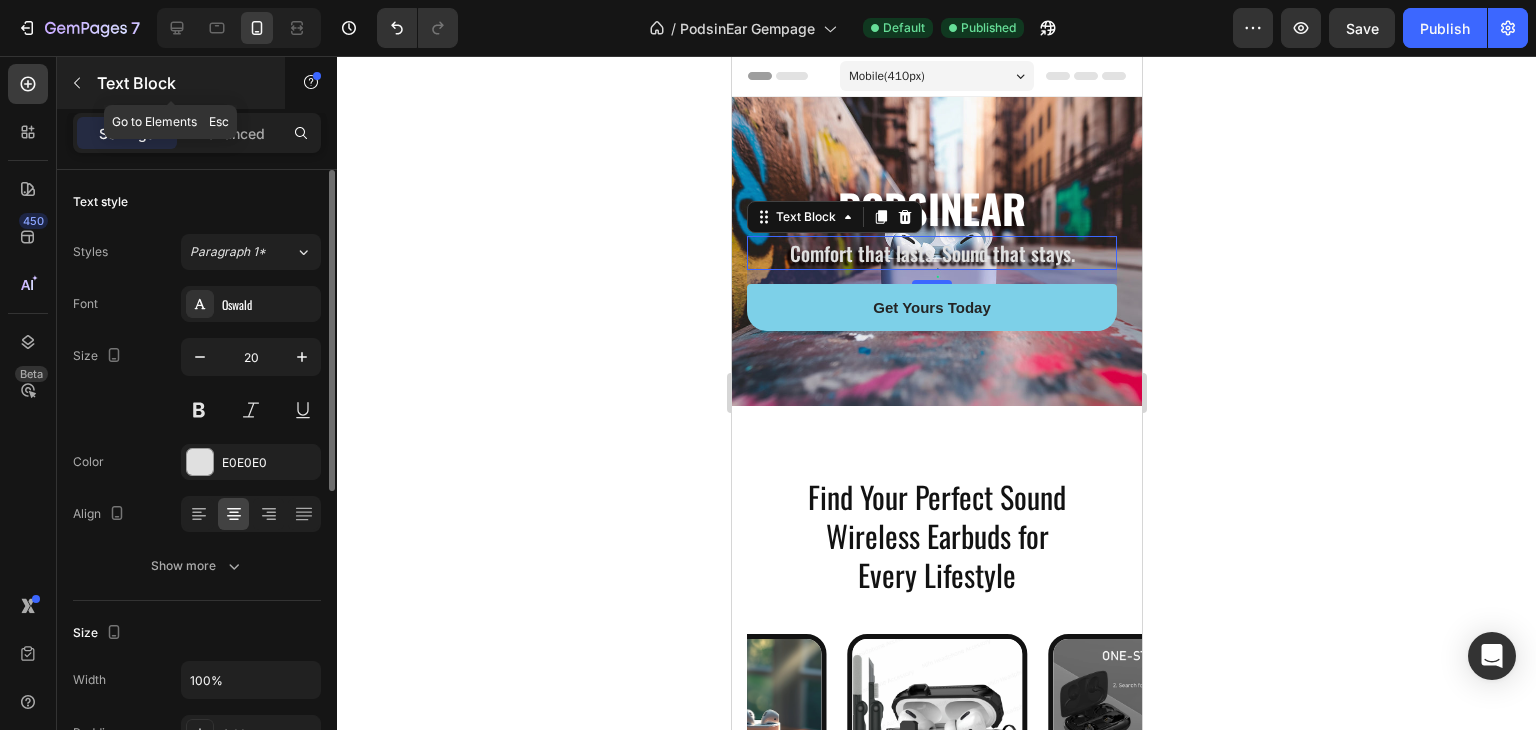 click 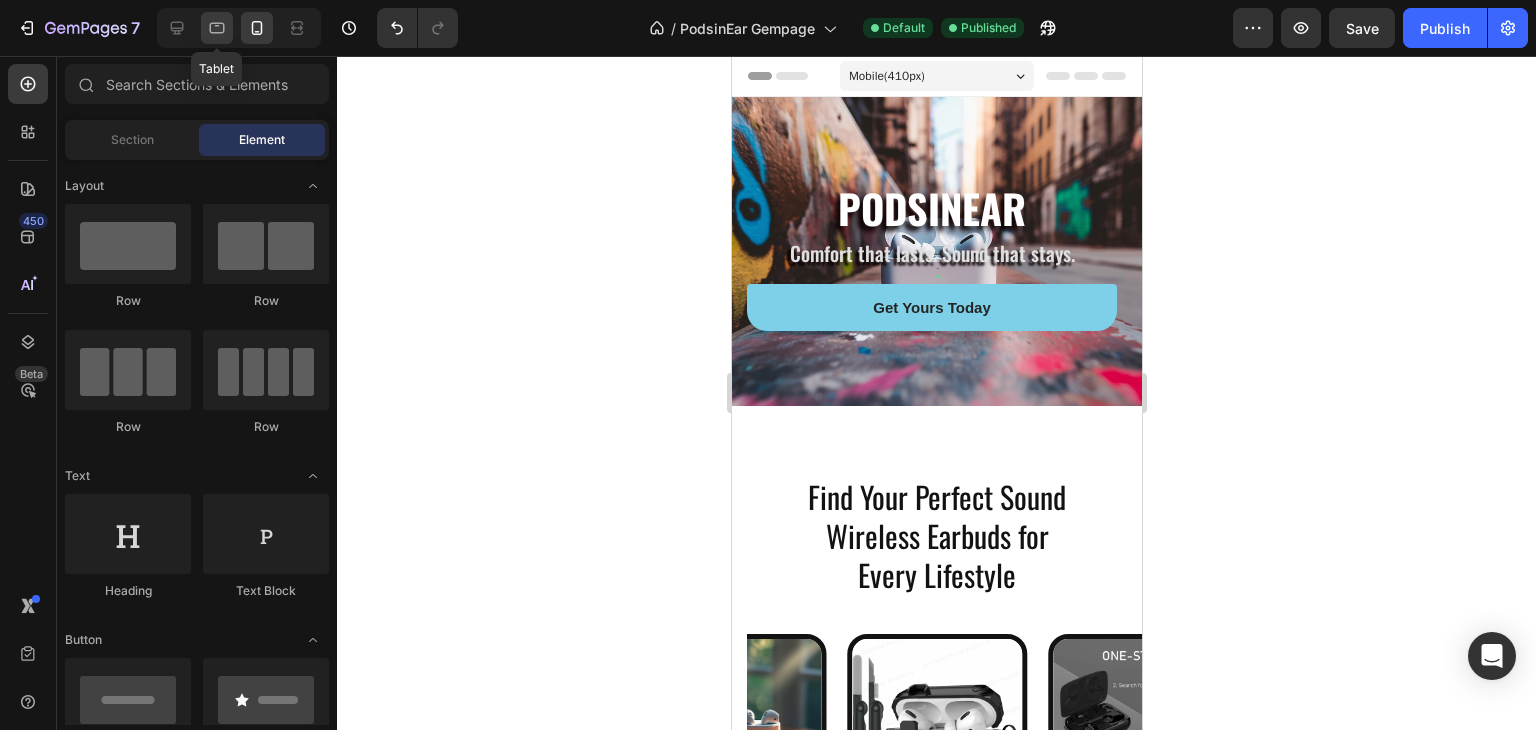 click 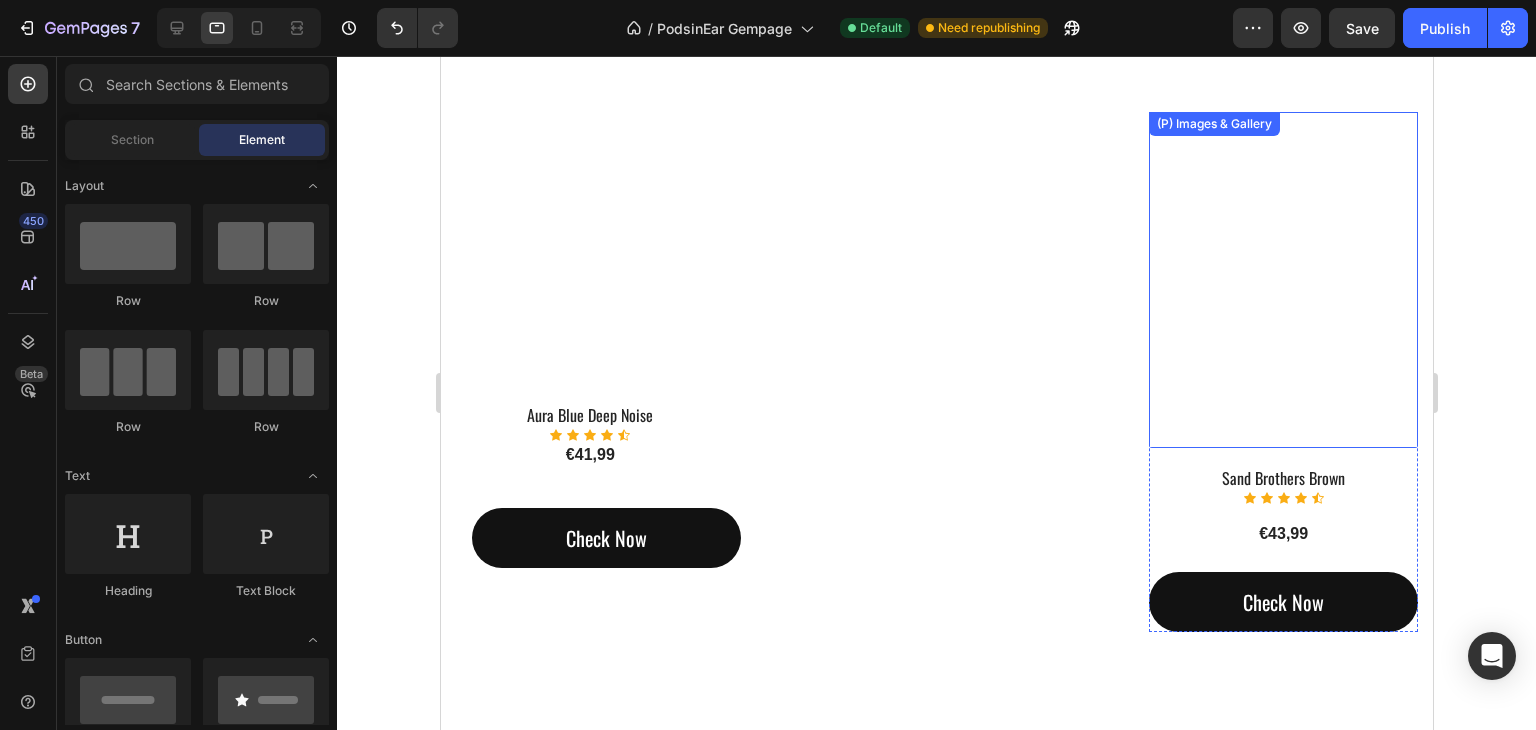 scroll, scrollTop: 2800, scrollLeft: 0, axis: vertical 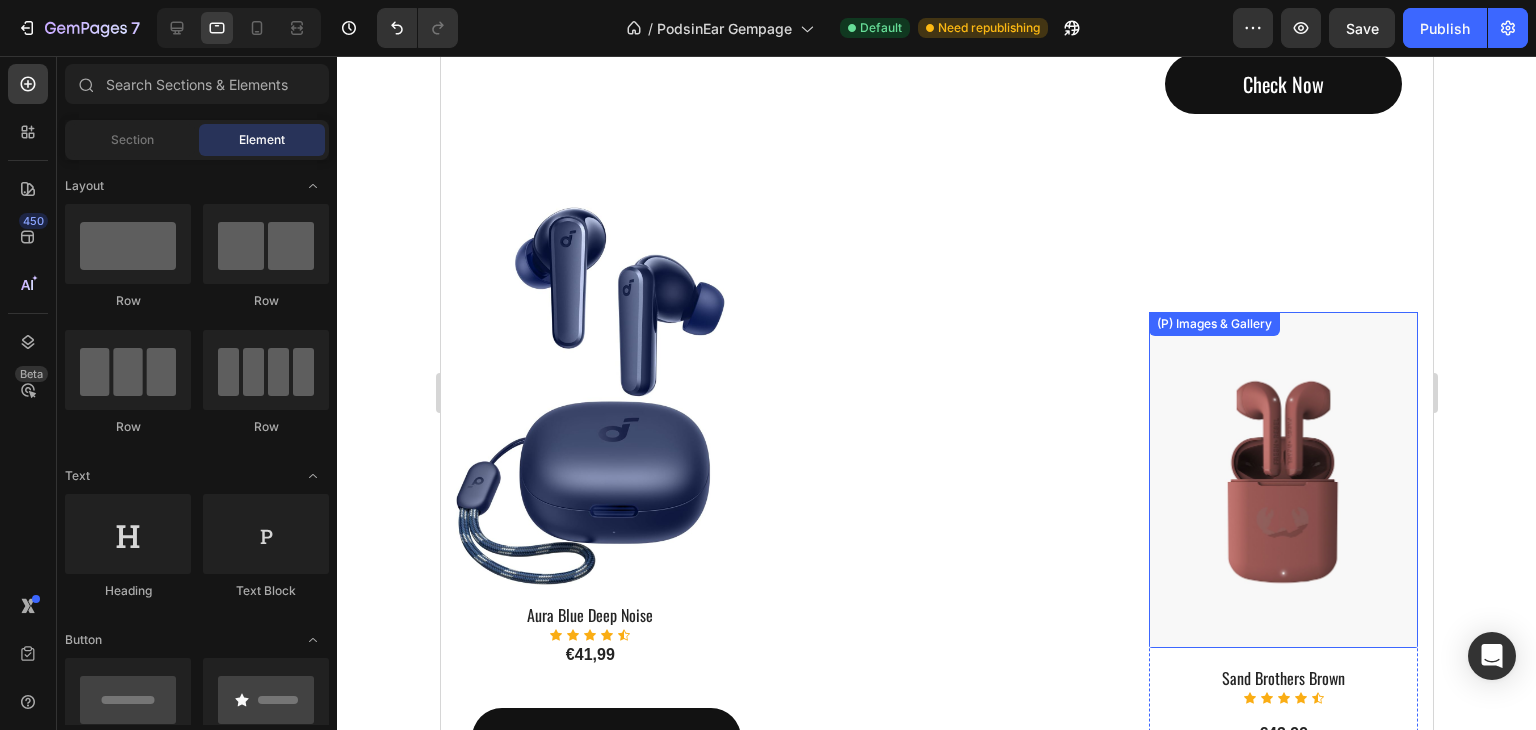 click at bounding box center [1282, 480] 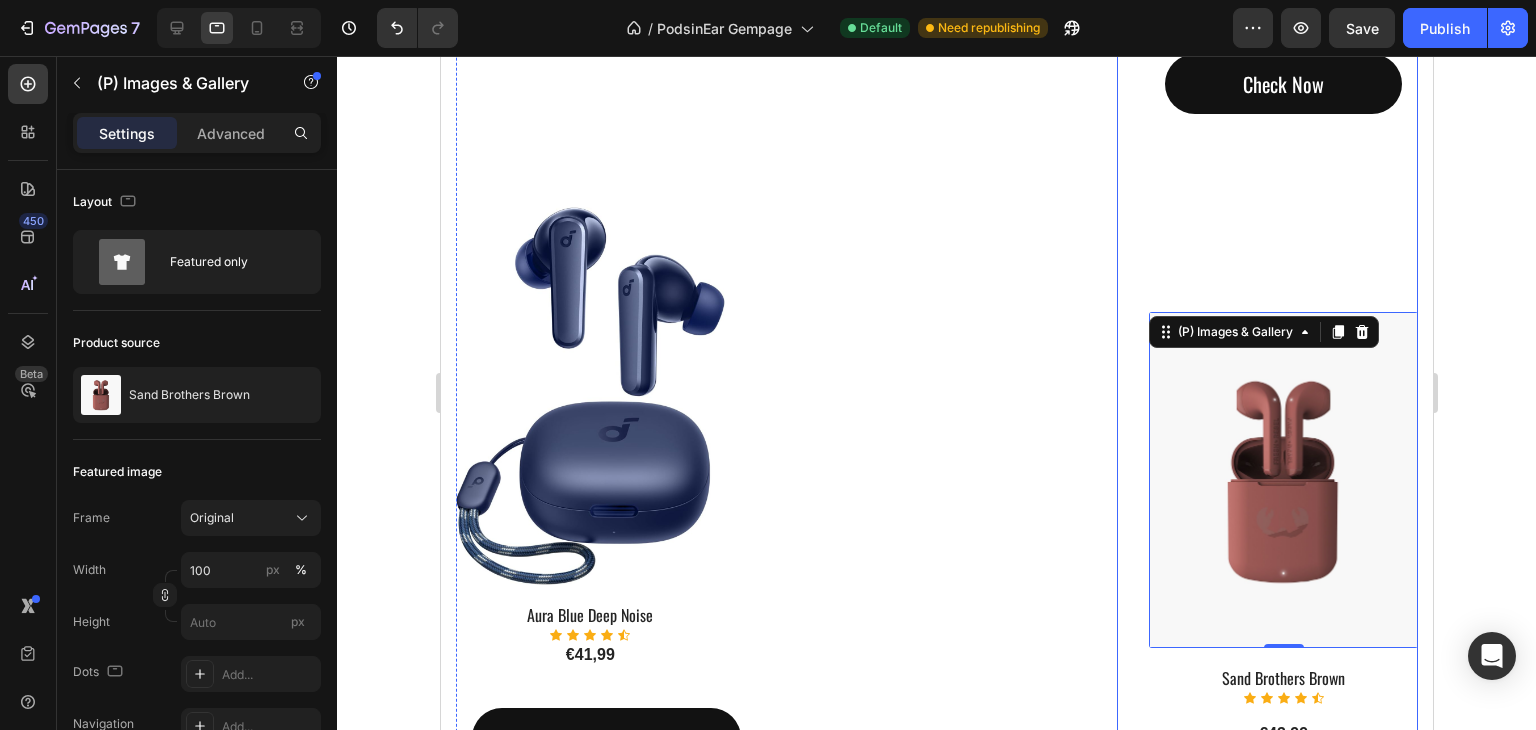 click on "(P) Images & Gallery Gym Running Workout Earpods (P) Title
Icon
Icon
Icon
Icon
Icon Icon List Hoz €46,99 (P) Price (P) Price Check Now Button Row Product (P) Images & Gallery   0 Sand Brothers Brown (P) Title
Icon
Icon
Icon
Icon
Icon Icon List Hoz €43,99 (P) Price (P) Price Row Check Now Button Product" at bounding box center [1282, 239] 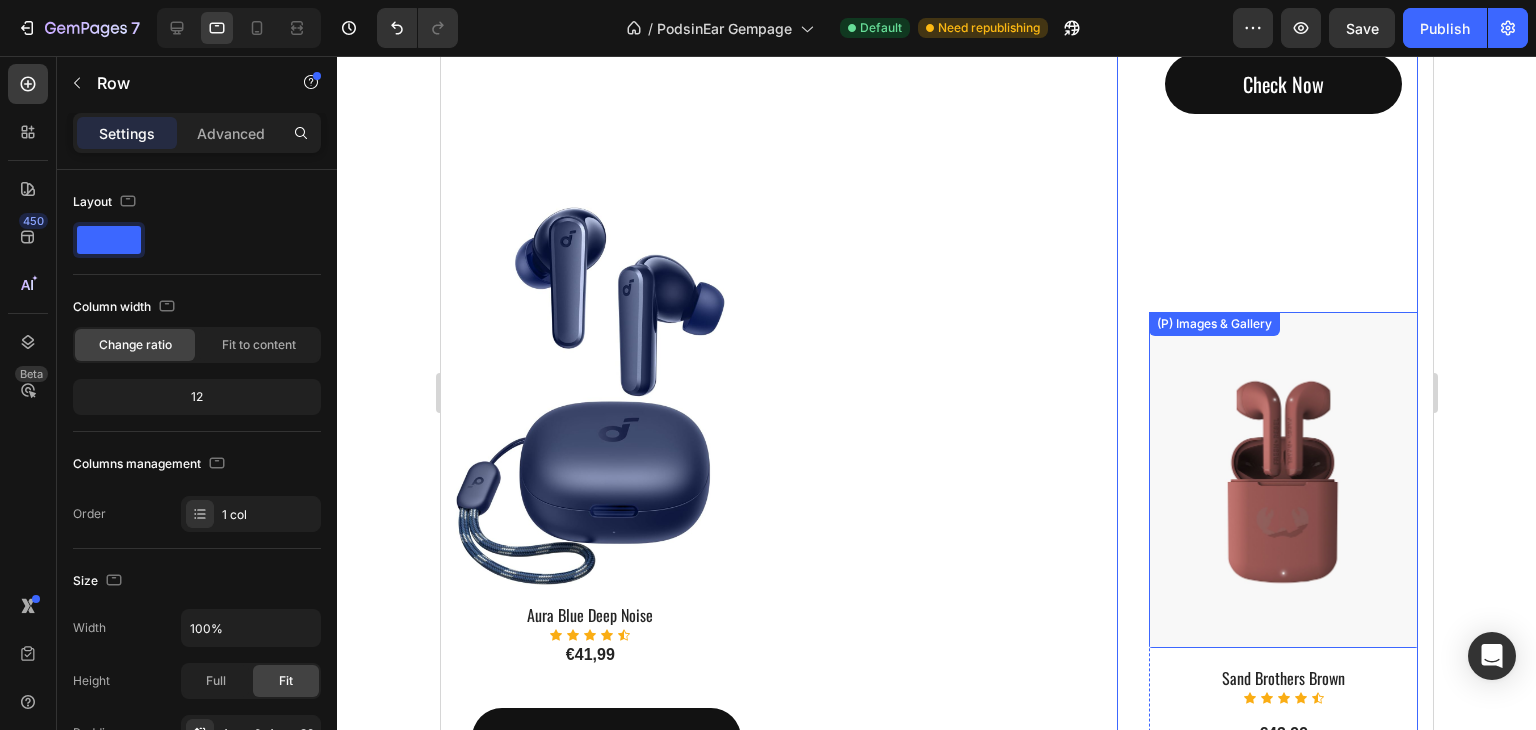 click at bounding box center [1282, 480] 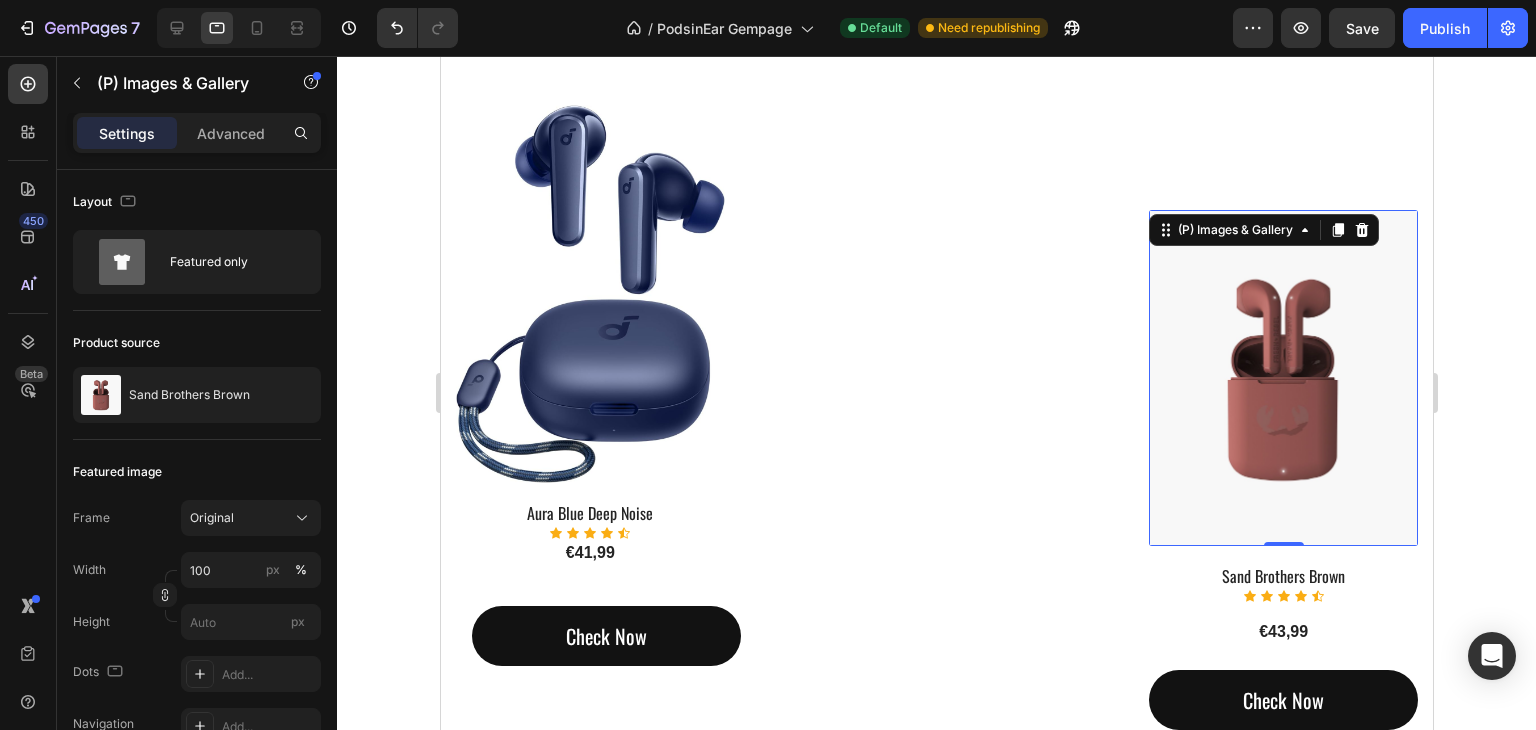 scroll, scrollTop: 3000, scrollLeft: 0, axis: vertical 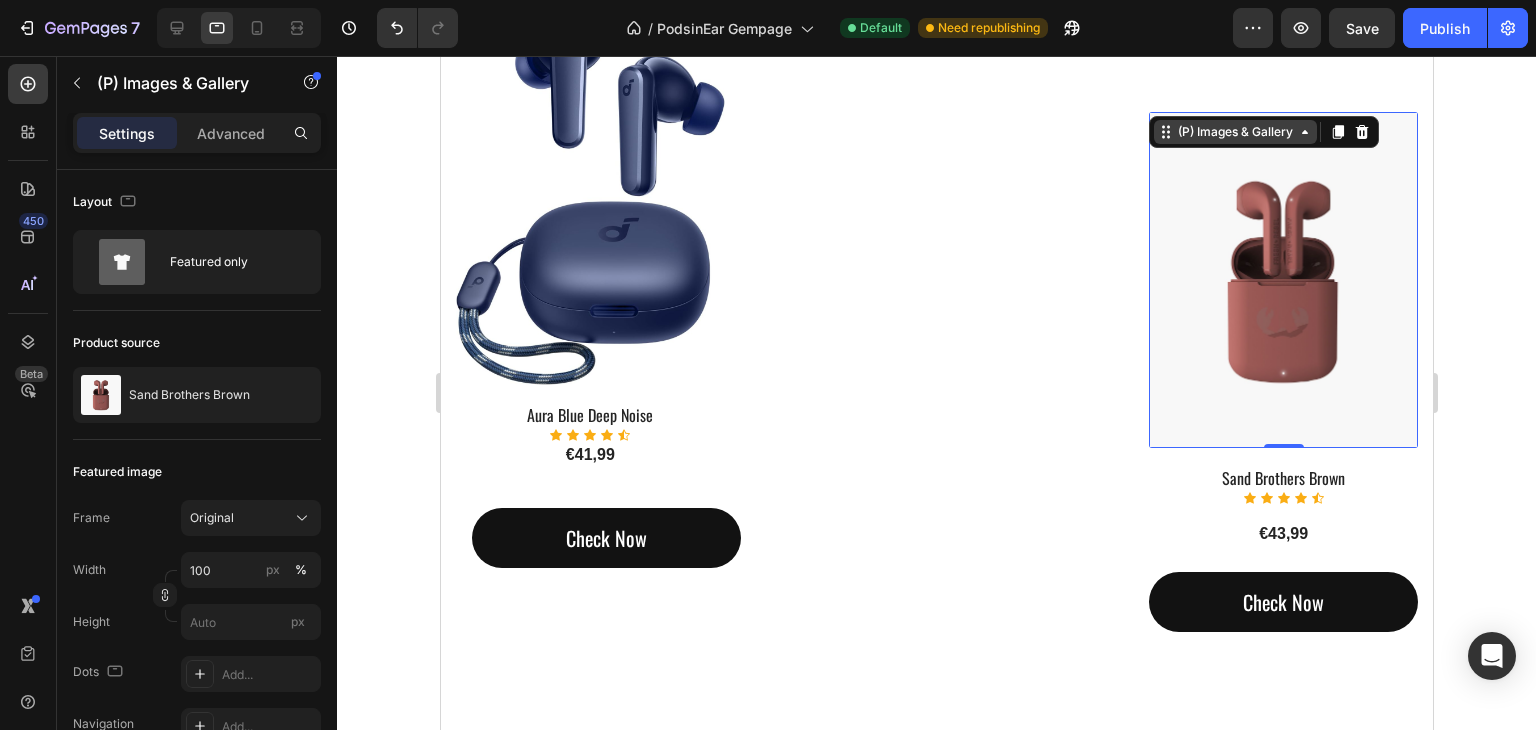 click on "(P) Images & Gallery" at bounding box center (1234, 132) 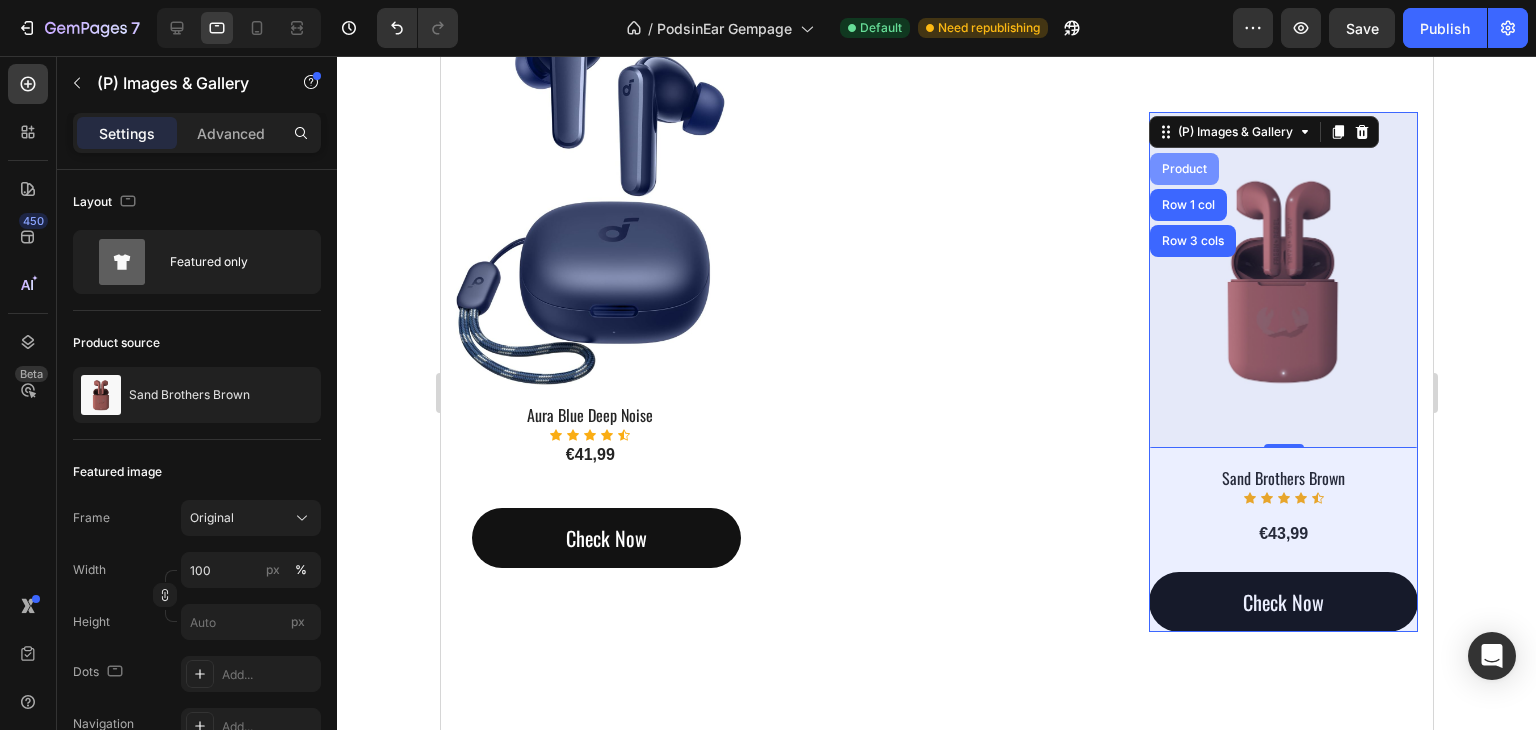 click on "Product" at bounding box center [1183, 169] 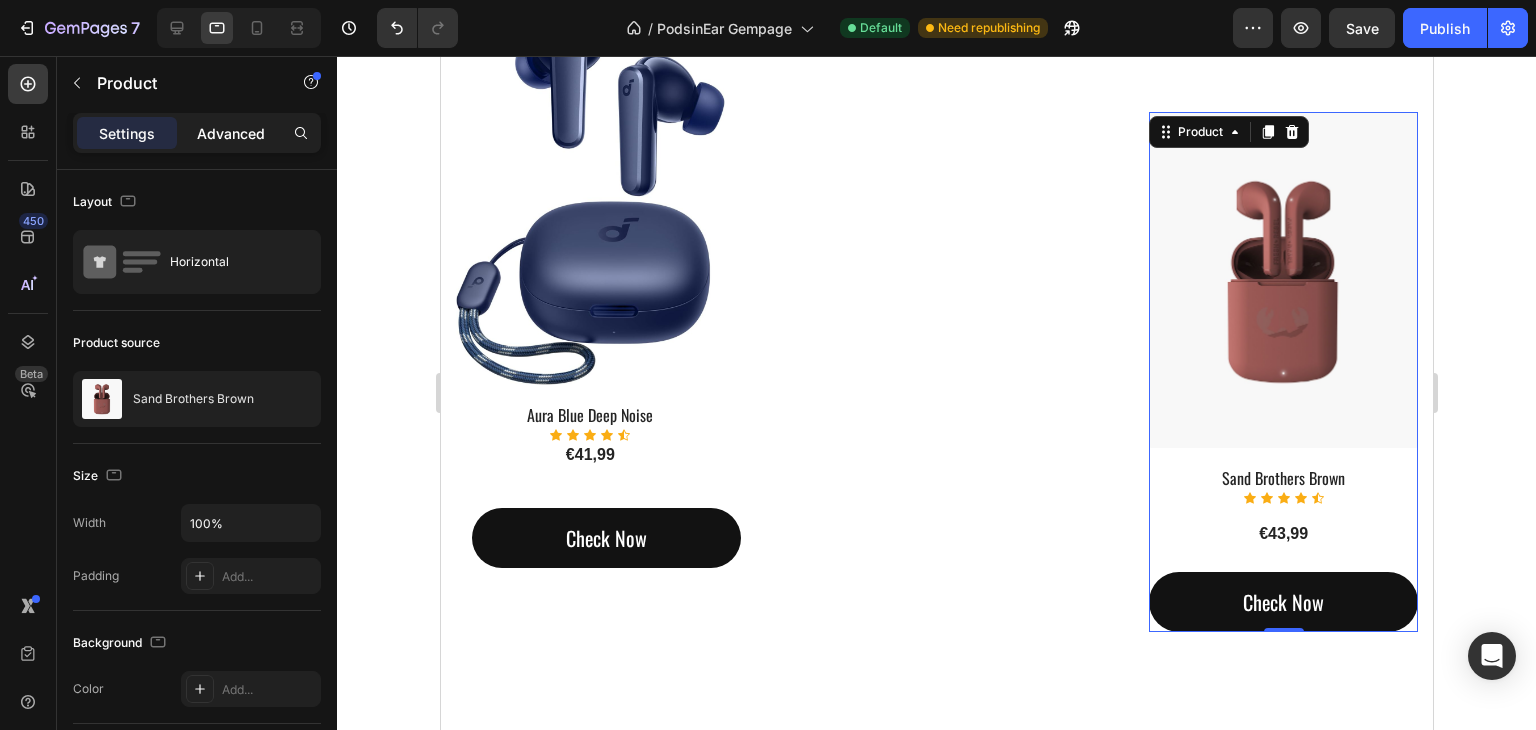 click on "Advanced" at bounding box center (231, 133) 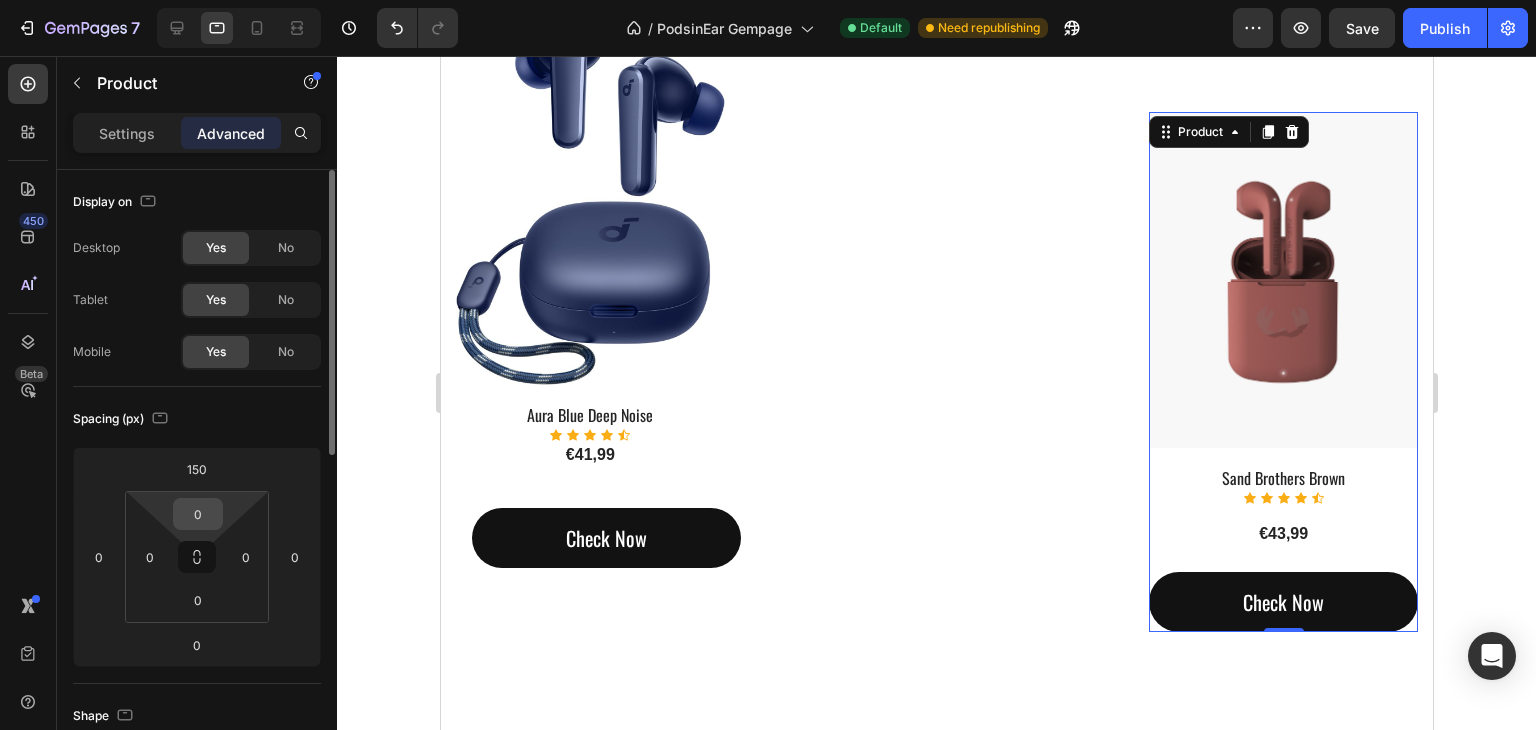 click on "0" at bounding box center [198, 514] 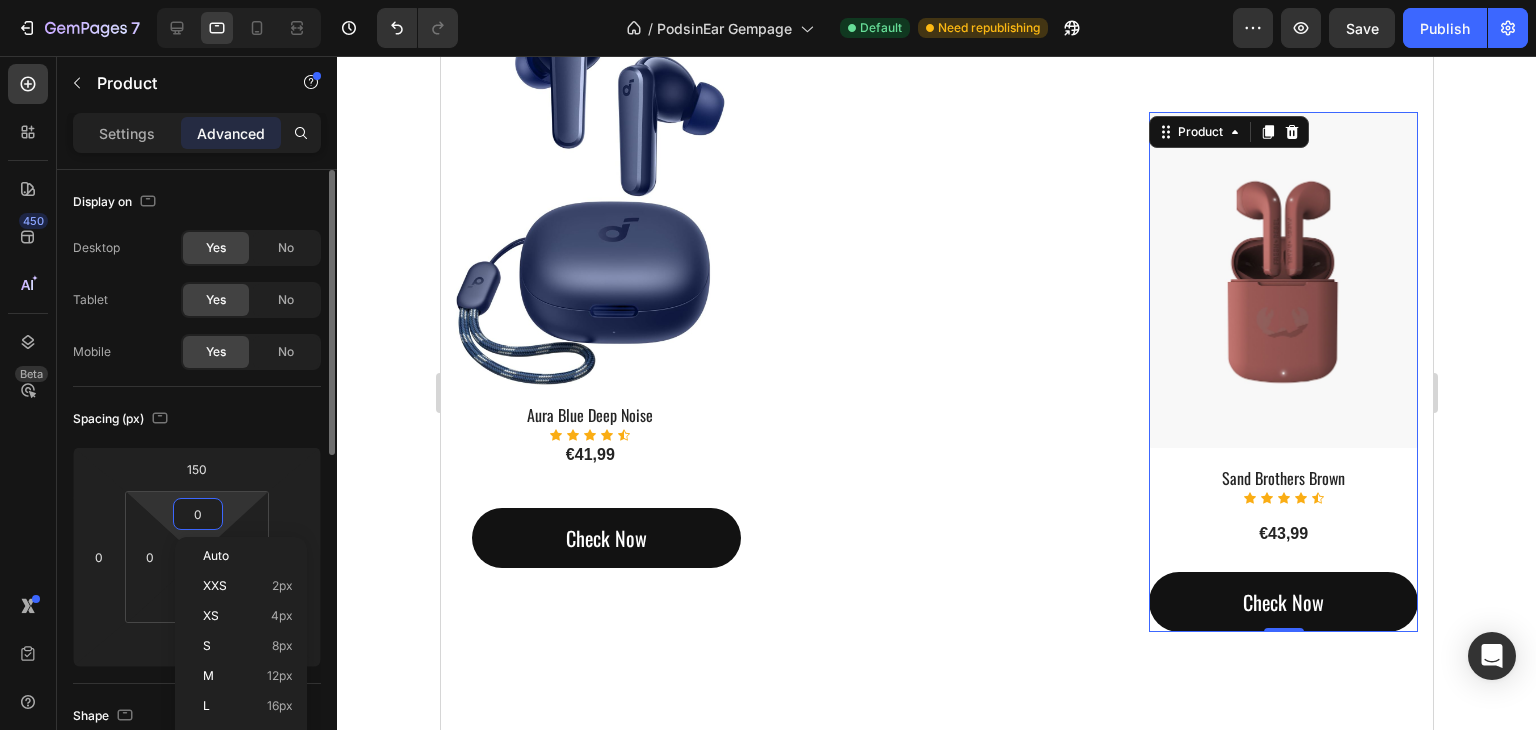 type on "5" 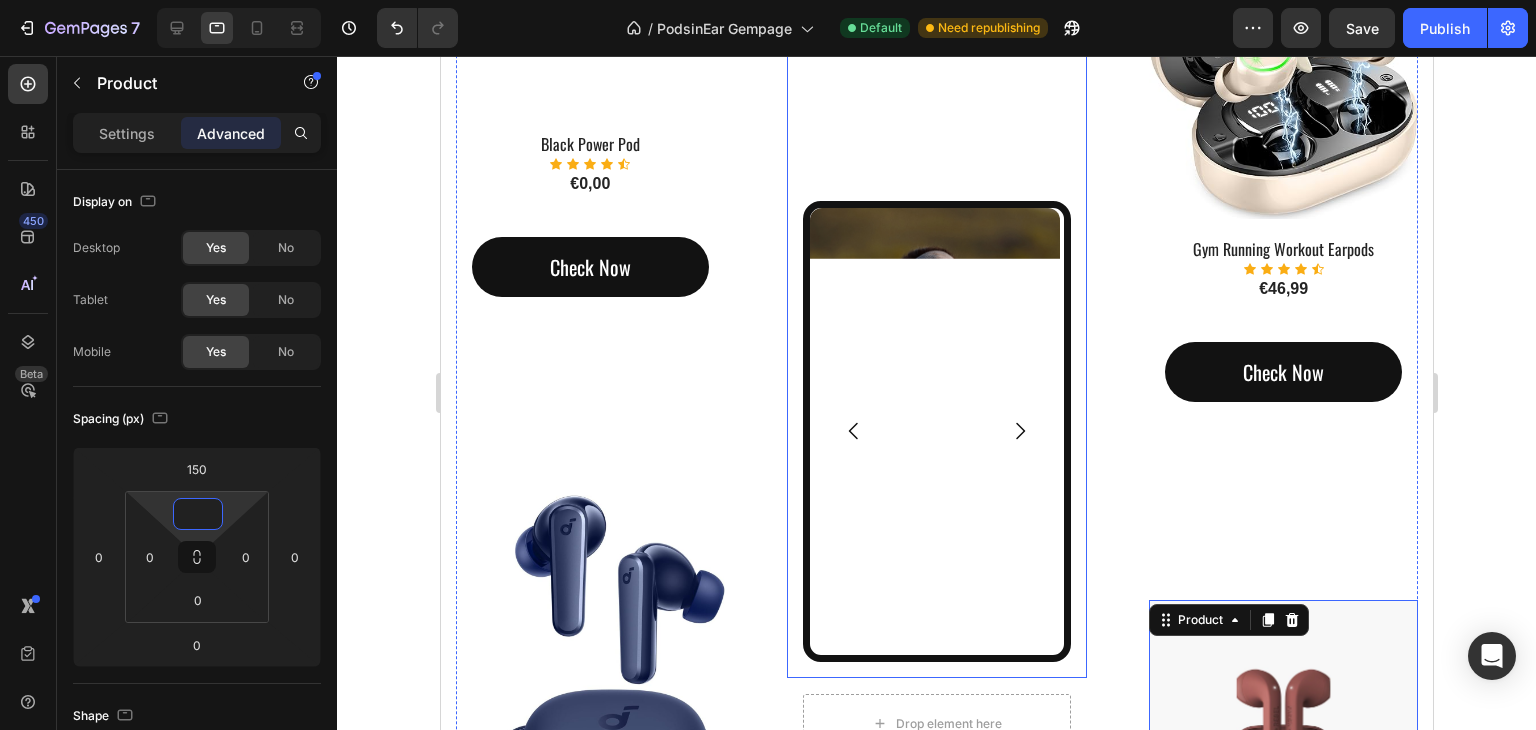 scroll, scrollTop: 2700, scrollLeft: 0, axis: vertical 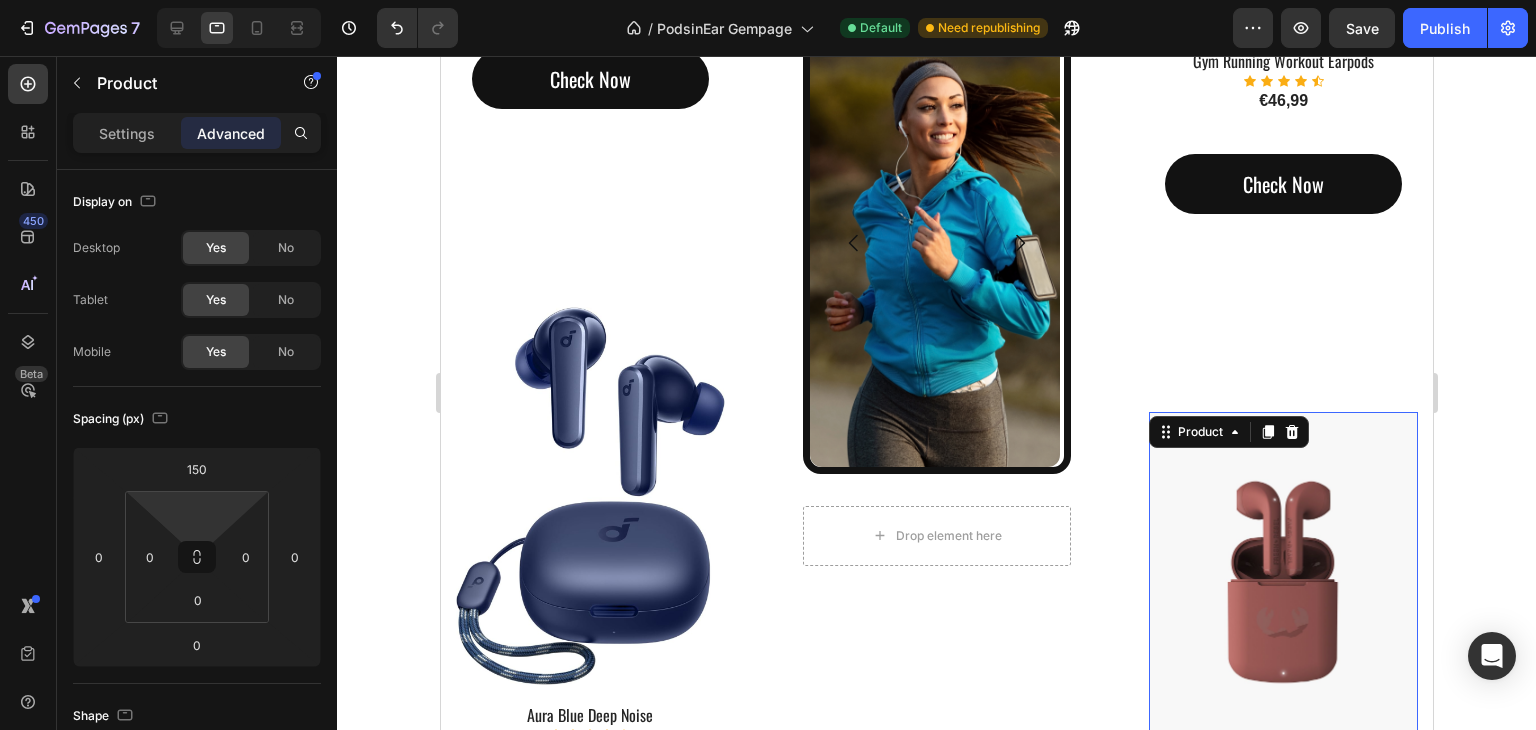 type on "0" 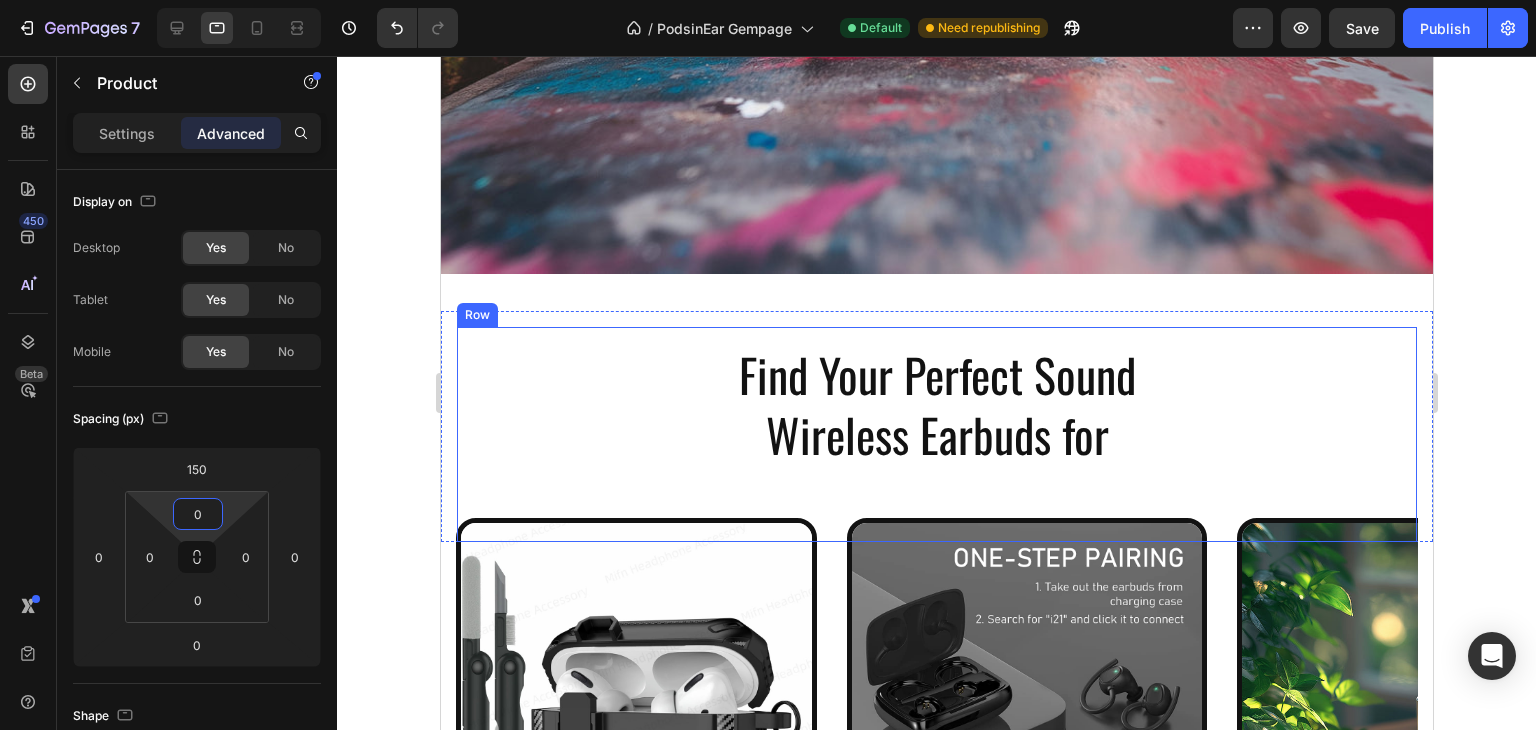 scroll, scrollTop: 600, scrollLeft: 0, axis: vertical 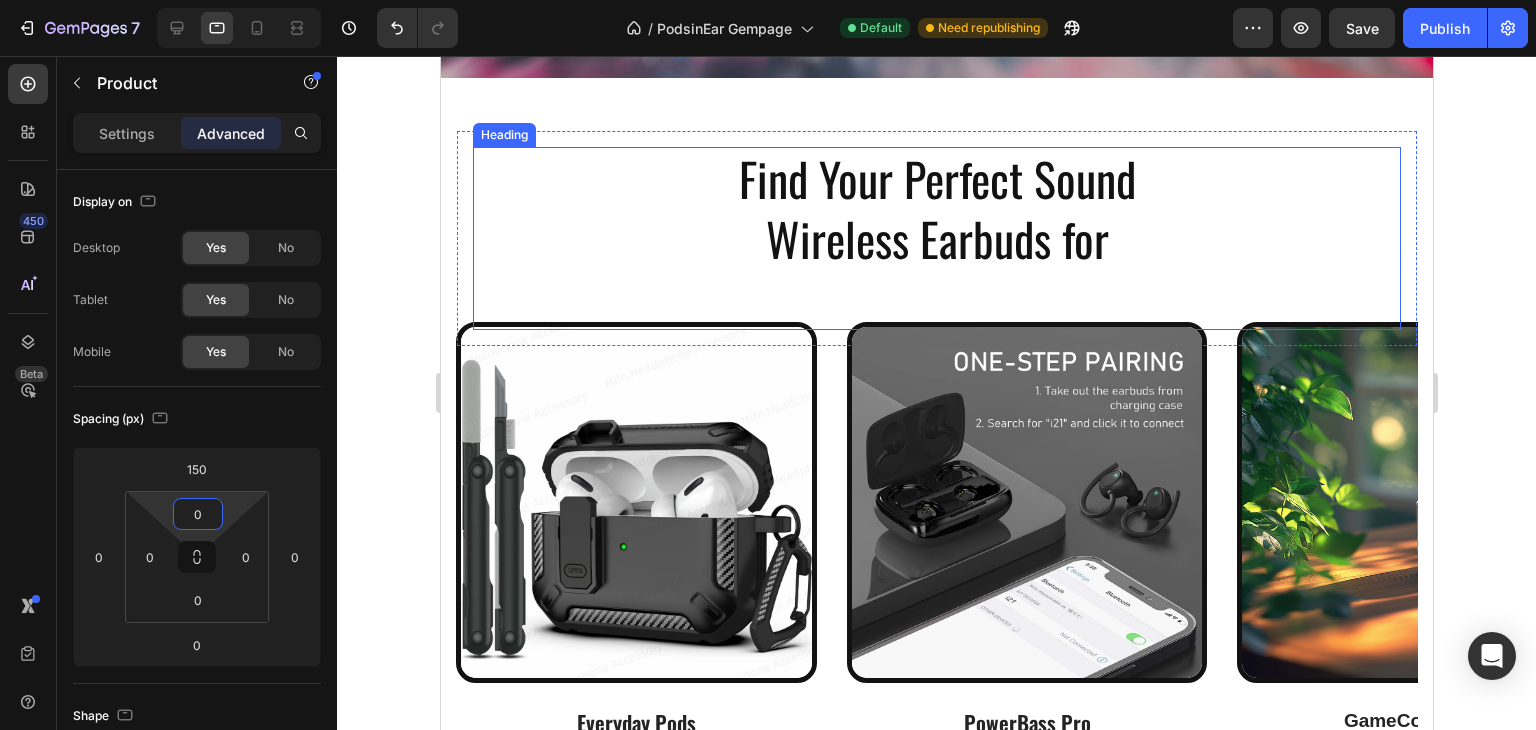 click on "Find Your Perfect Sound   Wireless Earbuds for  Every Lifestyle" at bounding box center [936, 238] 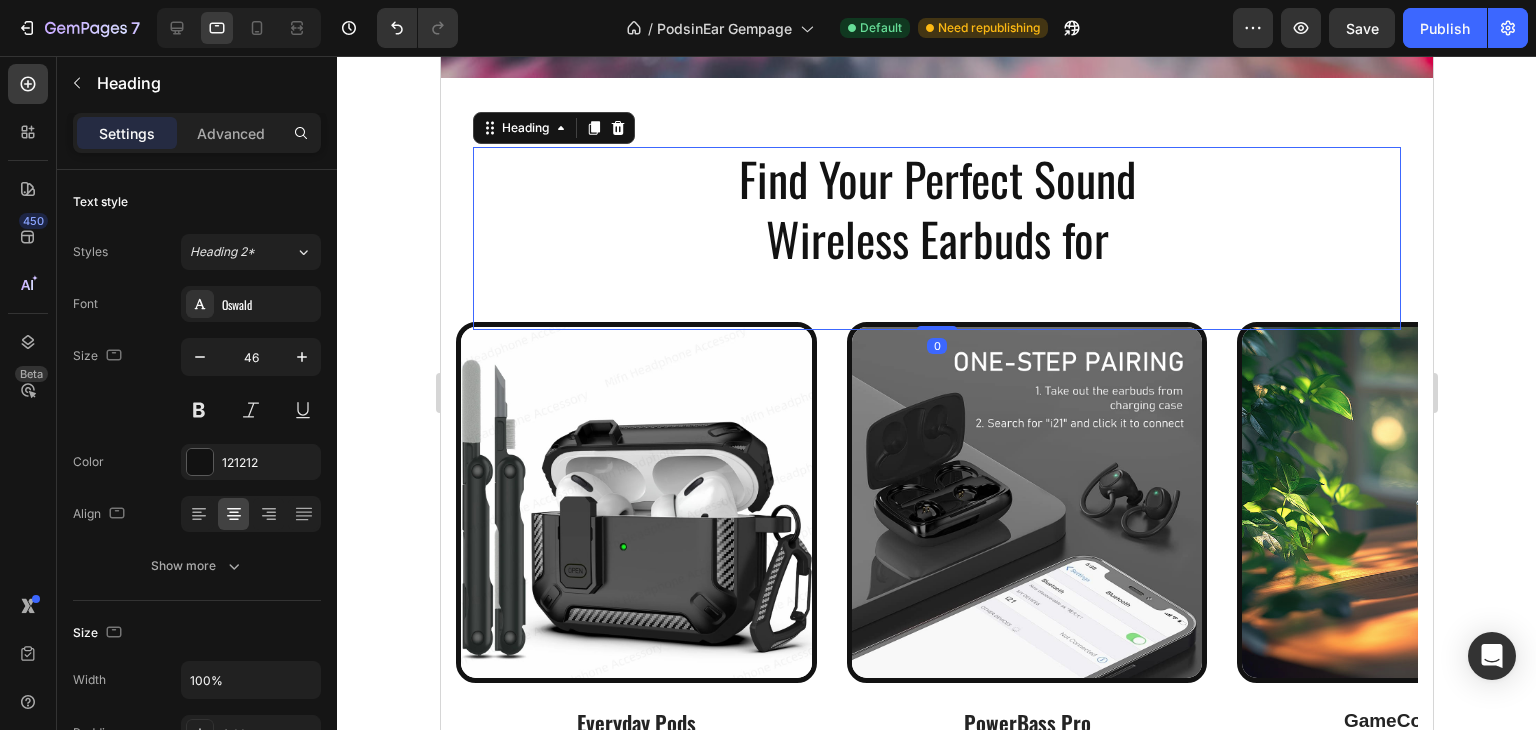 click on "Find Your Perfect Sound   Wireless Earbuds for  Every Lifestyle" at bounding box center [936, 238] 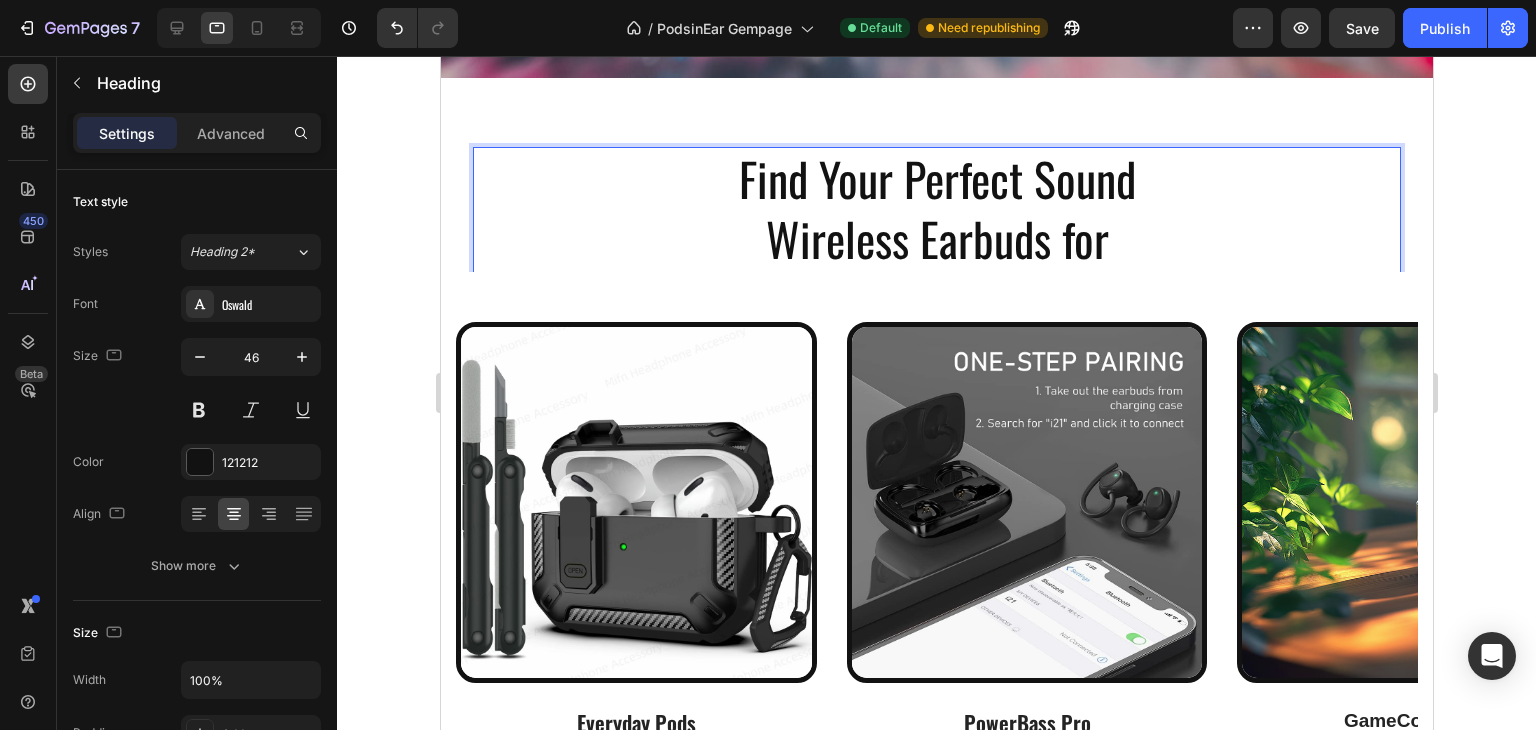 click on "Find Your Perfect Sound   Wireless Earbuds for  Every Lifestyle" at bounding box center [936, 238] 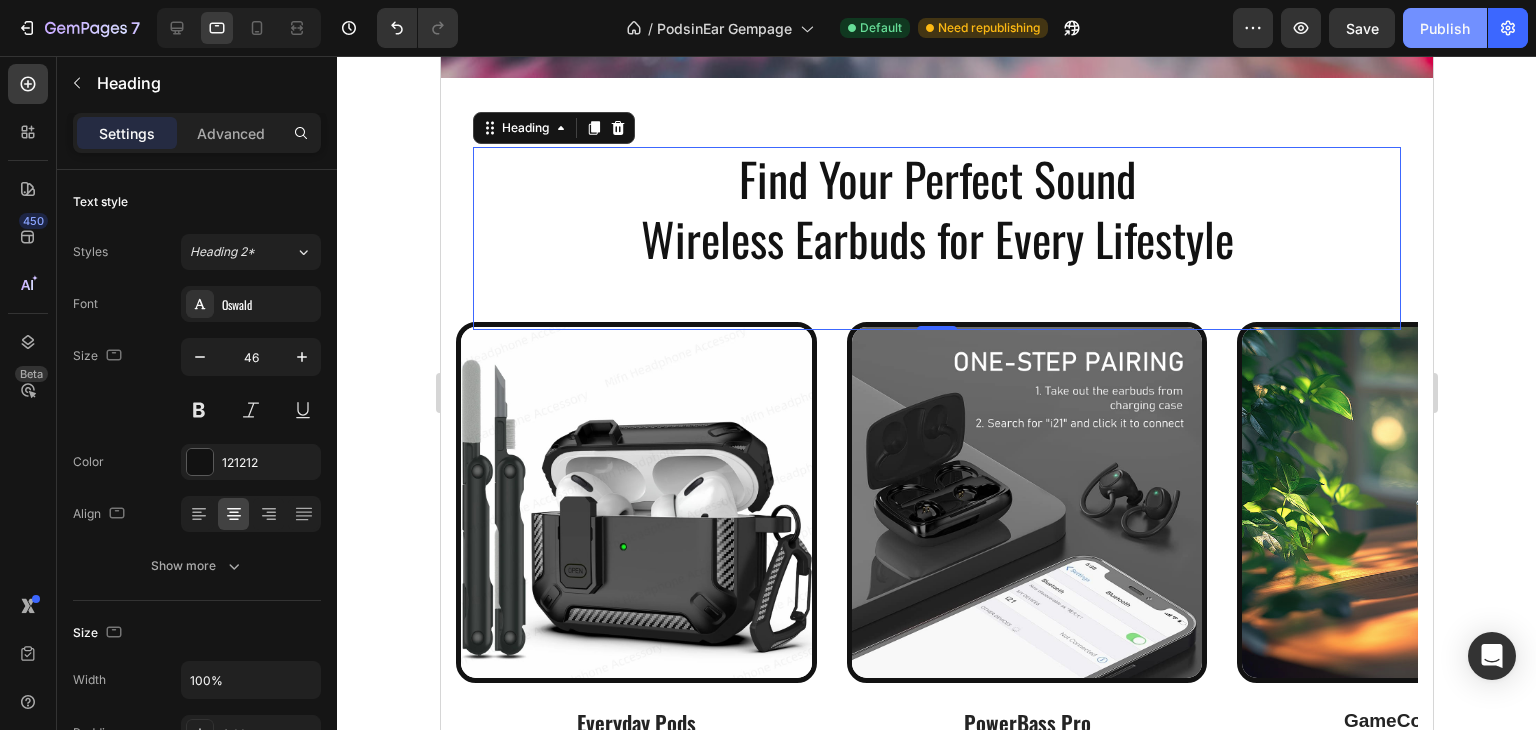click on "Publish" 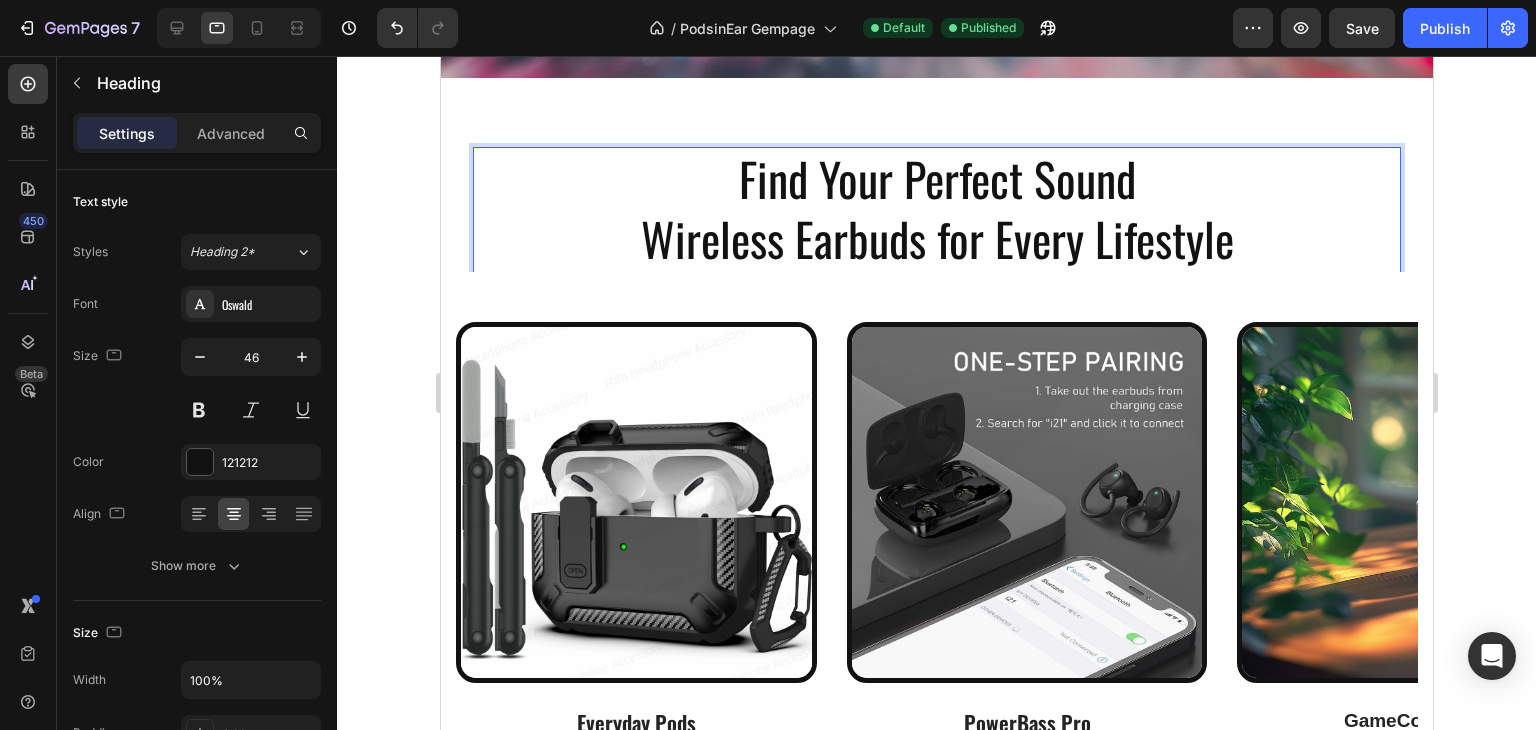 click on "Find Your Perfect Sound   Wireless Earbuds for Every Lifestyle Every Lifestyle" at bounding box center [936, 238] 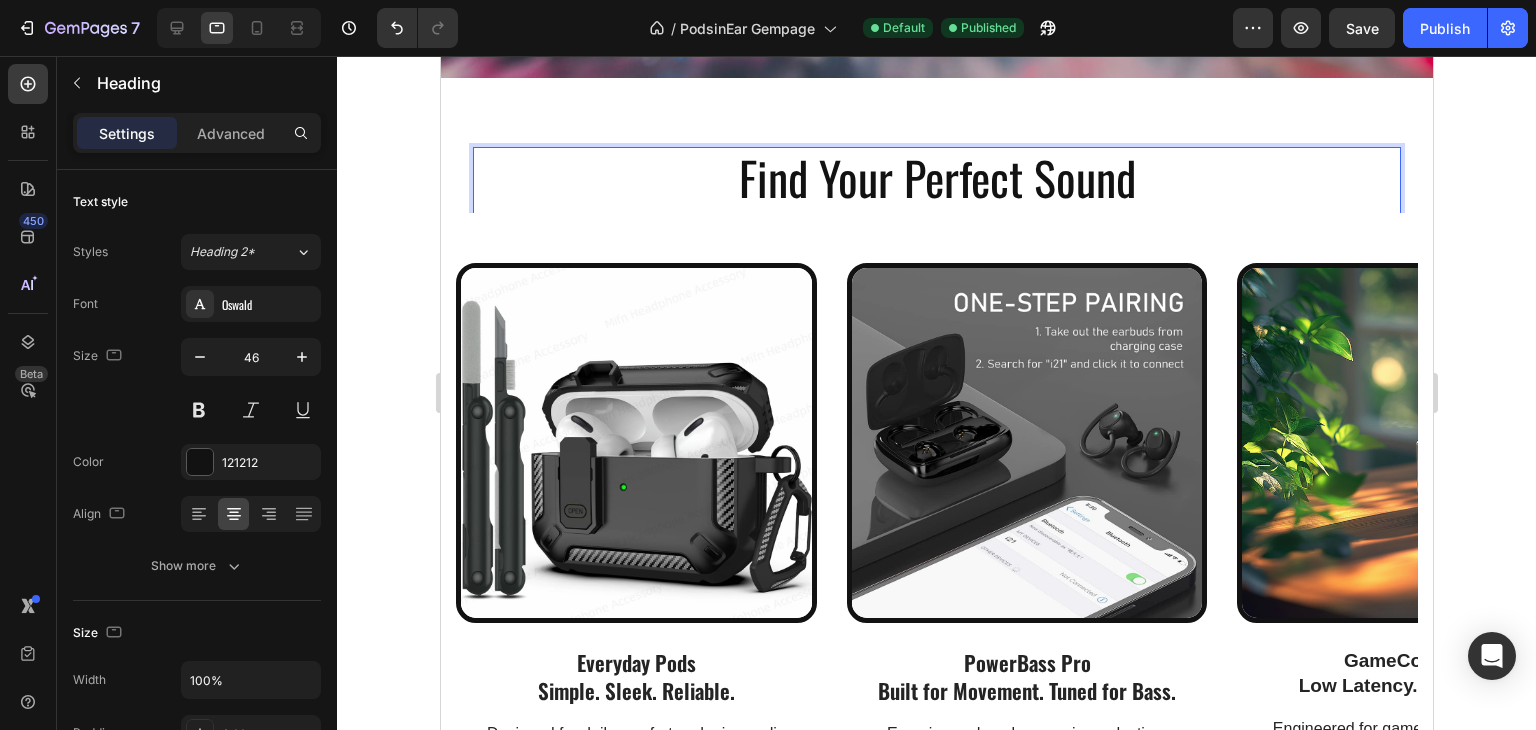 scroll, scrollTop: 1, scrollLeft: 0, axis: vertical 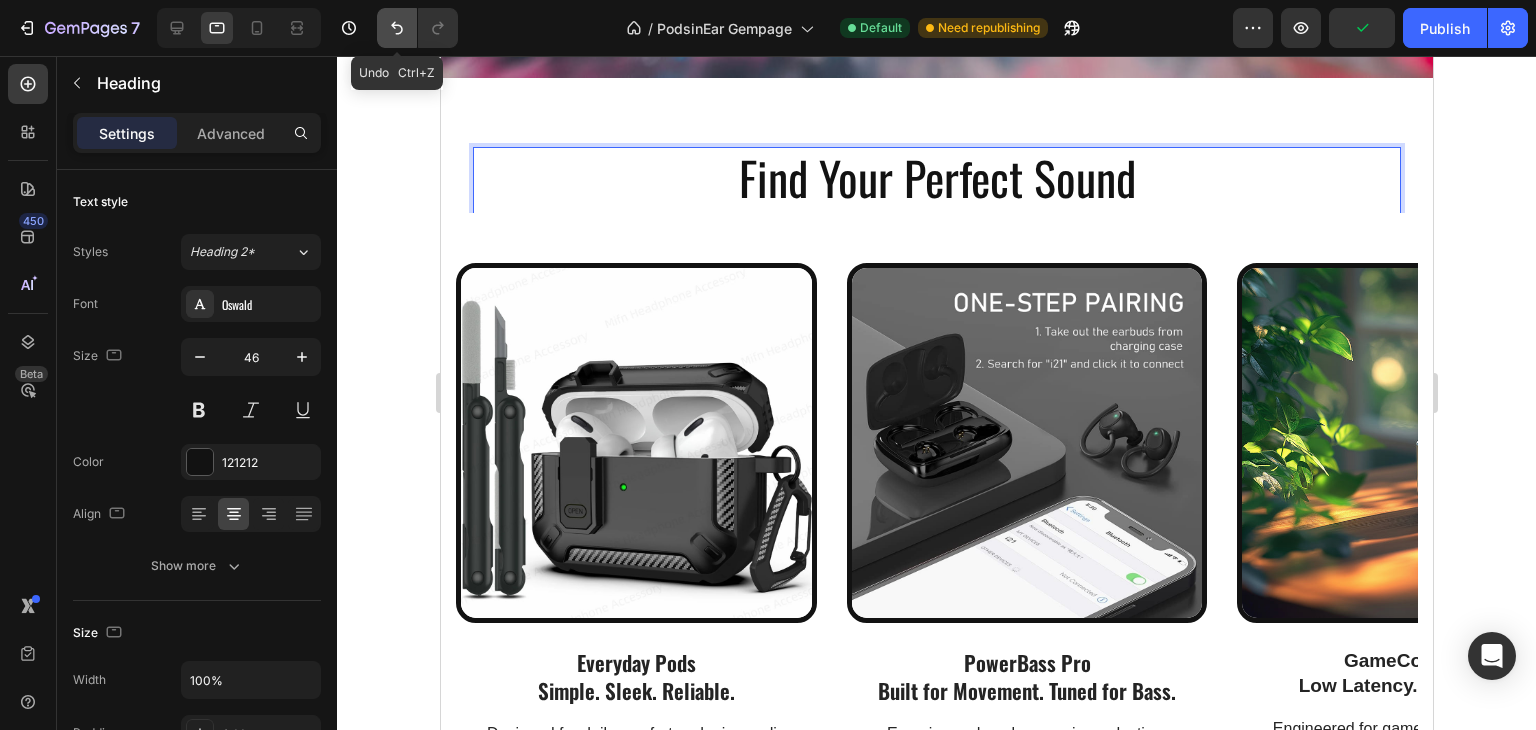 click 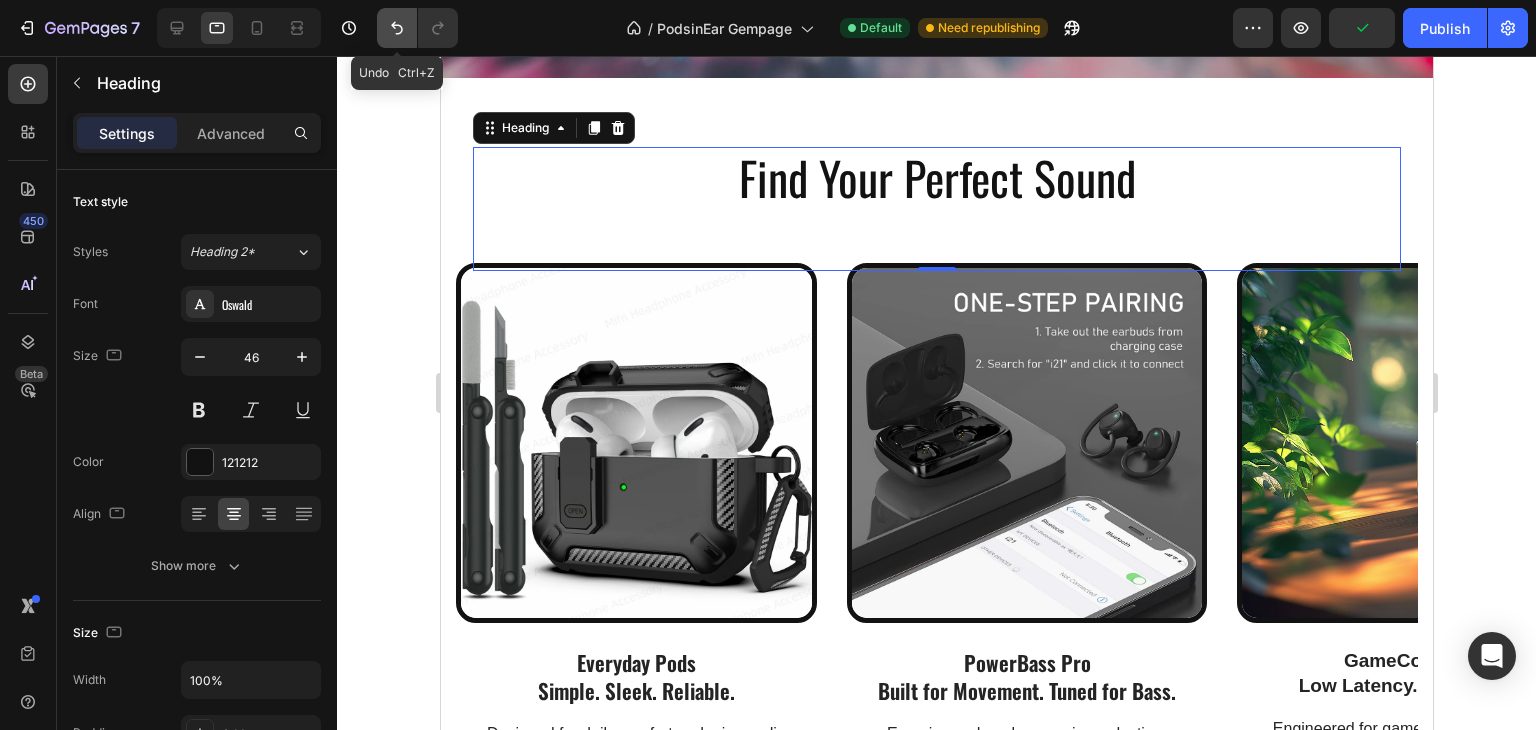 click 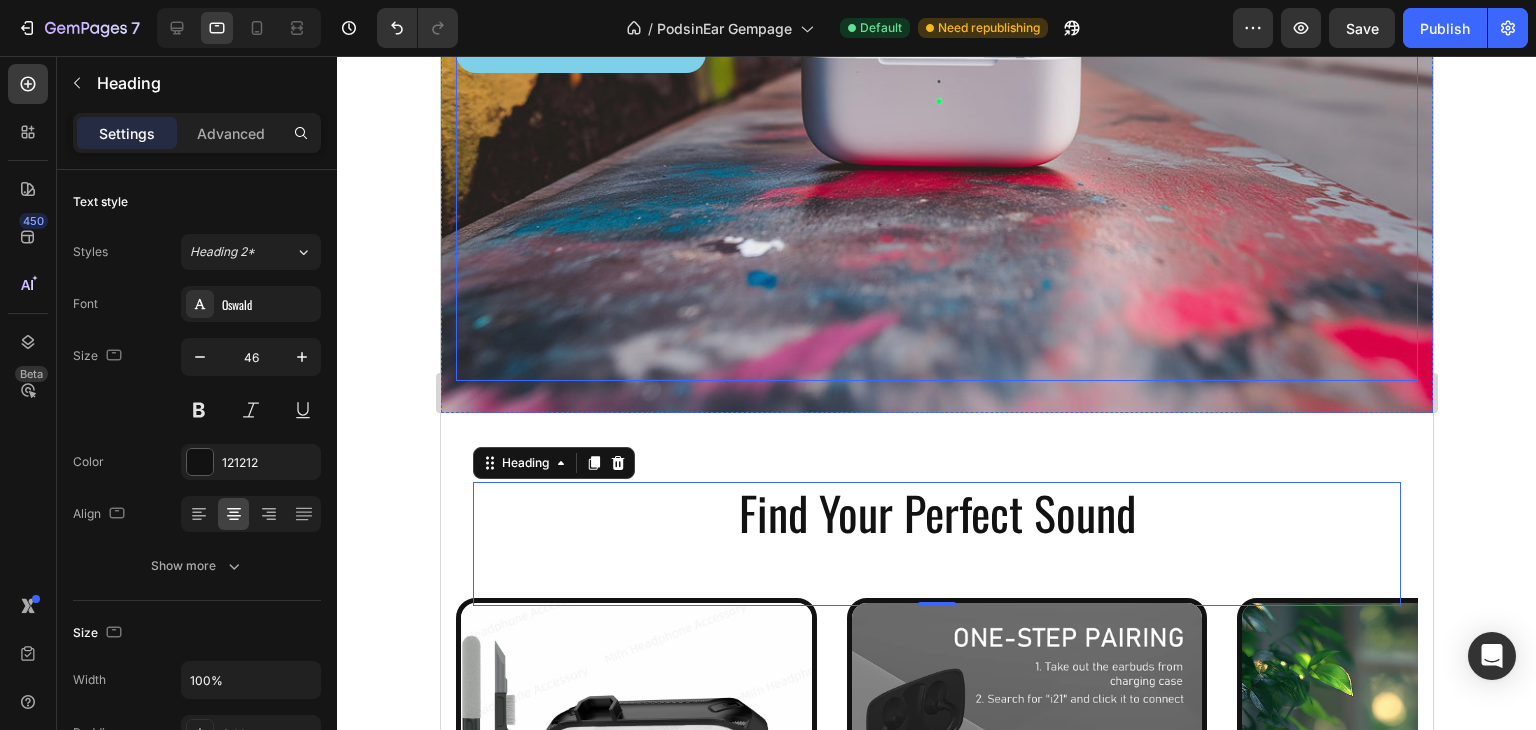 scroll, scrollTop: 300, scrollLeft: 0, axis: vertical 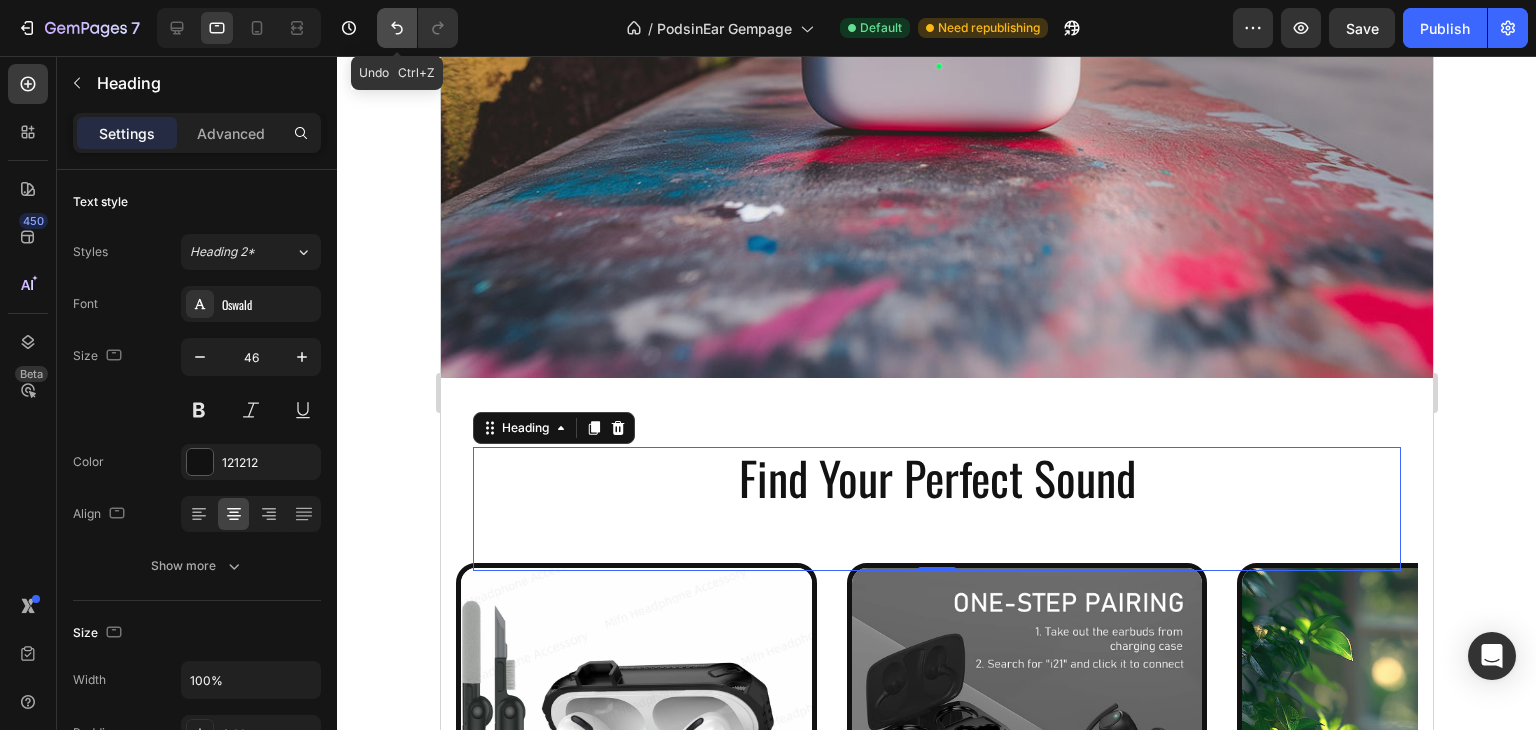 click 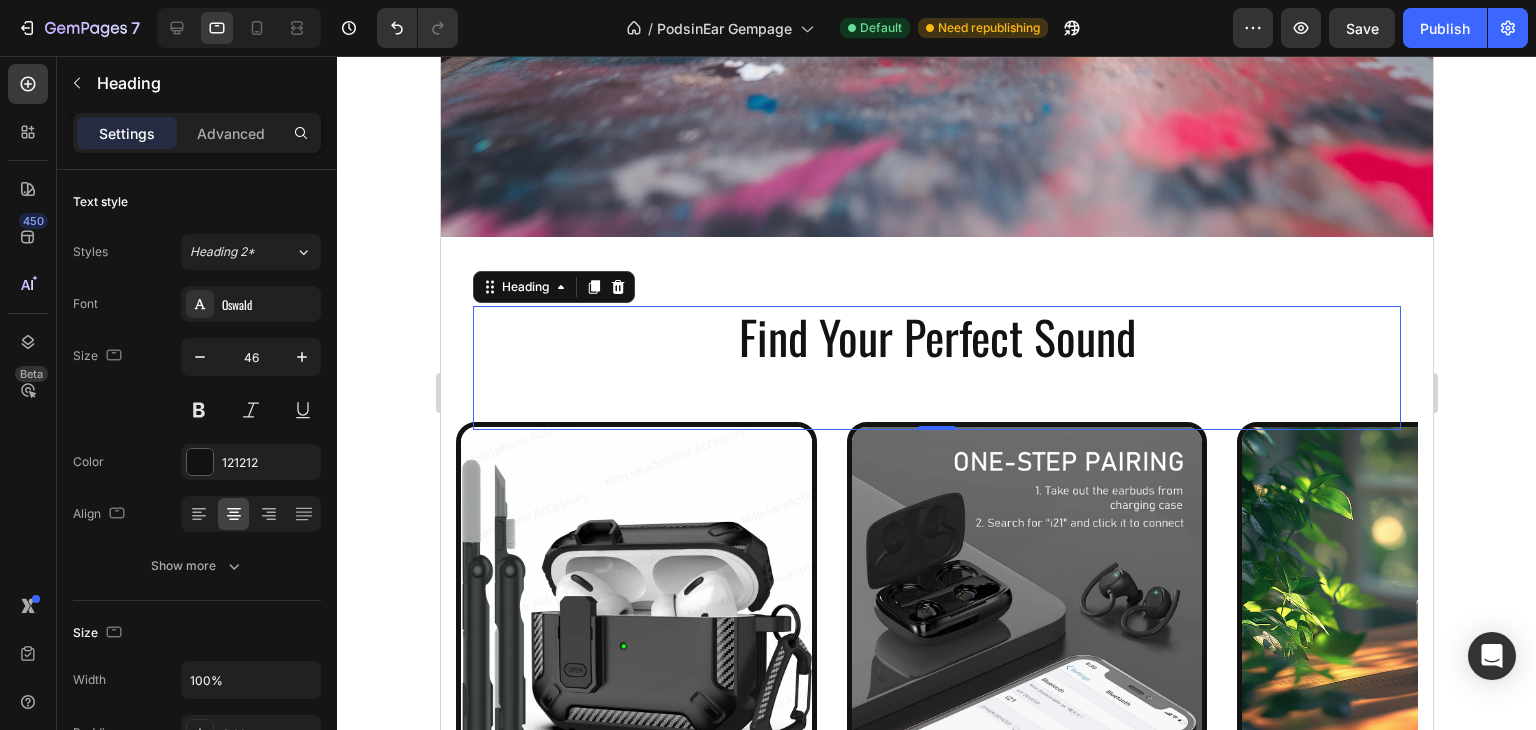 scroll, scrollTop: 500, scrollLeft: 0, axis: vertical 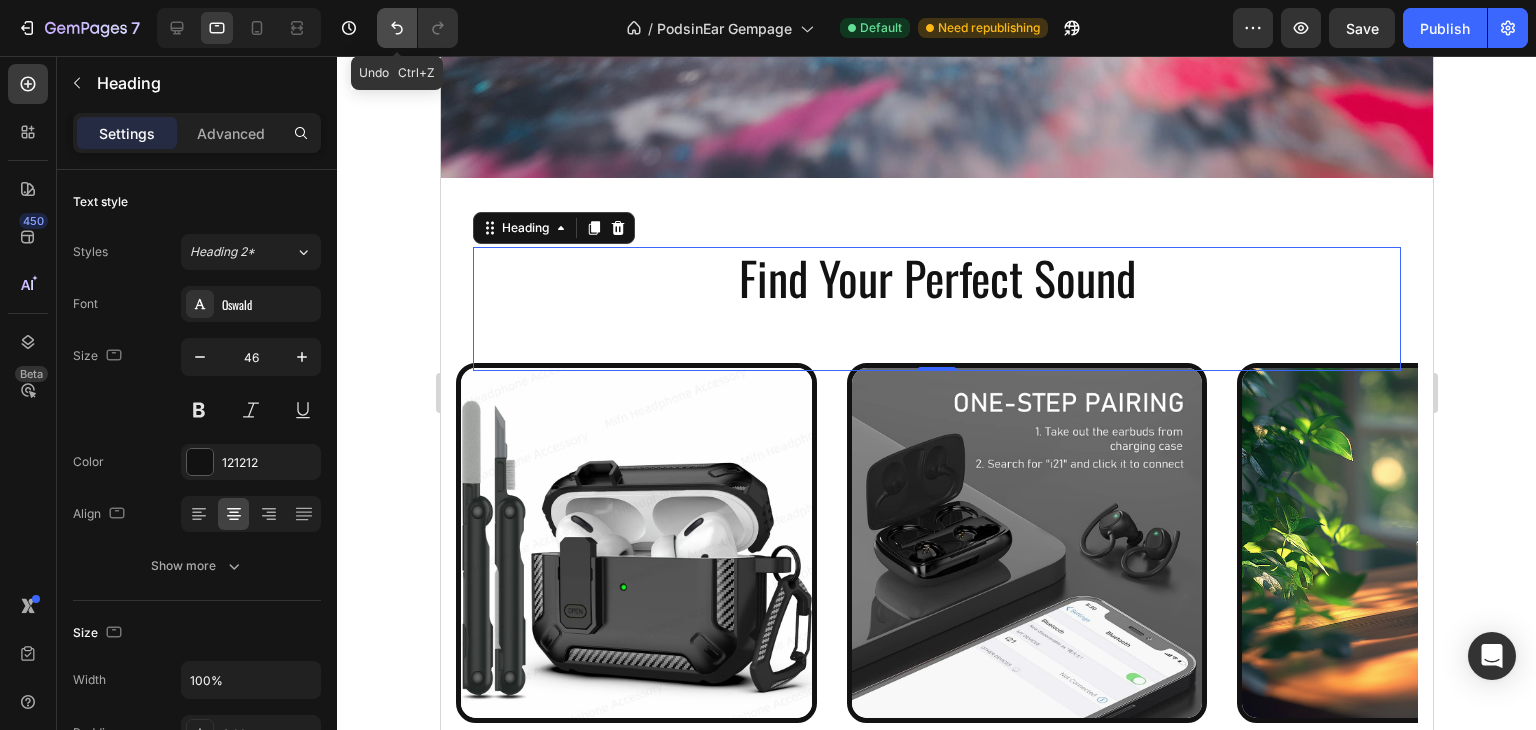 click 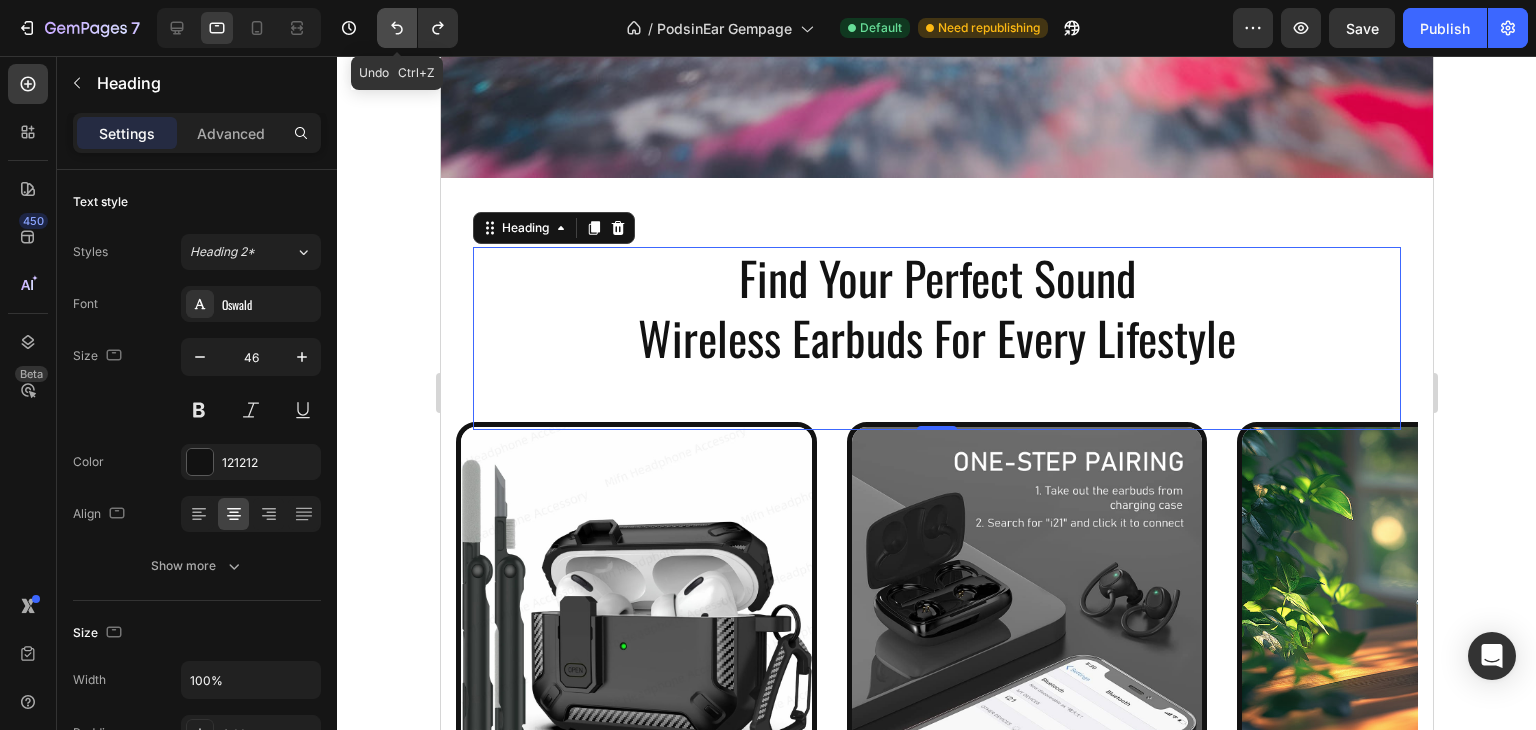 click 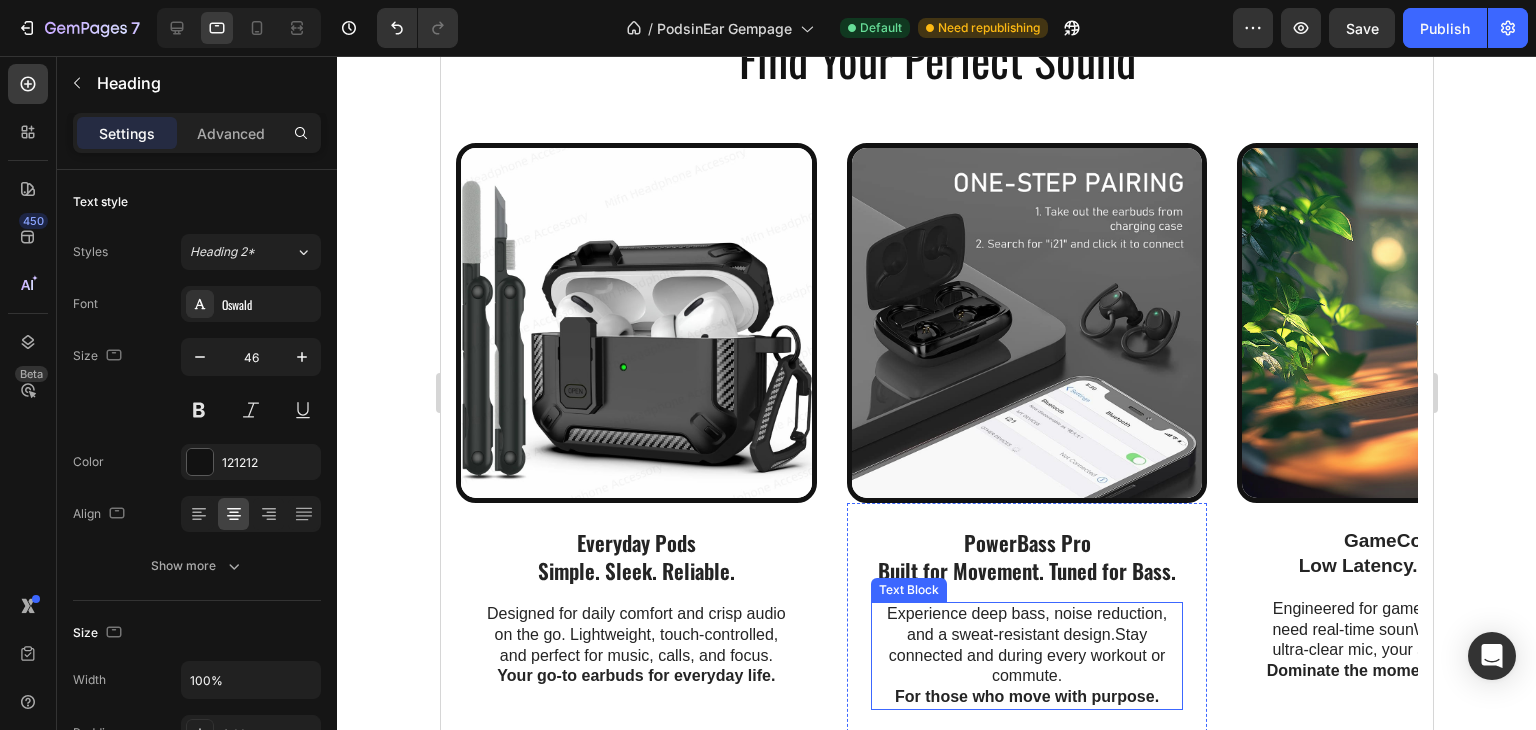 scroll, scrollTop: 600, scrollLeft: 0, axis: vertical 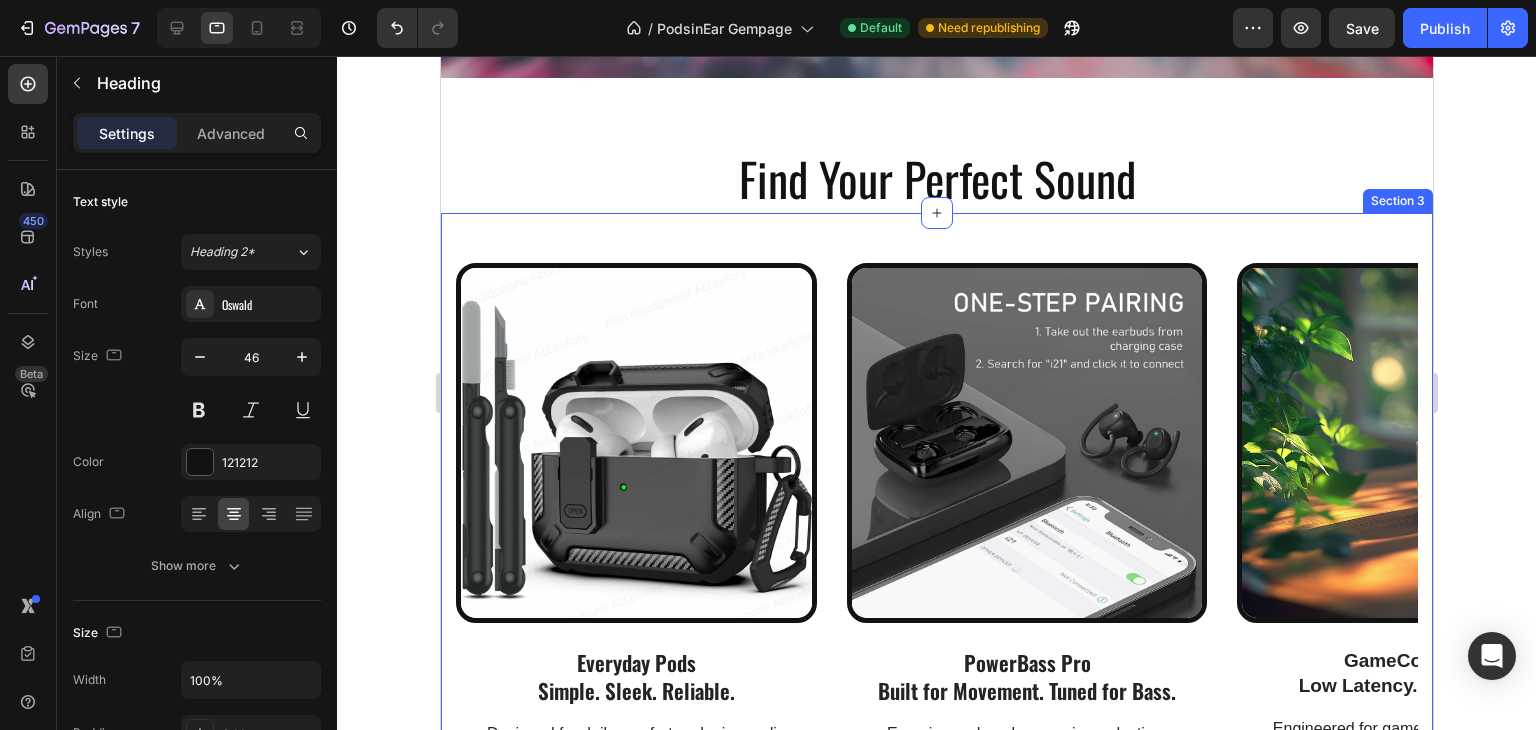 click on "Image Everyday Pods  Simple. Sleek. Reliable. Text Block Designed for daily comfort and crisp audio on the go. Lightweight, touch-controlled, and perfect for music, calls, and focus. Your go-to earbuds for everyday life. Text Block Row Image PowerBass Pro  Built for Movement. Tuned for Bass. Text Block Experience deep bass, noise reduction, and a sweat-resistant design.Stay connected and during every workout or commute. For those who move with purpose. Text Block Row Image GameCore Pods   Low Latency. High Impact. Text Block Engineered for gamers and creators who  need real-time sounWith LED lighting and  ultra-clear mic, your style and skills shine.    Dominate the moment – in-game or IRL. Text Block Row Carousel Check Our Collection Now Button Row Section 3" at bounding box center [936, 602] 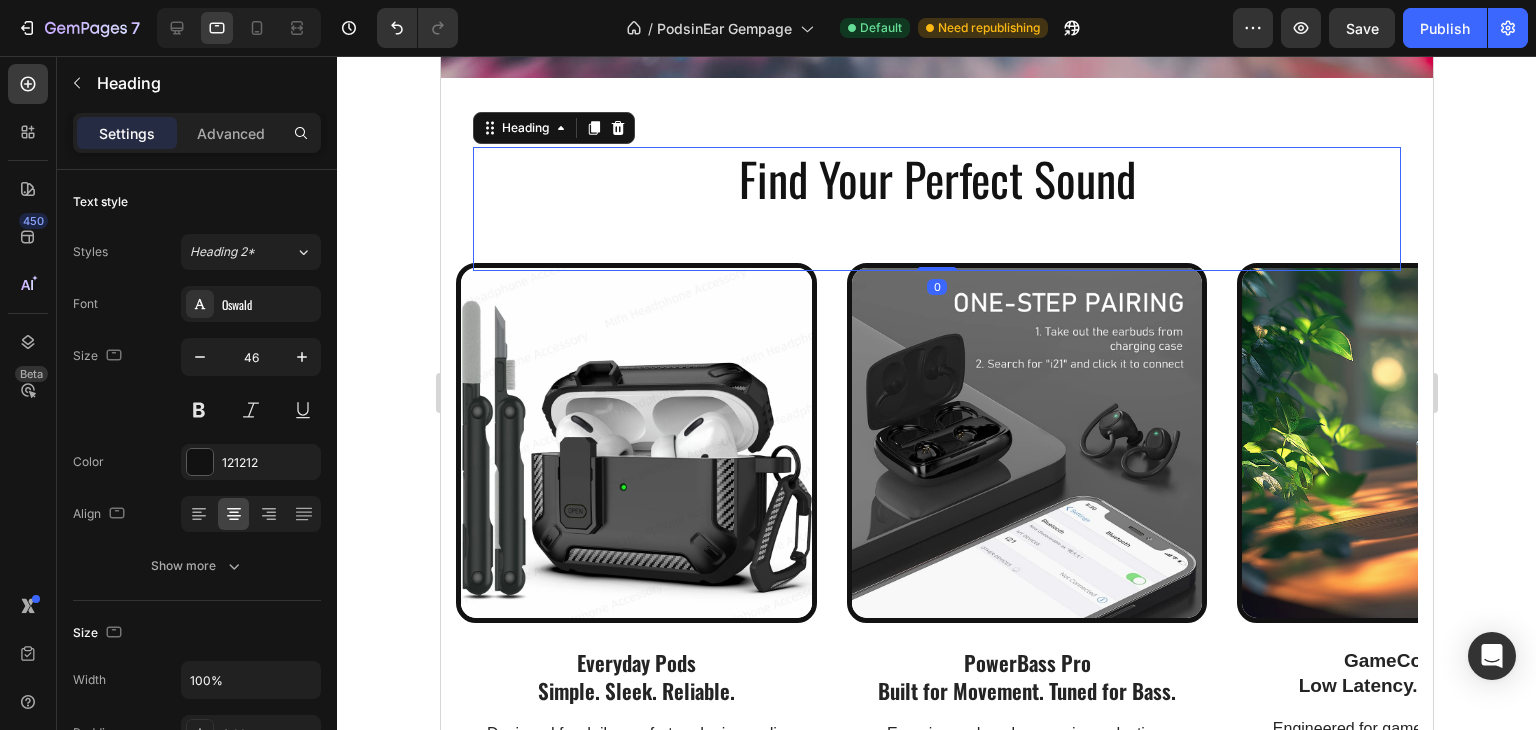 click on "Find Your Perfect Sound   Wireless Earbuds For Every" at bounding box center (936, 209) 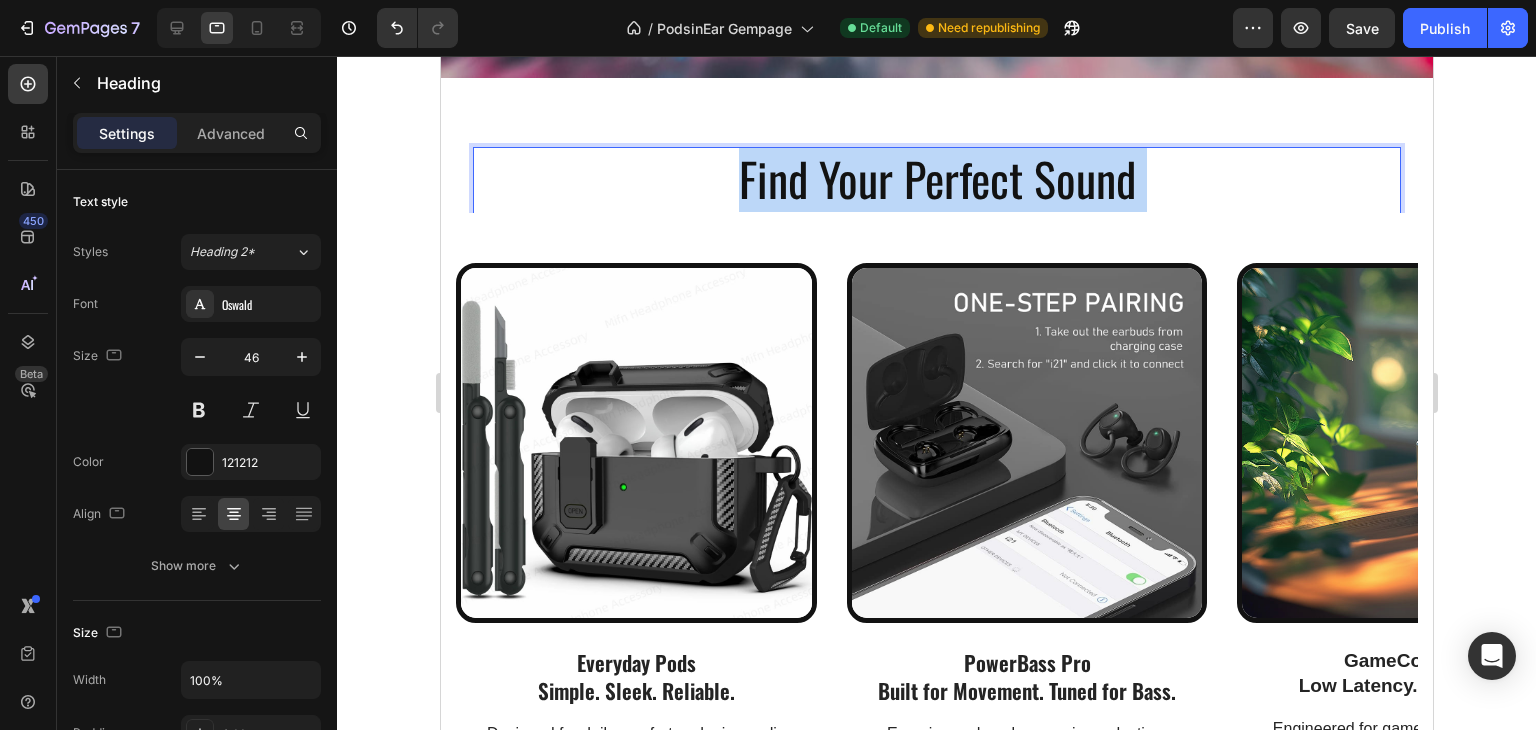 click on "Find Your Perfect Sound   Wireless Earbuds For Every" at bounding box center (936, 209) 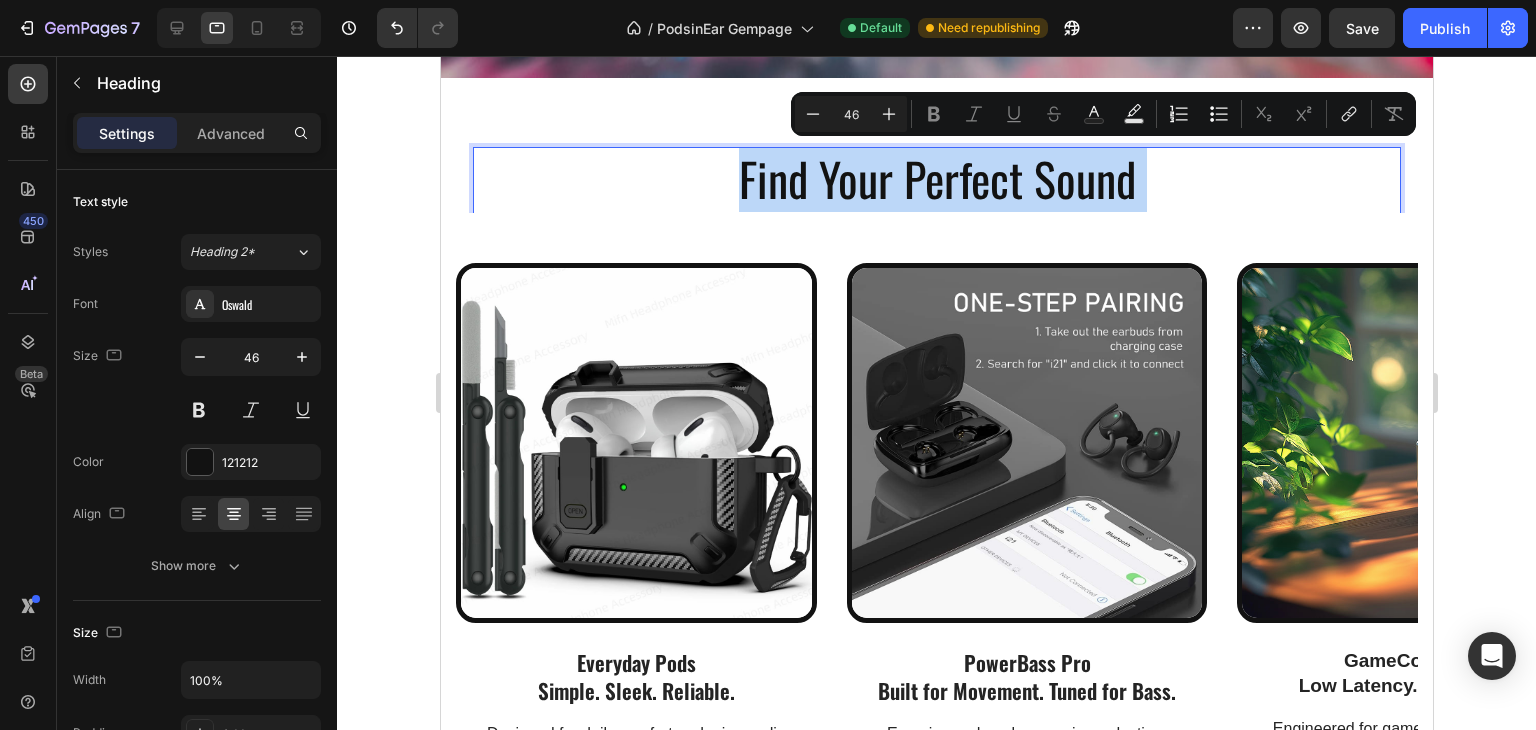 click on "Find Your Perfect Sound   Wireless Earbuds For Every" at bounding box center [936, 209] 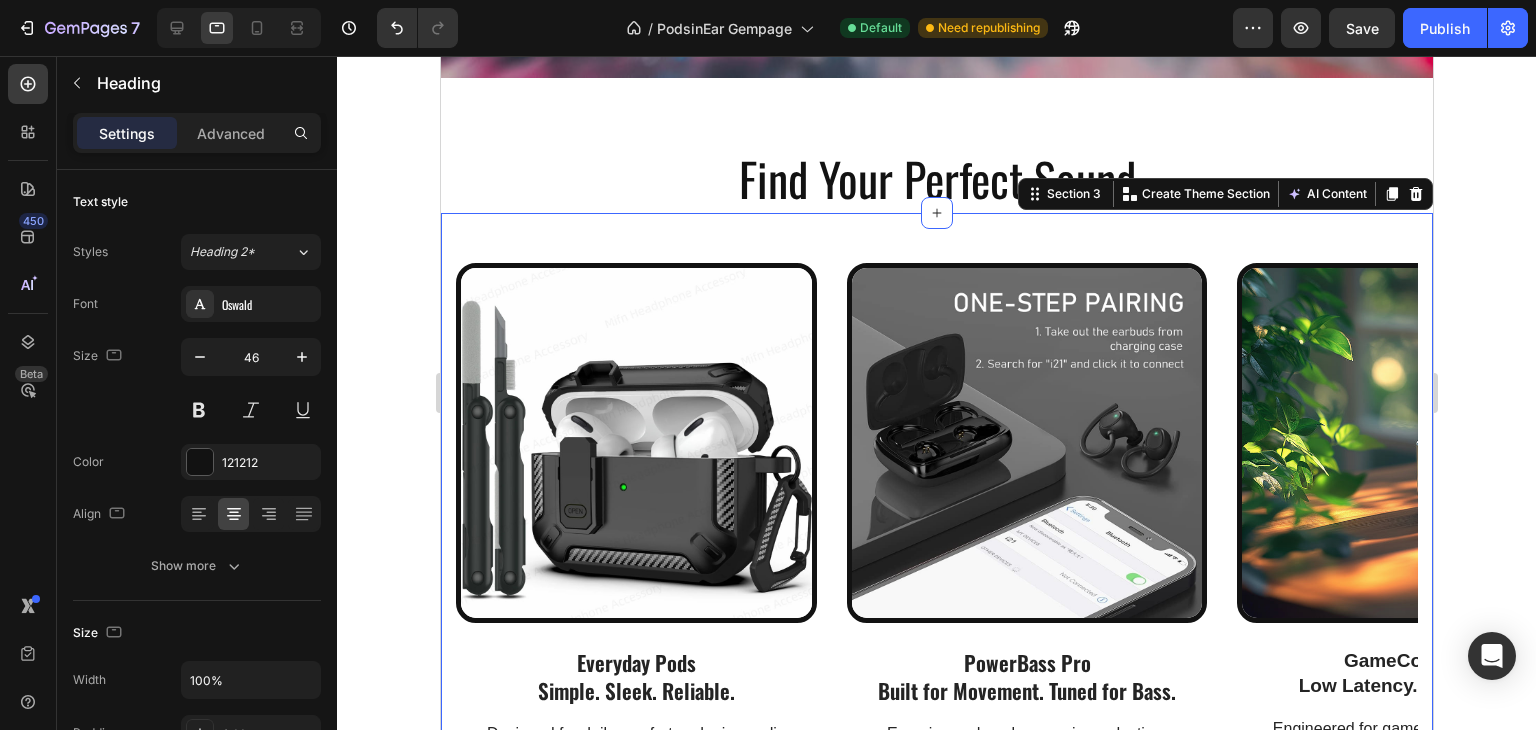 click on "Image Everyday Pods  Simple. Sleek. Reliable. Text Block Designed for daily comfort and crisp audio on the go. Lightweight, touch-controlled, and perfect for music, calls, and focus. Your go-to earbuds for everyday life. Text Block Row Image PowerBass Pro  Built for Movement. Tuned for Bass. Text Block Experience deep bass, noise reduction, and a sweat-resistant design.Stay connected and during every workout or commute. For those who move with purpose. Text Block Row Image GameCore Pods   Low Latency. High Impact. Text Block Engineered for gamers and creators who  need real-time sounWith LED lighting and  ultra-clear mic, your style and skills shine.    Dominate the moment – in-game or IRL. Text Block Row Carousel Check Our Collection Now Button Row Section 3   You can create reusable sections Create Theme Section AI Content Write with GemAI What would you like to describe here? Tone and Voice Persuasive Product test Show more Generate" at bounding box center (936, 602) 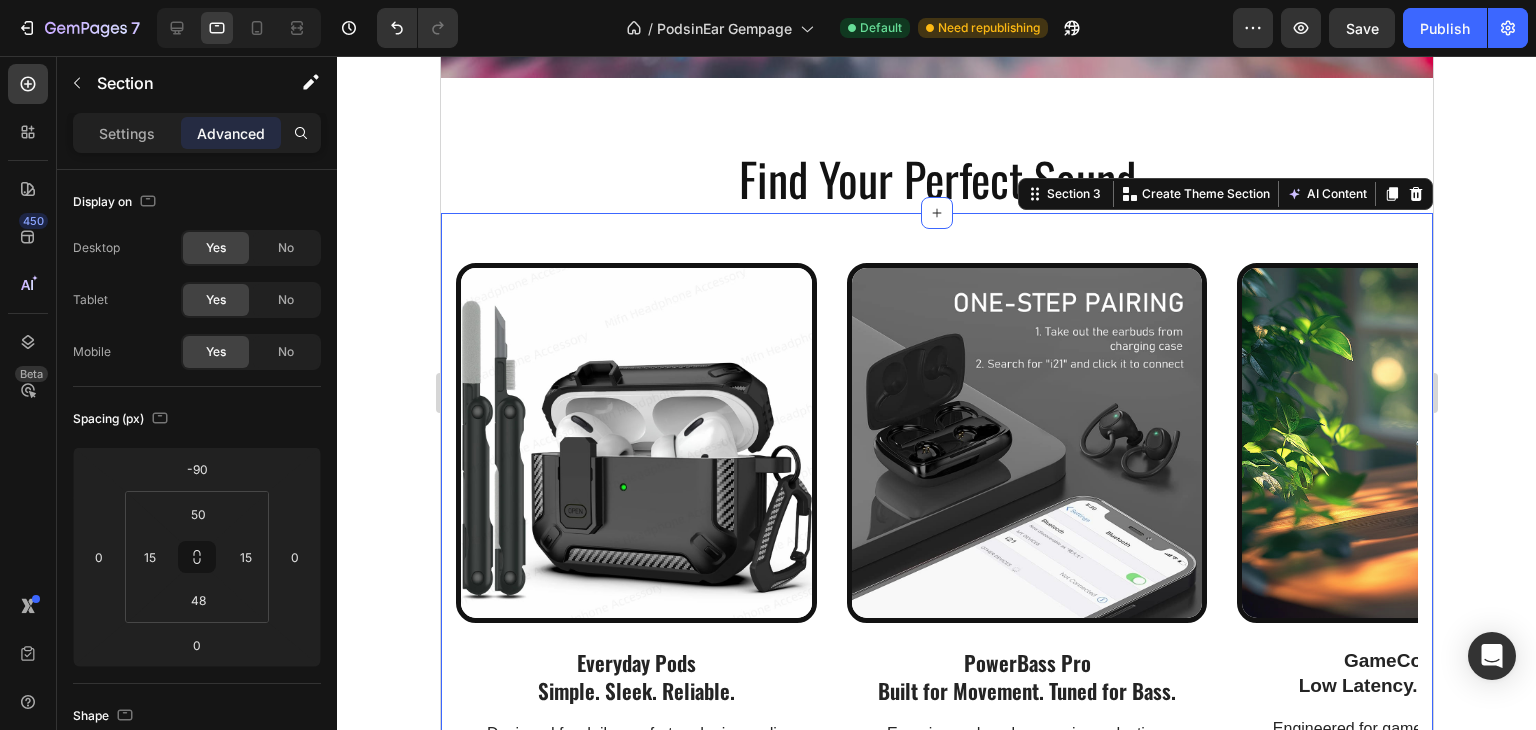 click on "Image Everyday Pods  Simple. Sleek. Reliable. Text Block Designed for daily comfort and crisp audio on the go. Lightweight, touch-controlled, and perfect for music, calls, and focus. Your go-to earbuds for everyday life. Text Block Row Image PowerBass Pro  Built for Movement. Tuned for Bass. Text Block Experience deep bass, noise reduction, and a sweat-resistant design.Stay connected and during every workout or commute. For those who move with purpose. Text Block Row Image GameCore Pods   Low Latency. High Impact. Text Block Engineered for gamers and creators who  need real-time sounWith LED lighting and  ultra-clear mic, your style and skills shine.    Dominate the moment – in-game or IRL. Text Block Row Carousel Check Our Collection Now Button Row Section 3   You can create reusable sections Create Theme Section AI Content Write with GemAI What would you like to describe here? Tone and Voice Persuasive Product test Show more Generate" at bounding box center (936, 602) 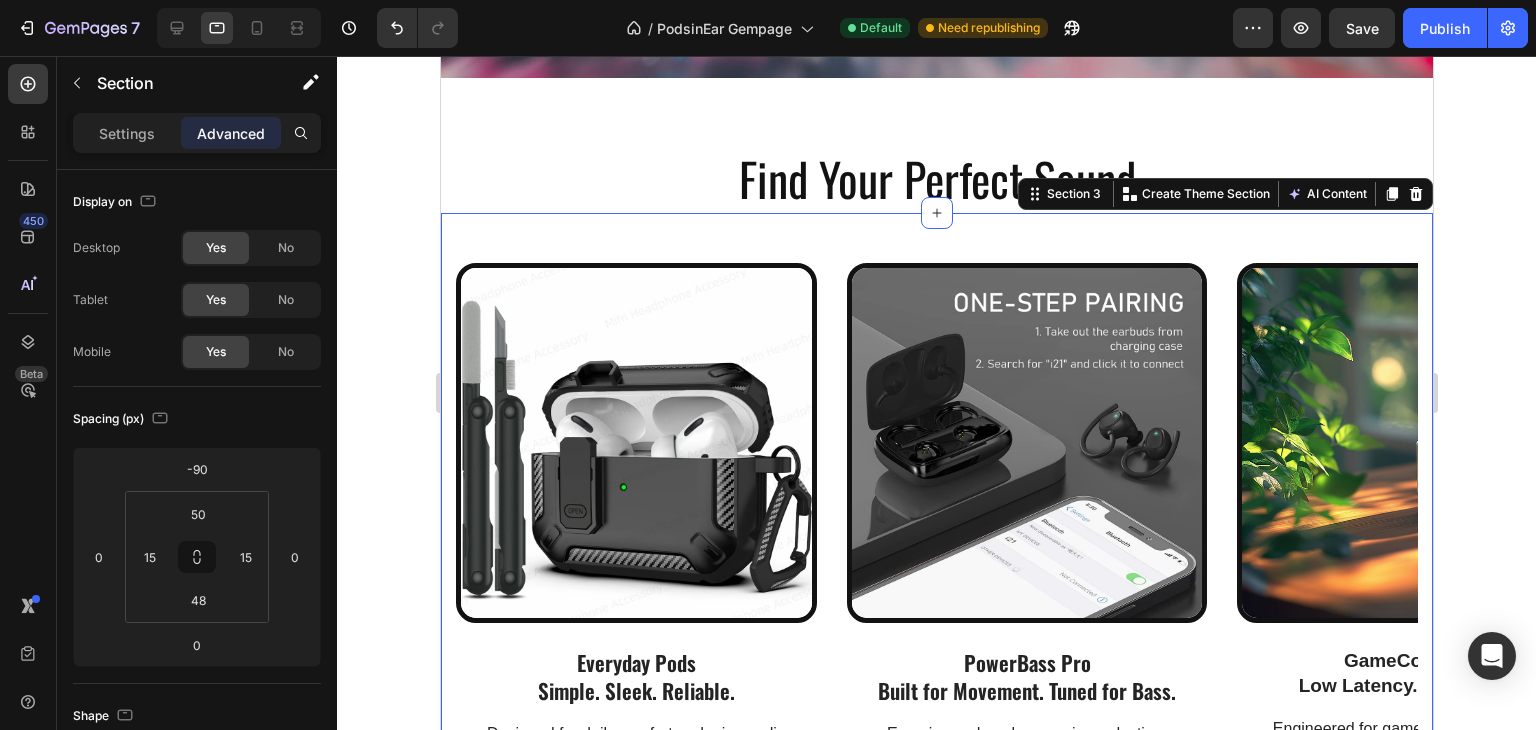 click on "Advanced" 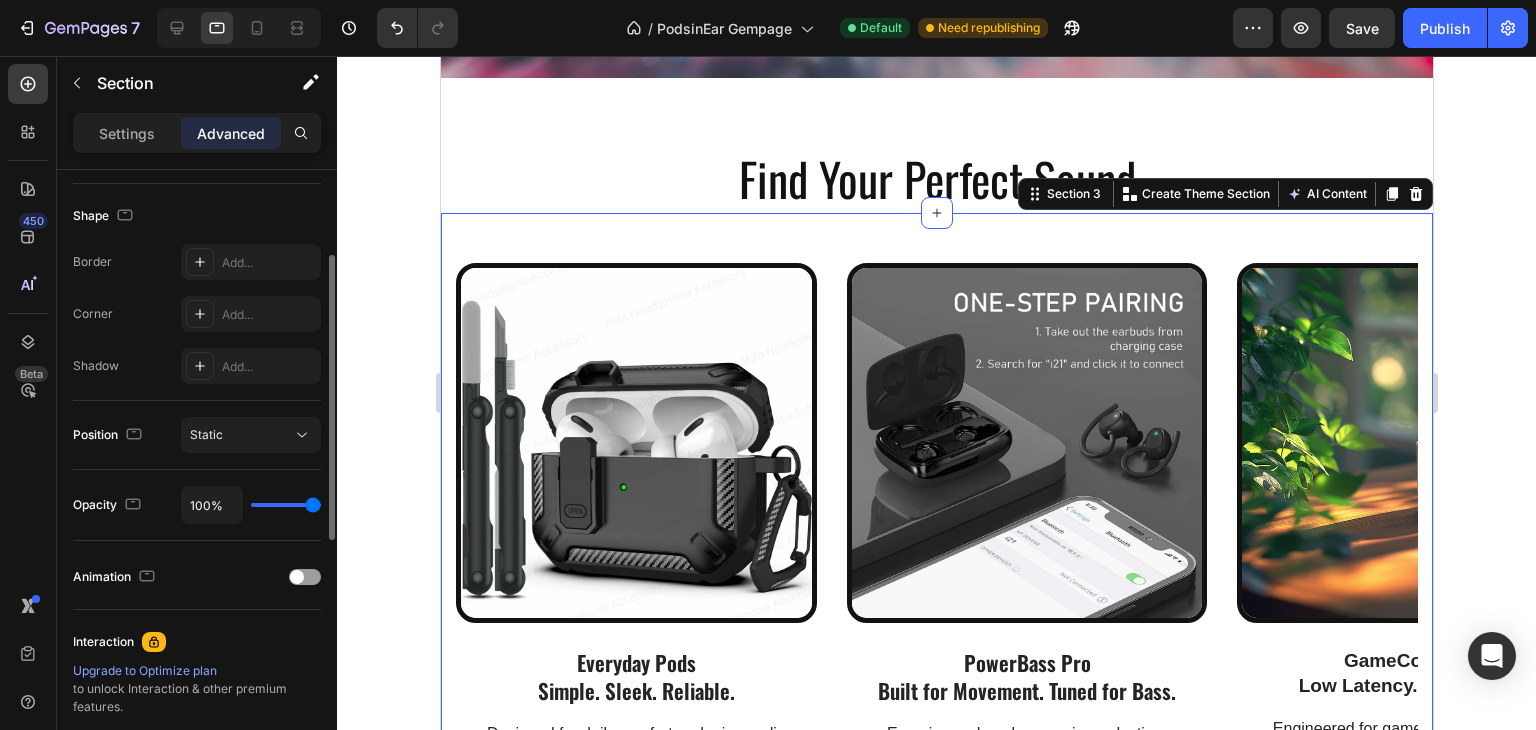 scroll, scrollTop: 0, scrollLeft: 0, axis: both 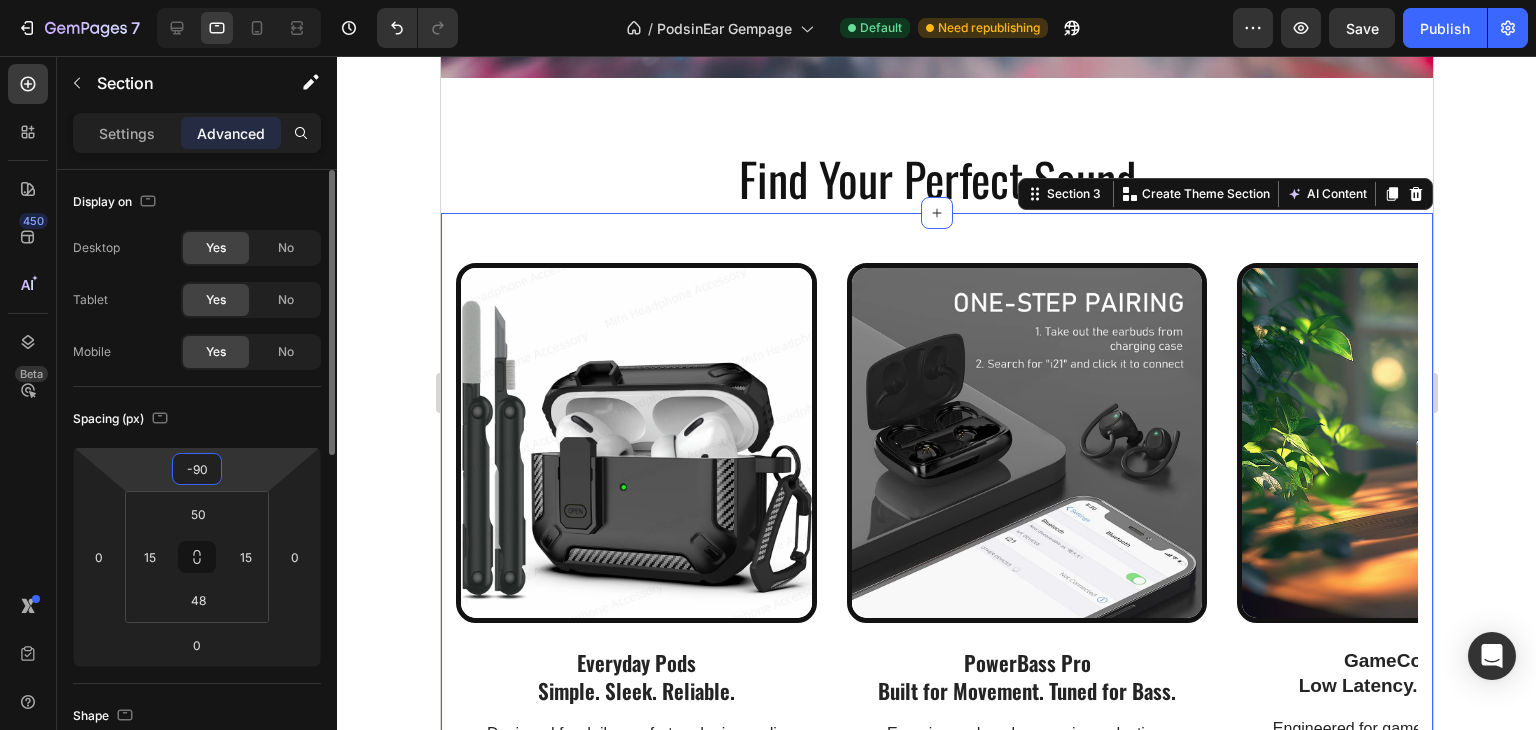 click on "-90" at bounding box center (197, 469) 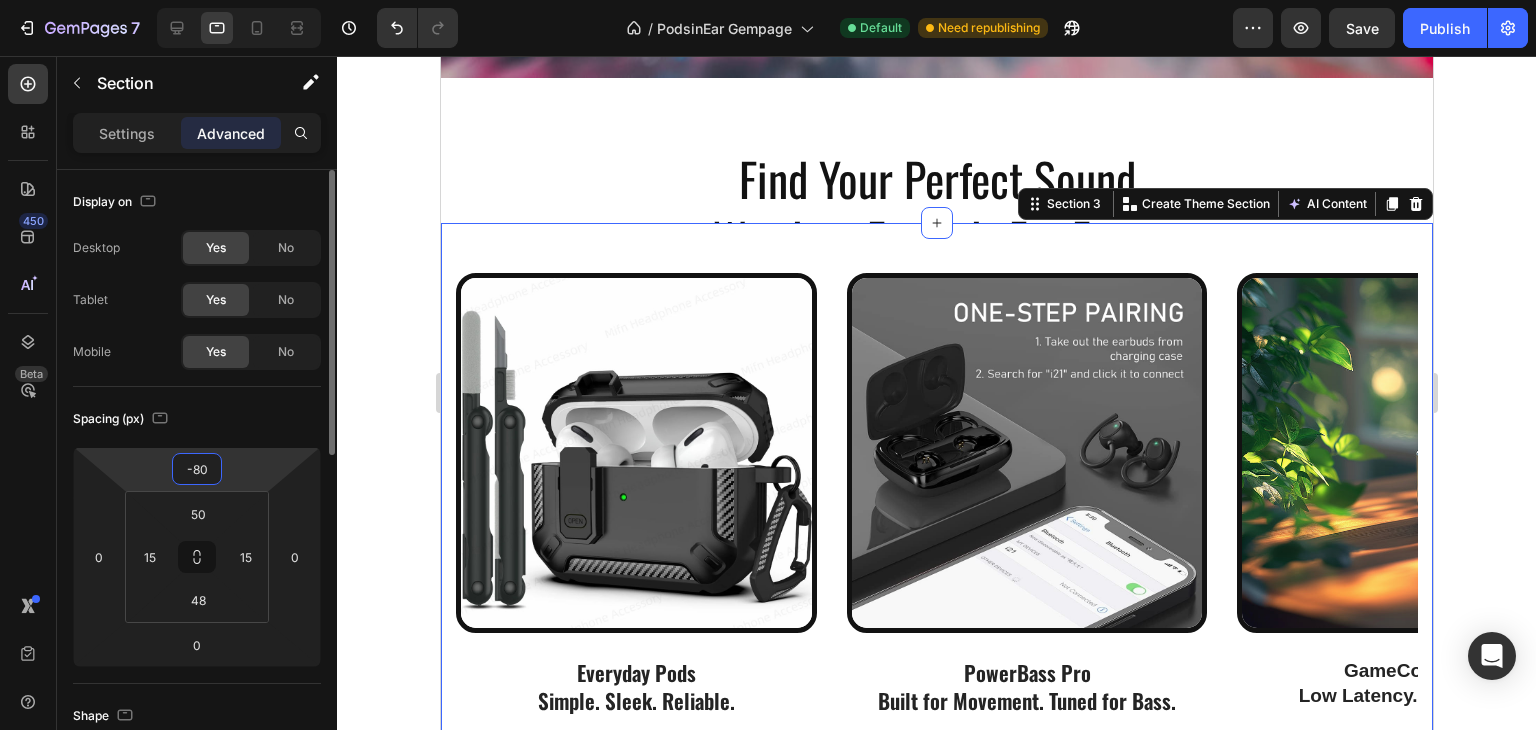 type on "-8" 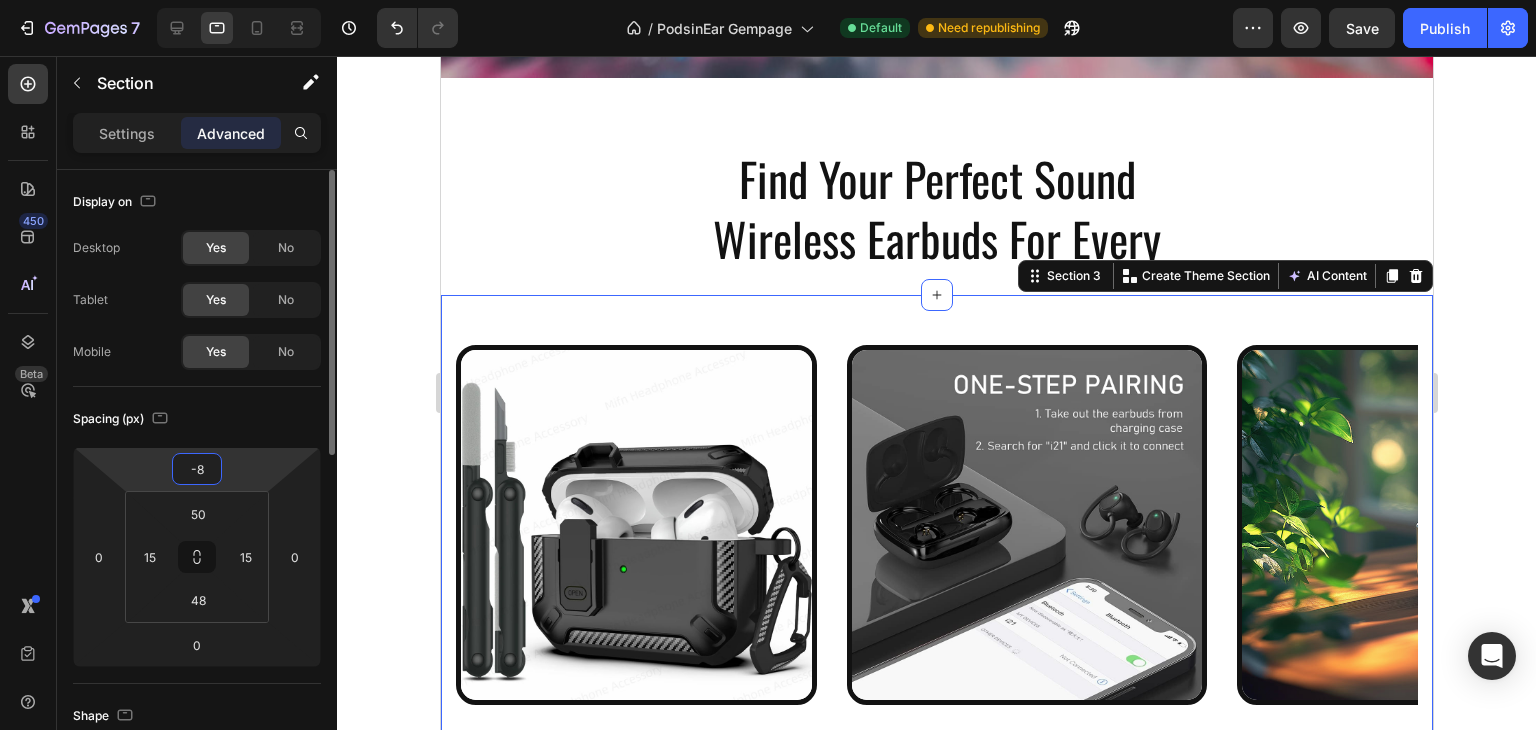 type 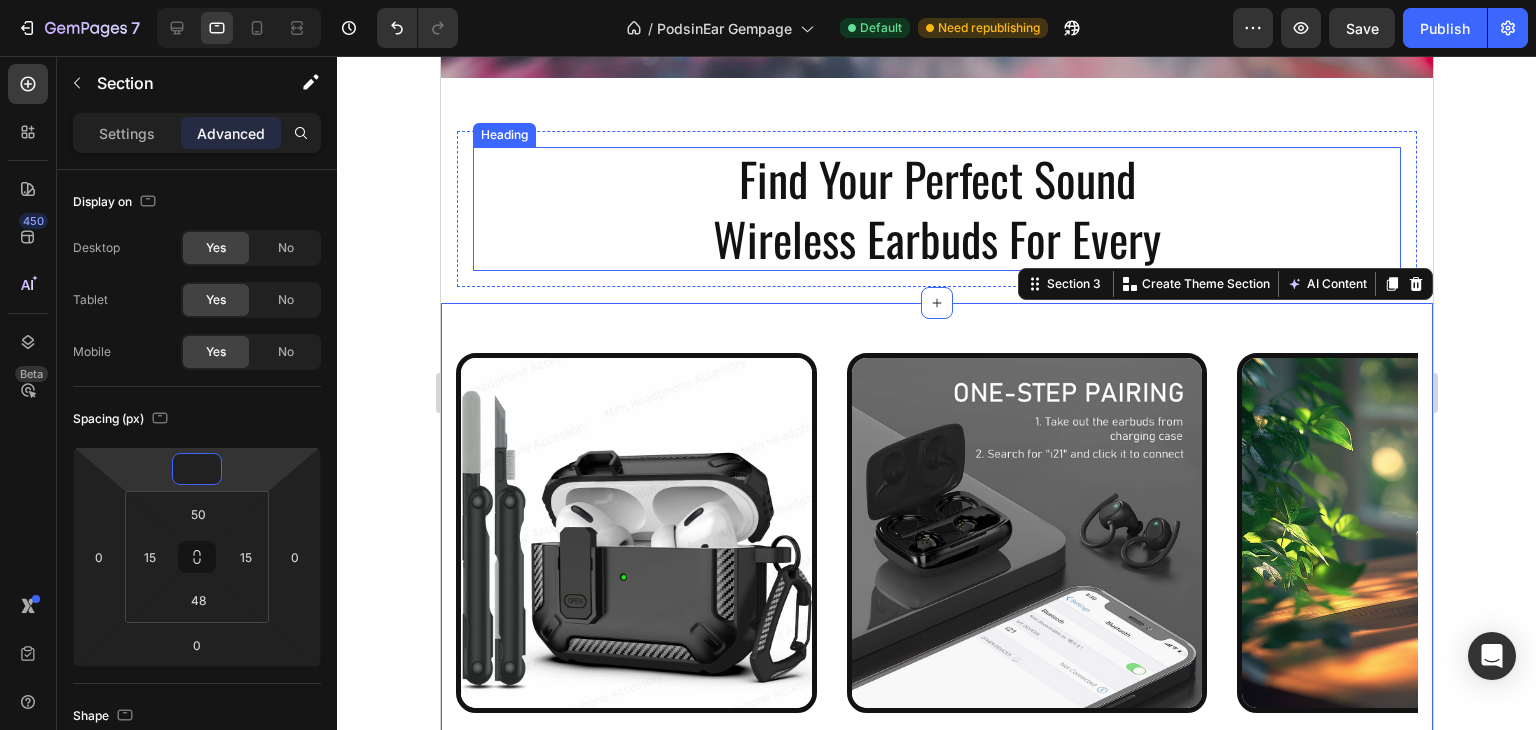 click on "Find Your Perfect Sound   Wireless Earbuds For Every" at bounding box center [936, 209] 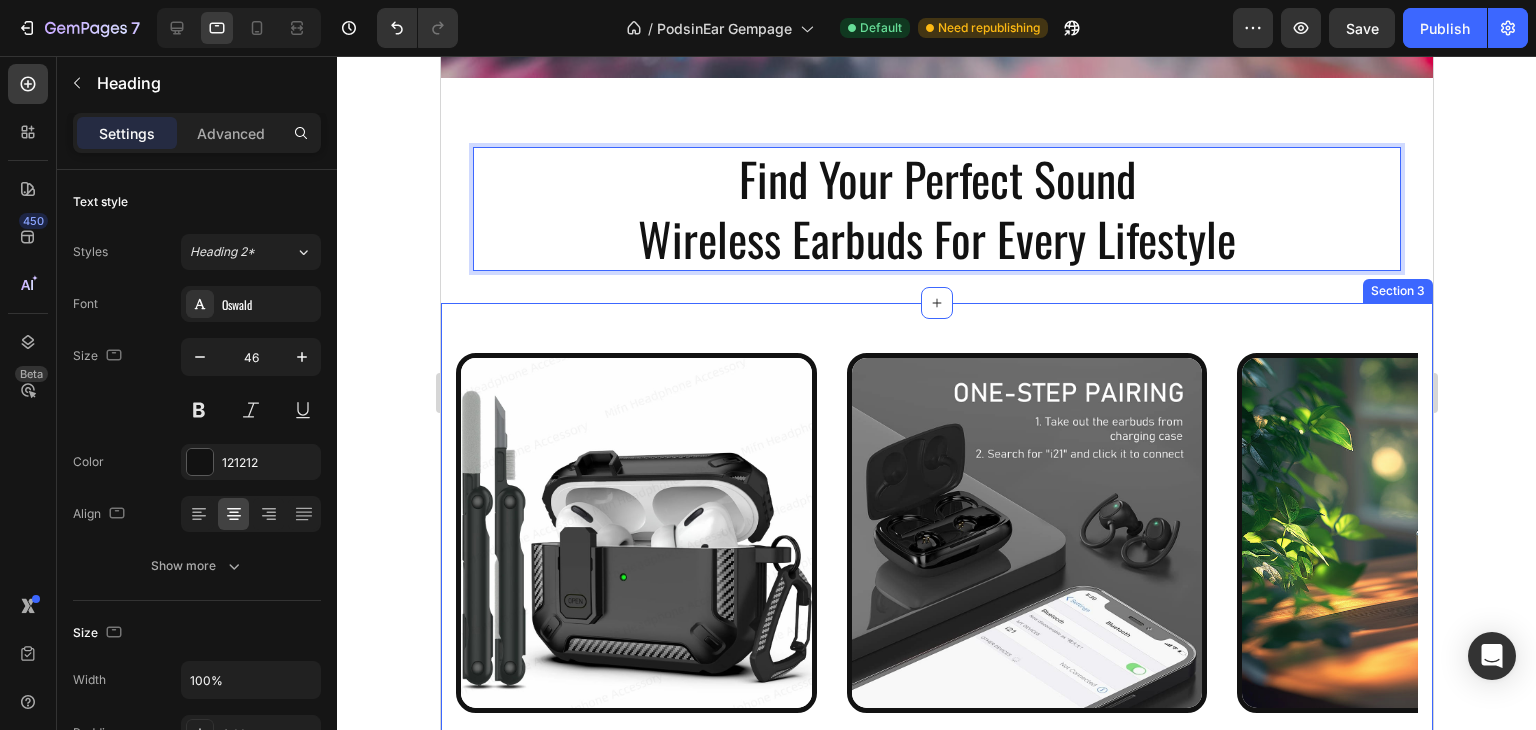 click on "Image Everyday Pods  Simple. Sleek. Reliable. Text Block Designed for daily comfort and crisp audio on the go. Lightweight, touch-controlled, and perfect for music, calls, and focus. Your go-to earbuds for everyday life. Text Block Row Image PowerBass Pro  Built for Movement. Tuned for Bass. Text Block Experience deep bass, noise reduction, and a sweat-resistant design.Stay connected and during every workout or commute. For those who move with purpose. Text Block Row Image GameCore Pods   Low Latency. High Impact. Text Block Engineered for gamers and creators who  need real-time sounWith LED lighting and  ultra-clear mic, your style and skills shine.    Dominate the moment – in-game or IRL. Text Block Row Carousel Check Our Collection Now Button Row Section 3" at bounding box center [936, 692] 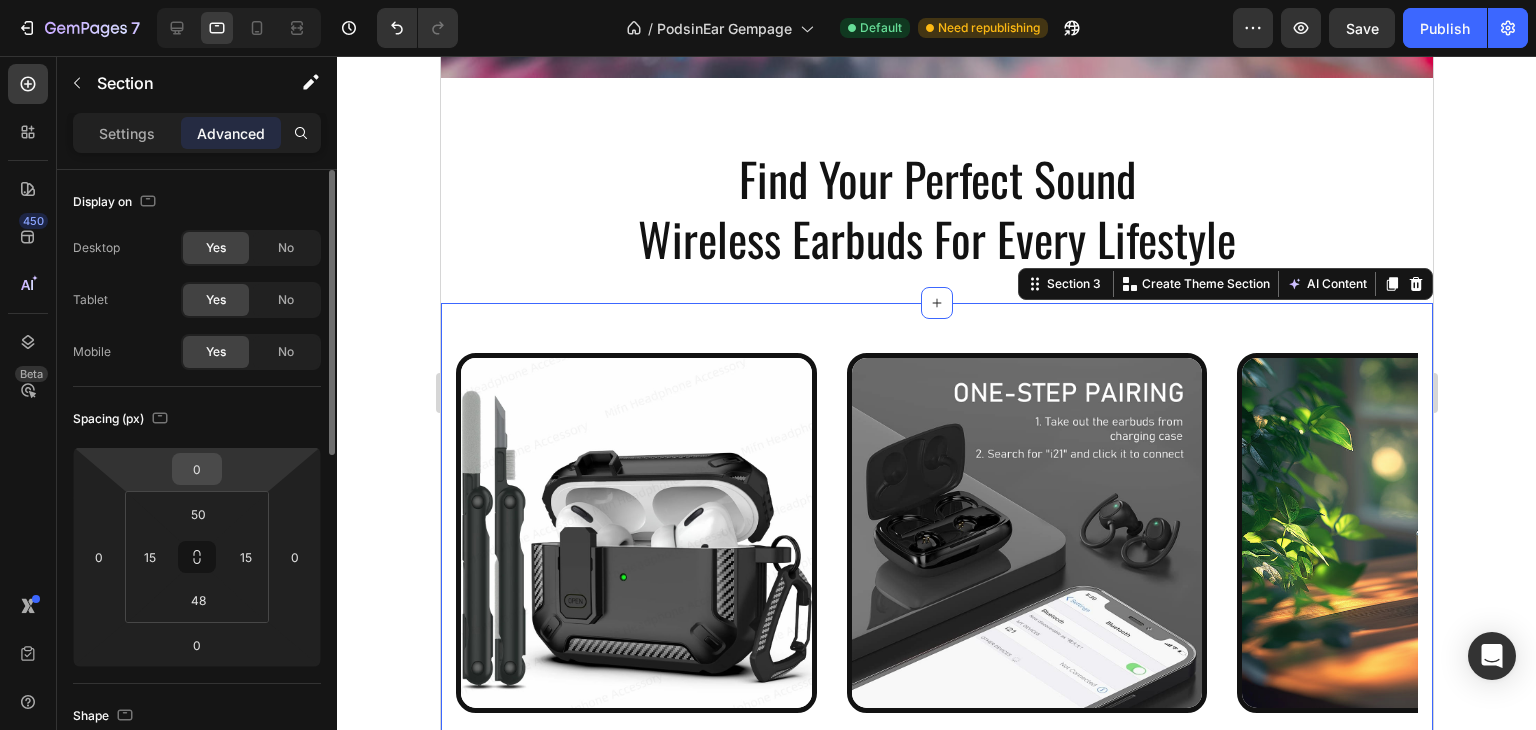 click on "0" at bounding box center (197, 469) 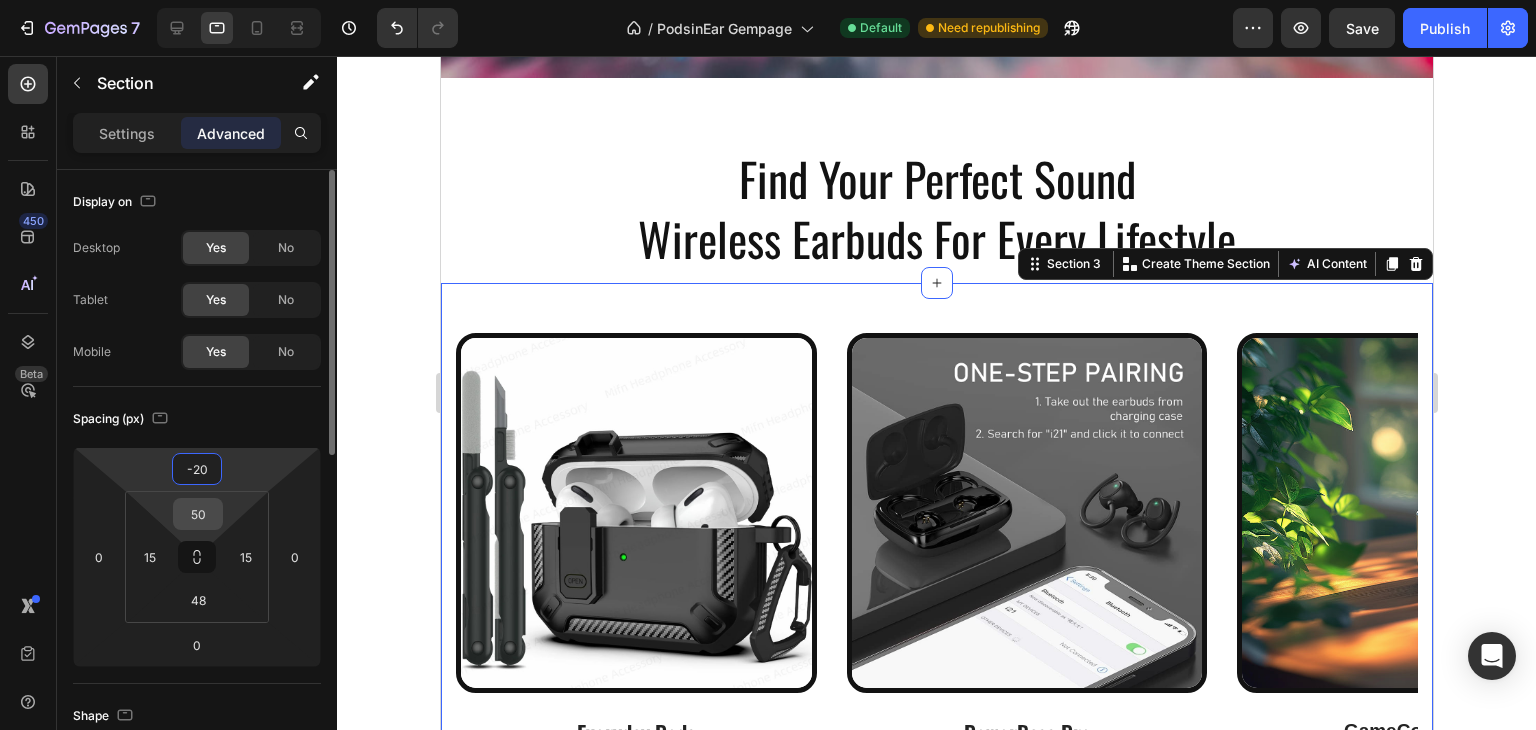 type on "-20" 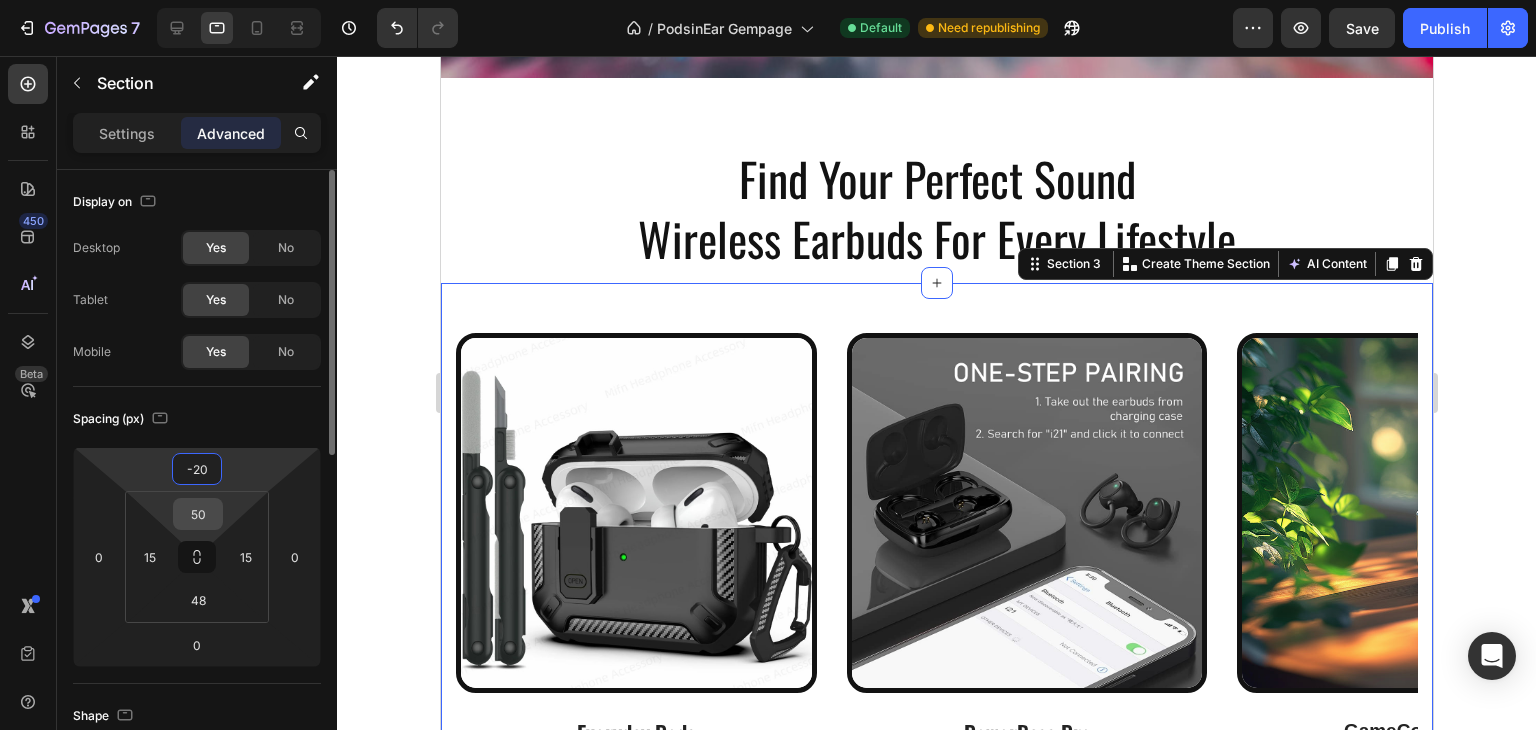 click on "50" at bounding box center [198, 514] 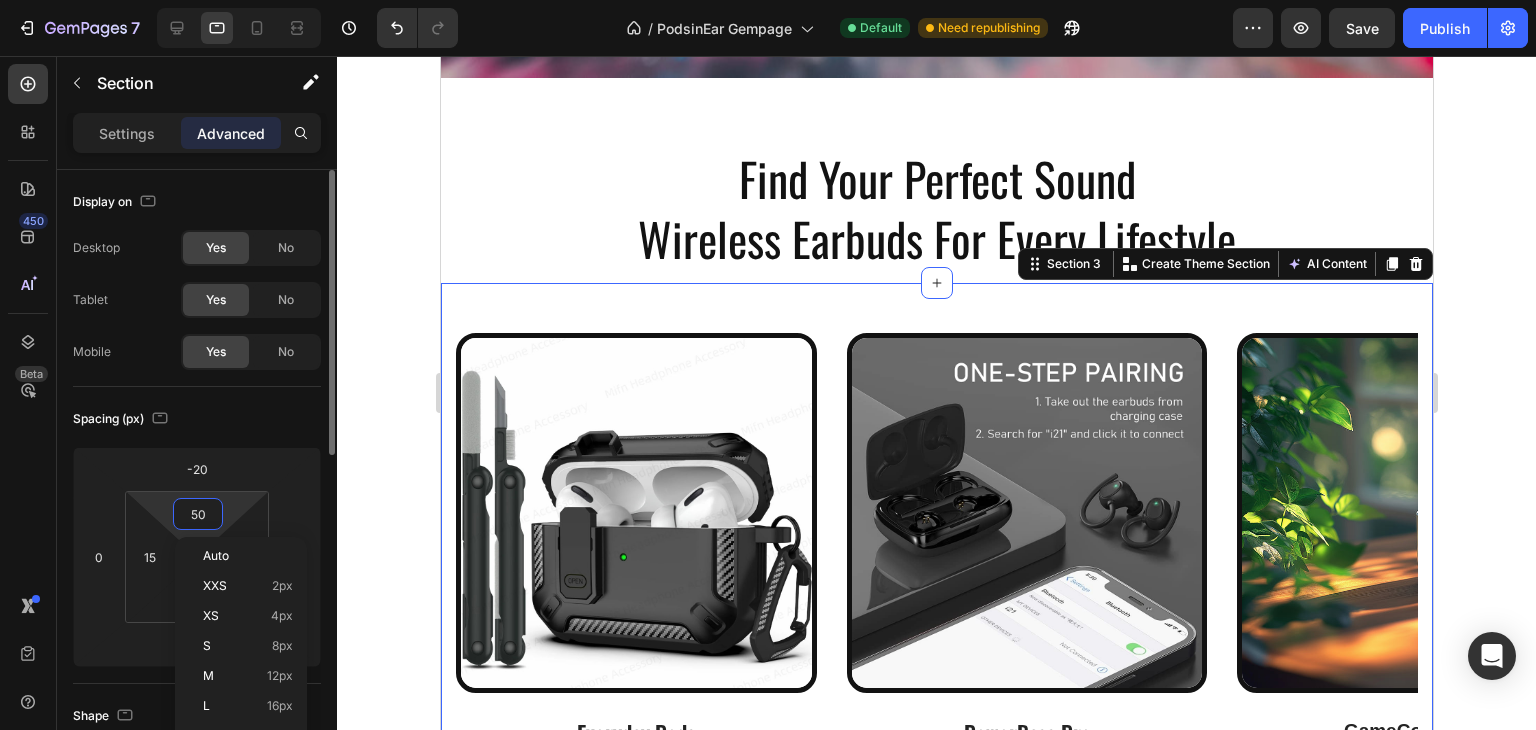 type on "4" 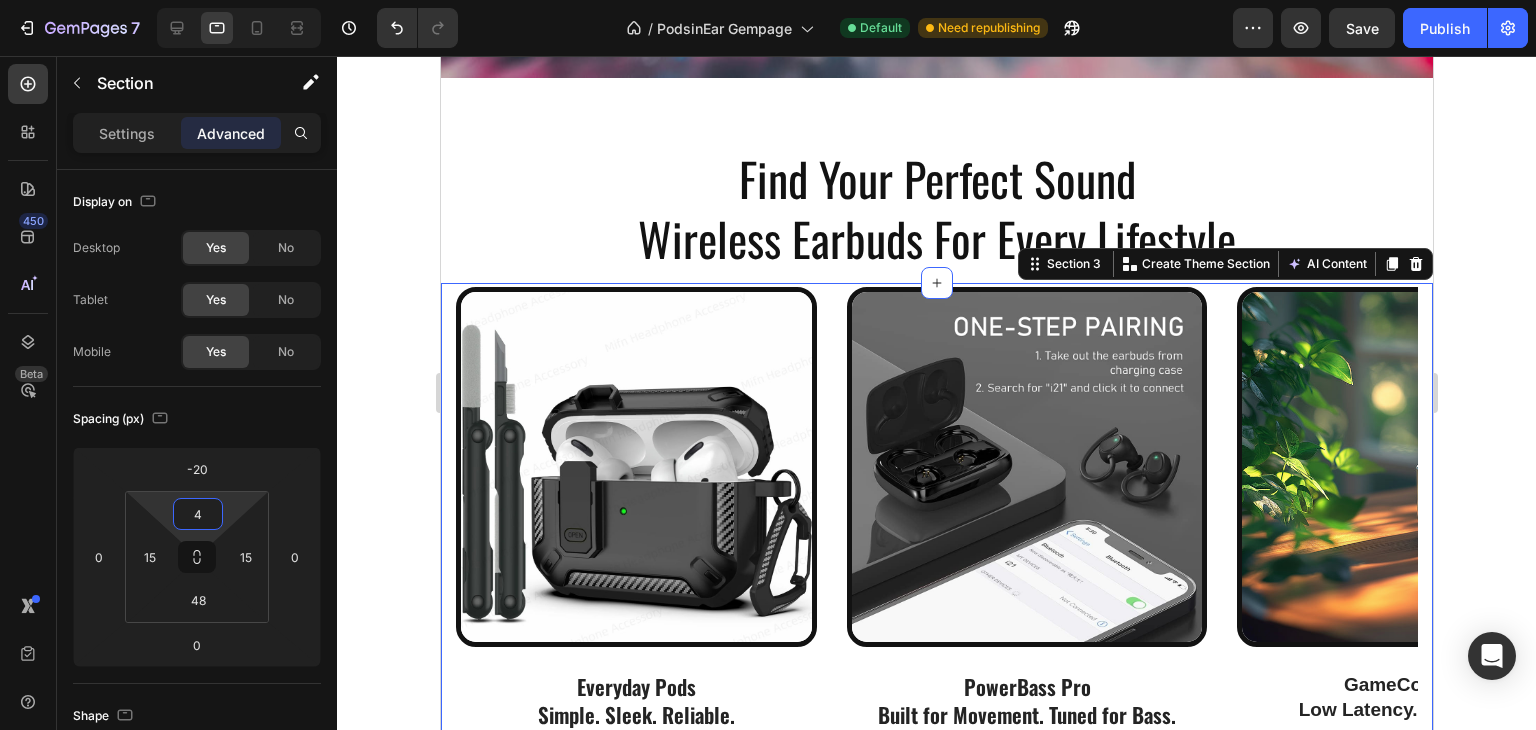 click 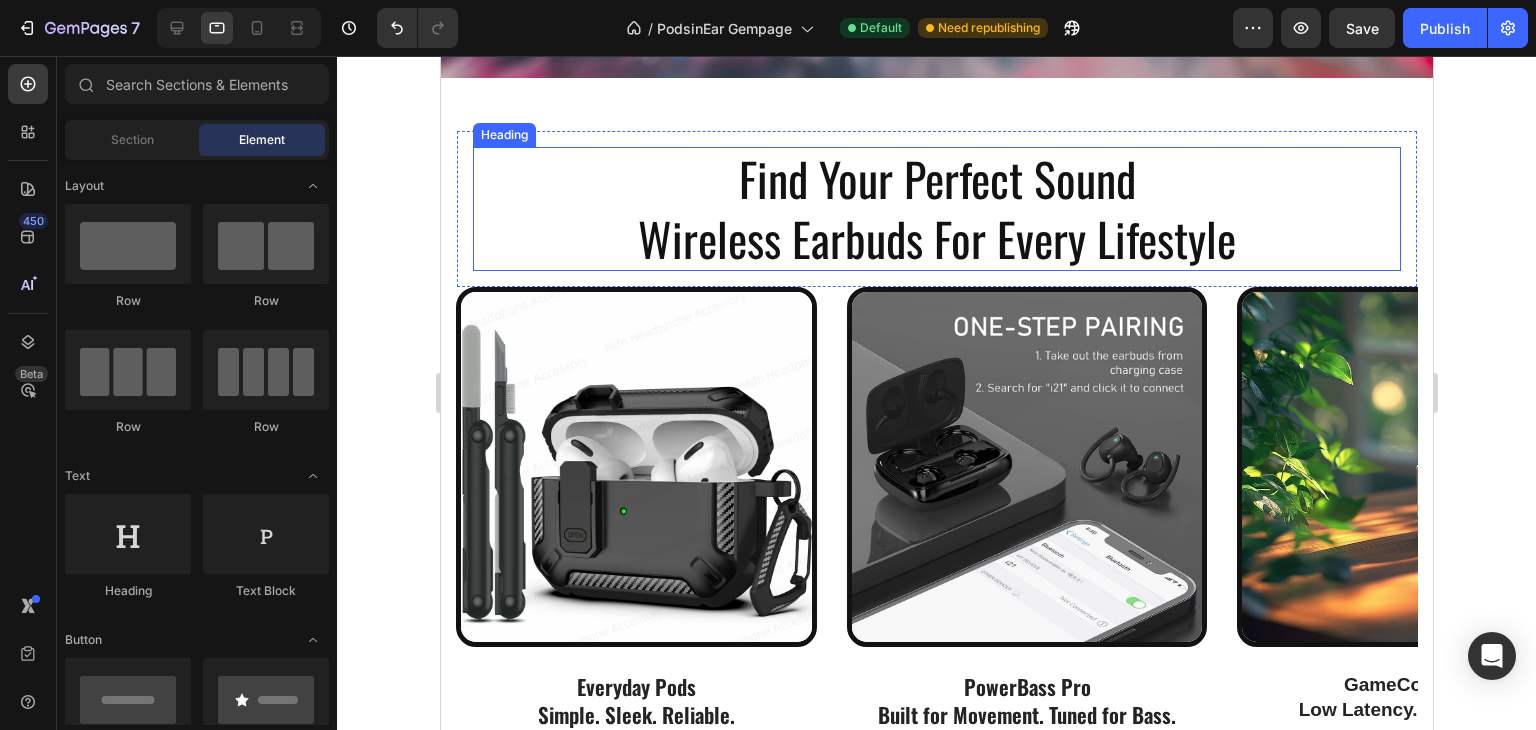 click on "Find Your Perfect Sound   Wireless Earbuds For Every Lifestyle" at bounding box center [936, 209] 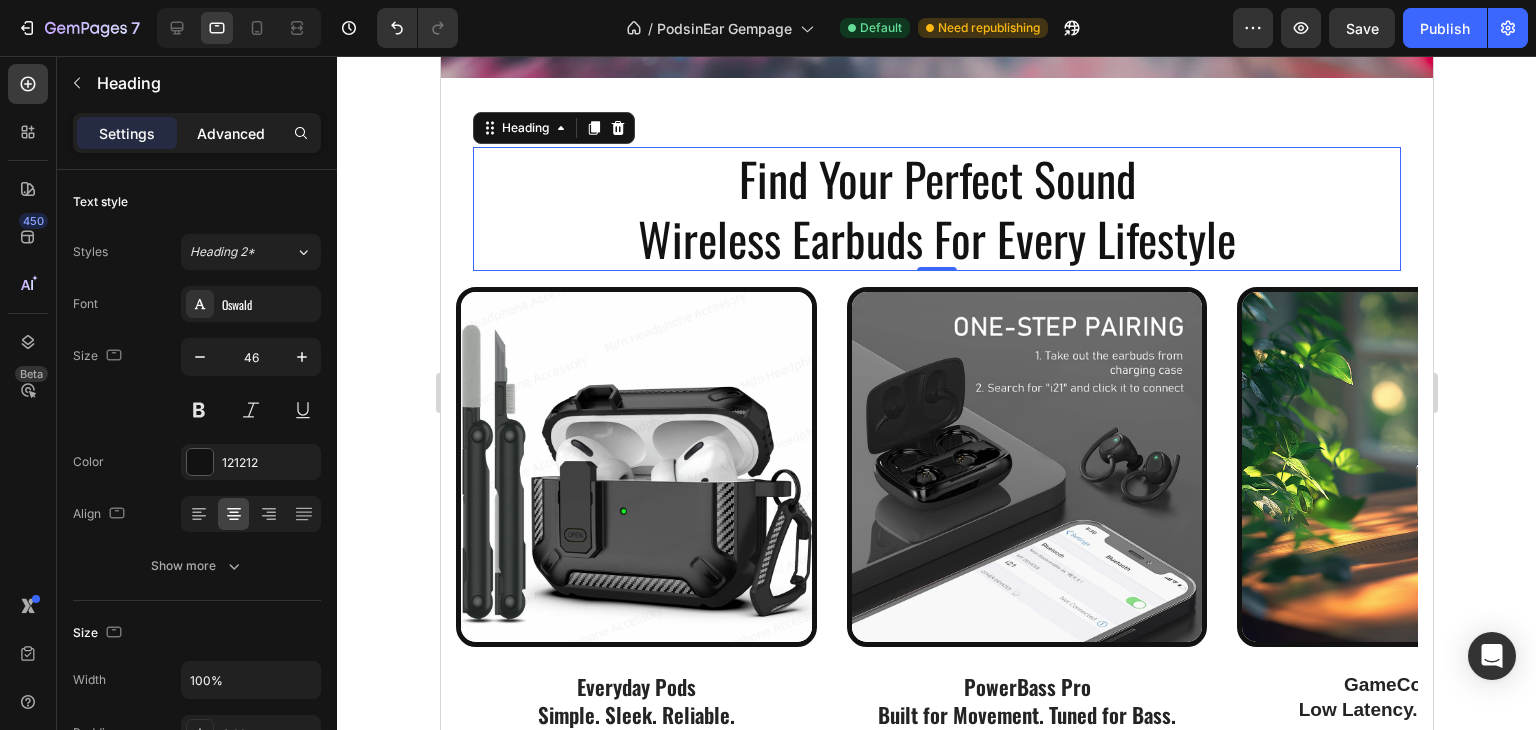 click on "Advanced" at bounding box center [231, 133] 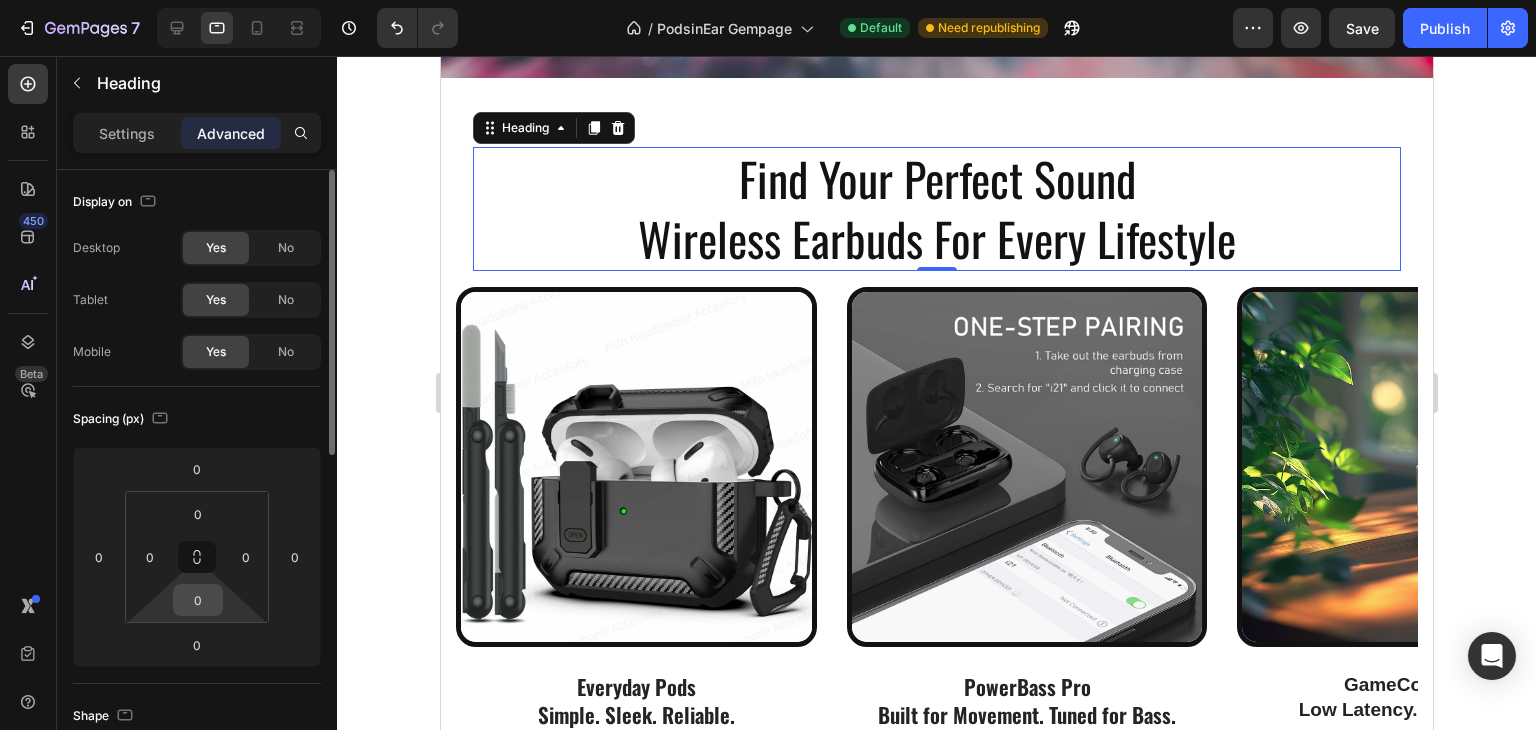 click on "0" at bounding box center [198, 600] 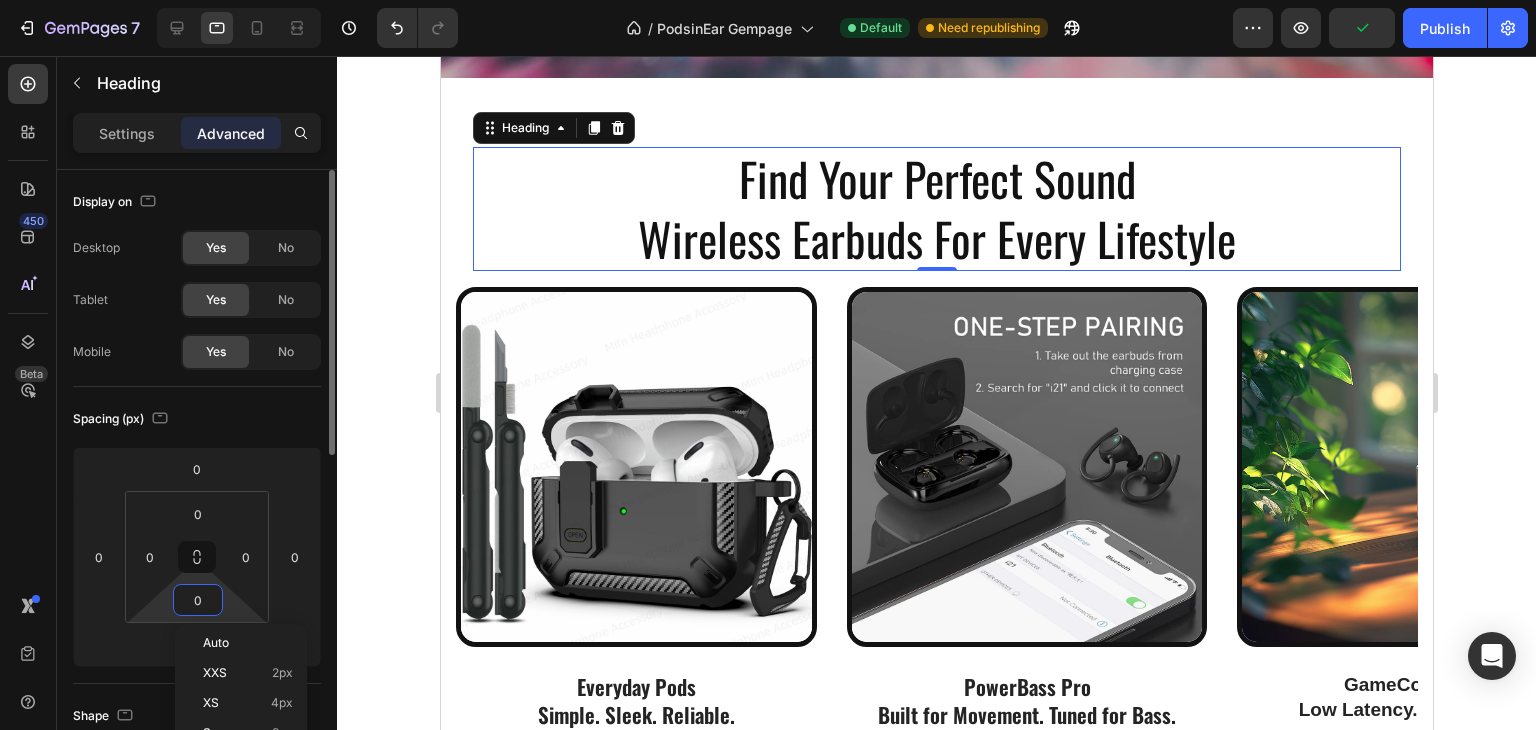 type on "5" 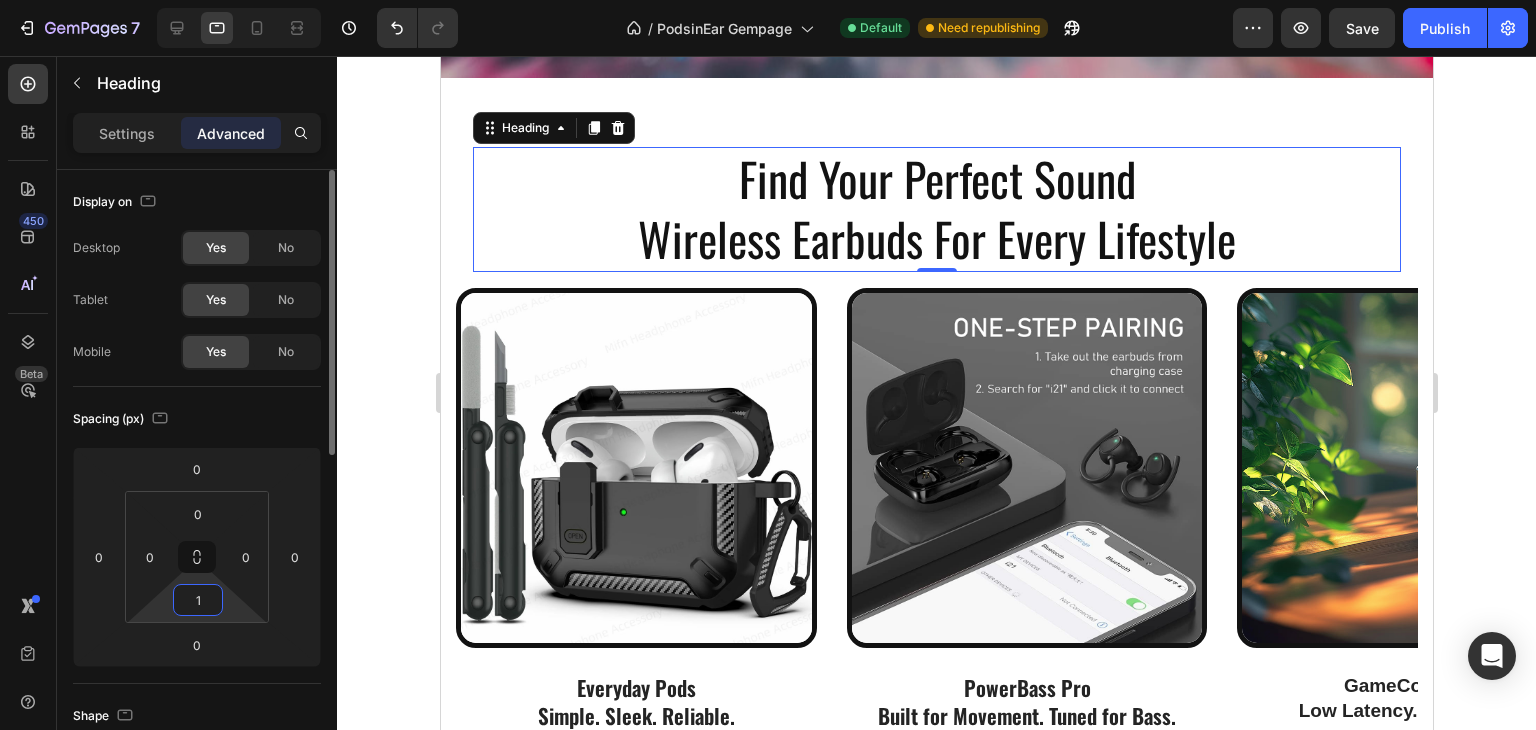 type on "10" 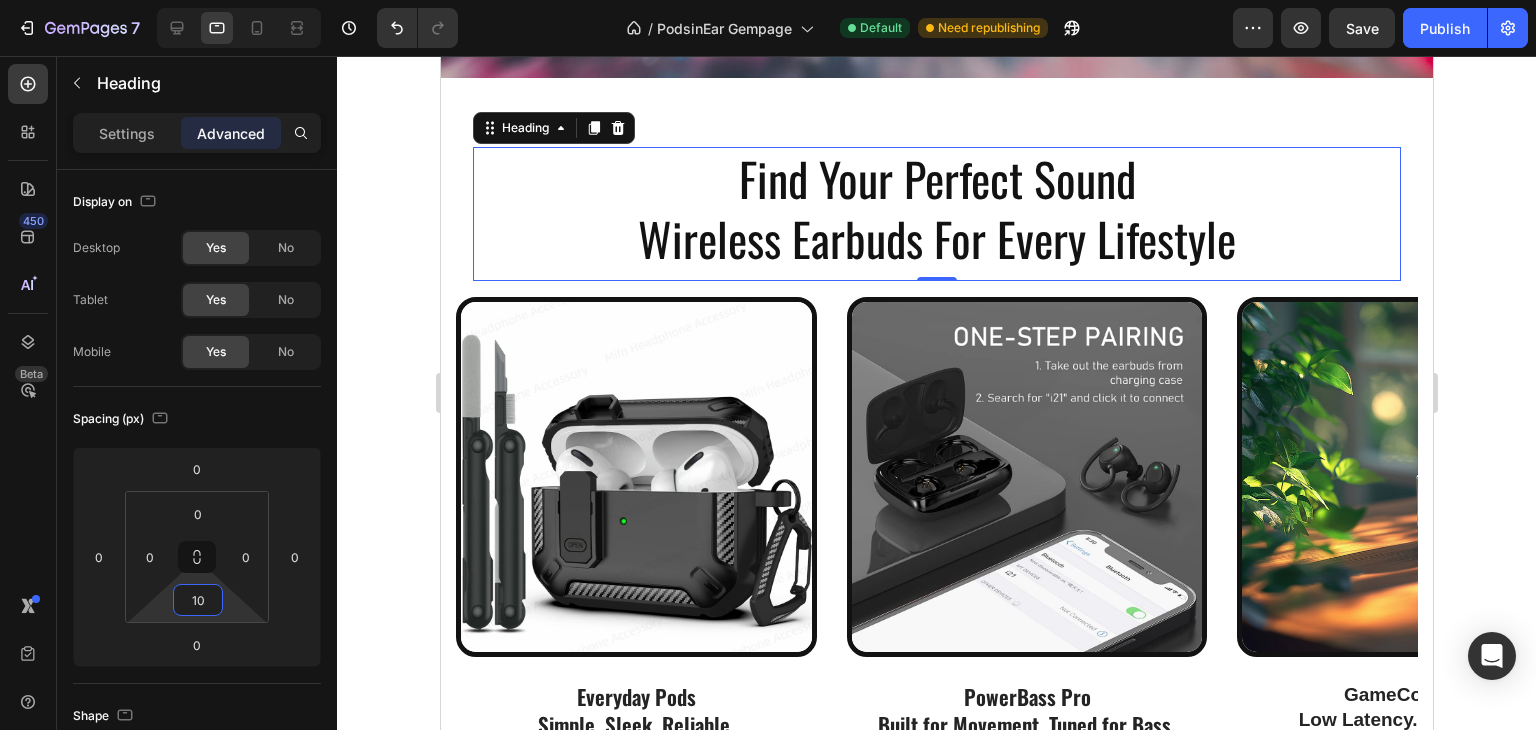 click 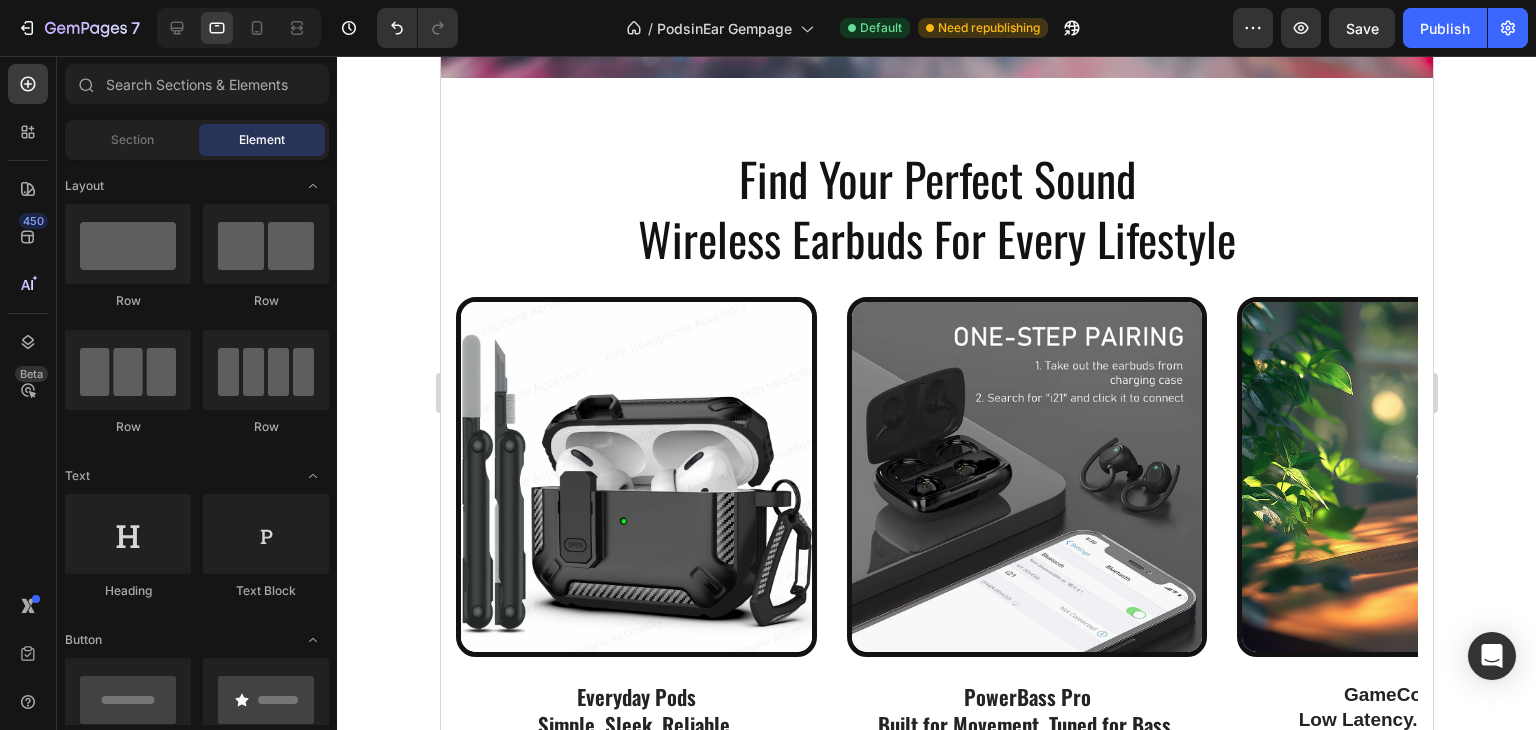 click on "7  Version history  /  PodsinEar Gempage Default Need republishing Preview  Save   Publish" 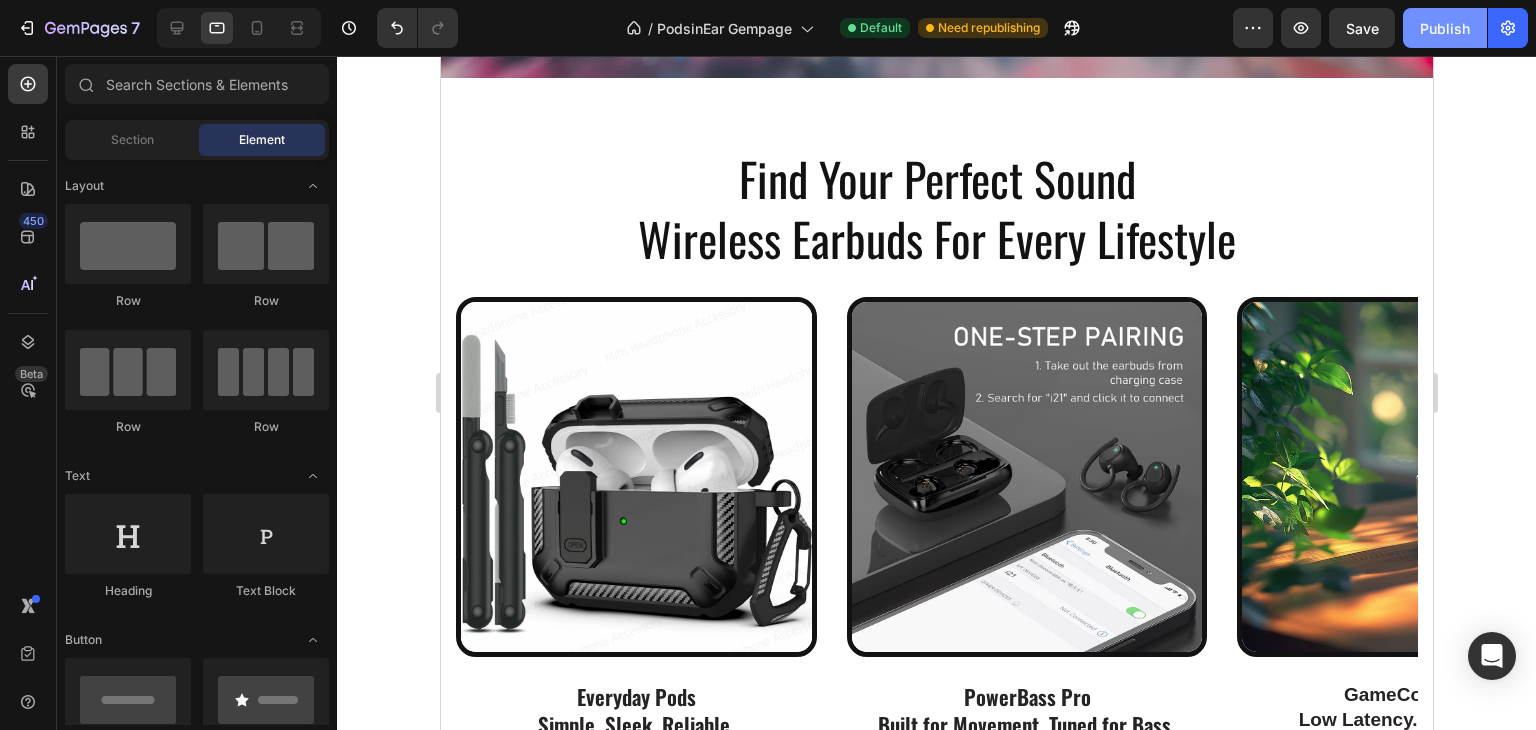 click on "Publish" at bounding box center (1445, 28) 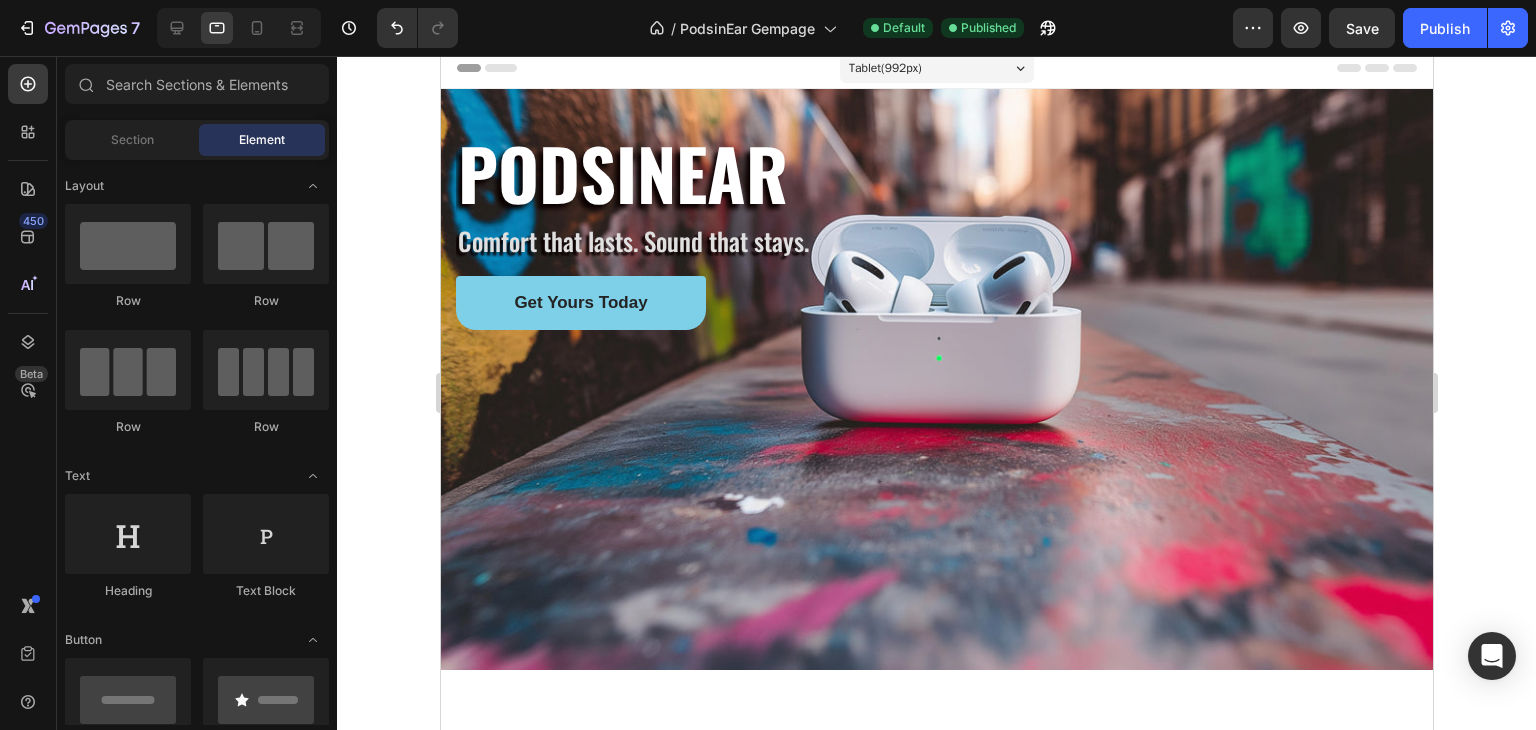 scroll, scrollTop: 0, scrollLeft: 0, axis: both 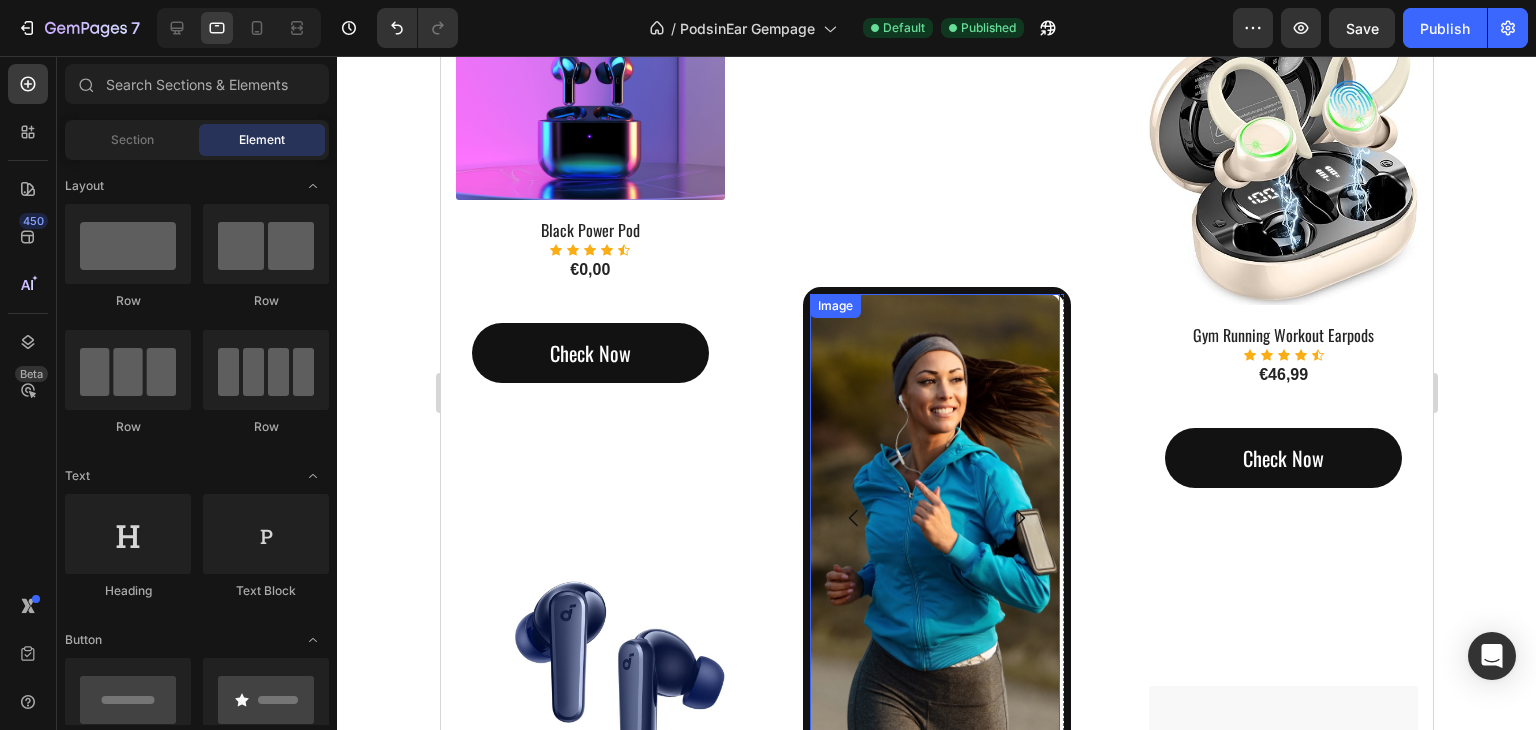 click at bounding box center (934, 517) 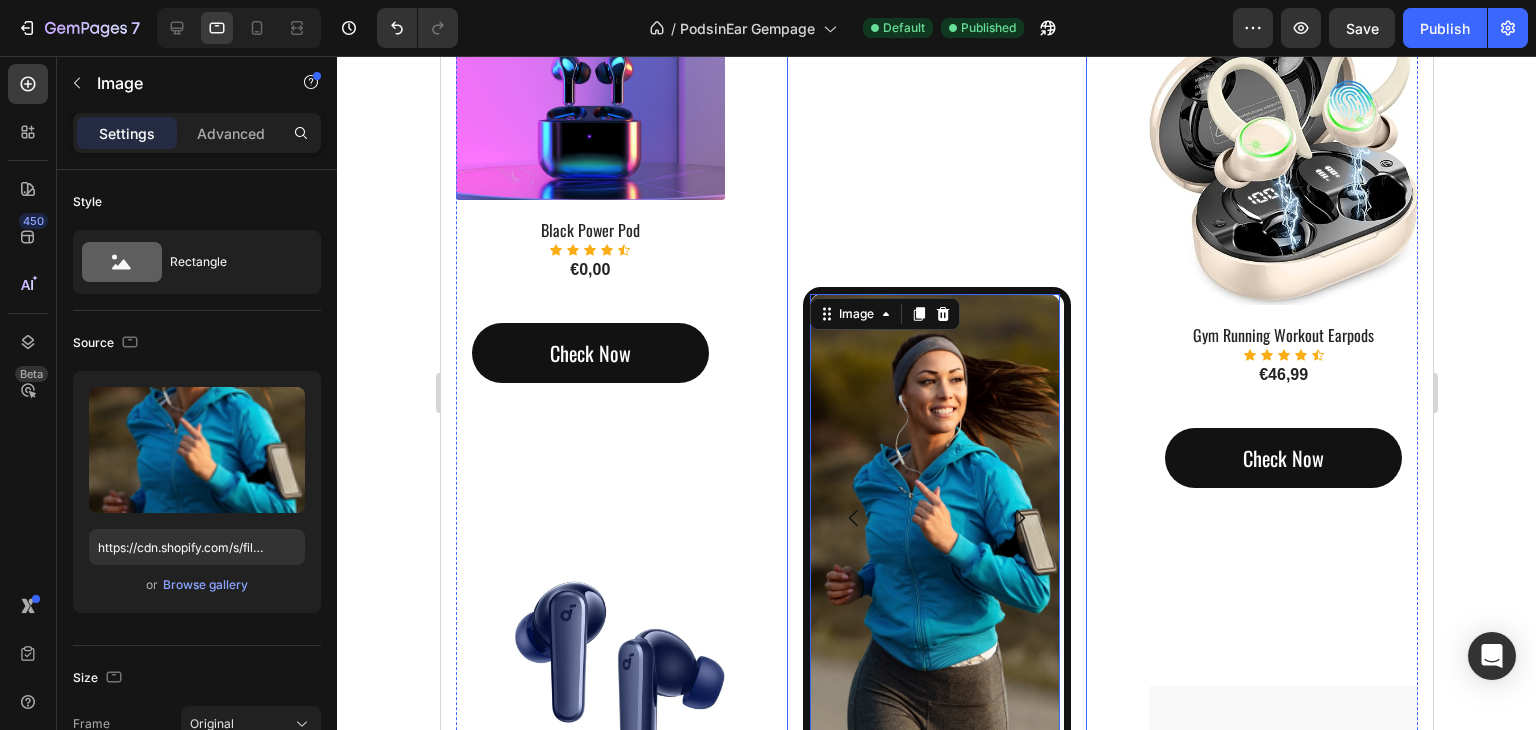 click on "Image   0 Image Image
Carousel Row" at bounding box center (936, 392) 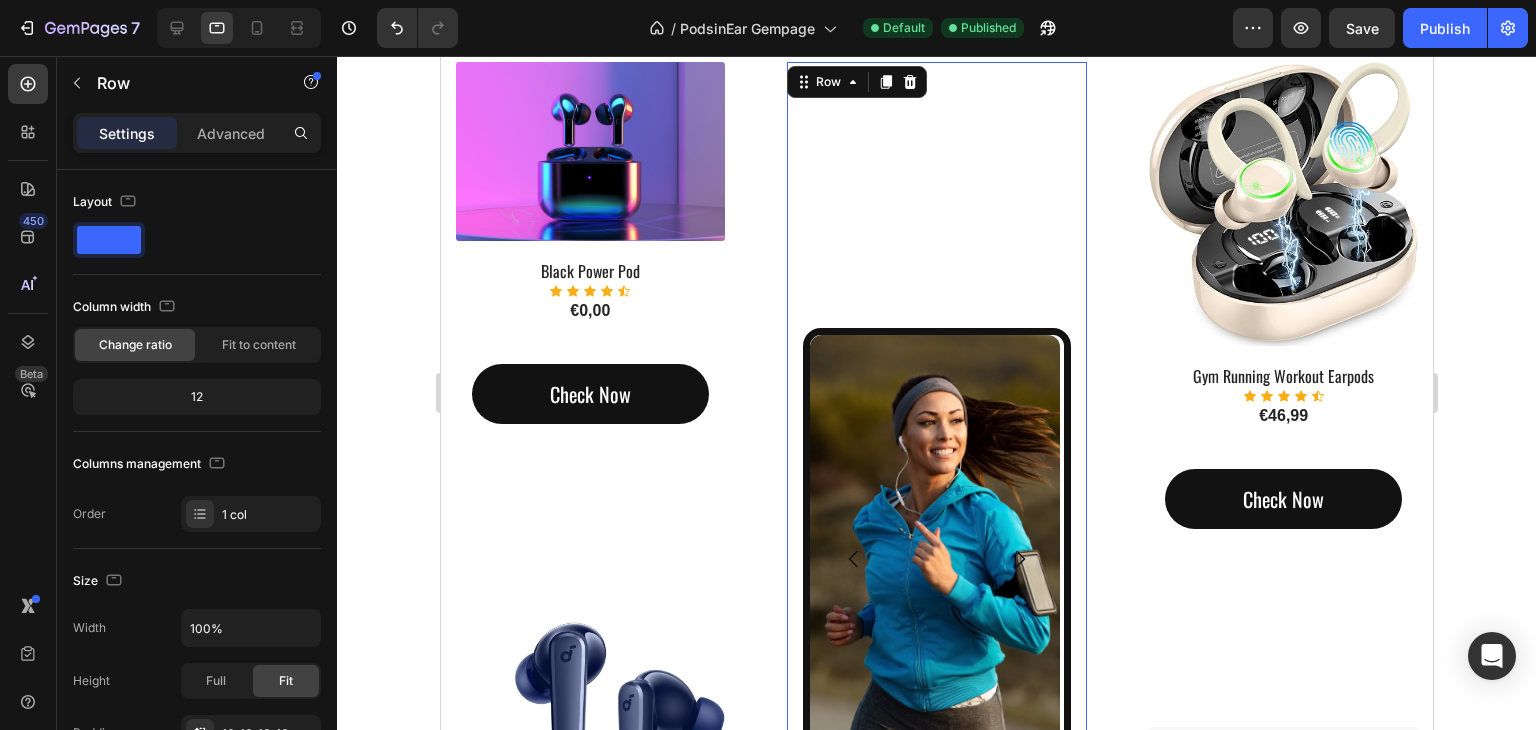 scroll, scrollTop: 2300, scrollLeft: 0, axis: vertical 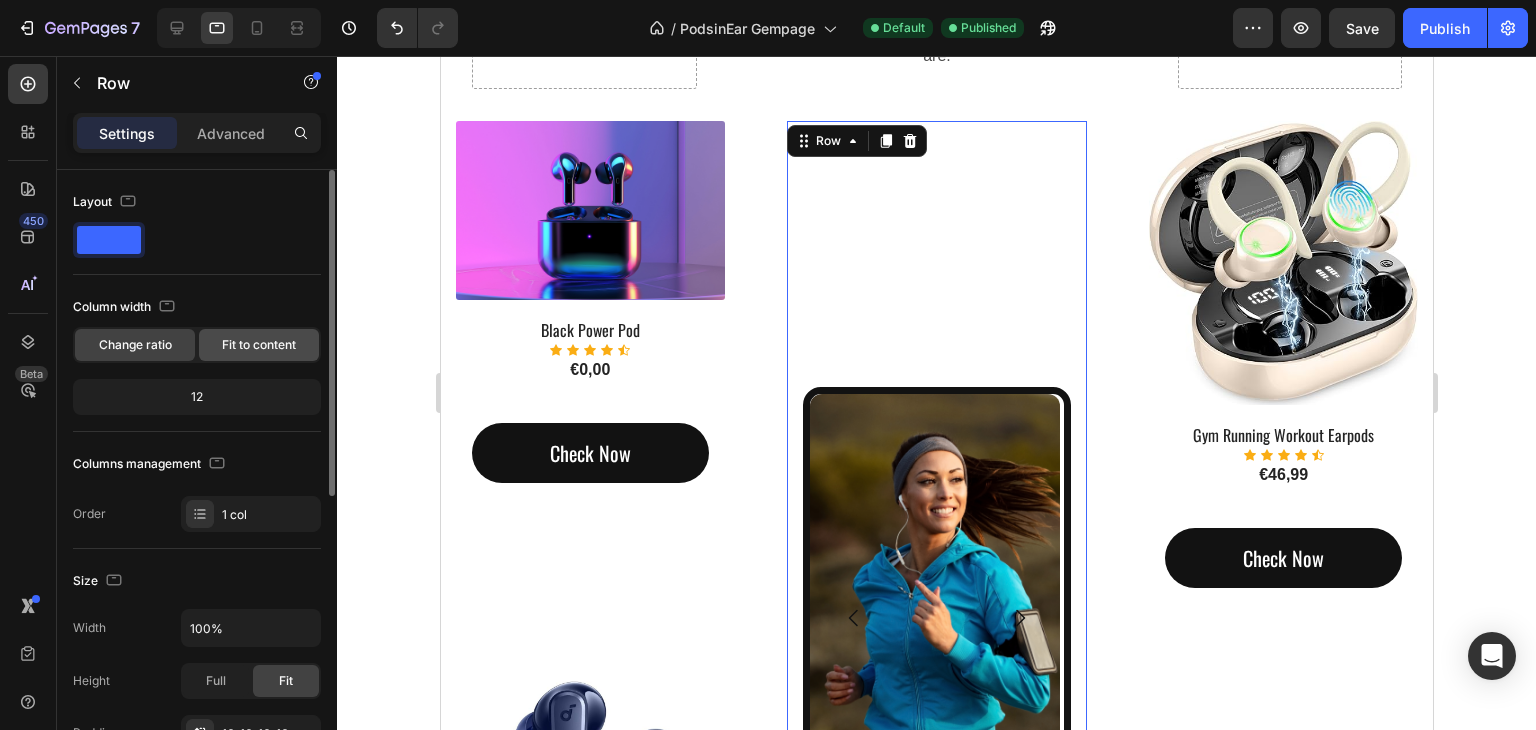 click on "Fit to content" 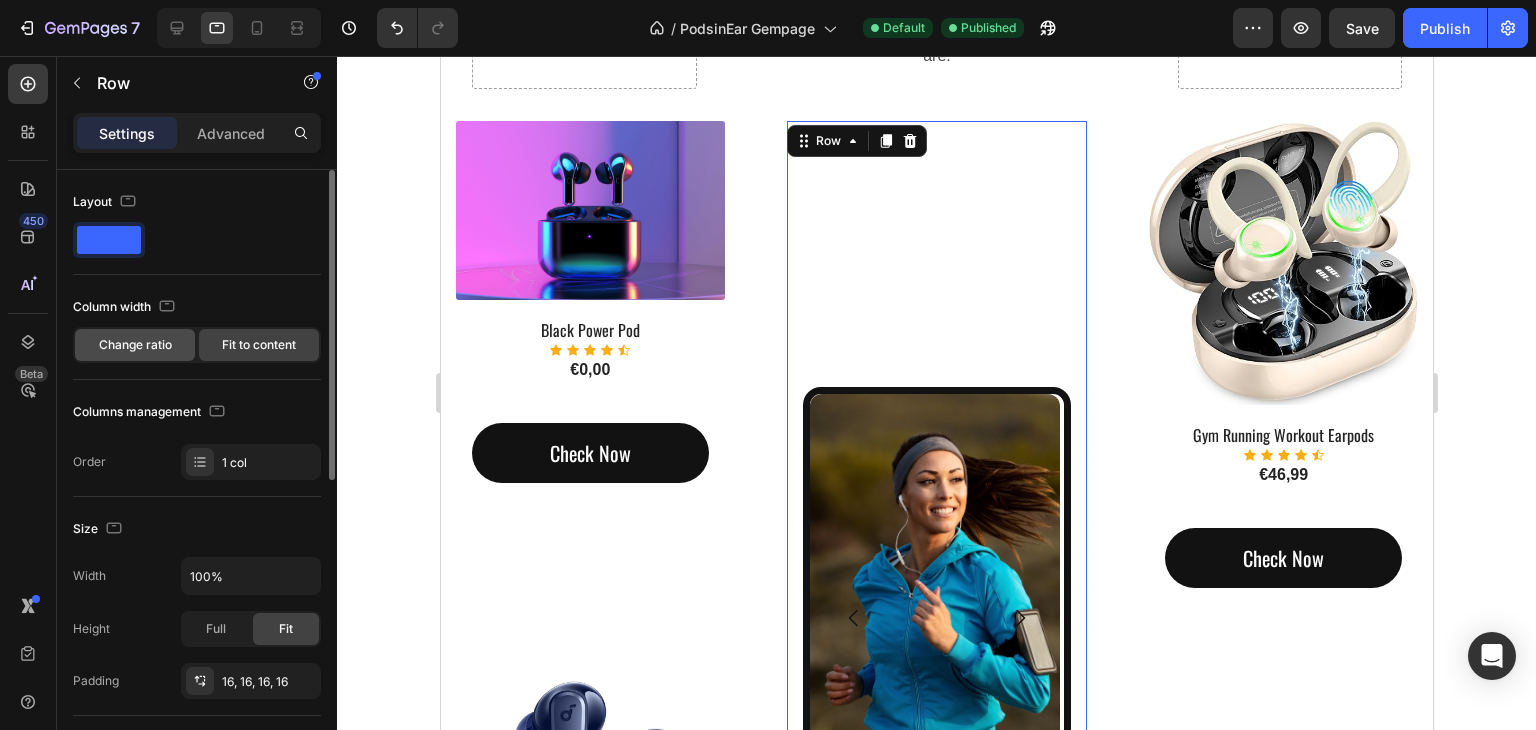 click on "Change ratio" 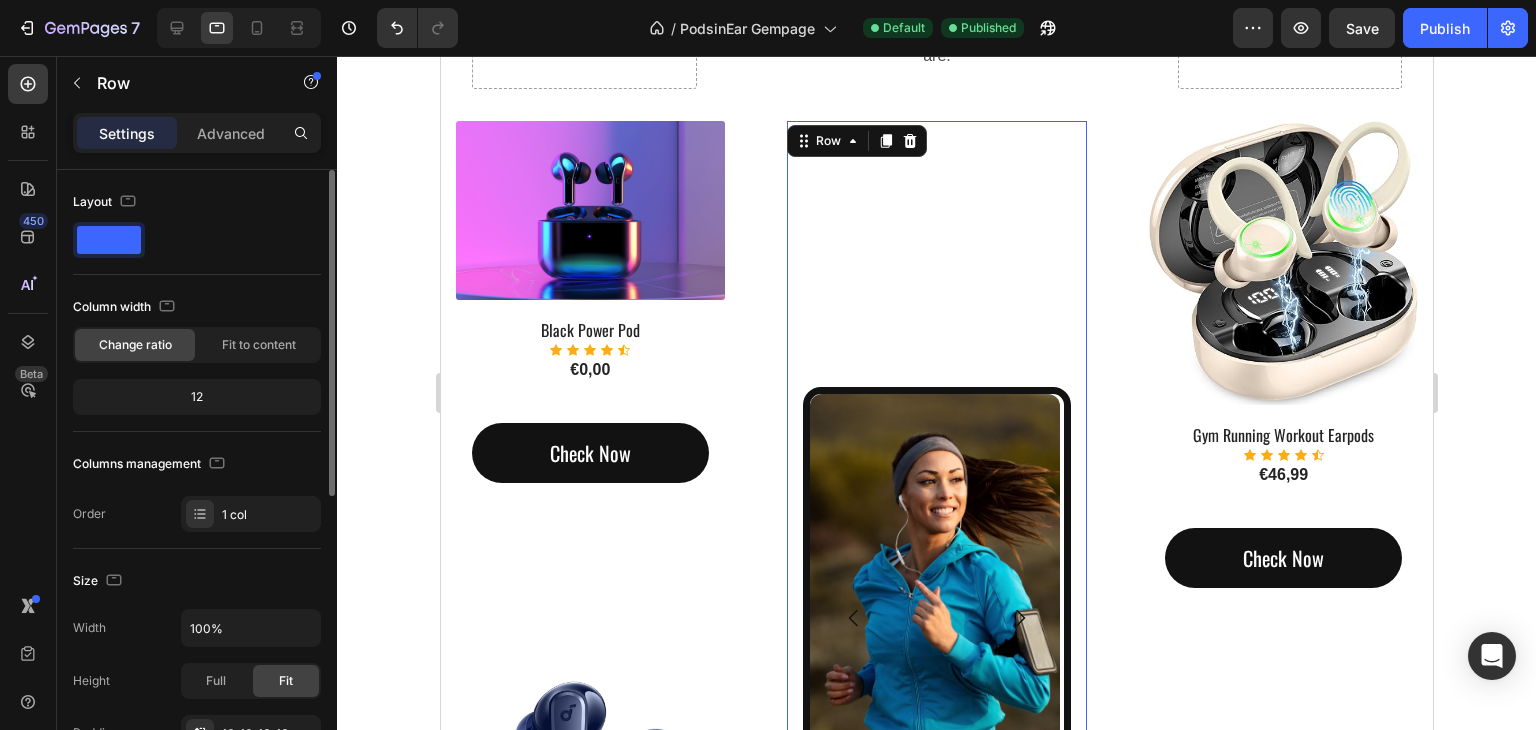click on "12" 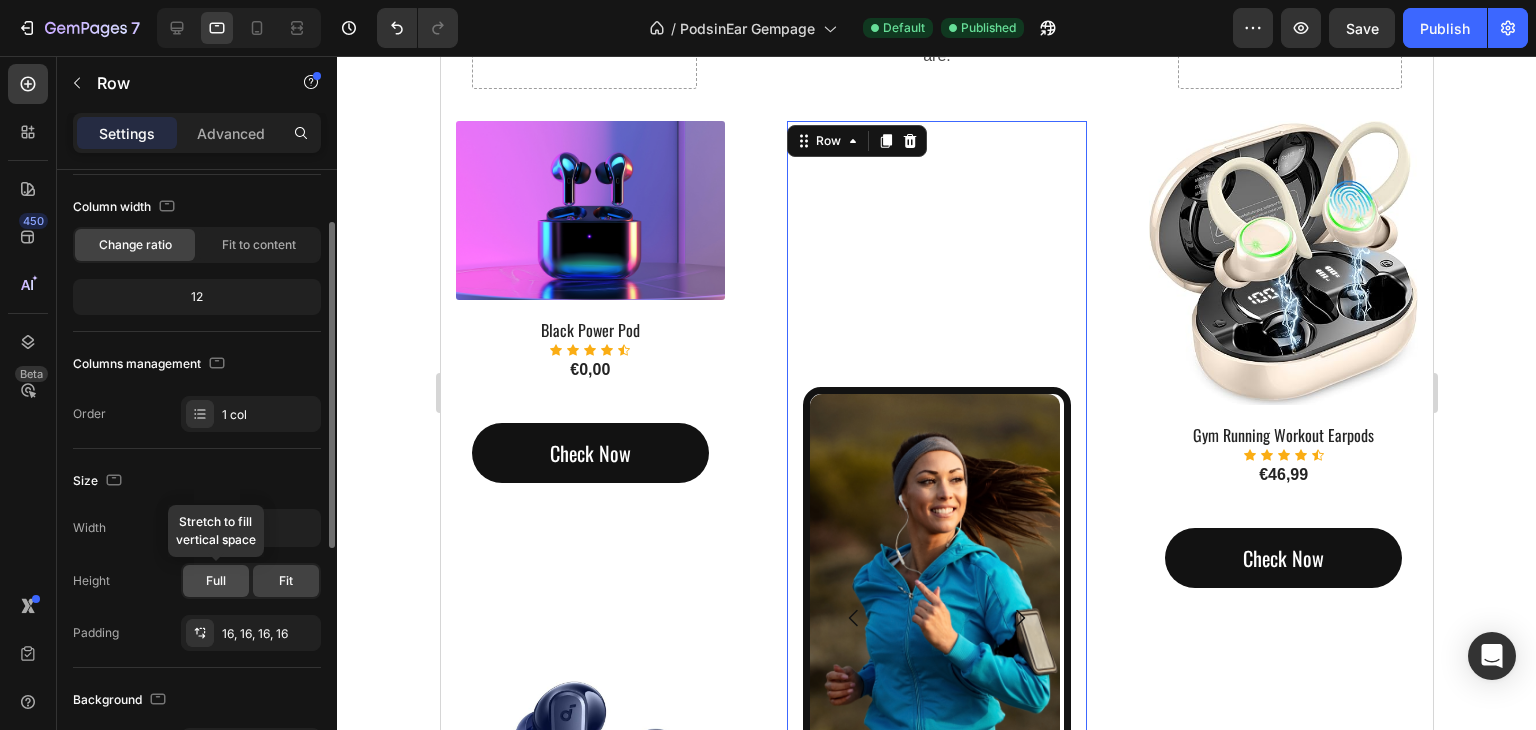 click on "Full" 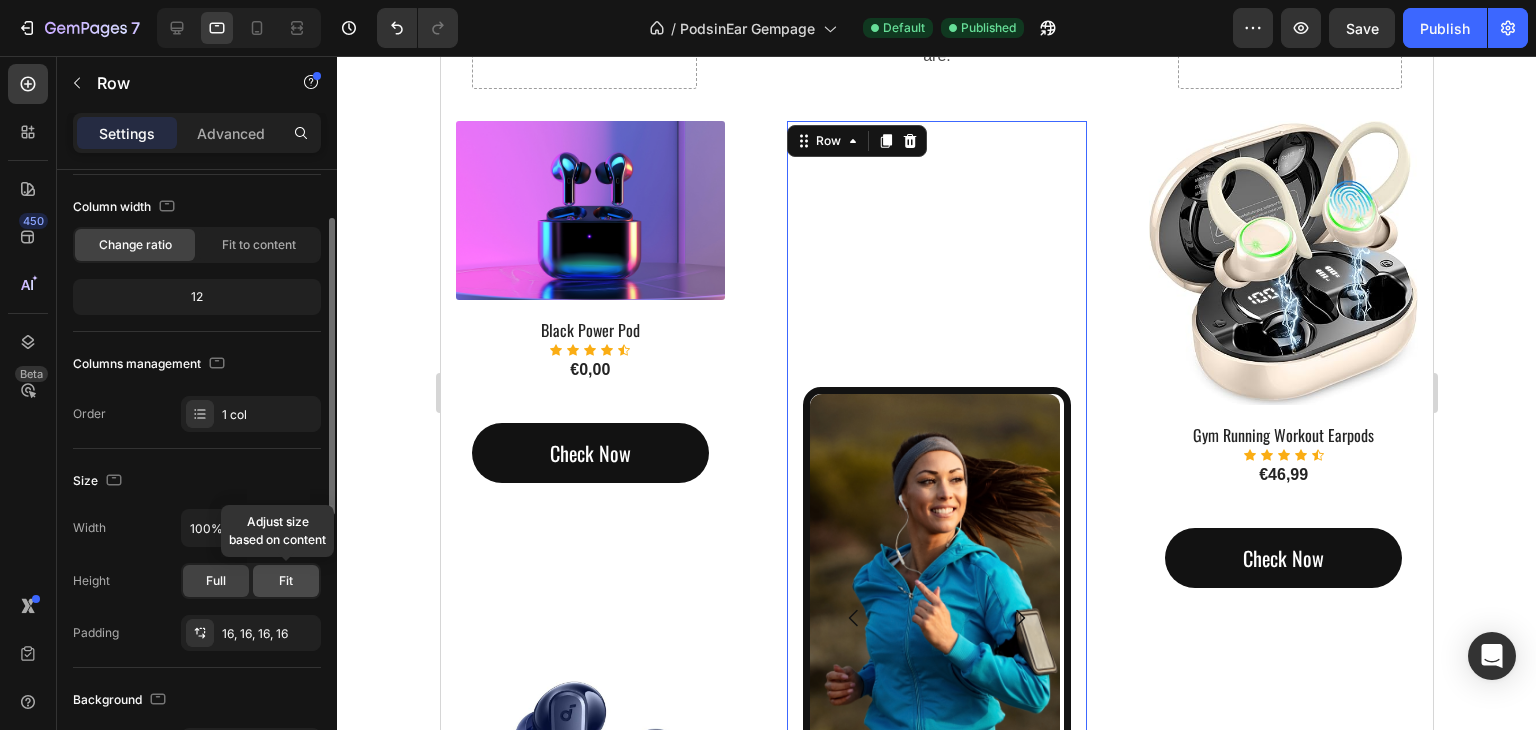 click on "Fit" 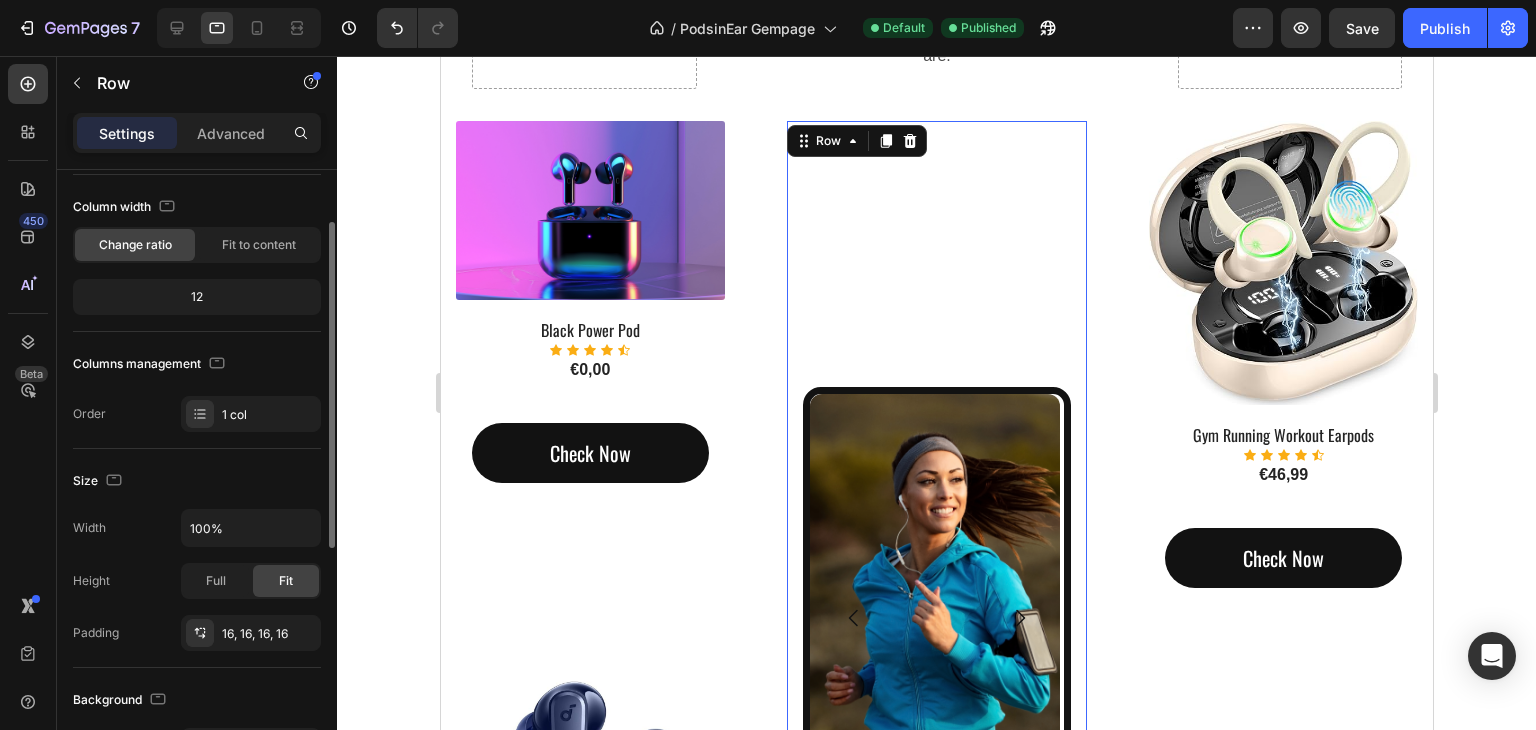 scroll, scrollTop: 0, scrollLeft: 0, axis: both 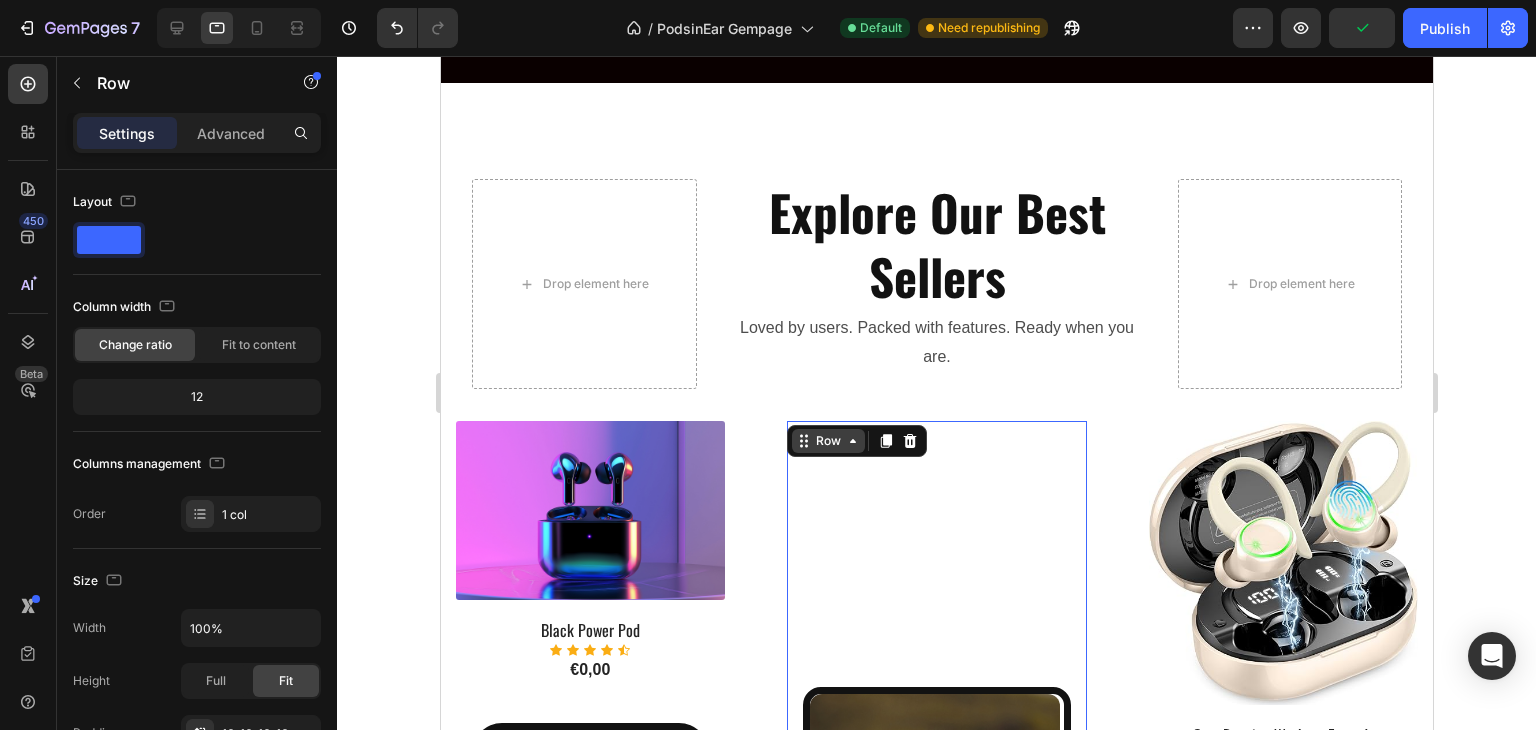 click on "Row" at bounding box center (827, 441) 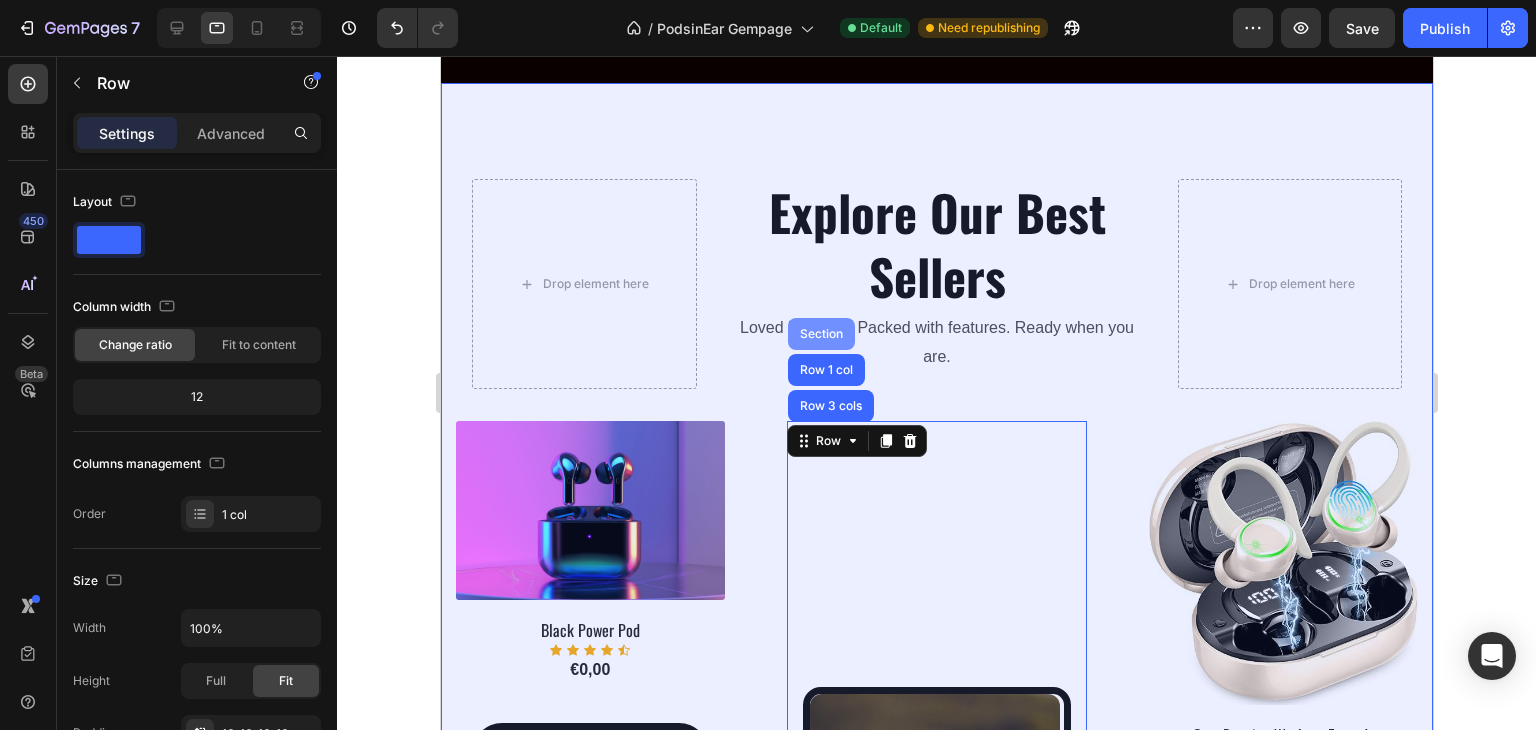 click on "Section" at bounding box center (820, 334) 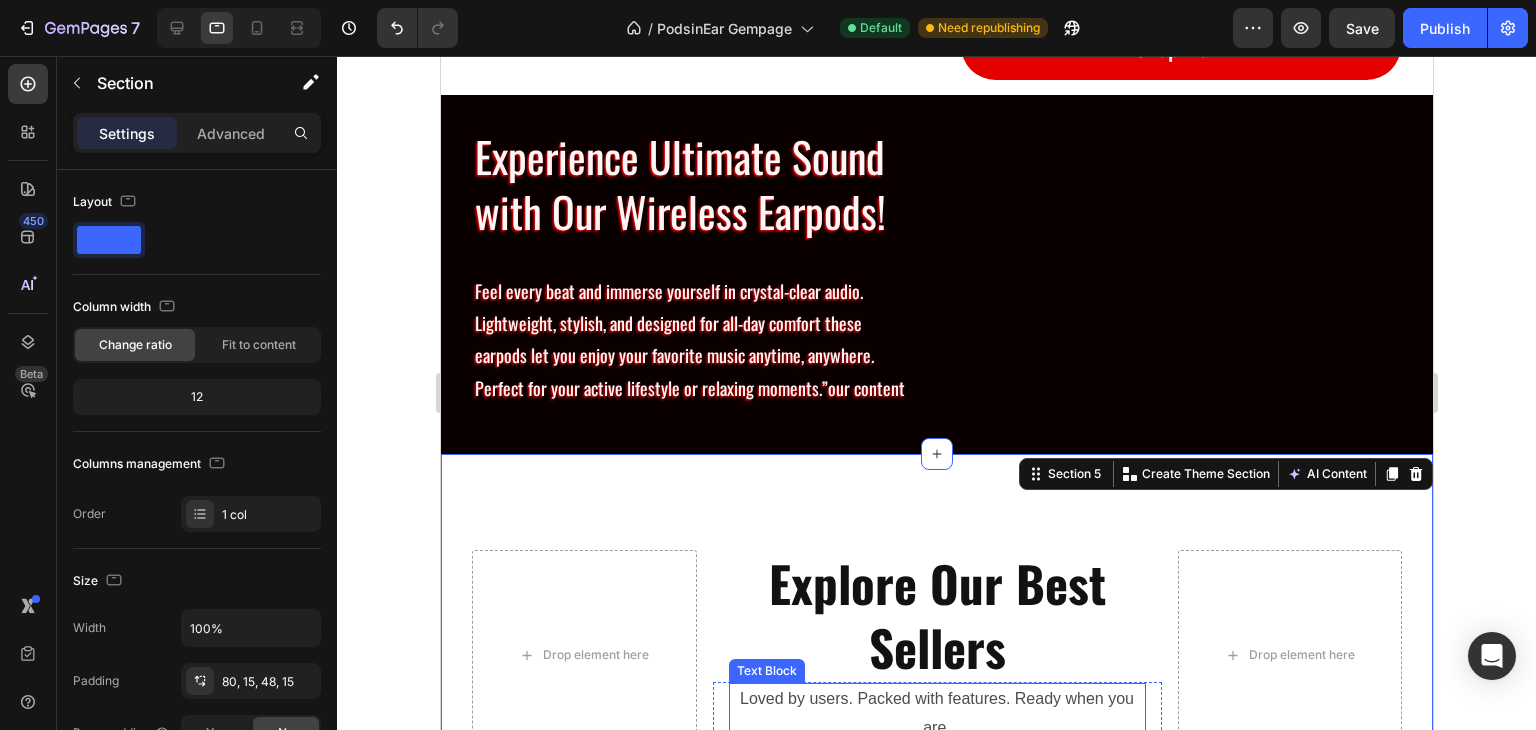 scroll, scrollTop: 1600, scrollLeft: 0, axis: vertical 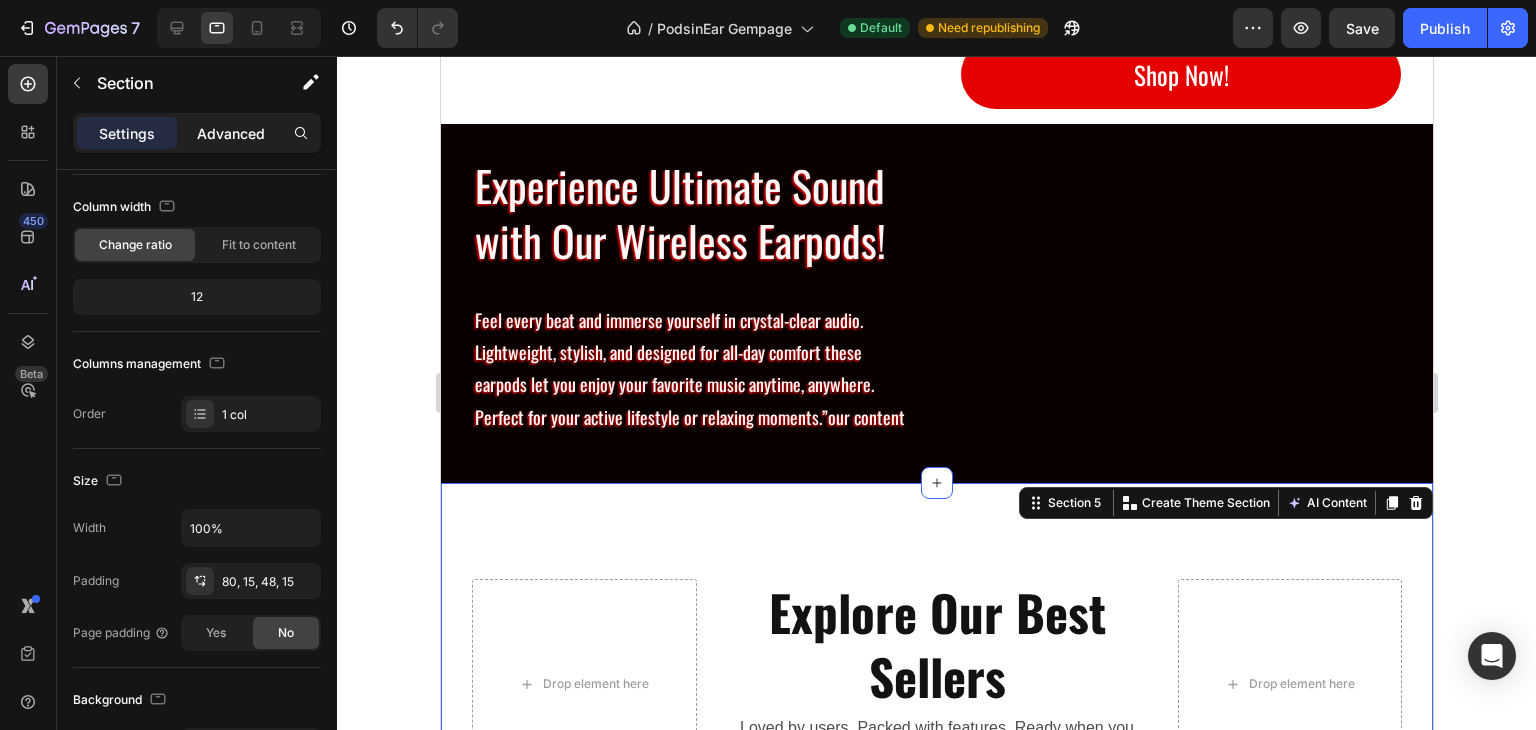 click on "Advanced" at bounding box center [231, 133] 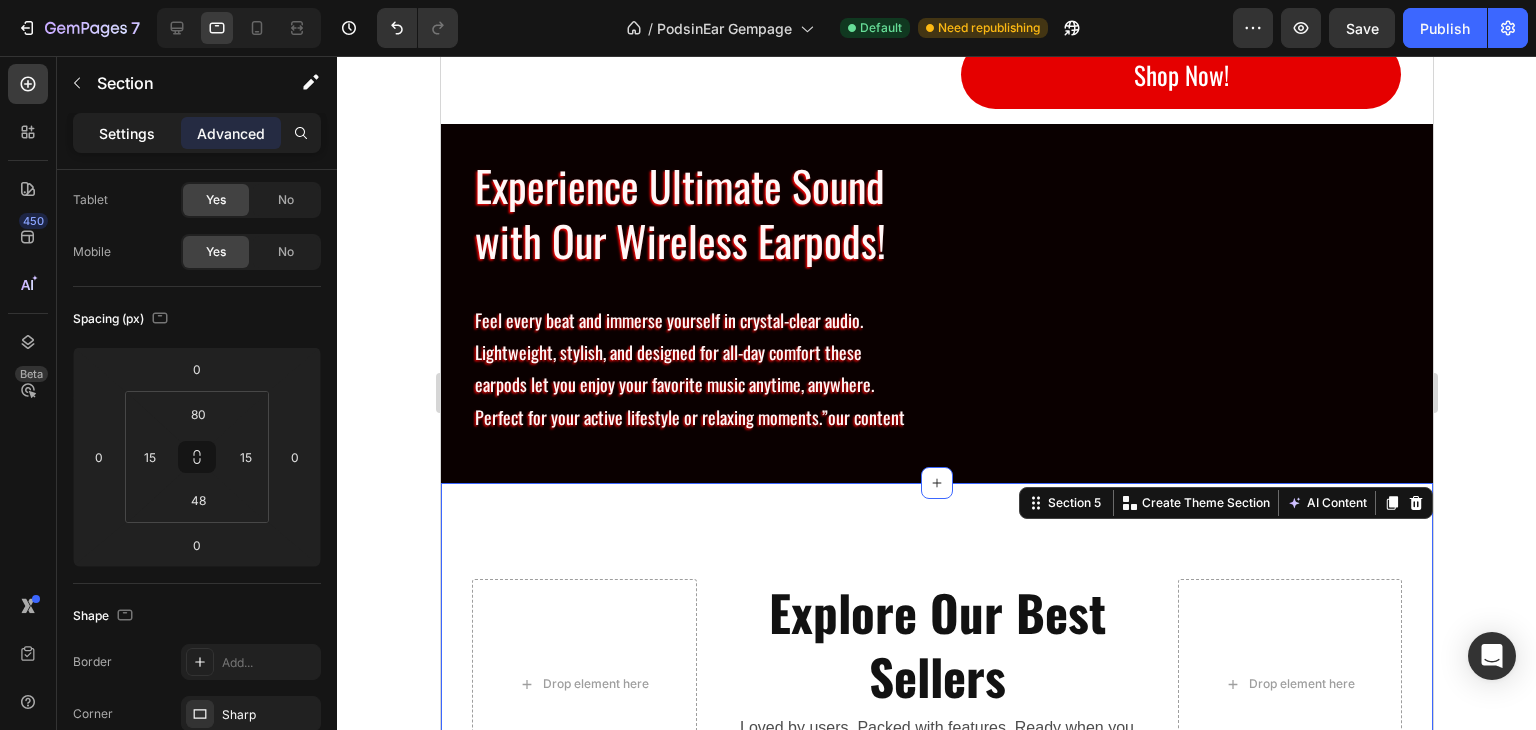 click on "Settings" 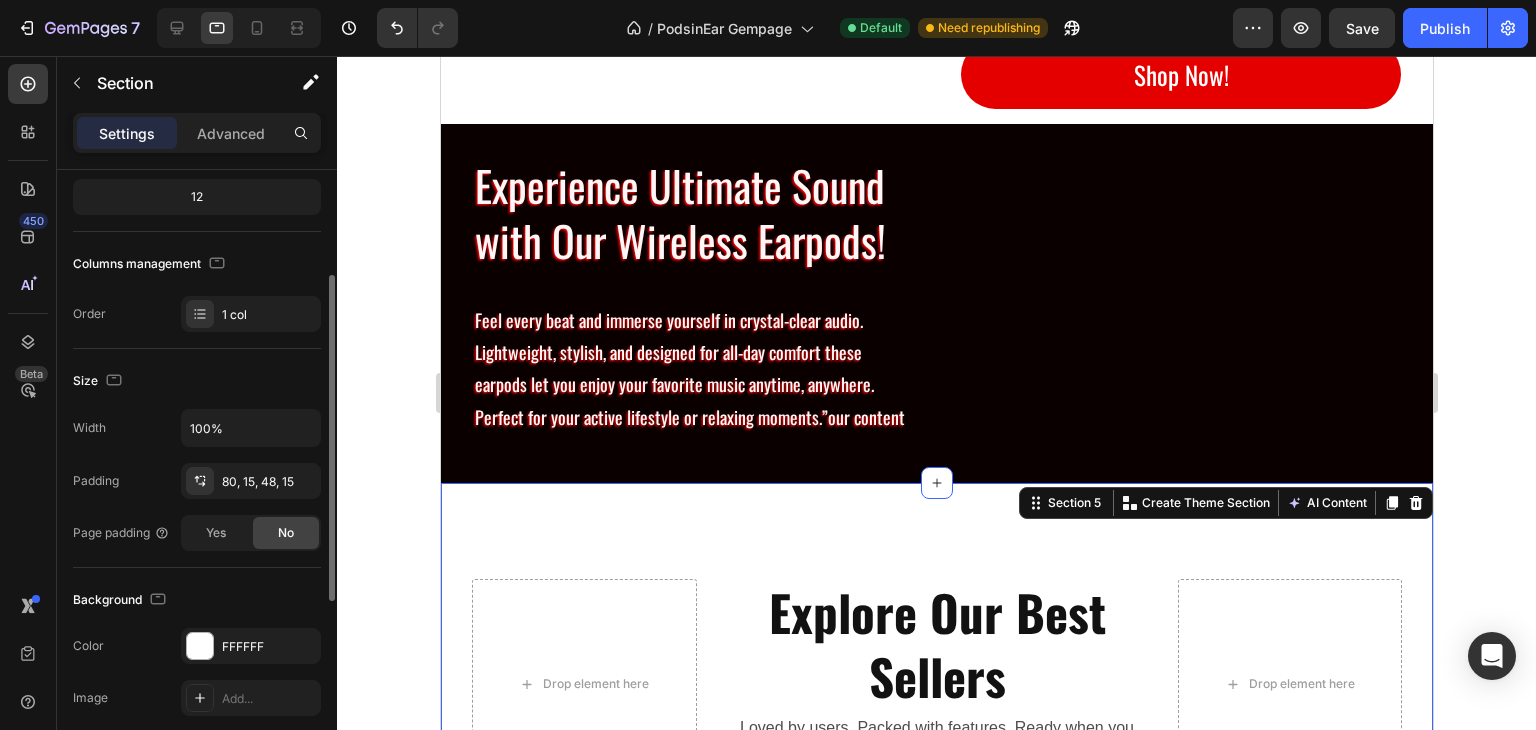 scroll, scrollTop: 300, scrollLeft: 0, axis: vertical 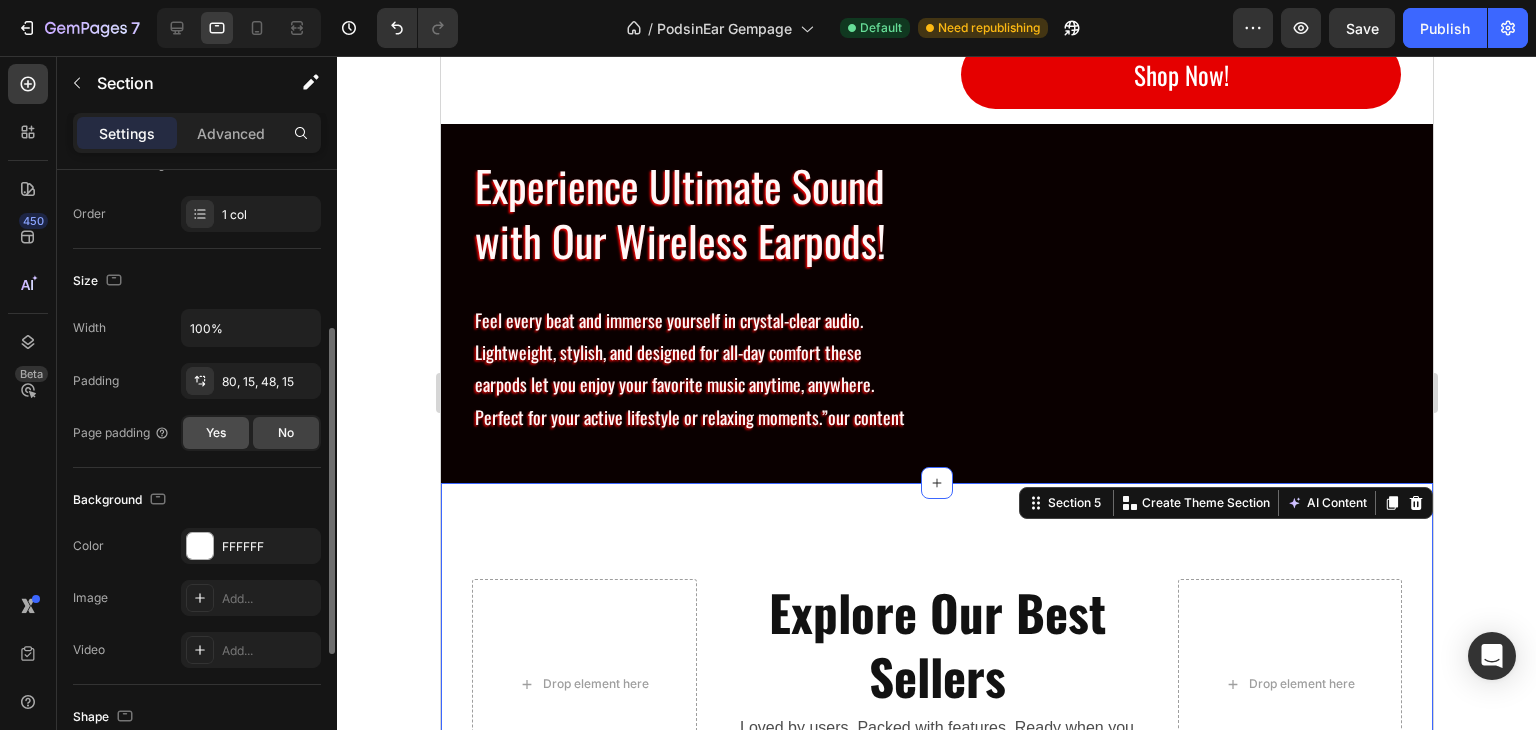 click on "Yes" 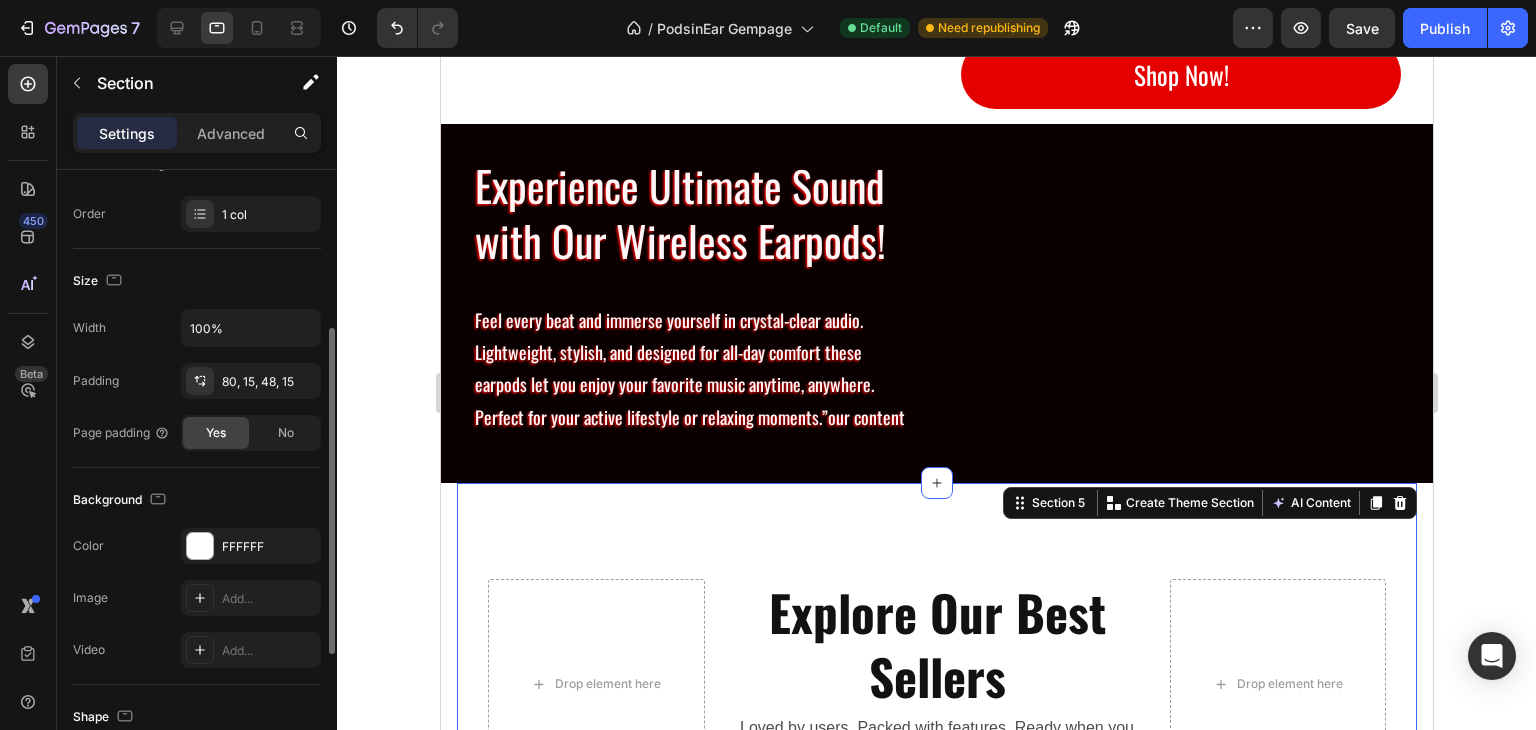 click on "Yes" 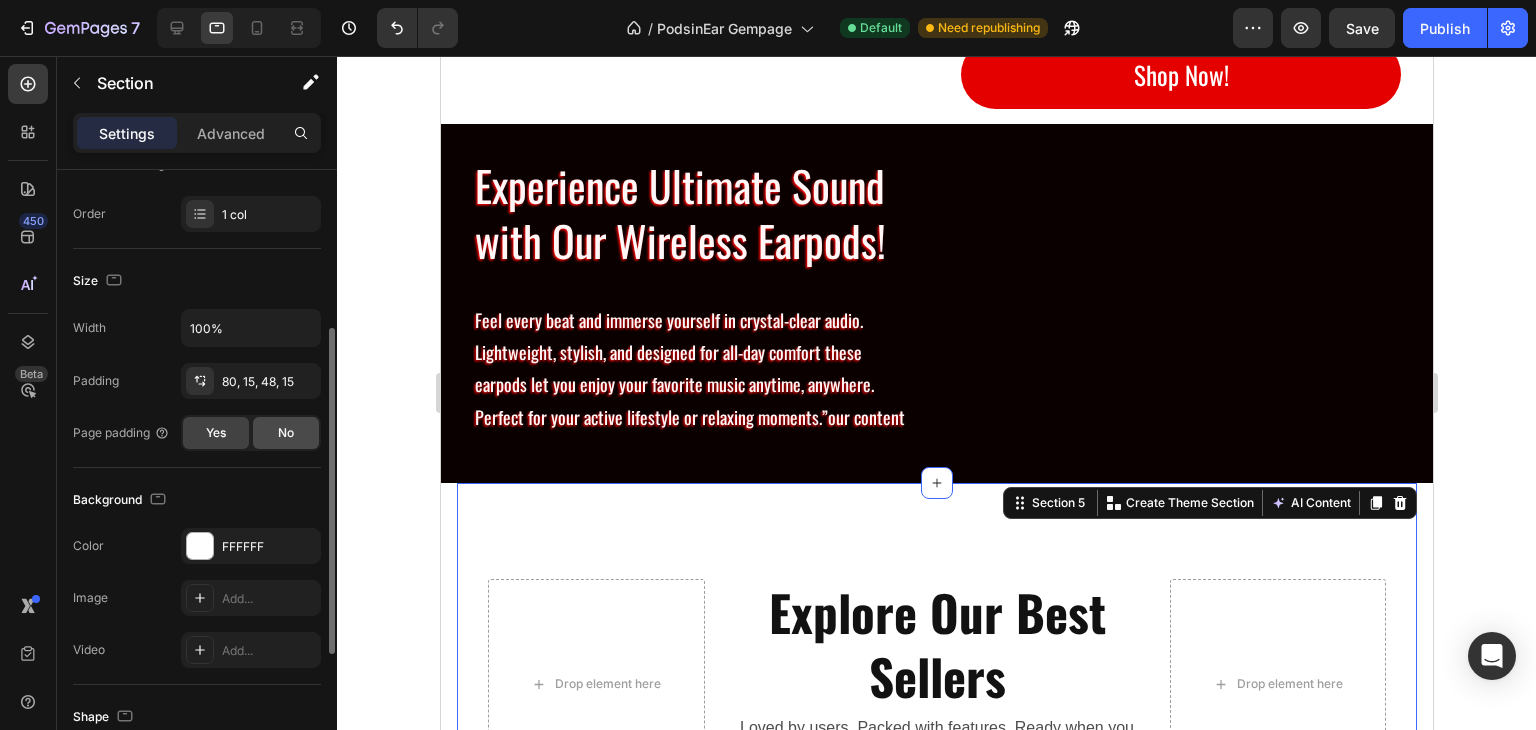 click on "No" 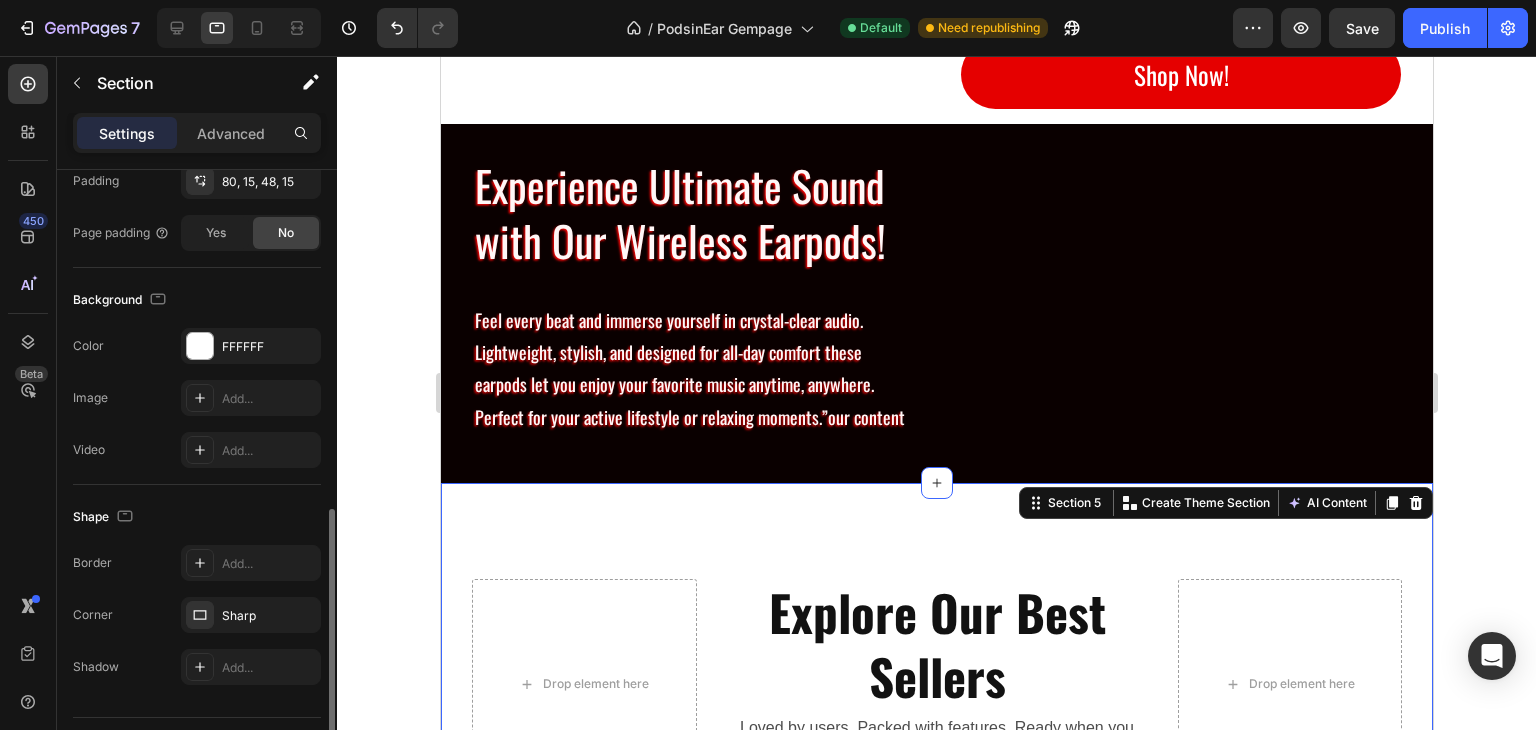 scroll, scrollTop: 549, scrollLeft: 0, axis: vertical 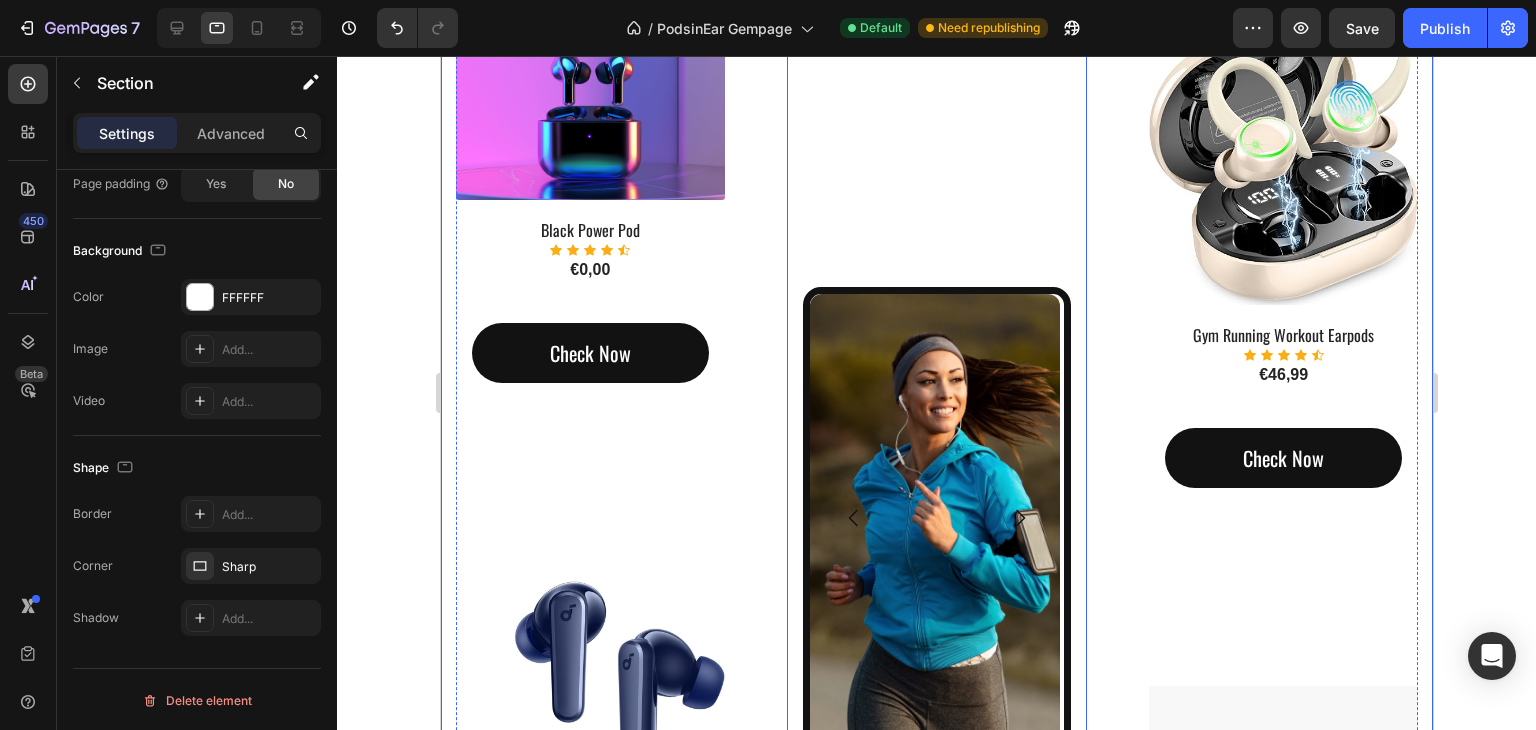 click at bounding box center (934, 517) 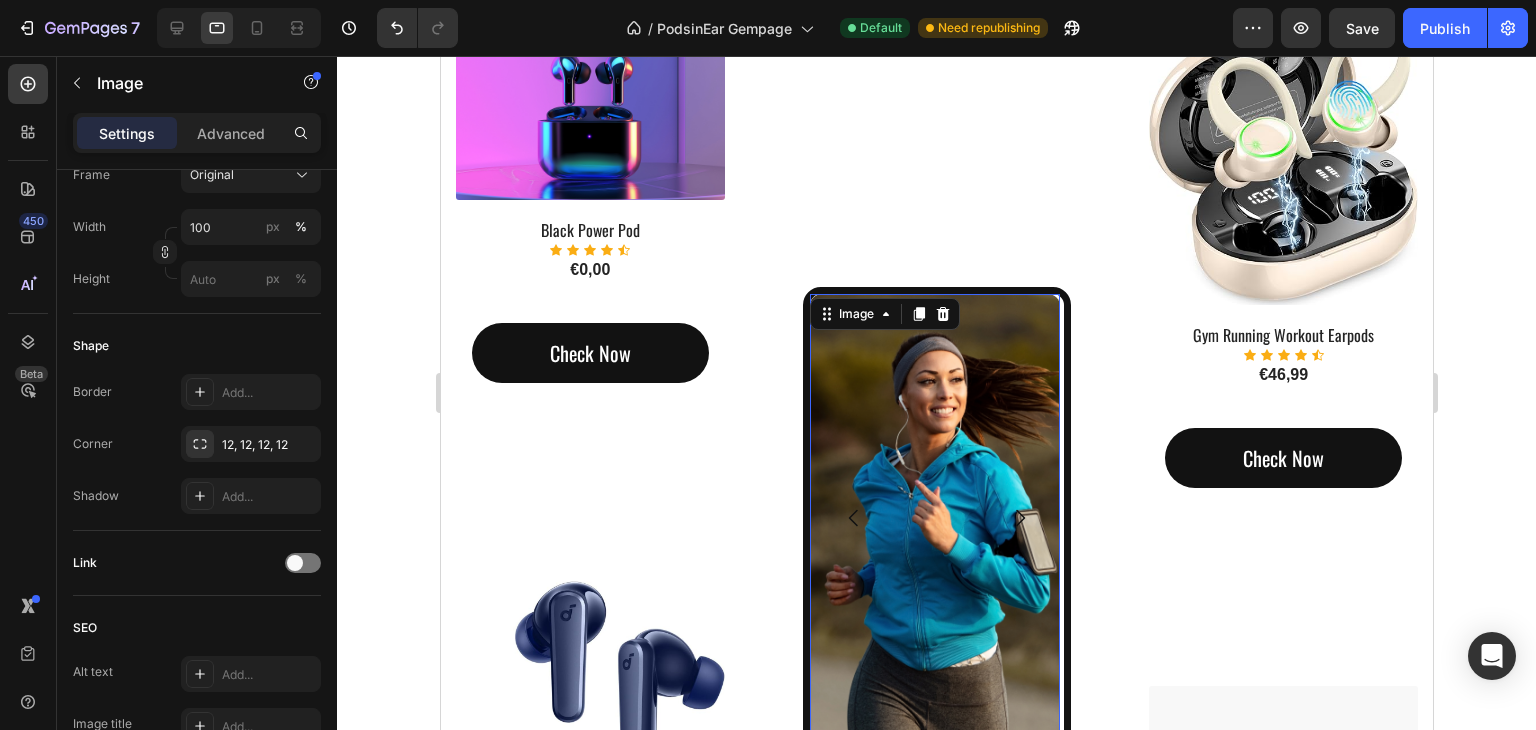 scroll, scrollTop: 0, scrollLeft: 0, axis: both 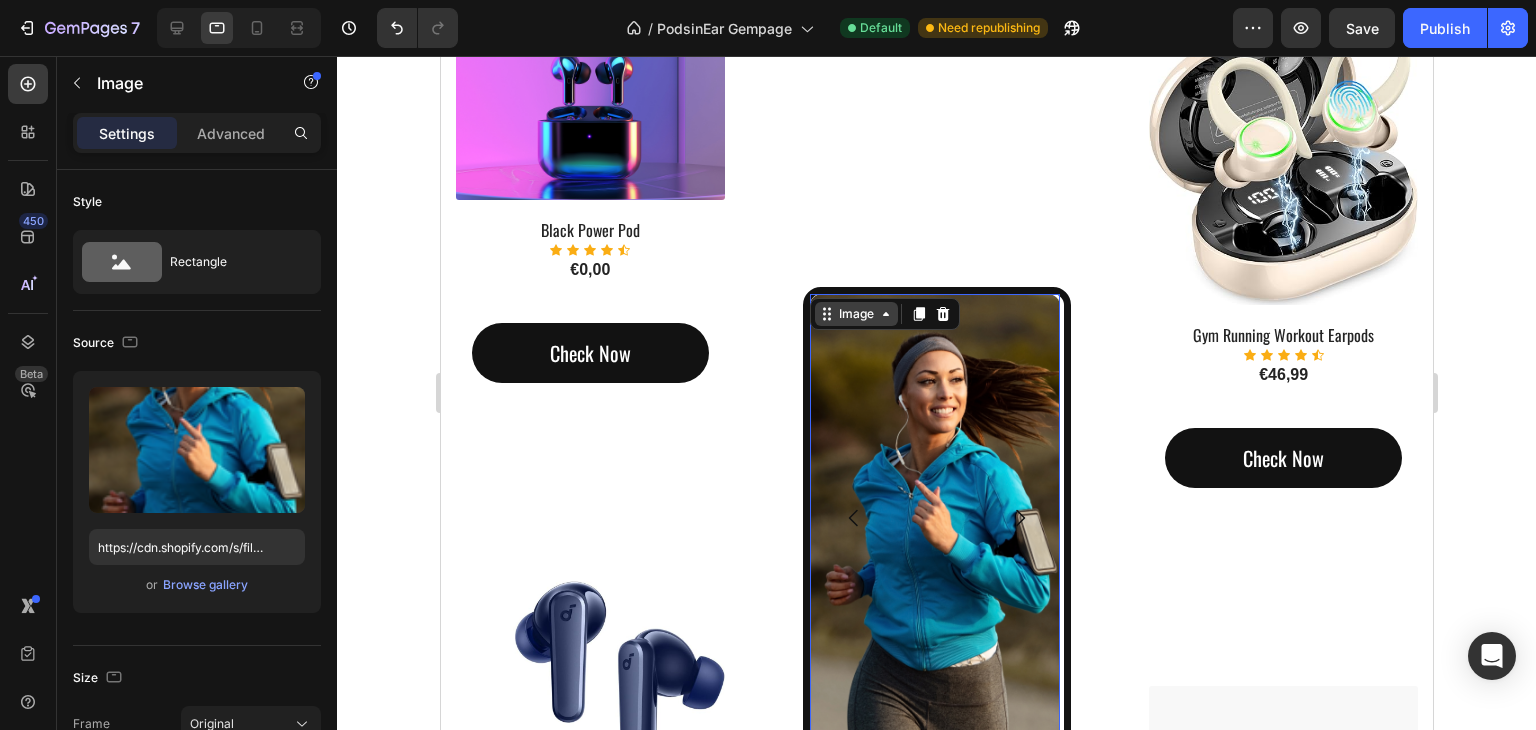 click on "Image" at bounding box center [855, 314] 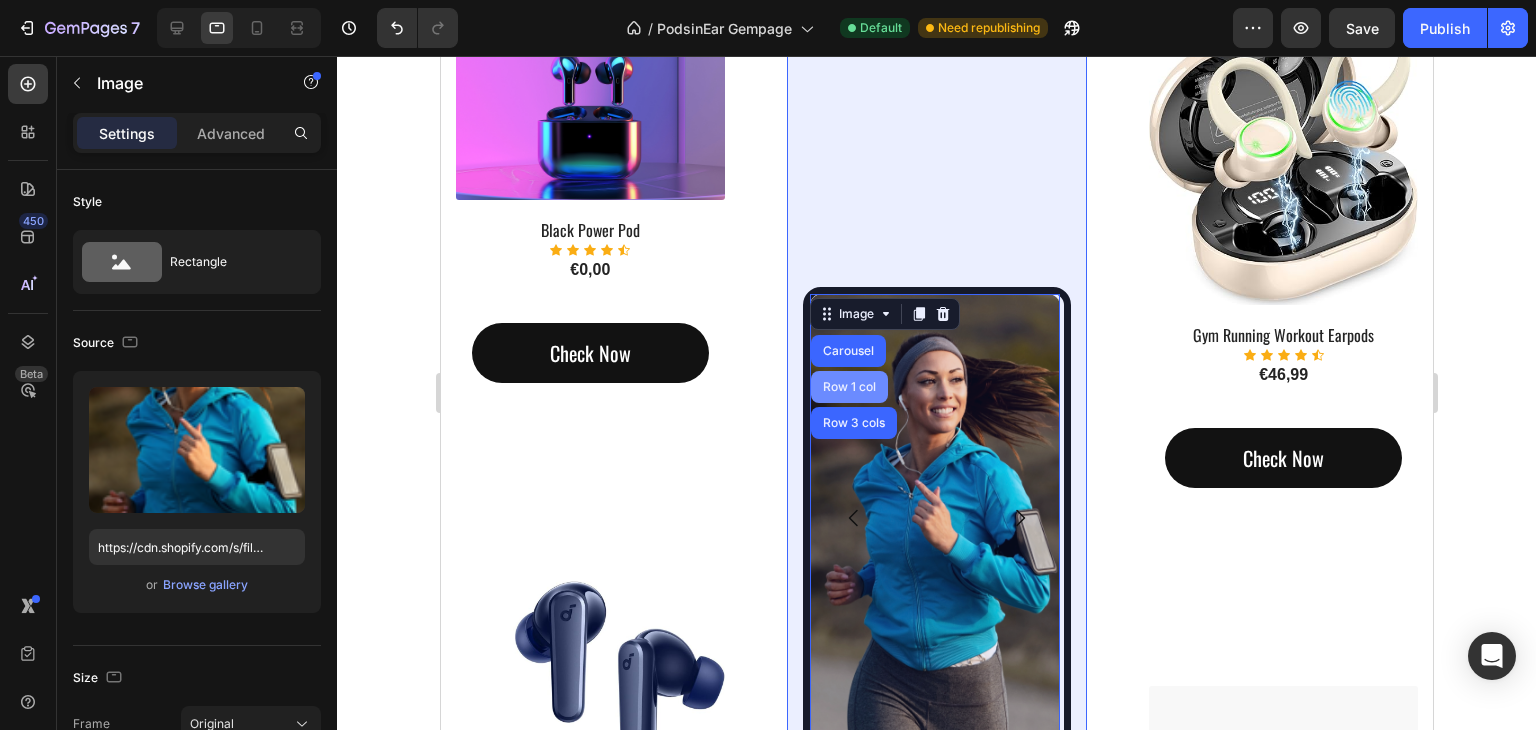 click on "Row 1 col" at bounding box center (848, 387) 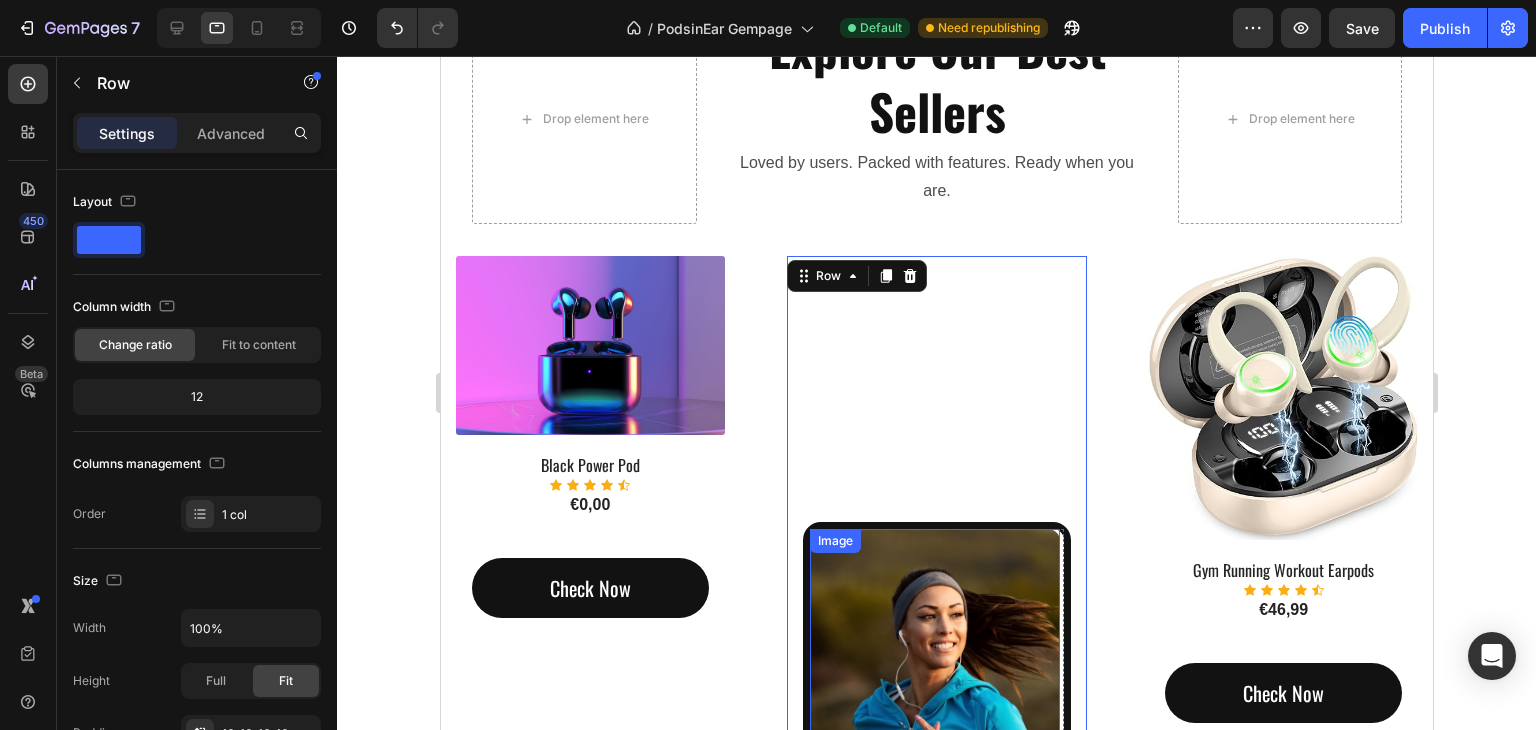 scroll, scrollTop: 2200, scrollLeft: 0, axis: vertical 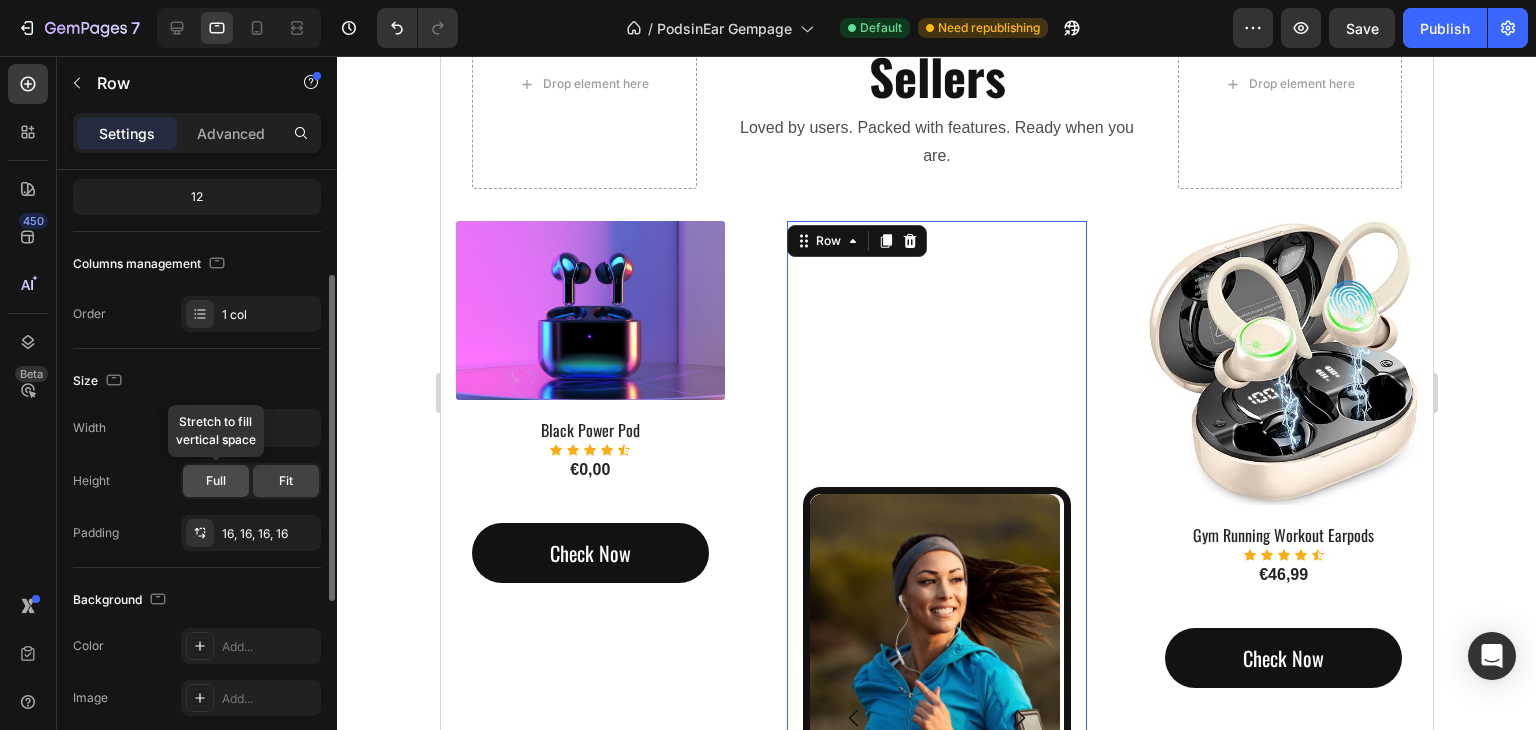 click on "Full" 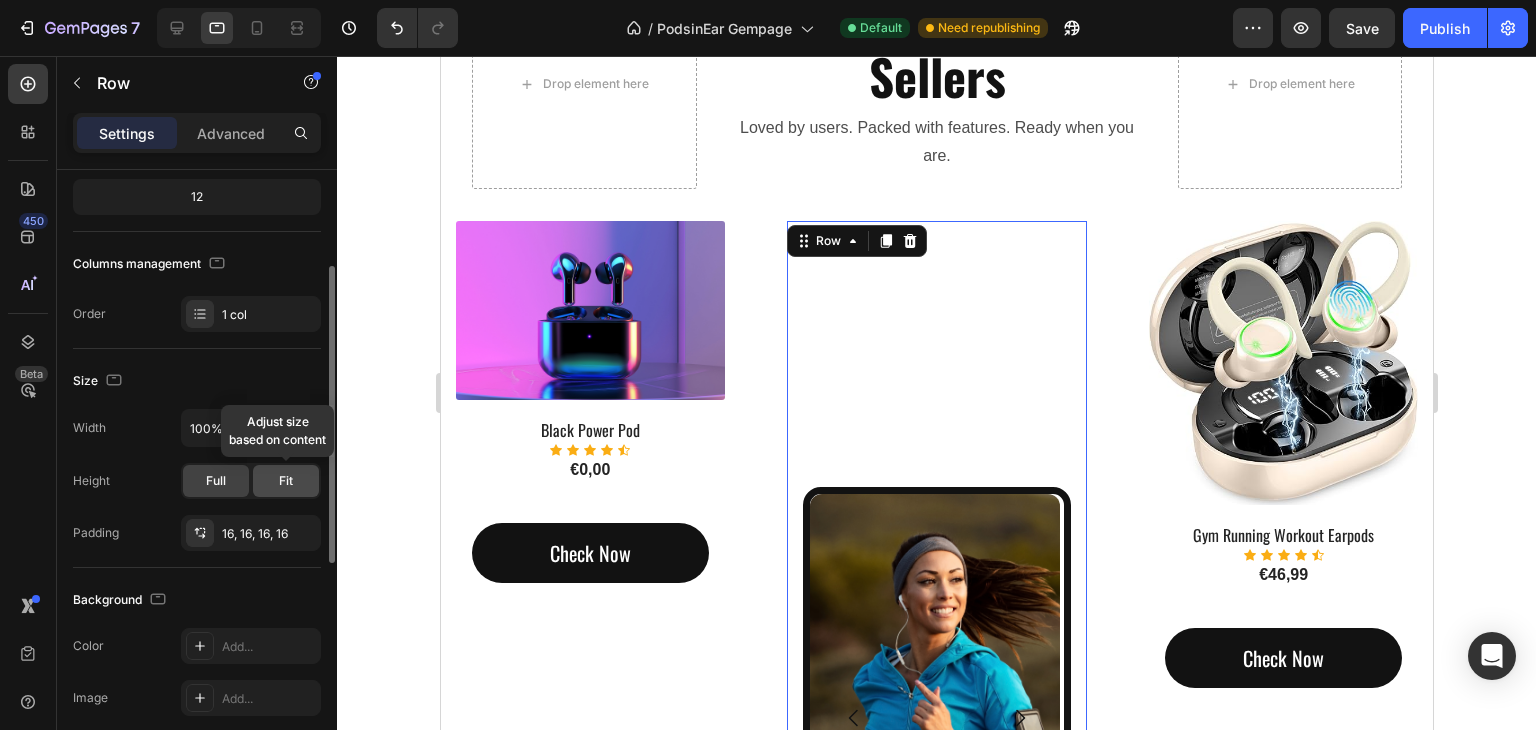 click on "Fit" 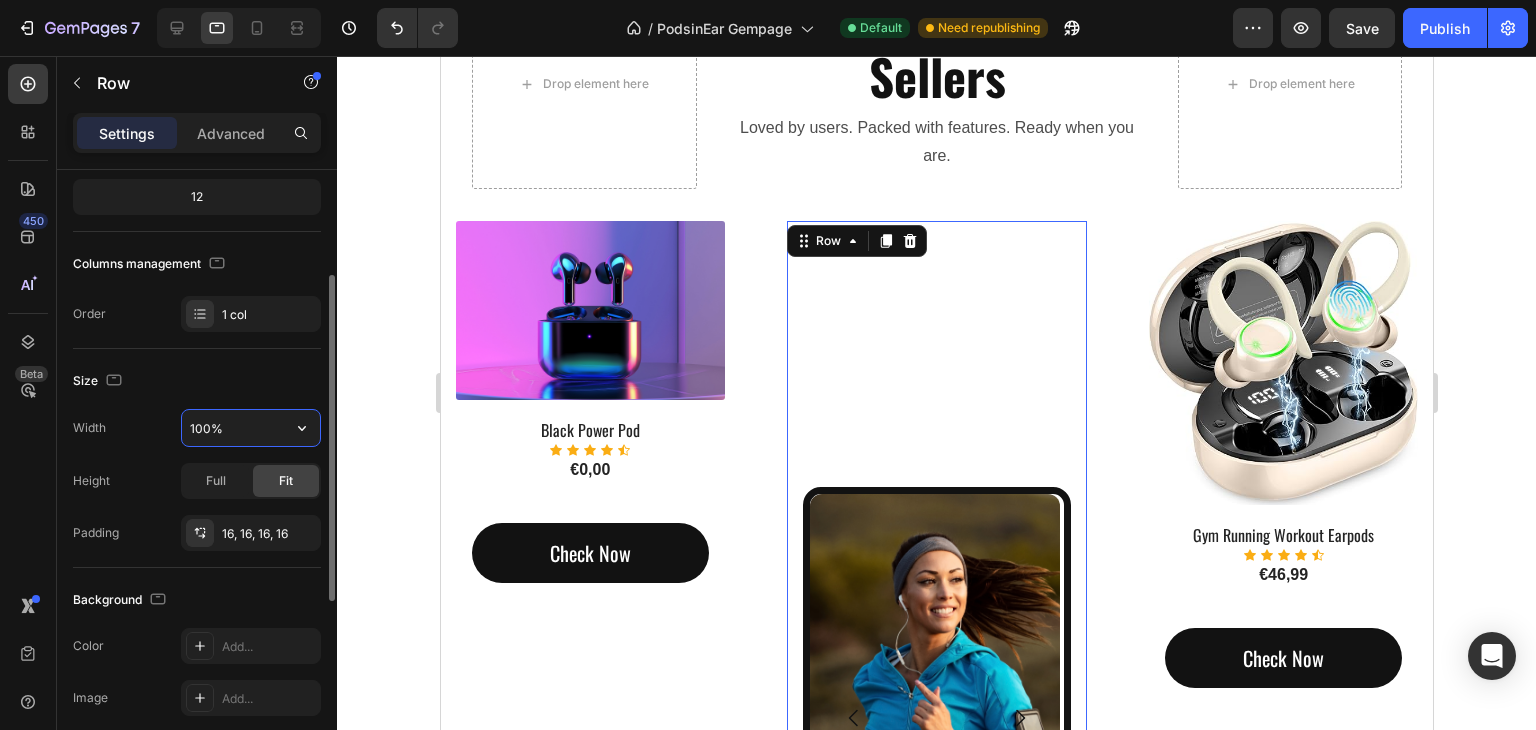 click on "100%" at bounding box center [251, 428] 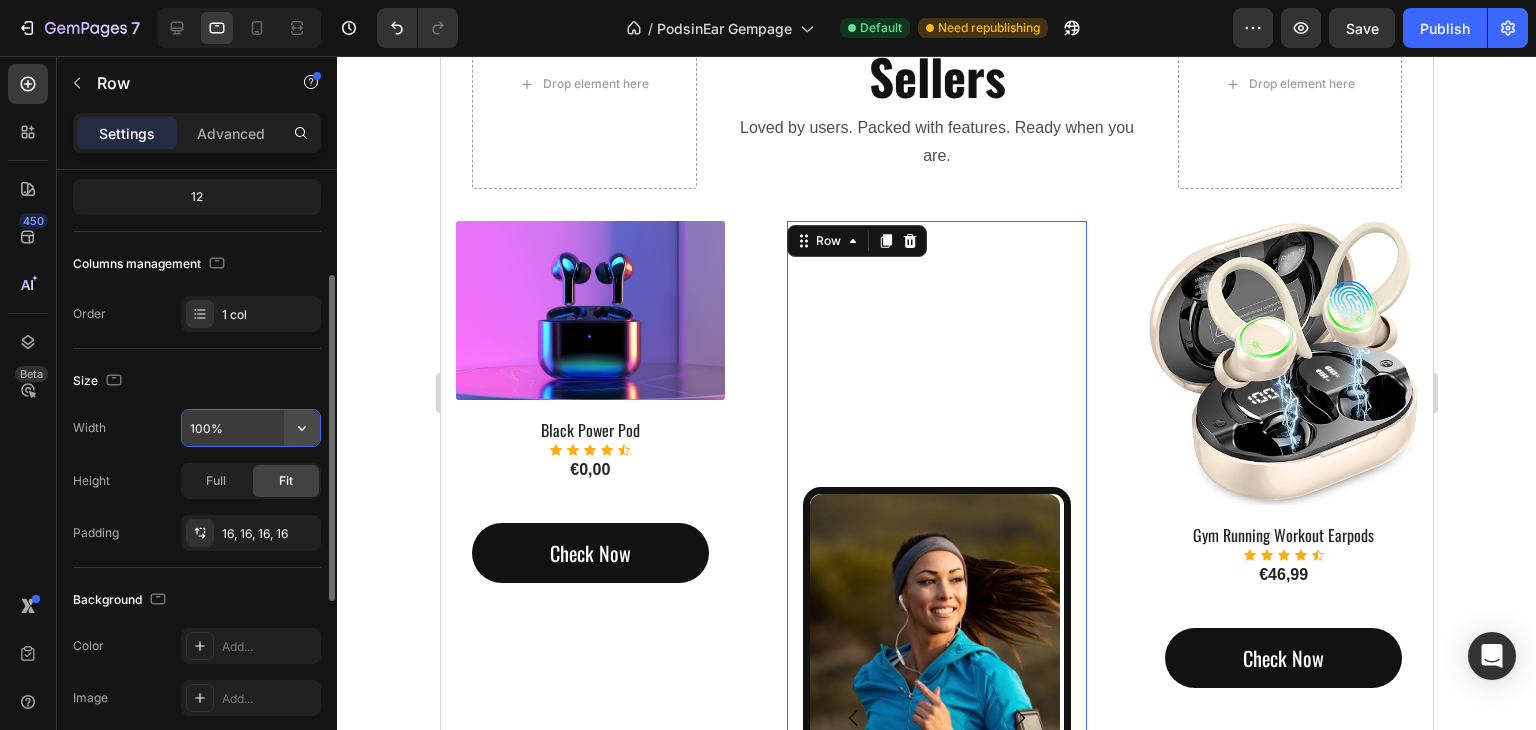 click 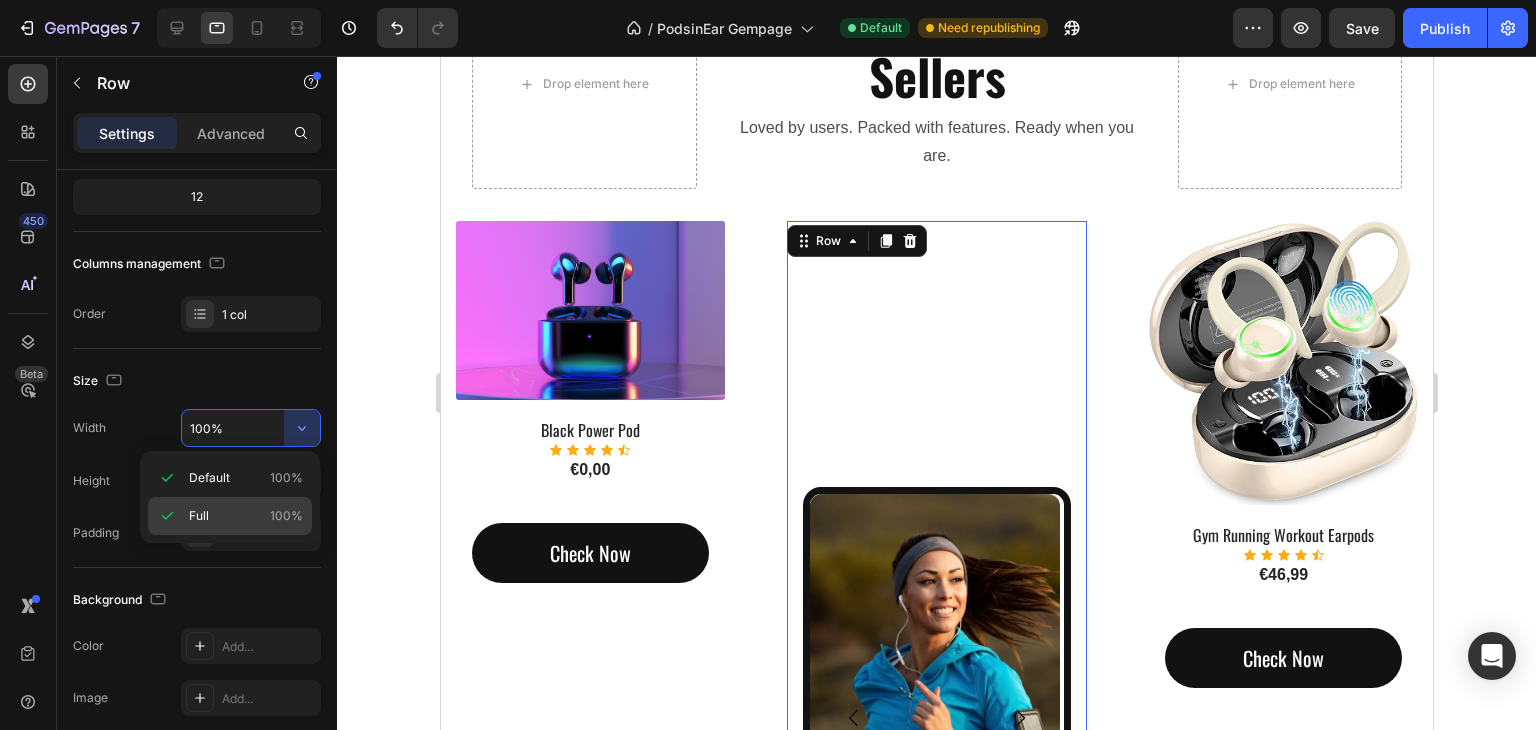 click on "Full 100%" at bounding box center (246, 516) 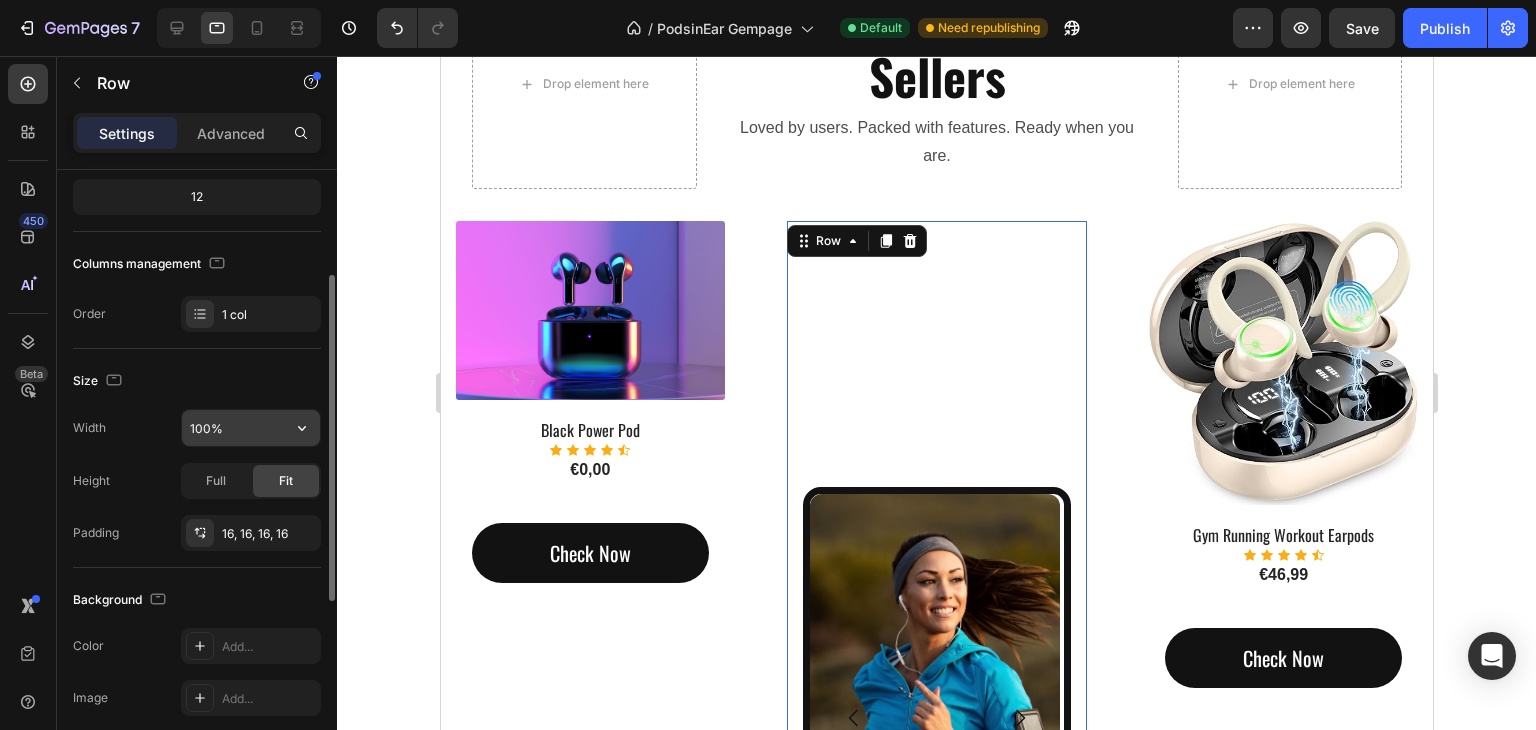 click on "100%" at bounding box center (251, 428) 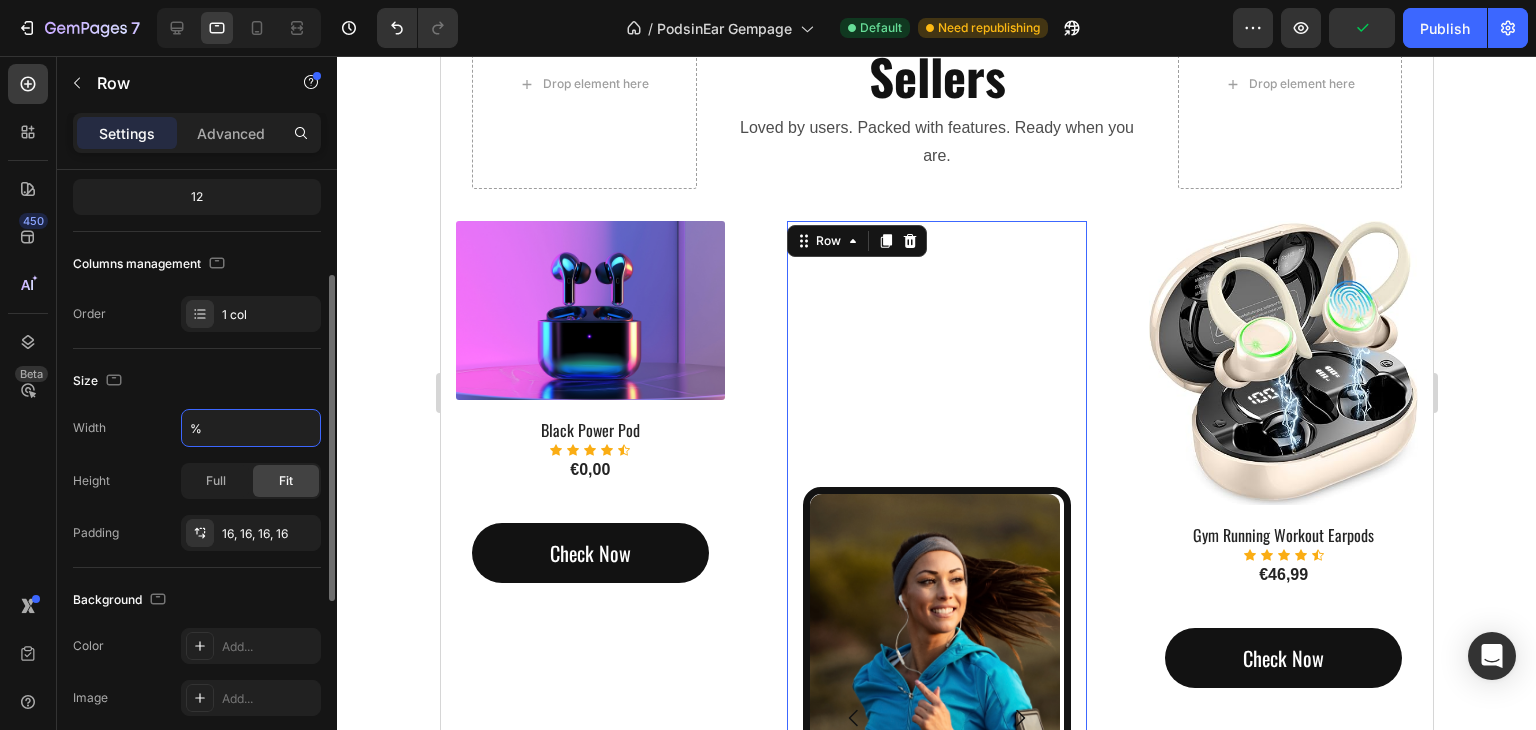 click on "Height Full Fit" at bounding box center (197, 481) 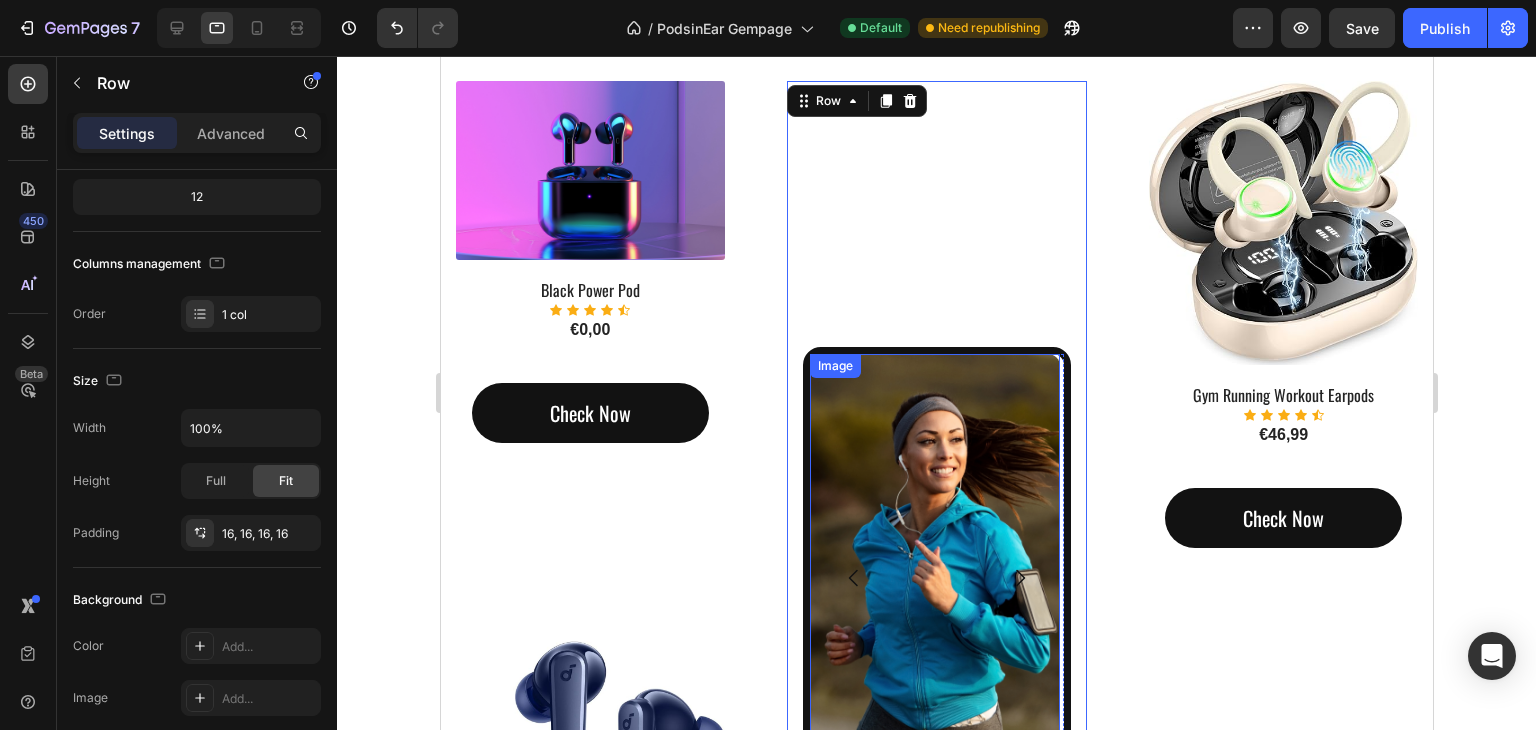 scroll, scrollTop: 2300, scrollLeft: 0, axis: vertical 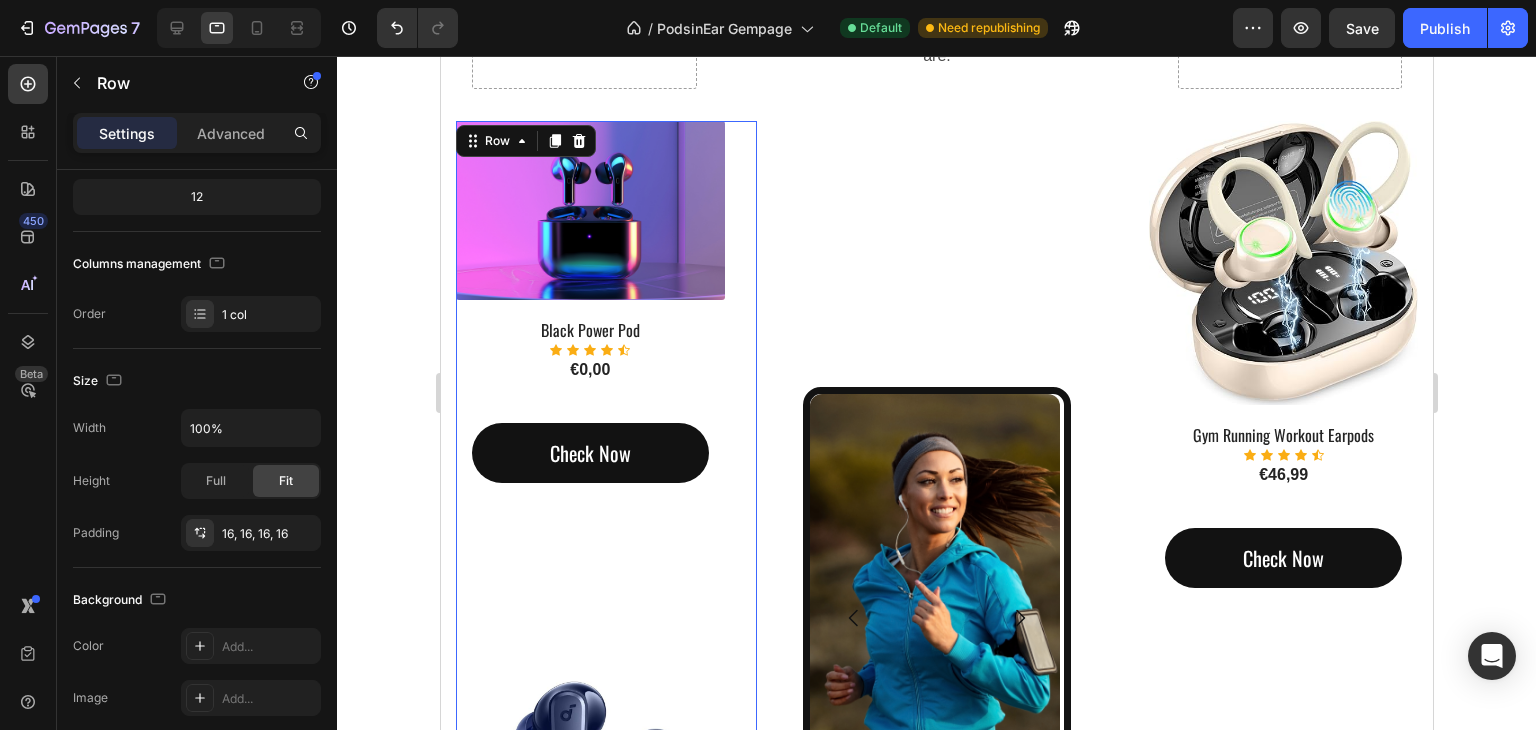 click on "(P) Images & Gallery Black Power Pod (P) Title
Icon
Icon
Icon
Icon
Icon Icon List Hoz €0,00 (P) Price (P) Price Check Now Button Row Product (P) Images & Gallery Aura Blue Deep Noise (P) Title
Icon
Icon
Icon
Icon
Icon Icon List Hoz €41,99 (P) Price (P) Price Product Row   0" at bounding box center [605, 636] 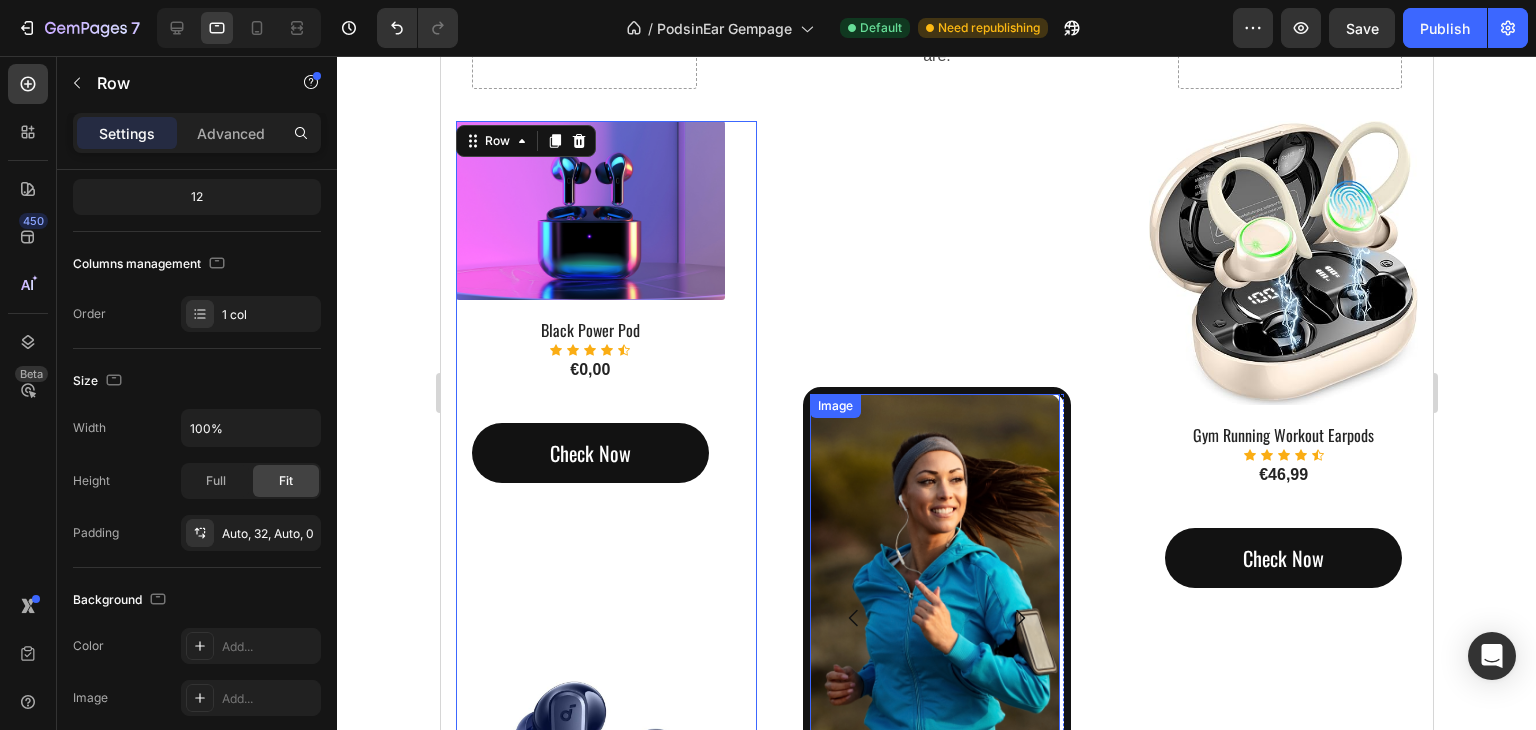 click at bounding box center [934, 617] 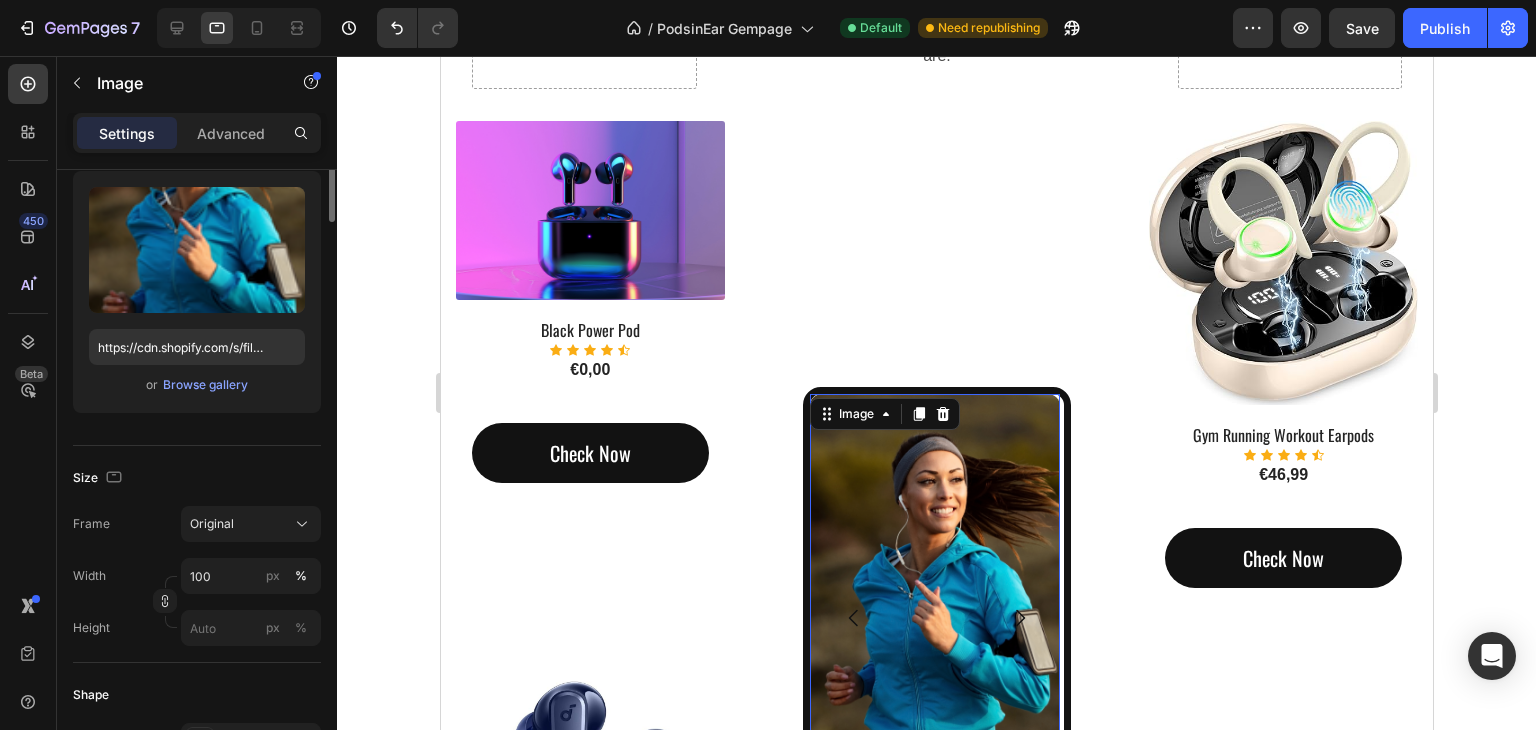 scroll, scrollTop: 0, scrollLeft: 0, axis: both 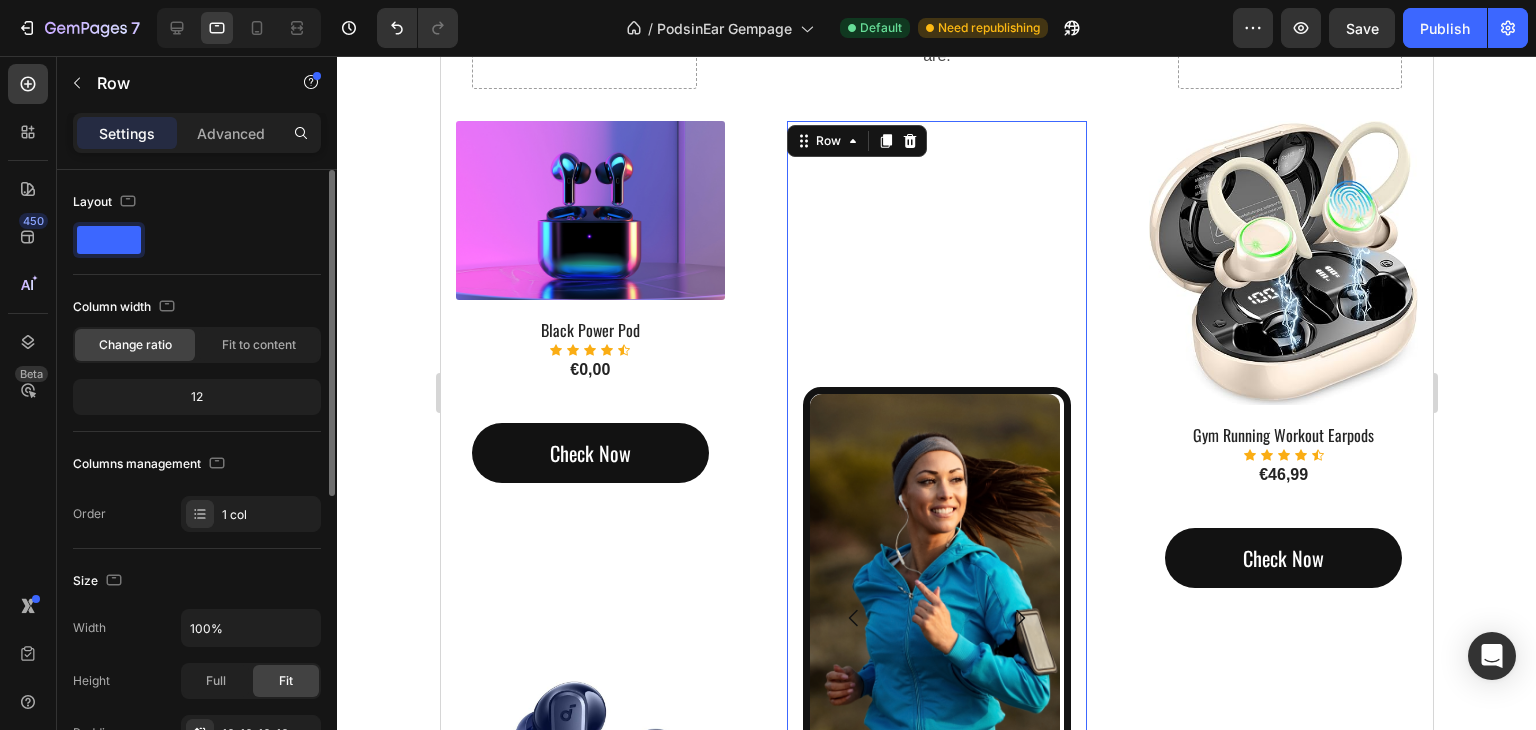 click on "Image Image Image
Carousel" at bounding box center (936, 492) 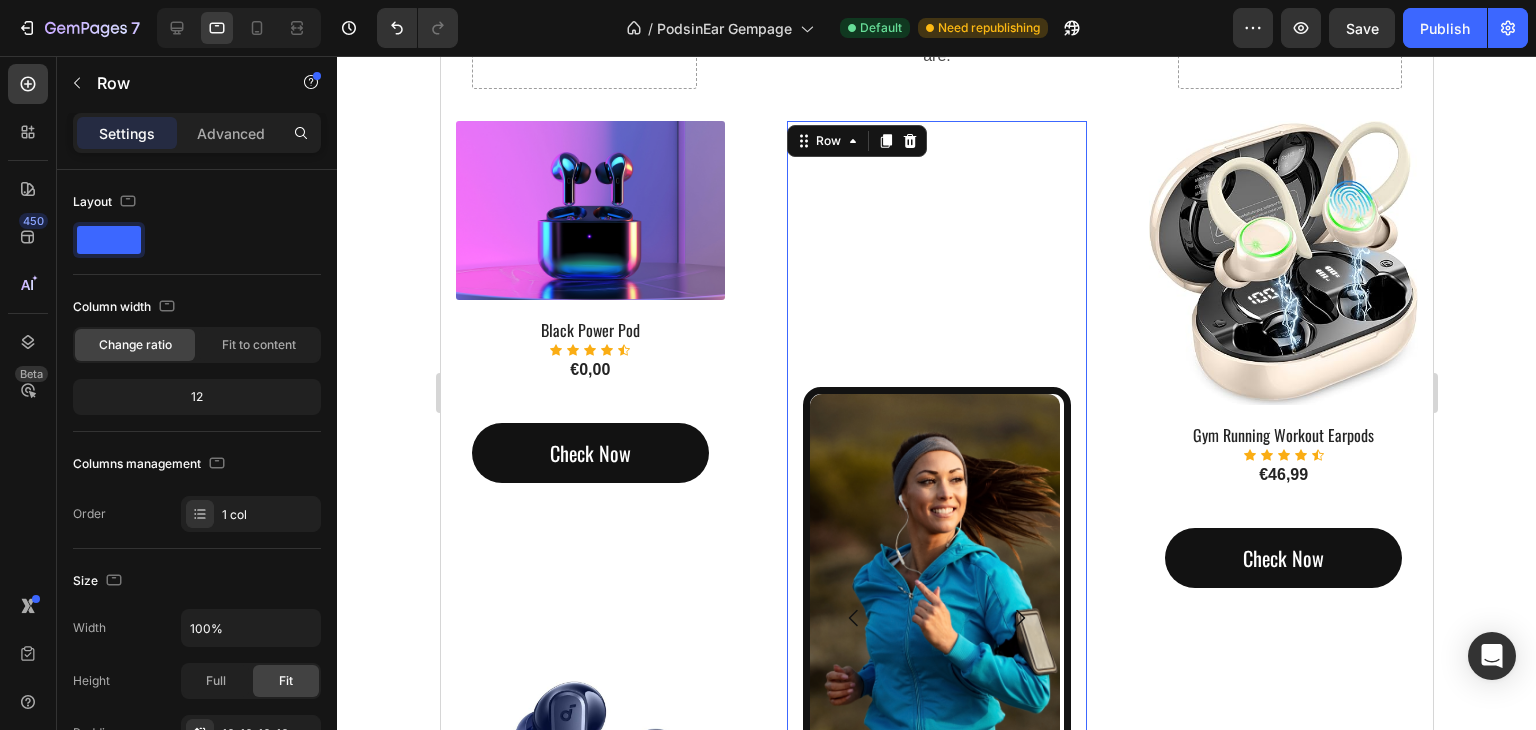 click on "Image Image Image
Carousel" at bounding box center [936, 492] 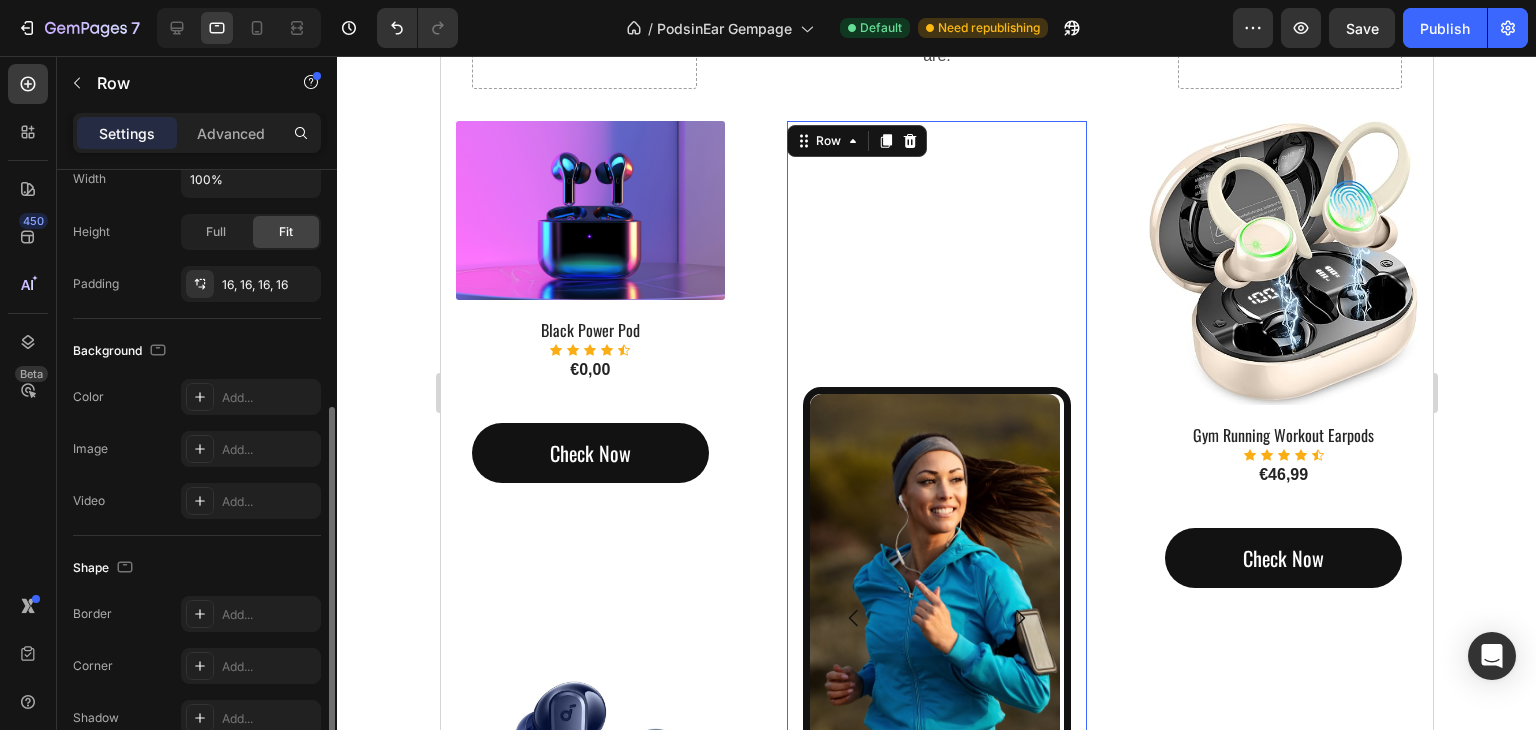 scroll, scrollTop: 49, scrollLeft: 0, axis: vertical 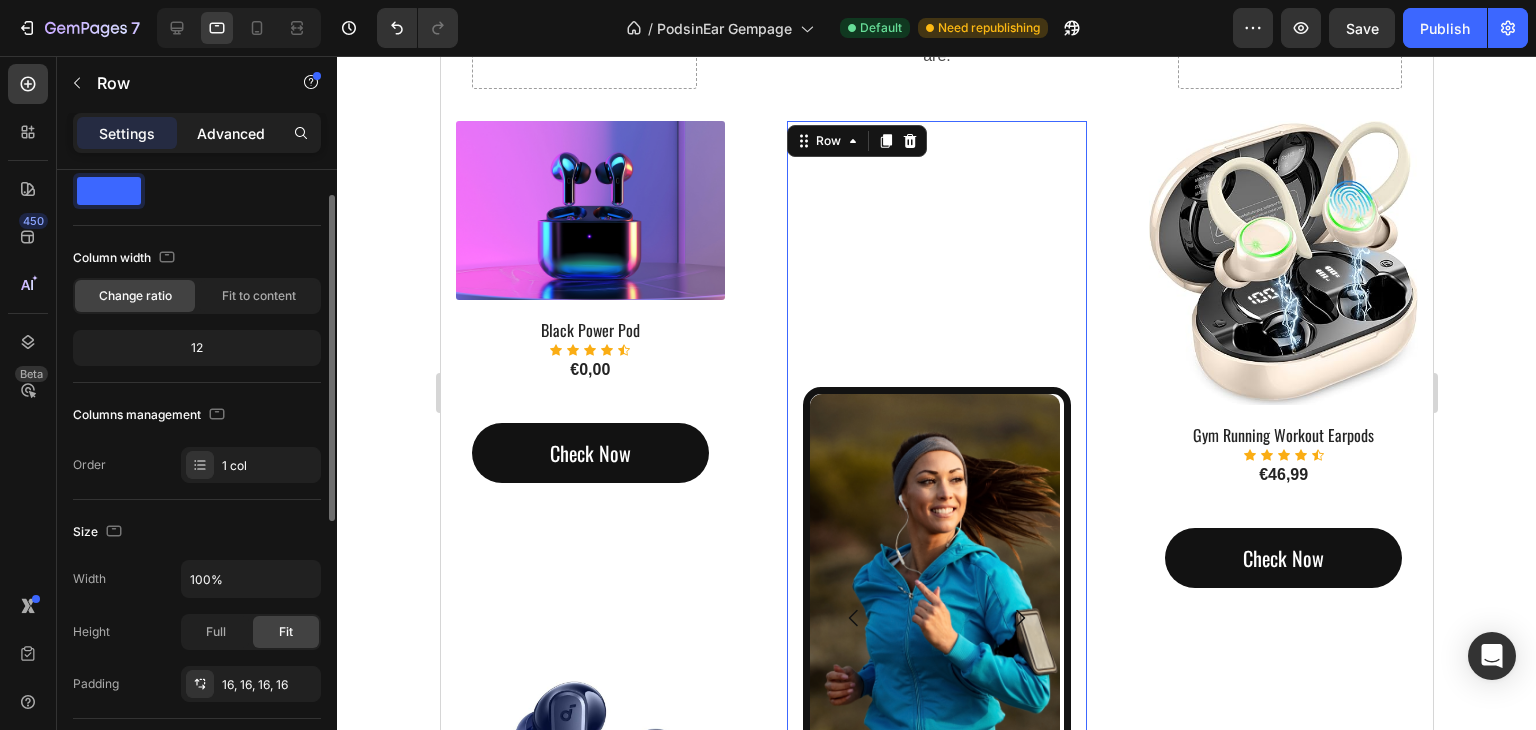click on "Advanced" 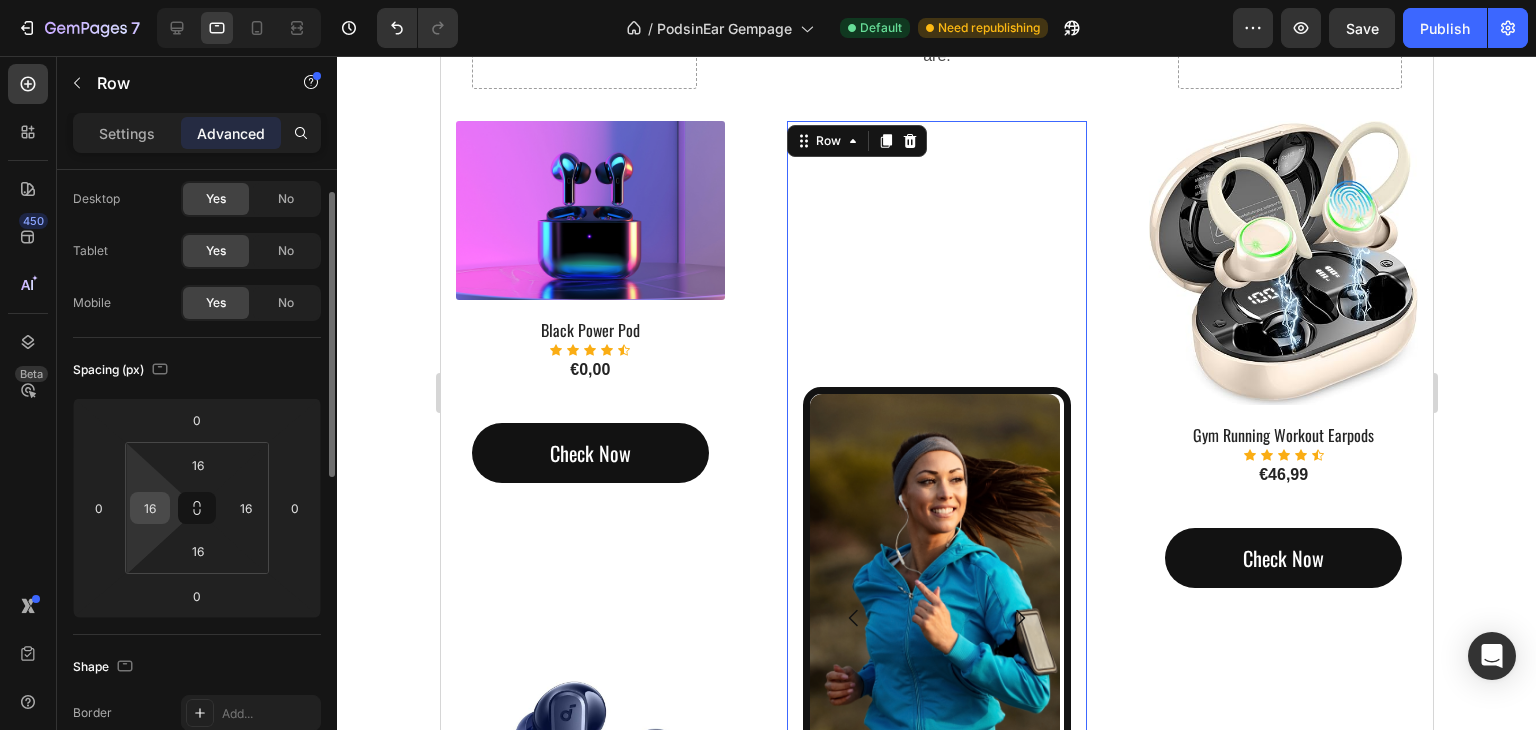 click on "16" at bounding box center (150, 508) 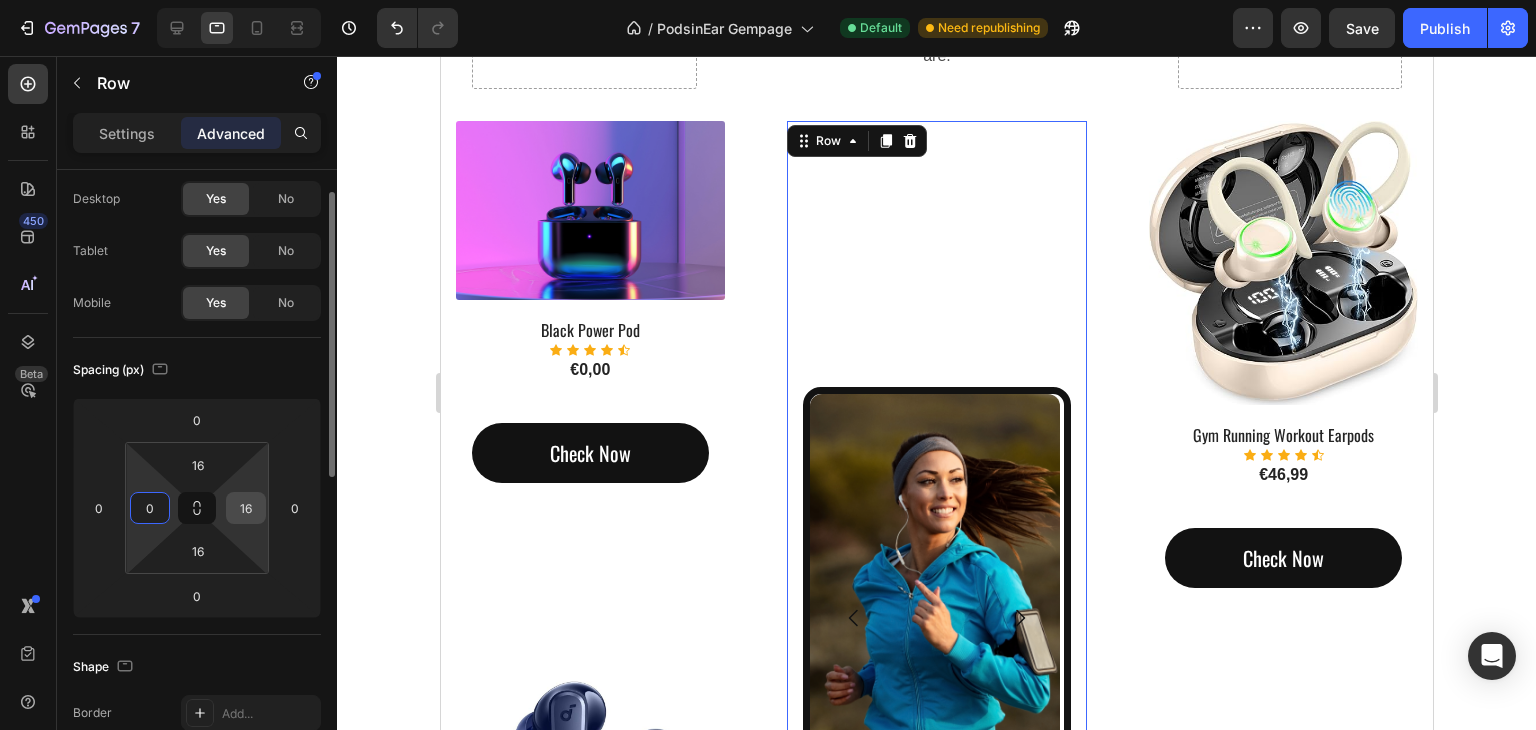 type on "0" 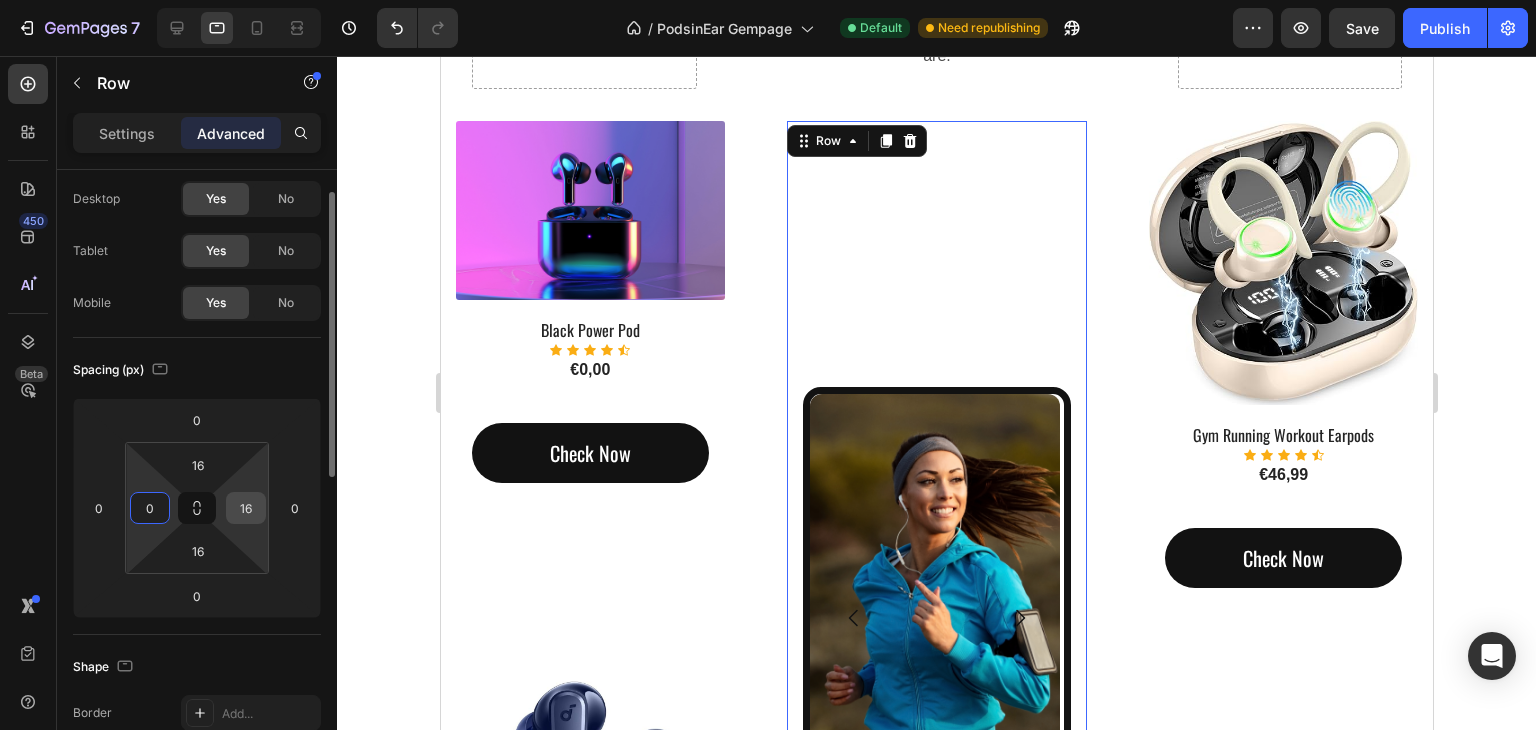 click on "16" at bounding box center [246, 508] 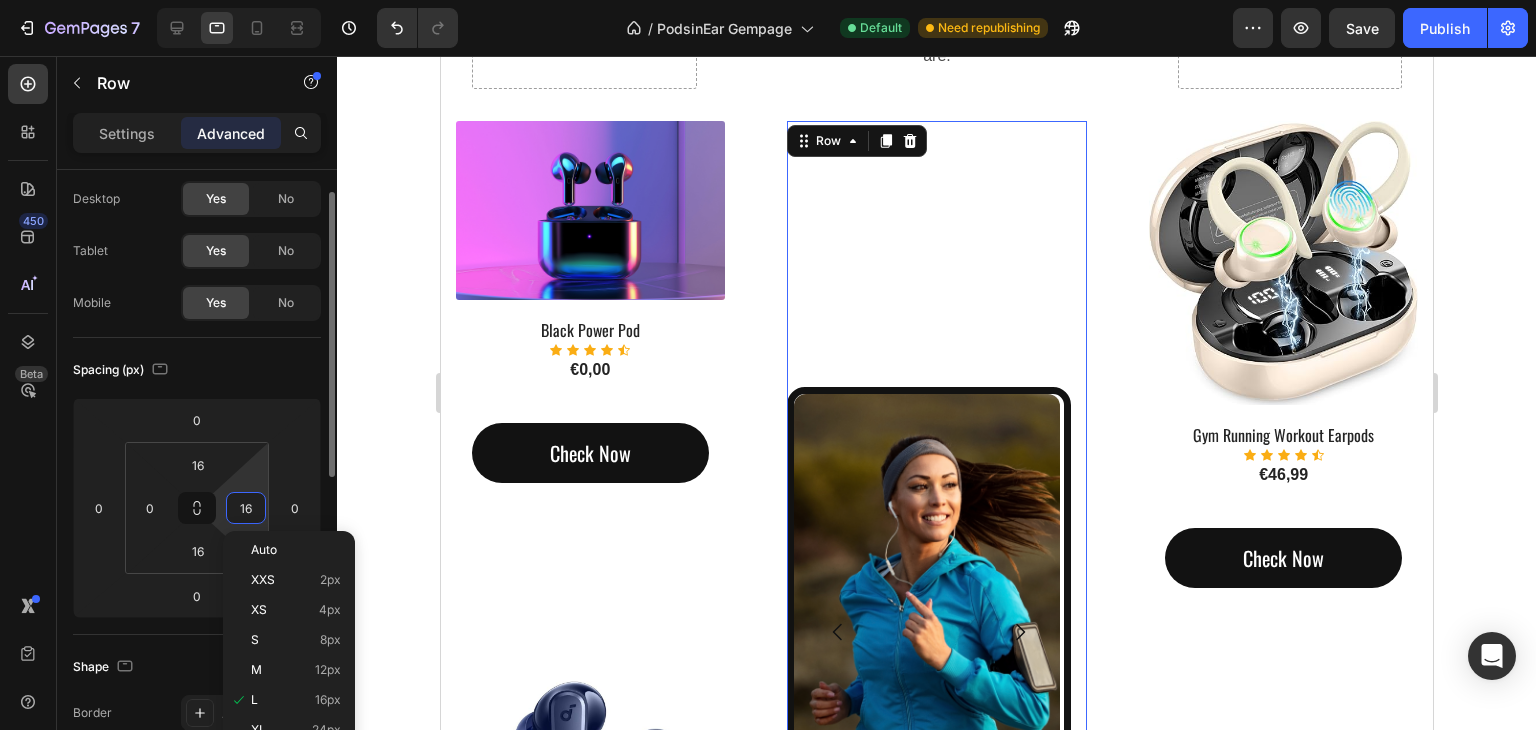 type on "0" 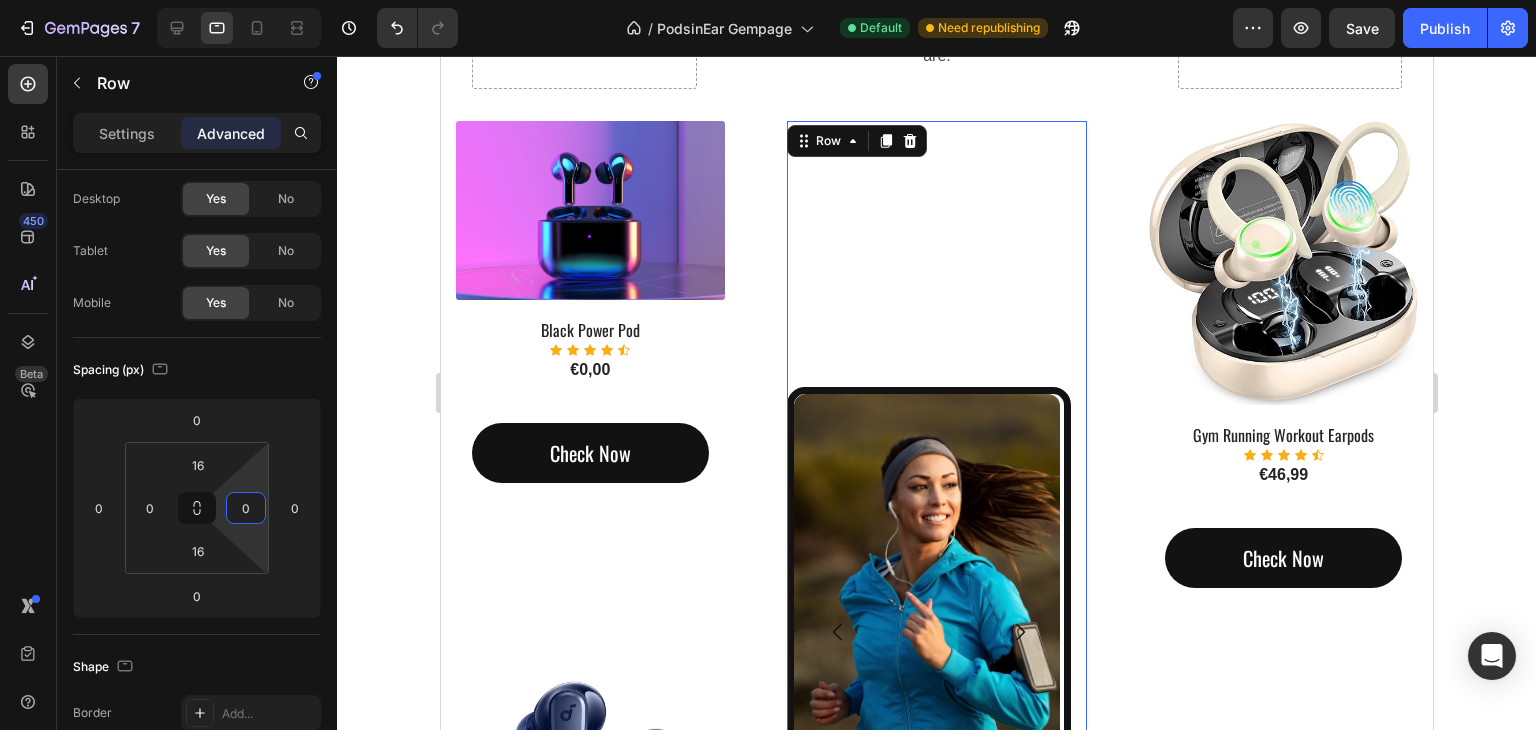 click 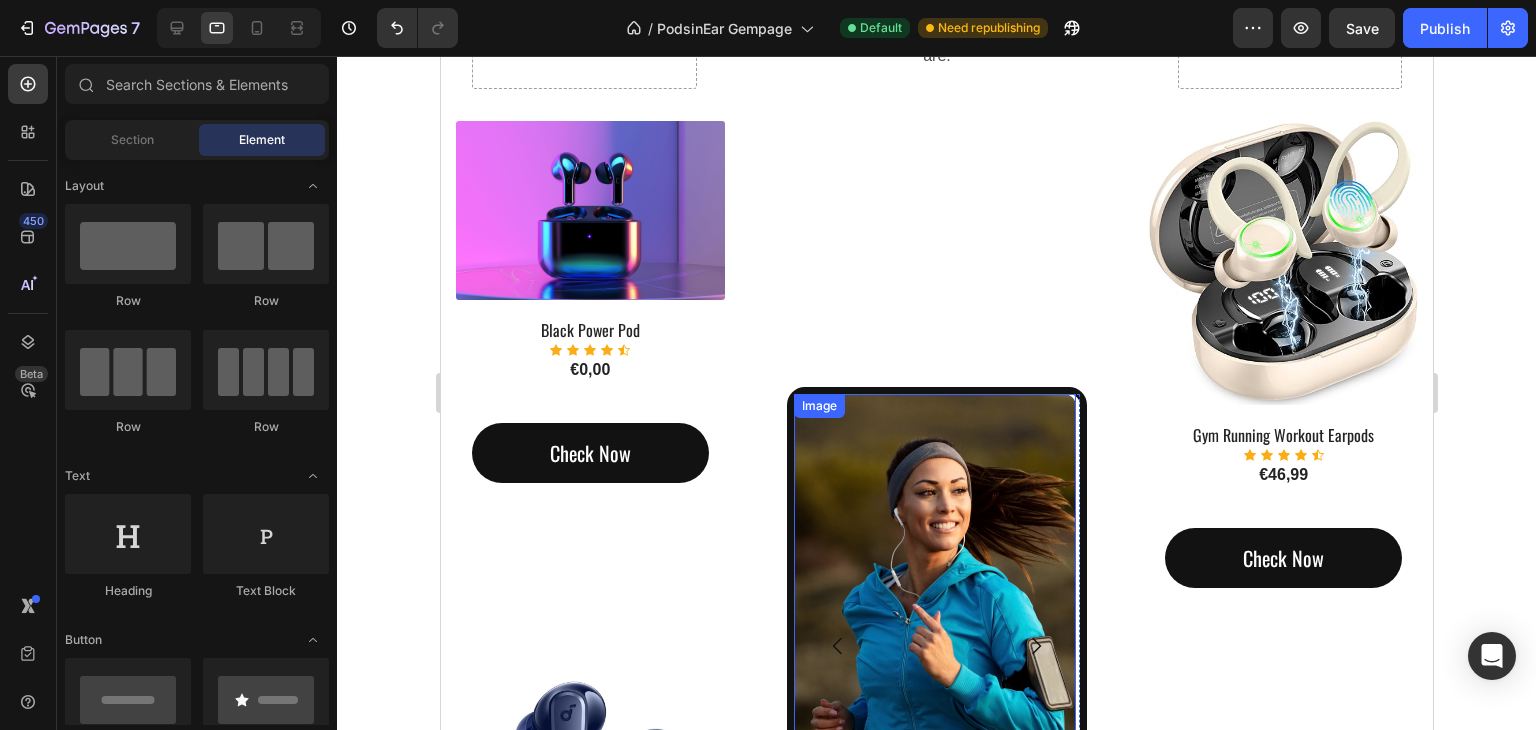 click on "Image" at bounding box center (934, 645) 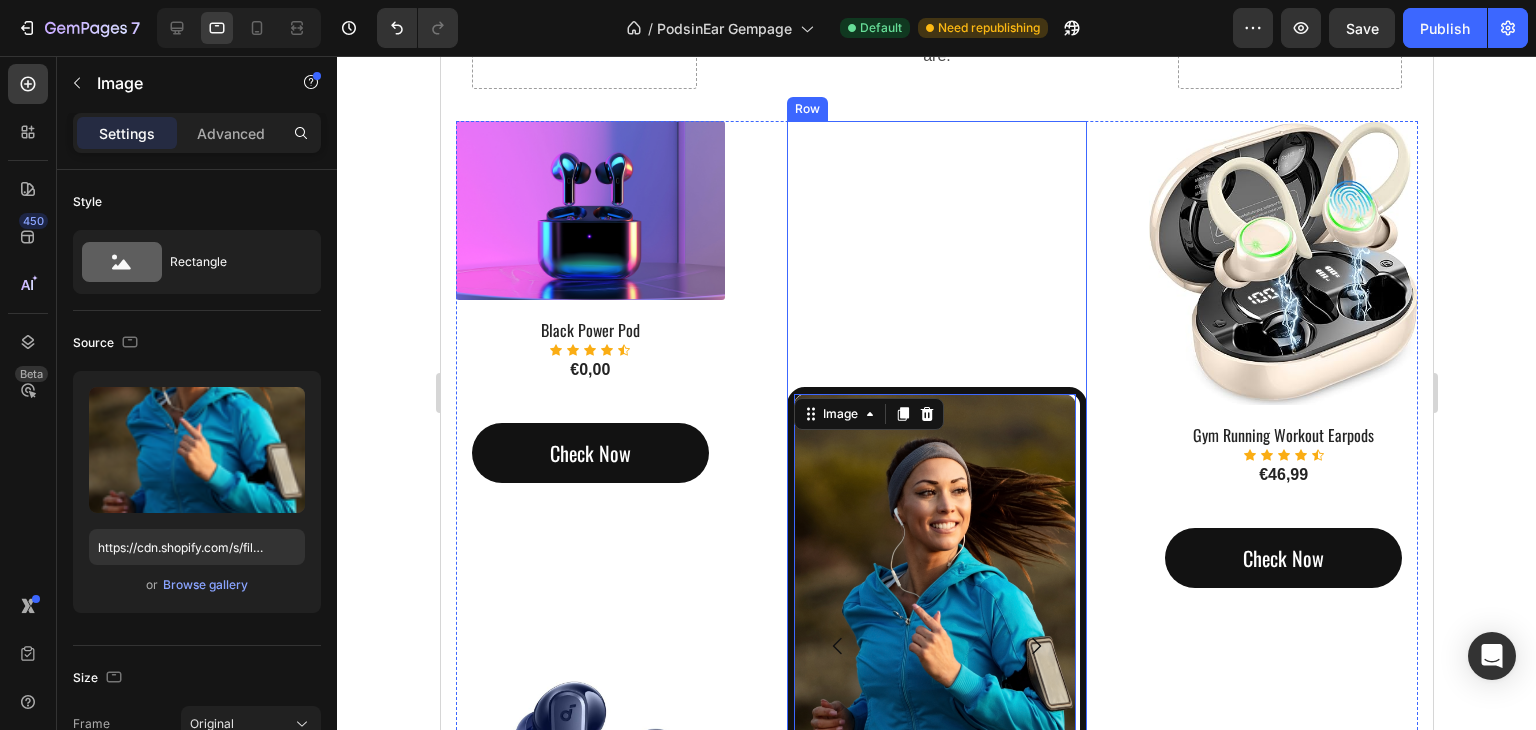 click on "Image   0 Image Image
Carousel" at bounding box center (936, 520) 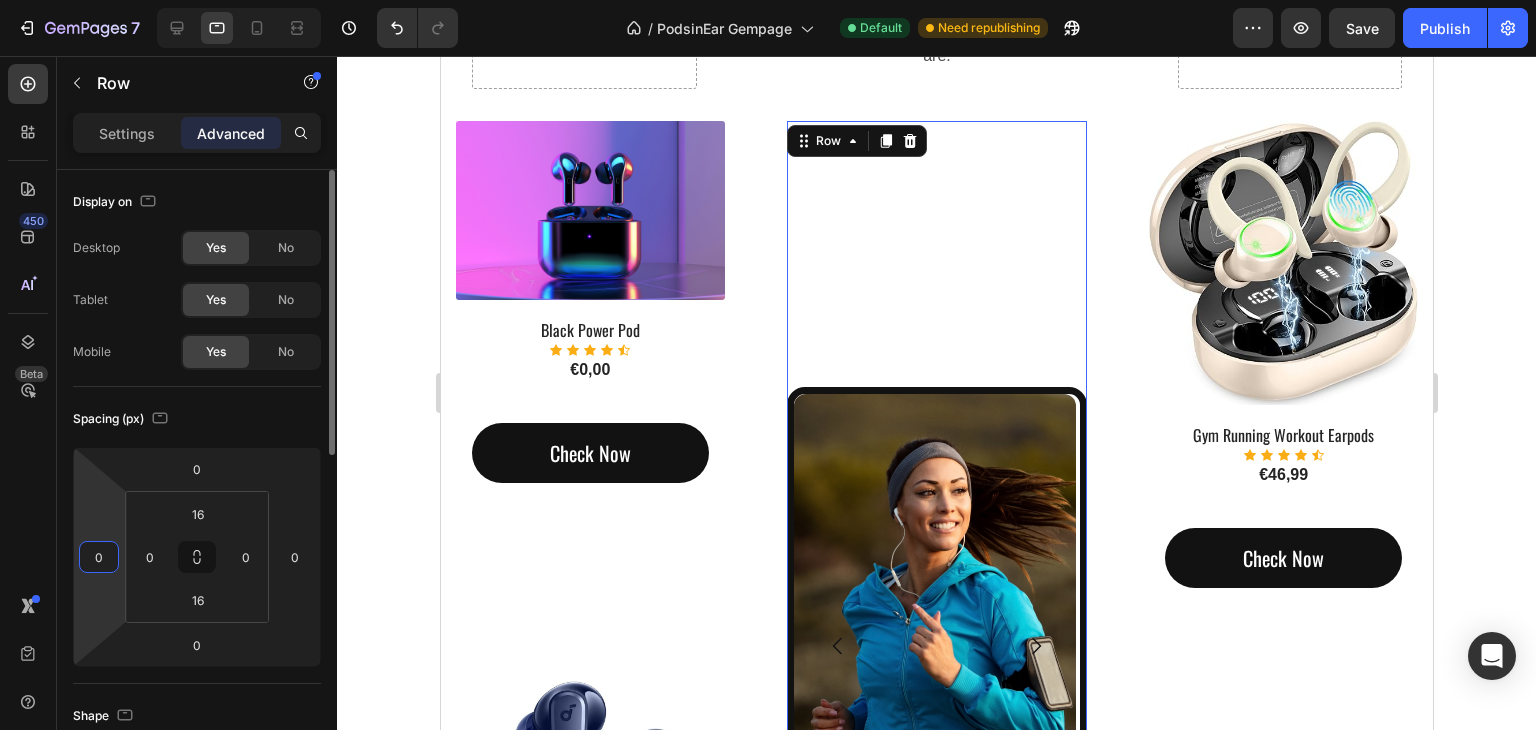 type on "5" 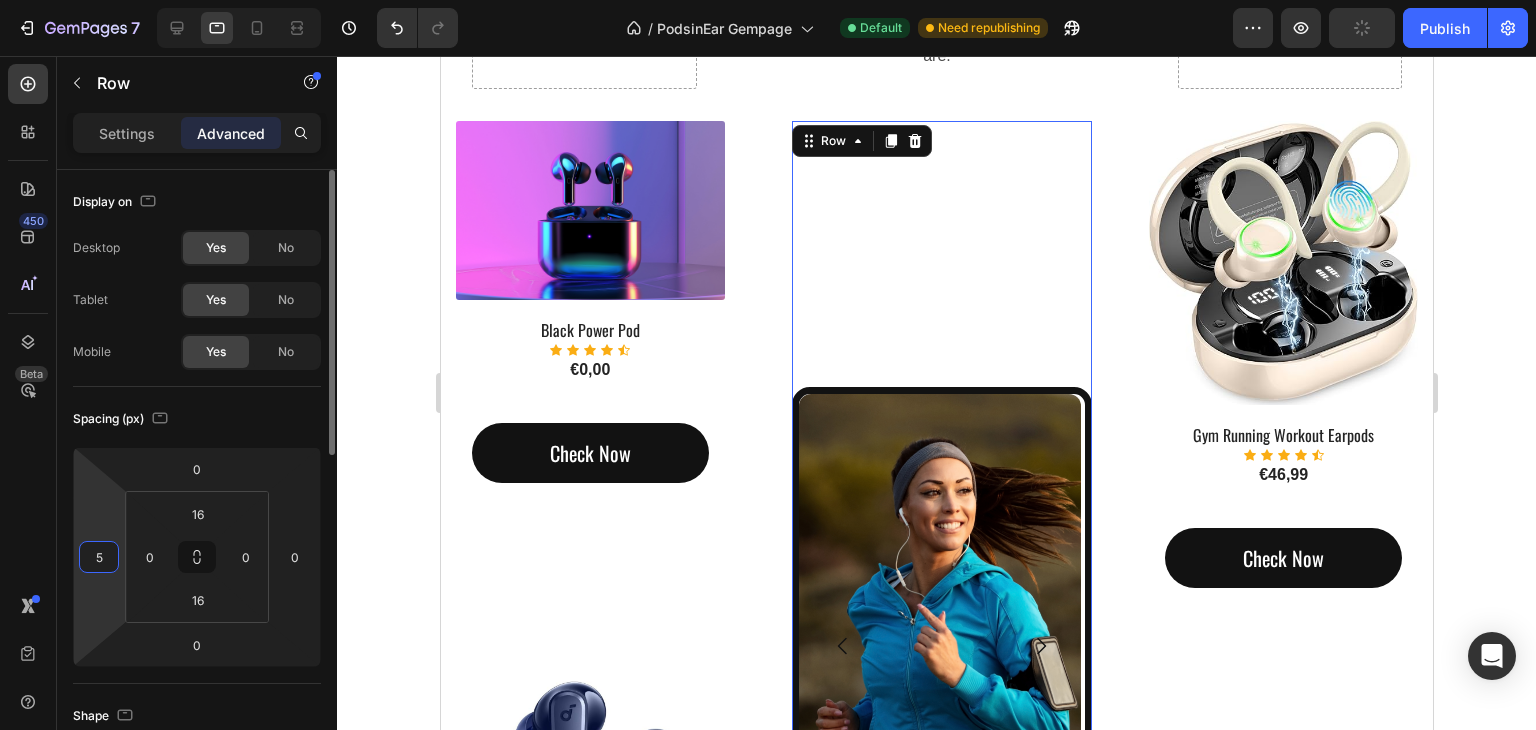 type 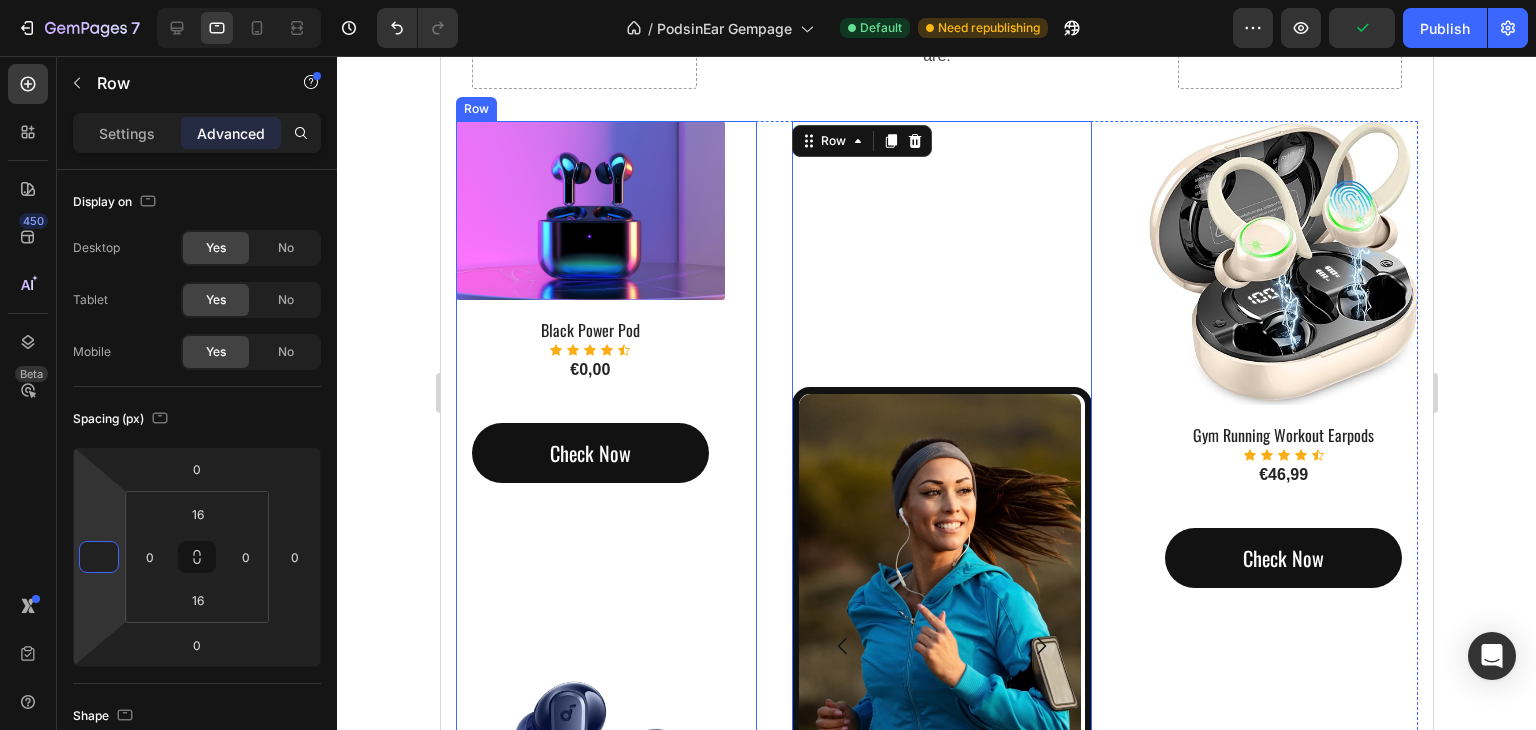 click on "(P) Images & Gallery Black Power Pod (P) Title
Icon
Icon
Icon
Icon
Icon Icon List Hoz €0,00 (P) Price (P) Price Check Now Button Row Product (P) Images & Gallery Aura Blue Deep Noise (P) Title
Icon
Icon
Icon
Icon
Icon Icon List Hoz €41,99 (P) Price (P) Price Product" at bounding box center [589, 636] 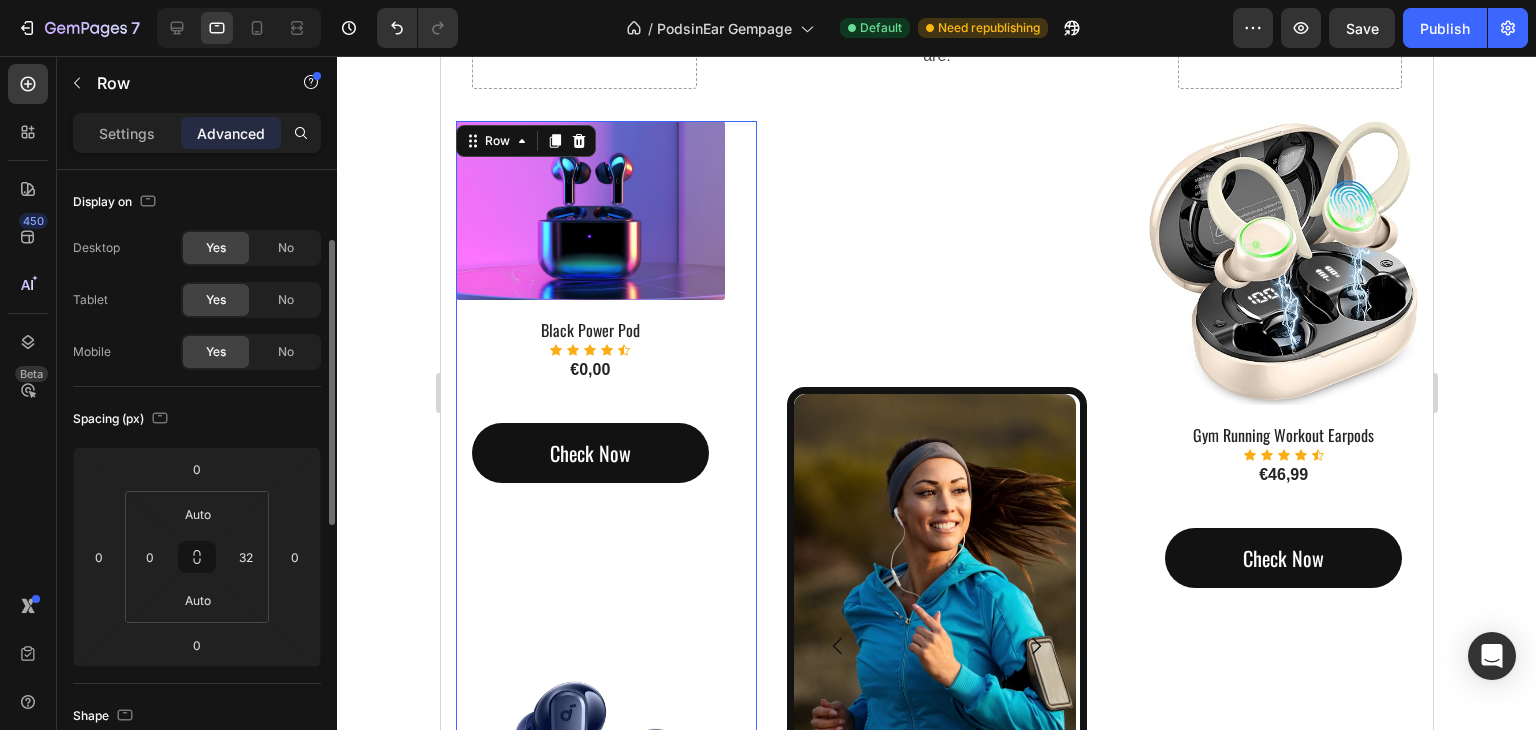 scroll, scrollTop: 48, scrollLeft: 0, axis: vertical 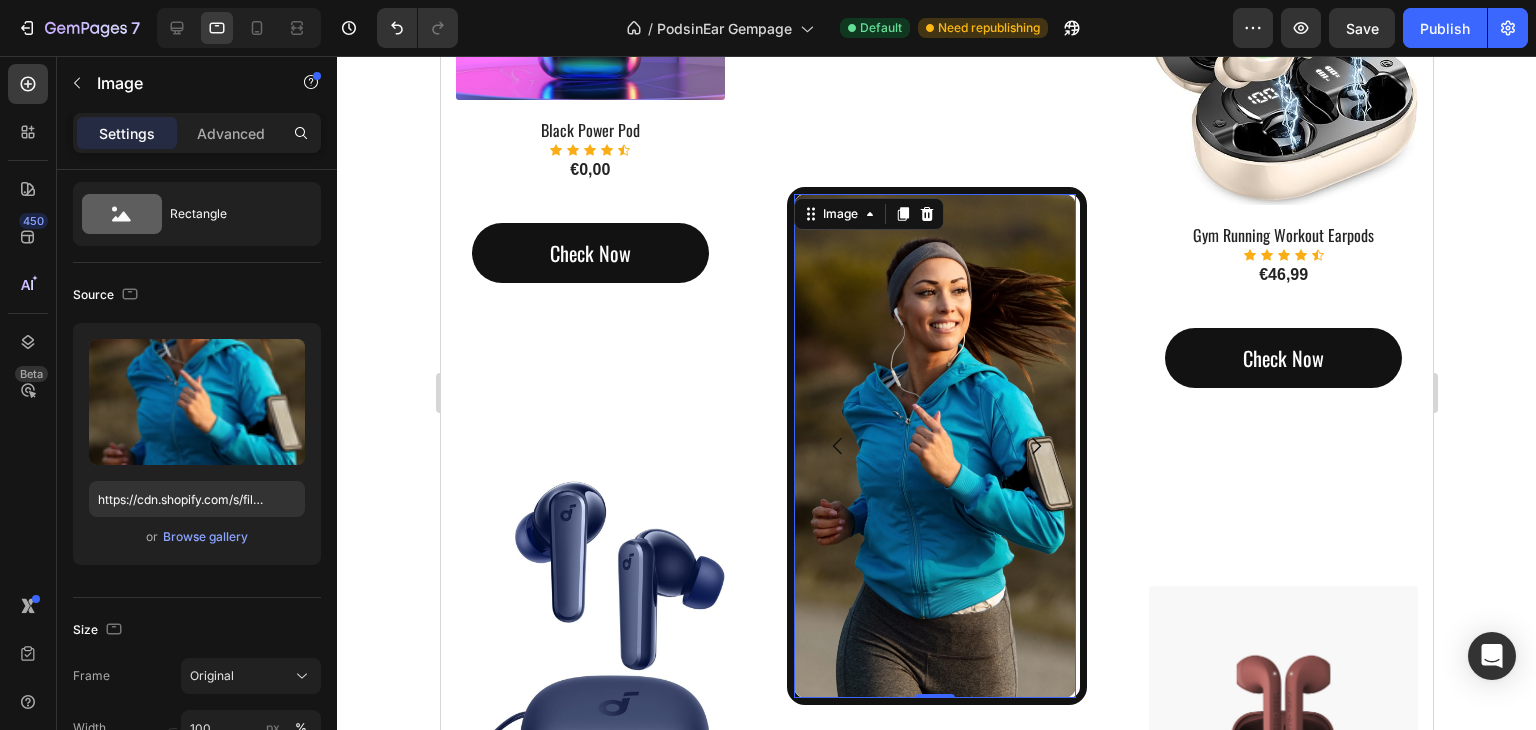 click at bounding box center (934, 445) 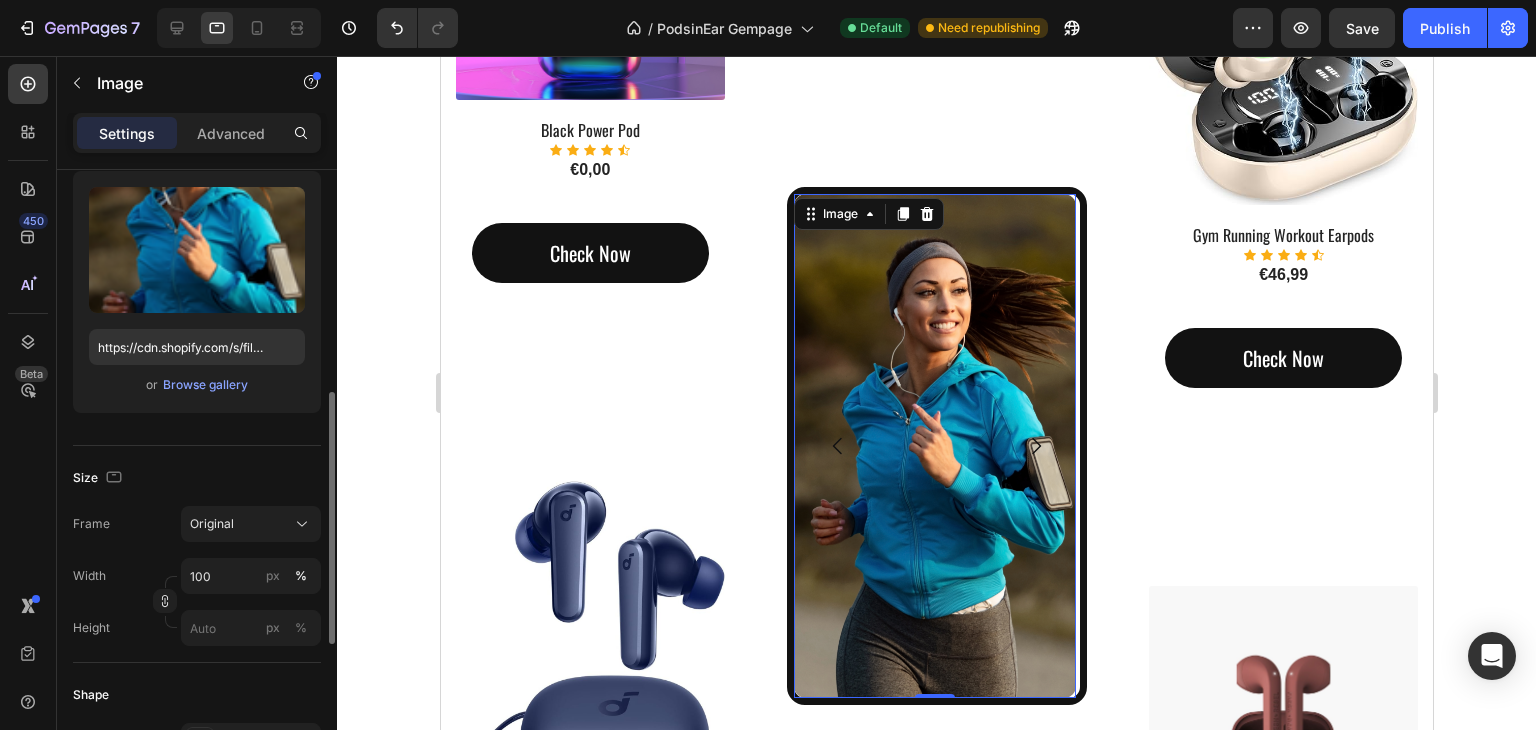 scroll, scrollTop: 300, scrollLeft: 0, axis: vertical 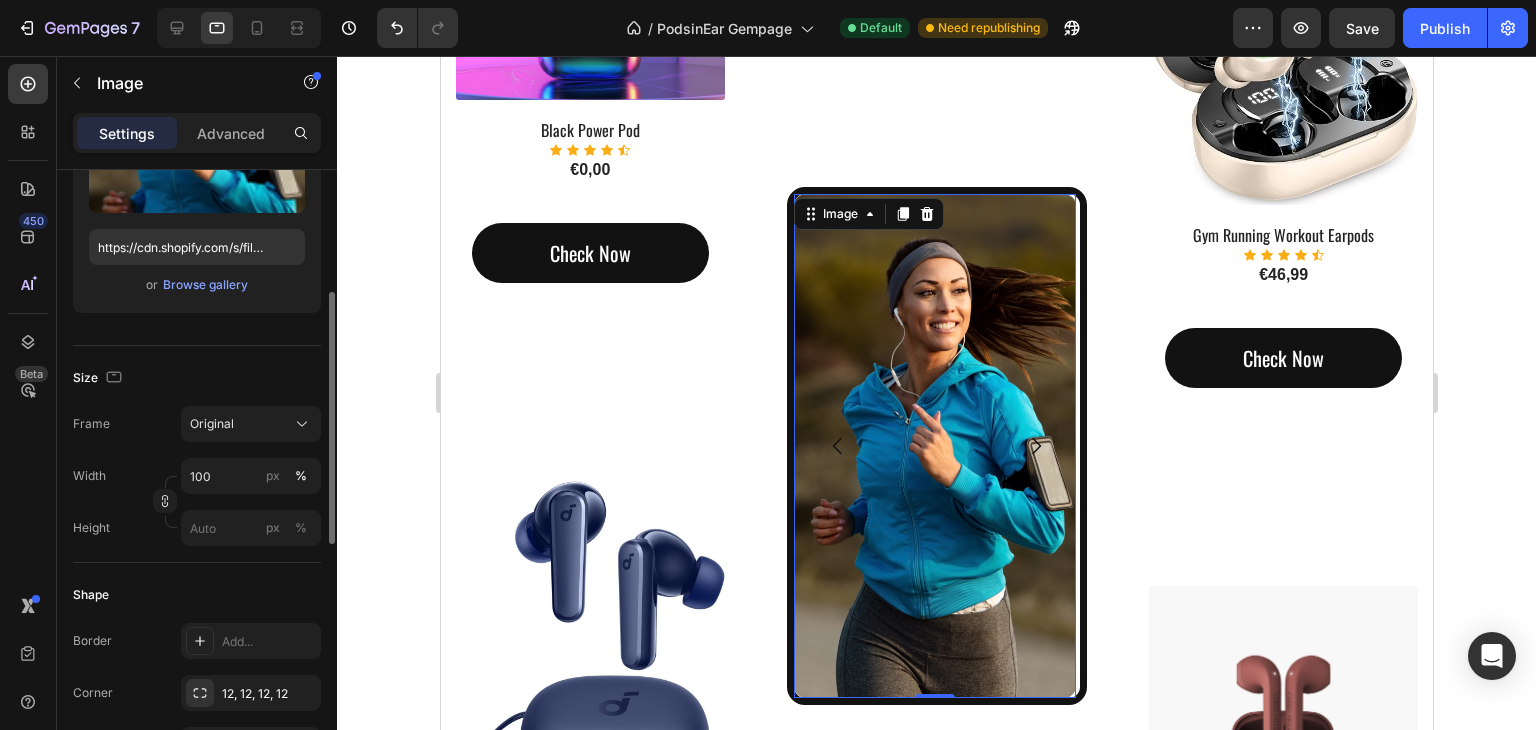 click on "Frame Original Width 100 px % Height px %" 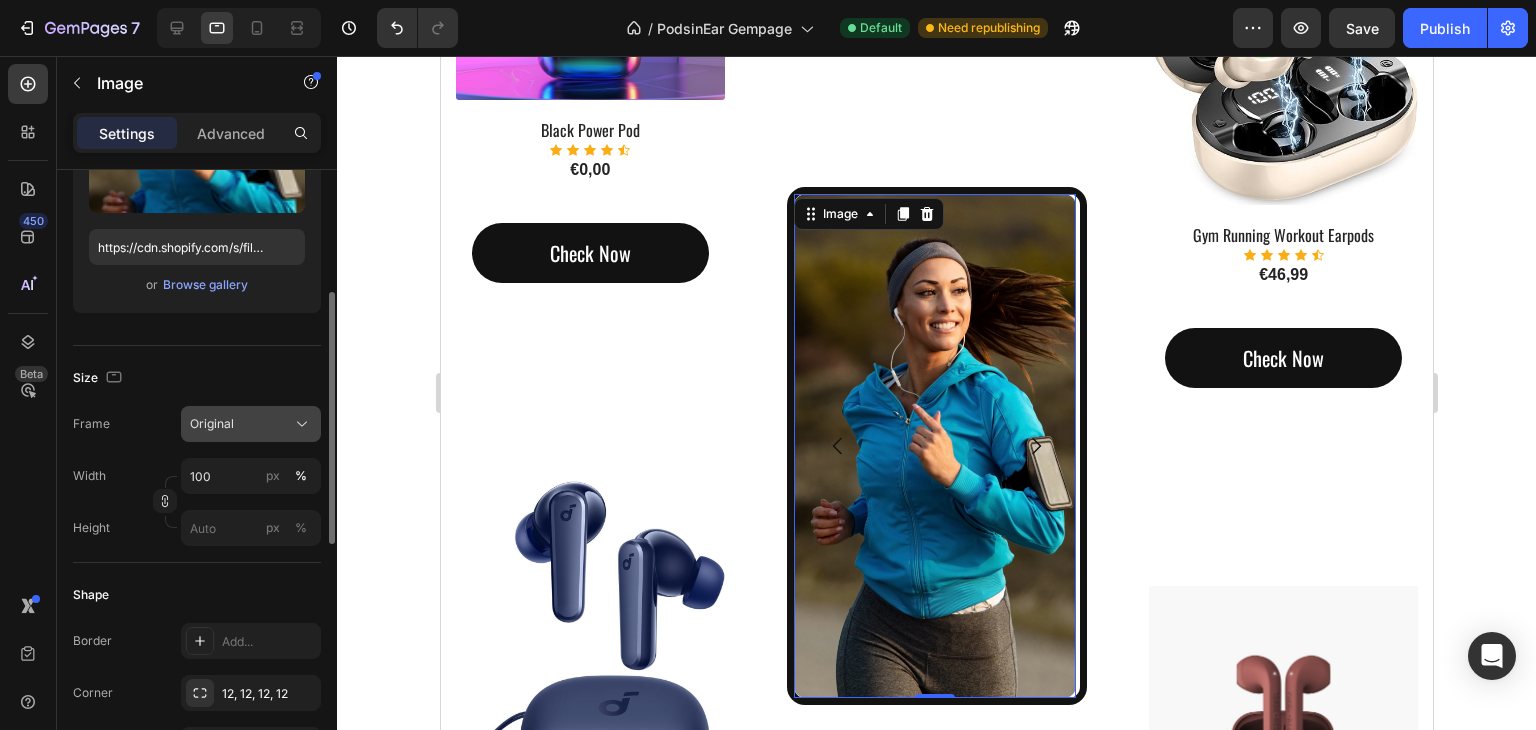click on "Original" at bounding box center [251, 424] 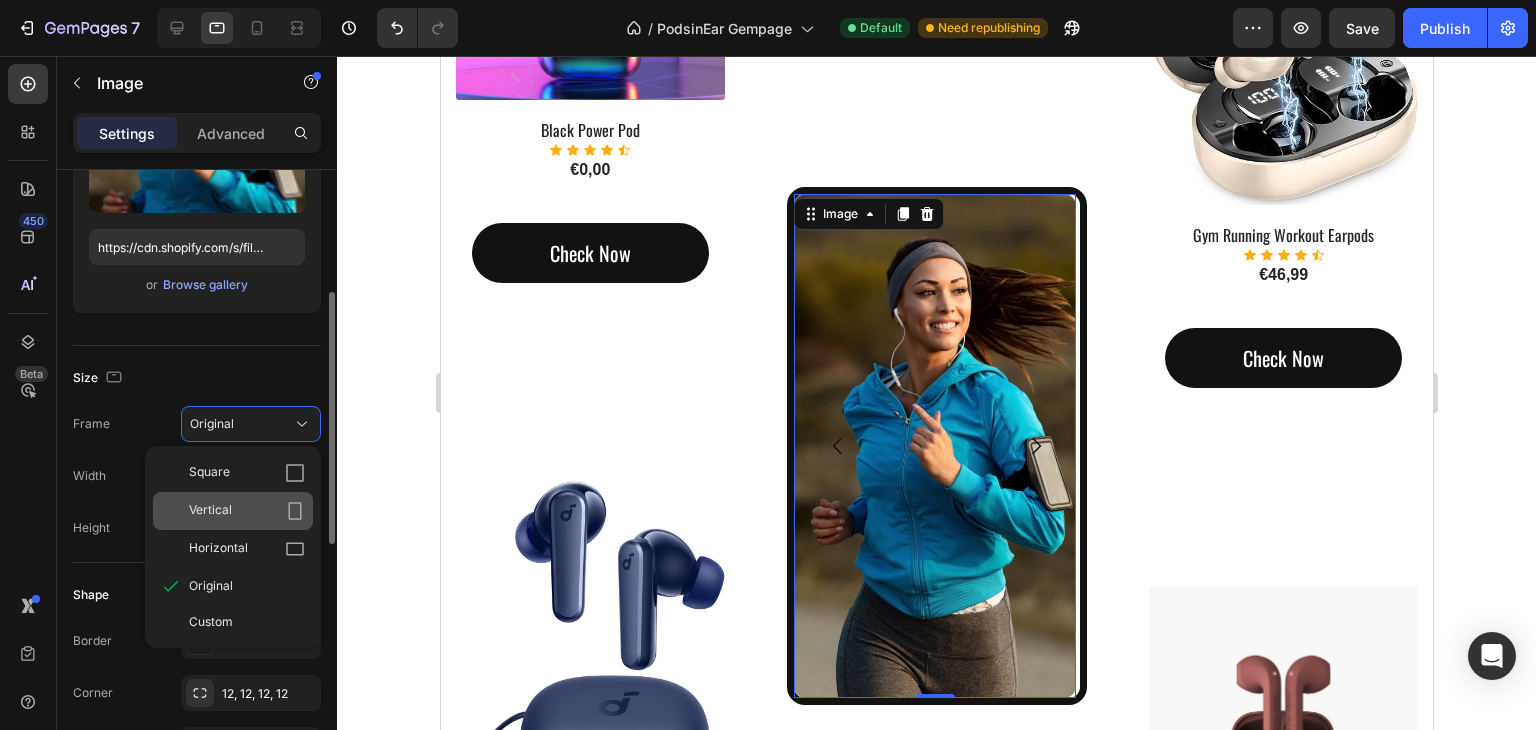 click on "Vertical" at bounding box center [210, 511] 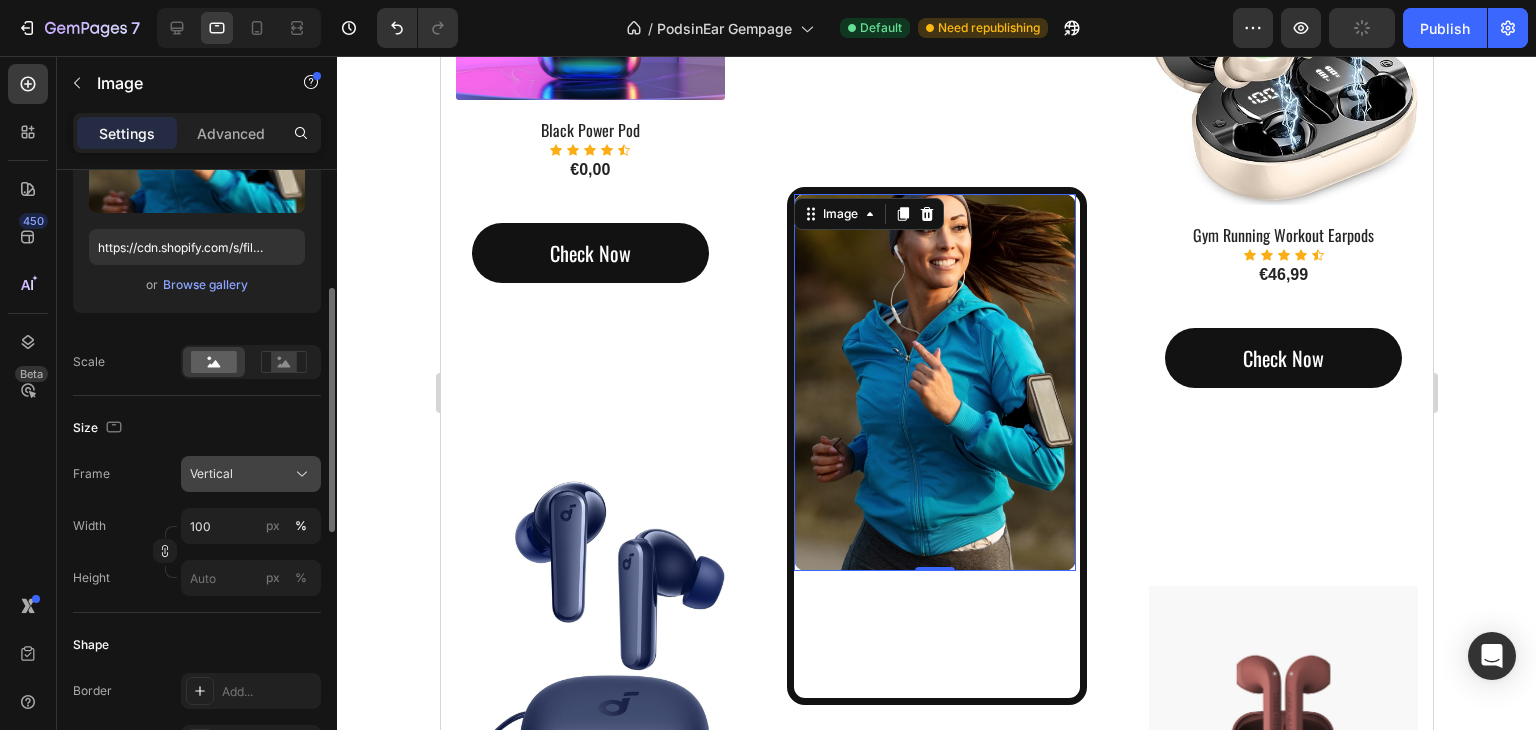 click on "Vertical" at bounding box center [251, 474] 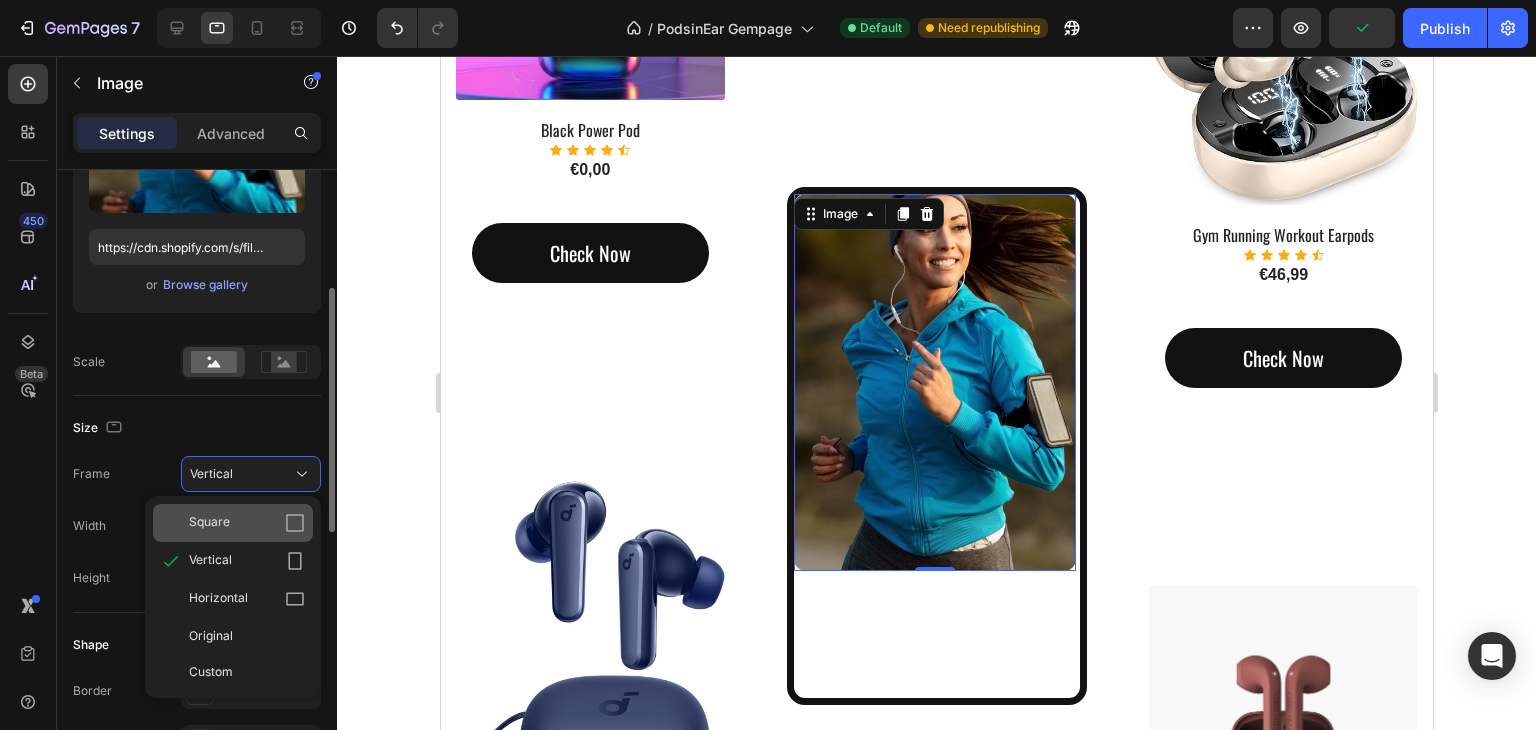 click on "Square" at bounding box center [209, 523] 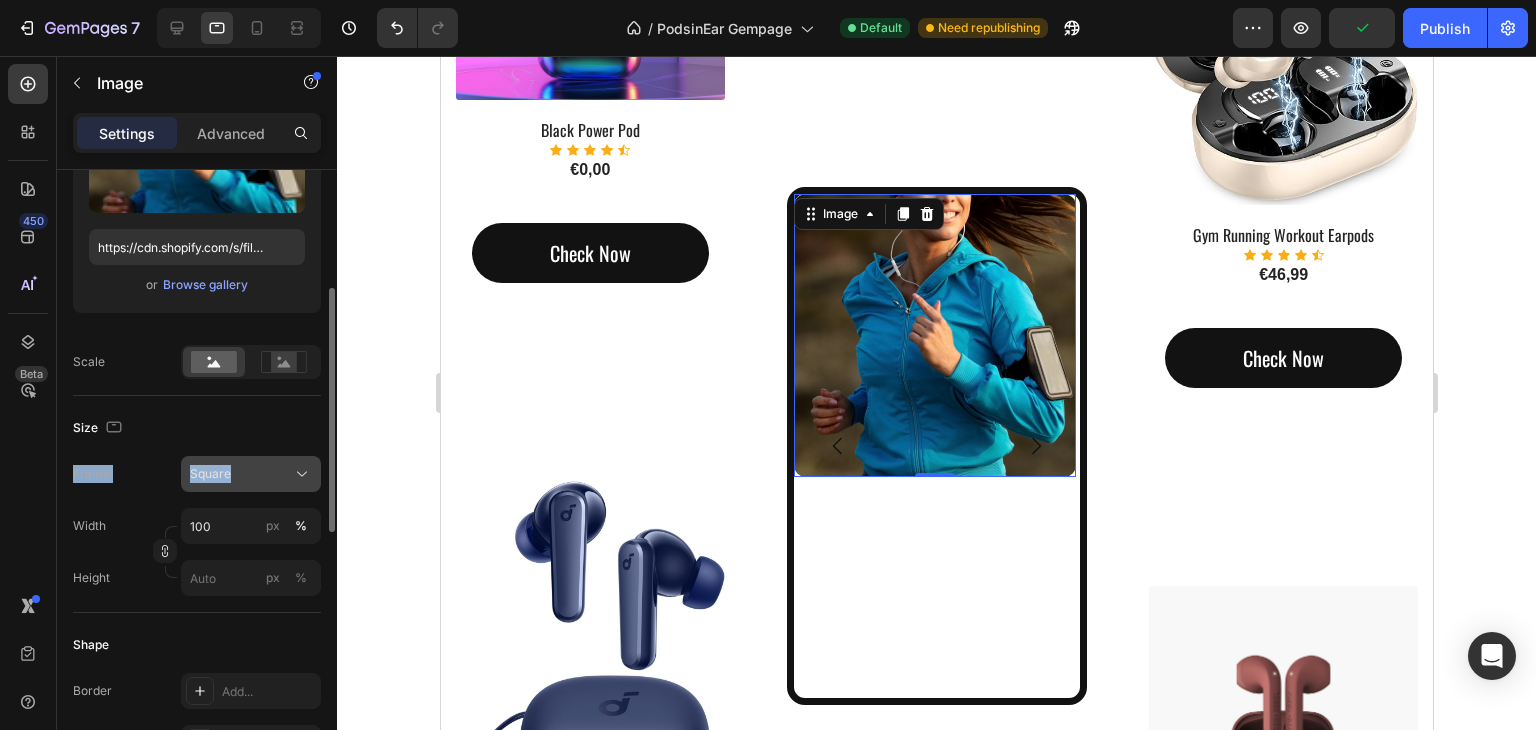 click on "Size Frame Square Width 100 px % Height px %" 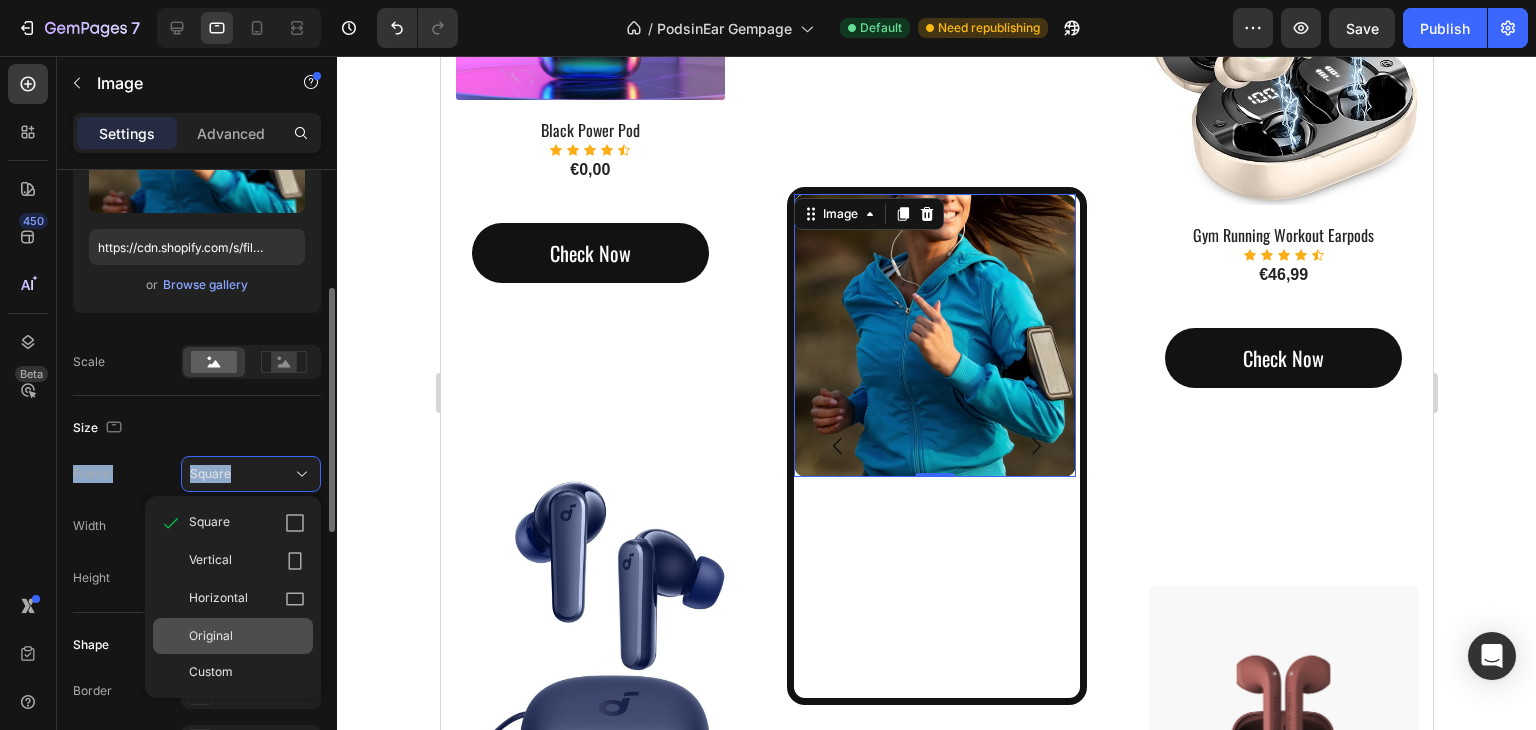 click on "Original" 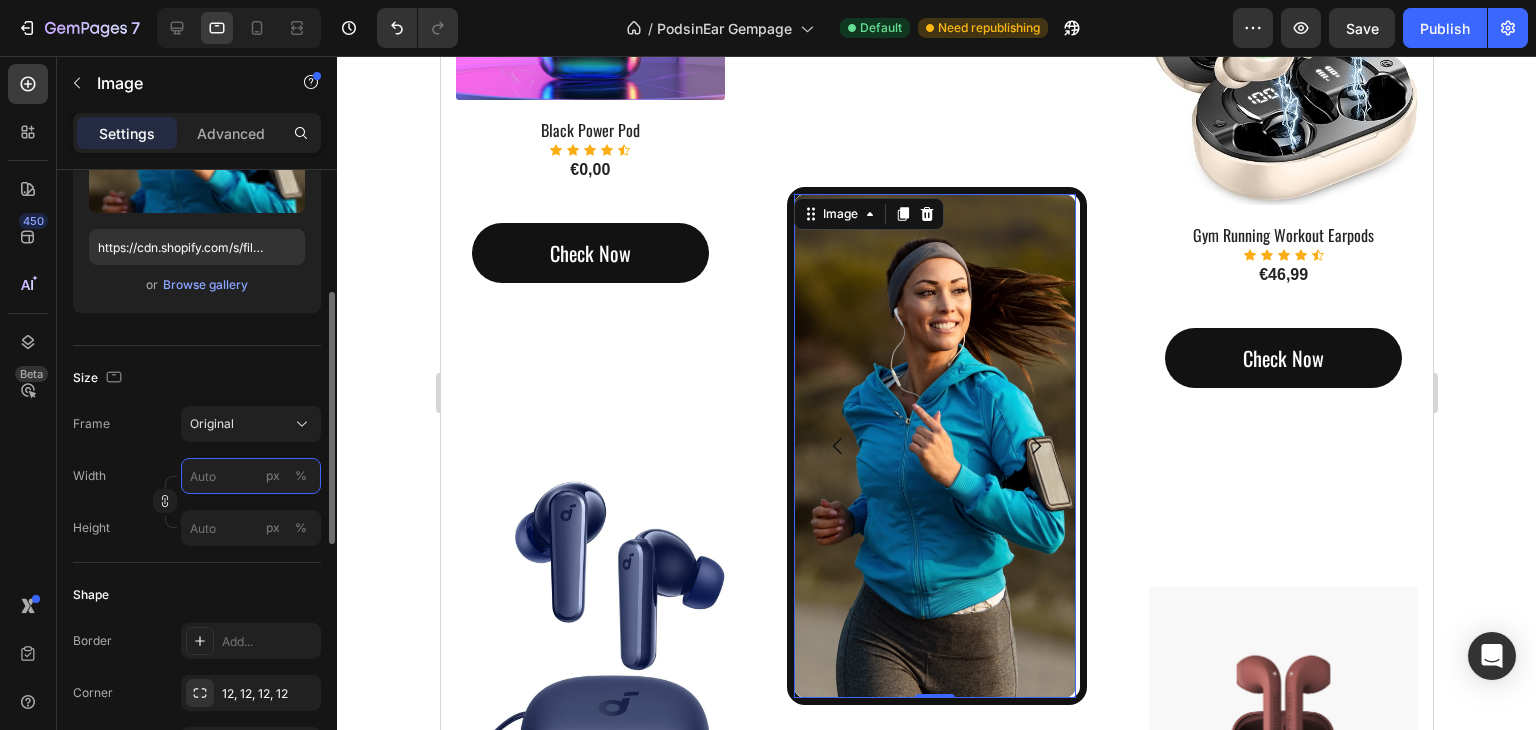 click on "px %" at bounding box center (251, 476) 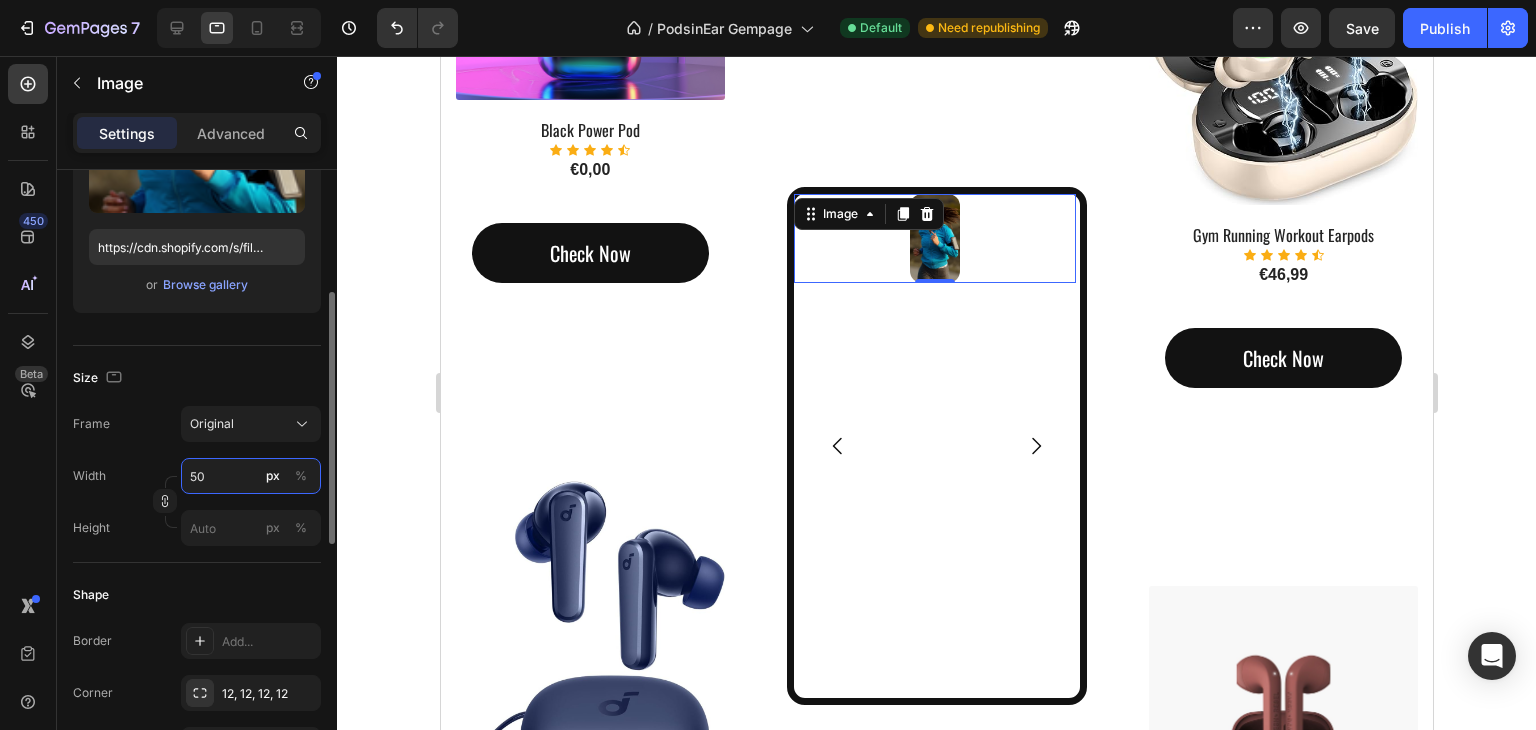 type on "5" 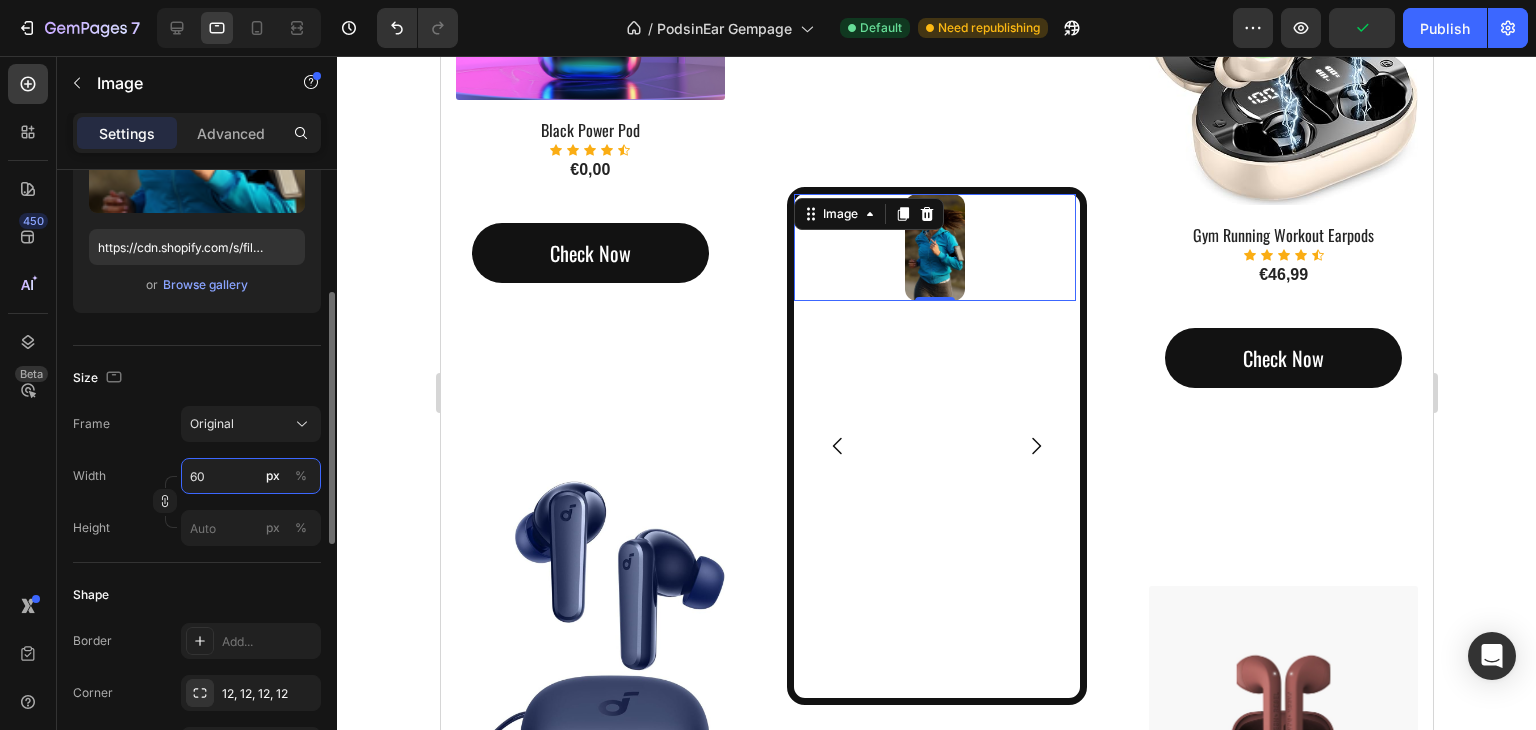 type on "6" 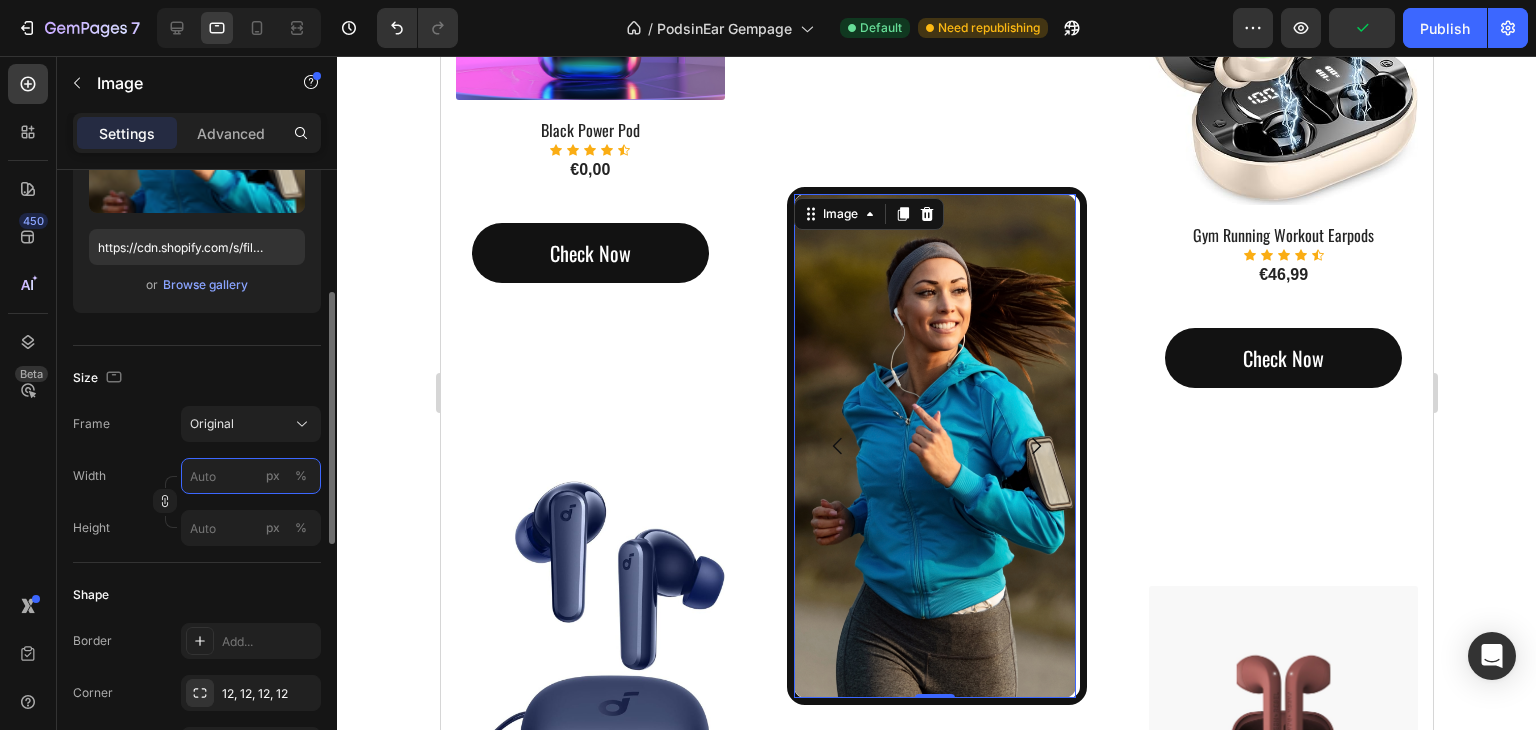 type on "6" 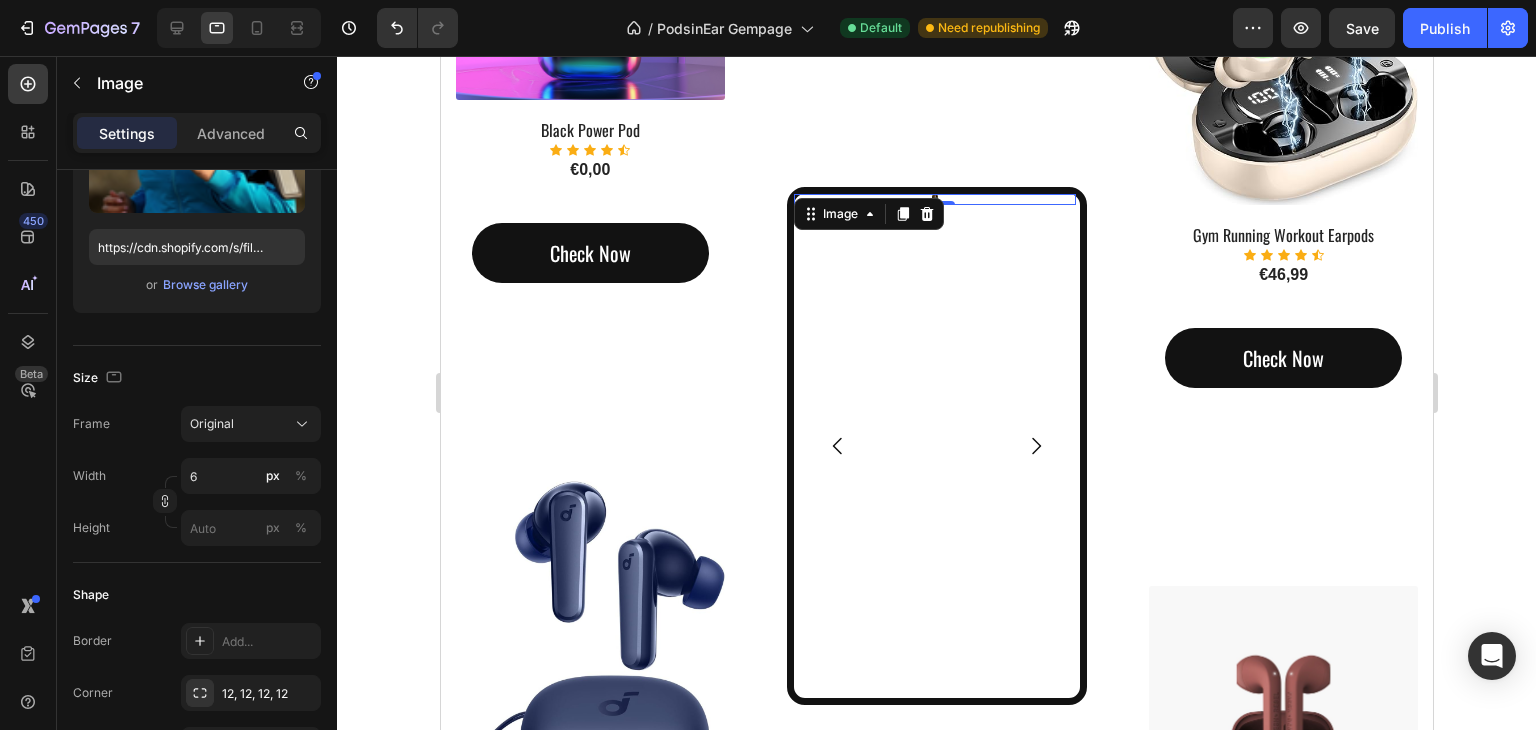 click 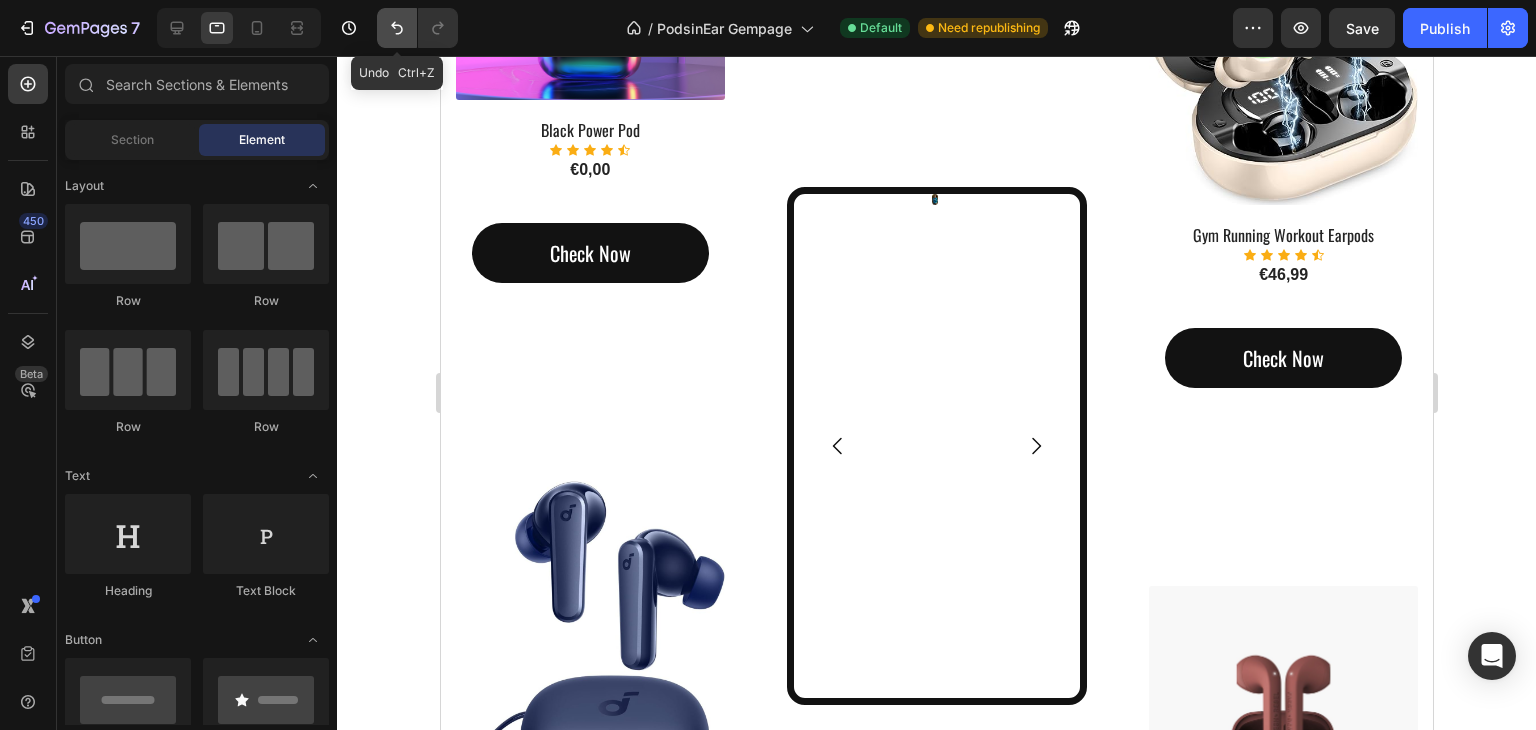 click 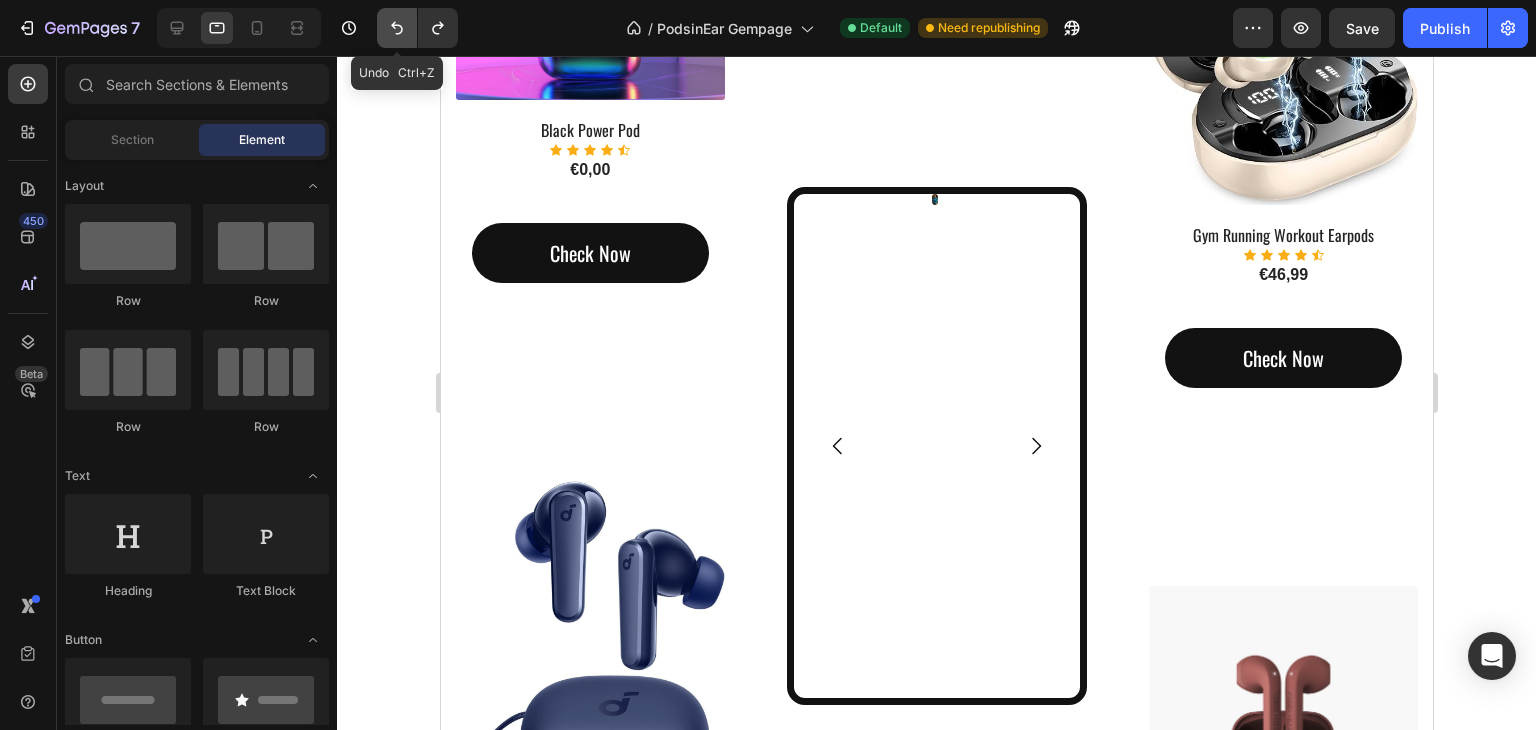 click 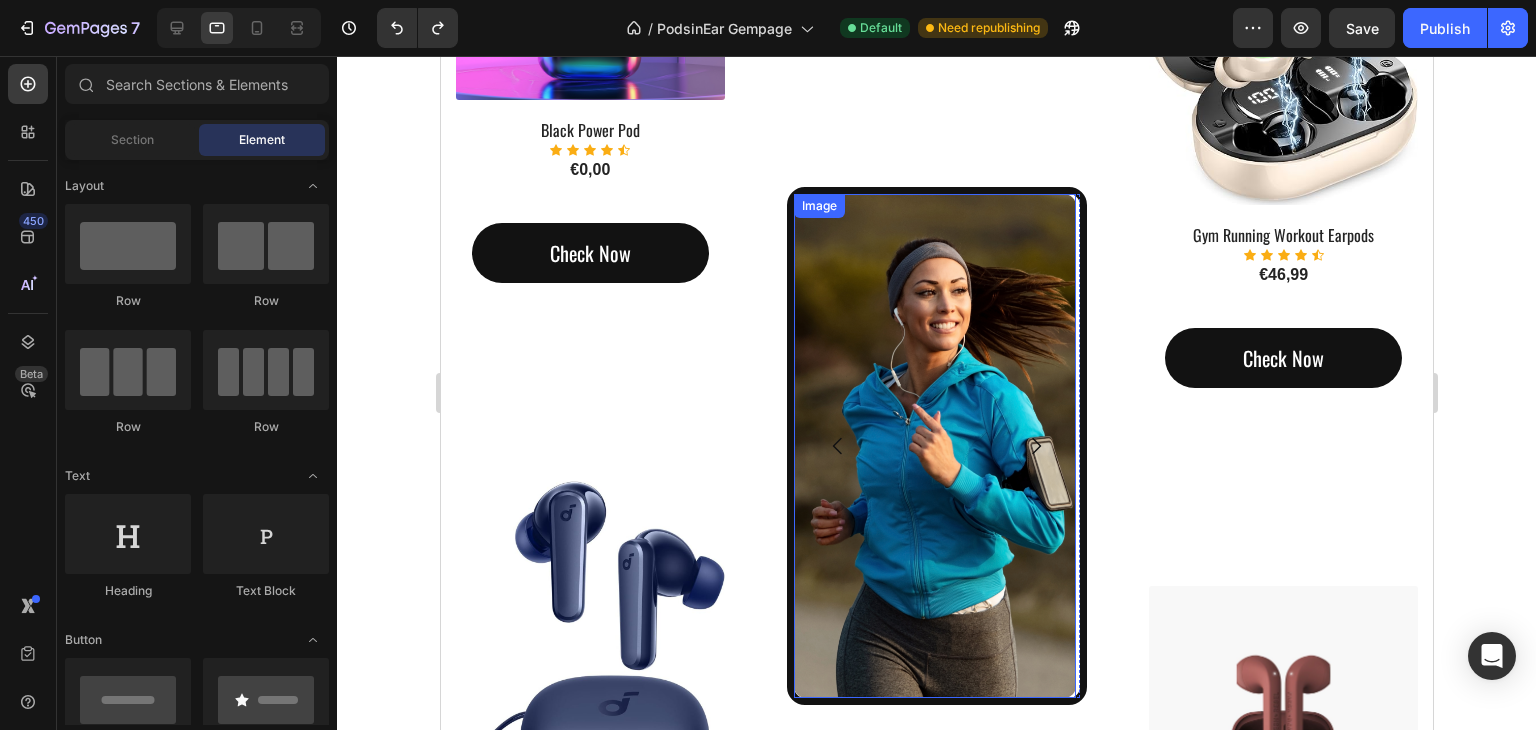 click at bounding box center [934, 445] 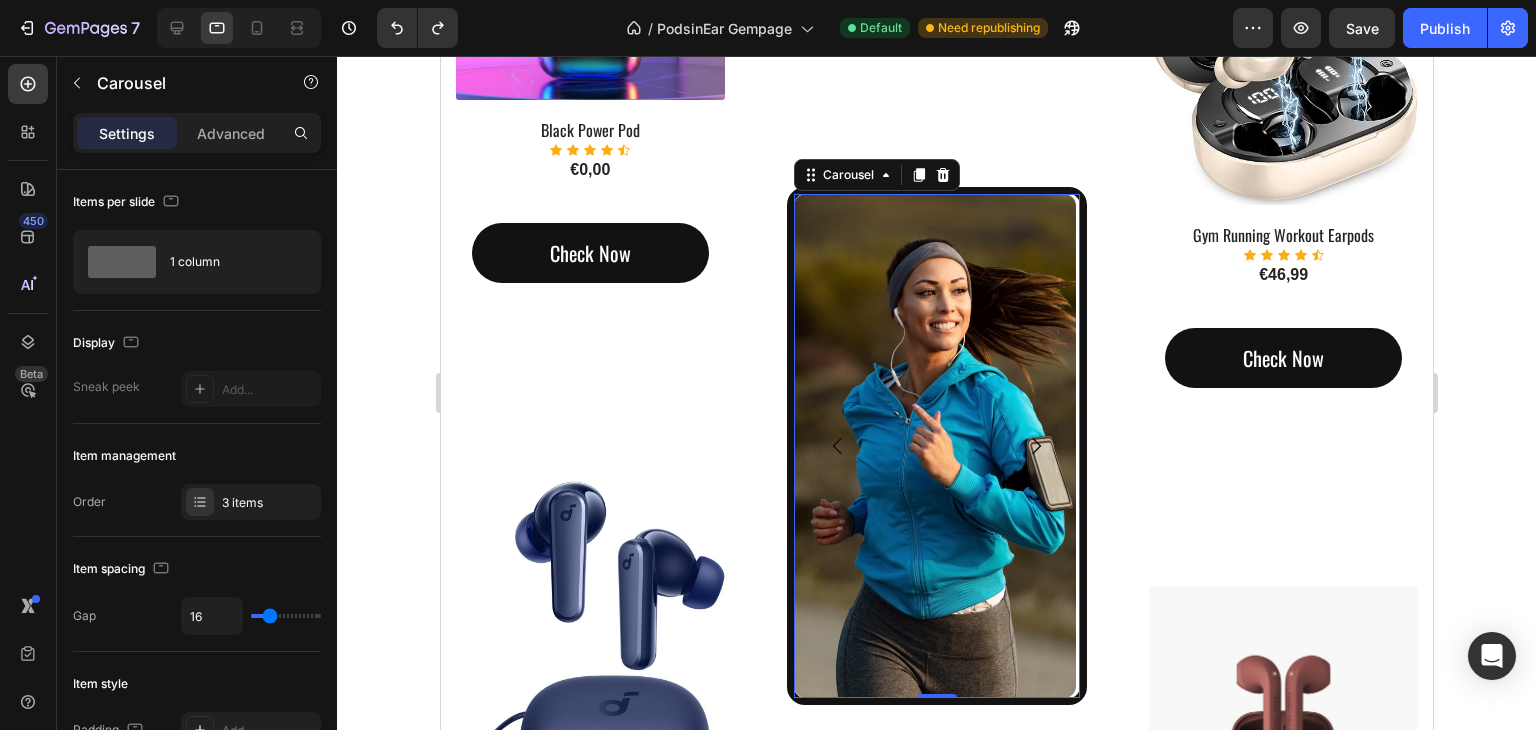 click on "Image Image Image
Carousel   0" at bounding box center (936, 445) 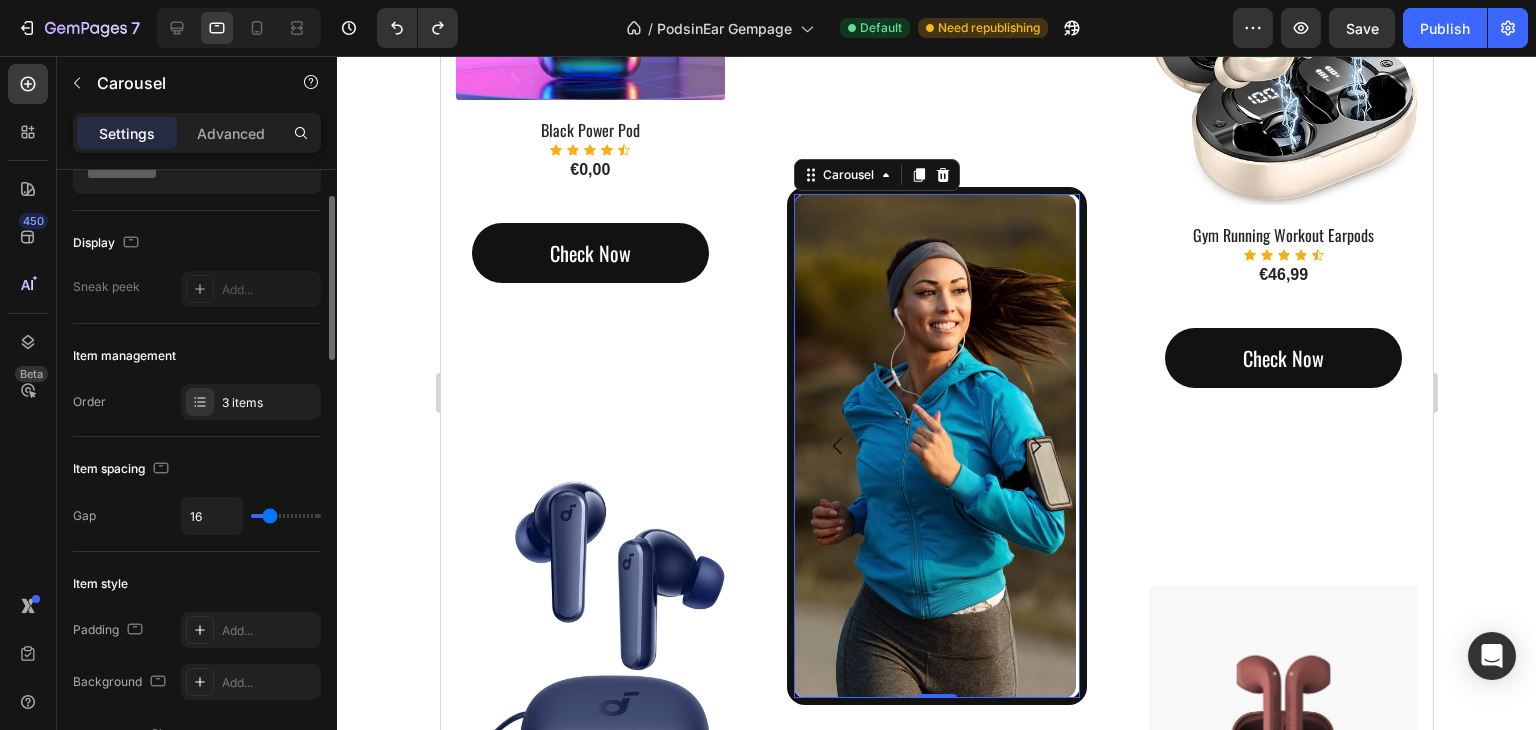 scroll, scrollTop: 0, scrollLeft: 0, axis: both 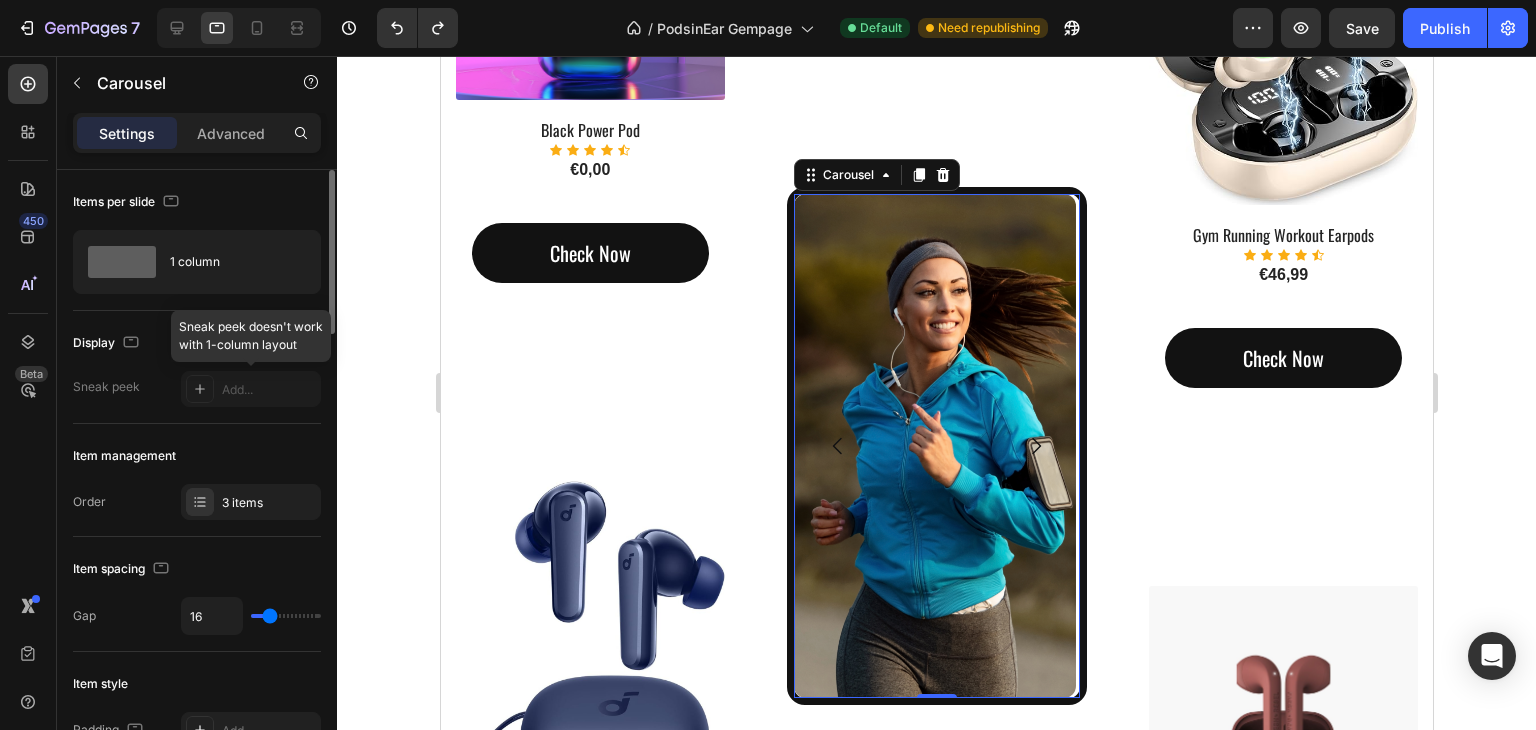 click 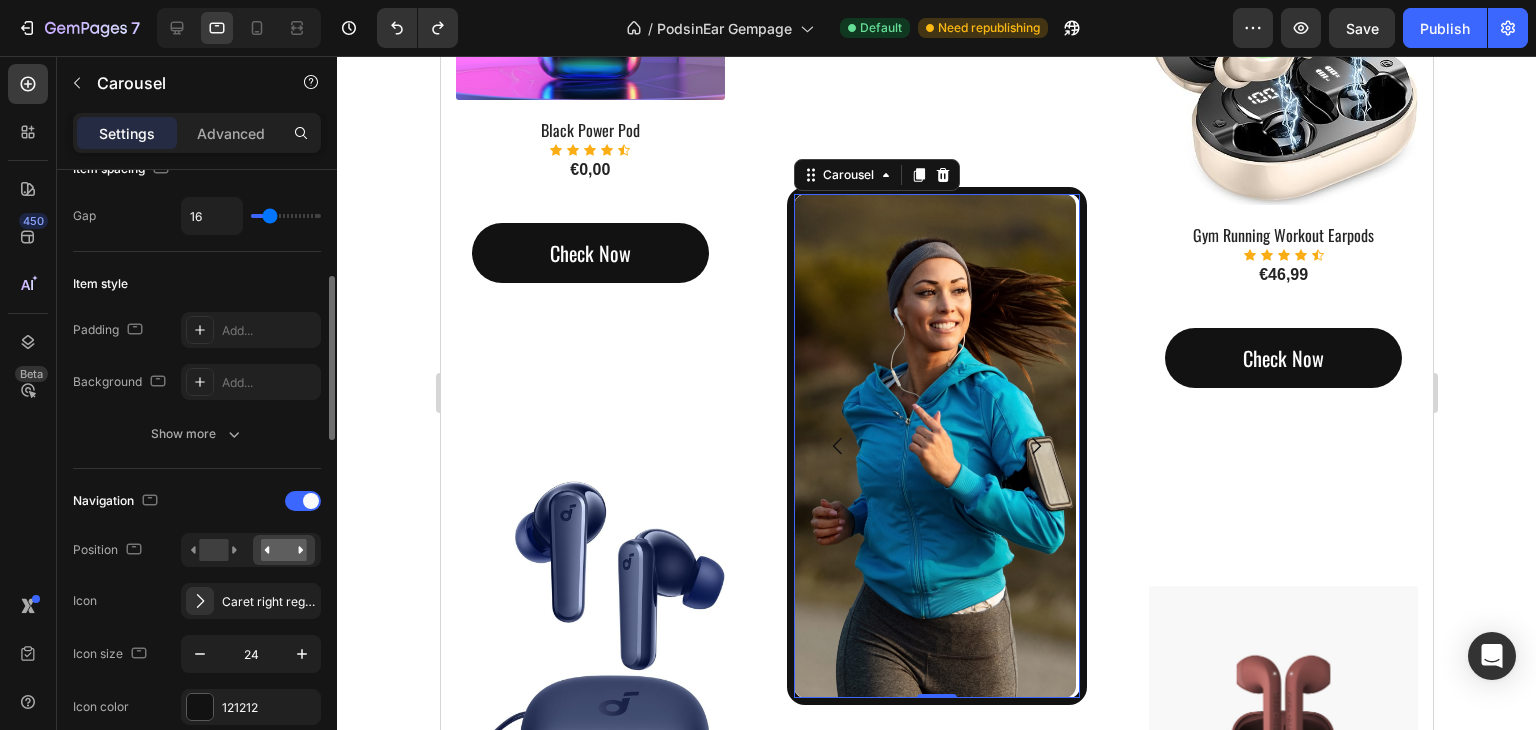 scroll, scrollTop: 500, scrollLeft: 0, axis: vertical 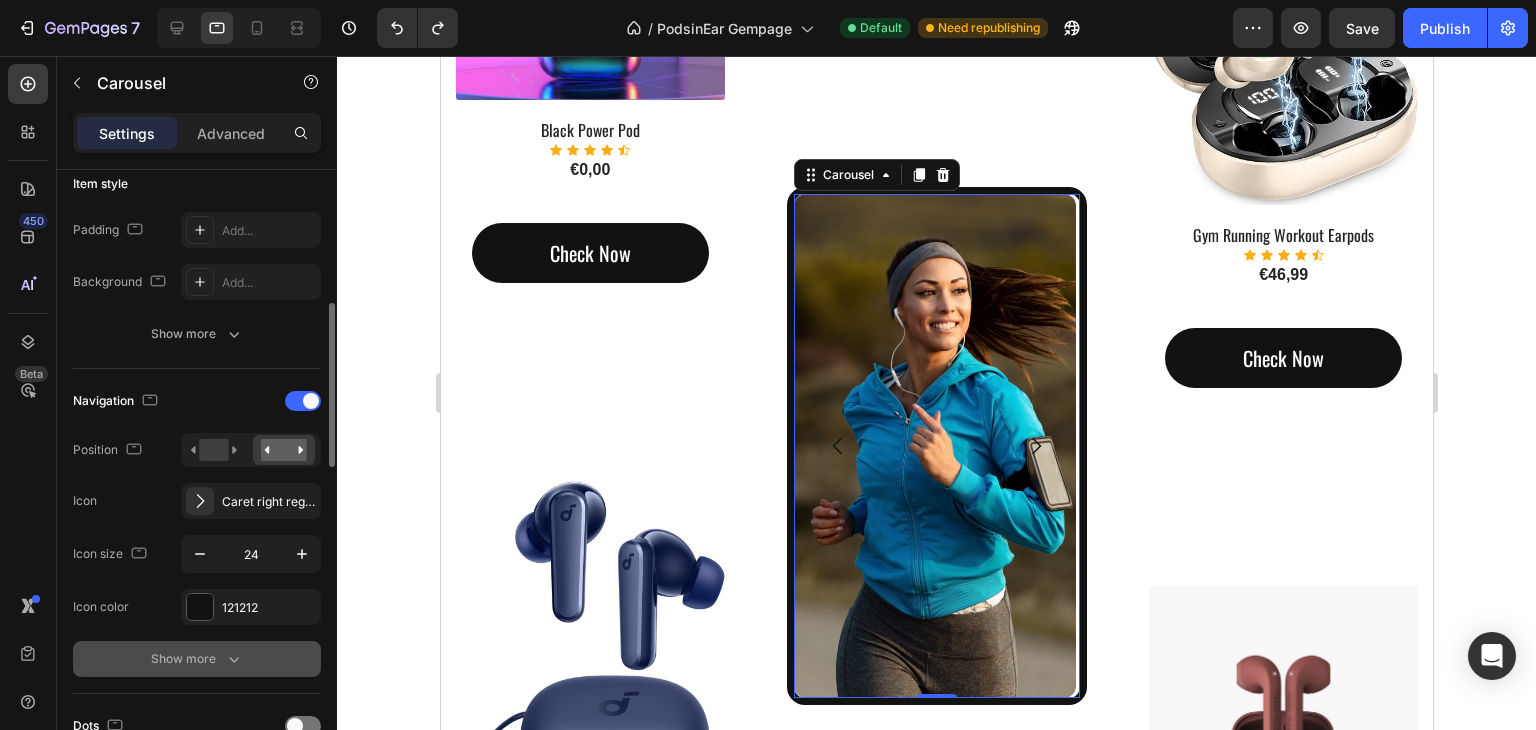 click on "Show more" at bounding box center (197, 659) 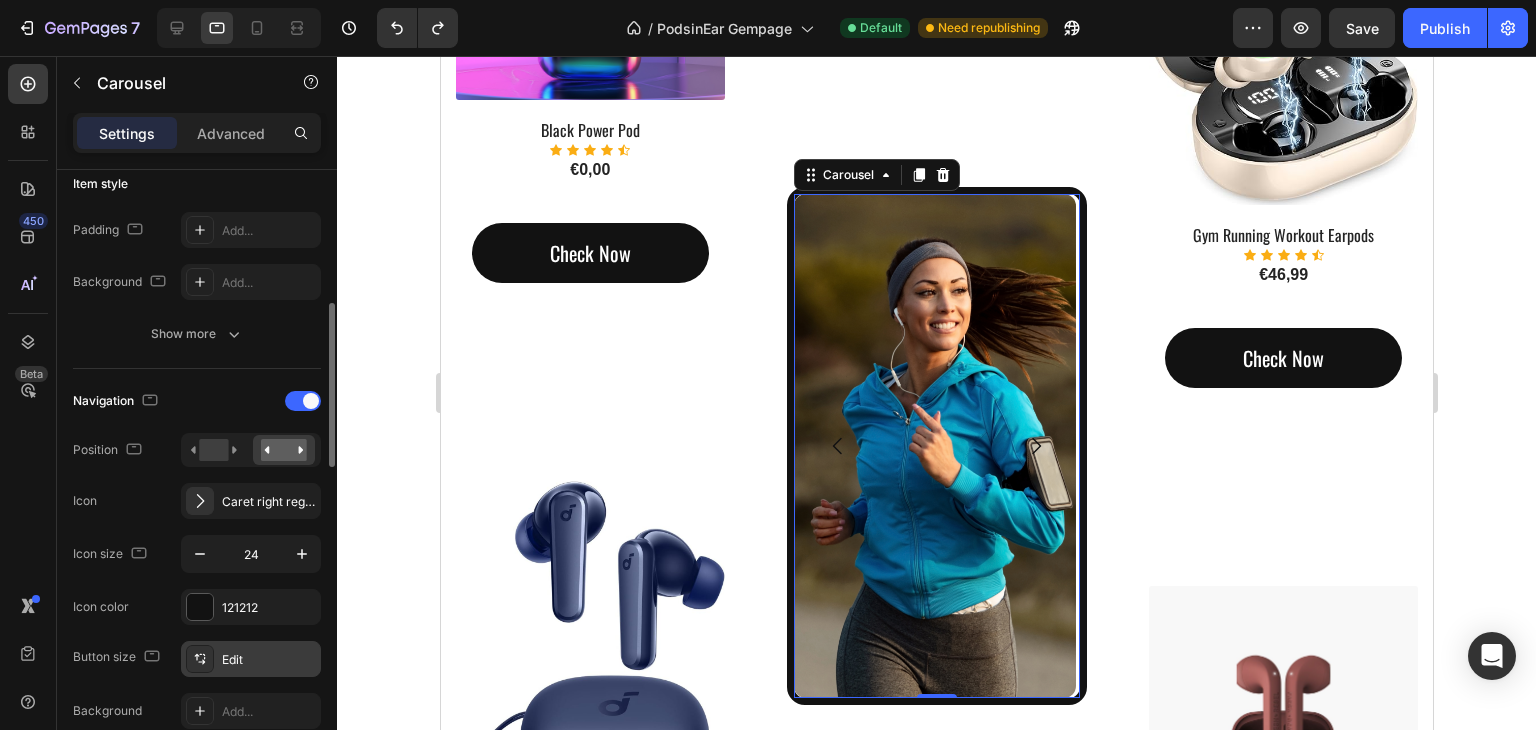 scroll, scrollTop: 600, scrollLeft: 0, axis: vertical 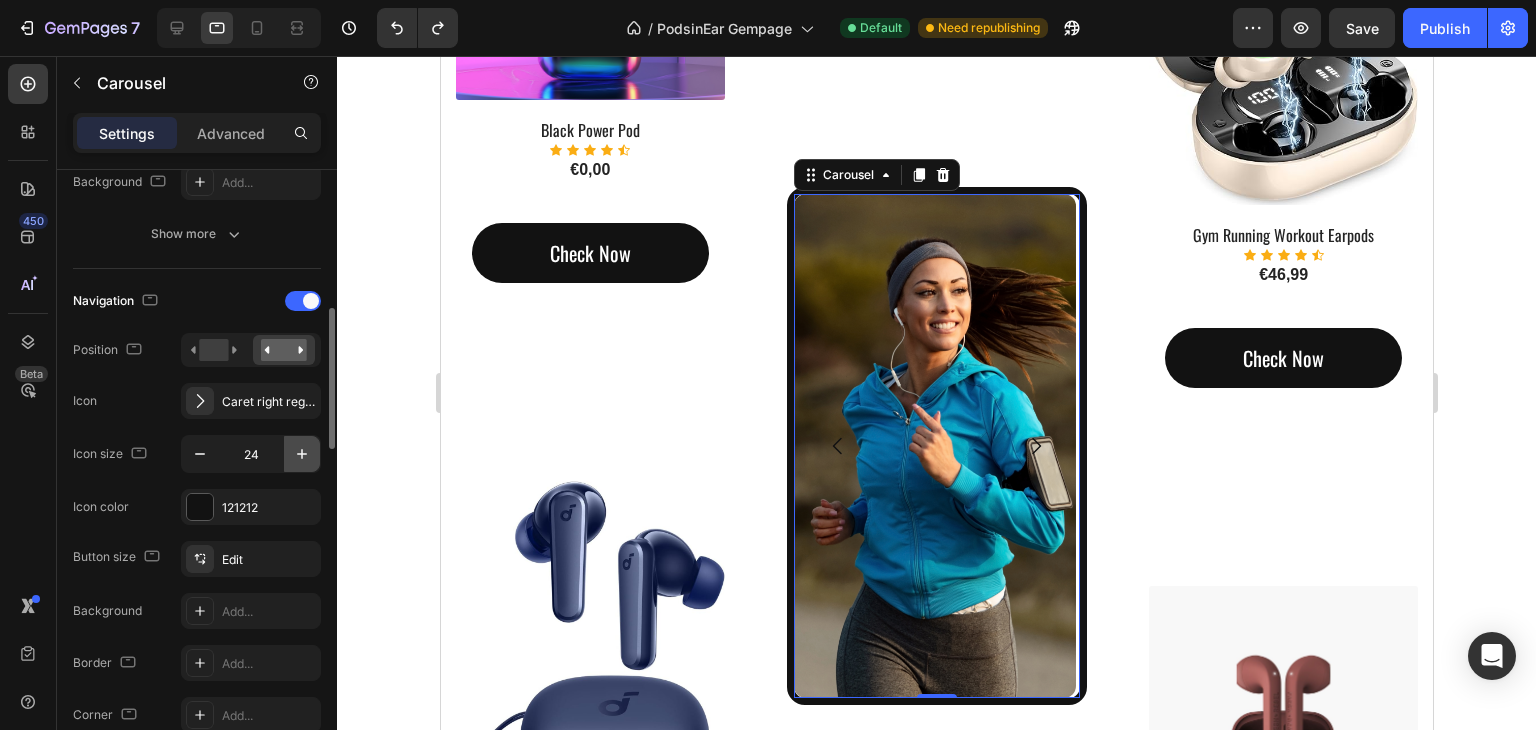 click 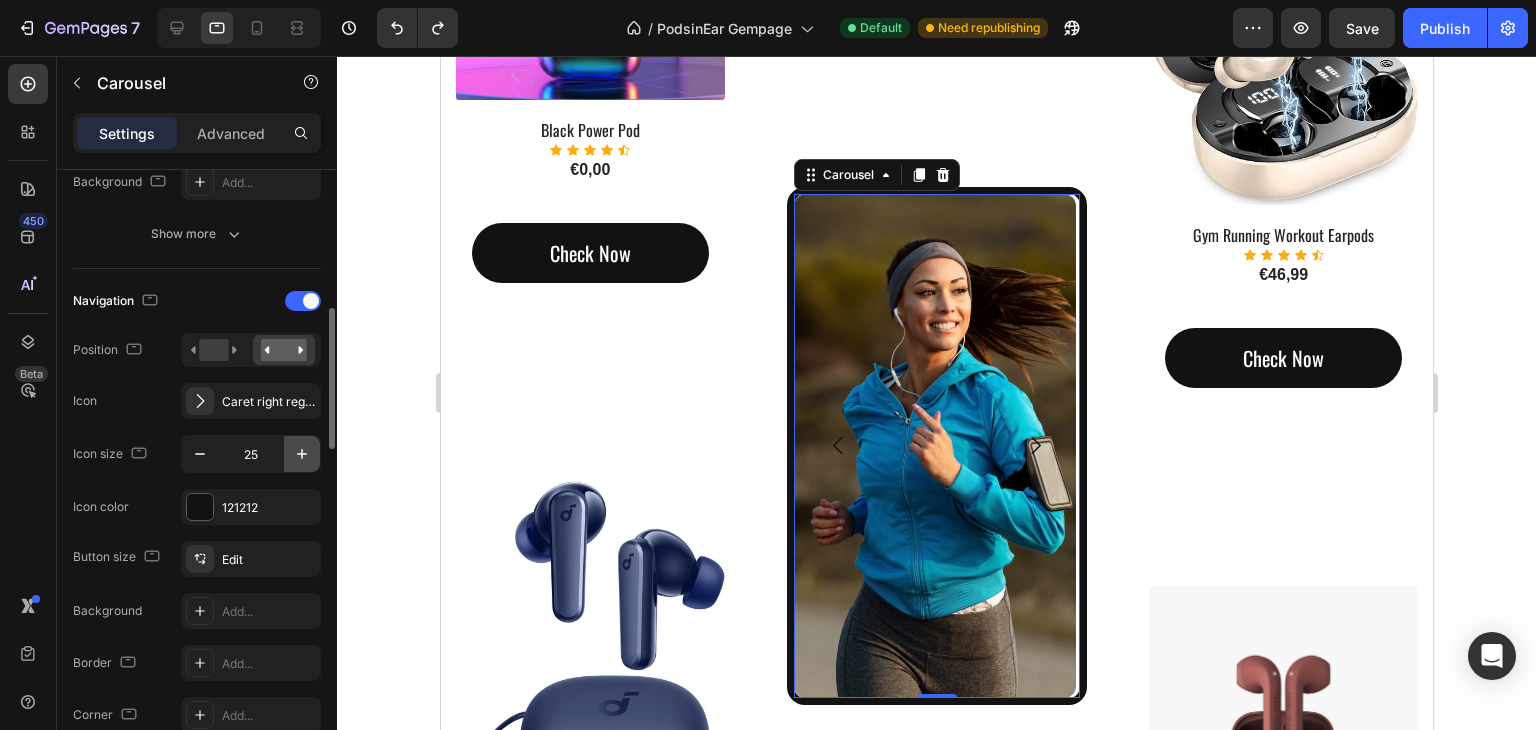 click 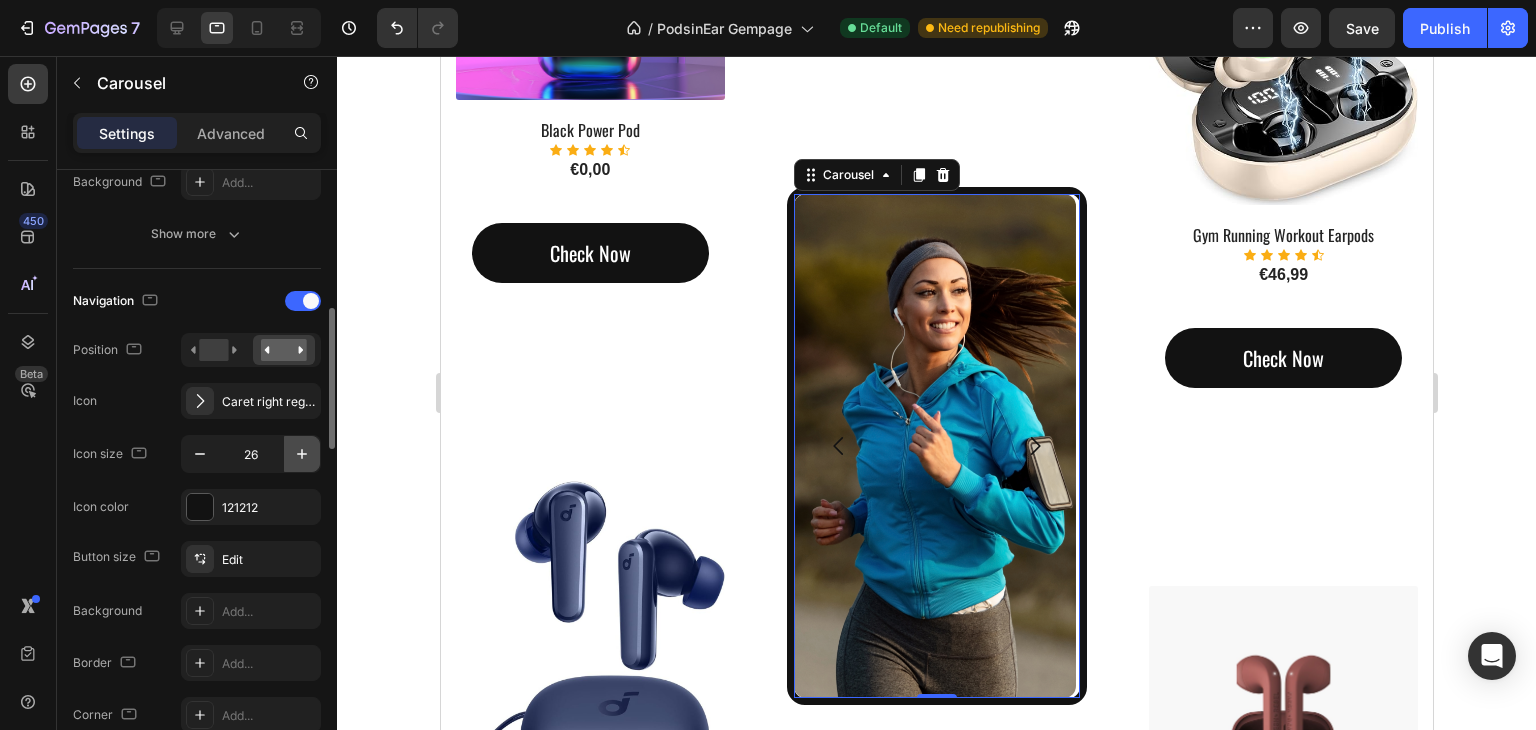 click 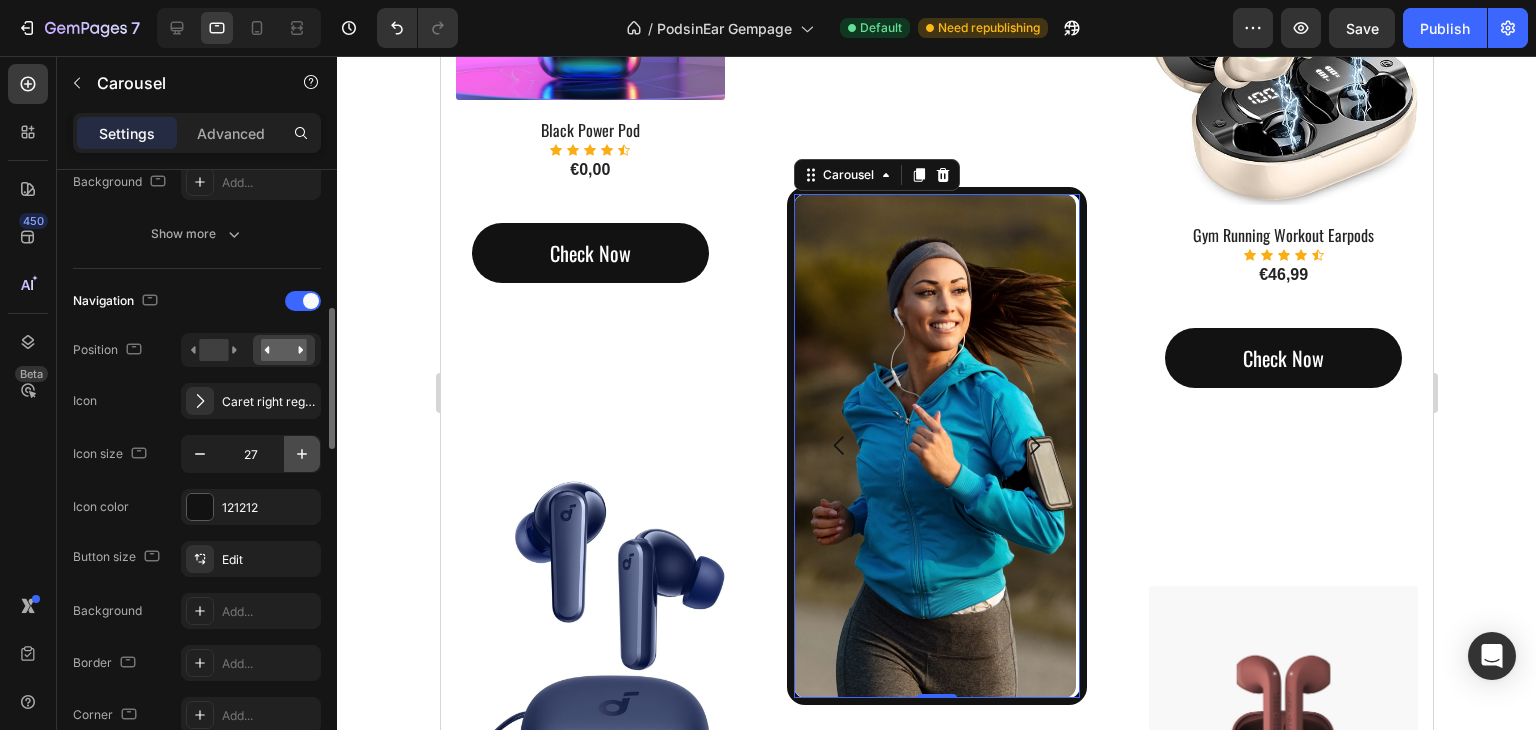 click 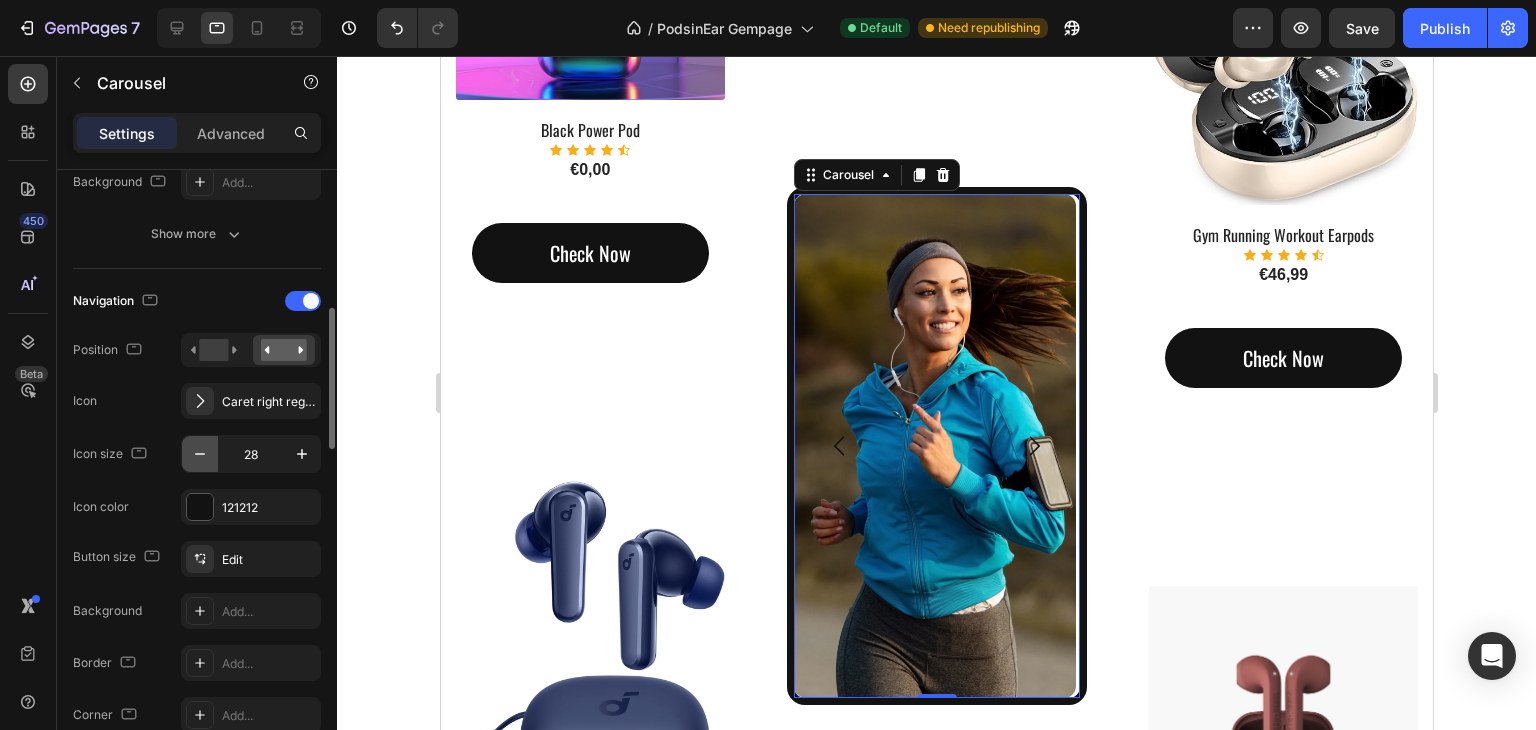 click at bounding box center (200, 454) 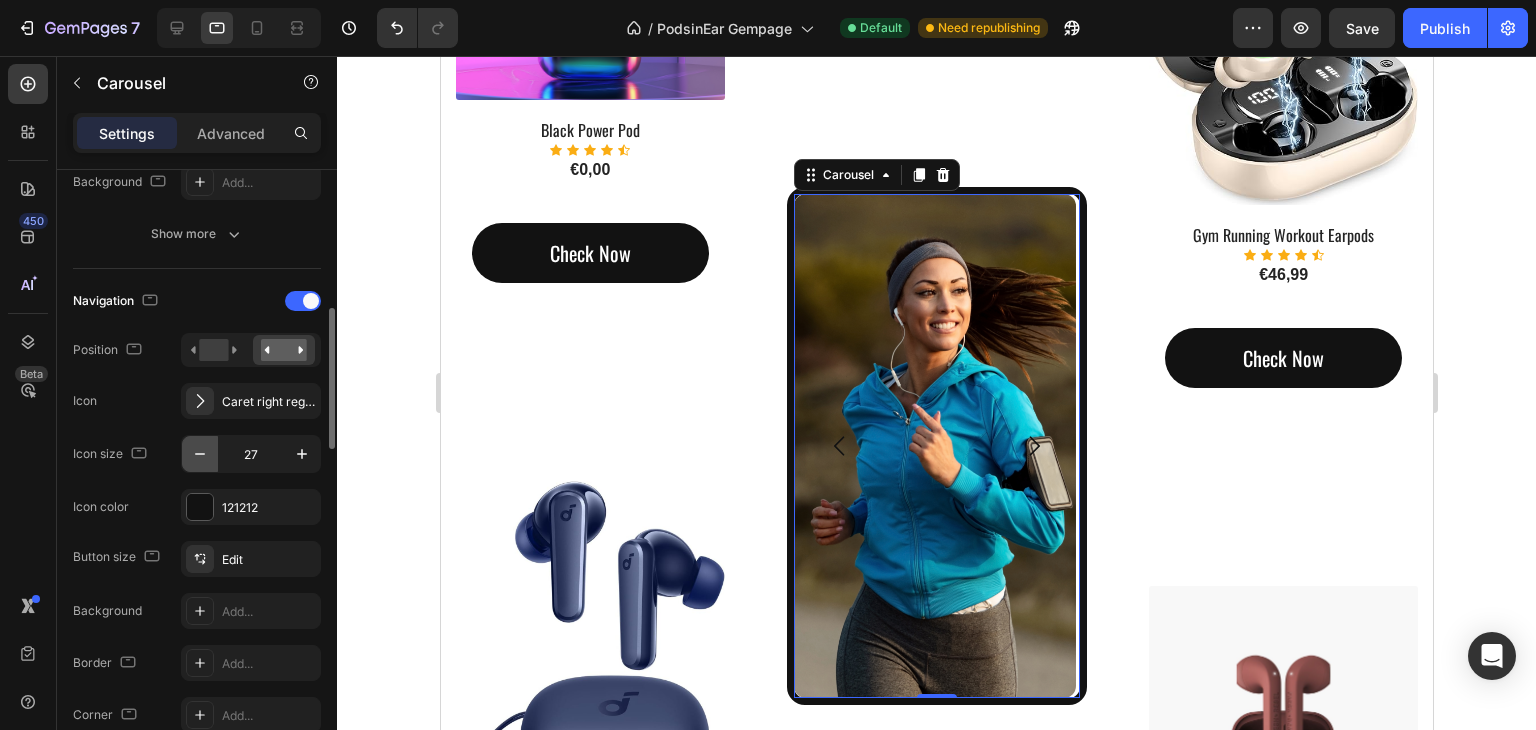 click at bounding box center [200, 454] 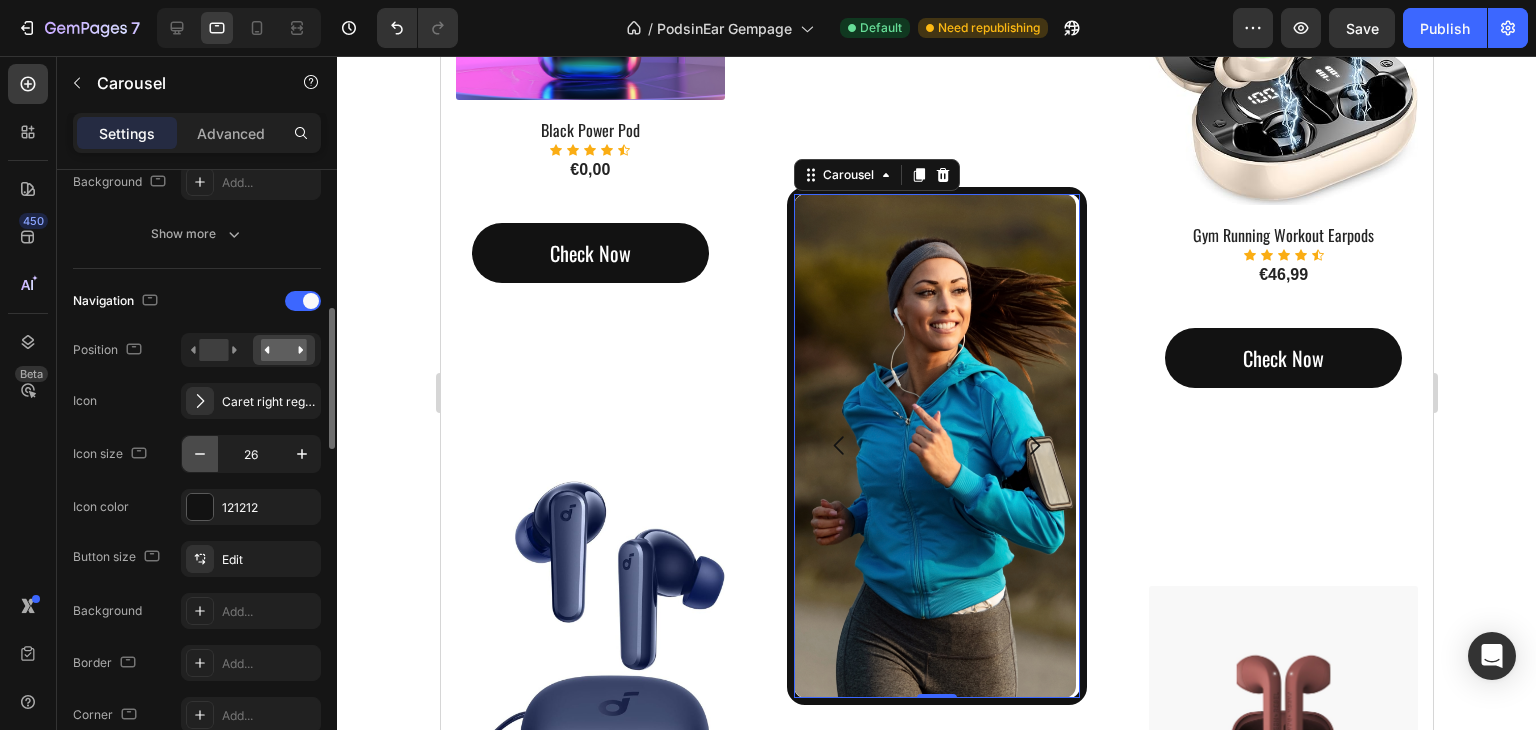 click at bounding box center [200, 454] 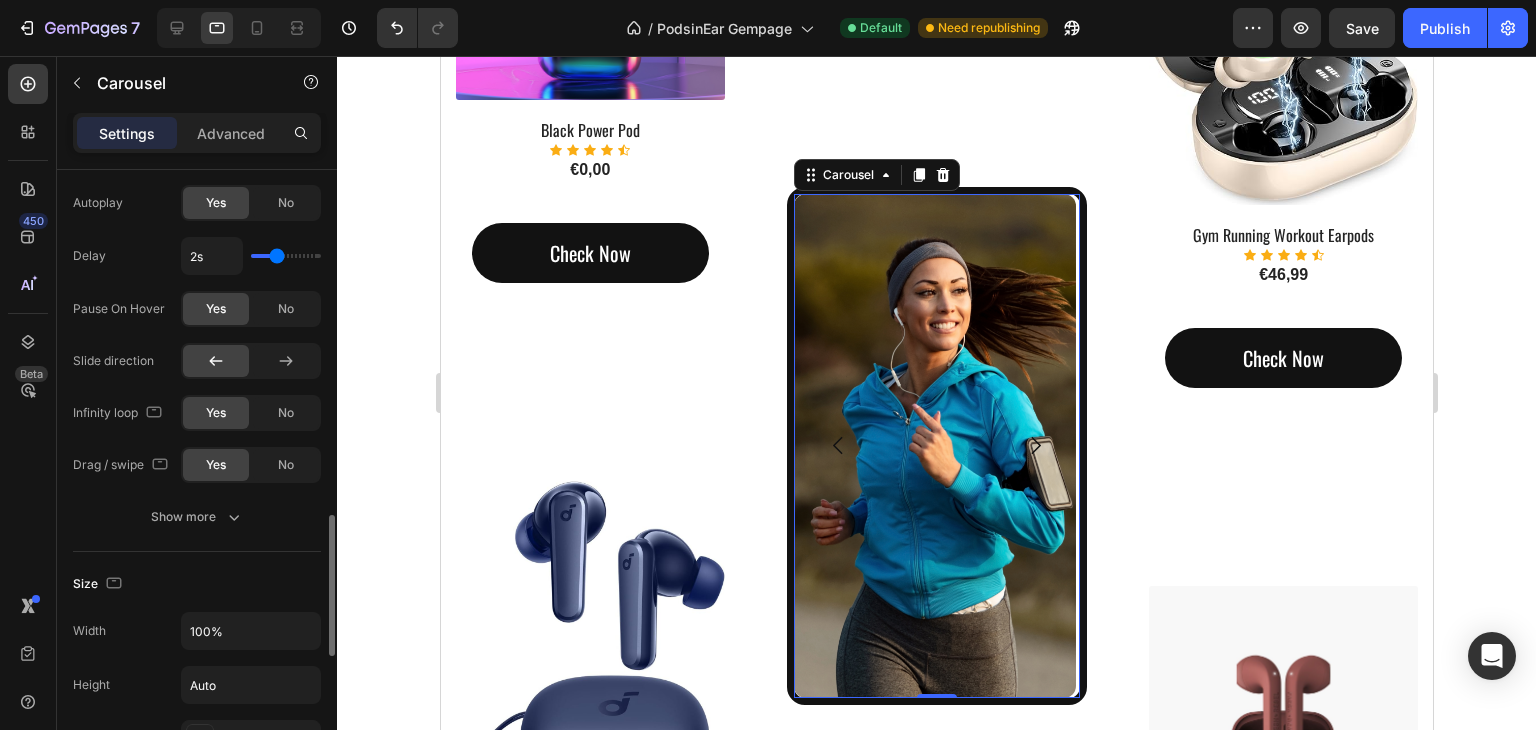 scroll, scrollTop: 1600, scrollLeft: 0, axis: vertical 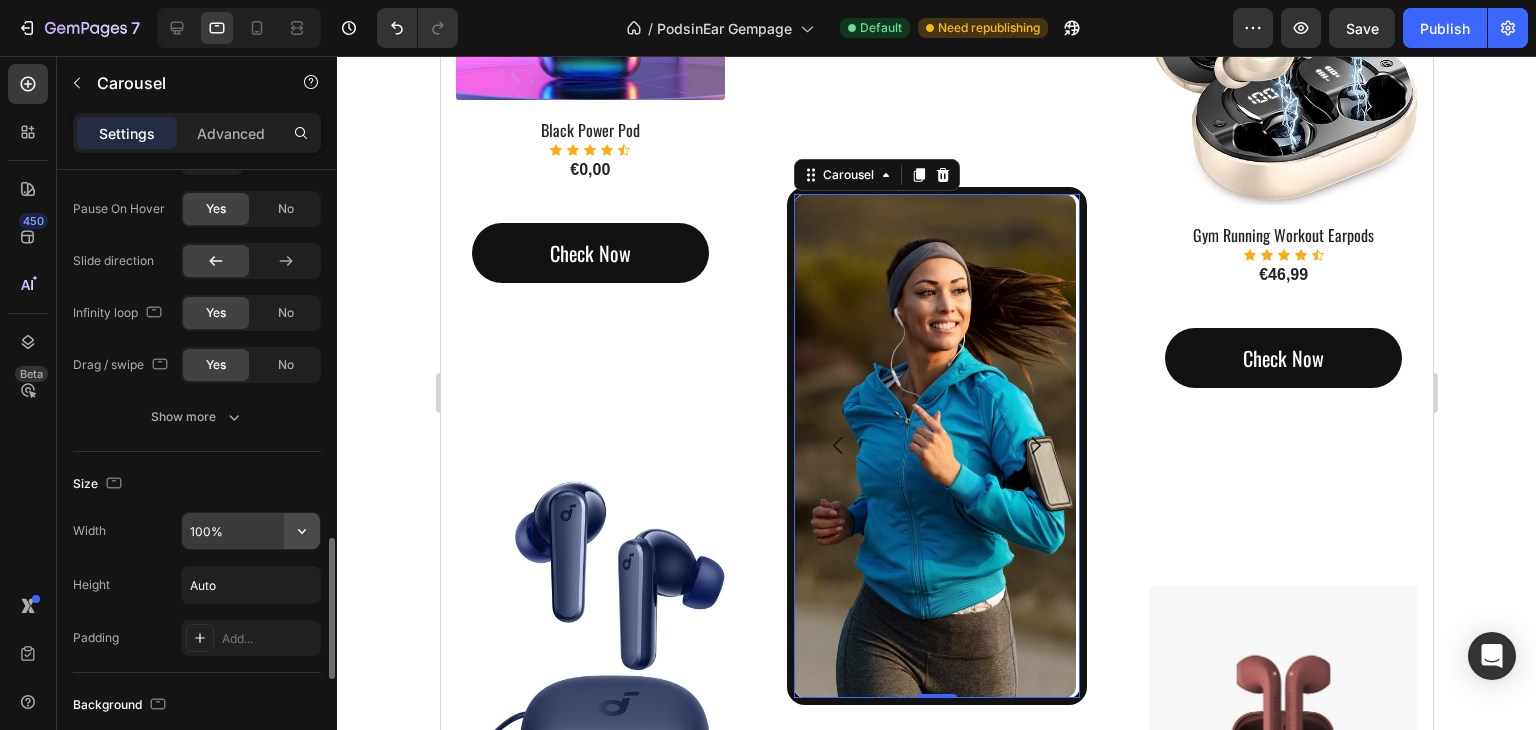 click 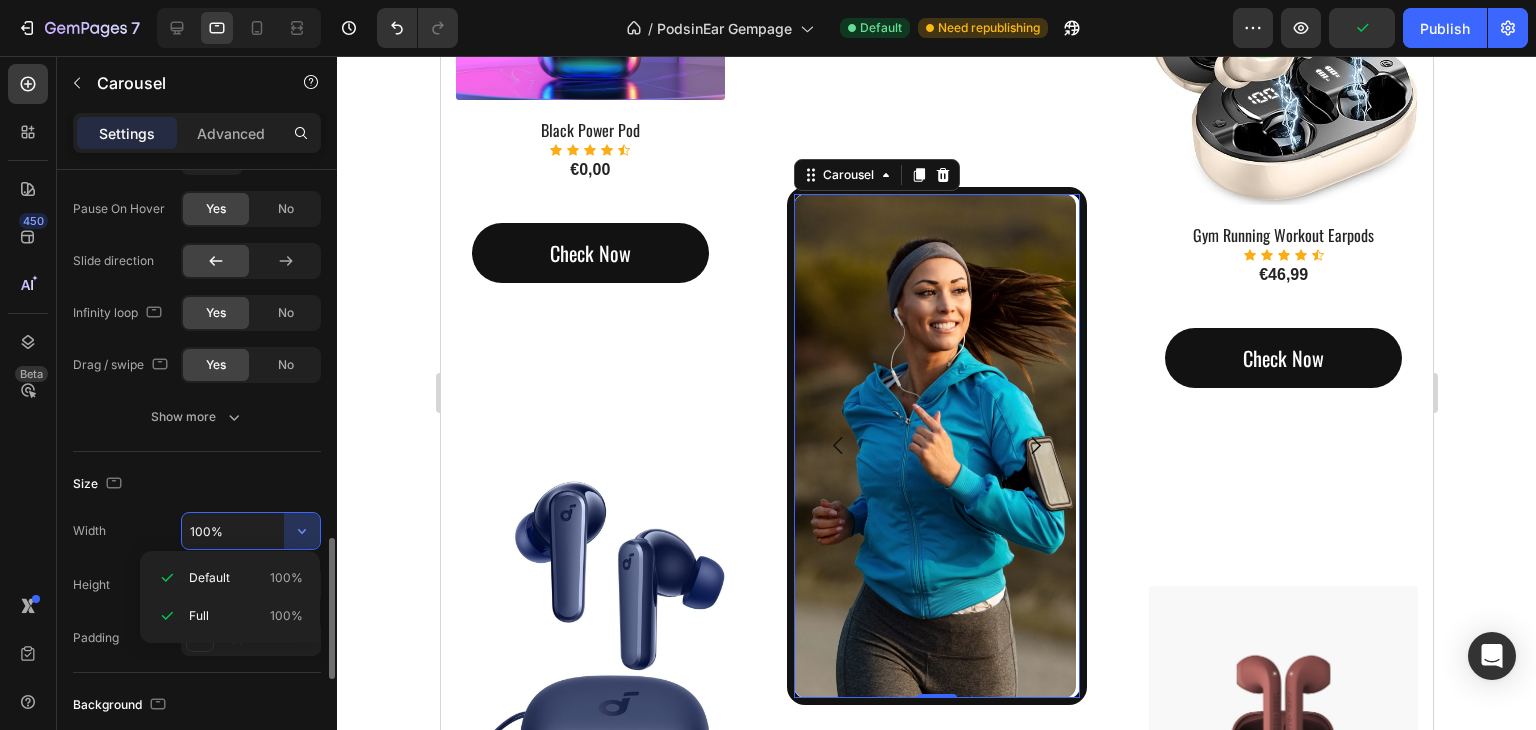 click on "100%" at bounding box center [251, 531] 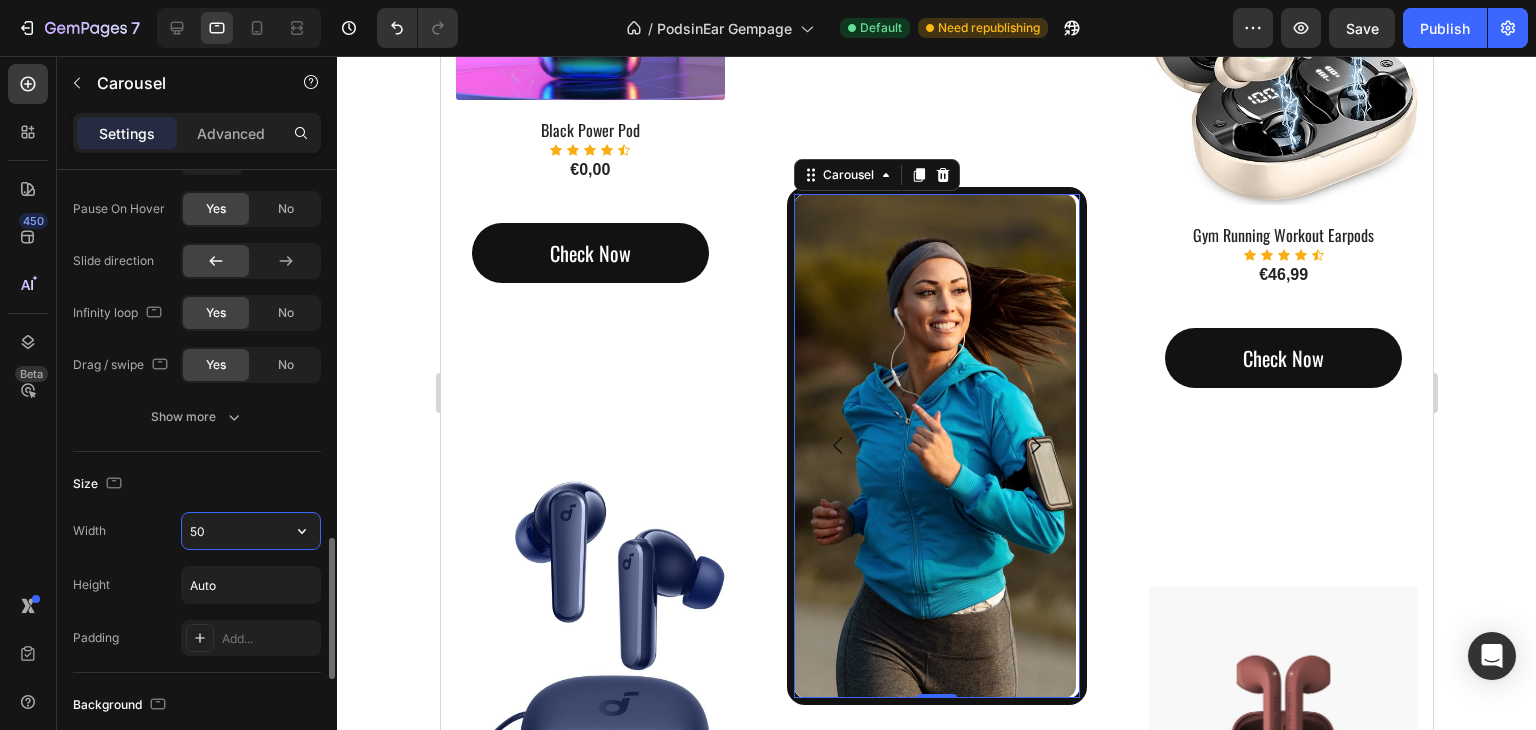 type on "5" 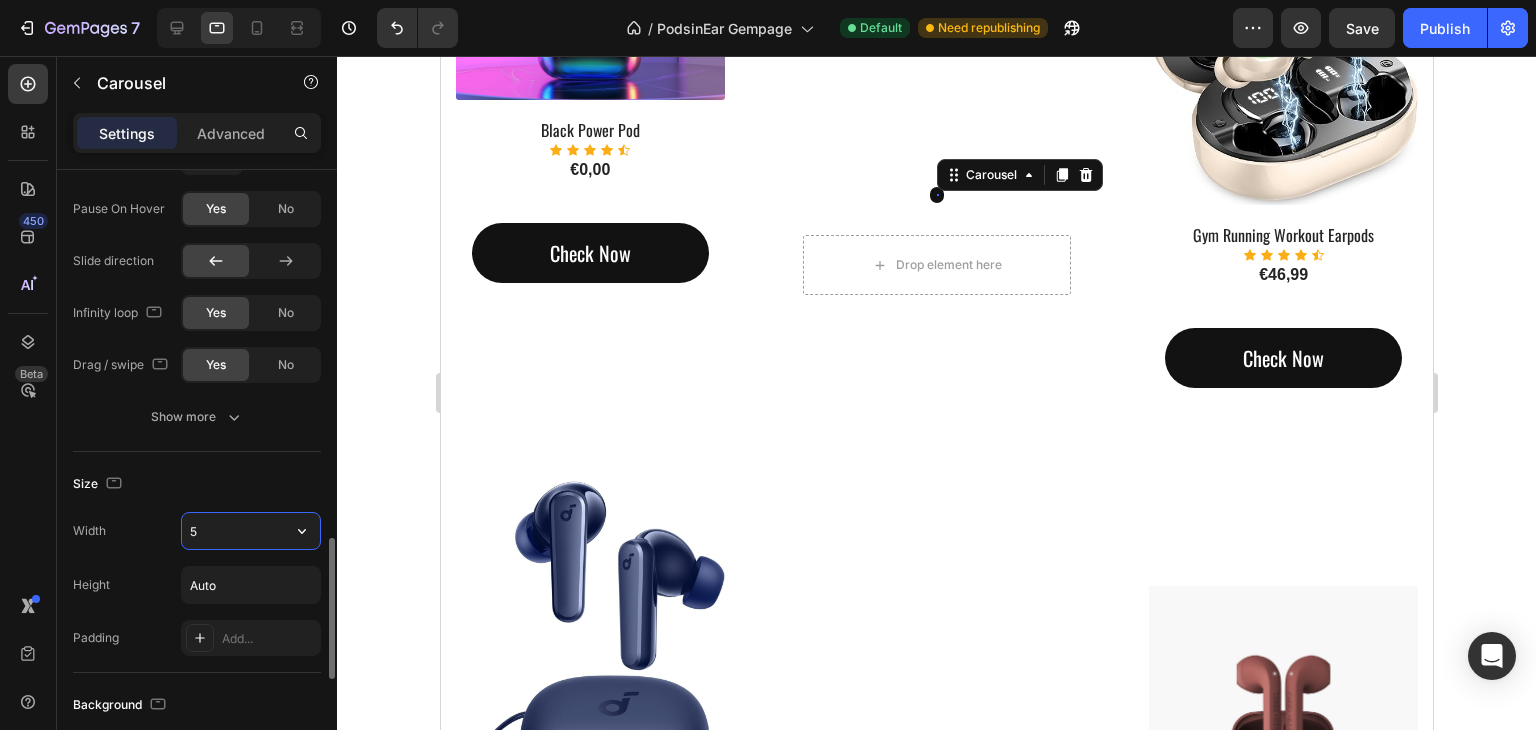 type 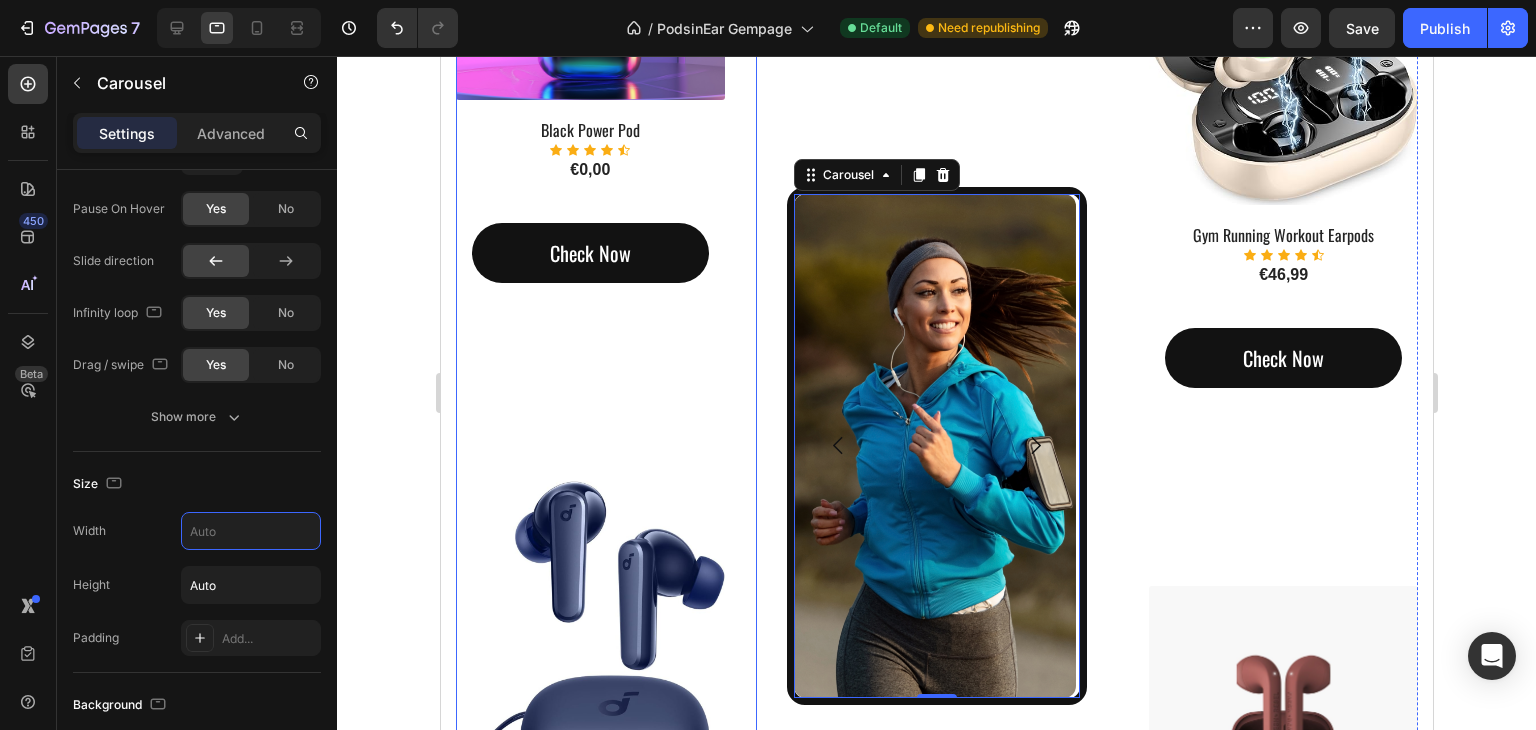 click on "(P) Images & Gallery Black Power Pod (P) Title
Icon
Icon
Icon
Icon
Icon Icon List Hoz €0,00 (P) Price (P) Price Check Now Button Row Product (P) Images & Gallery Aura Blue Deep Noise (P) Title
Icon
Icon
Icon
Icon
Icon Icon List Hoz €41,99 (P) Price (P) Price Product Row" at bounding box center [605, 436] 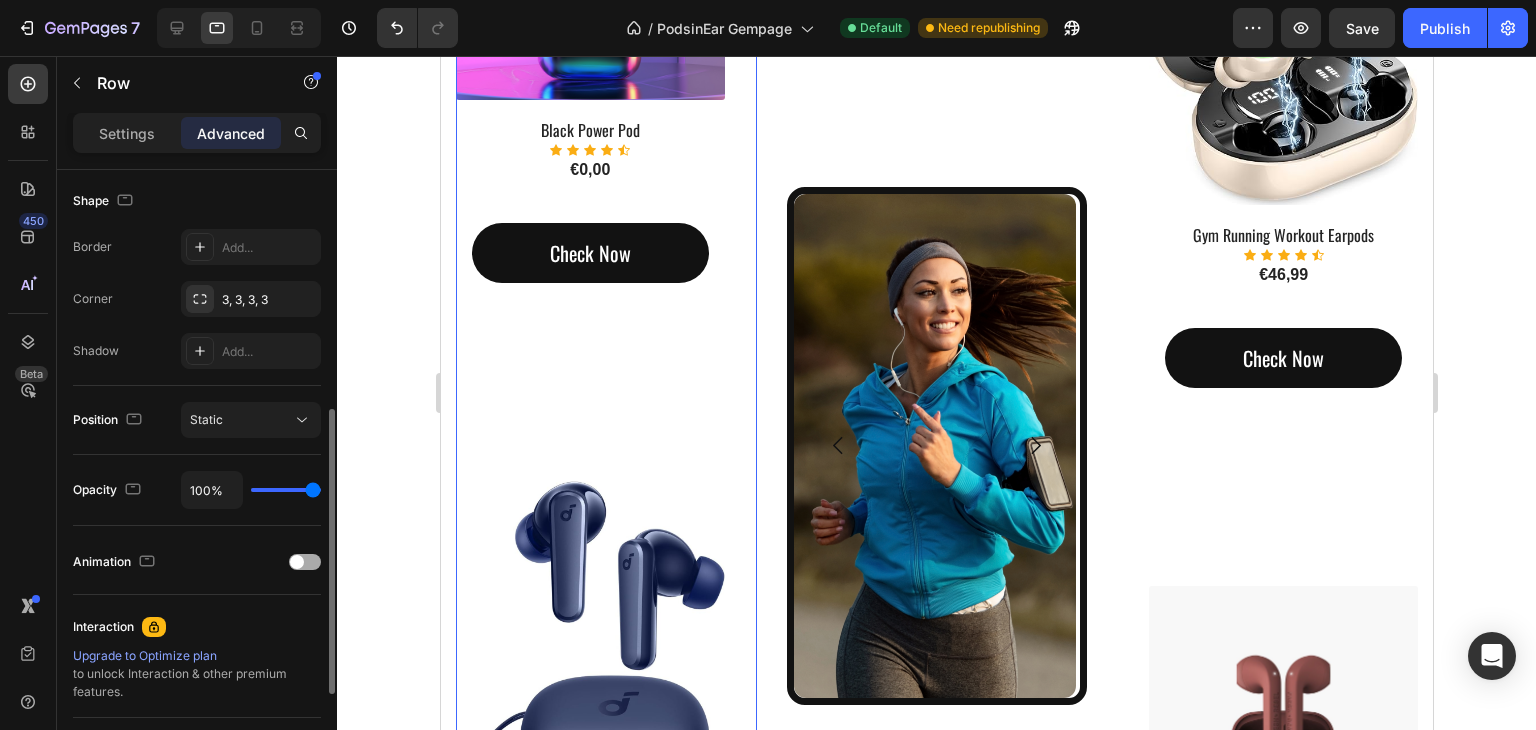 scroll, scrollTop: 315, scrollLeft: 0, axis: vertical 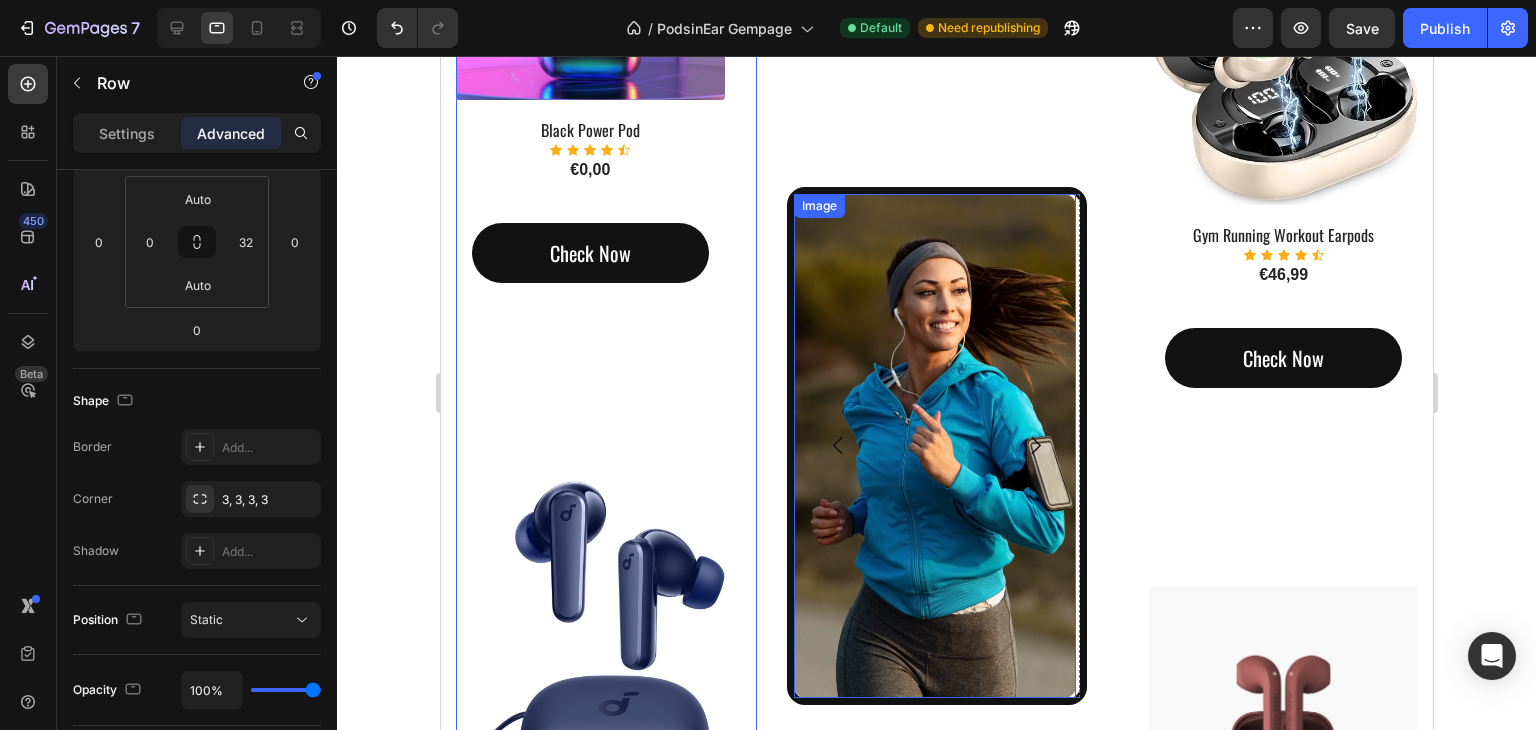 click at bounding box center (934, 445) 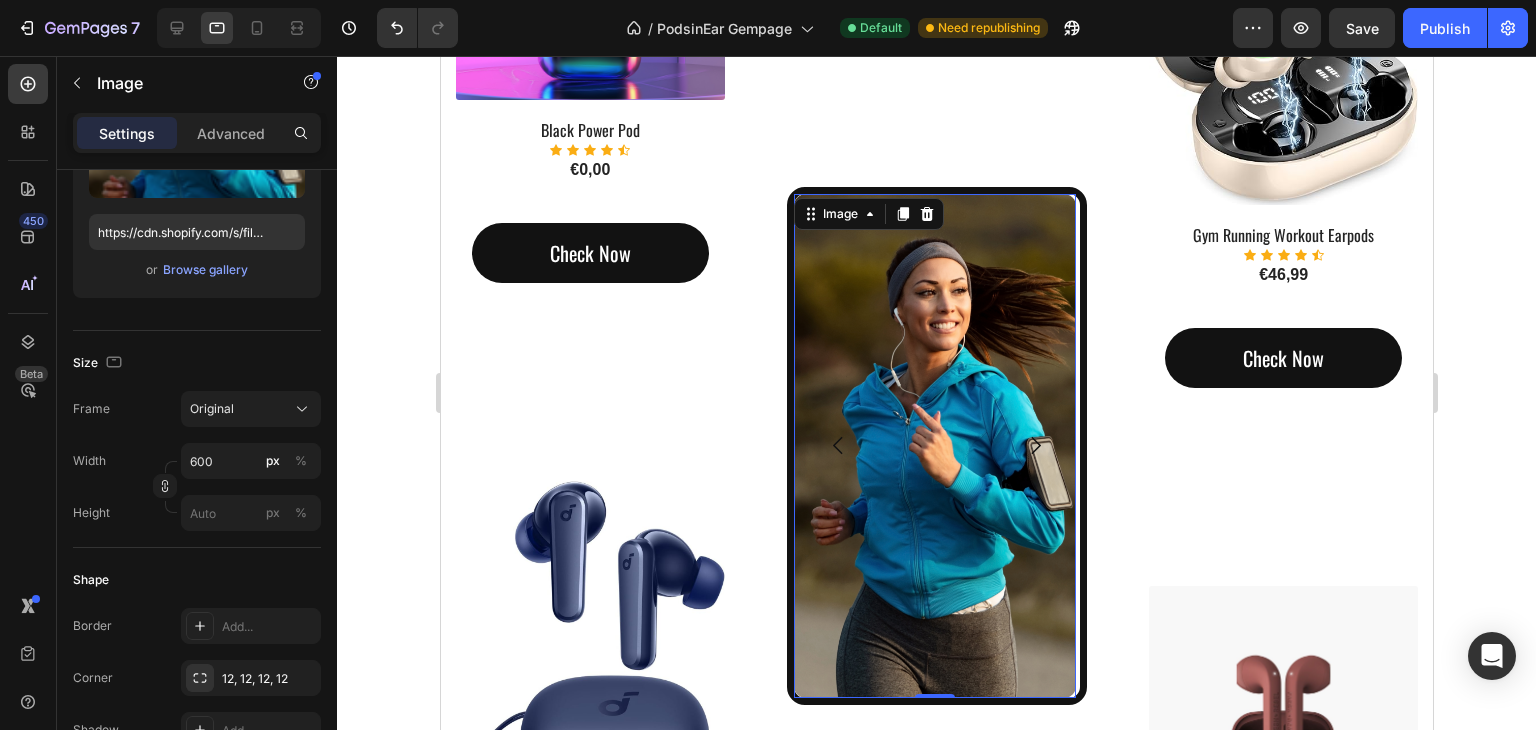 scroll, scrollTop: 0, scrollLeft: 0, axis: both 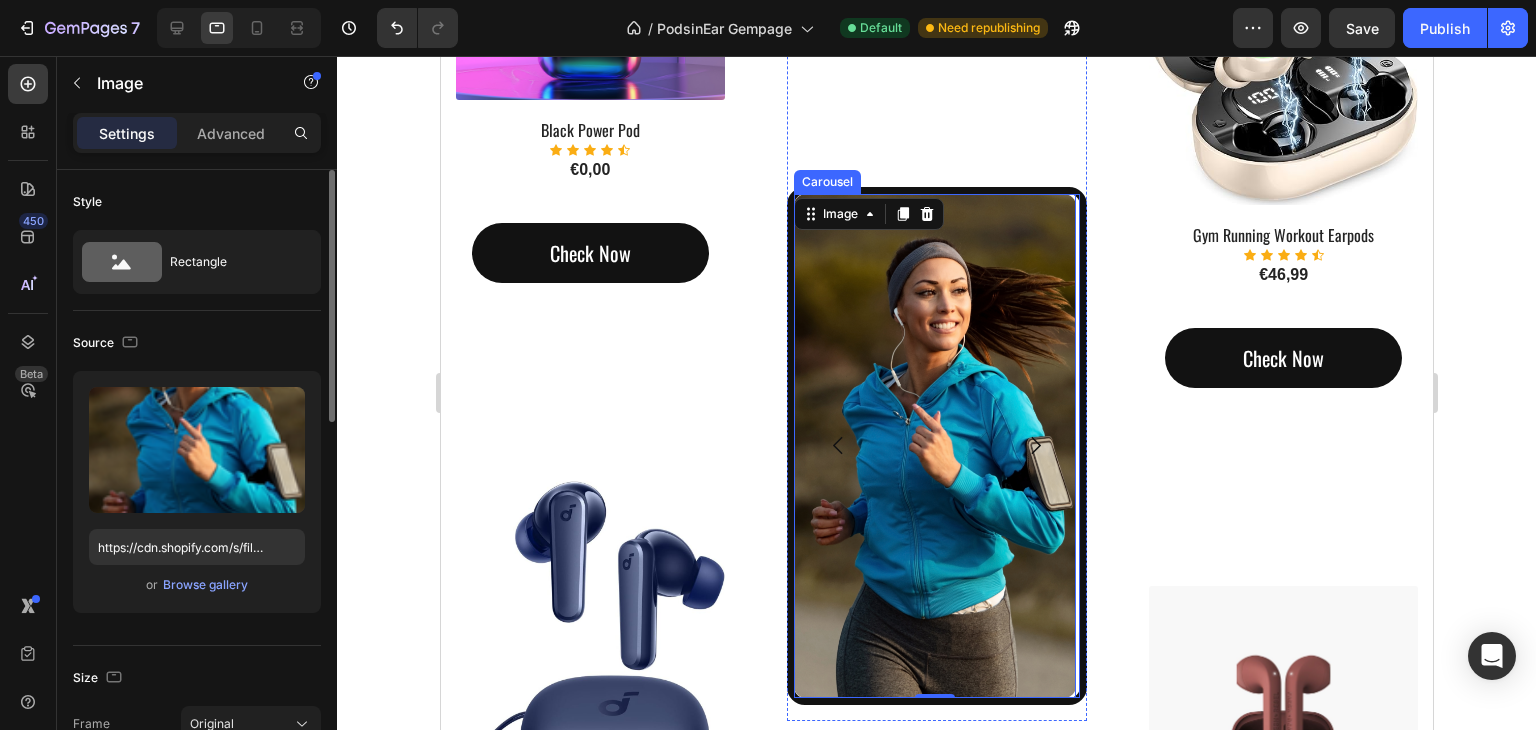 click on "Image   0 Image Image
Carousel" at bounding box center [936, 445] 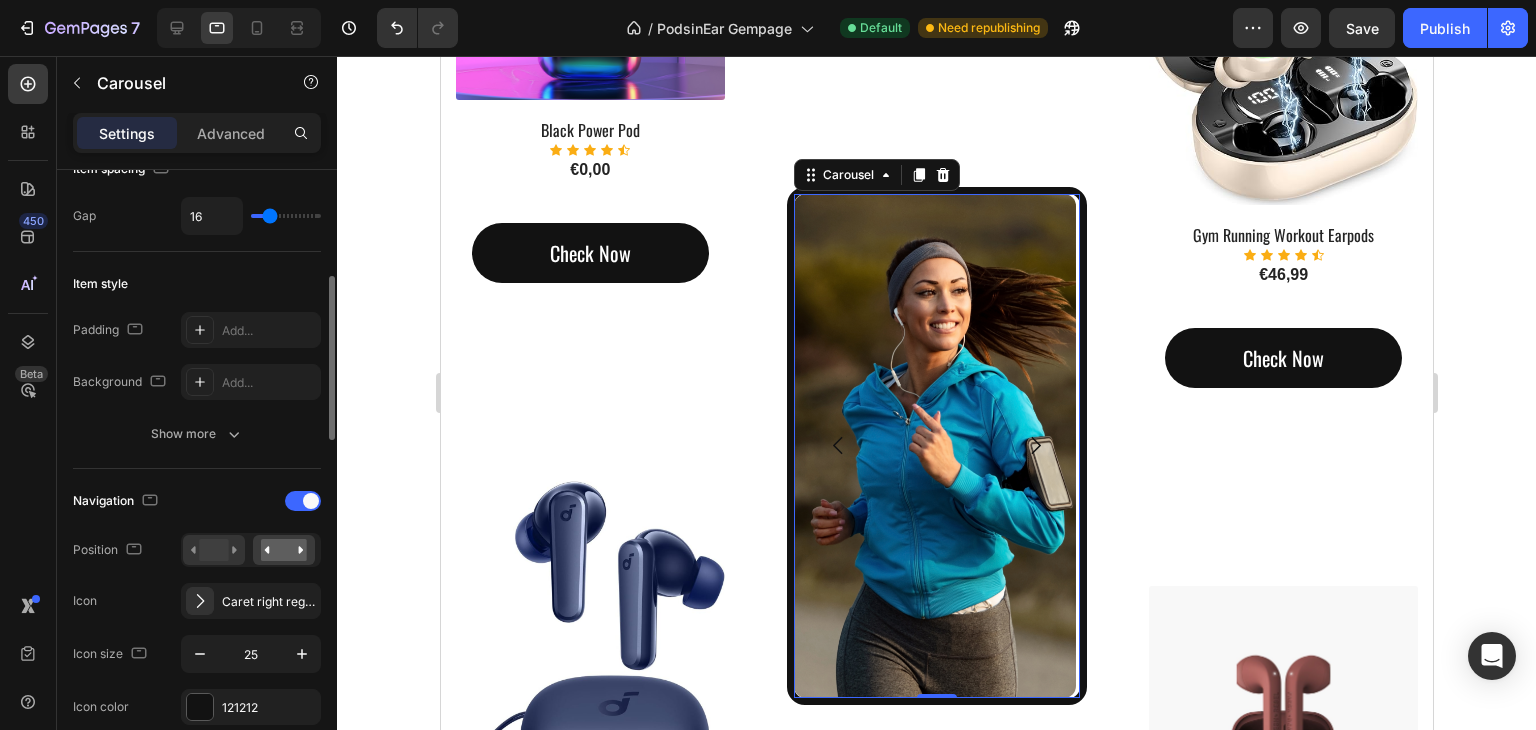 scroll, scrollTop: 600, scrollLeft: 0, axis: vertical 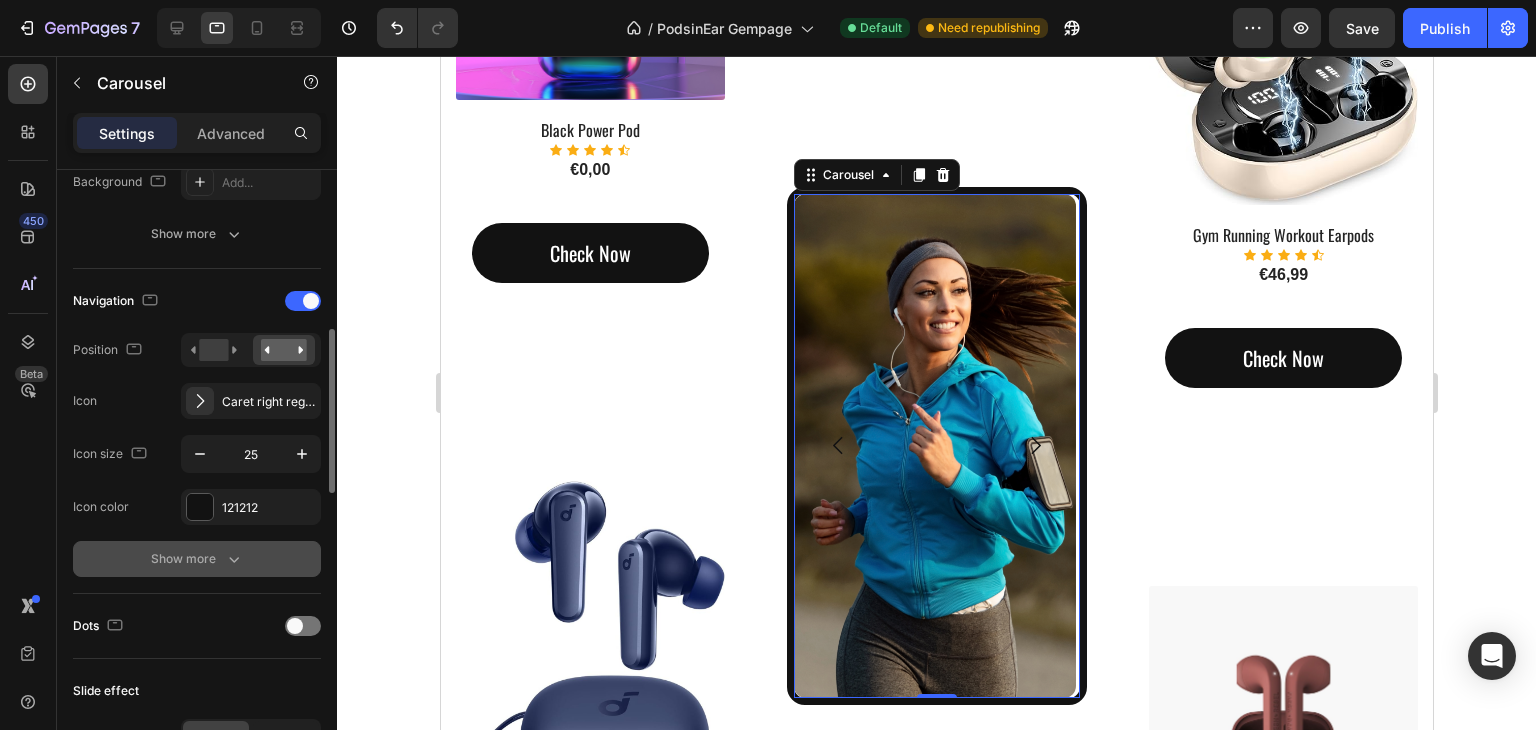 click 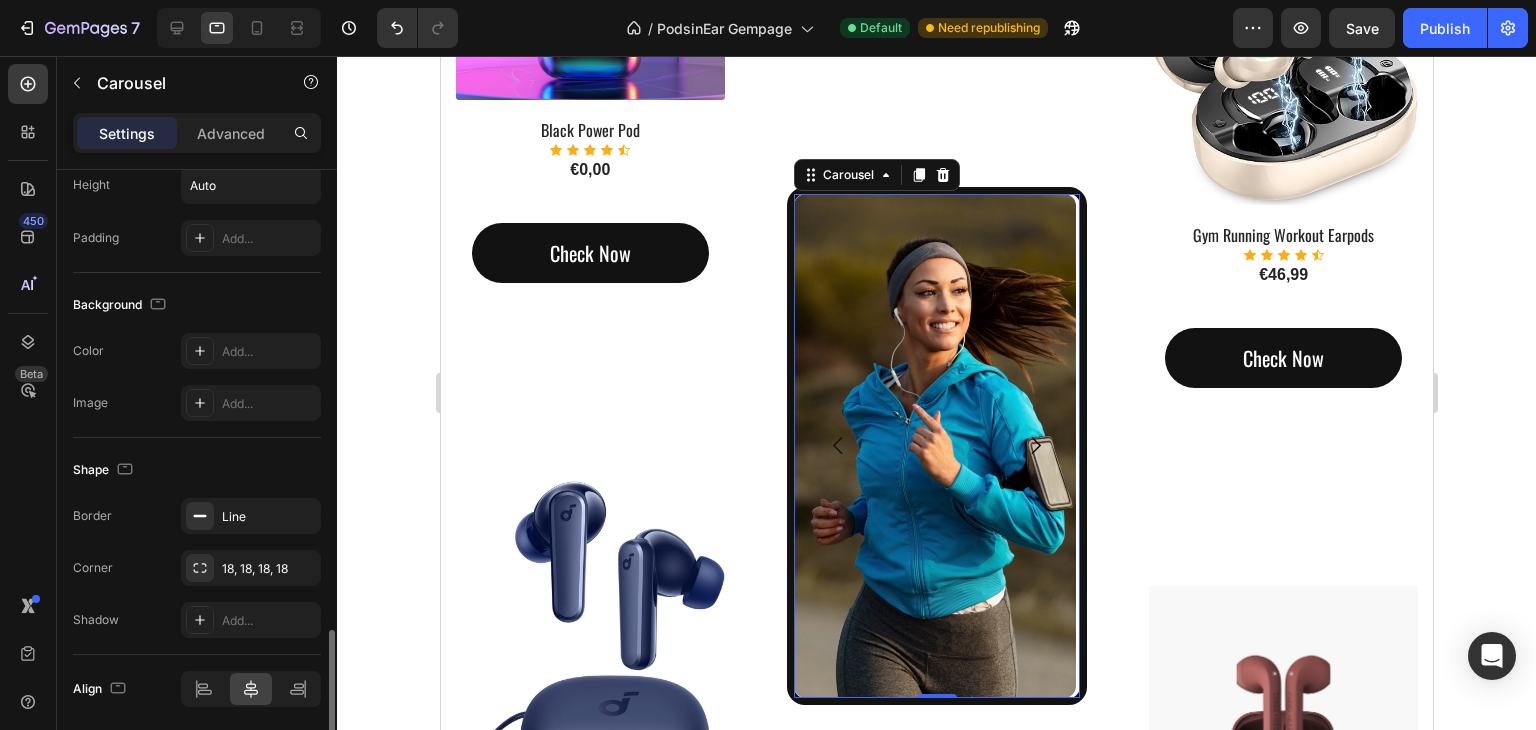 scroll, scrollTop: 2068, scrollLeft: 0, axis: vertical 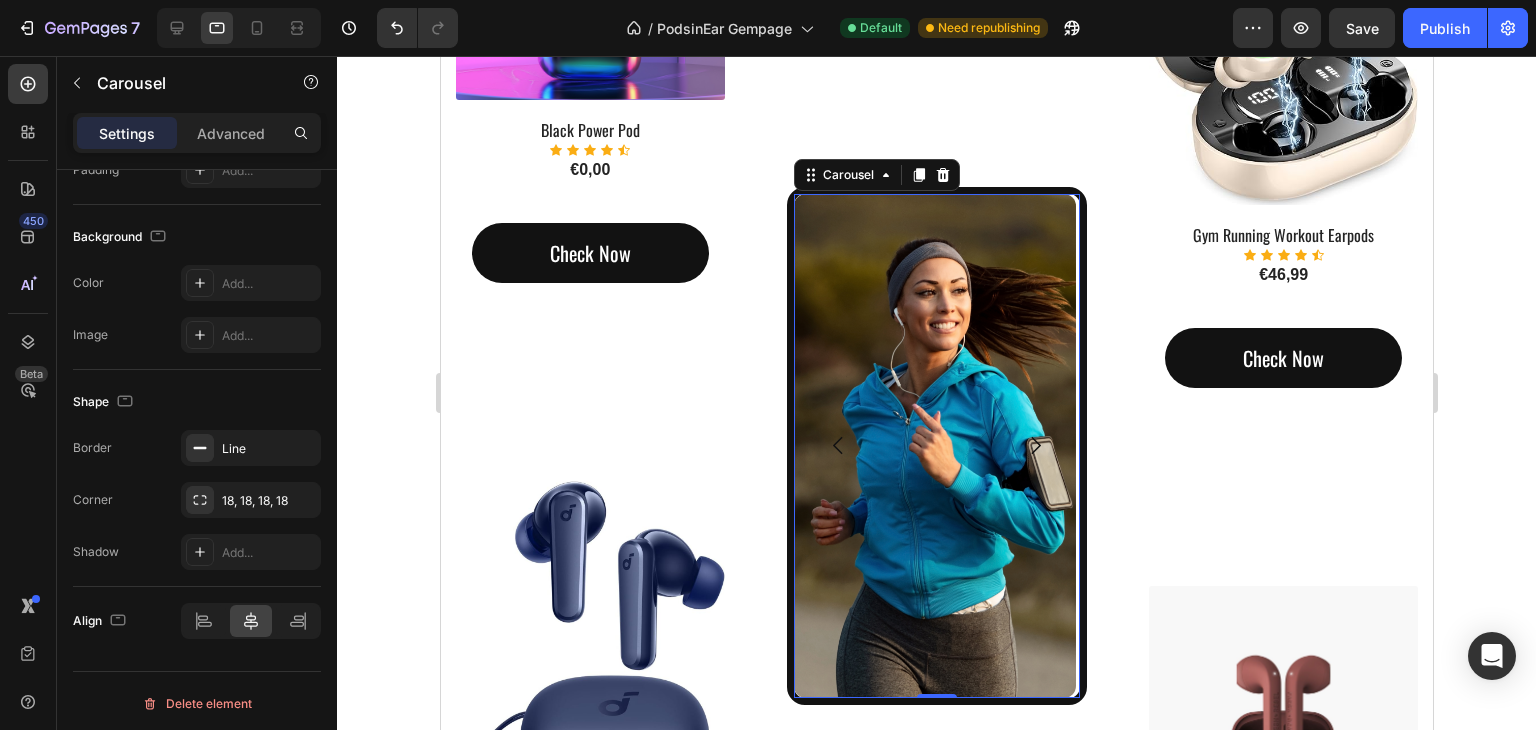 click on "Image Image Image
Carousel   0" at bounding box center (936, 445) 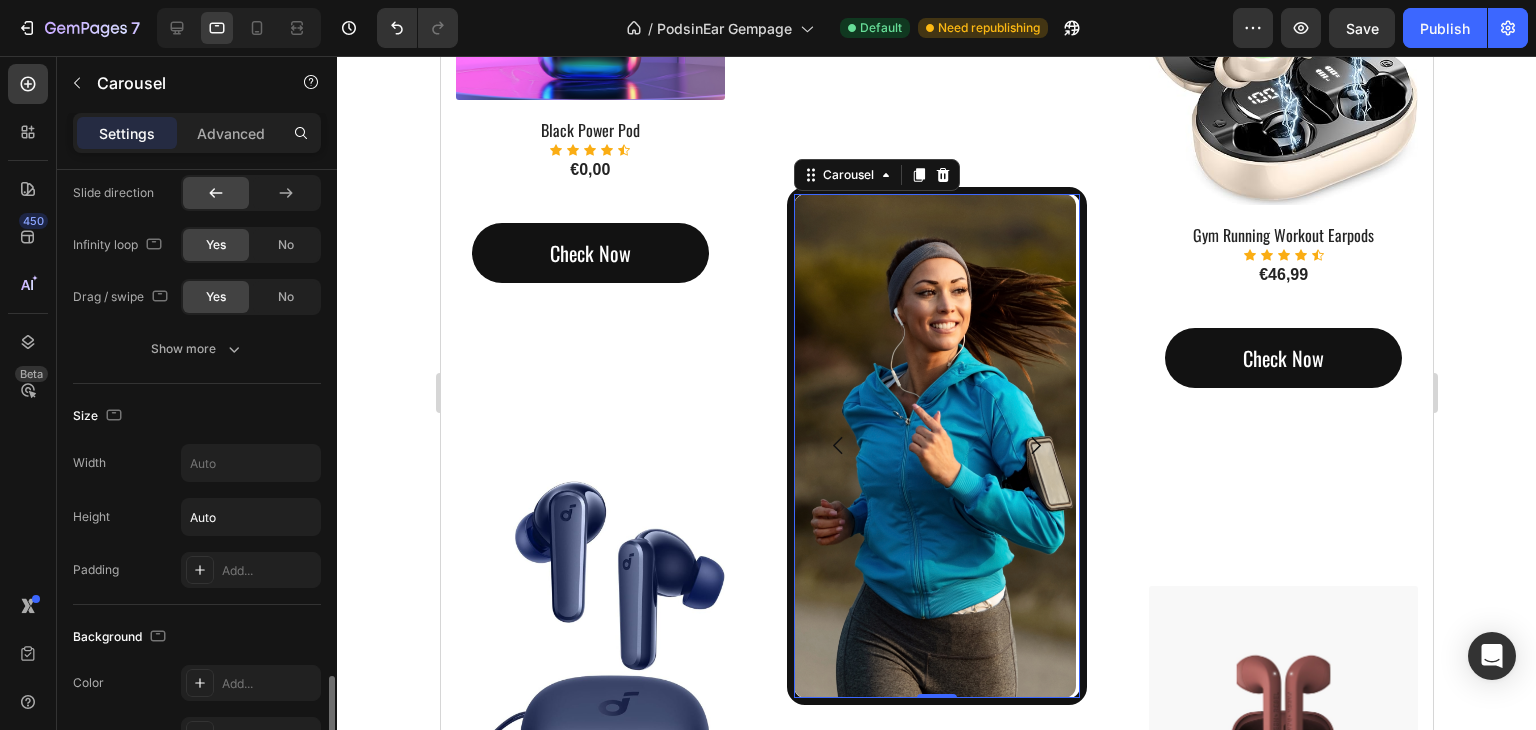 scroll, scrollTop: 1768, scrollLeft: 0, axis: vertical 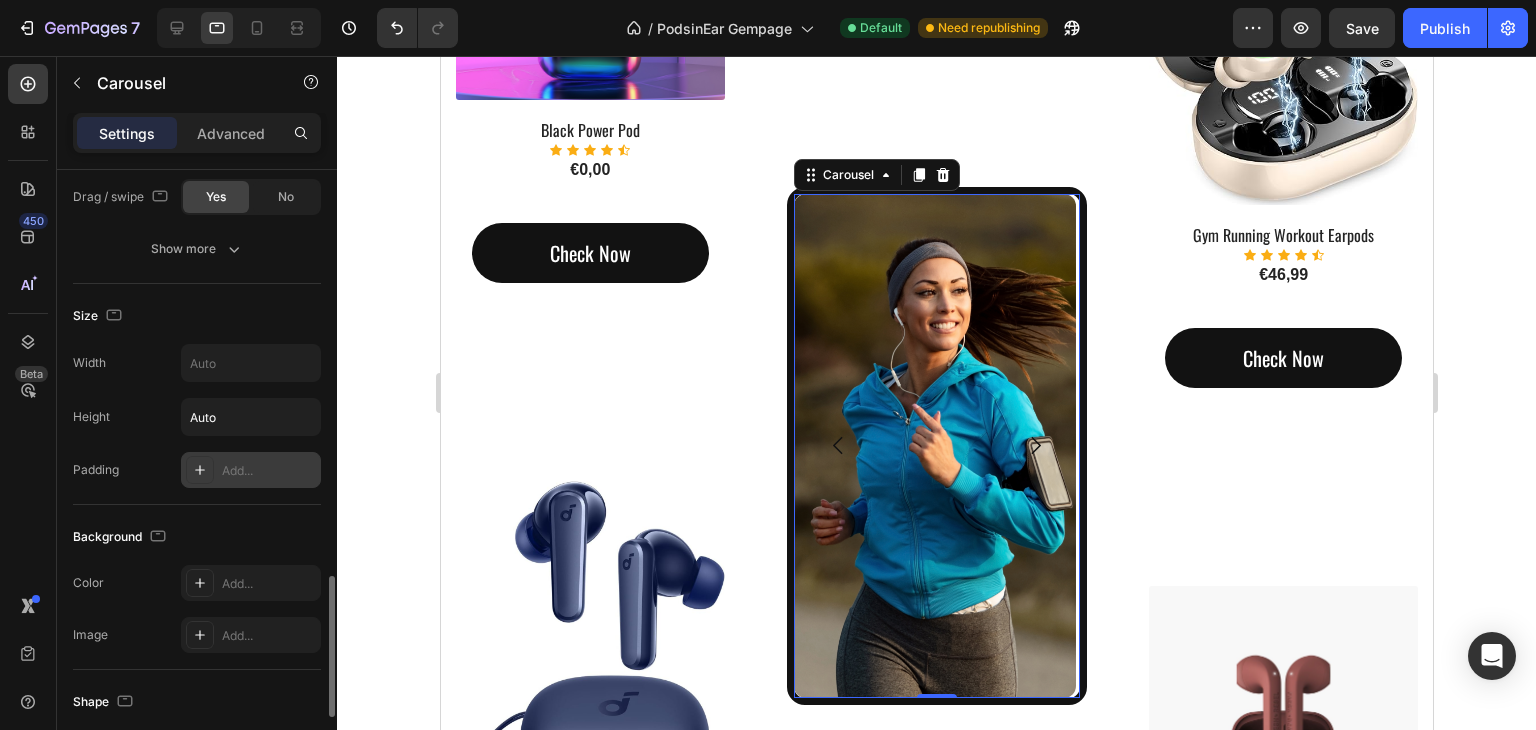 click 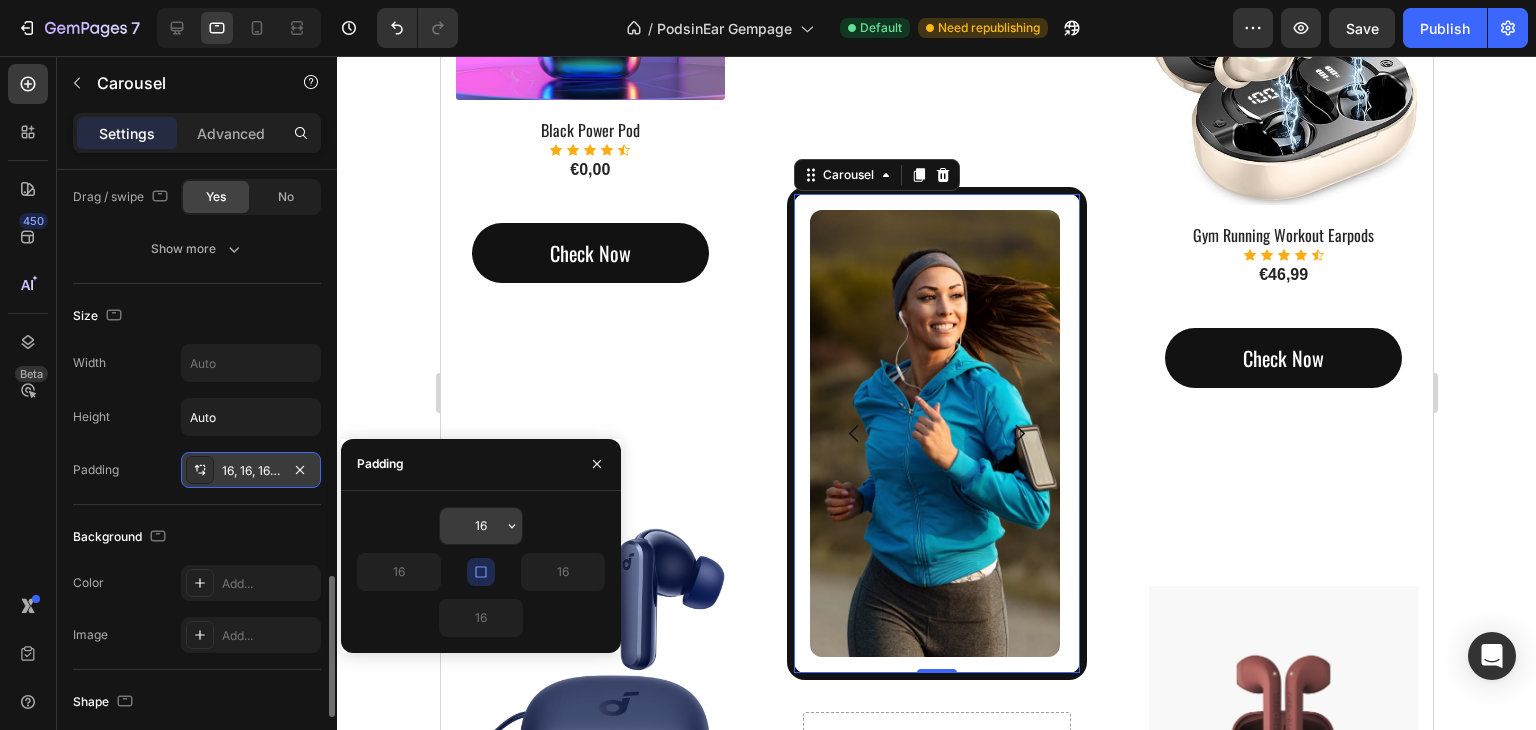 click on "16" at bounding box center (481, 526) 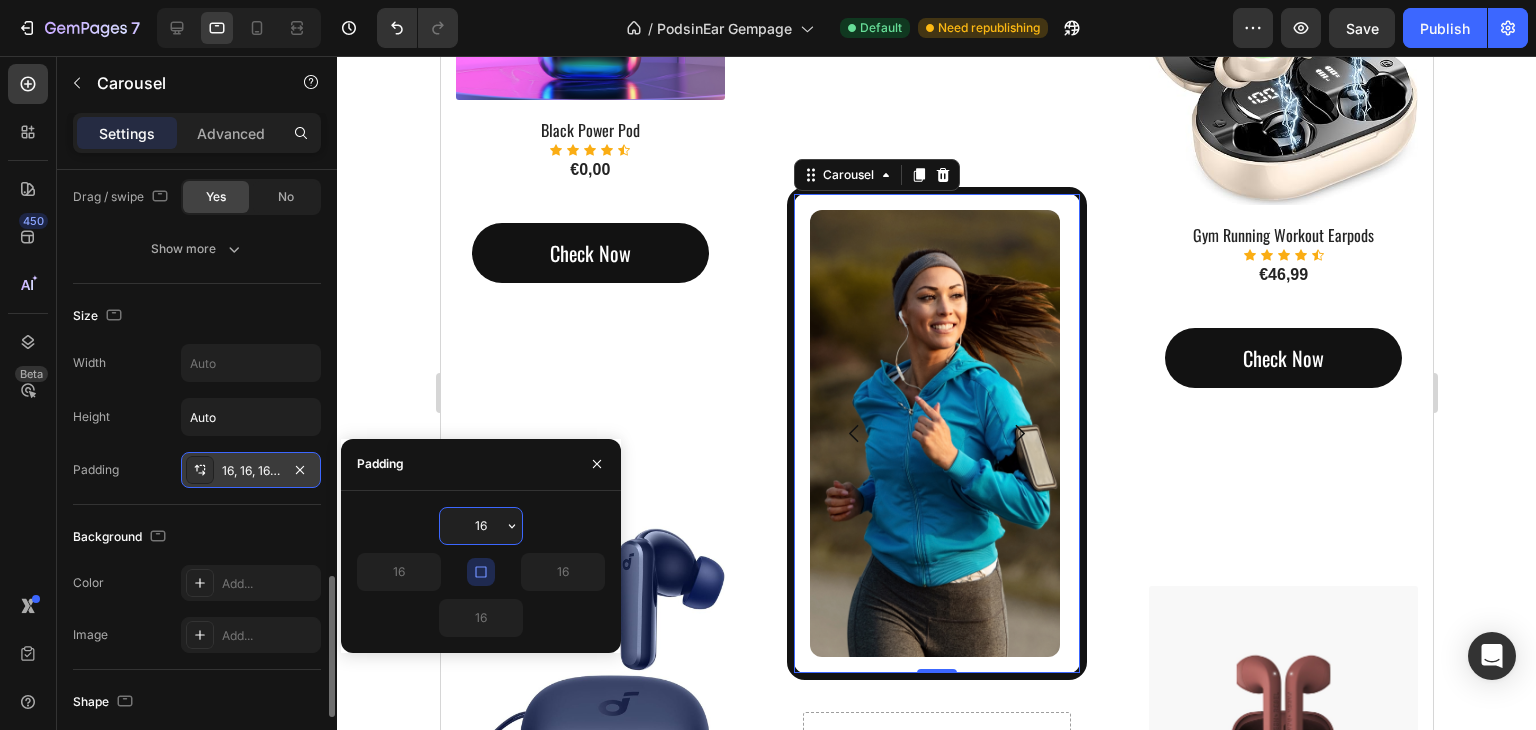 type on "5" 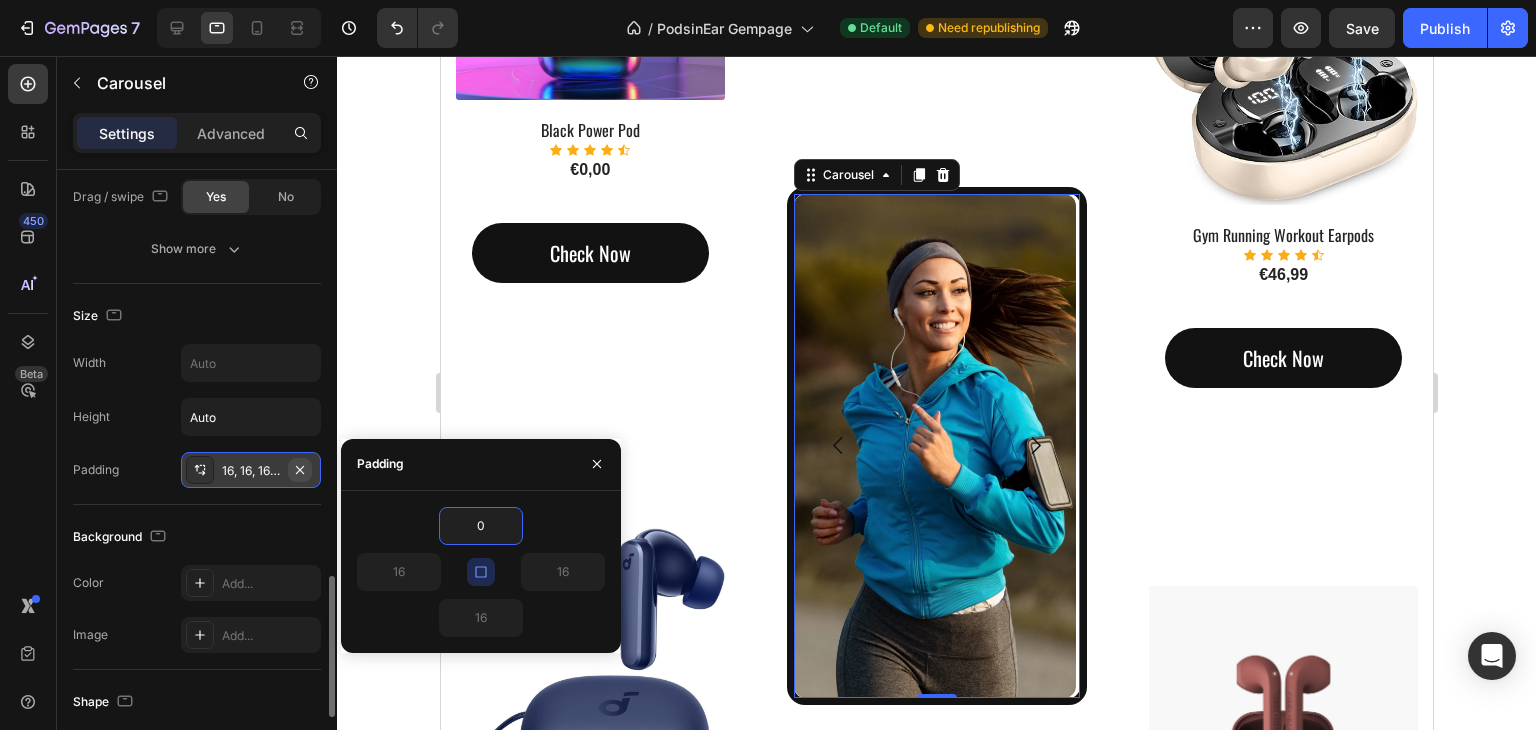 type on "0" 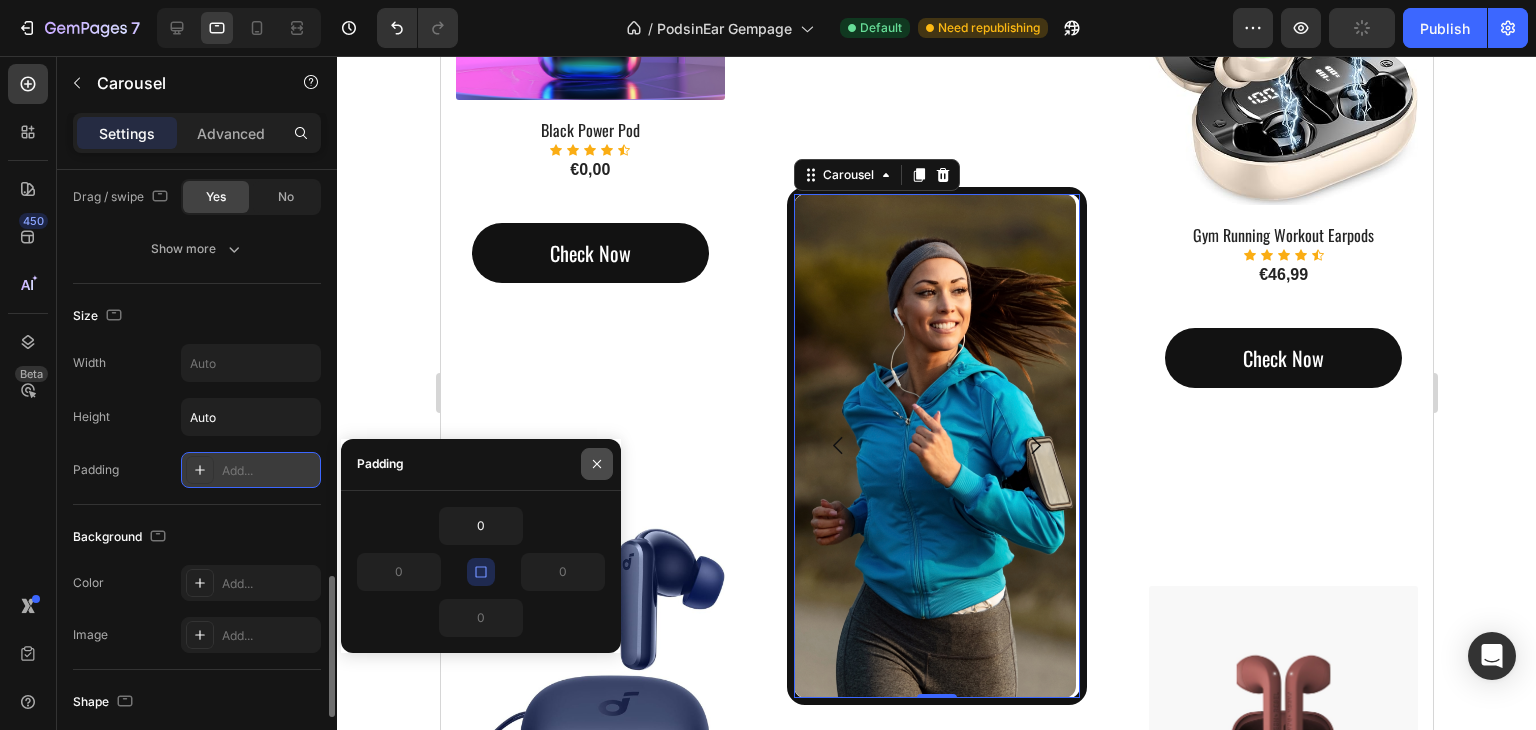 click 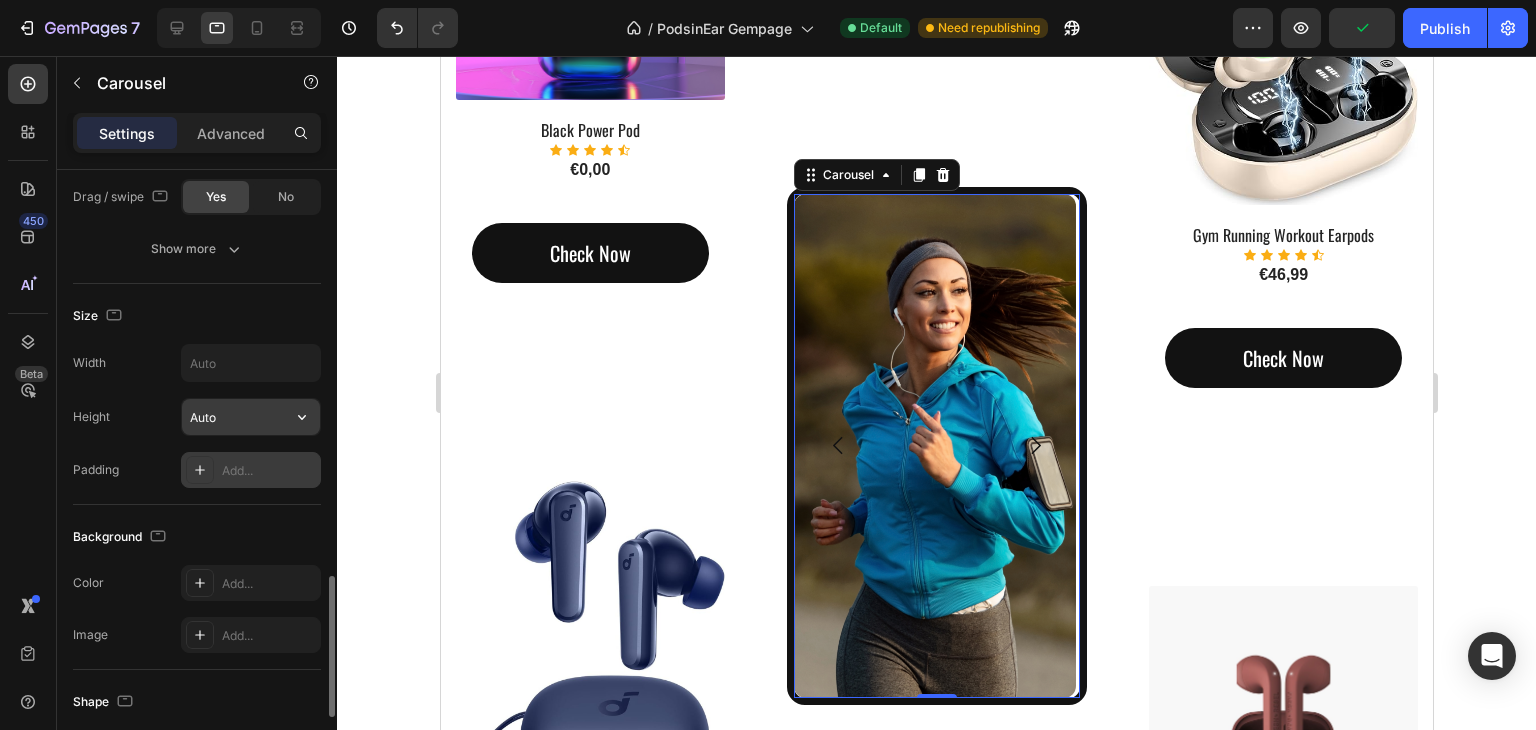 click on "Auto" at bounding box center [251, 417] 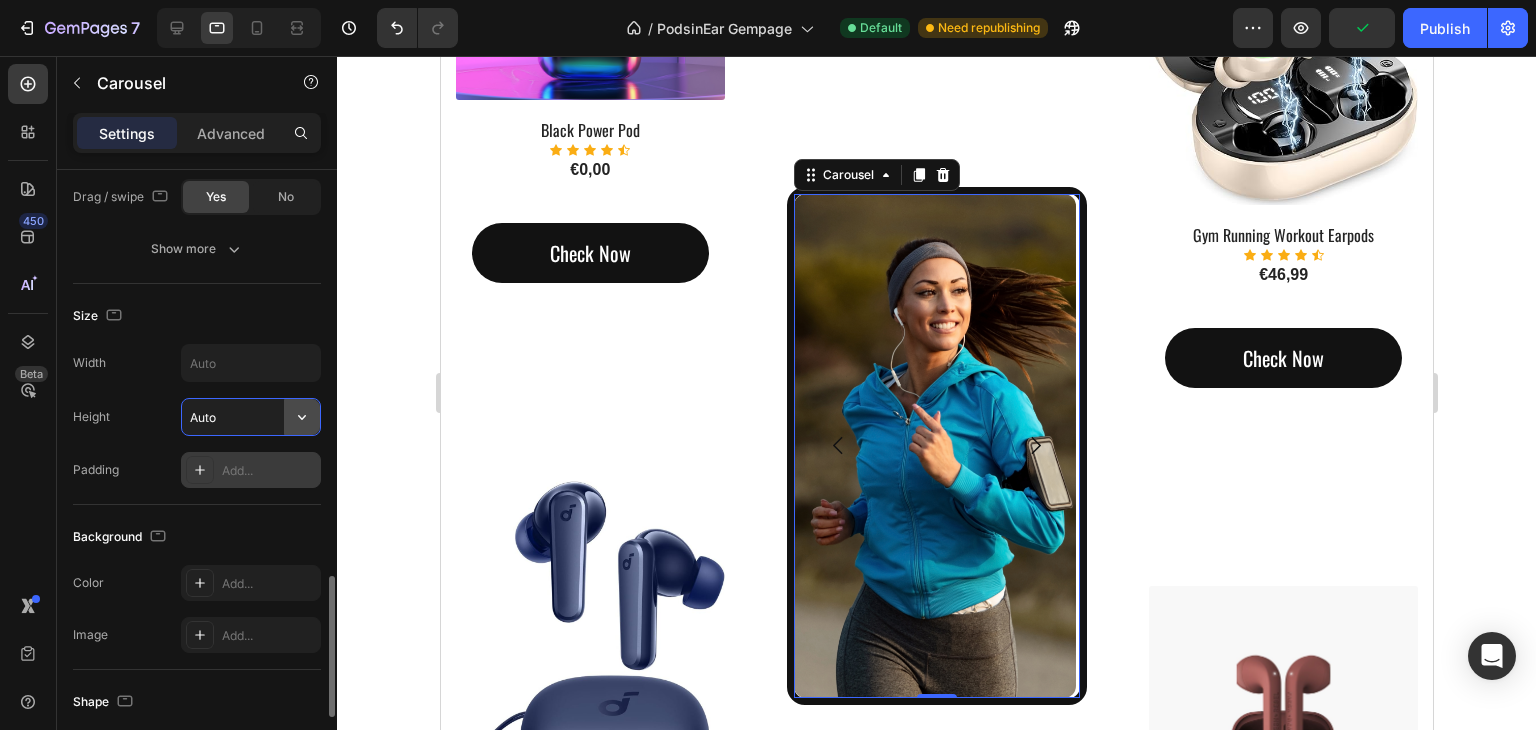 click 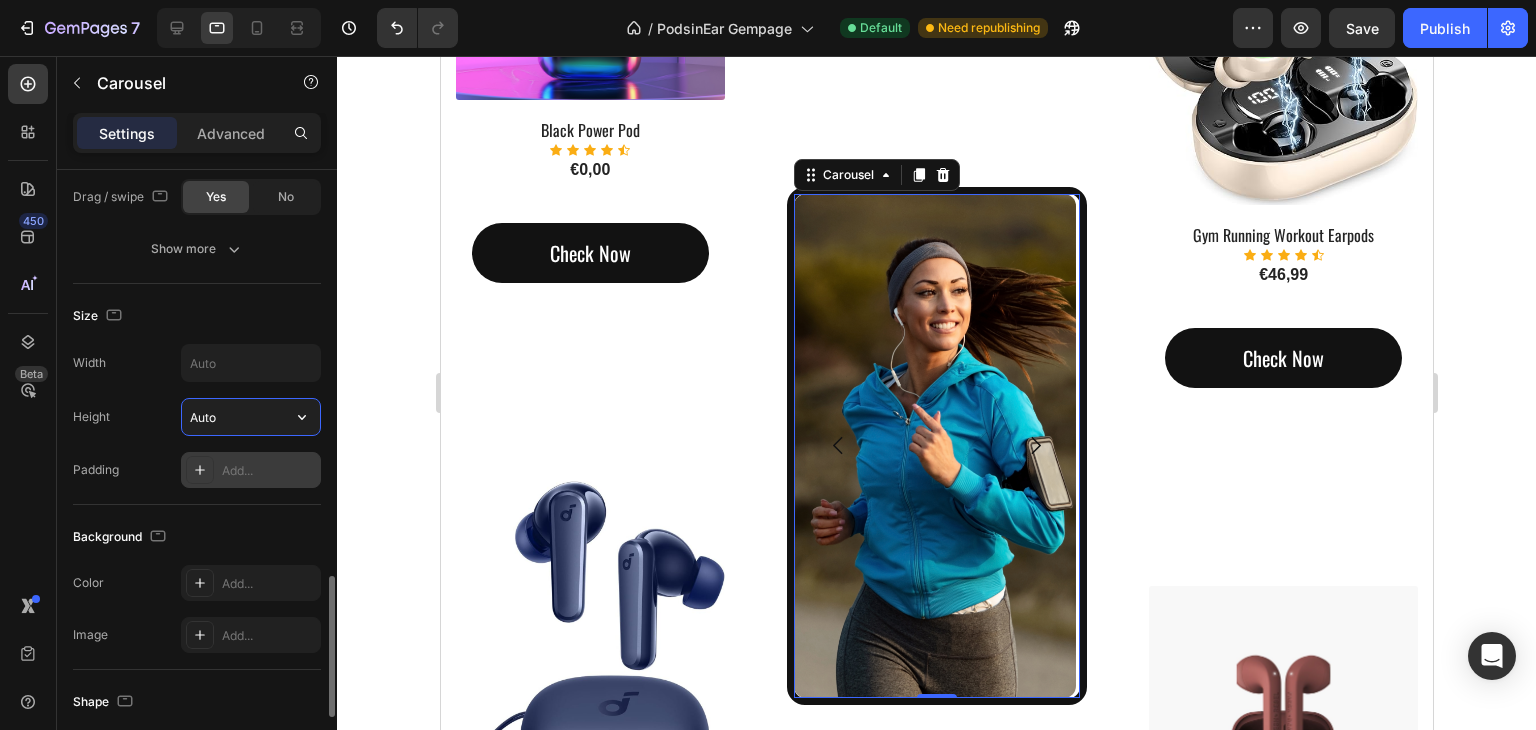 click on "Auto" at bounding box center (251, 417) 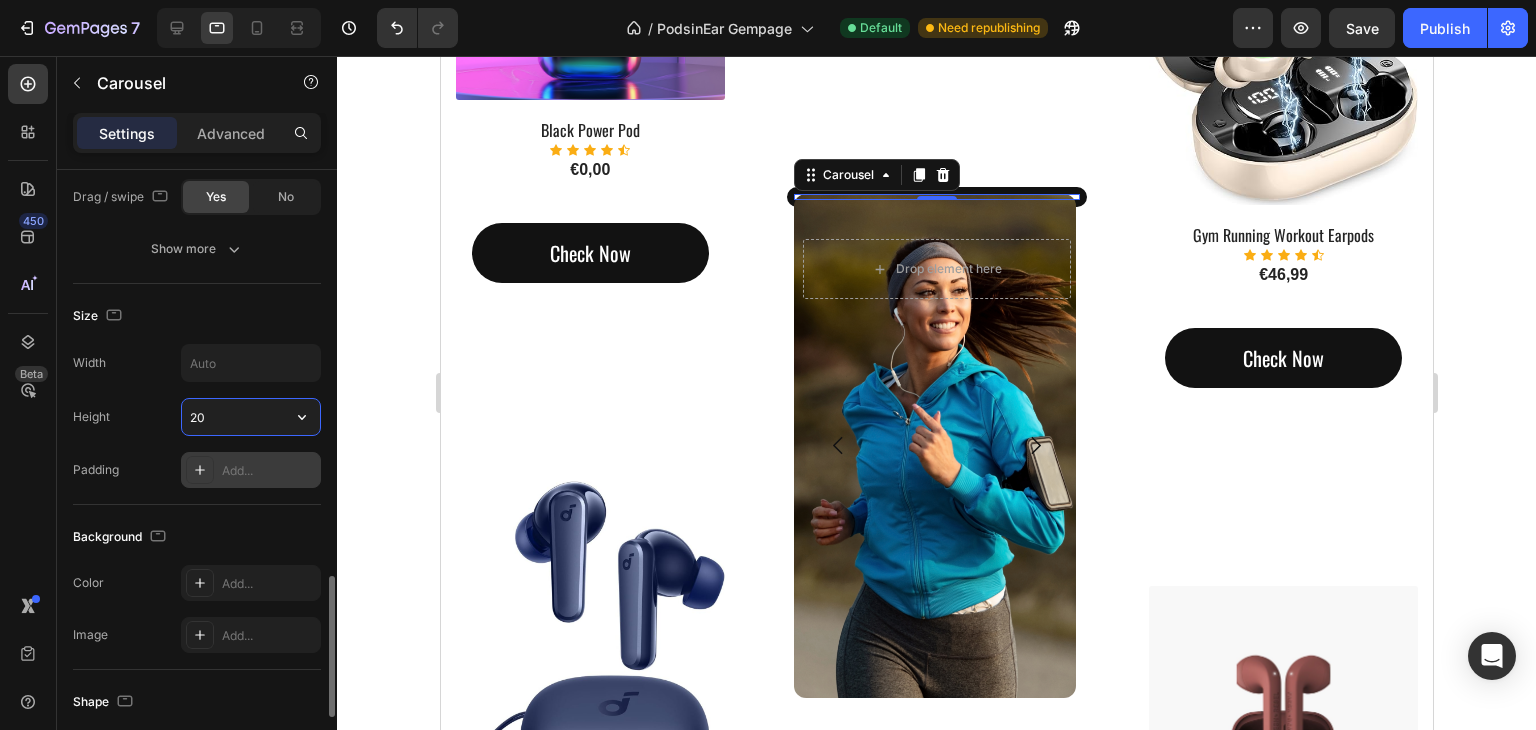 type on "2" 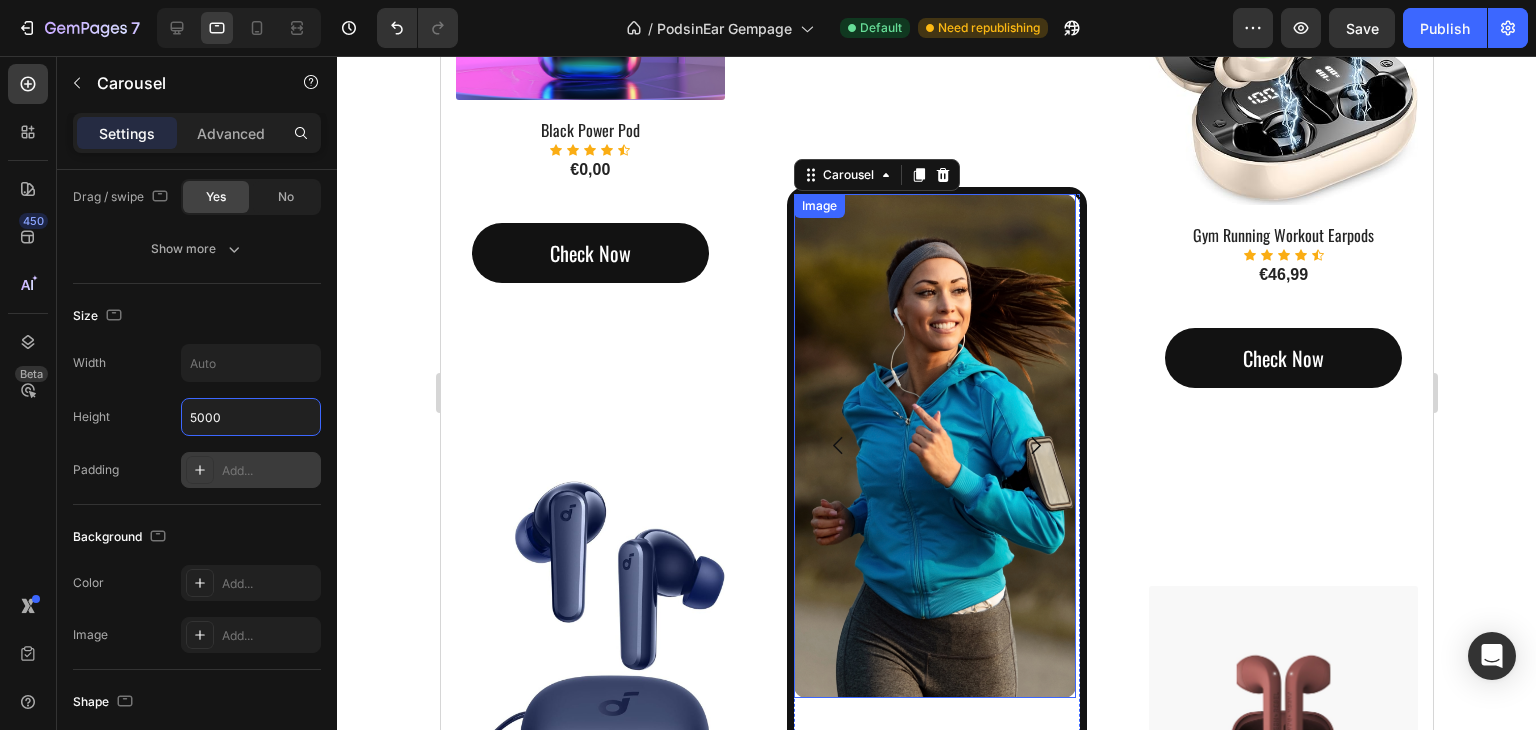 scroll, scrollTop: 2800, scrollLeft: 0, axis: vertical 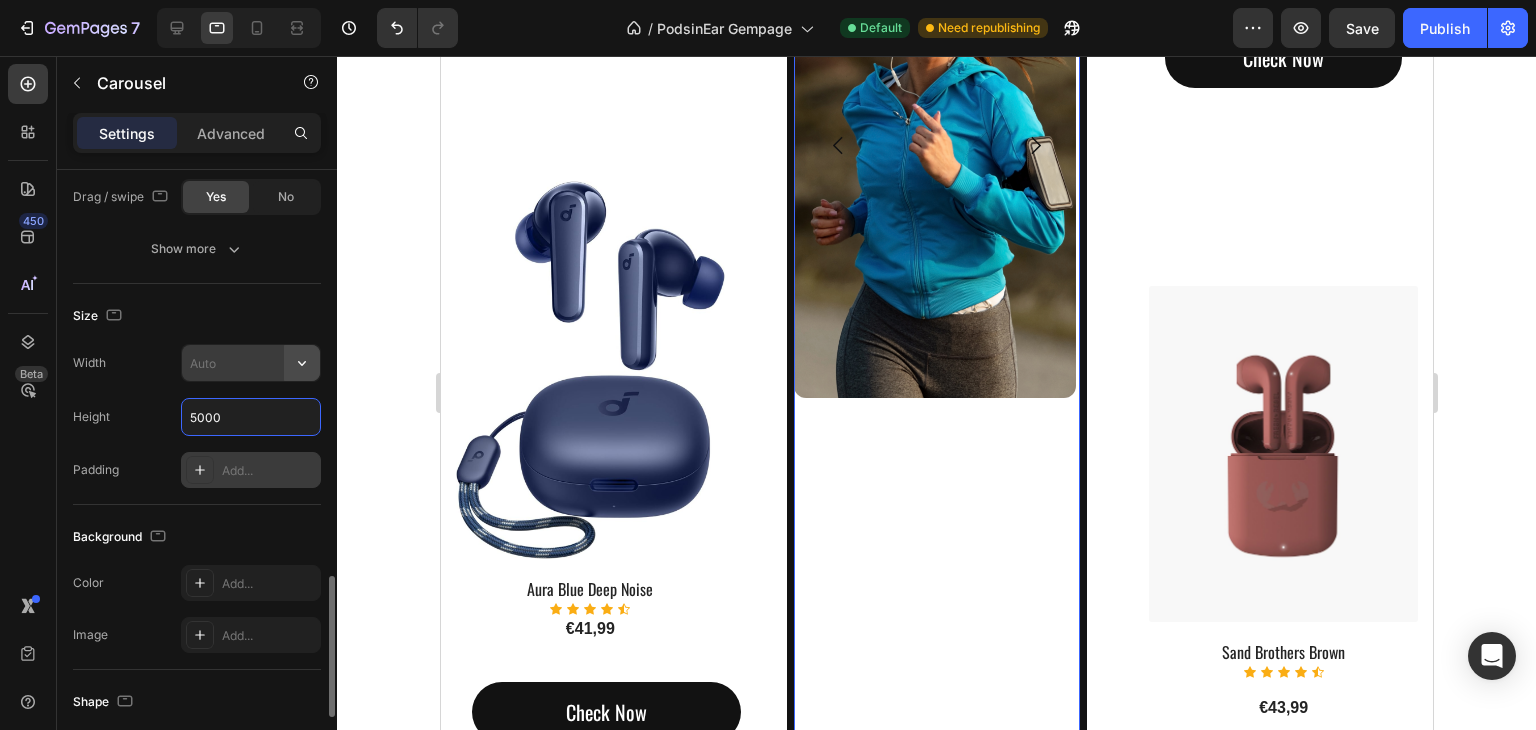 type on "5000" 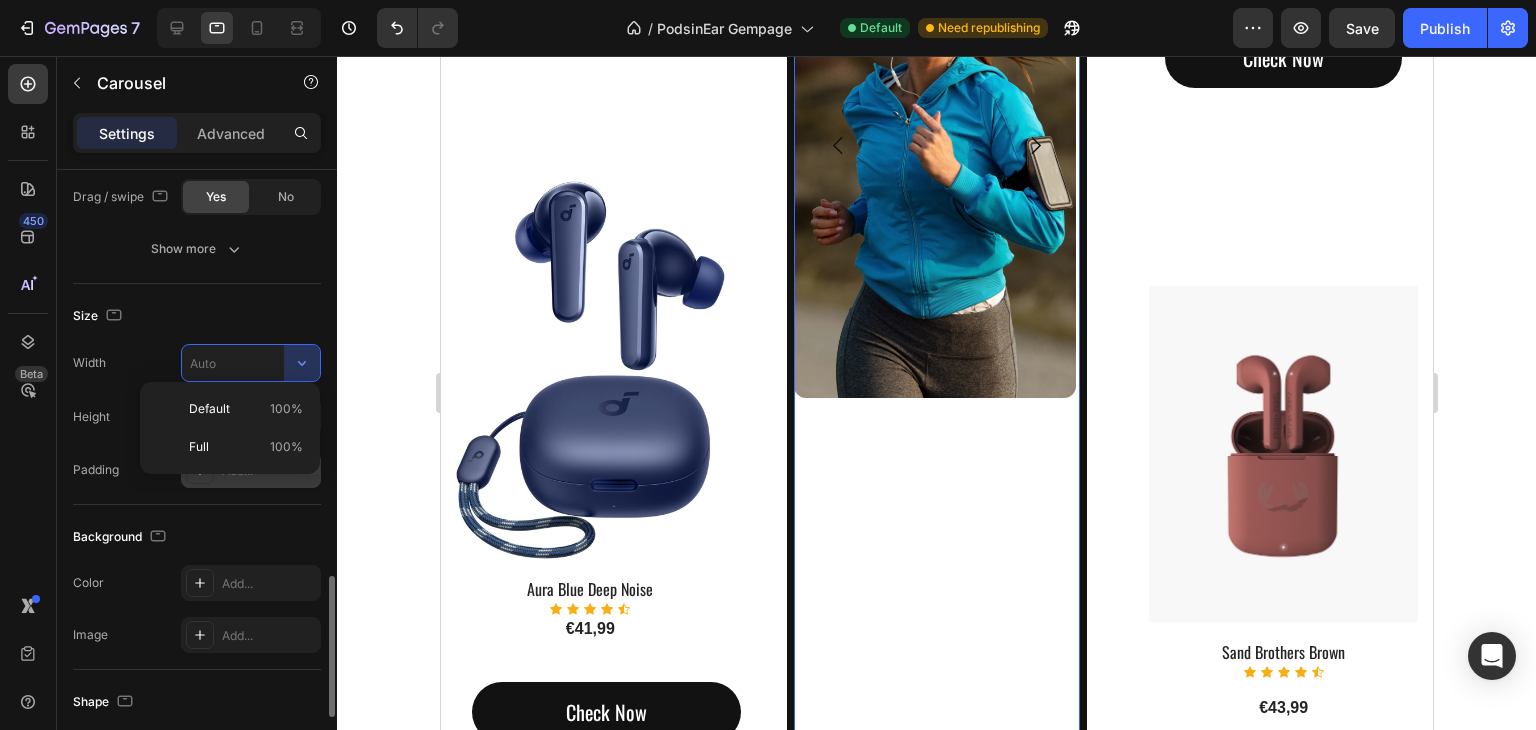 click at bounding box center [251, 363] 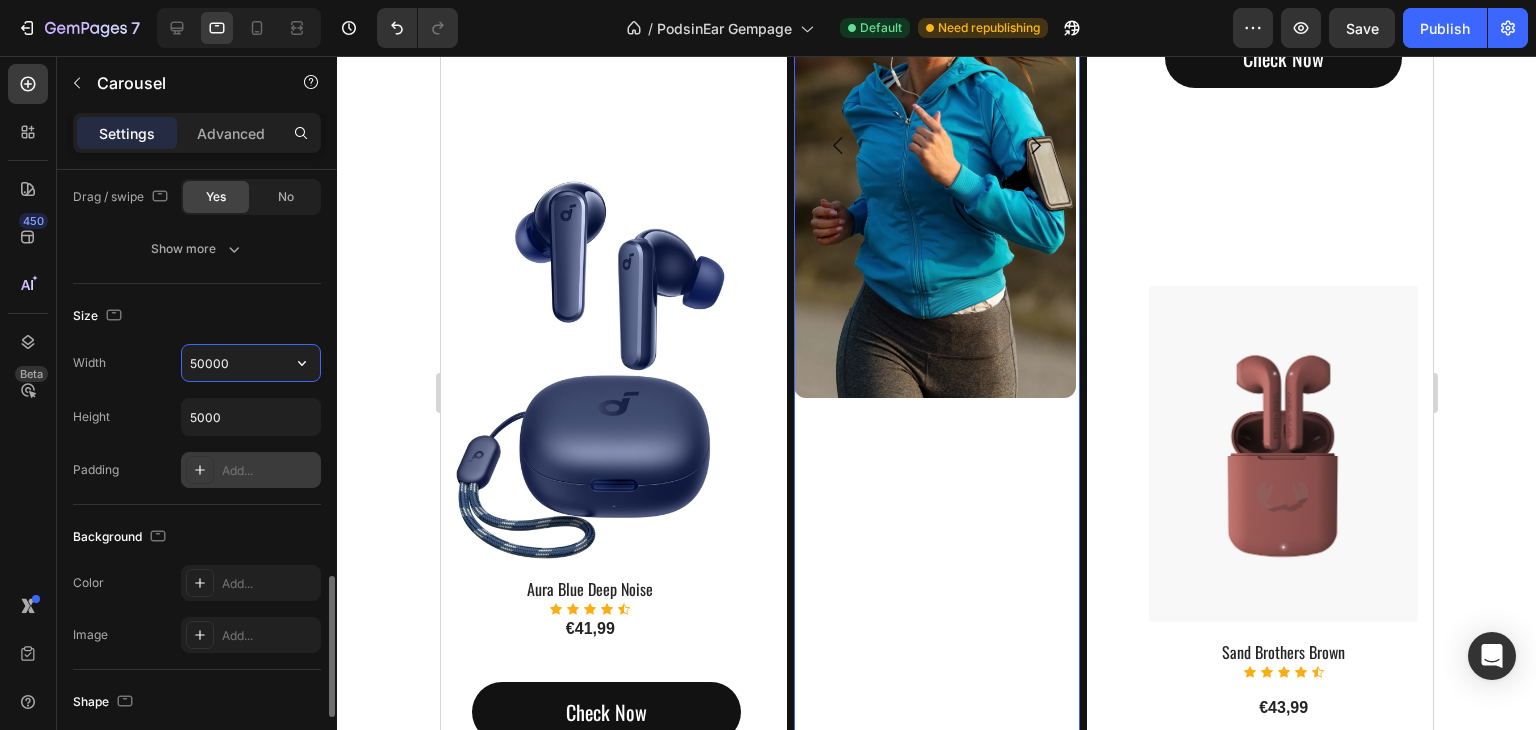 type on "500000" 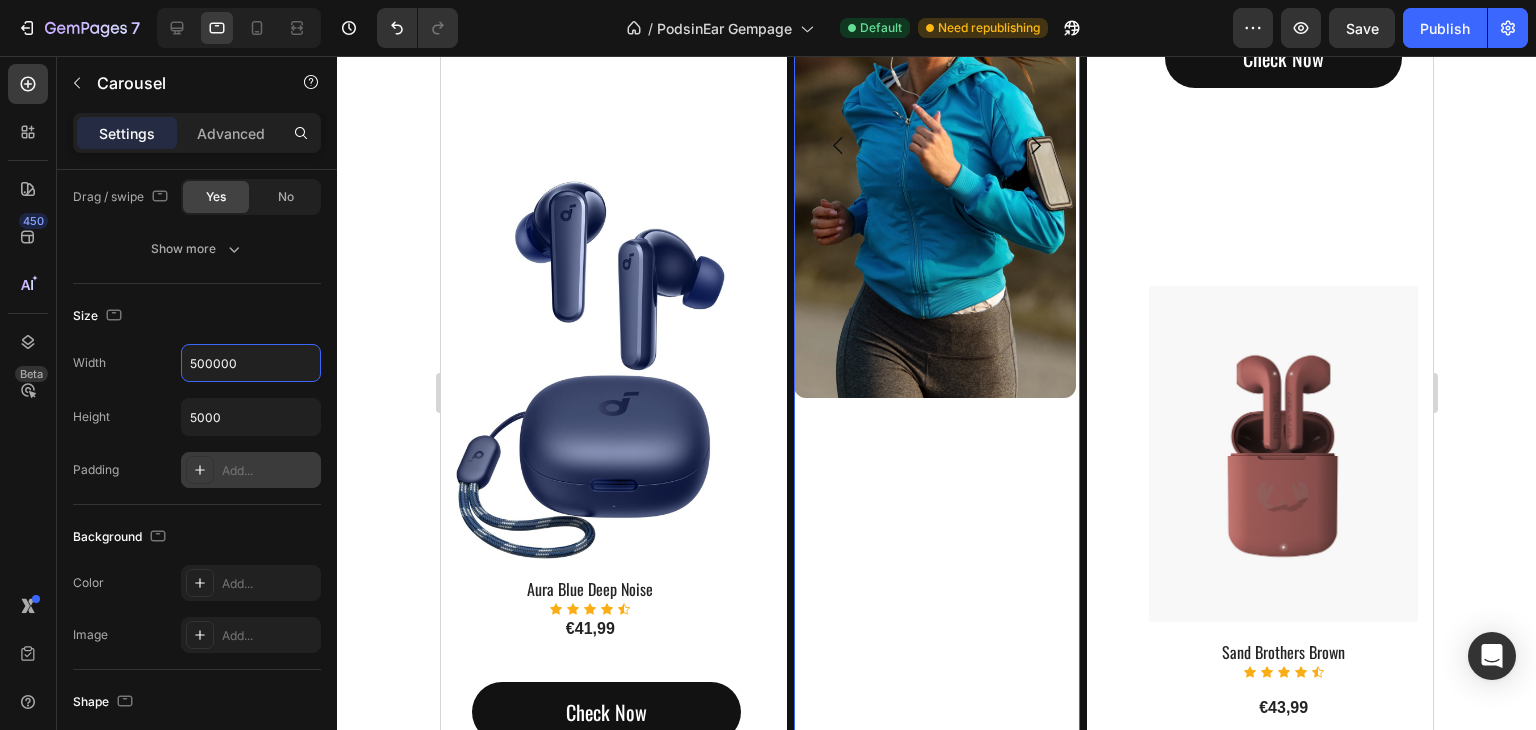 click 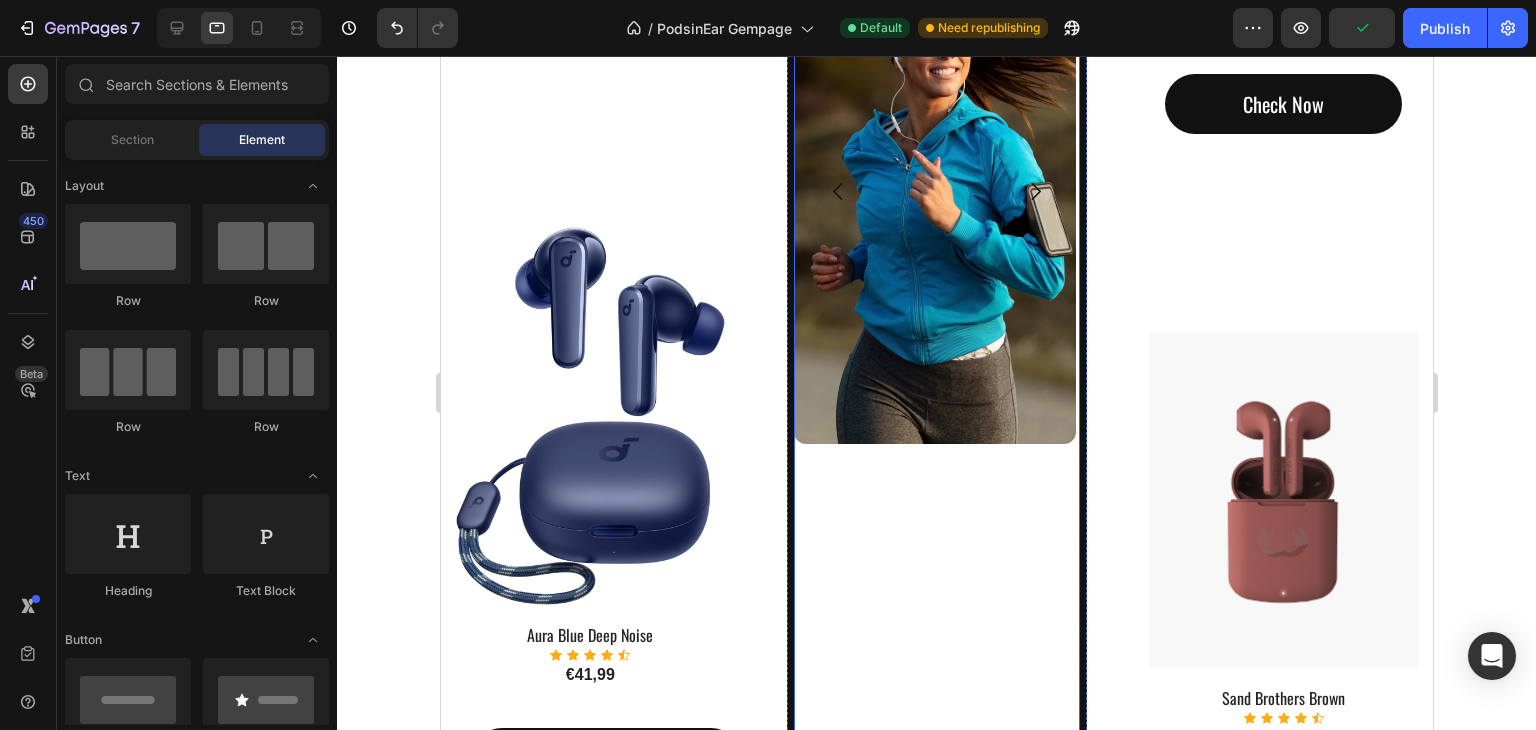 scroll, scrollTop: 2700, scrollLeft: 0, axis: vertical 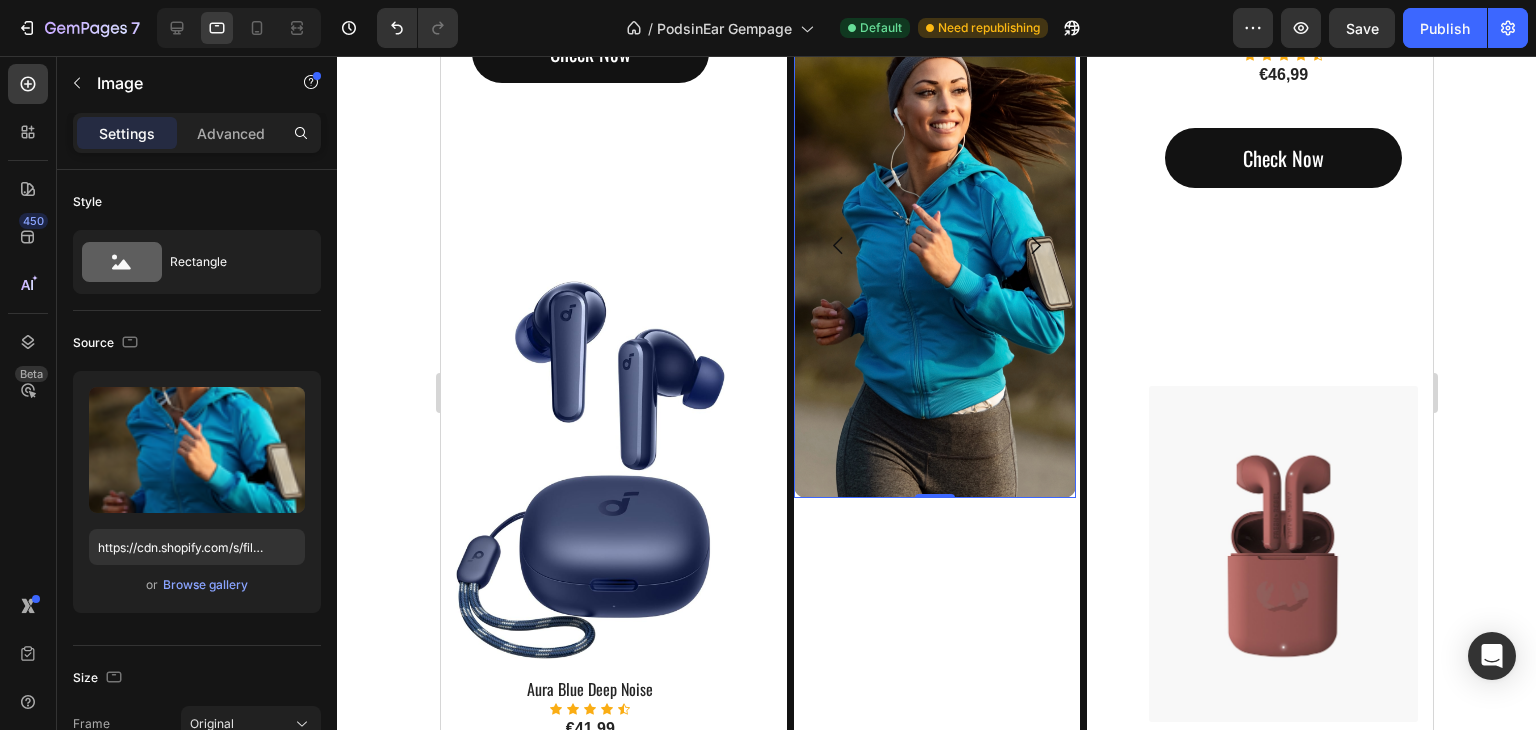 click at bounding box center [934, 245] 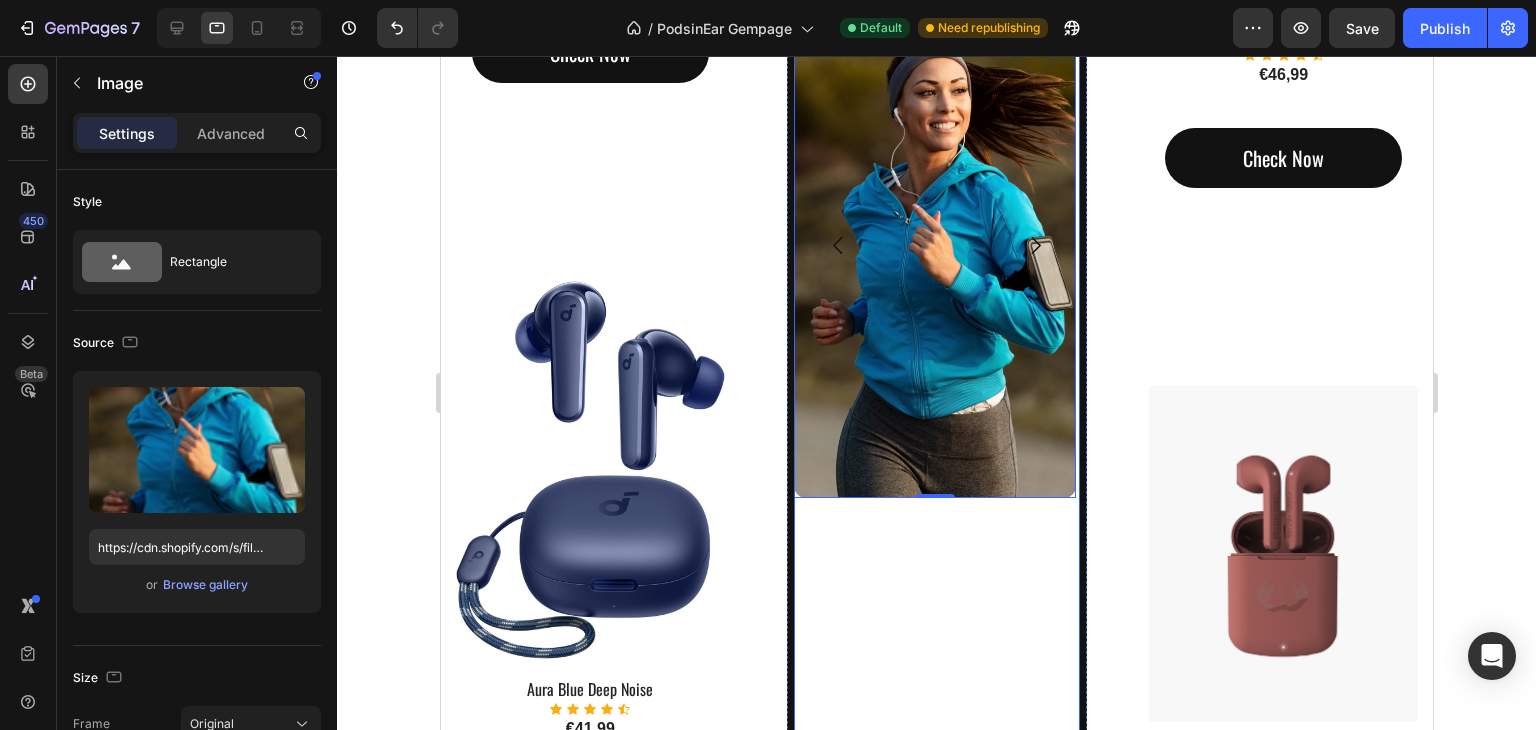 click on "Image   0 Image Image
Carousel" at bounding box center (936, 2487) 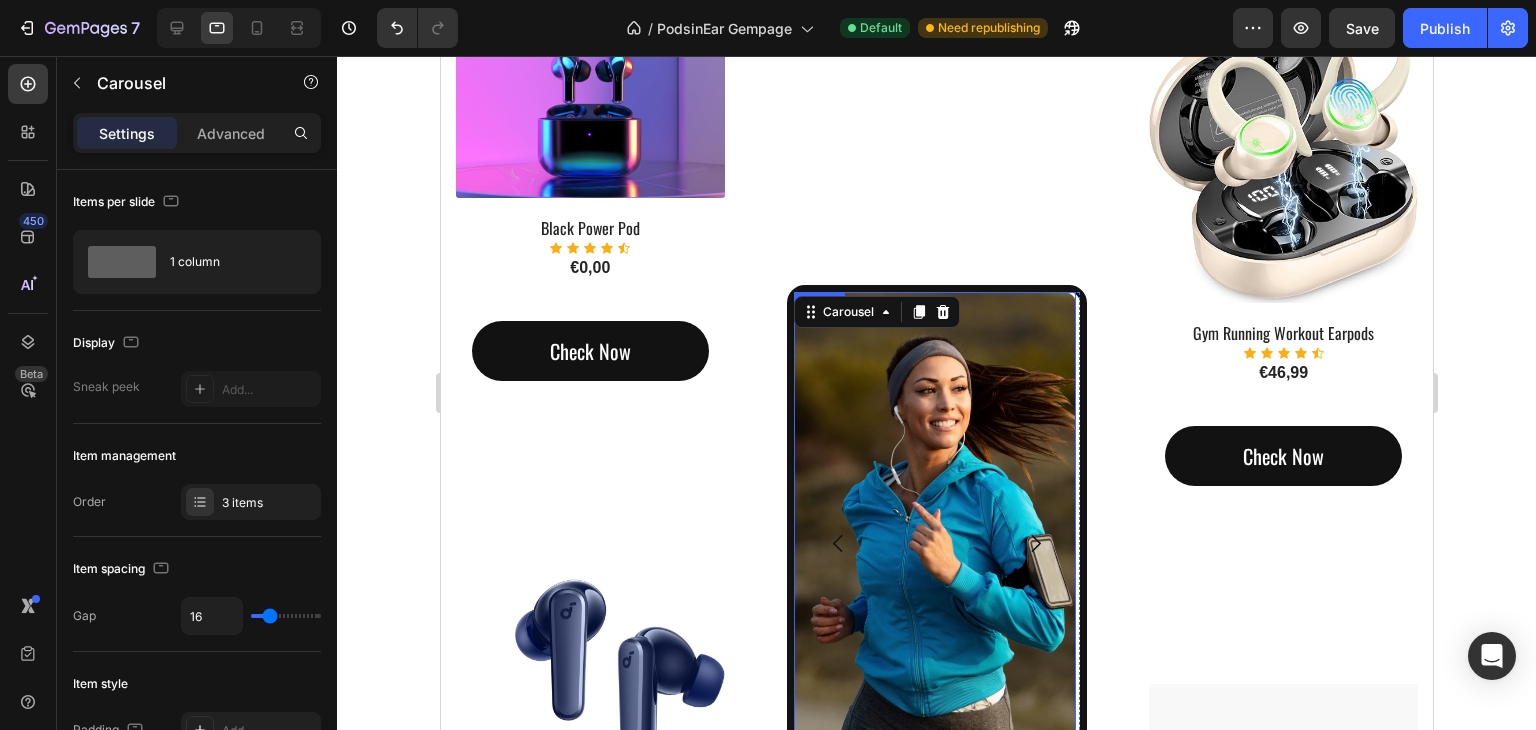 scroll, scrollTop: 2400, scrollLeft: 0, axis: vertical 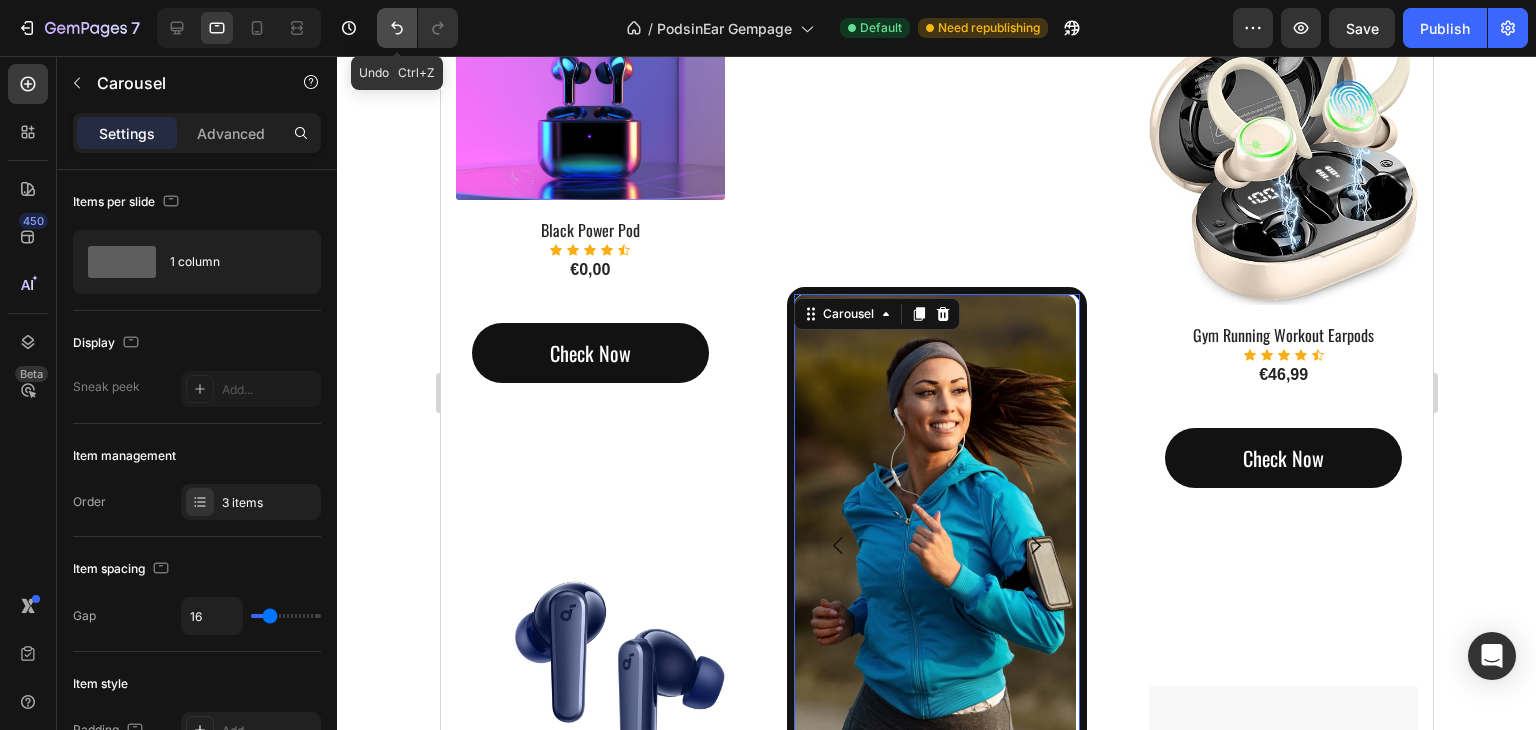 click 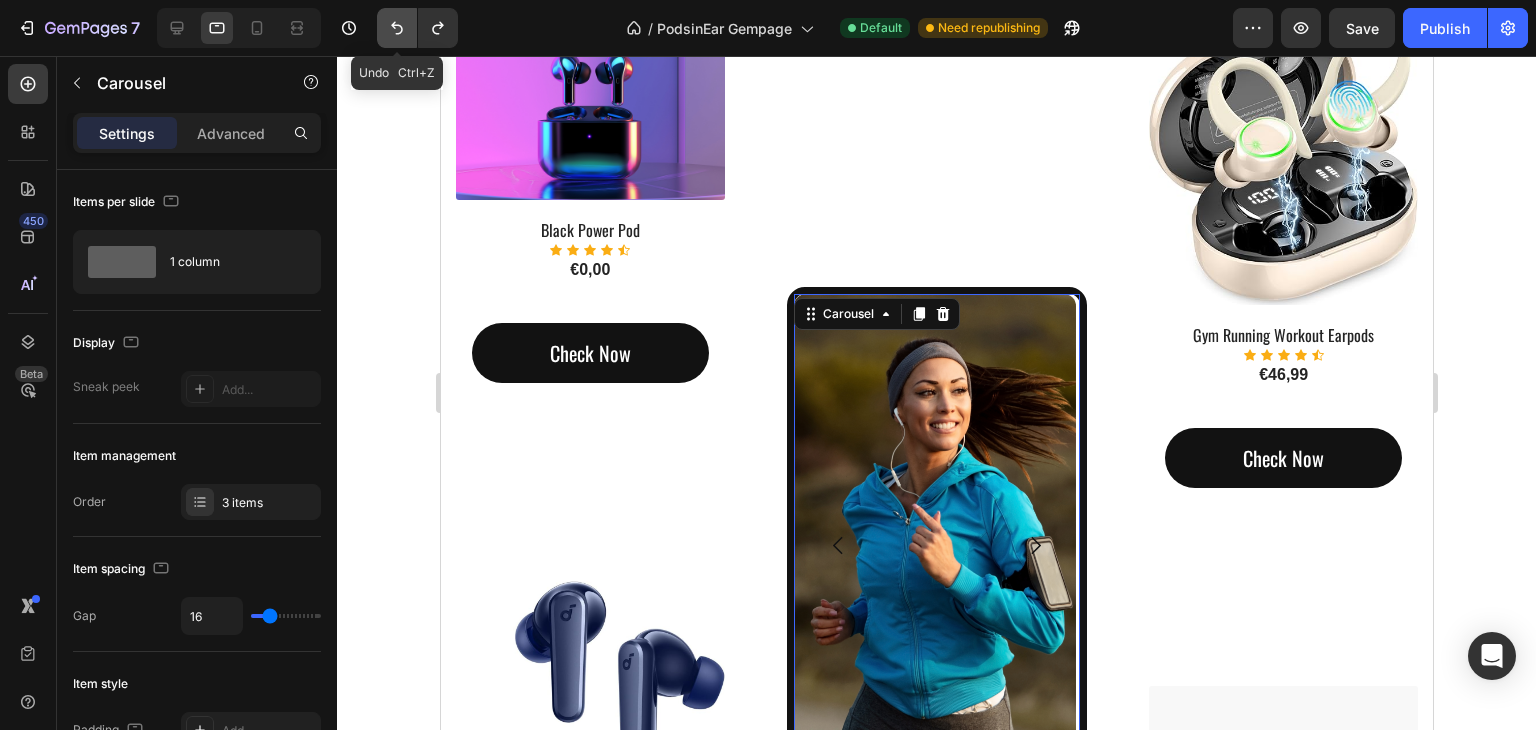 click 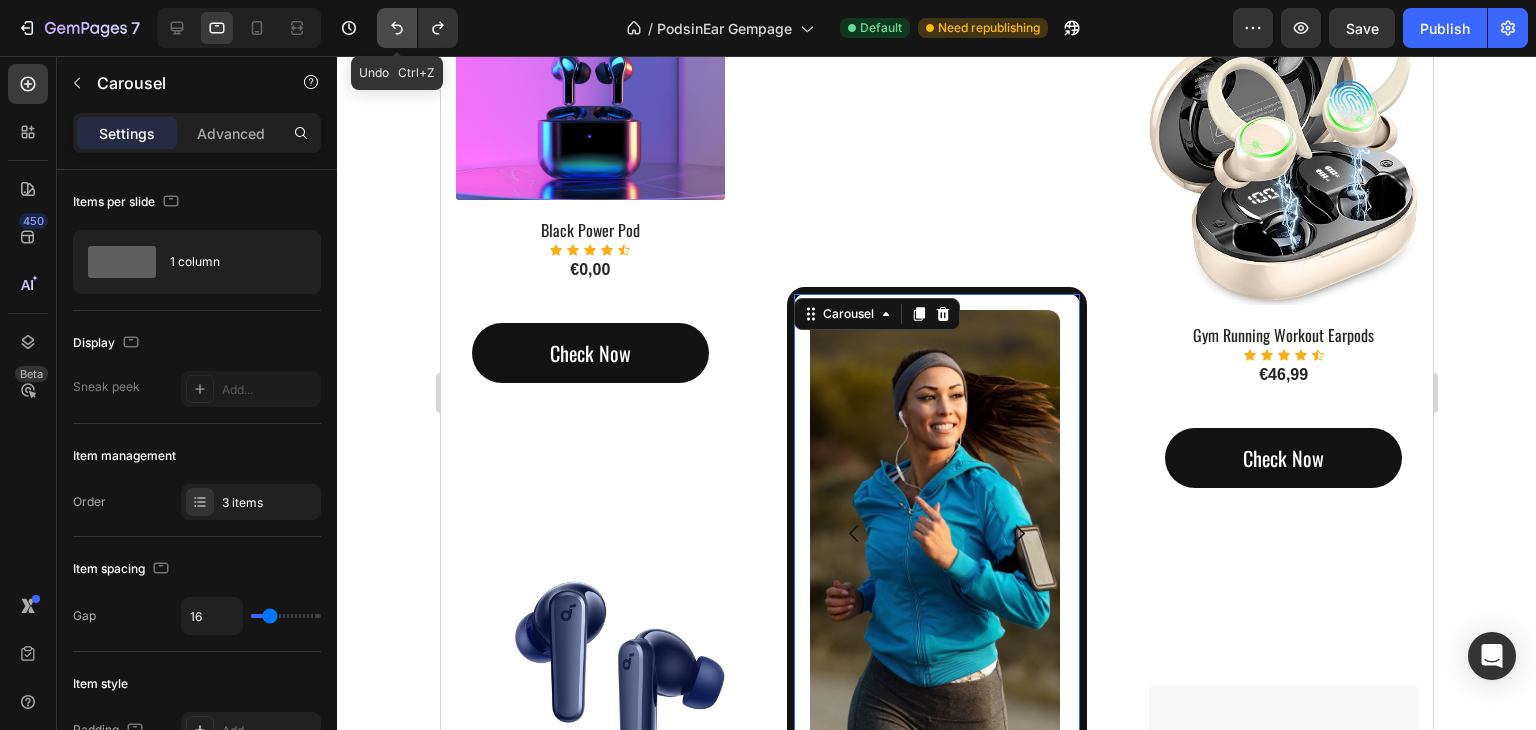 click 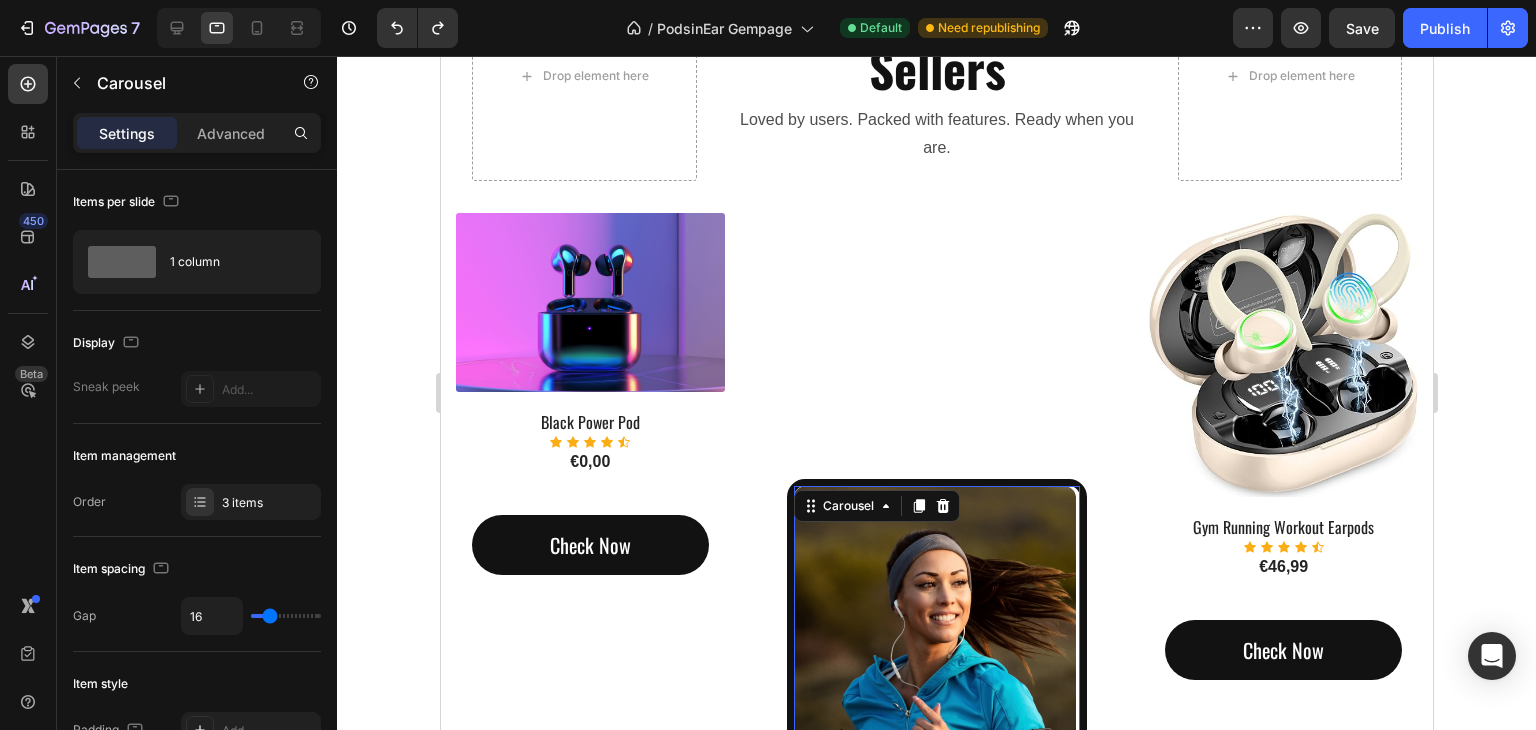 scroll, scrollTop: 2200, scrollLeft: 0, axis: vertical 